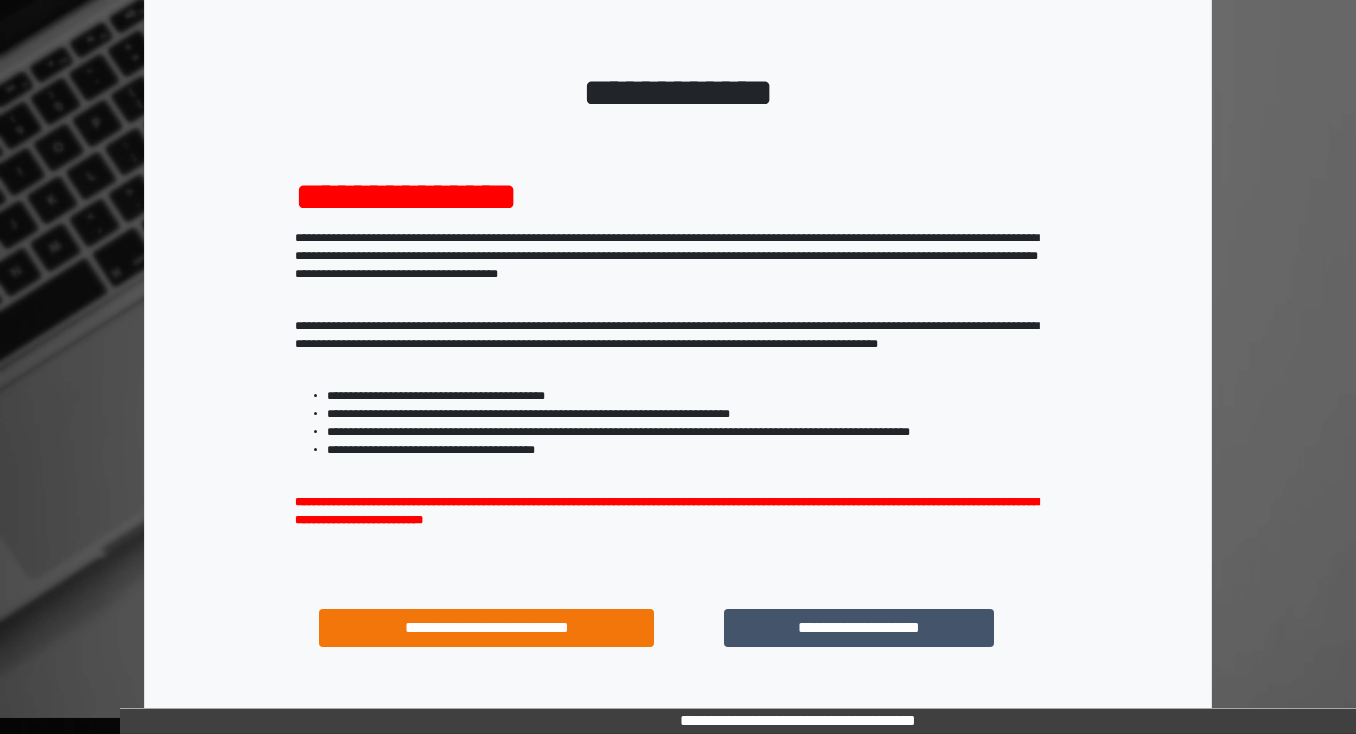 scroll, scrollTop: 160, scrollLeft: 0, axis: vertical 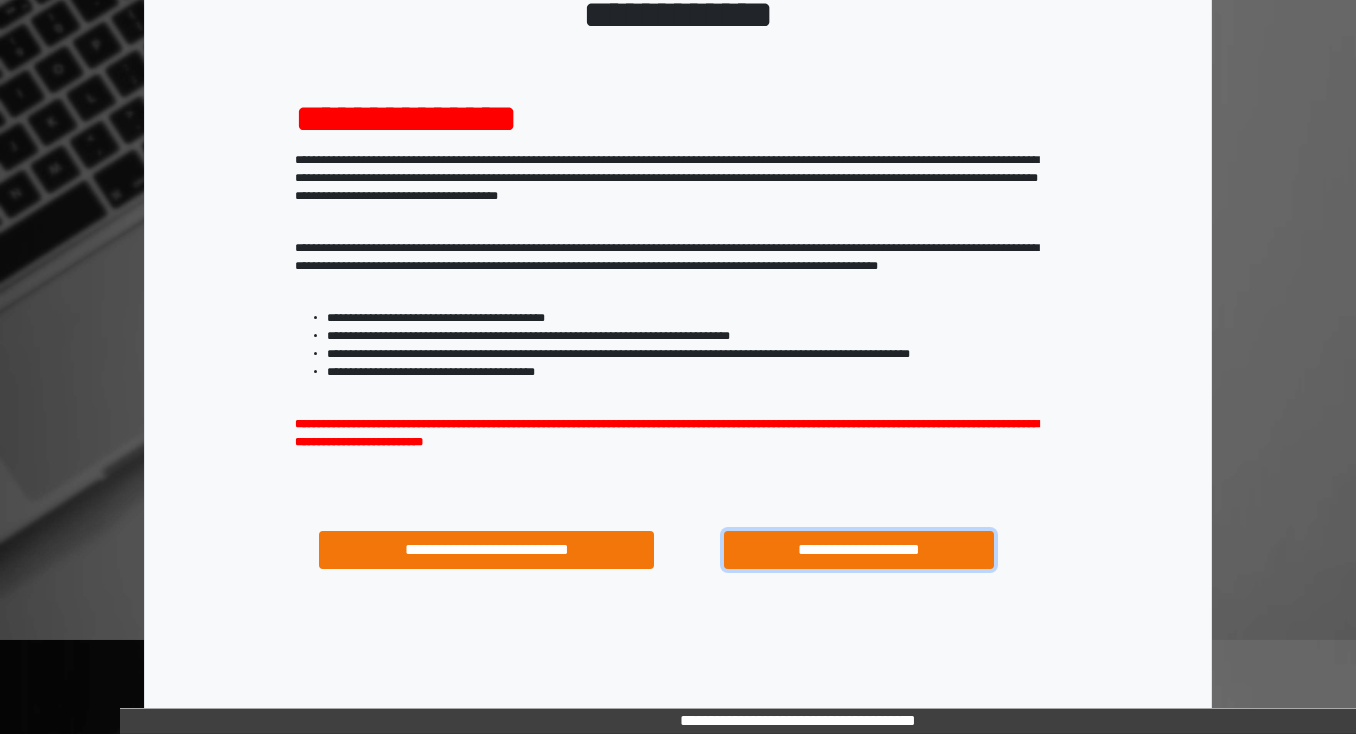 click on "**********" at bounding box center [858, 550] 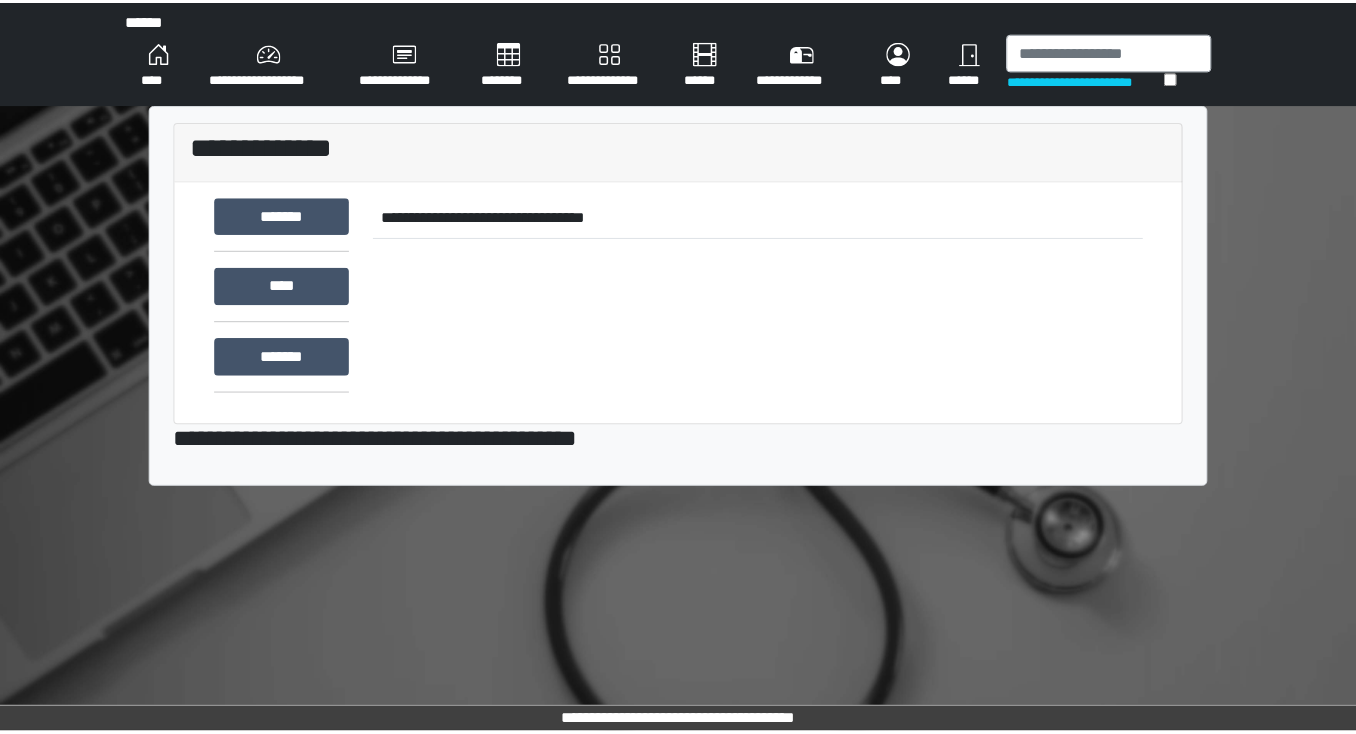 scroll, scrollTop: 0, scrollLeft: 0, axis: both 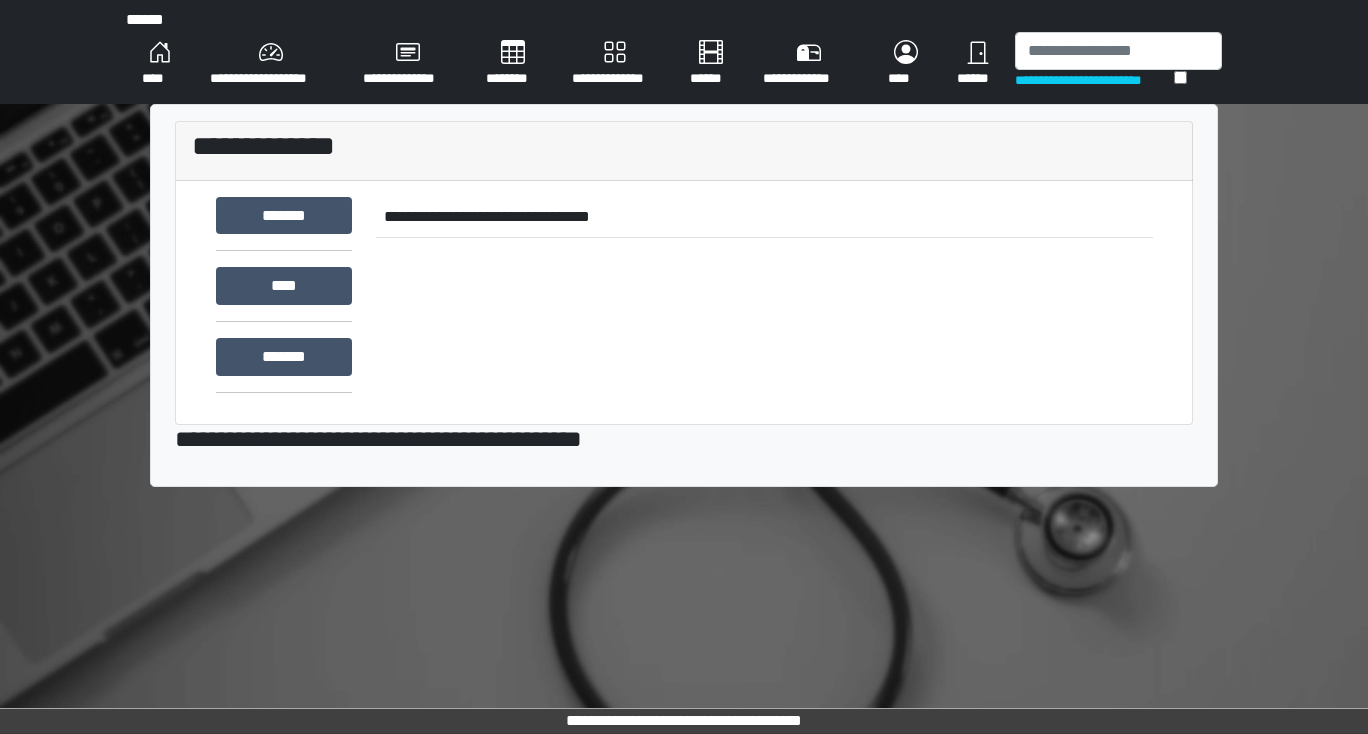 click on "********" at bounding box center (513, 64) 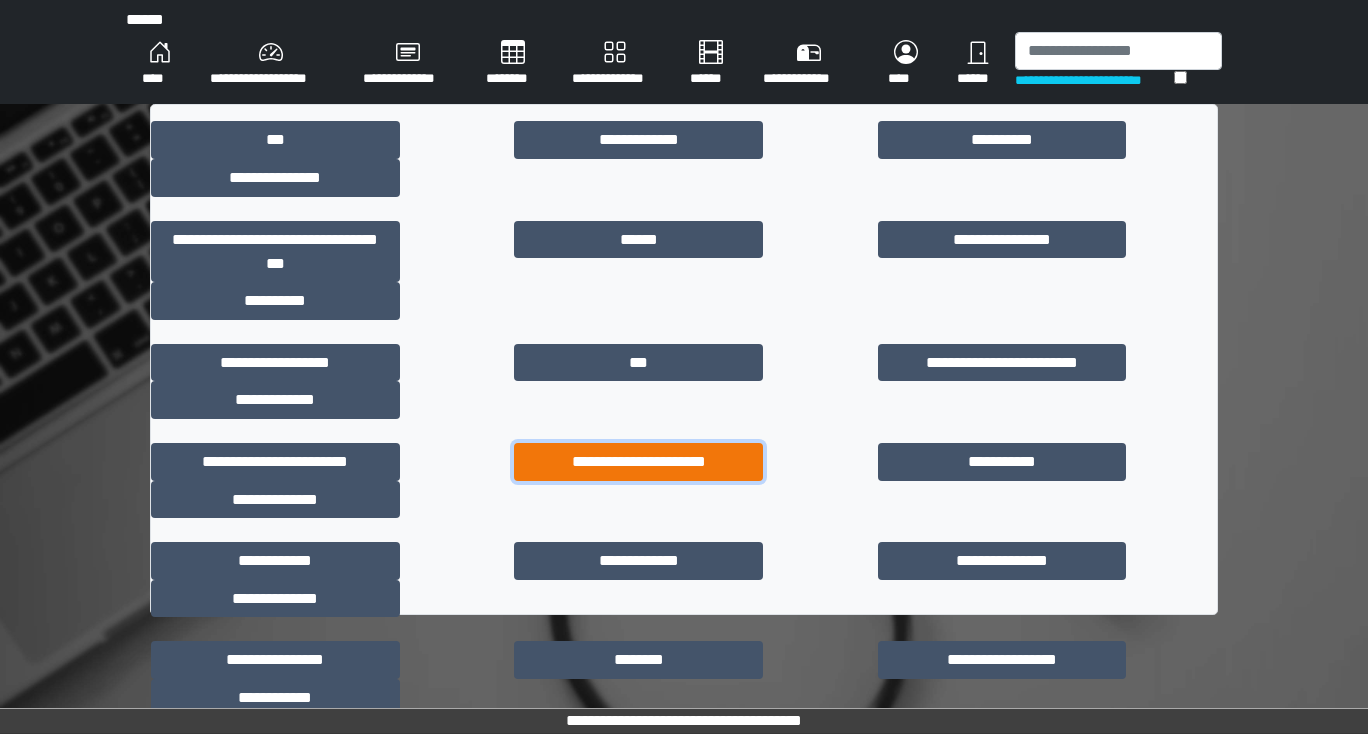 click on "**********" at bounding box center [638, 462] 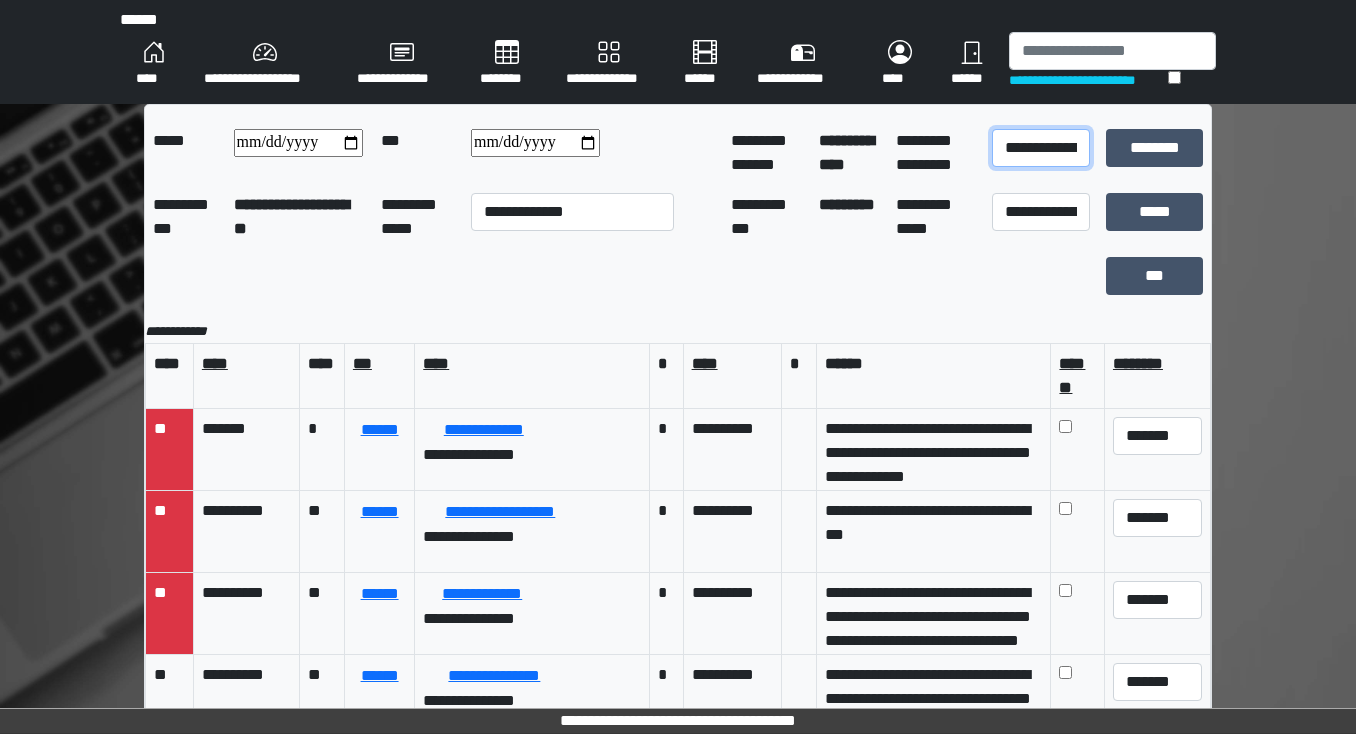 click on "**********" at bounding box center (1040, 148) 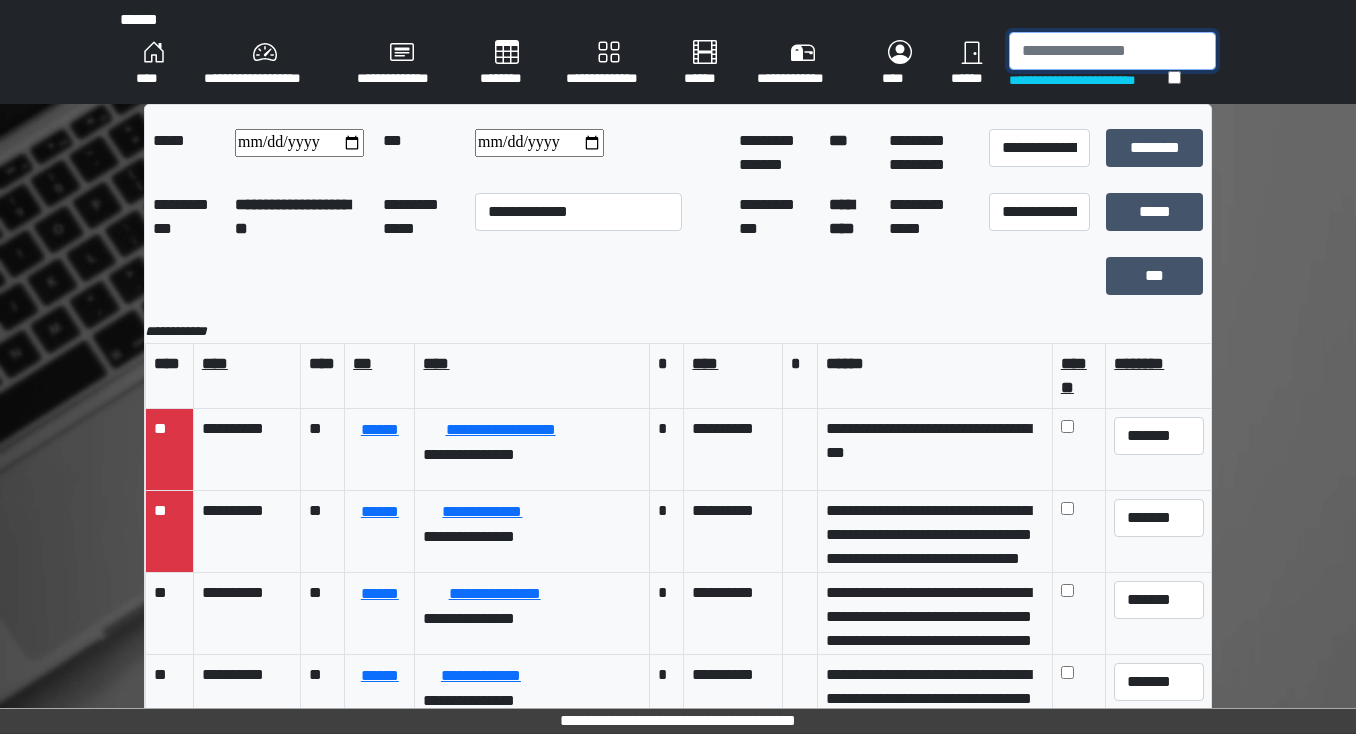 click at bounding box center (1112, 51) 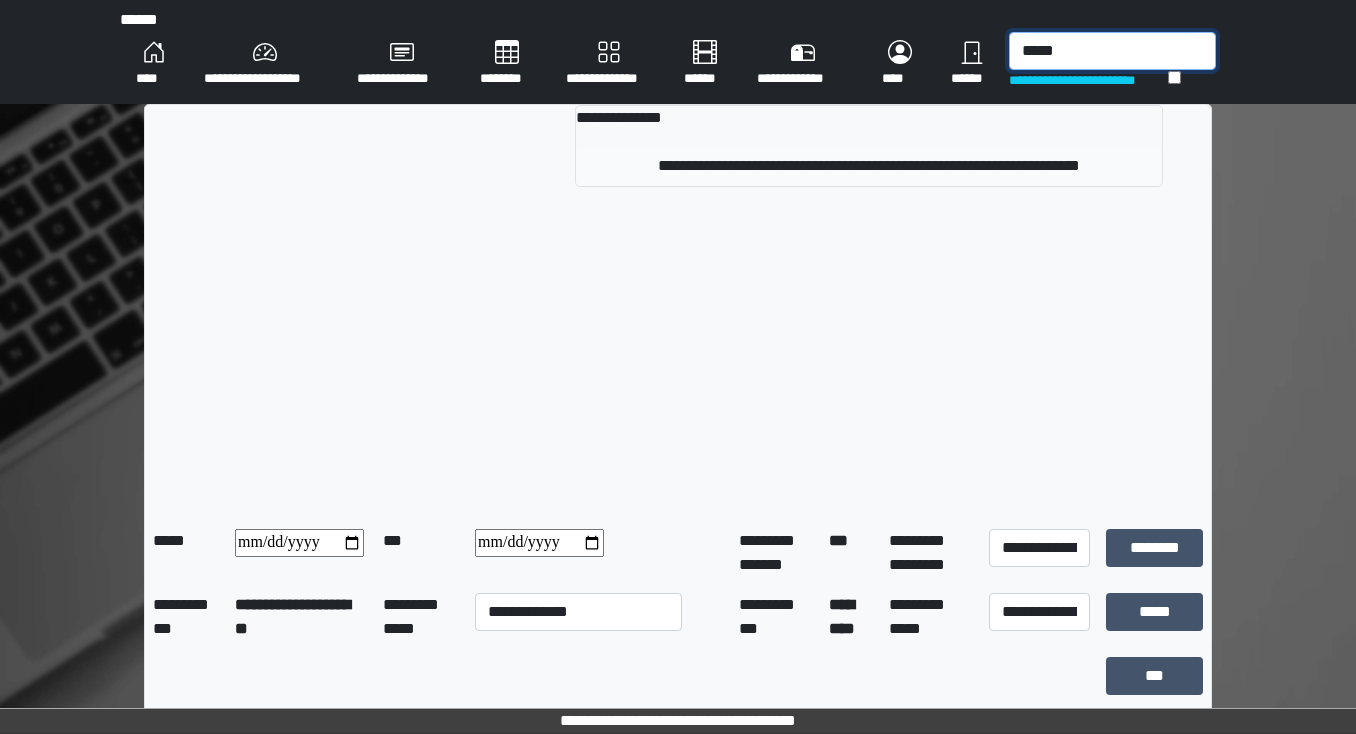 type on "*****" 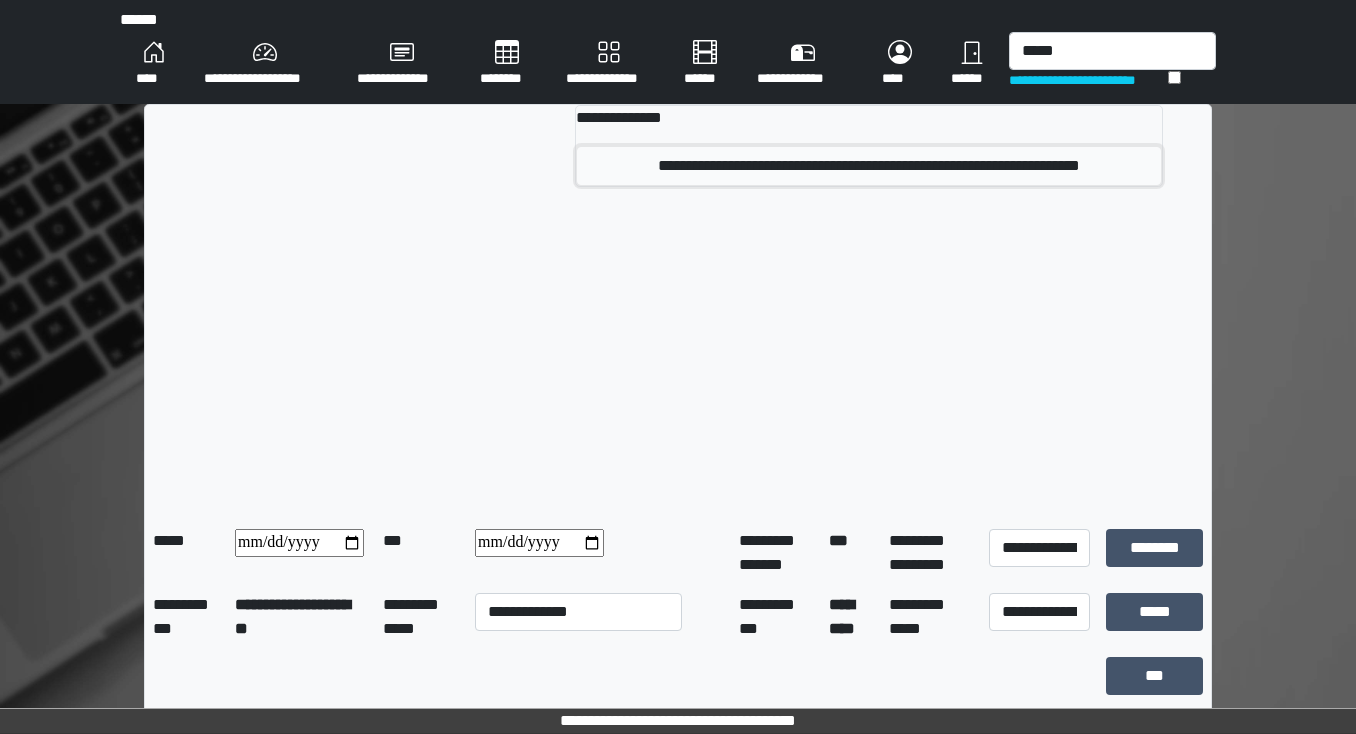 click on "**********" at bounding box center (869, 166) 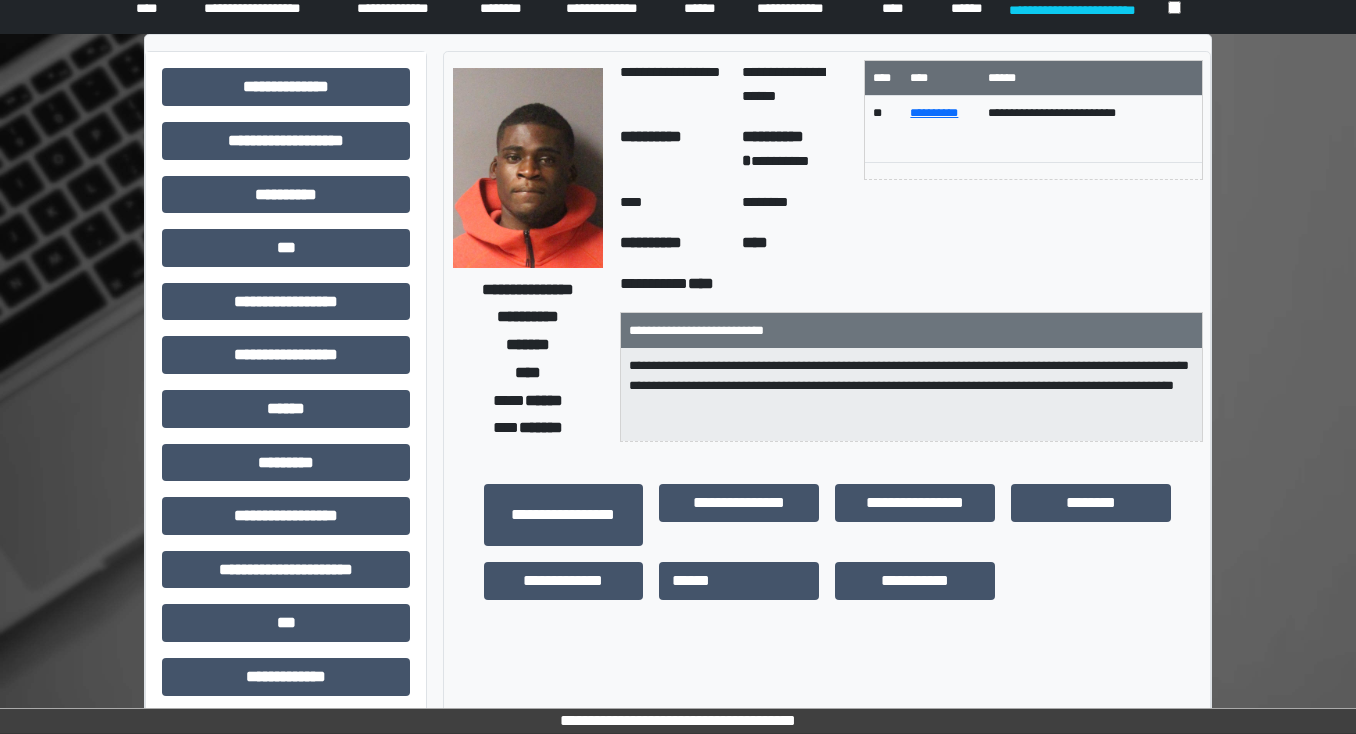 scroll, scrollTop: 0, scrollLeft: 0, axis: both 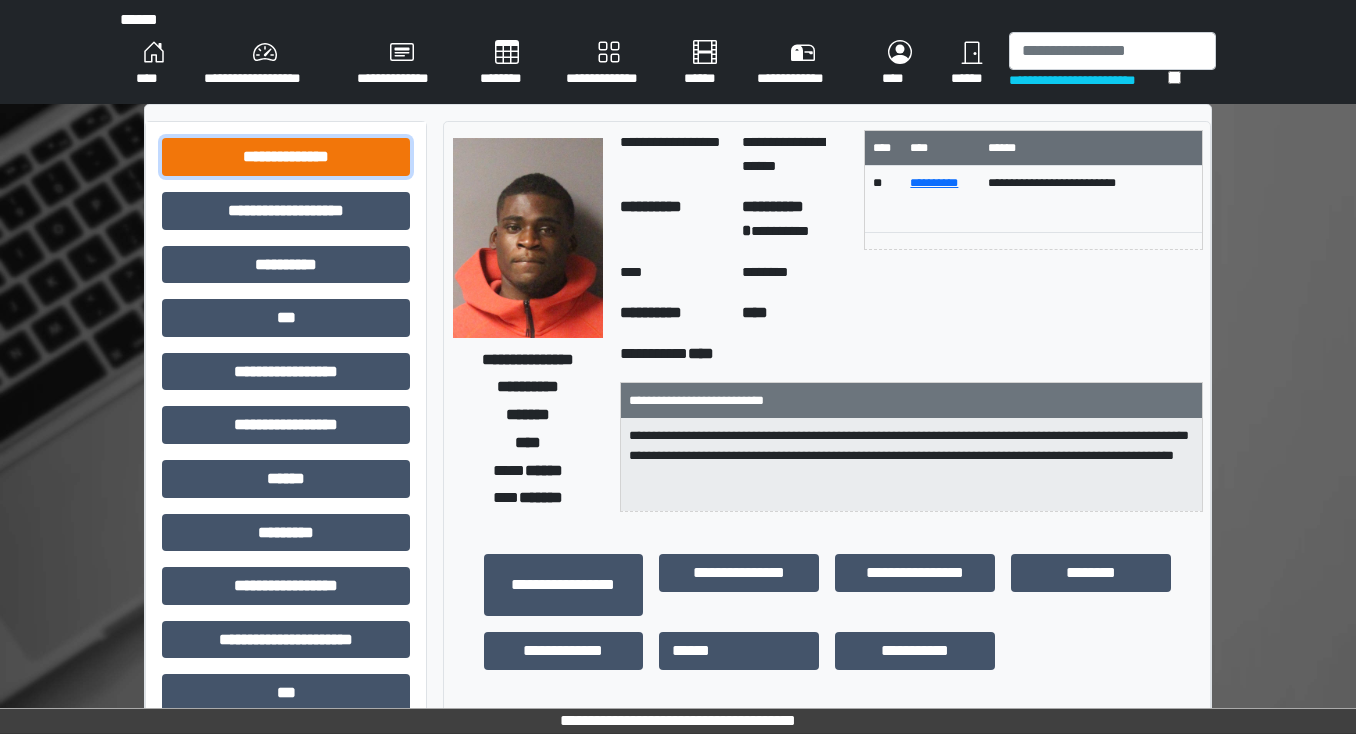click on "**********" at bounding box center [286, 157] 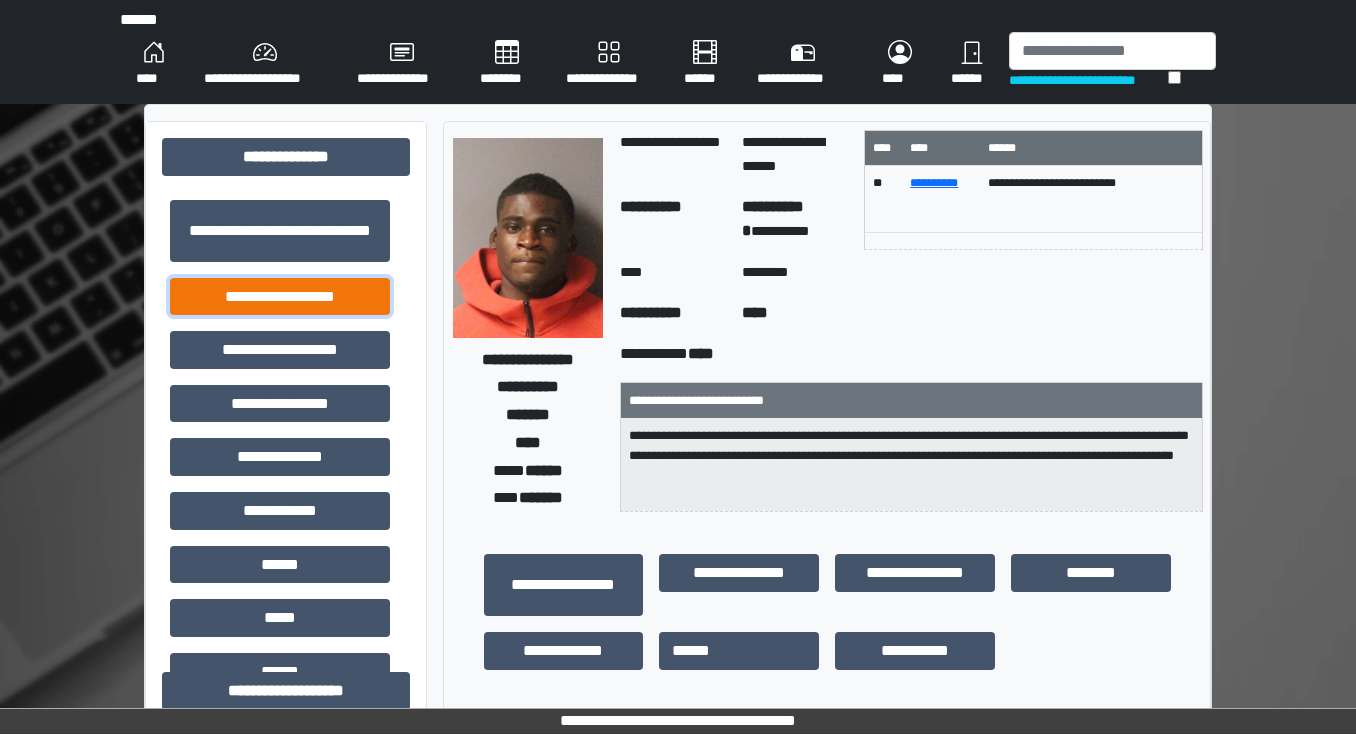 click on "**********" at bounding box center [280, 297] 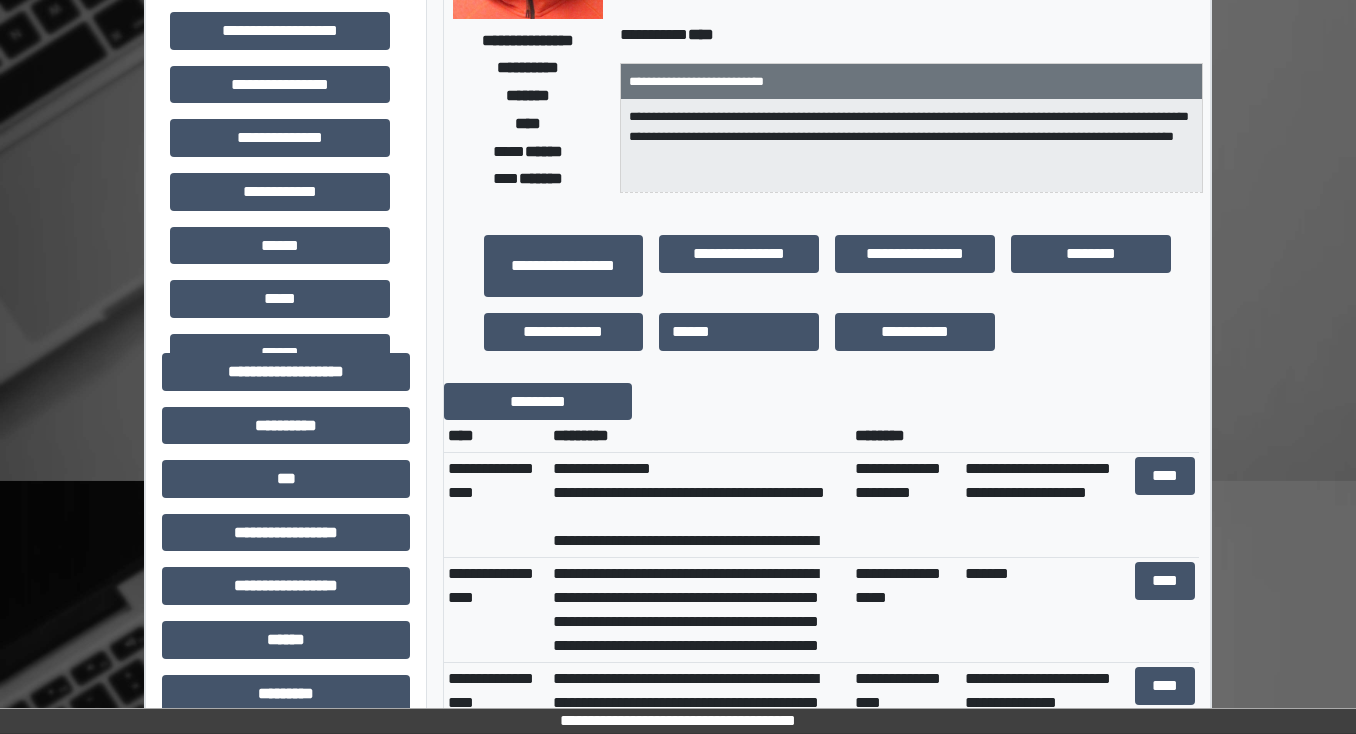 scroll, scrollTop: 320, scrollLeft: 0, axis: vertical 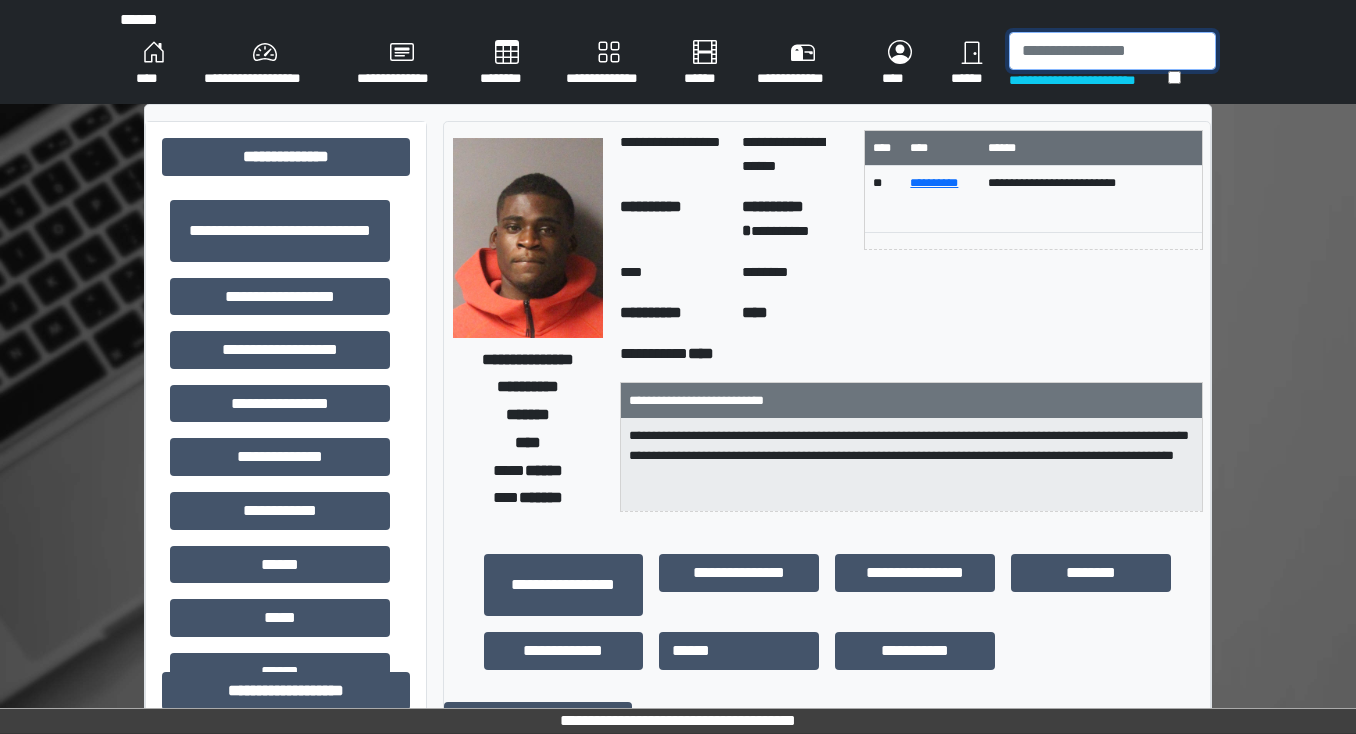 click at bounding box center (1112, 51) 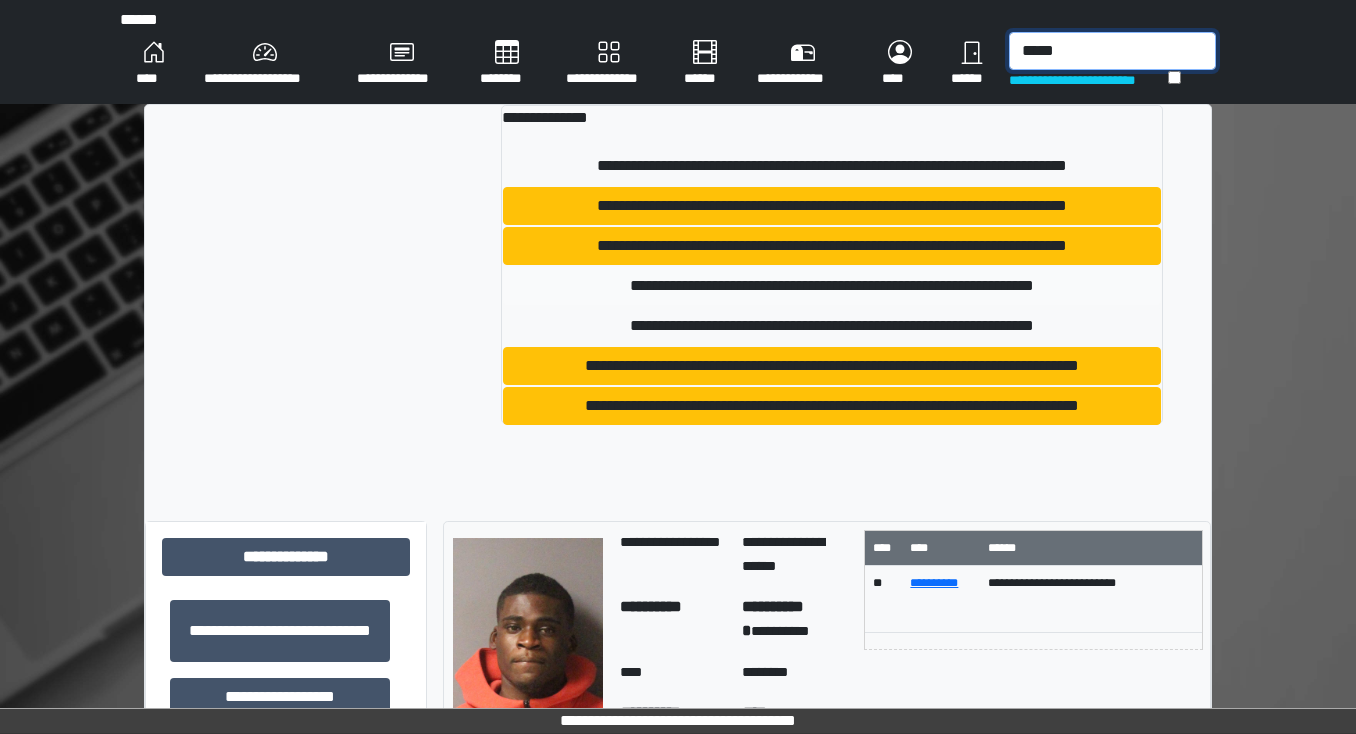 type on "*****" 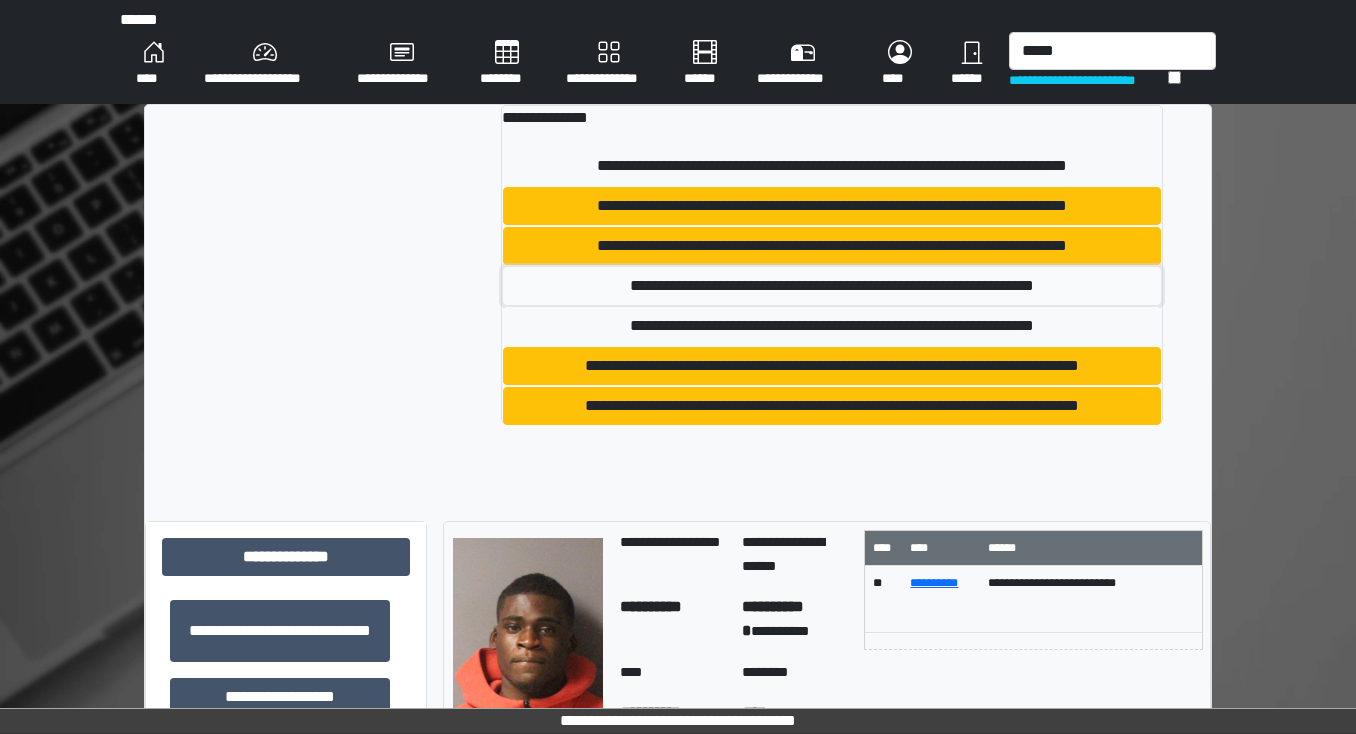 click on "**********" at bounding box center (832, 286) 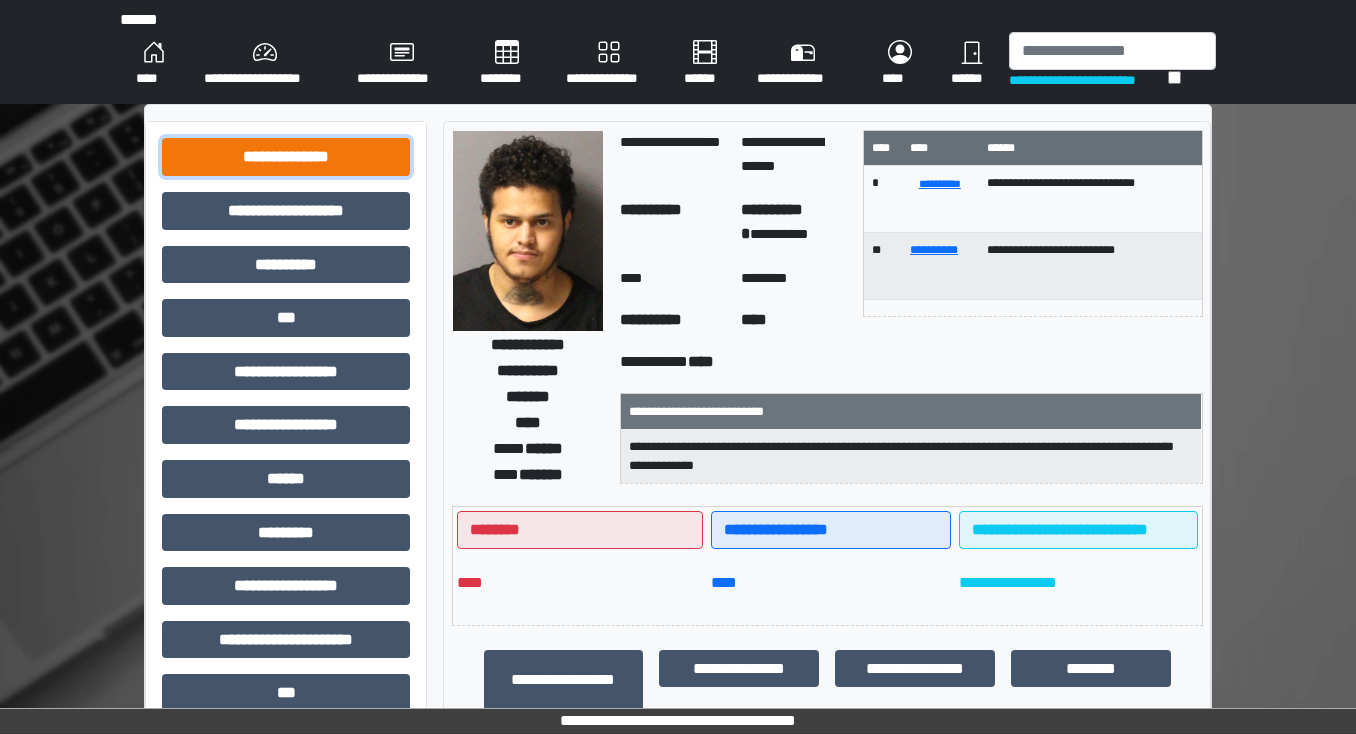 click on "**********" at bounding box center (286, 157) 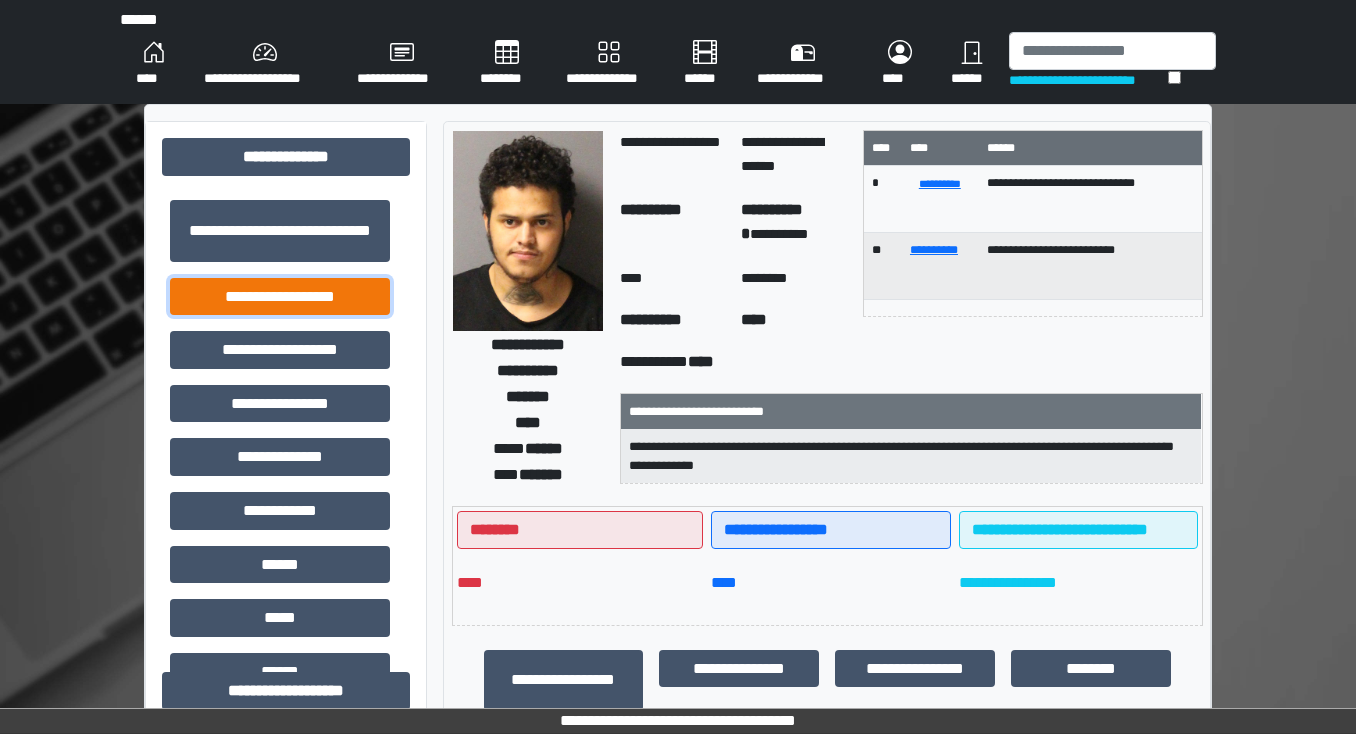 click on "**********" at bounding box center (280, 297) 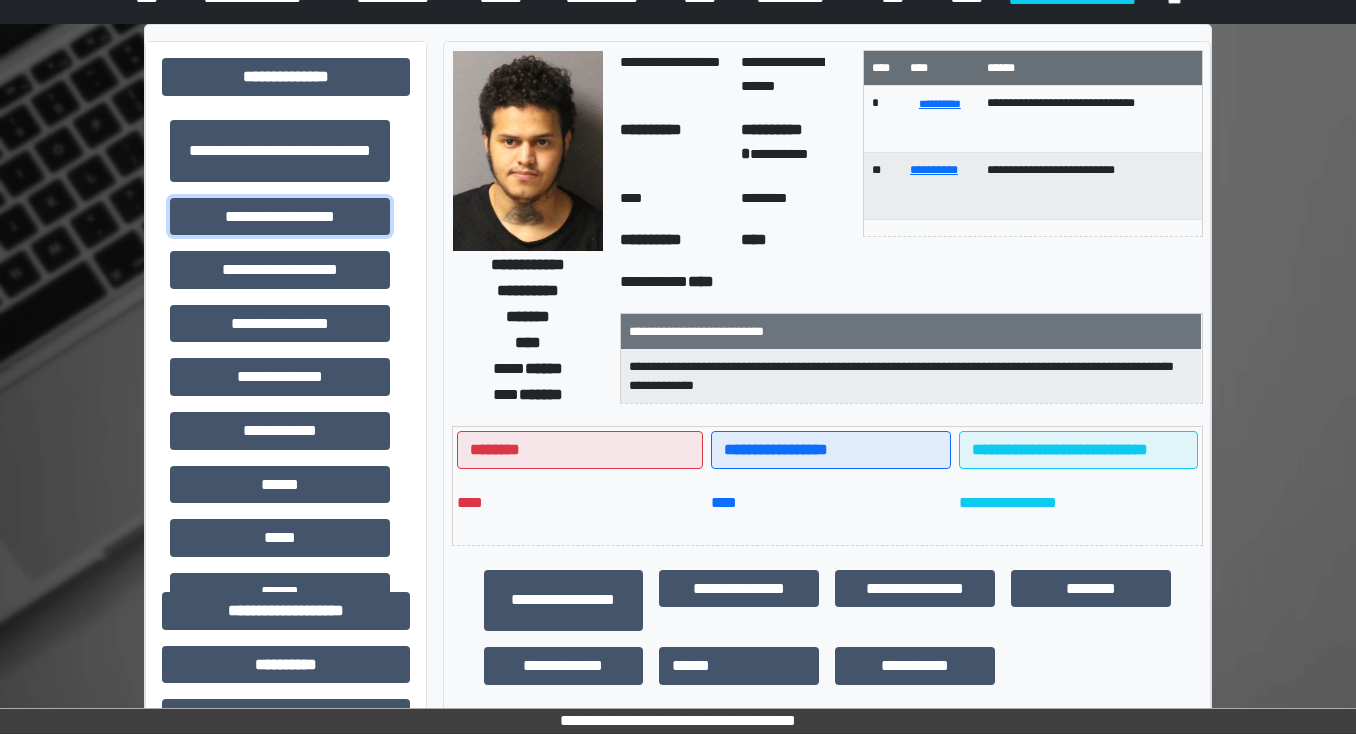 scroll, scrollTop: 0, scrollLeft: 0, axis: both 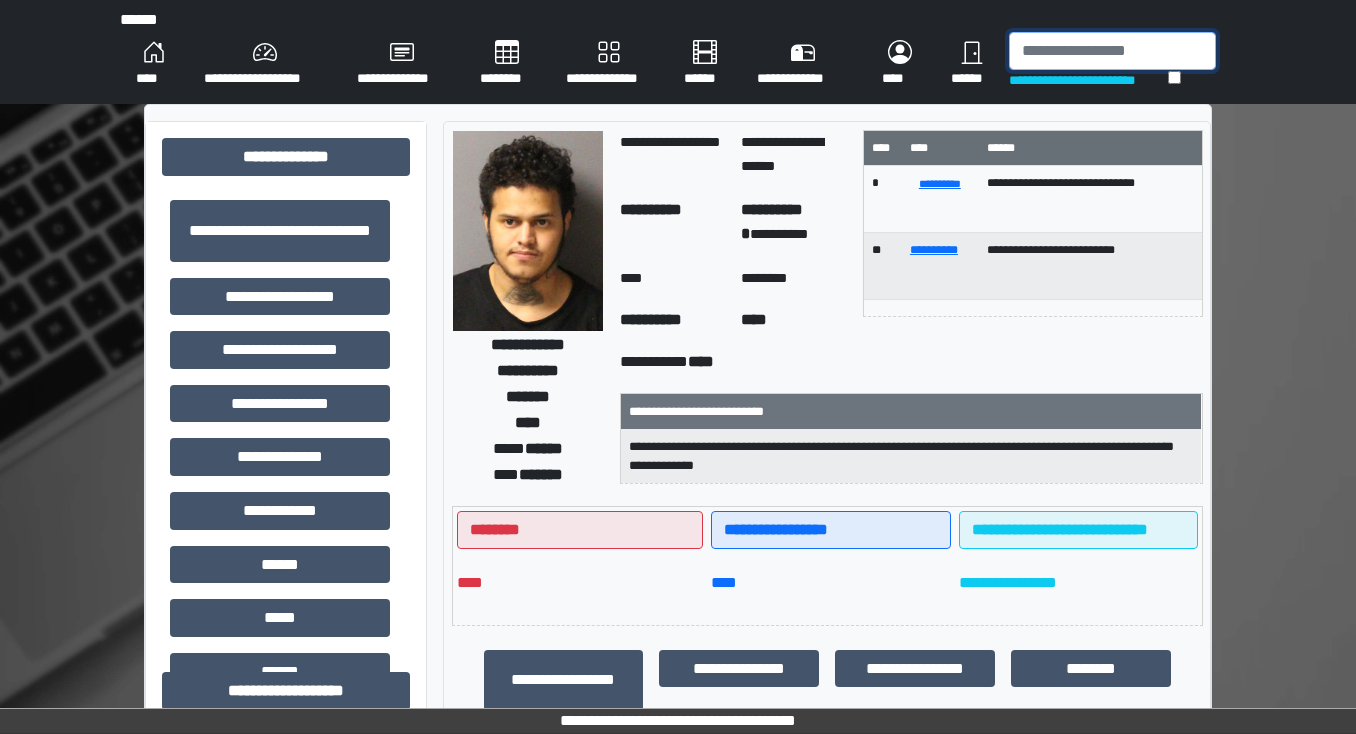 click at bounding box center (1112, 51) 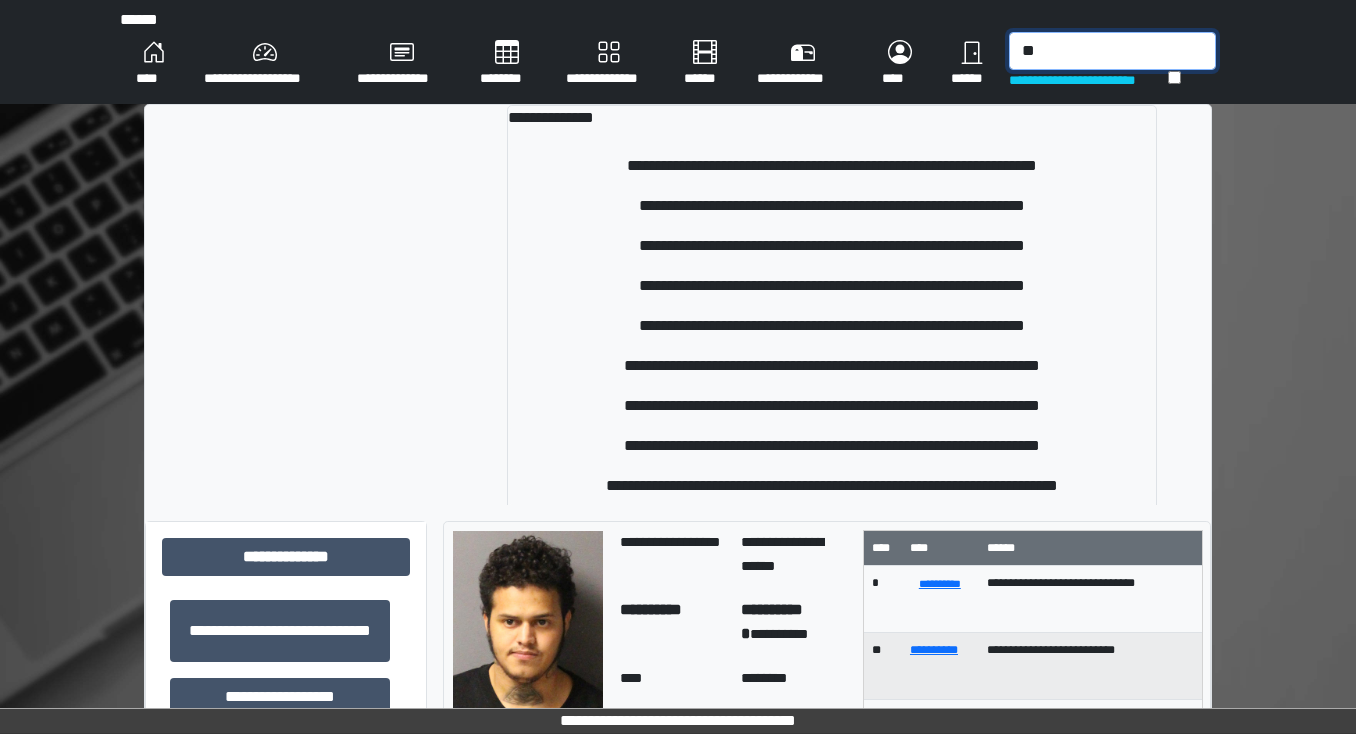 type on "*" 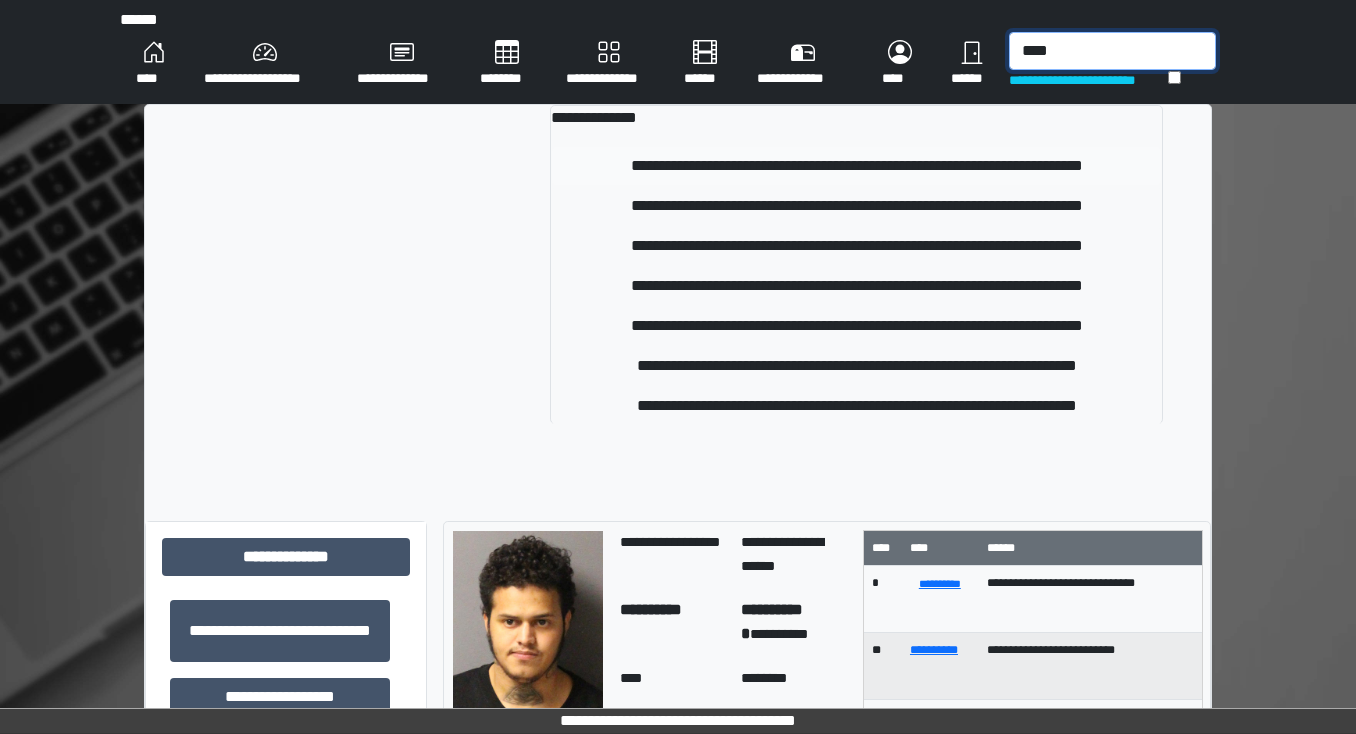 type on "****" 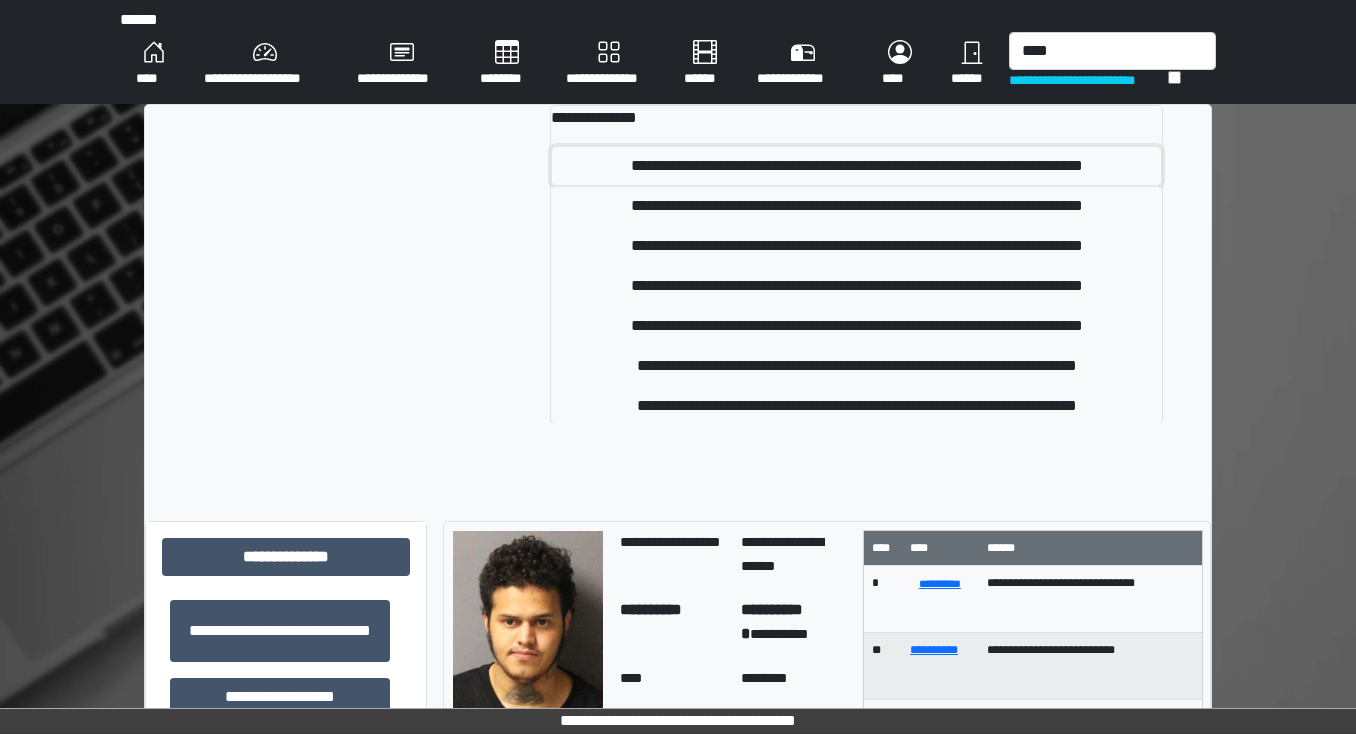 click on "**********" at bounding box center [857, 166] 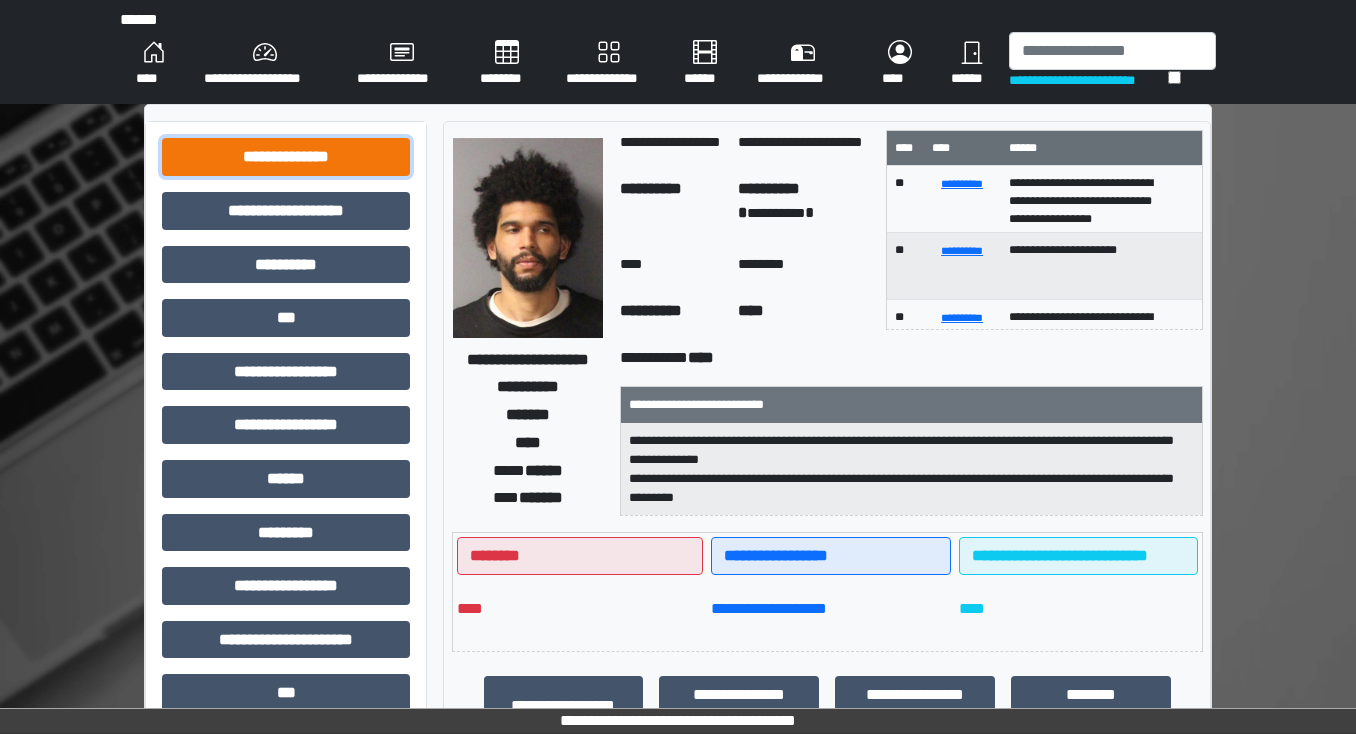 click on "**********" at bounding box center (286, 157) 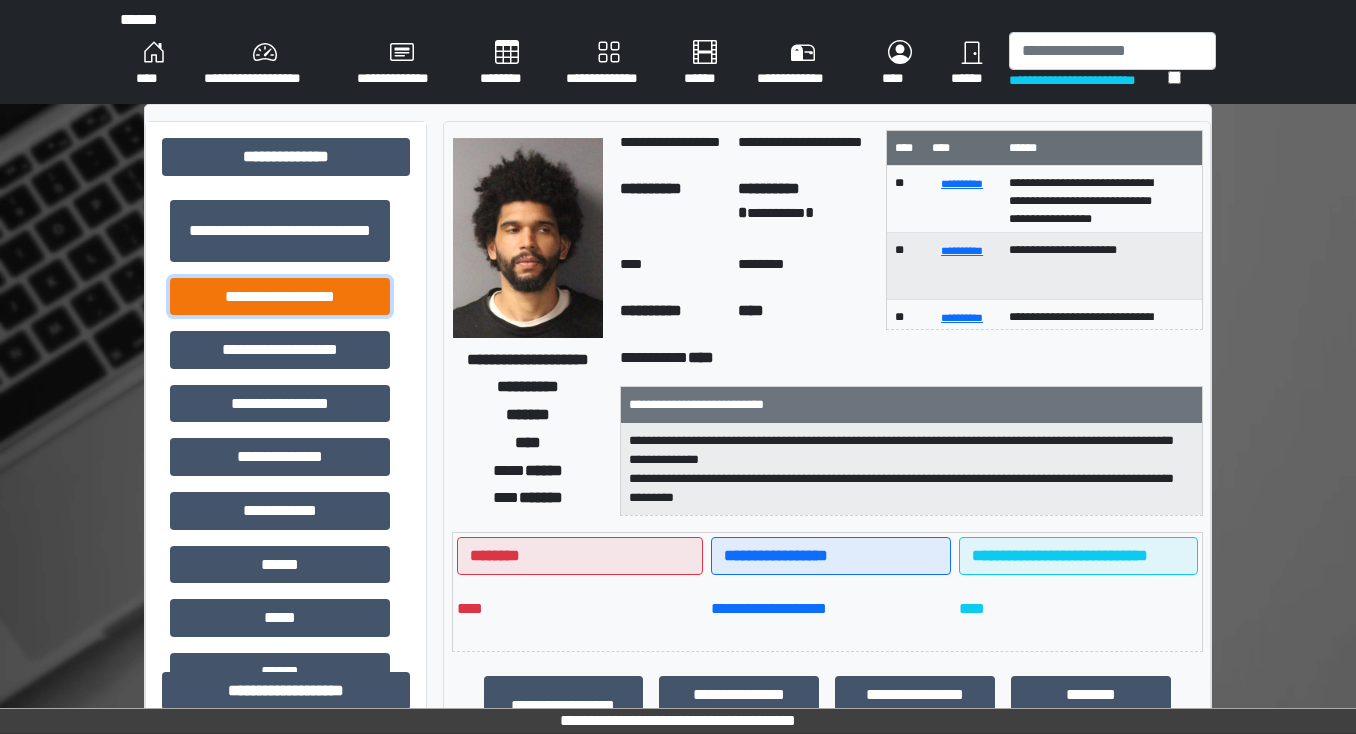 click on "**********" at bounding box center (280, 297) 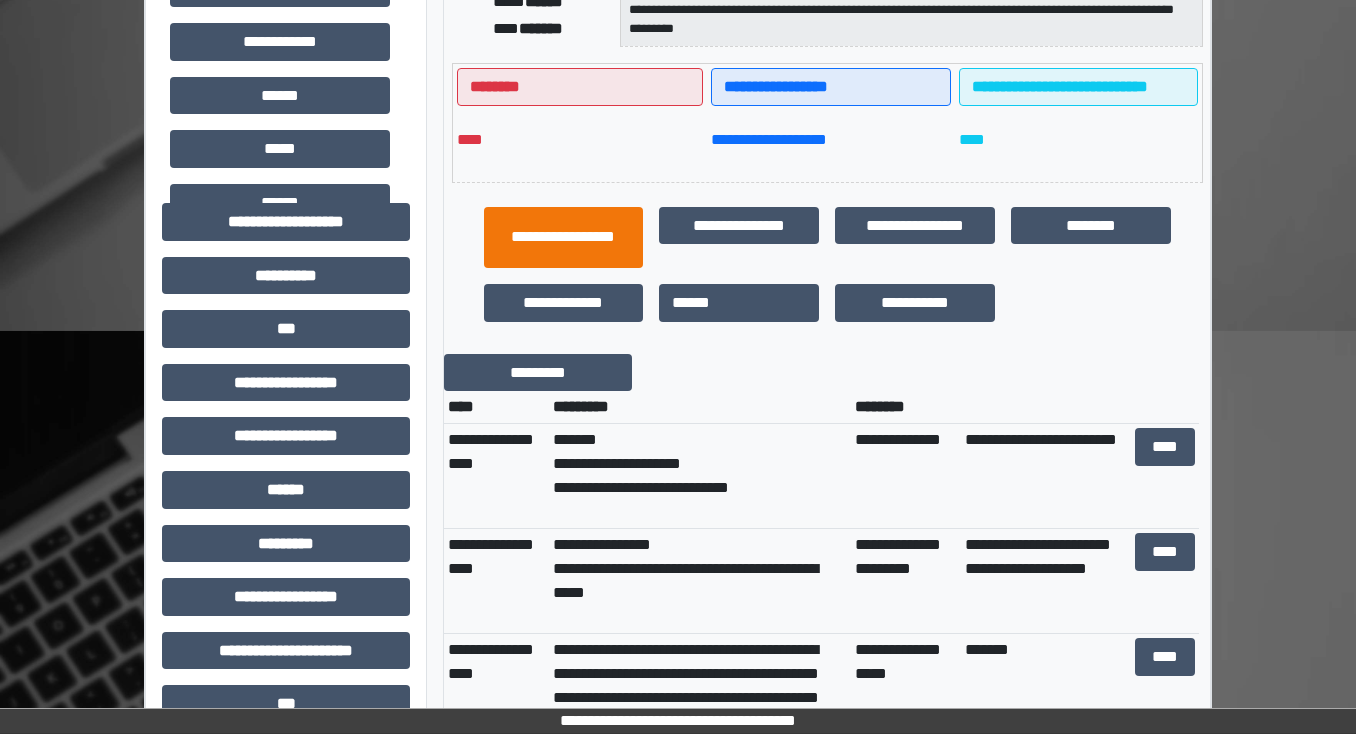 scroll, scrollTop: 480, scrollLeft: 0, axis: vertical 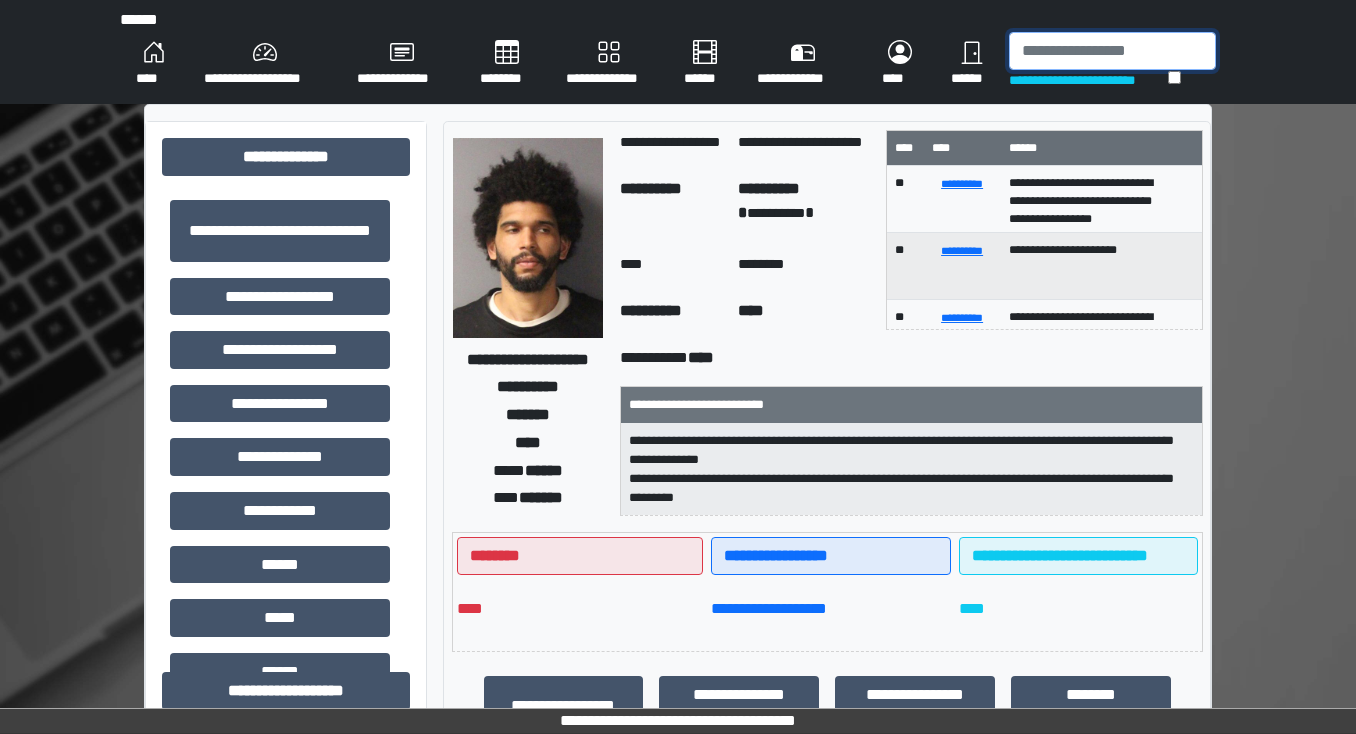 click at bounding box center (1112, 51) 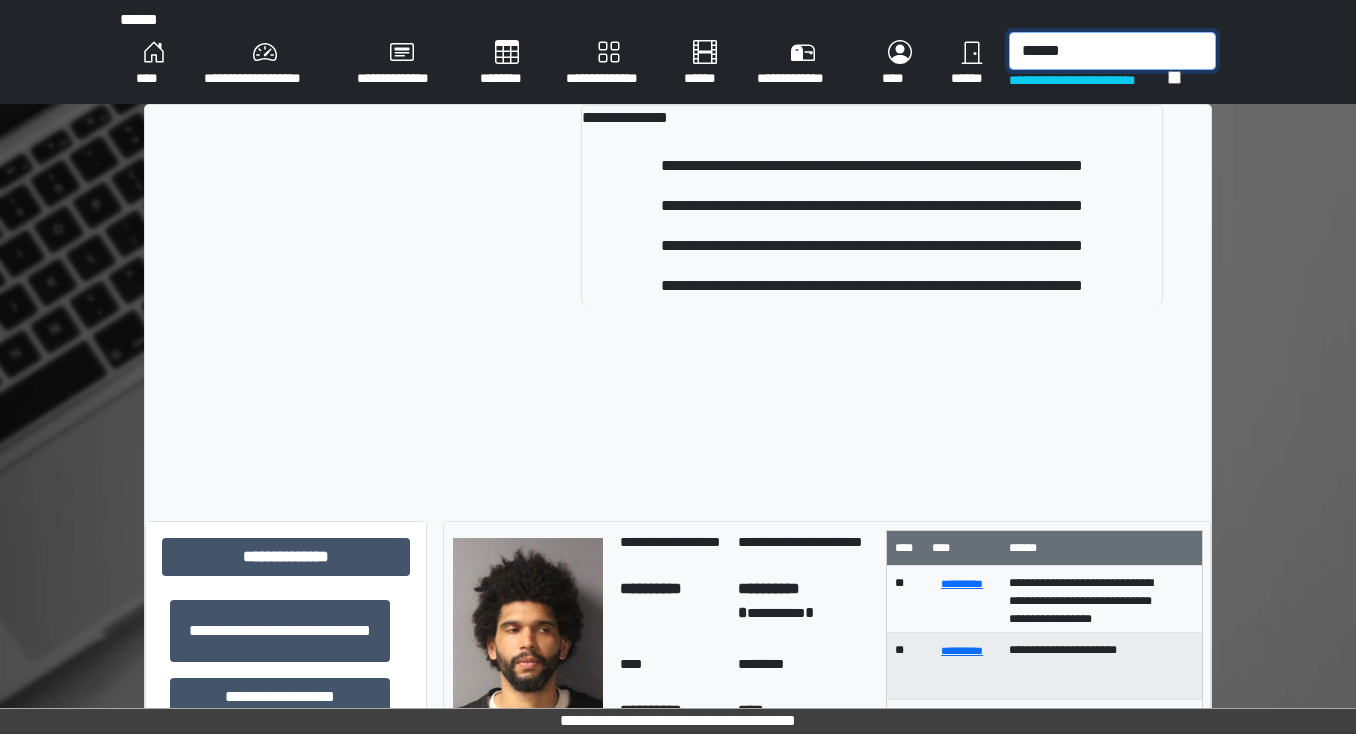 type on "******" 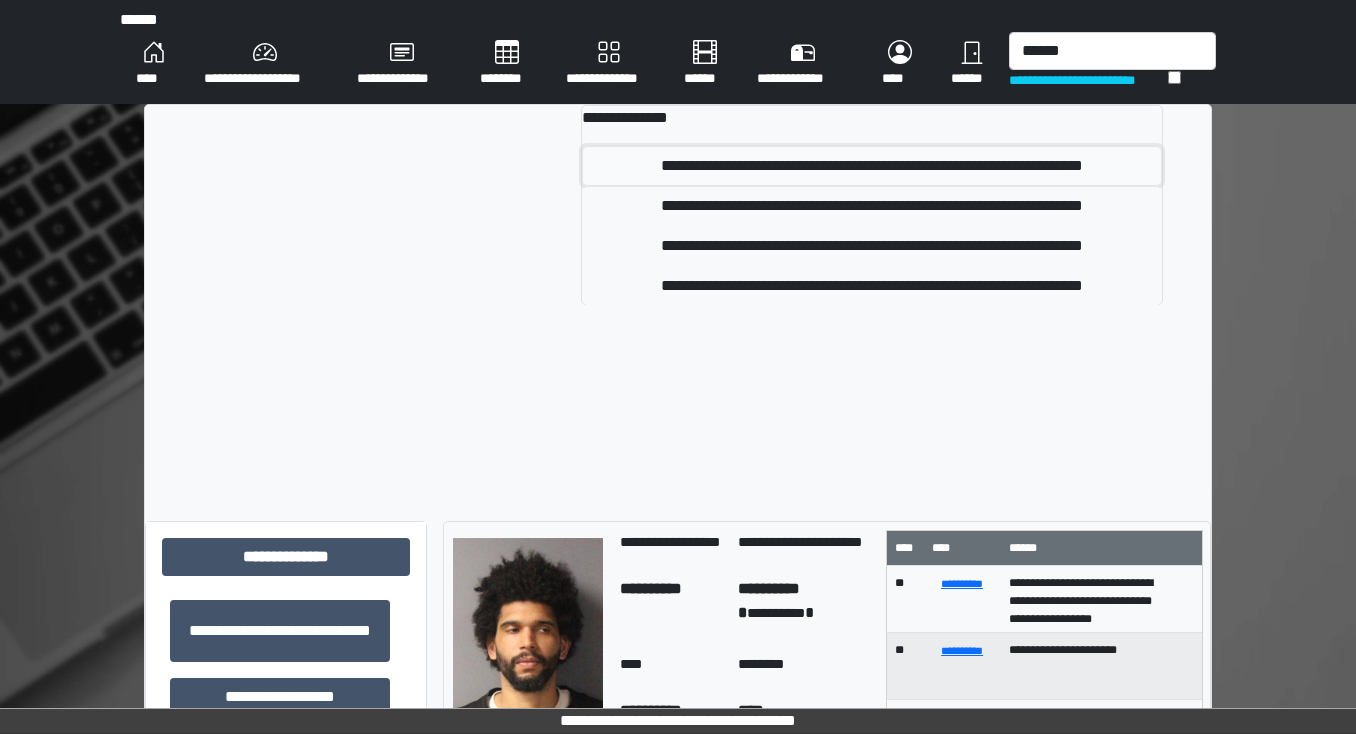 click on "**********" at bounding box center [872, 166] 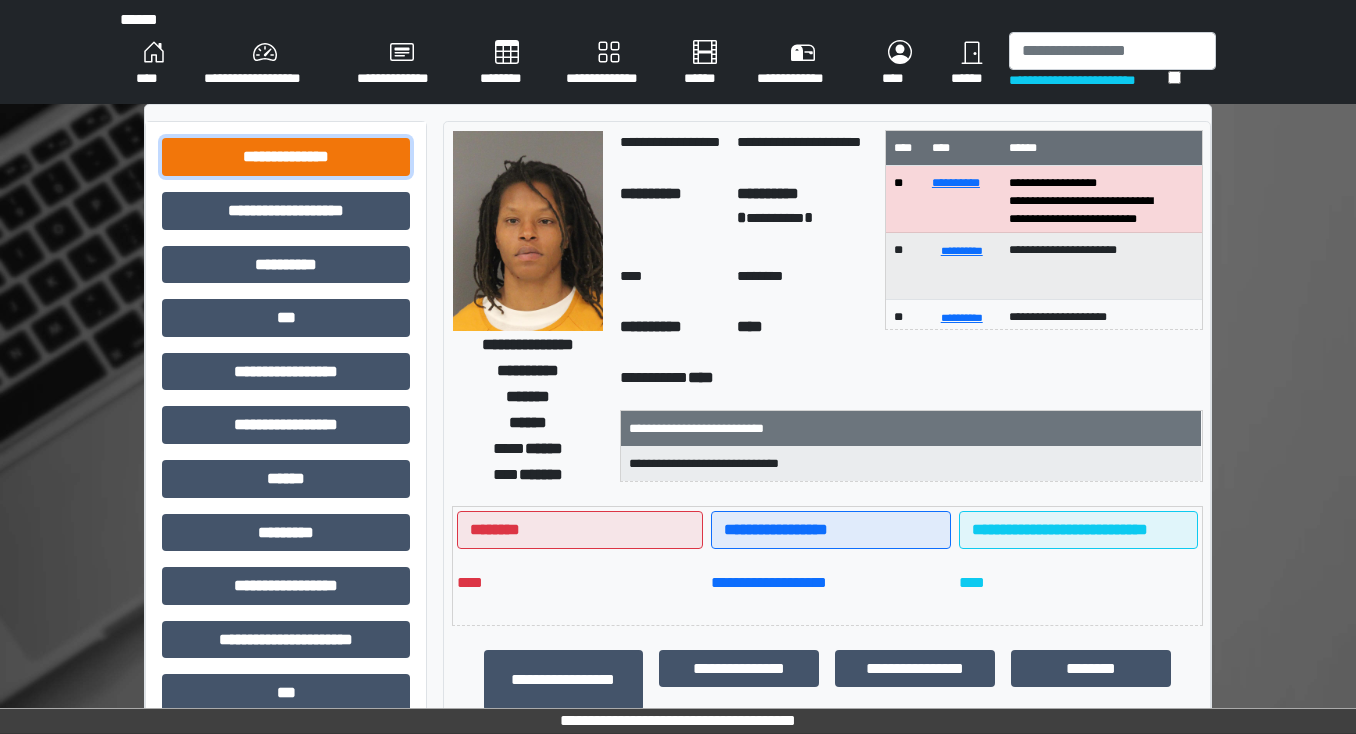 drag, startPoint x: 248, startPoint y: 156, endPoint x: 272, endPoint y: 169, distance: 27.294687 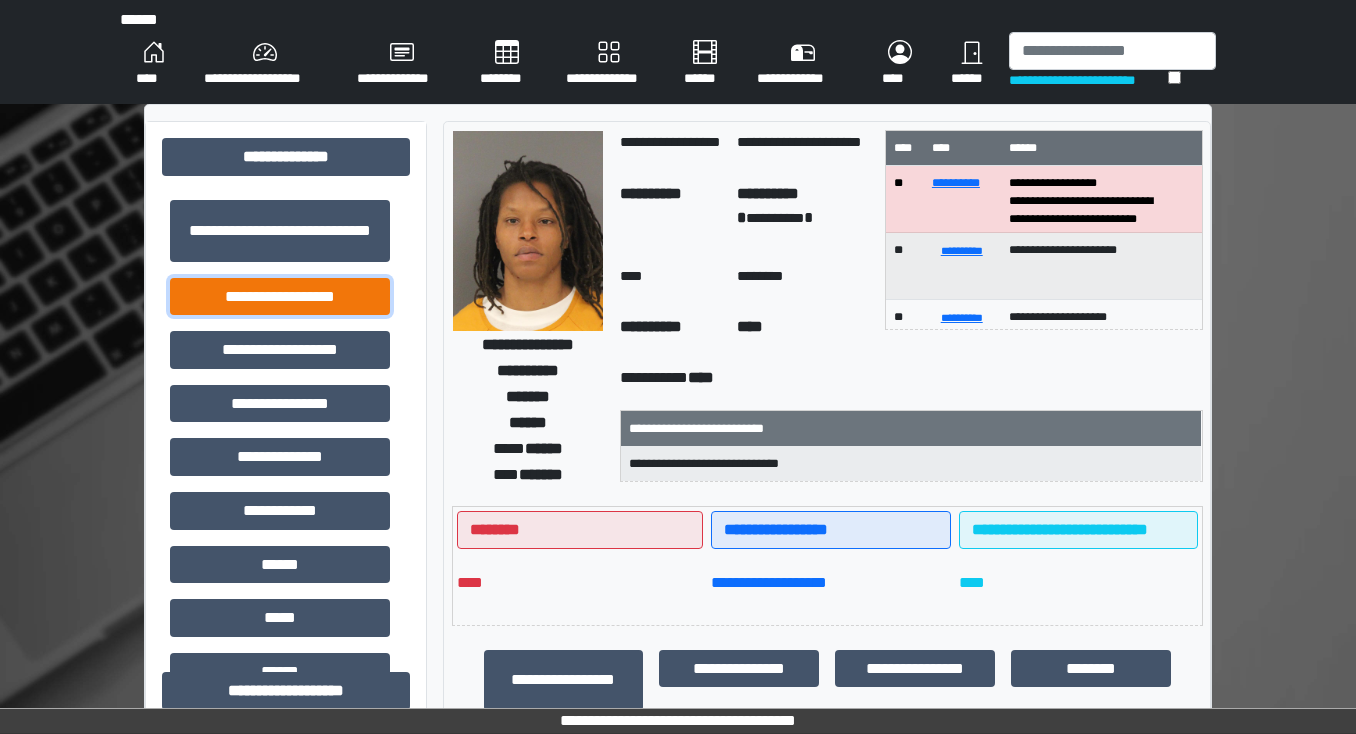 click on "**********" at bounding box center (280, 297) 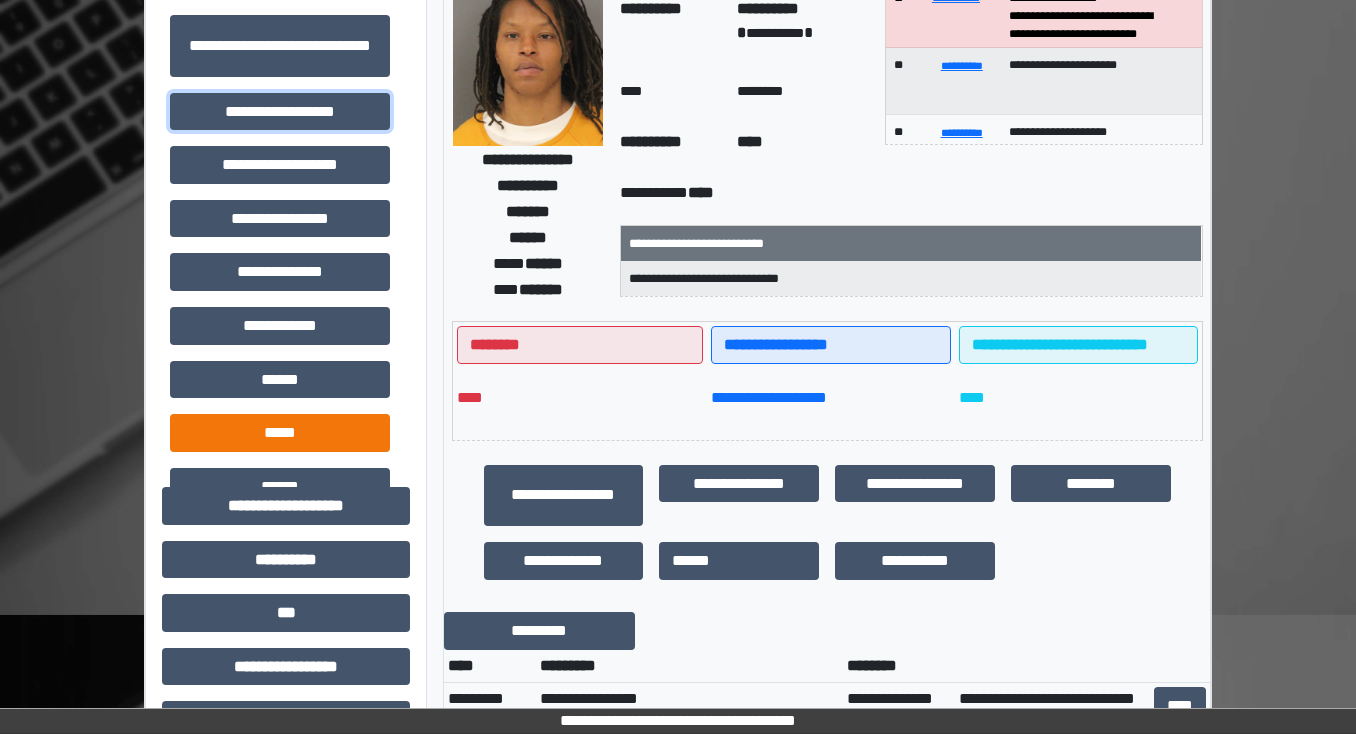 scroll, scrollTop: 240, scrollLeft: 0, axis: vertical 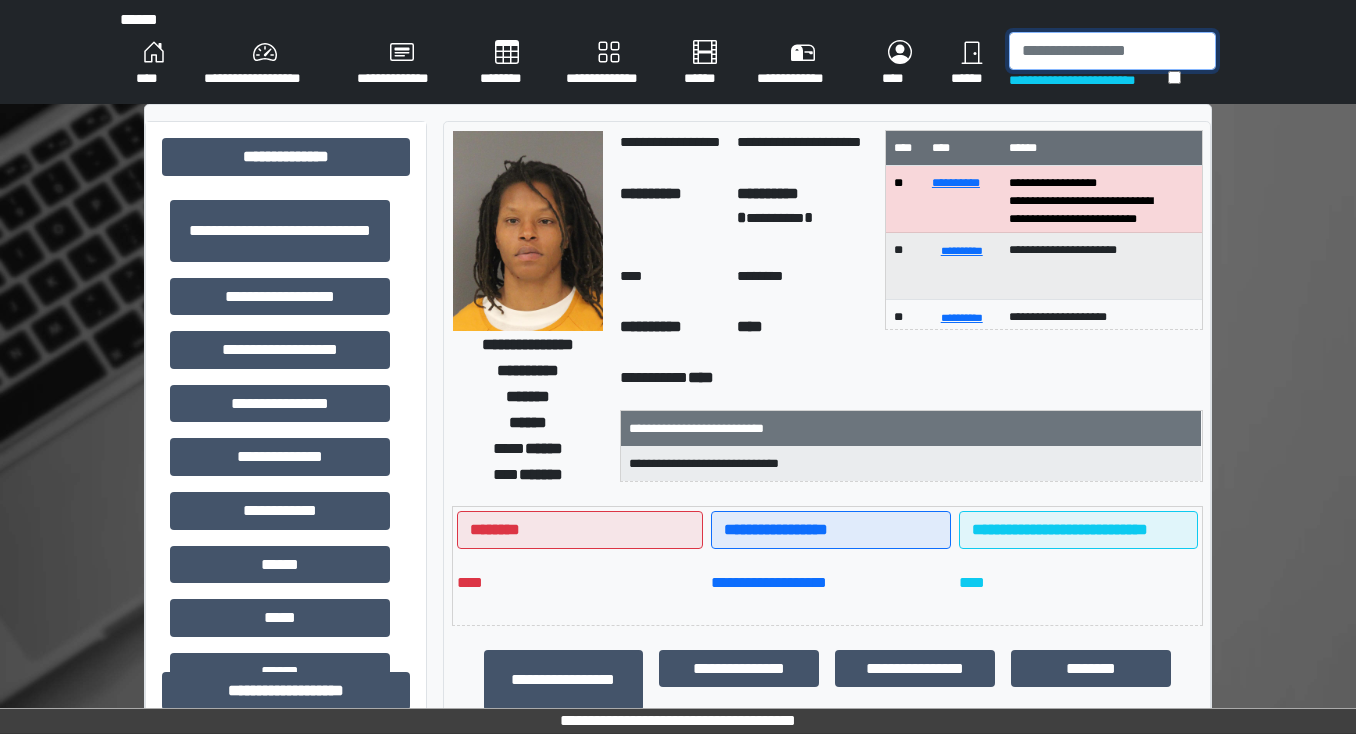 click at bounding box center [1112, 51] 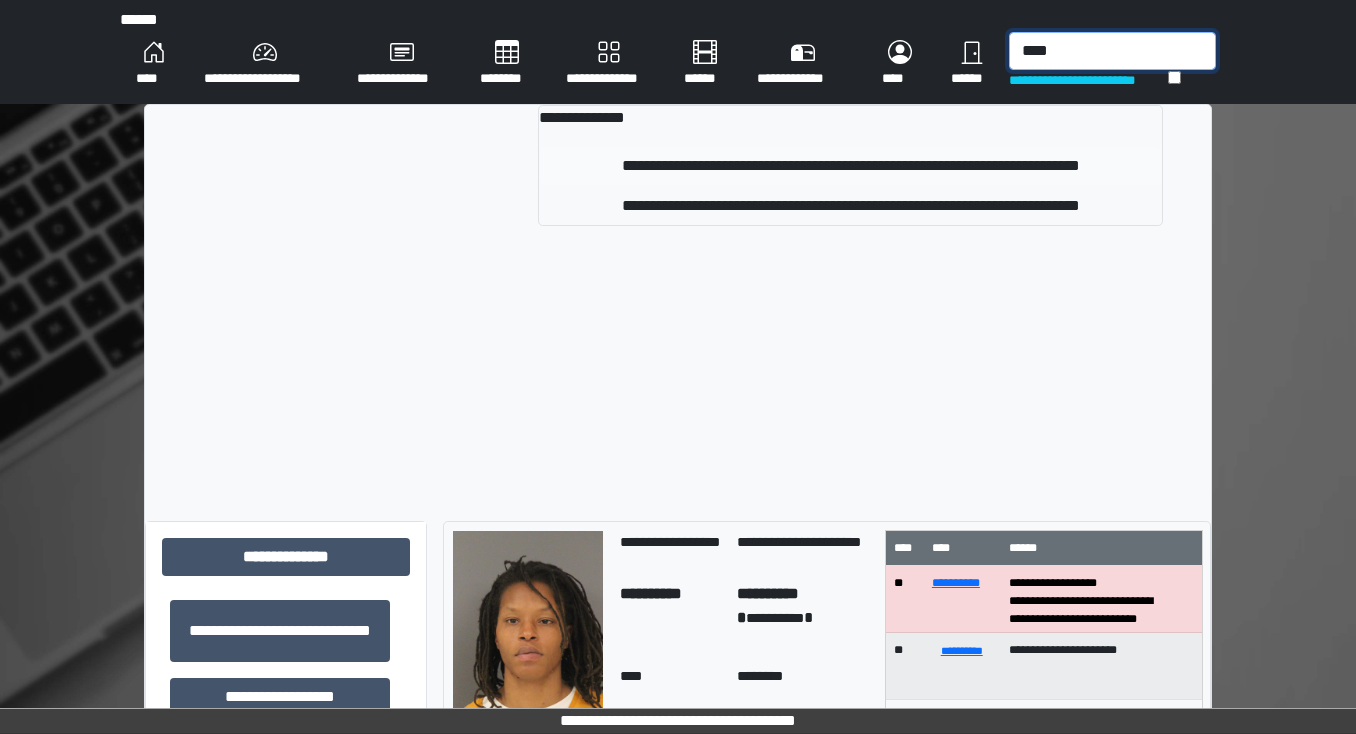 type on "****" 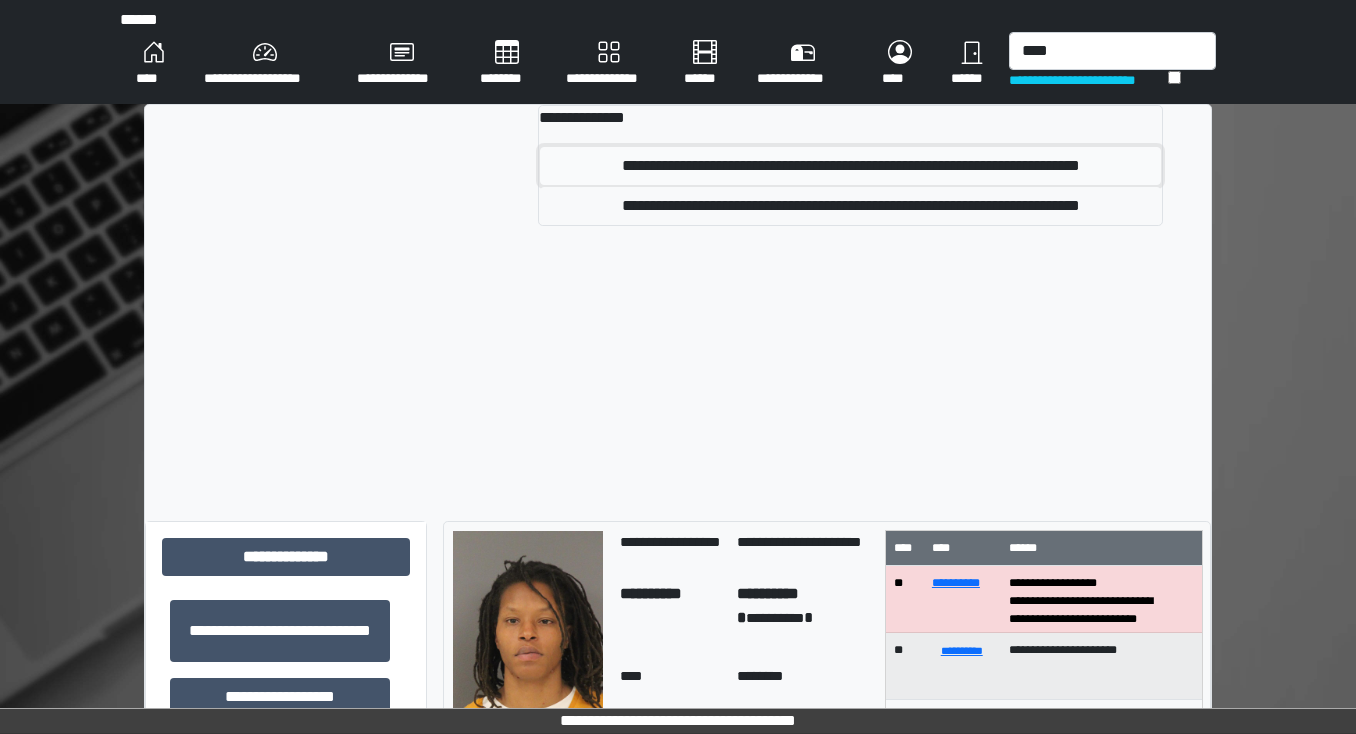 click on "**********" at bounding box center (850, 166) 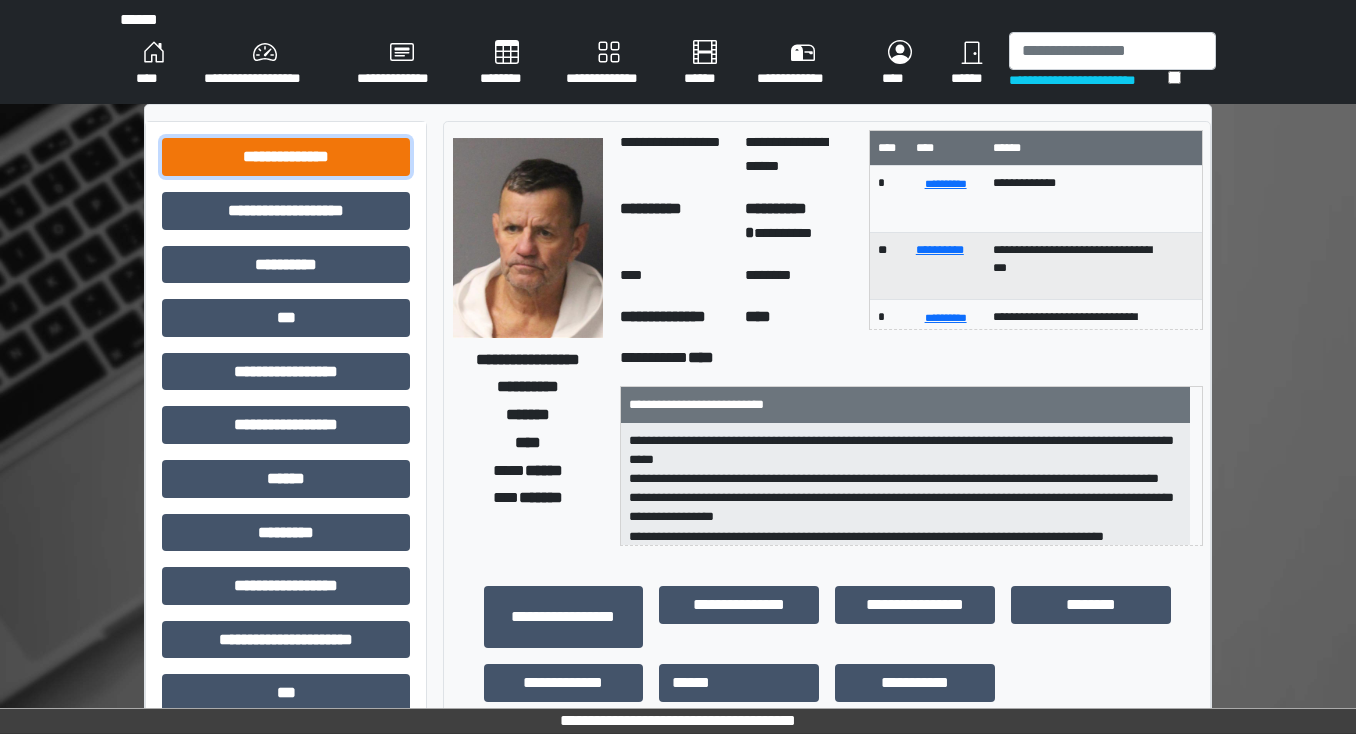 click on "**********" at bounding box center [286, 157] 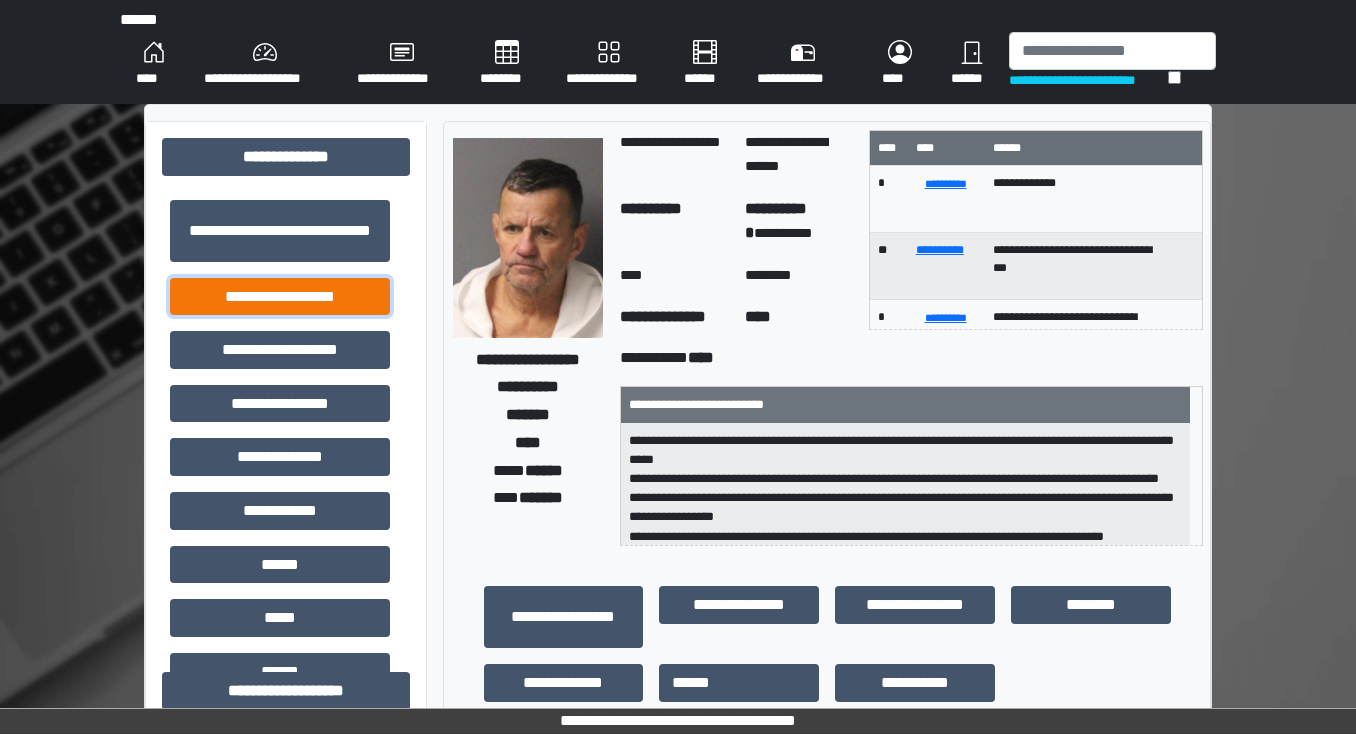 click on "**********" at bounding box center (280, 297) 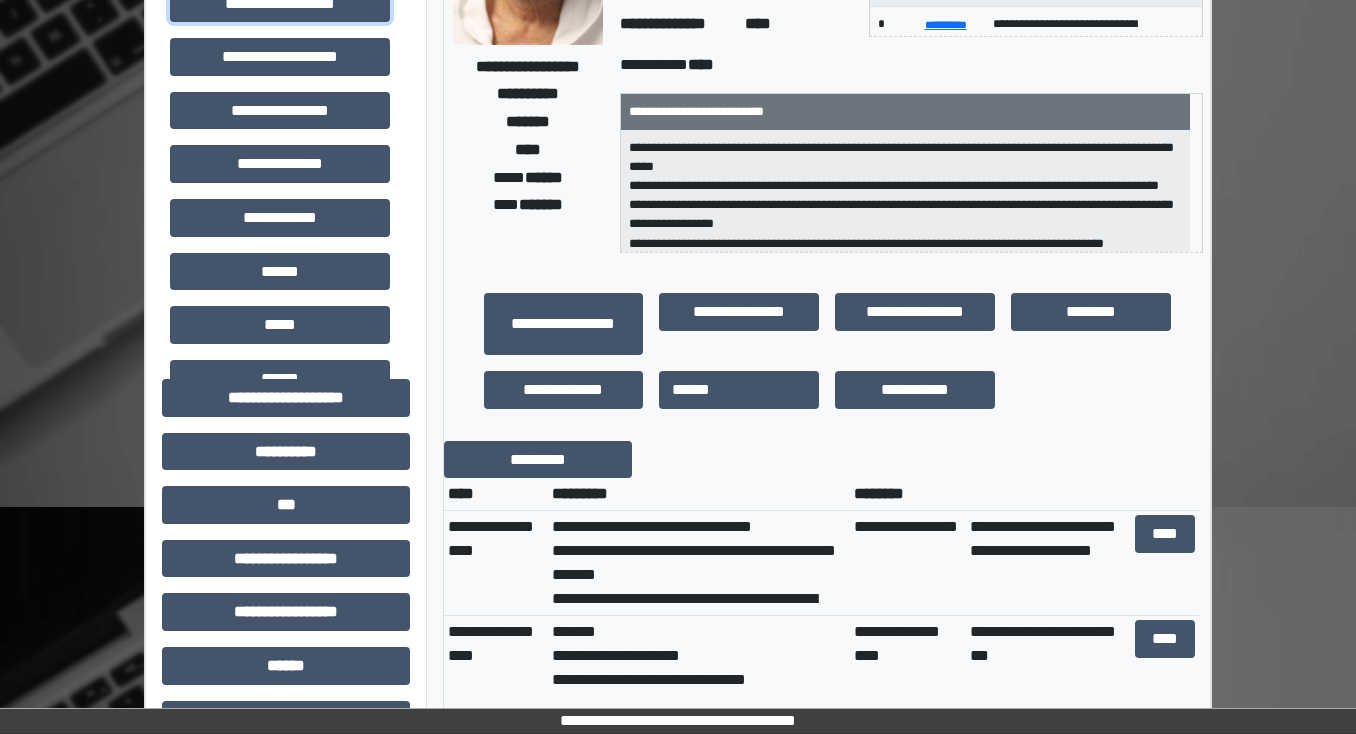 scroll, scrollTop: 80, scrollLeft: 0, axis: vertical 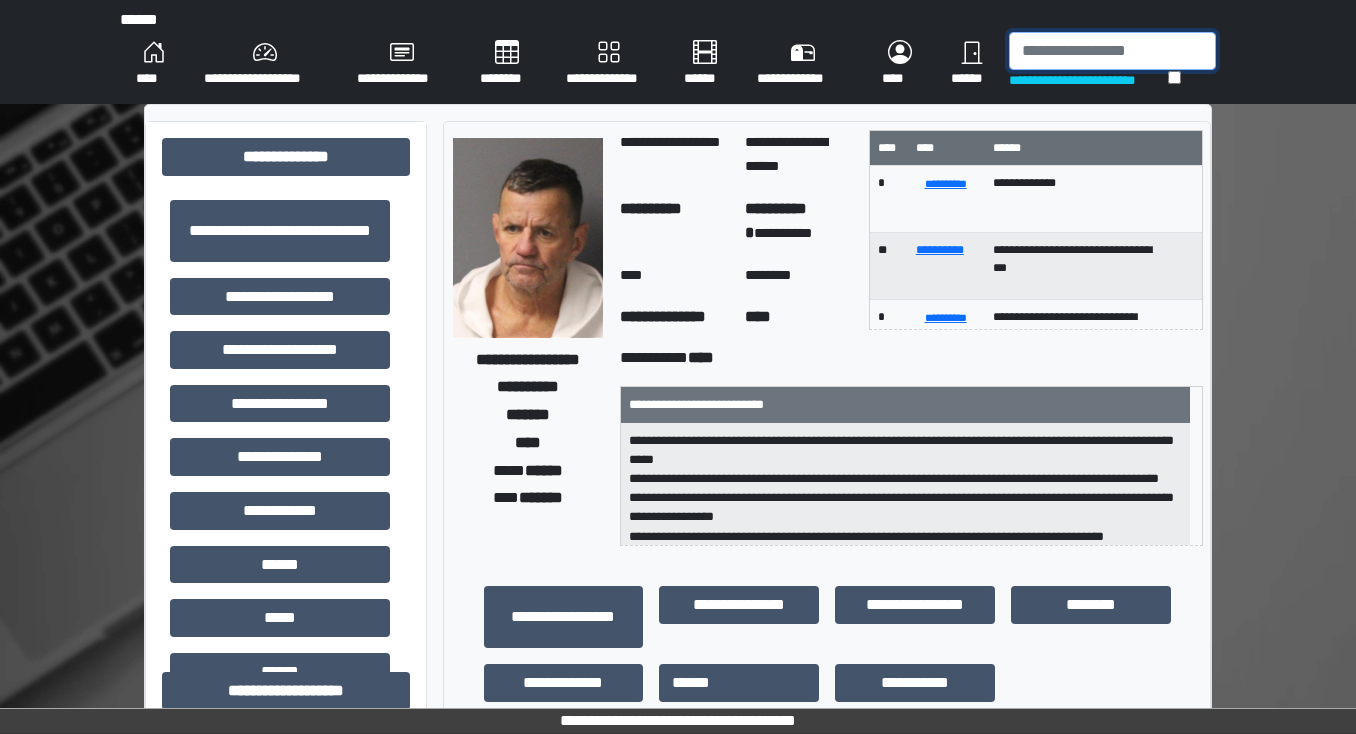 click at bounding box center (1112, 51) 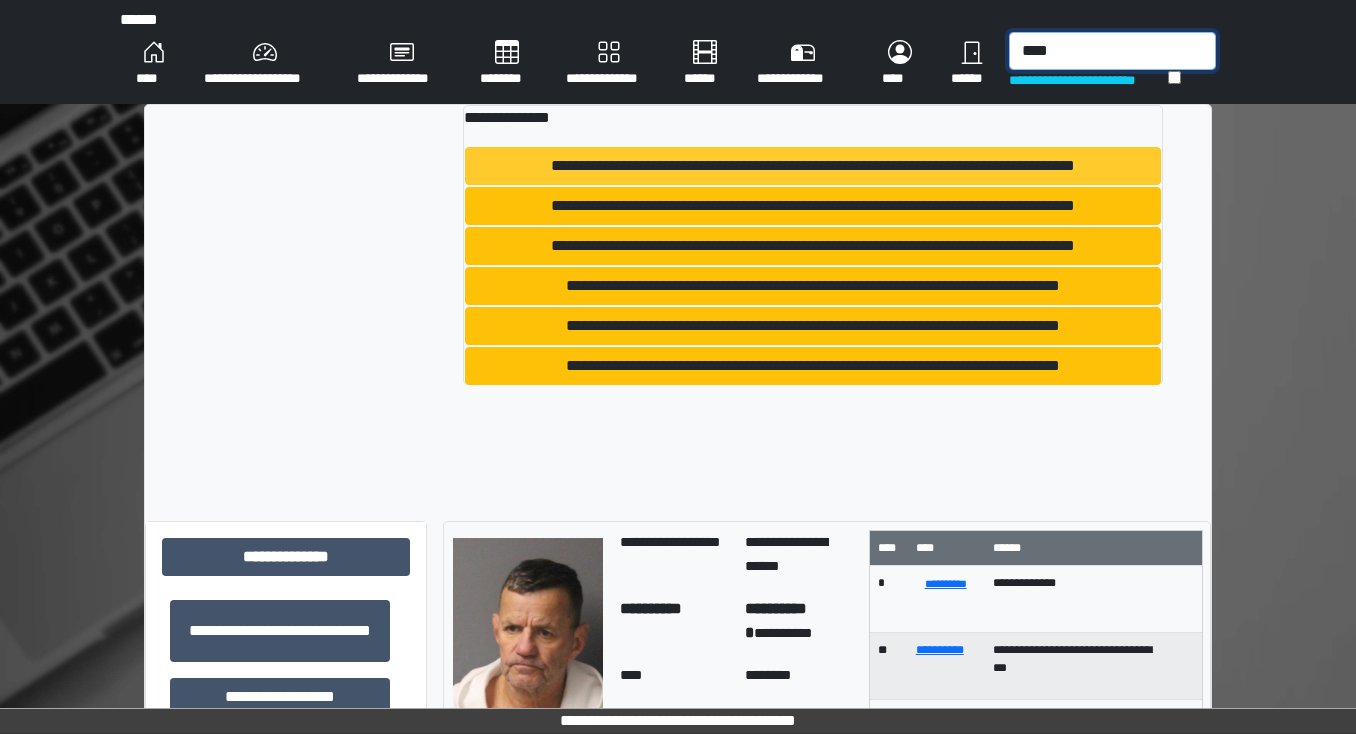 type on "****" 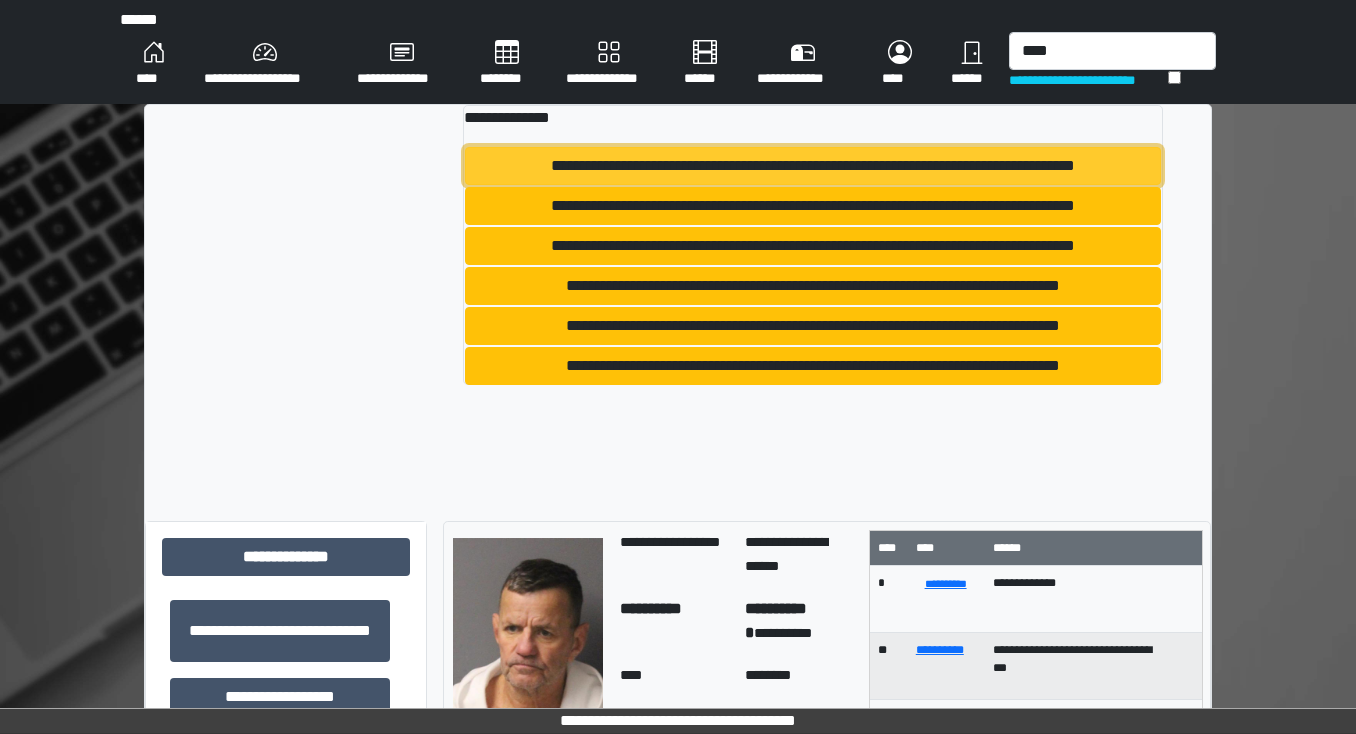 click on "**********" at bounding box center (813, 166) 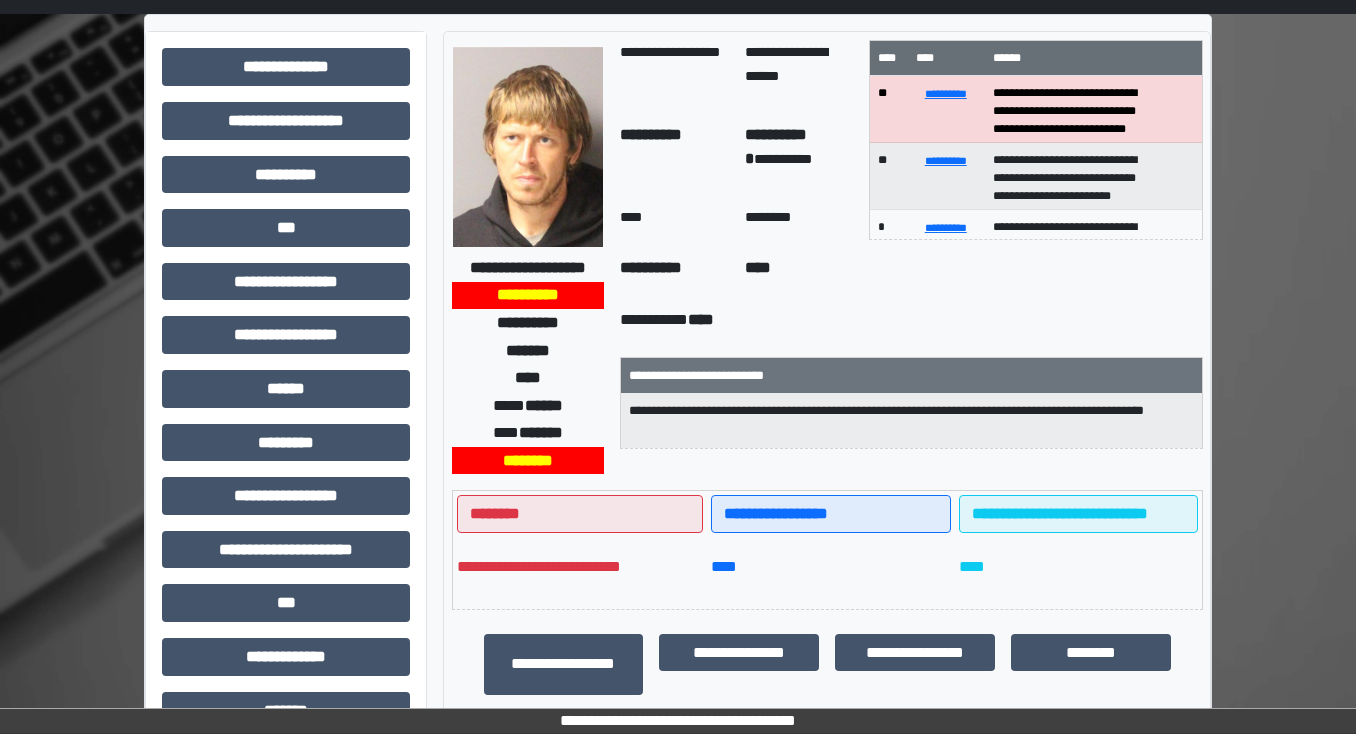 scroll, scrollTop: 0, scrollLeft: 0, axis: both 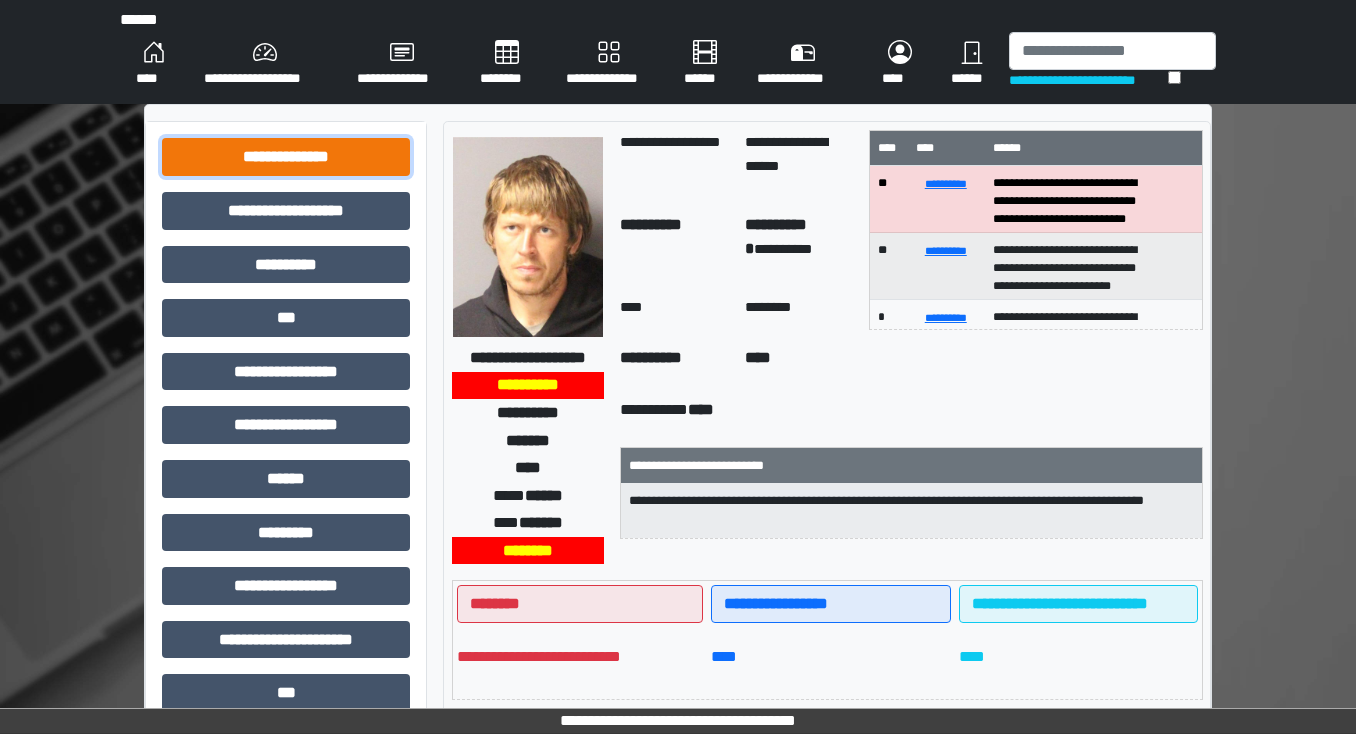 click on "**********" at bounding box center [286, 157] 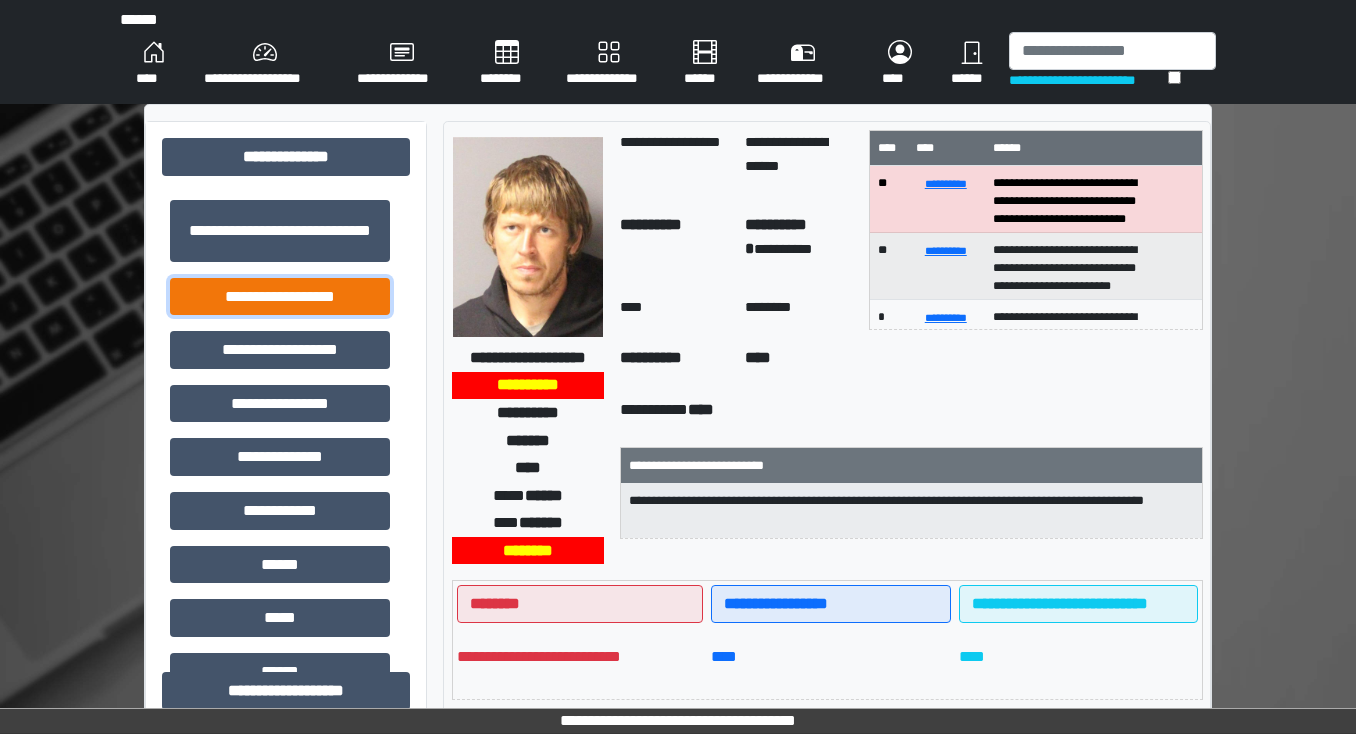 click on "**********" at bounding box center [280, 297] 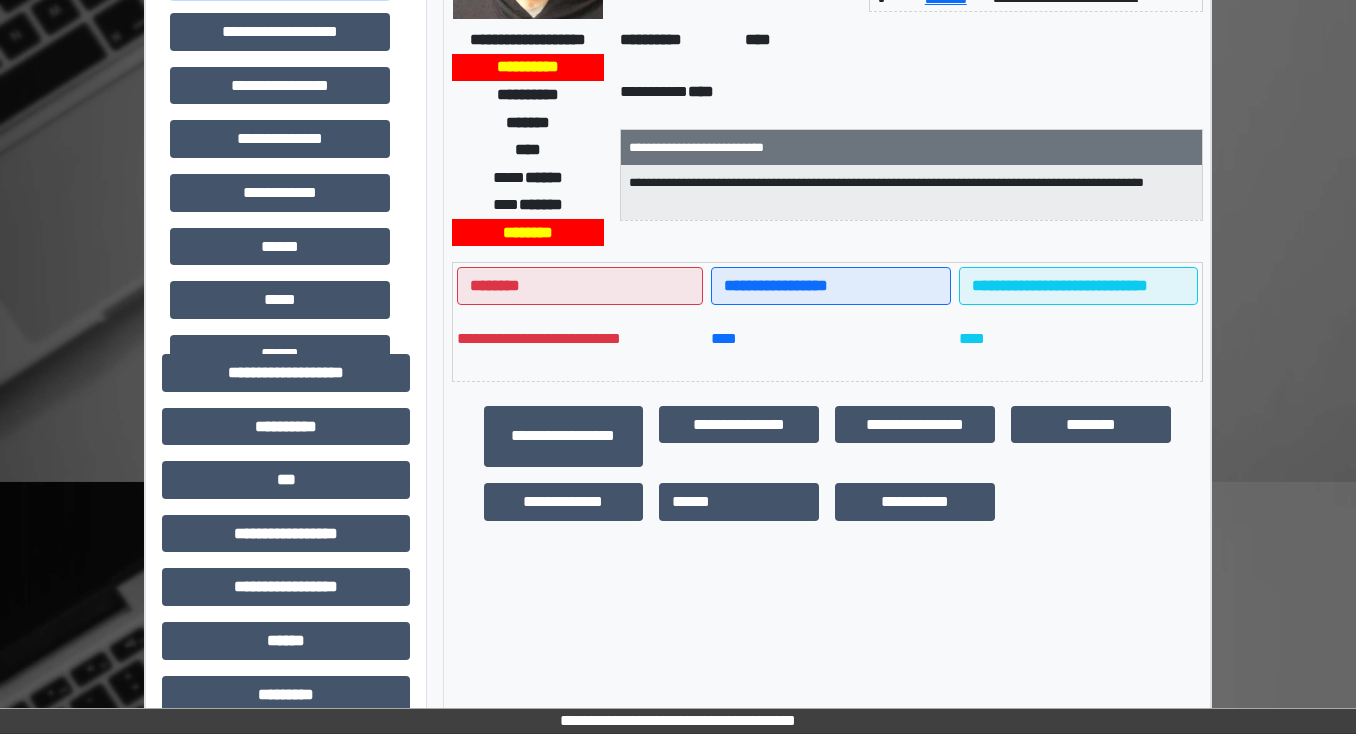 scroll, scrollTop: 320, scrollLeft: 0, axis: vertical 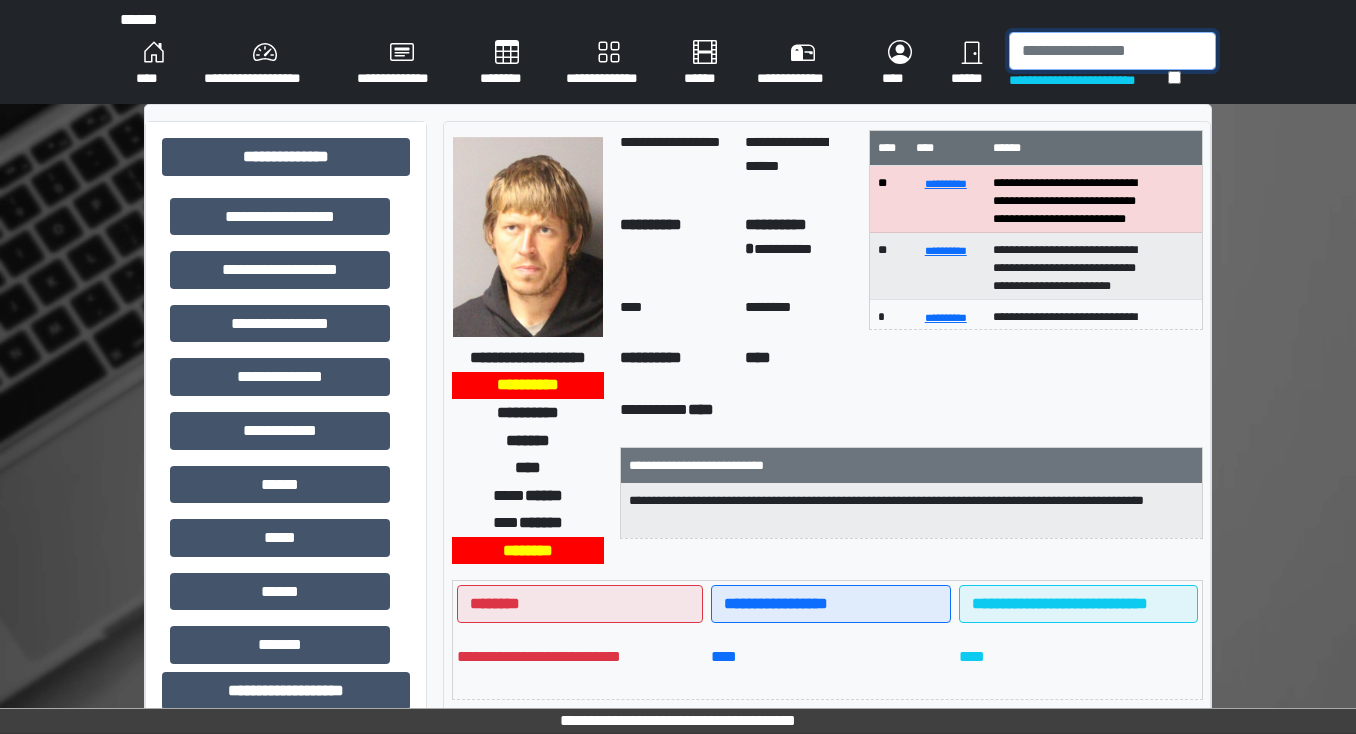click at bounding box center (1112, 51) 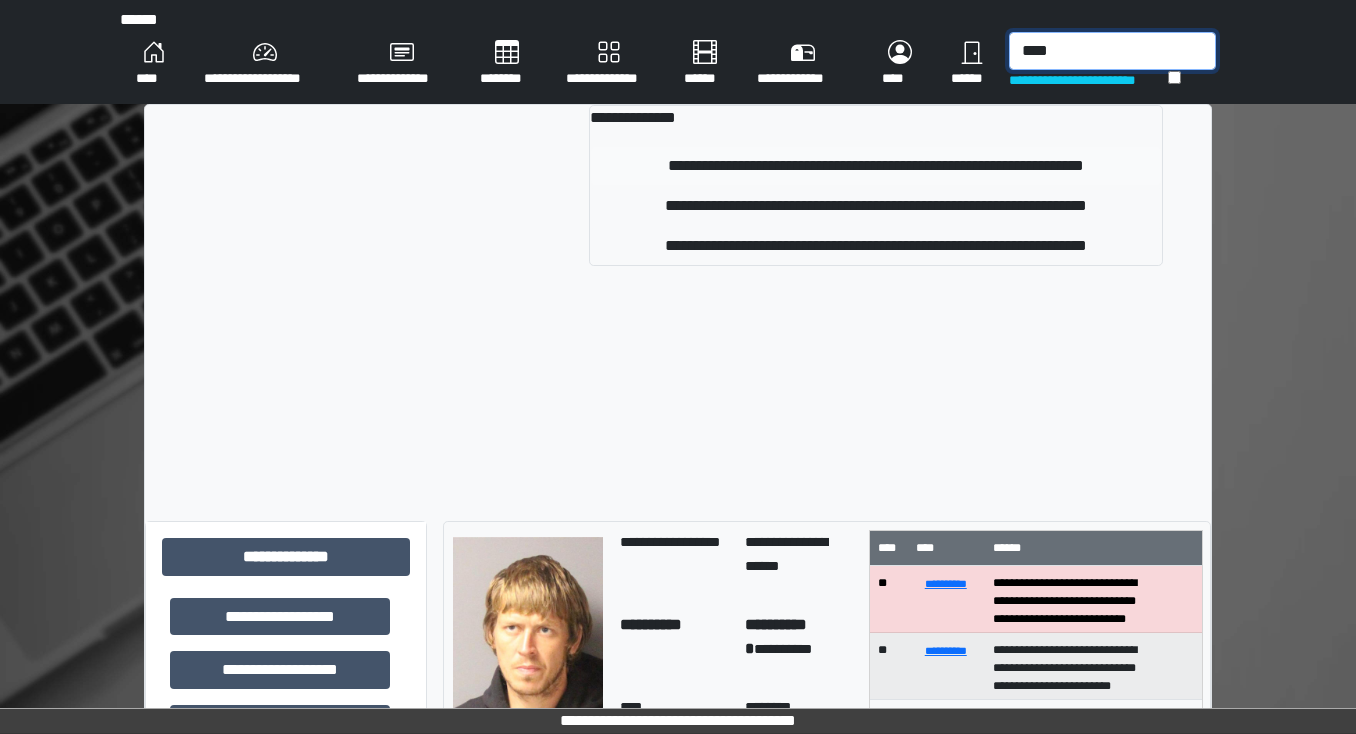 type on "****" 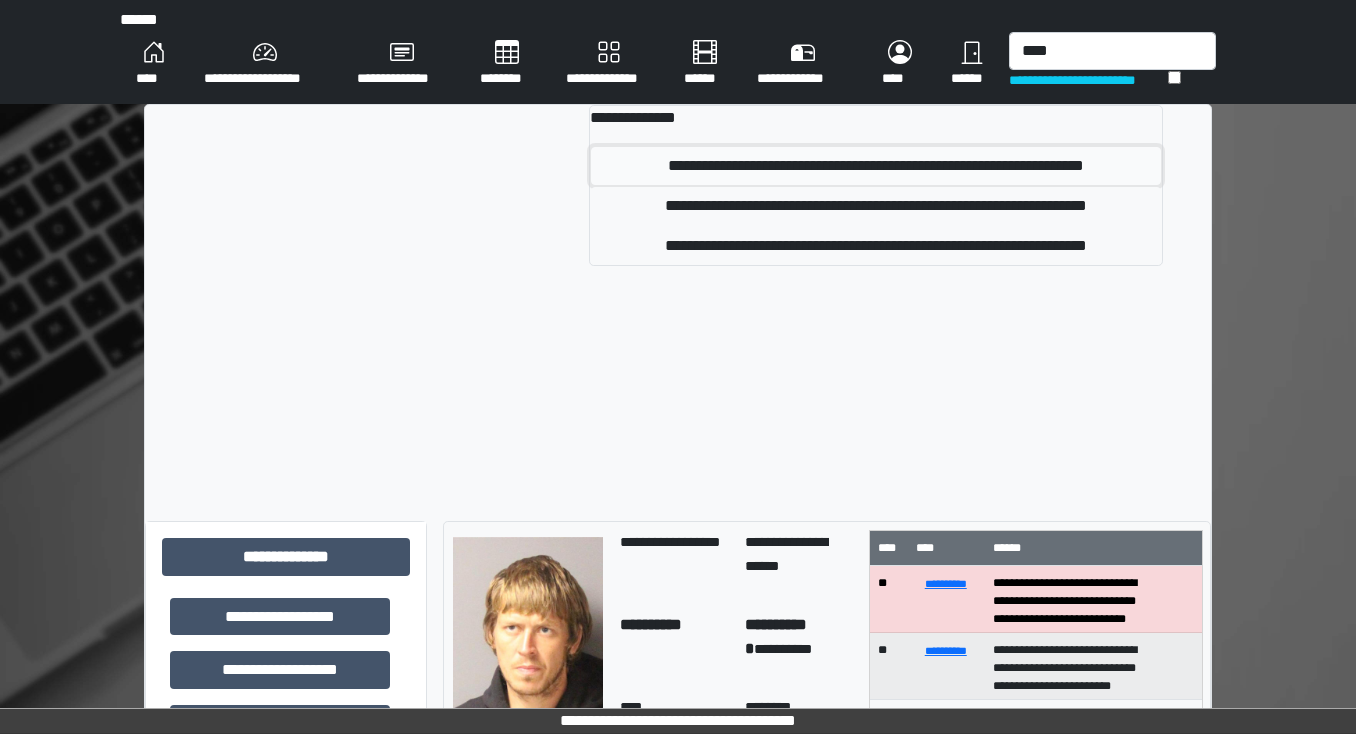 click on "**********" at bounding box center (876, 166) 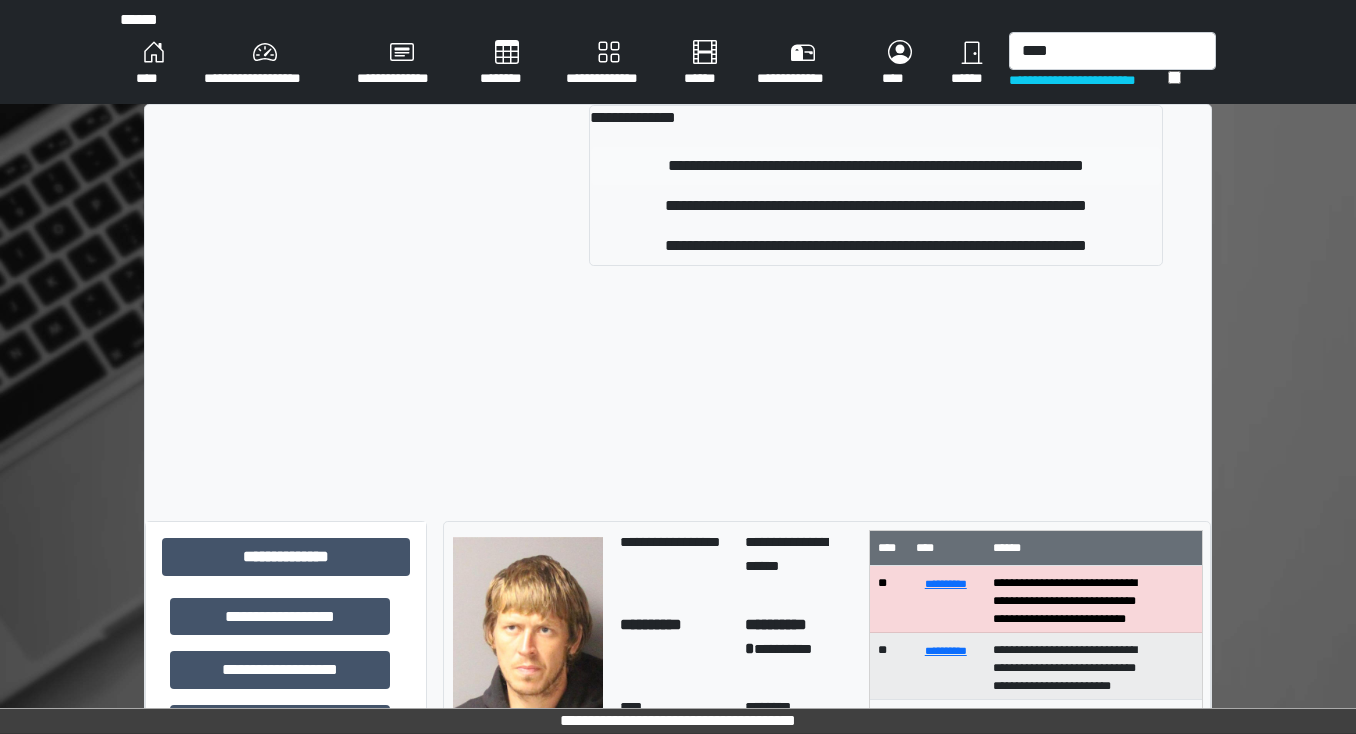 type 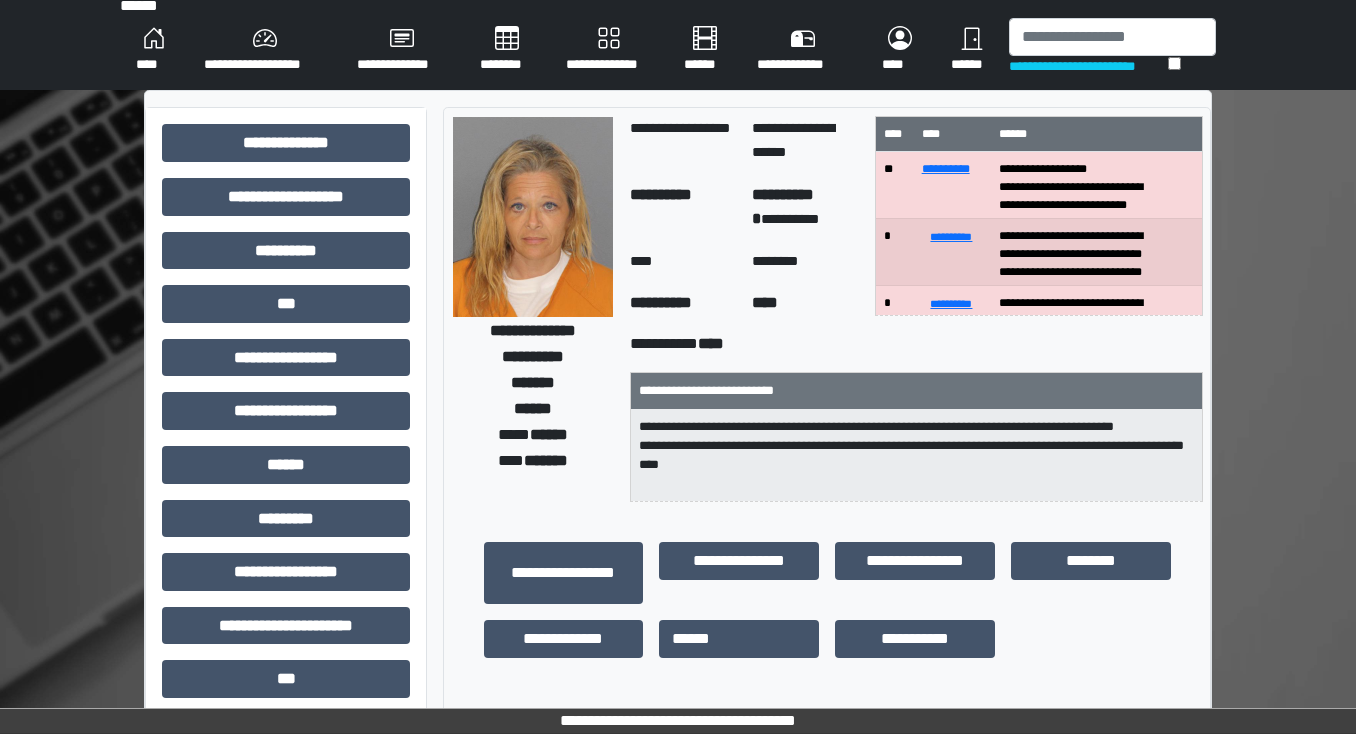 scroll, scrollTop: 0, scrollLeft: 0, axis: both 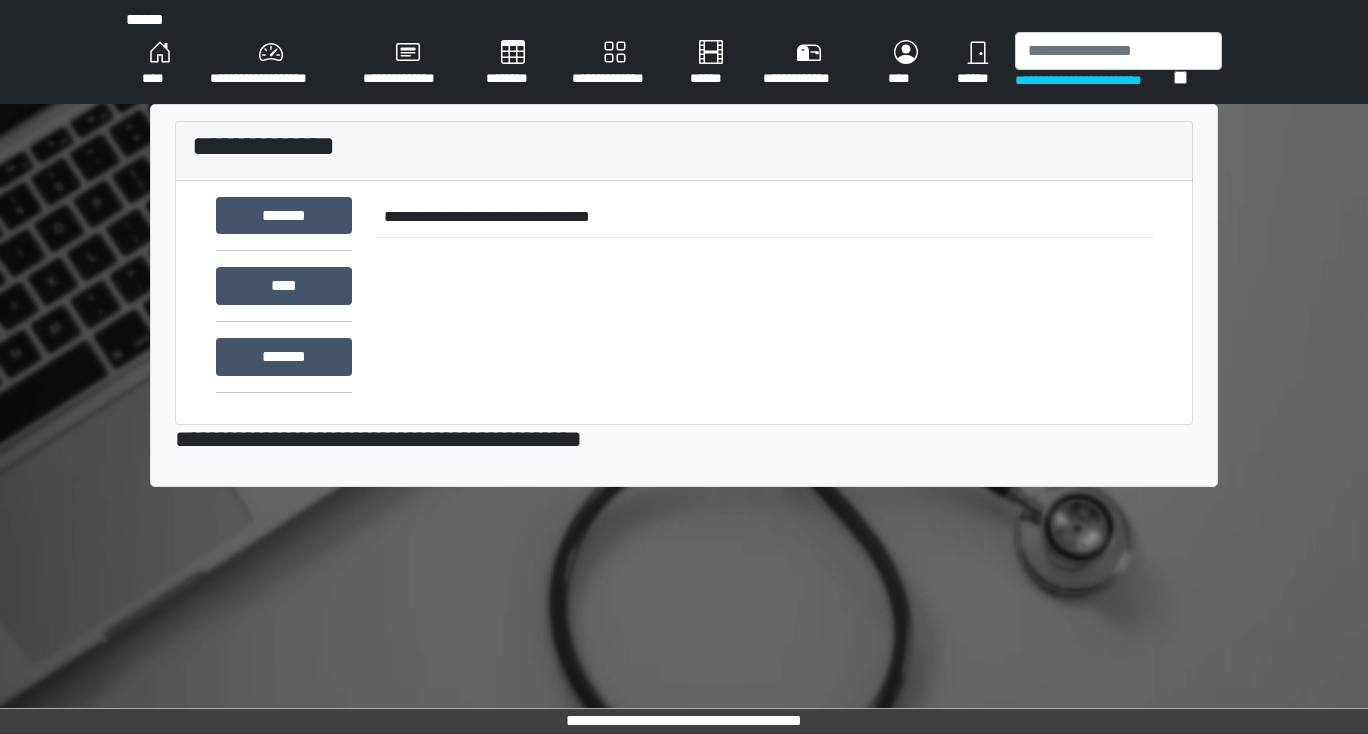 click on "********" at bounding box center [513, 64] 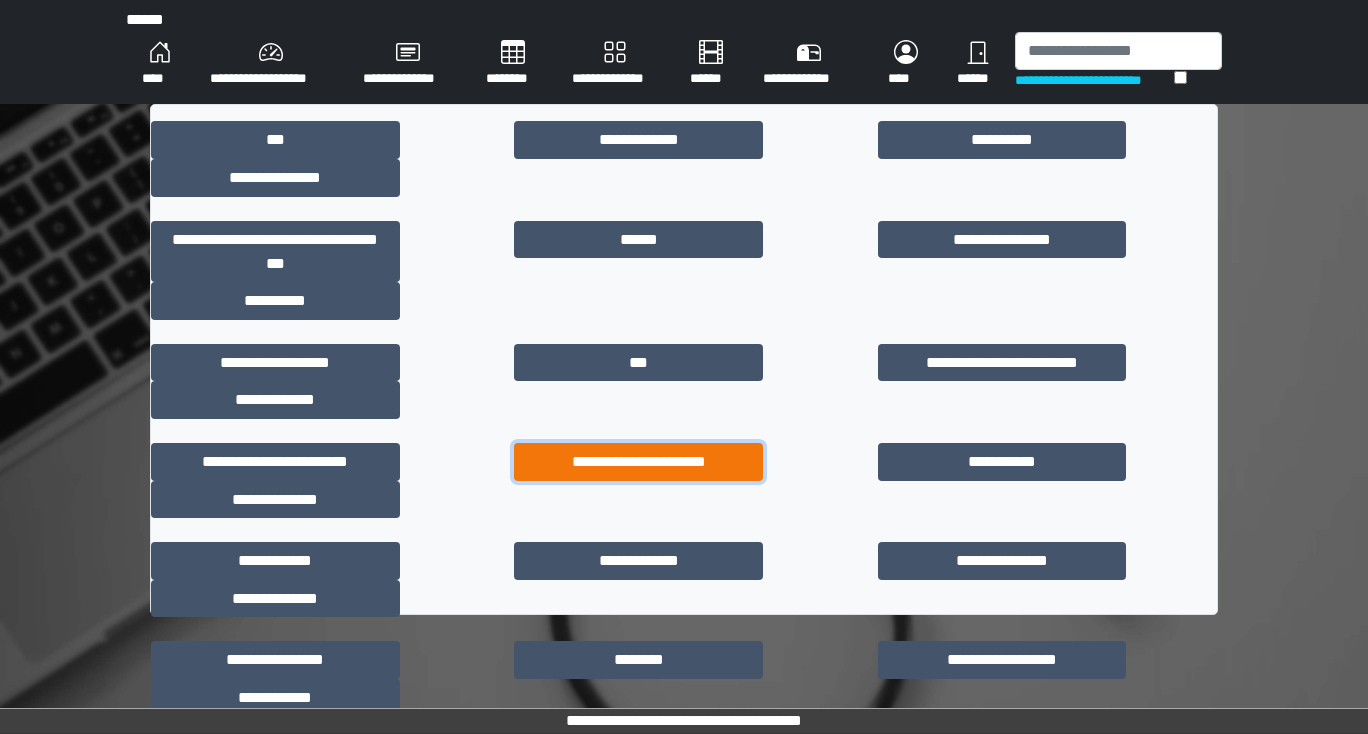 click on "**********" at bounding box center (638, 462) 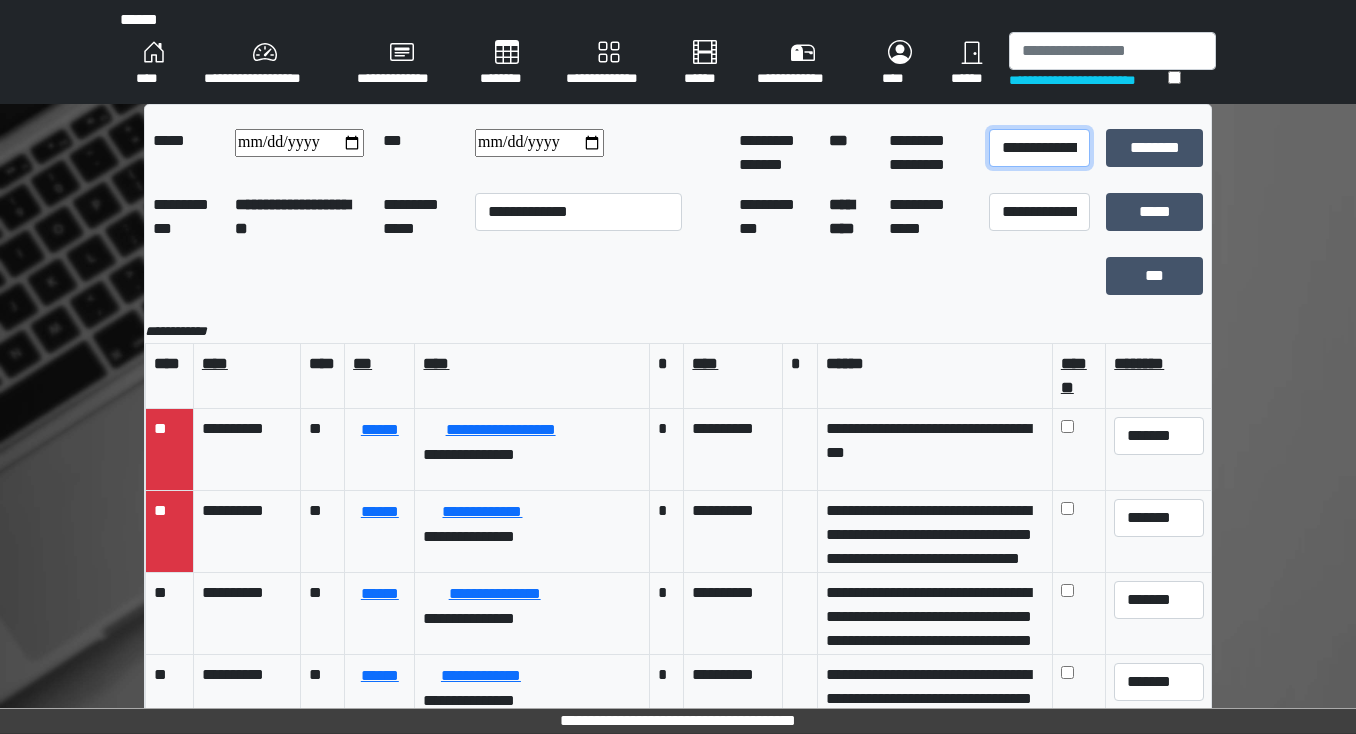 click on "**********" at bounding box center (1039, 148) 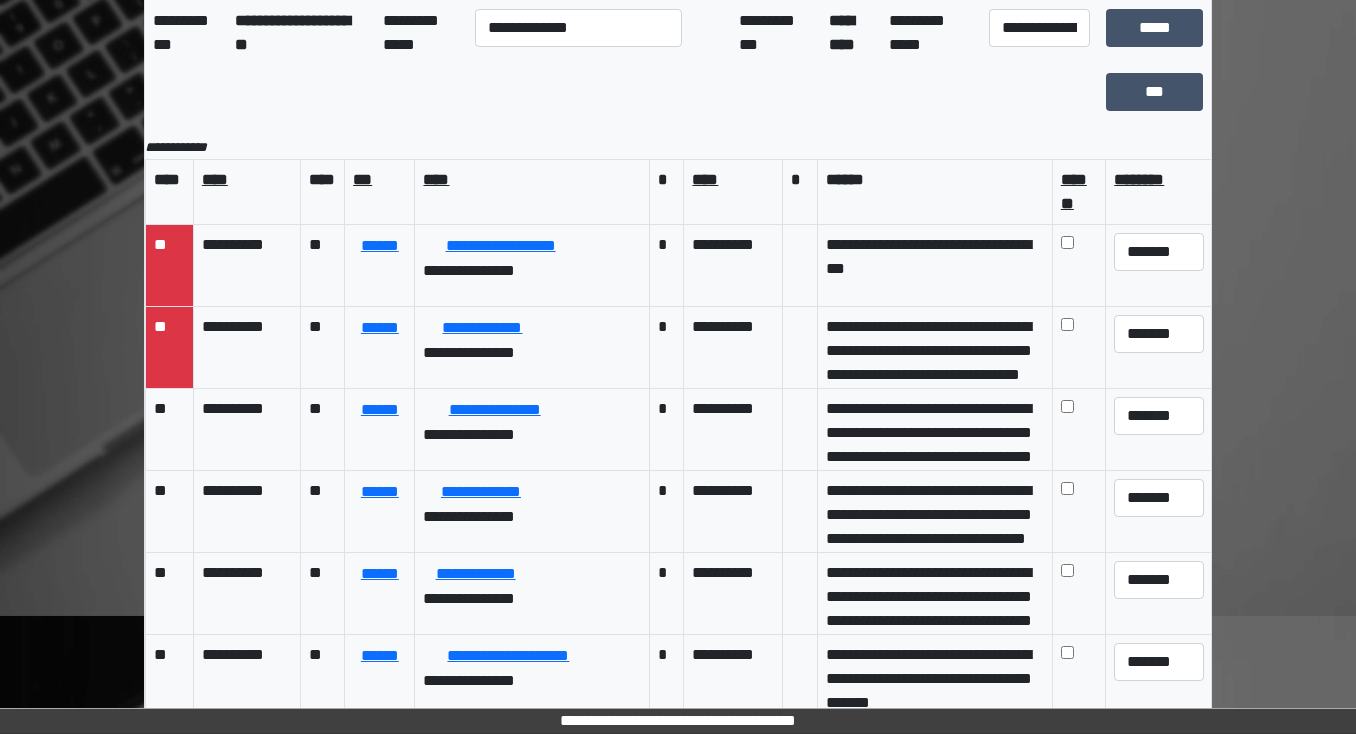 scroll, scrollTop: 197, scrollLeft: 0, axis: vertical 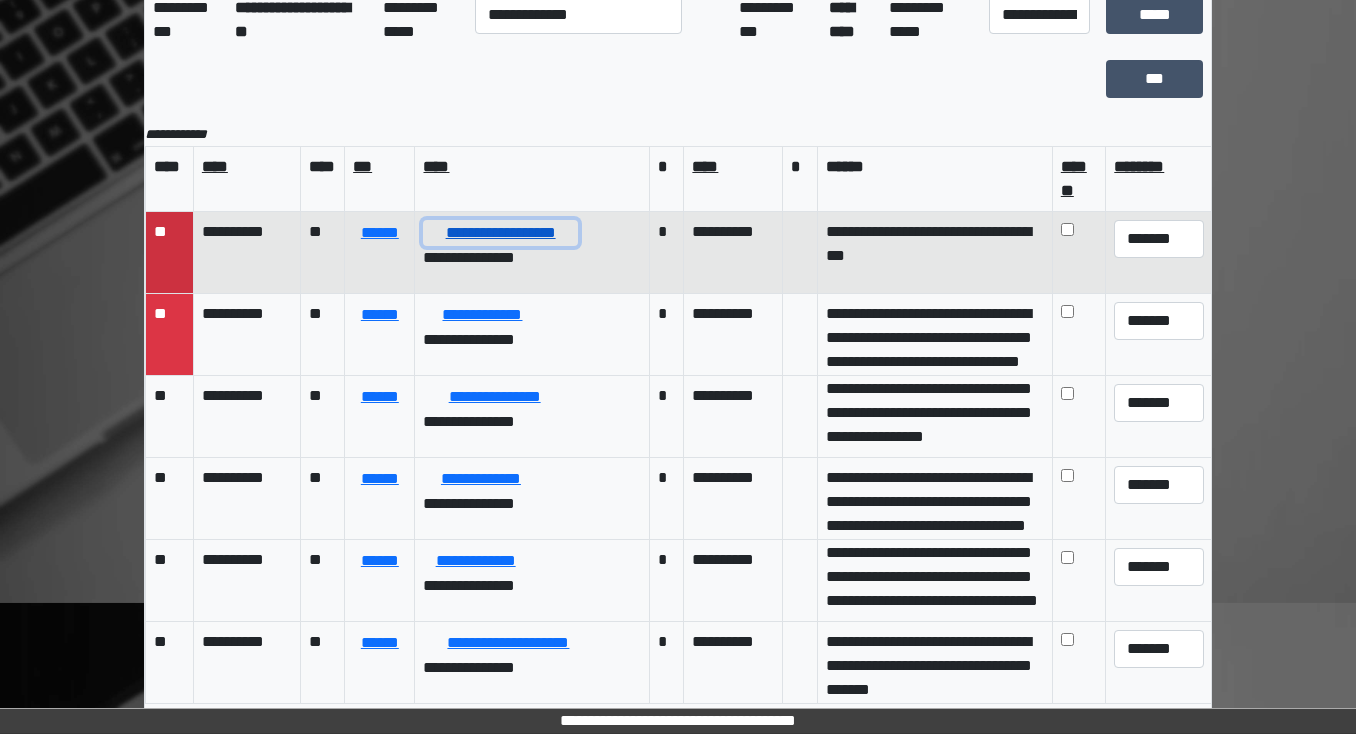 click on "**********" at bounding box center (500, 233) 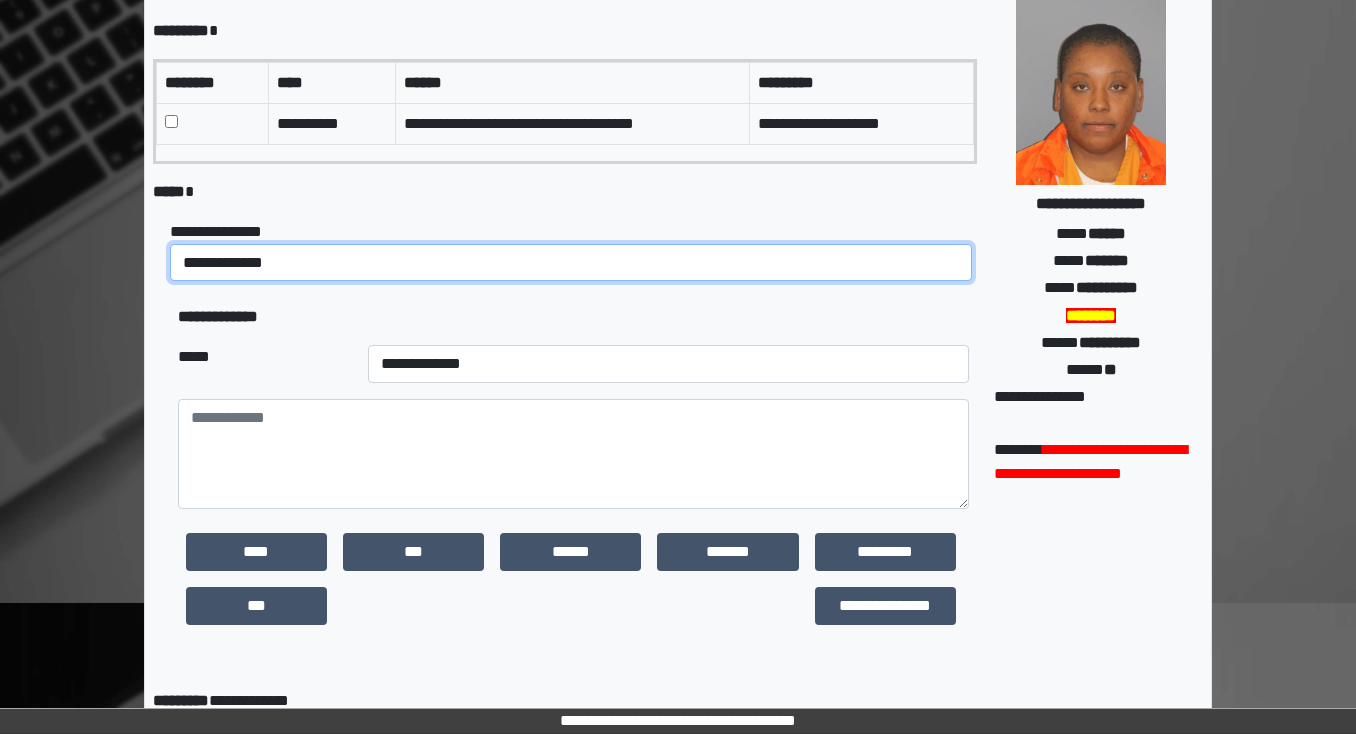 click on "**********" at bounding box center [571, 263] 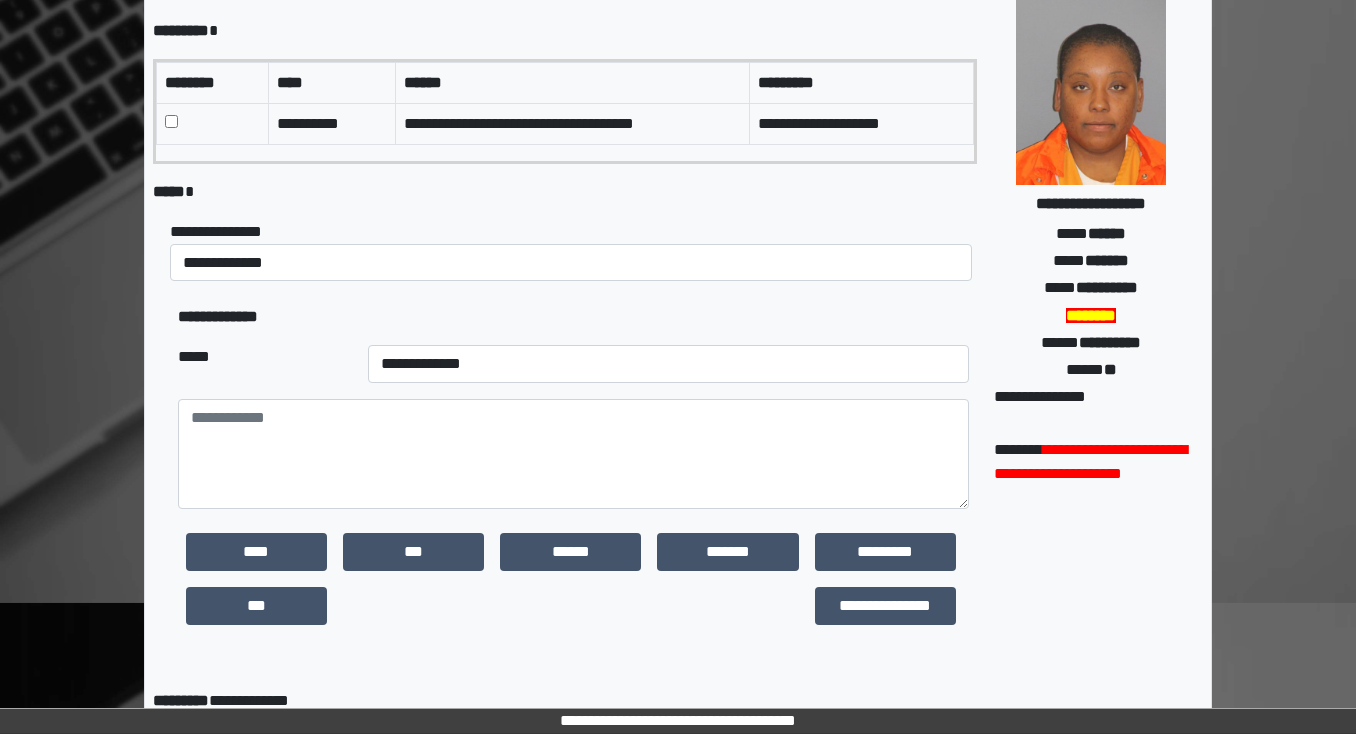 click on "***** *" at bounding box center [565, 192] 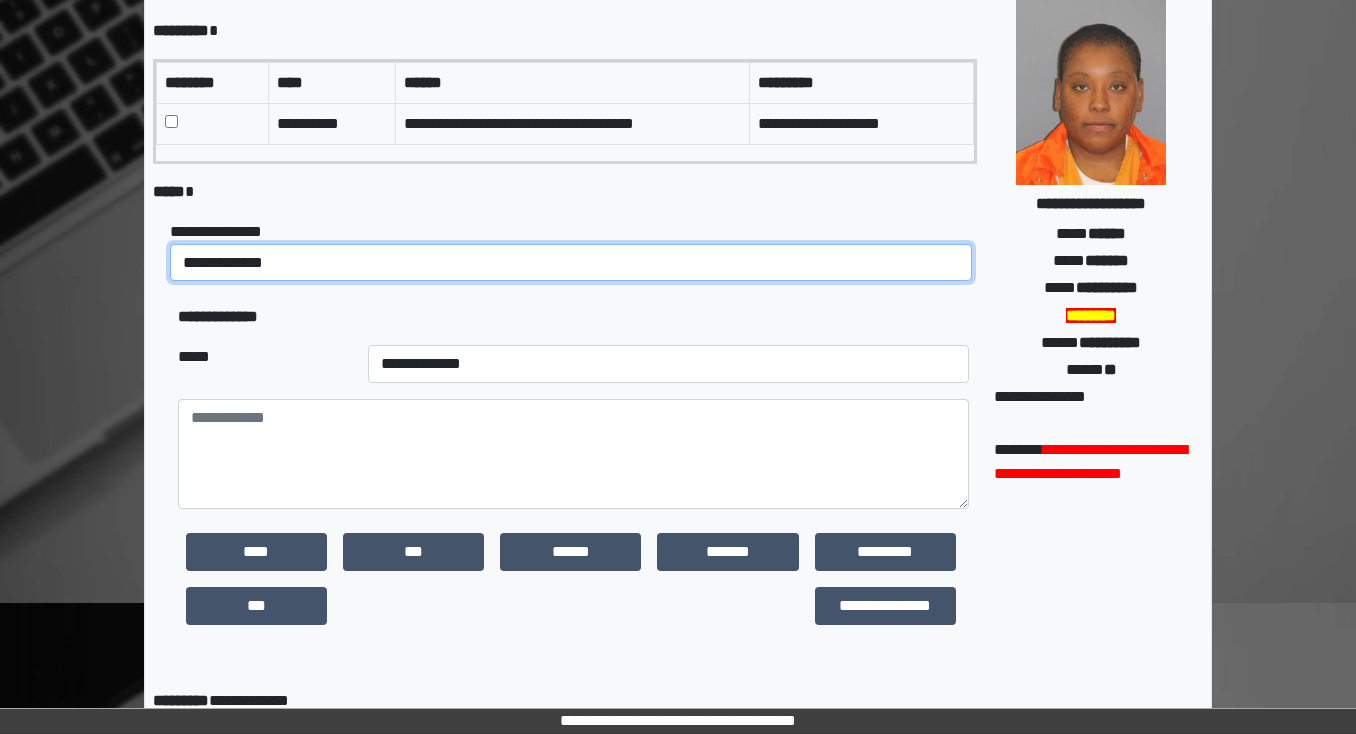 click on "**********" at bounding box center (571, 263) 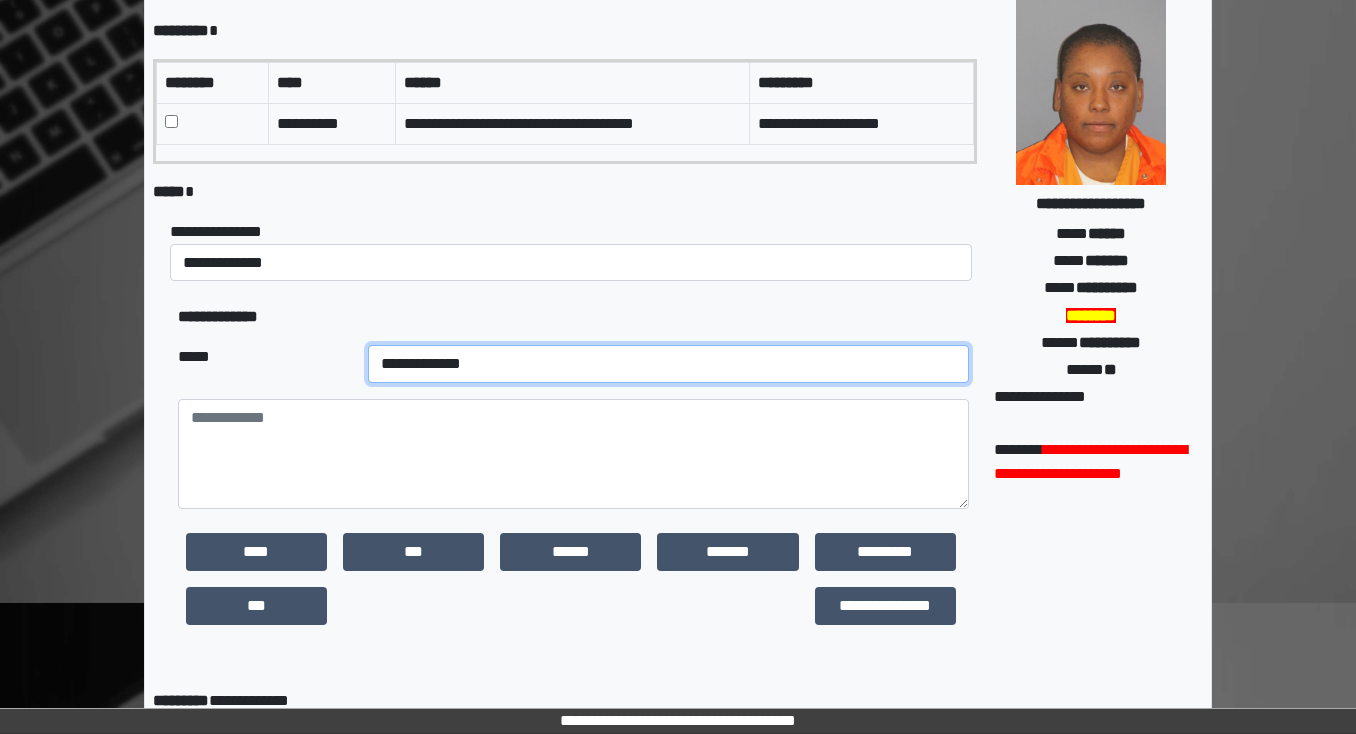 click on "**********" at bounding box center [668, 364] 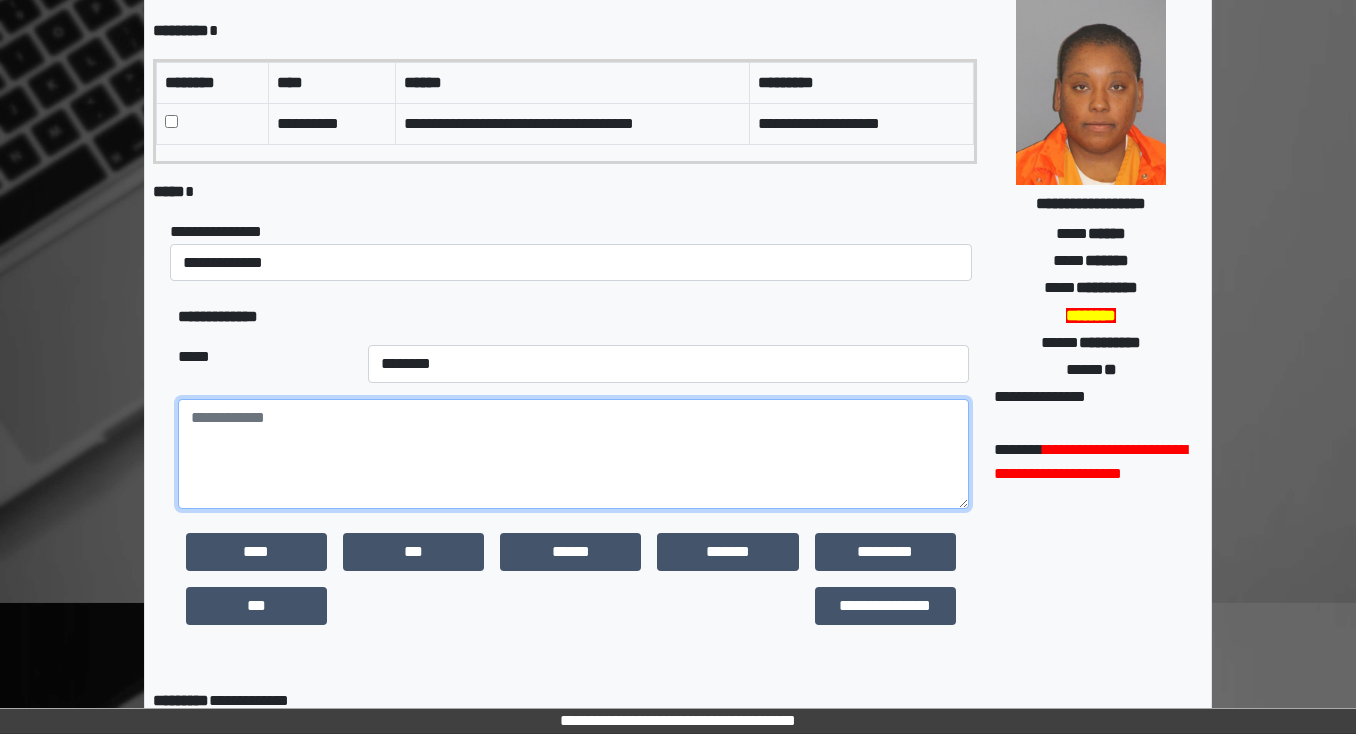 click at bounding box center [573, 454] 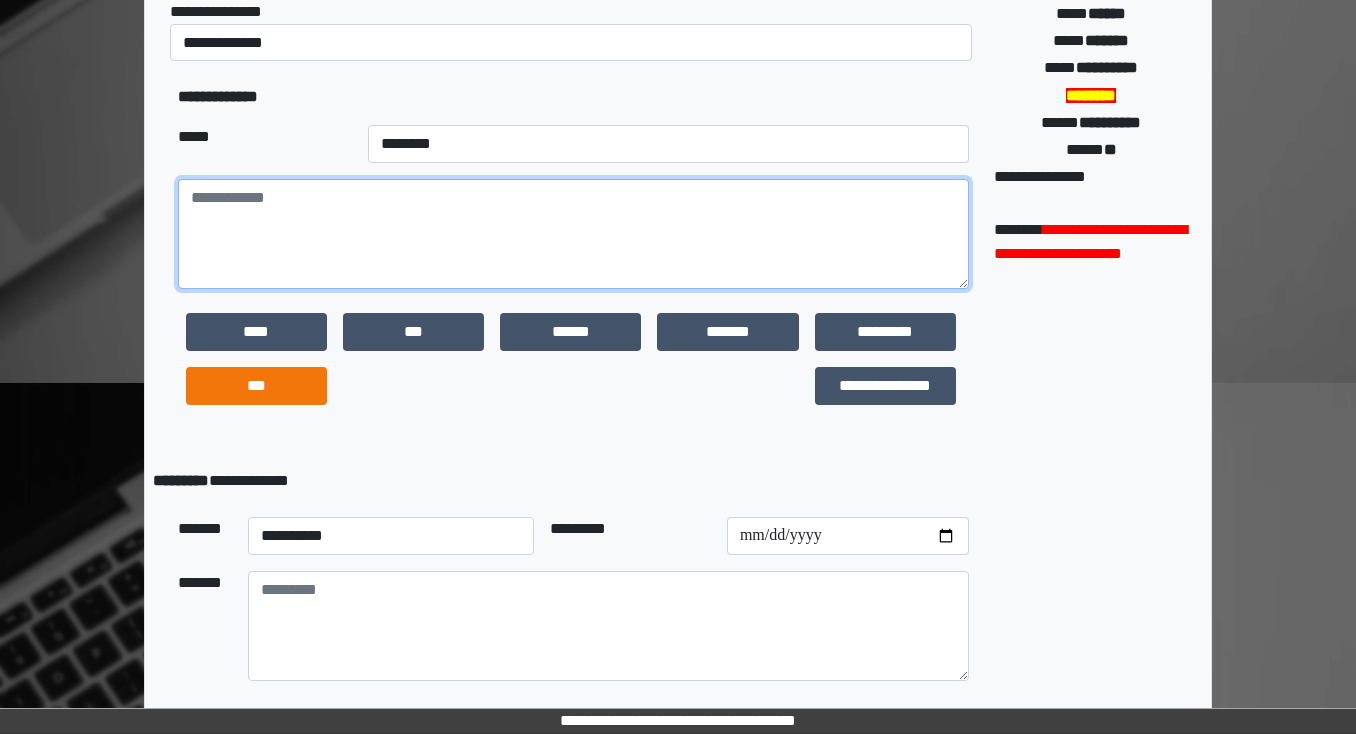 scroll, scrollTop: 437, scrollLeft: 0, axis: vertical 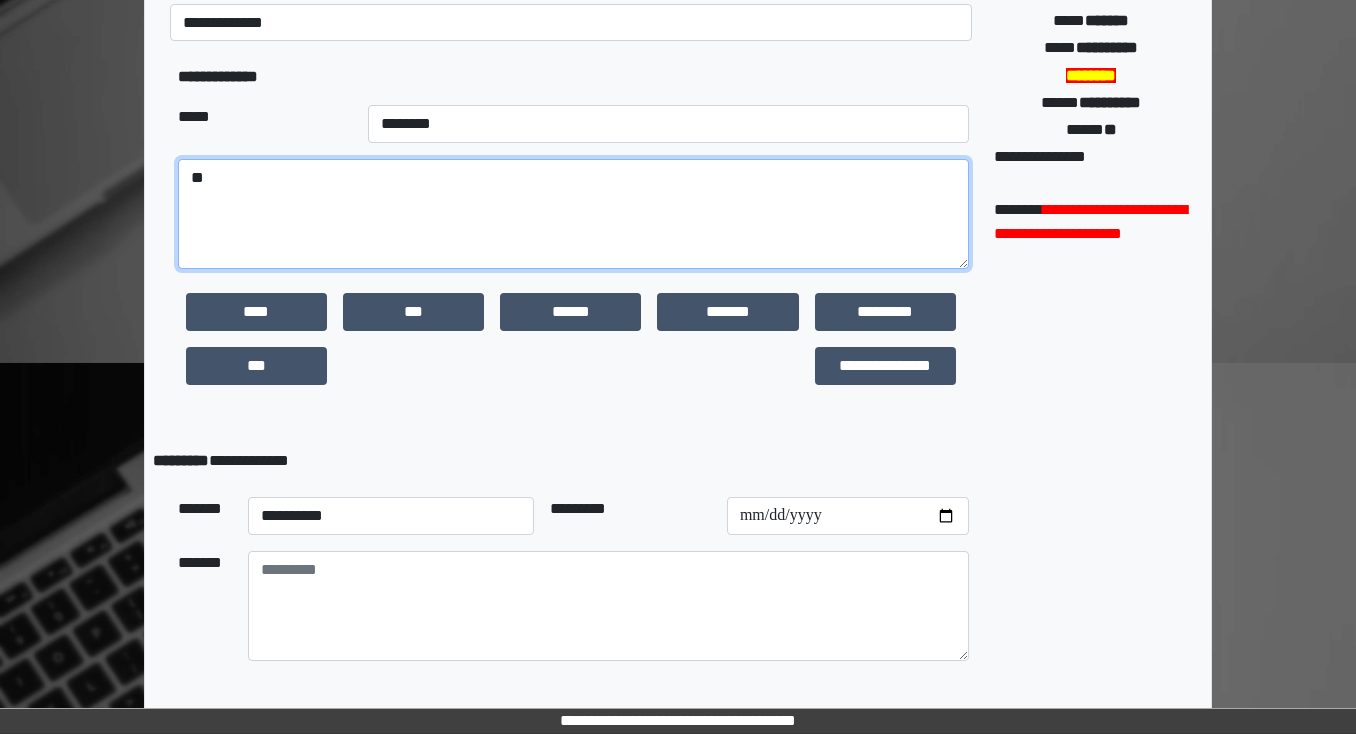 type on "*" 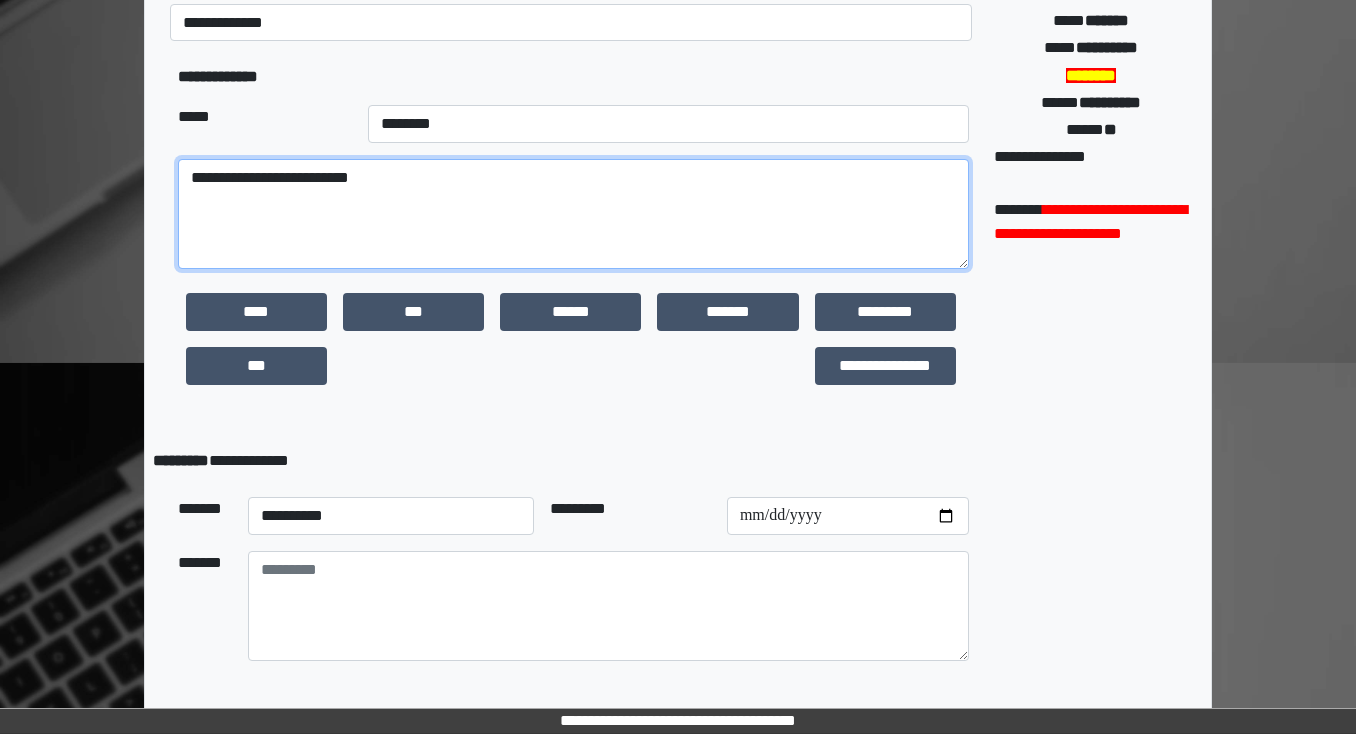 type on "**********" 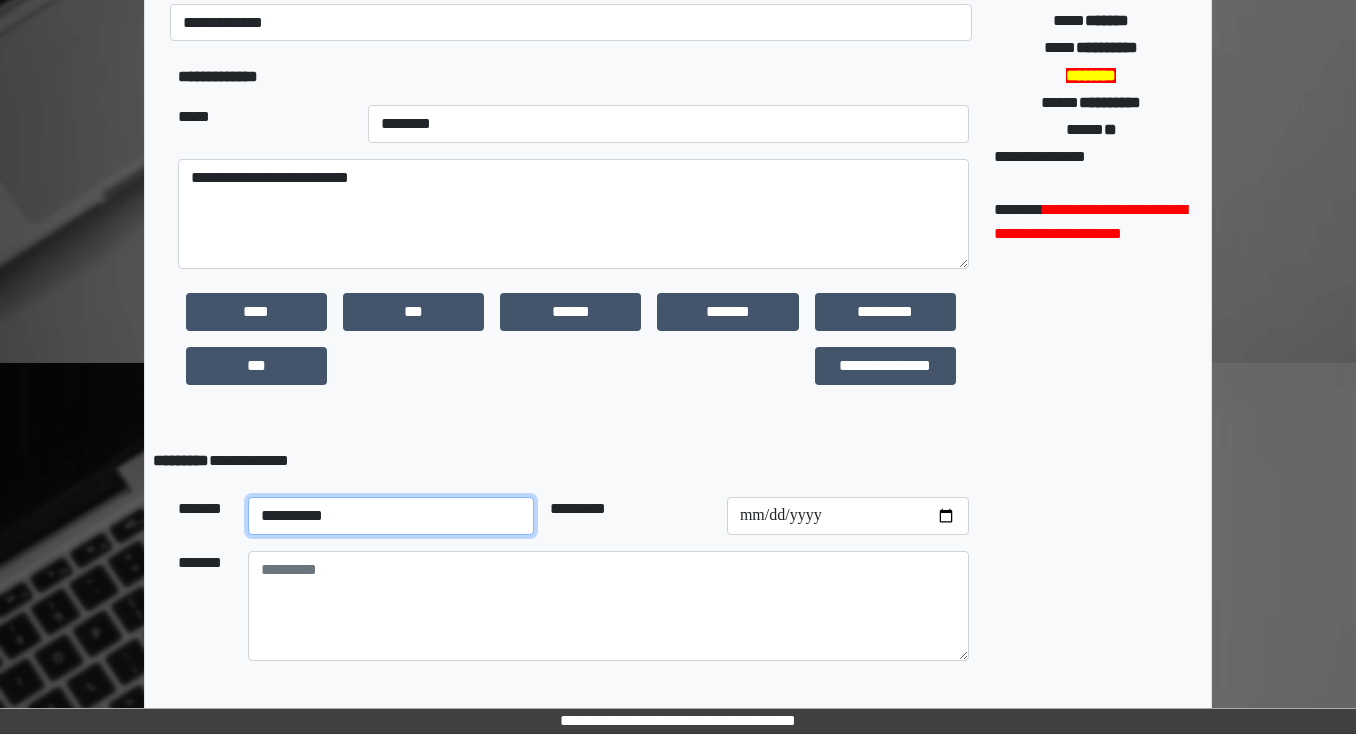 click on "**********" at bounding box center [391, 516] 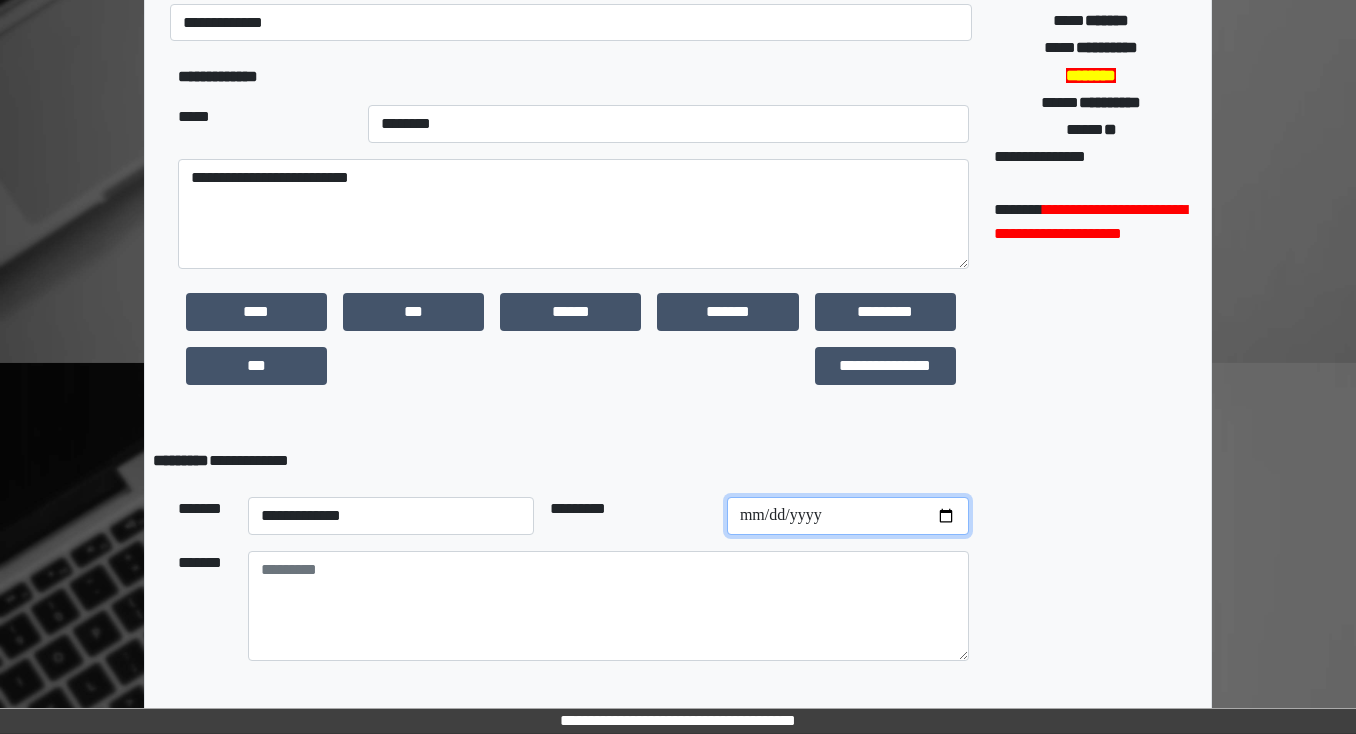 click at bounding box center [848, 516] 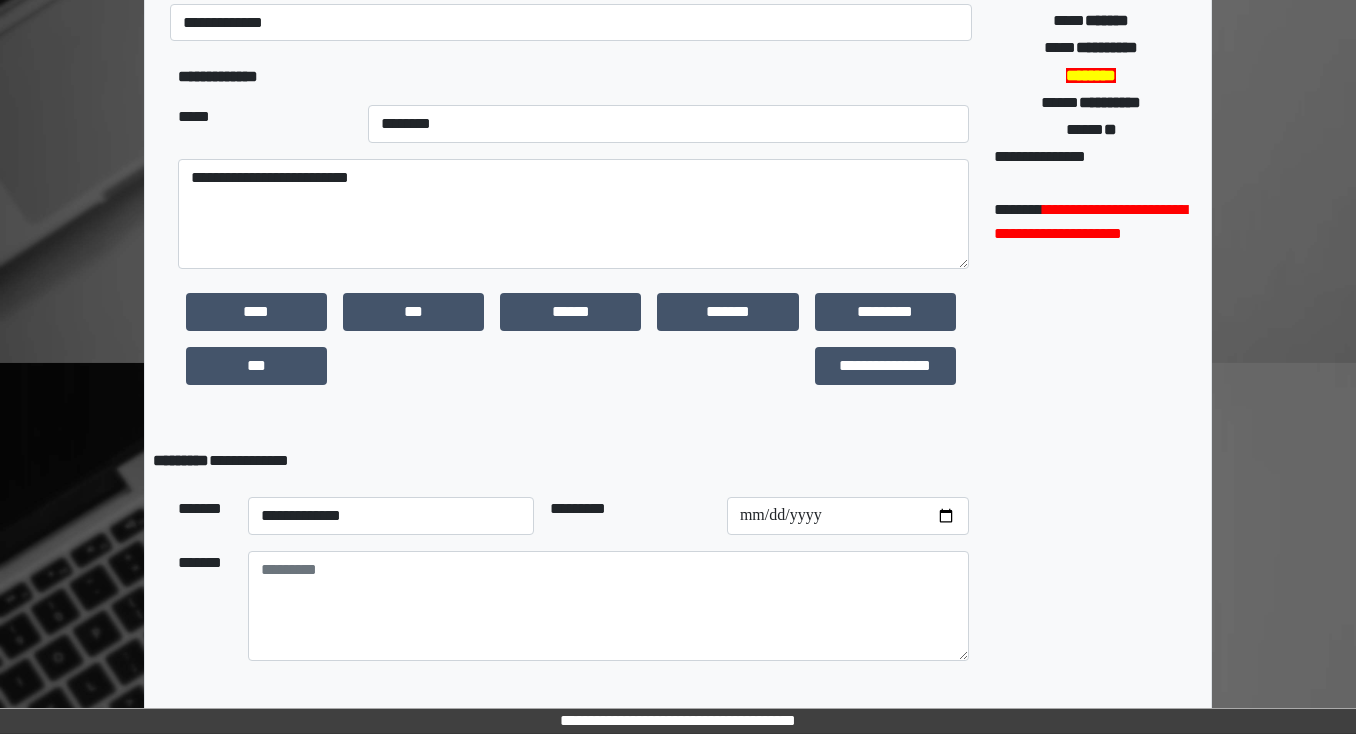 click on "**********" at bounding box center [565, 461] 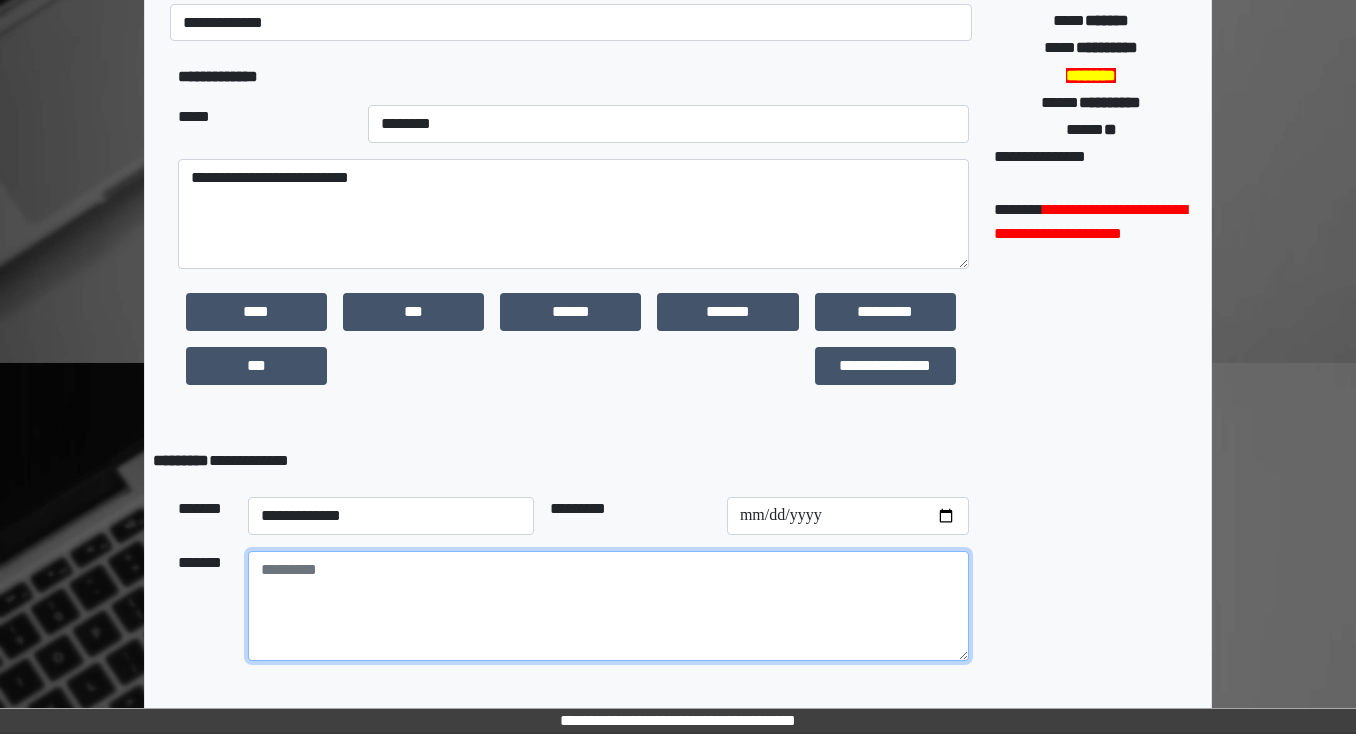 click at bounding box center (608, 606) 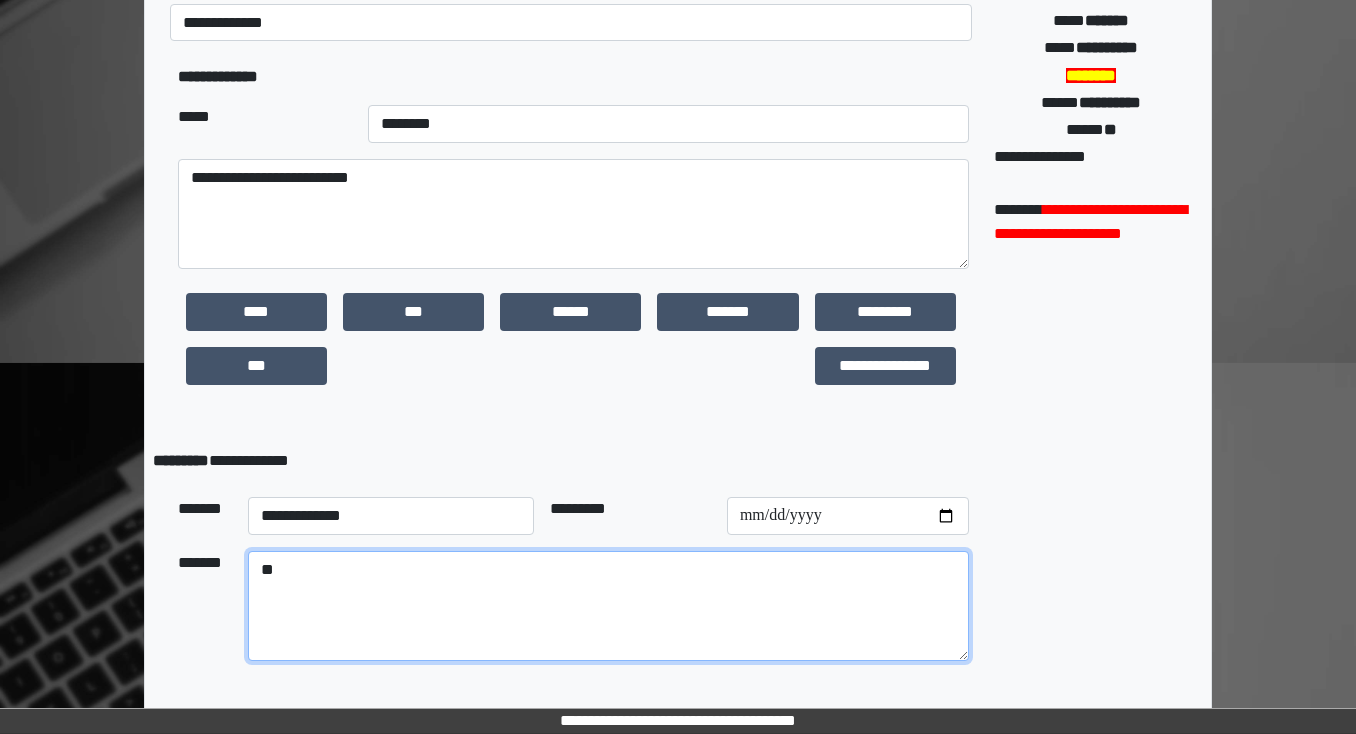 type on "*" 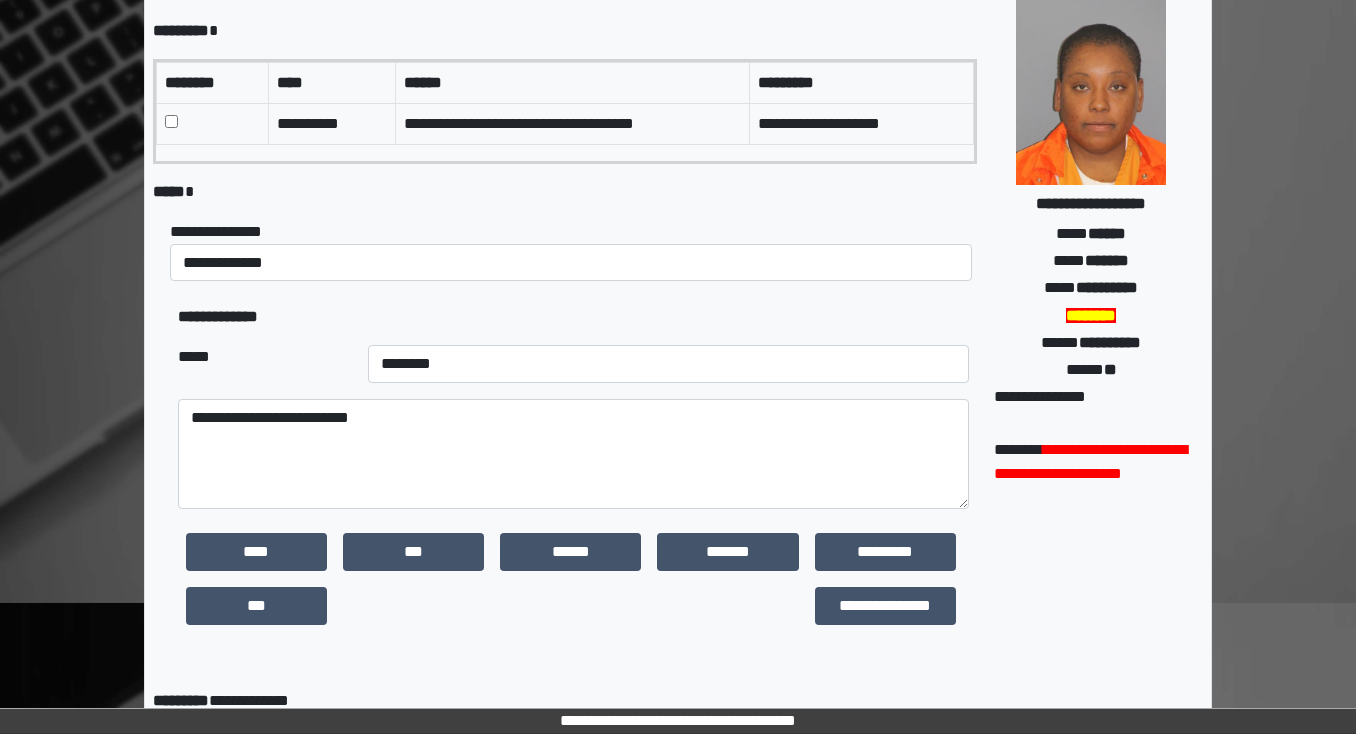 scroll, scrollTop: 494, scrollLeft: 0, axis: vertical 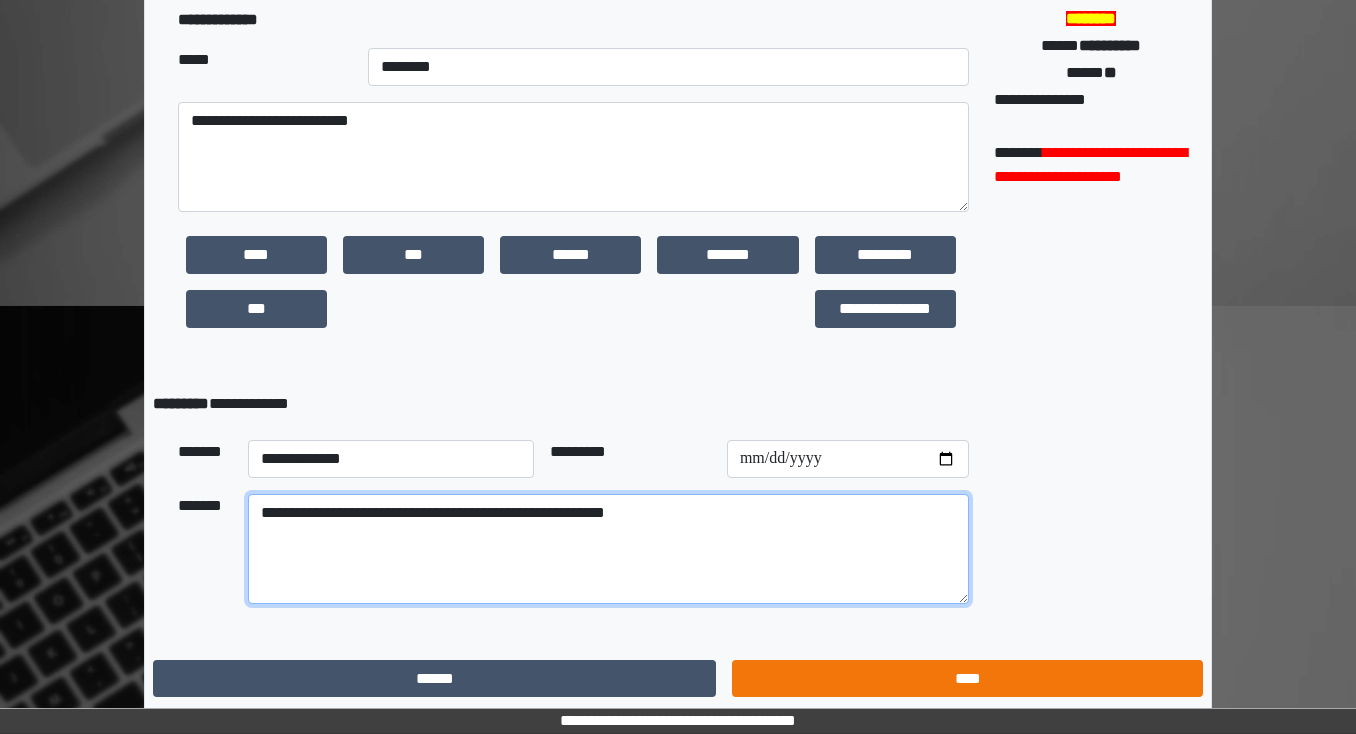 type on "**********" 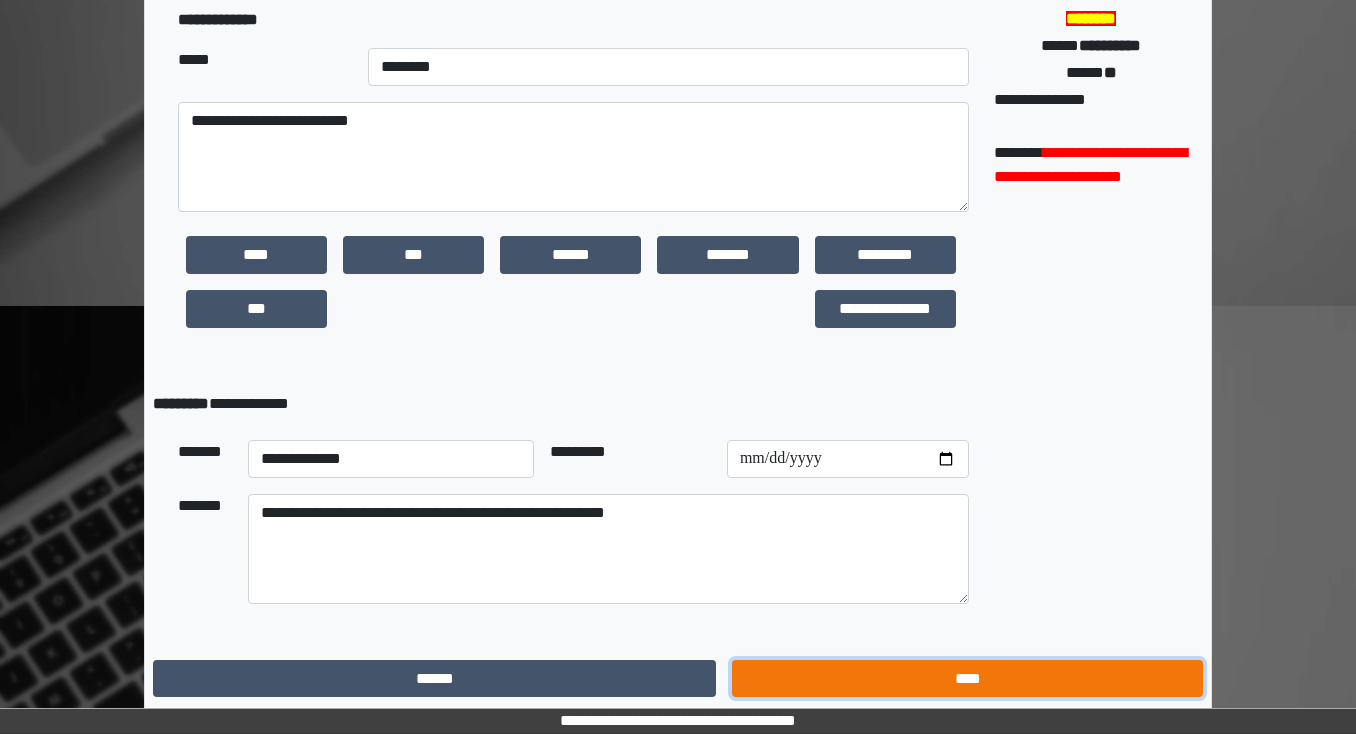 click on "****" at bounding box center [967, 679] 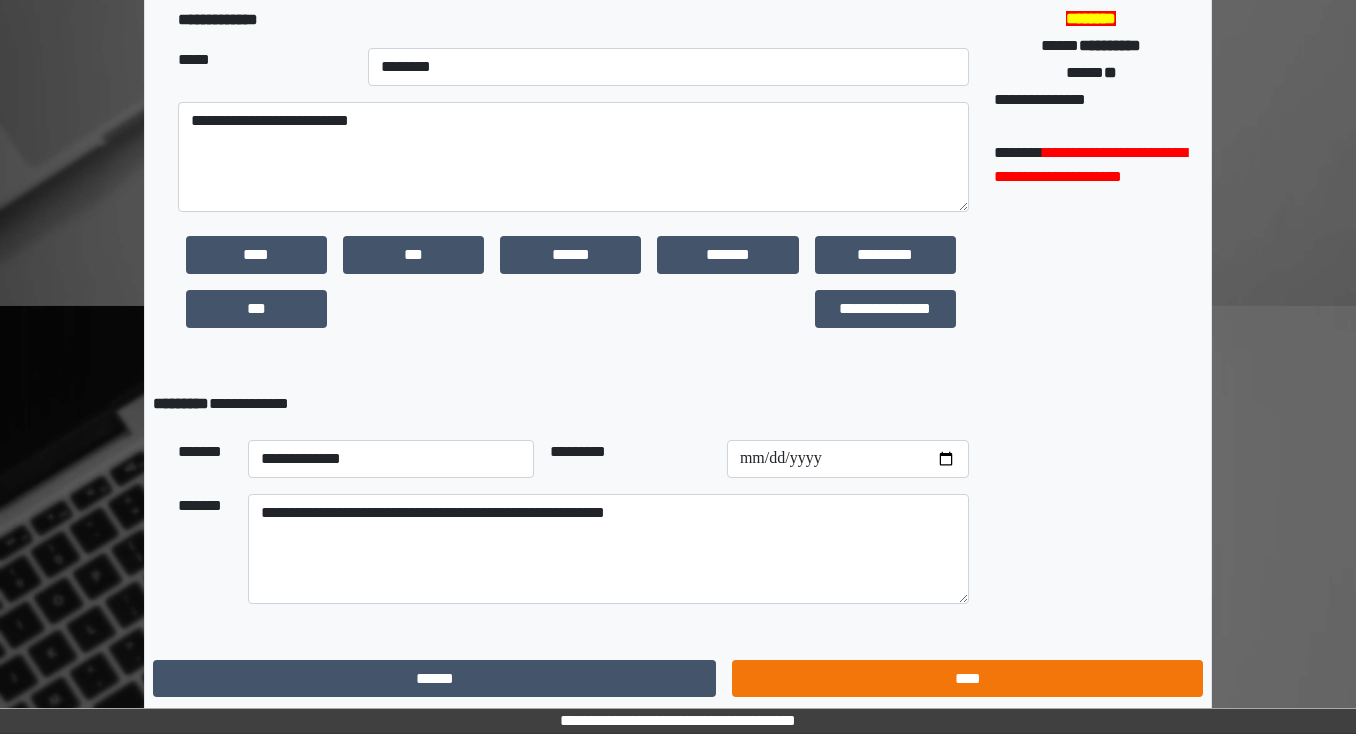 scroll, scrollTop: 0, scrollLeft: 0, axis: both 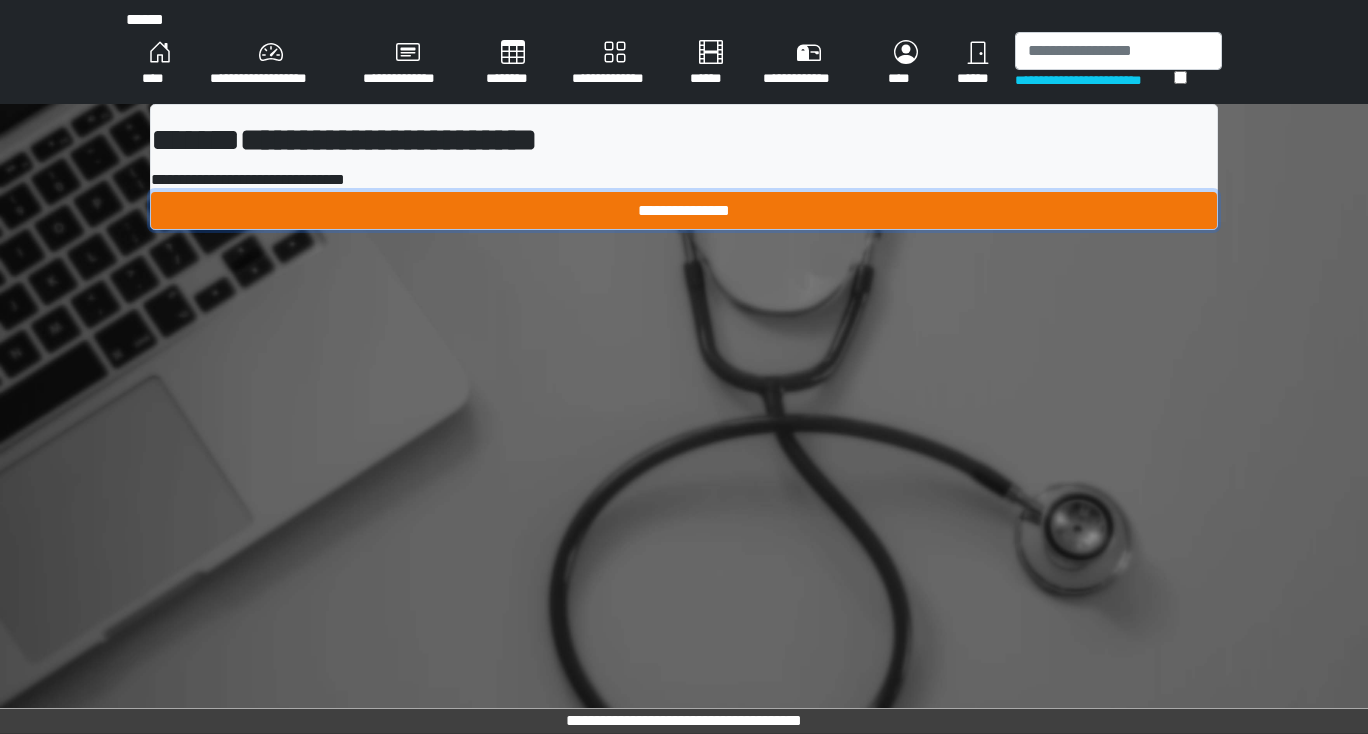 click on "**********" at bounding box center (684, 211) 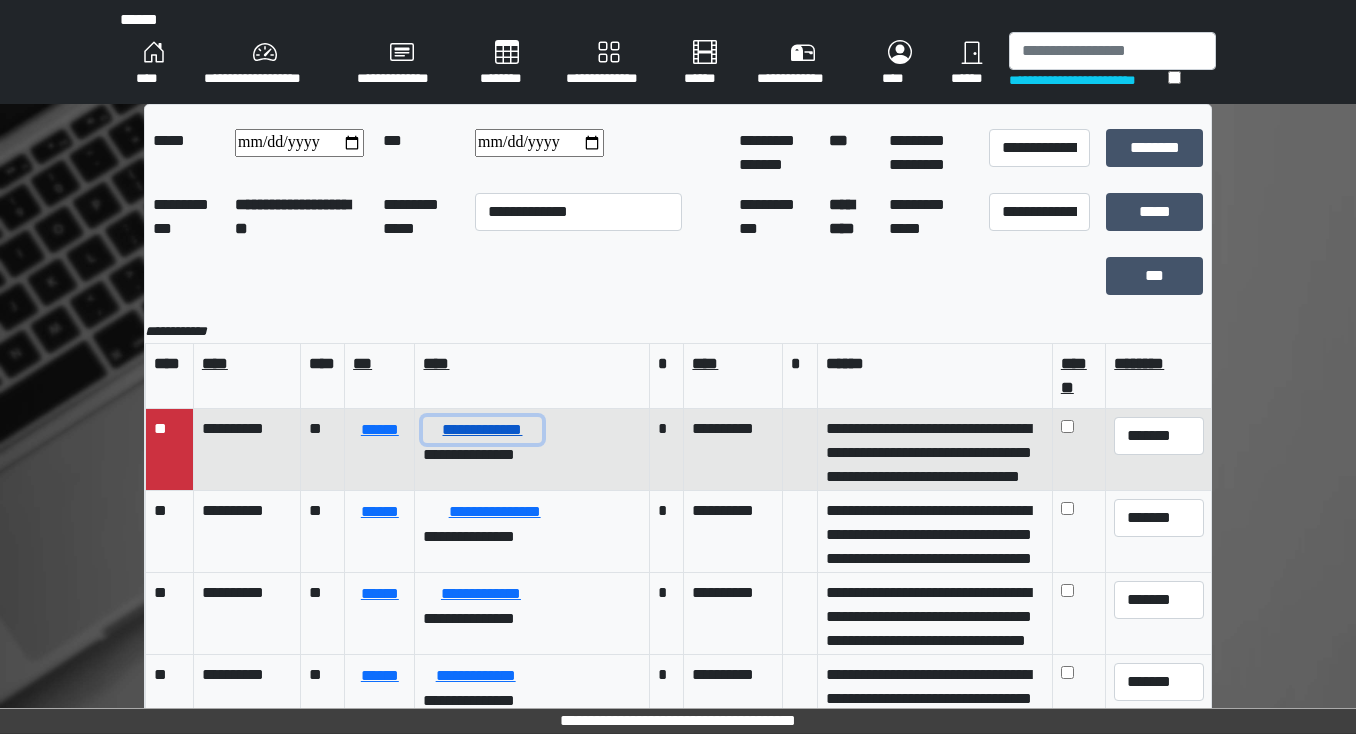 click on "**********" at bounding box center (482, 430) 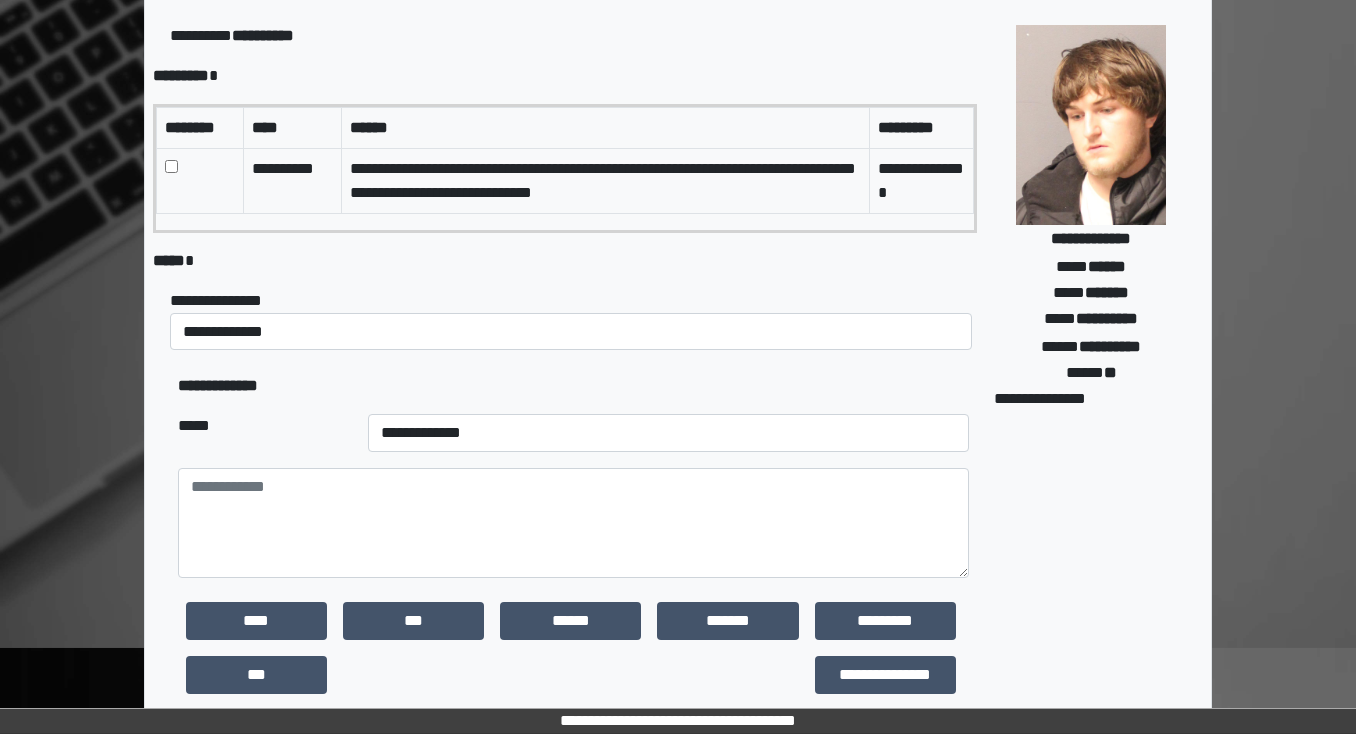 scroll, scrollTop: 160, scrollLeft: 0, axis: vertical 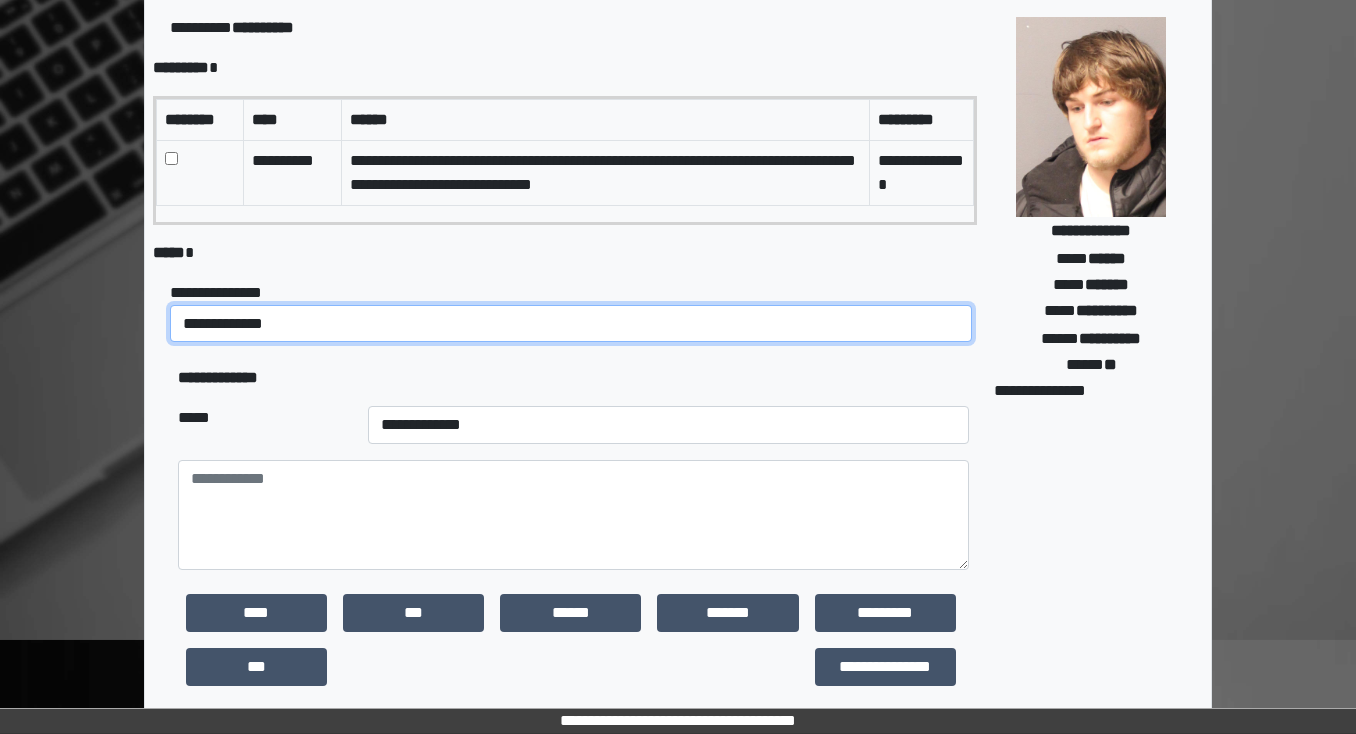drag, startPoint x: 291, startPoint y: 324, endPoint x: 291, endPoint y: 336, distance: 12 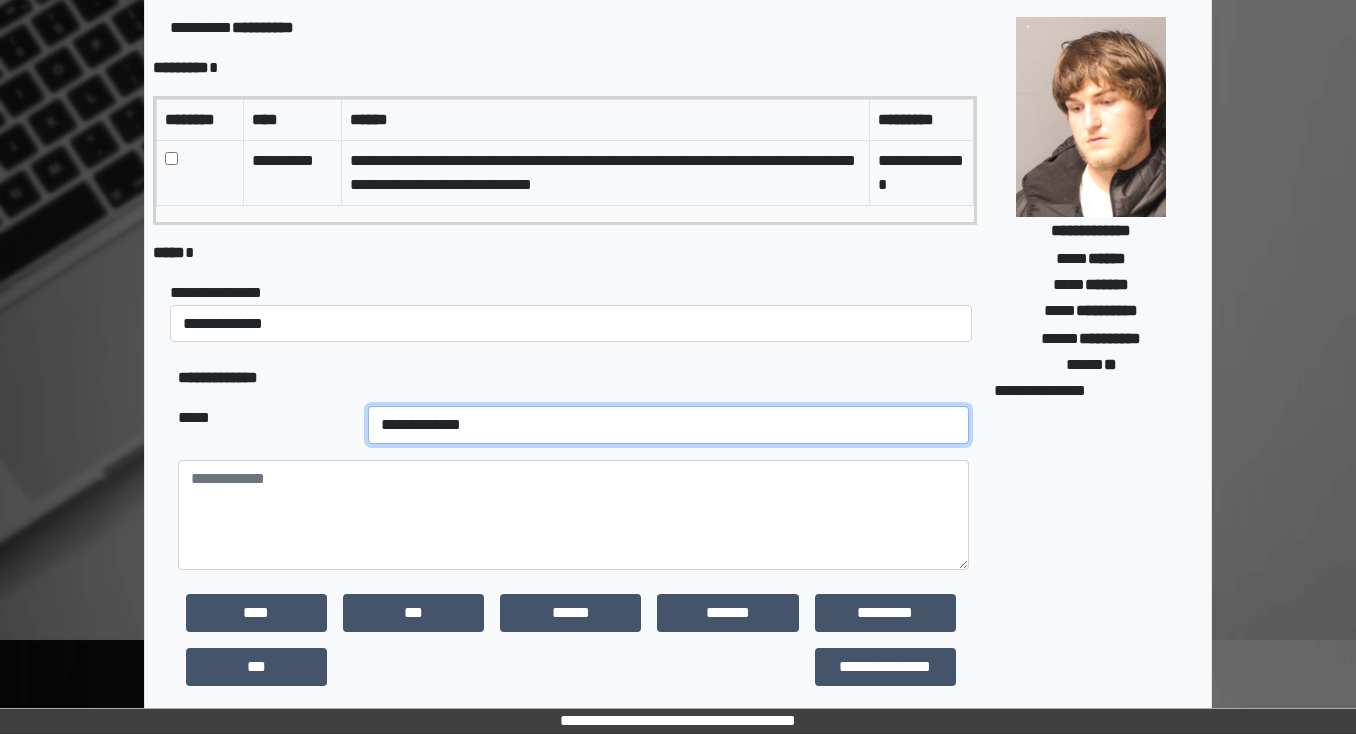 click on "**********" at bounding box center [668, 425] 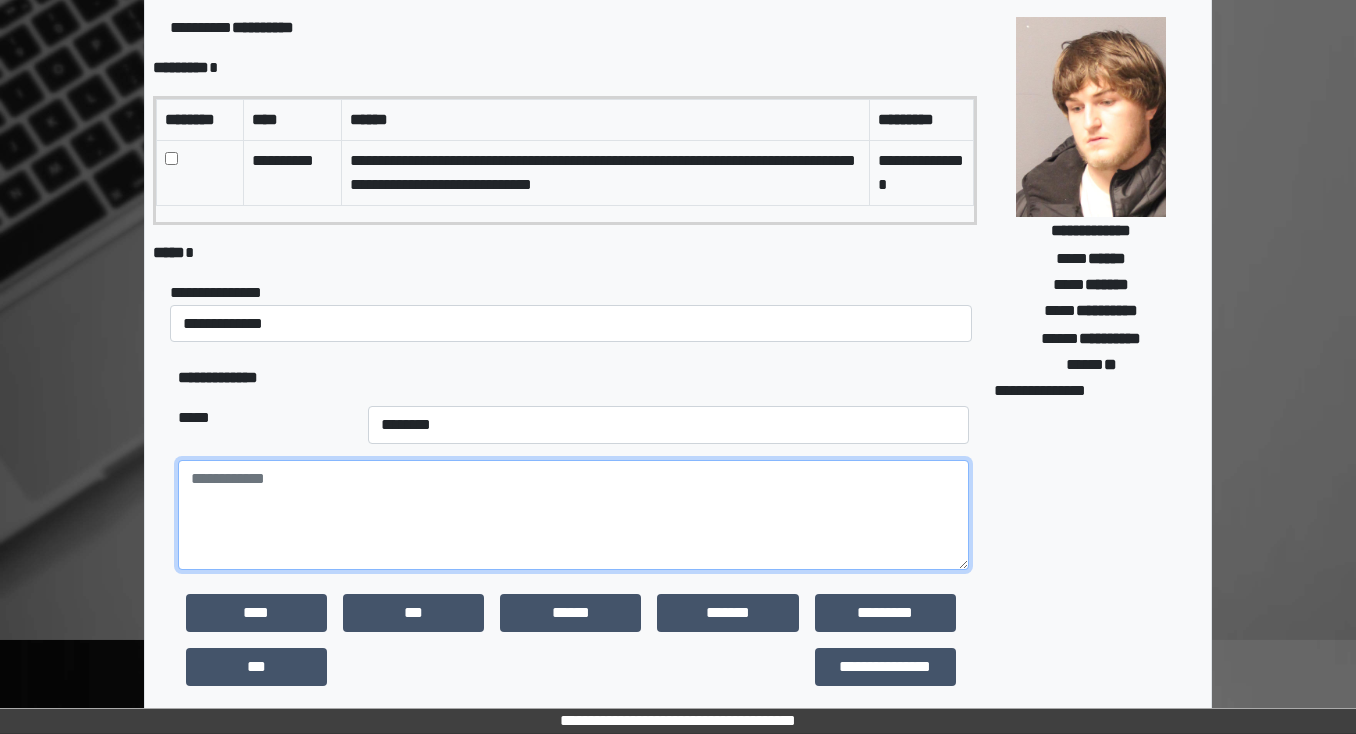 click at bounding box center (573, 515) 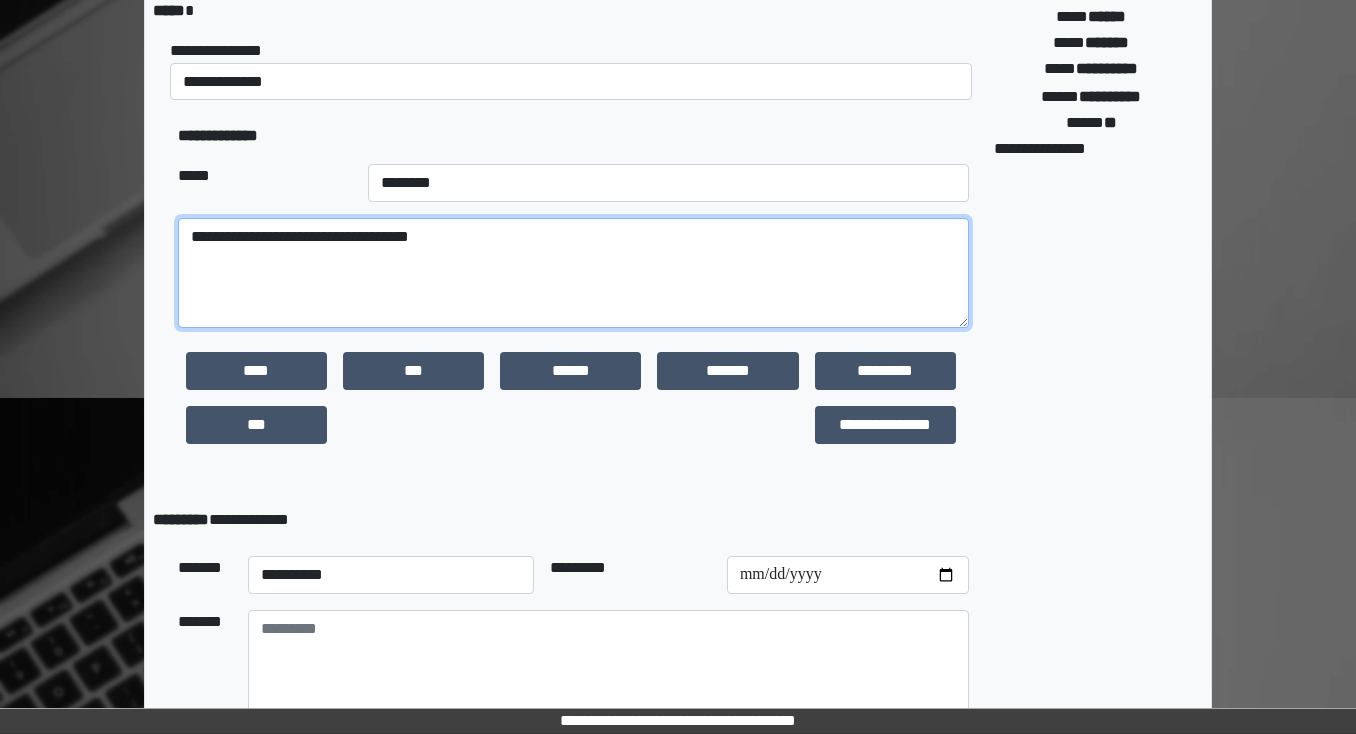 scroll, scrollTop: 480, scrollLeft: 0, axis: vertical 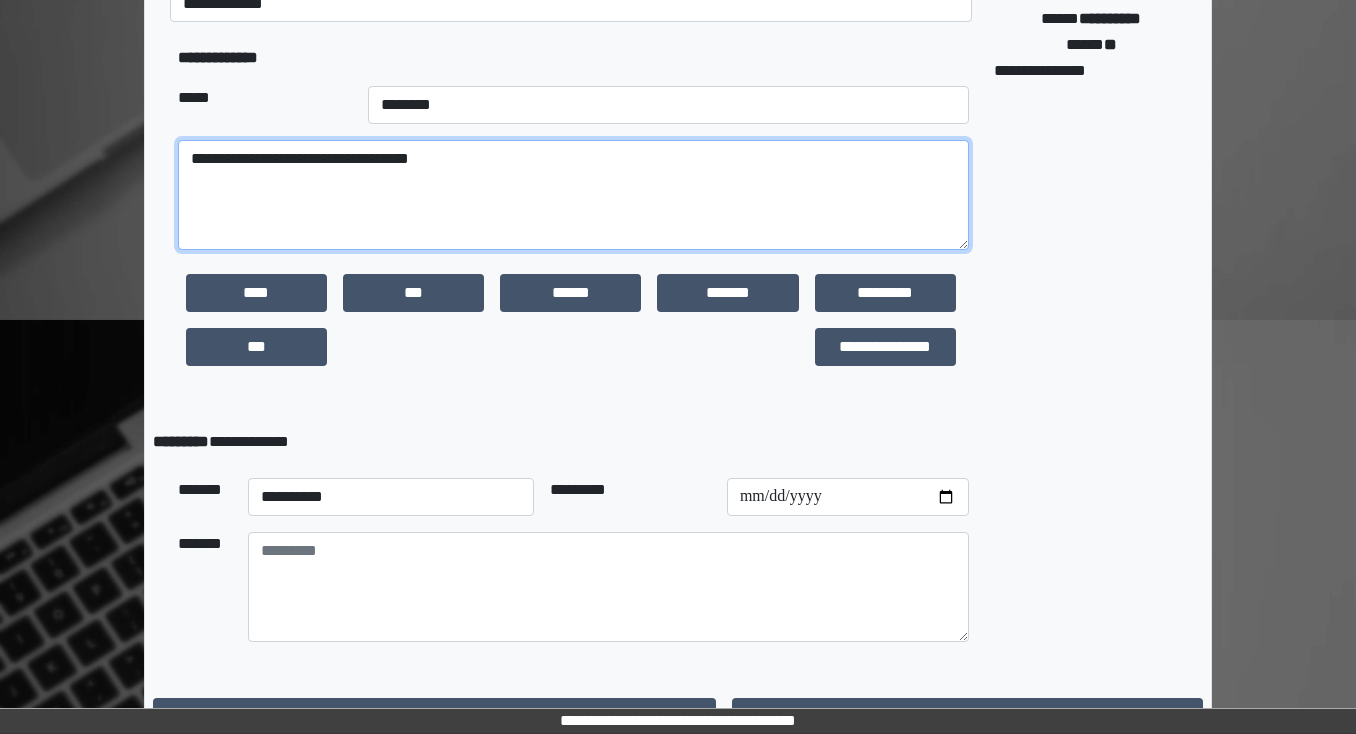 type on "**********" 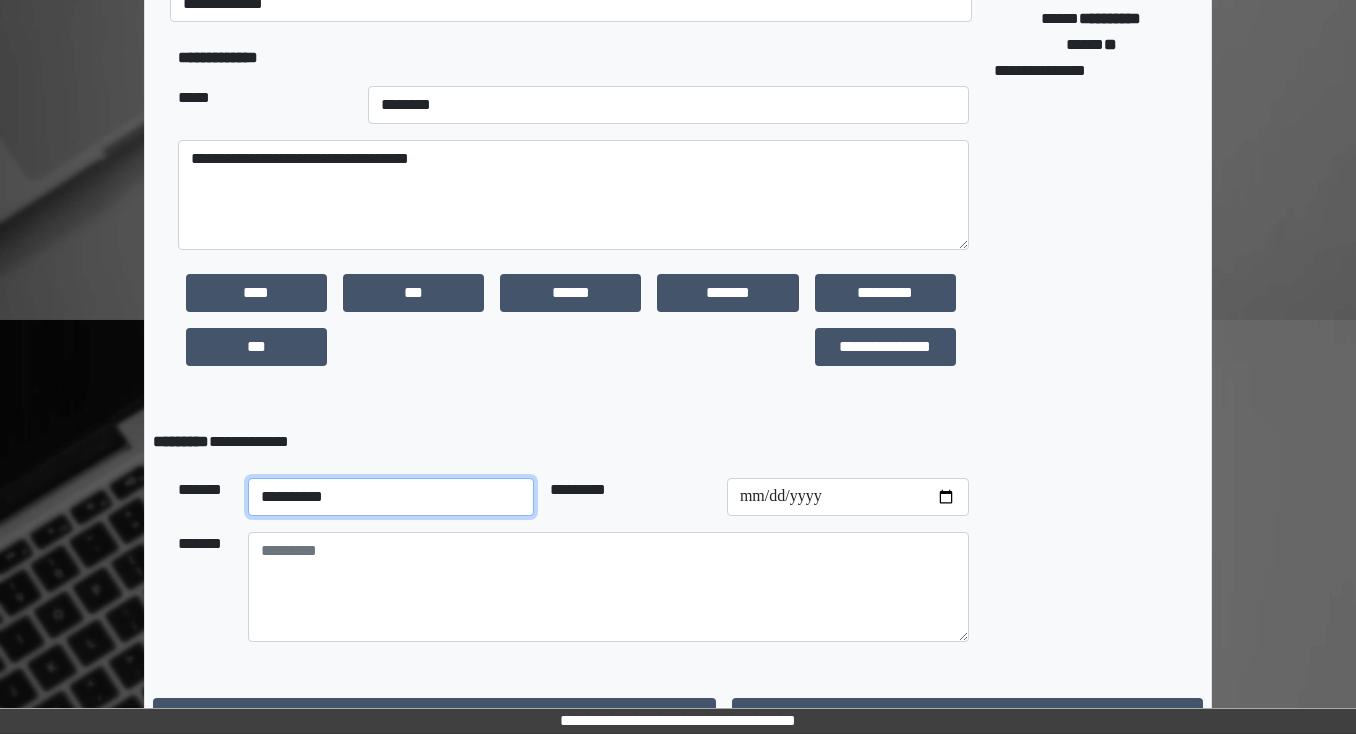 click on "**********" at bounding box center (391, 497) 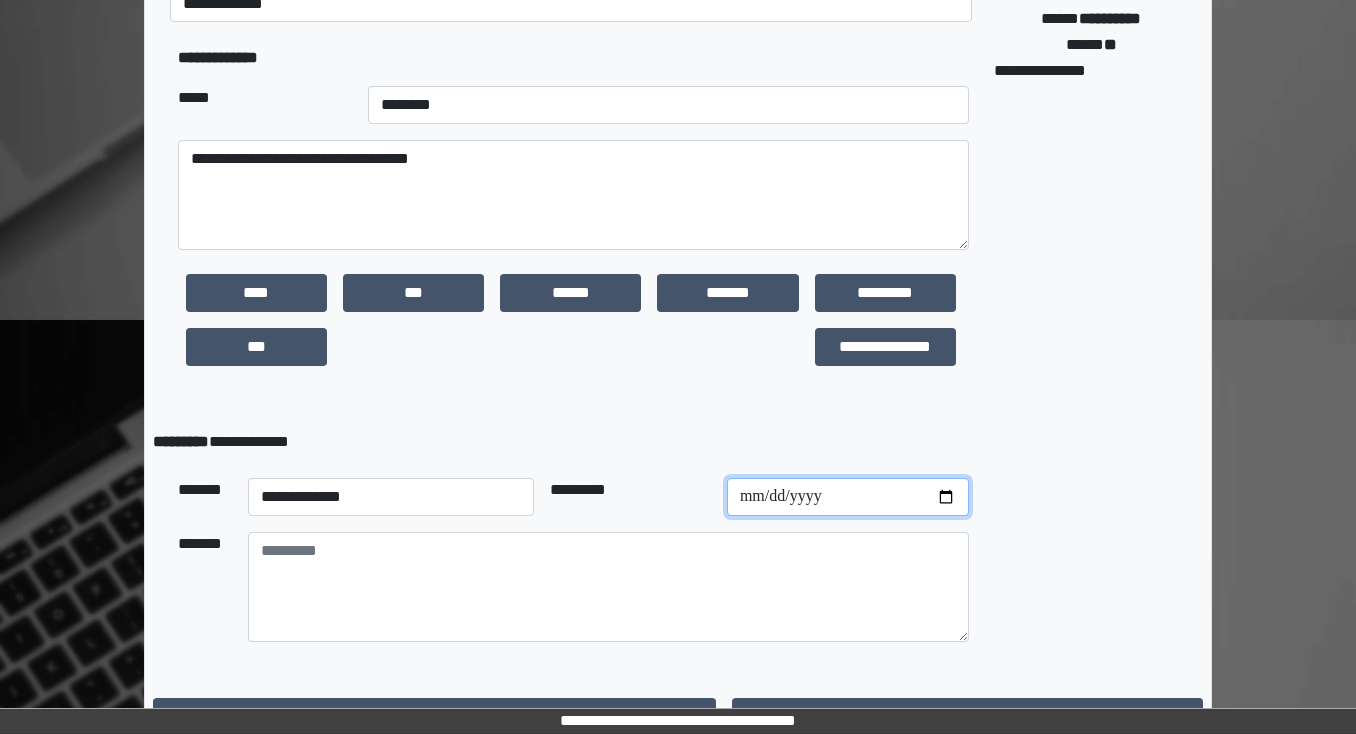 click at bounding box center [848, 497] 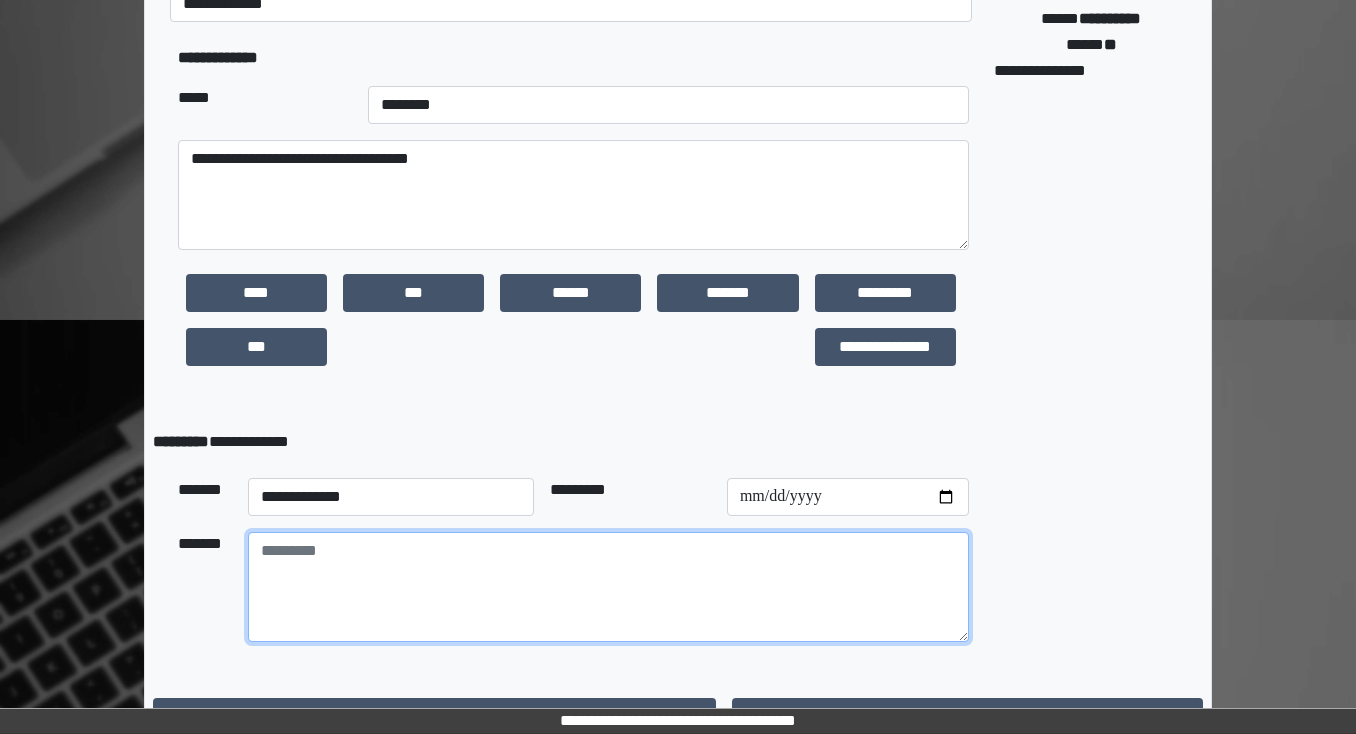 click at bounding box center (608, 587) 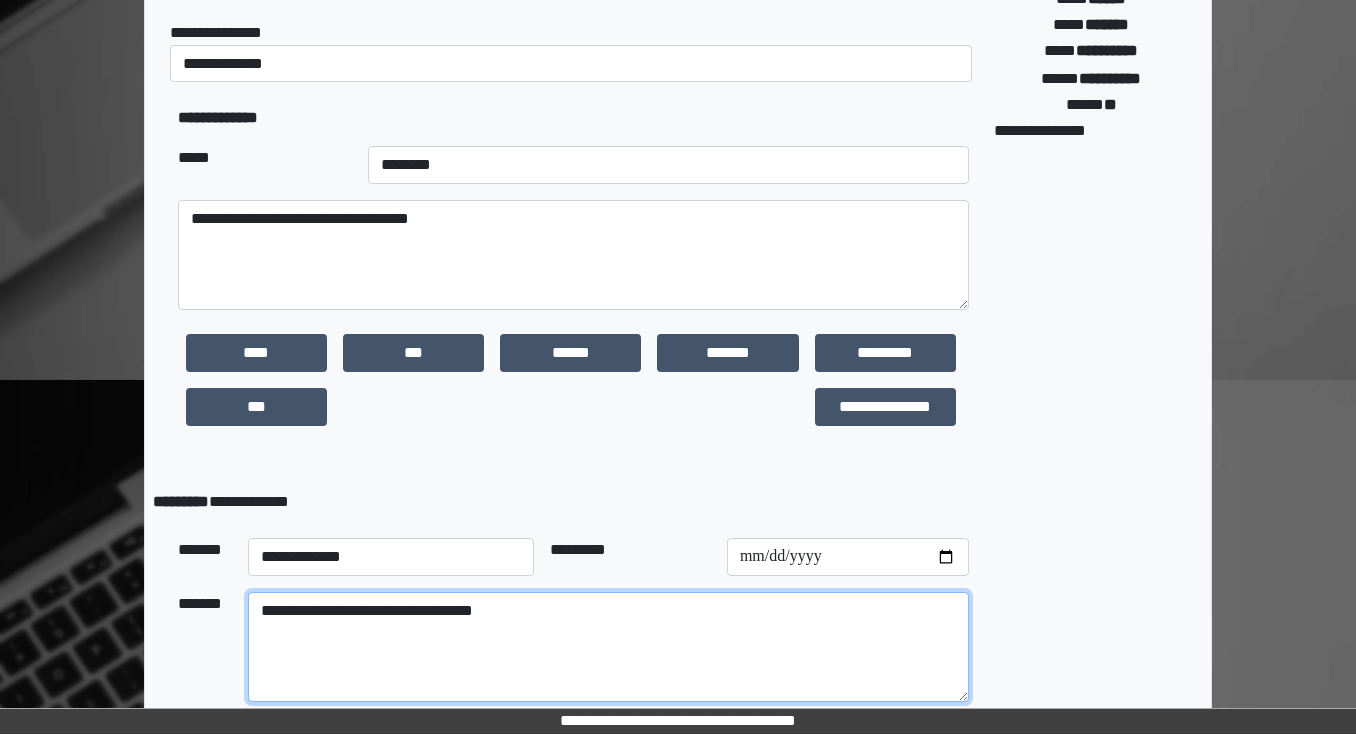 scroll, scrollTop: 518, scrollLeft: 0, axis: vertical 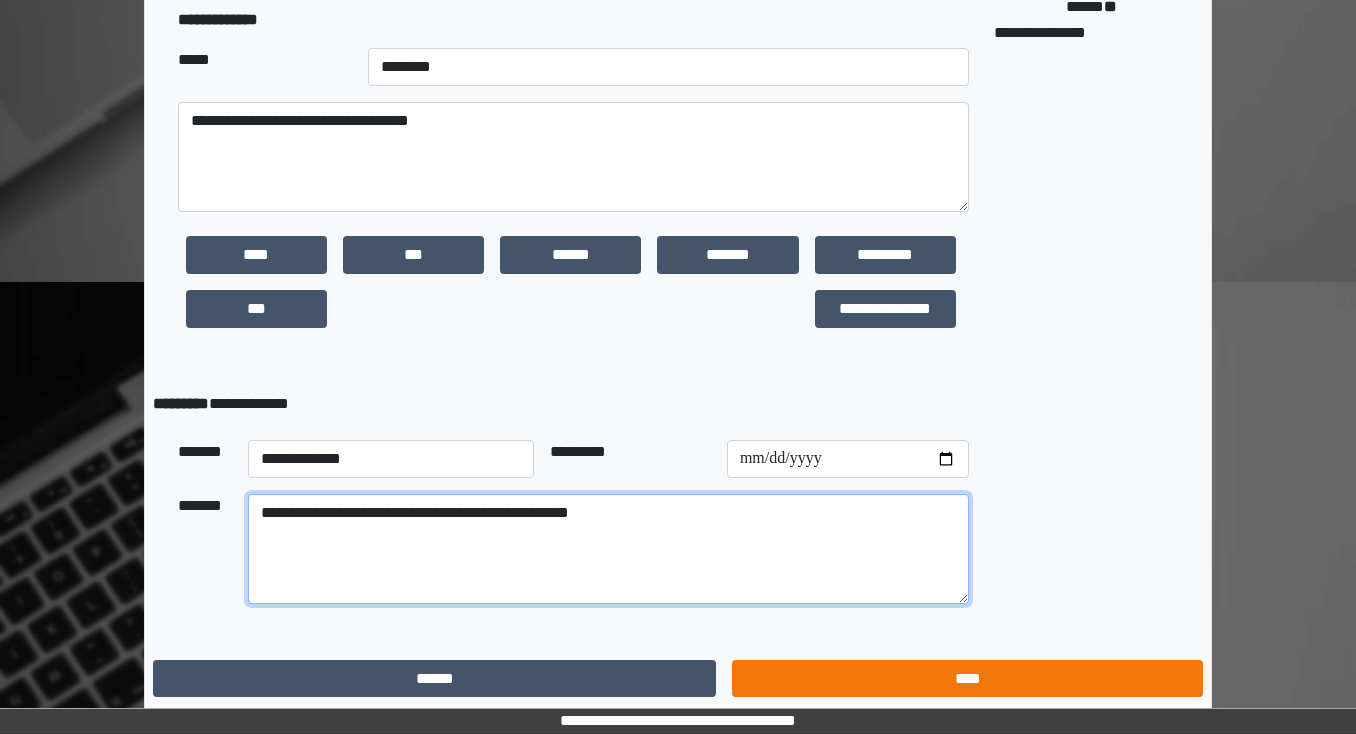 type on "**********" 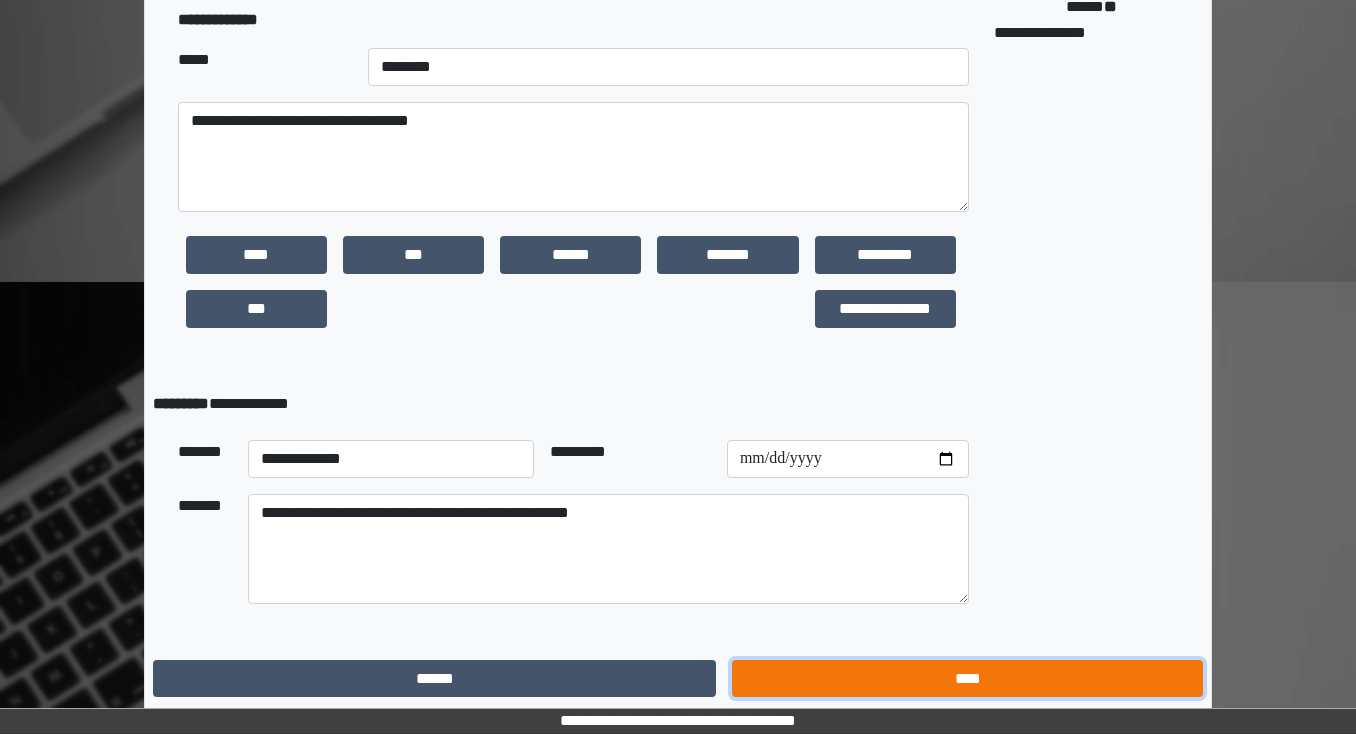 click on "****" at bounding box center [967, 679] 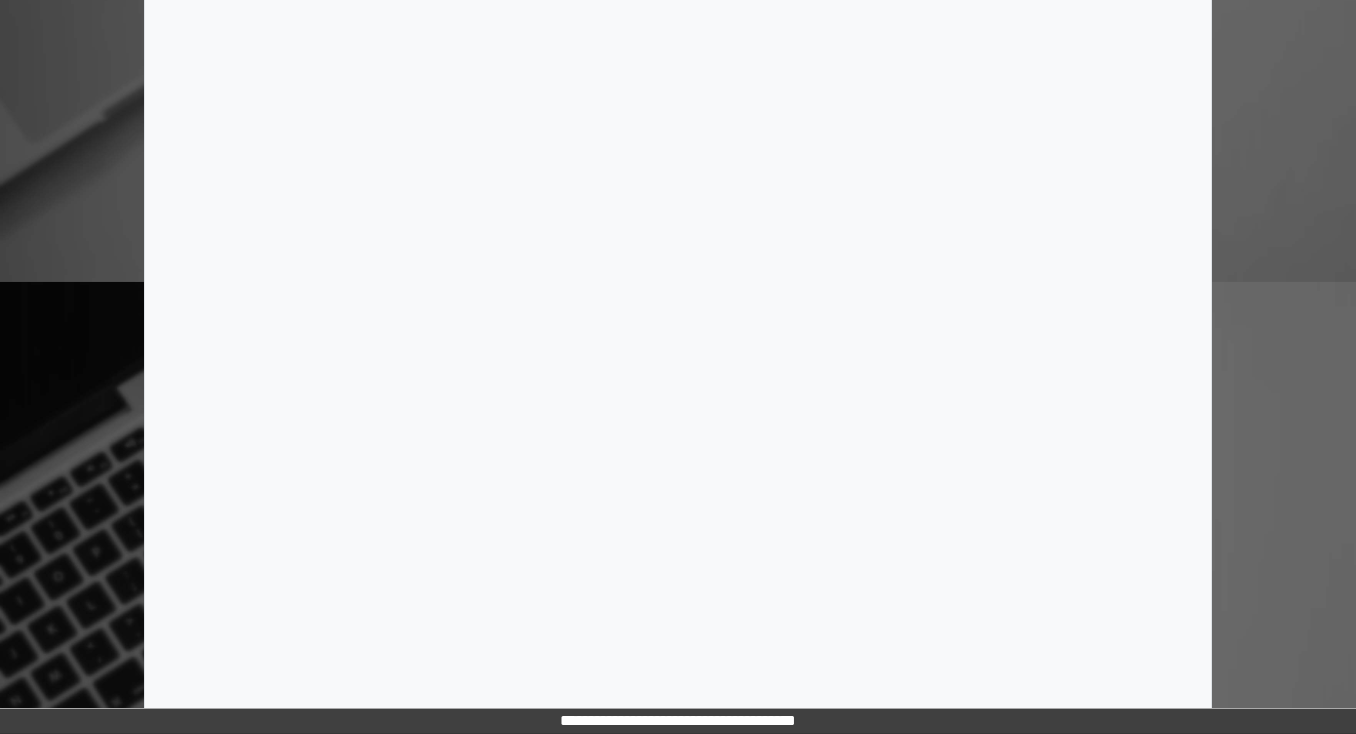 scroll, scrollTop: 0, scrollLeft: 0, axis: both 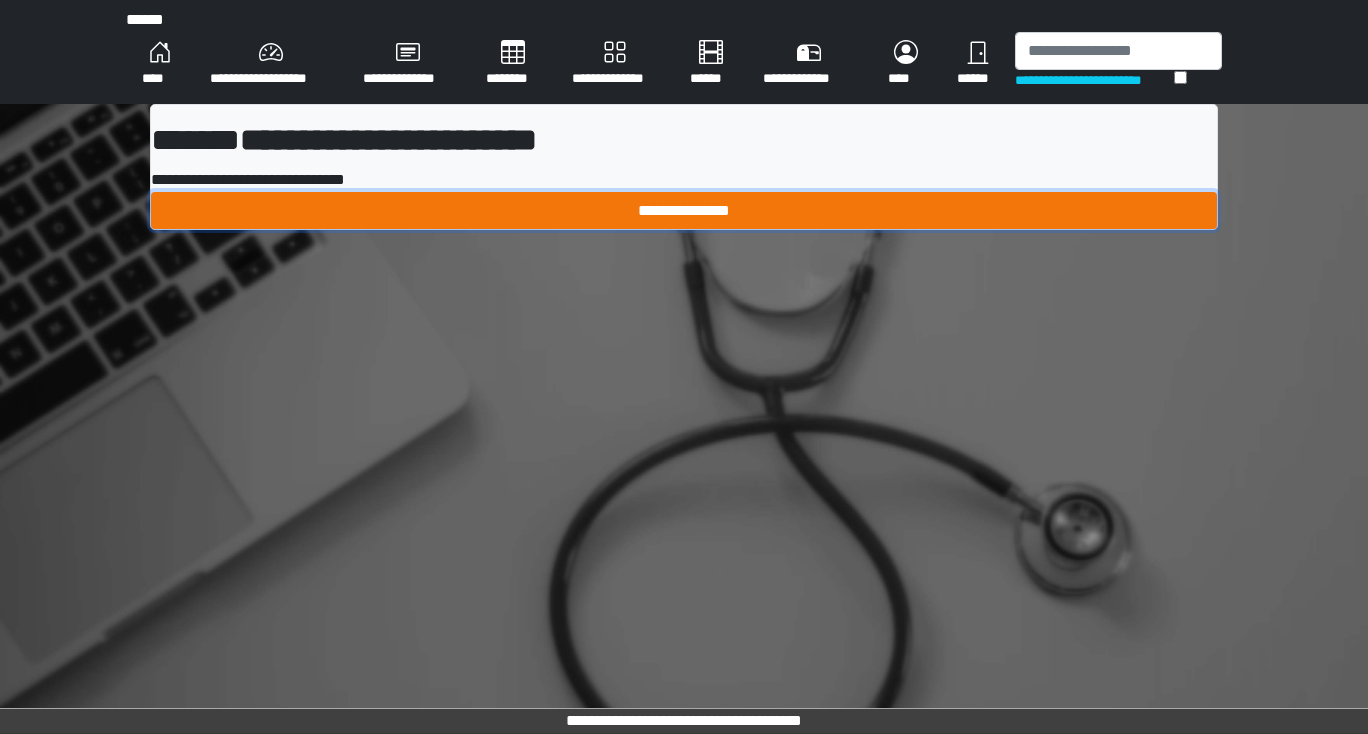 click on "**********" at bounding box center [684, 211] 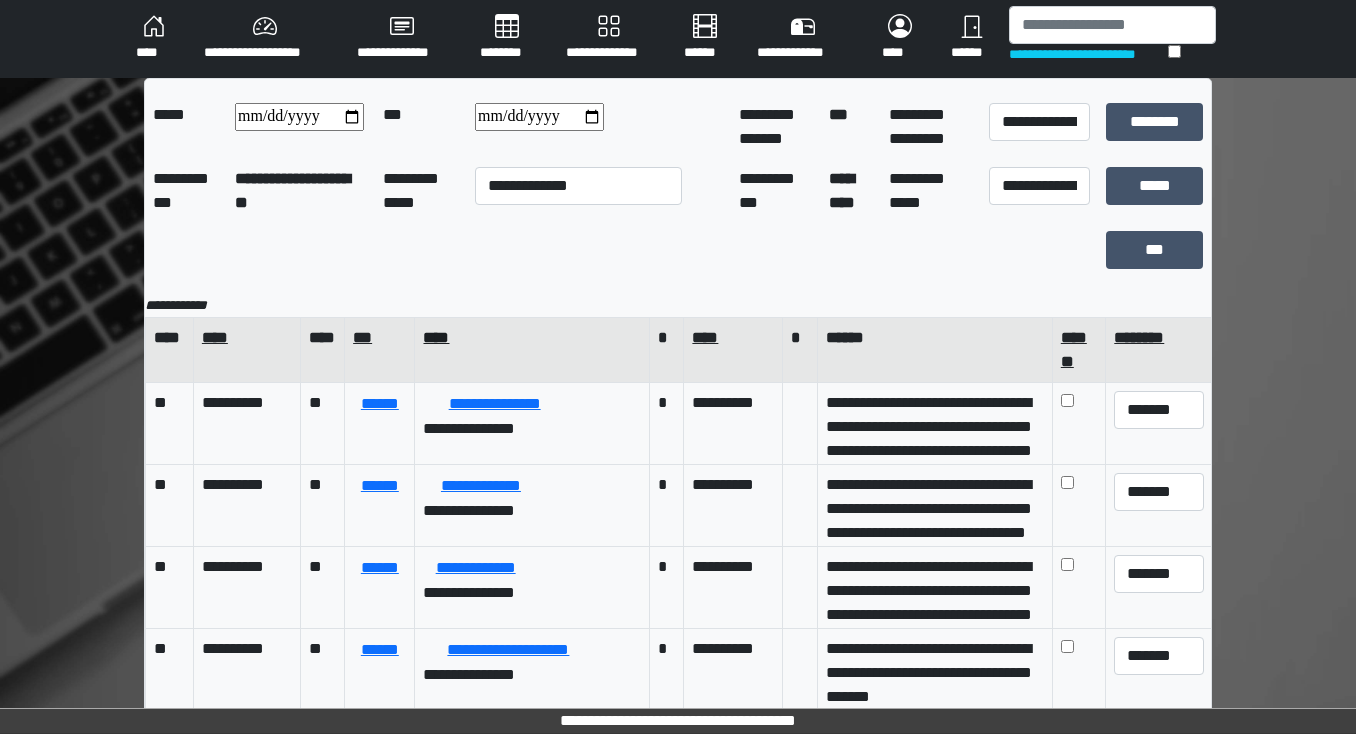 scroll, scrollTop: 34, scrollLeft: 0, axis: vertical 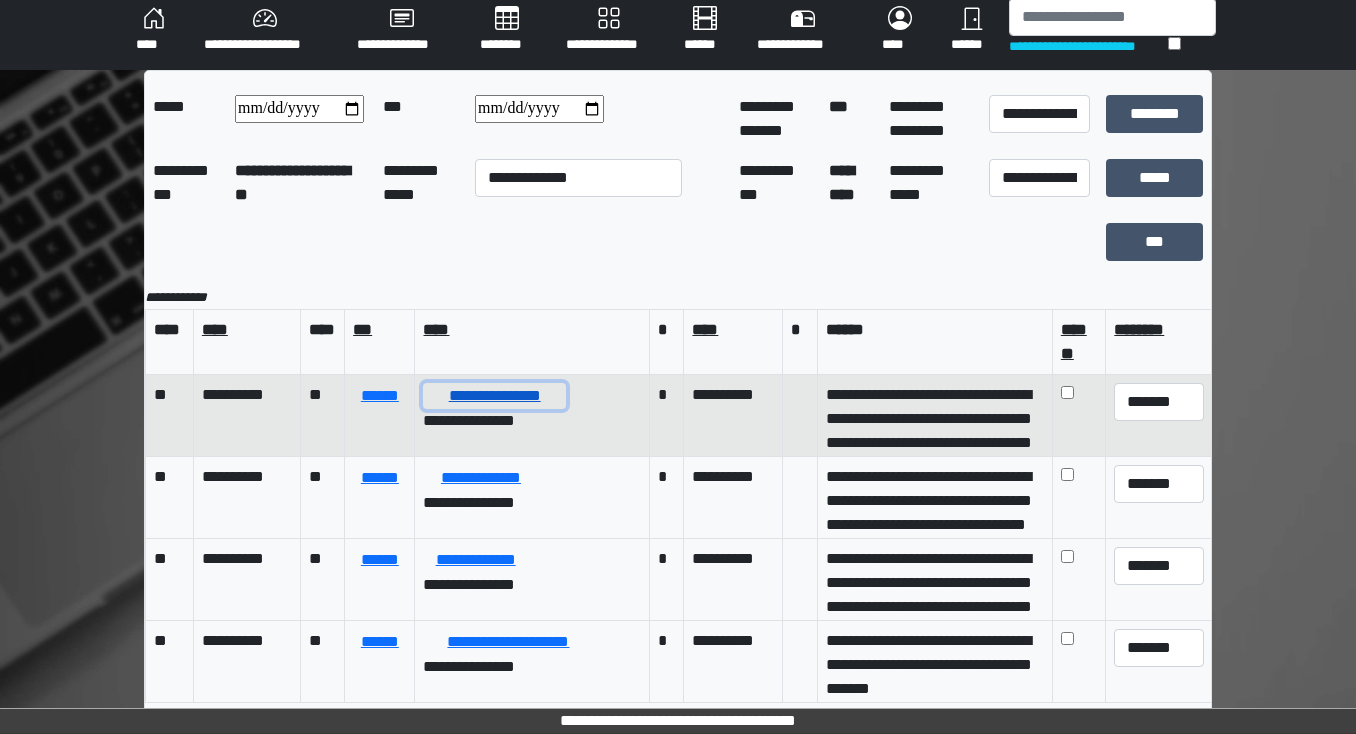 click on "**********" at bounding box center [494, 396] 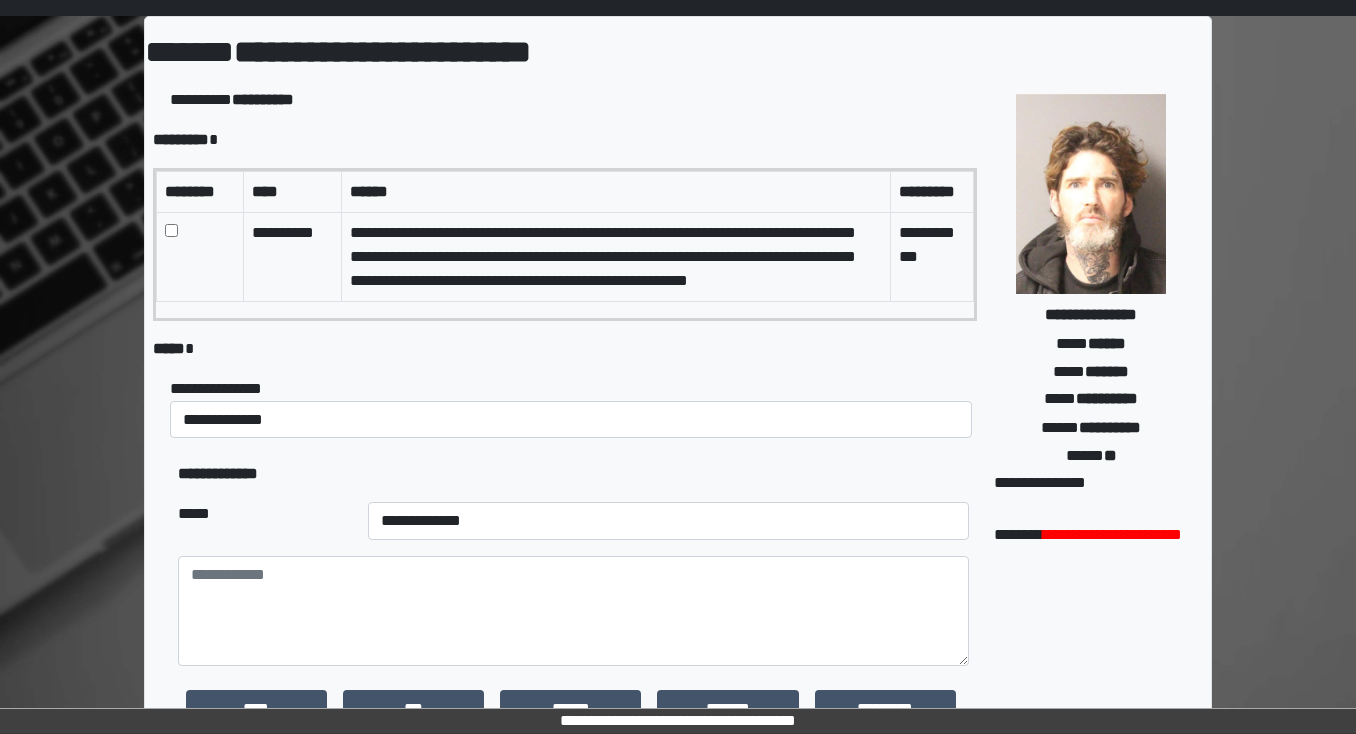 scroll, scrollTop: 114, scrollLeft: 0, axis: vertical 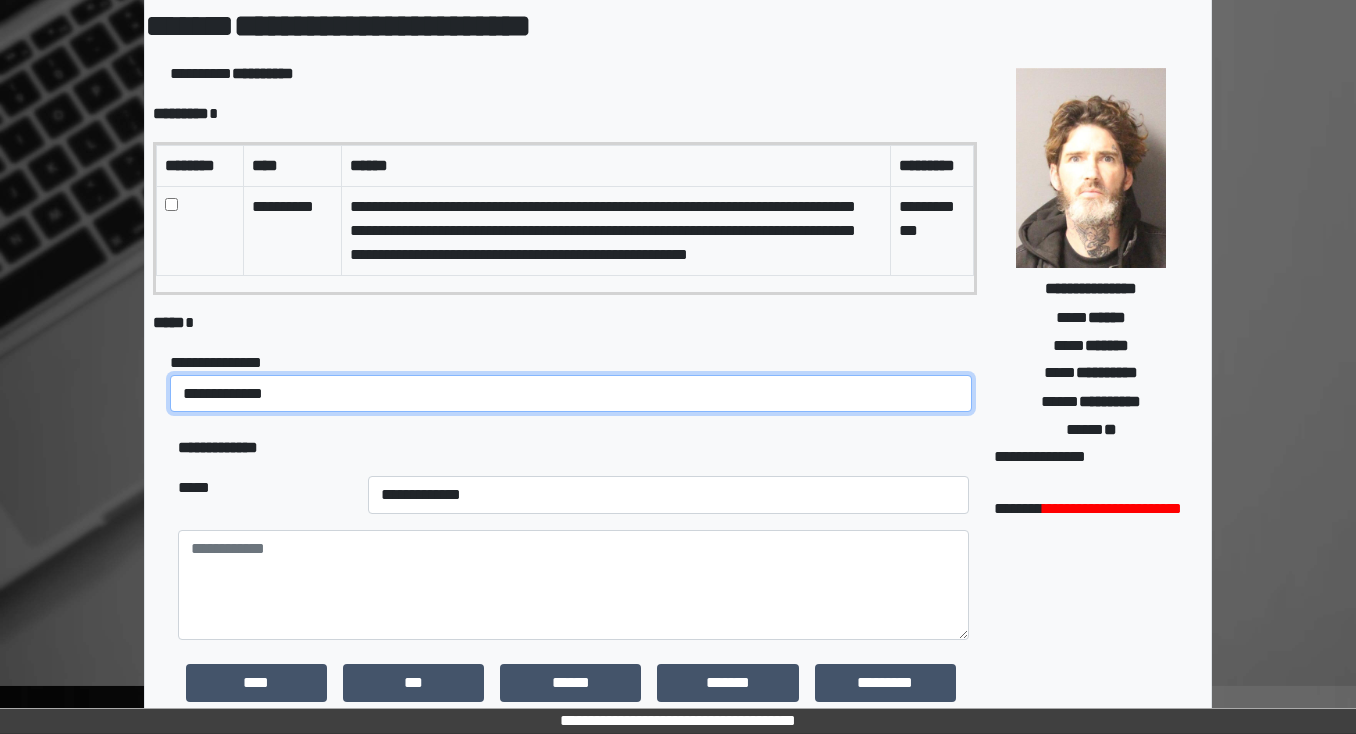 click on "**********" at bounding box center (571, 394) 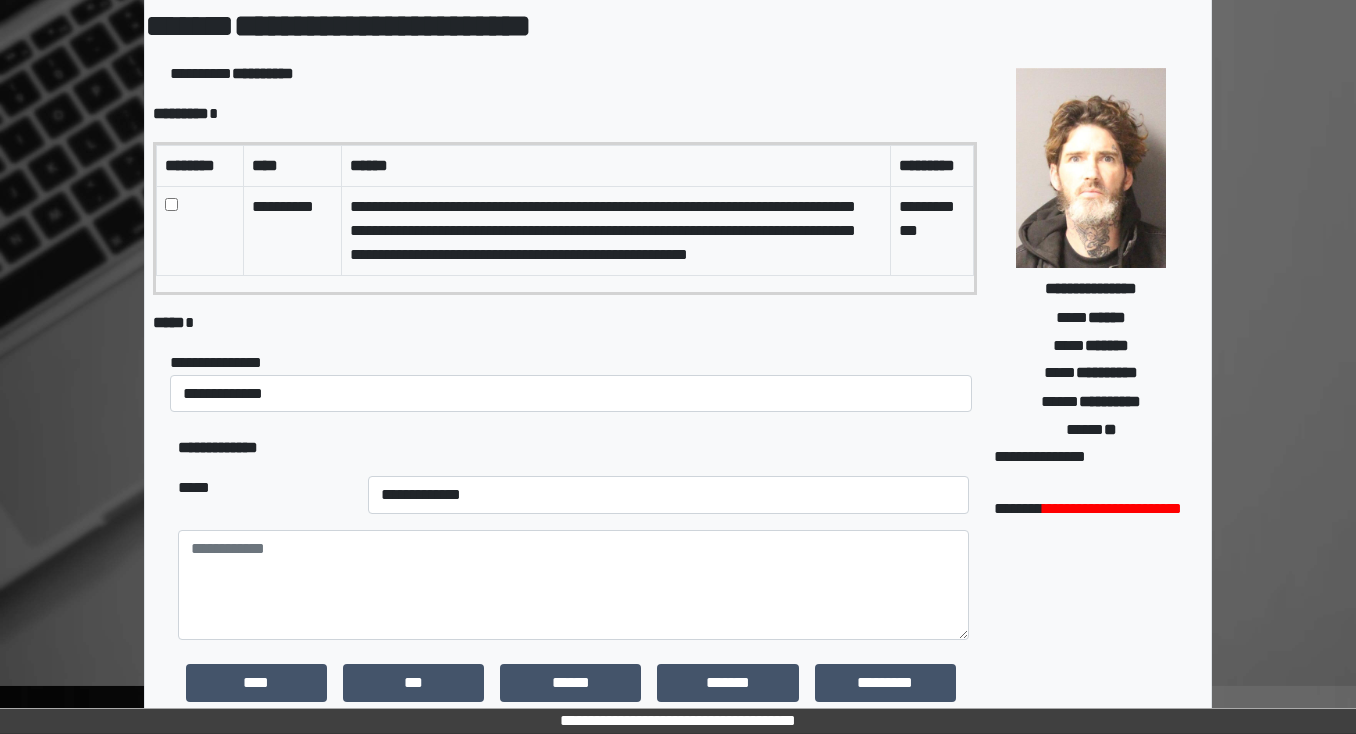 click on "***** *" at bounding box center [565, 323] 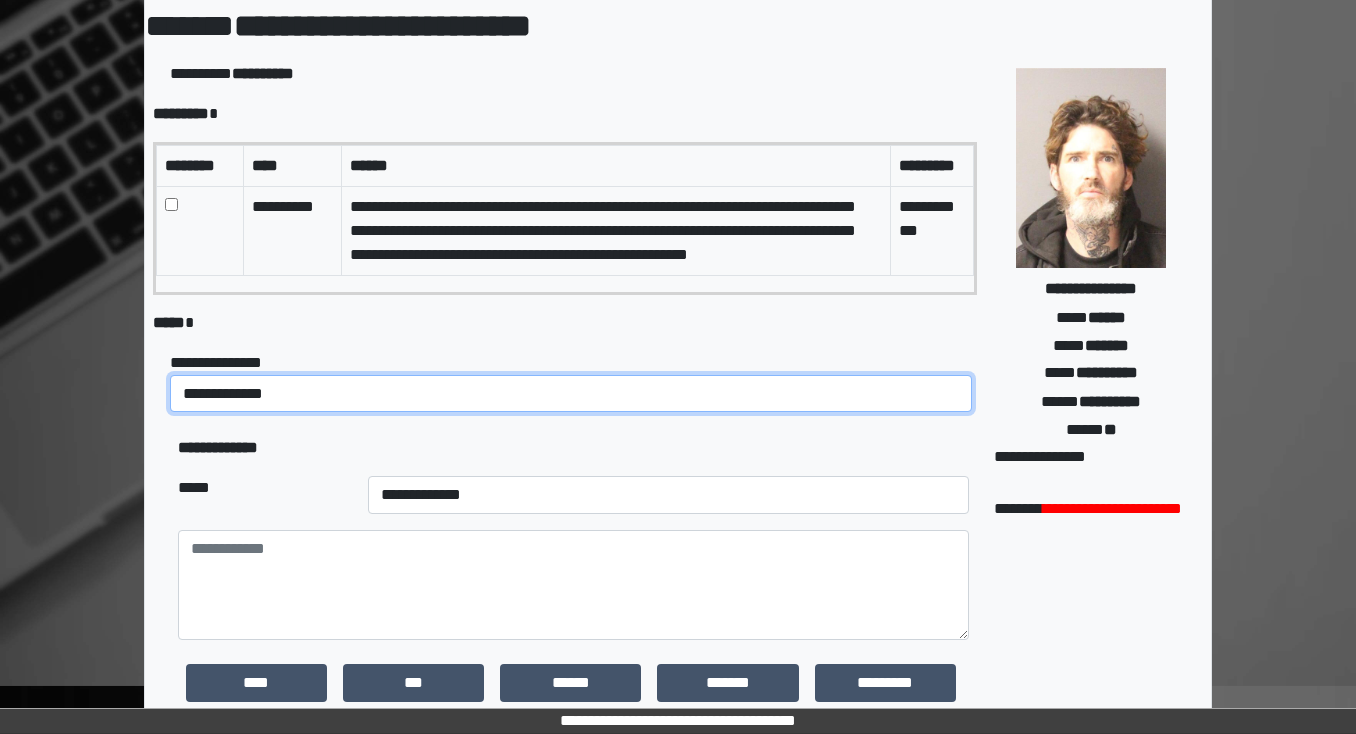 click on "**********" at bounding box center [571, 394] 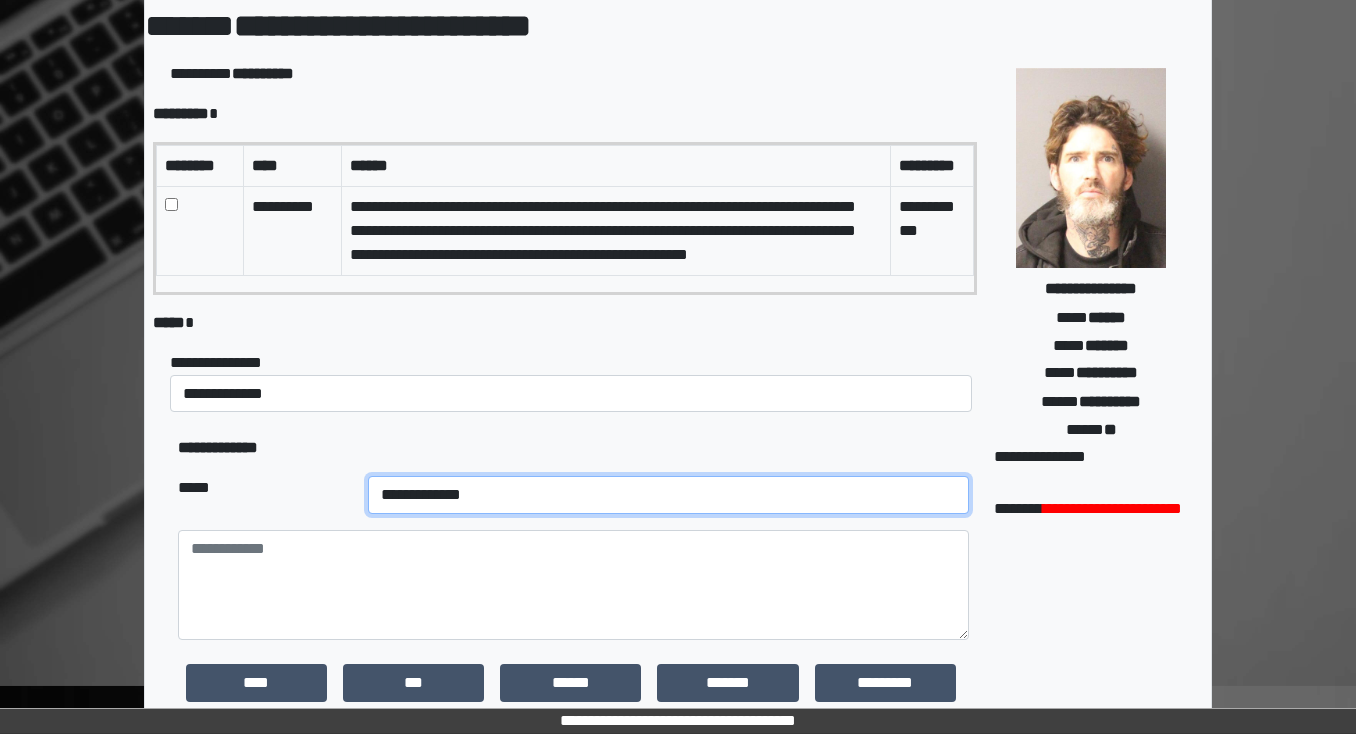 click on "**********" at bounding box center (668, 495) 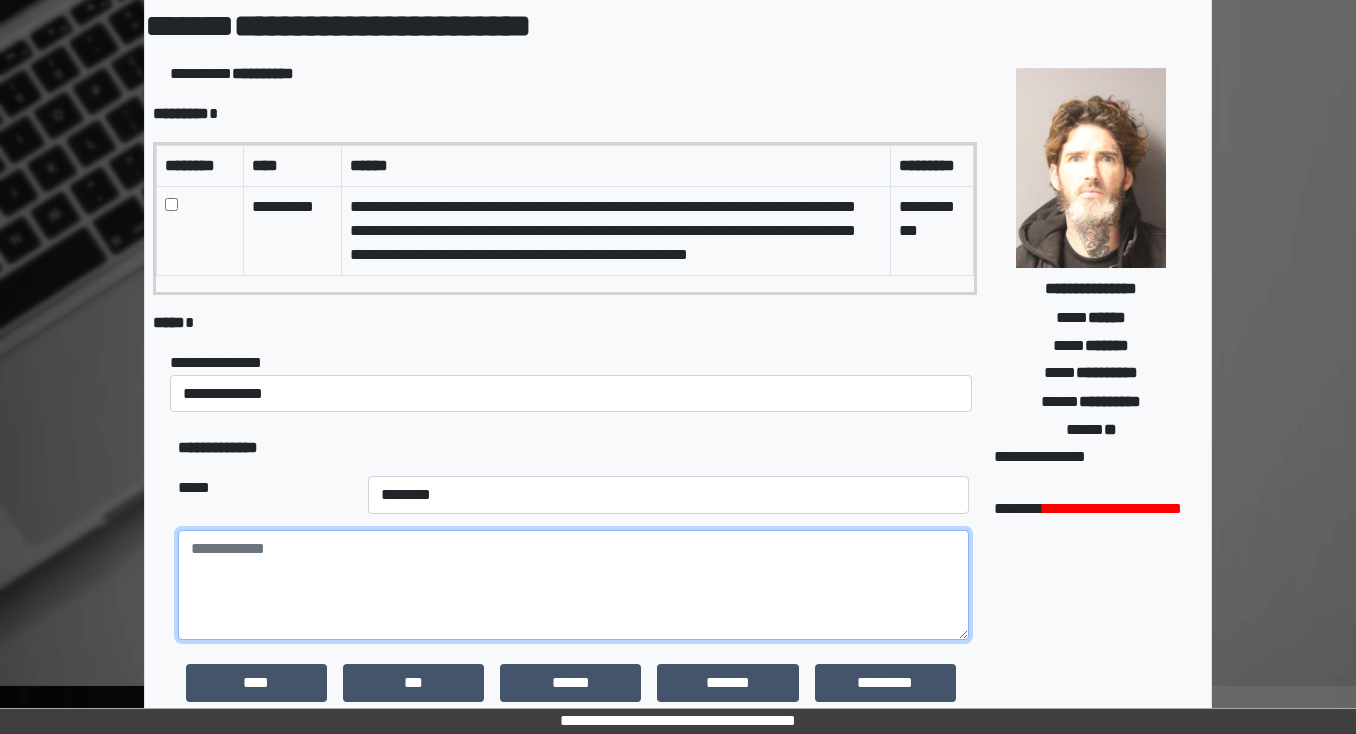 click at bounding box center (573, 585) 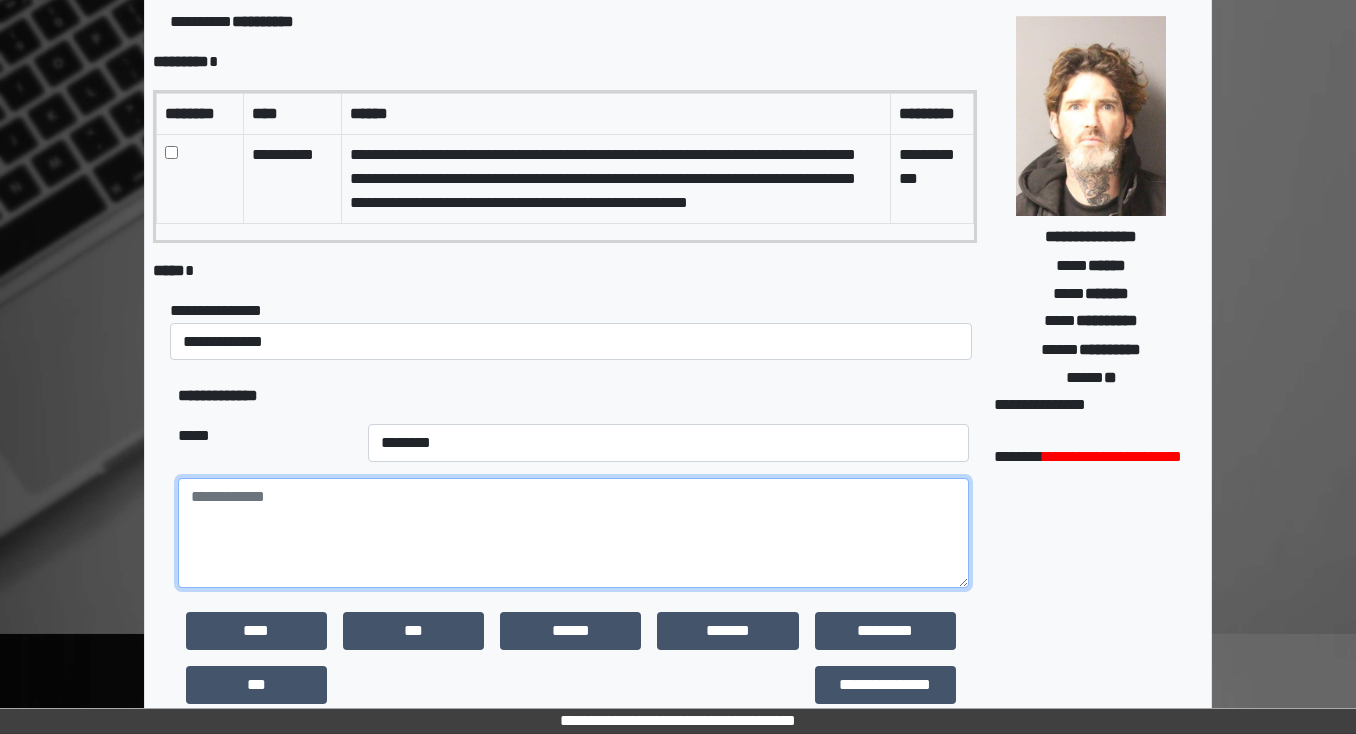 scroll, scrollTop: 194, scrollLeft: 0, axis: vertical 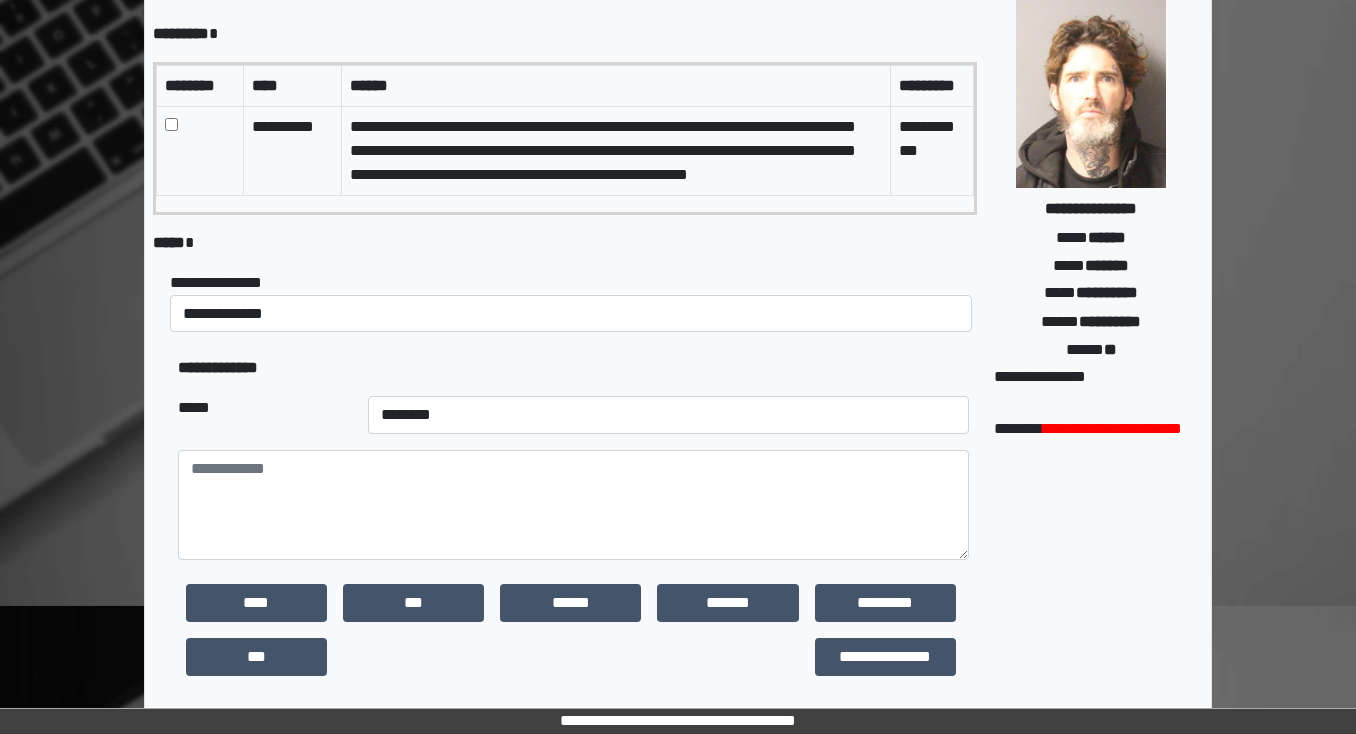 click on "**********" at bounding box center (573, 368) 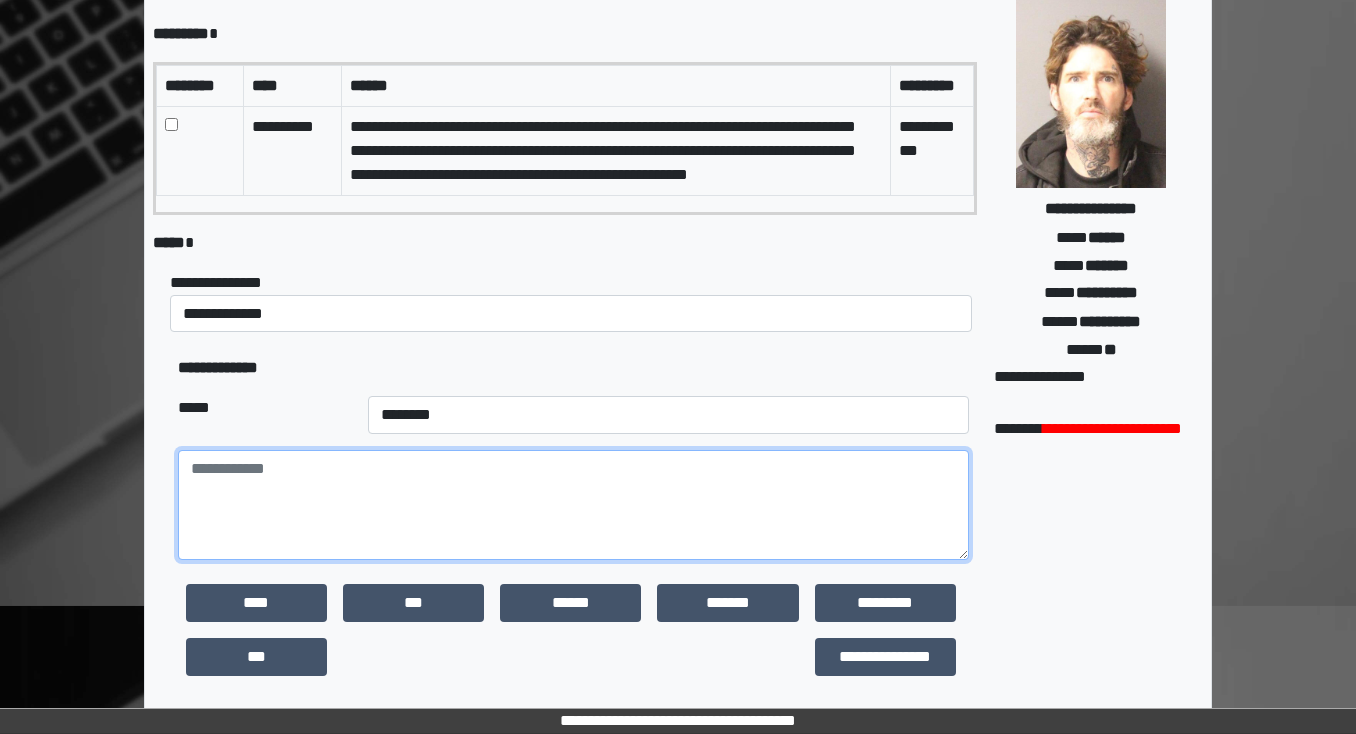 click at bounding box center [573, 505] 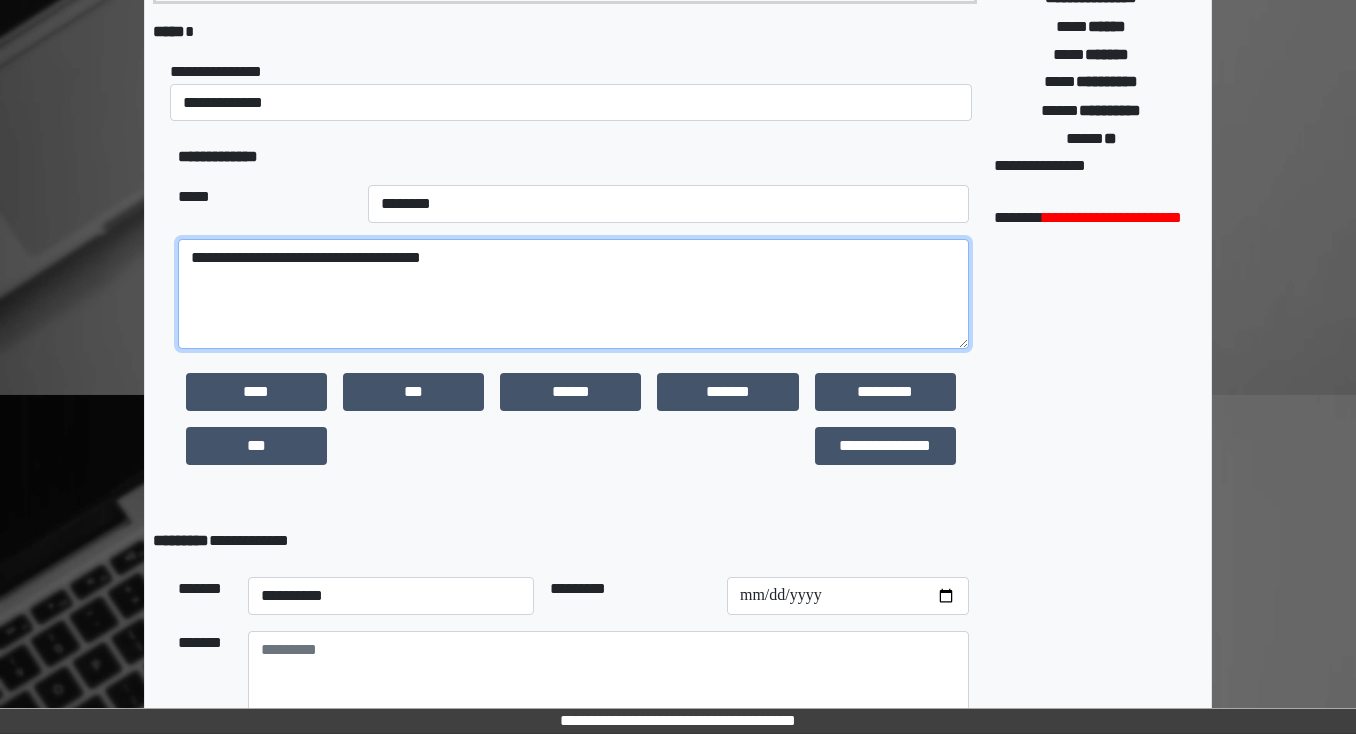 scroll, scrollTop: 434, scrollLeft: 0, axis: vertical 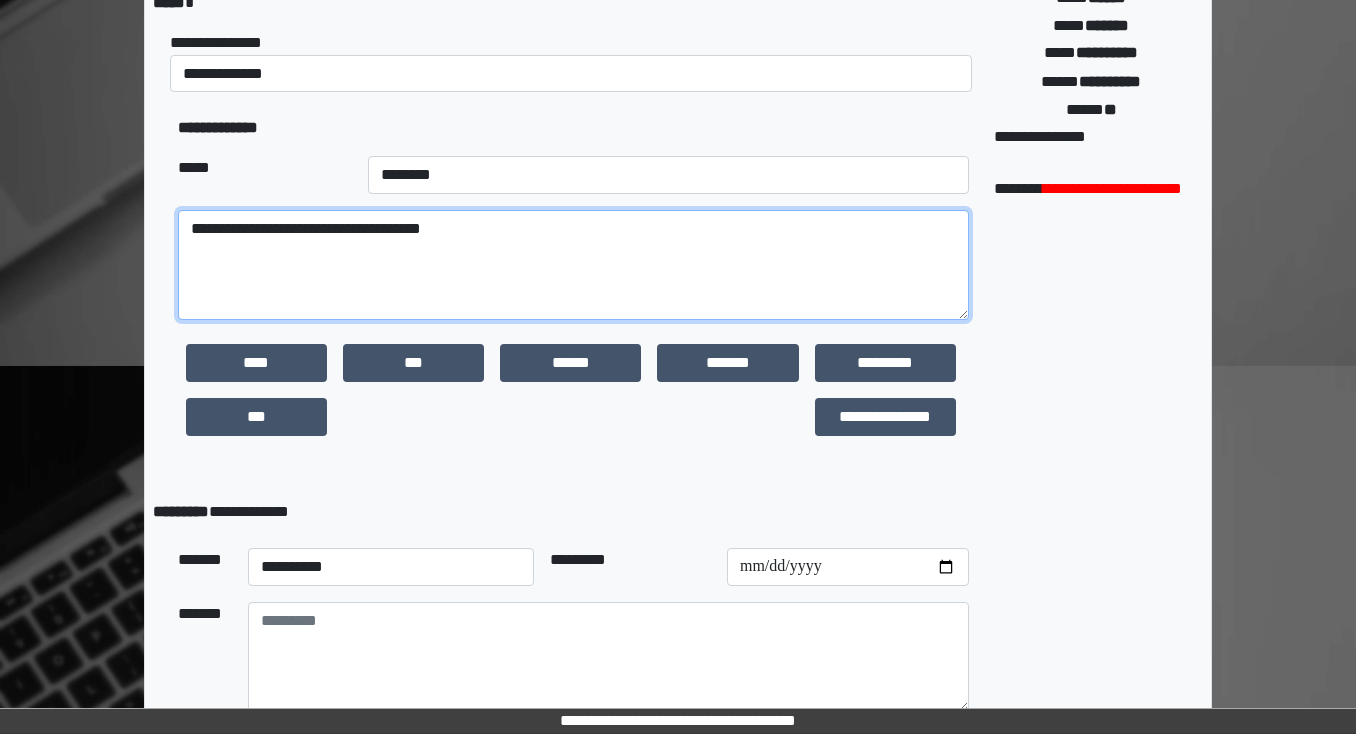 type on "**********" 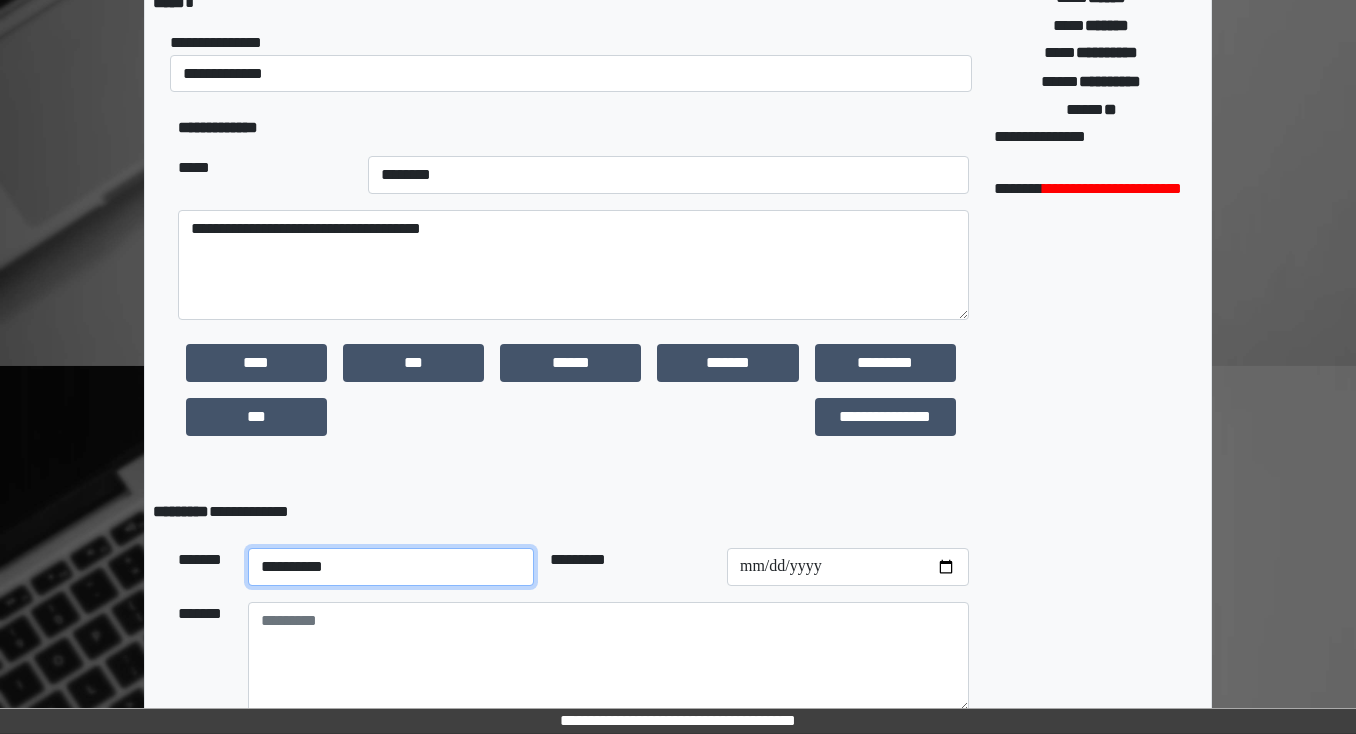 click on "**********" at bounding box center (391, 567) 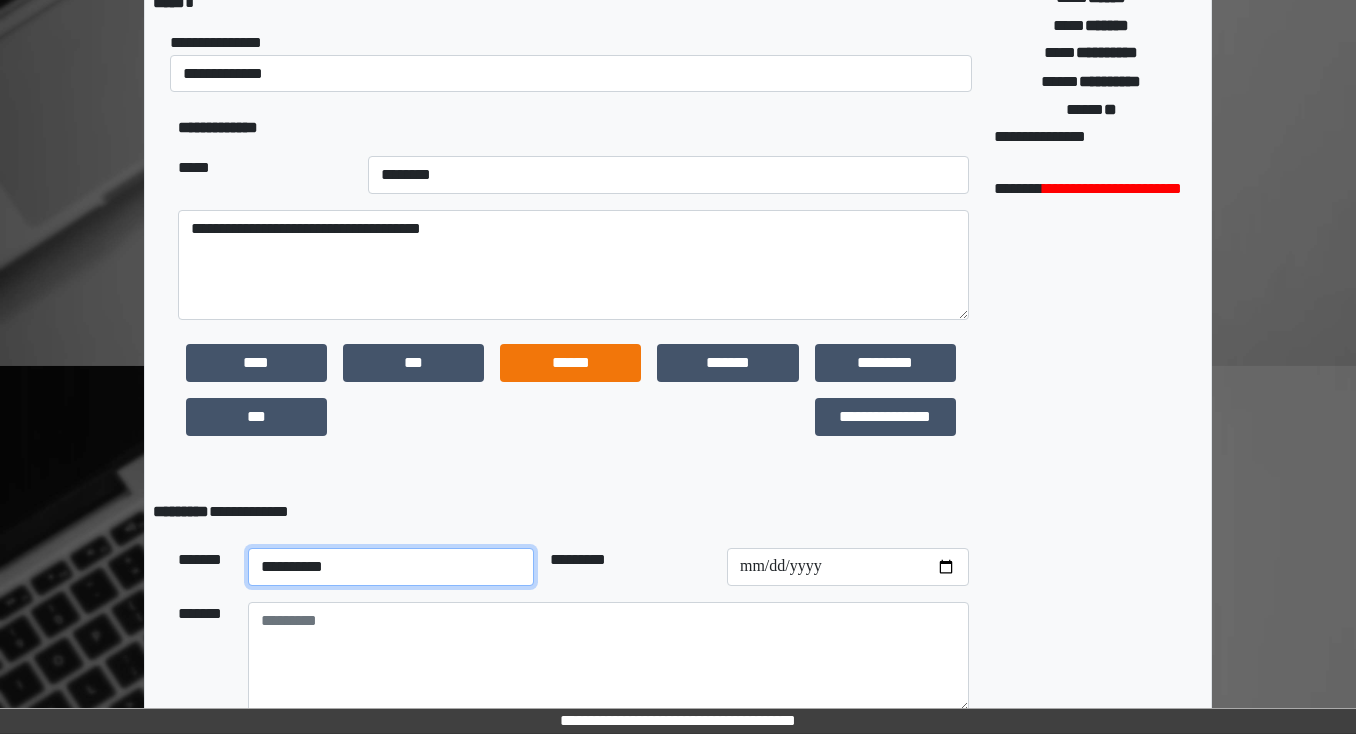 select on "**" 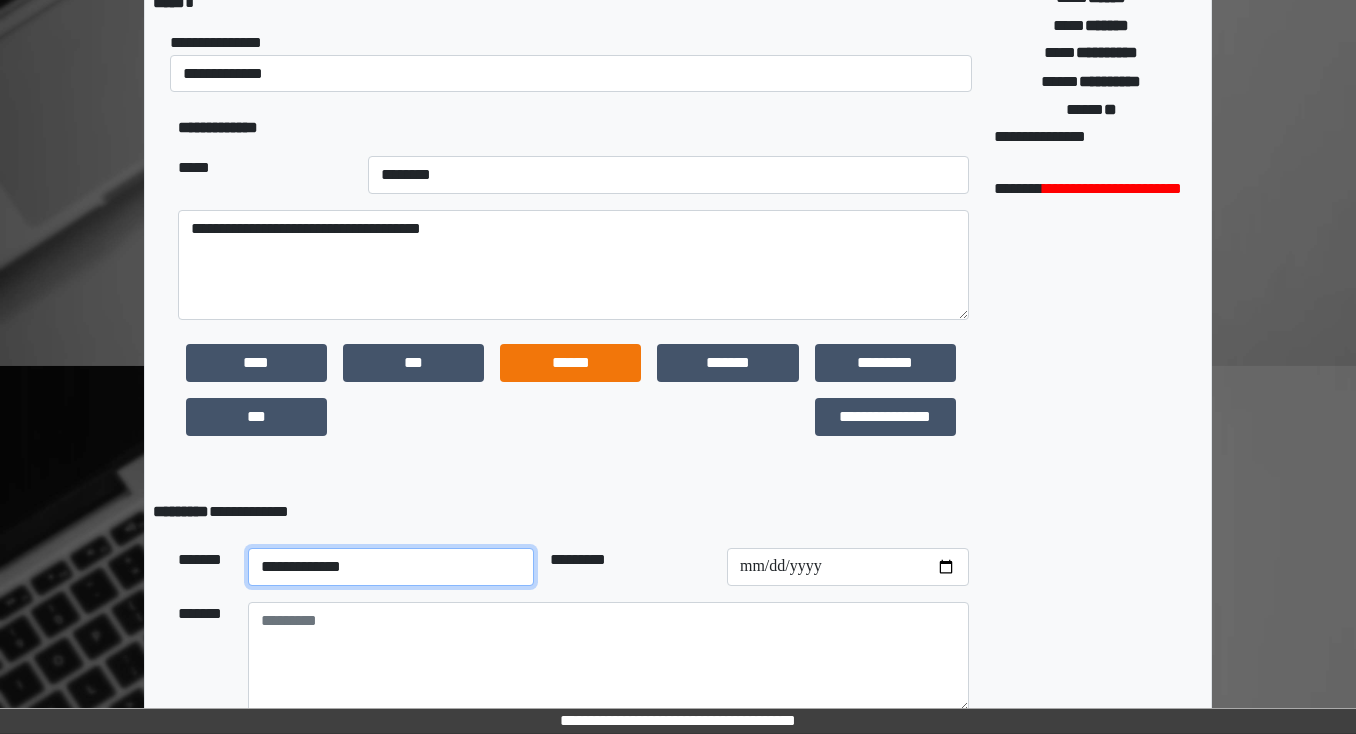 click on "**********" at bounding box center [391, 567] 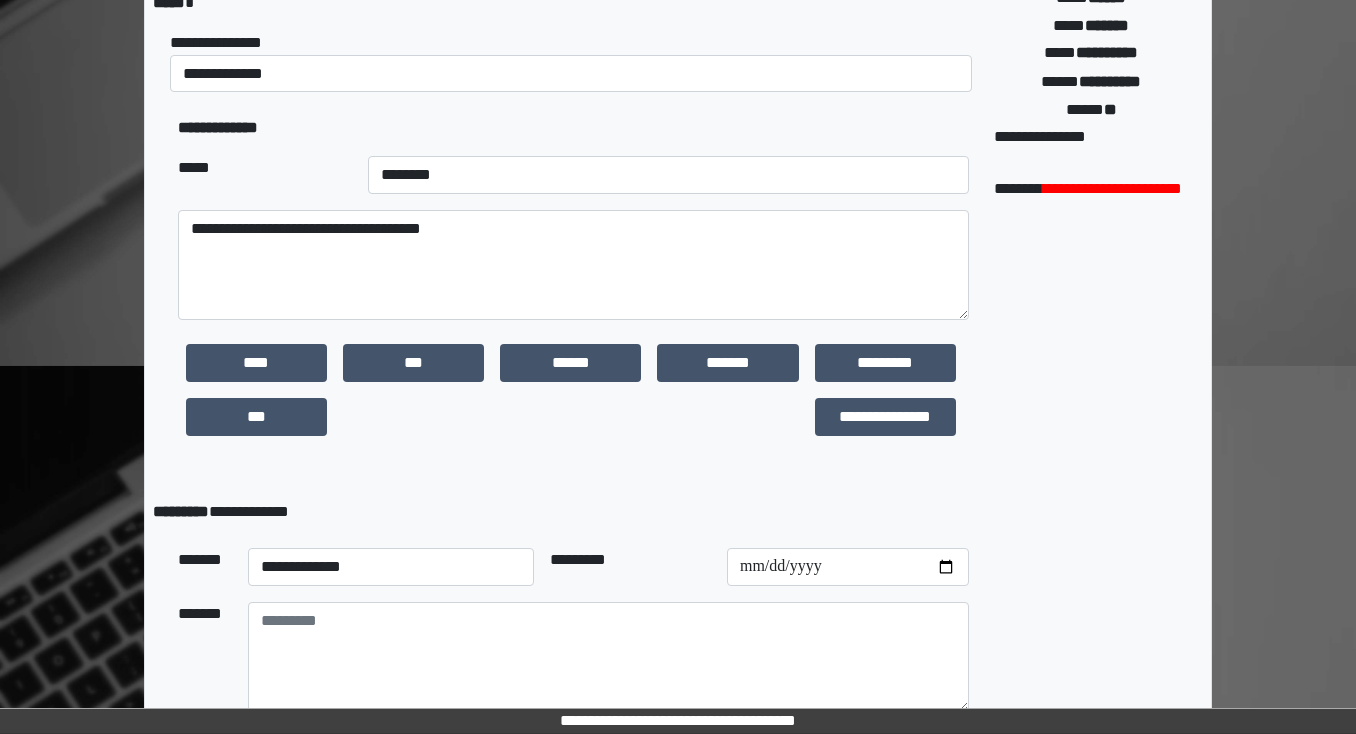 click on "*********" at bounding box center [630, 567] 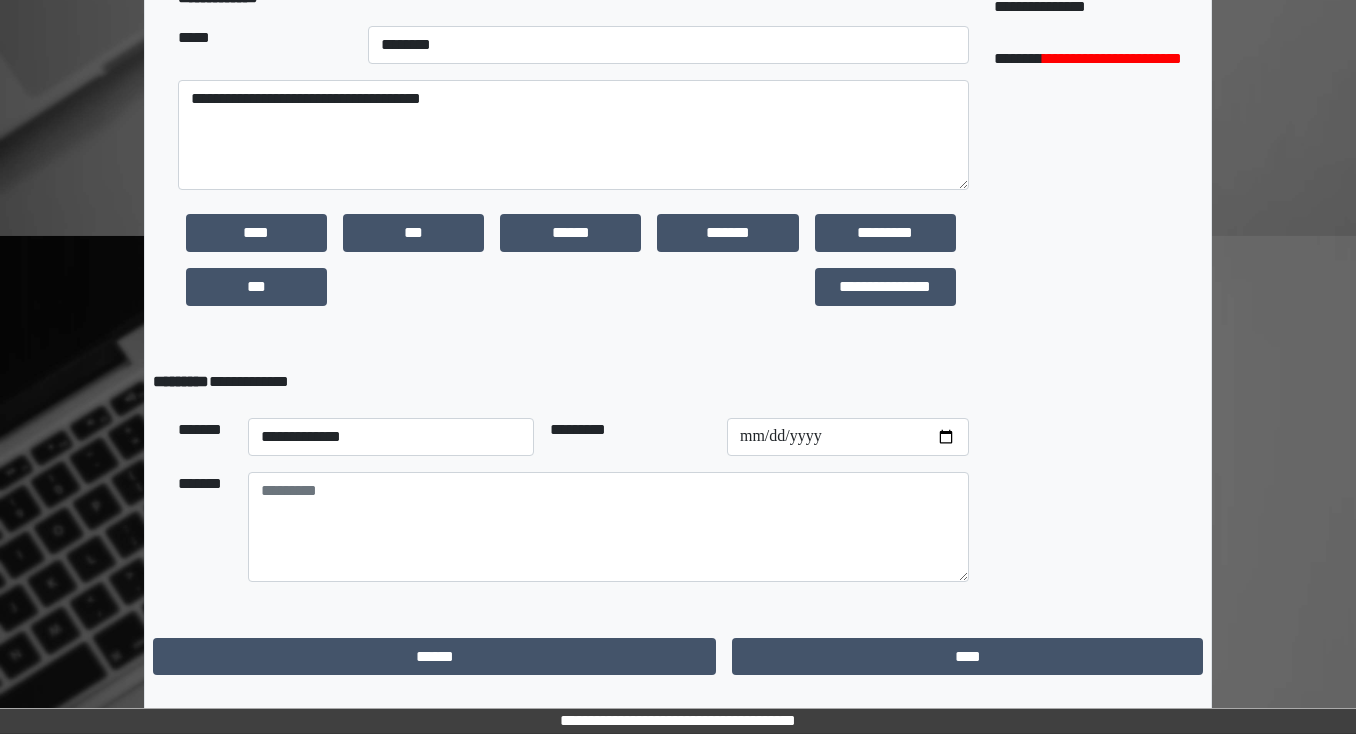 scroll, scrollTop: 566, scrollLeft: 0, axis: vertical 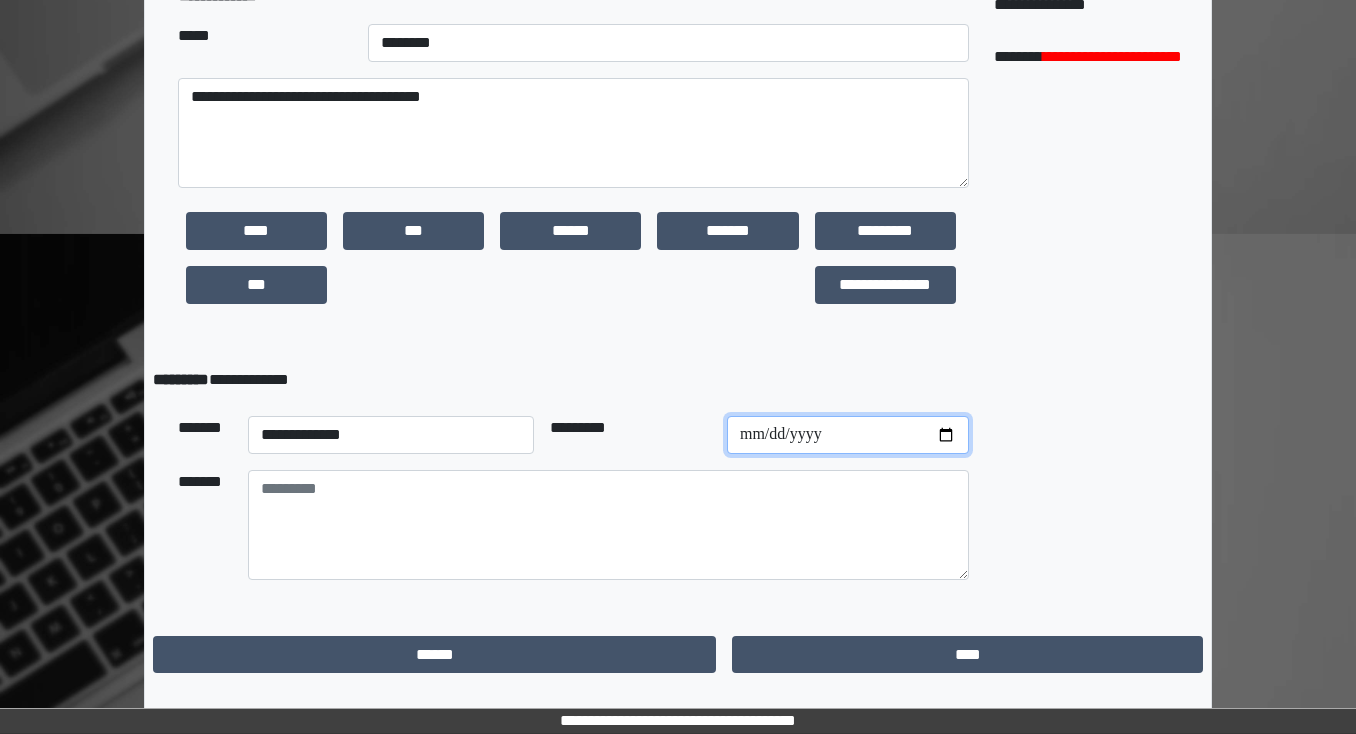 click at bounding box center (848, 435) 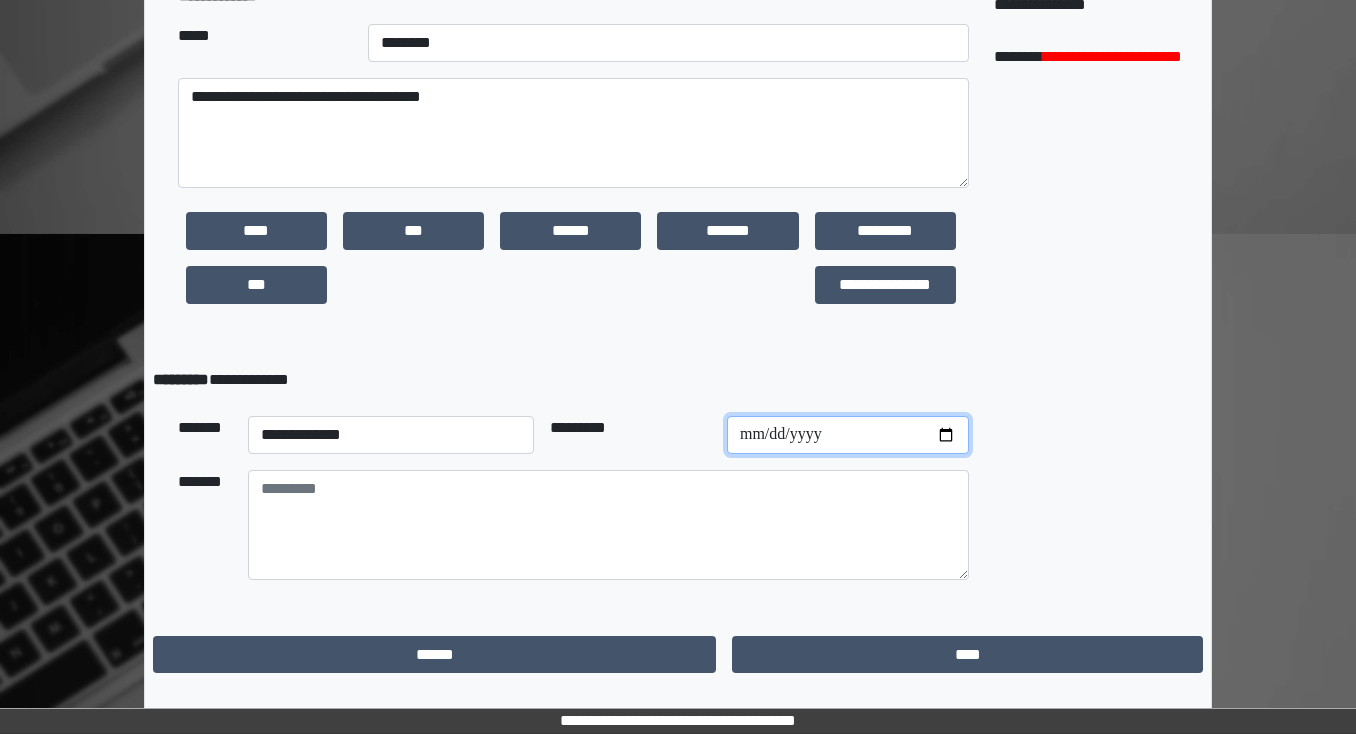 type on "**********" 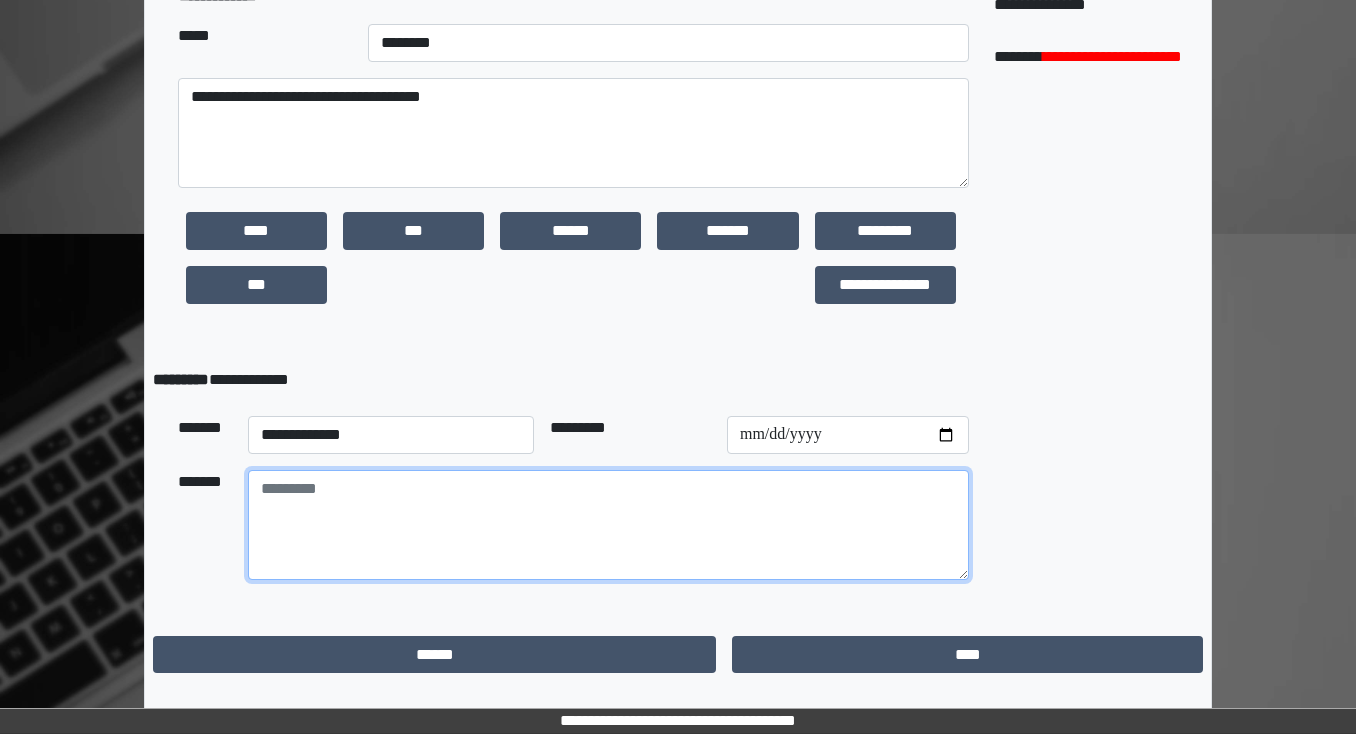 click at bounding box center (608, 525) 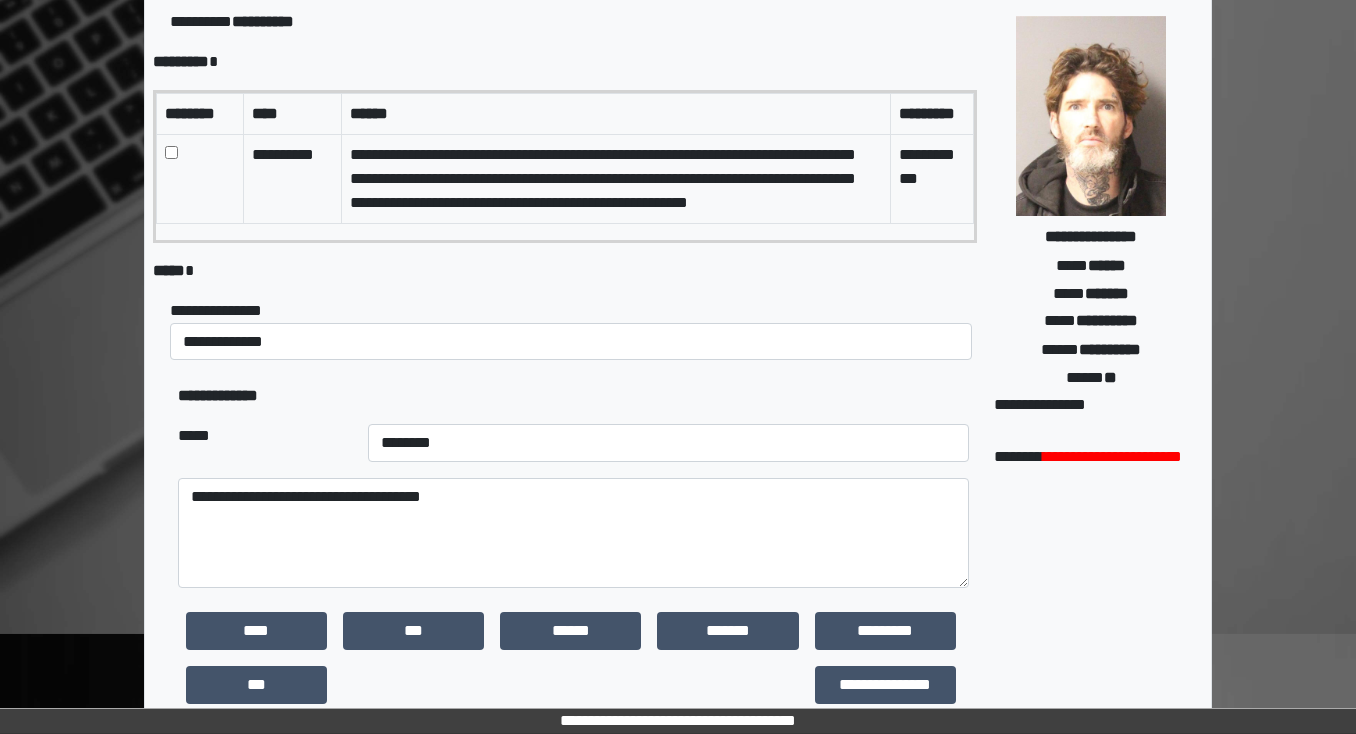 scroll, scrollTop: 246, scrollLeft: 0, axis: vertical 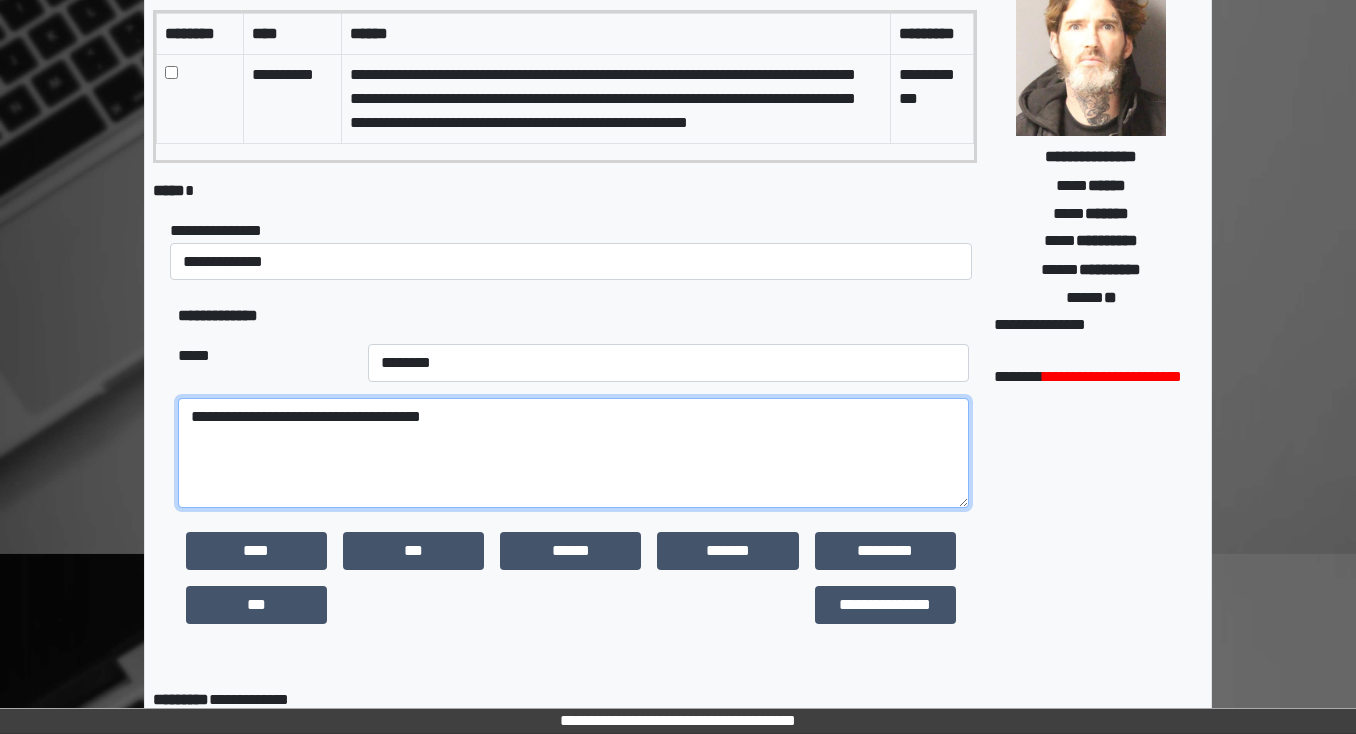 click on "**********" at bounding box center [573, 453] 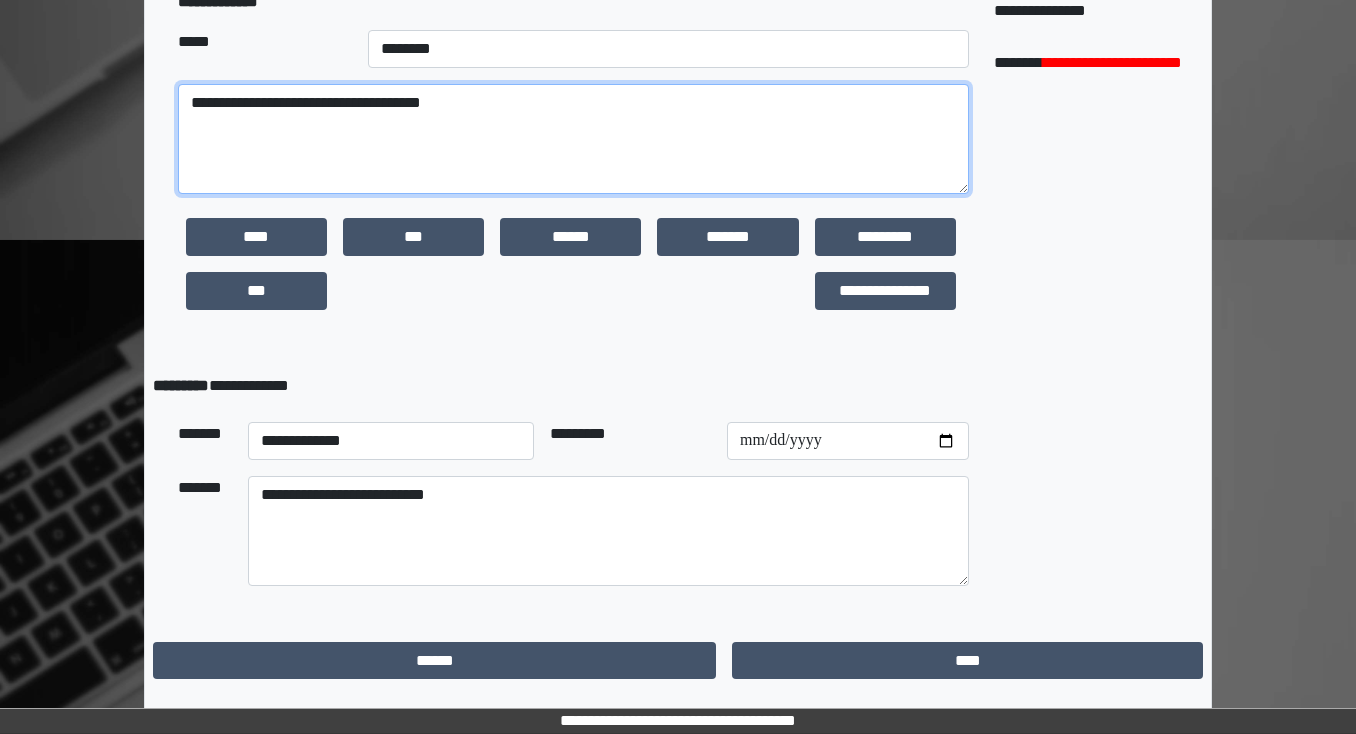 scroll, scrollTop: 566, scrollLeft: 0, axis: vertical 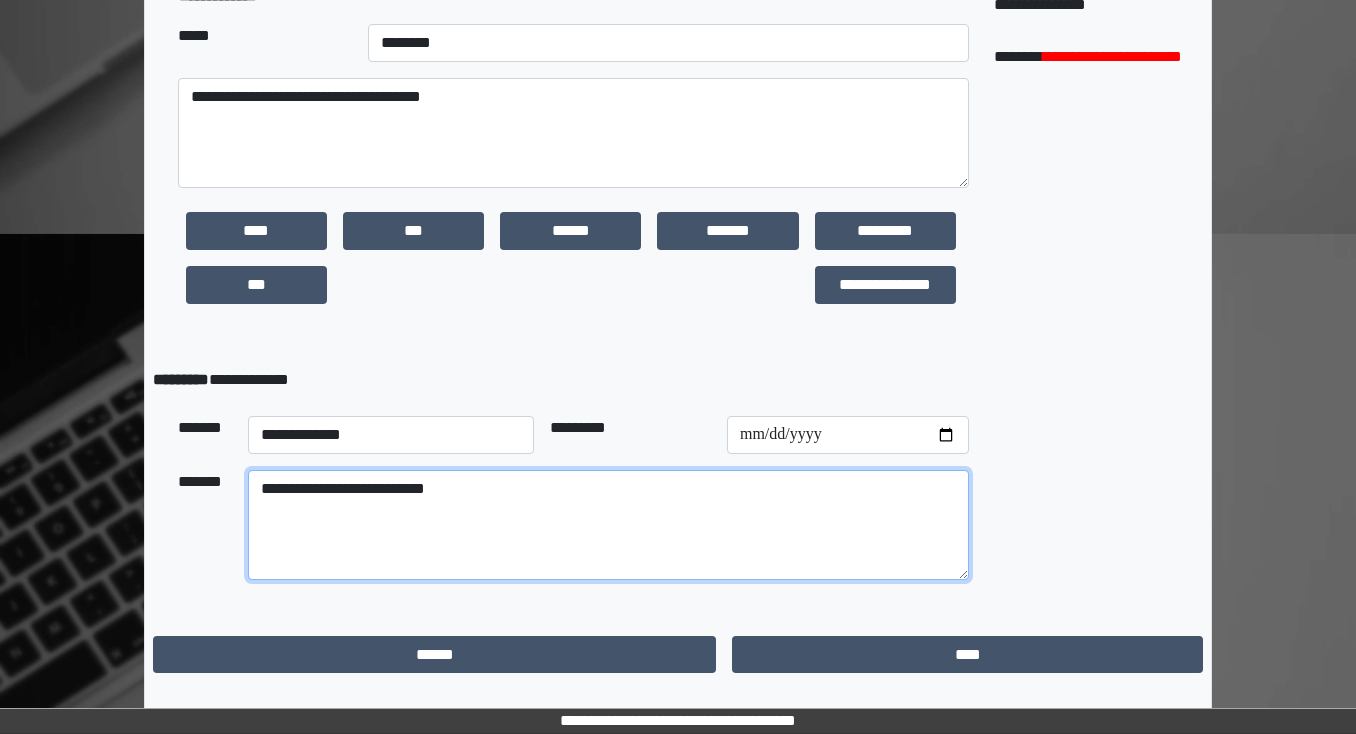 click on "**********" at bounding box center [608, 525] 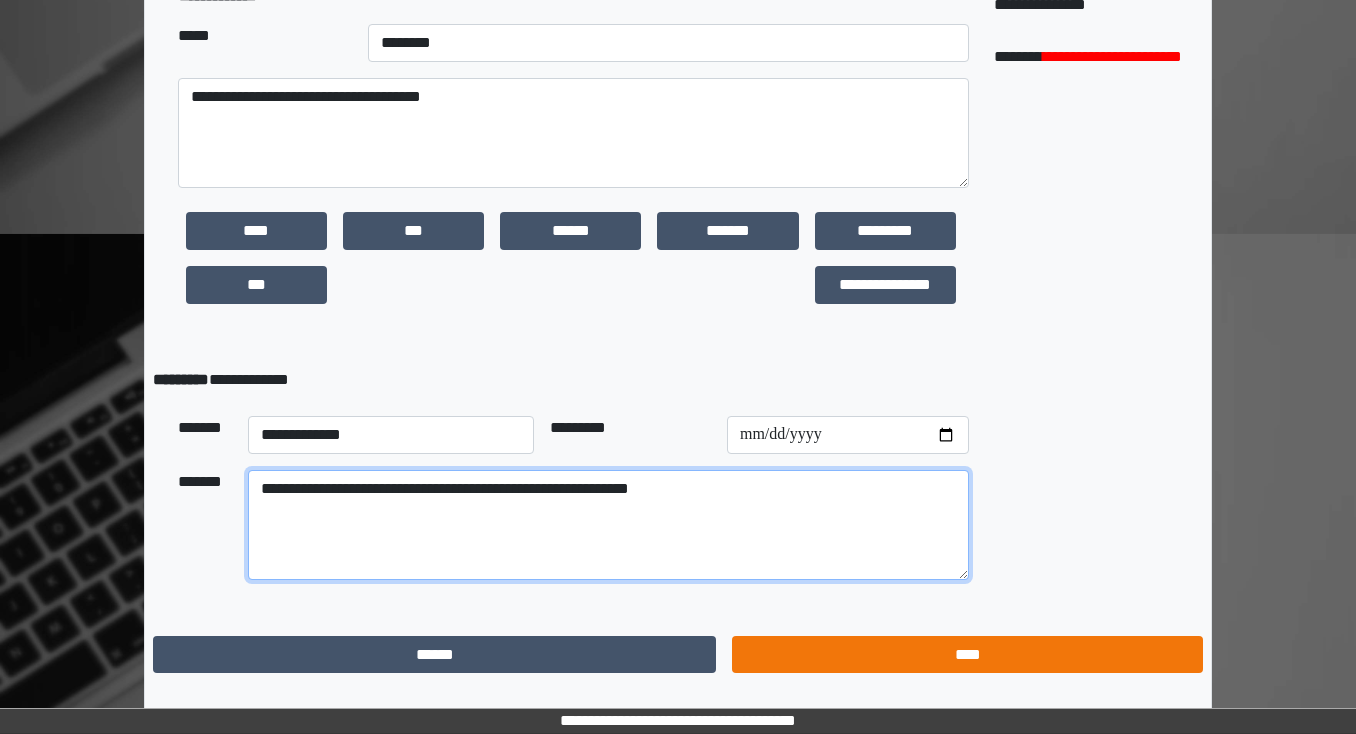 type on "**********" 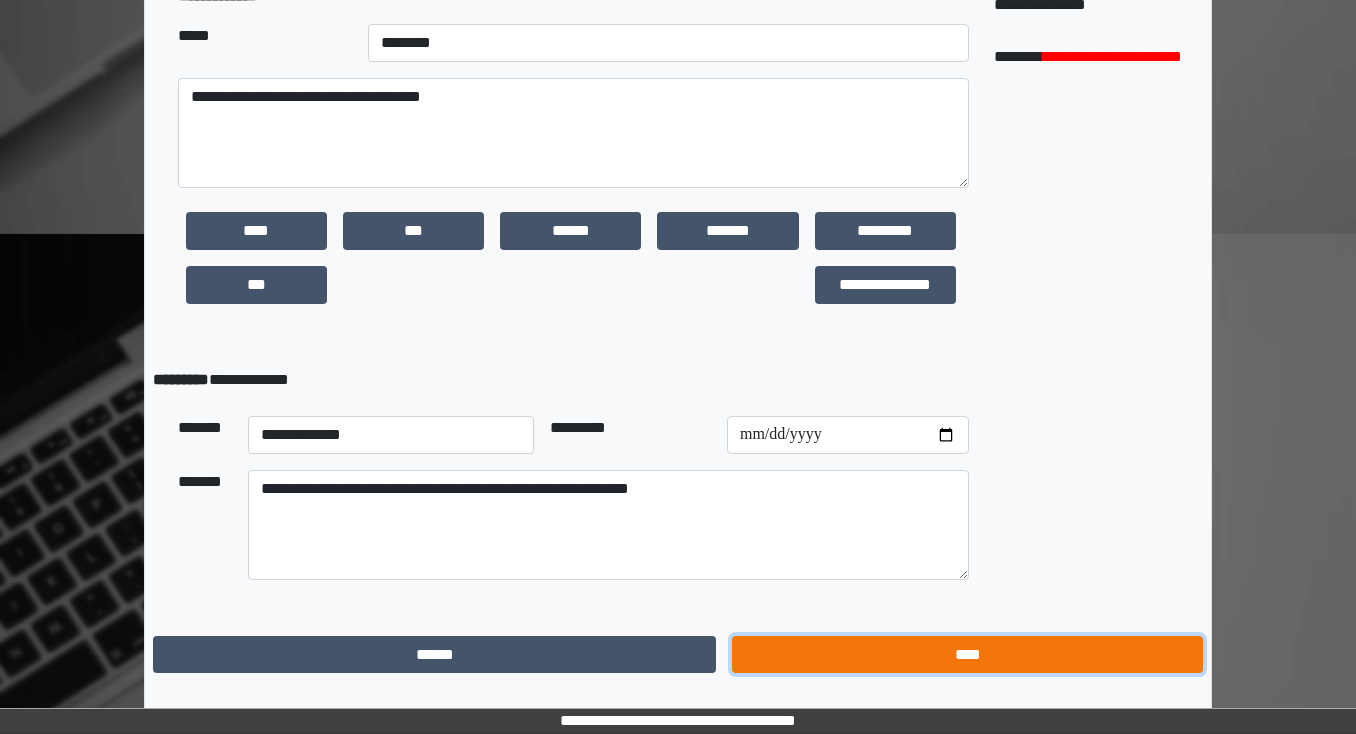 click on "****" at bounding box center [967, 655] 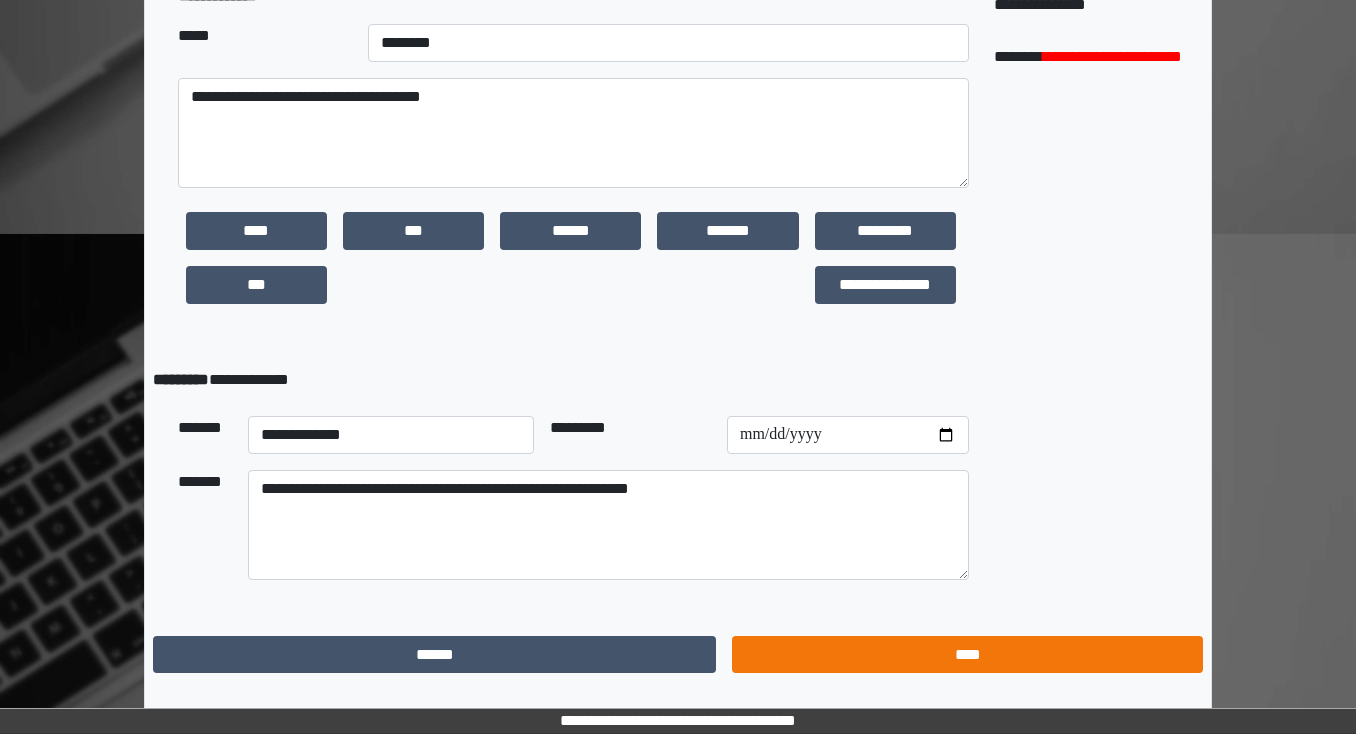 scroll, scrollTop: 0, scrollLeft: 0, axis: both 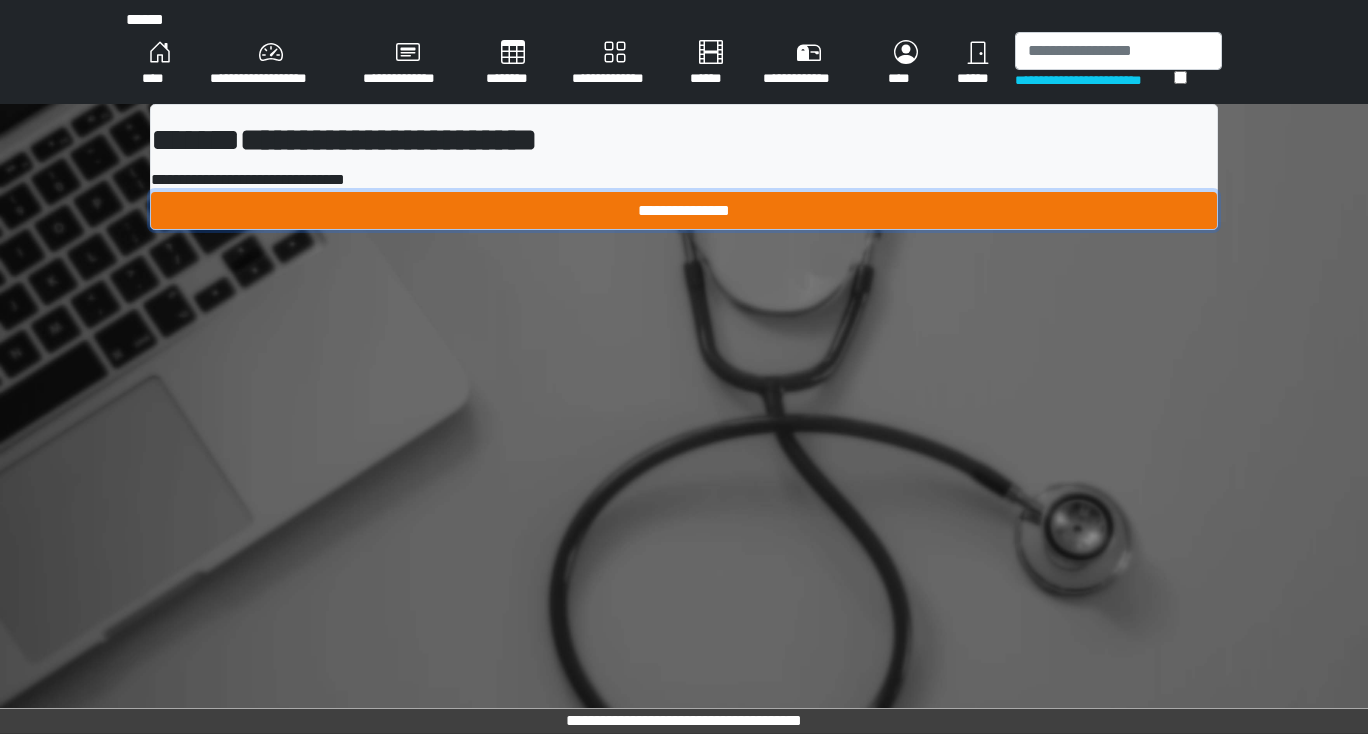 click on "**********" at bounding box center (684, 211) 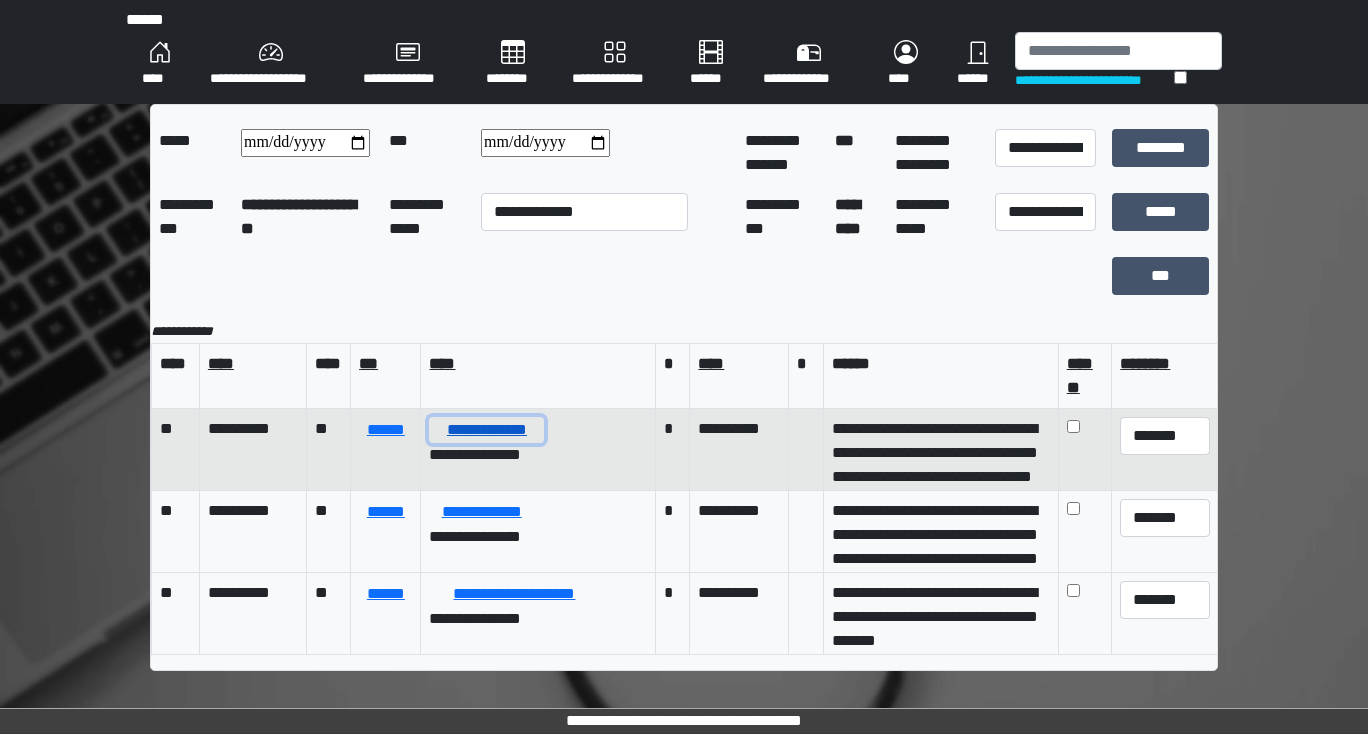 click on "**********" at bounding box center [486, 430] 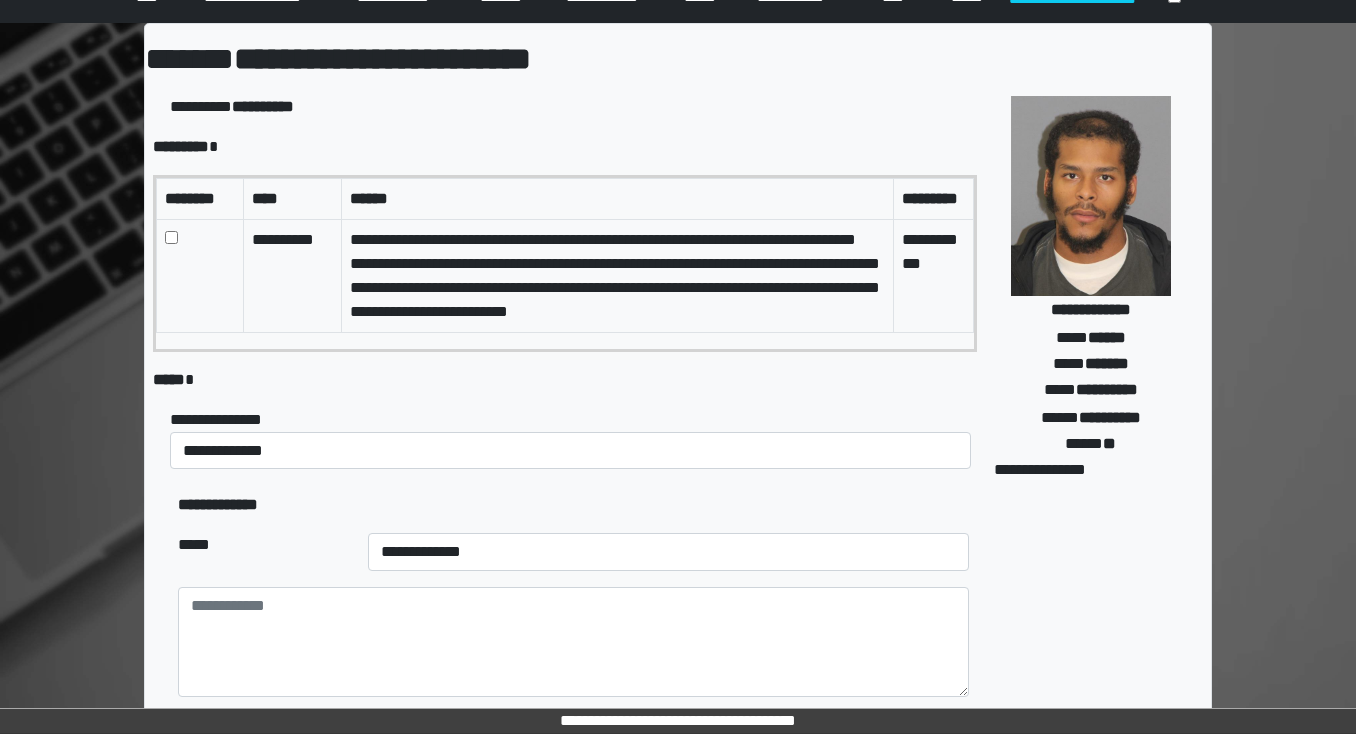 scroll, scrollTop: 160, scrollLeft: 0, axis: vertical 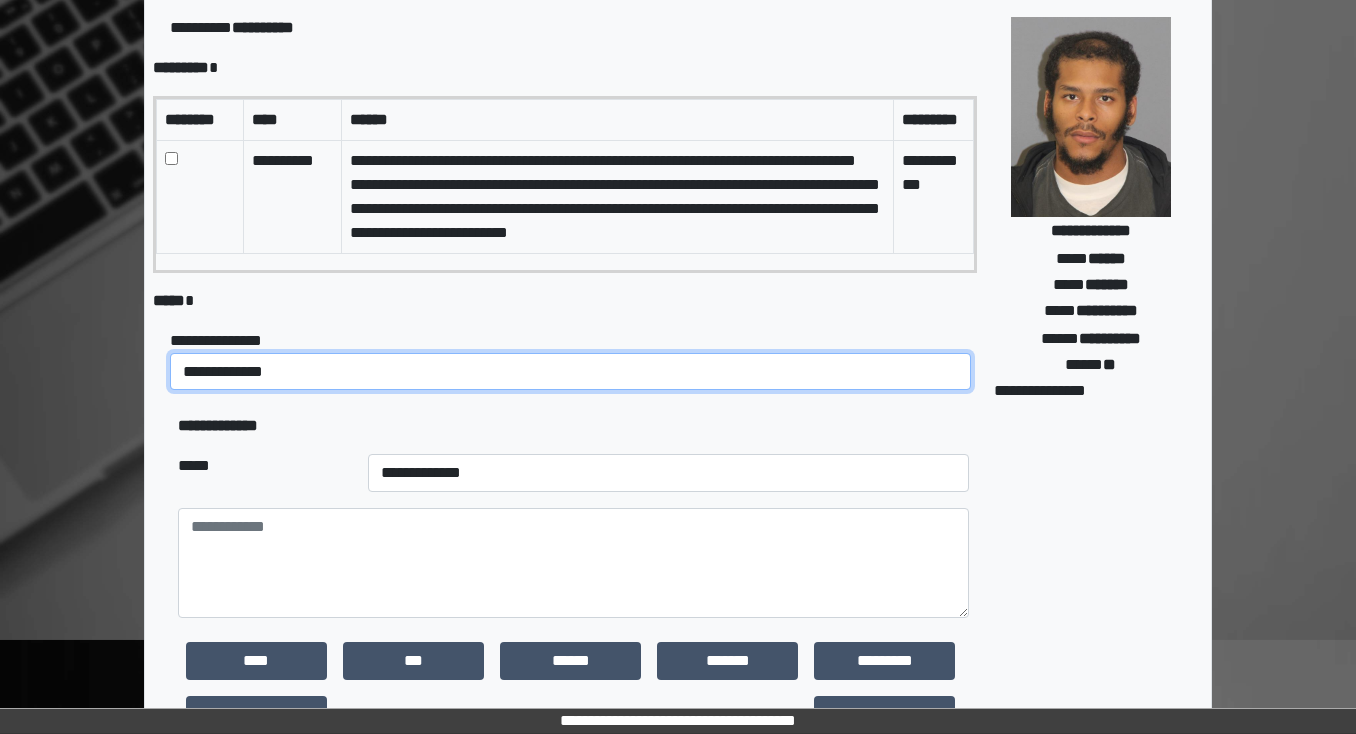 click on "**********" at bounding box center [570, 372] 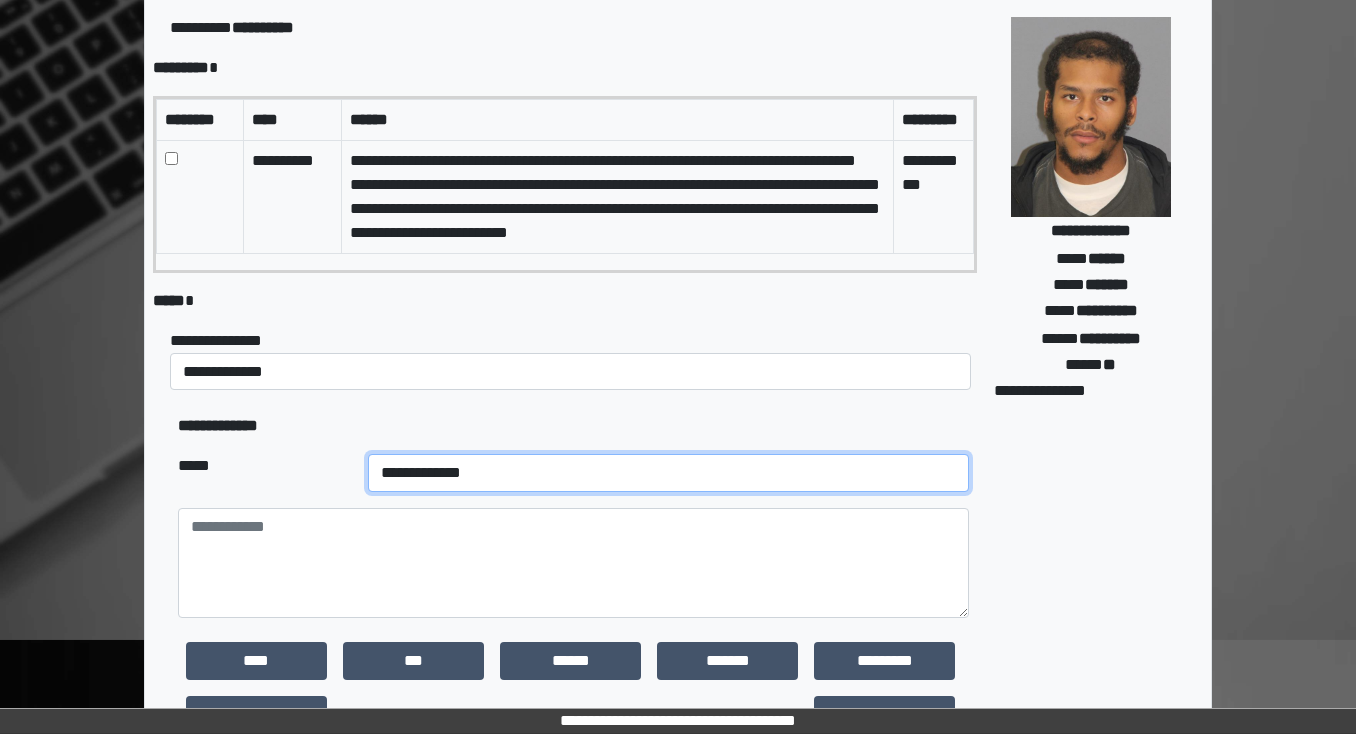 click on "**********" at bounding box center [668, 473] 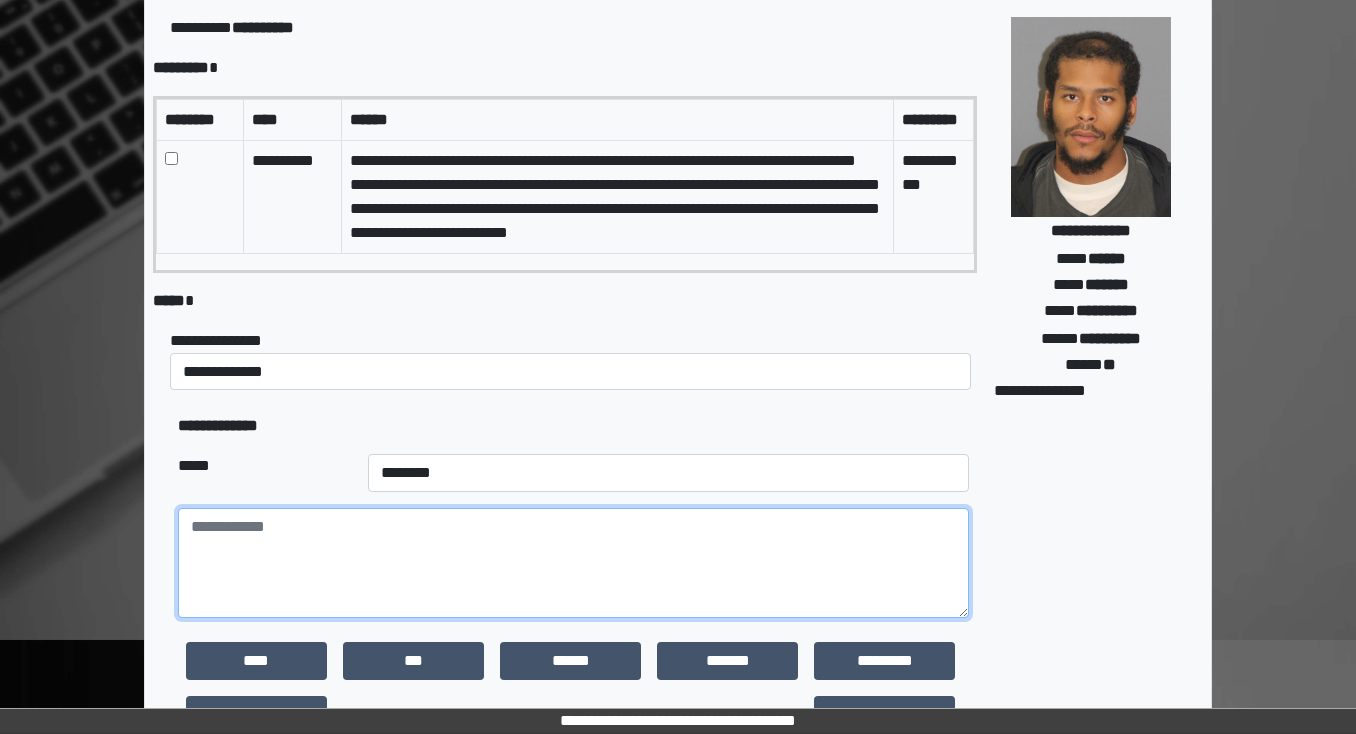 click at bounding box center [573, 563] 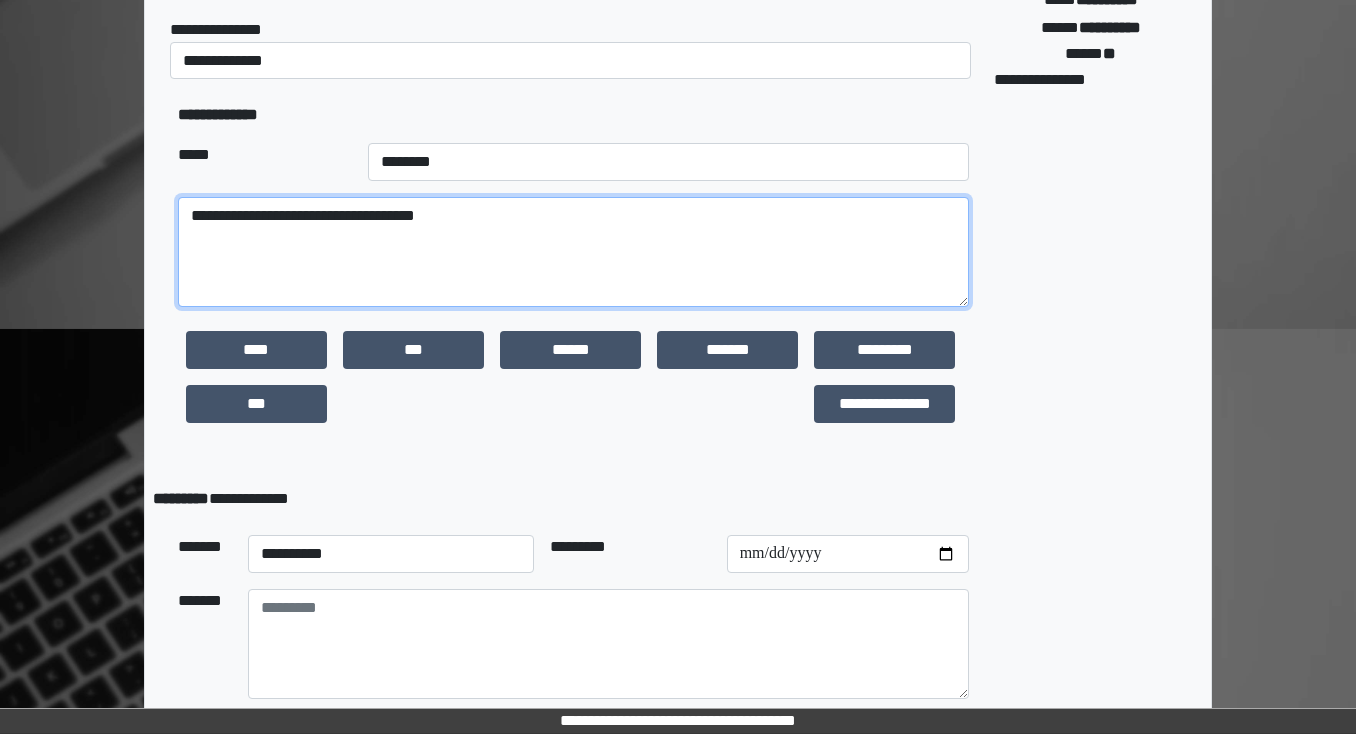 scroll, scrollTop: 480, scrollLeft: 0, axis: vertical 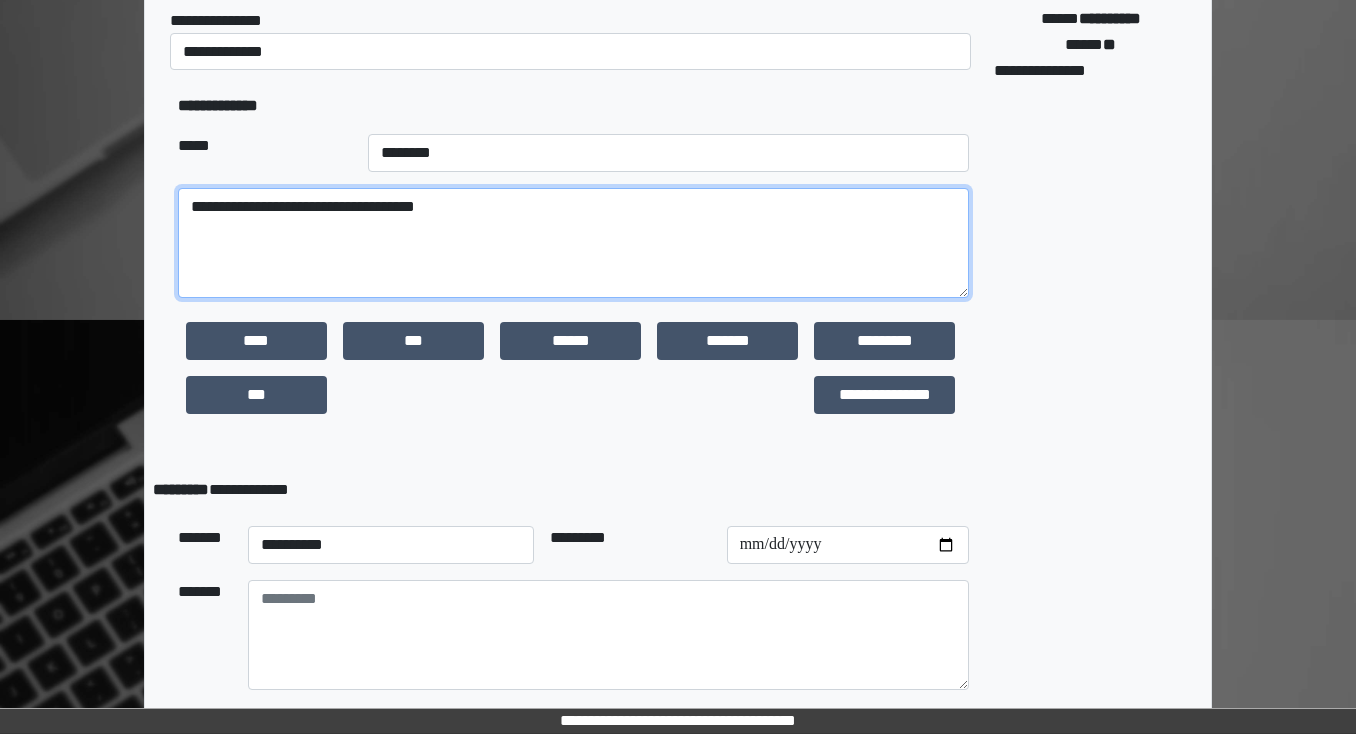 type on "**********" 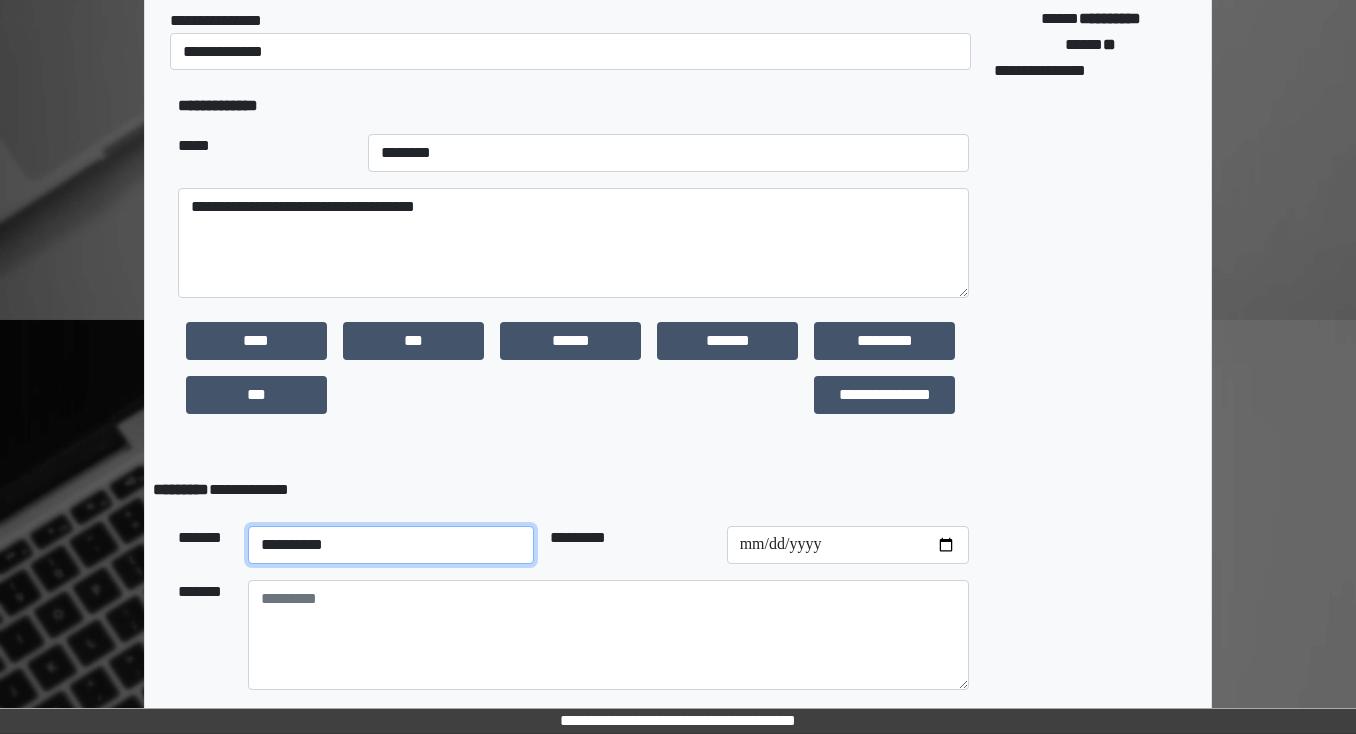 click on "**********" at bounding box center [391, 545] 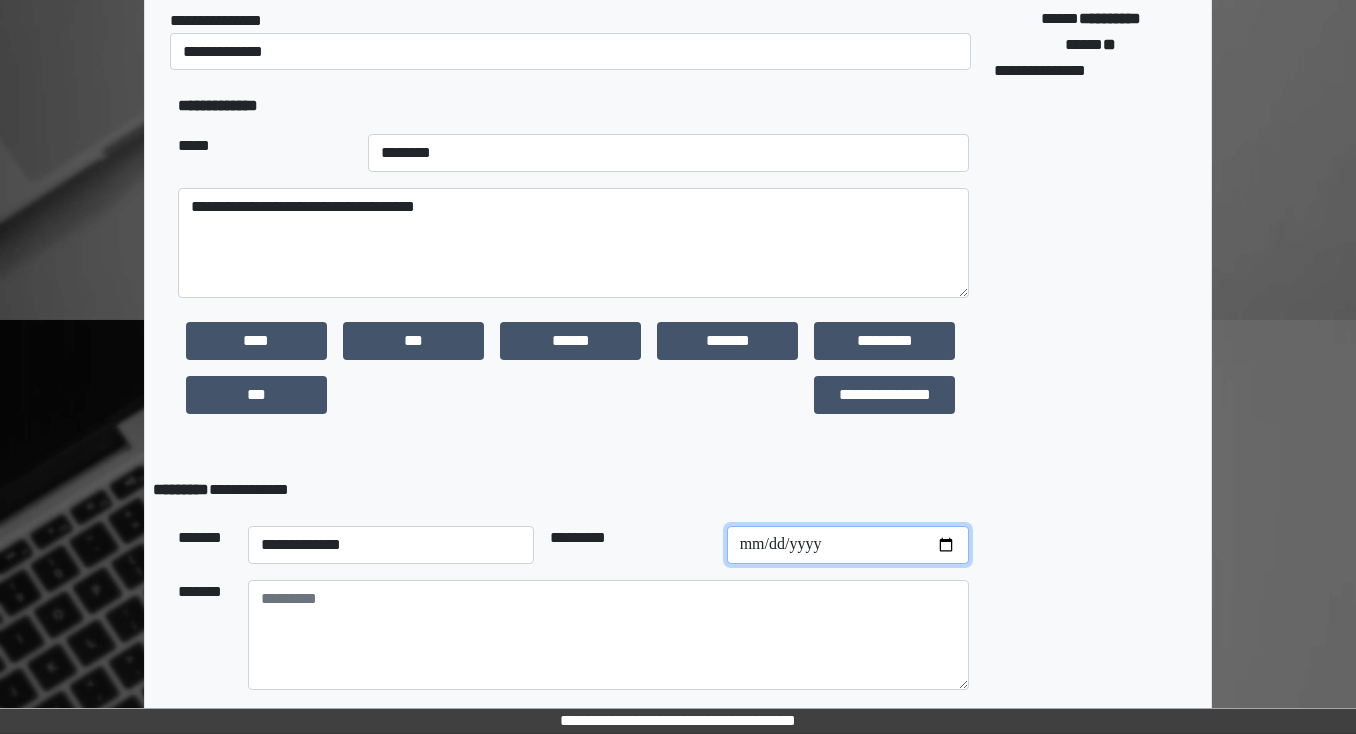 click at bounding box center [848, 545] 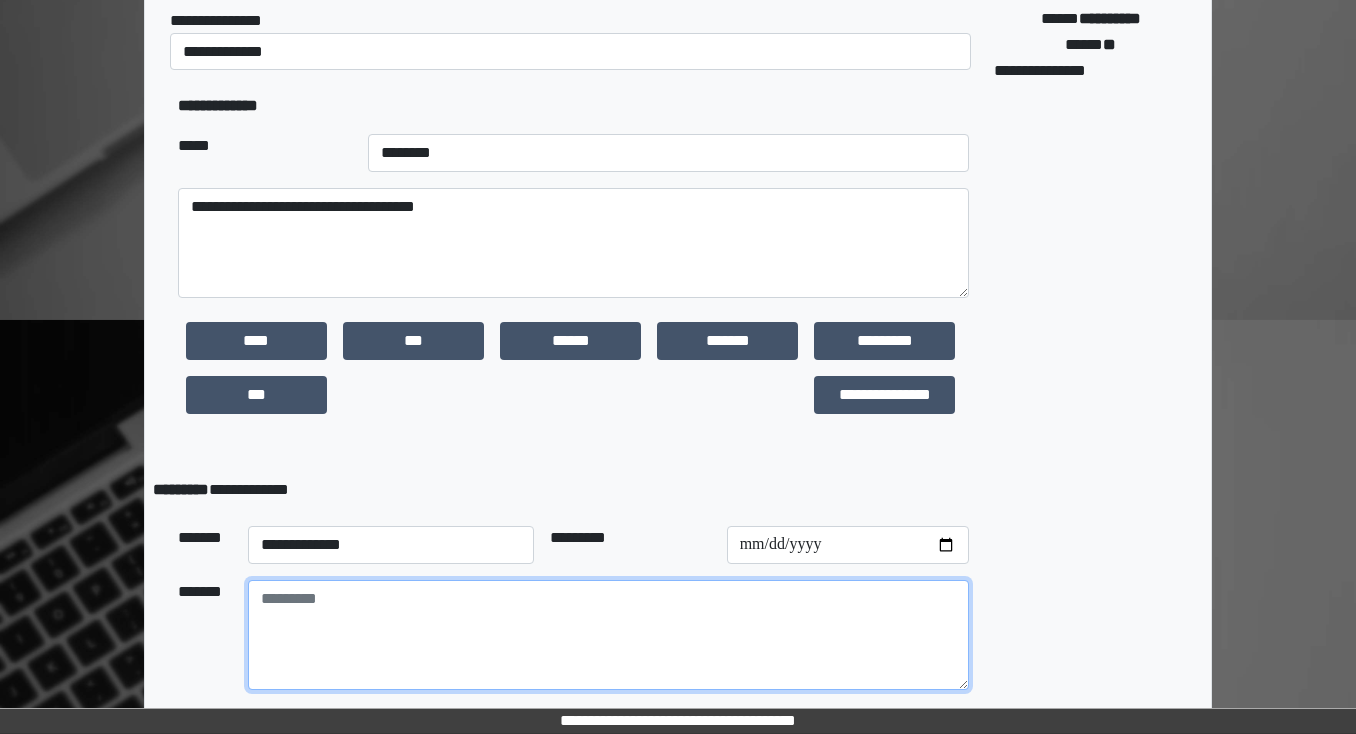 click at bounding box center (608, 635) 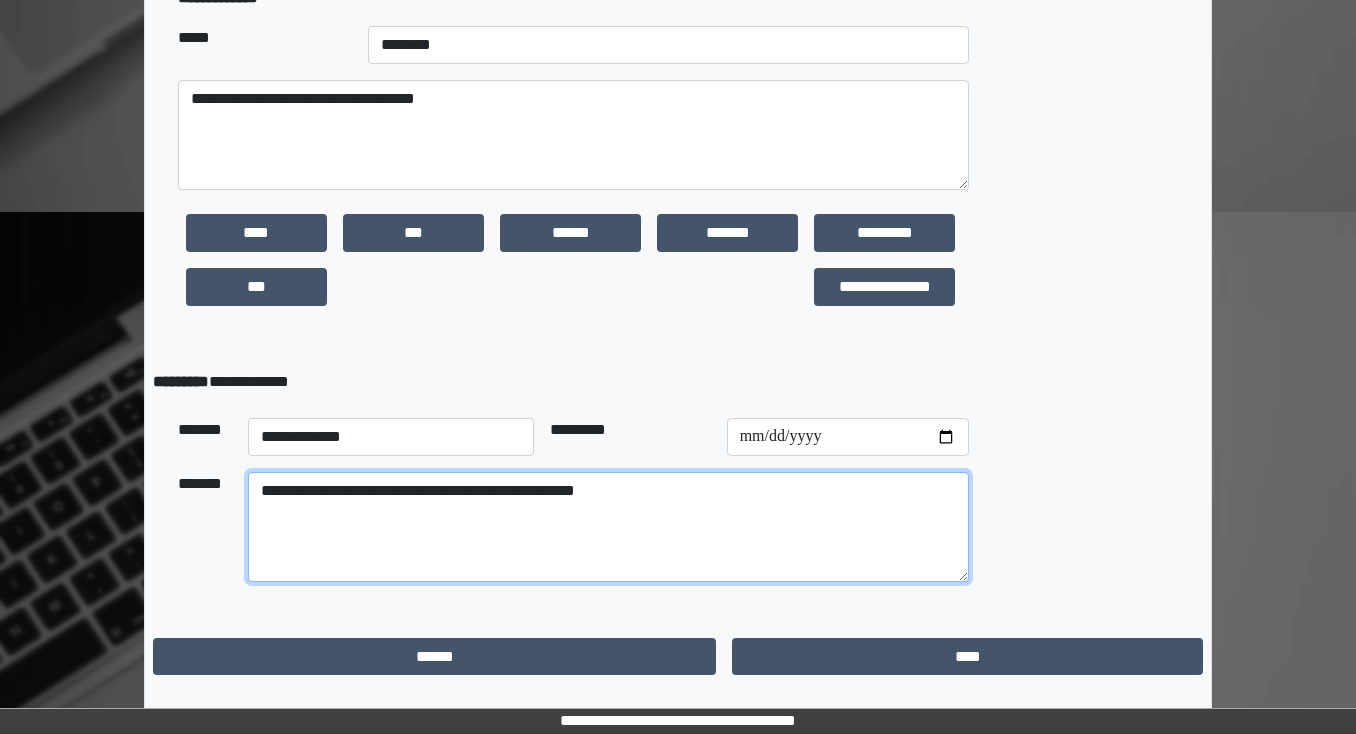 scroll, scrollTop: 590, scrollLeft: 0, axis: vertical 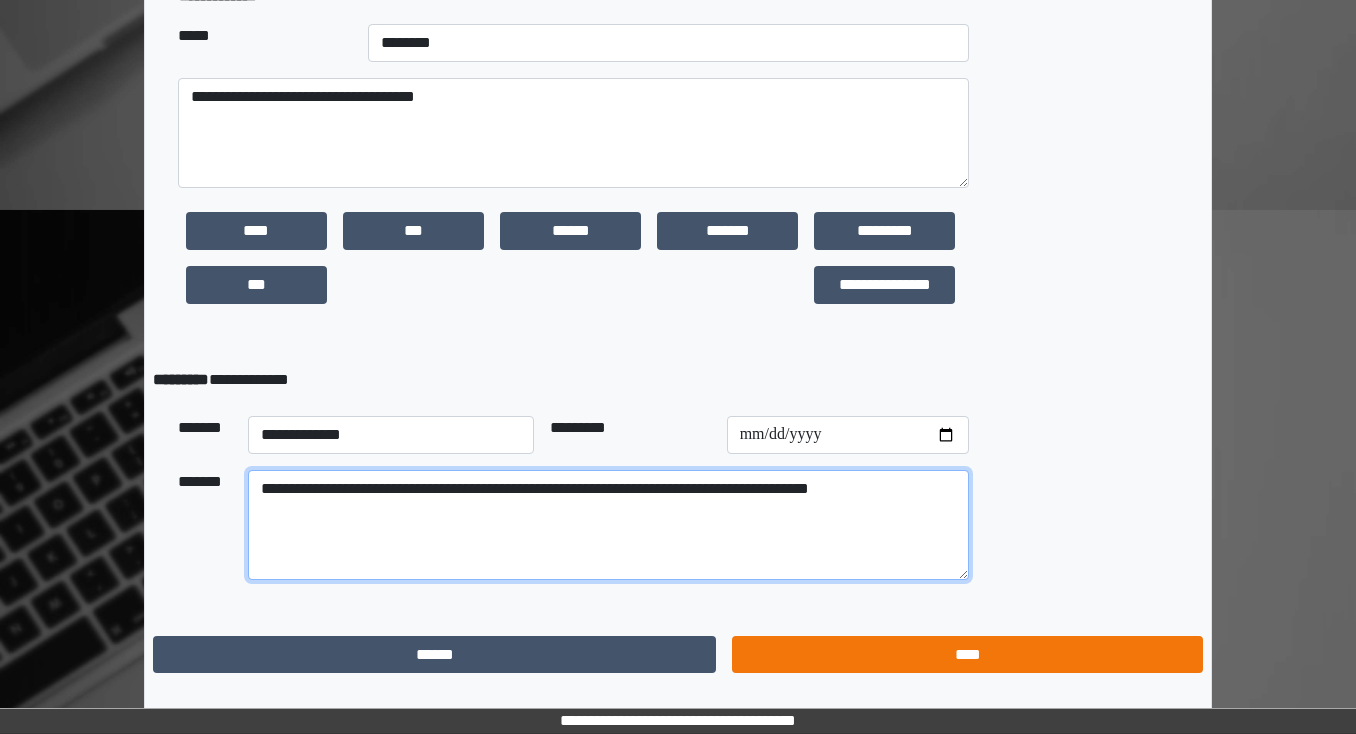 type on "**********" 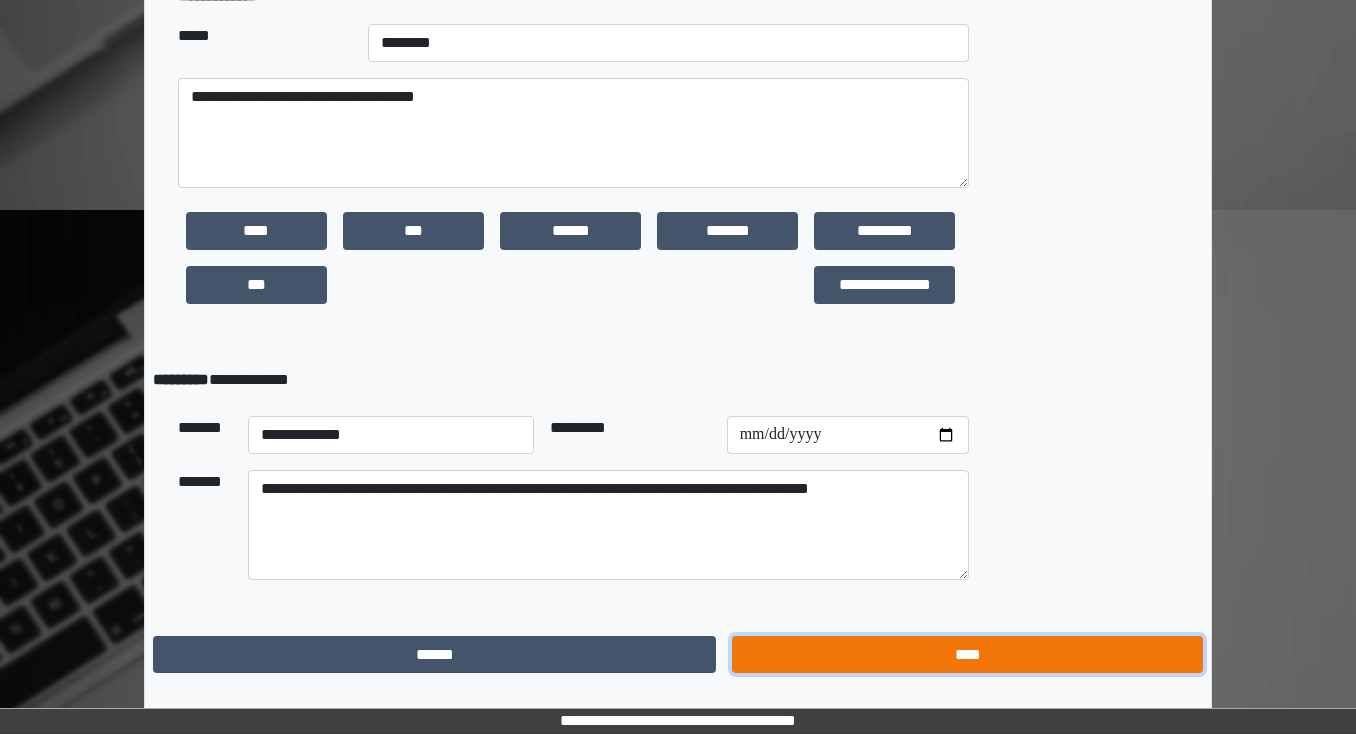 click on "****" at bounding box center (967, 655) 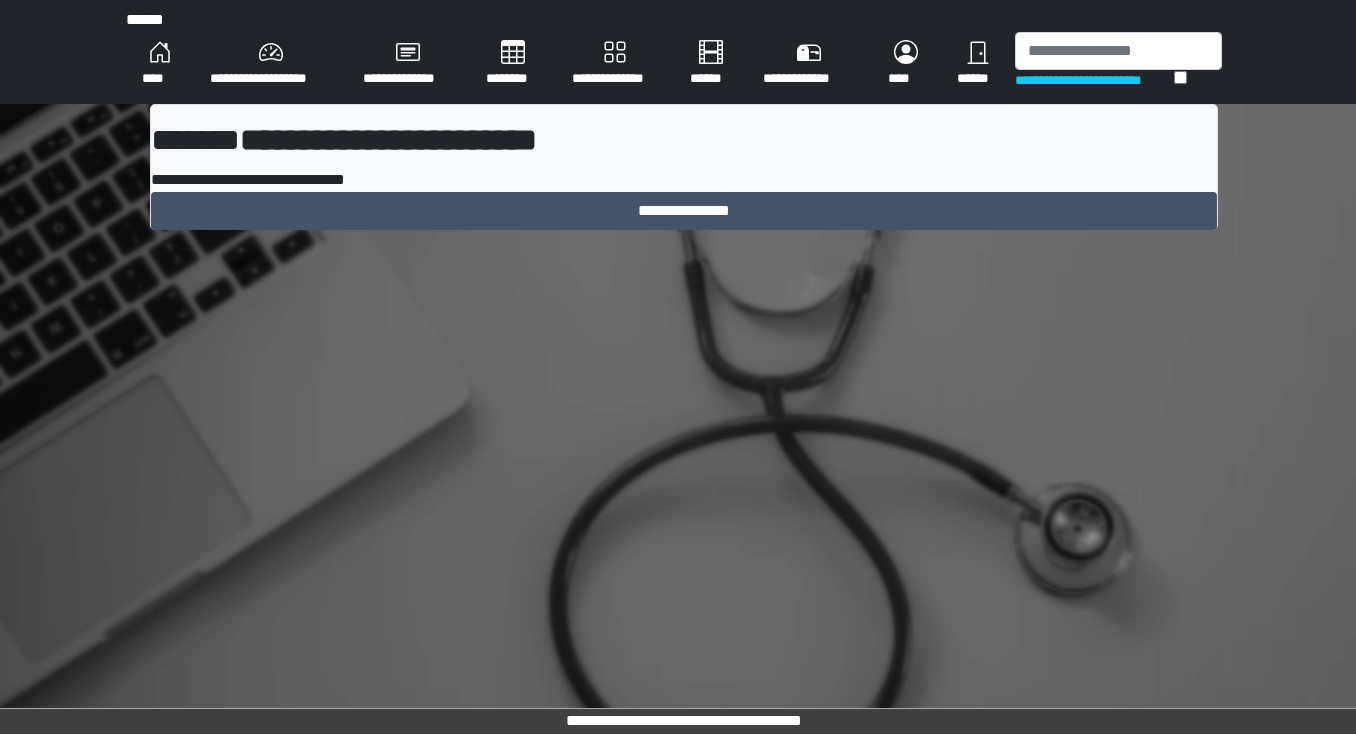 scroll, scrollTop: 0, scrollLeft: 0, axis: both 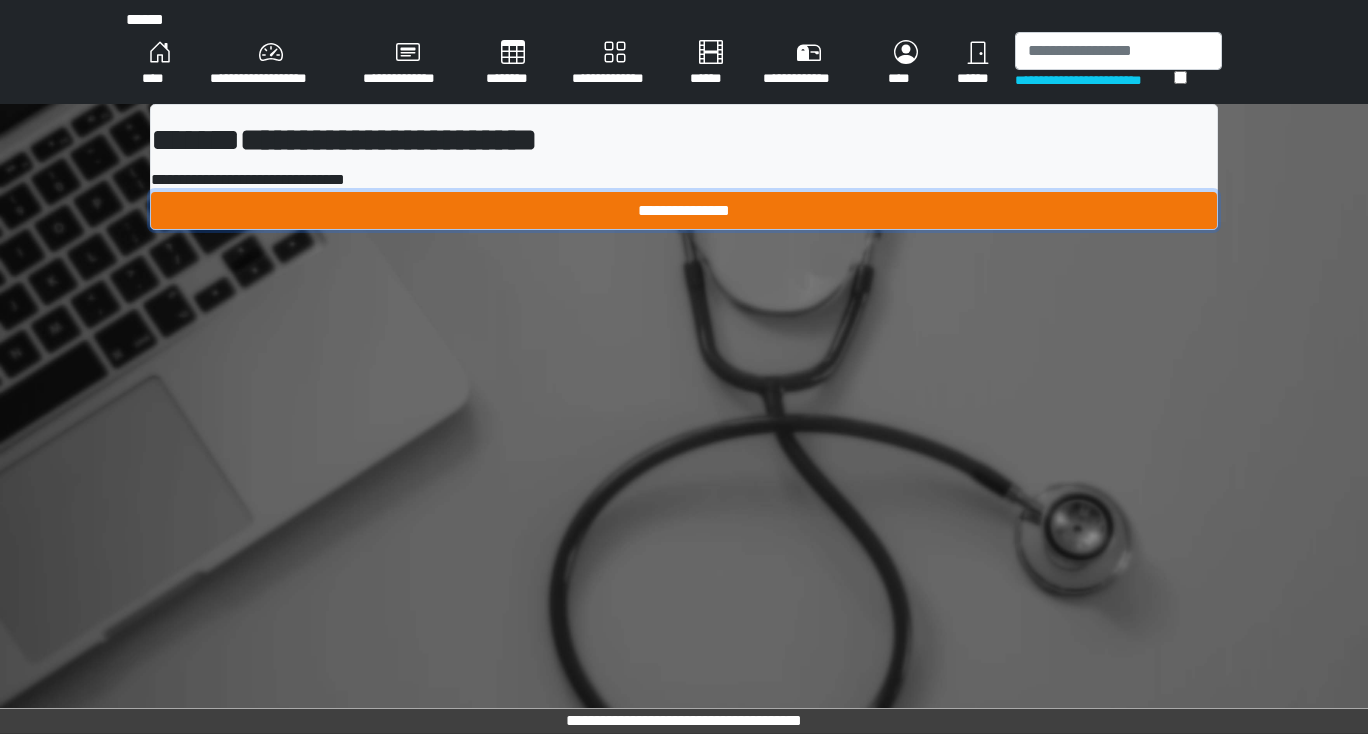 click on "**********" at bounding box center (684, 211) 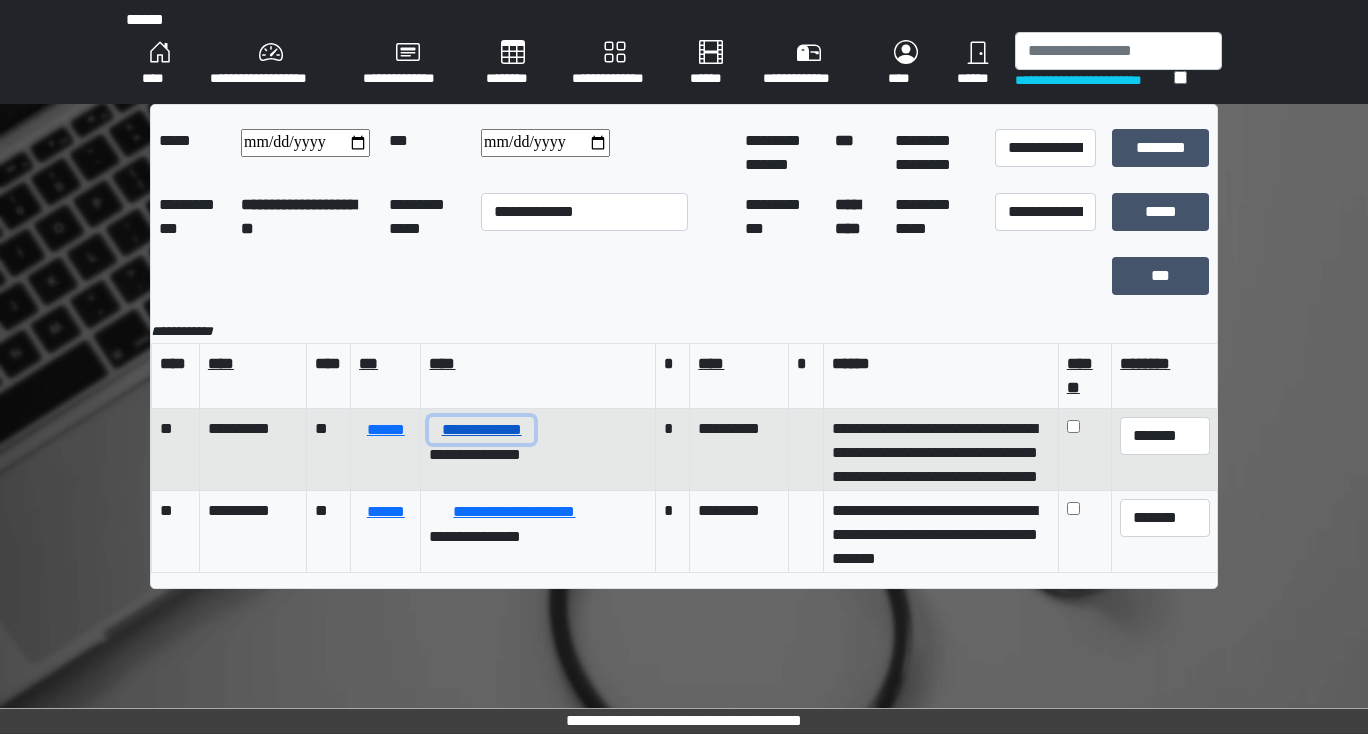 click on "**********" at bounding box center (481, 430) 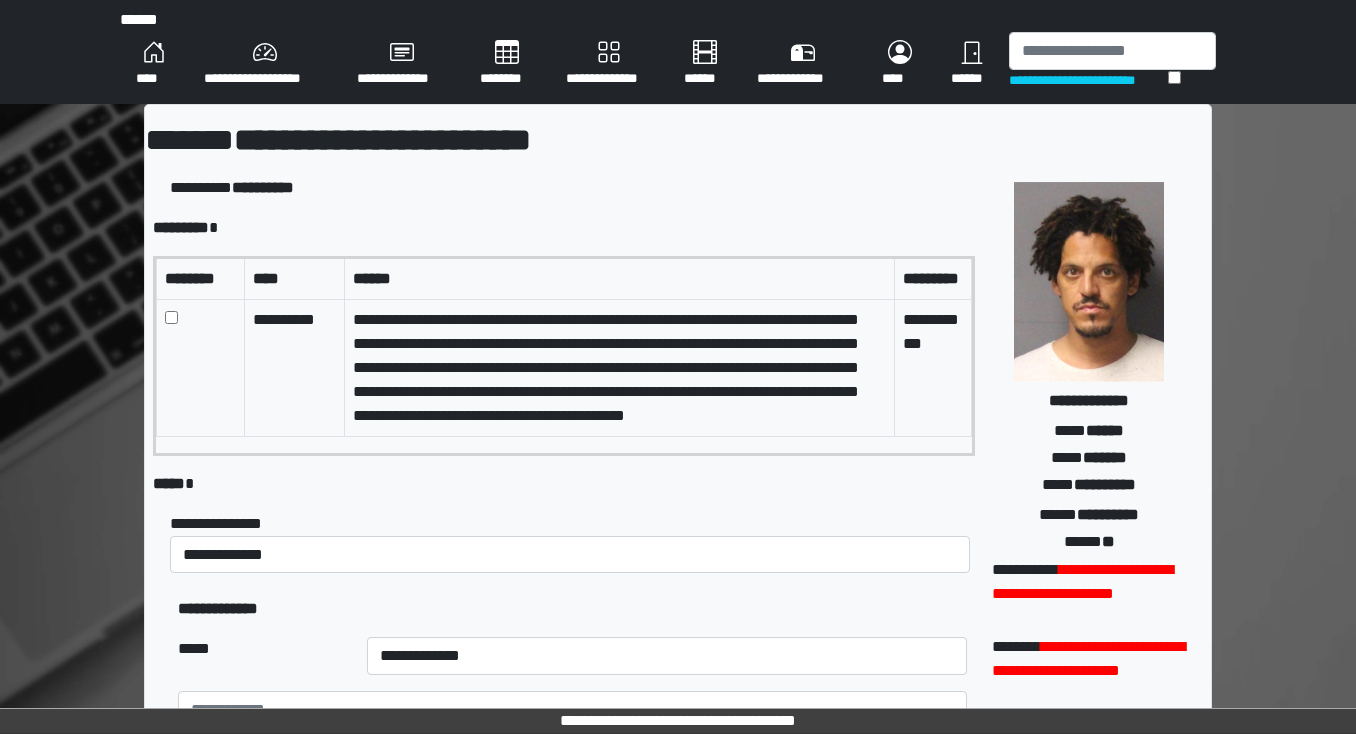 scroll, scrollTop: 47, scrollLeft: 0, axis: vertical 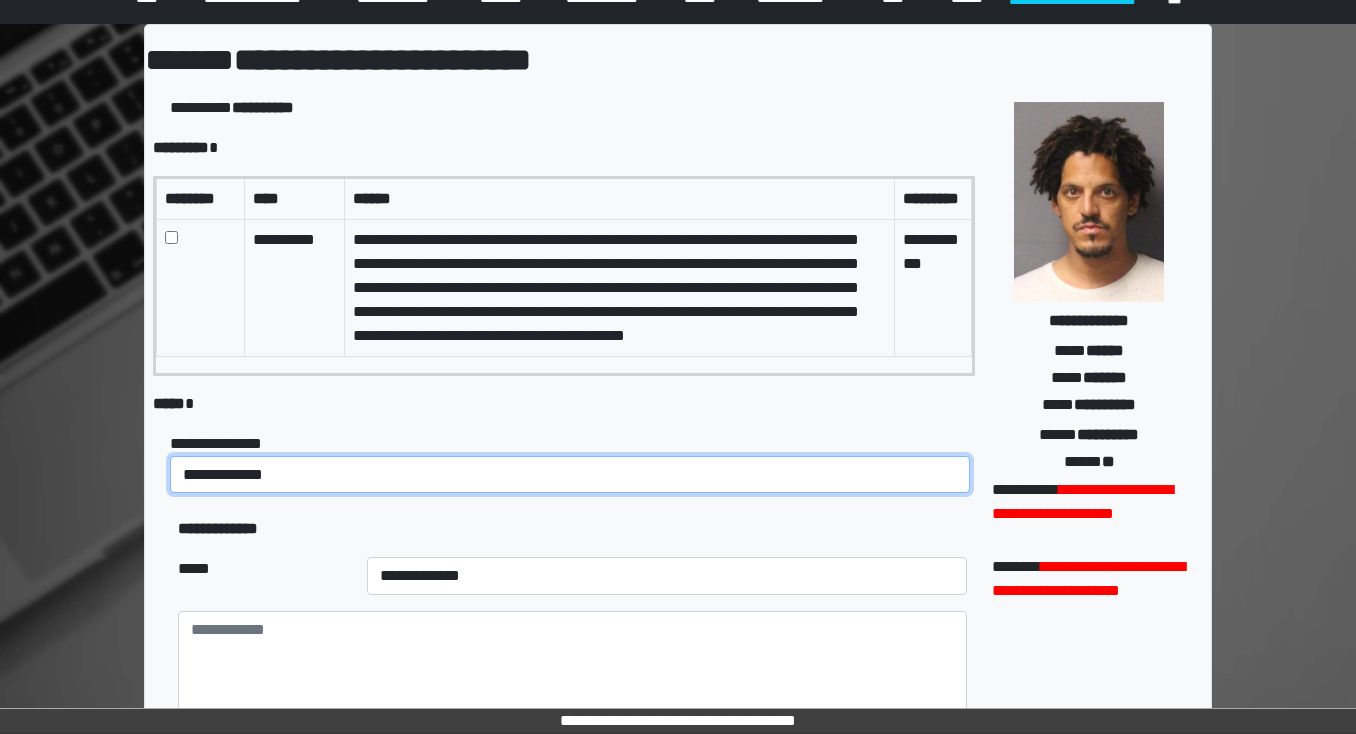 click on "**********" at bounding box center [570, 475] 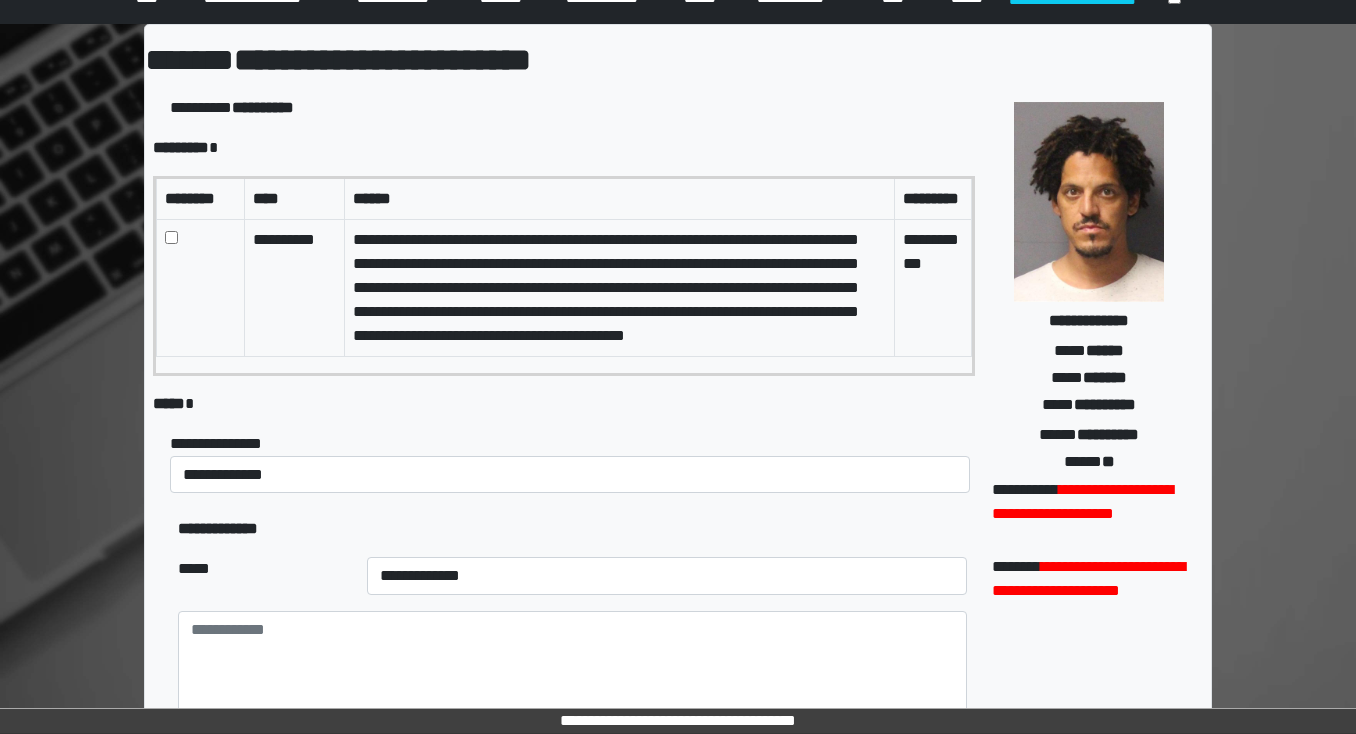 click on "**********" at bounding box center [572, 463] 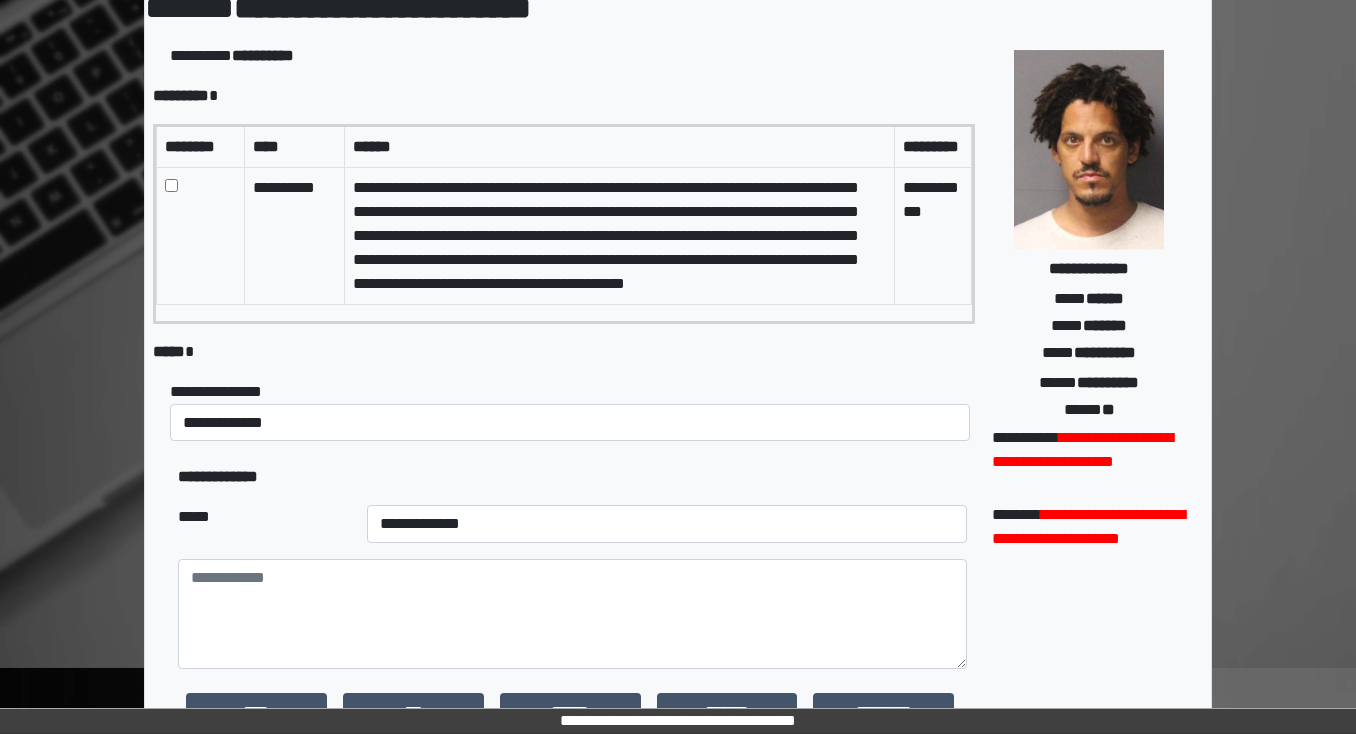 scroll, scrollTop: 160, scrollLeft: 0, axis: vertical 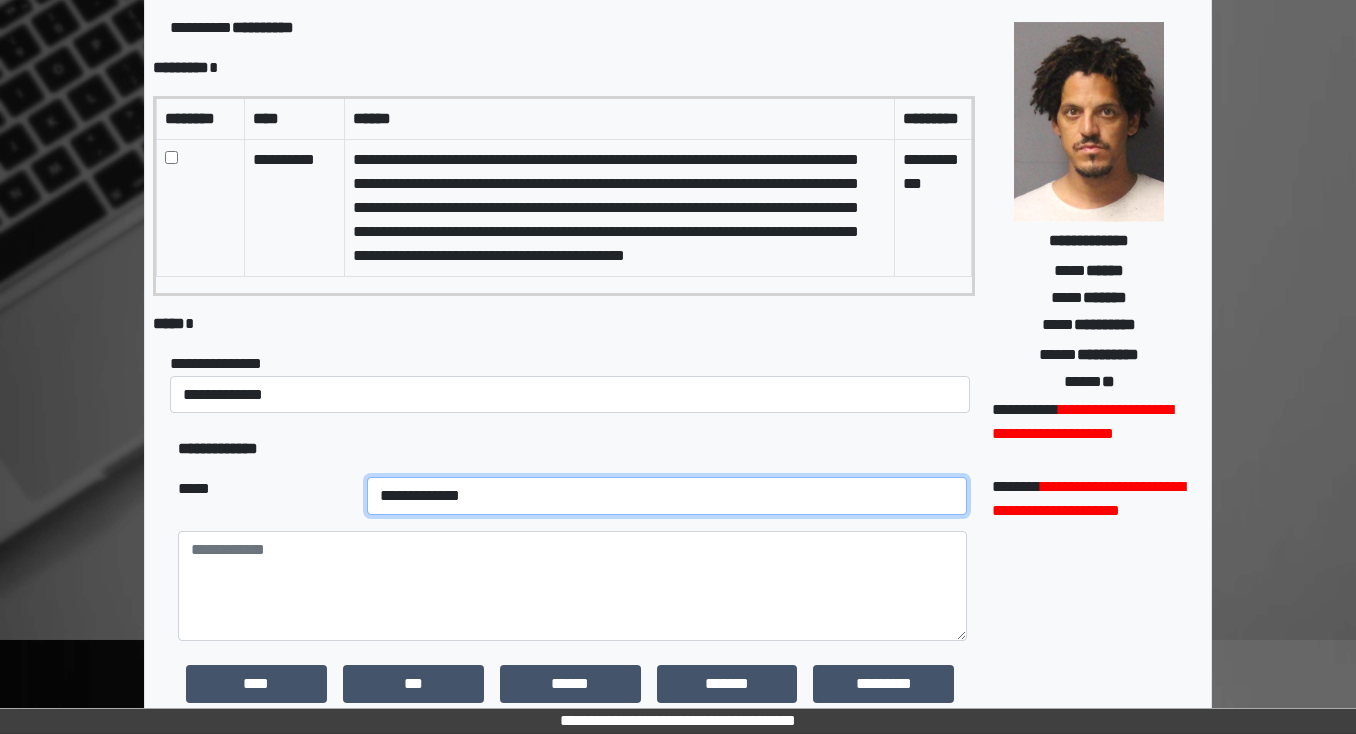 click on "**********" at bounding box center (666, 496) 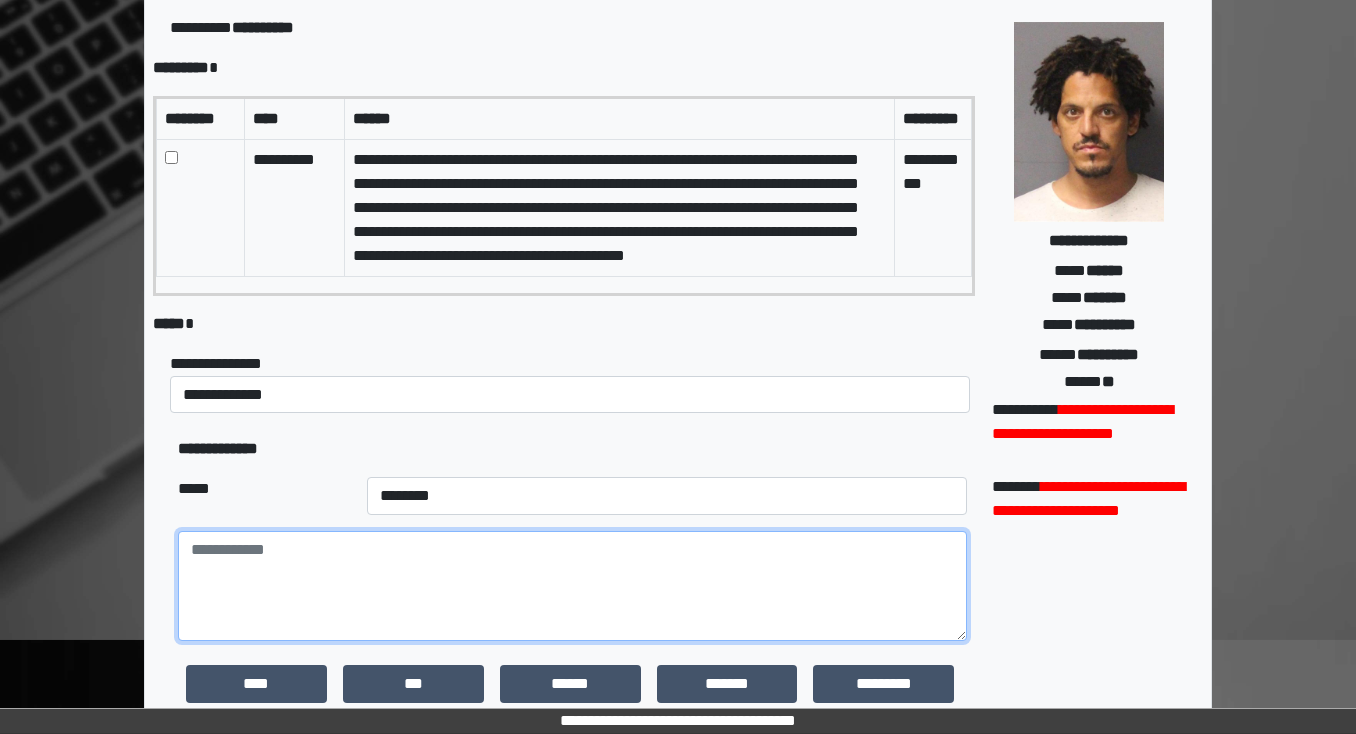 click at bounding box center [572, 586] 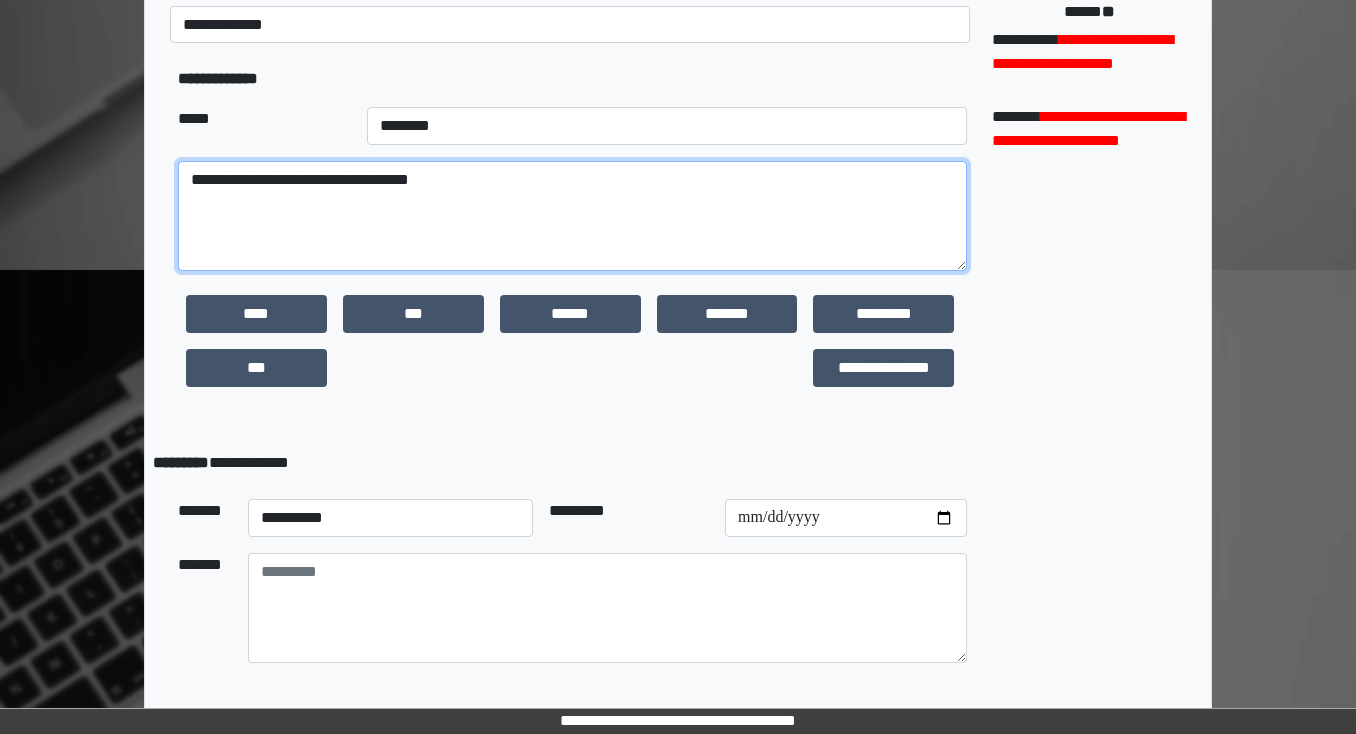 scroll, scrollTop: 560, scrollLeft: 0, axis: vertical 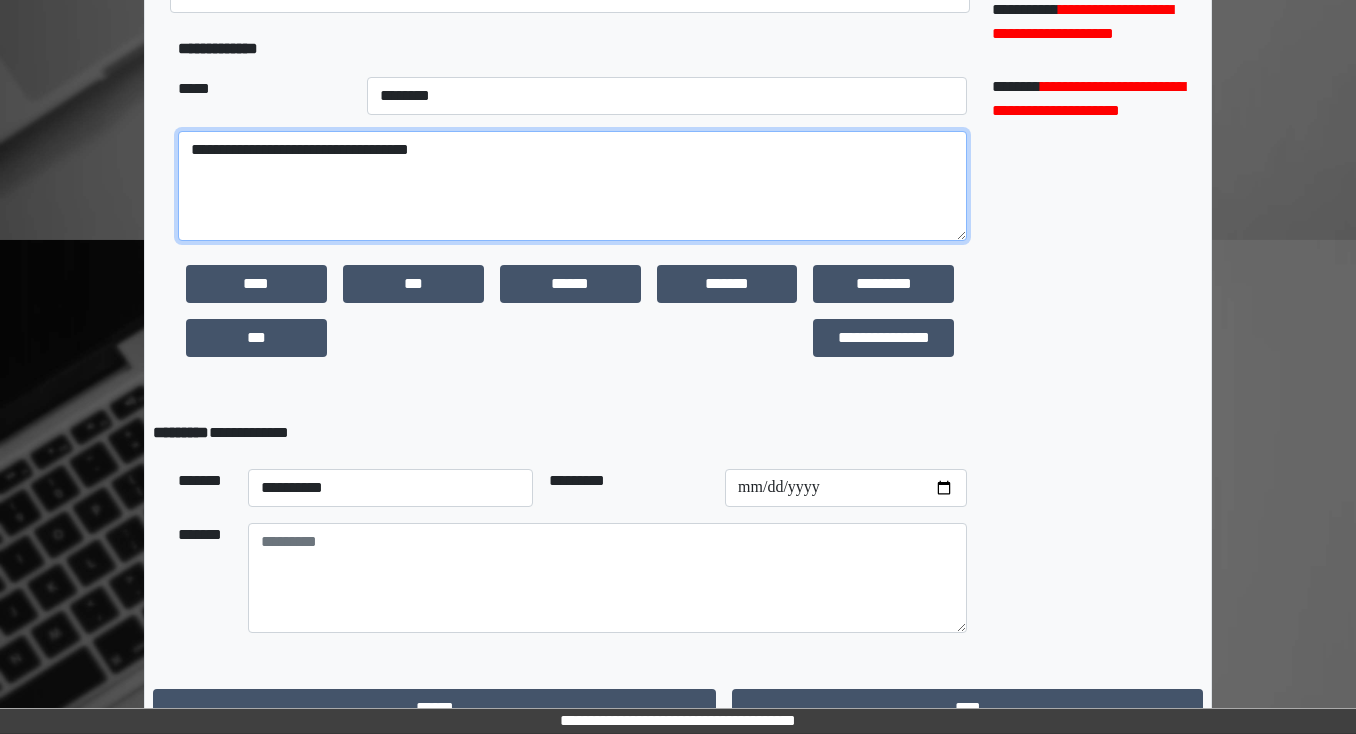 type on "**********" 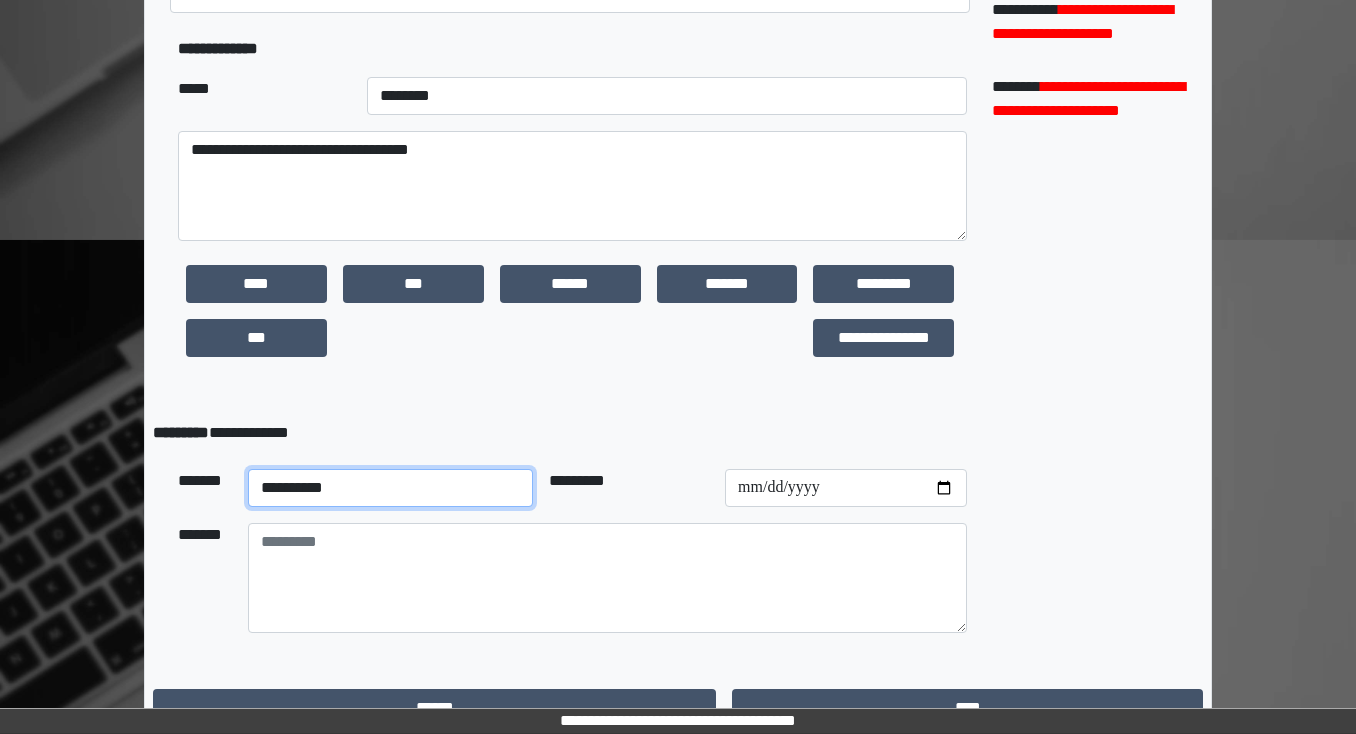 click on "**********" at bounding box center [390, 488] 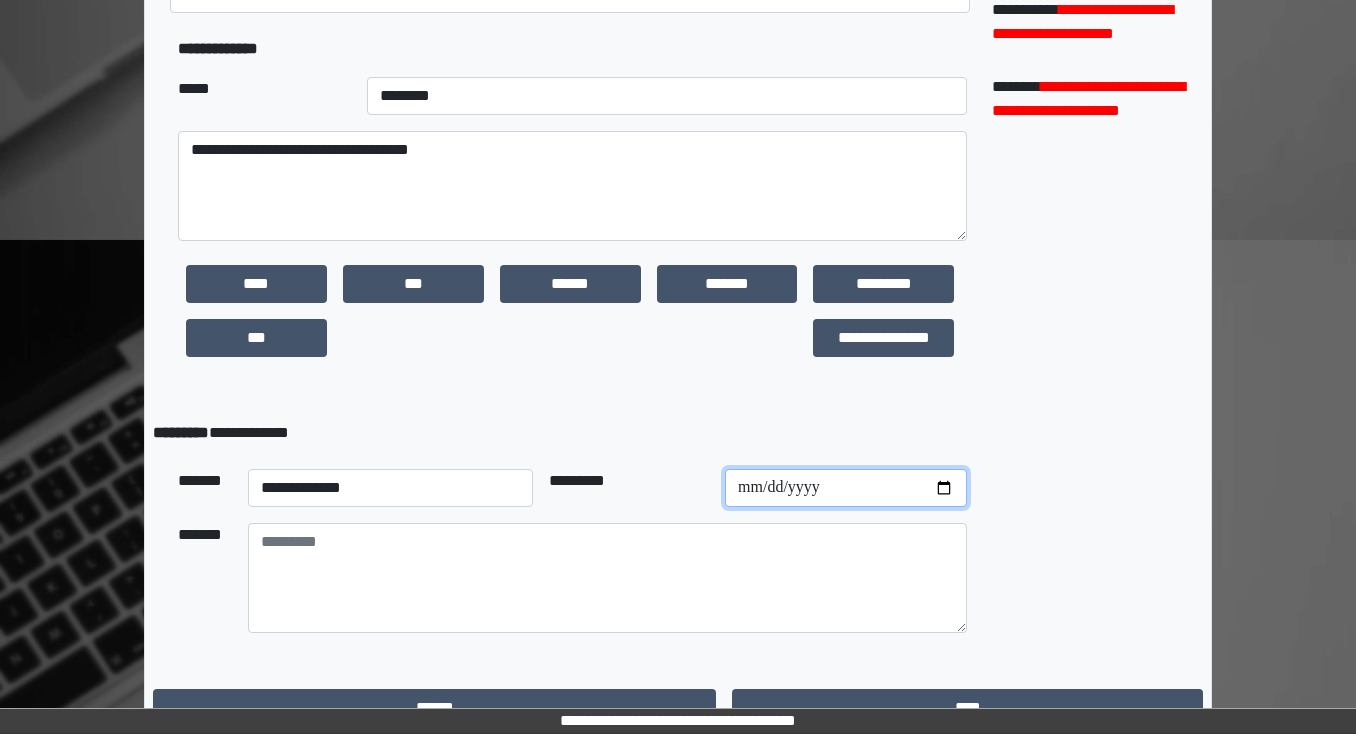 click at bounding box center (846, 488) 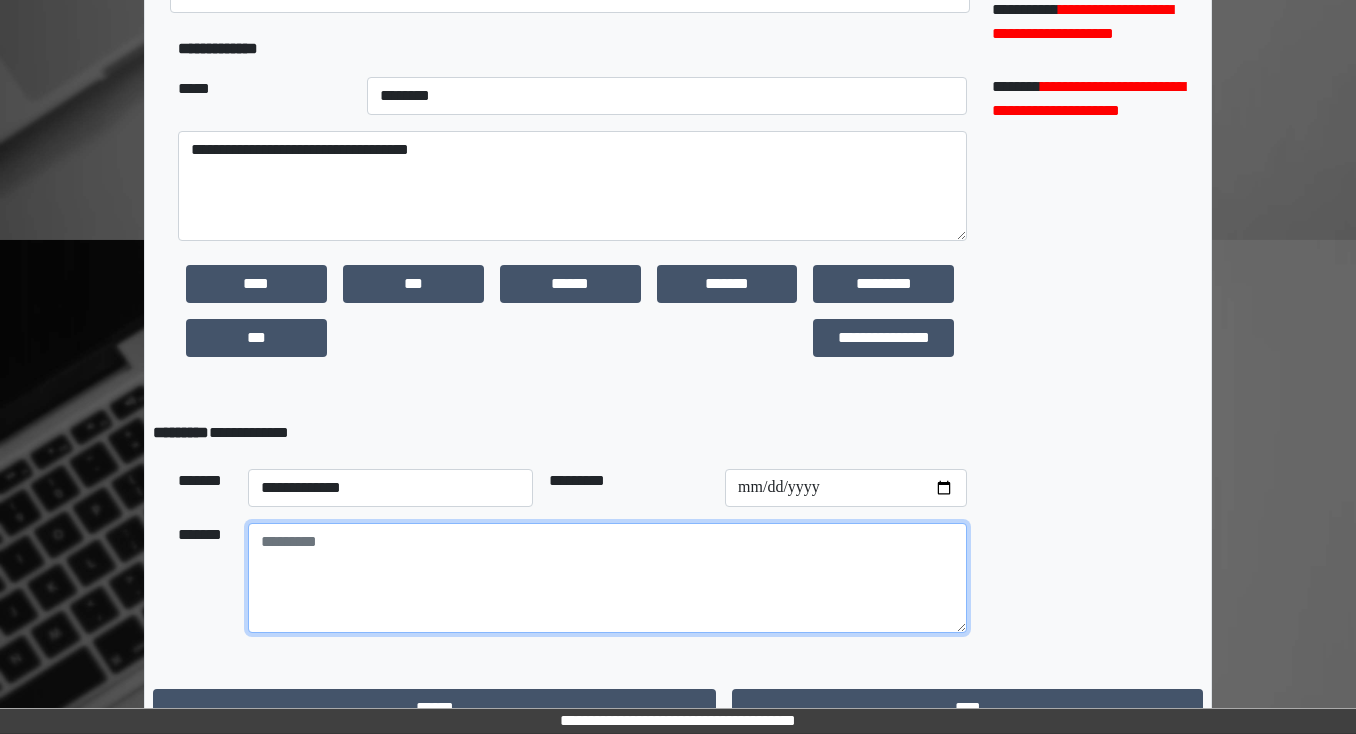 click at bounding box center (607, 578) 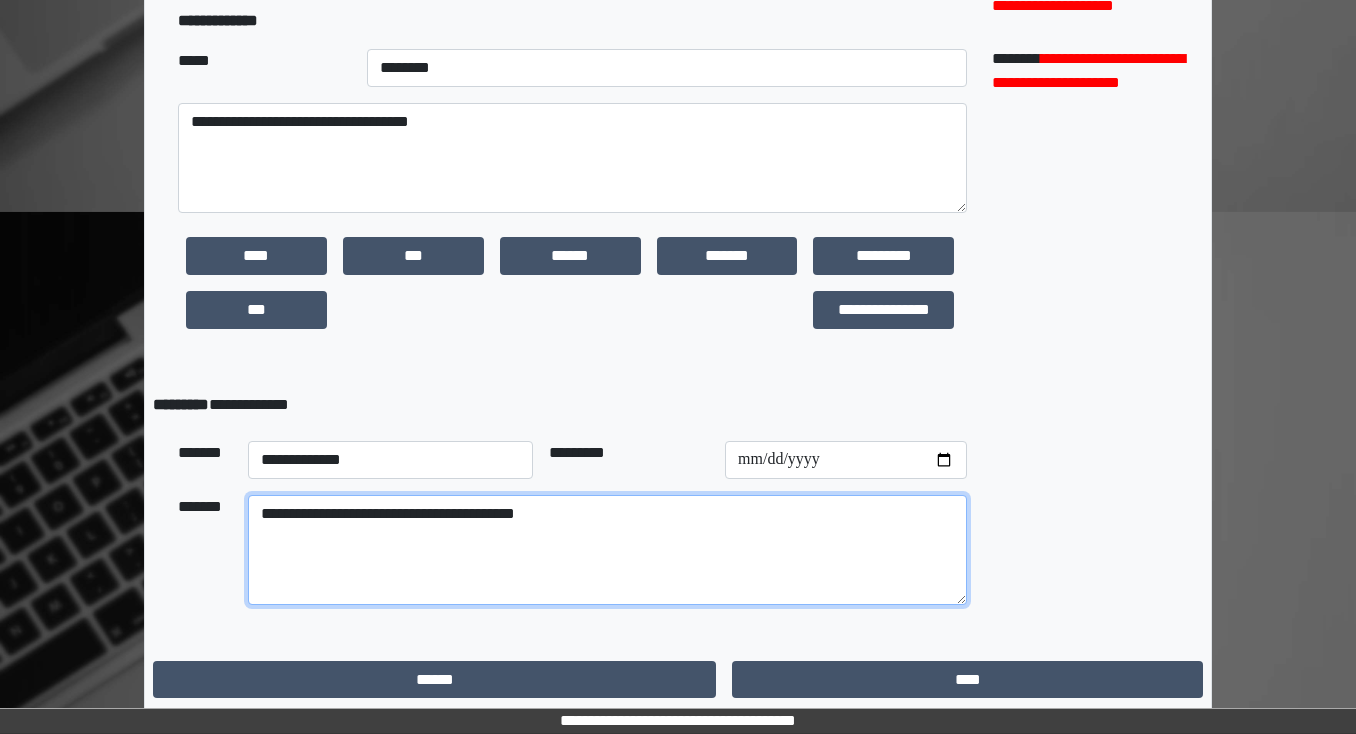 scroll, scrollTop: 591, scrollLeft: 0, axis: vertical 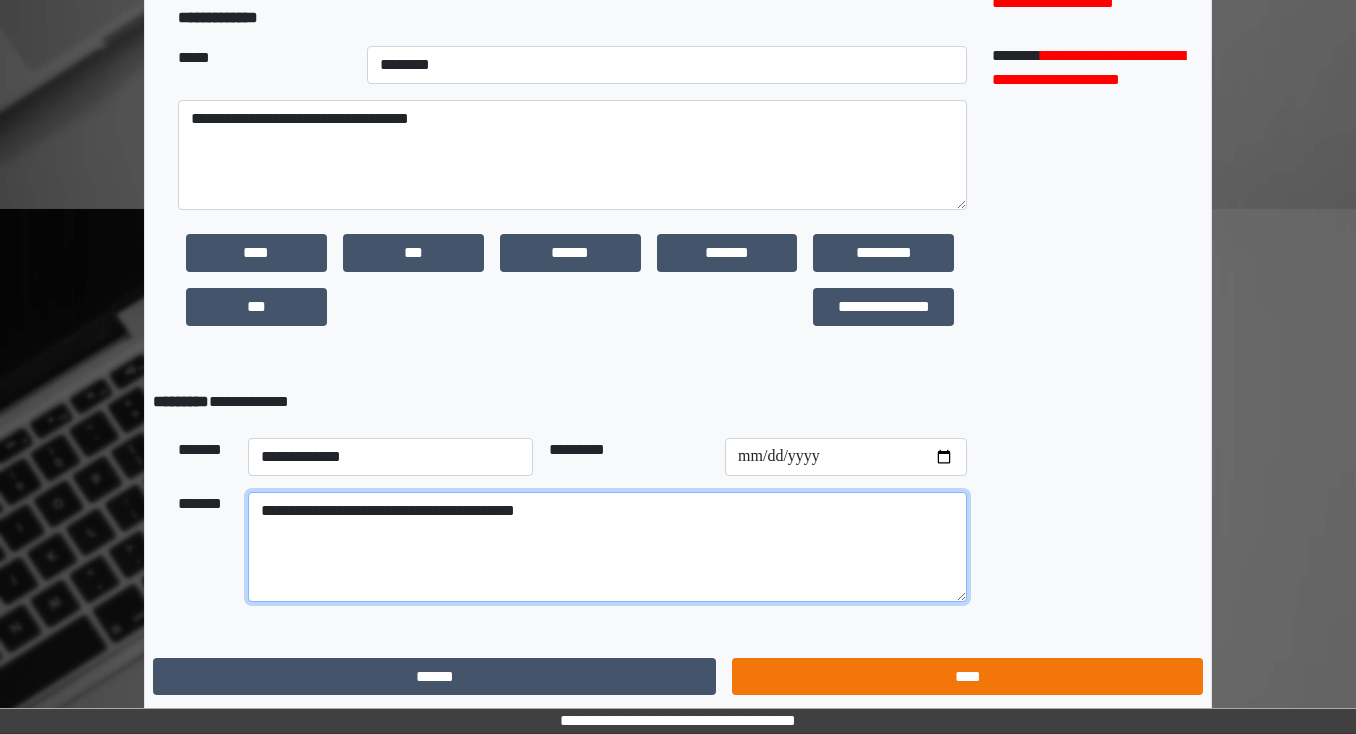 type on "**********" 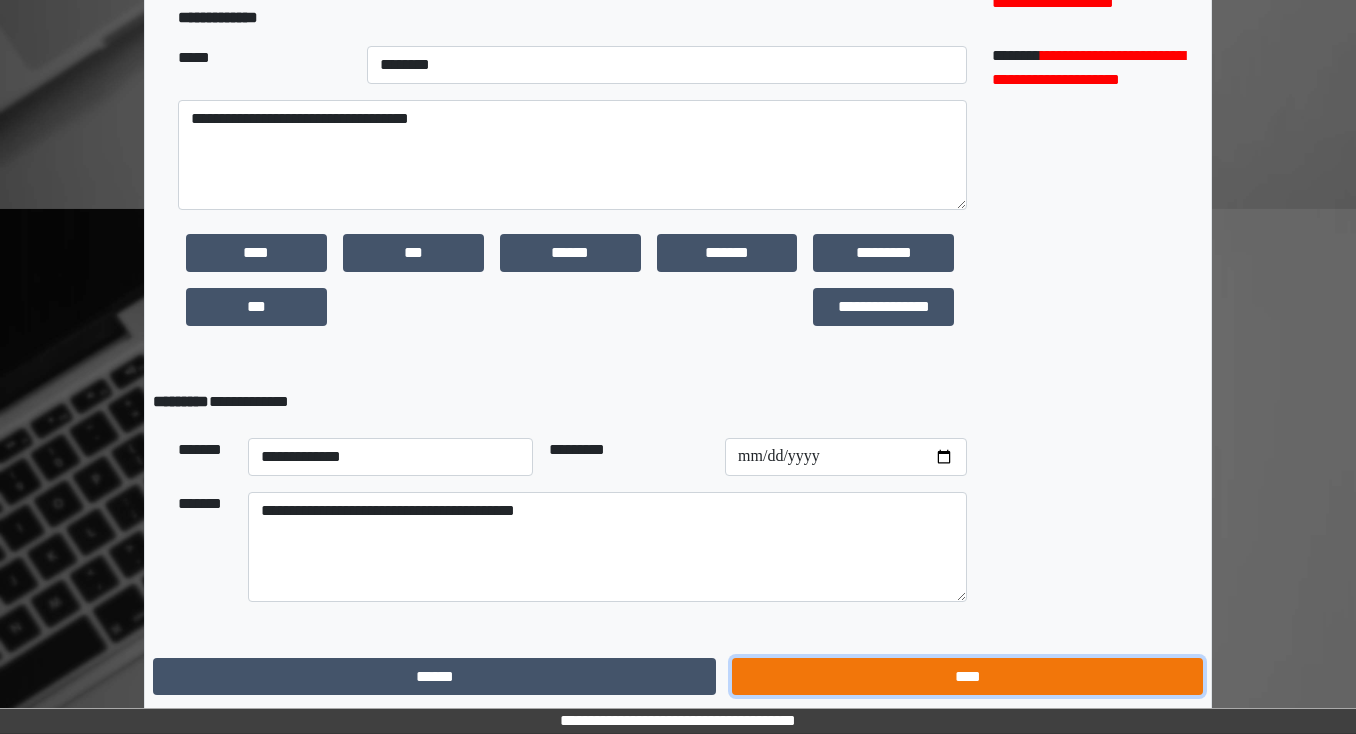 click on "****" at bounding box center (967, 677) 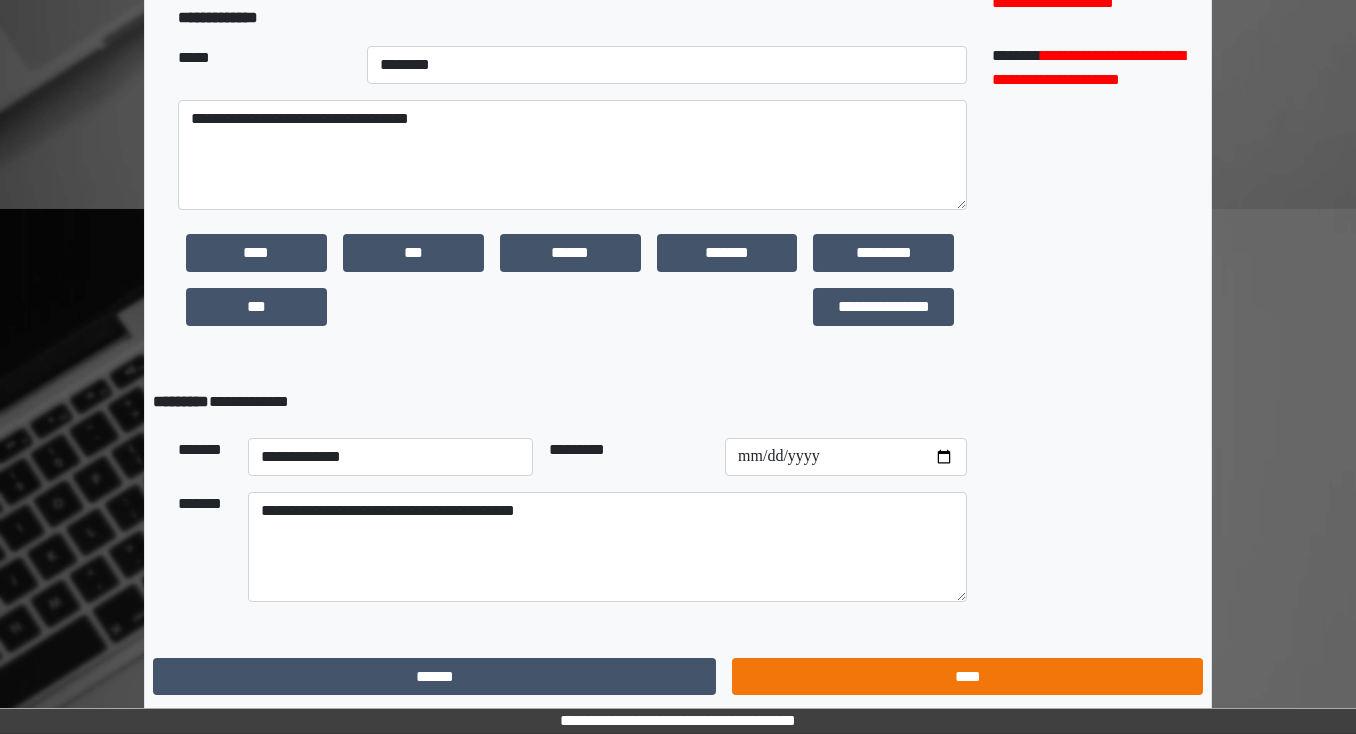 scroll, scrollTop: 0, scrollLeft: 0, axis: both 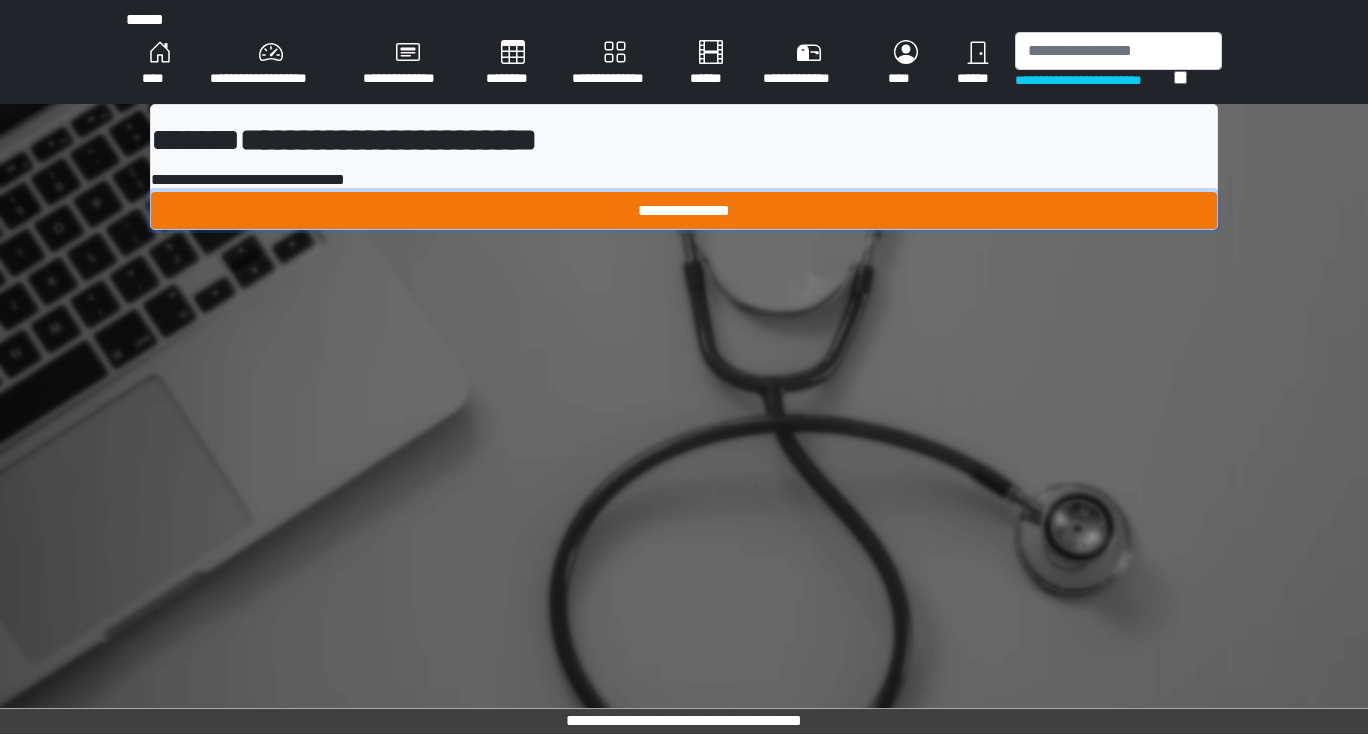 click on "**********" at bounding box center [684, 211] 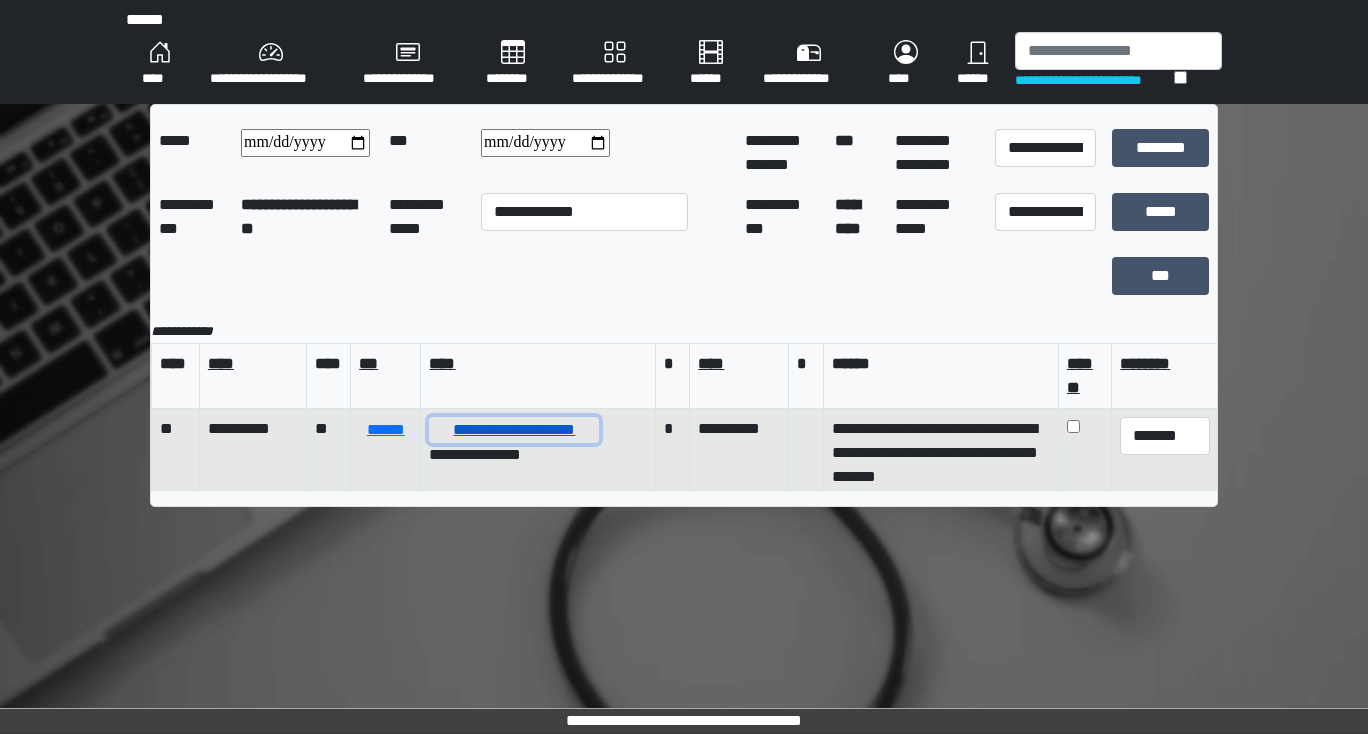 click on "**********" at bounding box center [514, 430] 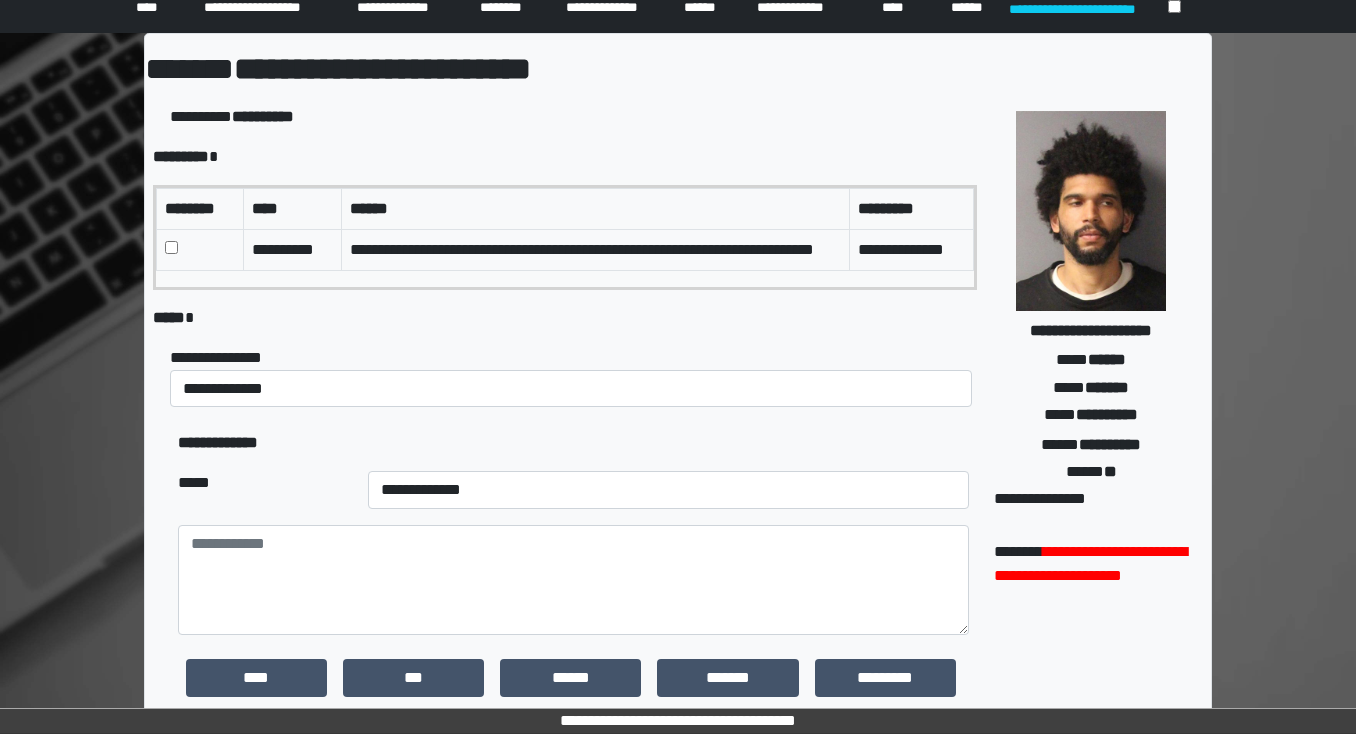scroll, scrollTop: 160, scrollLeft: 0, axis: vertical 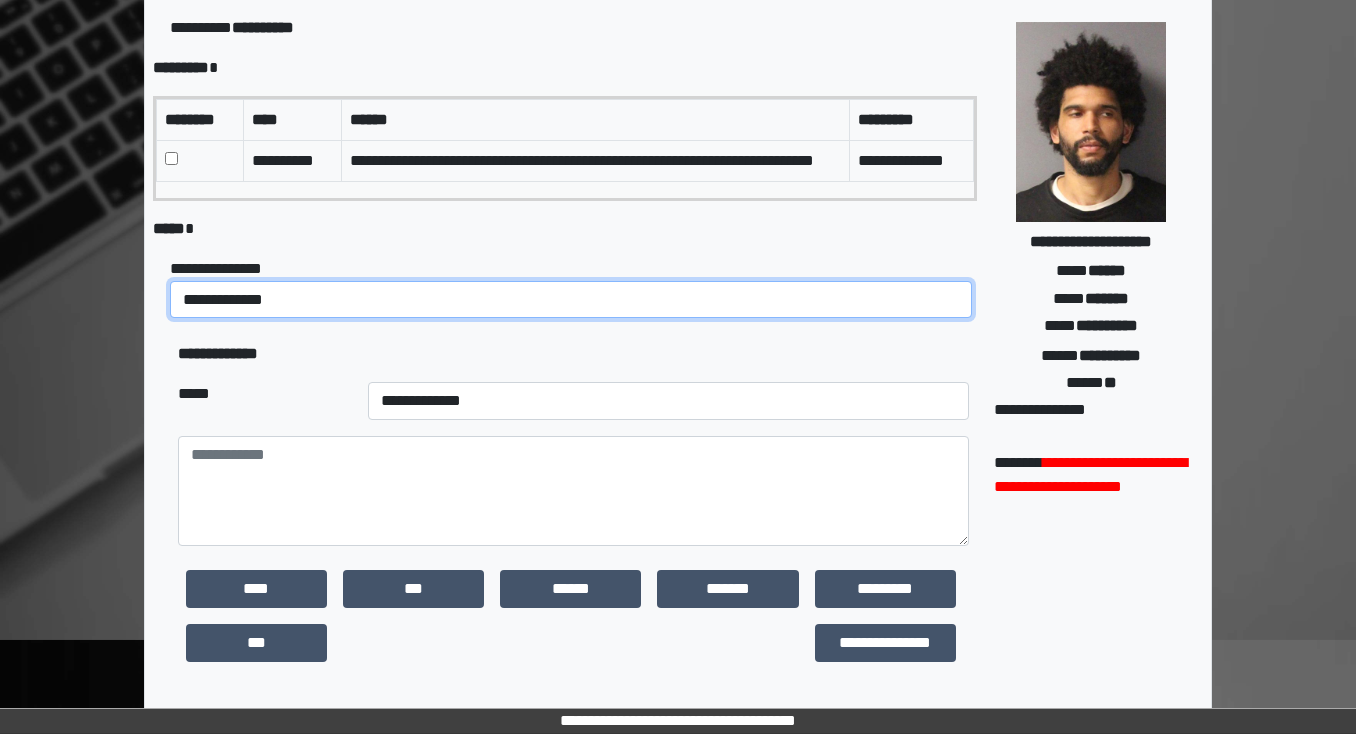 click on "**********" at bounding box center (571, 300) 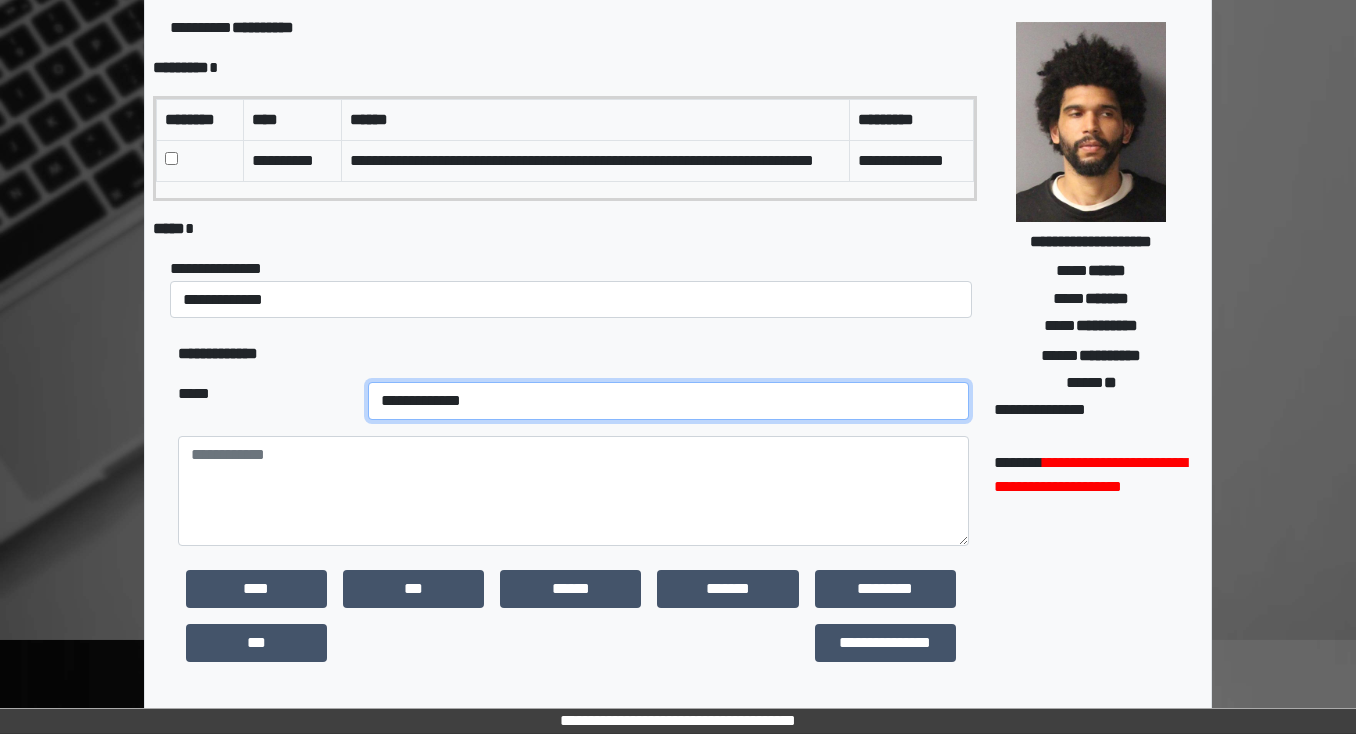 click on "**********" at bounding box center (668, 401) 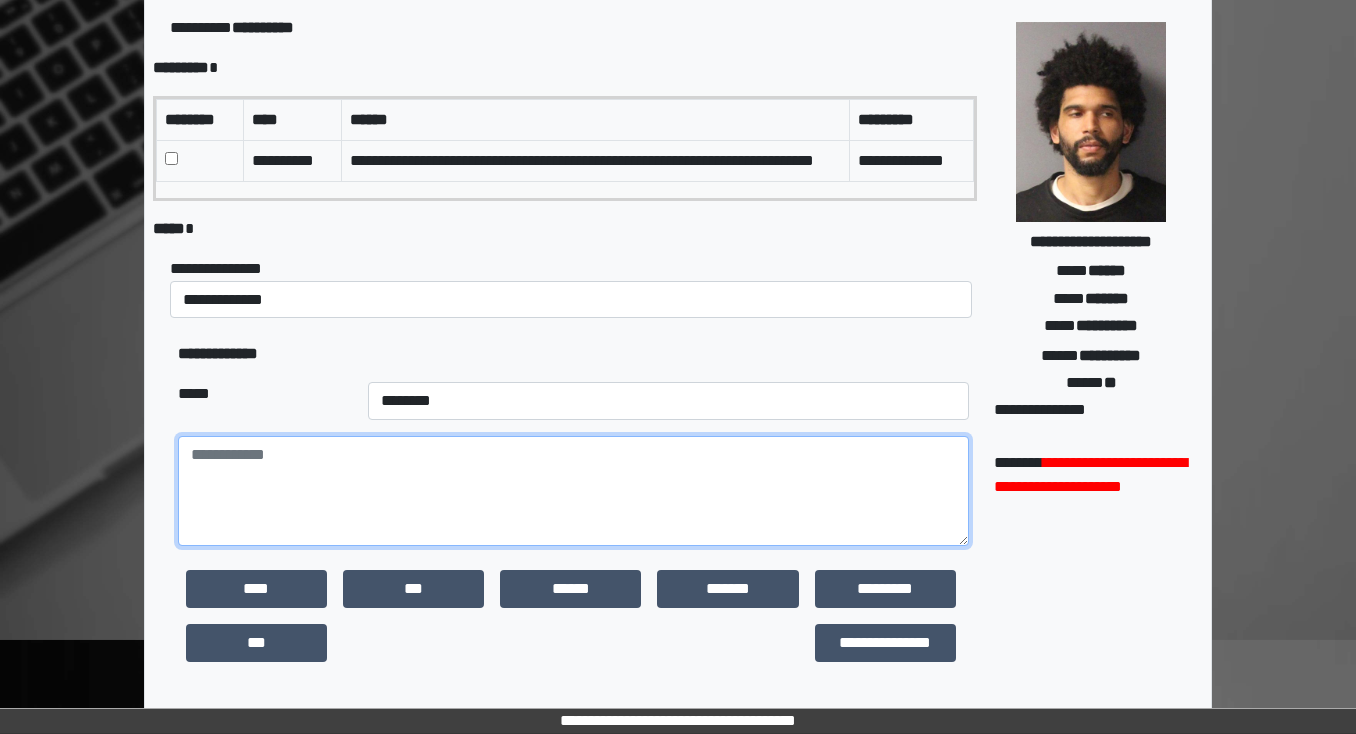 click at bounding box center (573, 491) 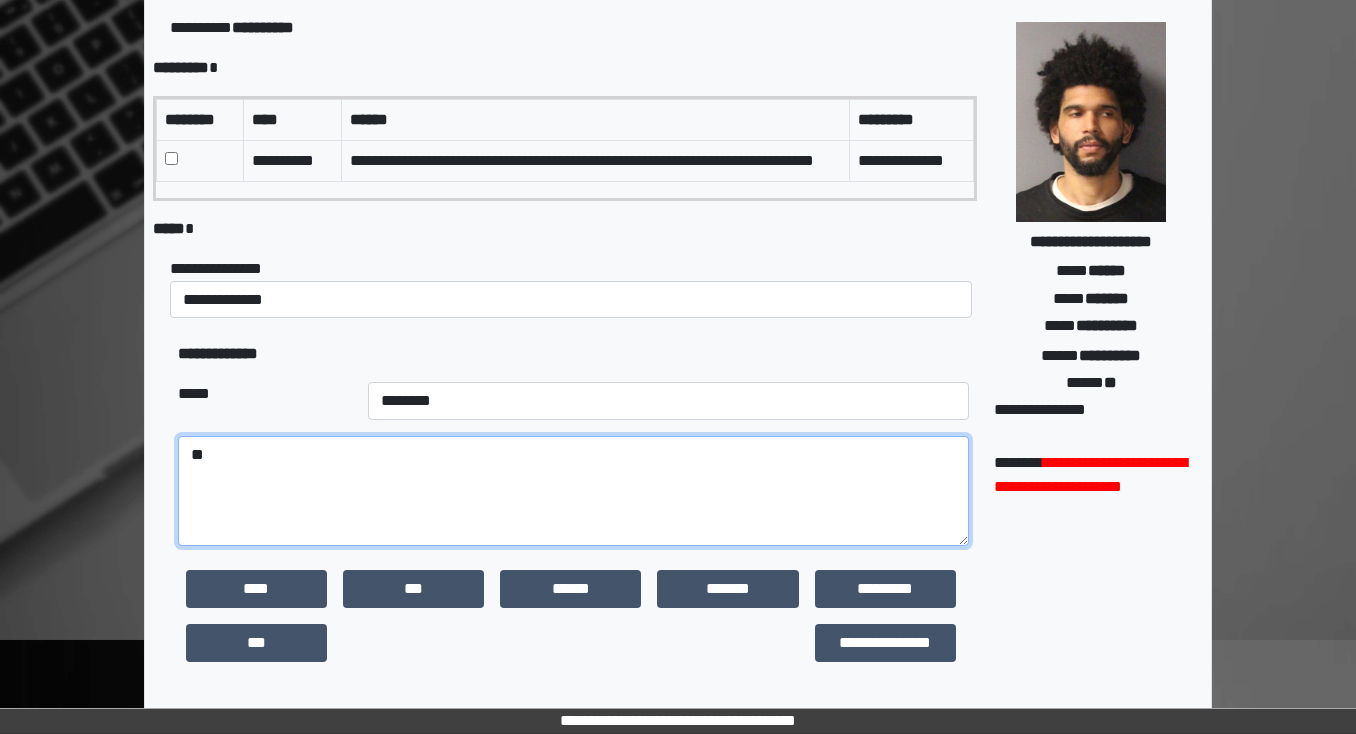 type on "*" 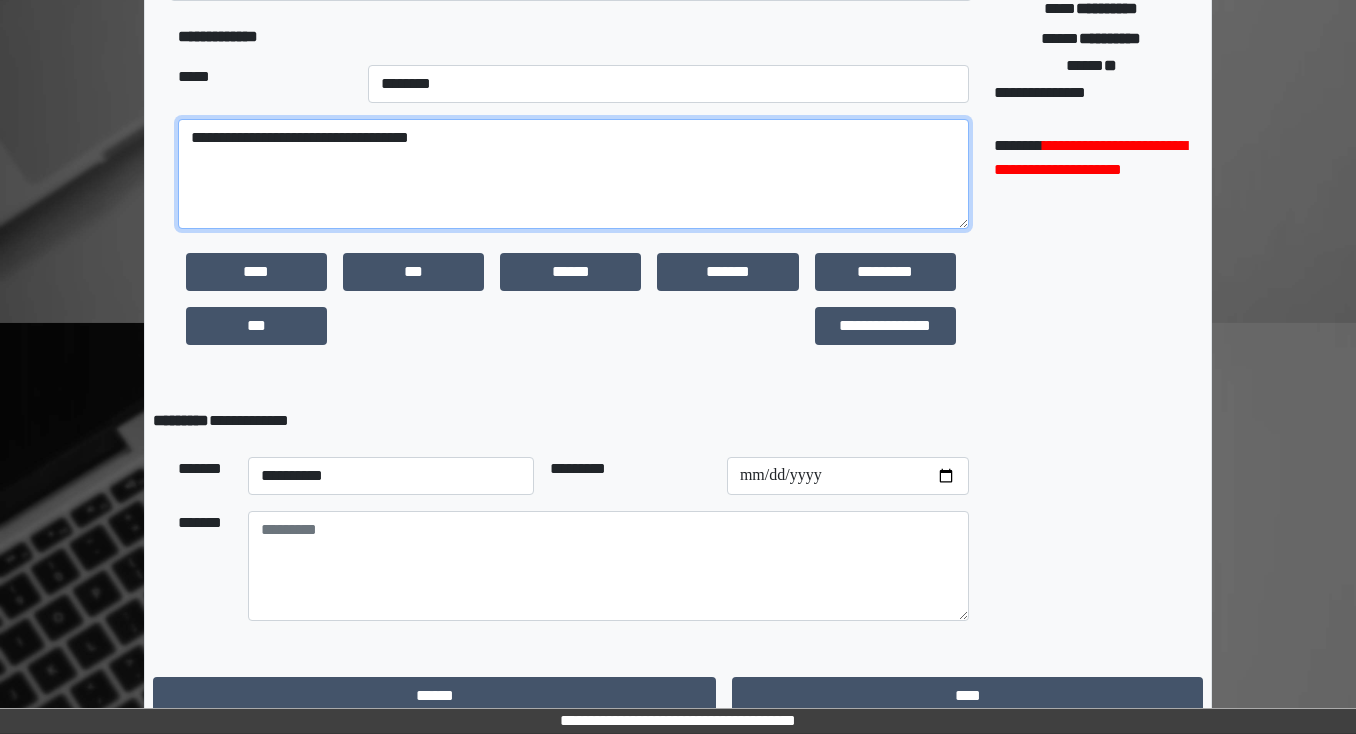 scroll, scrollTop: 480, scrollLeft: 0, axis: vertical 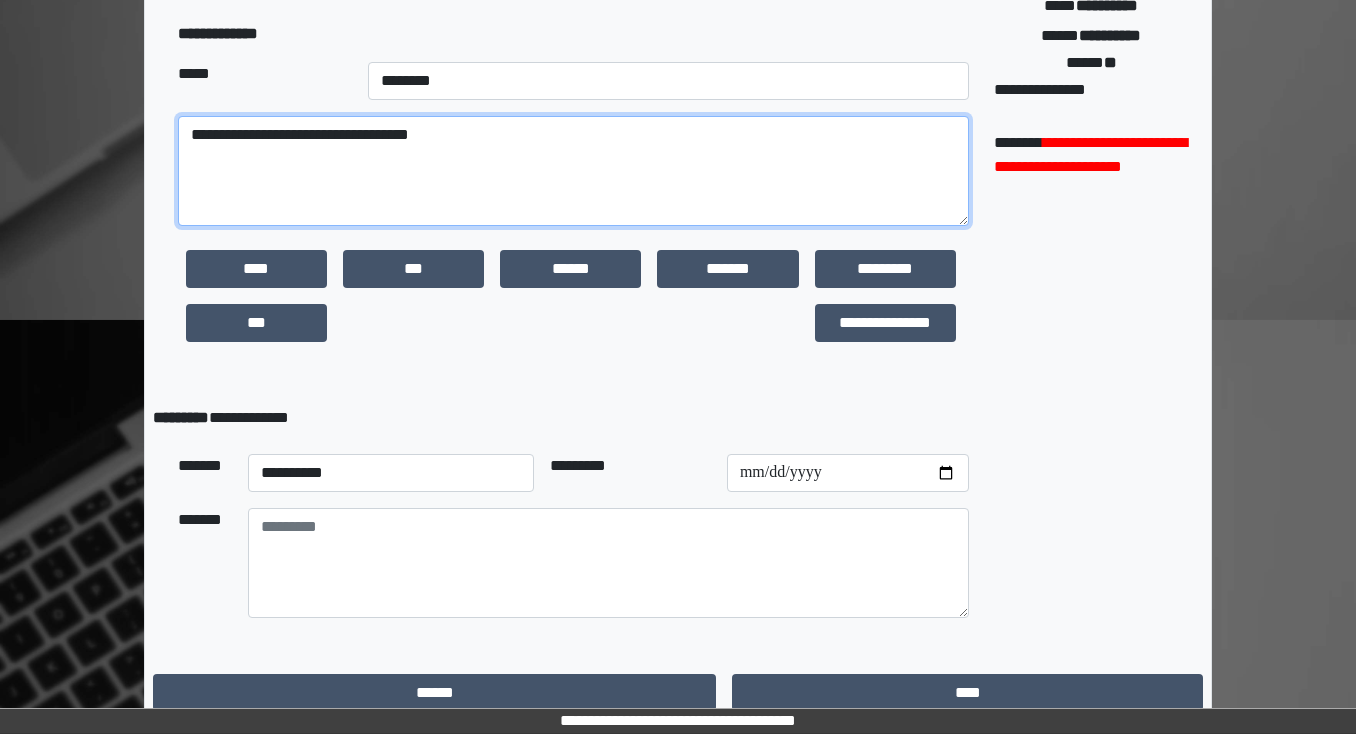 type on "**********" 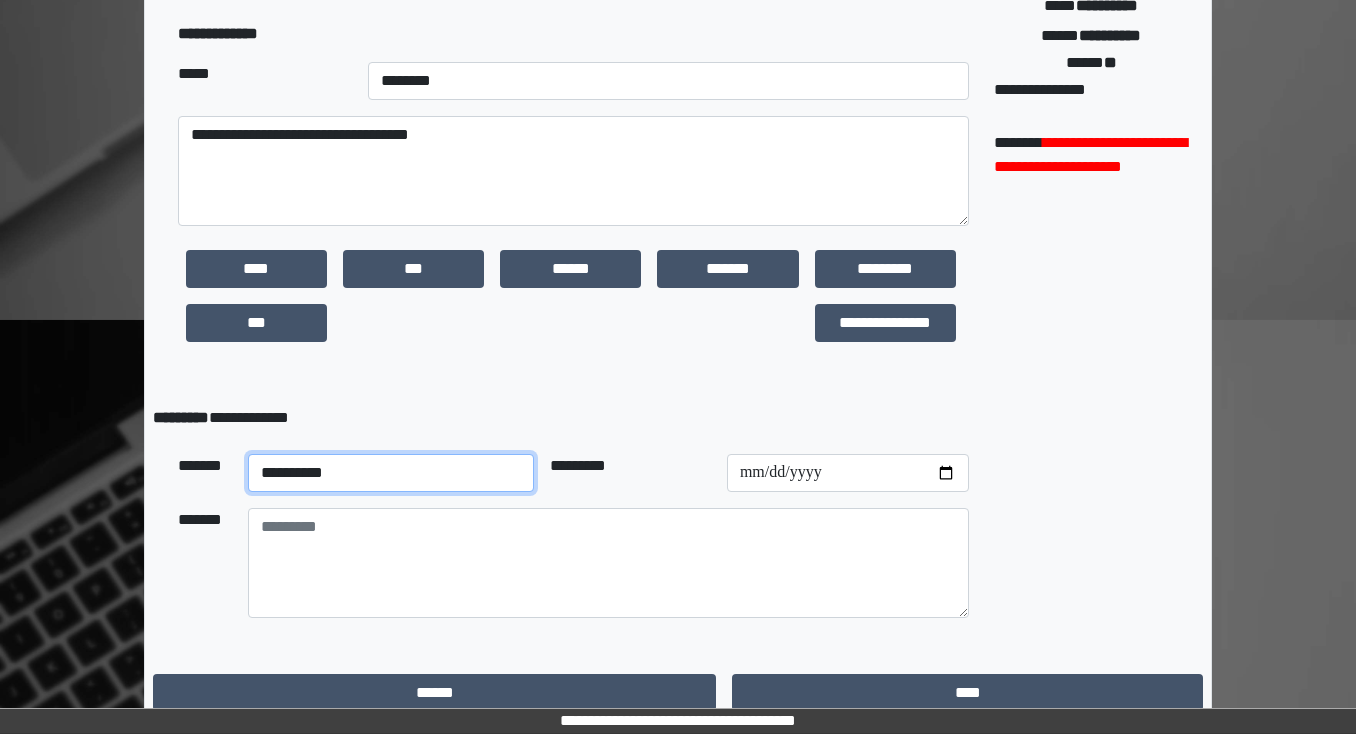 click on "**********" at bounding box center [391, 473] 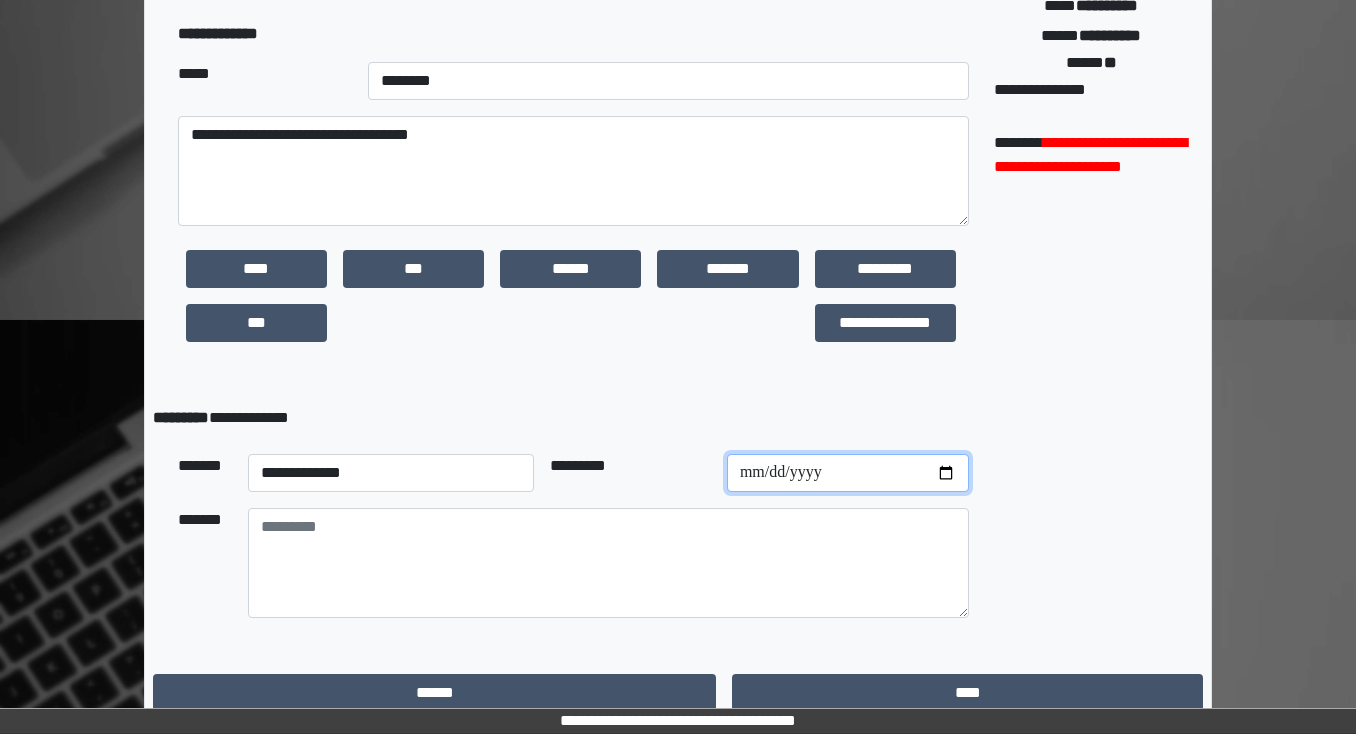 click at bounding box center (848, 473) 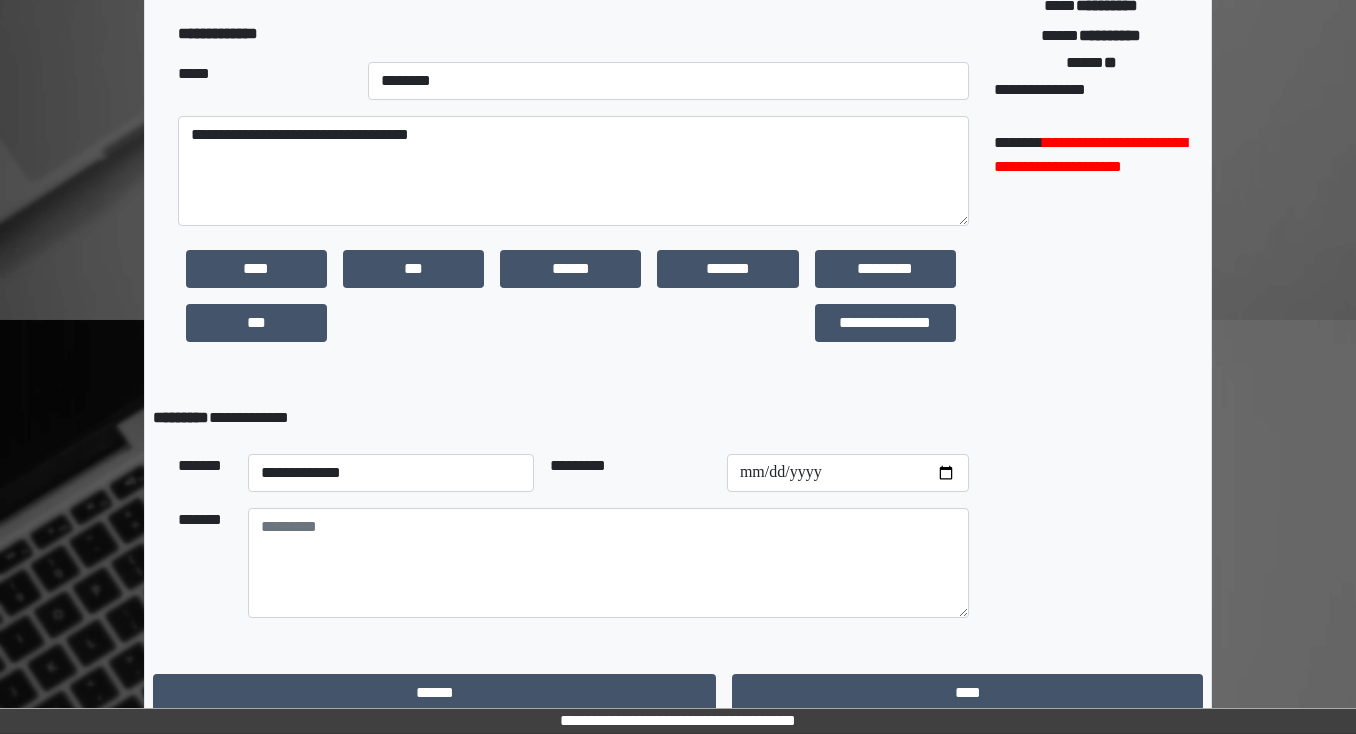 click on "**********" at bounding box center [573, 201] 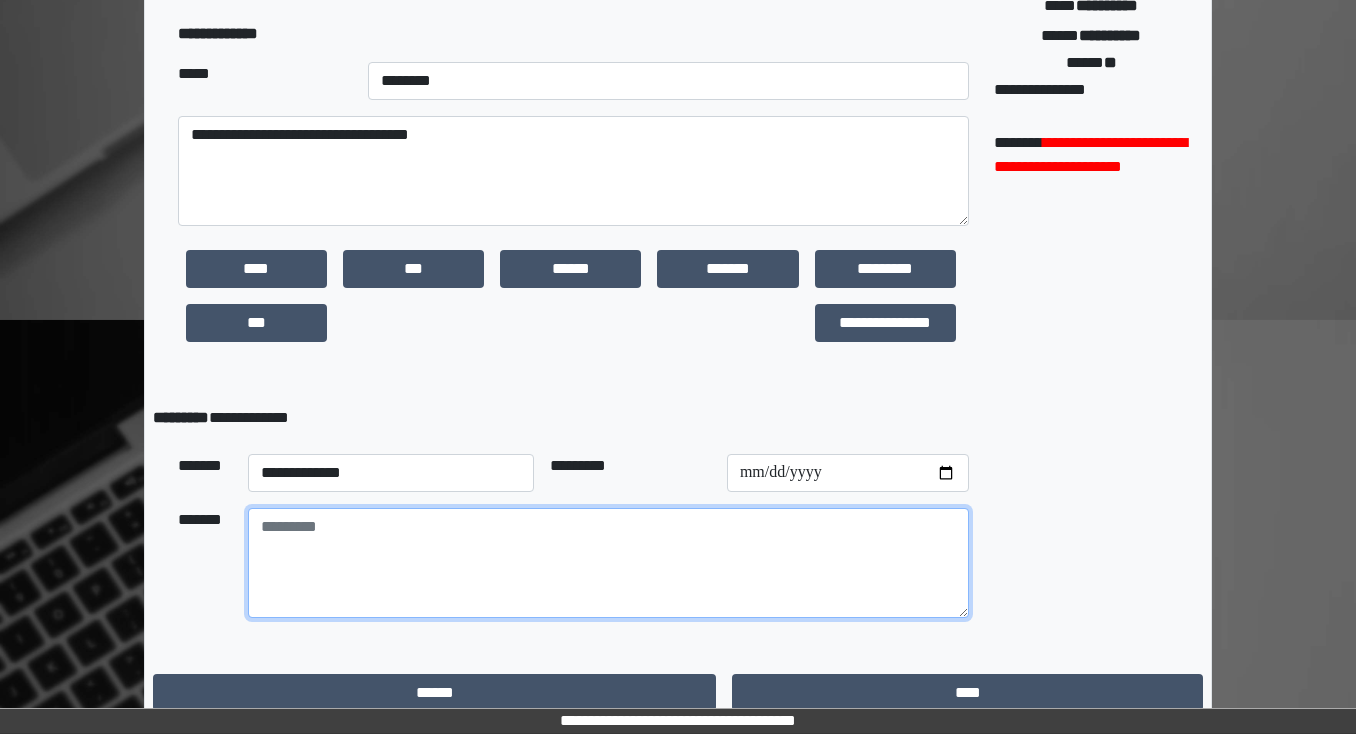 click at bounding box center (608, 563) 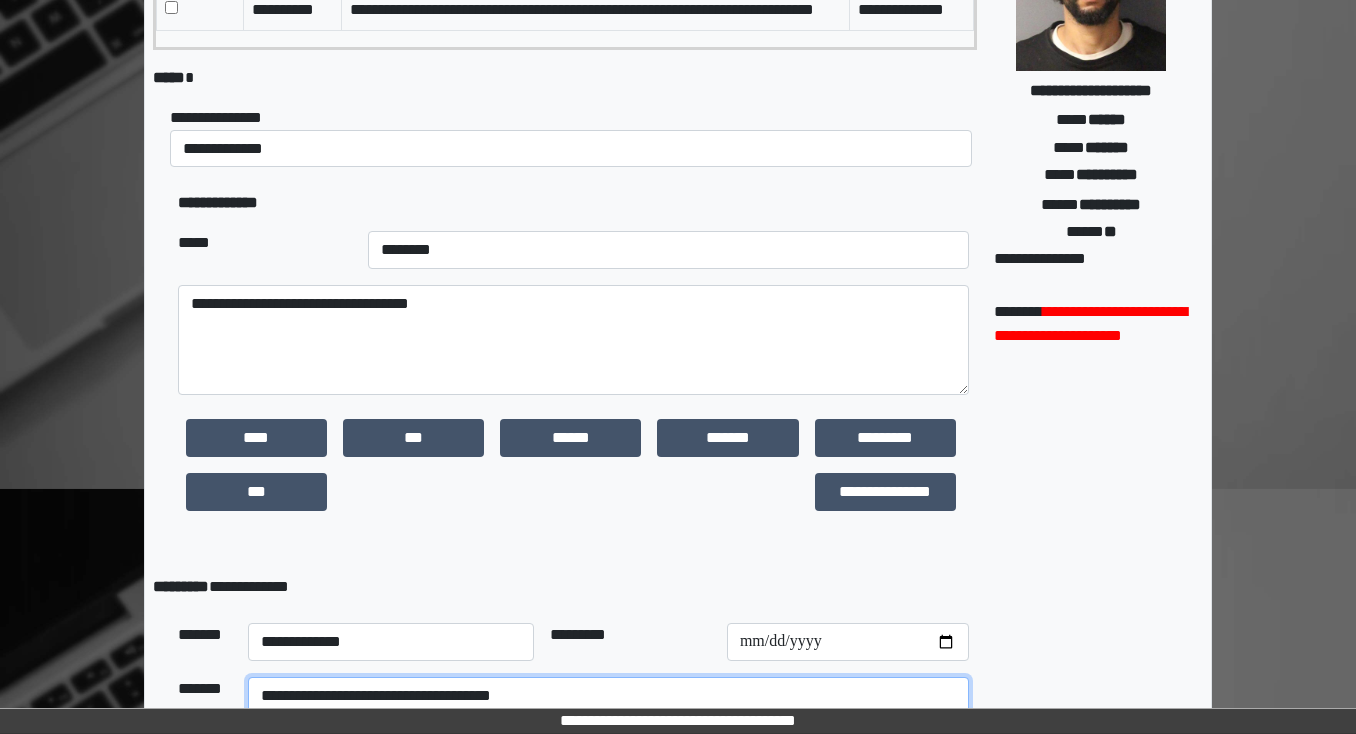 scroll, scrollTop: 518, scrollLeft: 0, axis: vertical 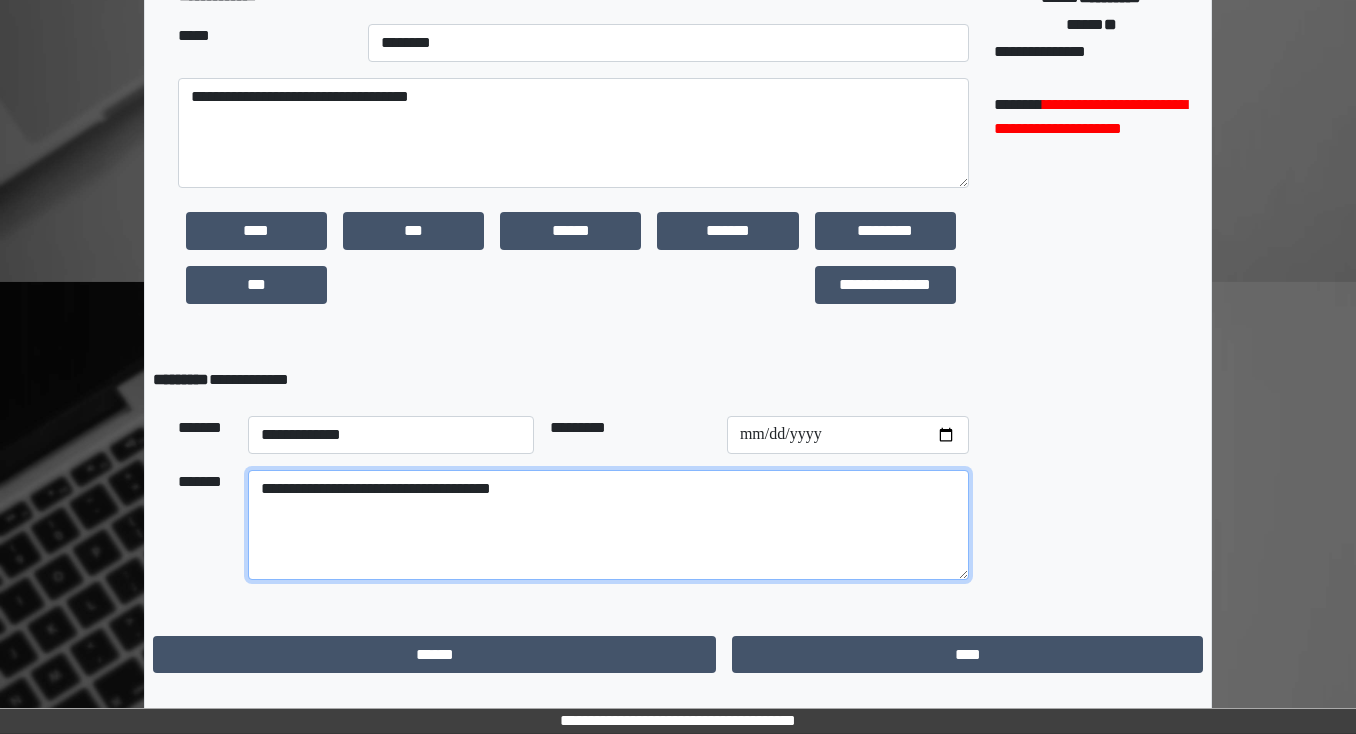 click on "**********" at bounding box center (608, 525) 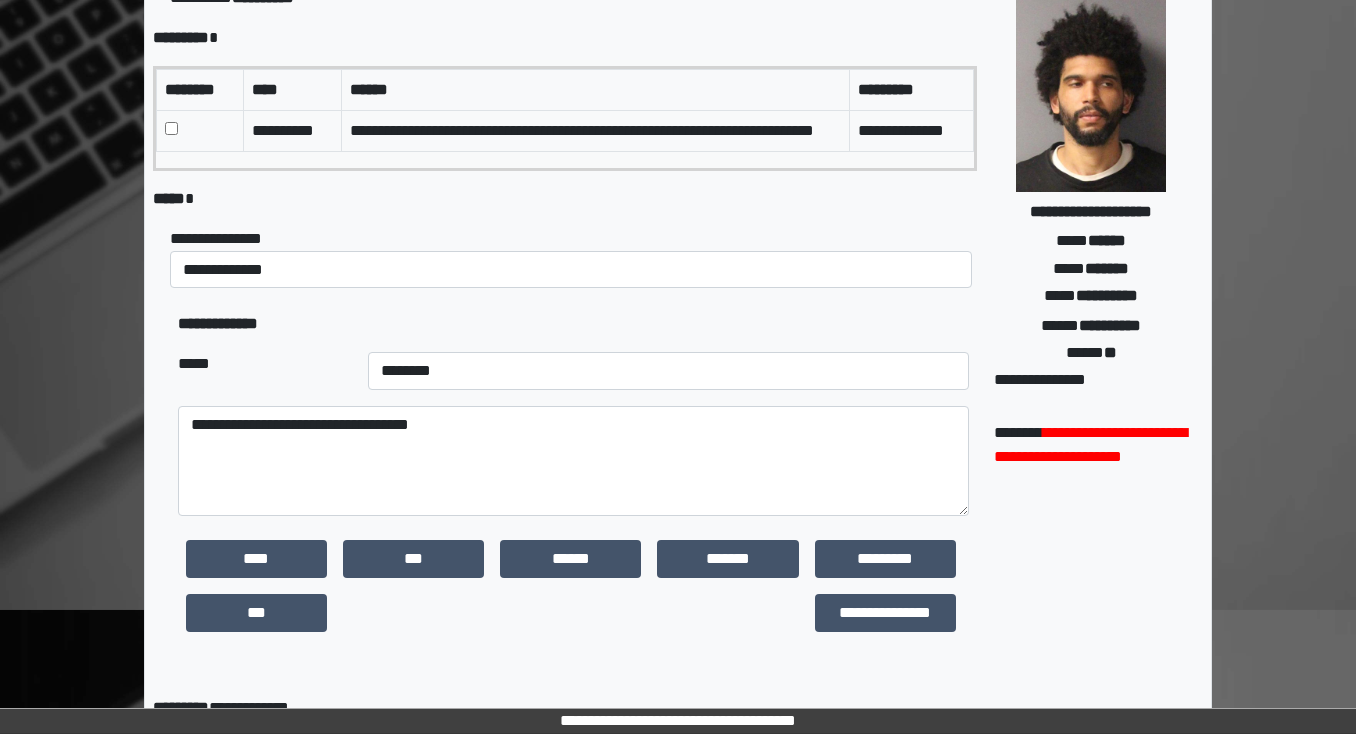 scroll, scrollTop: 38, scrollLeft: 0, axis: vertical 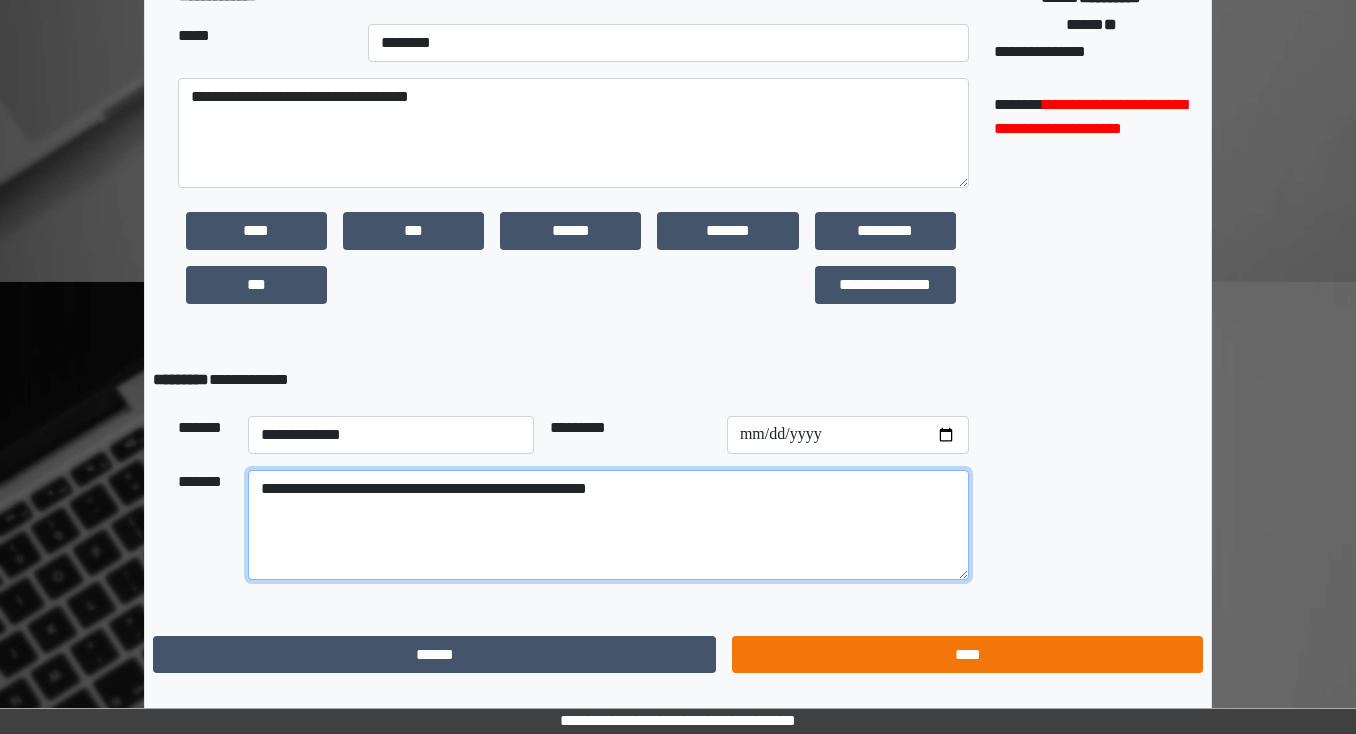 type on "**********" 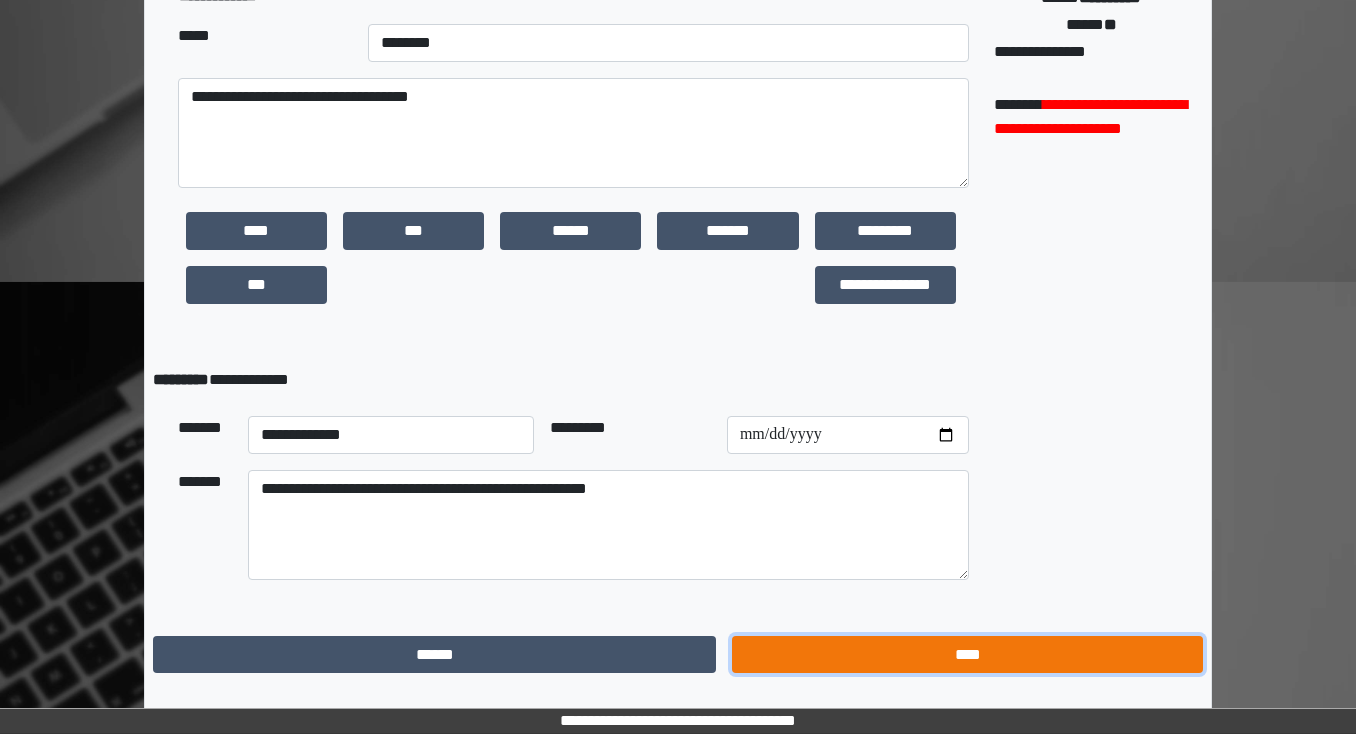 click on "****" at bounding box center [967, 655] 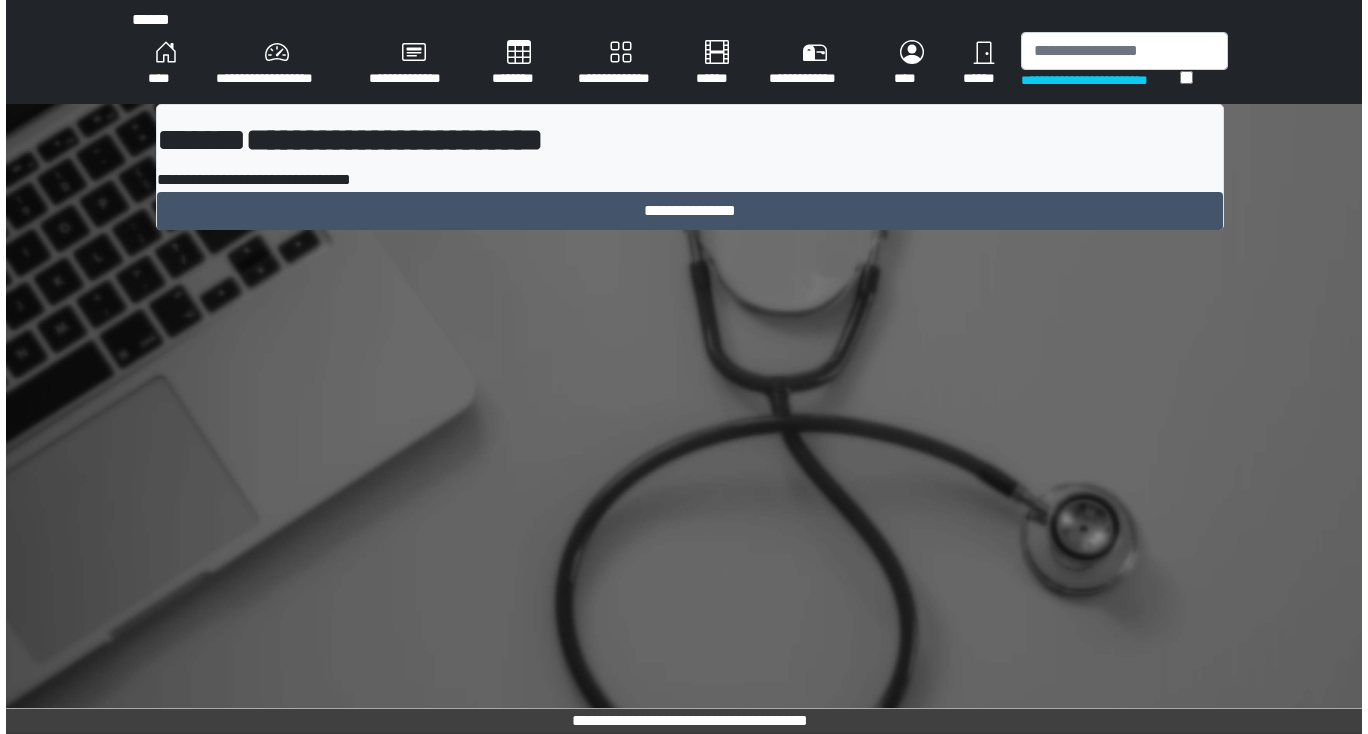 scroll, scrollTop: 0, scrollLeft: 0, axis: both 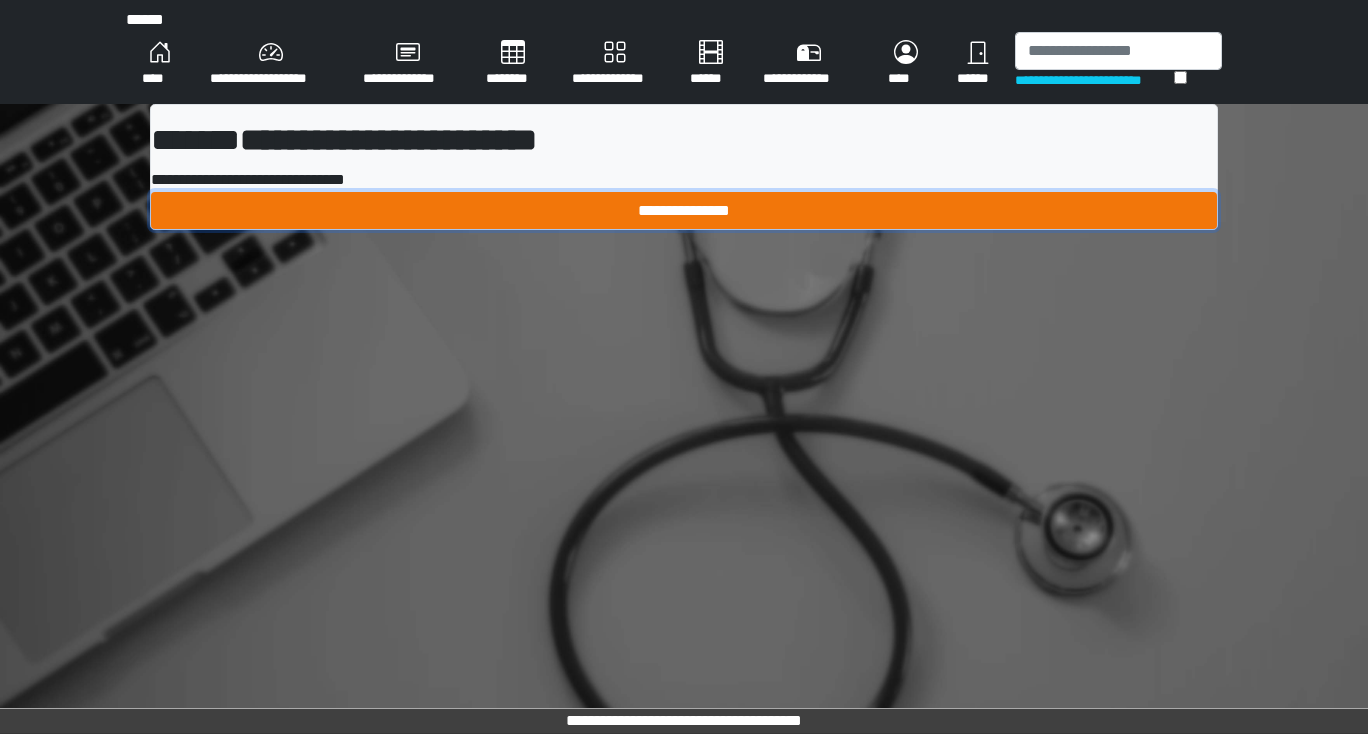 click on "**********" at bounding box center [684, 211] 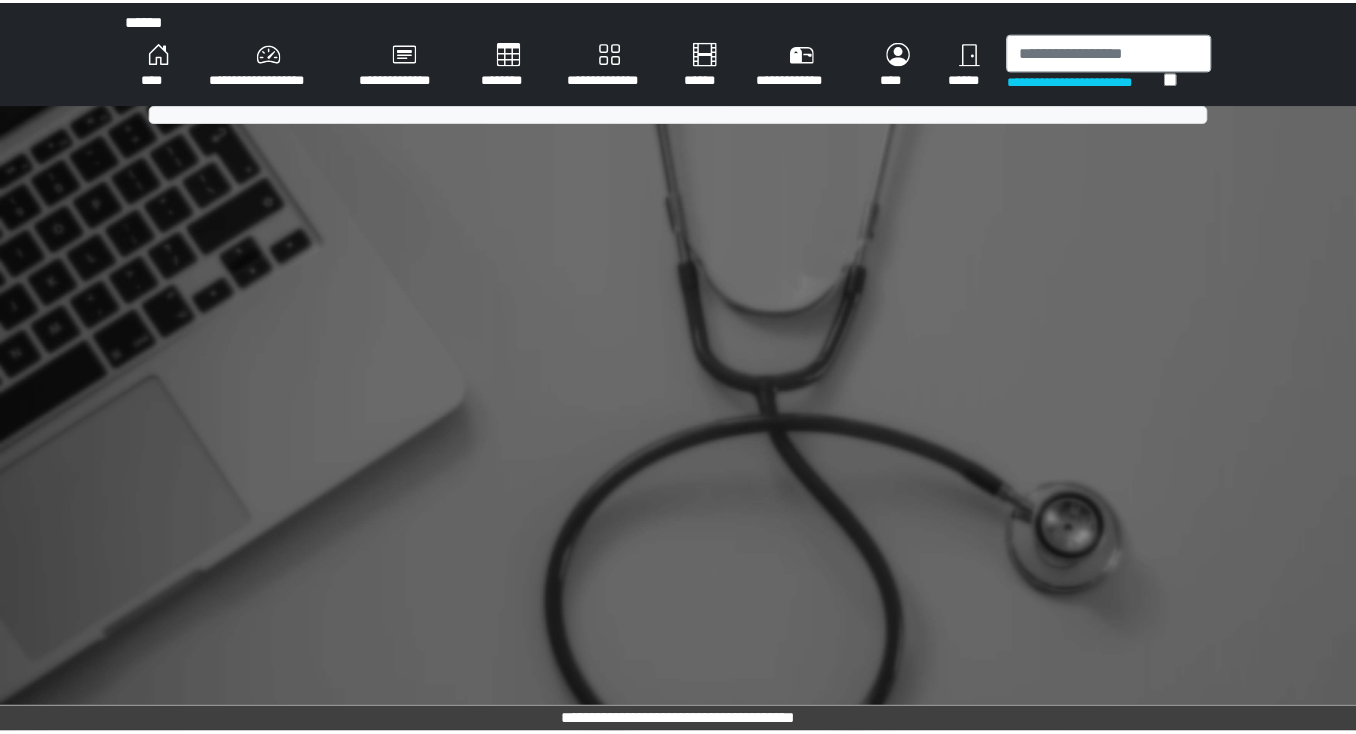 scroll, scrollTop: 0, scrollLeft: 0, axis: both 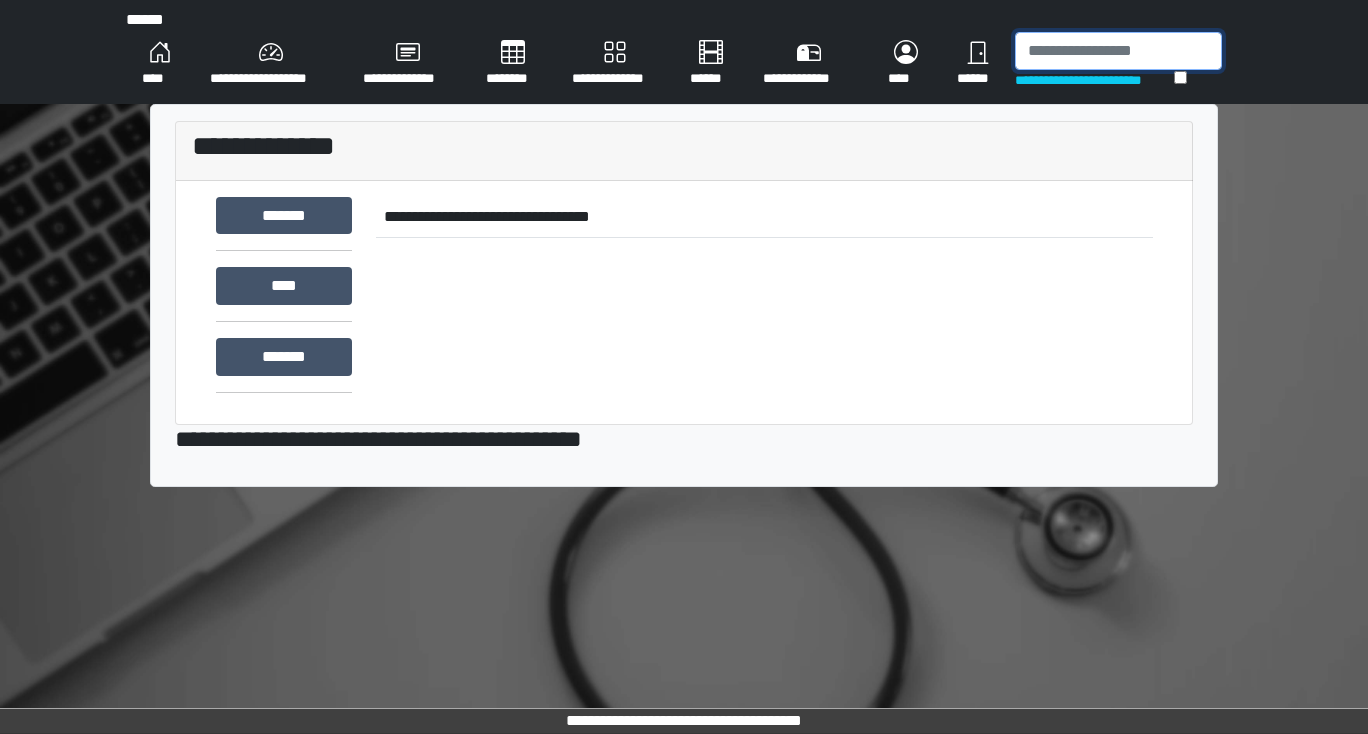 click at bounding box center (1118, 51) 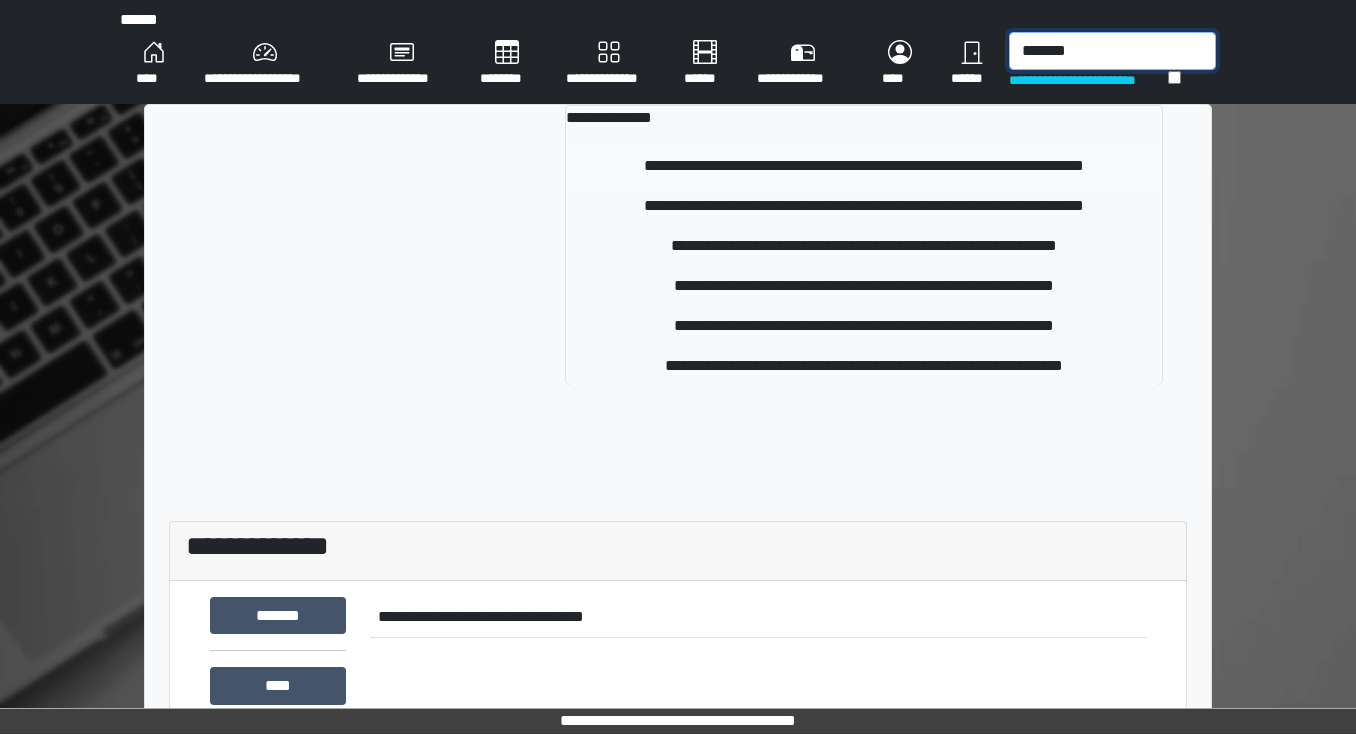 type on "*******" 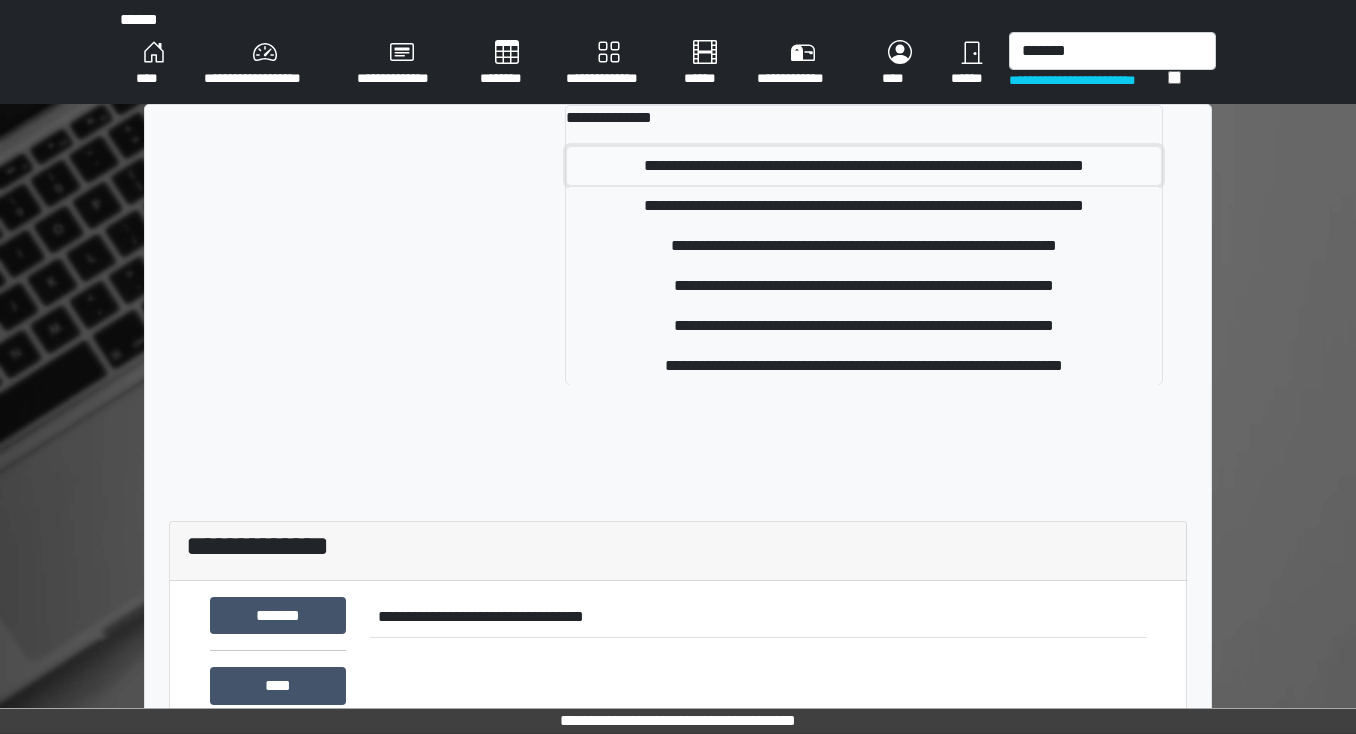 click on "**********" at bounding box center (864, 166) 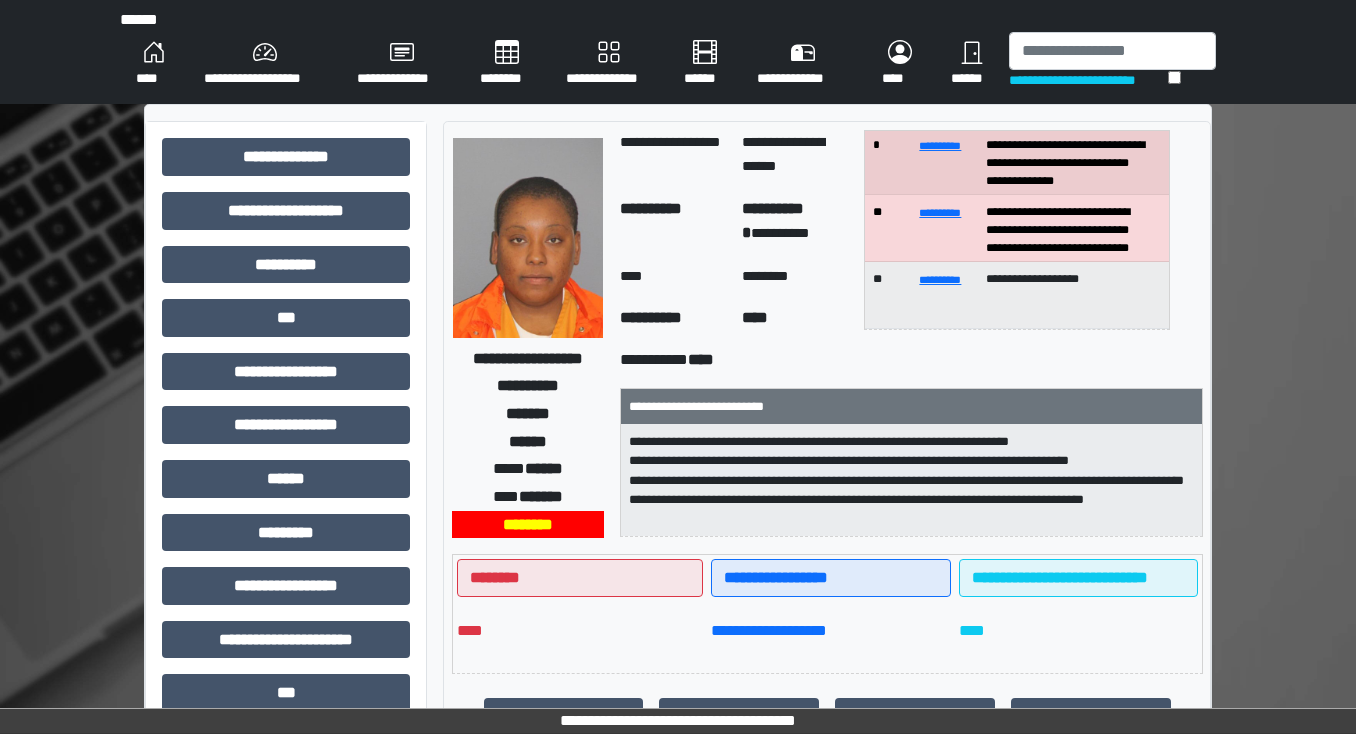 scroll, scrollTop: 80, scrollLeft: 0, axis: vertical 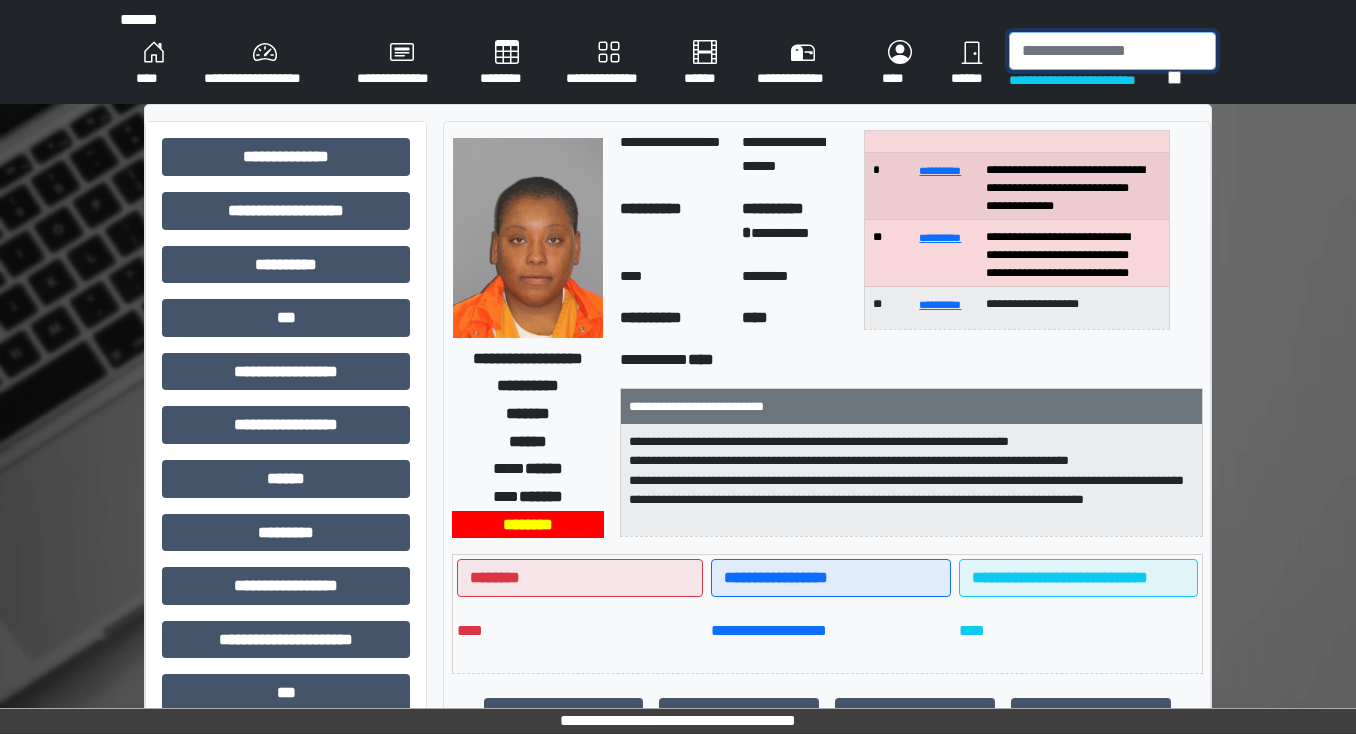 click at bounding box center [1112, 51] 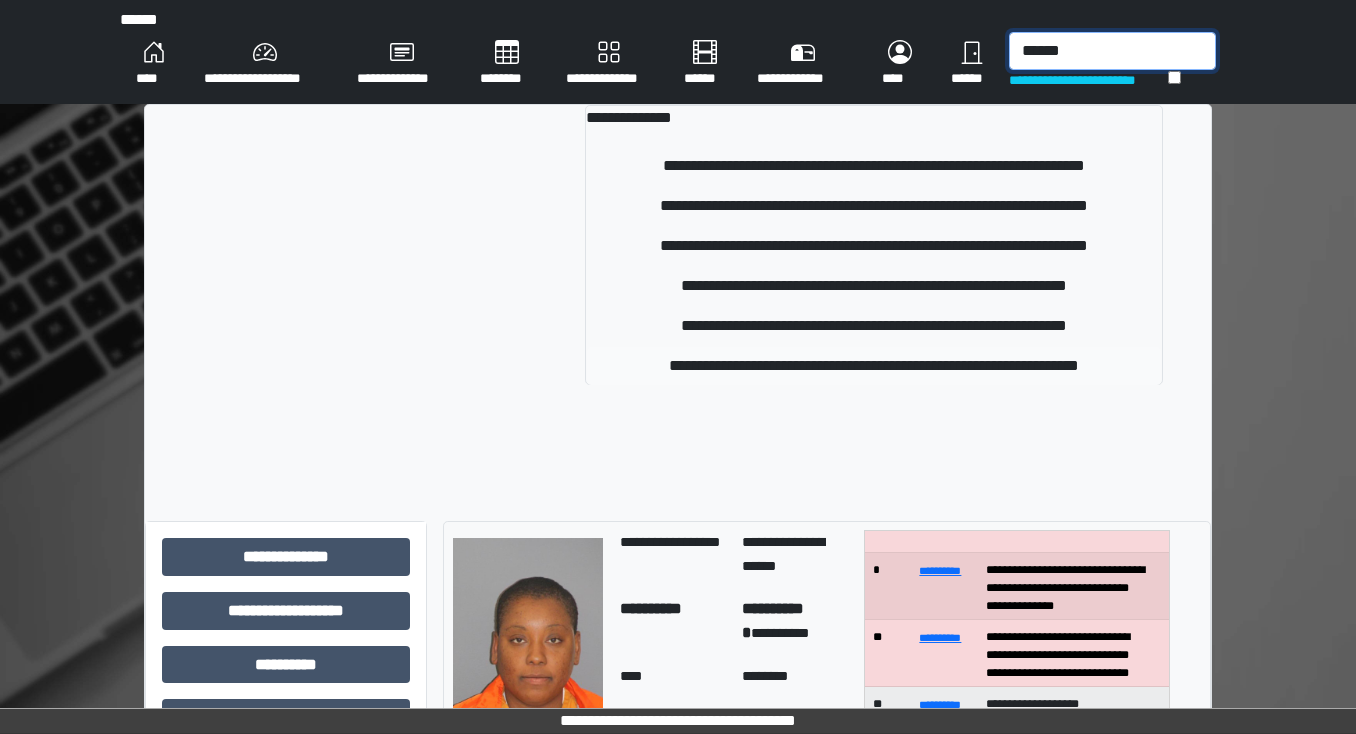 type on "******" 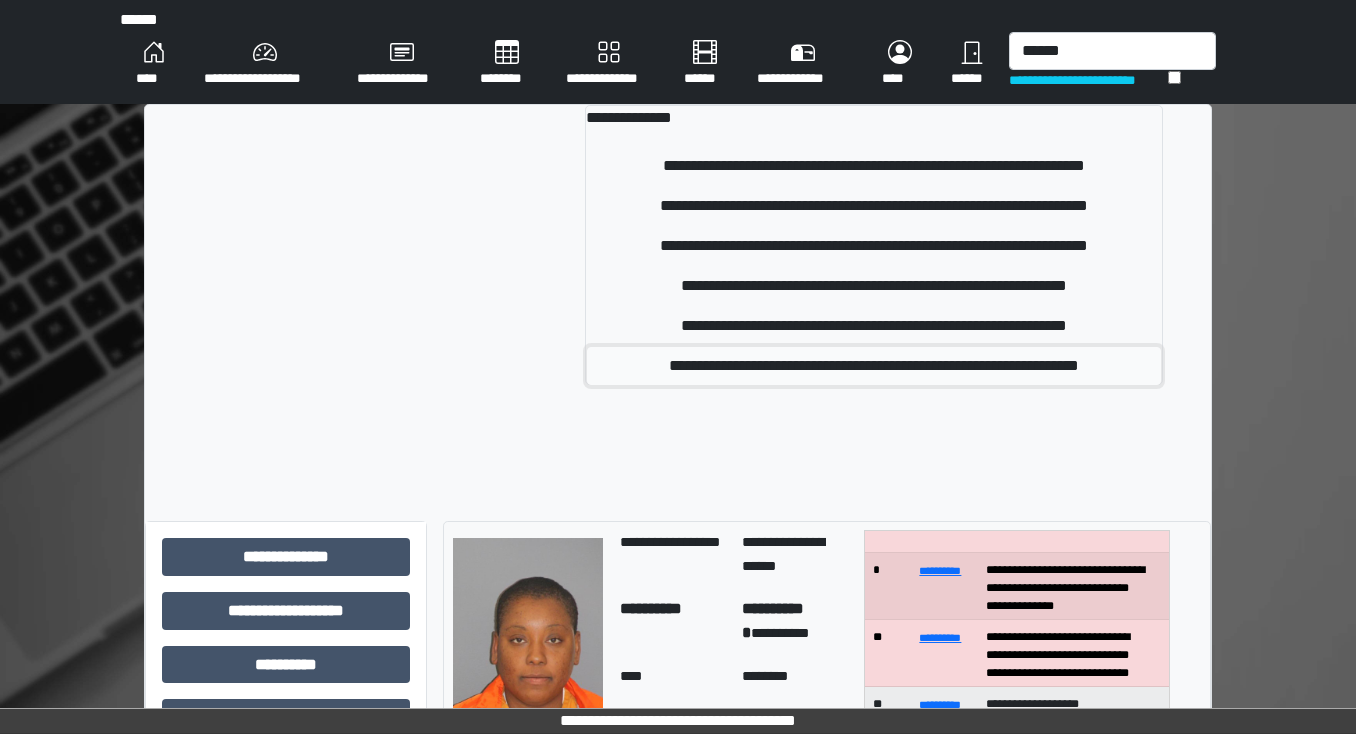 click on "**********" at bounding box center (874, 366) 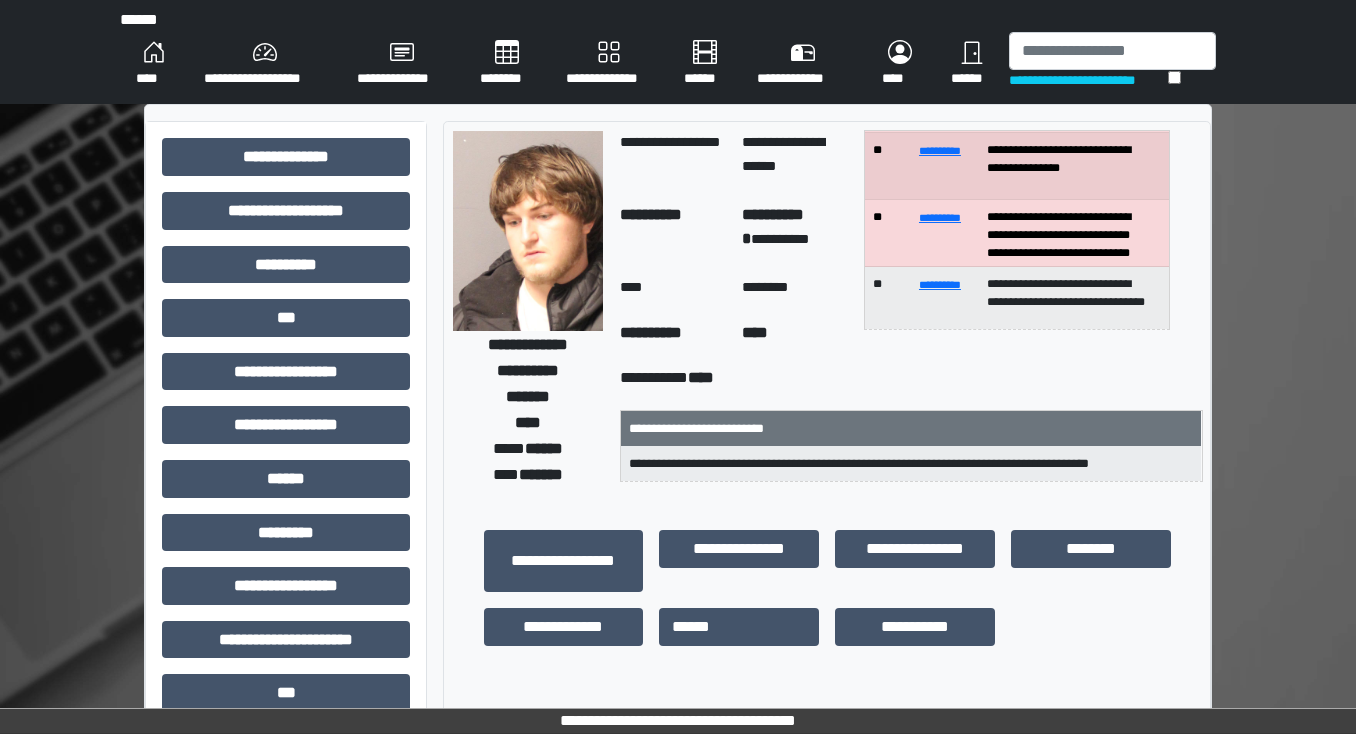 scroll, scrollTop: 0, scrollLeft: 0, axis: both 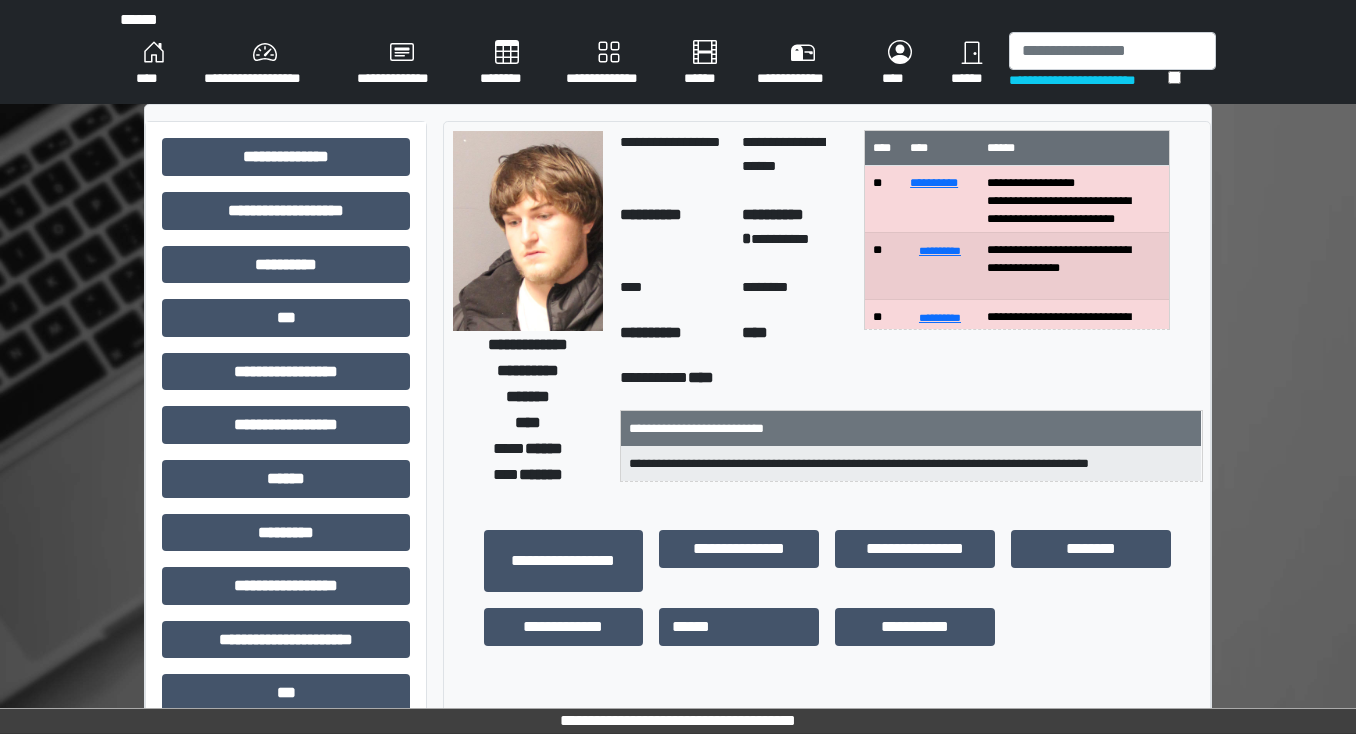 drag, startPoint x: 1074, startPoint y: 29, endPoint x: 1077, endPoint y: 40, distance: 11.401754 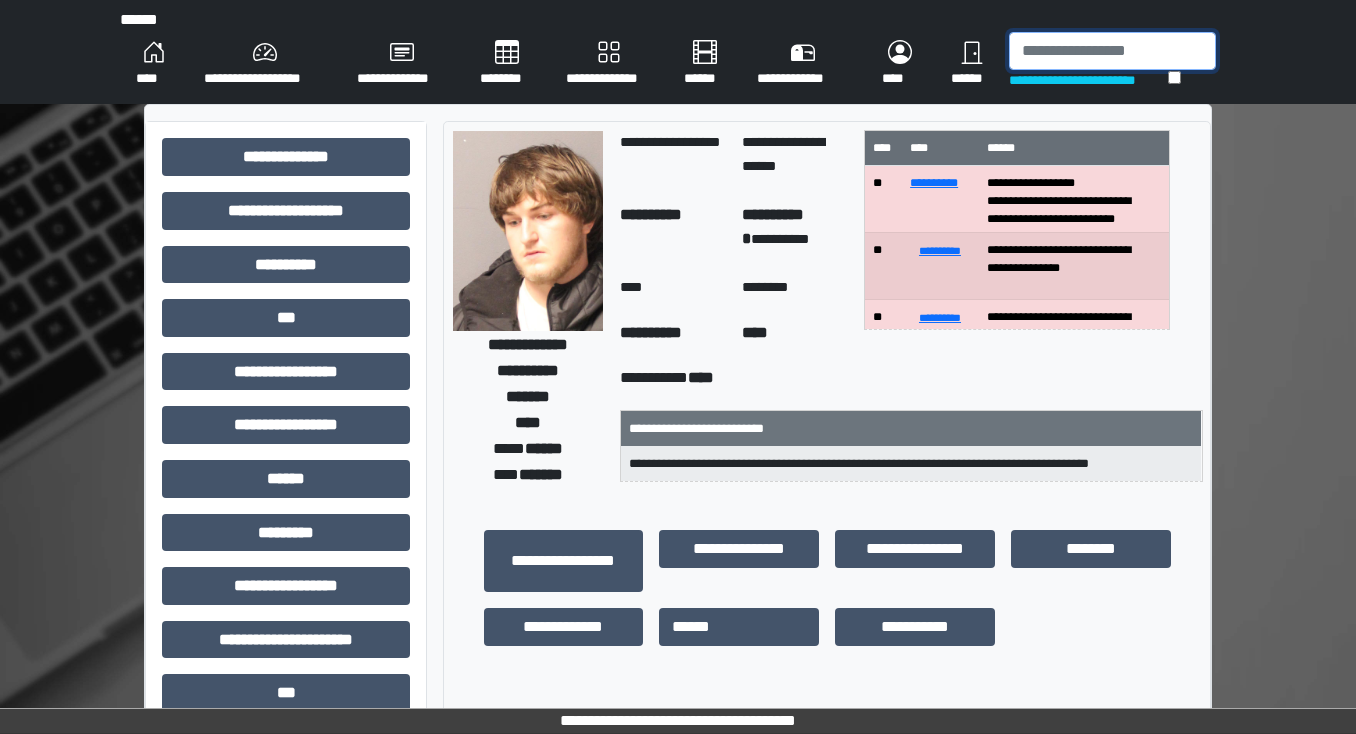 click at bounding box center [1112, 51] 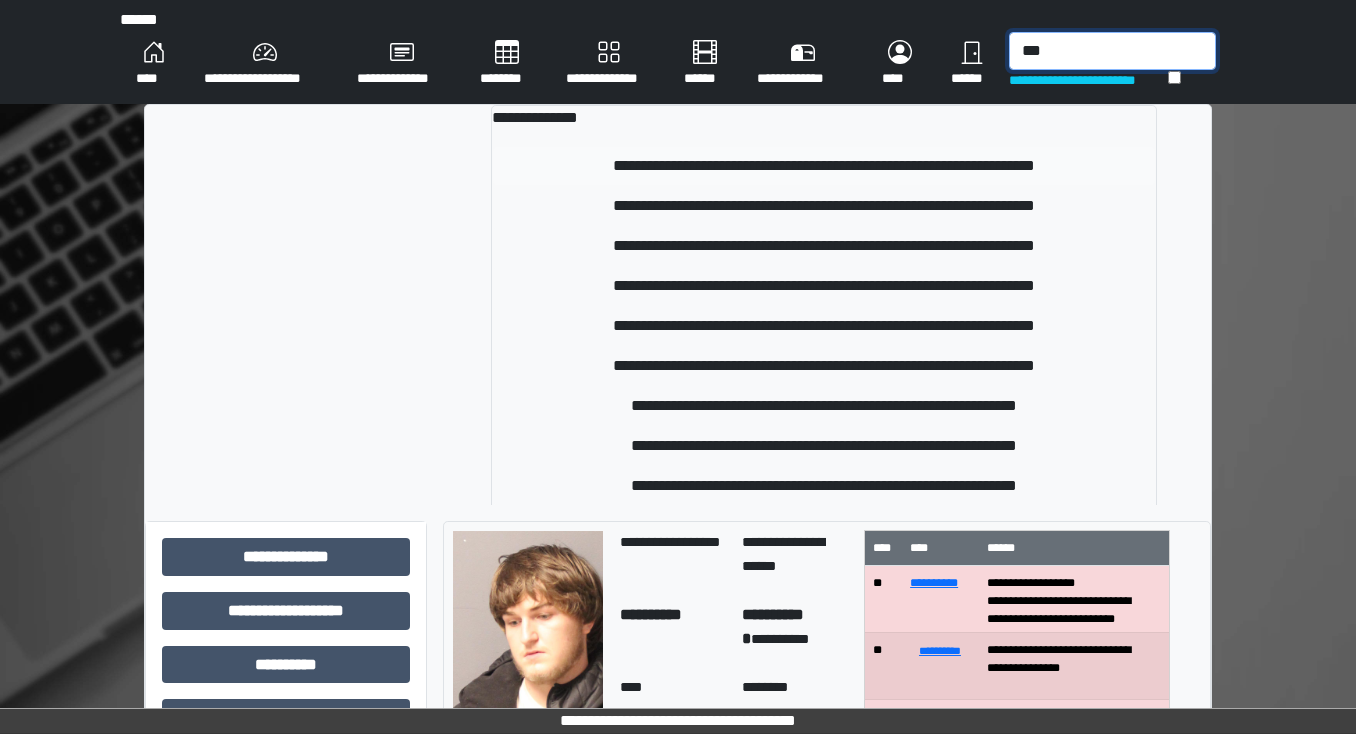 type on "***" 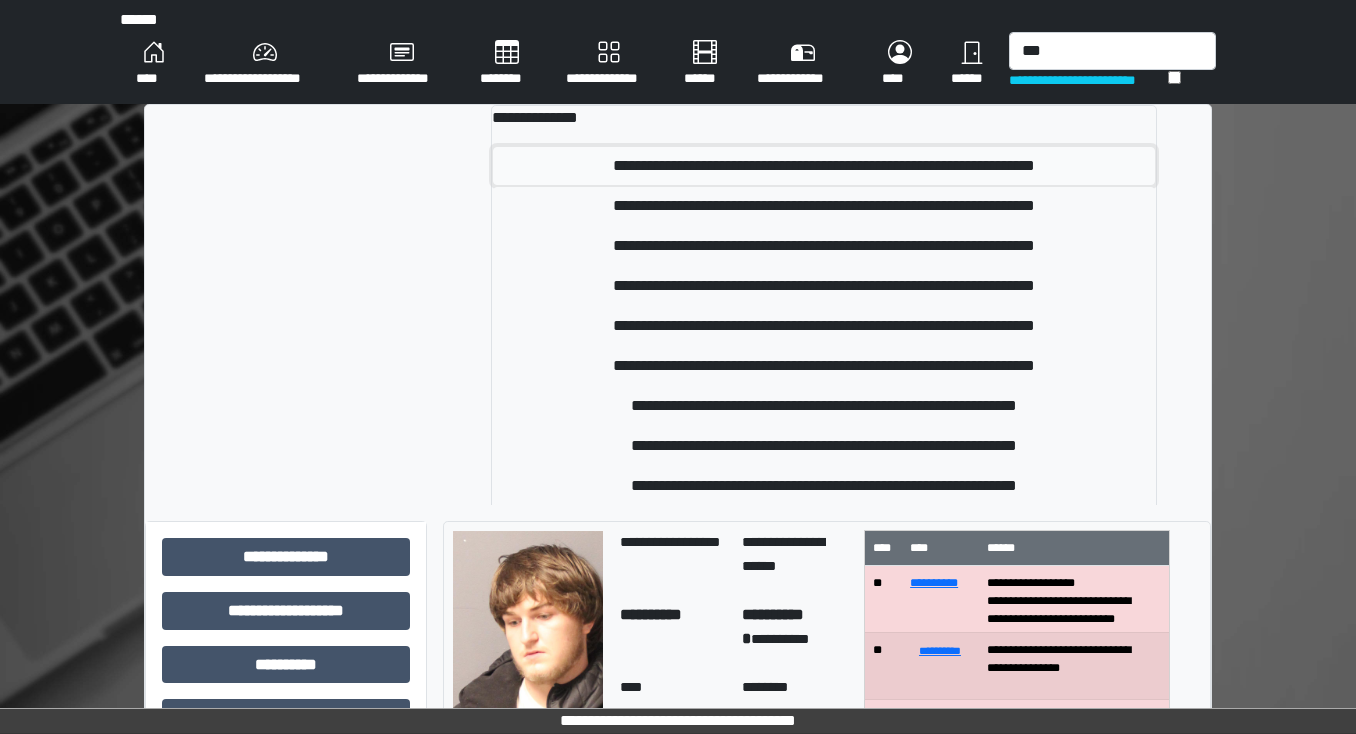 click on "**********" at bounding box center (824, 166) 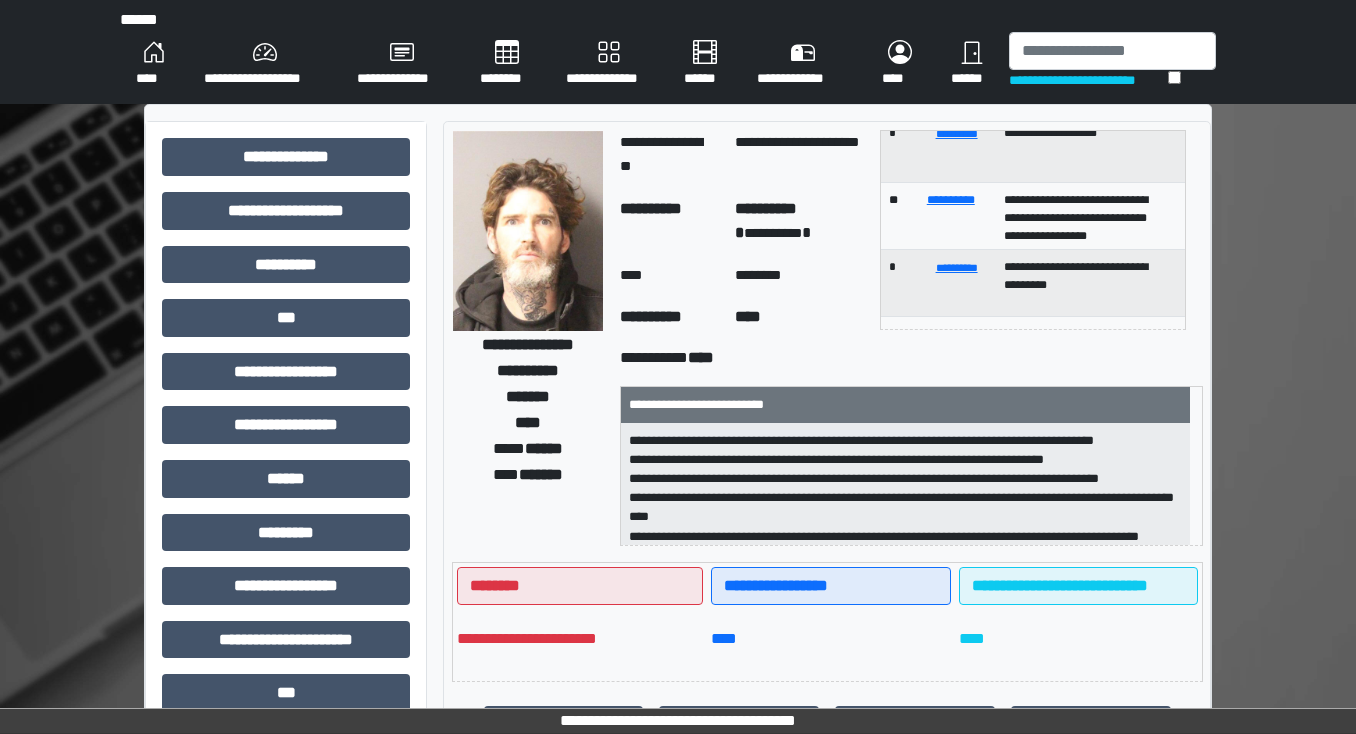 scroll, scrollTop: 386, scrollLeft: 0, axis: vertical 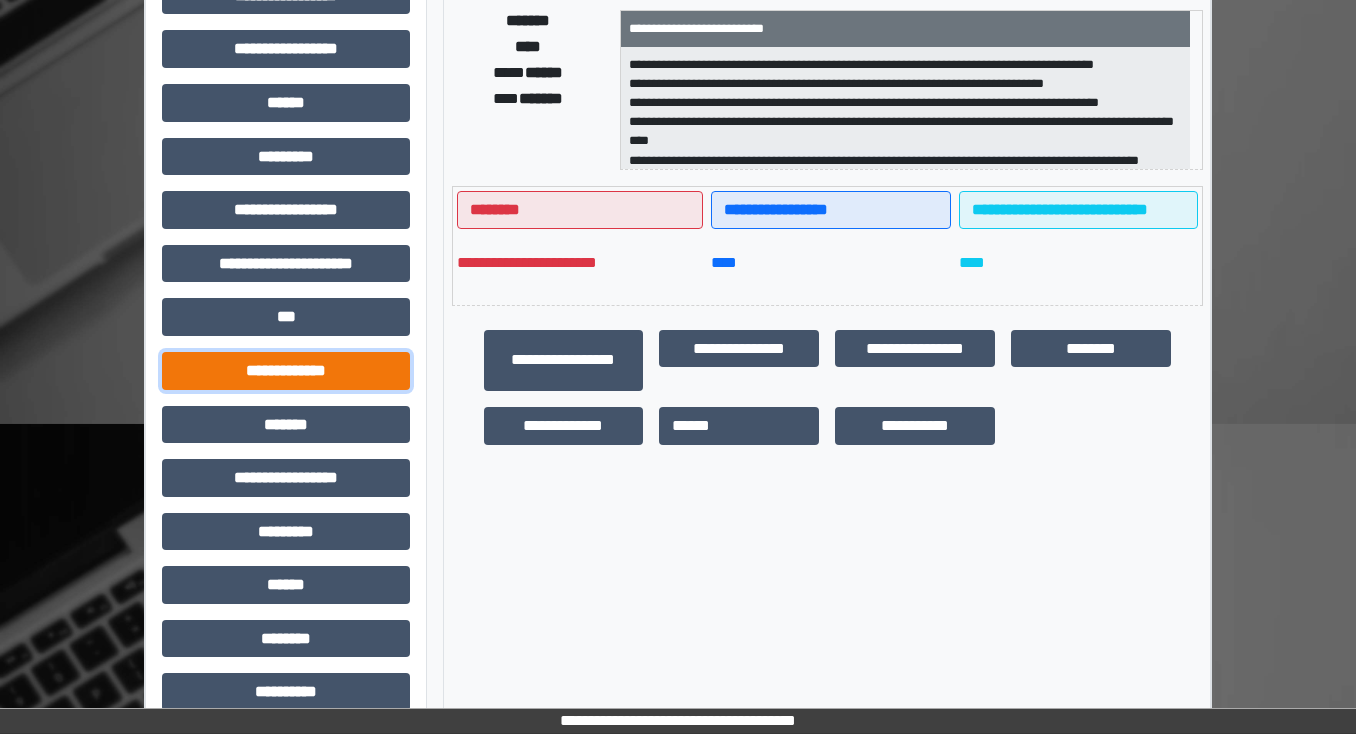 click on "**********" at bounding box center [286, 371] 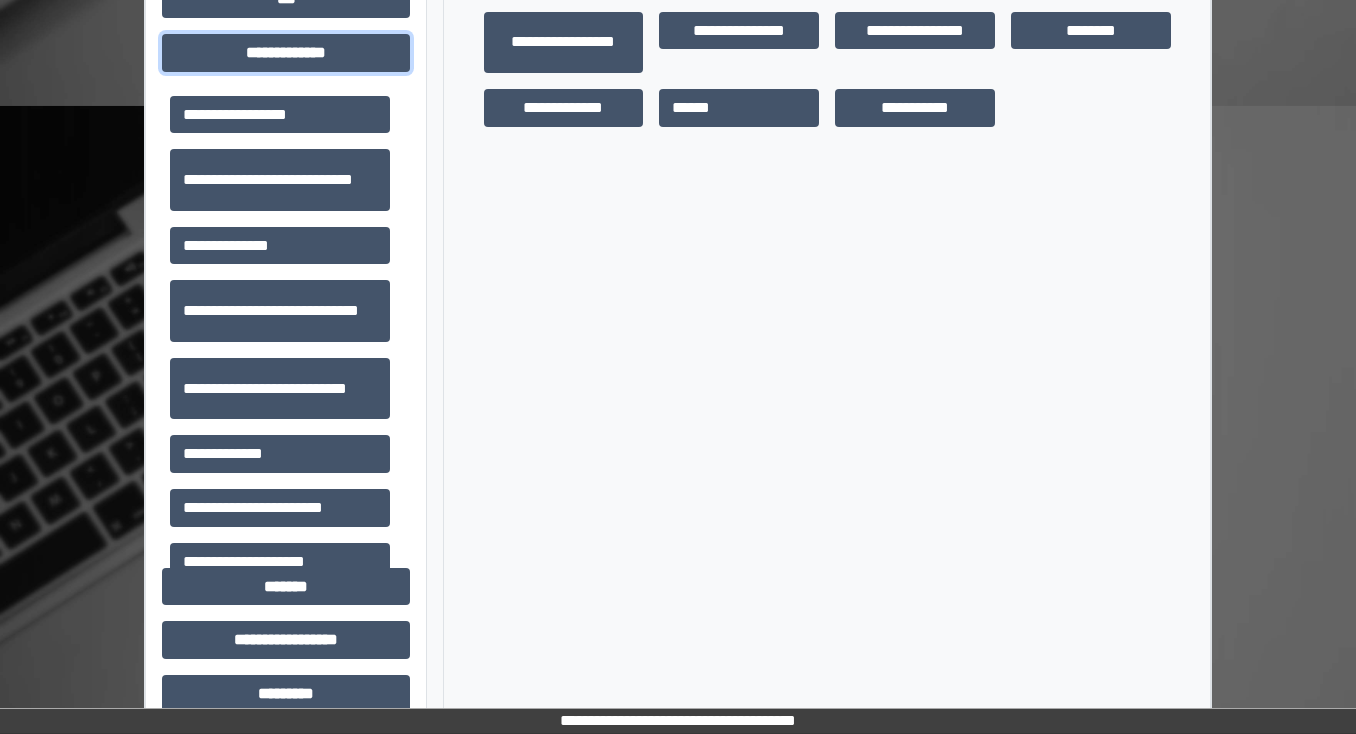 scroll, scrollTop: 696, scrollLeft: 0, axis: vertical 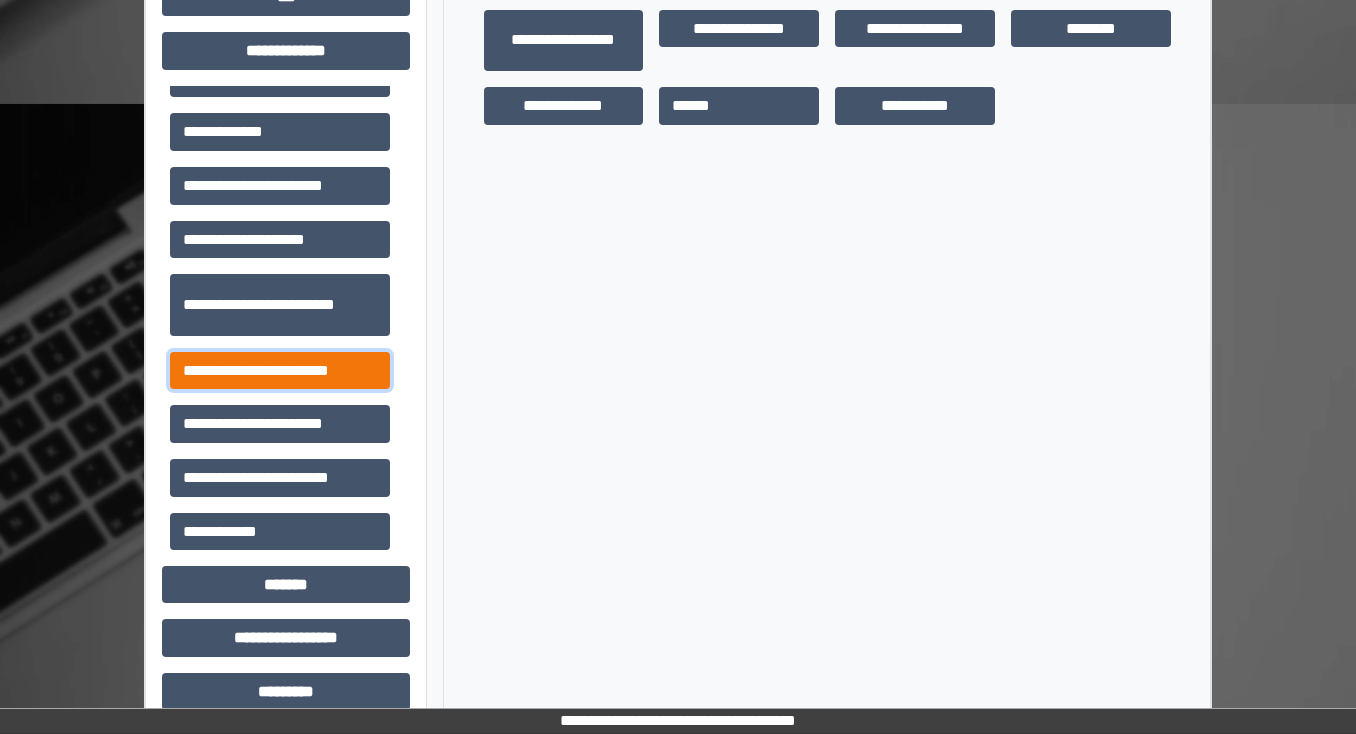 click on "**********" at bounding box center [280, 371] 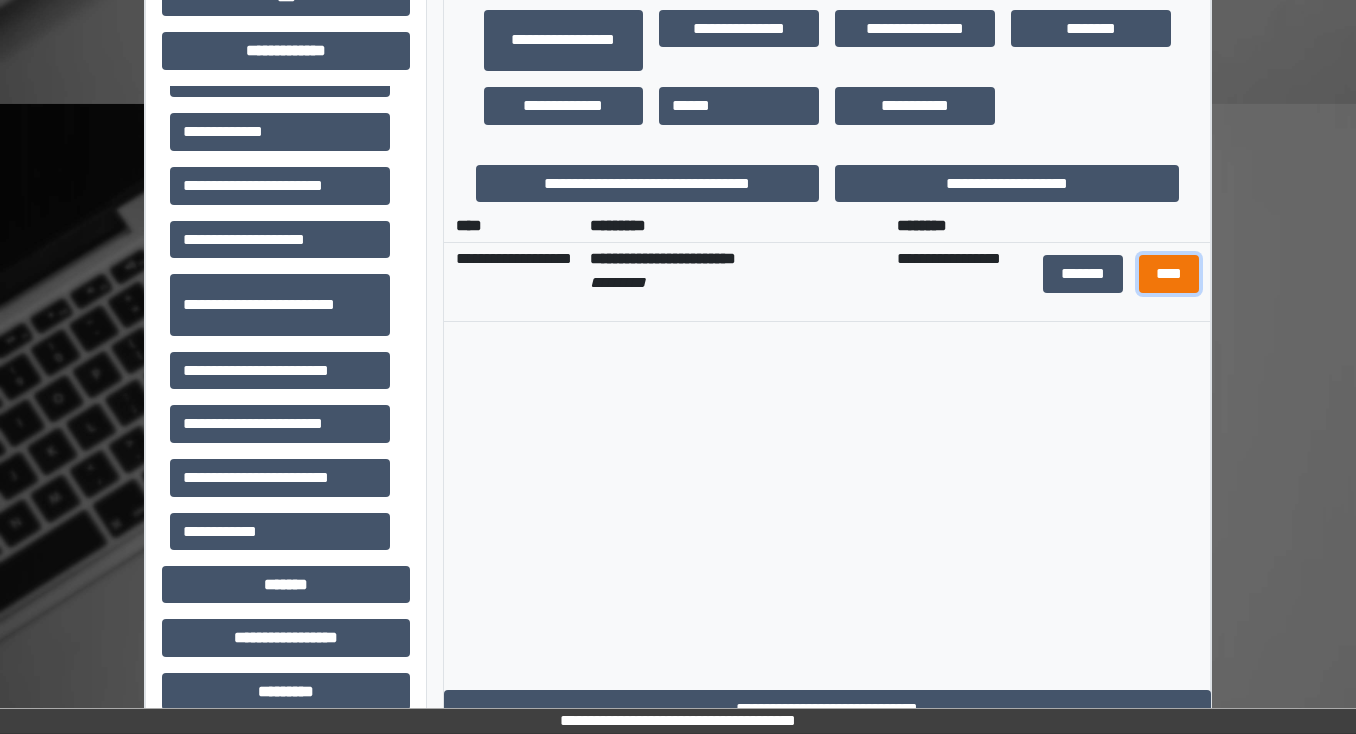 click on "****" at bounding box center (1168, 274) 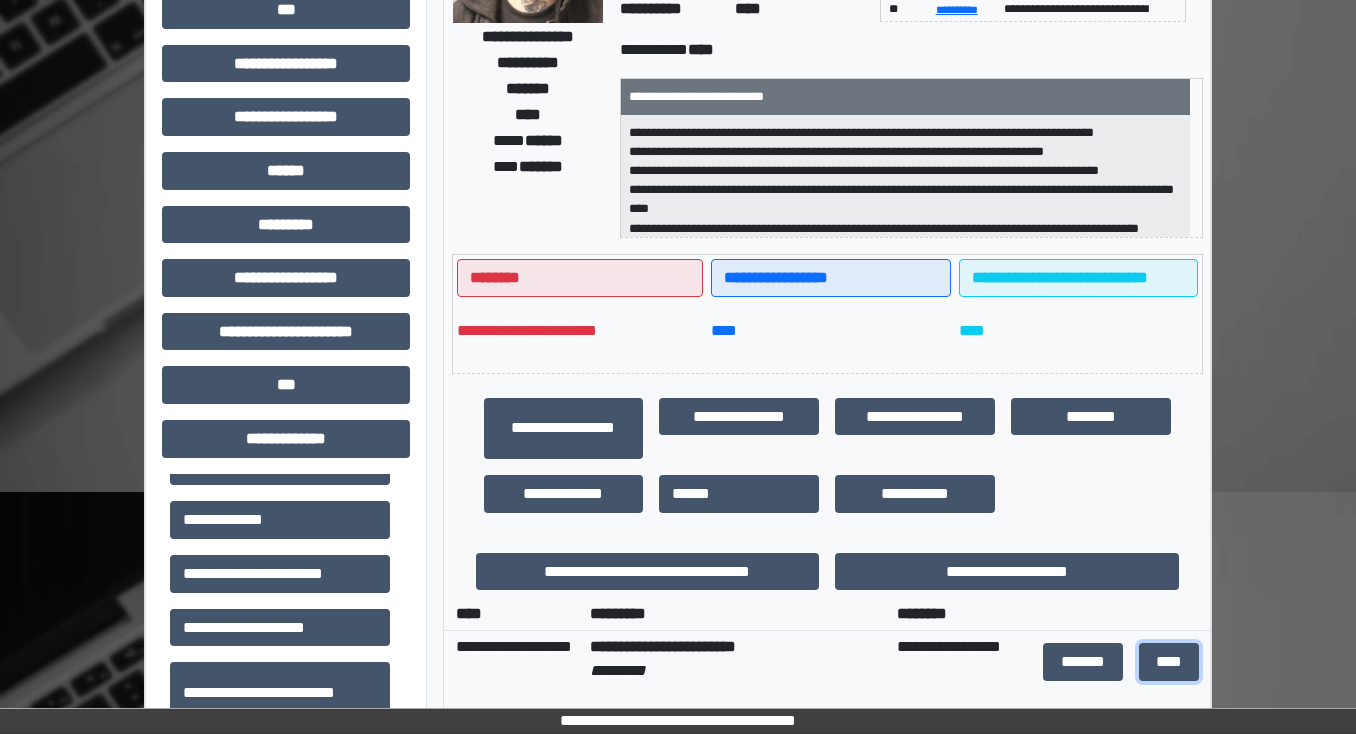 scroll, scrollTop: 216, scrollLeft: 0, axis: vertical 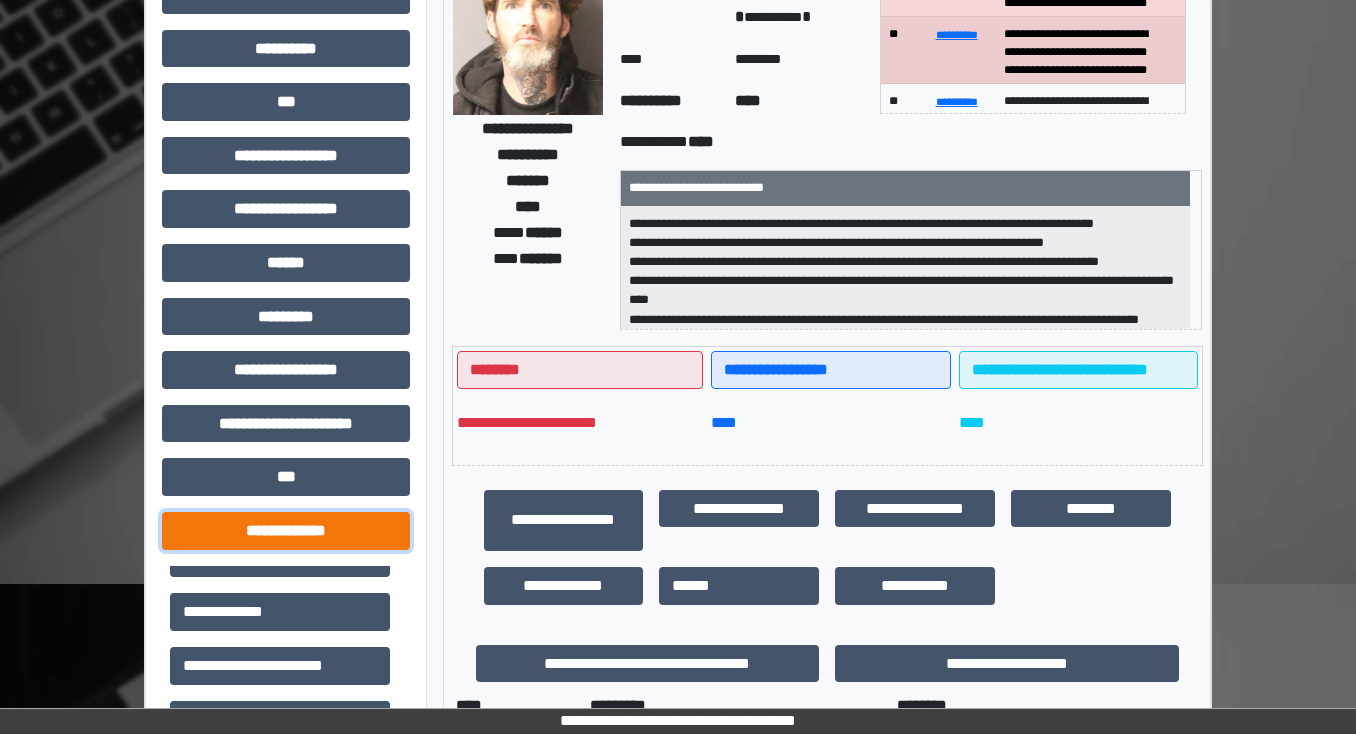 click on "**********" at bounding box center (286, 531) 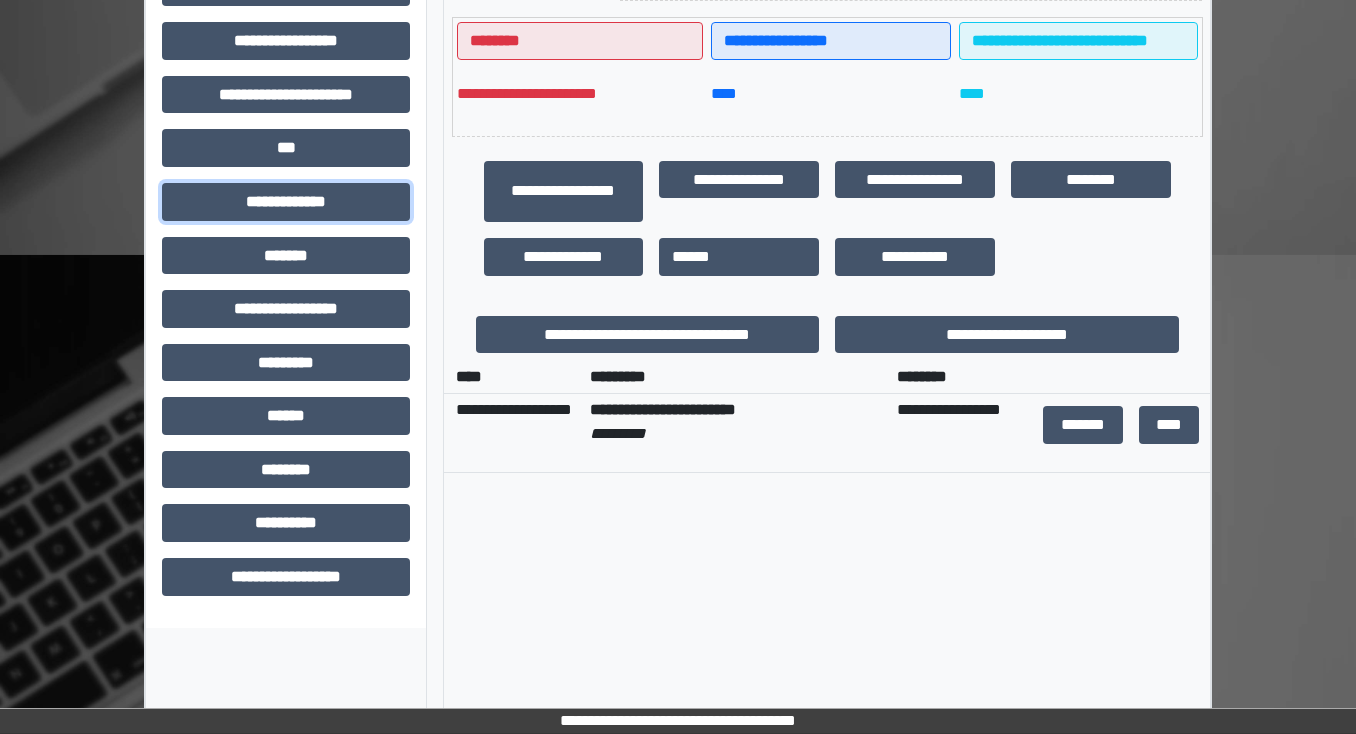 scroll, scrollTop: 616, scrollLeft: 0, axis: vertical 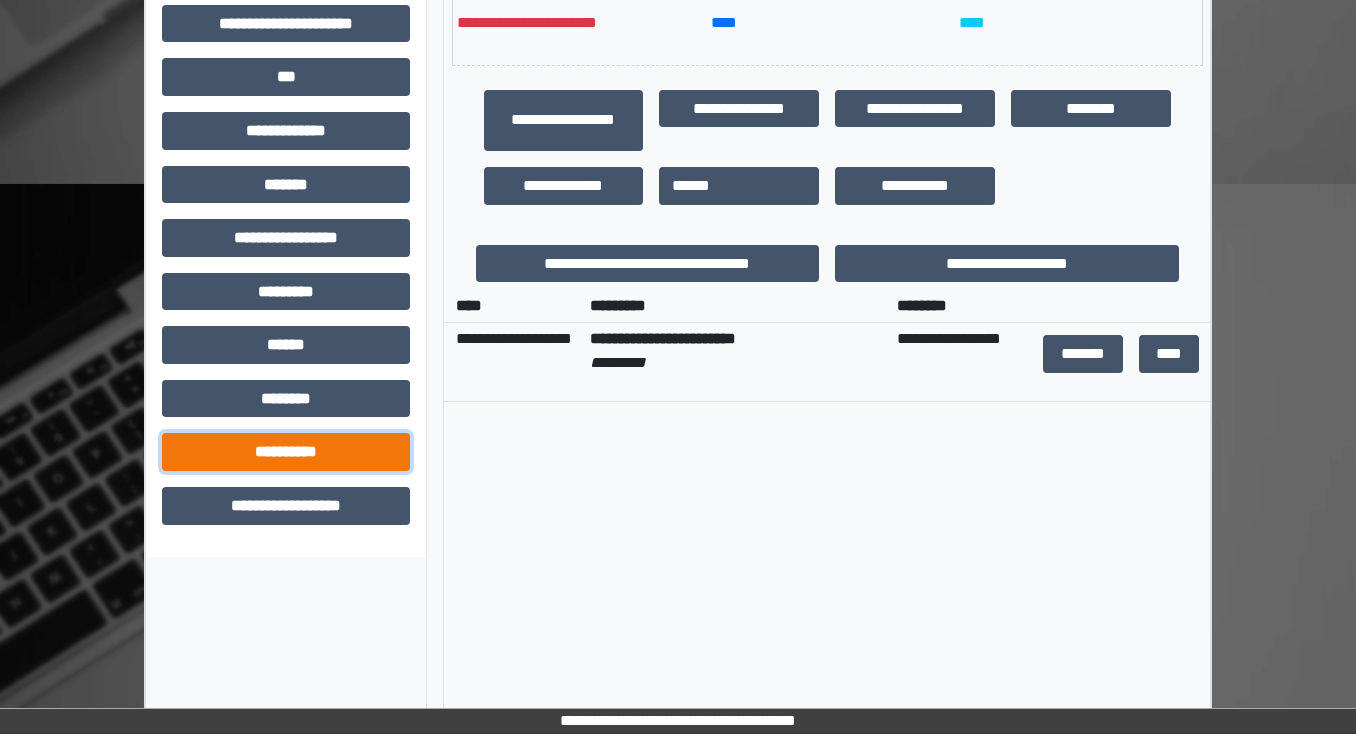click on "**********" at bounding box center [286, 452] 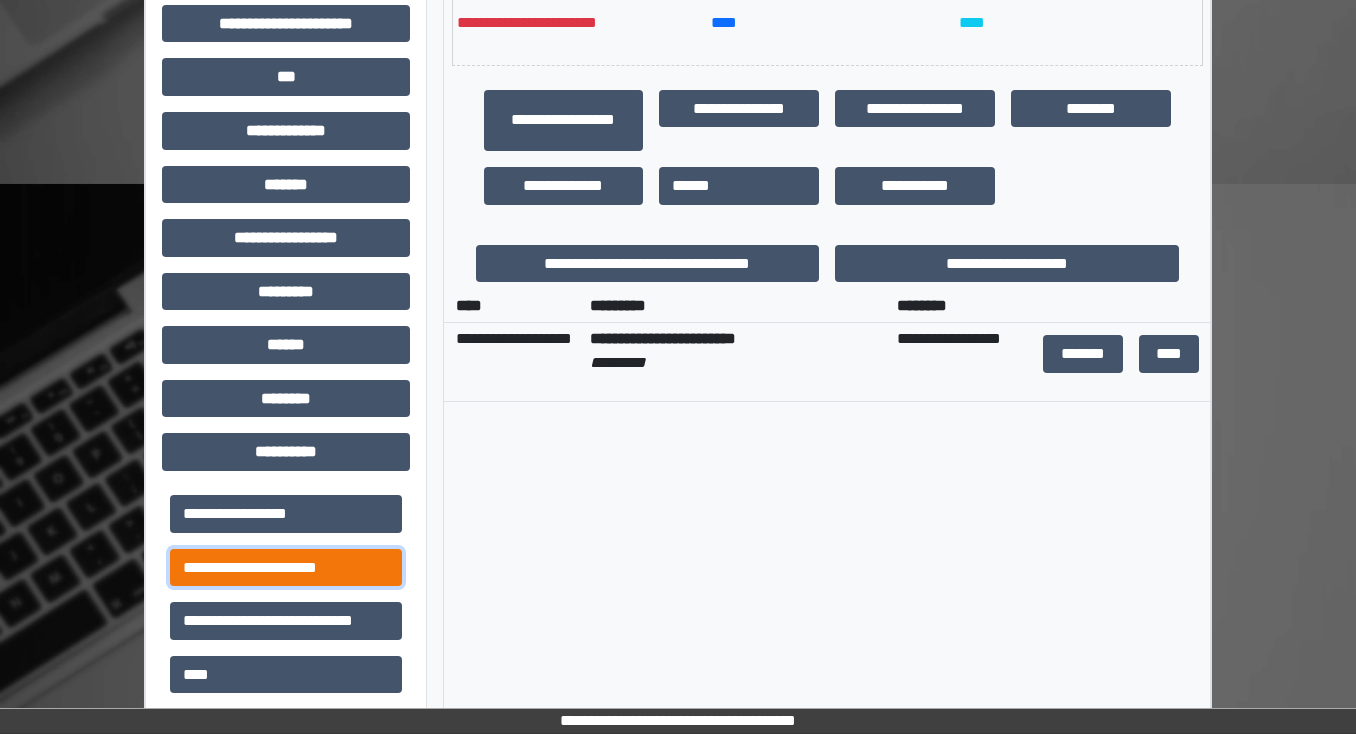 click on "**********" at bounding box center [286, 568] 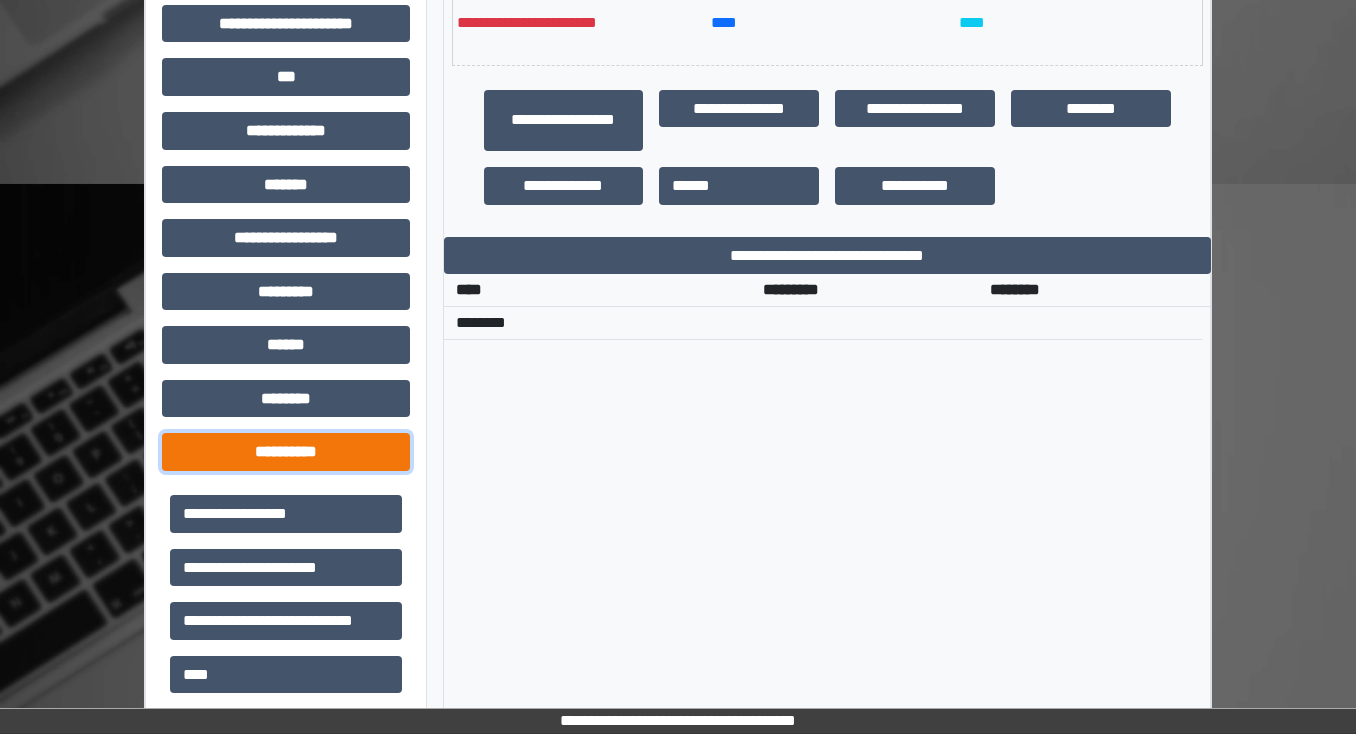 click on "**********" at bounding box center [286, 452] 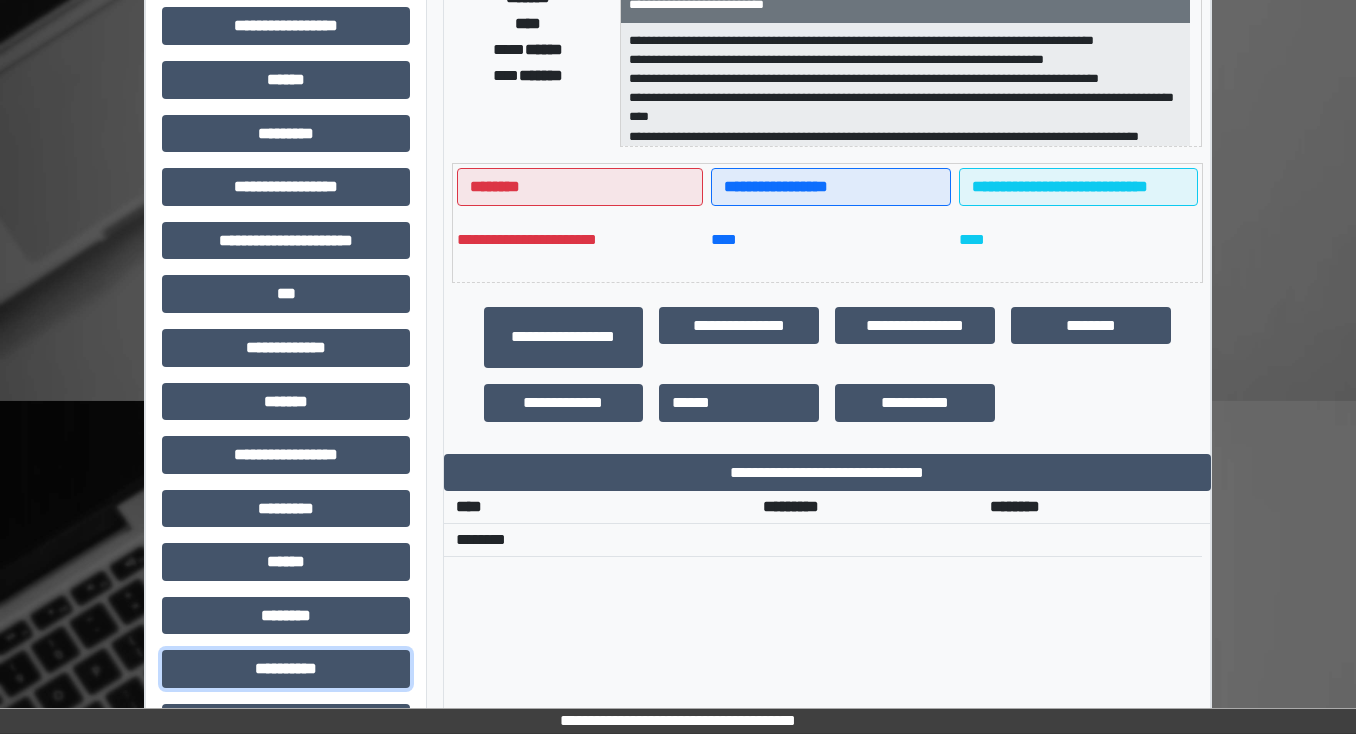 scroll, scrollTop: 400, scrollLeft: 0, axis: vertical 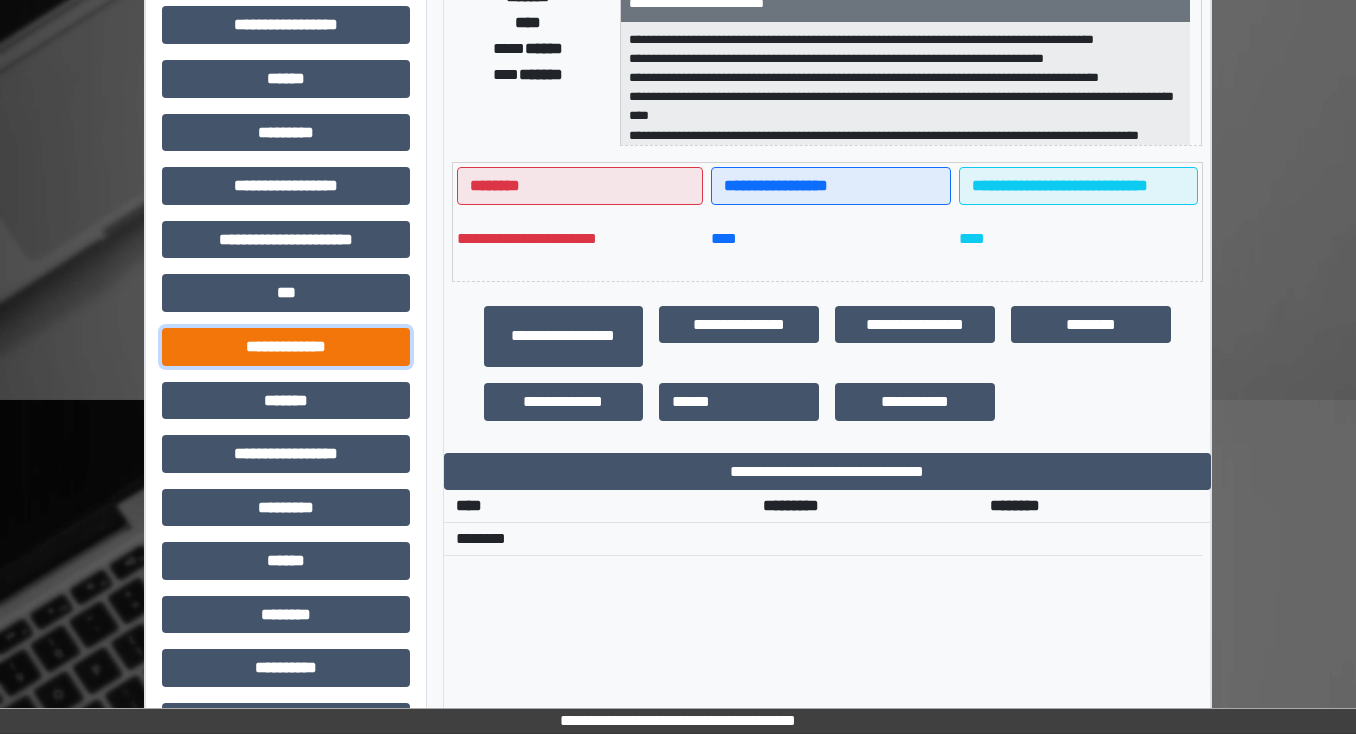 click on "**********" at bounding box center [286, 347] 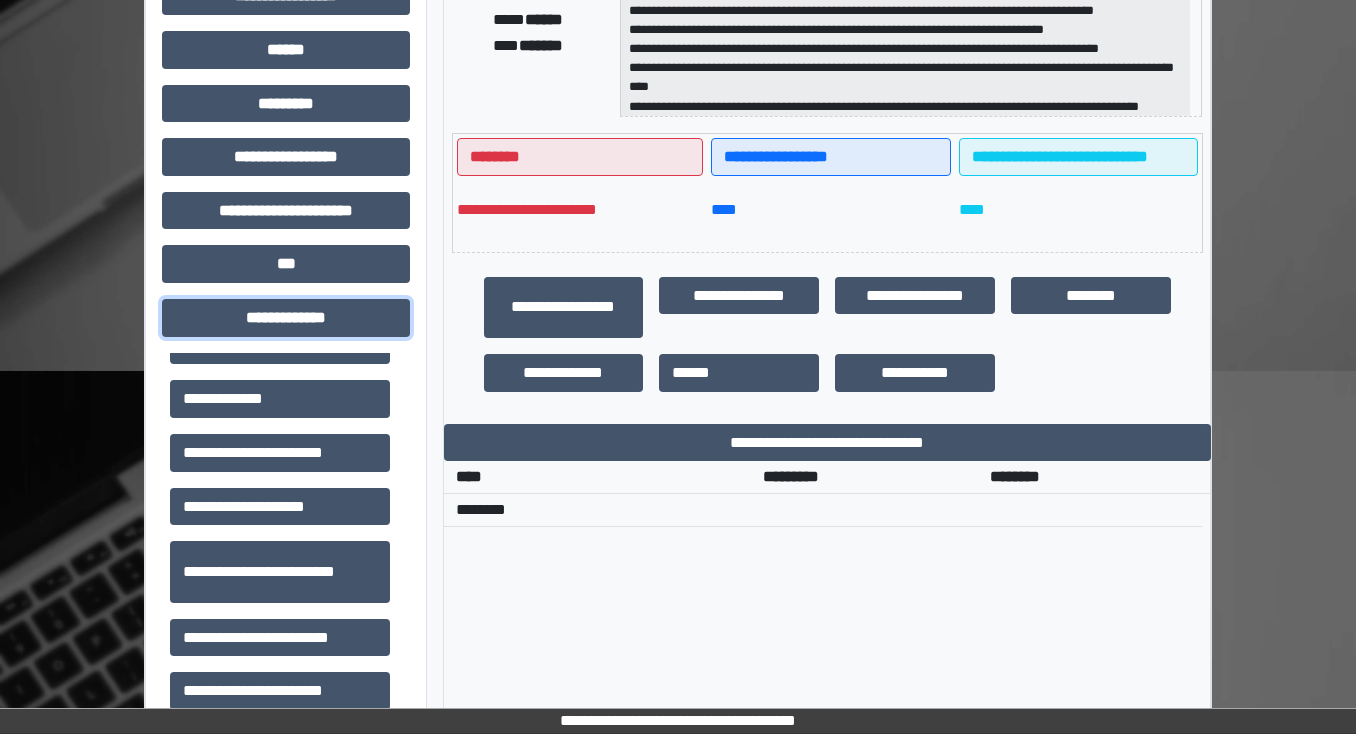 scroll, scrollTop: 480, scrollLeft: 0, axis: vertical 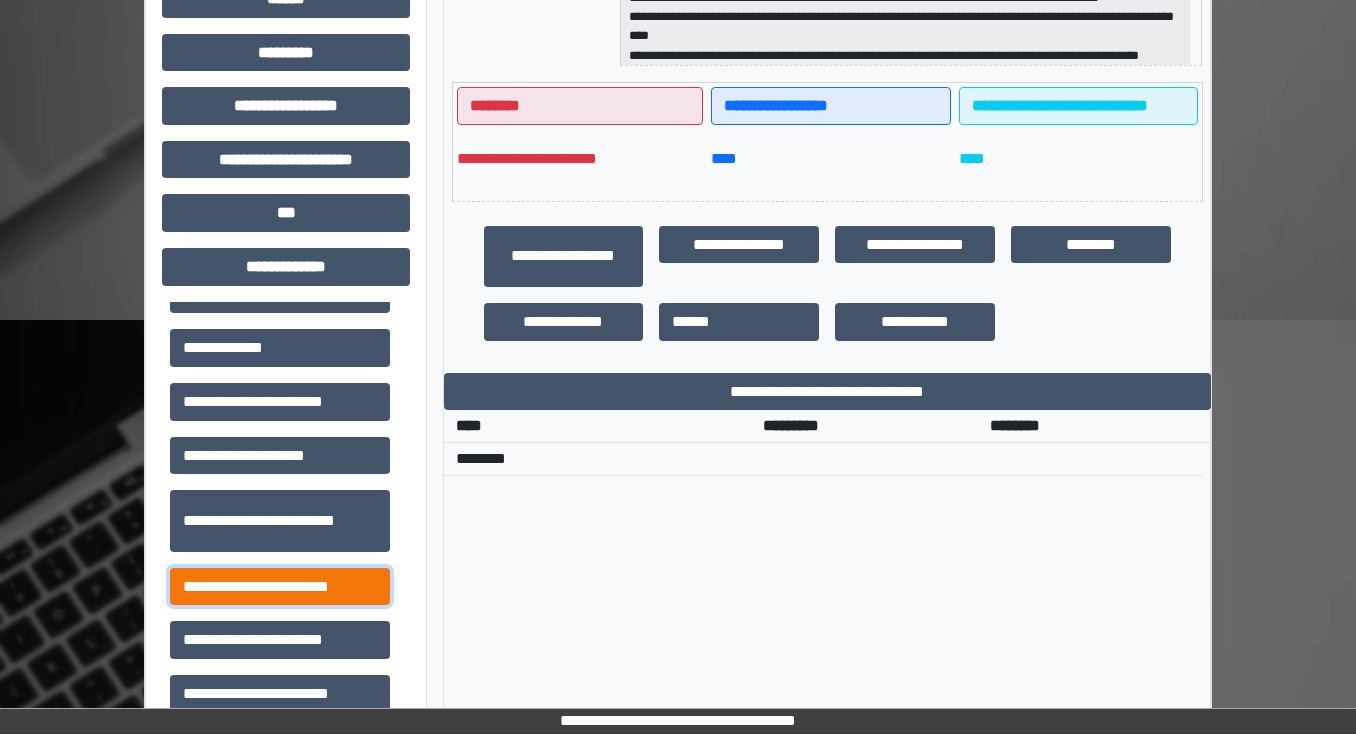 click on "**********" at bounding box center (280, 587) 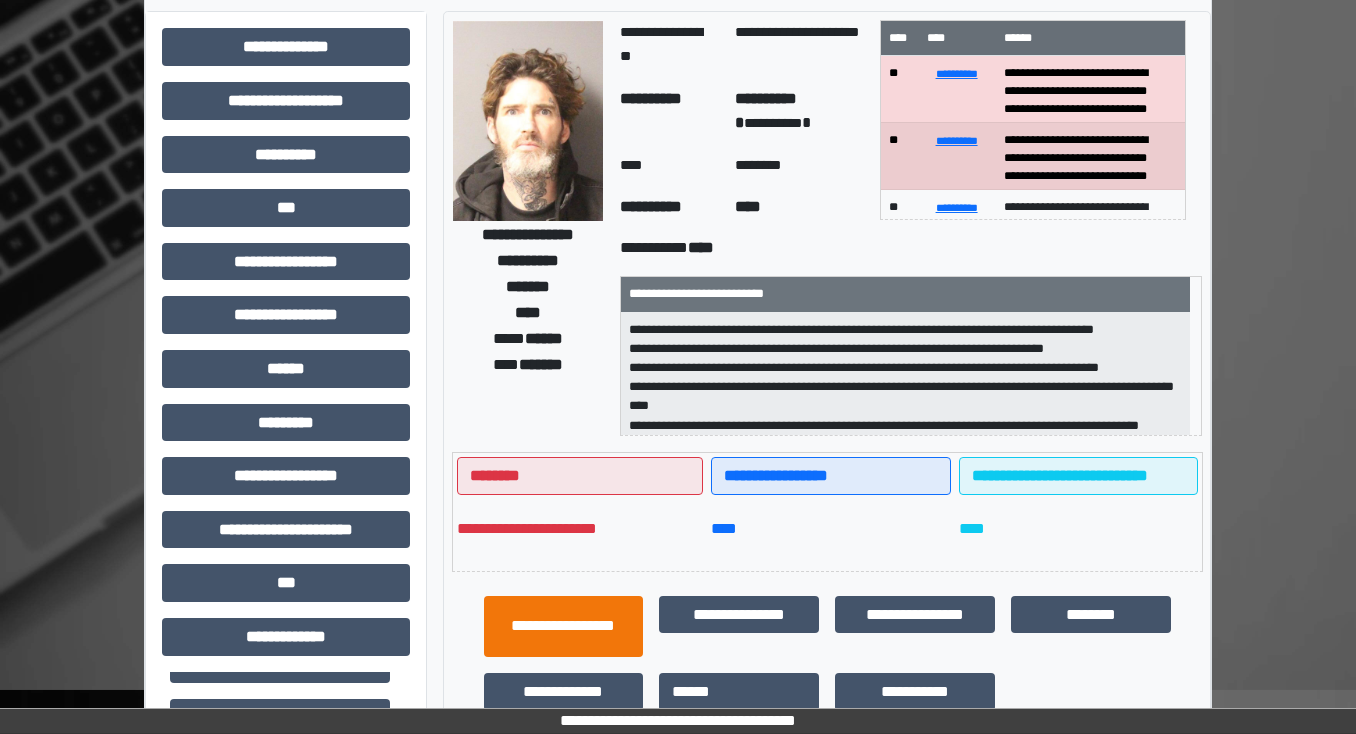 scroll, scrollTop: 480, scrollLeft: 0, axis: vertical 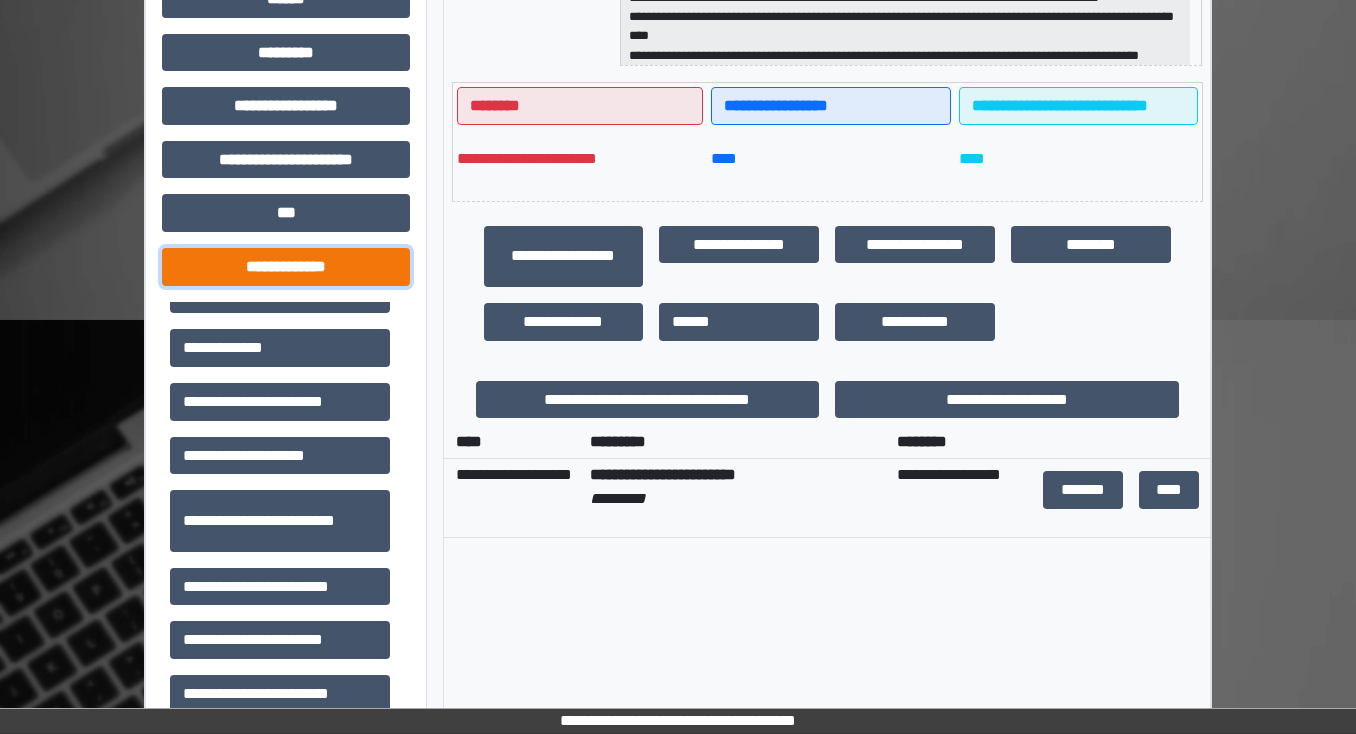 click on "**********" at bounding box center [286, 267] 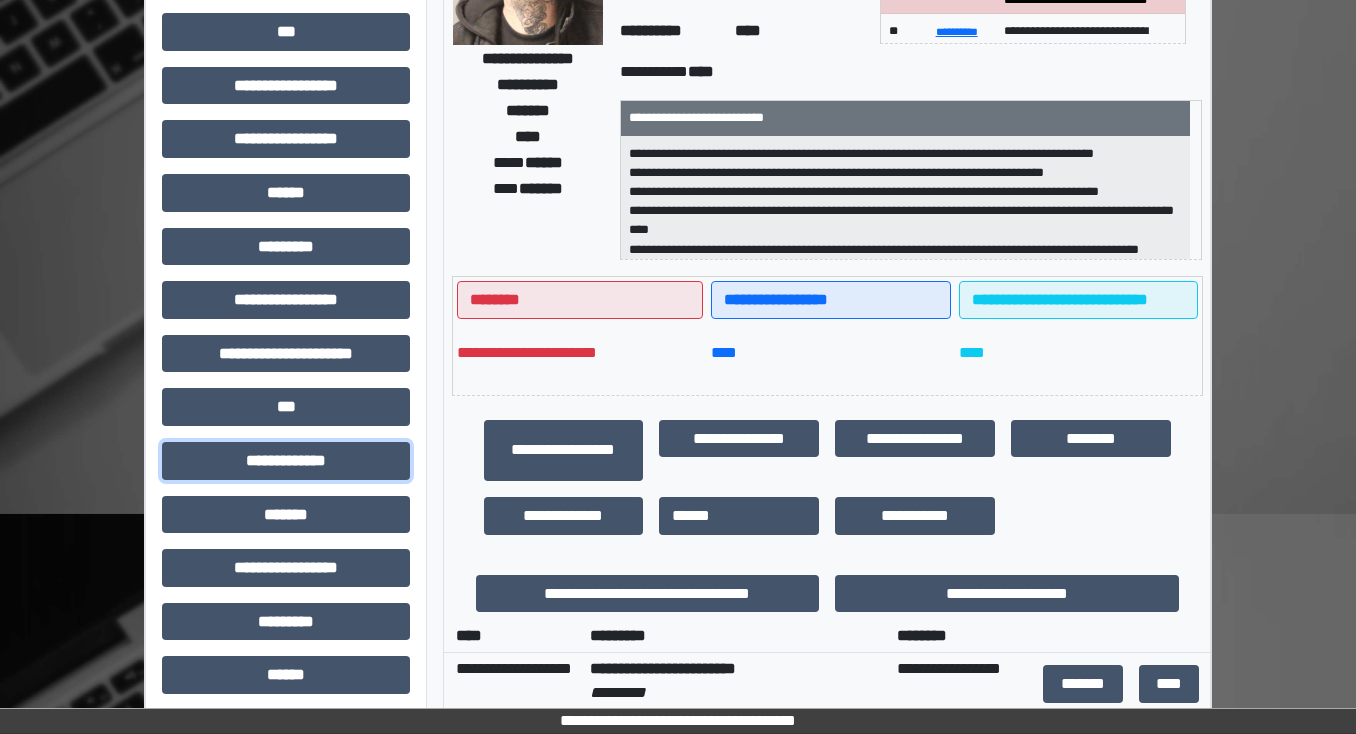 scroll, scrollTop: 80, scrollLeft: 0, axis: vertical 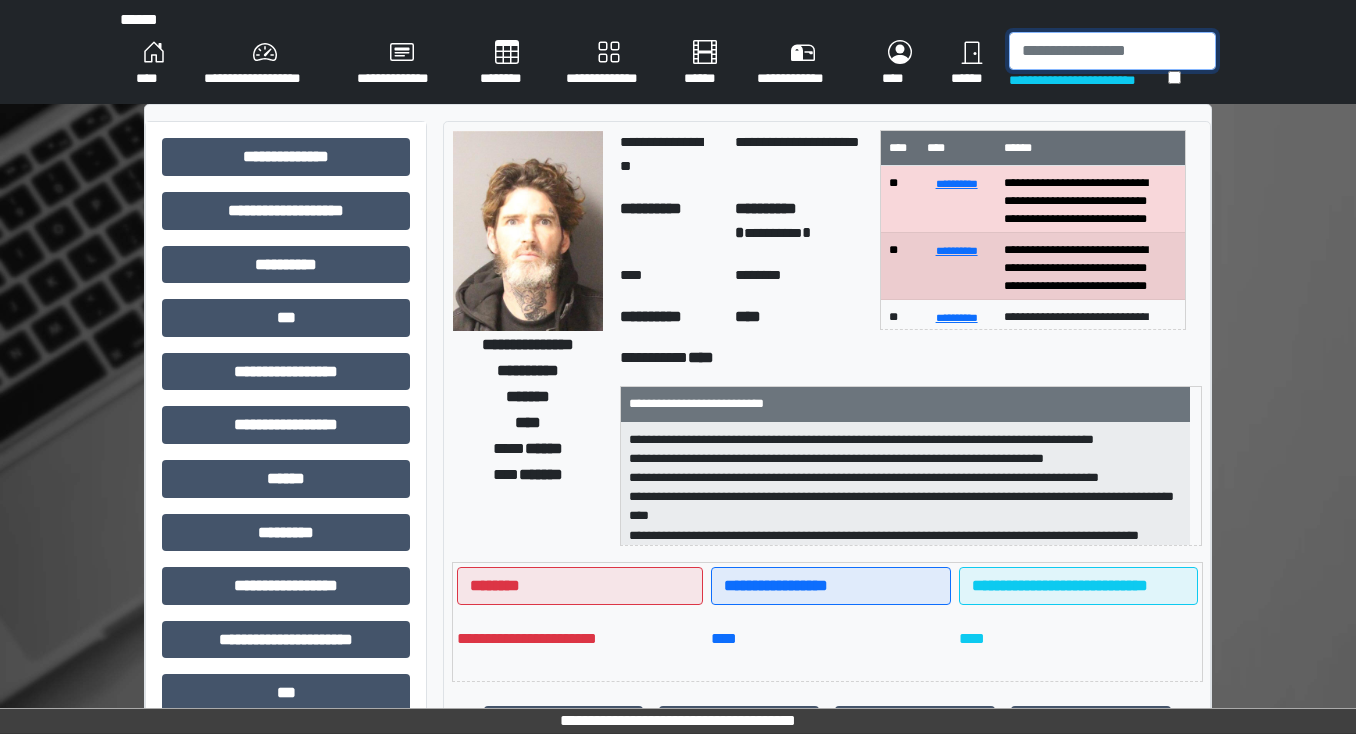 click at bounding box center [1112, 51] 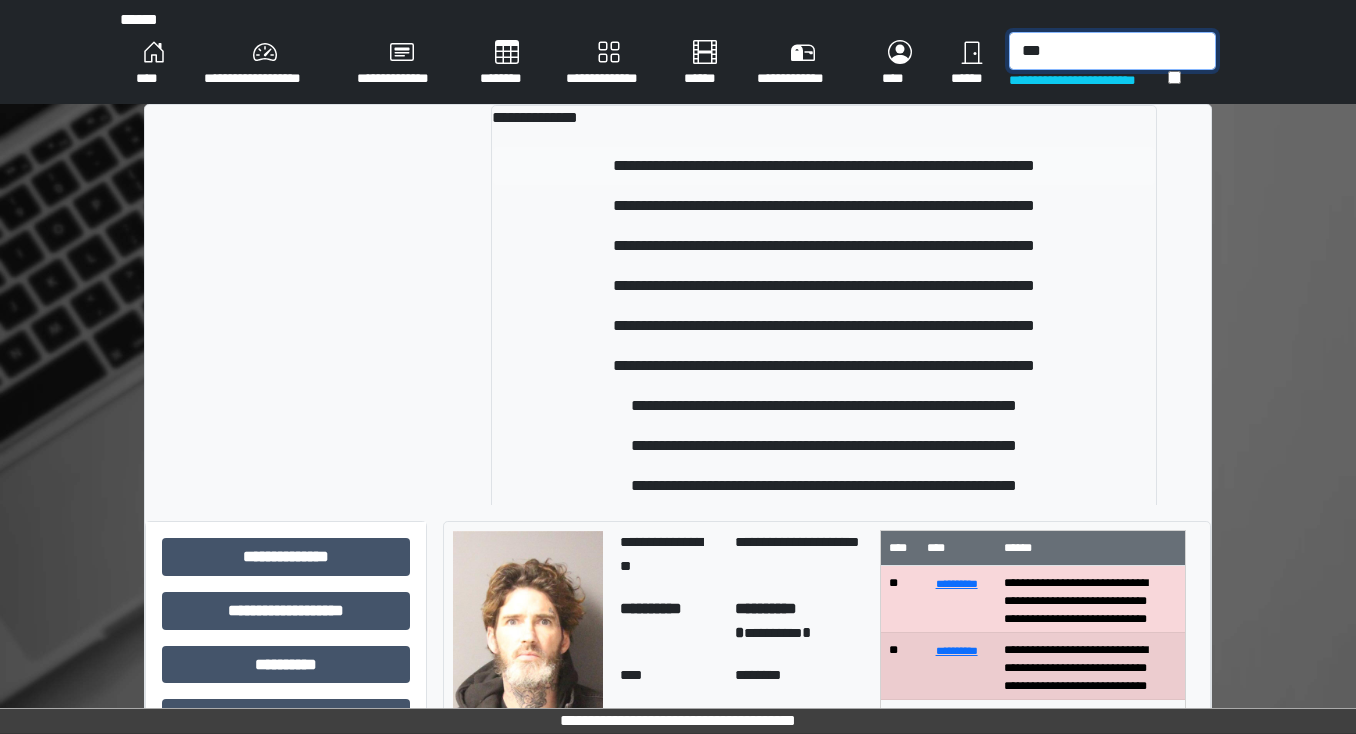 type on "***" 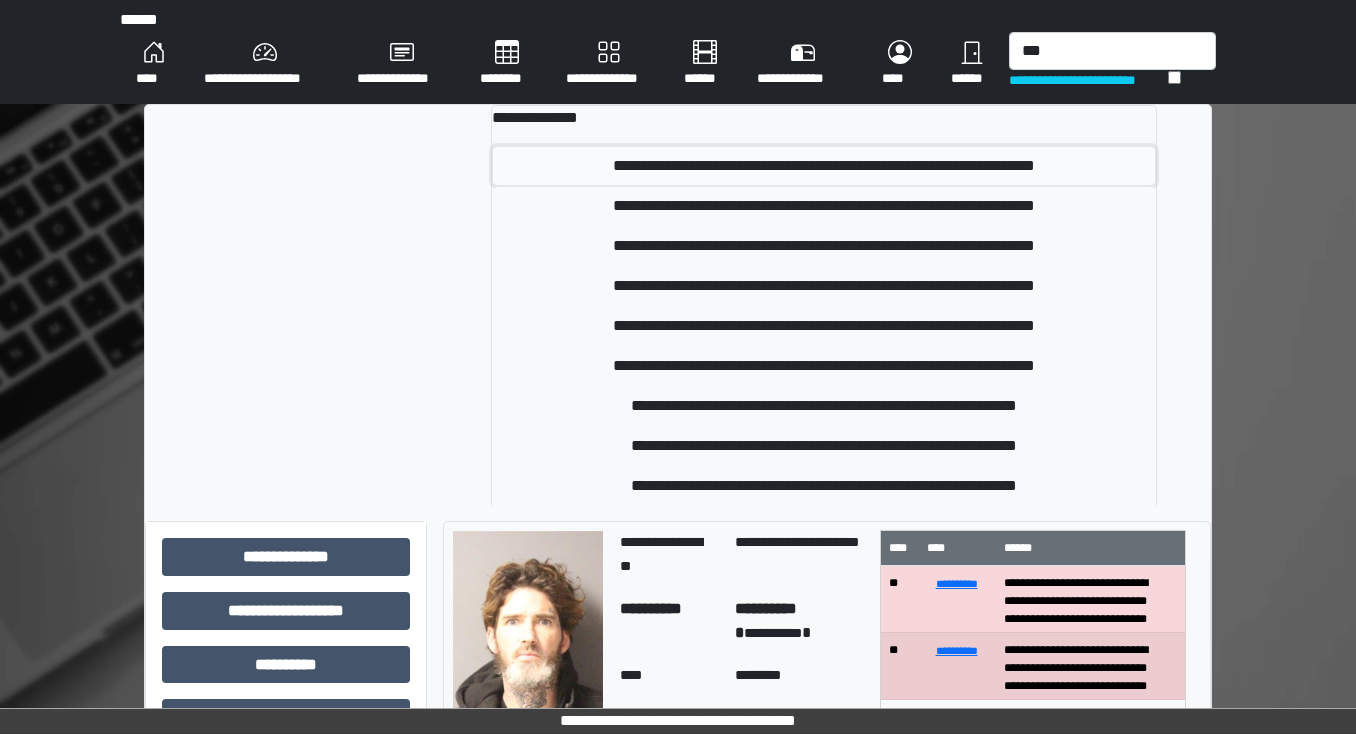 click on "**********" at bounding box center [824, 166] 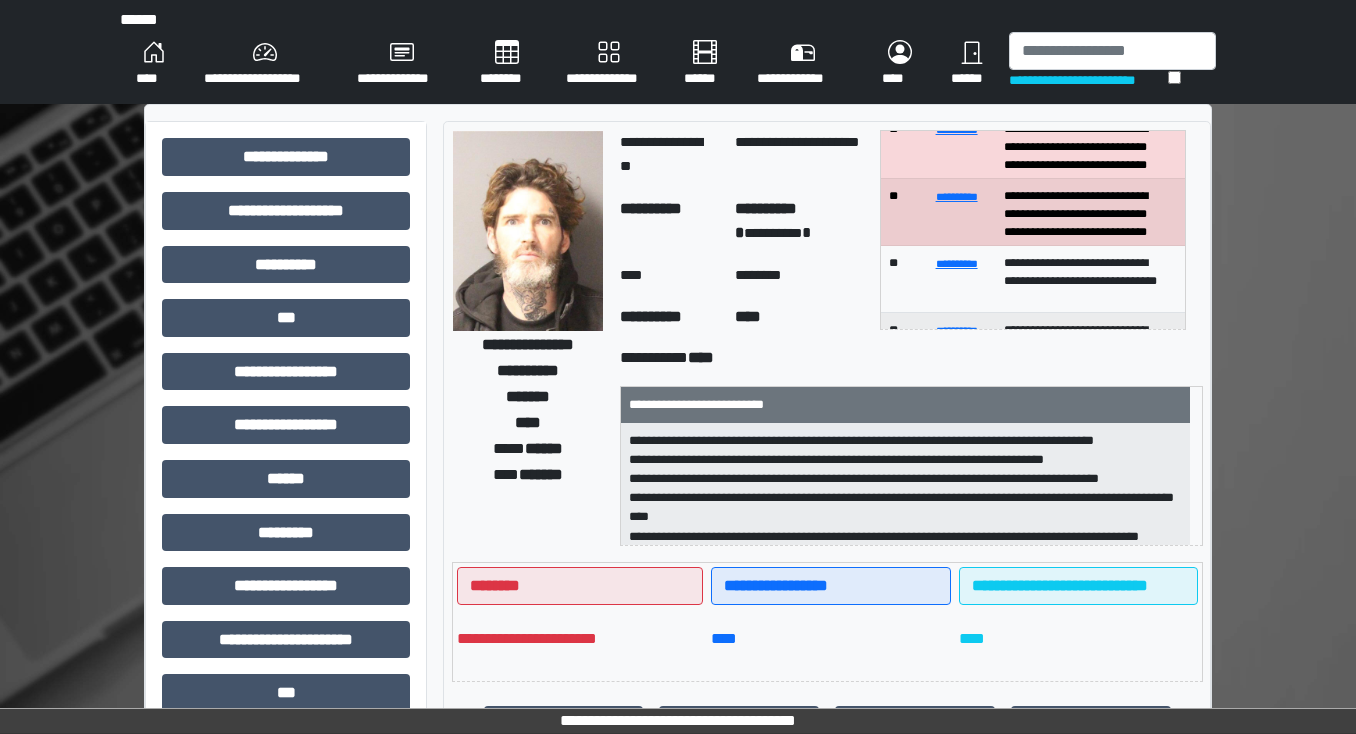 scroll, scrollTop: 80, scrollLeft: 0, axis: vertical 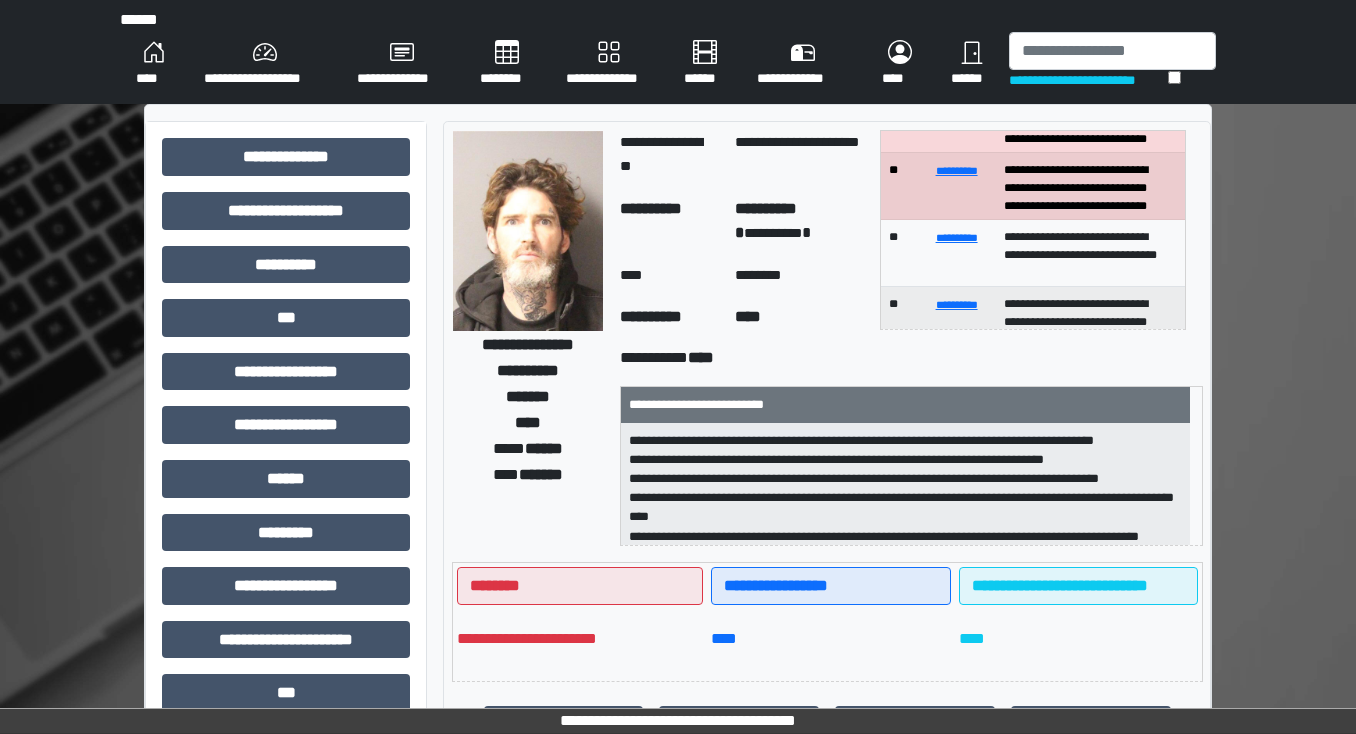 click on "**********" at bounding box center (1088, 80) 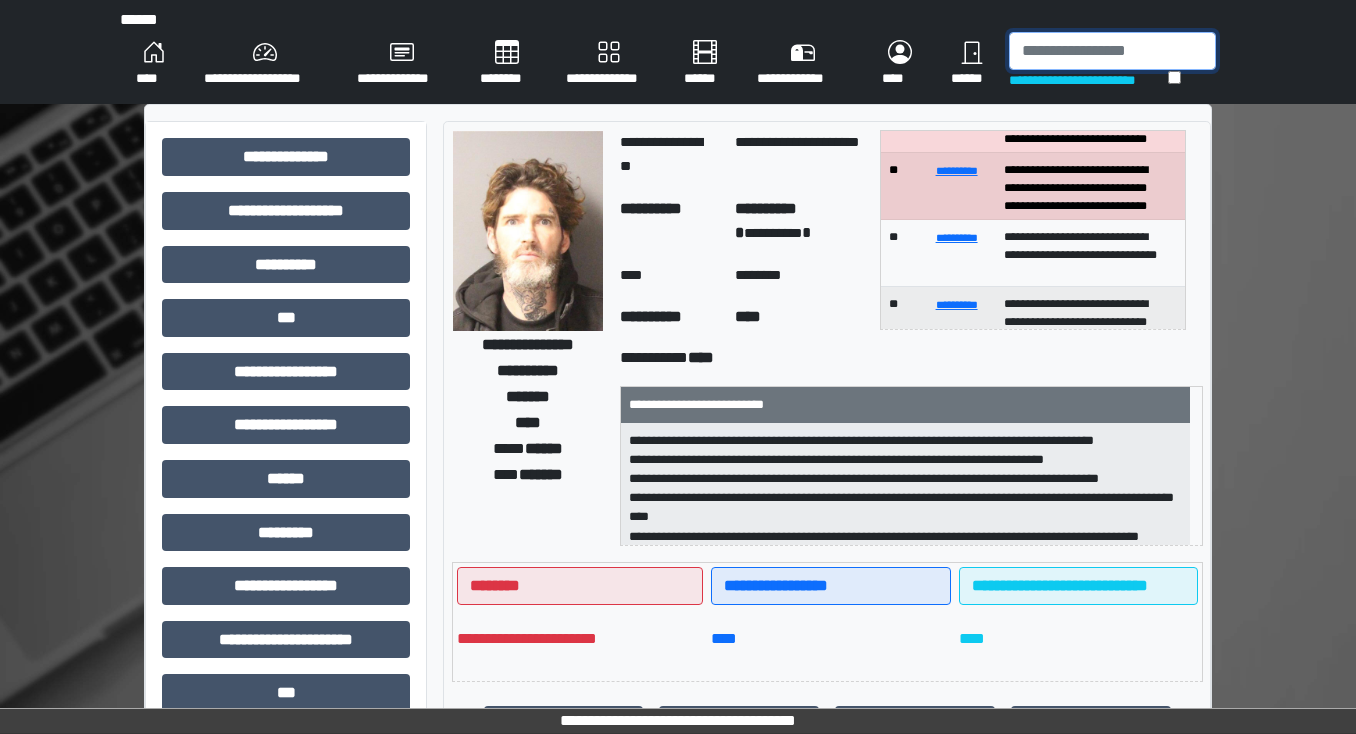 click at bounding box center (1112, 51) 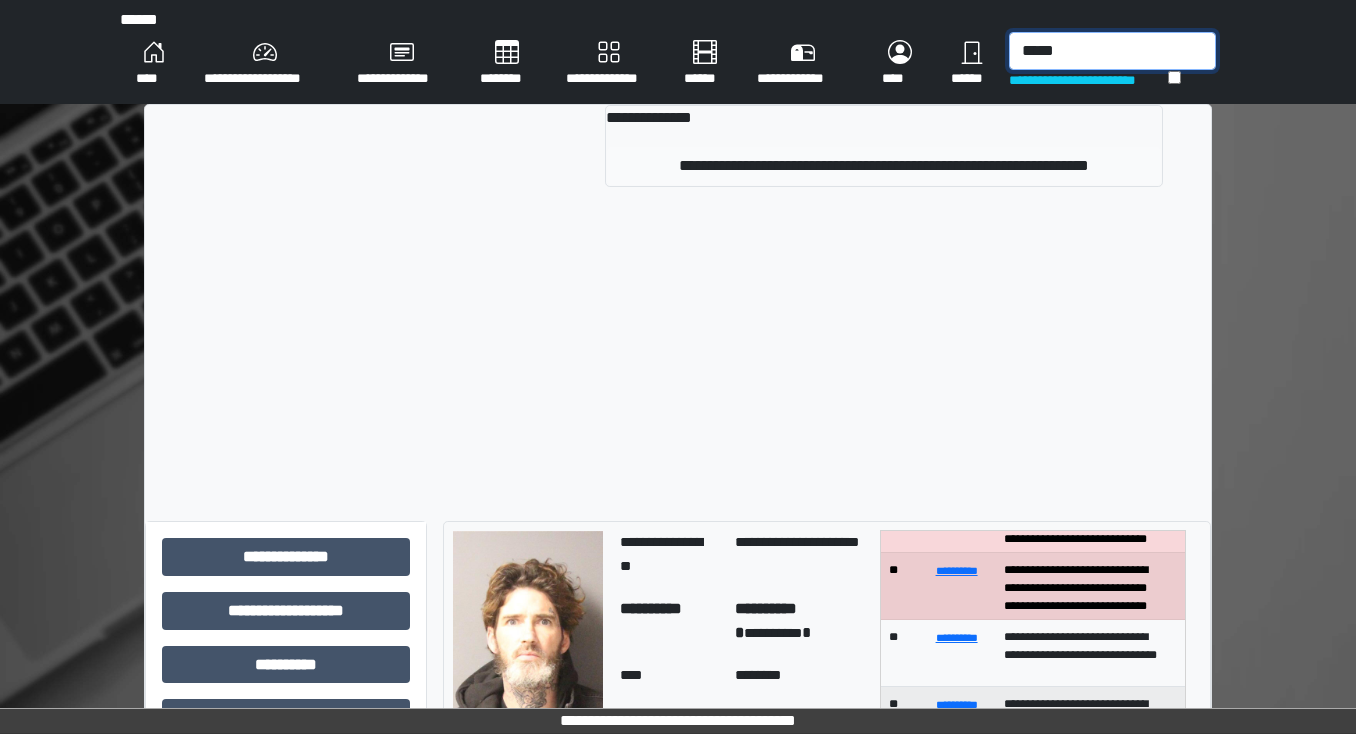 type on "*****" 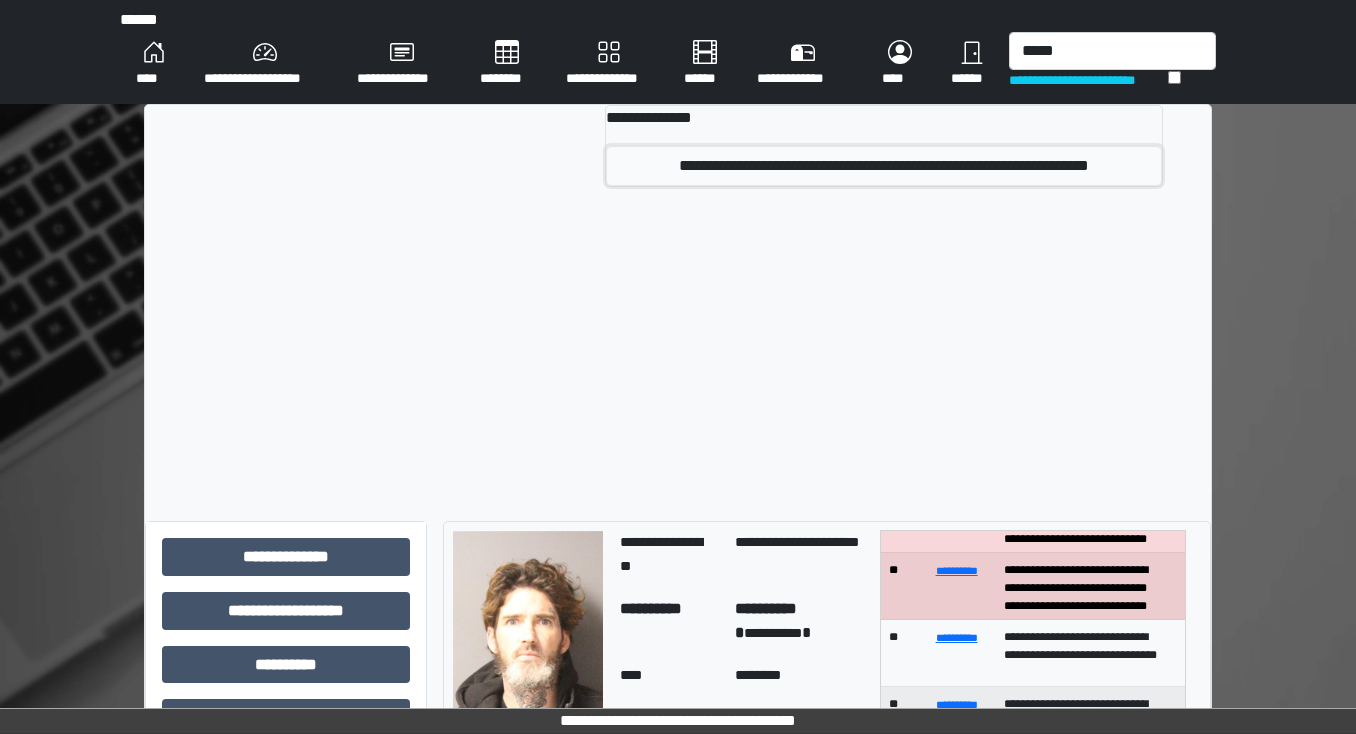 click on "**********" at bounding box center (884, 166) 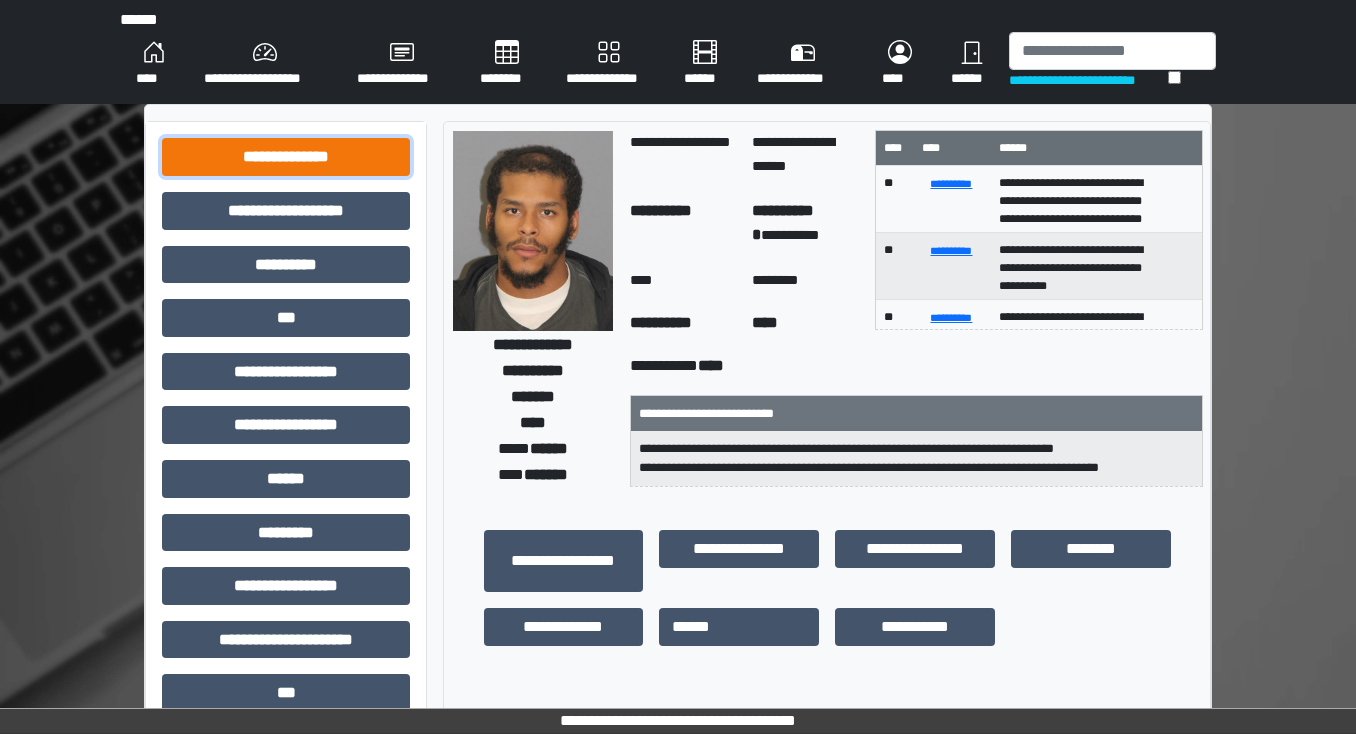 click on "**********" at bounding box center [286, 157] 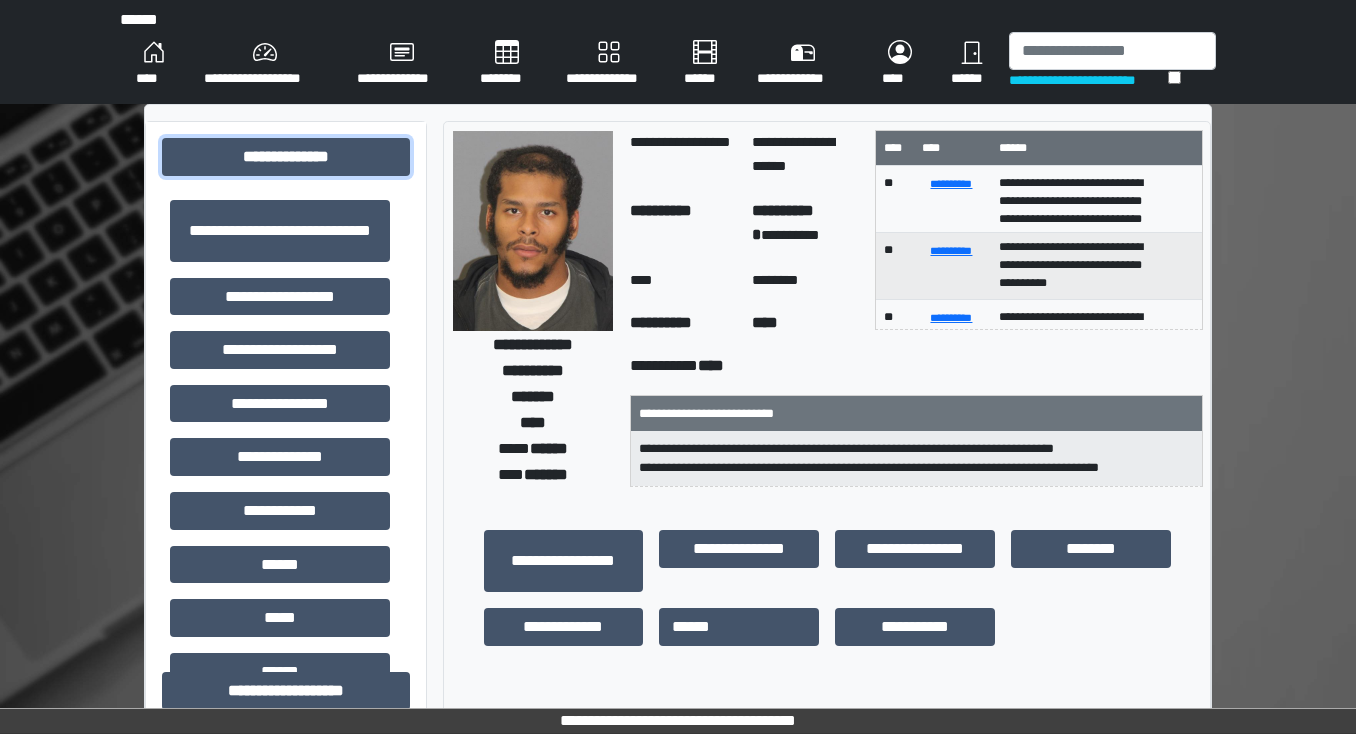 scroll, scrollTop: 4, scrollLeft: 0, axis: vertical 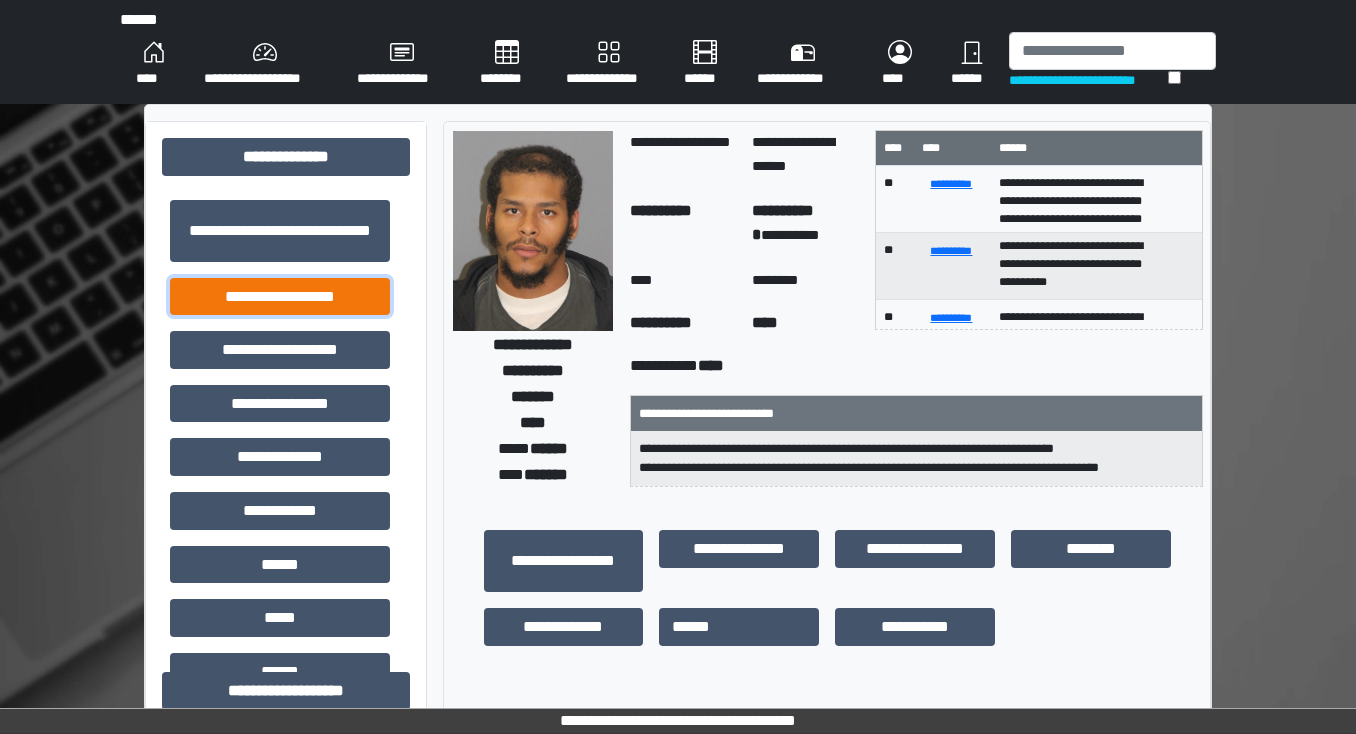 click on "**********" at bounding box center (280, 297) 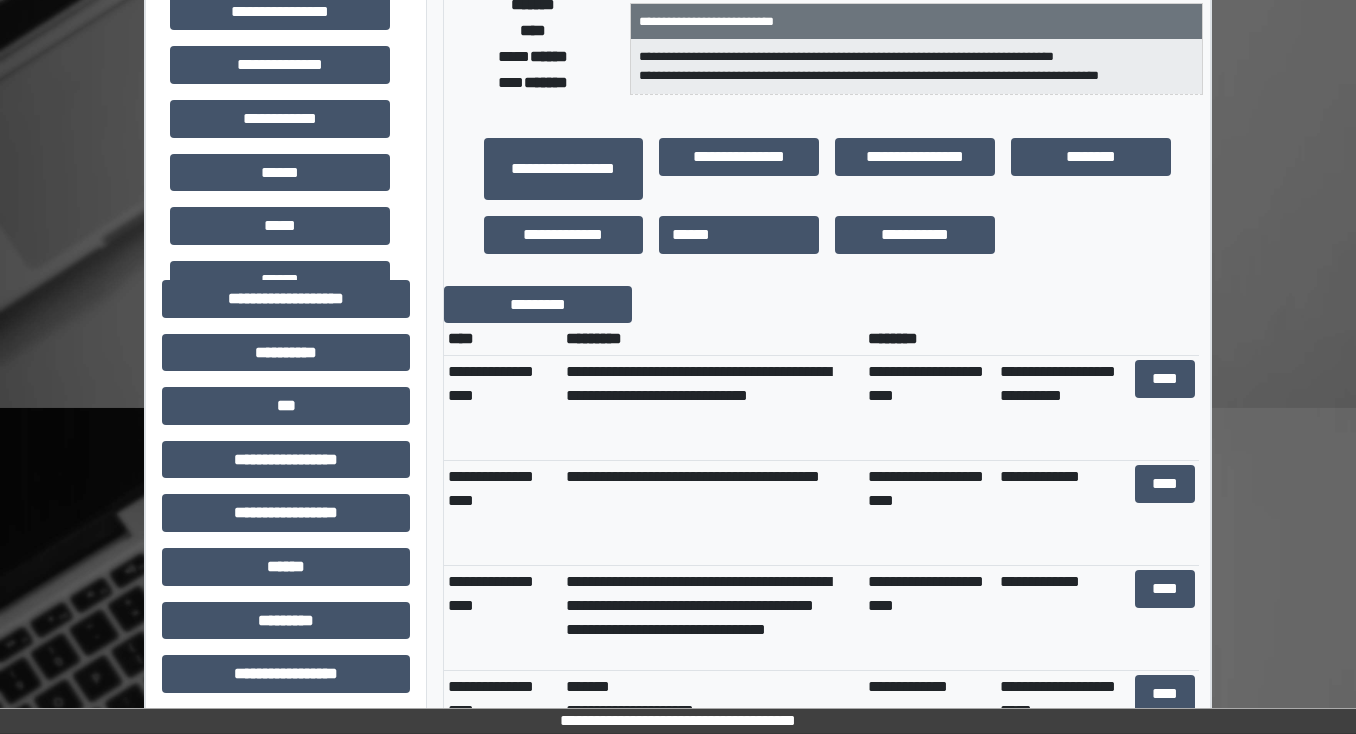 scroll, scrollTop: 400, scrollLeft: 0, axis: vertical 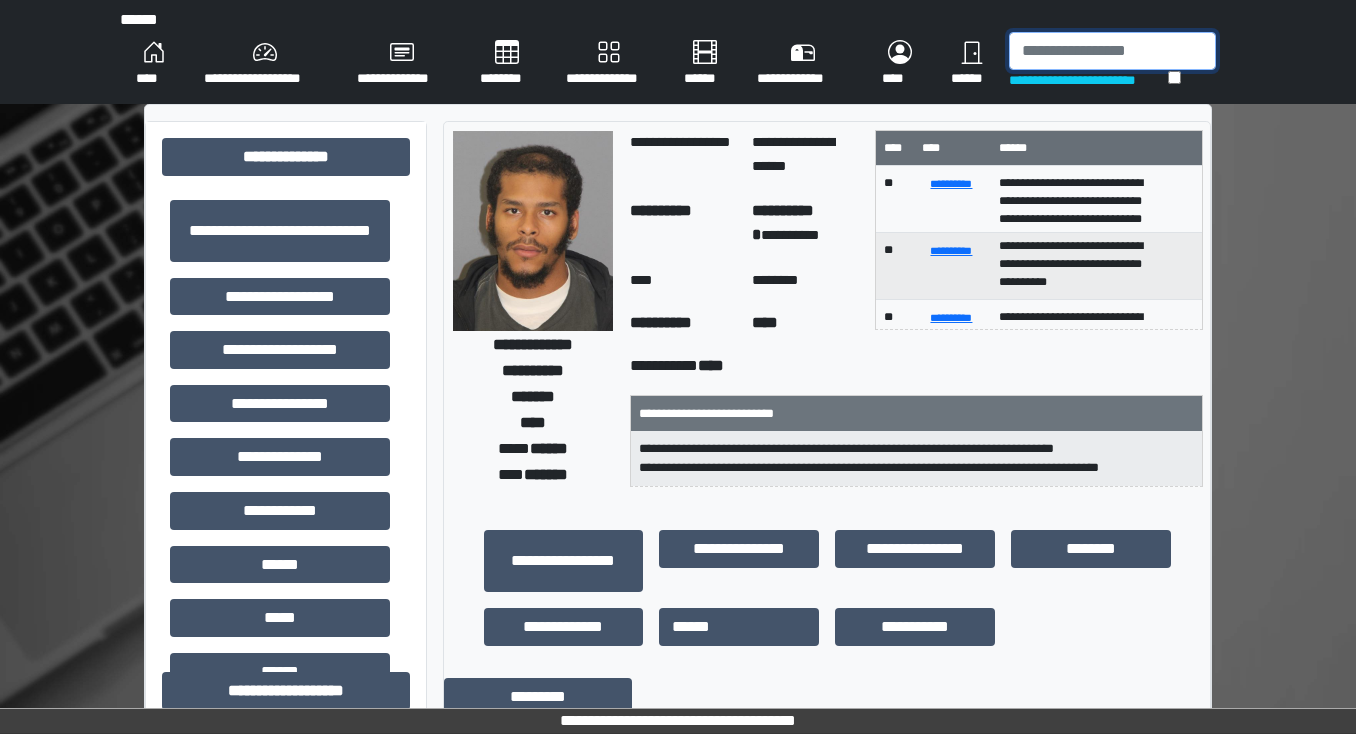 click at bounding box center (1112, 51) 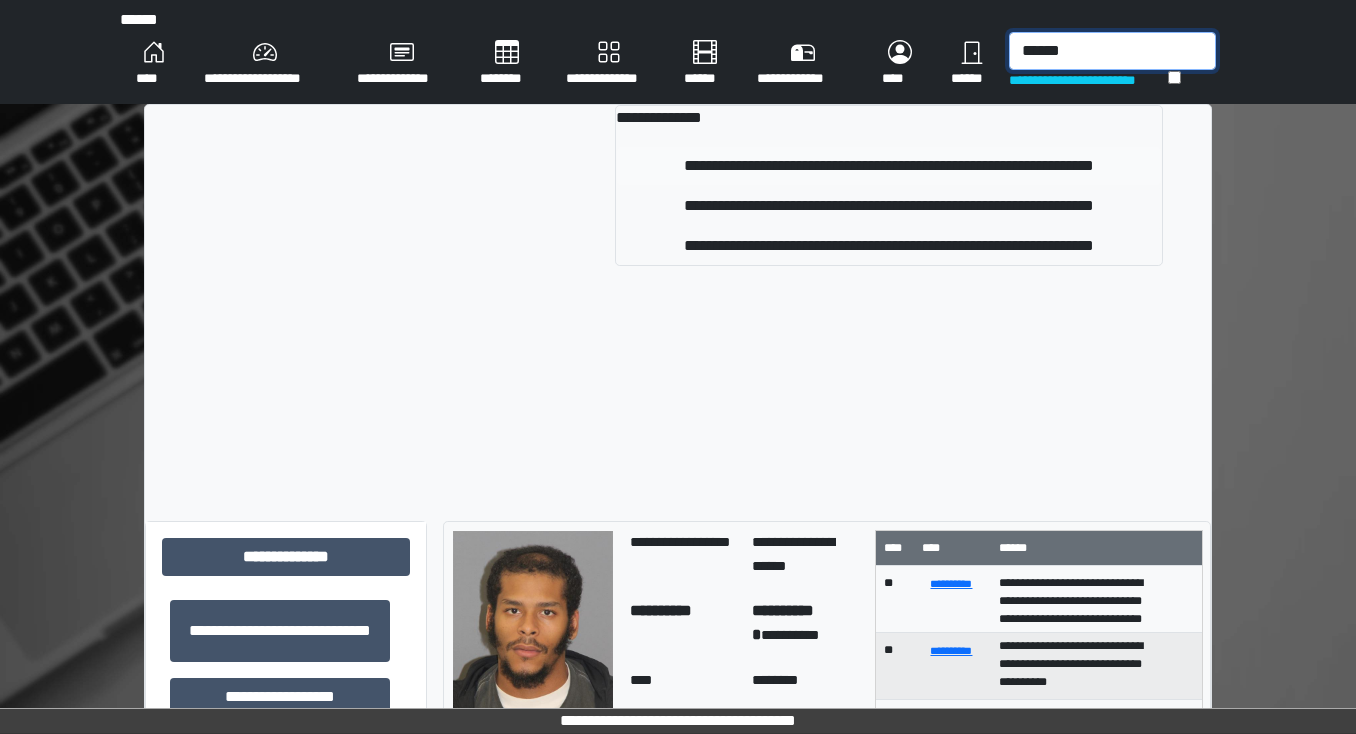 type on "******" 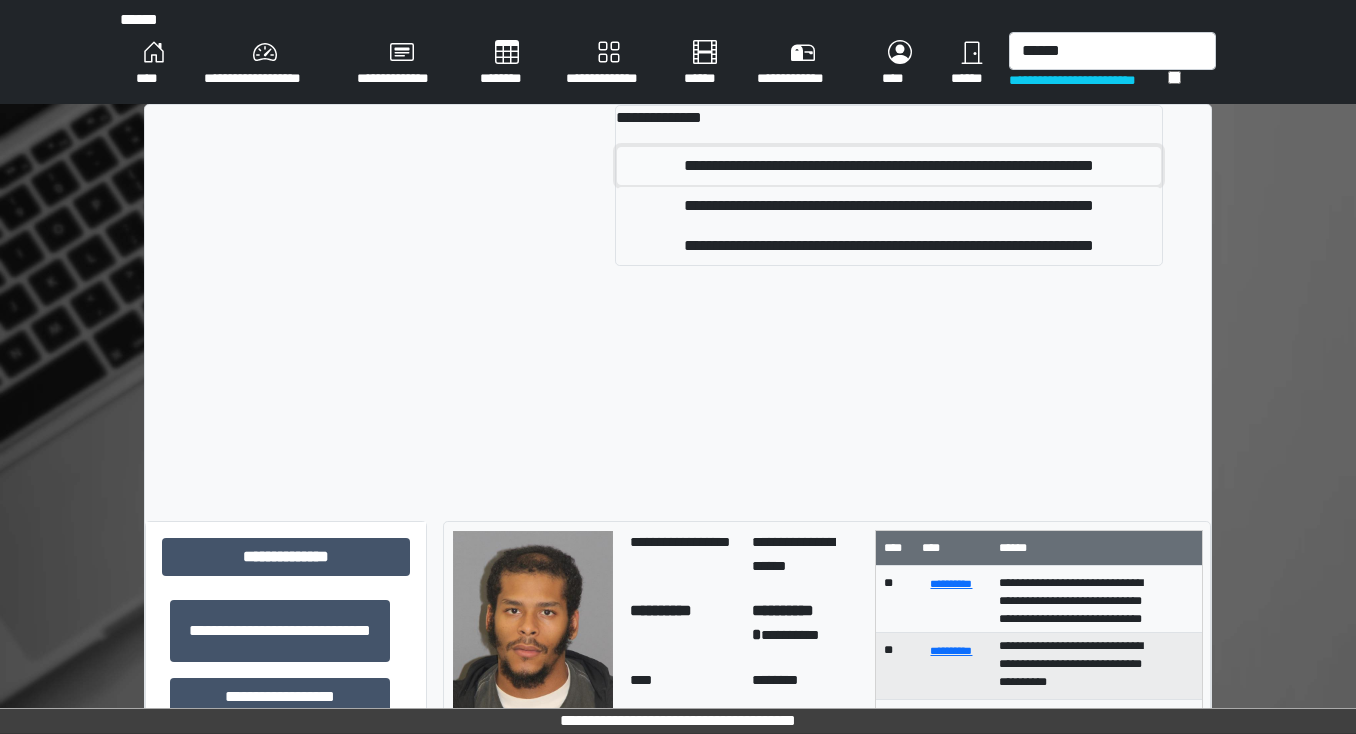 click on "**********" at bounding box center (889, 166) 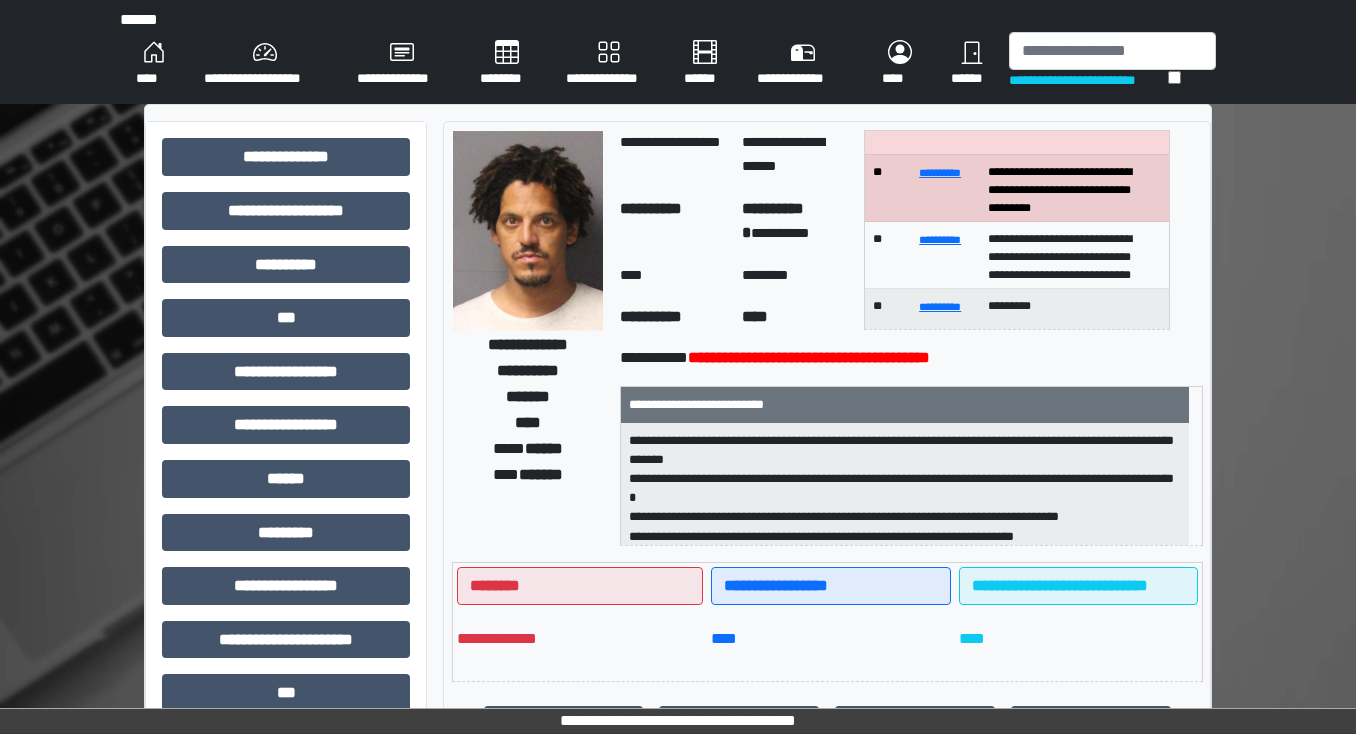 scroll, scrollTop: 240, scrollLeft: 0, axis: vertical 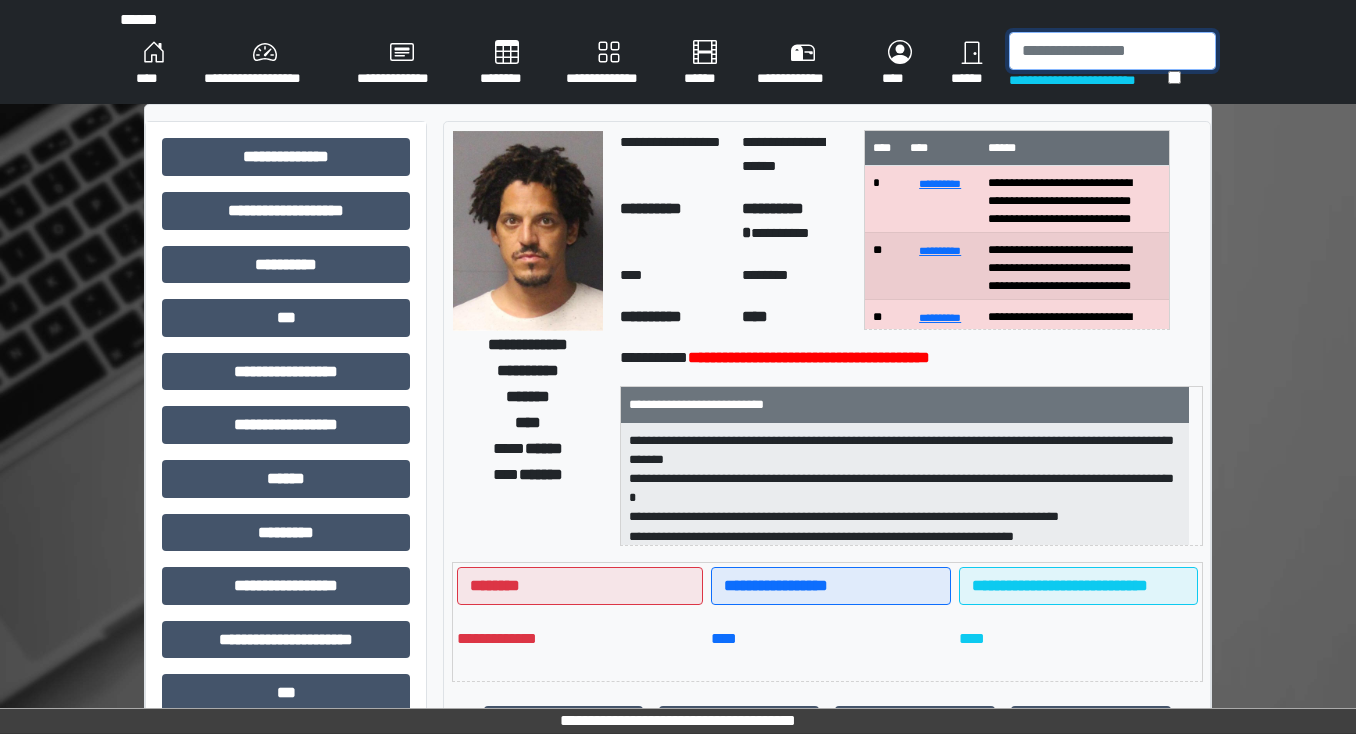 drag, startPoint x: 1093, startPoint y: 40, endPoint x: 1076, endPoint y: 38, distance: 17.117243 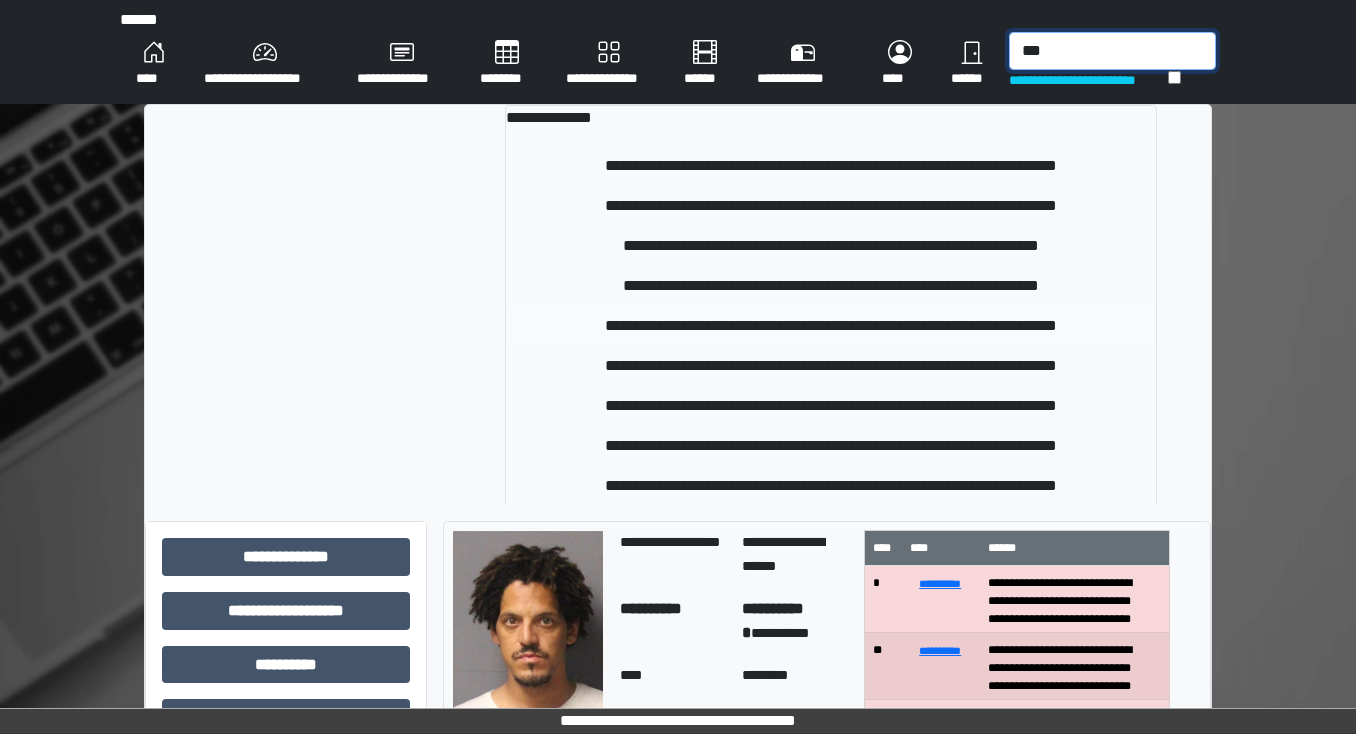 type on "***" 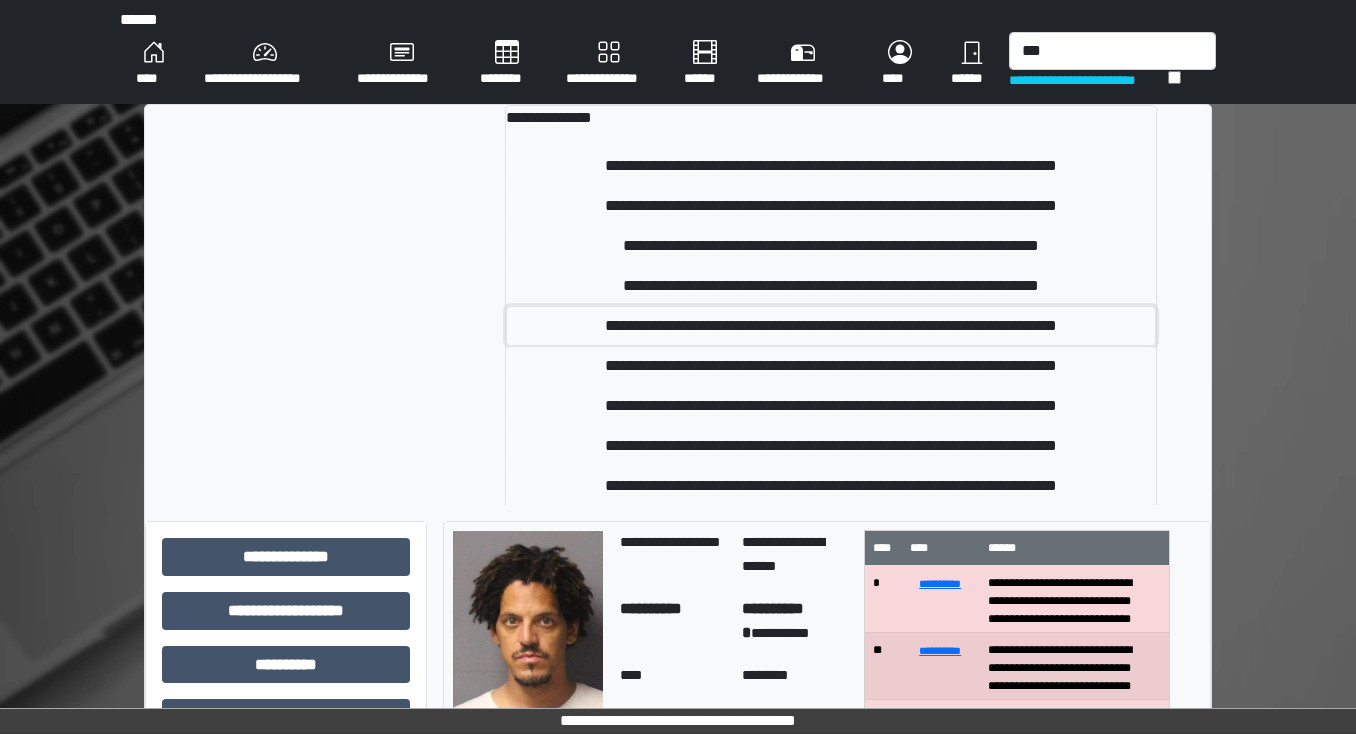 click on "**********" at bounding box center [831, 326] 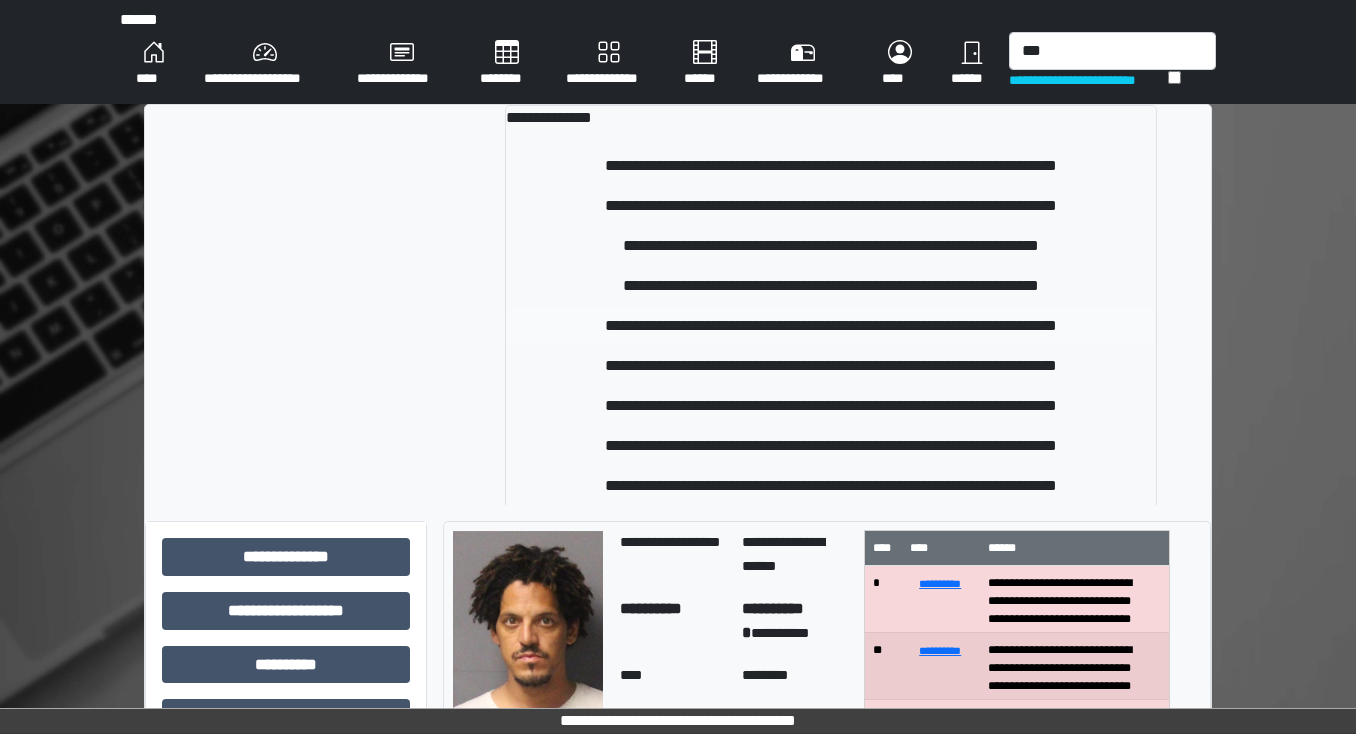 type 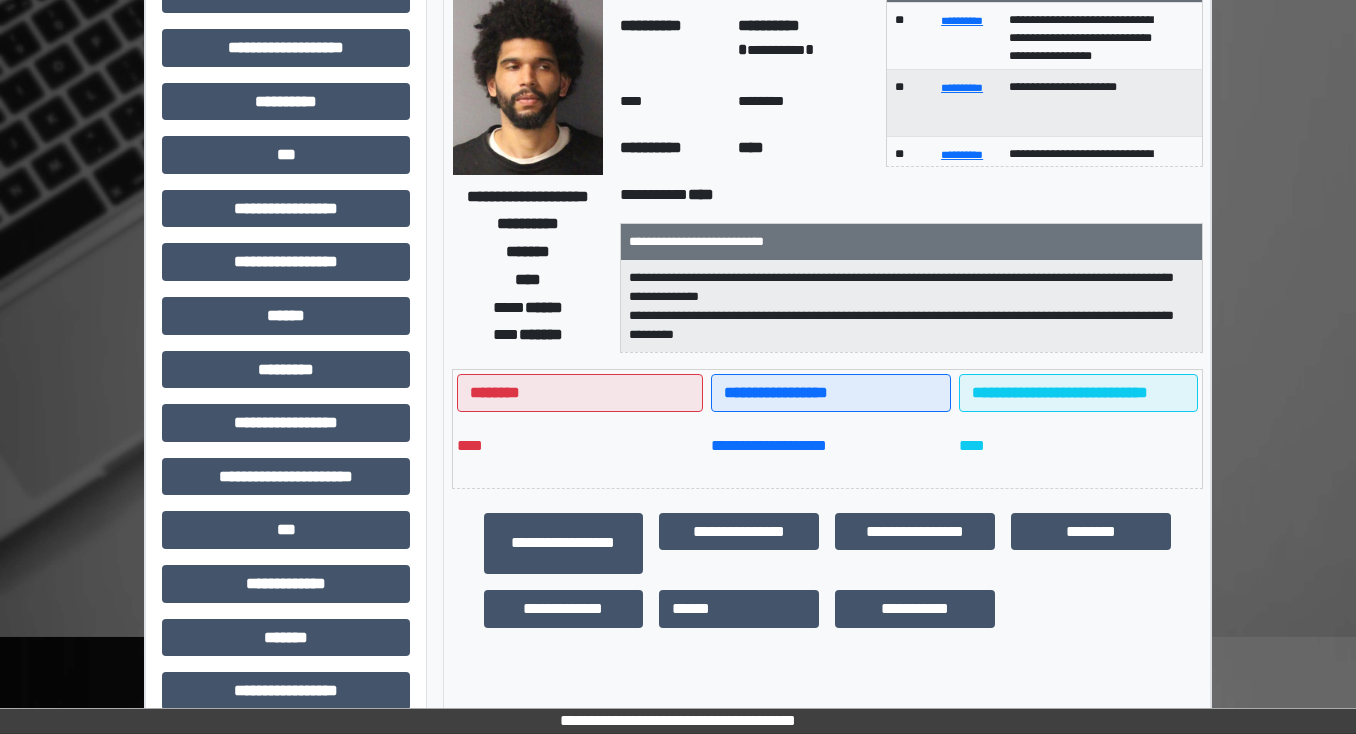 scroll, scrollTop: 0, scrollLeft: 0, axis: both 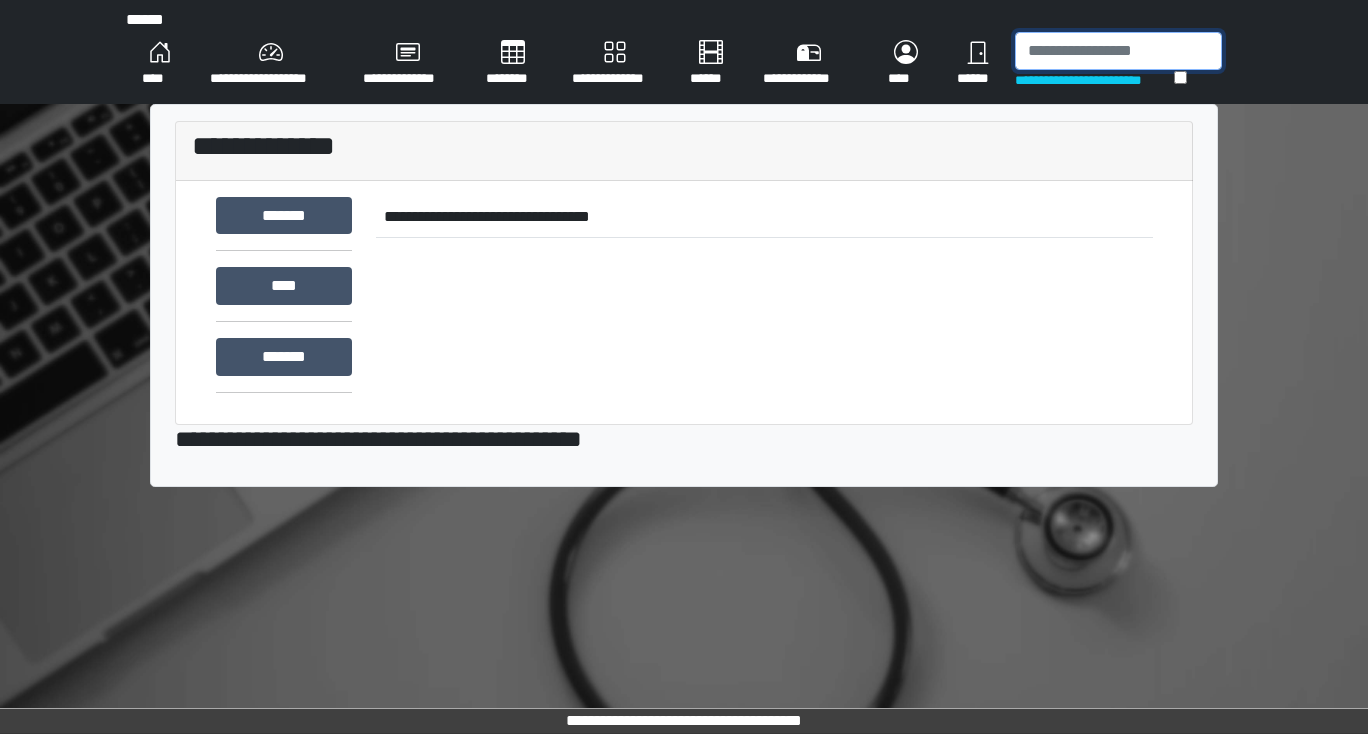 click at bounding box center (1118, 51) 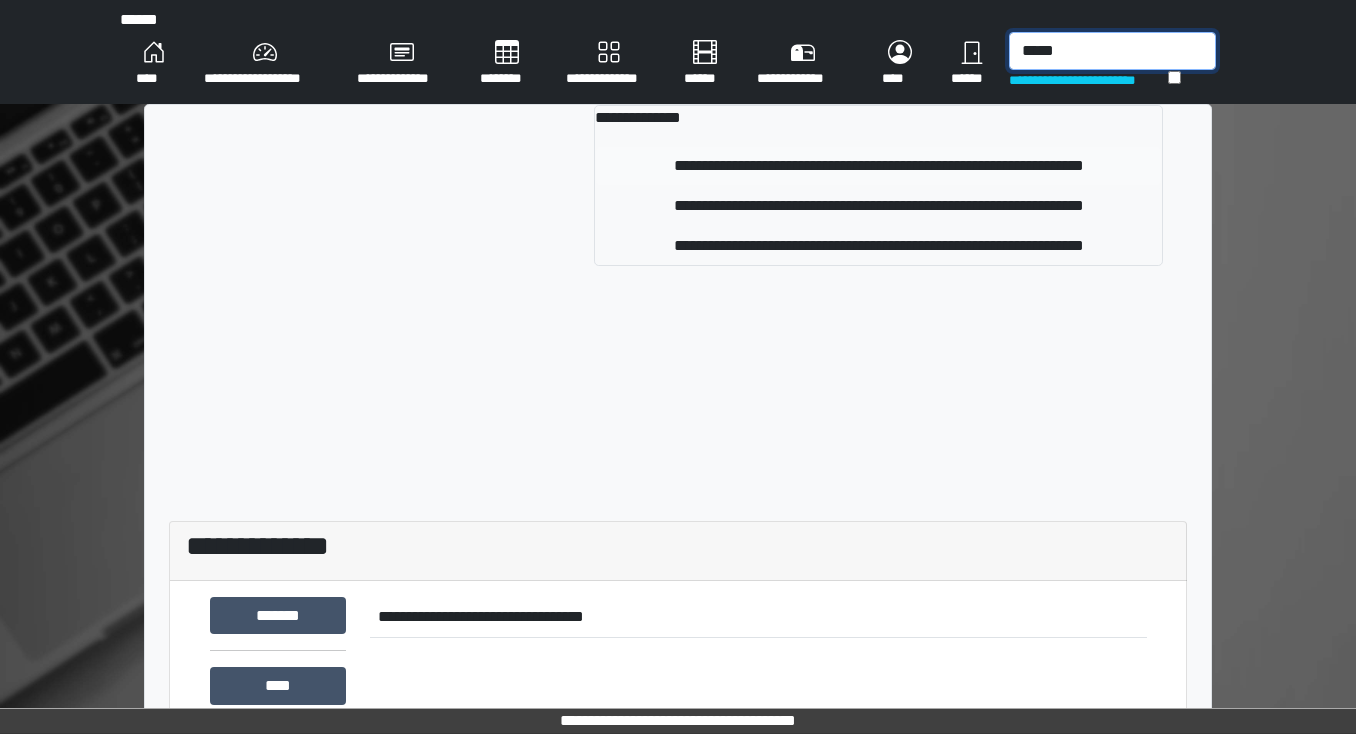type on "*****" 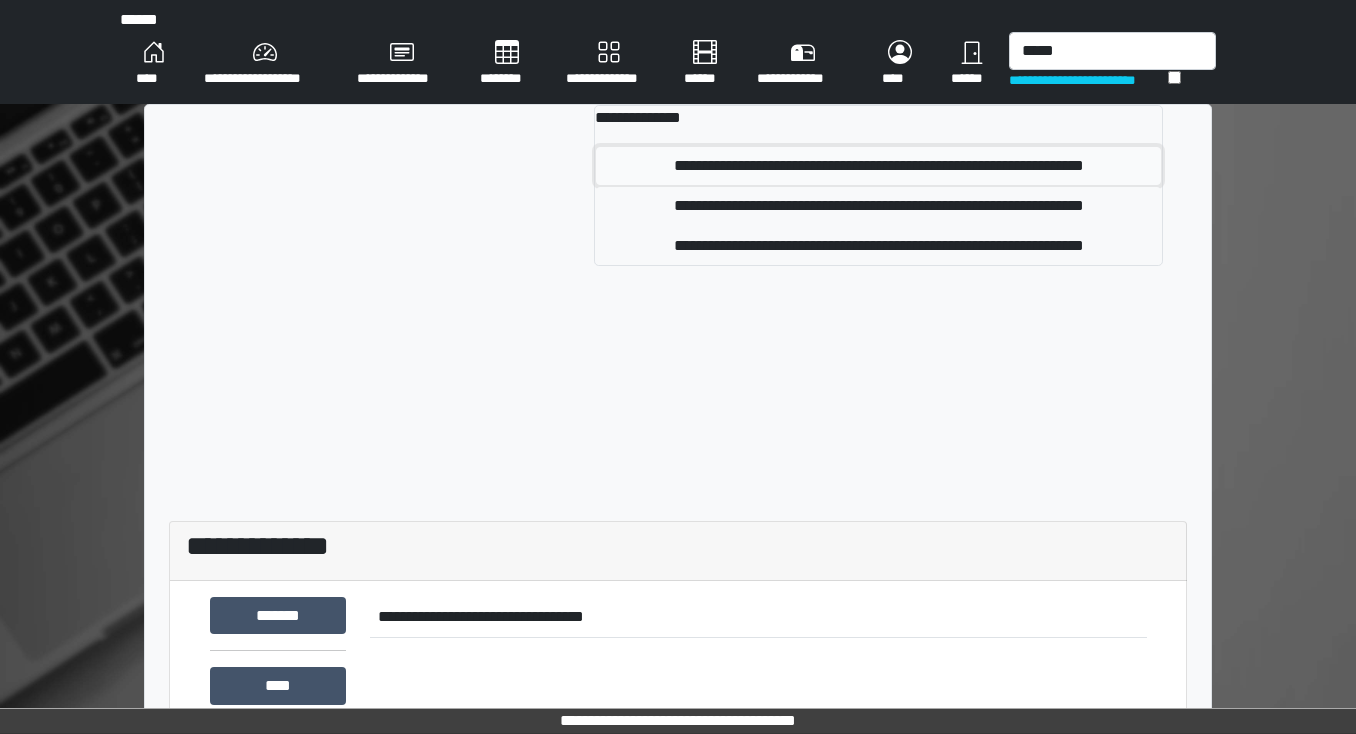click on "**********" at bounding box center (878, 166) 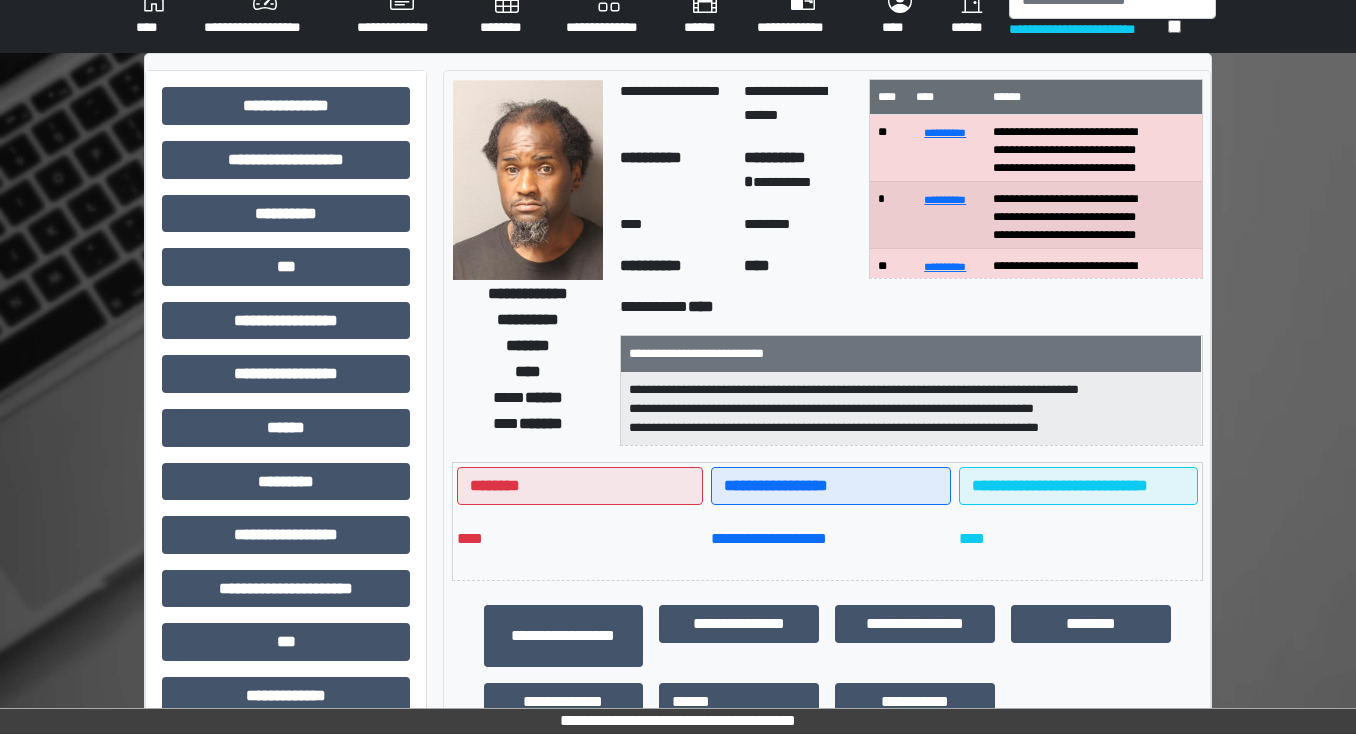scroll, scrollTop: 80, scrollLeft: 0, axis: vertical 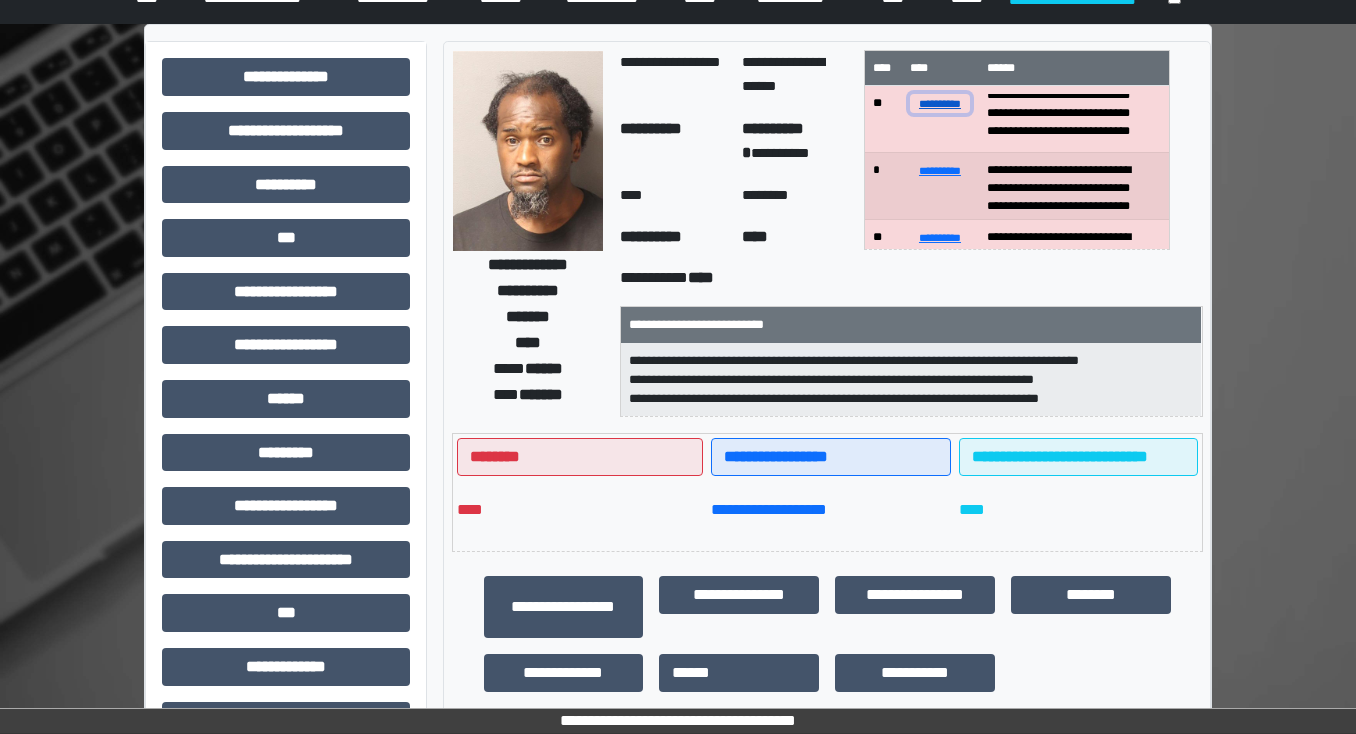 click on "**********" at bounding box center (940, 103) 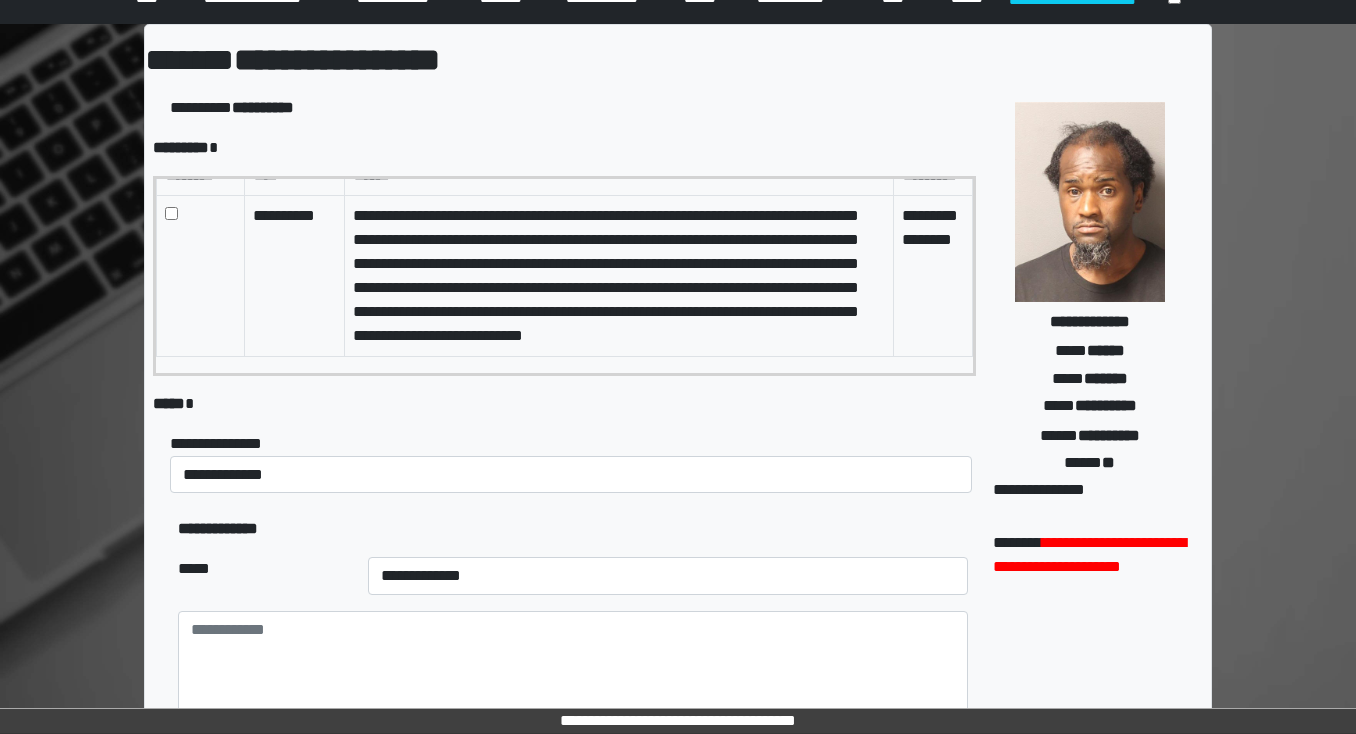 scroll, scrollTop: 71, scrollLeft: 0, axis: vertical 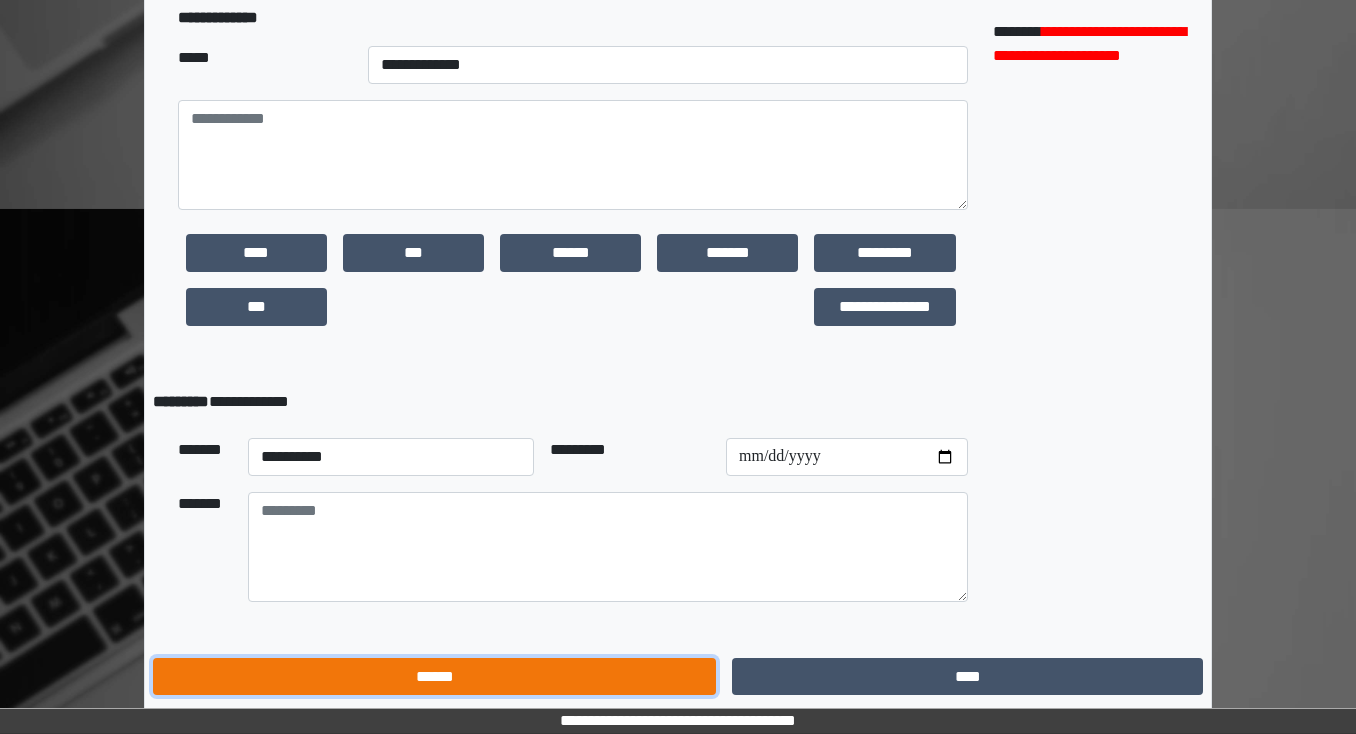 click on "******" at bounding box center [434, 677] 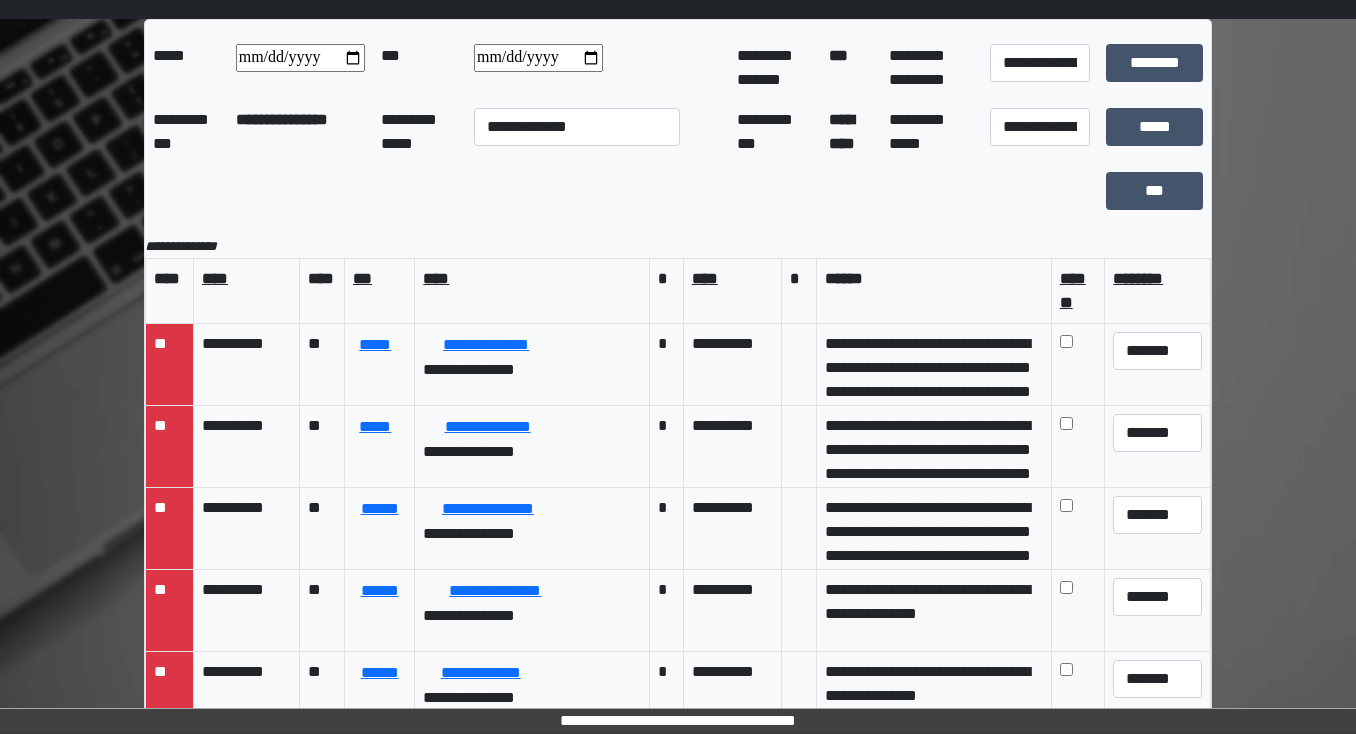scroll, scrollTop: 0, scrollLeft: 0, axis: both 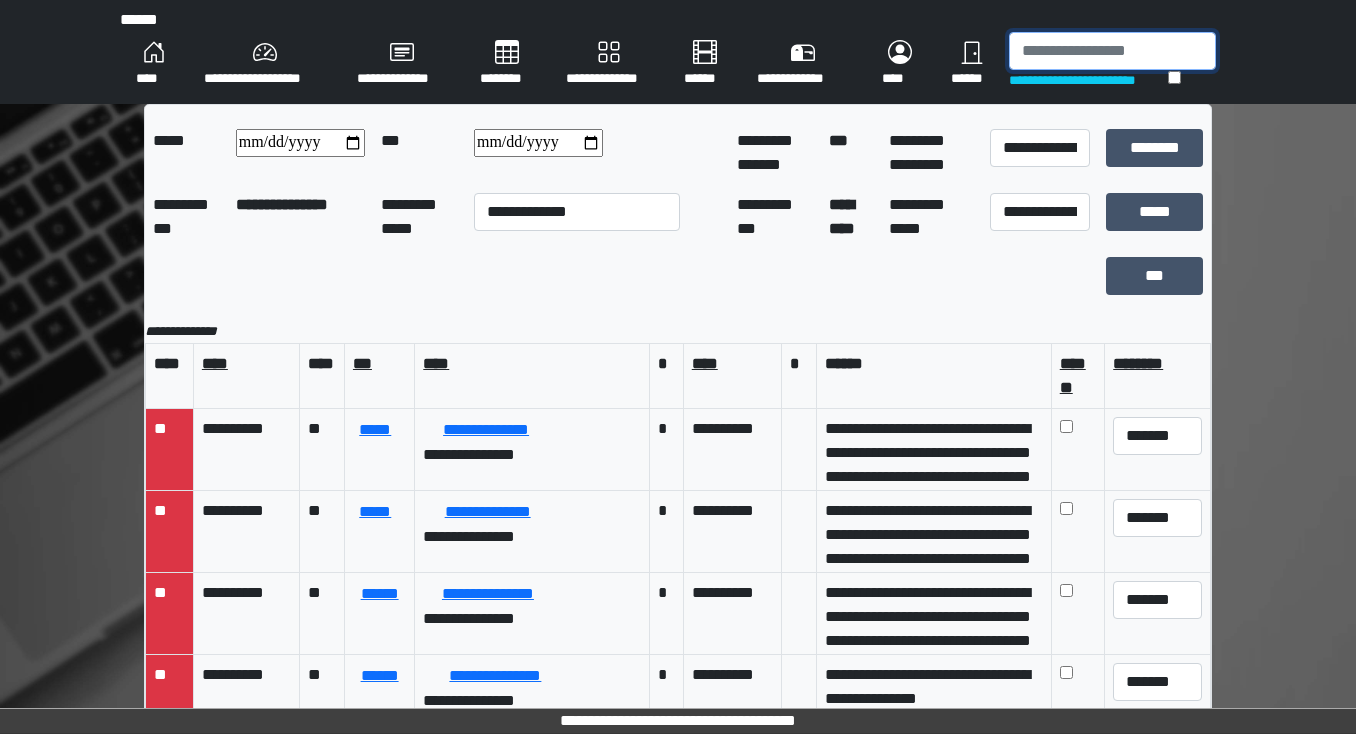 click at bounding box center (1112, 51) 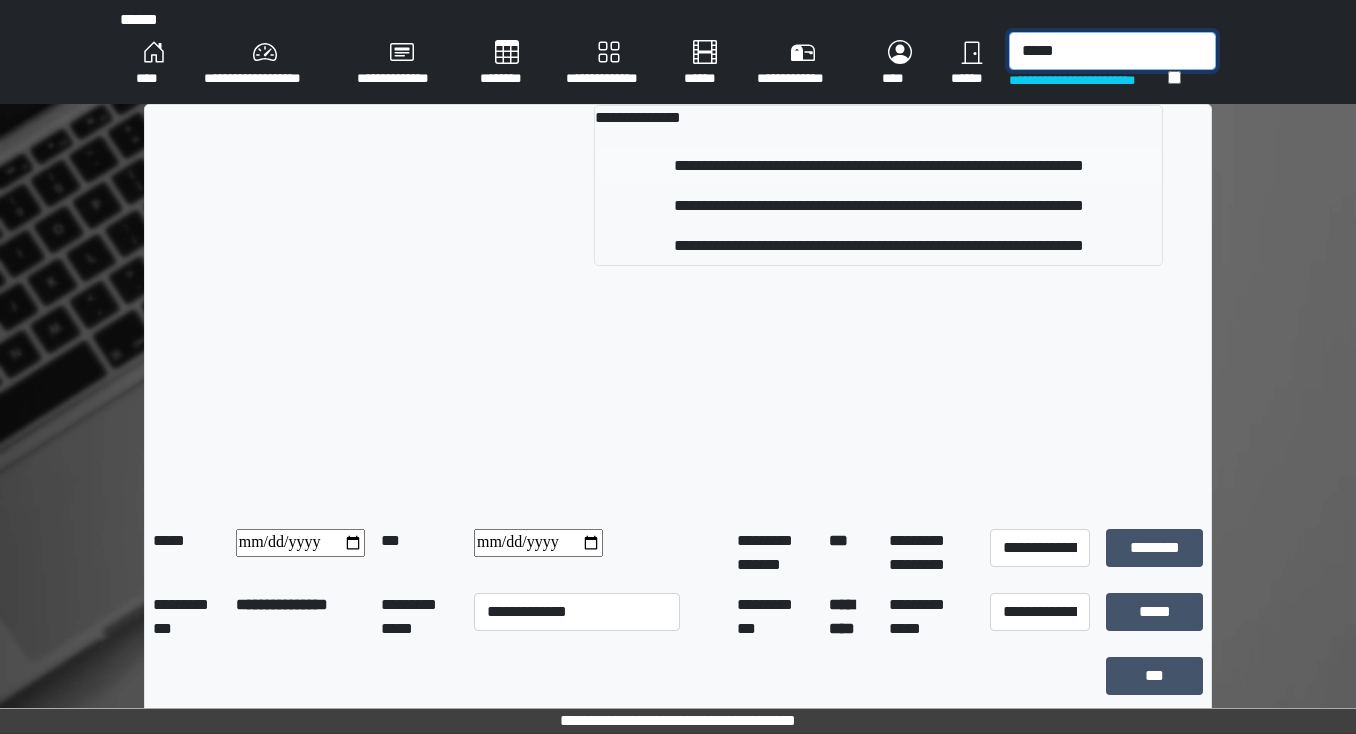 type on "*****" 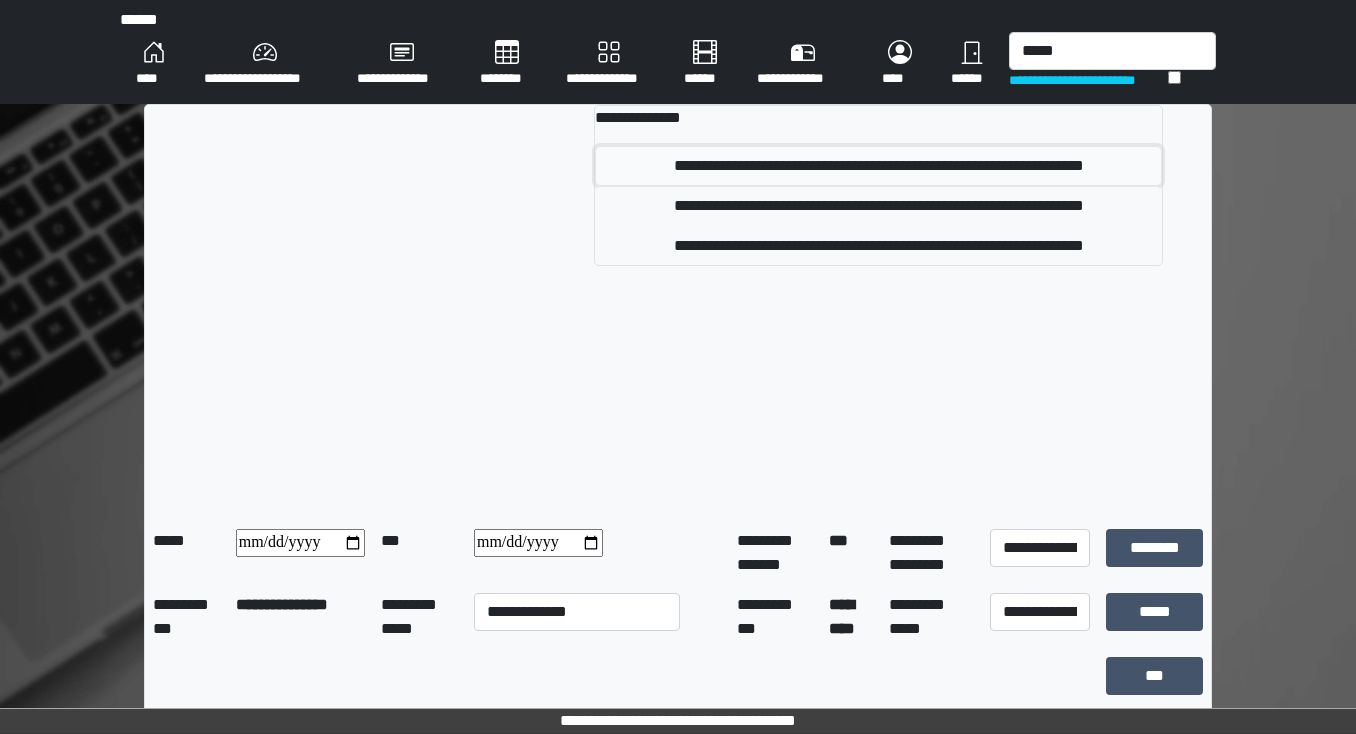 click on "**********" at bounding box center (878, 166) 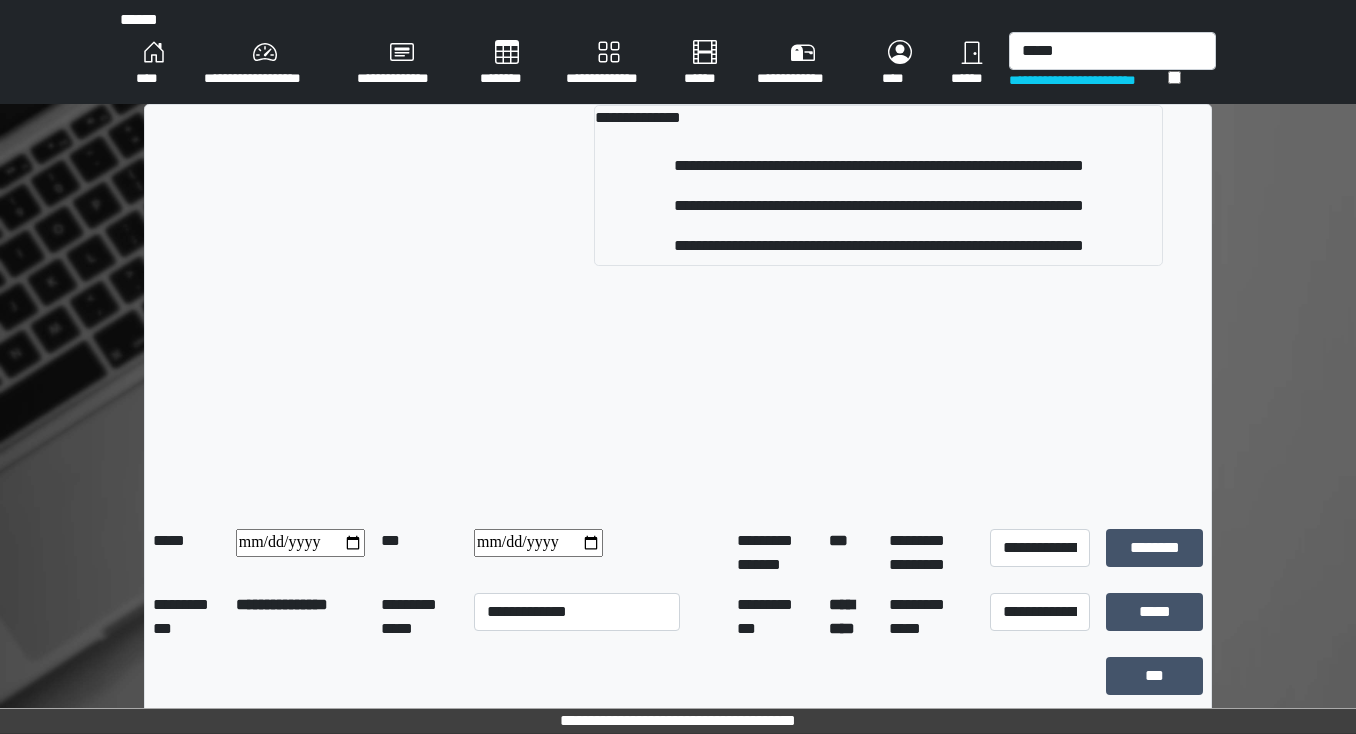 type 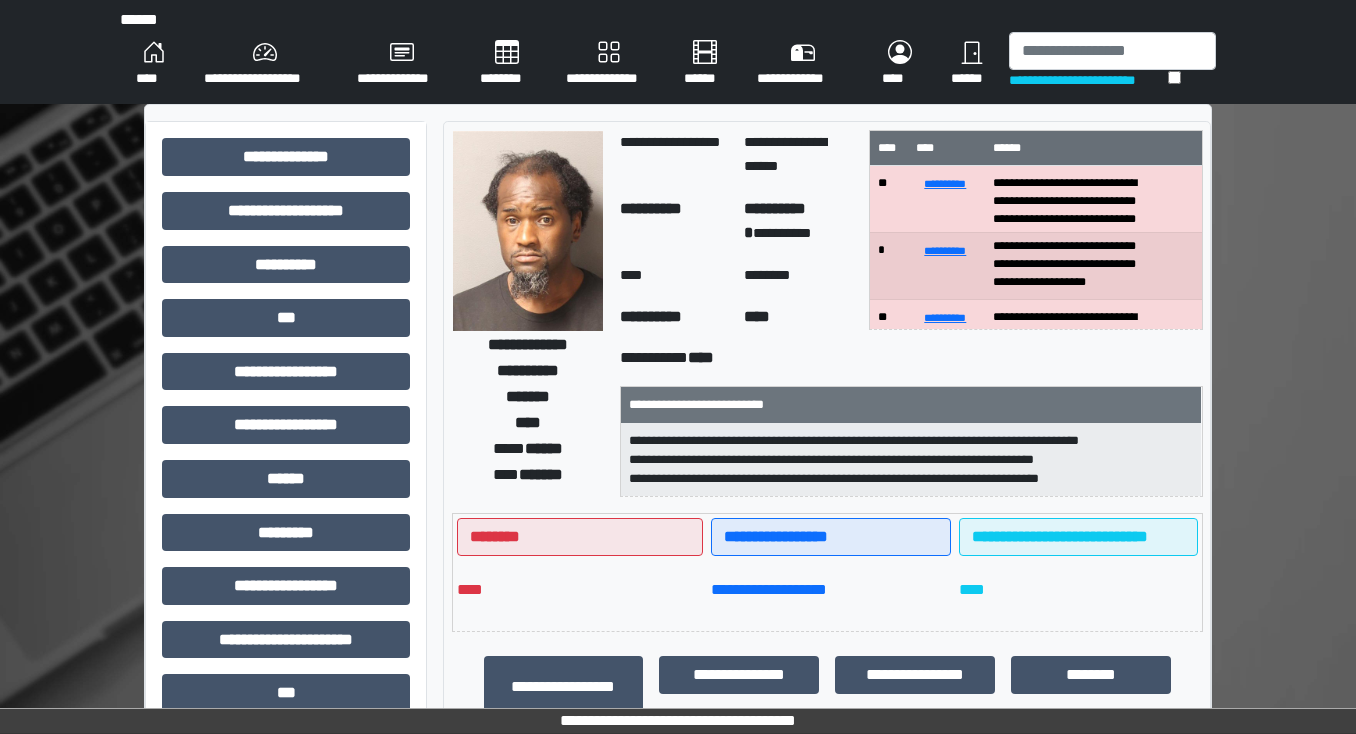 scroll, scrollTop: 40, scrollLeft: 0, axis: vertical 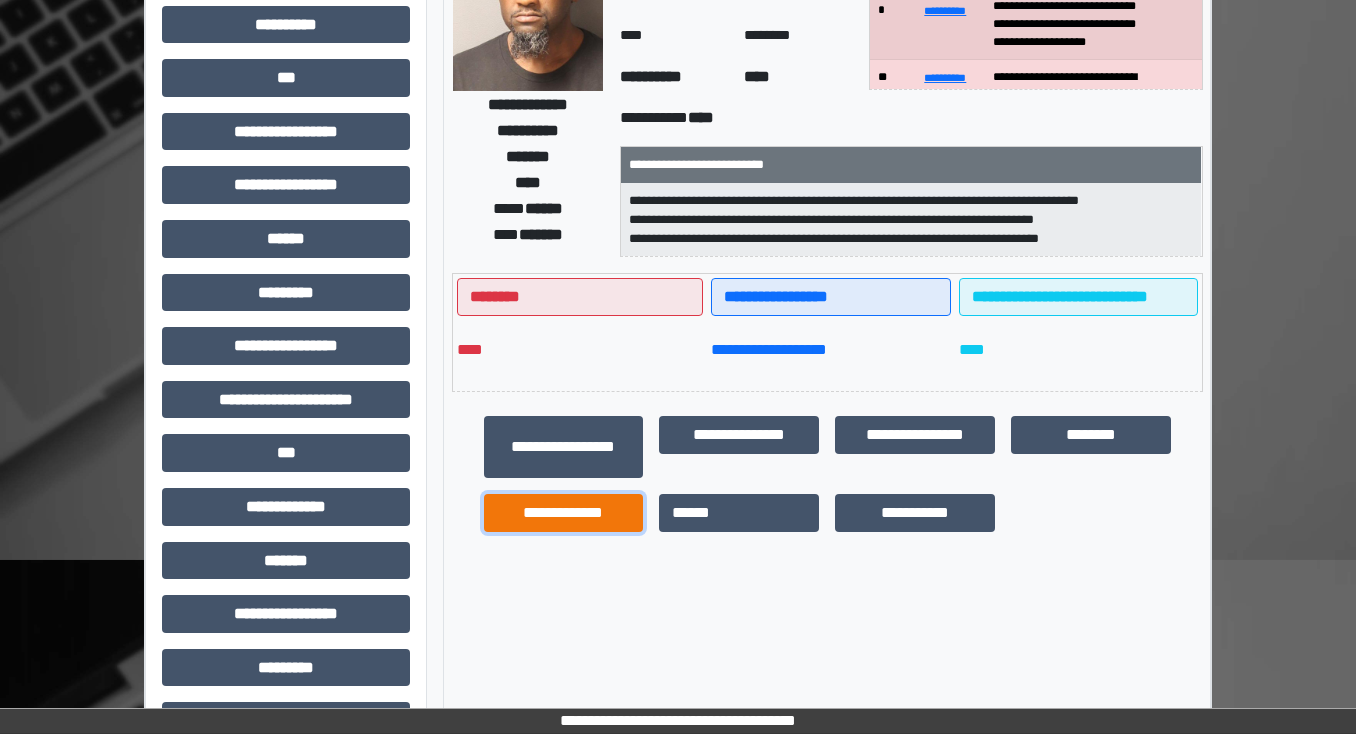 click on "**********" at bounding box center [564, 513] 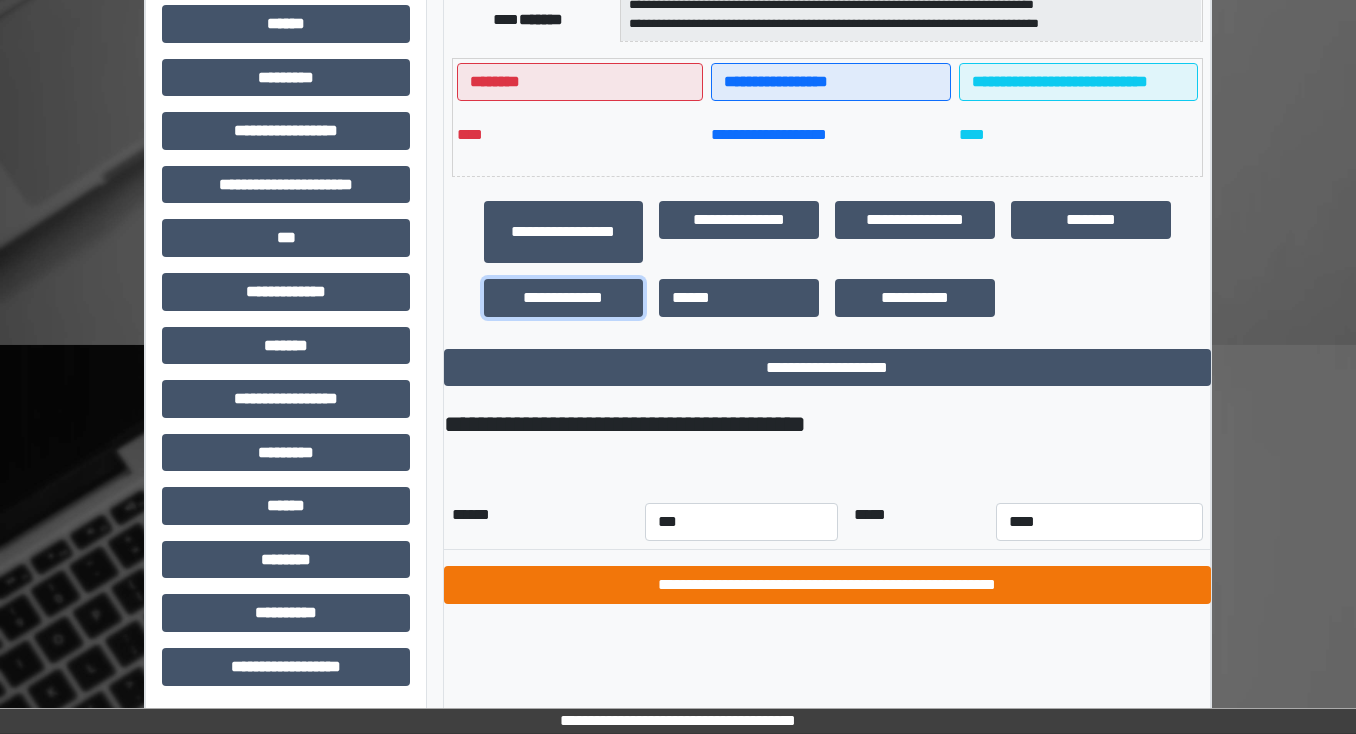 scroll, scrollTop: 456, scrollLeft: 0, axis: vertical 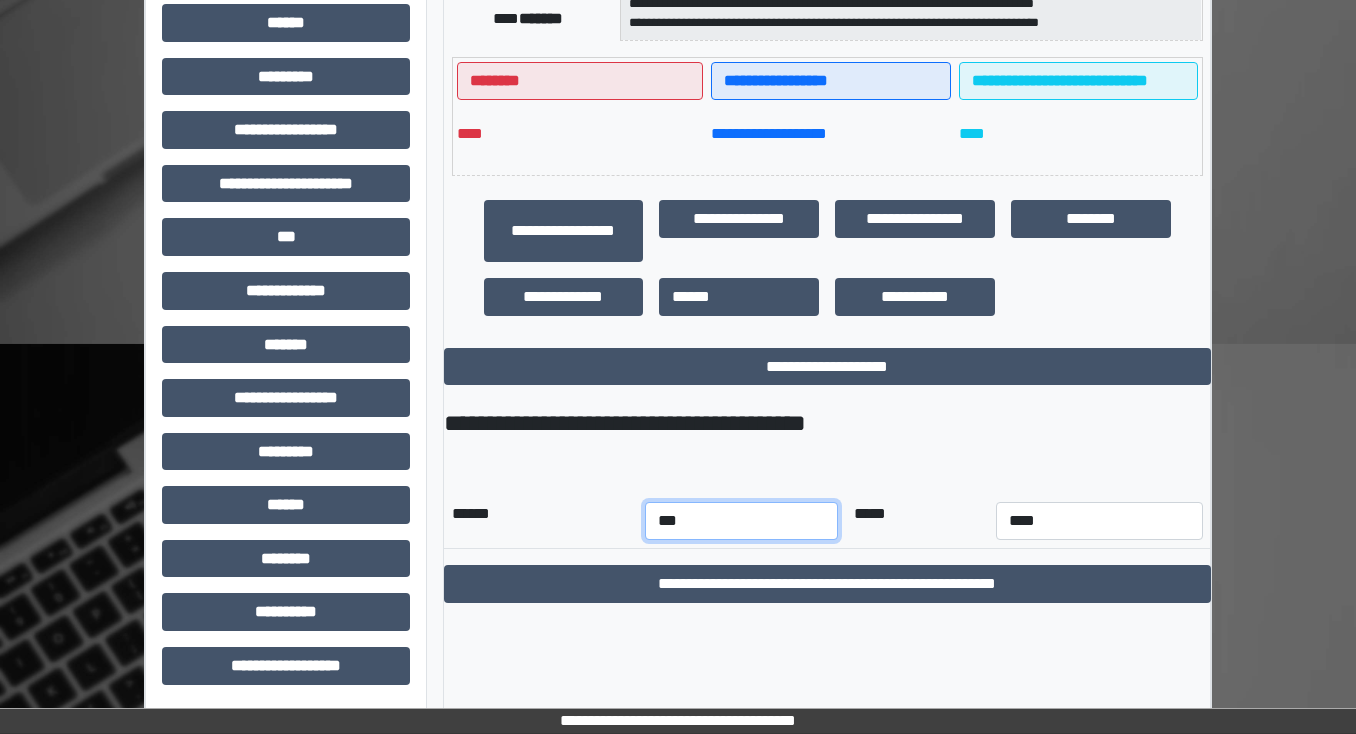 click on "***
***
***
***
***
***
***
***
***
***
***
***" at bounding box center [741, 521] 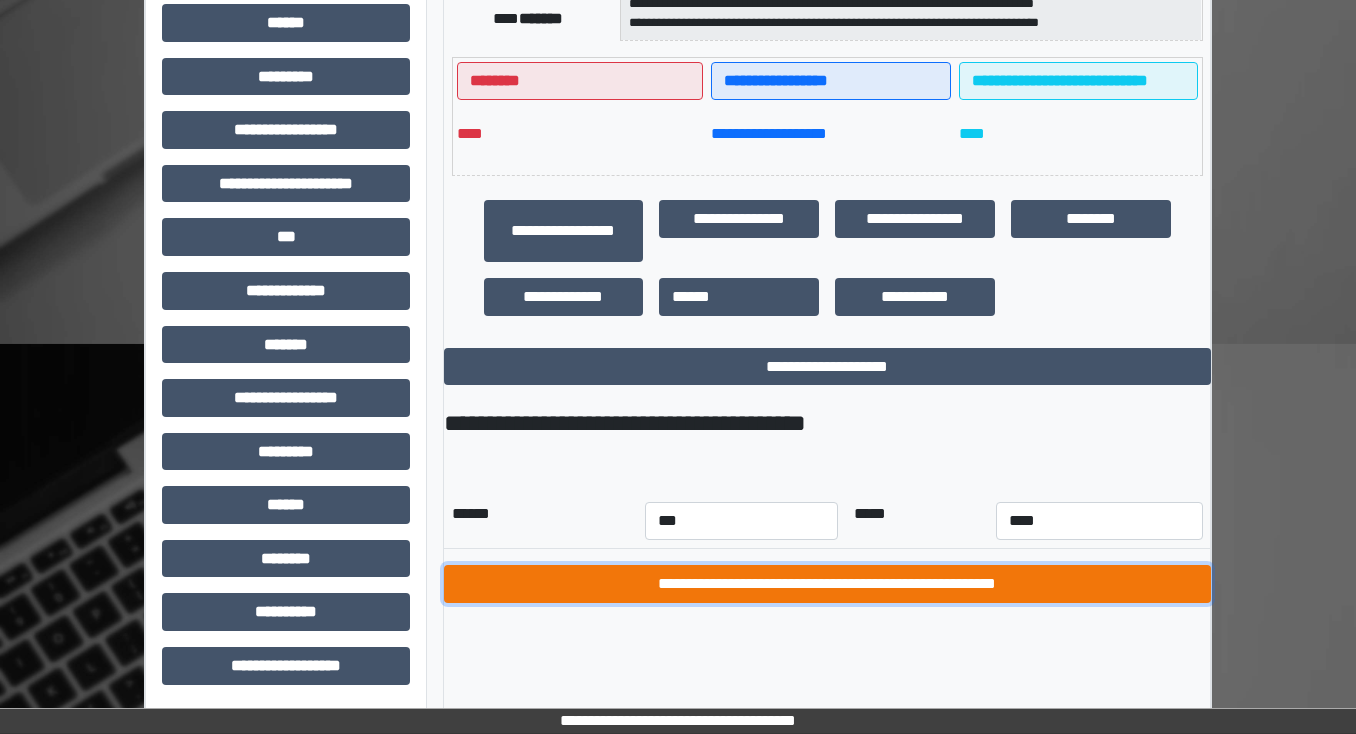 click on "**********" at bounding box center (827, 584) 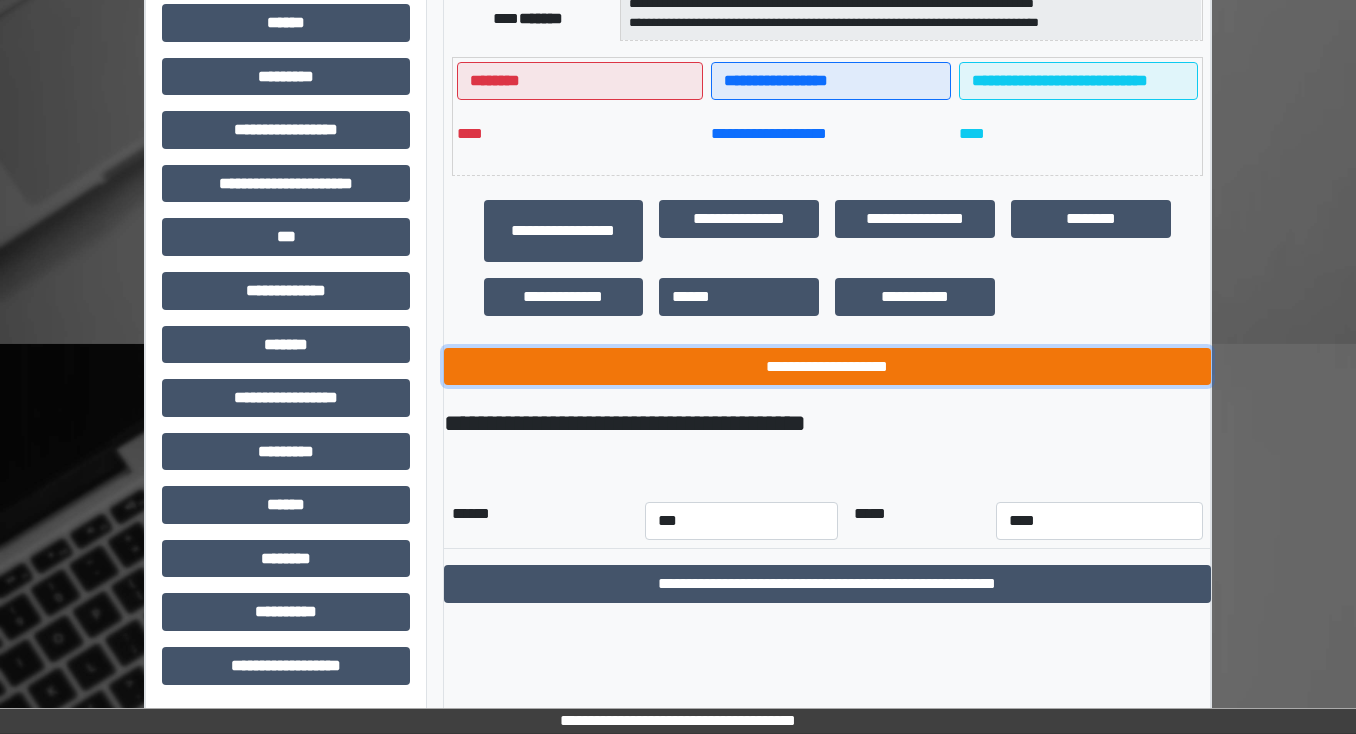 click on "**********" at bounding box center [827, 367] 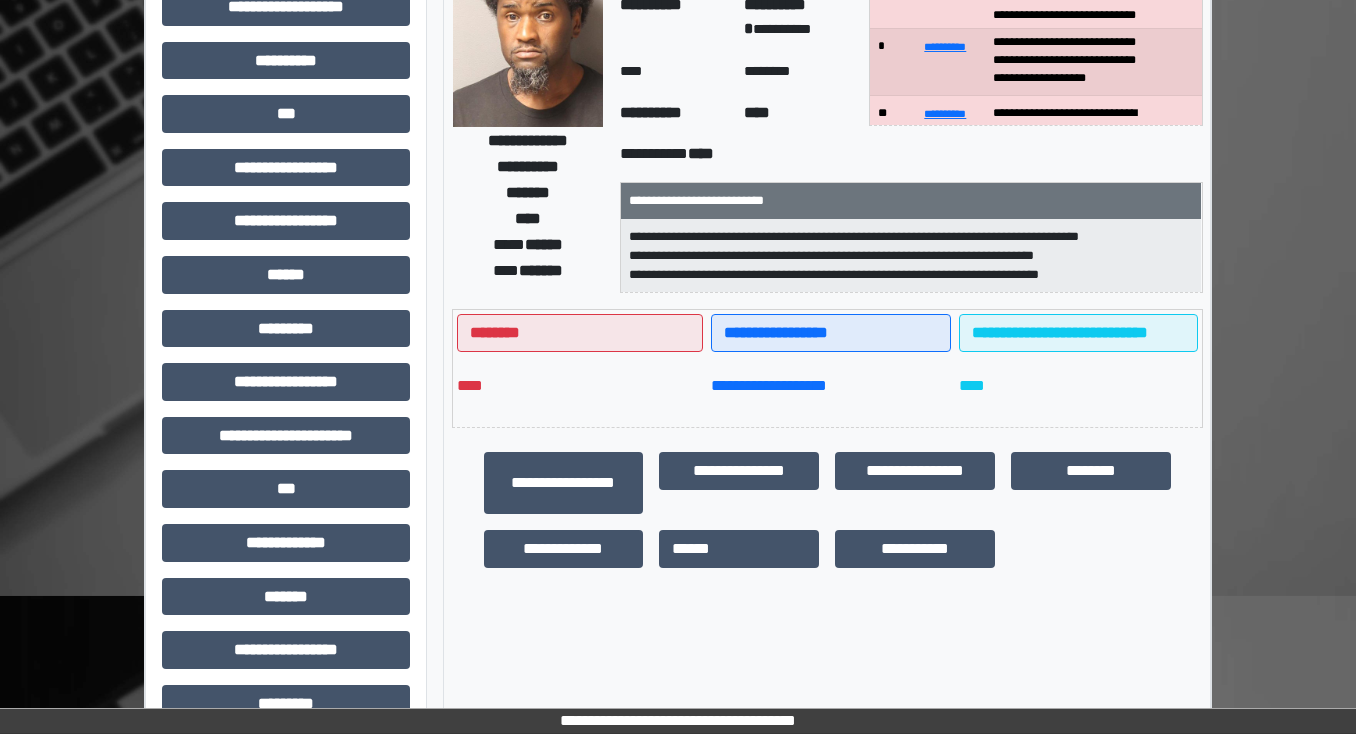 scroll, scrollTop: 56, scrollLeft: 0, axis: vertical 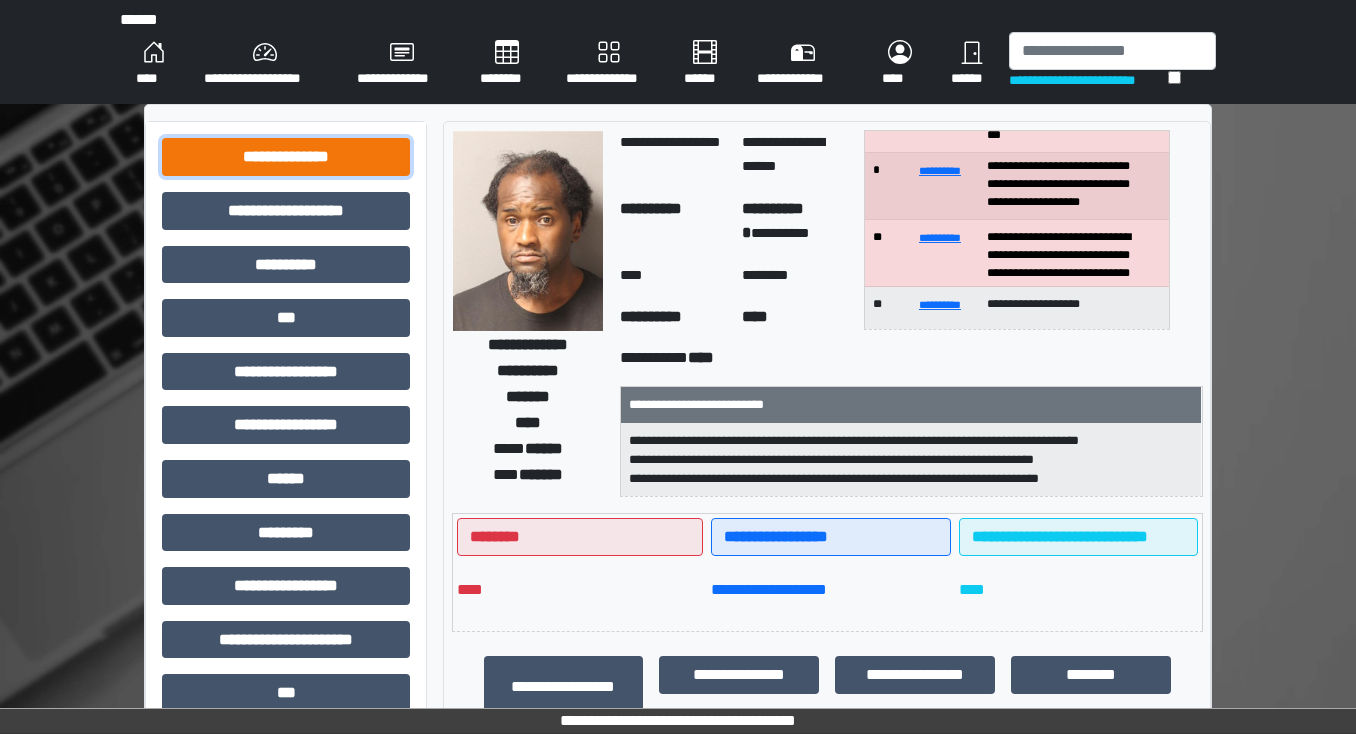 click on "**********" at bounding box center (286, 157) 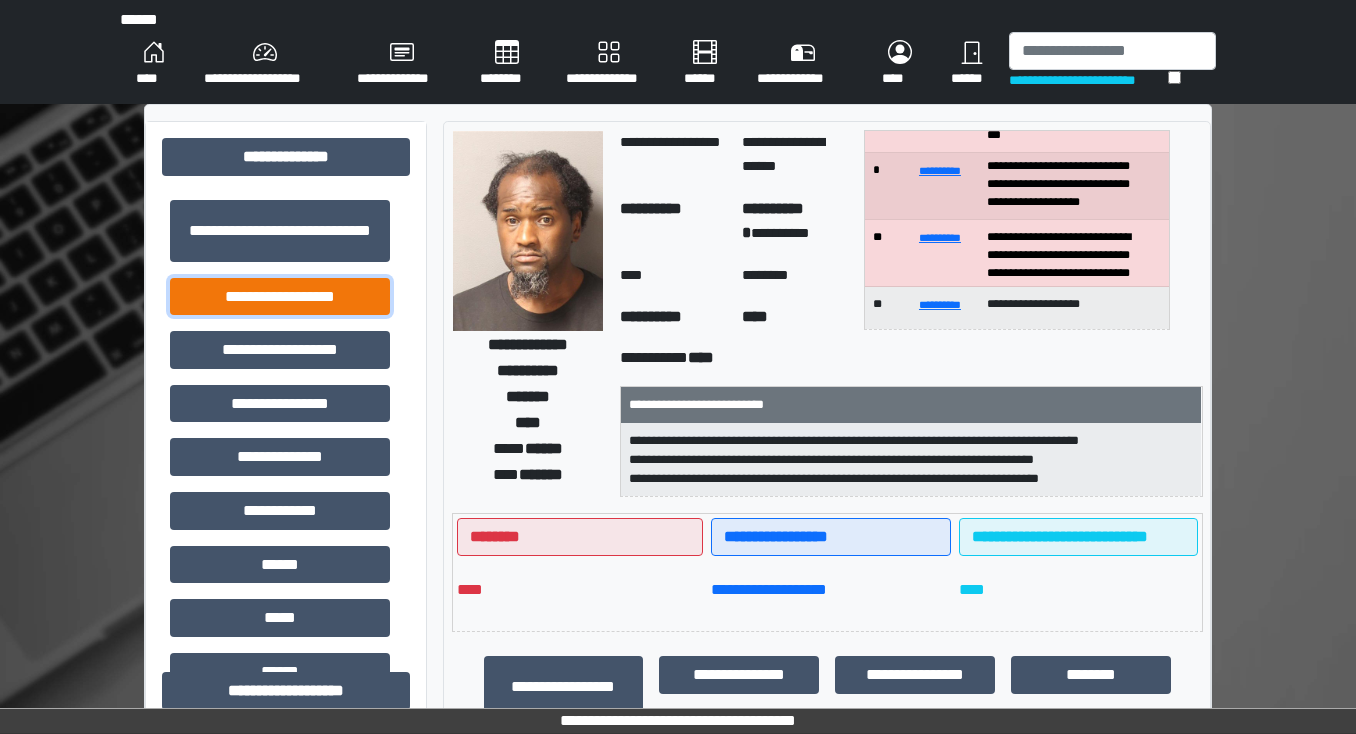 click on "**********" at bounding box center (280, 297) 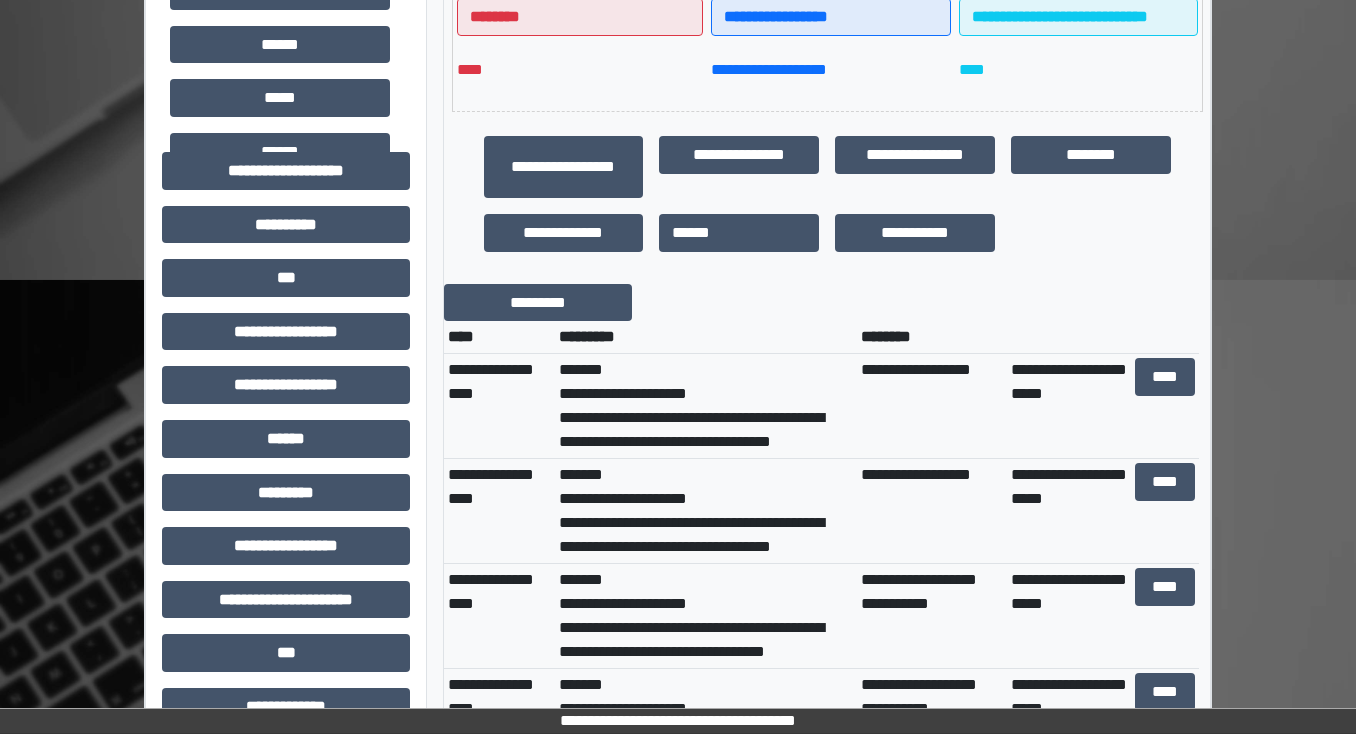 scroll, scrollTop: 560, scrollLeft: 0, axis: vertical 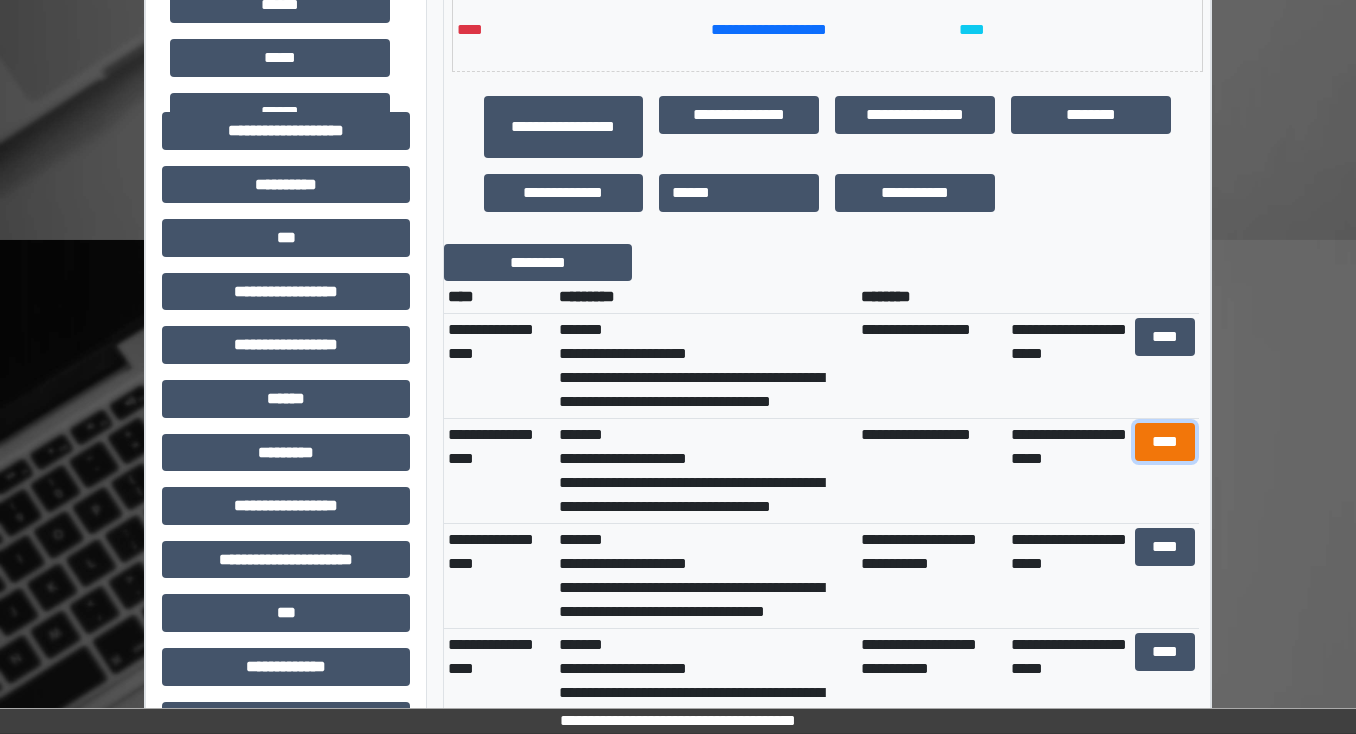 click on "****" at bounding box center [1164, 442] 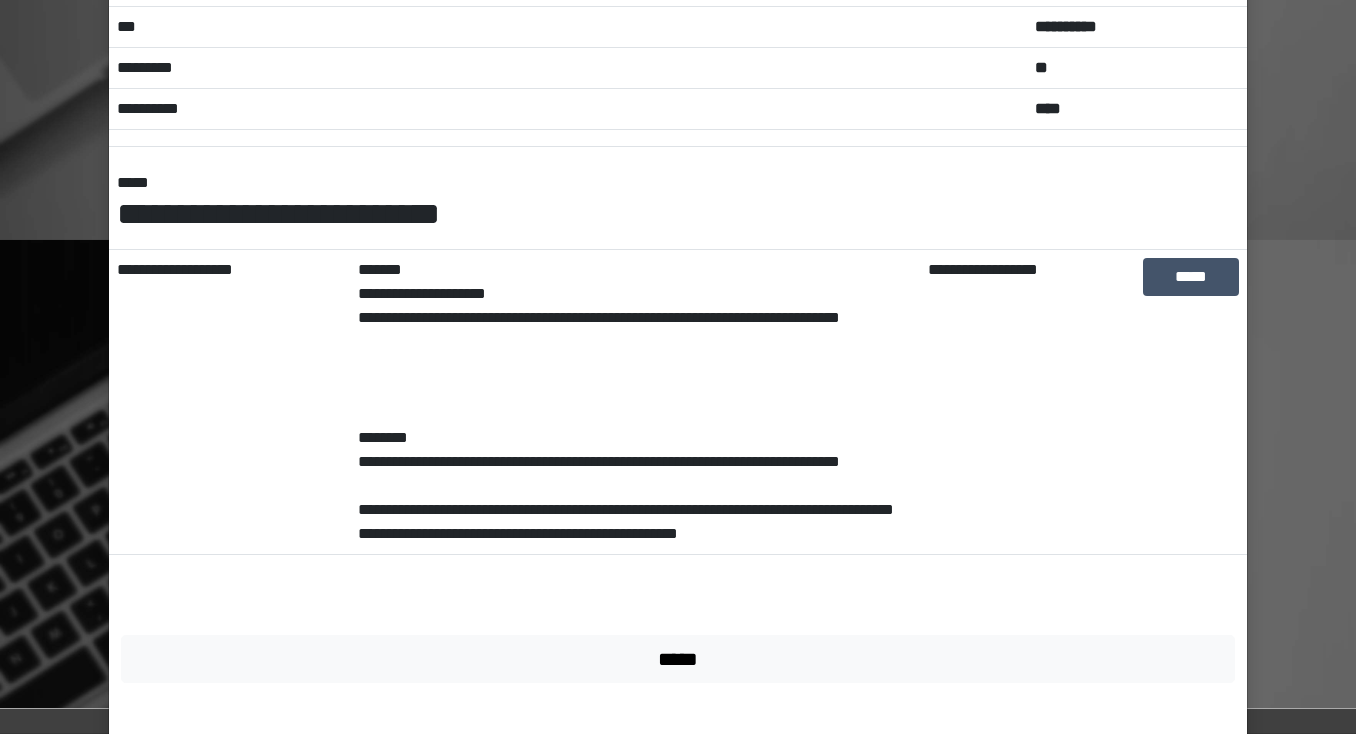scroll, scrollTop: 160, scrollLeft: 0, axis: vertical 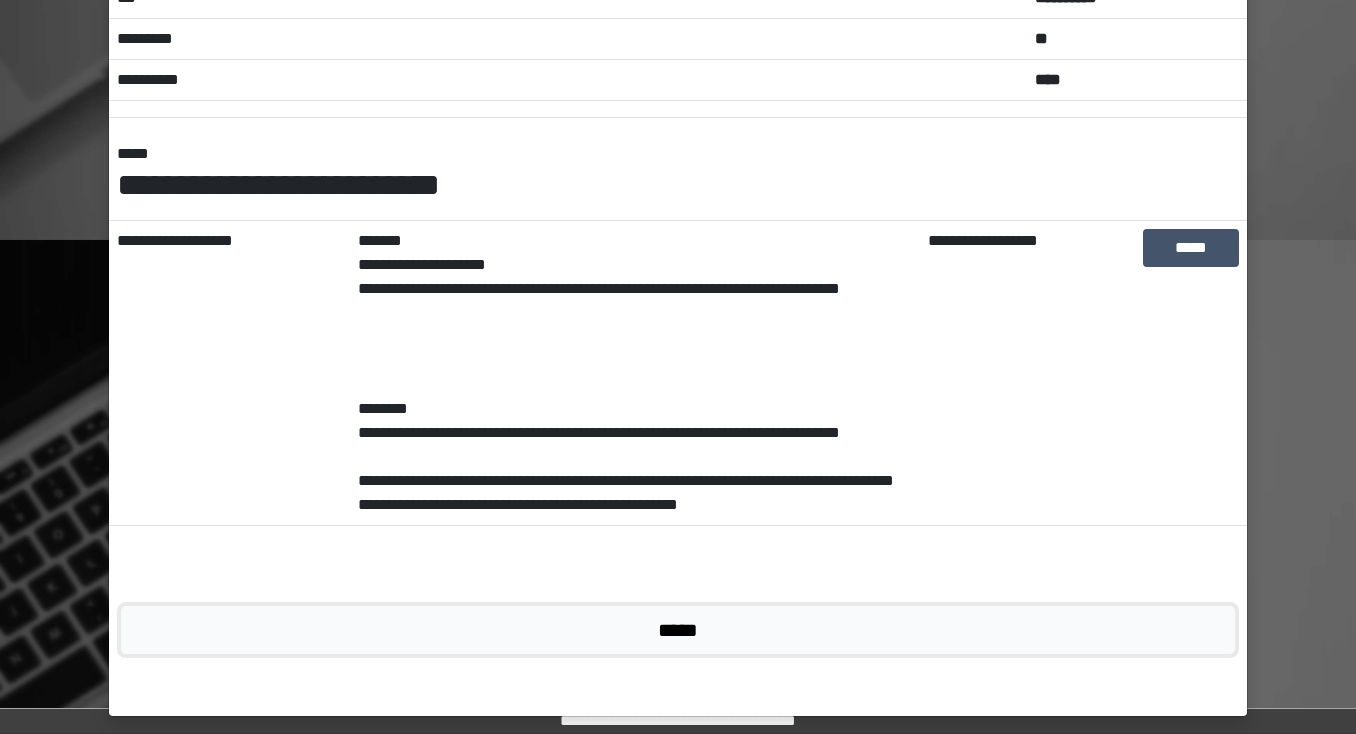 click on "*****" at bounding box center (678, 630) 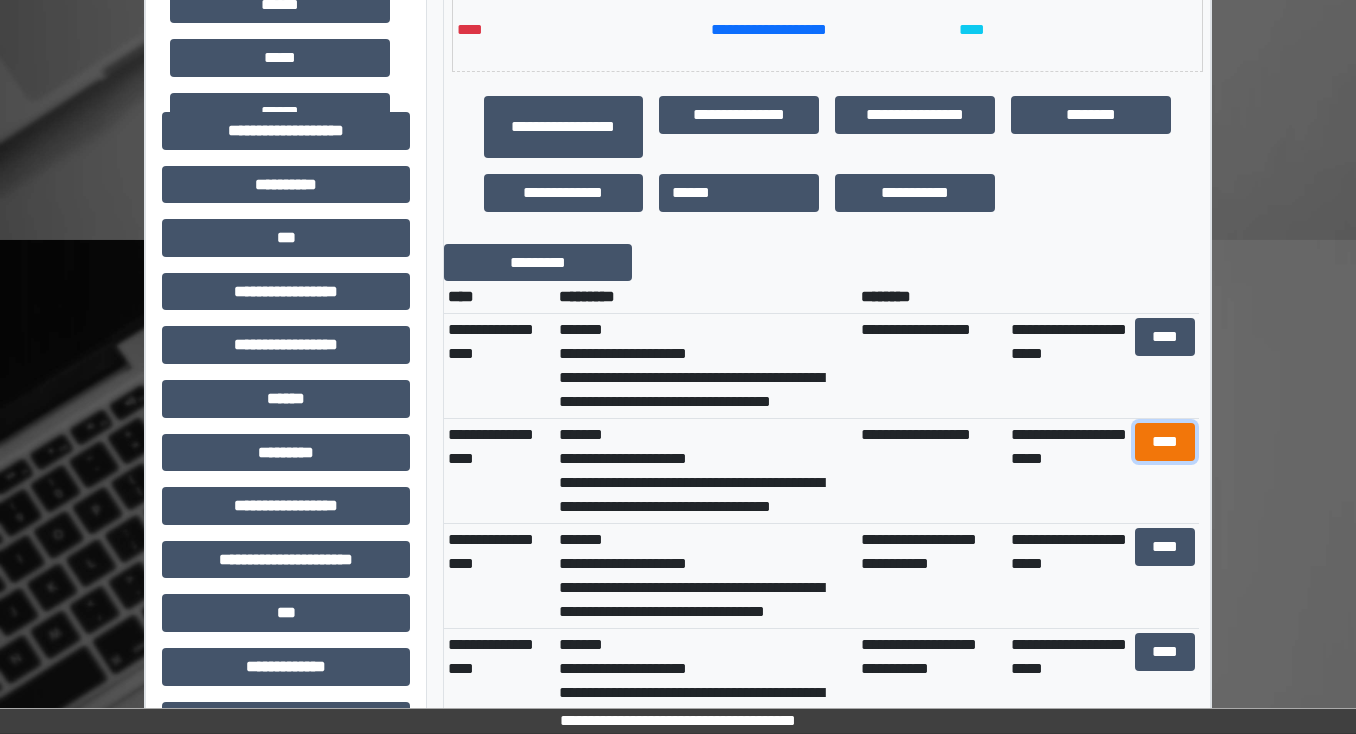 click on "****" at bounding box center (1164, 442) 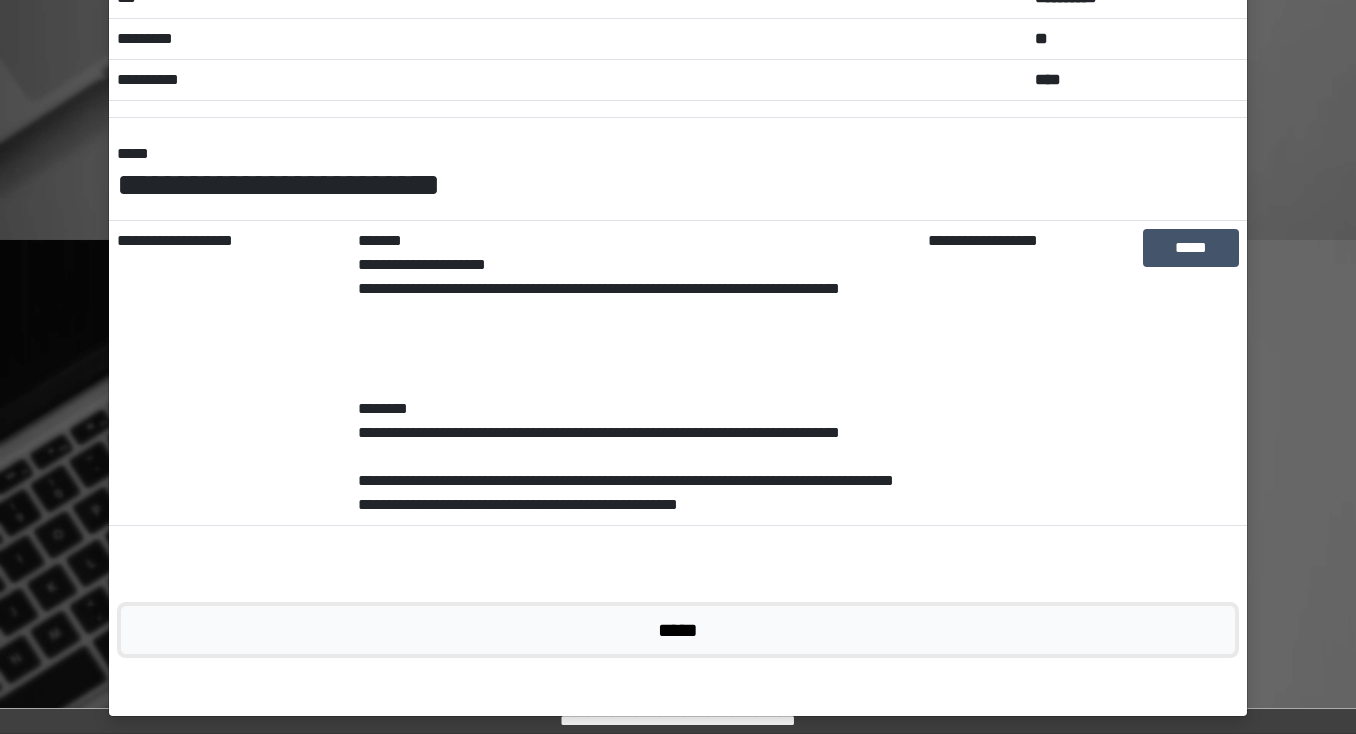 click on "*****" at bounding box center [678, 630] 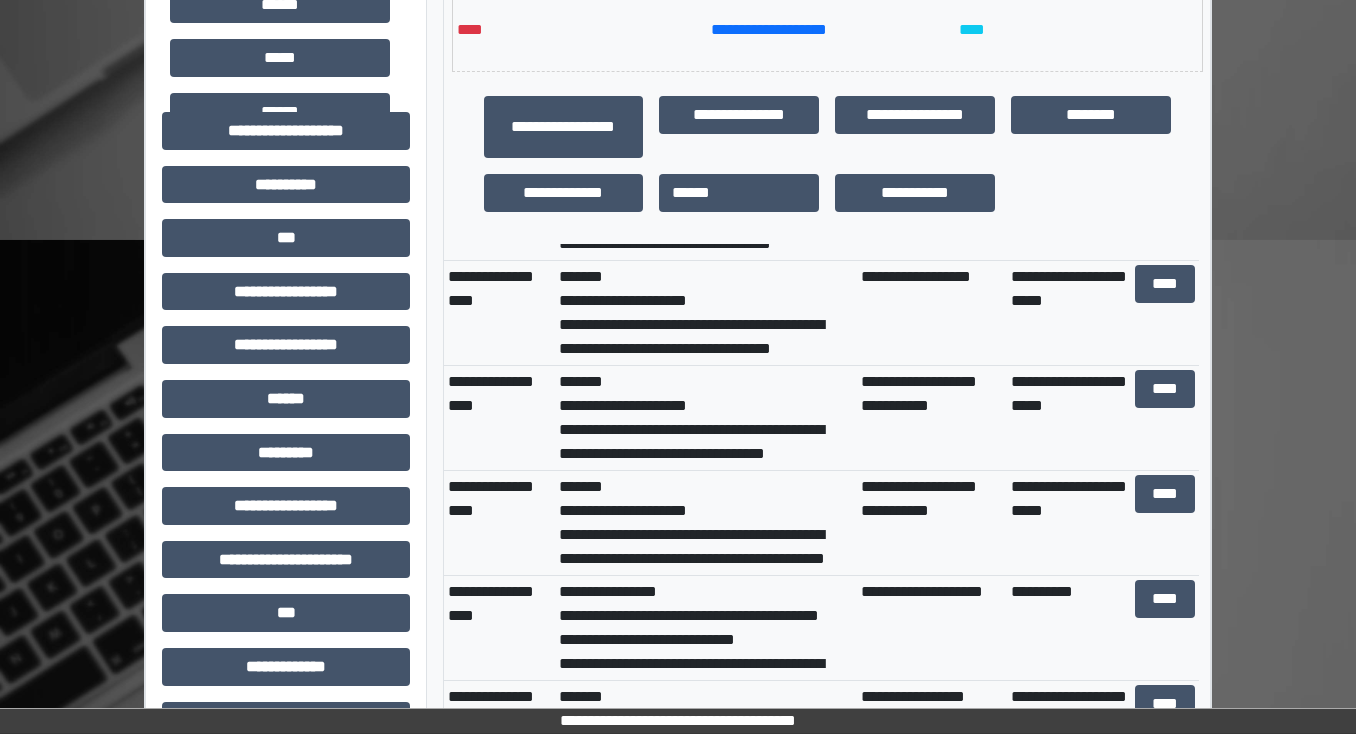 scroll, scrollTop: 160, scrollLeft: 0, axis: vertical 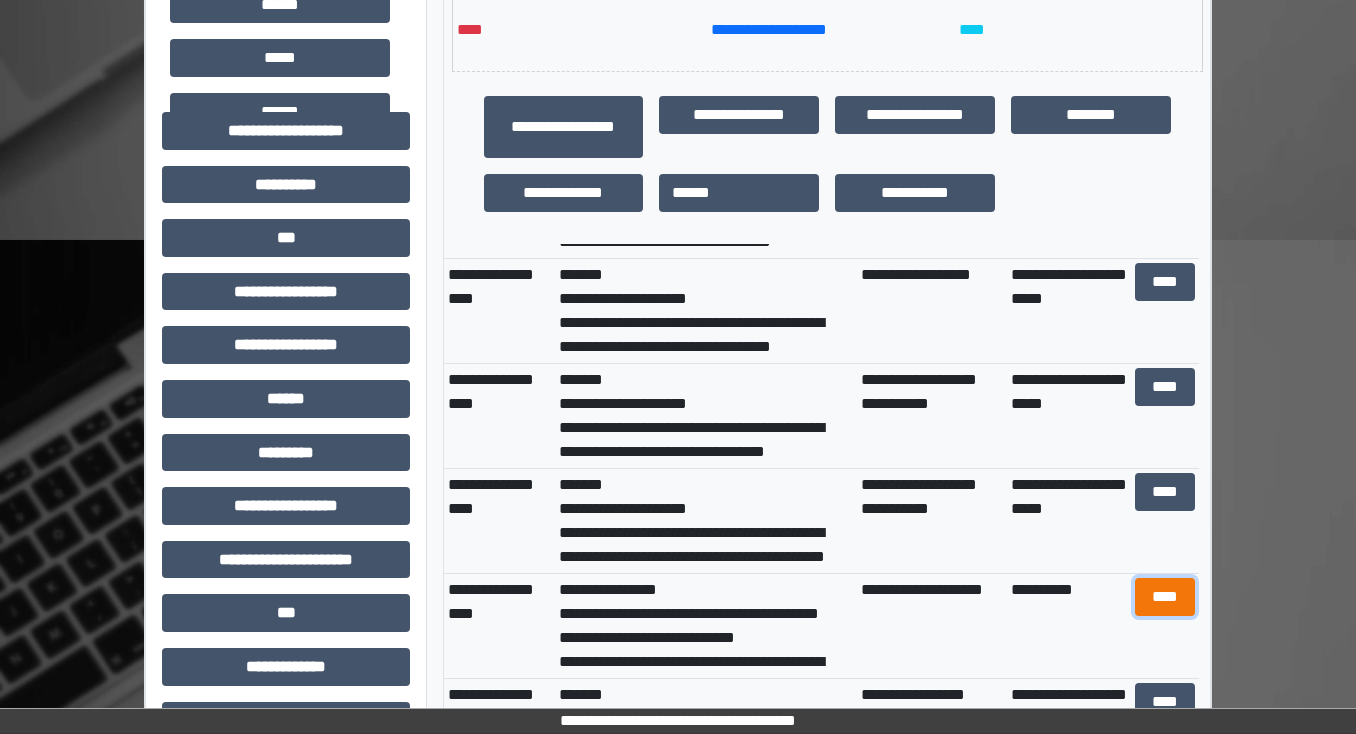 click on "****" at bounding box center (1164, 597) 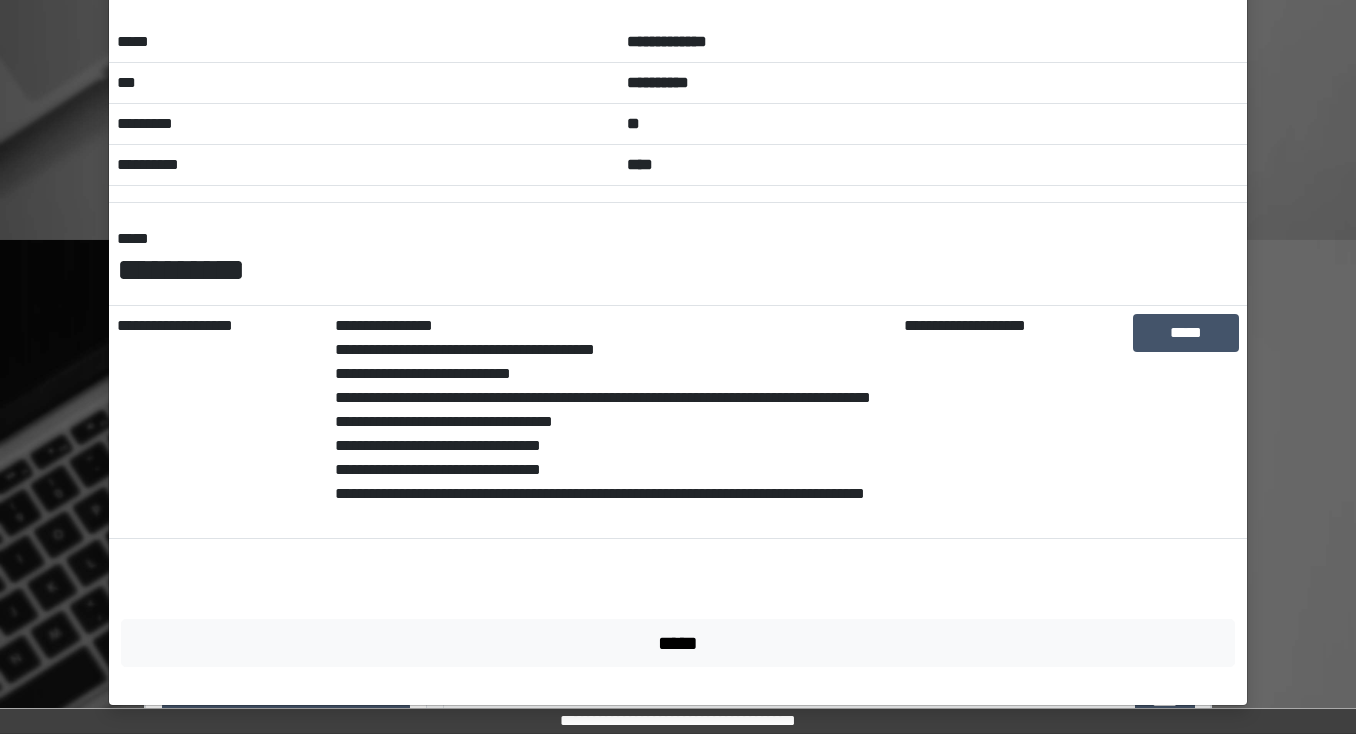 scroll, scrollTop: 75, scrollLeft: 0, axis: vertical 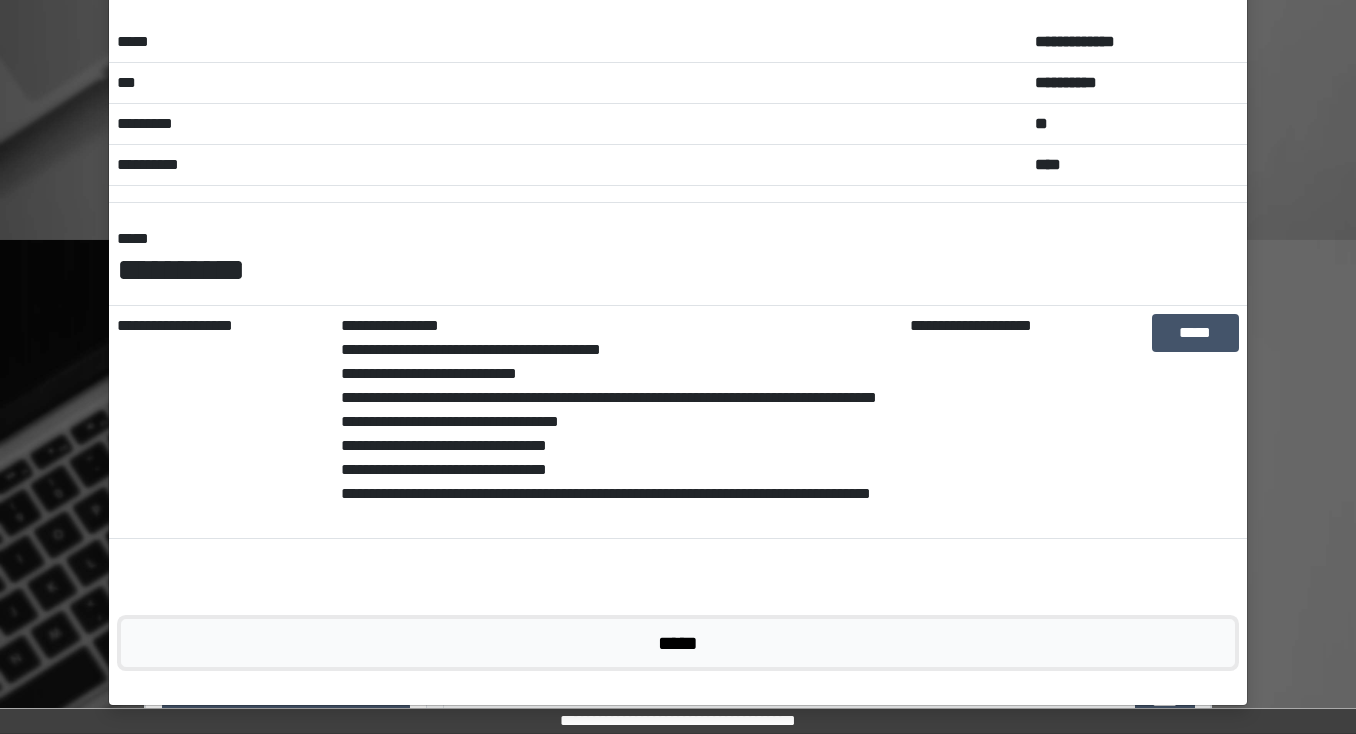 click on "*****" at bounding box center (678, 643) 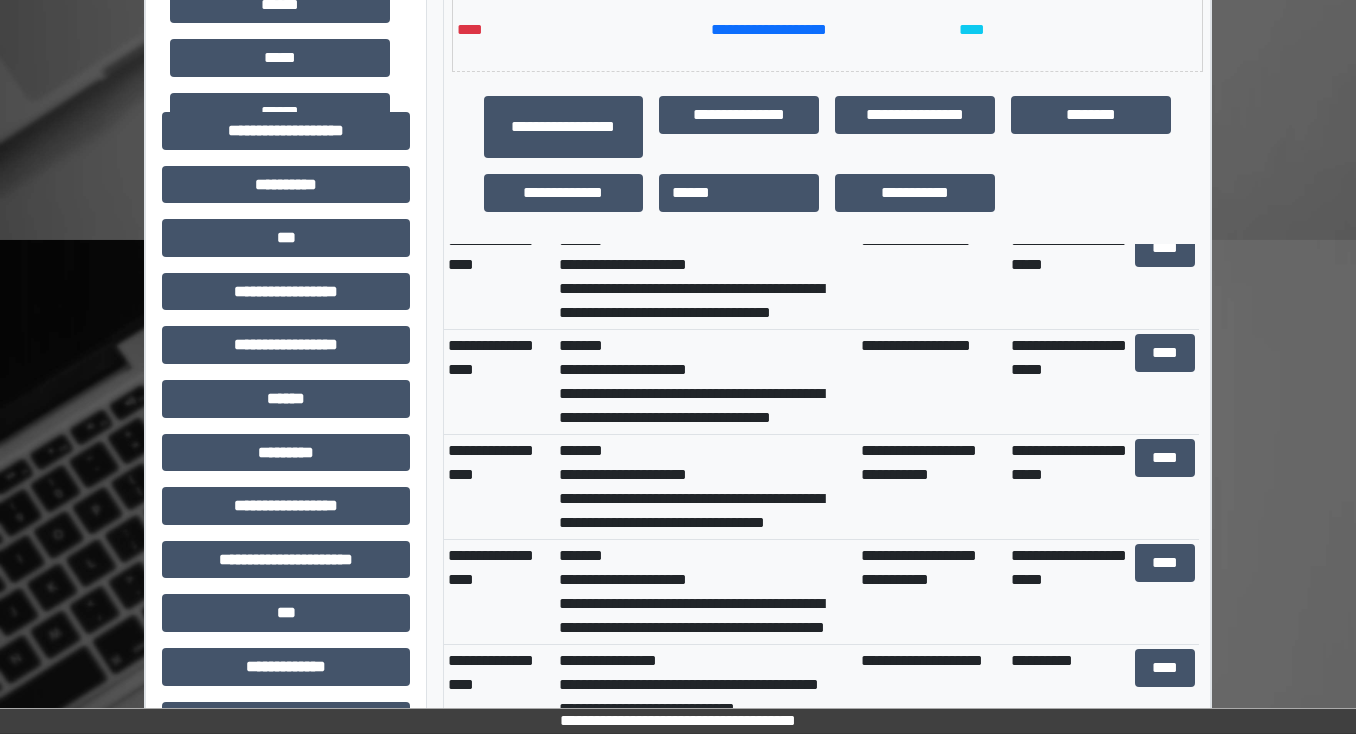 scroll, scrollTop: 0, scrollLeft: 0, axis: both 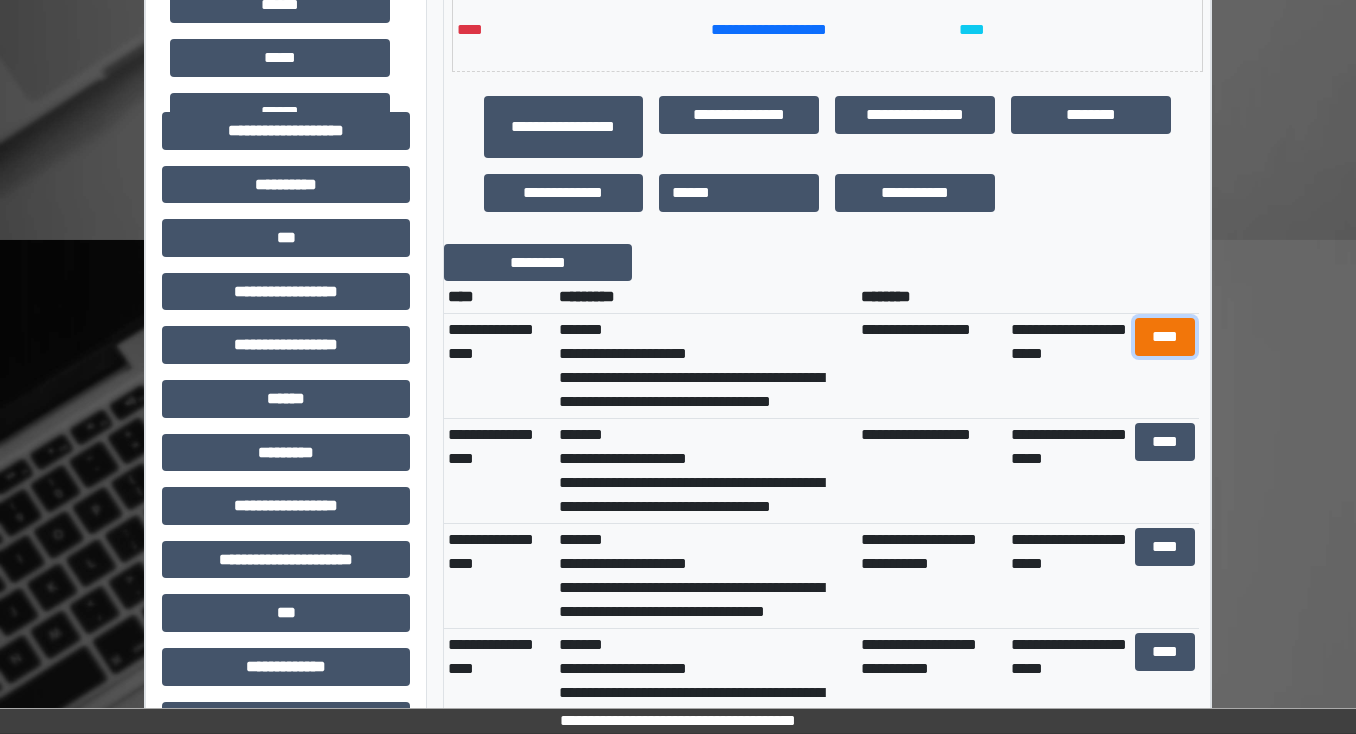 click on "****" at bounding box center (1164, 337) 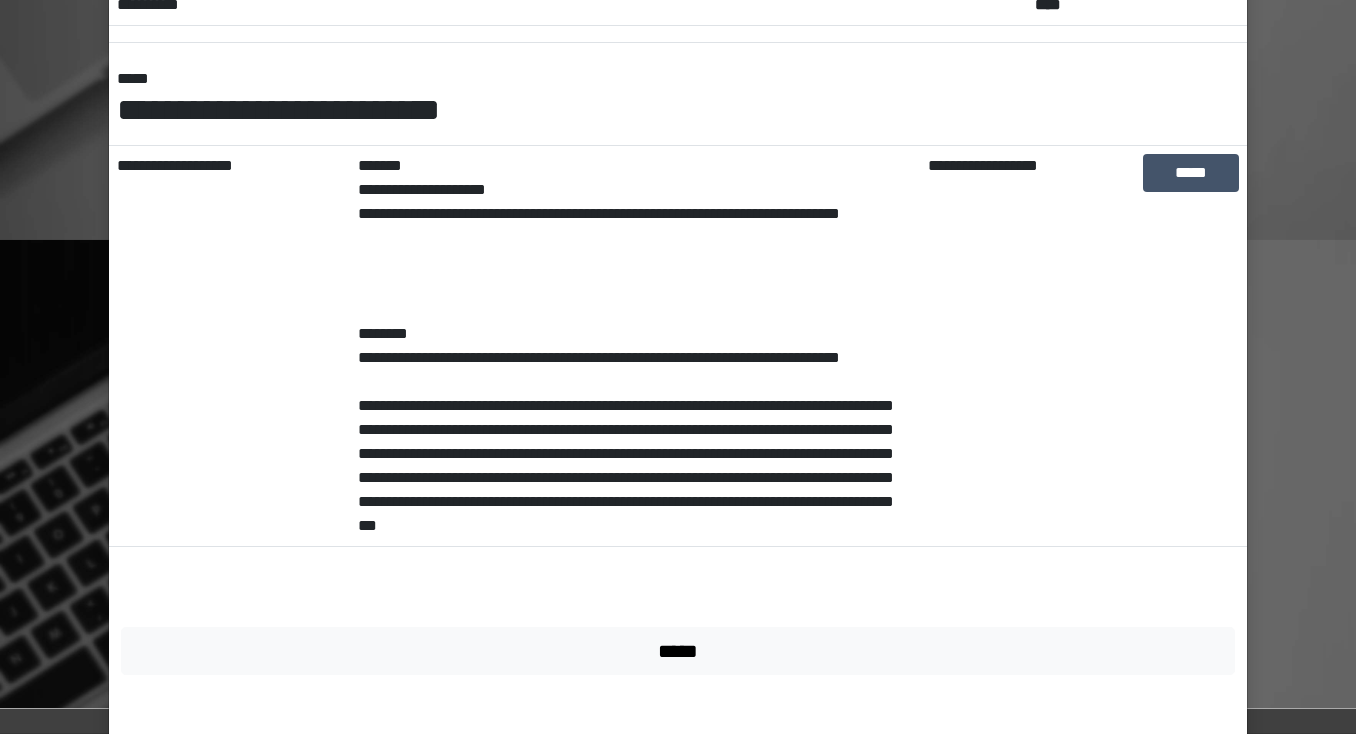 scroll, scrollTop: 267, scrollLeft: 0, axis: vertical 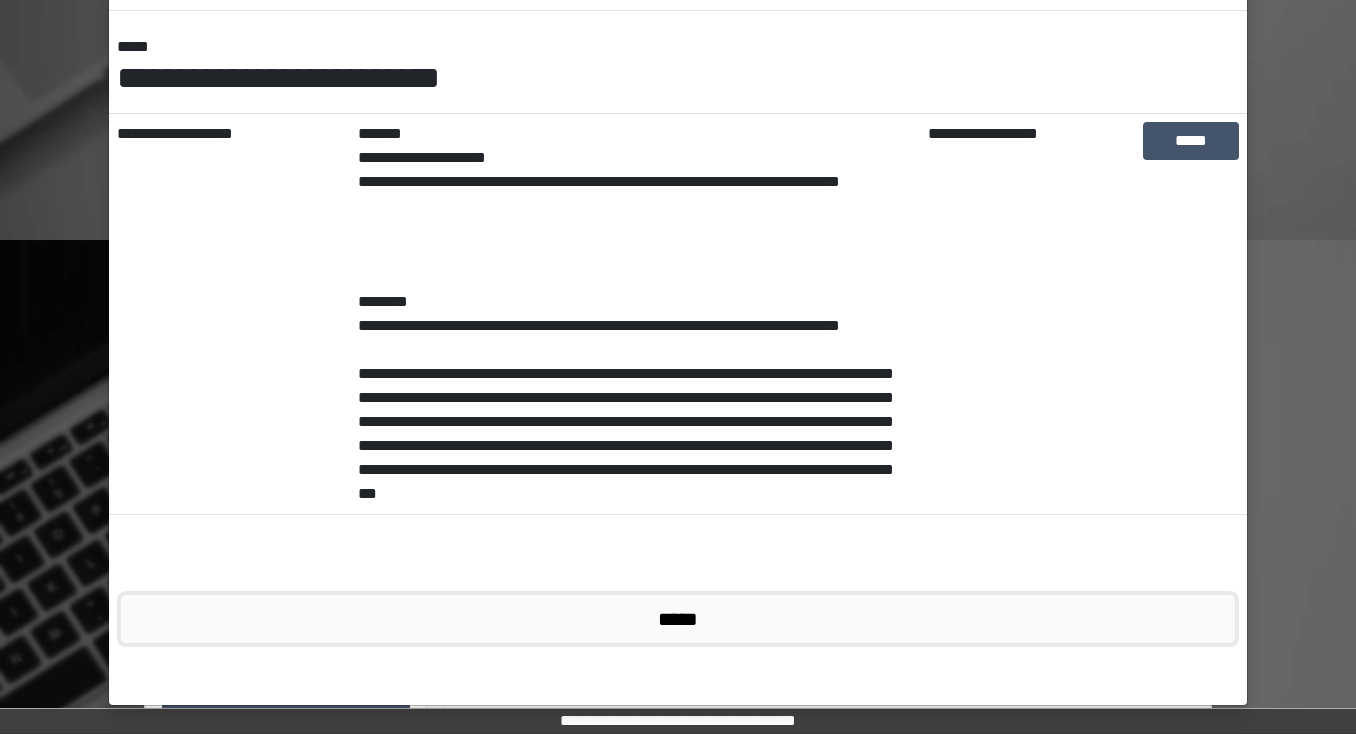 click on "*****" at bounding box center [678, 619] 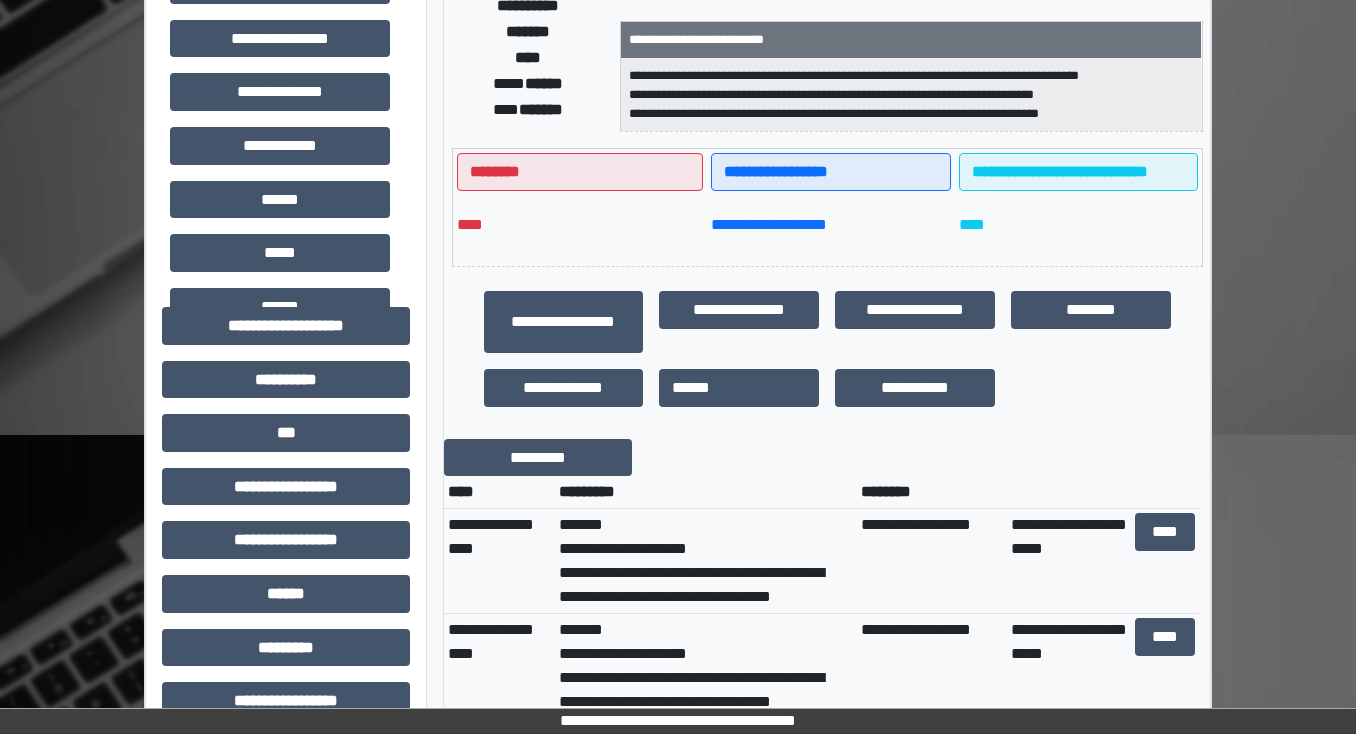 scroll, scrollTop: 640, scrollLeft: 0, axis: vertical 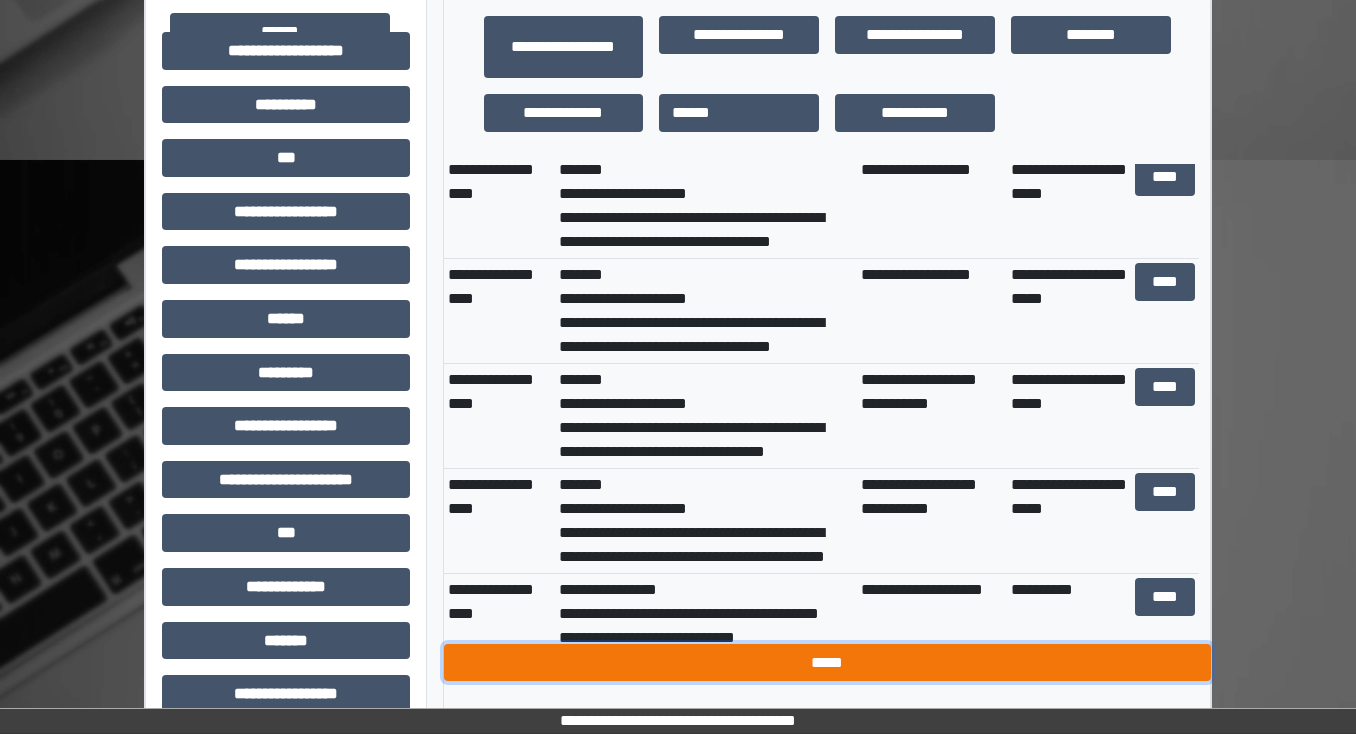 click on "*****" at bounding box center (827, 663) 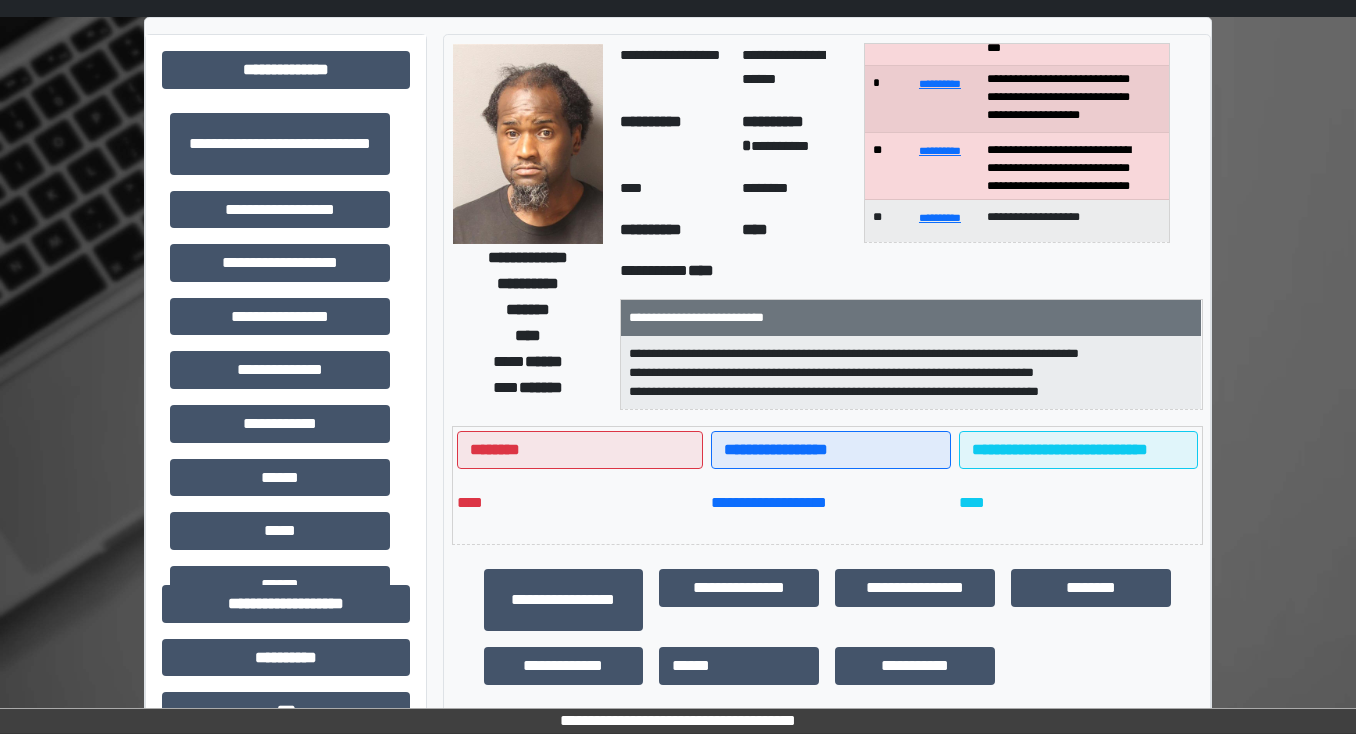 scroll, scrollTop: 0, scrollLeft: 0, axis: both 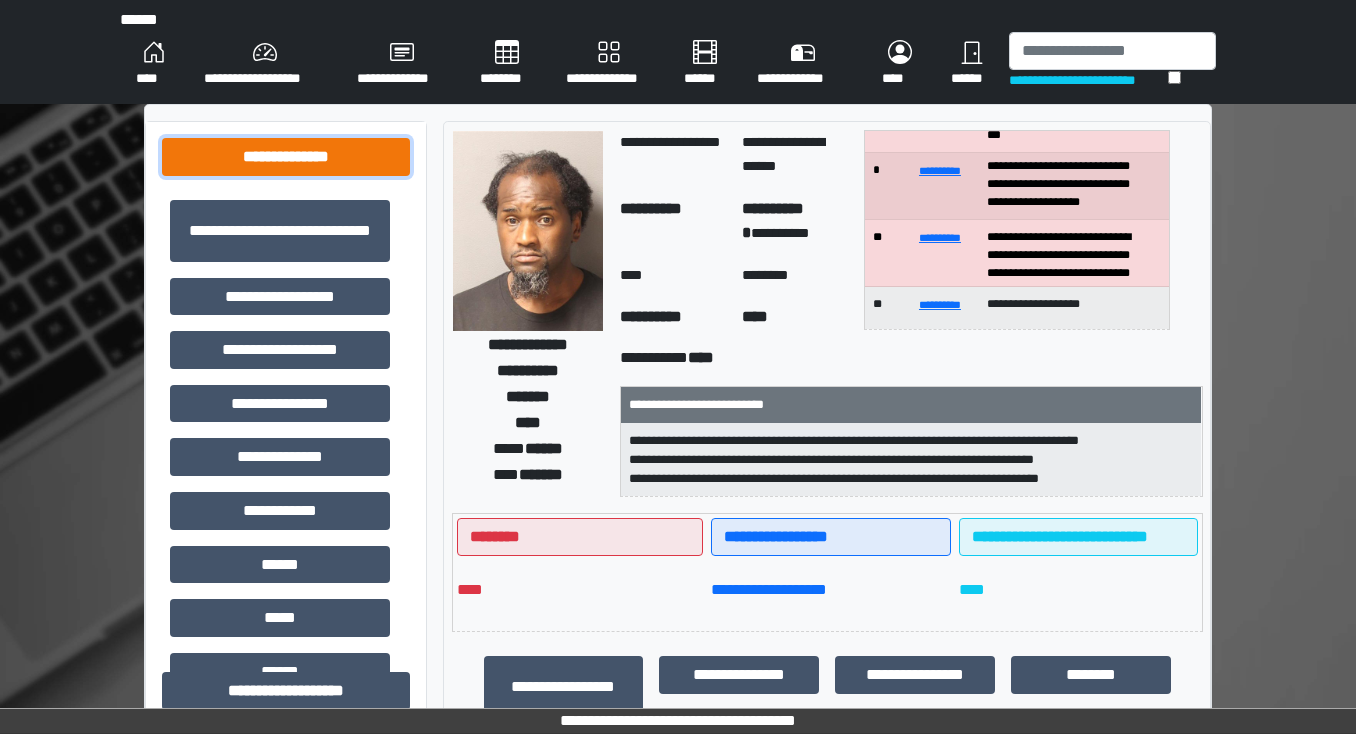 click on "**********" at bounding box center [286, 157] 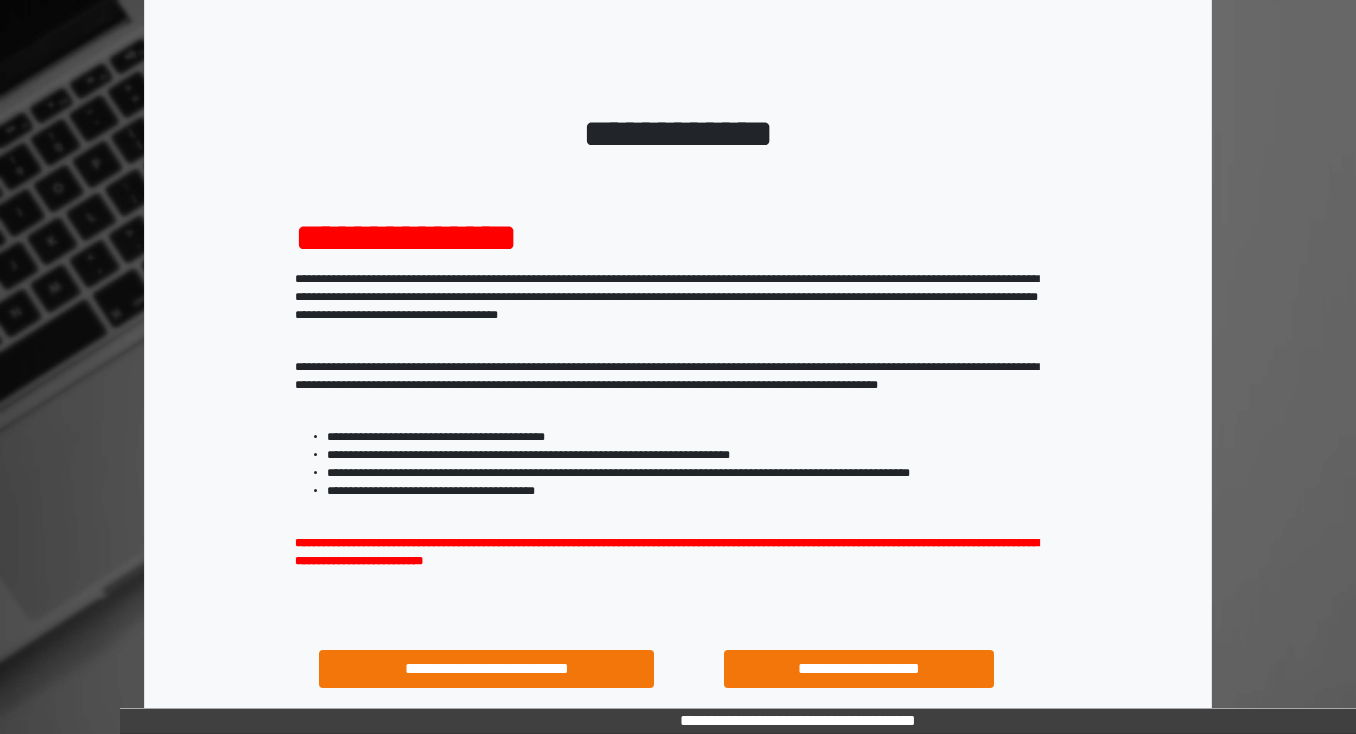 scroll, scrollTop: 80, scrollLeft: 0, axis: vertical 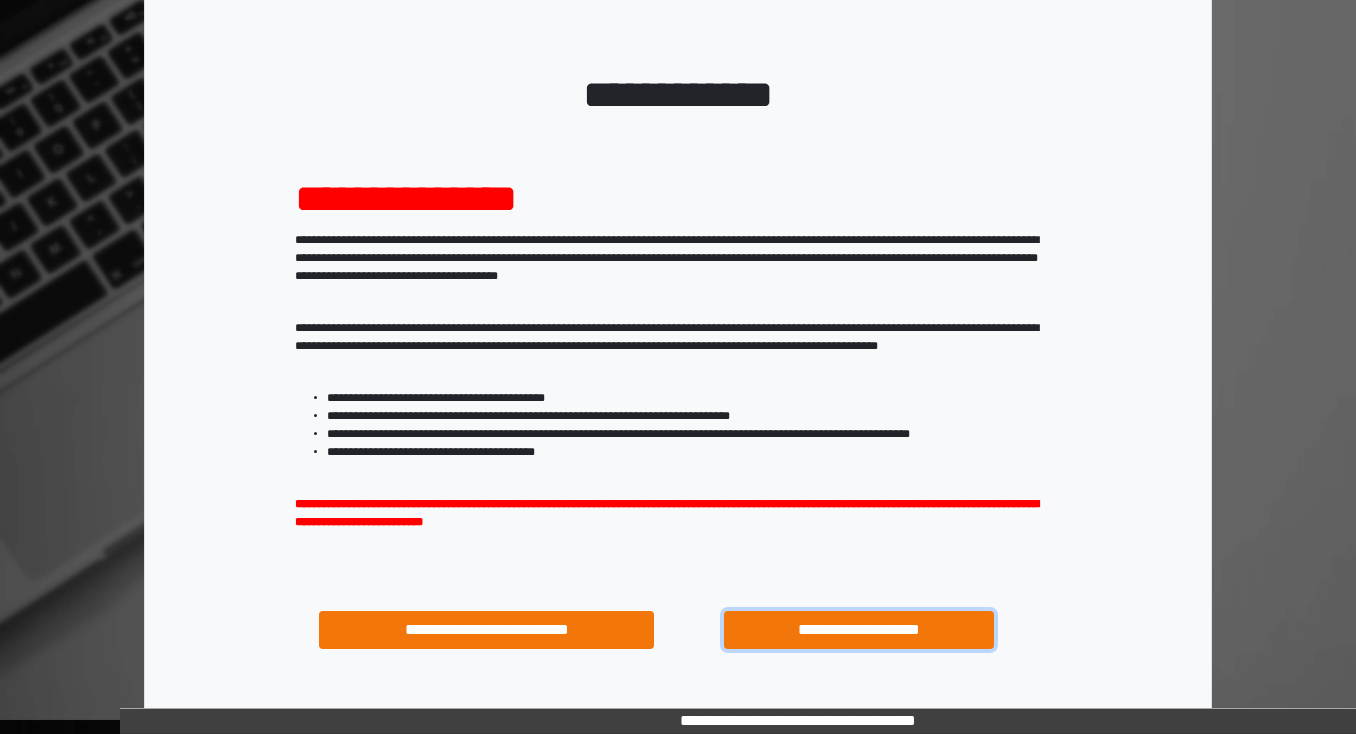 click on "**********" at bounding box center [858, 630] 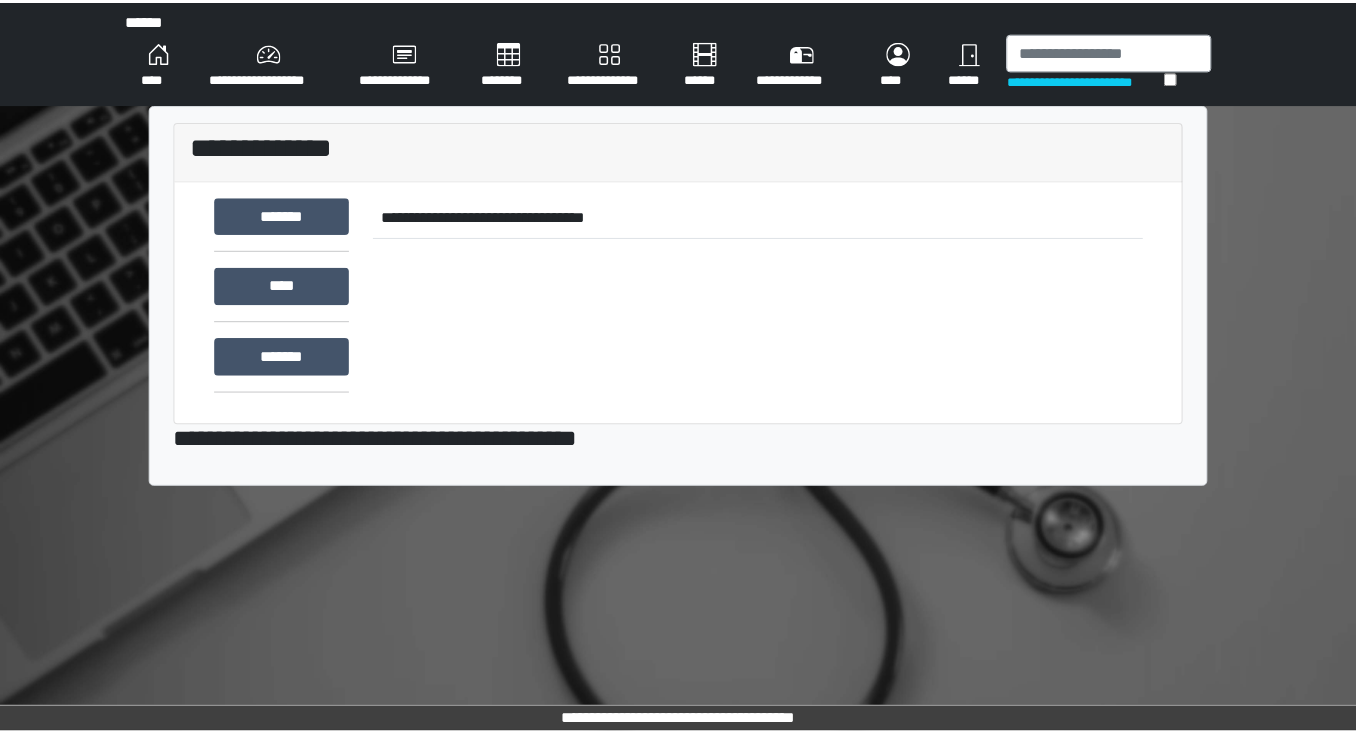 scroll, scrollTop: 0, scrollLeft: 0, axis: both 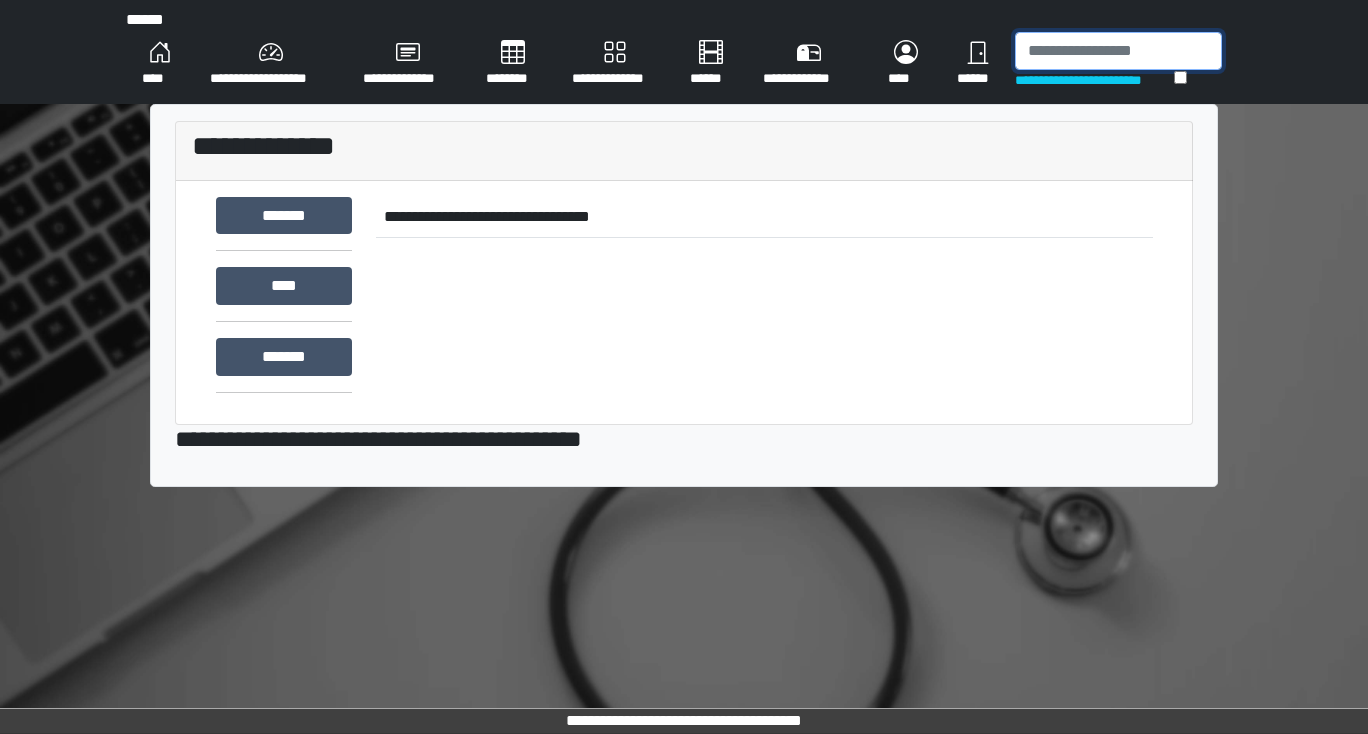 click at bounding box center [1118, 51] 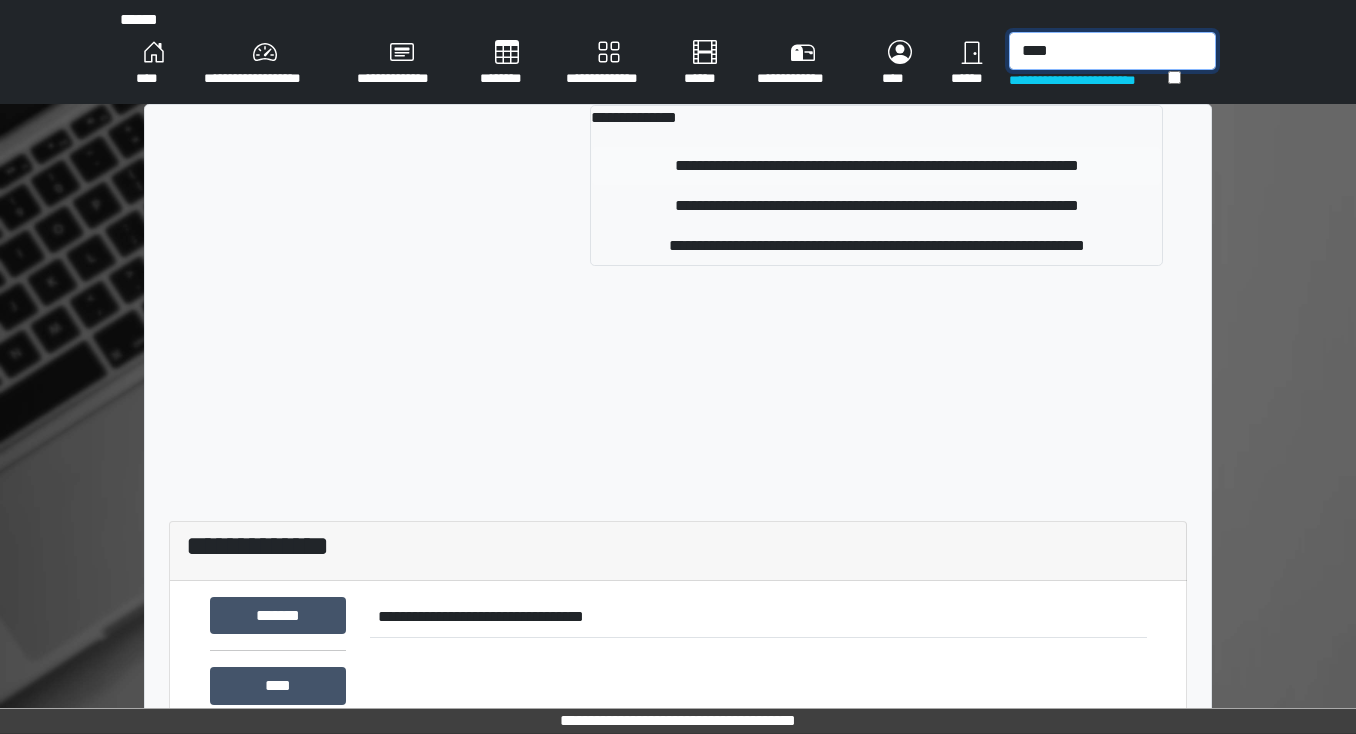 type on "****" 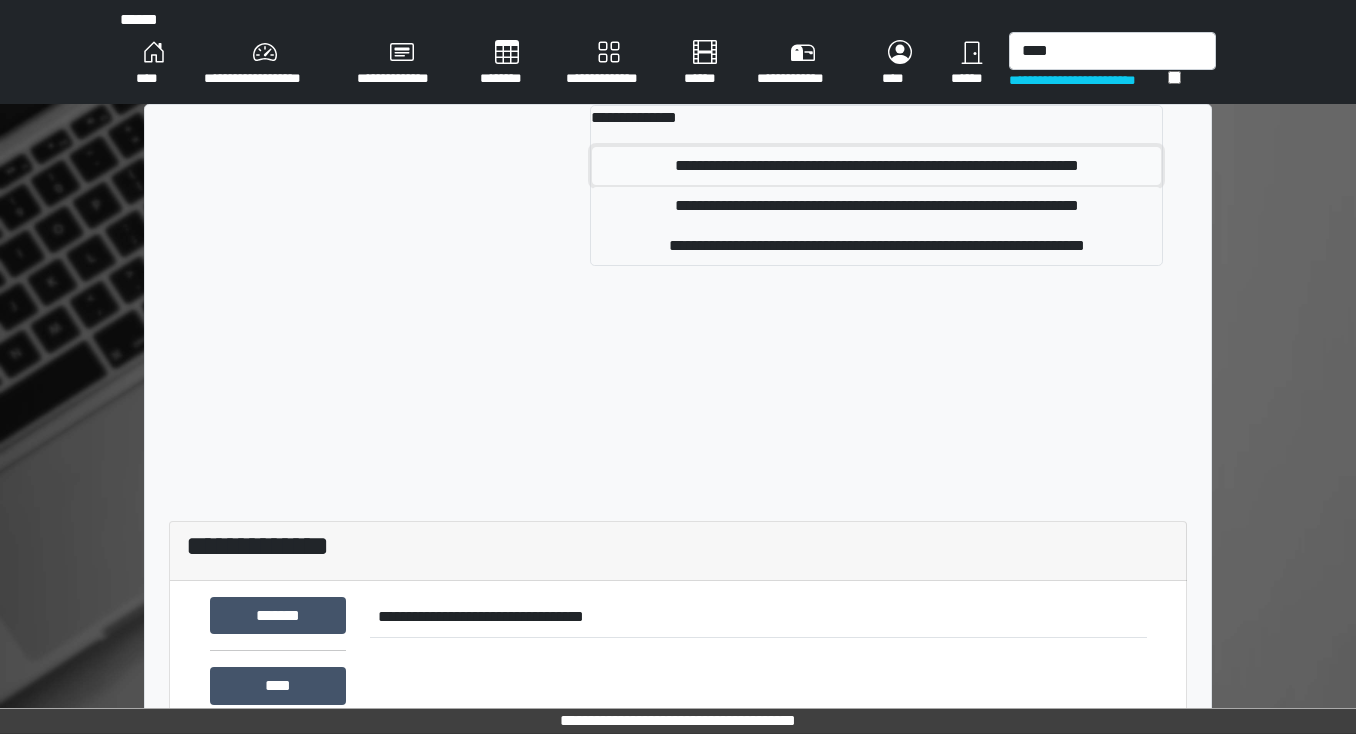 click on "**********" at bounding box center (876, 166) 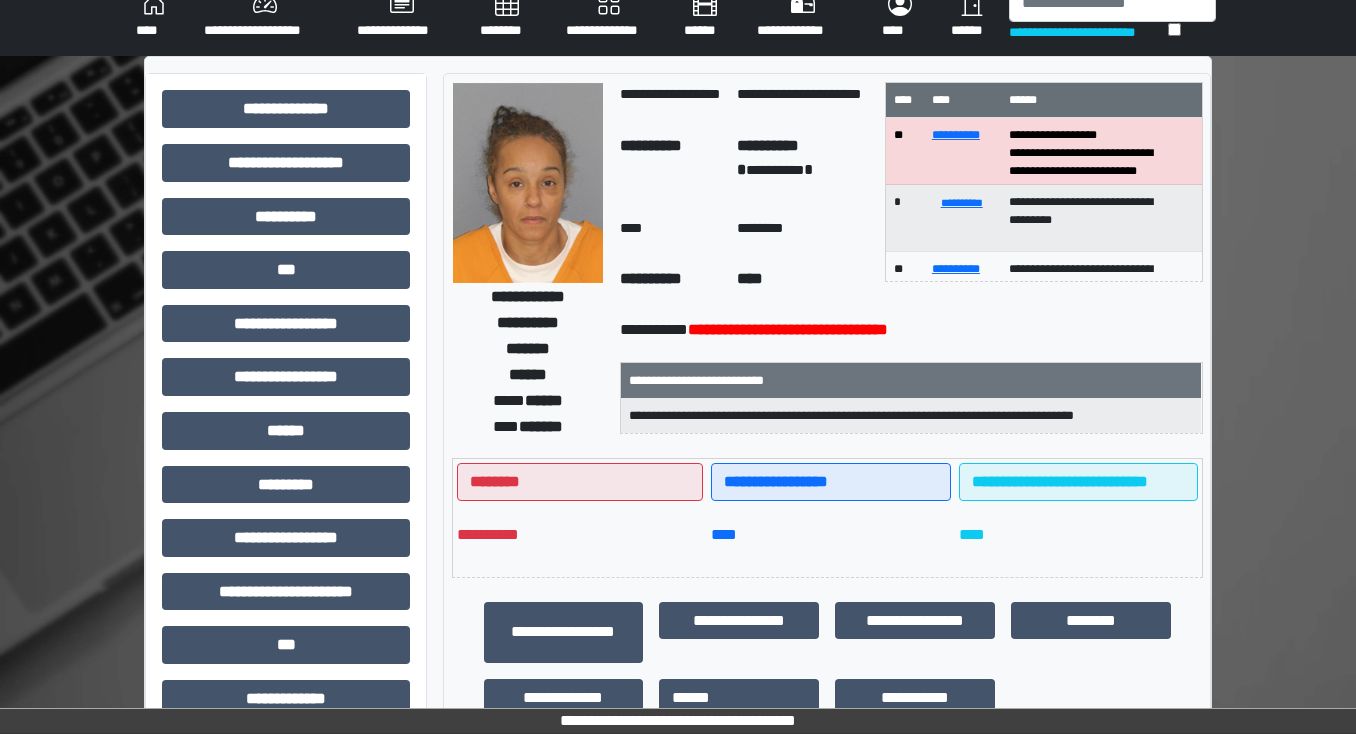 scroll, scrollTop: 0, scrollLeft: 0, axis: both 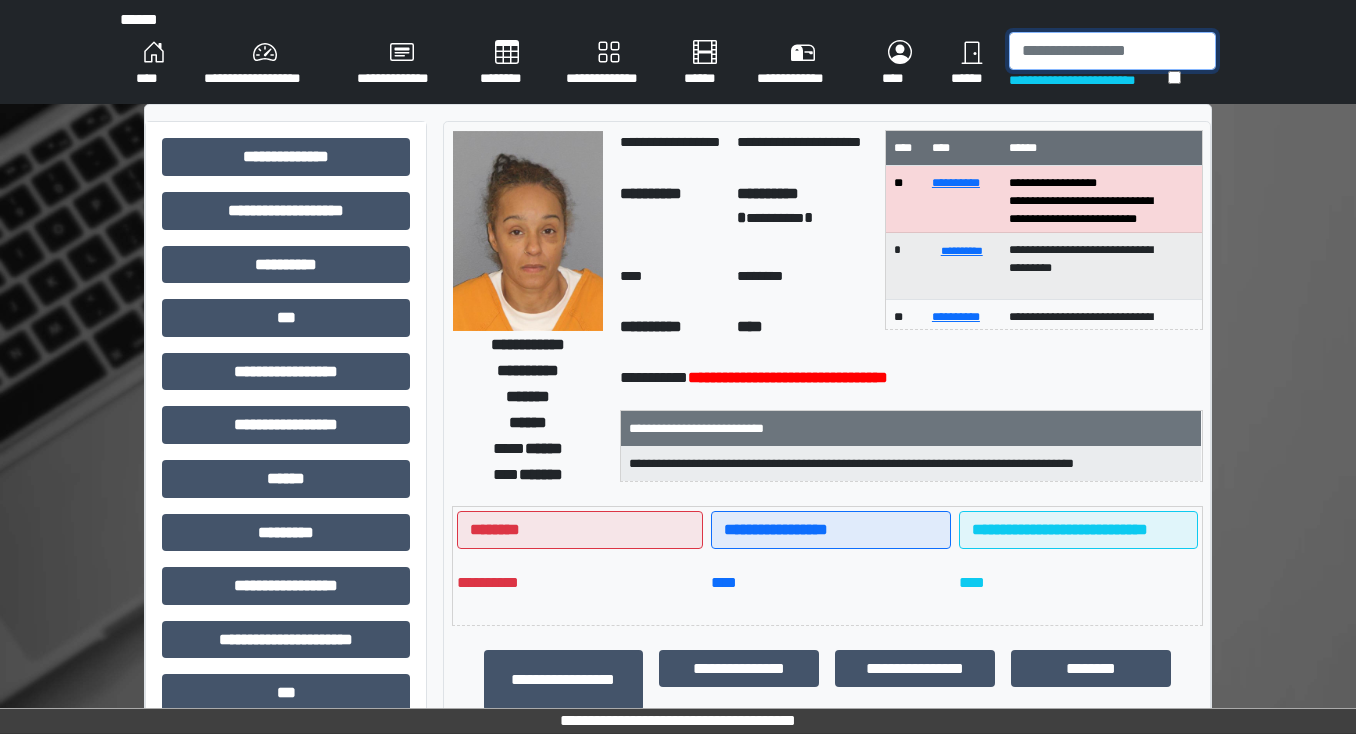 click at bounding box center [1112, 51] 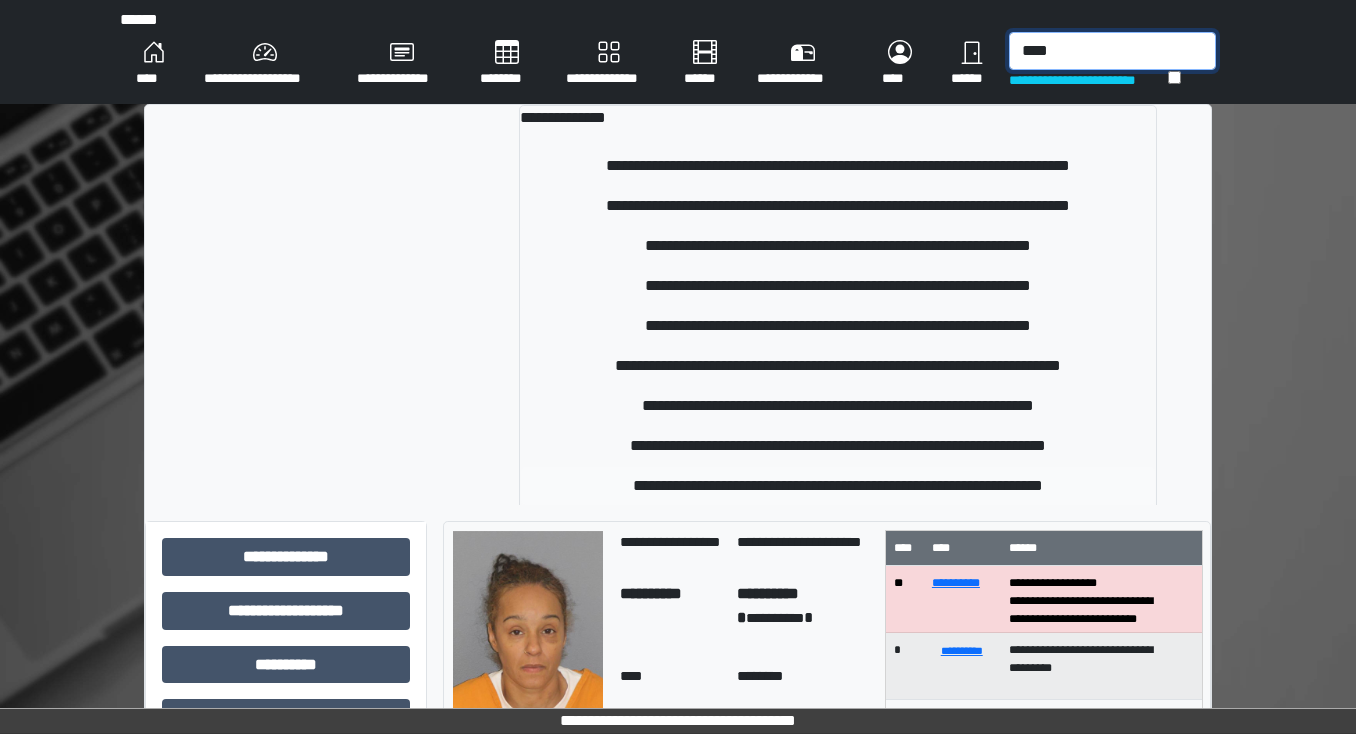 type on "****" 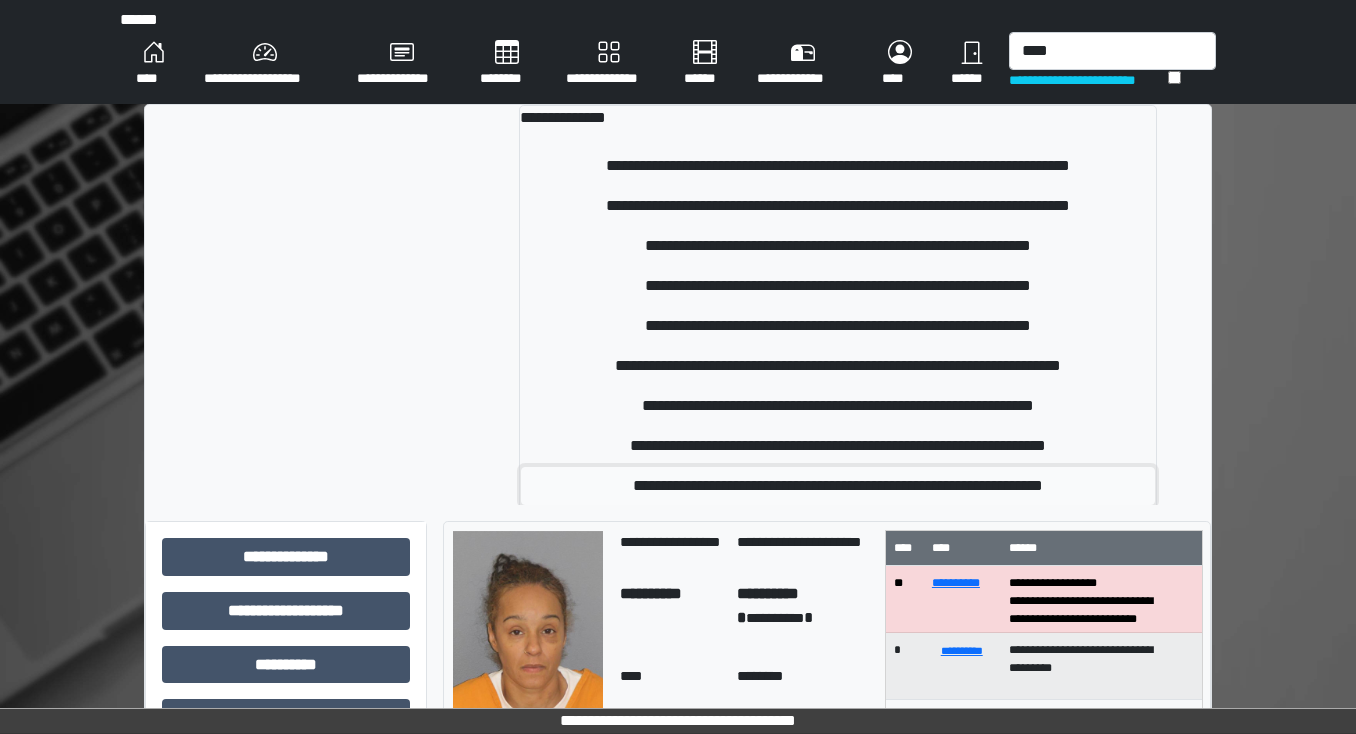 click on "**********" at bounding box center [838, 486] 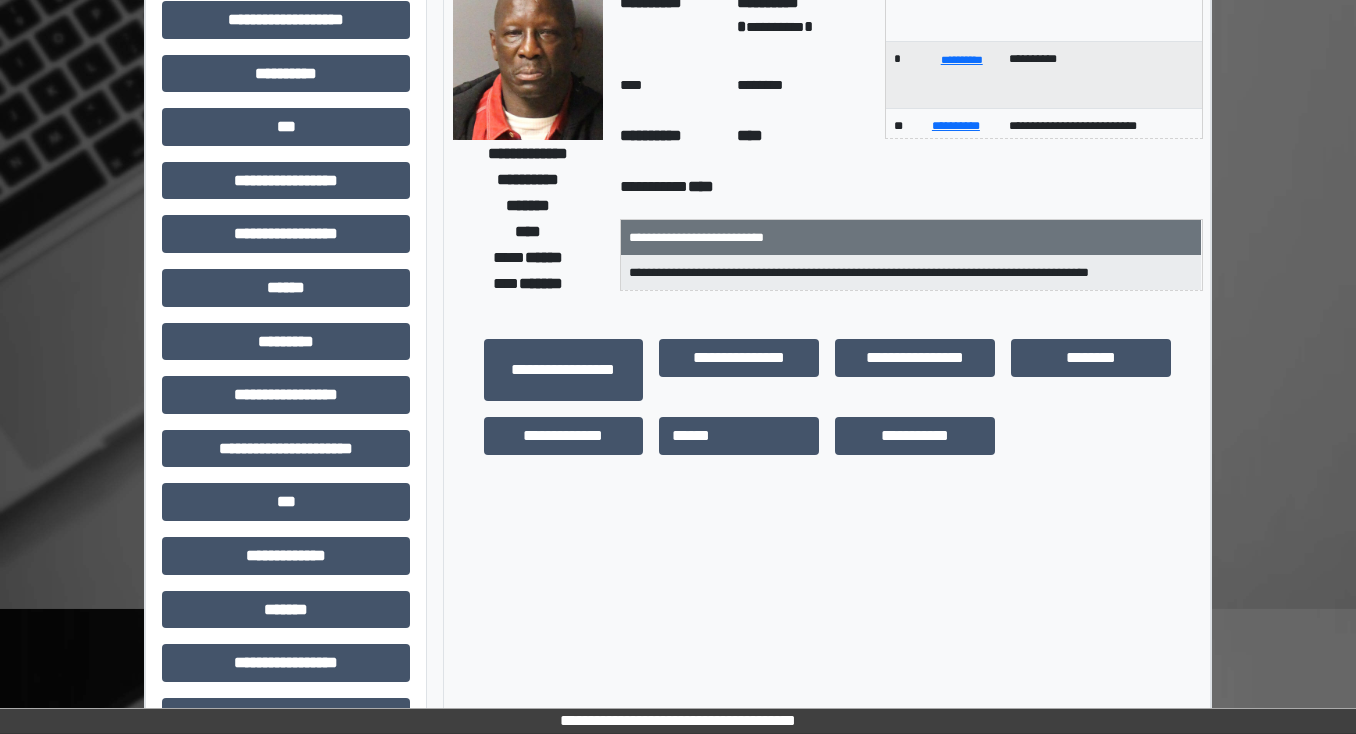 scroll, scrollTop: 240, scrollLeft: 0, axis: vertical 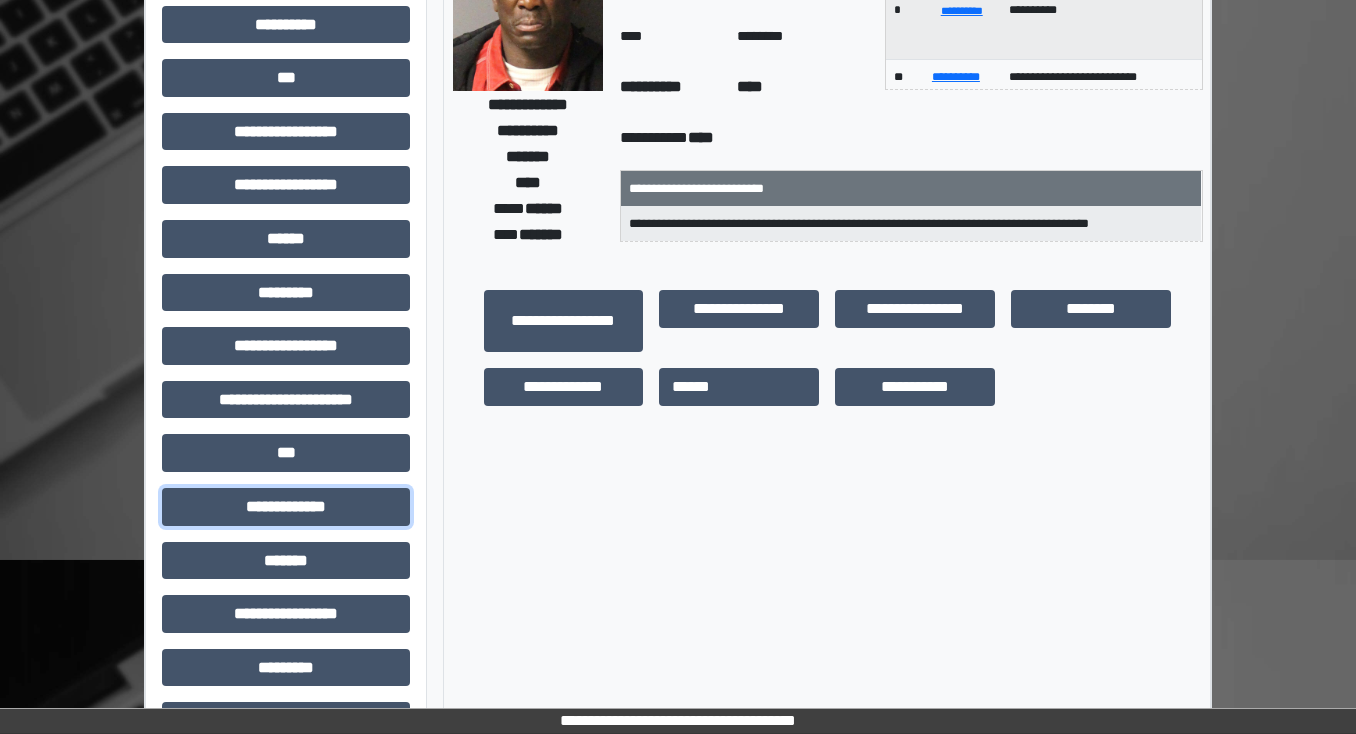 drag, startPoint x: 331, startPoint y: 499, endPoint x: 419, endPoint y: 504, distance: 88.14193 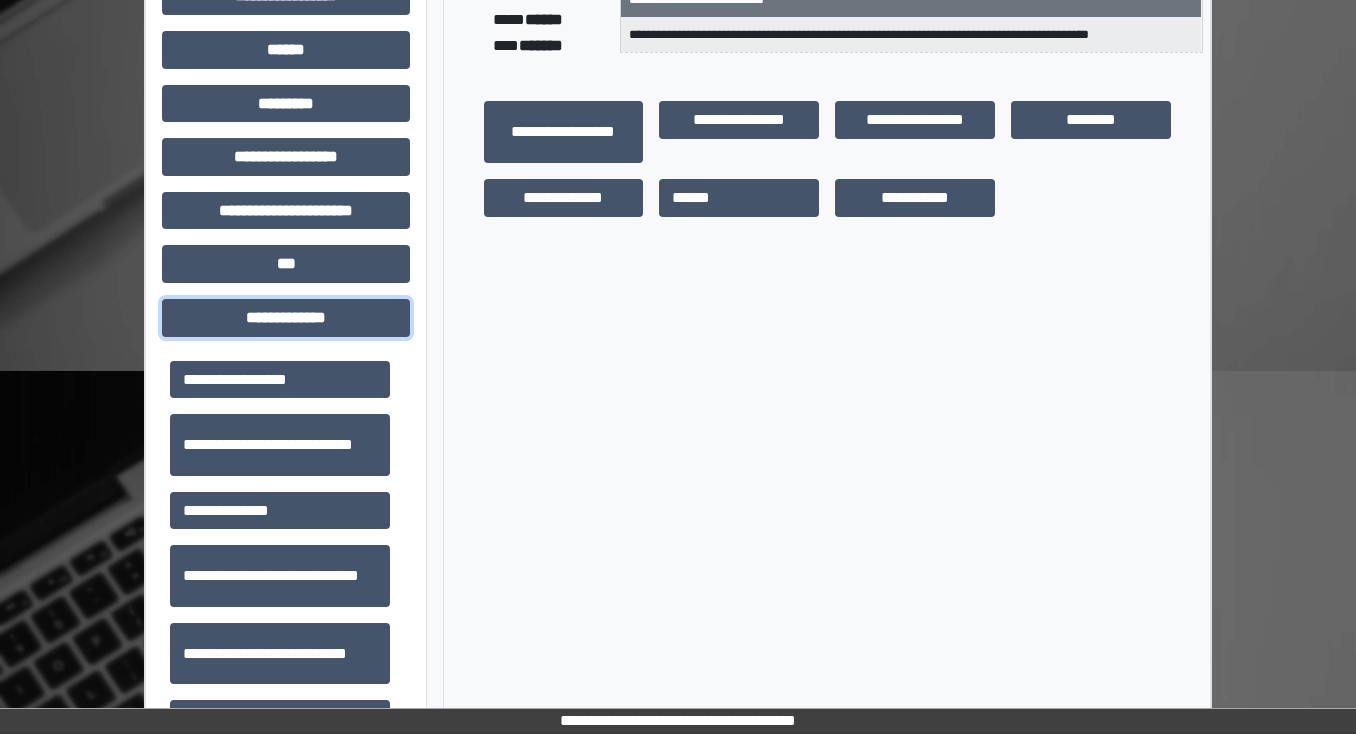 scroll, scrollTop: 480, scrollLeft: 0, axis: vertical 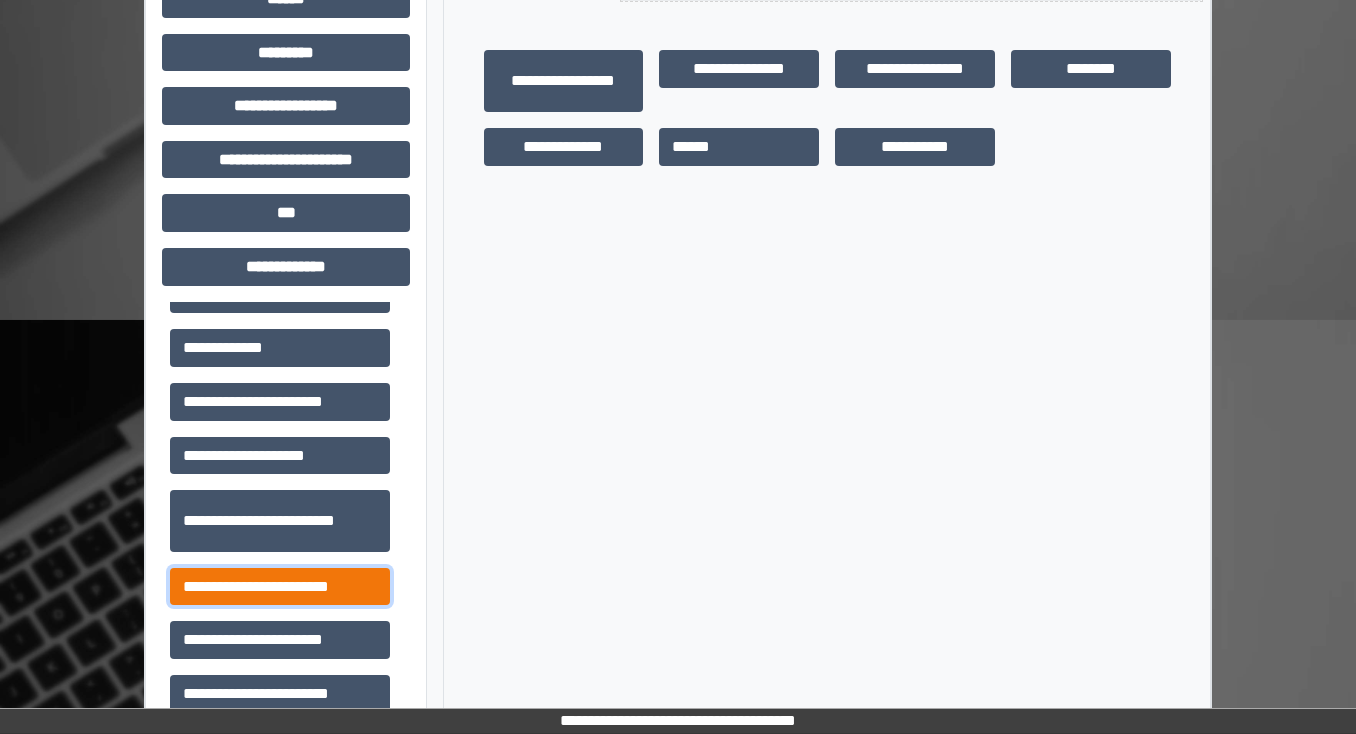 click on "**********" at bounding box center [280, 587] 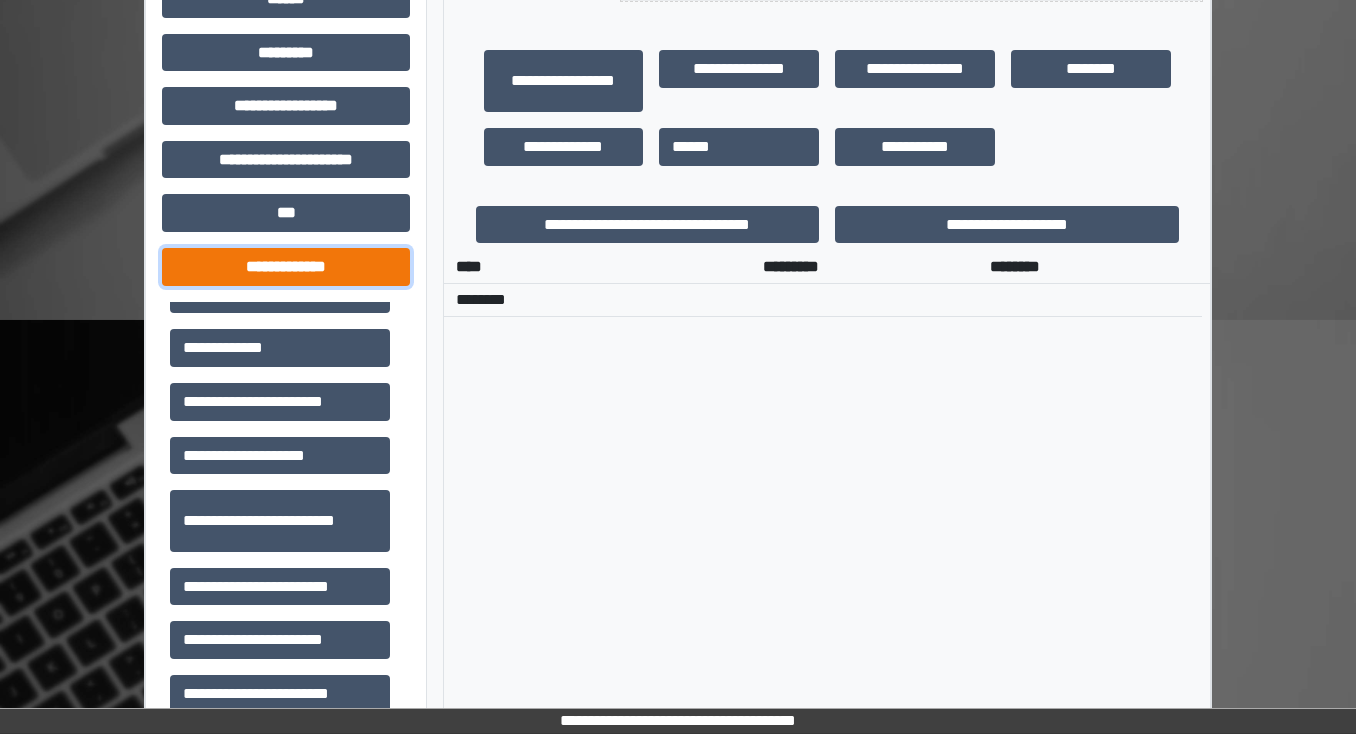 click on "**********" at bounding box center (286, 267) 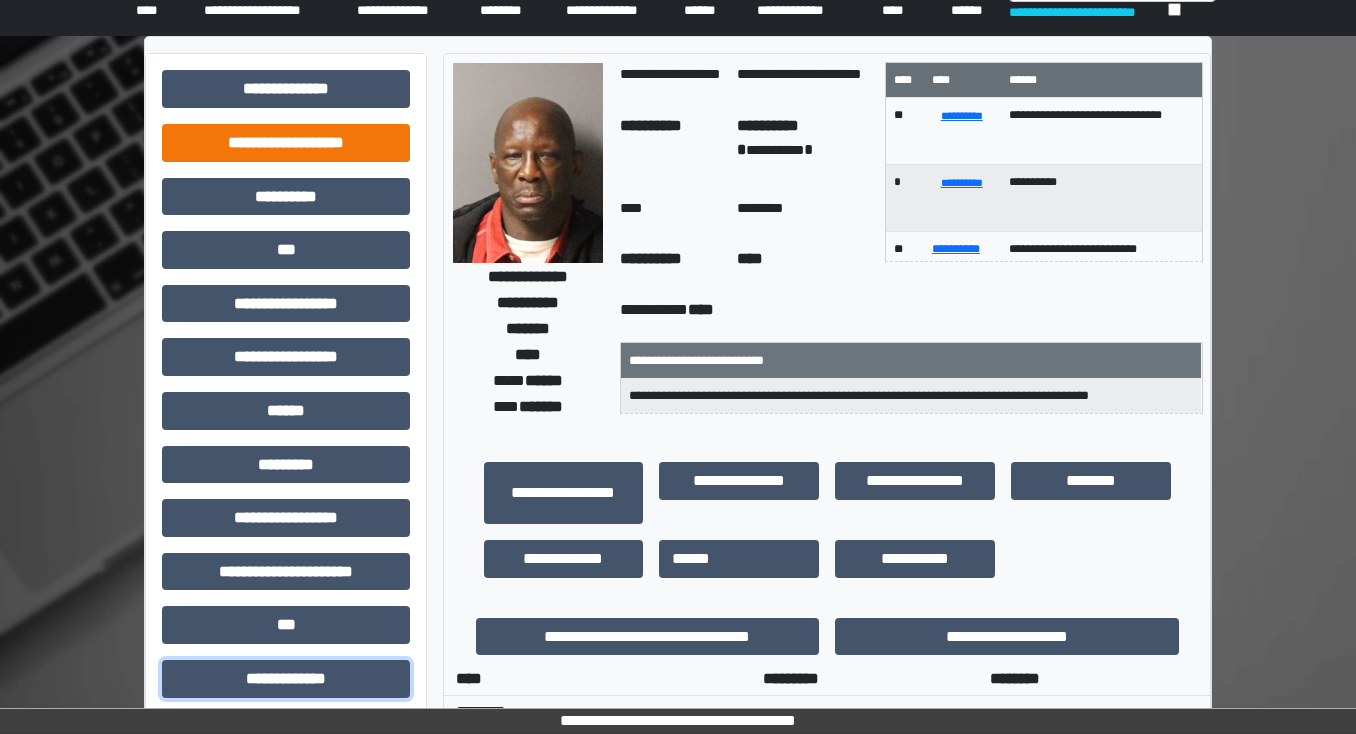 scroll, scrollTop: 0, scrollLeft: 0, axis: both 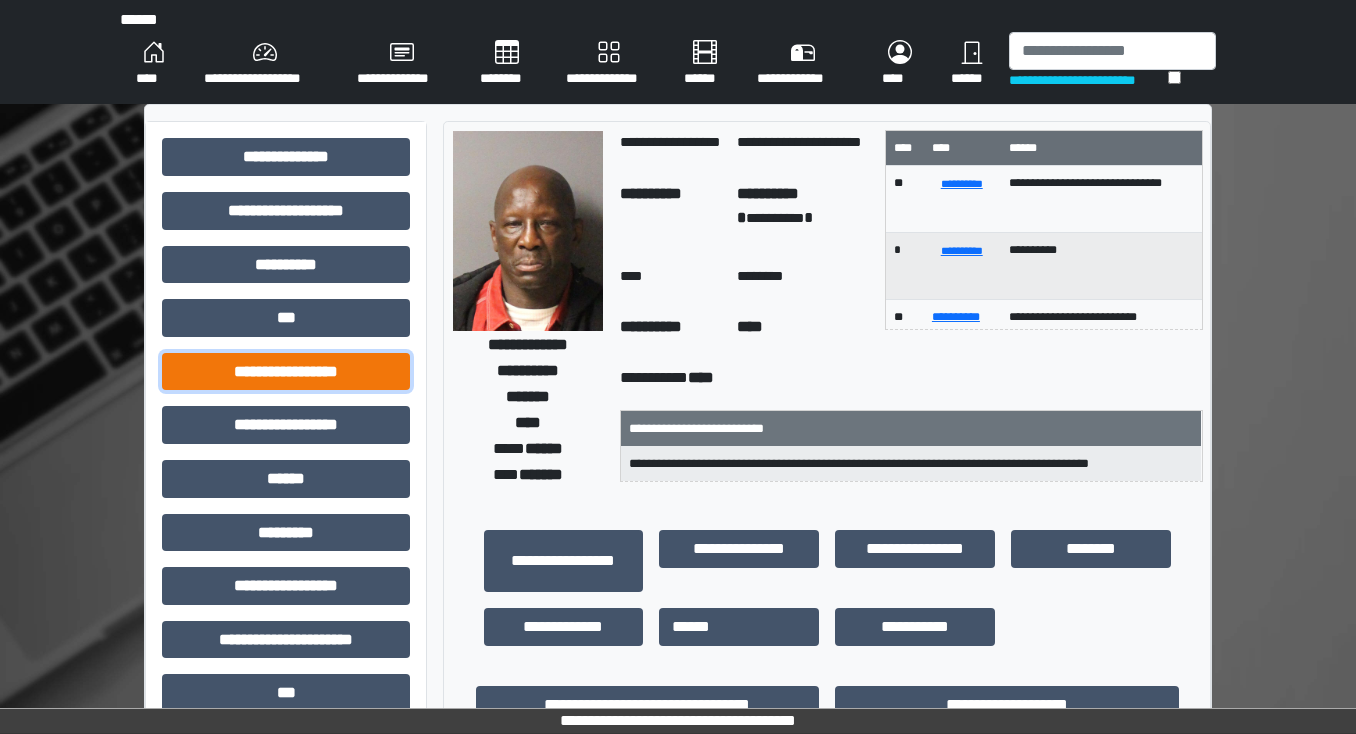 click on "**********" at bounding box center (286, 372) 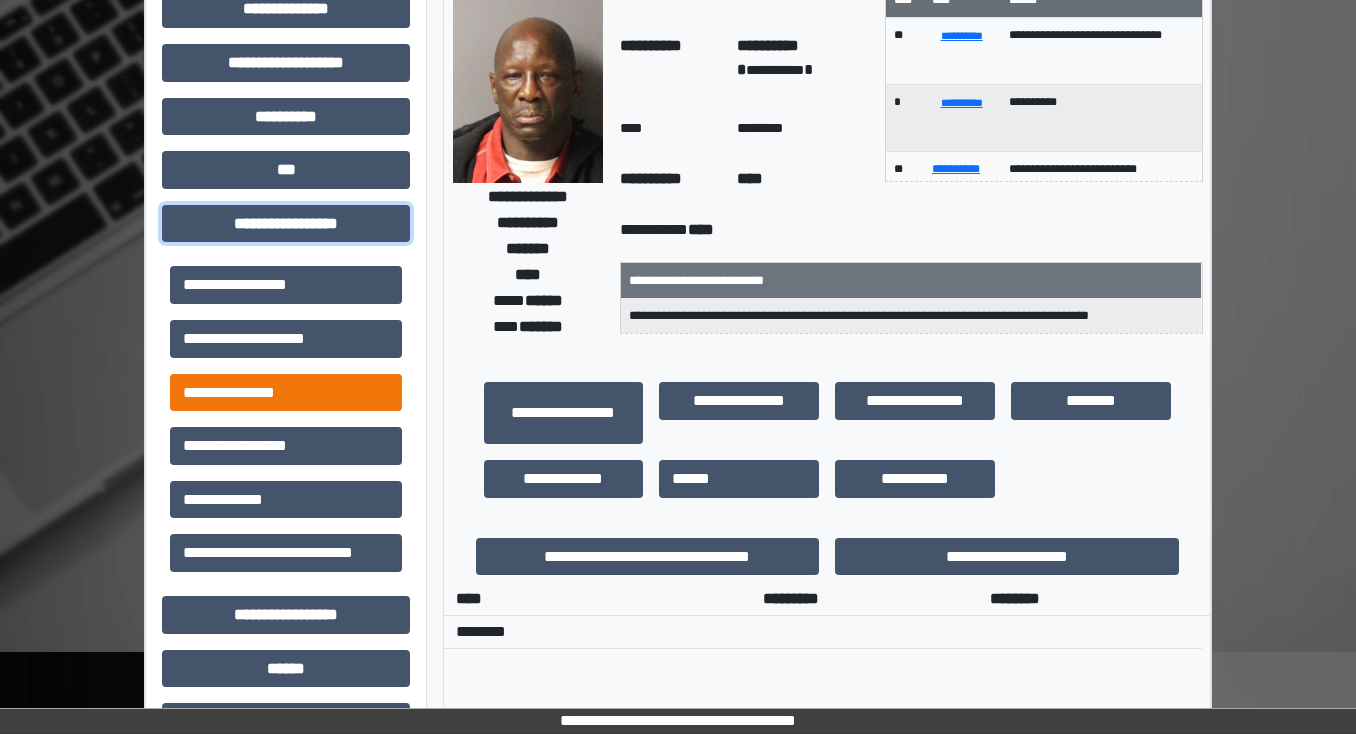 scroll, scrollTop: 160, scrollLeft: 0, axis: vertical 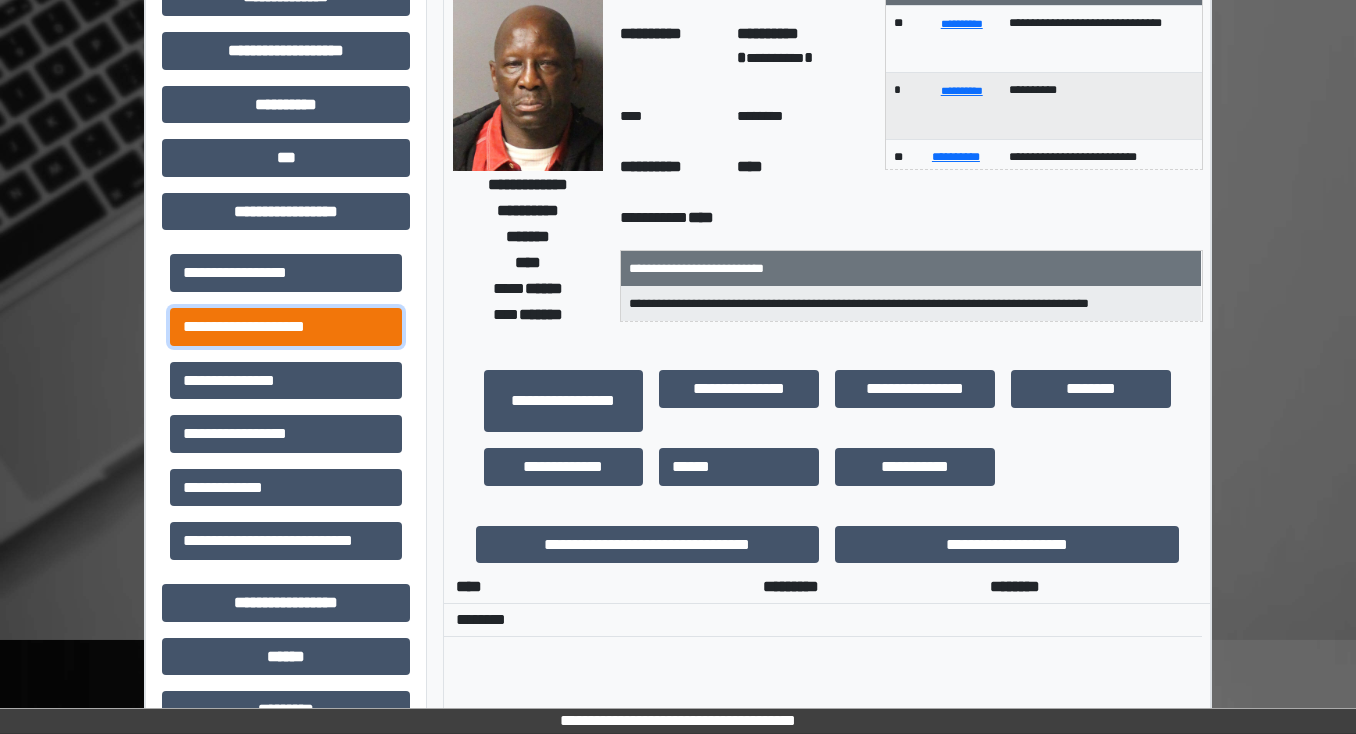 click on "**********" at bounding box center (286, 327) 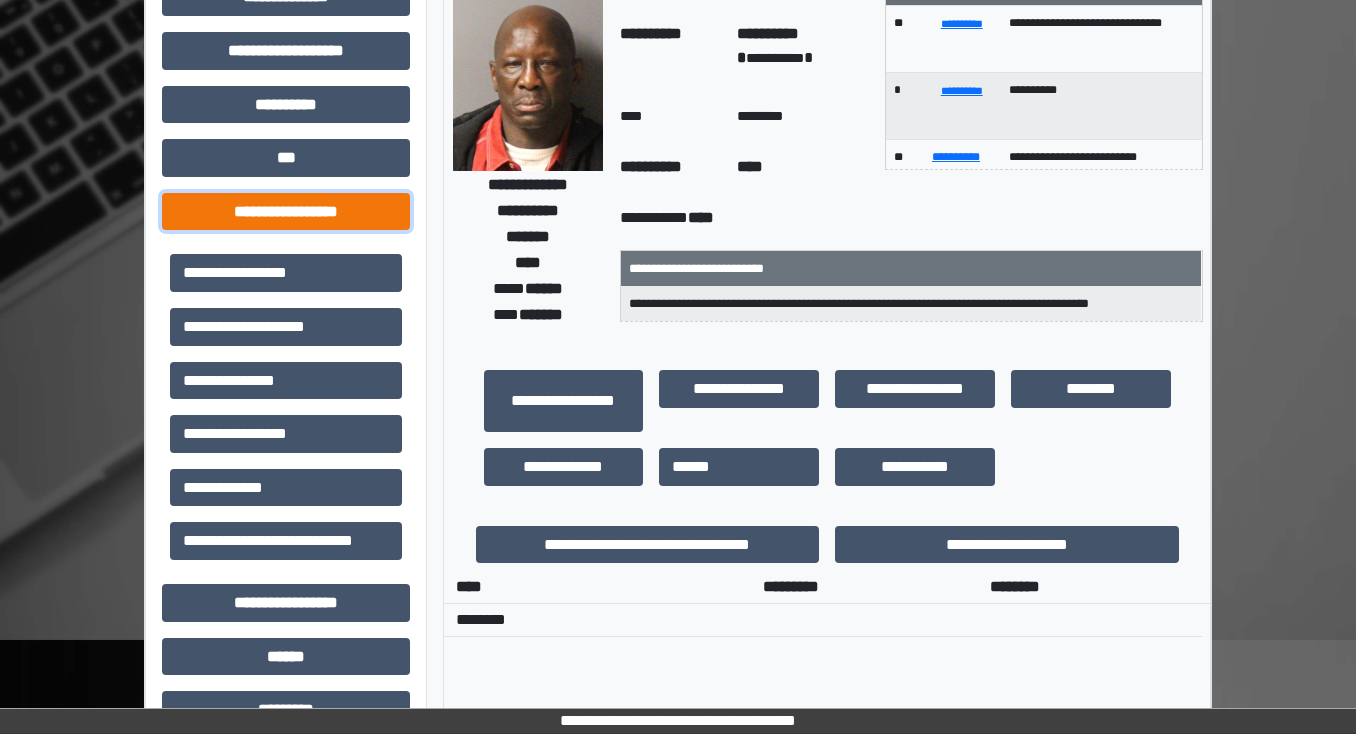 click on "**********" at bounding box center (286, 212) 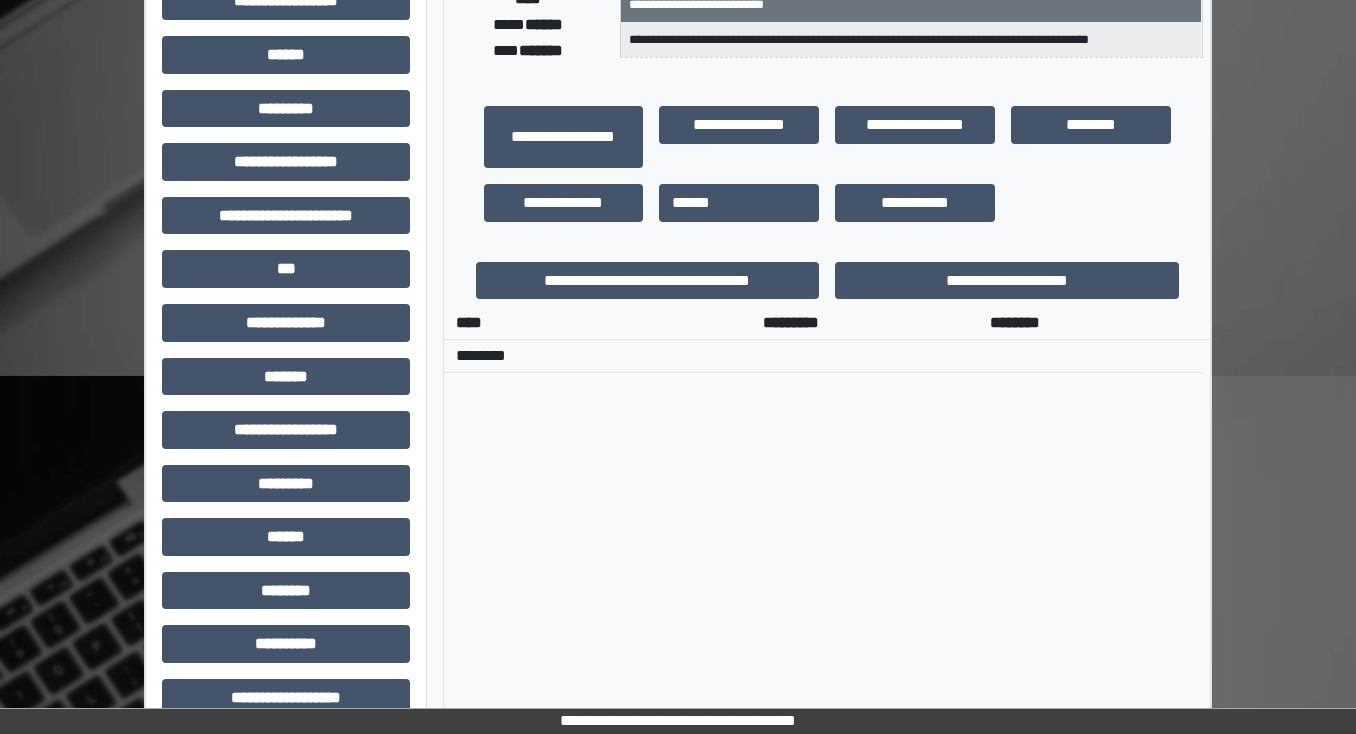scroll, scrollTop: 532, scrollLeft: 0, axis: vertical 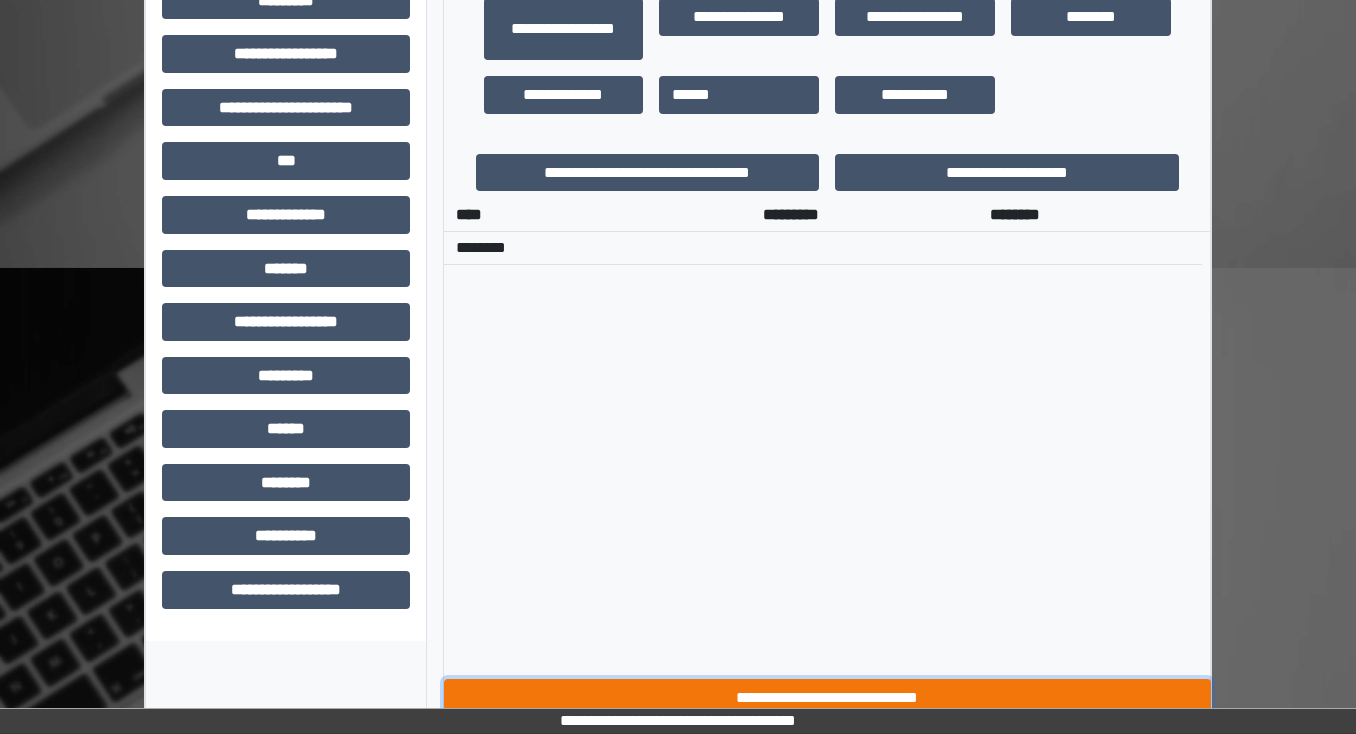 click on "**********" at bounding box center (827, 698) 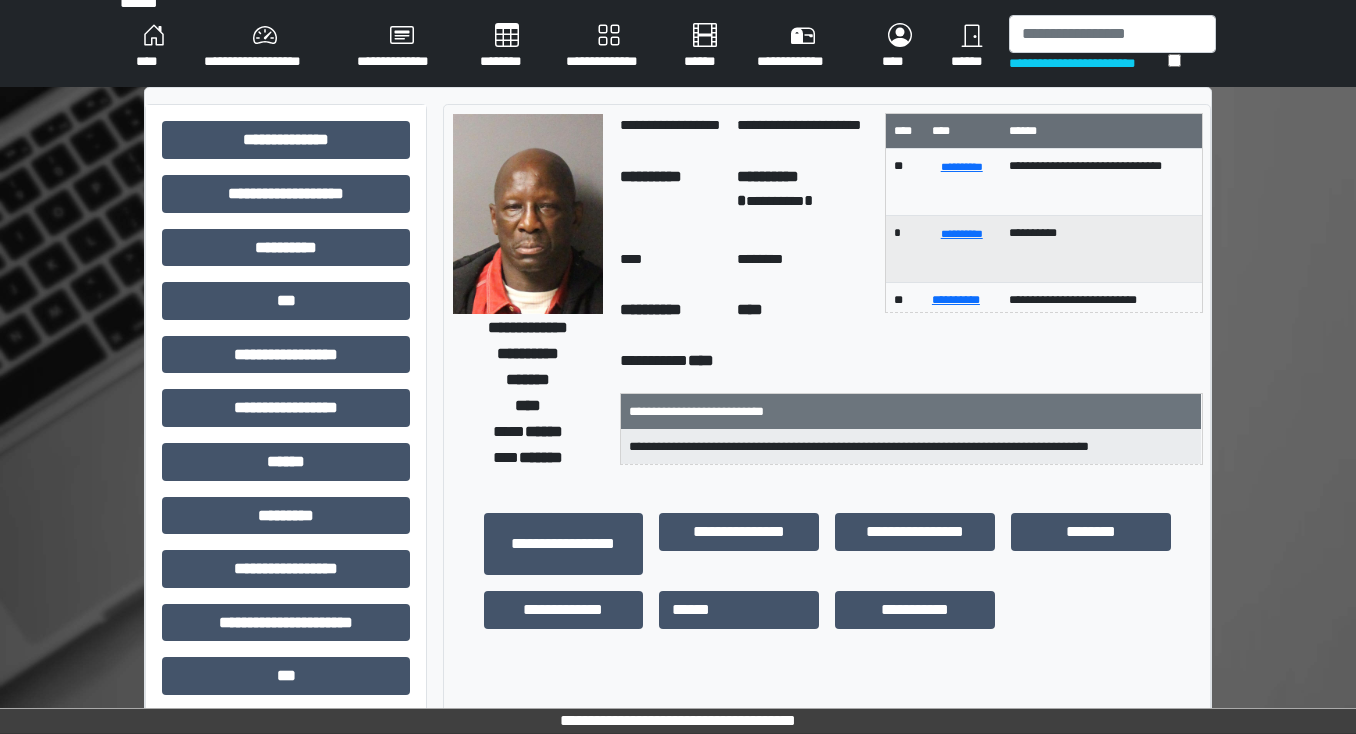 scroll, scrollTop: 0, scrollLeft: 0, axis: both 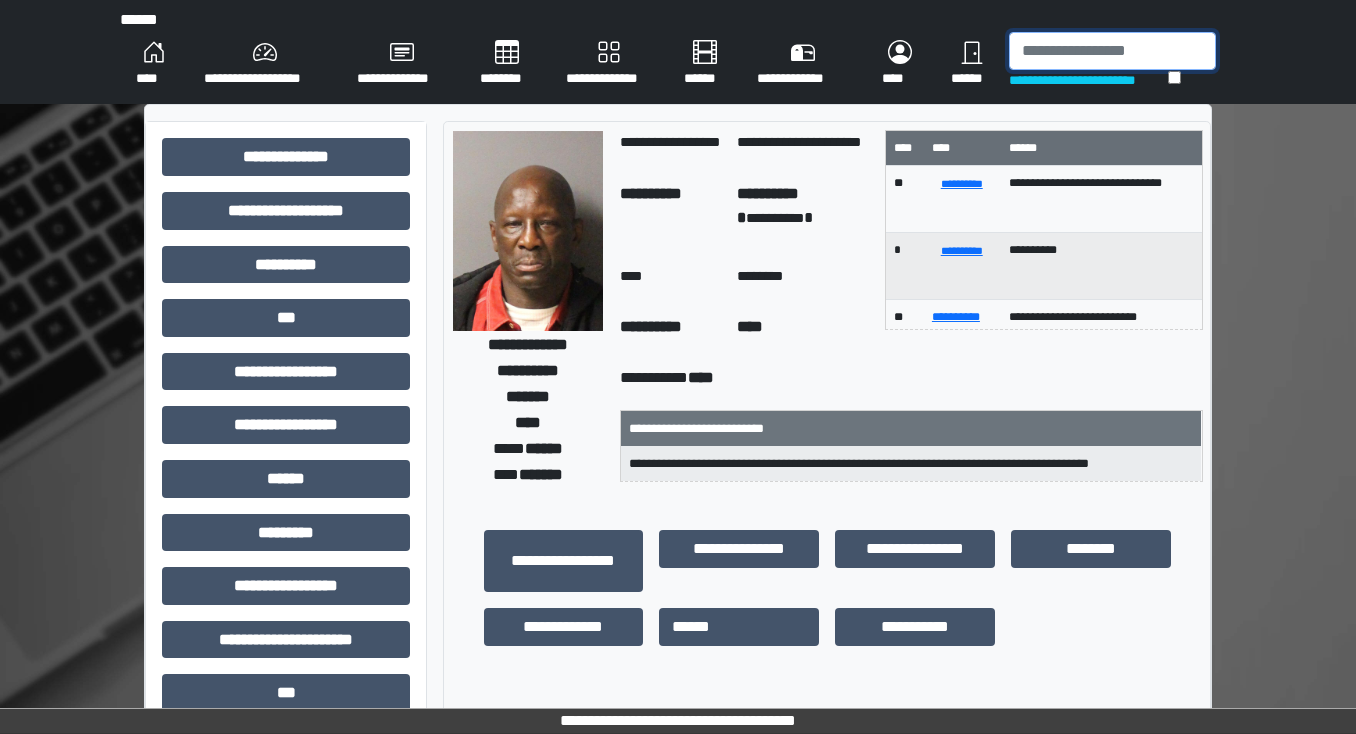 click at bounding box center (1112, 51) 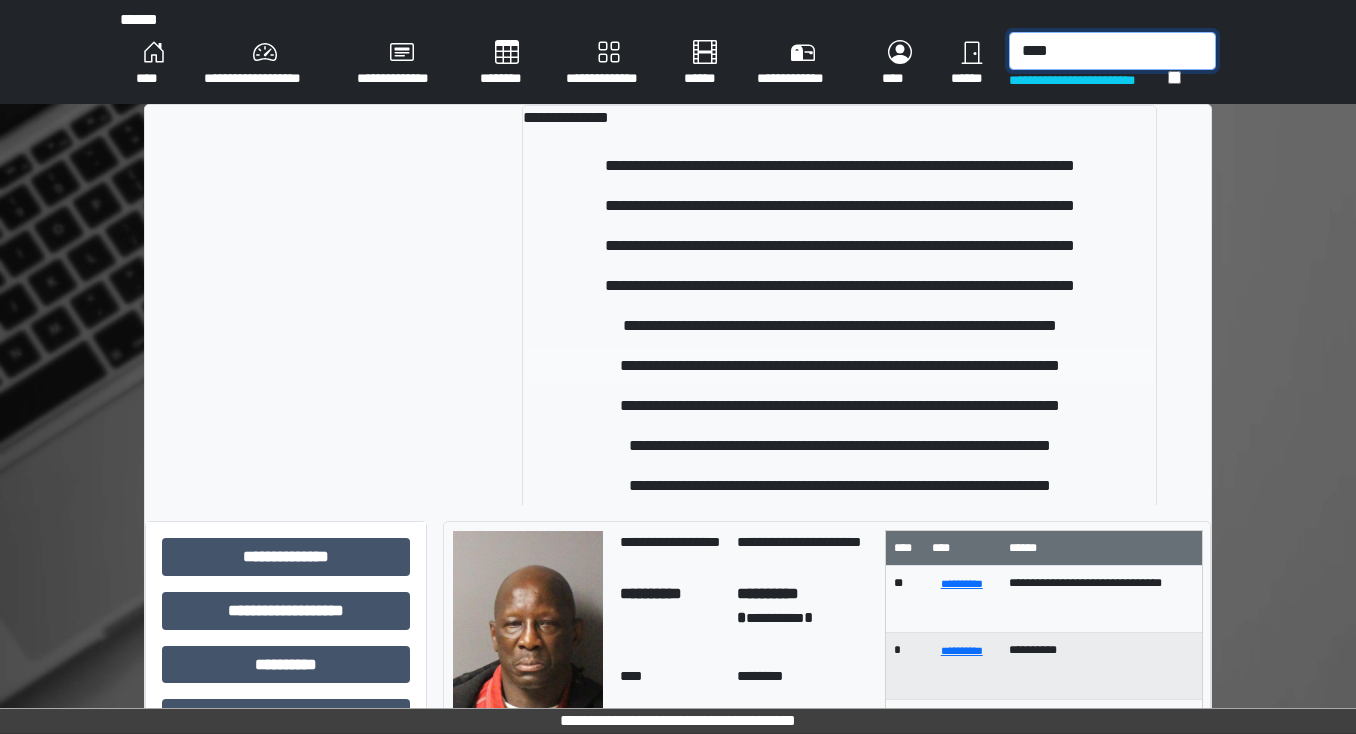 type on "****" 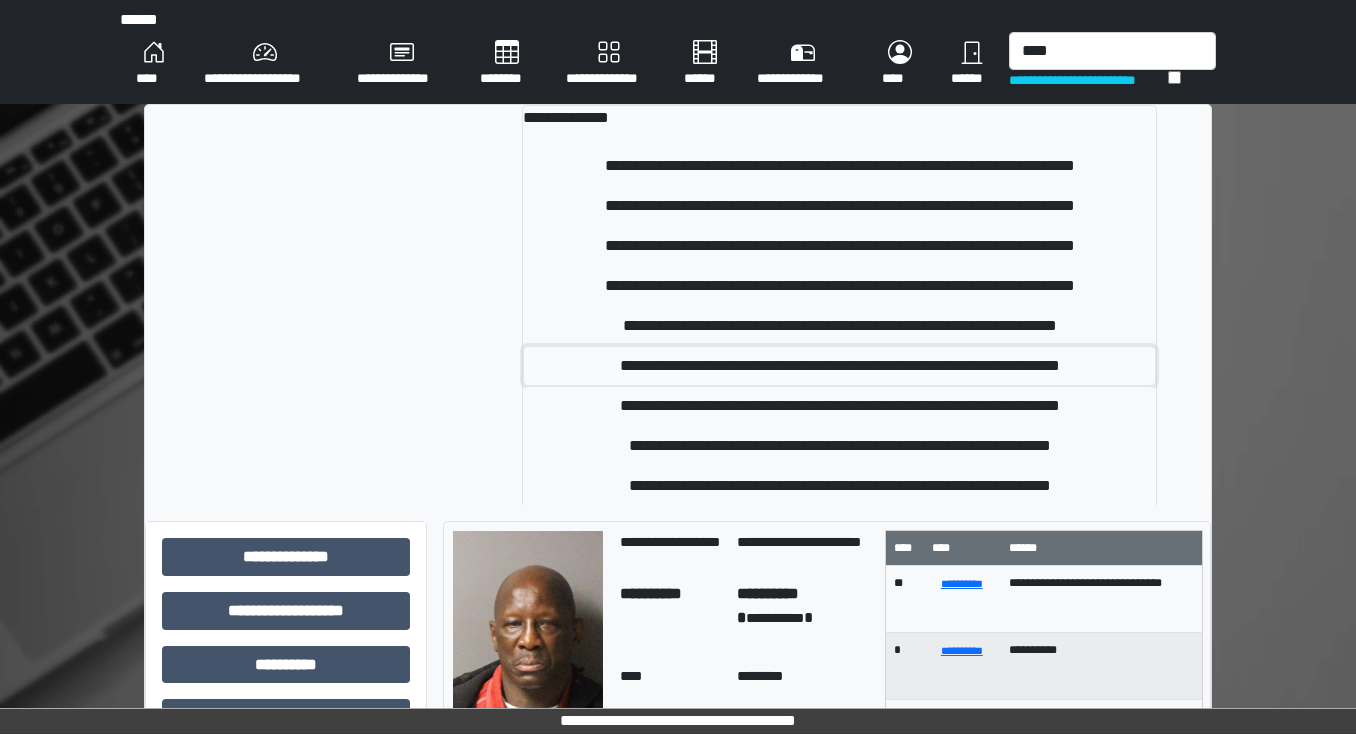 click on "**********" at bounding box center [839, 366] 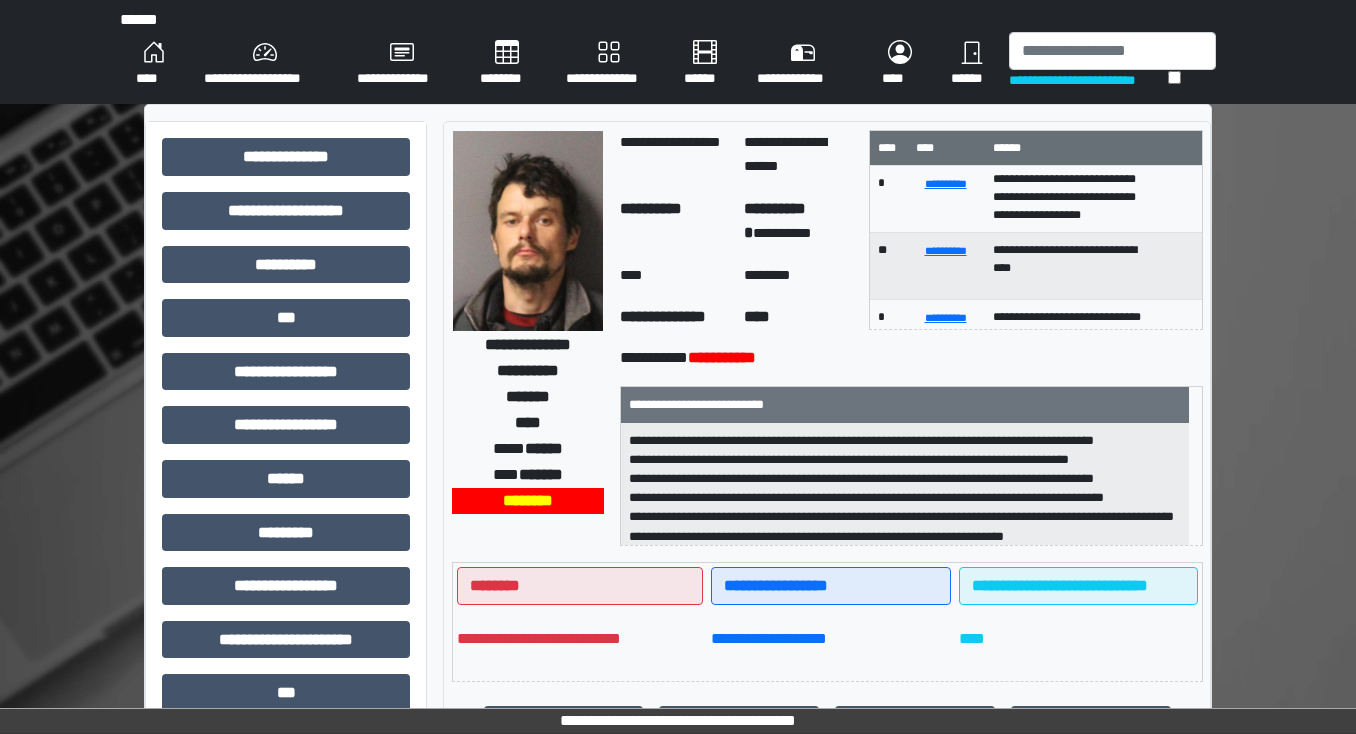 scroll, scrollTop: 148, scrollLeft: 0, axis: vertical 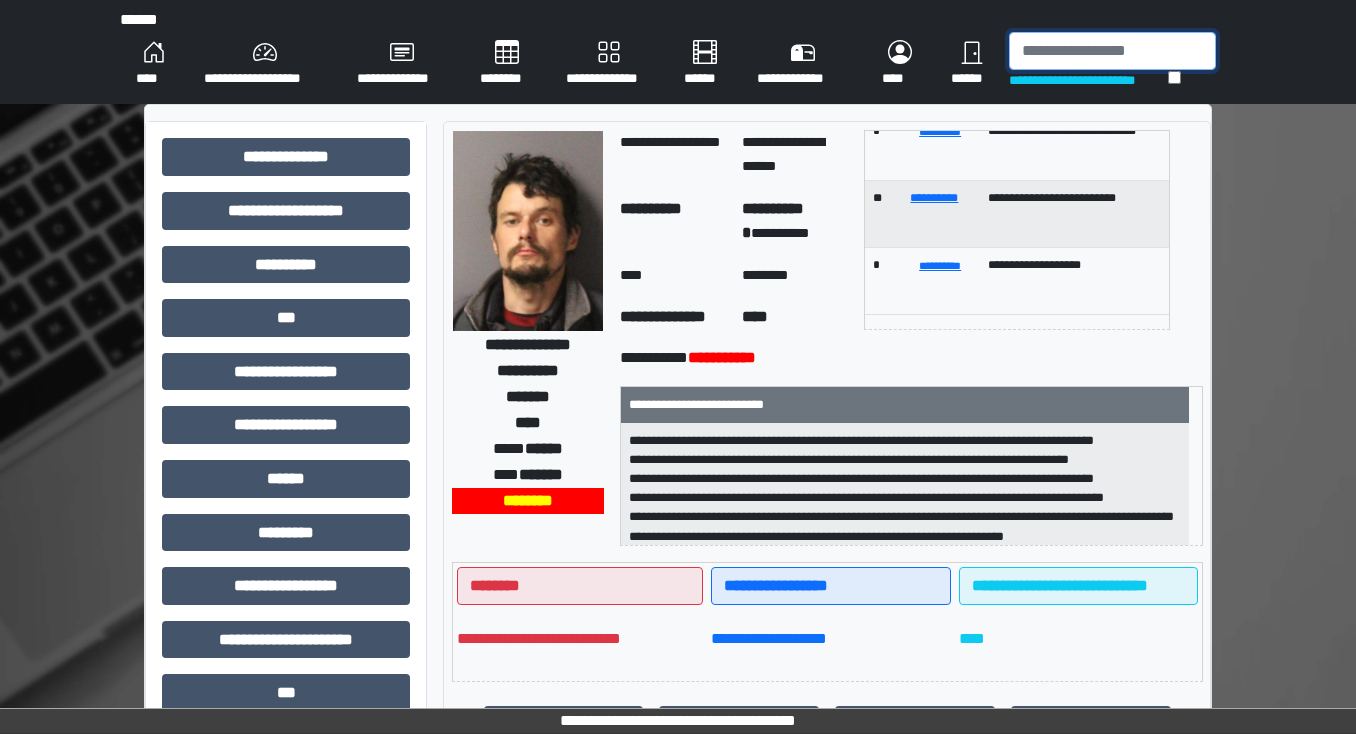 click at bounding box center [1112, 51] 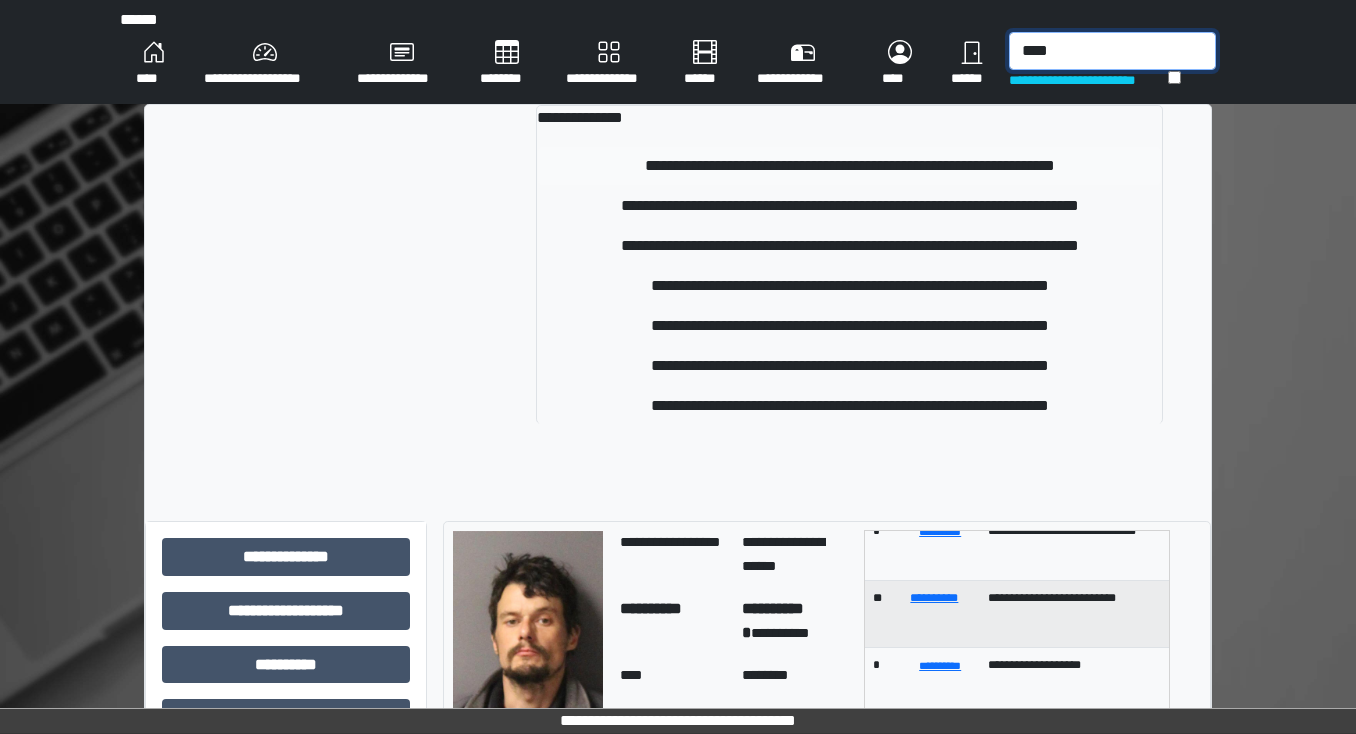 type on "****" 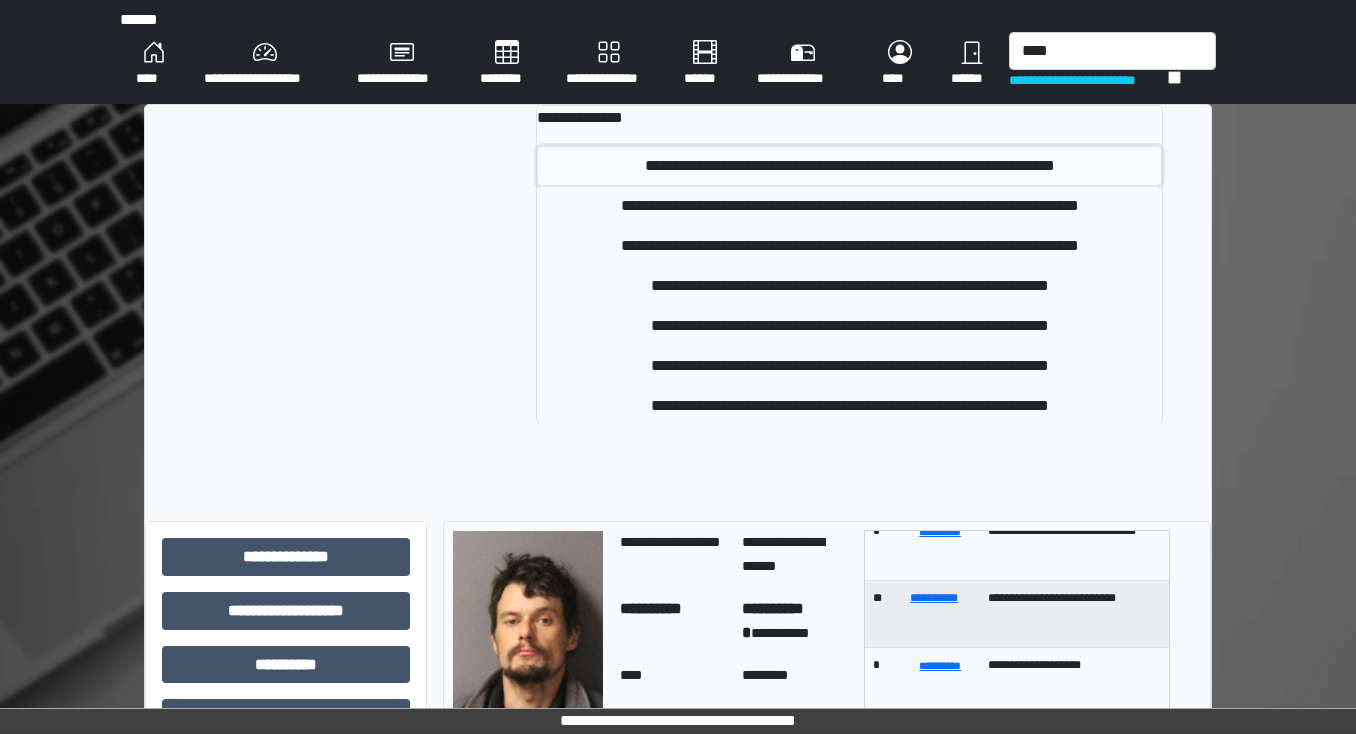click on "**********" at bounding box center [849, 166] 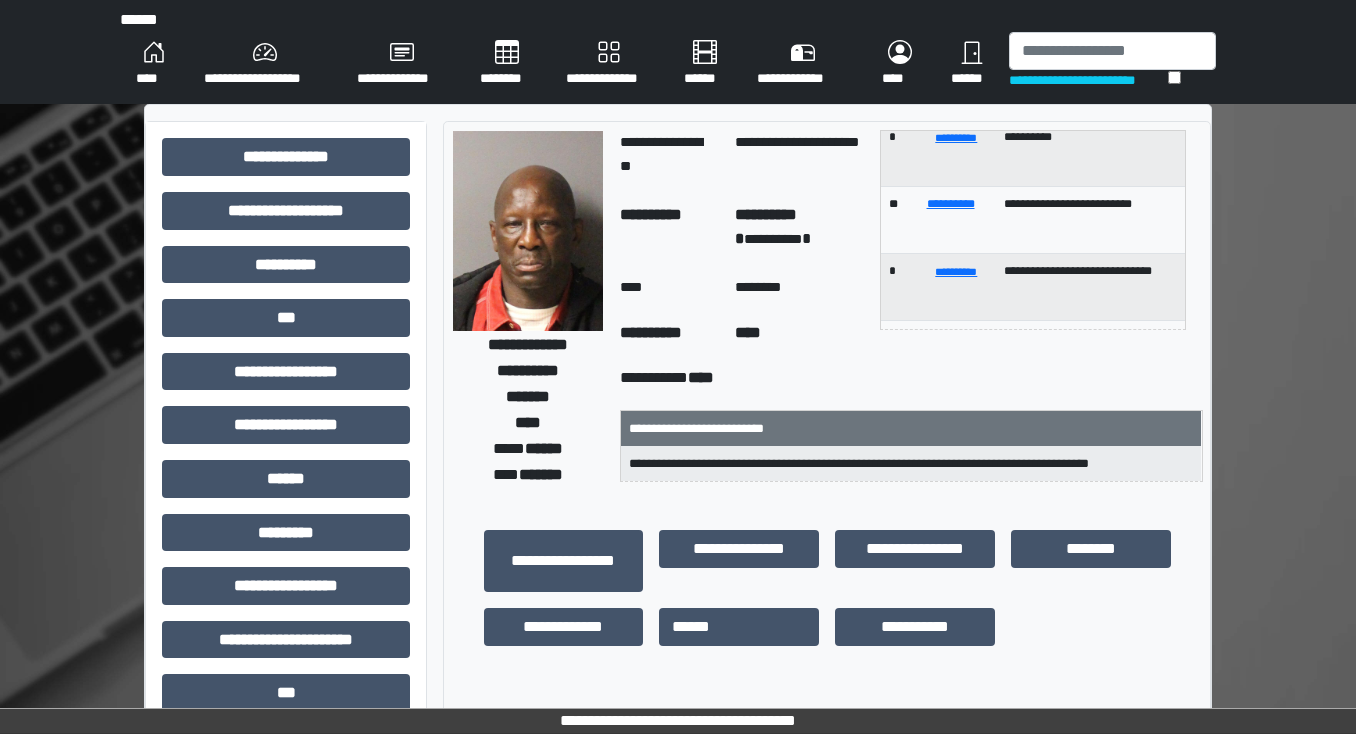 scroll, scrollTop: 119, scrollLeft: 0, axis: vertical 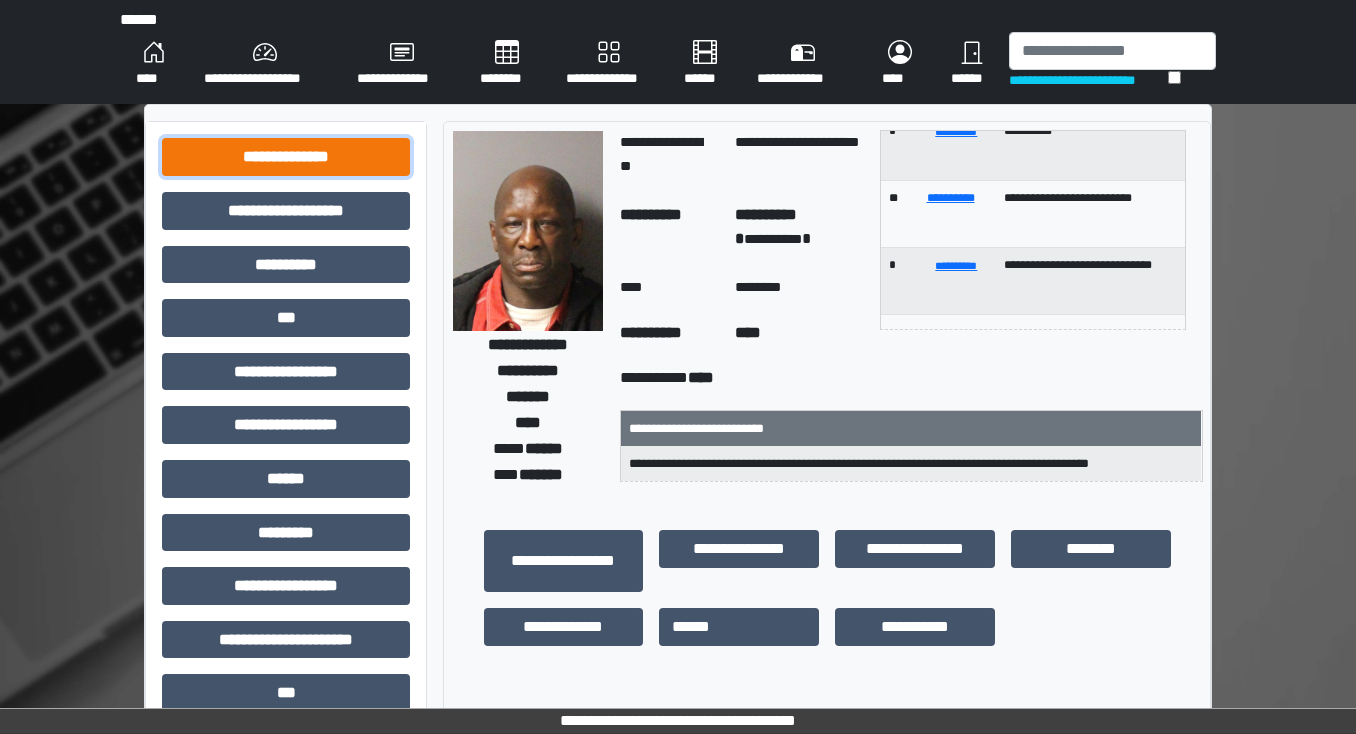 click on "**********" at bounding box center [286, 157] 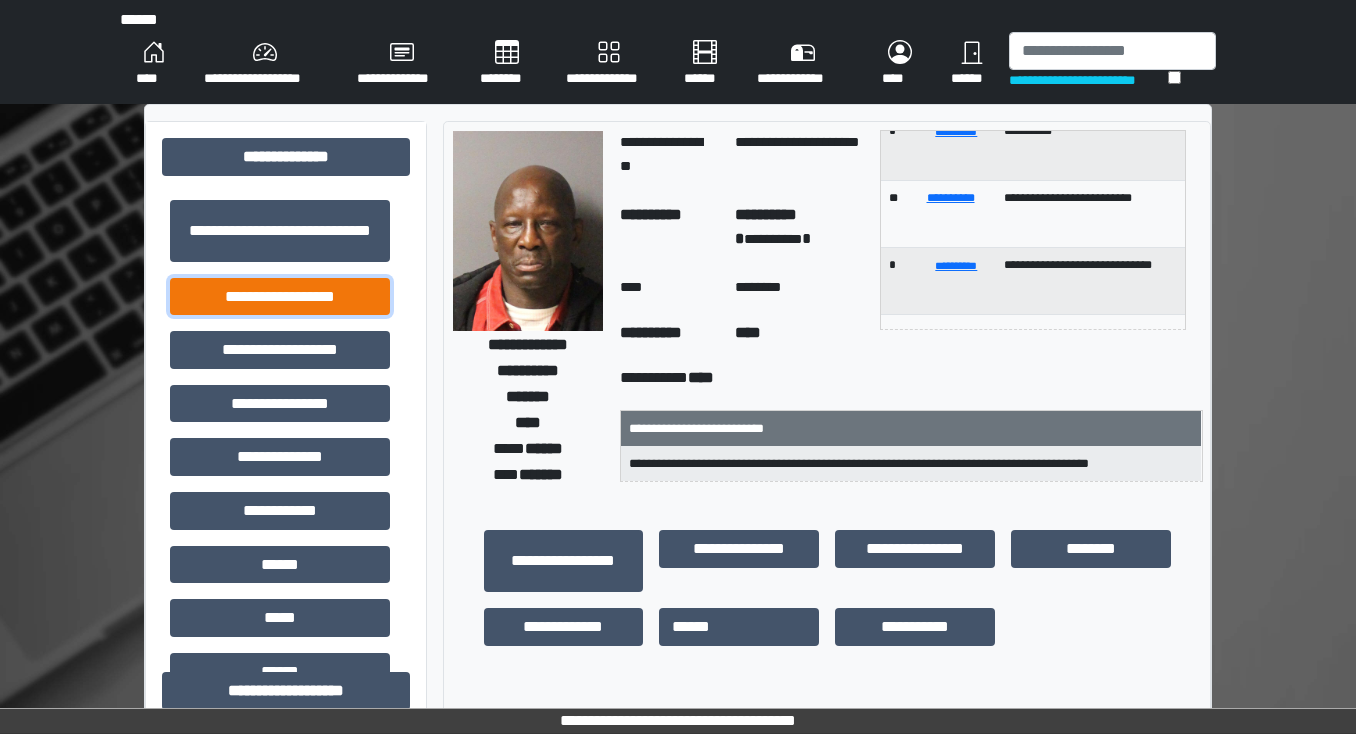 click on "**********" at bounding box center [280, 297] 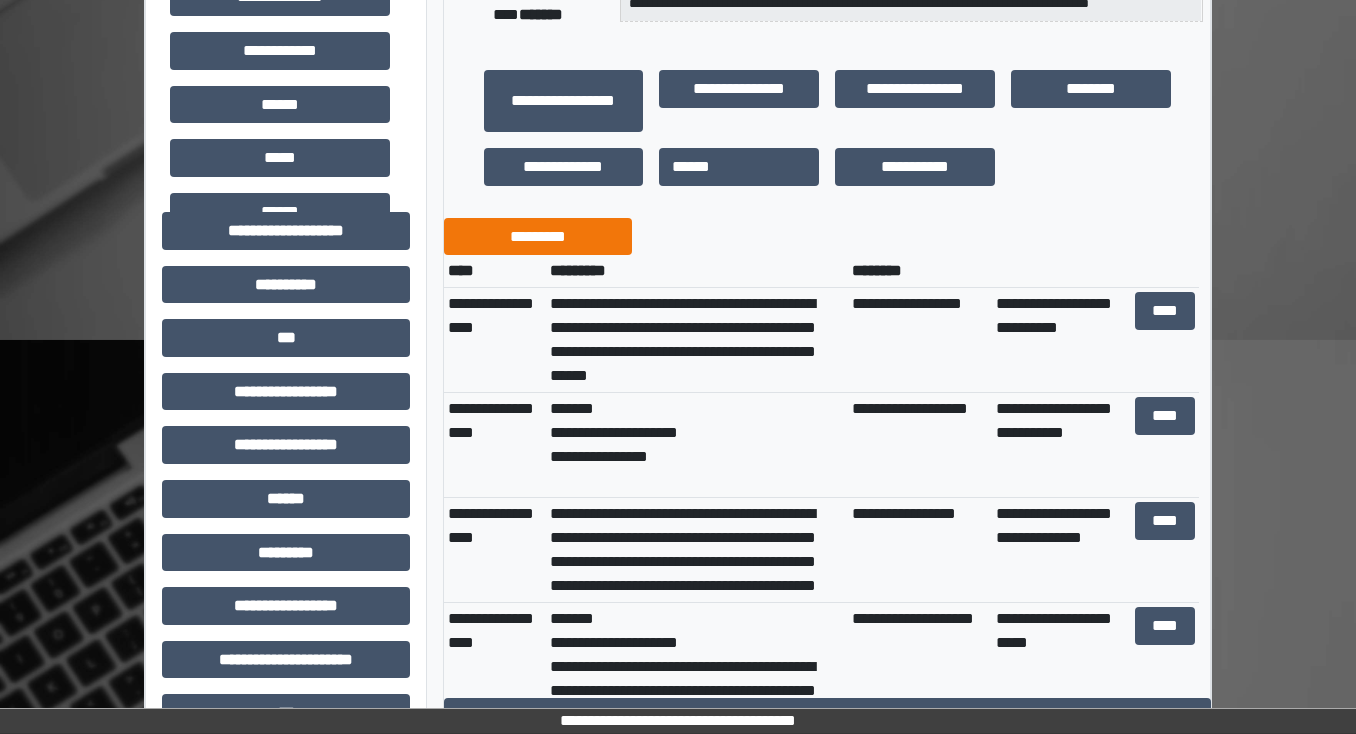 scroll, scrollTop: 480, scrollLeft: 0, axis: vertical 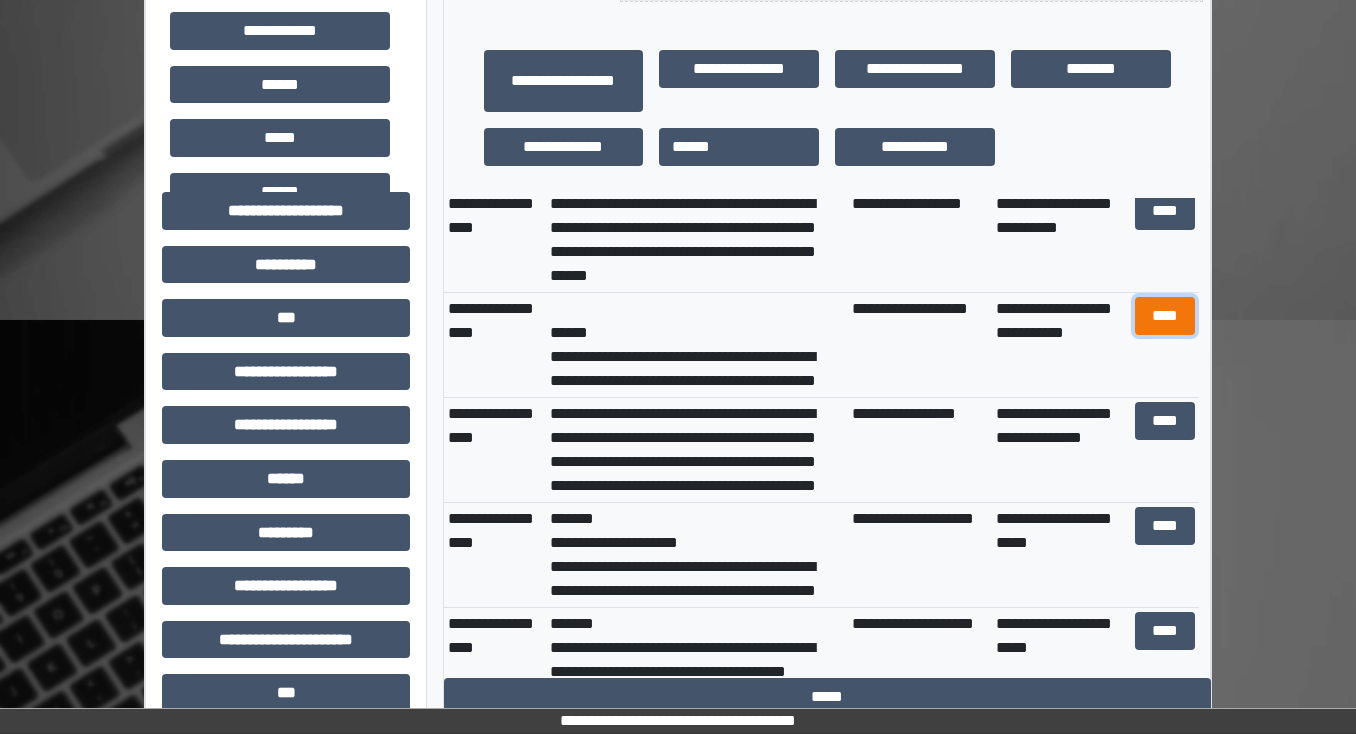 click on "****" at bounding box center (1164, 316) 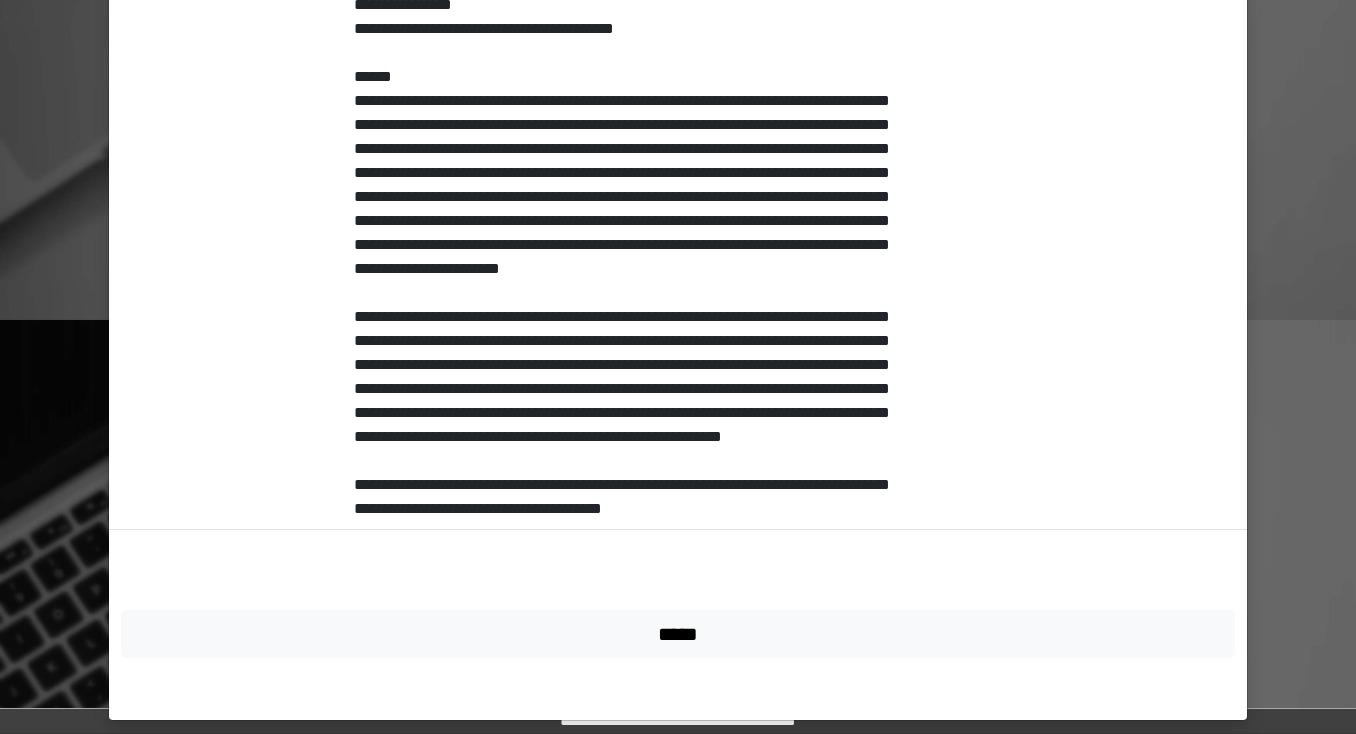 scroll, scrollTop: 603, scrollLeft: 0, axis: vertical 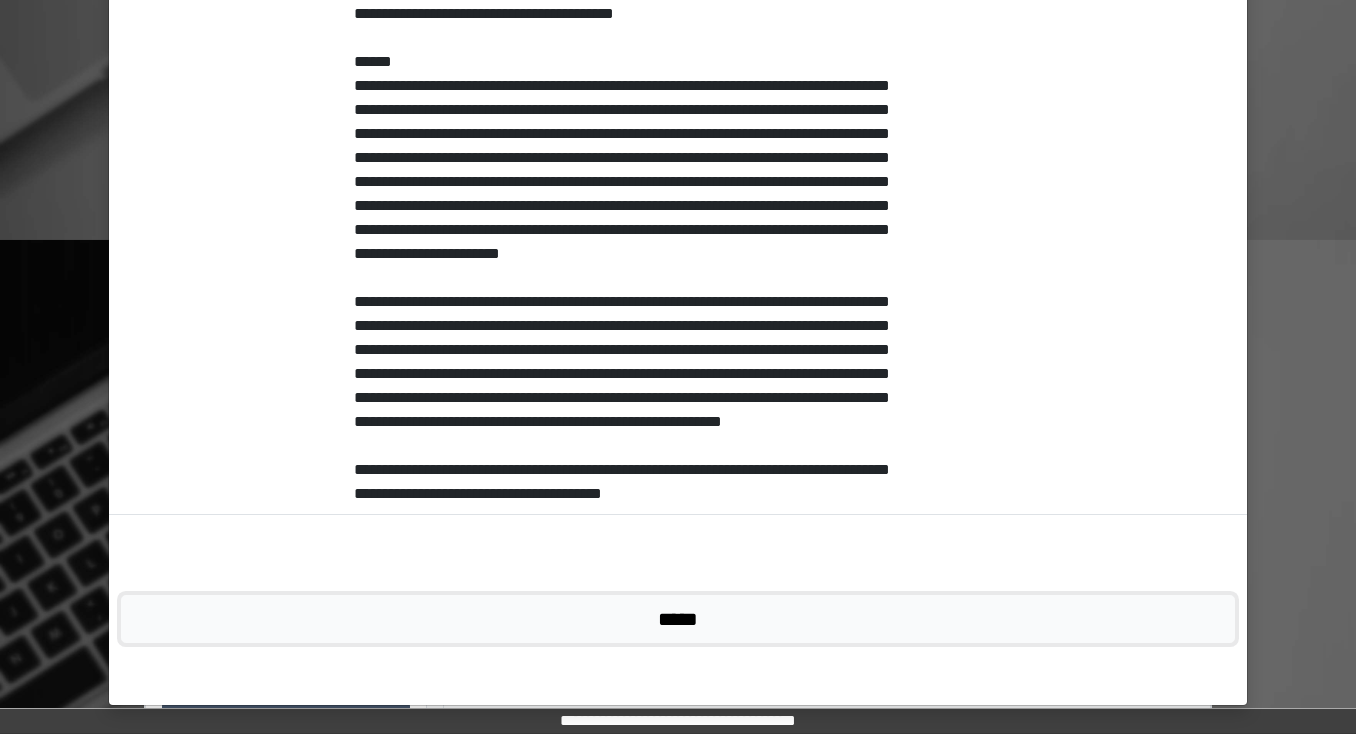 click on "*****" at bounding box center (678, 619) 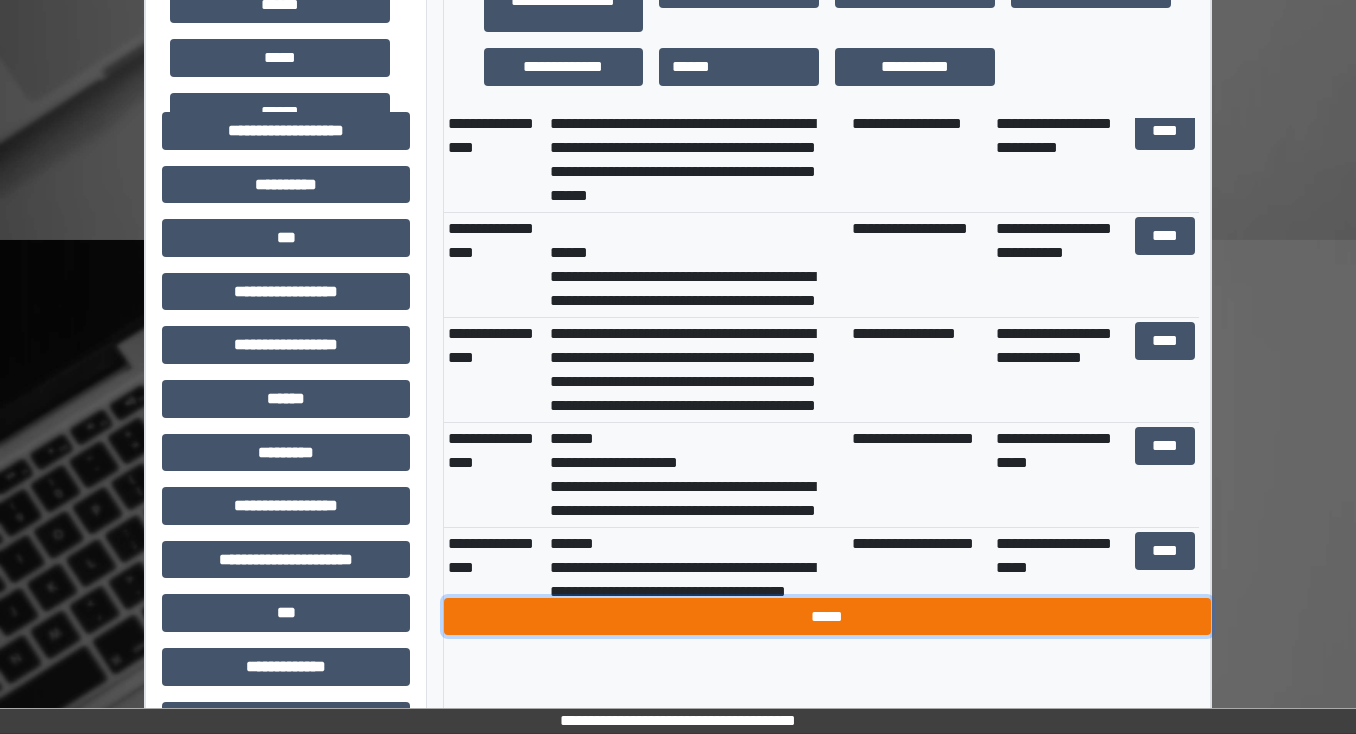 click on "*****" at bounding box center (827, 617) 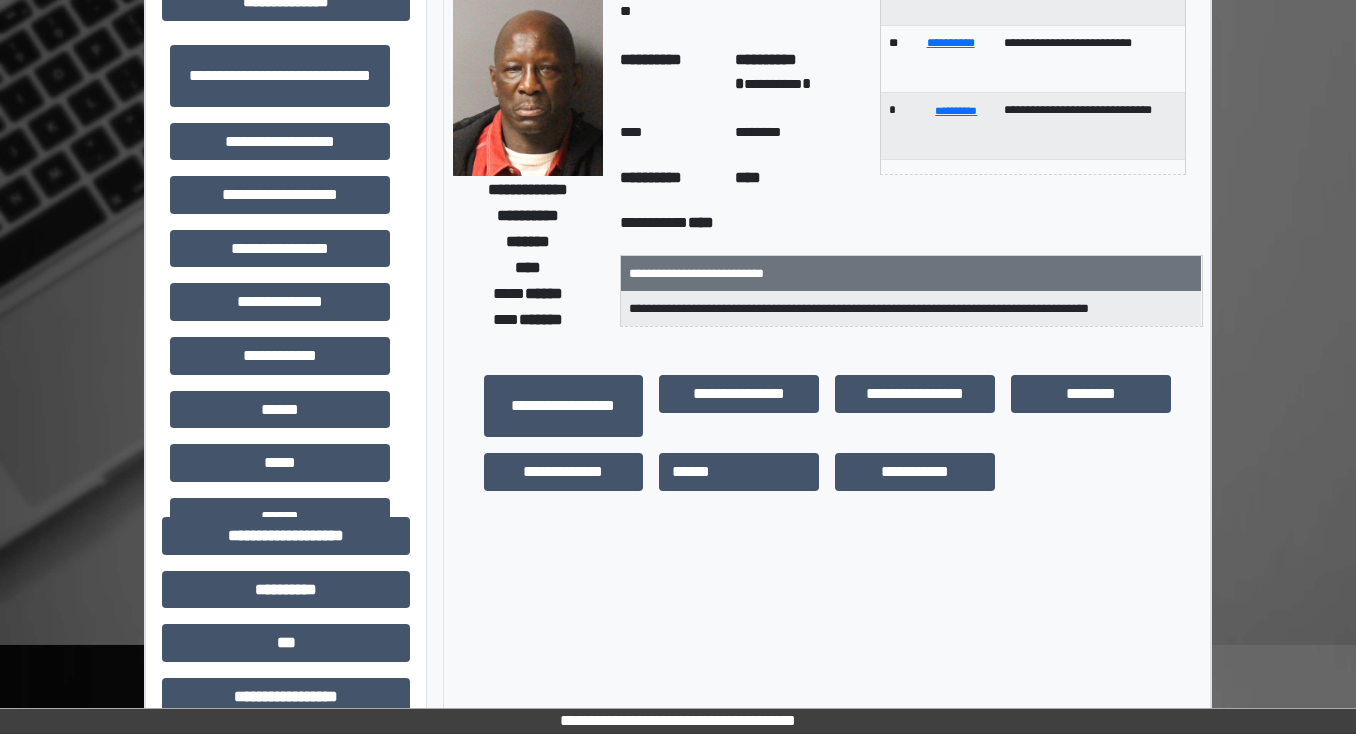 scroll, scrollTop: 0, scrollLeft: 0, axis: both 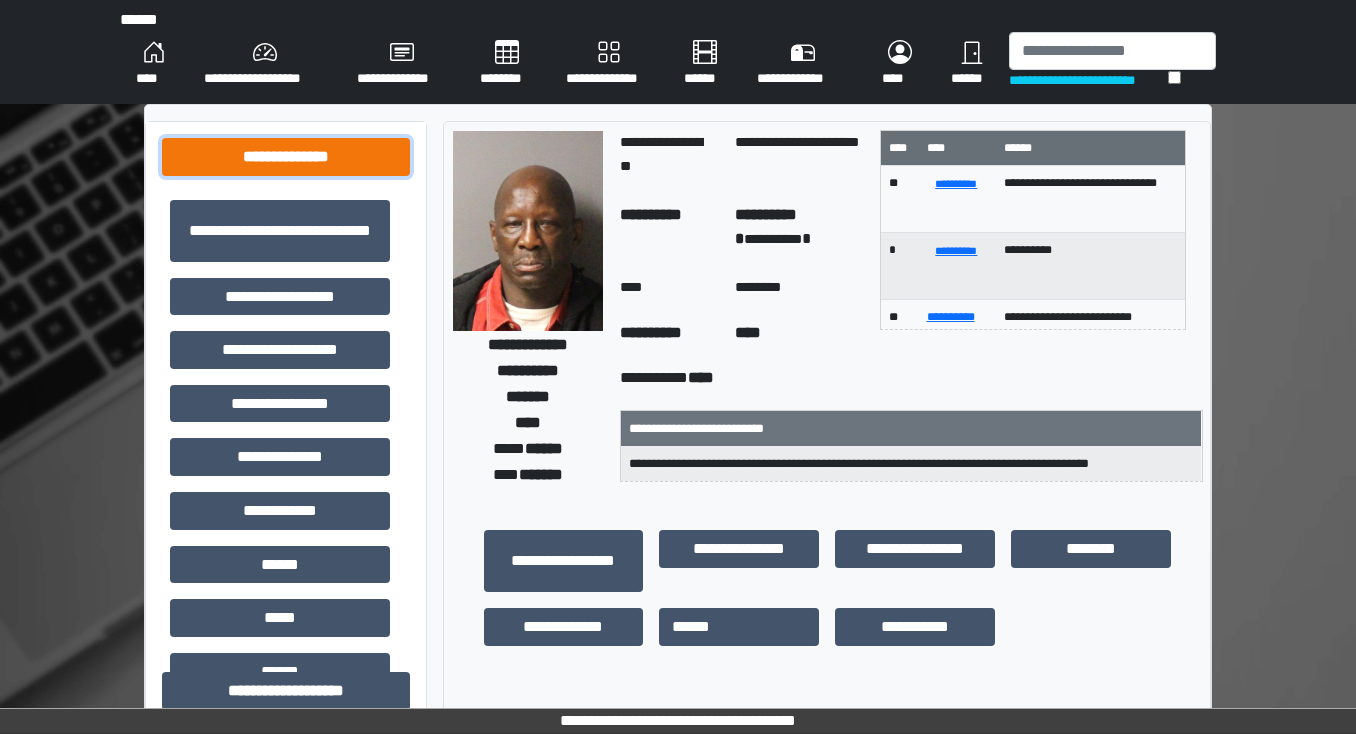 click on "**********" at bounding box center [286, 157] 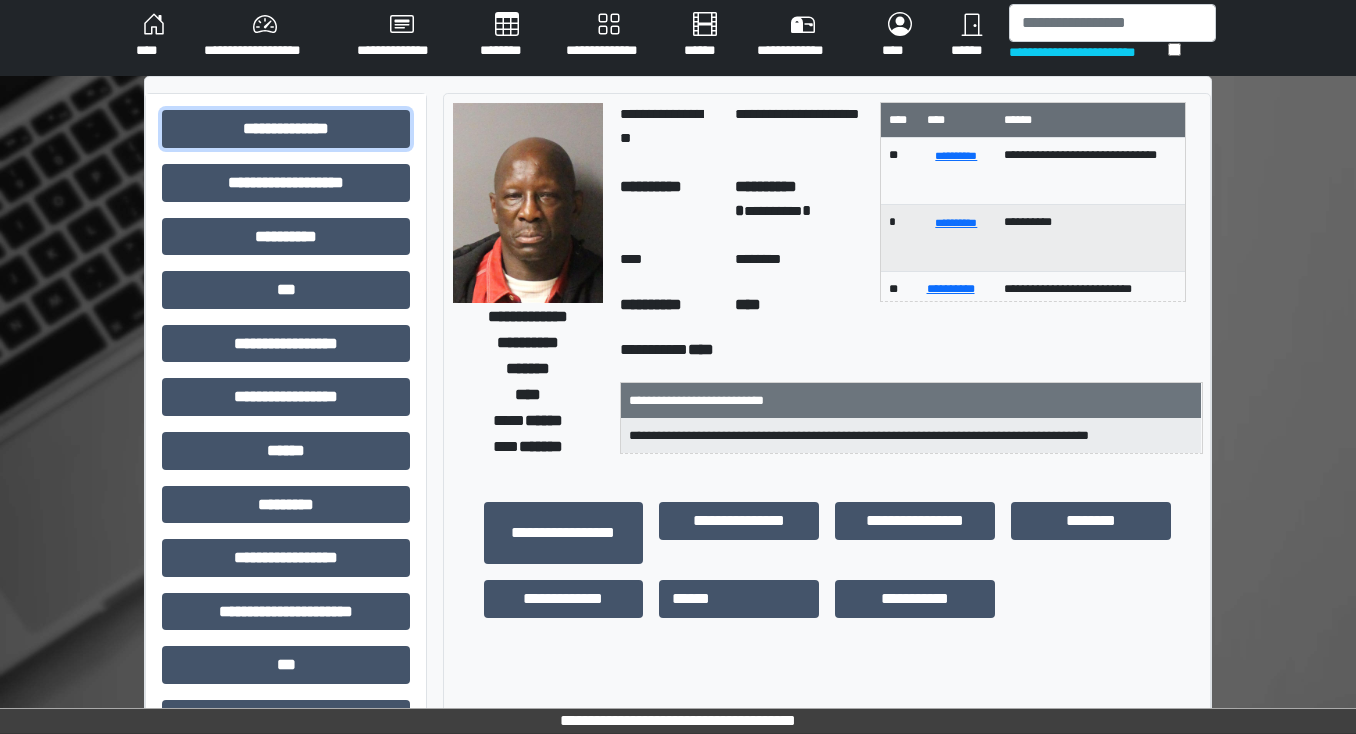 scroll, scrollTop: 0, scrollLeft: 0, axis: both 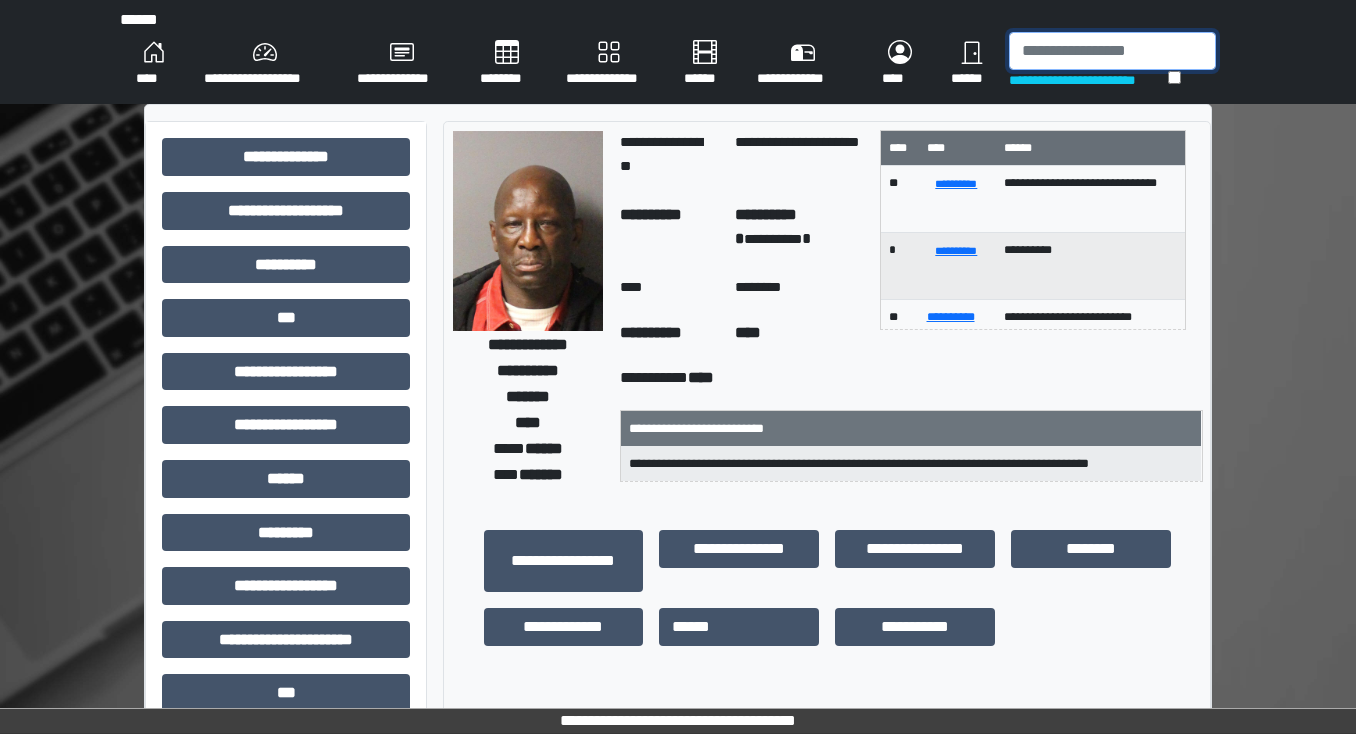 click at bounding box center (1112, 51) 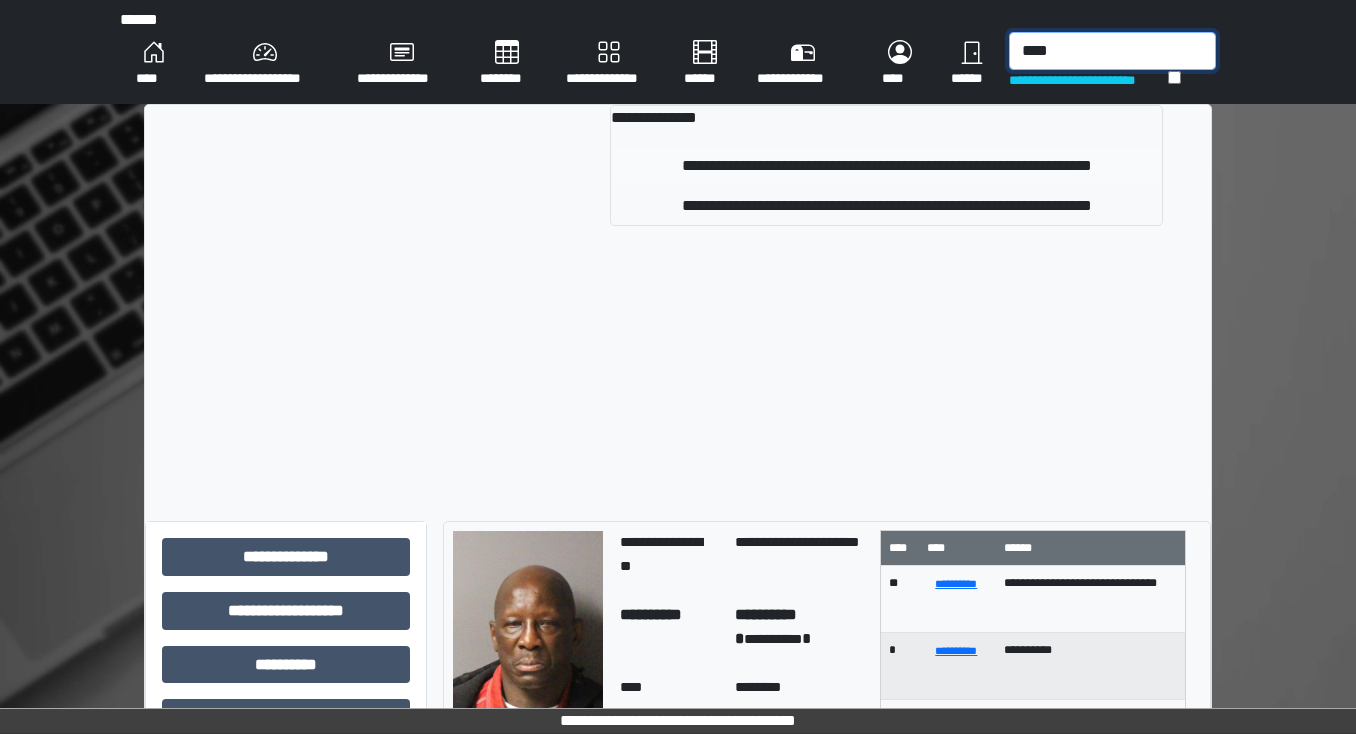 type on "****" 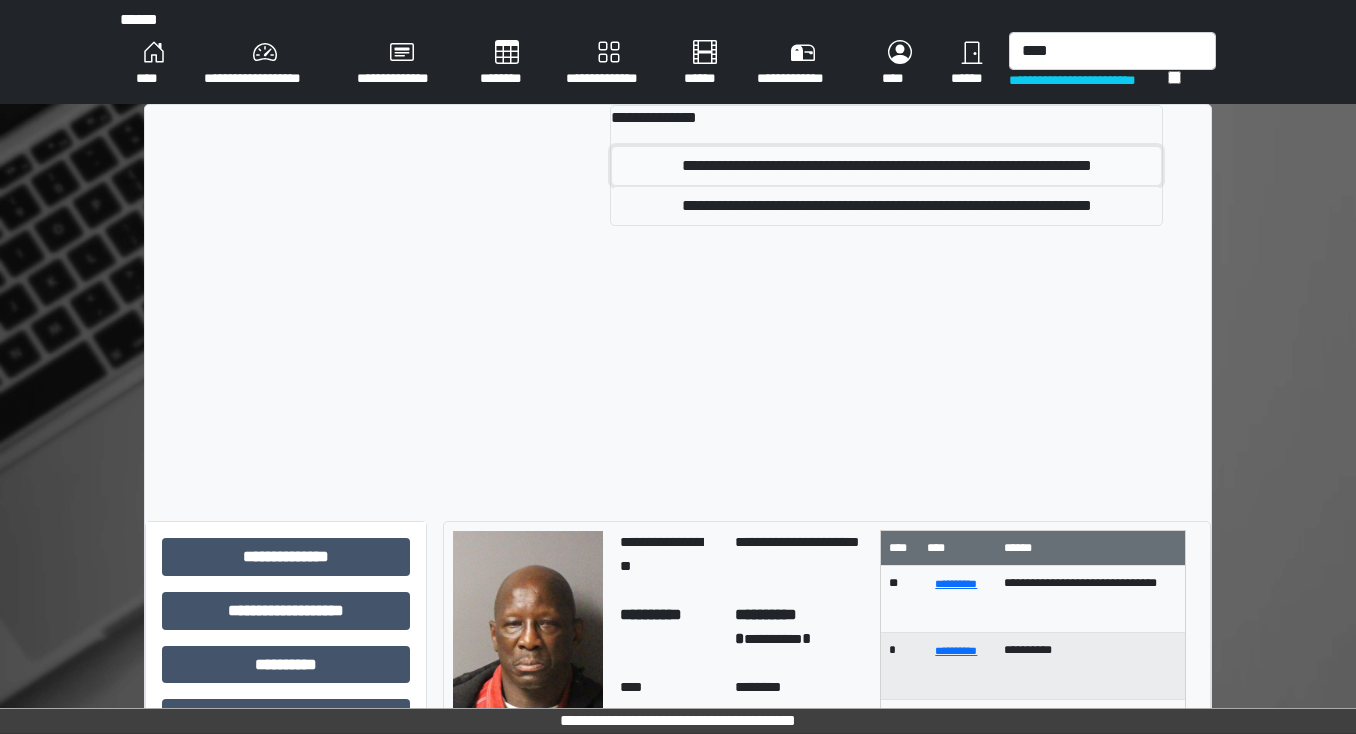 click on "**********" at bounding box center (886, 166) 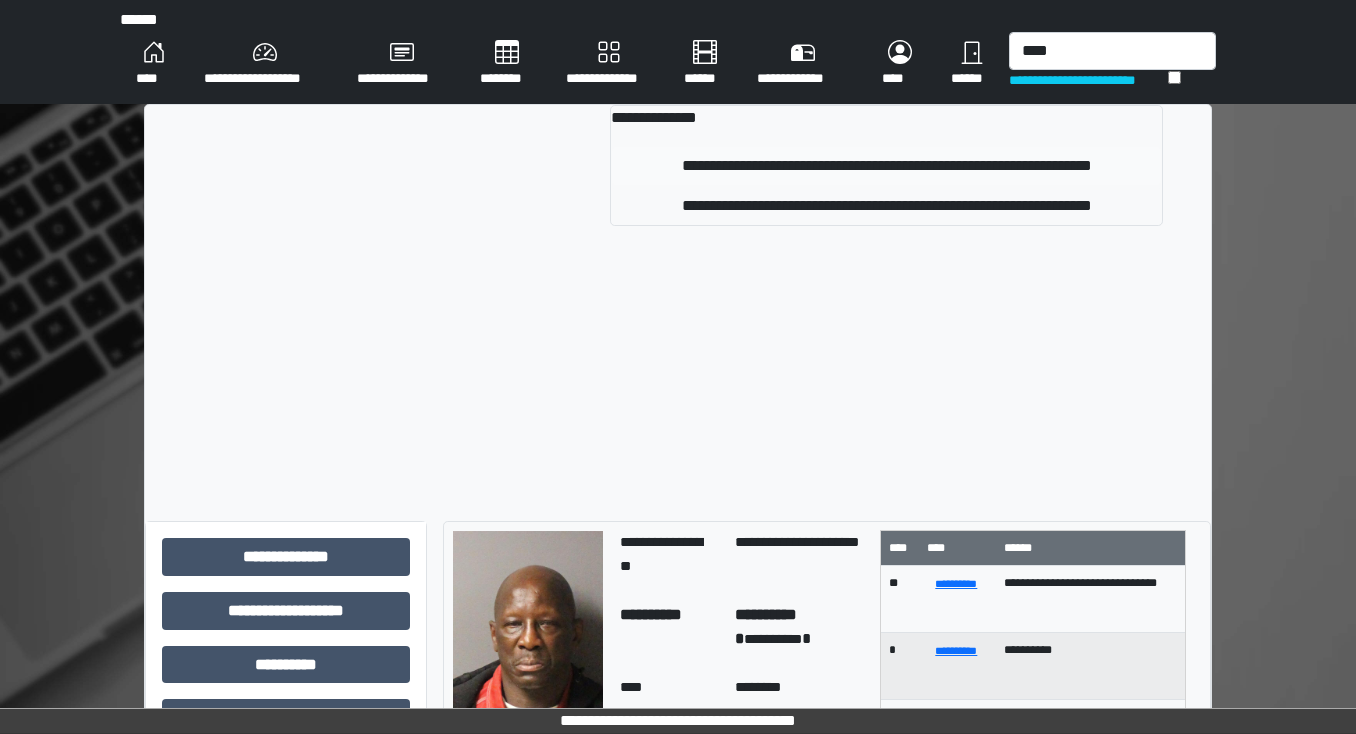 type 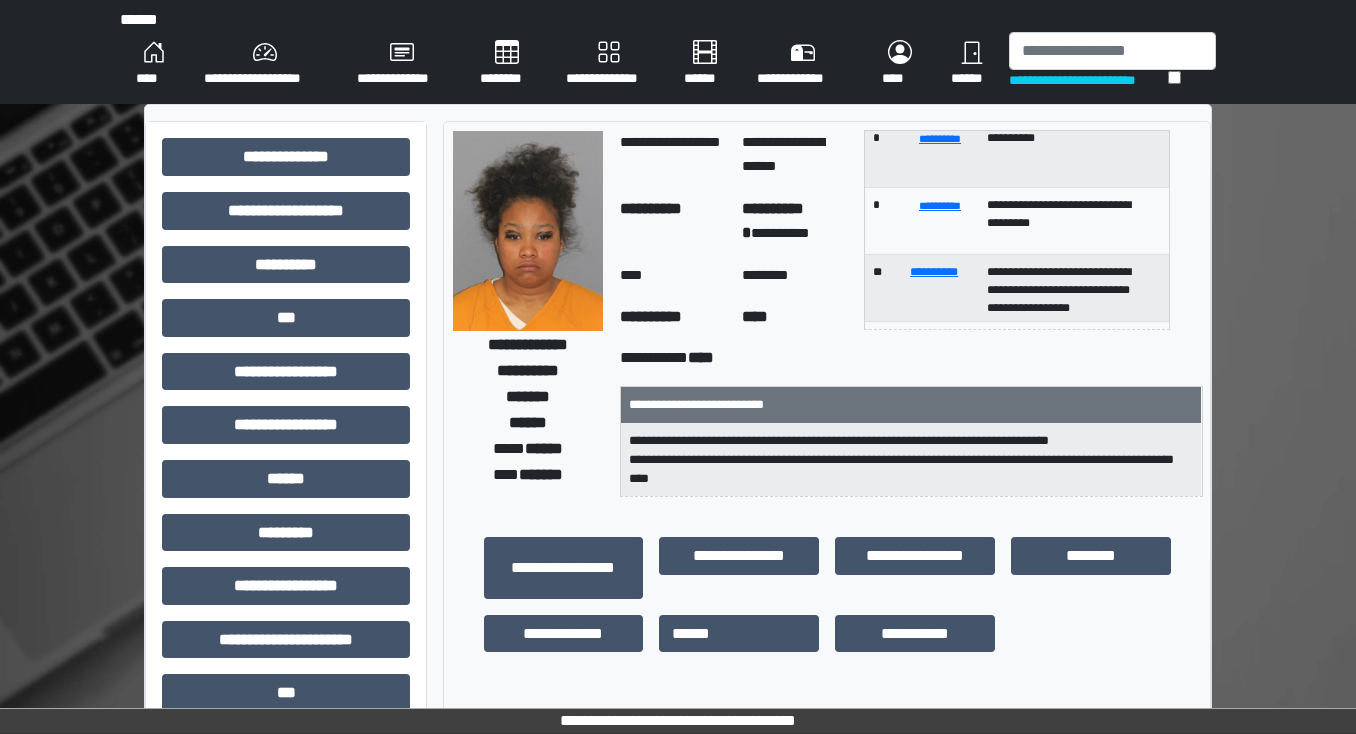 scroll, scrollTop: 386, scrollLeft: 0, axis: vertical 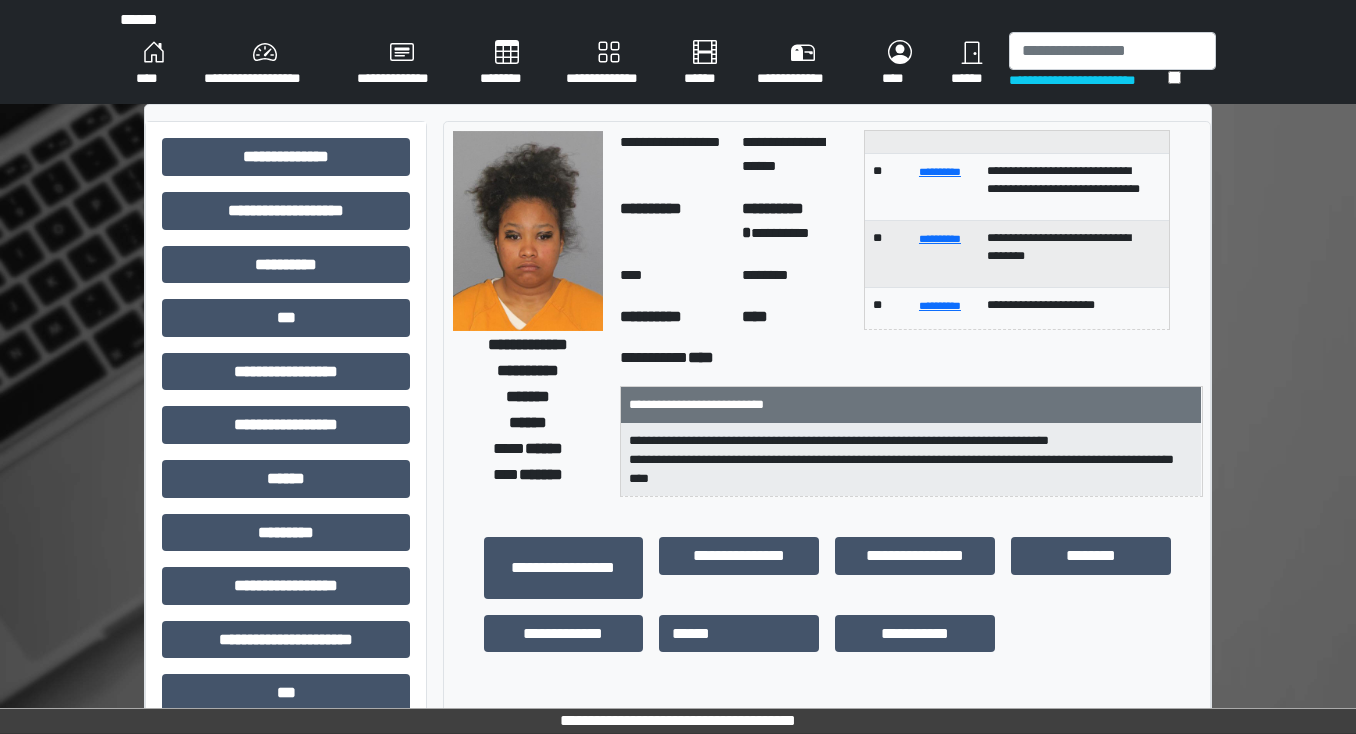click on "********" at bounding box center (507, 64) 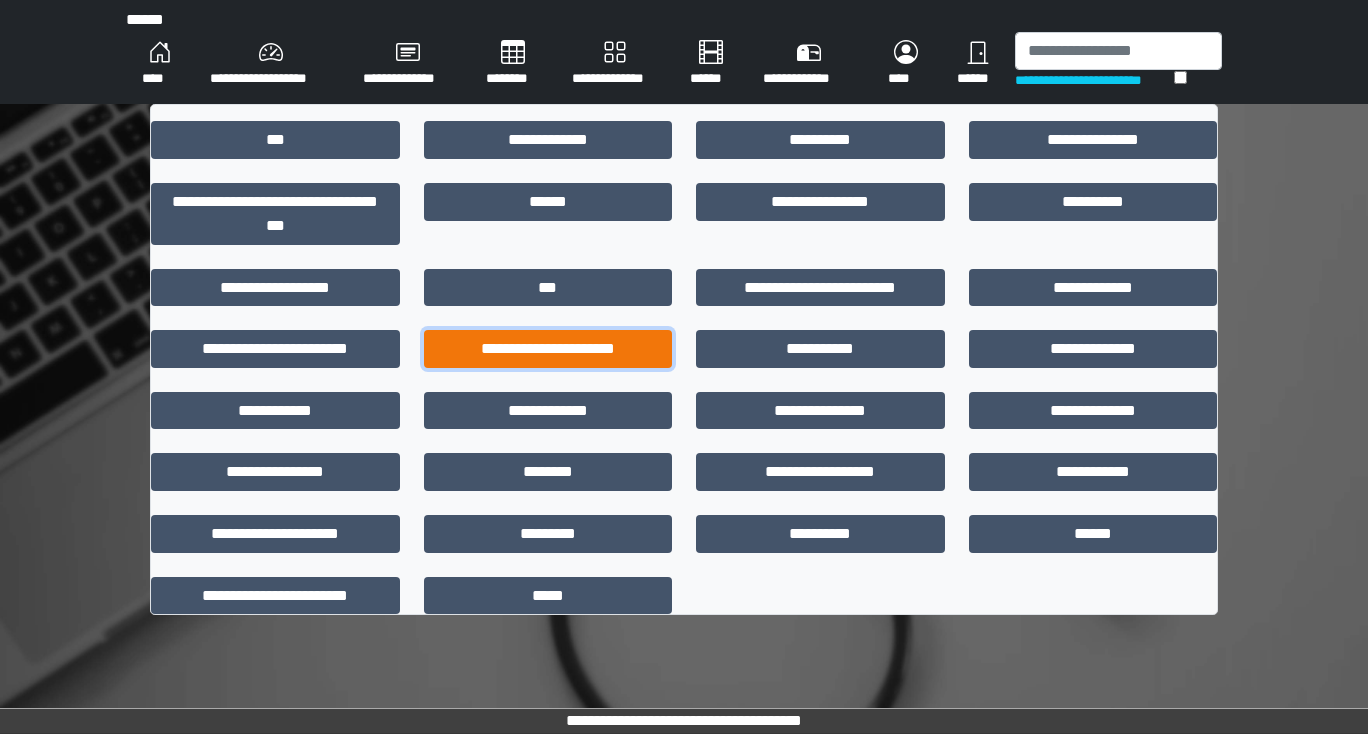 click on "**********" at bounding box center (548, 349) 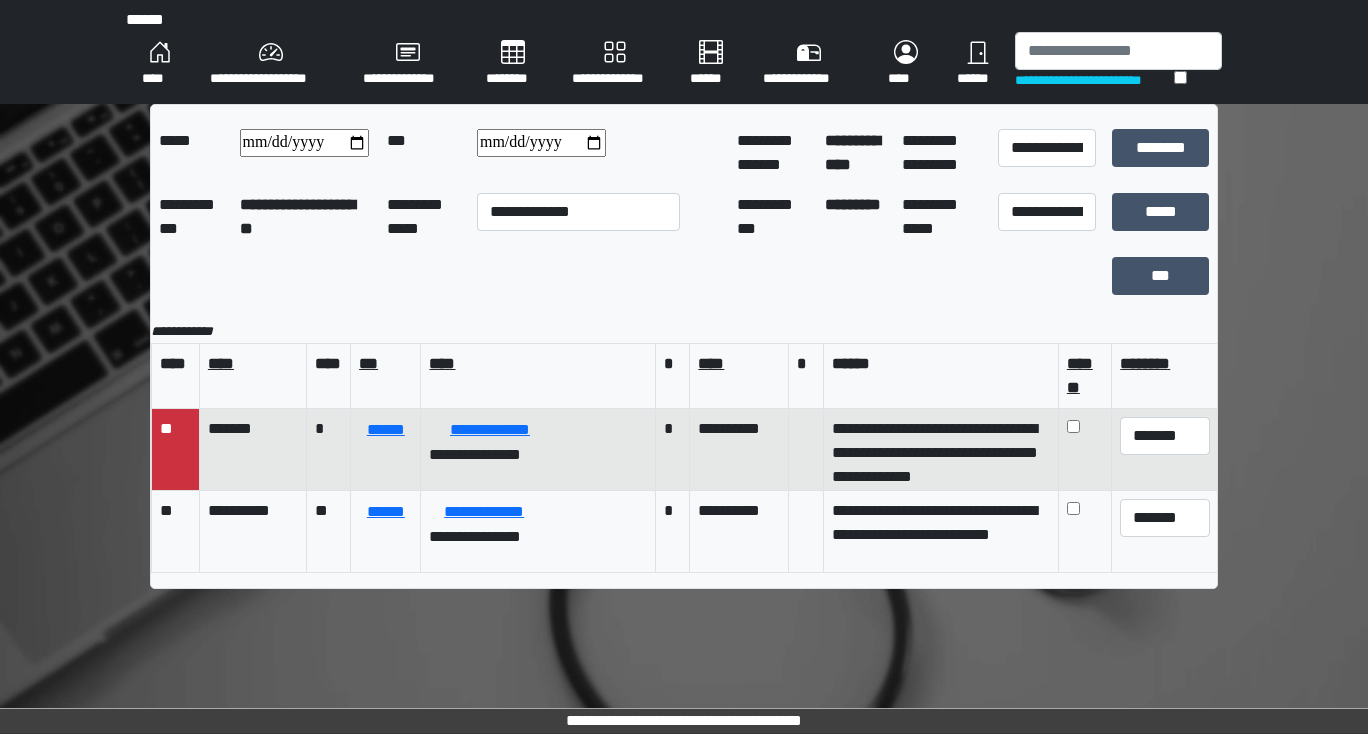 scroll, scrollTop: 7, scrollLeft: 0, axis: vertical 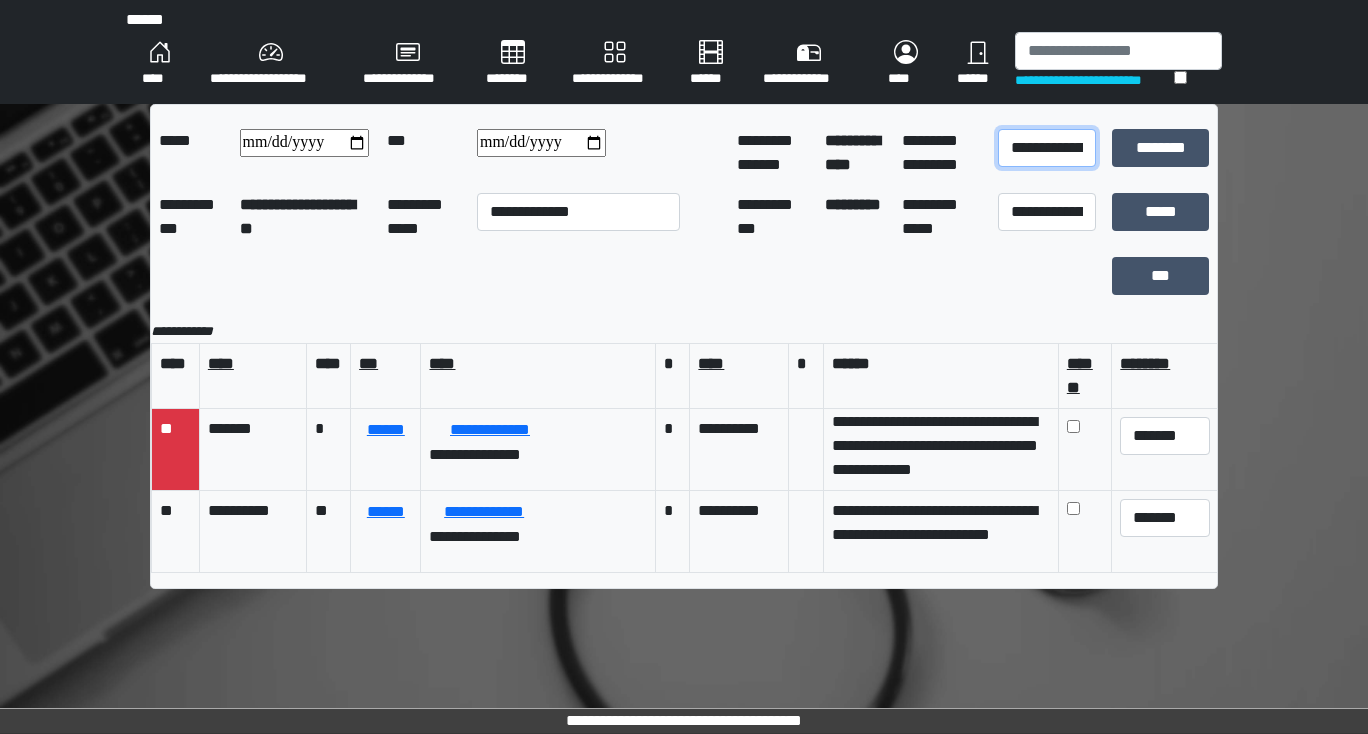 drag, startPoint x: 1066, startPoint y: 140, endPoint x: 1063, endPoint y: 166, distance: 26.172504 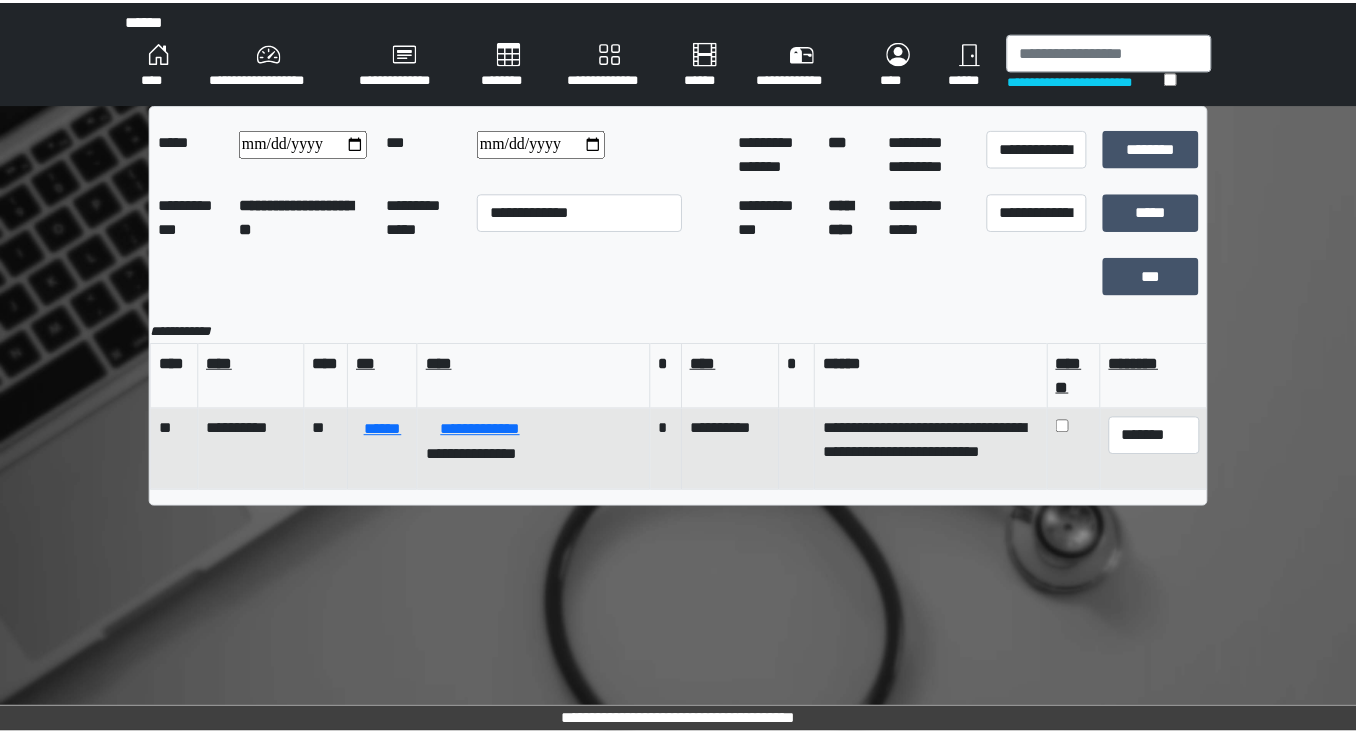 scroll, scrollTop: 7, scrollLeft: 0, axis: vertical 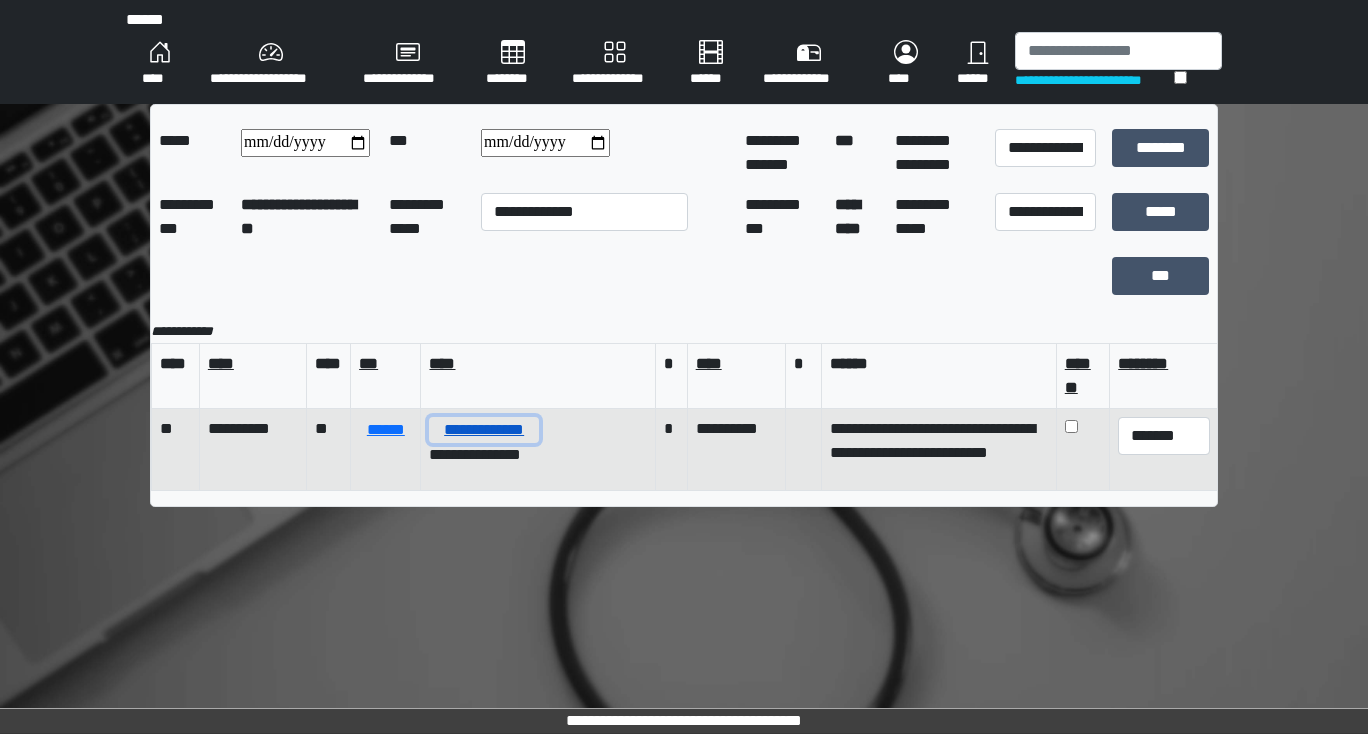 click on "**********" at bounding box center [483, 430] 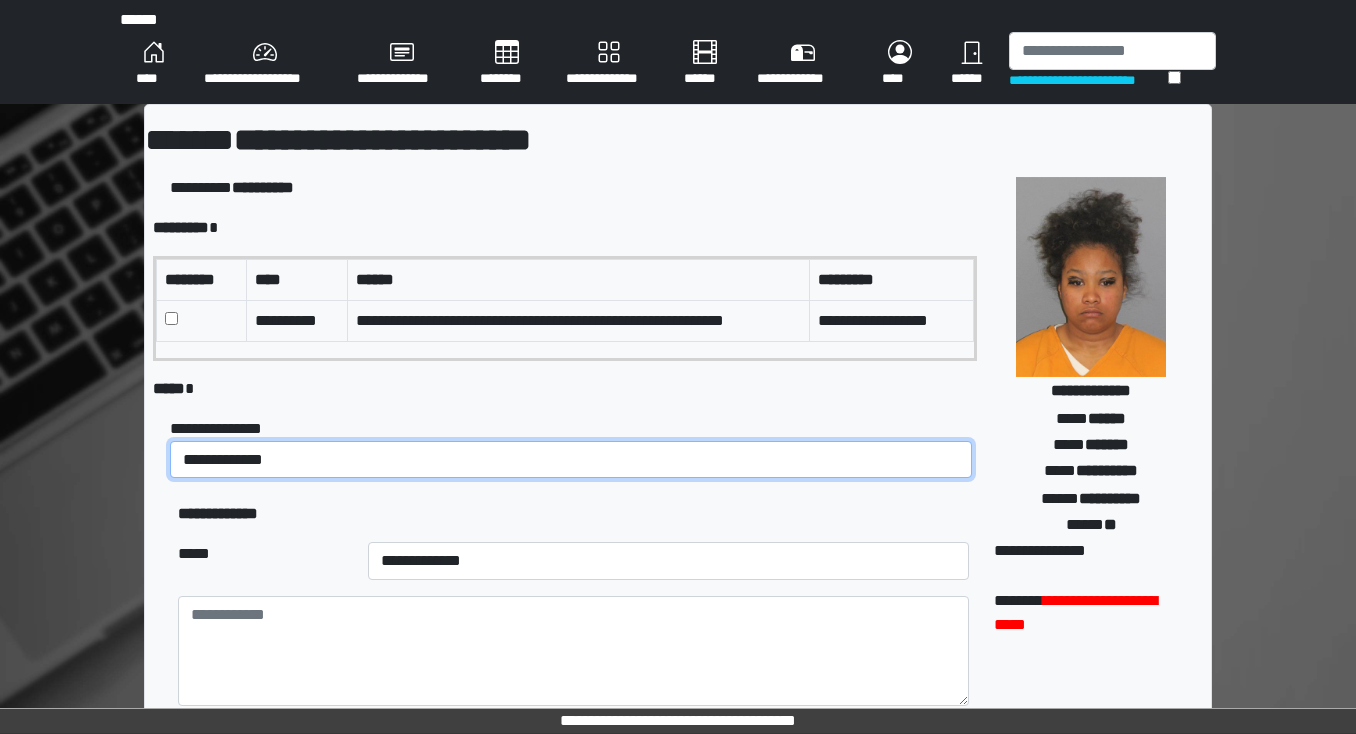 click on "**********" at bounding box center [571, 460] 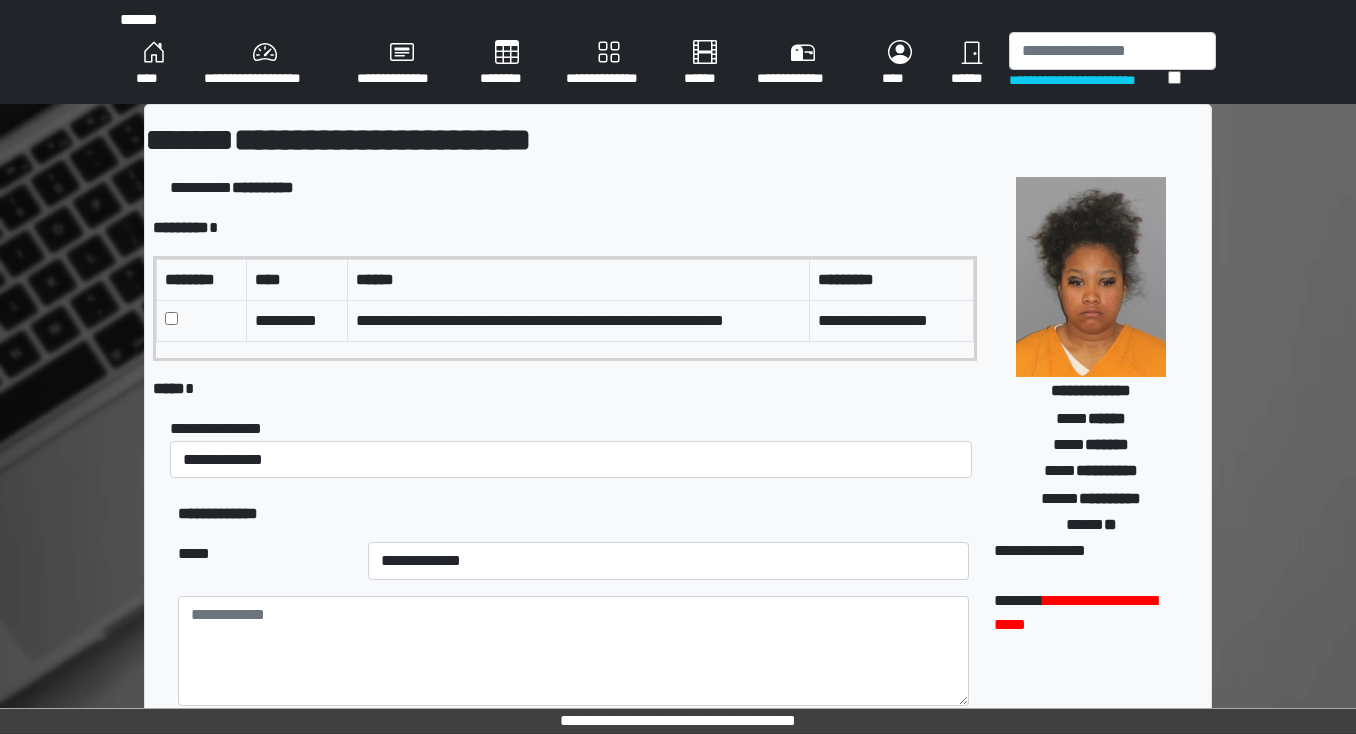 click on "***** *" at bounding box center (565, 389) 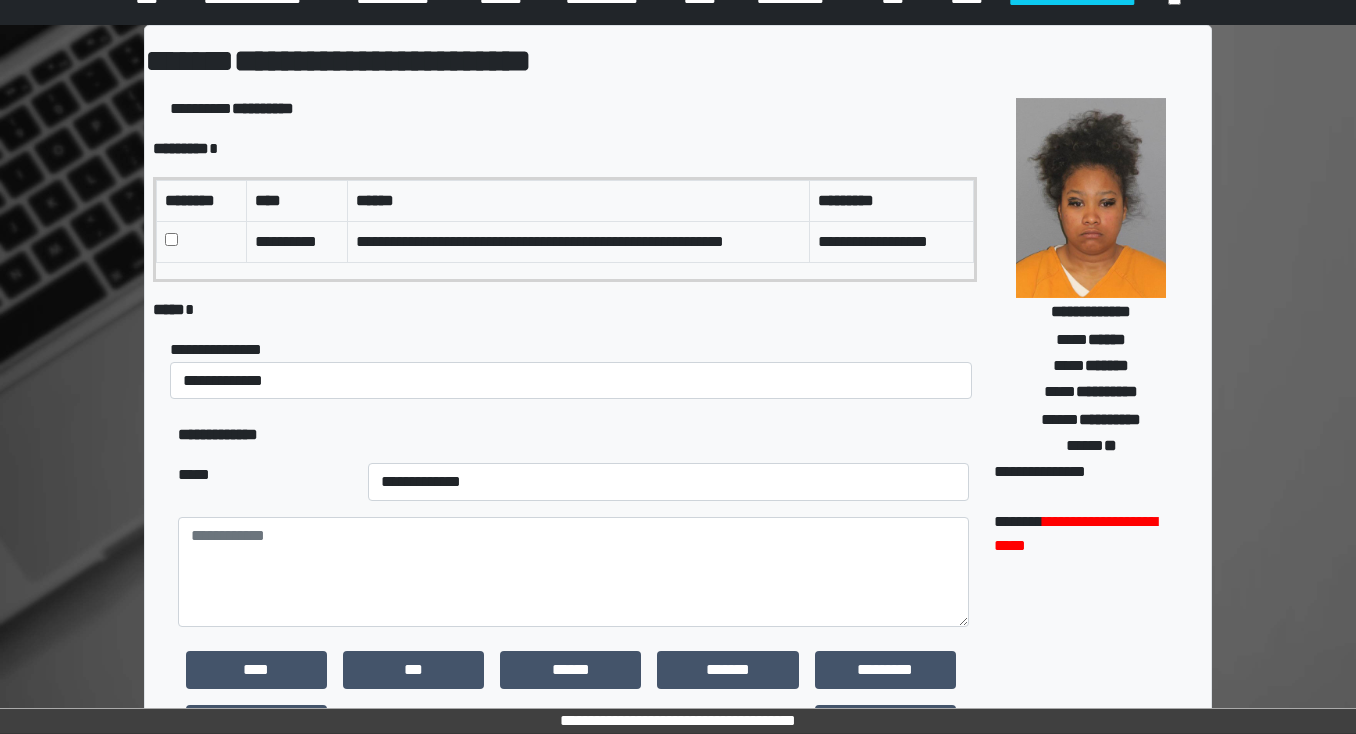 scroll, scrollTop: 80, scrollLeft: 0, axis: vertical 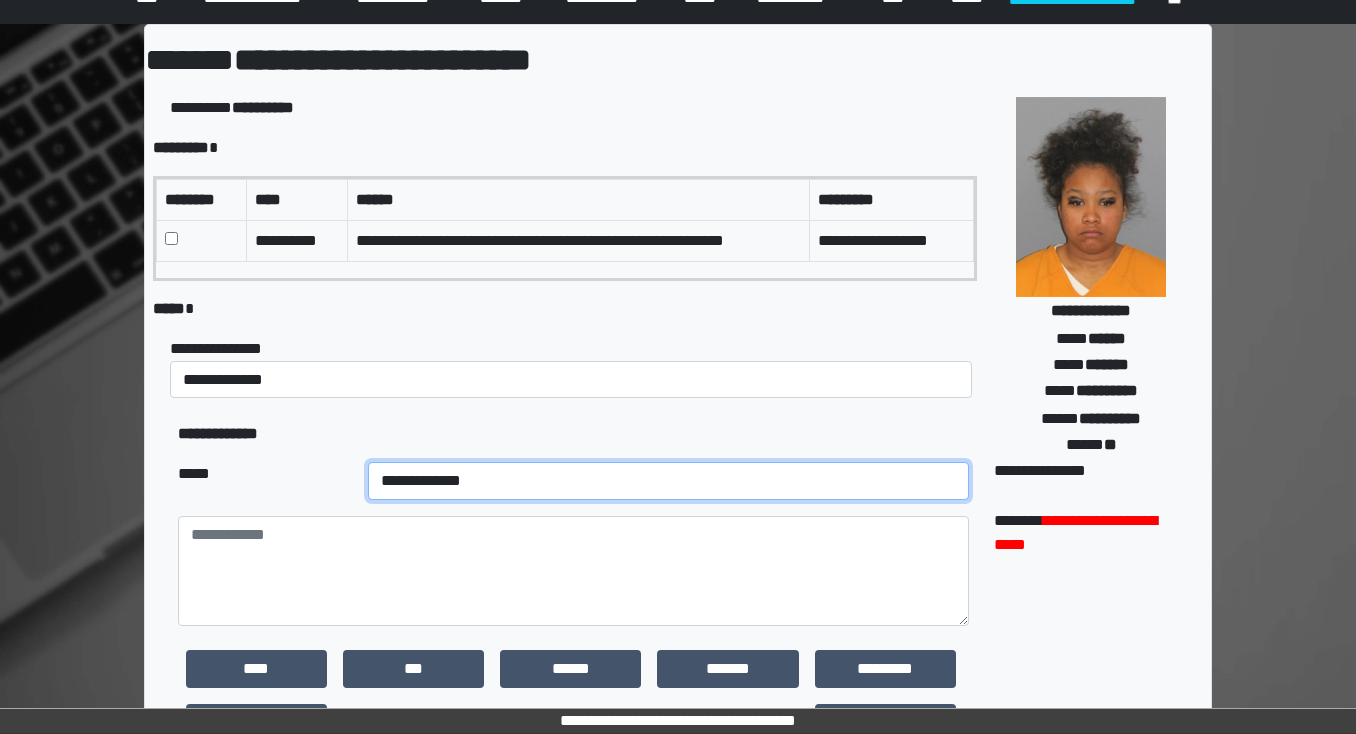 click on "**********" at bounding box center [668, 481] 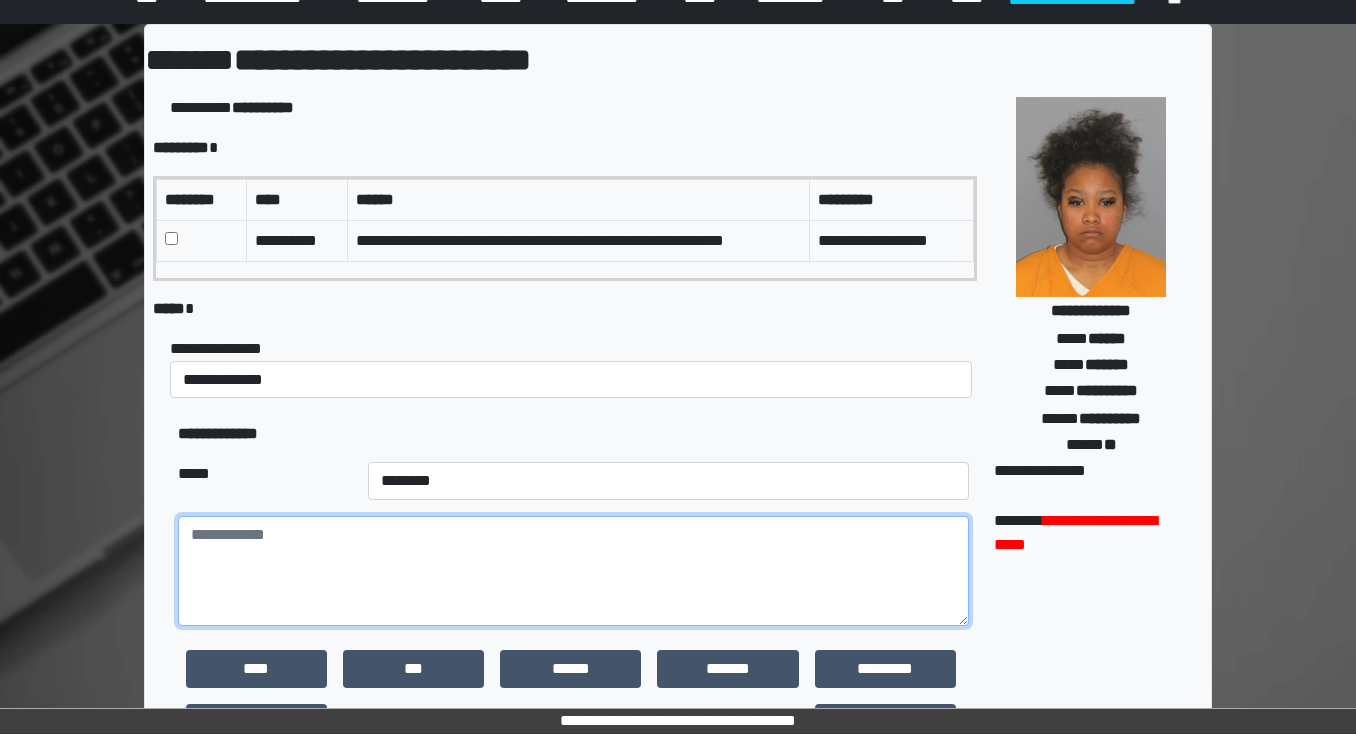 click at bounding box center [573, 571] 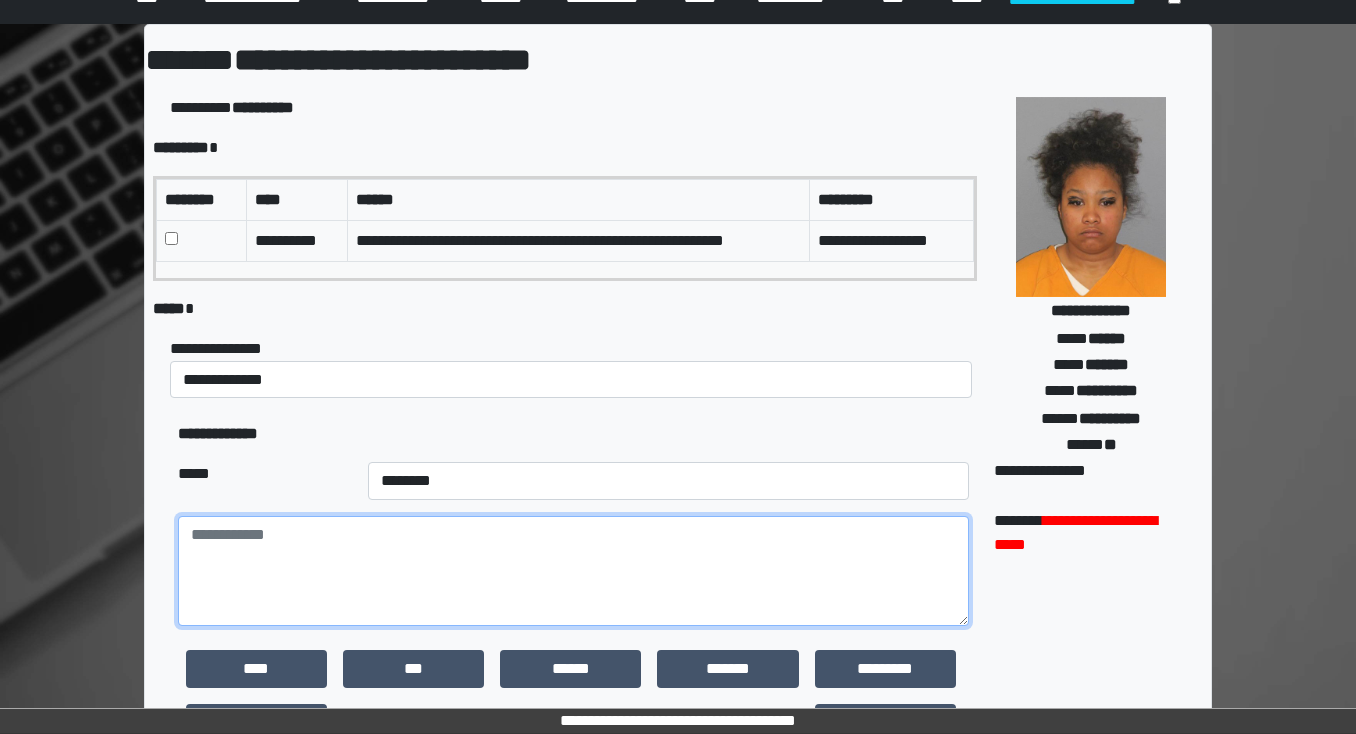 click at bounding box center [573, 571] 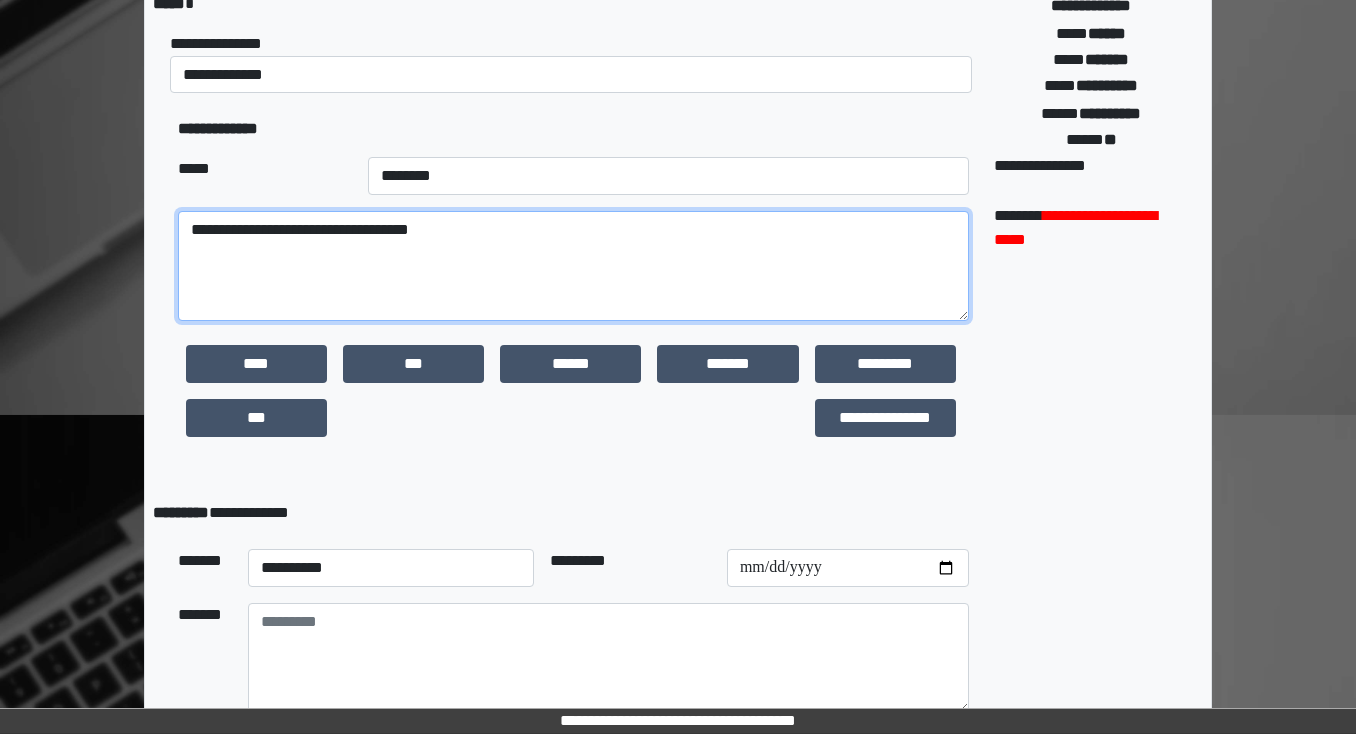 scroll, scrollTop: 400, scrollLeft: 0, axis: vertical 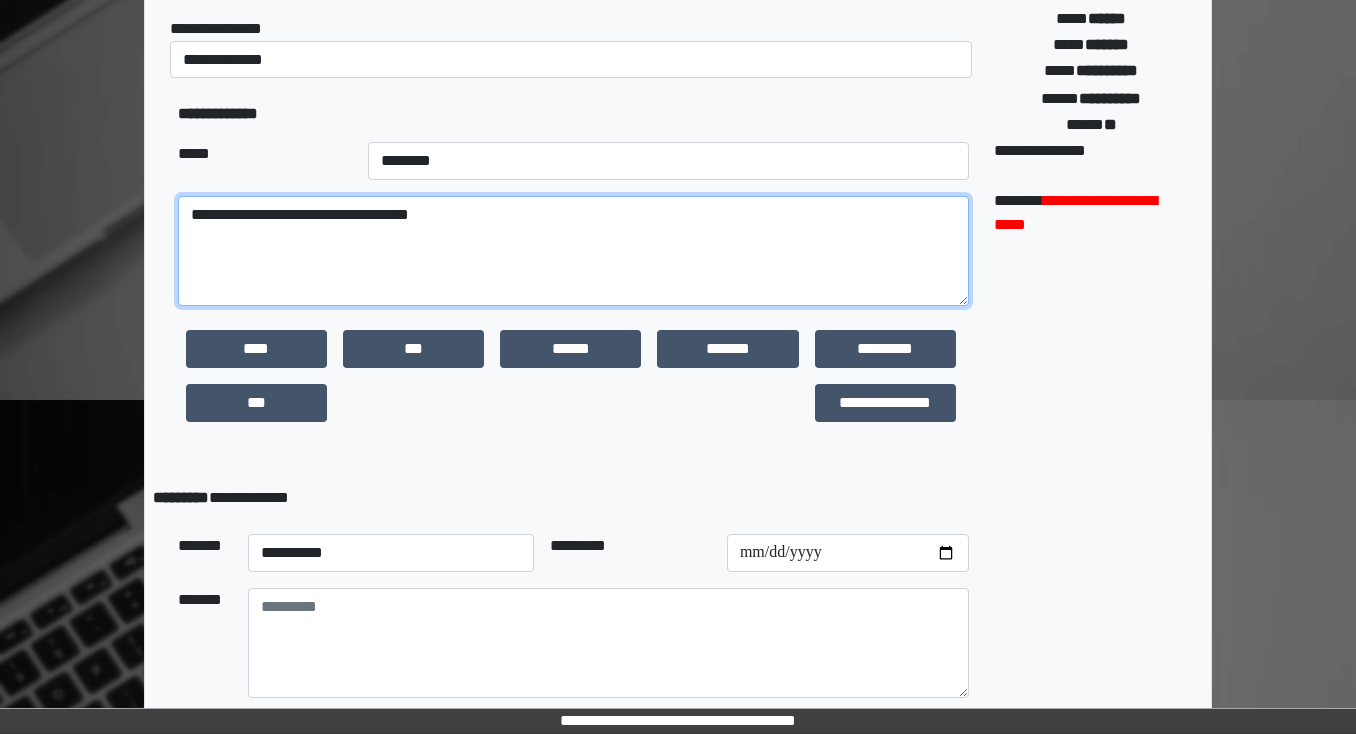 type on "**********" 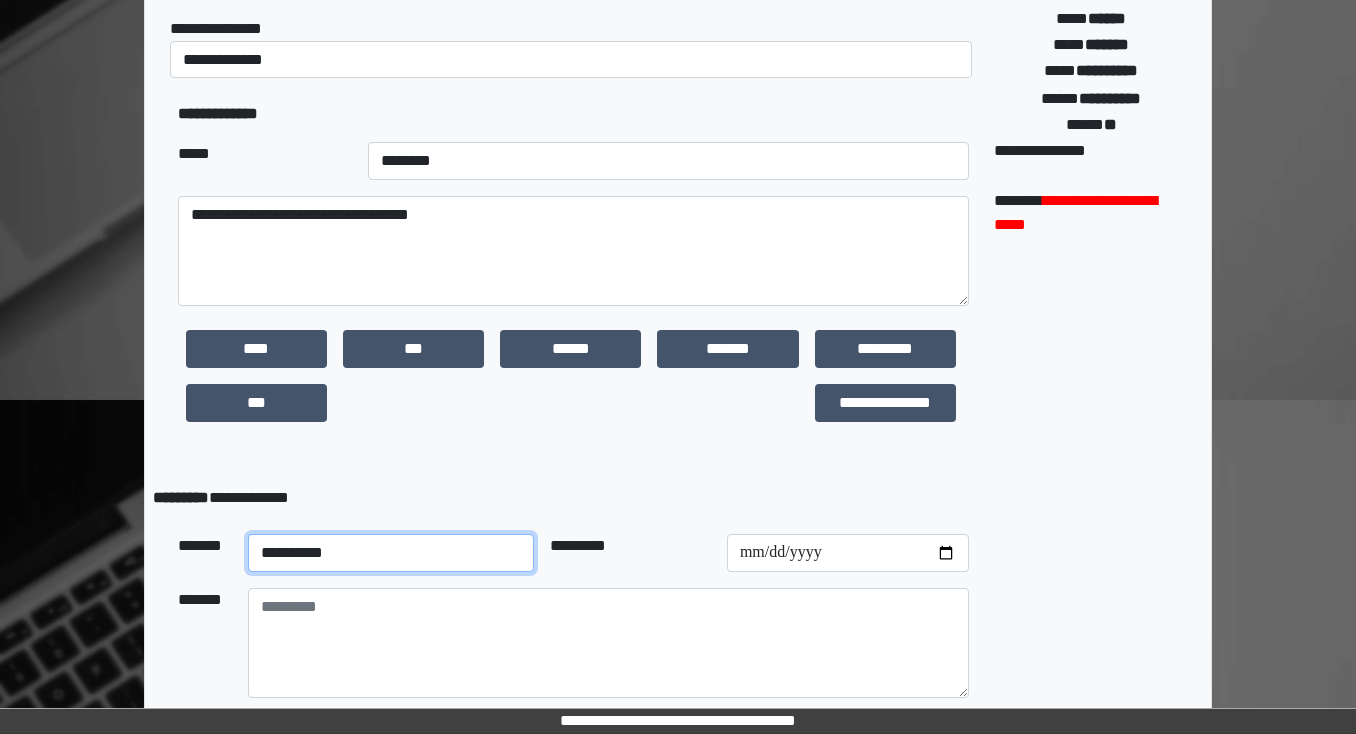 click on "**********" at bounding box center [391, 553] 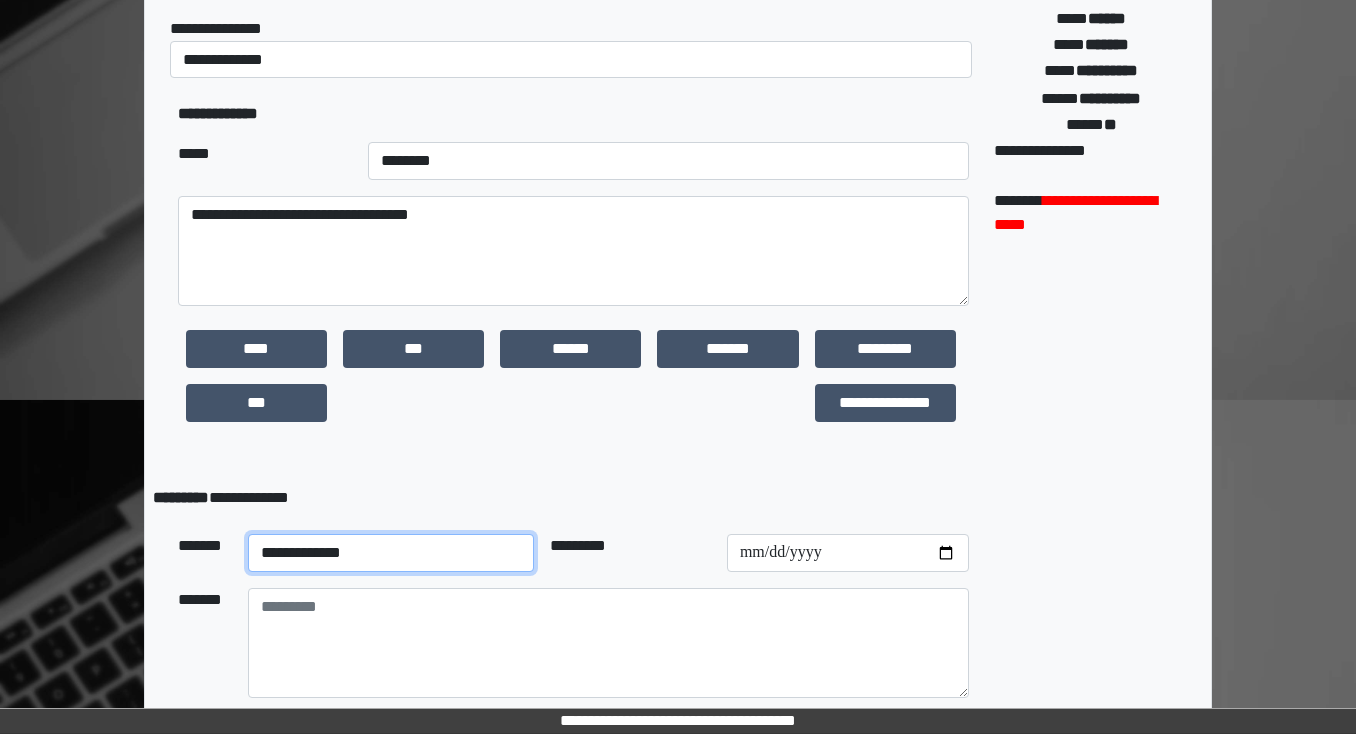 click on "**********" at bounding box center (391, 553) 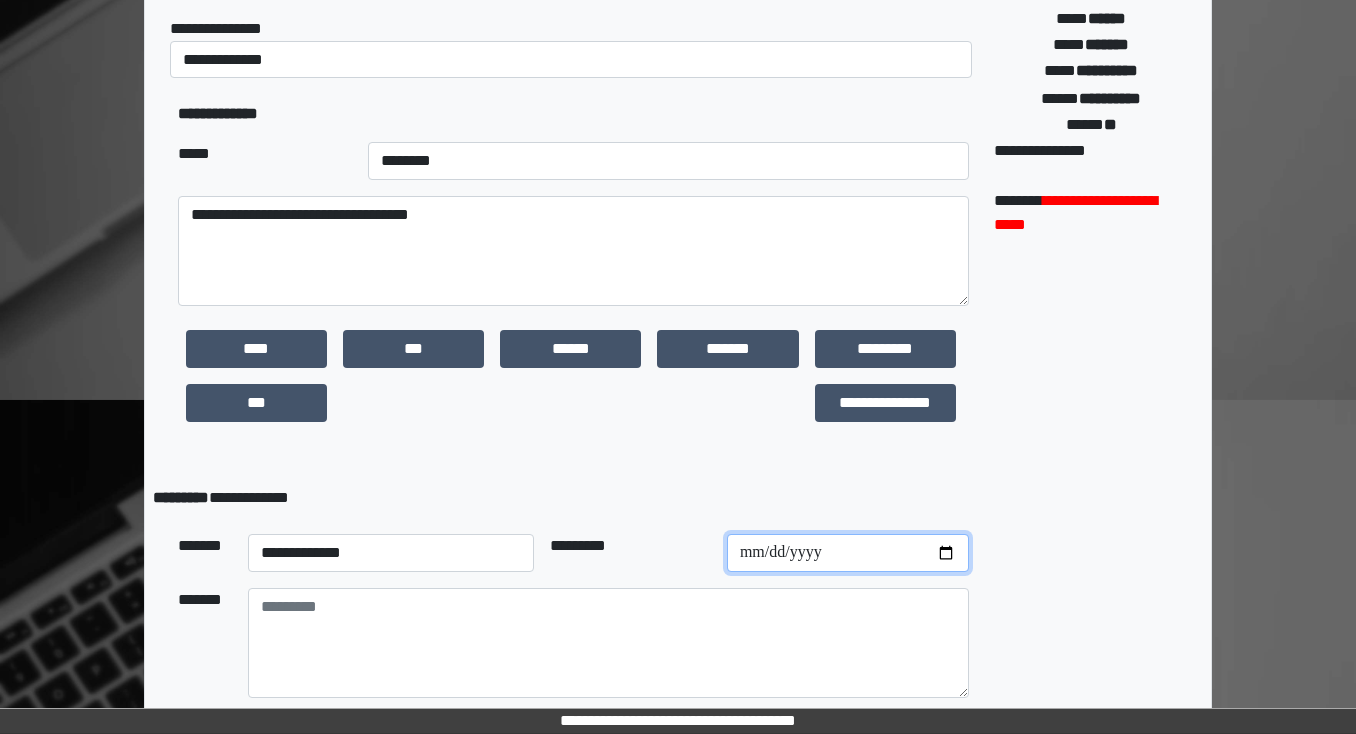 click at bounding box center [848, 553] 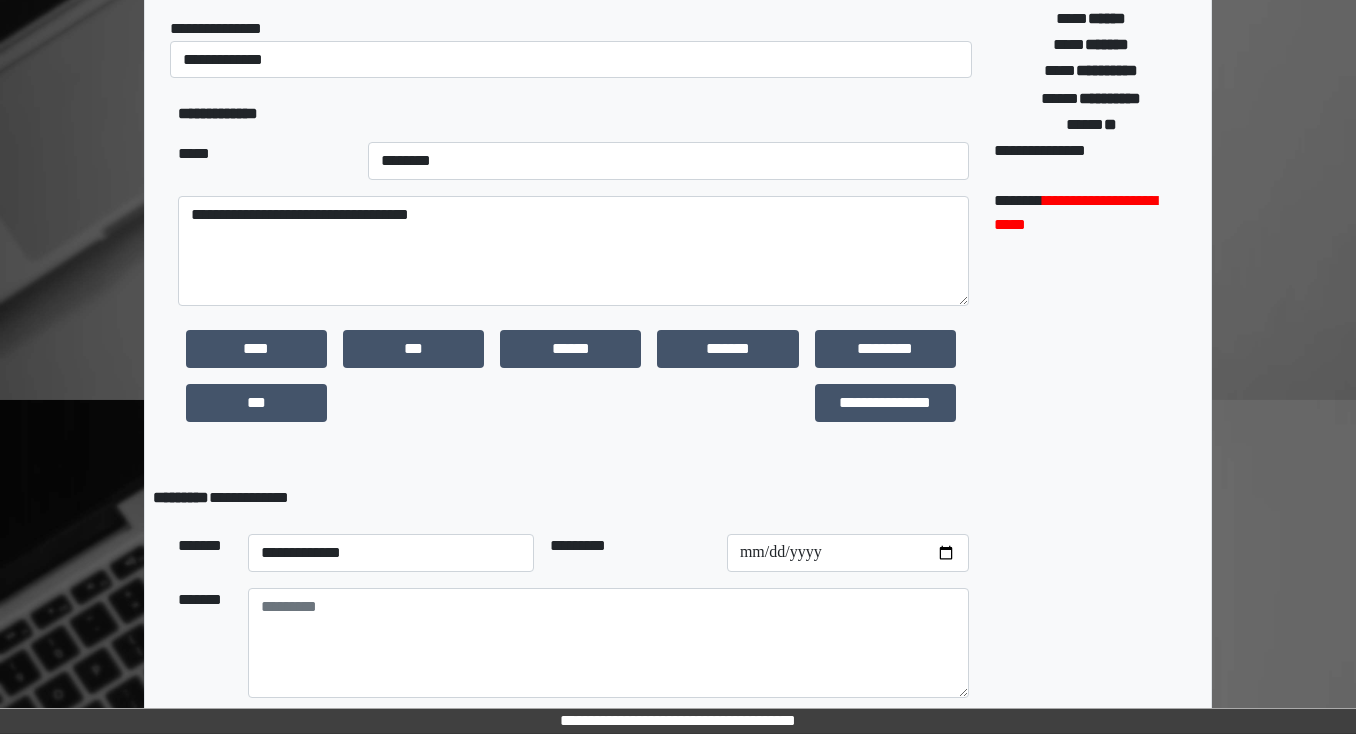 click on "**********" at bounding box center [573, 383] 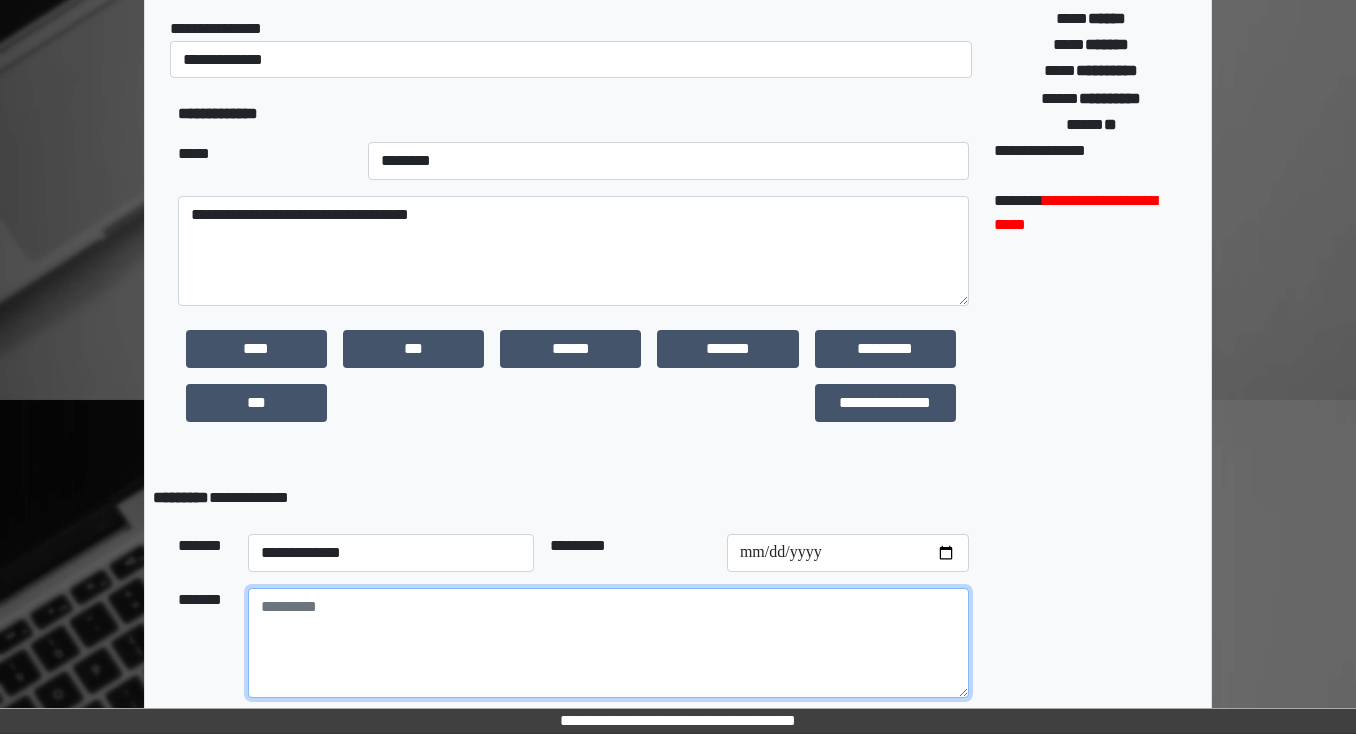 click at bounding box center (608, 643) 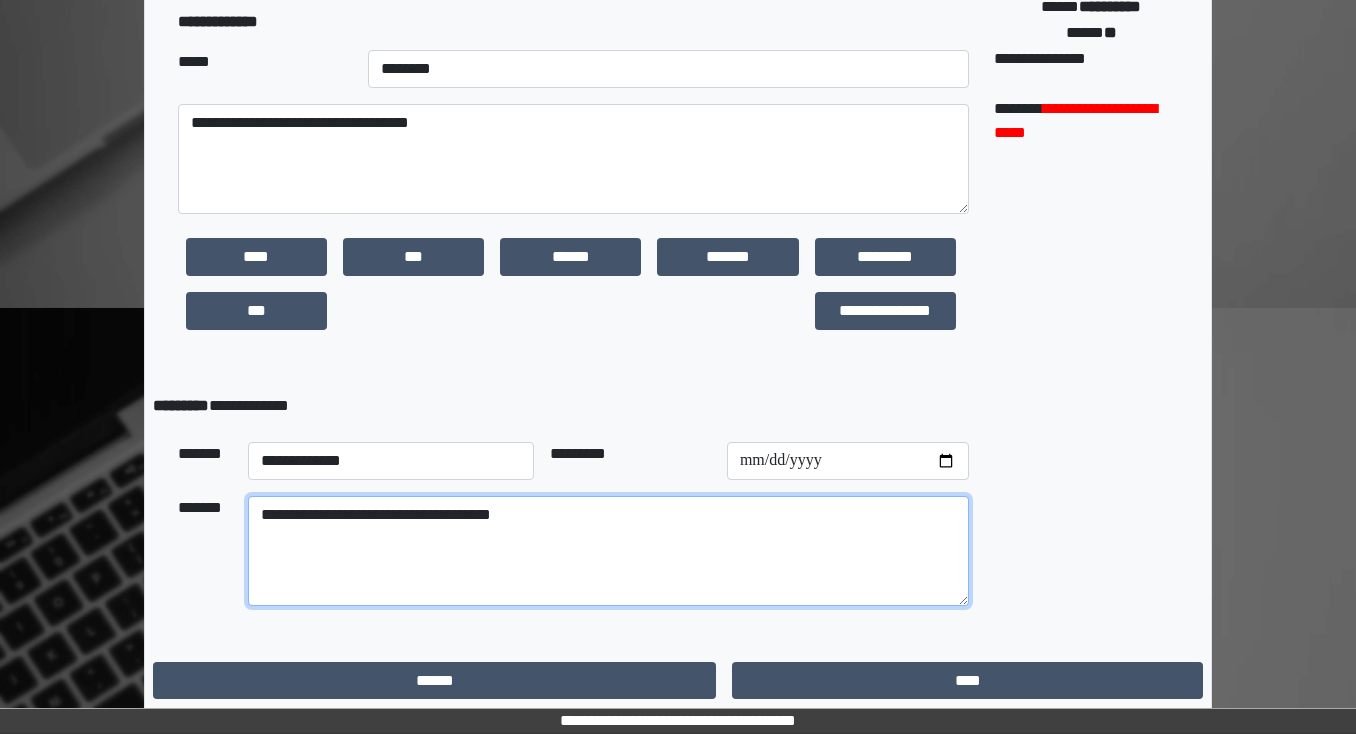 scroll, scrollTop: 494, scrollLeft: 0, axis: vertical 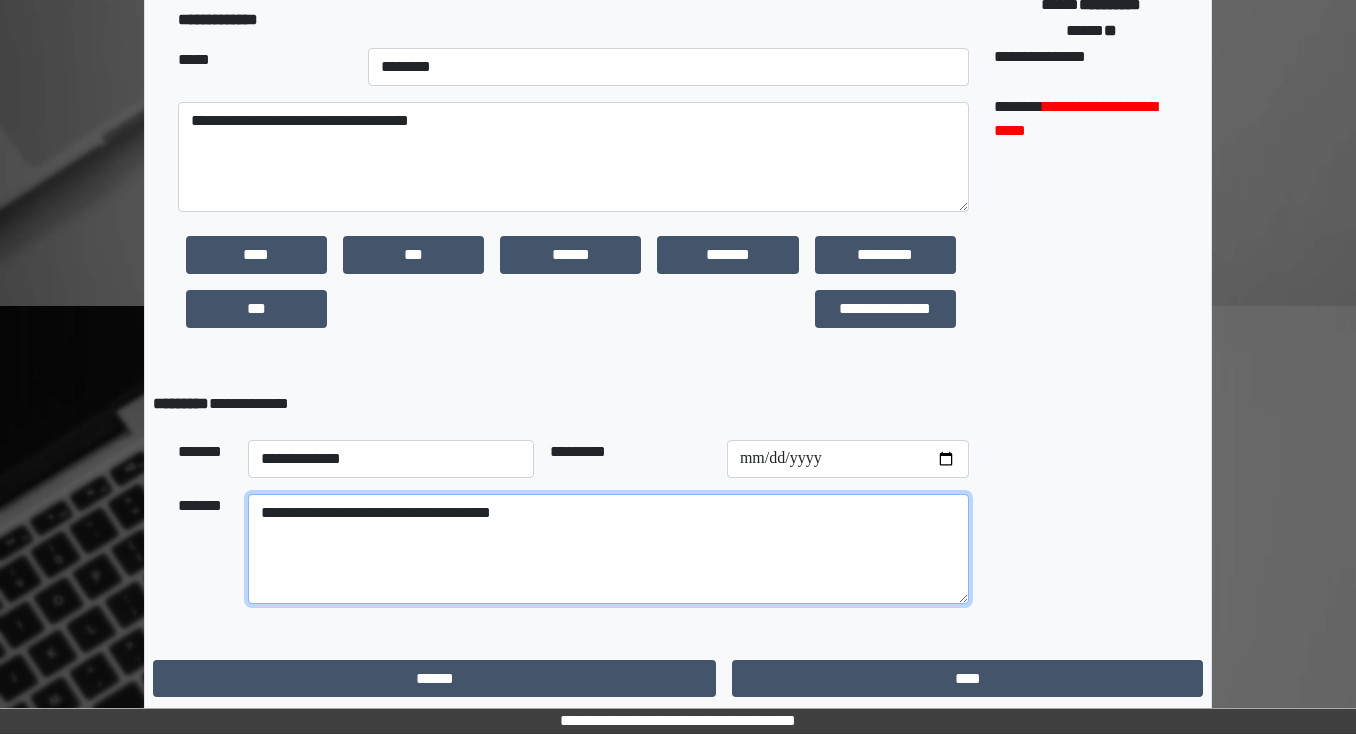 click on "**********" at bounding box center (608, 549) 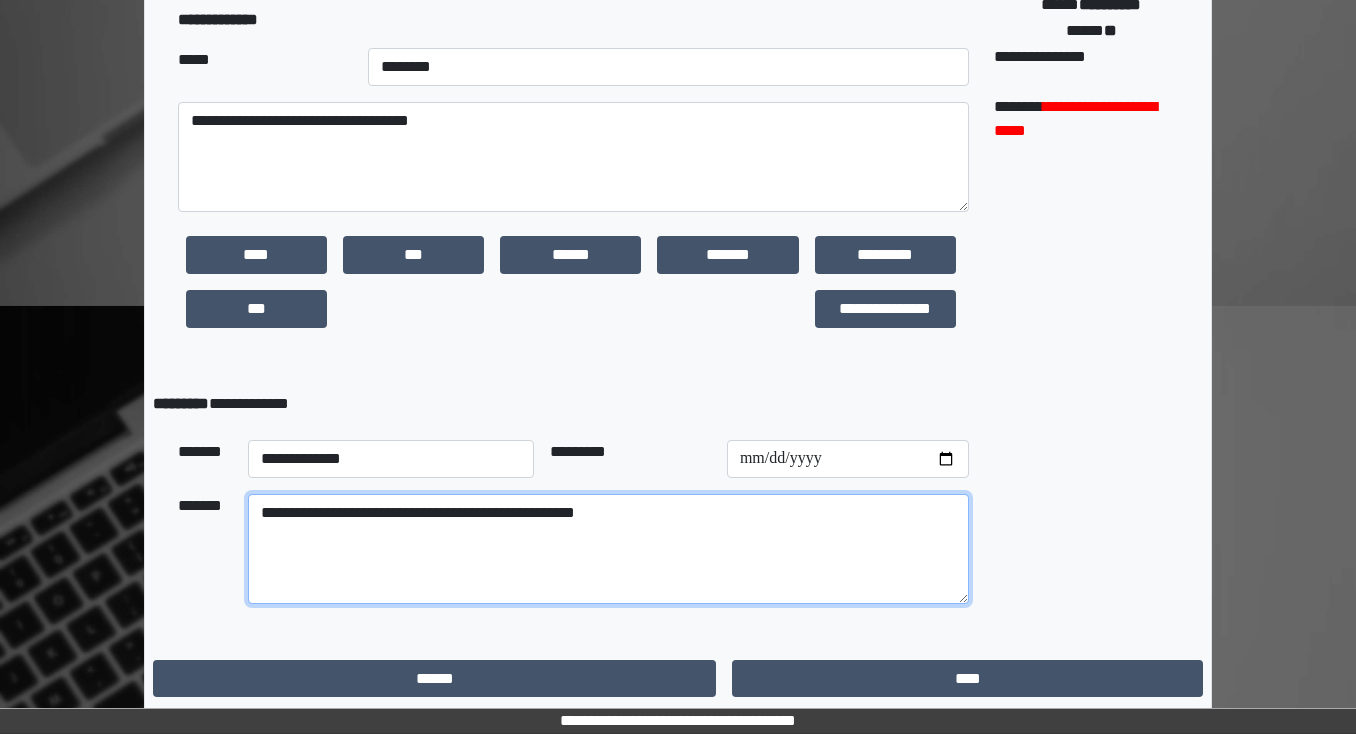 click on "**********" at bounding box center [608, 549] 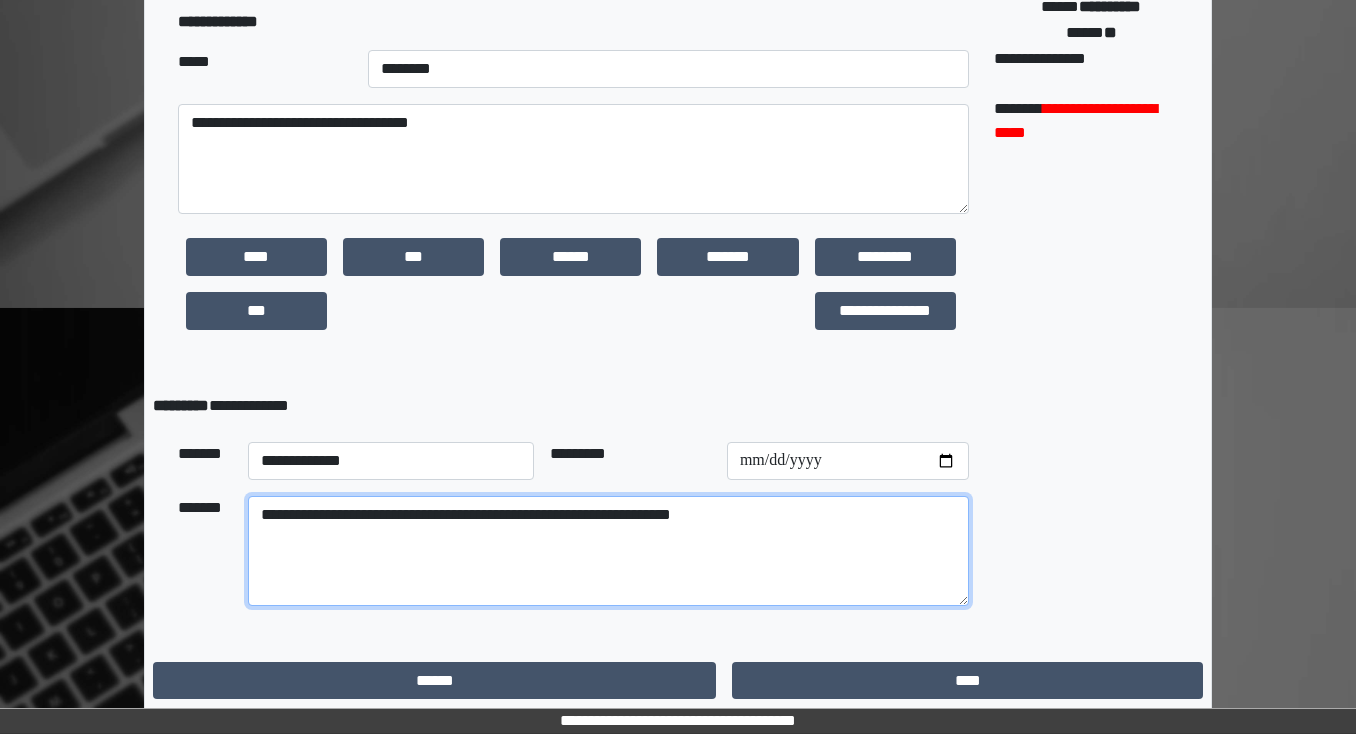 scroll, scrollTop: 494, scrollLeft: 0, axis: vertical 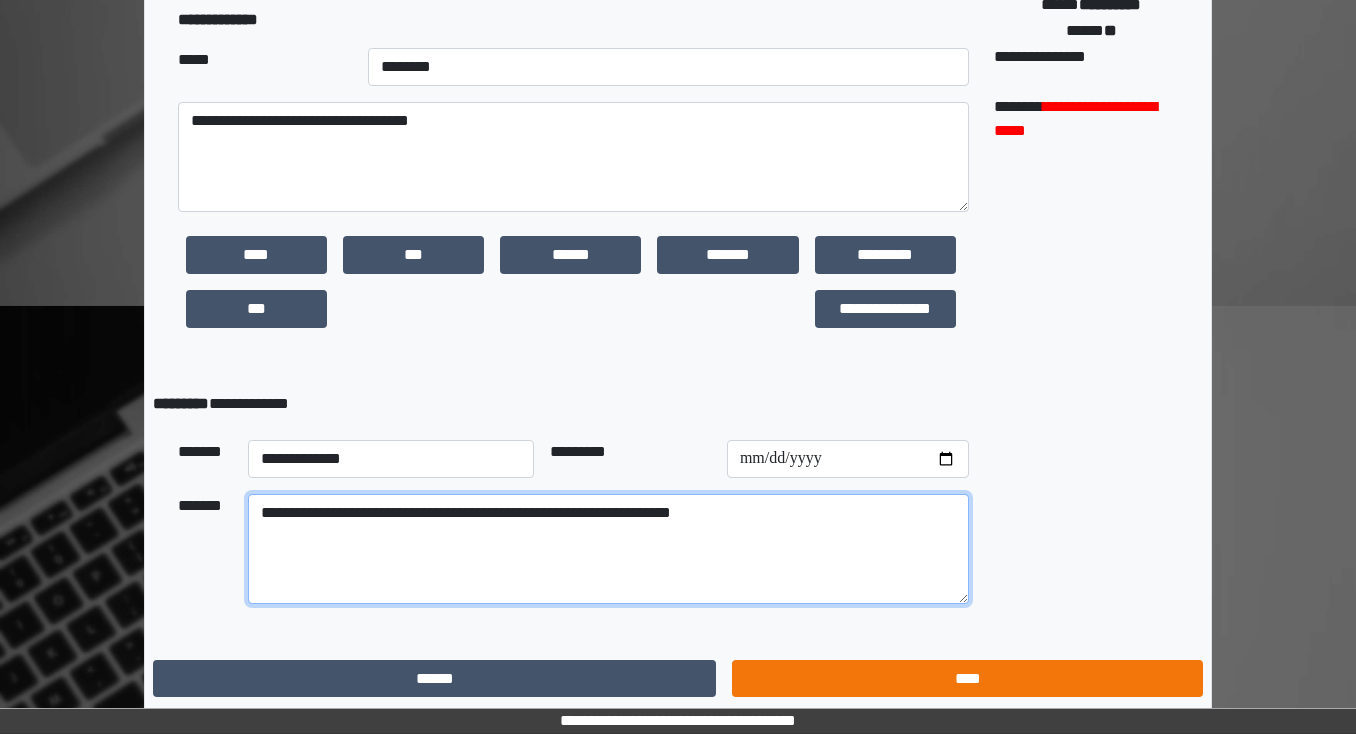 type on "**********" 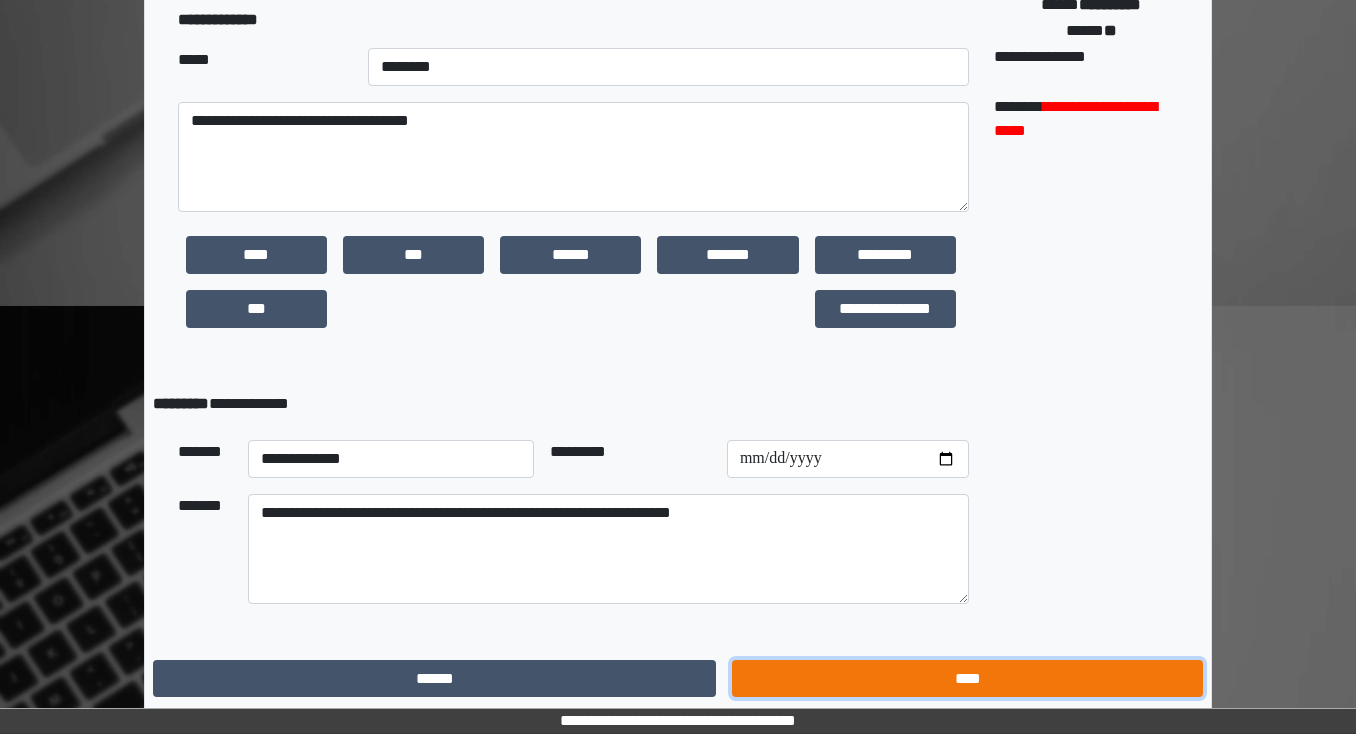 click on "****" at bounding box center [967, 679] 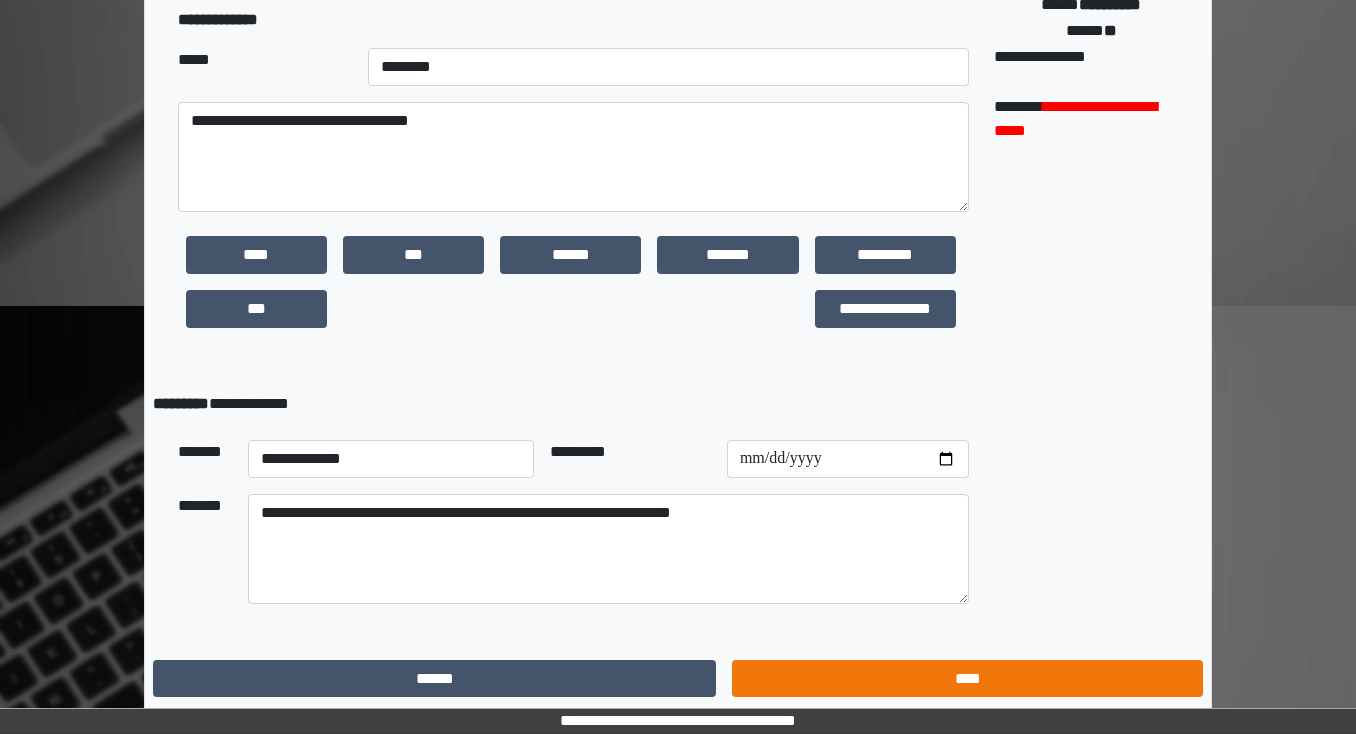 scroll, scrollTop: 0, scrollLeft: 0, axis: both 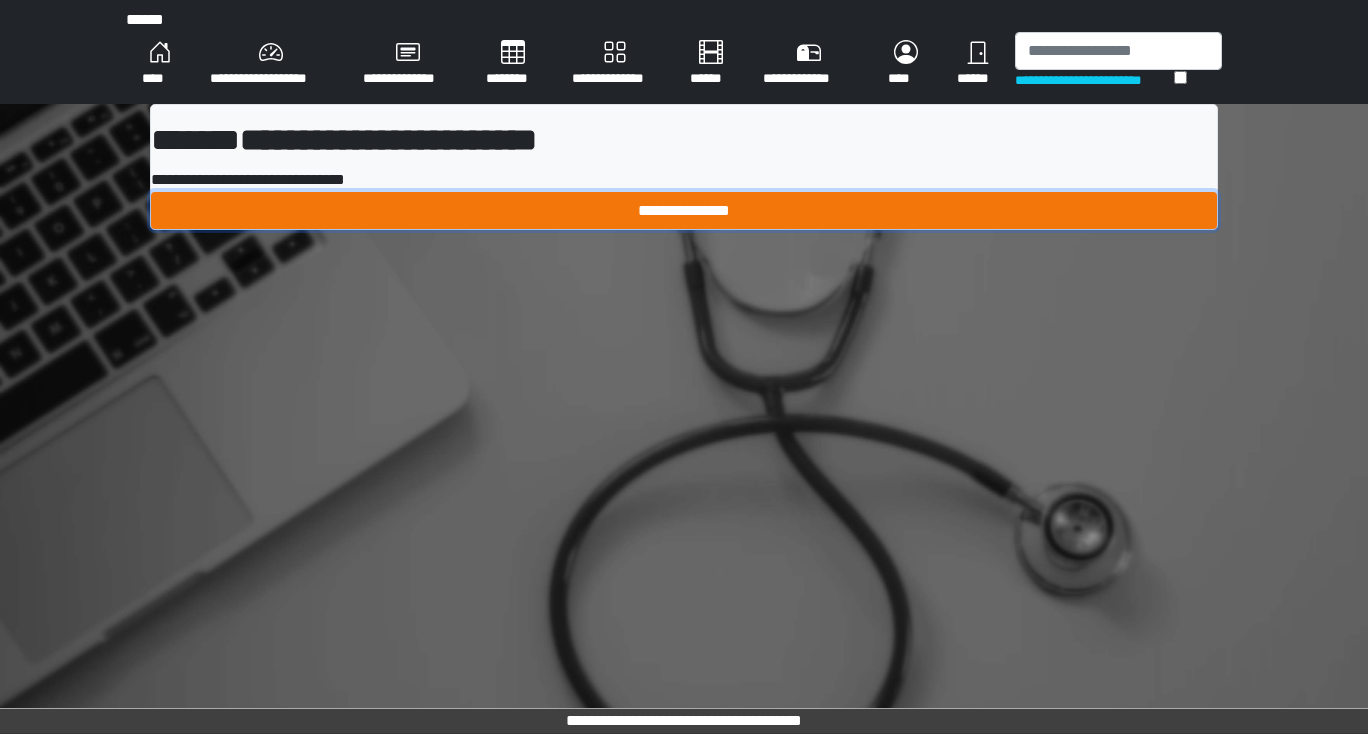 click on "**********" at bounding box center (684, 211) 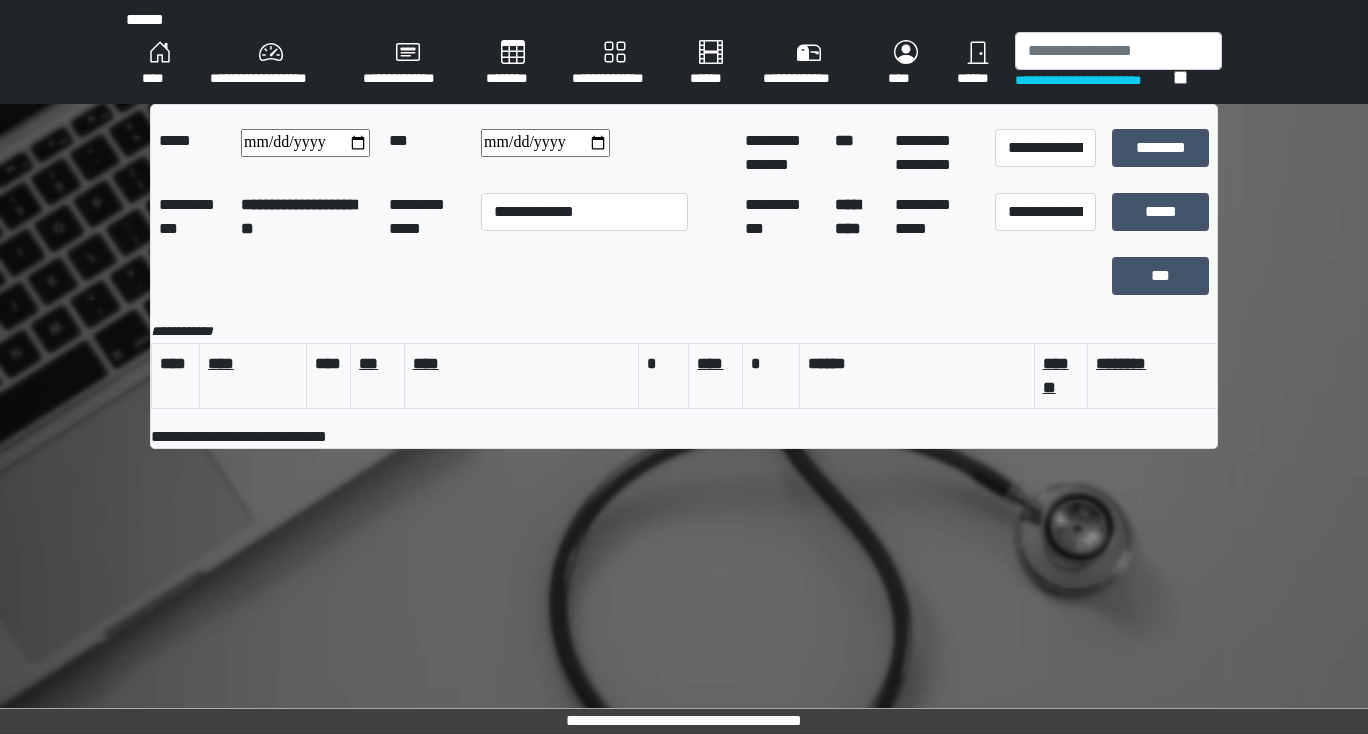 click on "****" at bounding box center (160, 64) 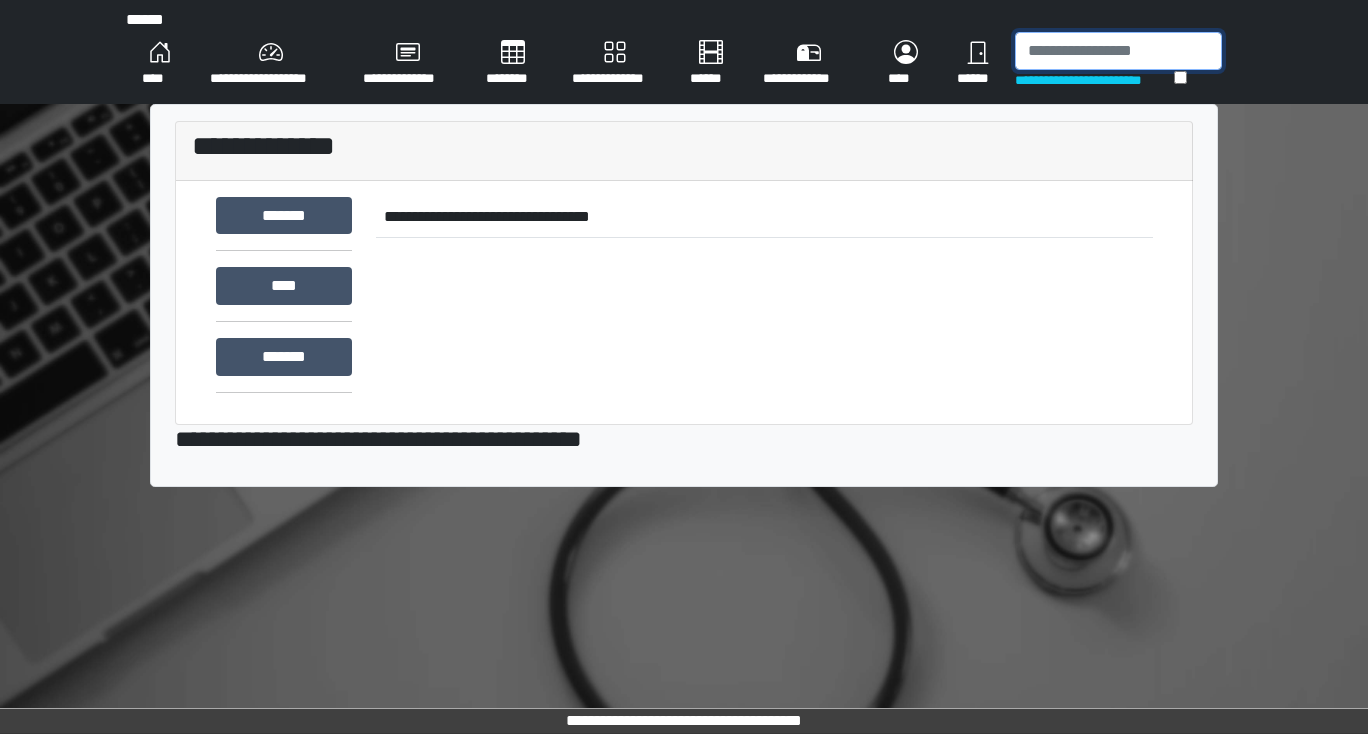 click at bounding box center (1118, 51) 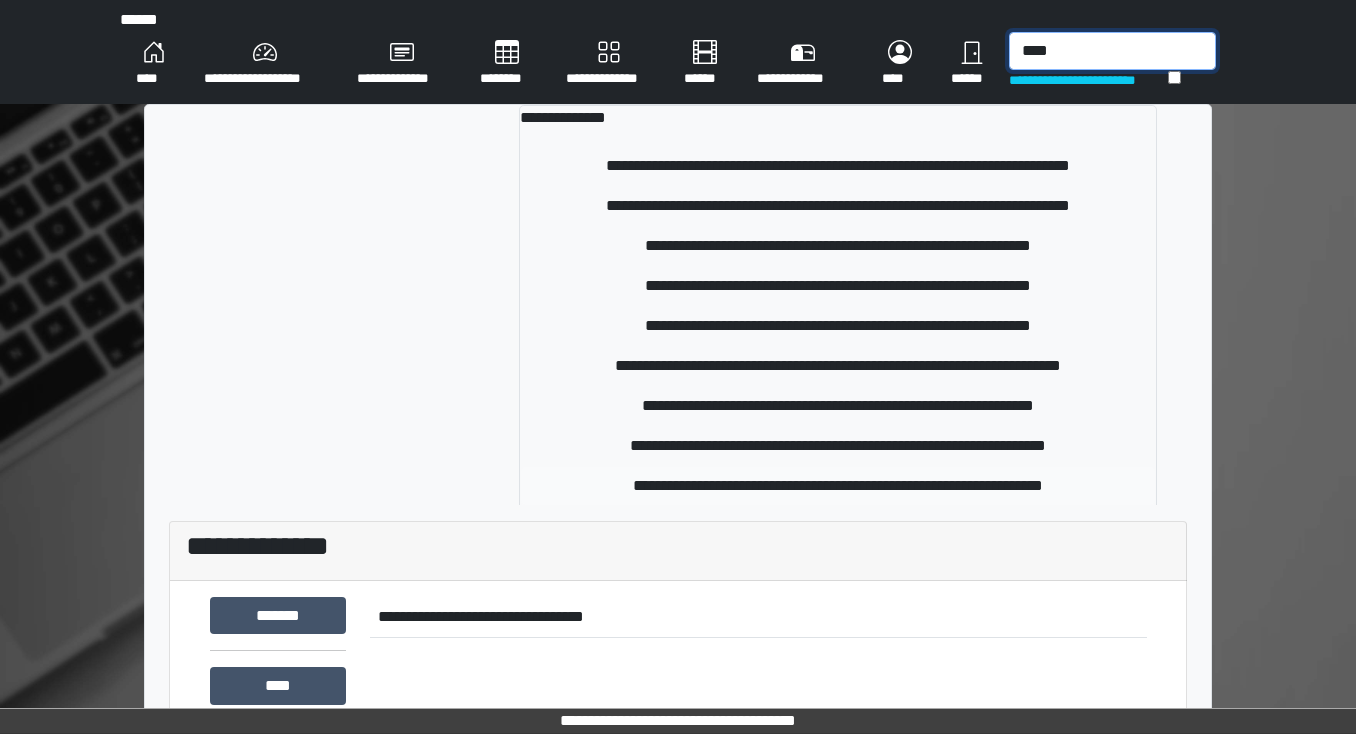 type on "****" 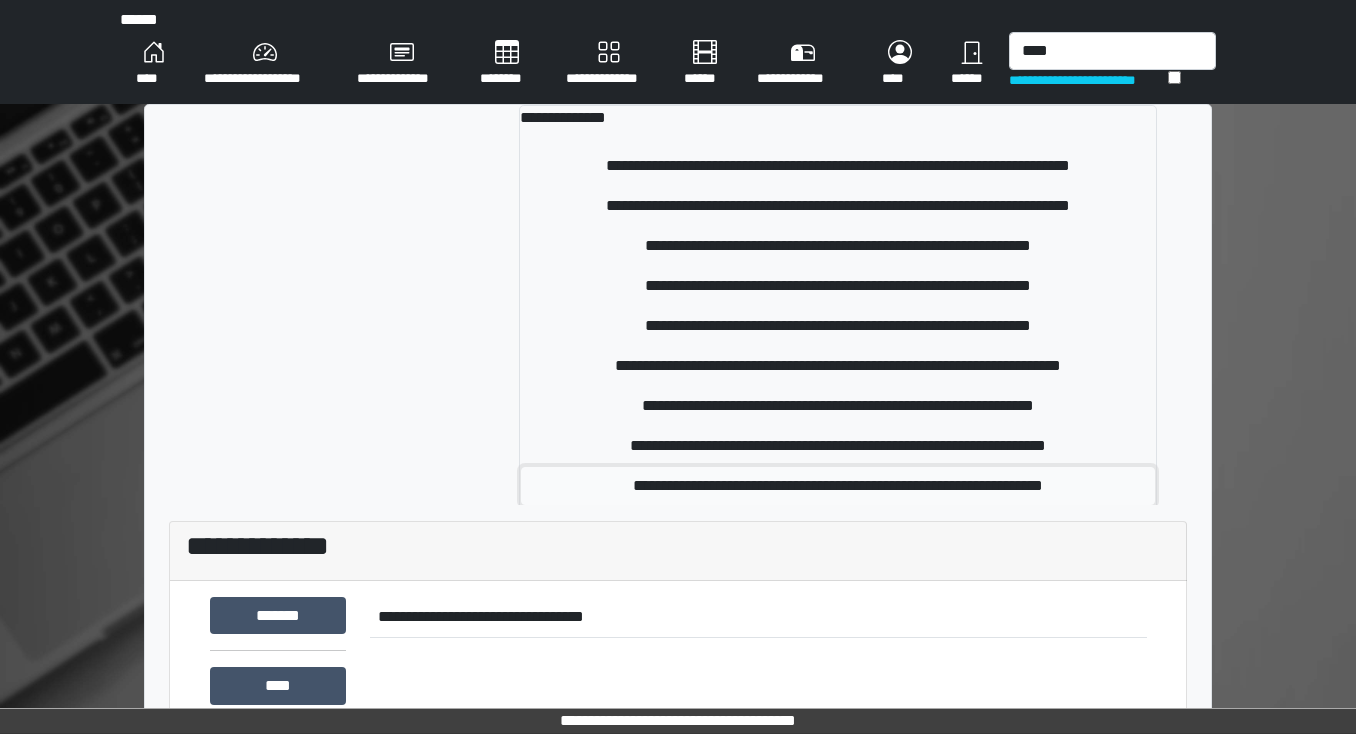 click on "**********" at bounding box center [838, 486] 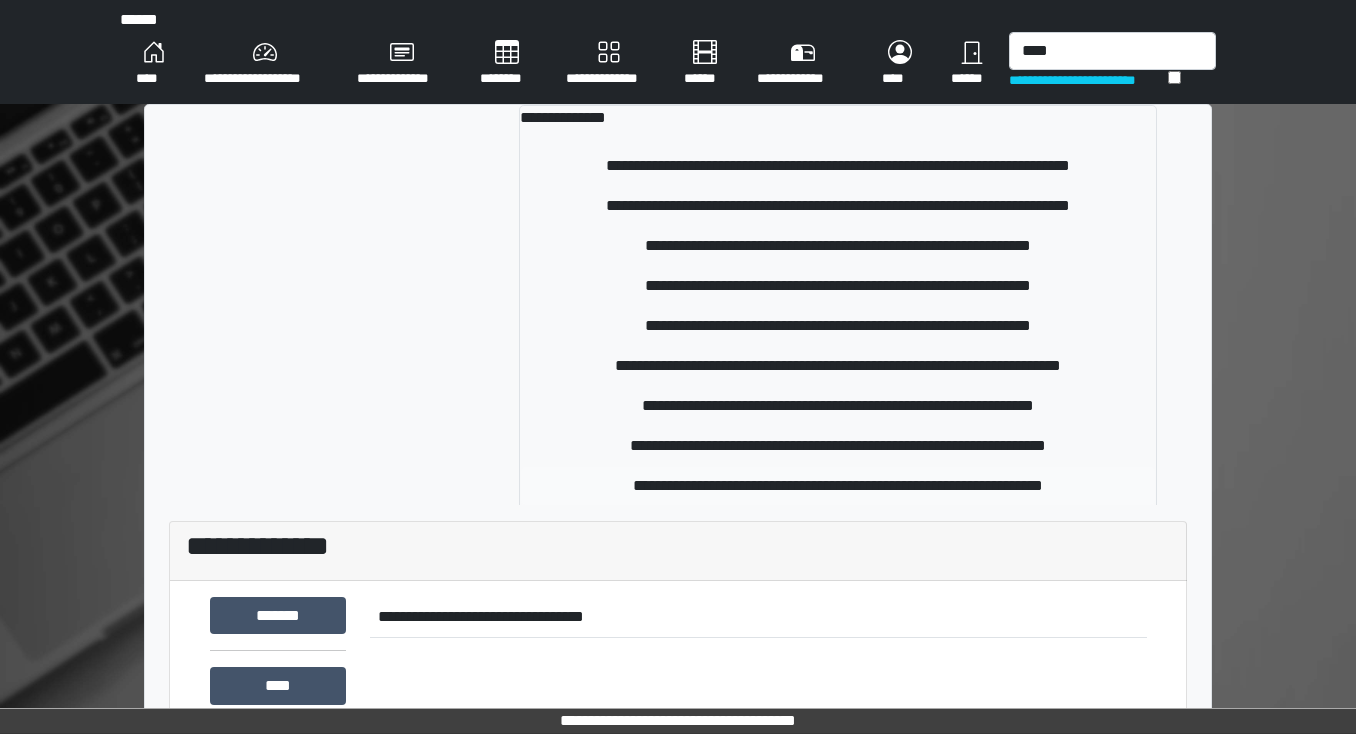 type 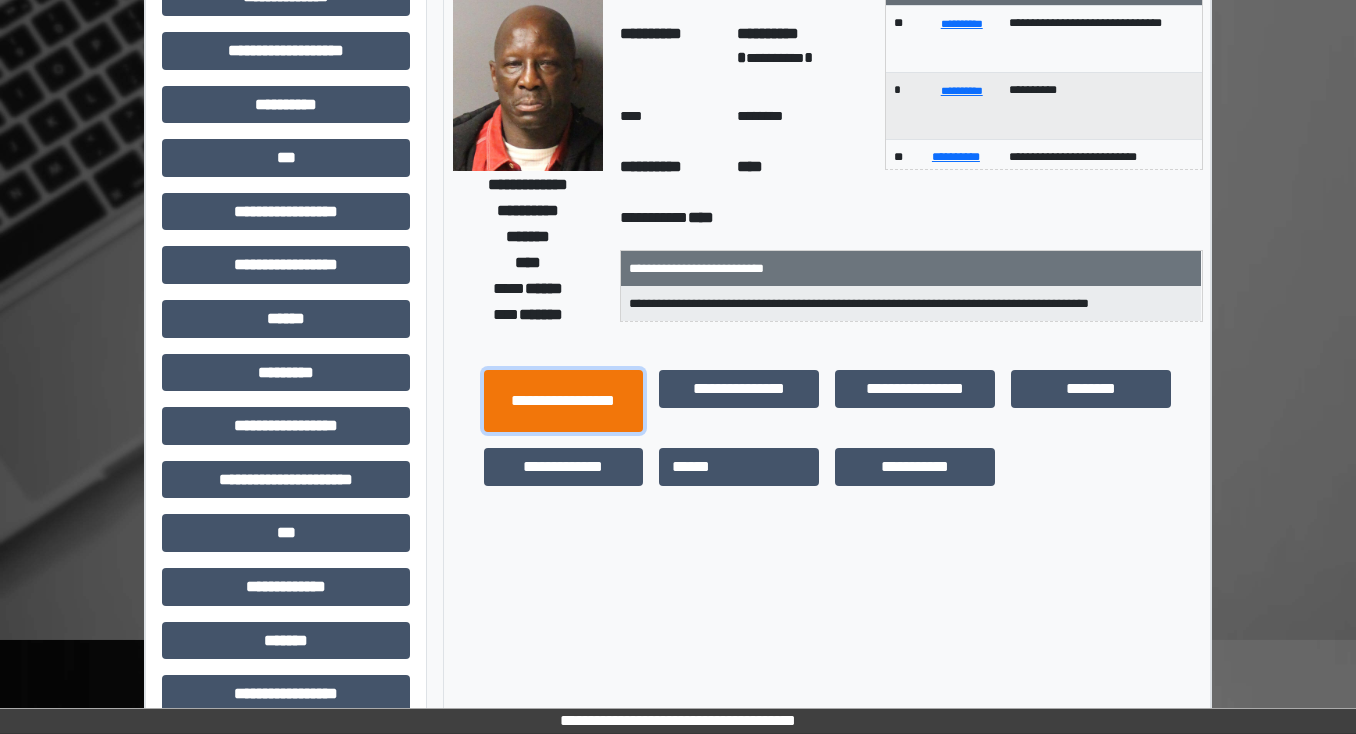 click on "**********" at bounding box center [564, 401] 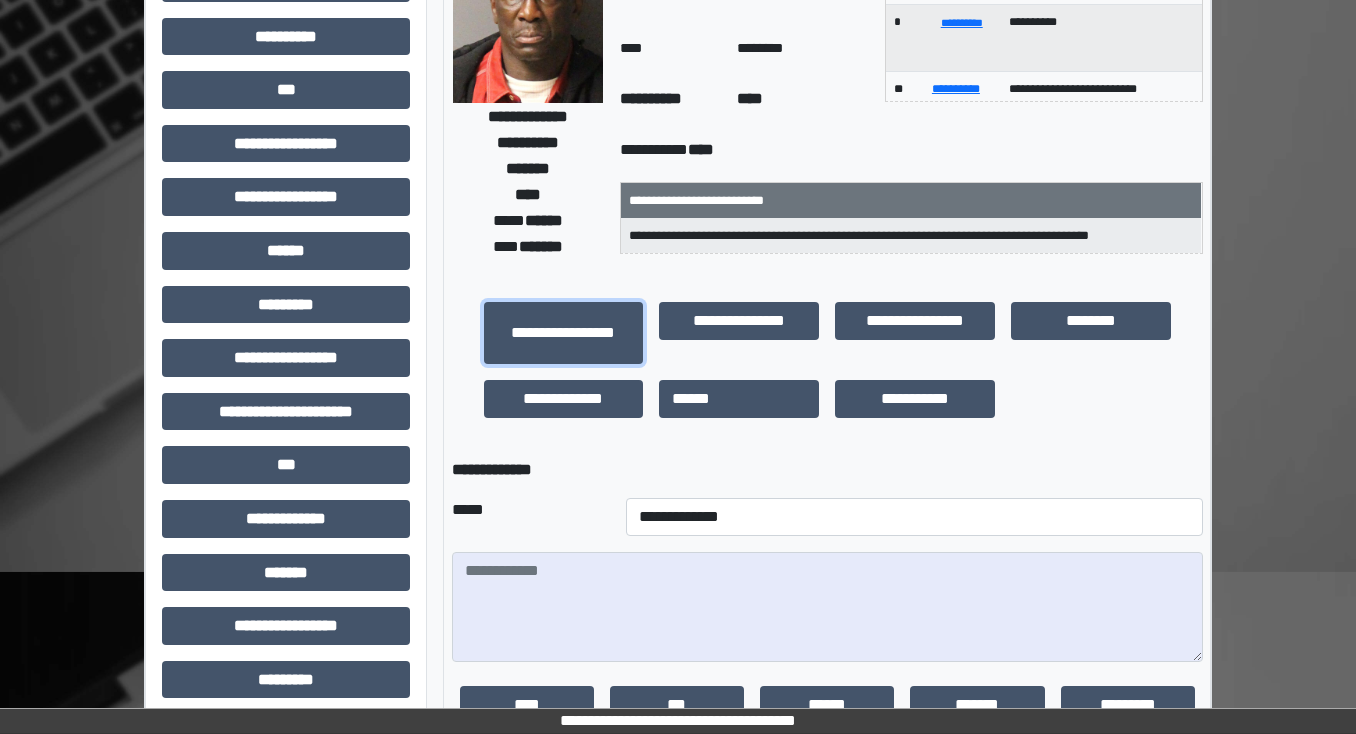 scroll, scrollTop: 320, scrollLeft: 0, axis: vertical 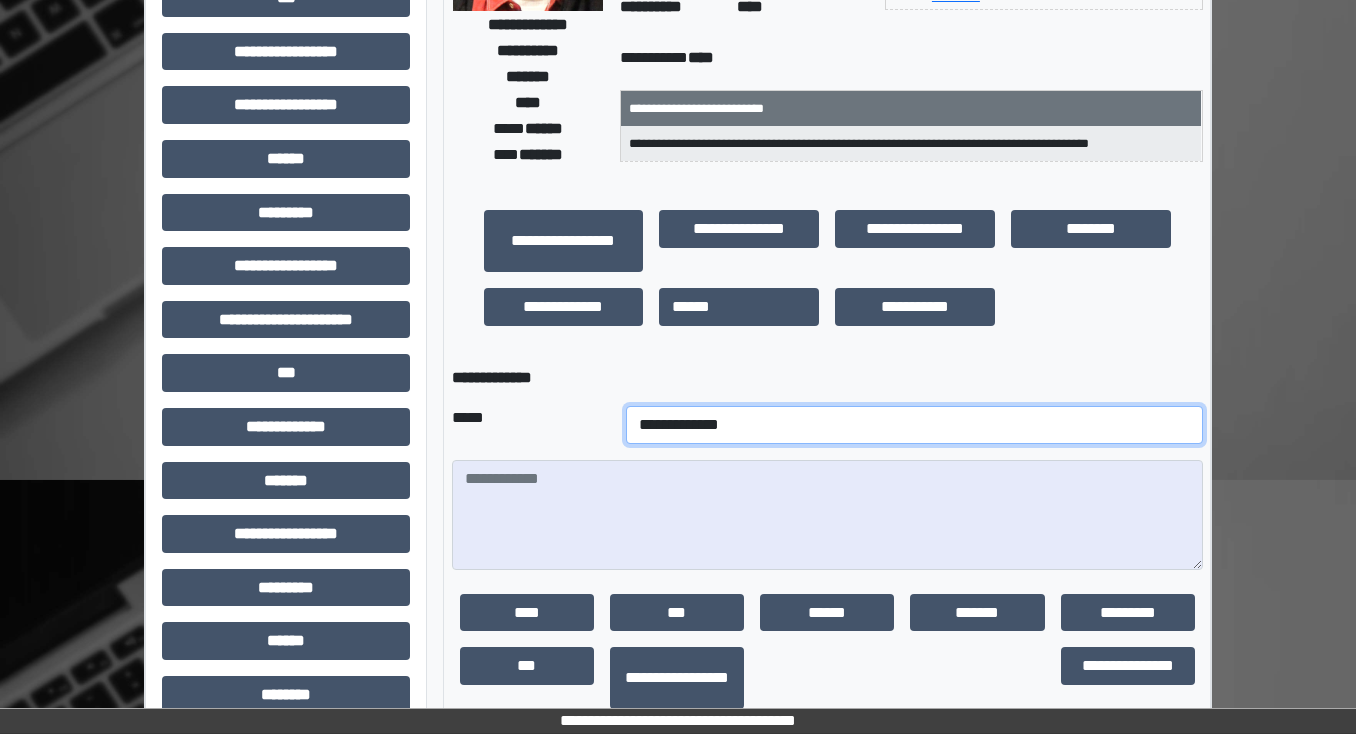 click on "**********" at bounding box center (914, 425) 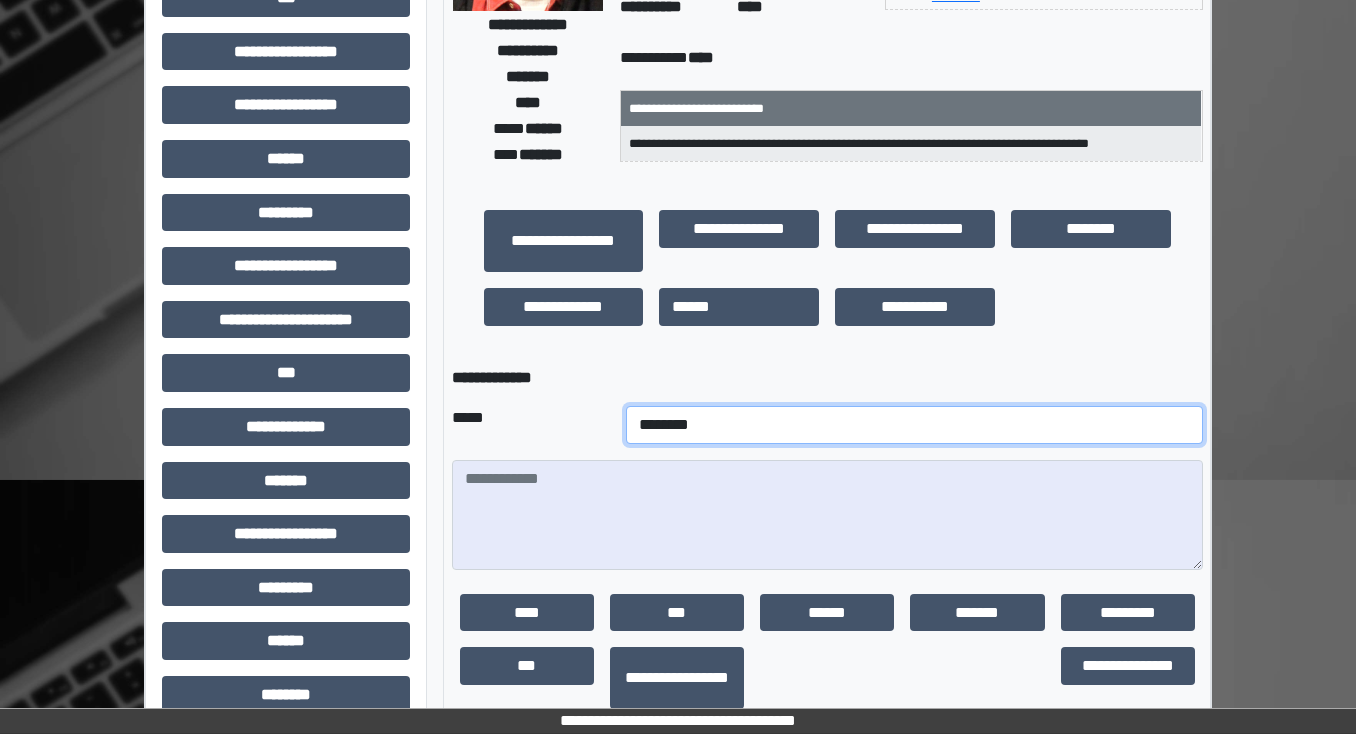 click on "**********" at bounding box center (914, 425) 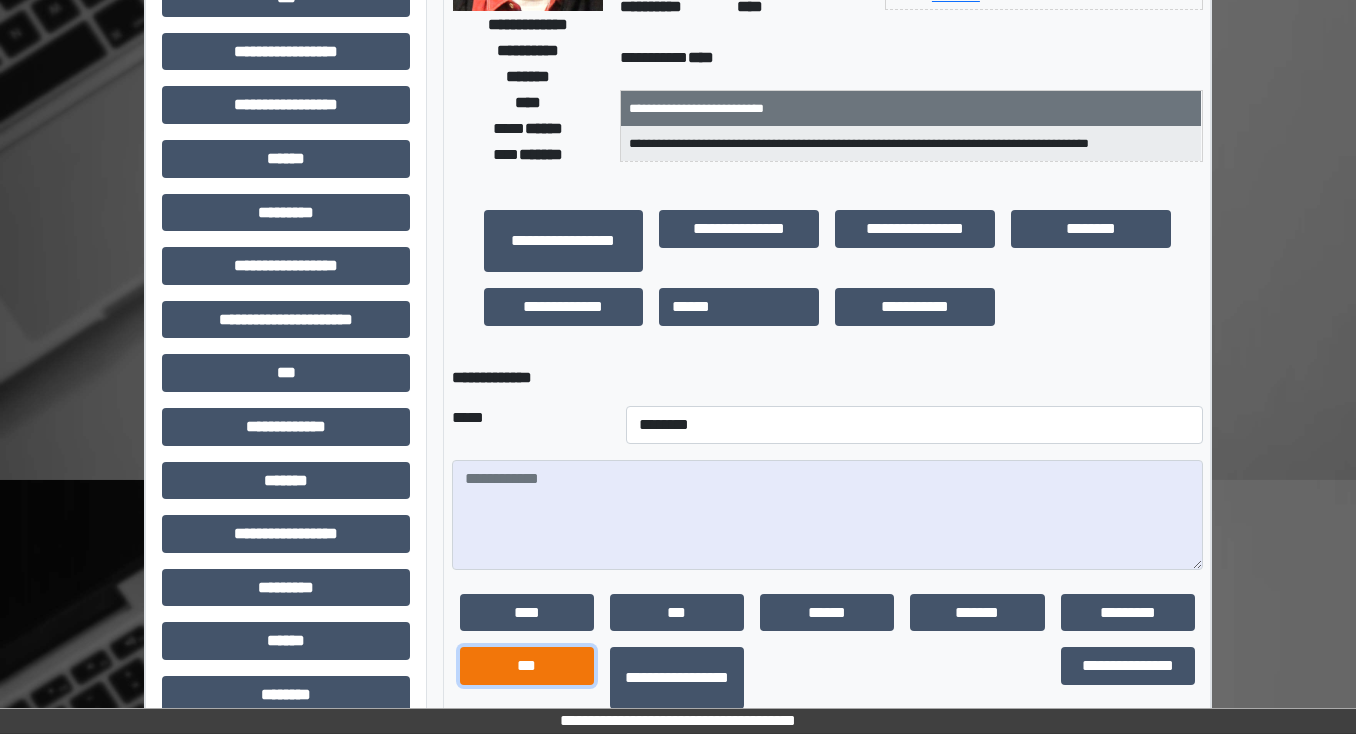 click on "***" at bounding box center (527, 666) 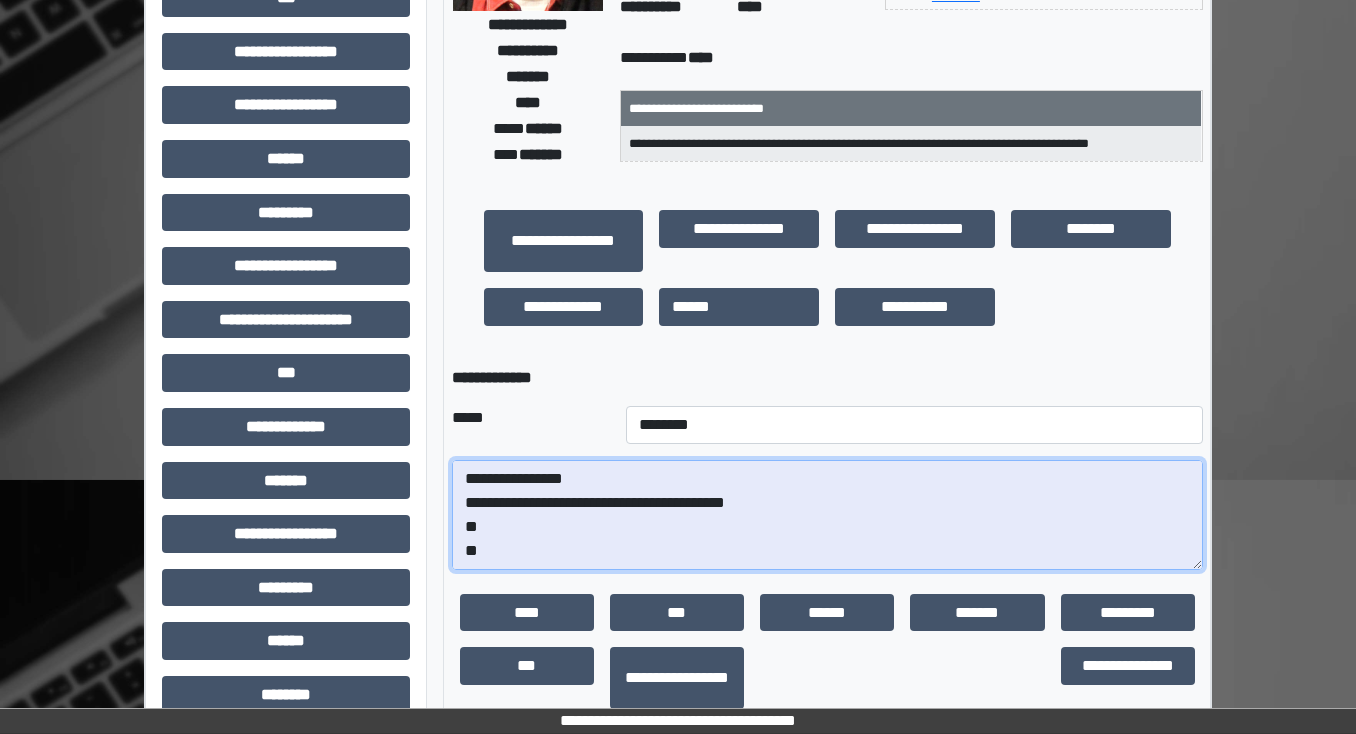 click on "**********" at bounding box center [827, 515] 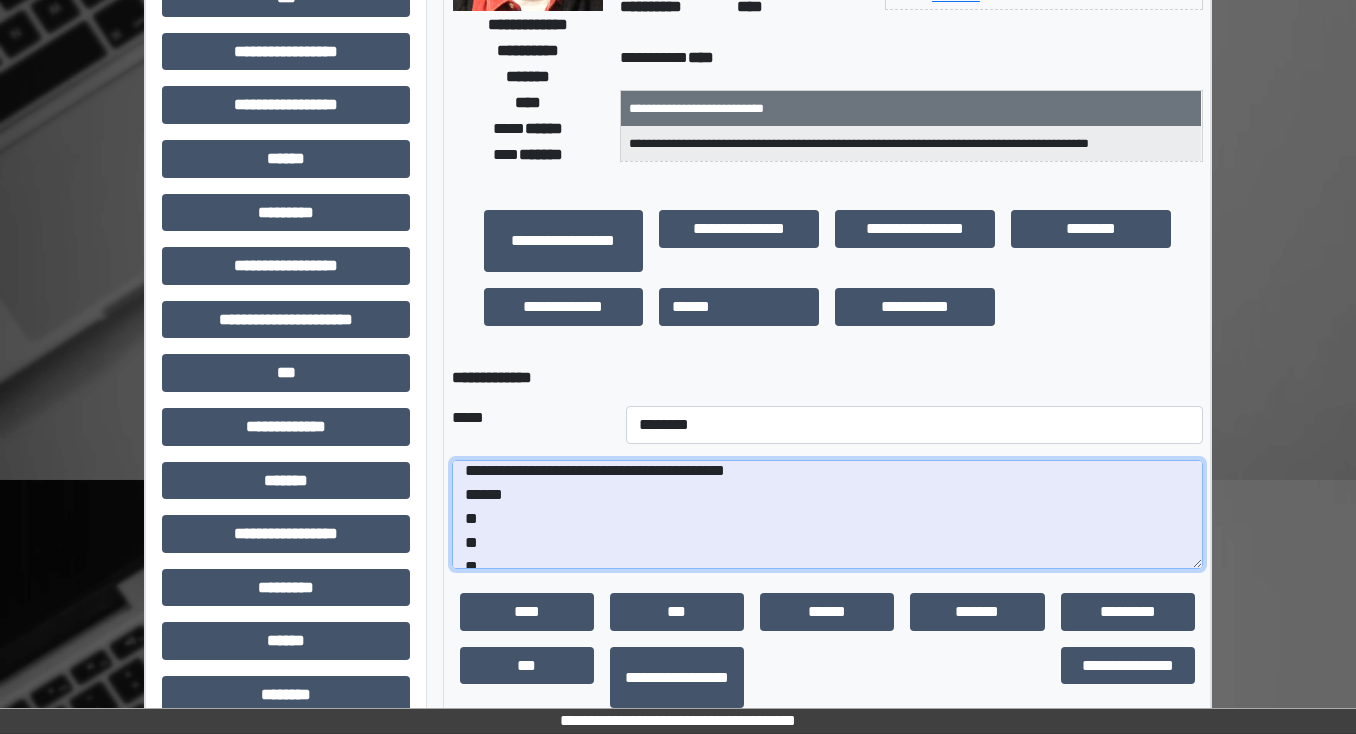 scroll, scrollTop: 48, scrollLeft: 0, axis: vertical 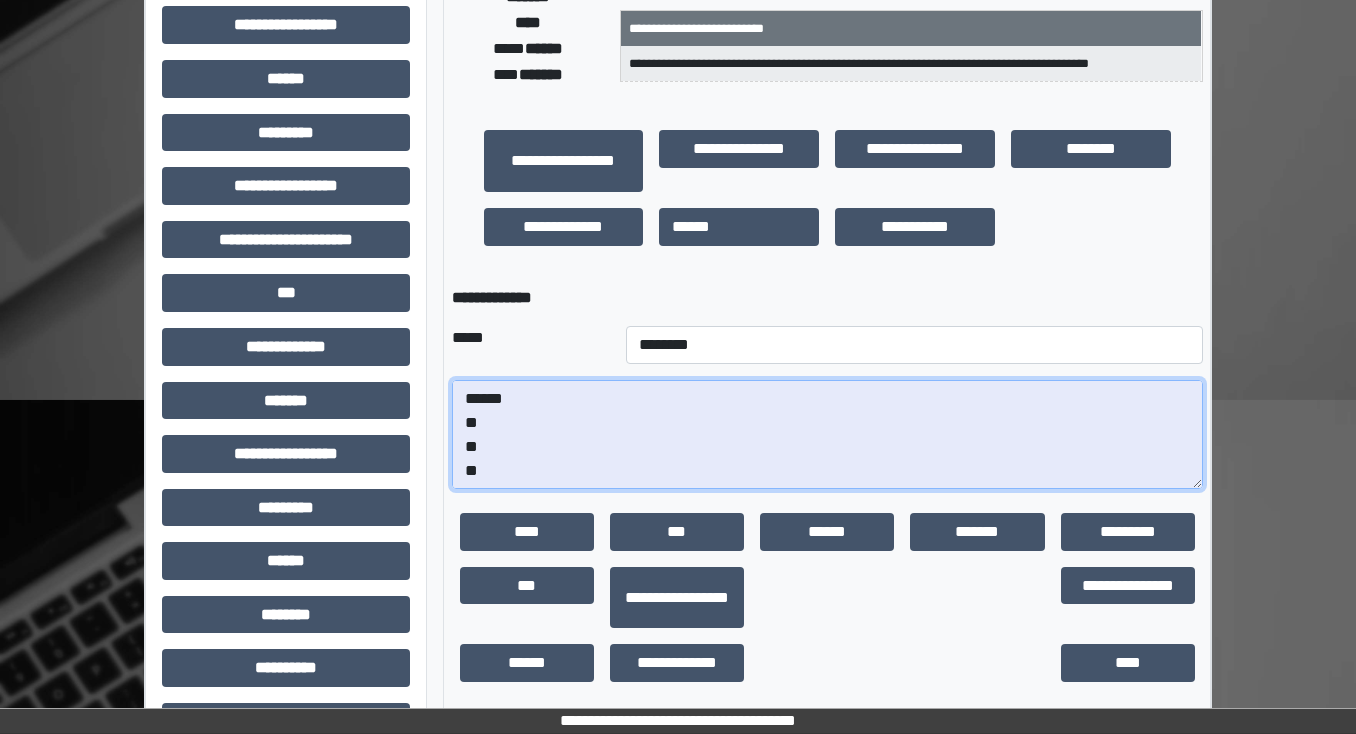 drag, startPoint x: 498, startPoint y: 469, endPoint x: 453, endPoint y: 452, distance: 48.104053 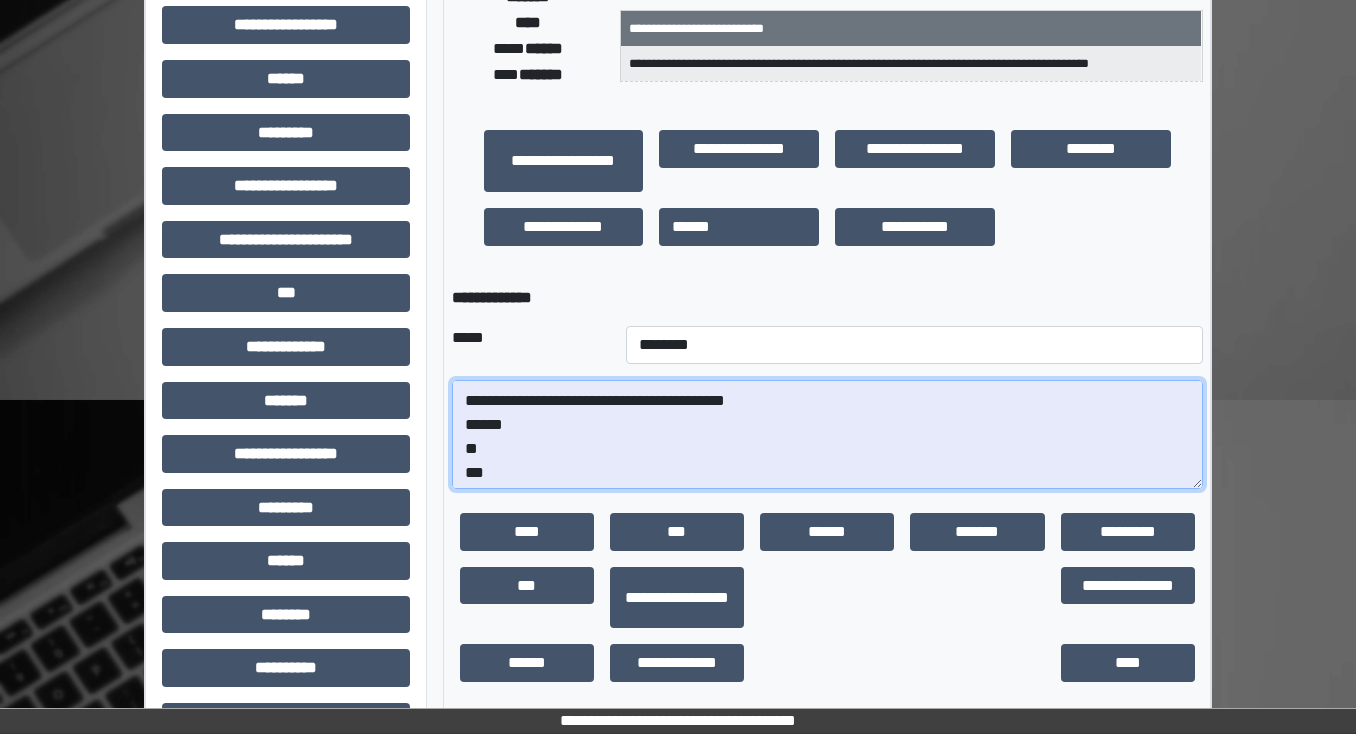 scroll, scrollTop: 24, scrollLeft: 0, axis: vertical 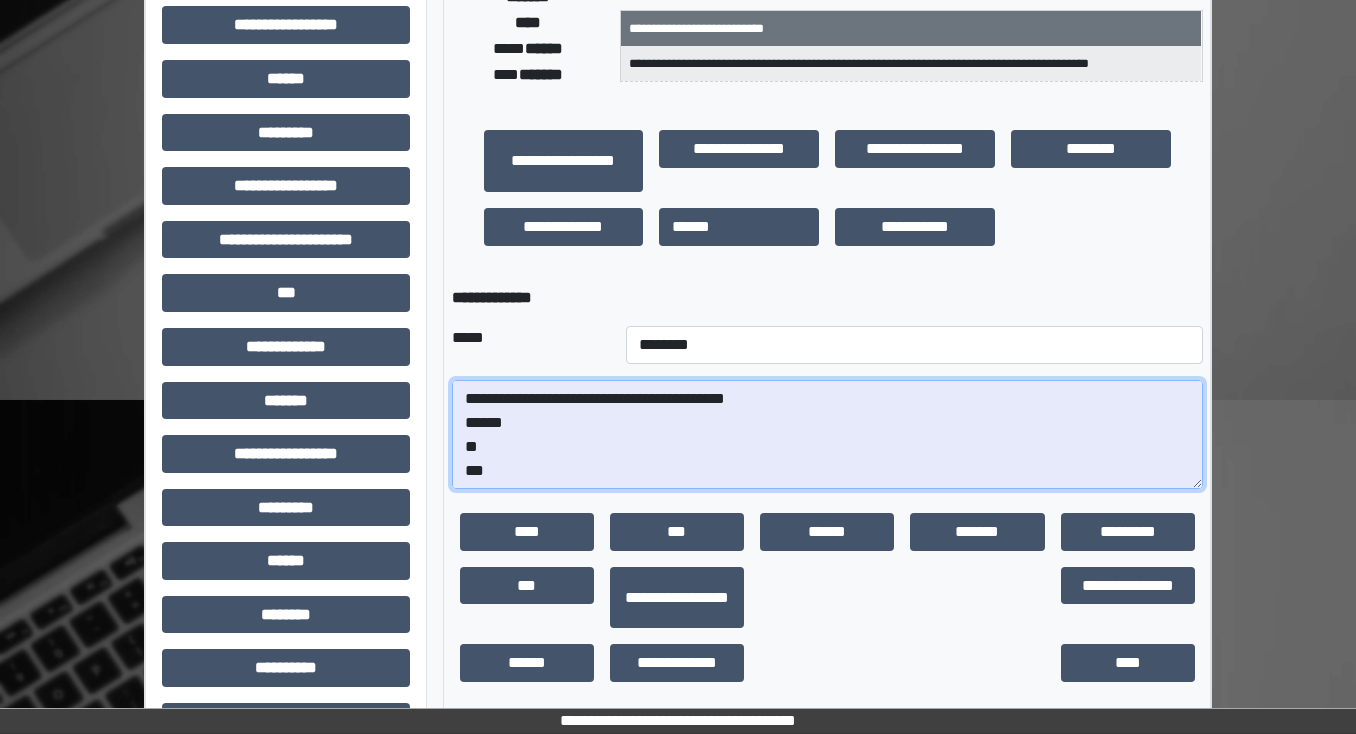 paste on "**********" 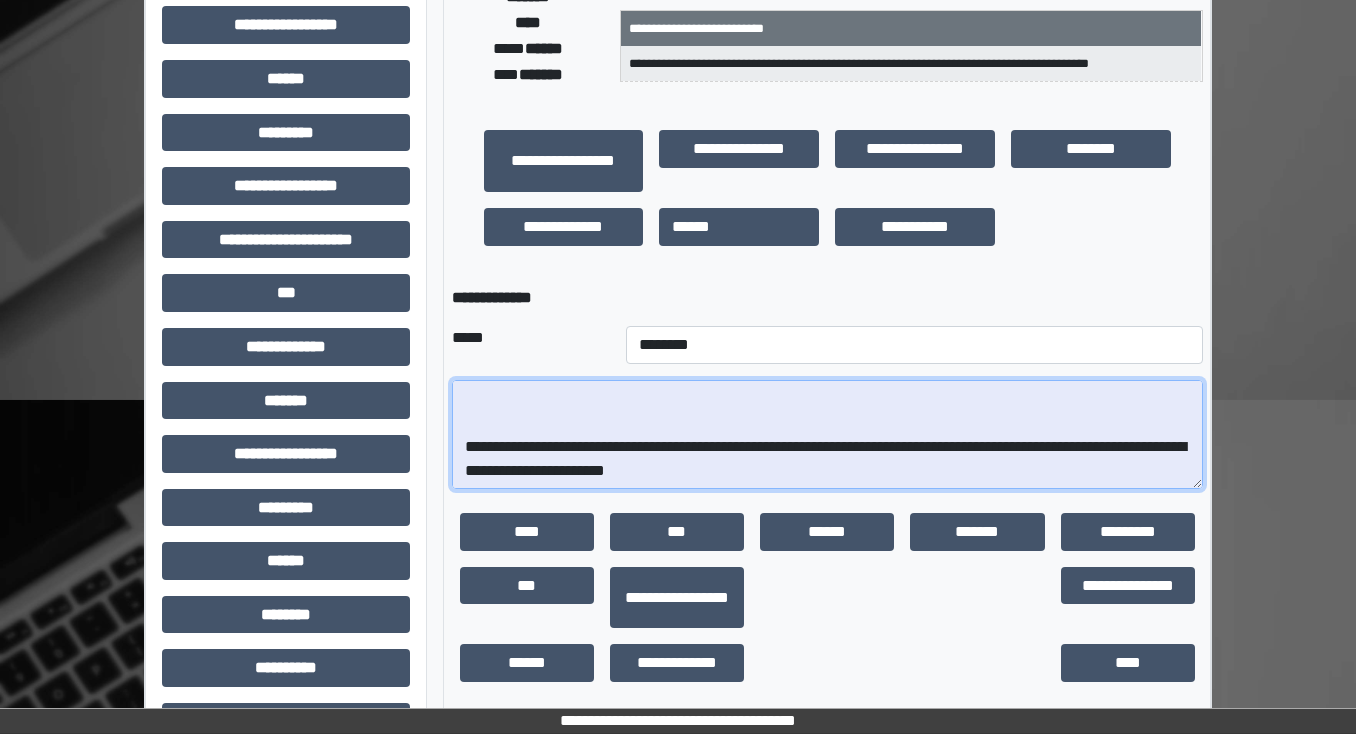 scroll, scrollTop: 240, scrollLeft: 0, axis: vertical 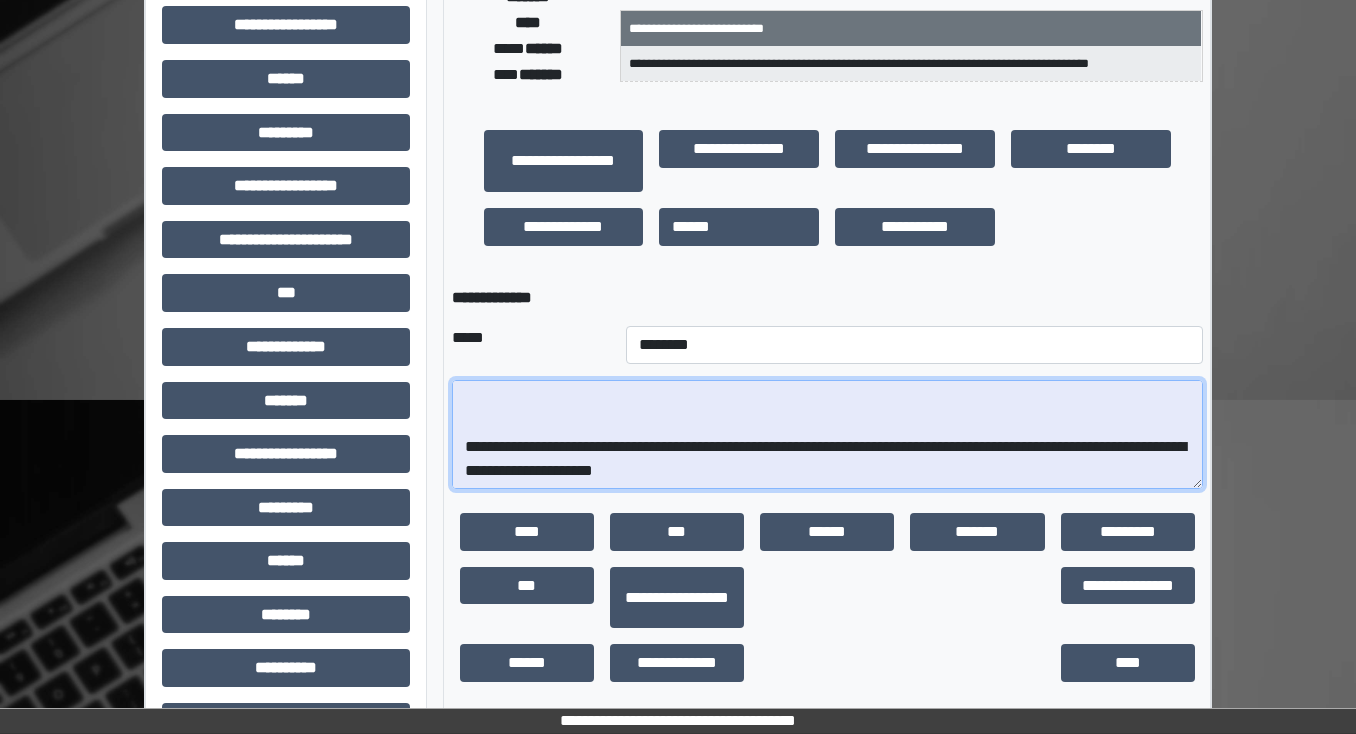 click on "**********" at bounding box center (827, 435) 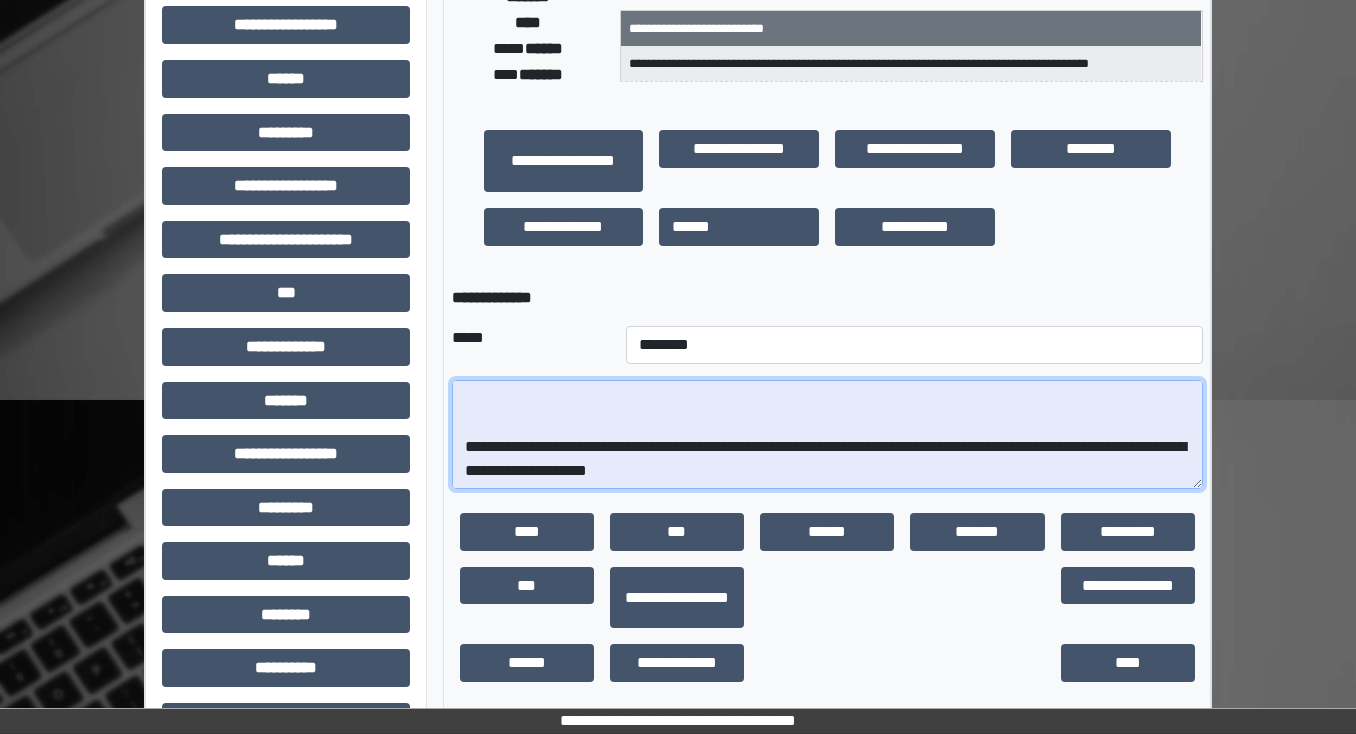 click on "**********" at bounding box center [827, 435] 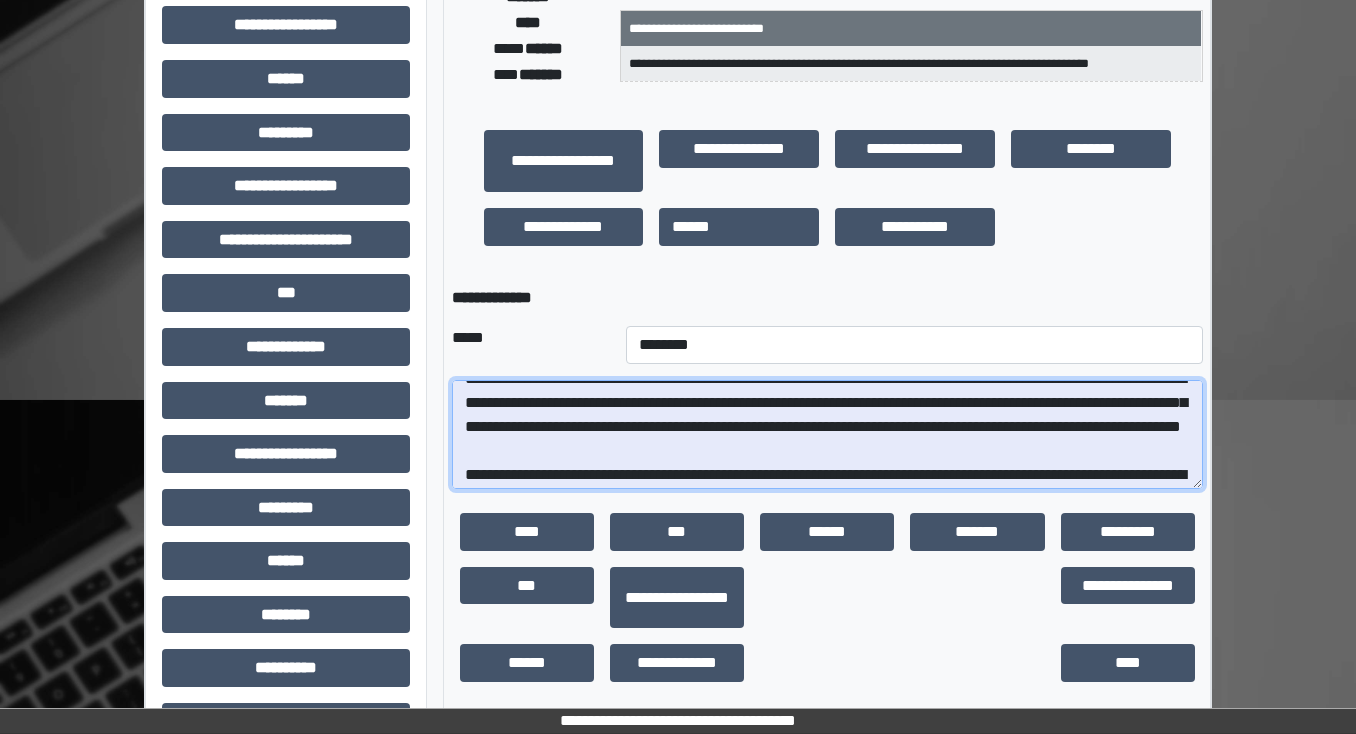 scroll, scrollTop: 88, scrollLeft: 0, axis: vertical 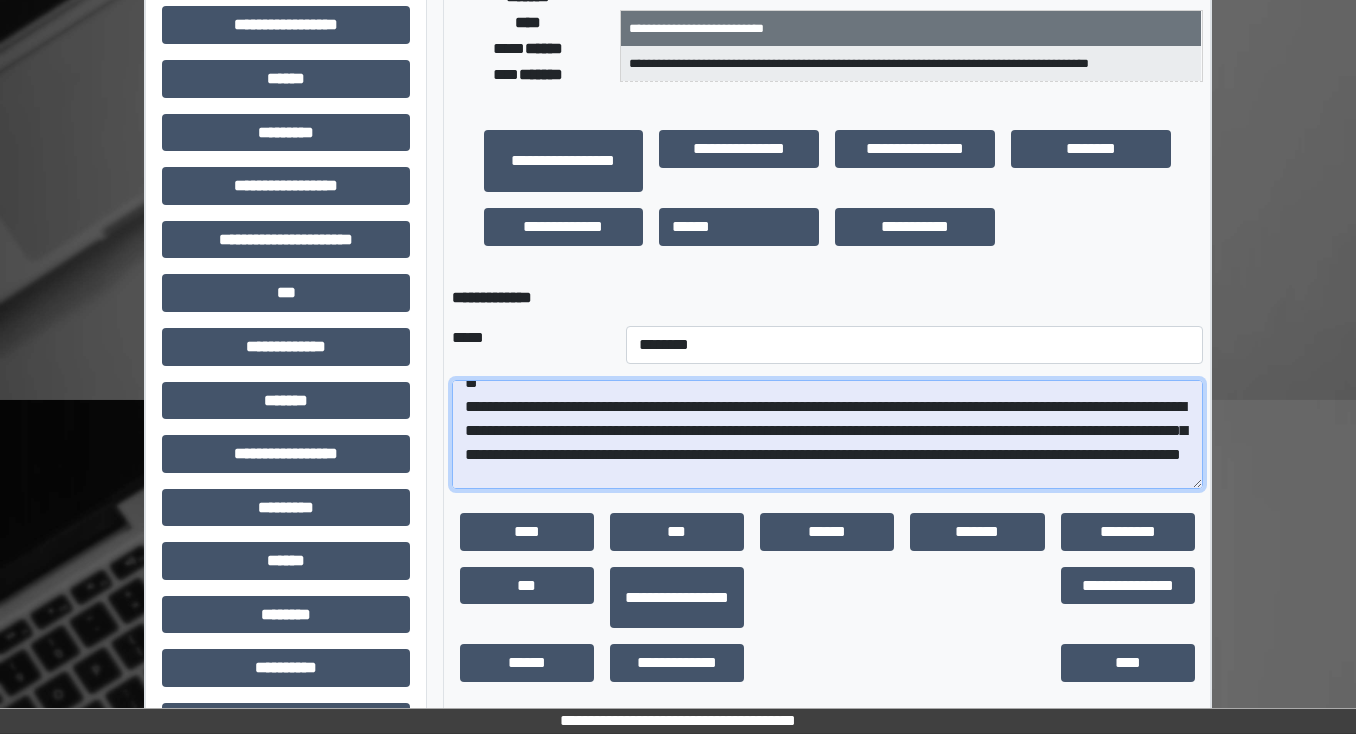 drag, startPoint x: 750, startPoint y: 408, endPoint x: 656, endPoint y: 417, distance: 94.42987 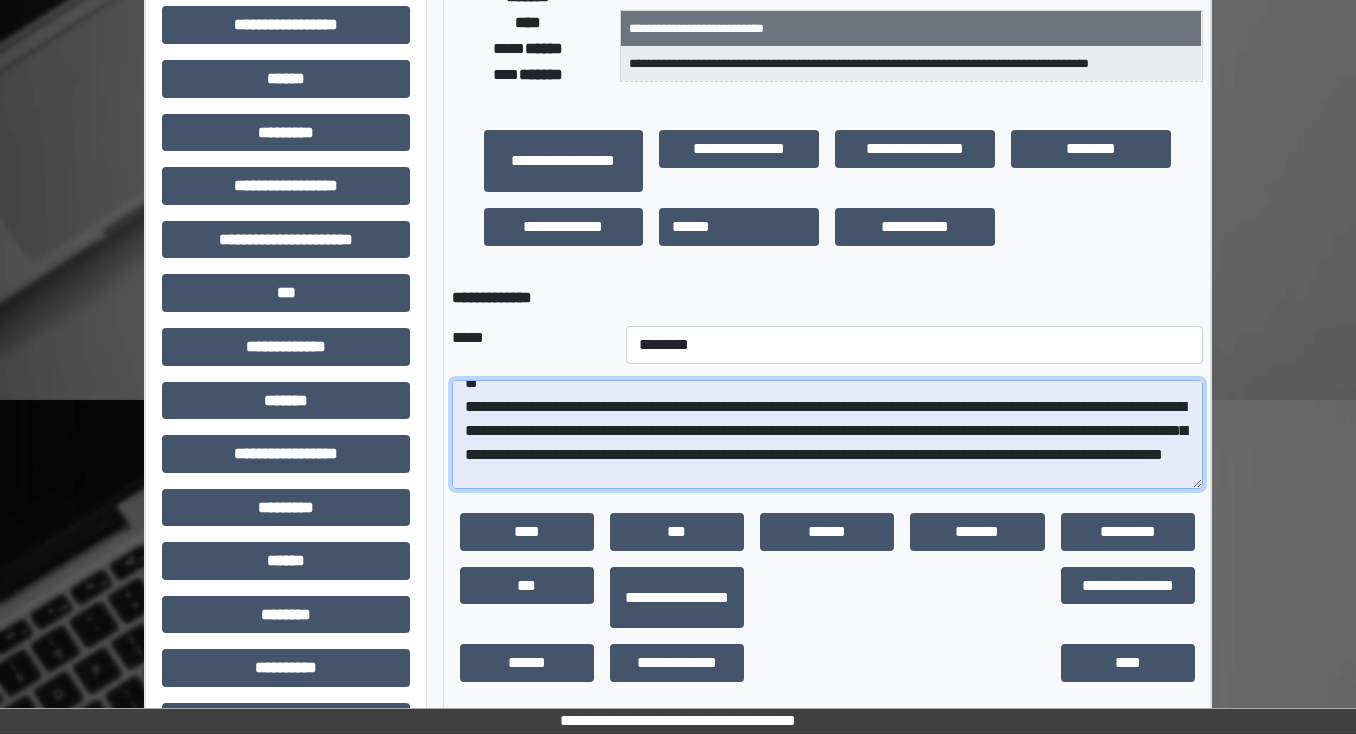 click on "**********" at bounding box center [827, 435] 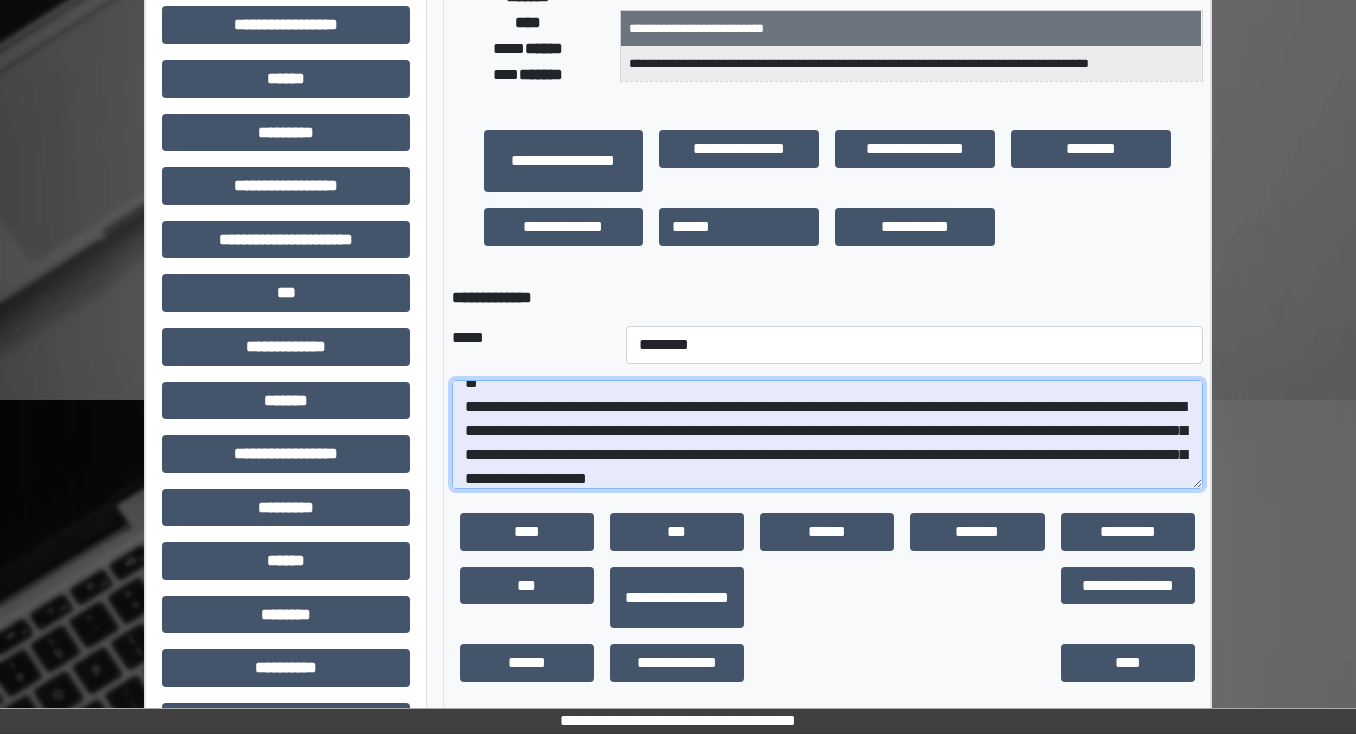 click on "**********" at bounding box center (827, 435) 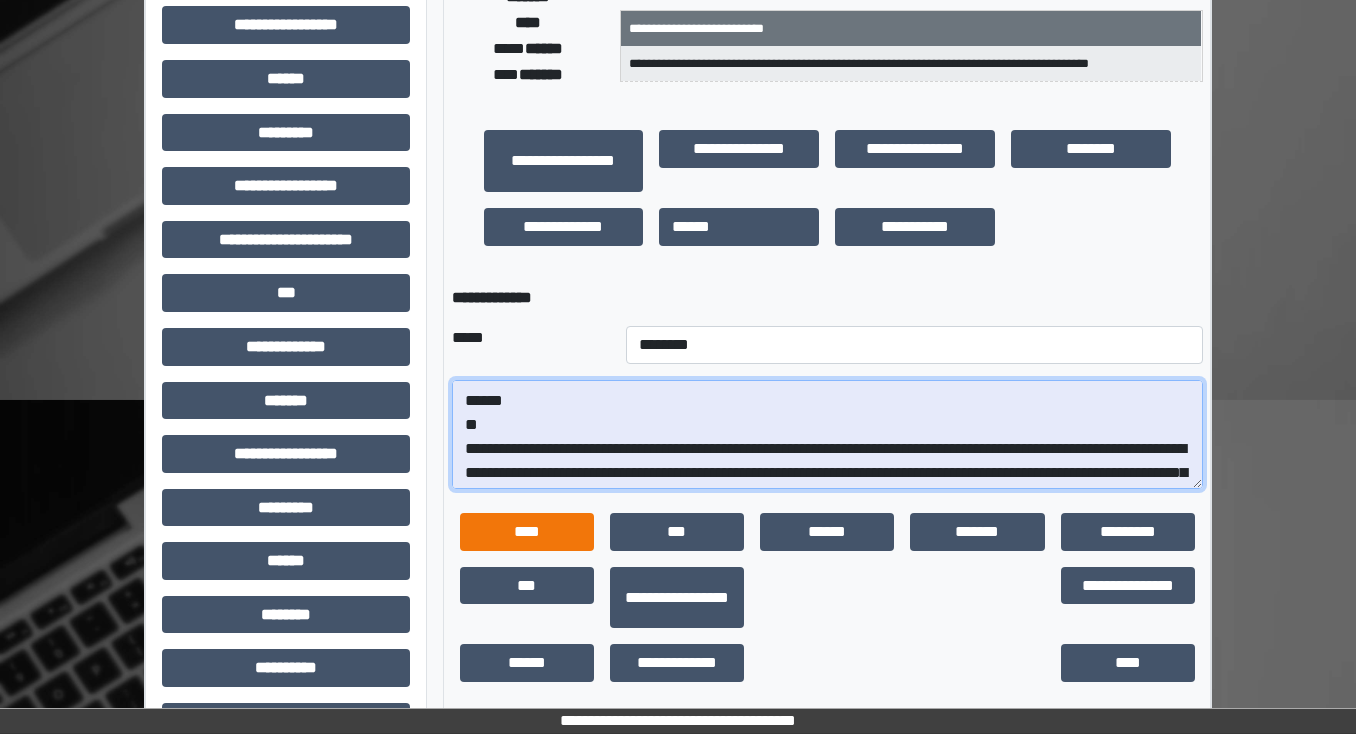 scroll, scrollTop: 8, scrollLeft: 0, axis: vertical 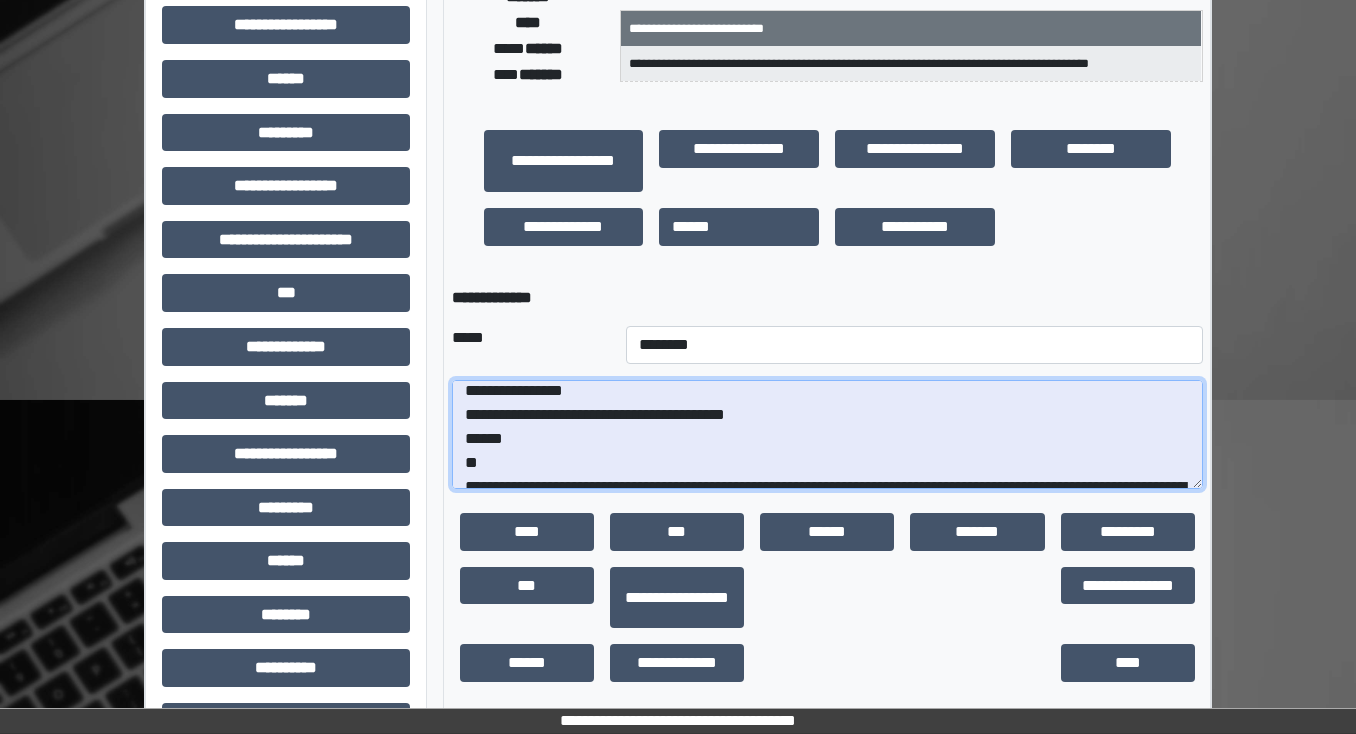 click on "**********" at bounding box center (827, 435) 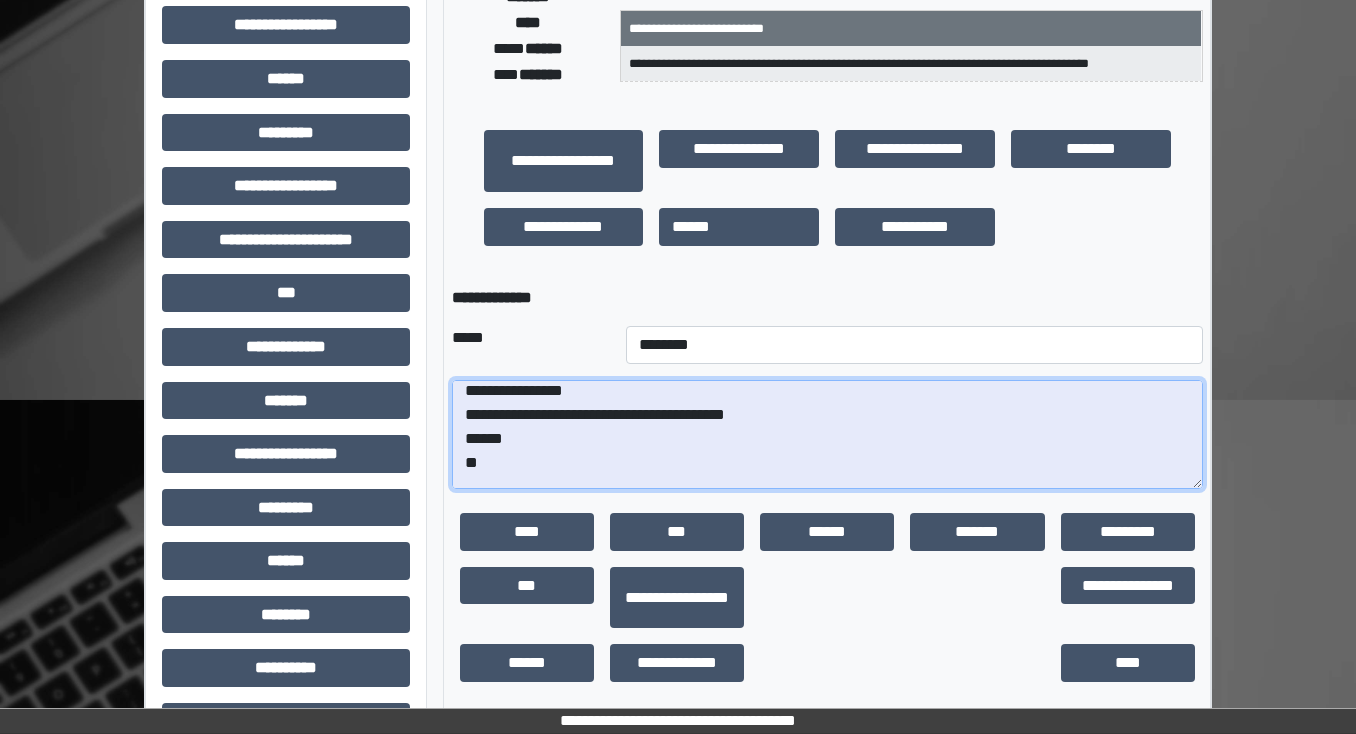 scroll, scrollTop: 16, scrollLeft: 0, axis: vertical 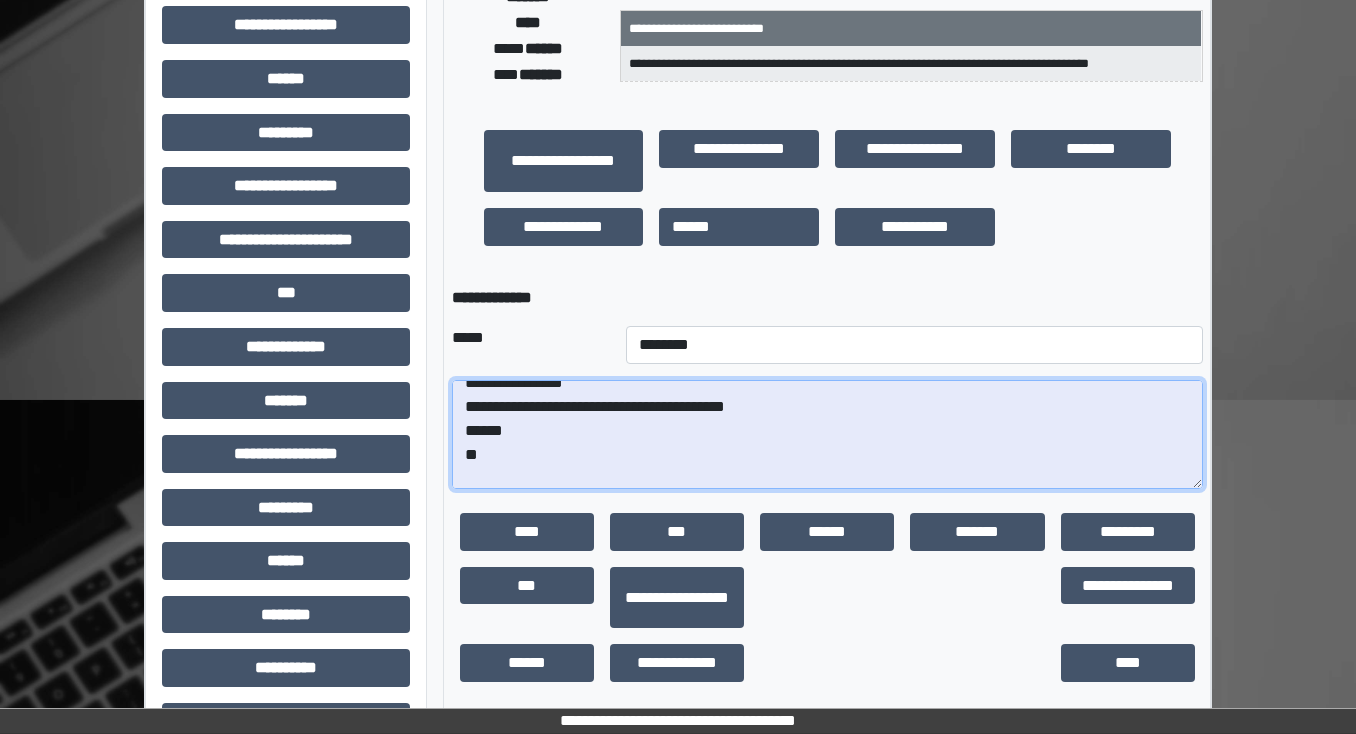 click on "**********" at bounding box center [827, 435] 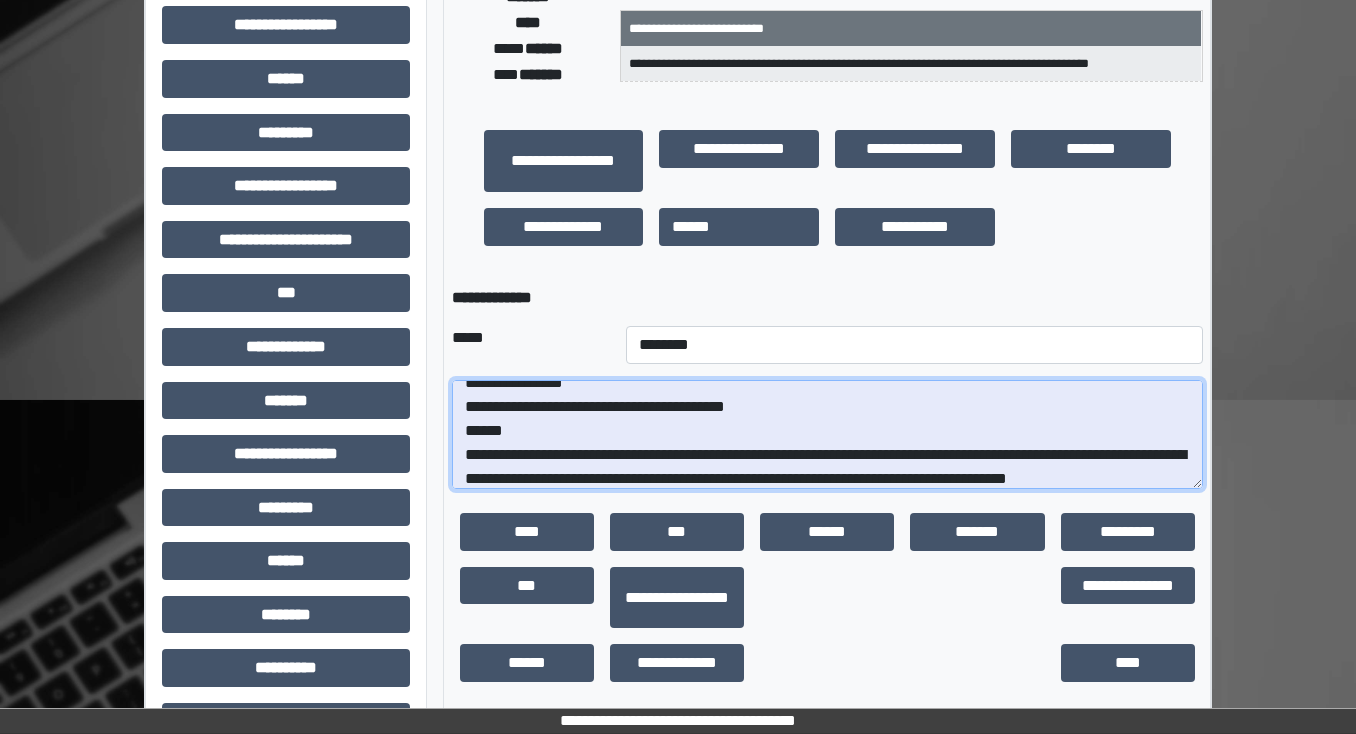scroll, scrollTop: 40, scrollLeft: 0, axis: vertical 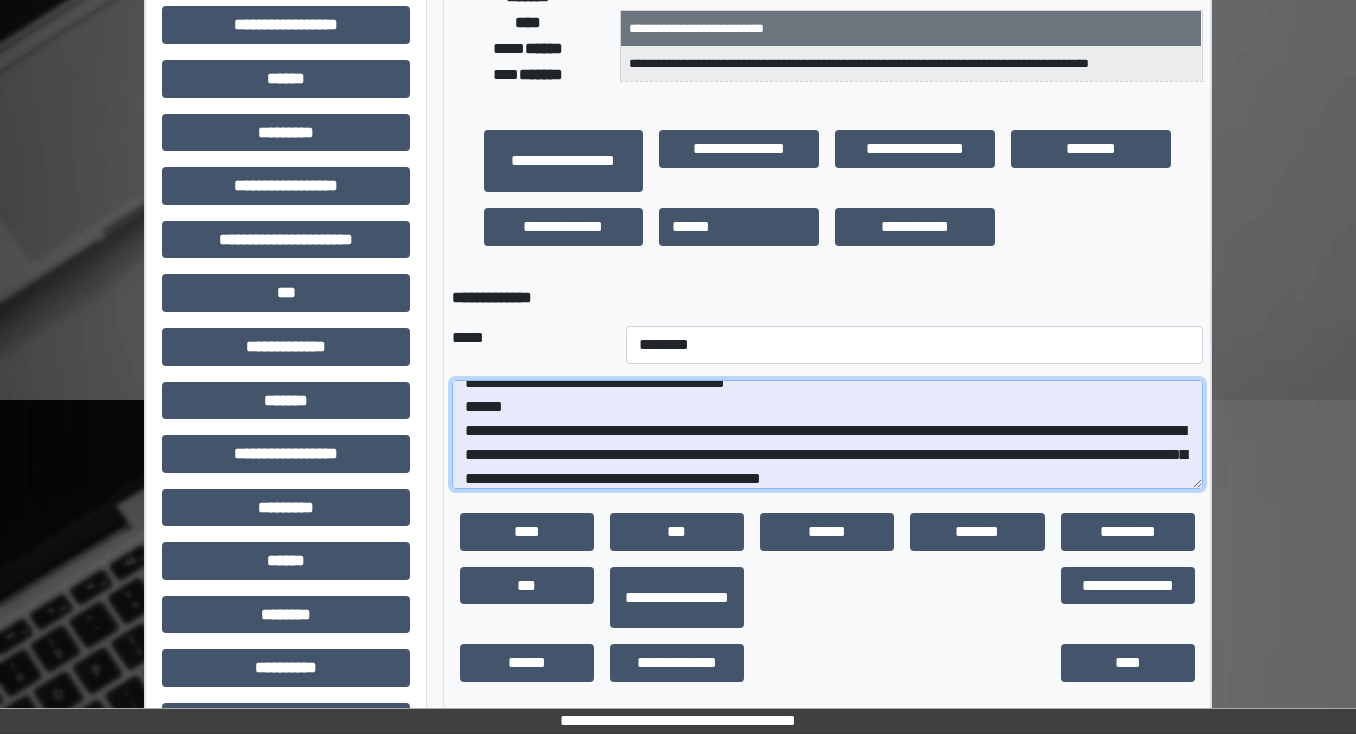 drag, startPoint x: 1053, startPoint y: 476, endPoint x: 1159, endPoint y: 455, distance: 108.060165 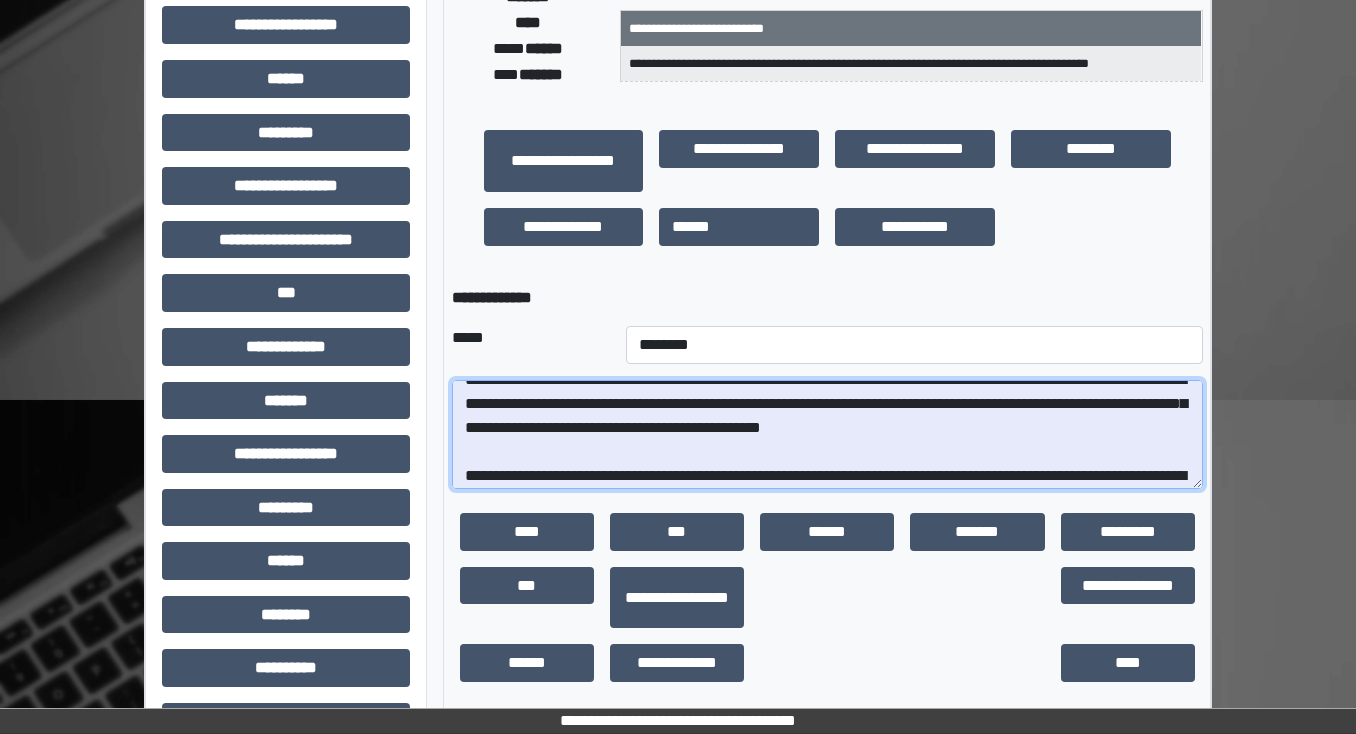 scroll, scrollTop: 40, scrollLeft: 0, axis: vertical 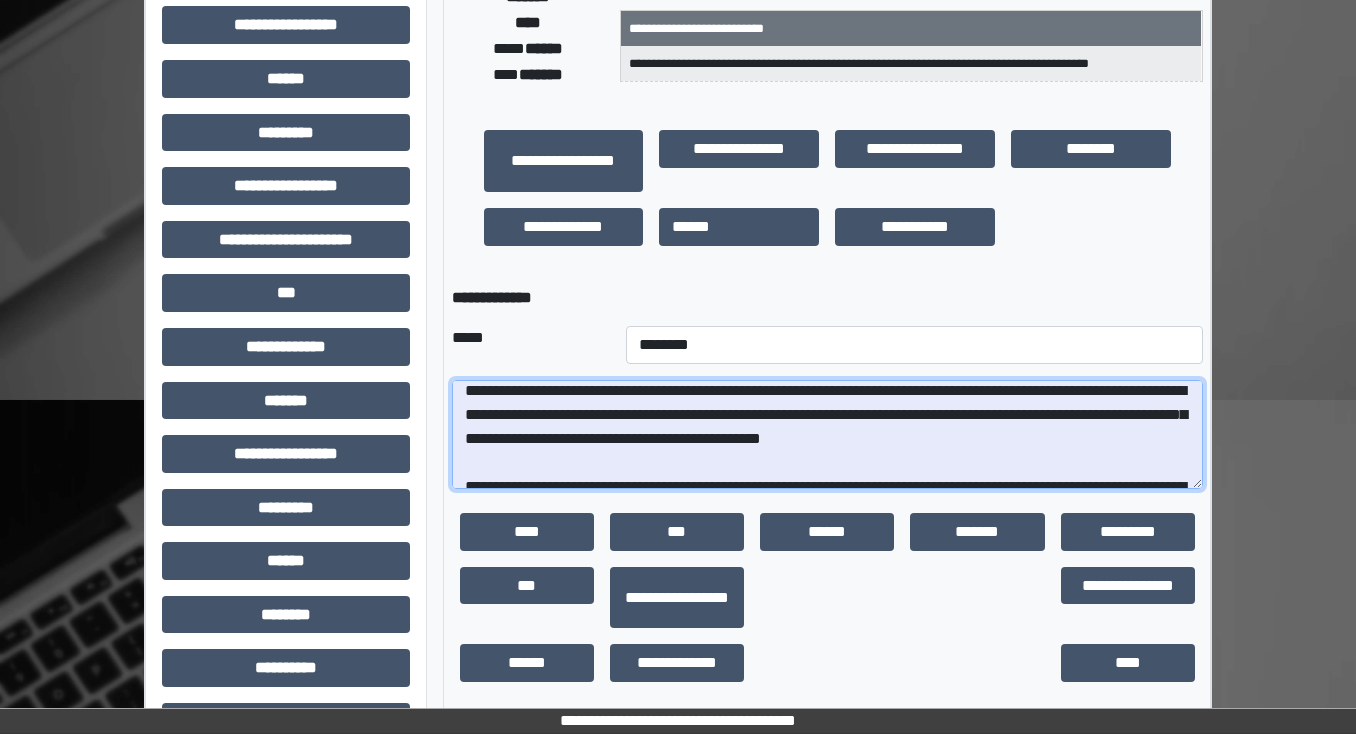 click on "**********" at bounding box center [827, 435] 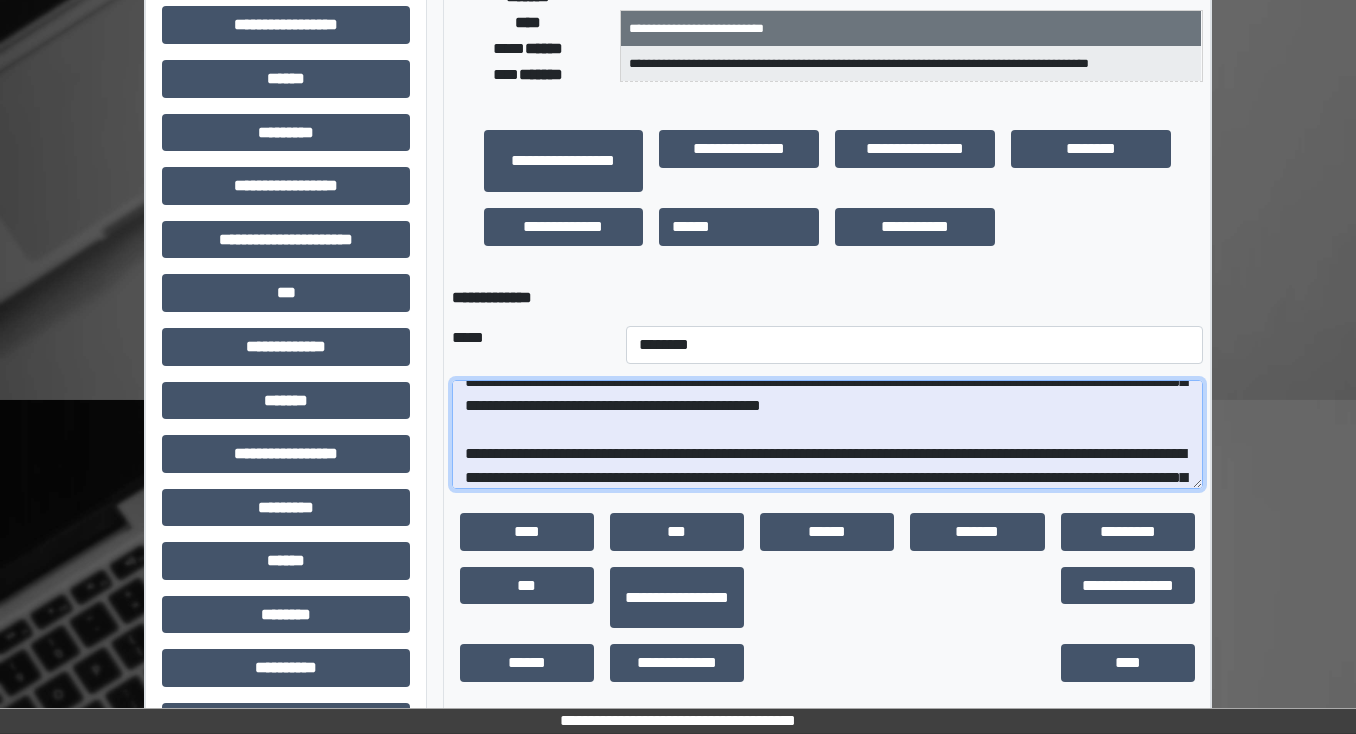 click on "**********" at bounding box center [827, 435] 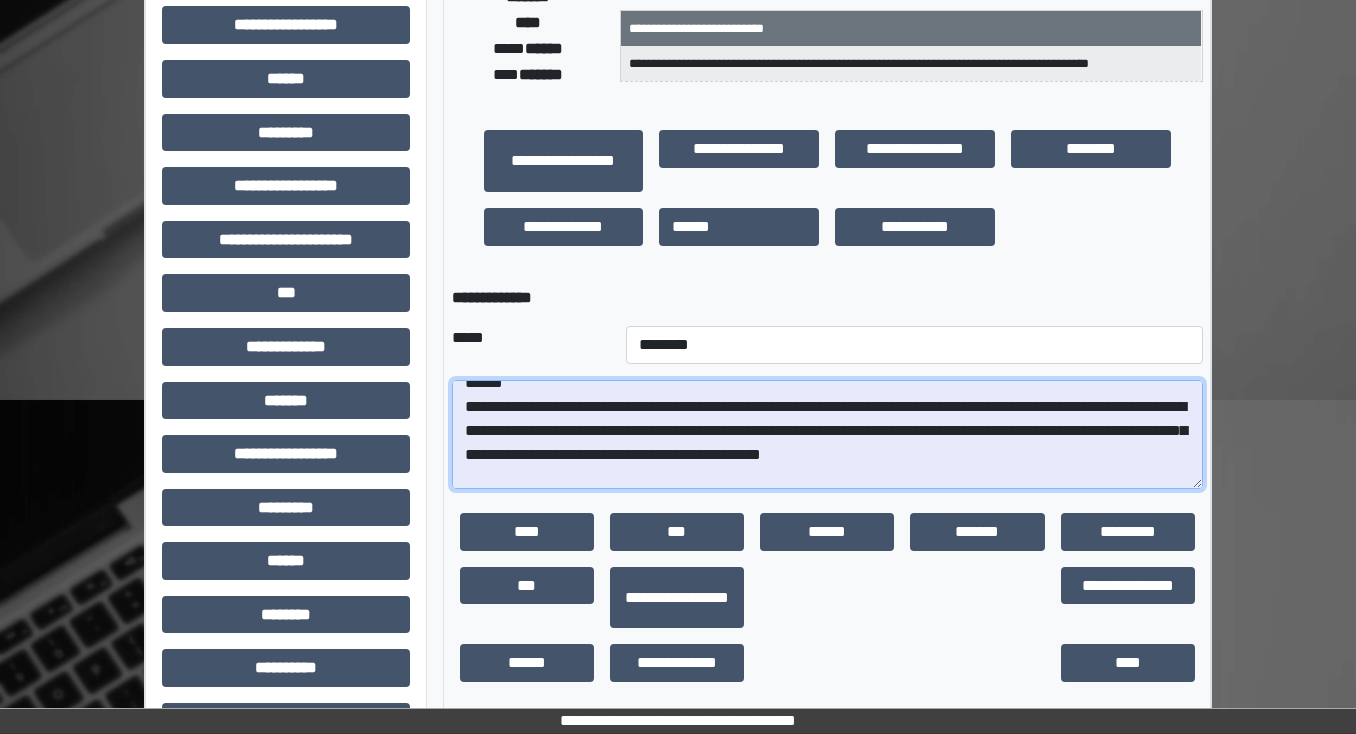scroll, scrollTop: 113, scrollLeft: 0, axis: vertical 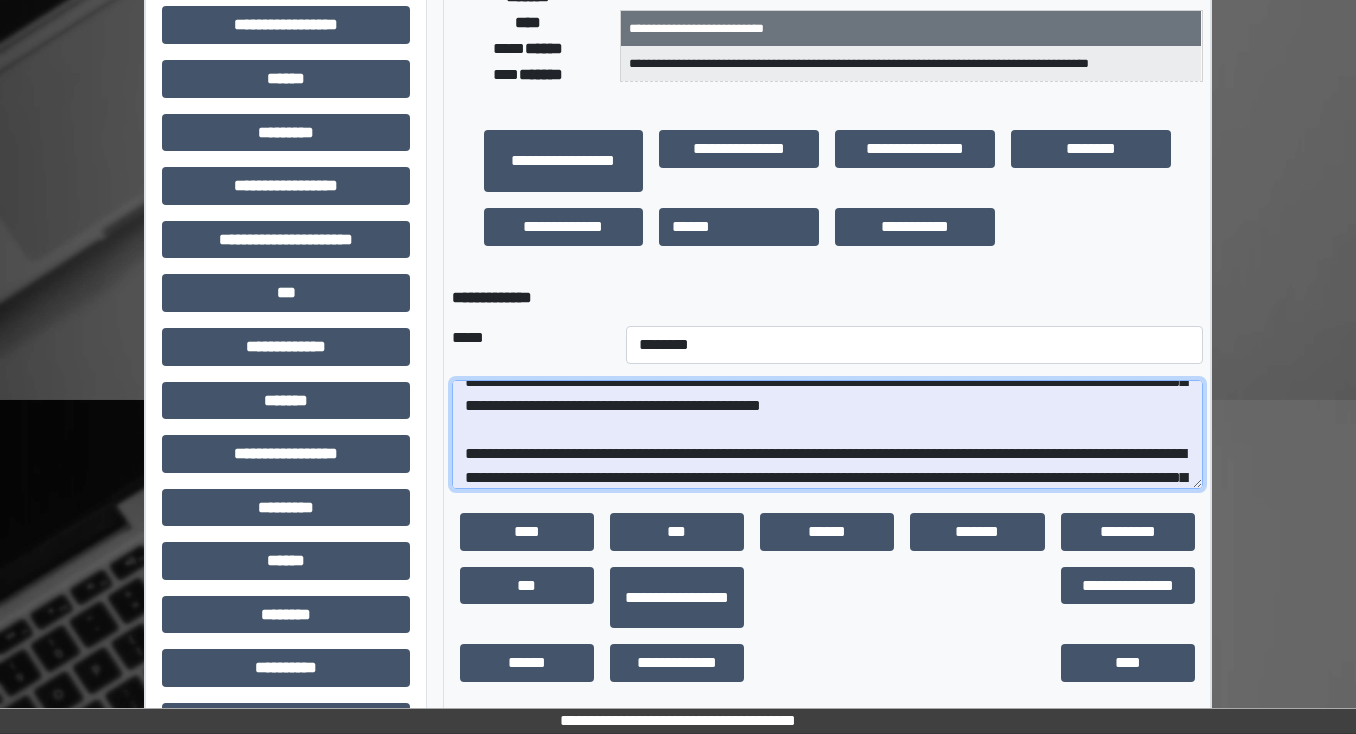 drag, startPoint x: 1075, startPoint y: 408, endPoint x: 469, endPoint y: 402, distance: 606.0297 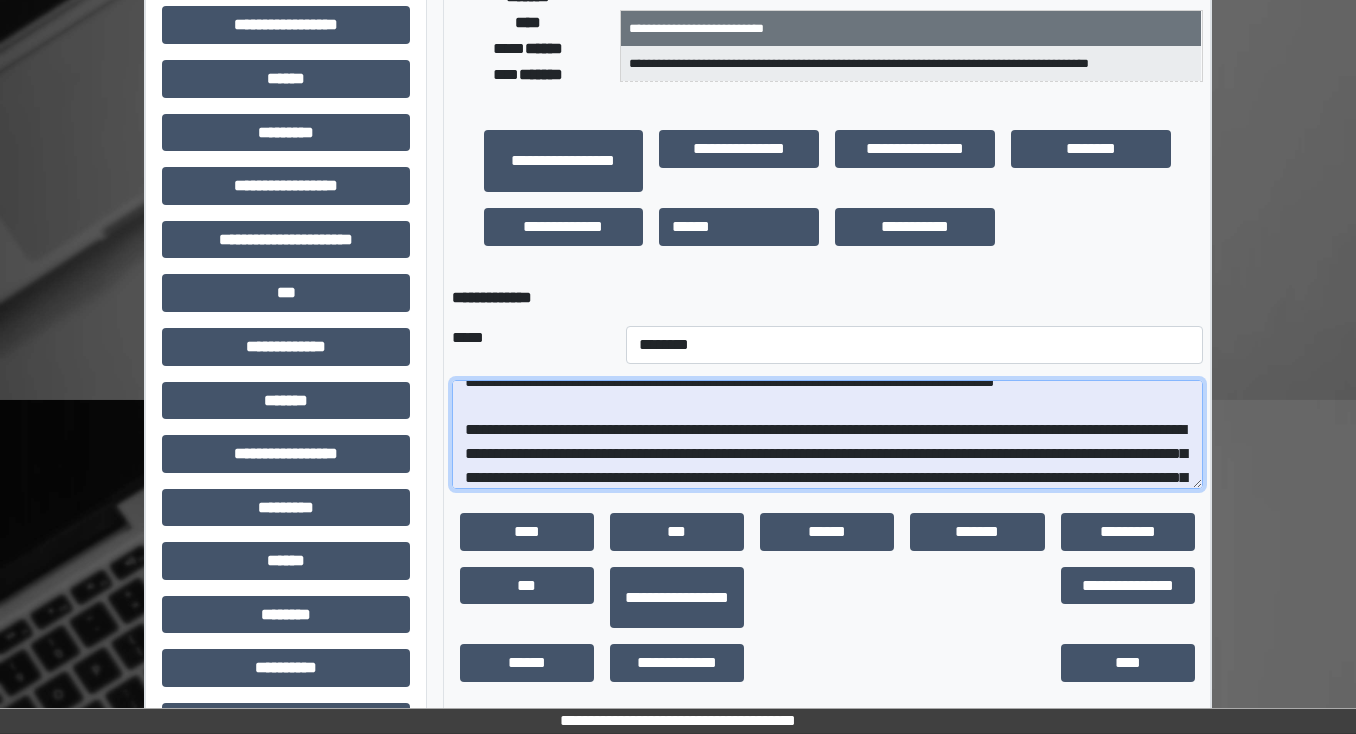 scroll, scrollTop: 103, scrollLeft: 0, axis: vertical 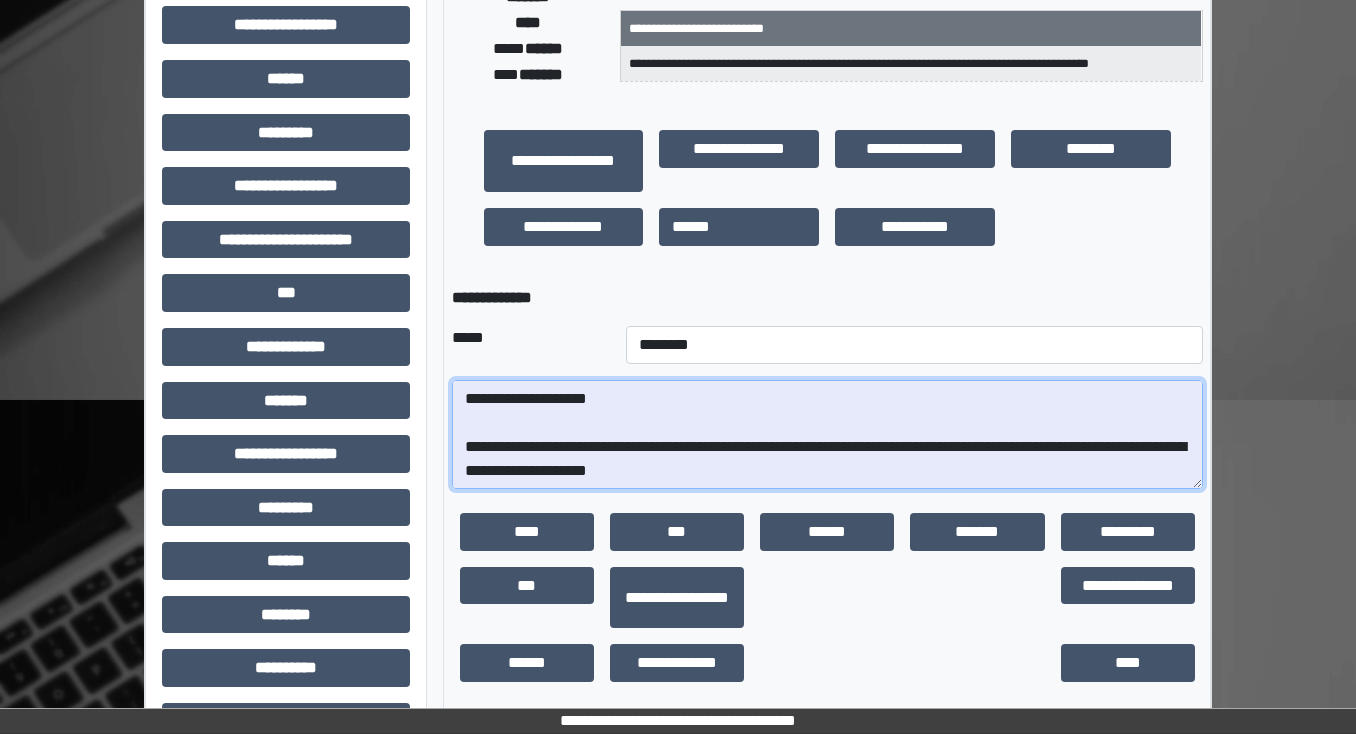 drag, startPoint x: 954, startPoint y: 462, endPoint x: 776, endPoint y: 399, distance: 188.82002 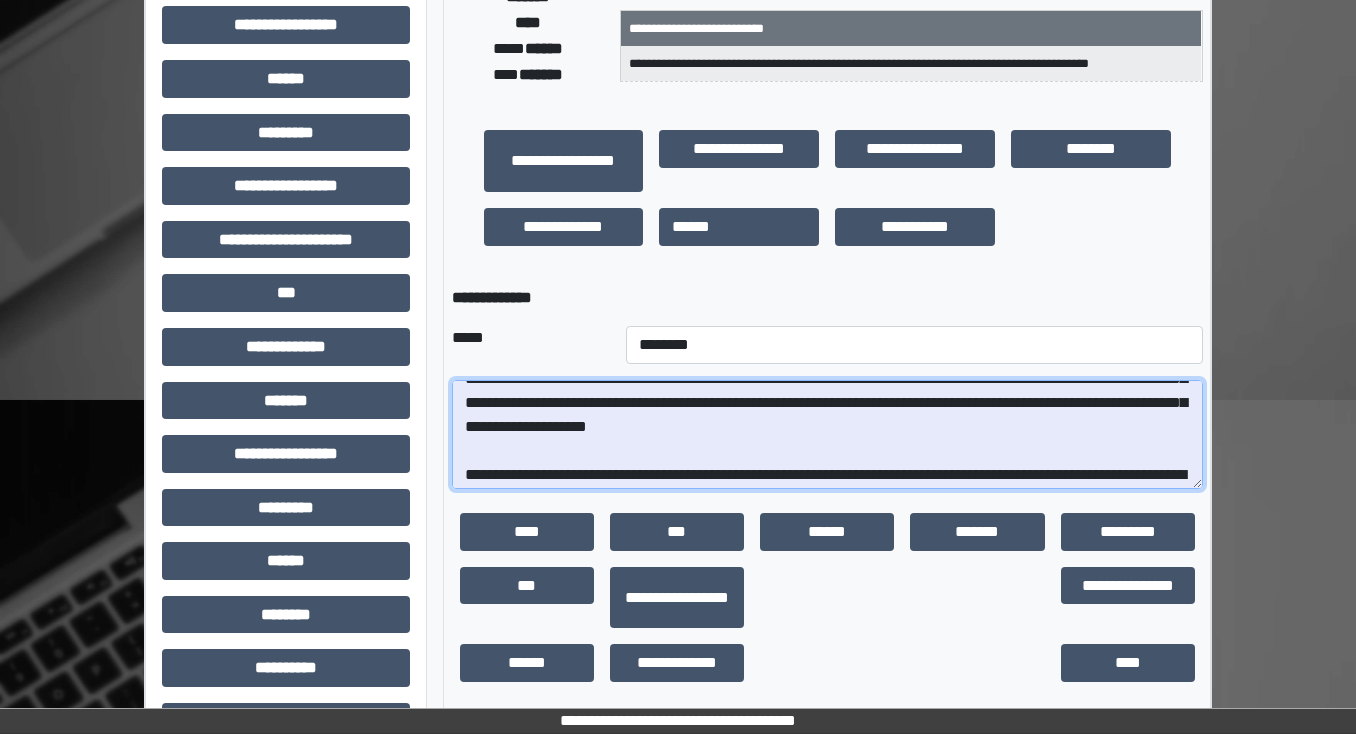scroll, scrollTop: 208, scrollLeft: 0, axis: vertical 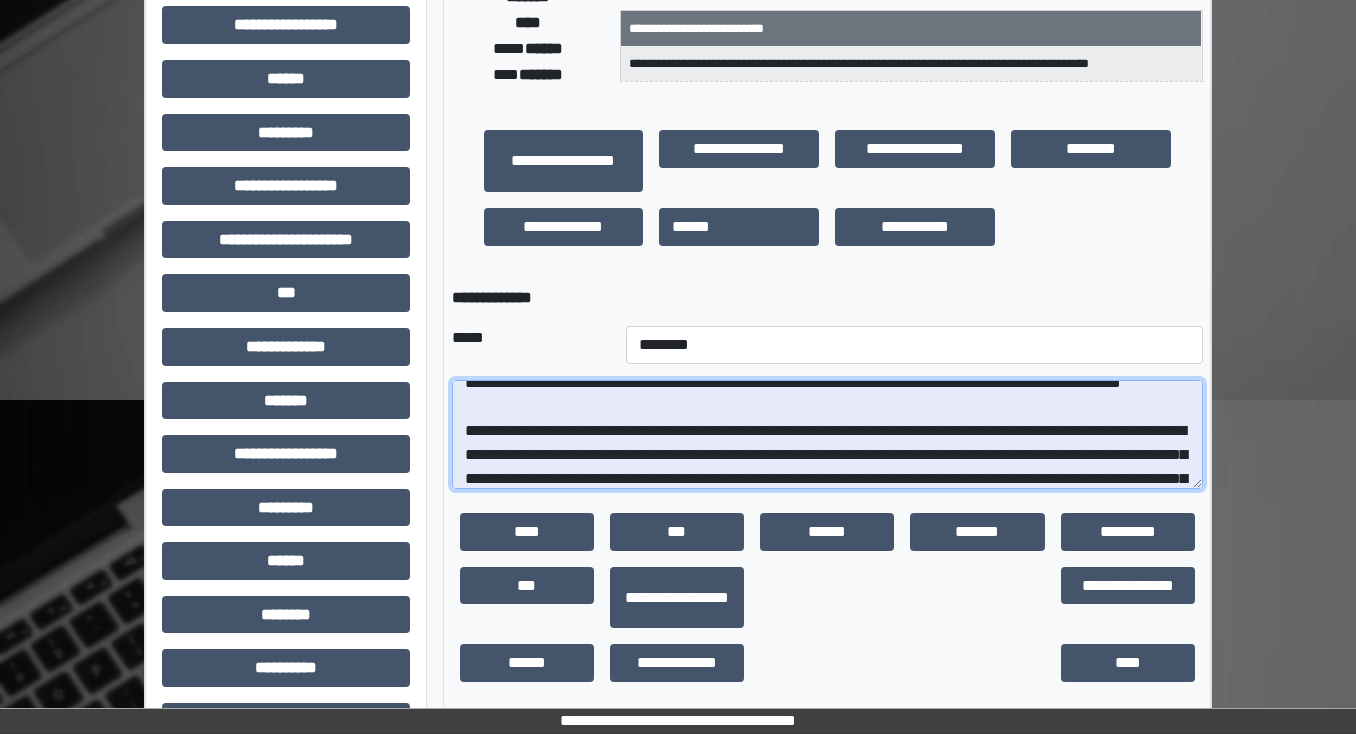 click at bounding box center [827, 435] 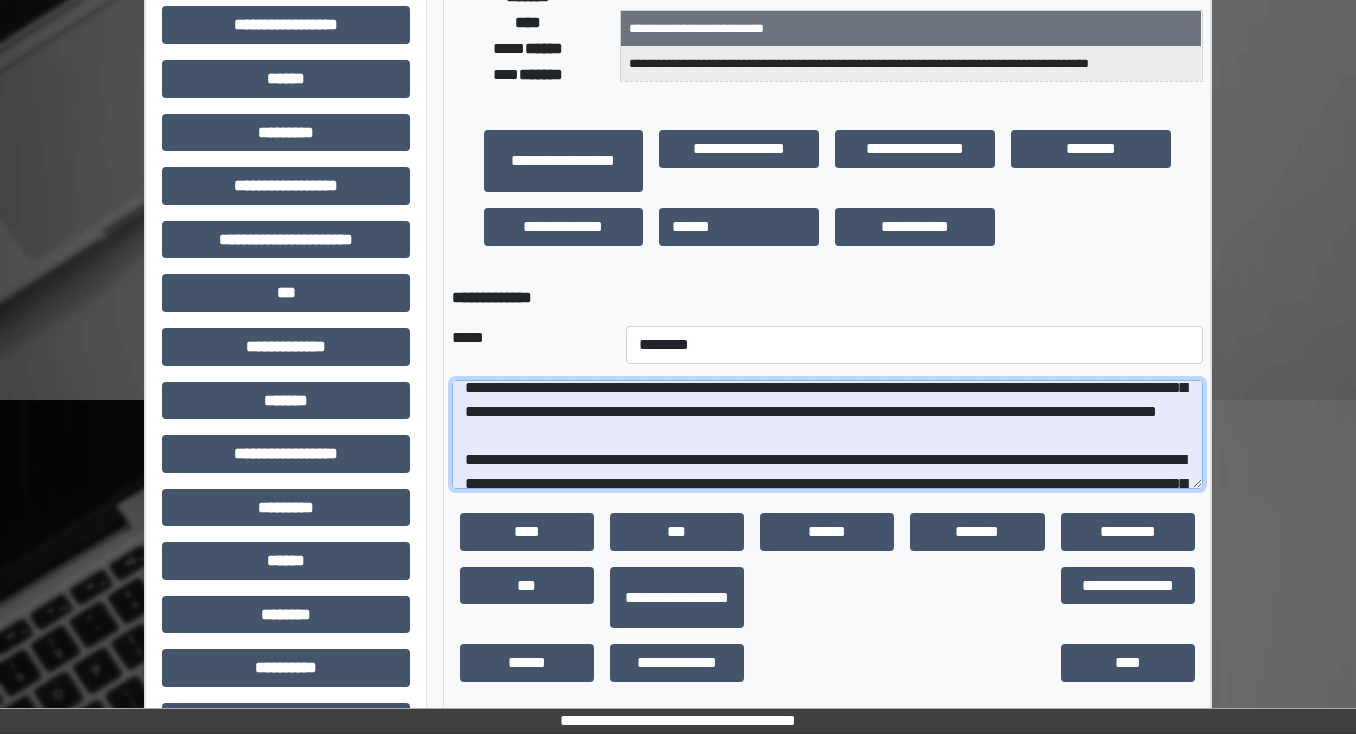 scroll, scrollTop: 160, scrollLeft: 0, axis: vertical 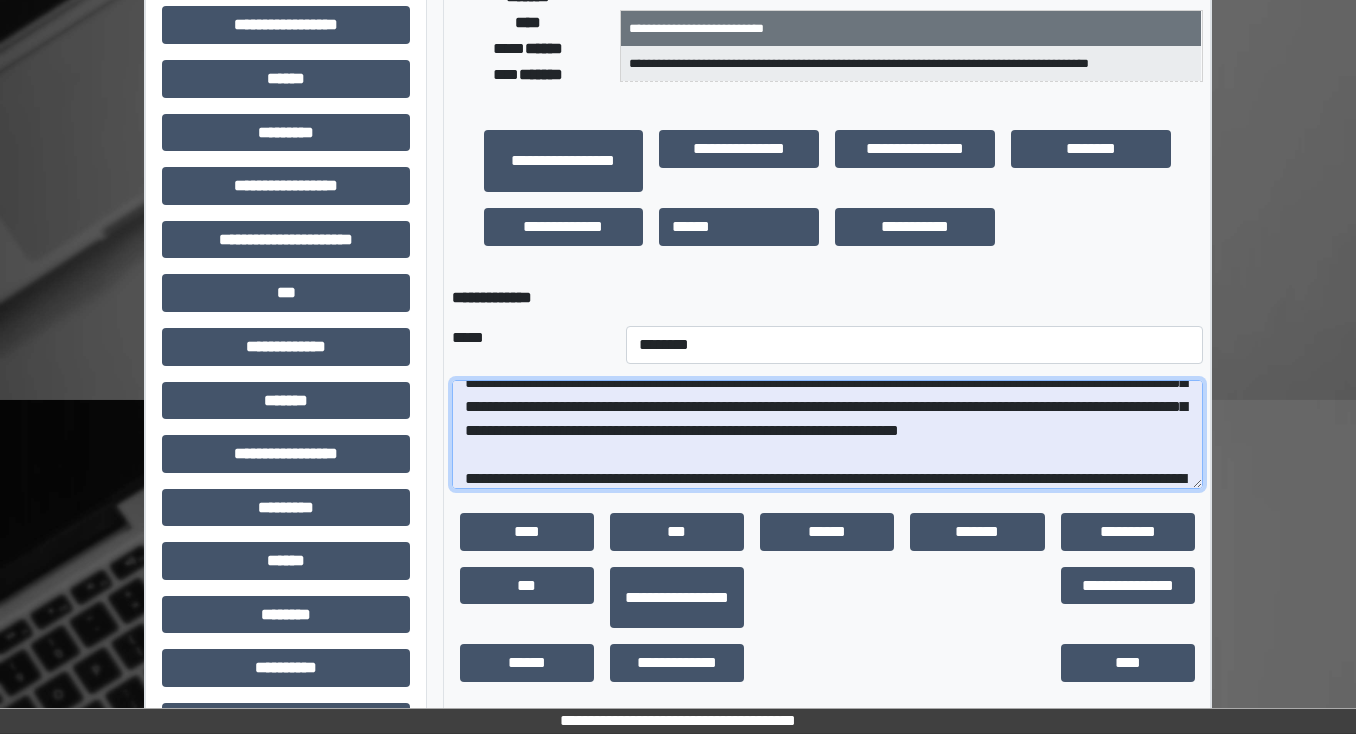 click at bounding box center [827, 435] 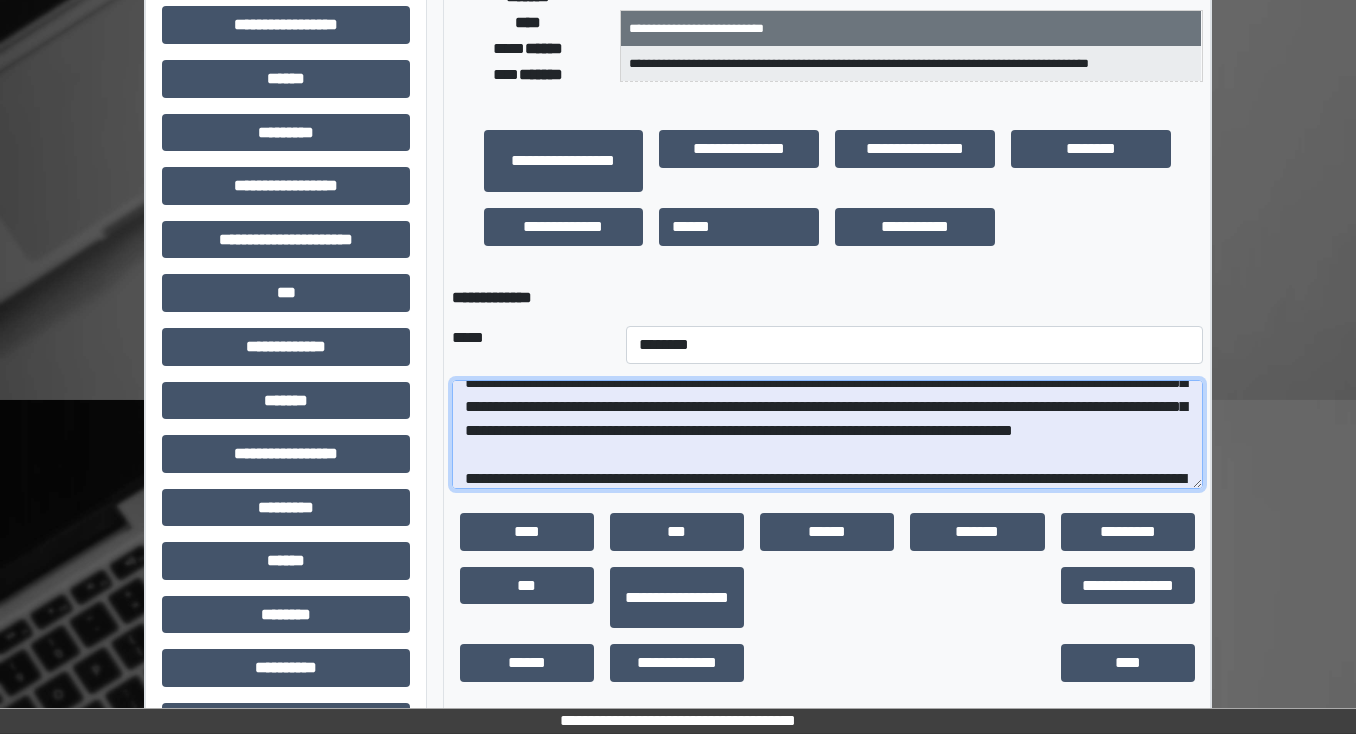 click at bounding box center [827, 435] 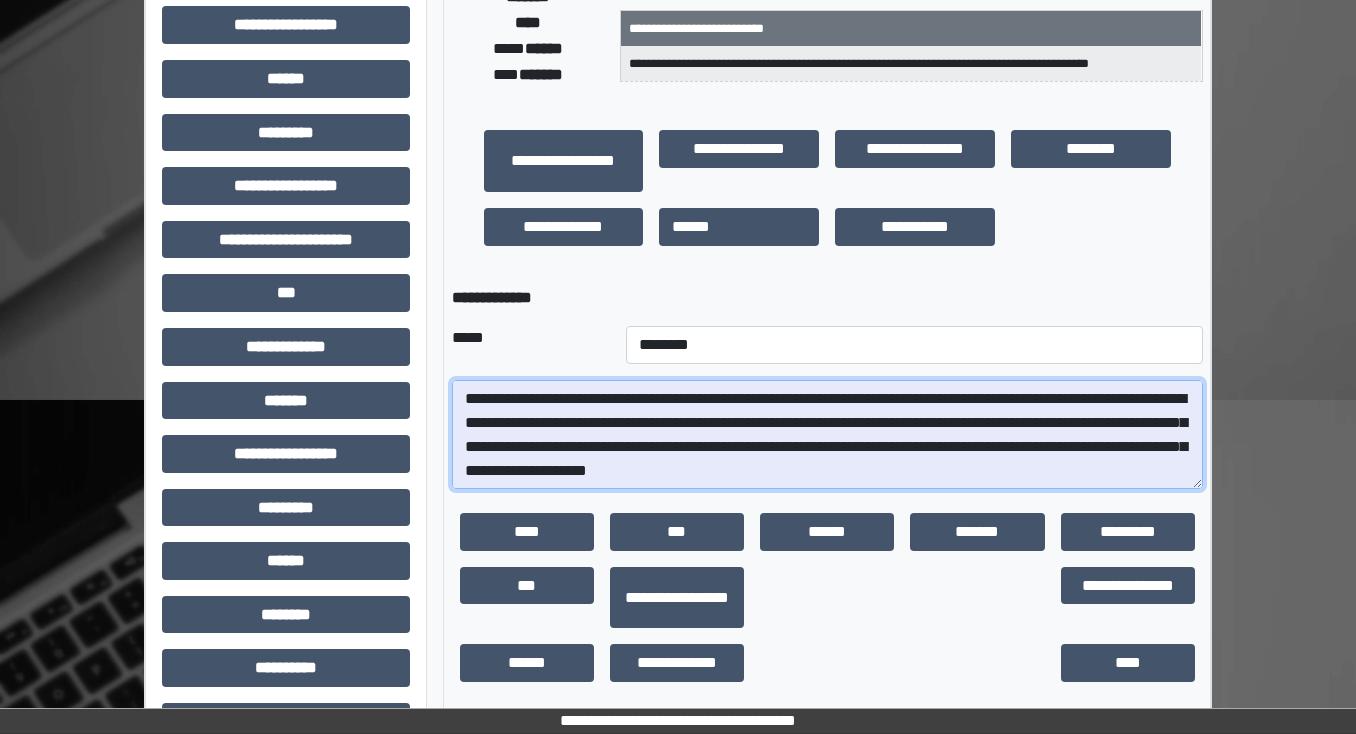 scroll, scrollTop: 320, scrollLeft: 0, axis: vertical 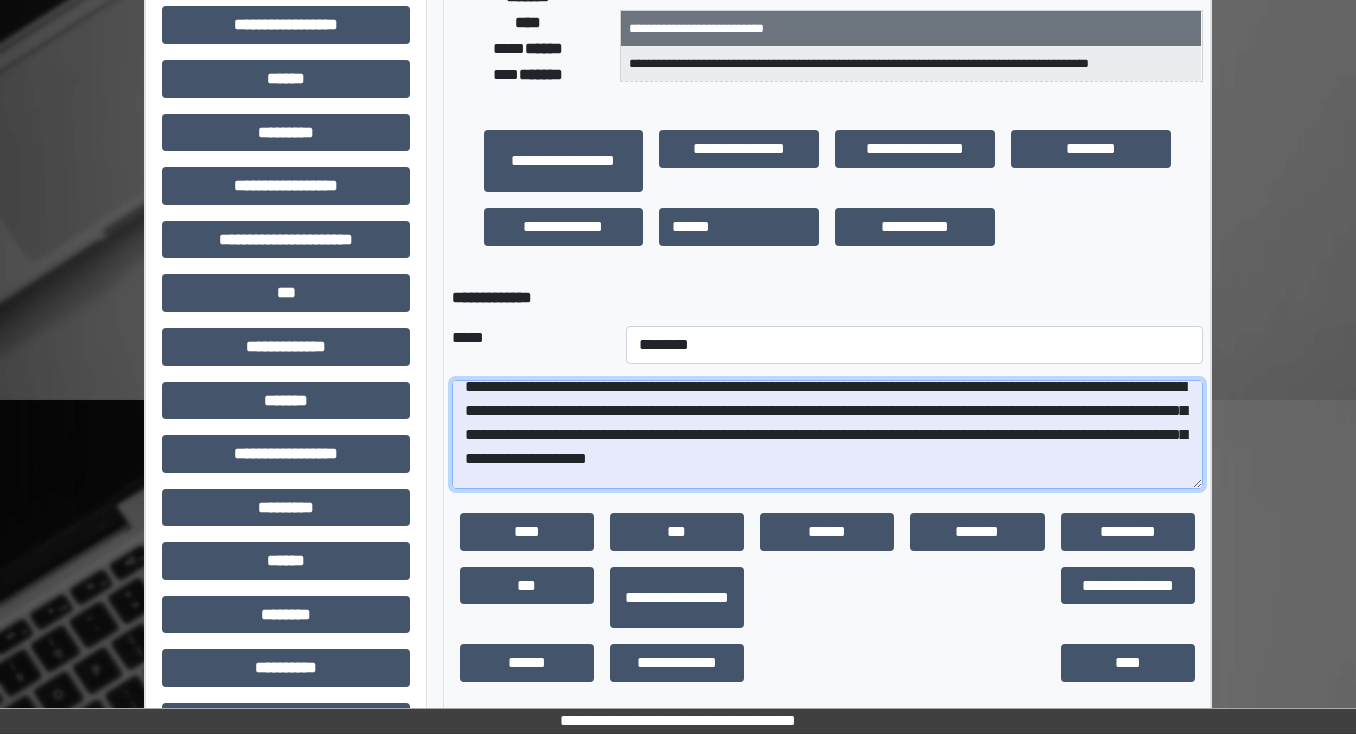 drag, startPoint x: 1048, startPoint y: 392, endPoint x: 932, endPoint y: 392, distance: 116 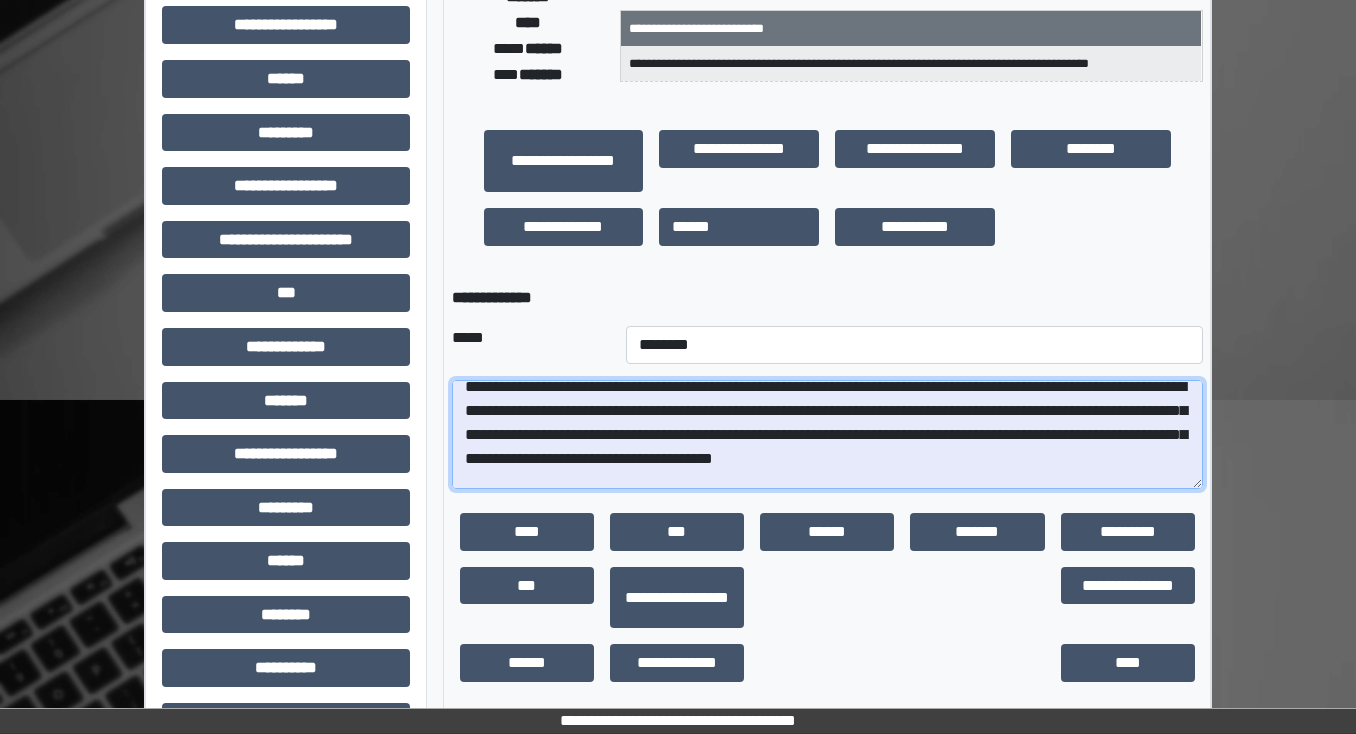 scroll, scrollTop: 256, scrollLeft: 0, axis: vertical 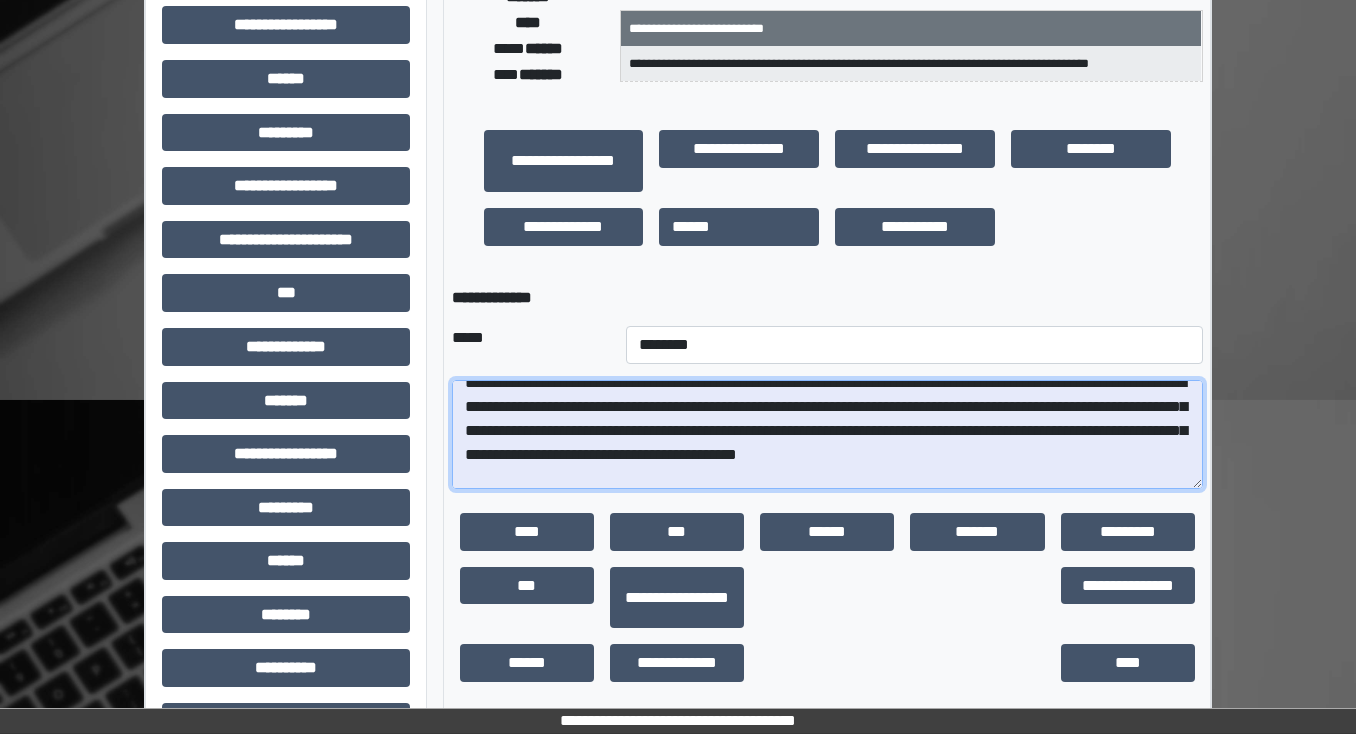 click at bounding box center (827, 435) 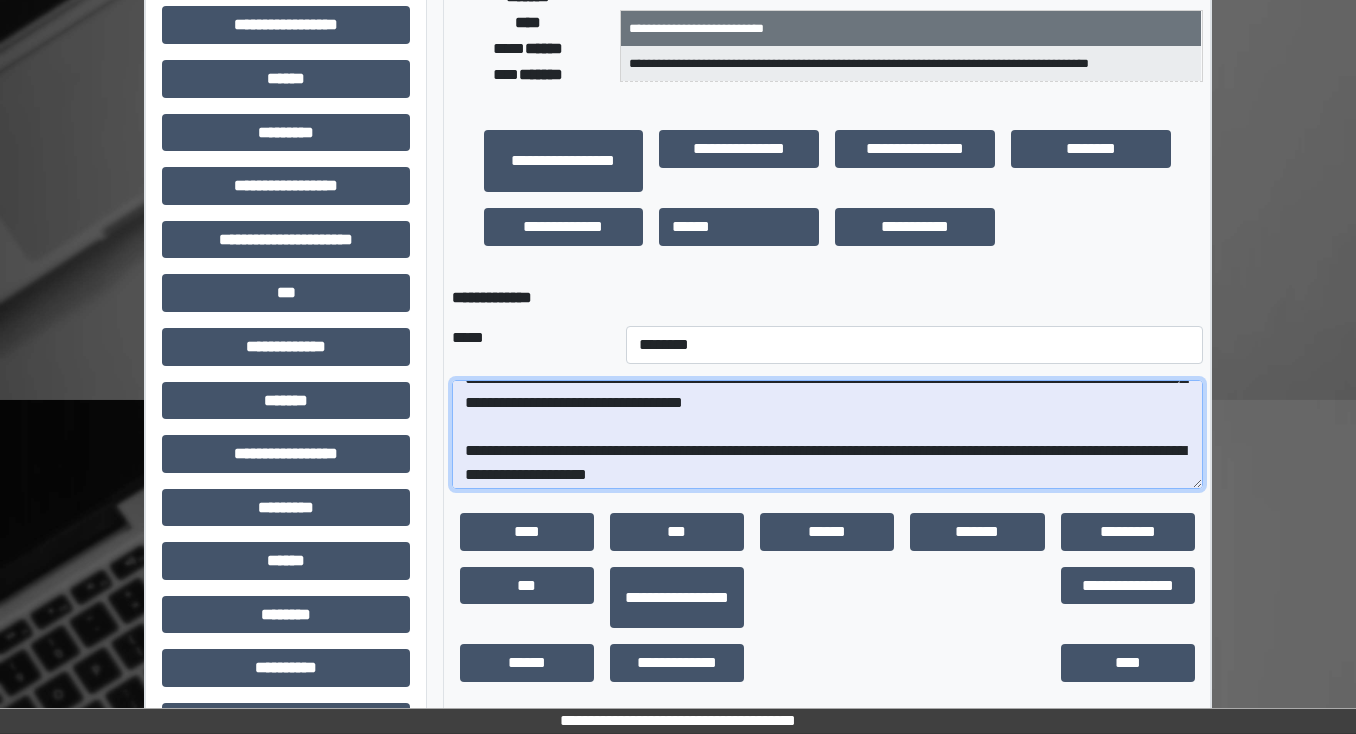 scroll, scrollTop: 336, scrollLeft: 0, axis: vertical 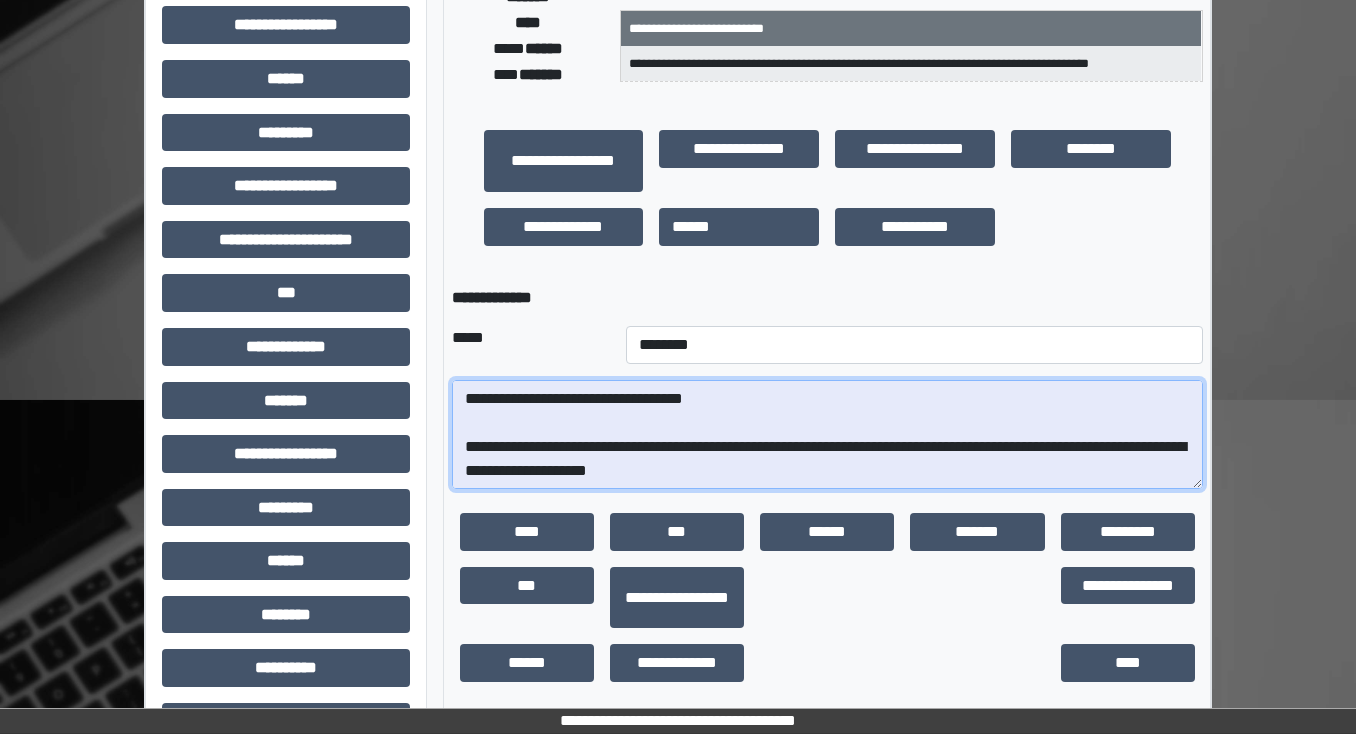 click at bounding box center [827, 435] 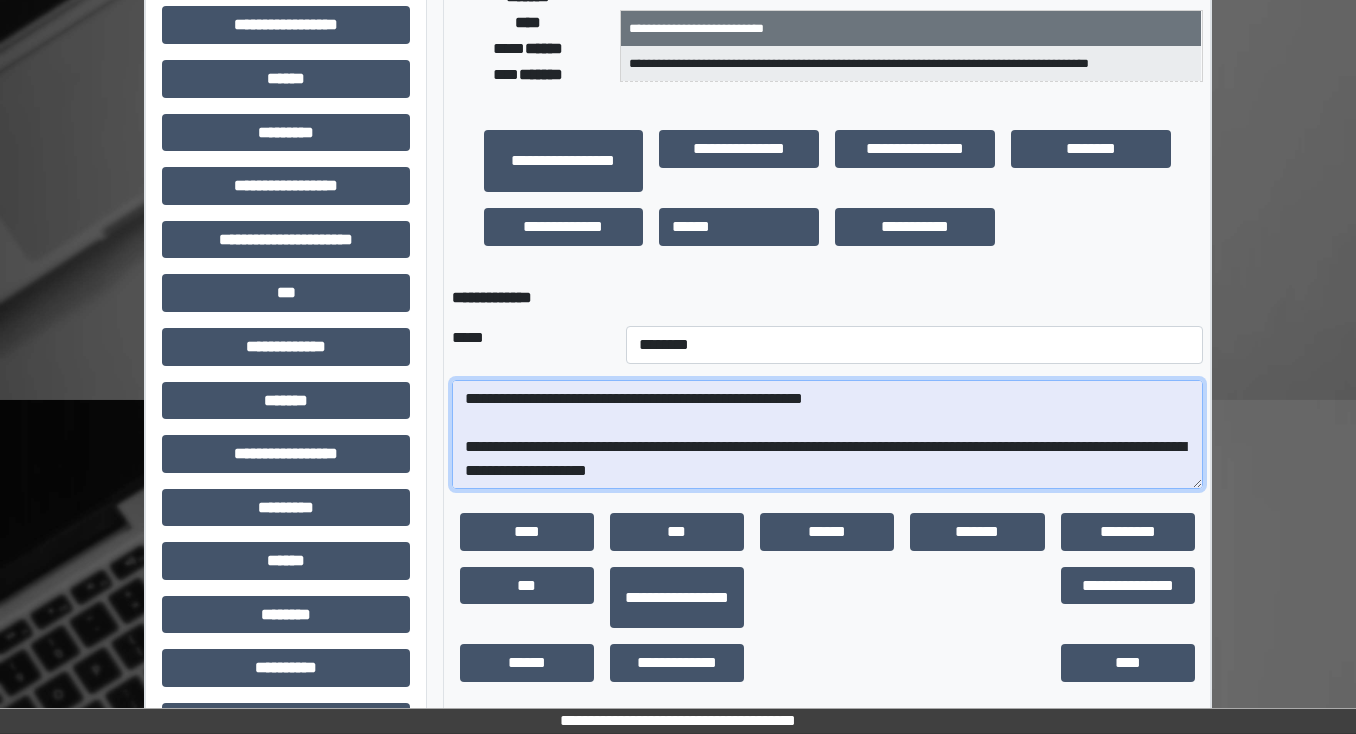 click at bounding box center [827, 435] 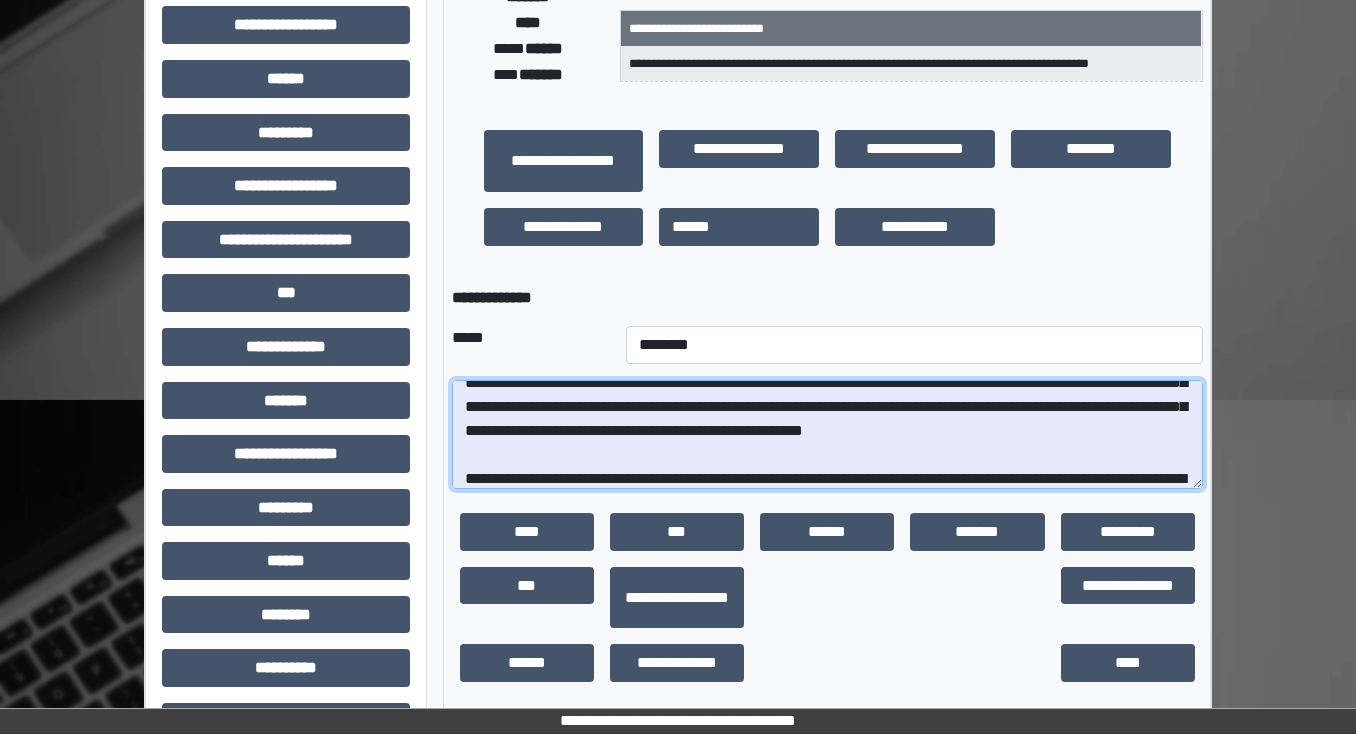 click at bounding box center (827, 435) 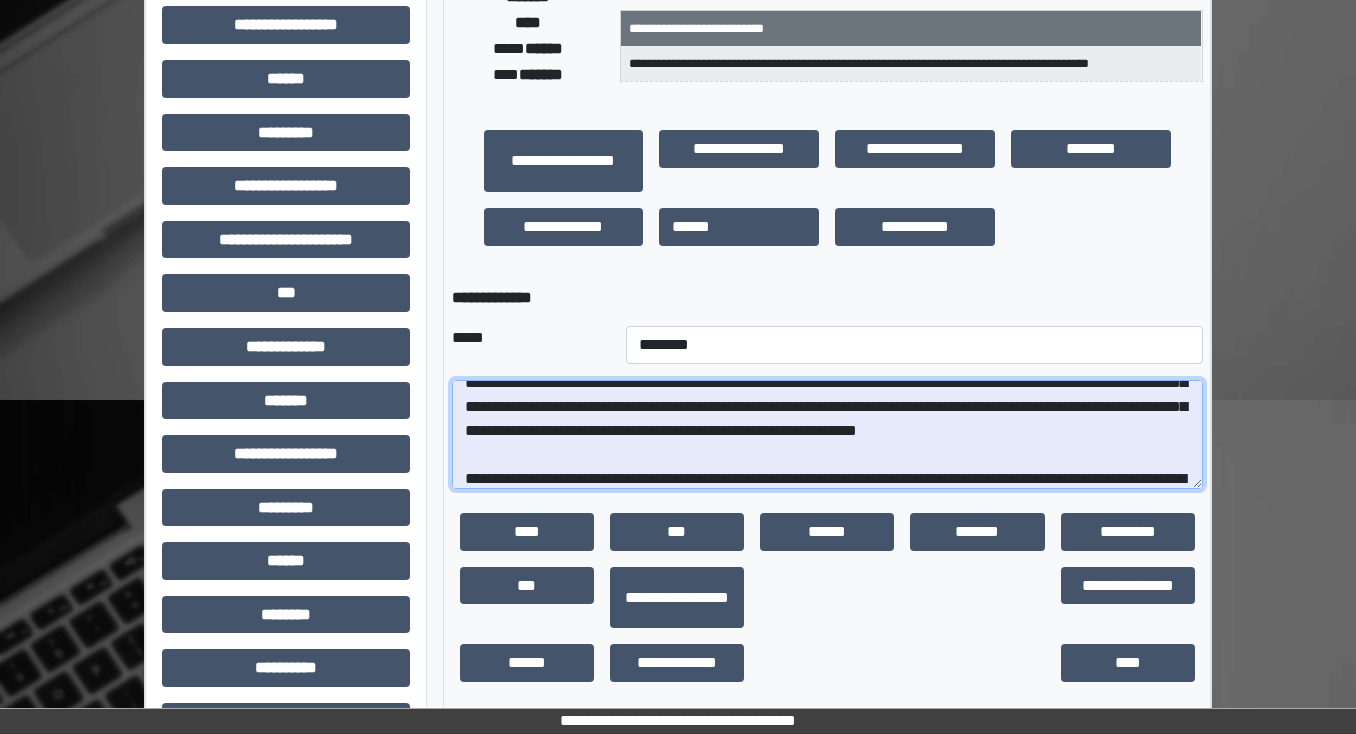 click at bounding box center (827, 435) 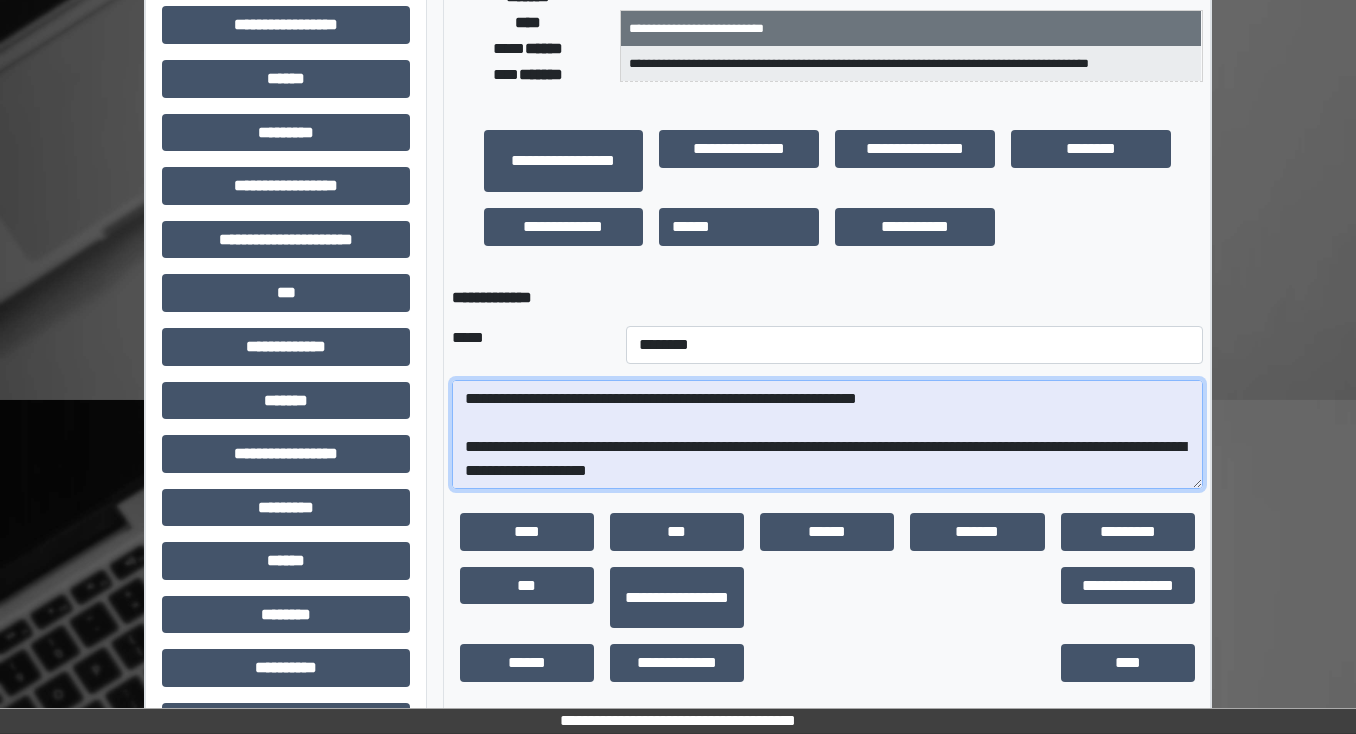 scroll, scrollTop: 360, scrollLeft: 0, axis: vertical 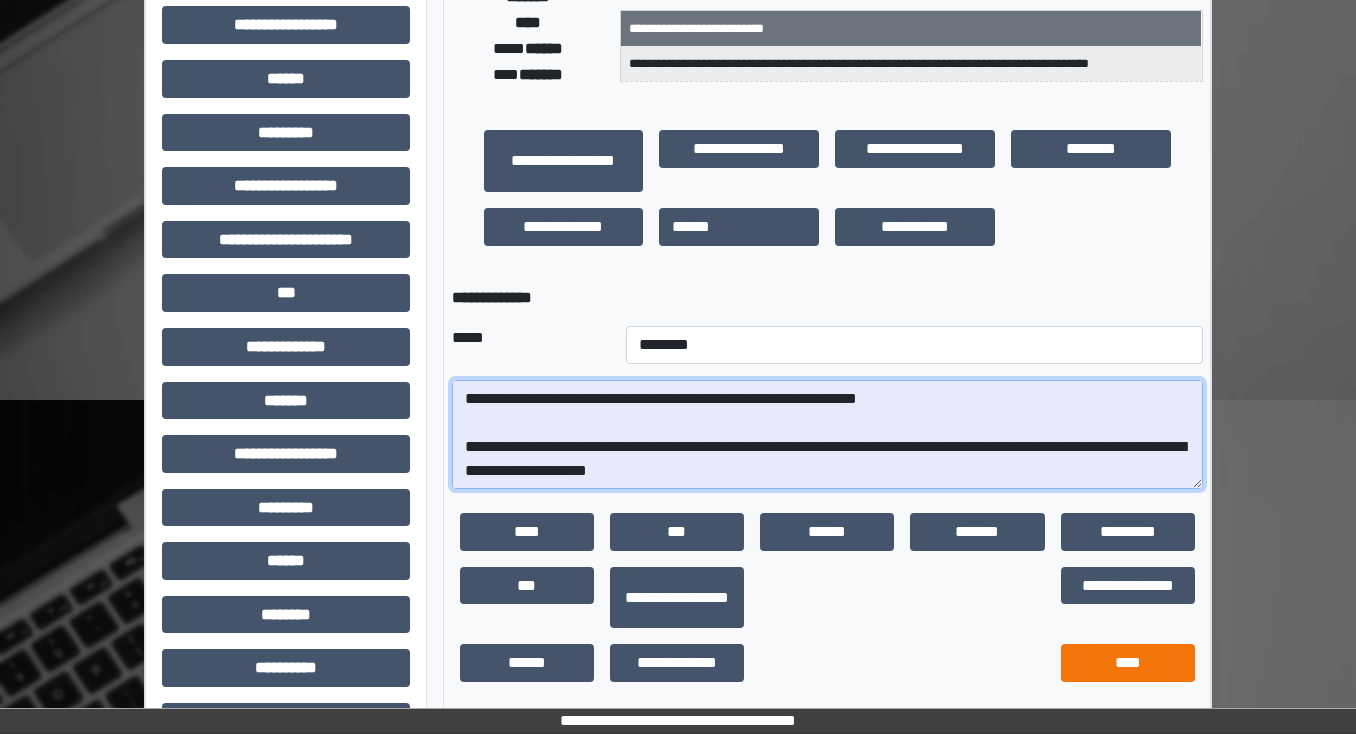 type on "**********" 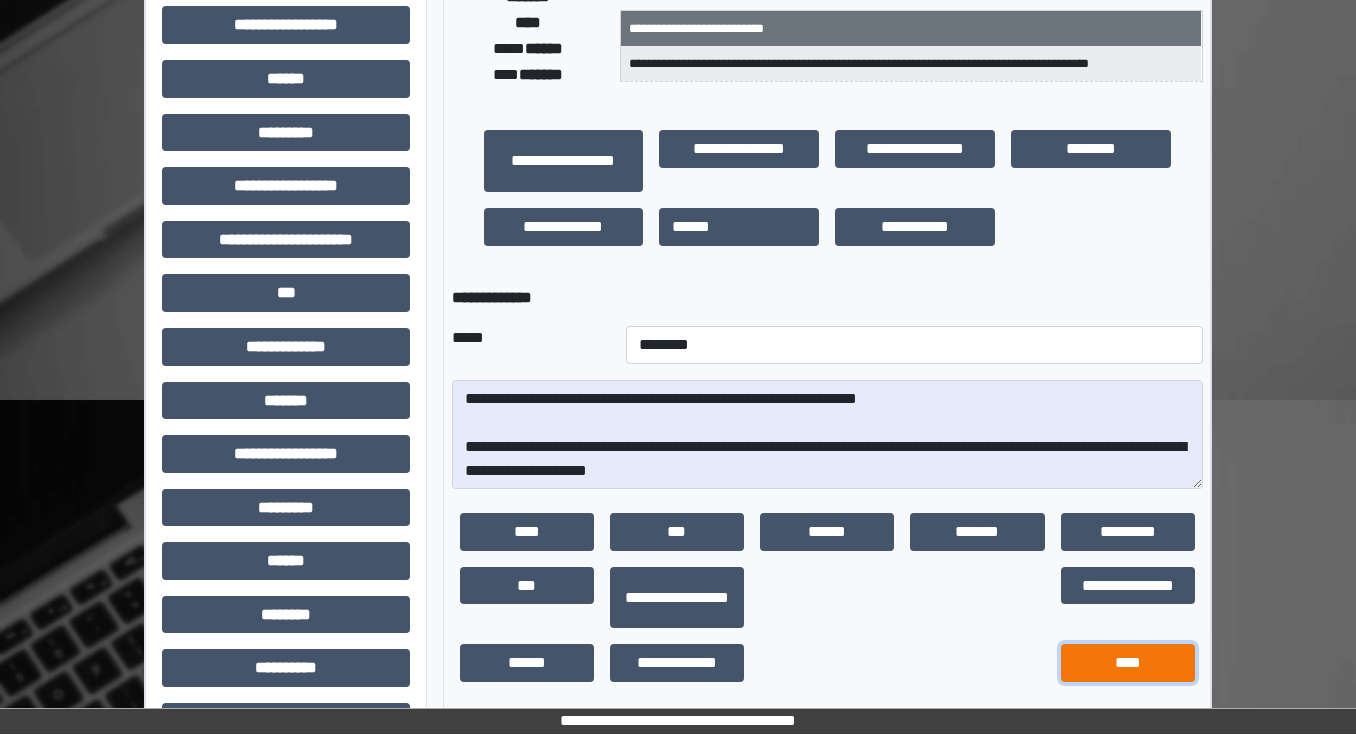 click on "****" at bounding box center [1128, 663] 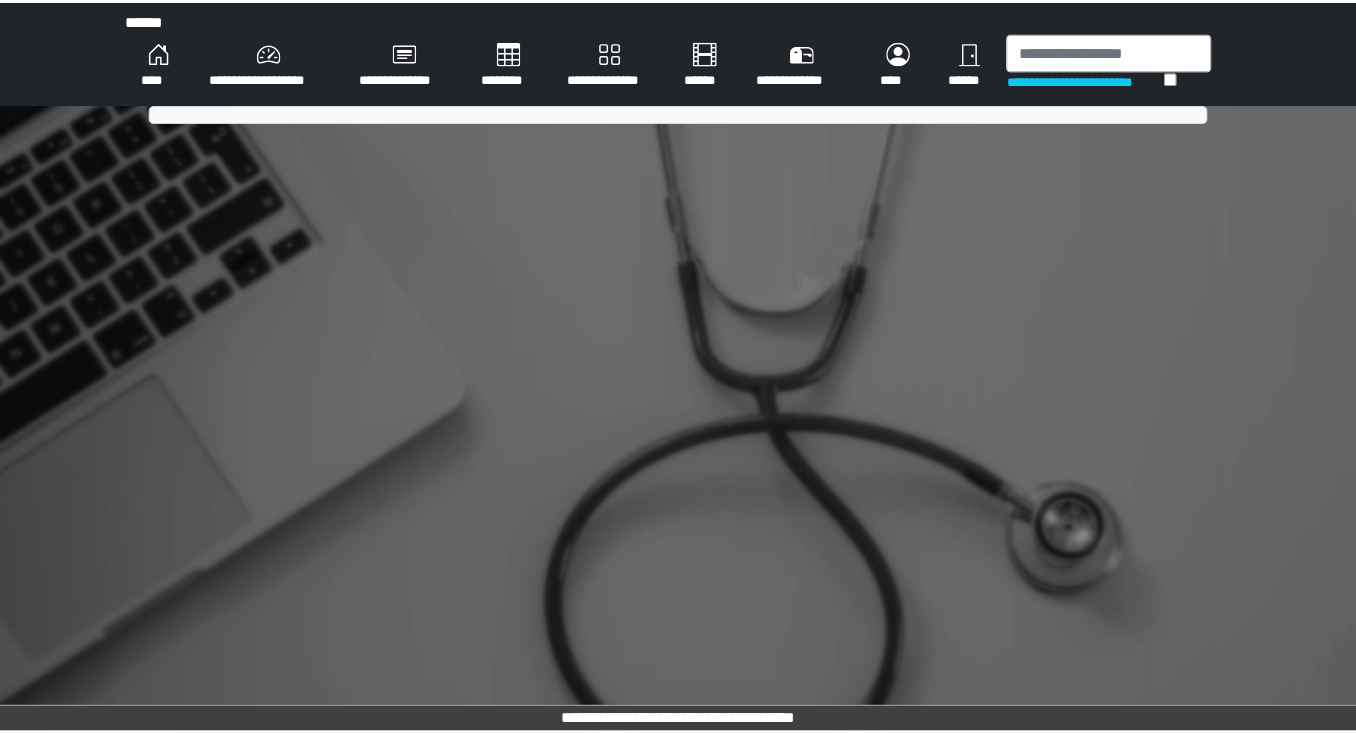 scroll, scrollTop: 0, scrollLeft: 0, axis: both 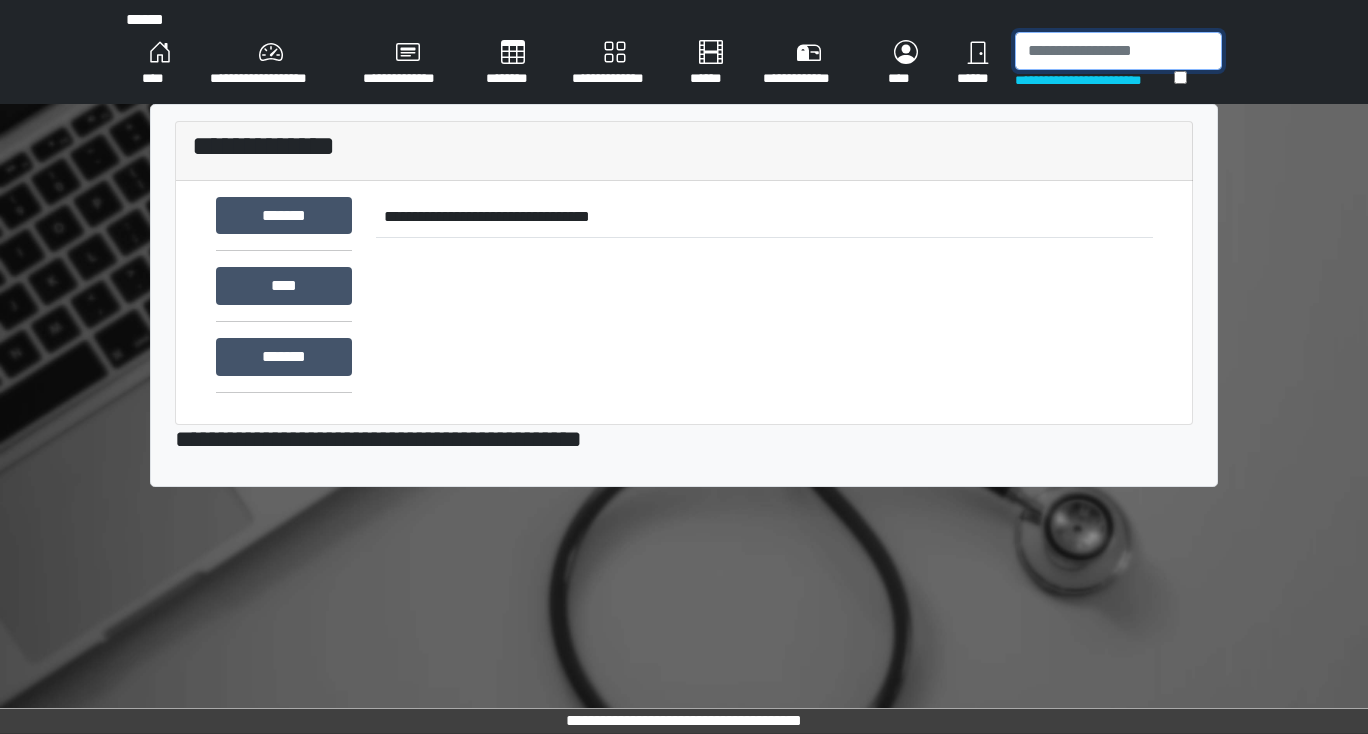 click at bounding box center [1118, 51] 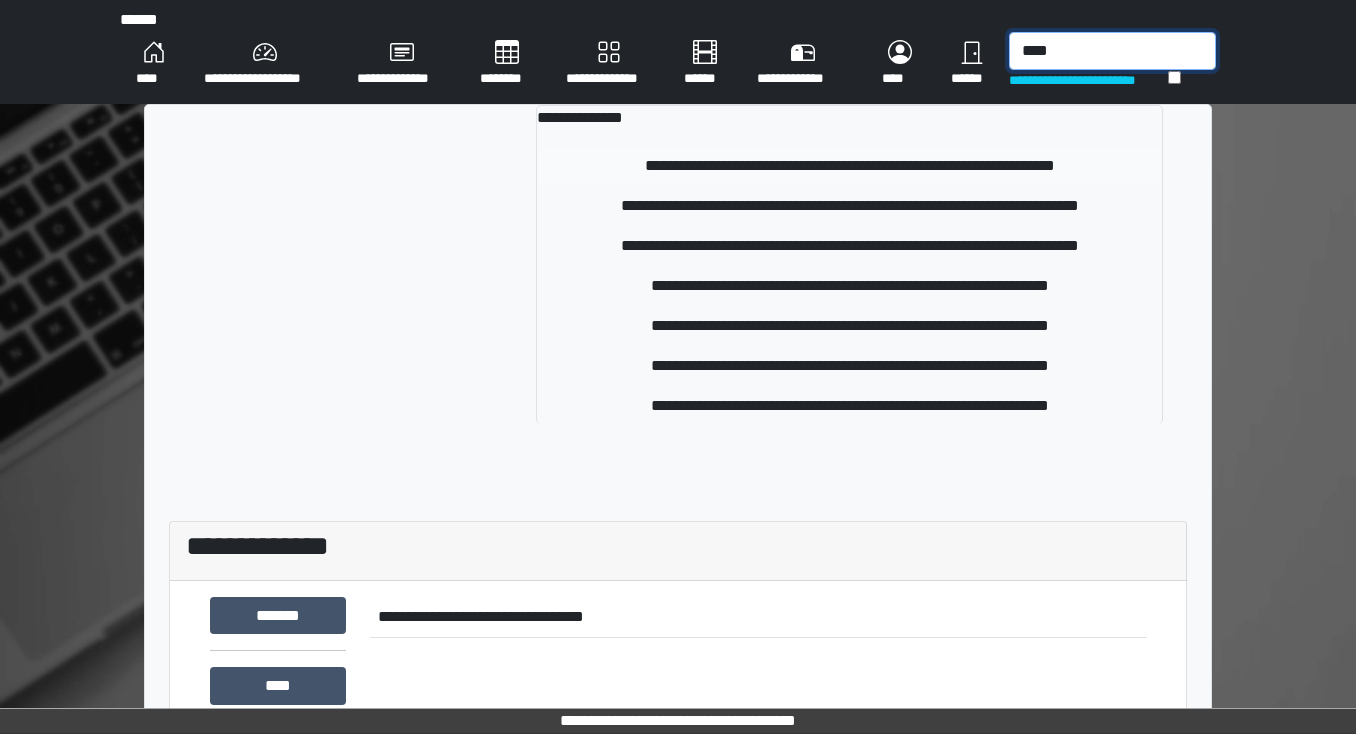 type on "****" 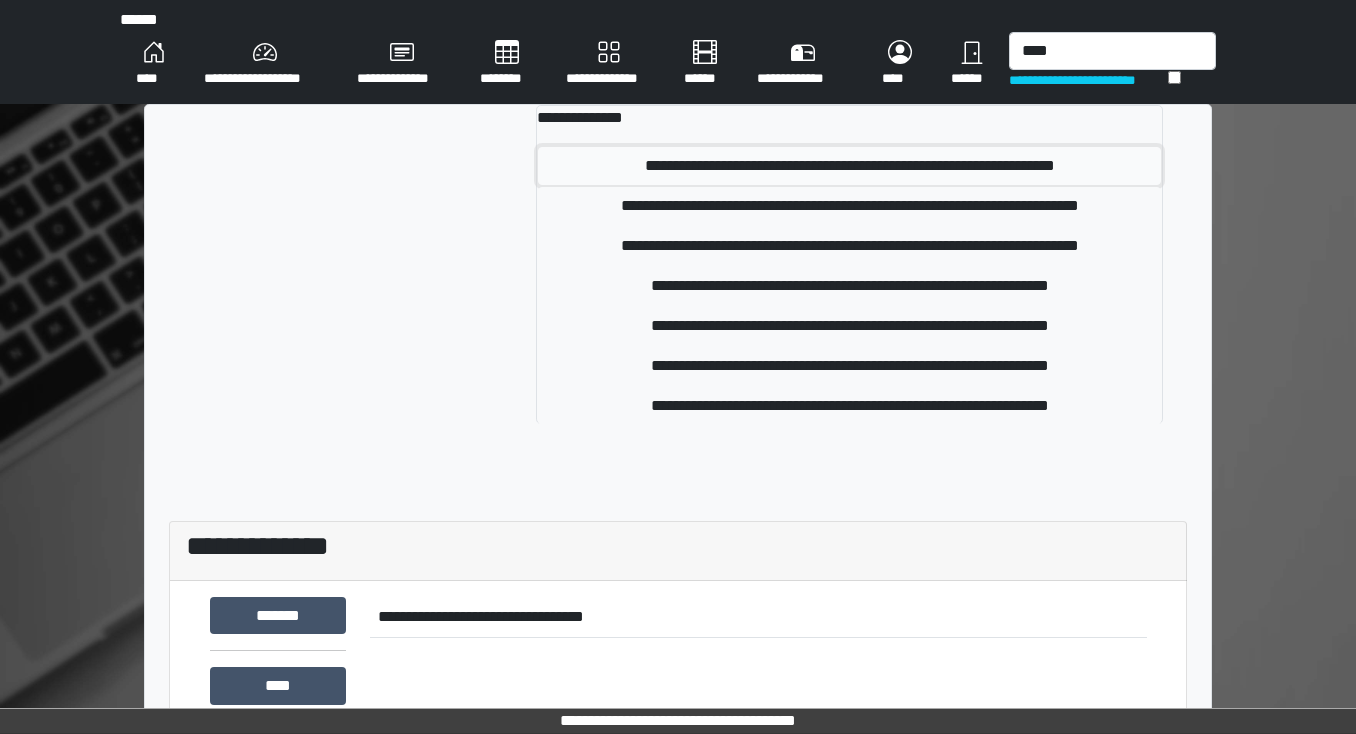 click on "**********" at bounding box center (849, 166) 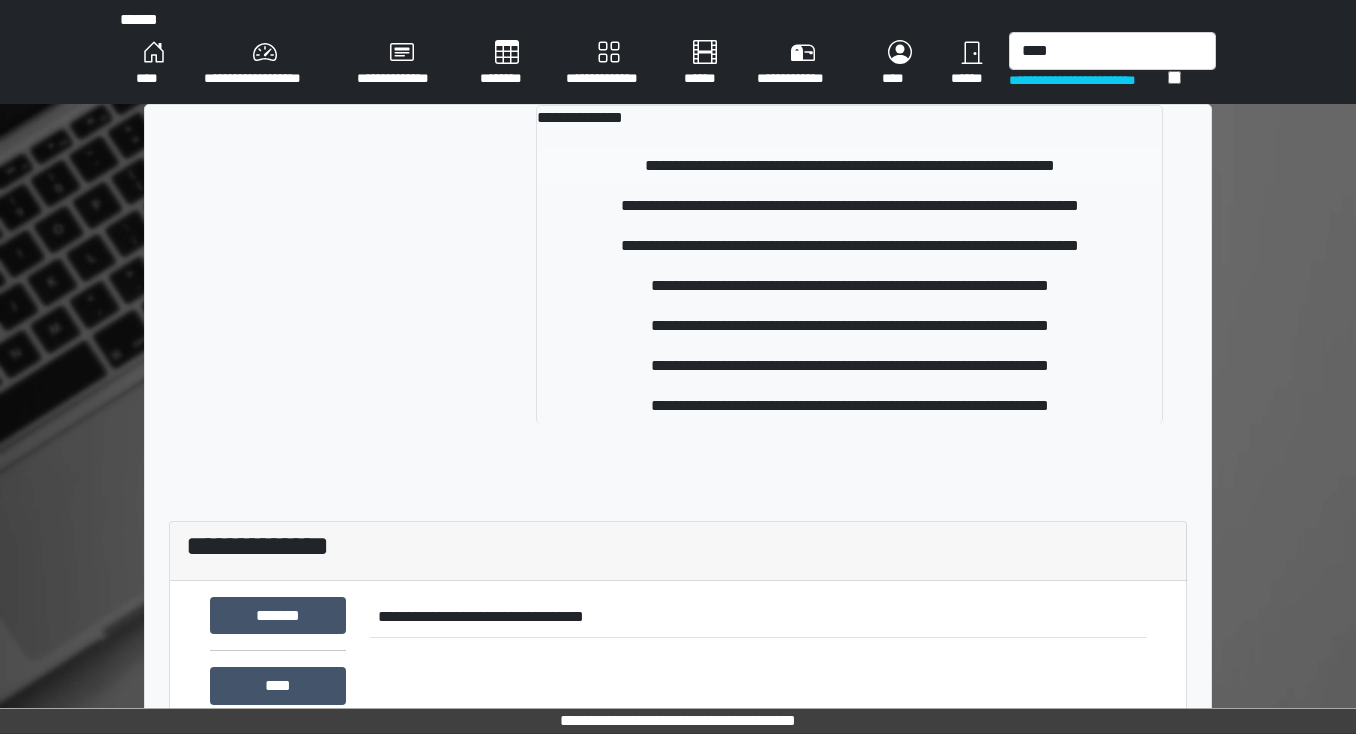 type 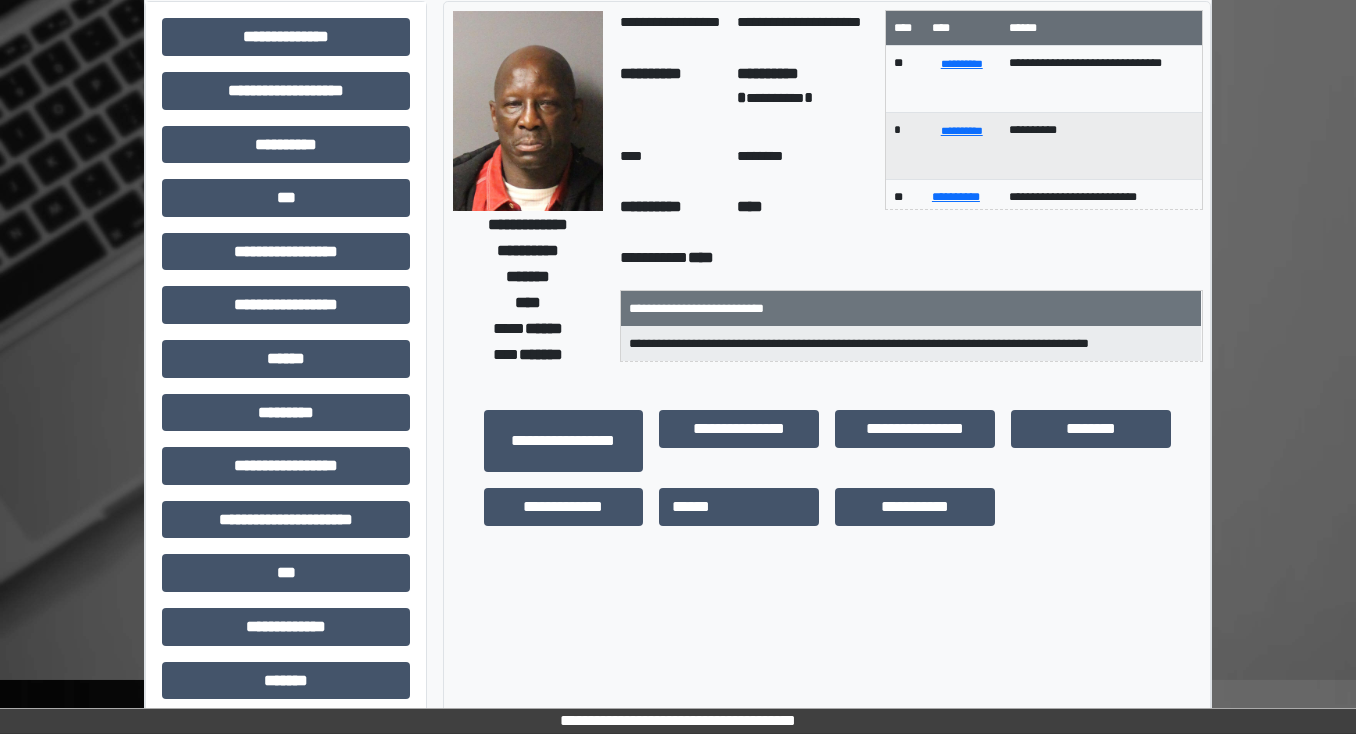scroll, scrollTop: 160, scrollLeft: 0, axis: vertical 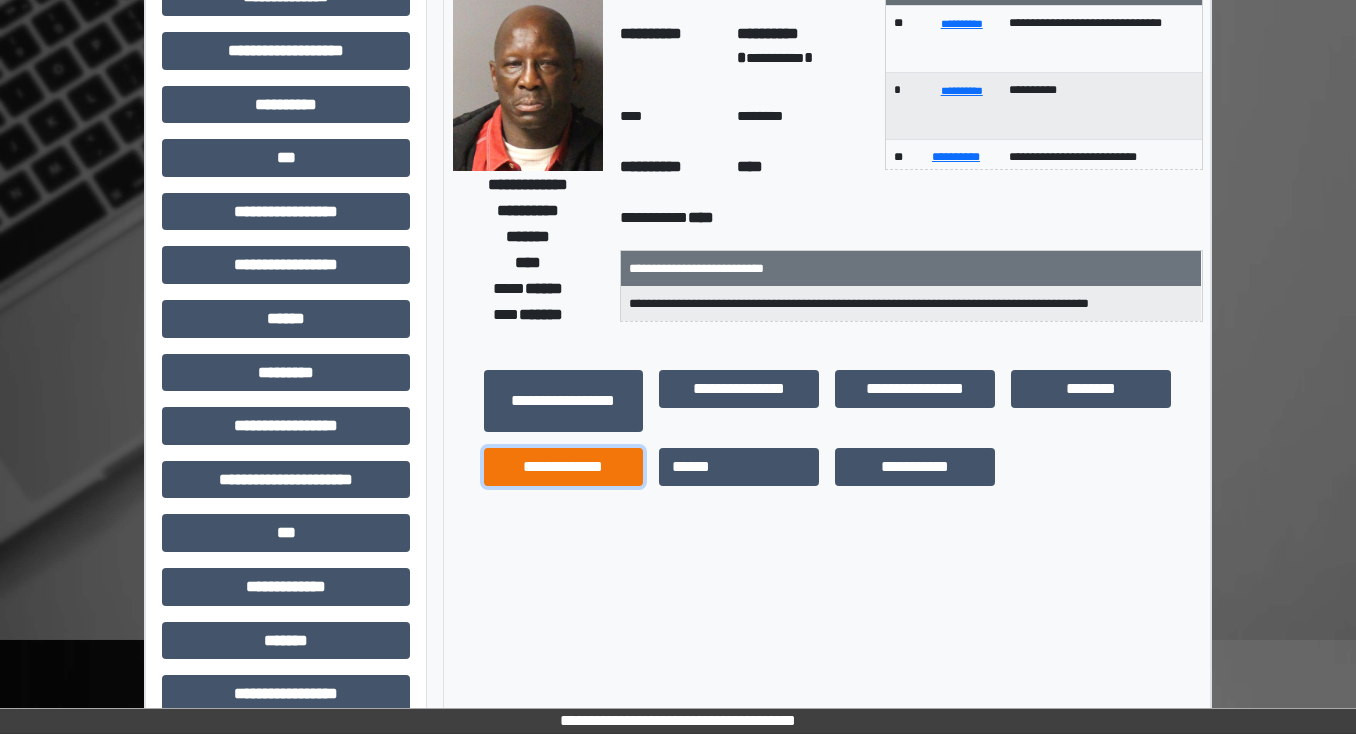 click on "**********" at bounding box center (564, 467) 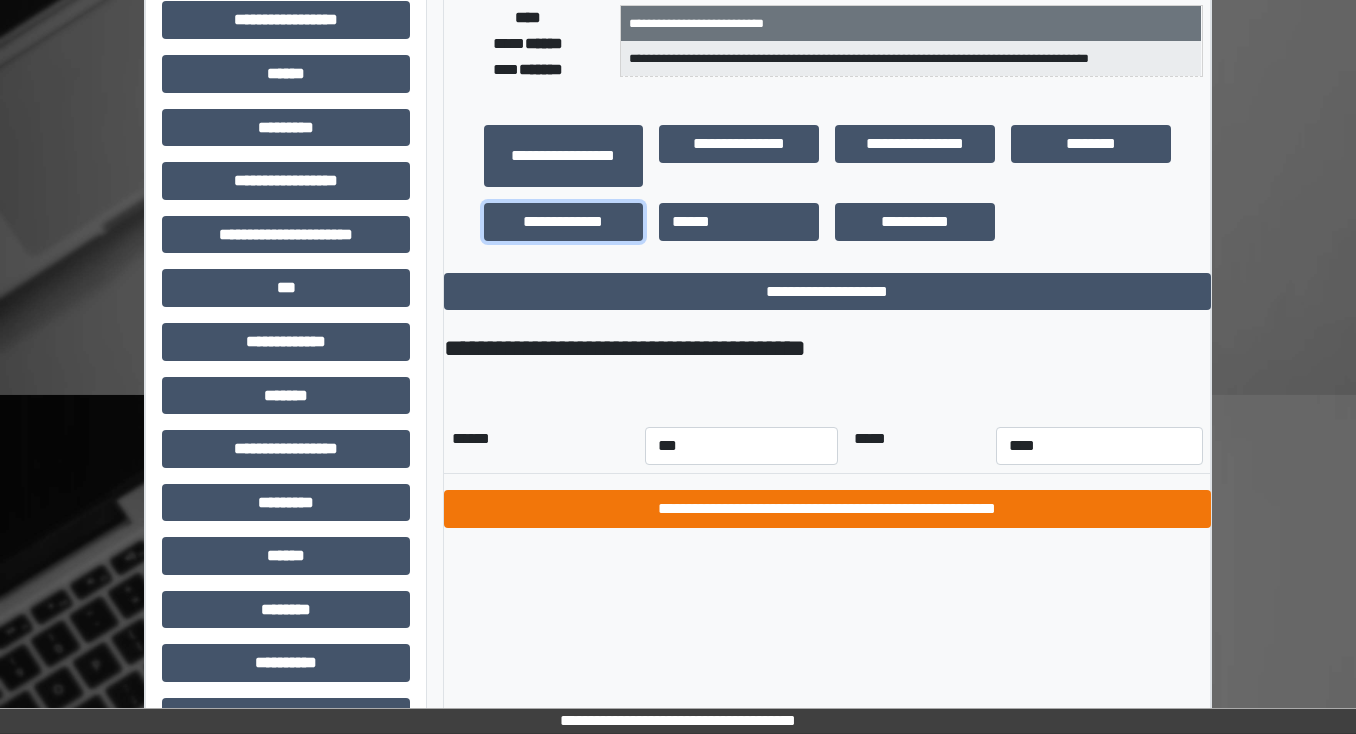scroll, scrollTop: 456, scrollLeft: 0, axis: vertical 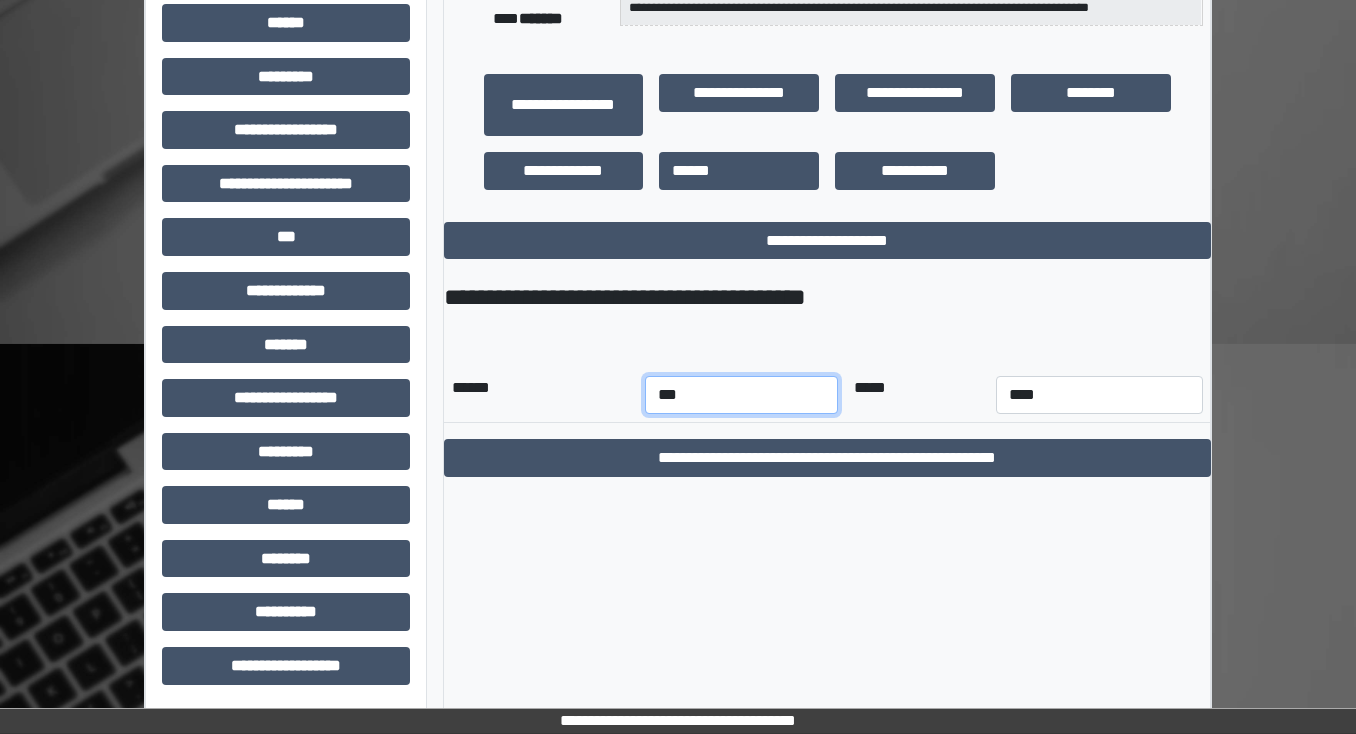 click on "***
***
***
***
***
***
***
***
***
***
***
***" at bounding box center (741, 395) 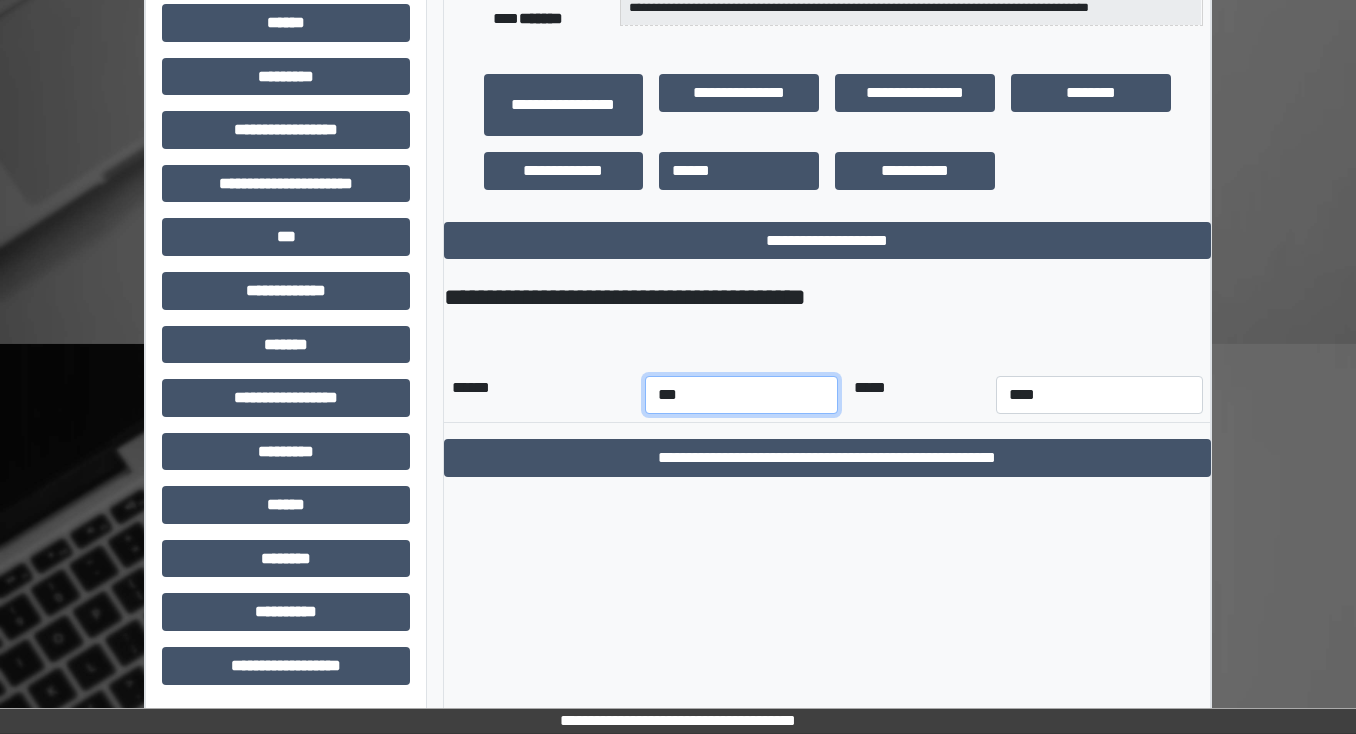 select on "*" 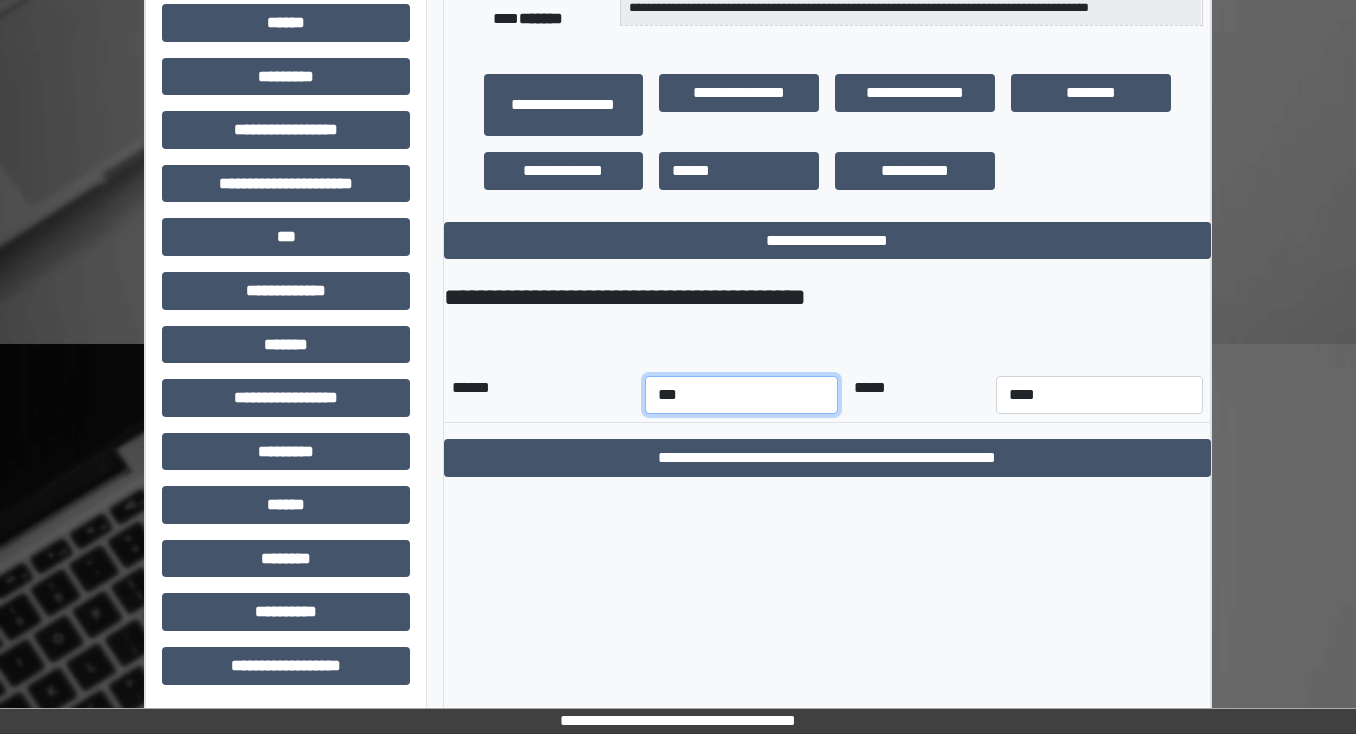click on "***
***
***
***
***
***
***
***
***
***
***
***" at bounding box center (741, 395) 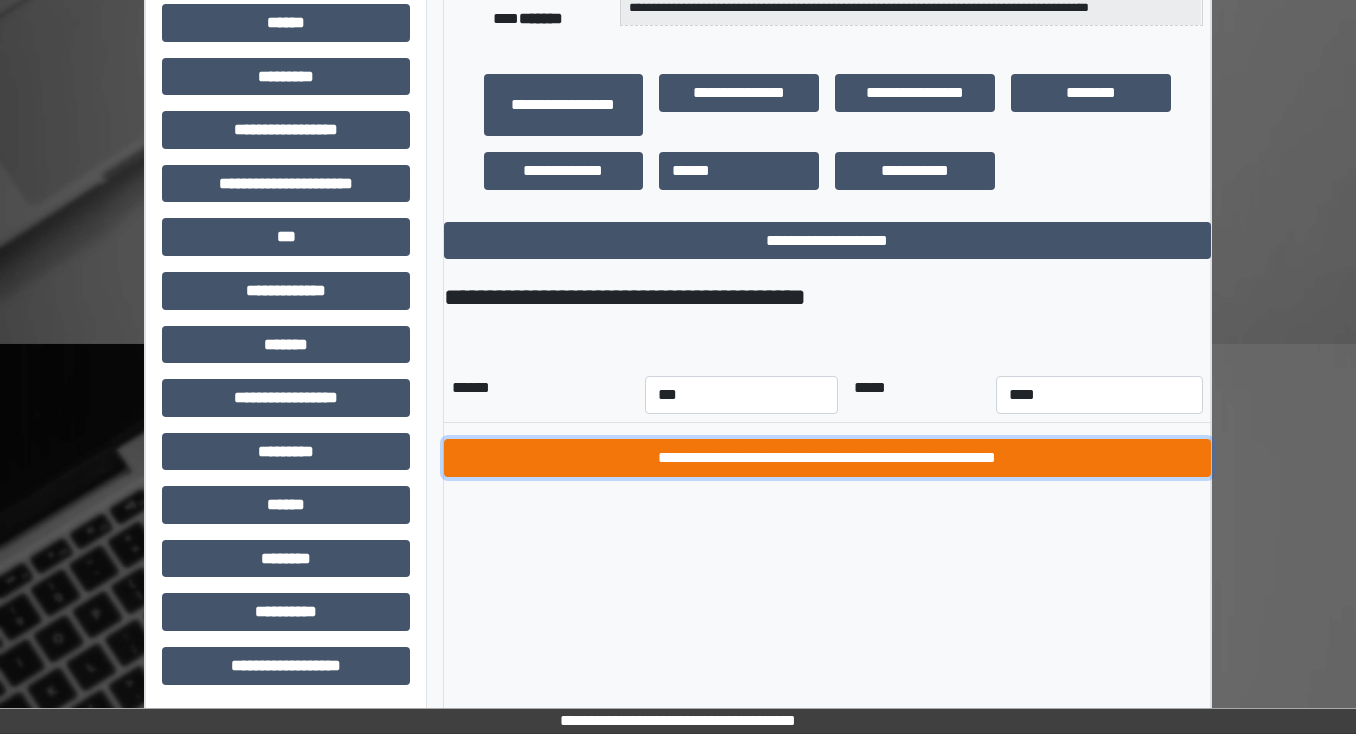 click on "**********" at bounding box center [827, 458] 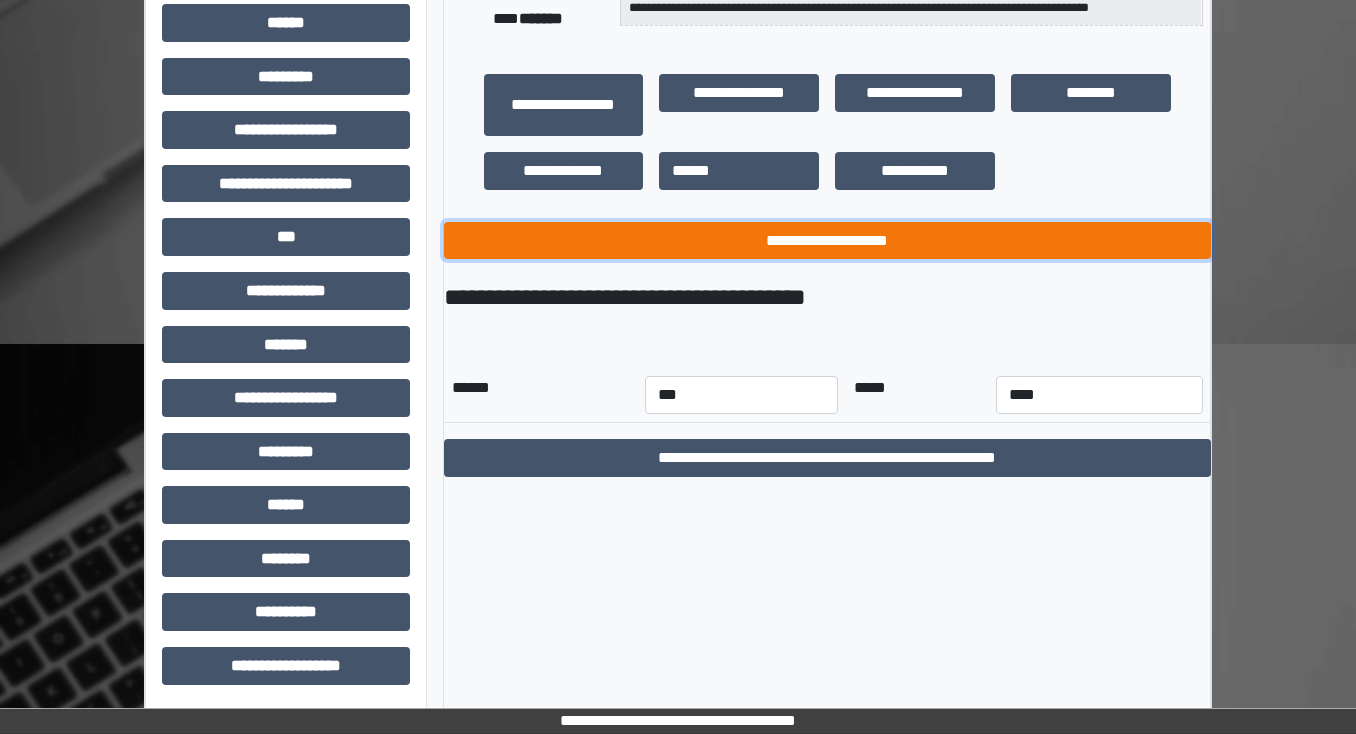 click on "**********" at bounding box center [827, 241] 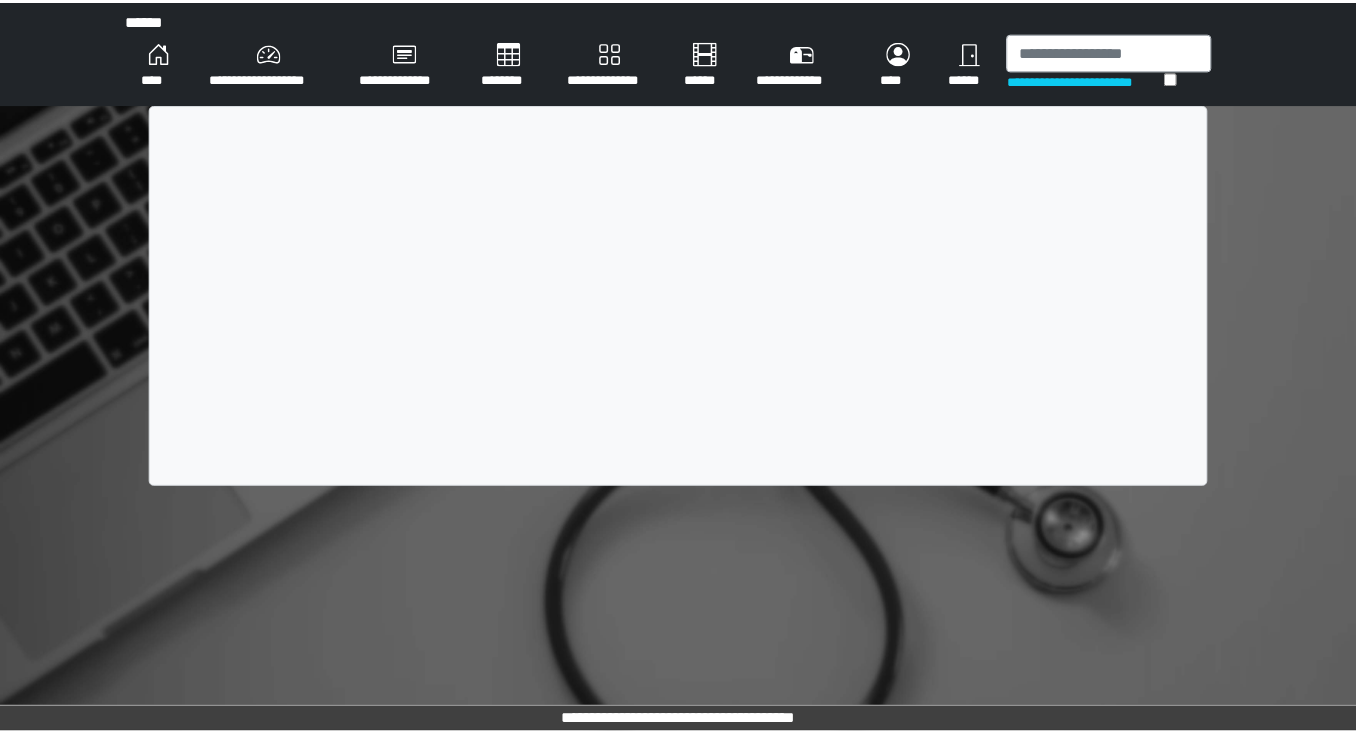 scroll, scrollTop: 0, scrollLeft: 0, axis: both 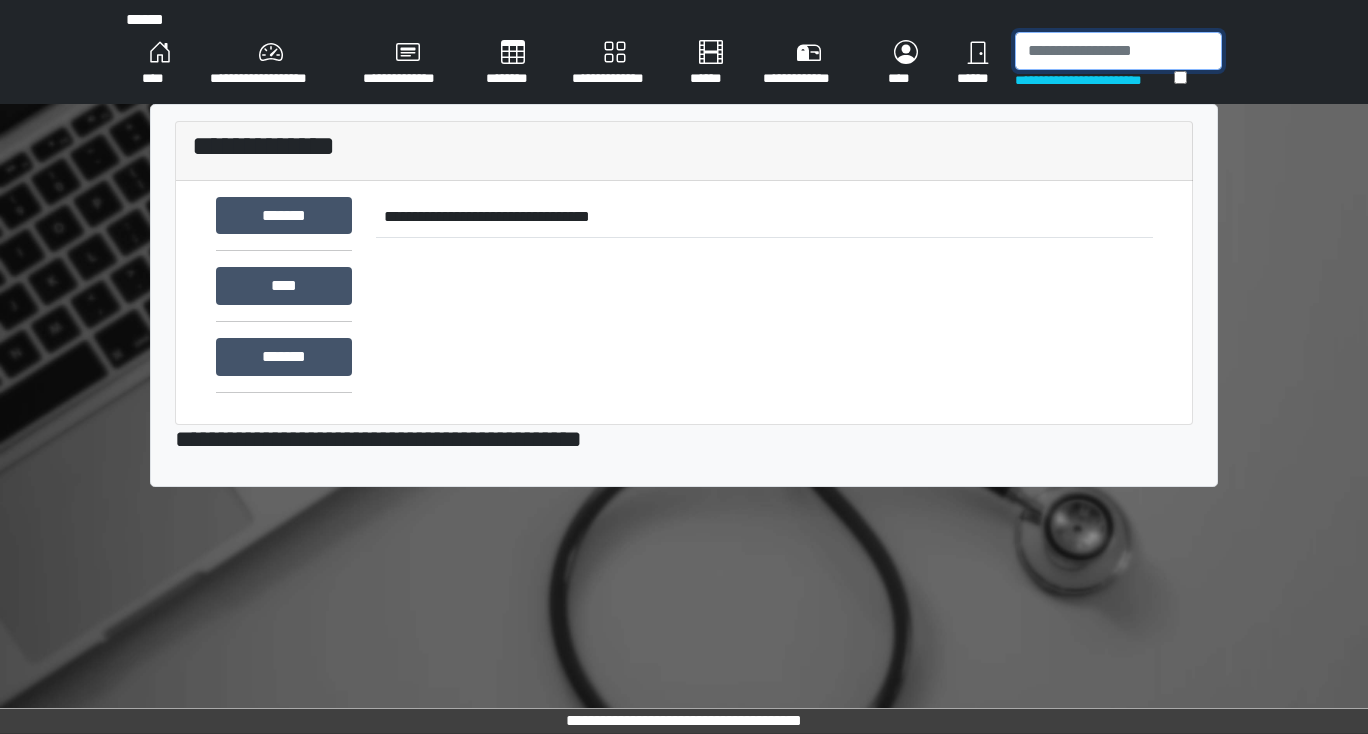 click at bounding box center (1118, 51) 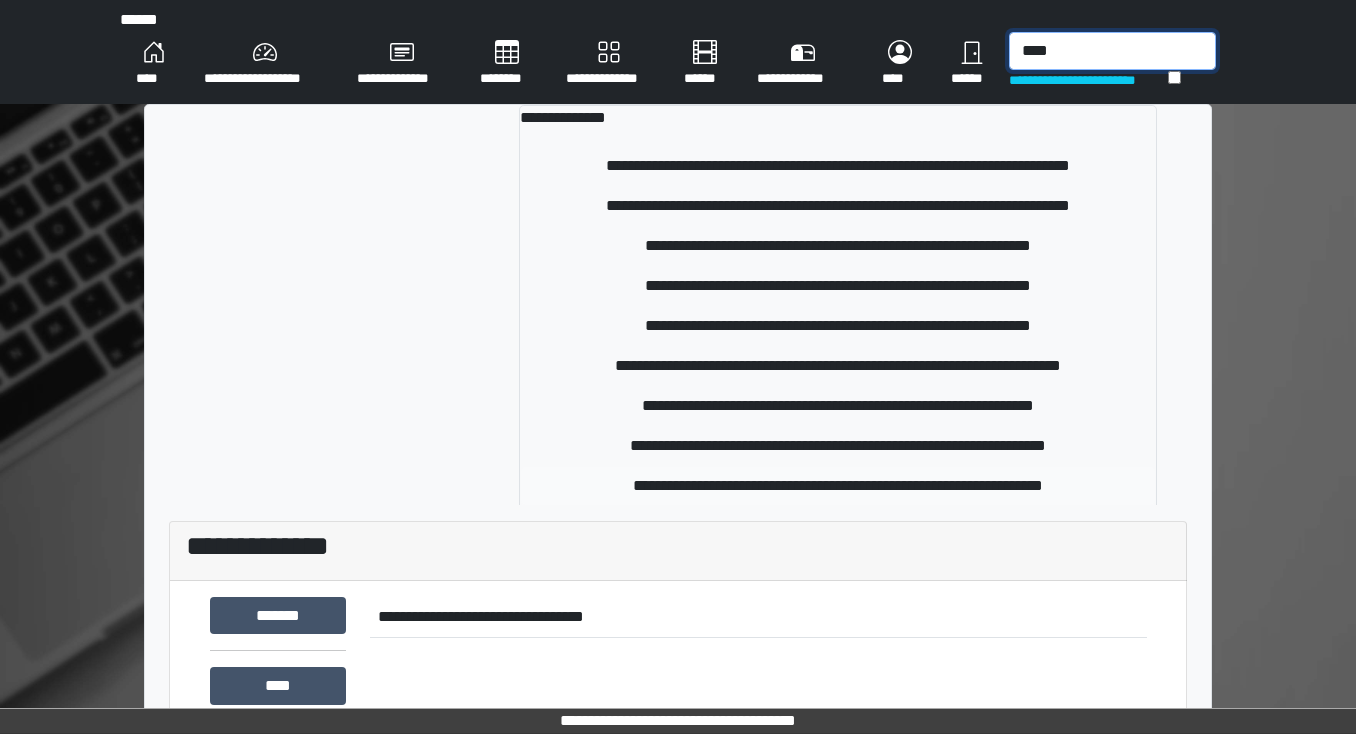 type on "****" 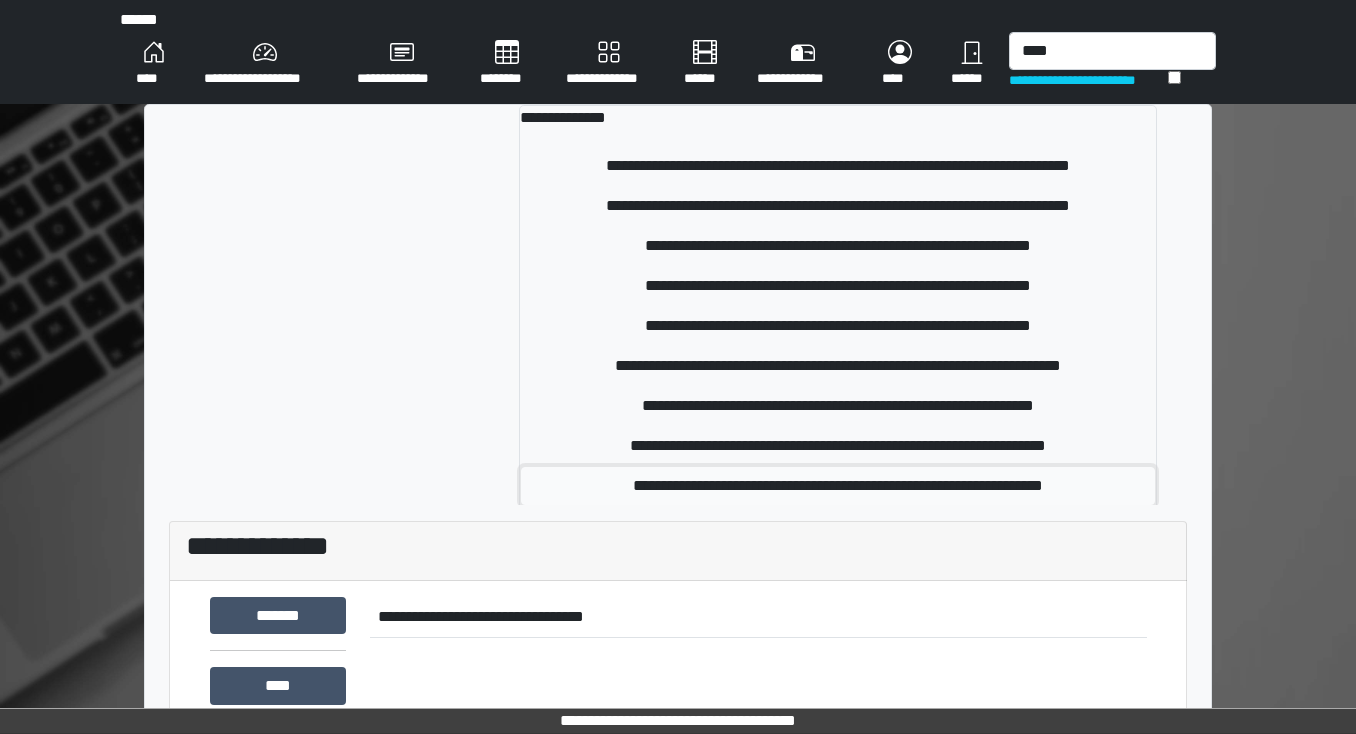 click on "**********" at bounding box center (838, 486) 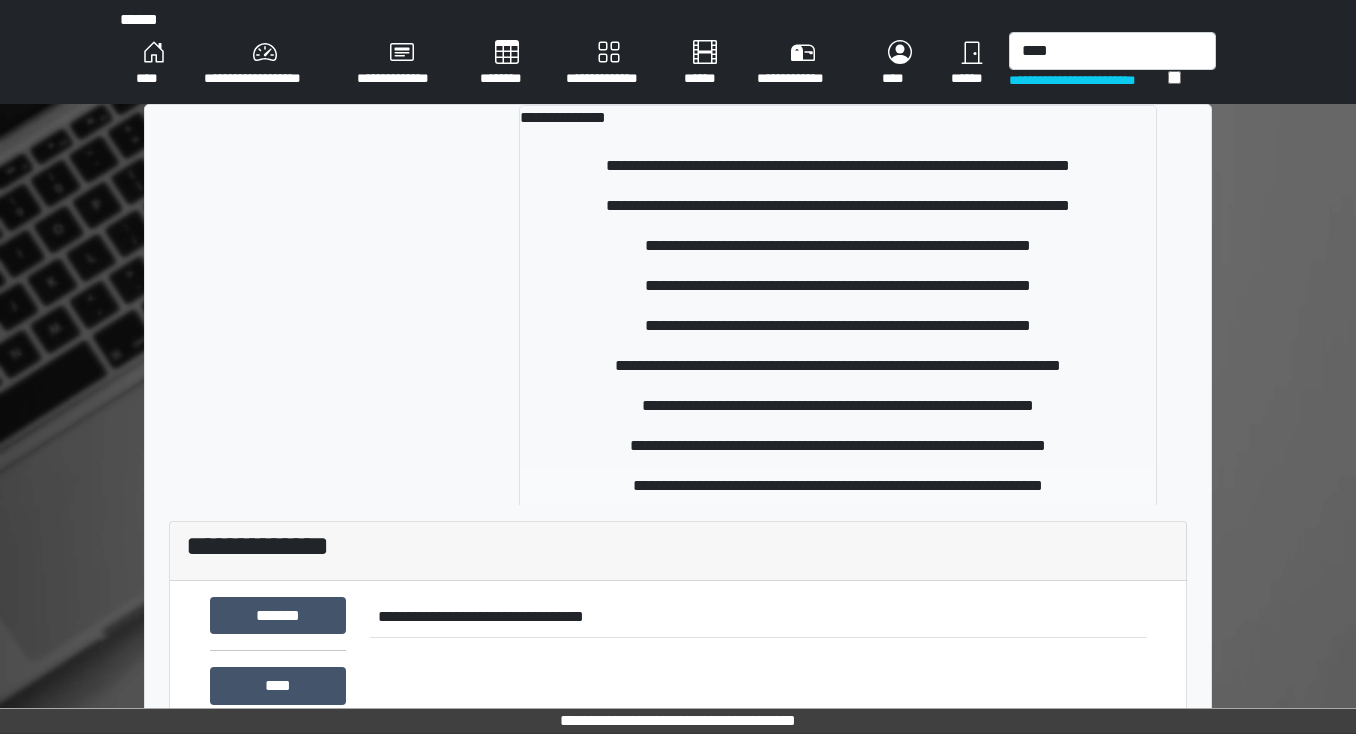 type 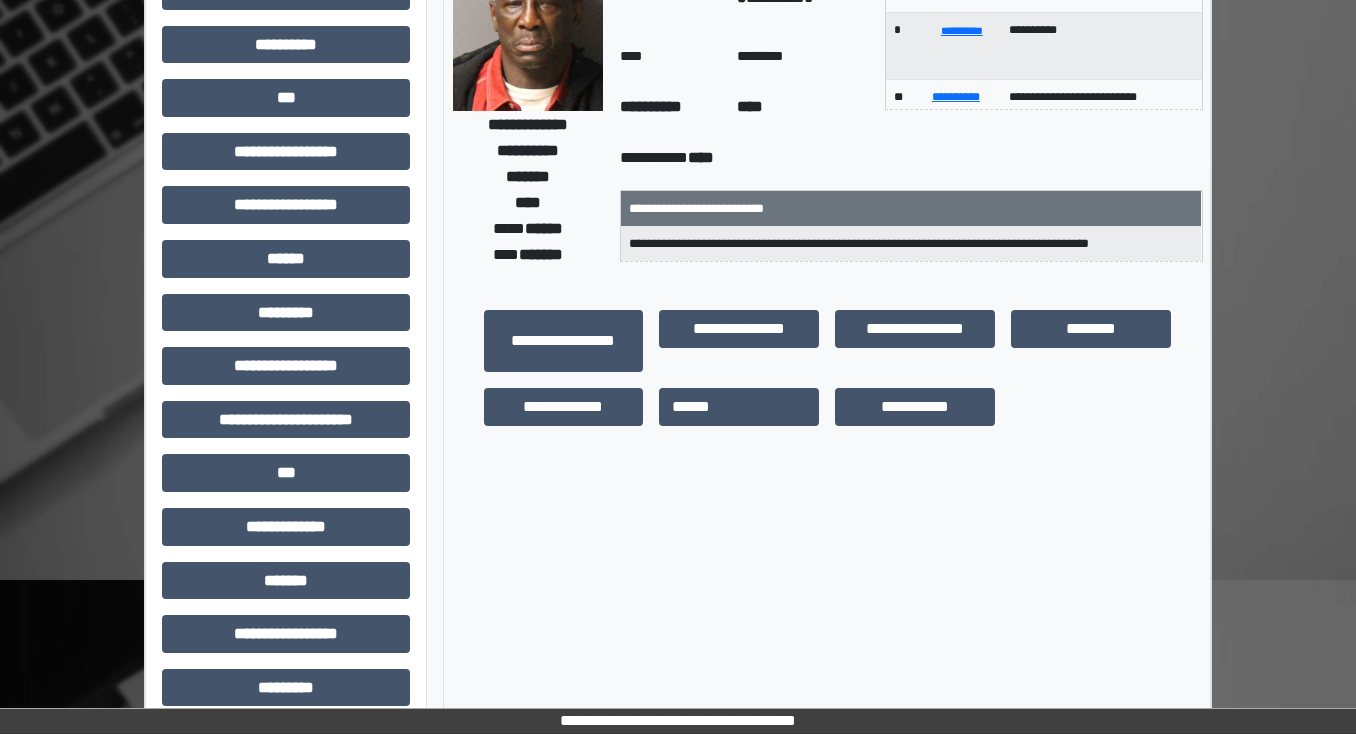 scroll, scrollTop: 240, scrollLeft: 0, axis: vertical 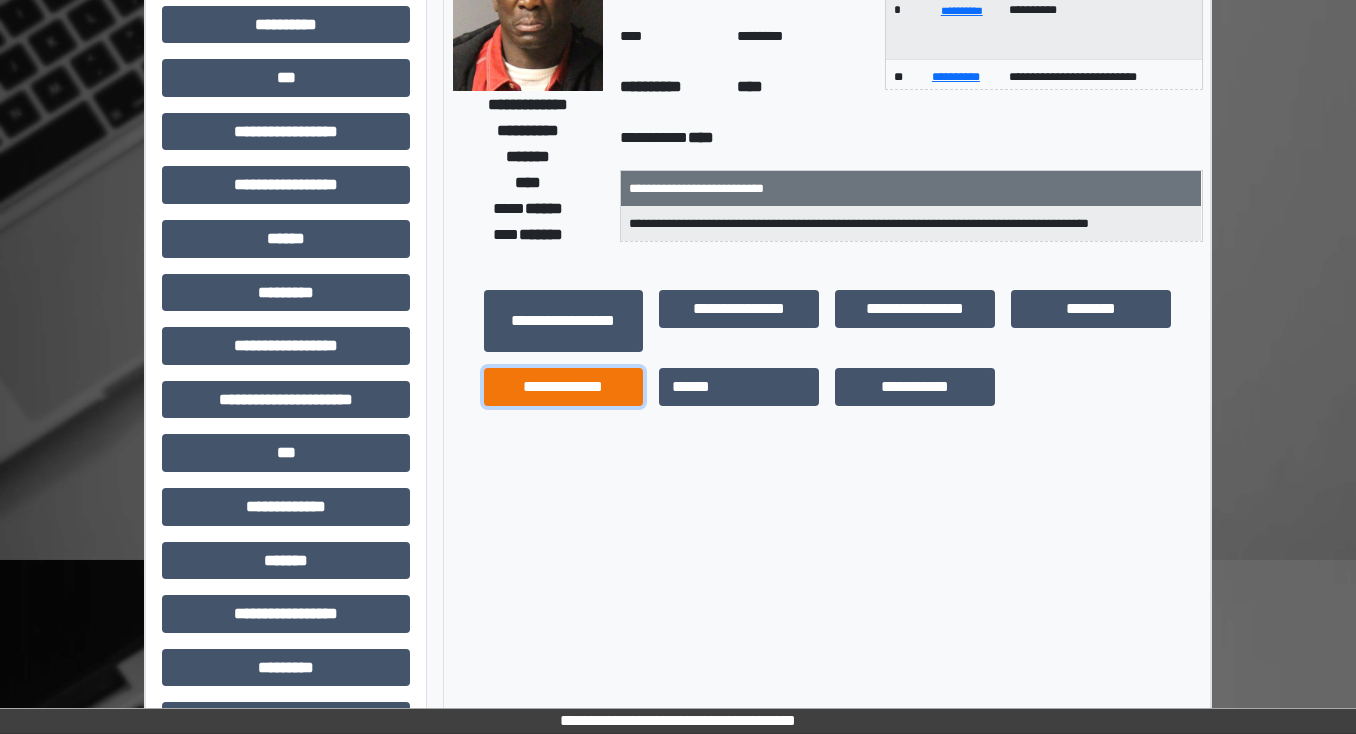 click on "**********" at bounding box center (564, 387) 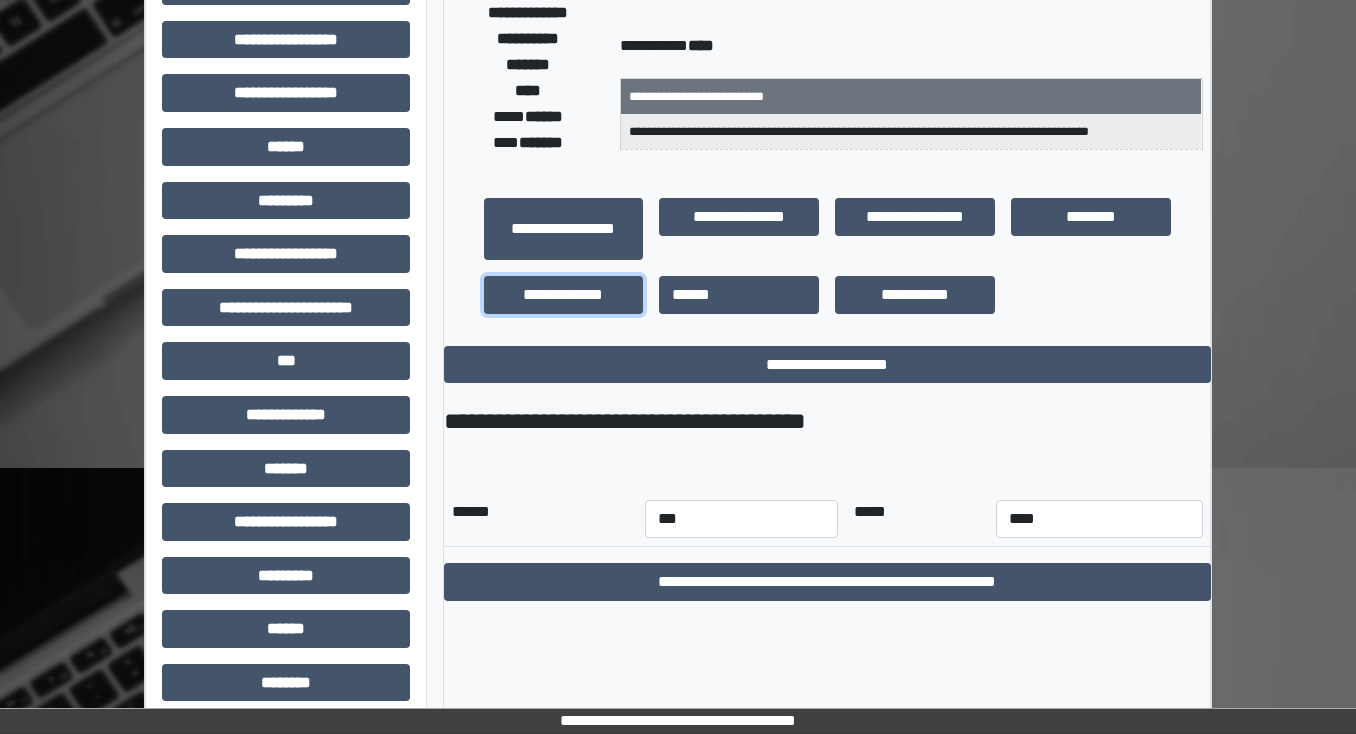 scroll, scrollTop: 456, scrollLeft: 0, axis: vertical 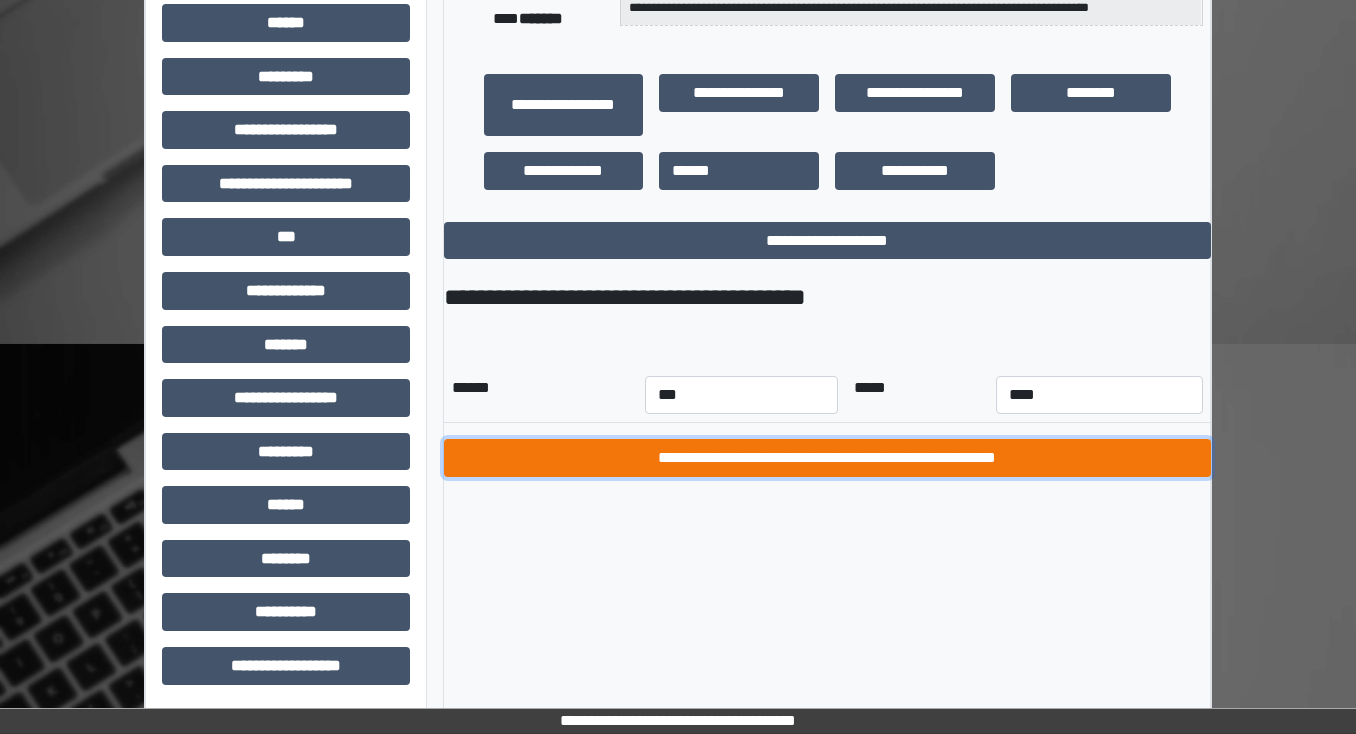 click on "**********" at bounding box center [827, 458] 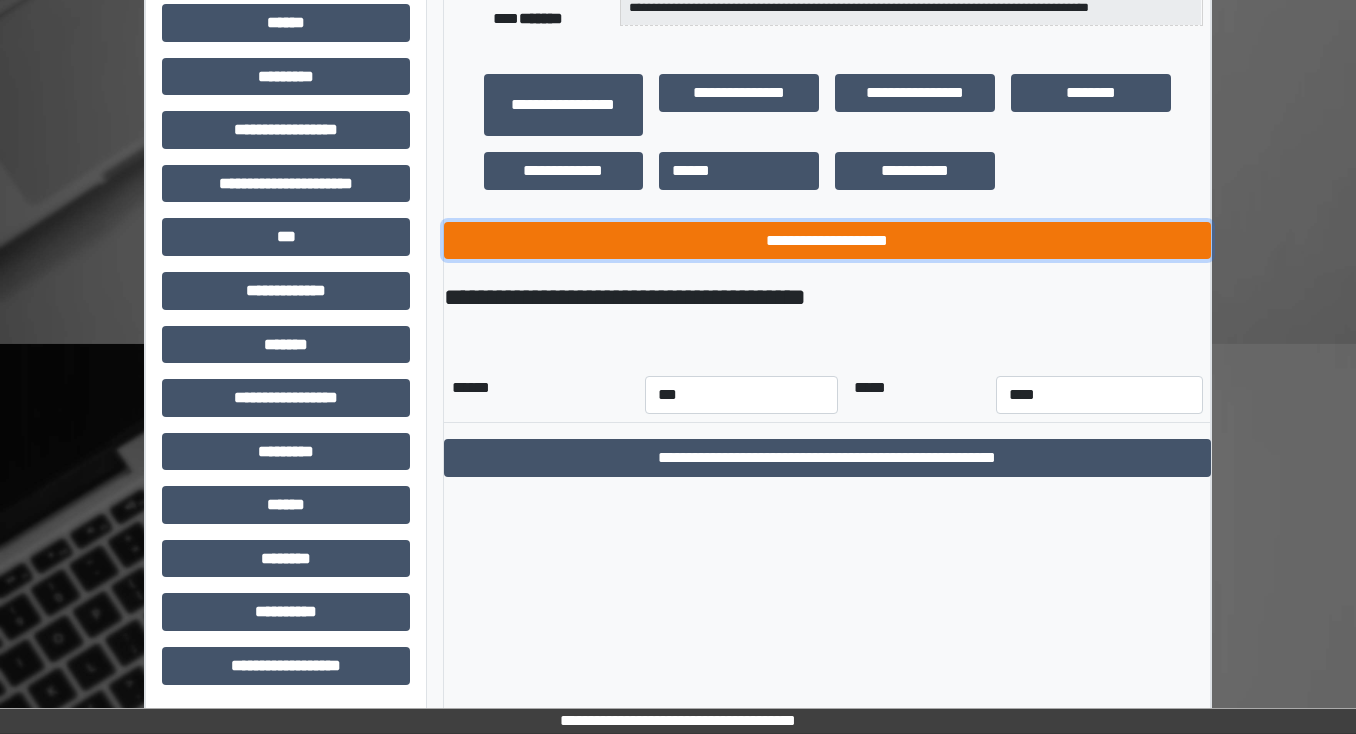click on "**********" at bounding box center [827, 241] 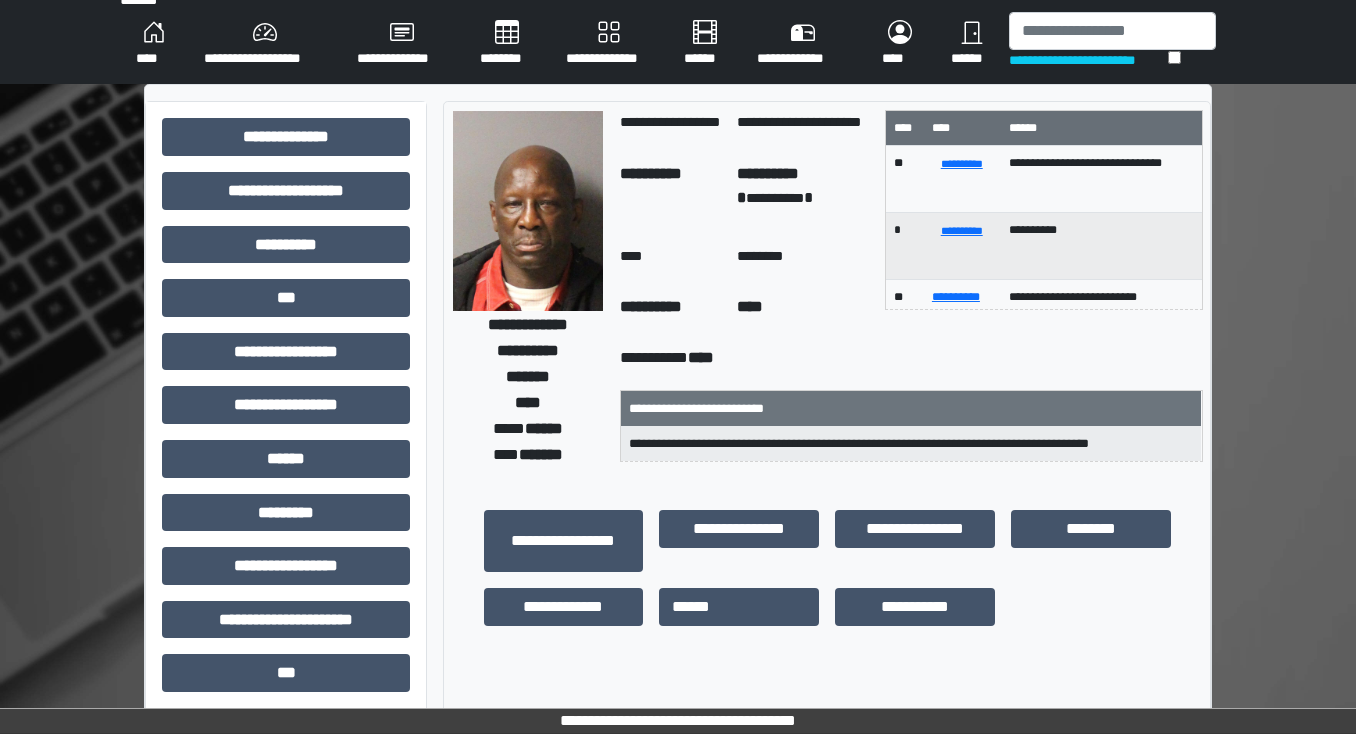 scroll, scrollTop: 0, scrollLeft: 0, axis: both 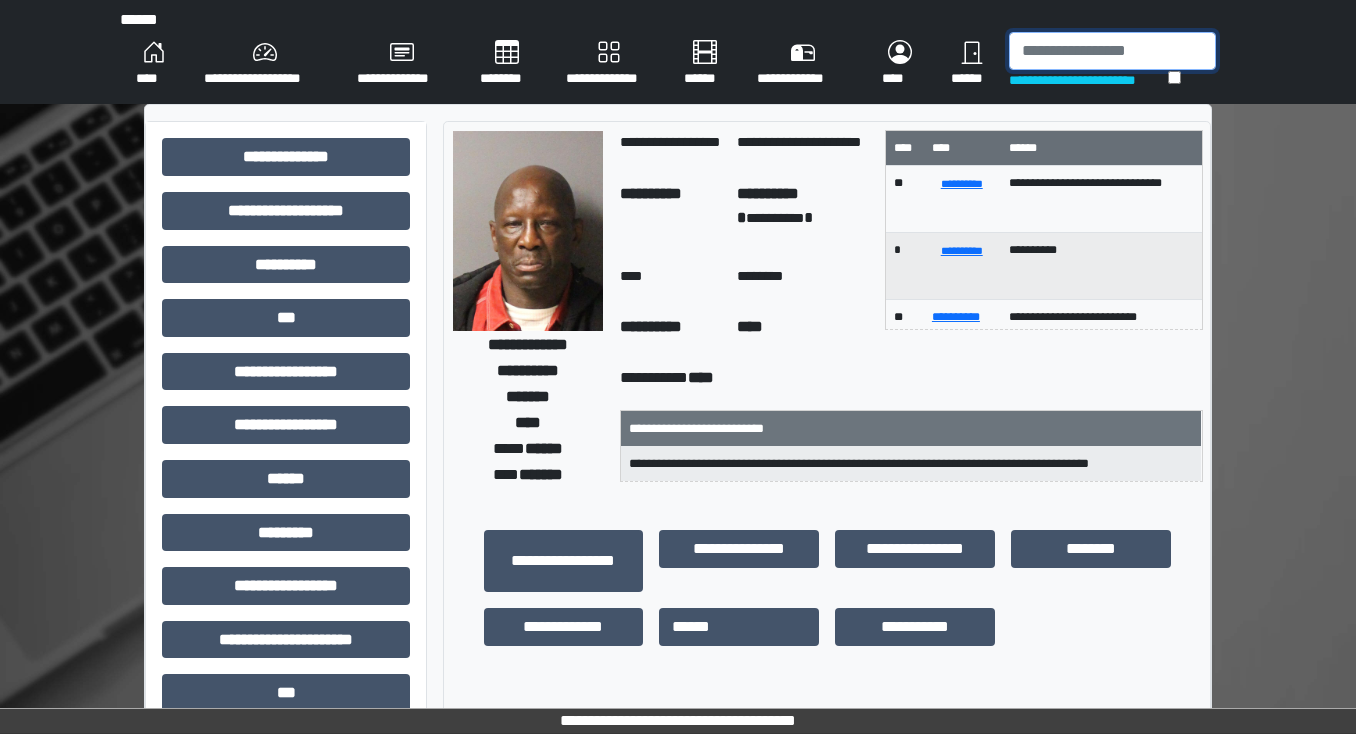 click at bounding box center [1112, 51] 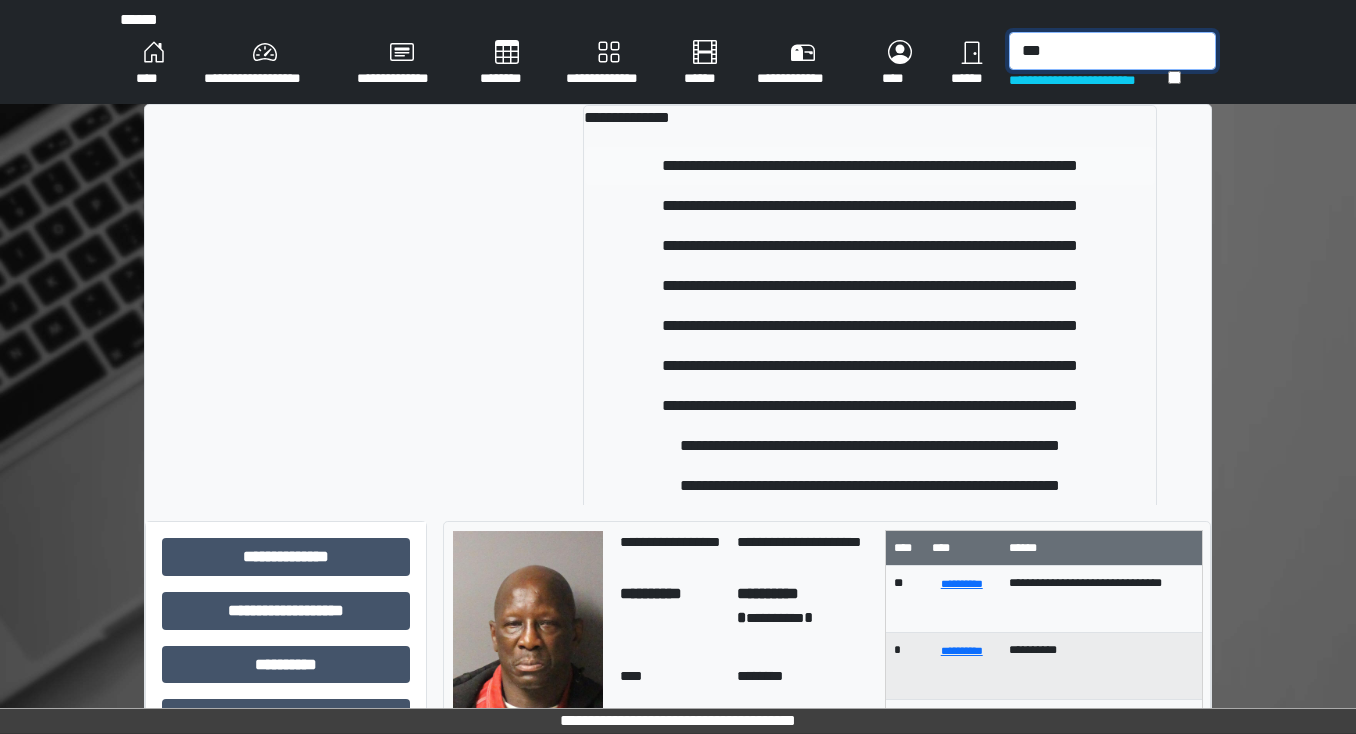 type on "***" 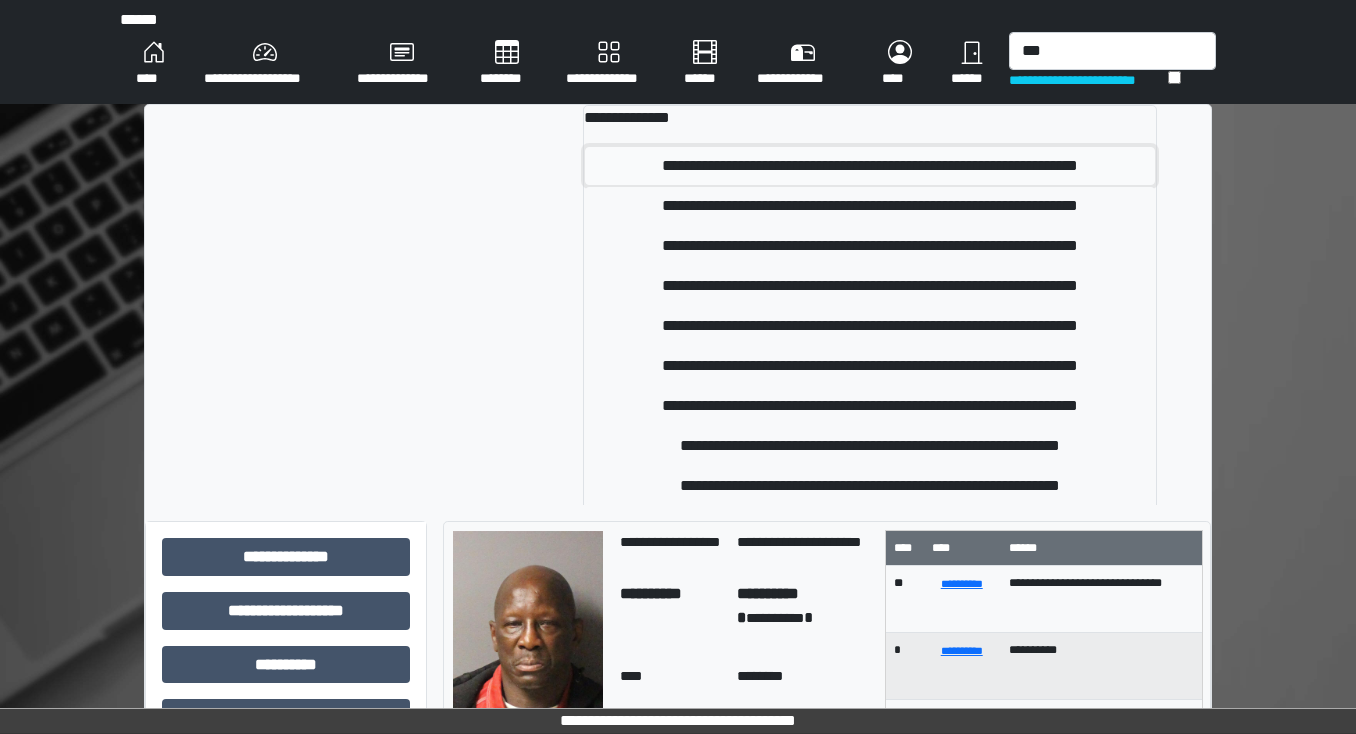 click on "**********" at bounding box center [870, 166] 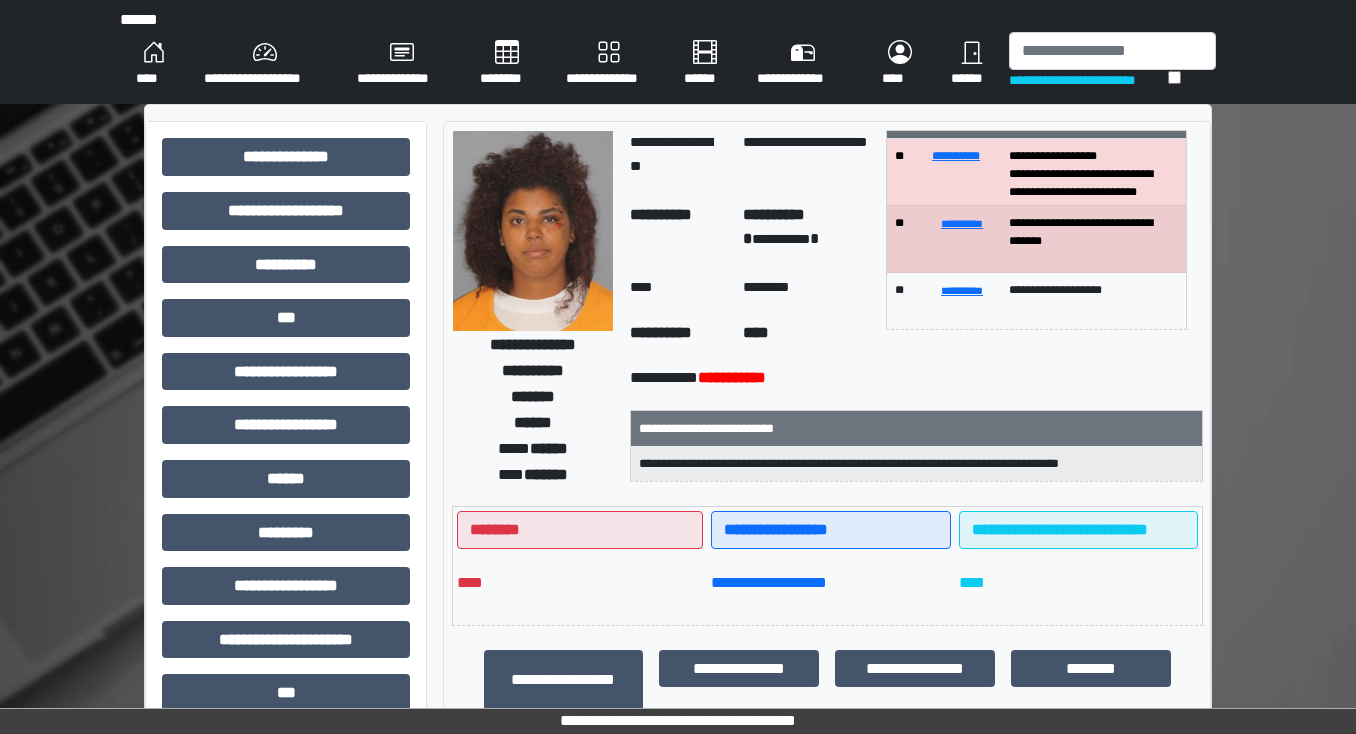 scroll, scrollTop: 0, scrollLeft: 0, axis: both 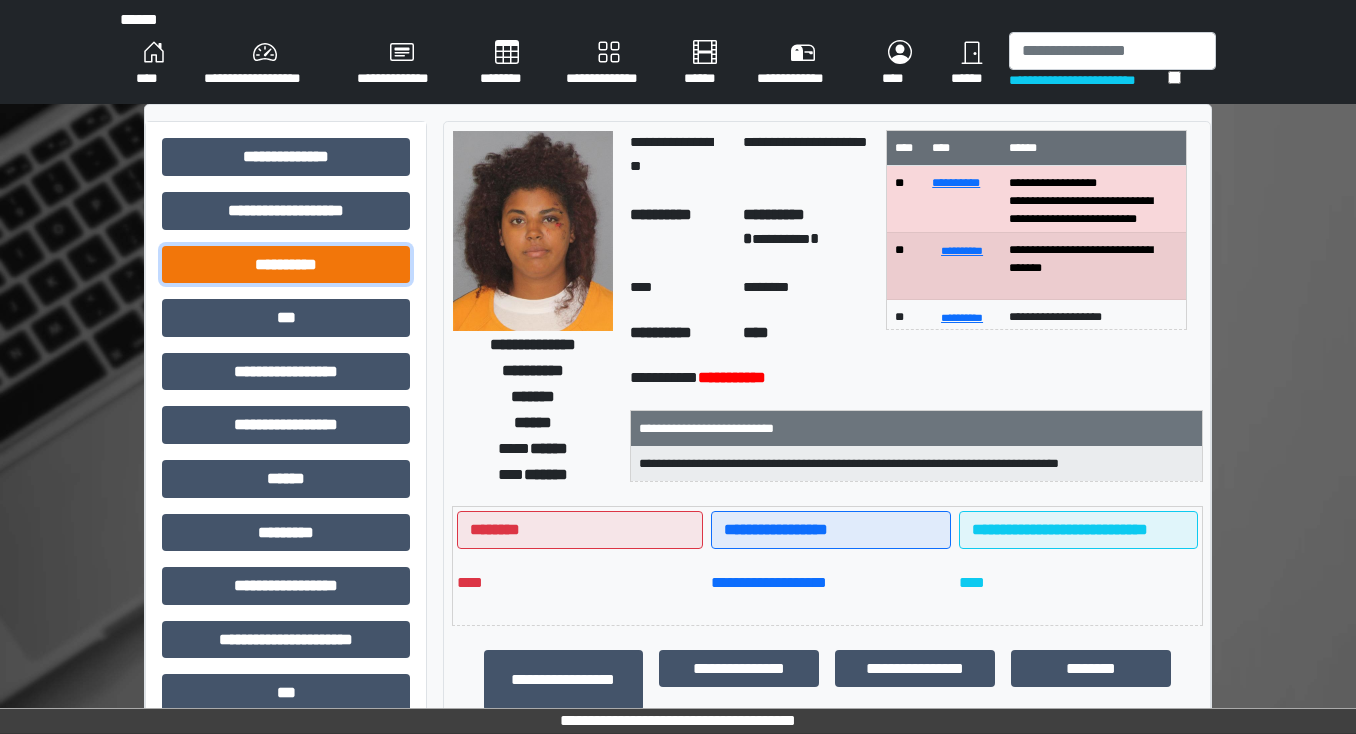 click on "**********" at bounding box center [286, 265] 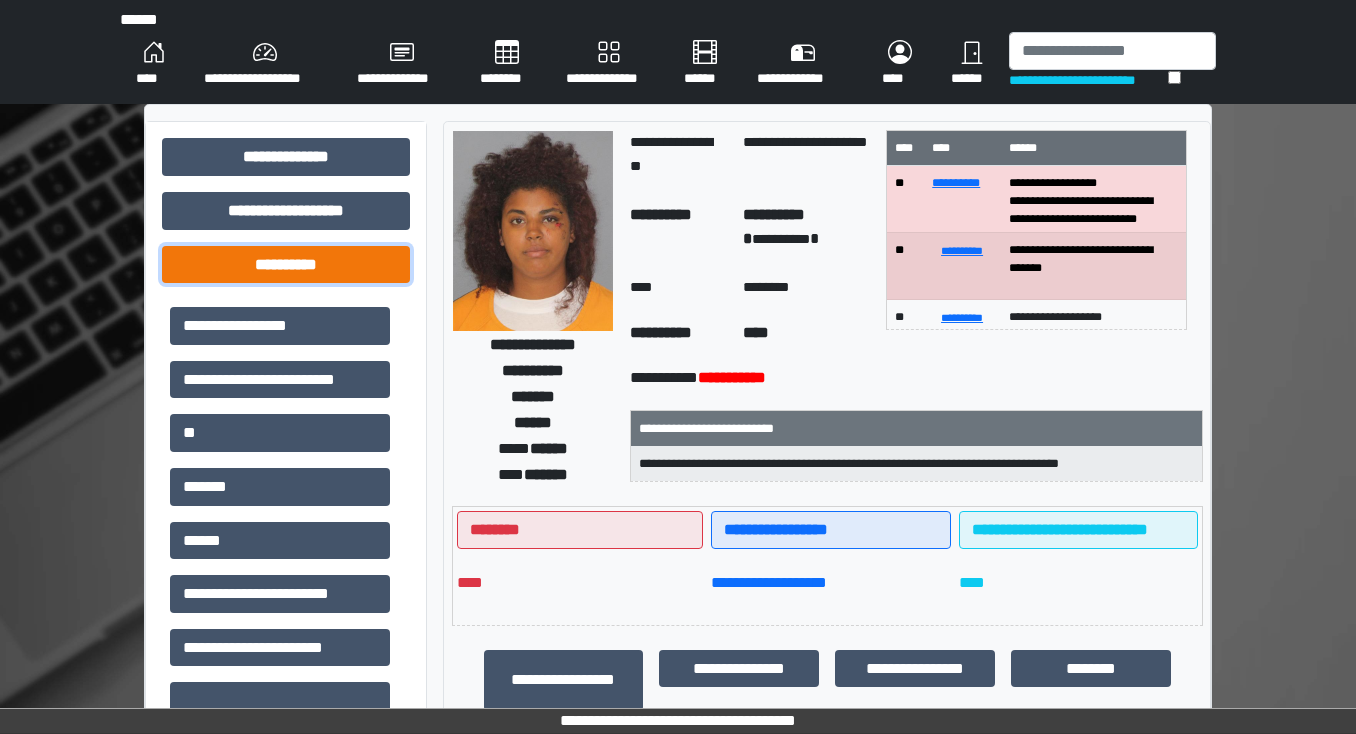 click on "**********" at bounding box center (286, 265) 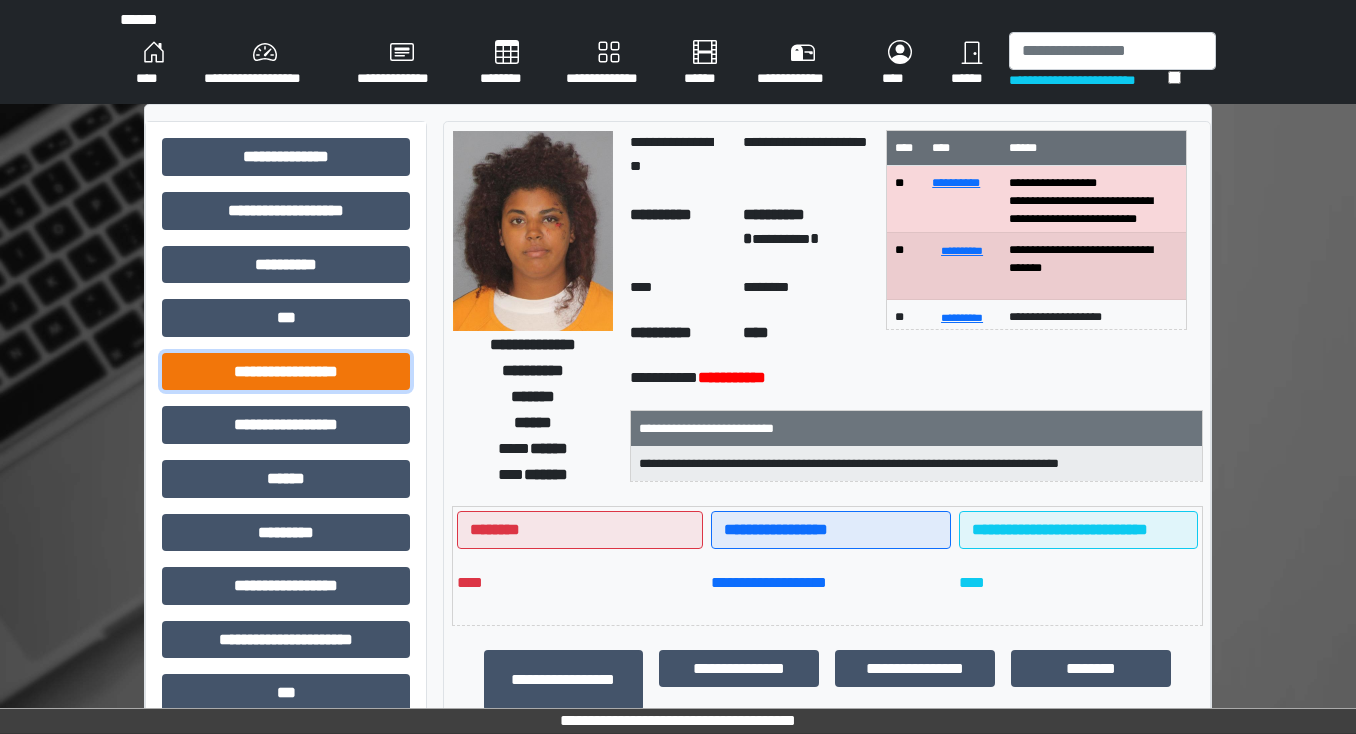 click on "**********" at bounding box center (286, 372) 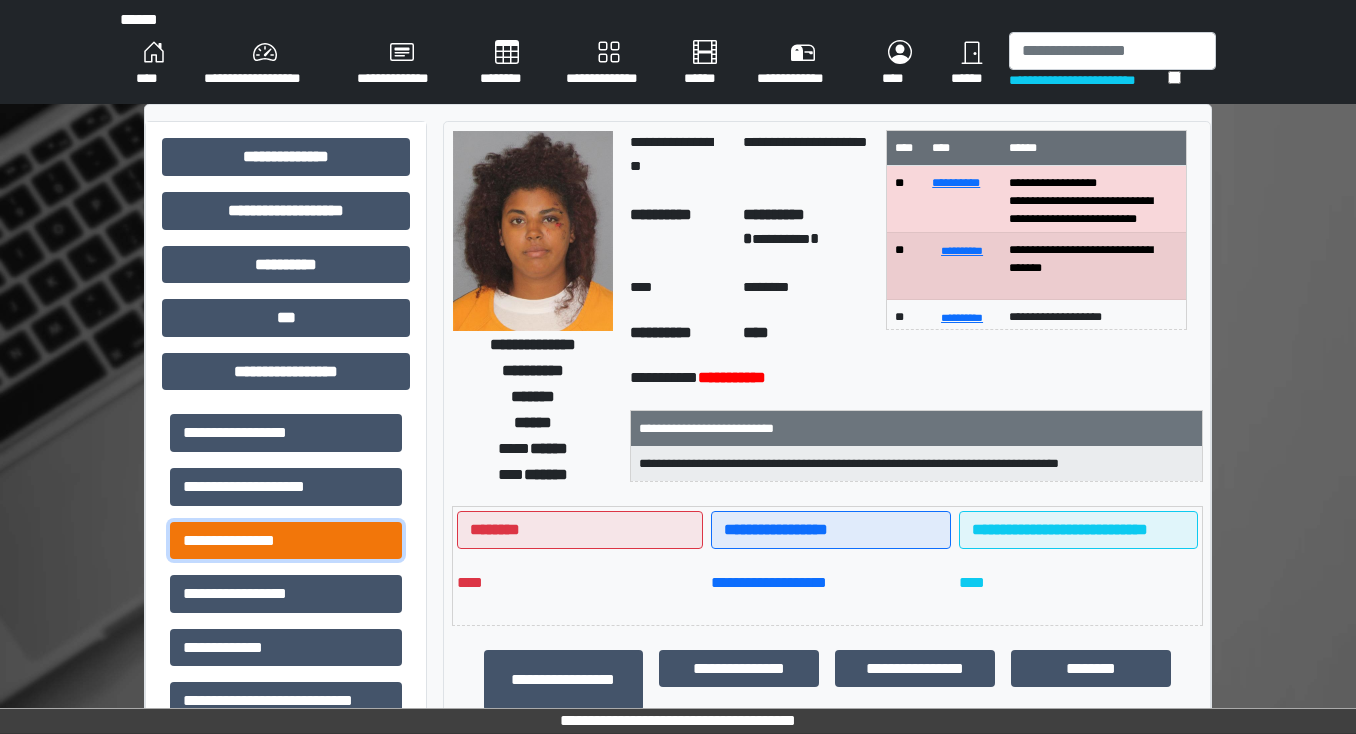drag, startPoint x: 268, startPoint y: 533, endPoint x: 281, endPoint y: 536, distance: 13.341664 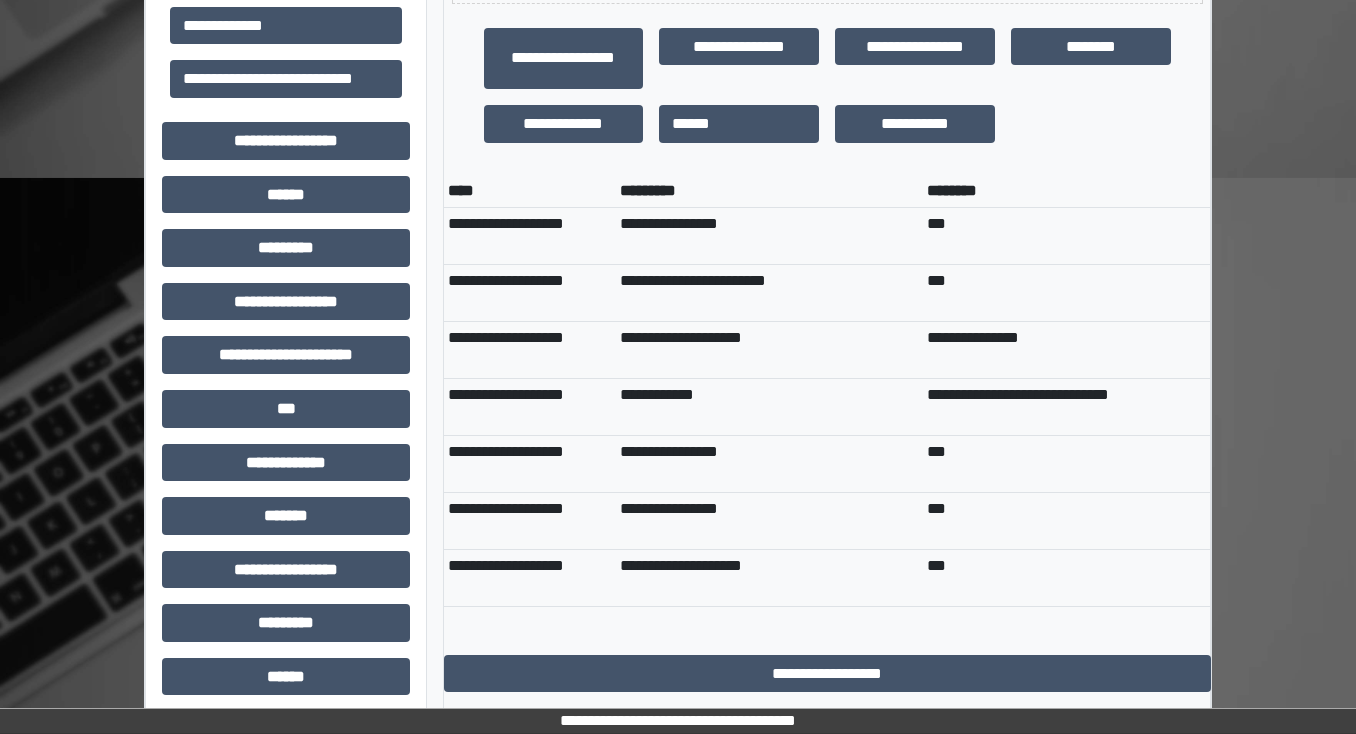 scroll, scrollTop: 720, scrollLeft: 0, axis: vertical 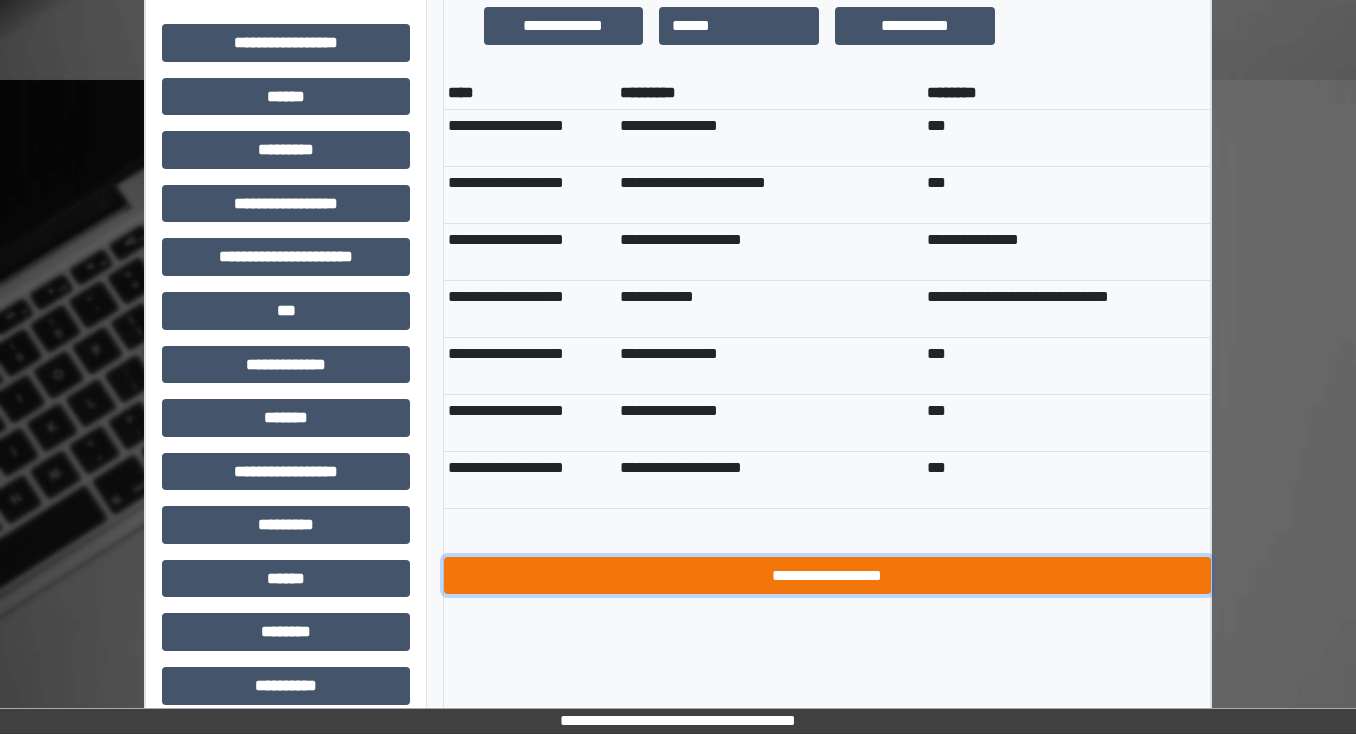 click on "**********" at bounding box center [827, 576] 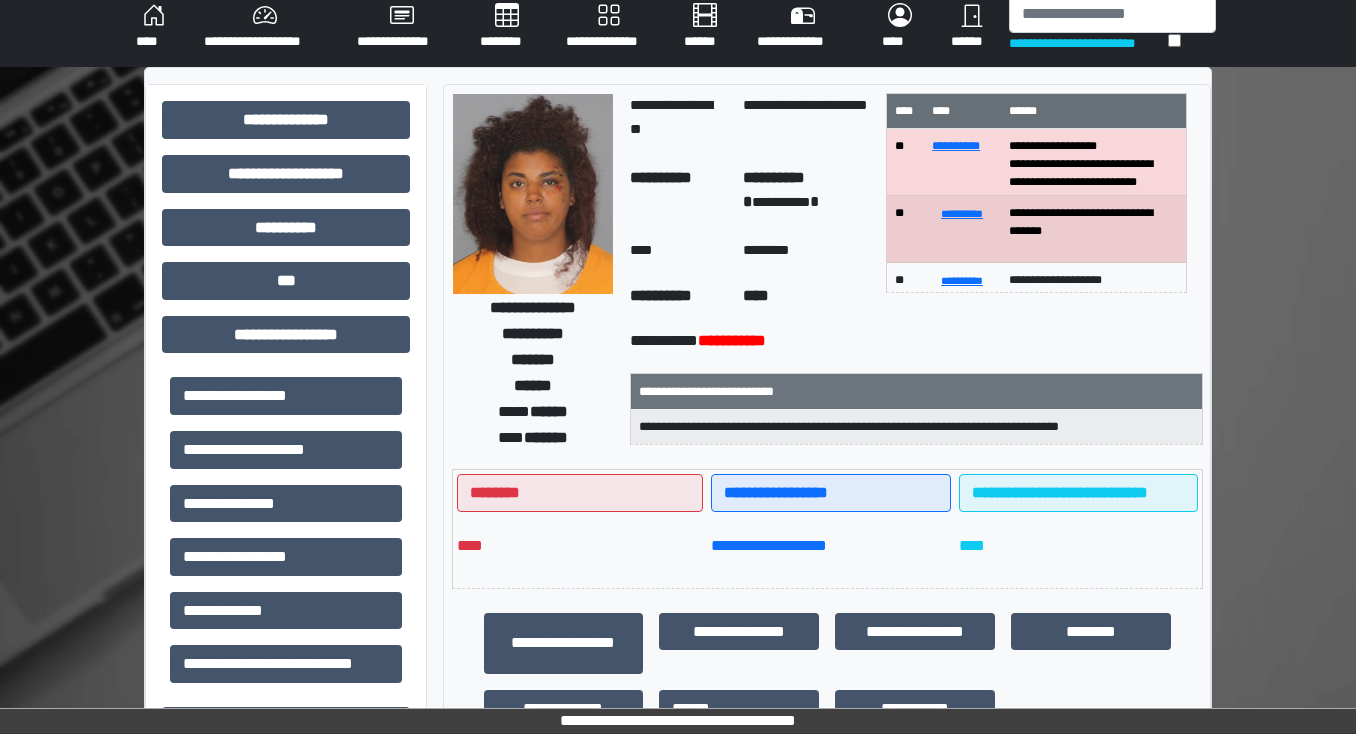 scroll, scrollTop: 0, scrollLeft: 0, axis: both 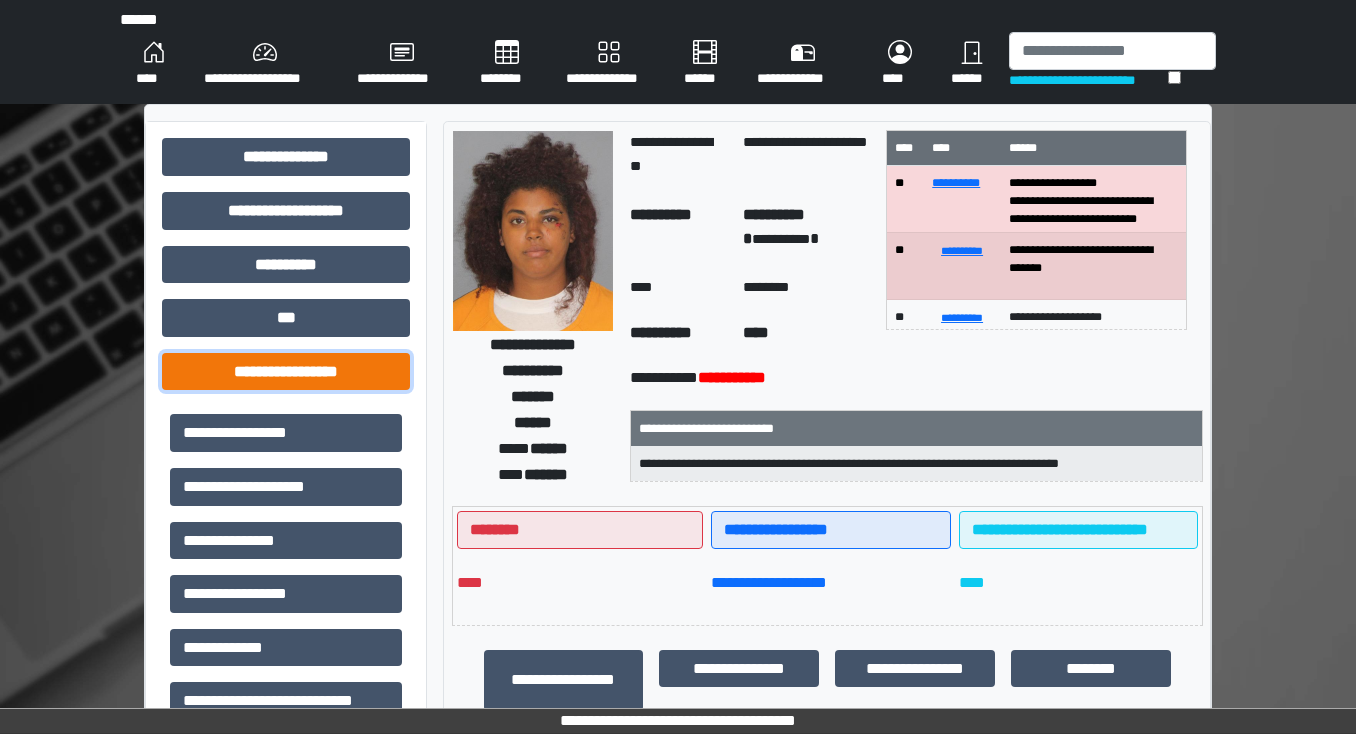 click on "**********" at bounding box center (286, 372) 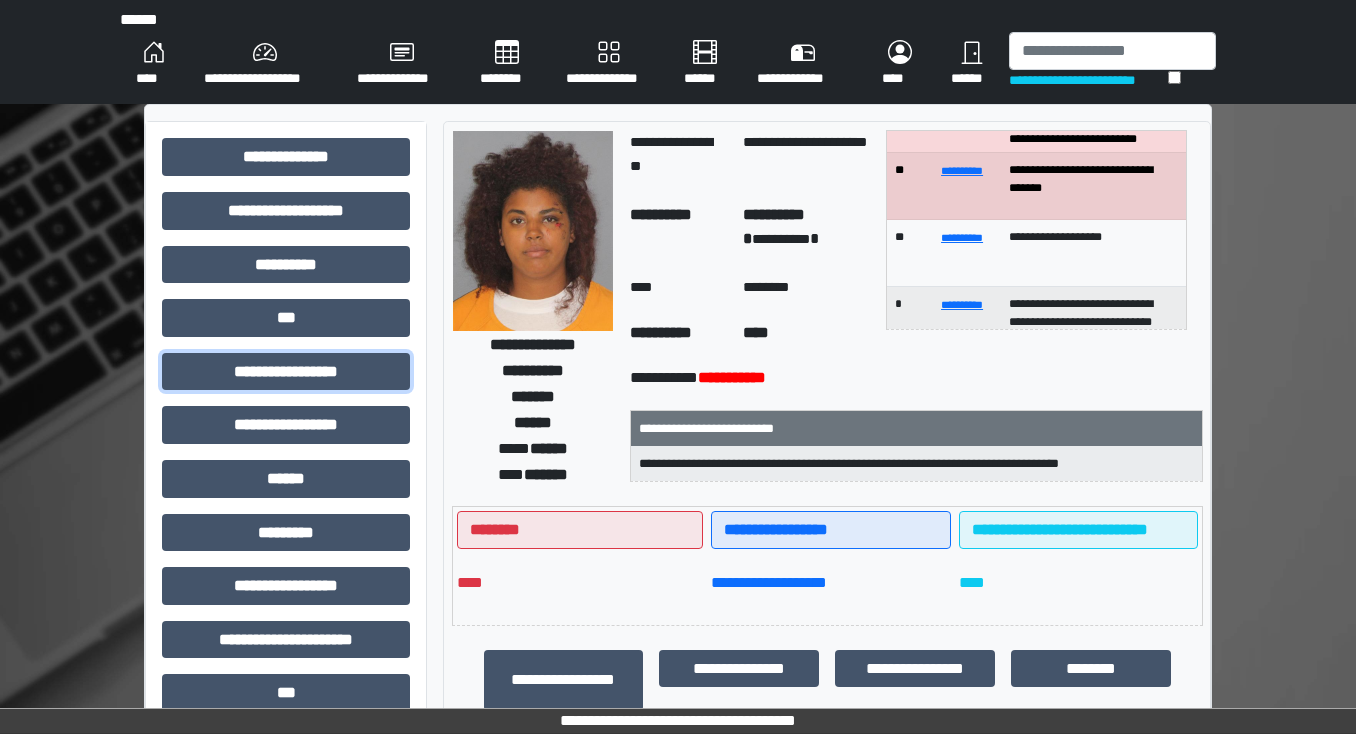 scroll, scrollTop: 160, scrollLeft: 0, axis: vertical 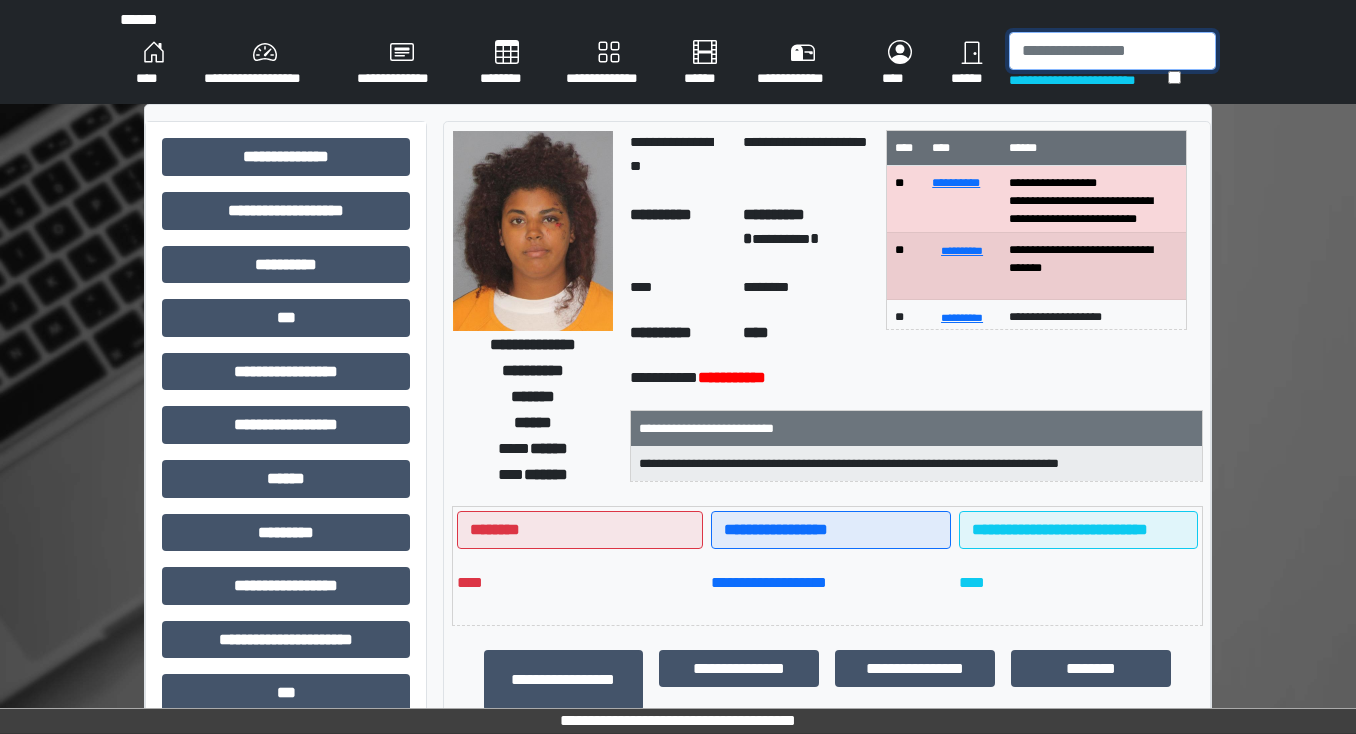 click at bounding box center [1112, 51] 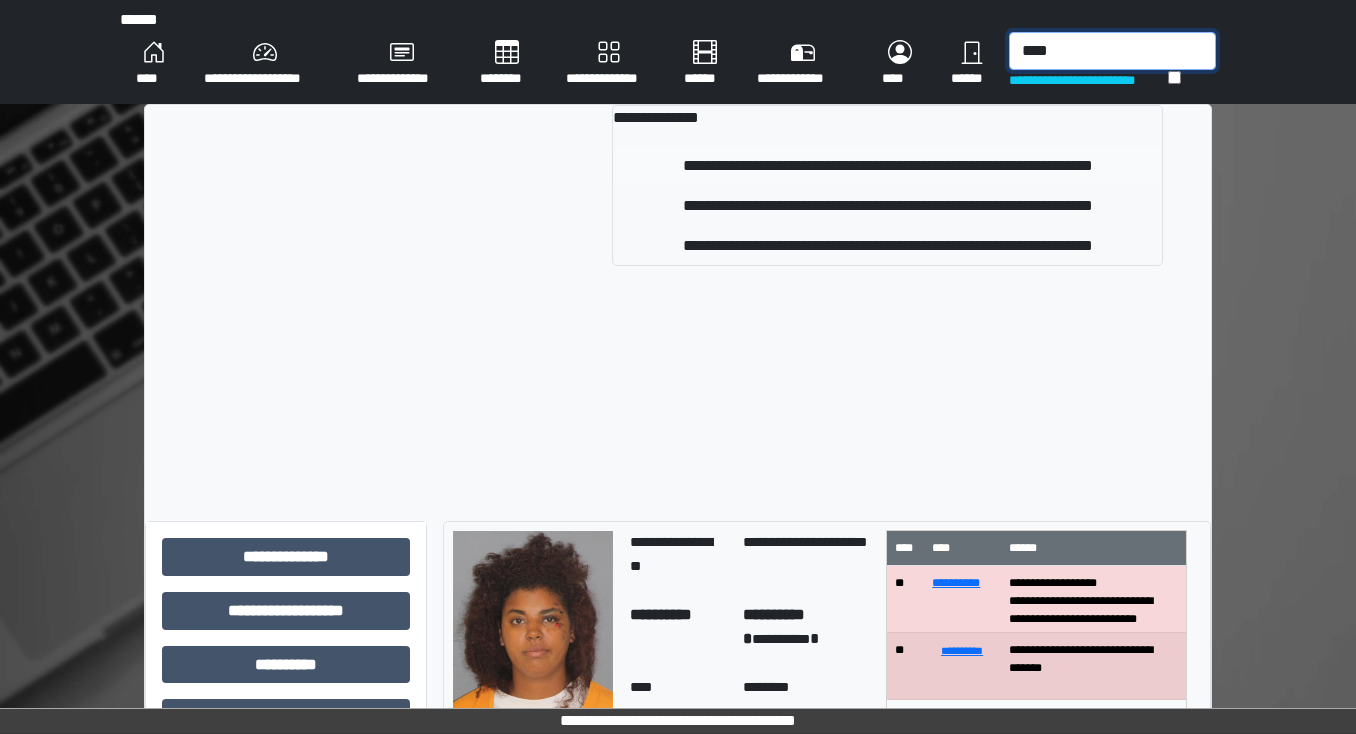 type on "****" 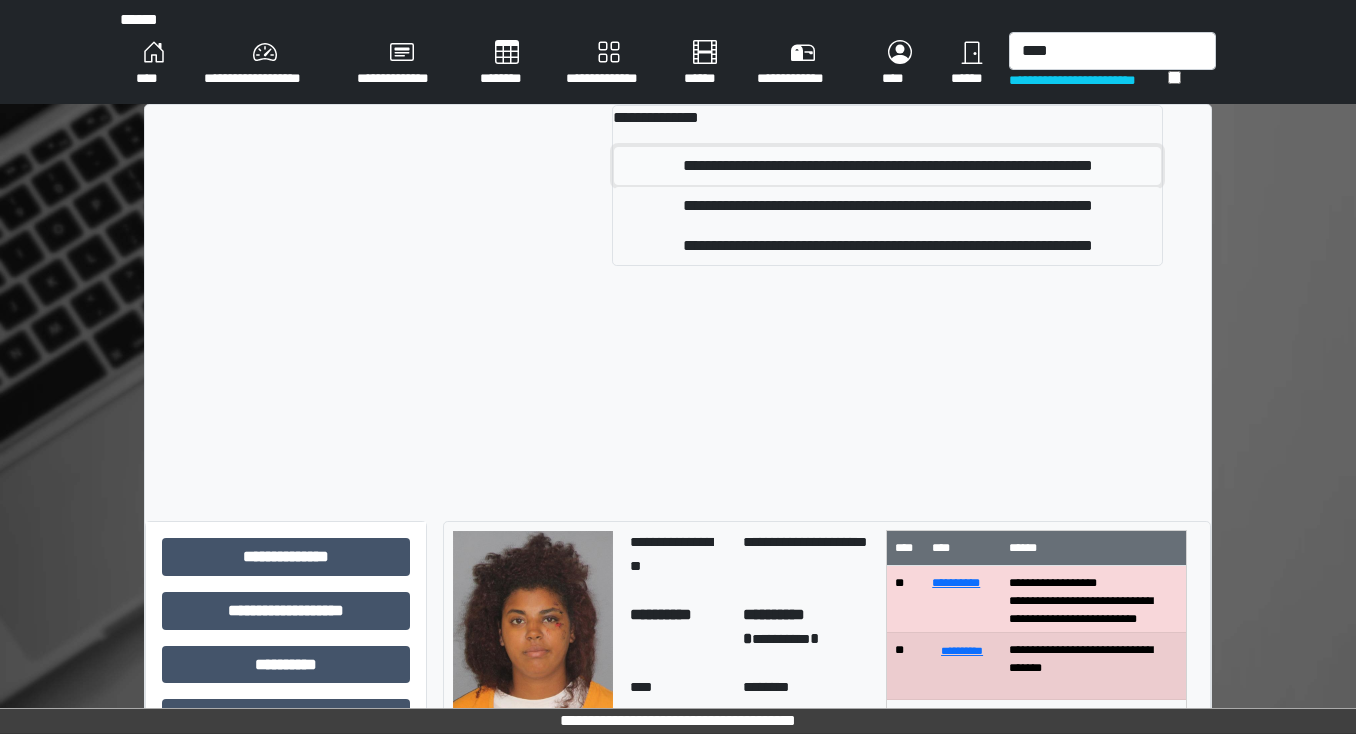 click on "**********" at bounding box center (888, 166) 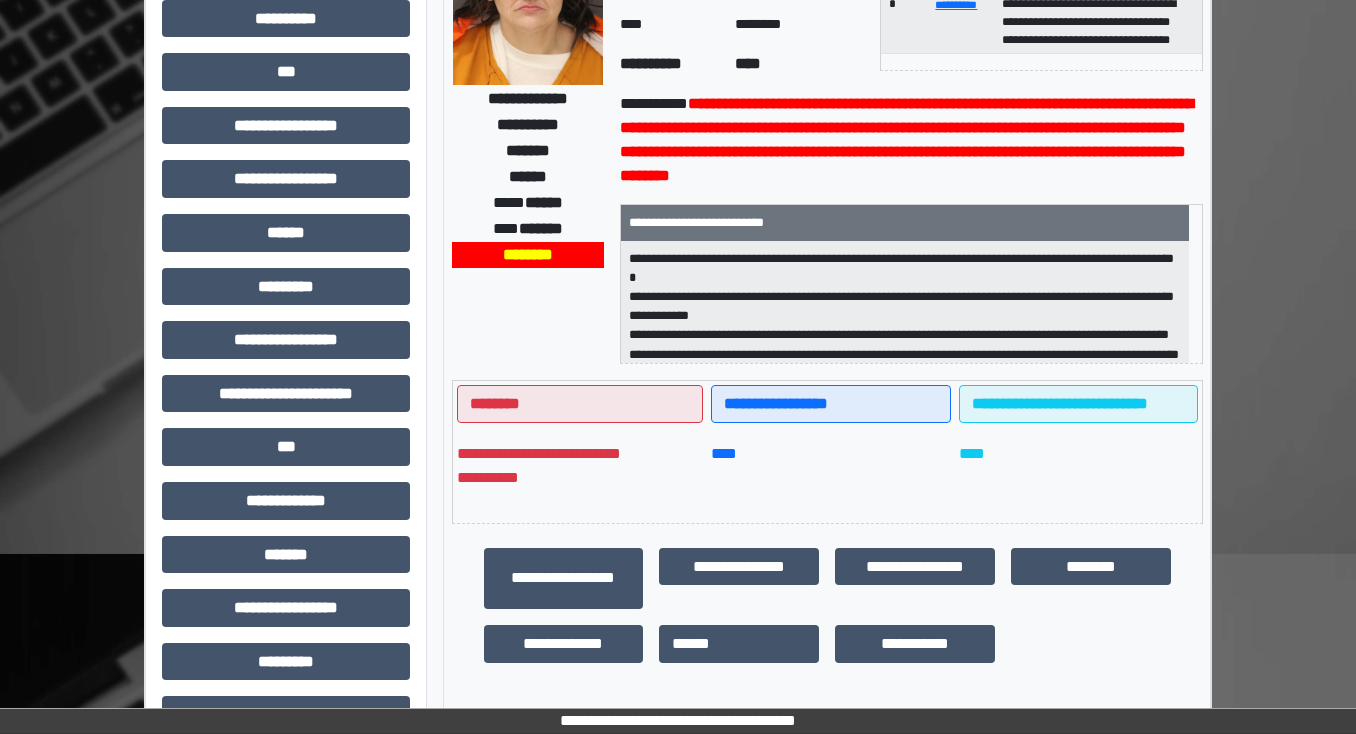scroll, scrollTop: 0, scrollLeft: 0, axis: both 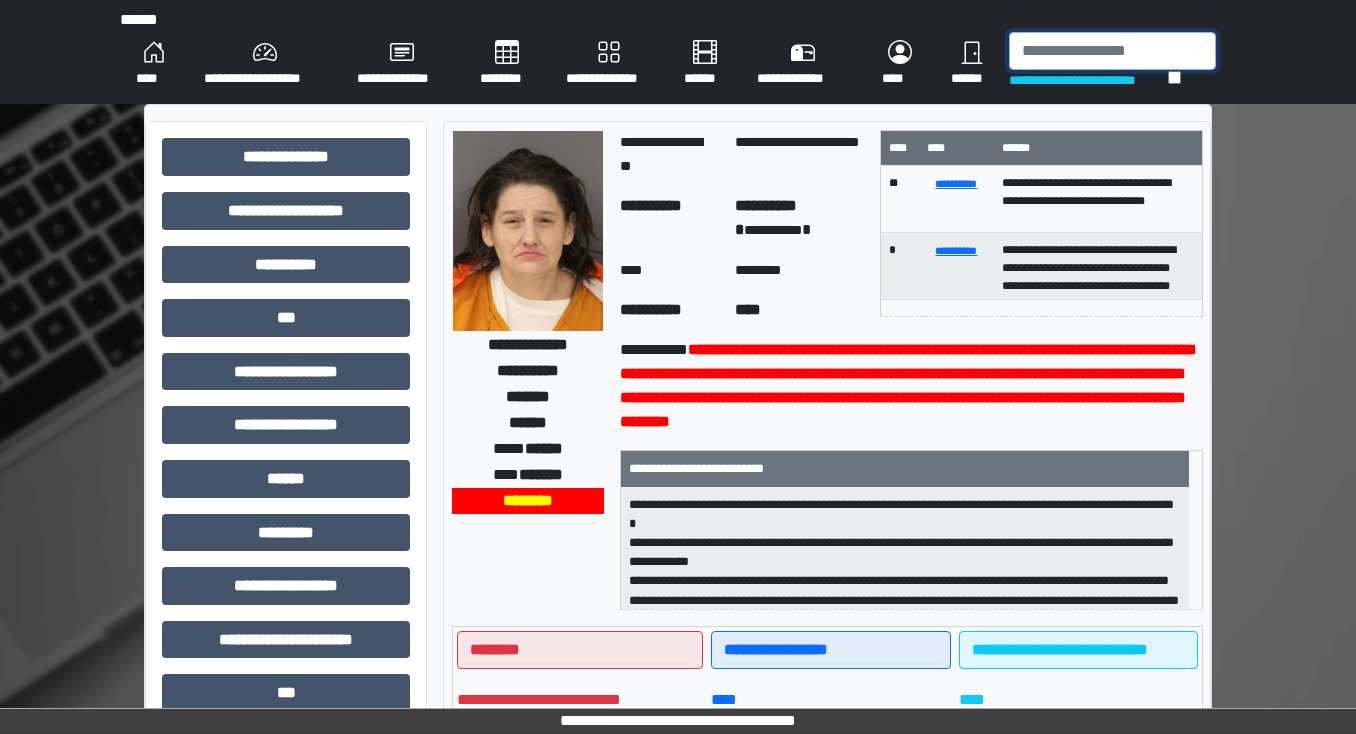 click at bounding box center (1112, 51) 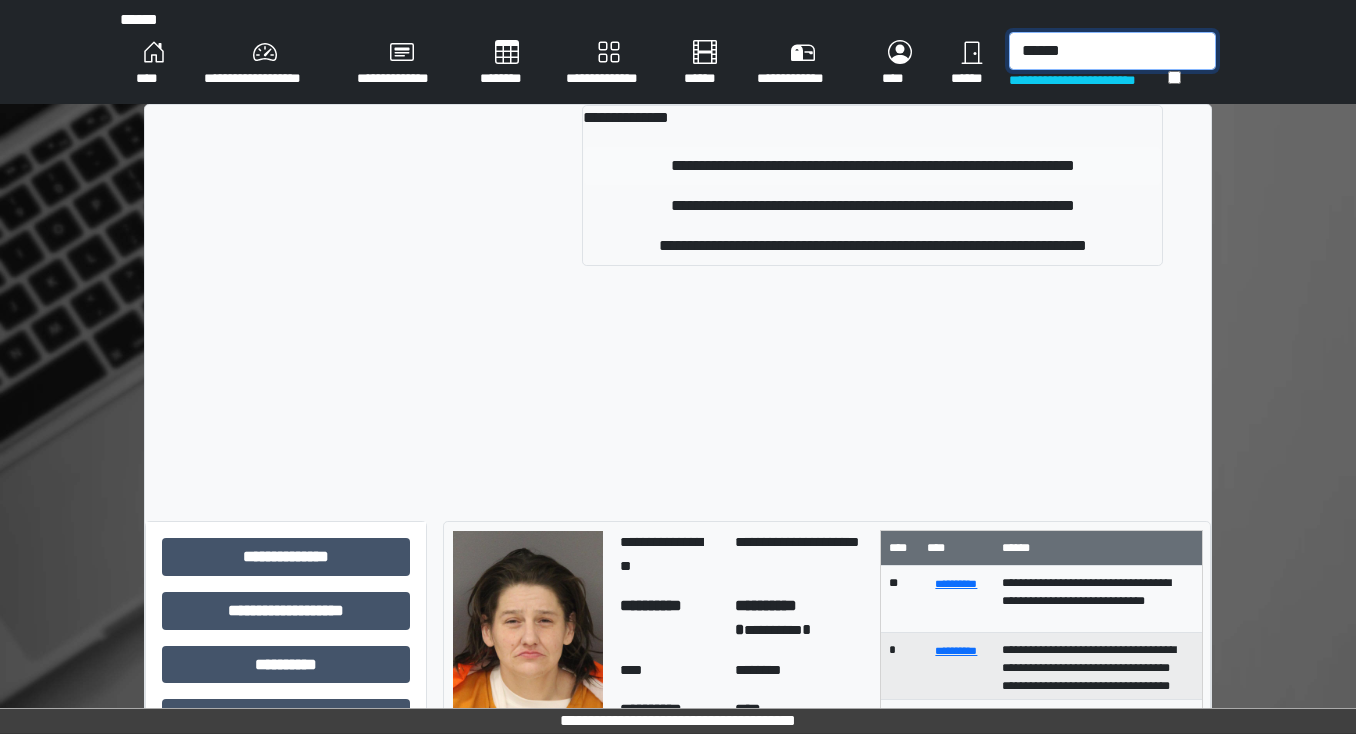 type on "******" 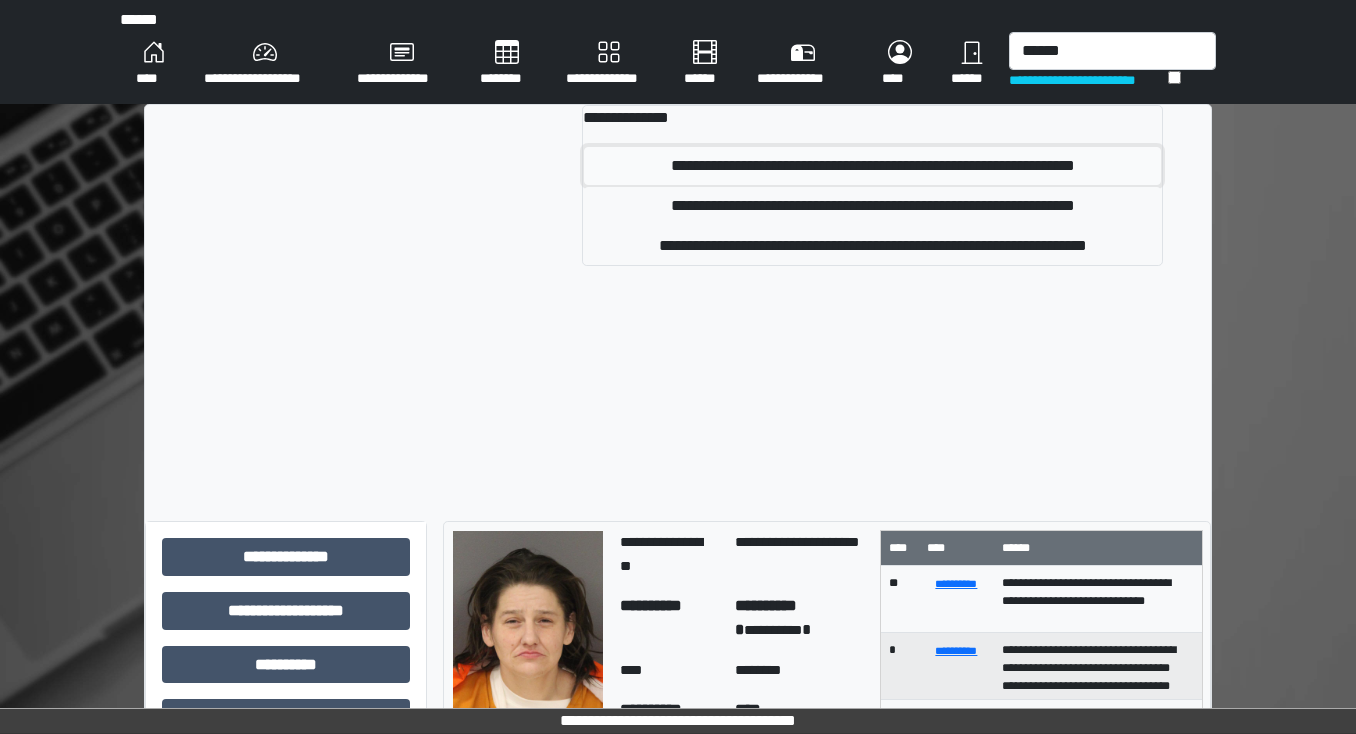 click on "**********" at bounding box center [872, 166] 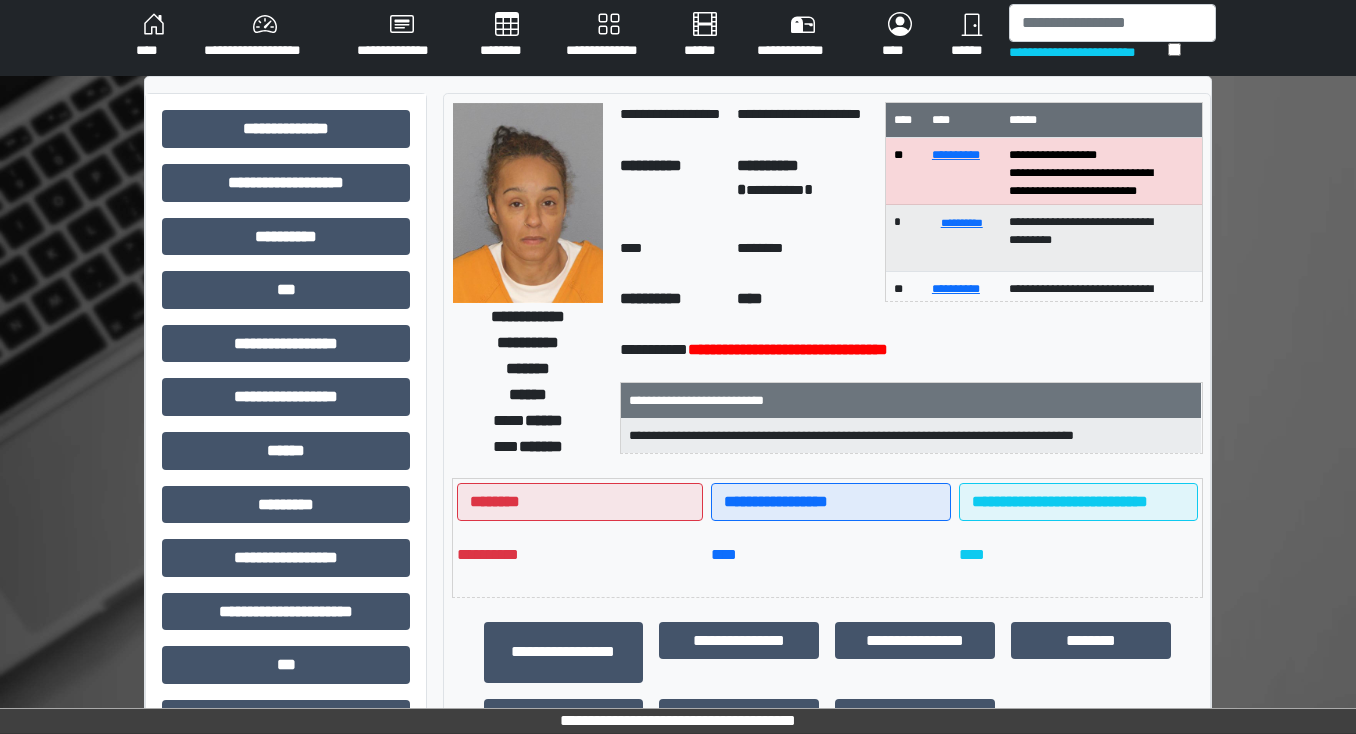 scroll, scrollTop: 0, scrollLeft: 0, axis: both 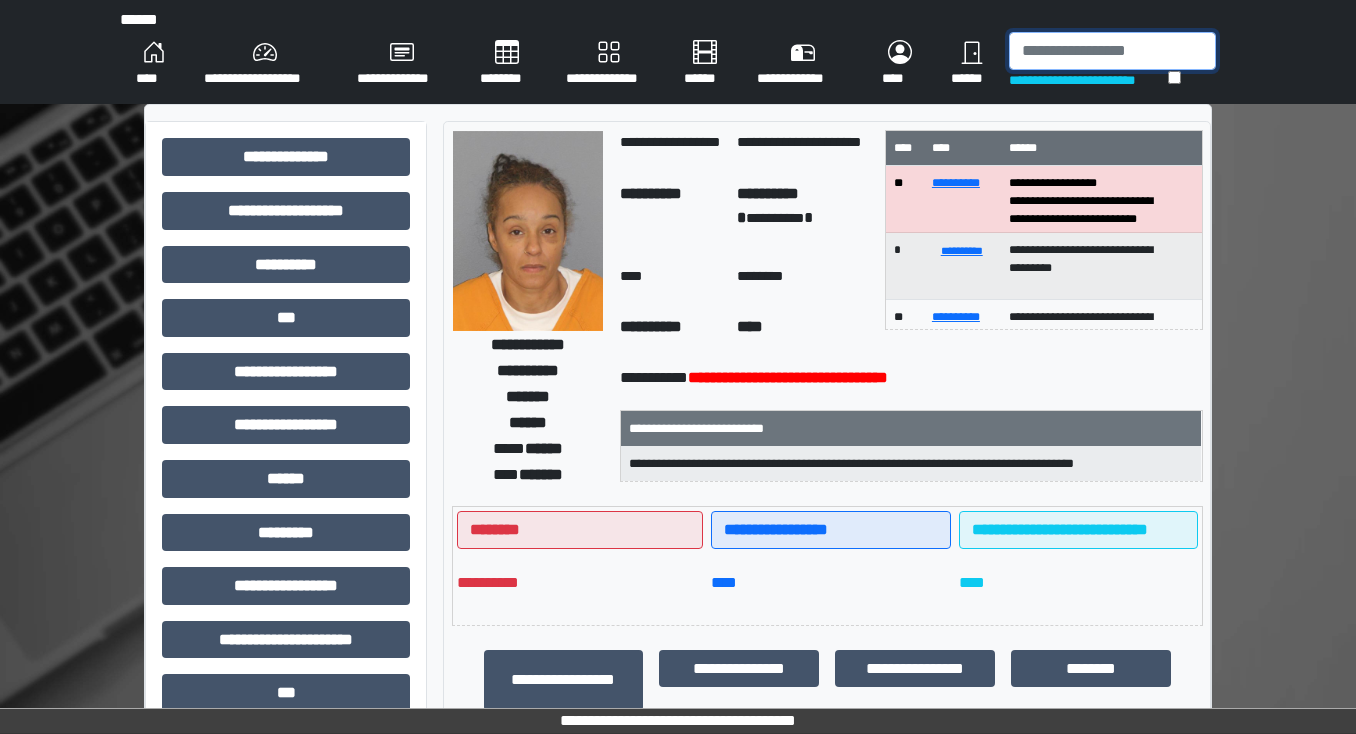 click at bounding box center [1112, 51] 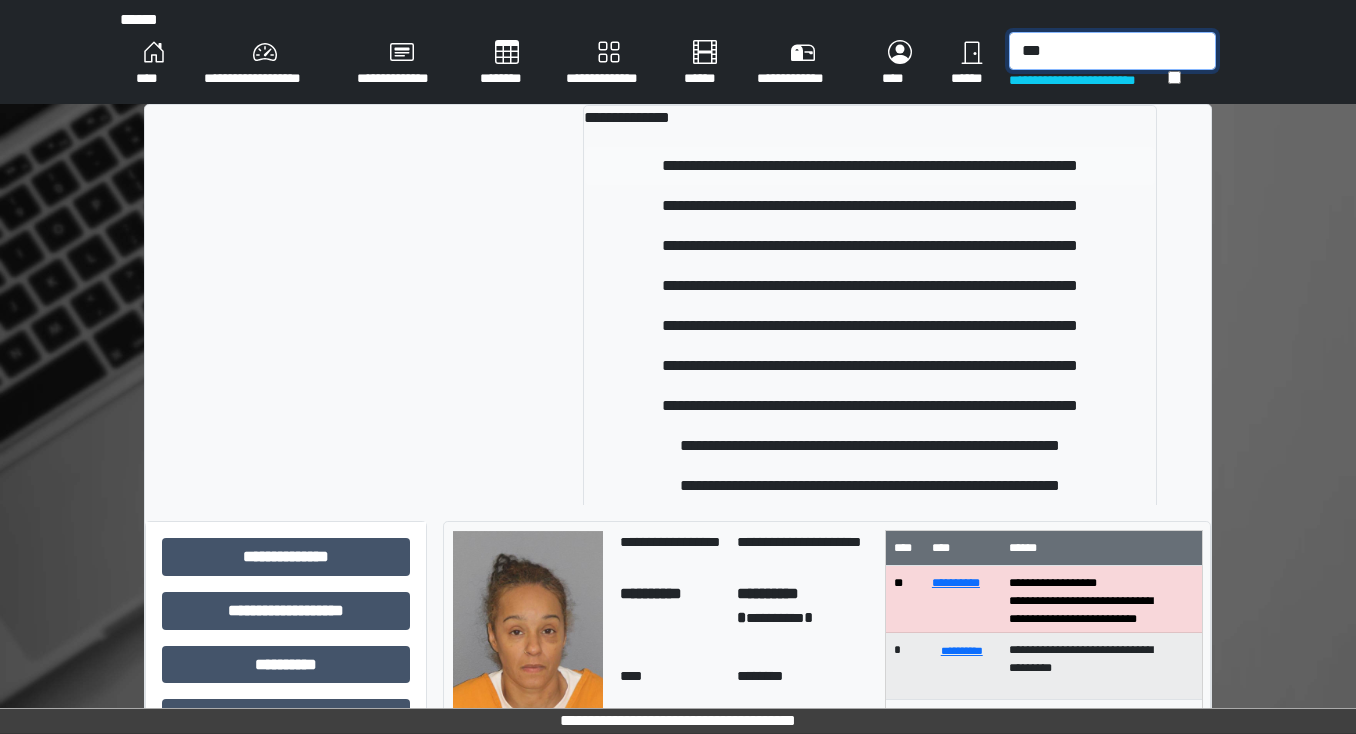 type on "***" 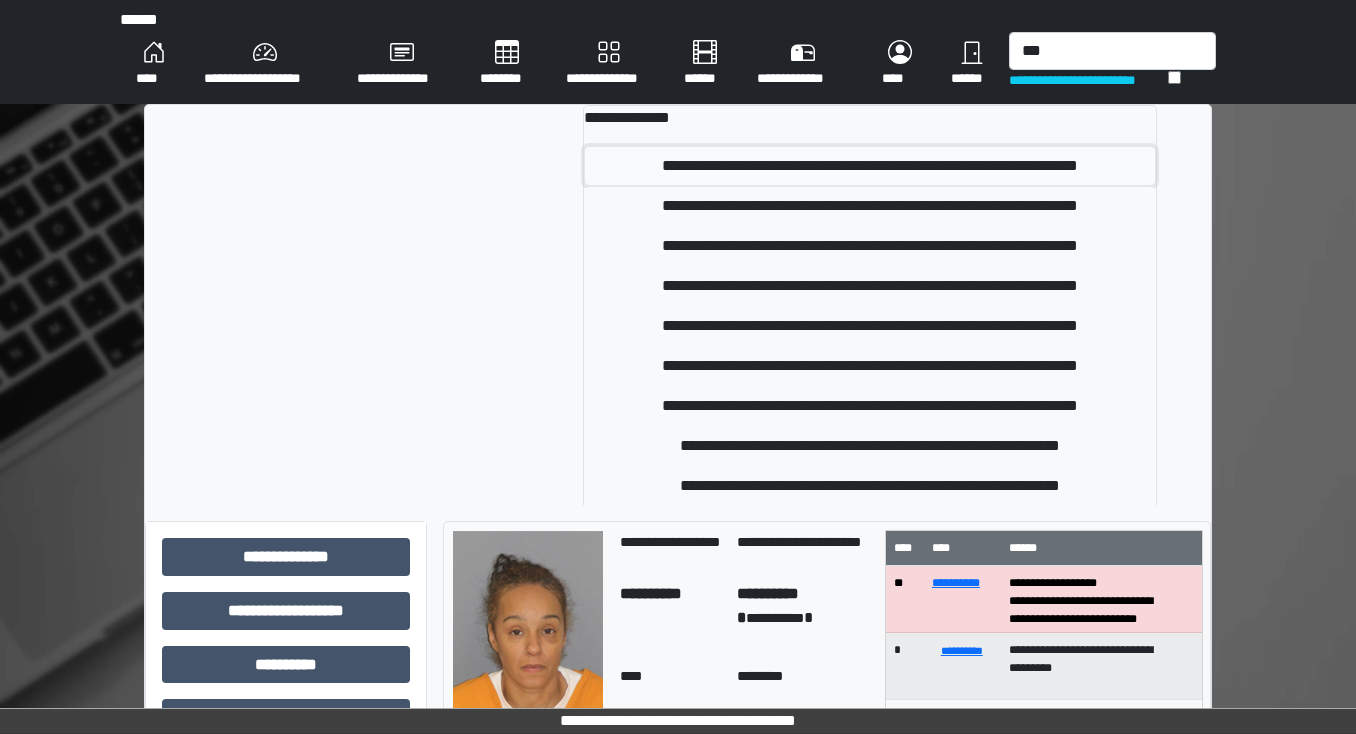 click on "**********" at bounding box center (870, 166) 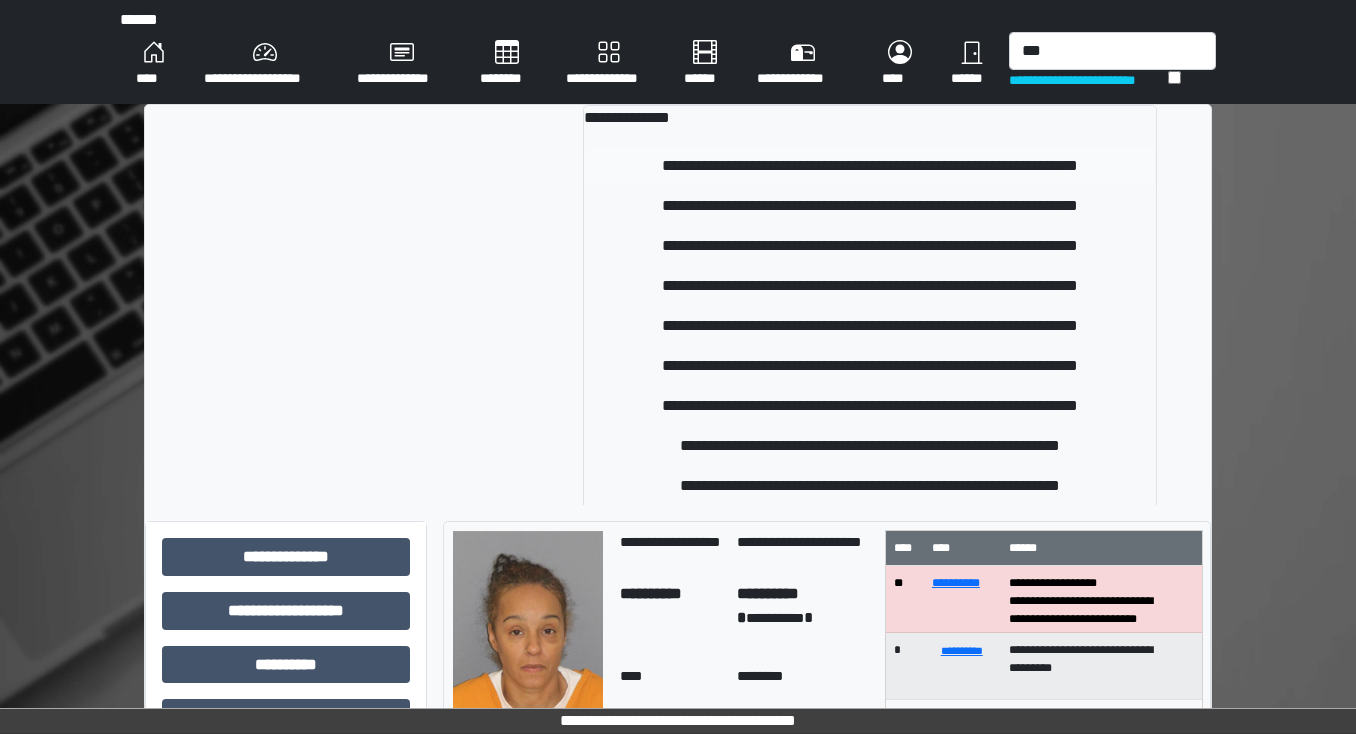 type 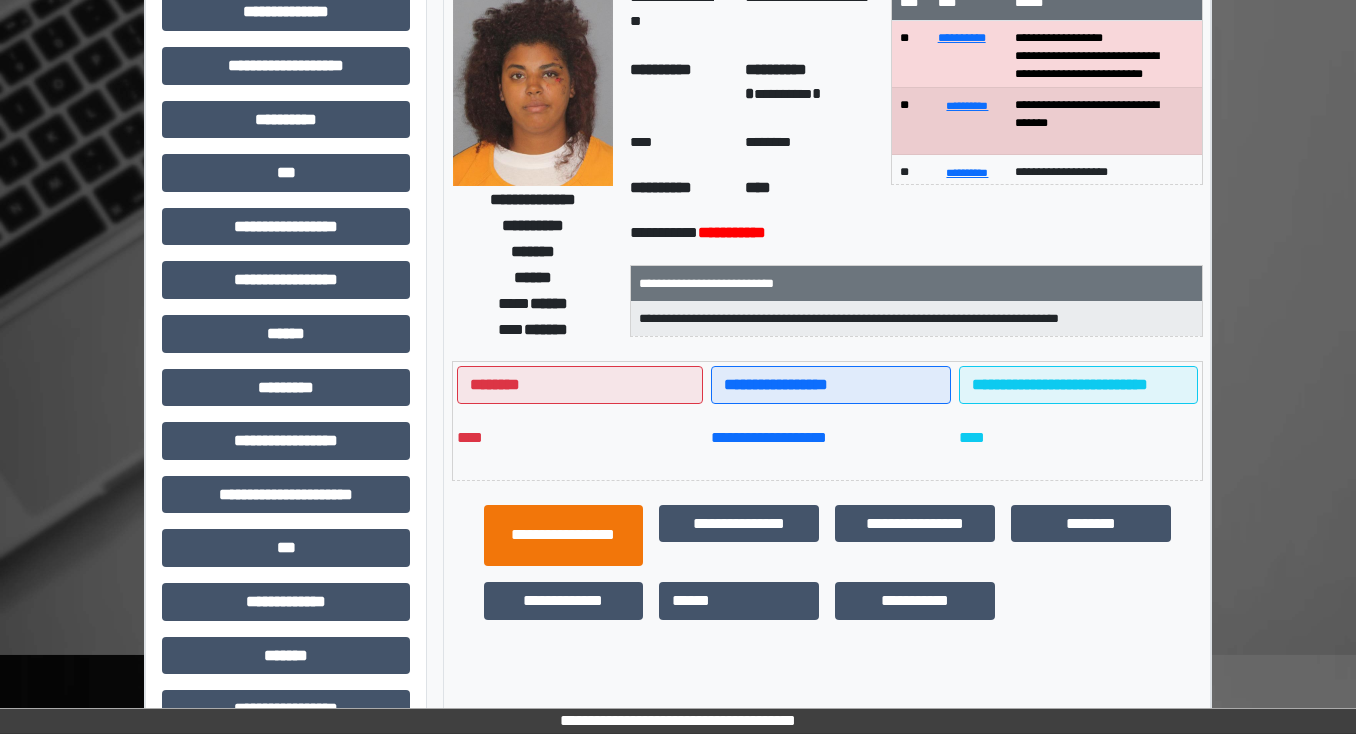 scroll, scrollTop: 160, scrollLeft: 0, axis: vertical 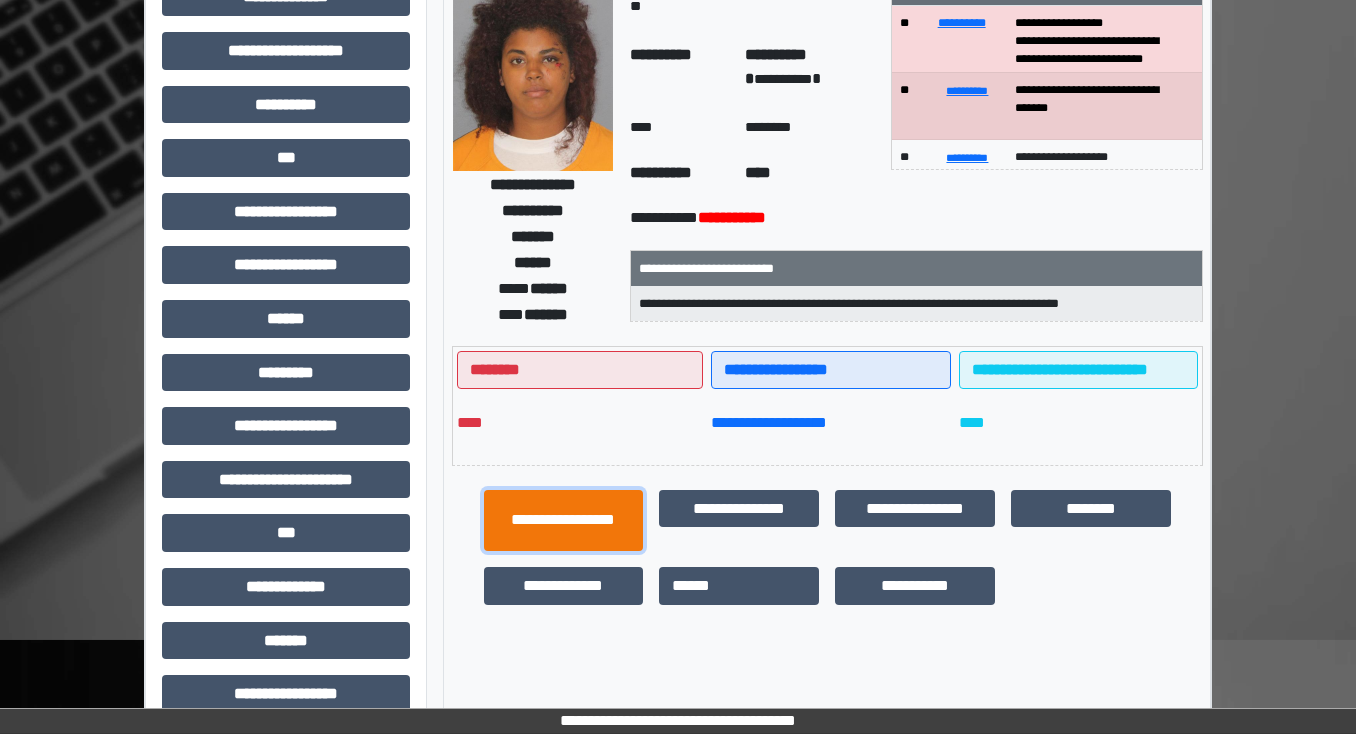 click on "**********" at bounding box center [564, 521] 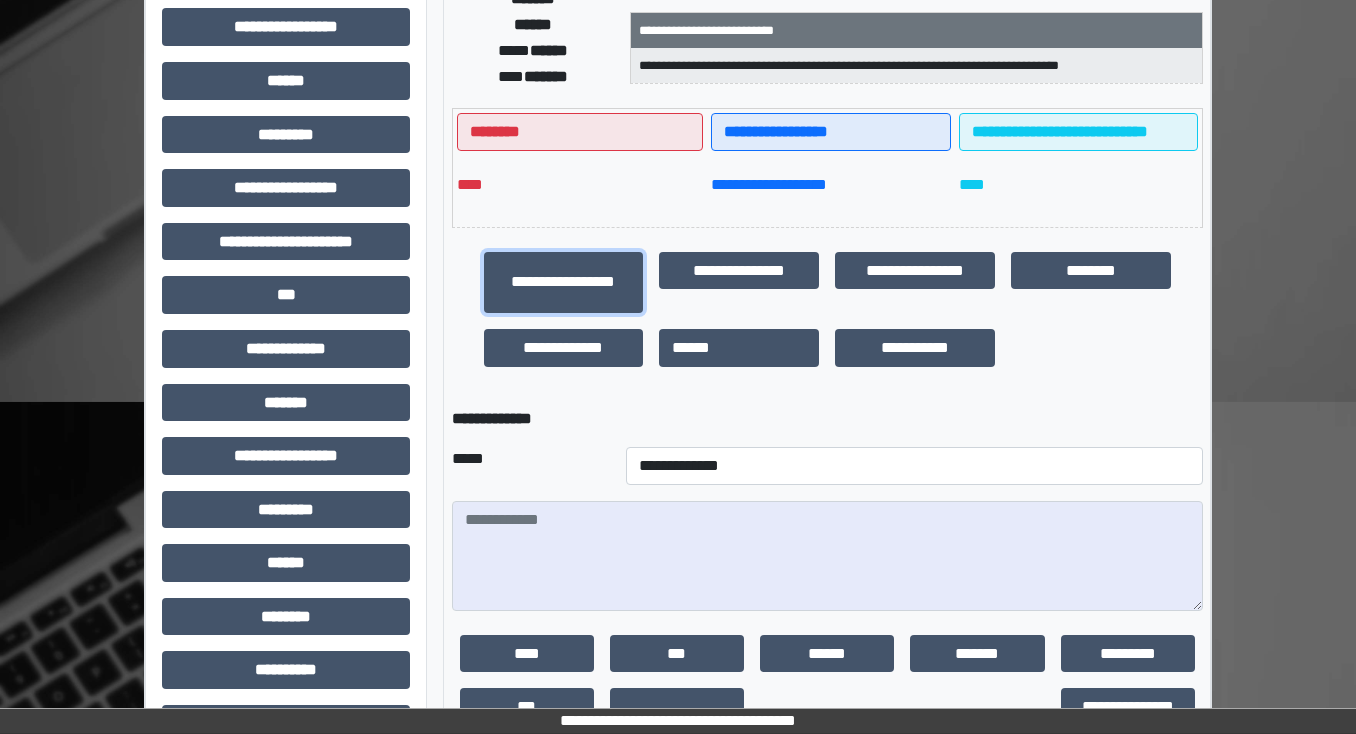 scroll, scrollTop: 400, scrollLeft: 0, axis: vertical 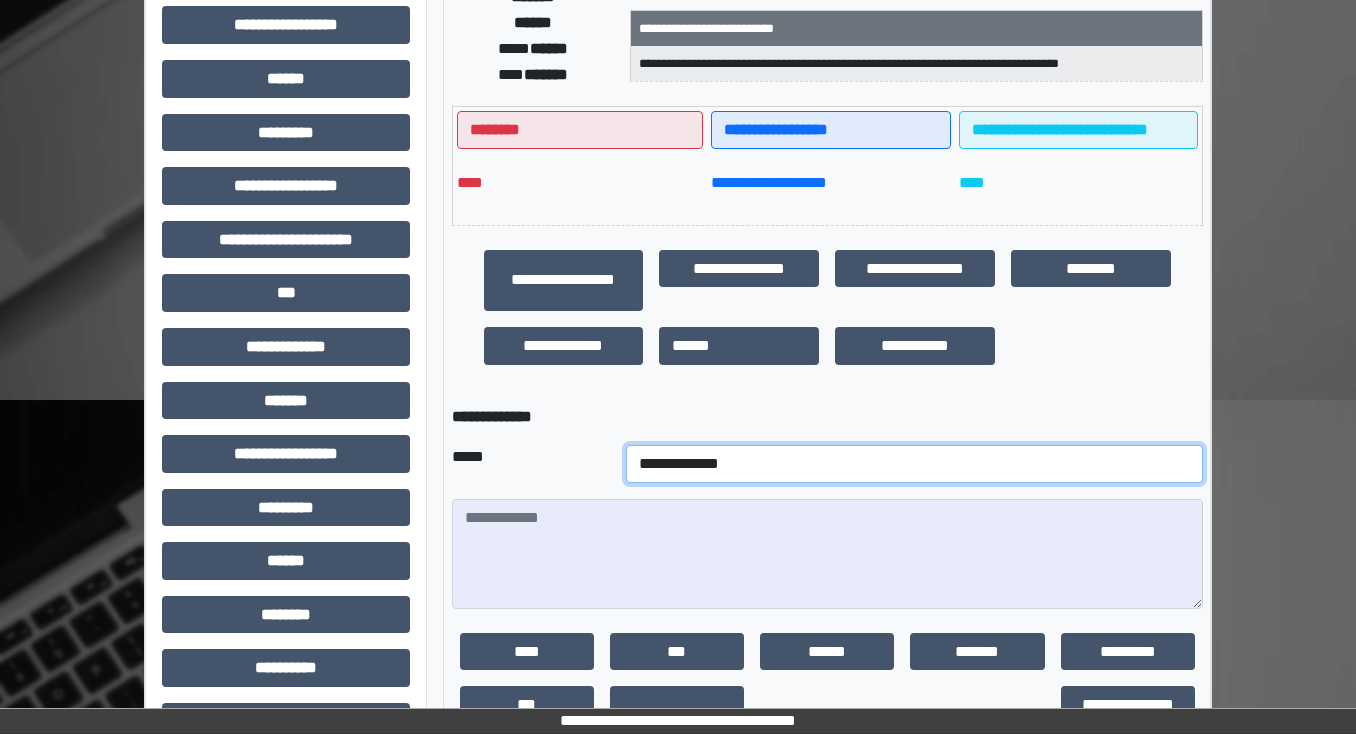click on "**********" at bounding box center (914, 464) 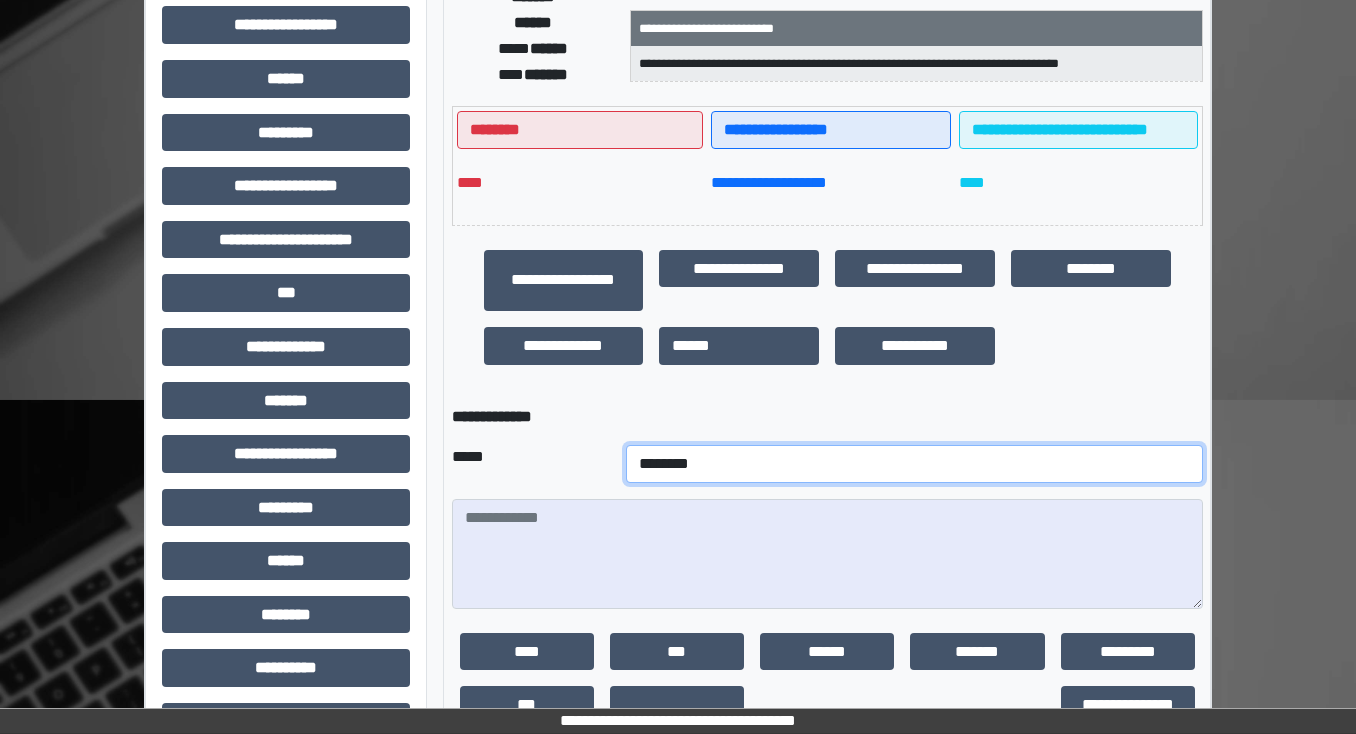 click on "**********" at bounding box center (914, 464) 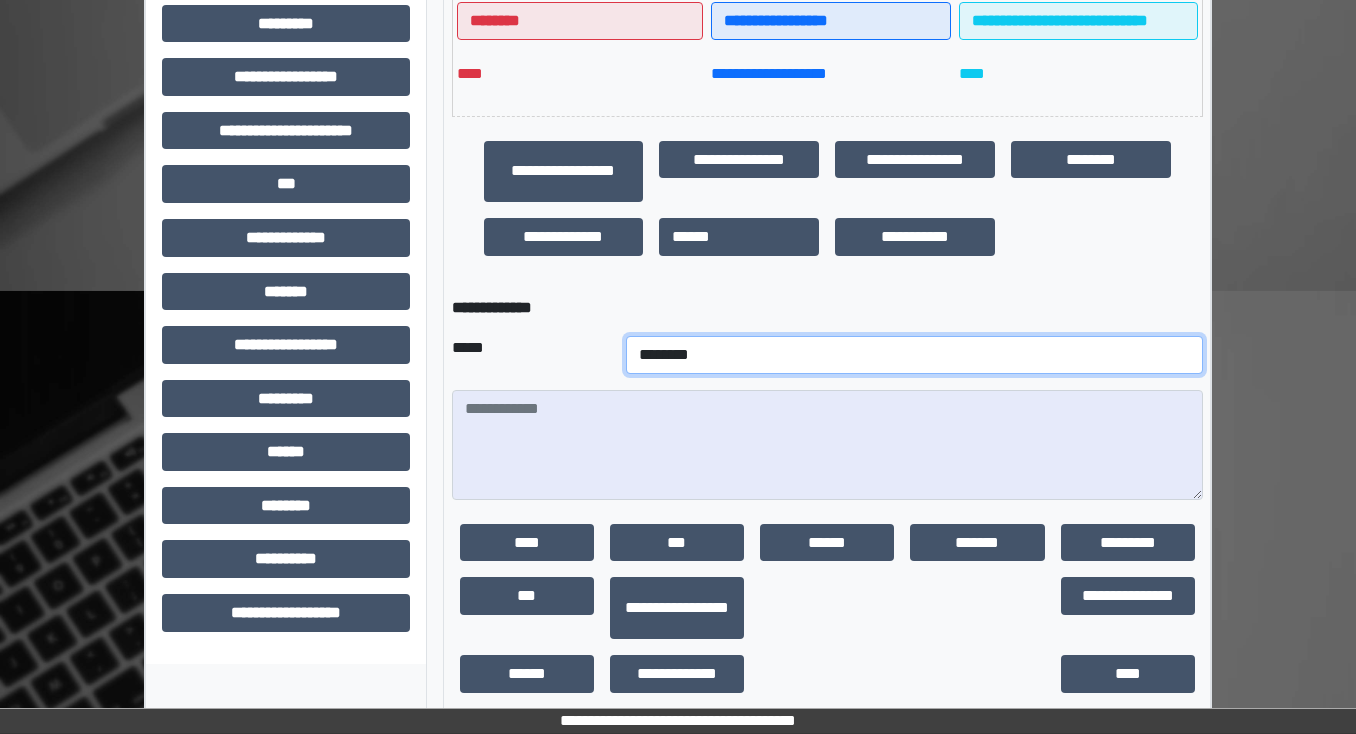 scroll, scrollTop: 532, scrollLeft: 0, axis: vertical 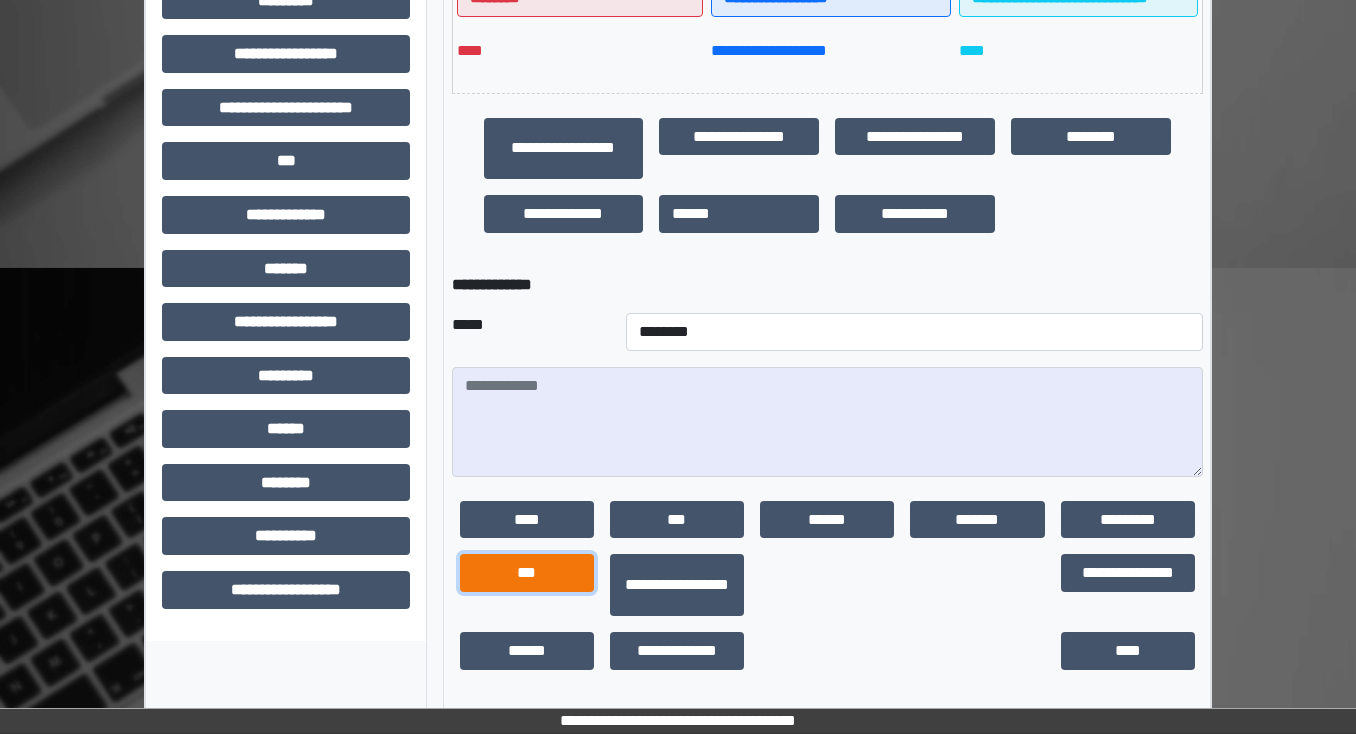 click on "***" at bounding box center [527, 573] 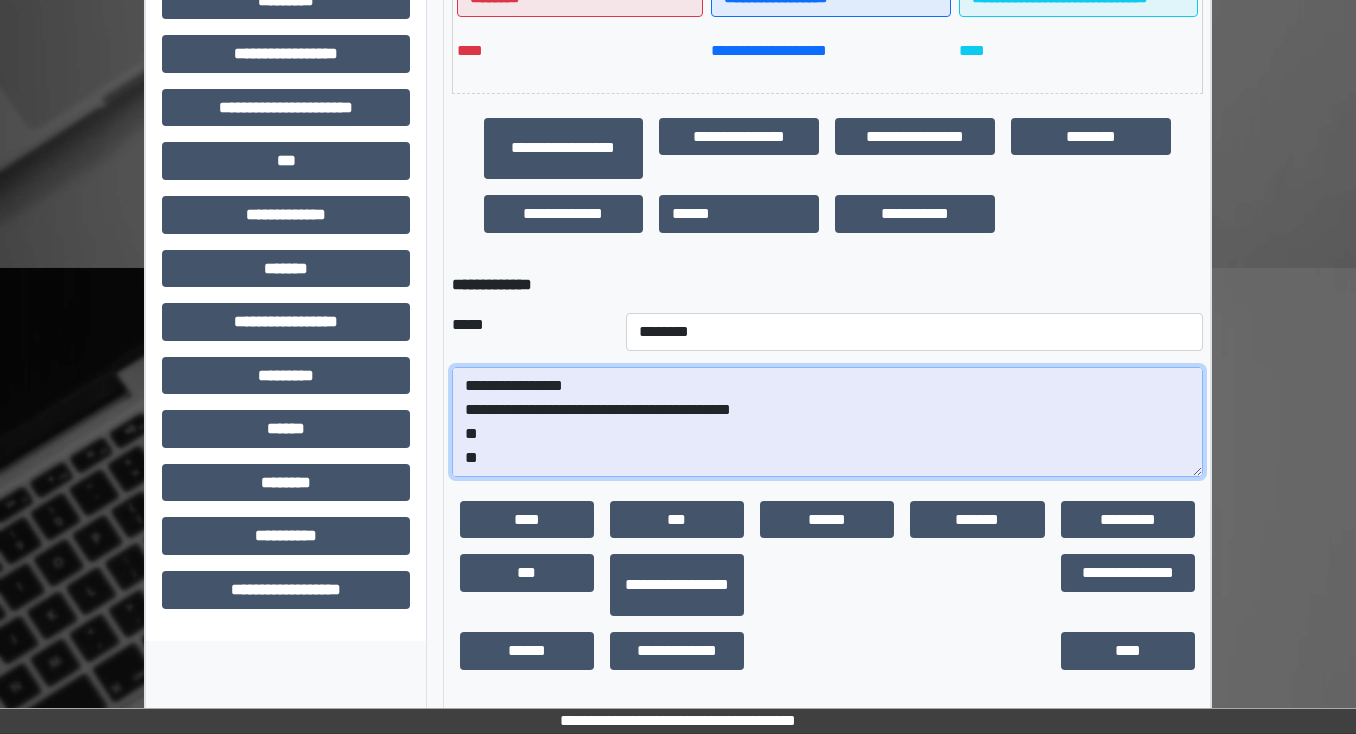 click on "**********" at bounding box center (827, 422) 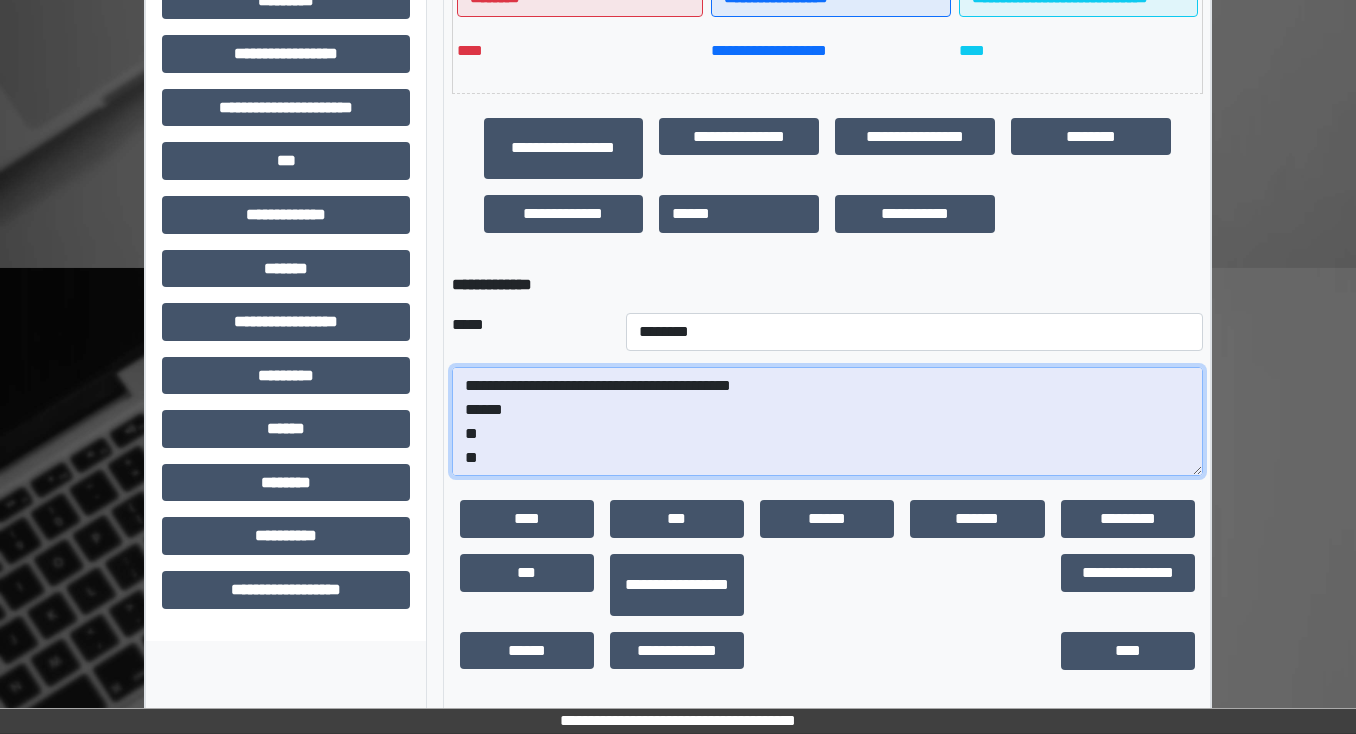 scroll, scrollTop: 48, scrollLeft: 0, axis: vertical 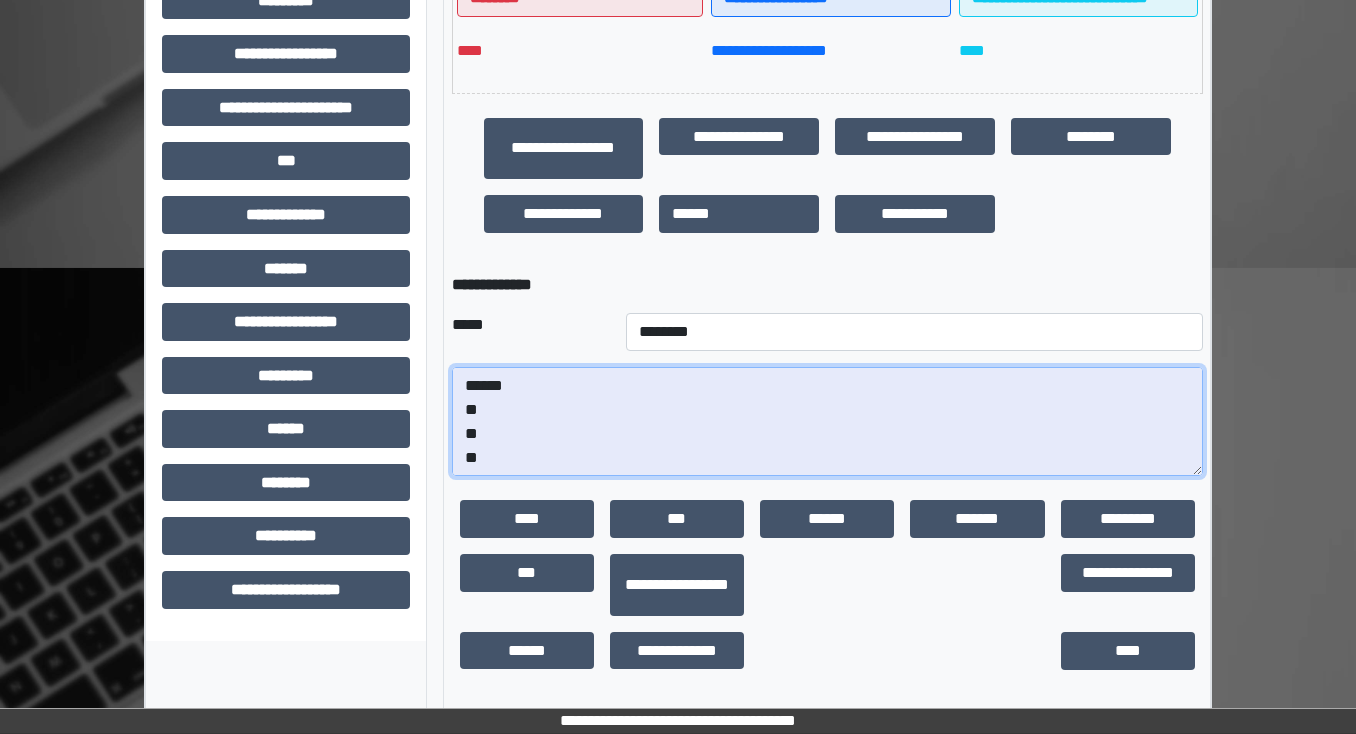 click on "**********" at bounding box center [827, 422] 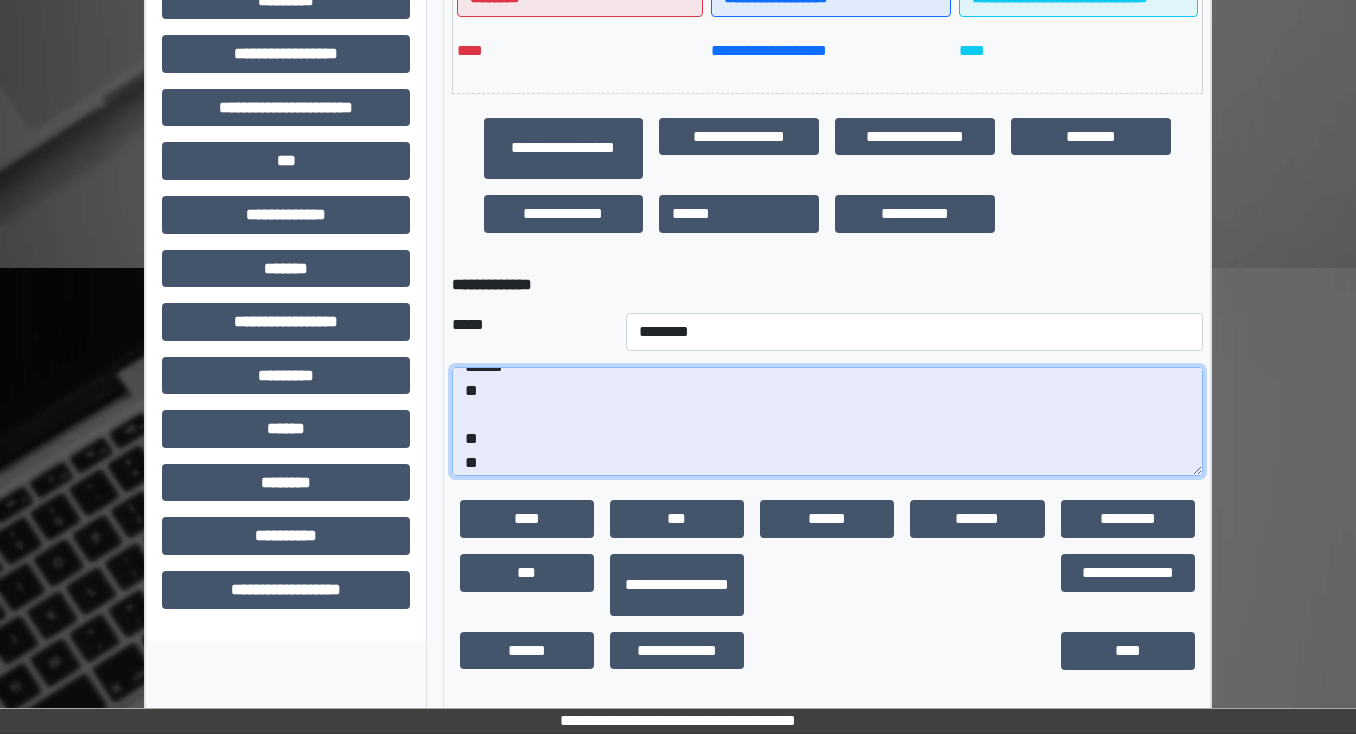 scroll, scrollTop: 72, scrollLeft: 0, axis: vertical 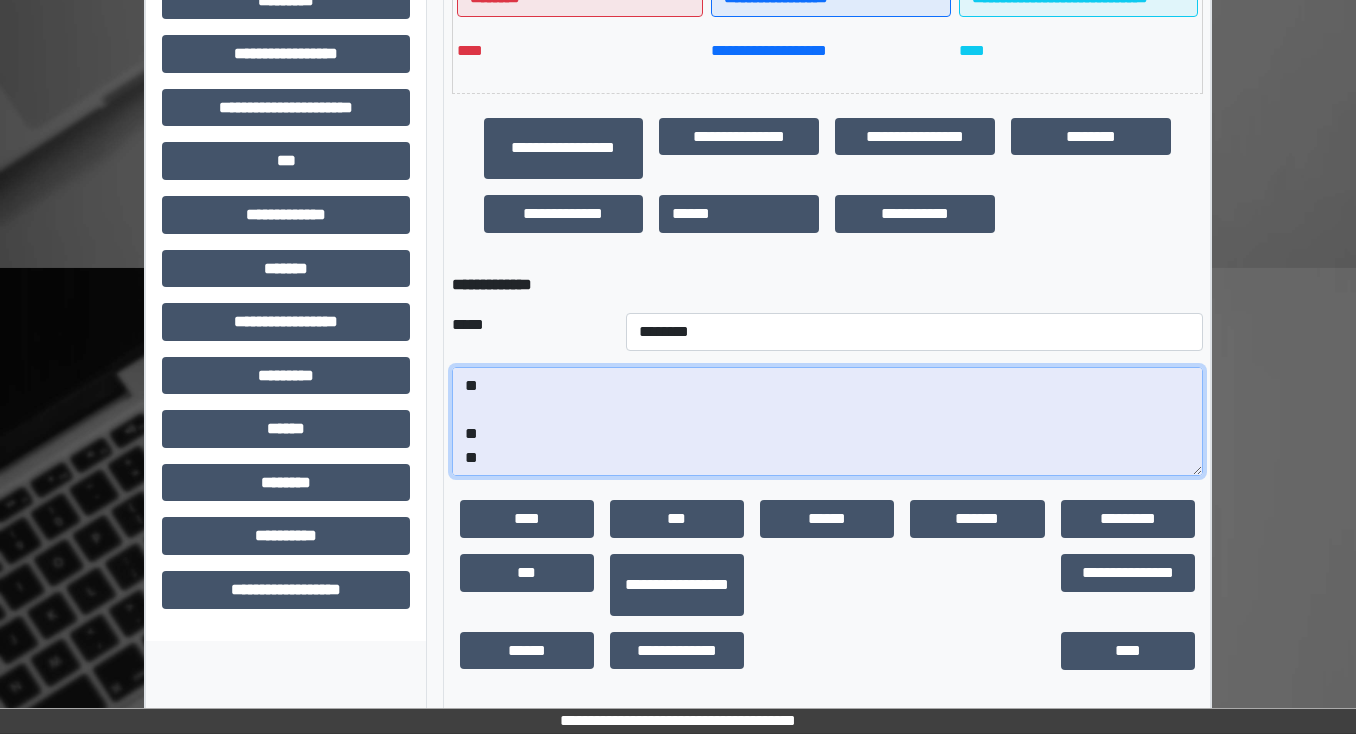 drag, startPoint x: 486, startPoint y: 464, endPoint x: 431, endPoint y: 460, distance: 55.145264 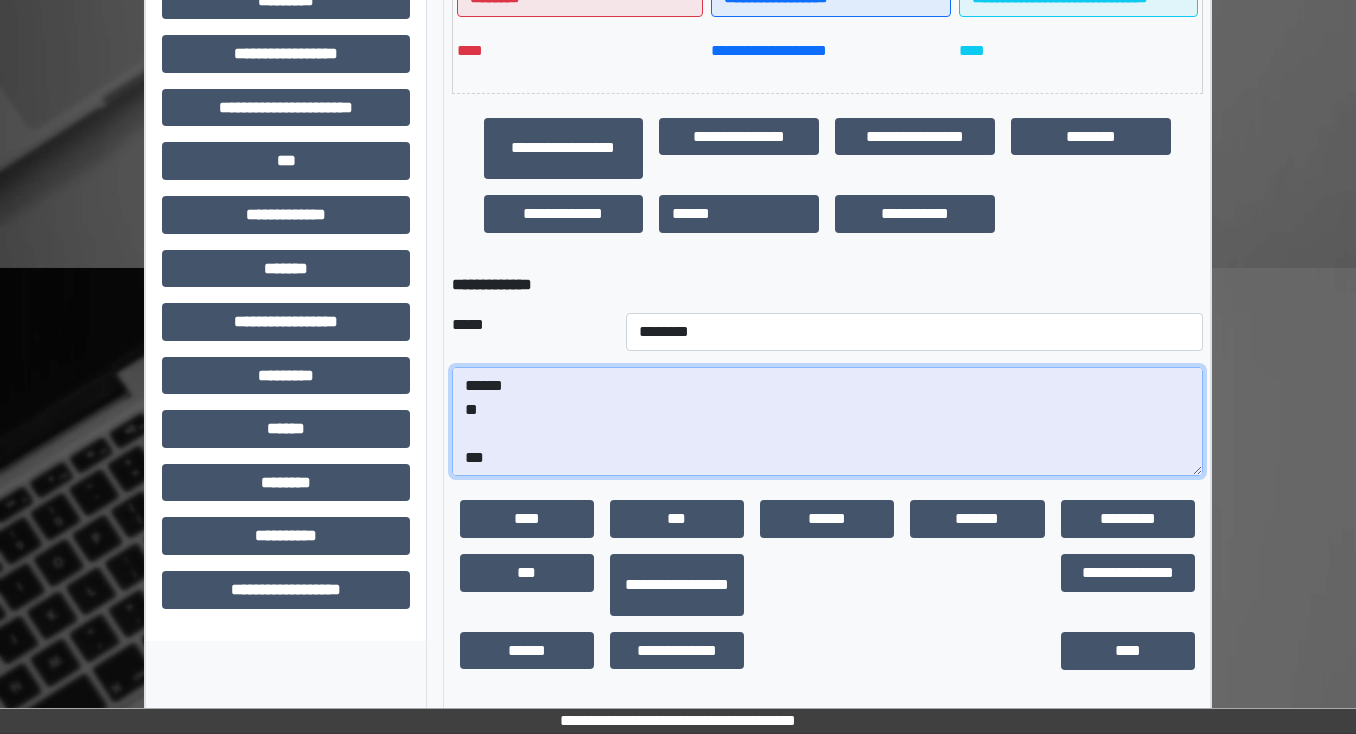 click on "**********" at bounding box center (827, 422) 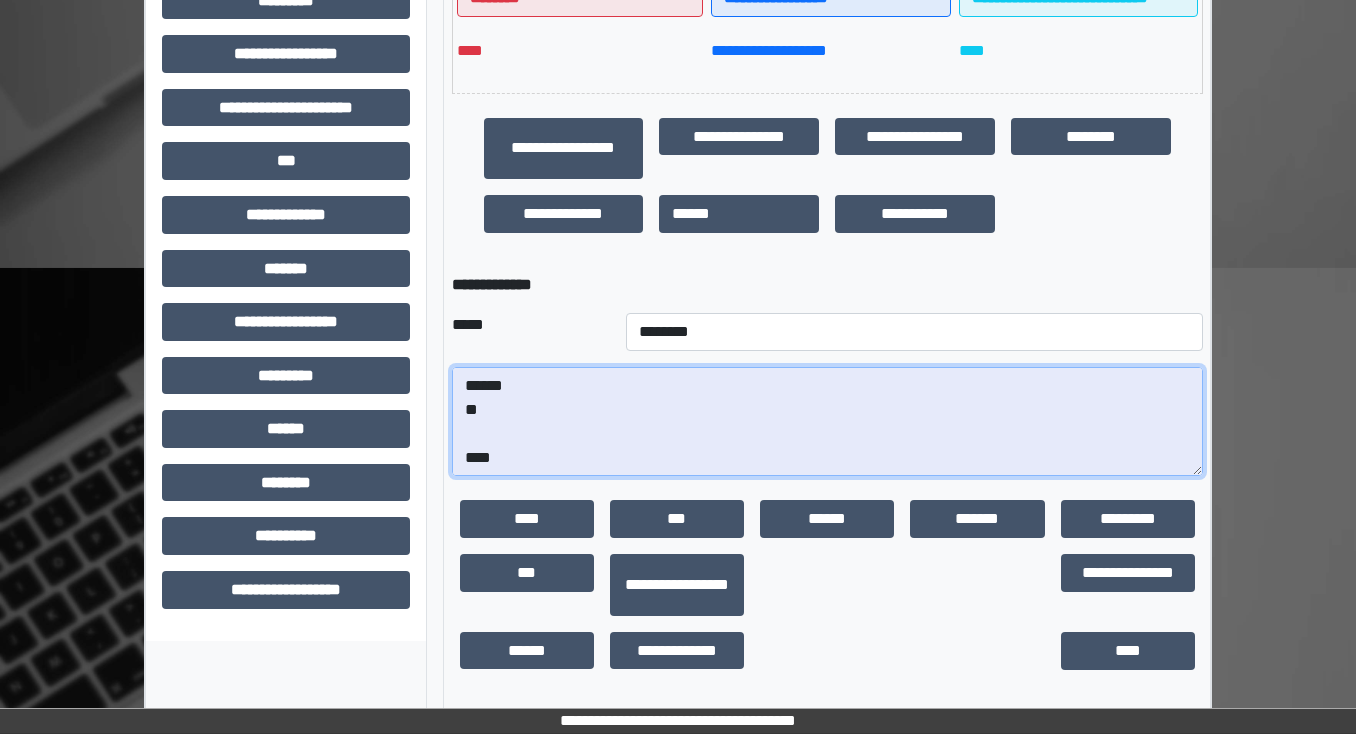 paste on "**********" 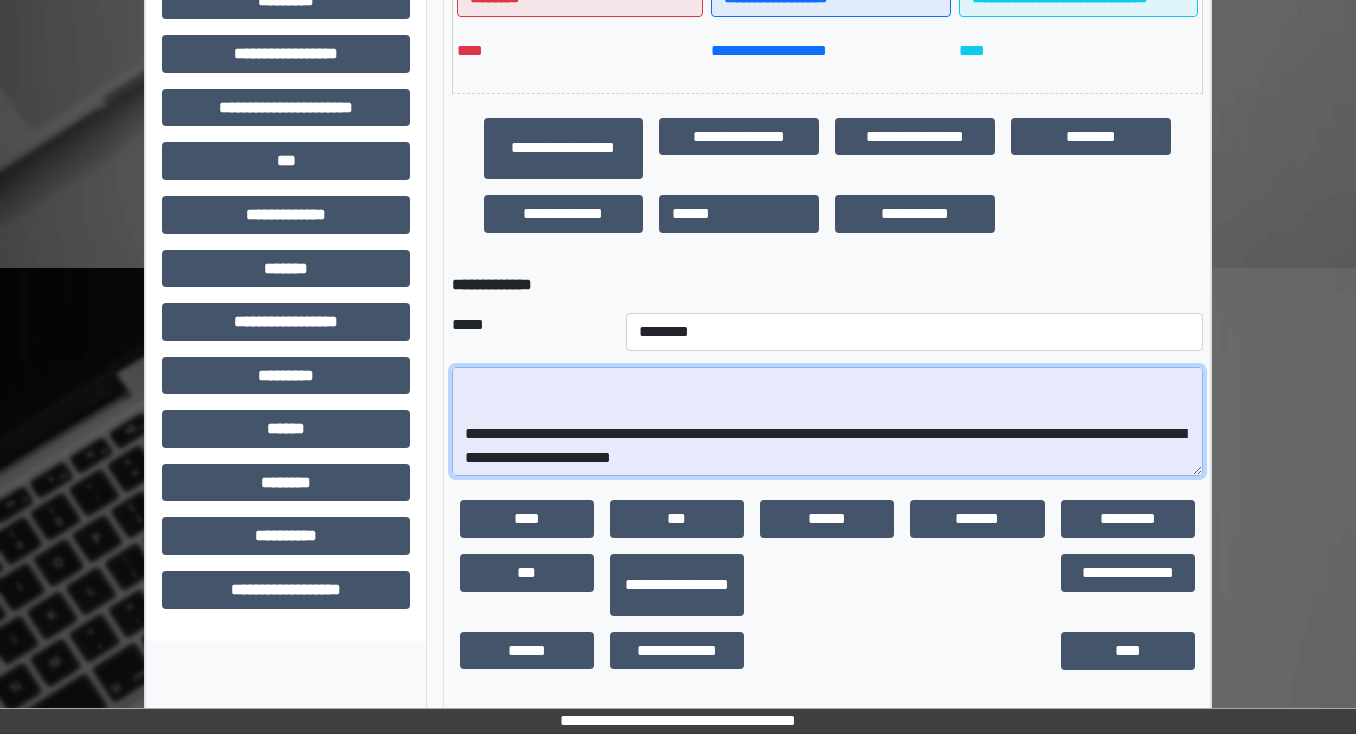 scroll, scrollTop: 288, scrollLeft: 0, axis: vertical 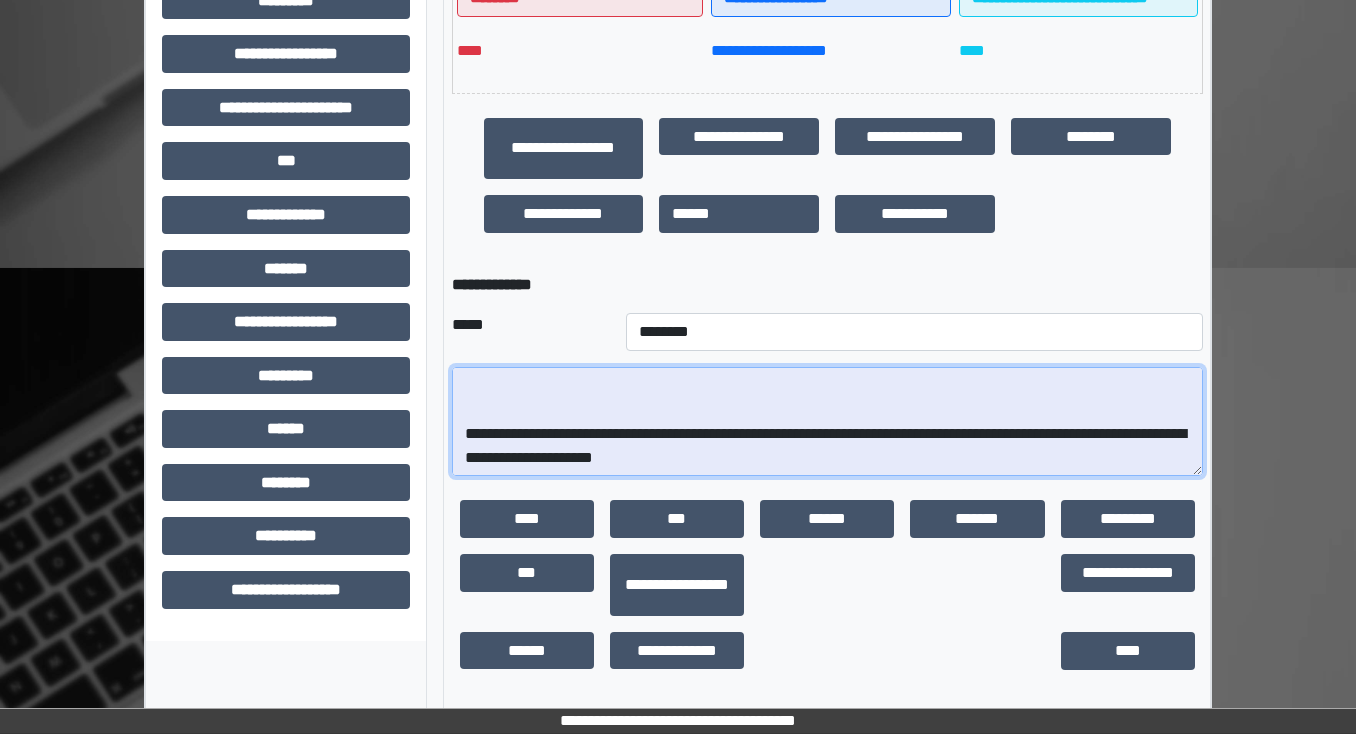 click on "**********" at bounding box center [827, 422] 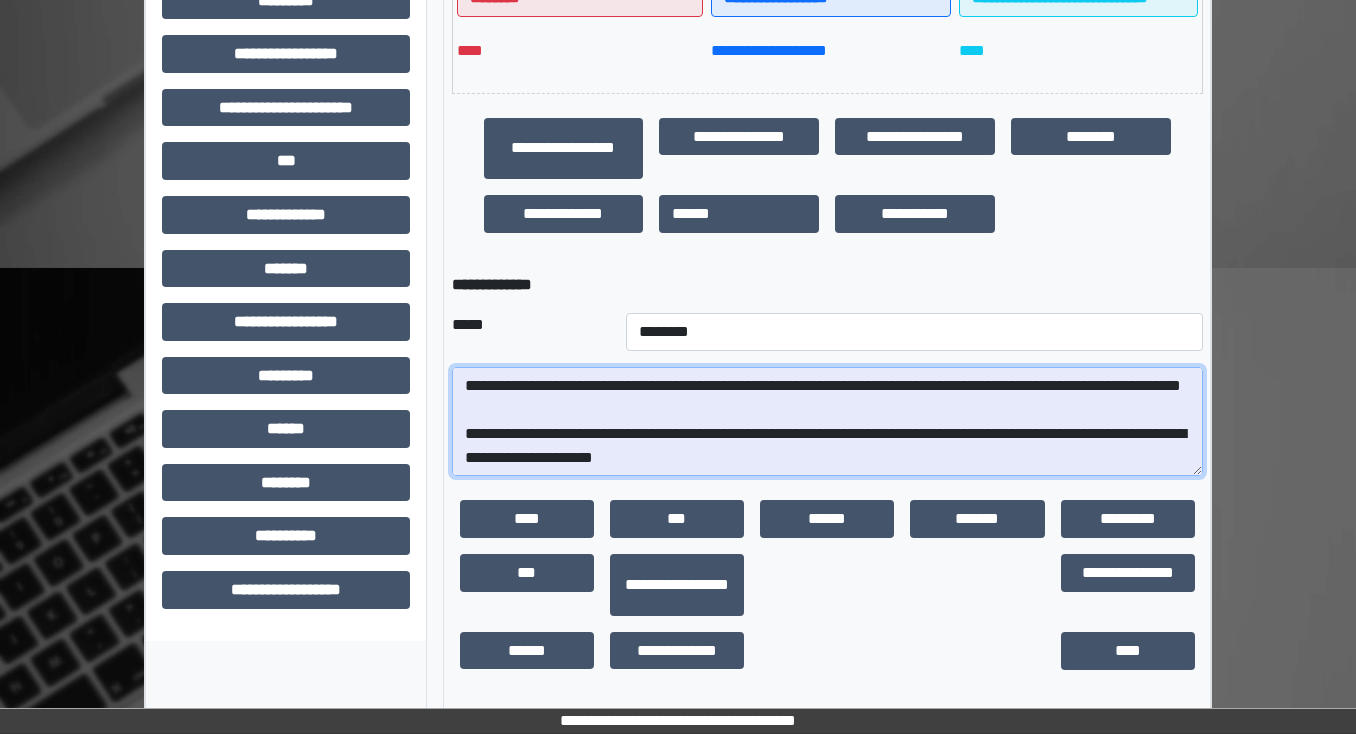 scroll, scrollTop: 112, scrollLeft: 0, axis: vertical 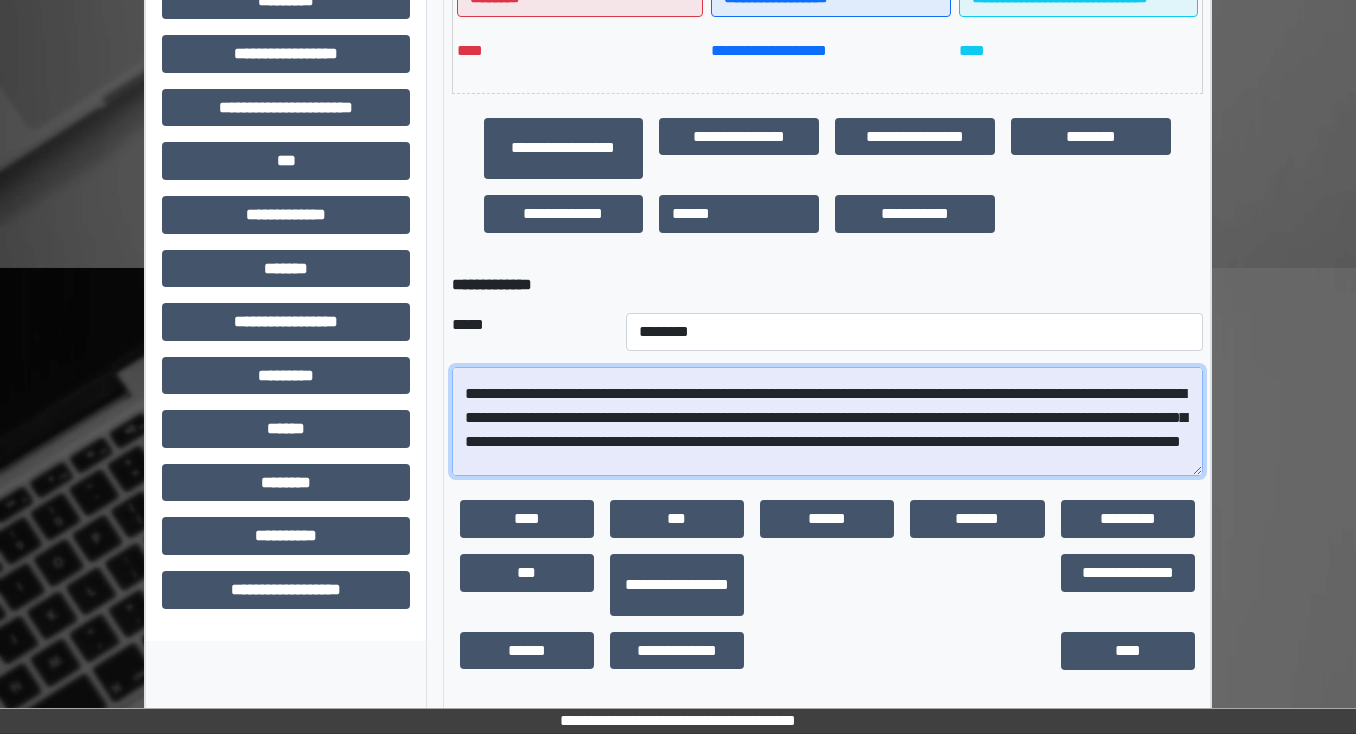 drag, startPoint x: 752, startPoint y: 395, endPoint x: 658, endPoint y: 397, distance: 94.02127 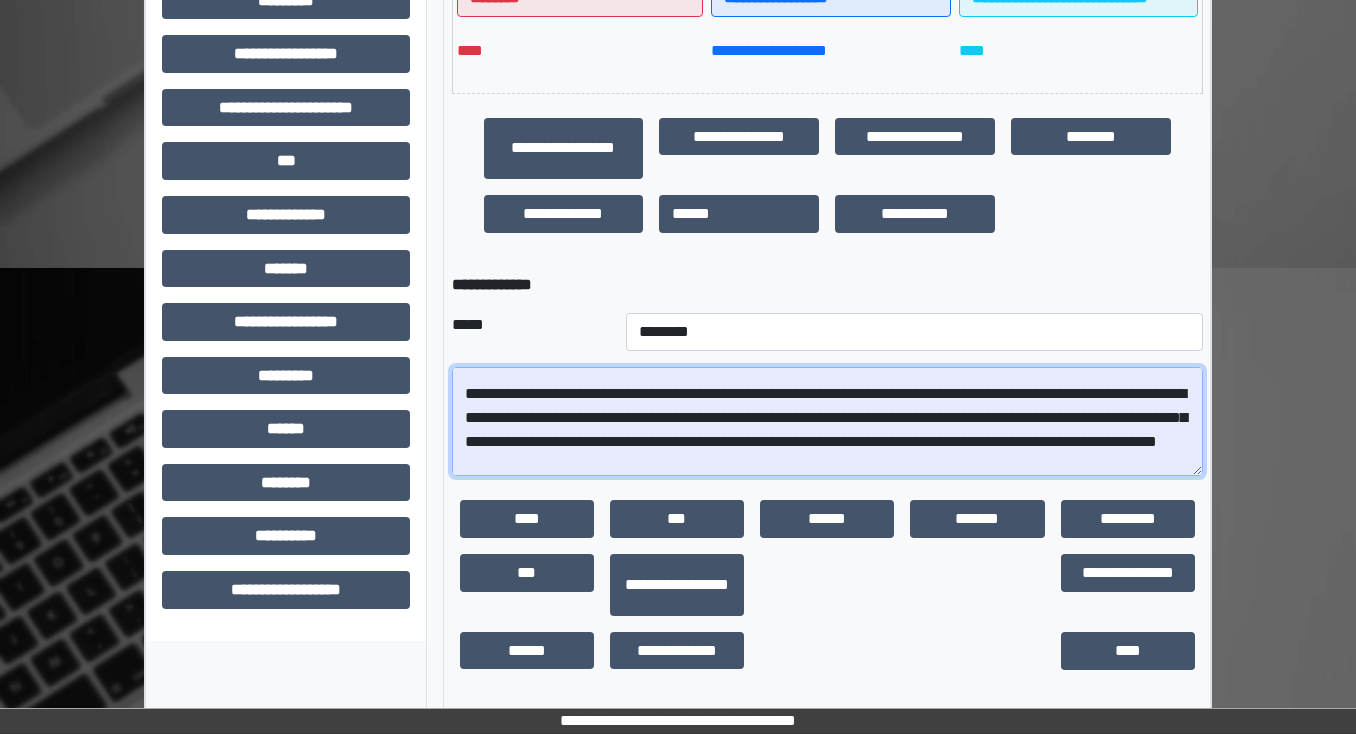 click on "**********" at bounding box center (827, 422) 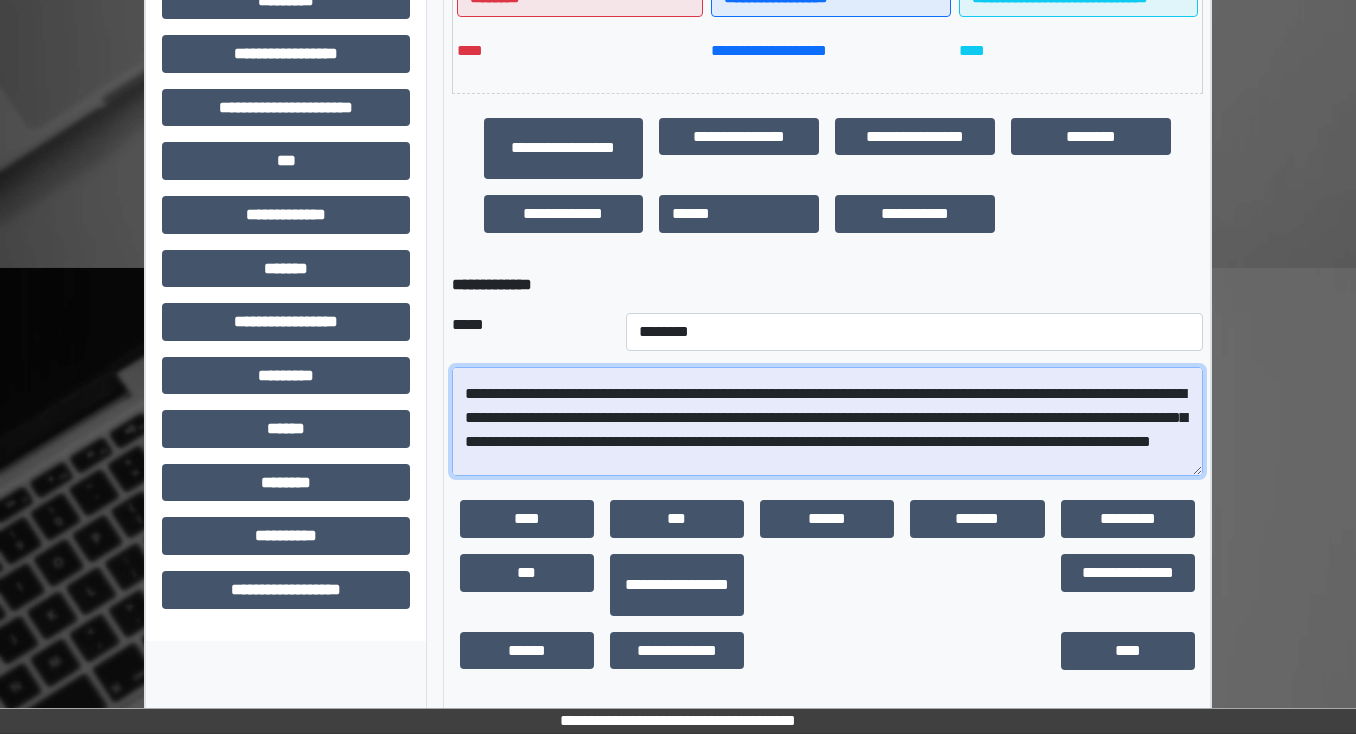 scroll, scrollTop: 112, scrollLeft: 0, axis: vertical 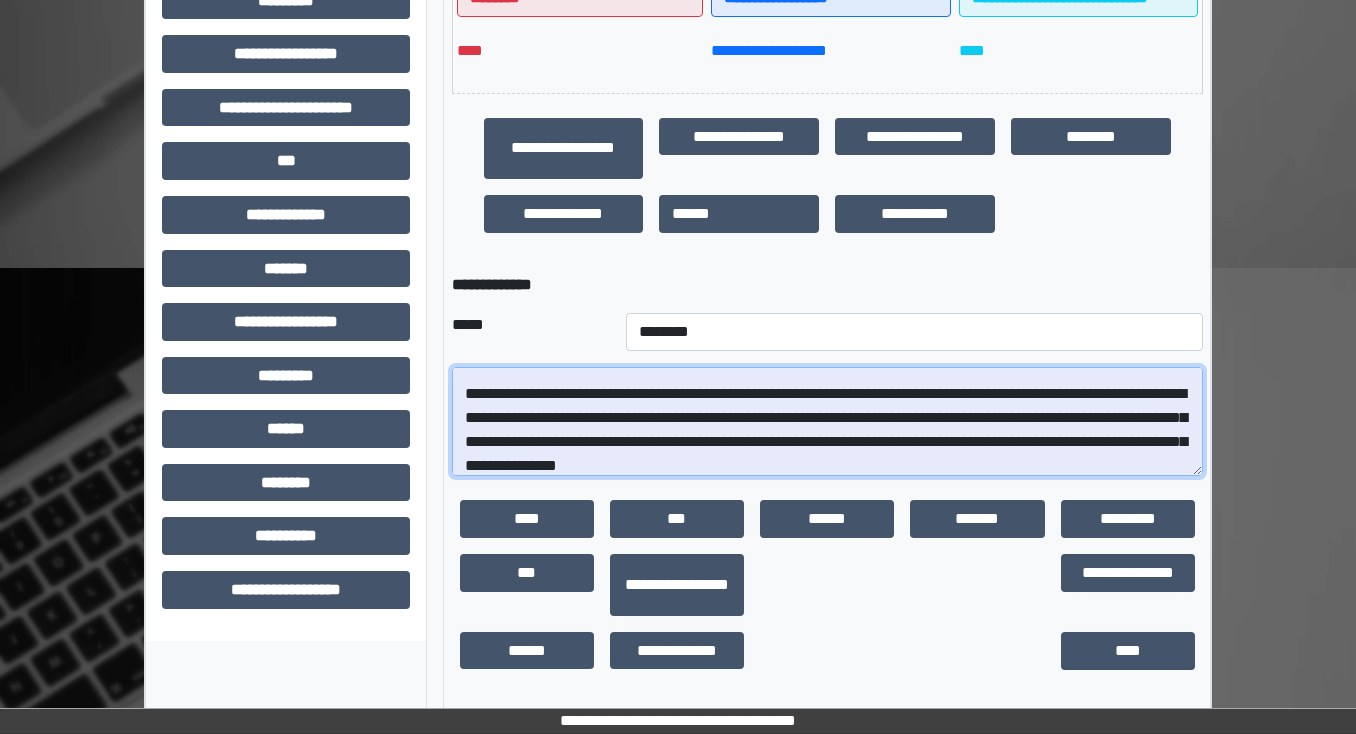 click on "**********" at bounding box center (827, 422) 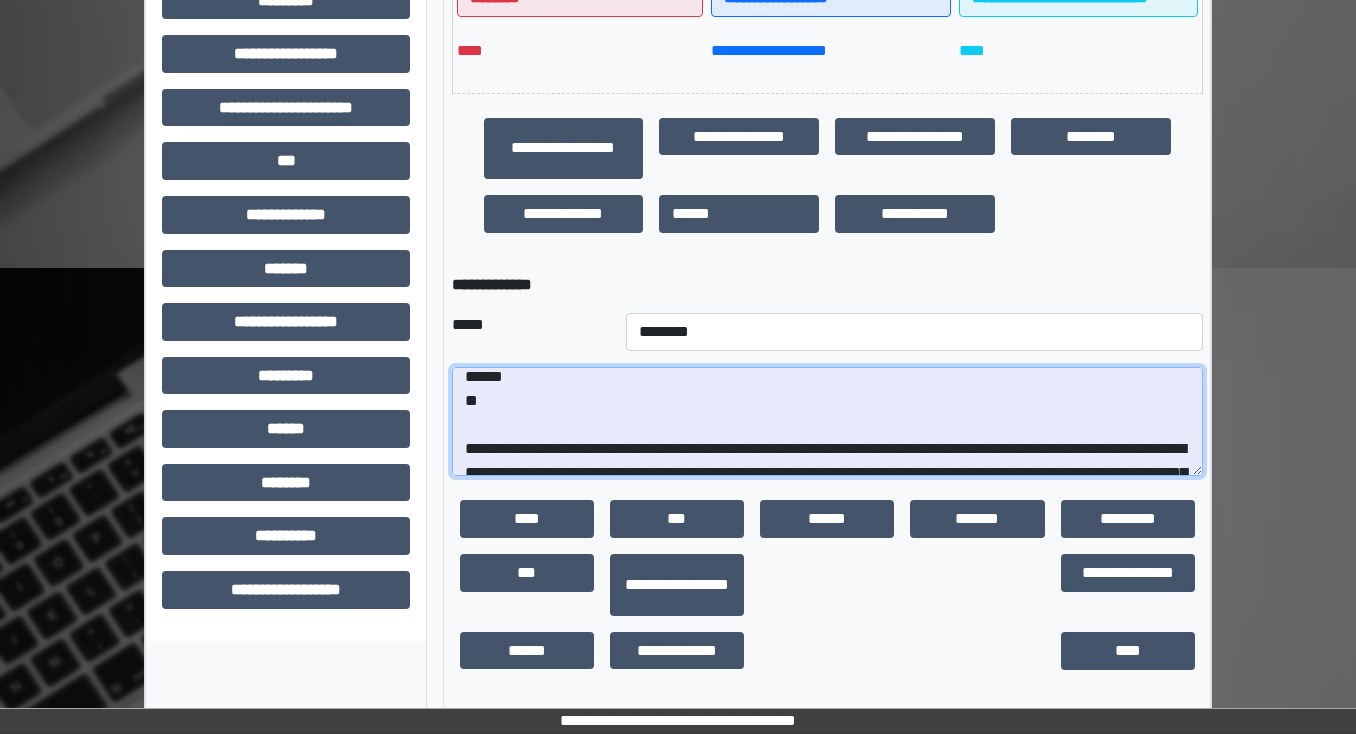 scroll, scrollTop: 32, scrollLeft: 0, axis: vertical 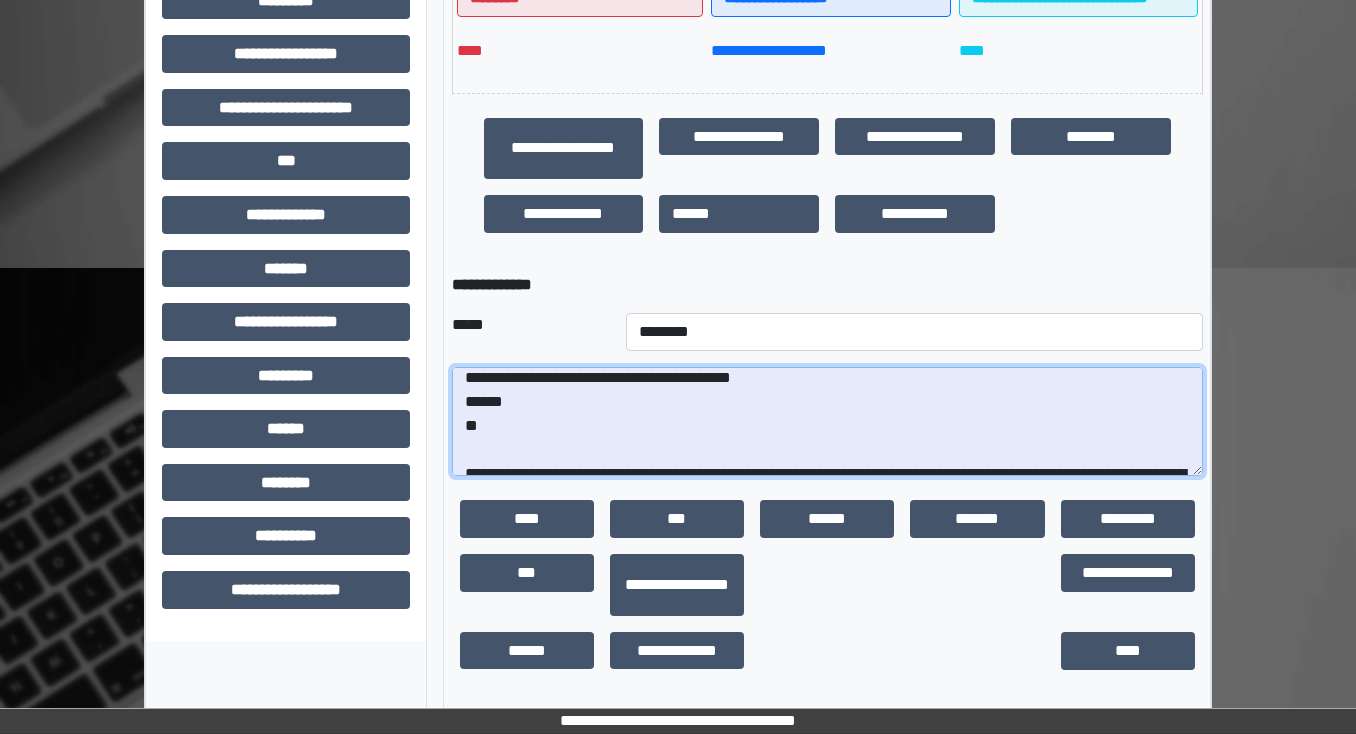 click on "**********" at bounding box center (827, 422) 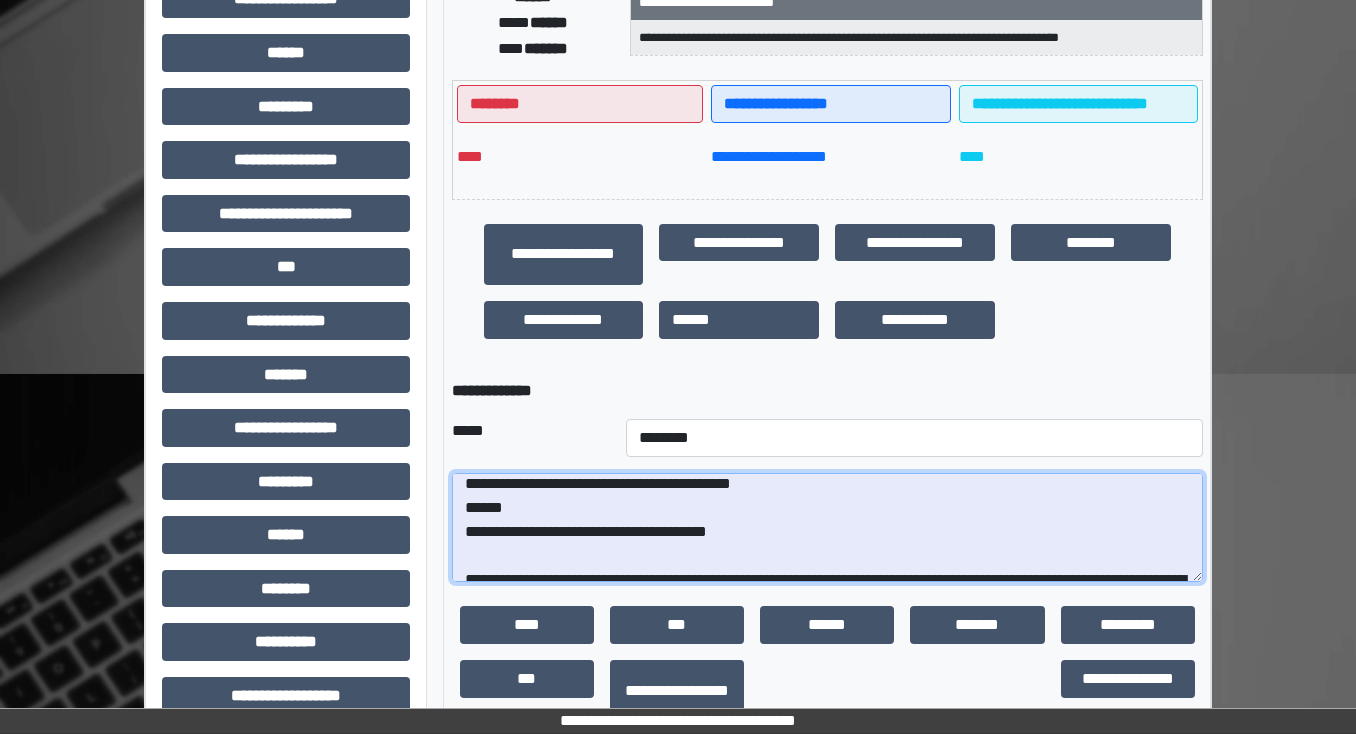 scroll, scrollTop: 452, scrollLeft: 0, axis: vertical 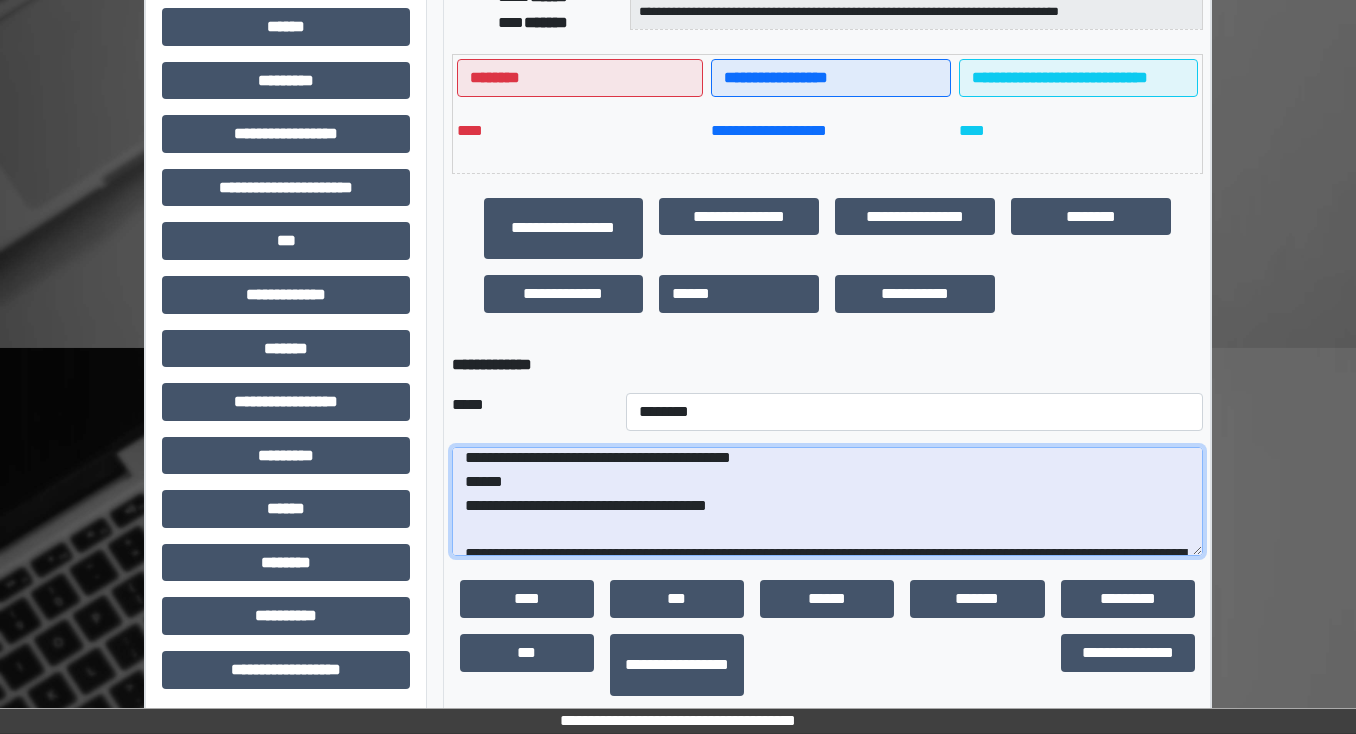 drag, startPoint x: 745, startPoint y: 508, endPoint x: 488, endPoint y: 511, distance: 257.01752 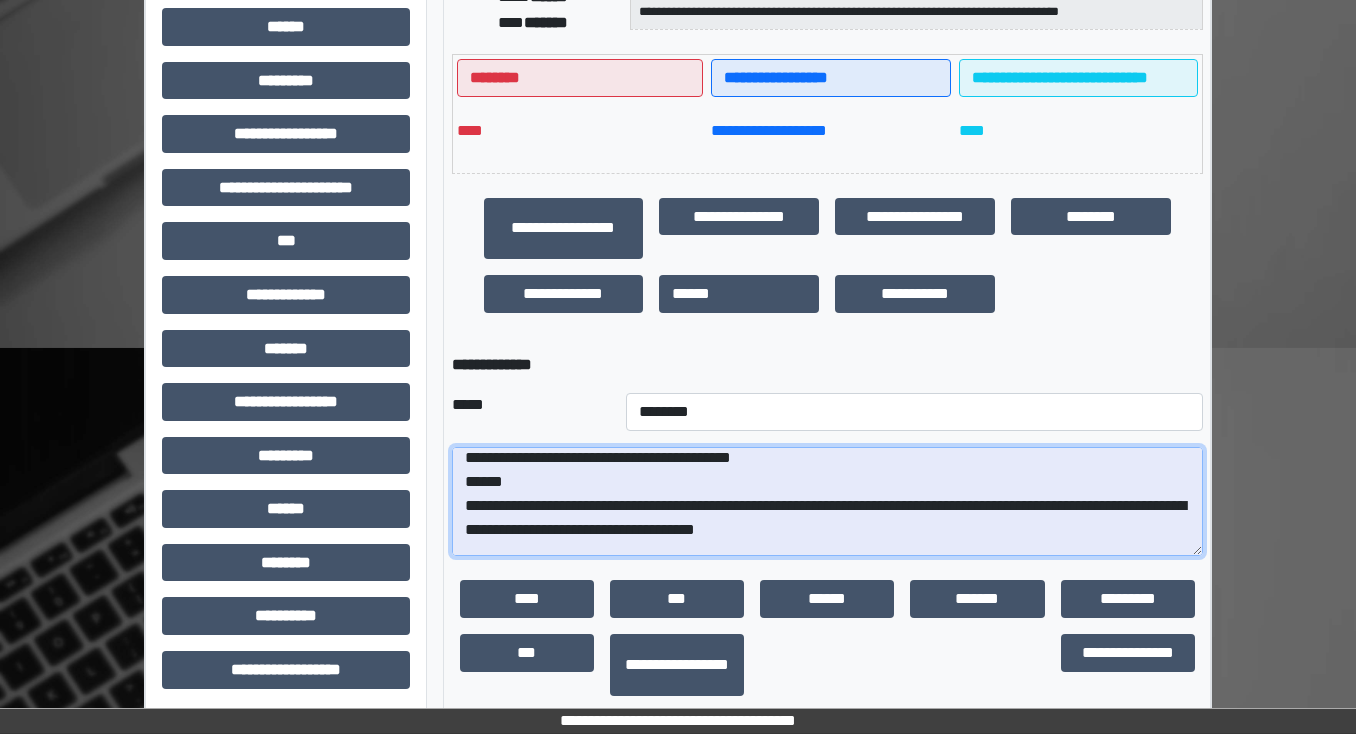 drag, startPoint x: 992, startPoint y: 528, endPoint x: 1068, endPoint y: 502, distance: 80.32434 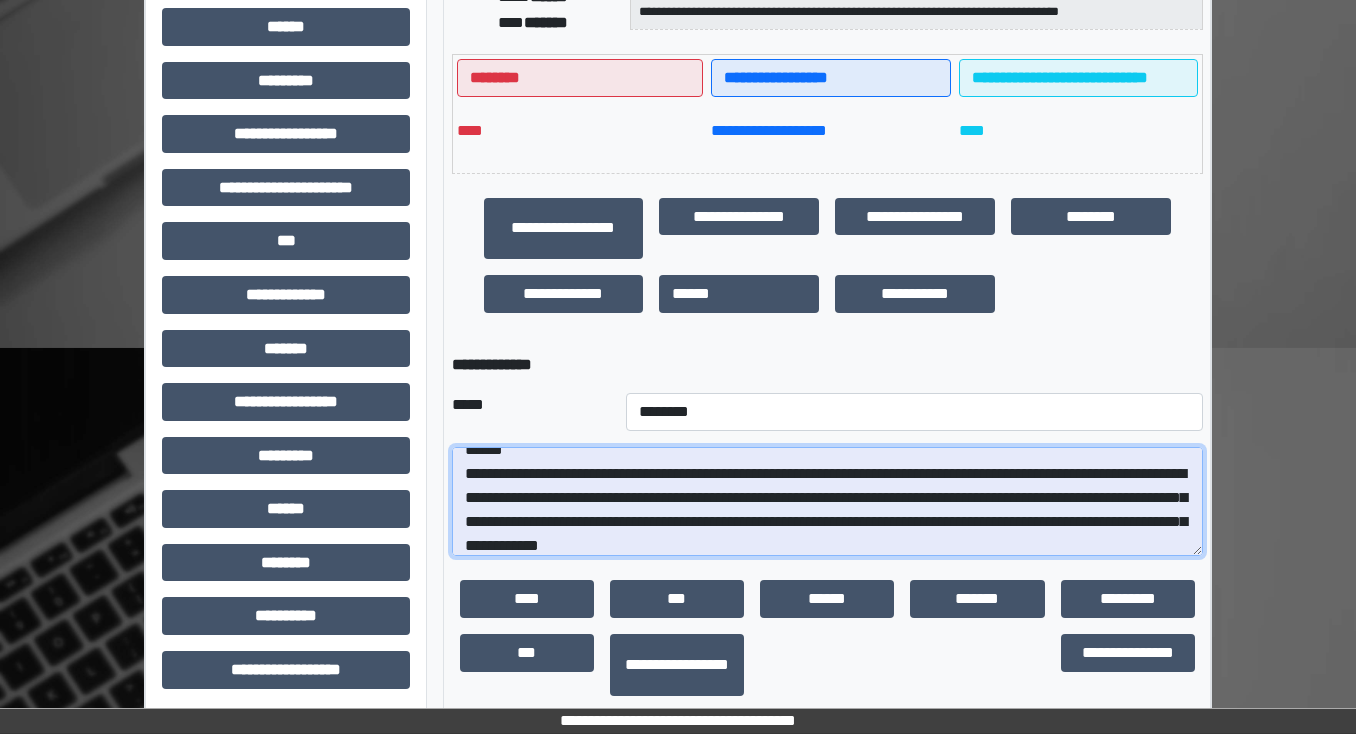 scroll, scrollTop: 144, scrollLeft: 0, axis: vertical 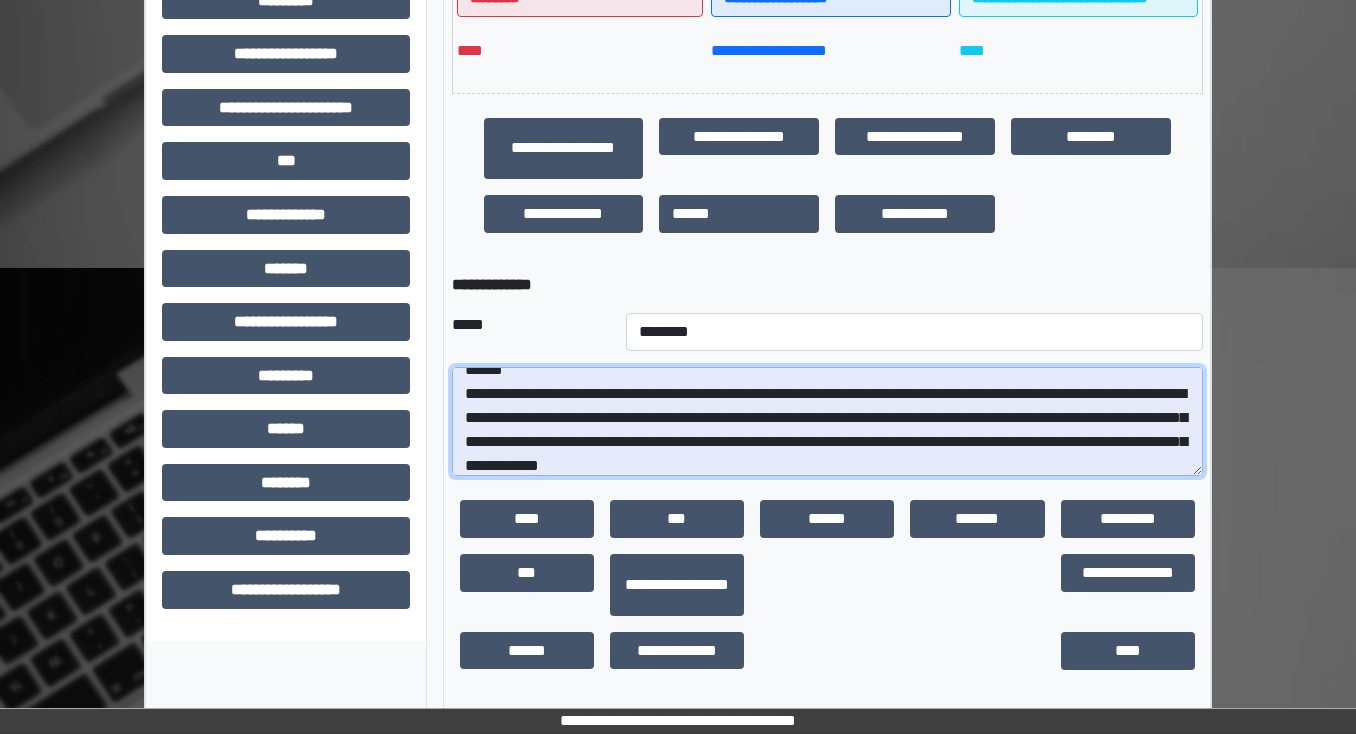 drag, startPoint x: 782, startPoint y: 440, endPoint x: 747, endPoint y: 440, distance: 35 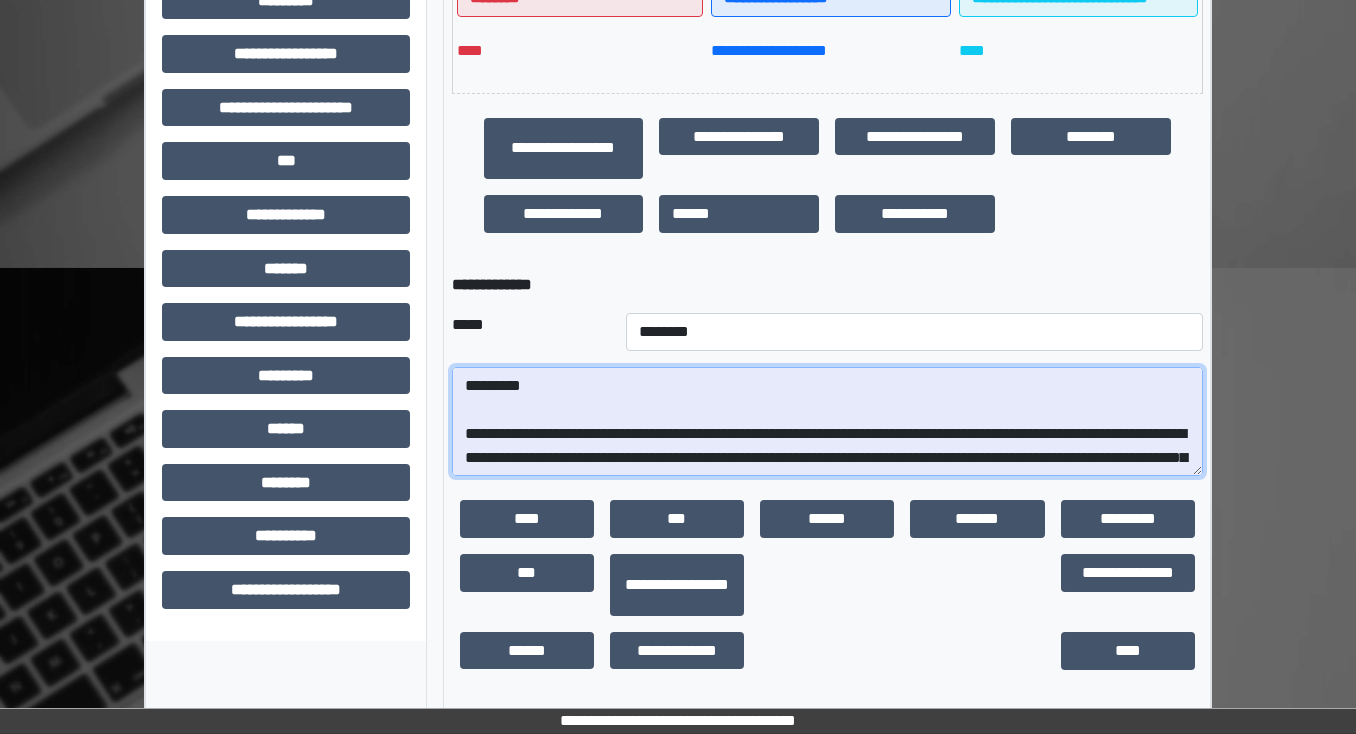 scroll, scrollTop: 144, scrollLeft: 0, axis: vertical 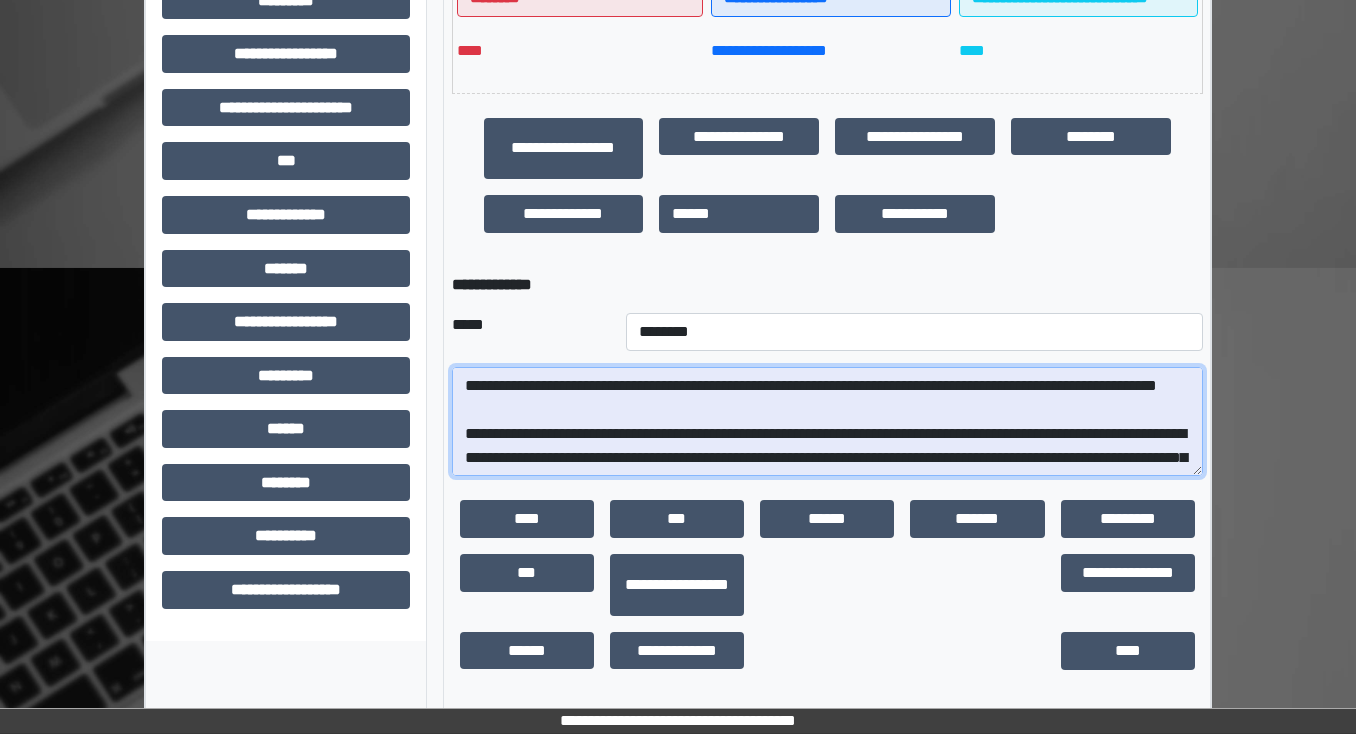 click at bounding box center (827, 422) 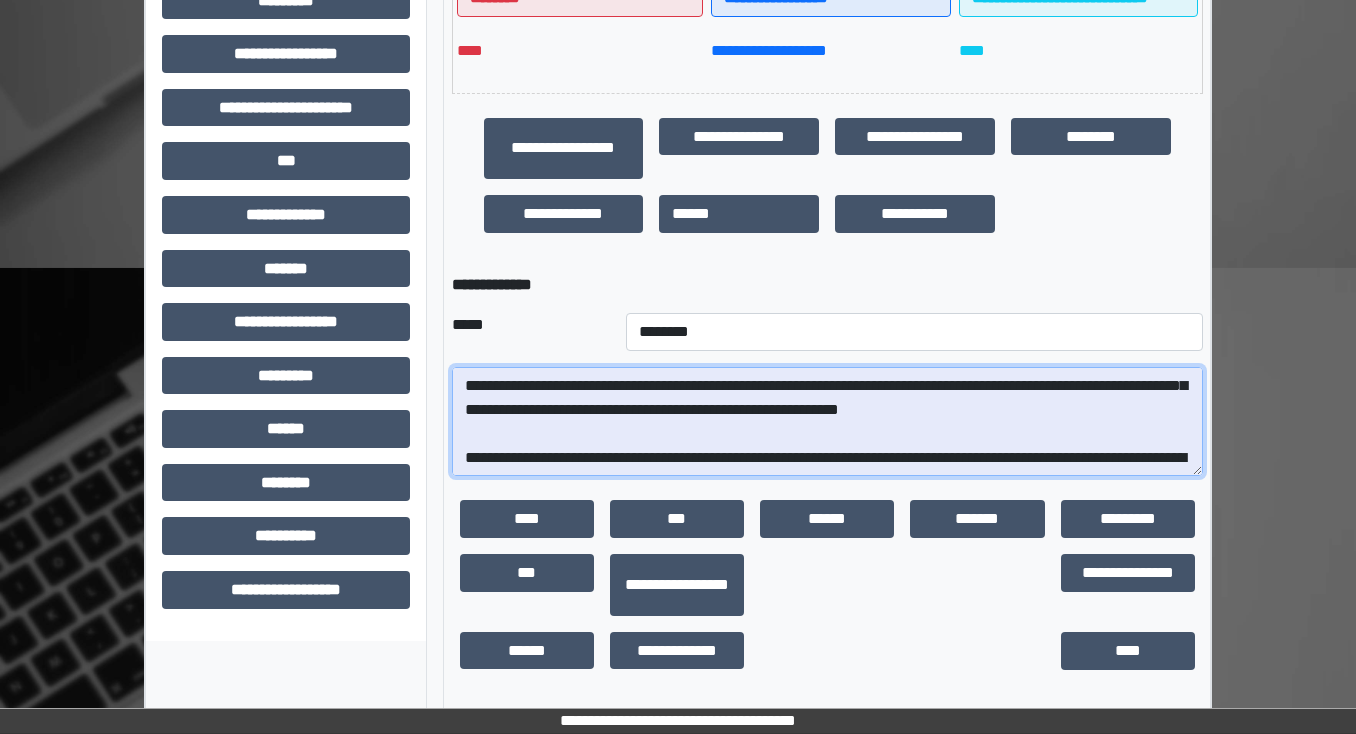 click at bounding box center [827, 422] 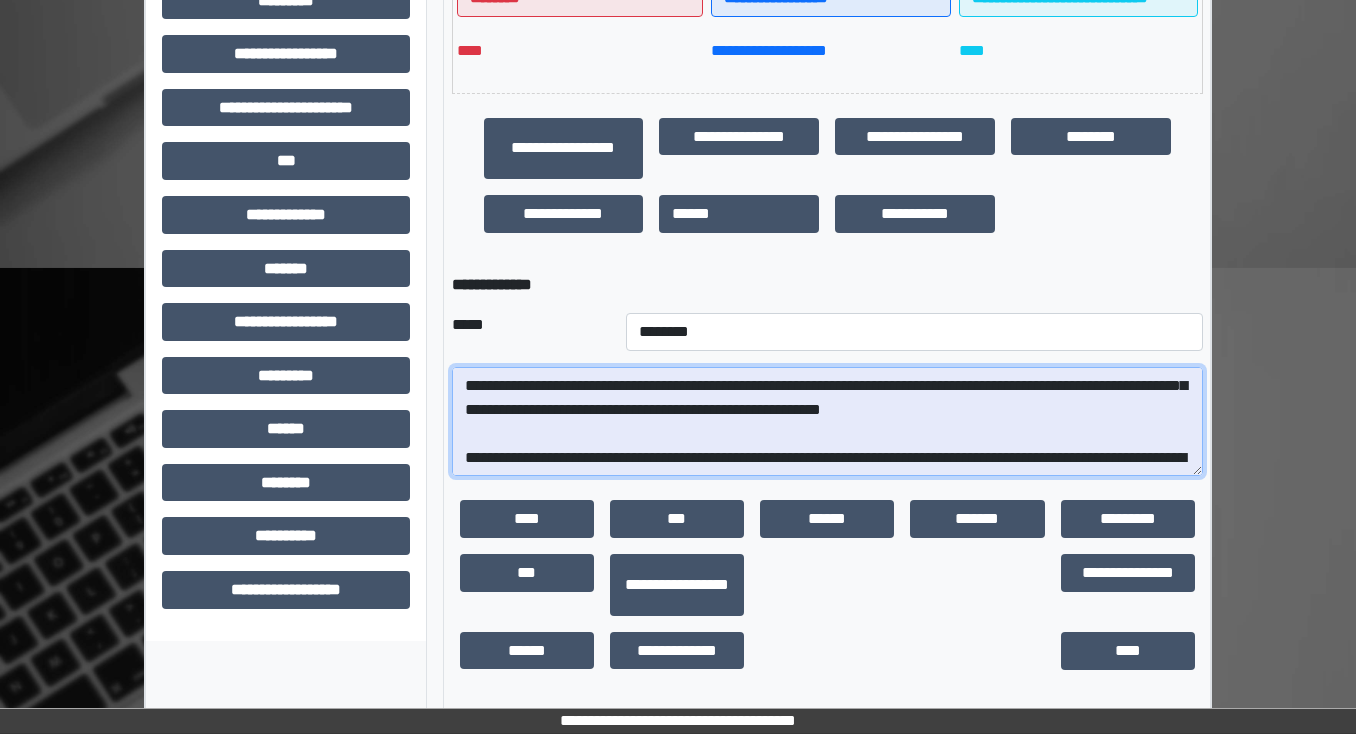 click at bounding box center [827, 422] 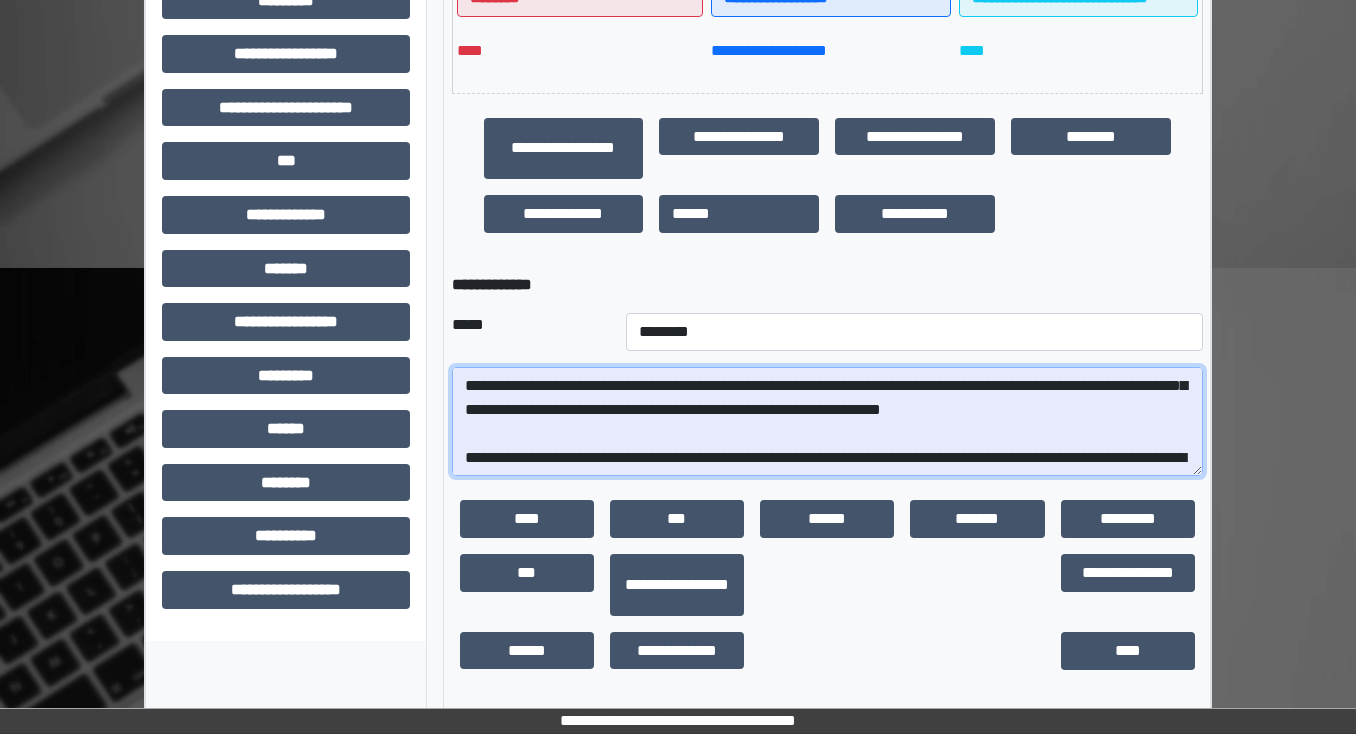 click at bounding box center [827, 422] 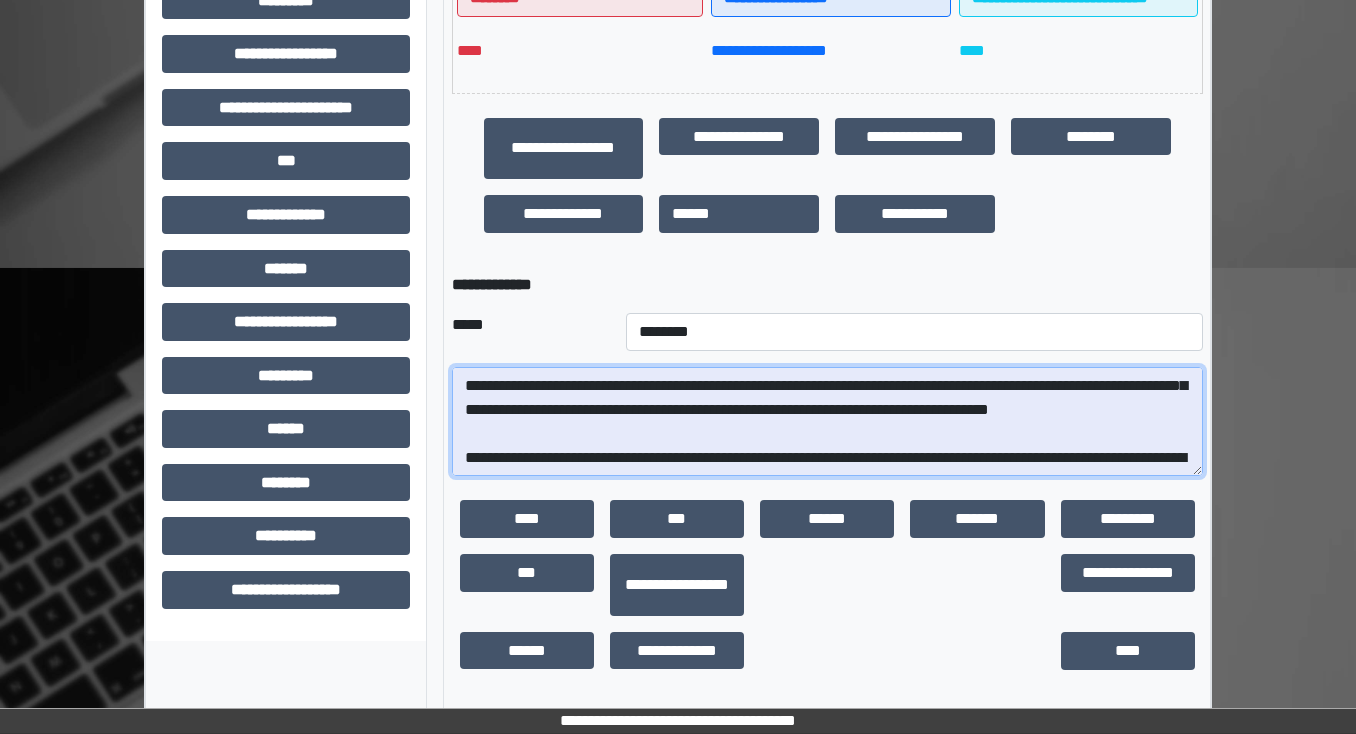 click at bounding box center [827, 422] 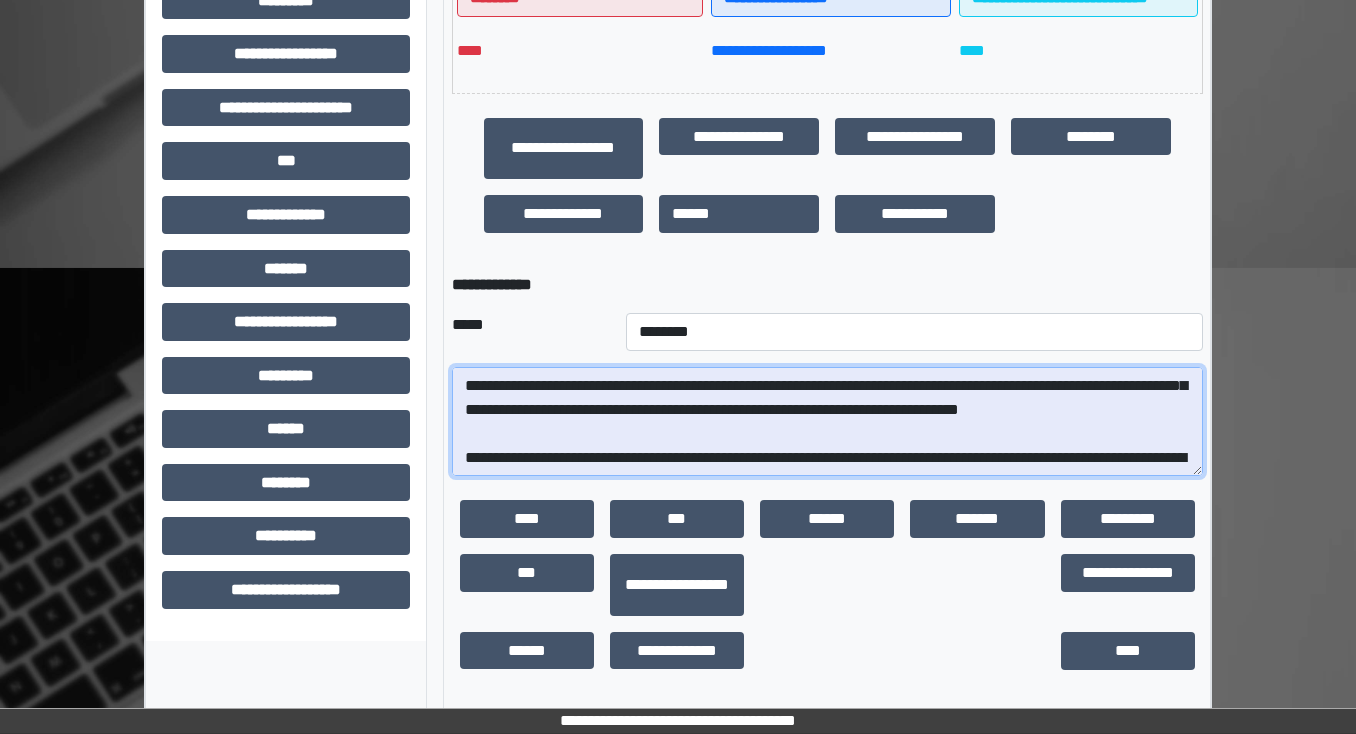 click at bounding box center [827, 422] 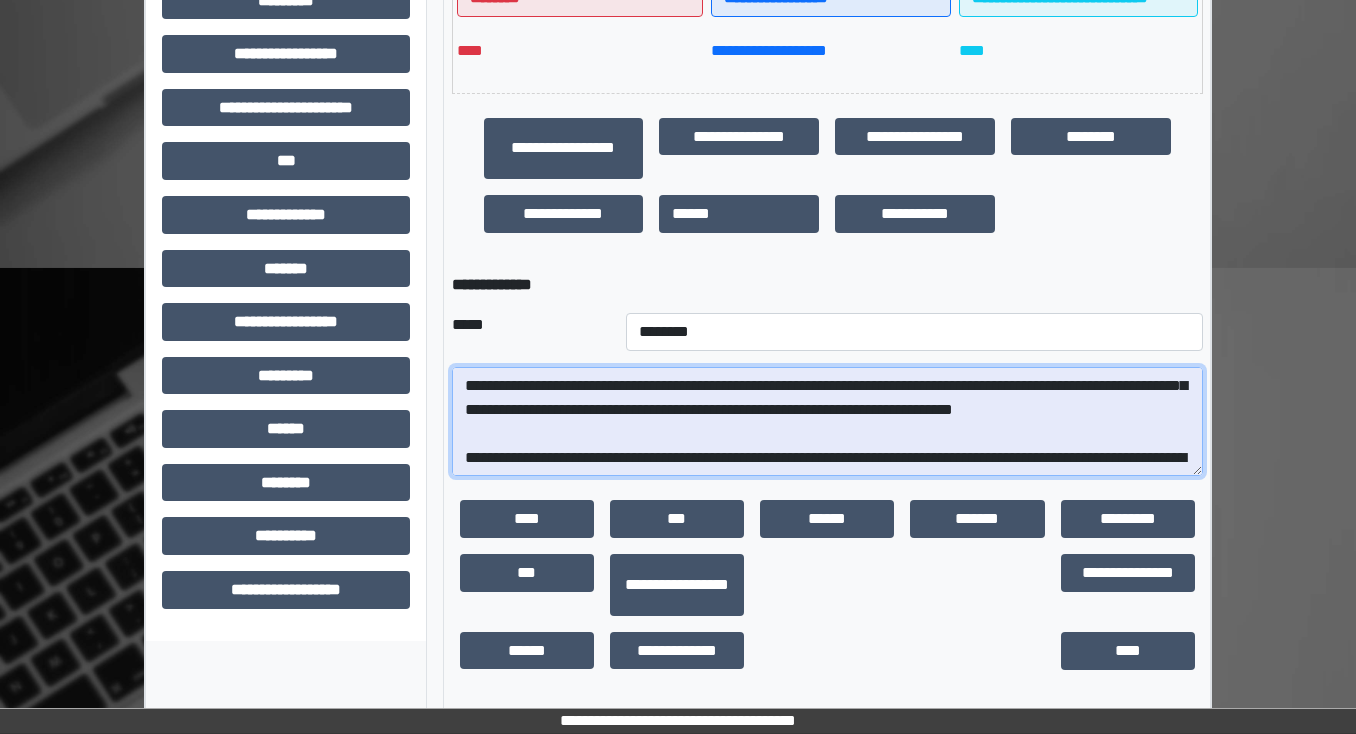 click at bounding box center [827, 422] 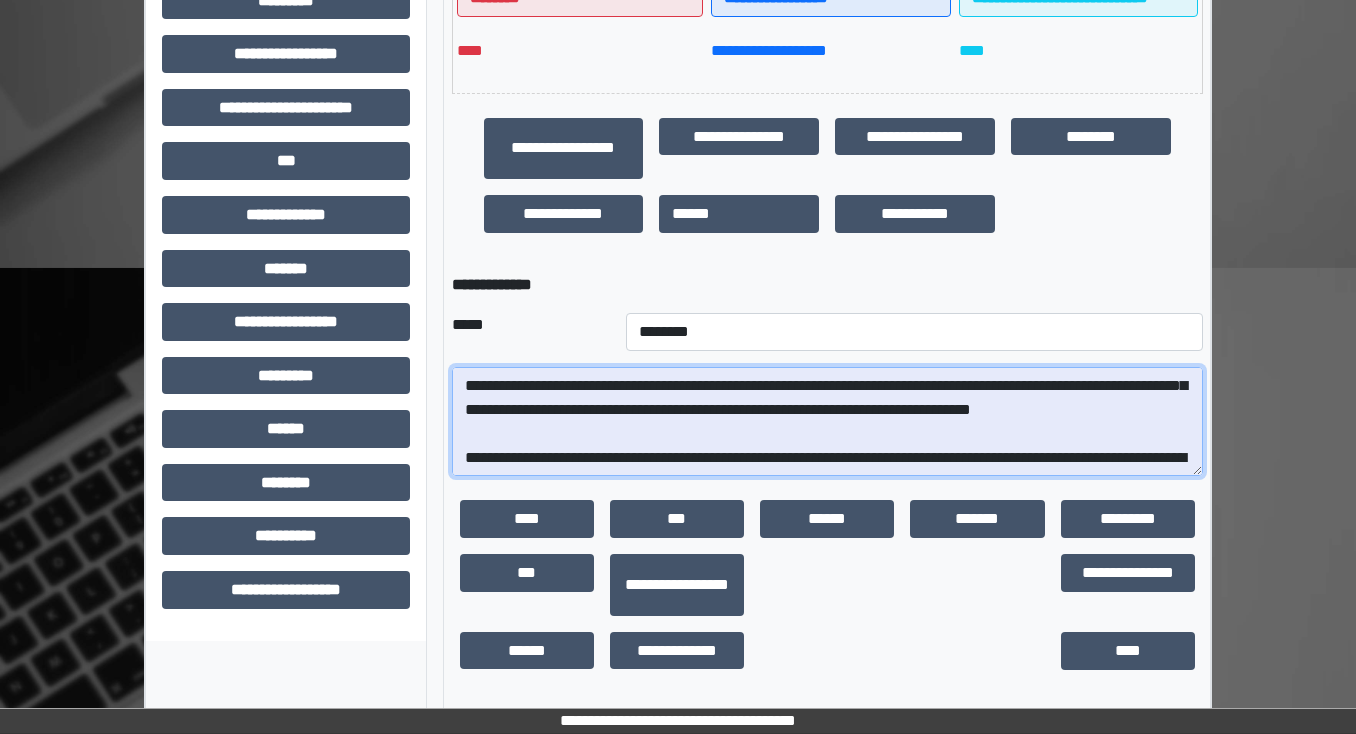 click at bounding box center (827, 422) 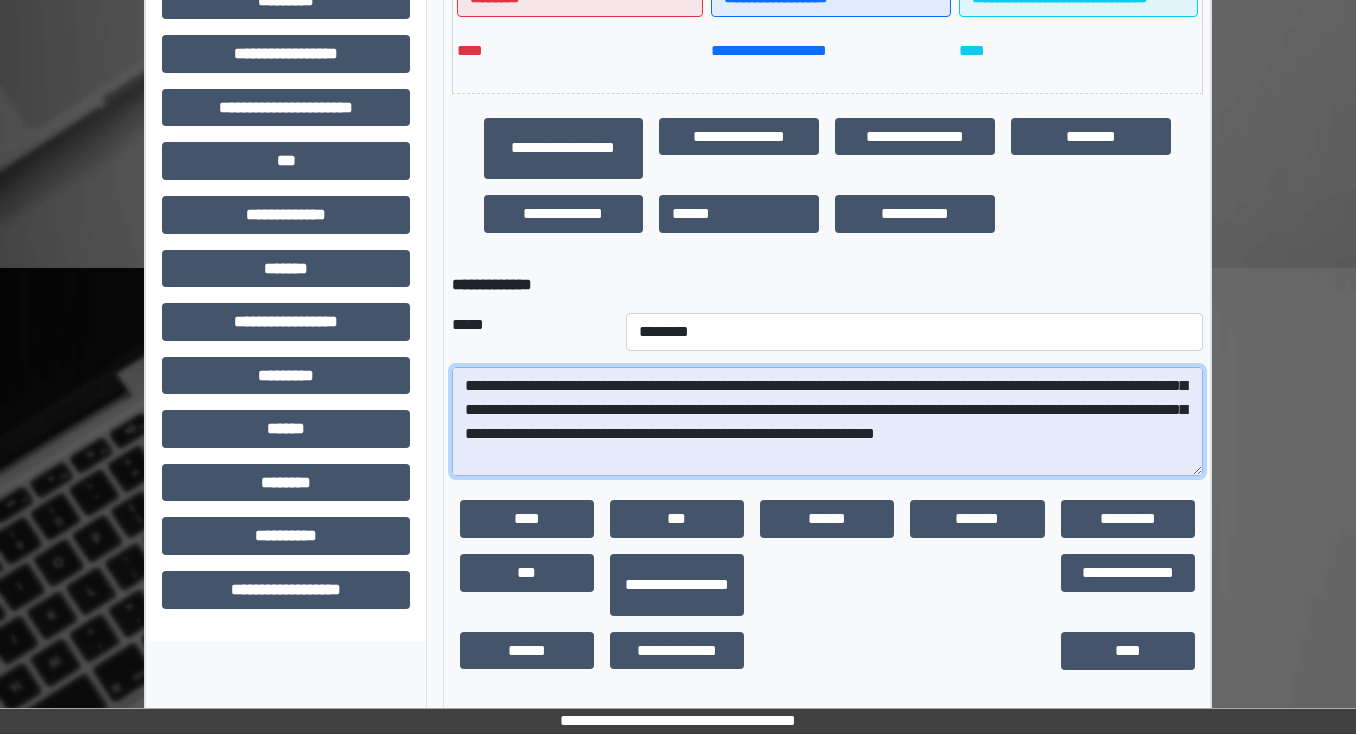 click at bounding box center (827, 422) 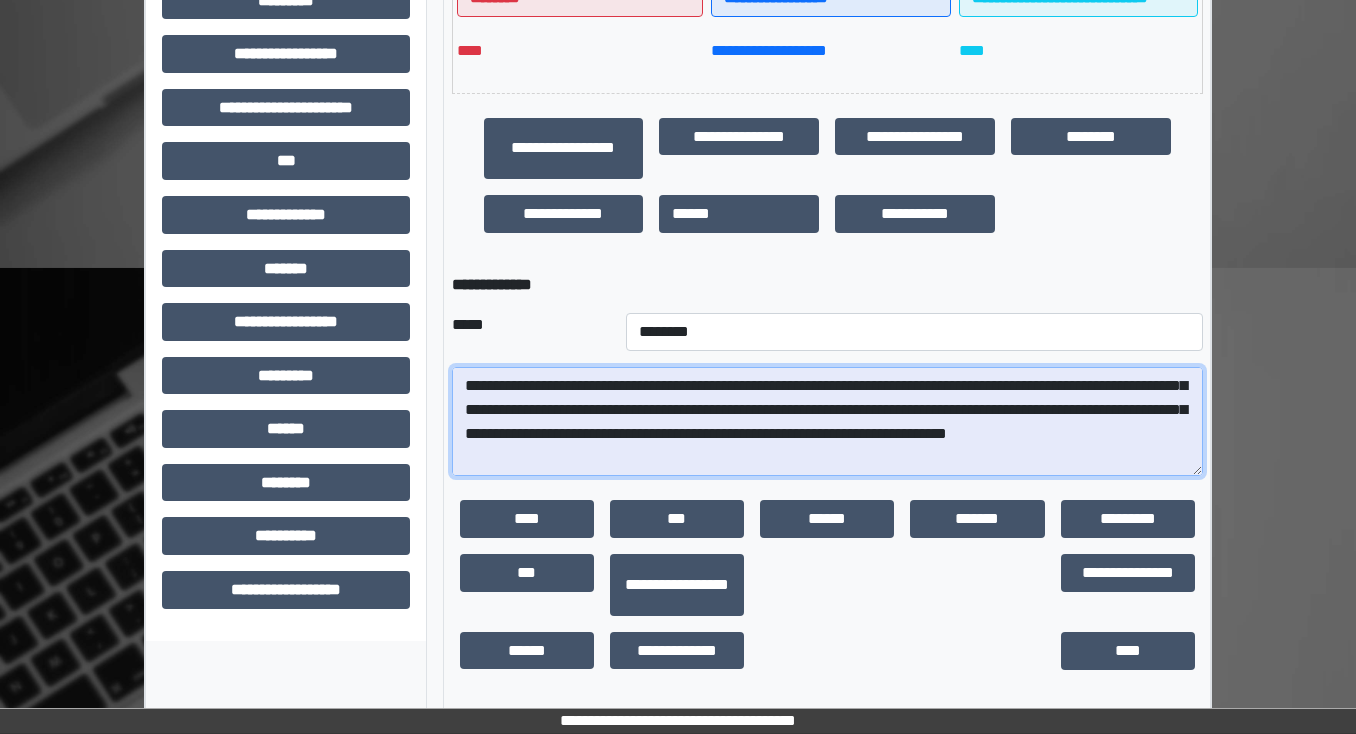 click at bounding box center (827, 422) 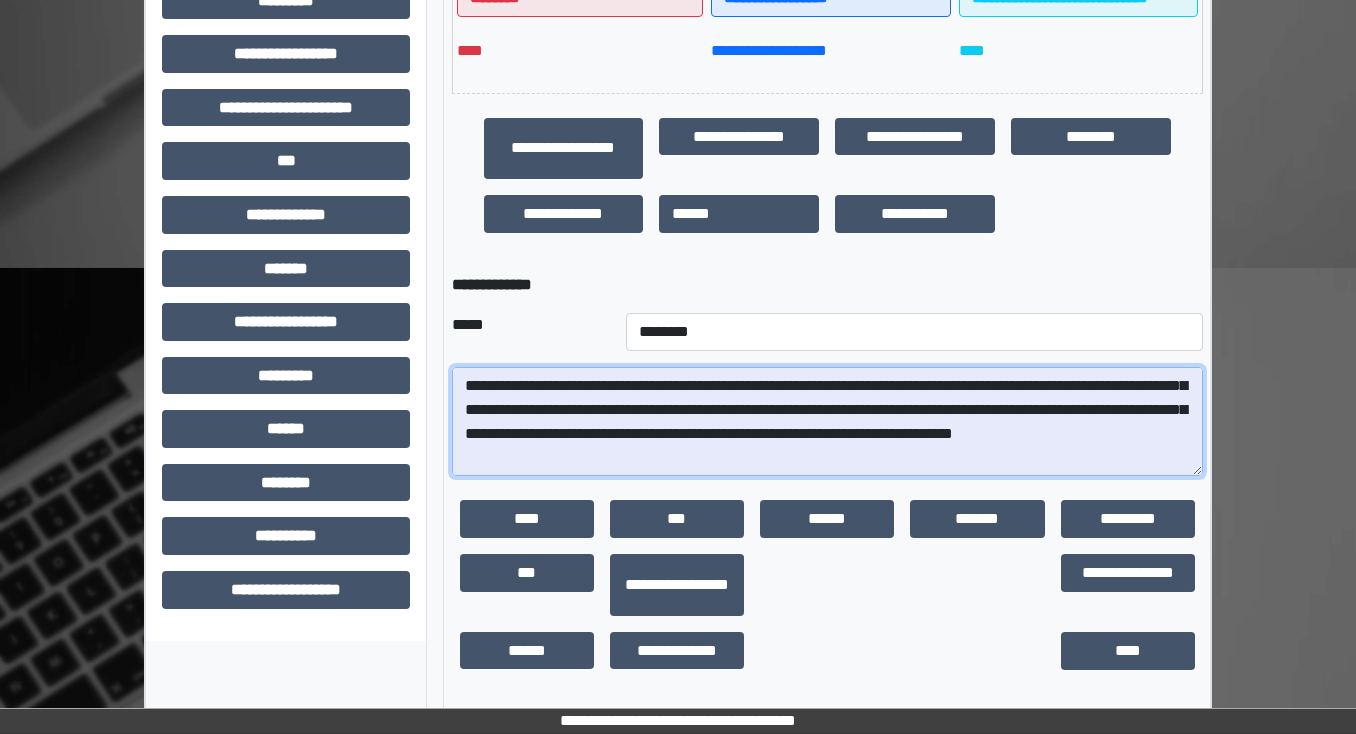 click at bounding box center [827, 422] 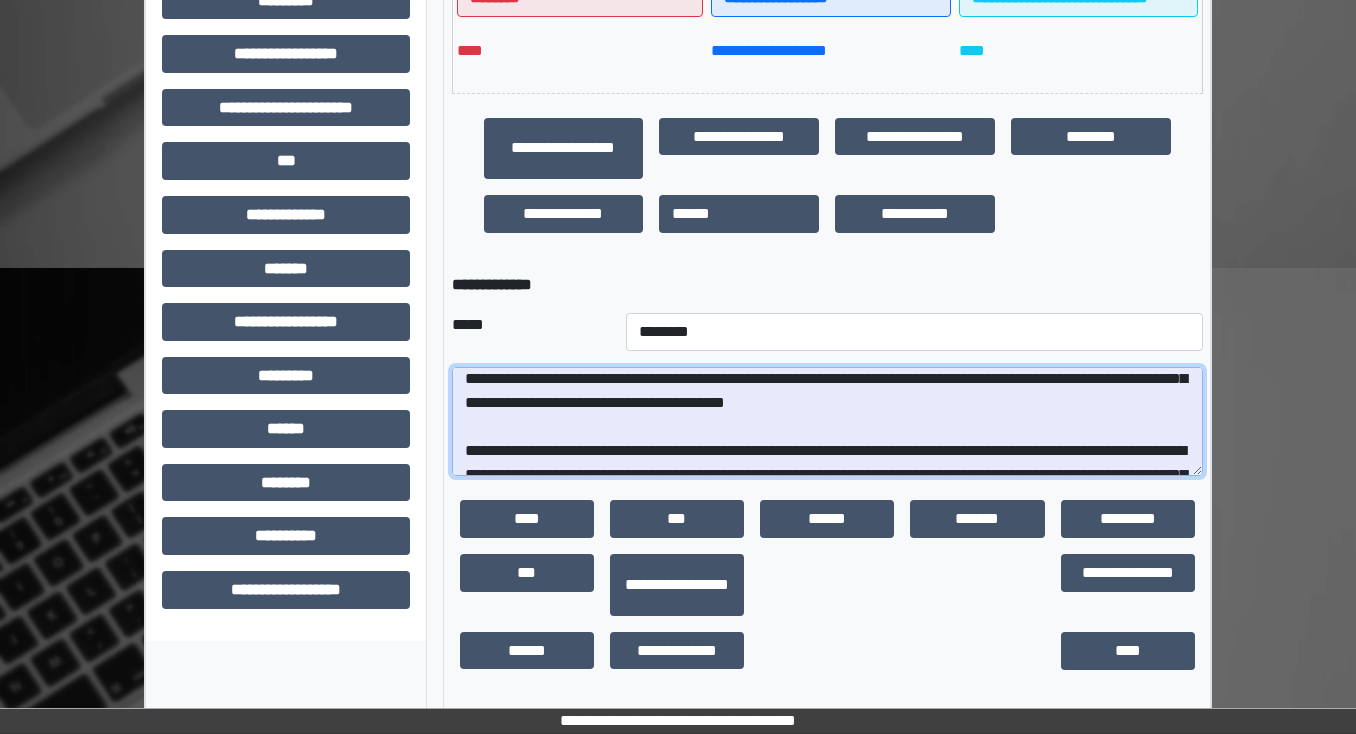 scroll, scrollTop: 224, scrollLeft: 0, axis: vertical 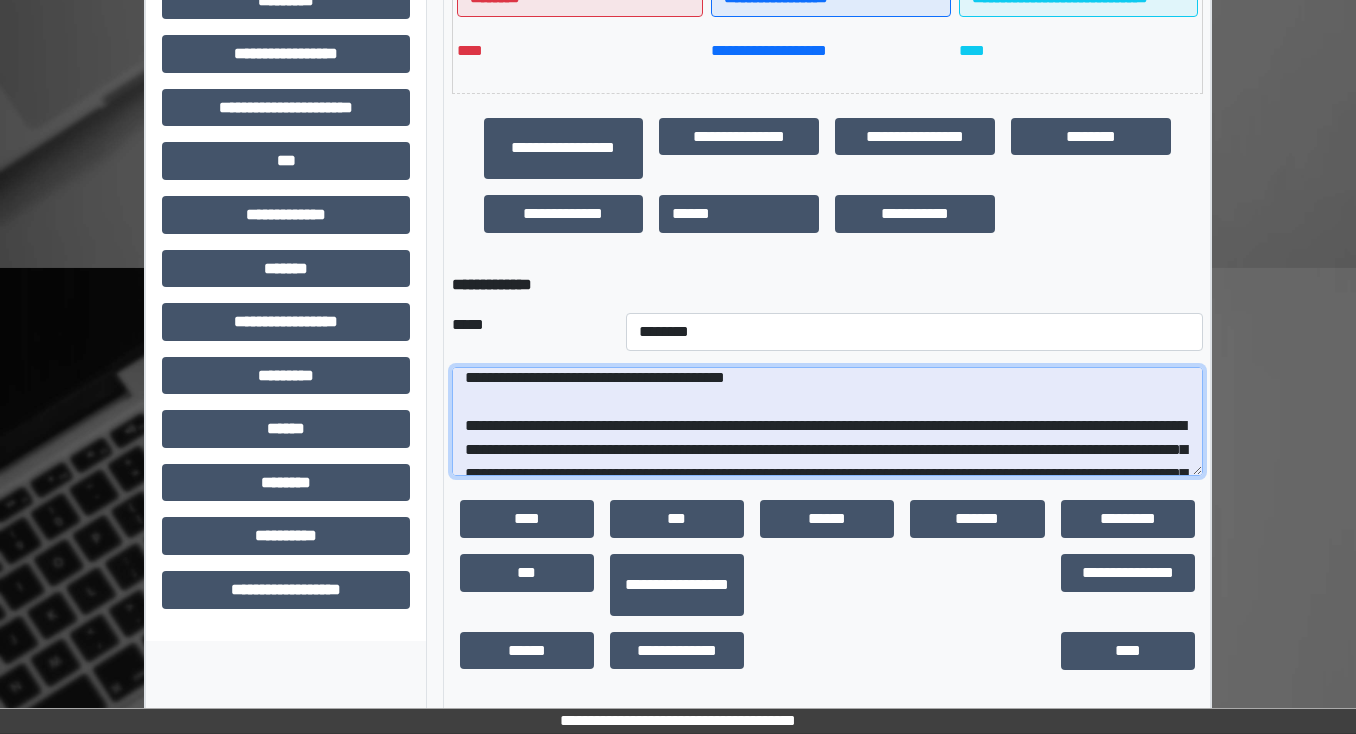 click at bounding box center (827, 422) 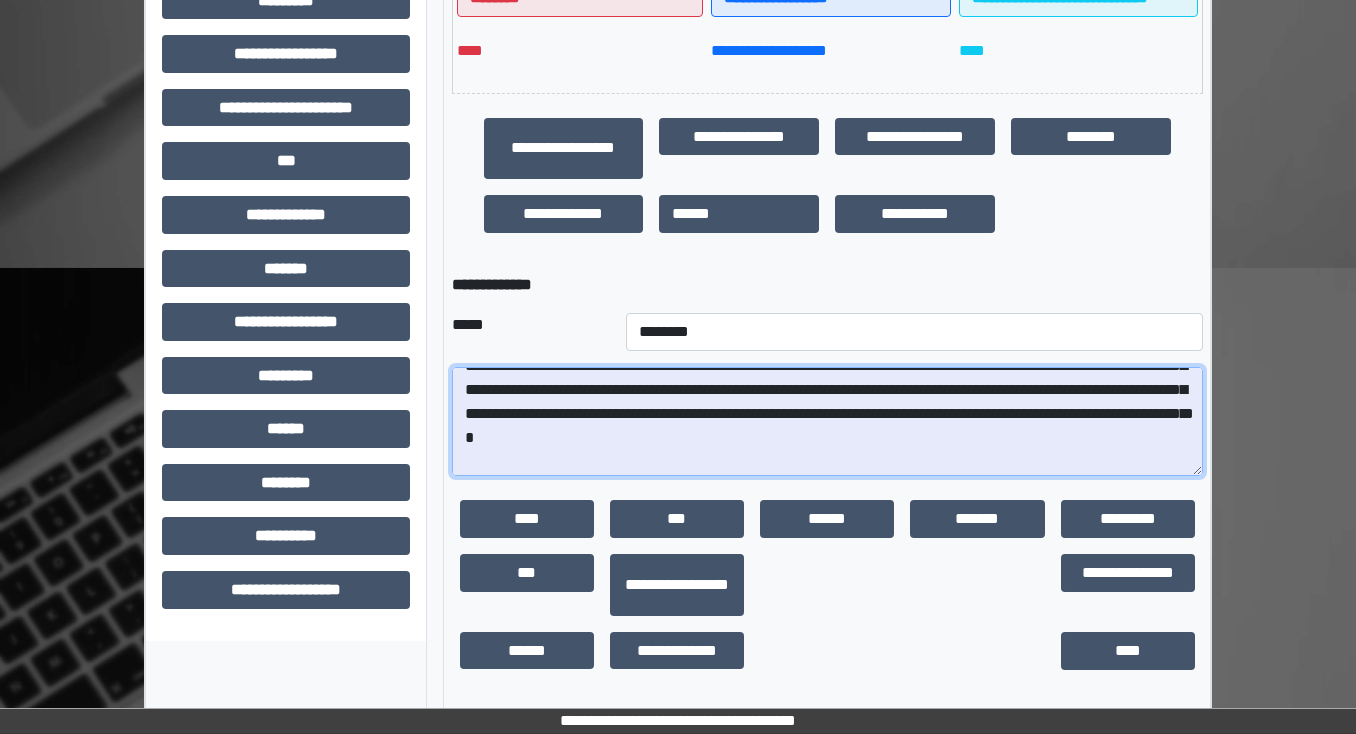 scroll, scrollTop: 160, scrollLeft: 0, axis: vertical 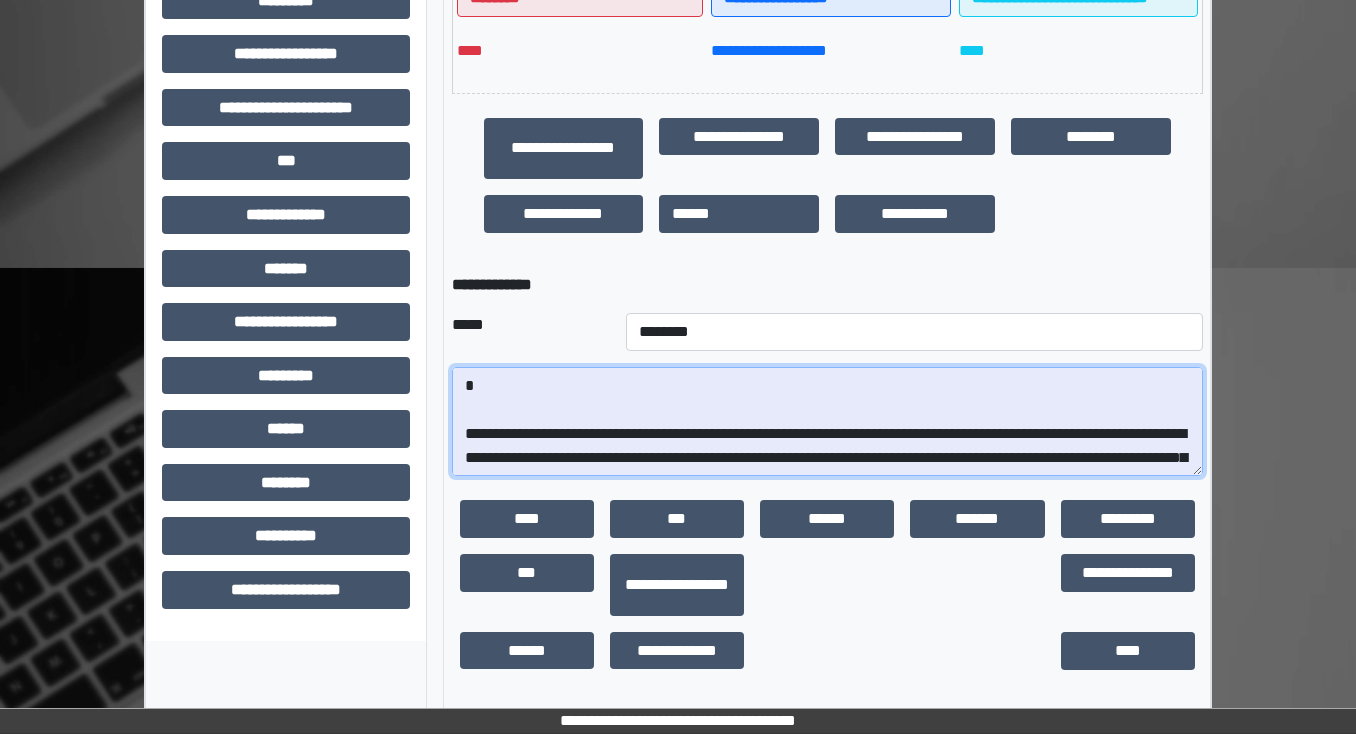 click at bounding box center (827, 422) 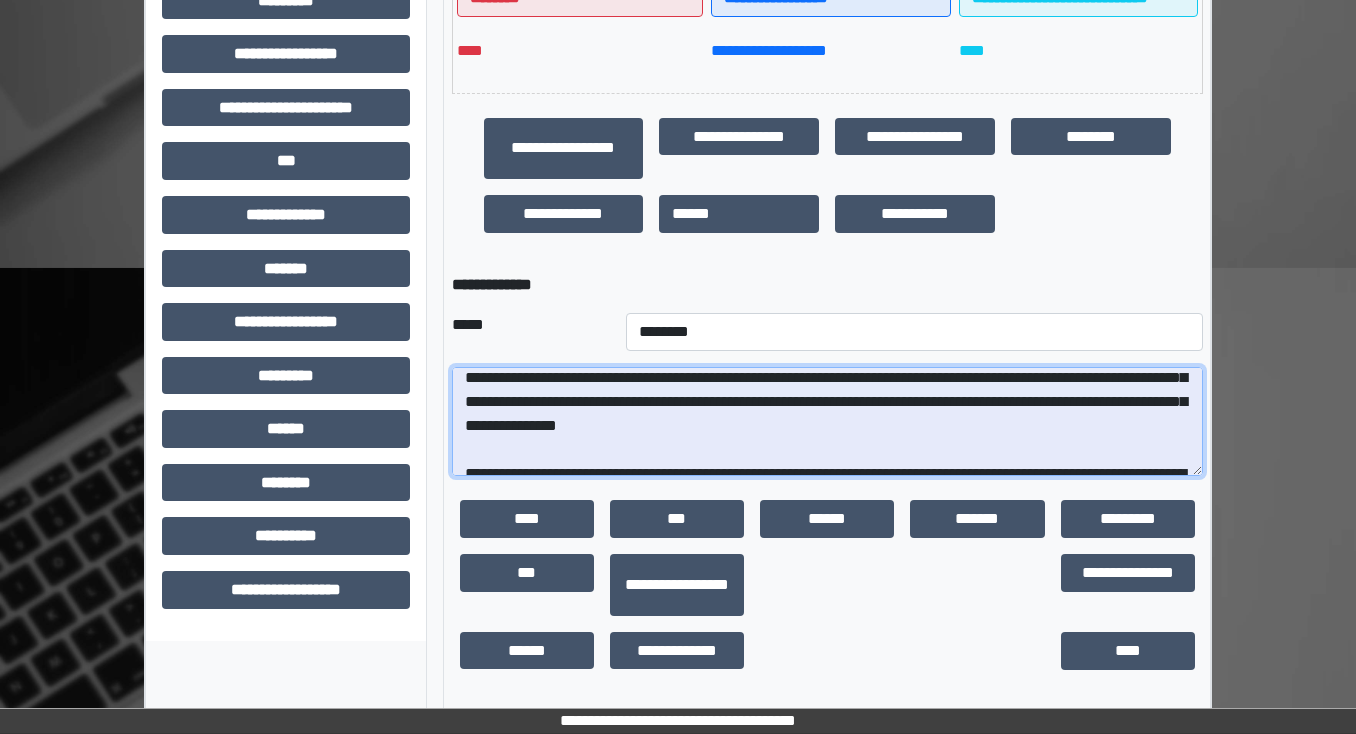 scroll, scrollTop: 384, scrollLeft: 0, axis: vertical 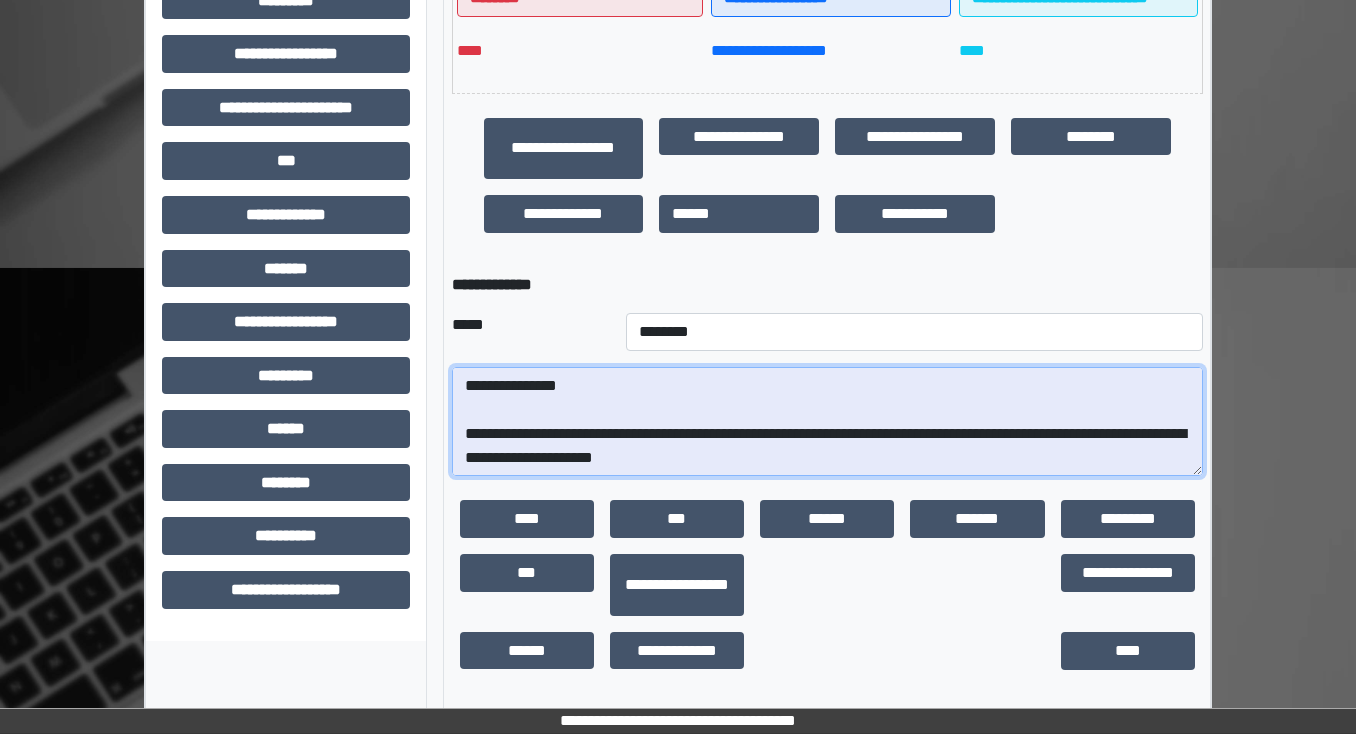 click at bounding box center (827, 422) 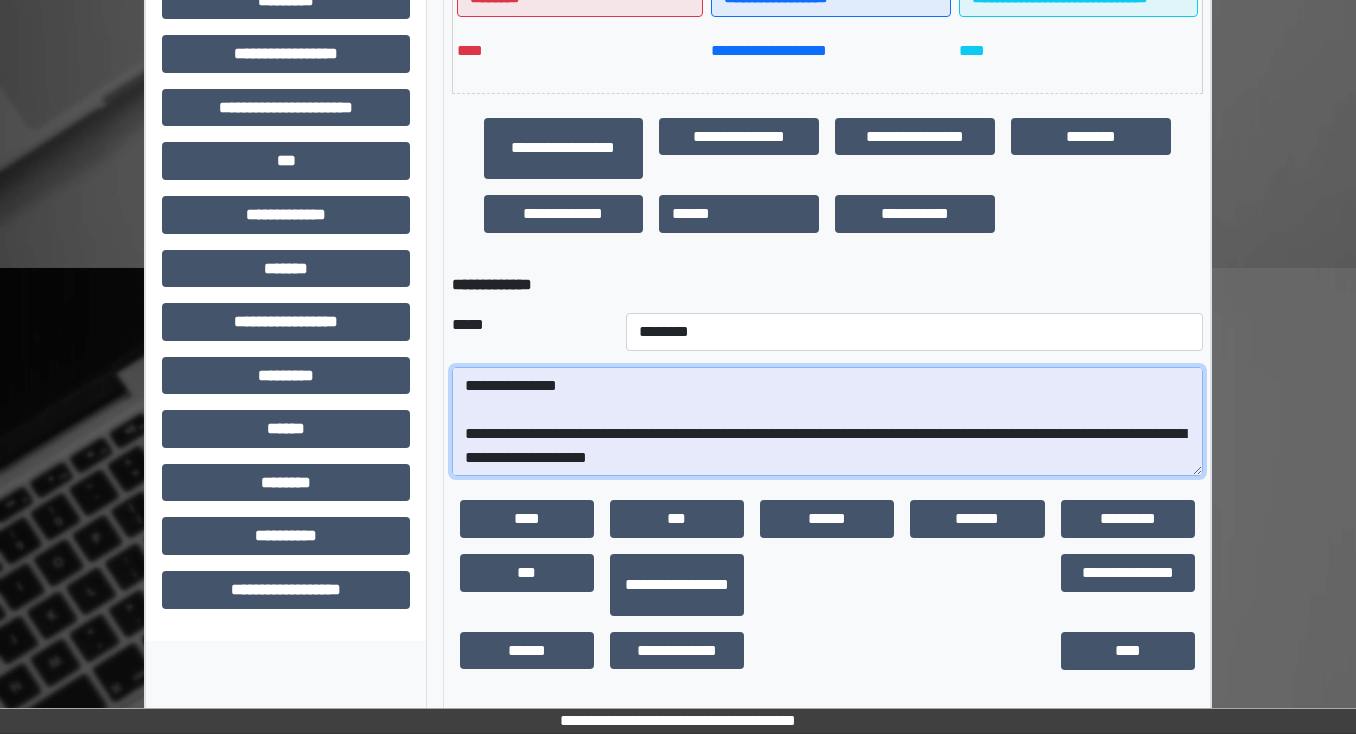 click at bounding box center (827, 422) 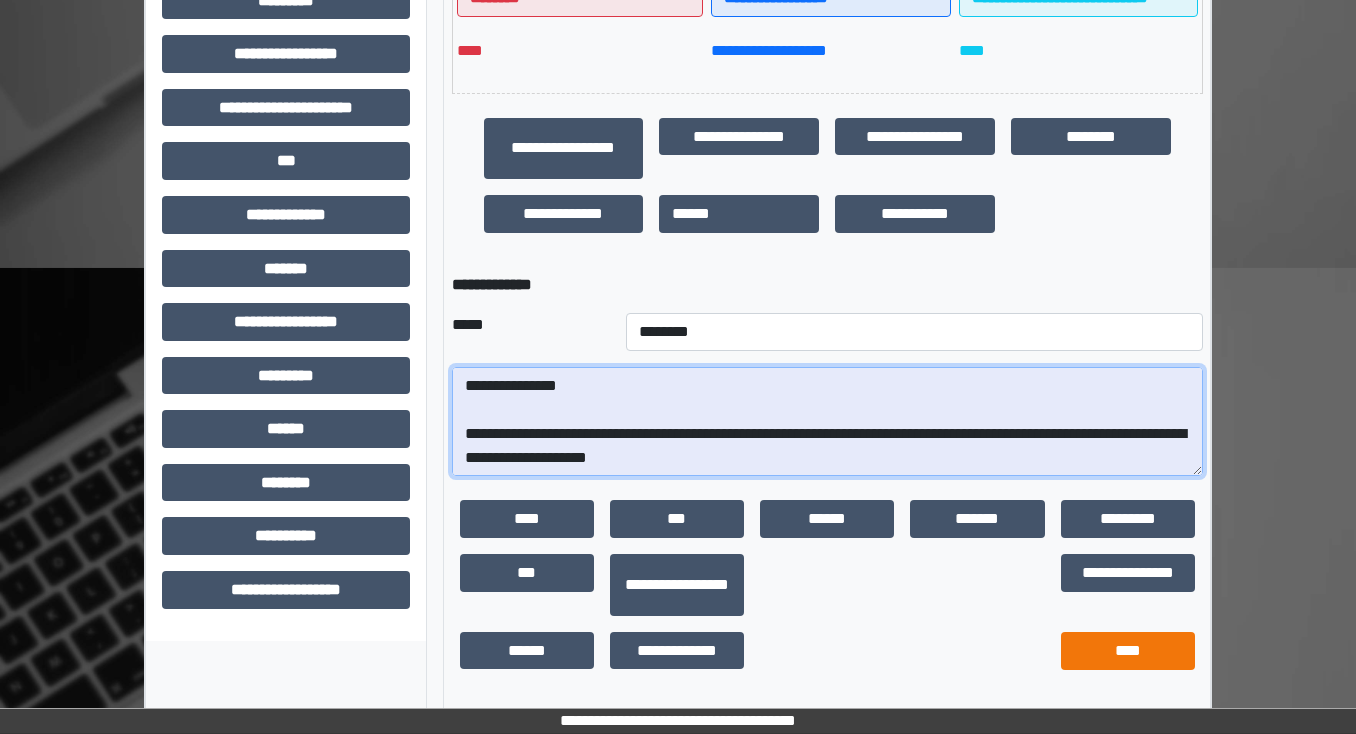 type on "**********" 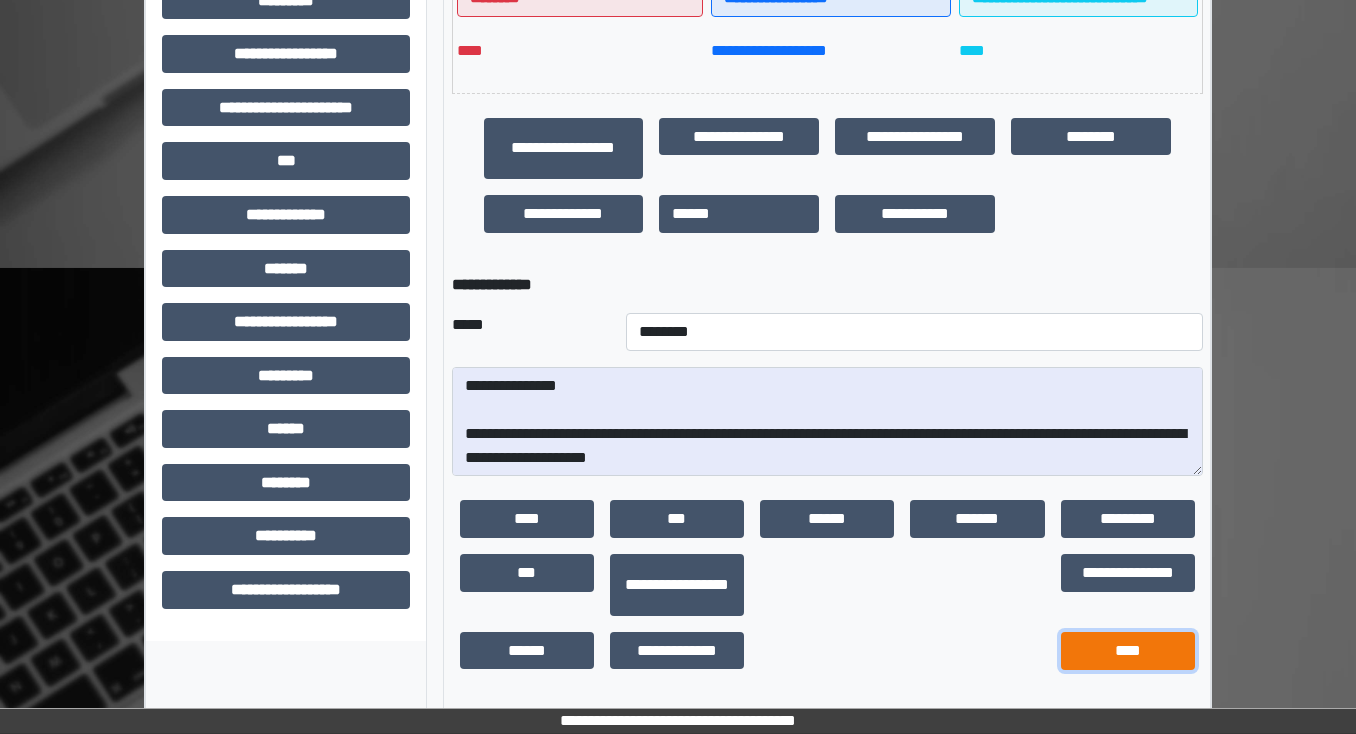 click on "****" at bounding box center [1128, 651] 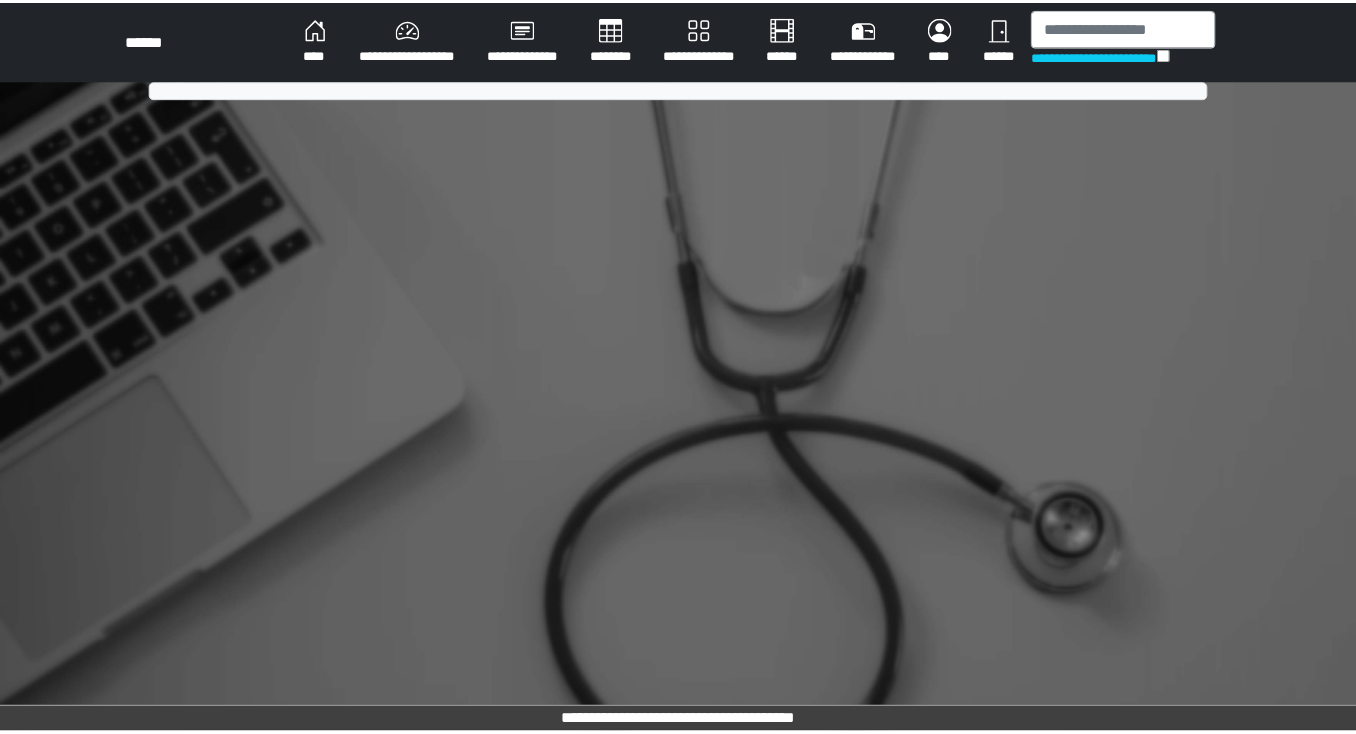 scroll, scrollTop: 0, scrollLeft: 0, axis: both 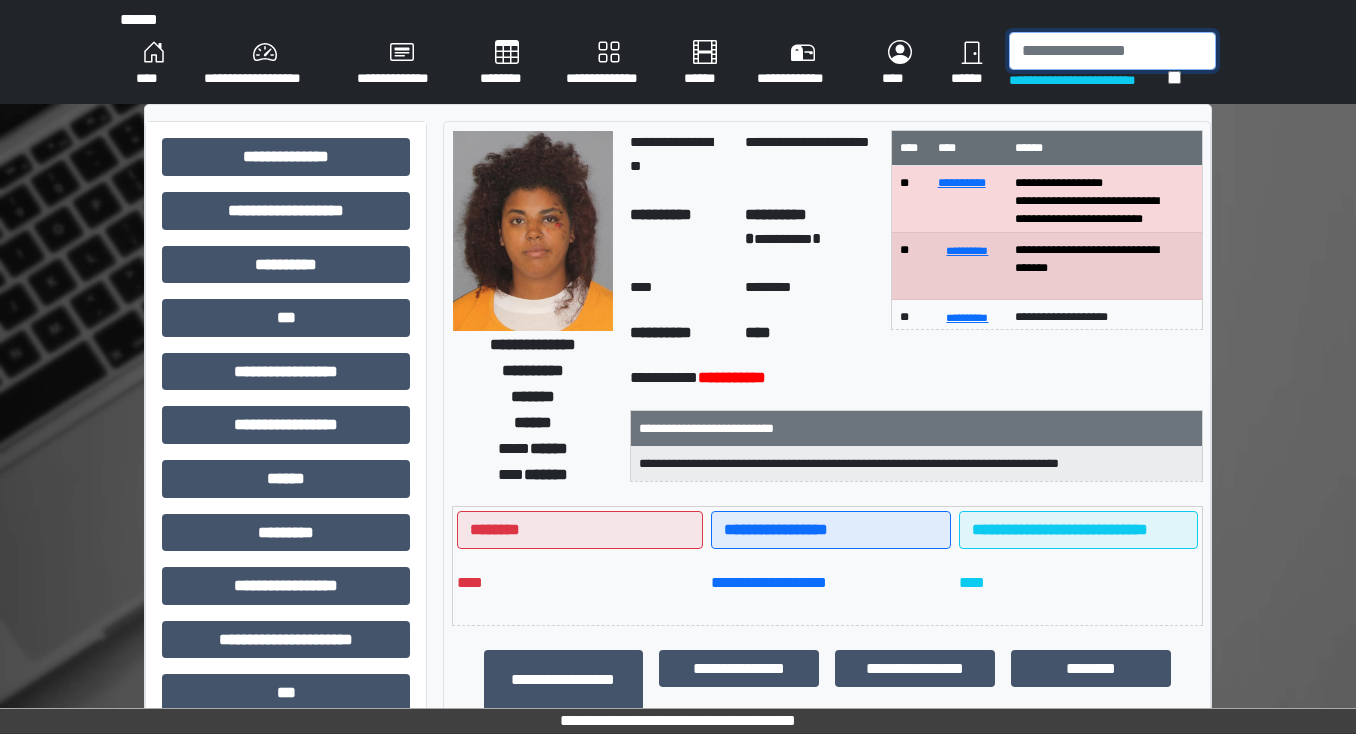 click at bounding box center (1112, 51) 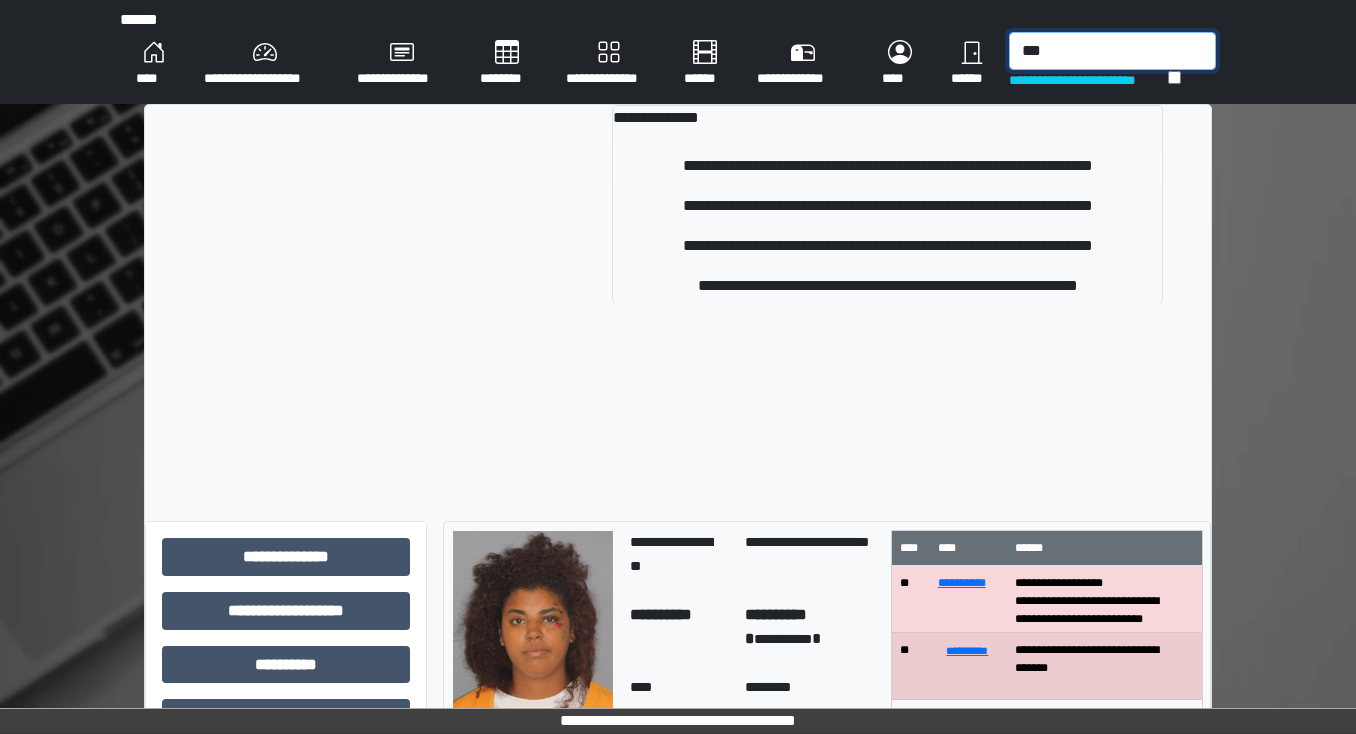 type on "***" 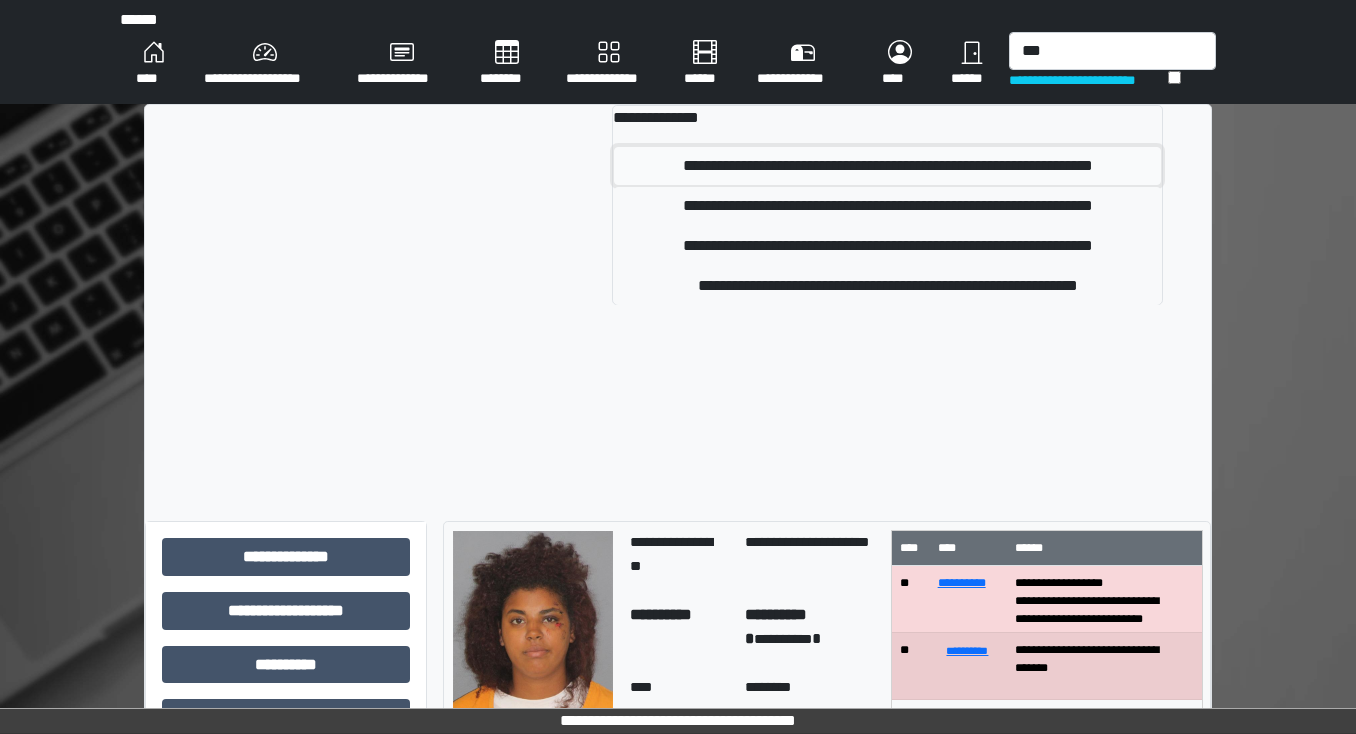 click on "**********" at bounding box center (888, 166) 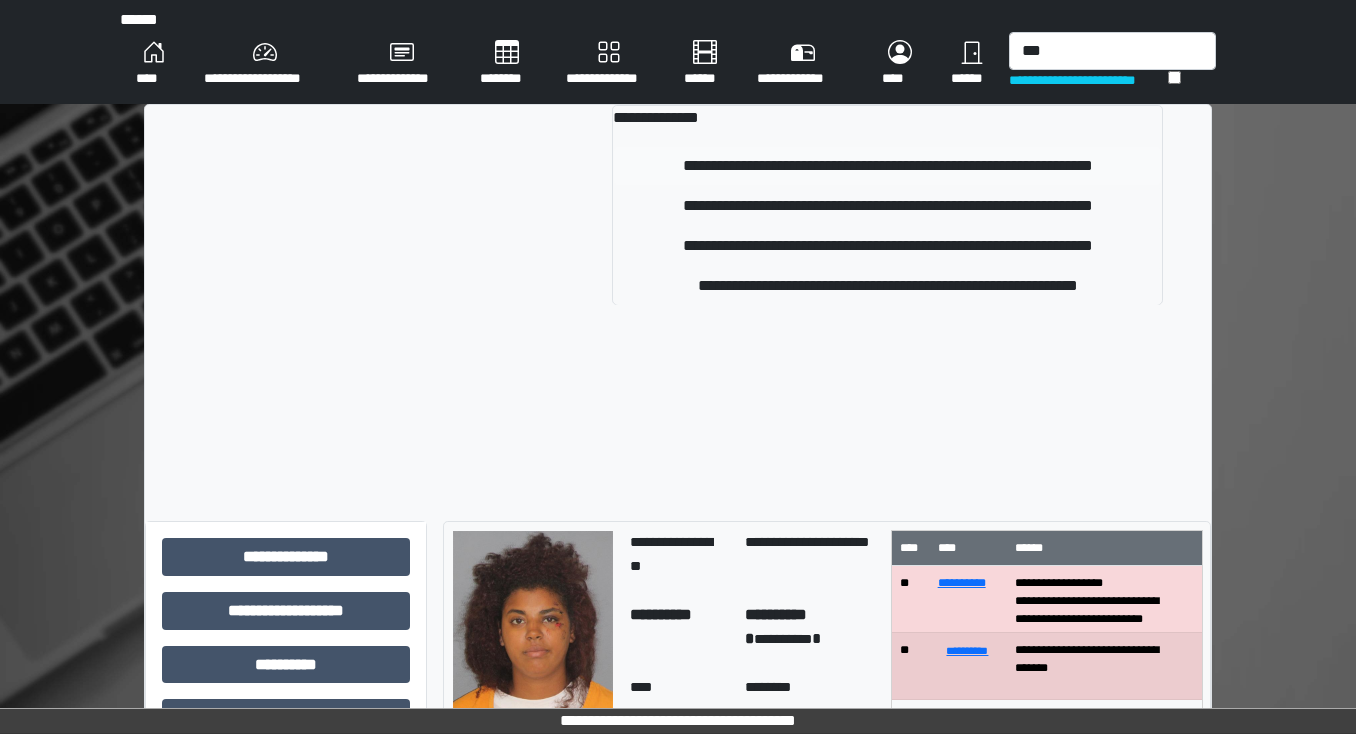 type 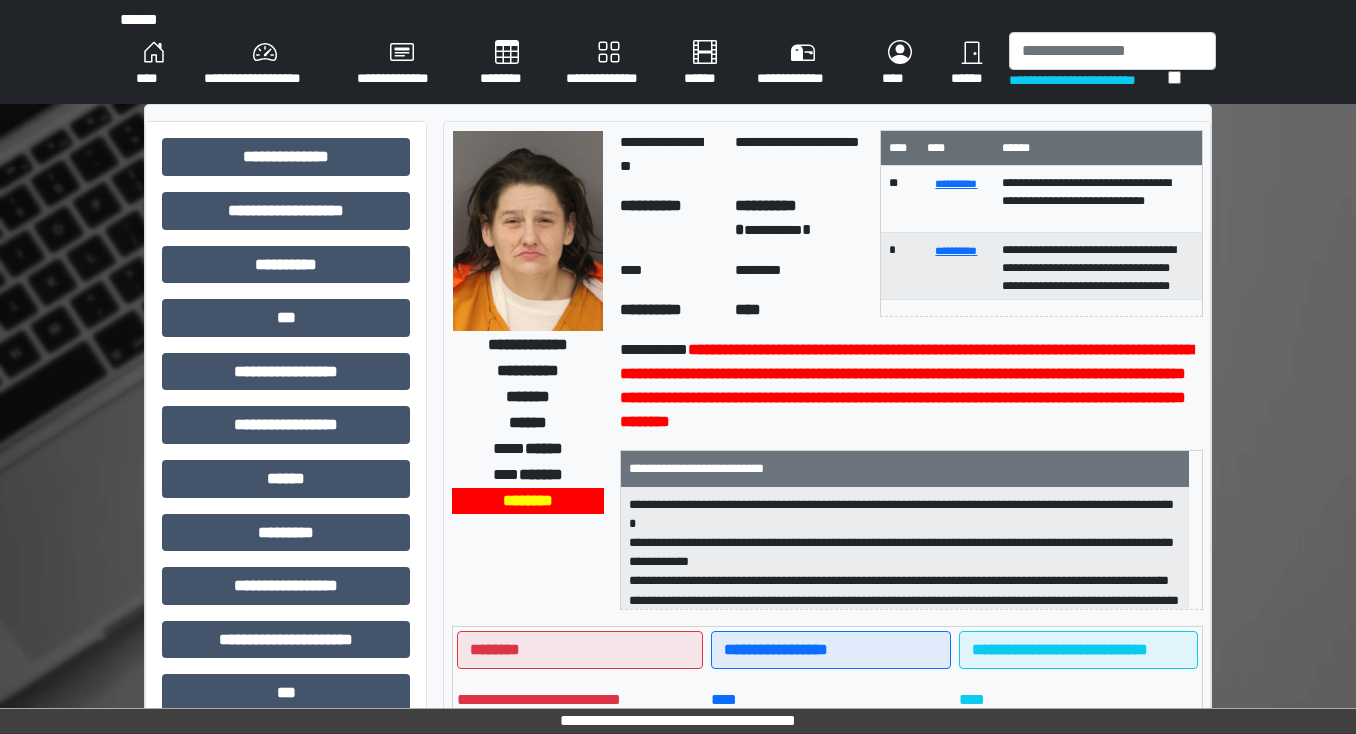 scroll, scrollTop: 4, scrollLeft: 0, axis: vertical 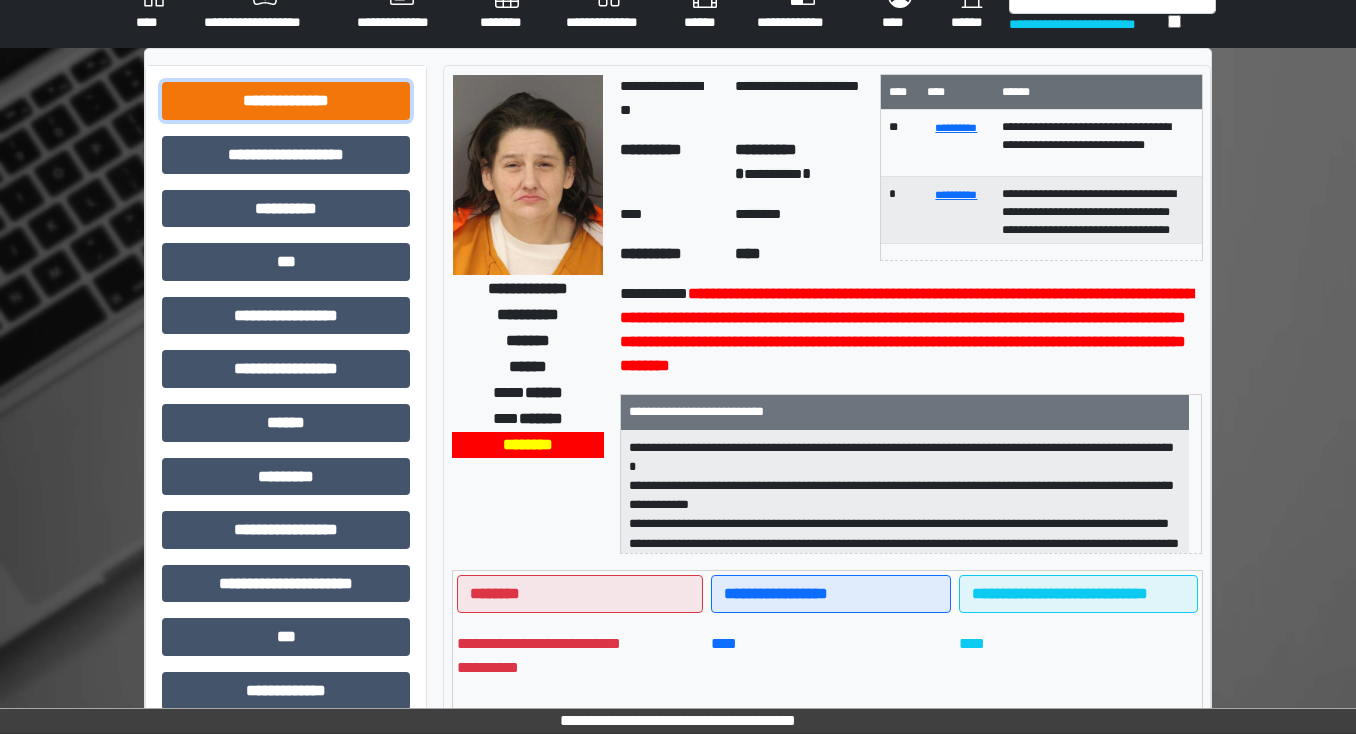 click on "**********" at bounding box center [286, 101] 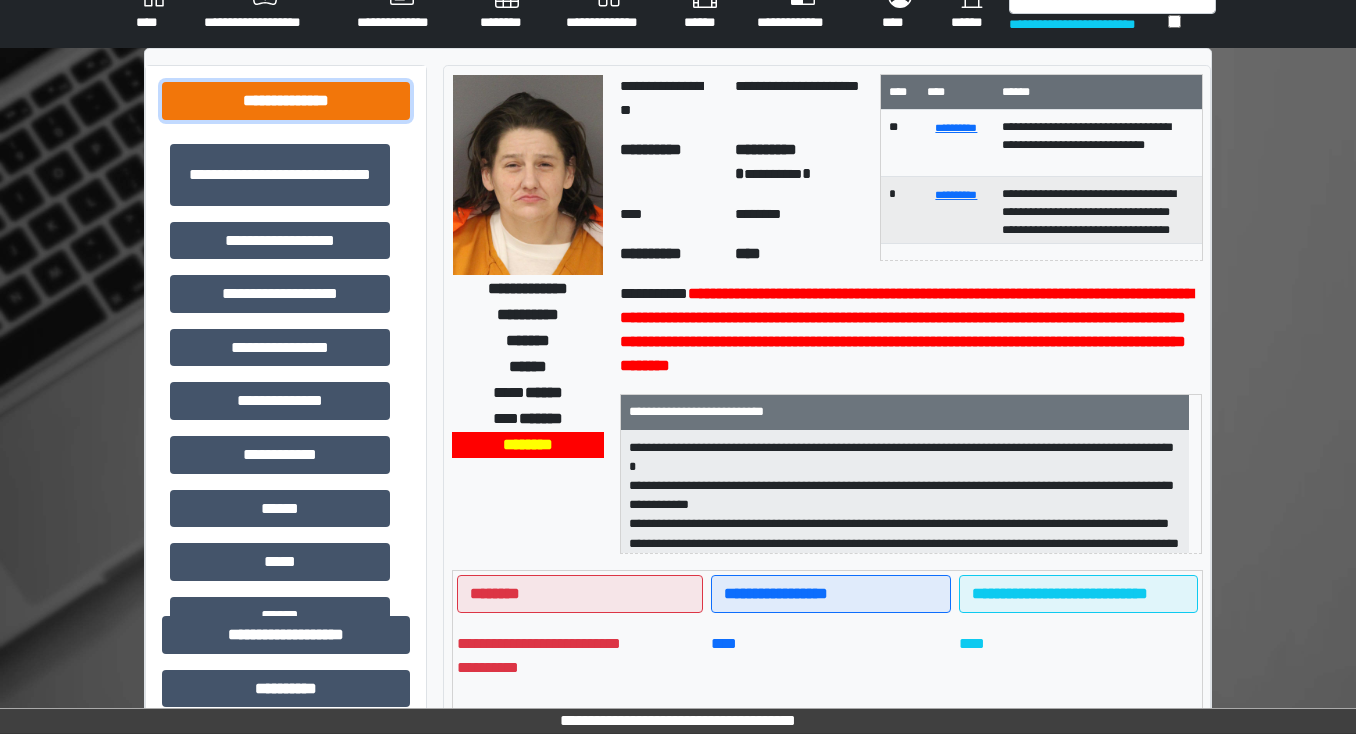 click on "**********" at bounding box center [286, 101] 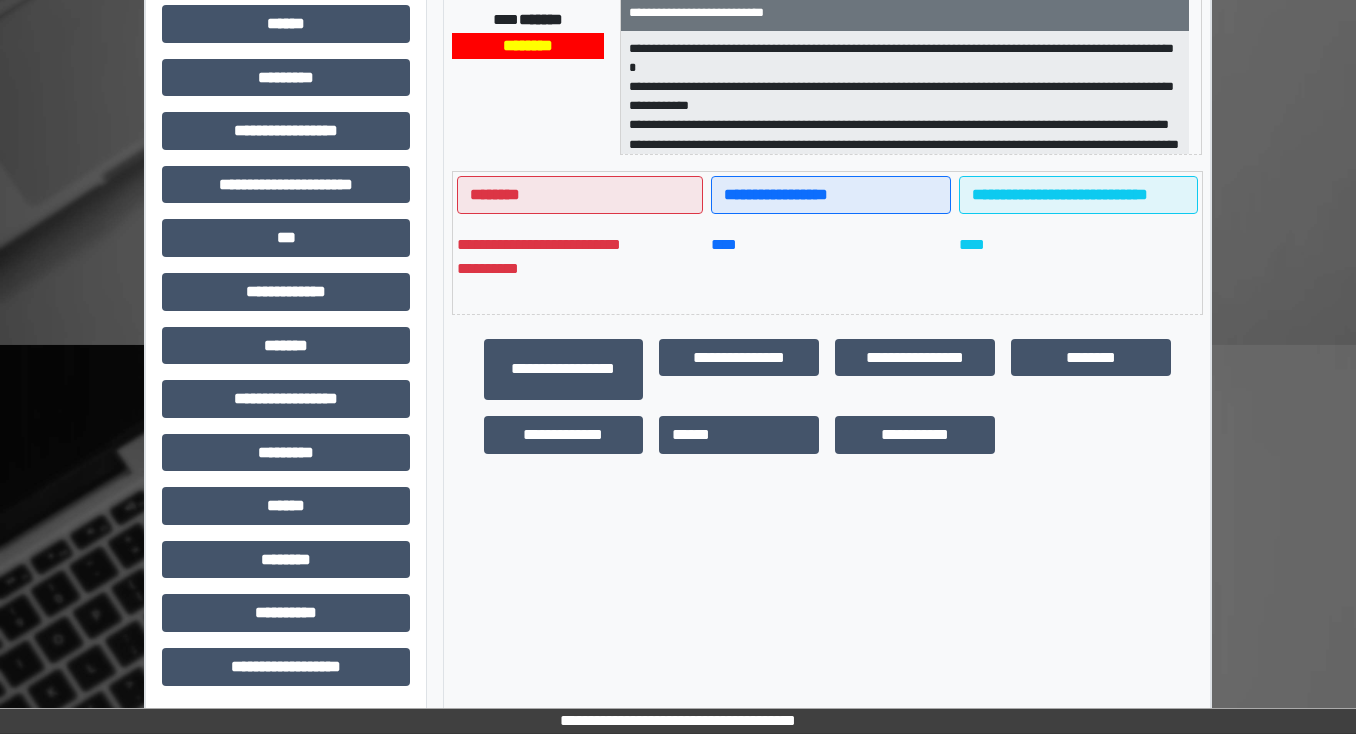 scroll, scrollTop: 456, scrollLeft: 0, axis: vertical 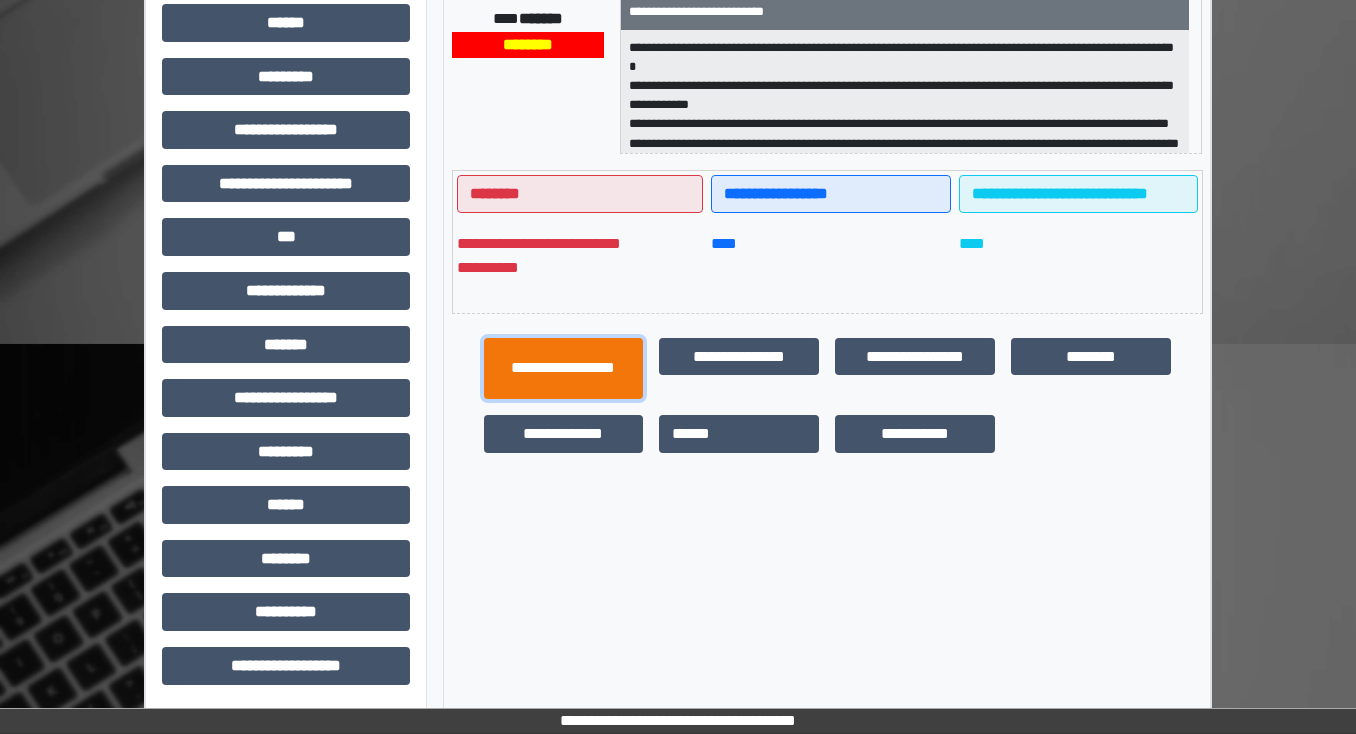 click on "**********" at bounding box center (564, 369) 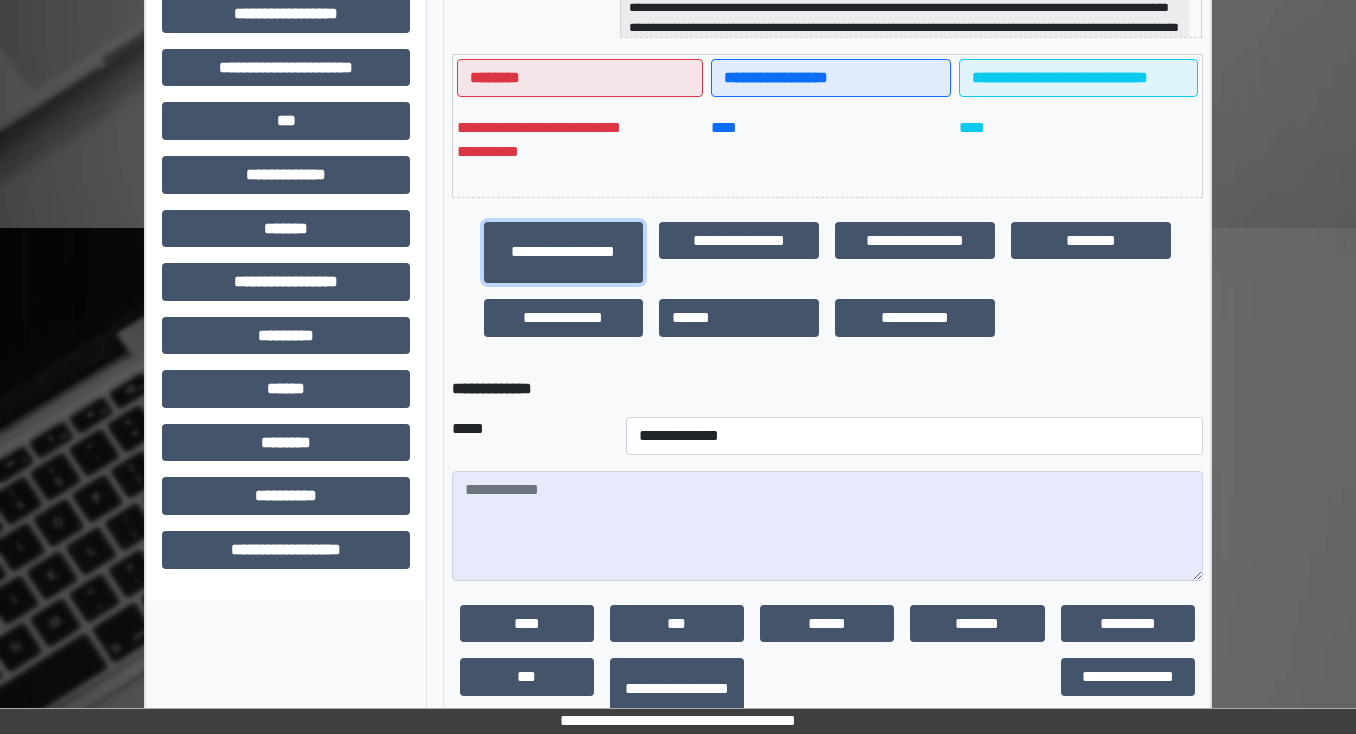 scroll, scrollTop: 700, scrollLeft: 0, axis: vertical 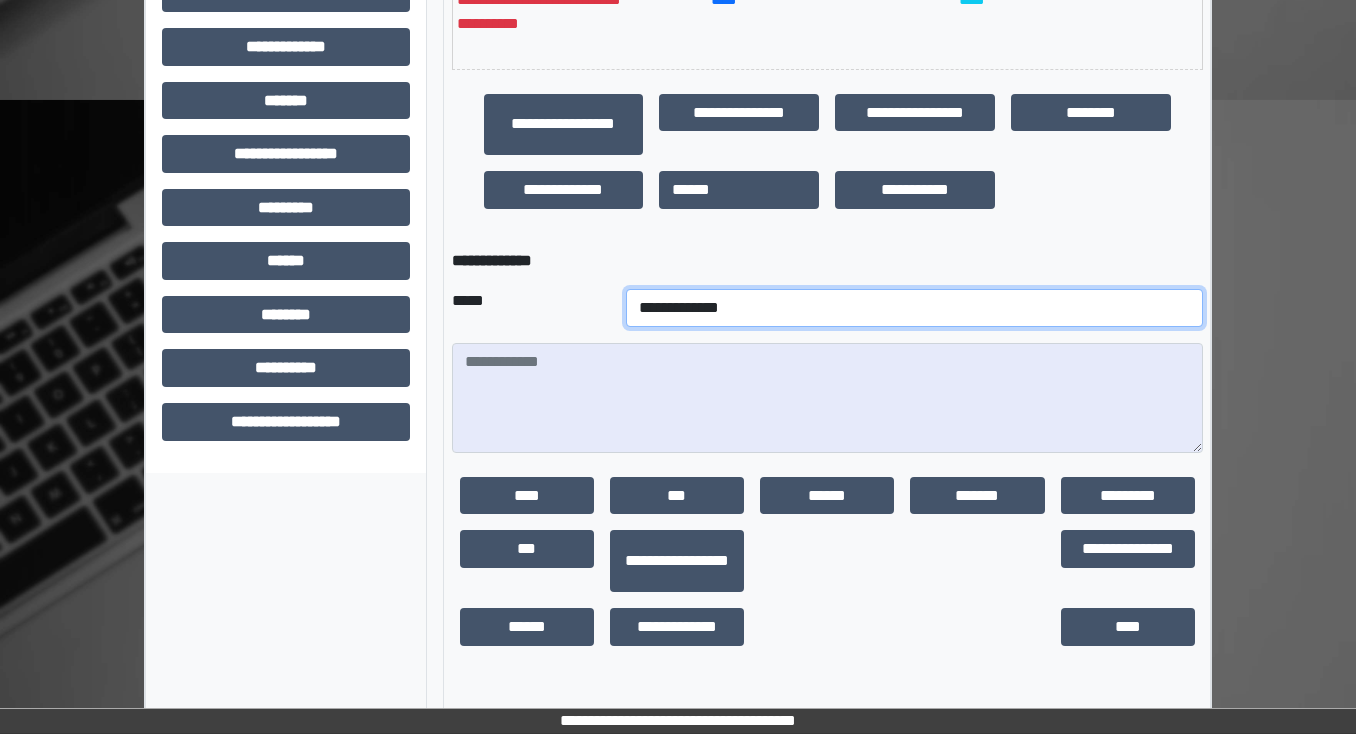 click on "**********" at bounding box center [914, 308] 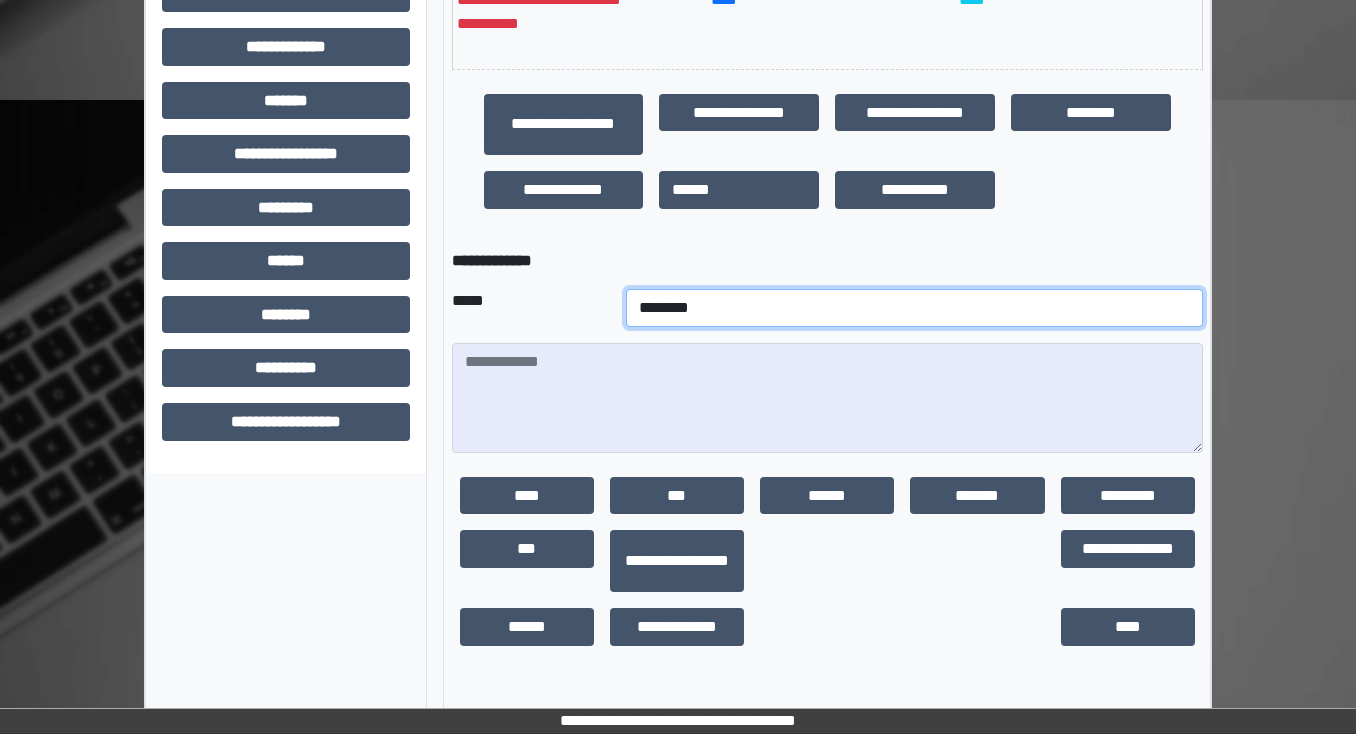 click on "**********" at bounding box center [914, 308] 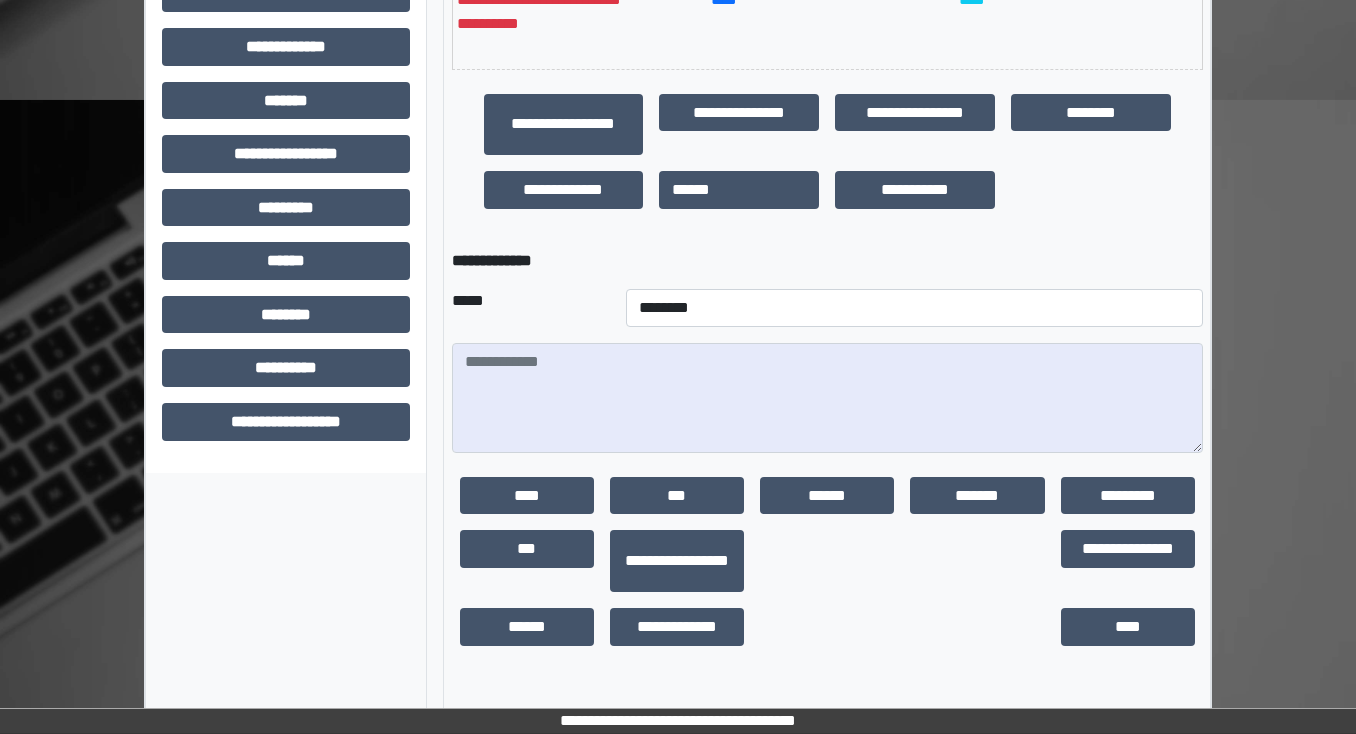 click at bounding box center (827, 398) 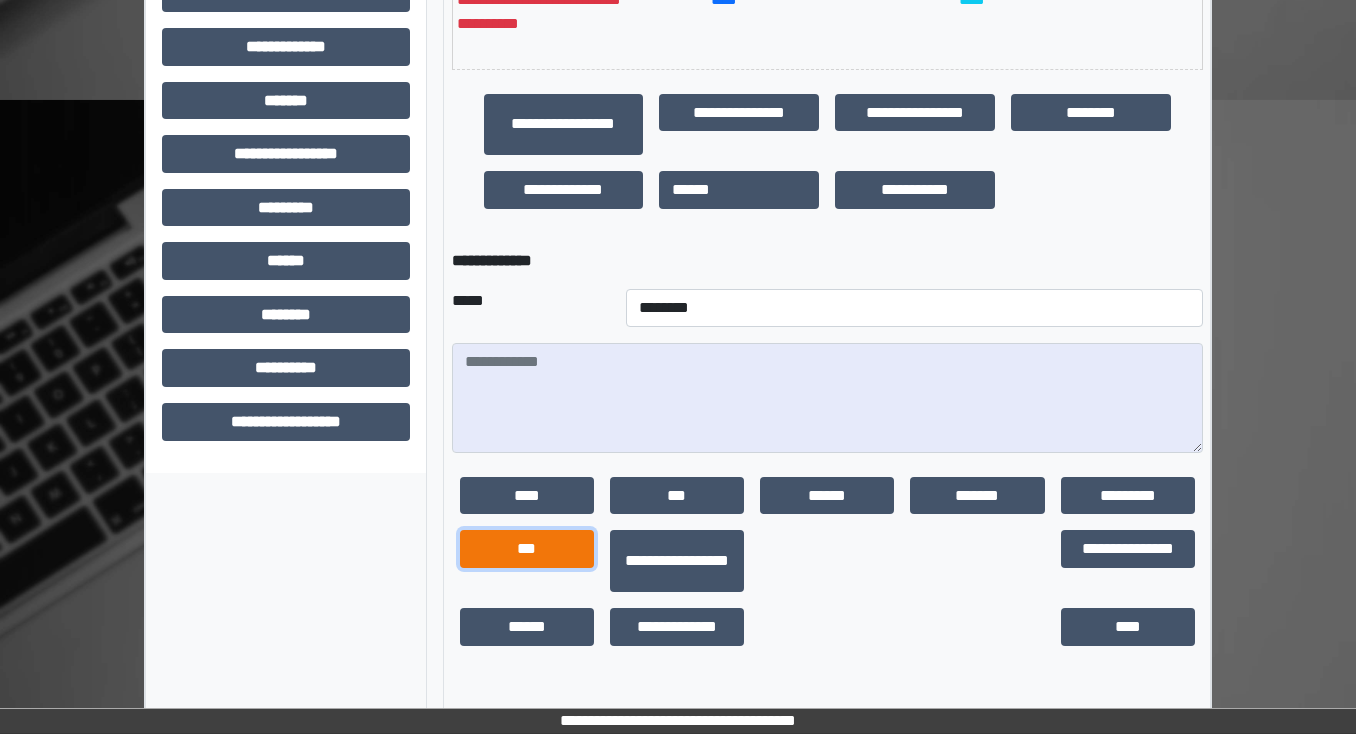 click on "***" at bounding box center [527, 549] 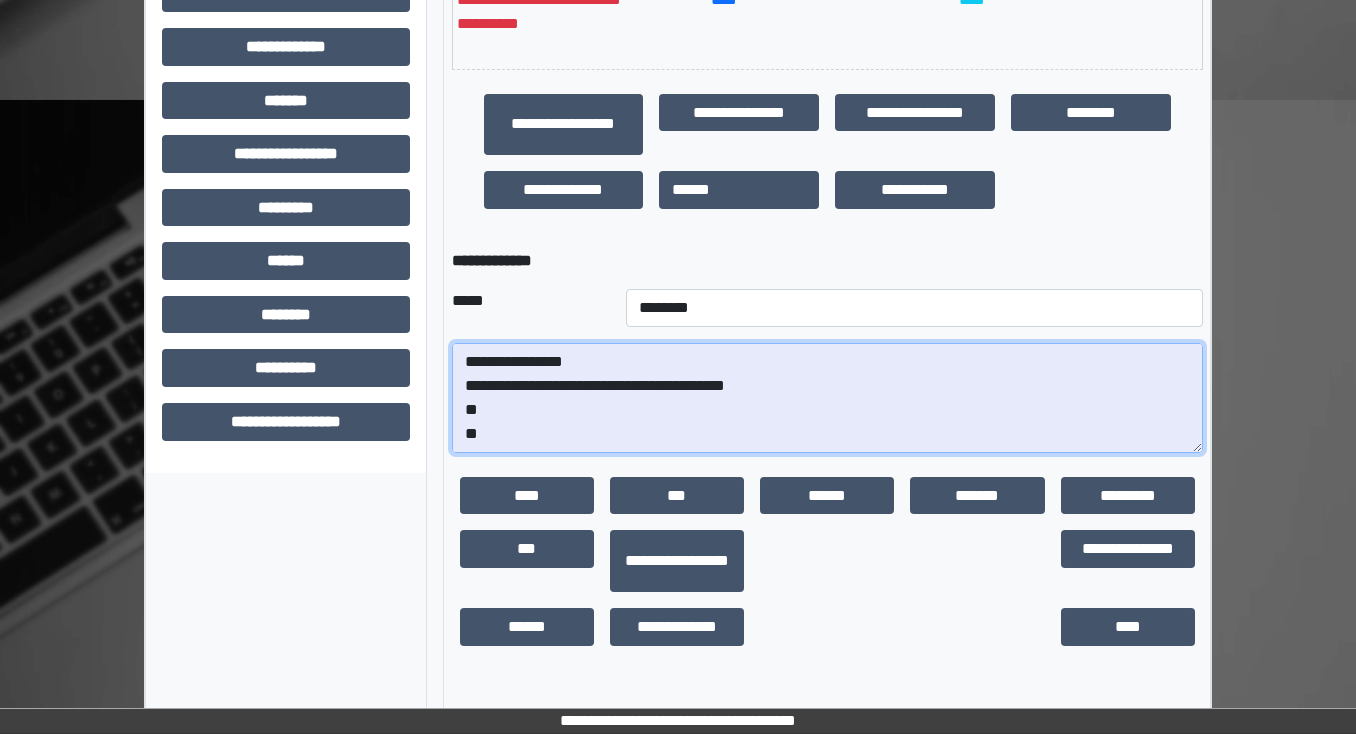 click on "**********" at bounding box center [827, 398] 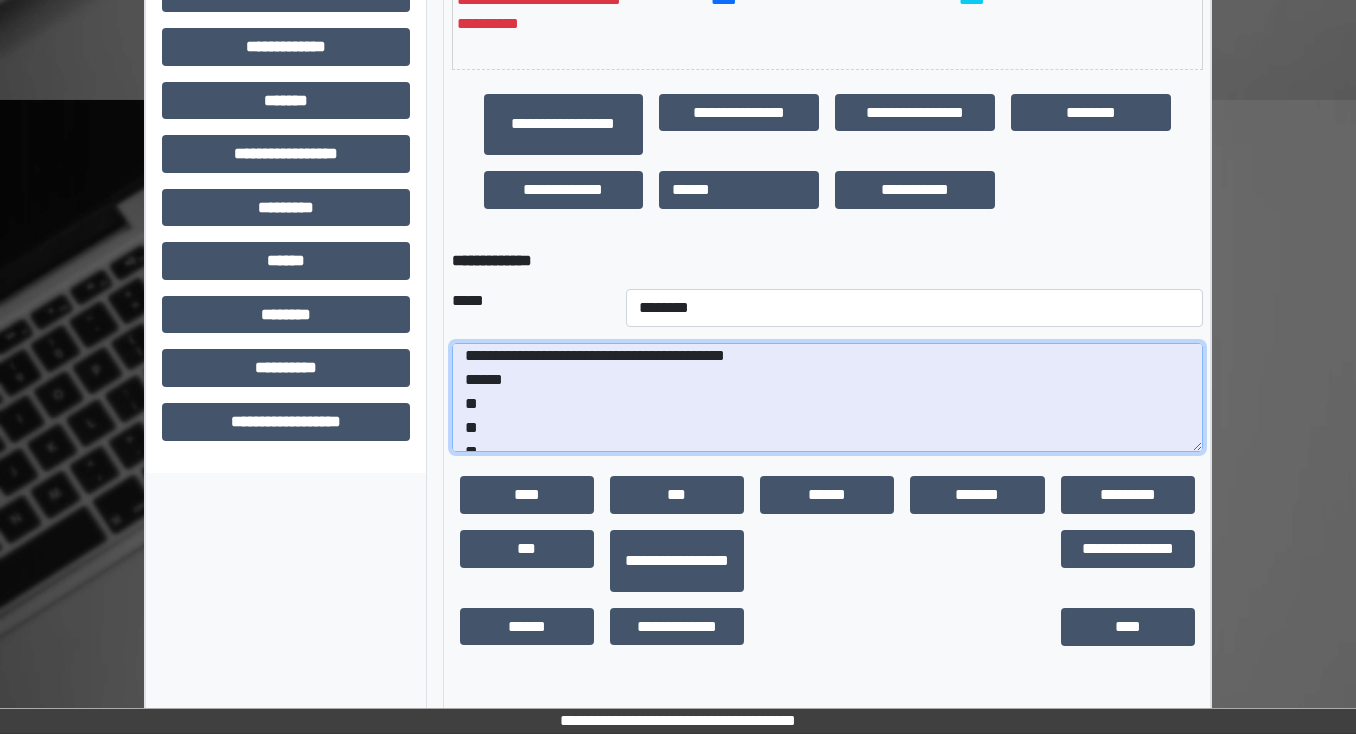 scroll, scrollTop: 48, scrollLeft: 0, axis: vertical 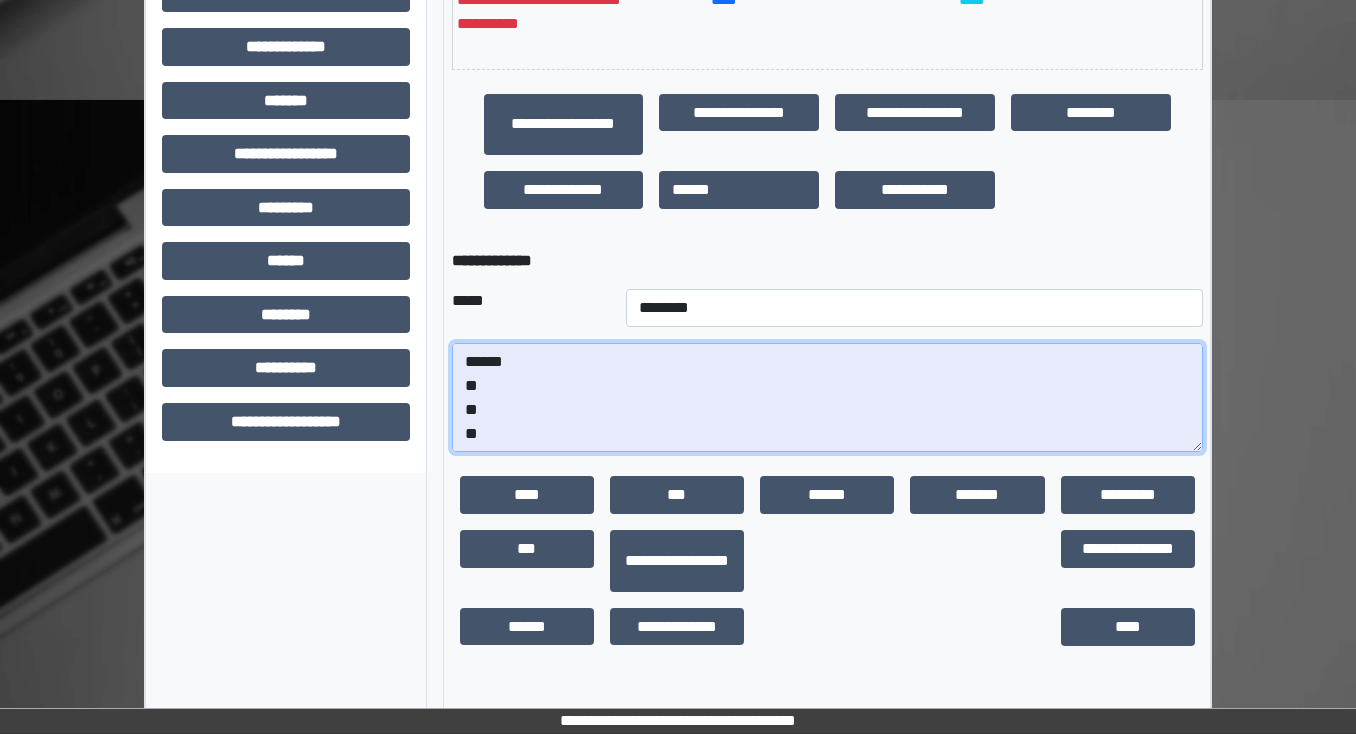 drag, startPoint x: 496, startPoint y: 464, endPoint x: 457, endPoint y: 461, distance: 39.115215 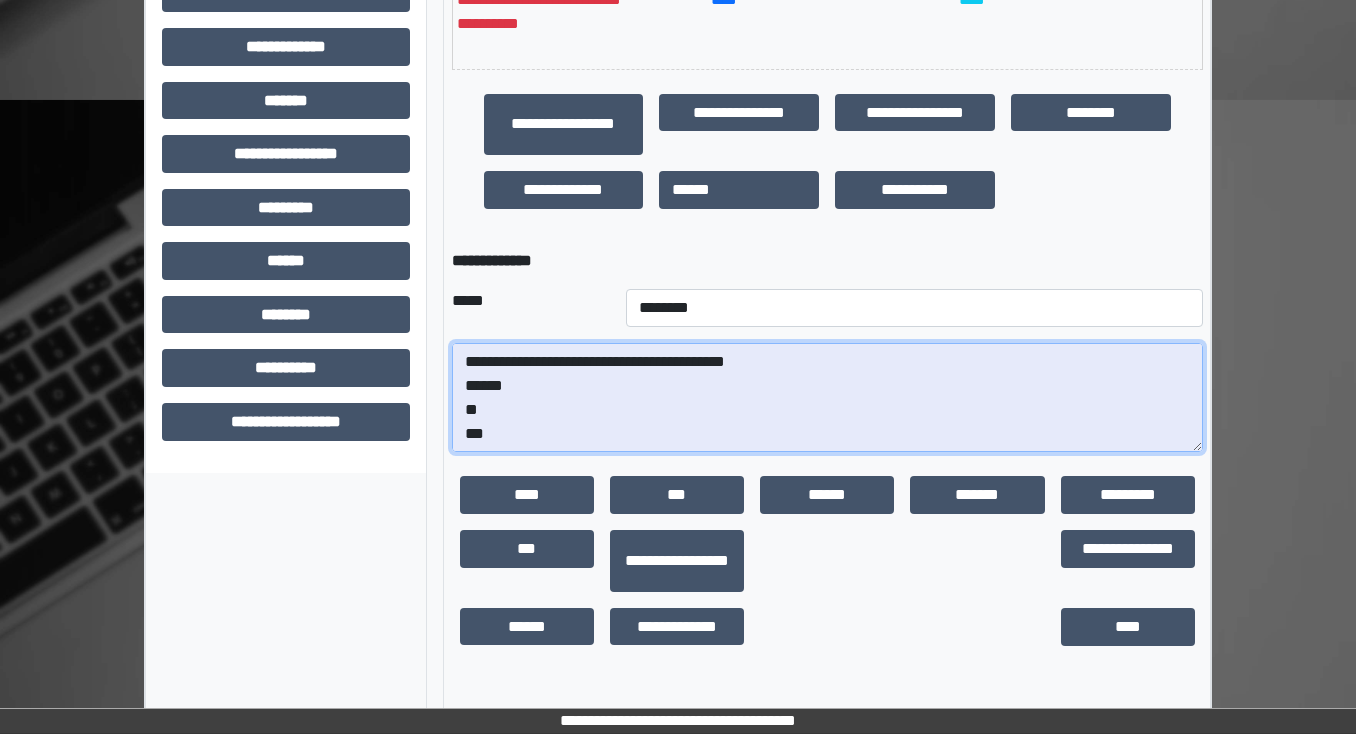 click on "**********" at bounding box center [827, 398] 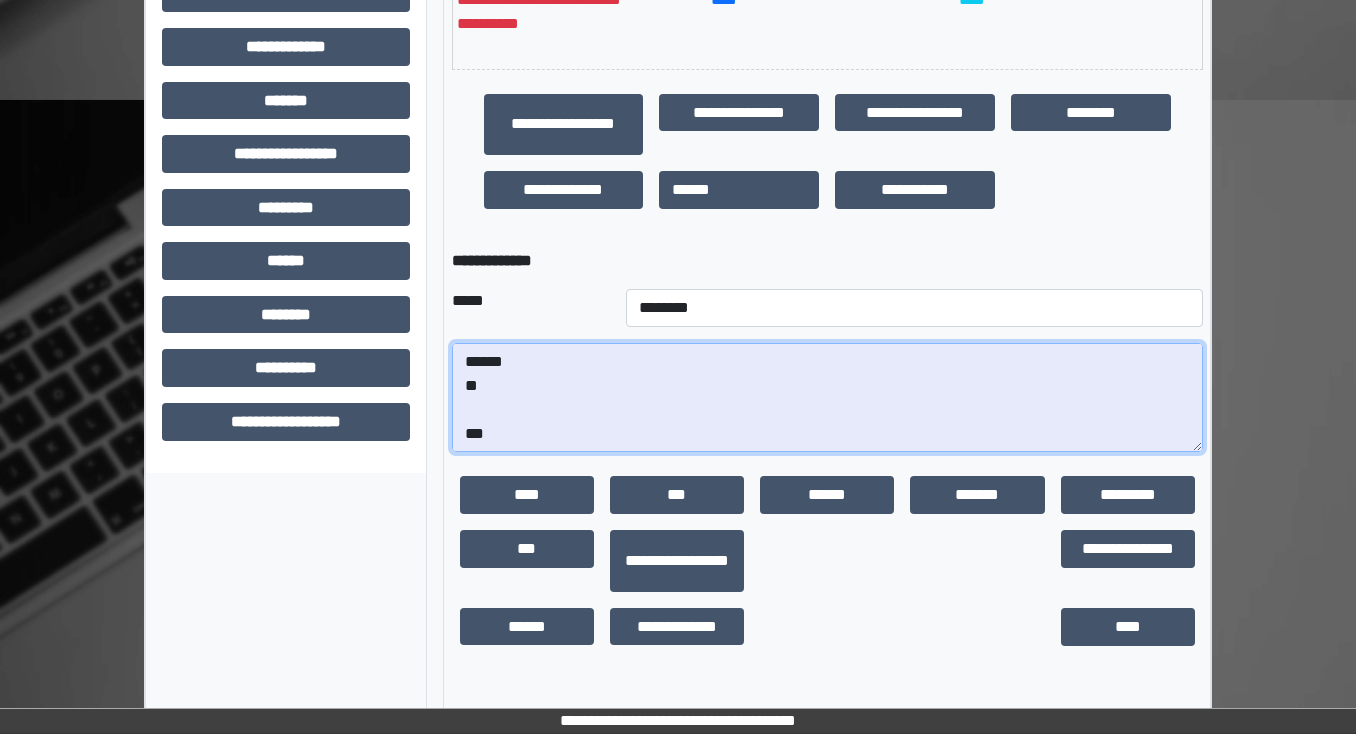 click on "**********" at bounding box center (827, 398) 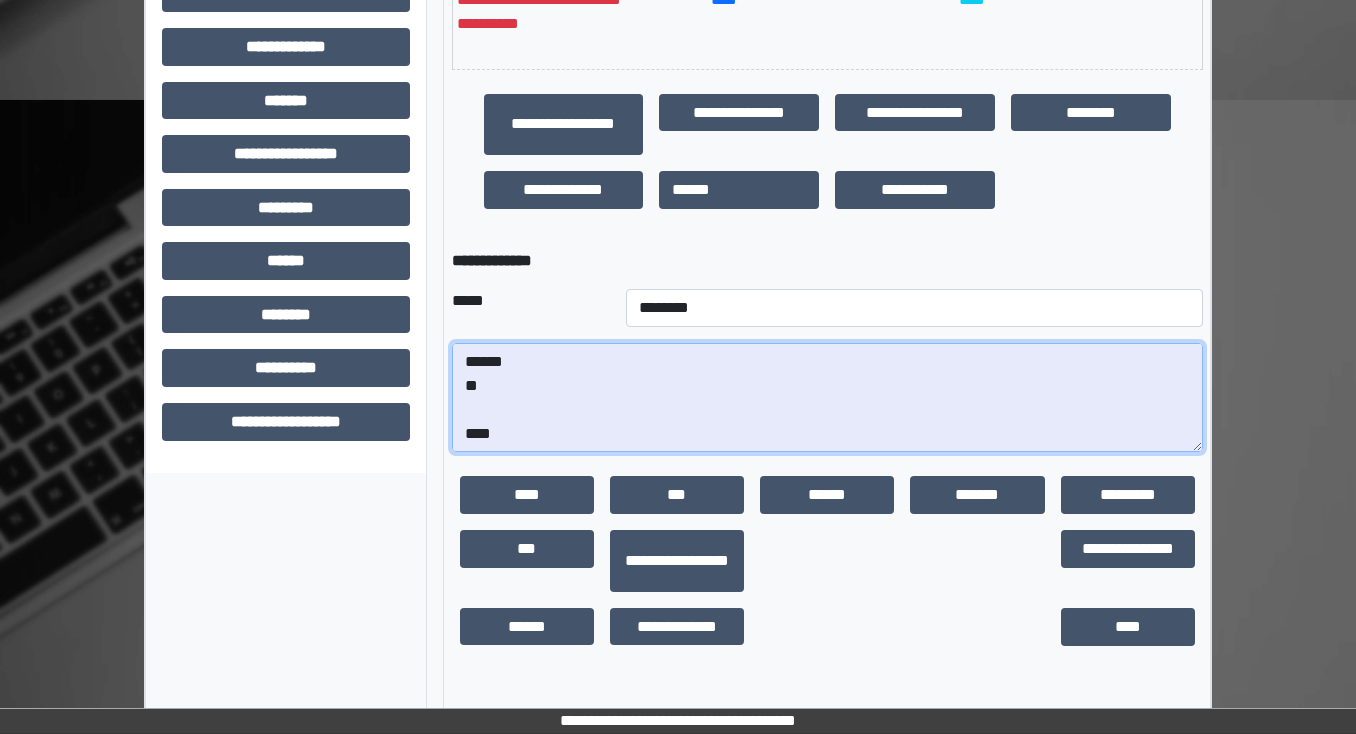 scroll, scrollTop: 72, scrollLeft: 0, axis: vertical 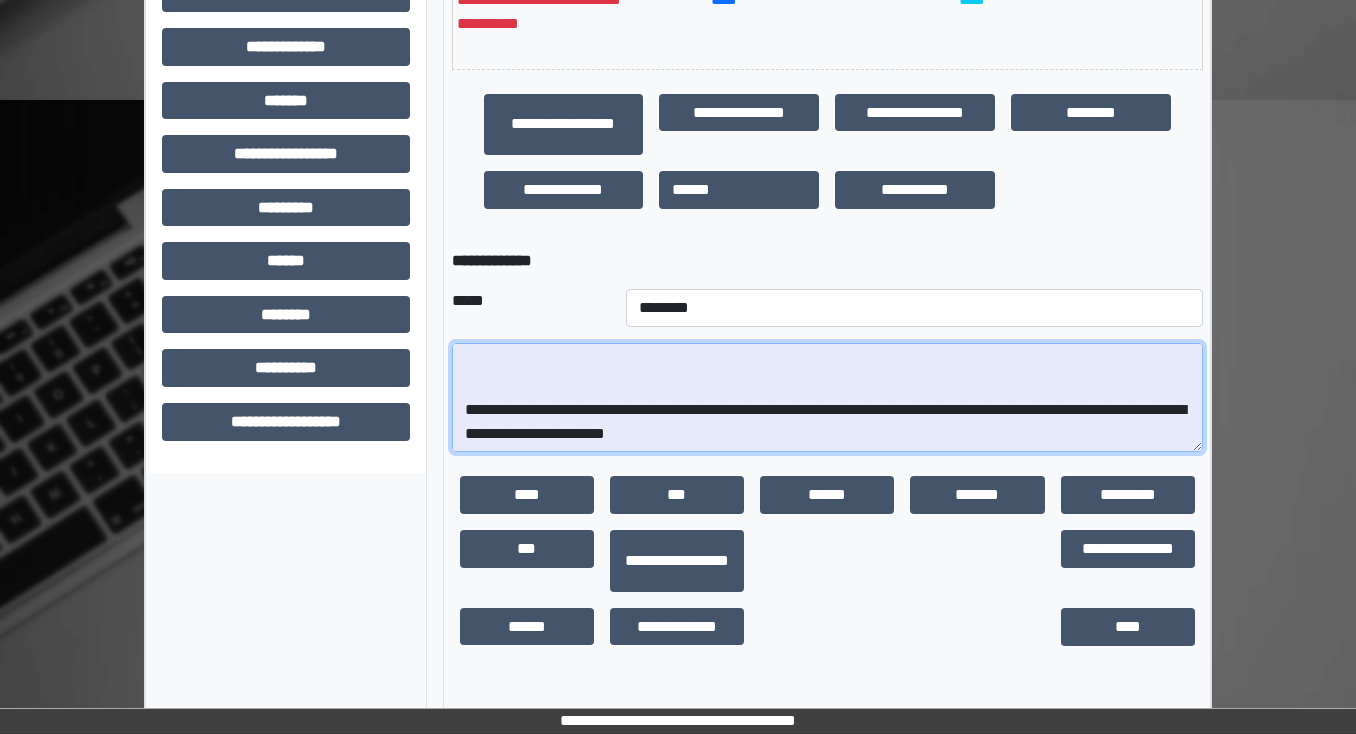 click on "**********" at bounding box center (827, 398) 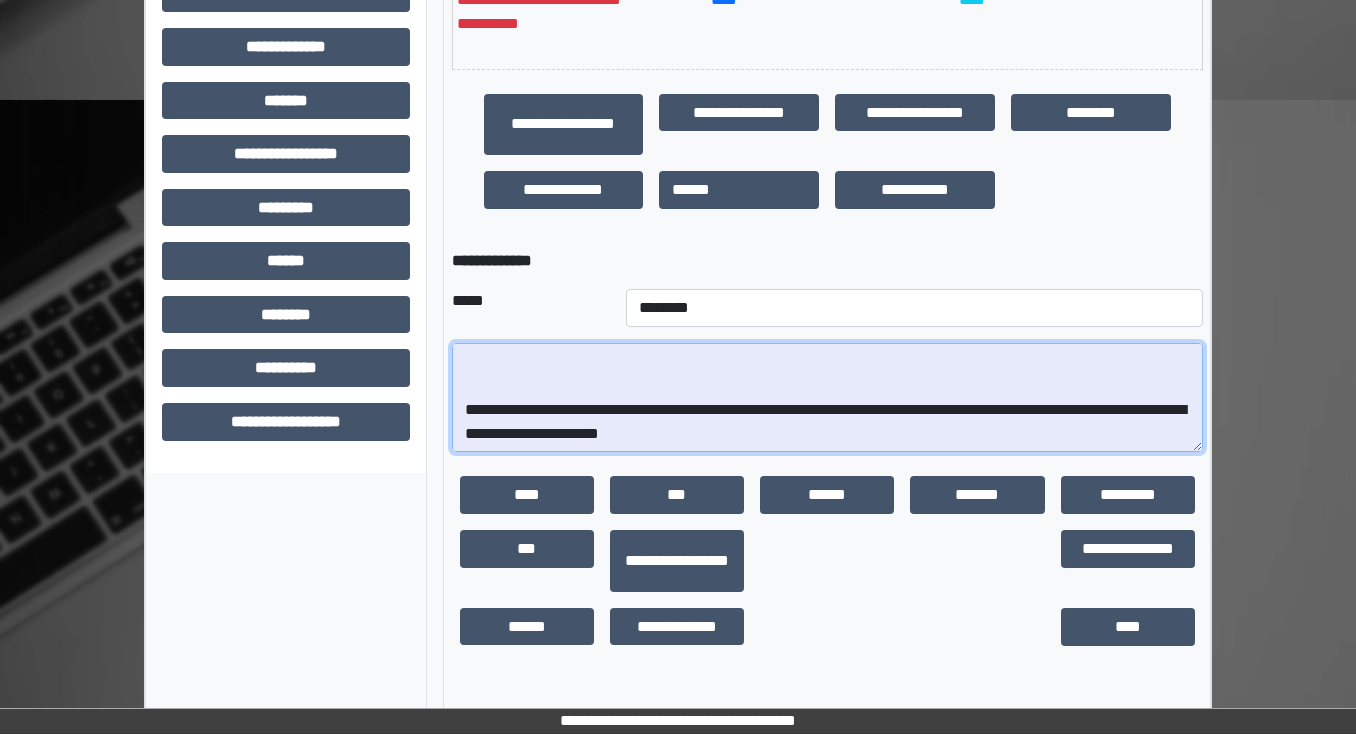 scroll, scrollTop: 240, scrollLeft: 0, axis: vertical 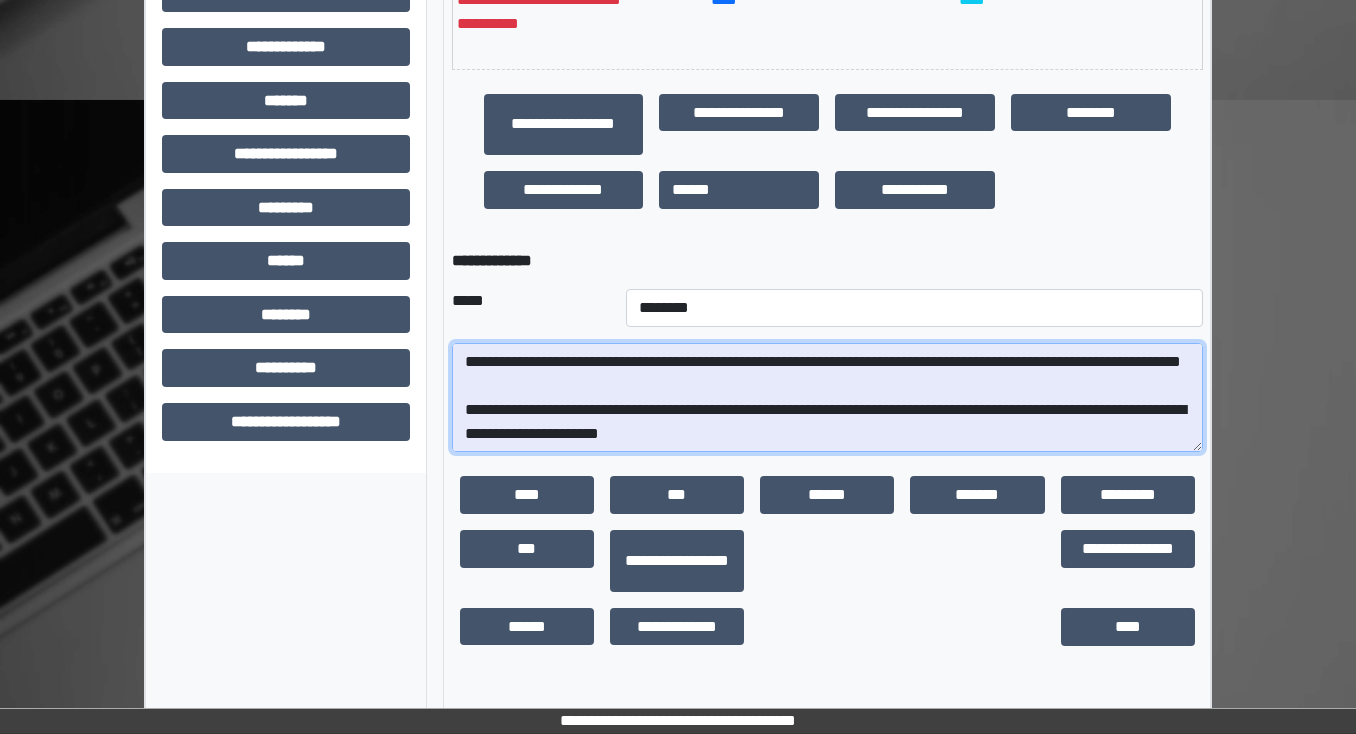 click on "**********" at bounding box center (827, 398) 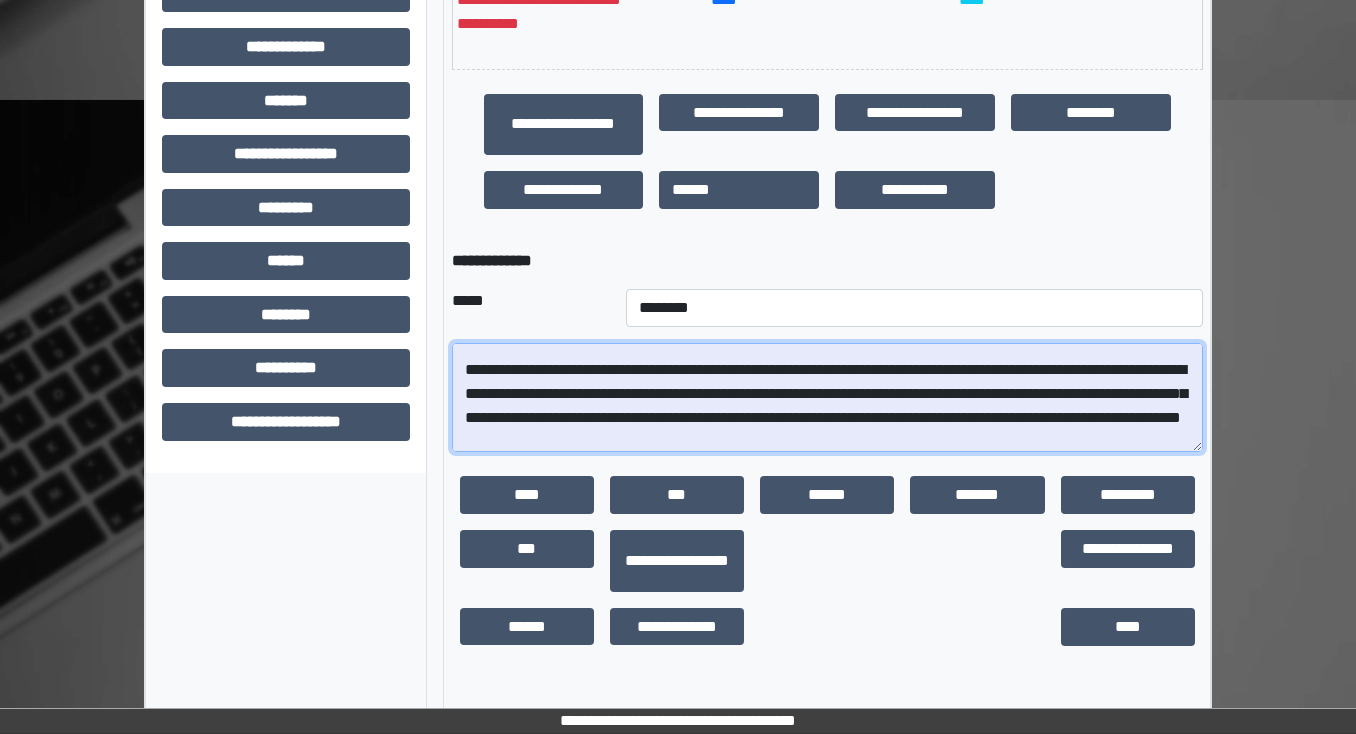 drag, startPoint x: 904, startPoint y: 394, endPoint x: 727, endPoint y: 400, distance: 177.10167 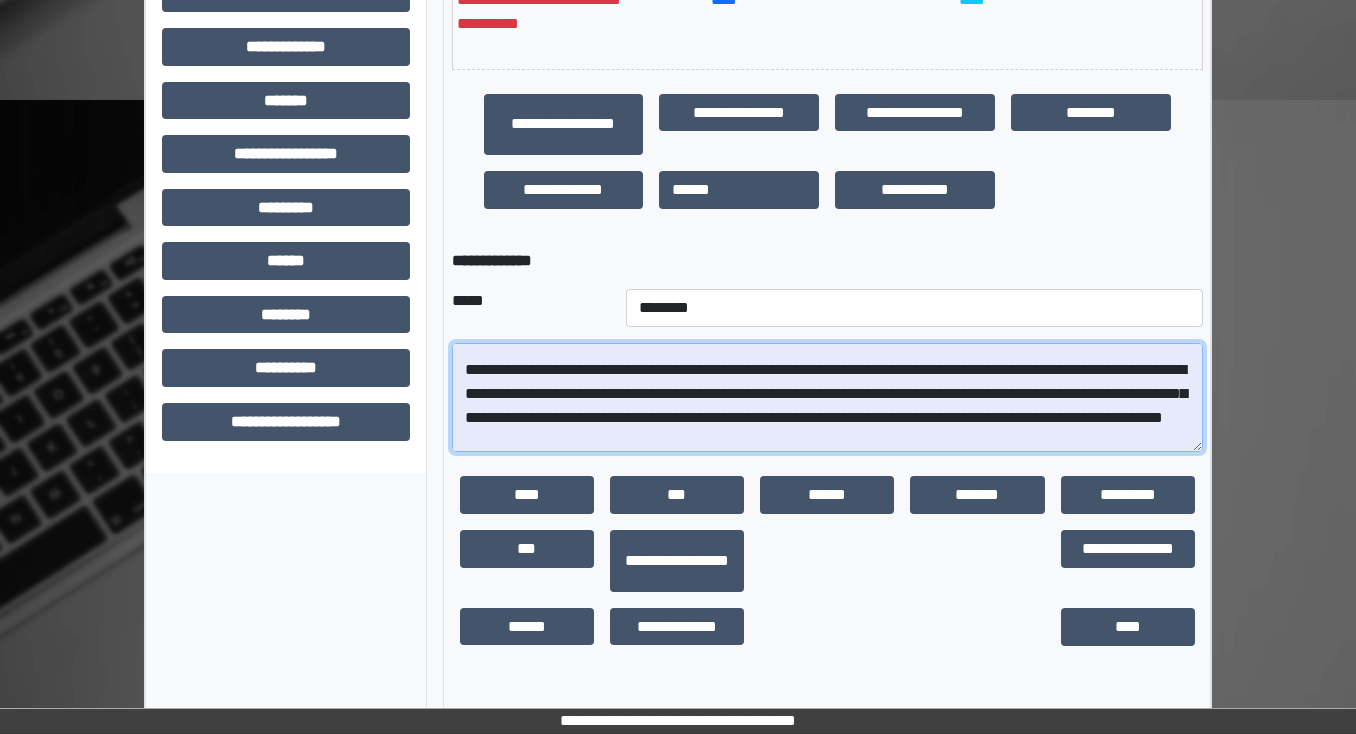 click on "**********" at bounding box center (827, 398) 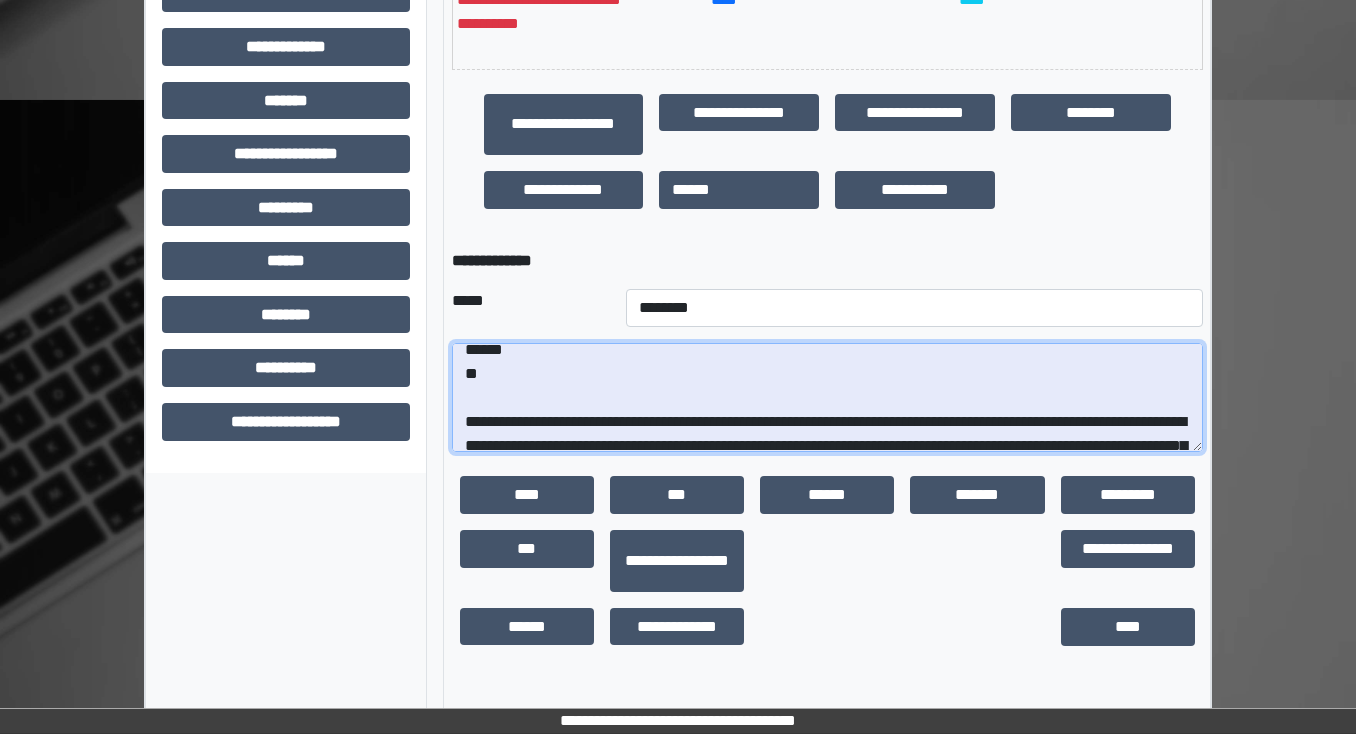 scroll, scrollTop: 32, scrollLeft: 0, axis: vertical 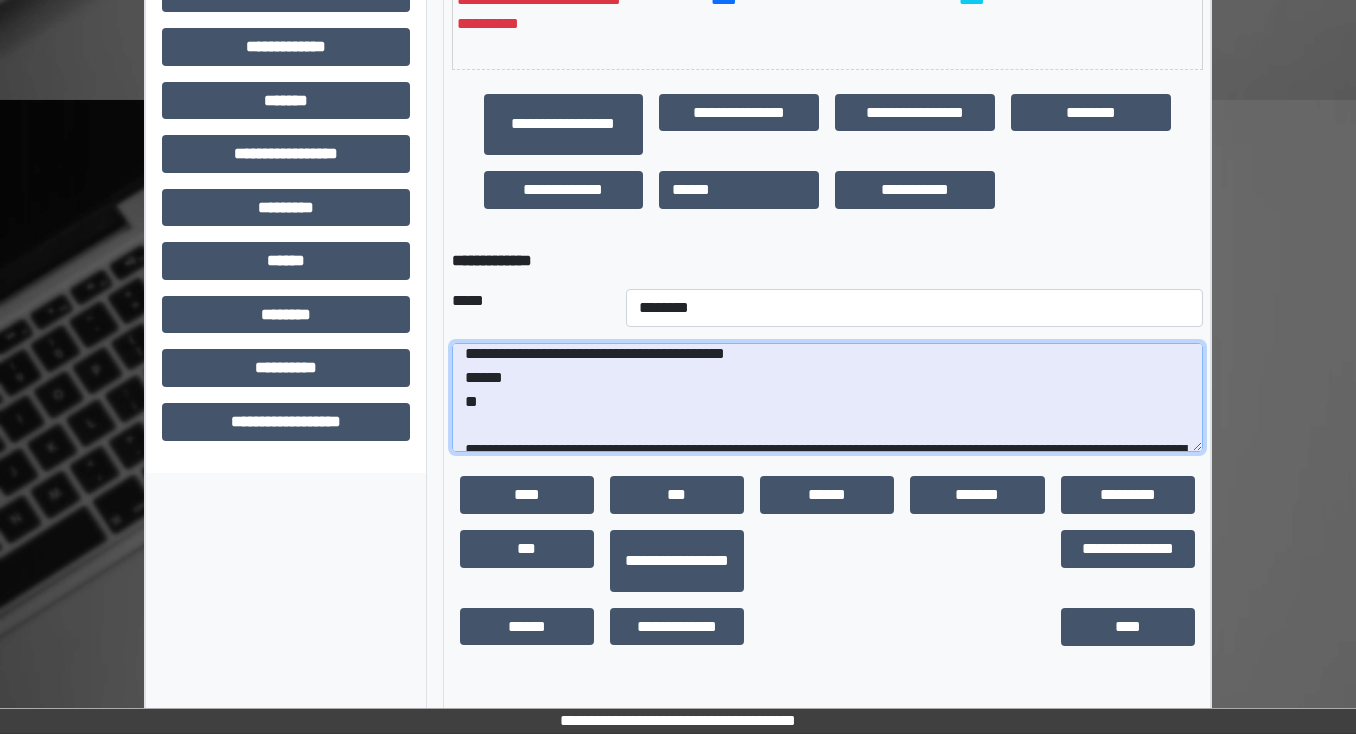 click on "**********" at bounding box center [827, 398] 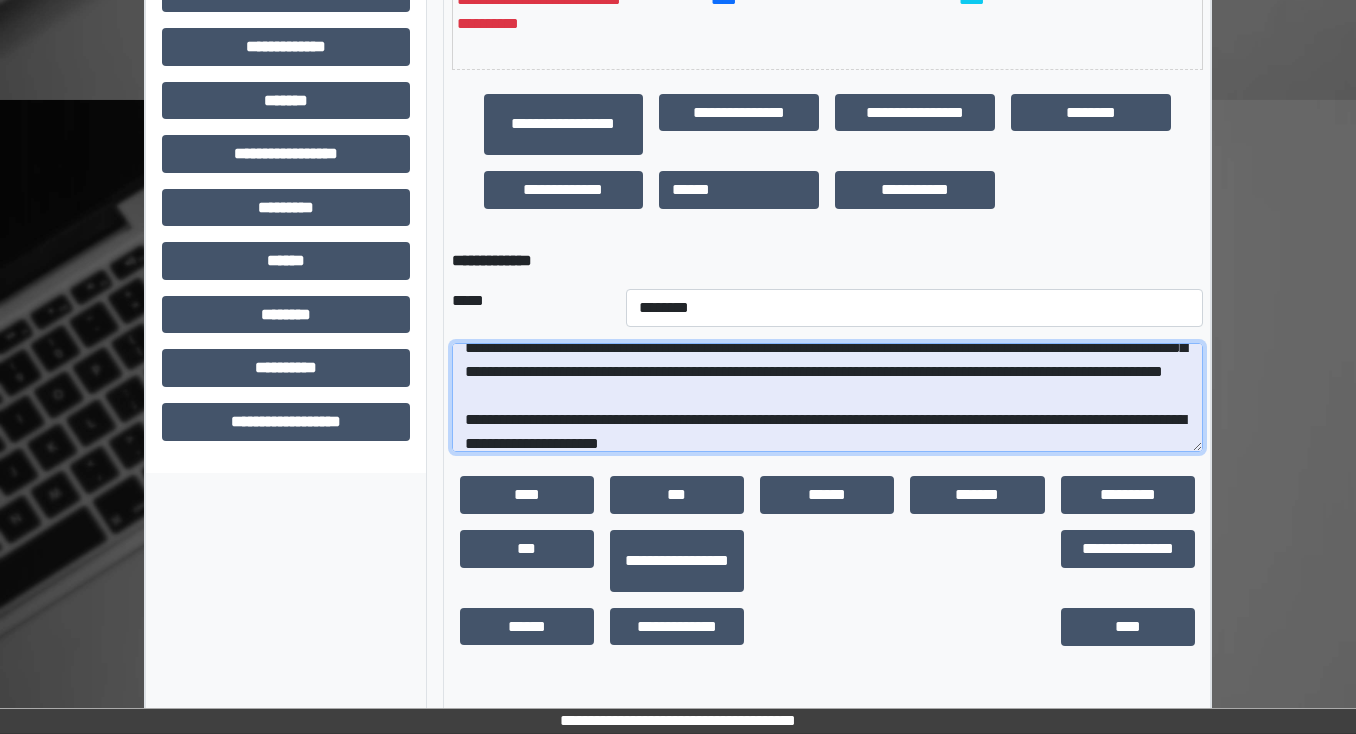 scroll, scrollTop: 192, scrollLeft: 0, axis: vertical 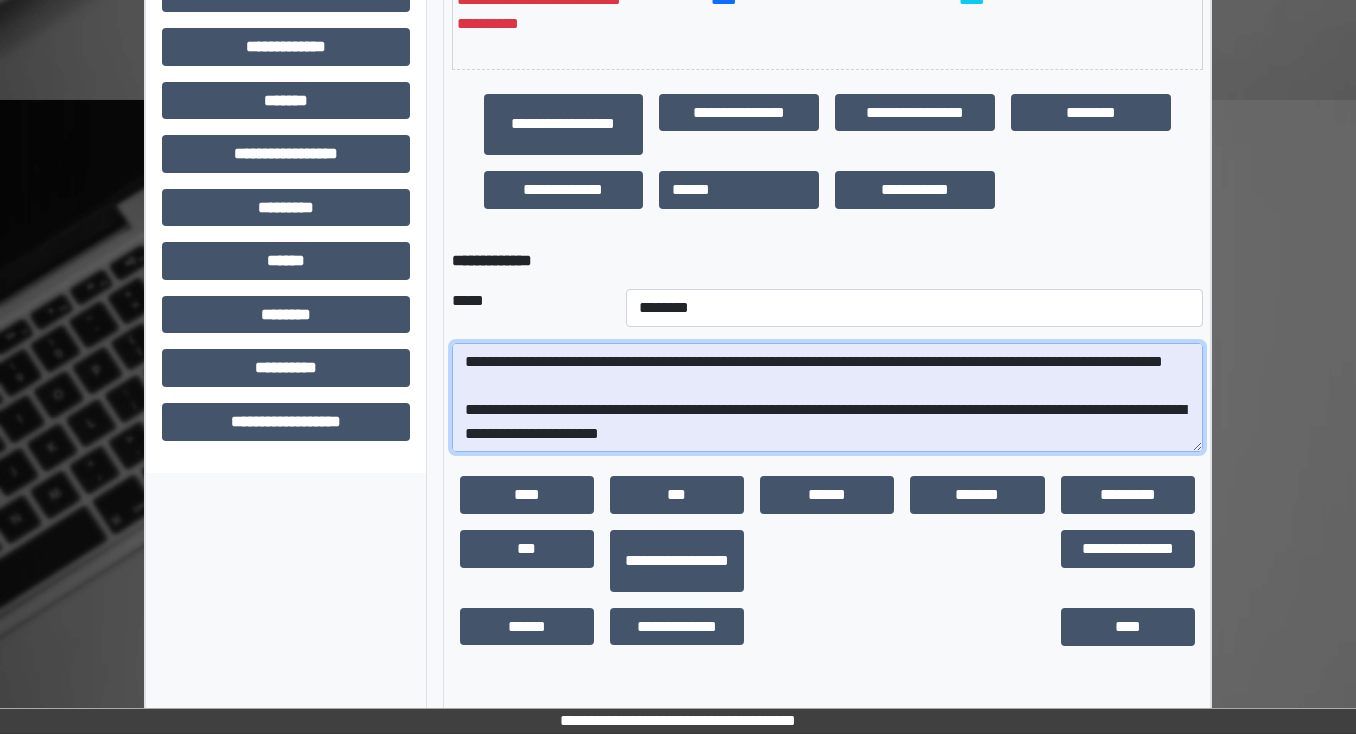 drag, startPoint x: 661, startPoint y: 389, endPoint x: 551, endPoint y: 396, distance: 110.2225 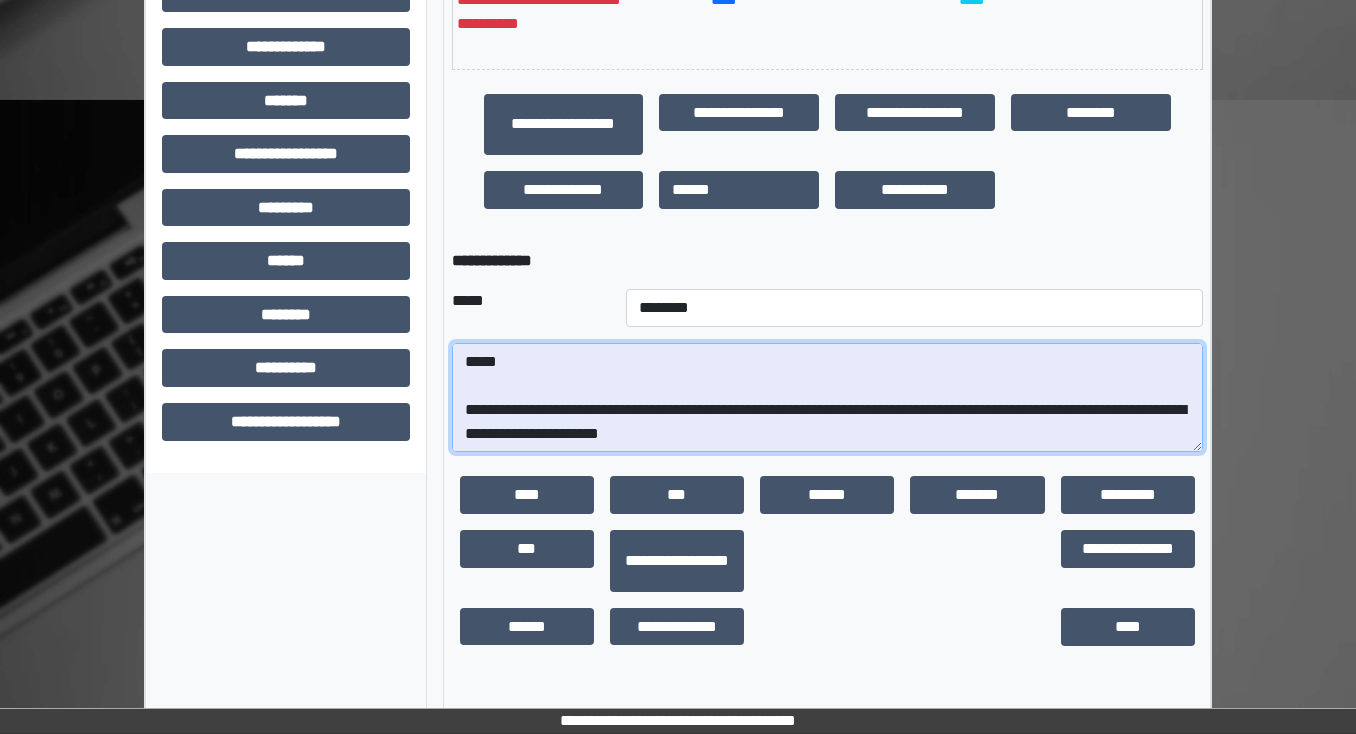 click on "**********" at bounding box center (827, 398) 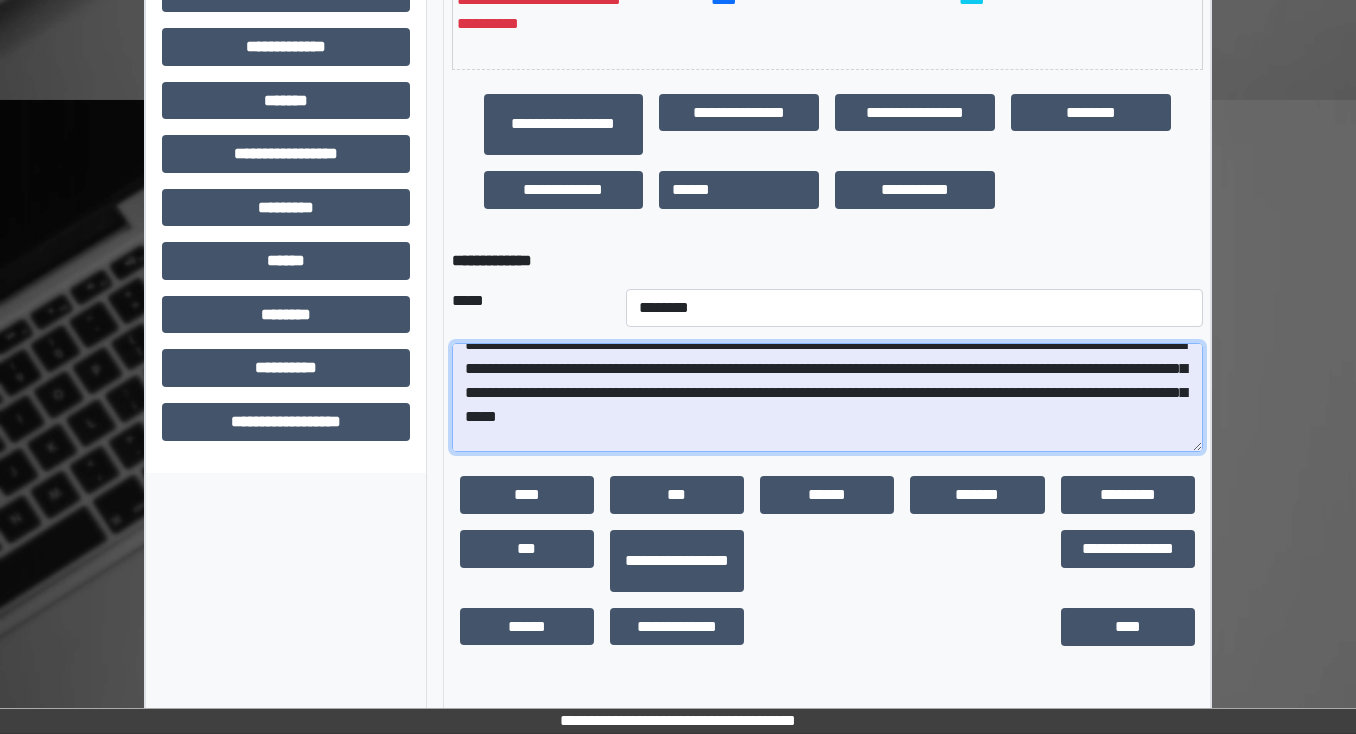 scroll, scrollTop: 112, scrollLeft: 0, axis: vertical 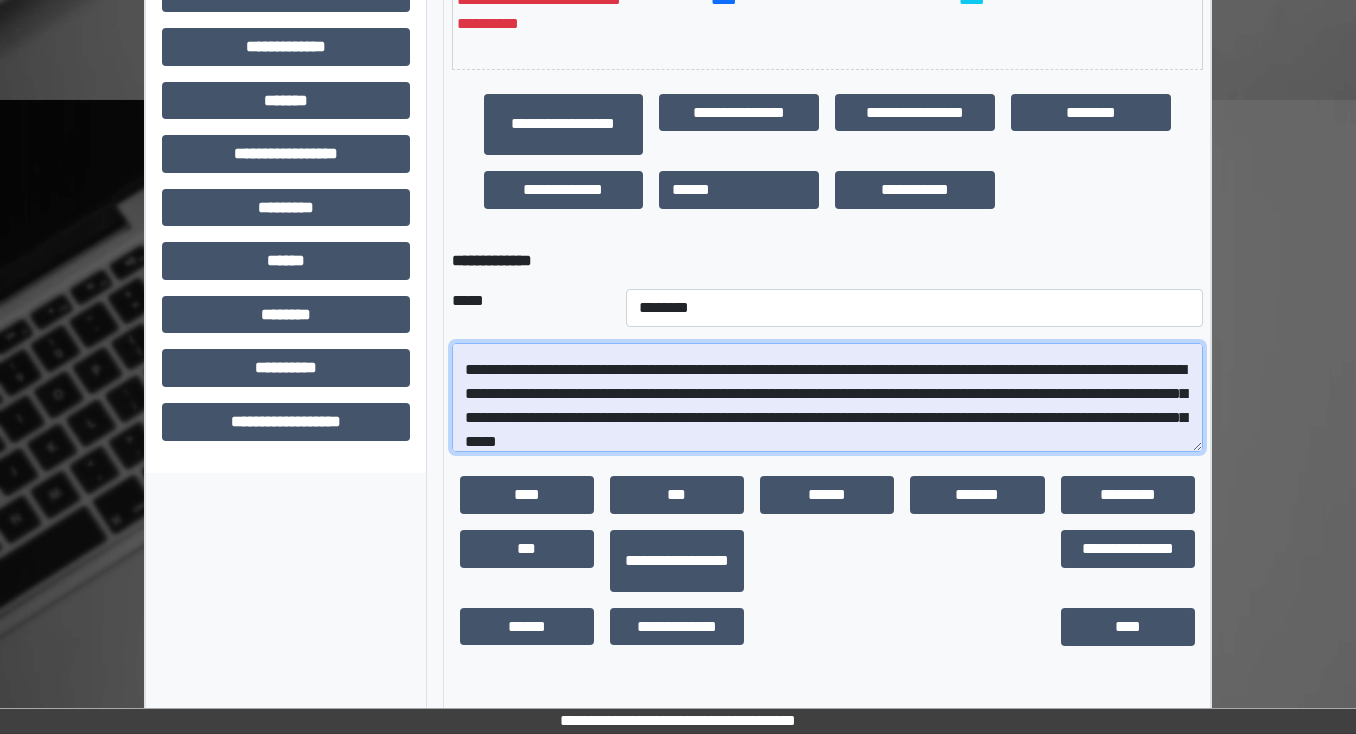 drag, startPoint x: 743, startPoint y: 419, endPoint x: 505, endPoint y: 412, distance: 238.10292 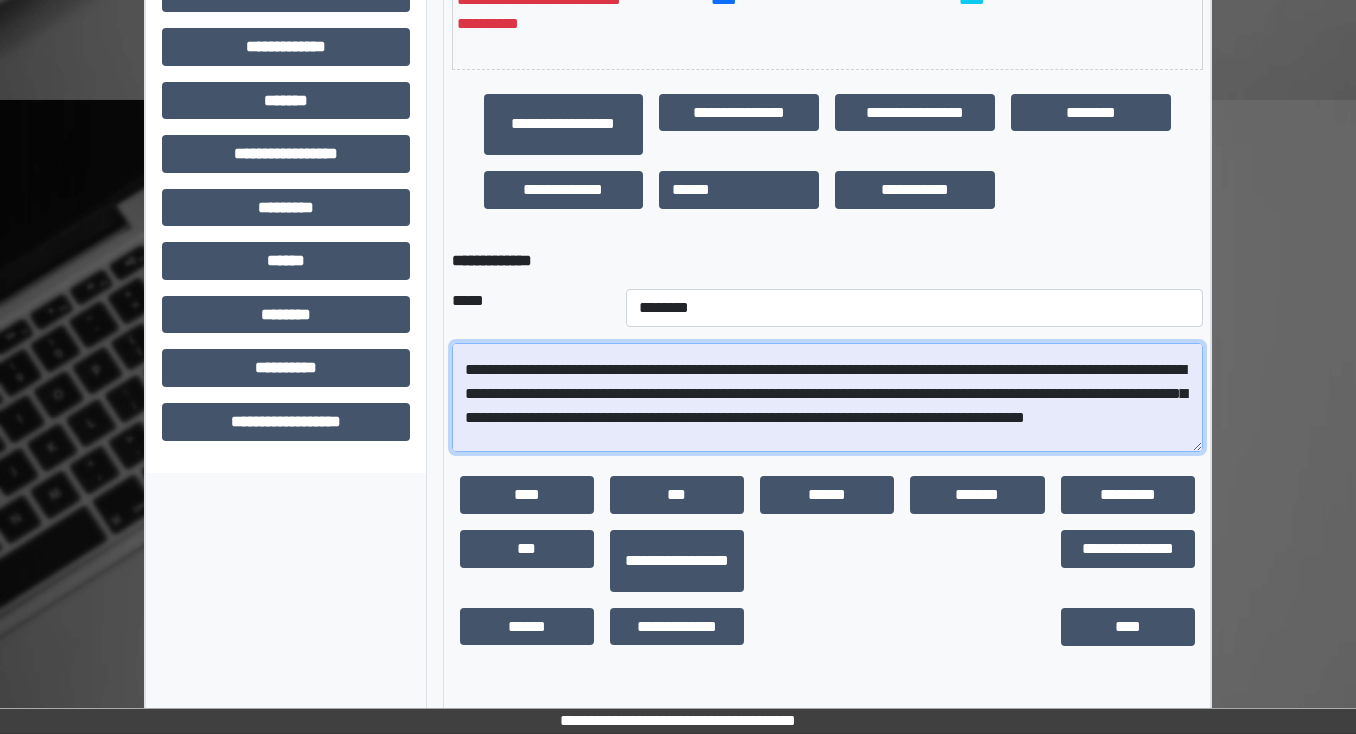 drag, startPoint x: 506, startPoint y: 418, endPoint x: 887, endPoint y: 400, distance: 381.42496 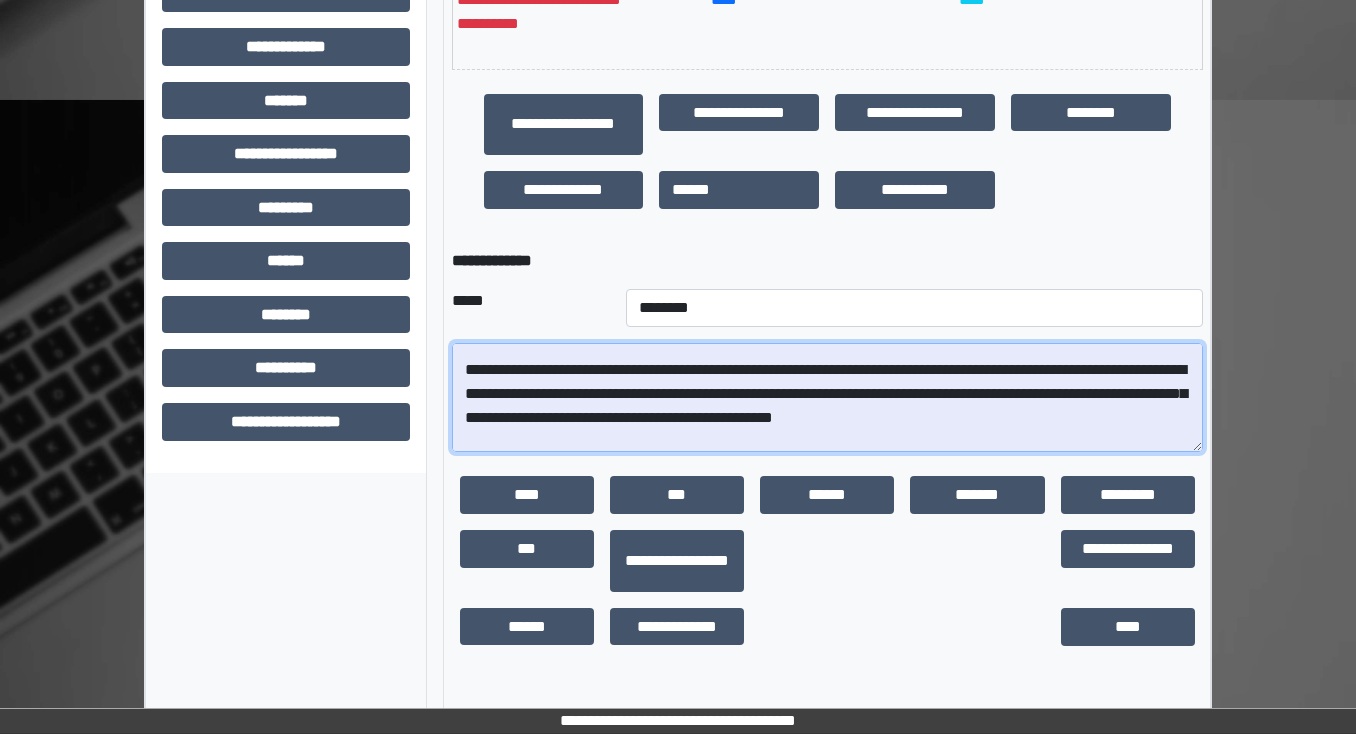 click on "**********" at bounding box center (827, 398) 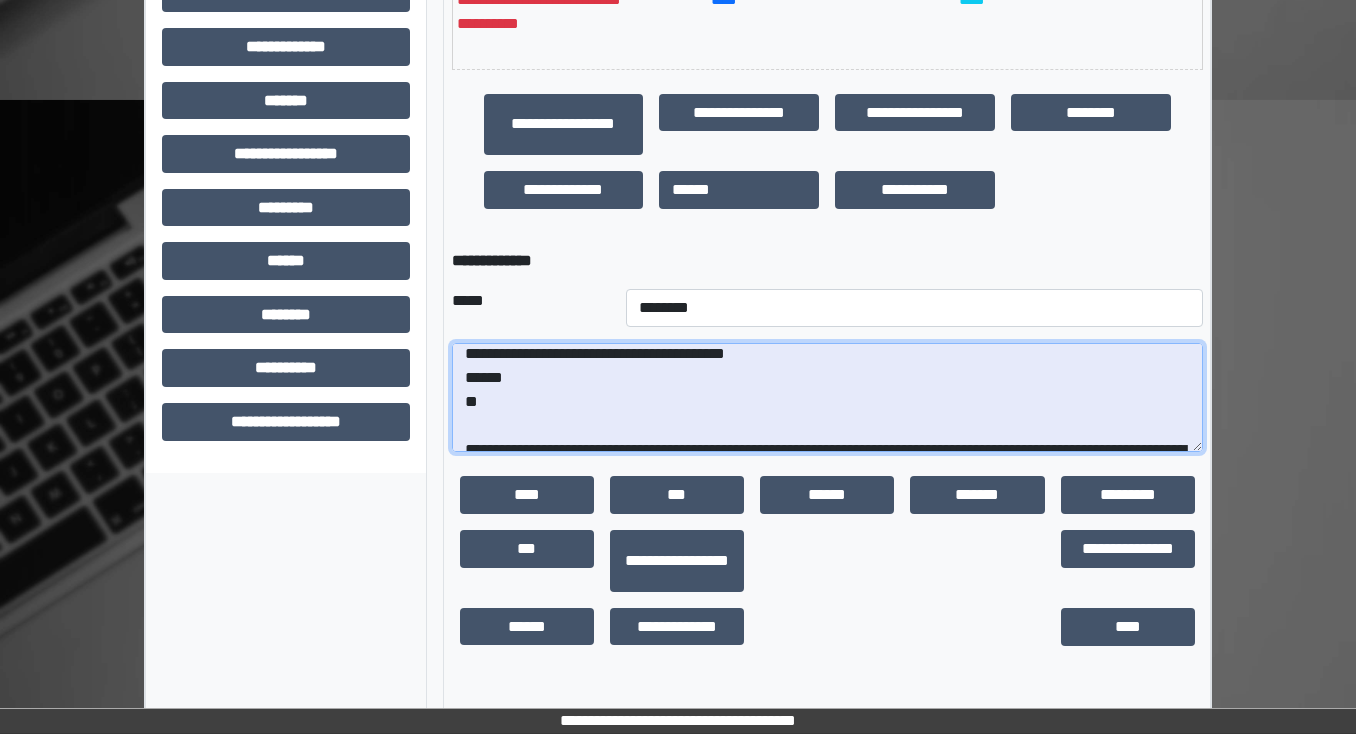 scroll, scrollTop: 8, scrollLeft: 0, axis: vertical 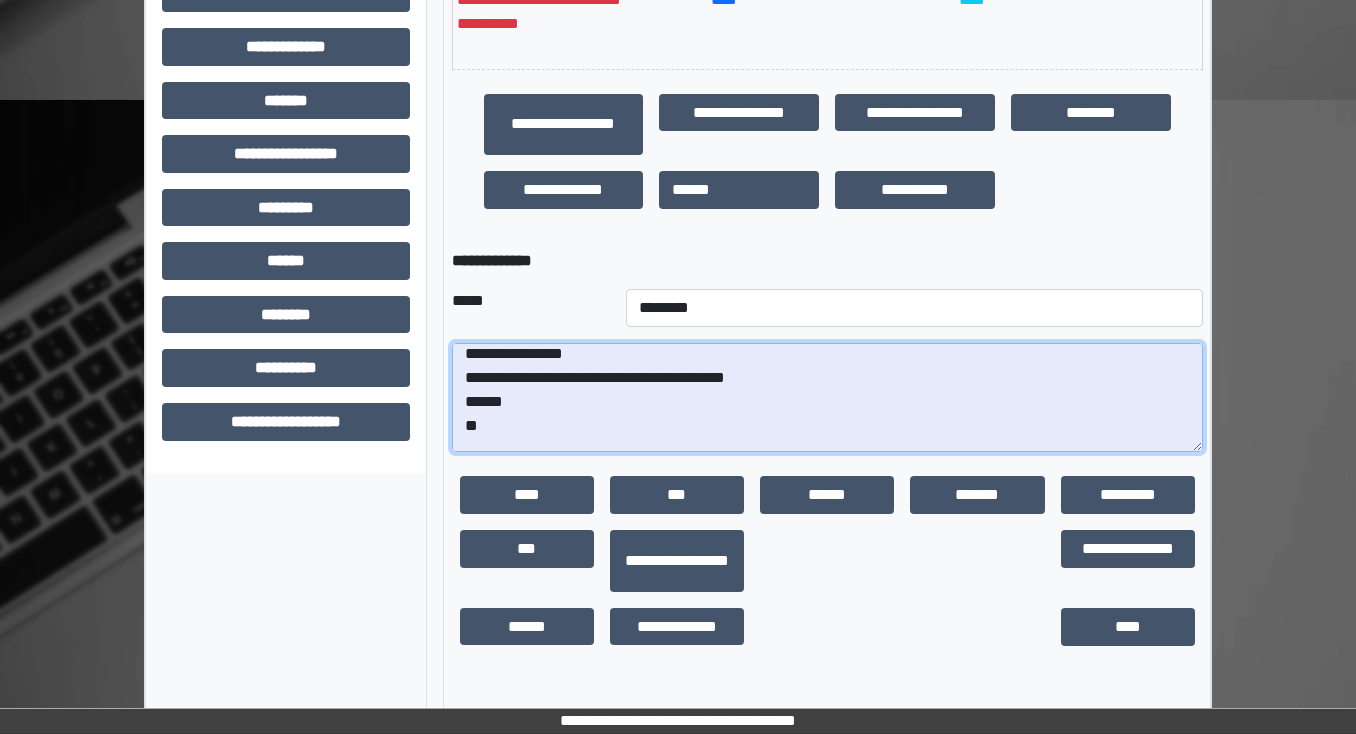 click on "**********" at bounding box center [827, 398] 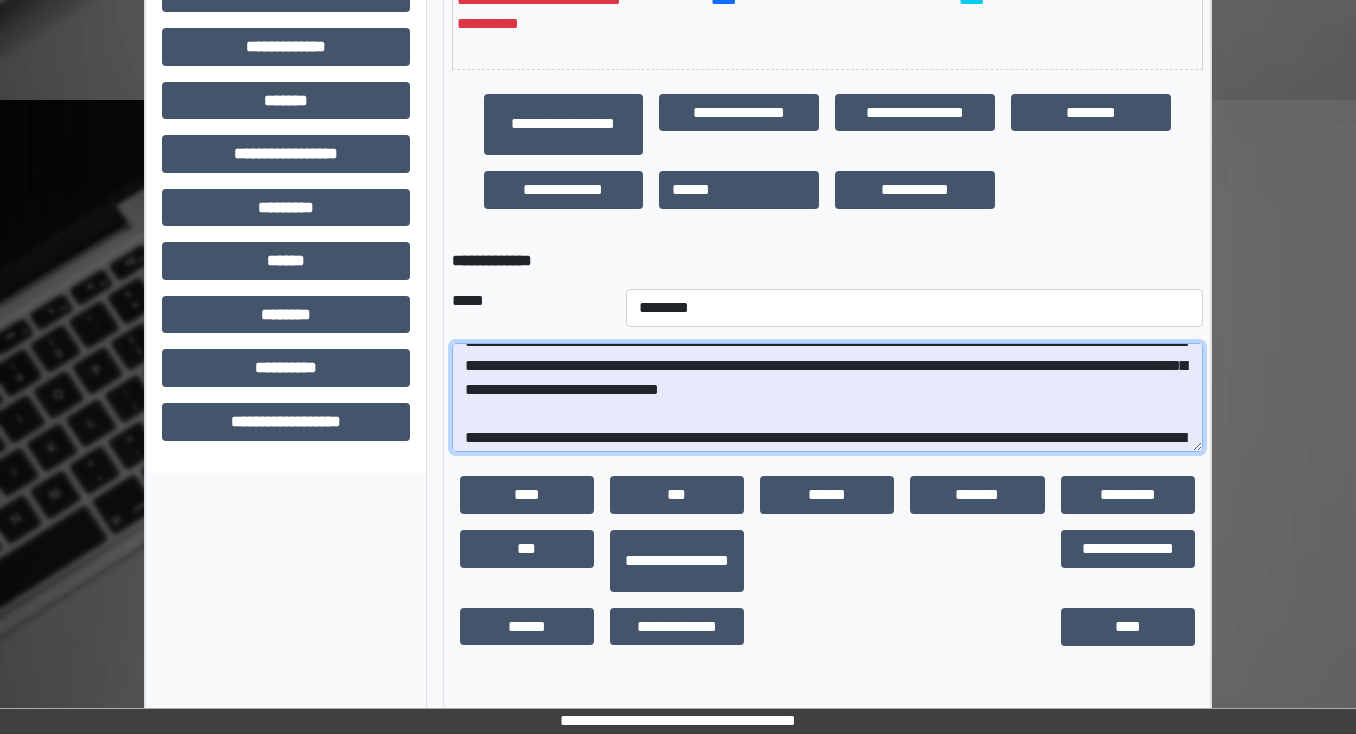 scroll, scrollTop: 120, scrollLeft: 0, axis: vertical 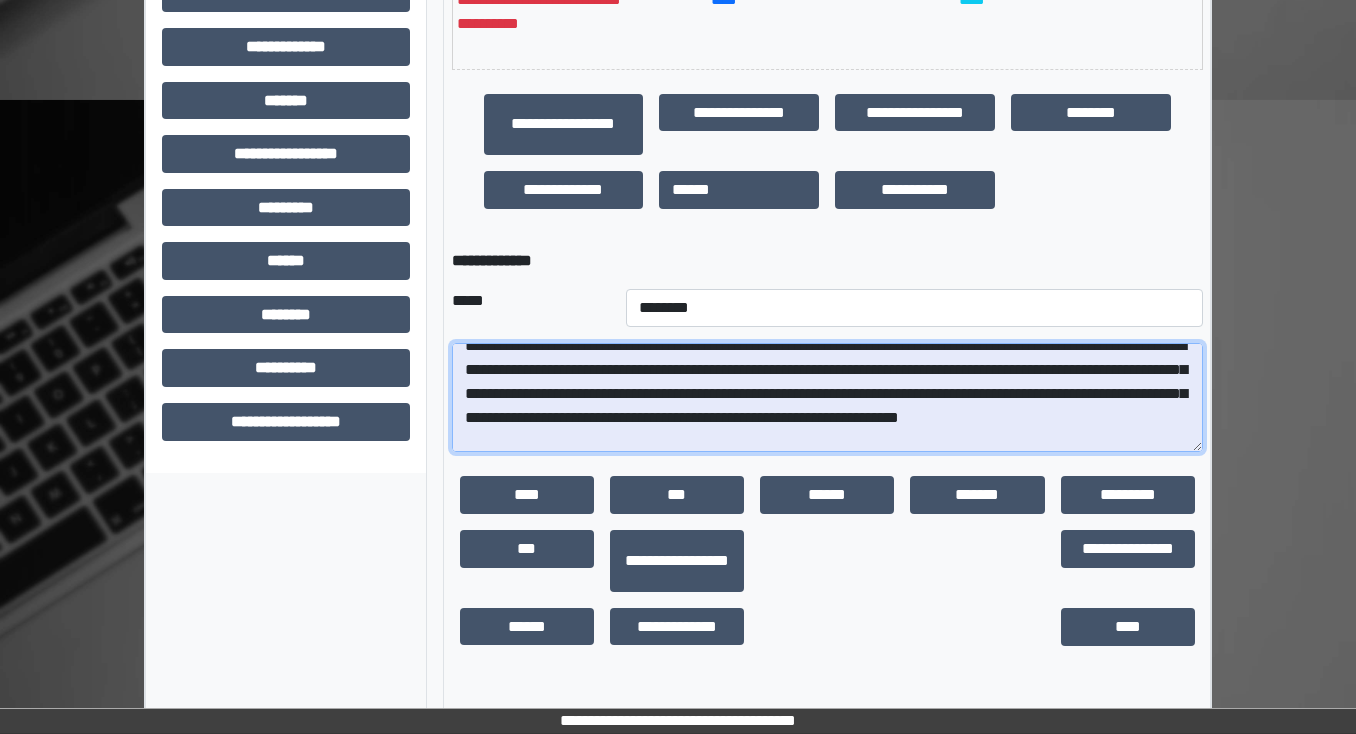 click on "**********" at bounding box center (827, 398) 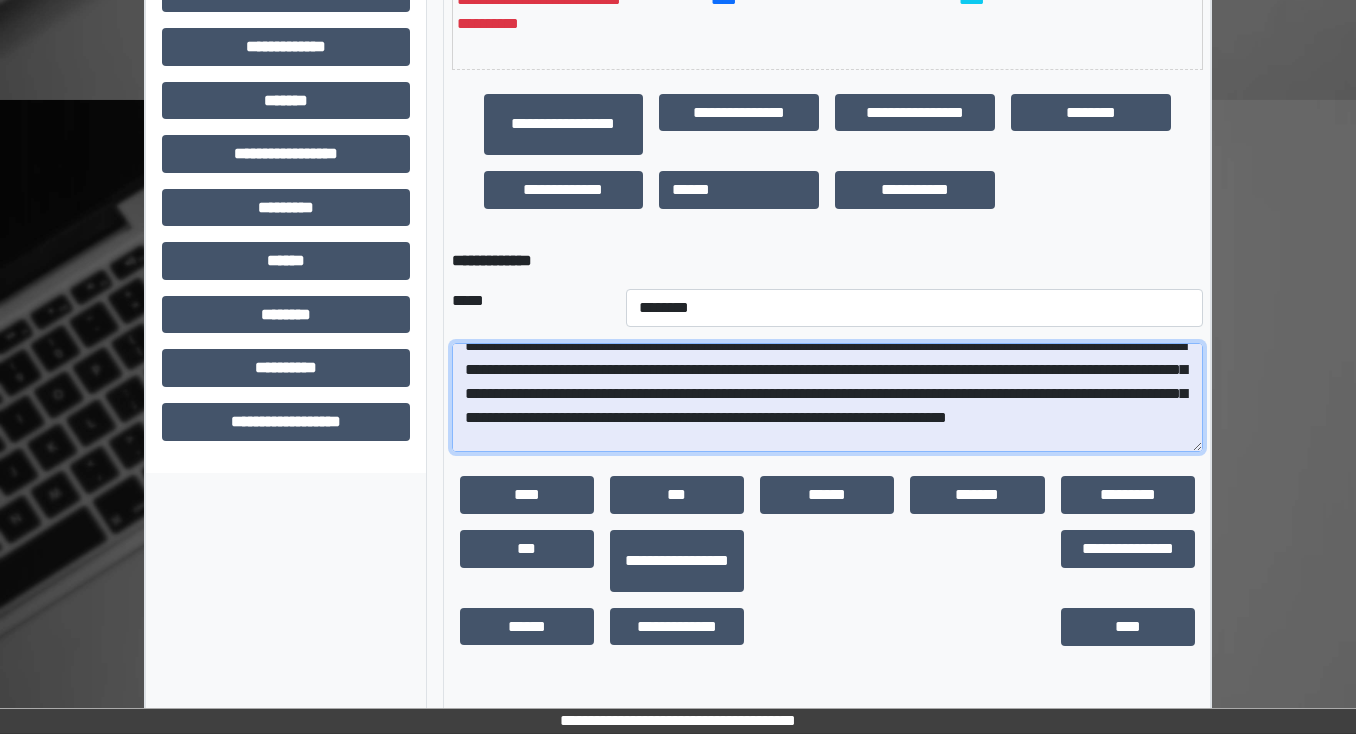 click on "**********" at bounding box center (827, 398) 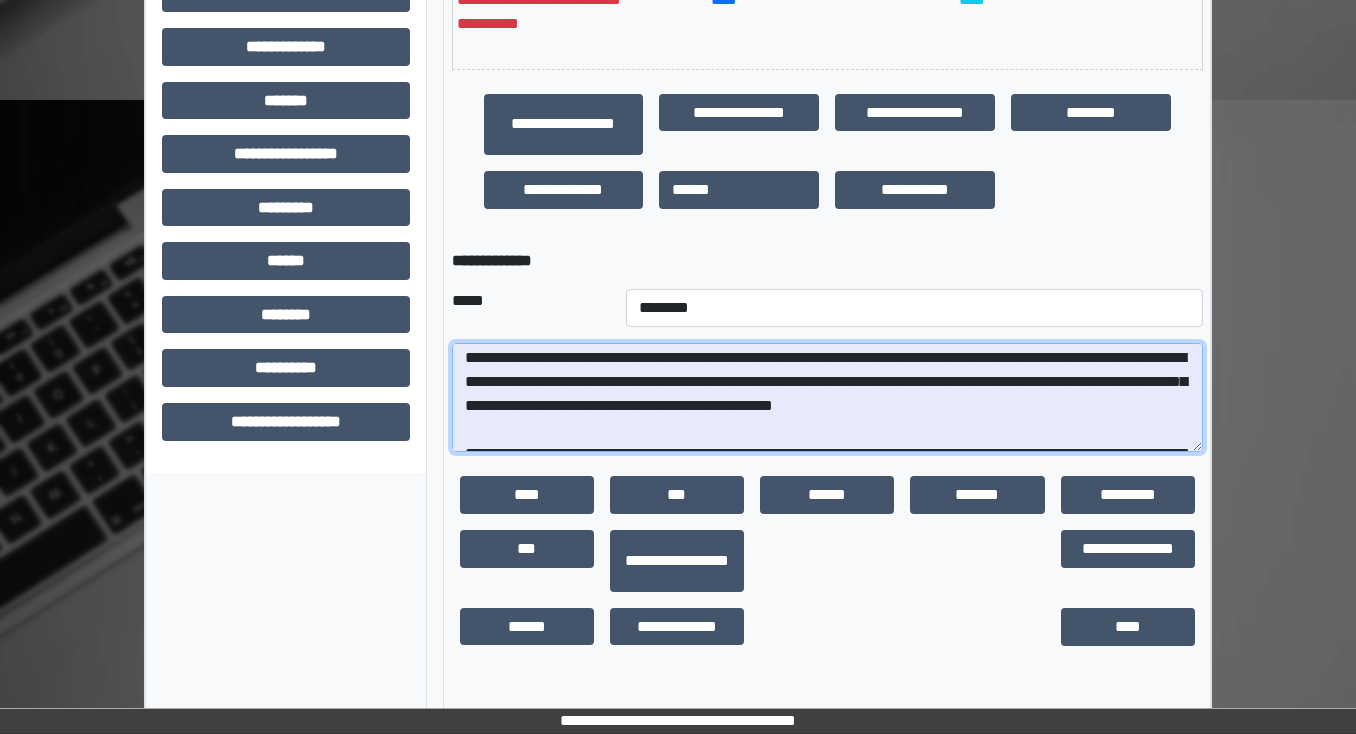 scroll, scrollTop: 168, scrollLeft: 0, axis: vertical 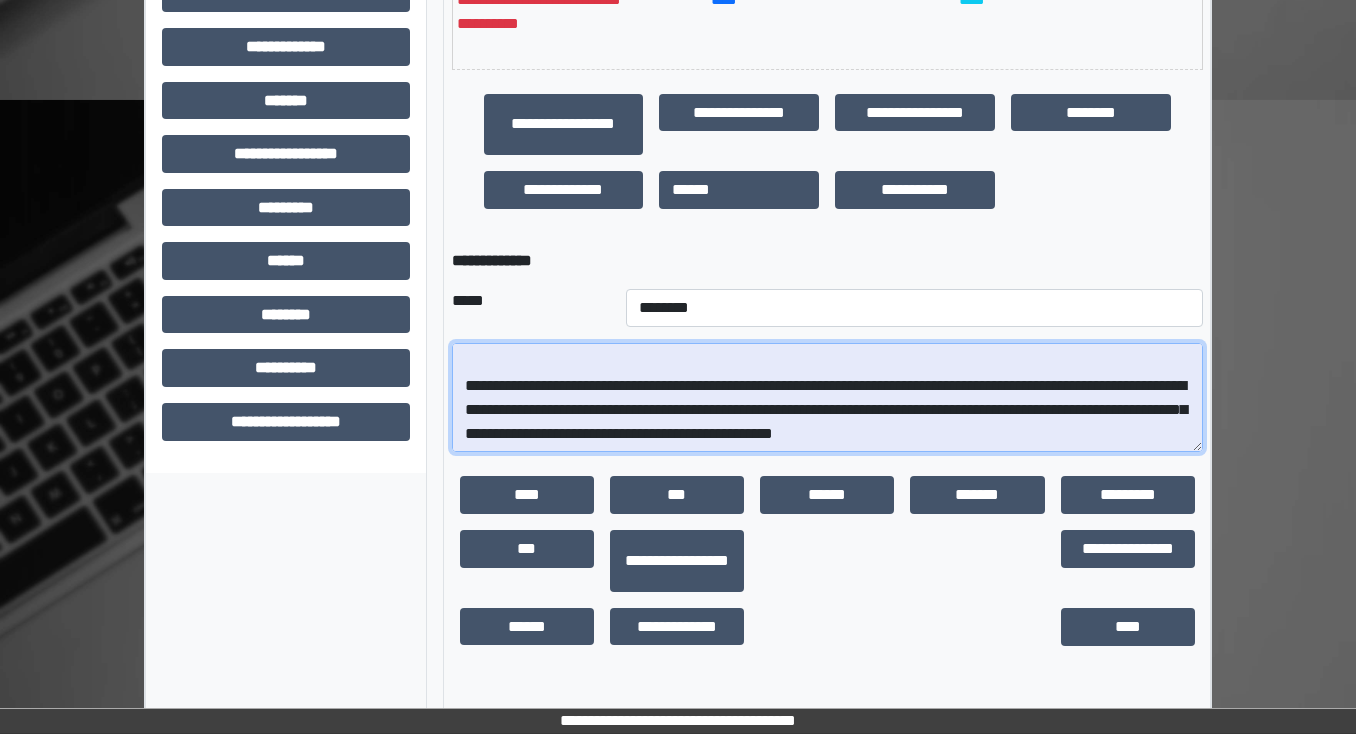 click on "**********" at bounding box center (827, 398) 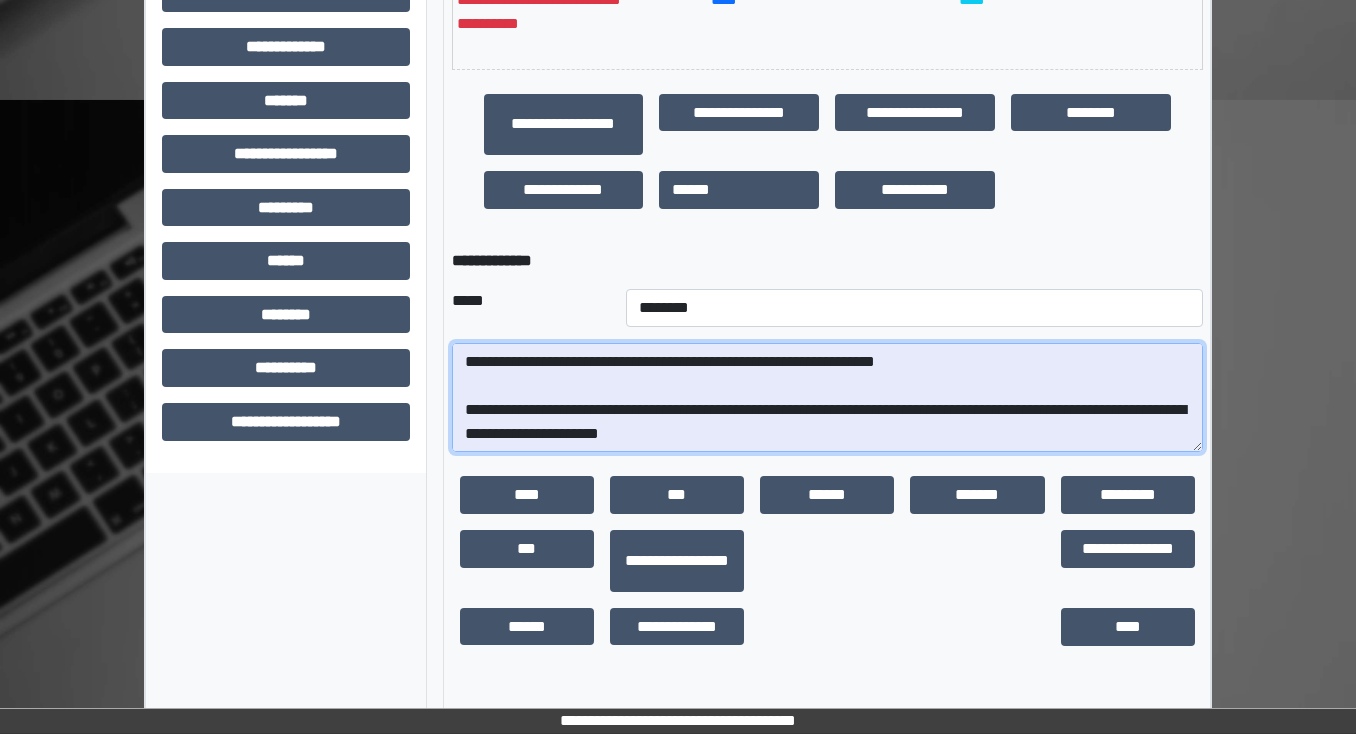 scroll, scrollTop: 312, scrollLeft: 0, axis: vertical 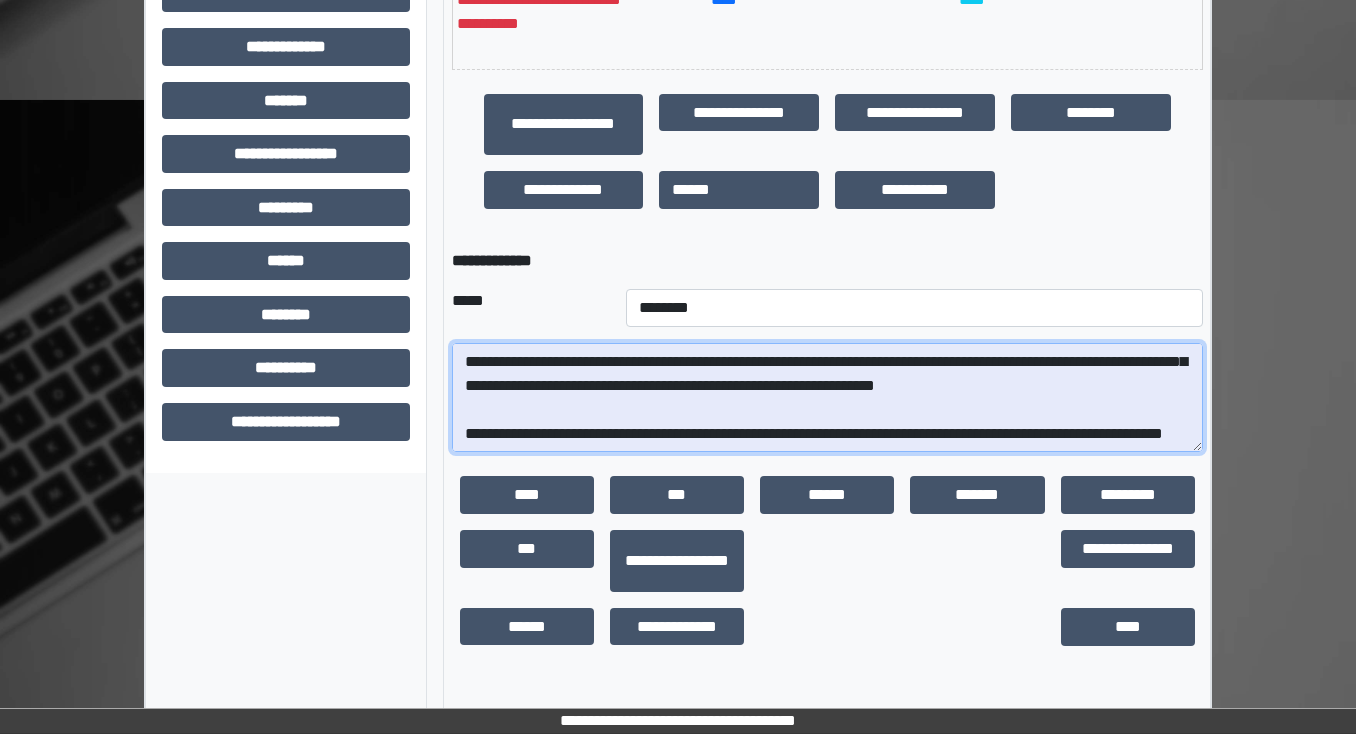 click at bounding box center [827, 398] 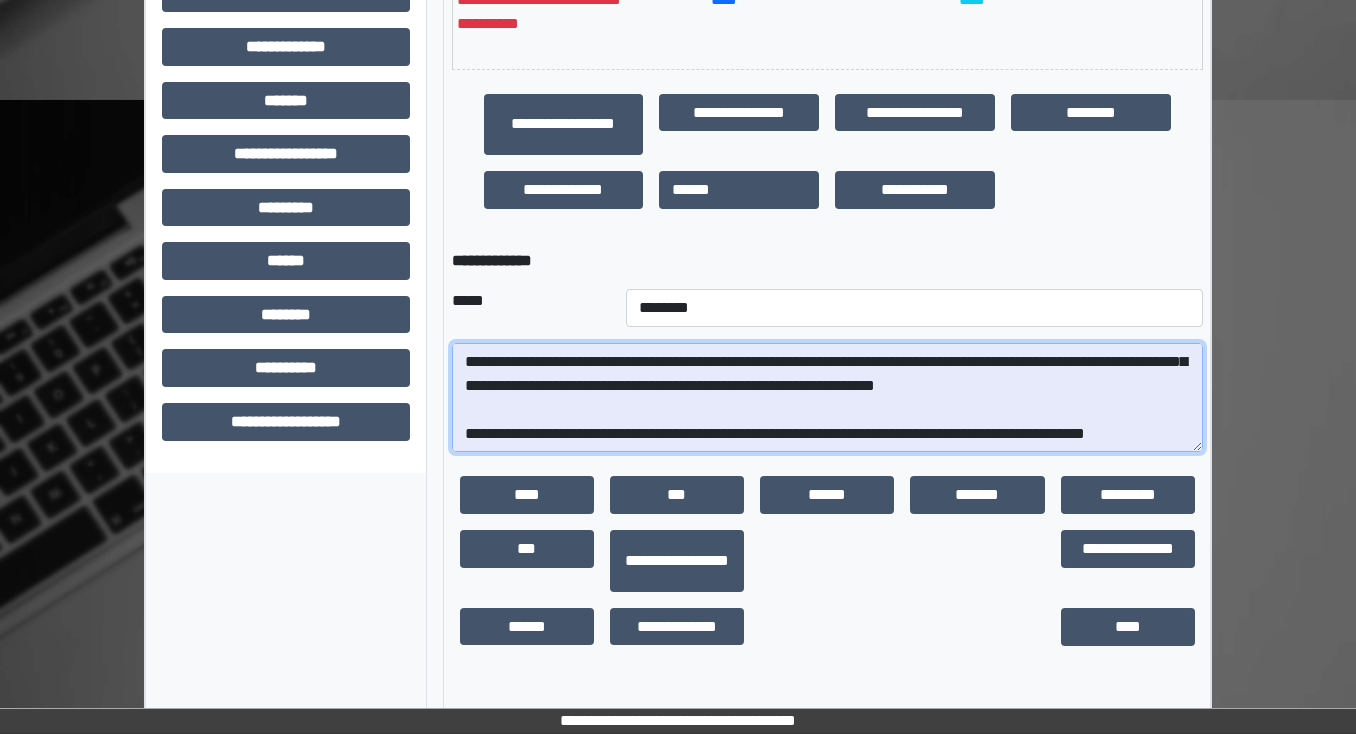 scroll, scrollTop: 312, scrollLeft: 0, axis: vertical 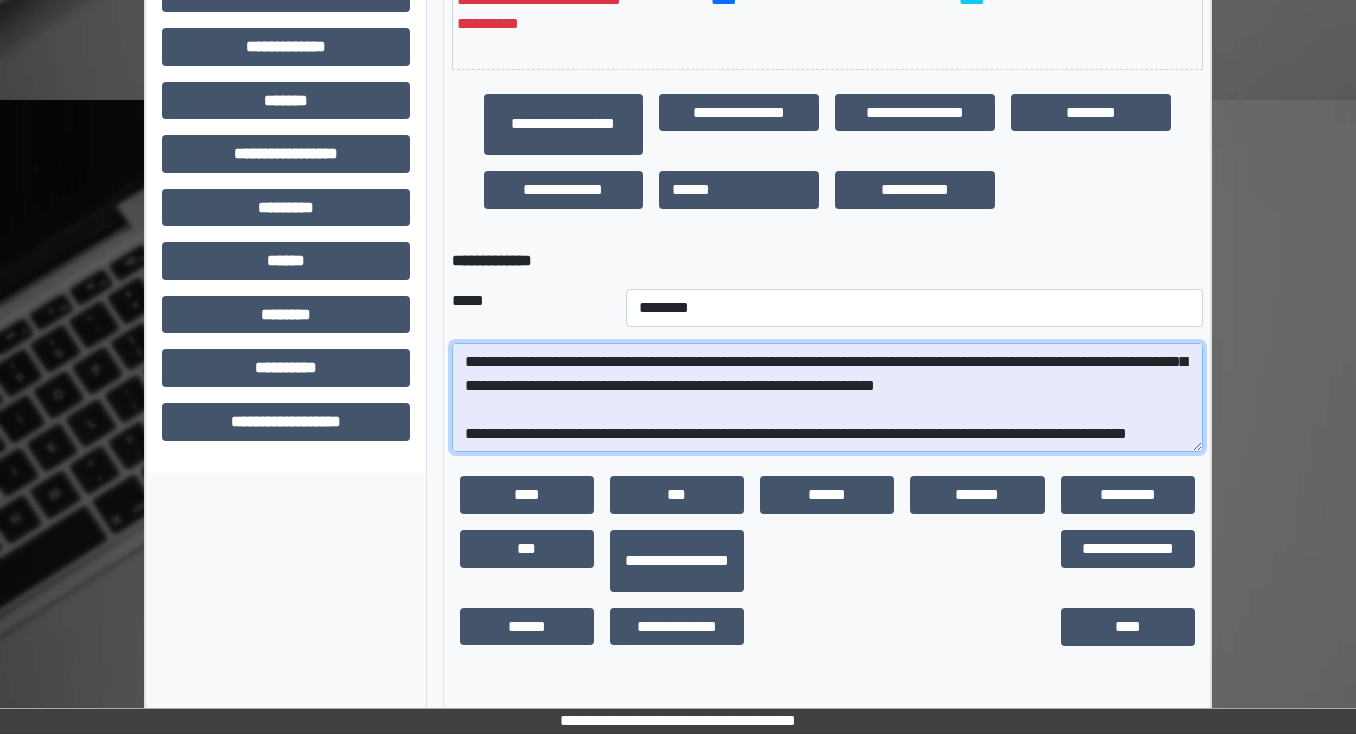click at bounding box center [827, 398] 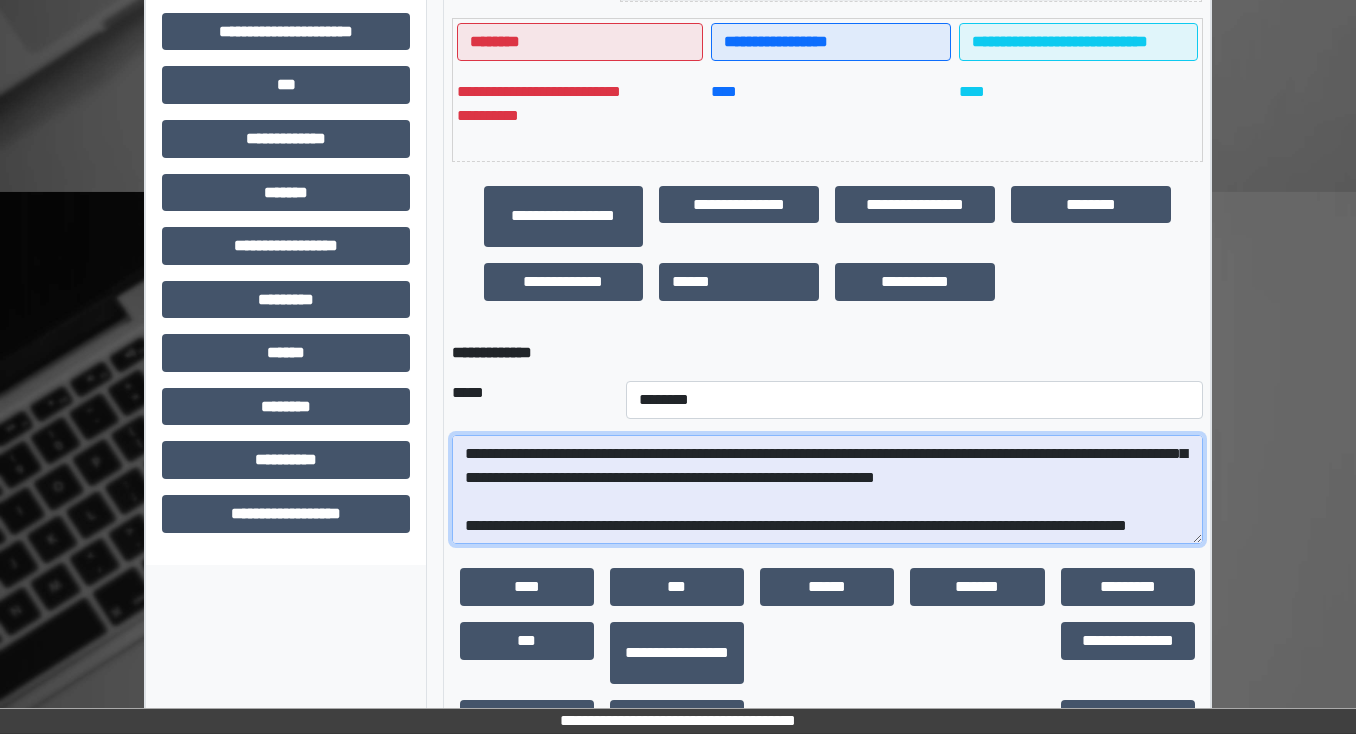 scroll, scrollTop: 380, scrollLeft: 0, axis: vertical 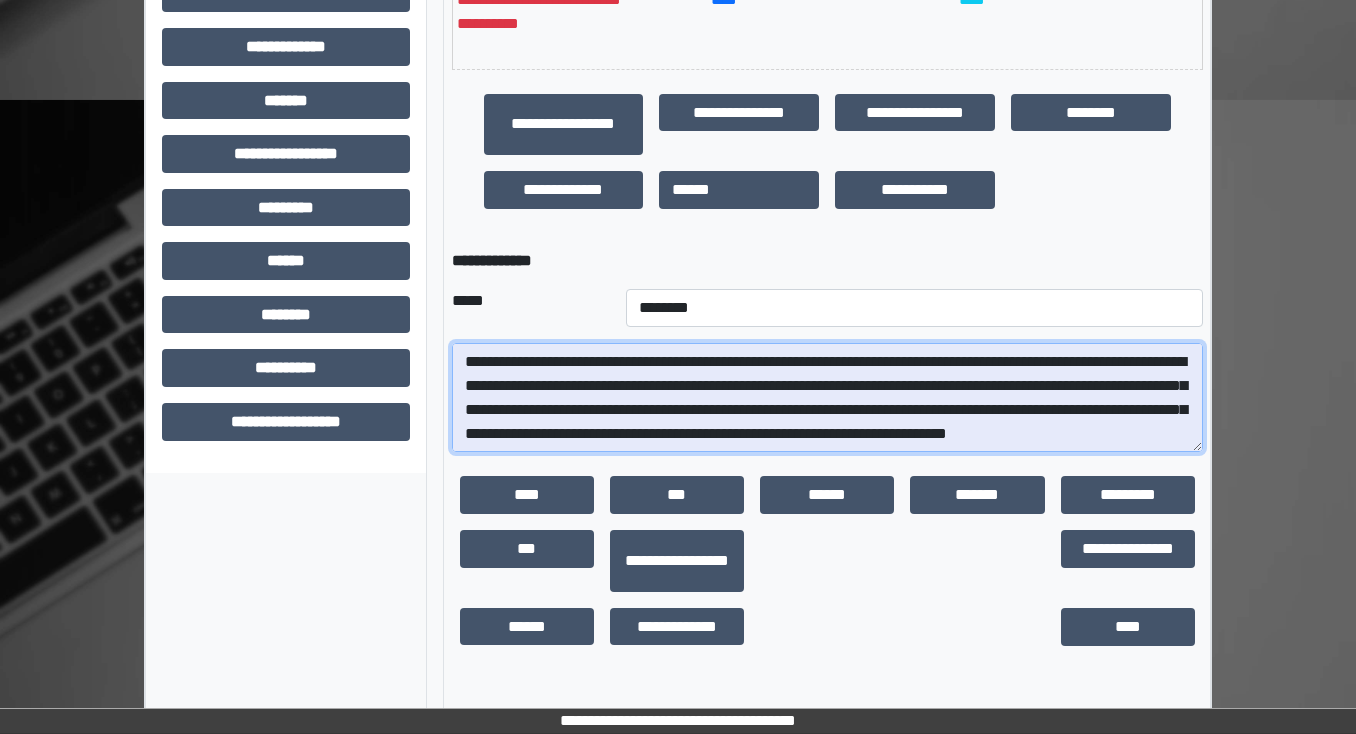 click at bounding box center (827, 398) 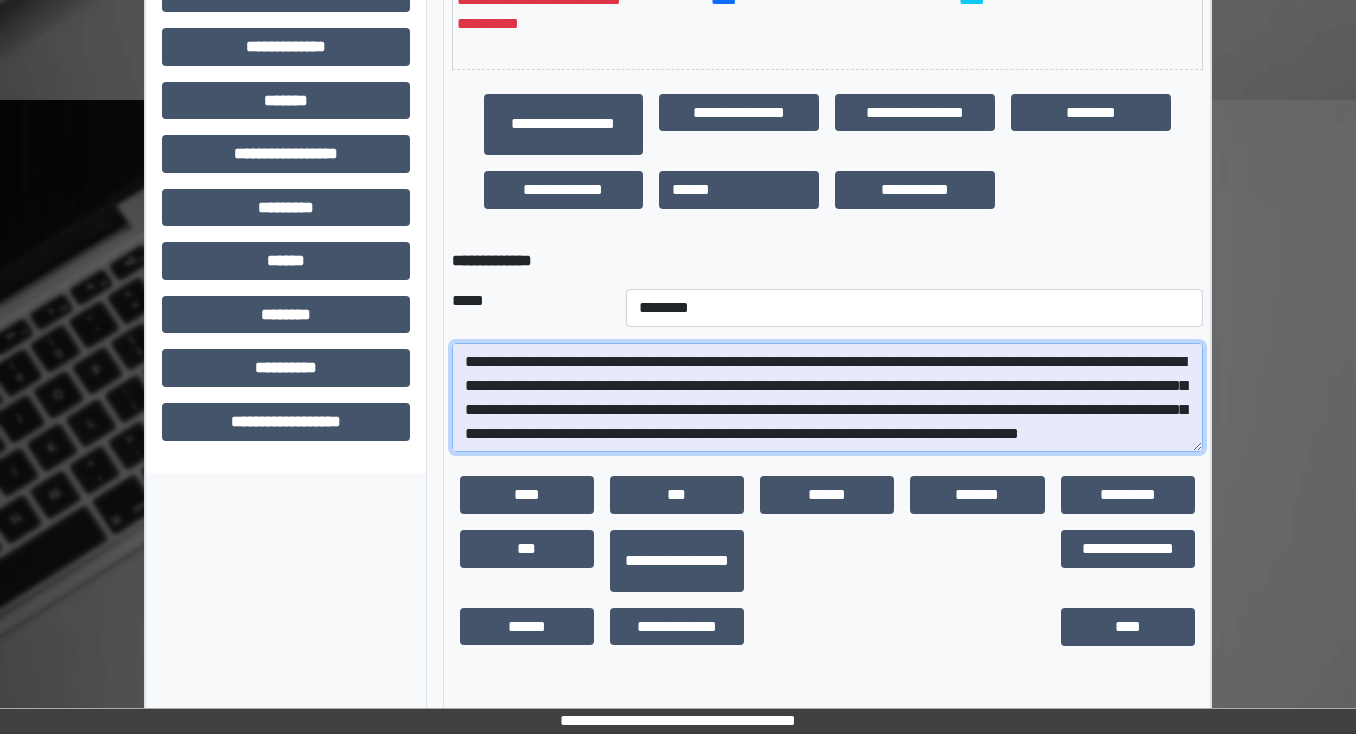 scroll, scrollTop: 152, scrollLeft: 0, axis: vertical 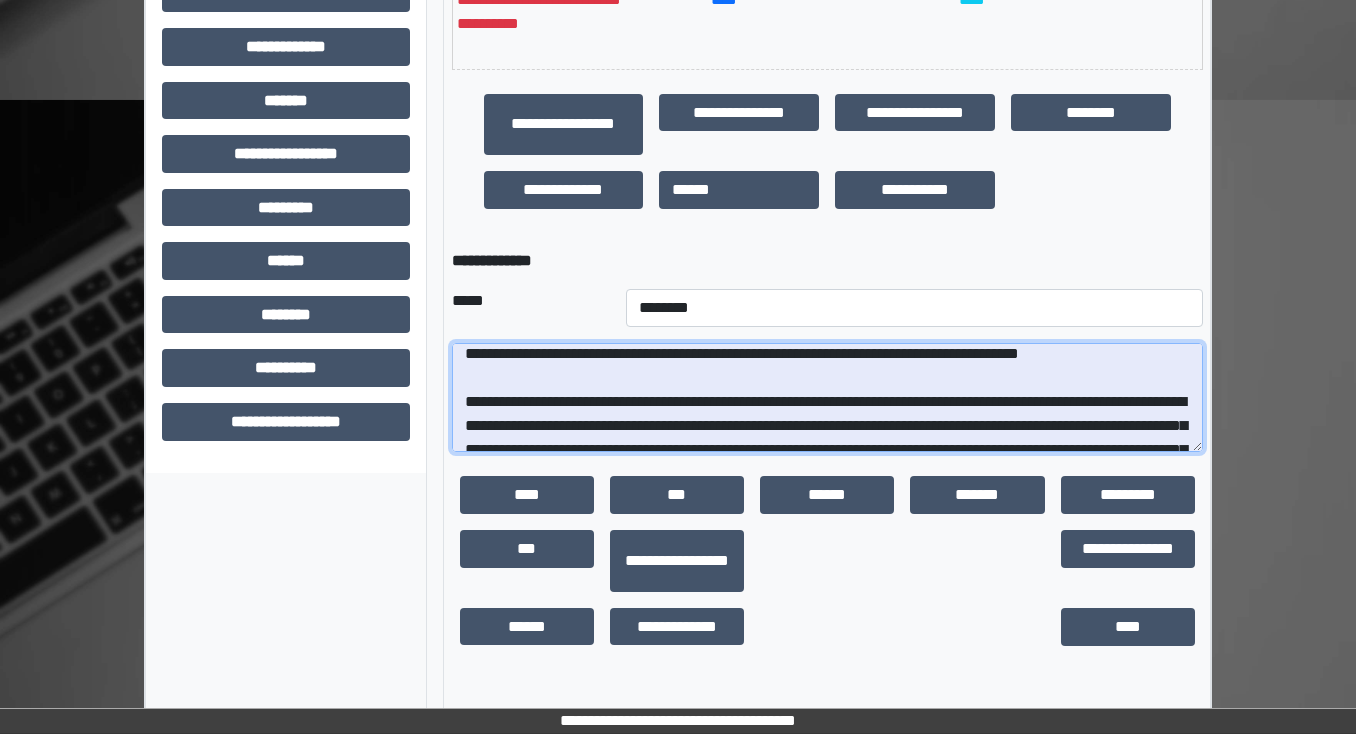 click at bounding box center (827, 398) 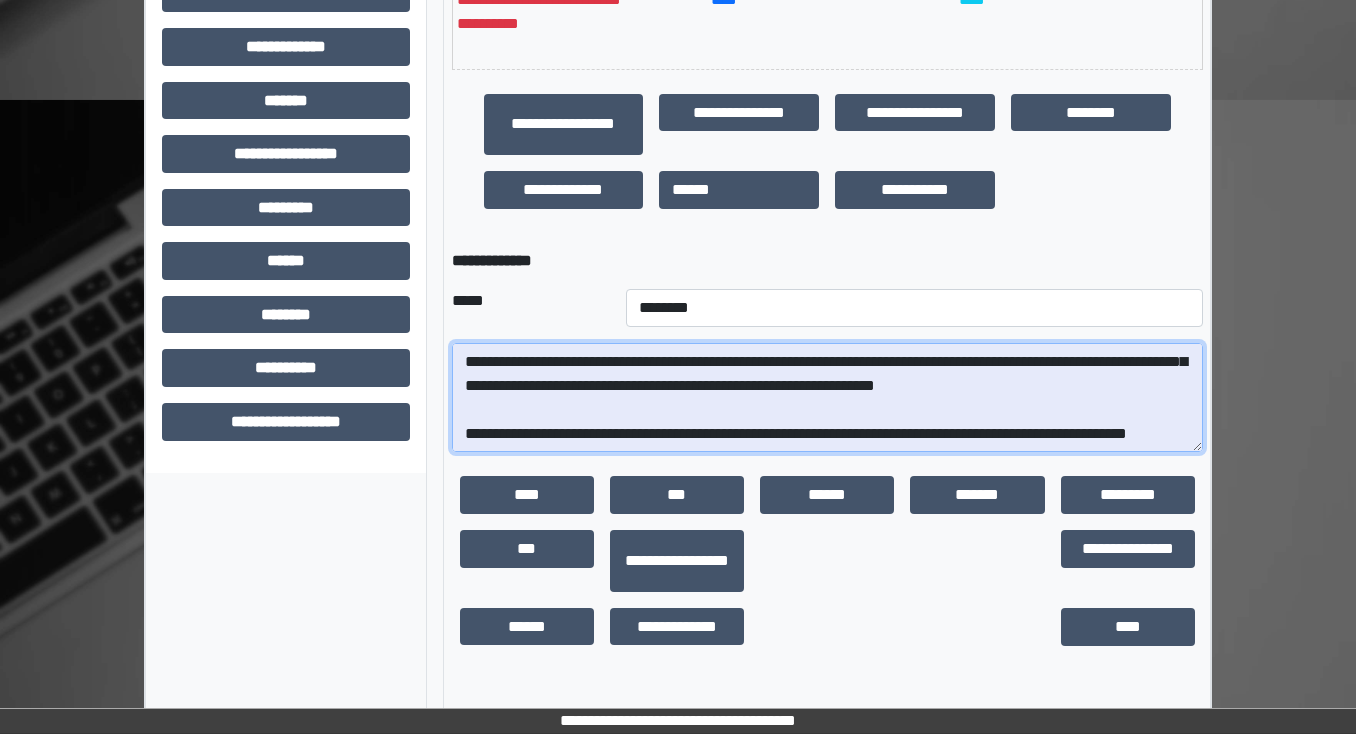 scroll, scrollTop: 312, scrollLeft: 0, axis: vertical 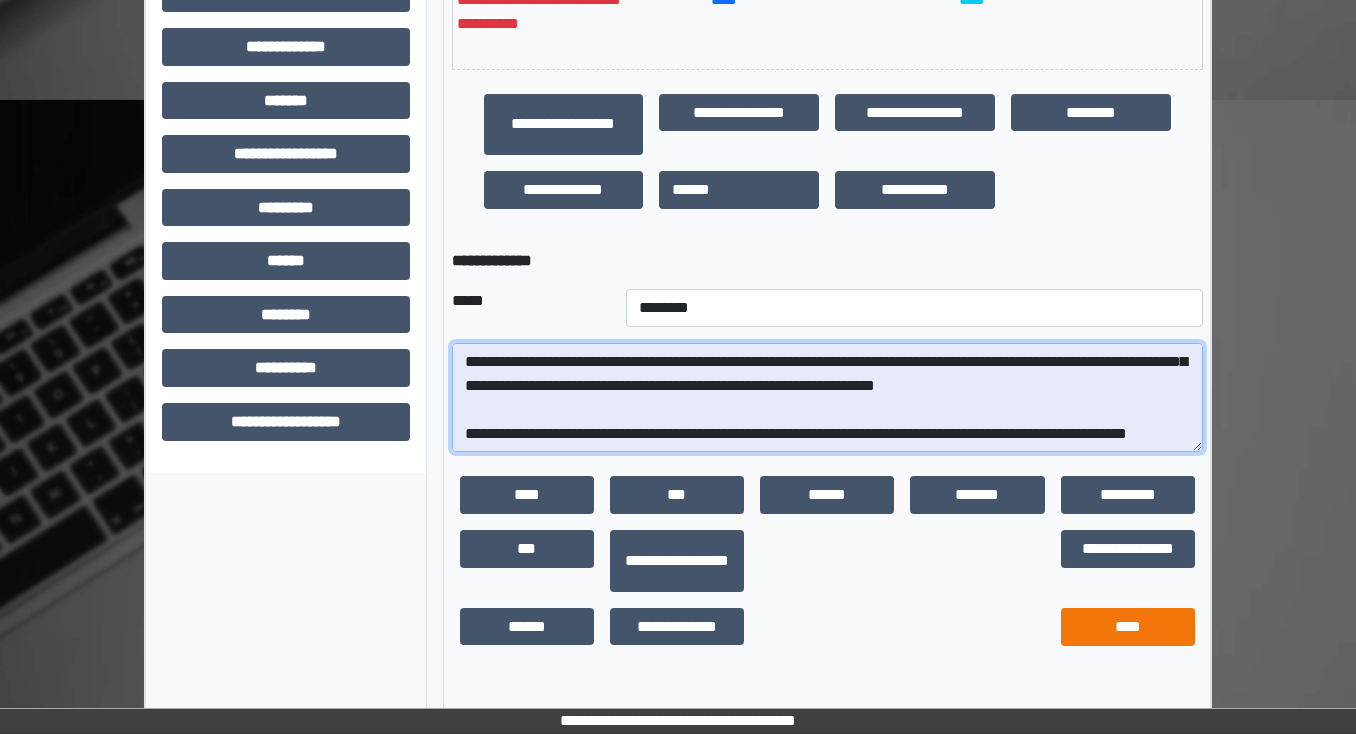 type on "**********" 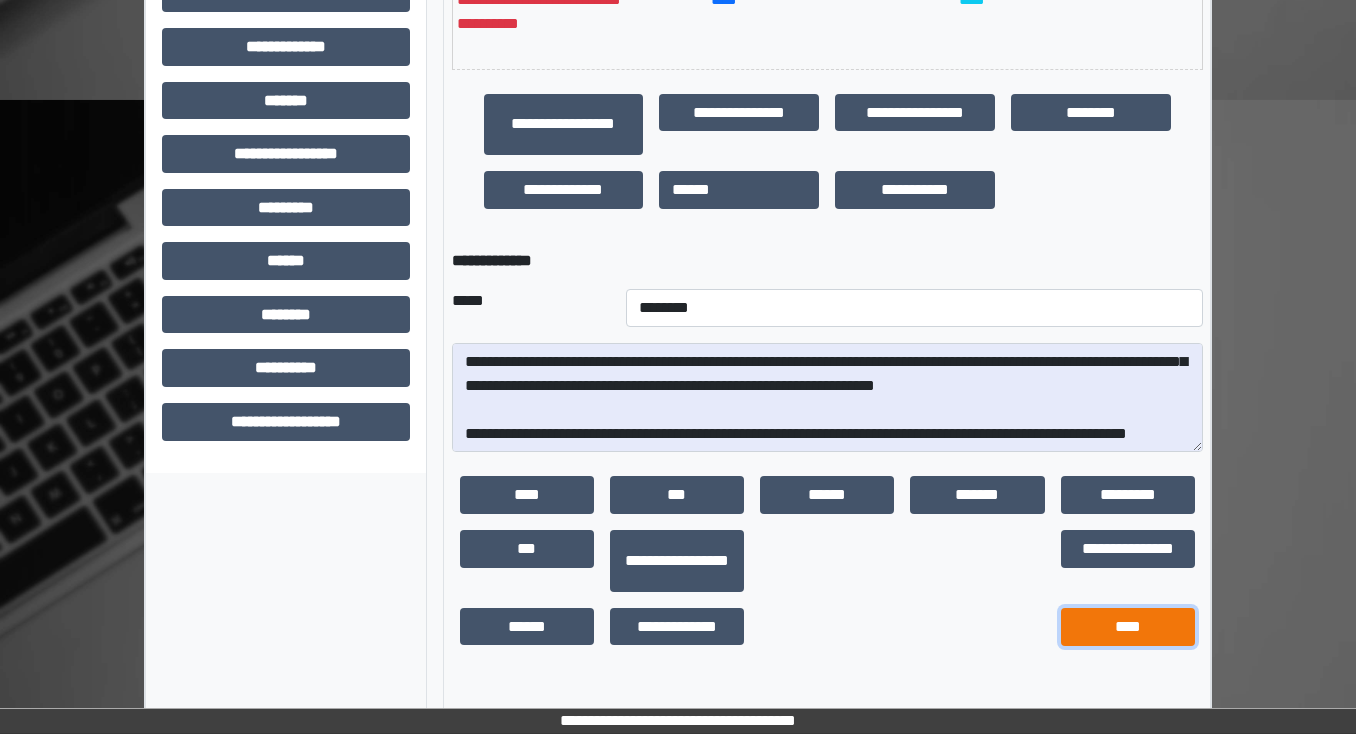 click on "****" at bounding box center (1128, 627) 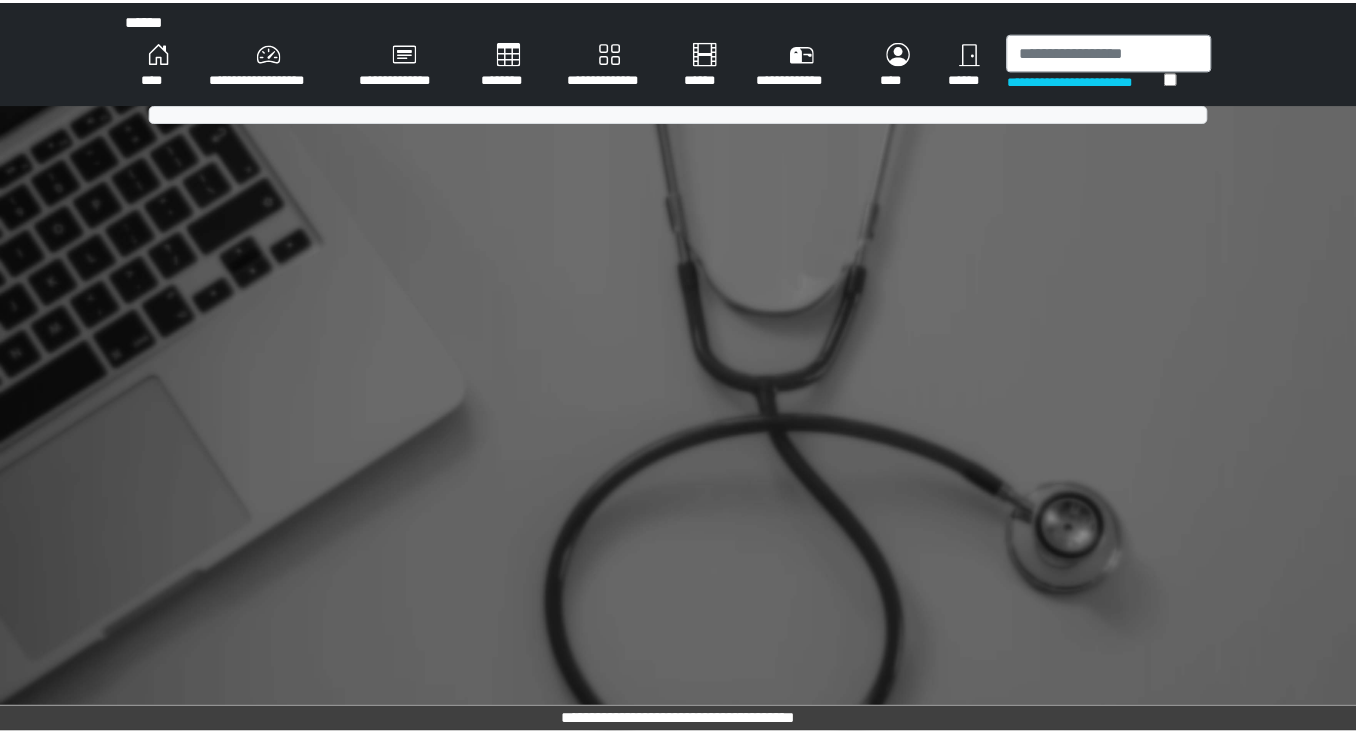 scroll, scrollTop: 0, scrollLeft: 0, axis: both 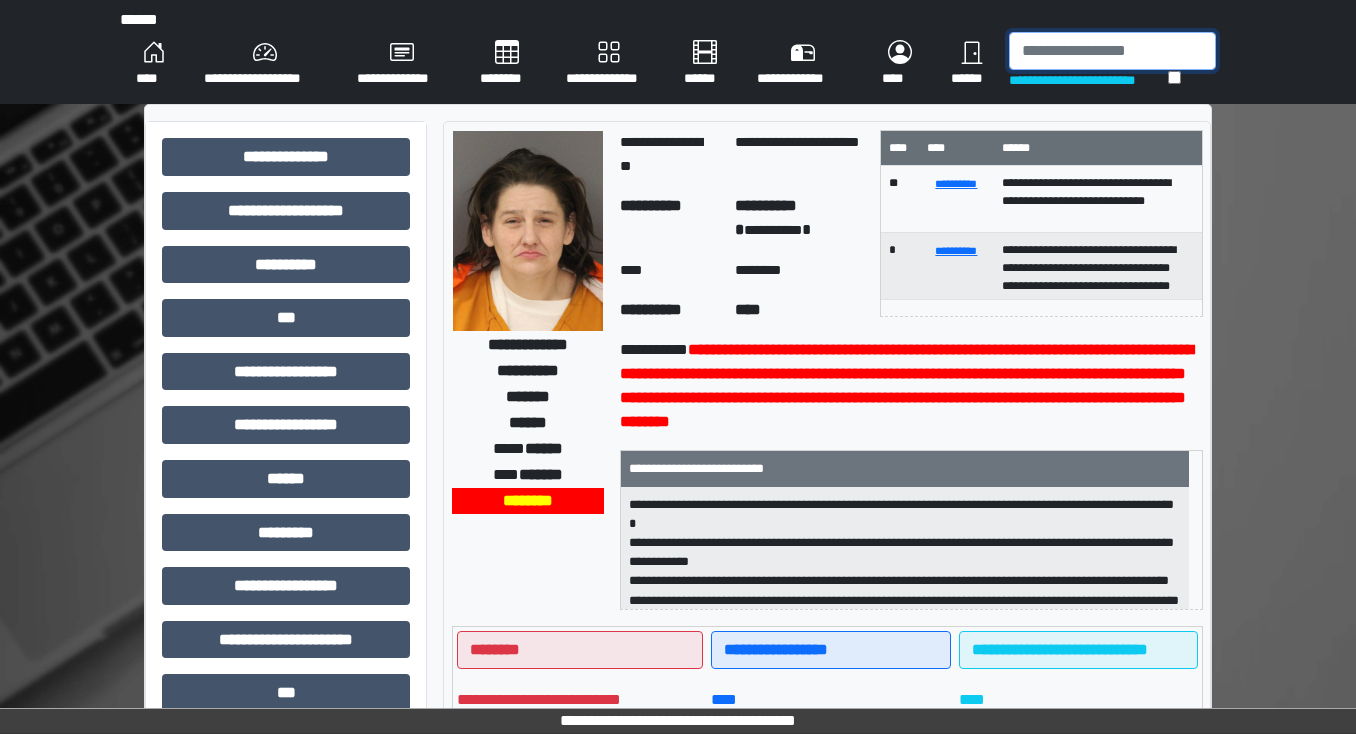 click at bounding box center (1112, 51) 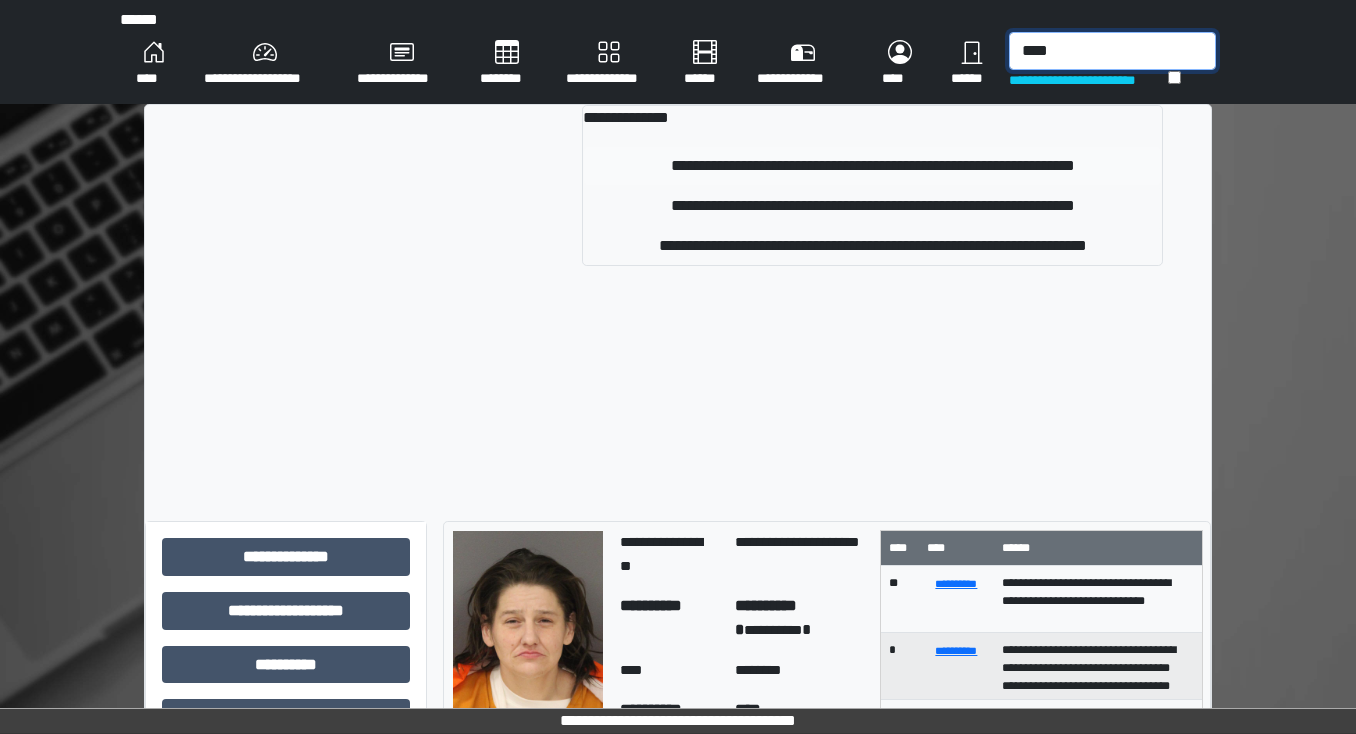 type on "****" 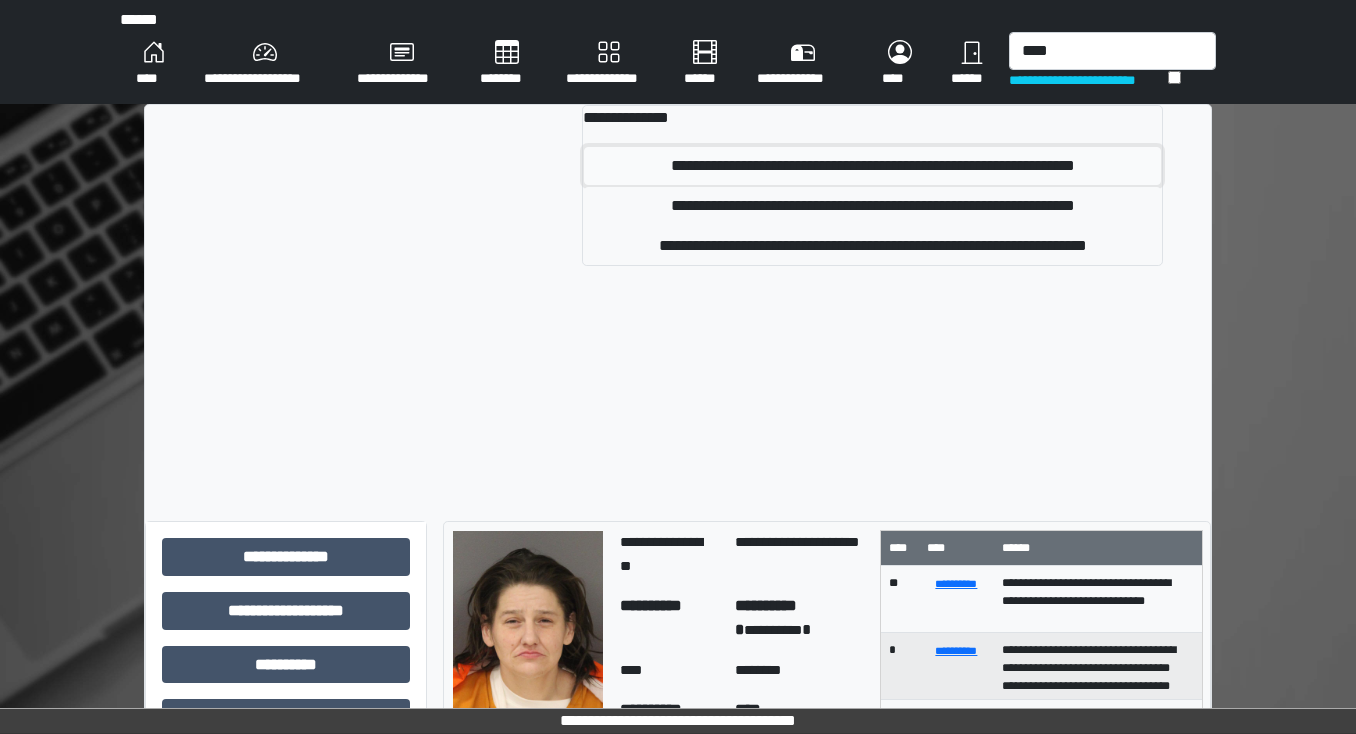 click on "**********" at bounding box center [872, 166] 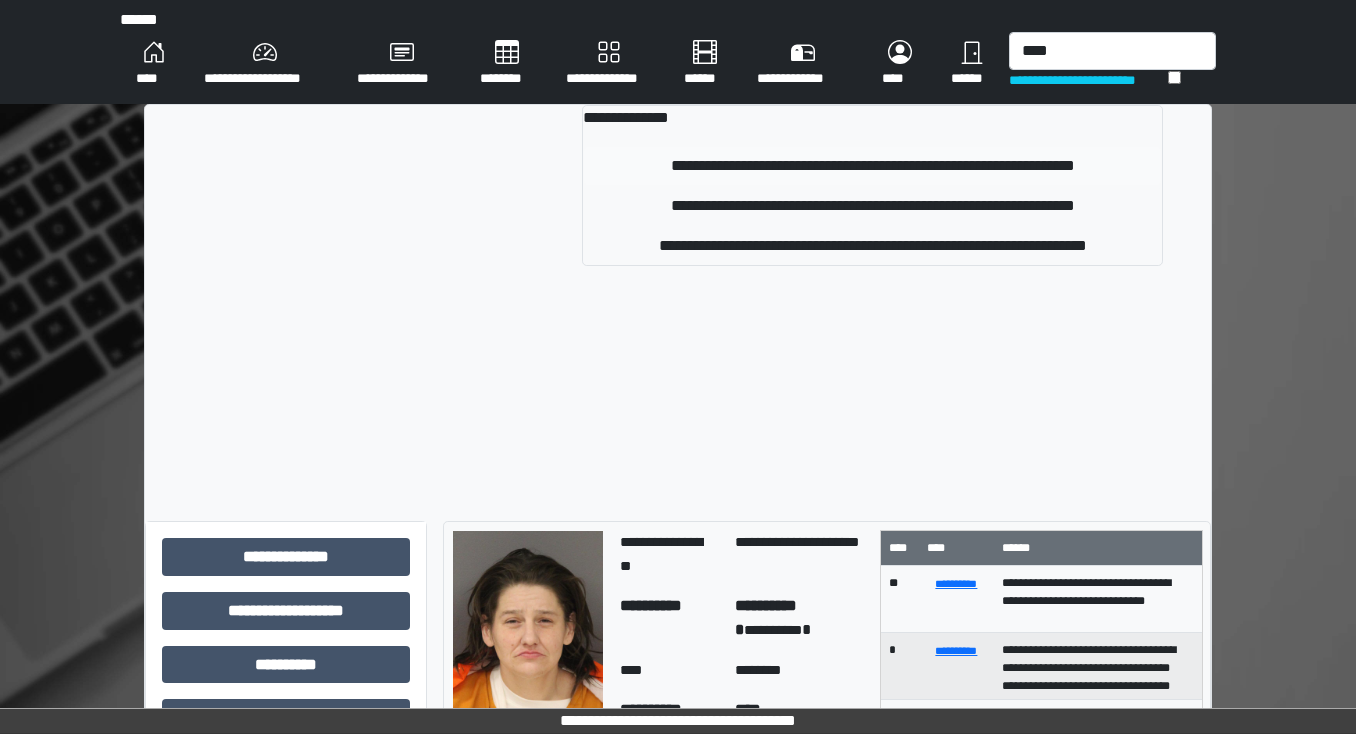 type 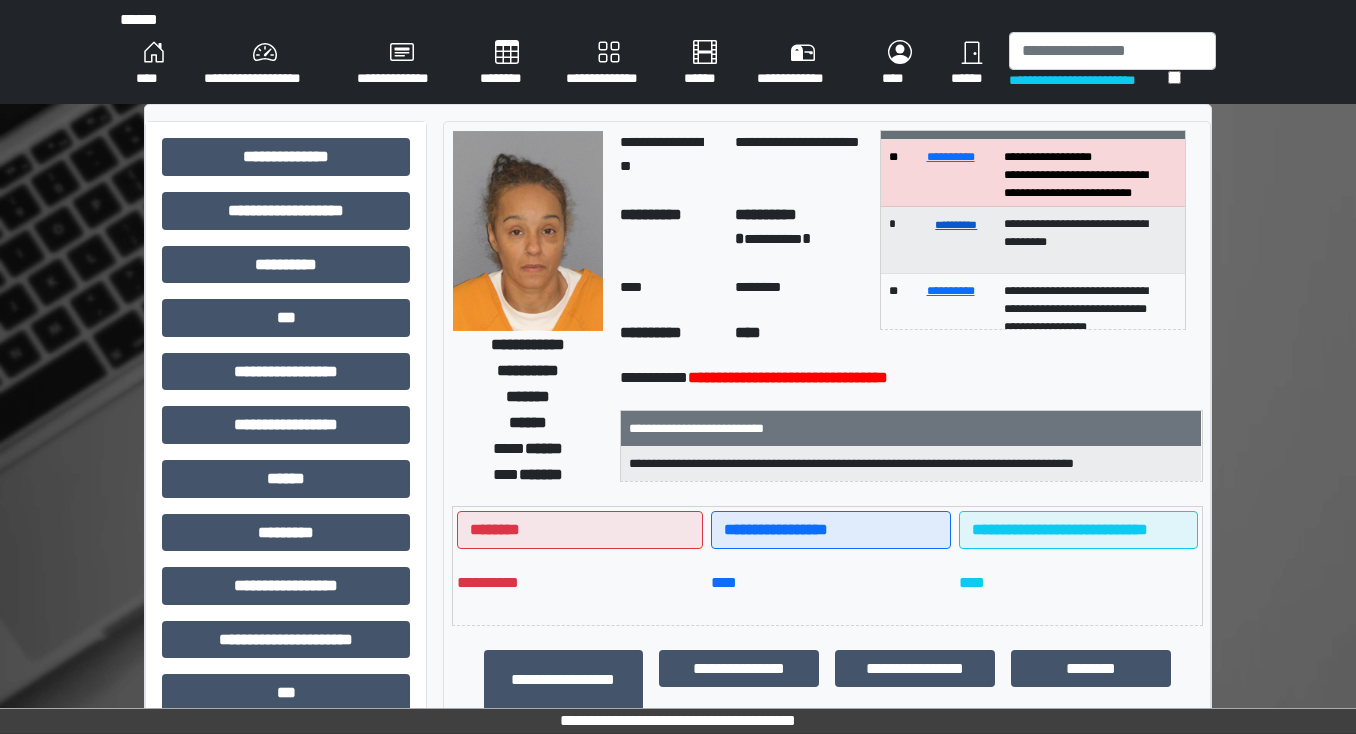 scroll, scrollTop: 0, scrollLeft: 0, axis: both 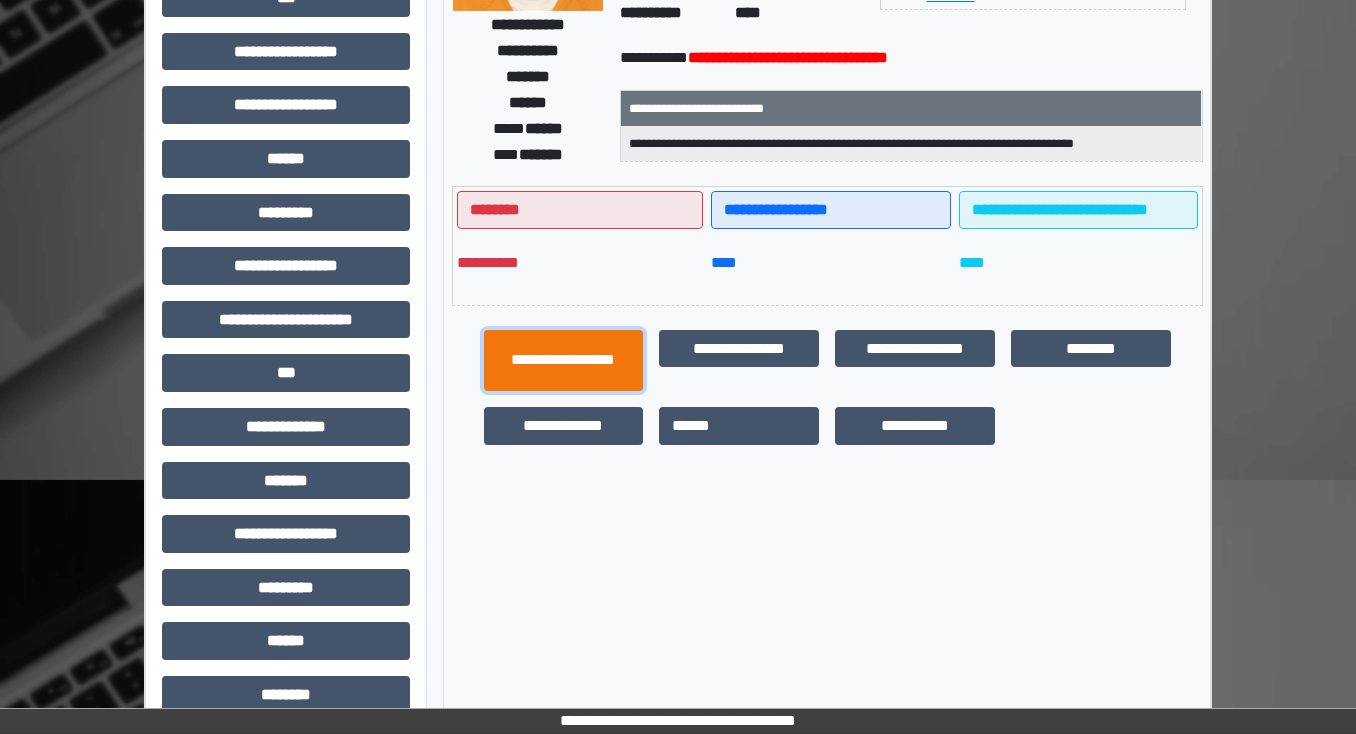 click on "**********" at bounding box center (564, 361) 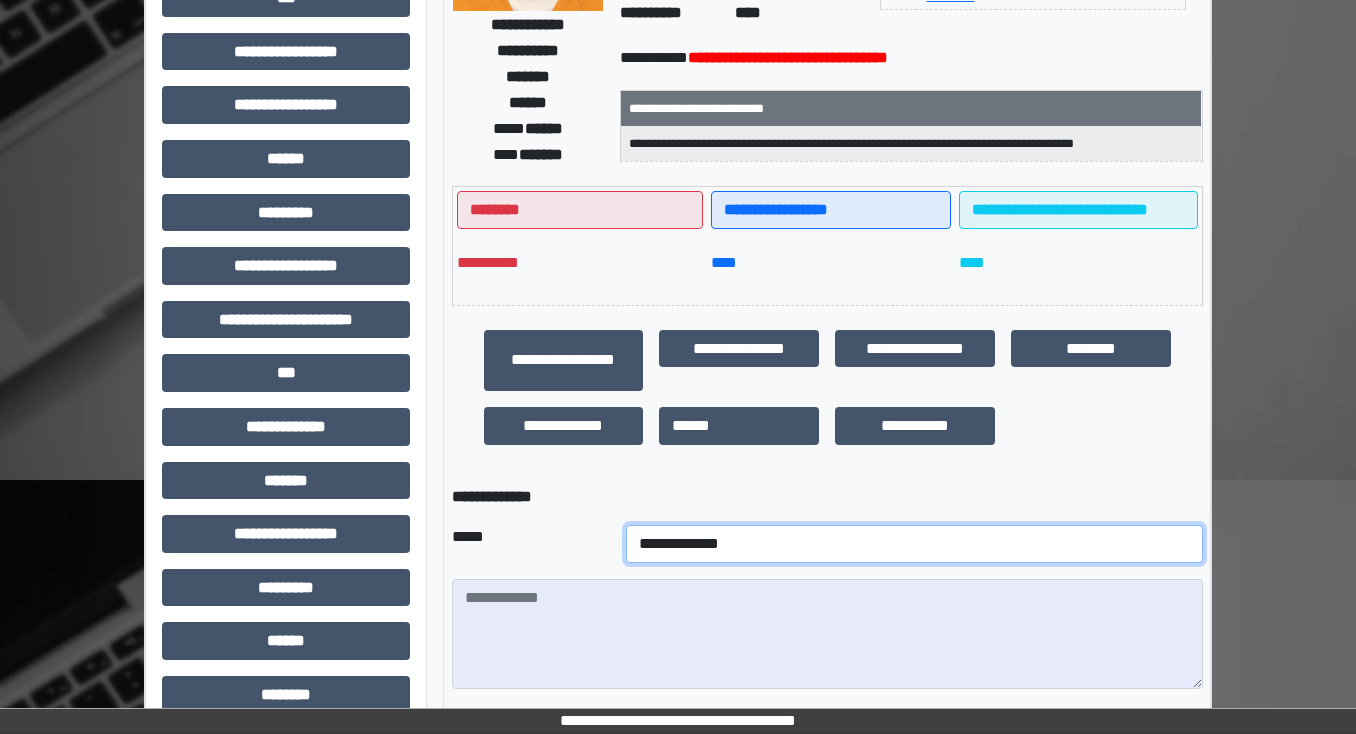 click on "**********" at bounding box center (914, 544) 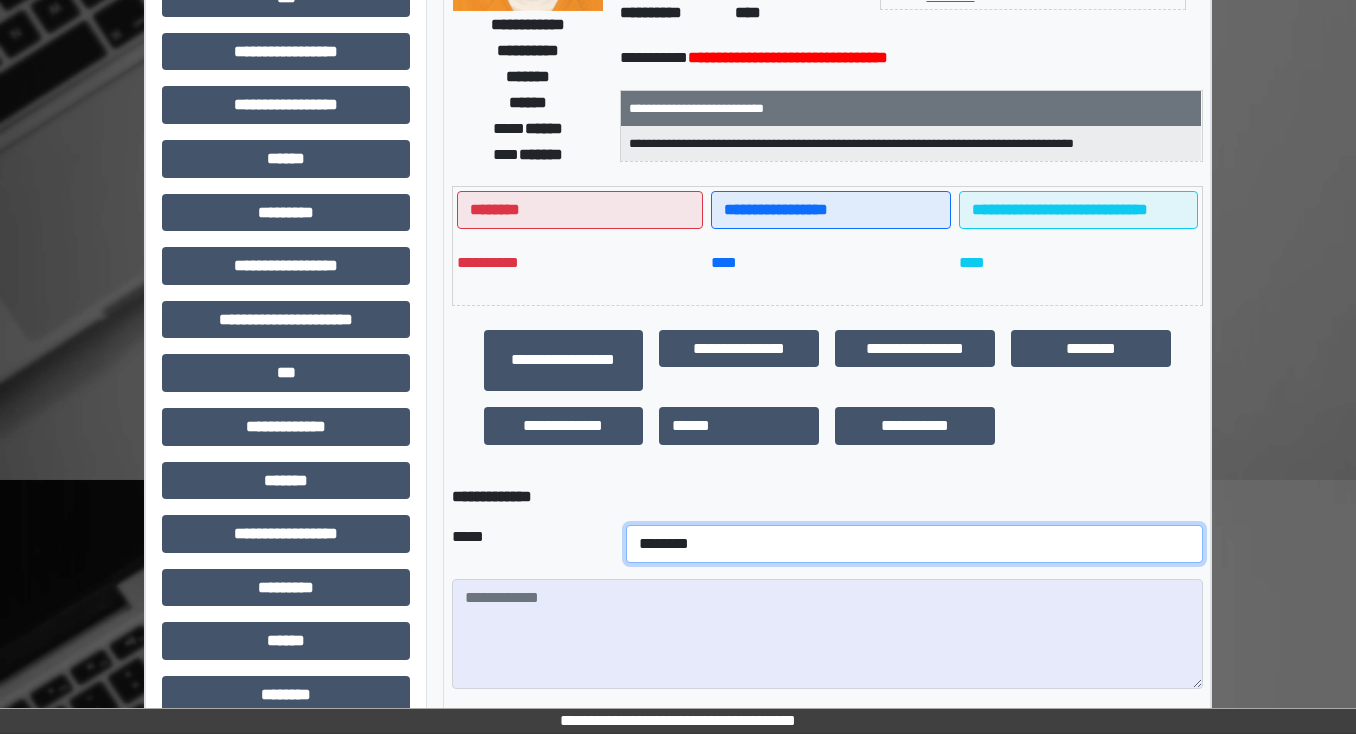 click on "**********" at bounding box center [914, 544] 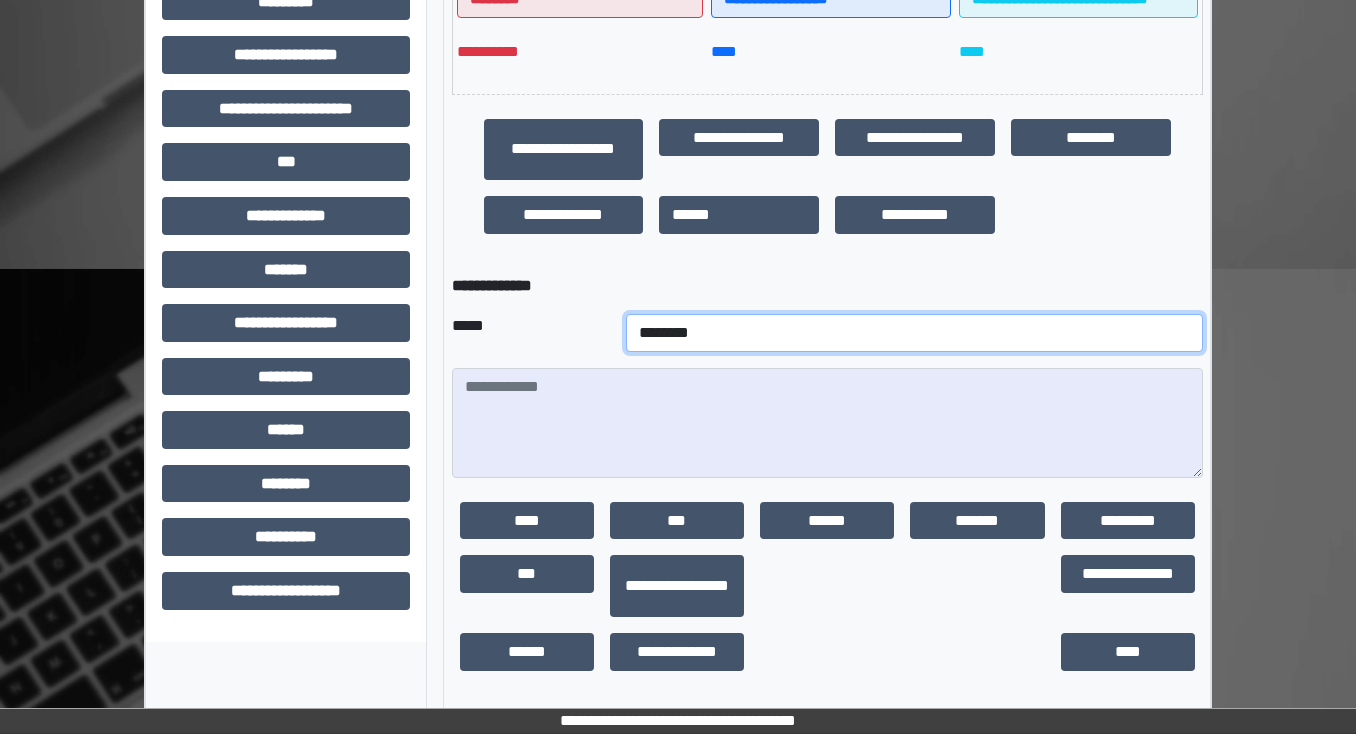 scroll, scrollTop: 532, scrollLeft: 0, axis: vertical 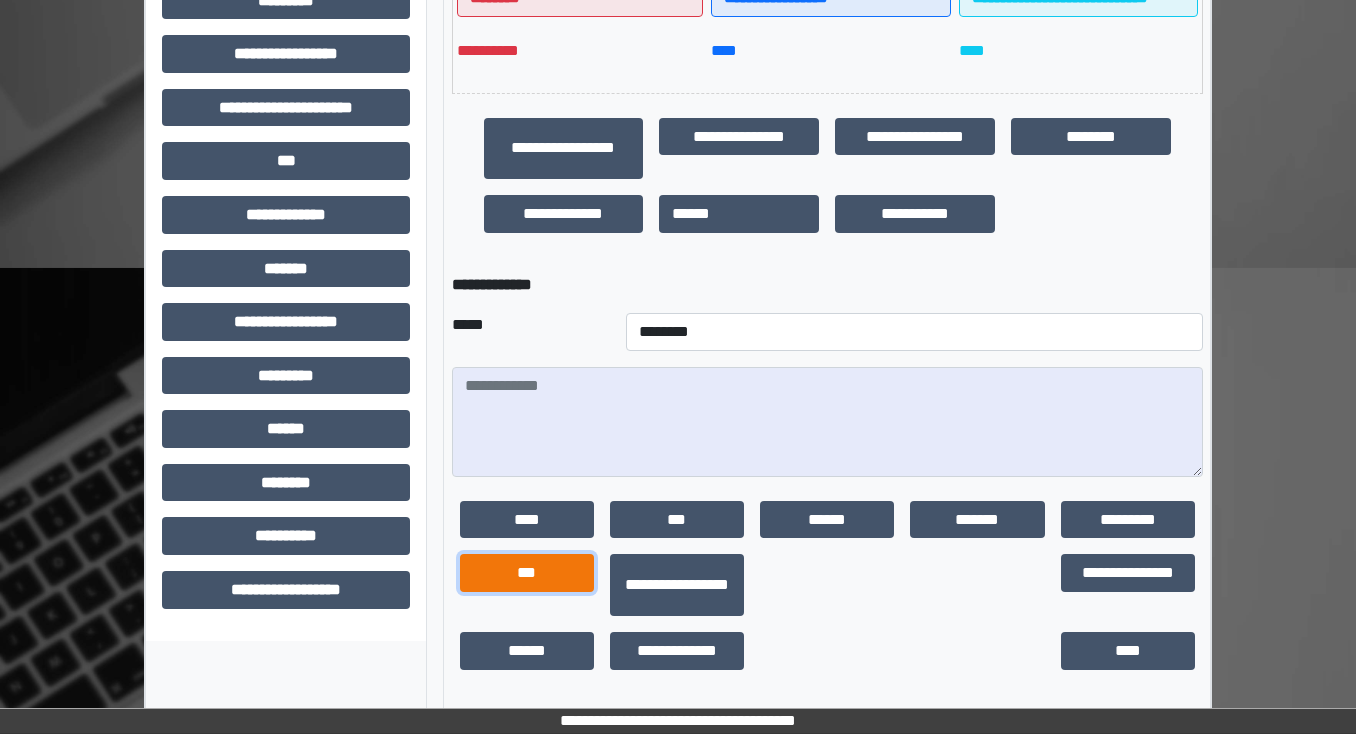 click on "***" at bounding box center (527, 573) 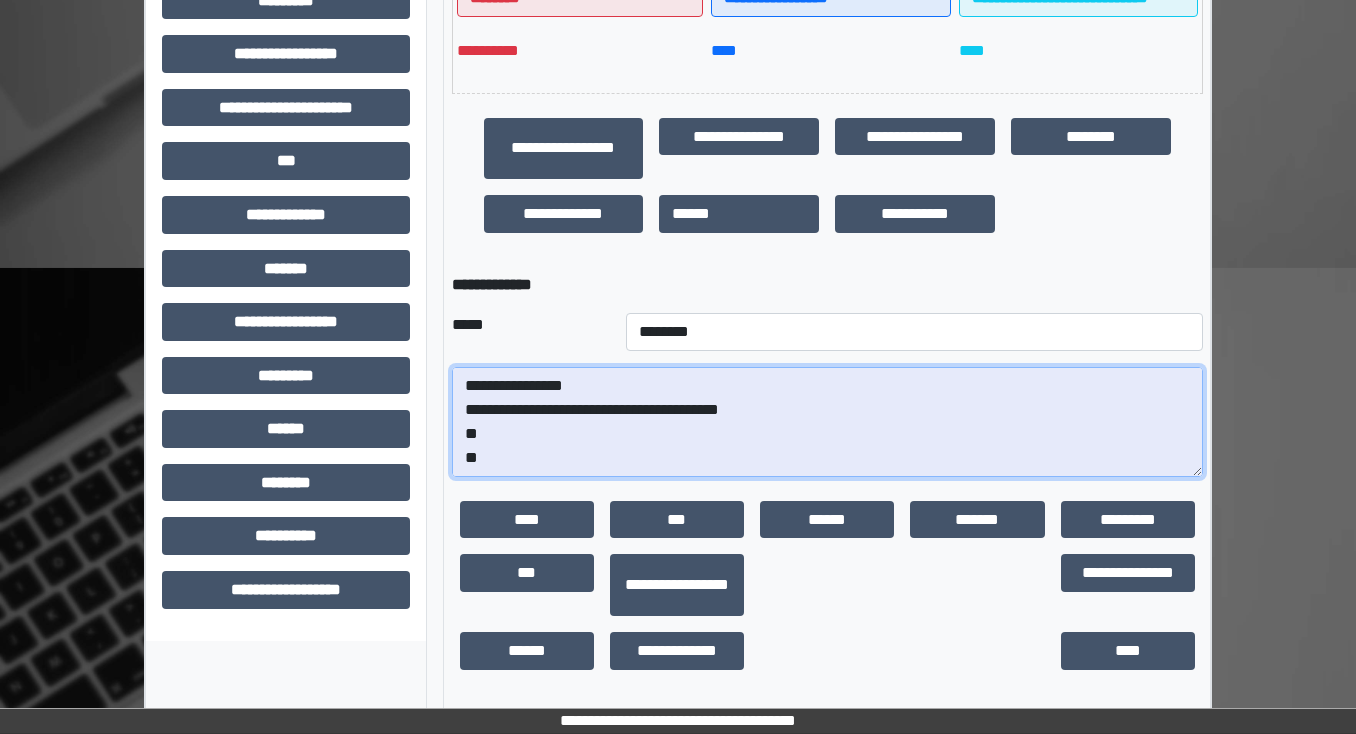 click on "**********" at bounding box center (827, 422) 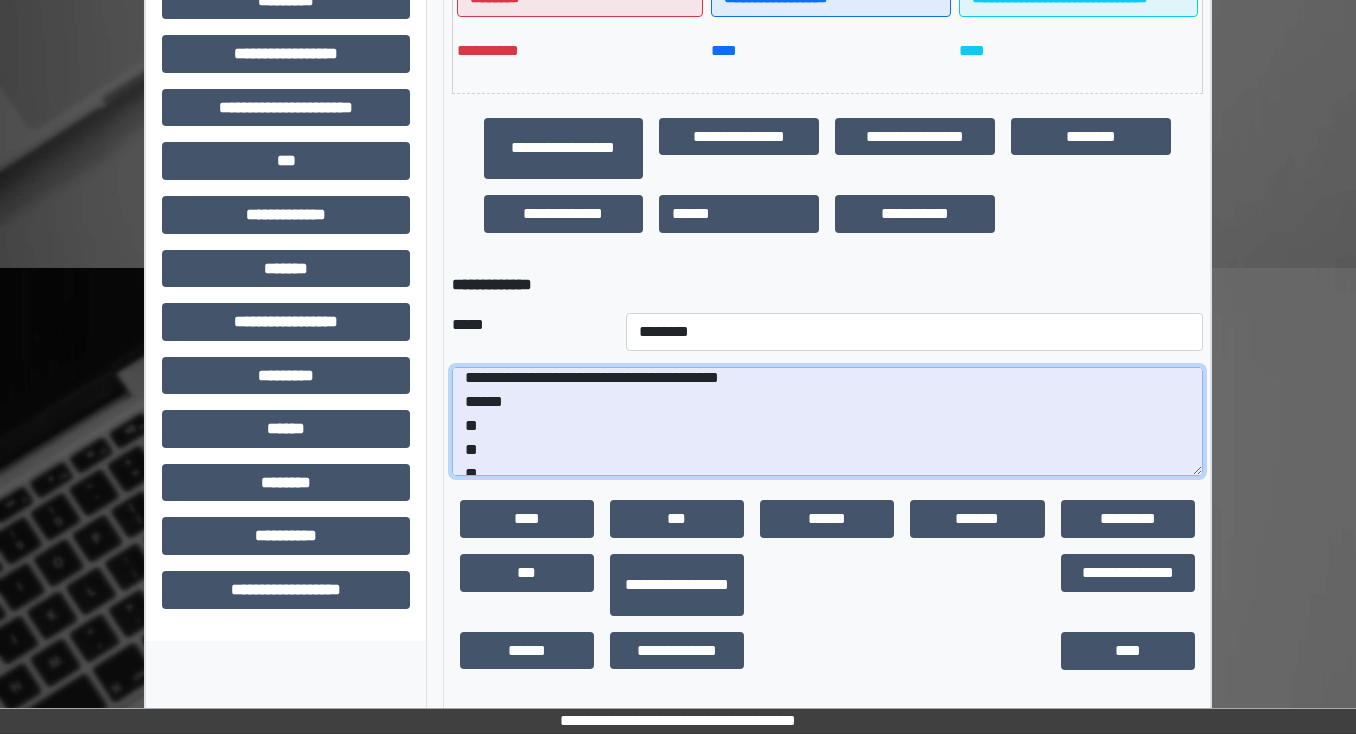 scroll, scrollTop: 48, scrollLeft: 0, axis: vertical 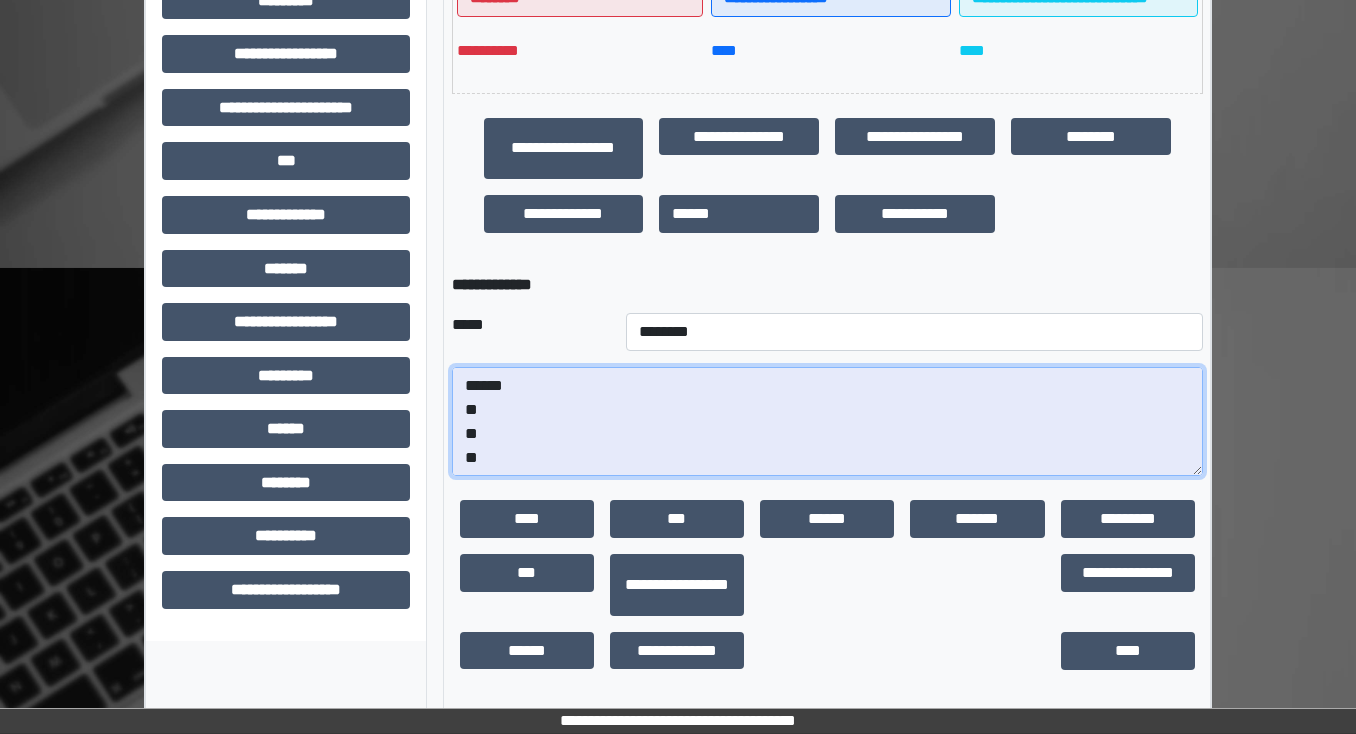 drag, startPoint x: 505, startPoint y: 464, endPoint x: 436, endPoint y: 457, distance: 69.354164 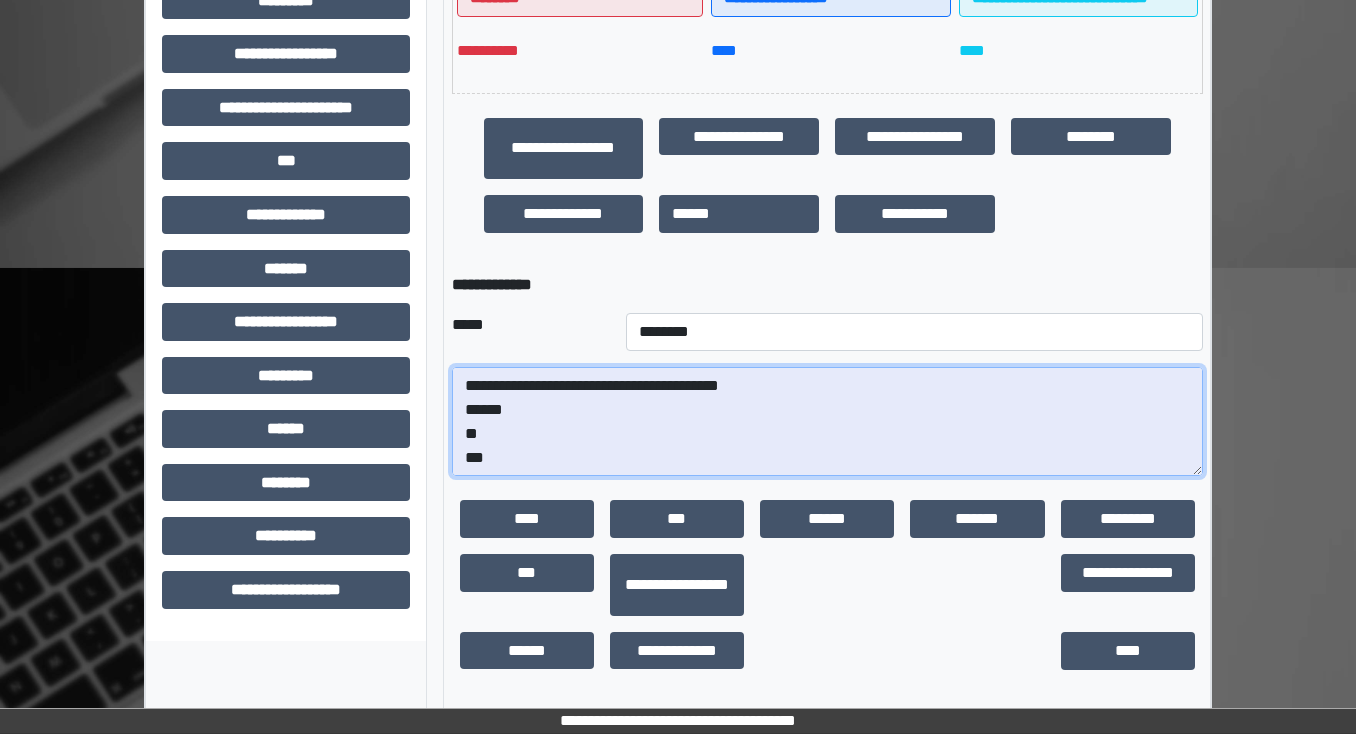 click on "**********" at bounding box center [827, 422] 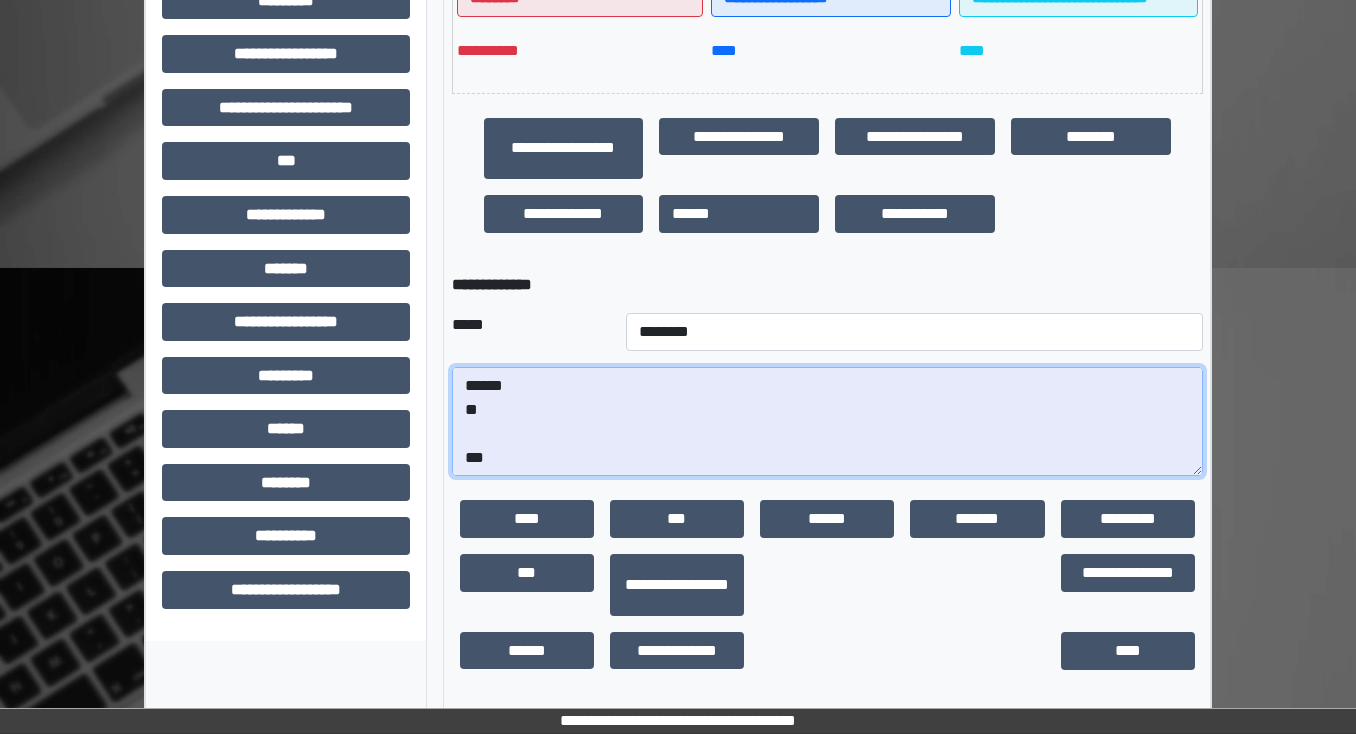 scroll, scrollTop: 72, scrollLeft: 0, axis: vertical 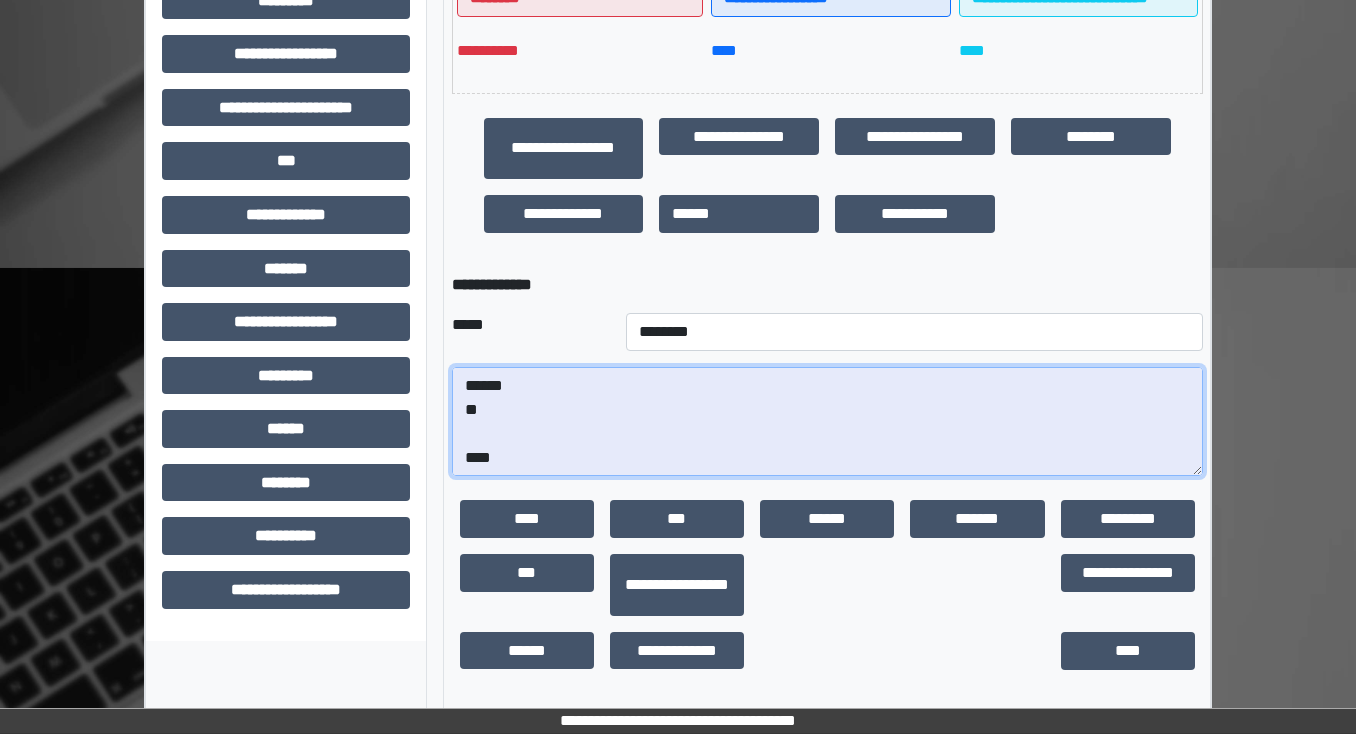 paste on "**********" 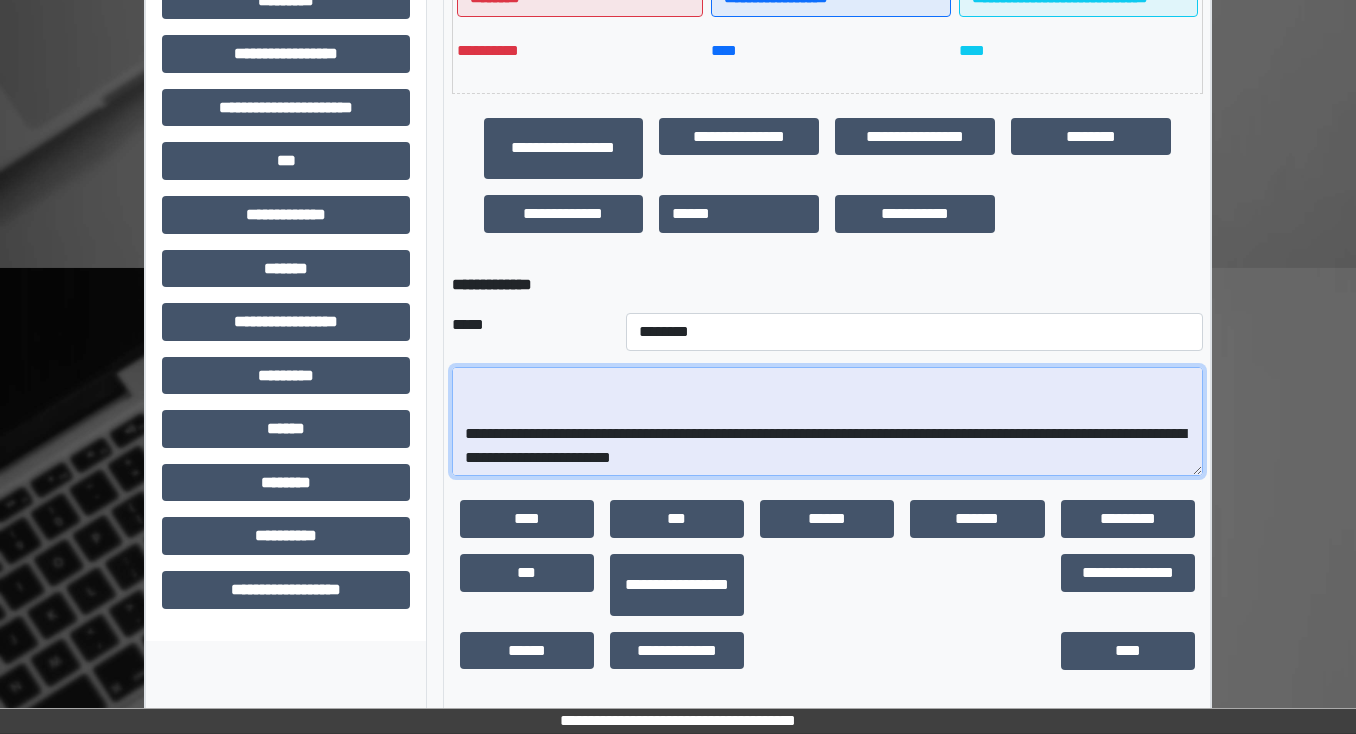 scroll, scrollTop: 288, scrollLeft: 0, axis: vertical 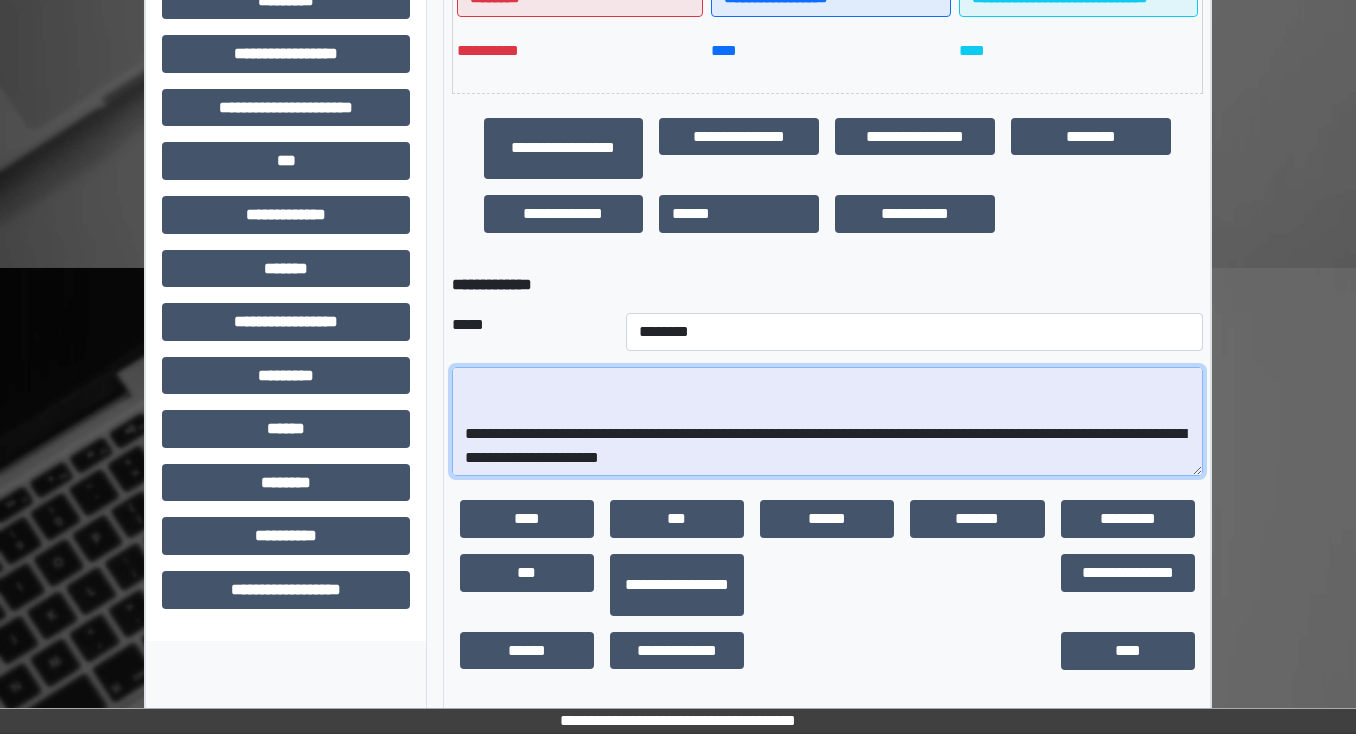 click on "**********" at bounding box center (827, 422) 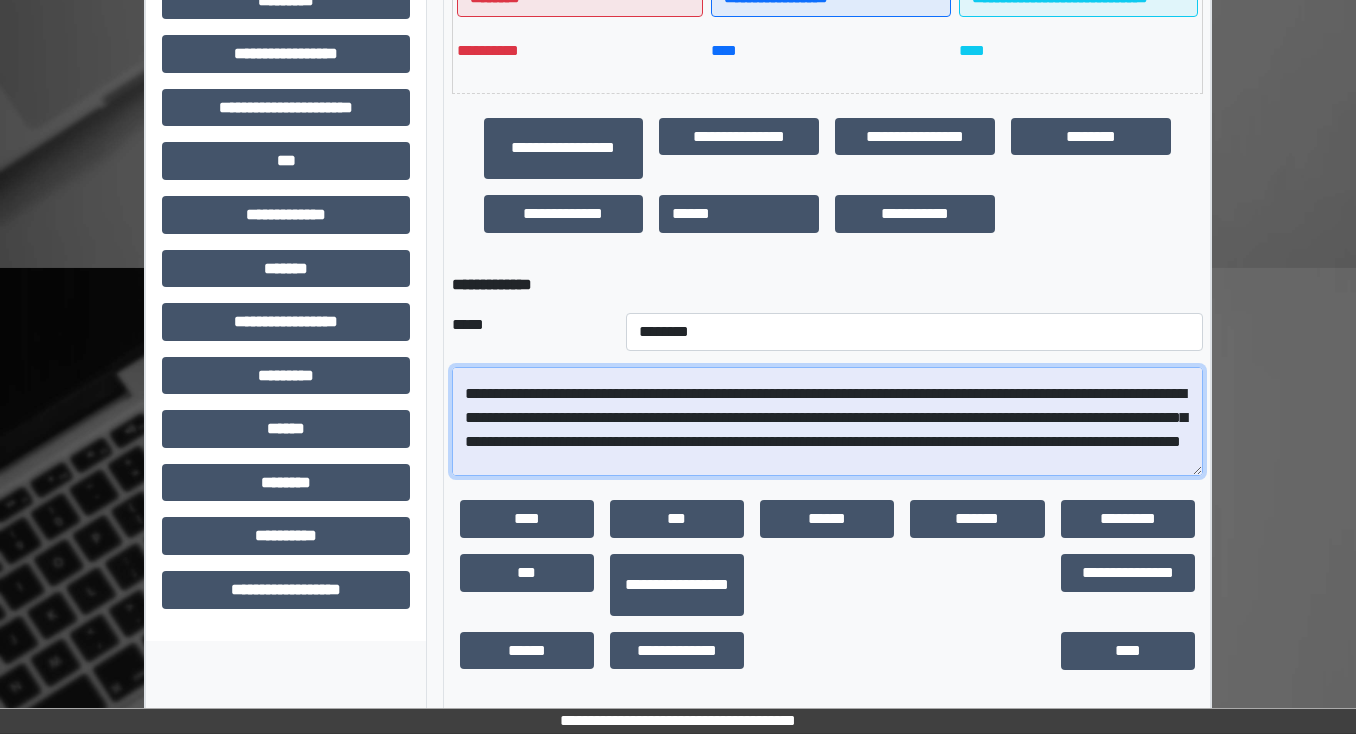 scroll, scrollTop: 32, scrollLeft: 0, axis: vertical 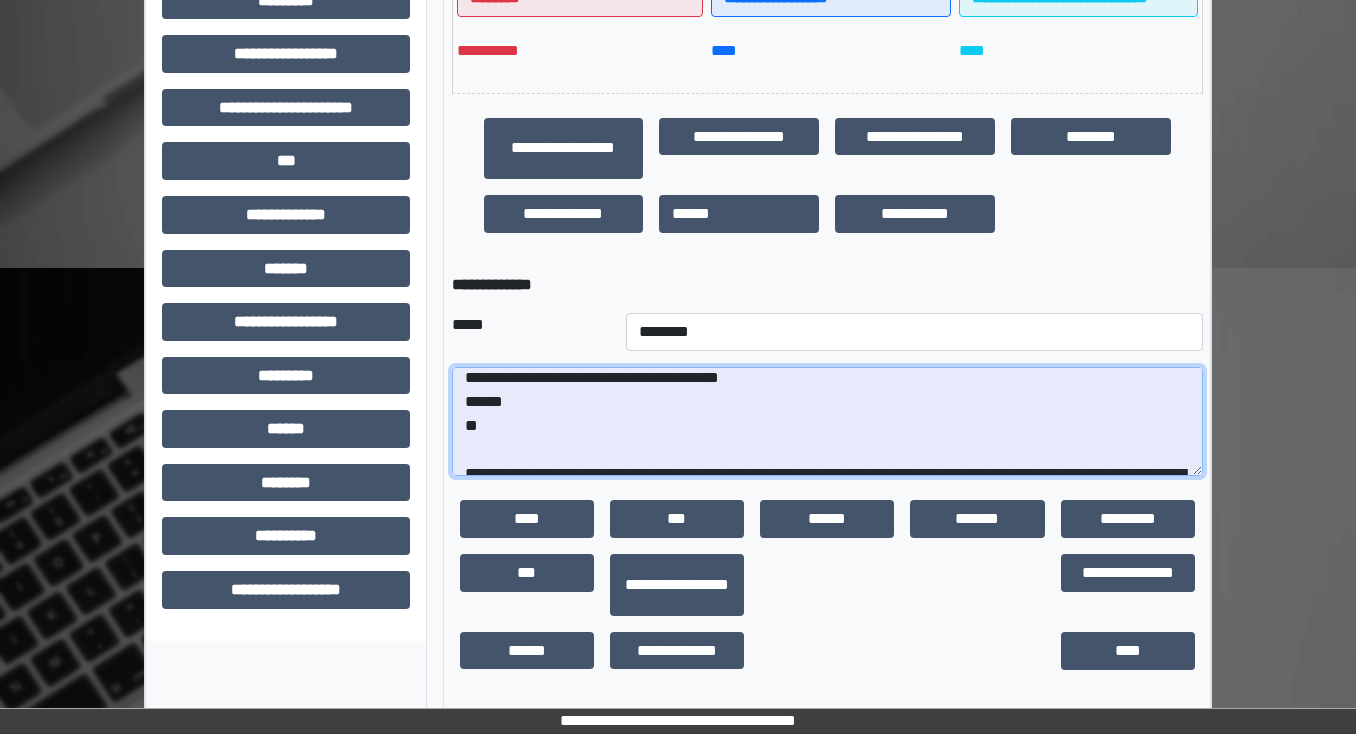 click on "**********" at bounding box center [827, 422] 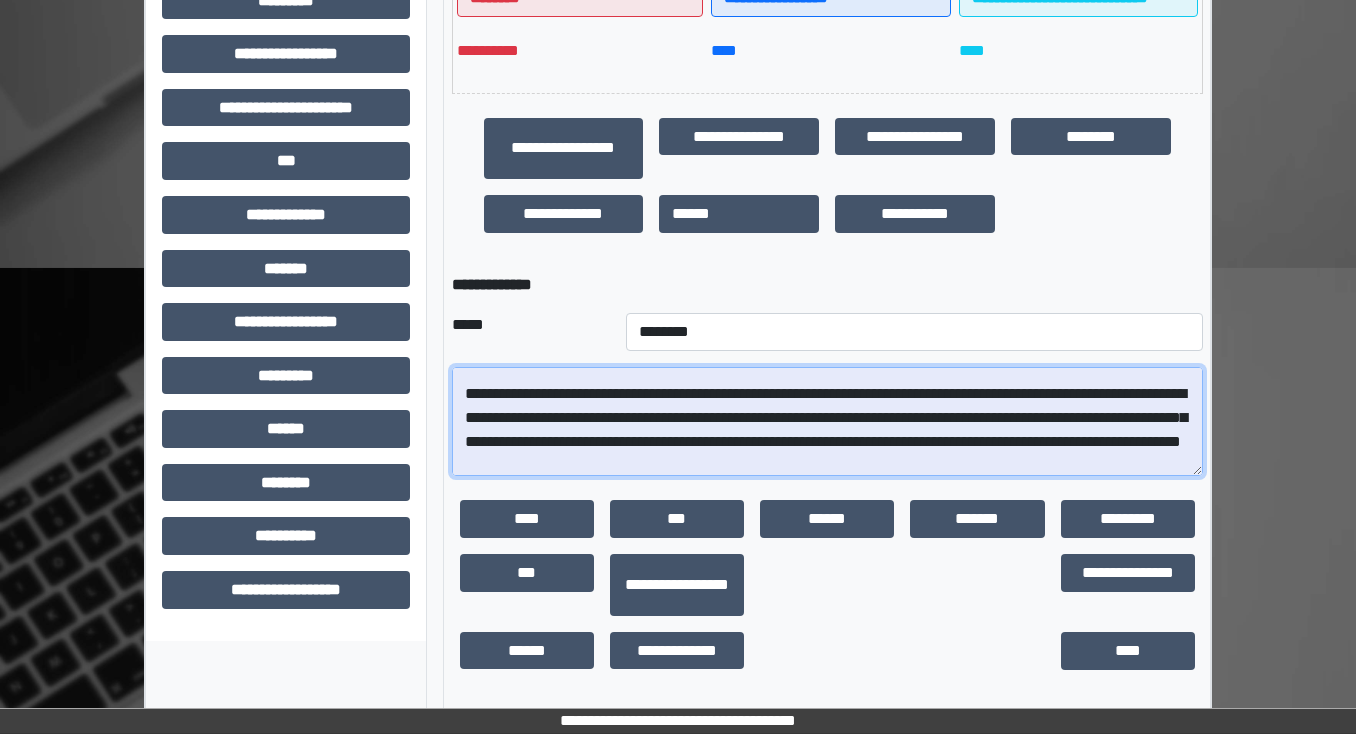 scroll, scrollTop: 192, scrollLeft: 0, axis: vertical 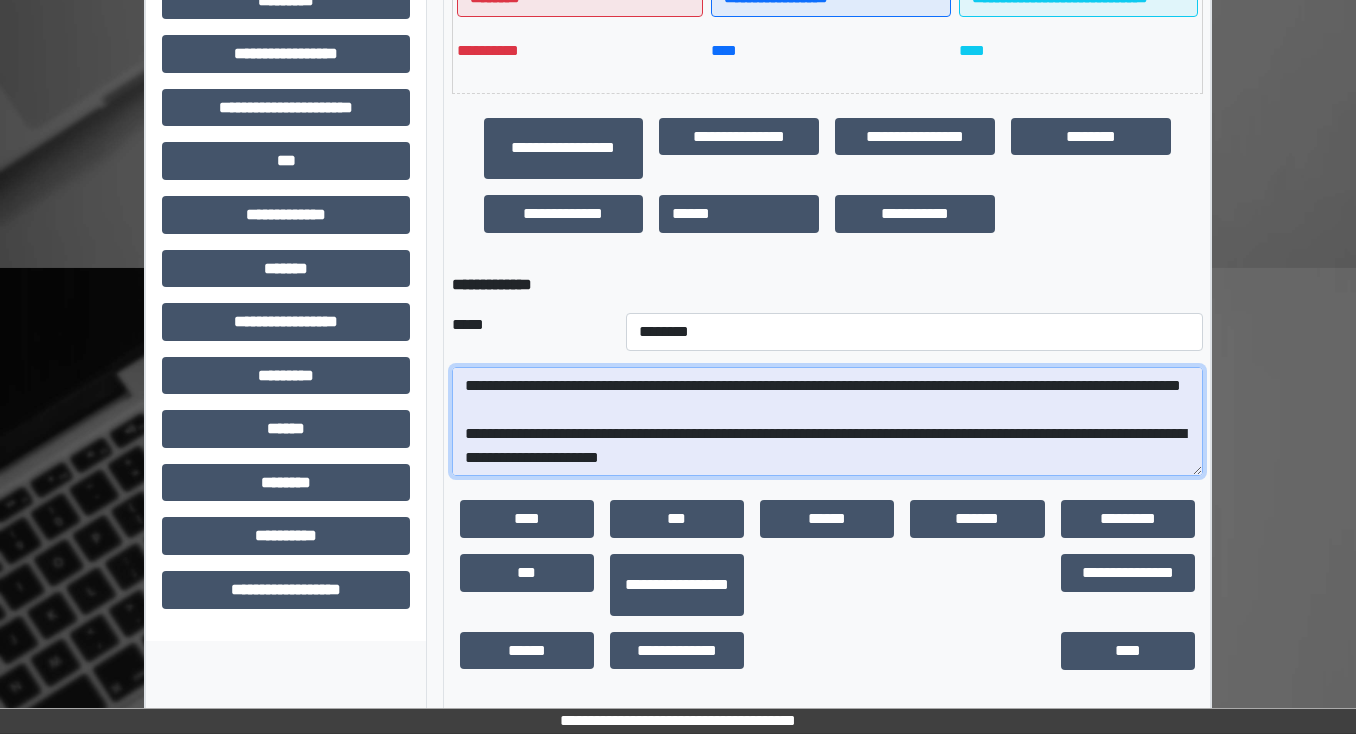 click on "**********" at bounding box center (827, 422) 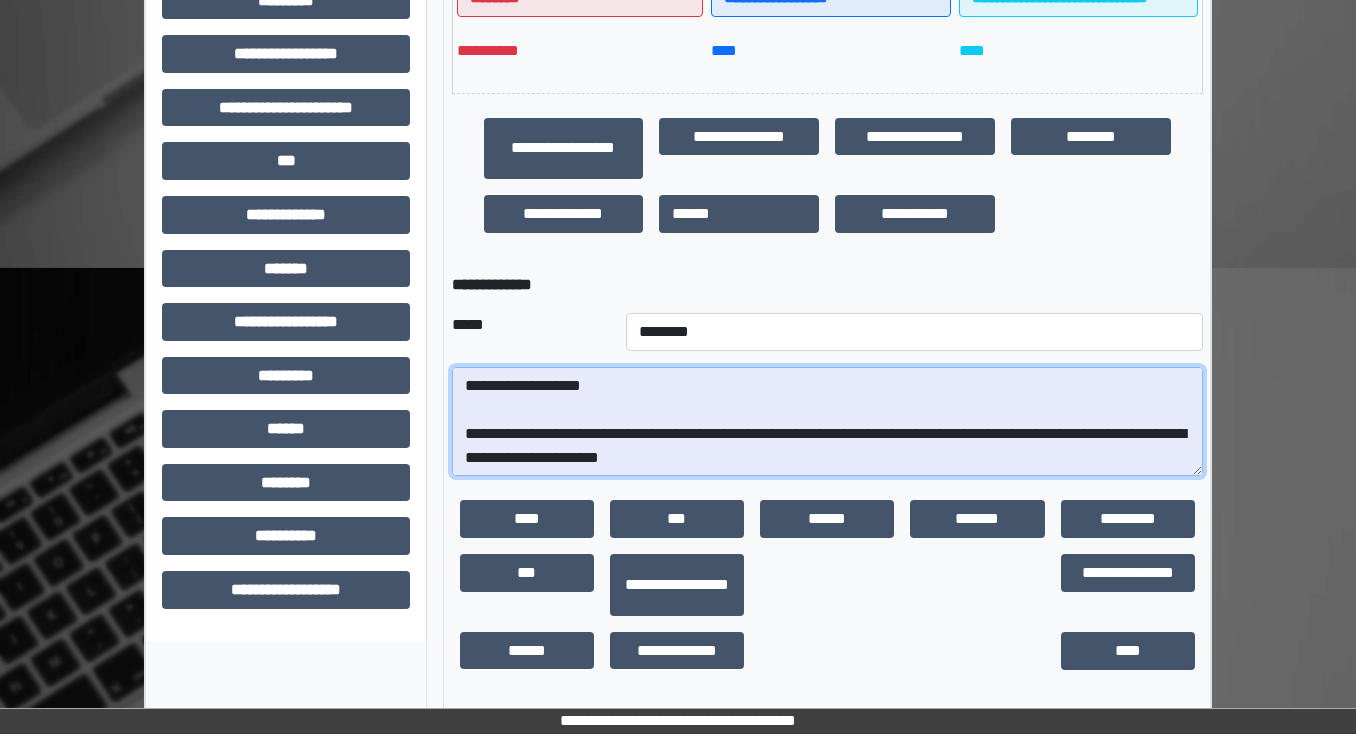 click on "**********" at bounding box center (827, 422) 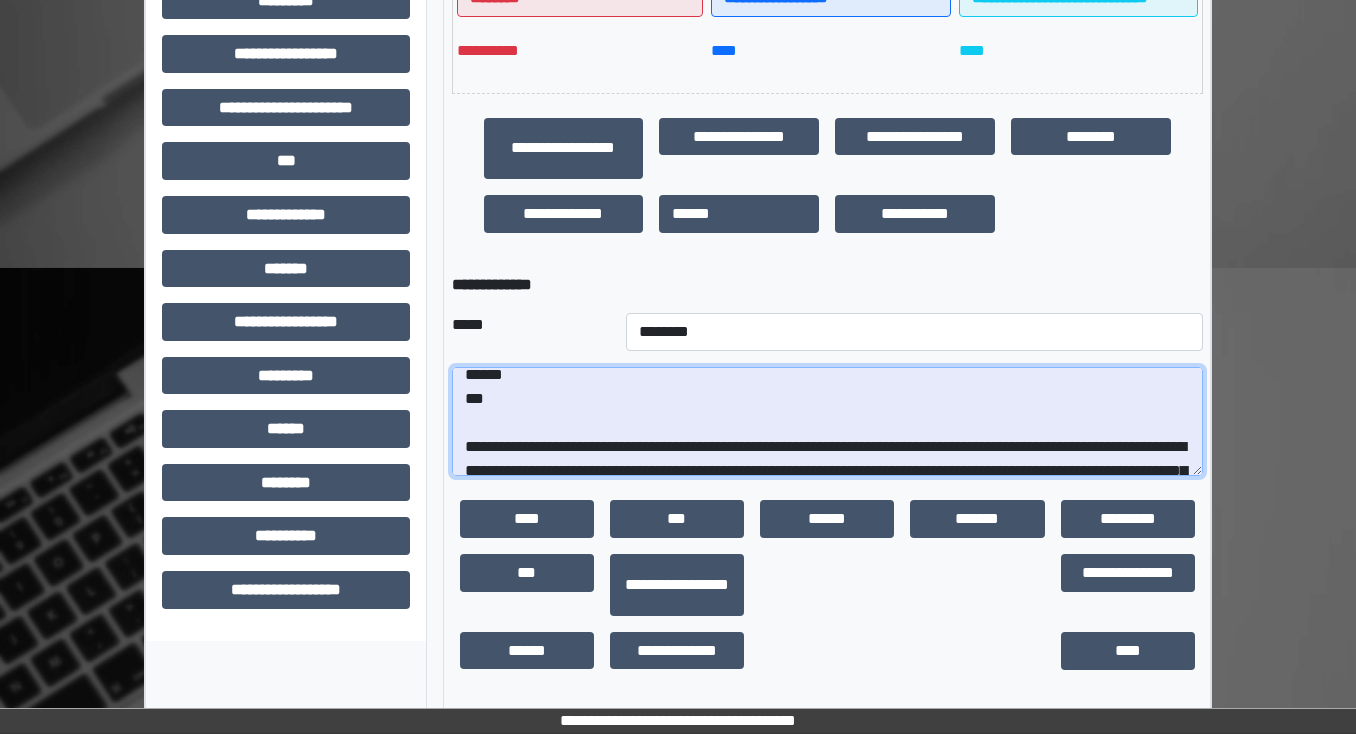 scroll, scrollTop: 32, scrollLeft: 0, axis: vertical 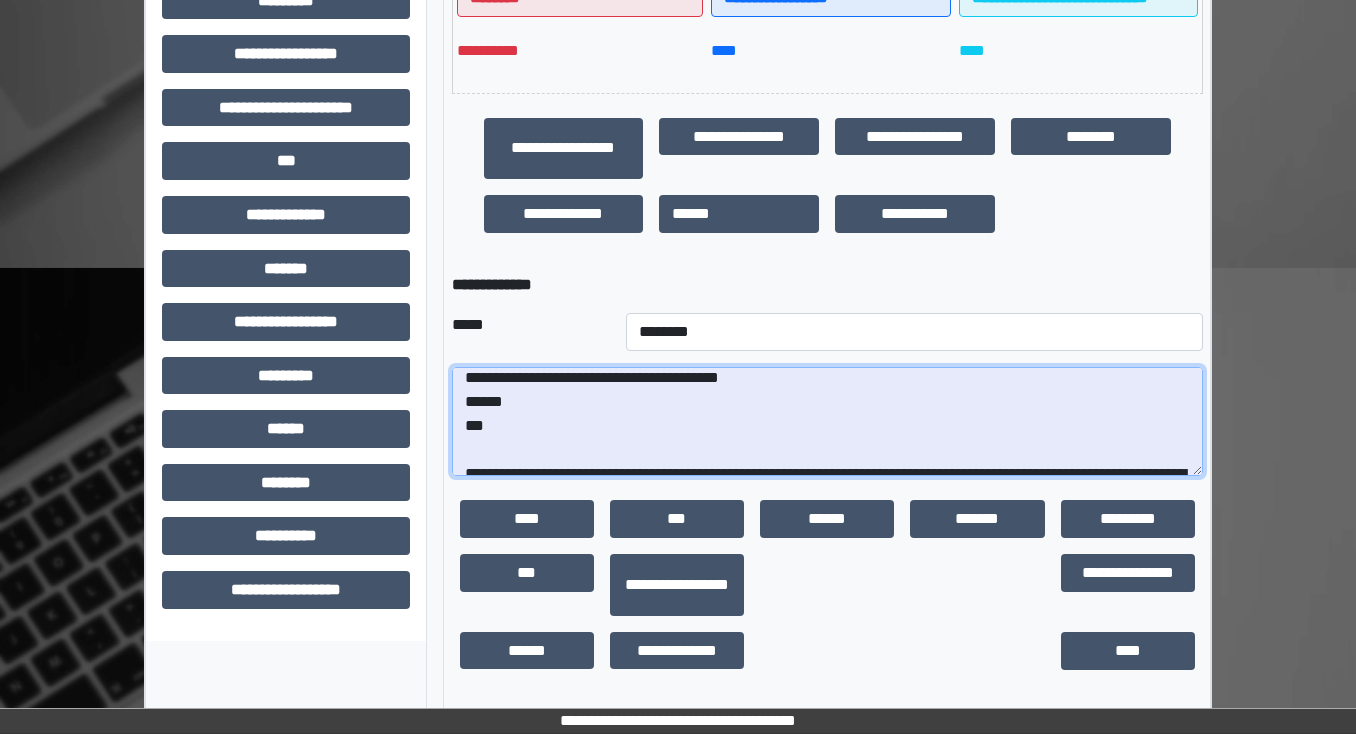 click on "**********" at bounding box center [827, 422] 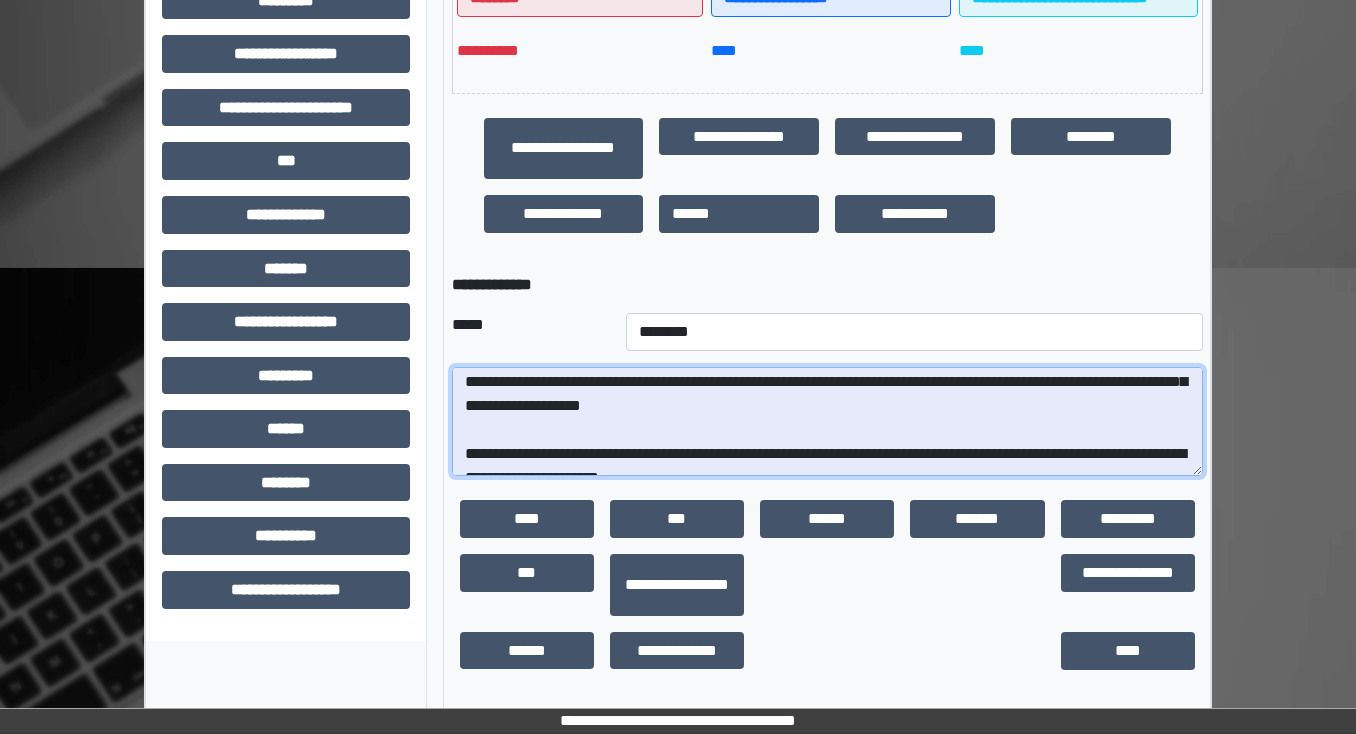 scroll, scrollTop: 288, scrollLeft: 0, axis: vertical 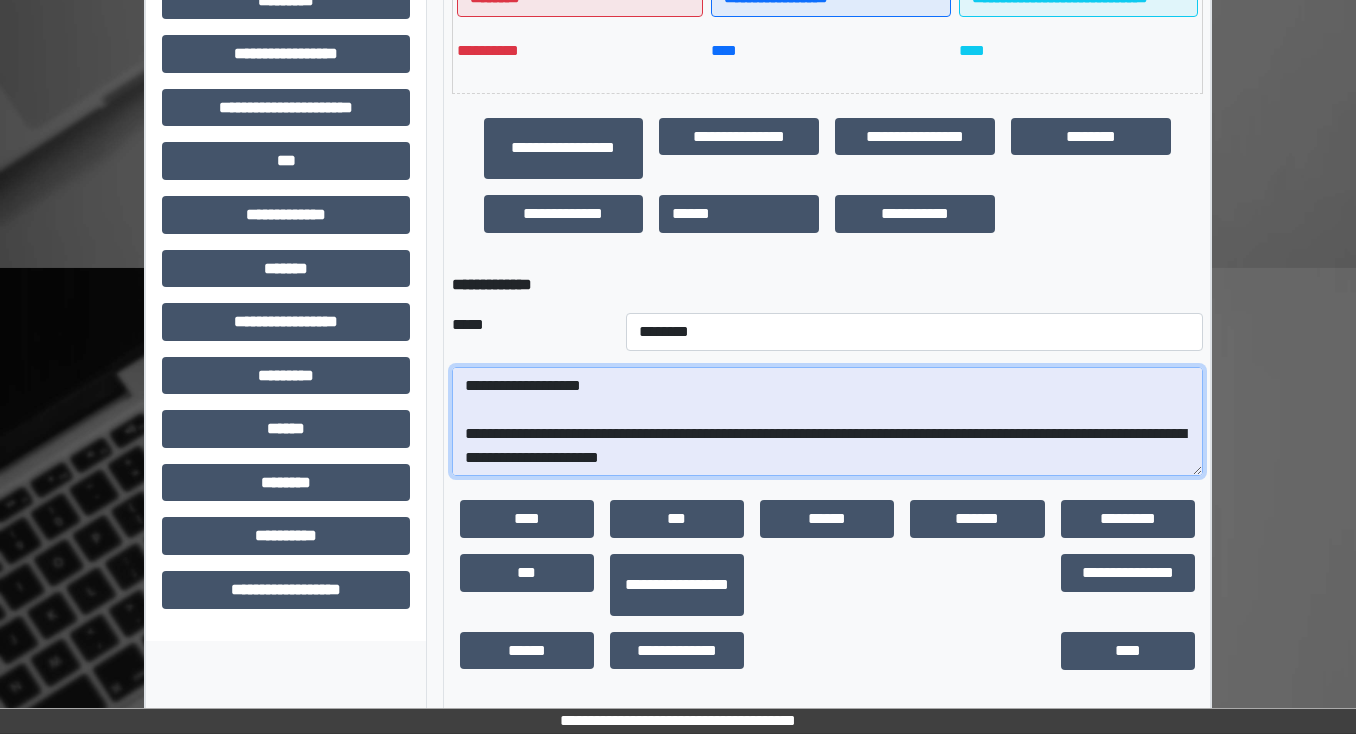 click at bounding box center (827, 422) 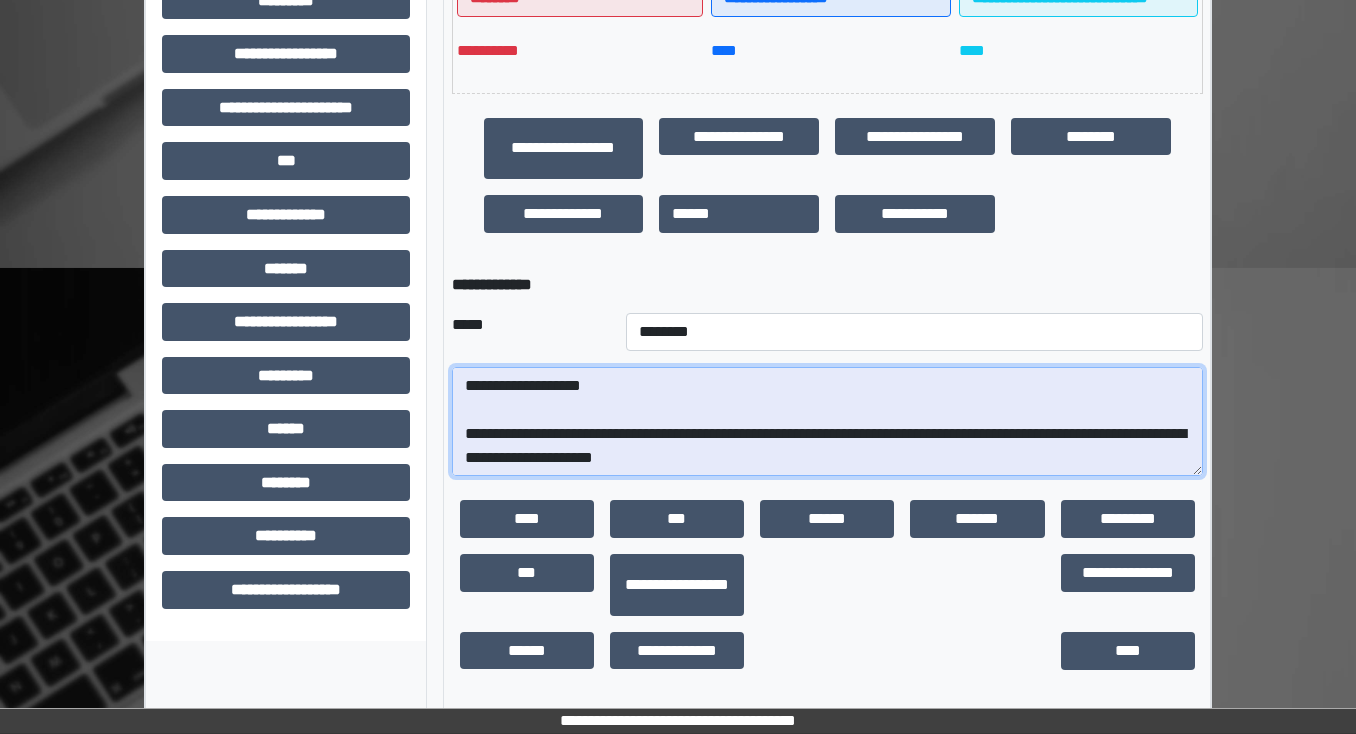 click at bounding box center [827, 422] 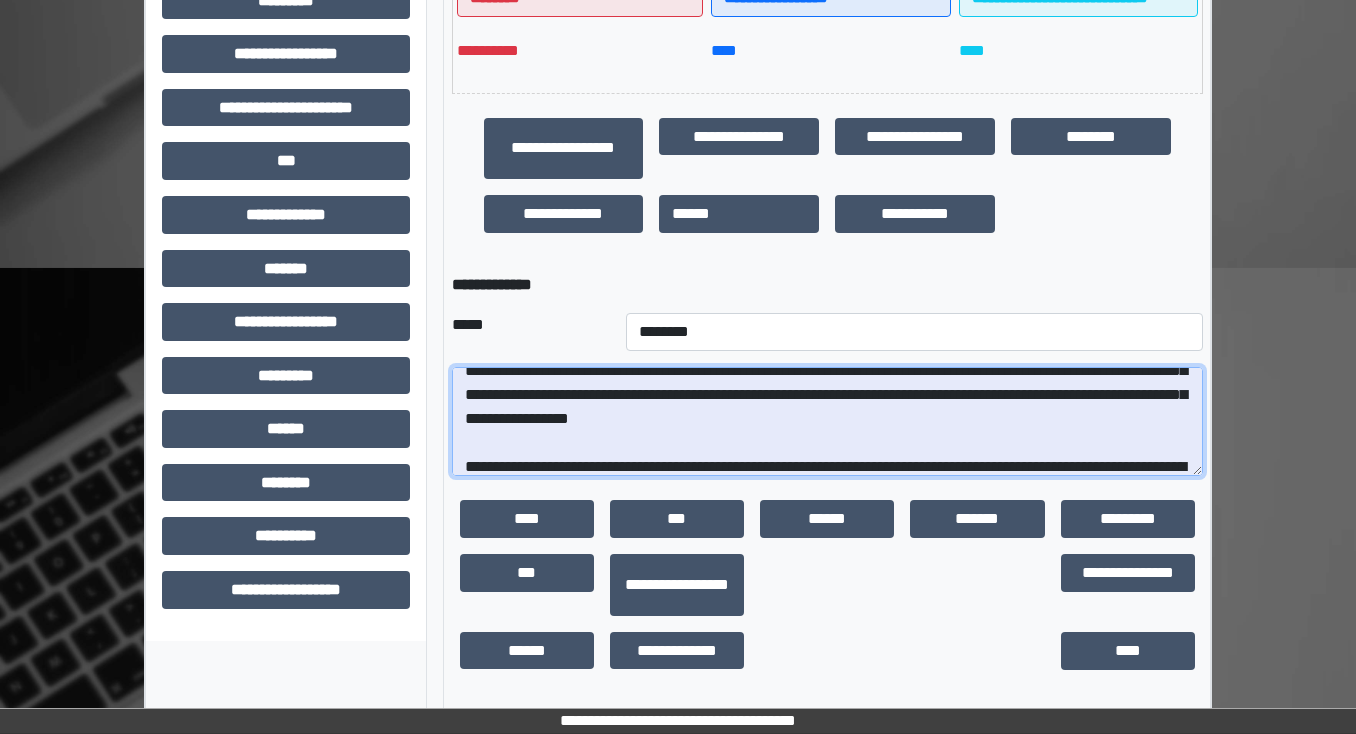 scroll, scrollTop: 160, scrollLeft: 0, axis: vertical 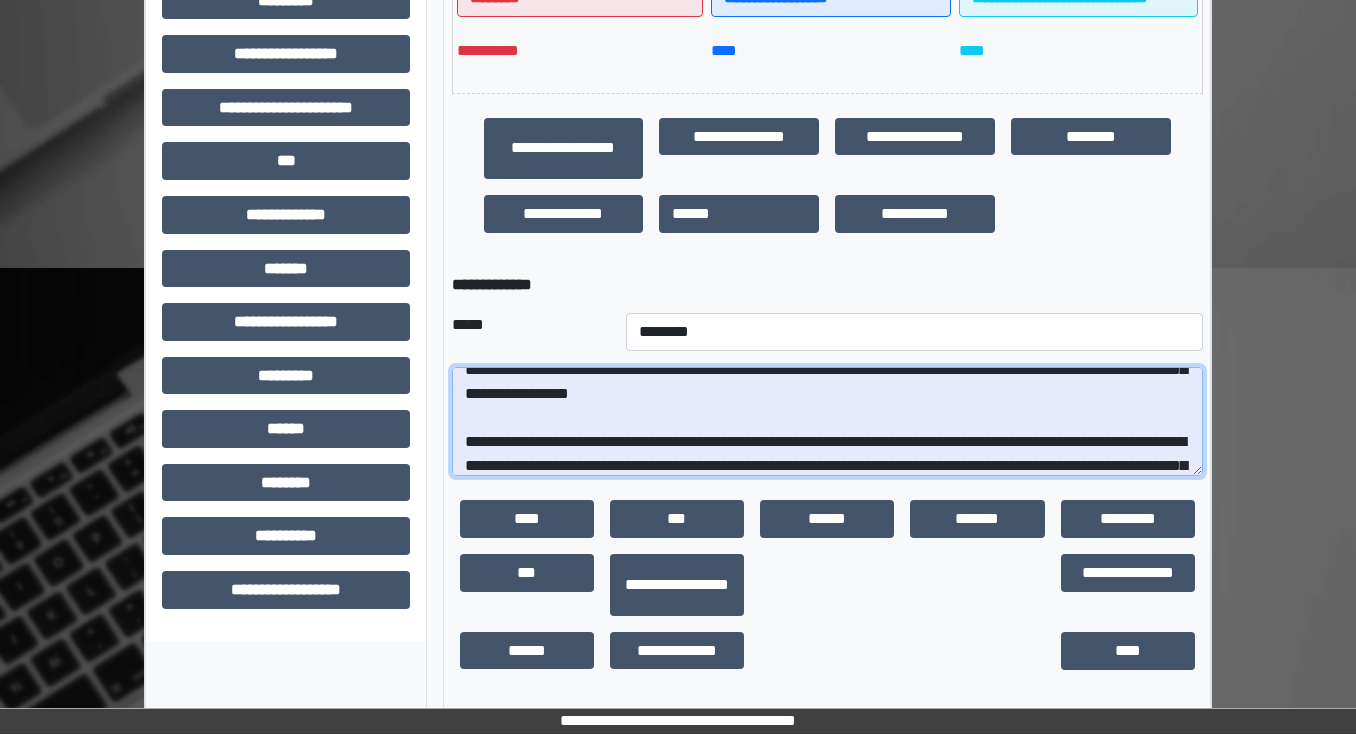 click at bounding box center [827, 422] 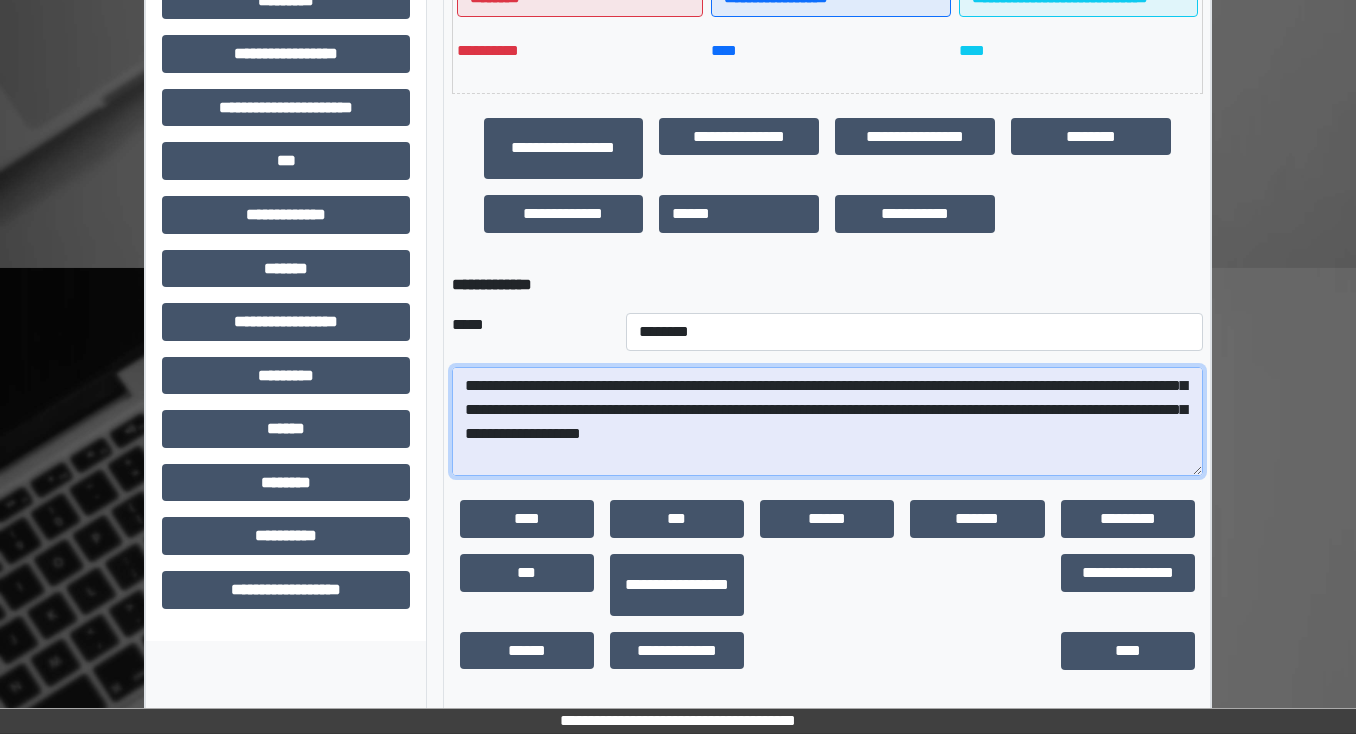 scroll, scrollTop: 288, scrollLeft: 0, axis: vertical 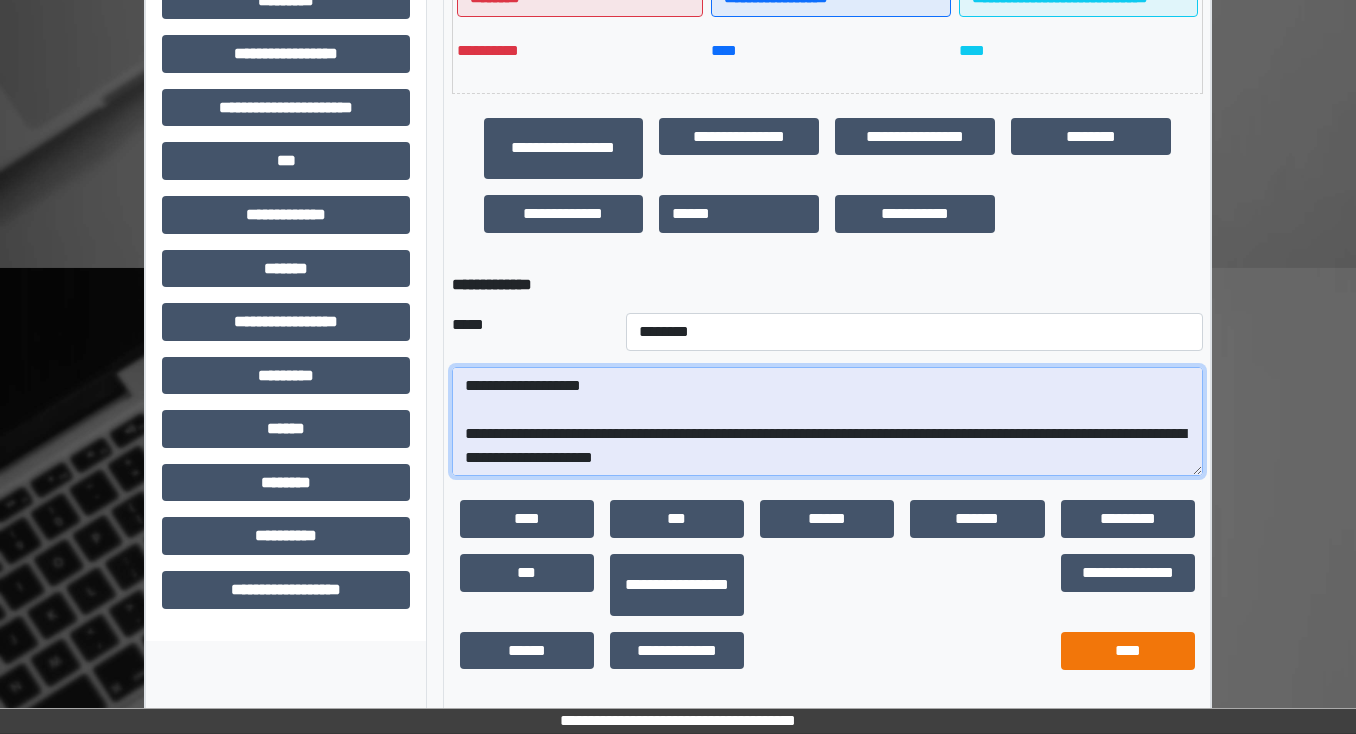 type on "**********" 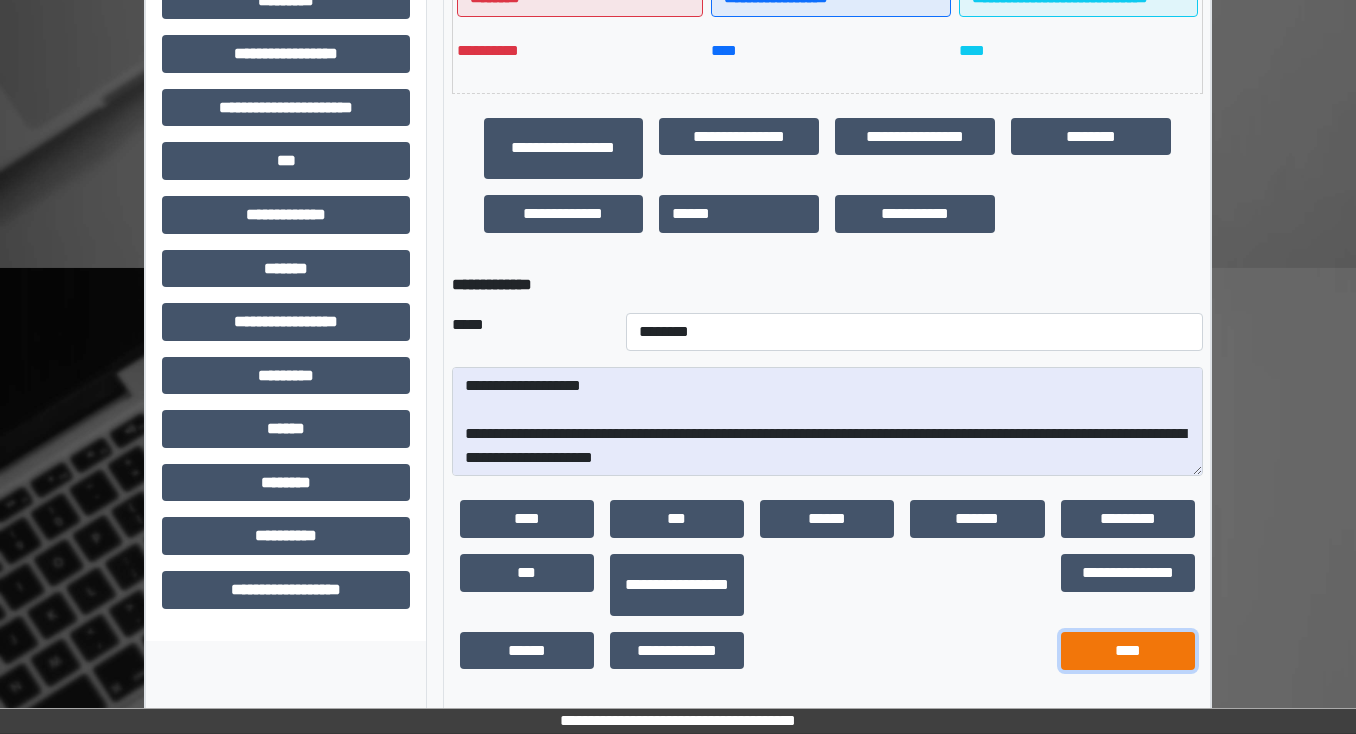 click on "****" at bounding box center [1128, 651] 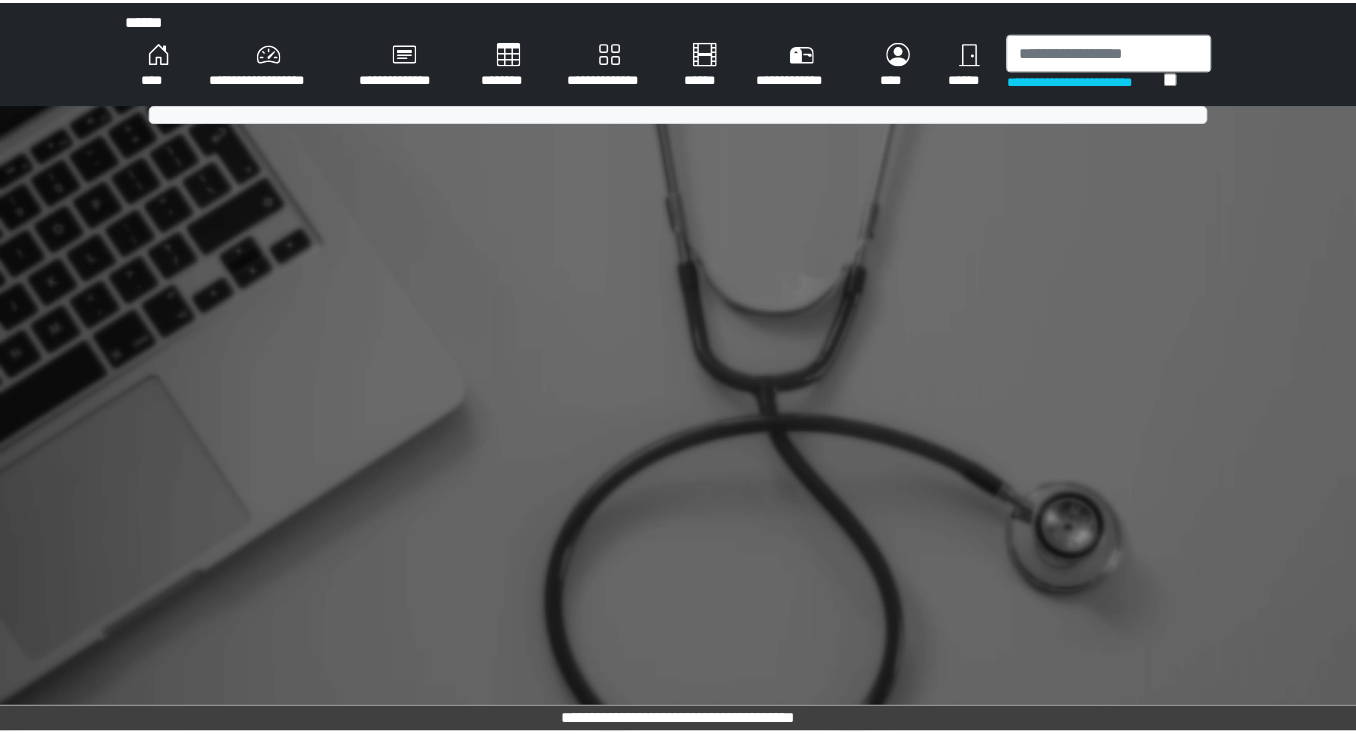 scroll, scrollTop: 0, scrollLeft: 0, axis: both 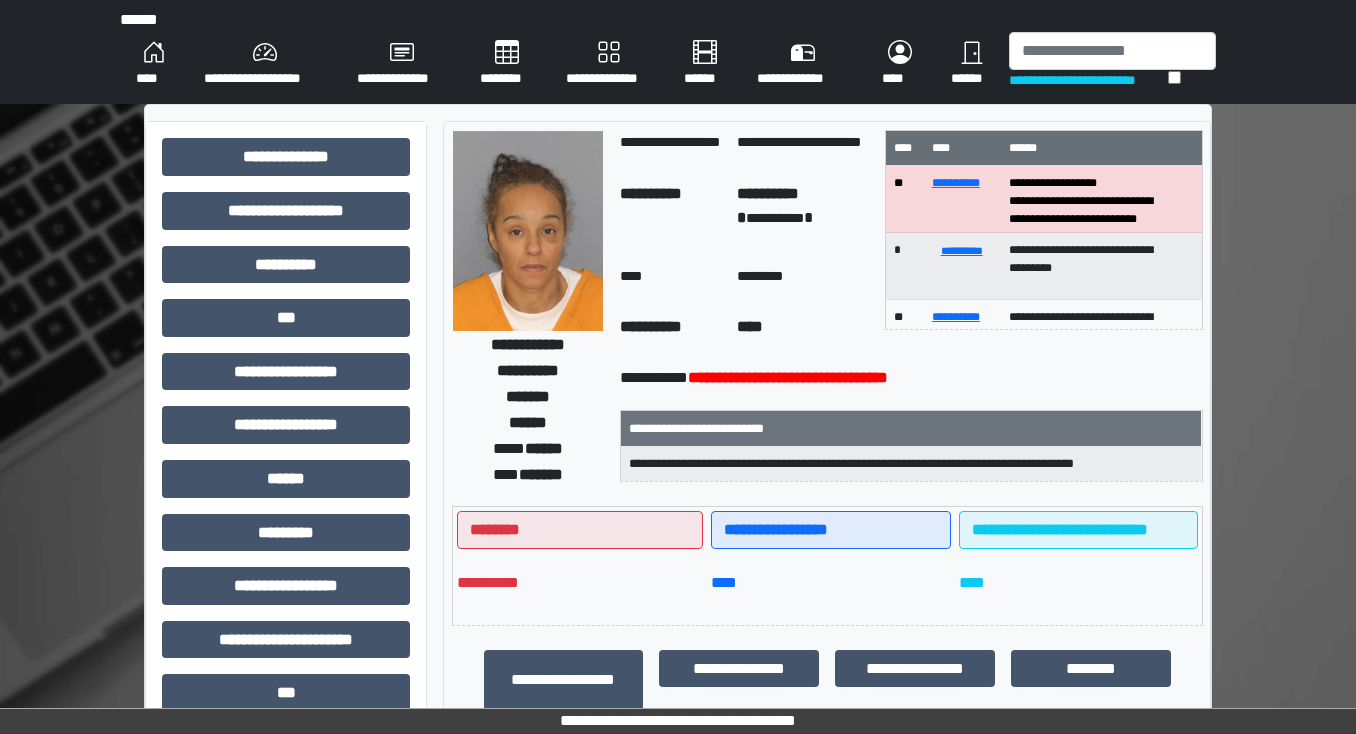 click on "********" at bounding box center (507, 64) 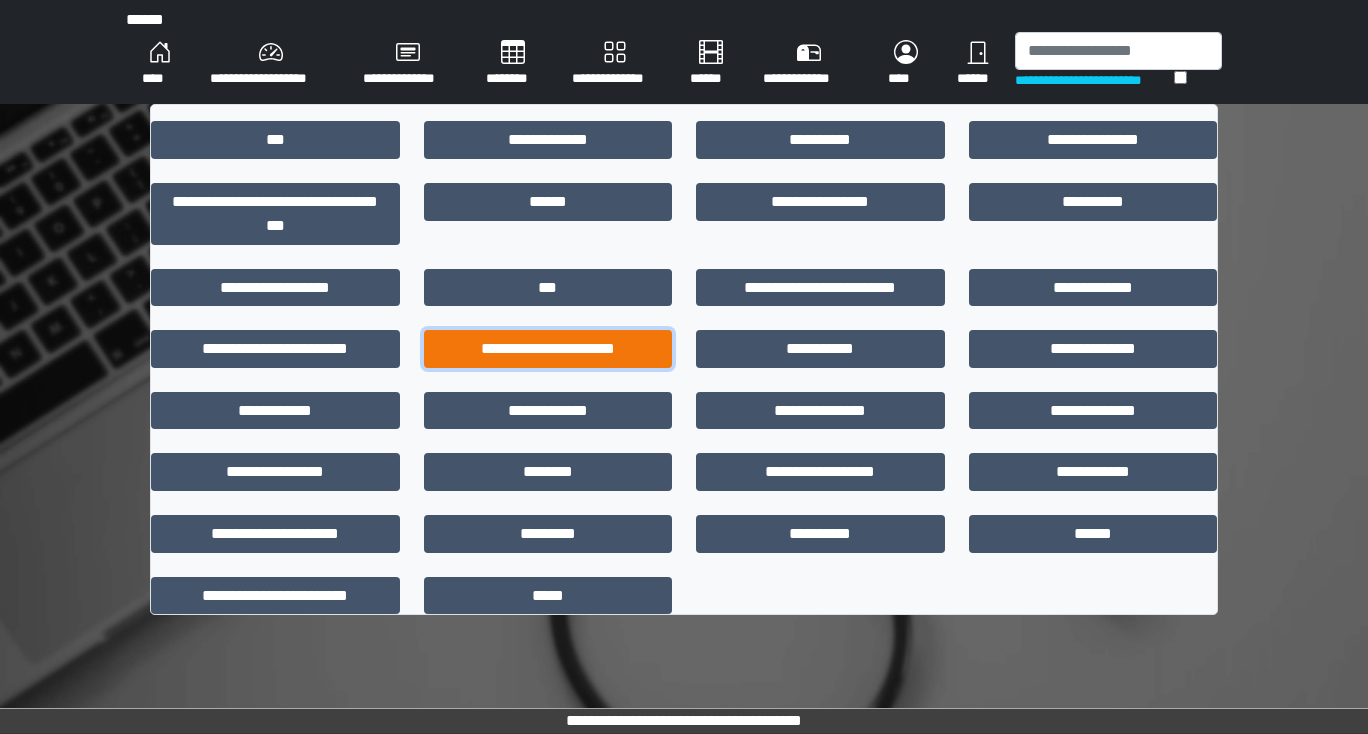 click on "**********" at bounding box center [548, 349] 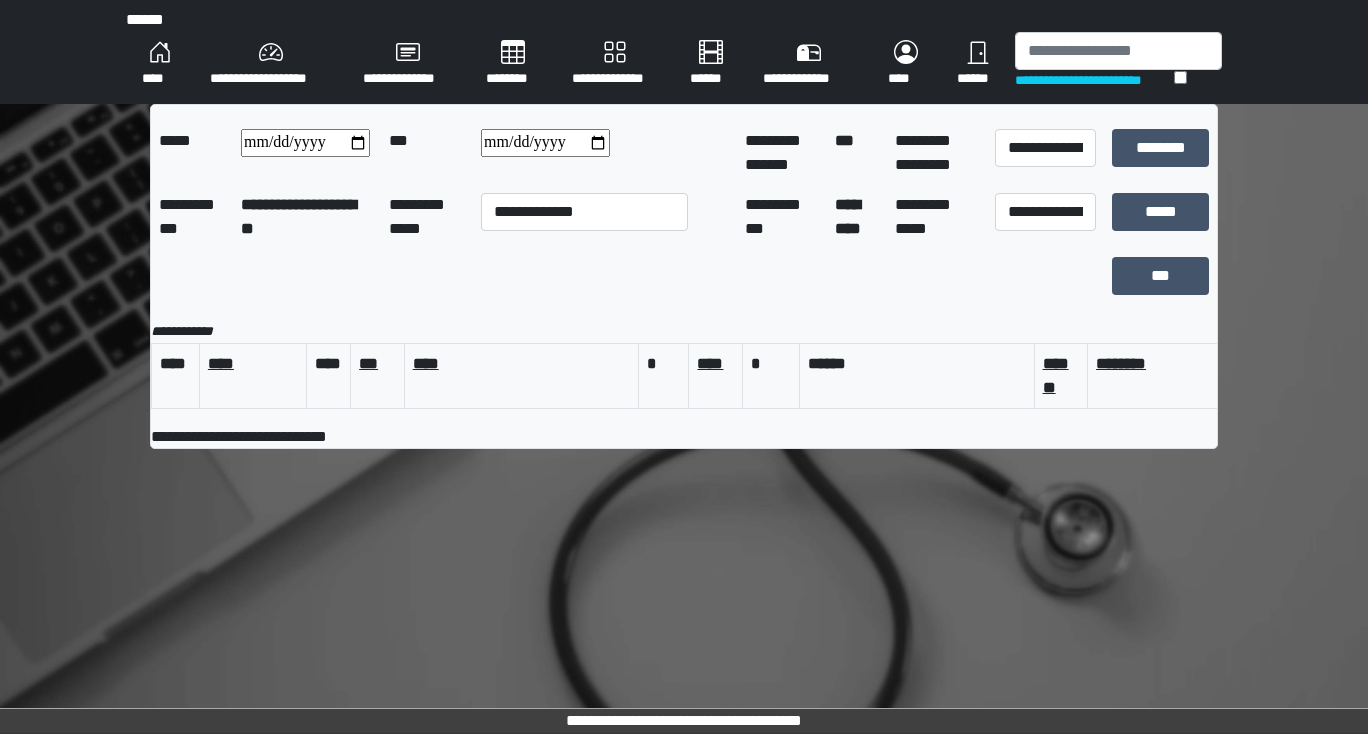 click on "********" at bounding box center (513, 64) 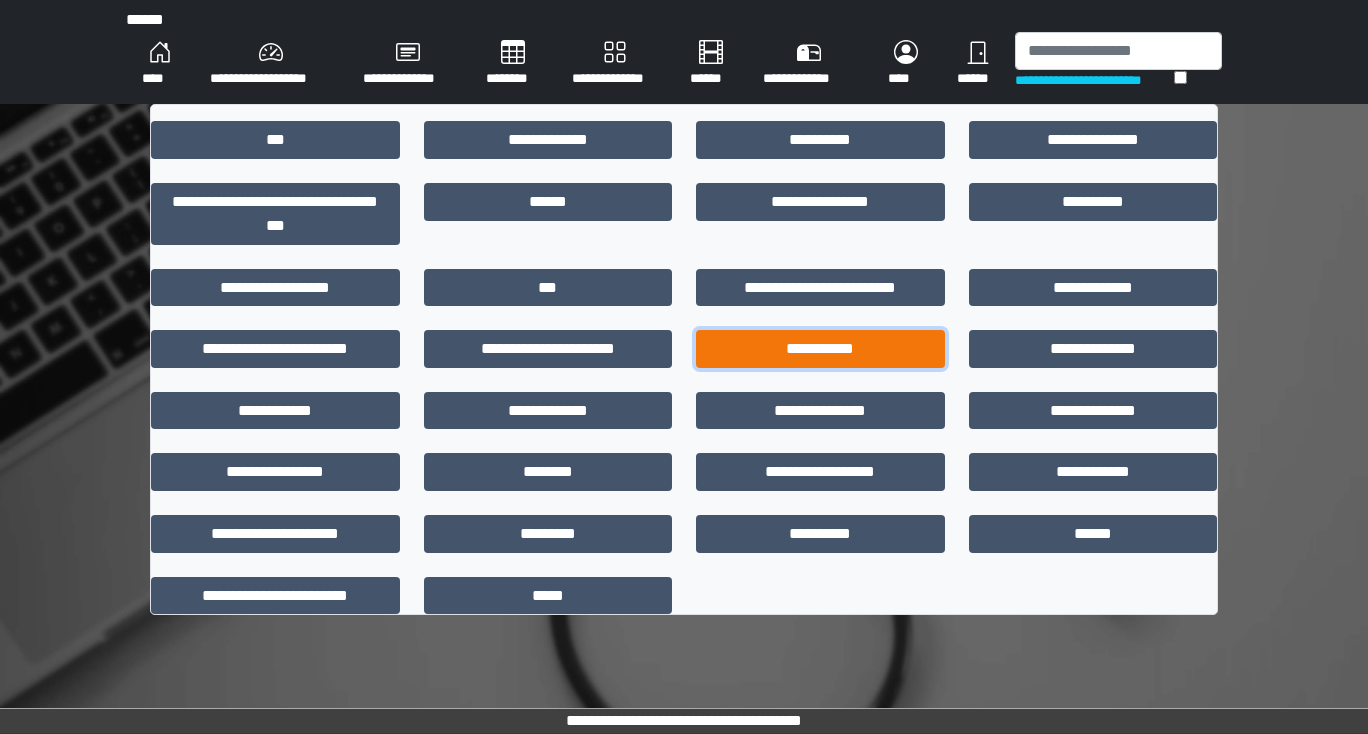 click on "**********" at bounding box center (820, 349) 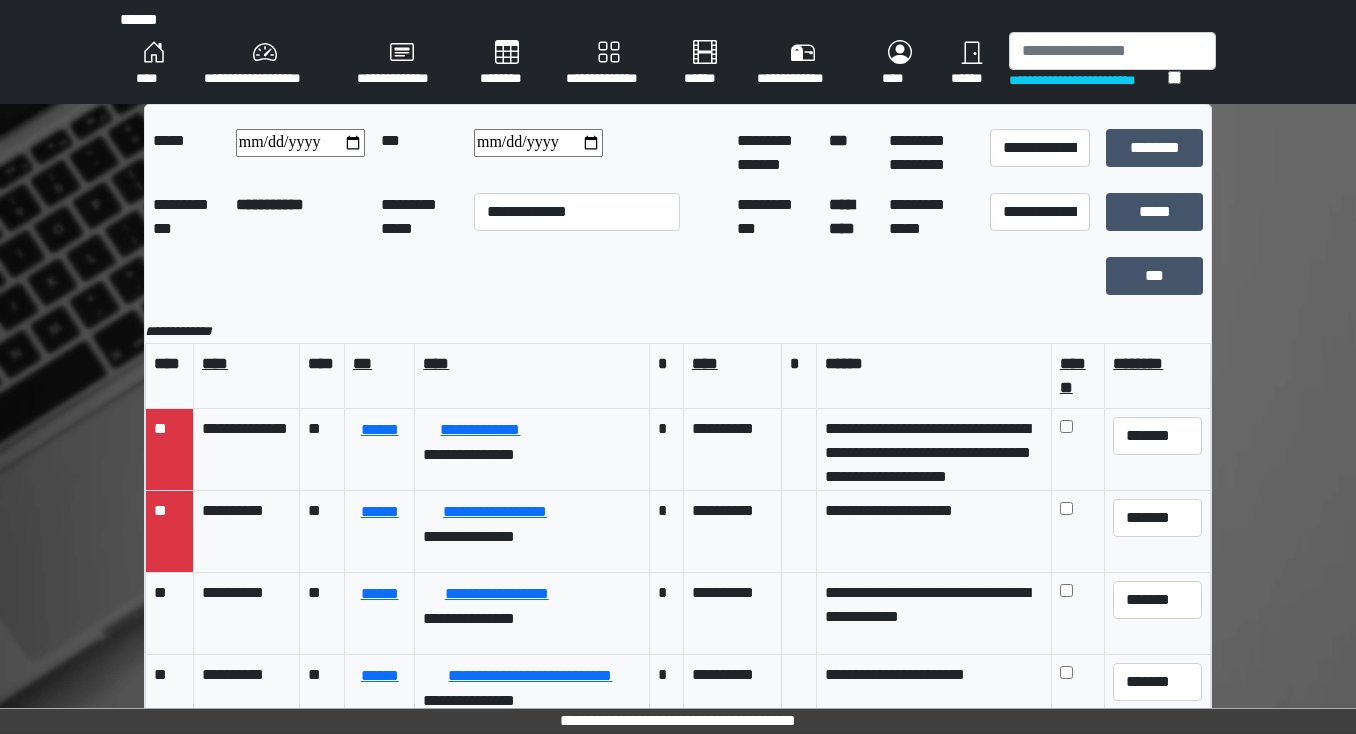 click at bounding box center (300, 143) 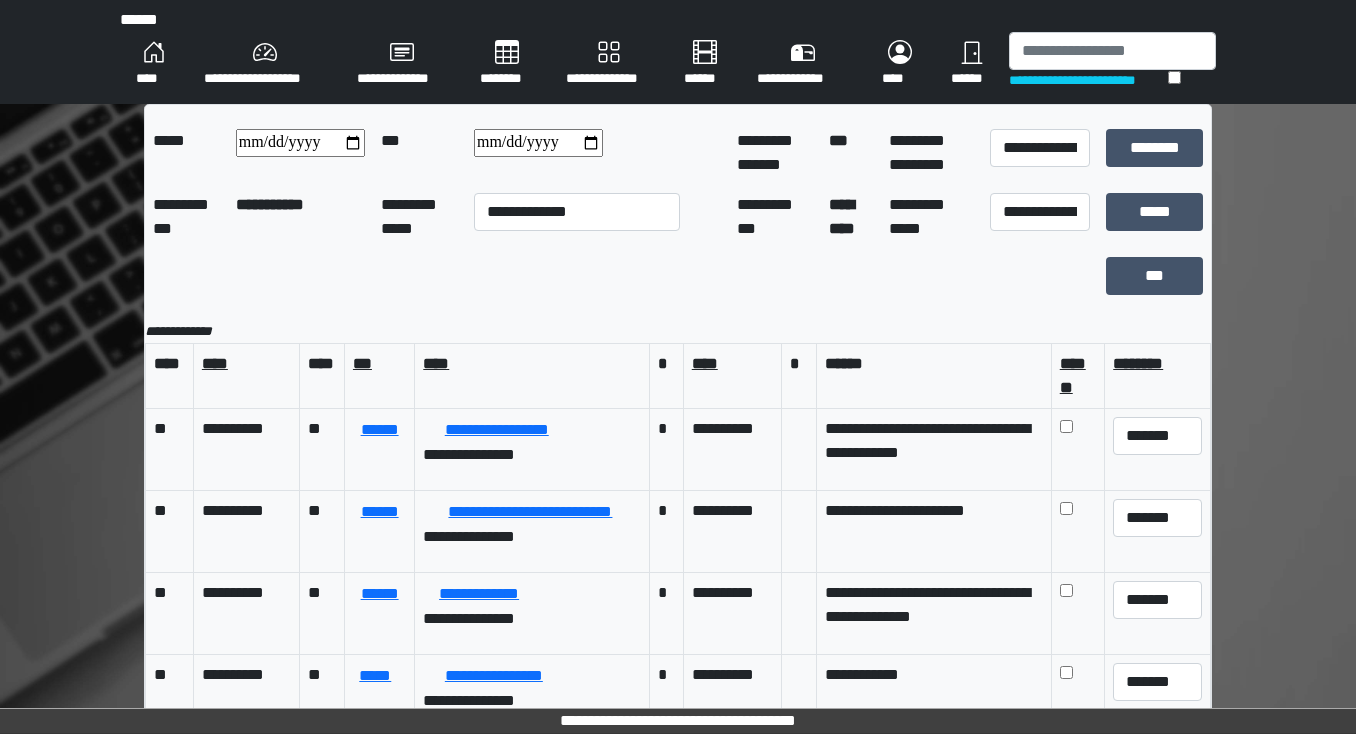 click at bounding box center (538, 143) 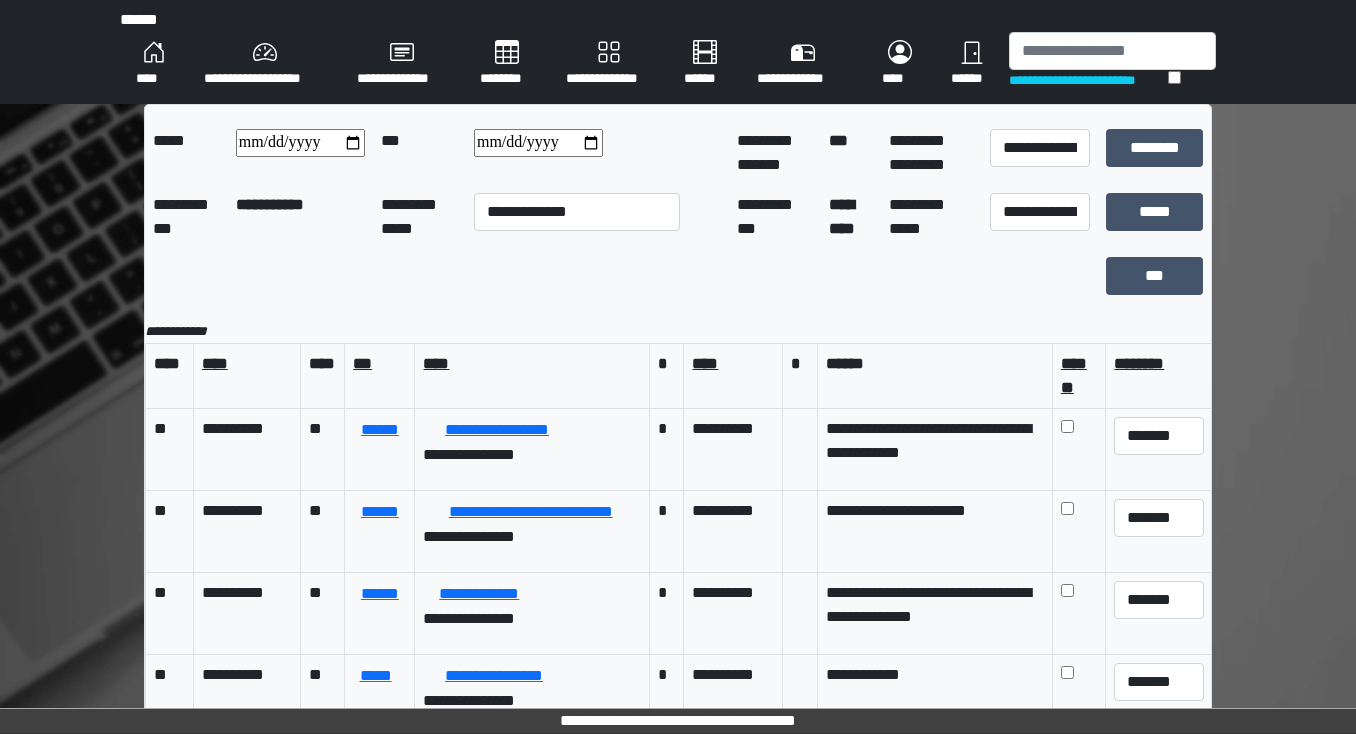 scroll, scrollTop: 34, scrollLeft: 0, axis: vertical 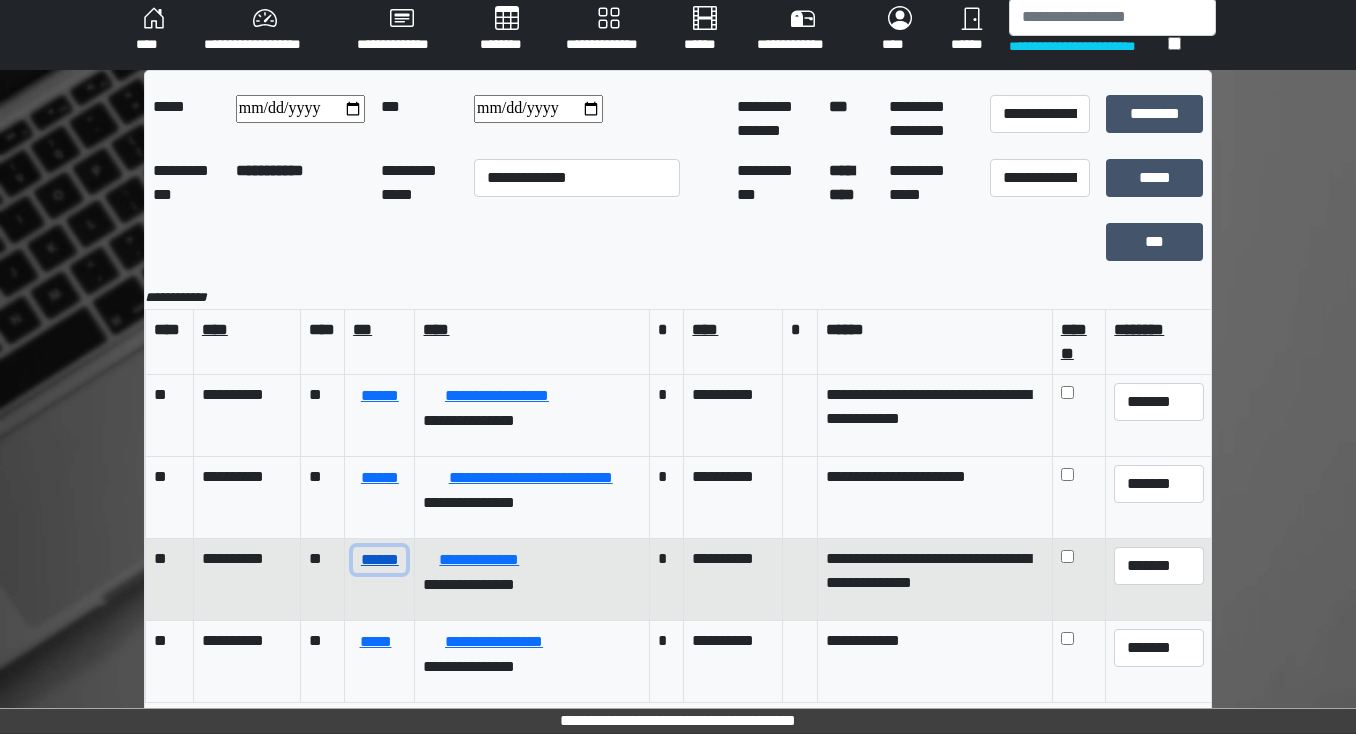 click on "******" at bounding box center (379, 560) 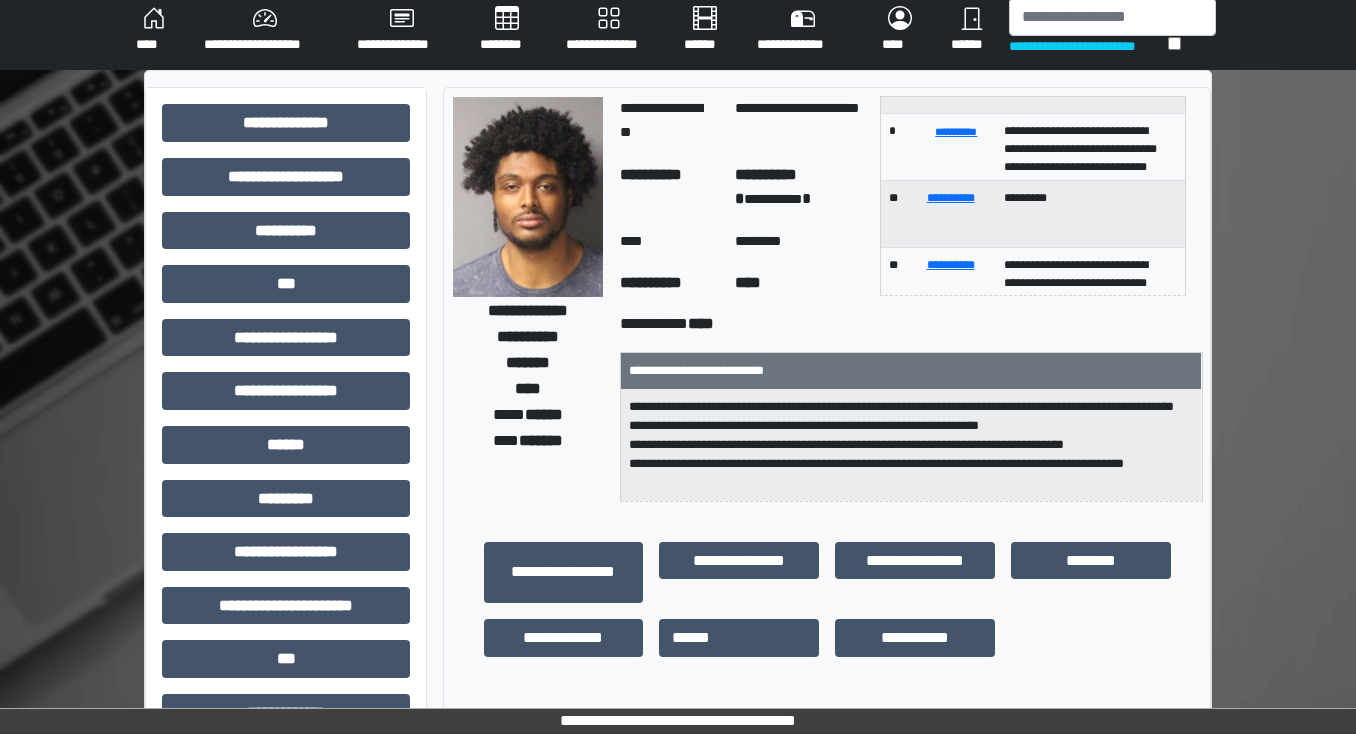 scroll, scrollTop: 0, scrollLeft: 0, axis: both 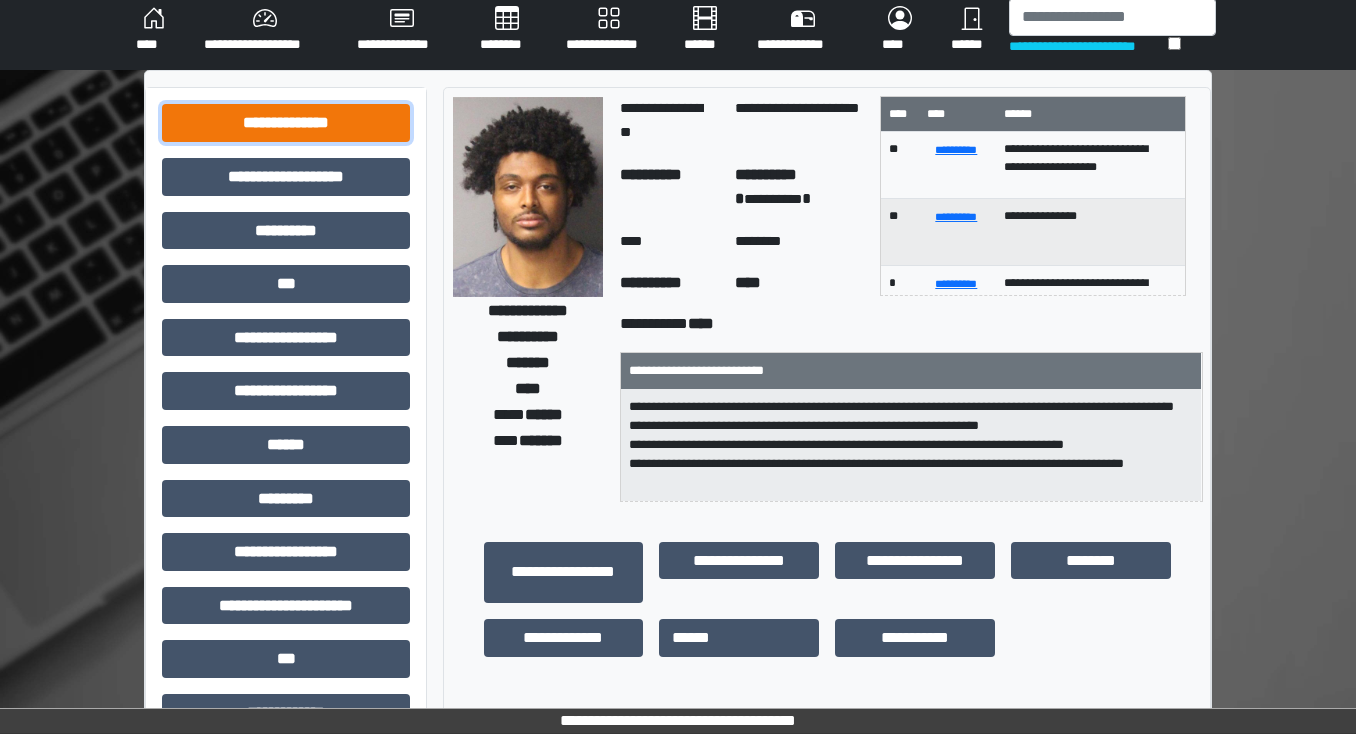 click on "**********" at bounding box center (286, 123) 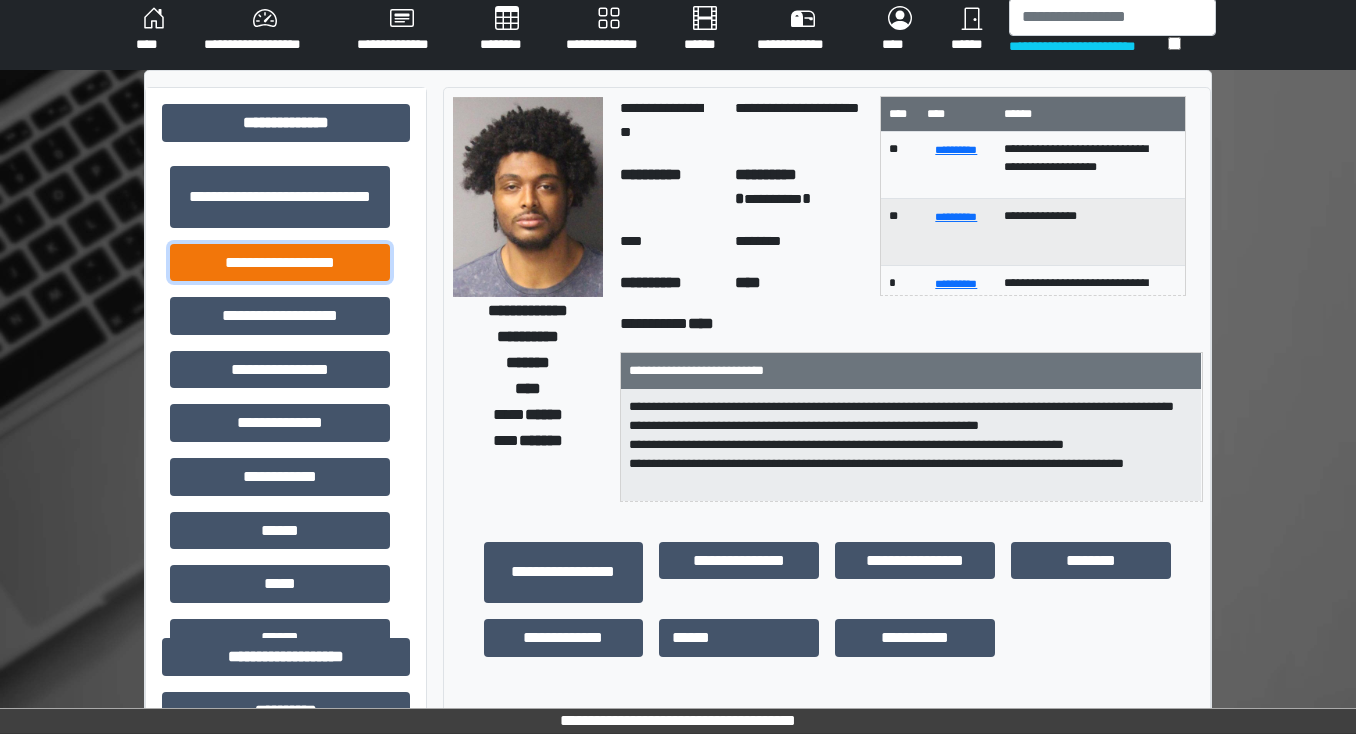 click on "**********" at bounding box center (280, 263) 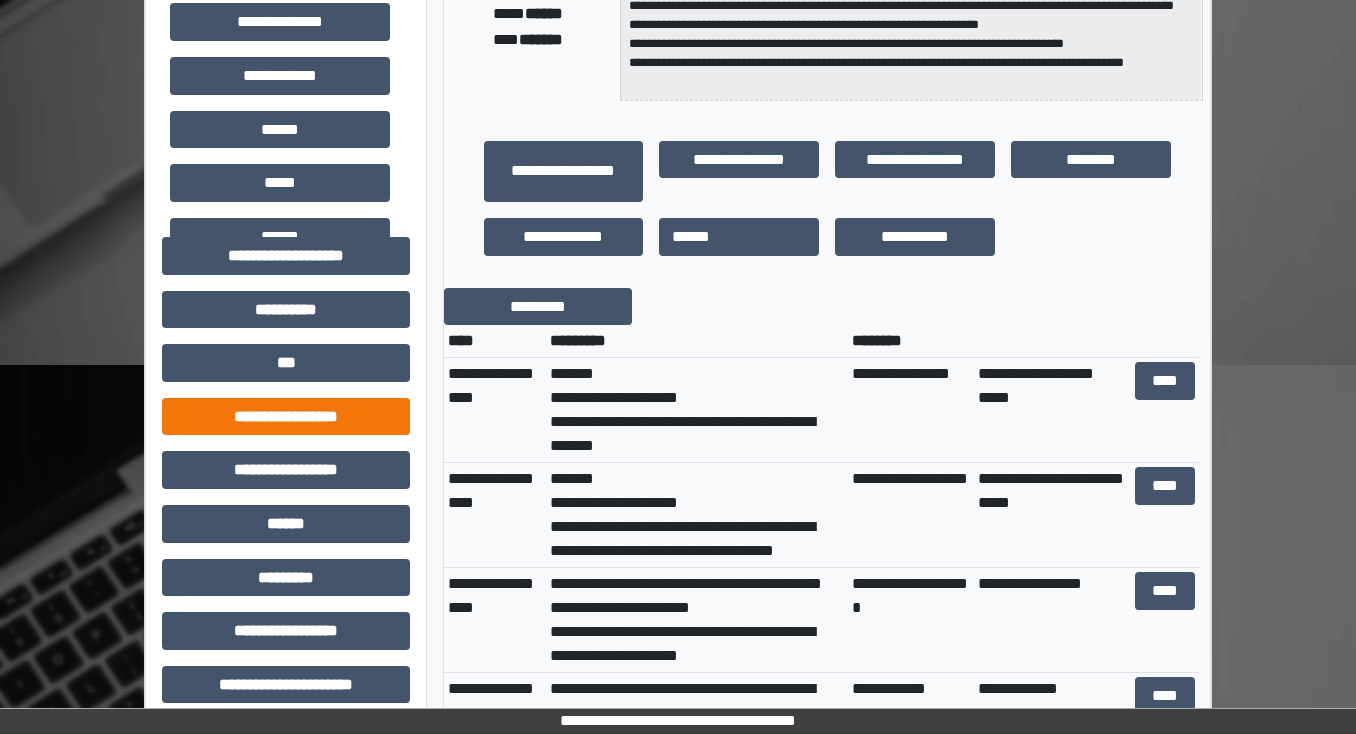 scroll, scrollTop: 514, scrollLeft: 0, axis: vertical 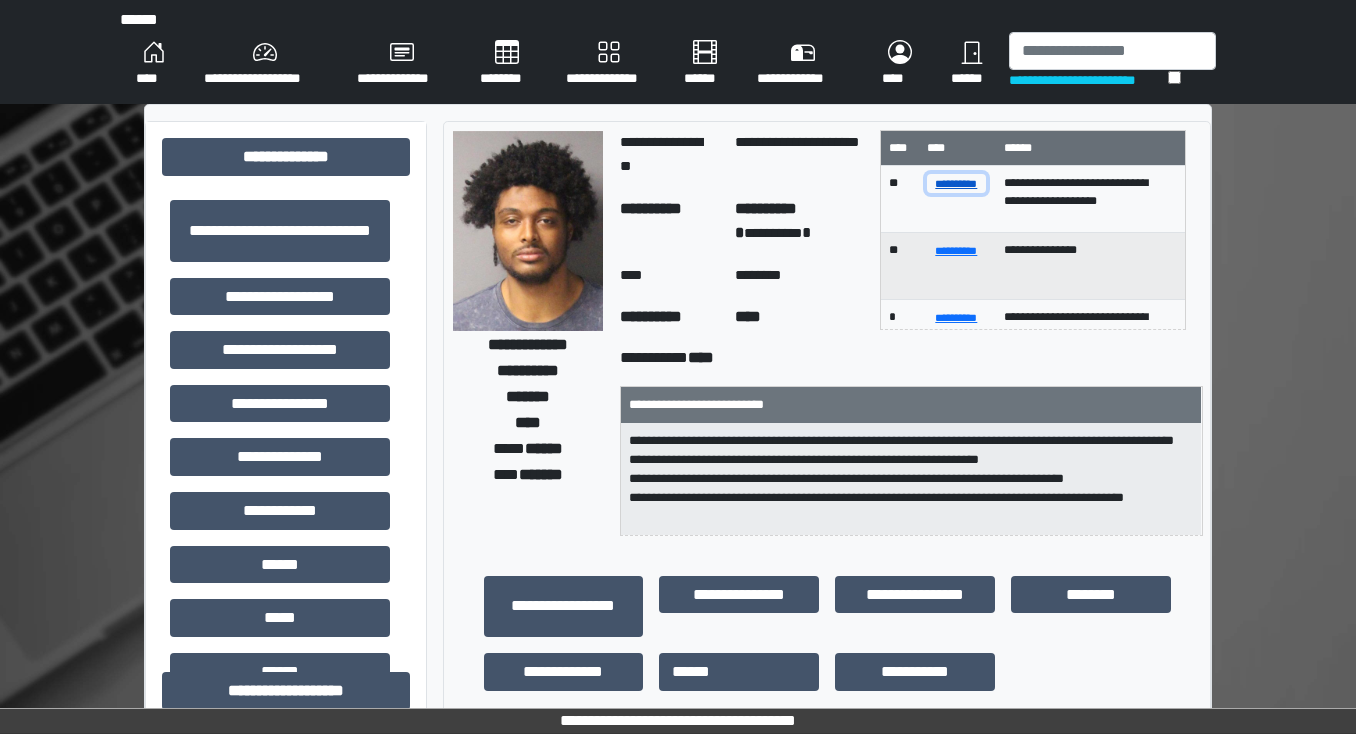 click on "**********" at bounding box center (957, 183) 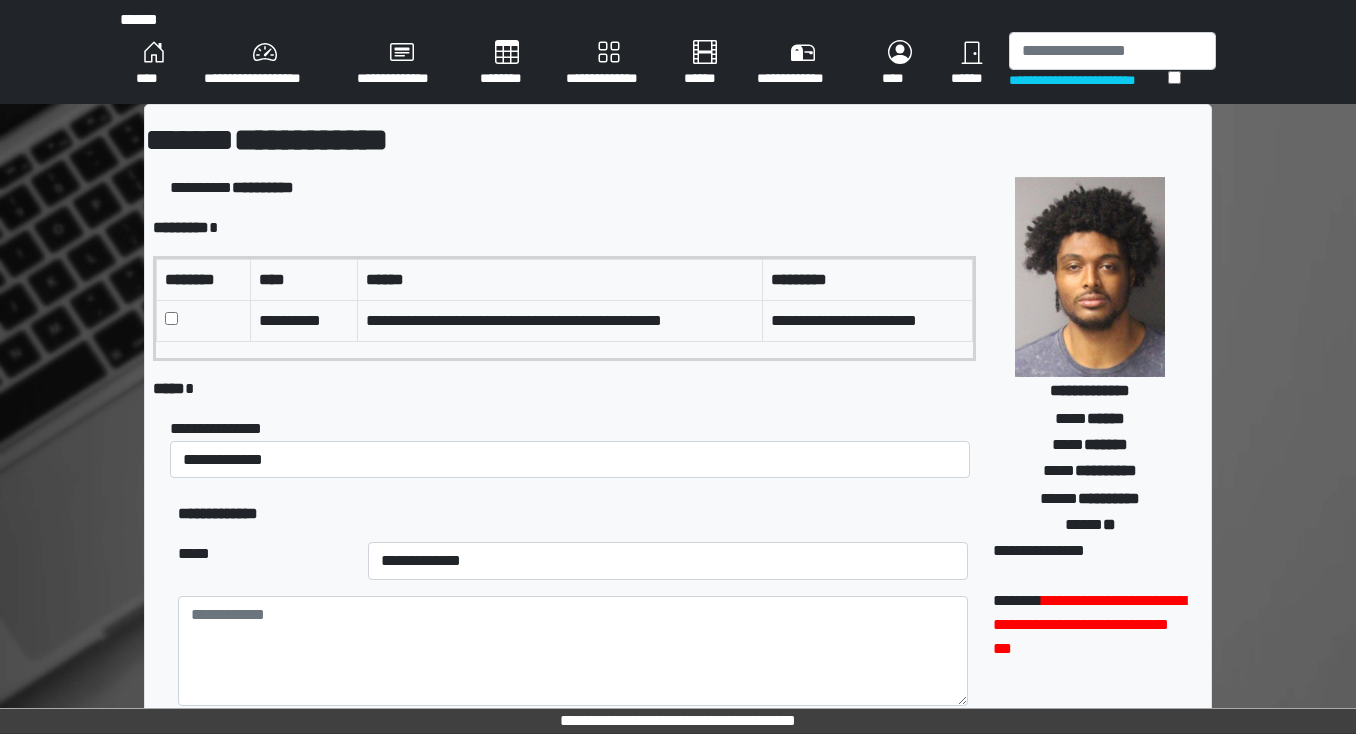 click on "********" at bounding box center [507, 64] 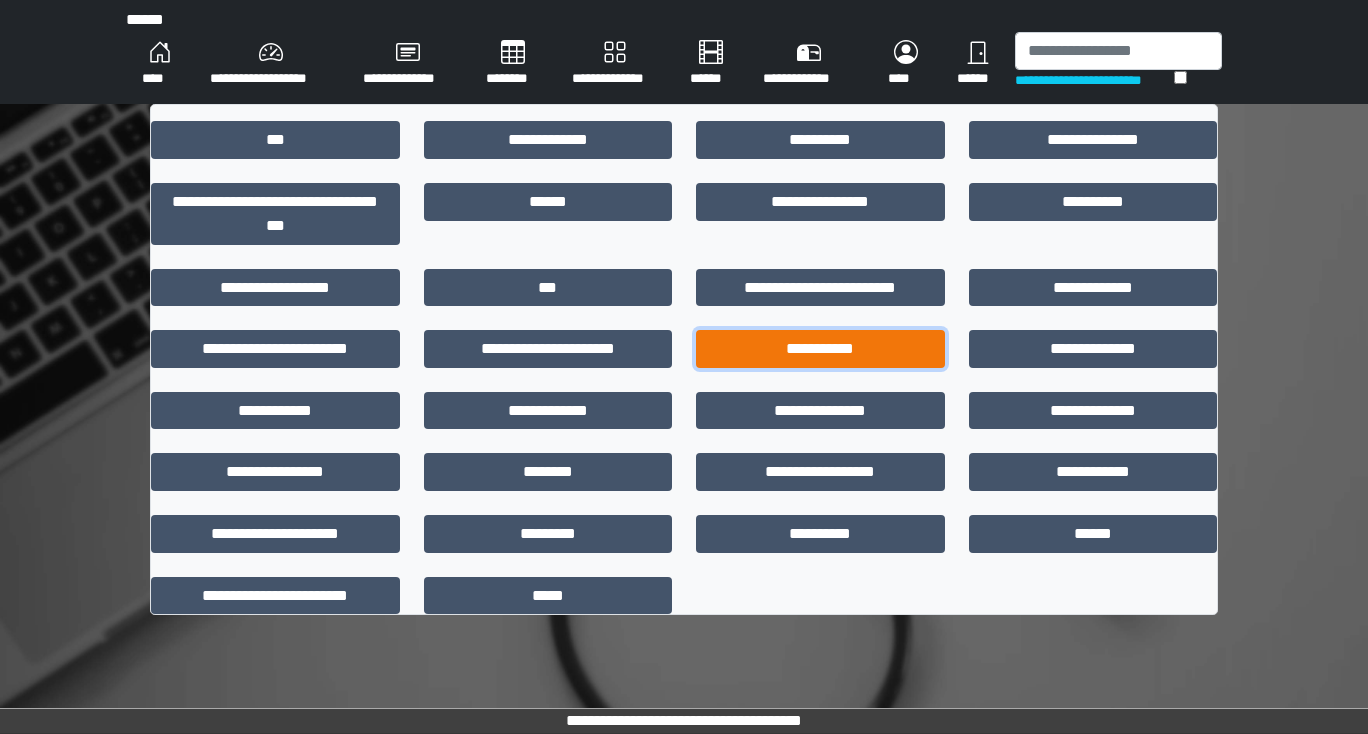 click on "**********" at bounding box center [820, 349] 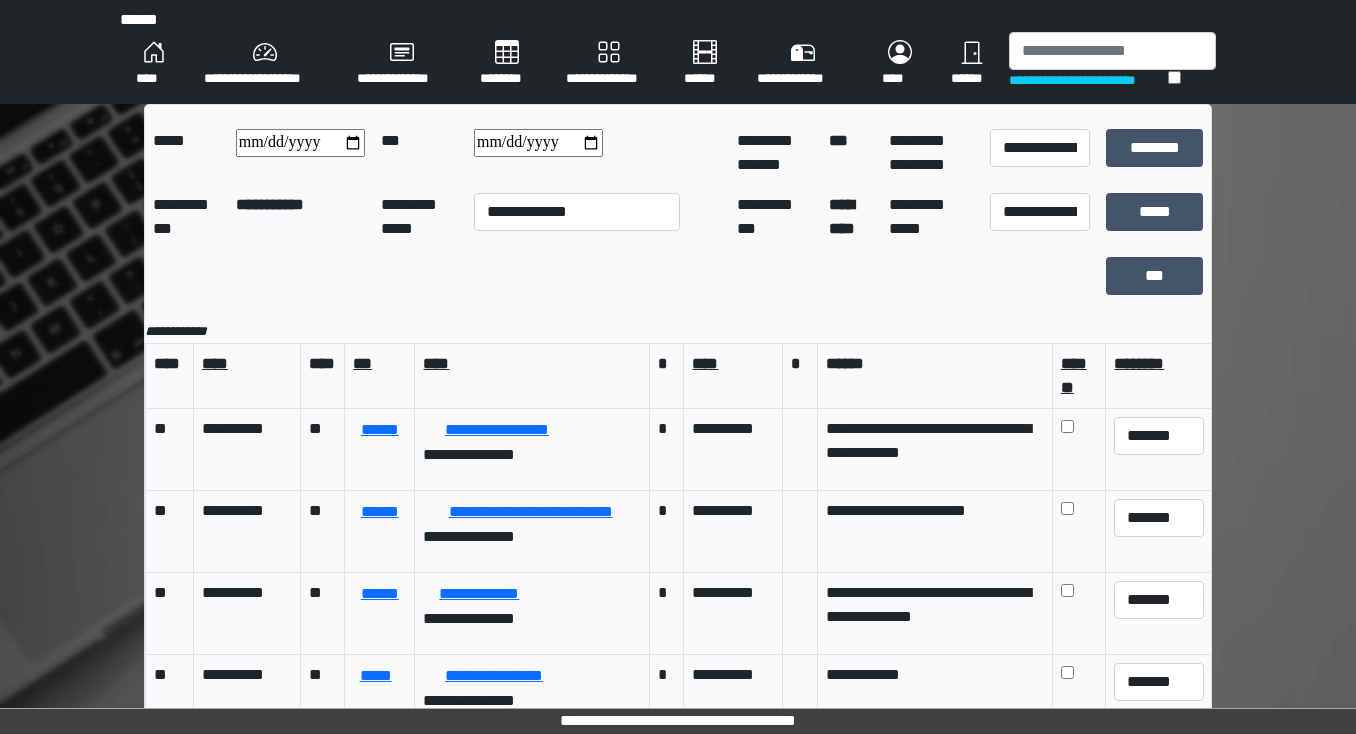click on "**********" at bounding box center [300, 143] 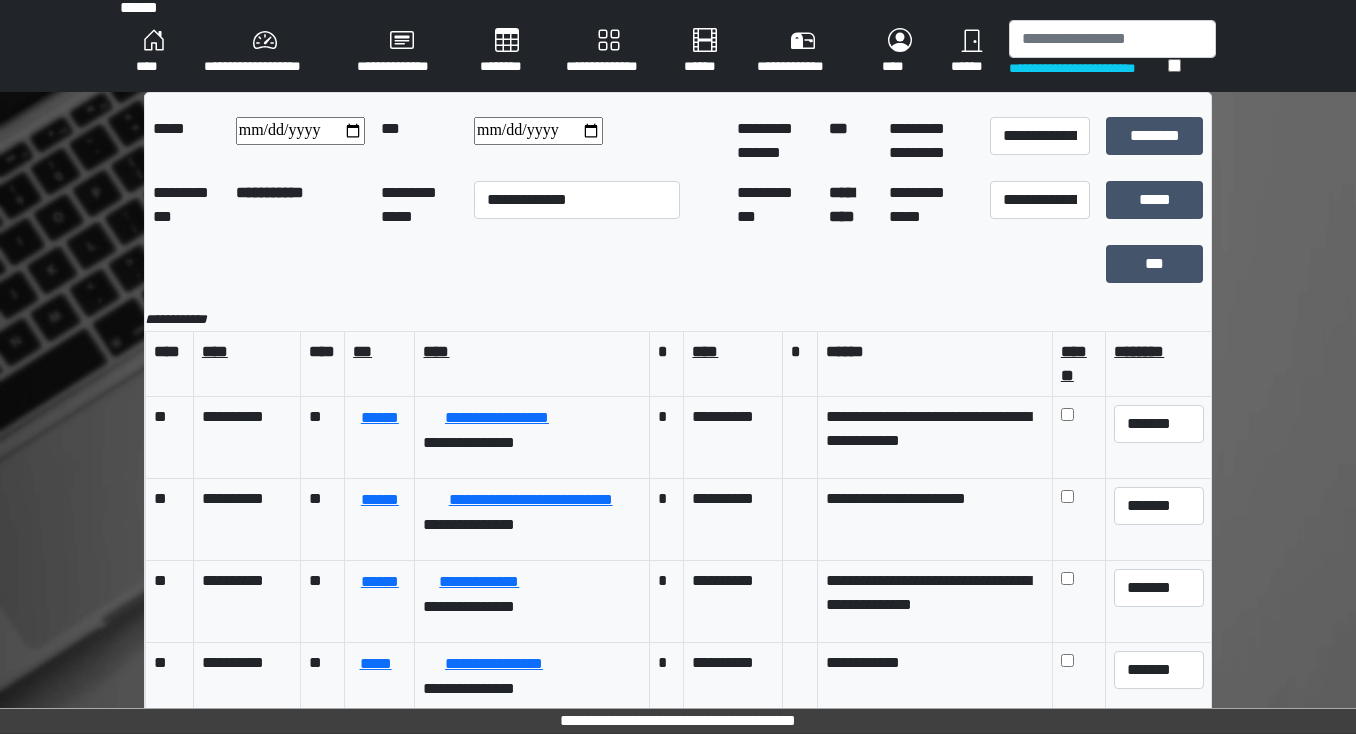 scroll, scrollTop: 0, scrollLeft: 0, axis: both 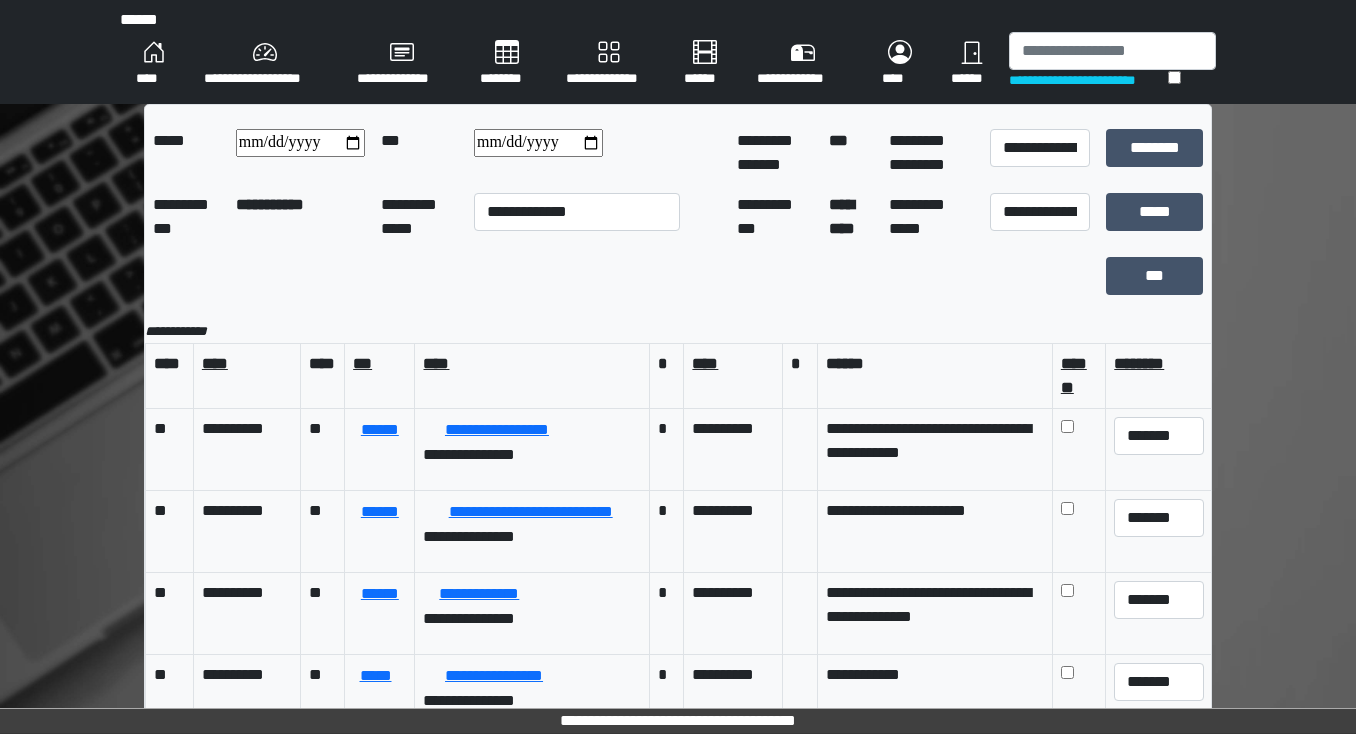 click on "**********" at bounding box center (300, 143) 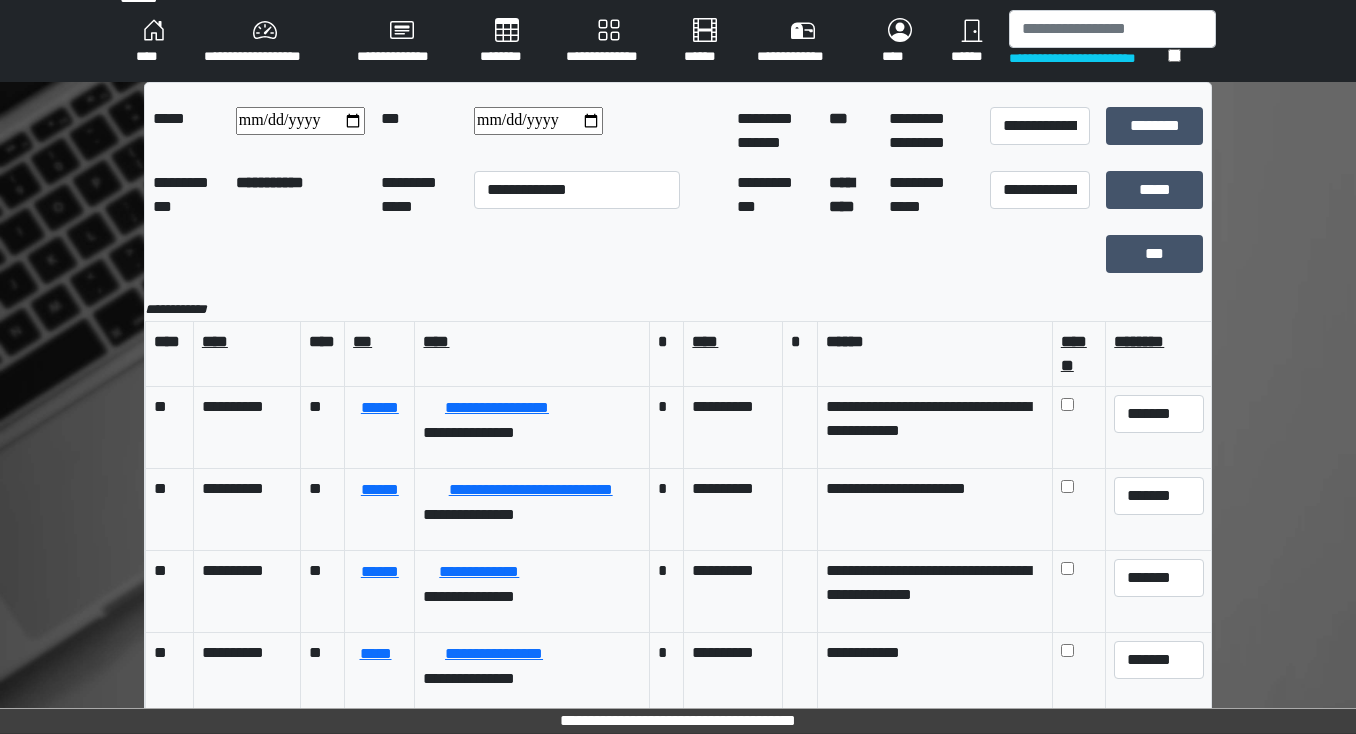 scroll, scrollTop: 34, scrollLeft: 0, axis: vertical 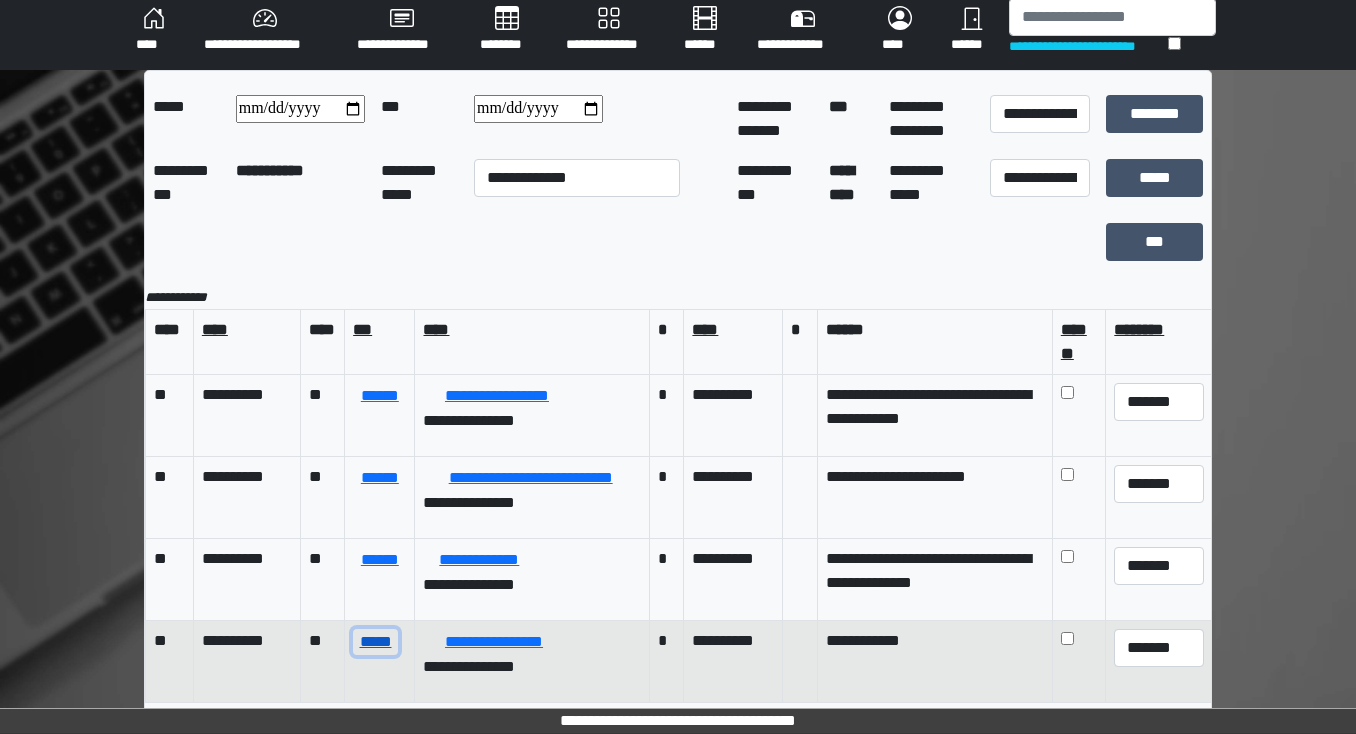 click on "*****" at bounding box center [375, 642] 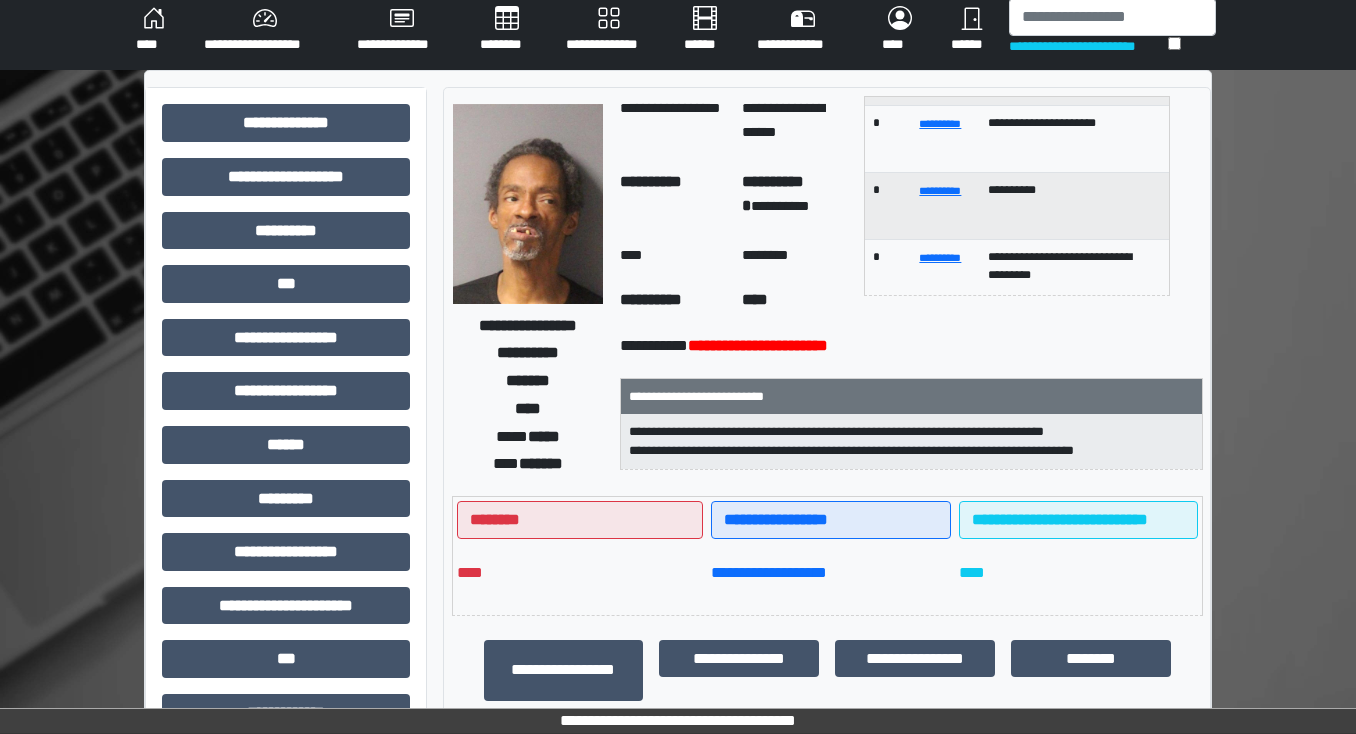 scroll, scrollTop: 0, scrollLeft: 0, axis: both 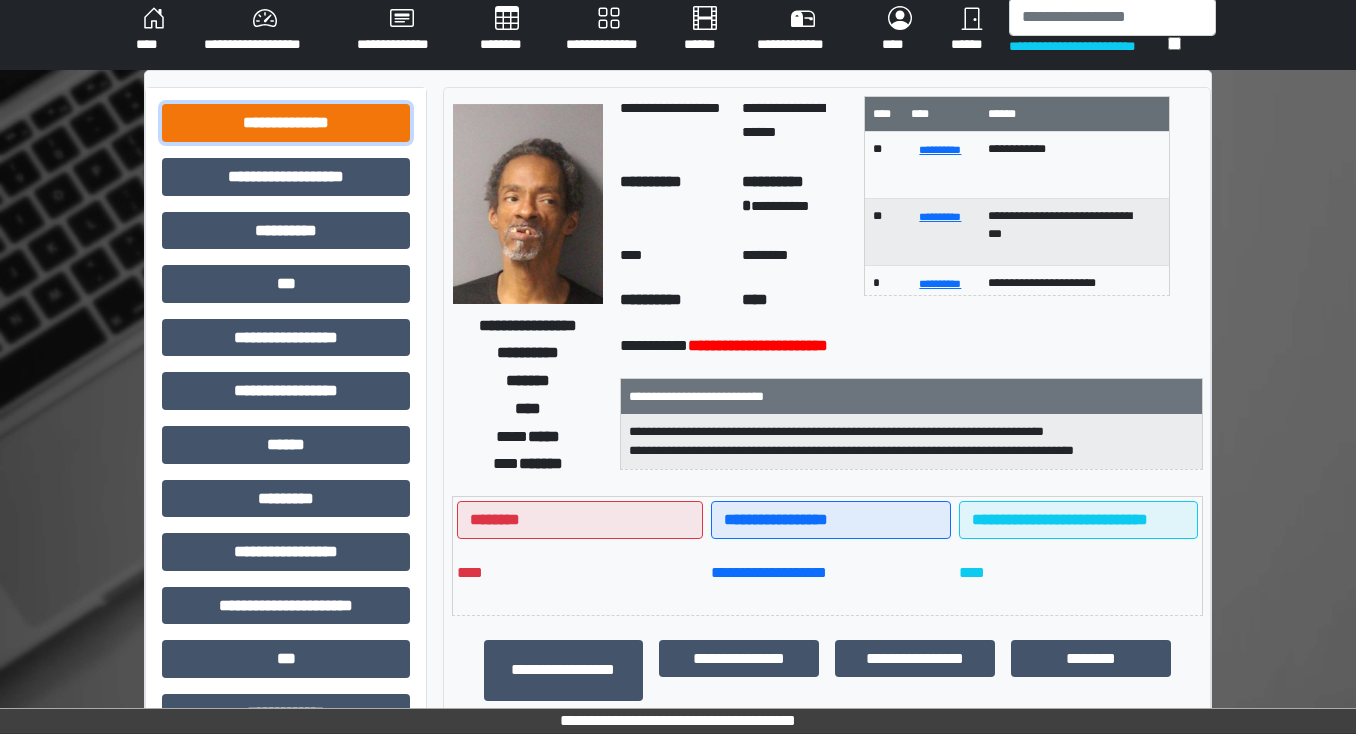 click on "**********" at bounding box center (286, 123) 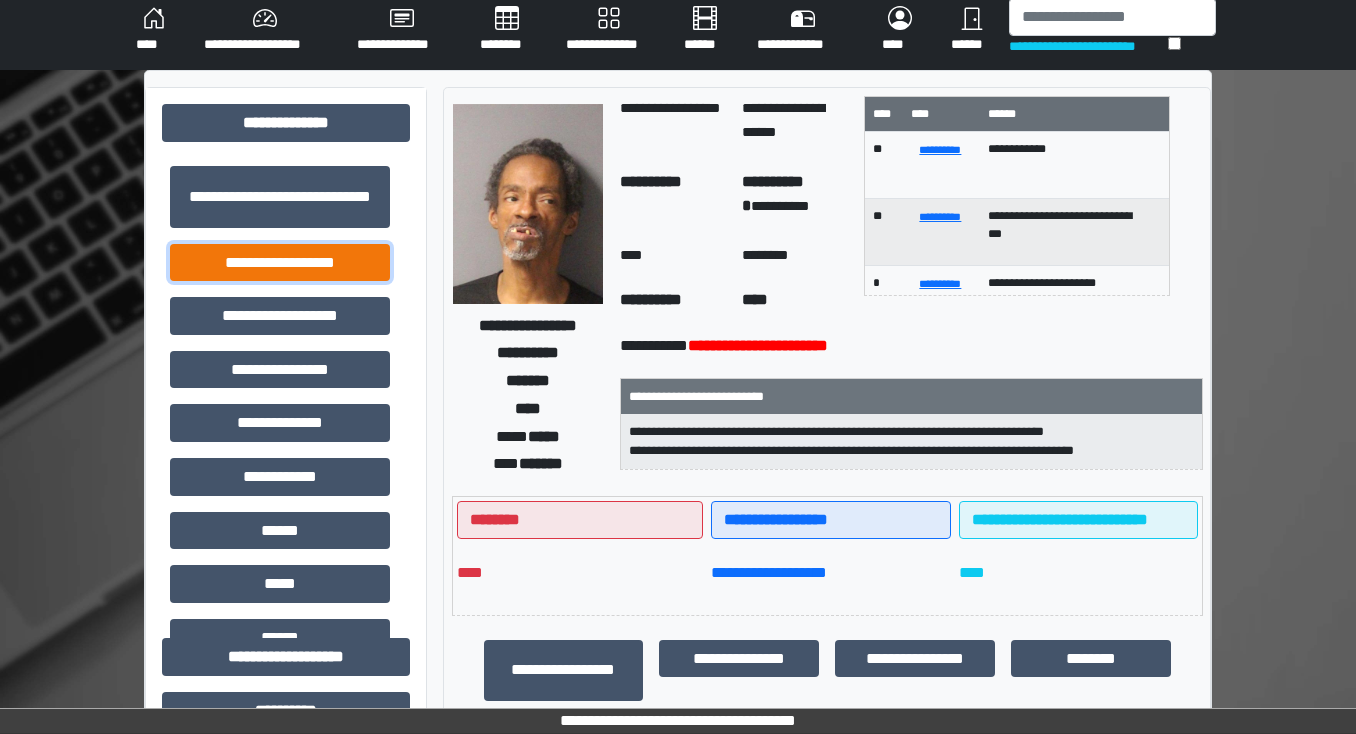 click on "**********" at bounding box center [280, 263] 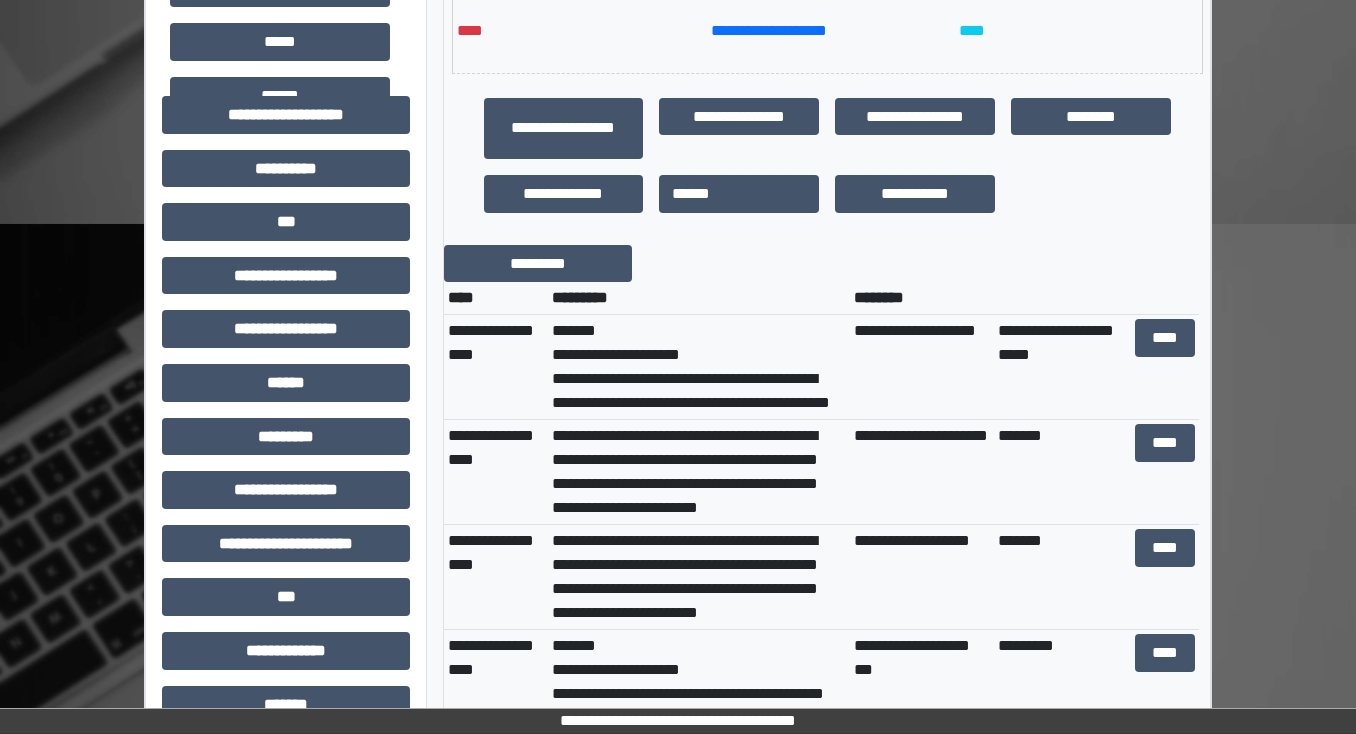 scroll, scrollTop: 594, scrollLeft: 0, axis: vertical 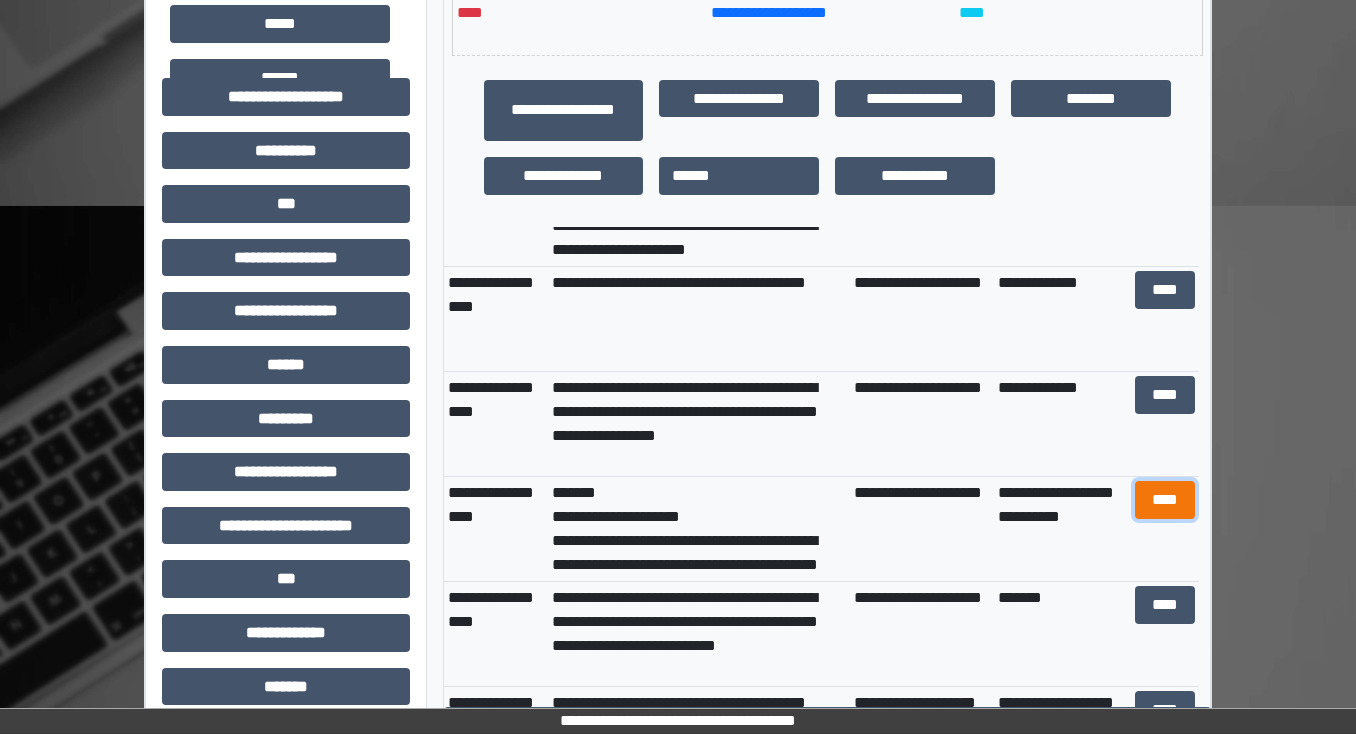 click on "****" at bounding box center (1164, 500) 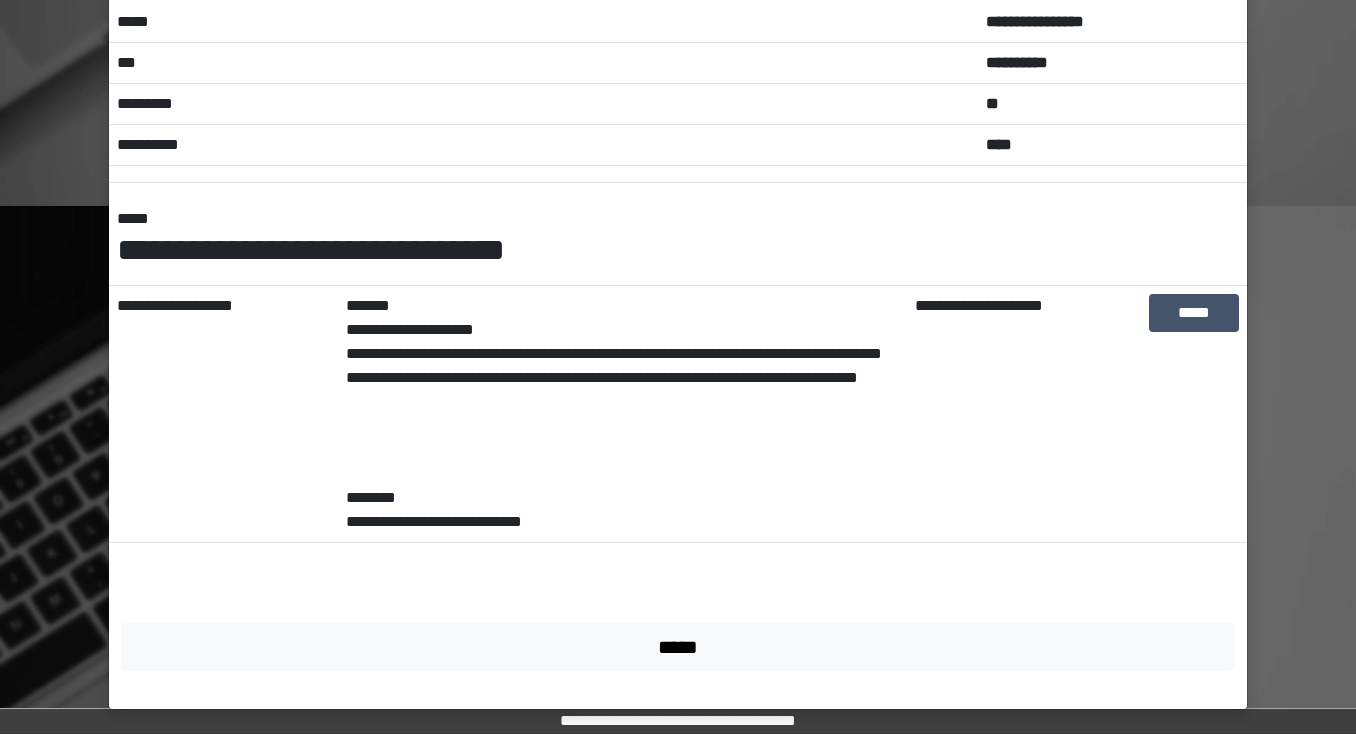 scroll, scrollTop: 99, scrollLeft: 0, axis: vertical 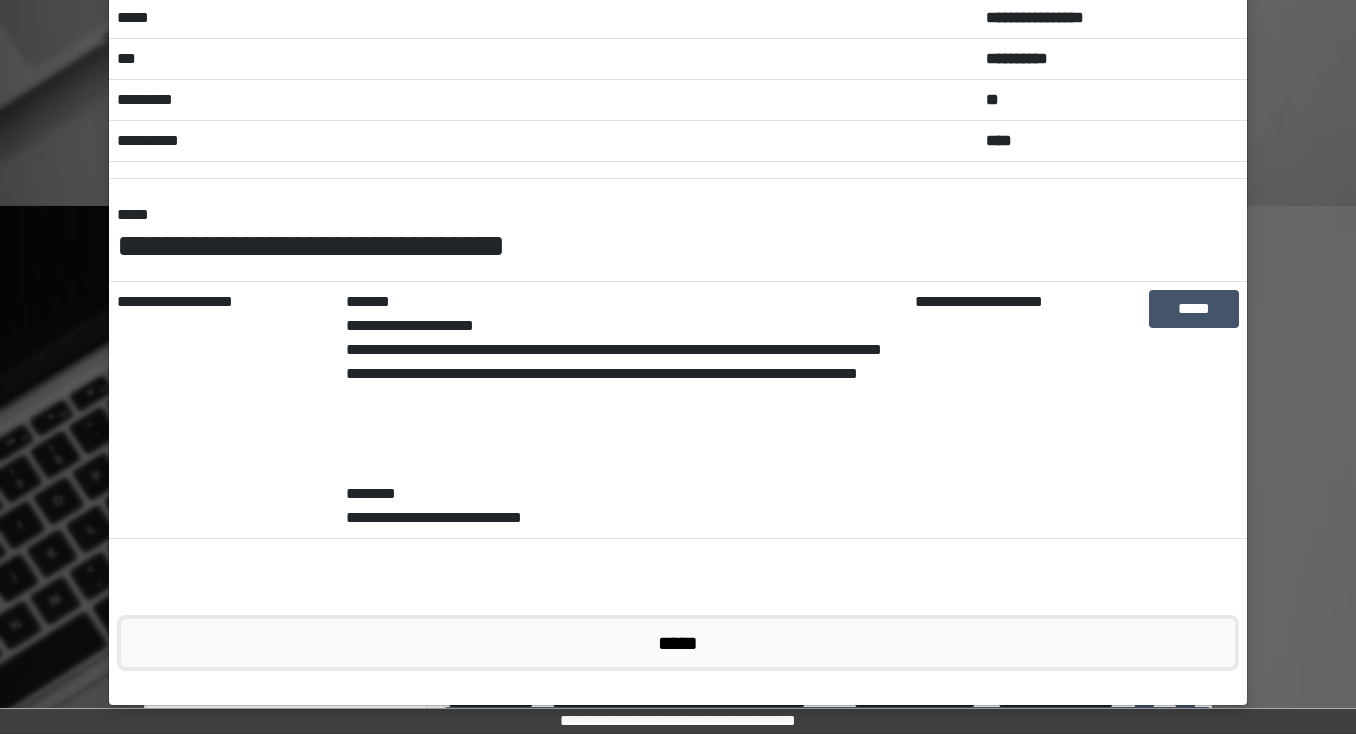 drag, startPoint x: 662, startPoint y: 670, endPoint x: 671, endPoint y: 678, distance: 12.0415945 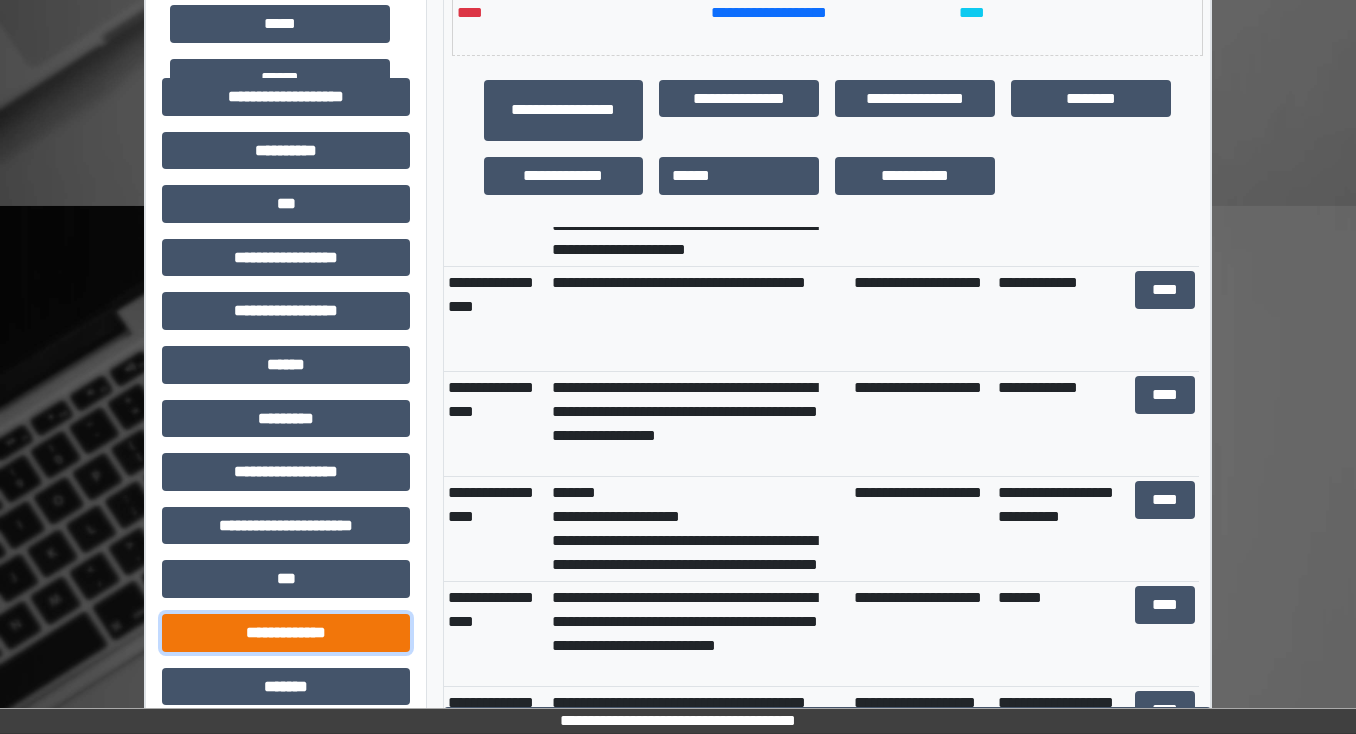 click on "**********" at bounding box center (286, 633) 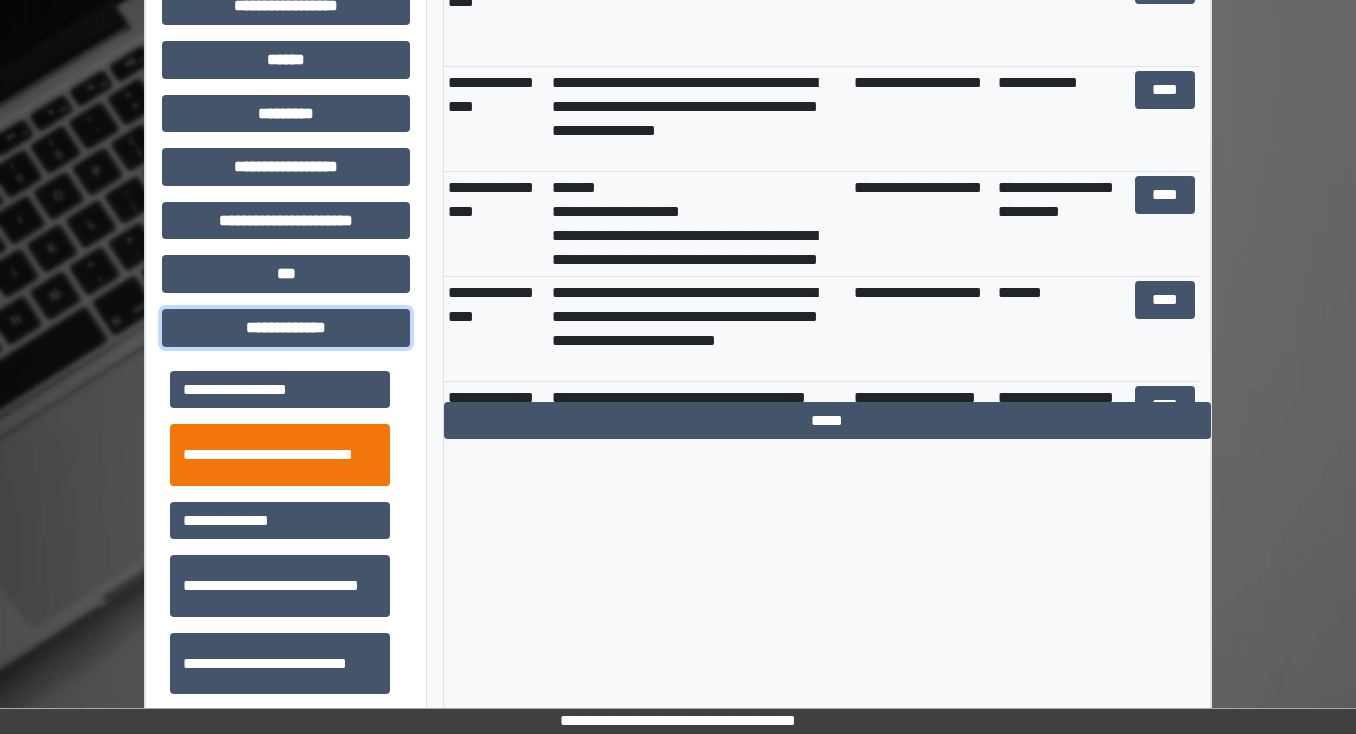 scroll, scrollTop: 914, scrollLeft: 0, axis: vertical 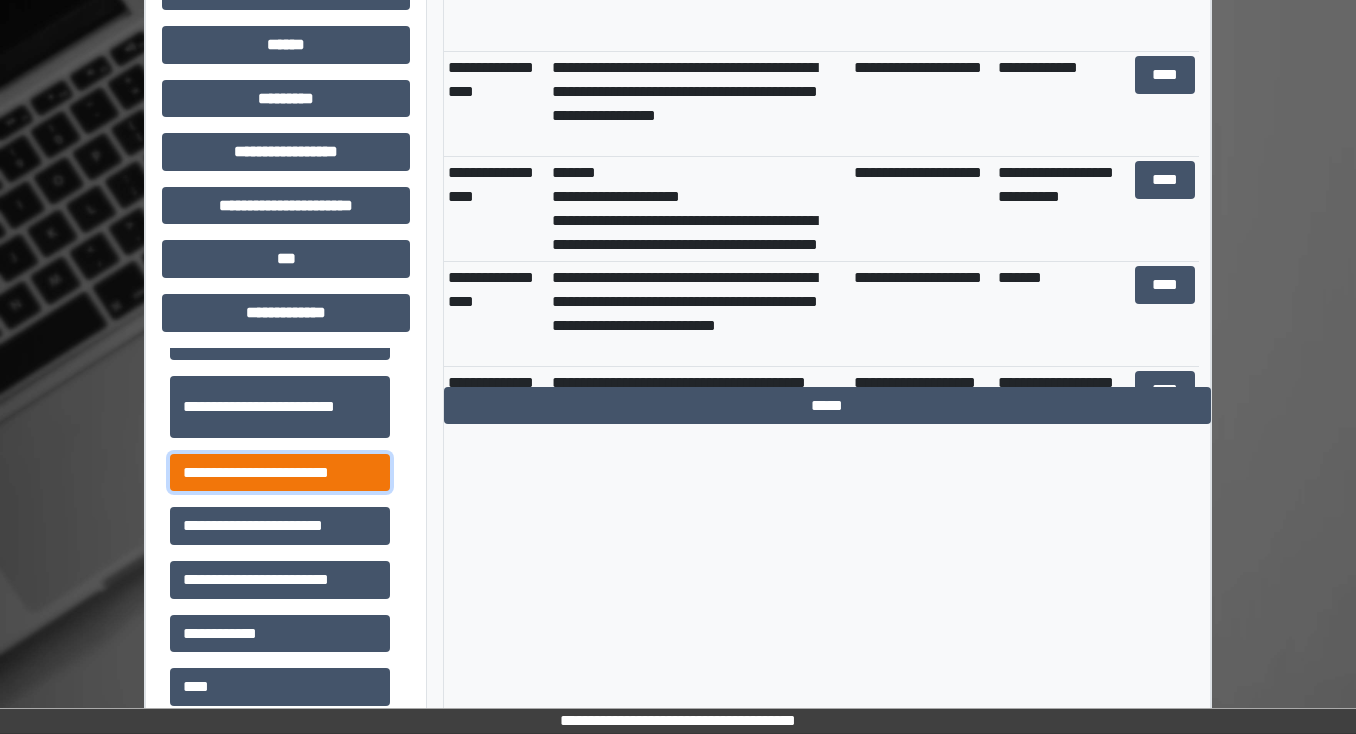 click on "**********" at bounding box center [280, 473] 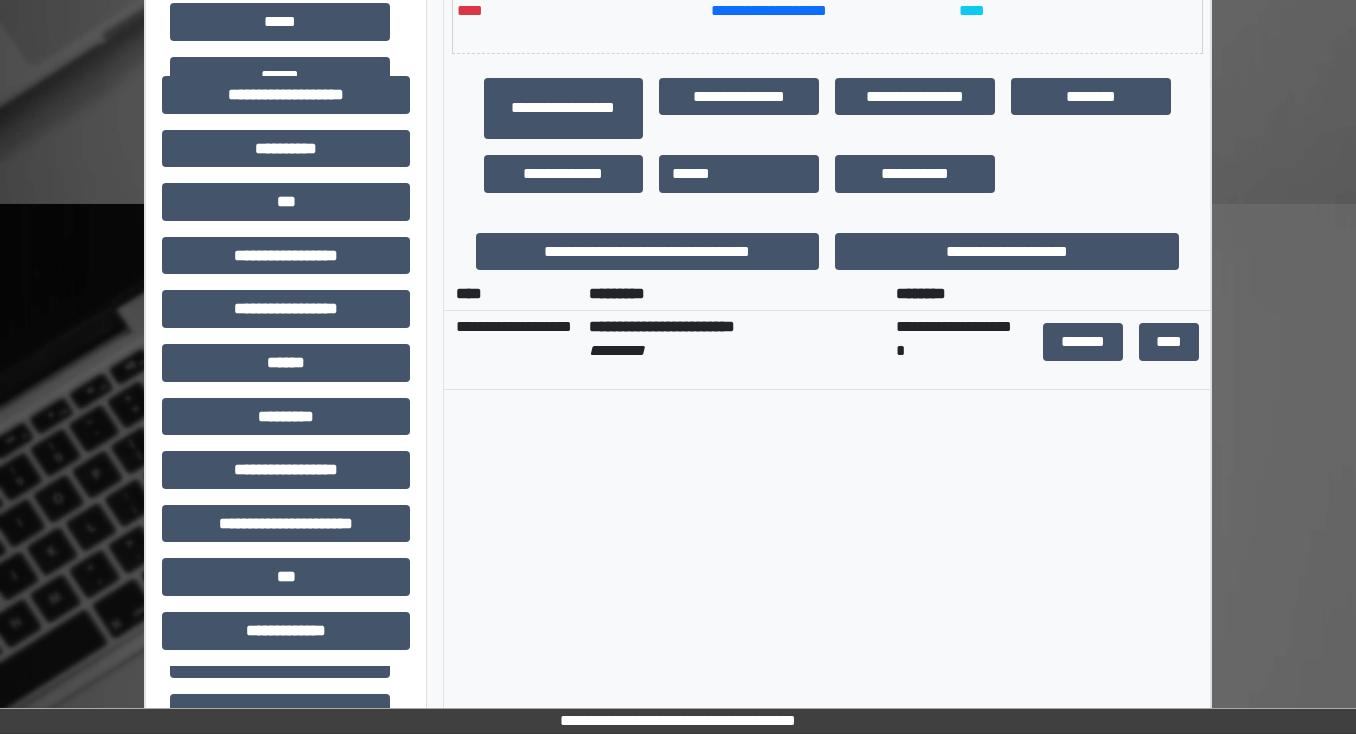 scroll, scrollTop: 594, scrollLeft: 0, axis: vertical 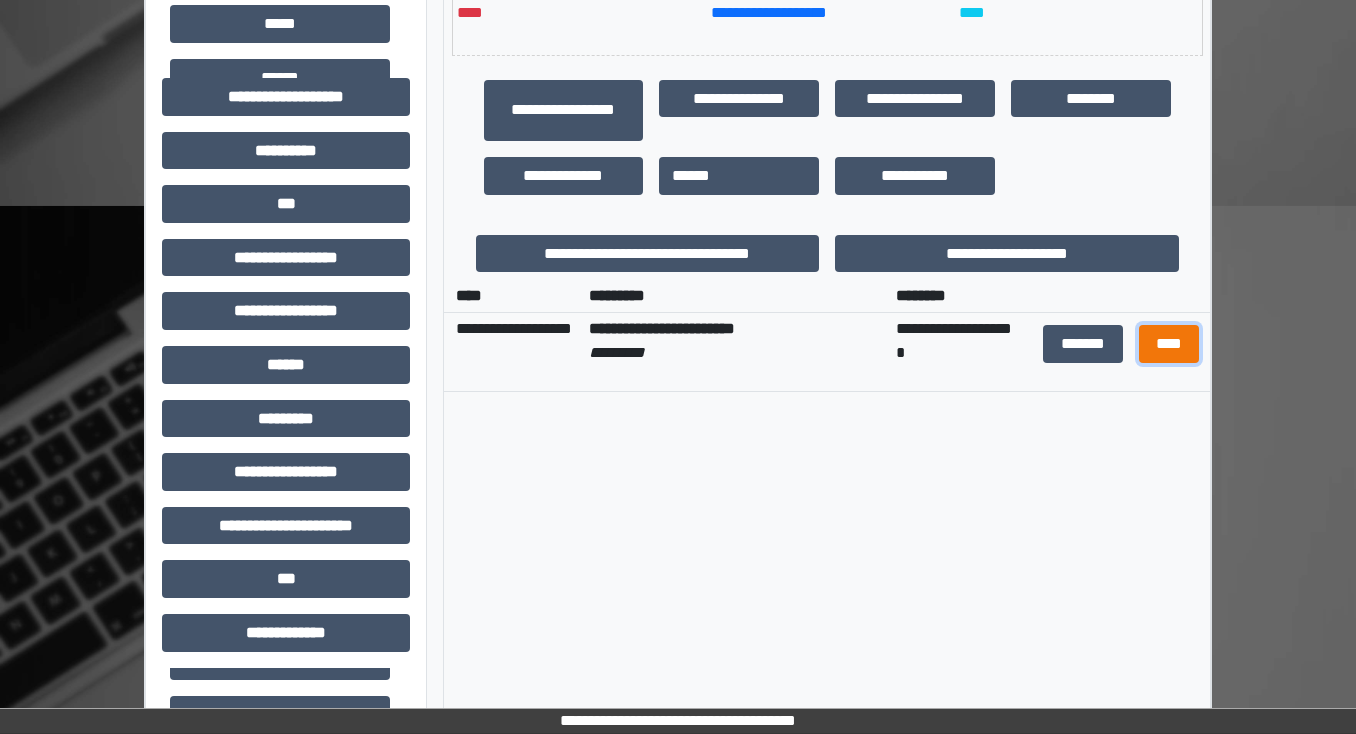 click on "****" at bounding box center (1168, 344) 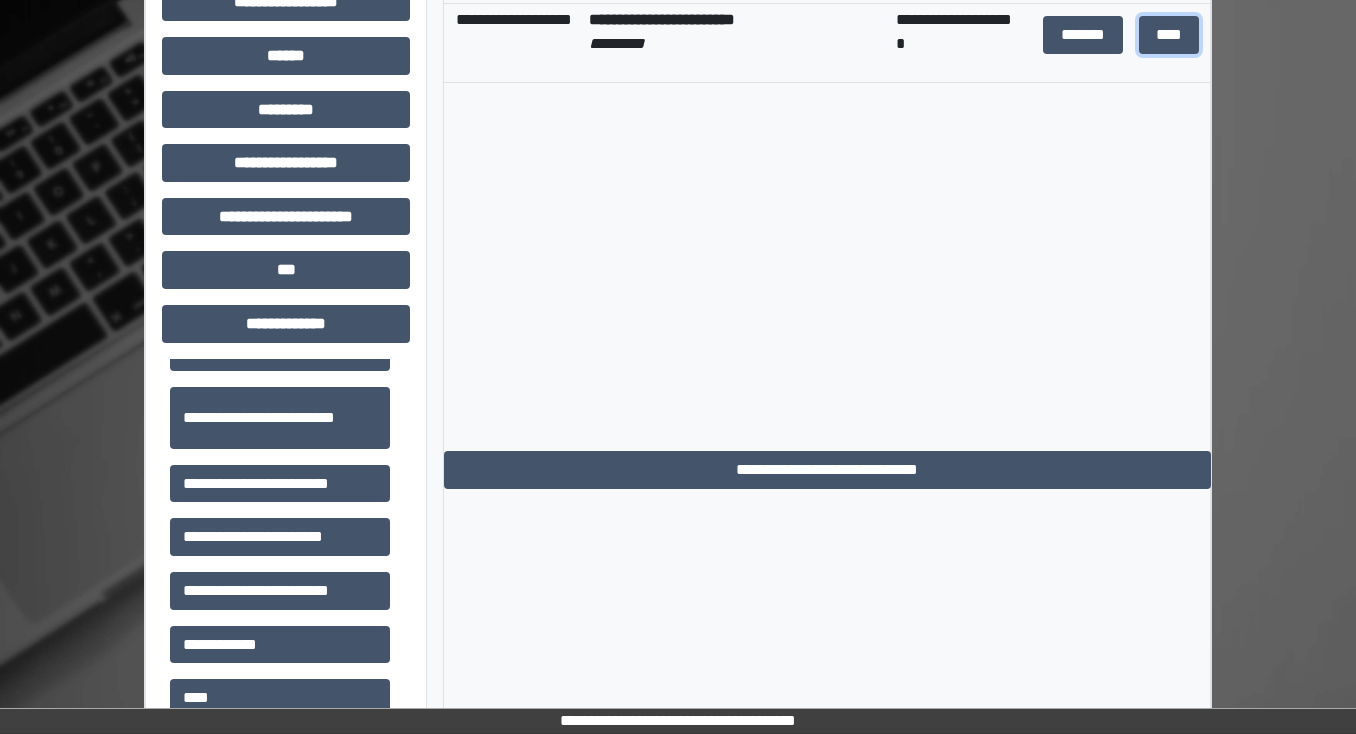 scroll, scrollTop: 914, scrollLeft: 0, axis: vertical 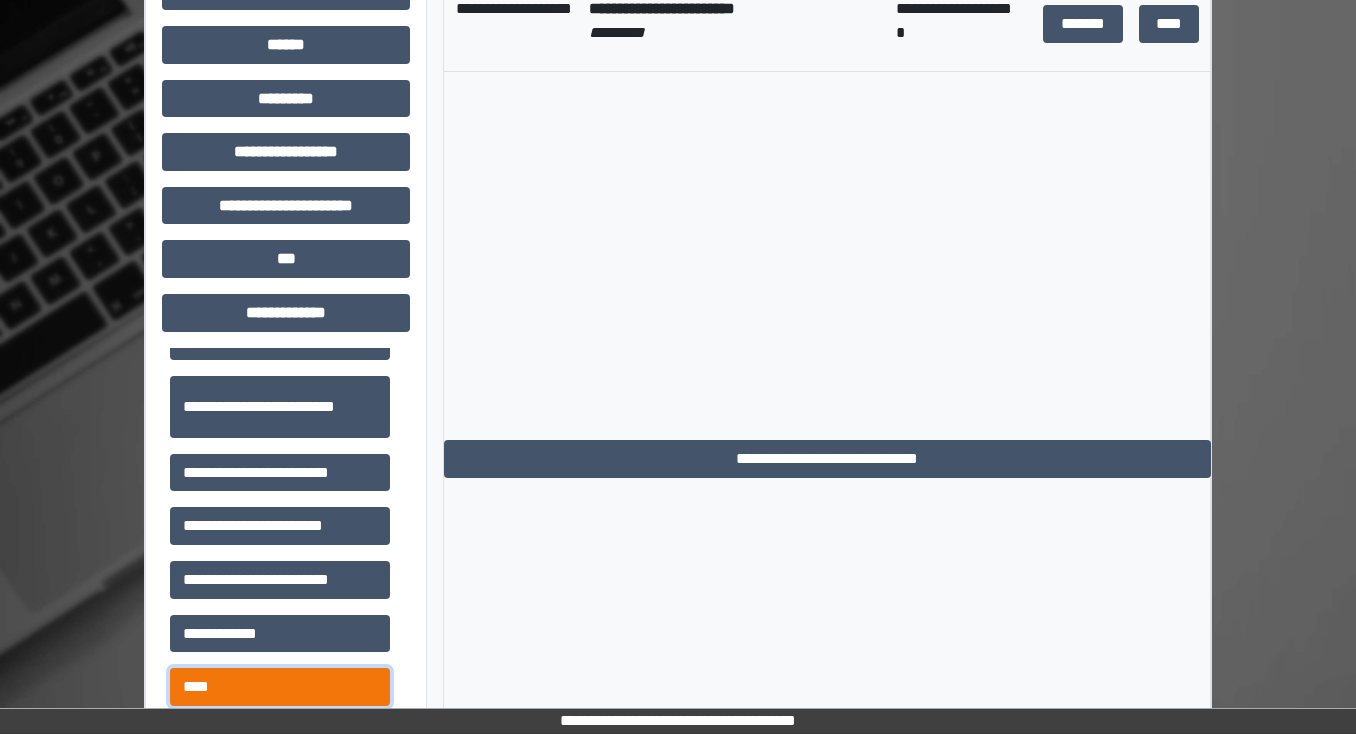 click on "****" at bounding box center (280, 687) 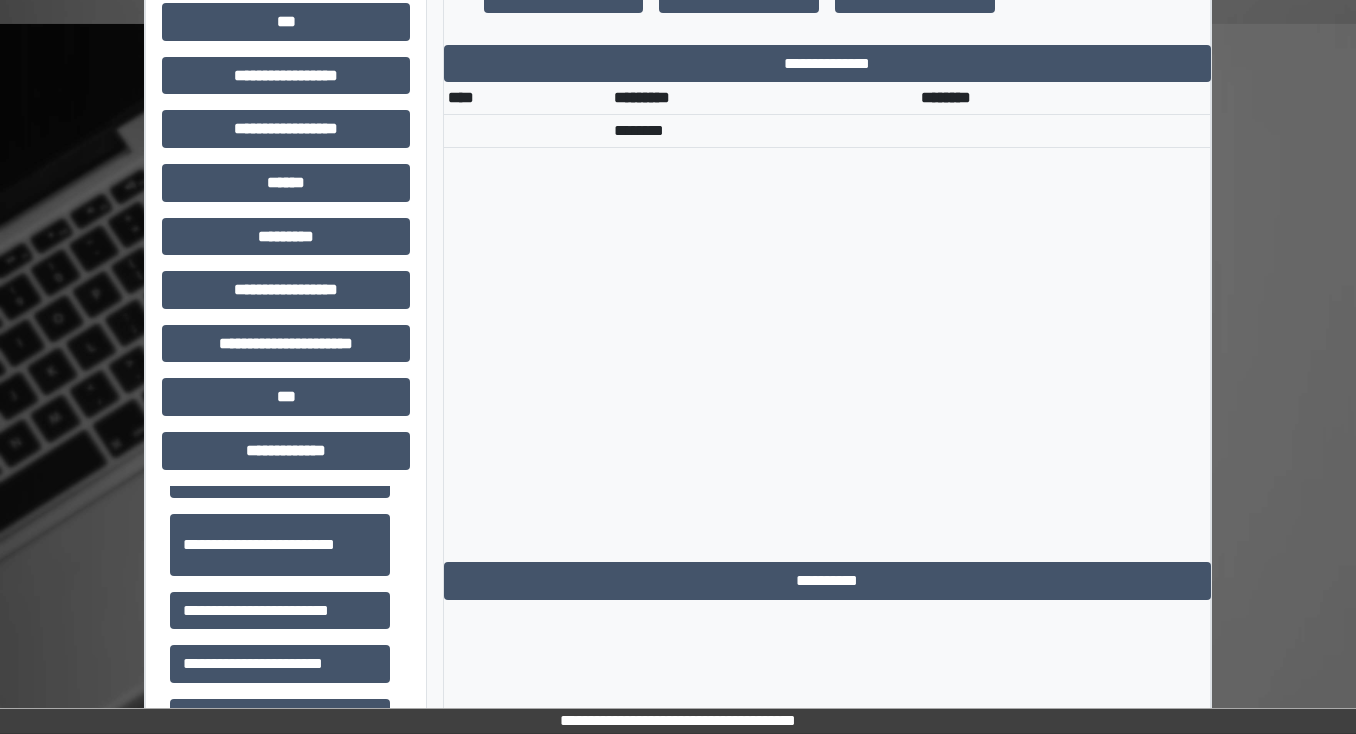scroll, scrollTop: 994, scrollLeft: 0, axis: vertical 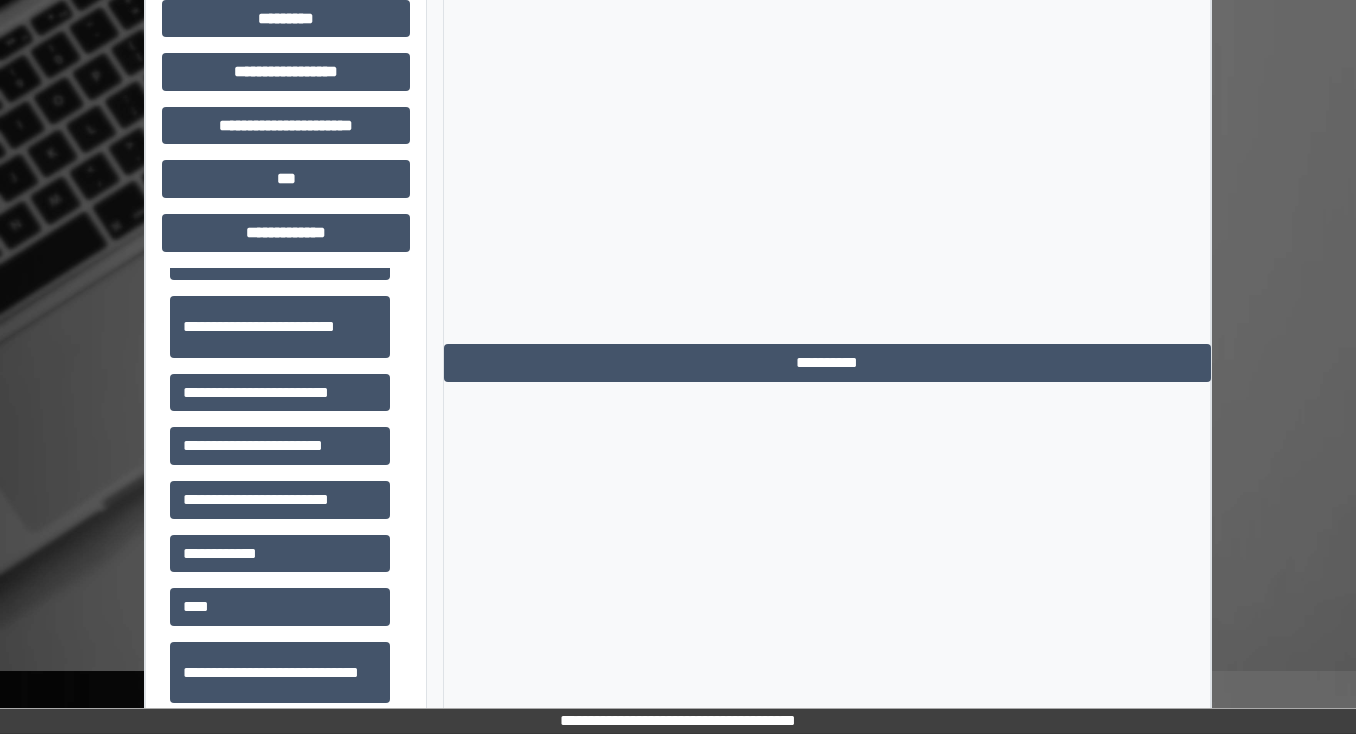 click on "**********" at bounding box center [827, 133] 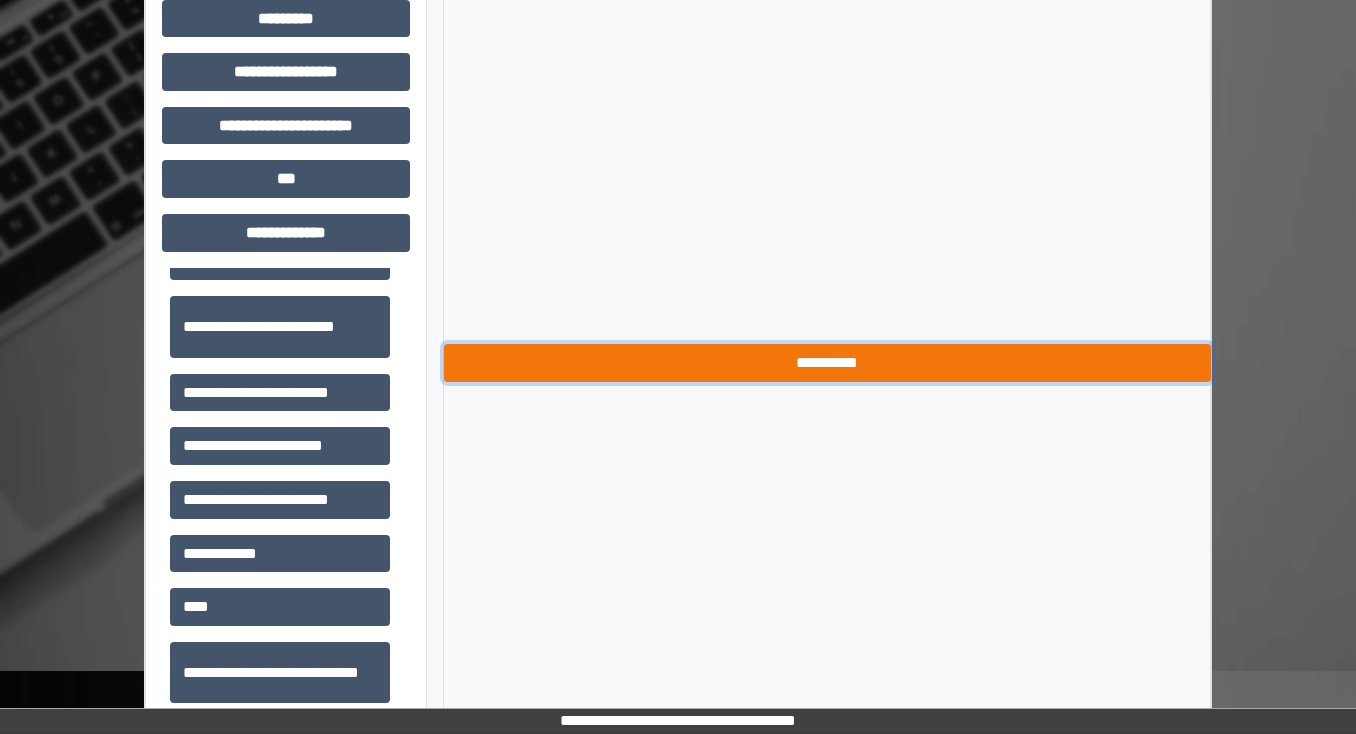 click on "**********" at bounding box center [827, 363] 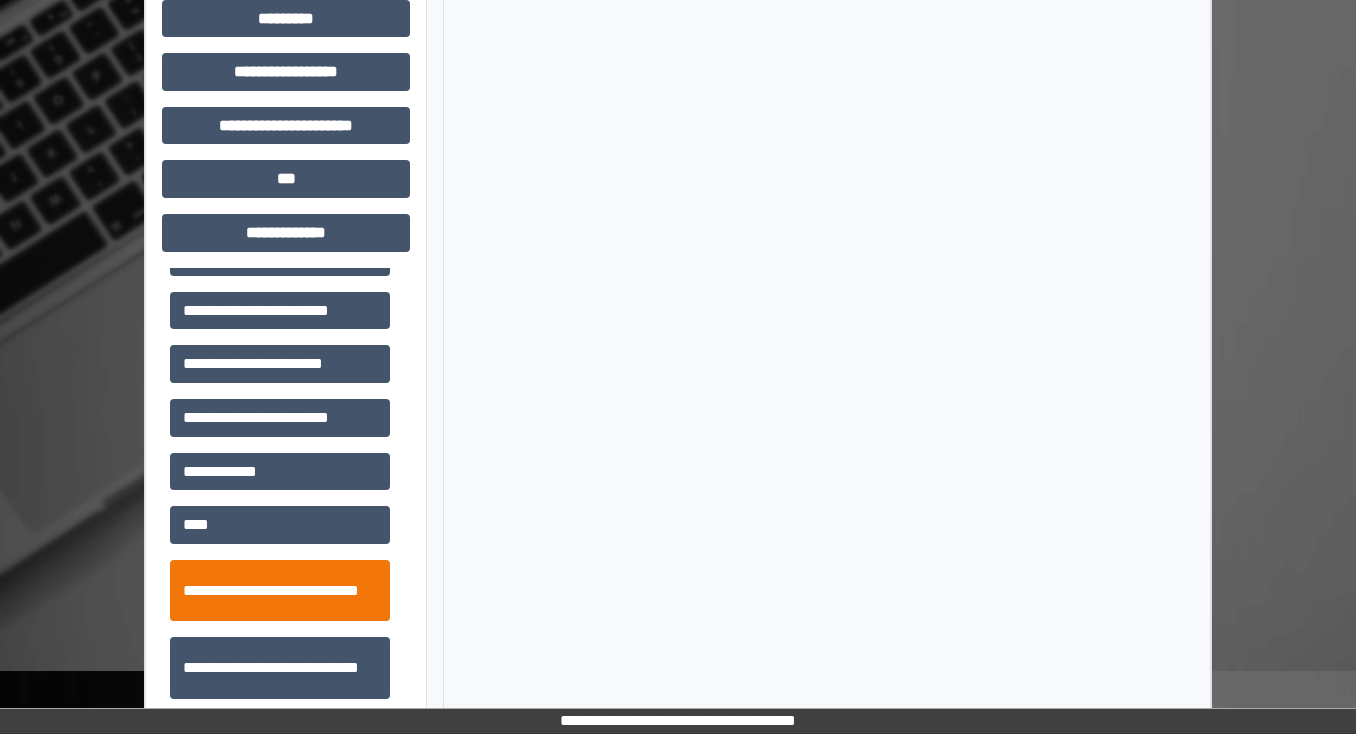 scroll, scrollTop: 640, scrollLeft: 0, axis: vertical 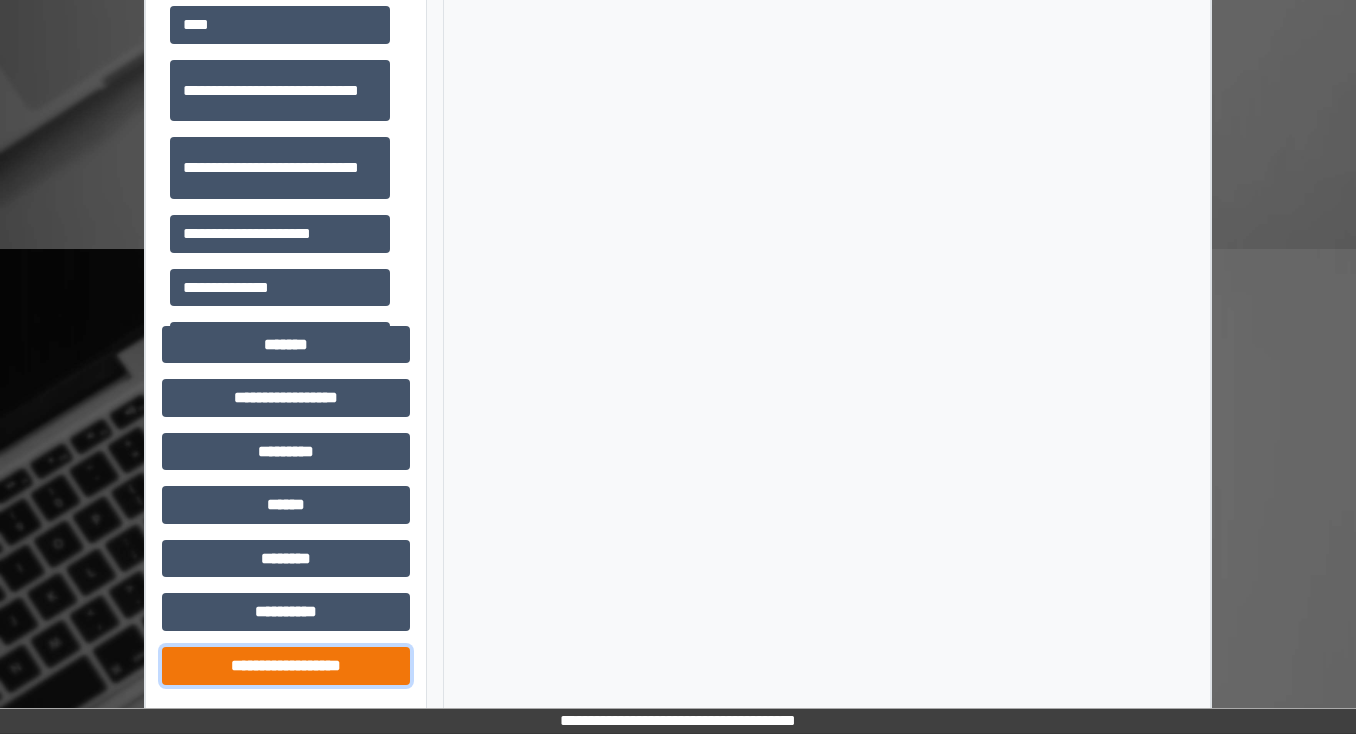 drag, startPoint x: 305, startPoint y: 665, endPoint x: 574, endPoint y: 504, distance: 313.4996 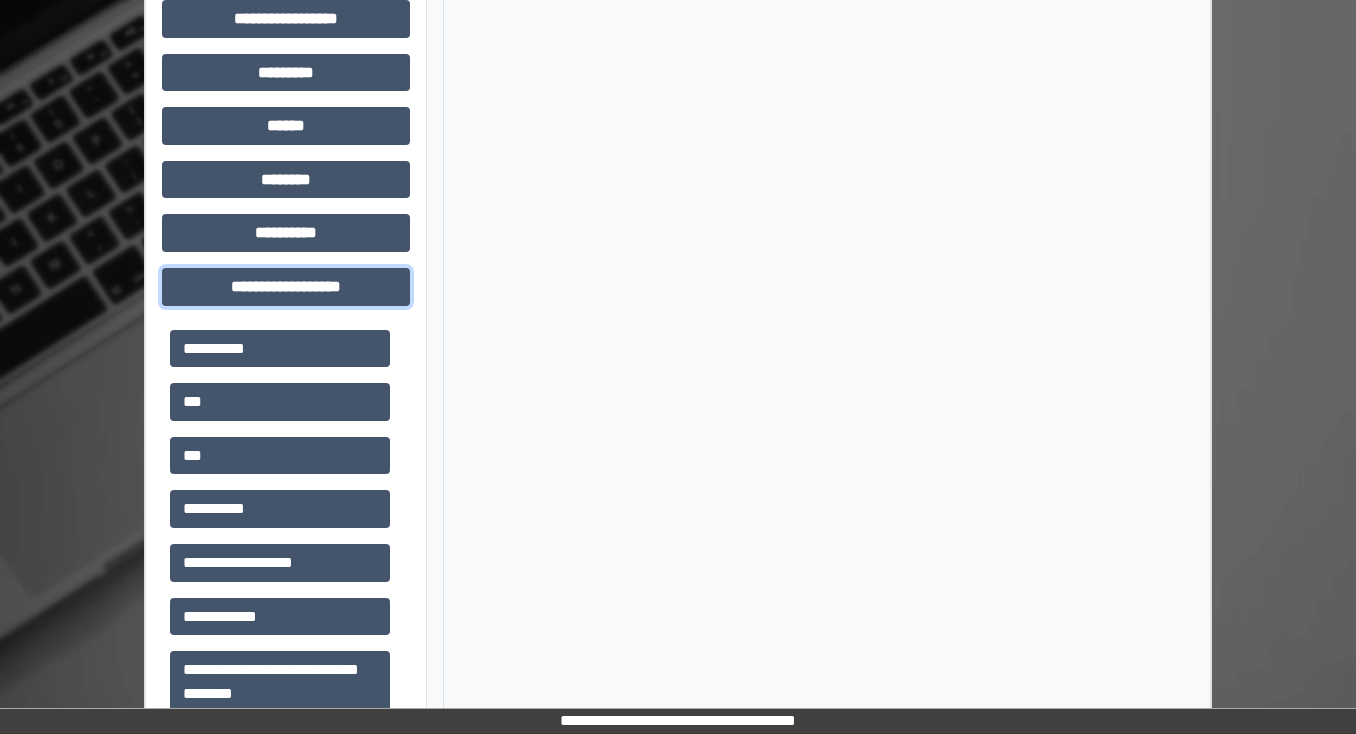 scroll, scrollTop: 1816, scrollLeft: 0, axis: vertical 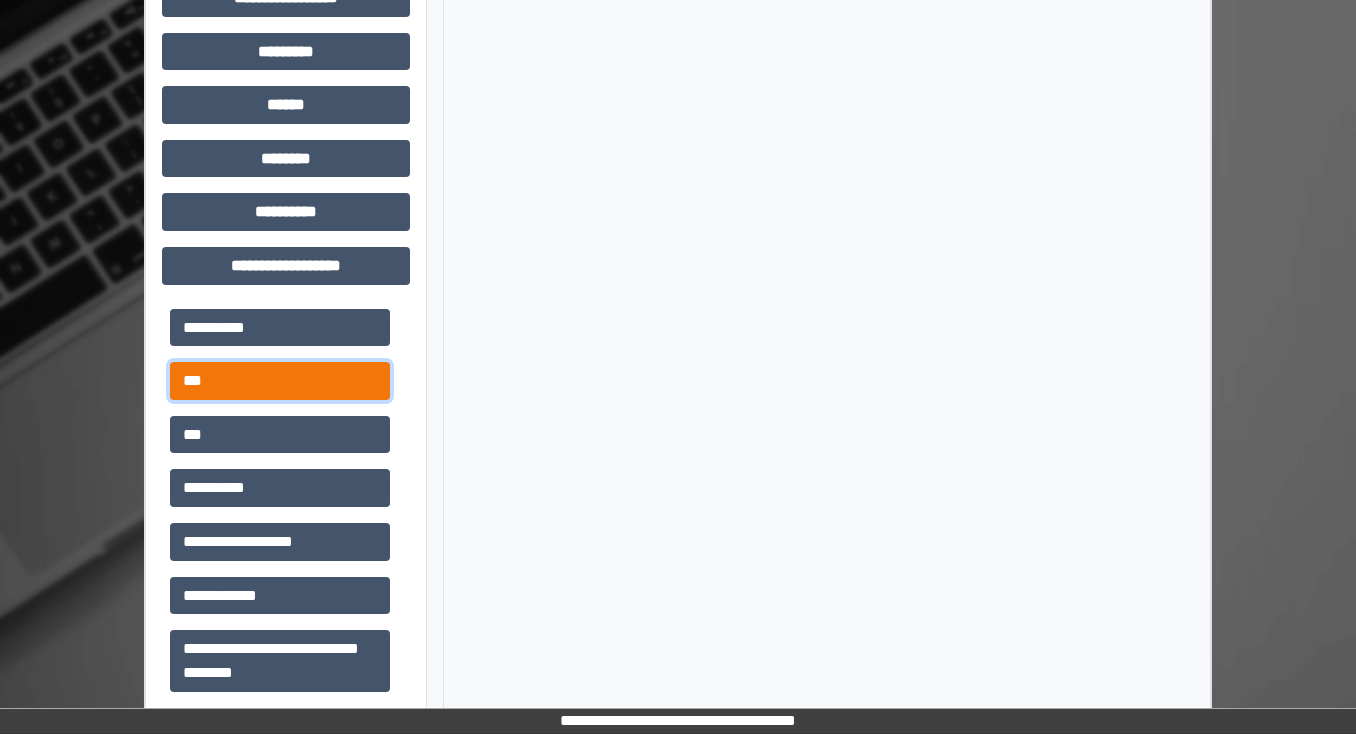 click on "***" at bounding box center (280, 381) 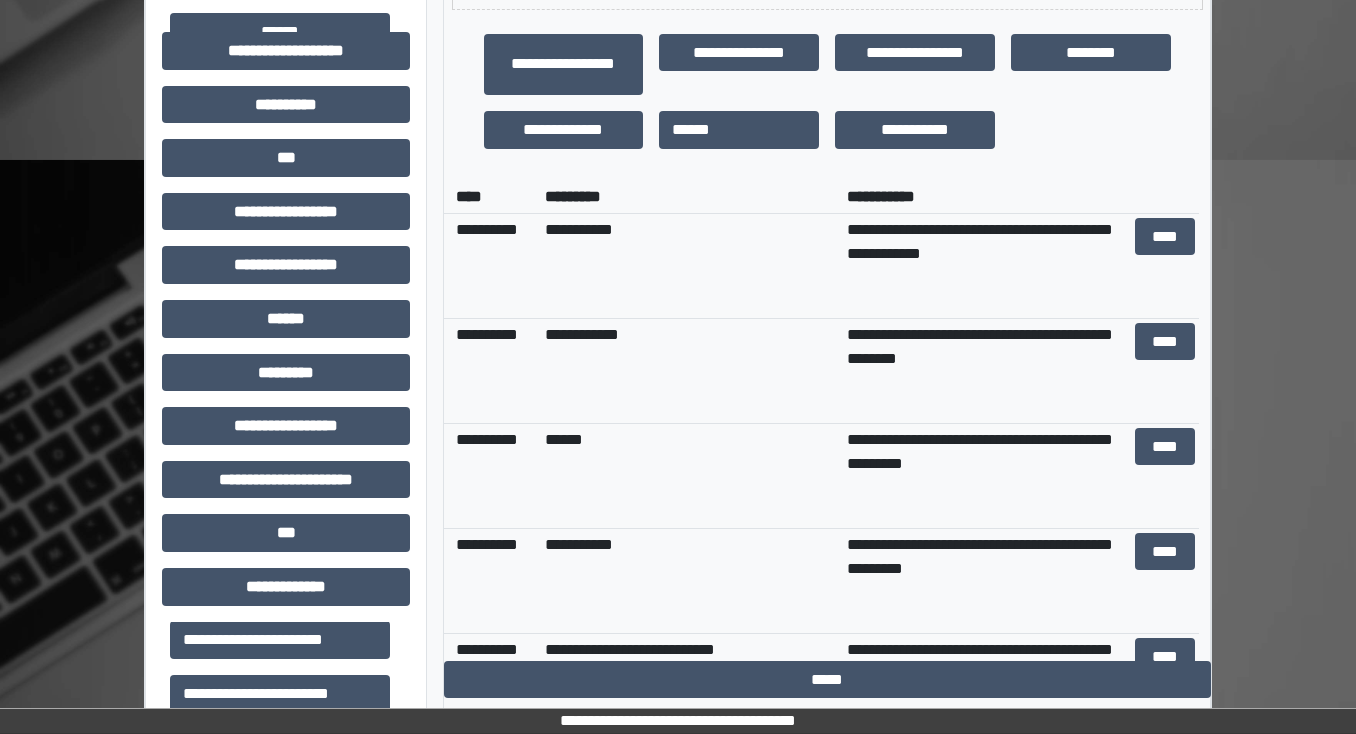 scroll, scrollTop: 616, scrollLeft: 0, axis: vertical 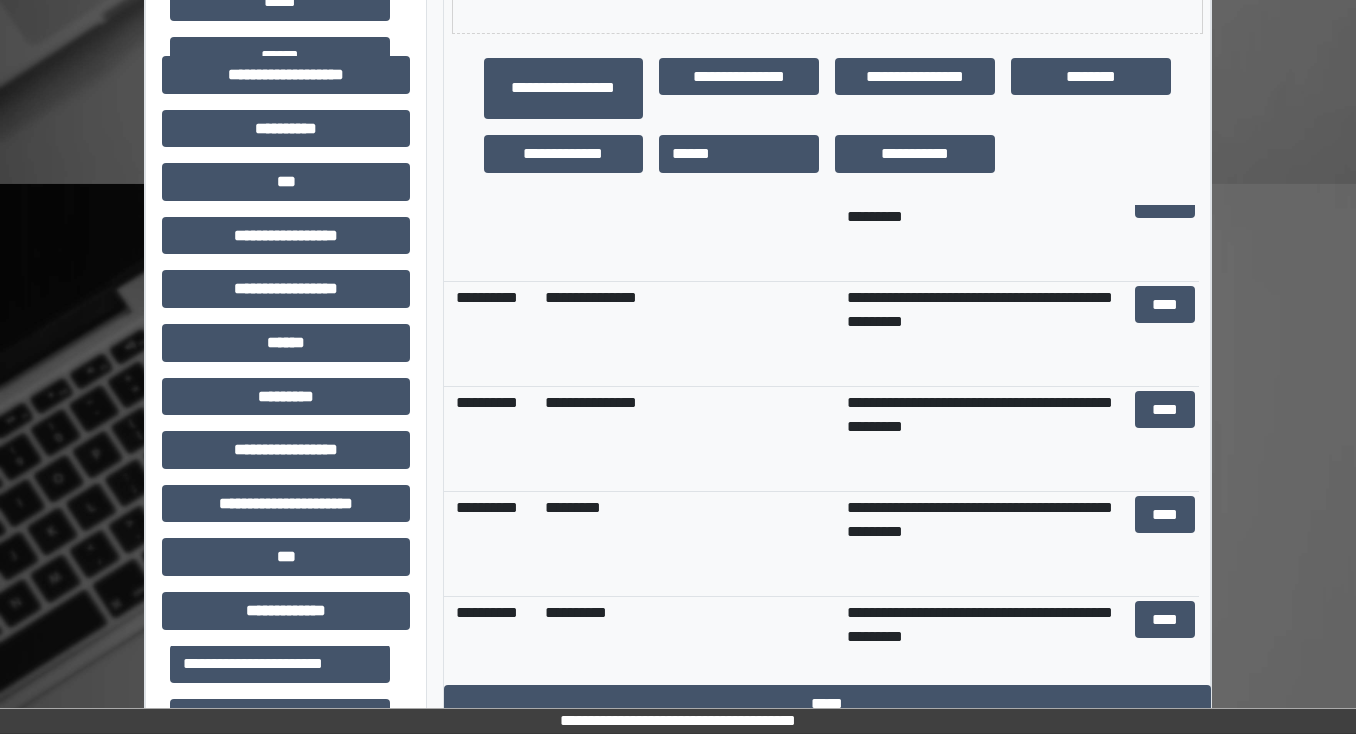 click on "****" at bounding box center (1164, 438) 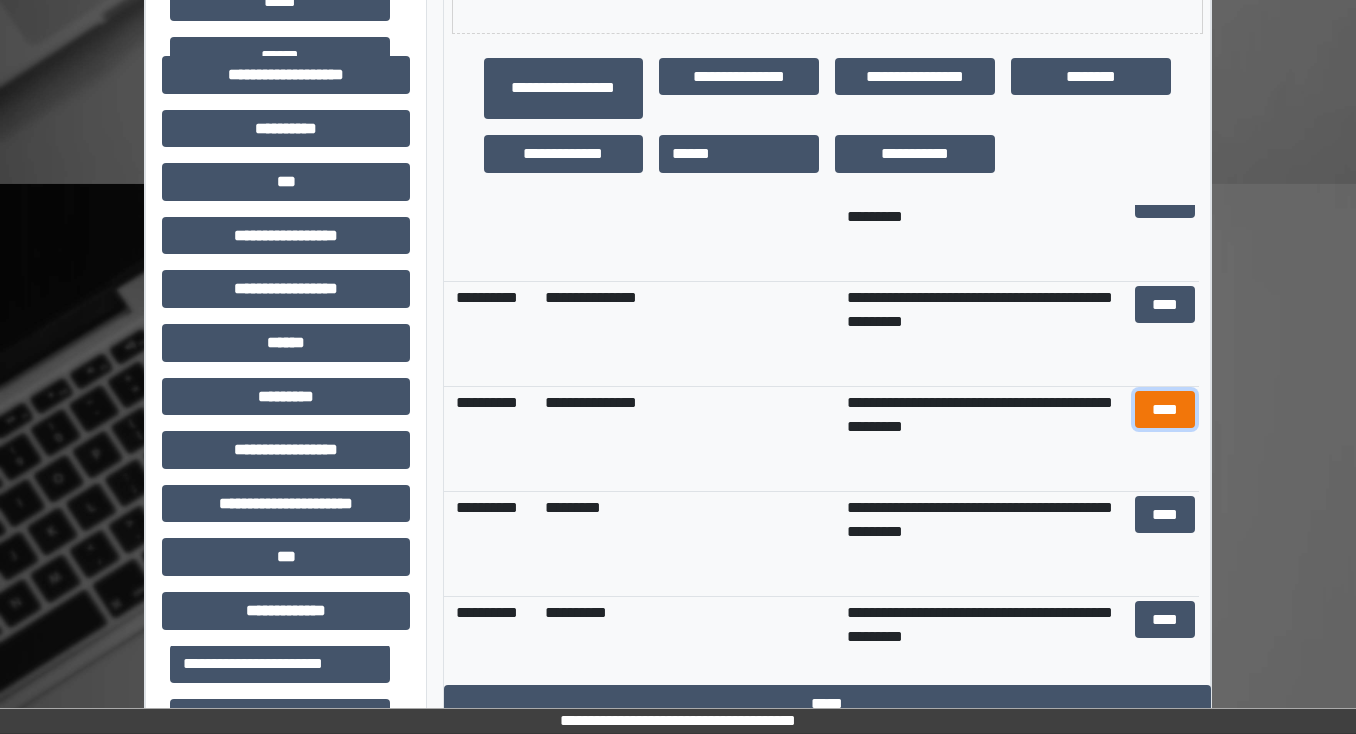 click on "****" at bounding box center (1164, 410) 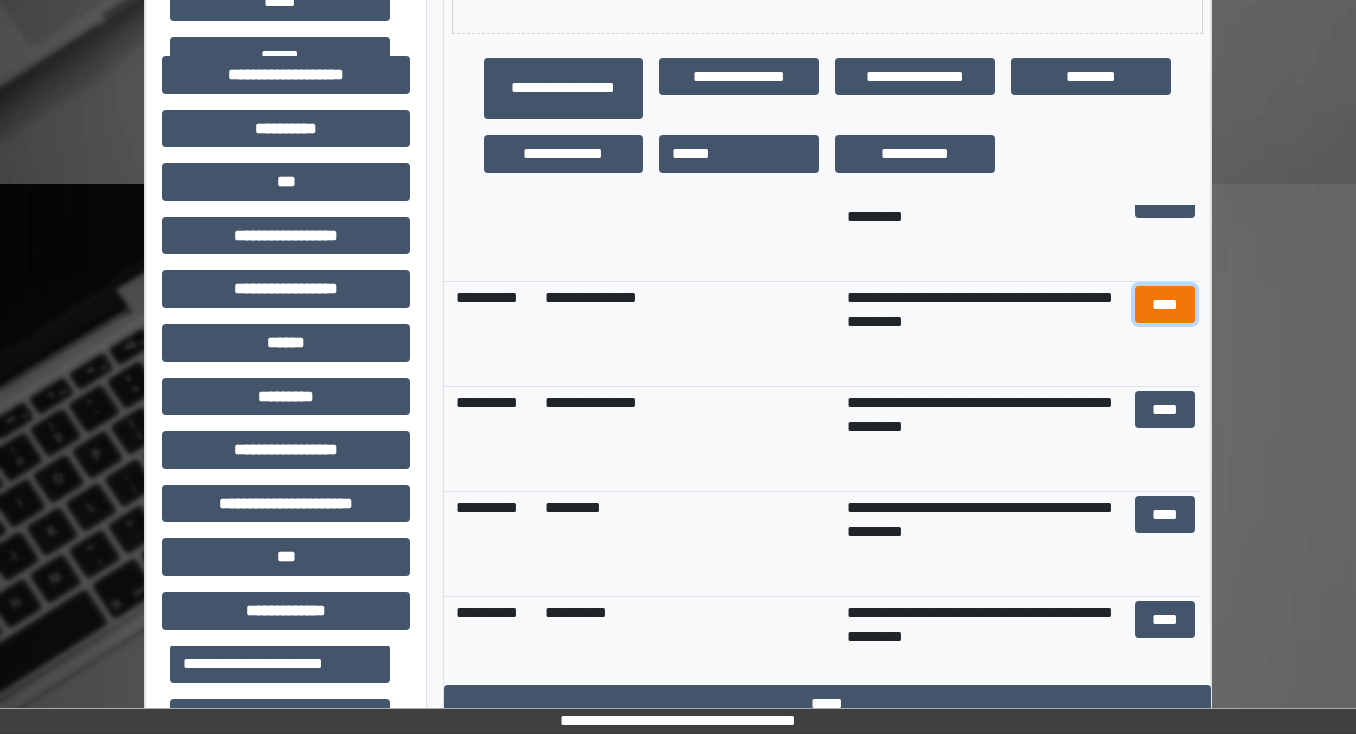 click on "****" at bounding box center [1164, 305] 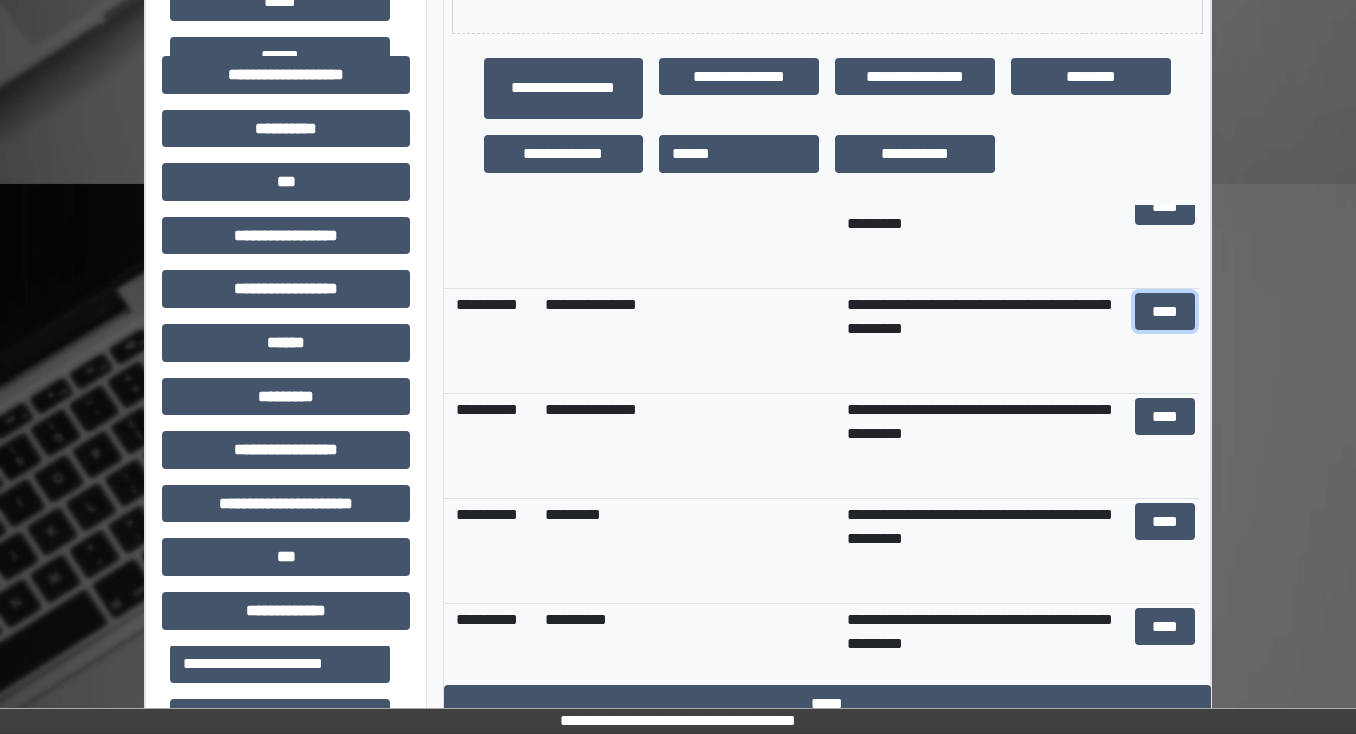 scroll, scrollTop: 796, scrollLeft: 0, axis: vertical 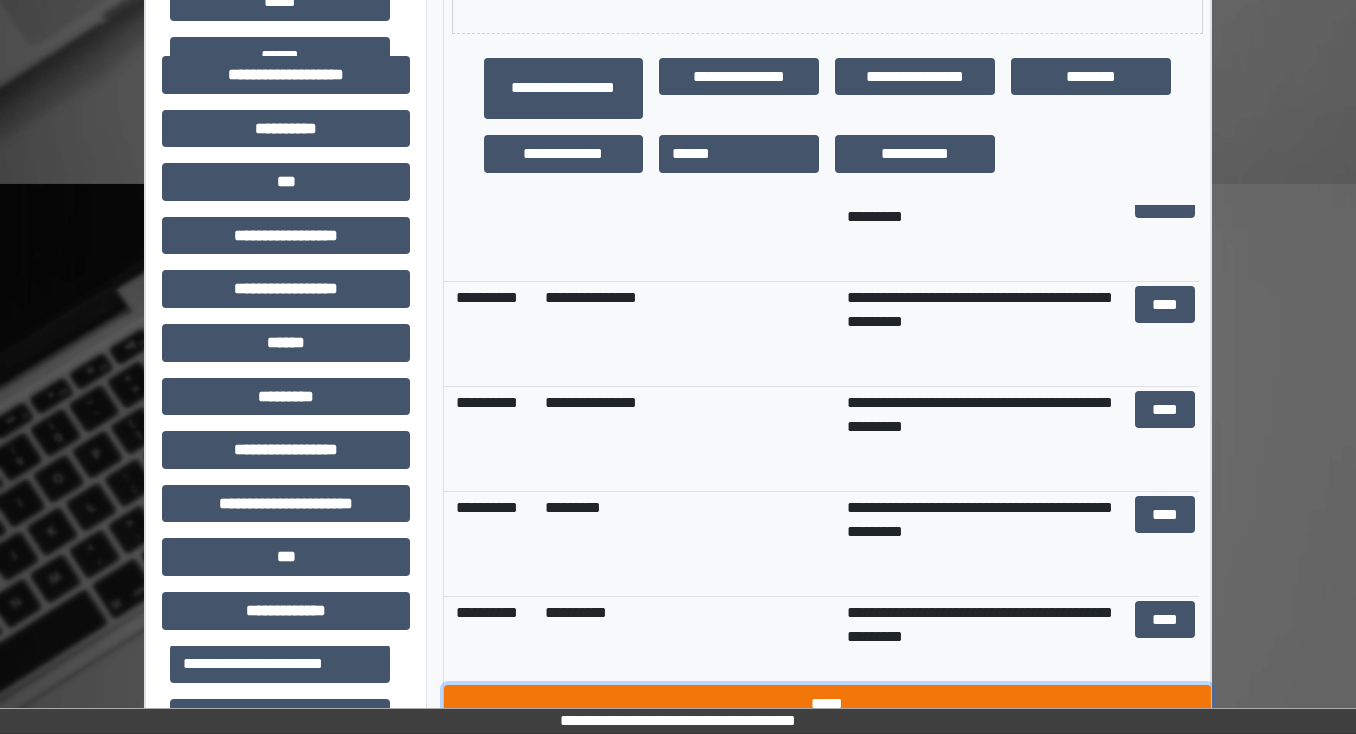 click on "*****" at bounding box center (827, 704) 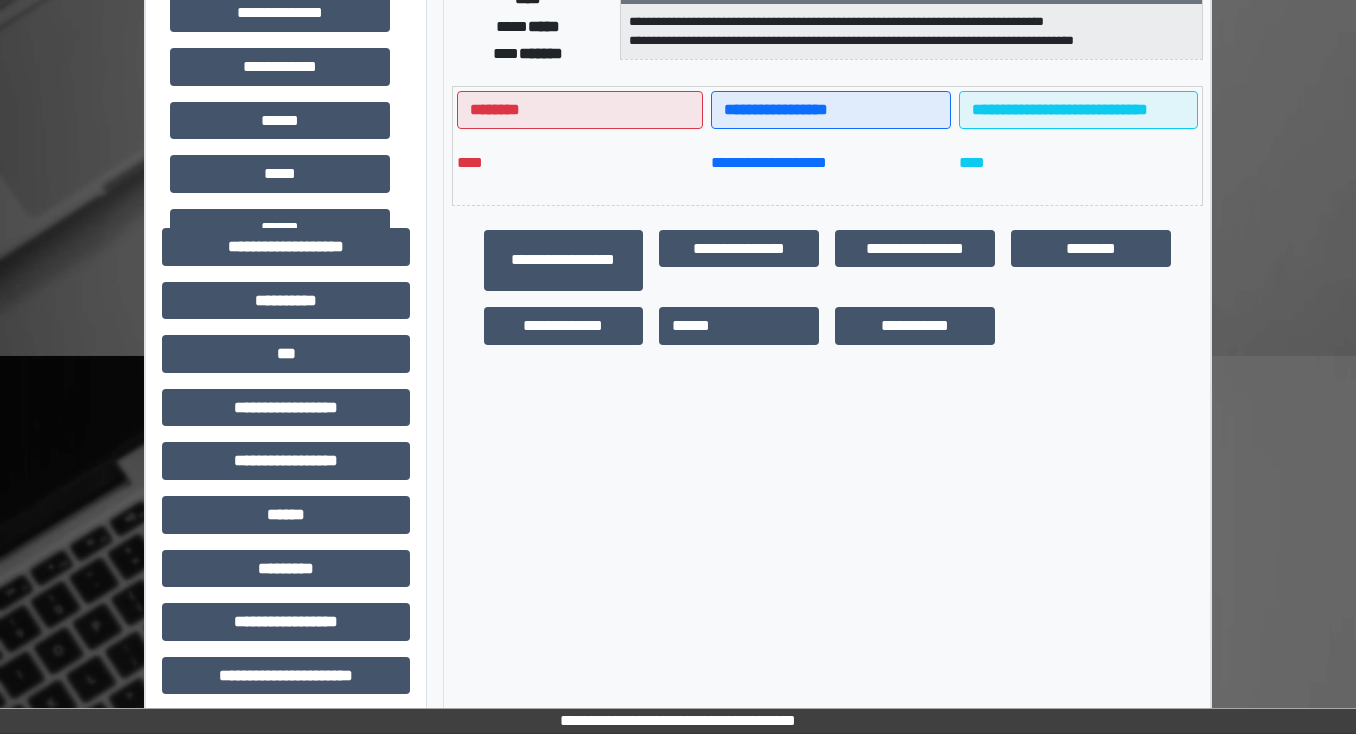 scroll, scrollTop: 296, scrollLeft: 0, axis: vertical 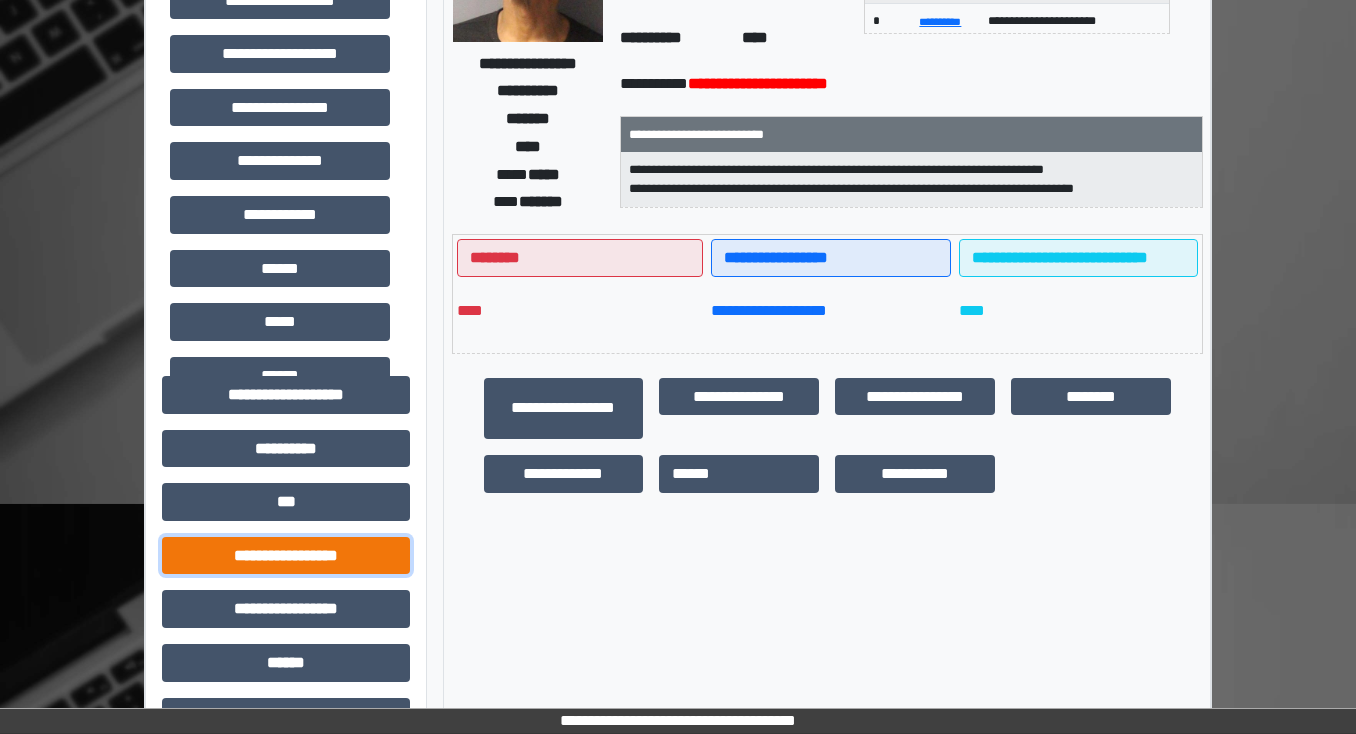 click on "**********" at bounding box center (286, 556) 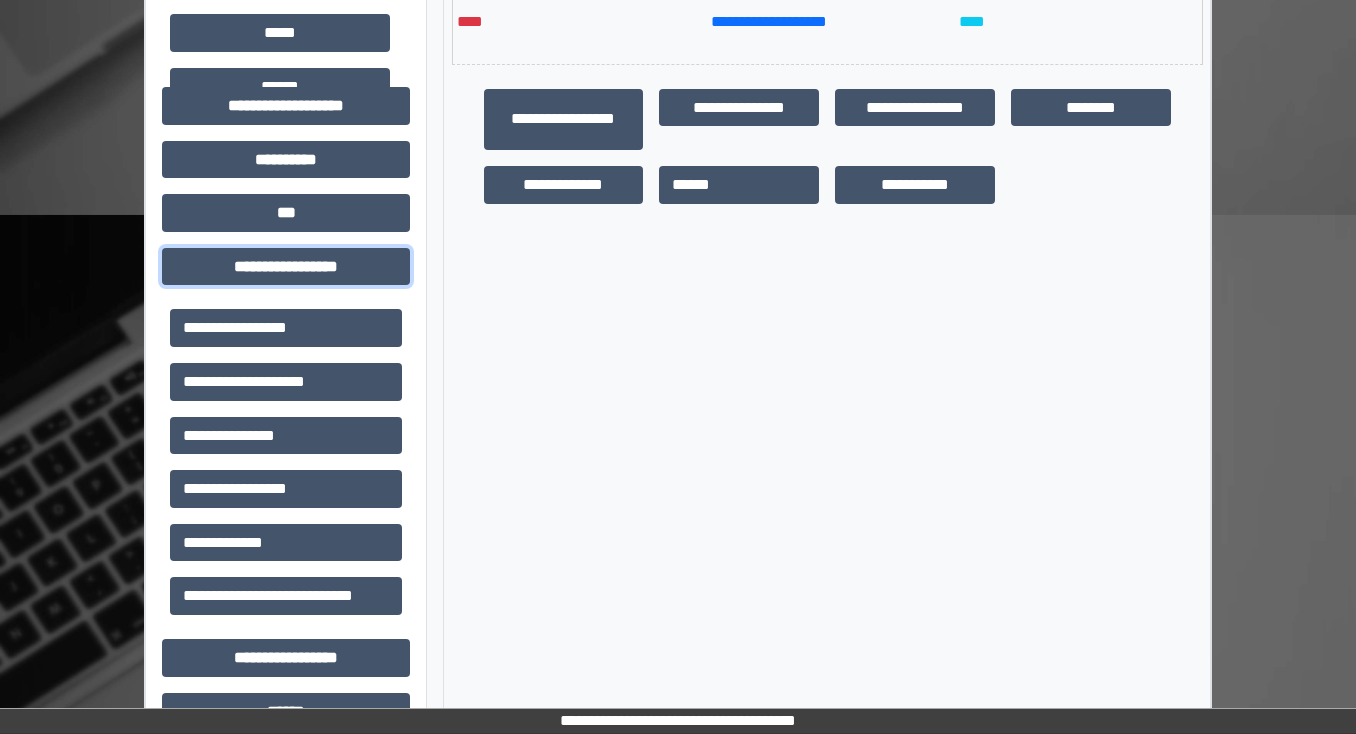 scroll, scrollTop: 616, scrollLeft: 0, axis: vertical 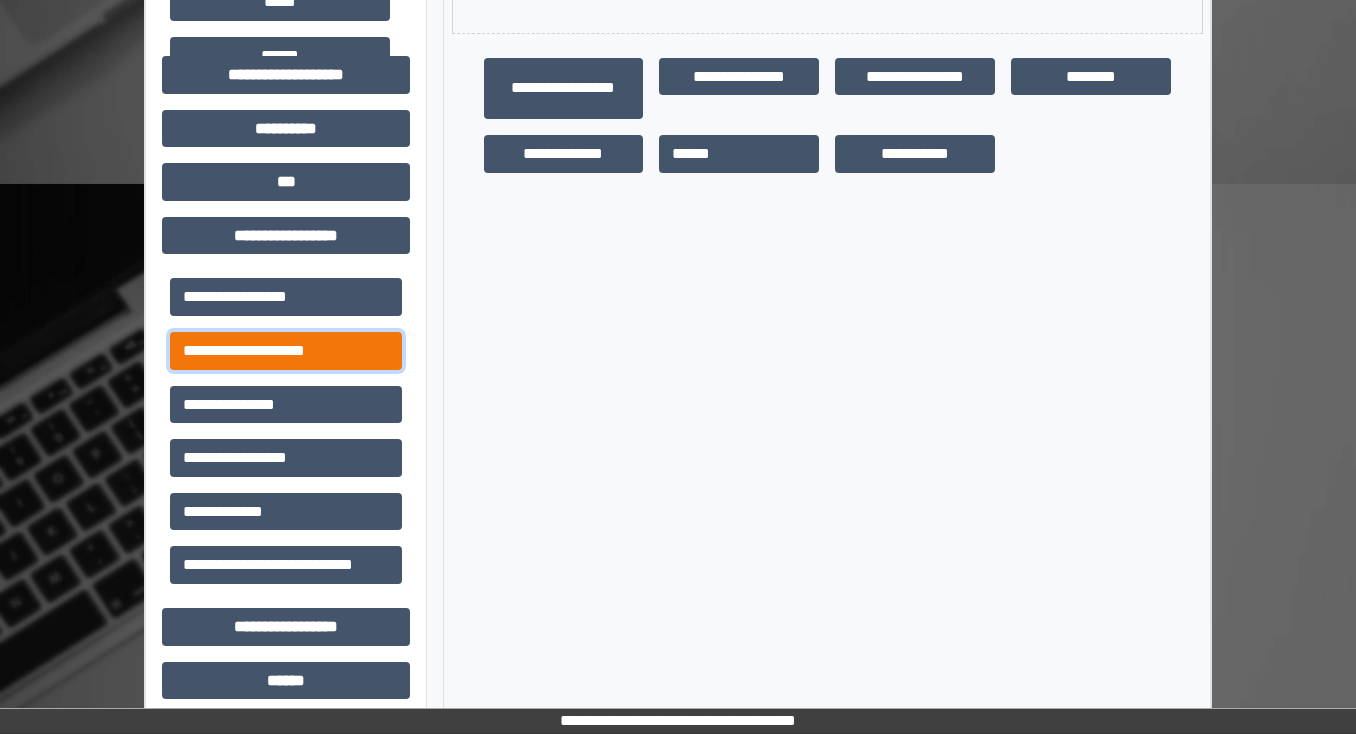 click on "**********" at bounding box center (286, 351) 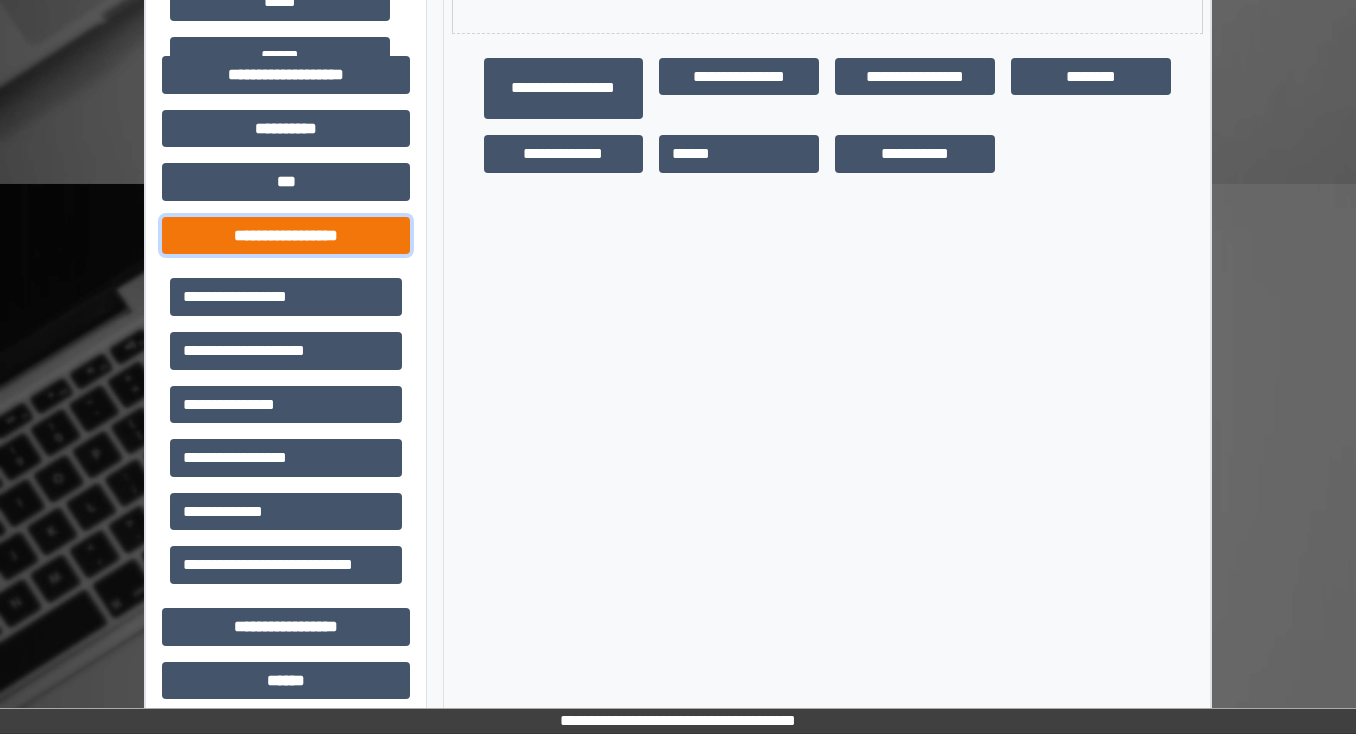 click on "**********" at bounding box center (286, 236) 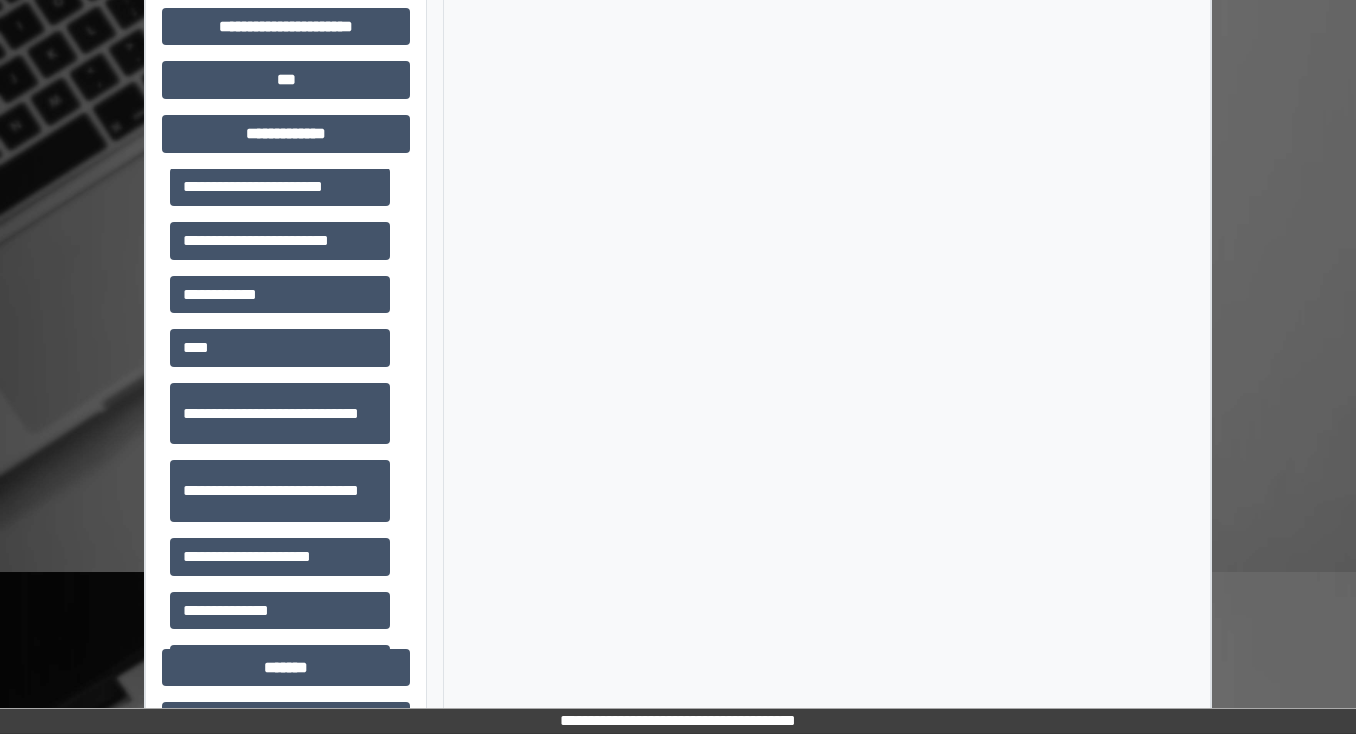 scroll, scrollTop: 1096, scrollLeft: 0, axis: vertical 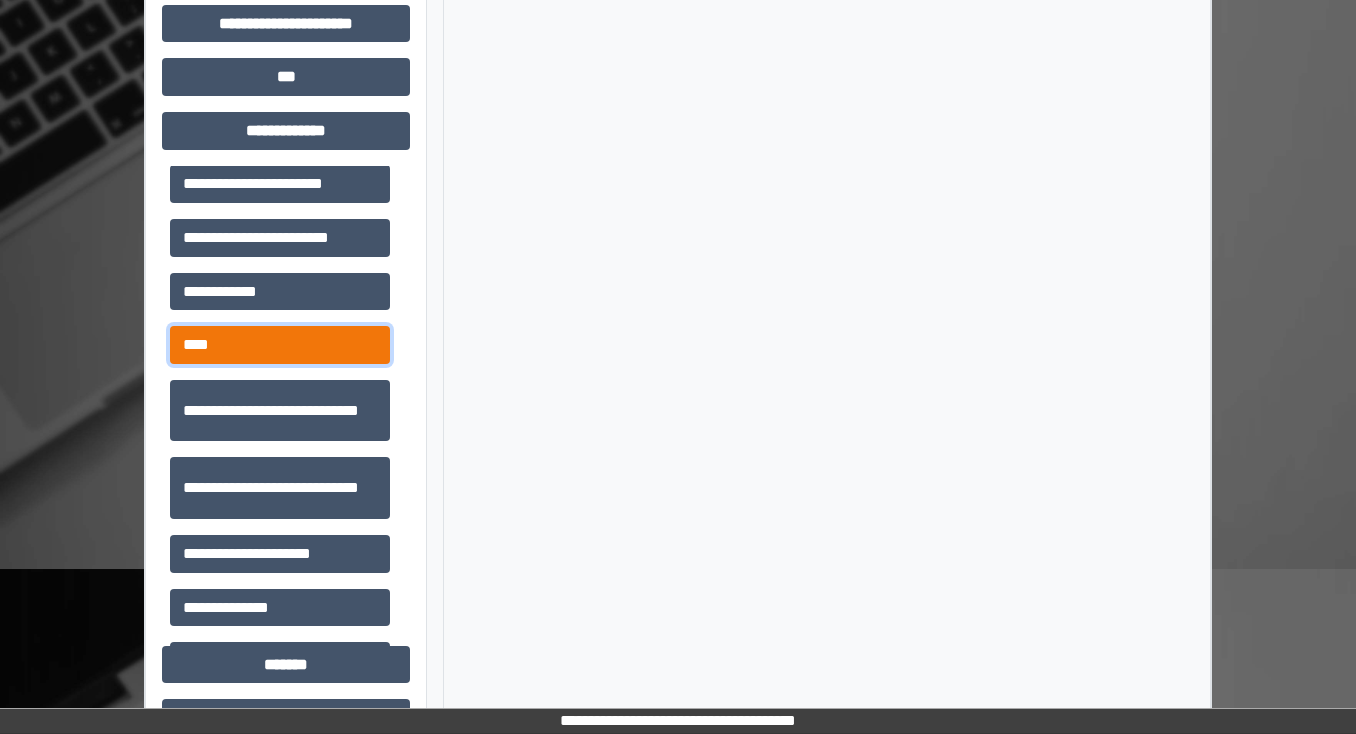click on "****" at bounding box center [280, 345] 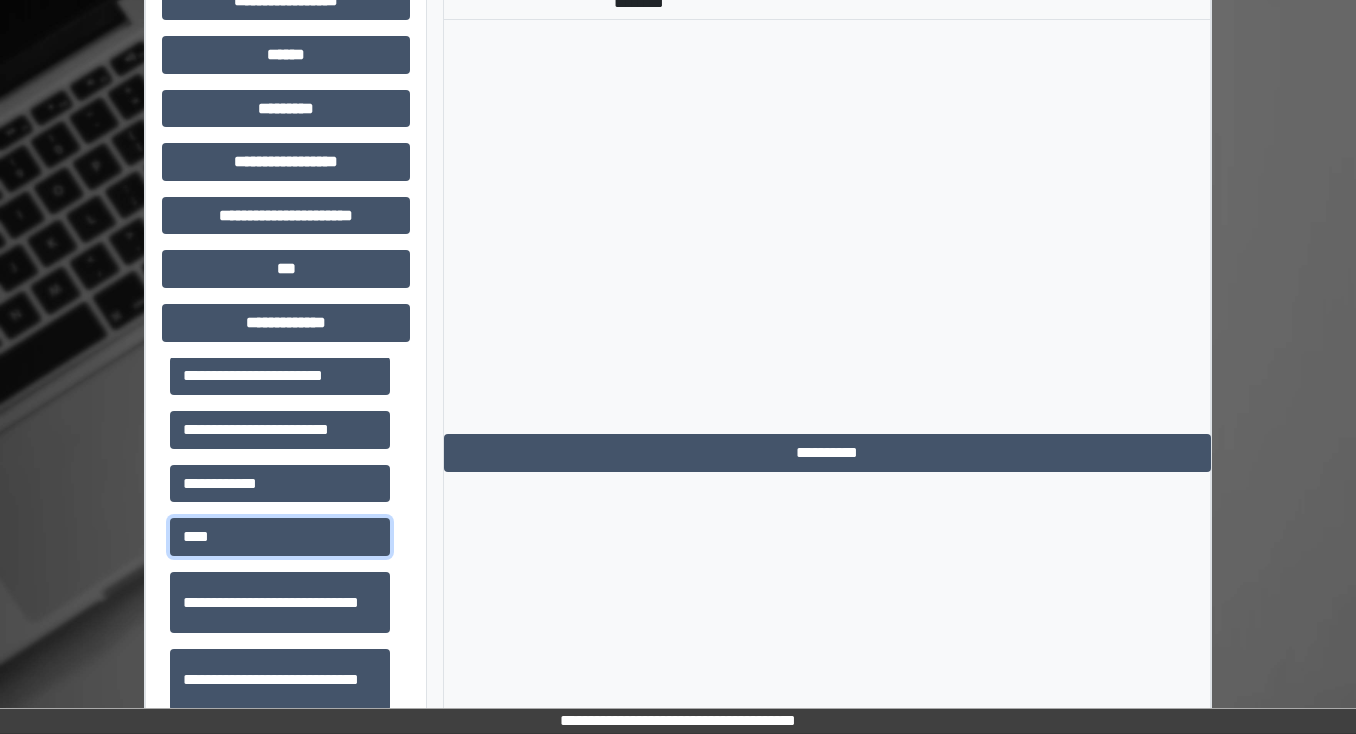scroll, scrollTop: 1096, scrollLeft: 0, axis: vertical 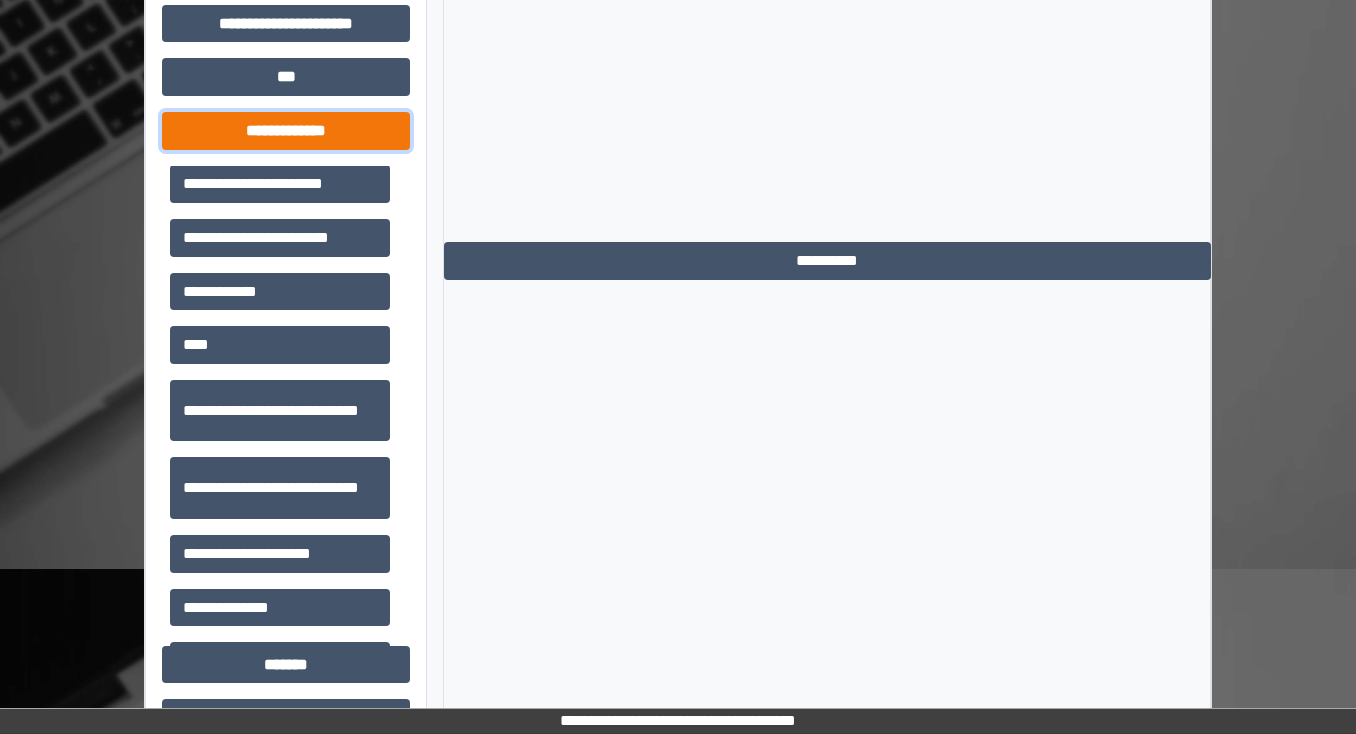 click on "**********" at bounding box center (286, 131) 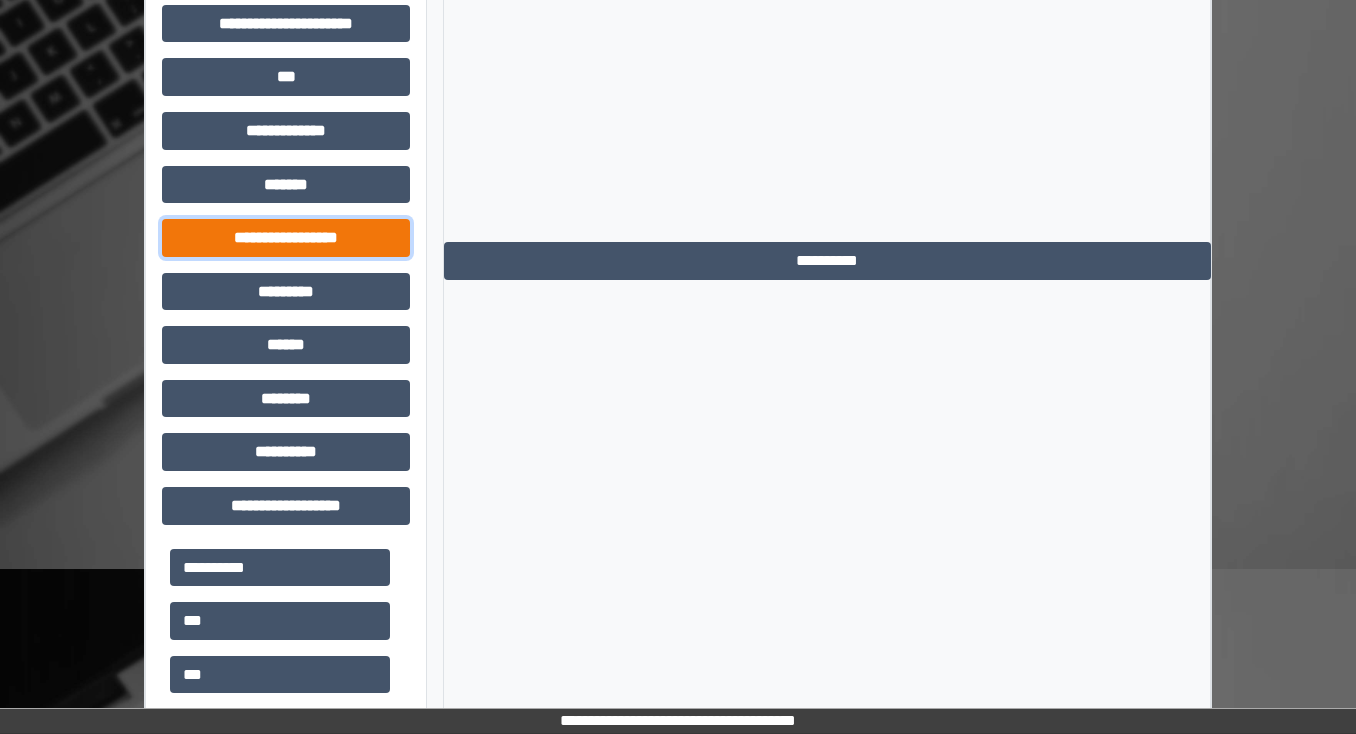 click on "**********" at bounding box center (286, 238) 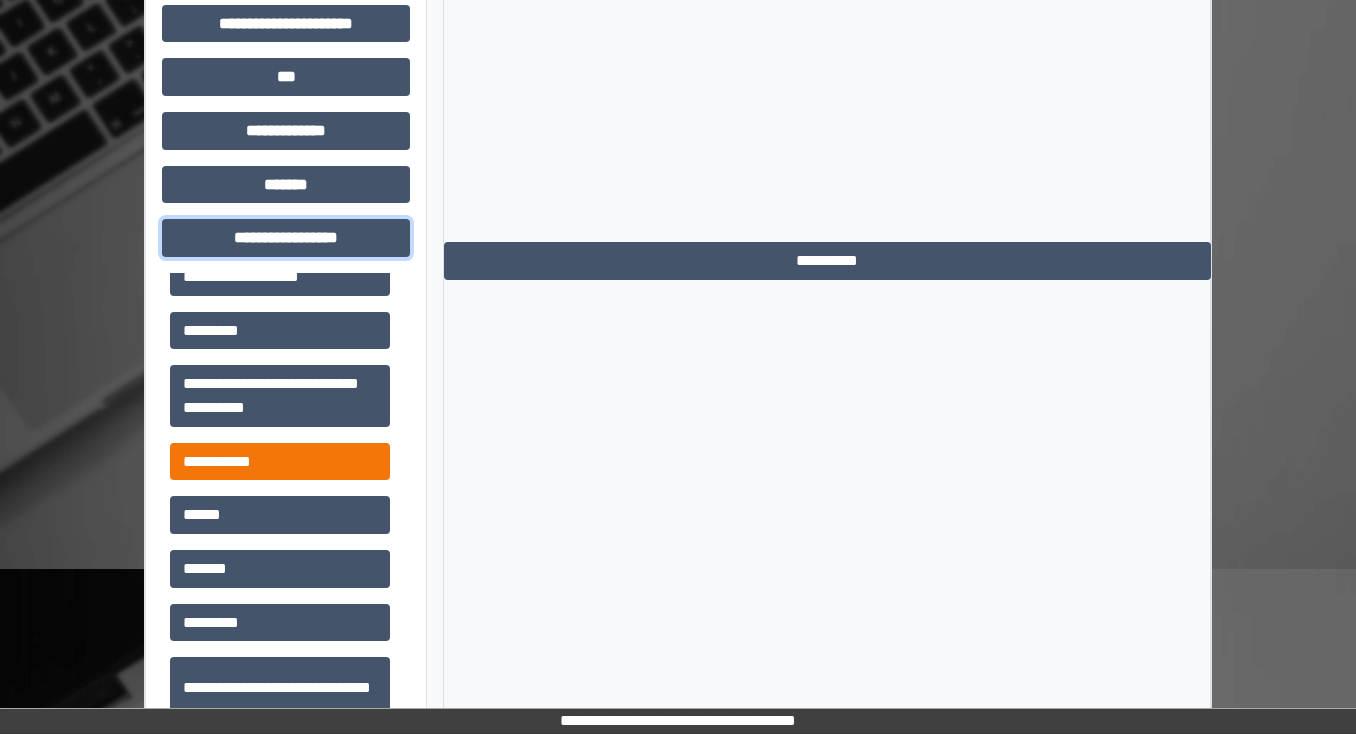scroll, scrollTop: 1760, scrollLeft: 0, axis: vertical 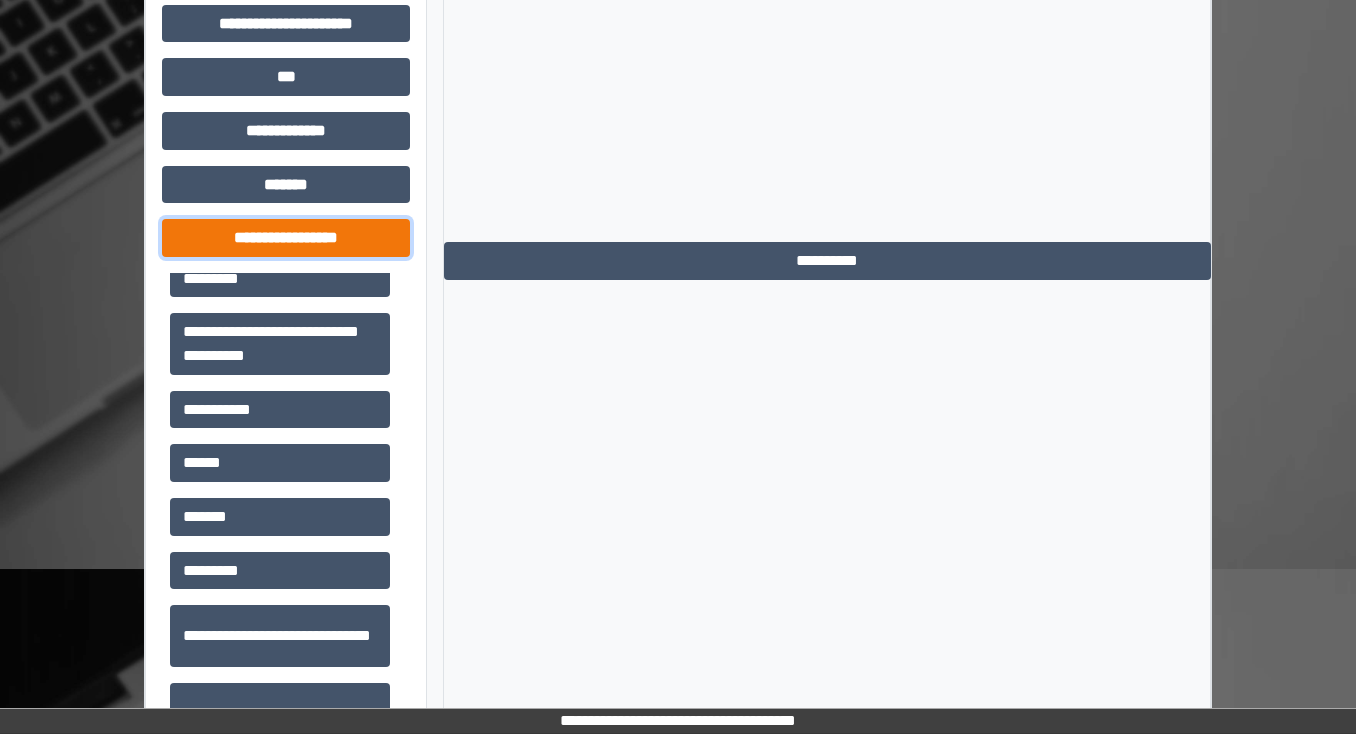 click on "**********" at bounding box center [286, 238] 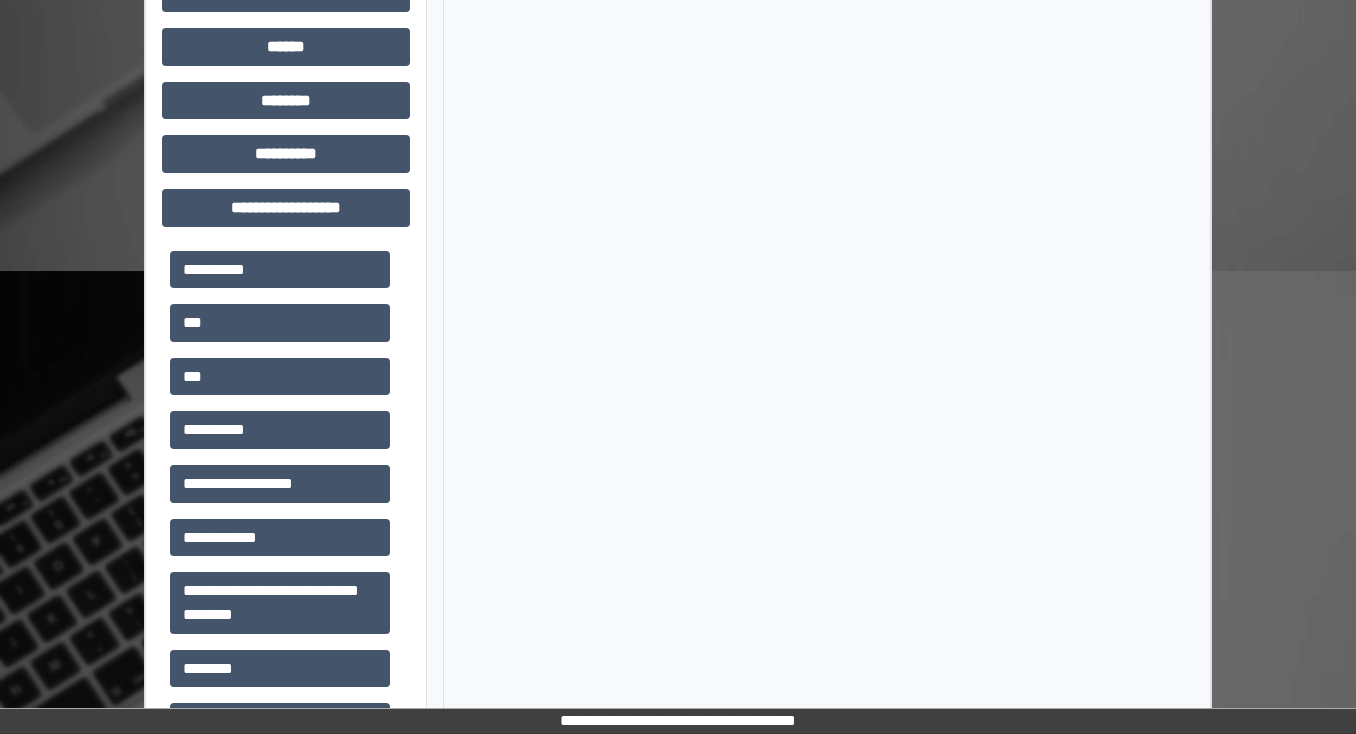 scroll, scrollTop: 1416, scrollLeft: 0, axis: vertical 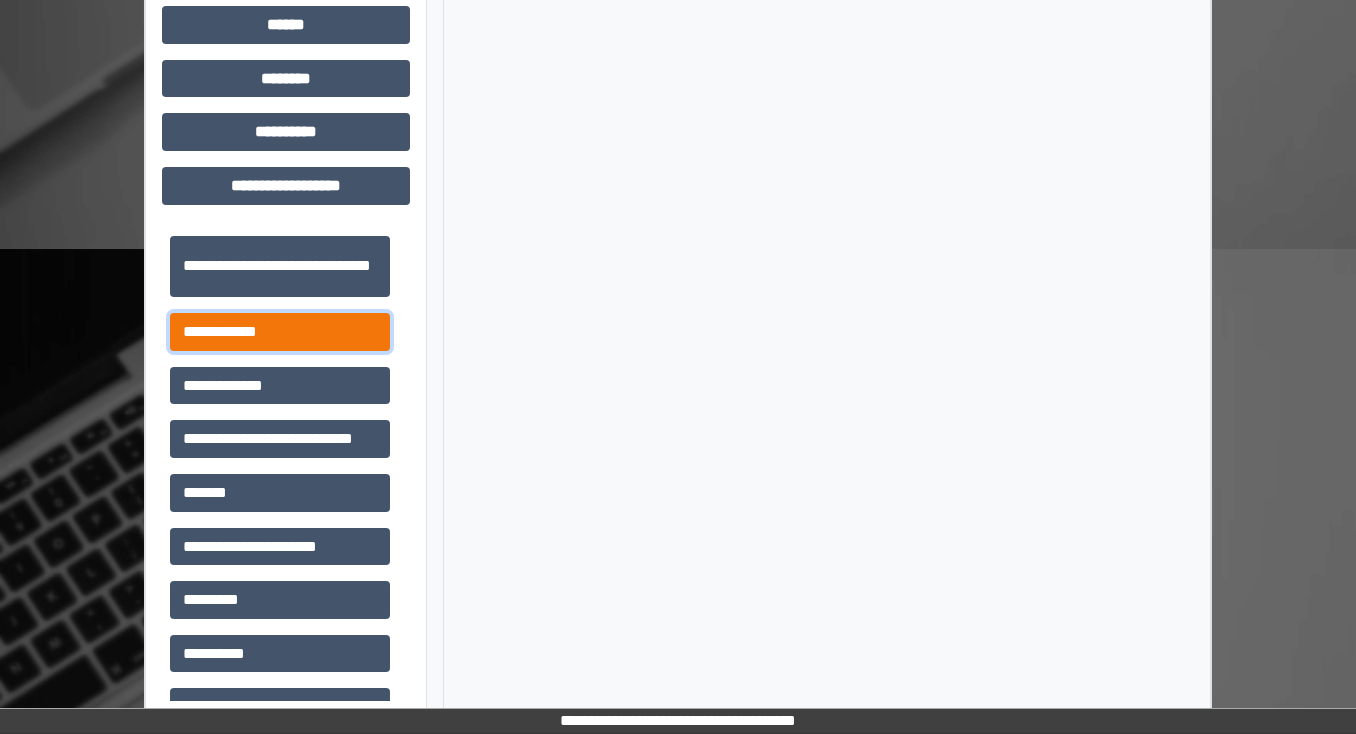drag, startPoint x: 258, startPoint y: 327, endPoint x: 316, endPoint y: 329, distance: 58.034473 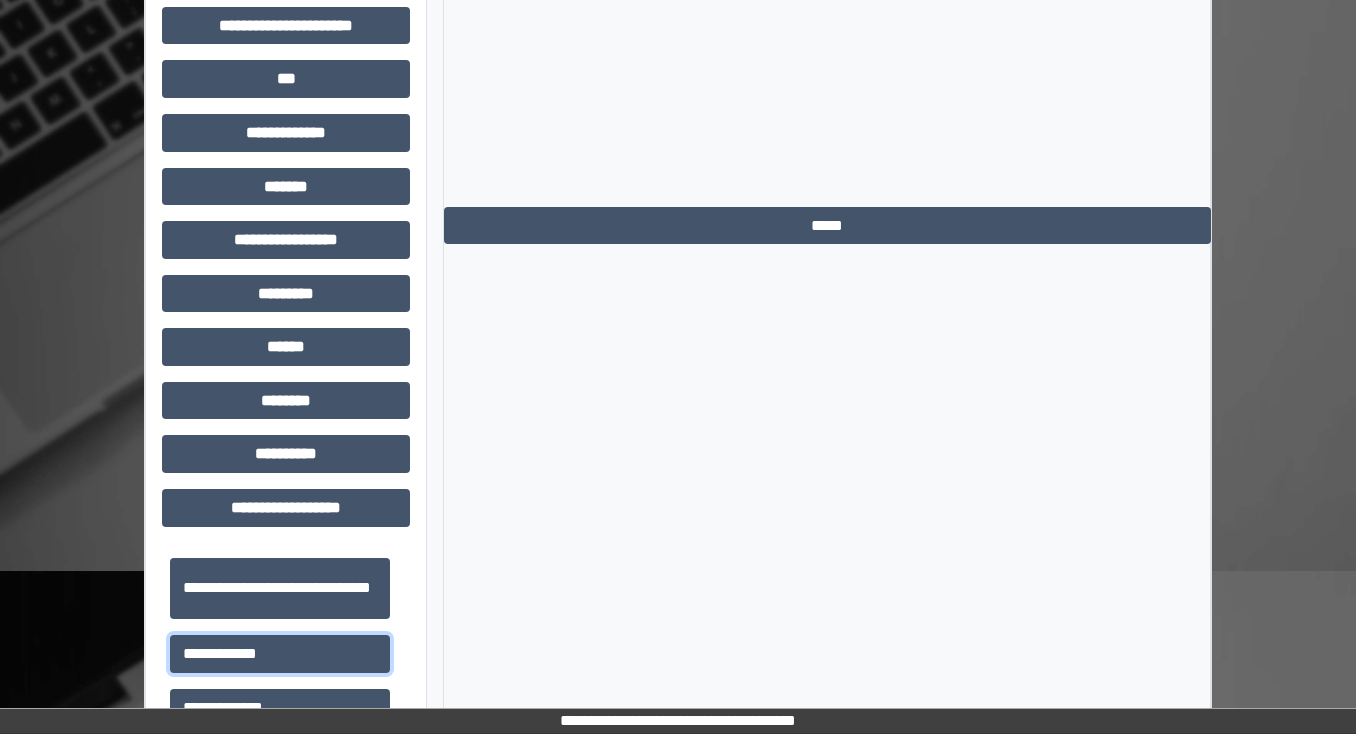 scroll, scrollTop: 1096, scrollLeft: 0, axis: vertical 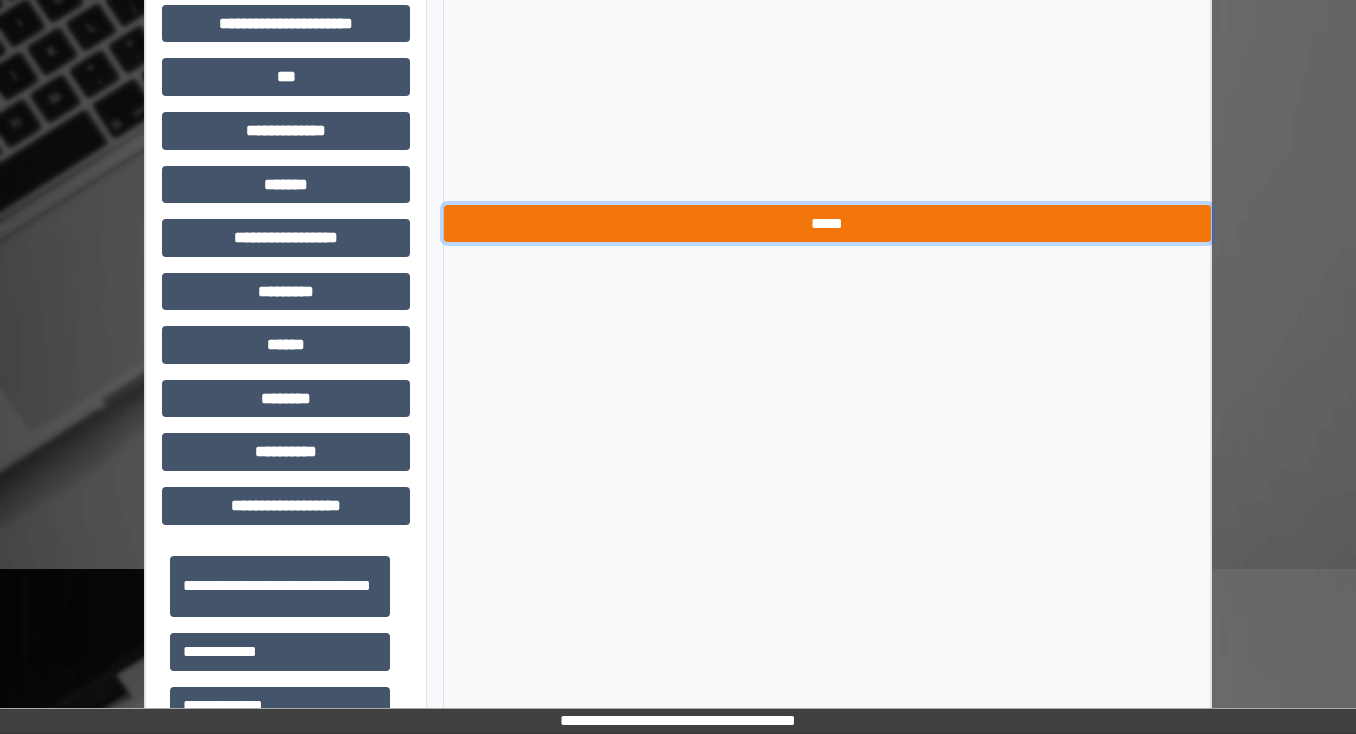 click on "*****" at bounding box center [827, 224] 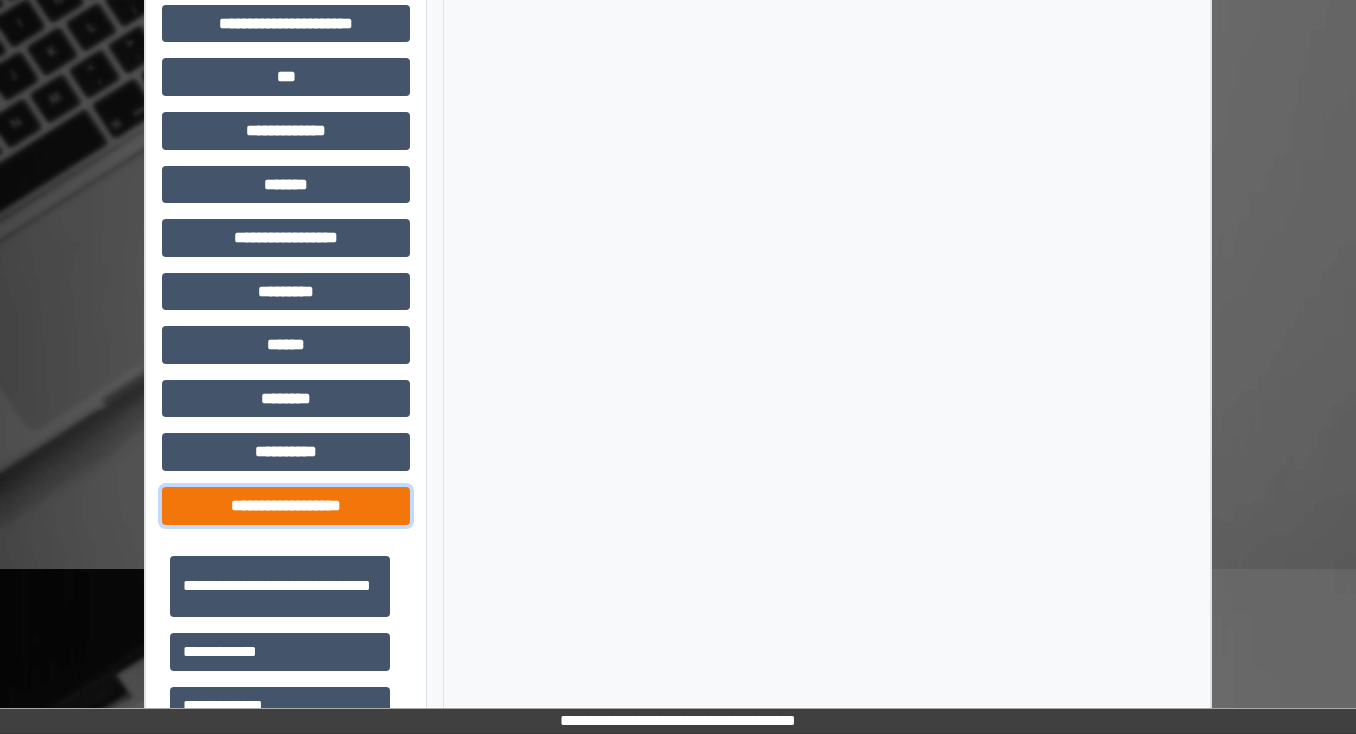 click on "**********" at bounding box center (286, 506) 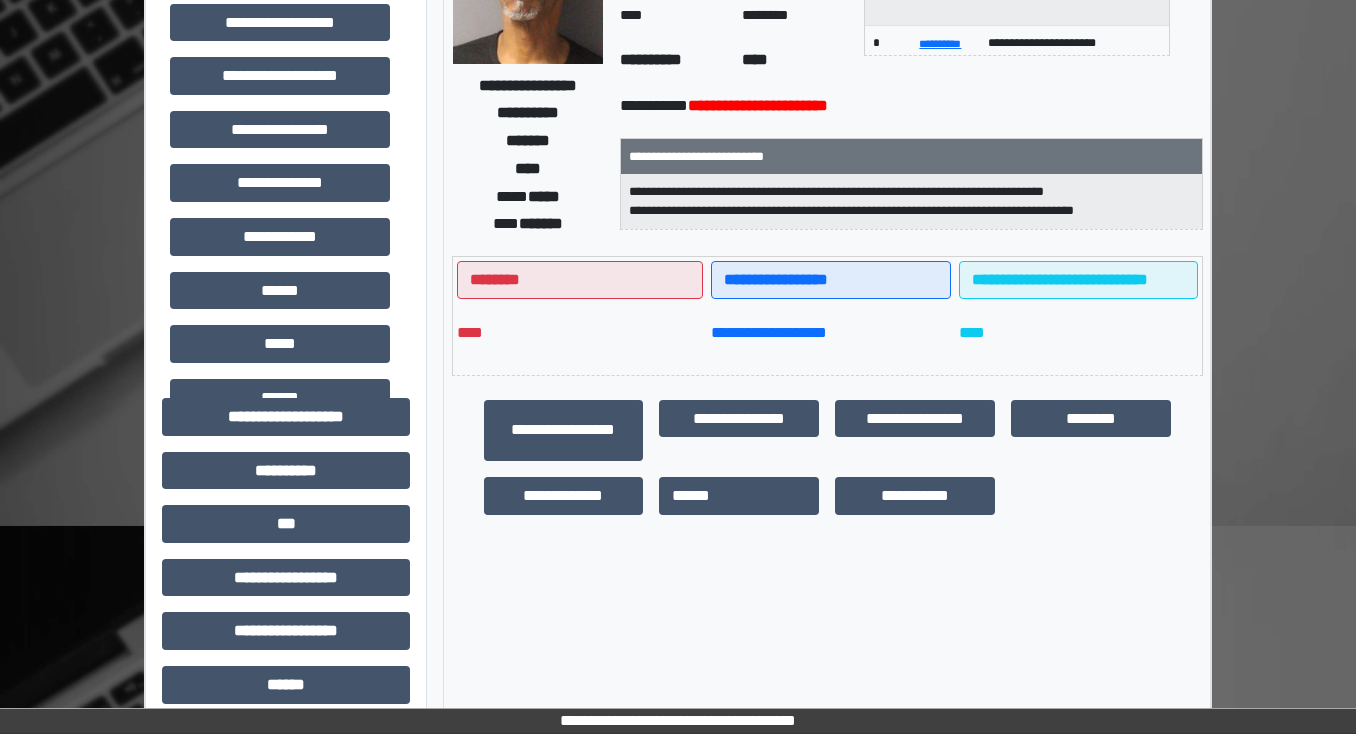 scroll, scrollTop: 56, scrollLeft: 0, axis: vertical 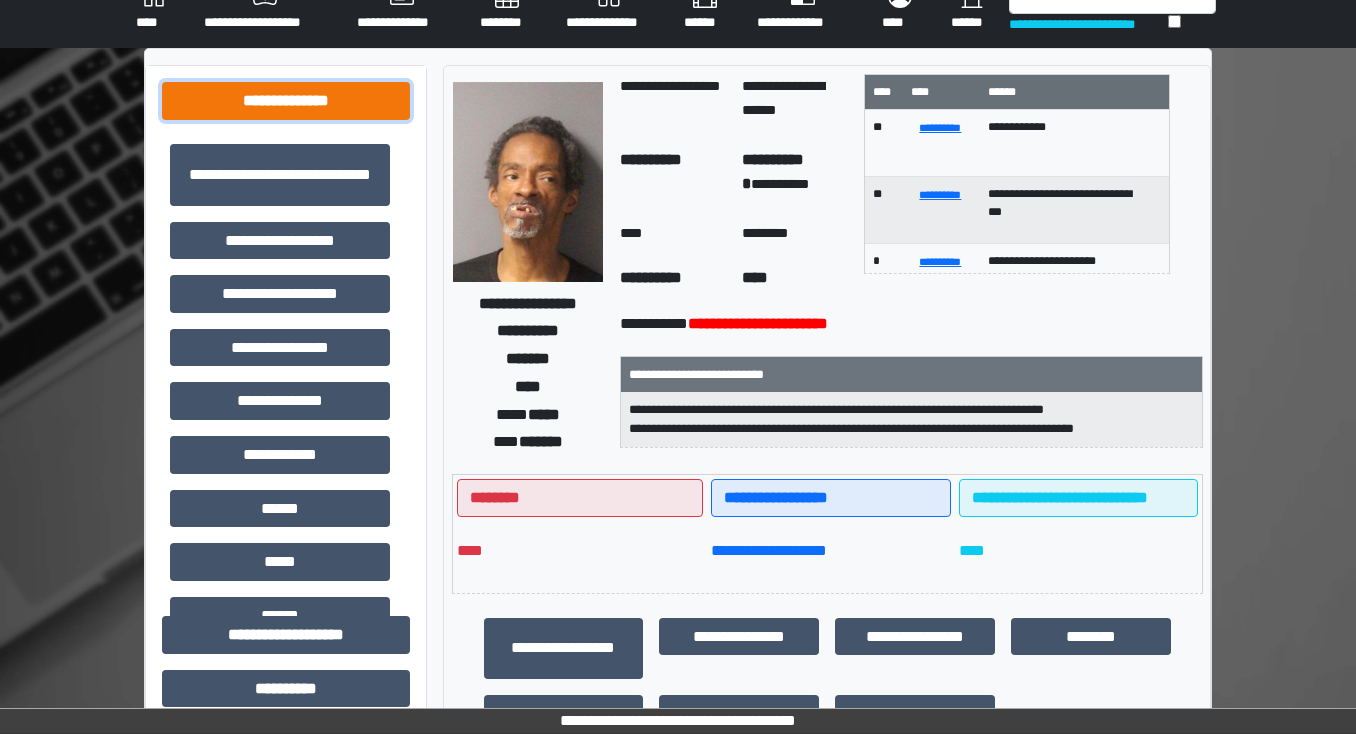 click on "**********" at bounding box center (286, 101) 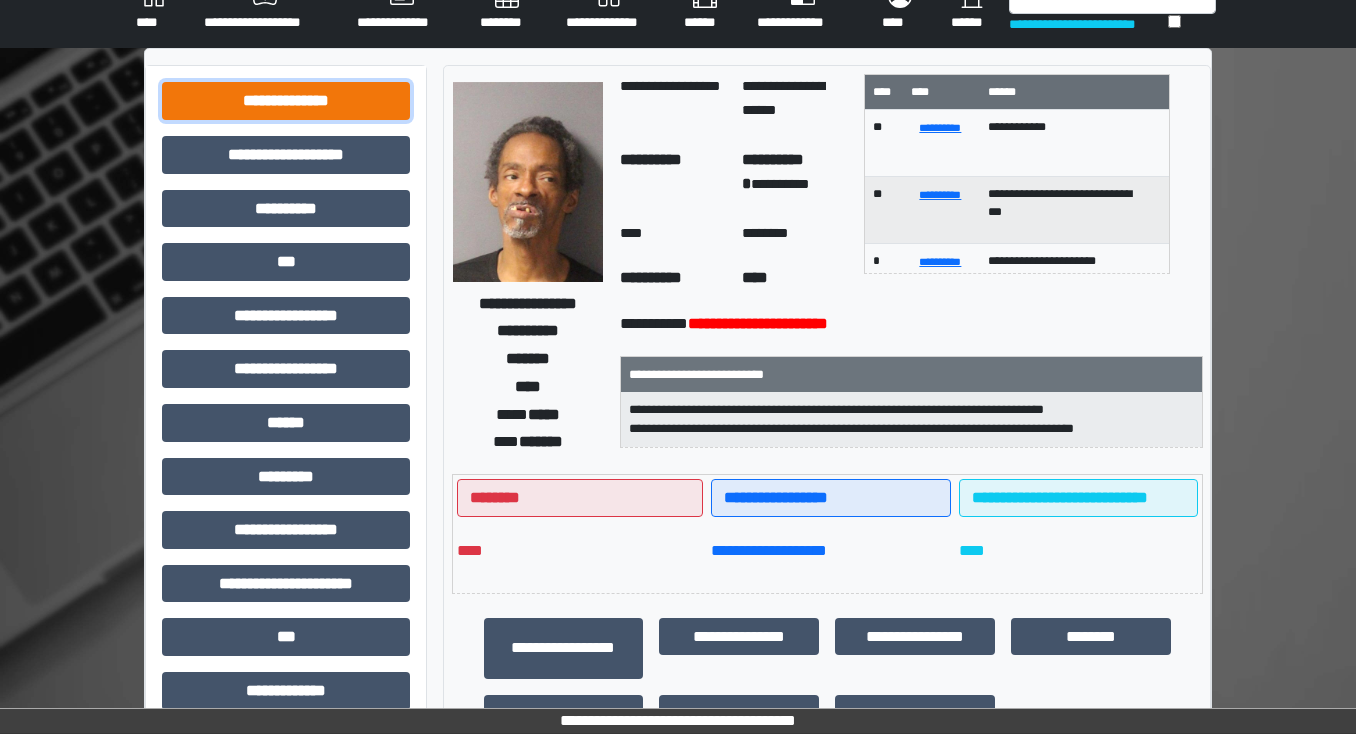click on "**********" at bounding box center (286, 101) 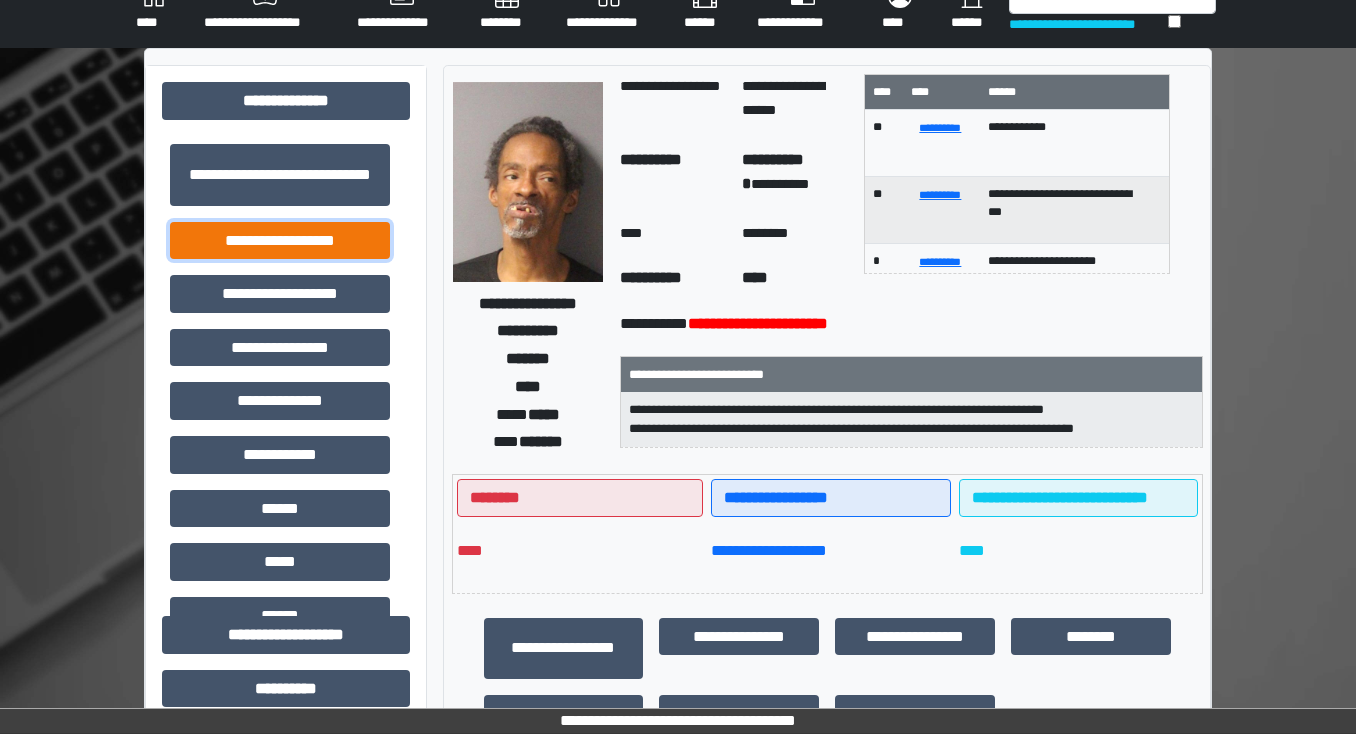 click on "**********" at bounding box center (280, 241) 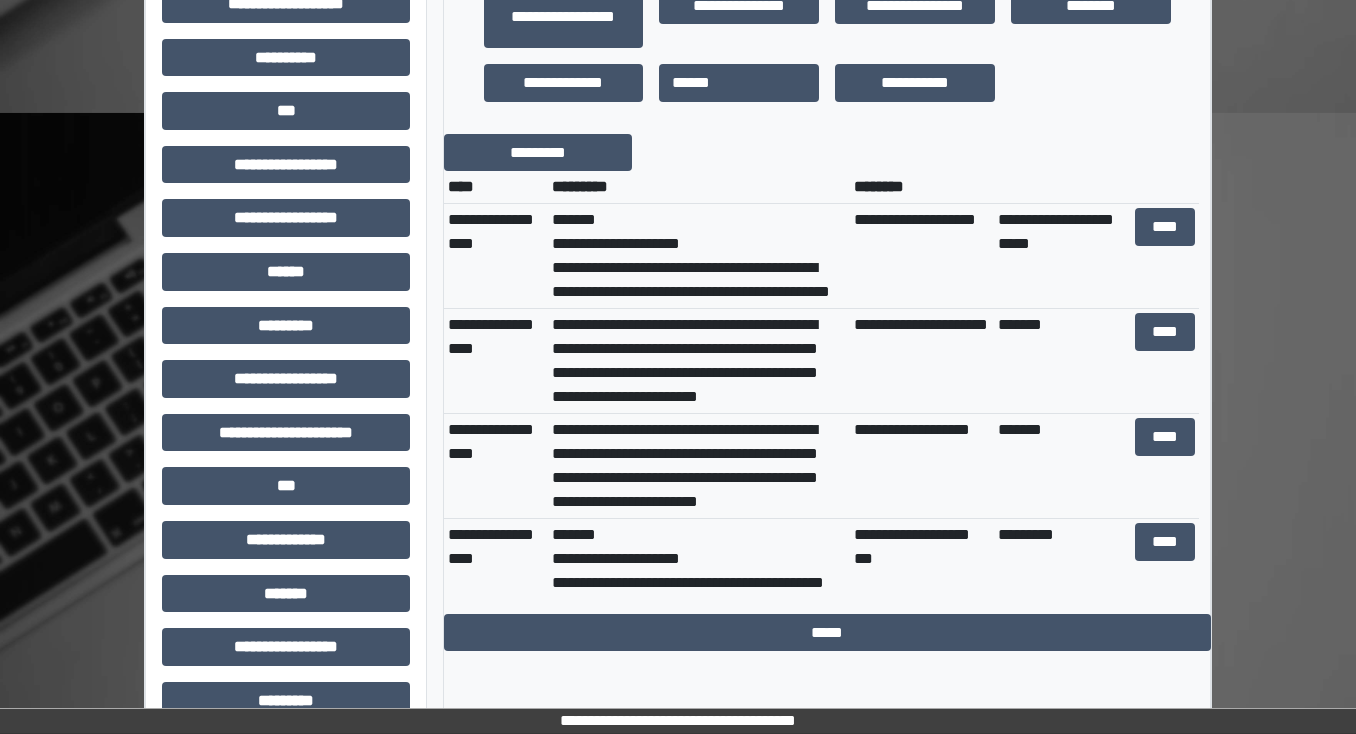 scroll, scrollTop: 696, scrollLeft: 0, axis: vertical 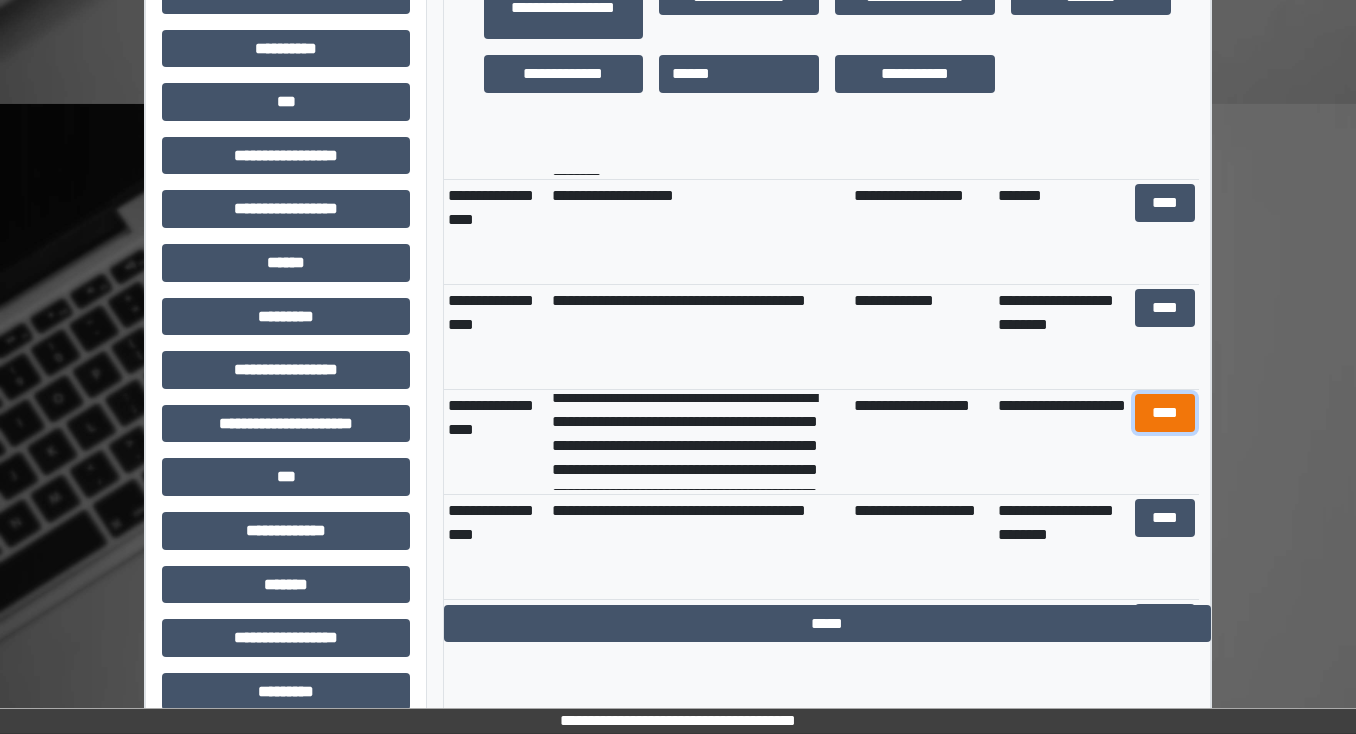 click on "****" at bounding box center (1164, 413) 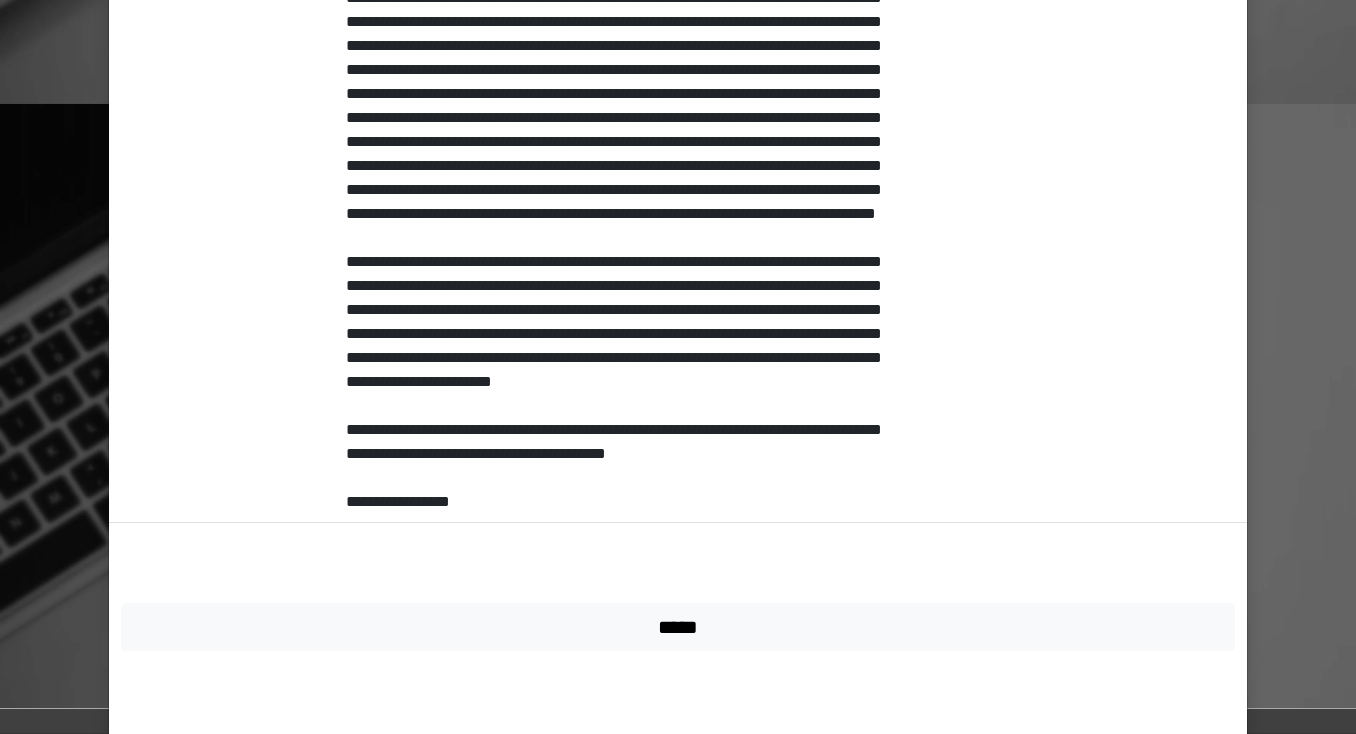 scroll, scrollTop: 531, scrollLeft: 0, axis: vertical 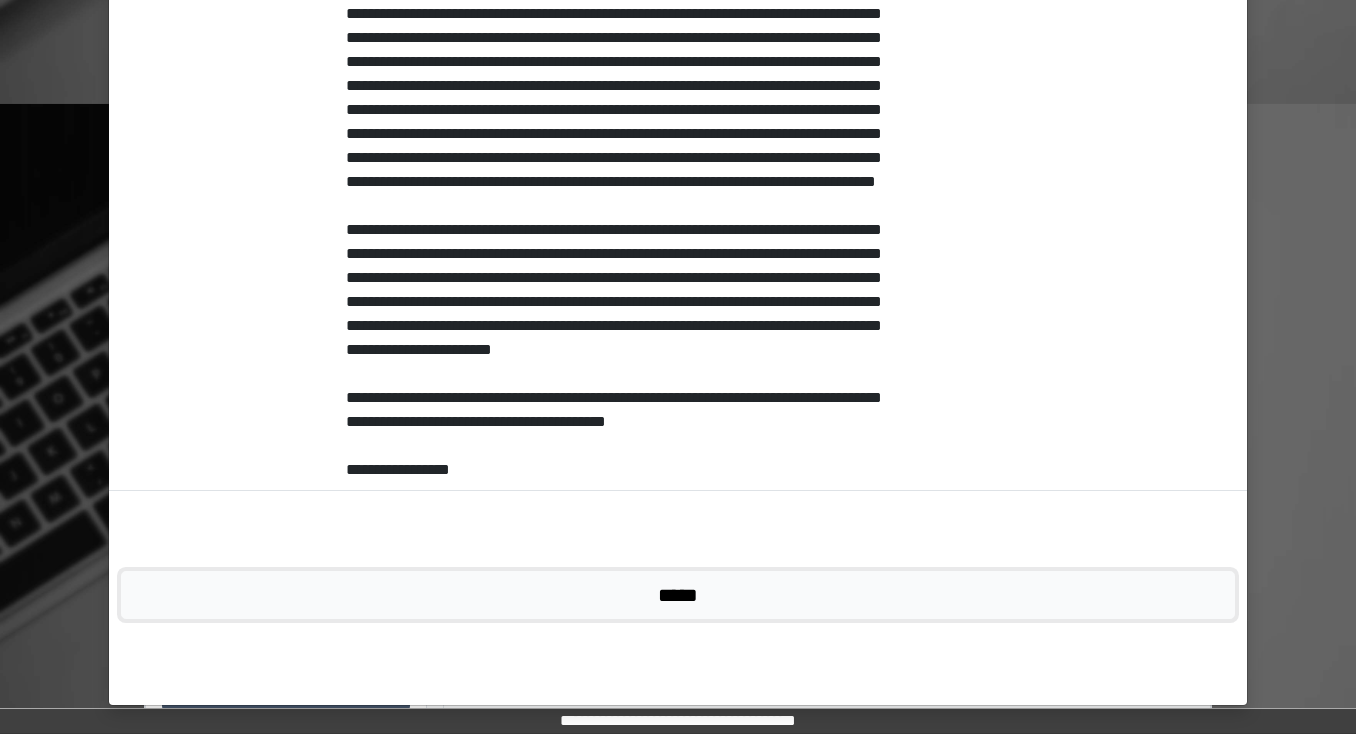 click on "*****" at bounding box center [678, 595] 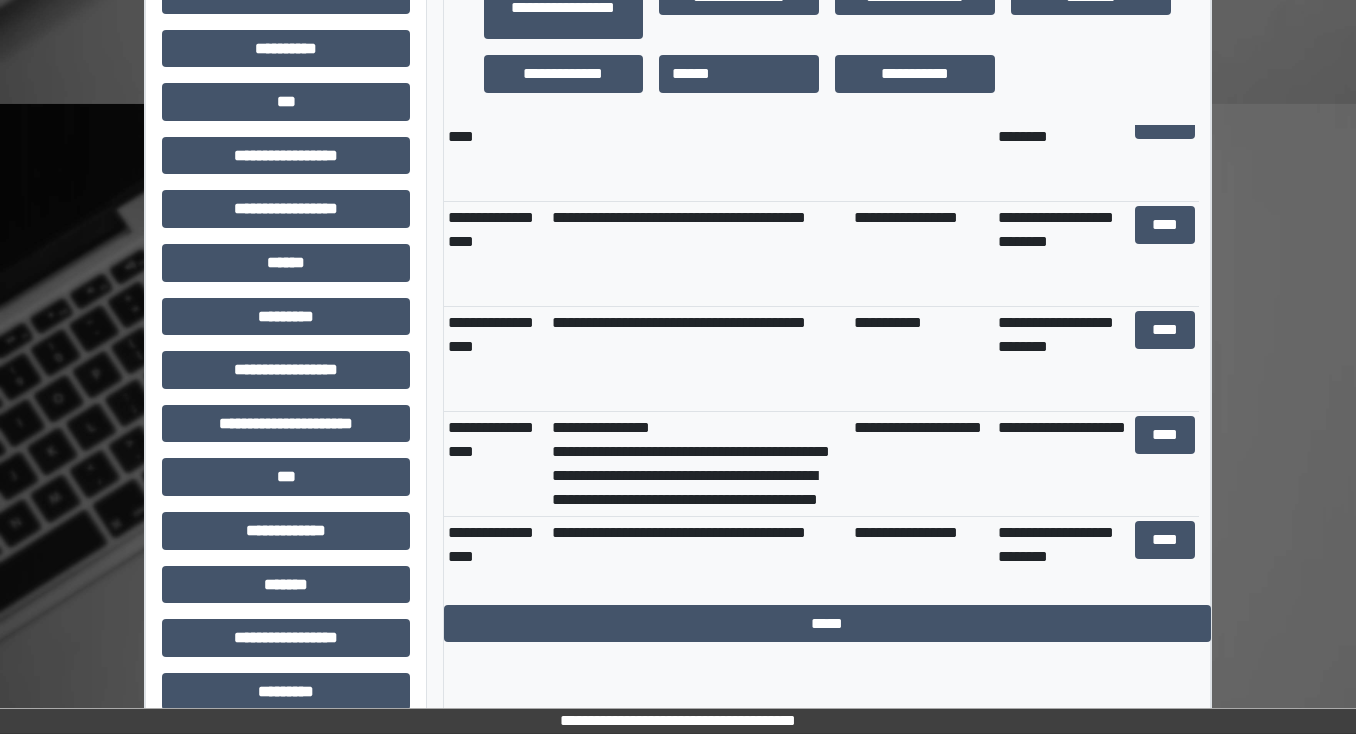 scroll, scrollTop: 1360, scrollLeft: 0, axis: vertical 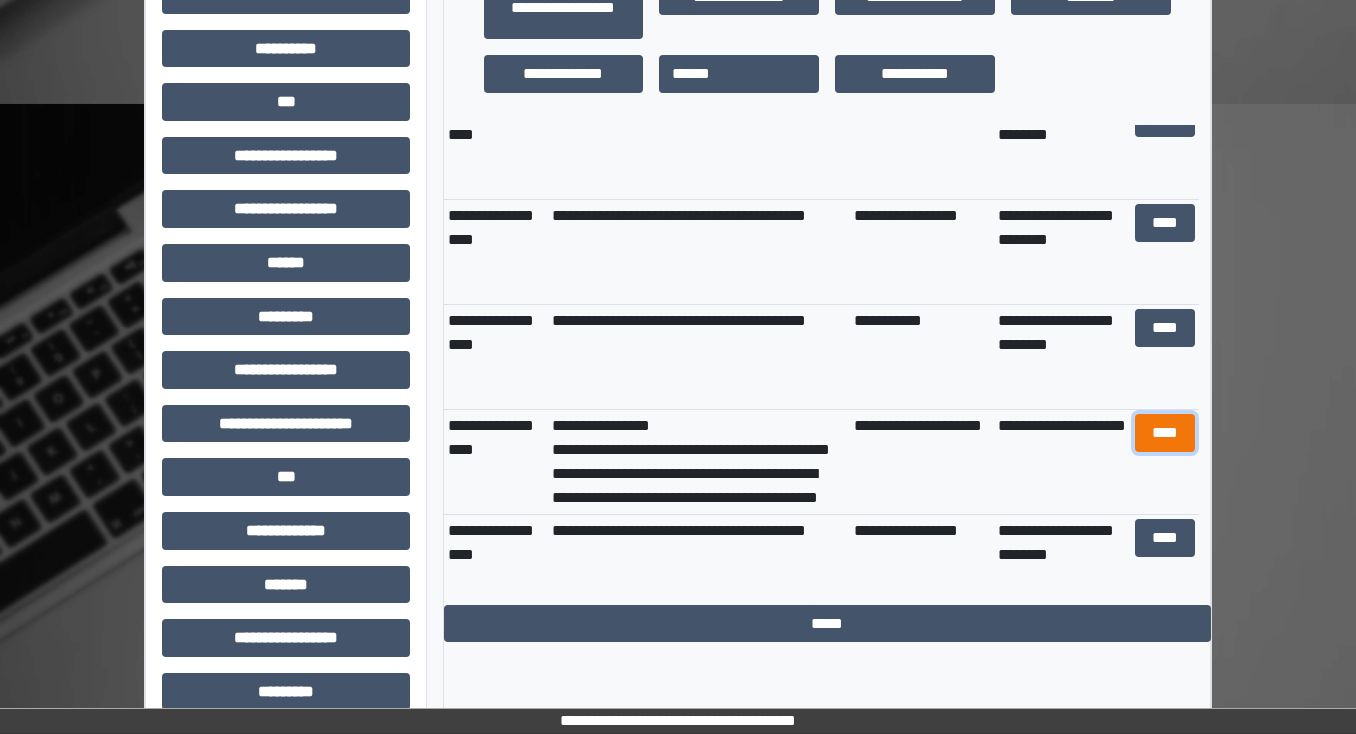 click on "****" at bounding box center [1164, 433] 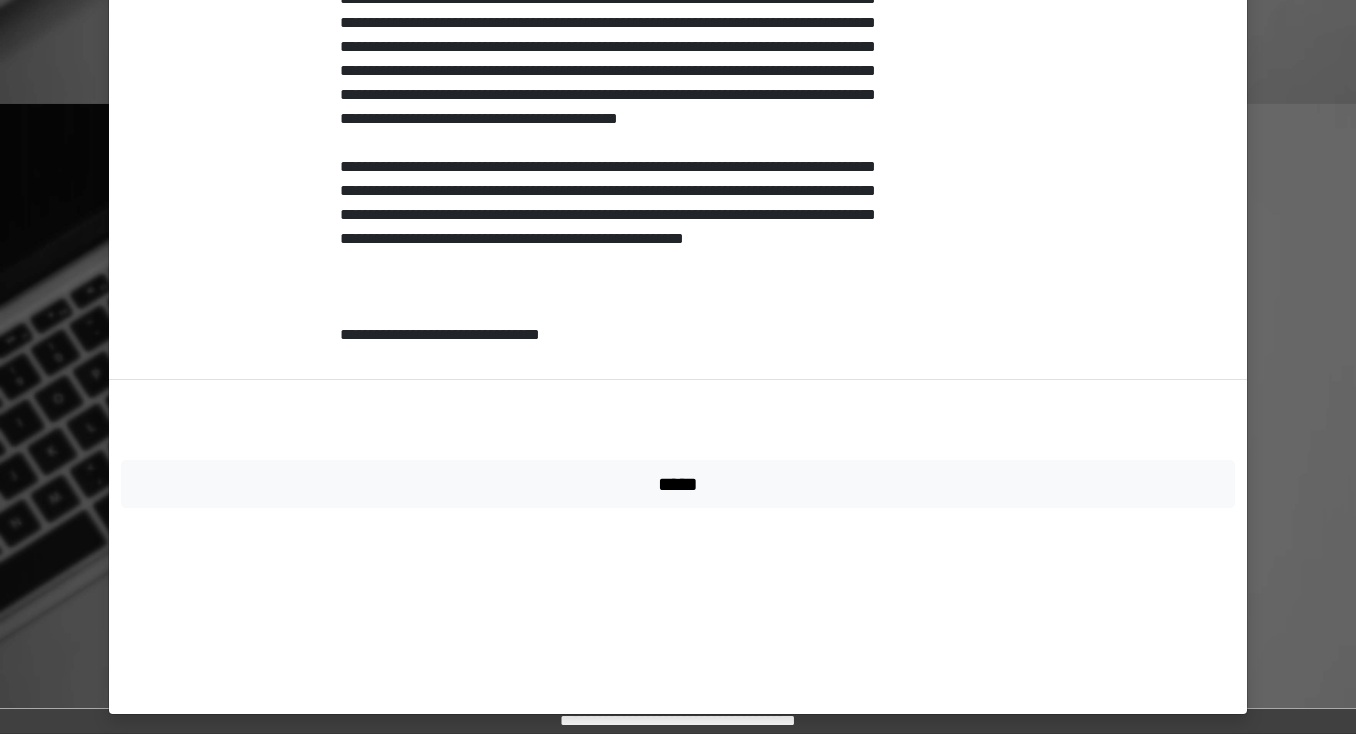scroll, scrollTop: 1275, scrollLeft: 0, axis: vertical 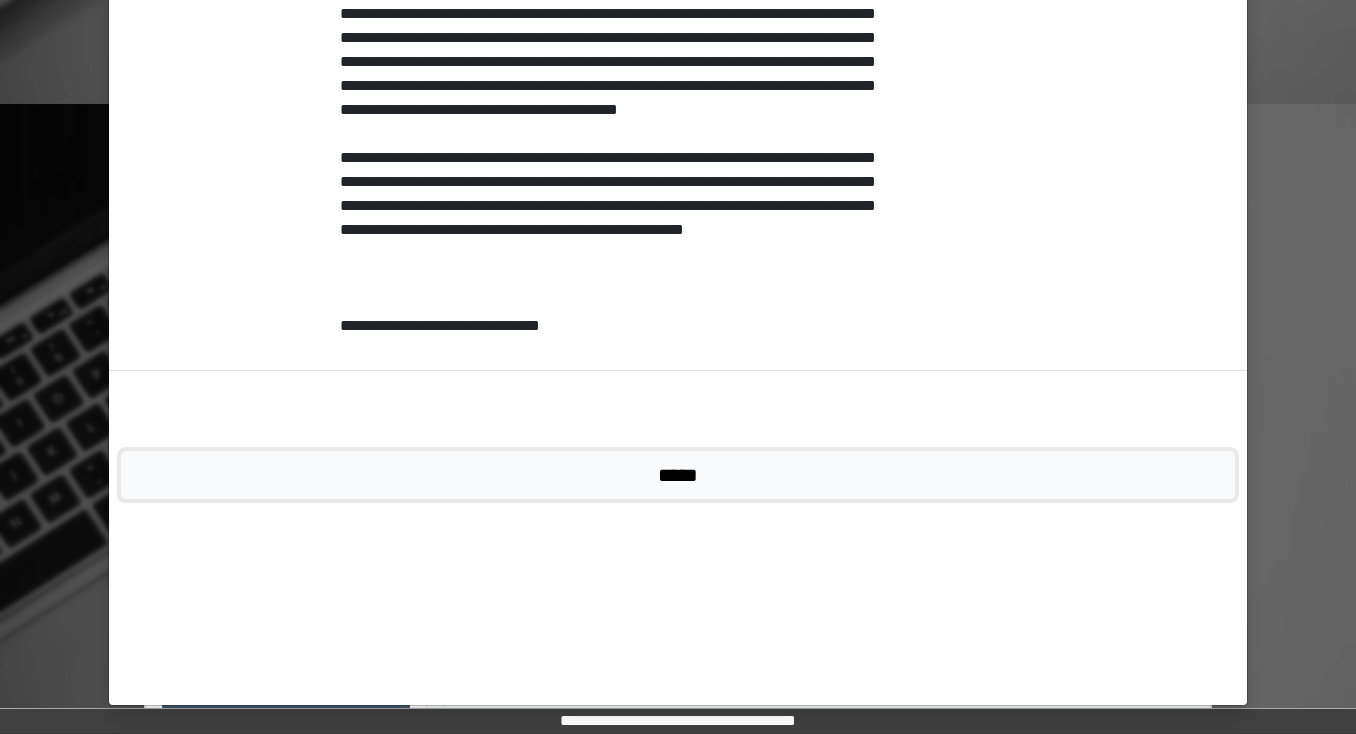 click on "*****" at bounding box center (678, 475) 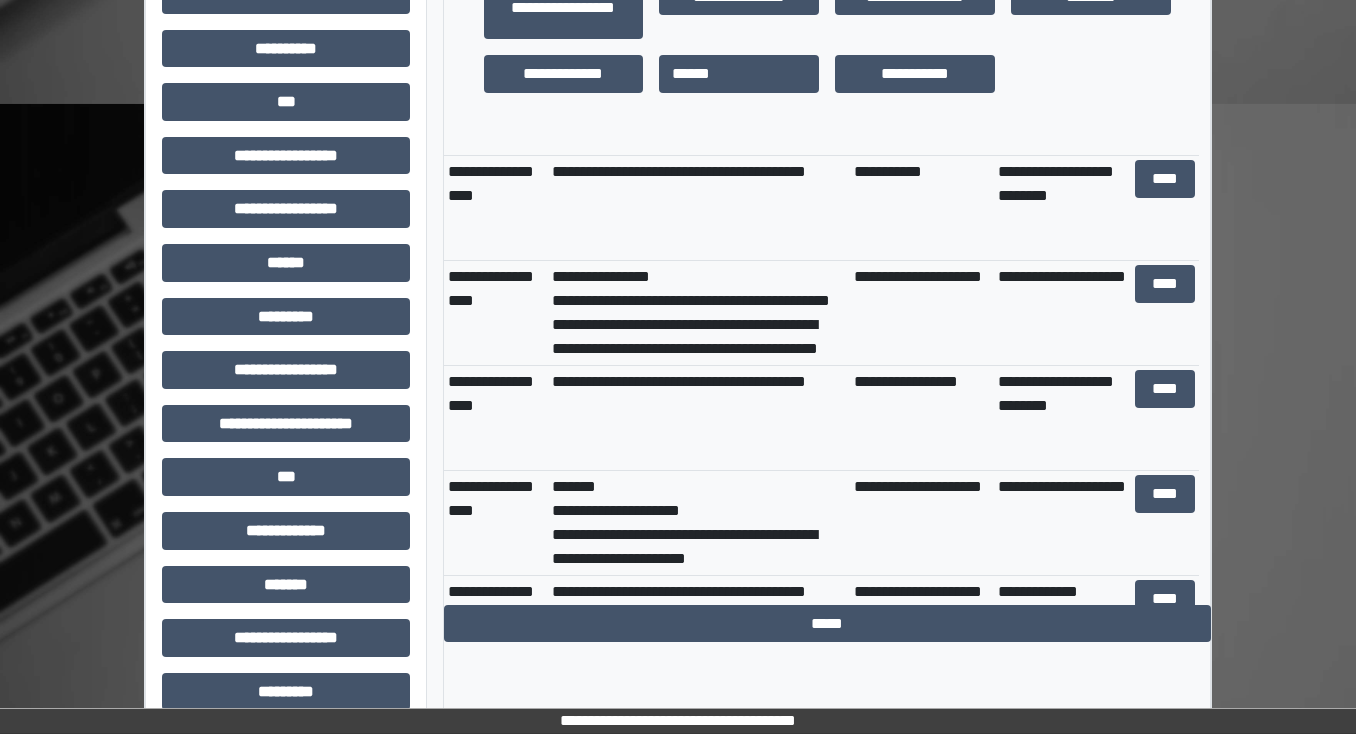 scroll, scrollTop: 1600, scrollLeft: 0, axis: vertical 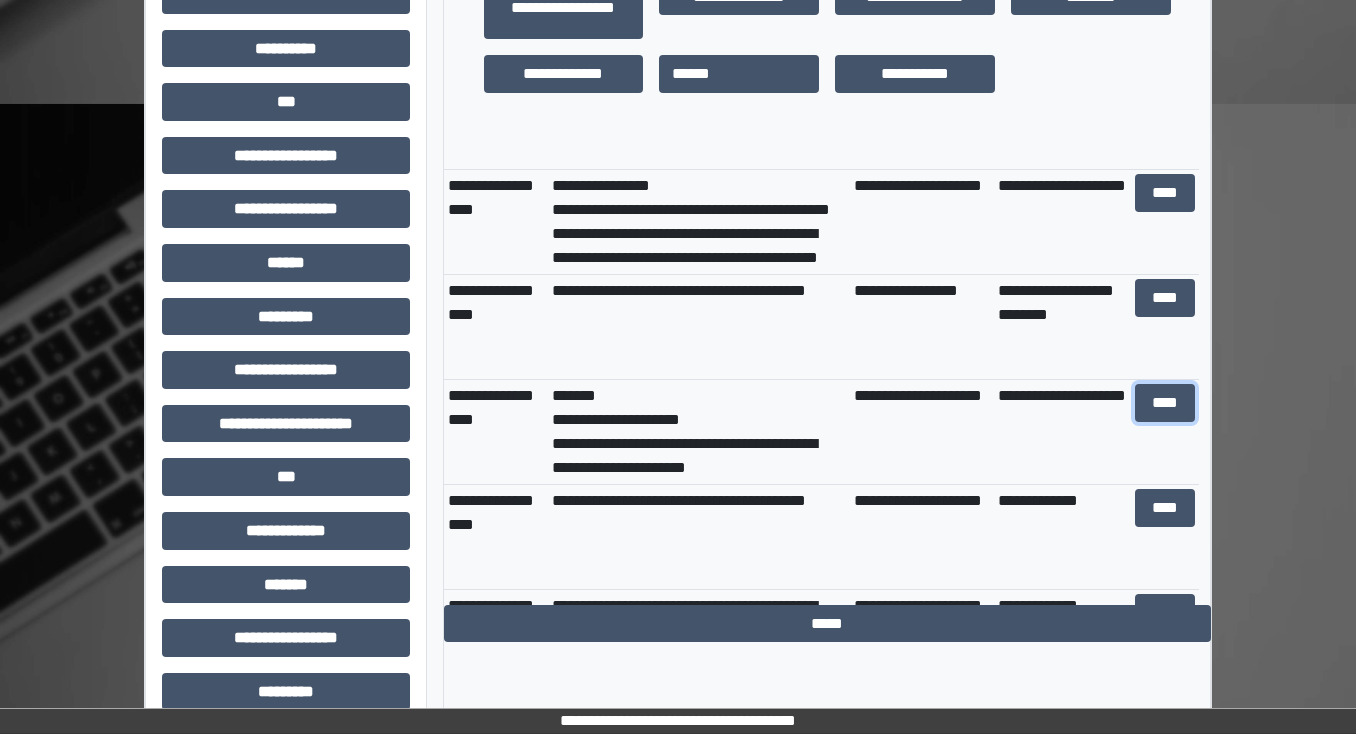click on "****" at bounding box center (1164, 403) 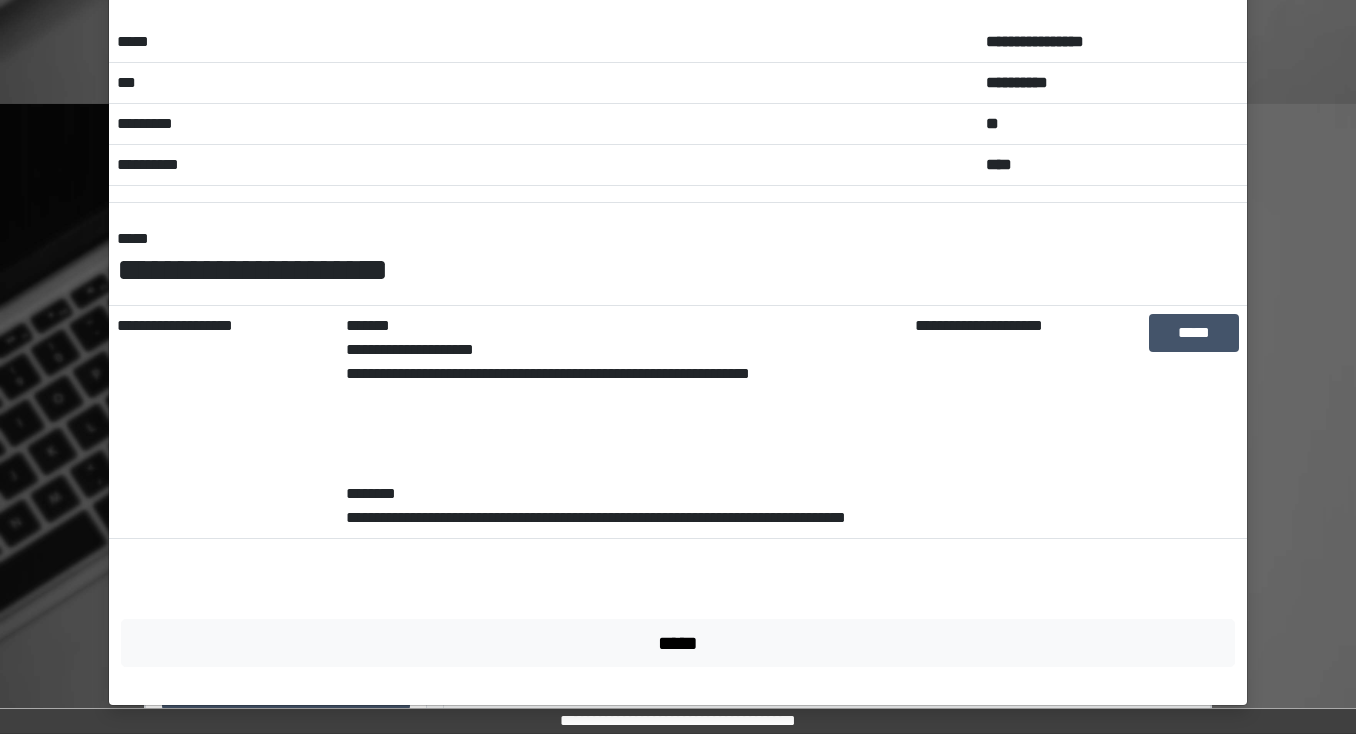 scroll, scrollTop: 75, scrollLeft: 0, axis: vertical 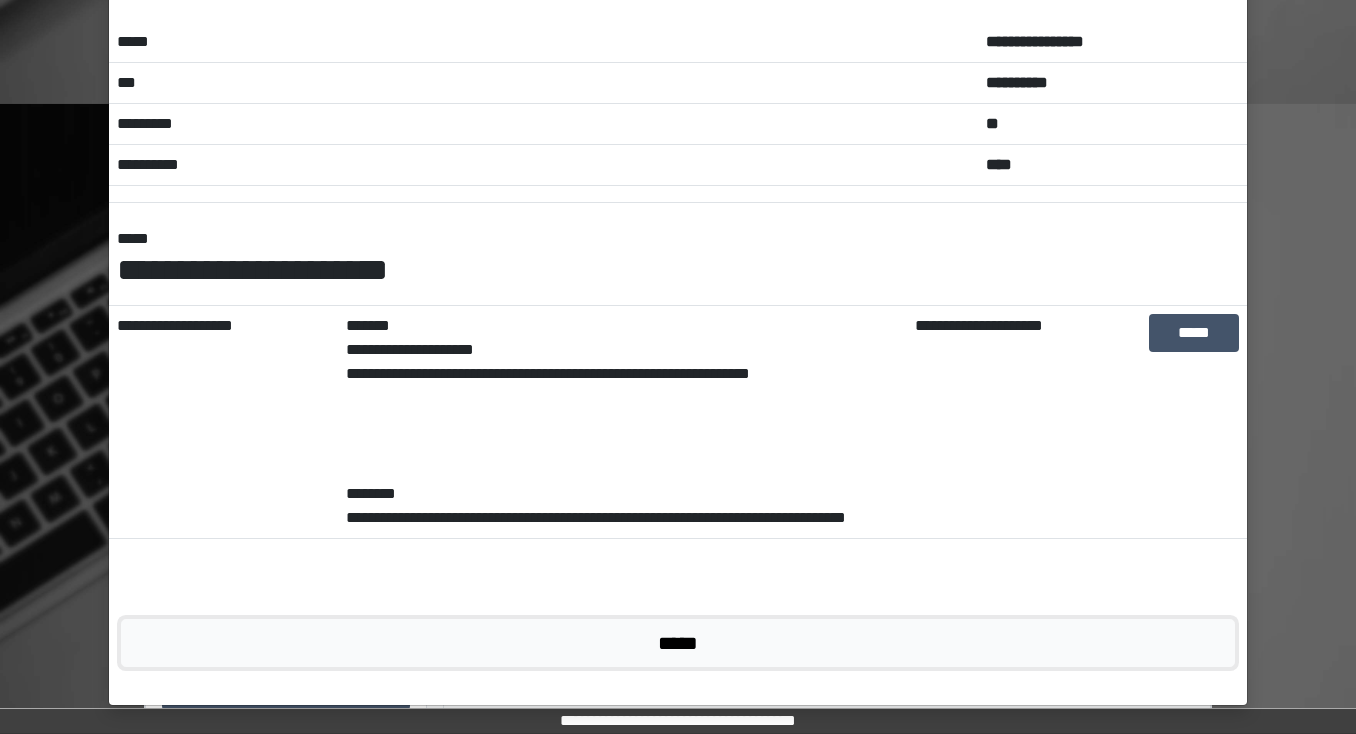 click on "*****" at bounding box center [678, 643] 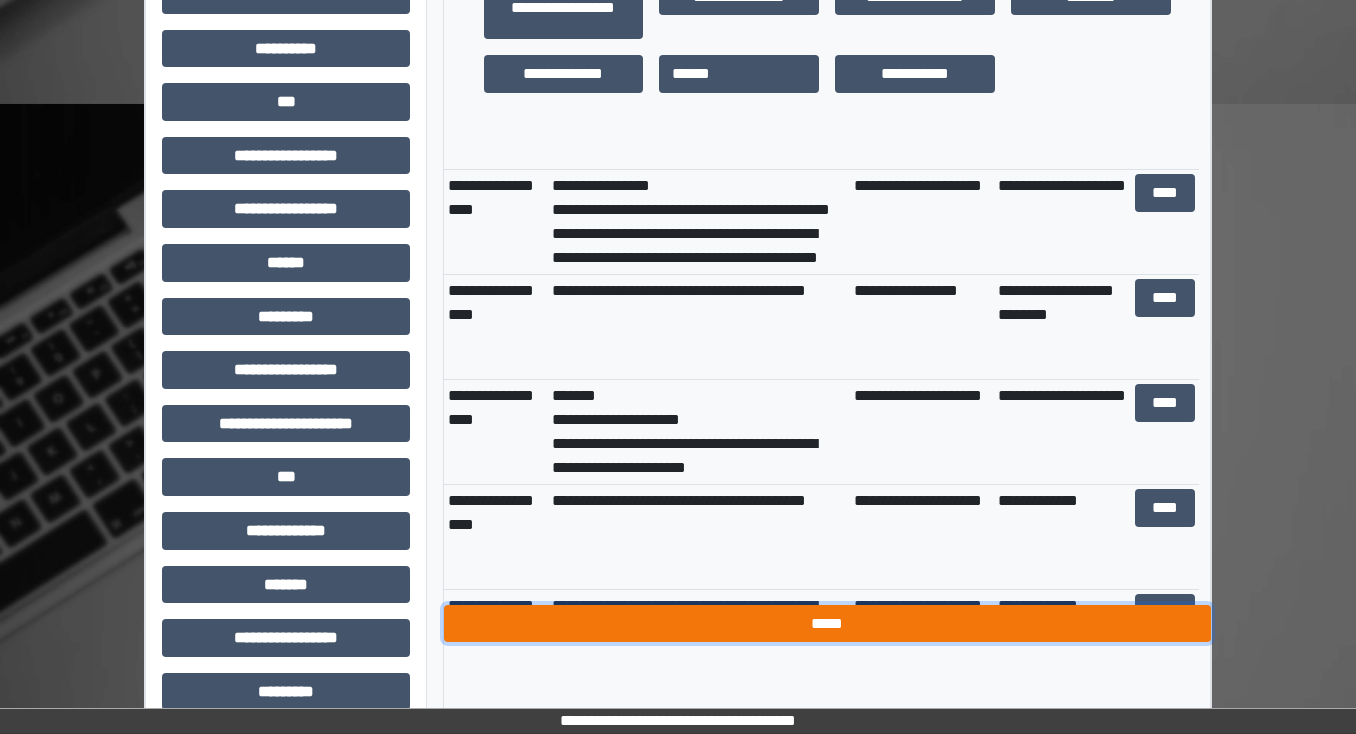 click on "*****" at bounding box center (827, 624) 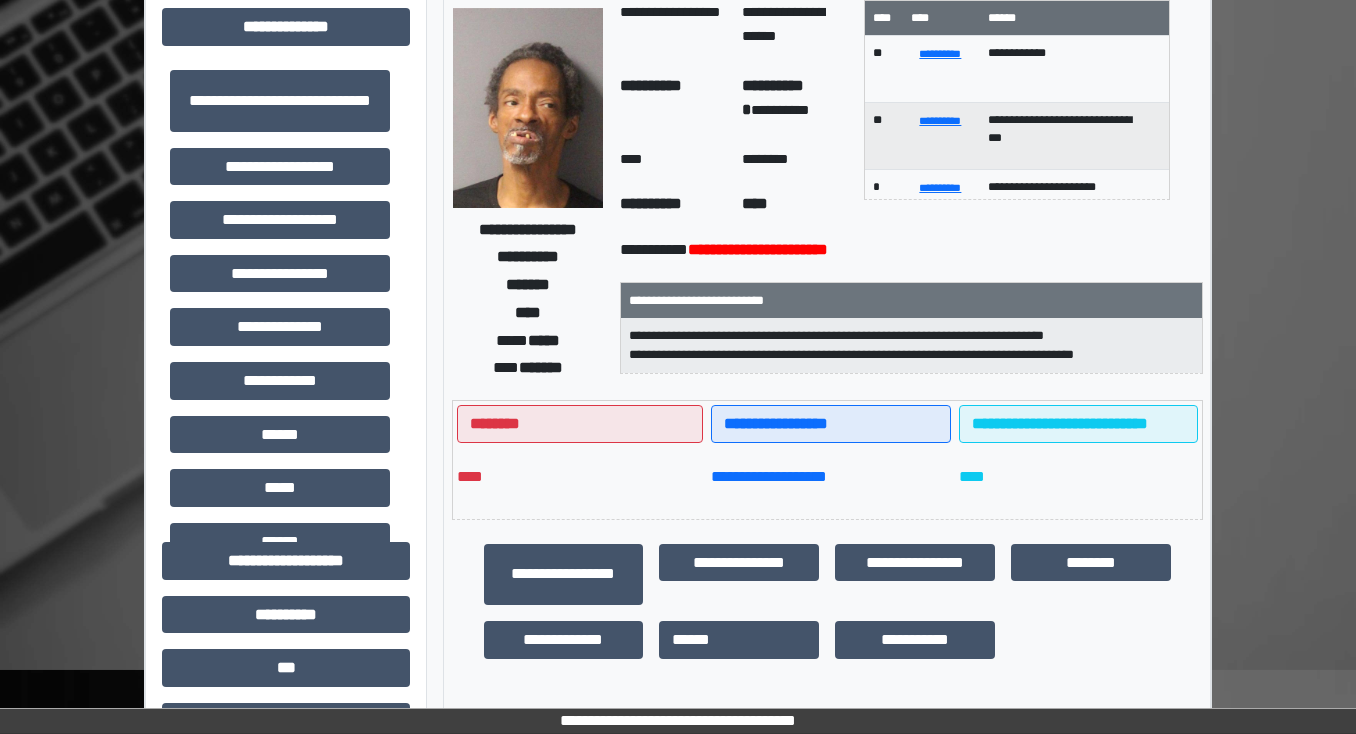 scroll, scrollTop: 0, scrollLeft: 0, axis: both 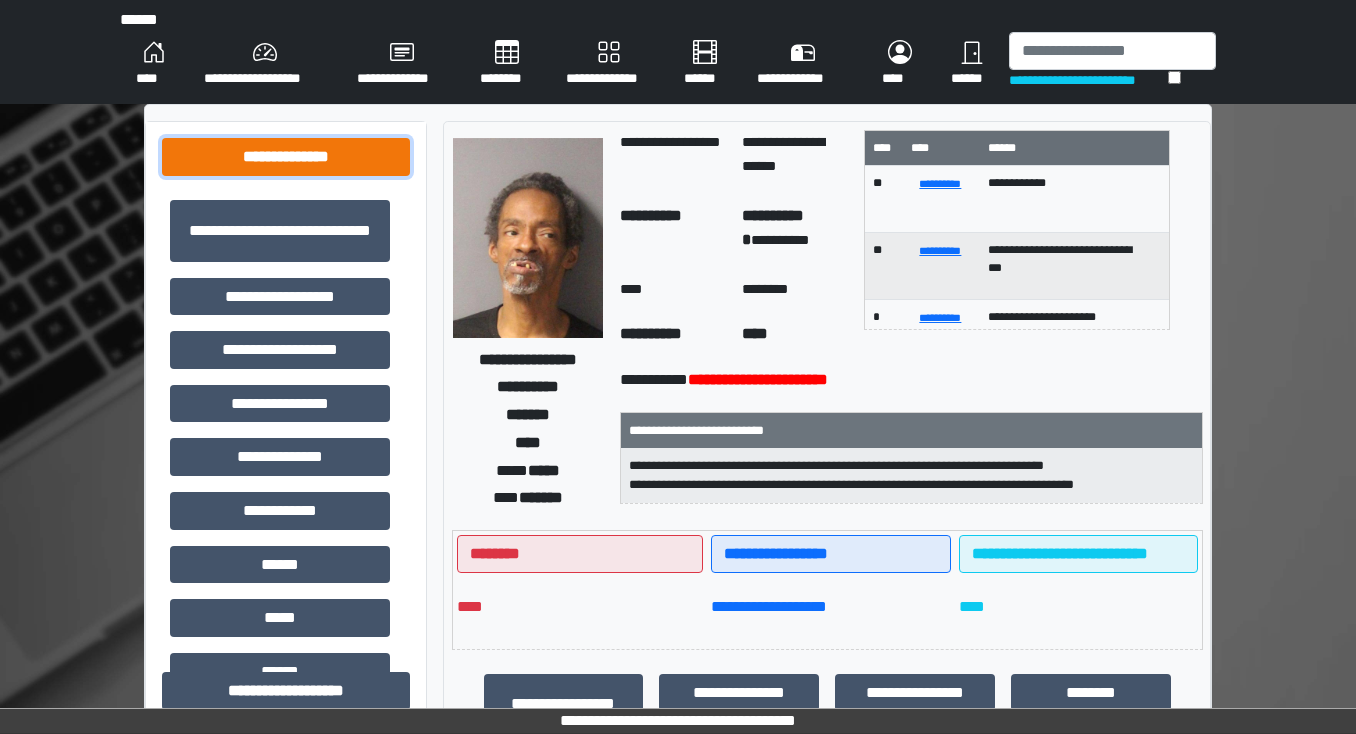 click on "**********" at bounding box center [286, 157] 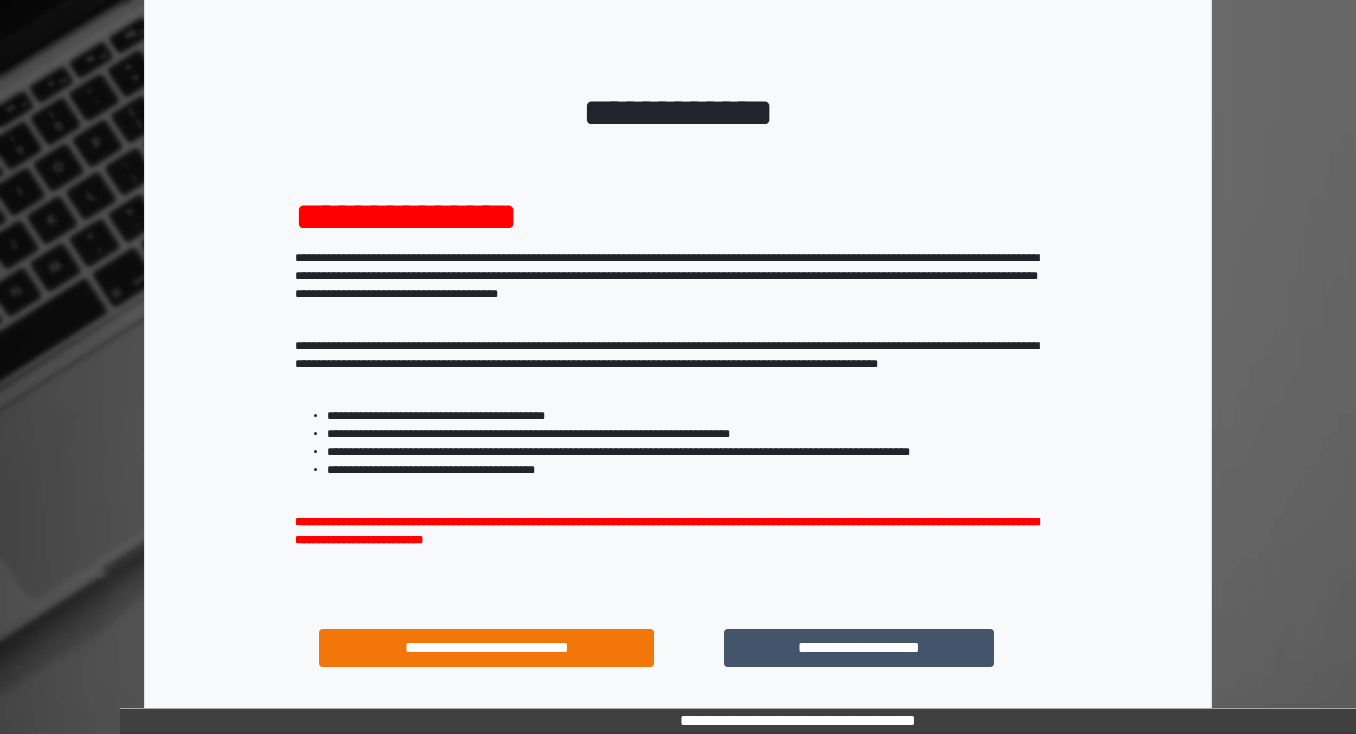 scroll, scrollTop: 80, scrollLeft: 0, axis: vertical 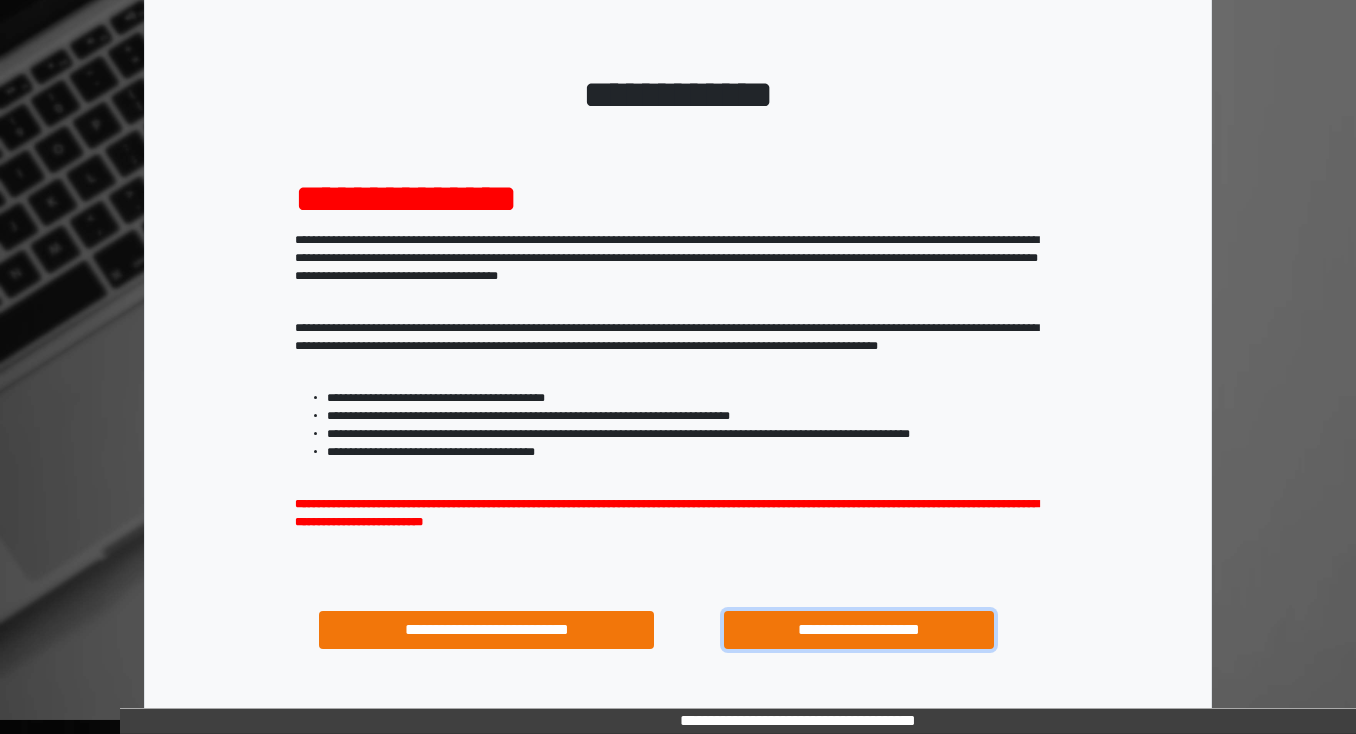 click on "**********" at bounding box center [858, 630] 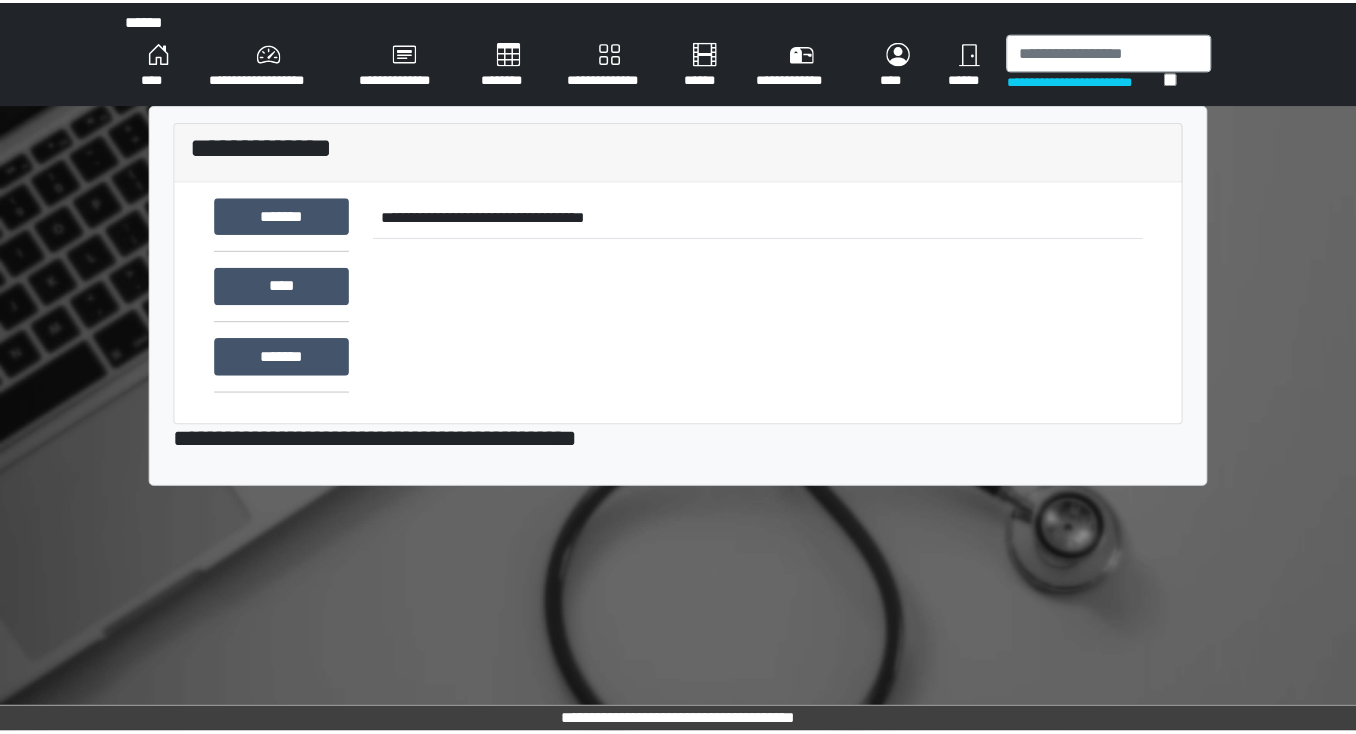 scroll, scrollTop: 0, scrollLeft: 0, axis: both 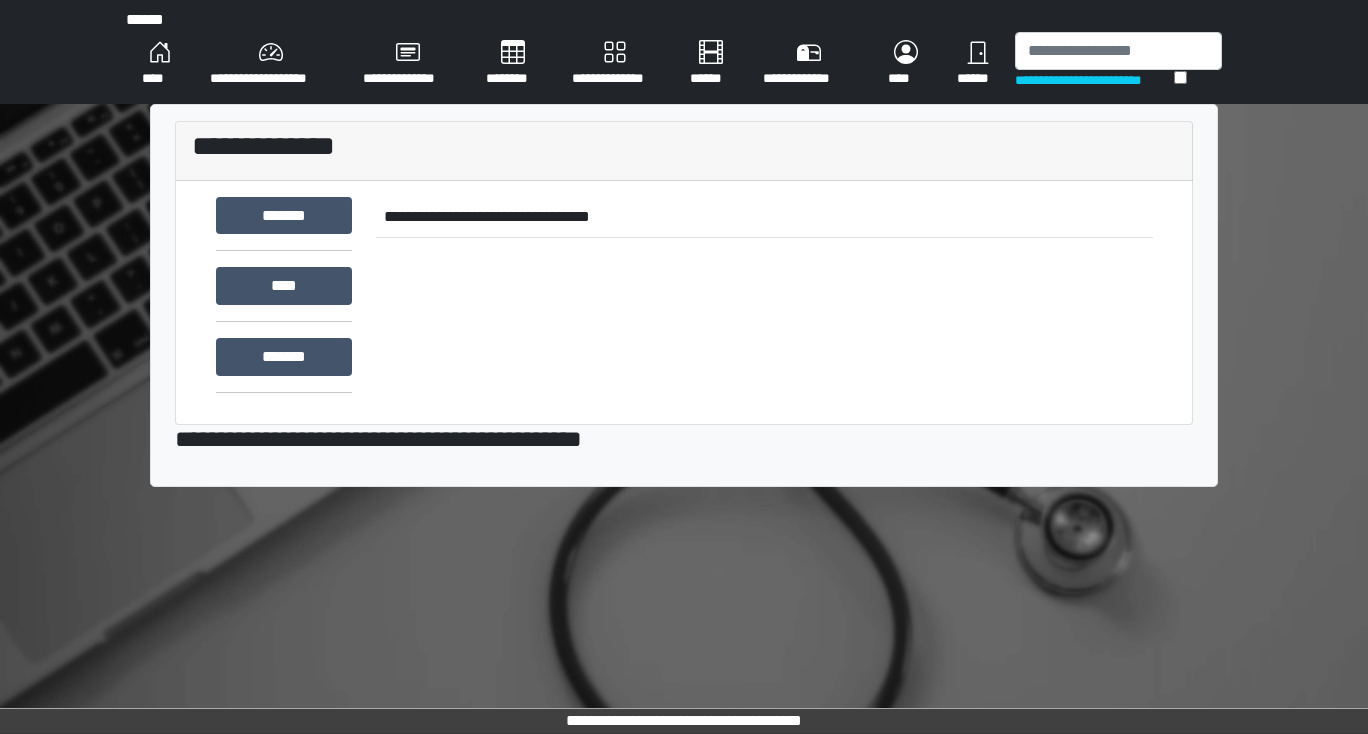 click on "********" at bounding box center [513, 64] 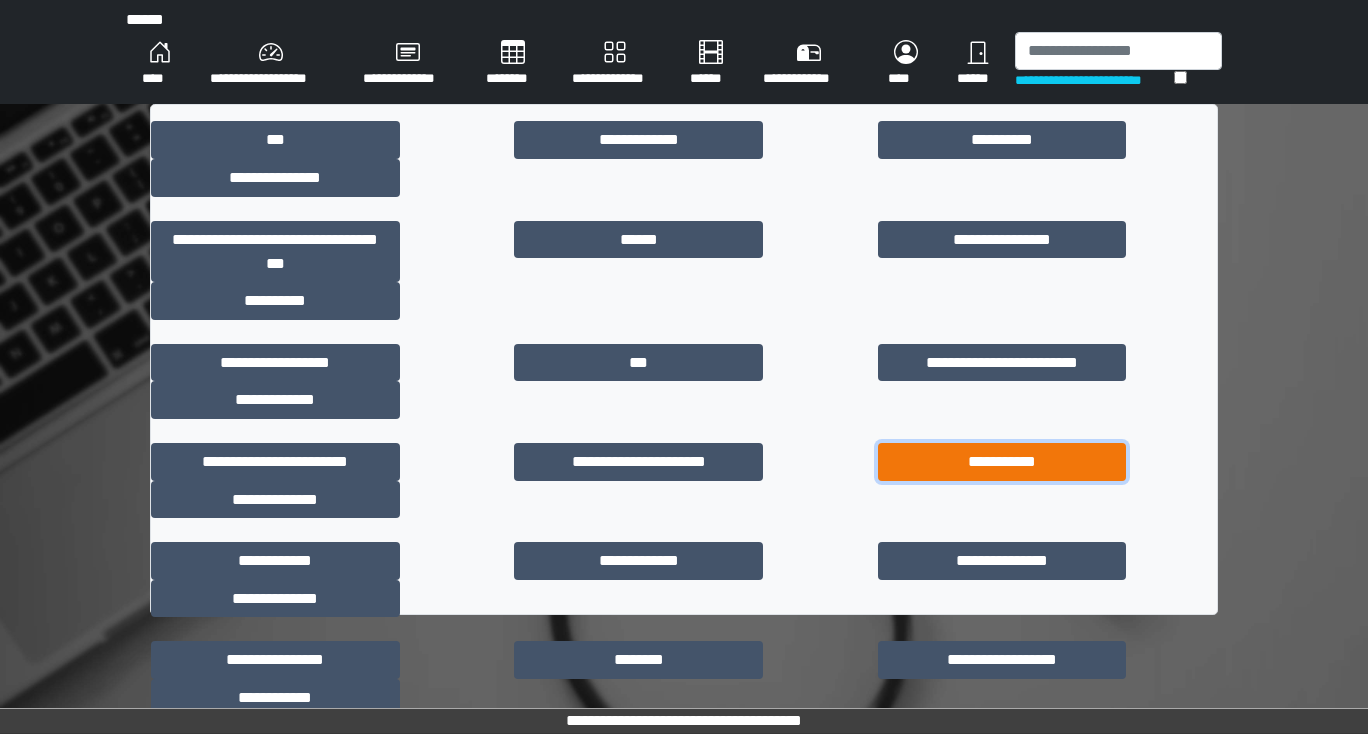 click on "**********" at bounding box center (1002, 462) 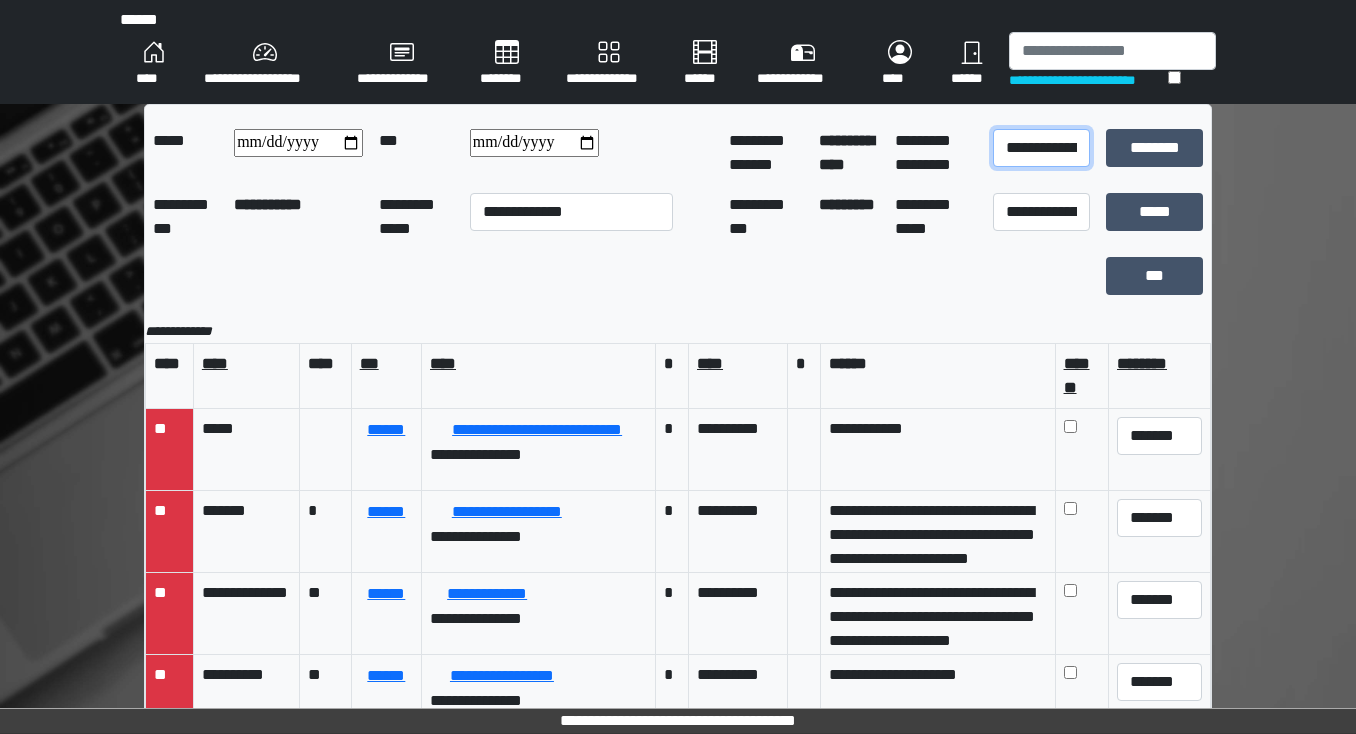 click on "**********" at bounding box center (1041, 148) 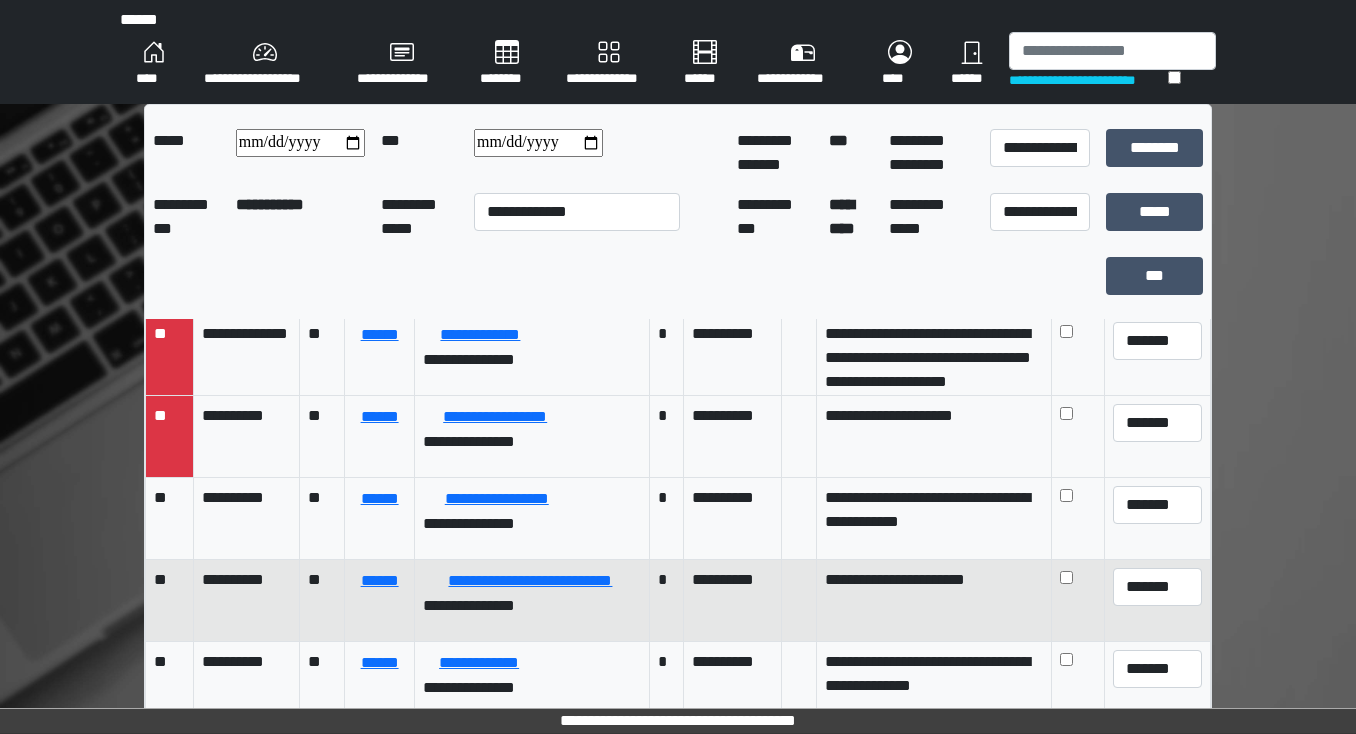 scroll, scrollTop: 80, scrollLeft: 0, axis: vertical 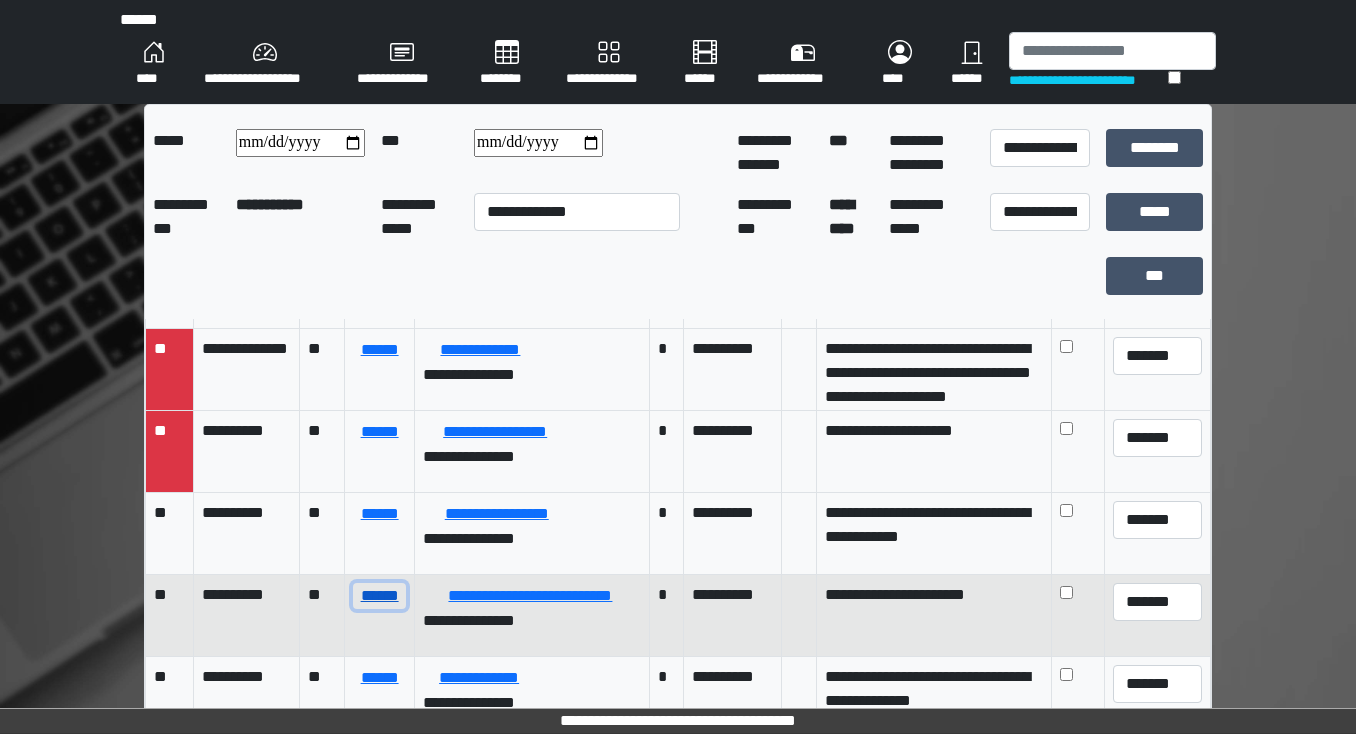 click on "******" at bounding box center [379, 596] 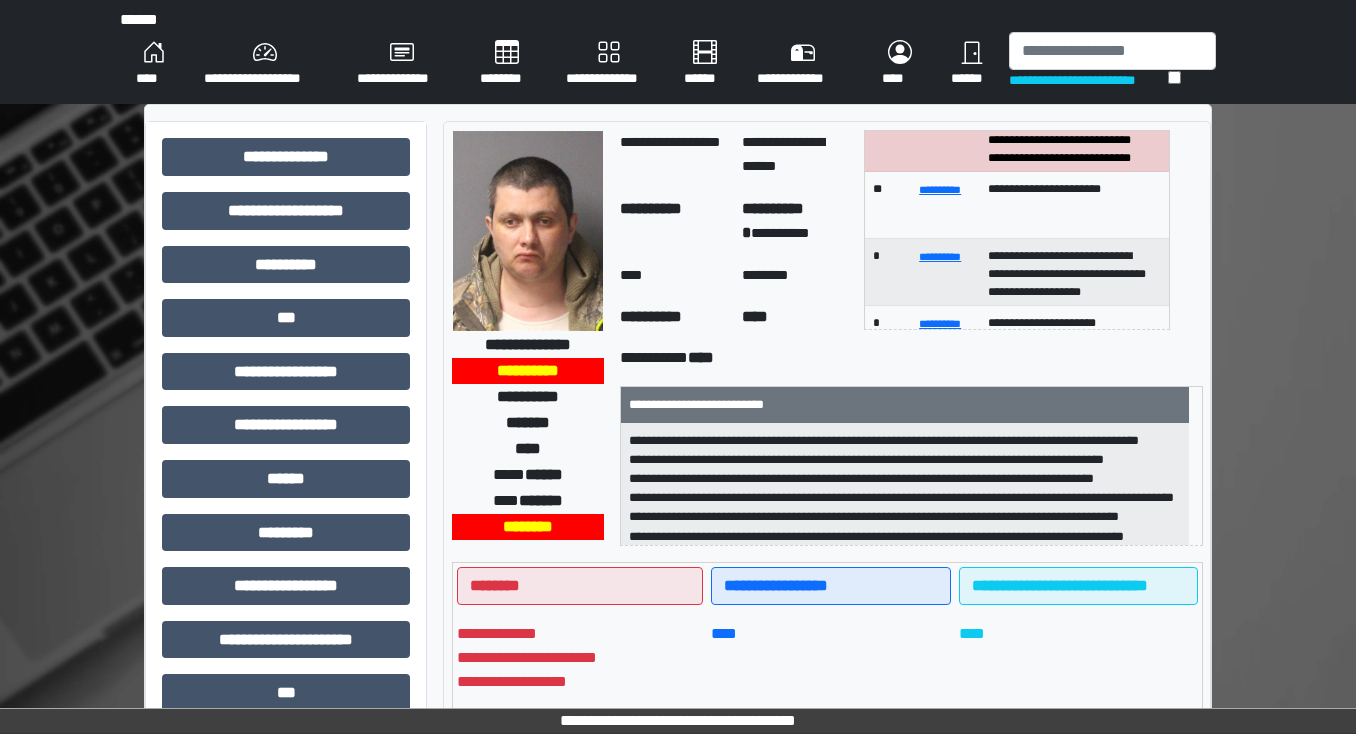 scroll, scrollTop: 80, scrollLeft: 0, axis: vertical 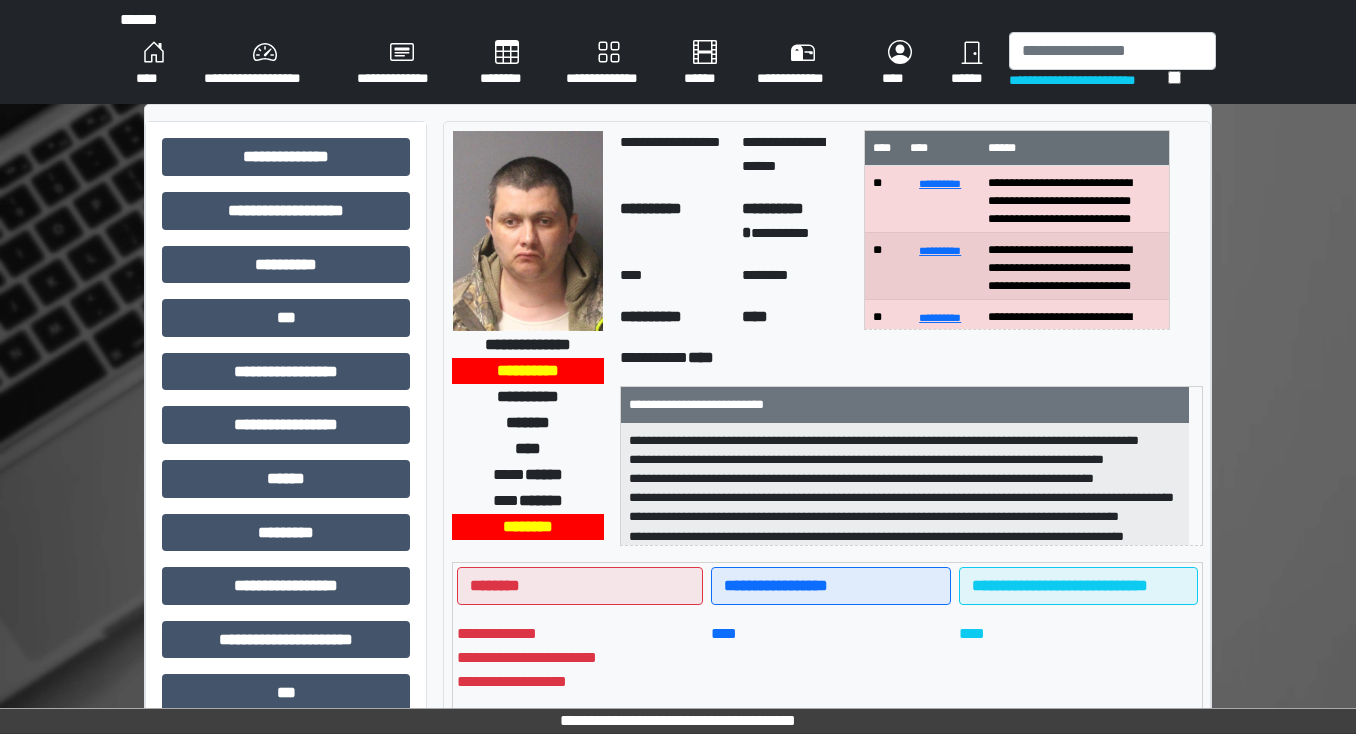 click on "********" at bounding box center [507, 64] 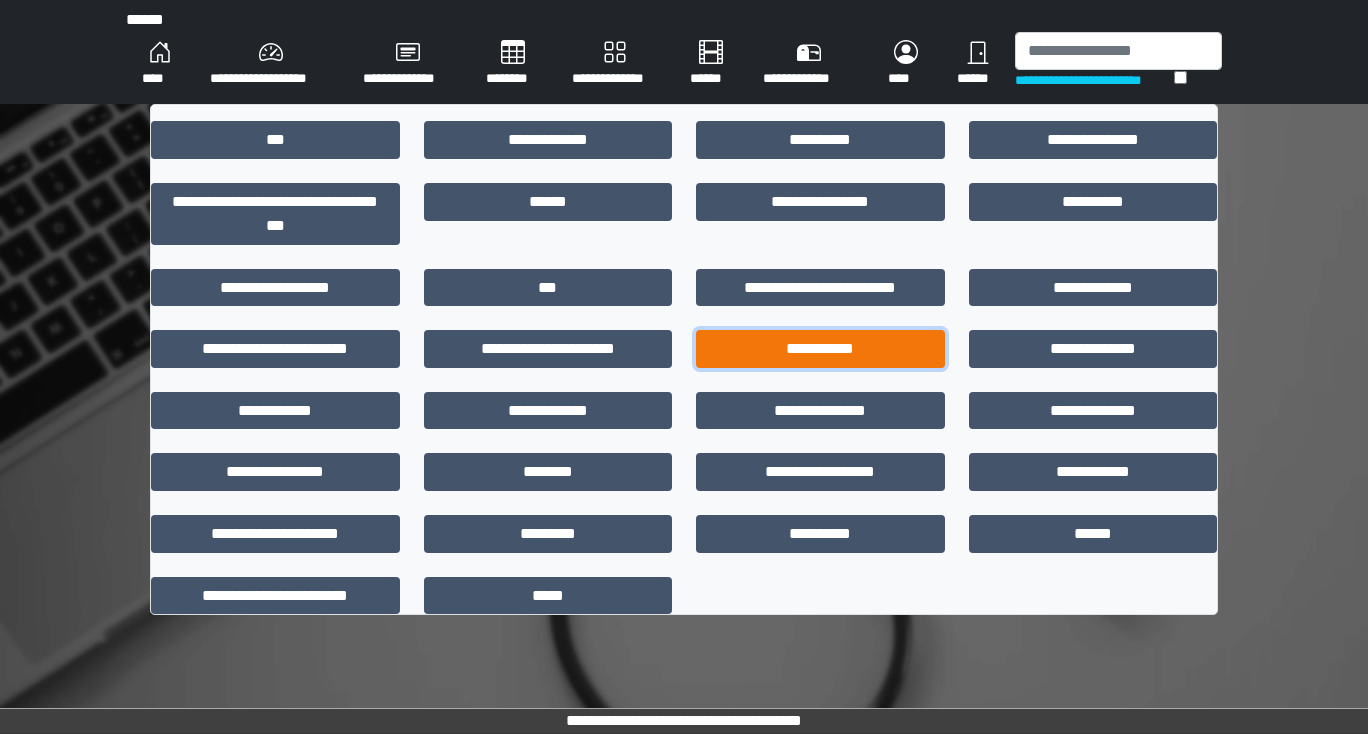 click on "**********" at bounding box center (820, 349) 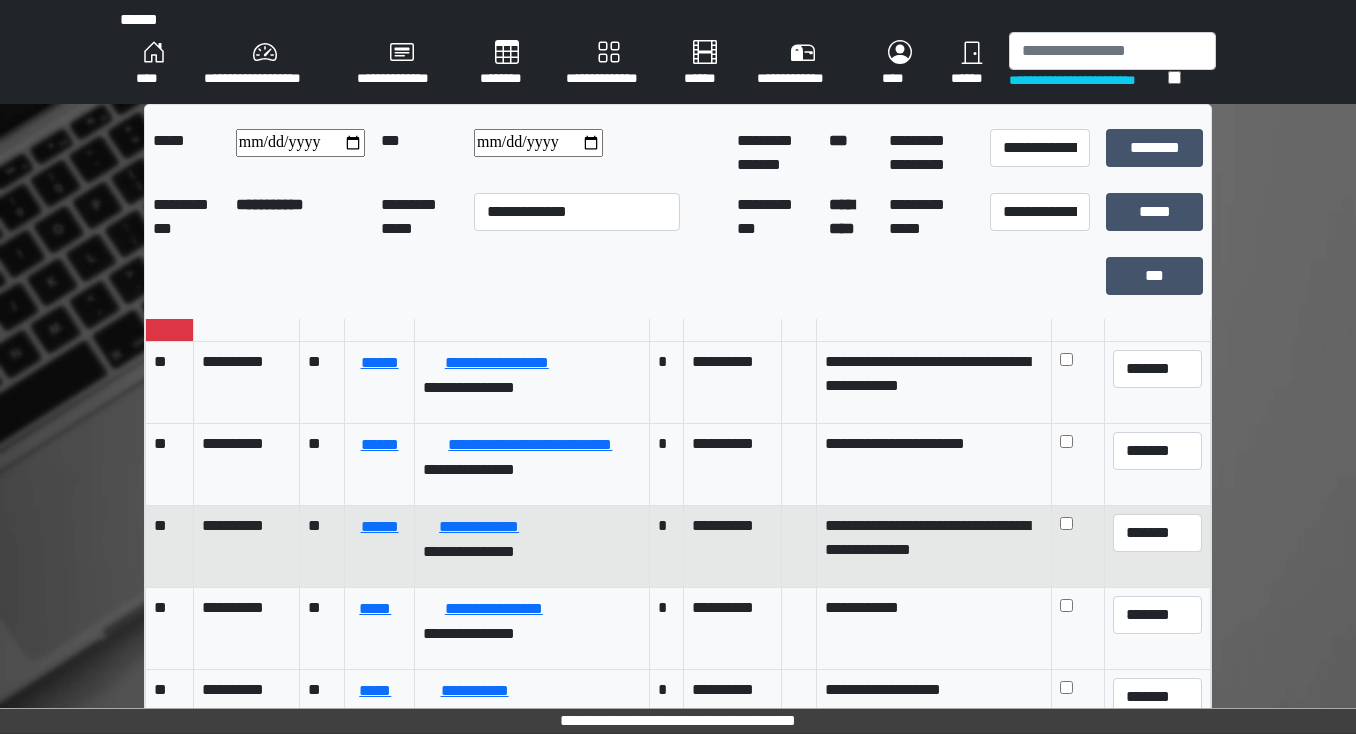 scroll, scrollTop: 240, scrollLeft: 0, axis: vertical 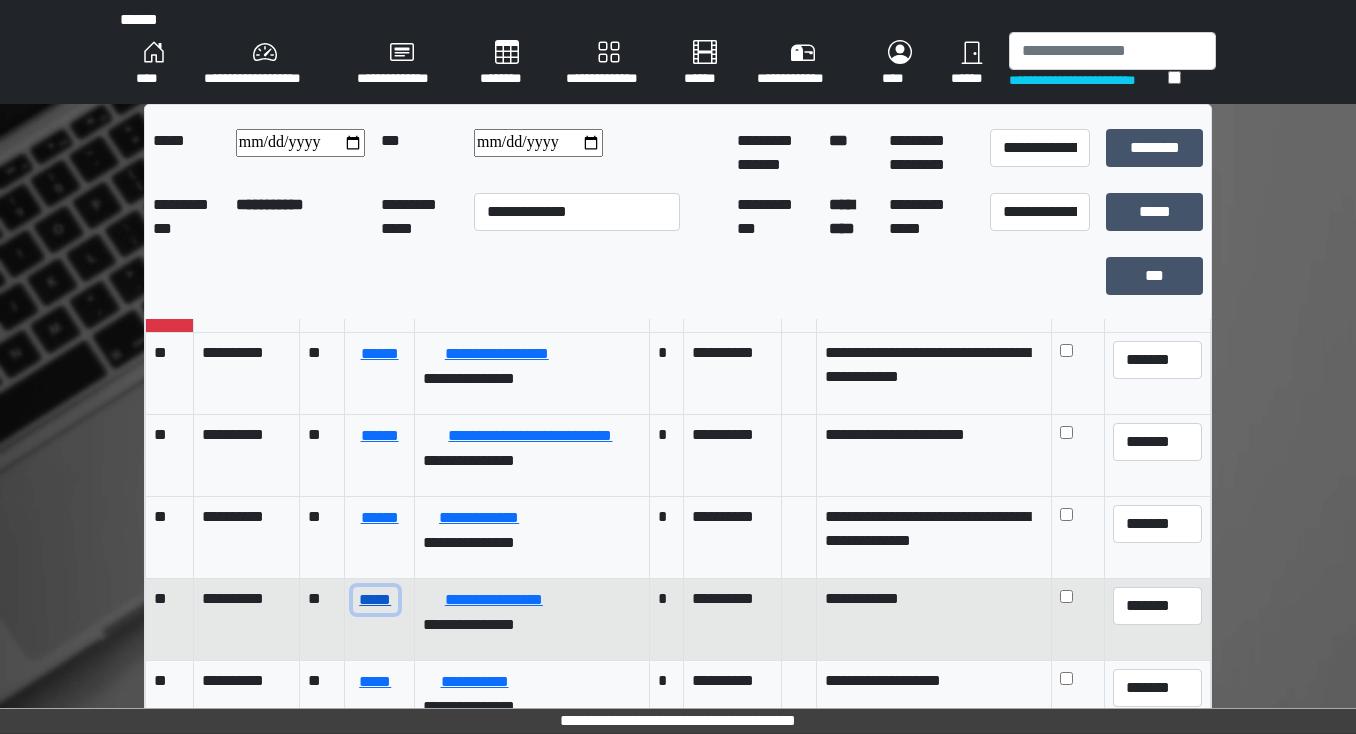 click on "*****" at bounding box center (375, 600) 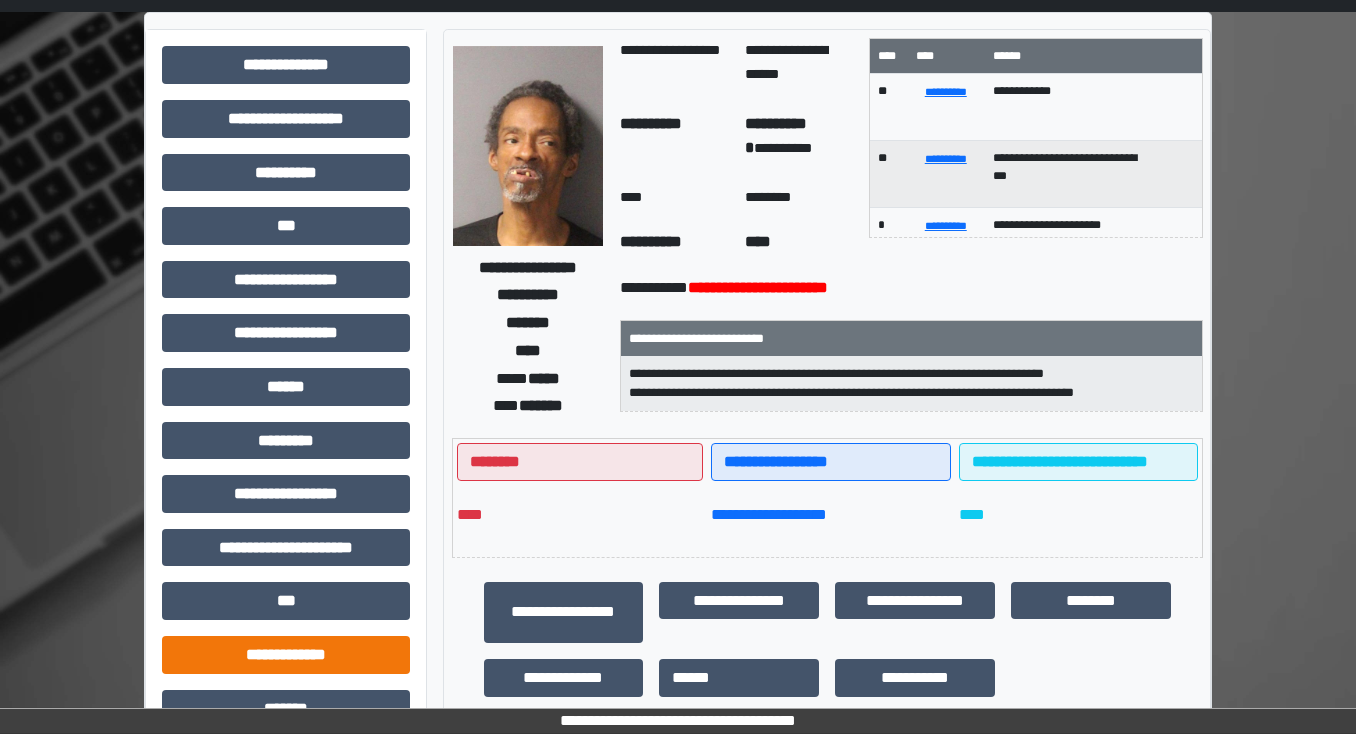 scroll, scrollTop: 320, scrollLeft: 0, axis: vertical 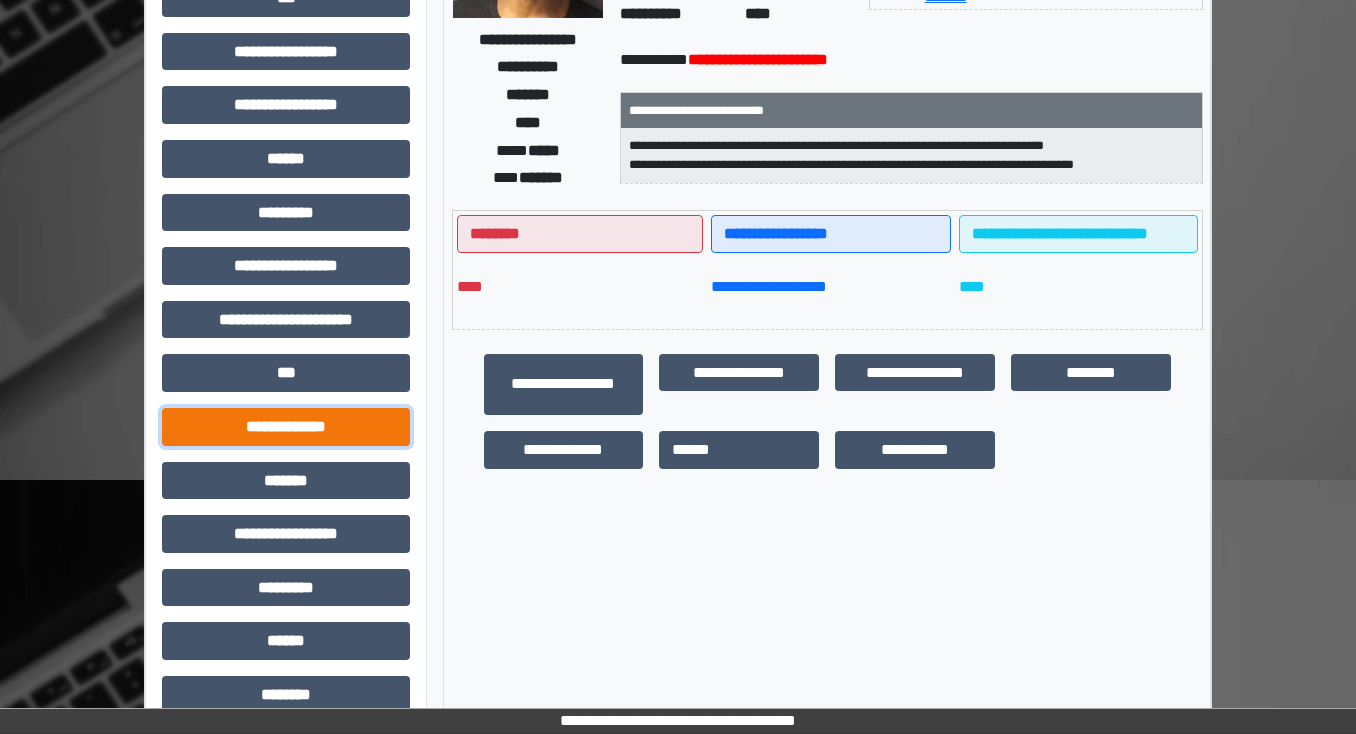 click on "**********" at bounding box center (286, 427) 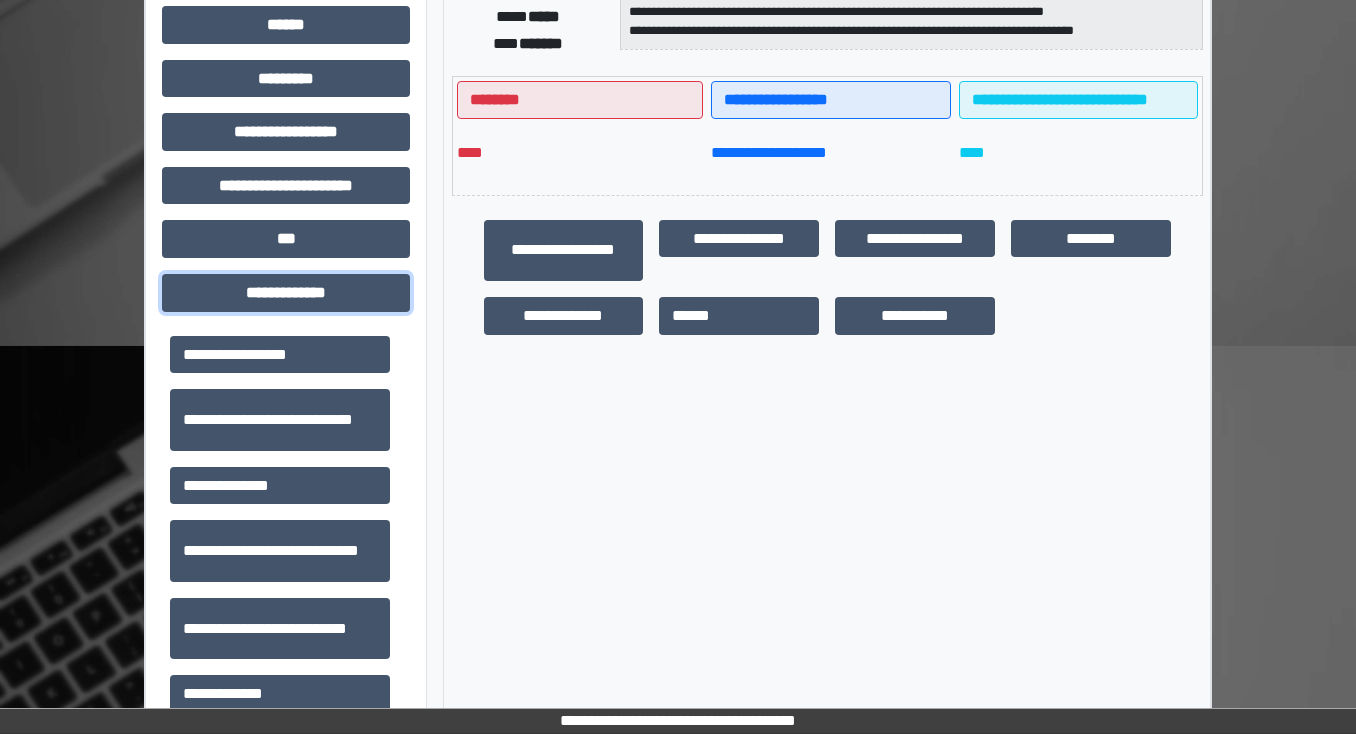 scroll, scrollTop: 560, scrollLeft: 0, axis: vertical 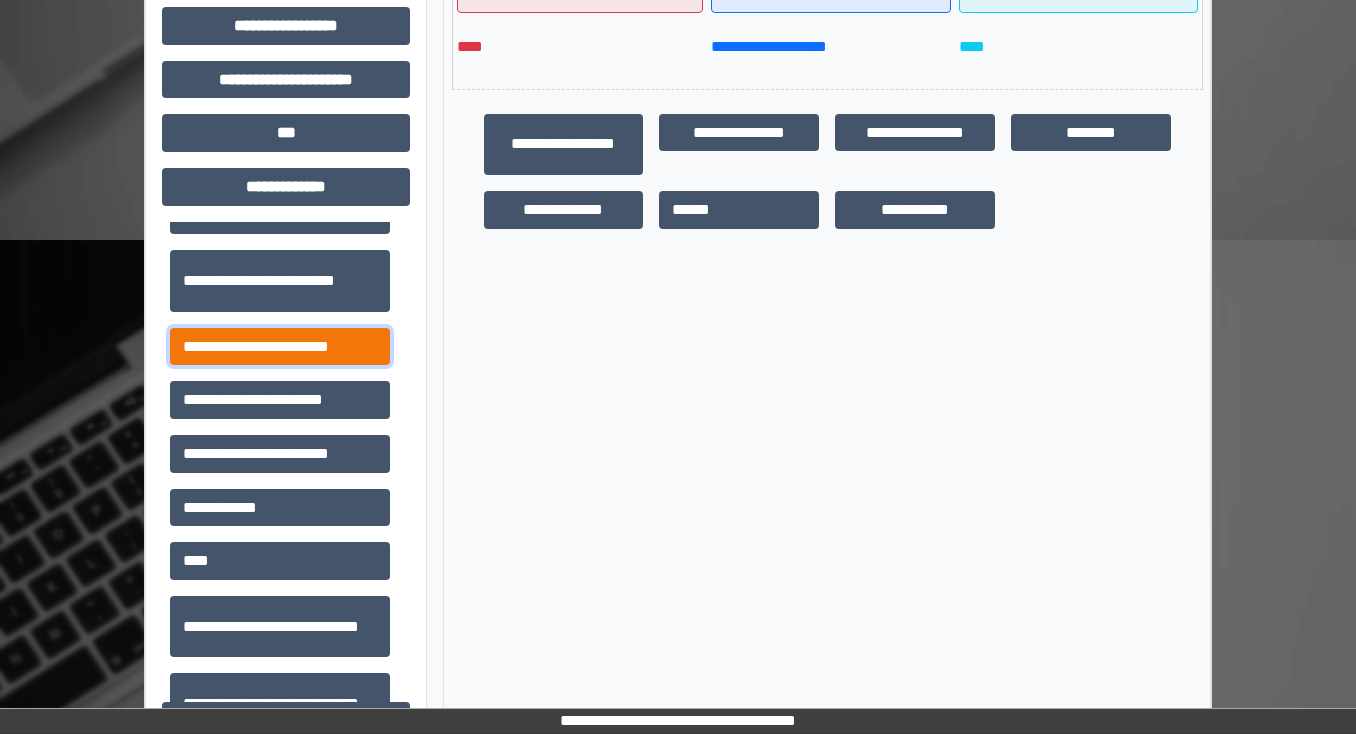 click on "**********" at bounding box center [280, 347] 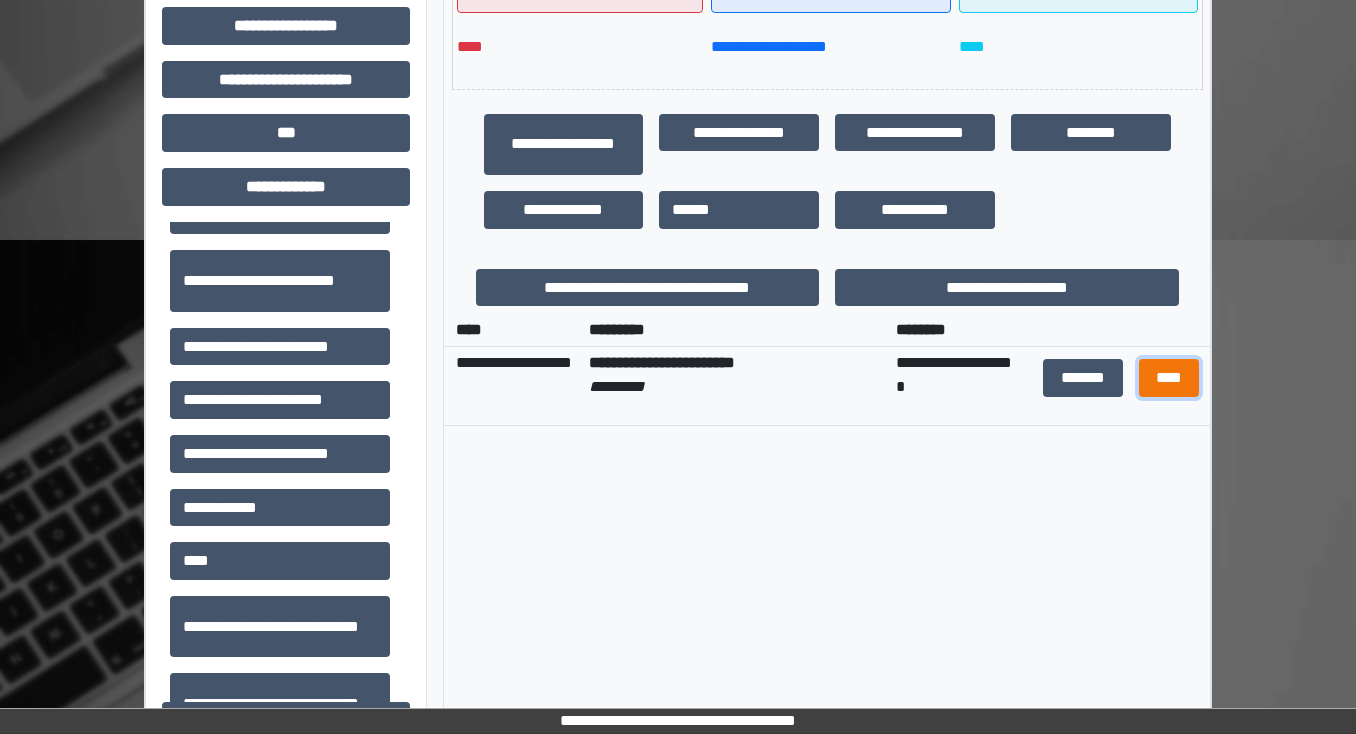 click on "****" at bounding box center [1168, 378] 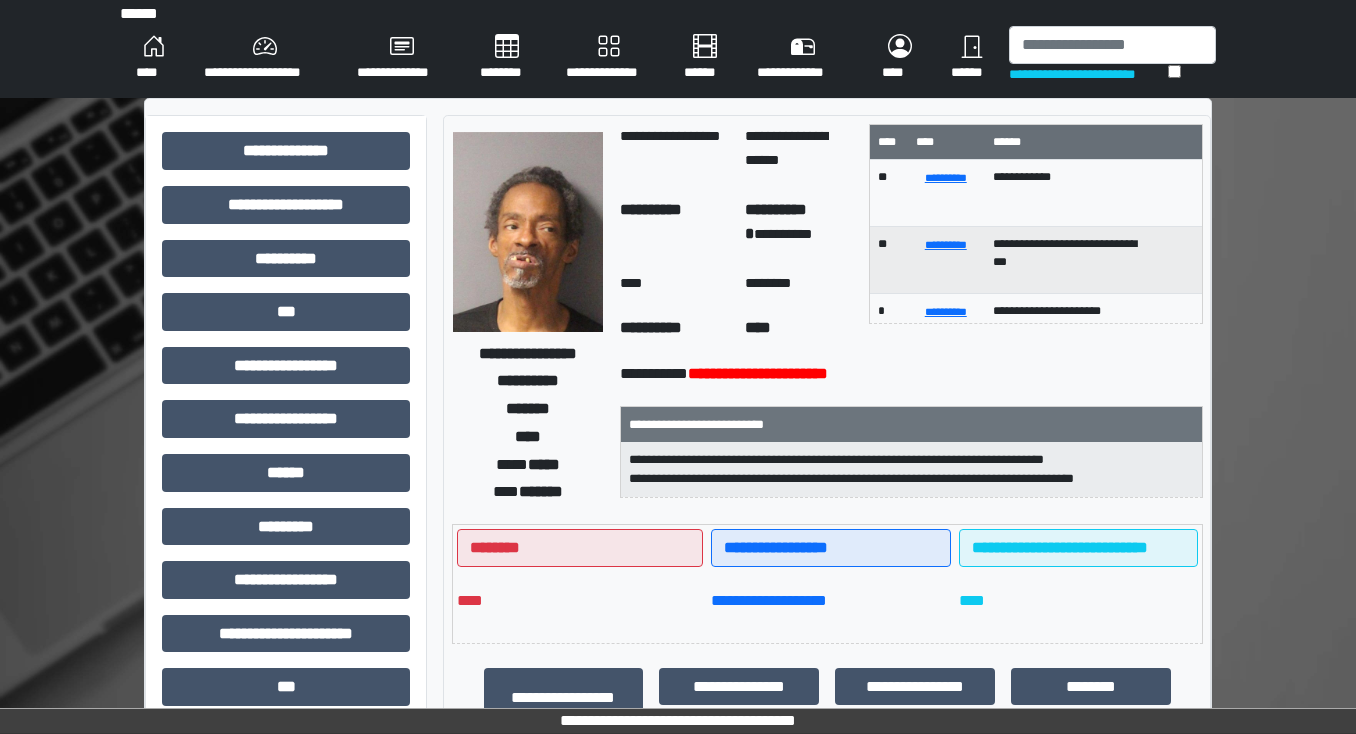 scroll, scrollTop: 0, scrollLeft: 0, axis: both 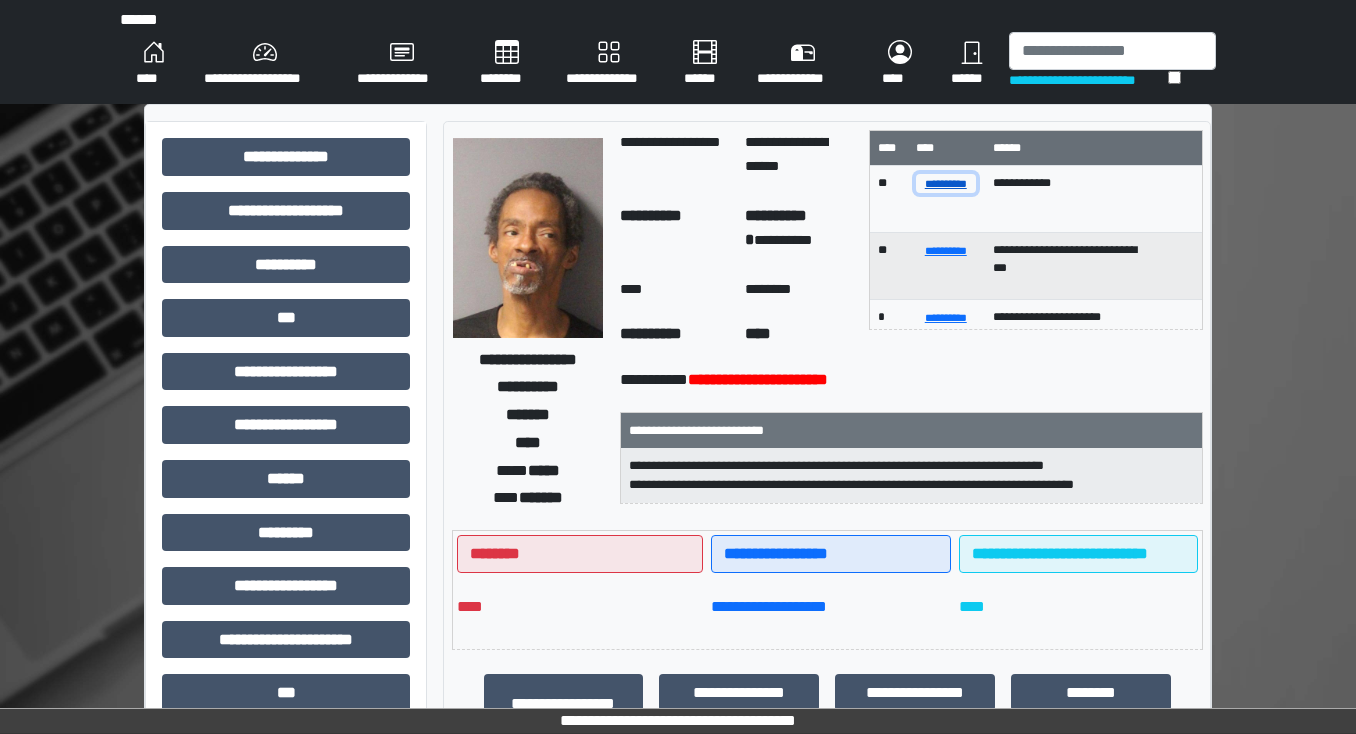 click on "**********" at bounding box center (946, 183) 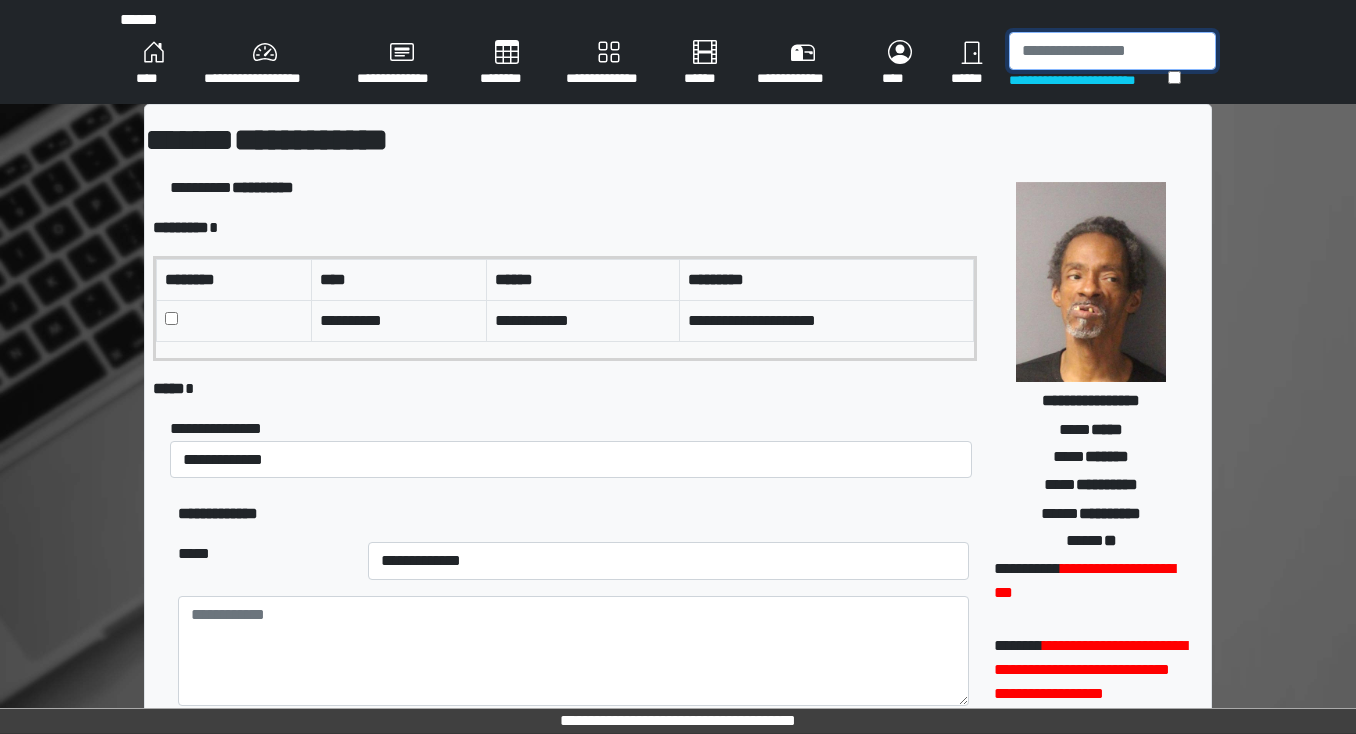 click at bounding box center (1112, 51) 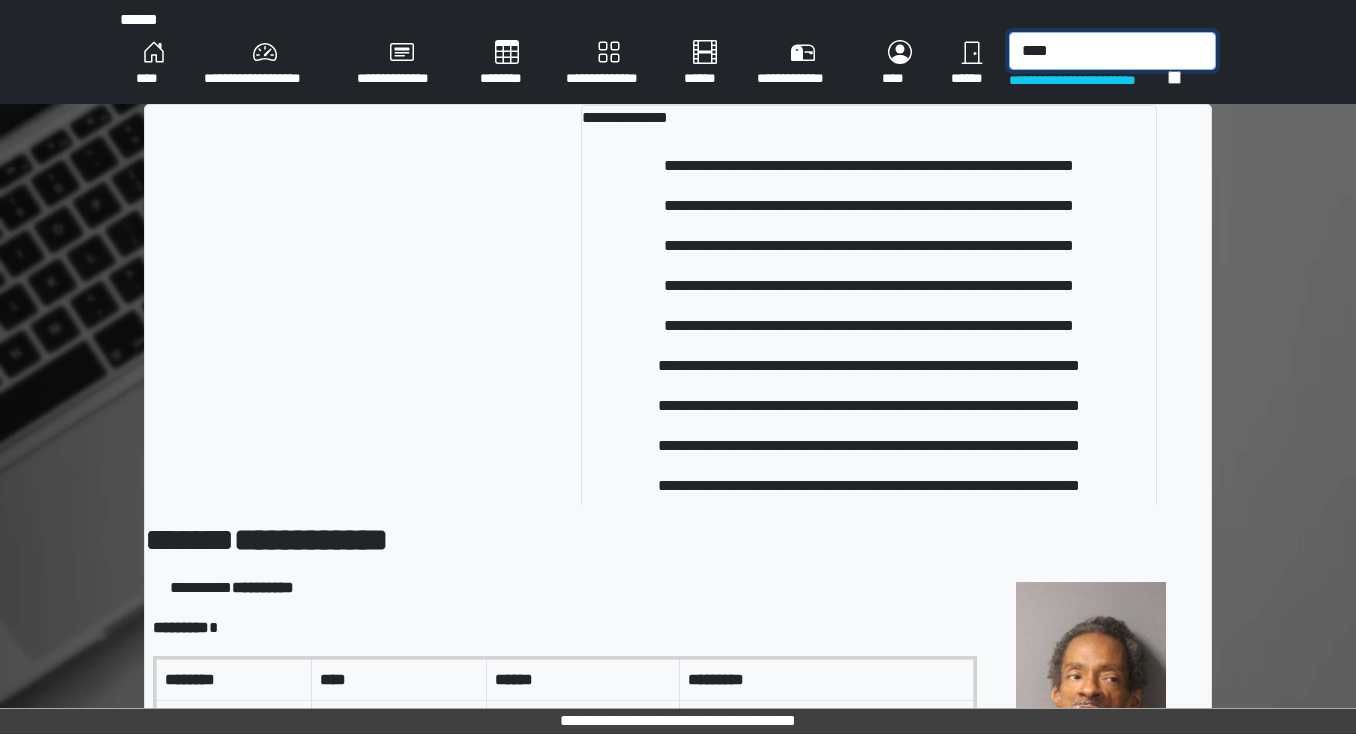 type on "****" 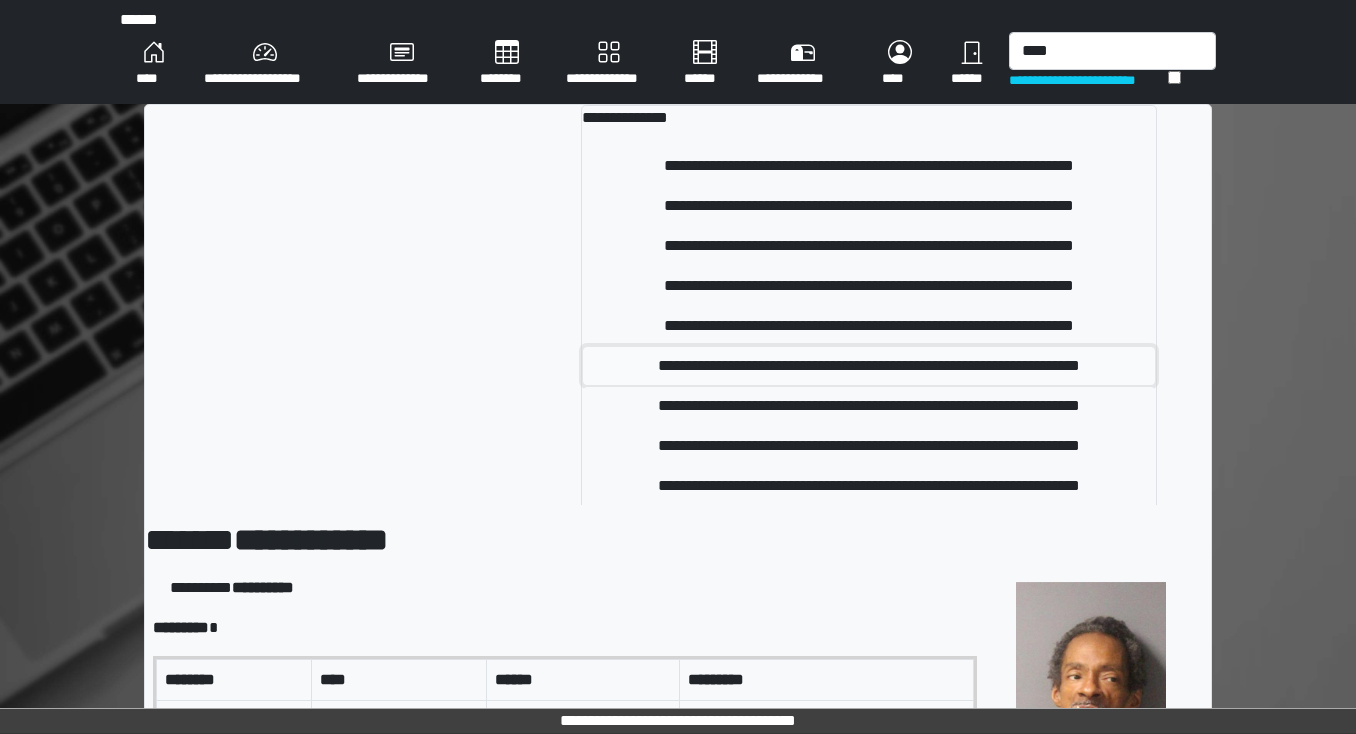 click on "**********" at bounding box center (869, 366) 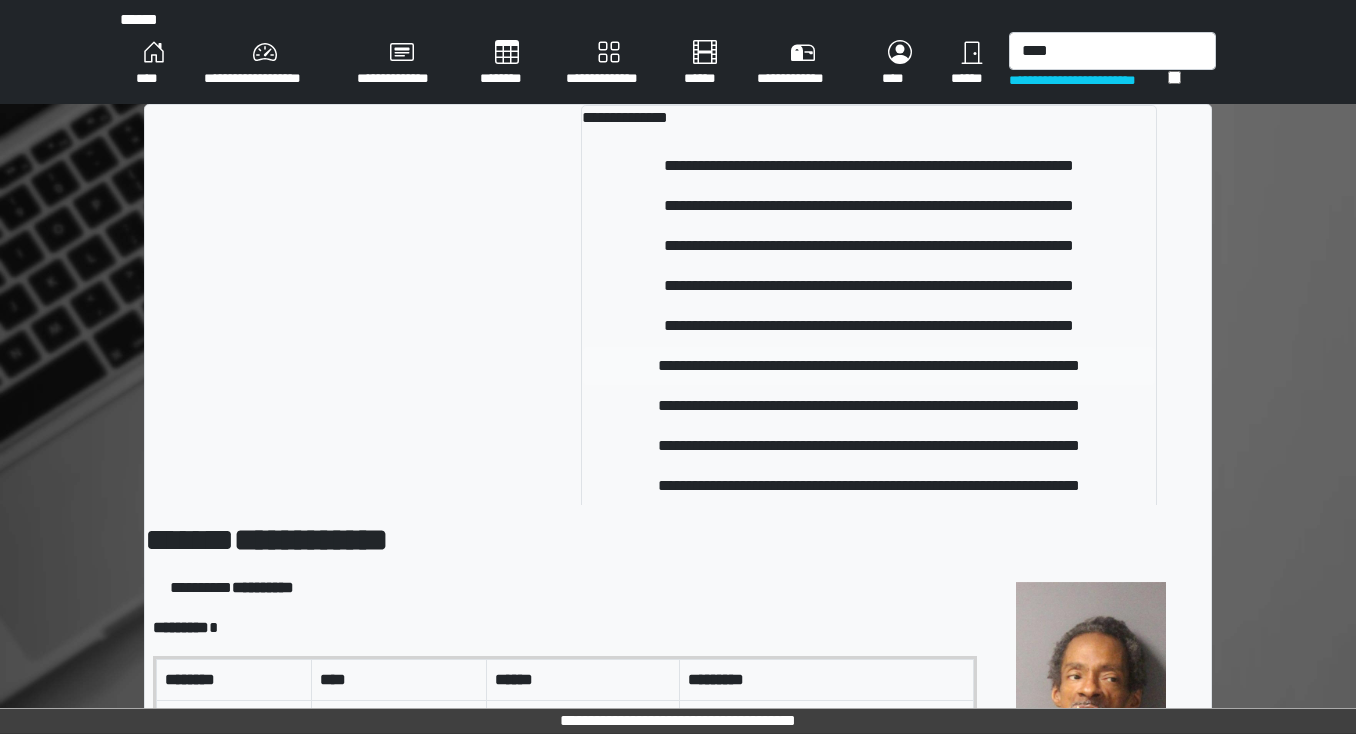 type 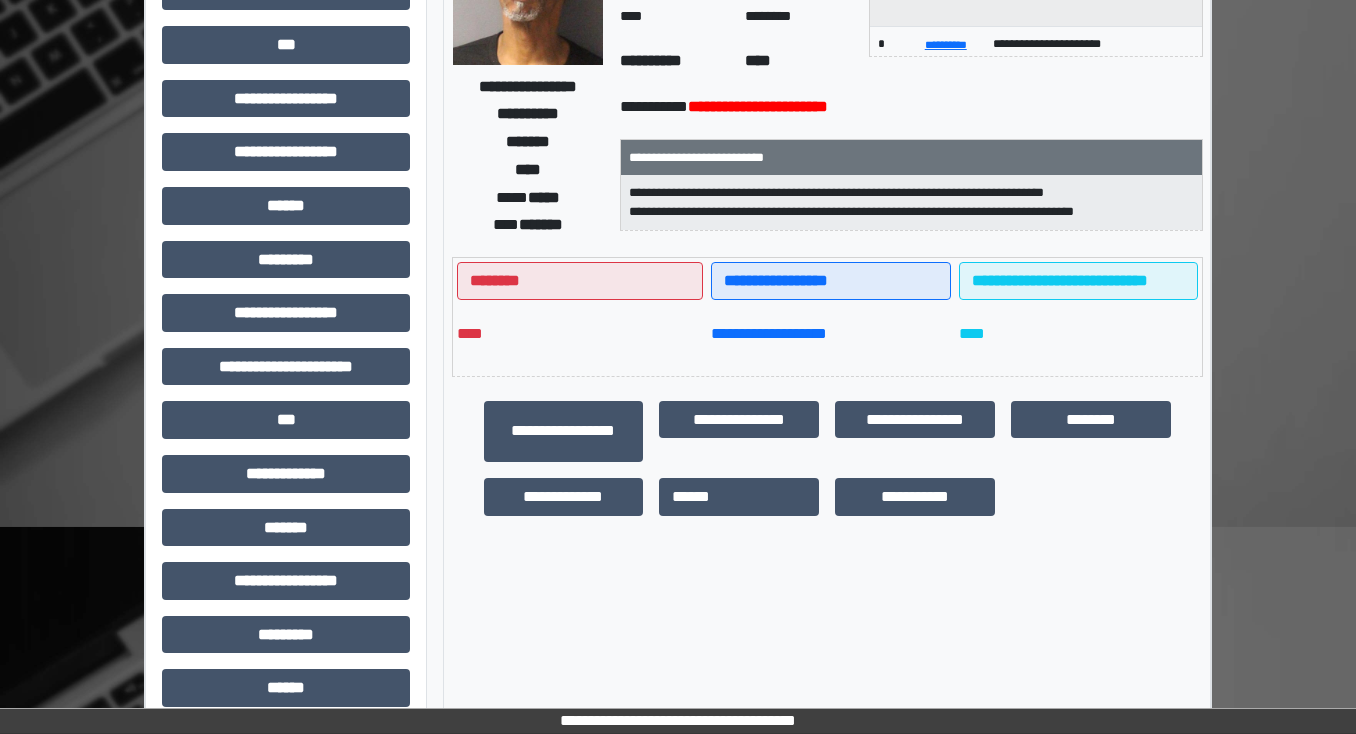 scroll, scrollTop: 320, scrollLeft: 0, axis: vertical 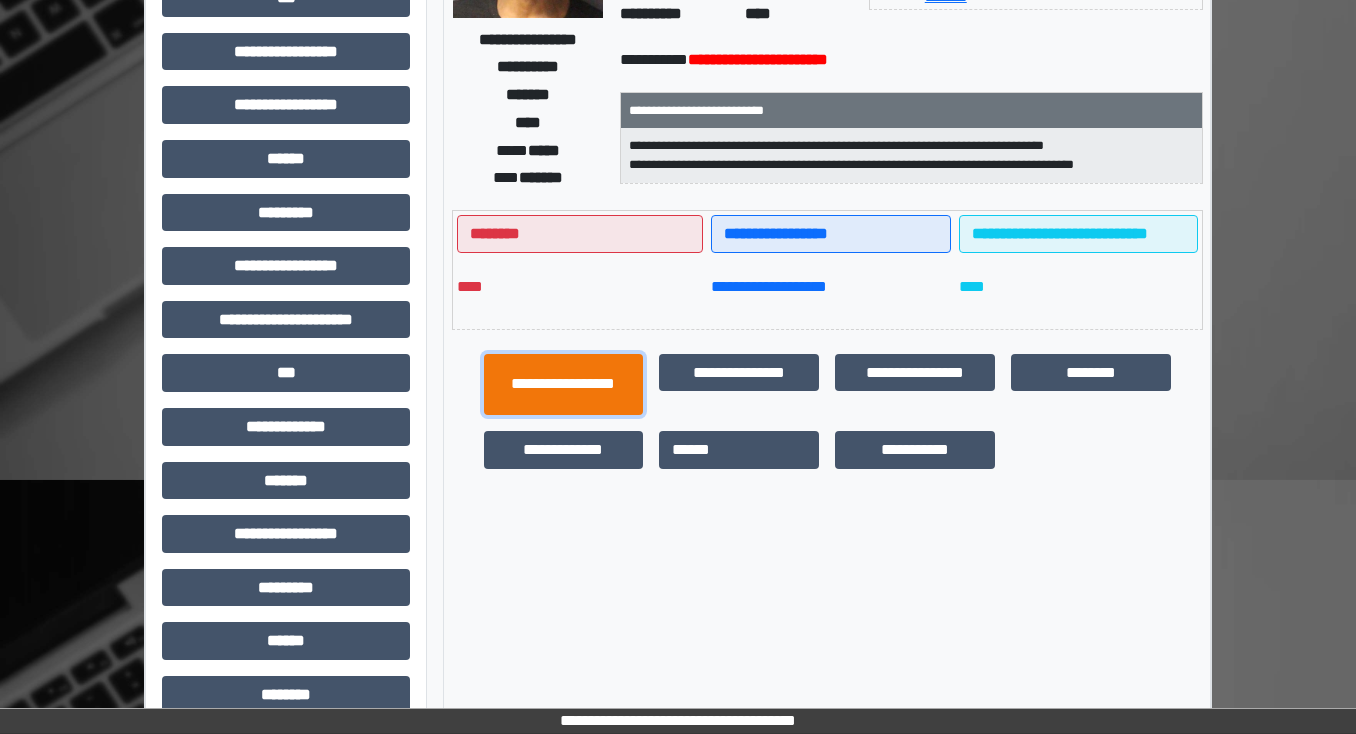 click on "**********" at bounding box center [564, 385] 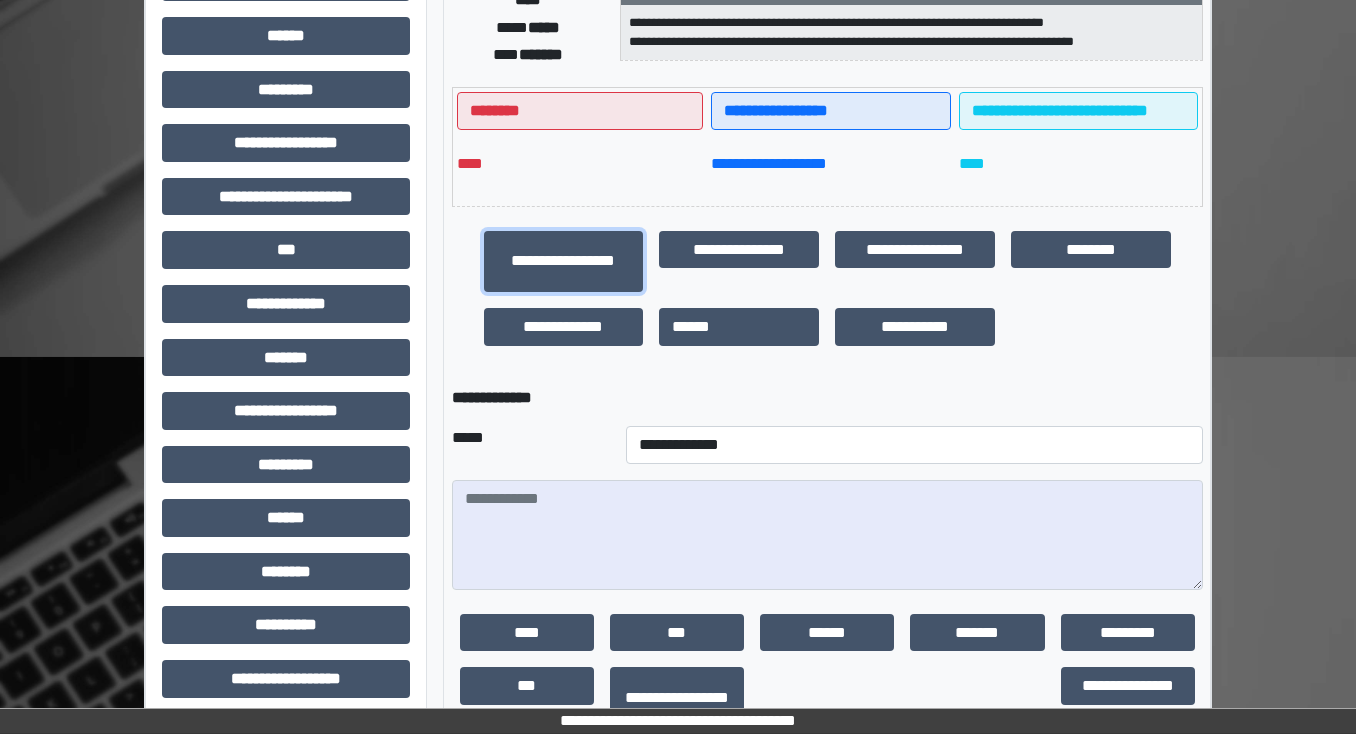scroll, scrollTop: 556, scrollLeft: 0, axis: vertical 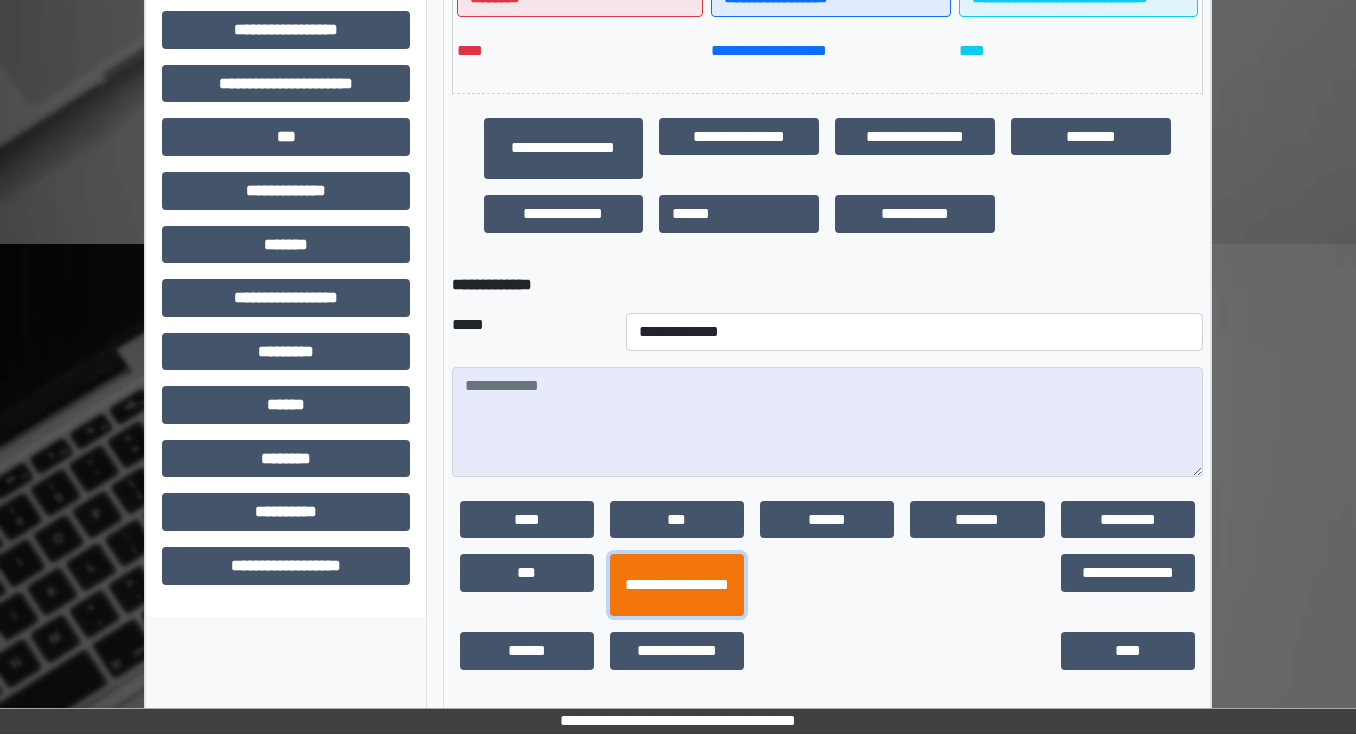 click on "**********" at bounding box center [677, 585] 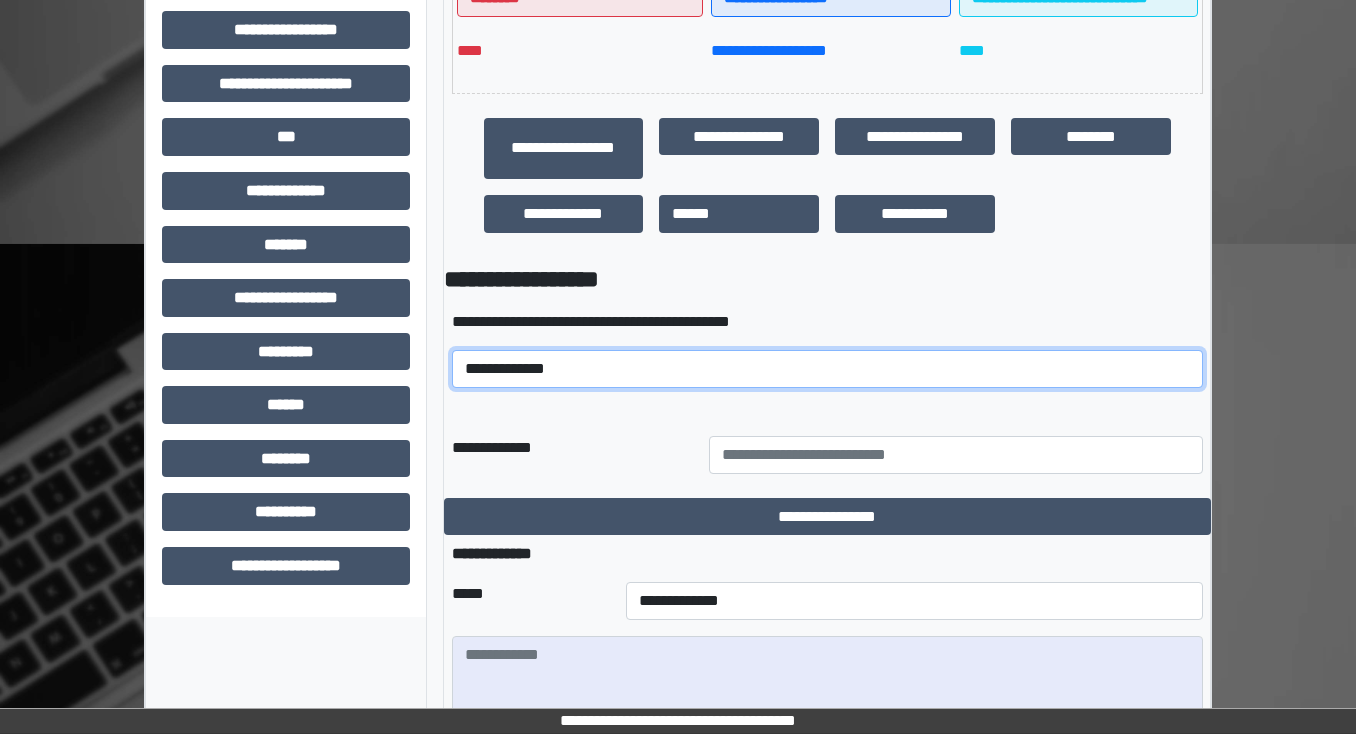click on "**********" at bounding box center (827, 369) 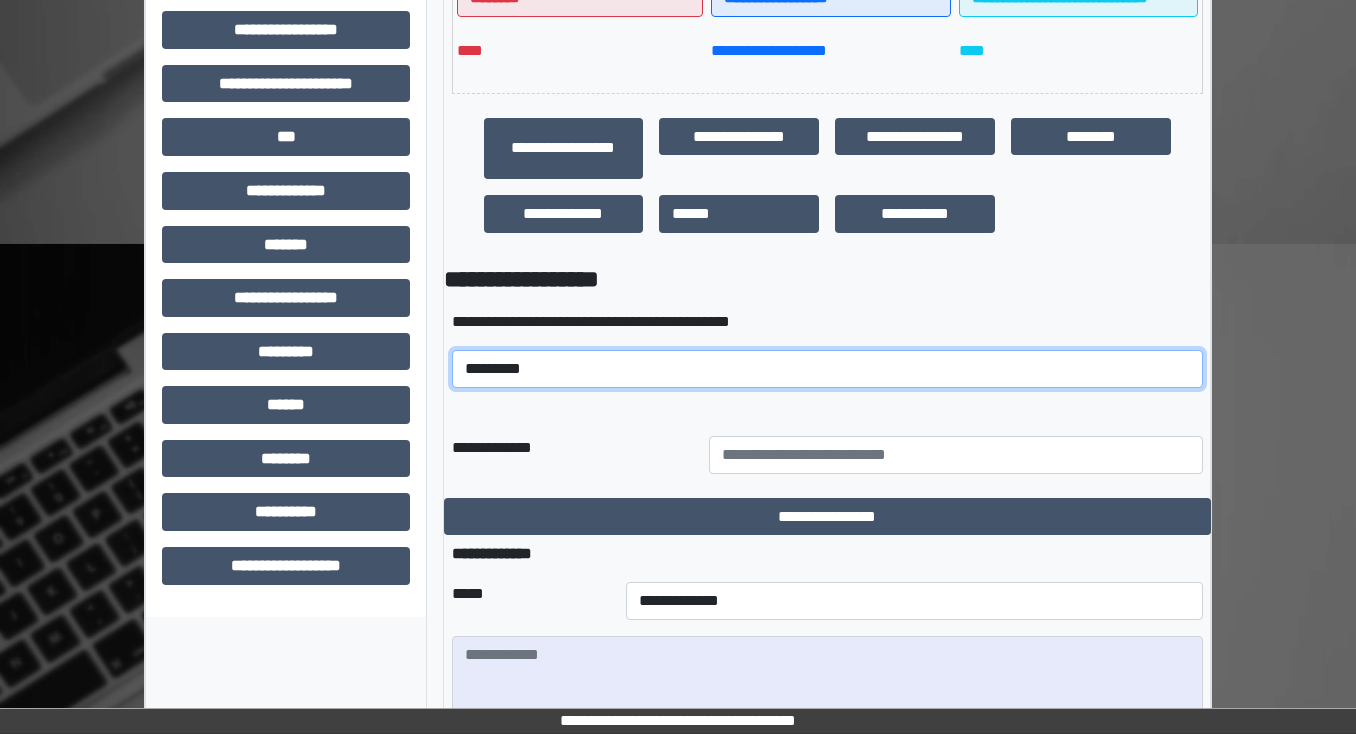 click on "**********" at bounding box center [827, 369] 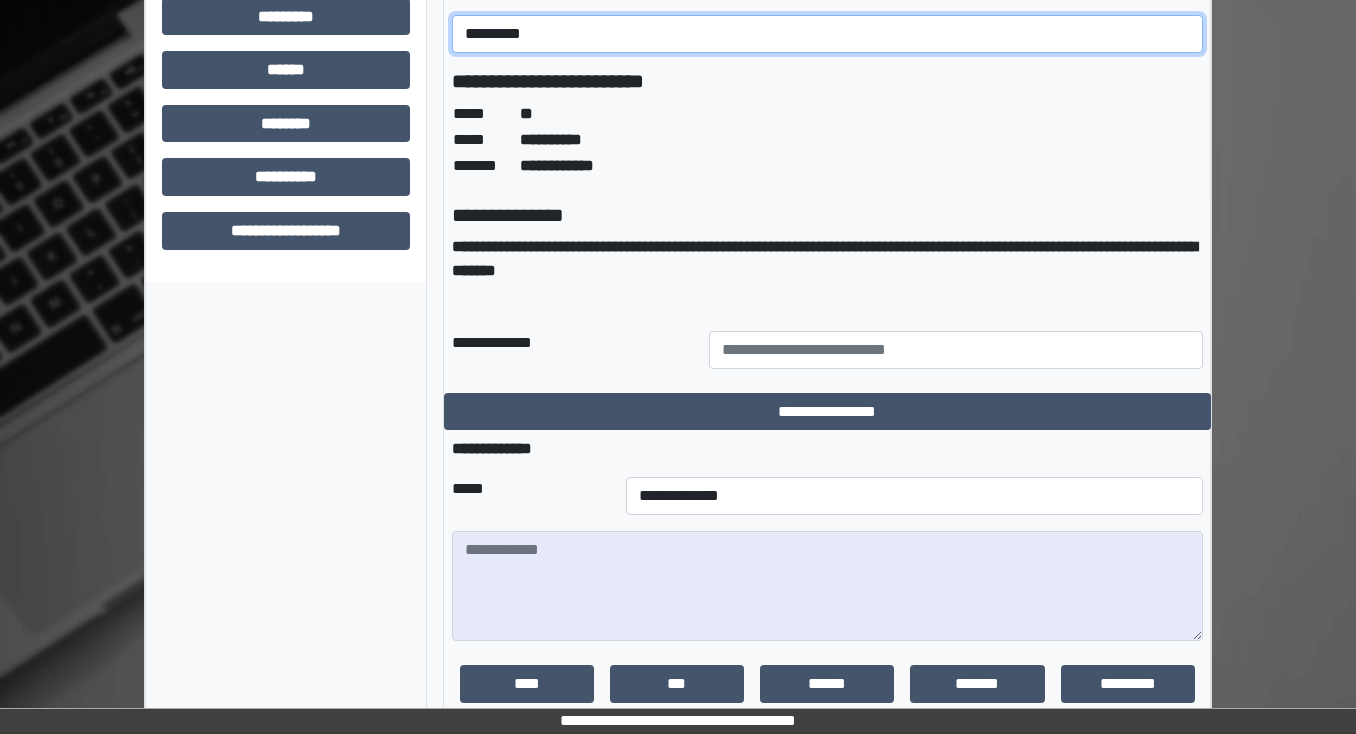 scroll, scrollTop: 1055, scrollLeft: 0, axis: vertical 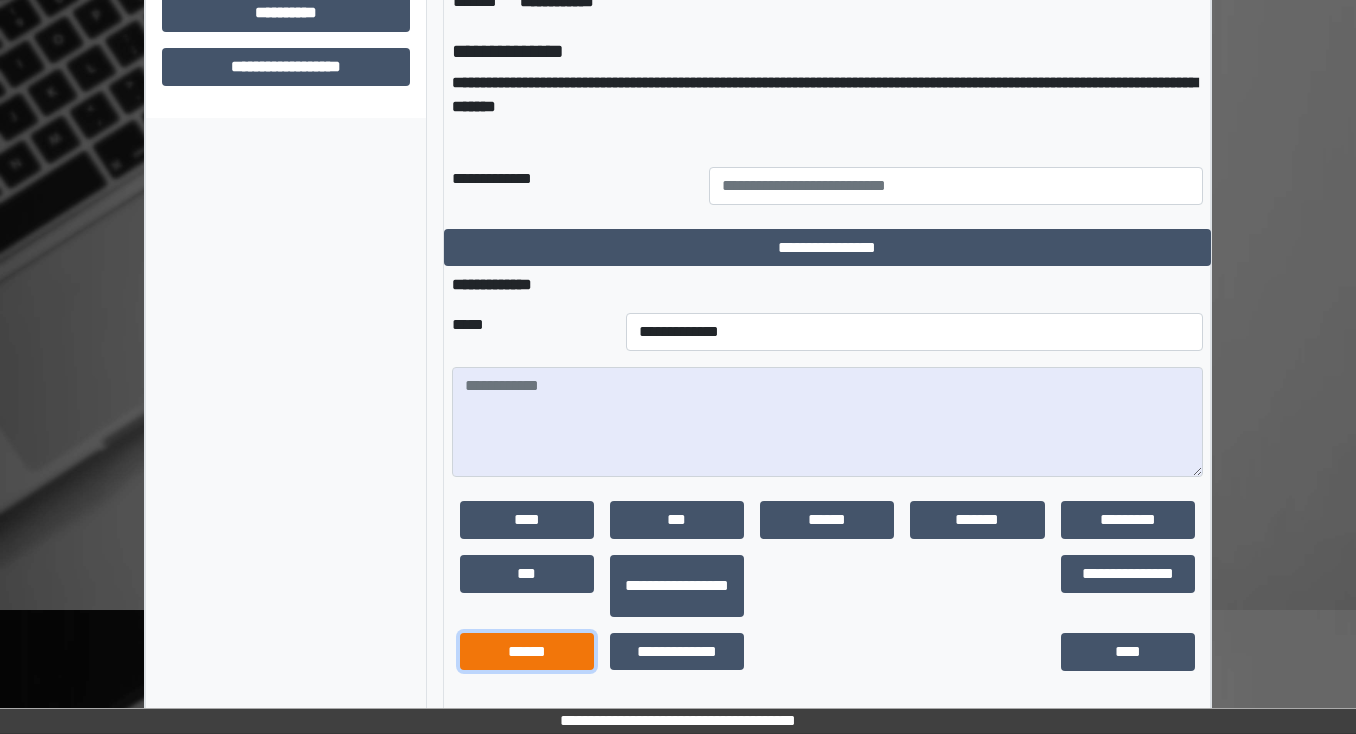 click on "******" at bounding box center [527, 652] 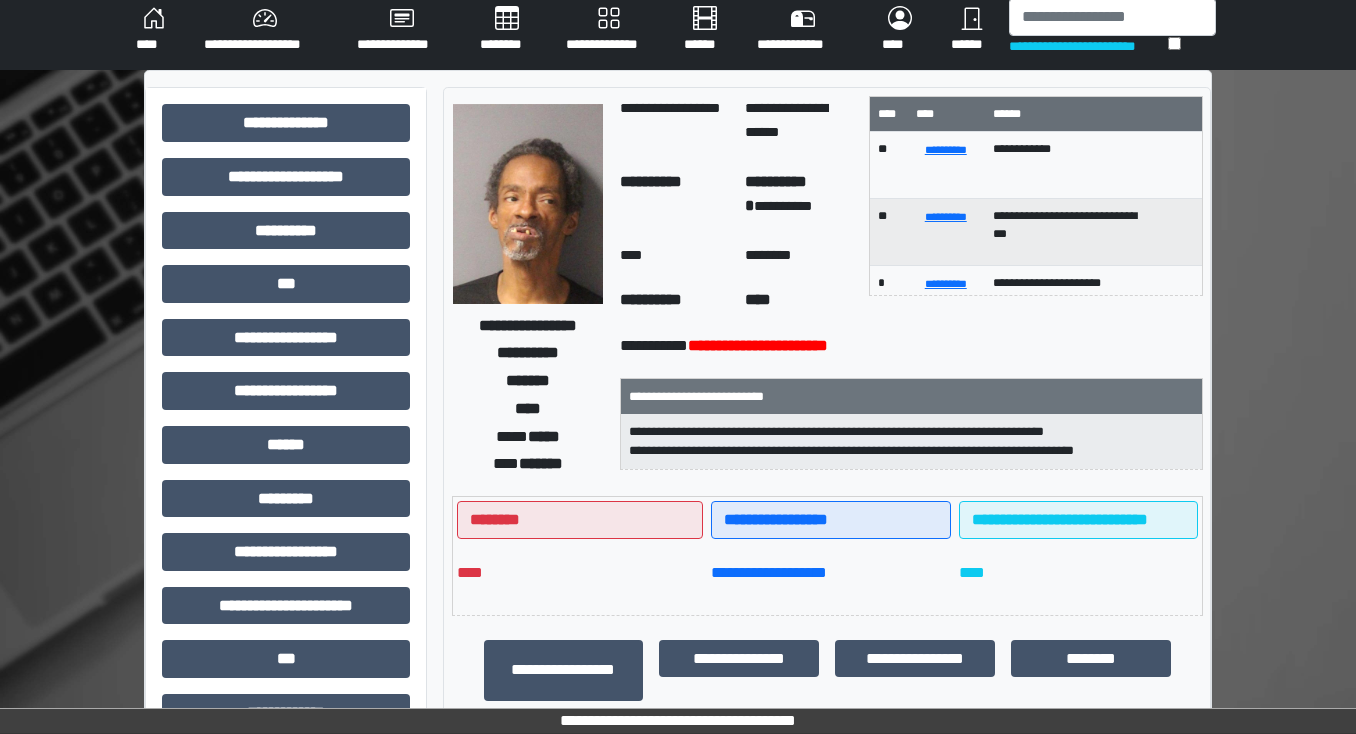 scroll, scrollTop: 0, scrollLeft: 0, axis: both 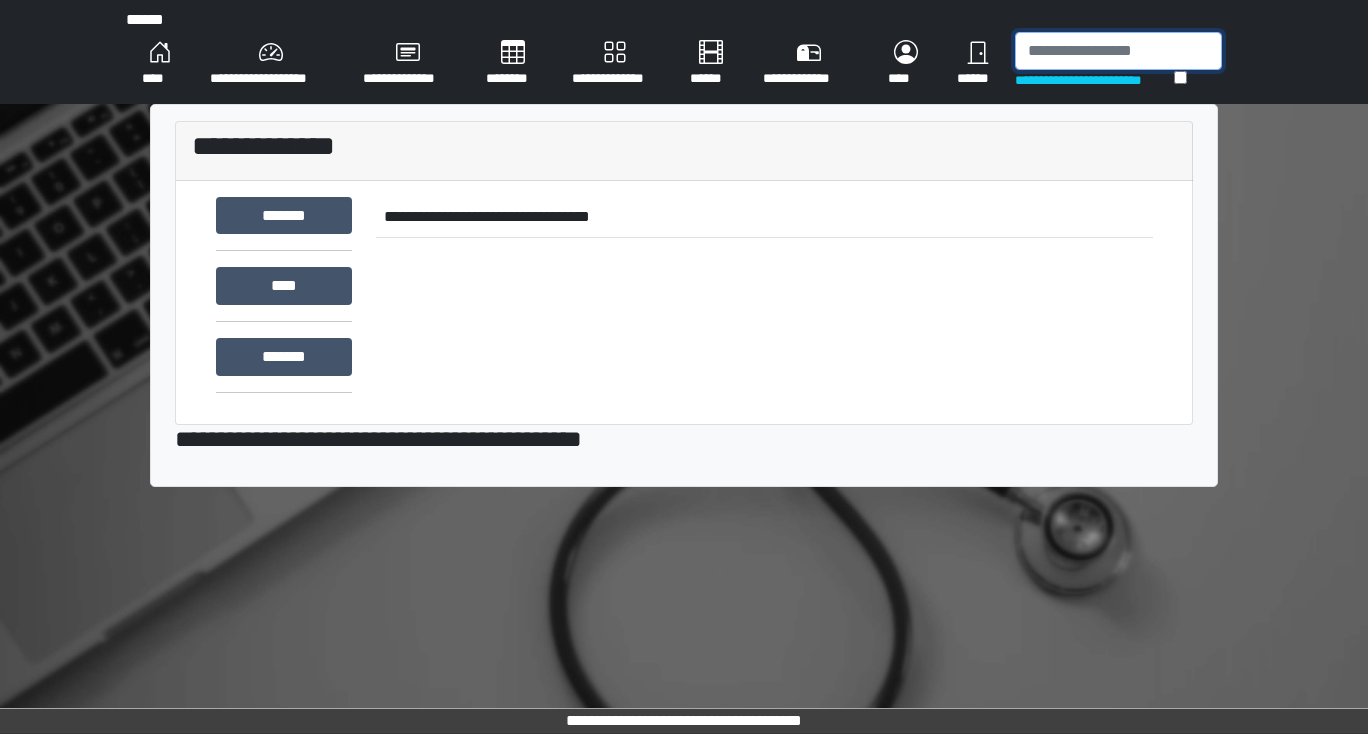 click at bounding box center (1118, 51) 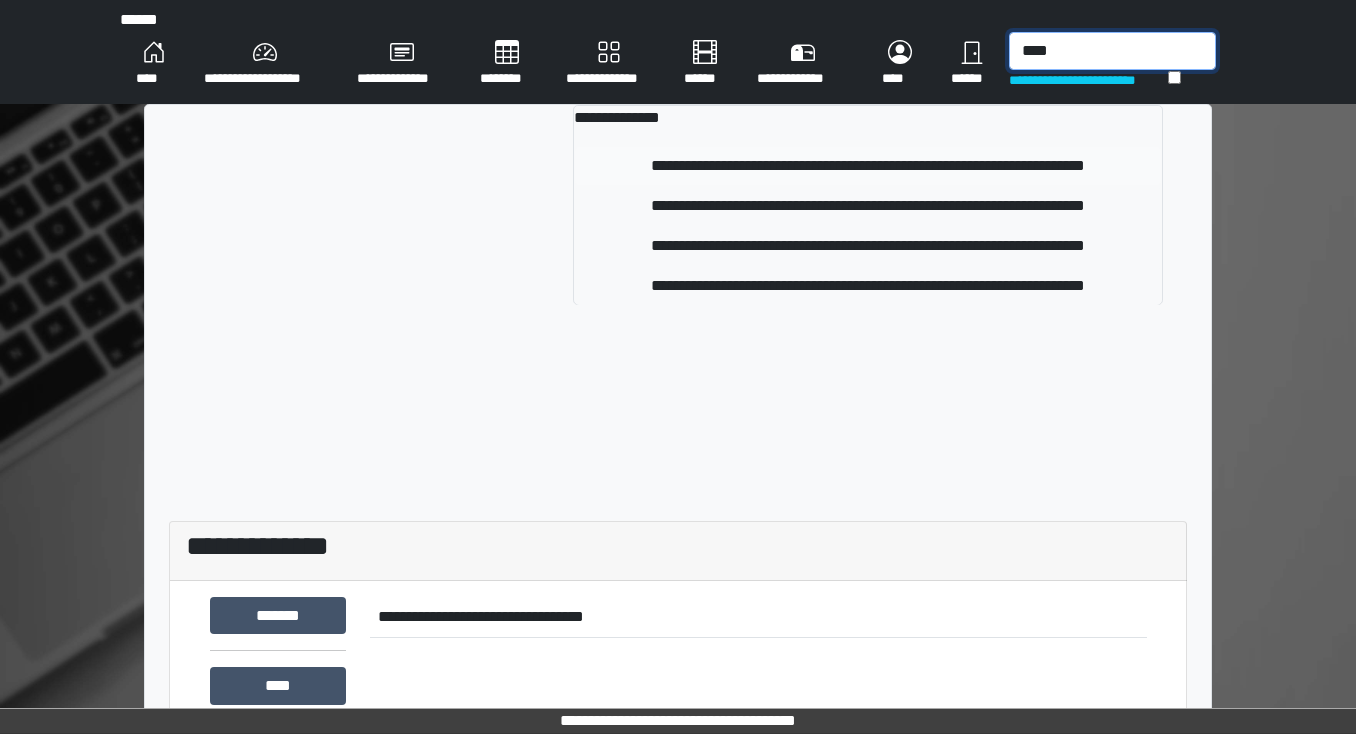 type on "****" 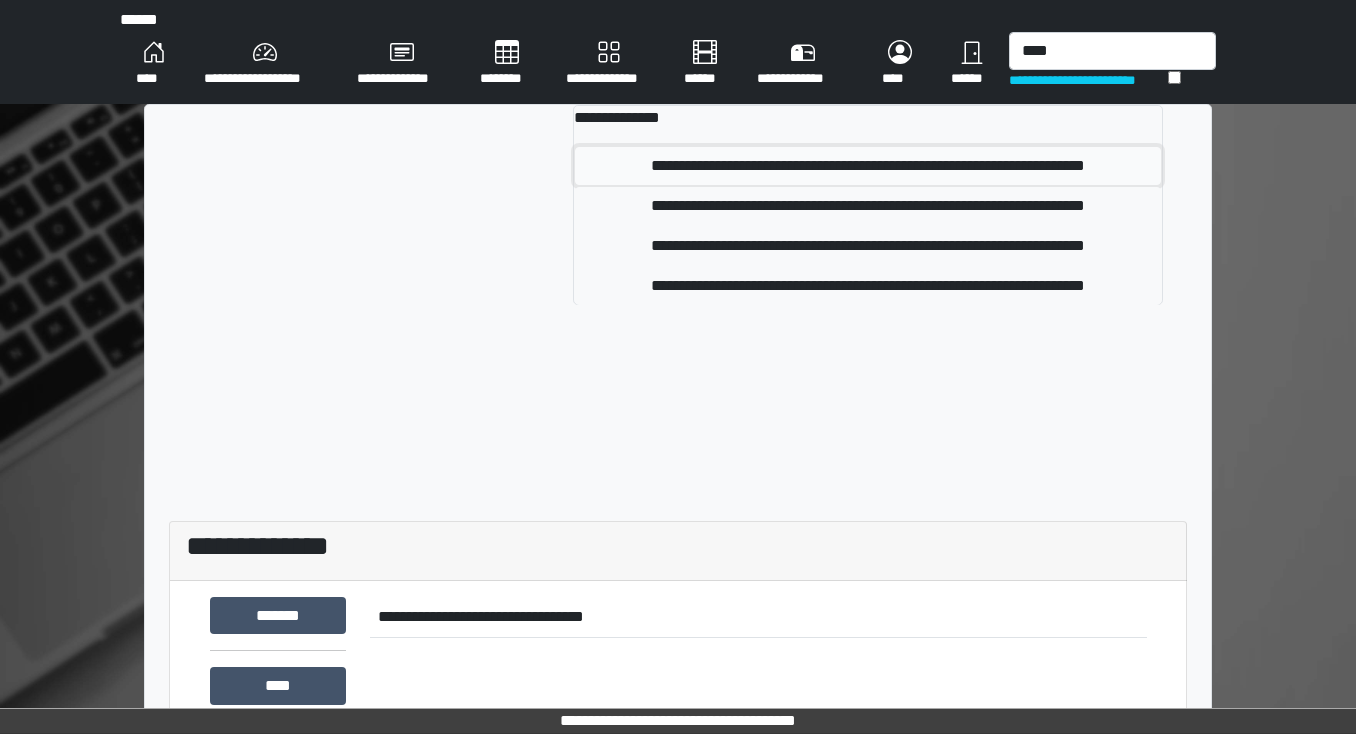 click on "**********" at bounding box center (868, 166) 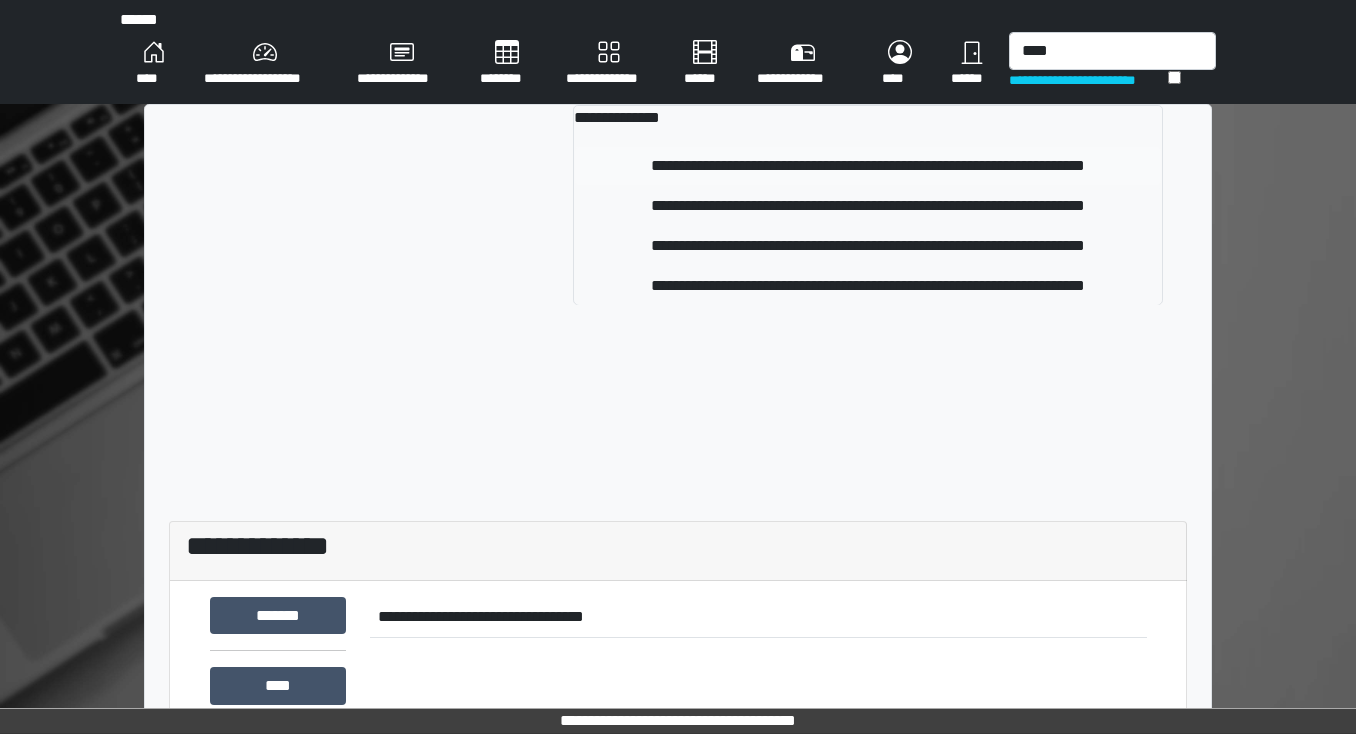 type 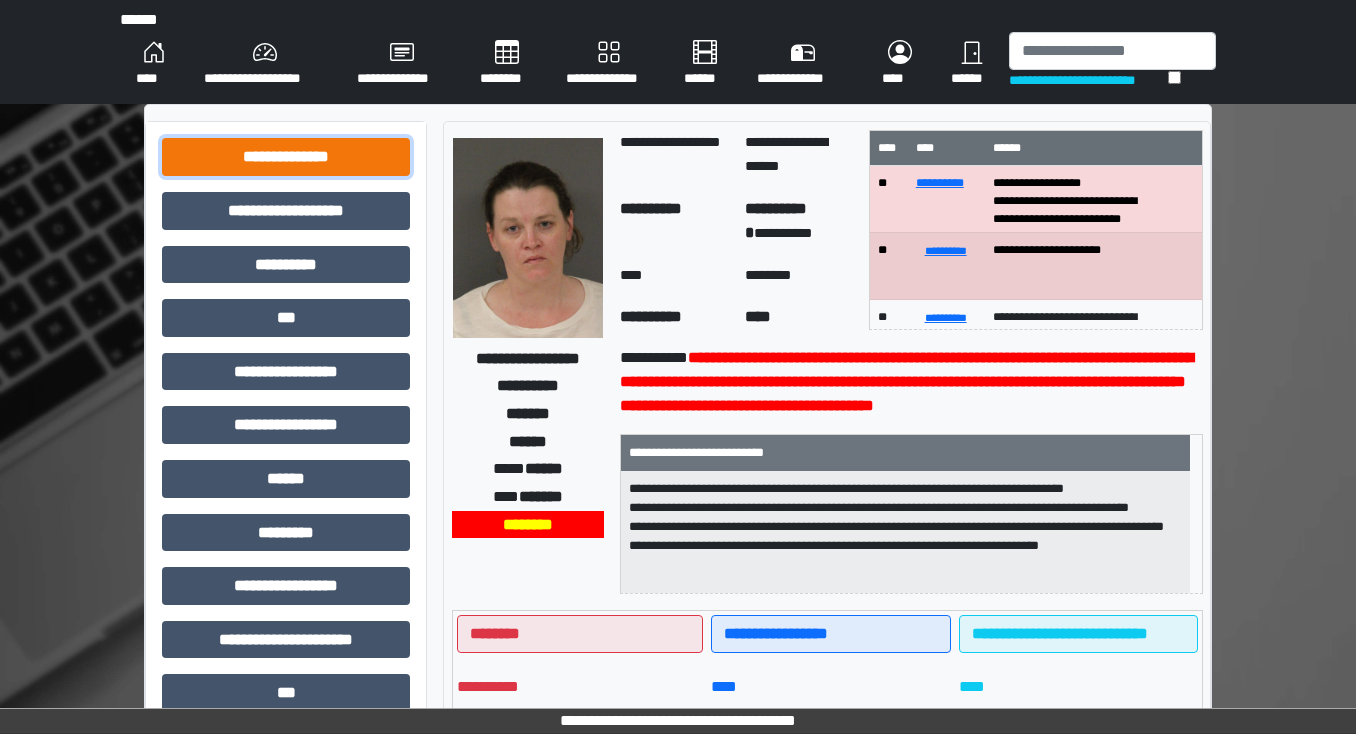click on "**********" at bounding box center (286, 157) 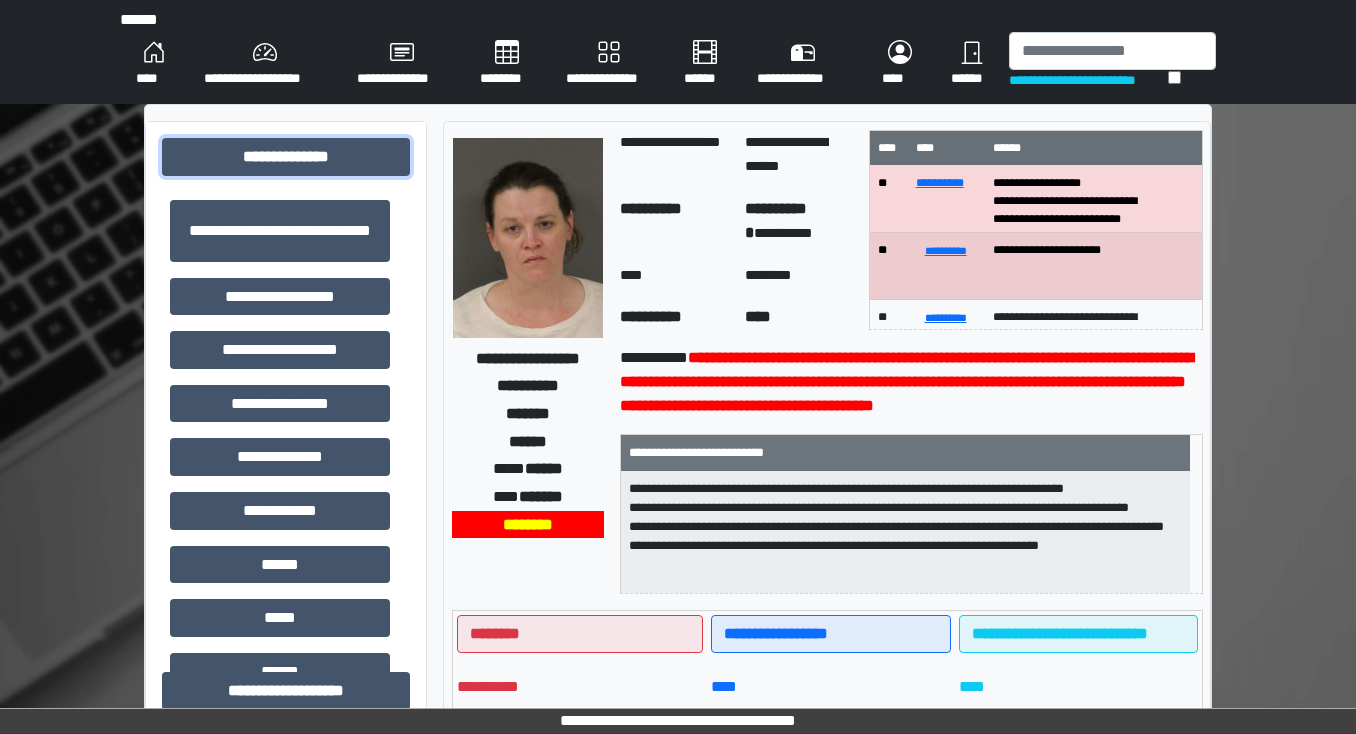 scroll, scrollTop: 0, scrollLeft: 0, axis: both 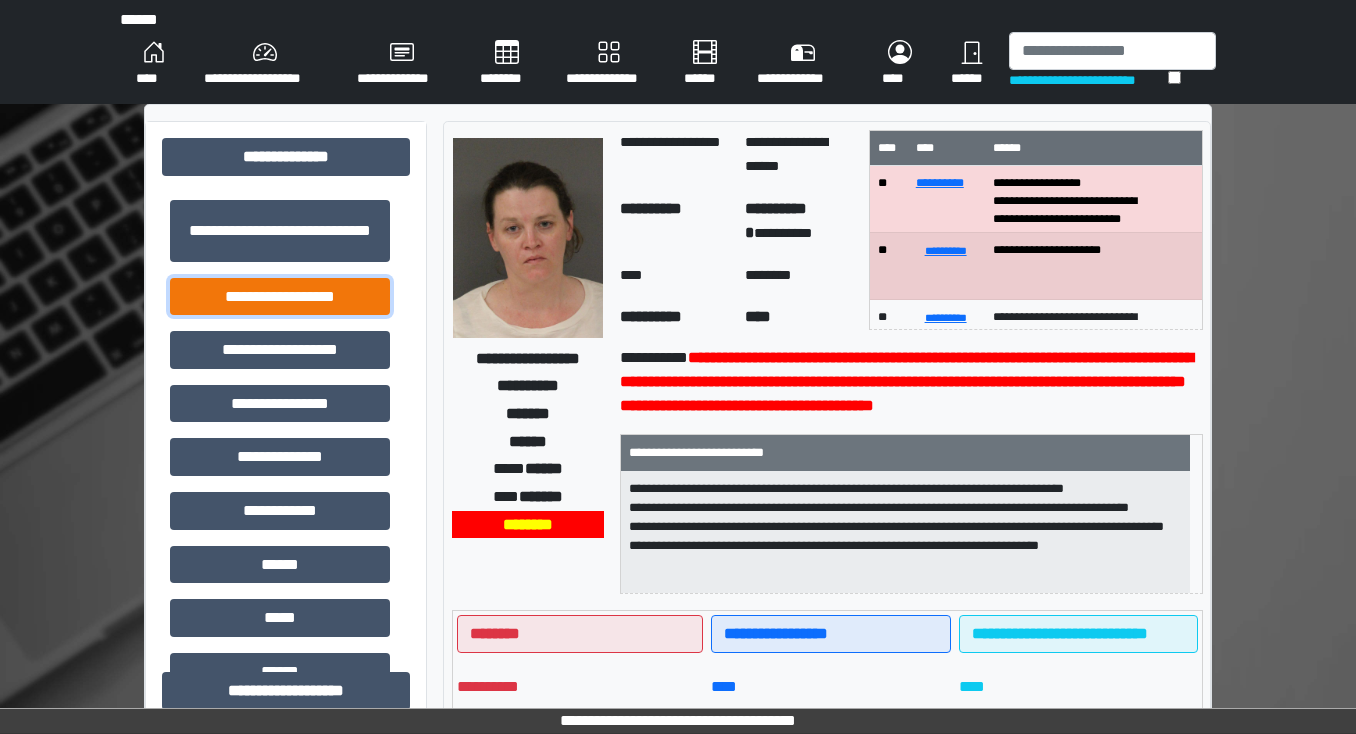 click on "**********" at bounding box center [280, 297] 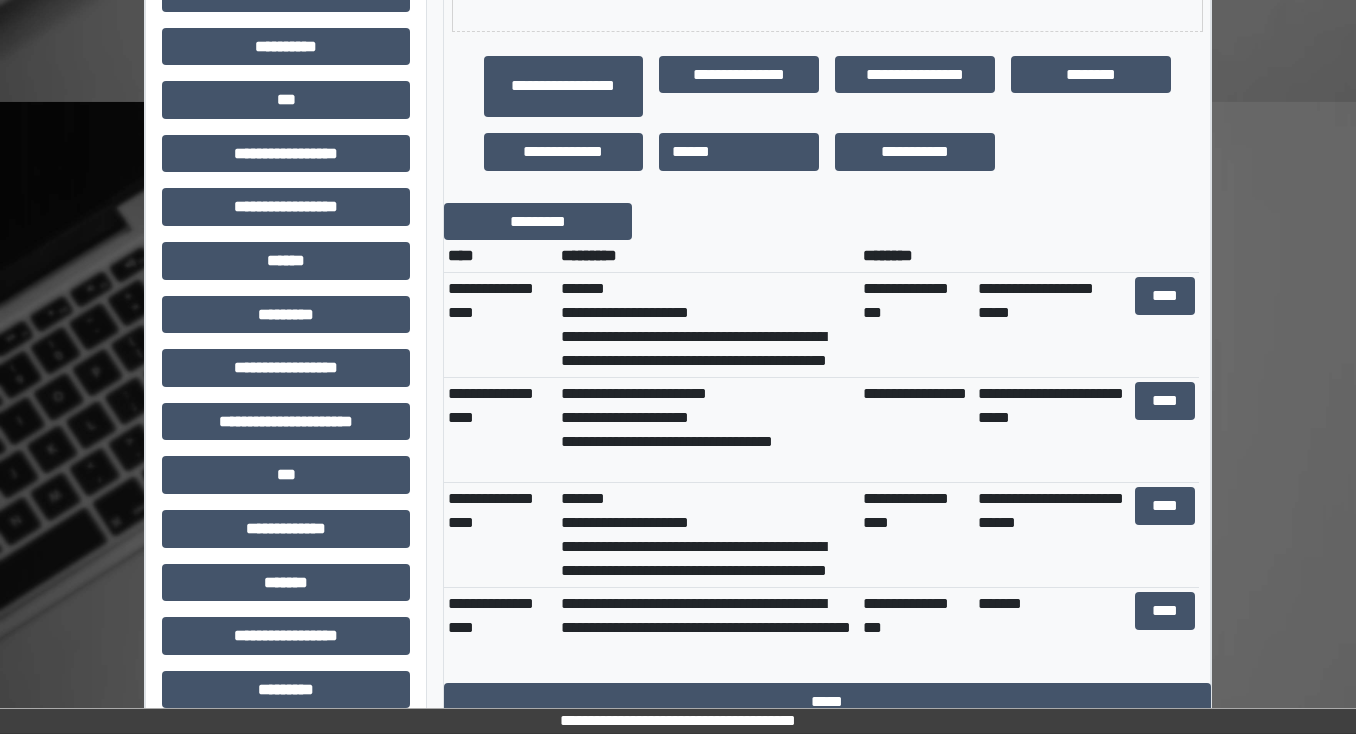 scroll, scrollTop: 720, scrollLeft: 0, axis: vertical 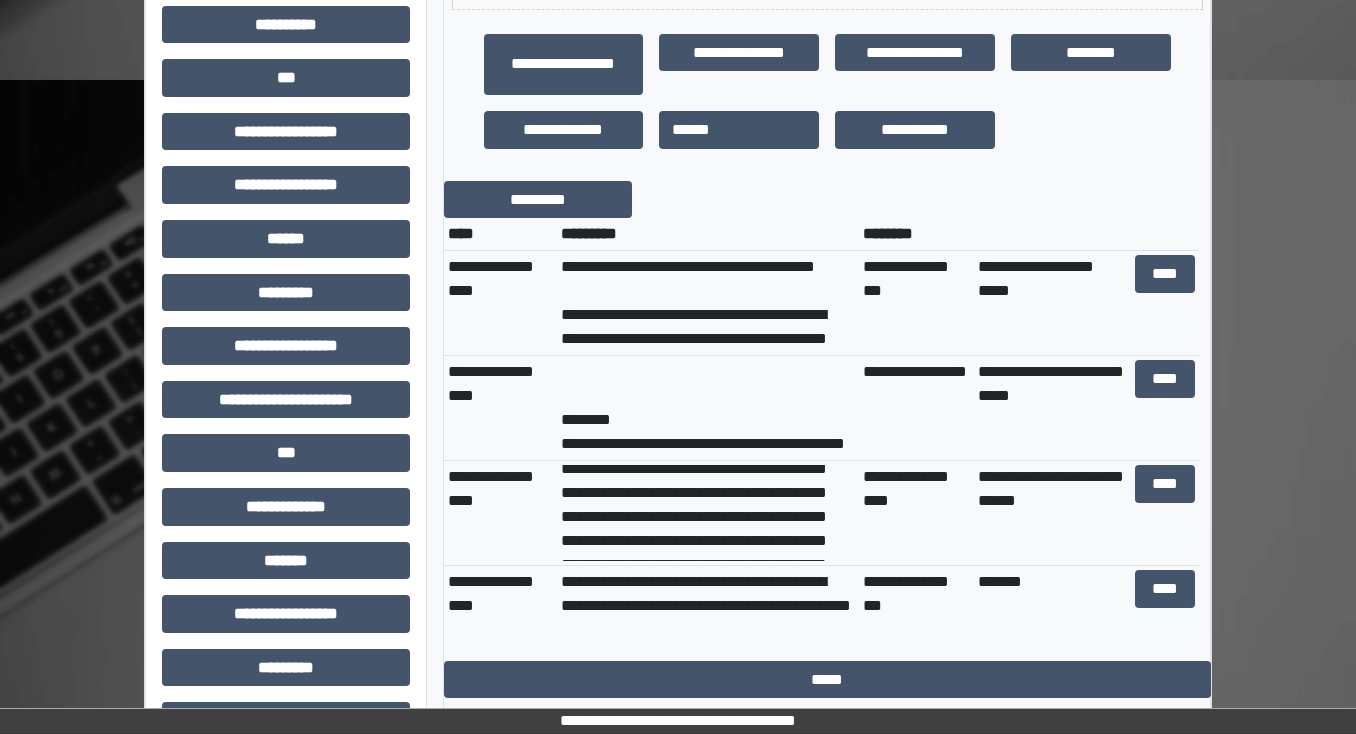 click on "**********" at bounding box center (708, 513) 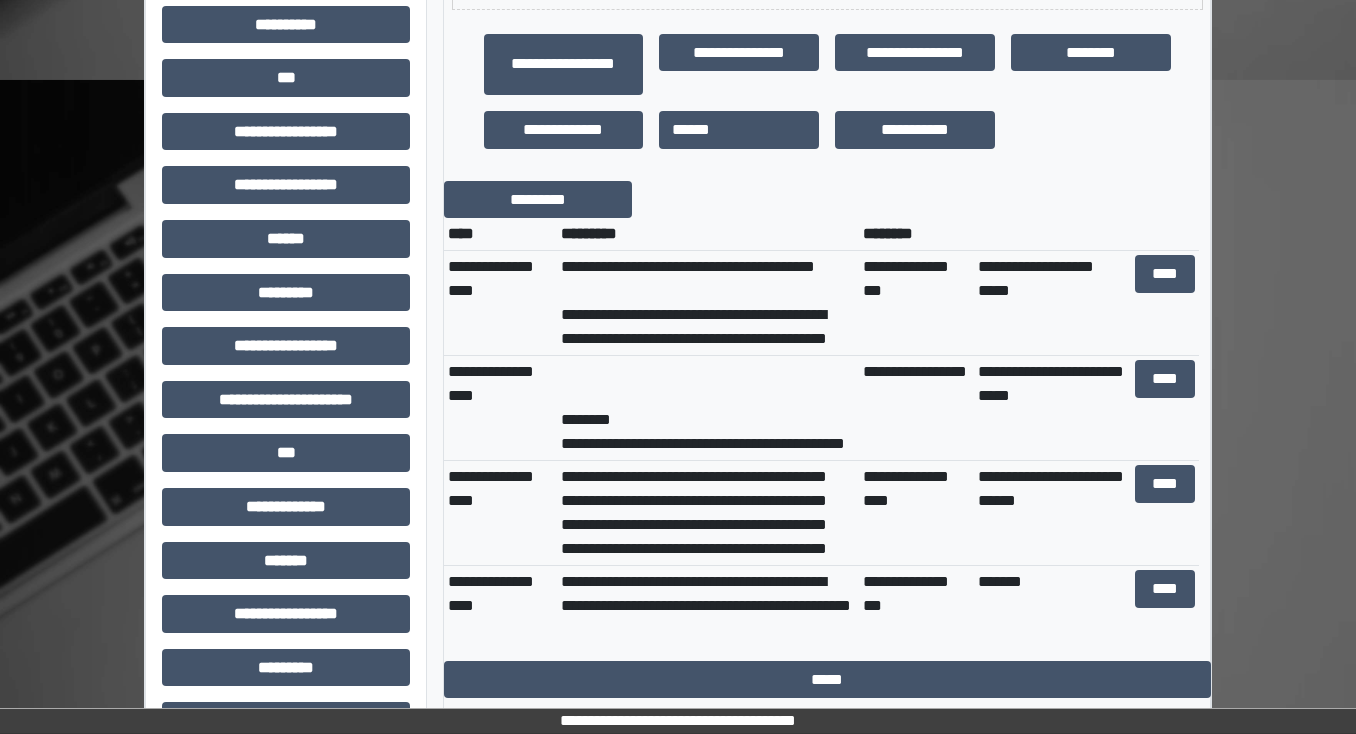 scroll, scrollTop: 2128, scrollLeft: 0, axis: vertical 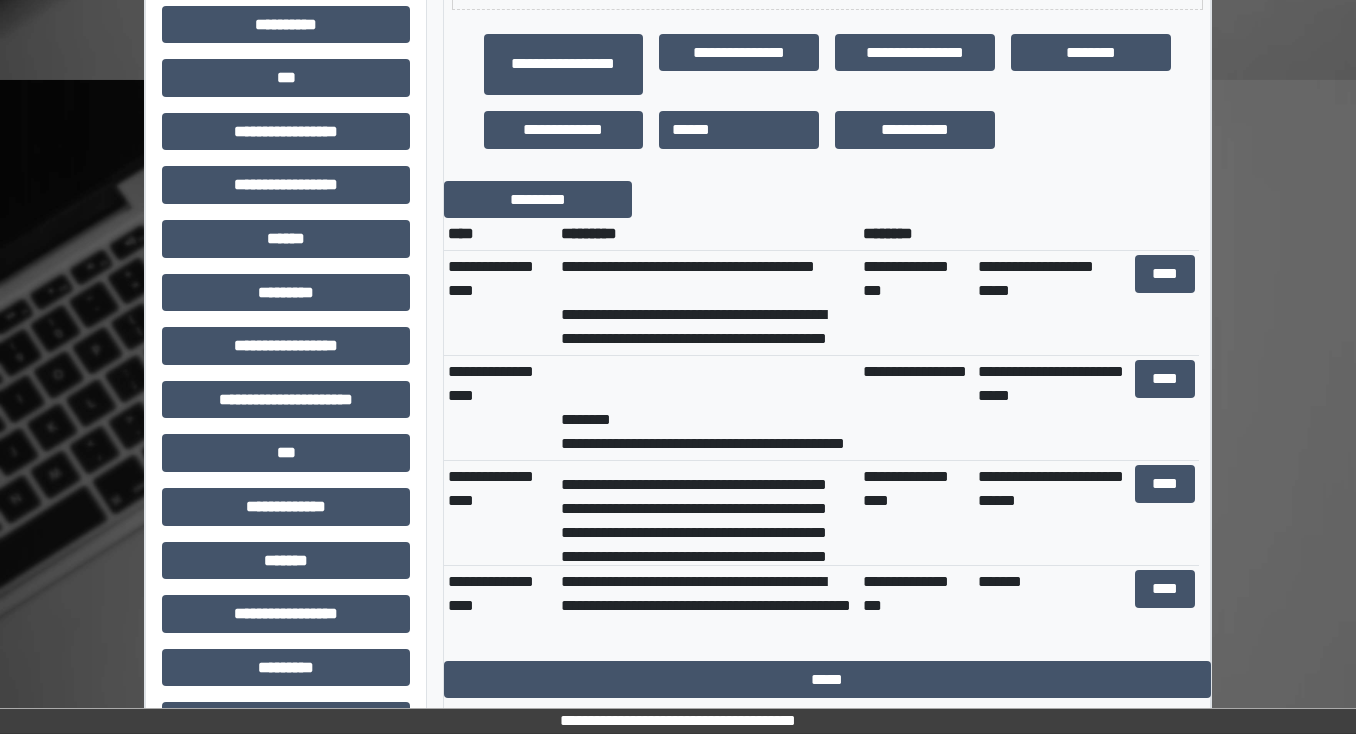 click on "**********" at bounding box center (708, 513) 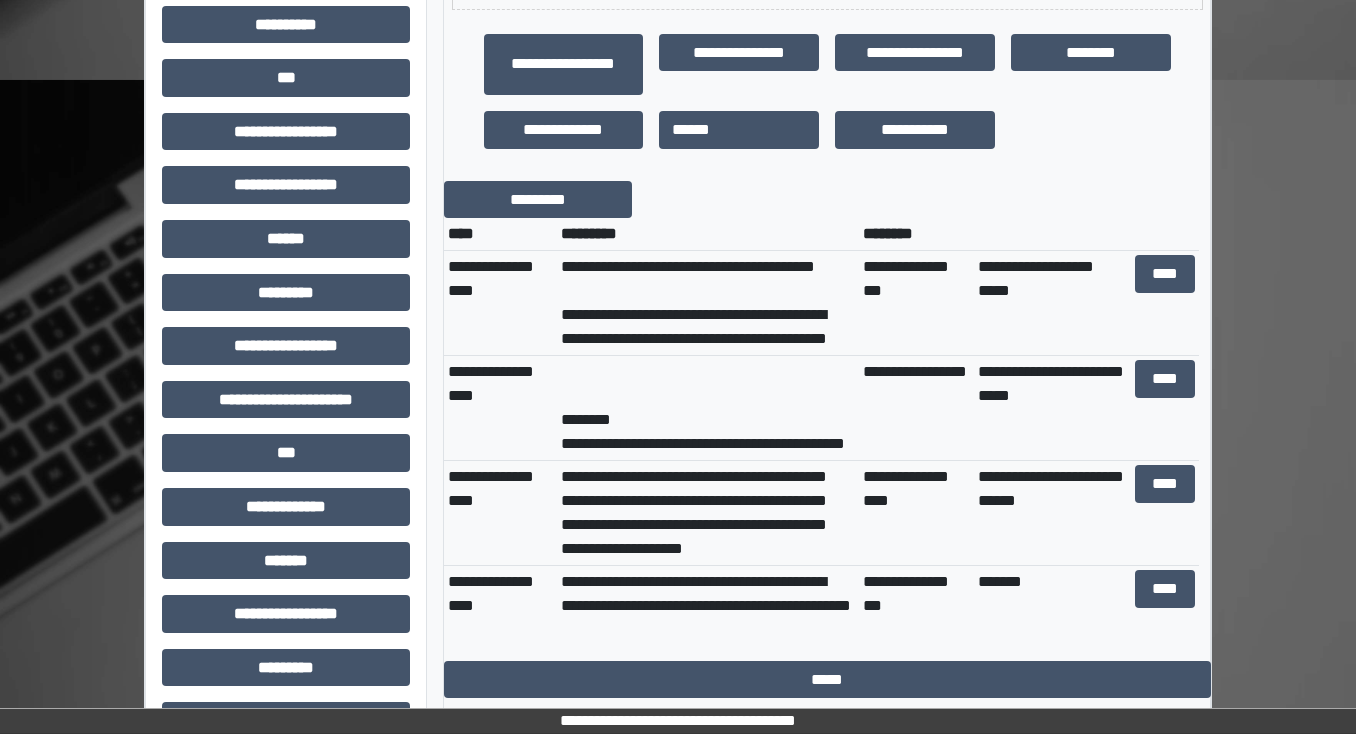 scroll, scrollTop: 3240, scrollLeft: 0, axis: vertical 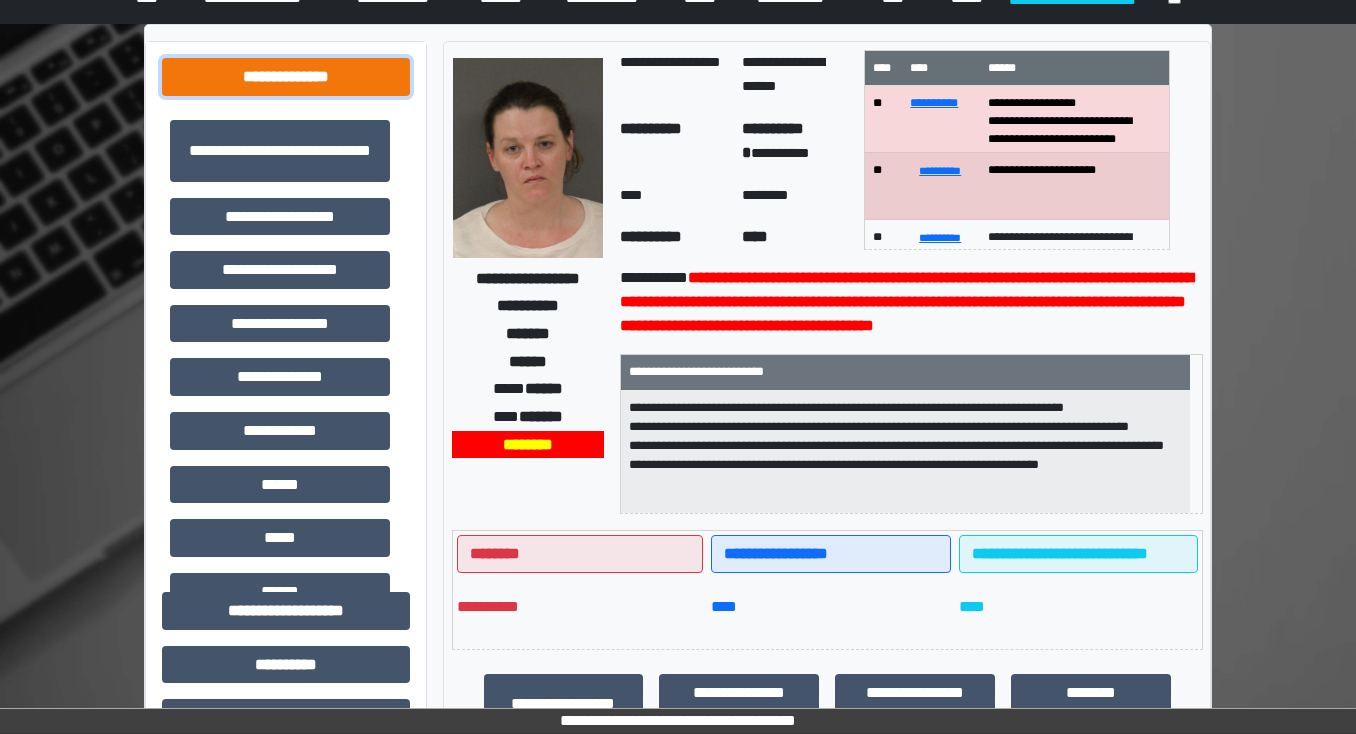 click on "**********" at bounding box center (286, 77) 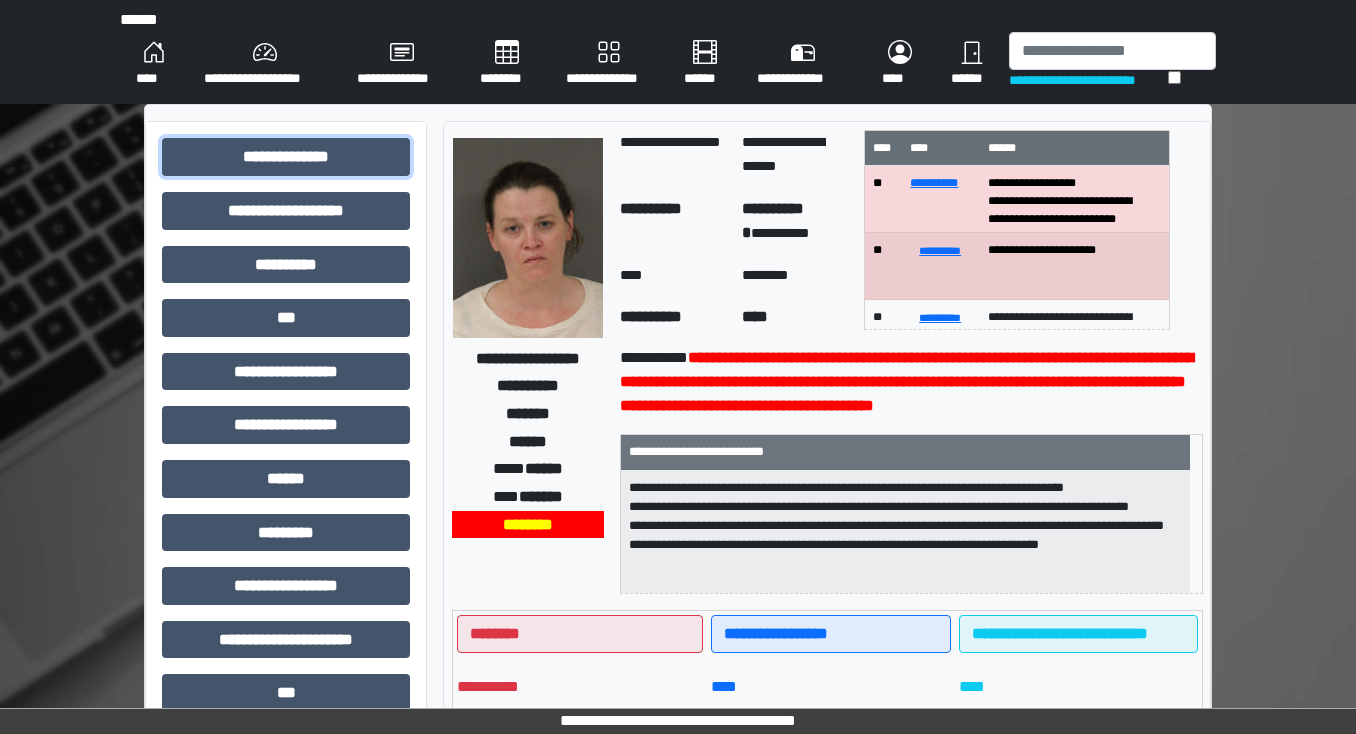 scroll, scrollTop: 0, scrollLeft: 0, axis: both 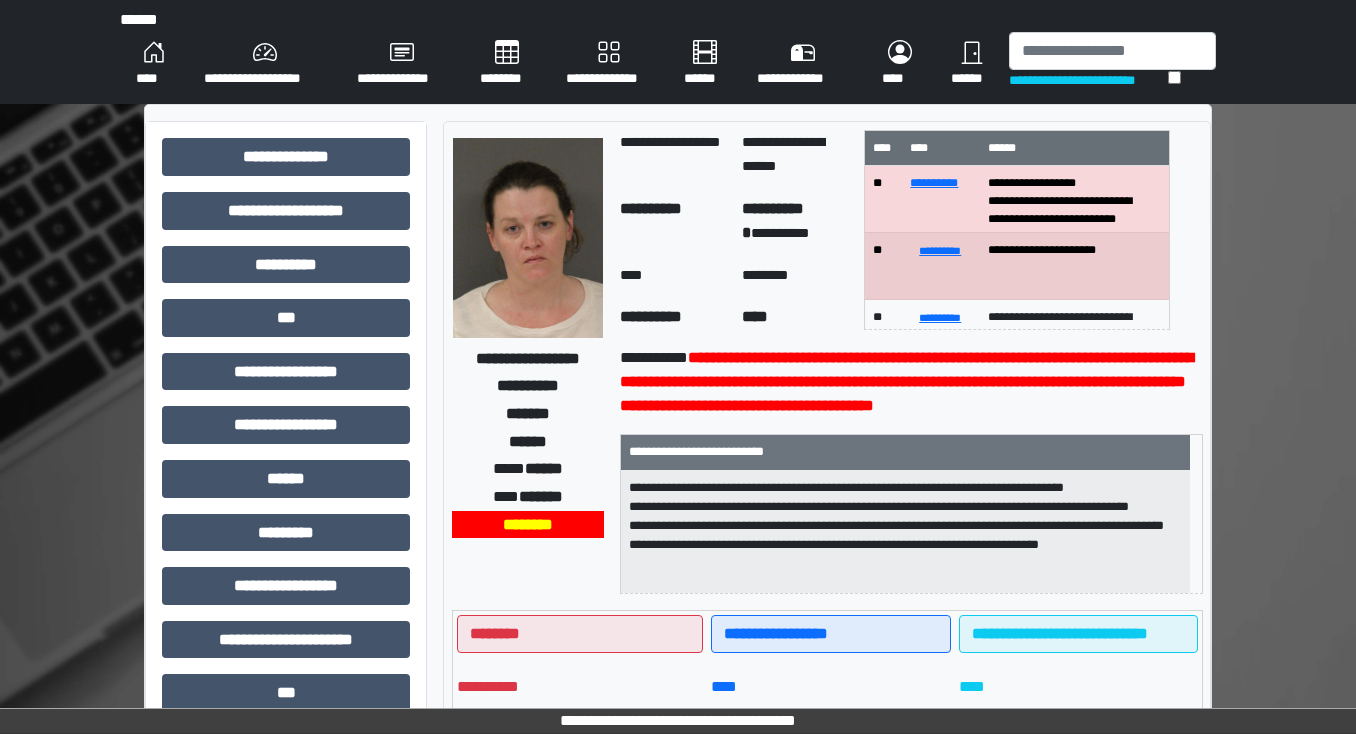 click on "********" at bounding box center (507, 64) 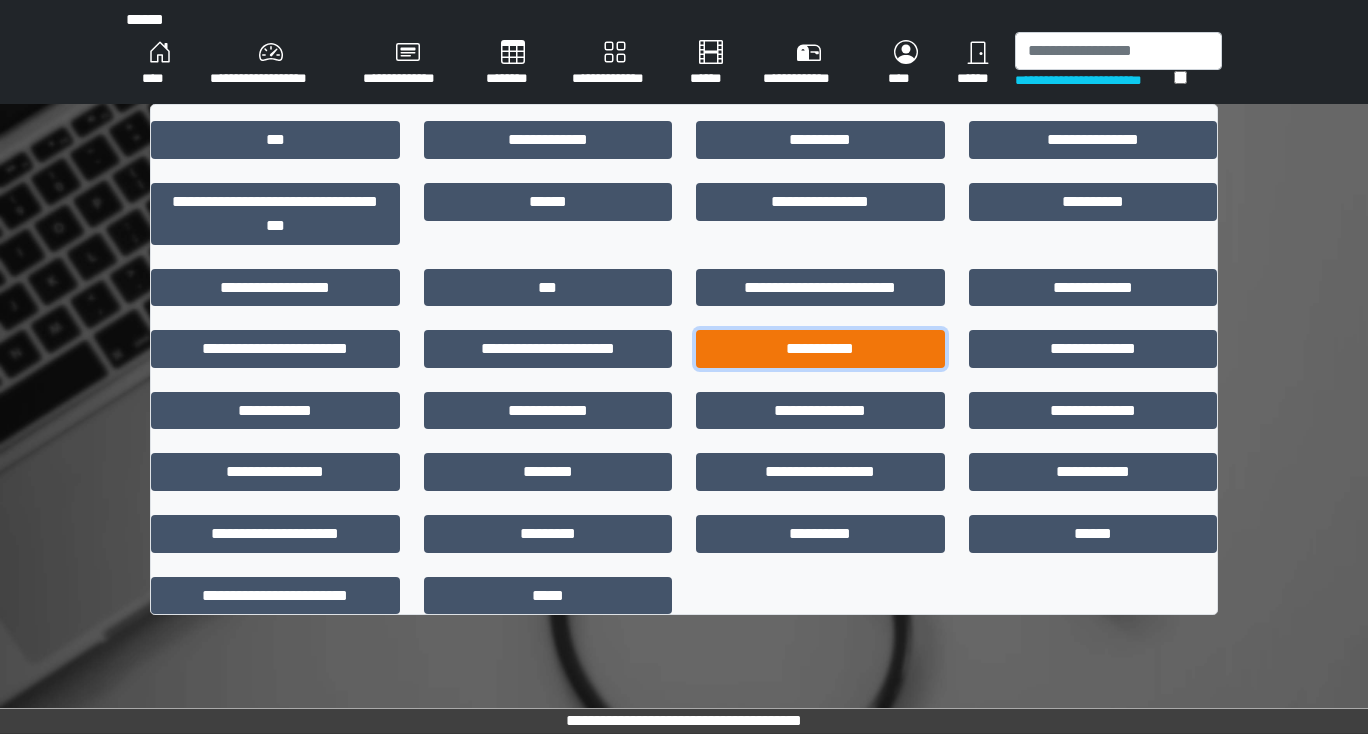 click on "**********" at bounding box center (820, 349) 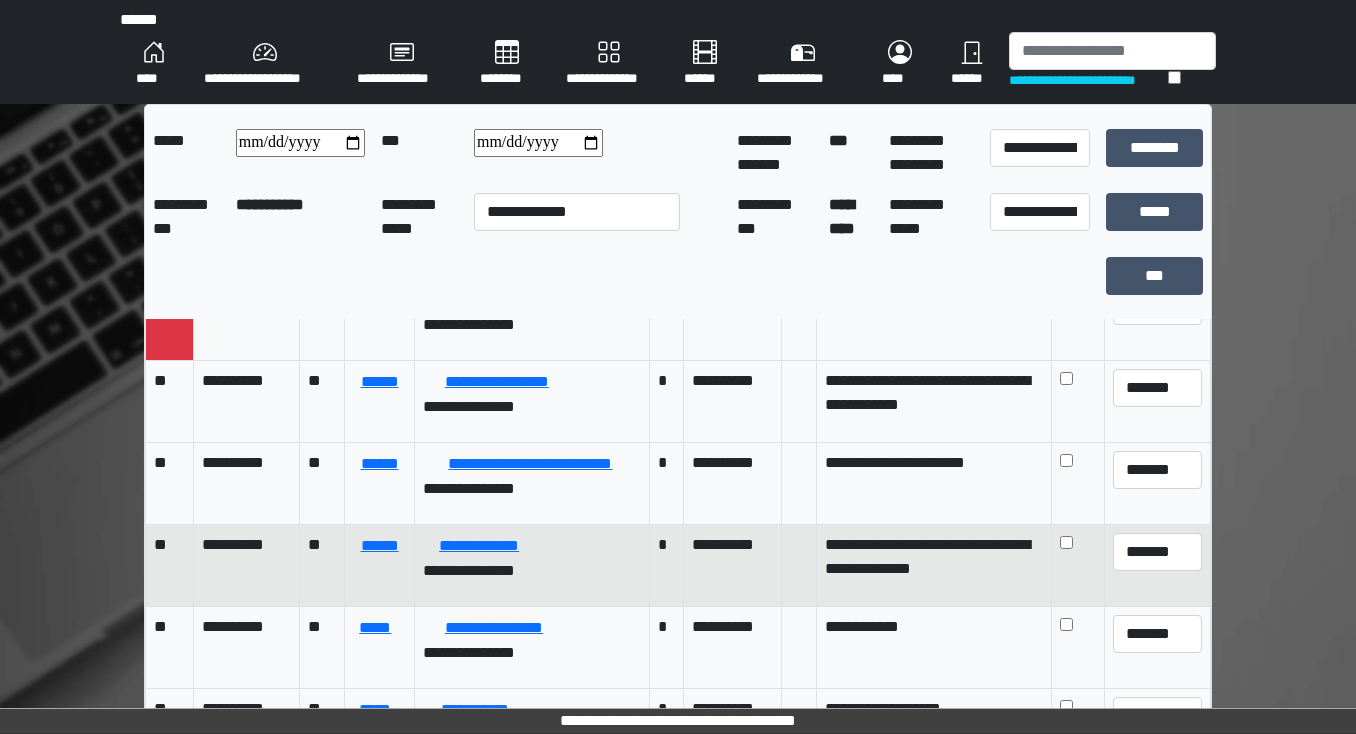 scroll, scrollTop: 240, scrollLeft: 0, axis: vertical 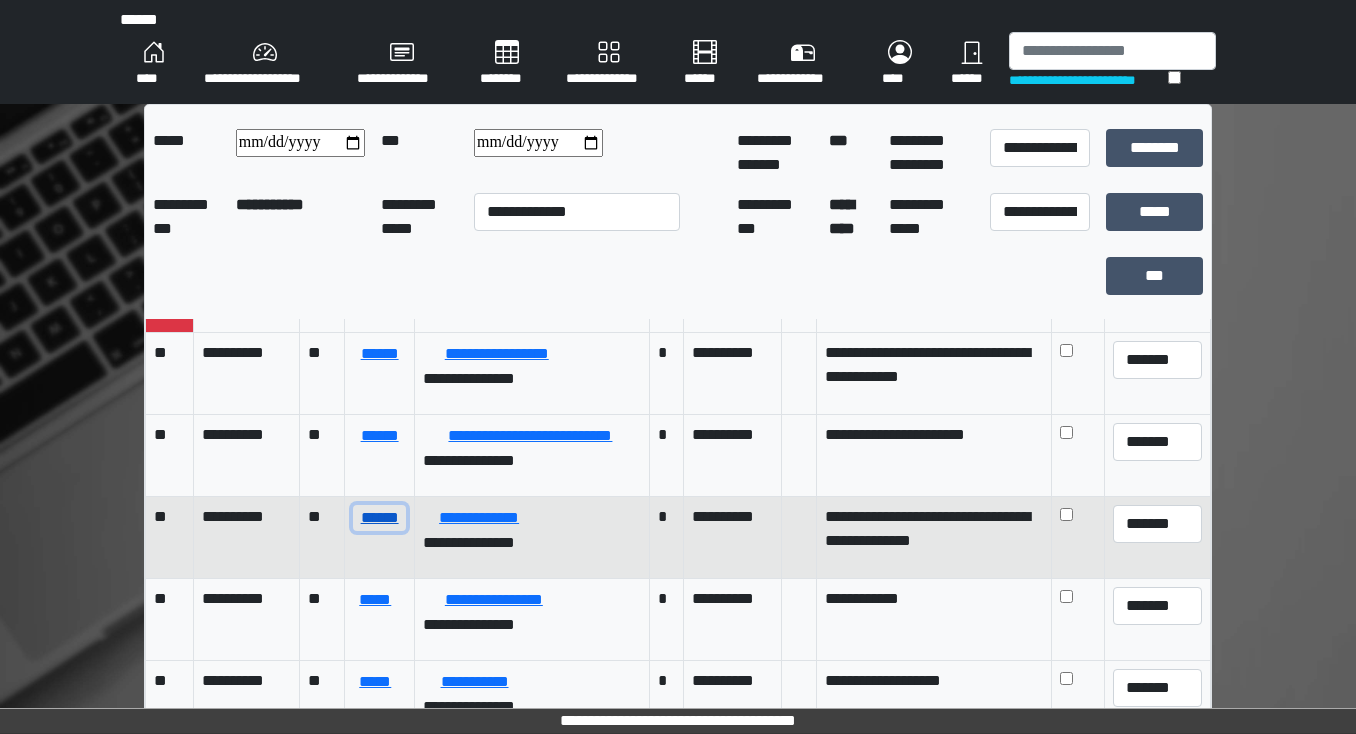 click on "******" at bounding box center (379, 518) 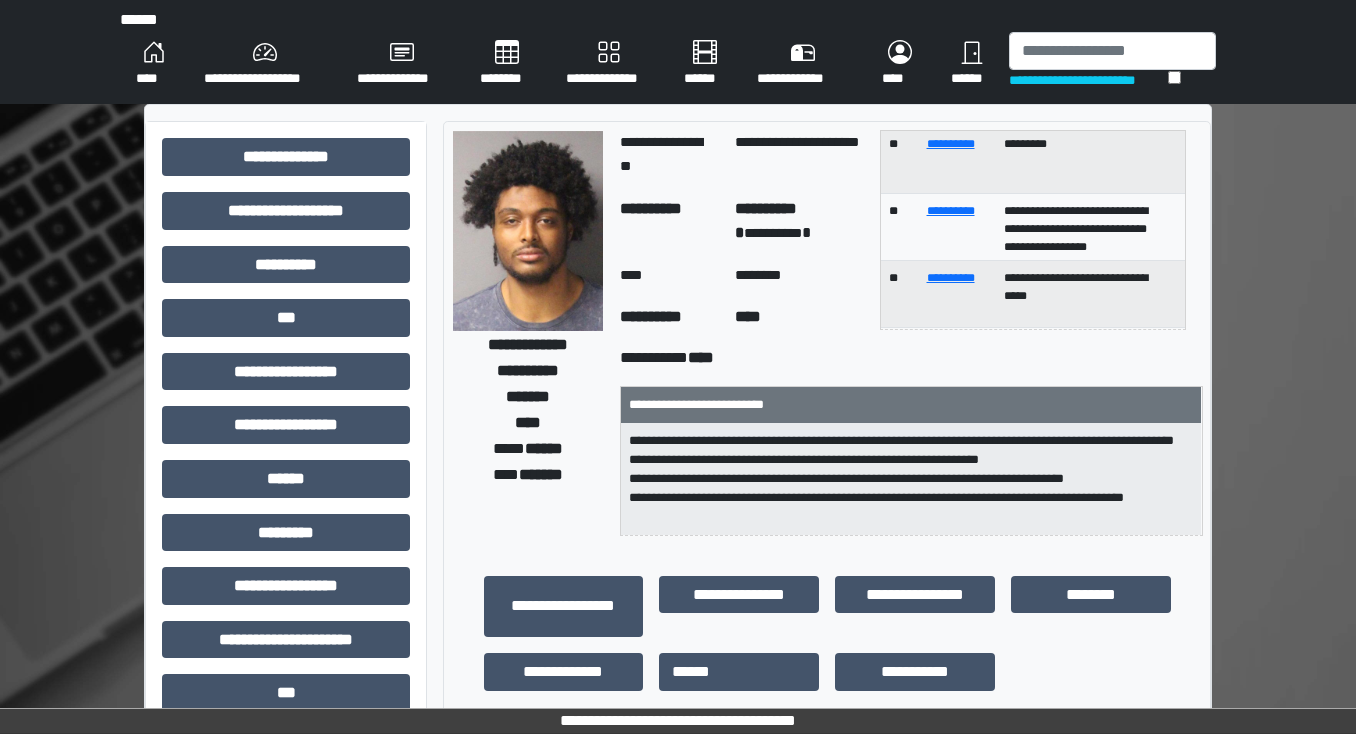 scroll, scrollTop: 252, scrollLeft: 0, axis: vertical 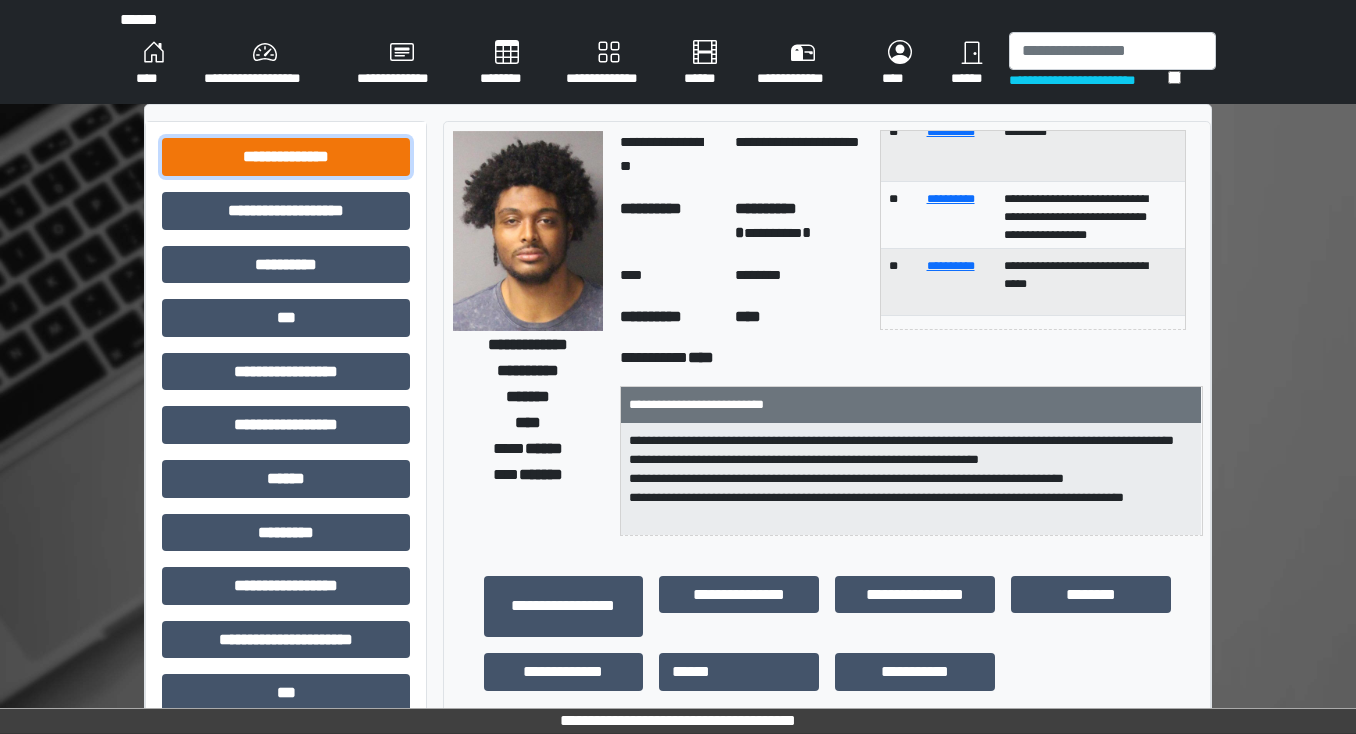 click on "**********" at bounding box center [286, 157] 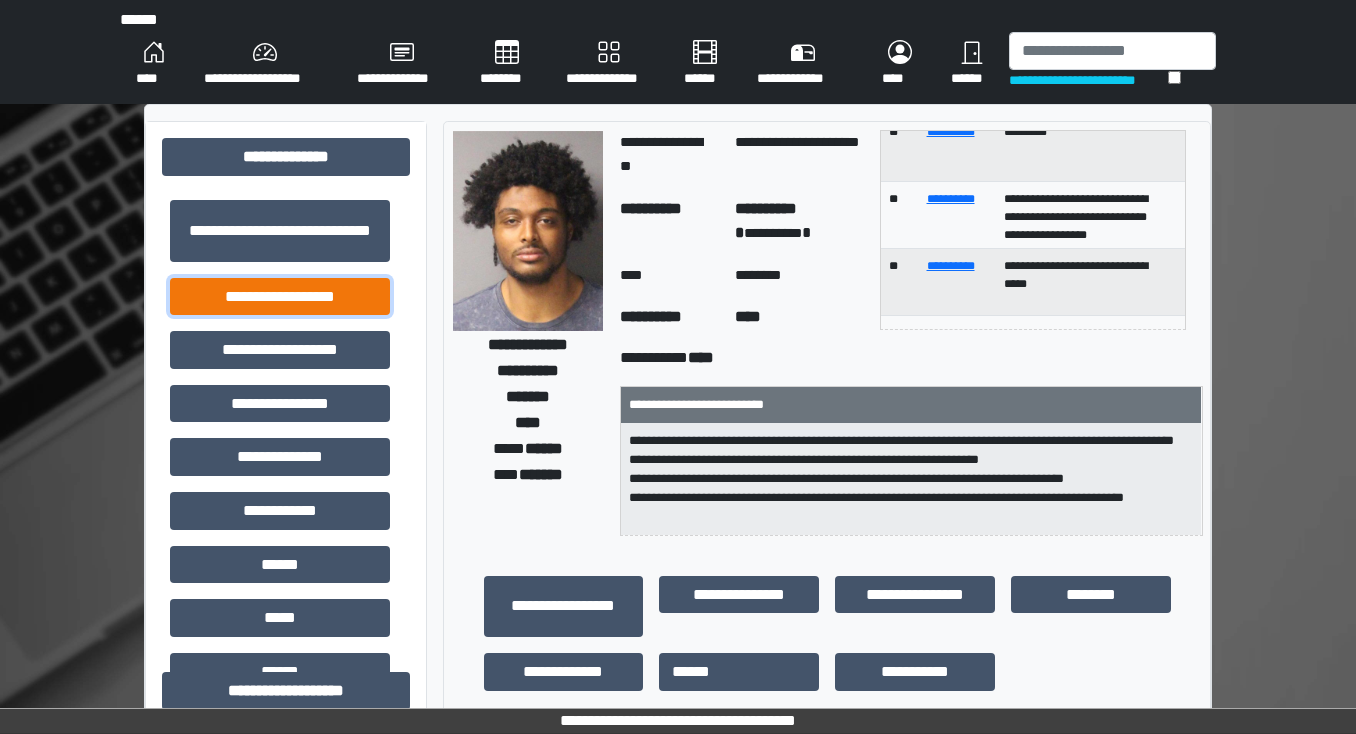 click on "**********" at bounding box center [280, 297] 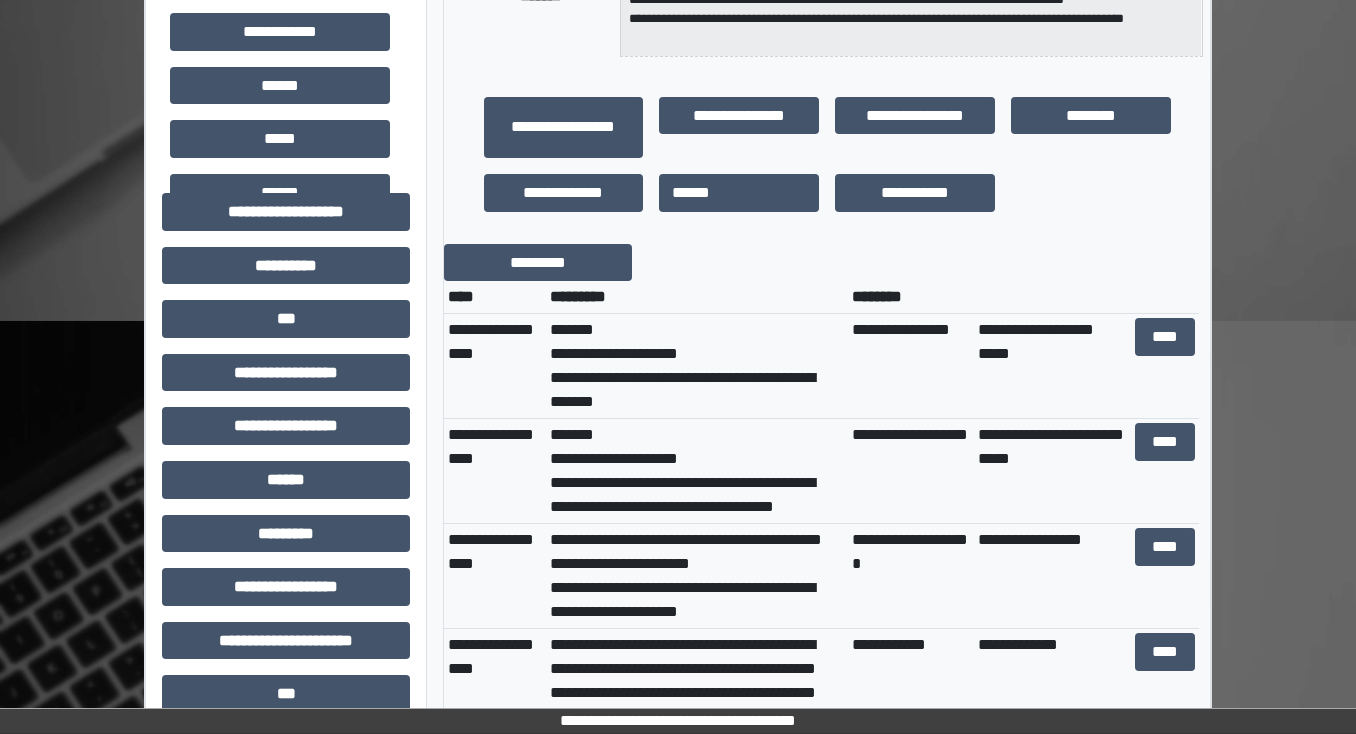 scroll, scrollTop: 480, scrollLeft: 0, axis: vertical 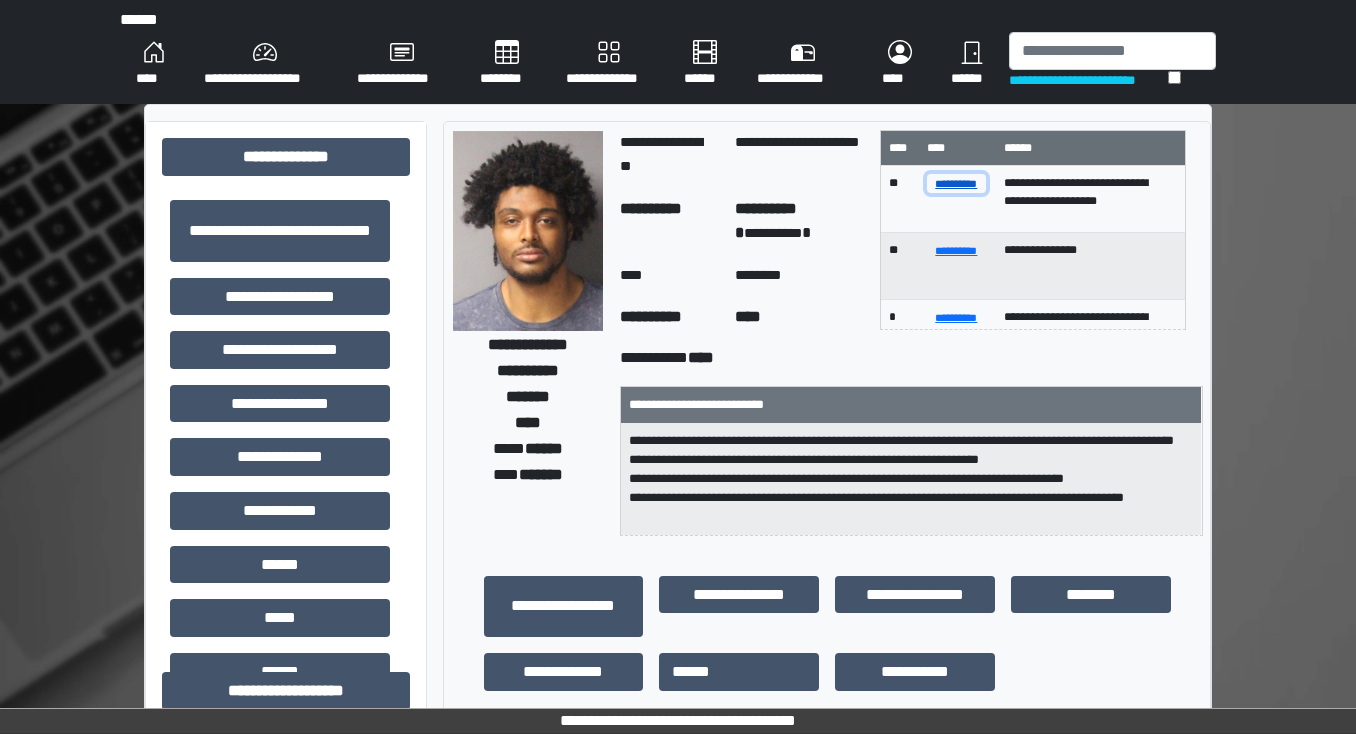 click on "**********" at bounding box center [957, 183] 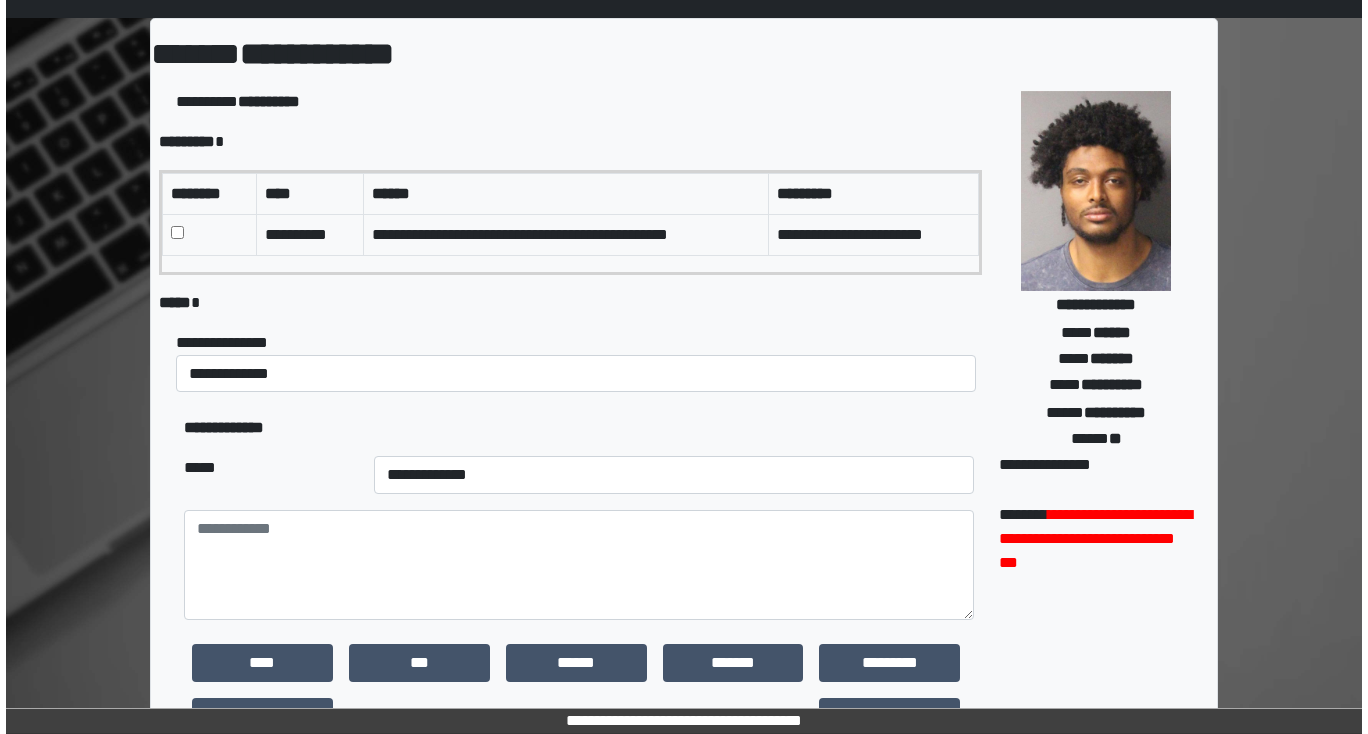 scroll, scrollTop: 0, scrollLeft: 0, axis: both 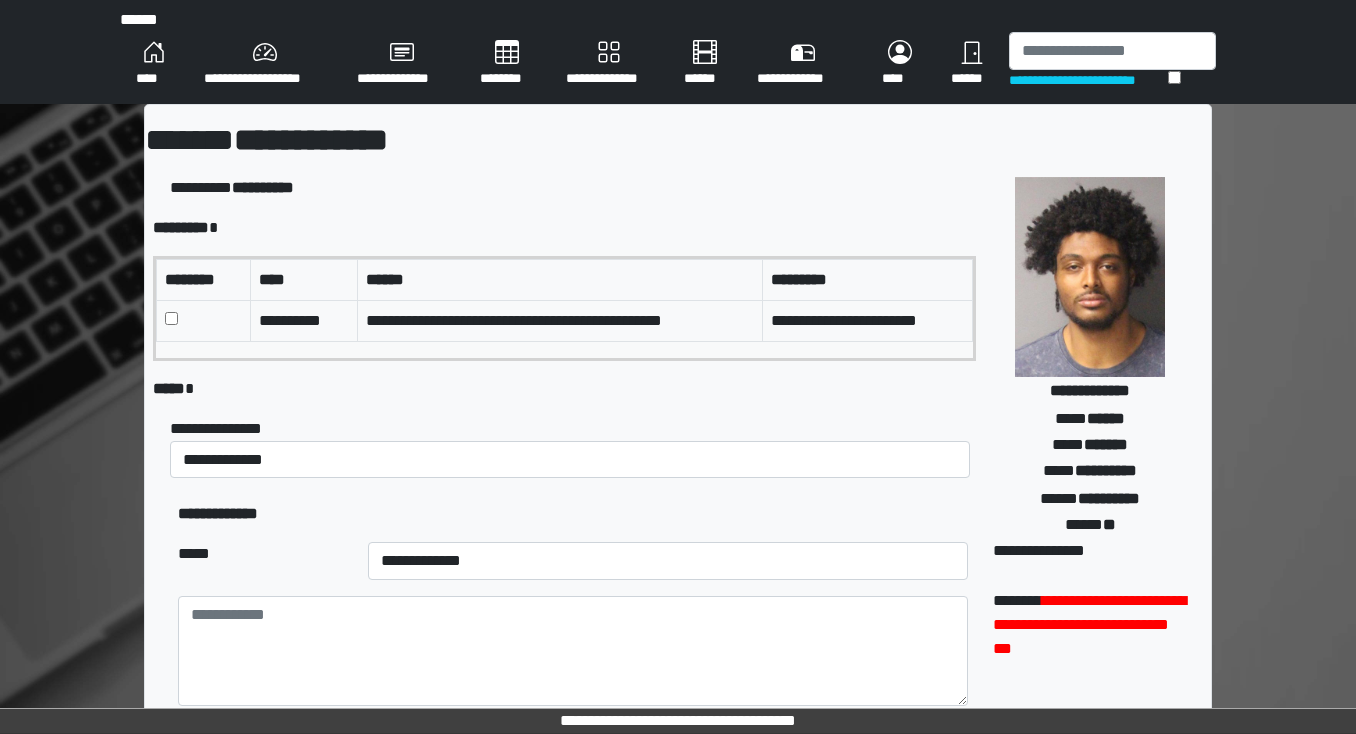 click on "********" at bounding box center [507, 64] 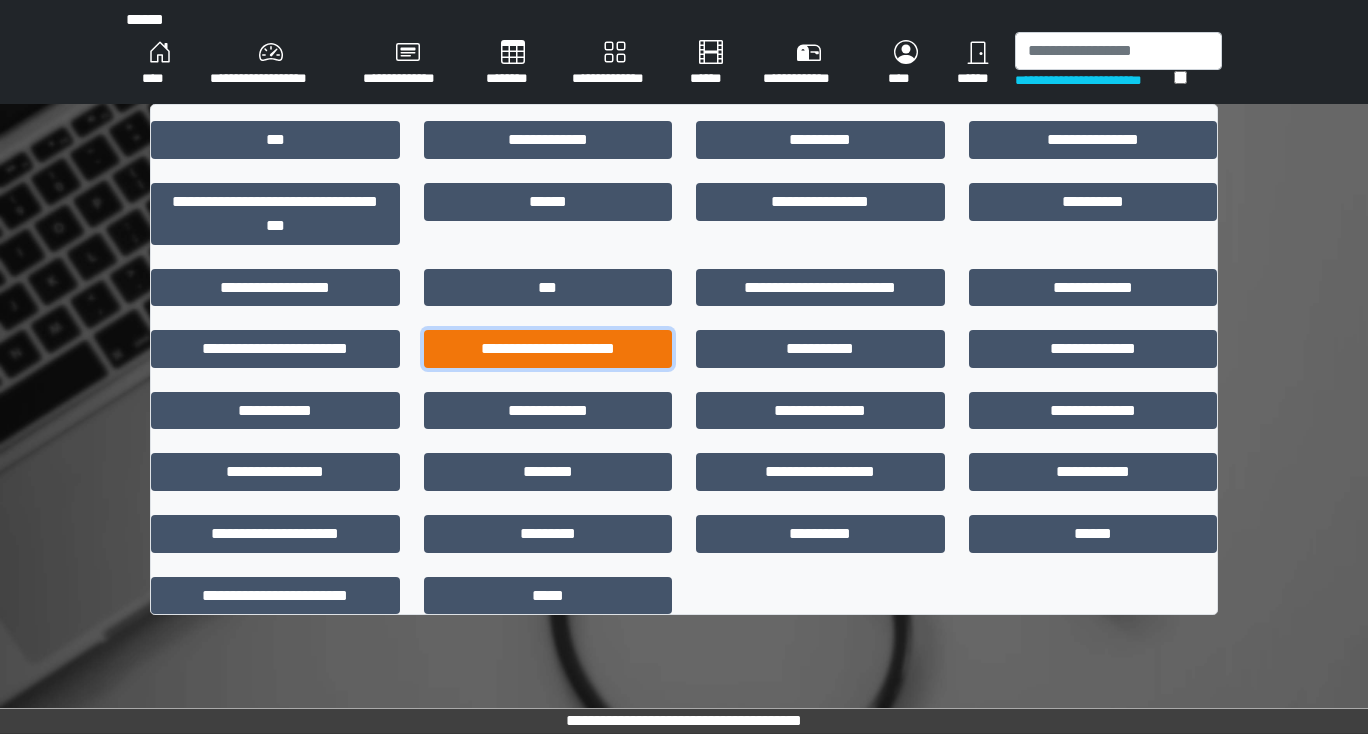 click on "**********" at bounding box center (548, 349) 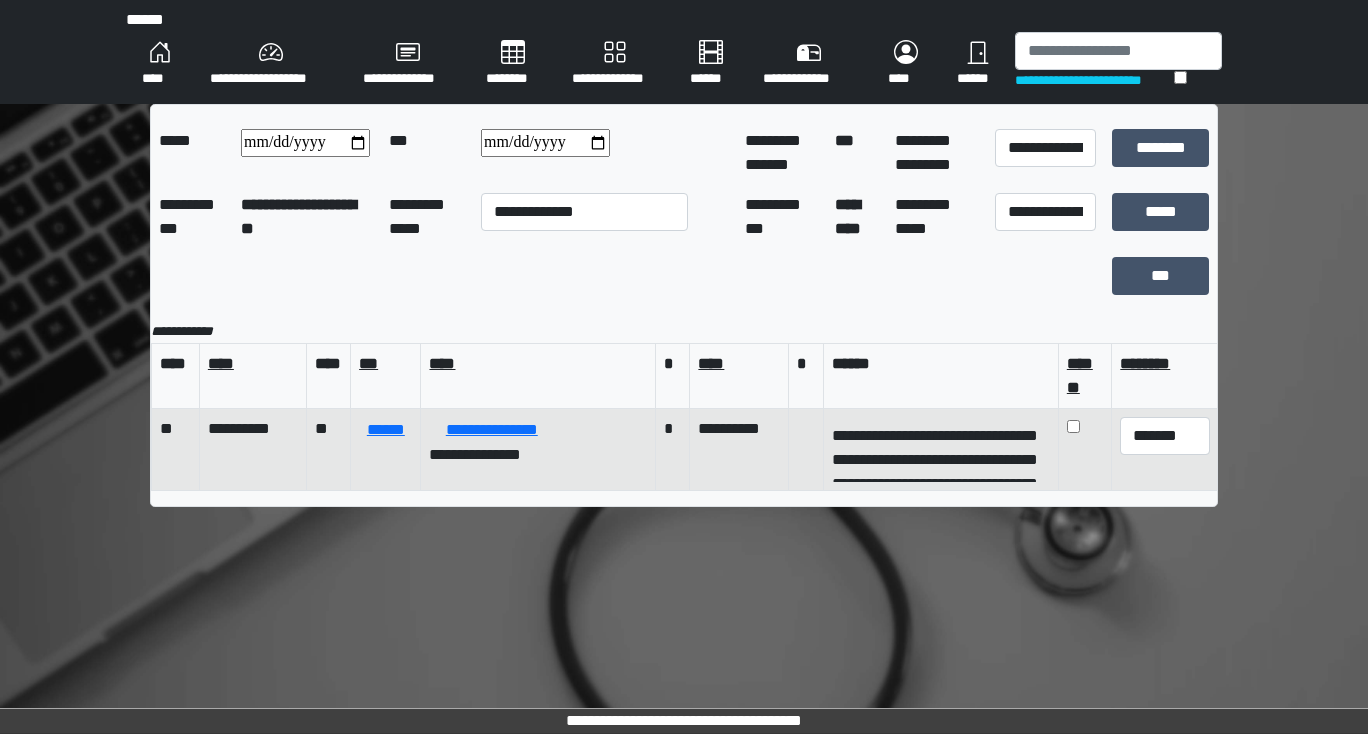 scroll, scrollTop: 32, scrollLeft: 0, axis: vertical 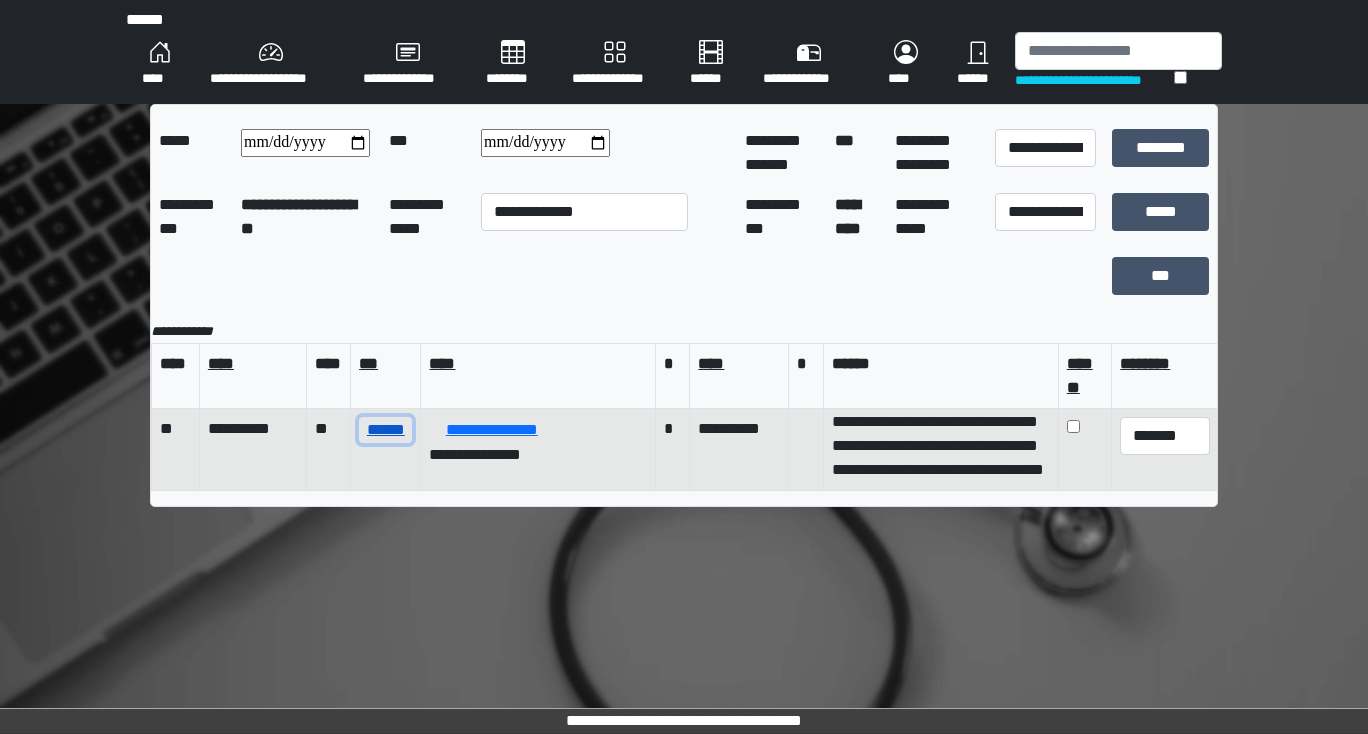 click on "******" at bounding box center (385, 430) 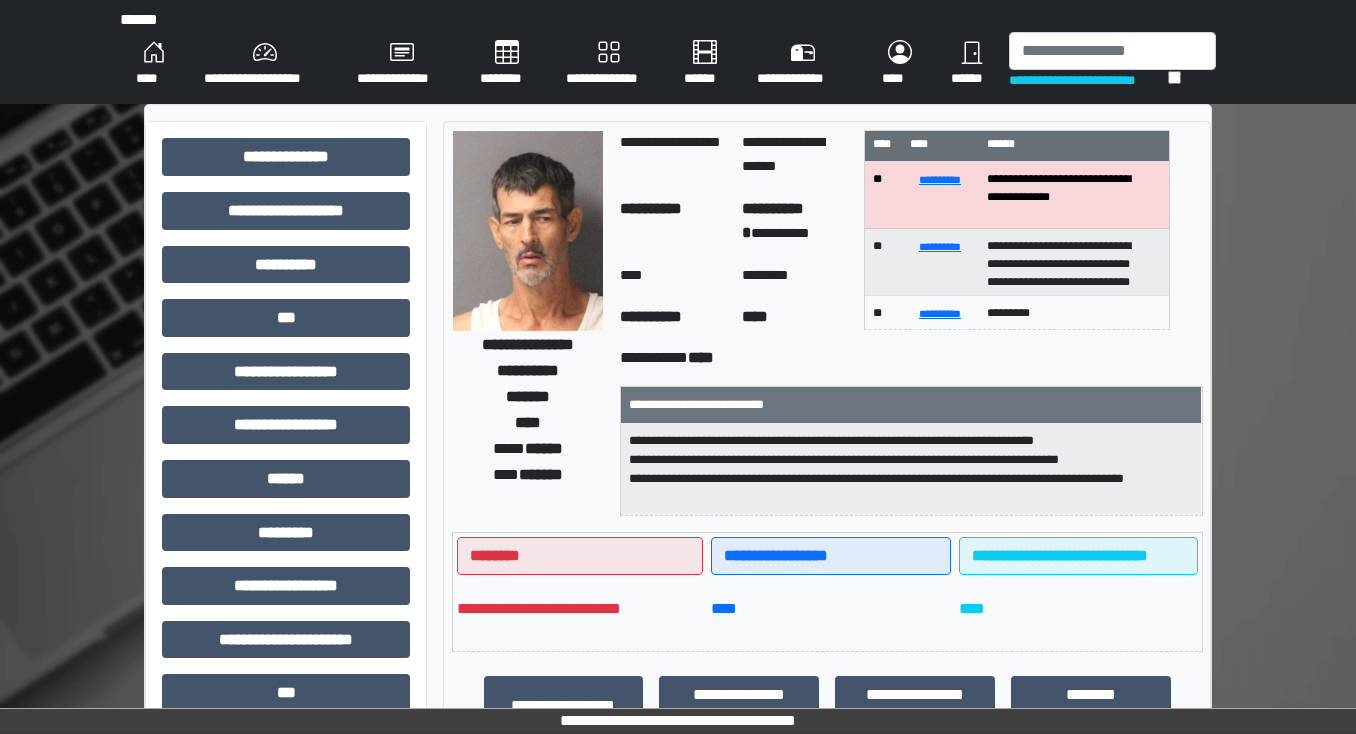 scroll, scrollTop: 0, scrollLeft: 0, axis: both 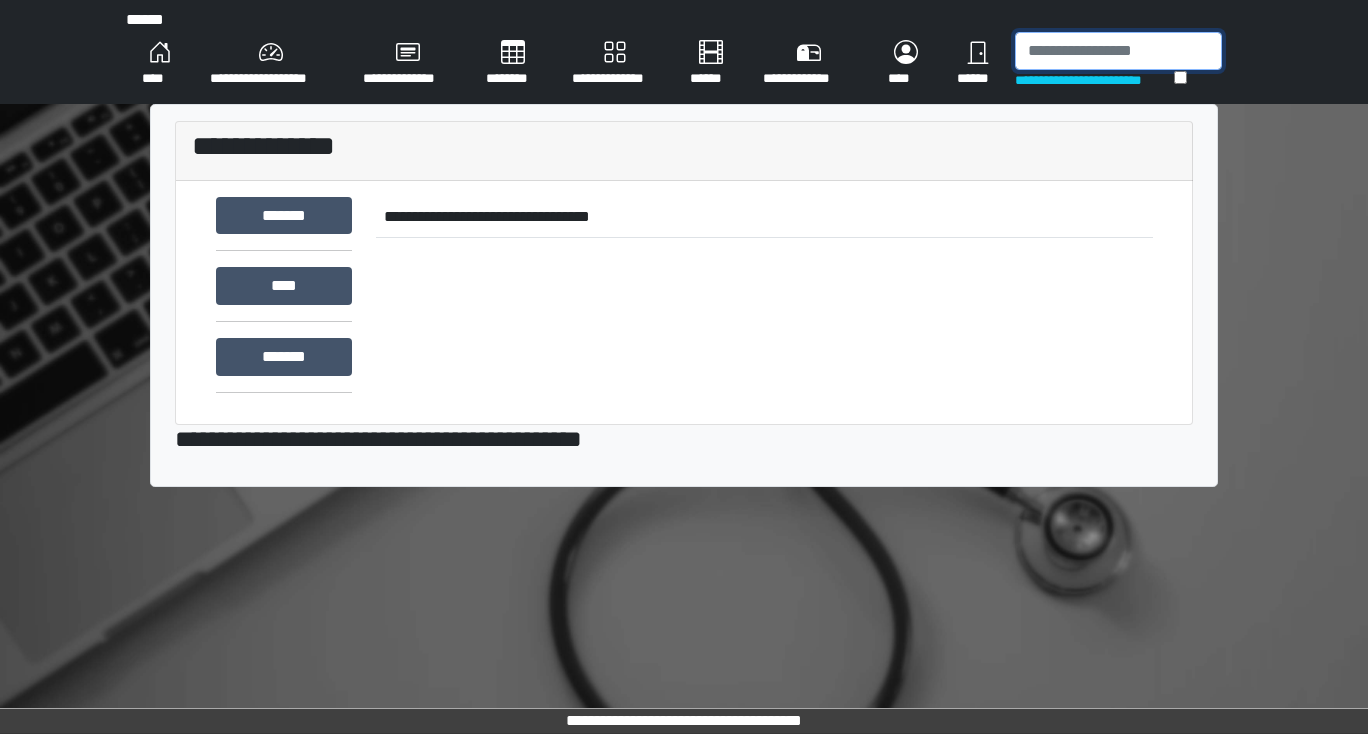 click at bounding box center (1118, 51) 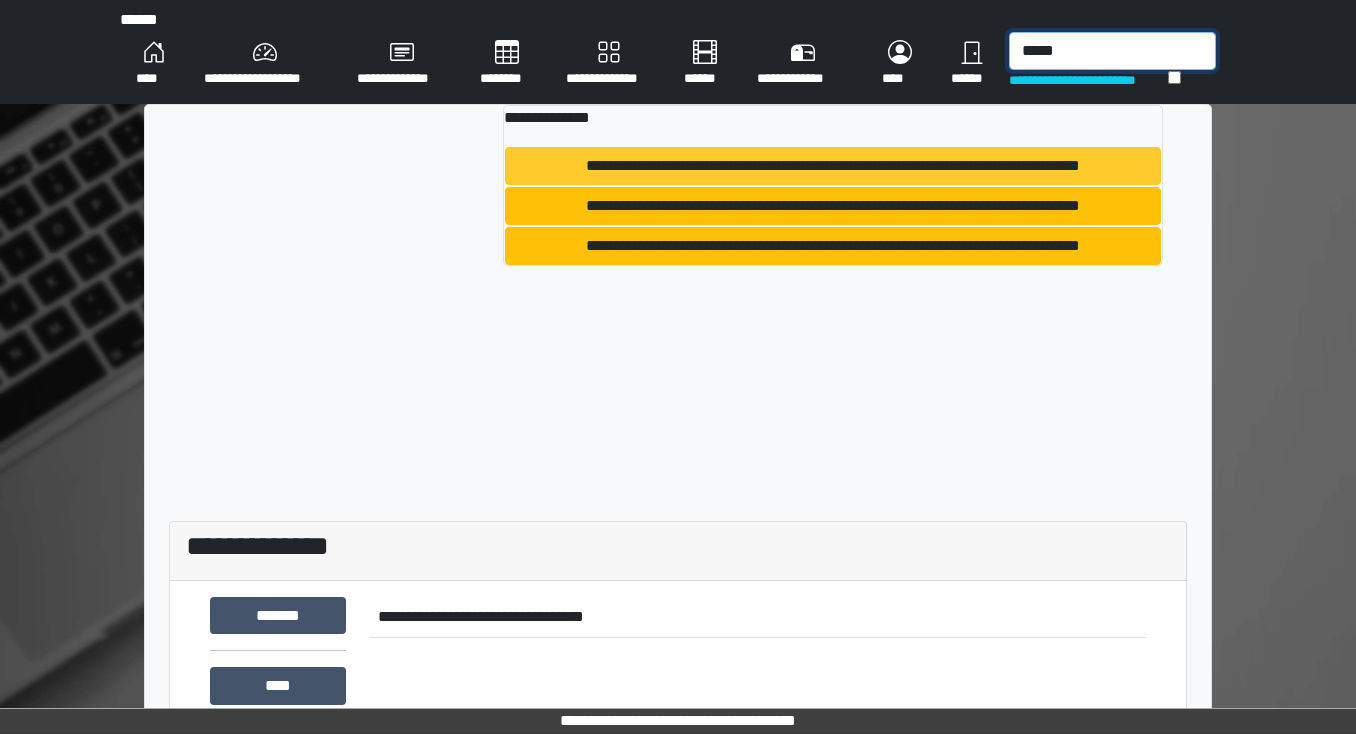 type on "*****" 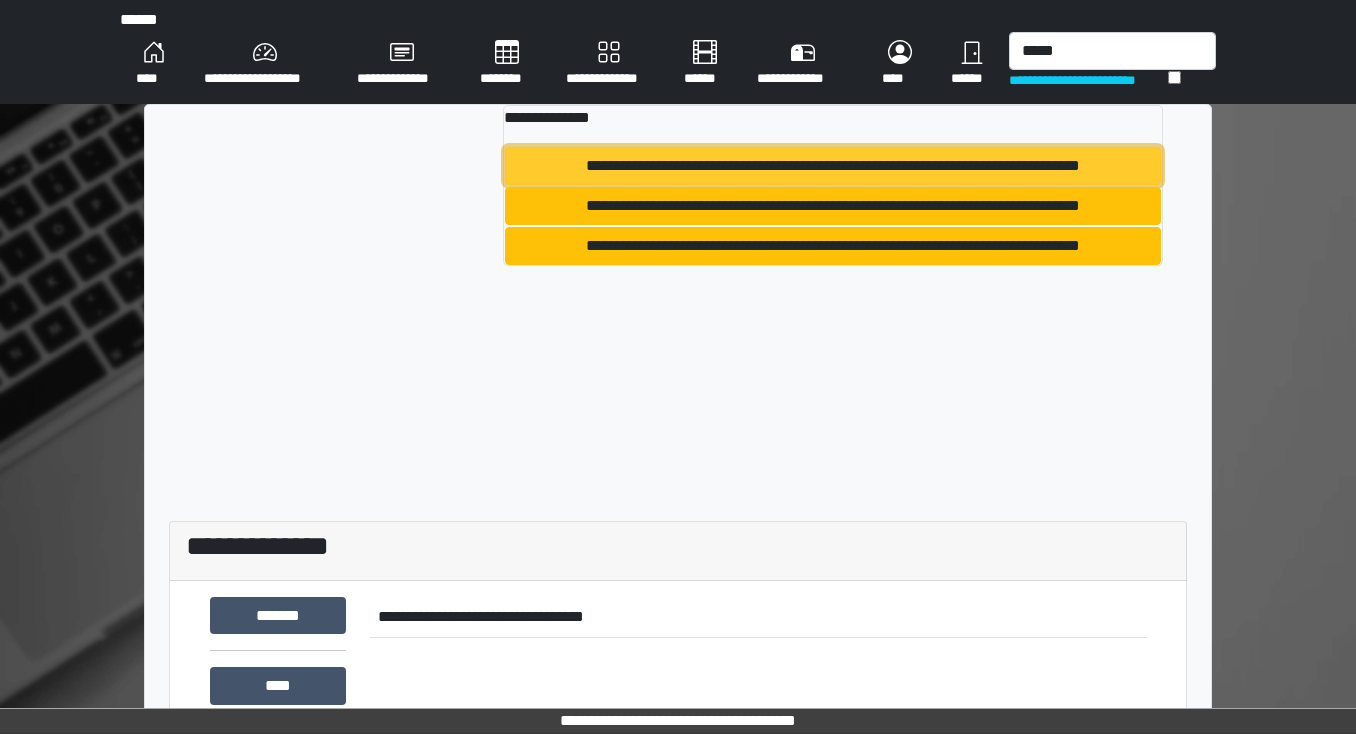 click on "**********" at bounding box center [833, 166] 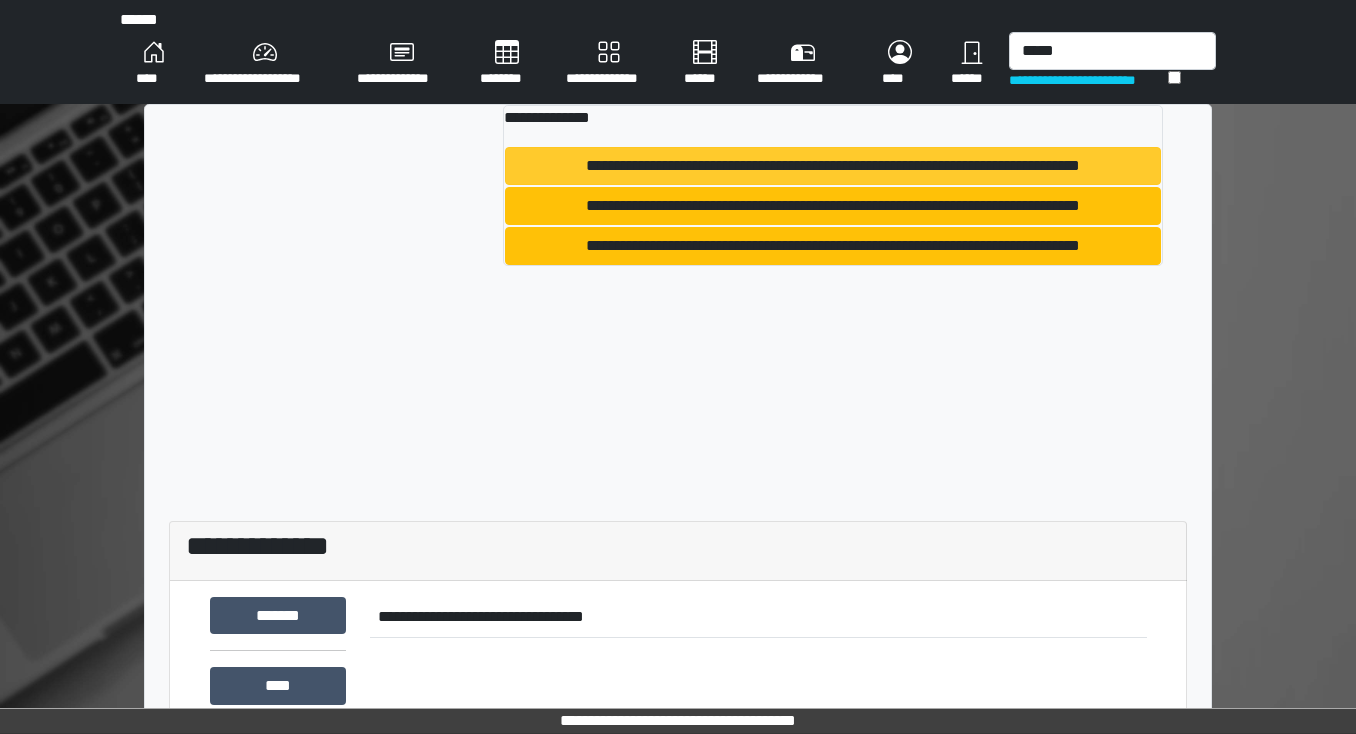 type 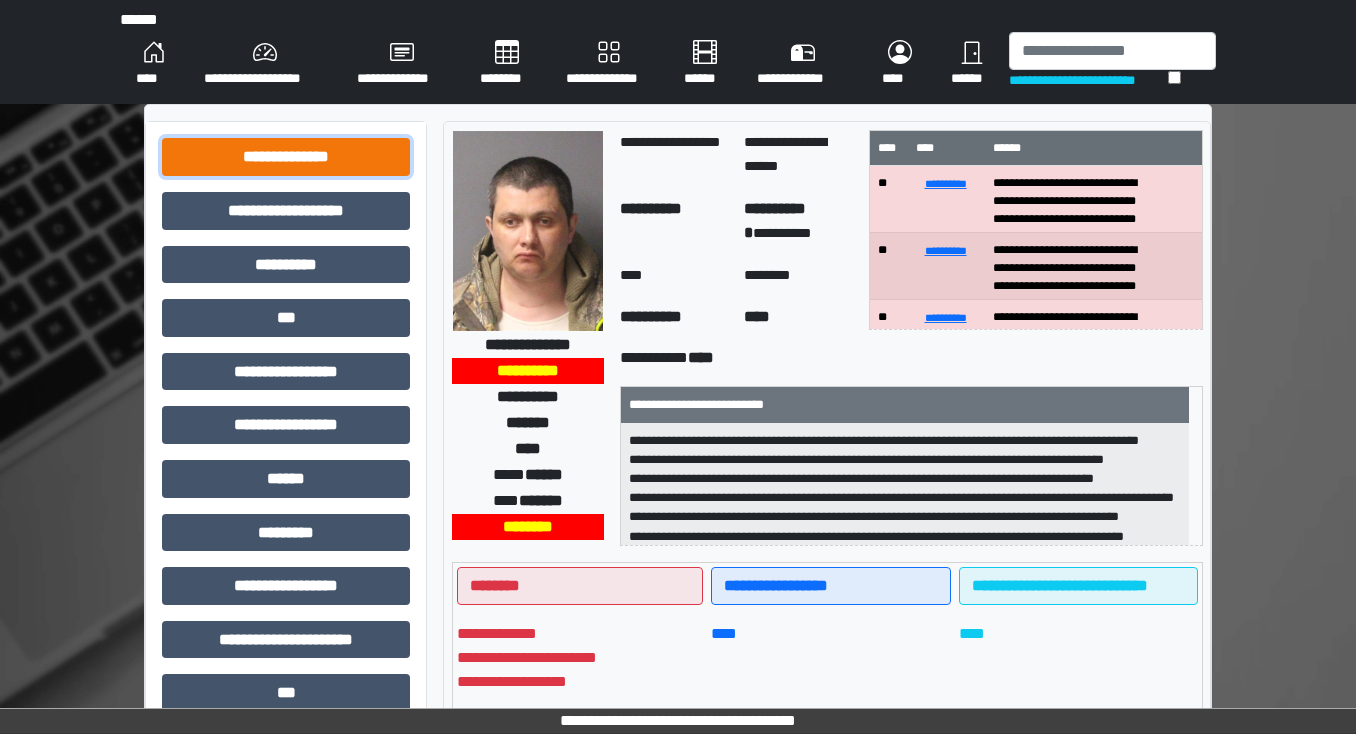 click on "**********" at bounding box center [286, 157] 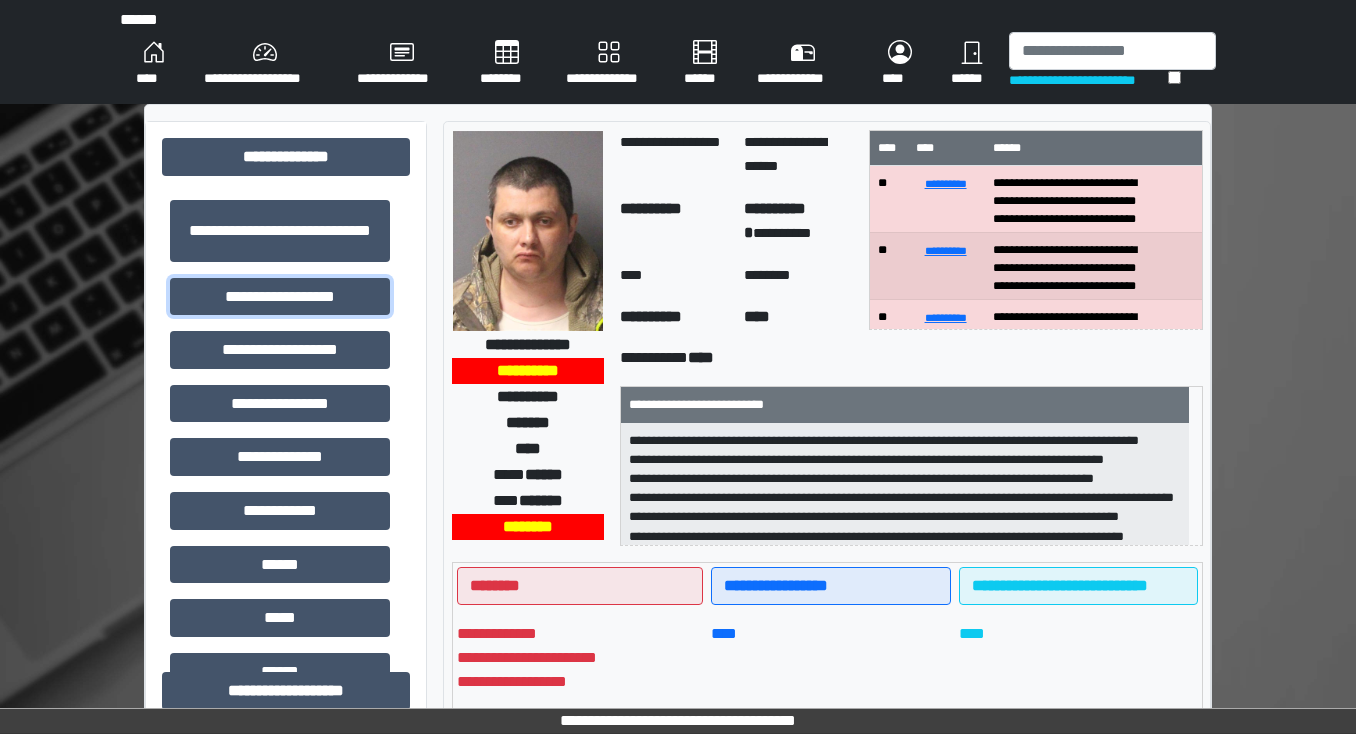 drag, startPoint x: 292, startPoint y: 296, endPoint x: 538, endPoint y: 249, distance: 250.4496 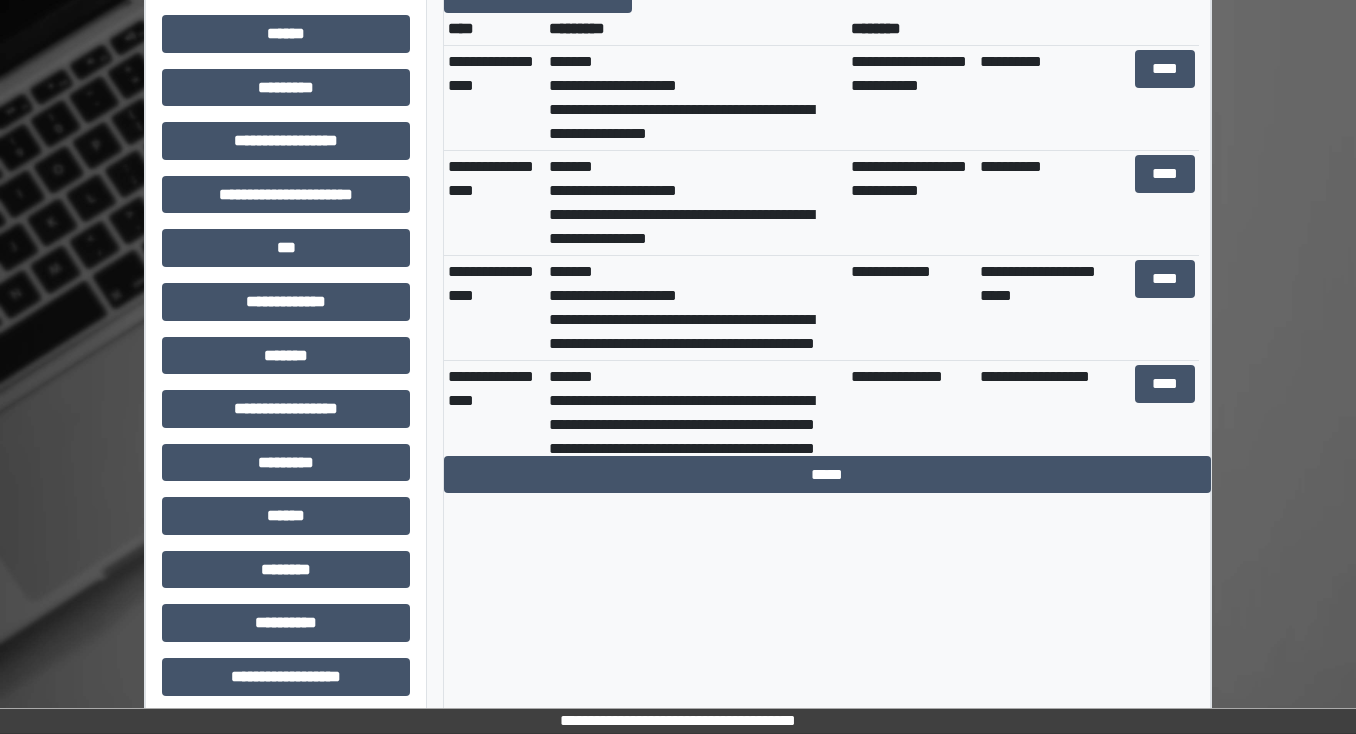 scroll, scrollTop: 936, scrollLeft: 0, axis: vertical 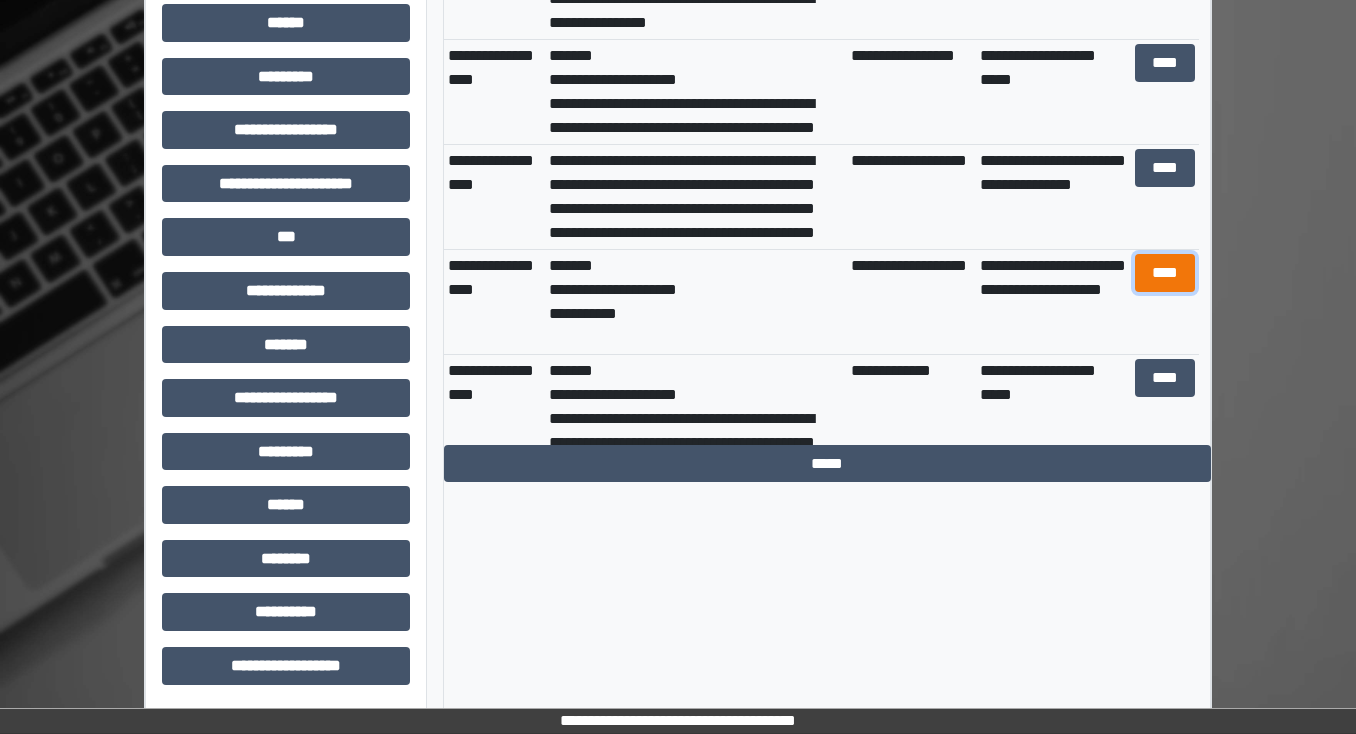 click on "****" at bounding box center [1164, 273] 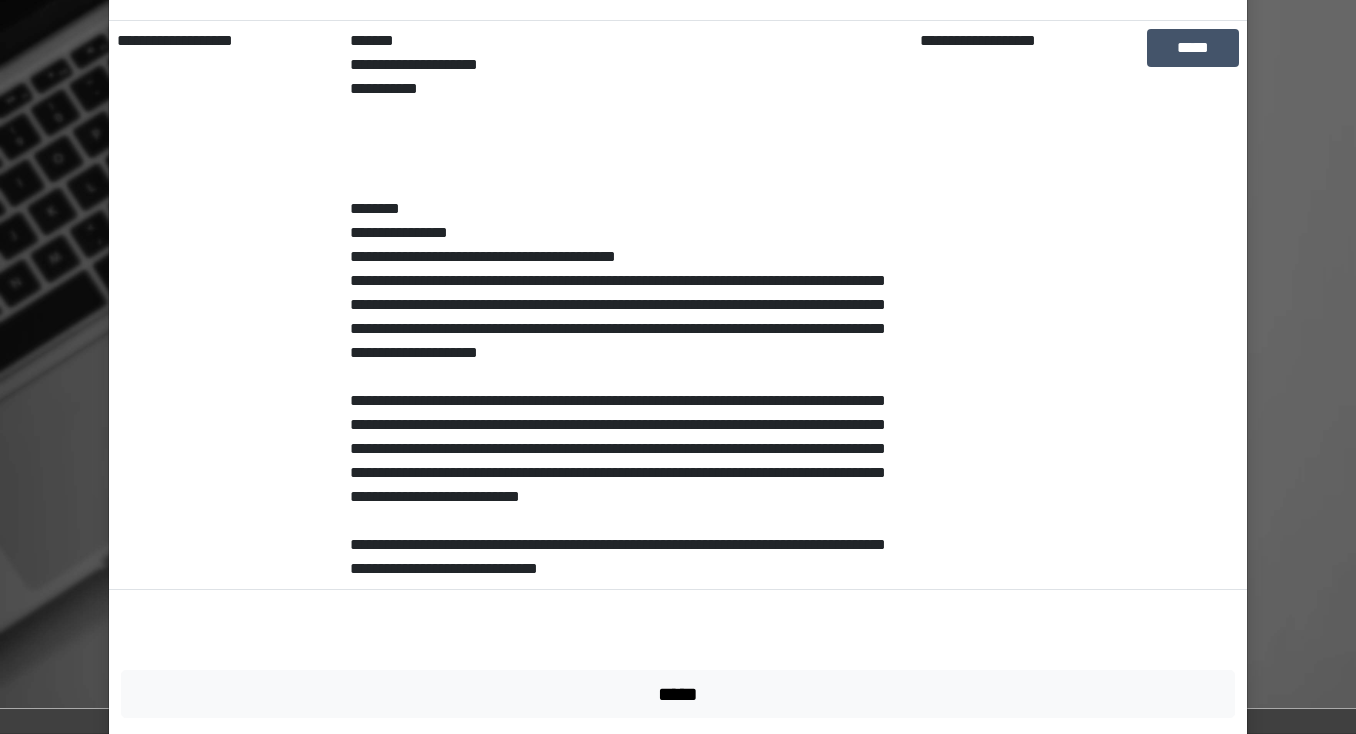 scroll, scrollTop: 400, scrollLeft: 0, axis: vertical 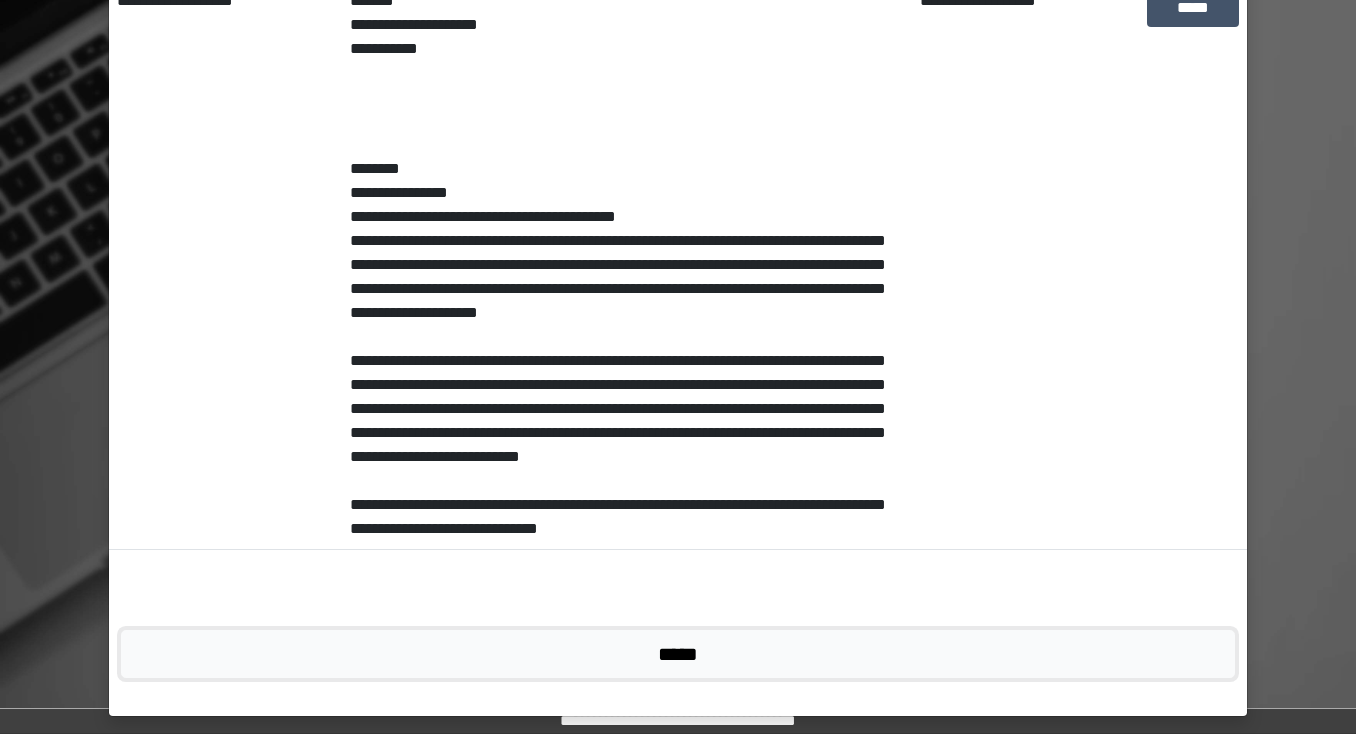 click on "*****" at bounding box center (678, 654) 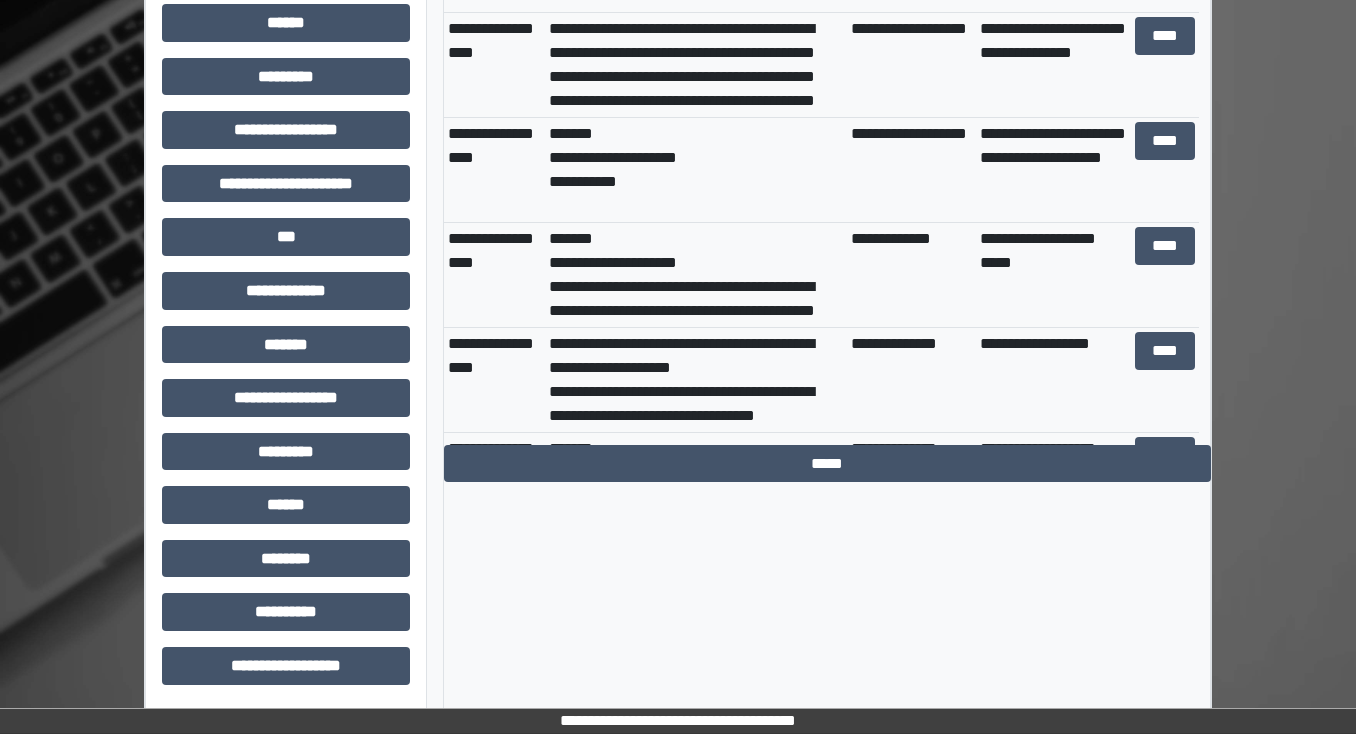 scroll, scrollTop: 1520, scrollLeft: 0, axis: vertical 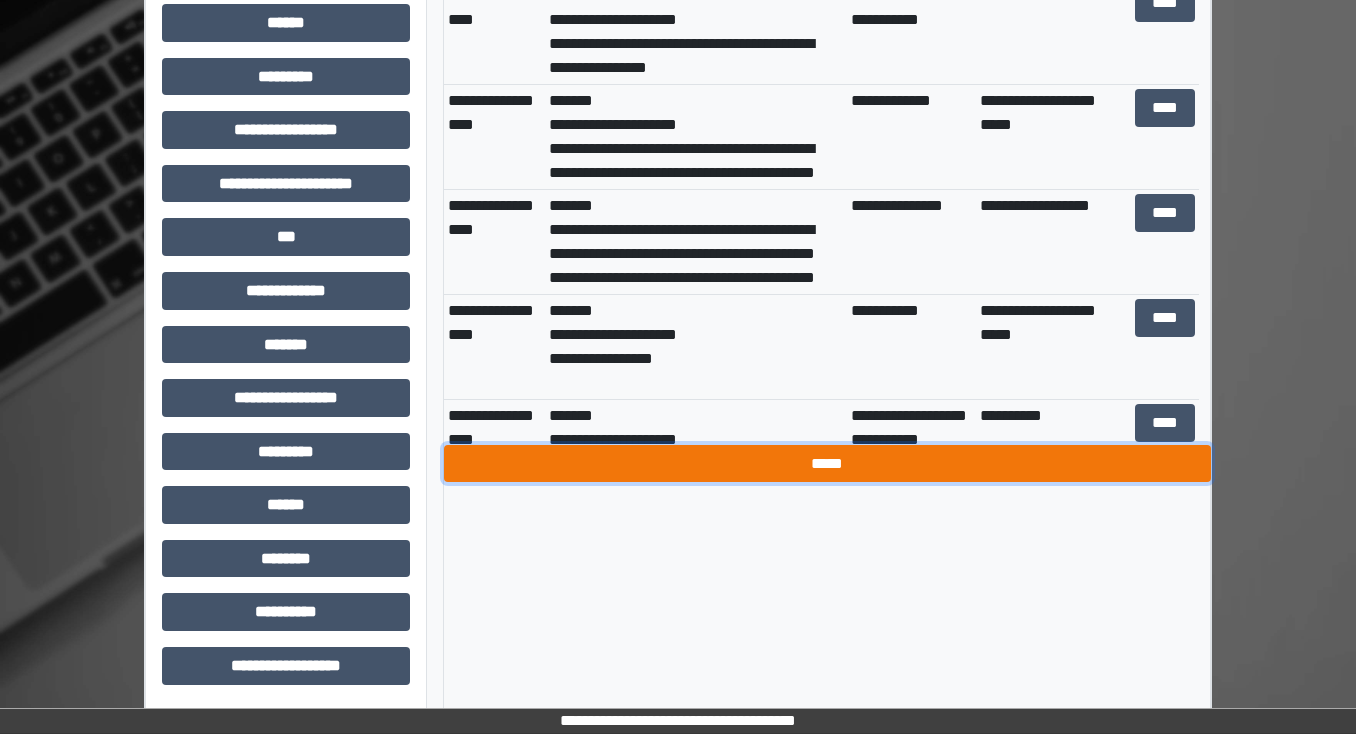 click on "*****" at bounding box center [827, 464] 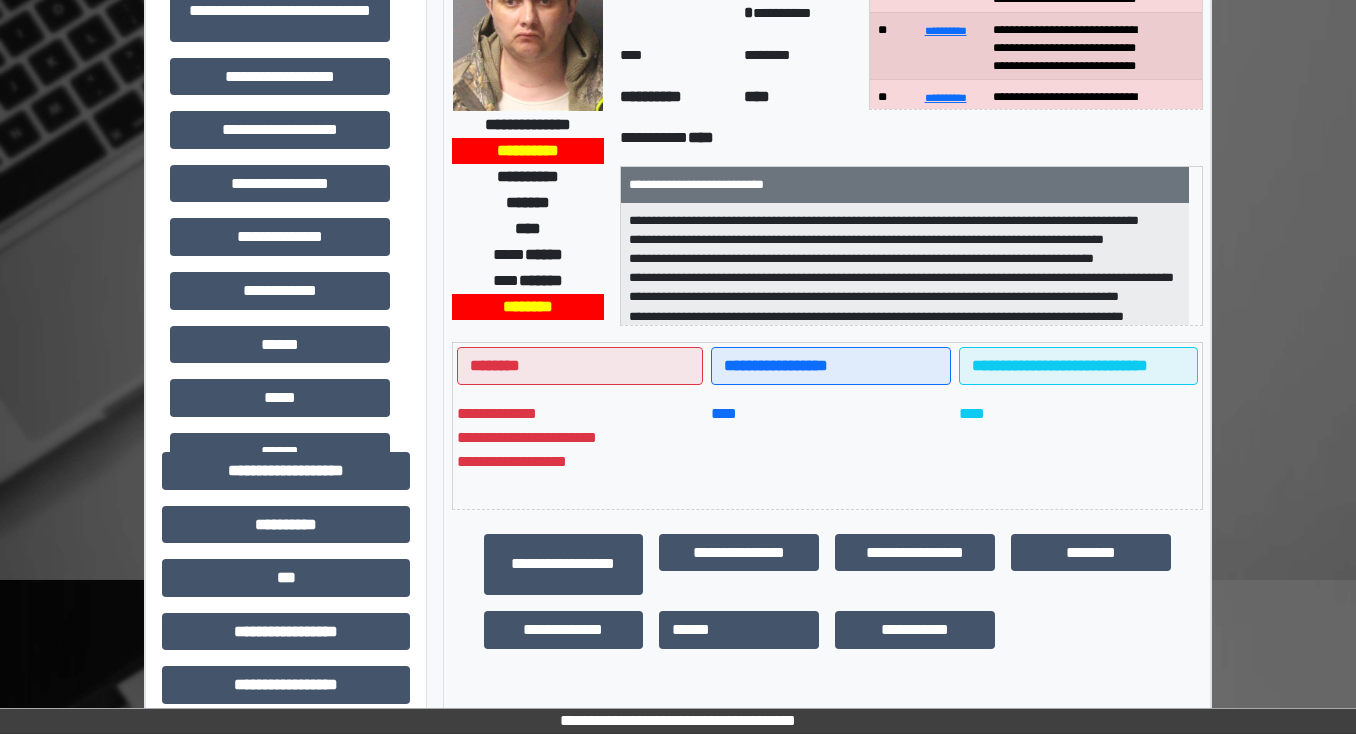 scroll, scrollTop: 56, scrollLeft: 0, axis: vertical 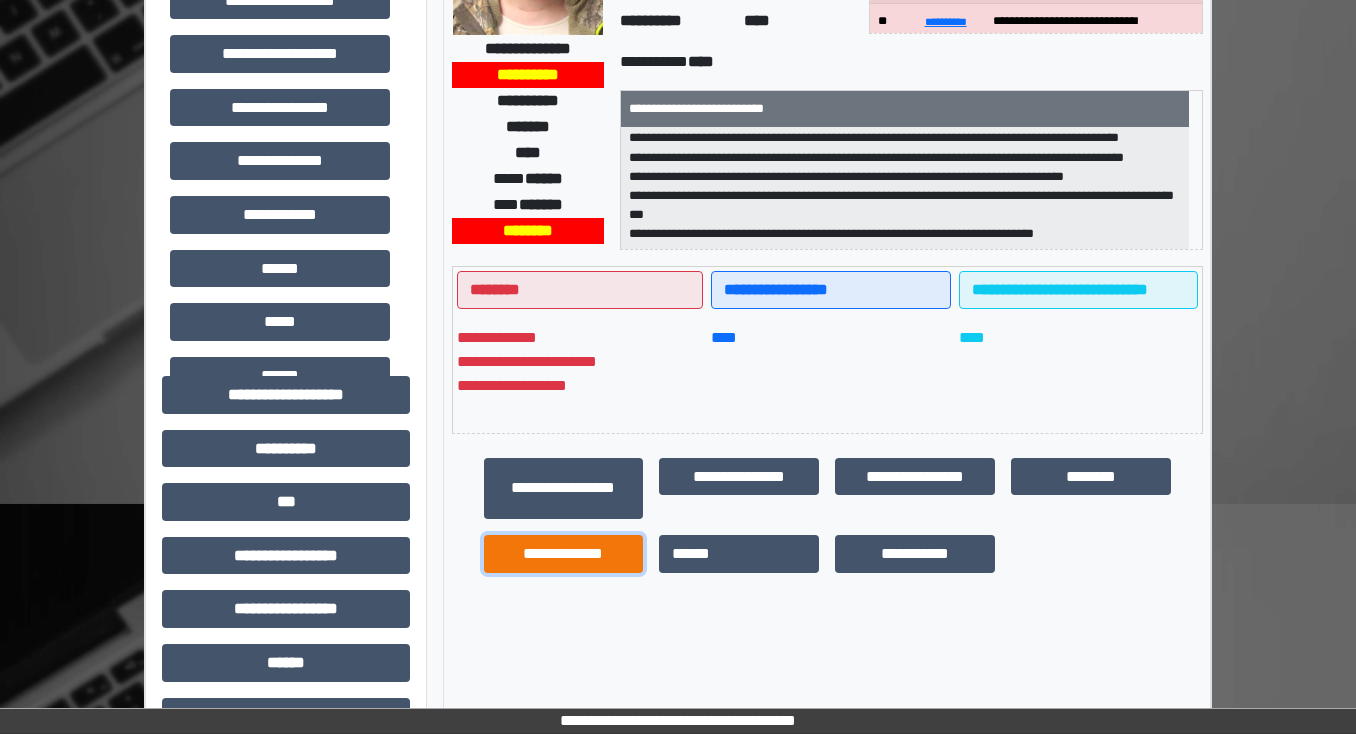 click on "**********" at bounding box center [564, 554] 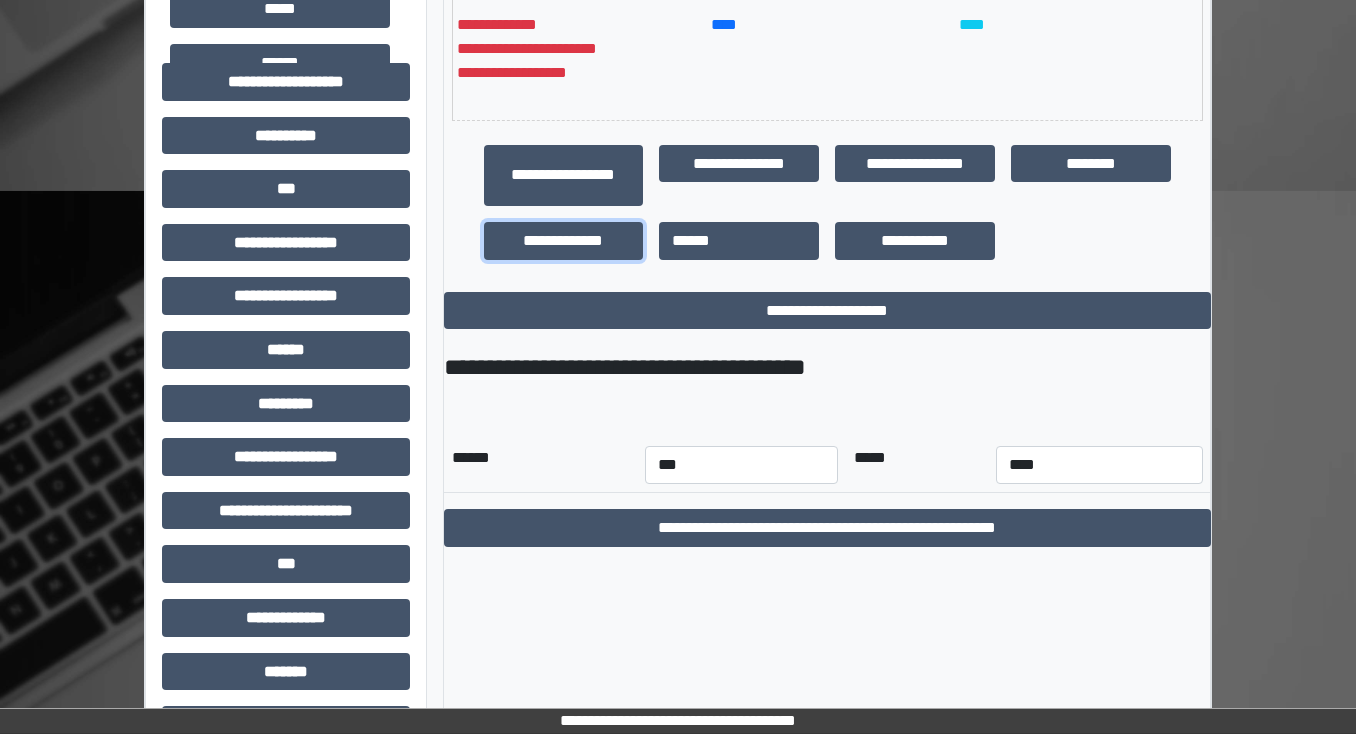 scroll, scrollTop: 616, scrollLeft: 0, axis: vertical 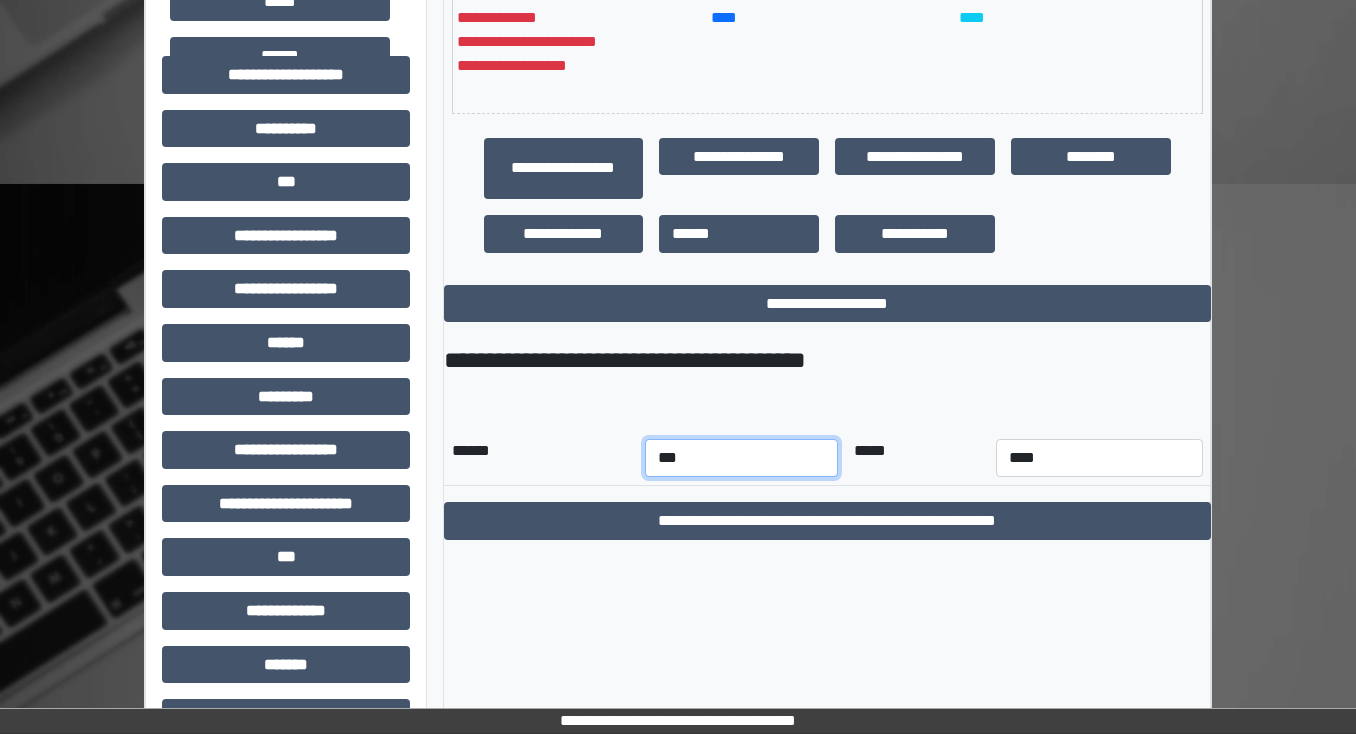 click on "***
***
***
***
***
***
***
***
***
***
***
***" at bounding box center [741, 458] 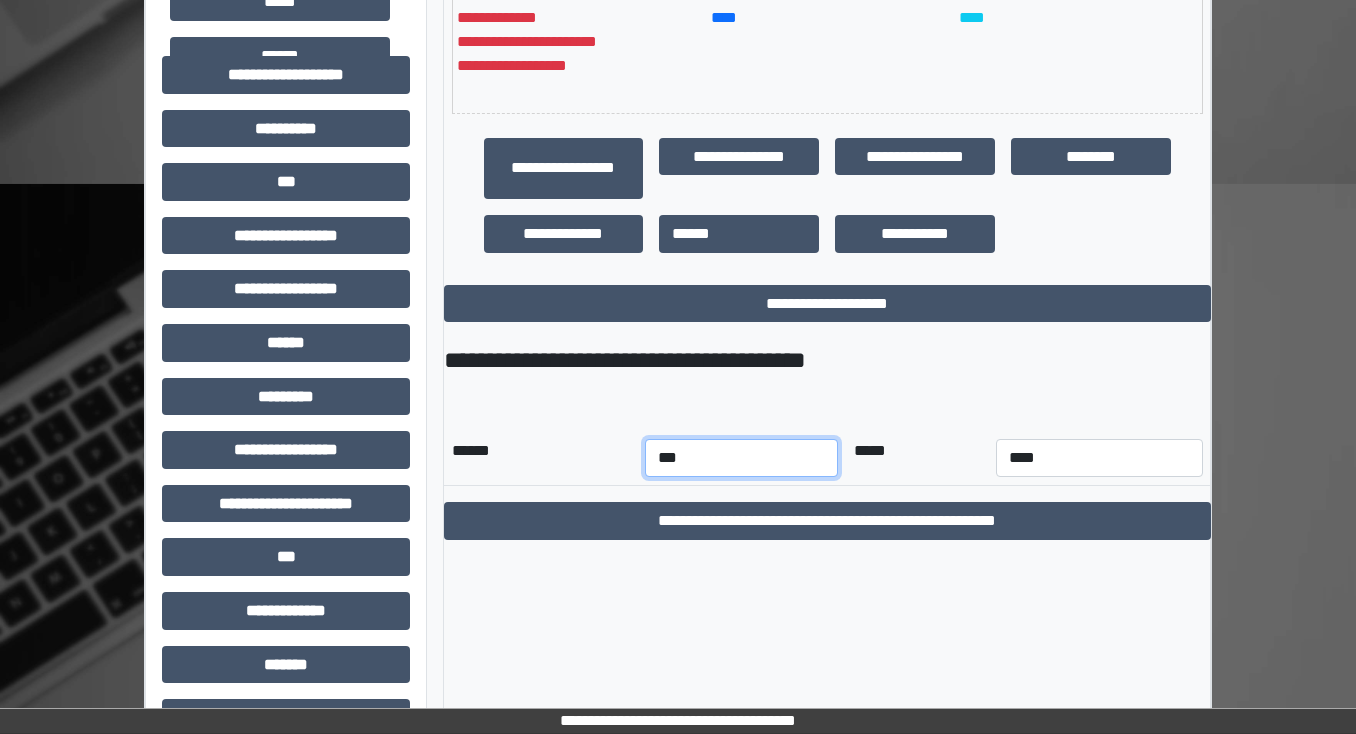 click on "***
***
***
***
***
***
***
***
***
***
***
***" at bounding box center [741, 458] 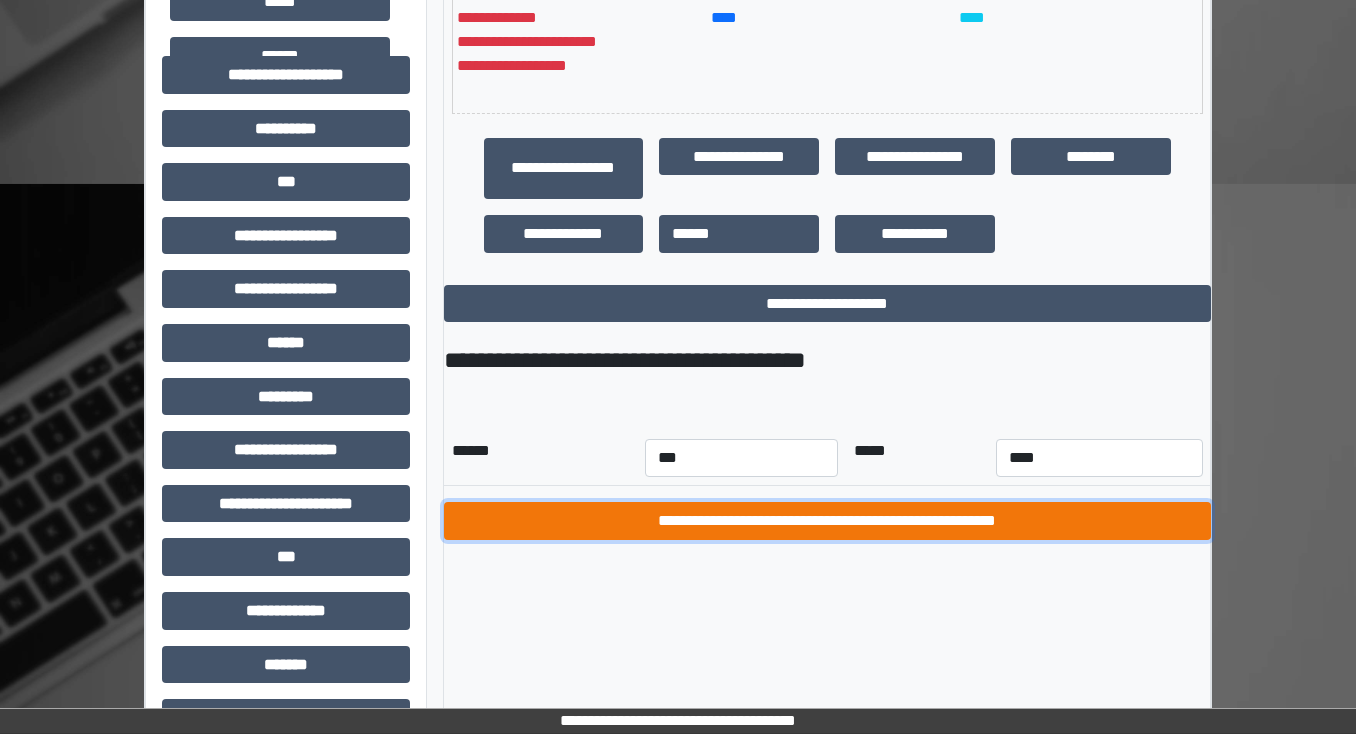 click on "**********" at bounding box center (827, 521) 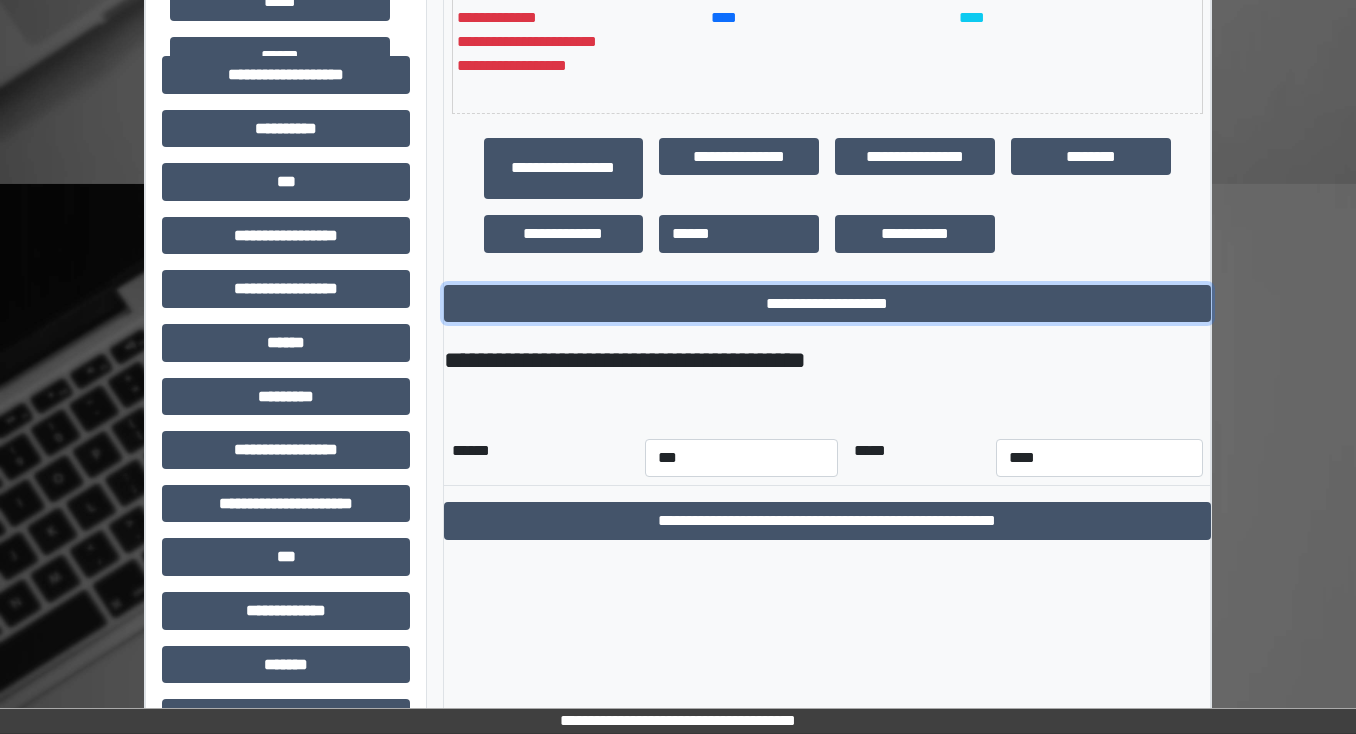 click on "**********" at bounding box center [827, 304] 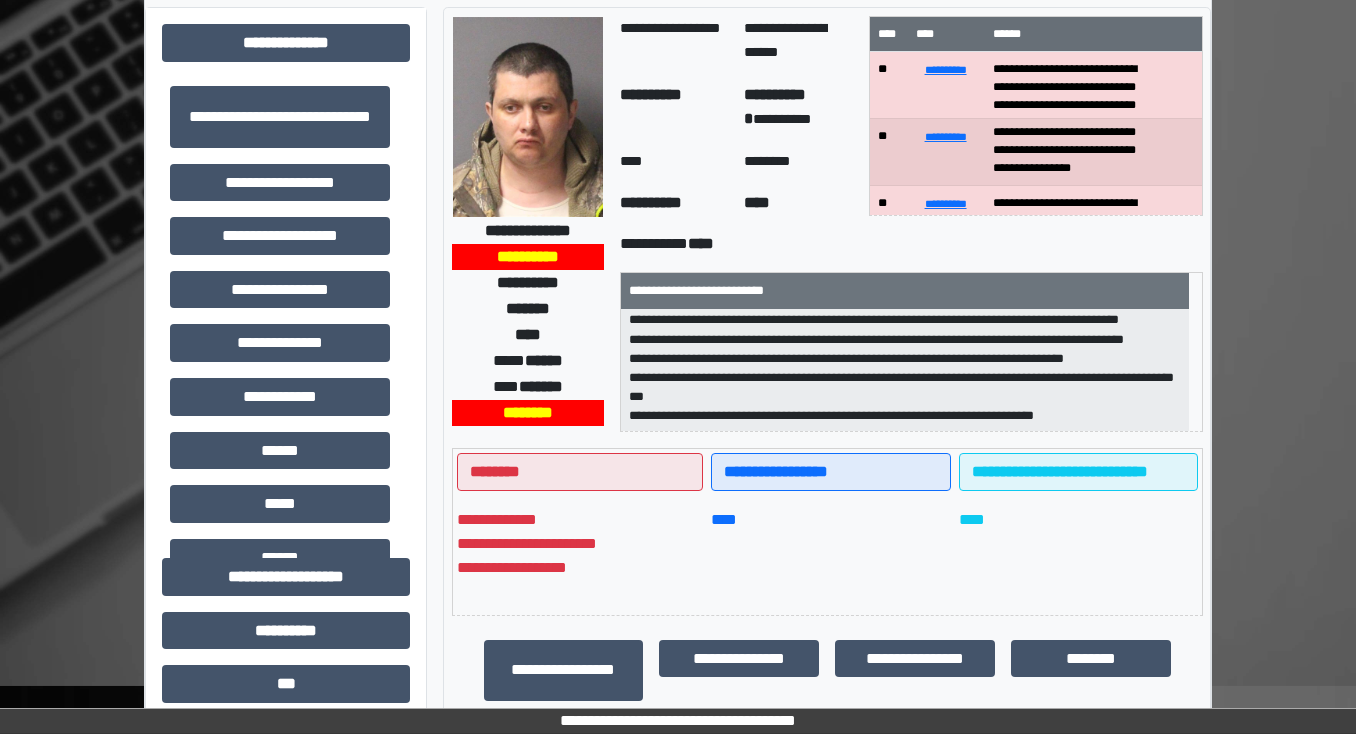 scroll, scrollTop: 0, scrollLeft: 0, axis: both 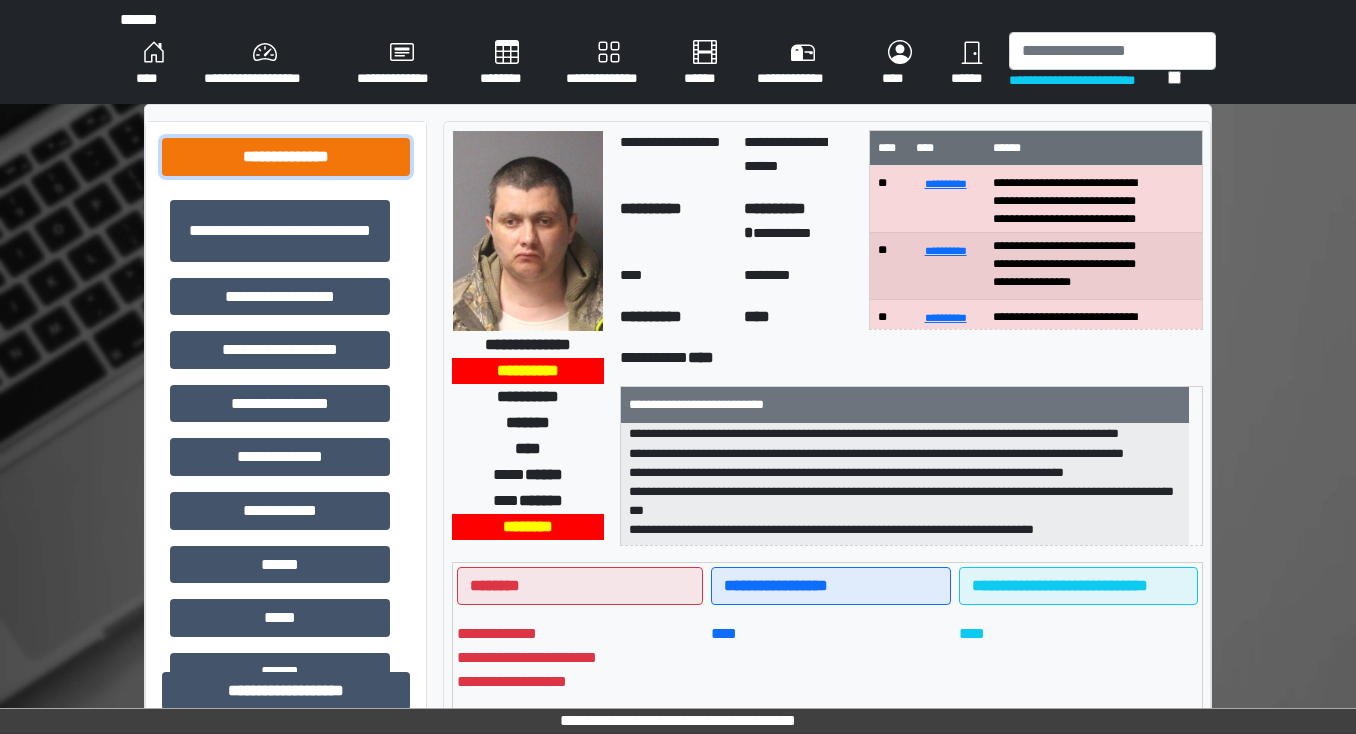 click on "**********" at bounding box center (286, 157) 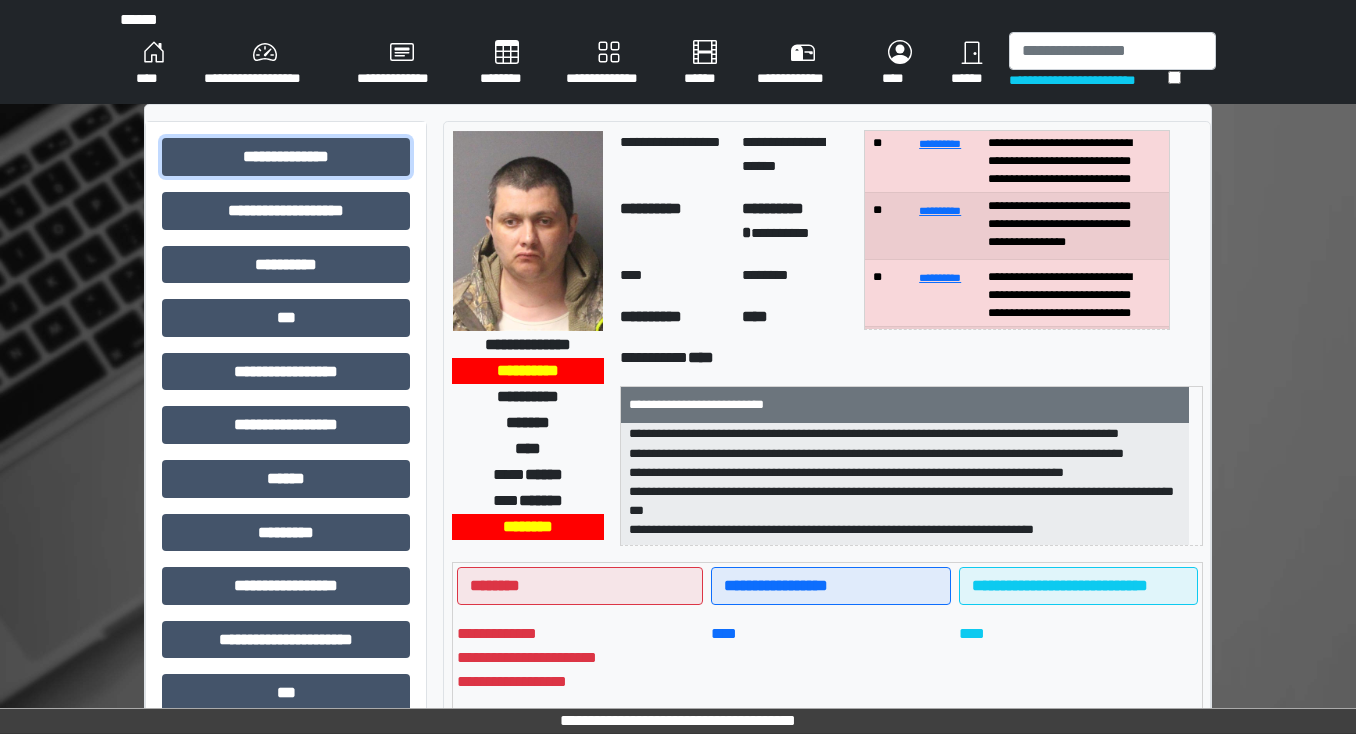 scroll, scrollTop: 80, scrollLeft: 0, axis: vertical 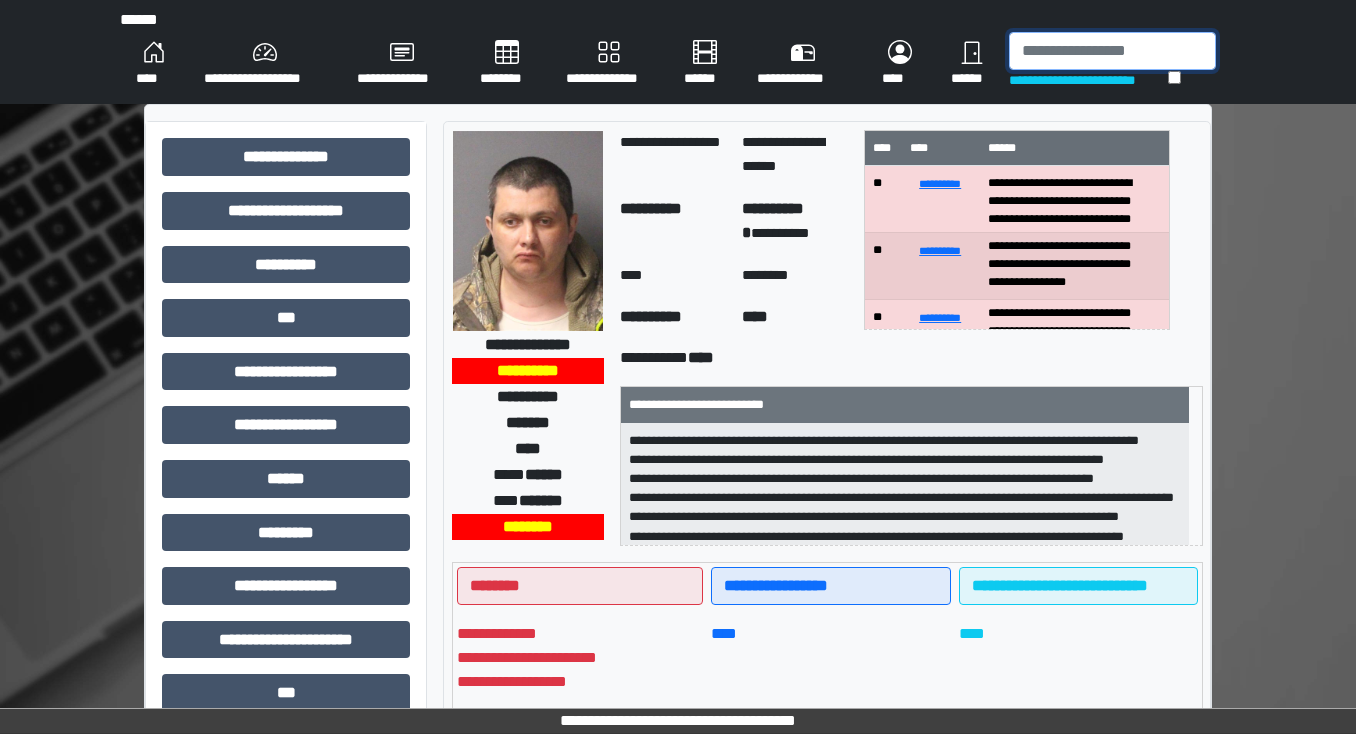 click at bounding box center [1112, 51] 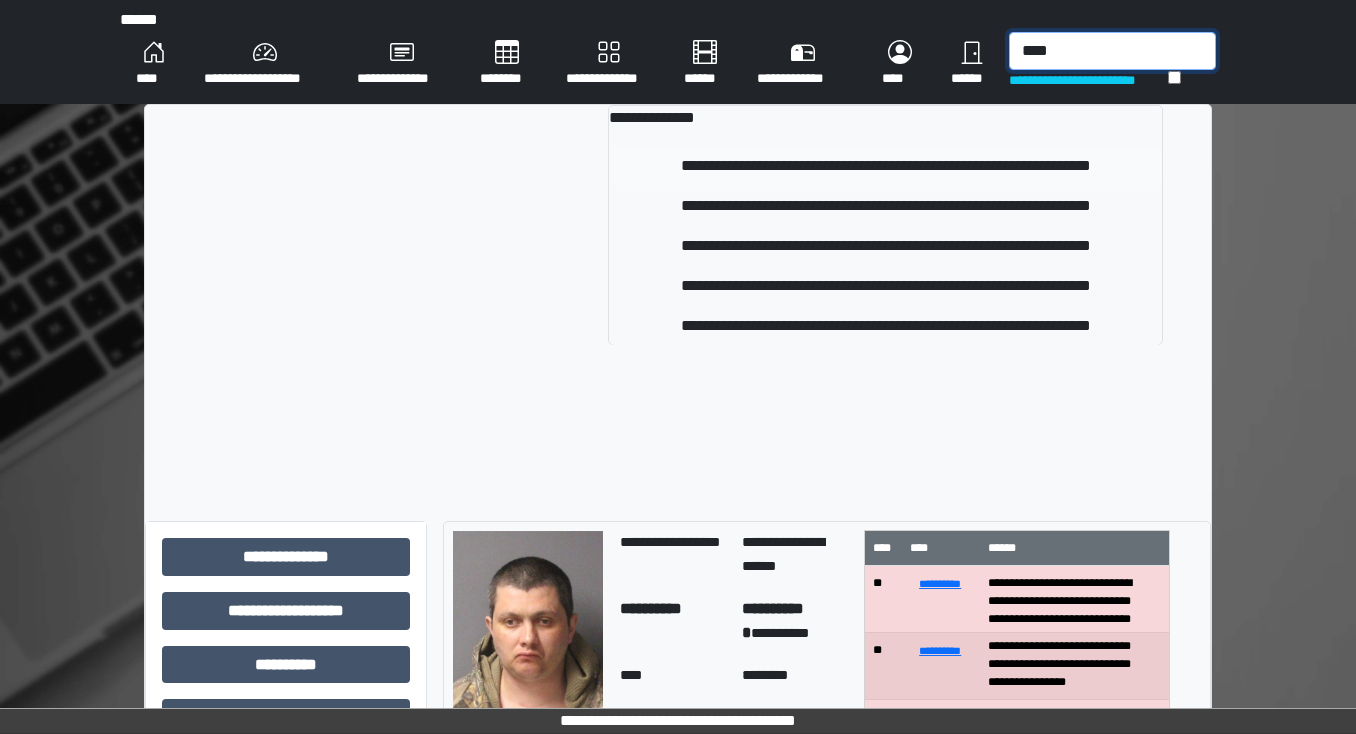 type on "****" 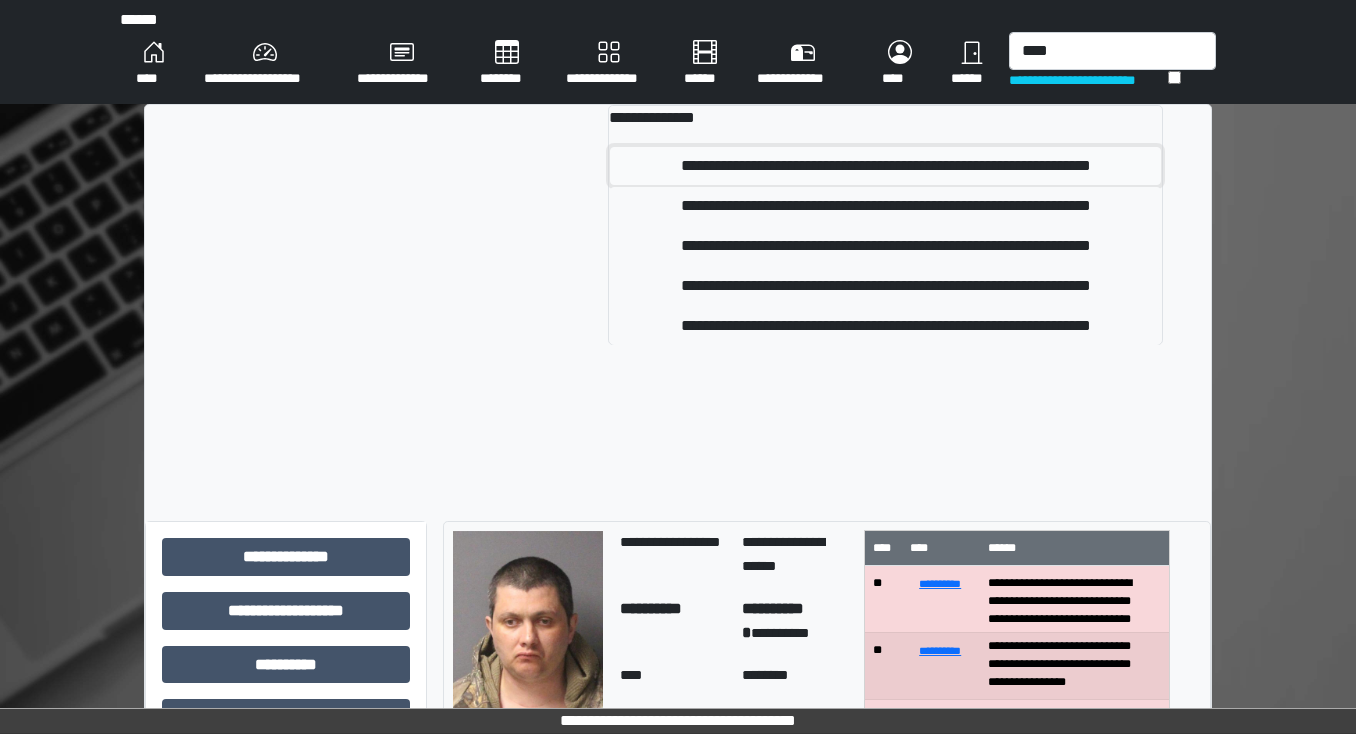click on "**********" at bounding box center (886, 166) 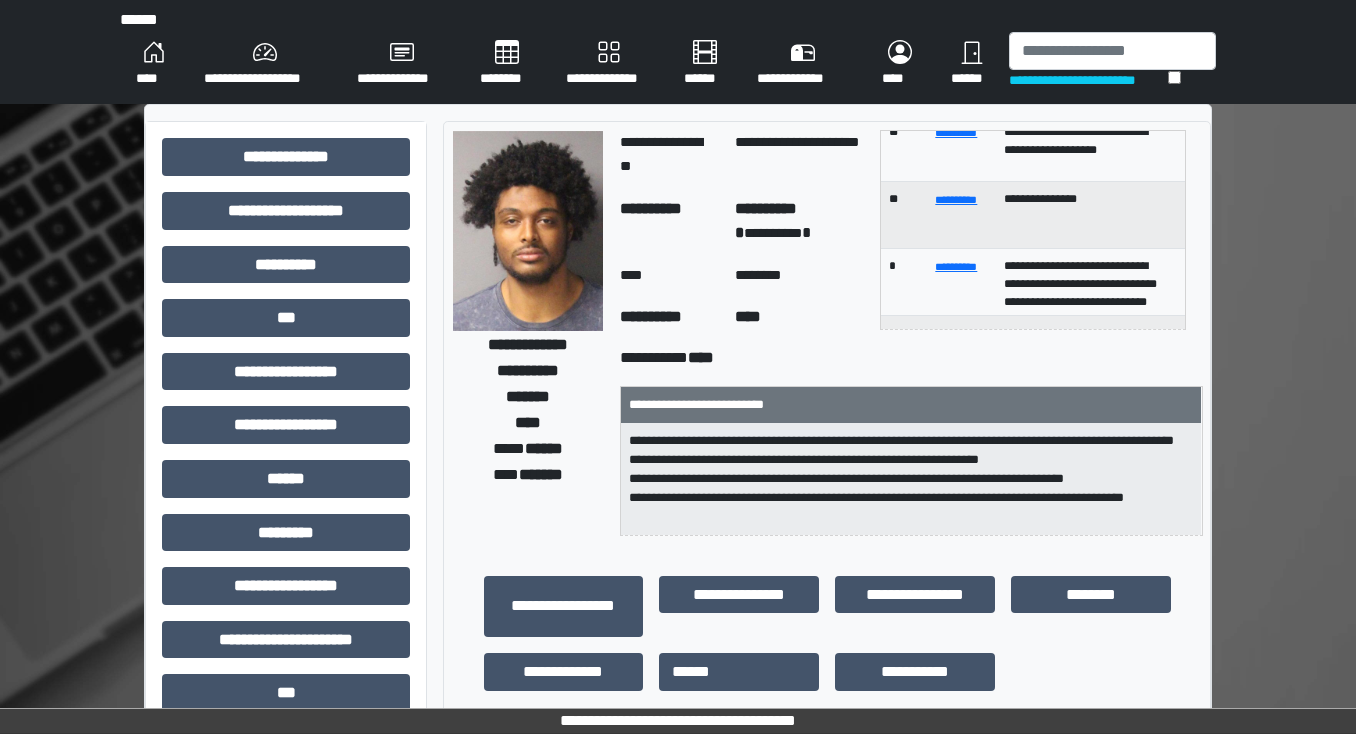 scroll, scrollTop: 80, scrollLeft: 0, axis: vertical 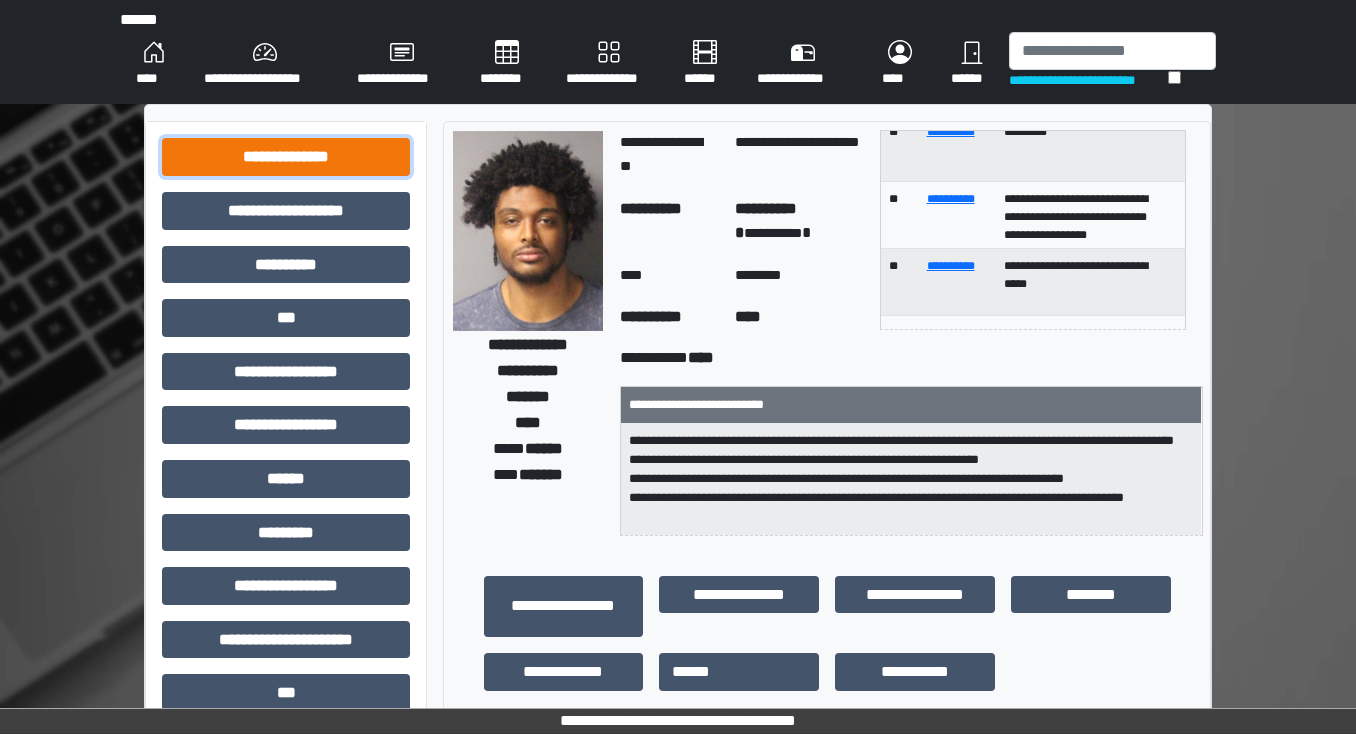 click on "**********" at bounding box center [286, 157] 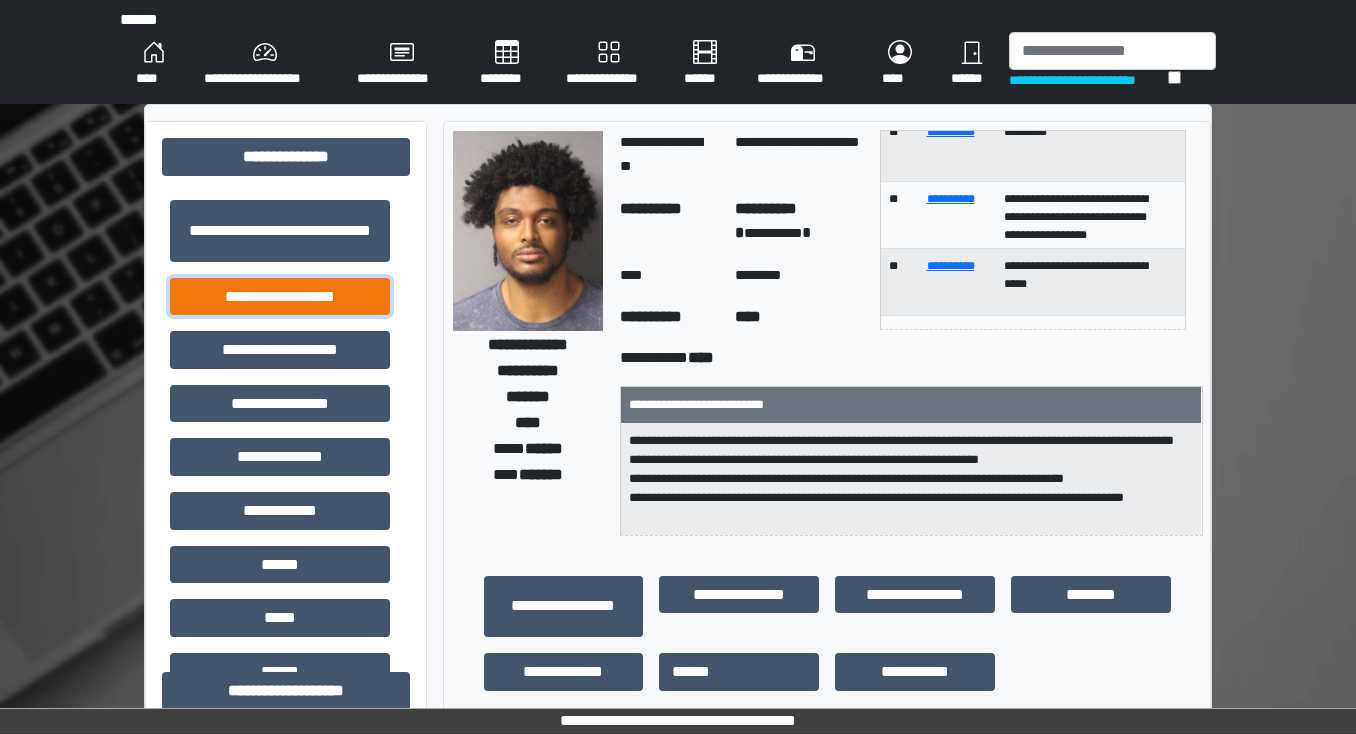 click on "**********" at bounding box center [280, 297] 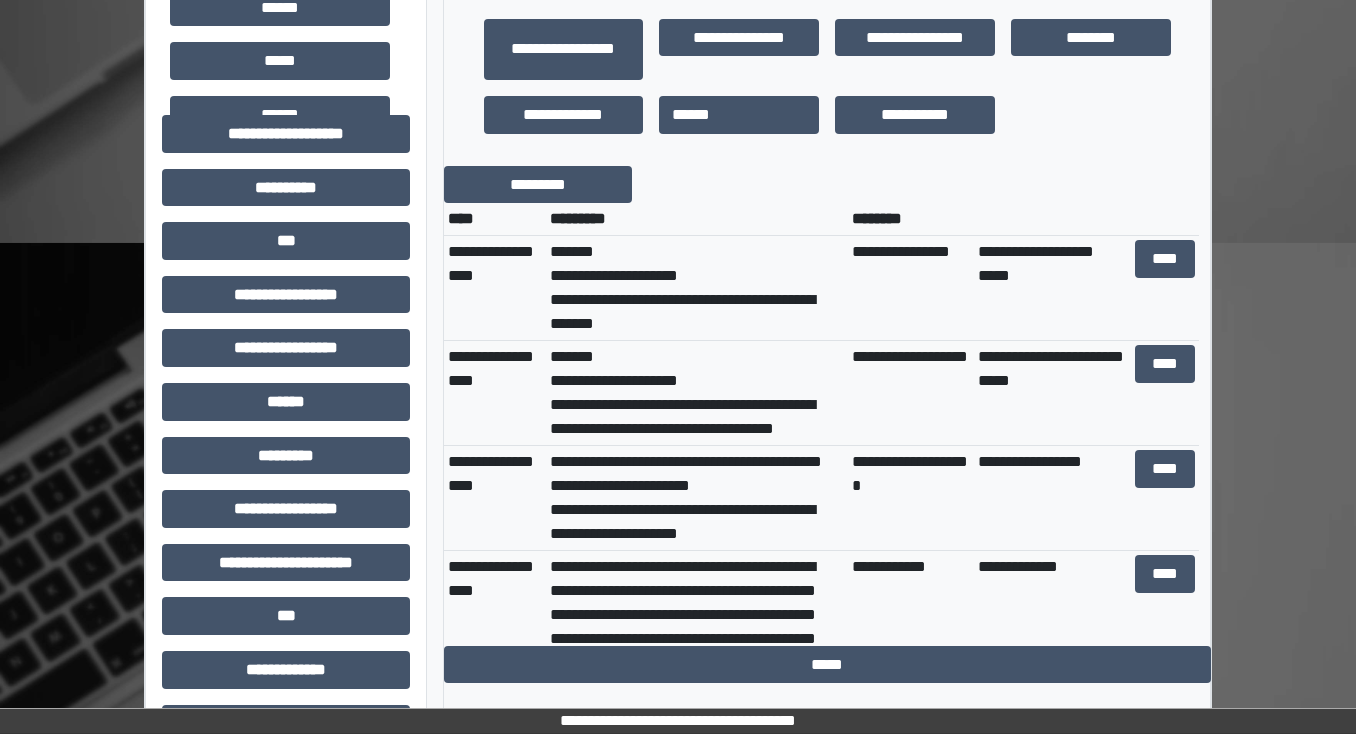 scroll, scrollTop: 560, scrollLeft: 0, axis: vertical 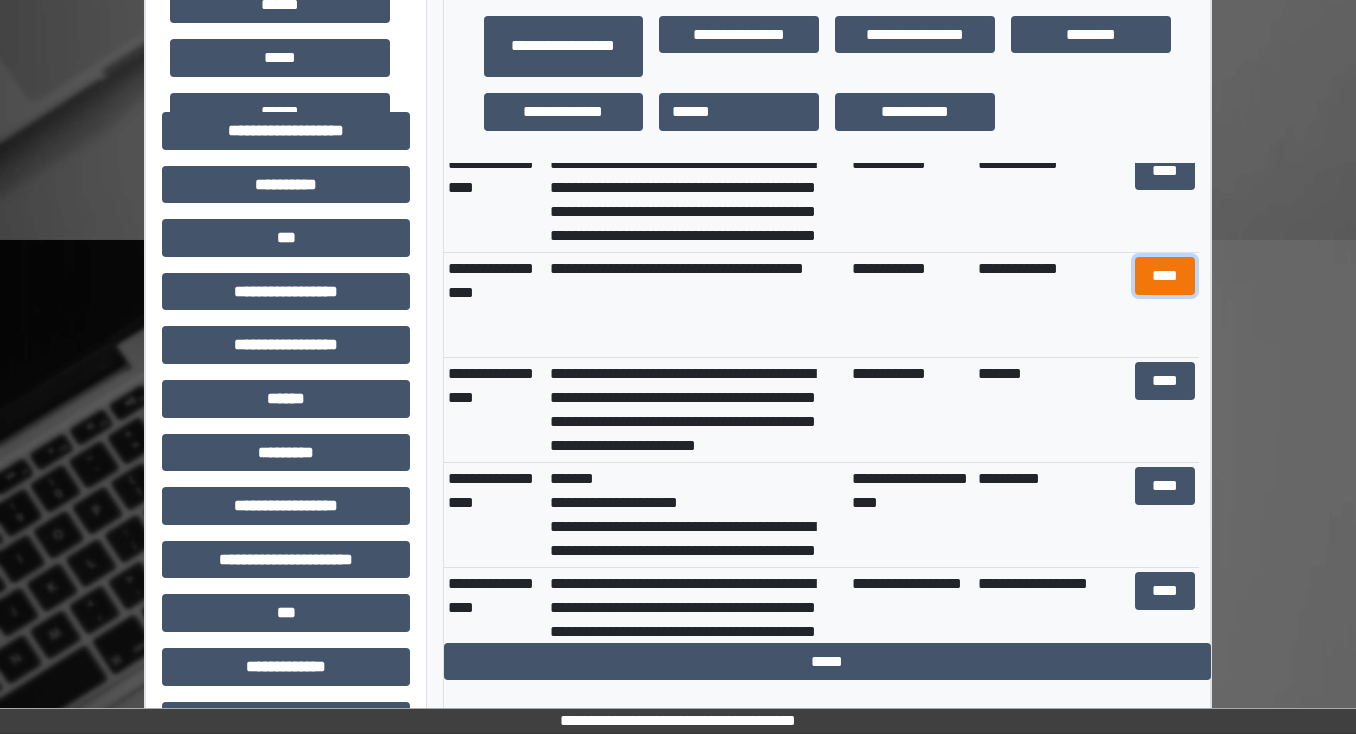 click on "****" at bounding box center (1164, 276) 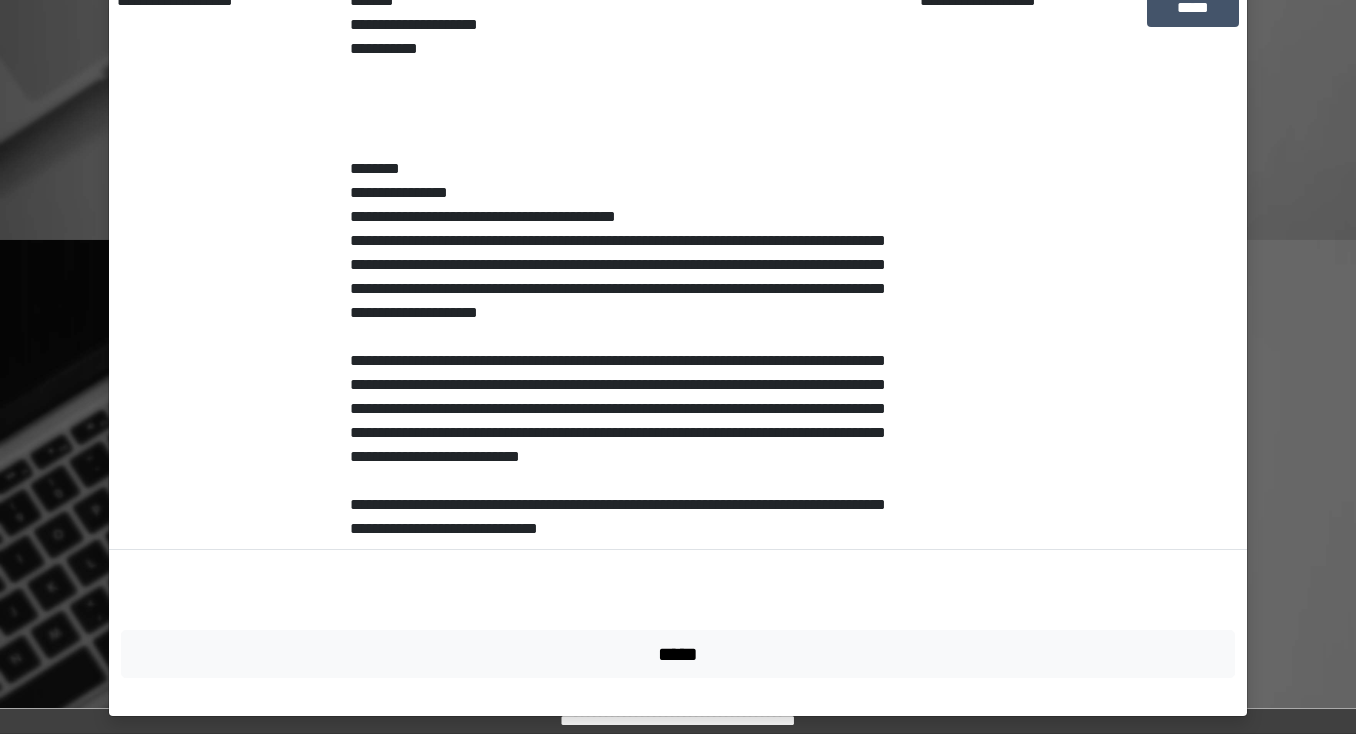 scroll, scrollTop: 0, scrollLeft: 0, axis: both 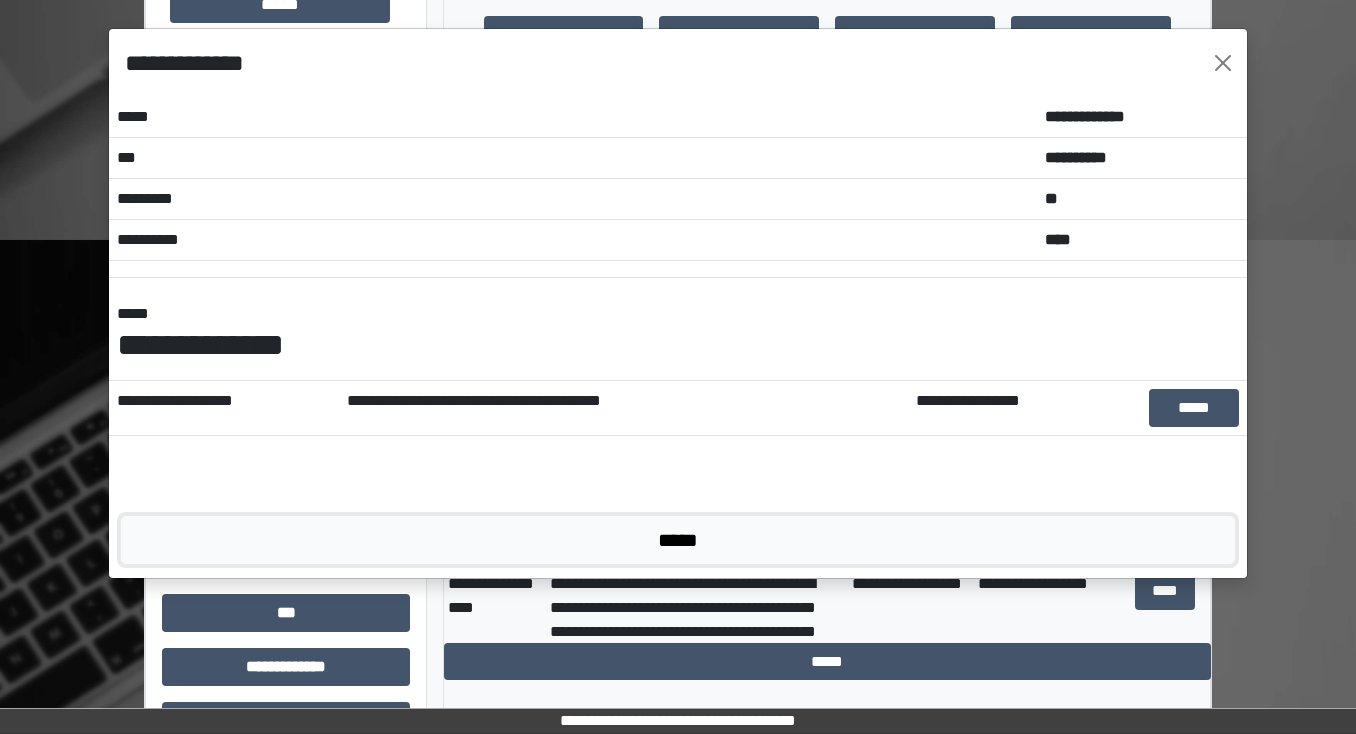 click on "*****" at bounding box center [678, 540] 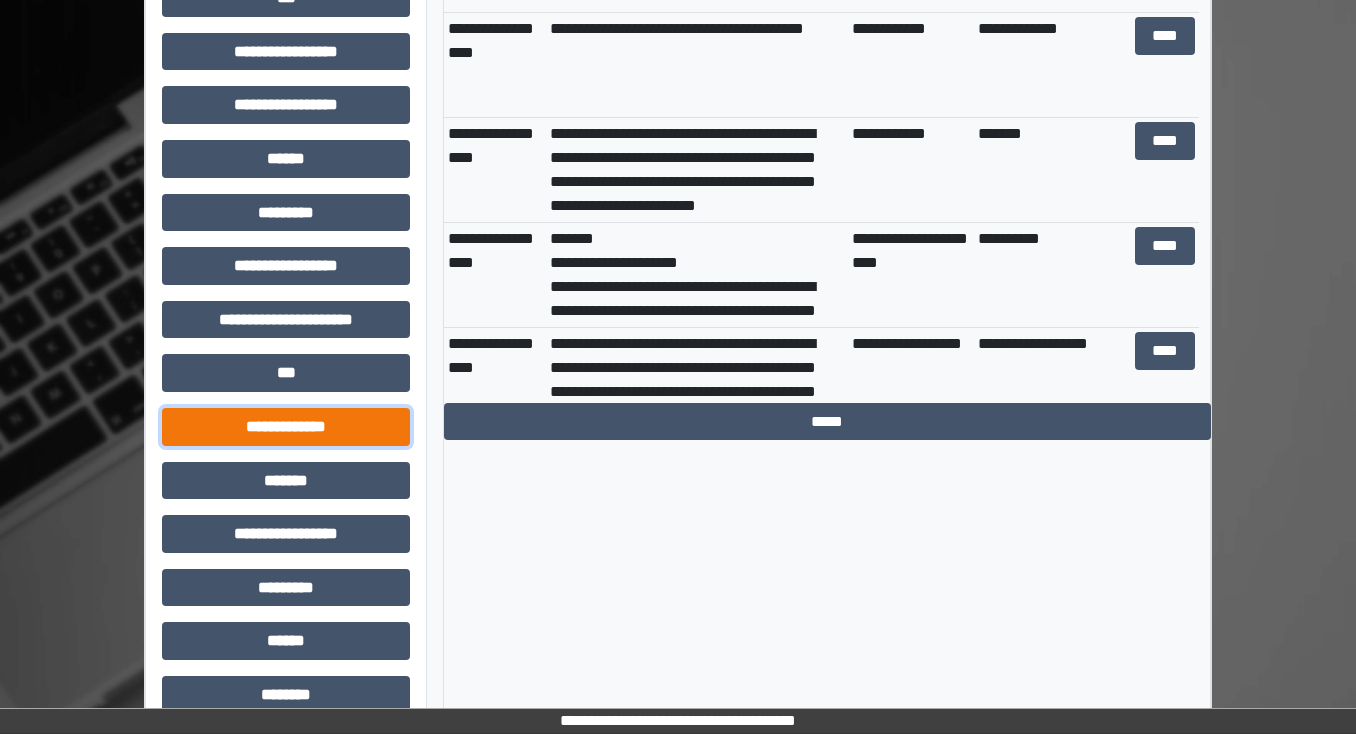 drag, startPoint x: 291, startPoint y: 425, endPoint x: 357, endPoint y: 467, distance: 78.23043 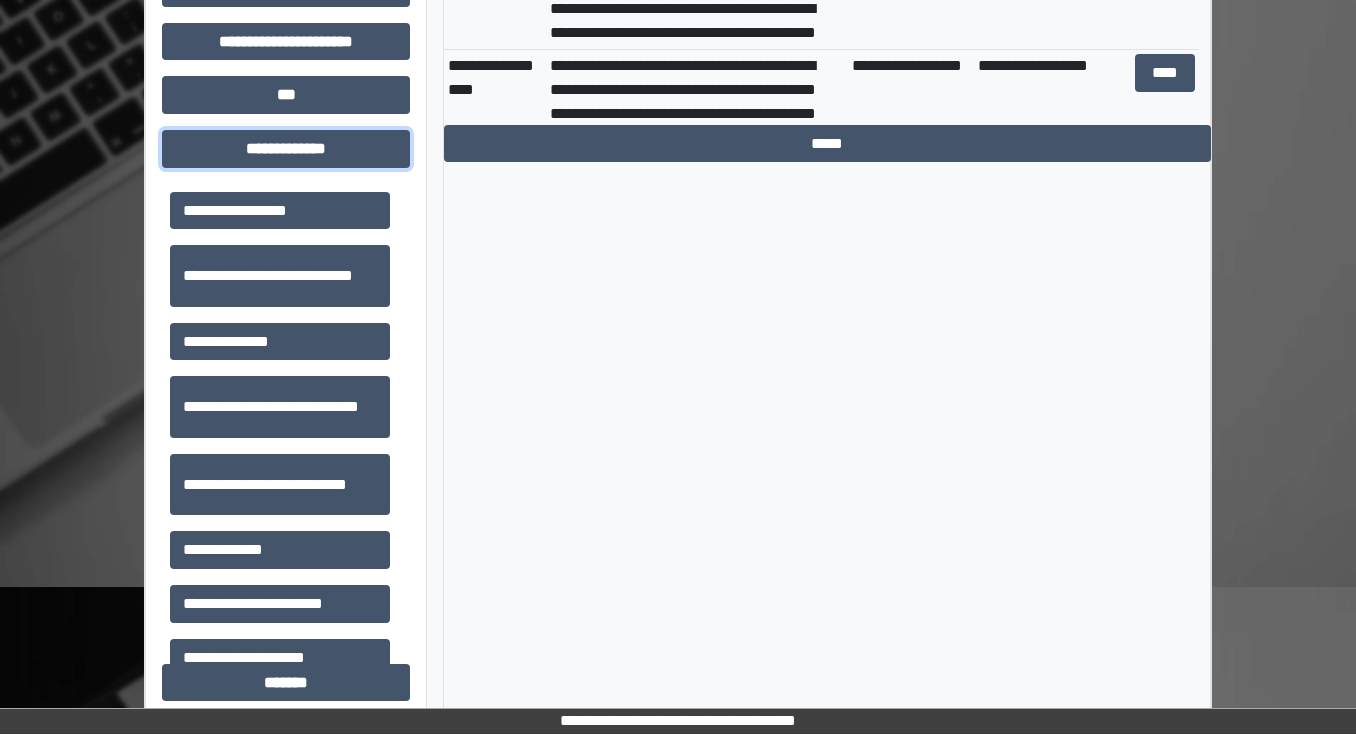 scroll, scrollTop: 1120, scrollLeft: 0, axis: vertical 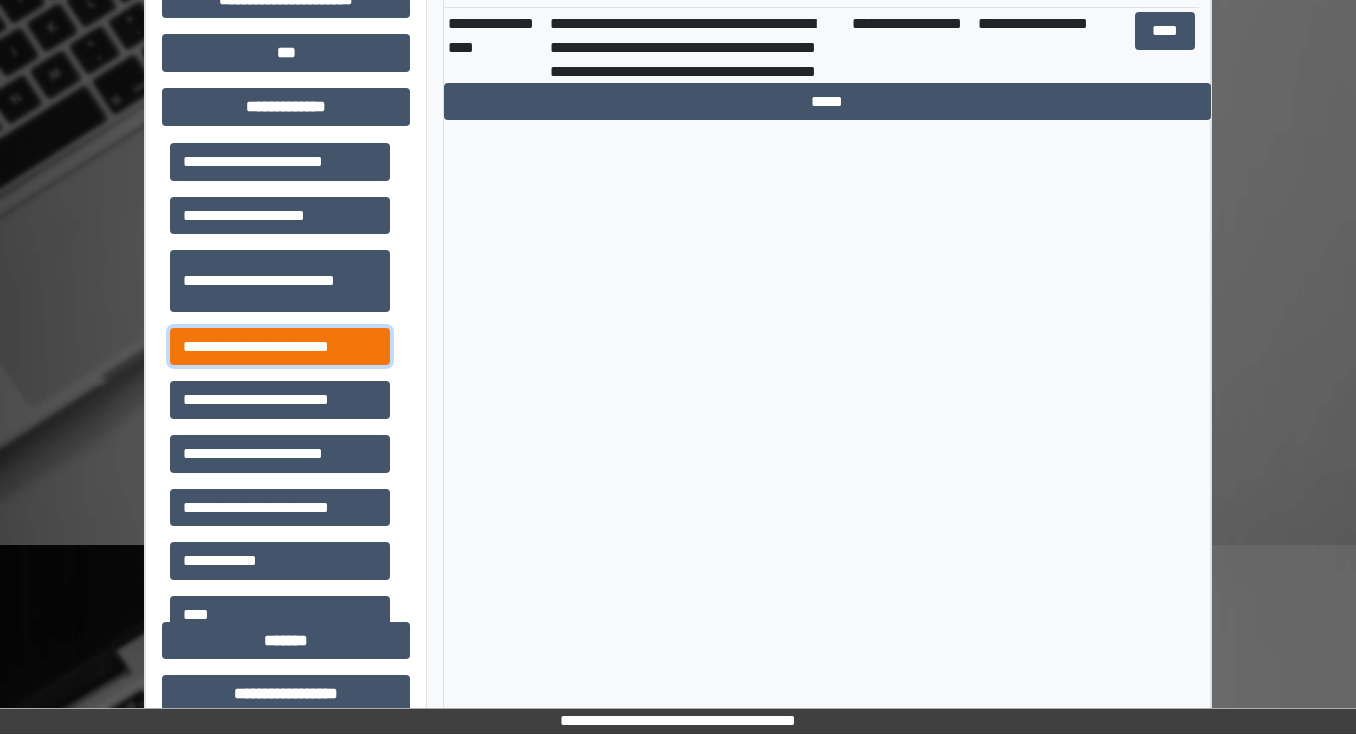 click on "**********" at bounding box center (280, 347) 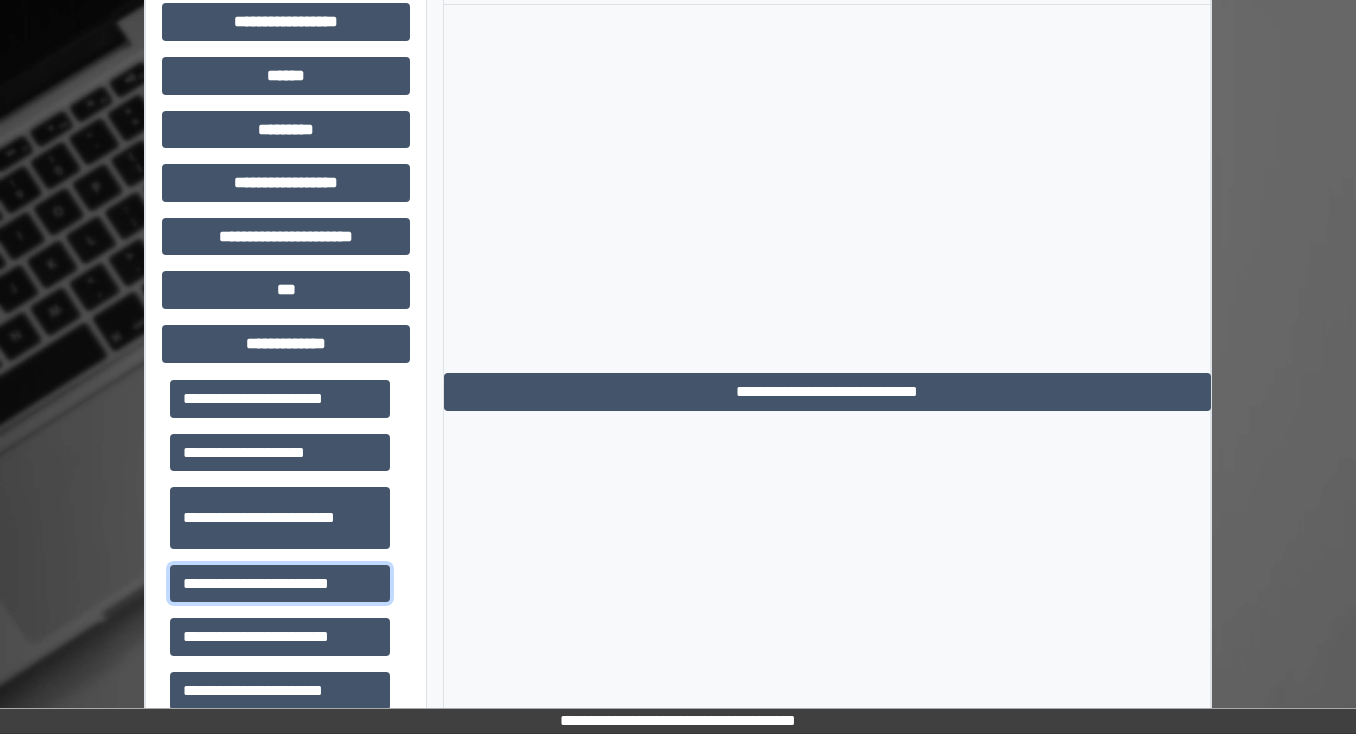 scroll, scrollTop: 720, scrollLeft: 0, axis: vertical 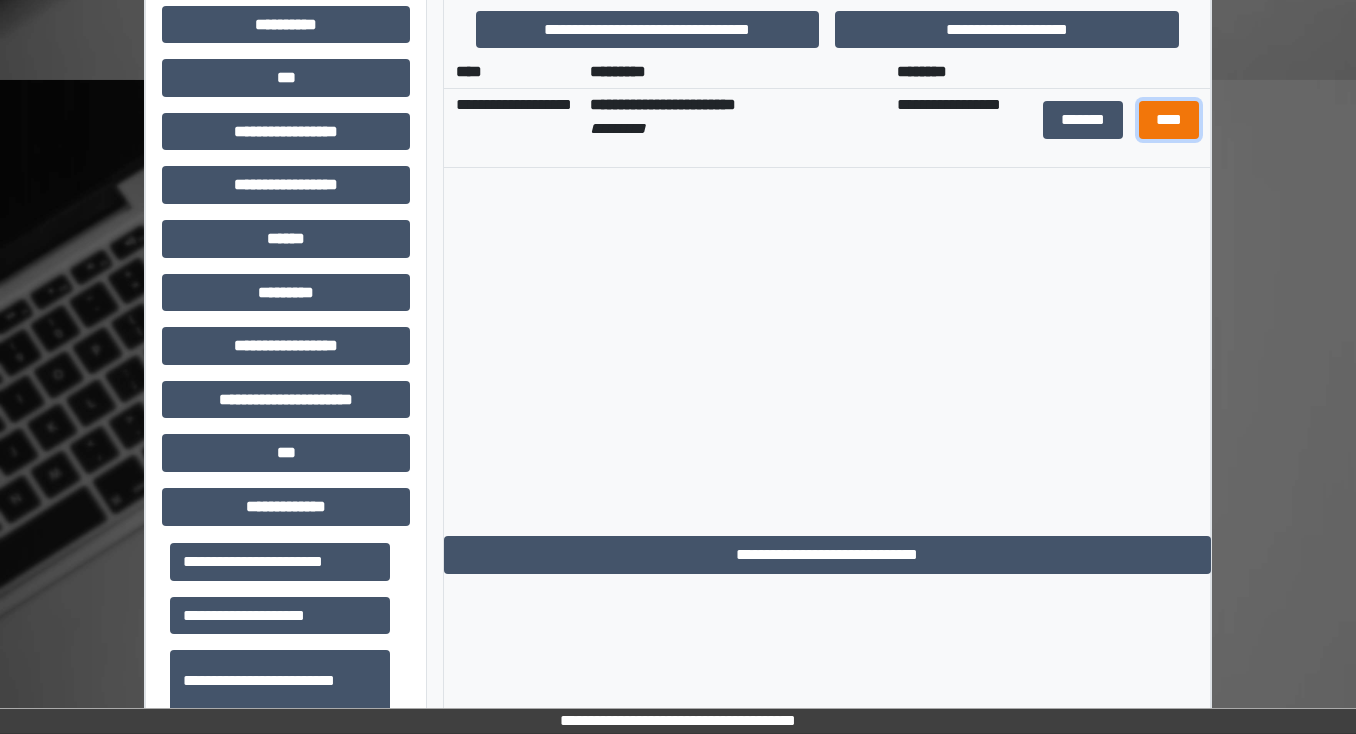 click on "****" at bounding box center (1168, 120) 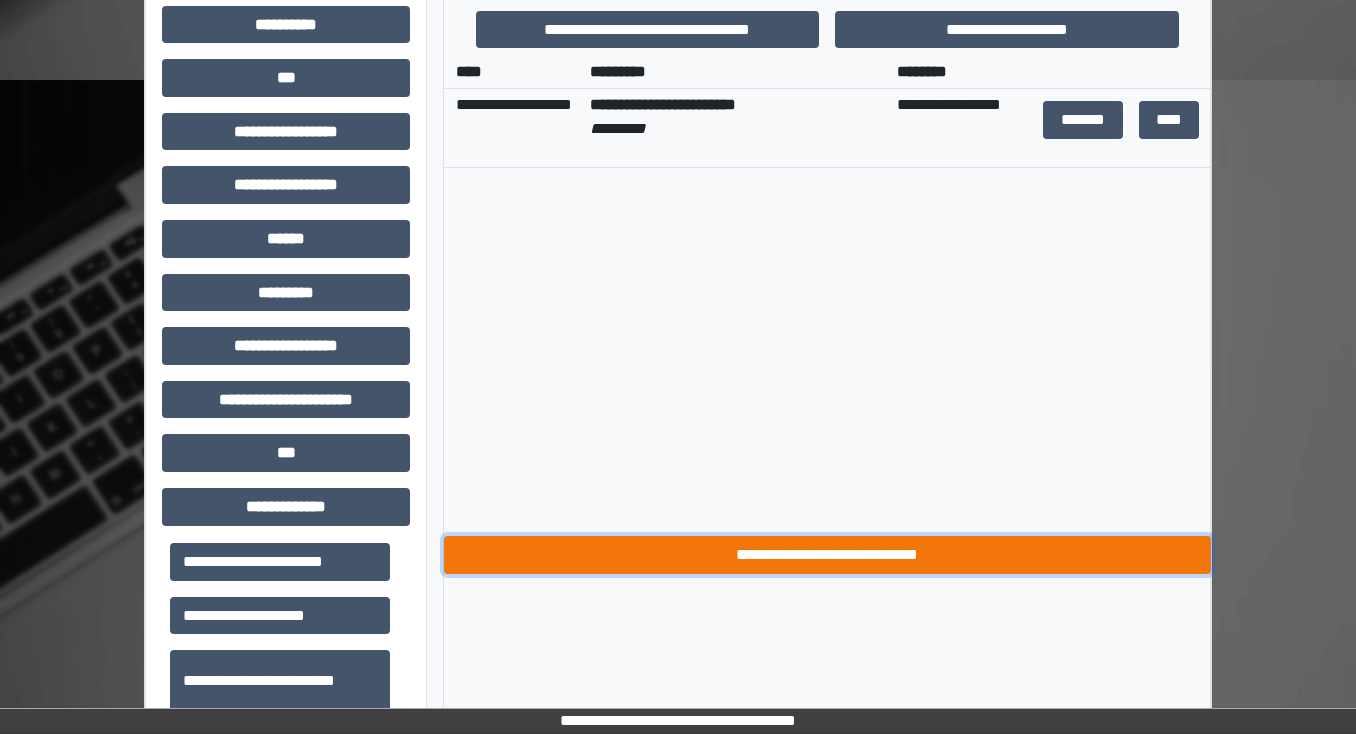 click on "**********" at bounding box center (827, 555) 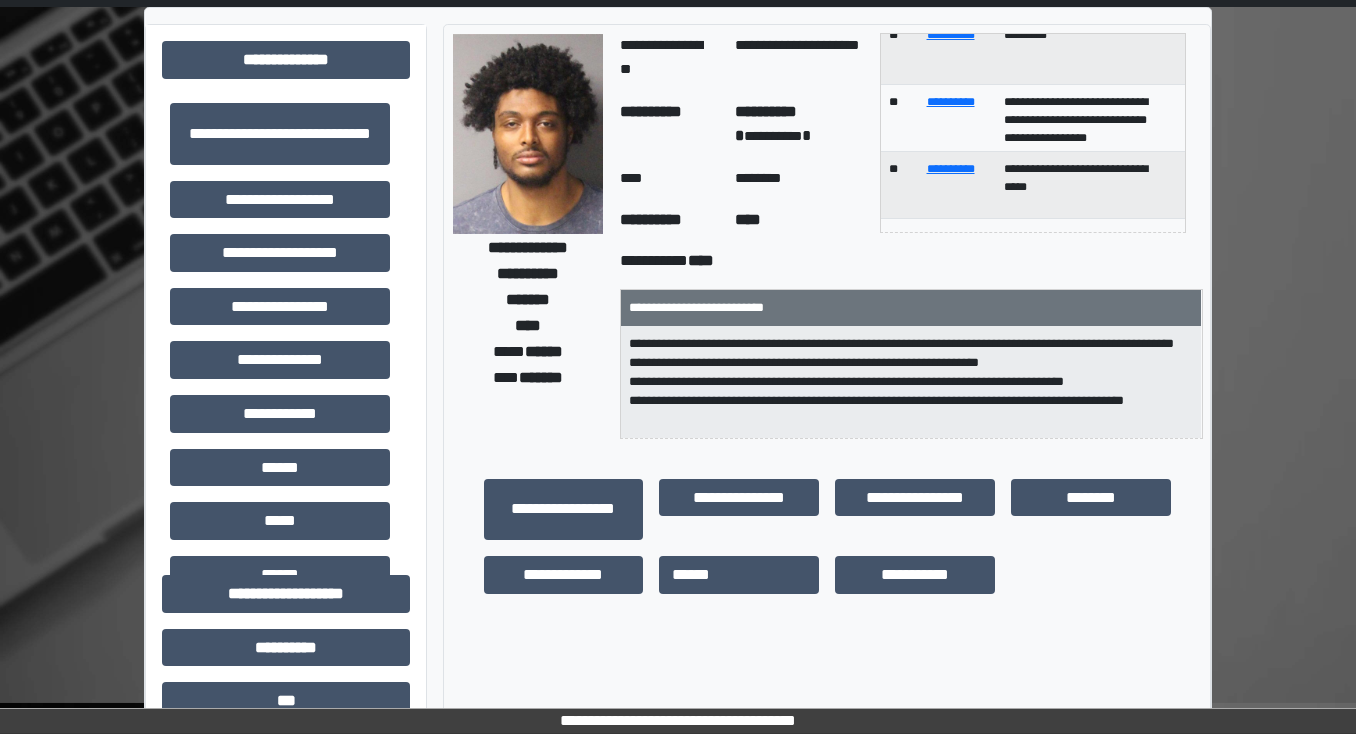 scroll, scrollTop: 0, scrollLeft: 0, axis: both 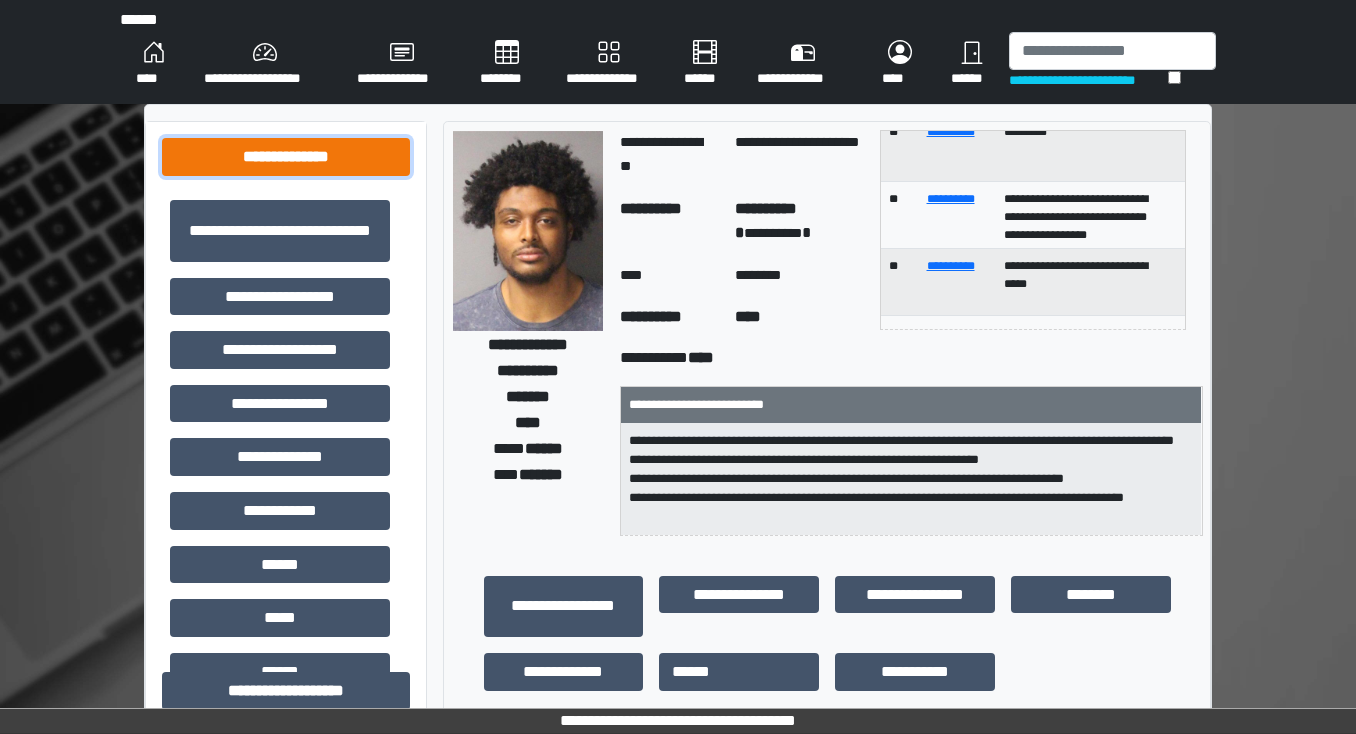 click on "**********" at bounding box center (286, 157) 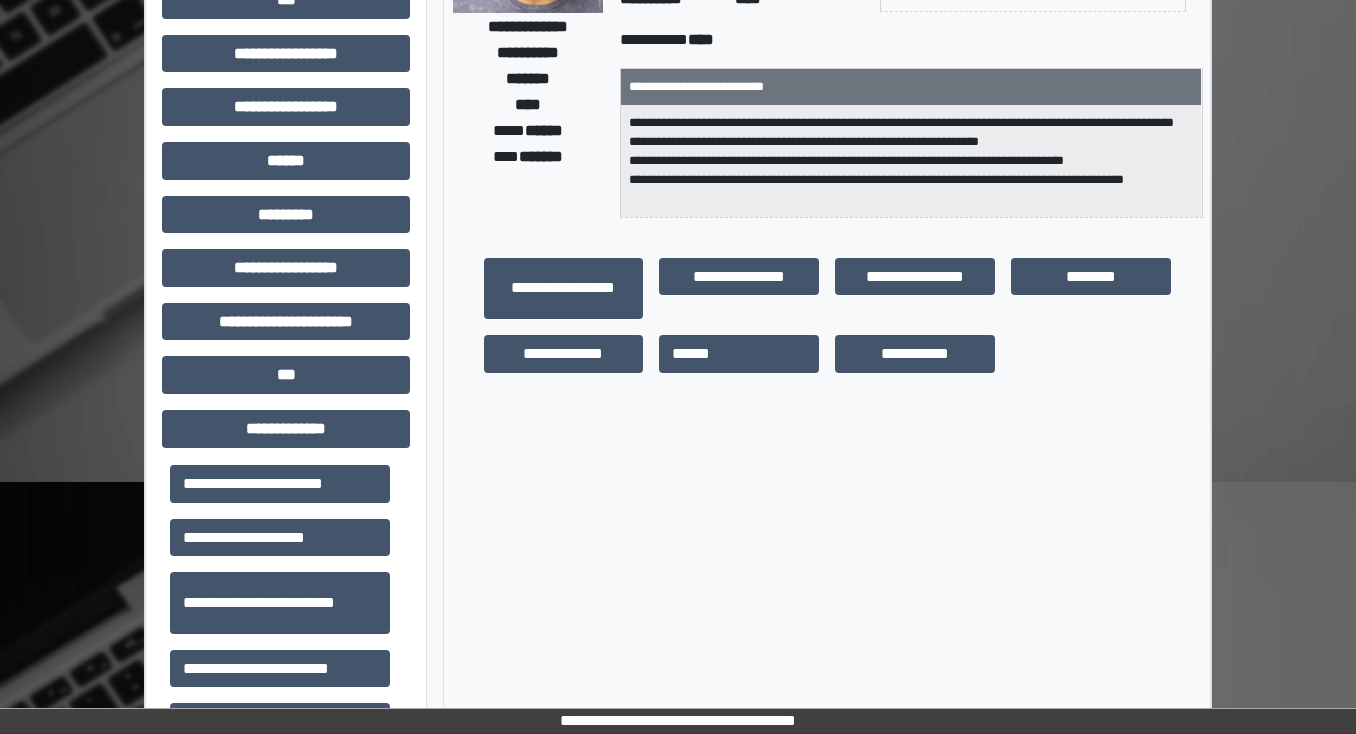 scroll, scrollTop: 320, scrollLeft: 0, axis: vertical 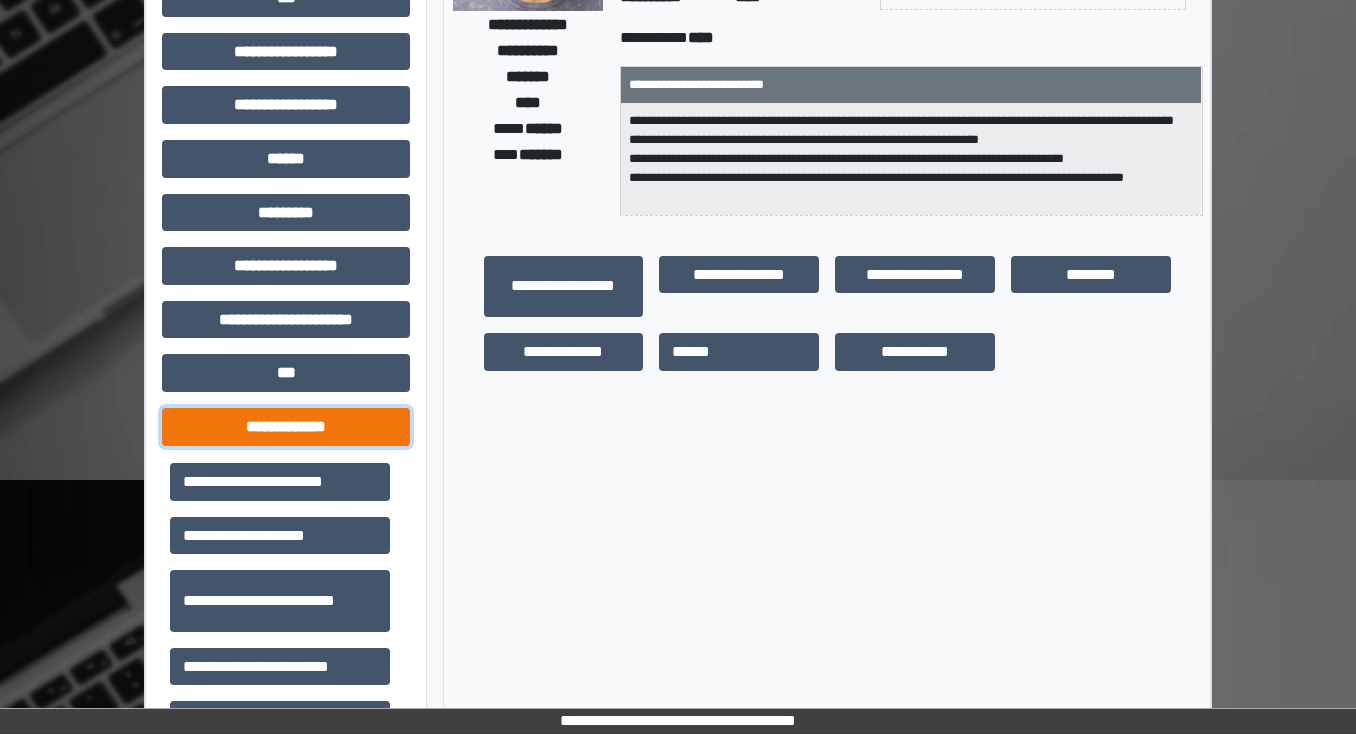 click on "**********" at bounding box center (286, 427) 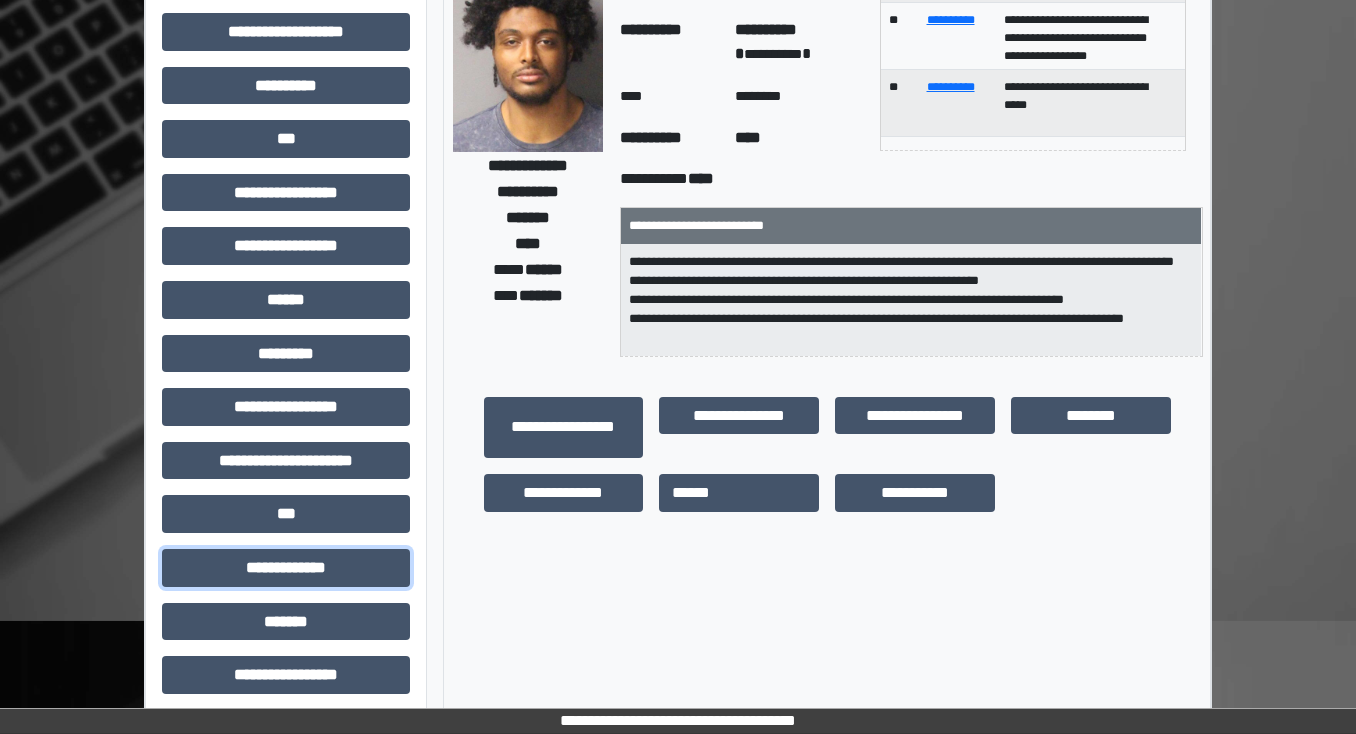 scroll, scrollTop: 0, scrollLeft: 0, axis: both 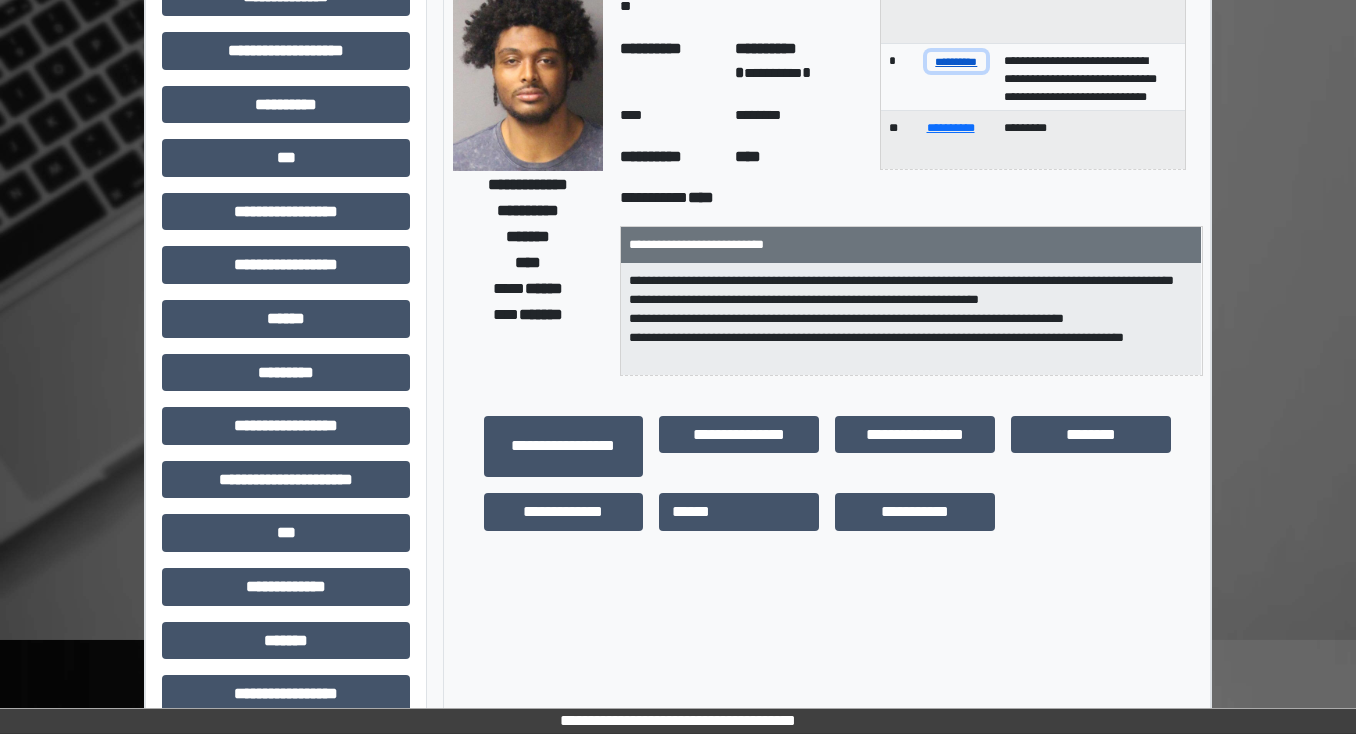 click on "**********" at bounding box center [957, 61] 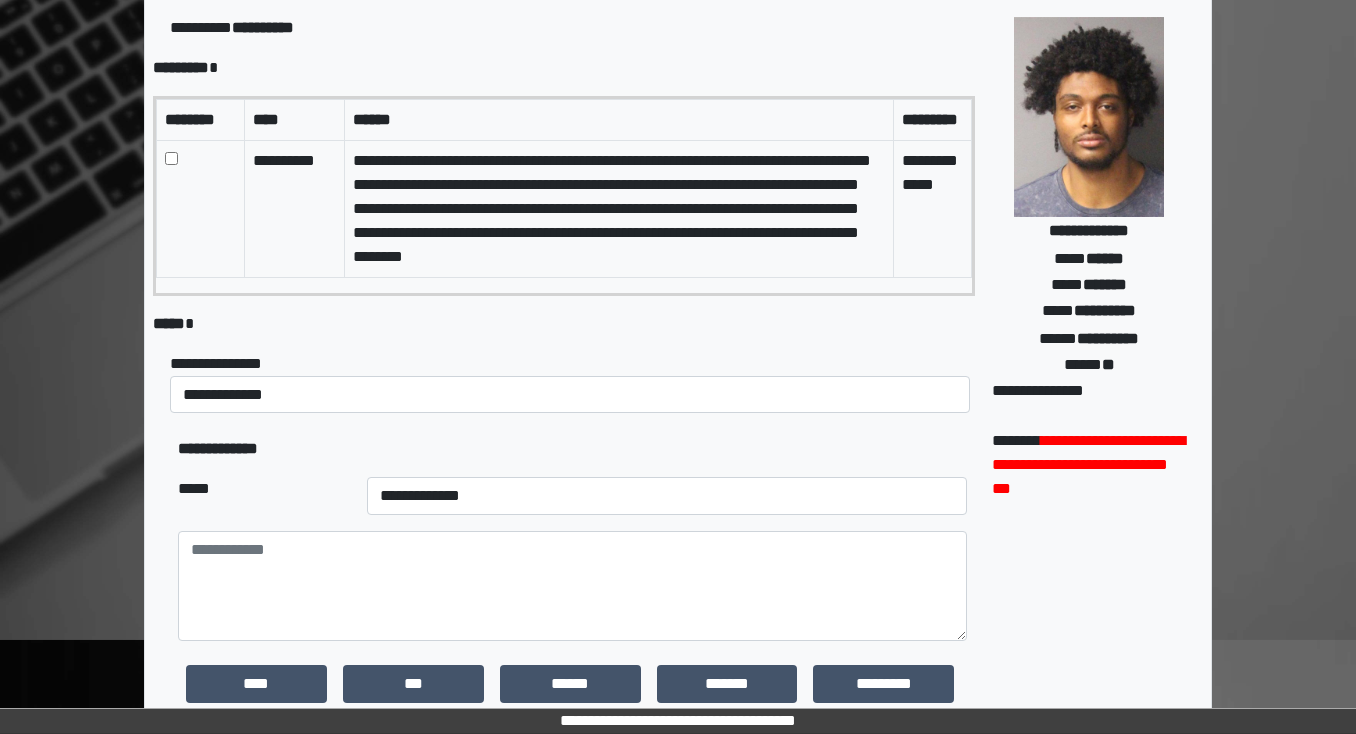 scroll, scrollTop: 23, scrollLeft: 0, axis: vertical 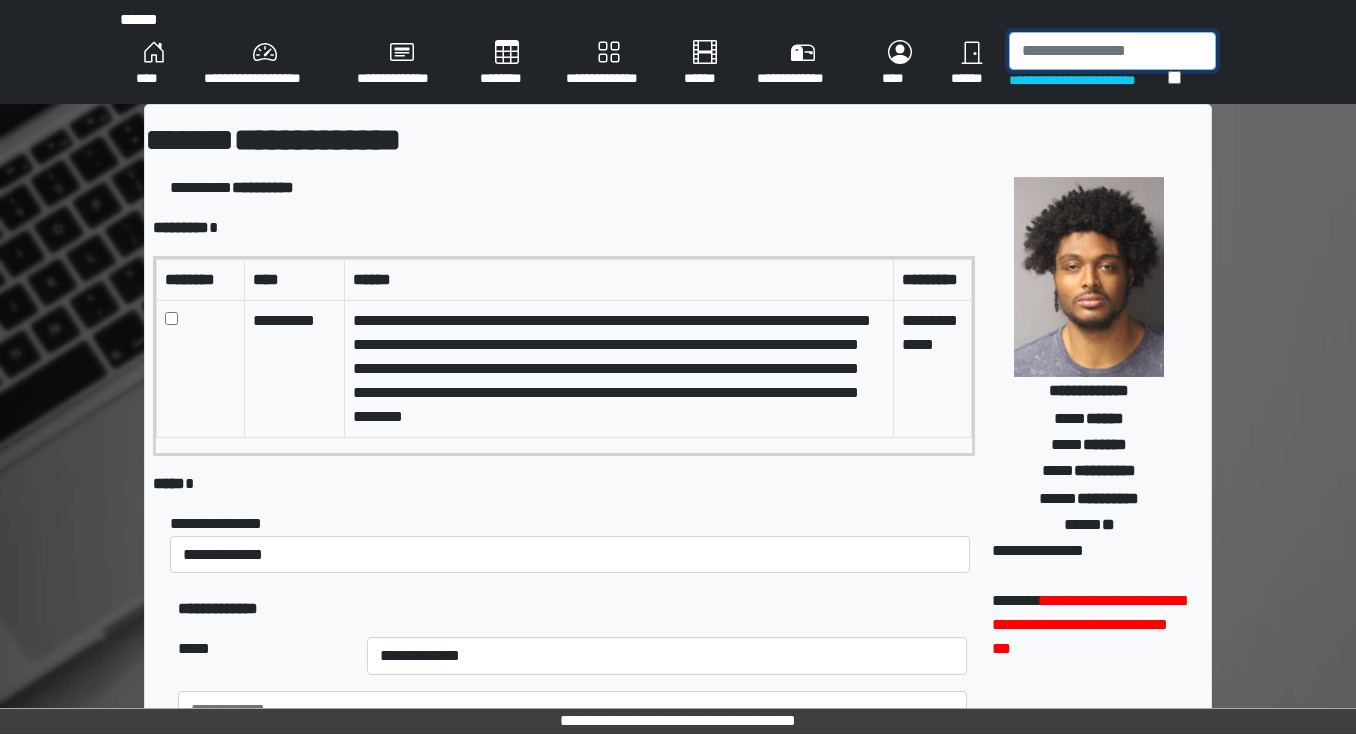 drag, startPoint x: 1052, startPoint y: 59, endPoint x: 1034, endPoint y: 59, distance: 18 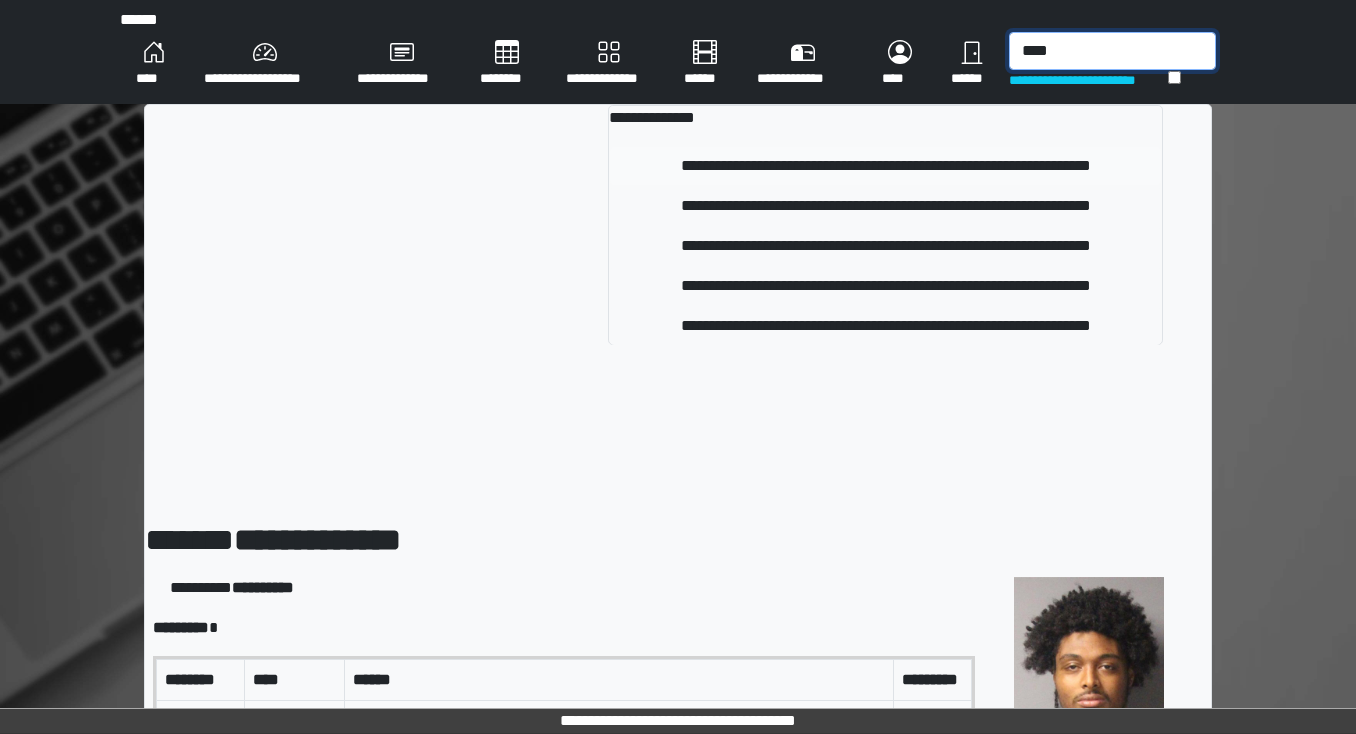 type on "****" 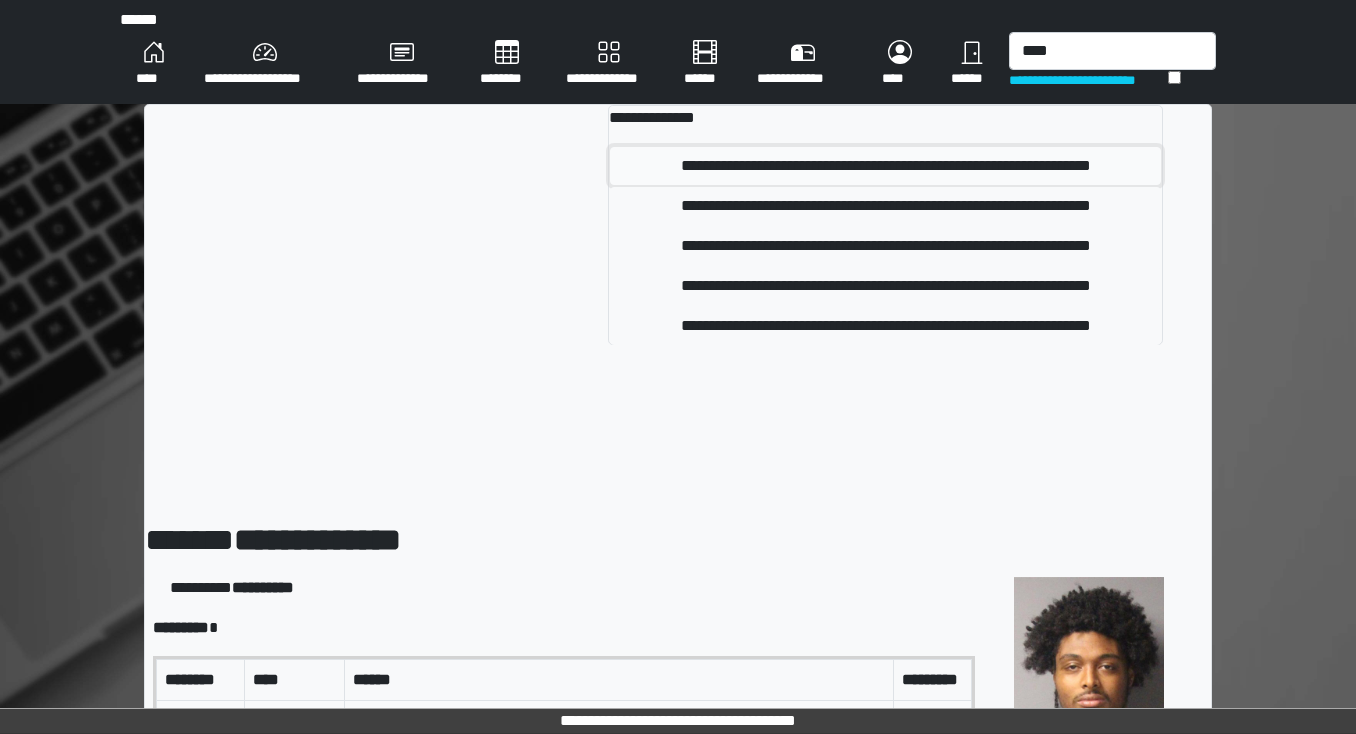 click on "**********" at bounding box center (886, 166) 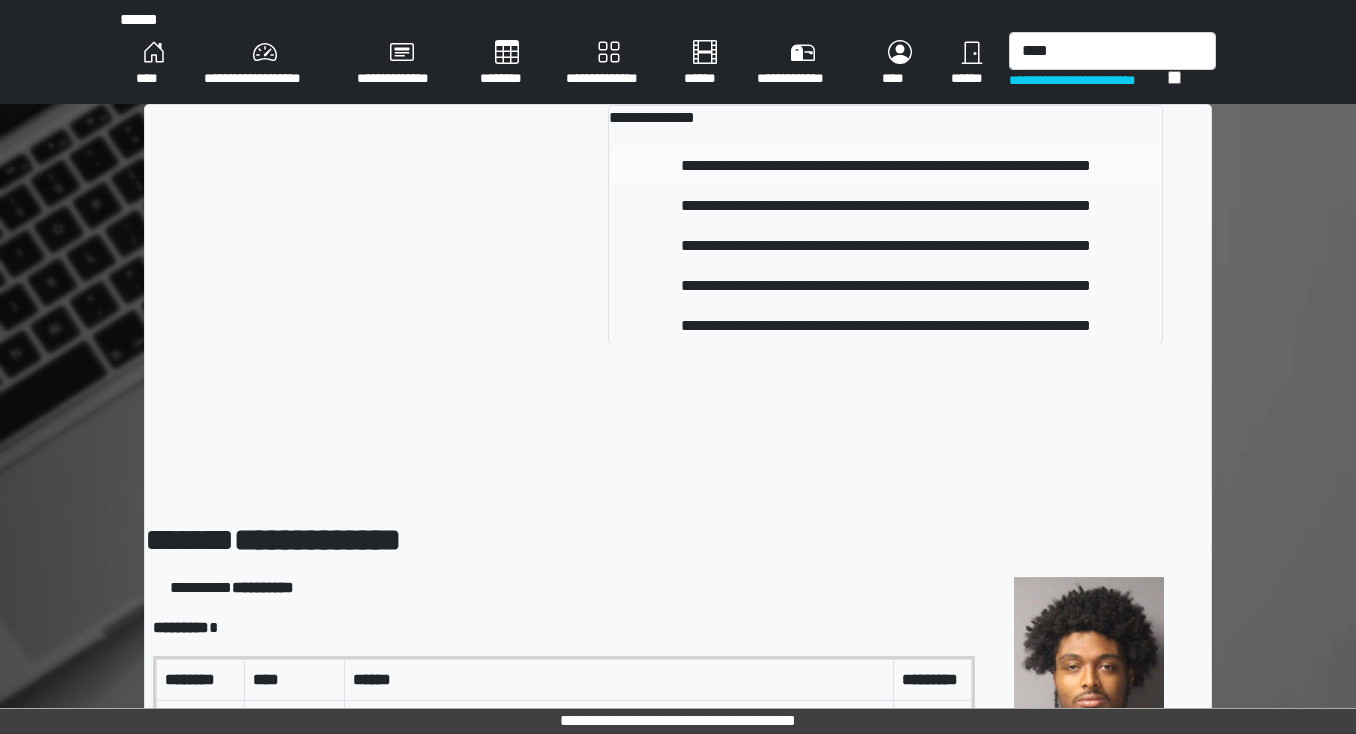 type 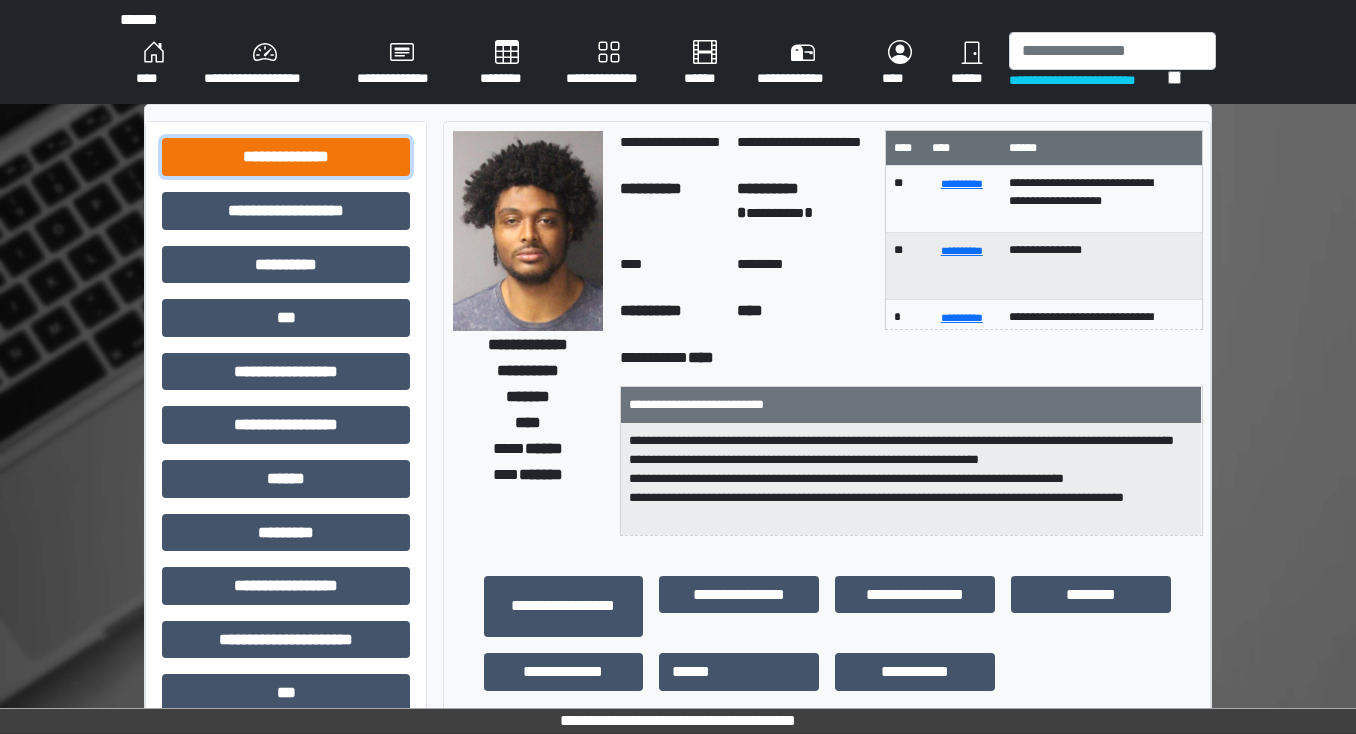 click on "**********" at bounding box center [286, 157] 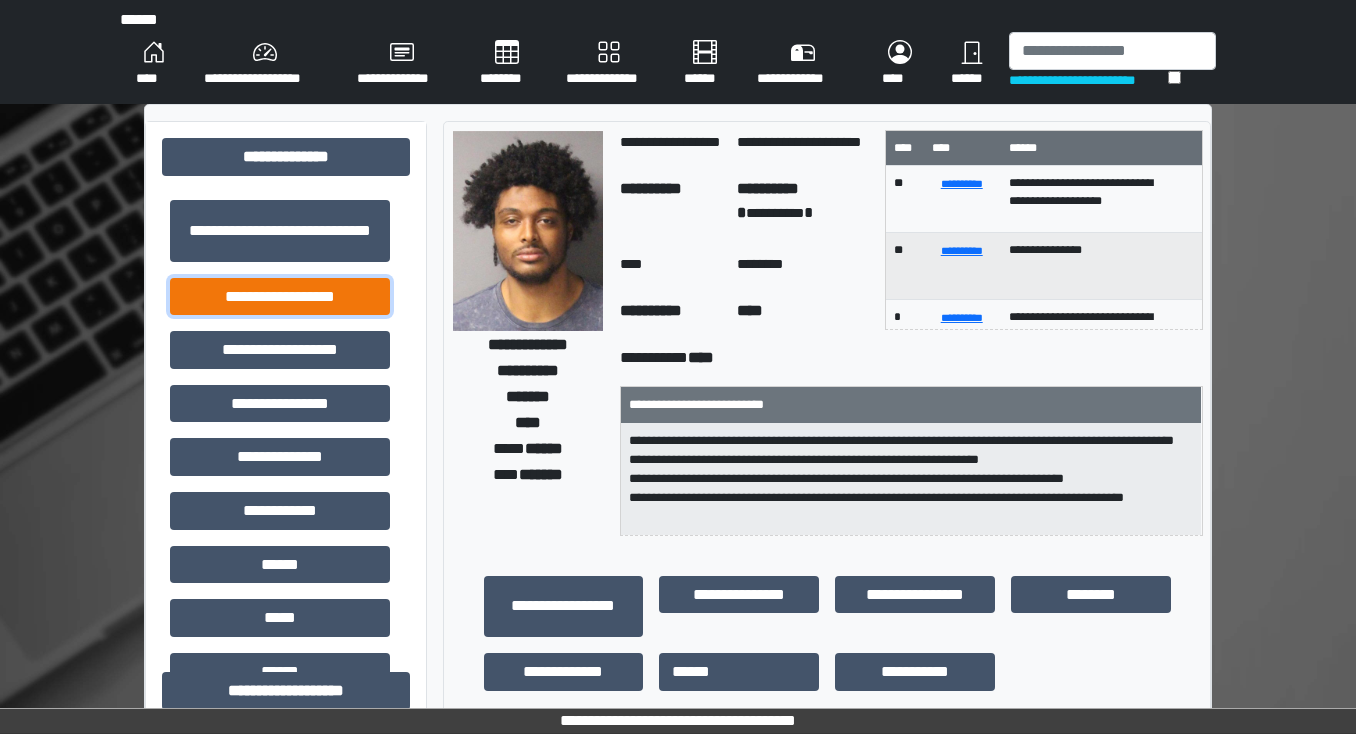 click on "**********" at bounding box center [280, 297] 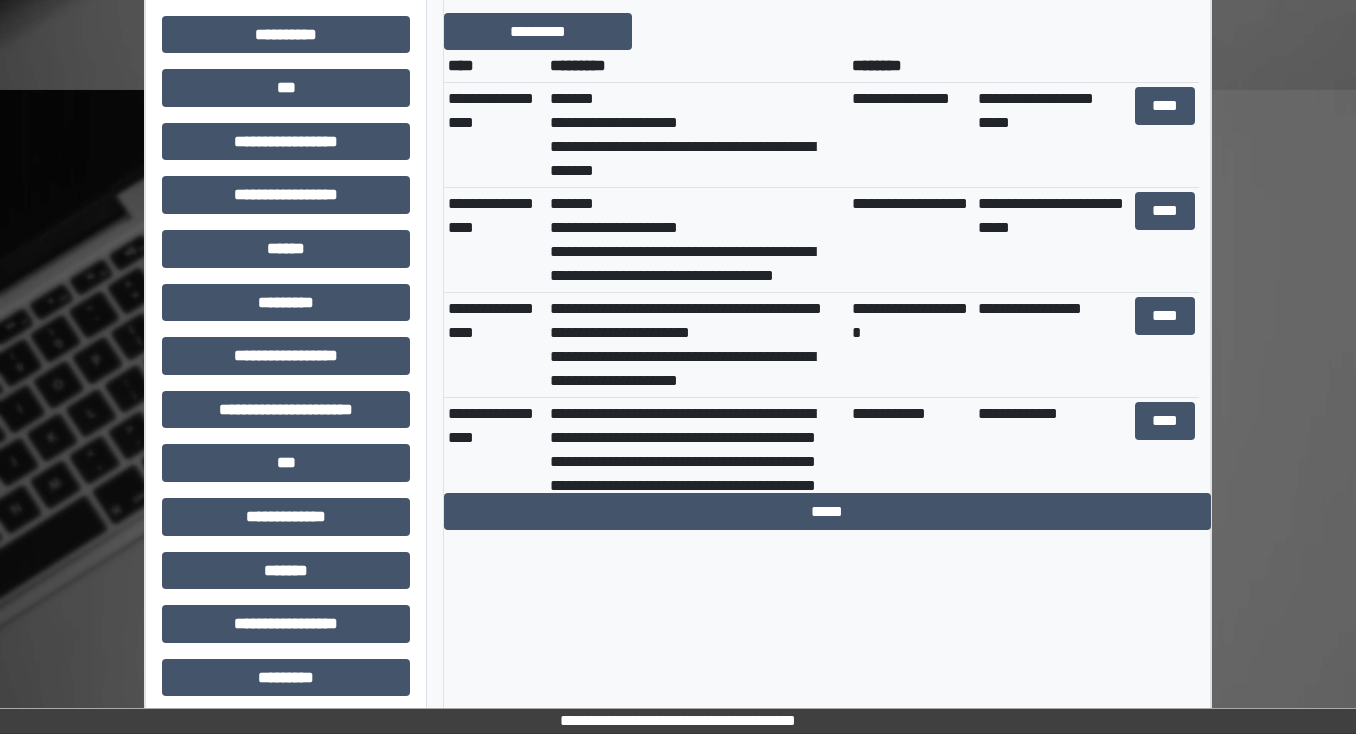 scroll, scrollTop: 720, scrollLeft: 0, axis: vertical 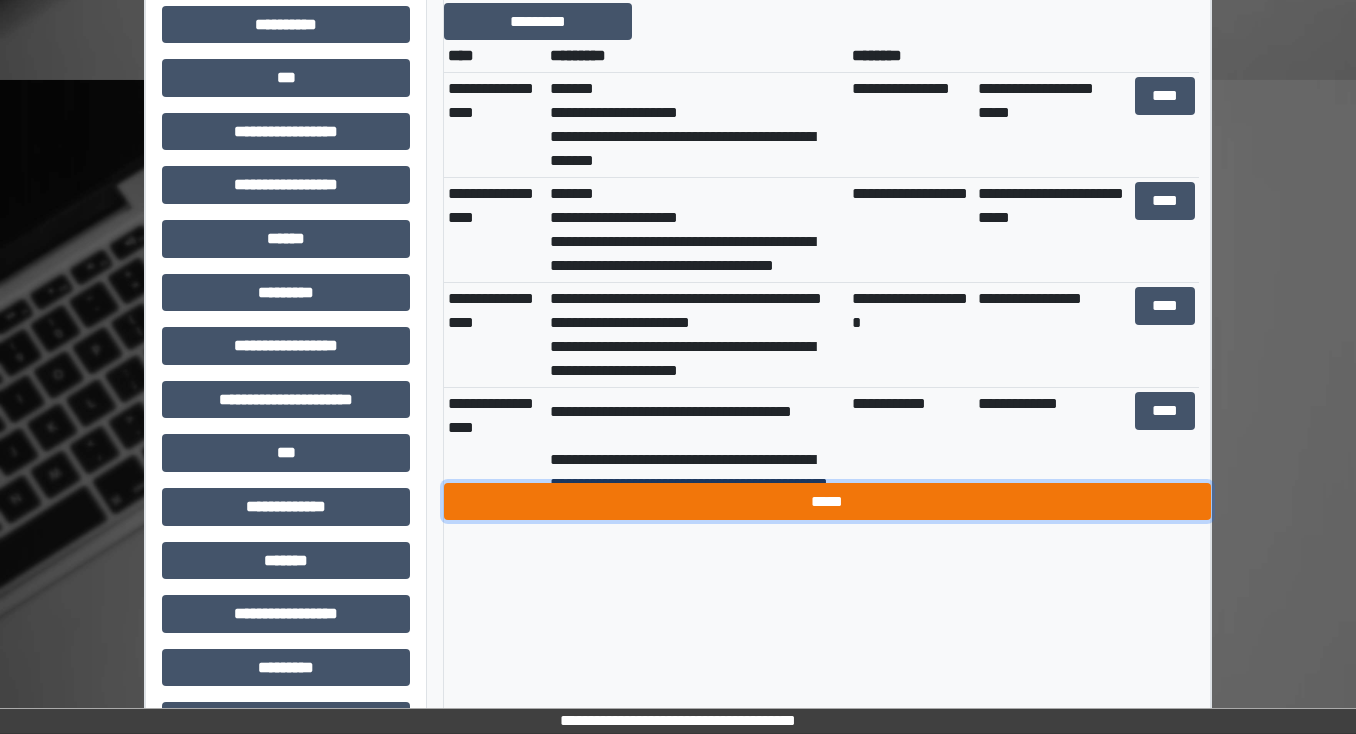 click on "*****" at bounding box center (827, 502) 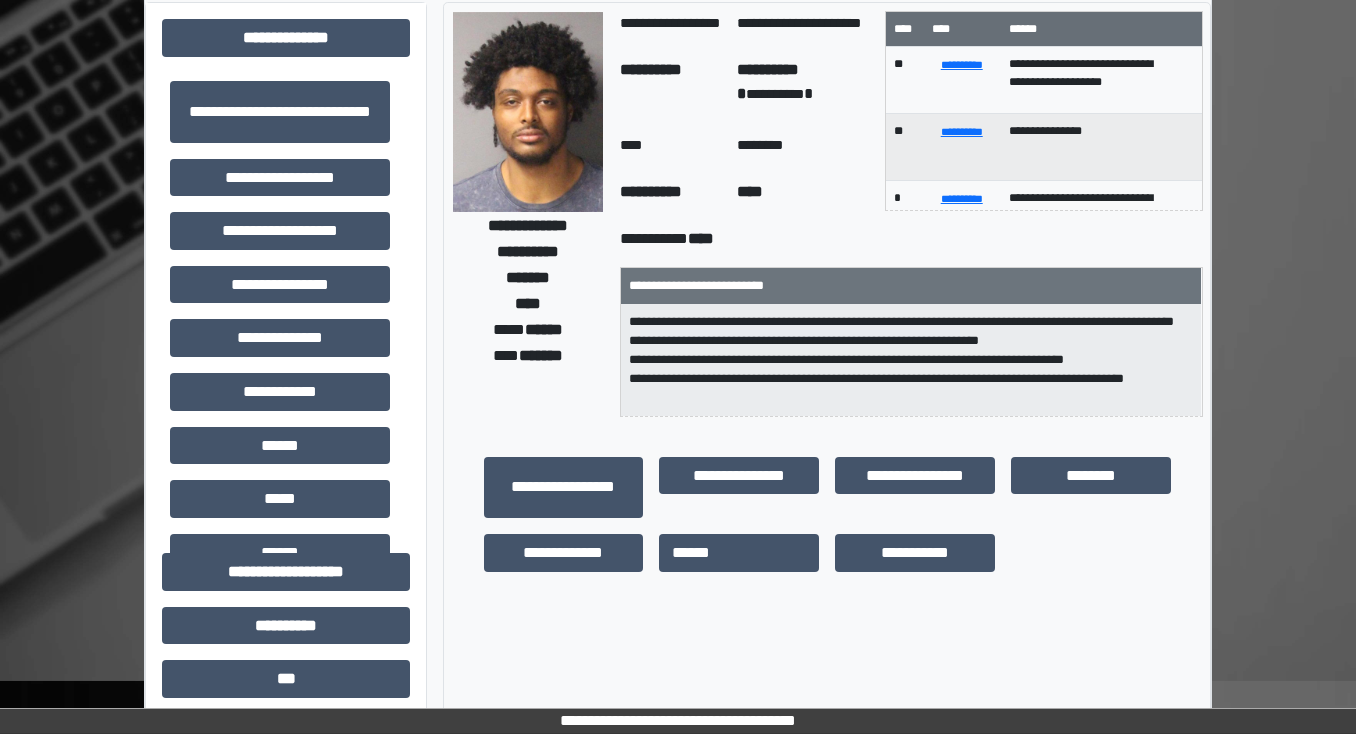 scroll, scrollTop: 80, scrollLeft: 0, axis: vertical 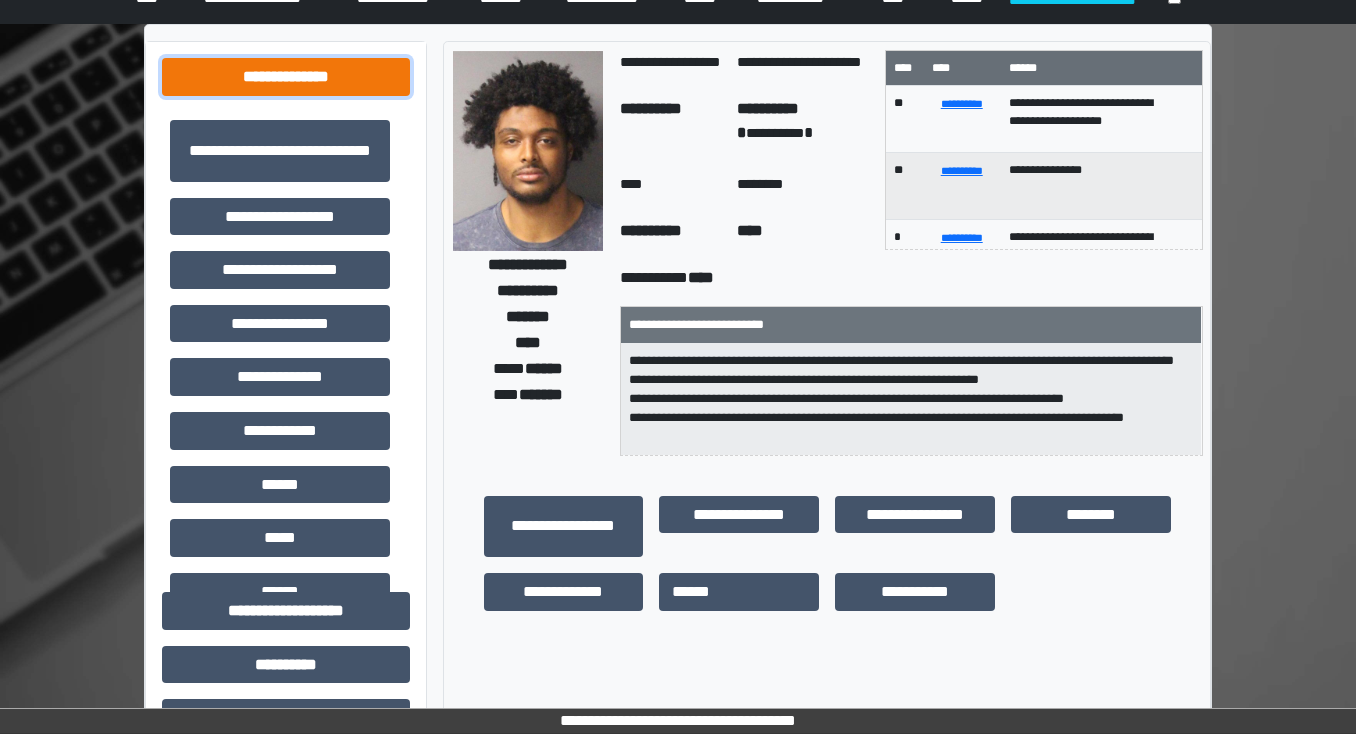 click on "**********" at bounding box center [286, 77] 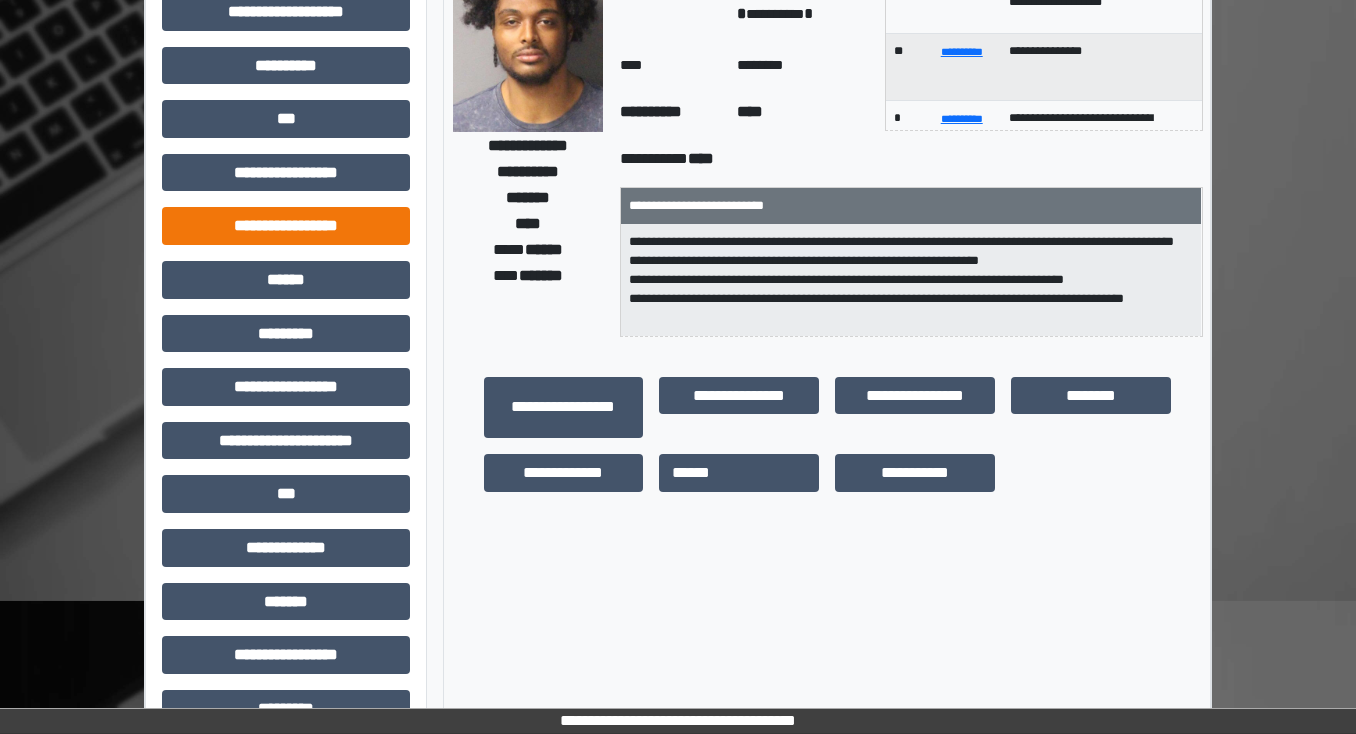 scroll, scrollTop: 160, scrollLeft: 0, axis: vertical 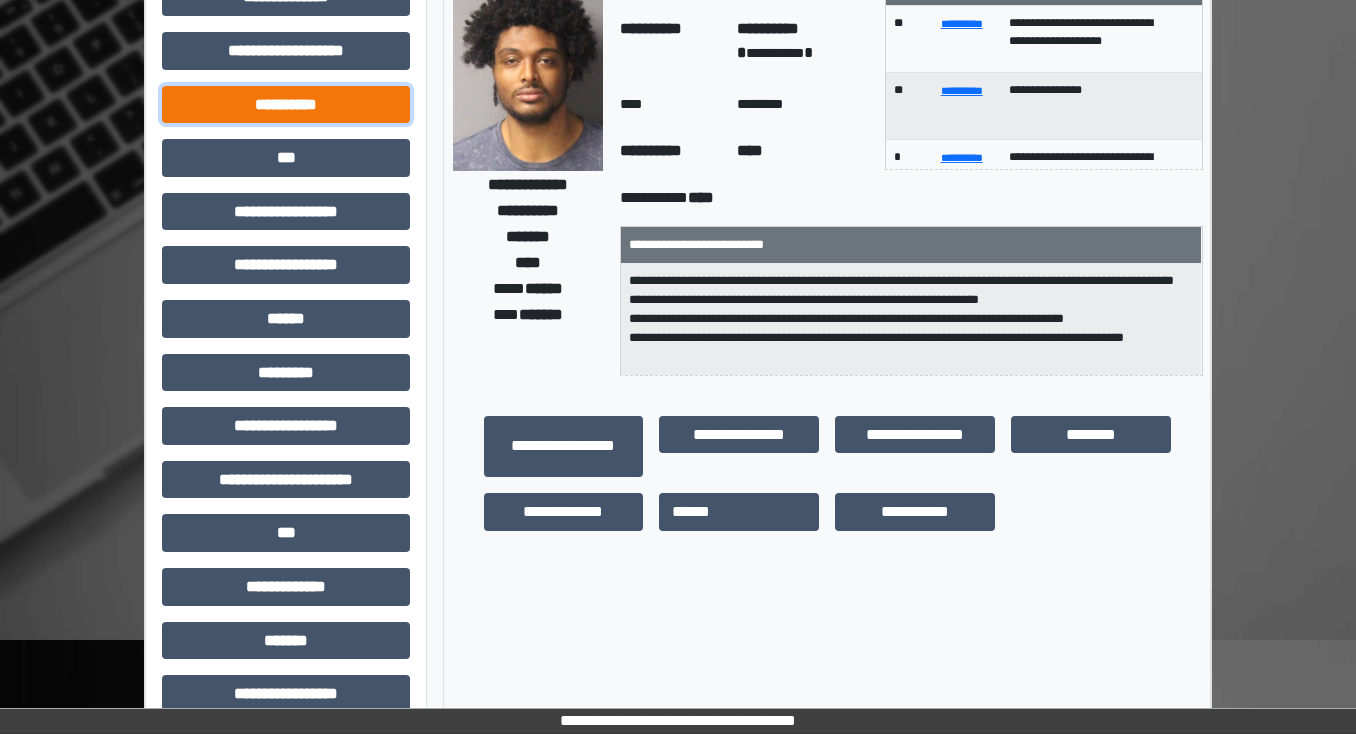 click on "**********" at bounding box center [286, 105] 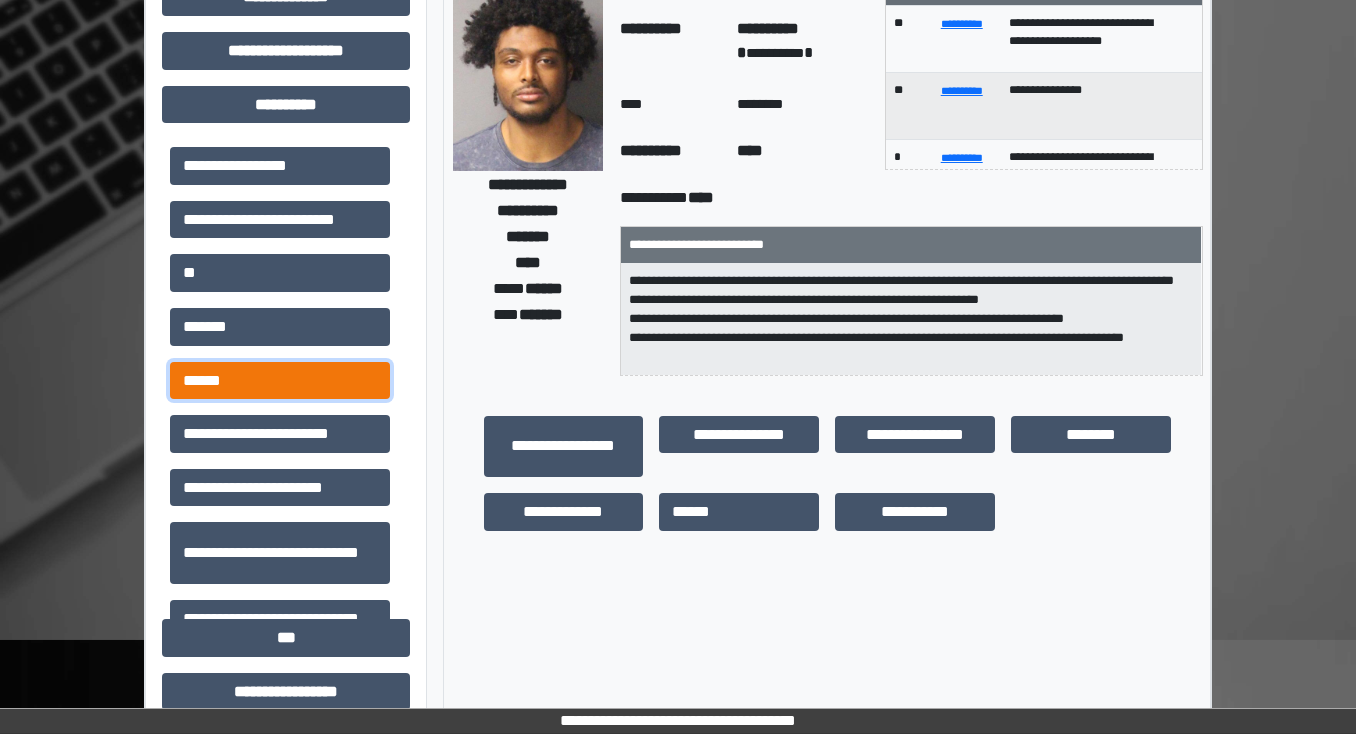 click on "******" at bounding box center [280, 381] 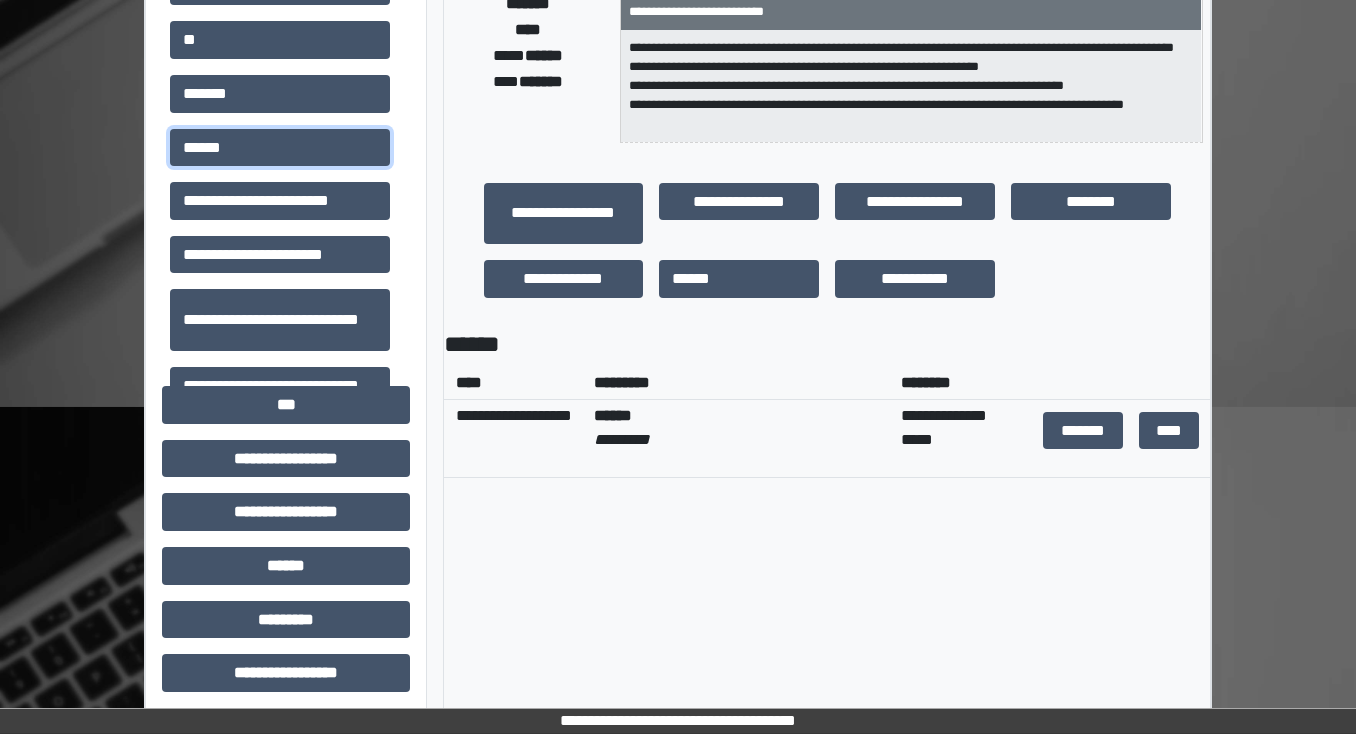 scroll, scrollTop: 400, scrollLeft: 0, axis: vertical 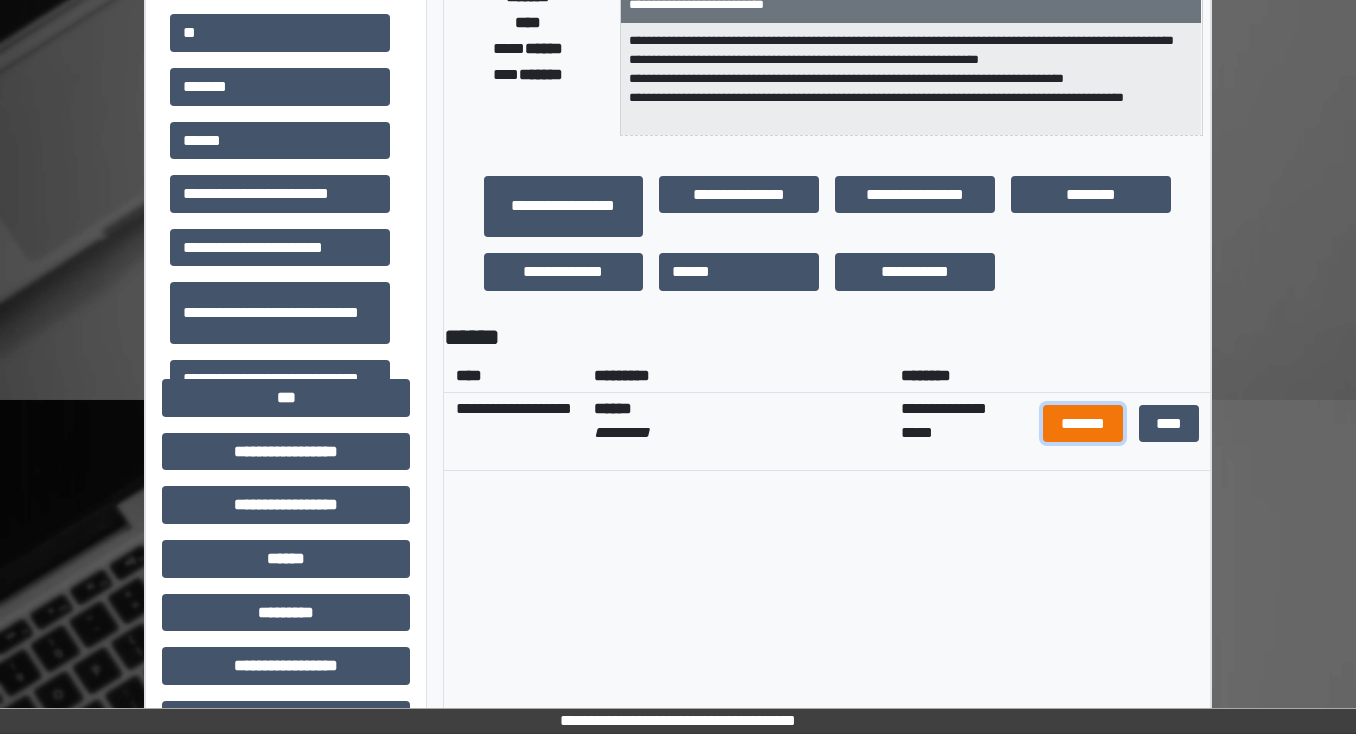 click on "*******" at bounding box center [1083, 424] 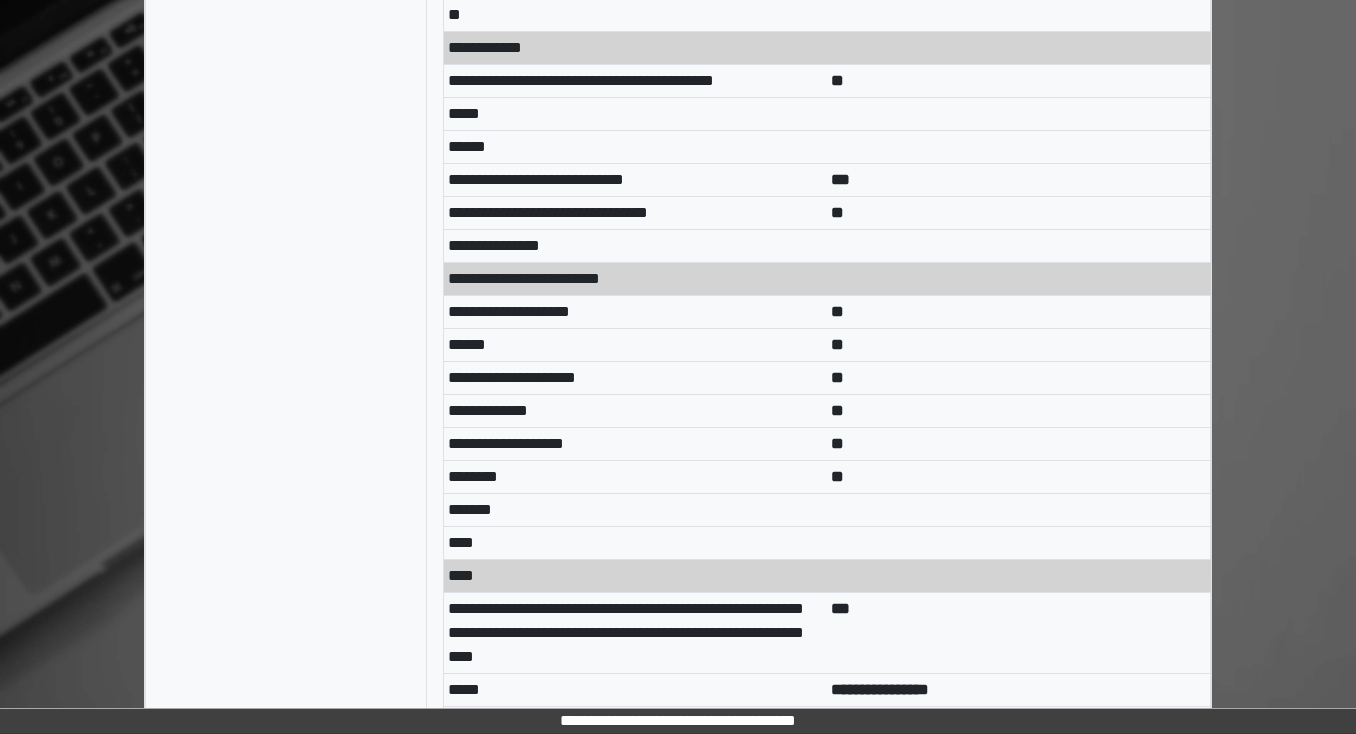 scroll, scrollTop: 8480, scrollLeft: 0, axis: vertical 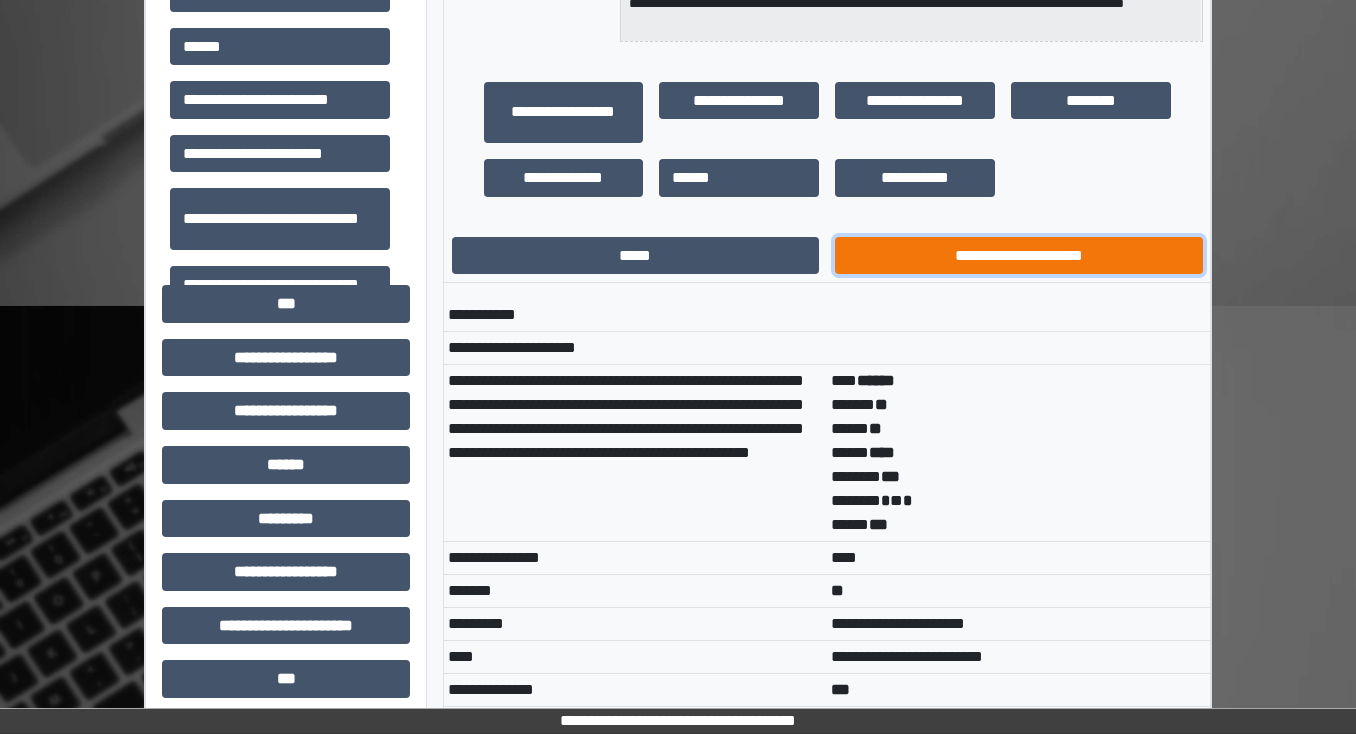 click on "**********" at bounding box center [1019, 256] 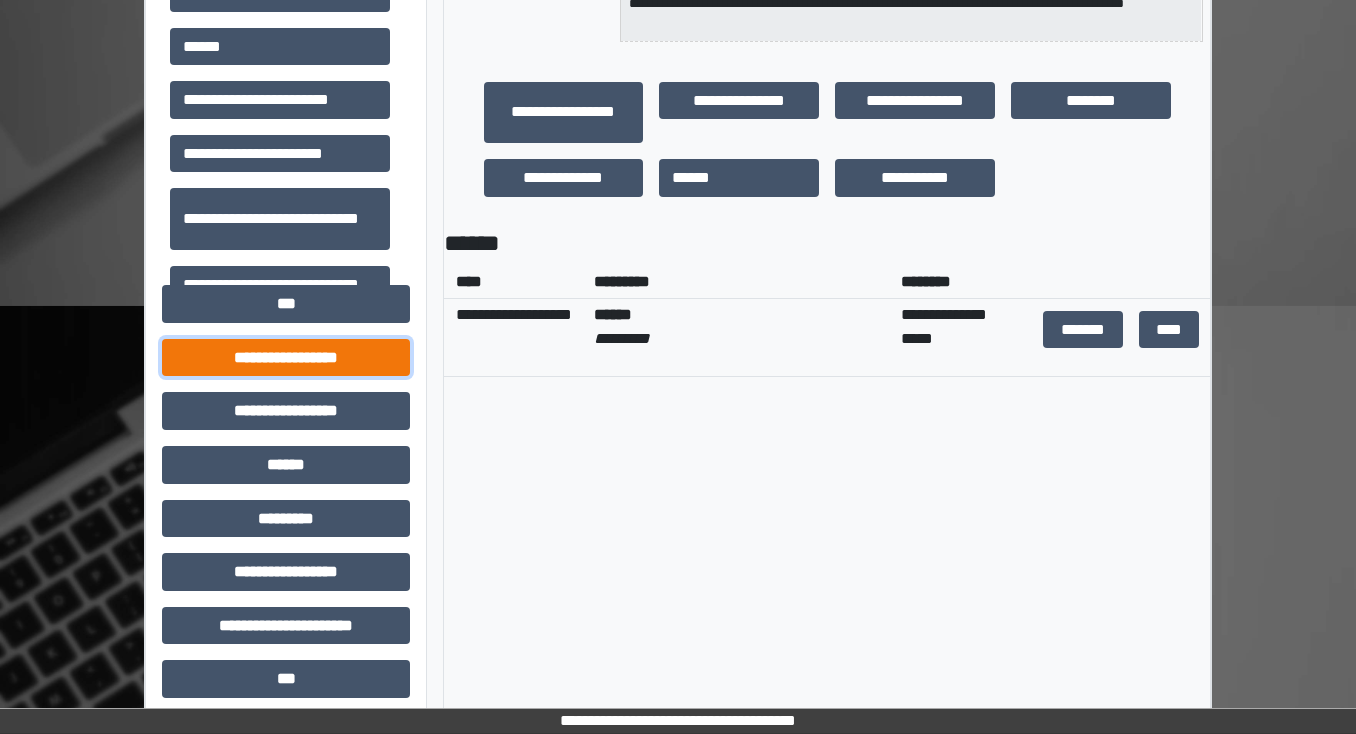 click on "**********" at bounding box center [286, 358] 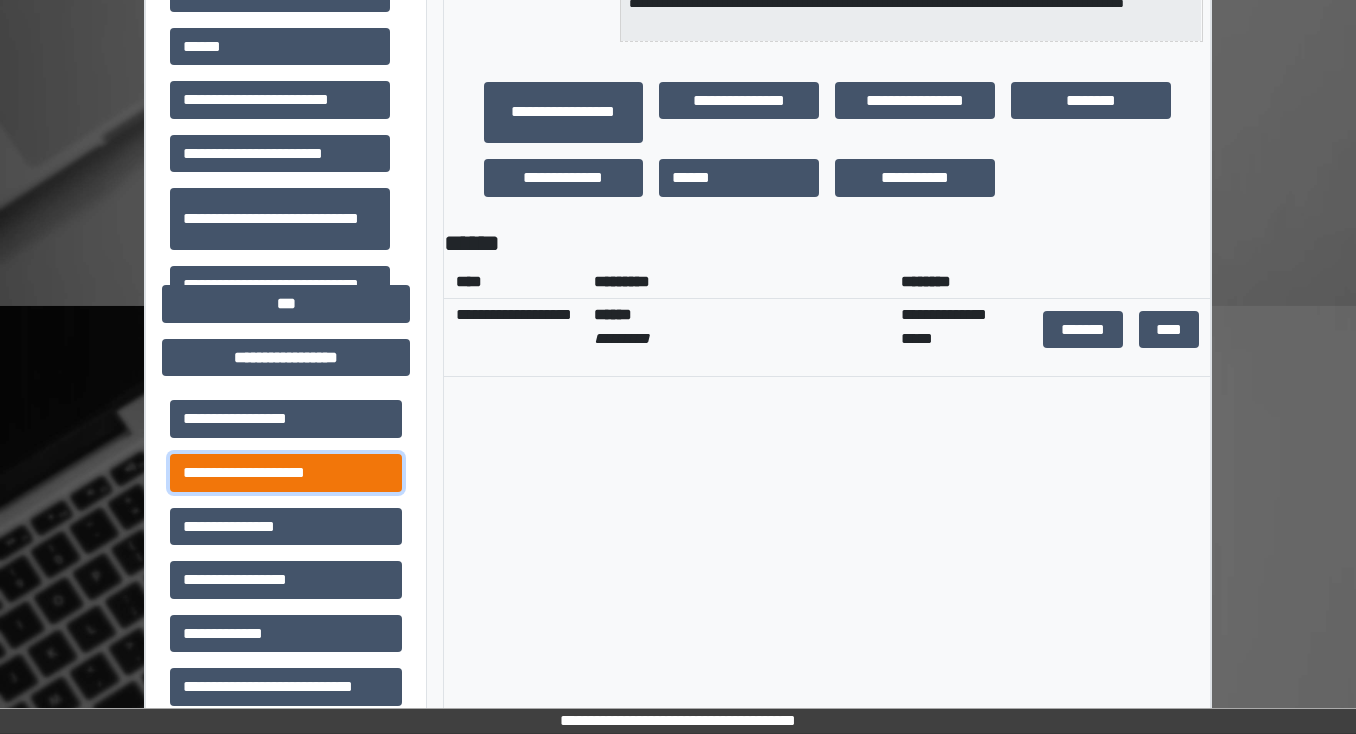 click on "**********" at bounding box center (286, 473) 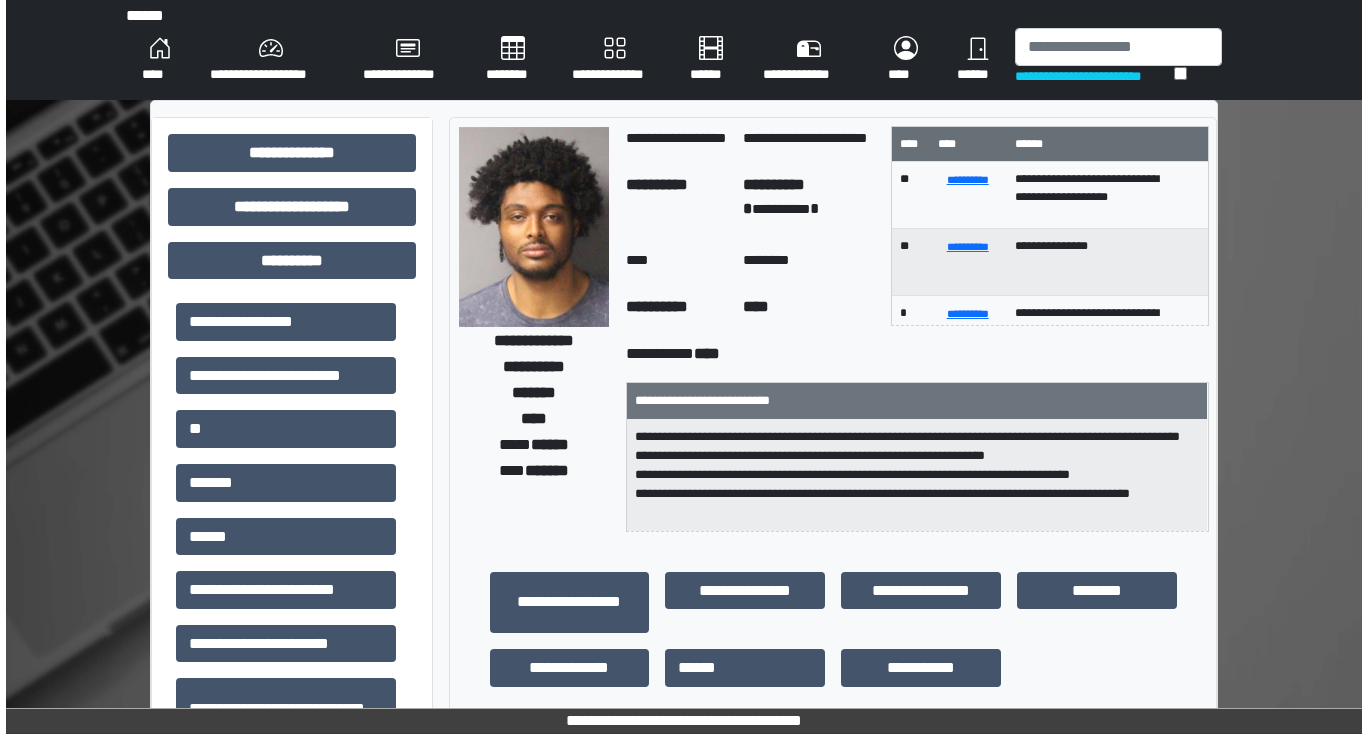 scroll, scrollTop: 0, scrollLeft: 0, axis: both 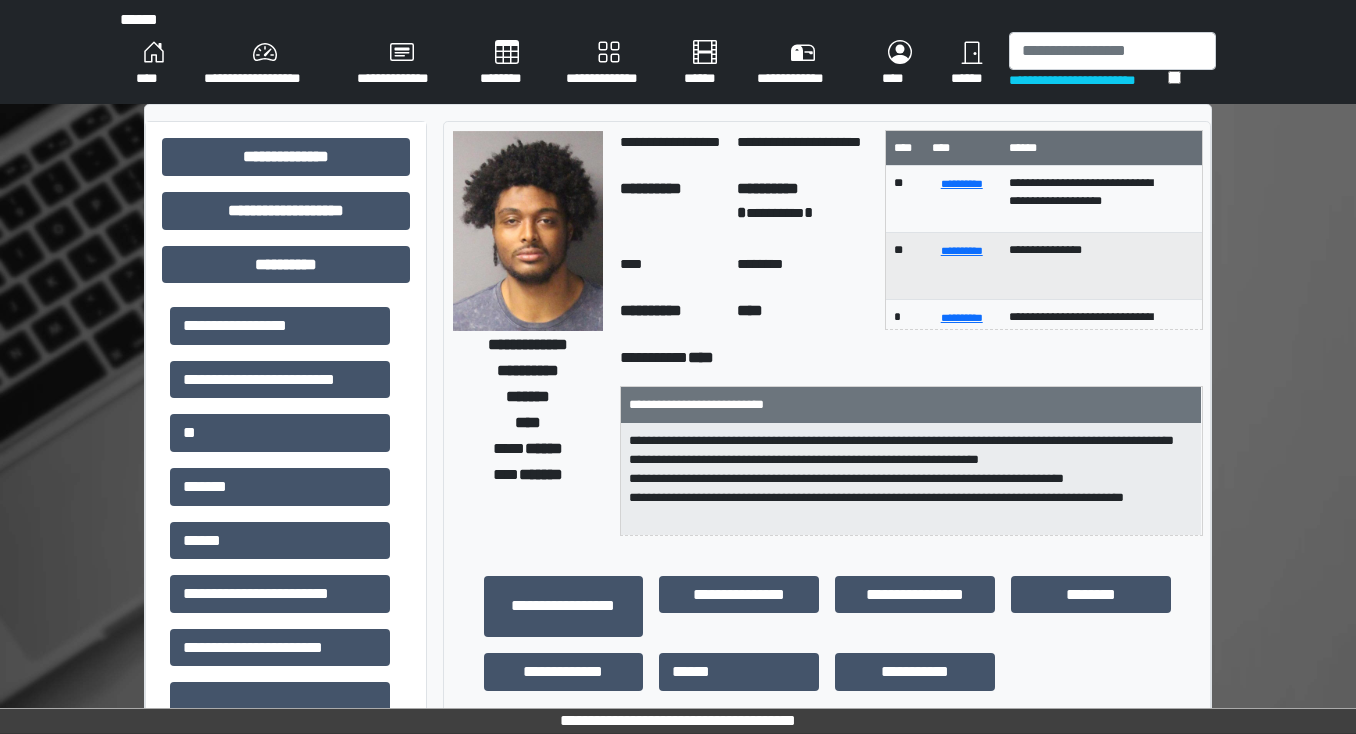 click on "****" at bounding box center [154, 64] 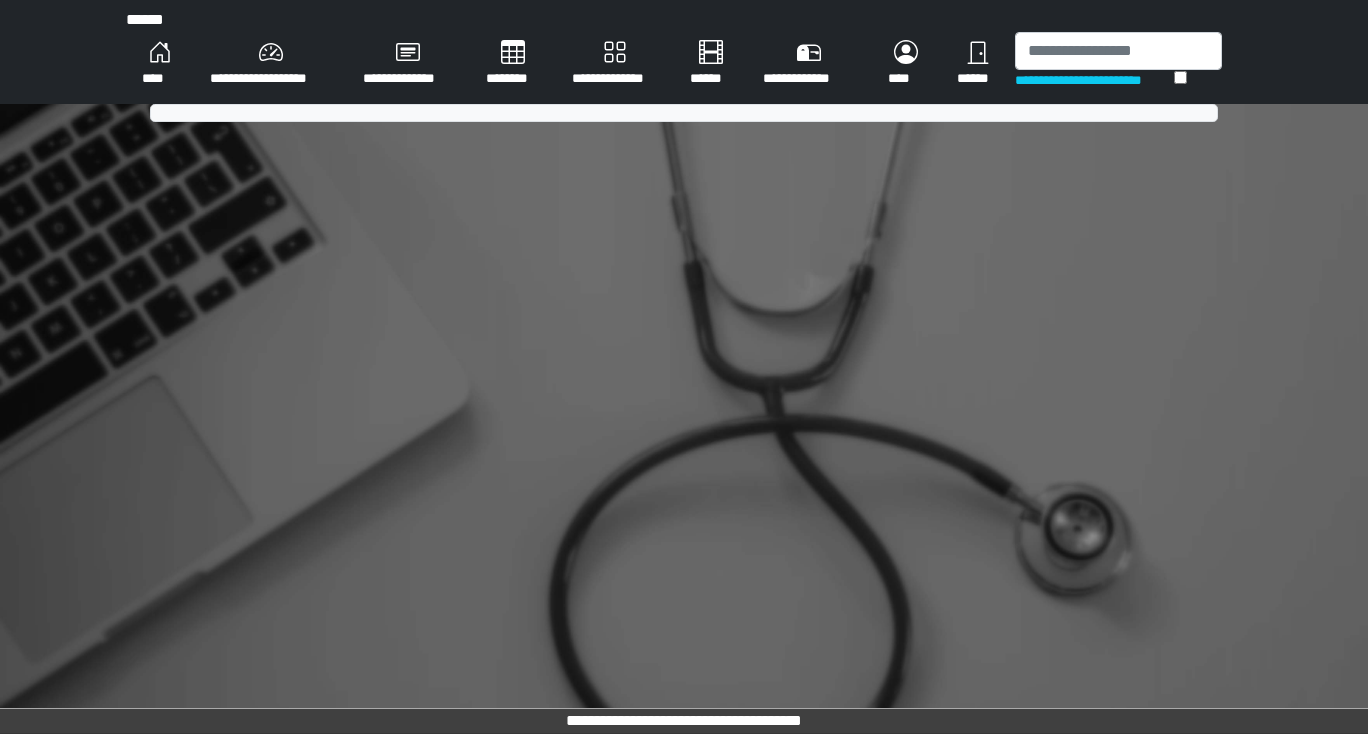 scroll, scrollTop: 0, scrollLeft: 0, axis: both 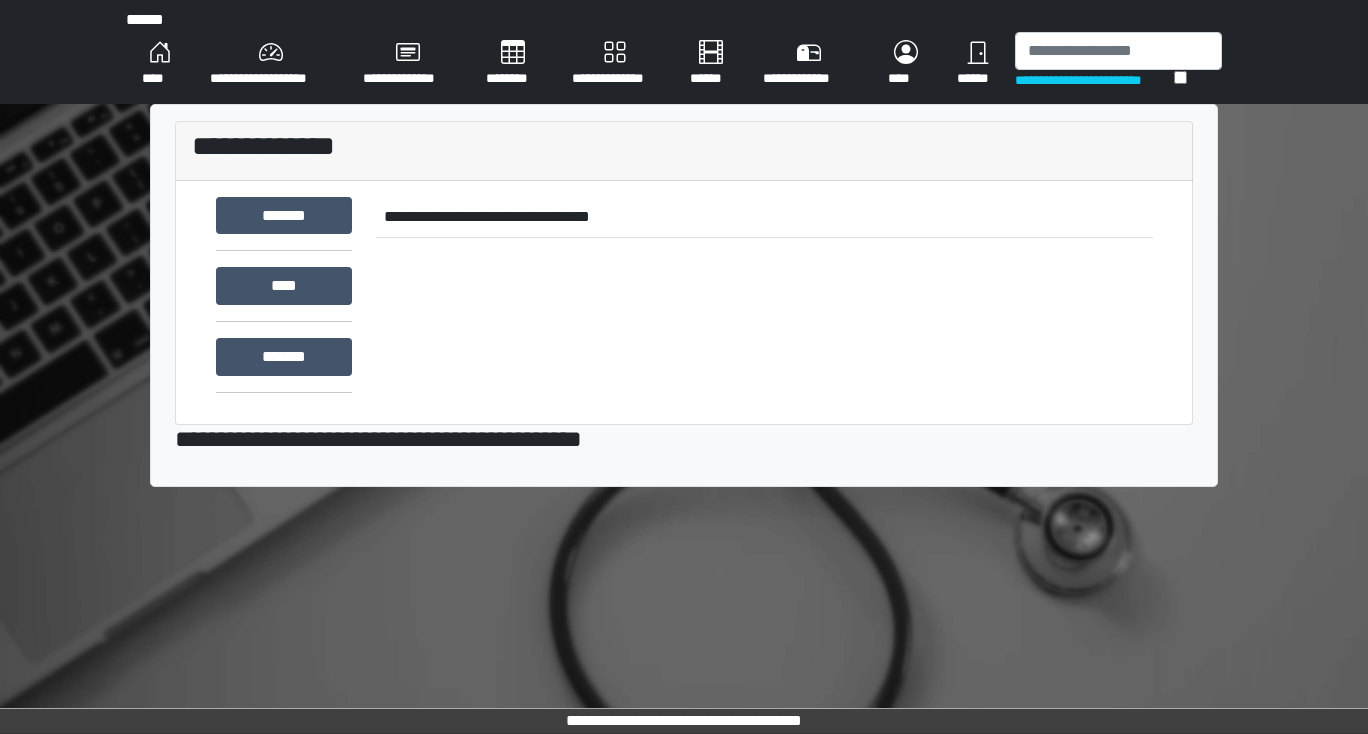 click on "********" at bounding box center (513, 64) 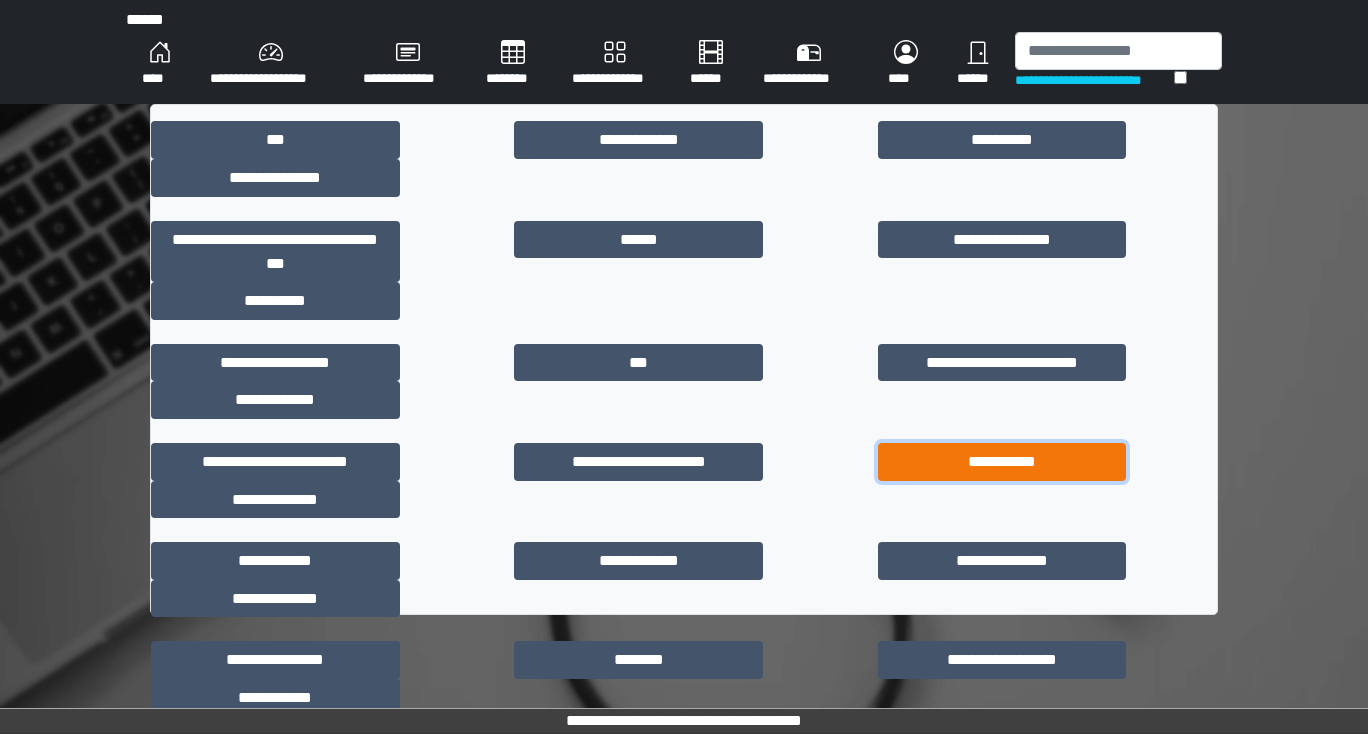click on "**********" at bounding box center (1002, 462) 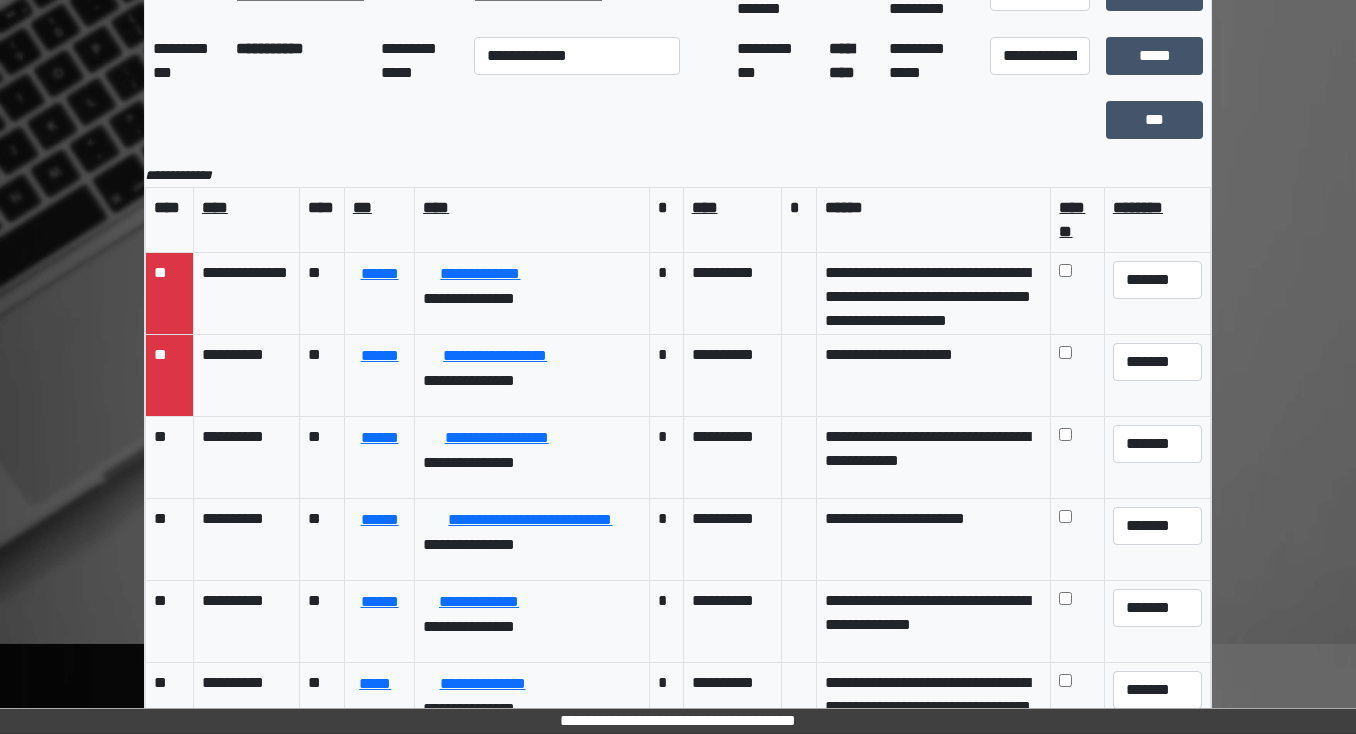 scroll, scrollTop: 201, scrollLeft: 0, axis: vertical 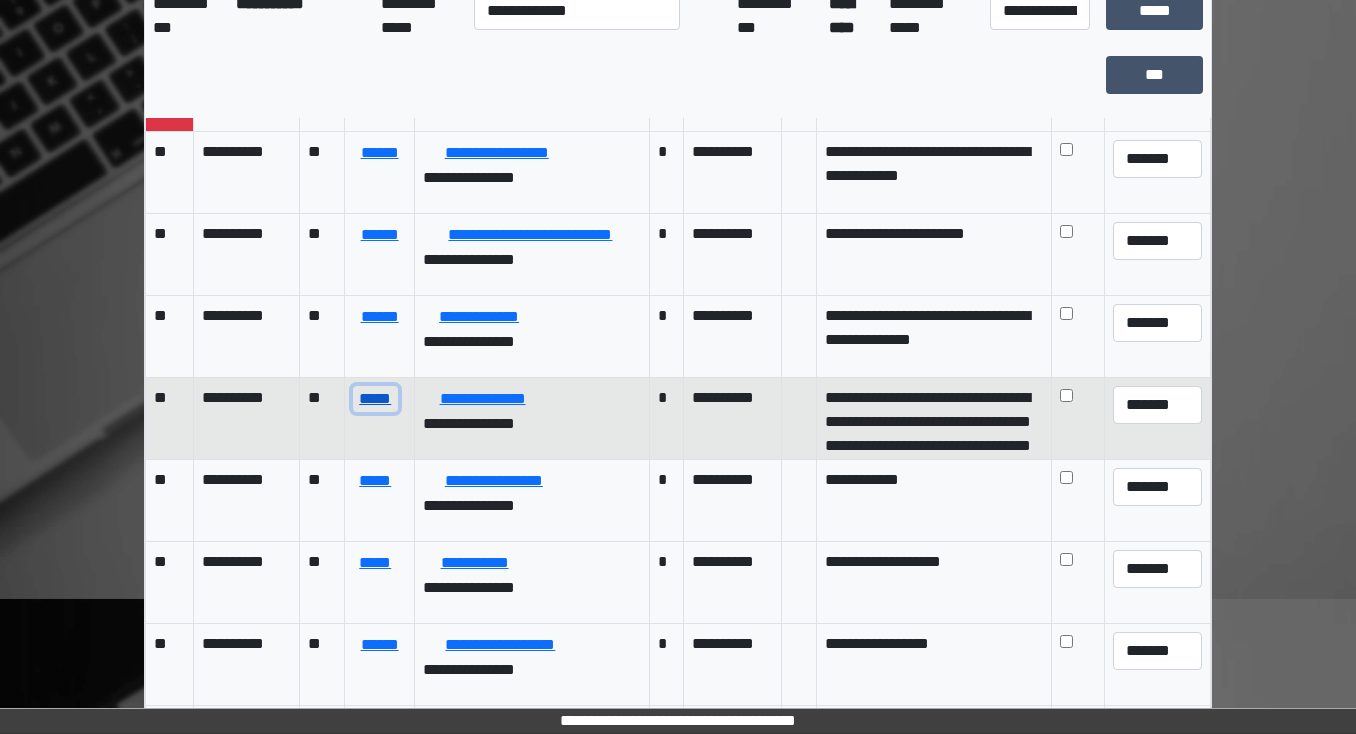 click on "*****" at bounding box center (375, 399) 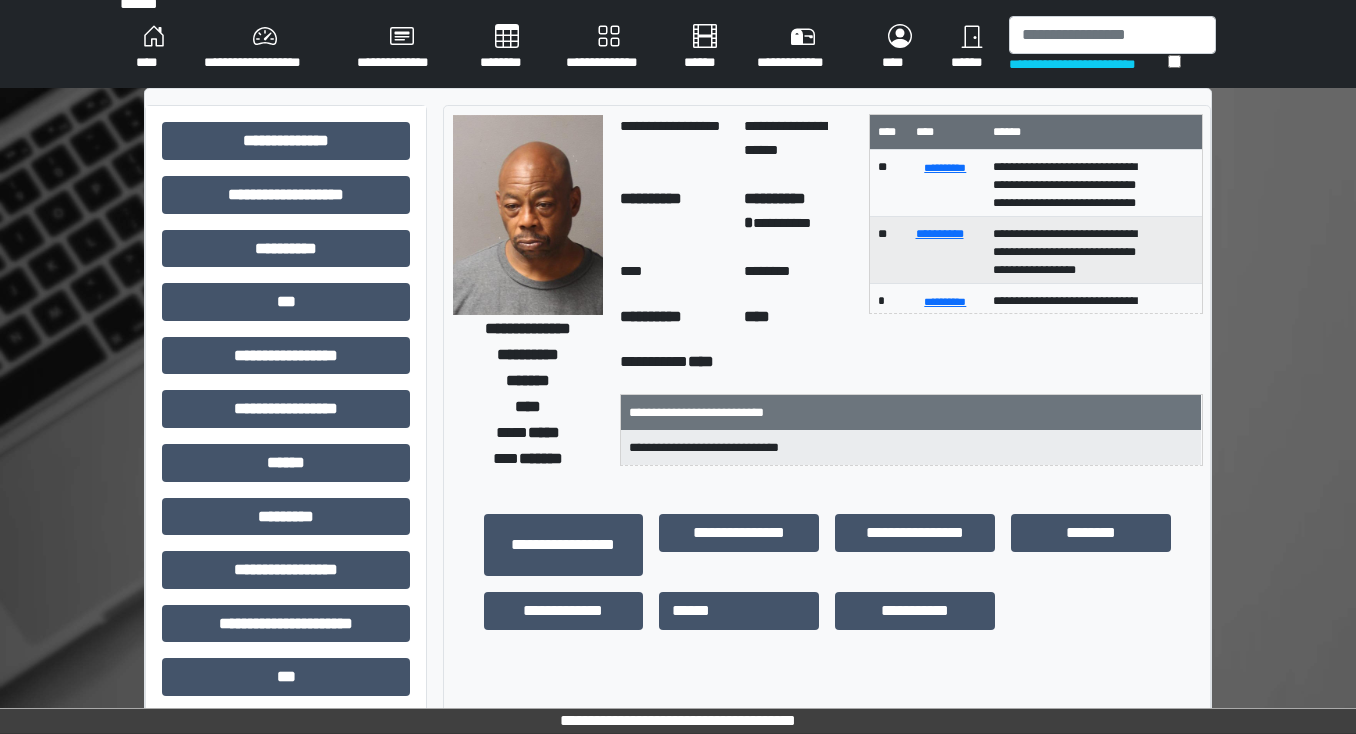 scroll, scrollTop: 0, scrollLeft: 0, axis: both 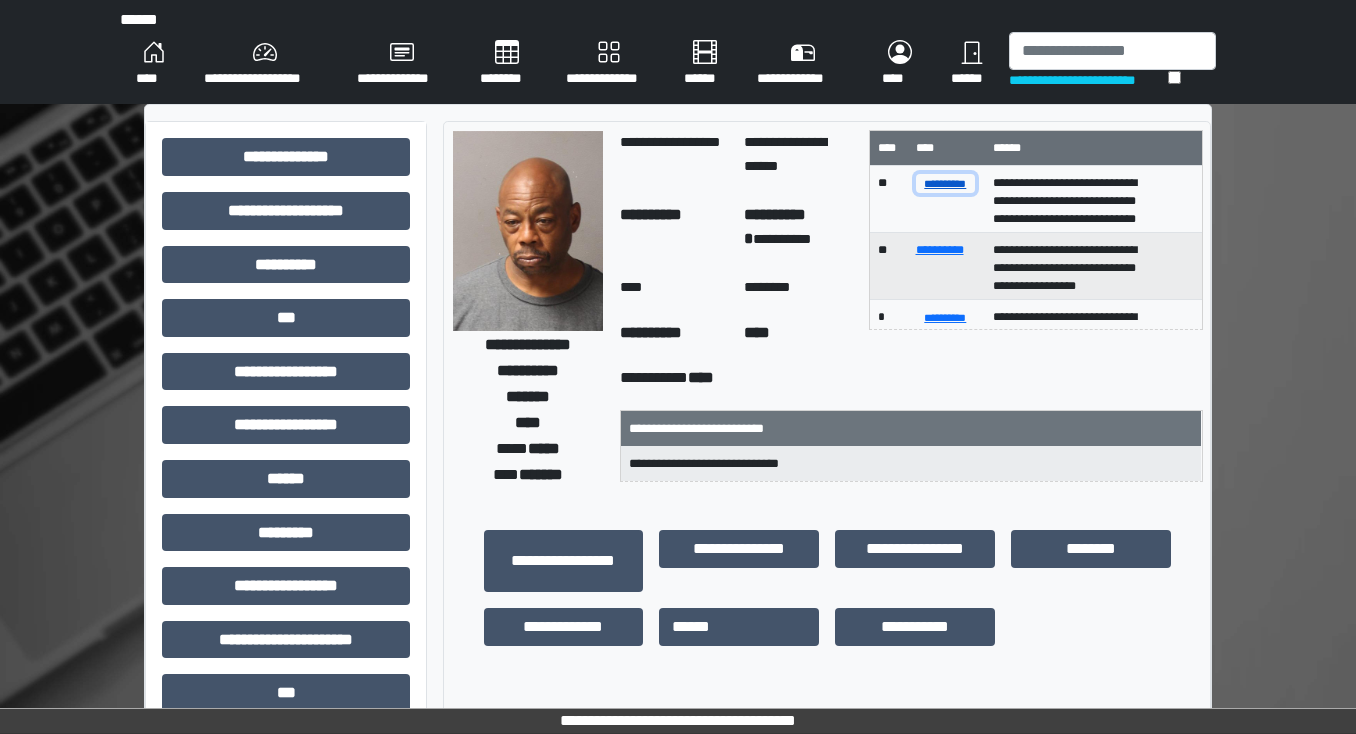 click on "**********" at bounding box center [946, 183] 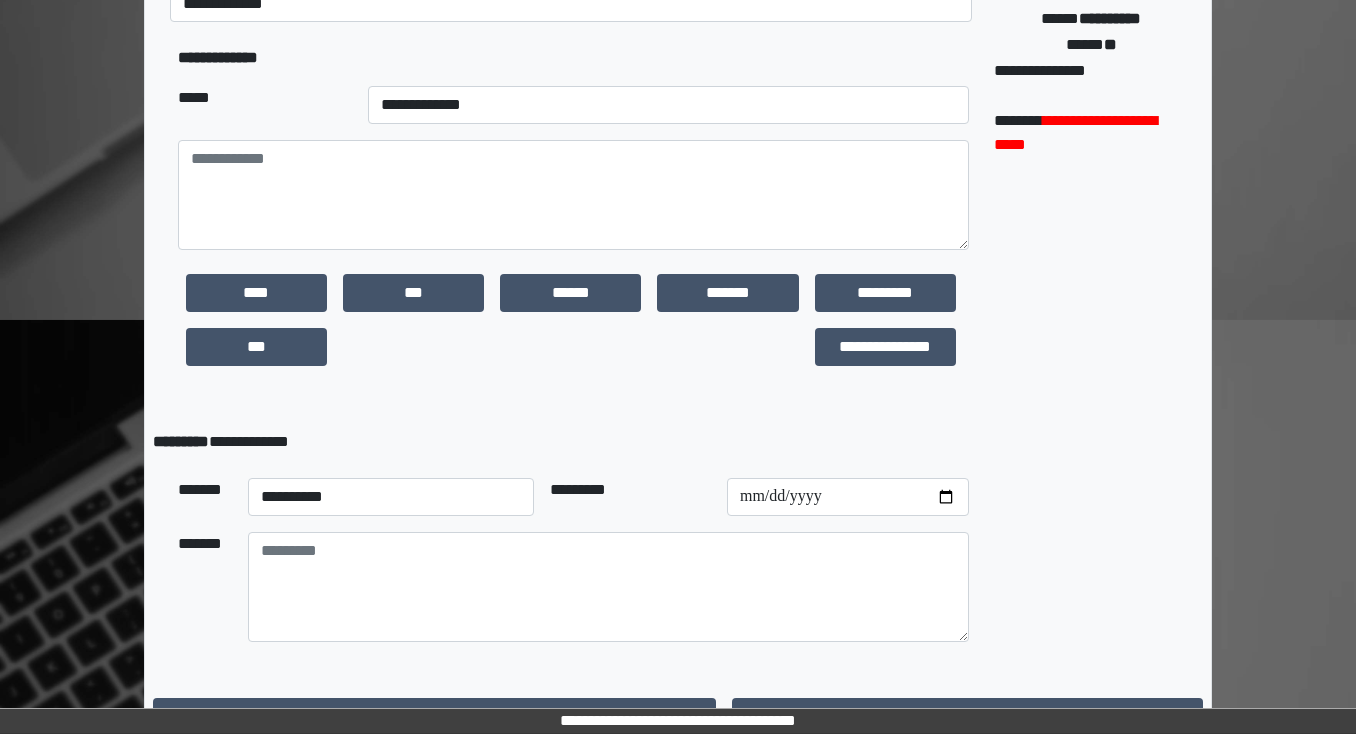 scroll, scrollTop: 542, scrollLeft: 0, axis: vertical 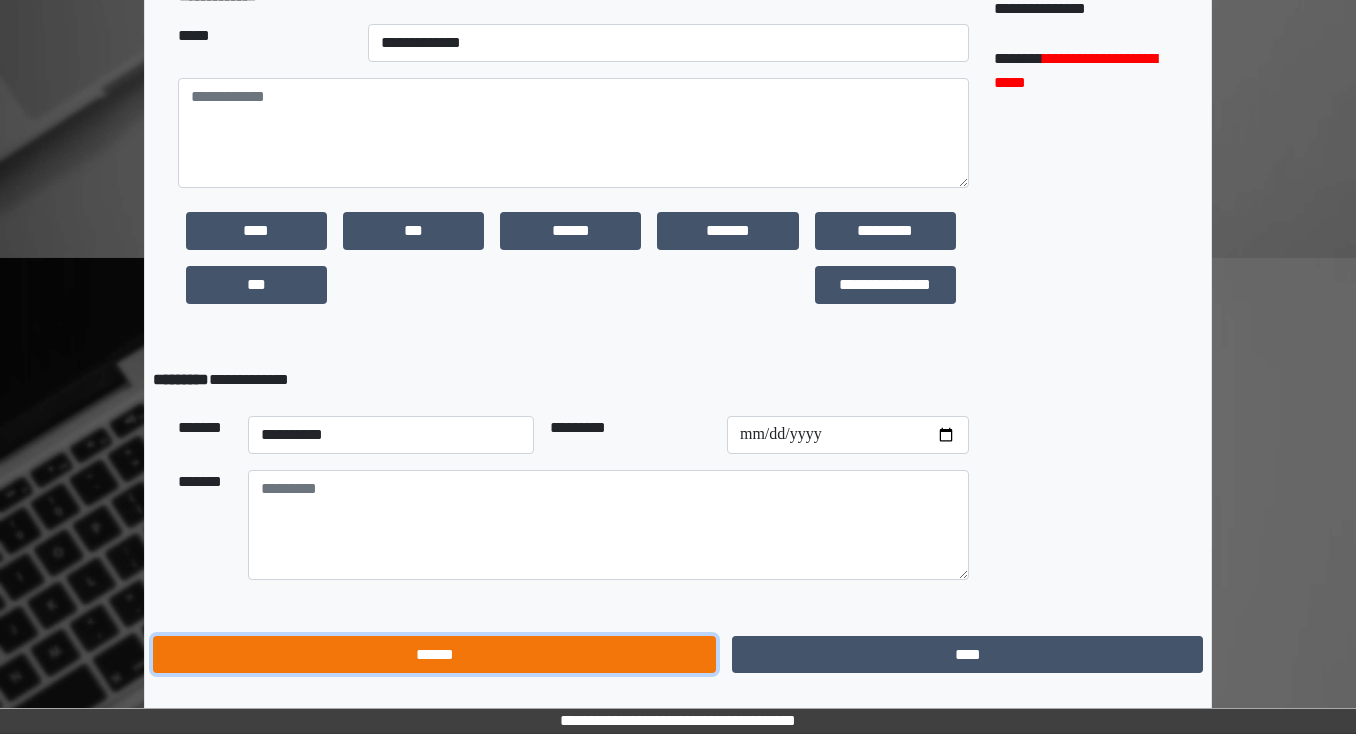 click on "******" at bounding box center (434, 655) 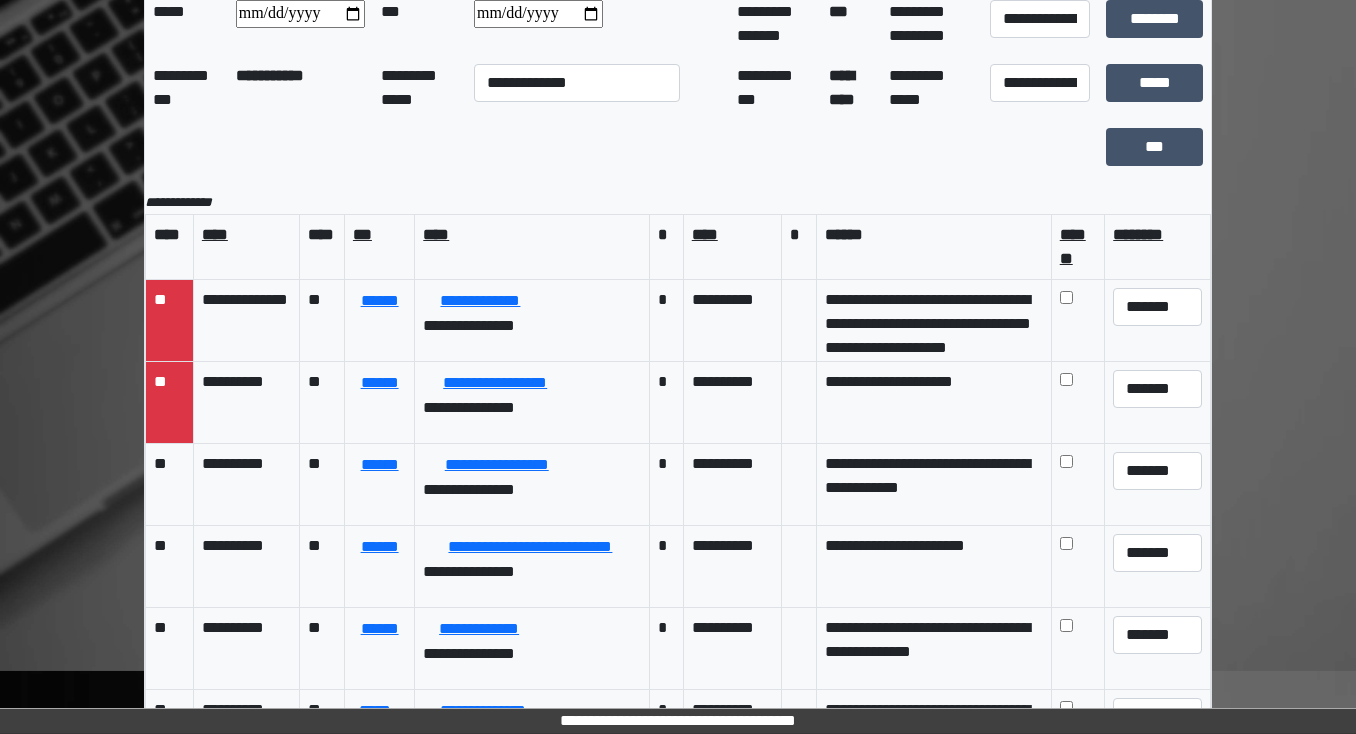 scroll, scrollTop: 0, scrollLeft: 0, axis: both 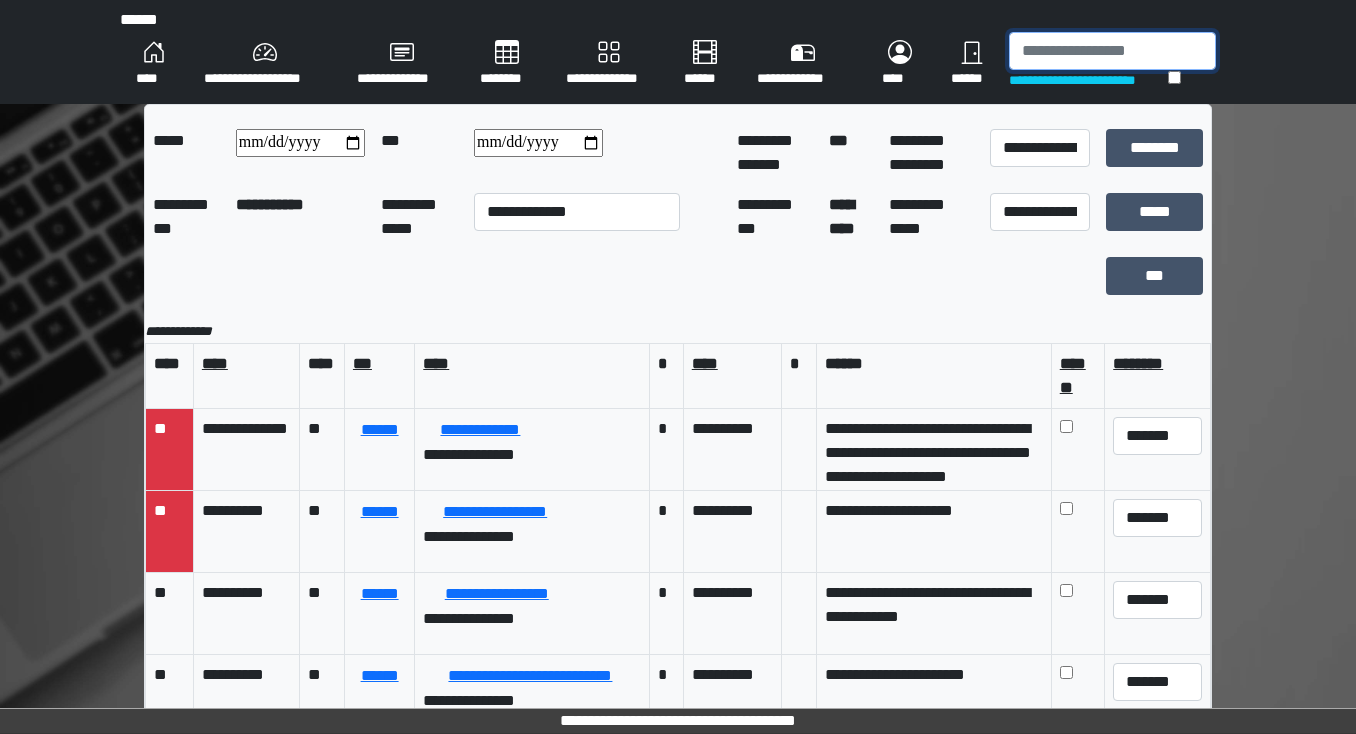 click at bounding box center (1112, 51) 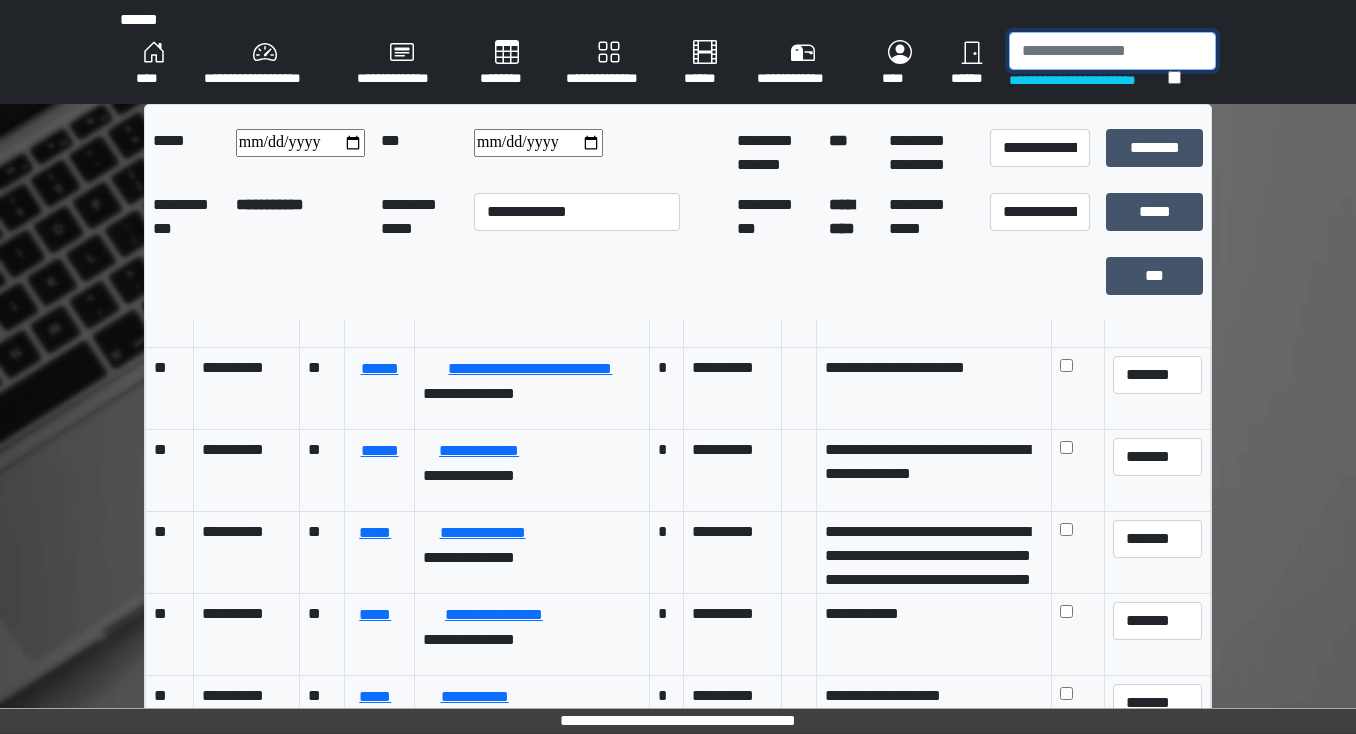 scroll, scrollTop: 320, scrollLeft: 0, axis: vertical 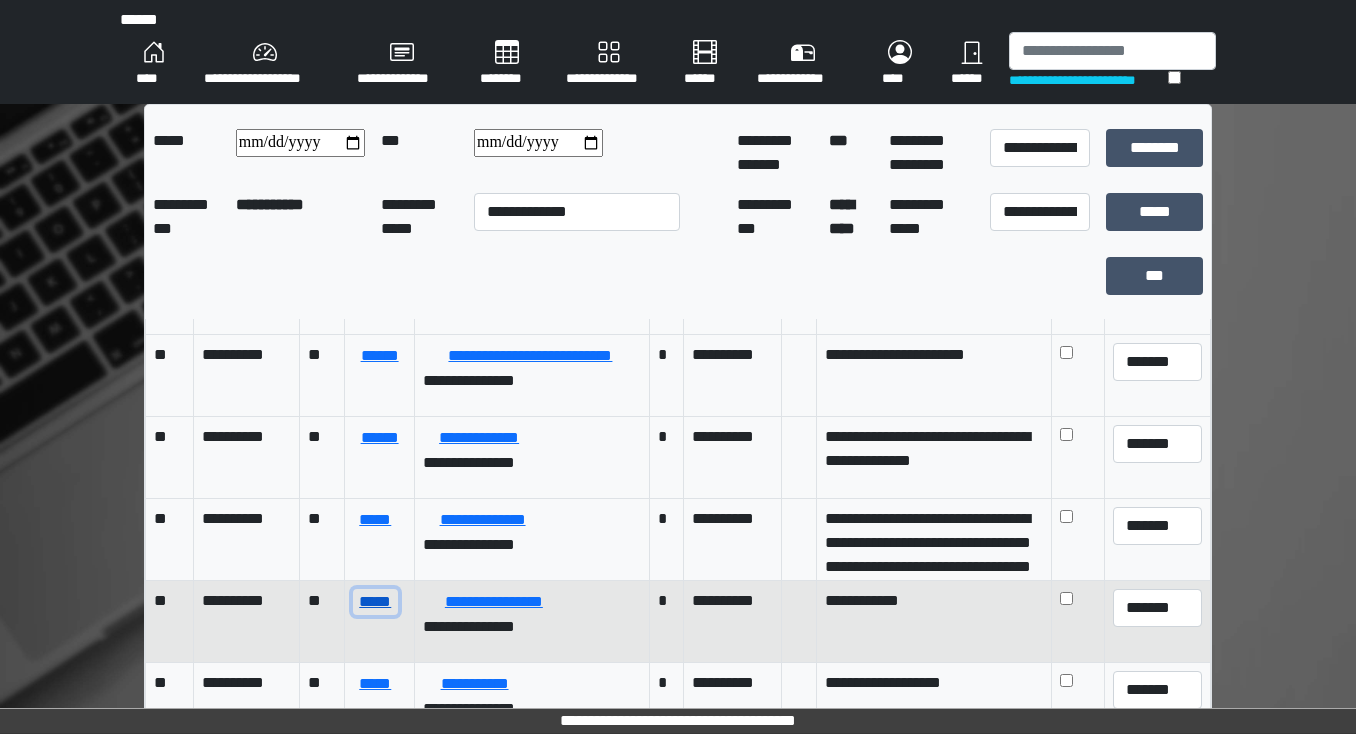 click on "*****" at bounding box center (375, 602) 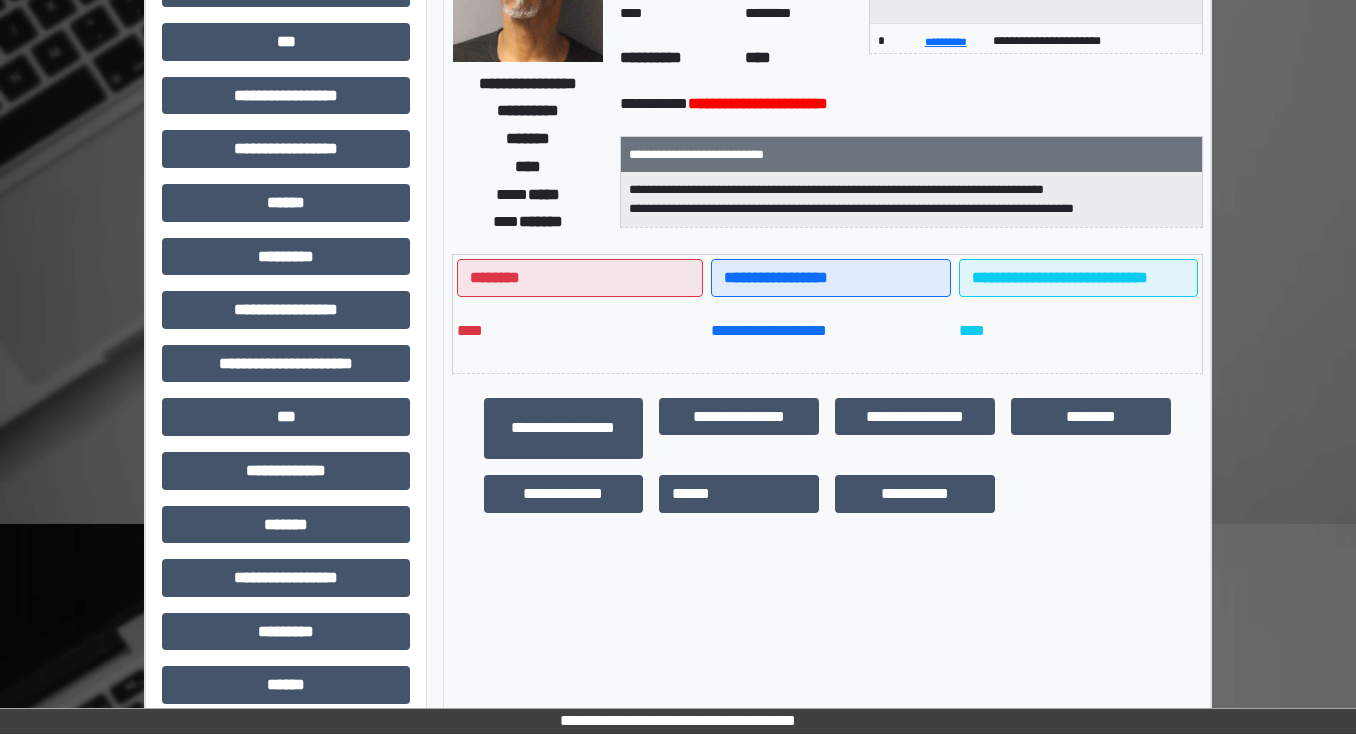 scroll, scrollTop: 320, scrollLeft: 0, axis: vertical 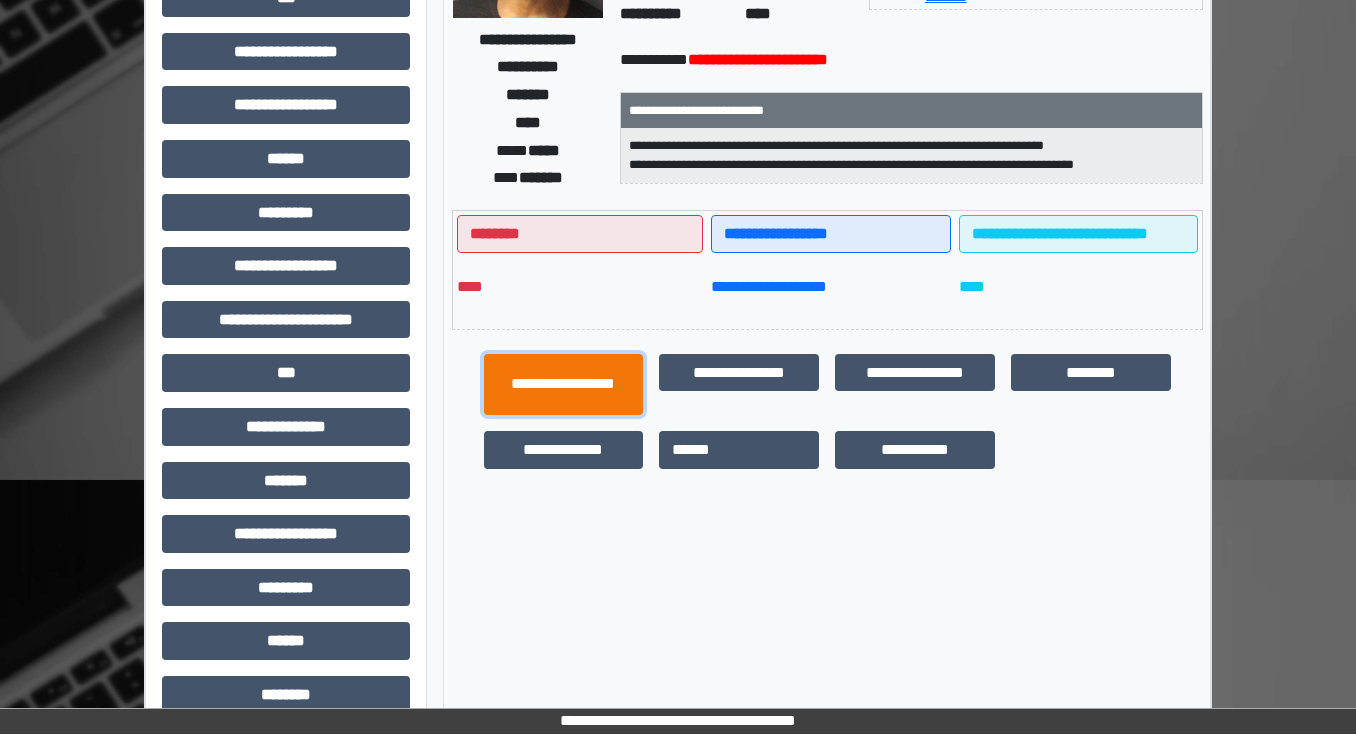 click on "**********" at bounding box center (564, 385) 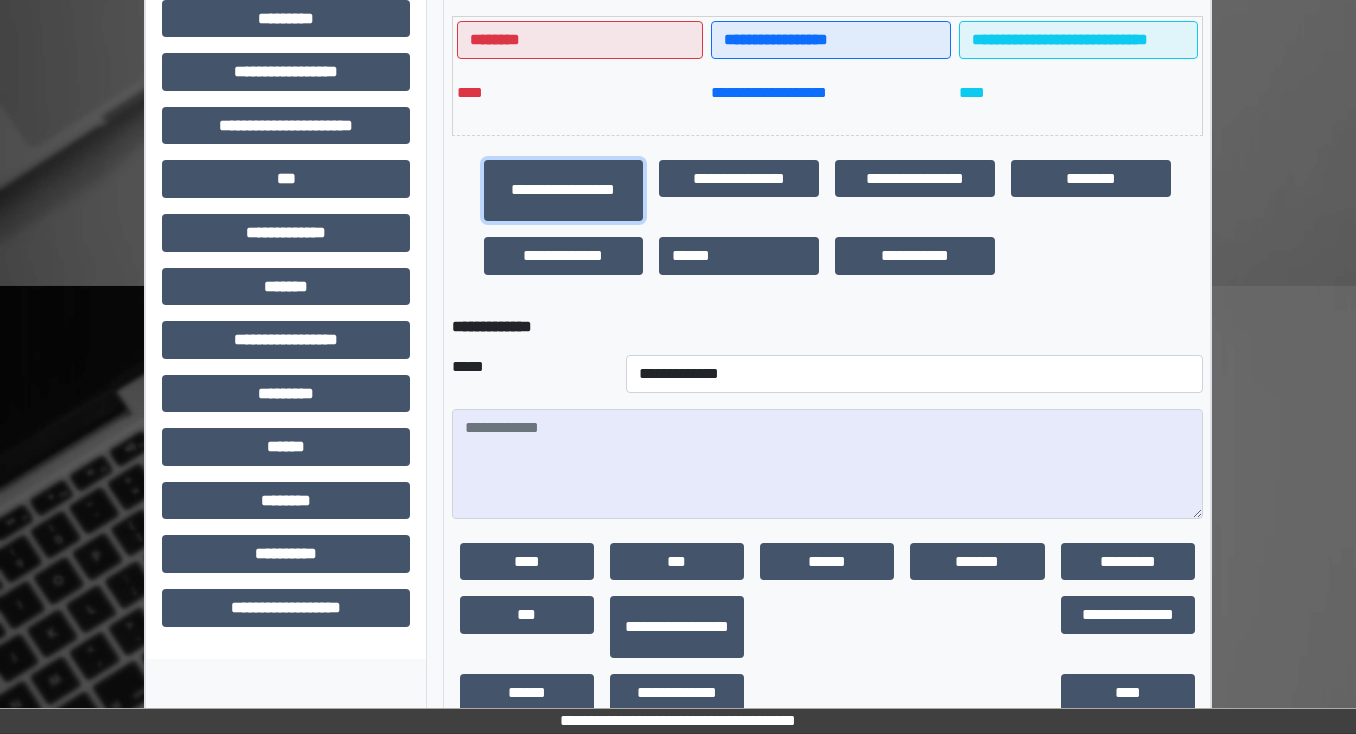 scroll, scrollTop: 556, scrollLeft: 0, axis: vertical 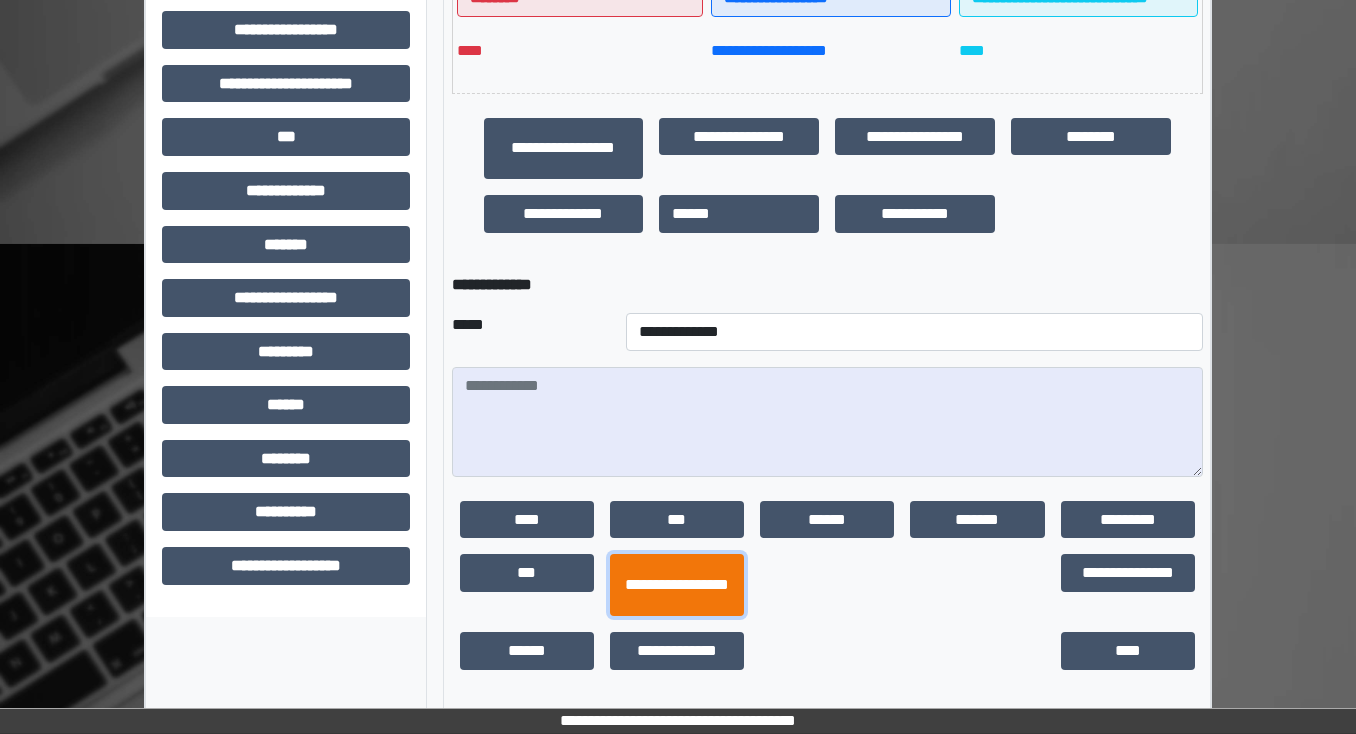 click on "**********" at bounding box center [677, 585] 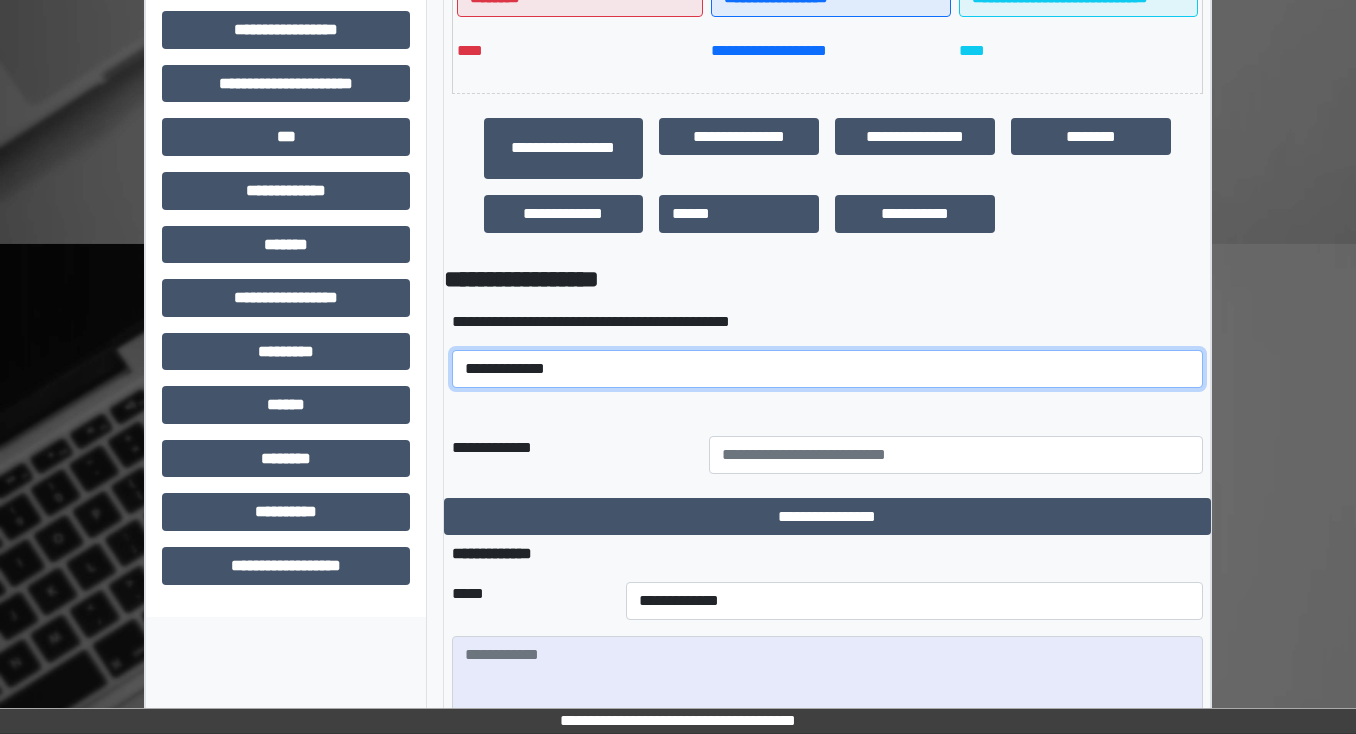 click on "**********" at bounding box center (827, 369) 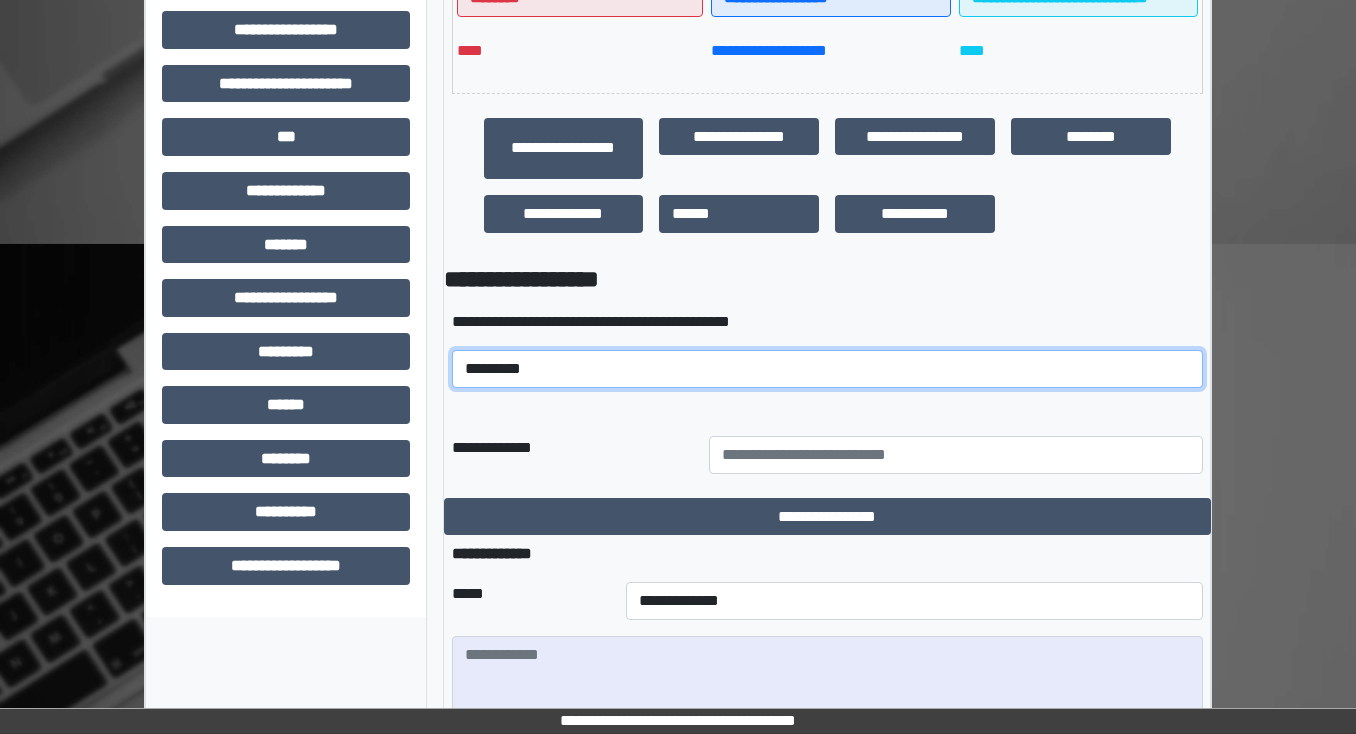 click on "**********" at bounding box center [827, 369] 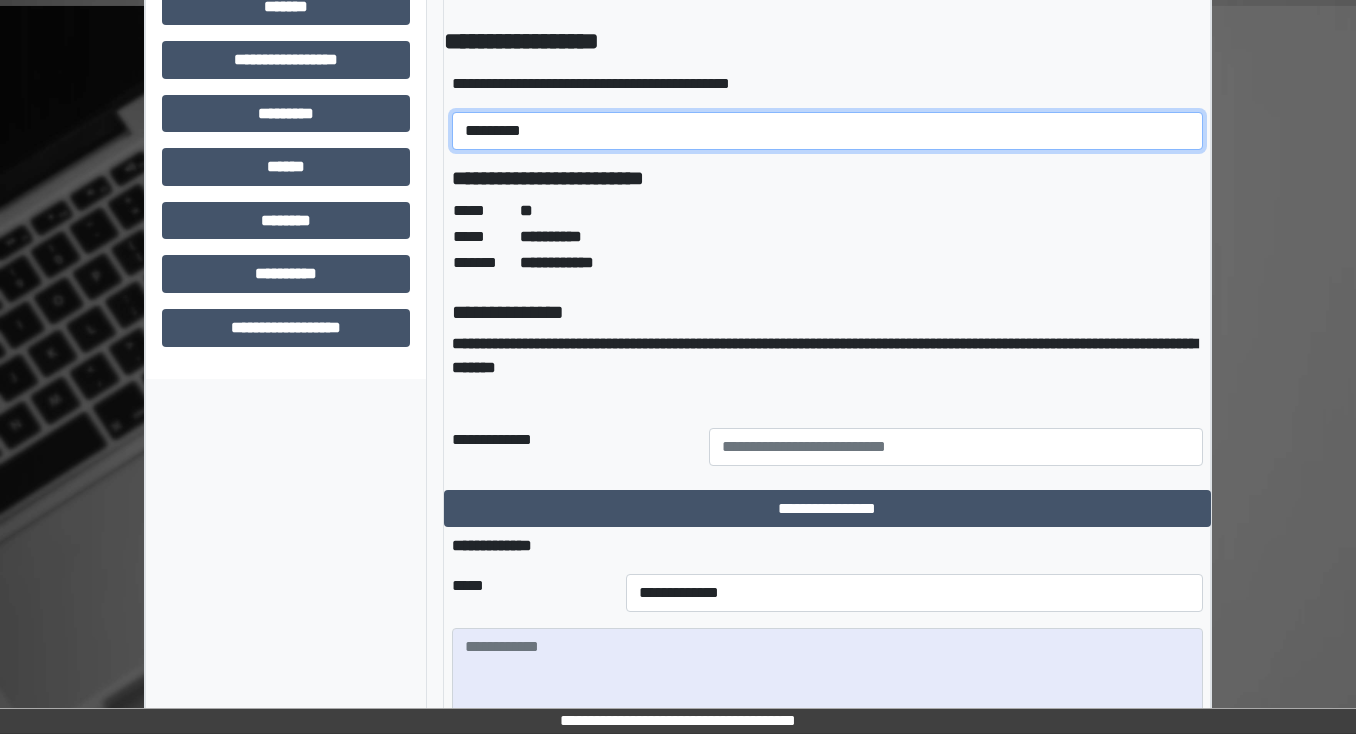 scroll, scrollTop: 796, scrollLeft: 0, axis: vertical 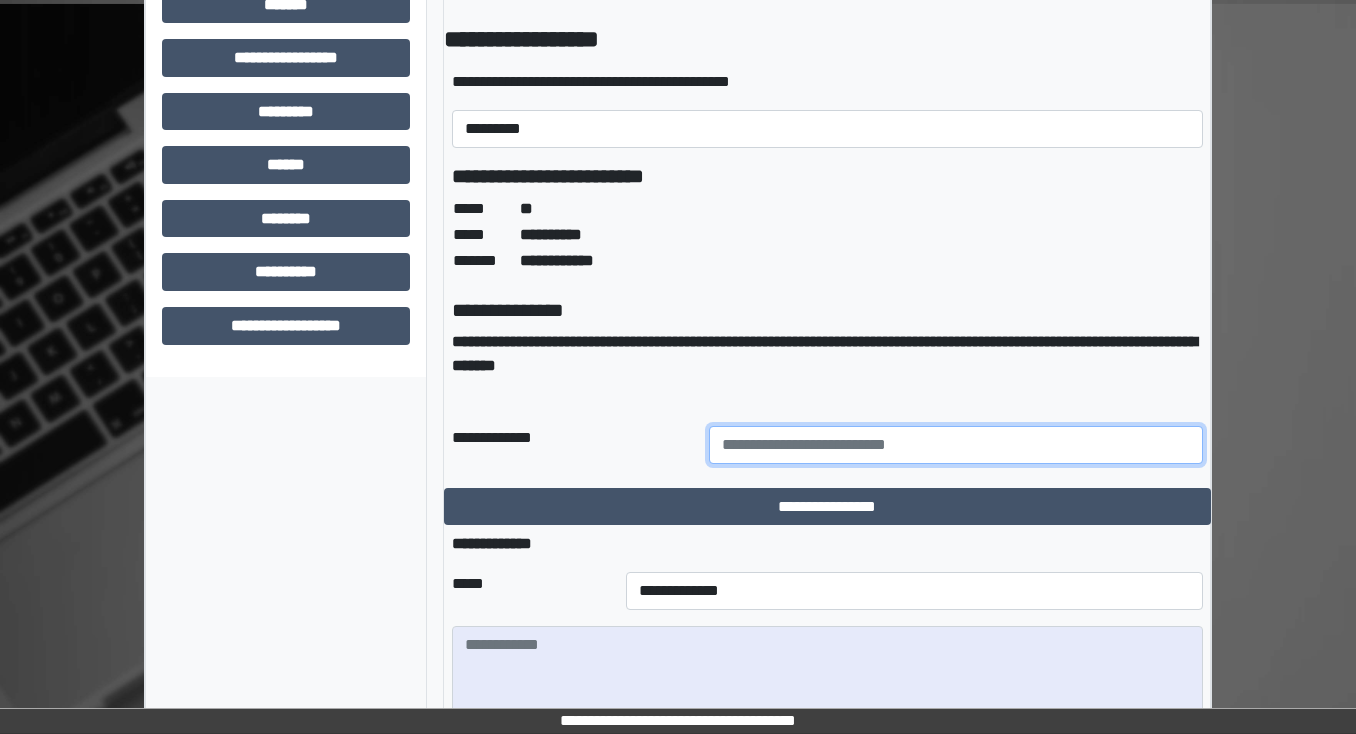 click at bounding box center [956, 445] 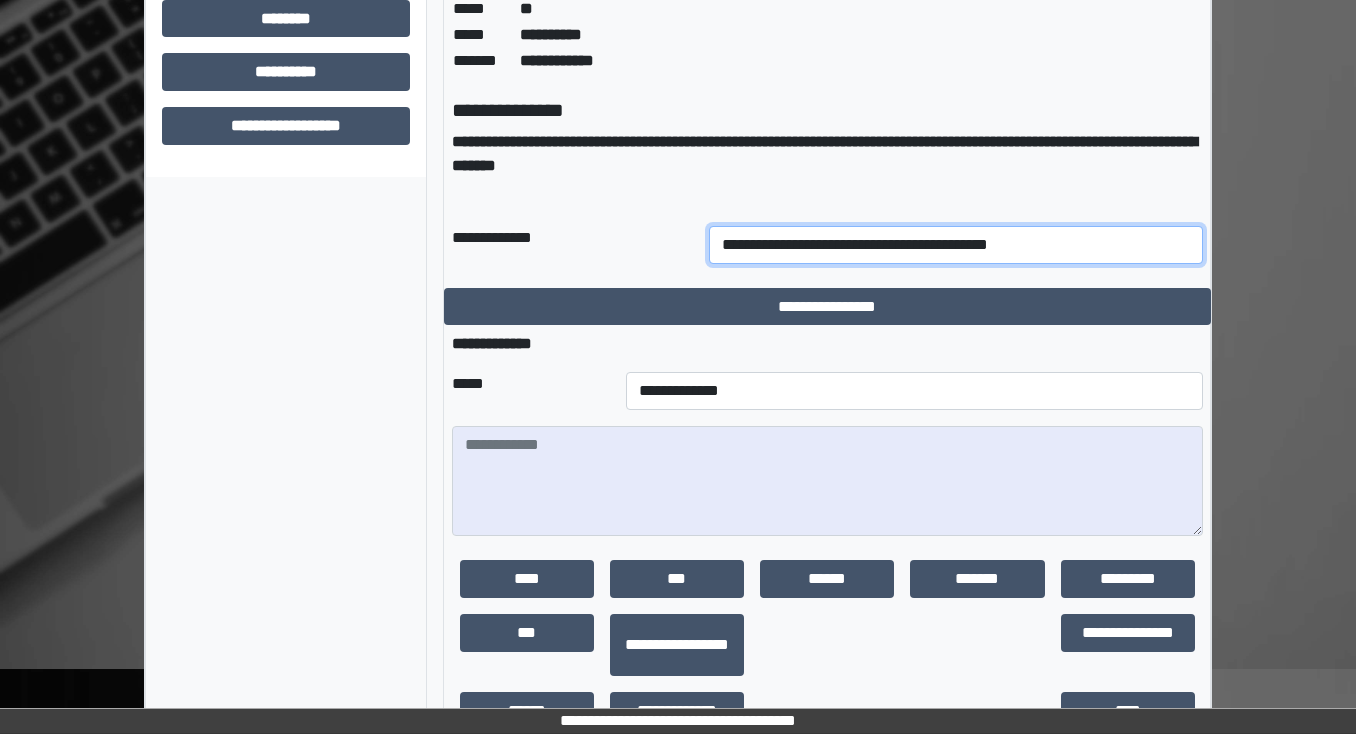 scroll, scrollTop: 1036, scrollLeft: 0, axis: vertical 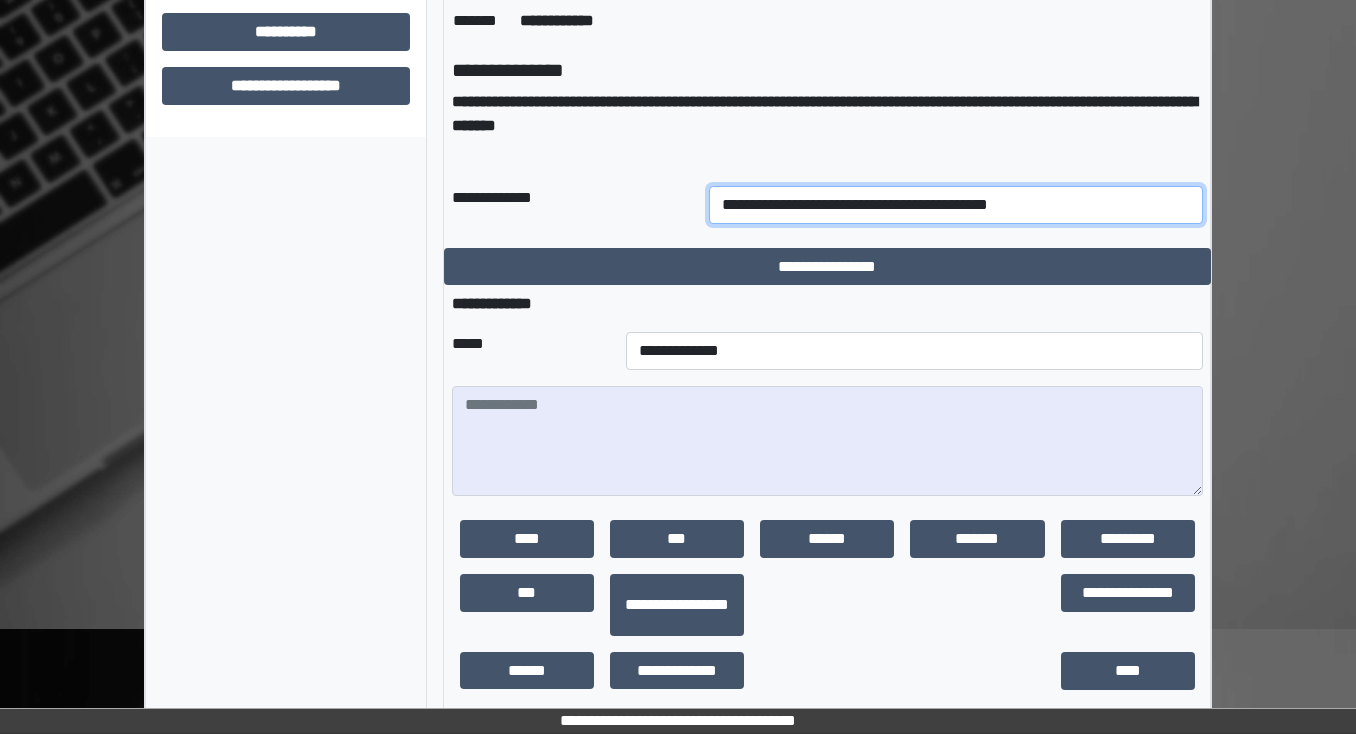 type on "**********" 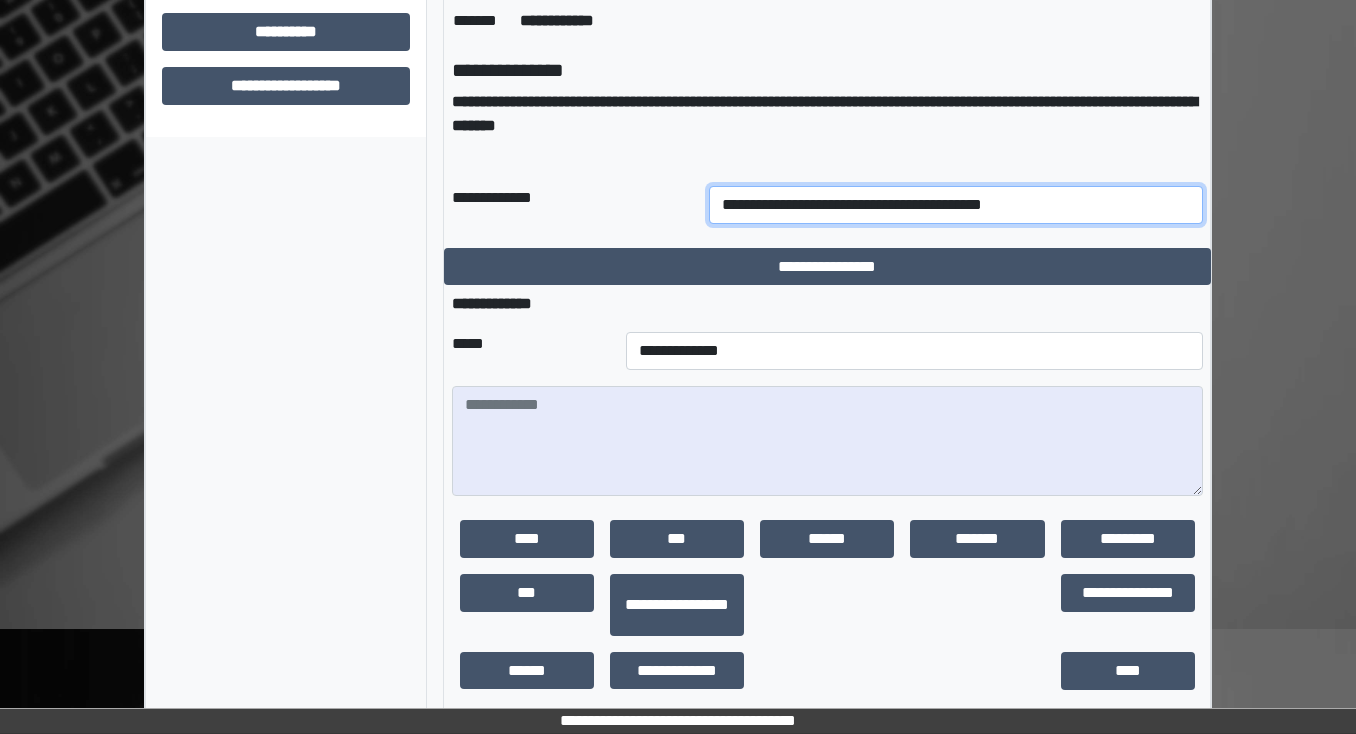 drag, startPoint x: 1062, startPoint y: 205, endPoint x: 665, endPoint y: 200, distance: 397.0315 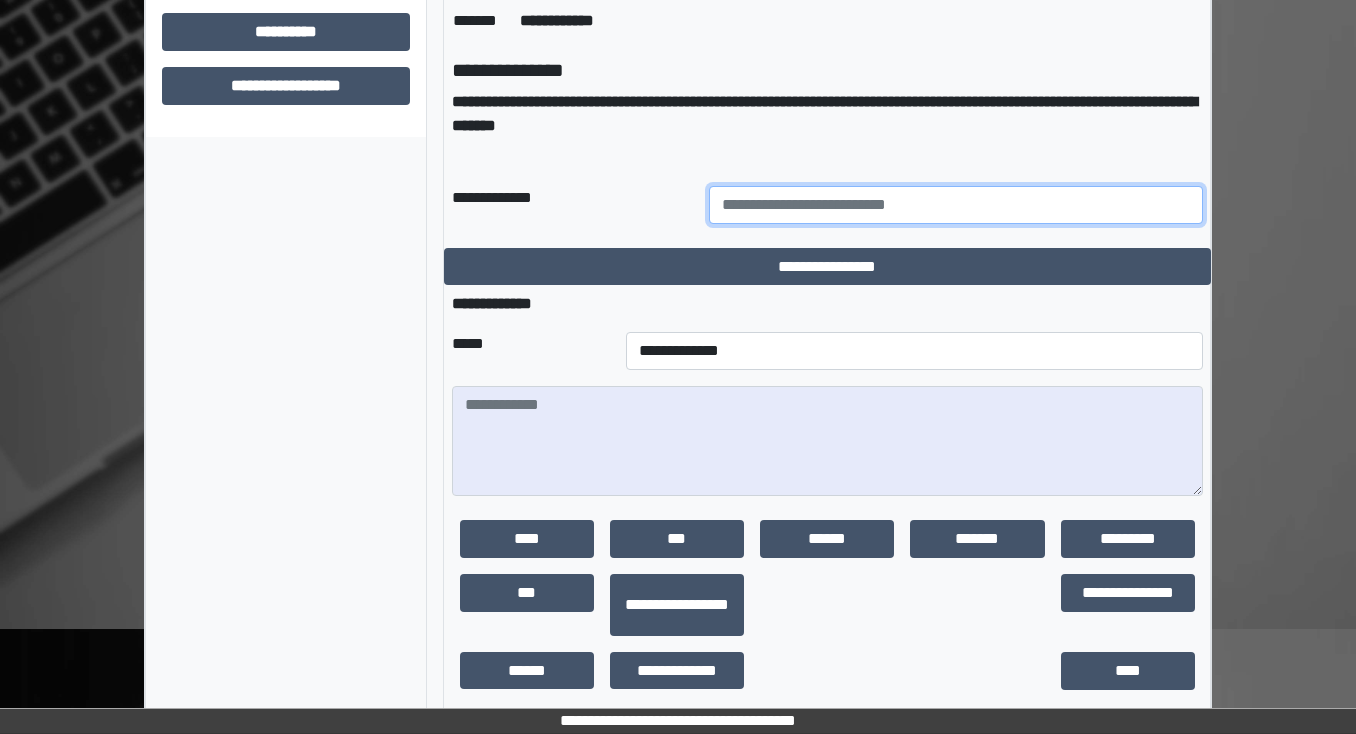 click at bounding box center (956, 205) 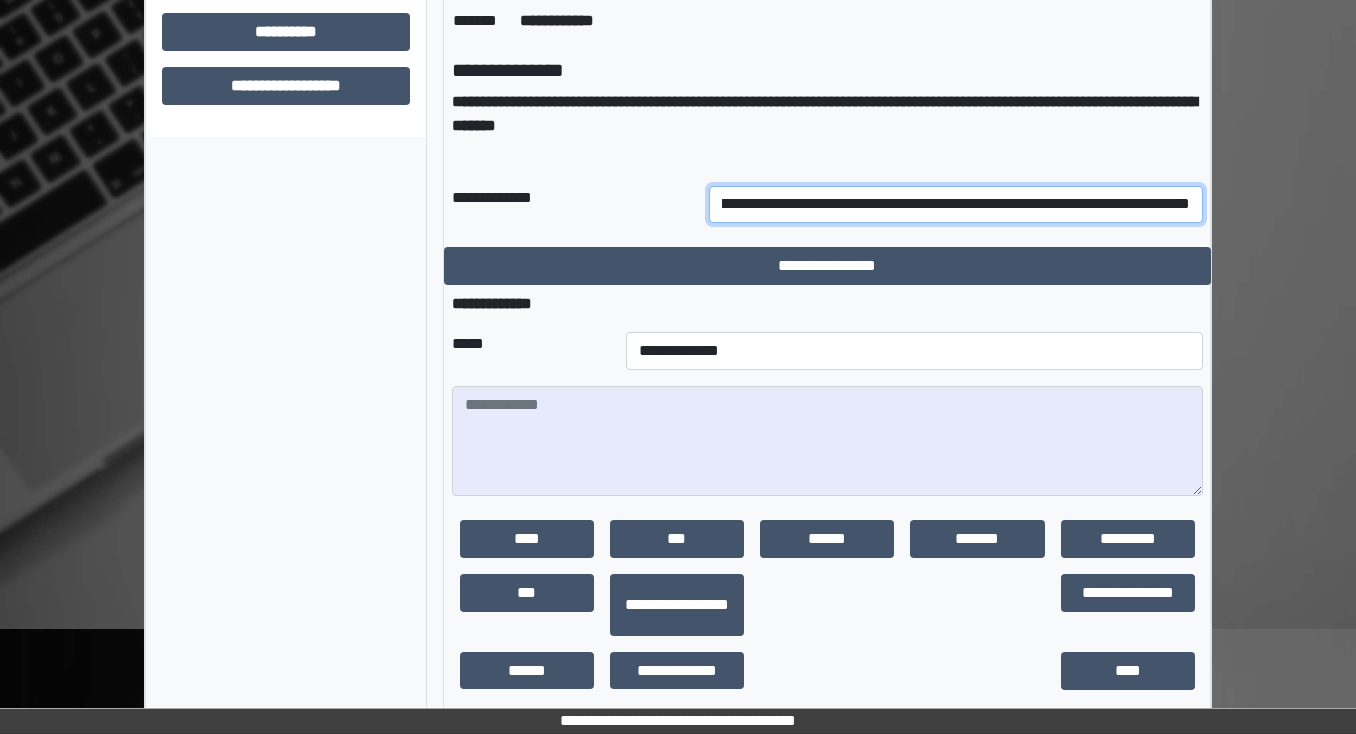 scroll, scrollTop: 0, scrollLeft: 353, axis: horizontal 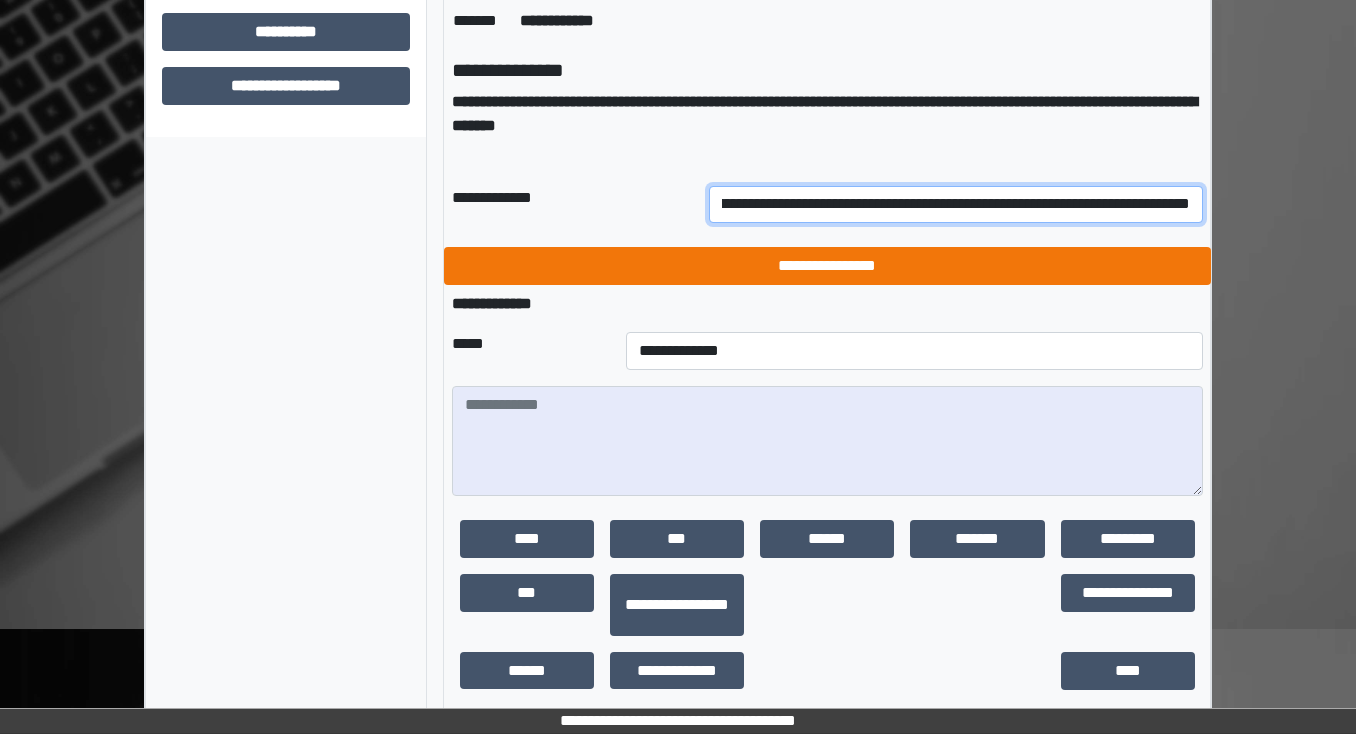 type on "**********" 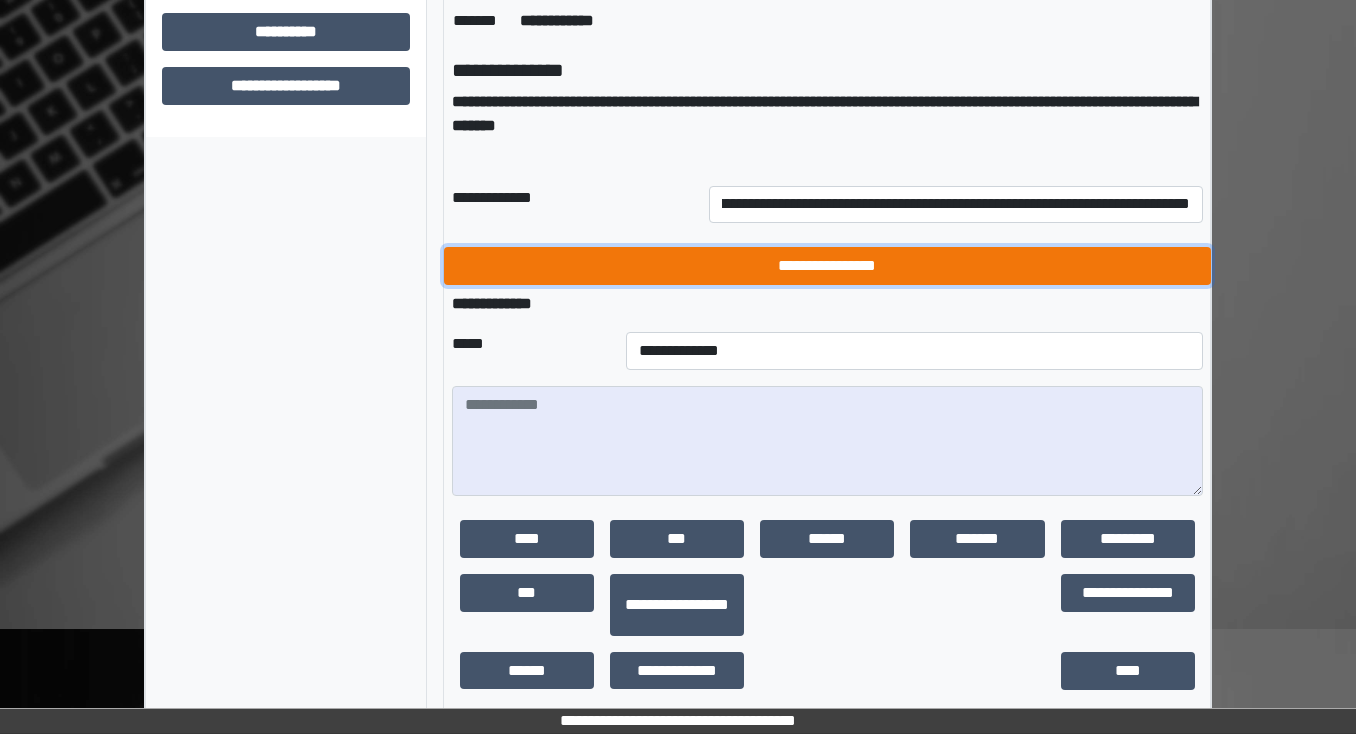 scroll, scrollTop: 0, scrollLeft: 0, axis: both 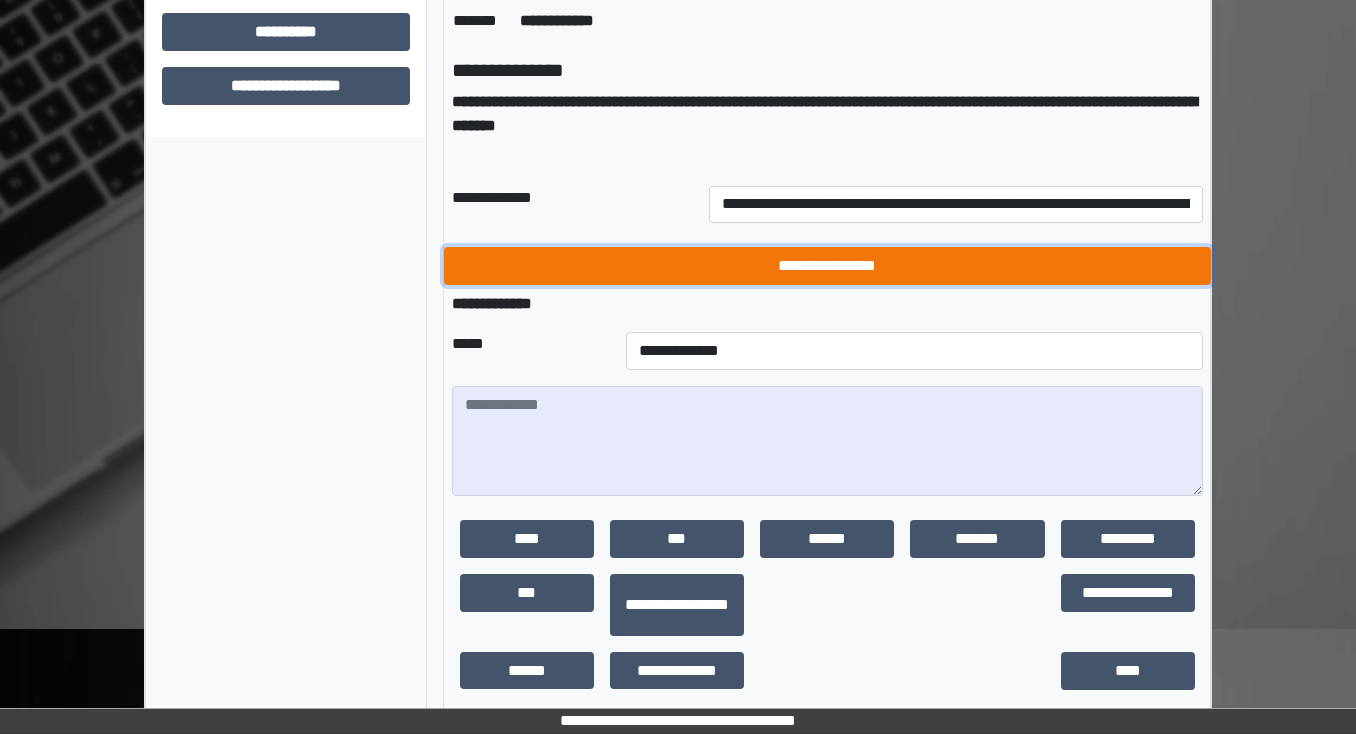 click on "**********" at bounding box center (827, 266) 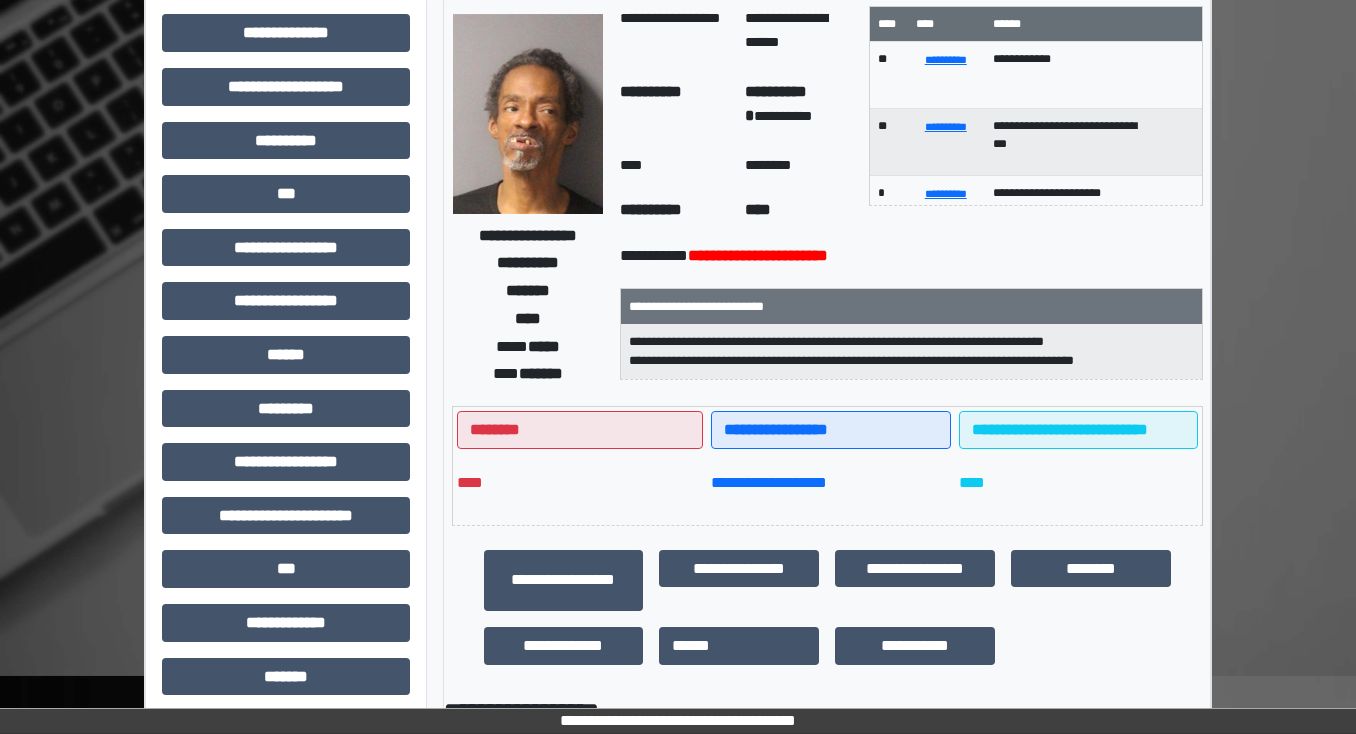 scroll, scrollTop: 0, scrollLeft: 0, axis: both 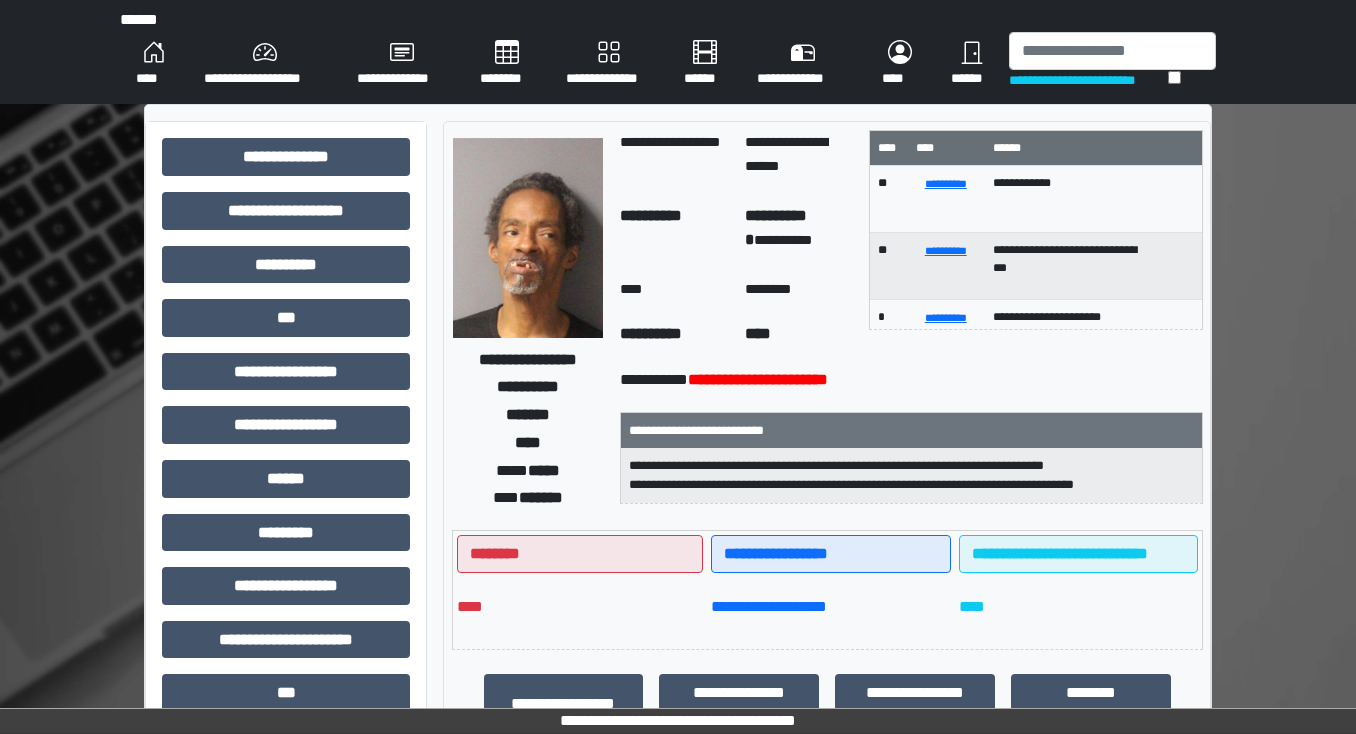 click on "********" at bounding box center [507, 64] 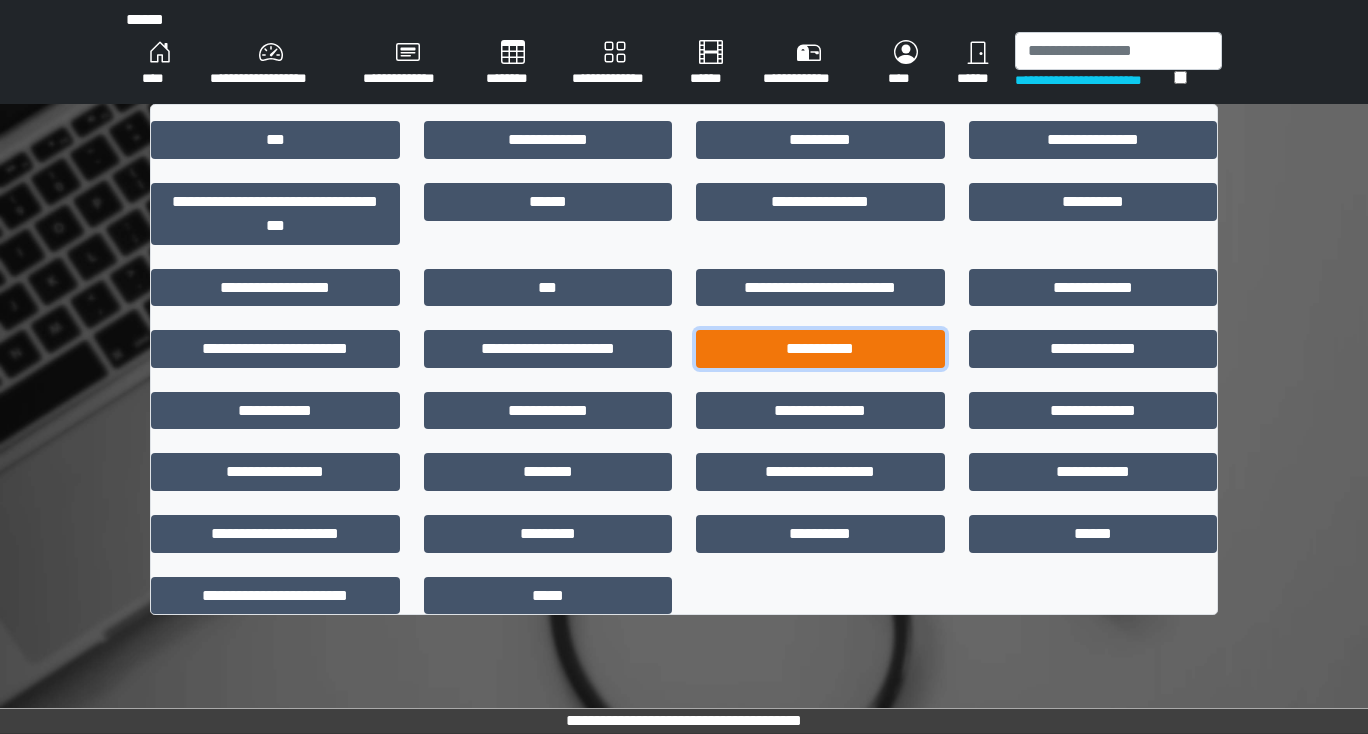 click on "**********" at bounding box center [820, 349] 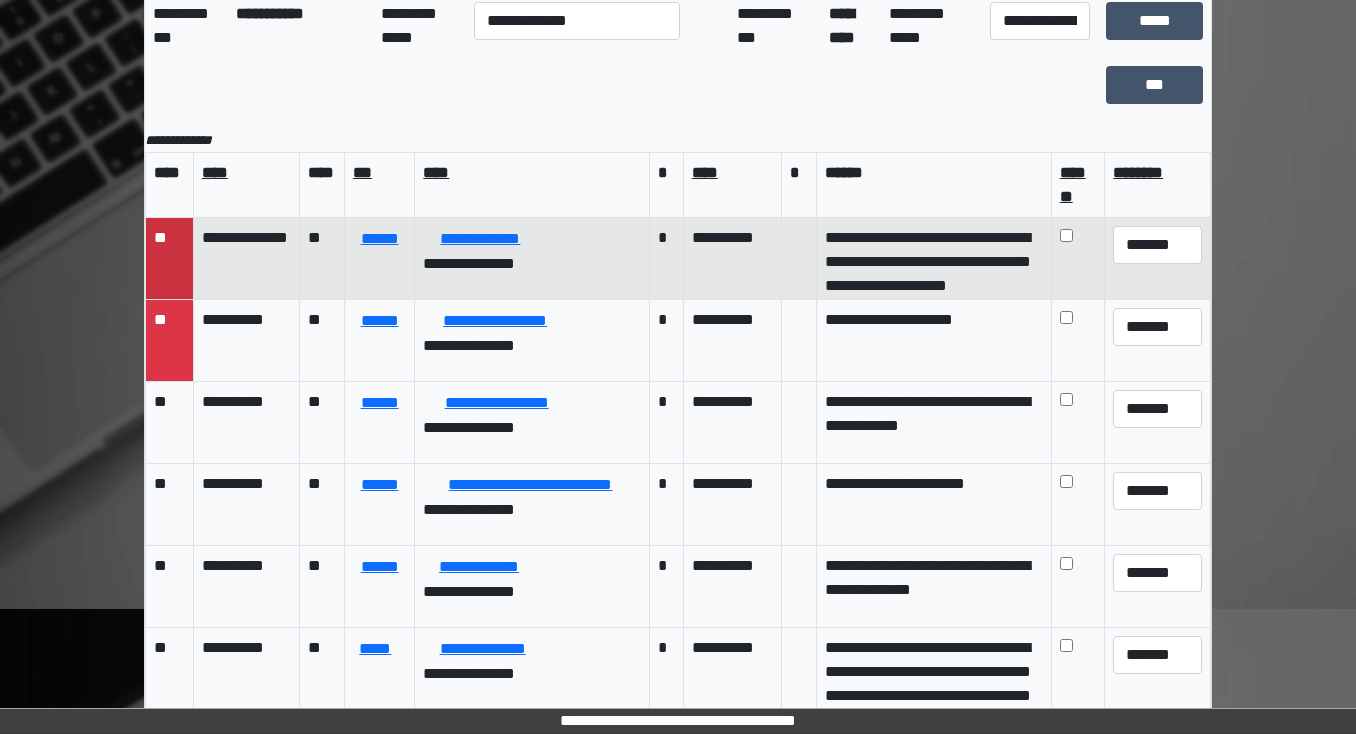 scroll, scrollTop: 201, scrollLeft: 0, axis: vertical 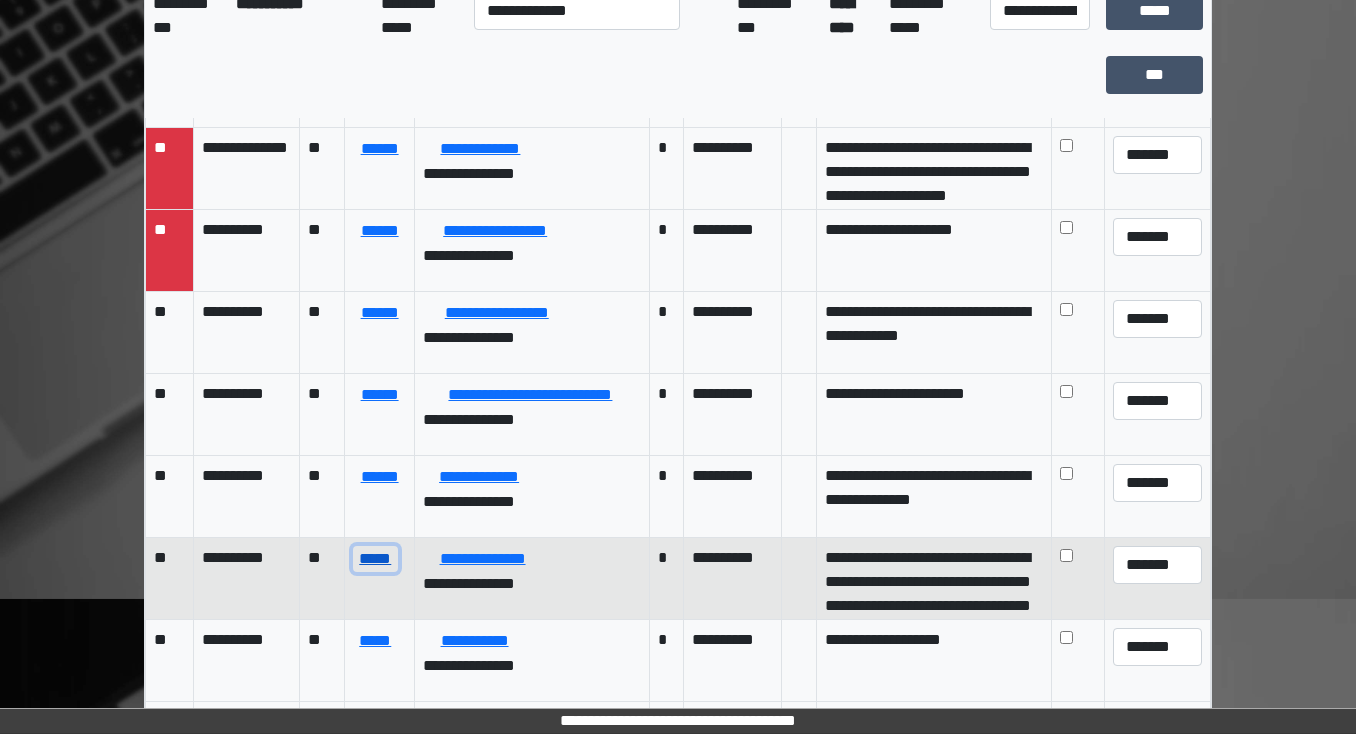 click on "*****" at bounding box center [375, 559] 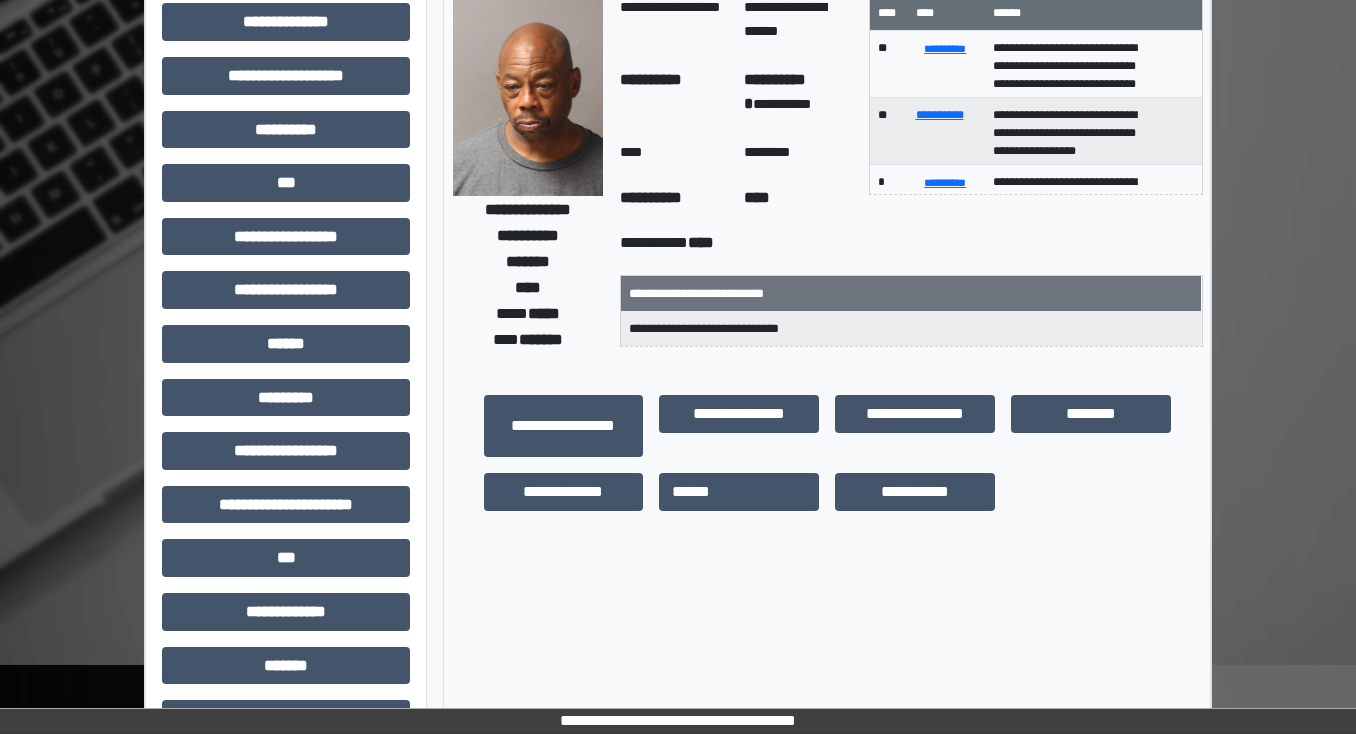 scroll, scrollTop: 0, scrollLeft: 0, axis: both 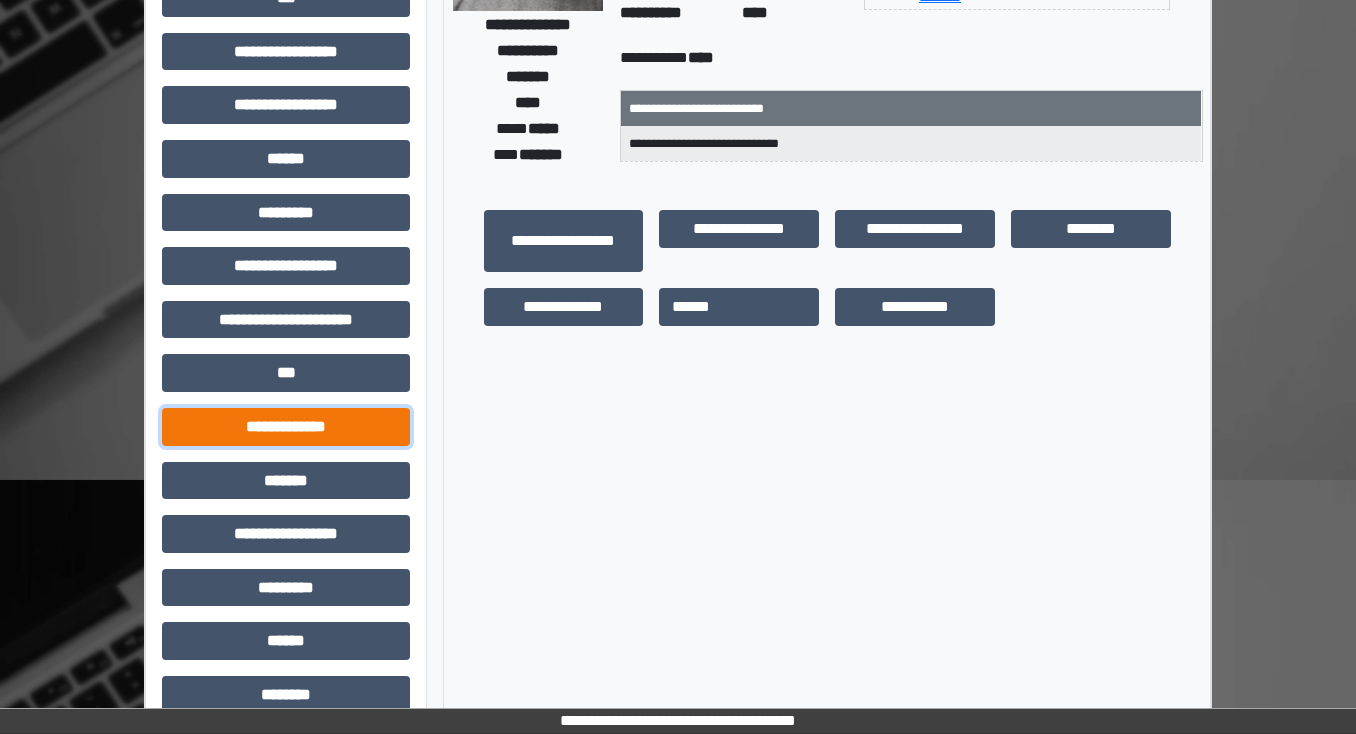click on "**********" at bounding box center (286, 427) 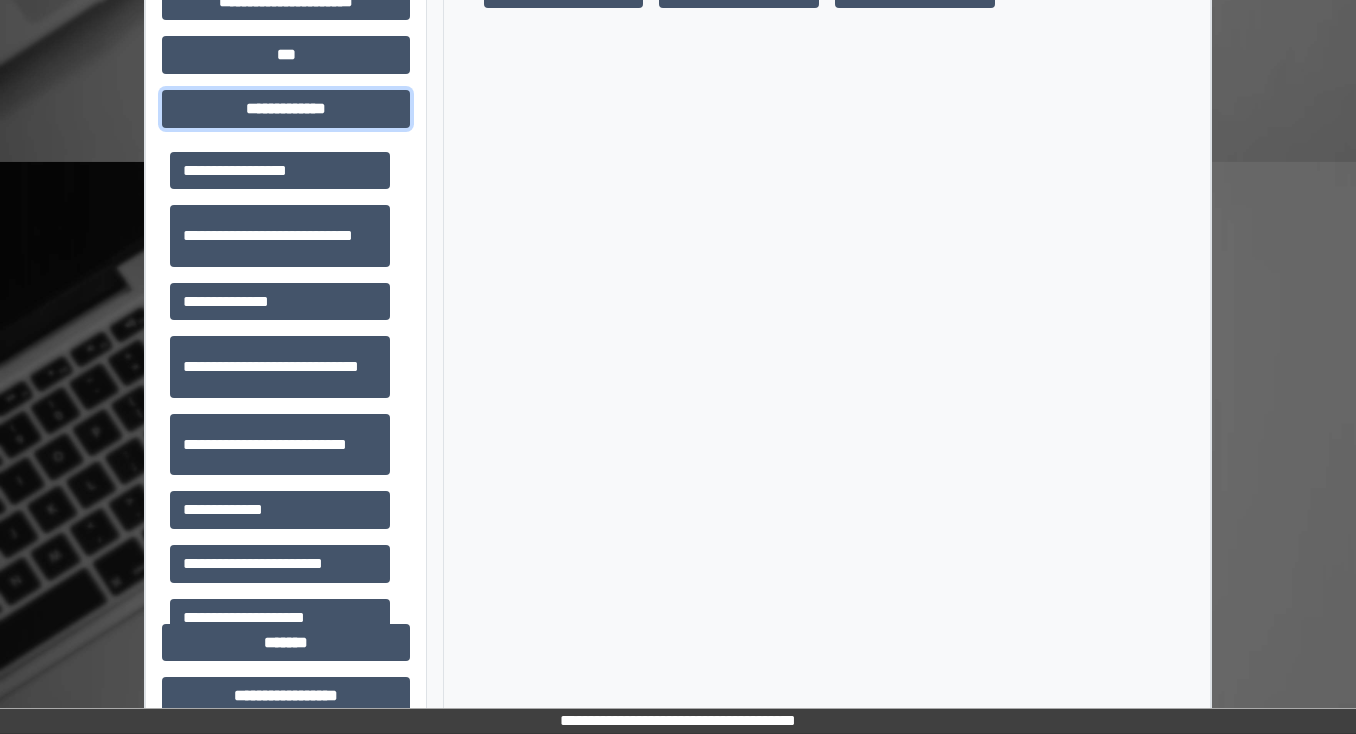 scroll, scrollTop: 640, scrollLeft: 0, axis: vertical 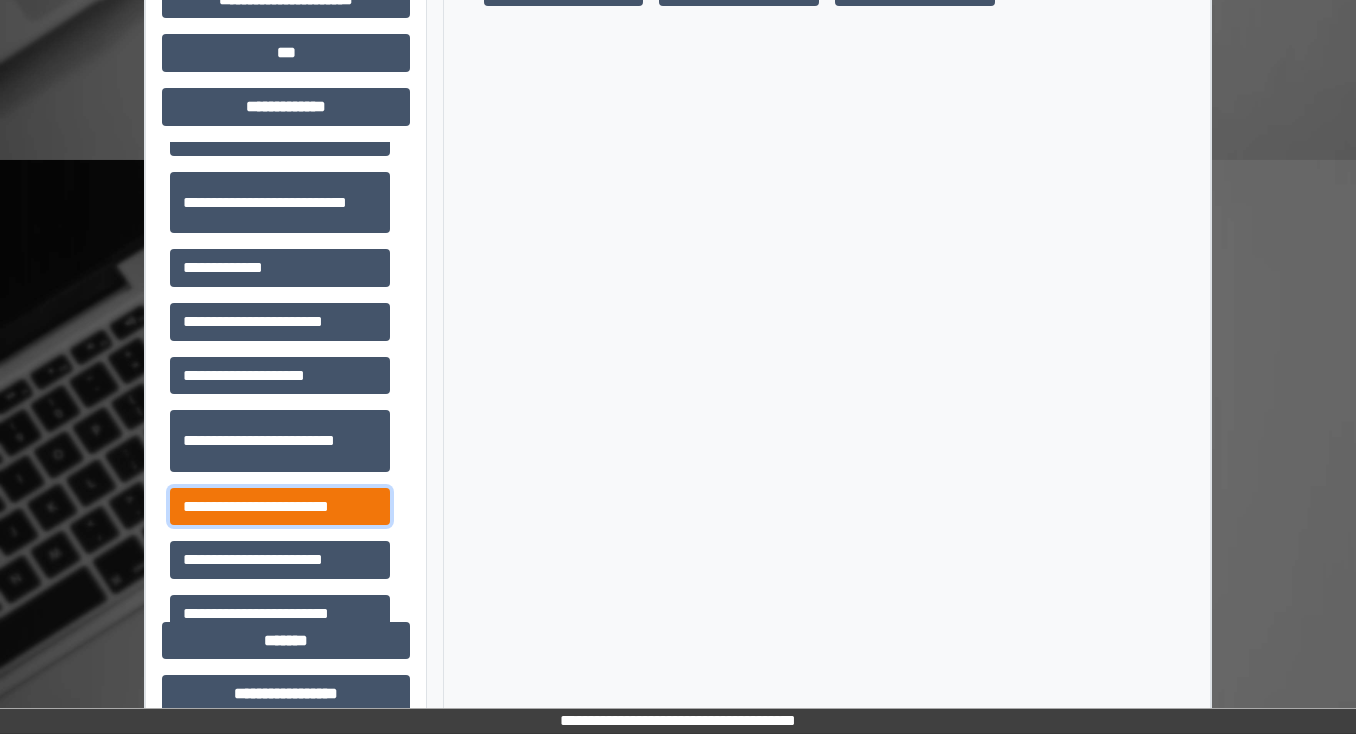 click on "**********" at bounding box center [280, 507] 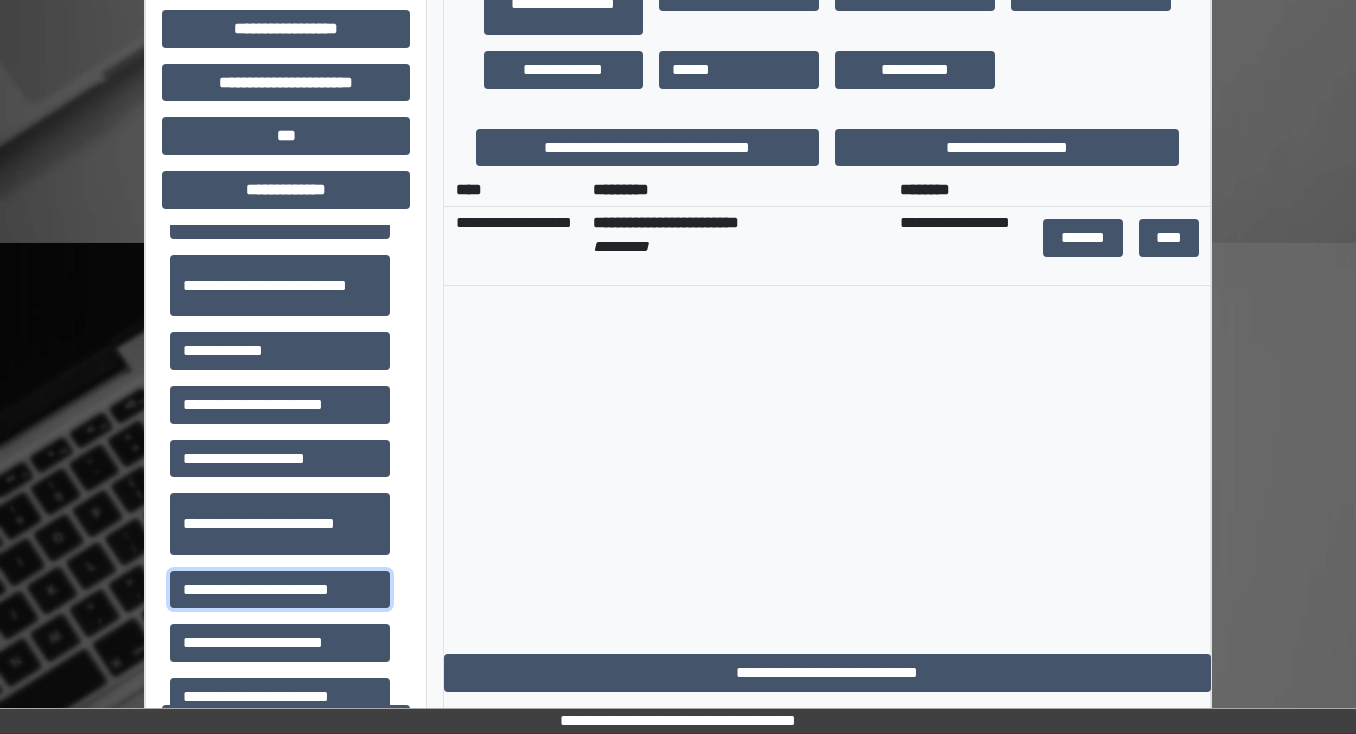 scroll, scrollTop: 480, scrollLeft: 0, axis: vertical 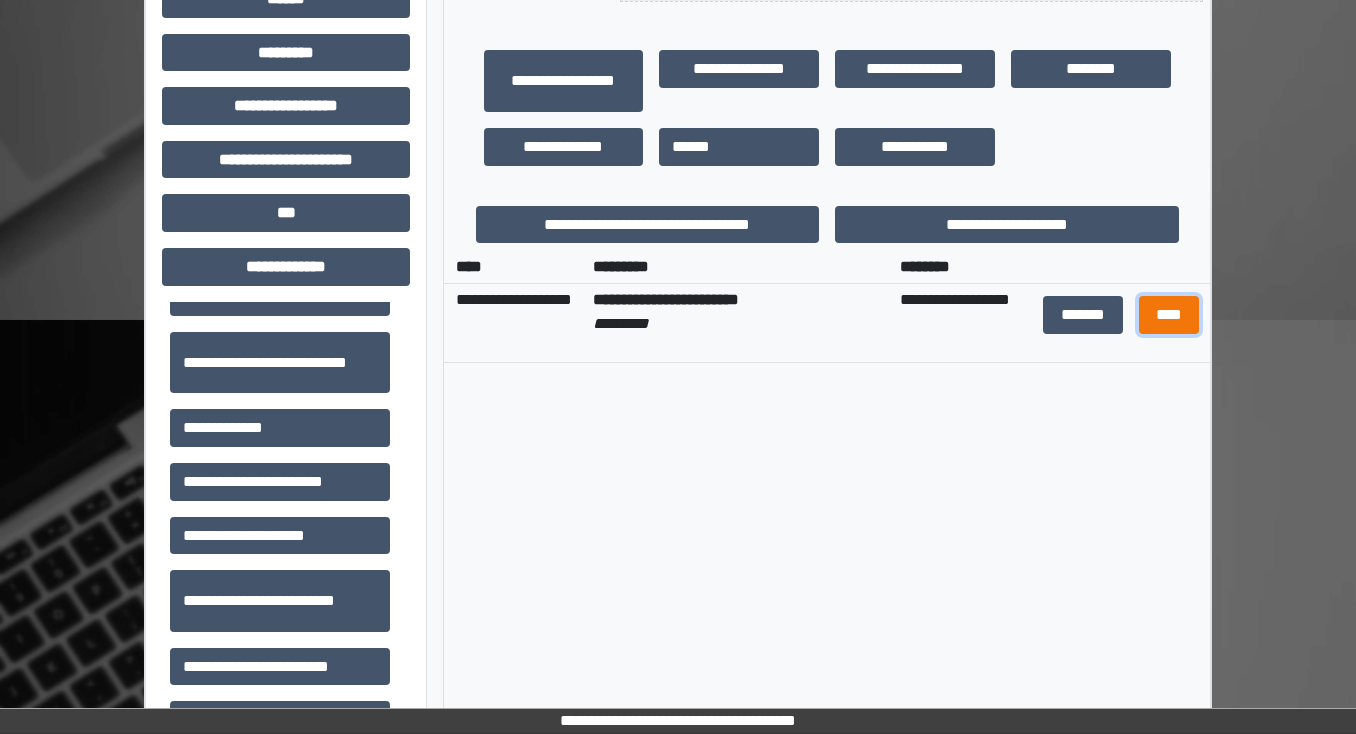 click on "****" at bounding box center (1168, 315) 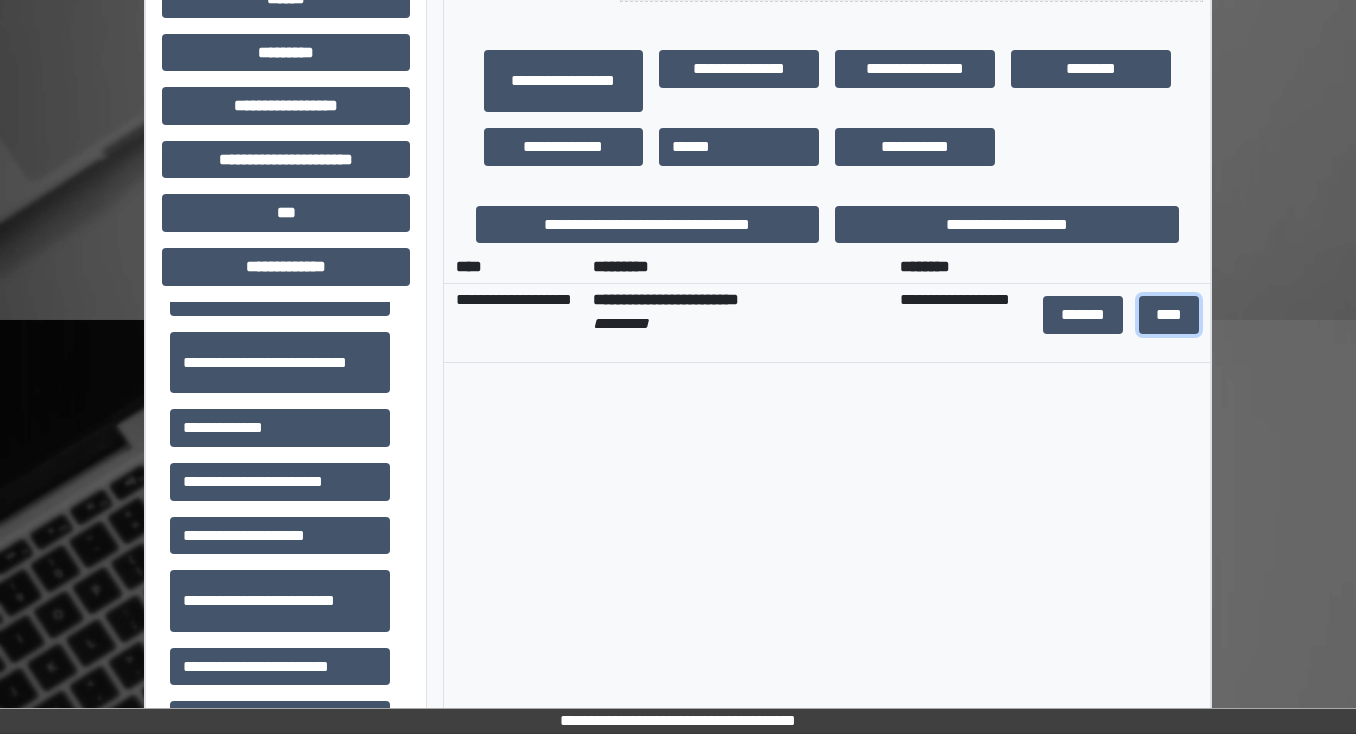 scroll, scrollTop: 936, scrollLeft: 0, axis: vertical 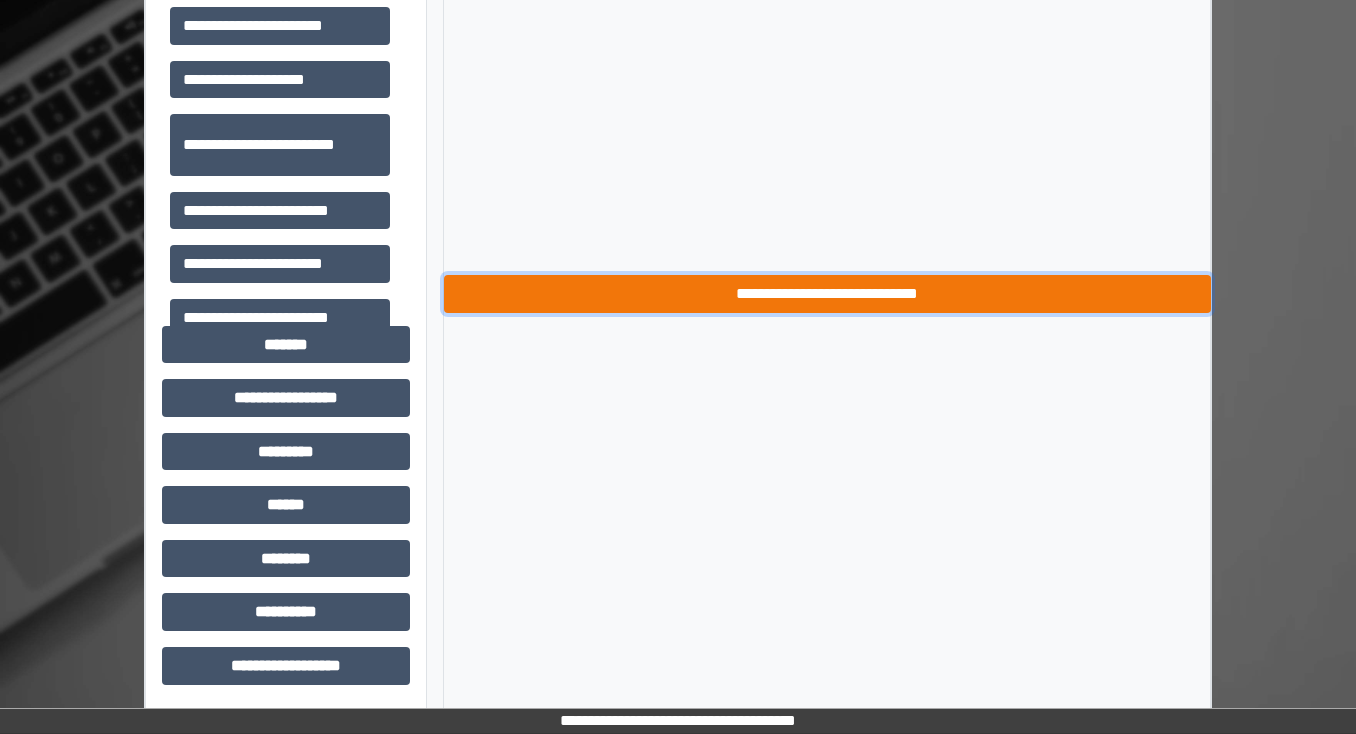 click on "**********" at bounding box center (827, 294) 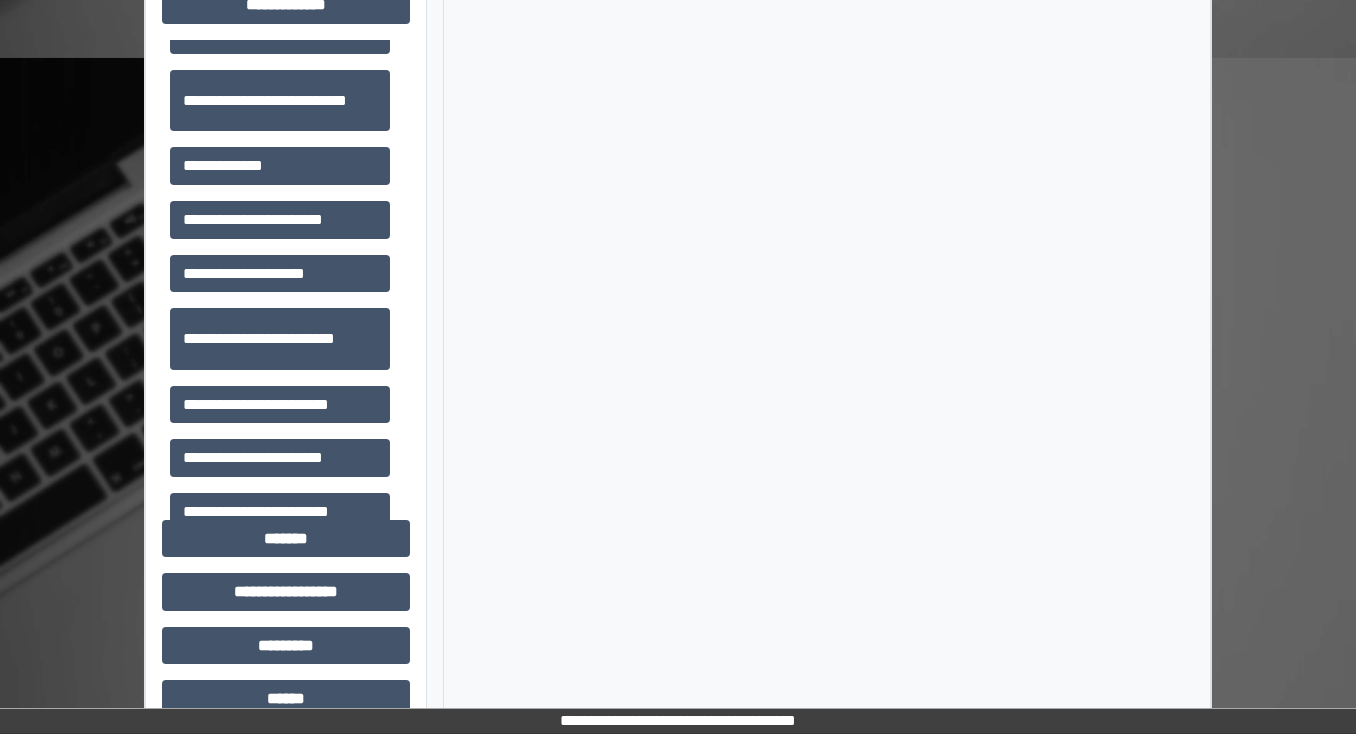 scroll, scrollTop: 456, scrollLeft: 0, axis: vertical 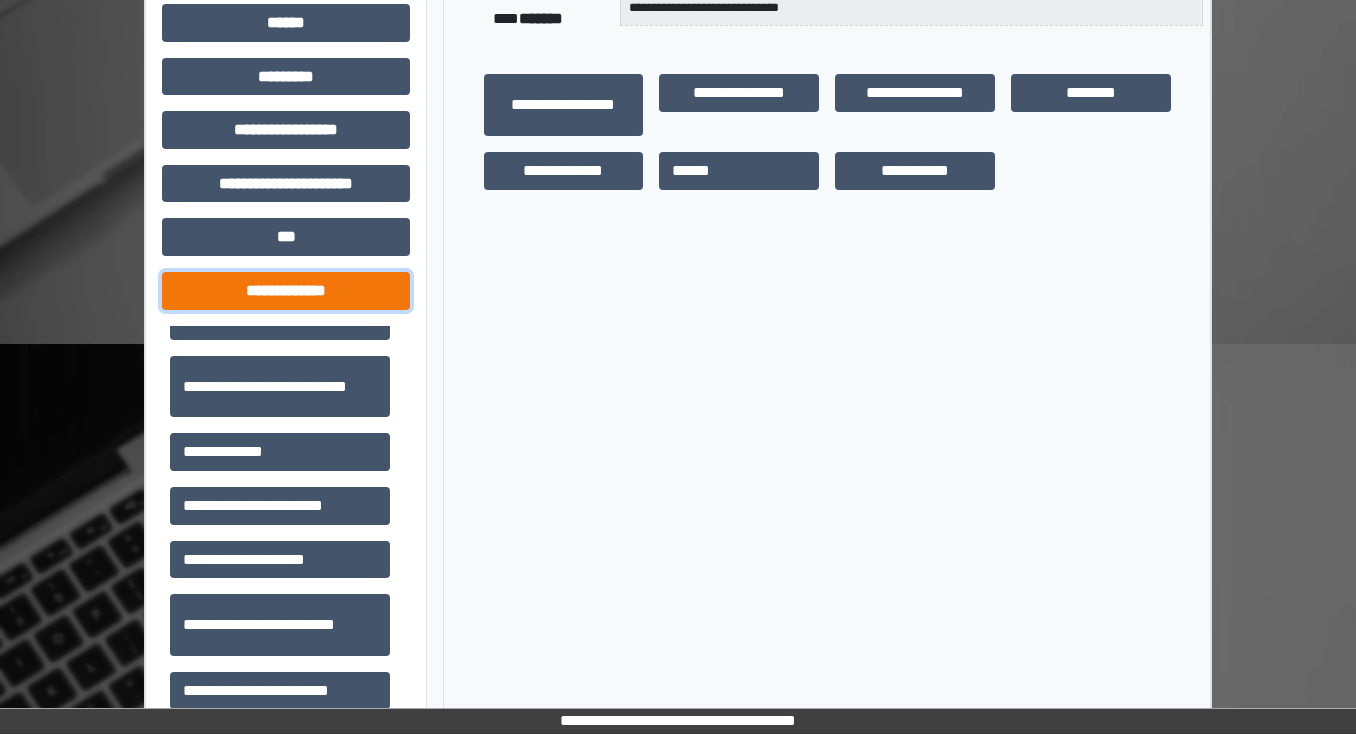 click on "**********" at bounding box center [286, 291] 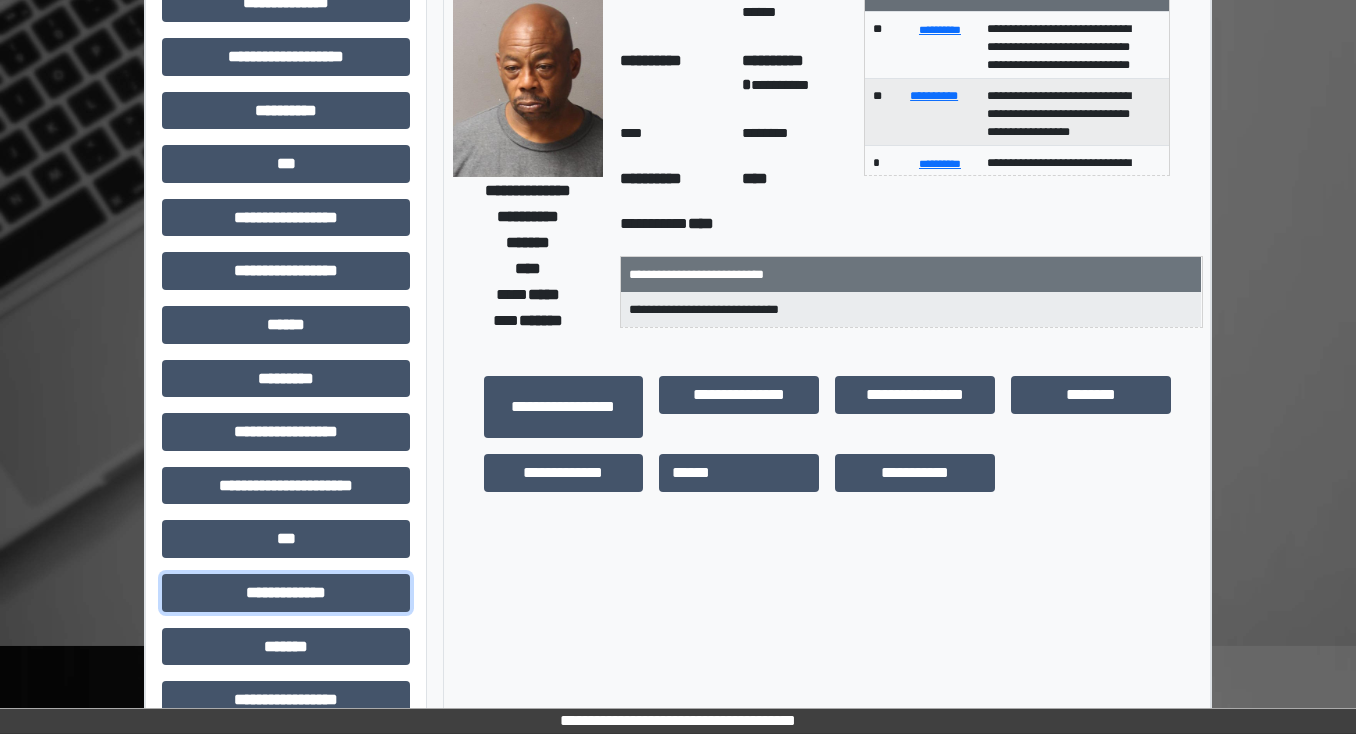 scroll, scrollTop: 0, scrollLeft: 0, axis: both 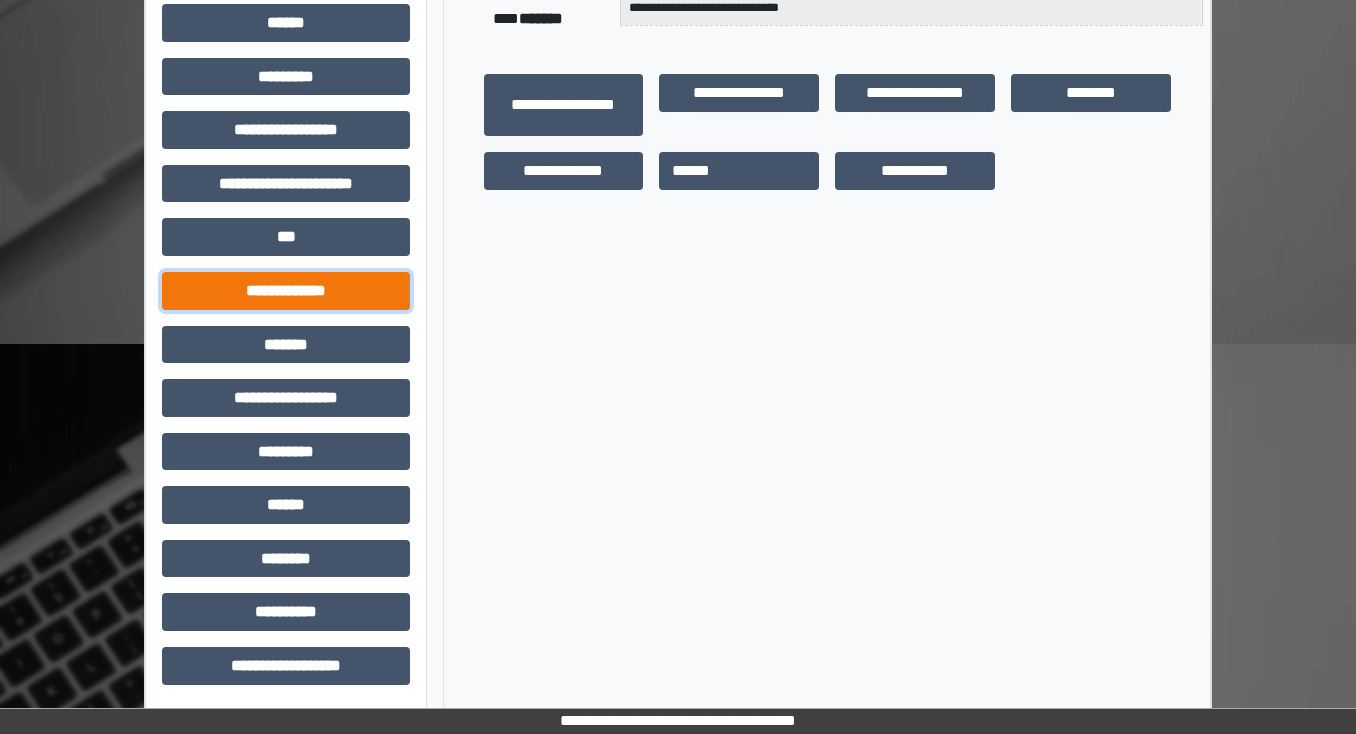click on "**********" at bounding box center [286, 291] 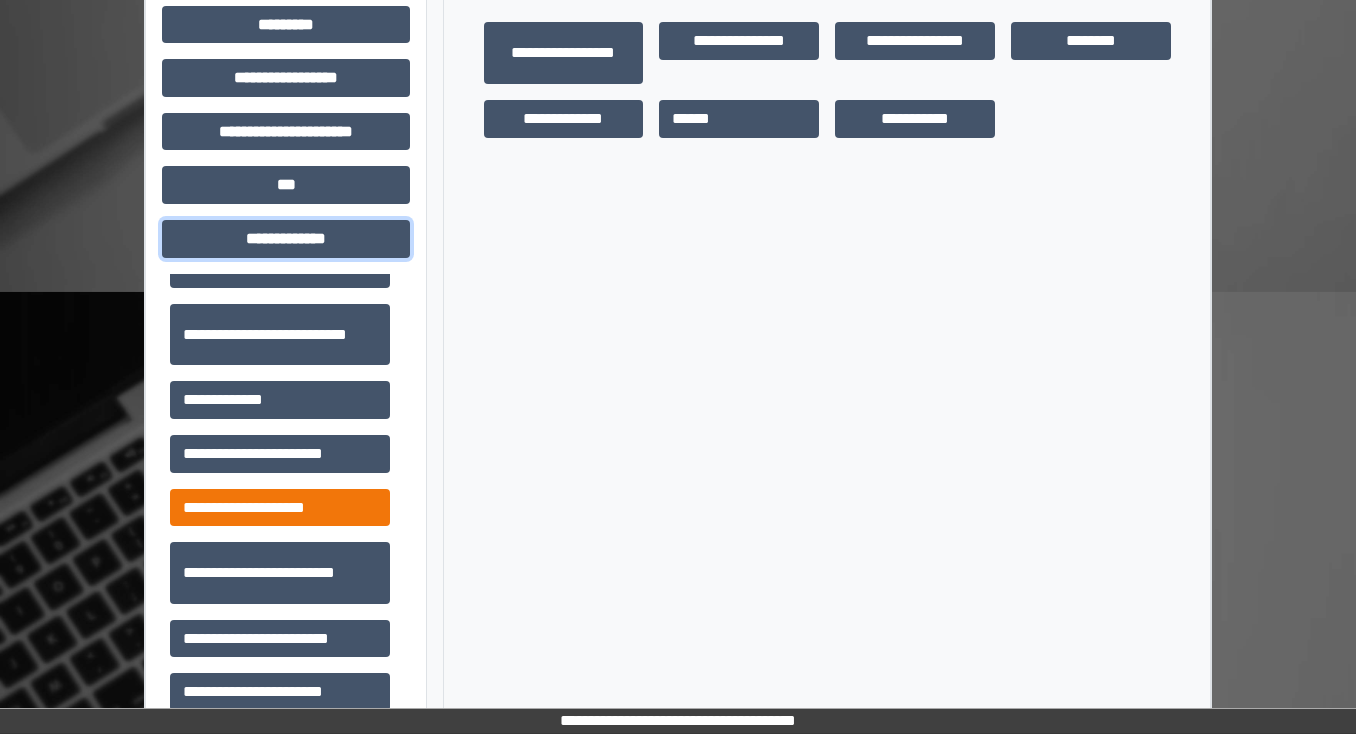 scroll, scrollTop: 536, scrollLeft: 0, axis: vertical 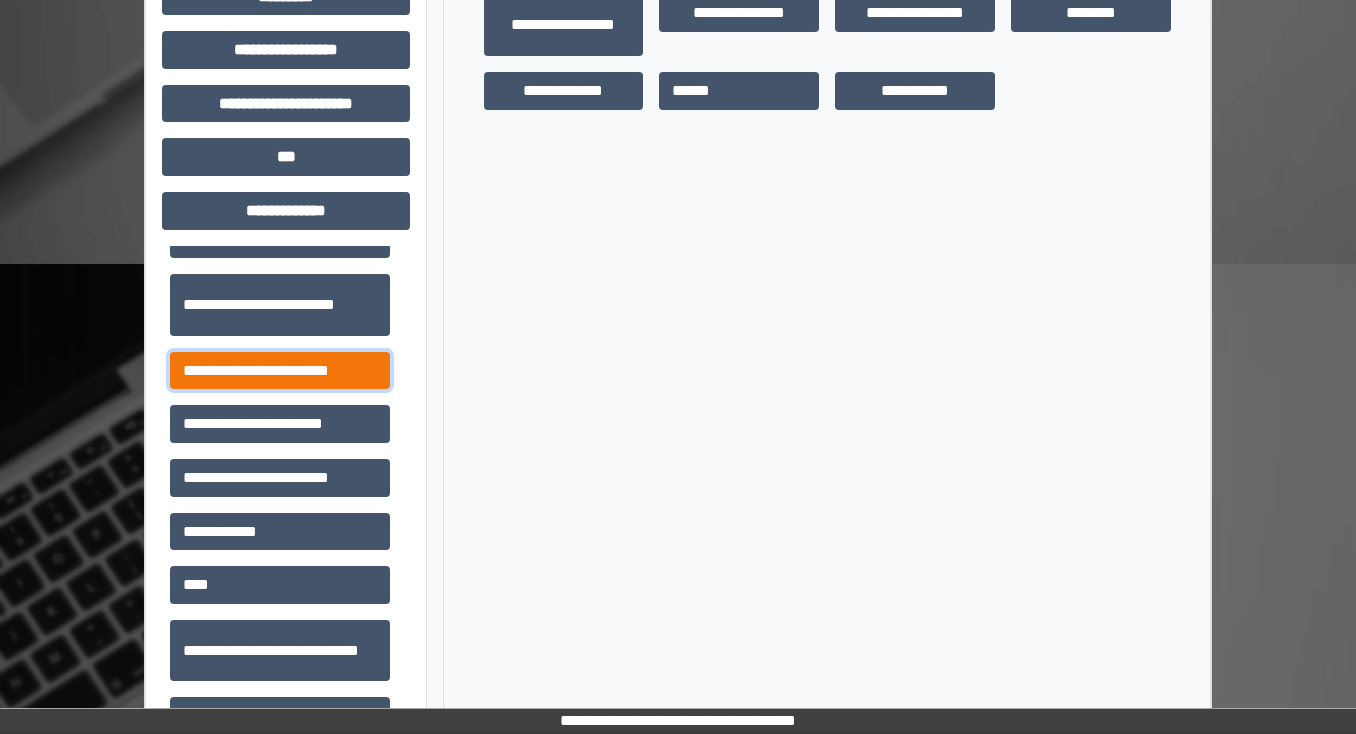 click on "**********" at bounding box center [280, 371] 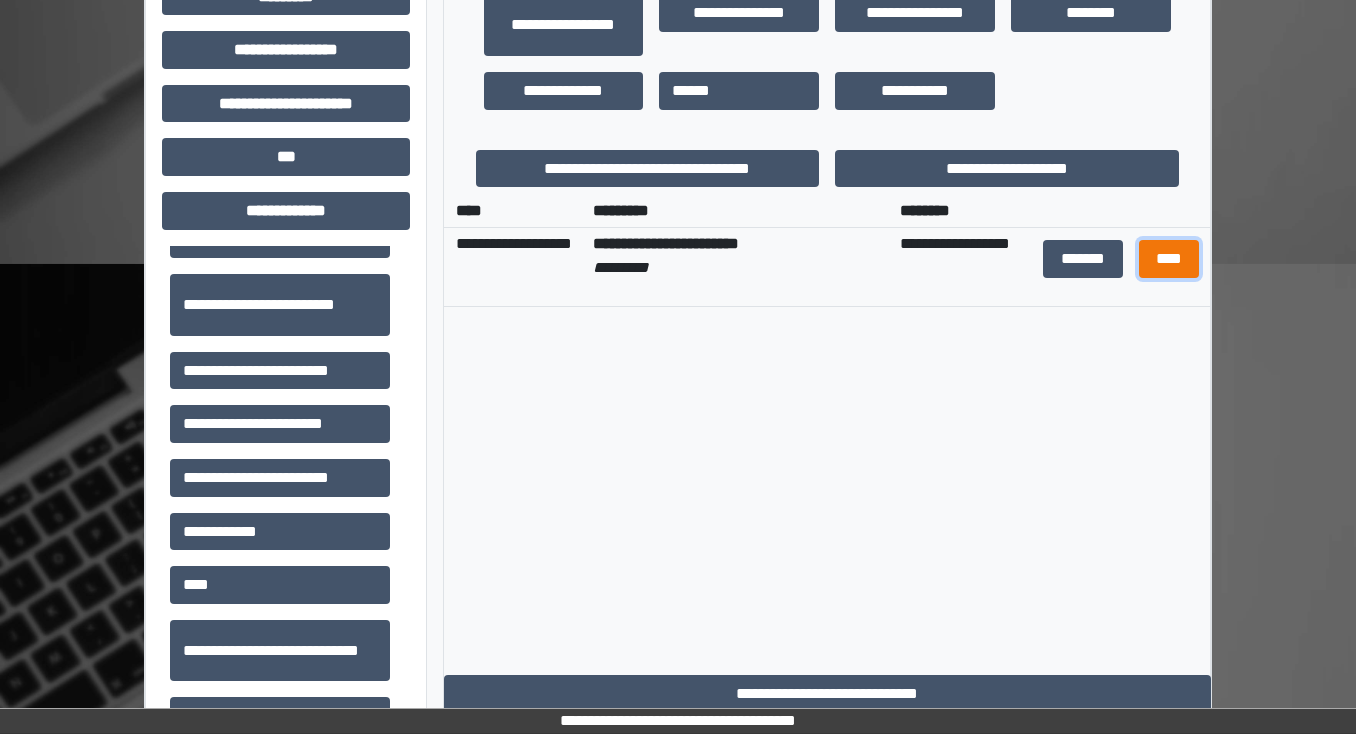 click on "****" at bounding box center (1168, 259) 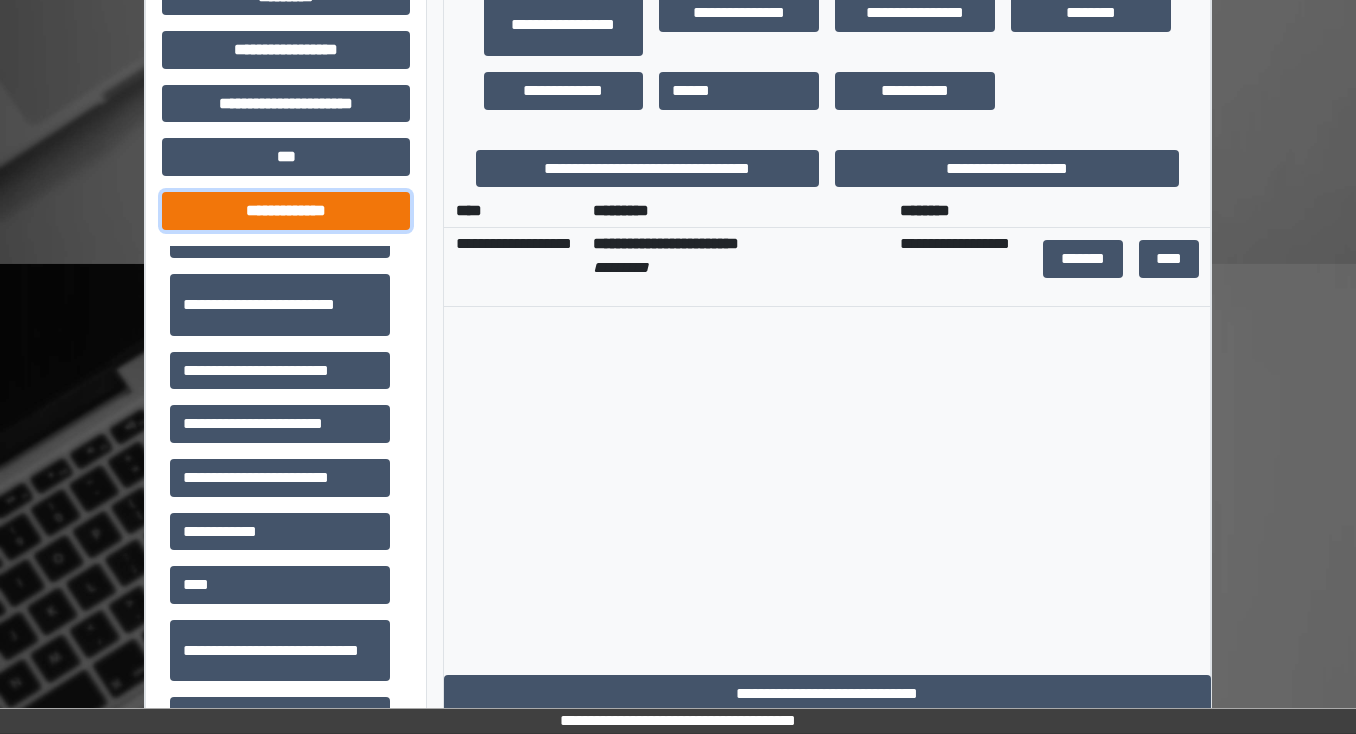 click on "**********" at bounding box center (286, 211) 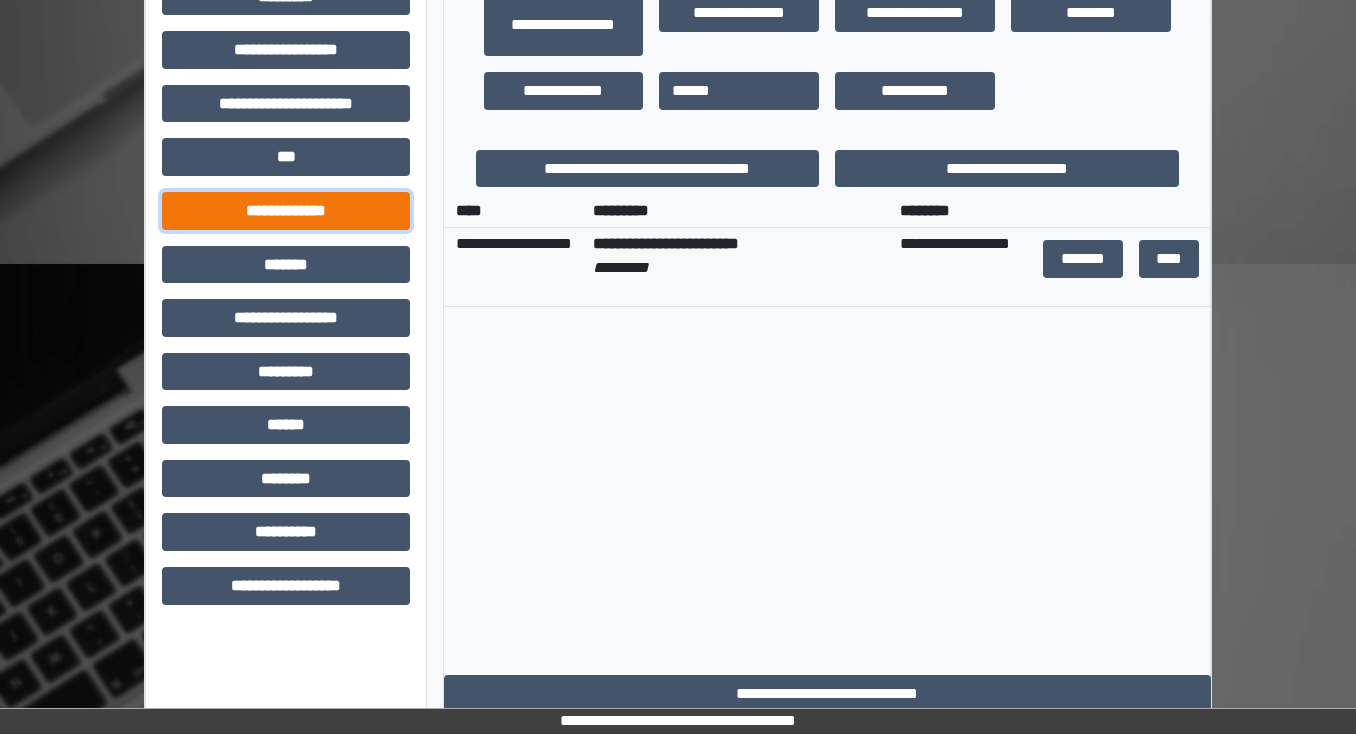scroll, scrollTop: 532, scrollLeft: 0, axis: vertical 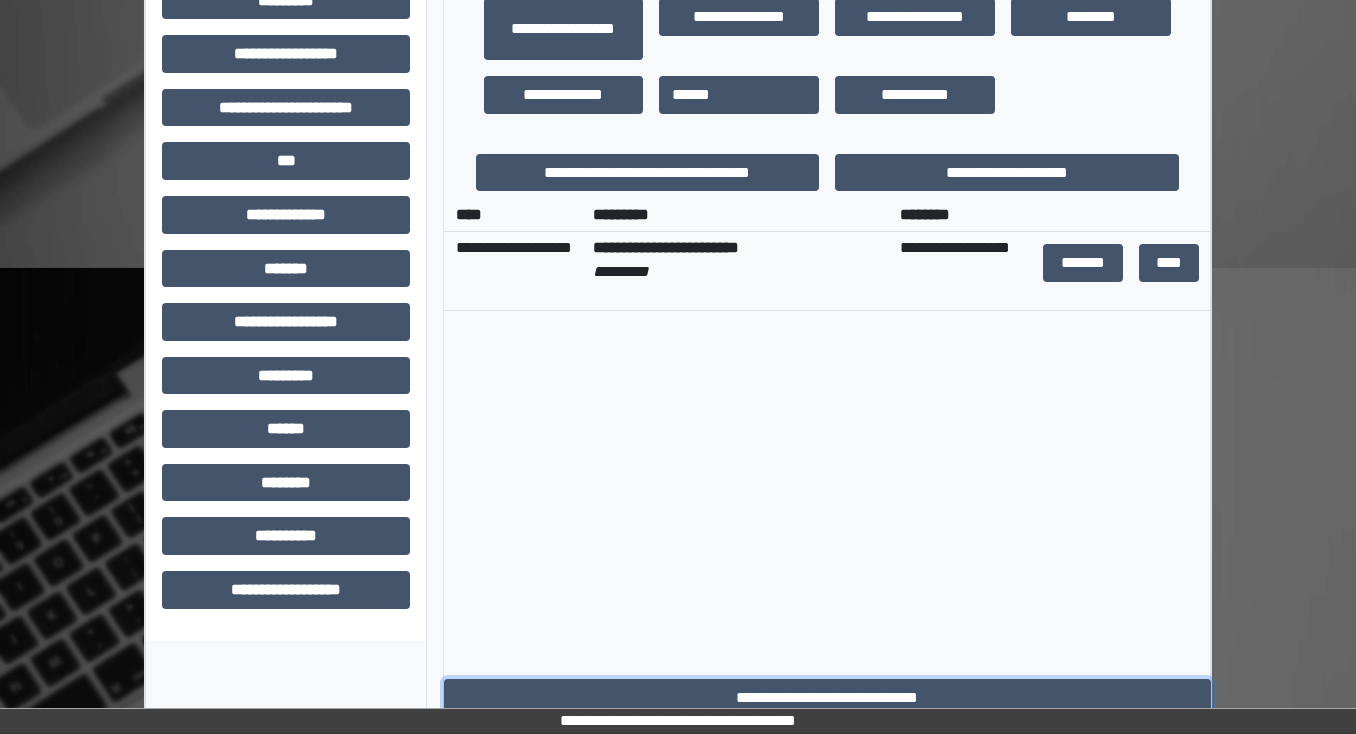 click on "**********" at bounding box center [827, 698] 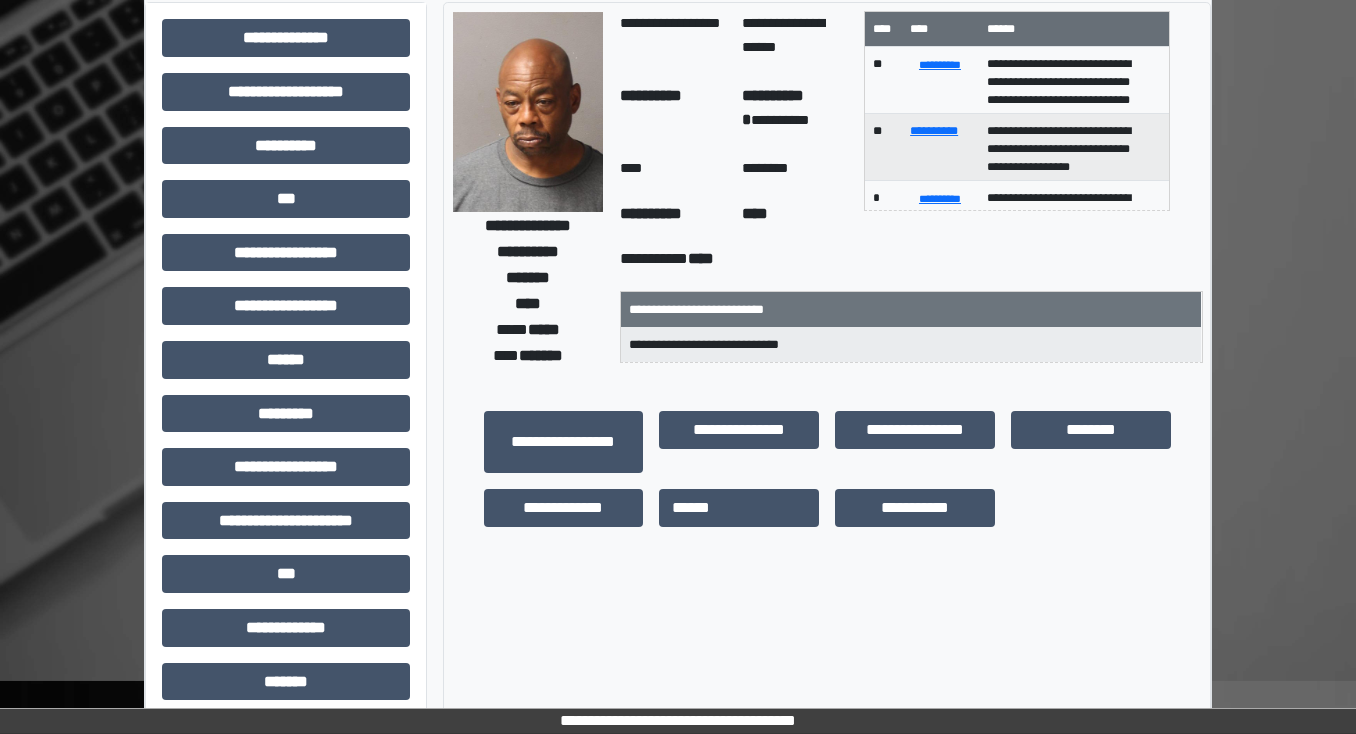 scroll, scrollTop: 0, scrollLeft: 0, axis: both 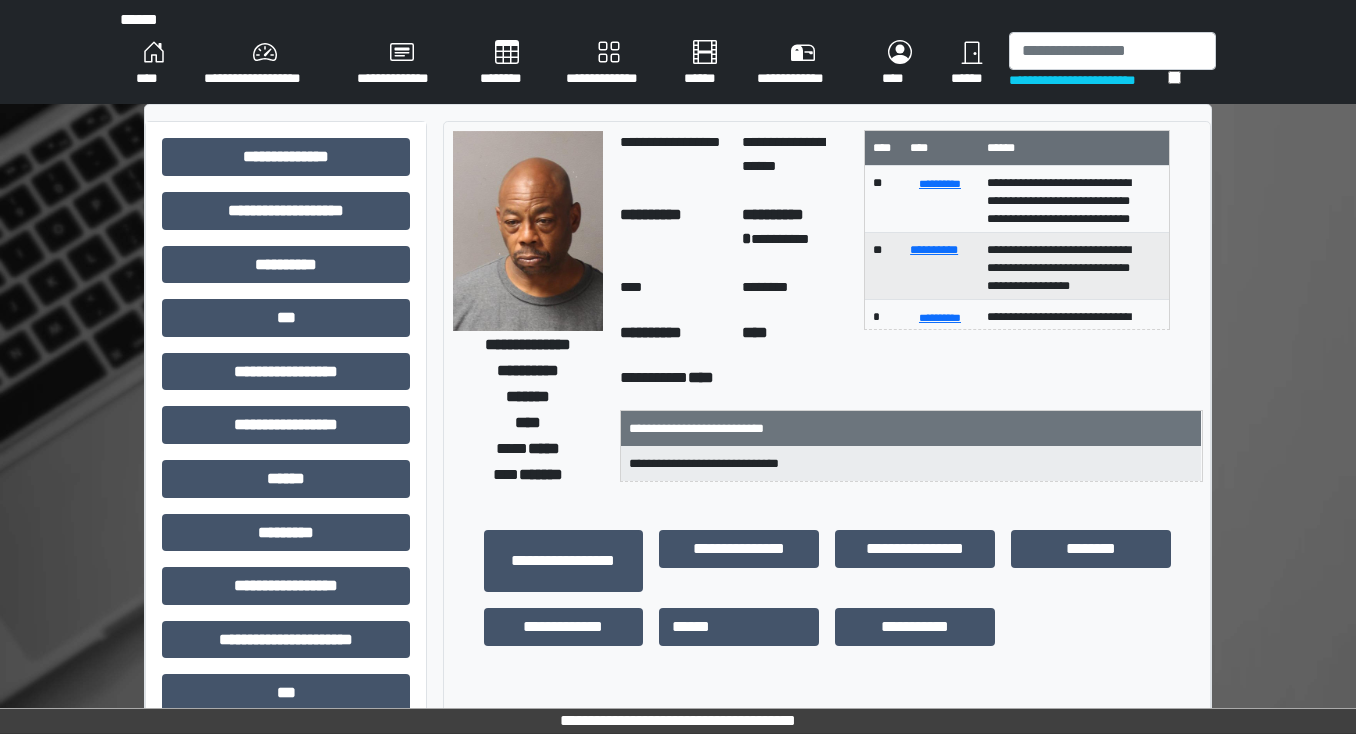 click on "********" at bounding box center (507, 64) 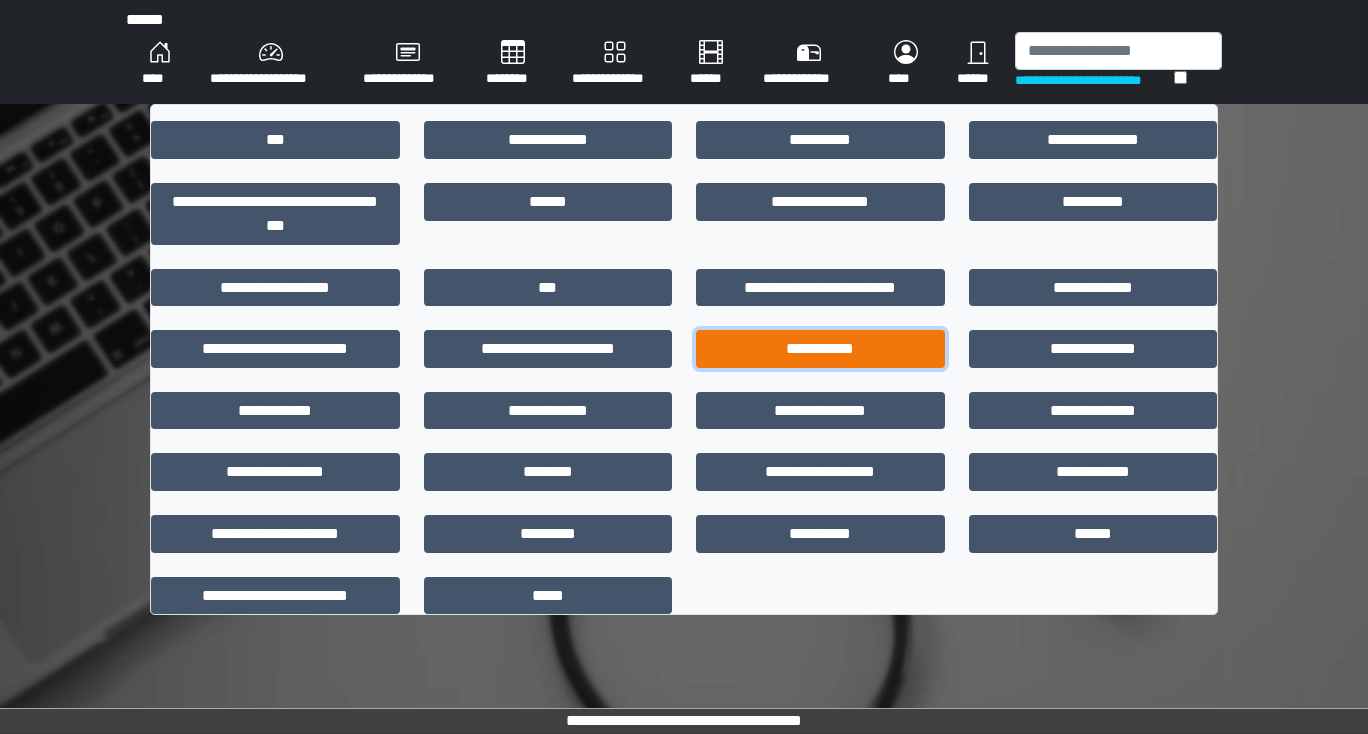 click on "**********" at bounding box center [820, 349] 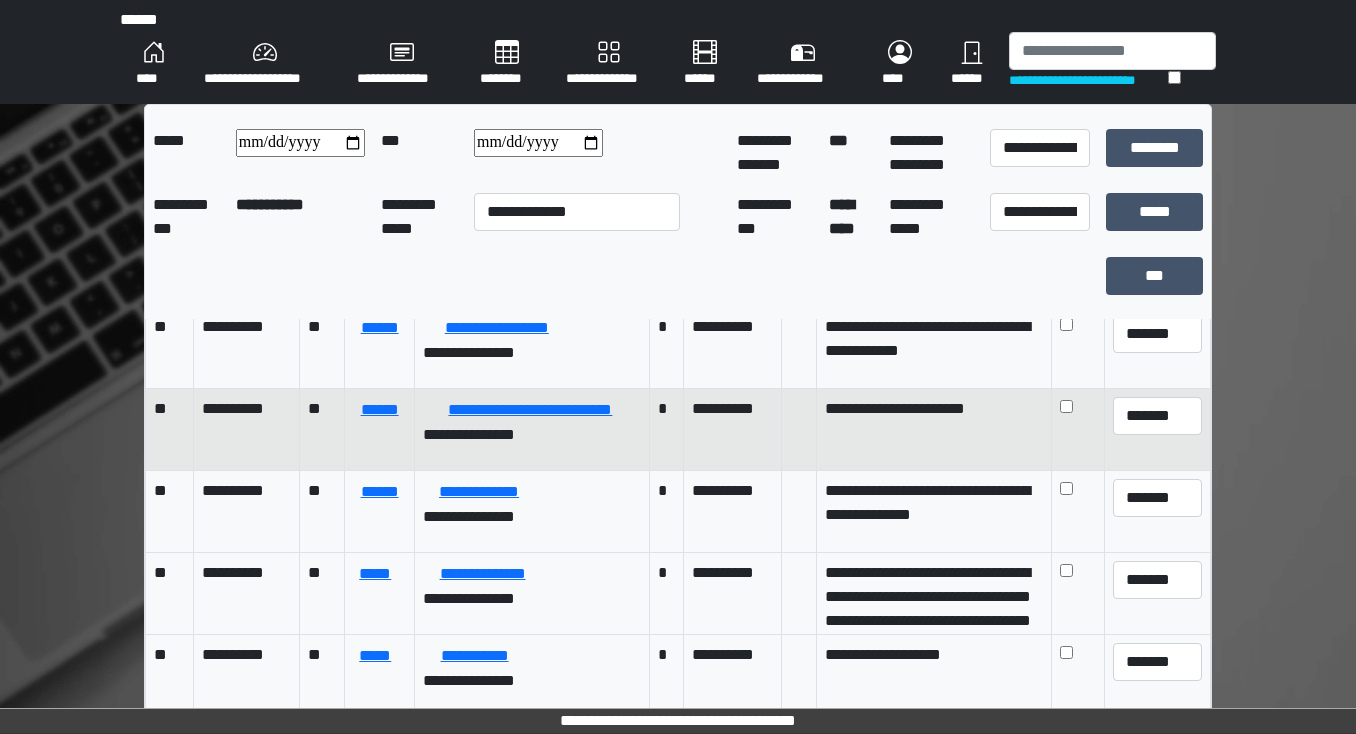 scroll, scrollTop: 240, scrollLeft: 0, axis: vertical 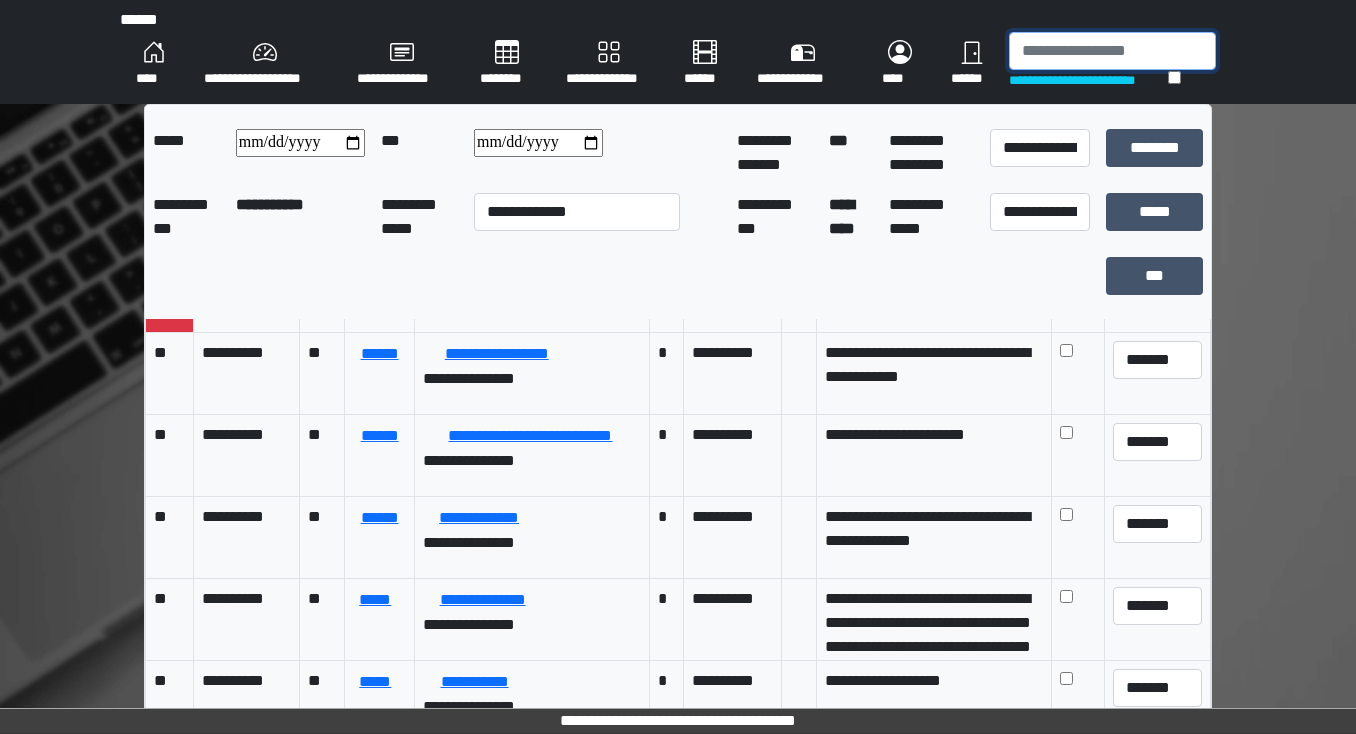 click at bounding box center (1112, 51) 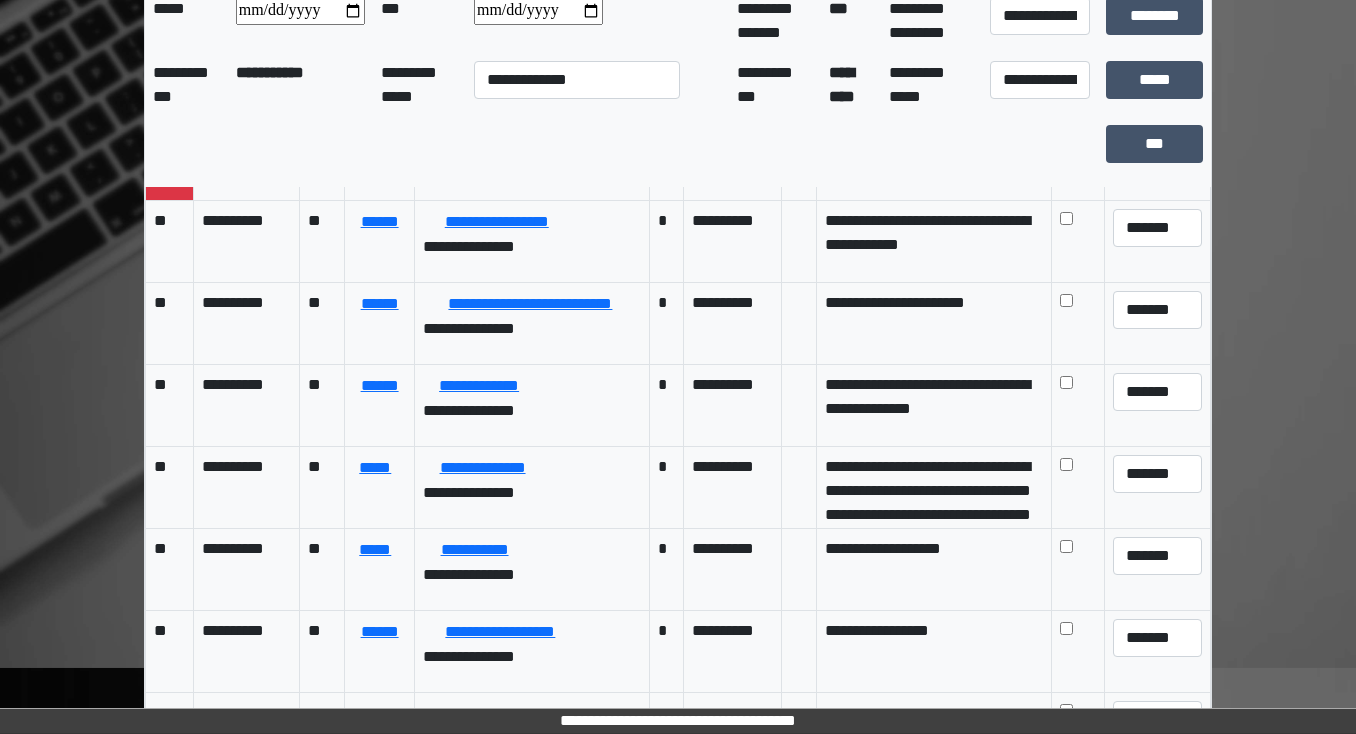 scroll, scrollTop: 160, scrollLeft: 0, axis: vertical 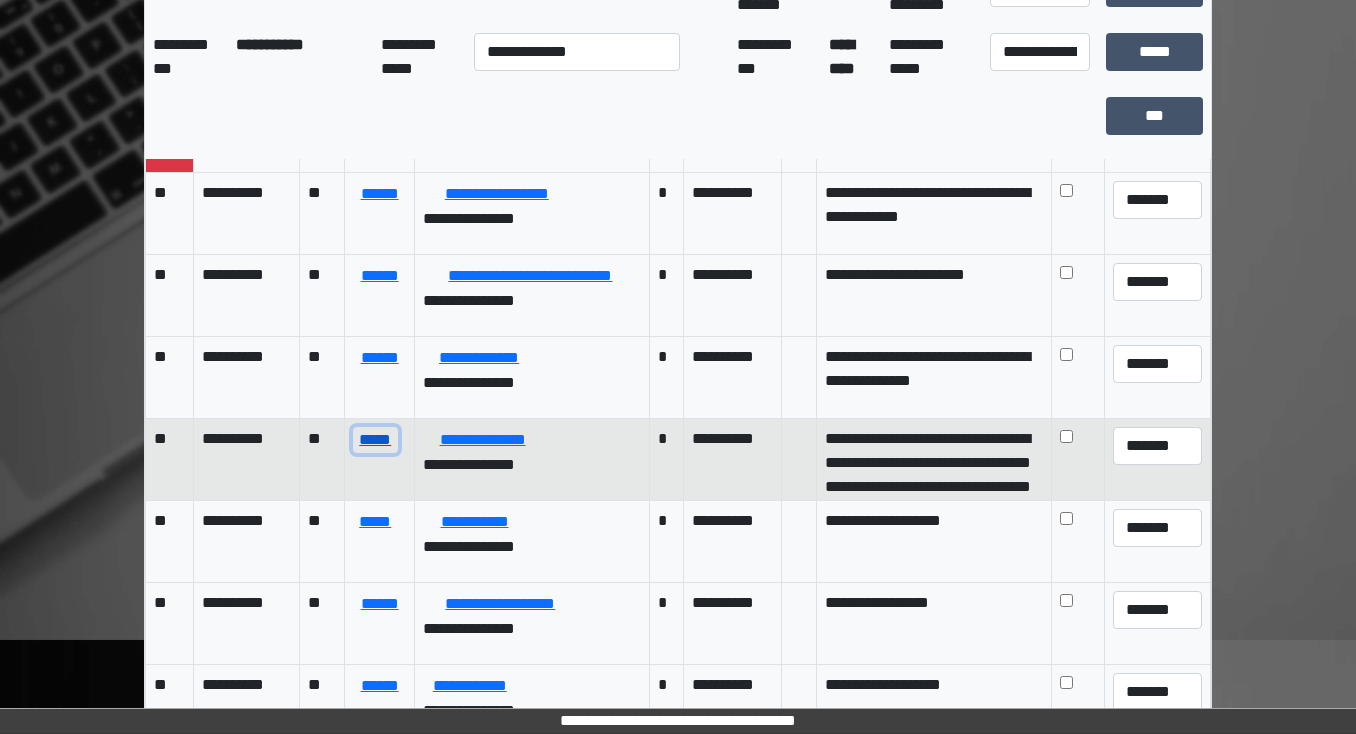 click on "*****" at bounding box center [375, 440] 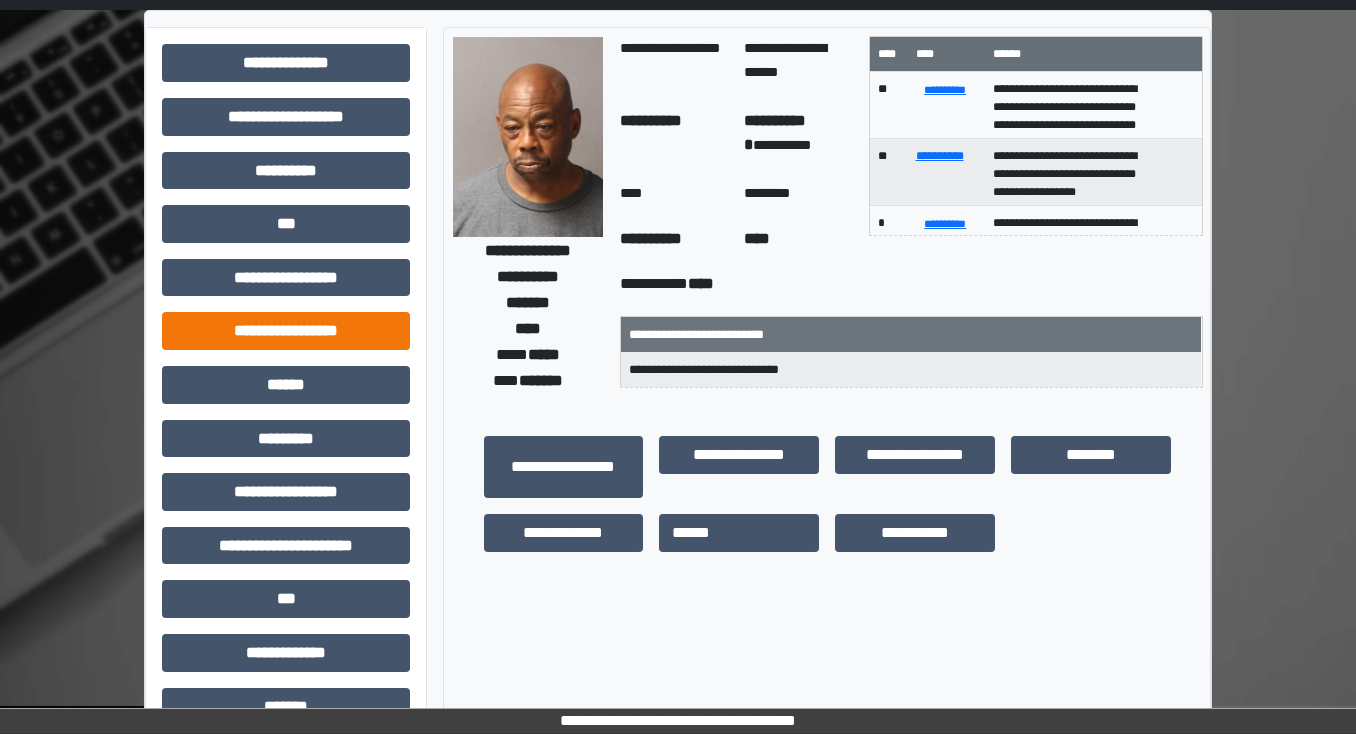 scroll, scrollTop: 0, scrollLeft: 0, axis: both 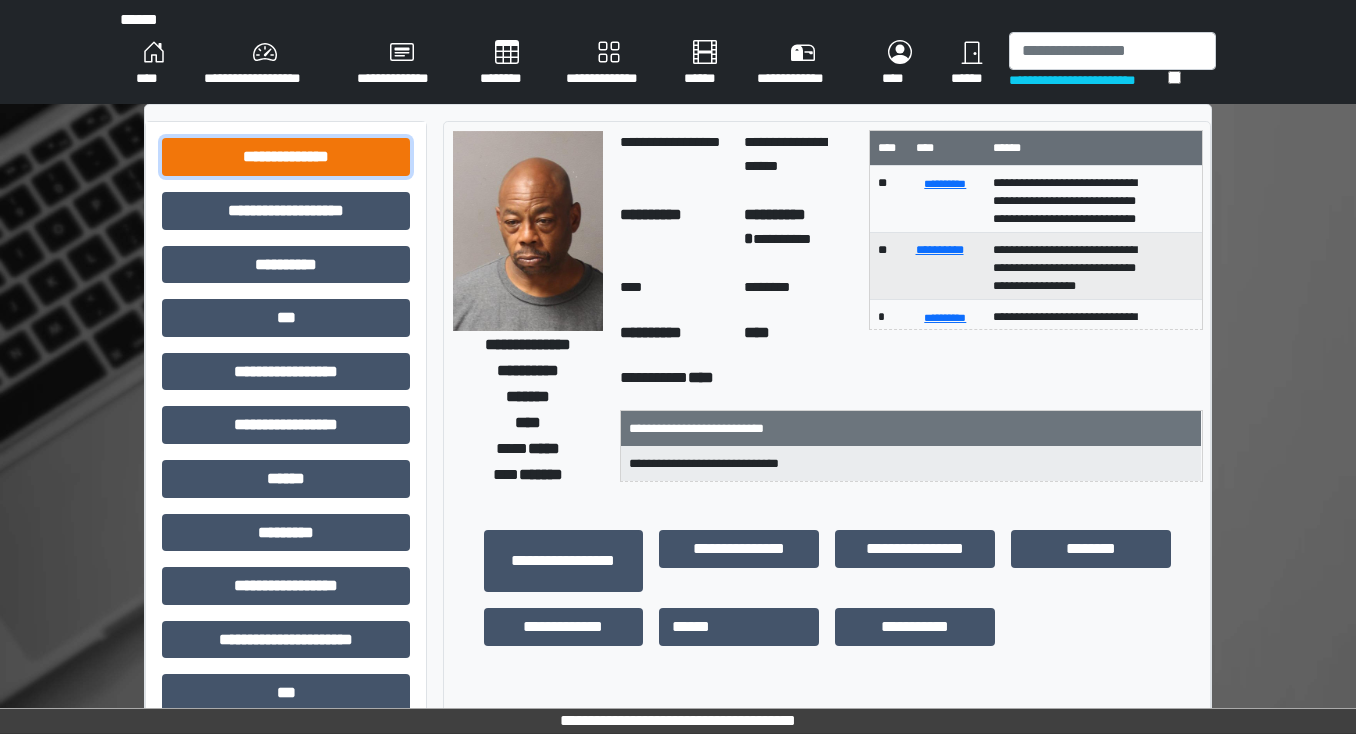 click on "**********" at bounding box center (286, 157) 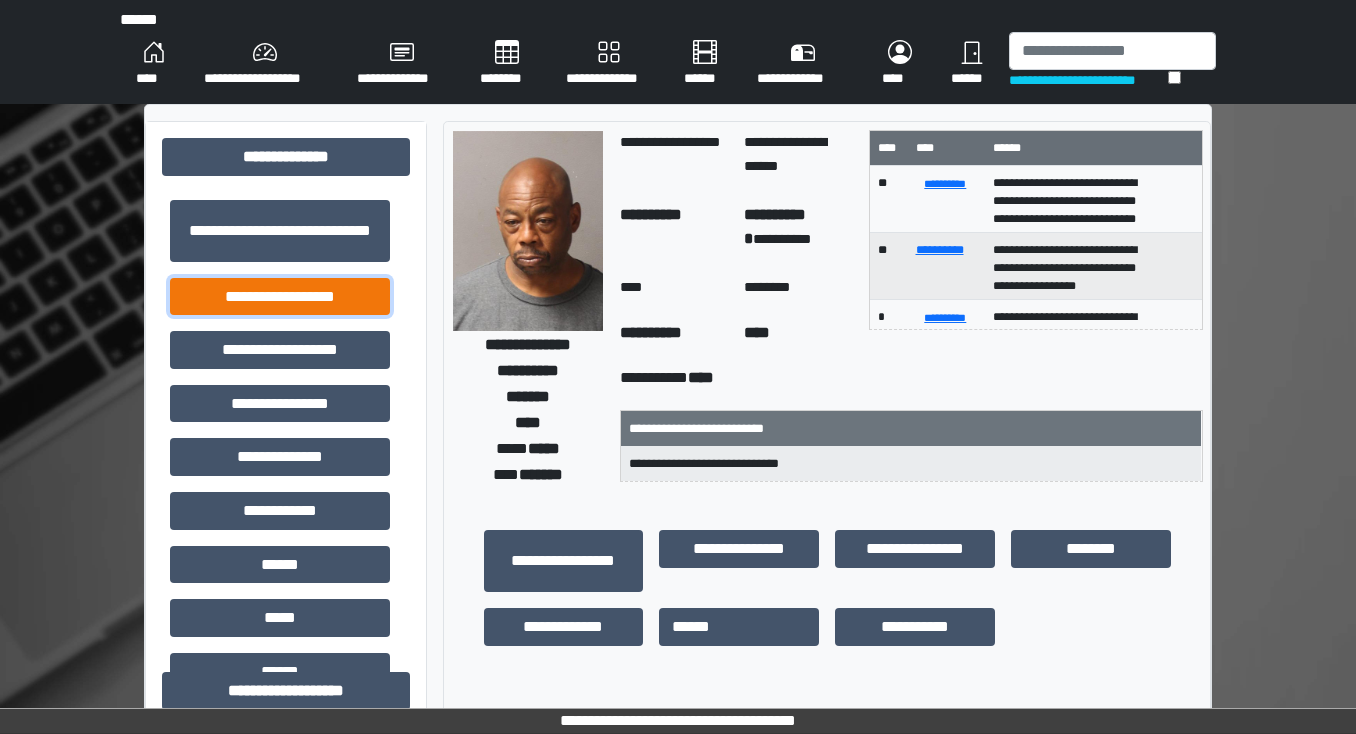 click on "**********" at bounding box center [280, 297] 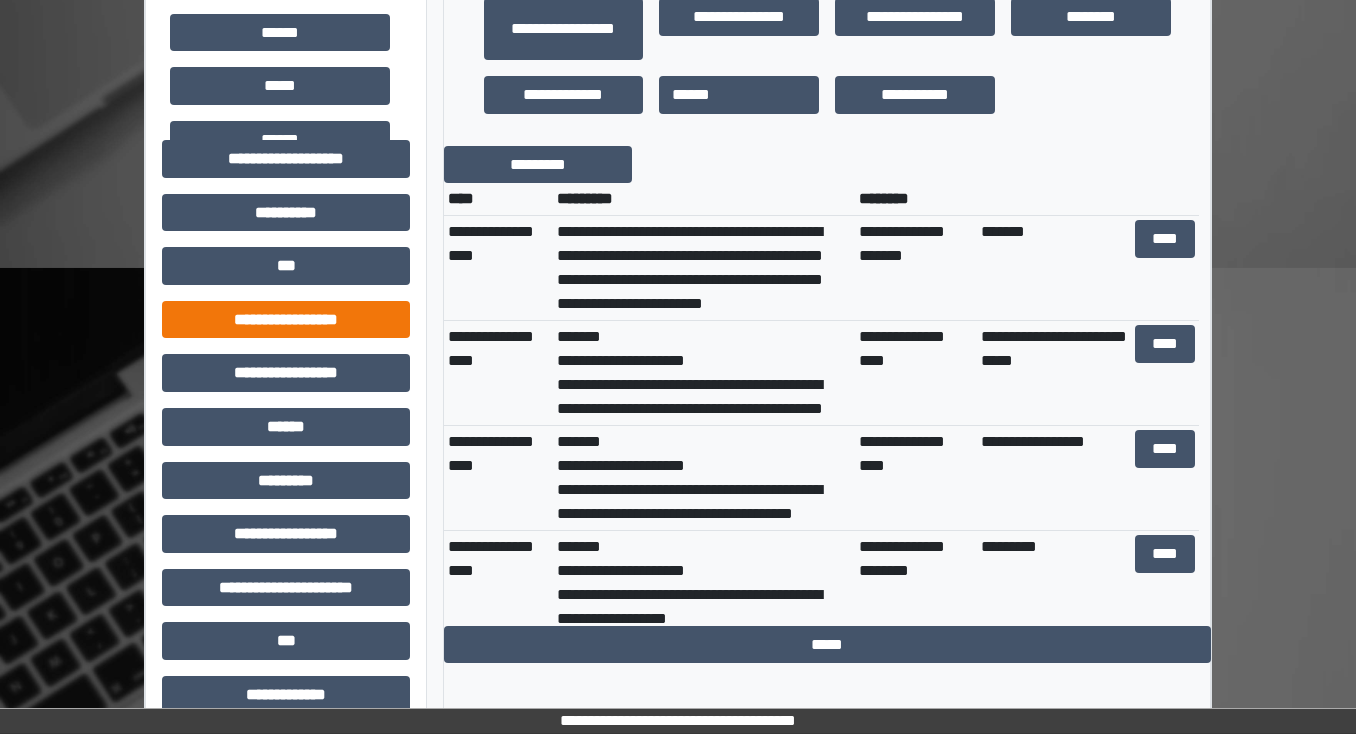 scroll, scrollTop: 560, scrollLeft: 0, axis: vertical 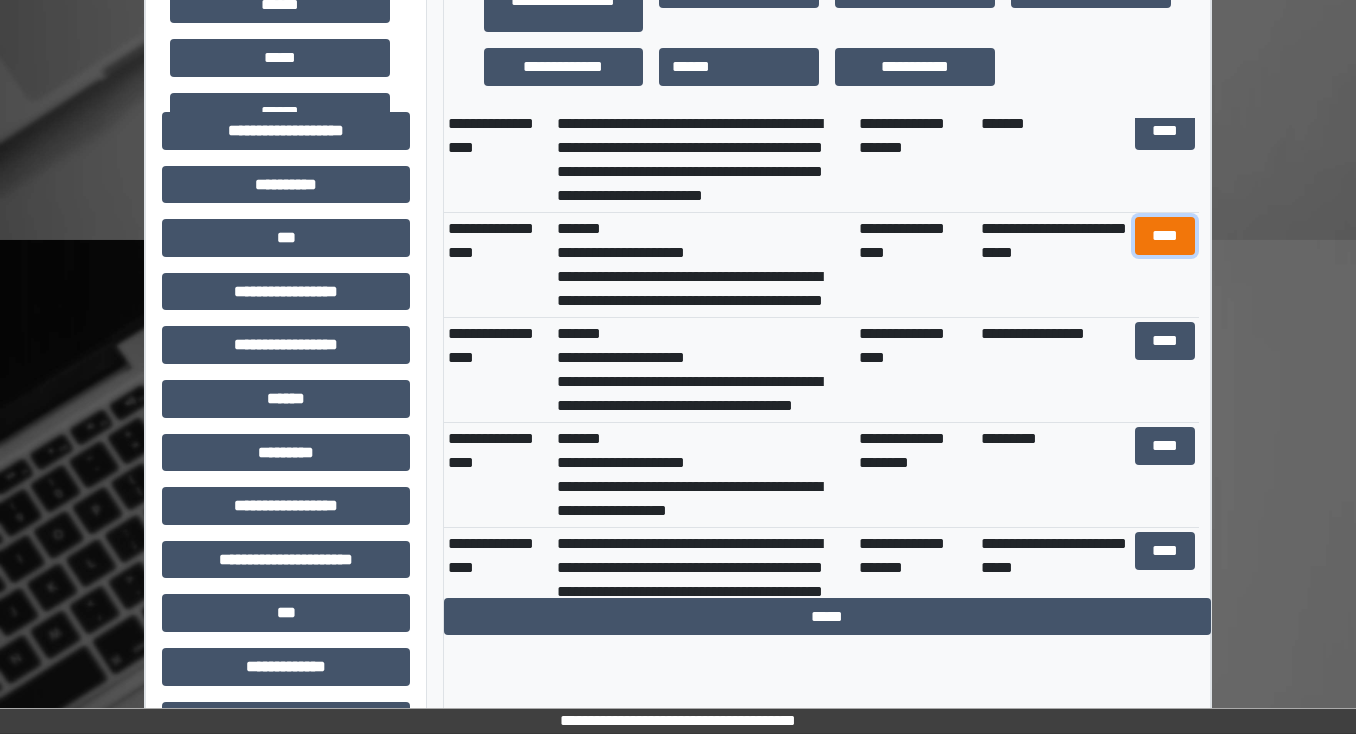 click on "****" at bounding box center [1164, 236] 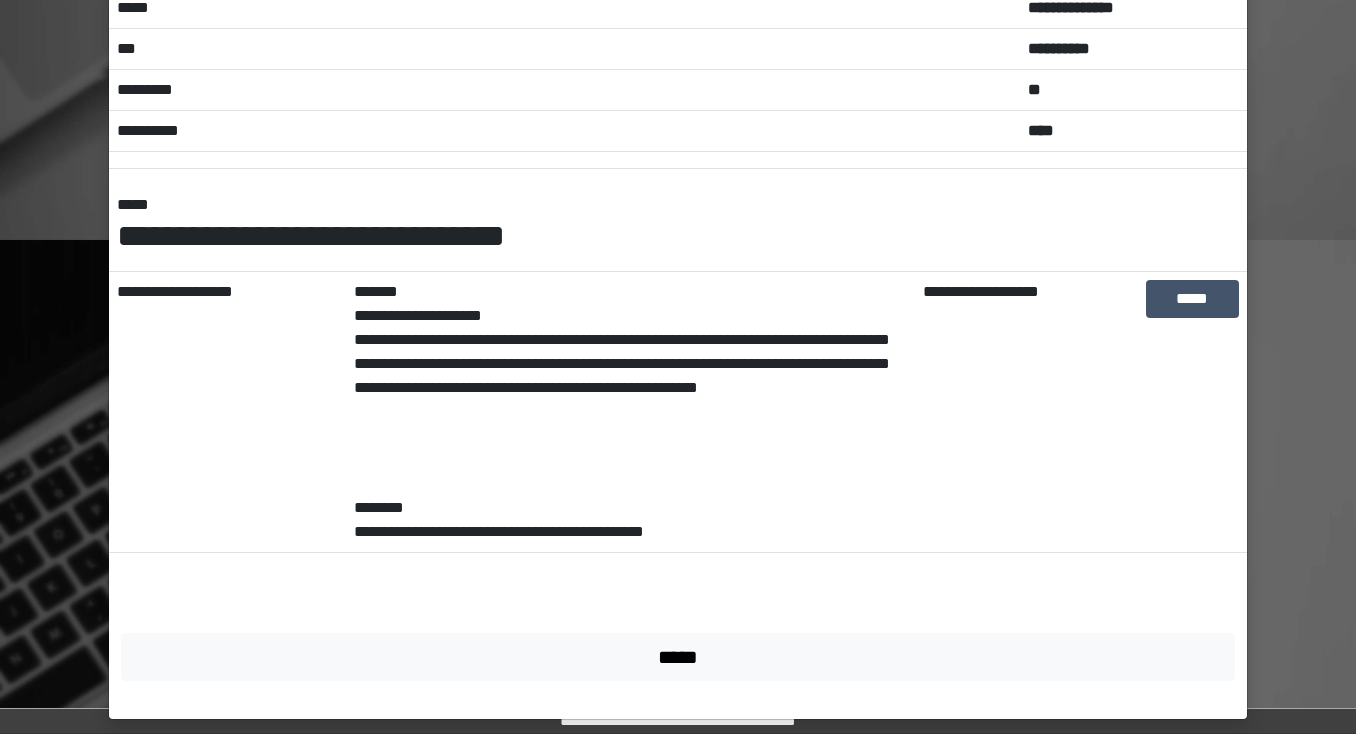scroll, scrollTop: 123, scrollLeft: 0, axis: vertical 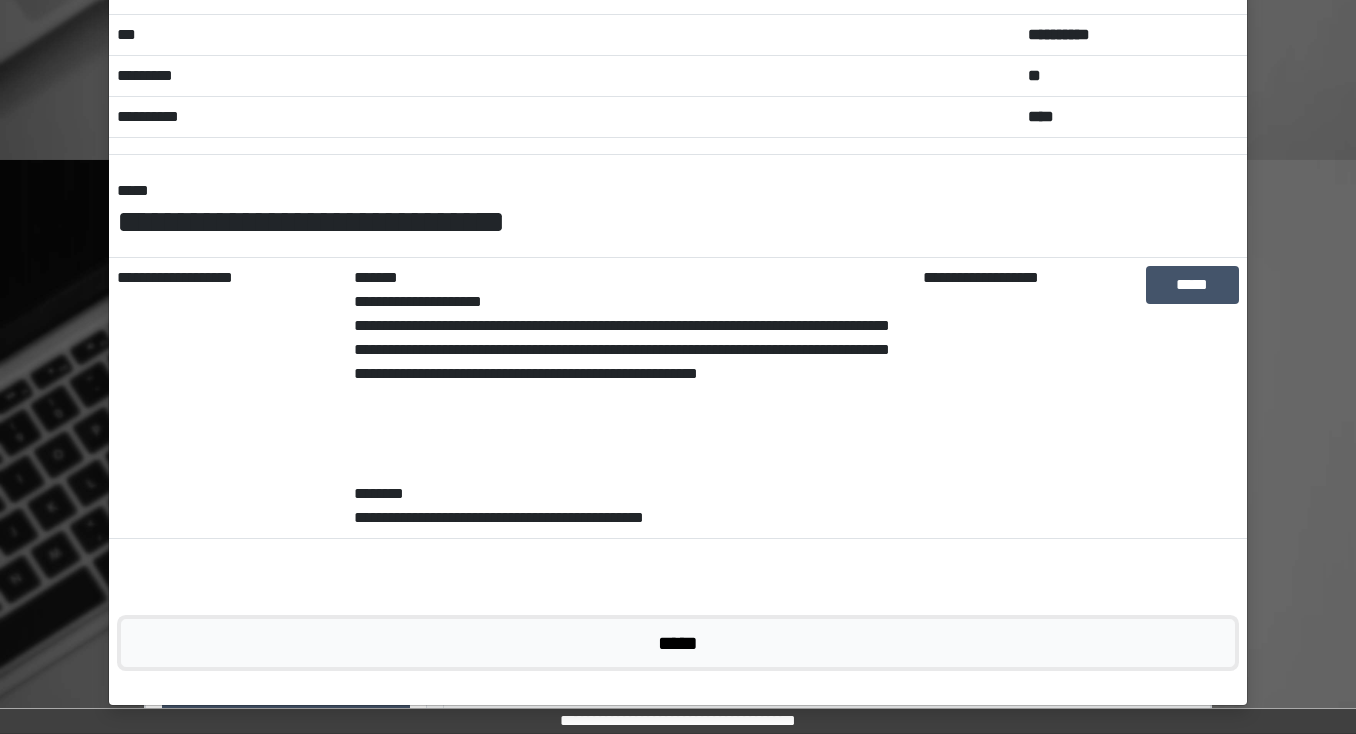 click on "*****" at bounding box center [678, 643] 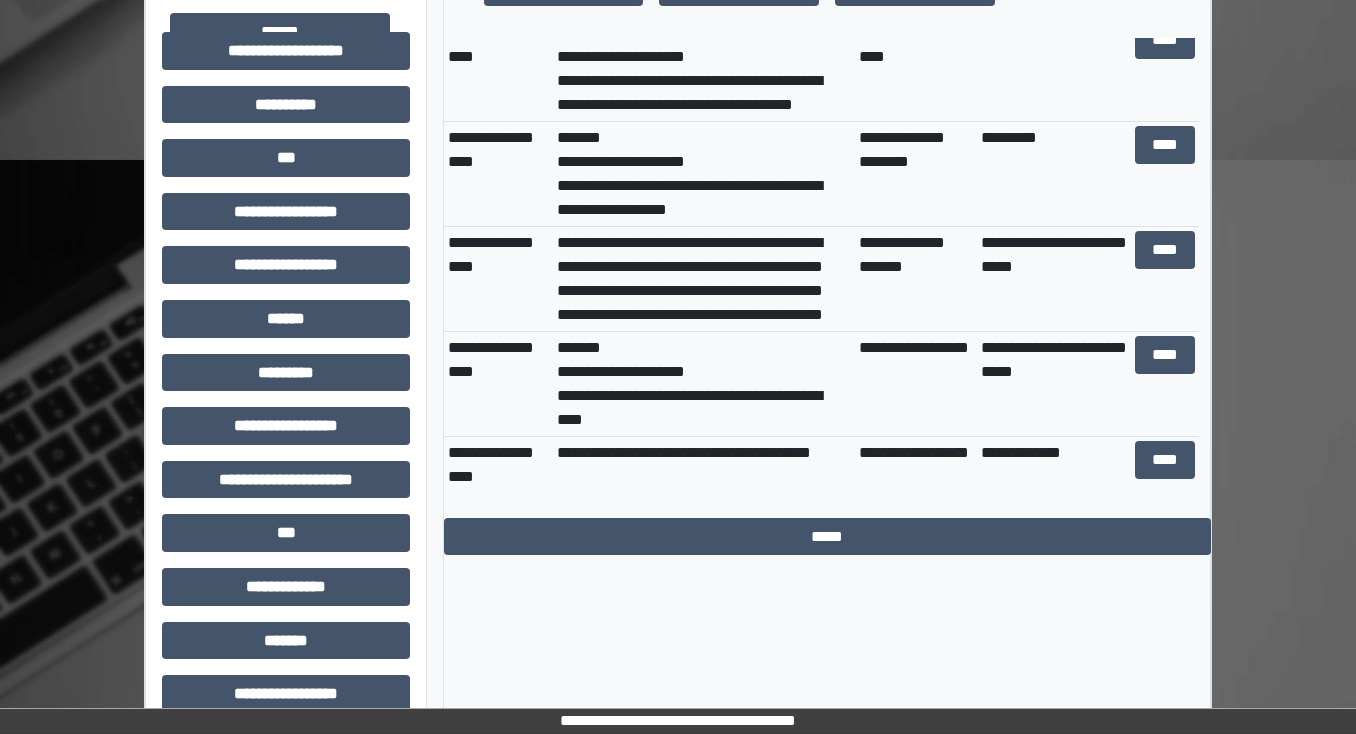 scroll, scrollTop: 320, scrollLeft: 0, axis: vertical 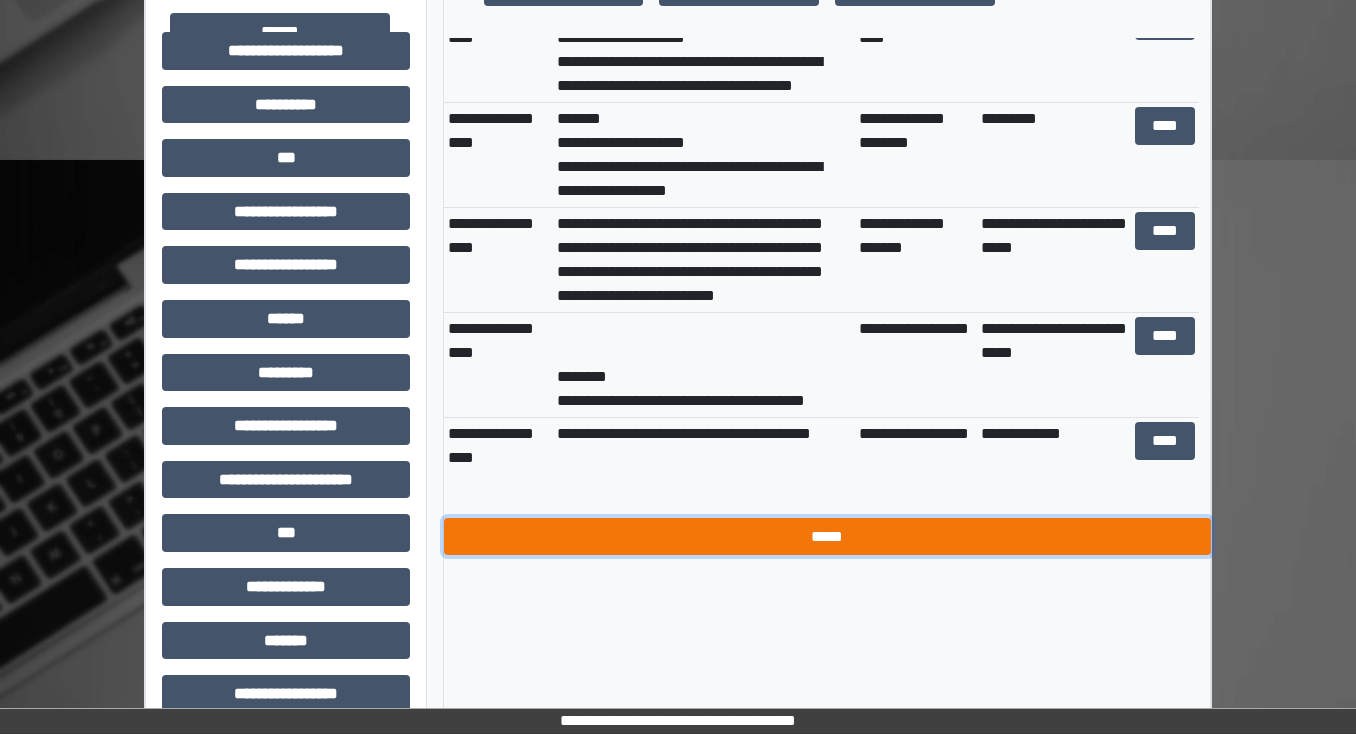 click on "*****" at bounding box center [827, 537] 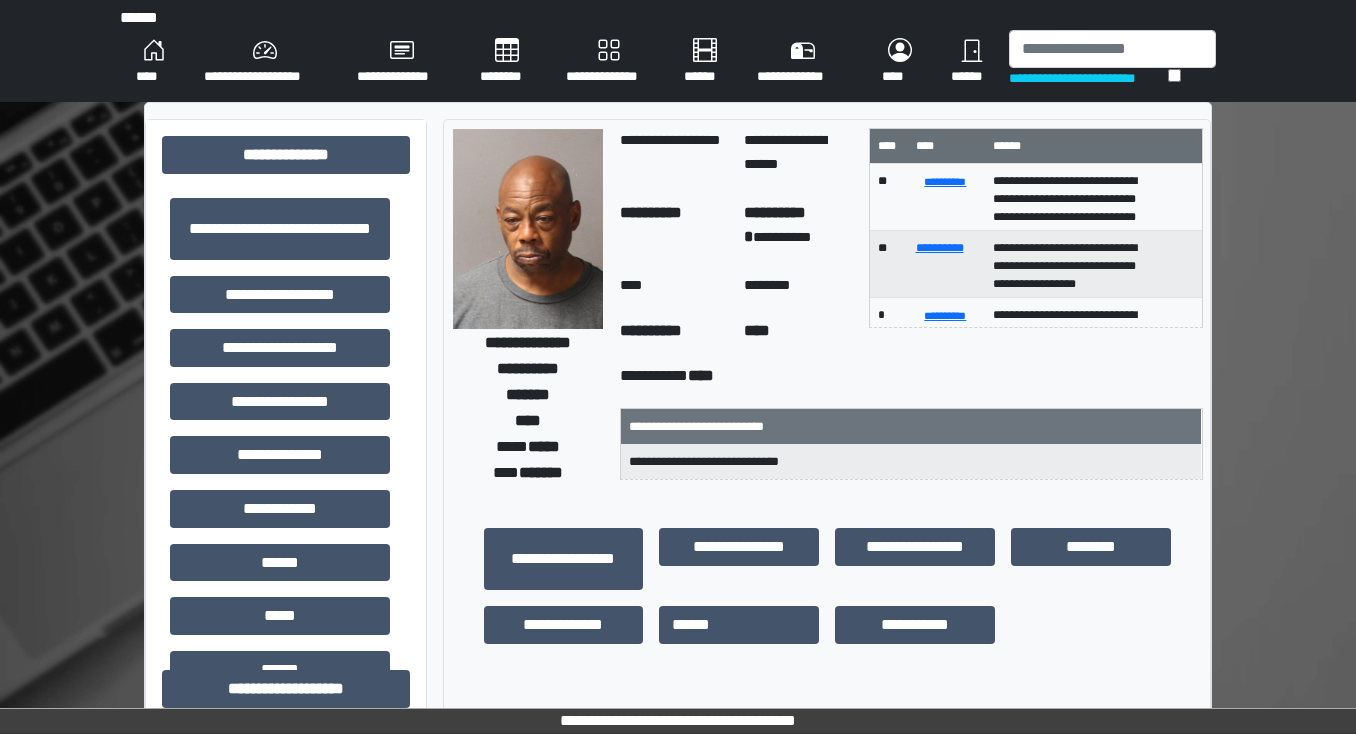 scroll, scrollTop: 0, scrollLeft: 0, axis: both 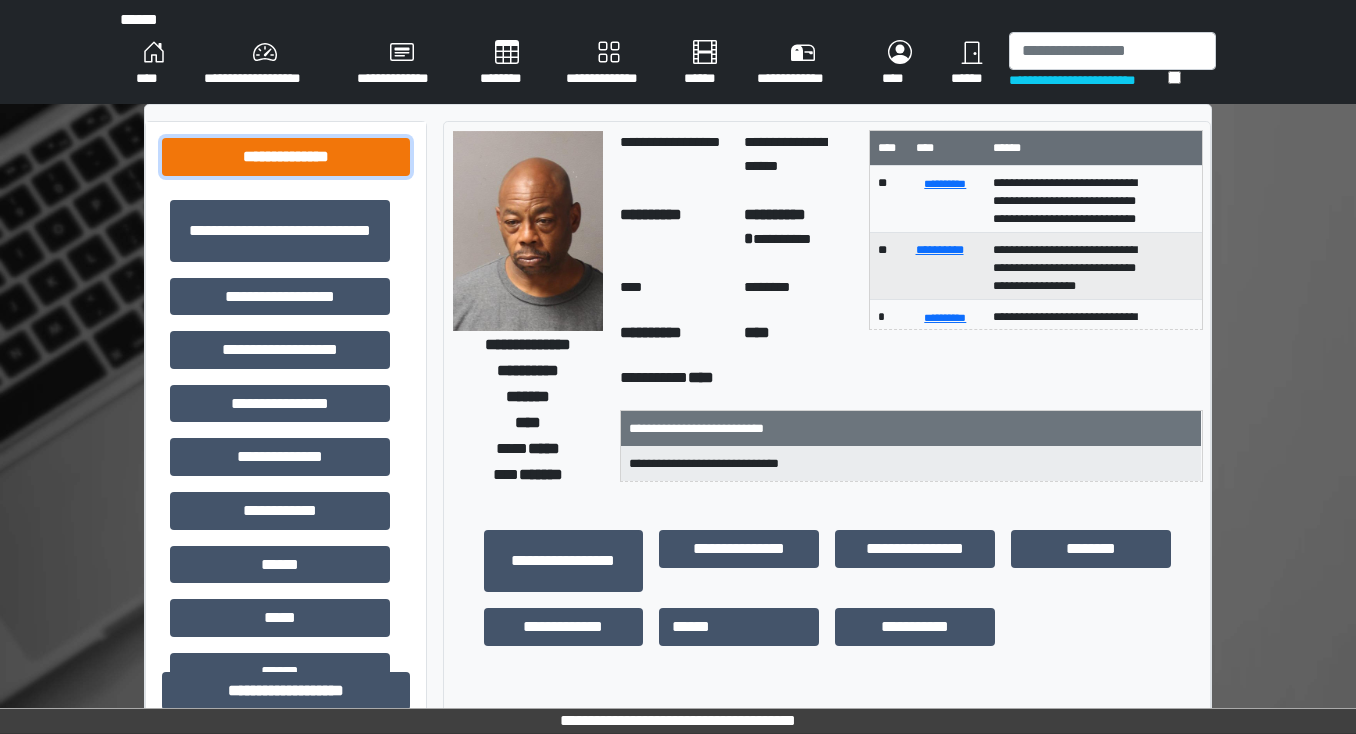 click on "**********" at bounding box center [286, 157] 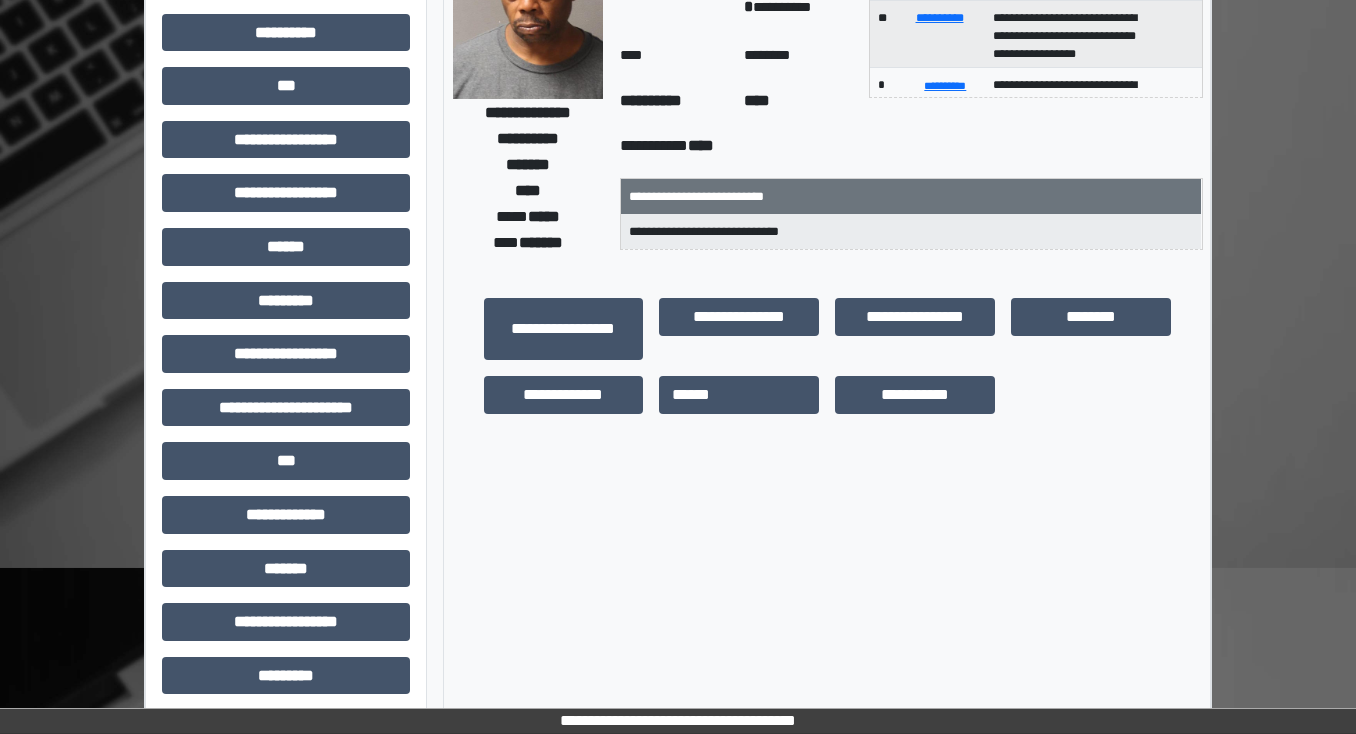 scroll, scrollTop: 0, scrollLeft: 0, axis: both 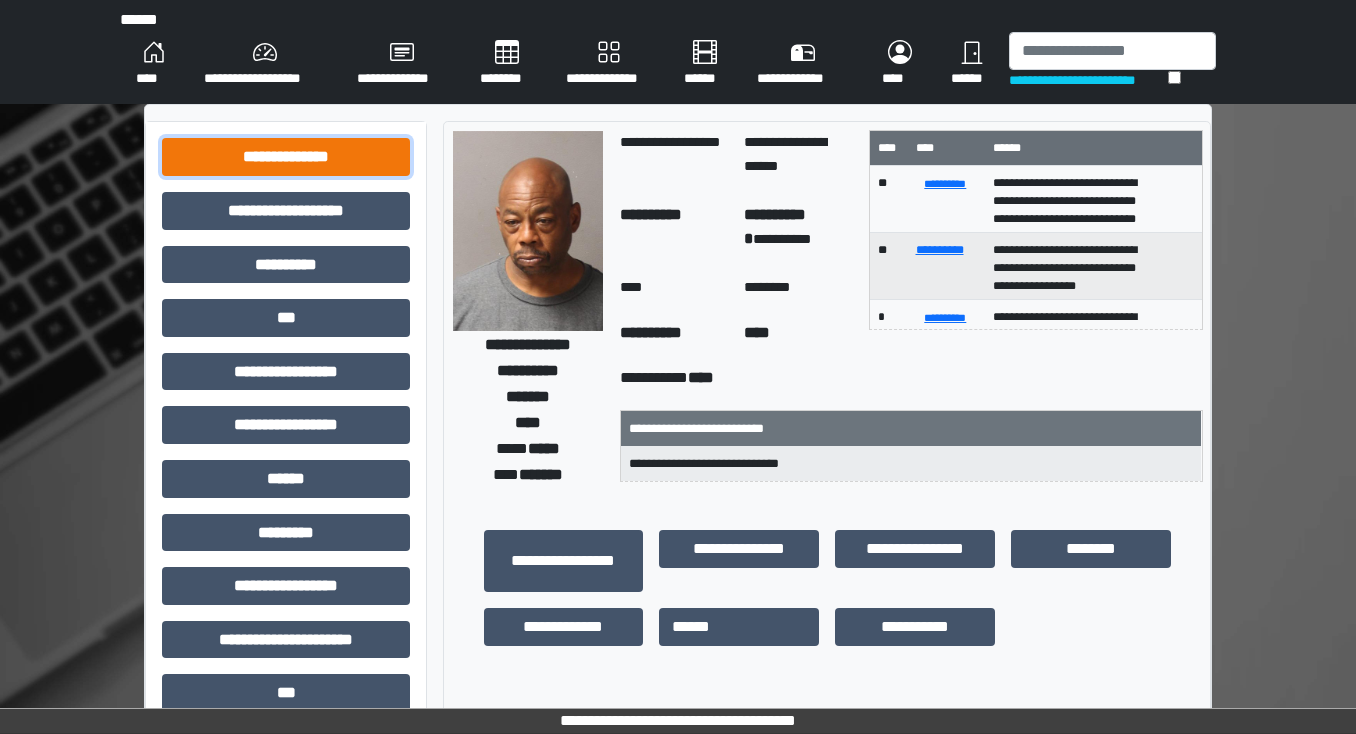 click on "**********" at bounding box center [286, 157] 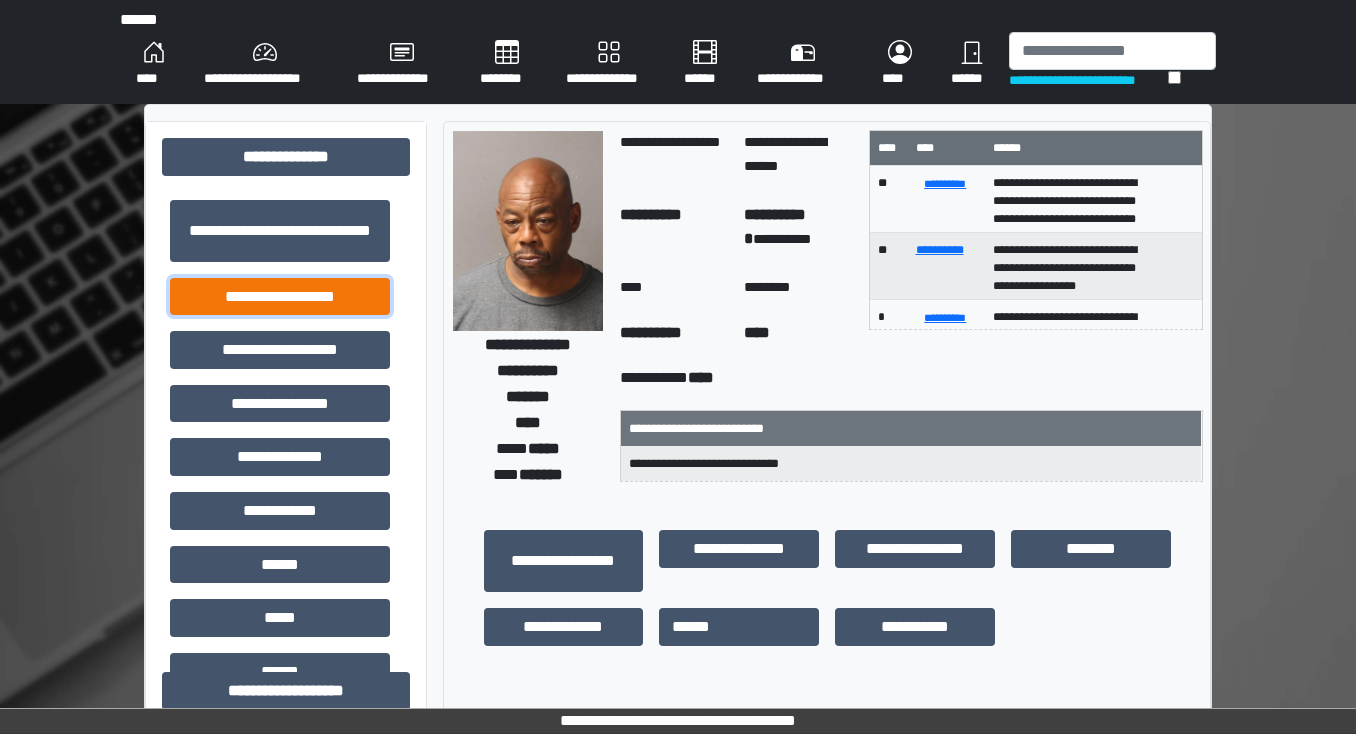 click on "**********" at bounding box center (280, 297) 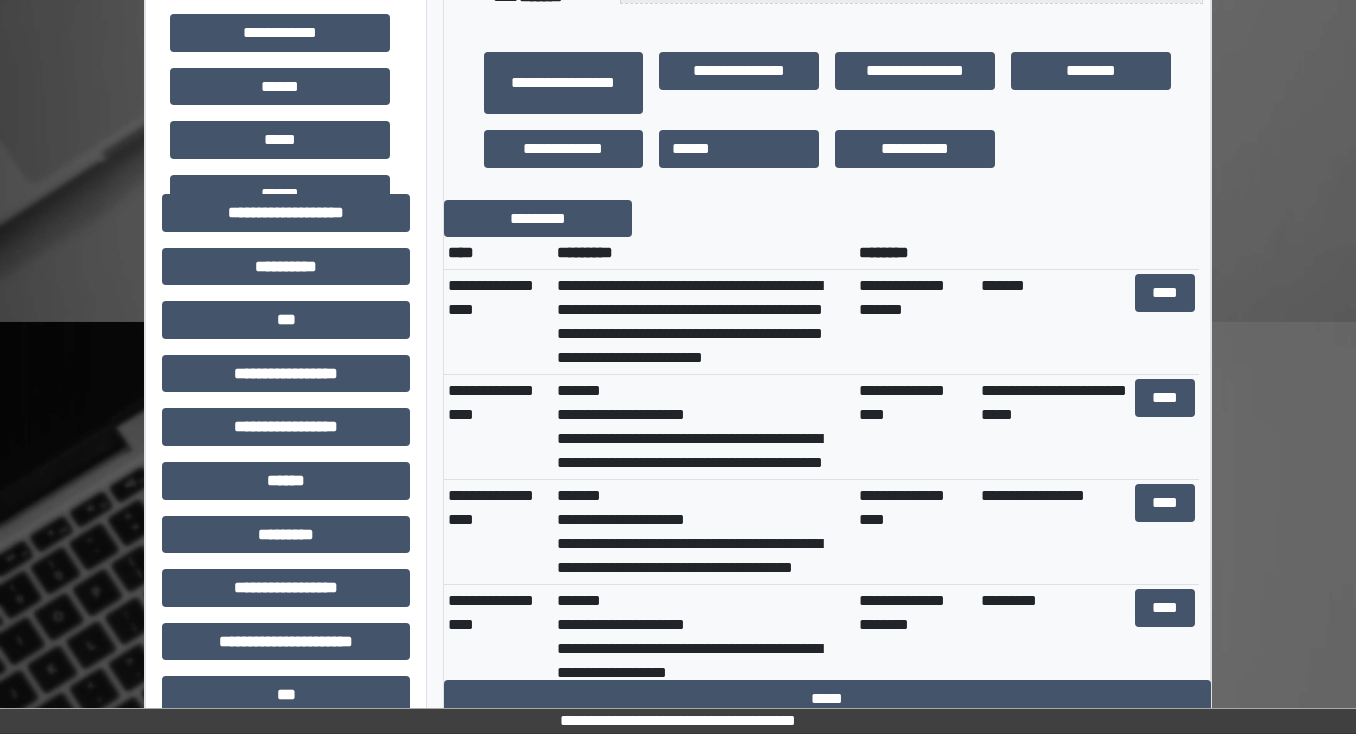 scroll, scrollTop: 480, scrollLeft: 0, axis: vertical 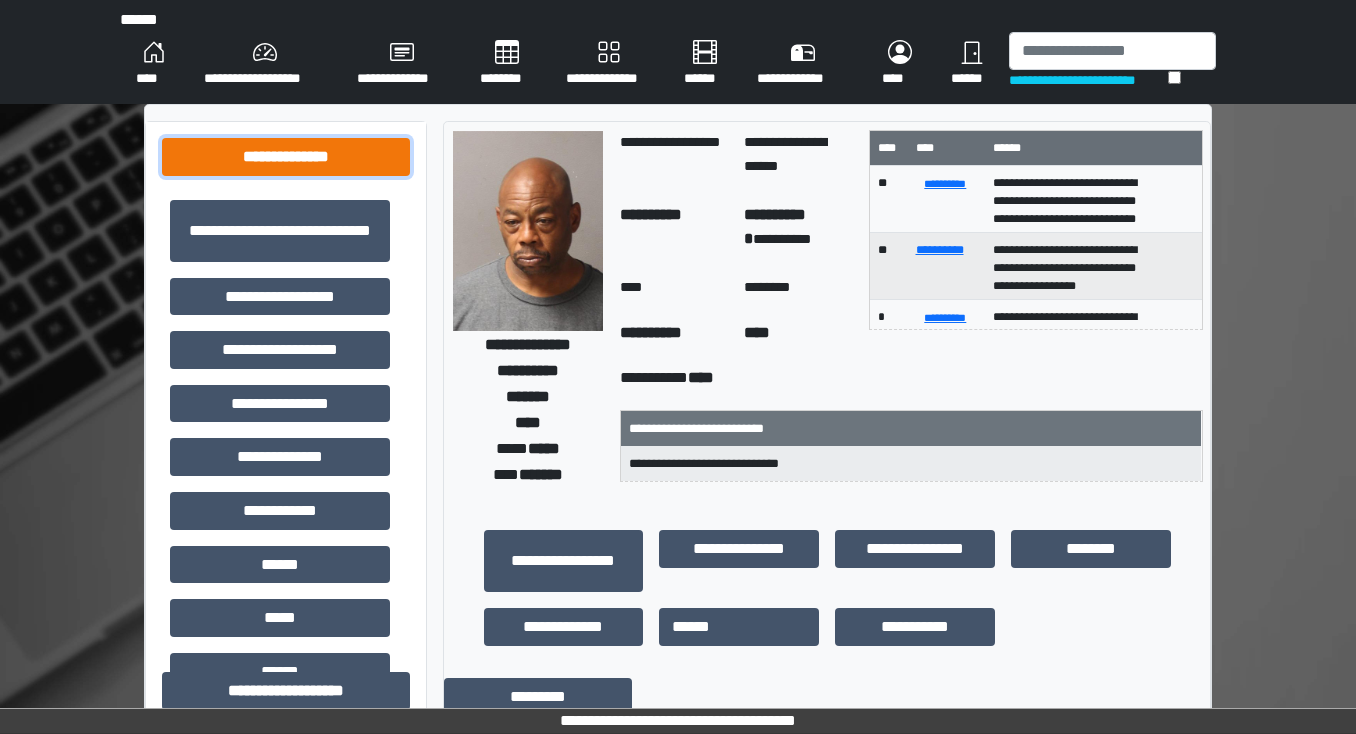click on "**********" at bounding box center [286, 157] 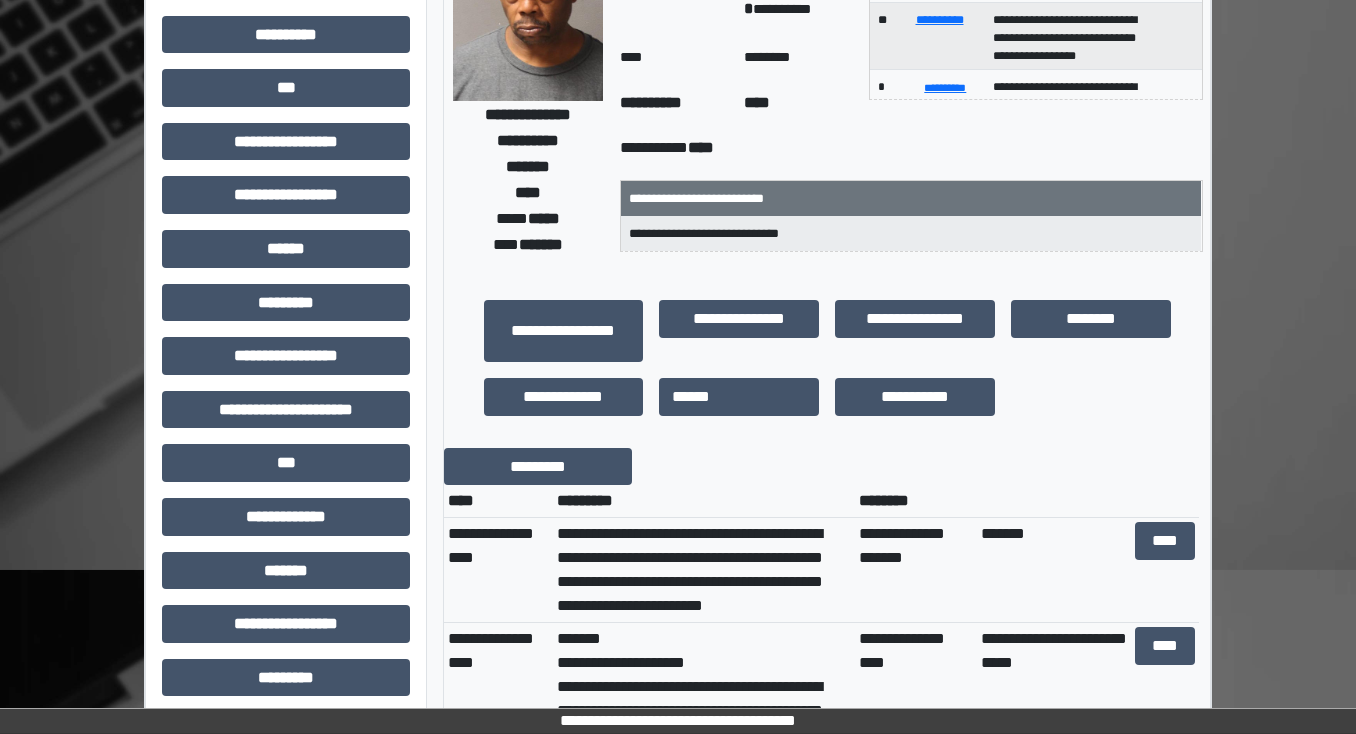 scroll, scrollTop: 0, scrollLeft: 0, axis: both 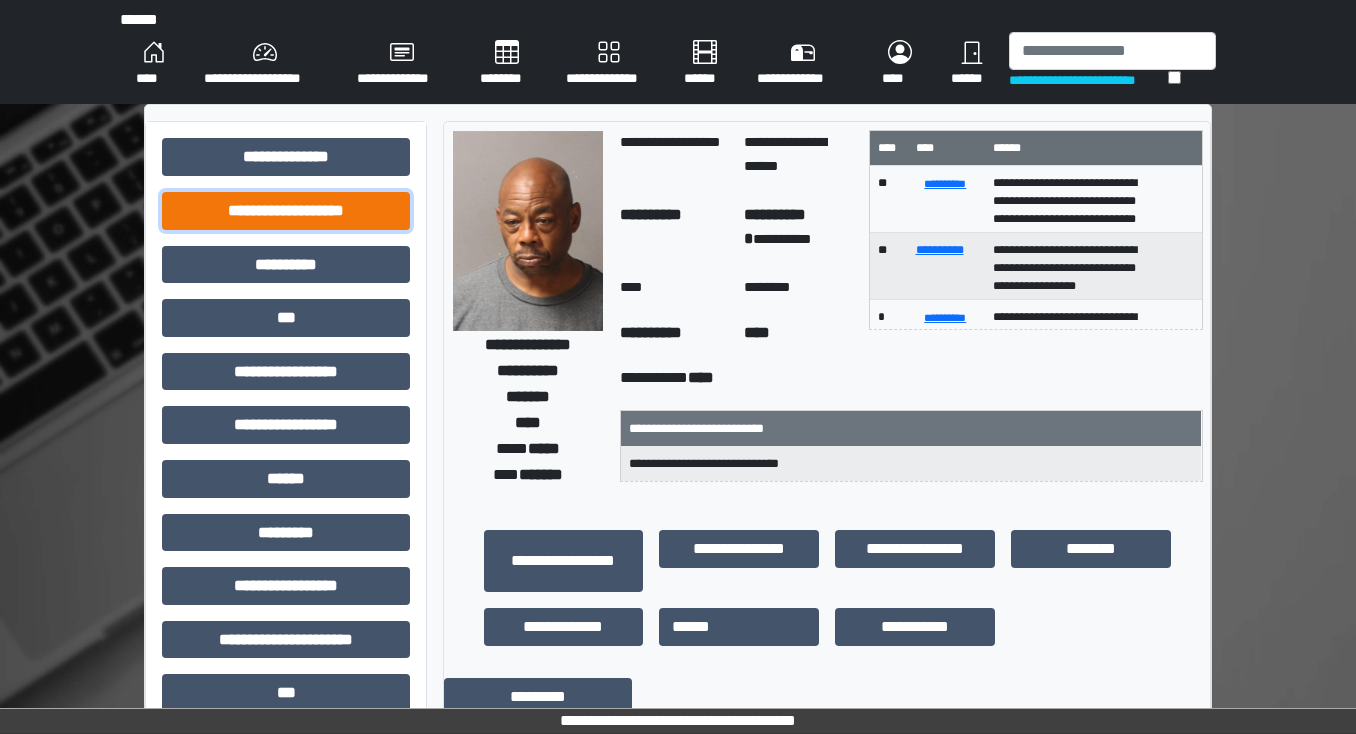 click on "**********" at bounding box center [286, 211] 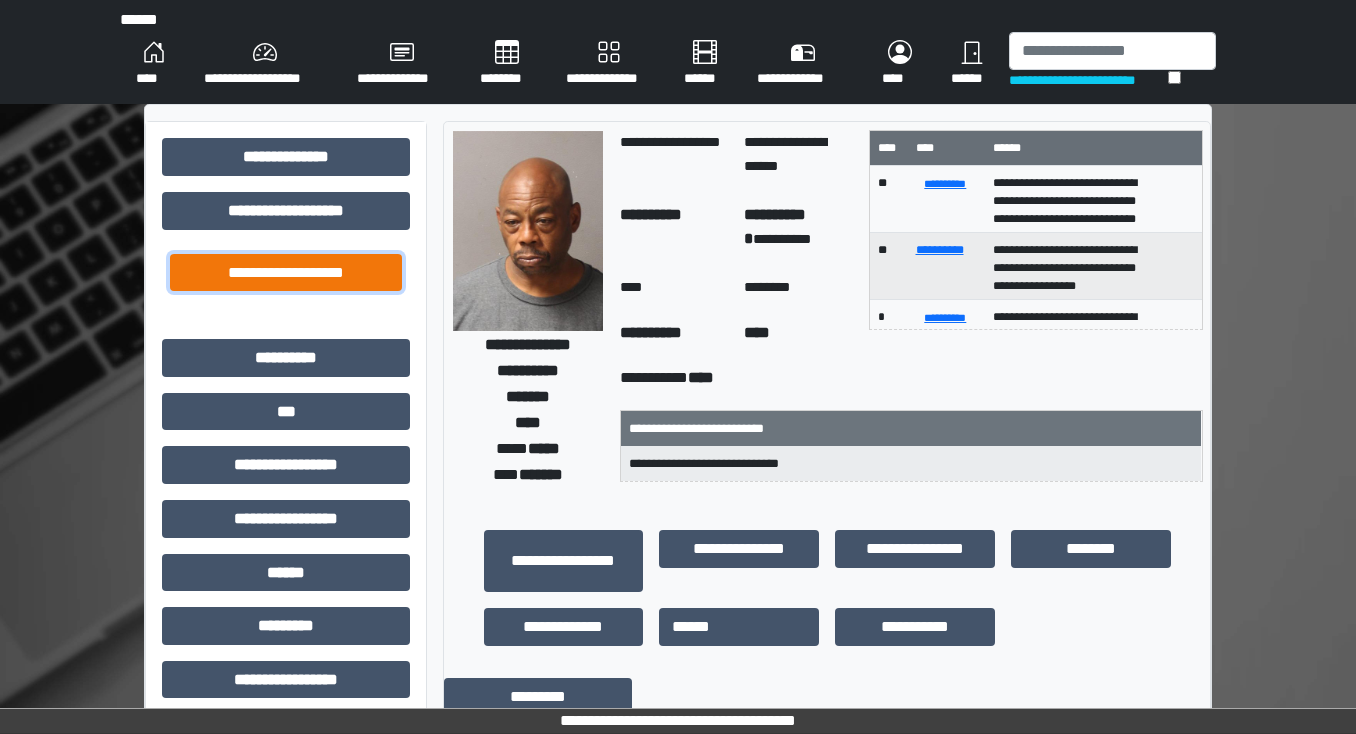 click on "**********" at bounding box center (286, 273) 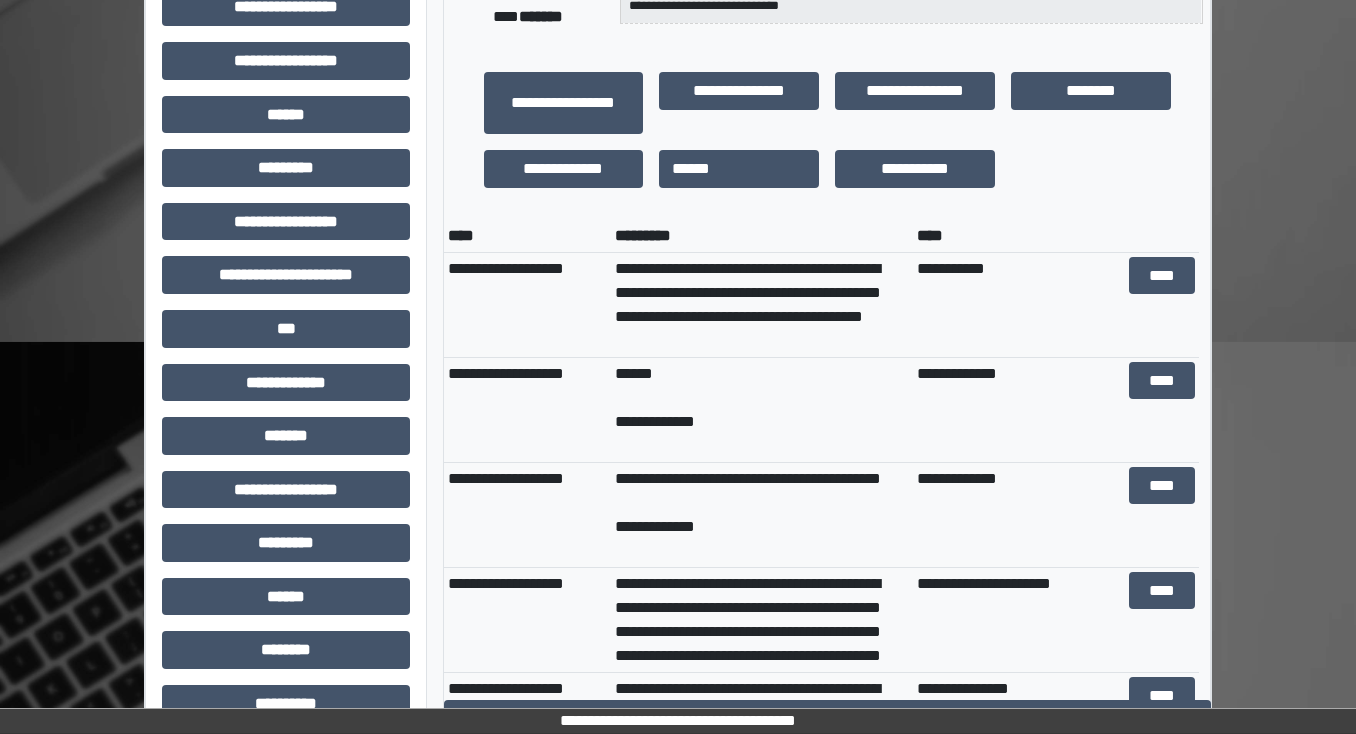 scroll, scrollTop: 480, scrollLeft: 0, axis: vertical 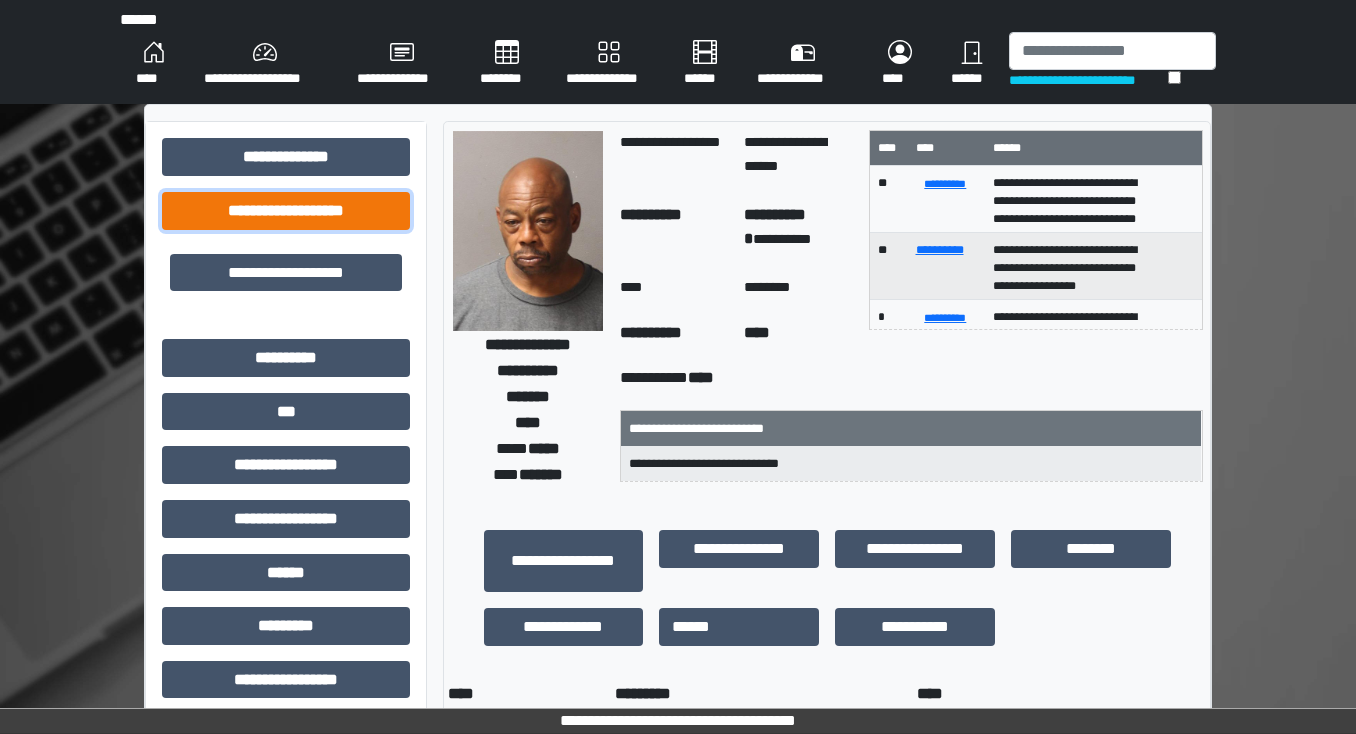 click on "**********" at bounding box center (286, 211) 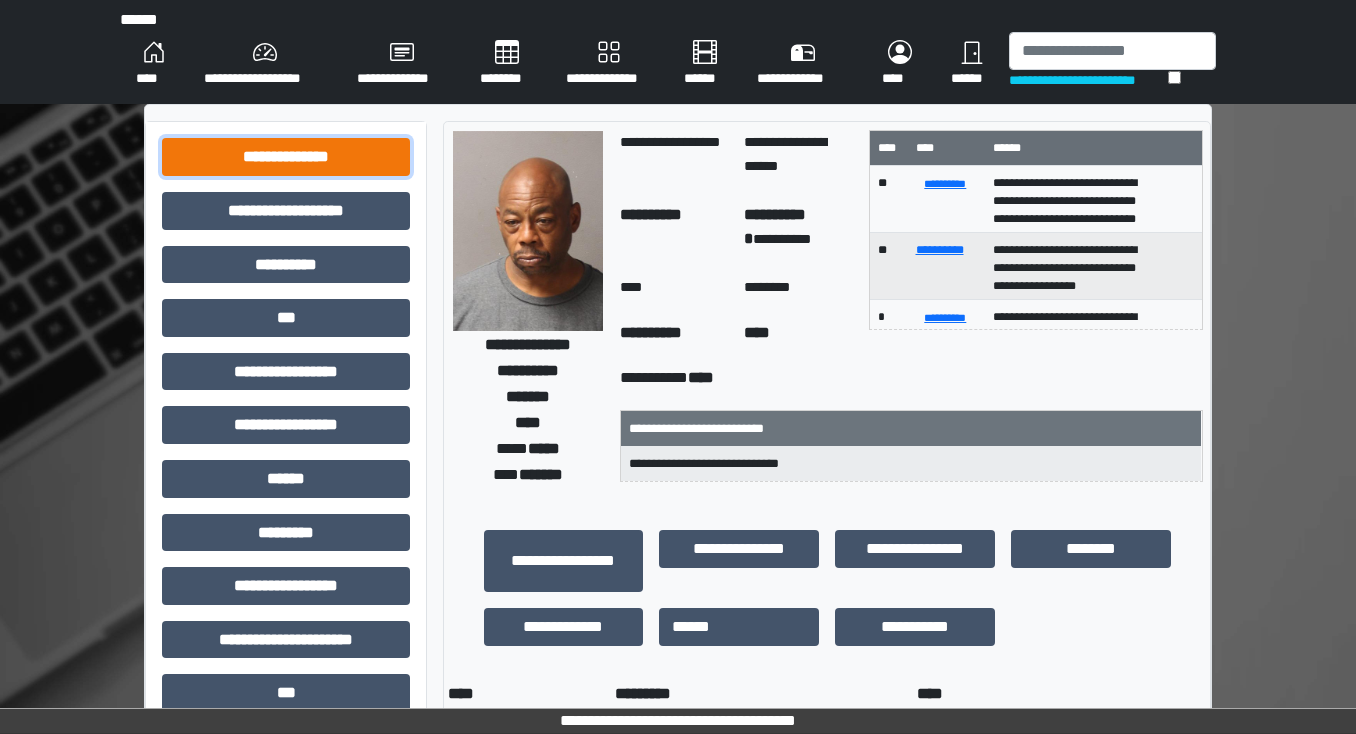 click on "**********" at bounding box center [286, 157] 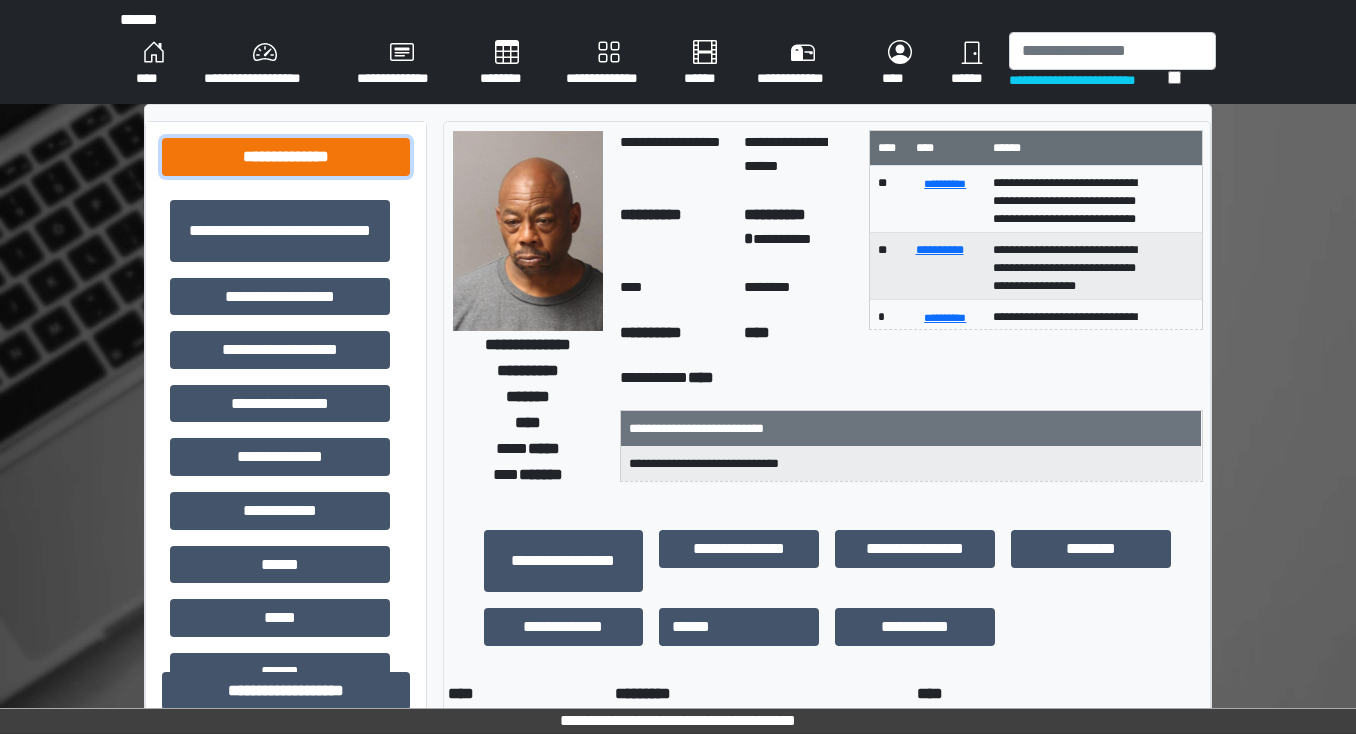 click on "**********" at bounding box center (286, 157) 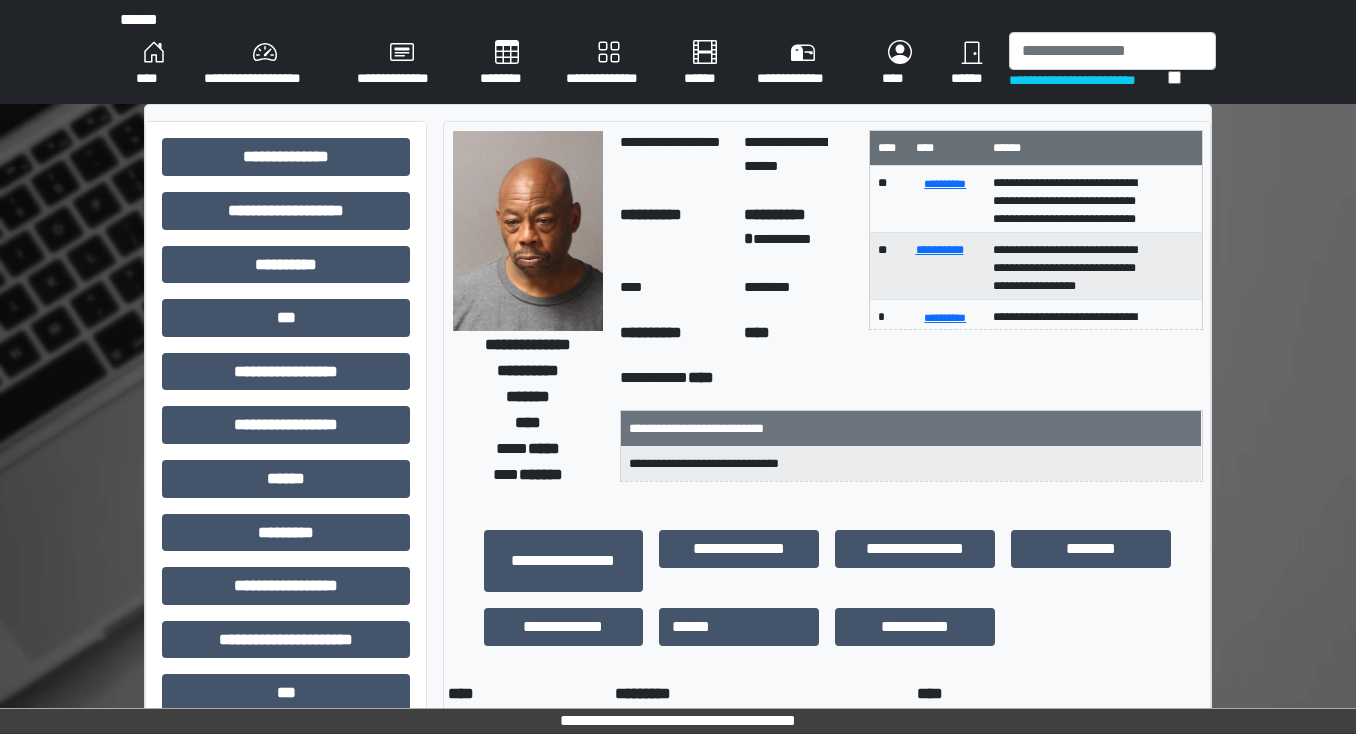 click on "****" at bounding box center [154, 64] 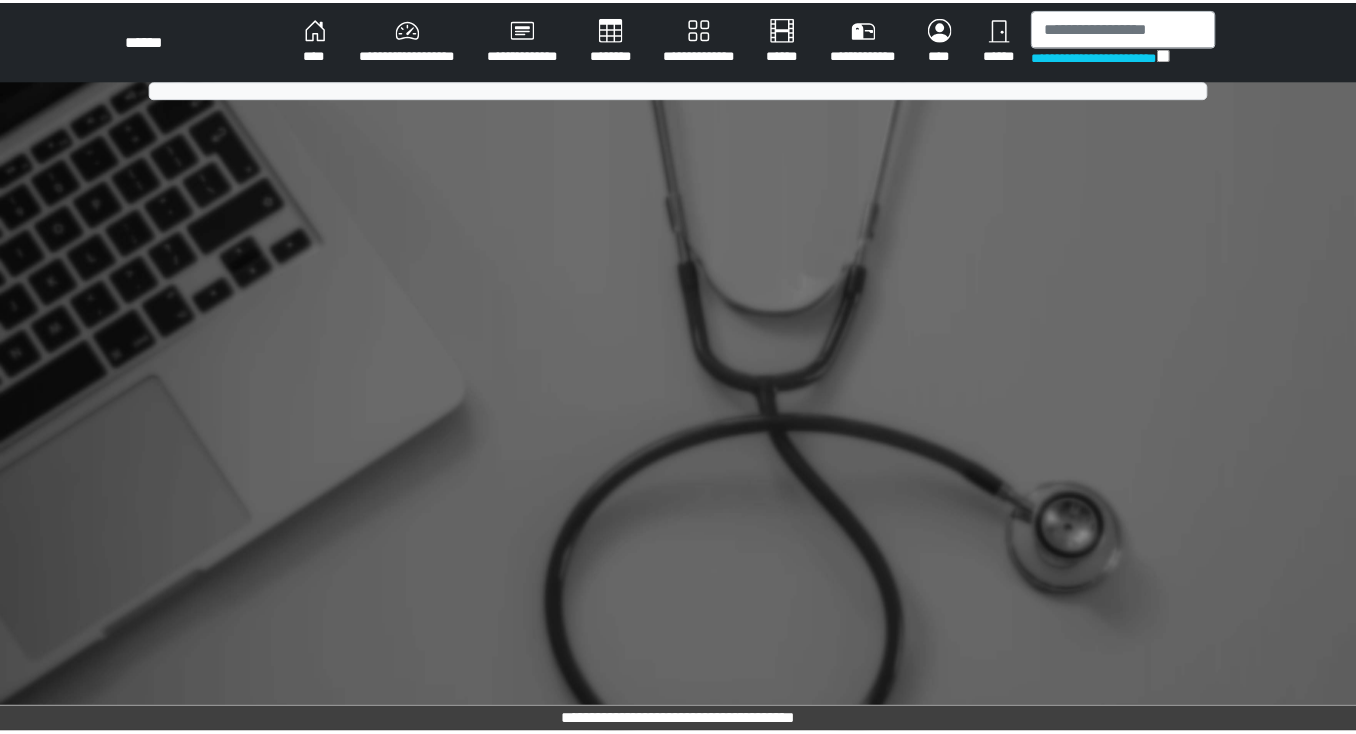scroll, scrollTop: 0, scrollLeft: 0, axis: both 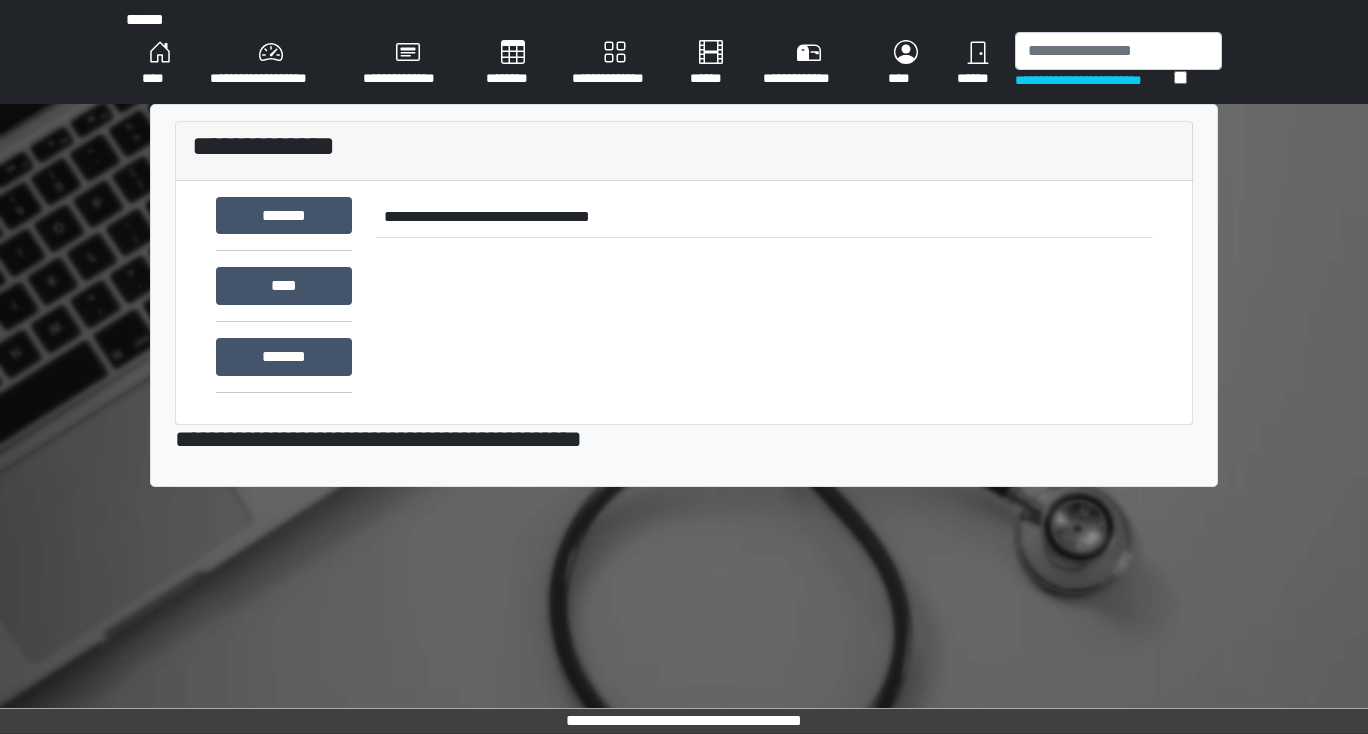 click on "********" at bounding box center [513, 64] 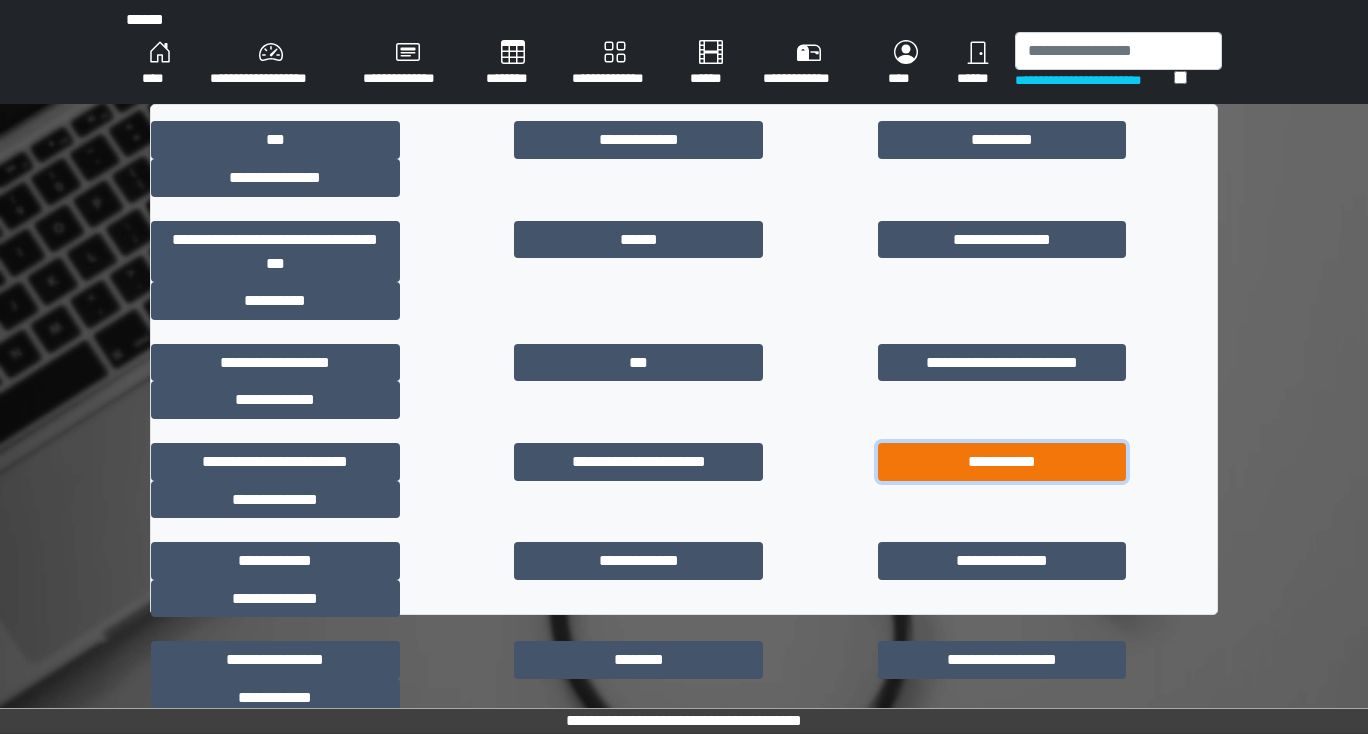 click on "**********" at bounding box center [1002, 462] 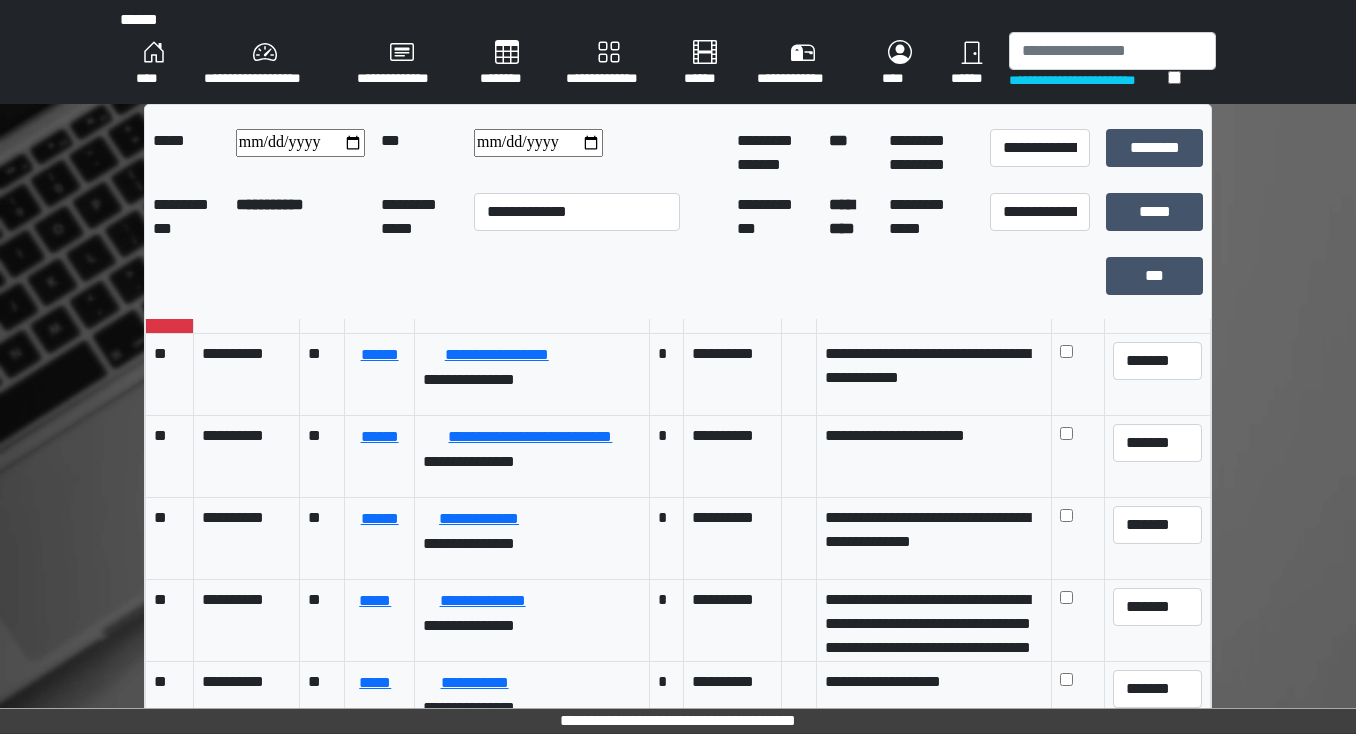 scroll, scrollTop: 0, scrollLeft: 0, axis: both 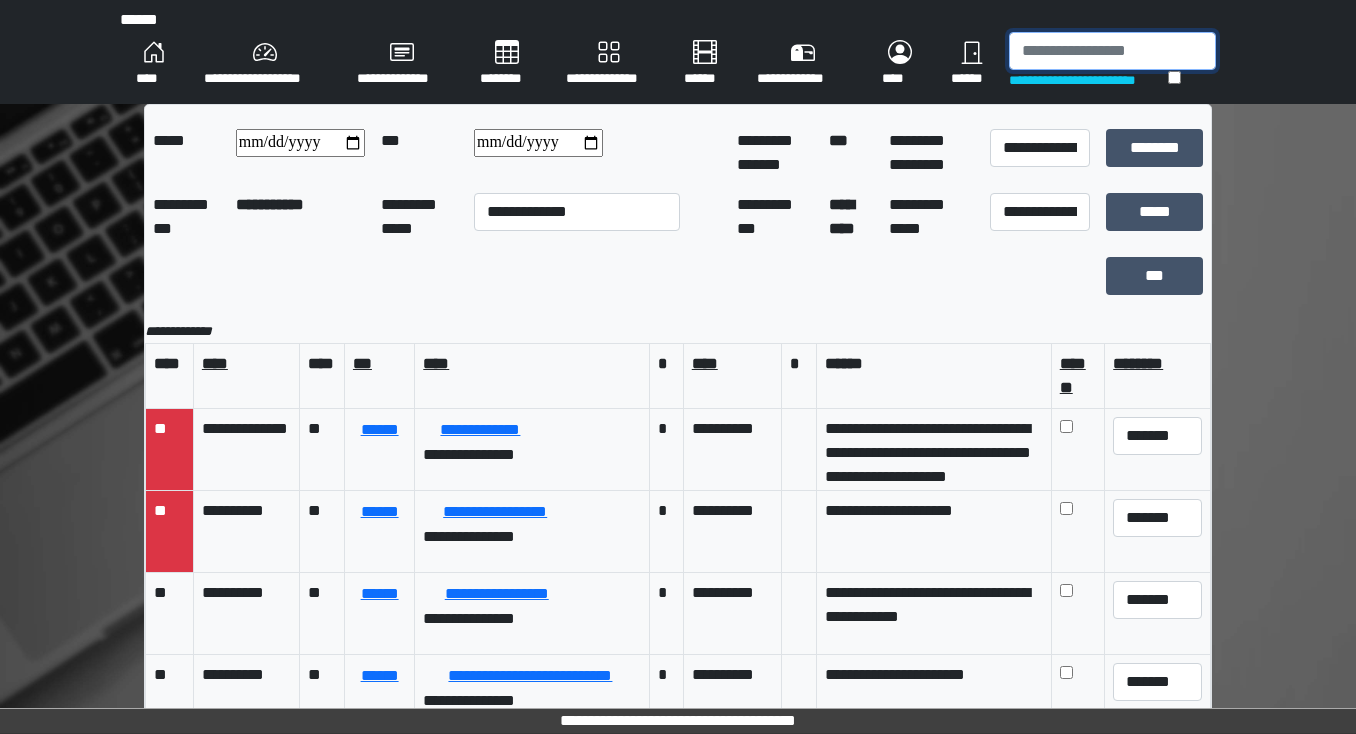 click at bounding box center (1112, 51) 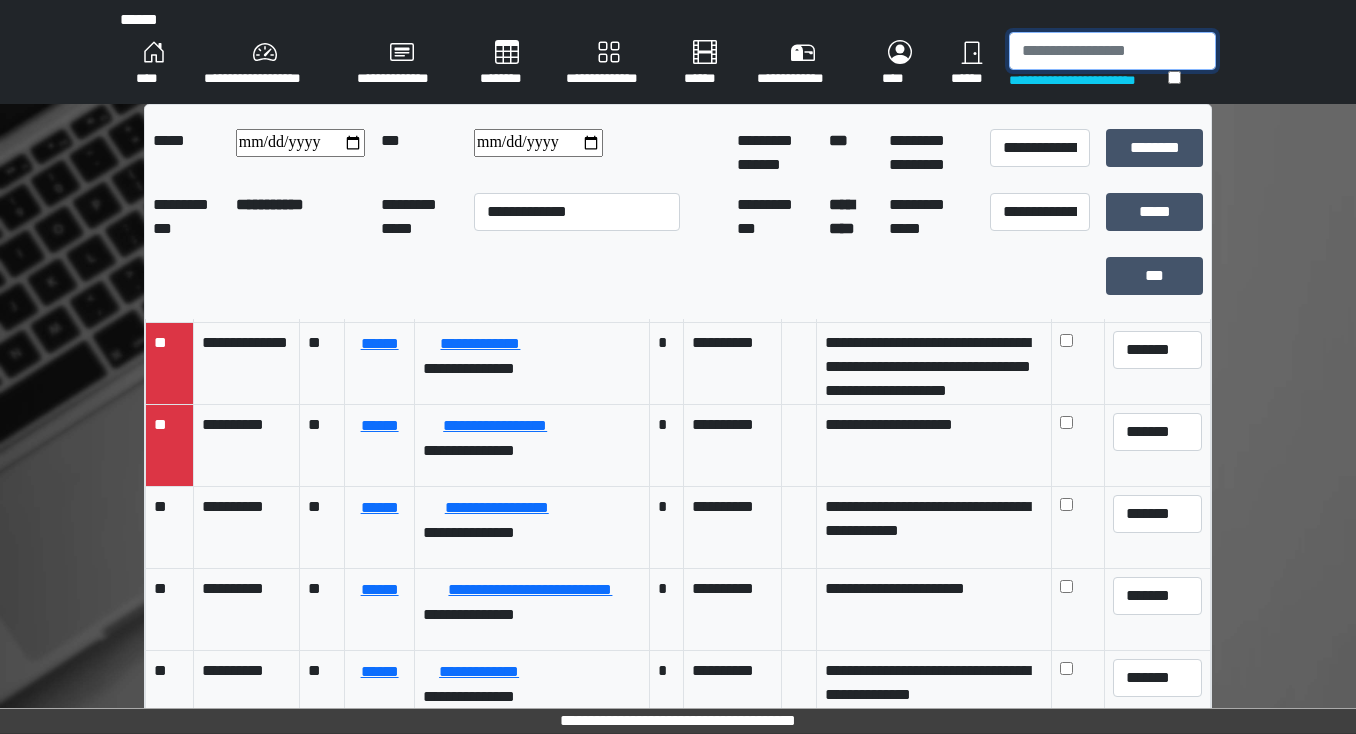 scroll, scrollTop: 240, scrollLeft: 0, axis: vertical 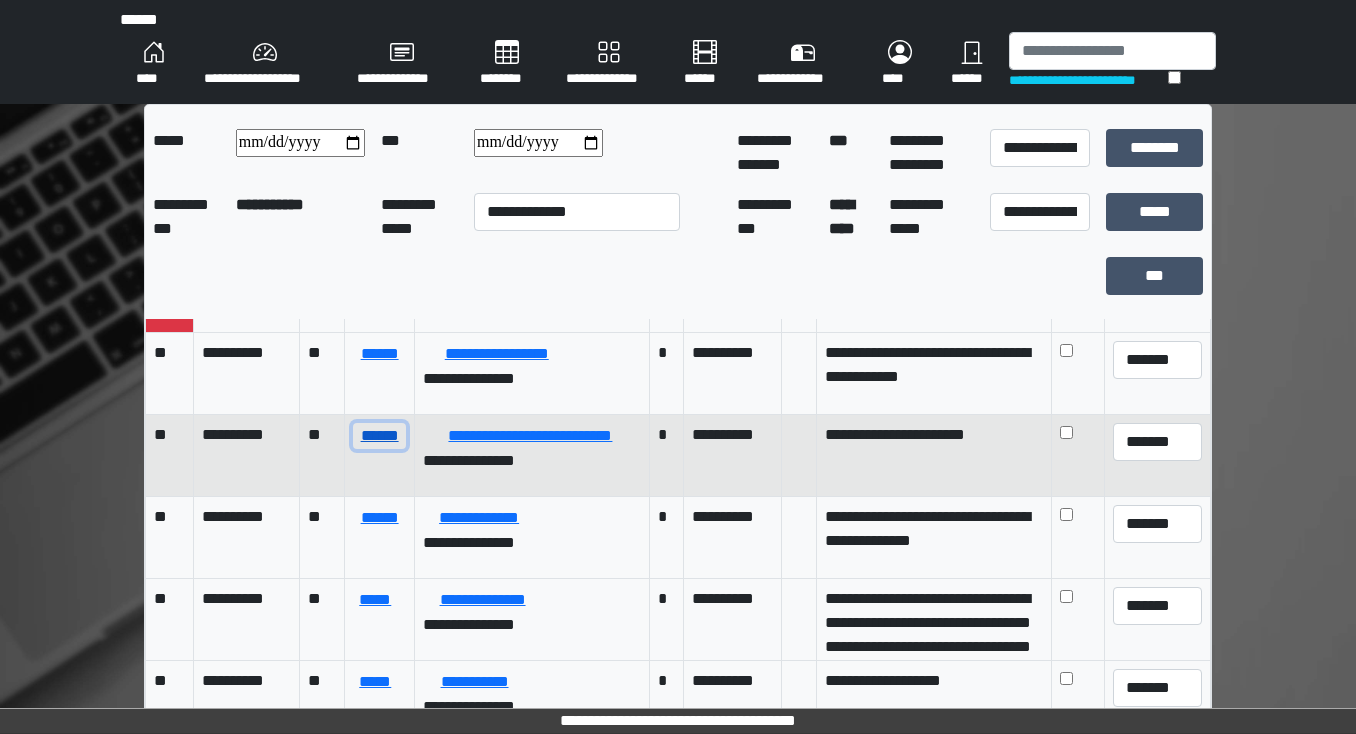 click on "******" at bounding box center [379, 436] 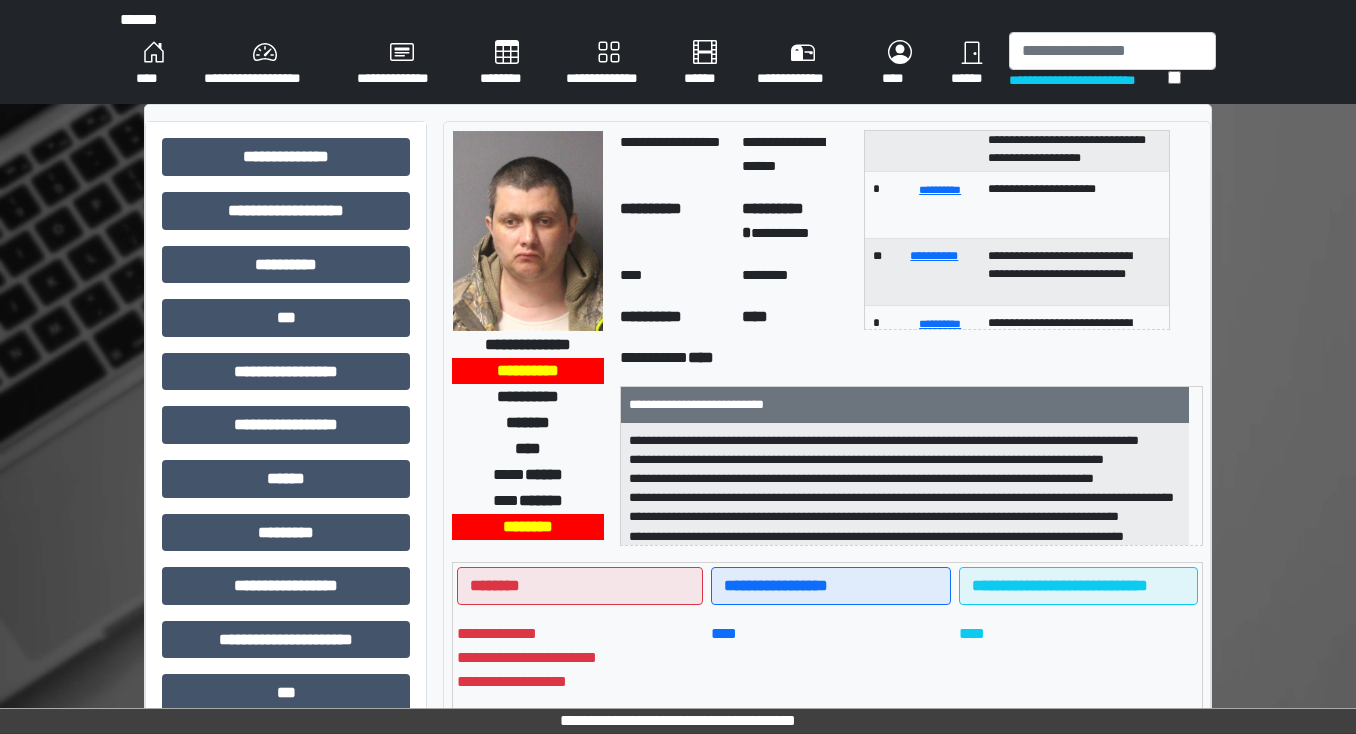 scroll, scrollTop: 27, scrollLeft: 0, axis: vertical 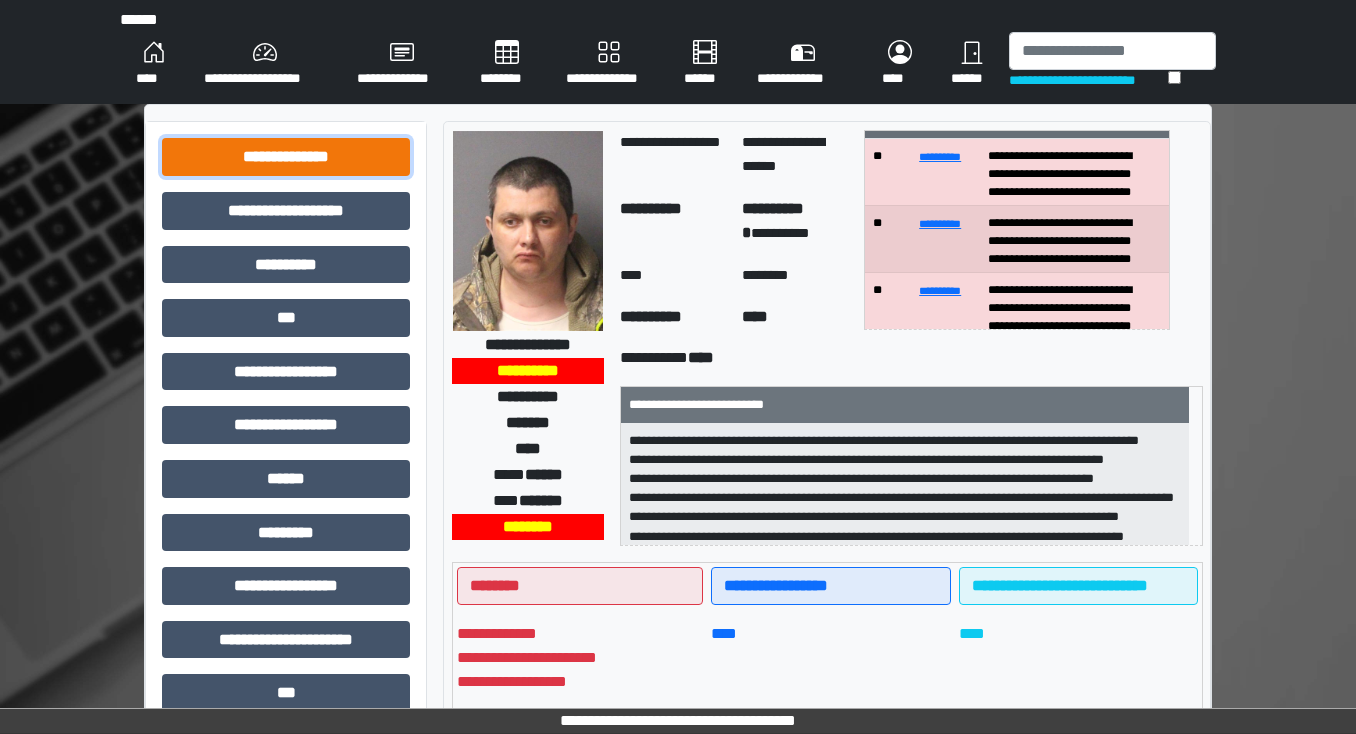 click on "**********" at bounding box center (286, 157) 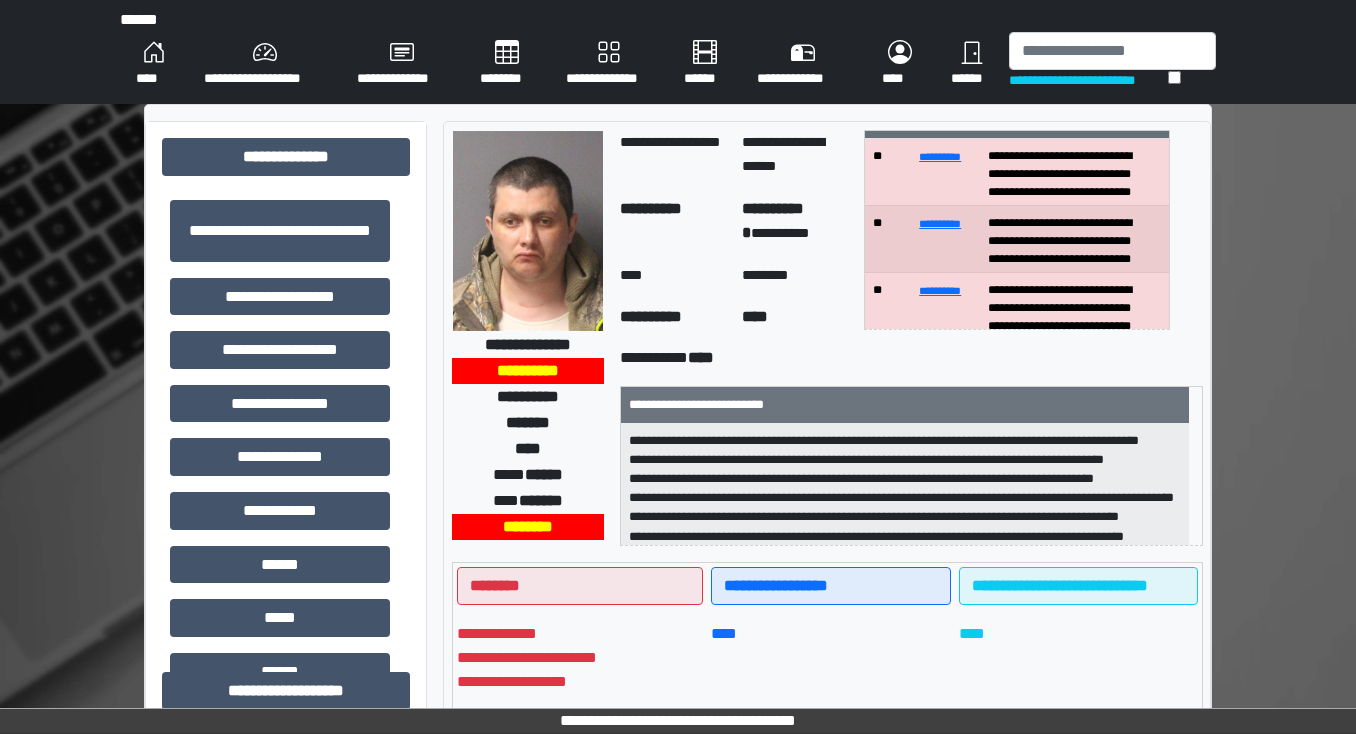 drag, startPoint x: -88, startPoint y: 766, endPoint x: 442, endPoint y: 340, distance: 679.98236 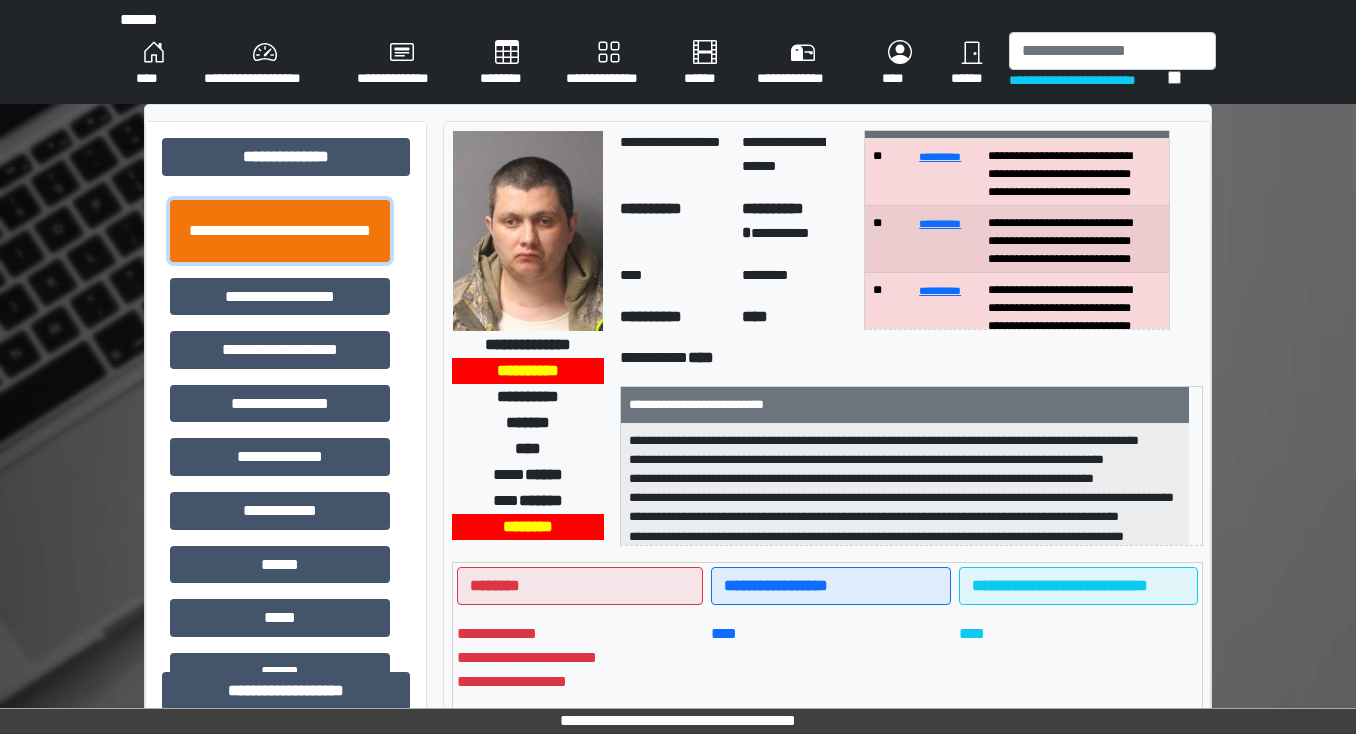 click on "**********" at bounding box center (280, 231) 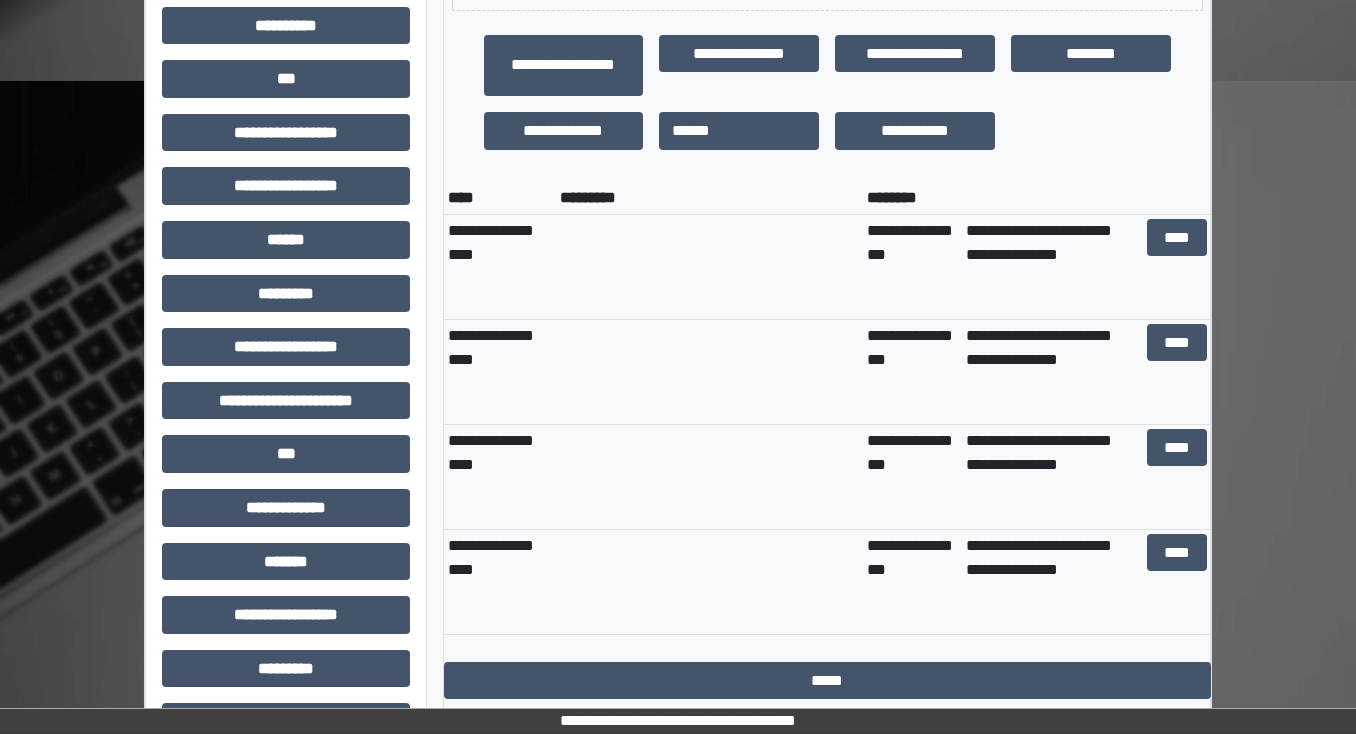 scroll, scrollTop: 720, scrollLeft: 0, axis: vertical 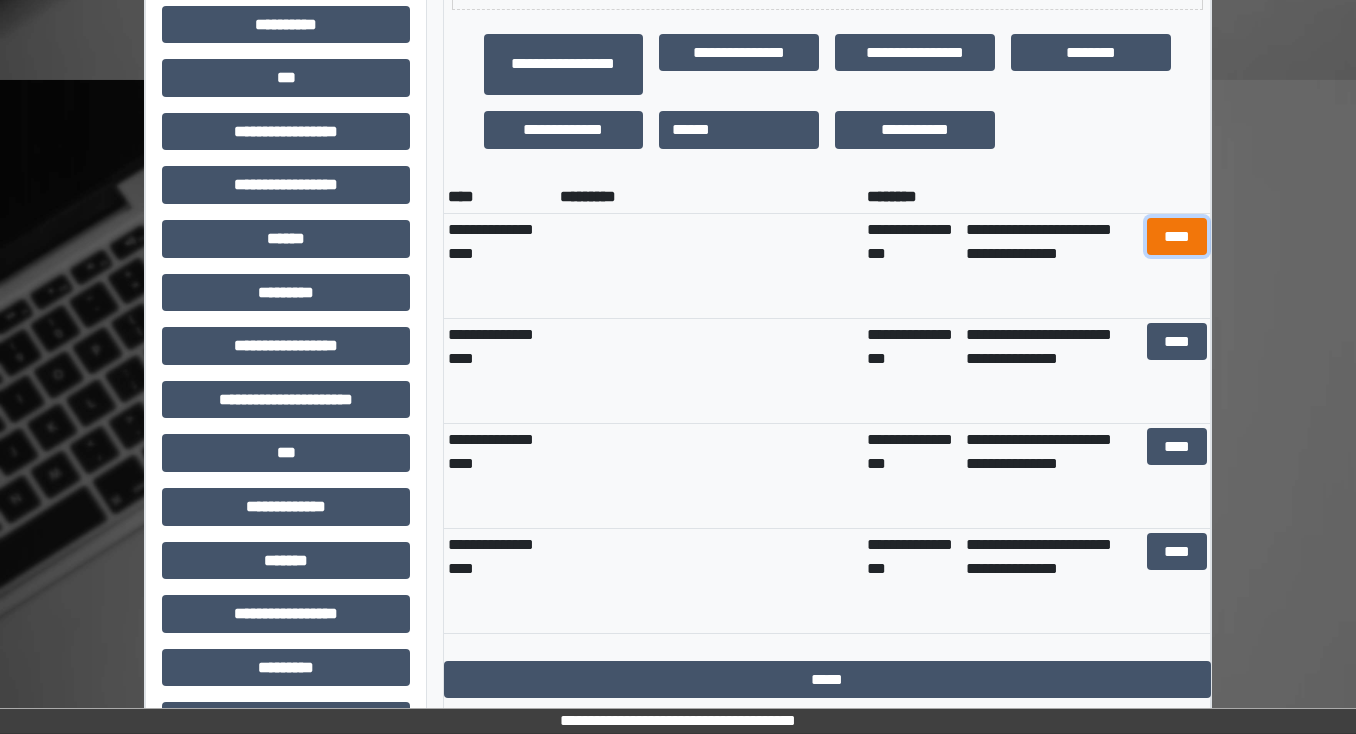 click on "****" at bounding box center [1176, 237] 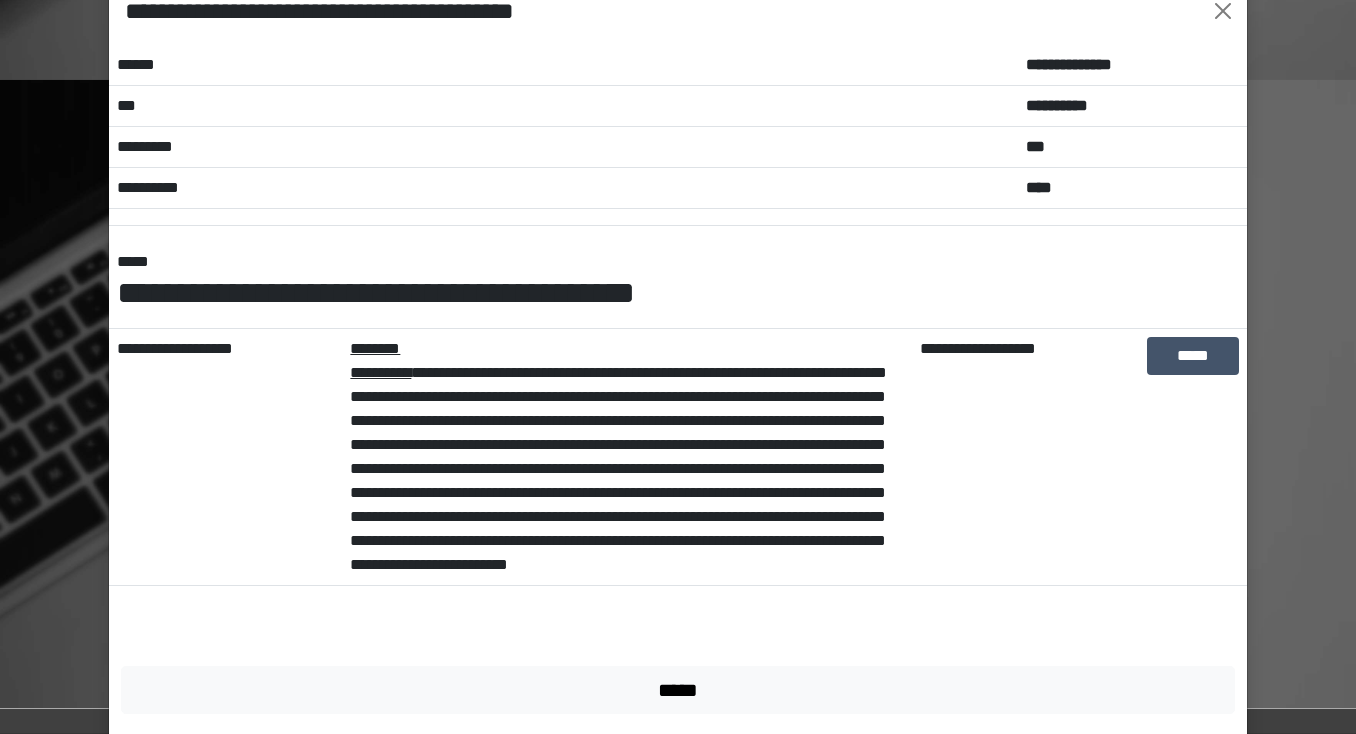 scroll, scrollTop: 80, scrollLeft: 0, axis: vertical 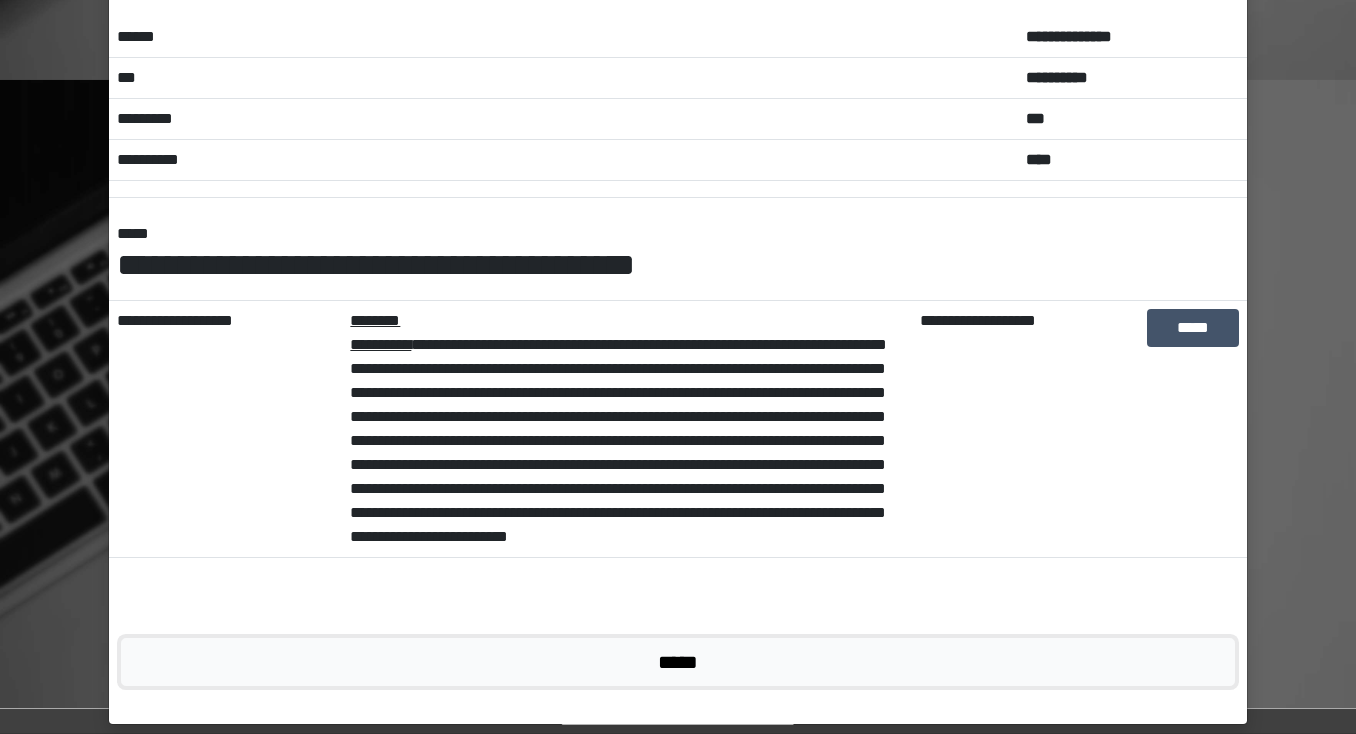 click on "*****" at bounding box center (678, 662) 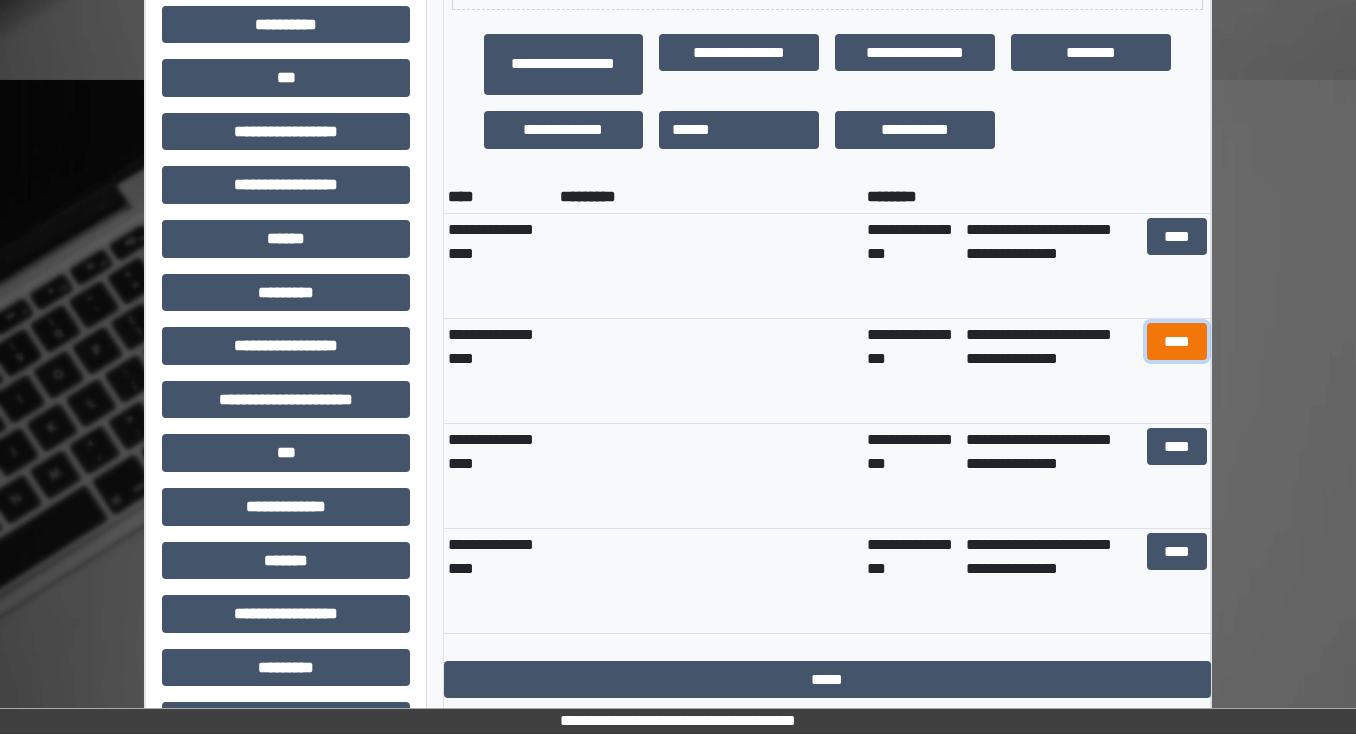 click on "****" at bounding box center [1176, 342] 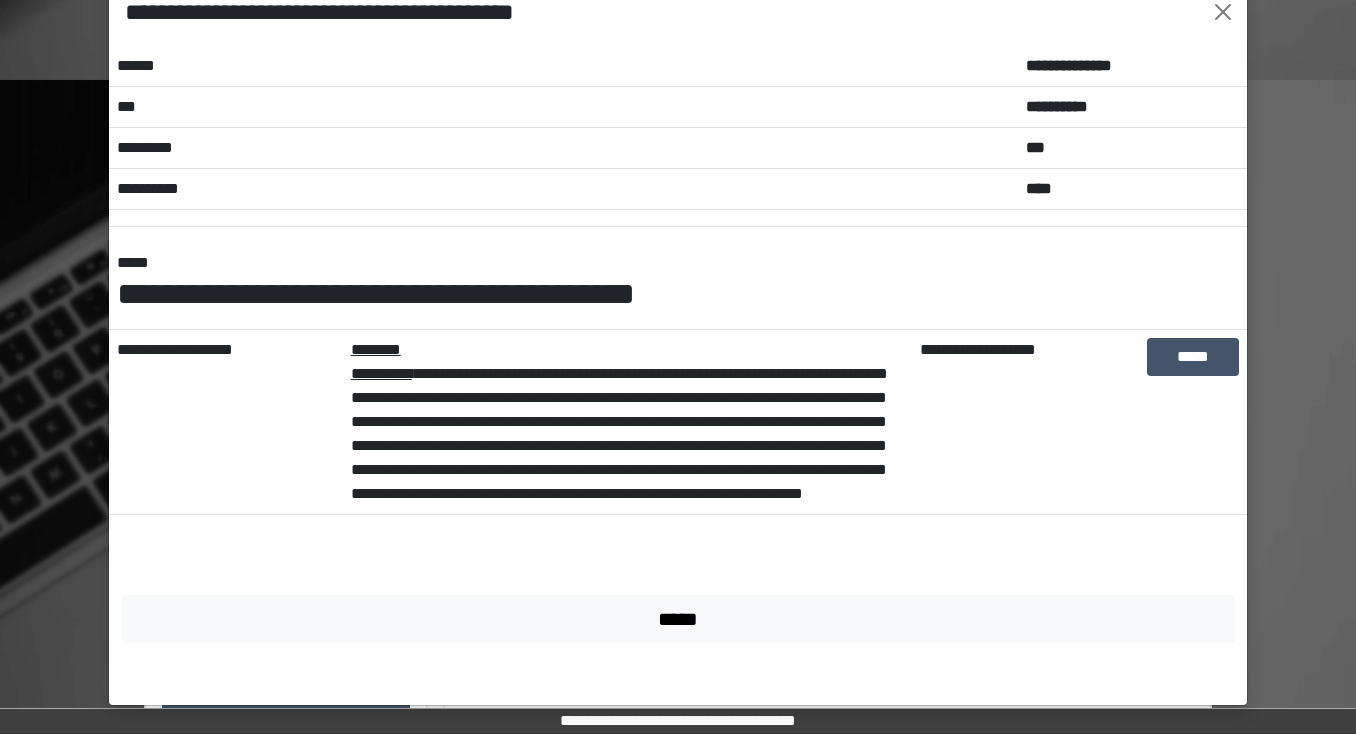 click on "**********" at bounding box center (627, 422) 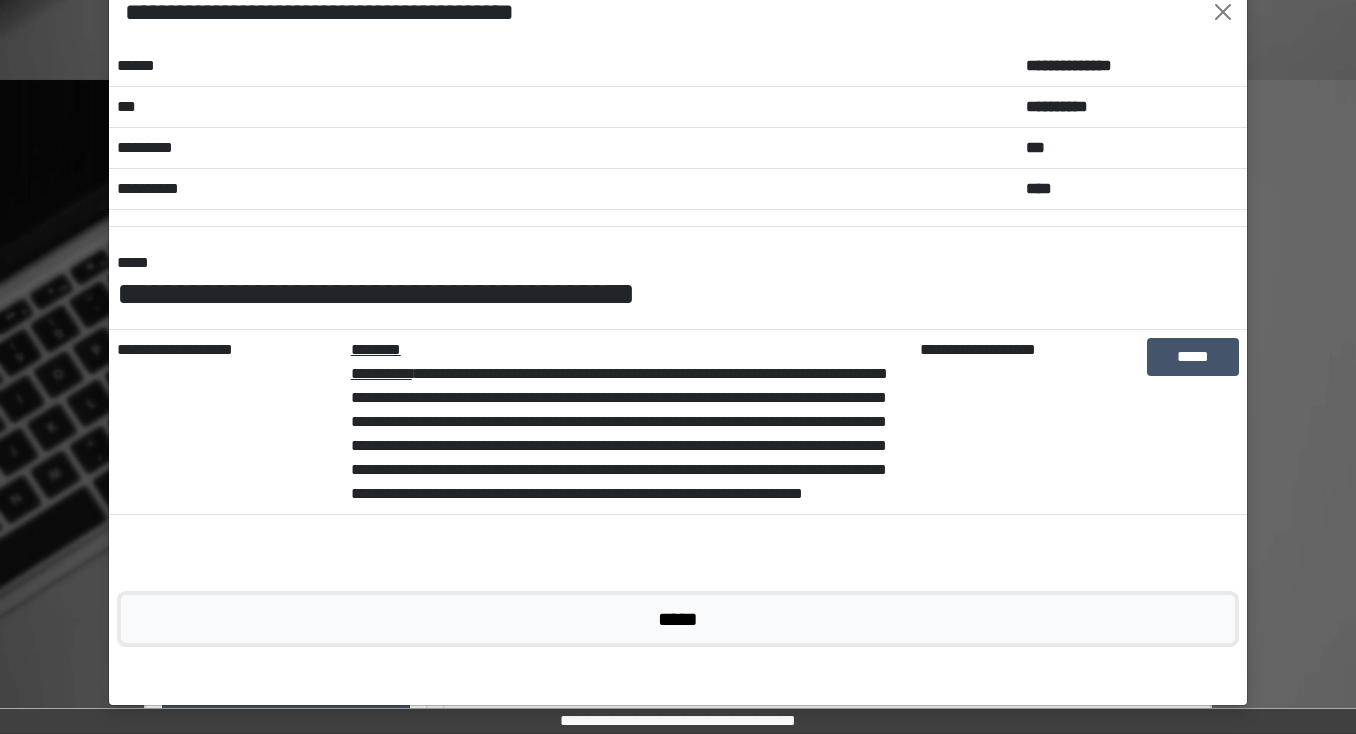 click on "*****" at bounding box center [678, 619] 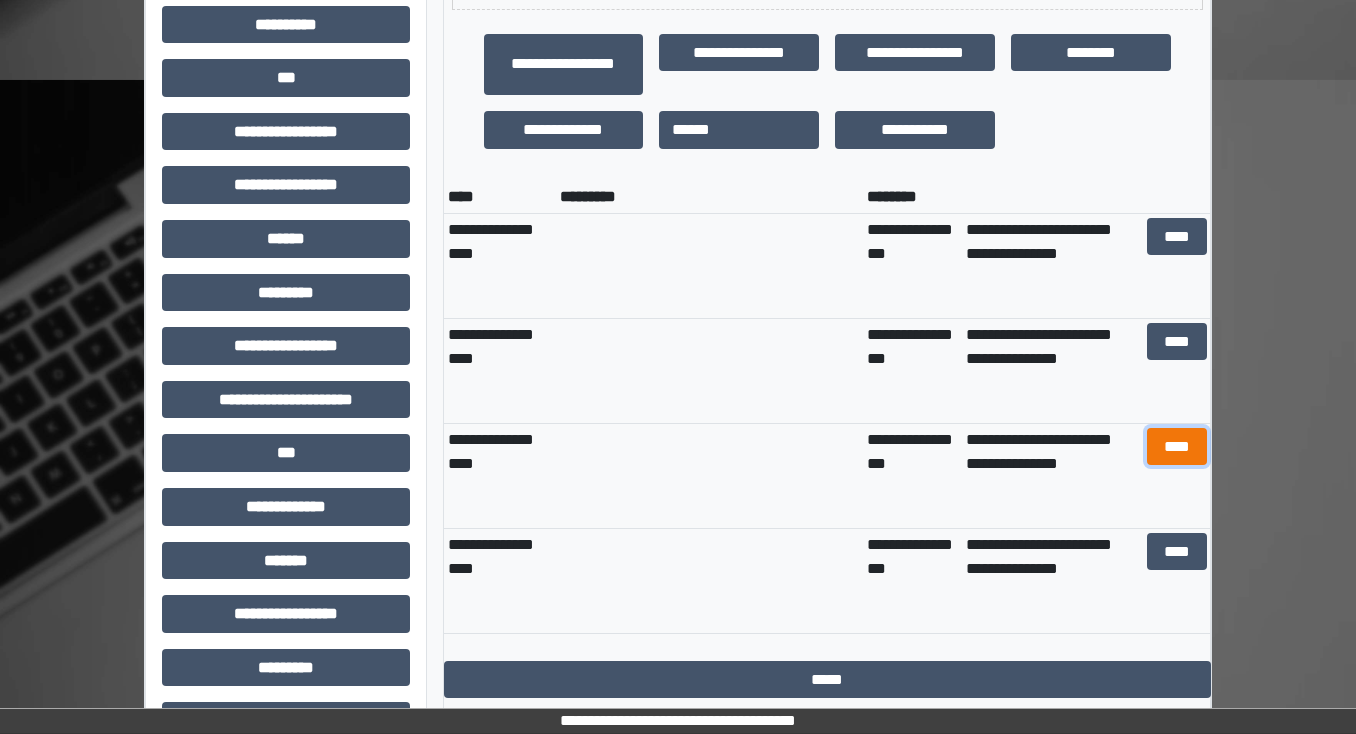 click on "****" at bounding box center (1176, 447) 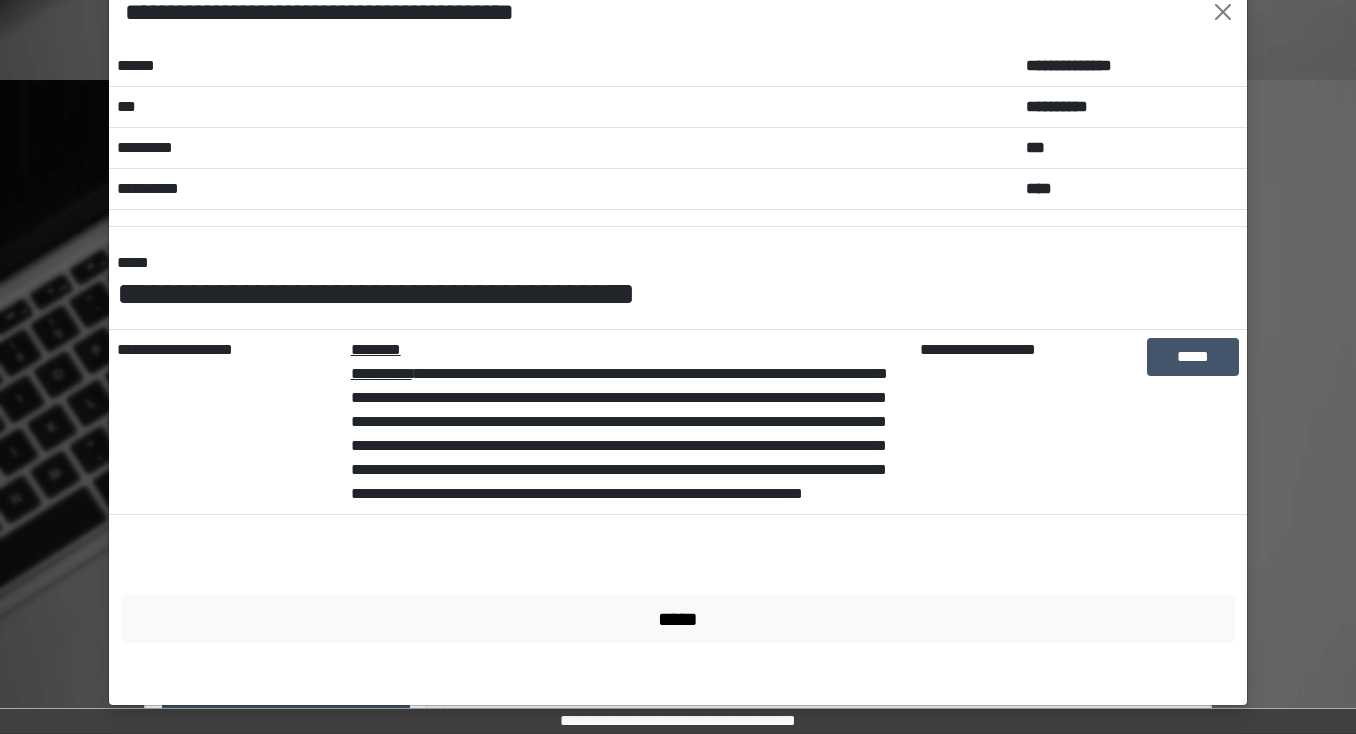 scroll, scrollTop: 27, scrollLeft: 0, axis: vertical 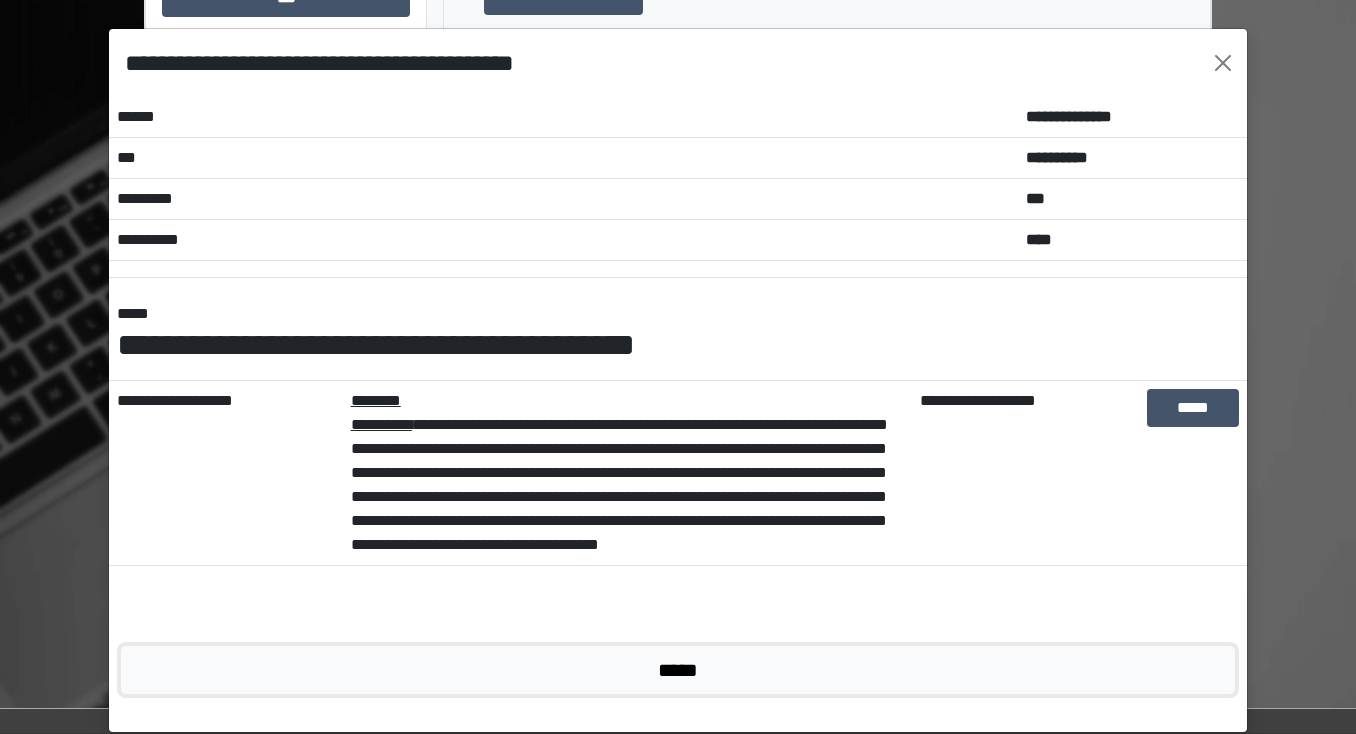 click on "*****" at bounding box center [678, 670] 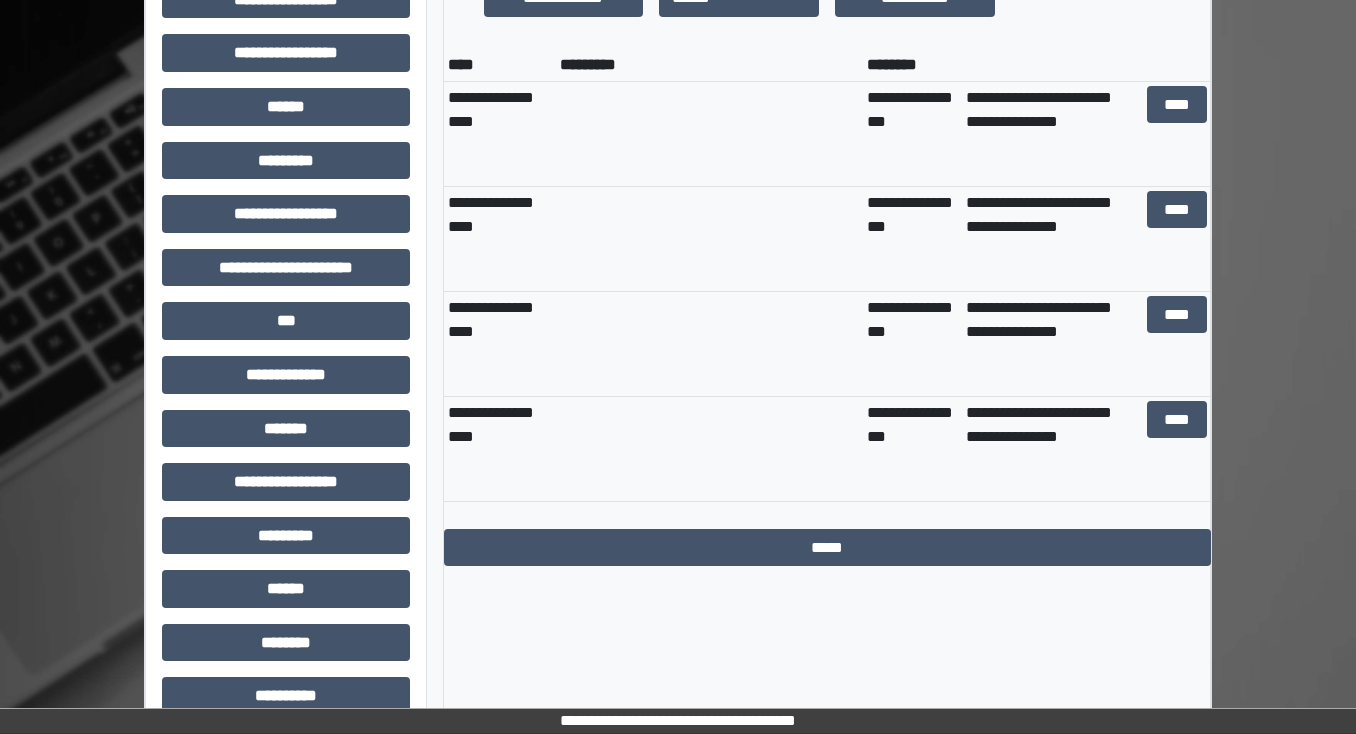 scroll, scrollTop: 880, scrollLeft: 0, axis: vertical 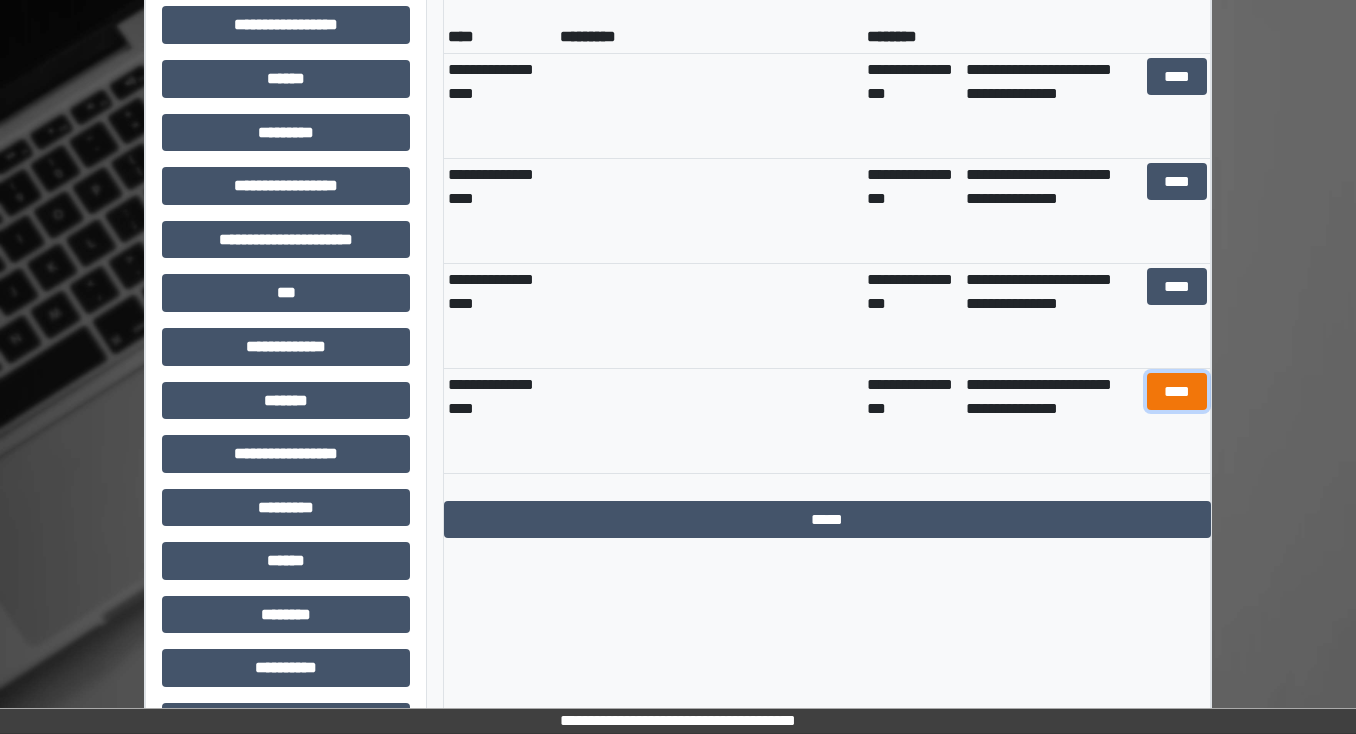 click on "****" at bounding box center (1176, 392) 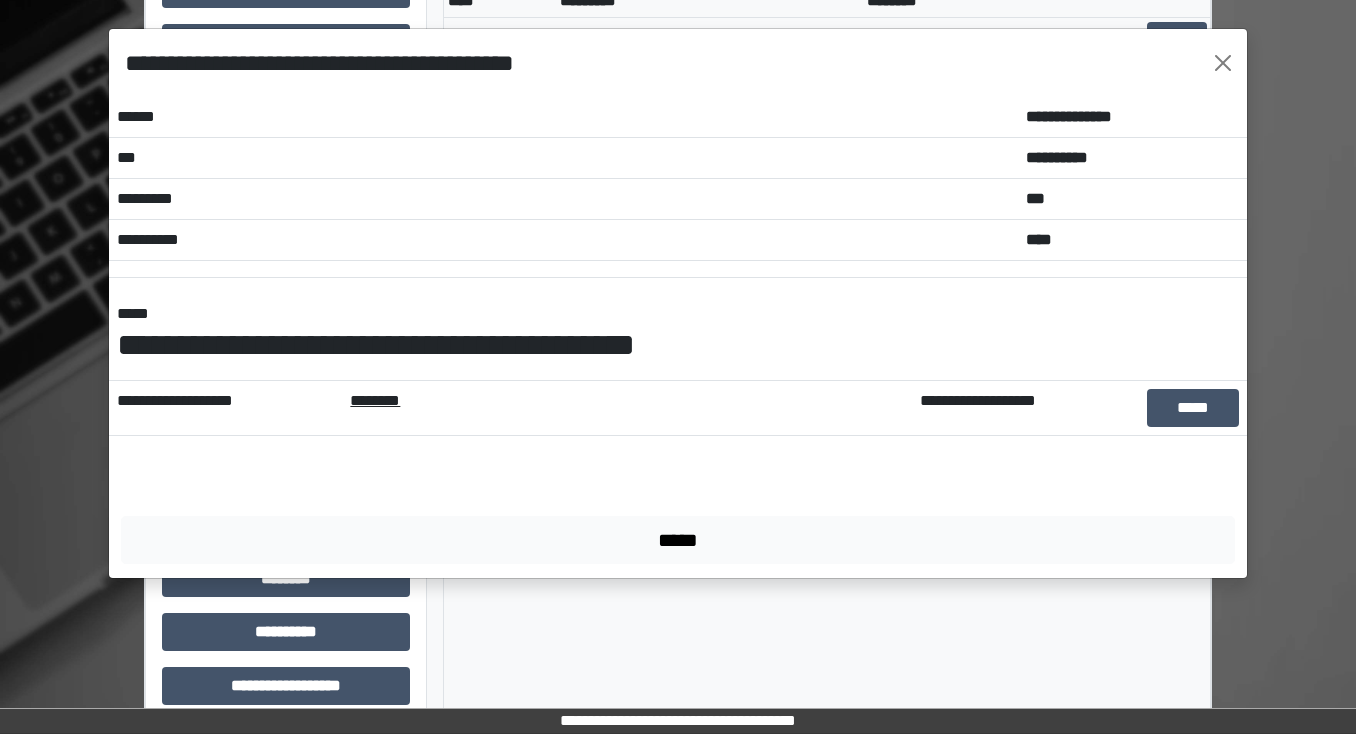 scroll, scrollTop: 936, scrollLeft: 0, axis: vertical 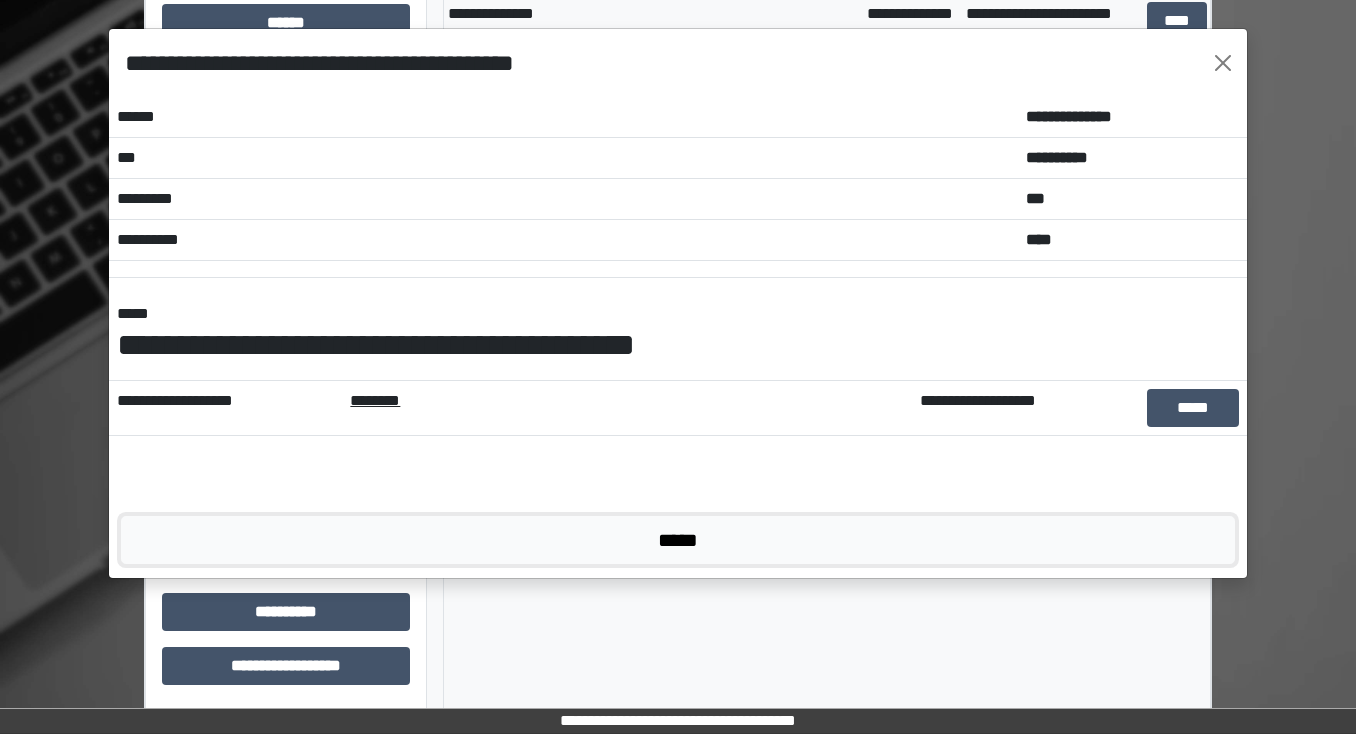 click on "*****" at bounding box center [678, 540] 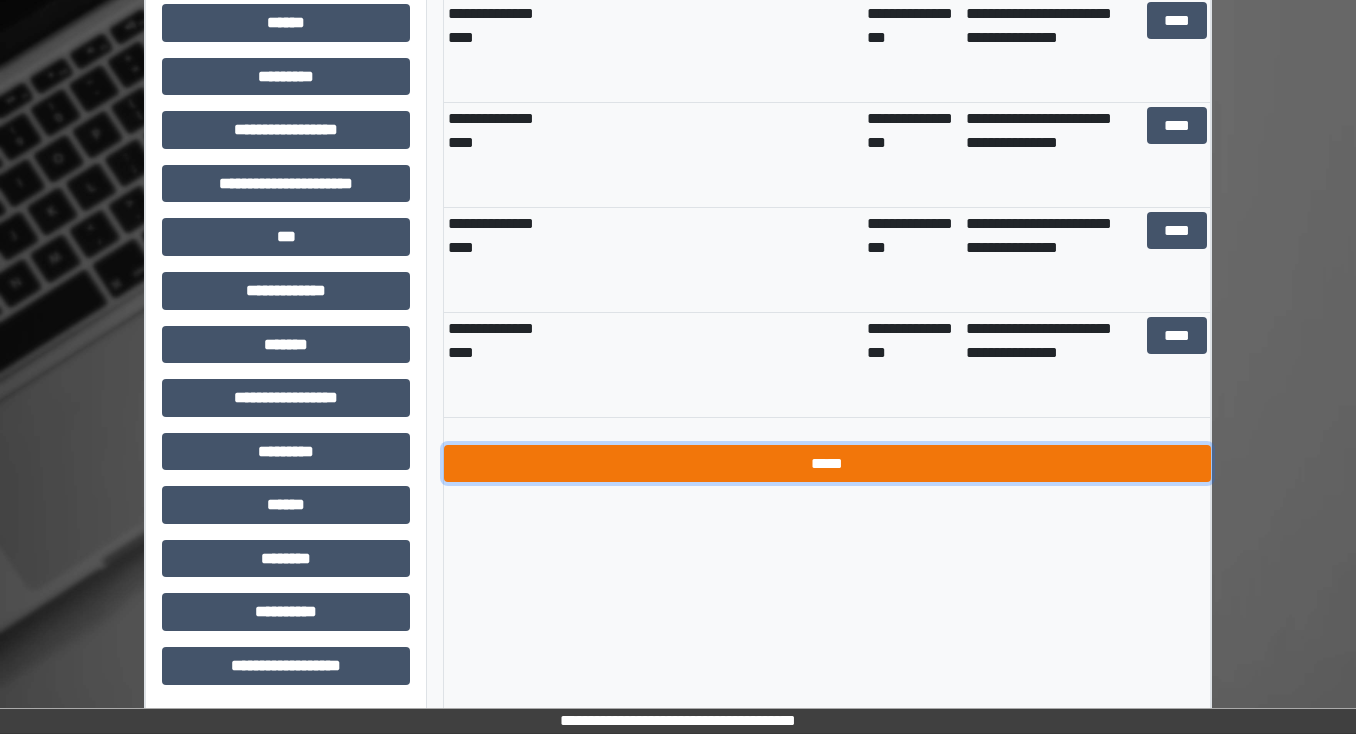 click on "*****" at bounding box center [827, 464] 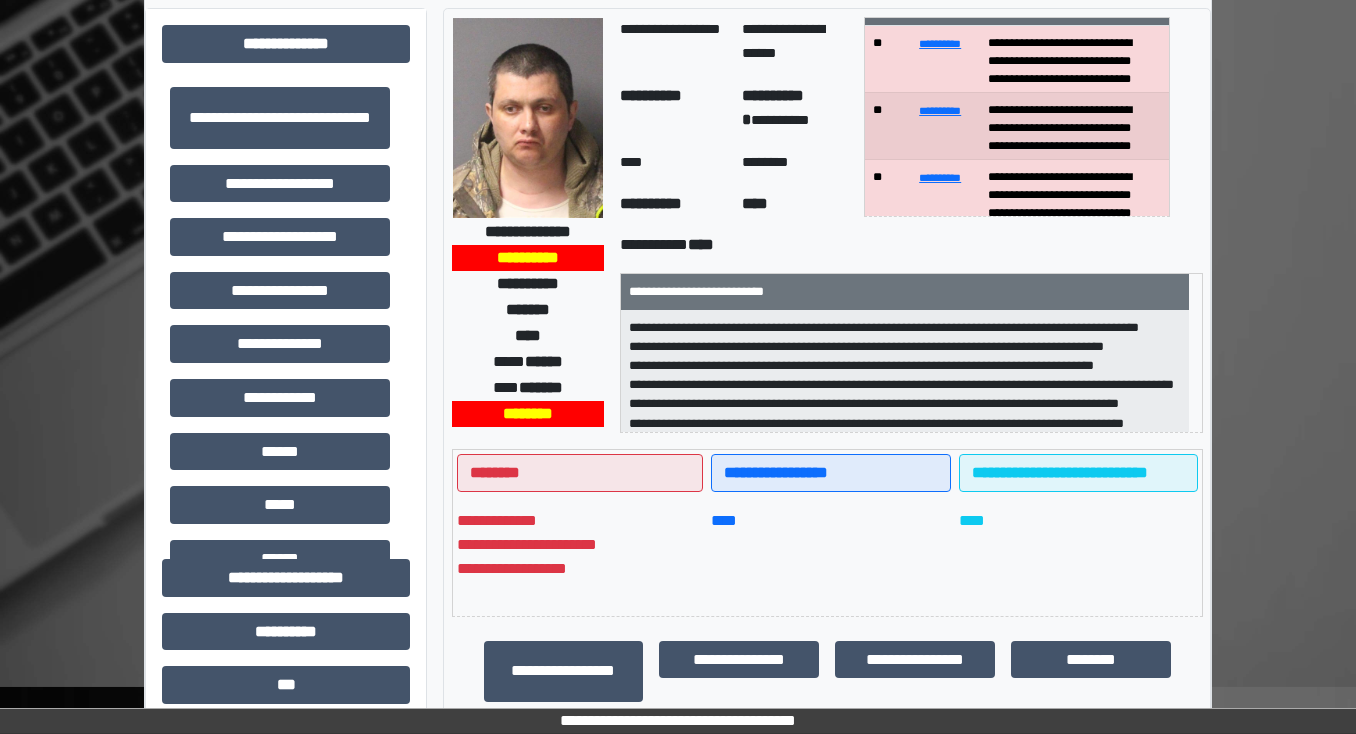 scroll, scrollTop: 0, scrollLeft: 0, axis: both 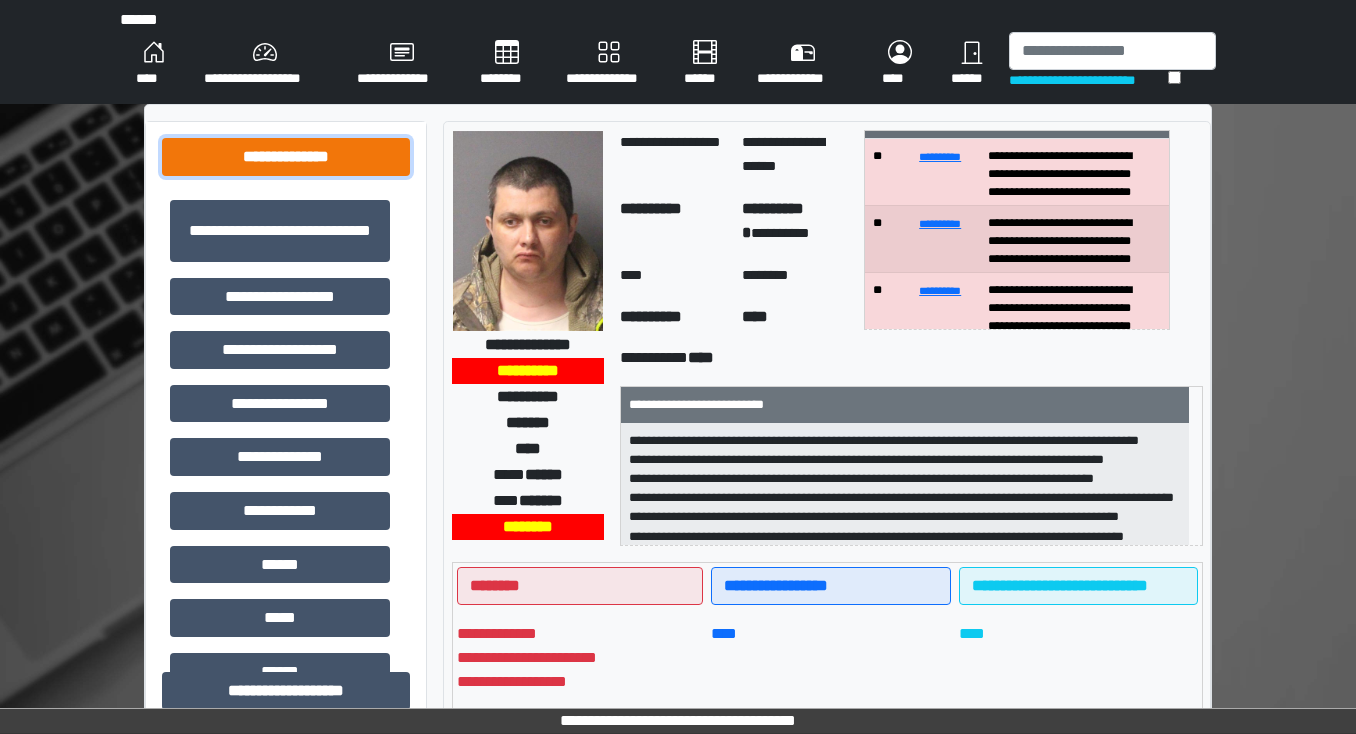 click on "**********" at bounding box center (286, 157) 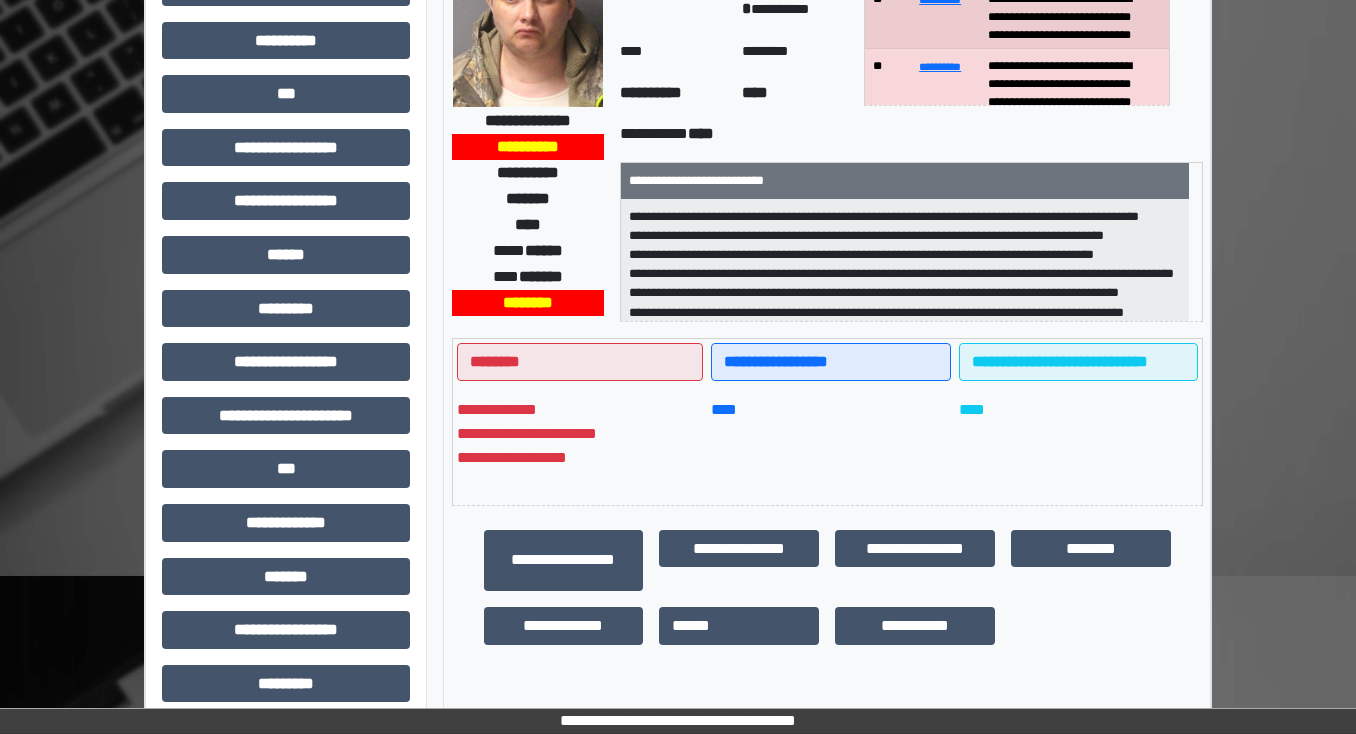 scroll, scrollTop: 80, scrollLeft: 0, axis: vertical 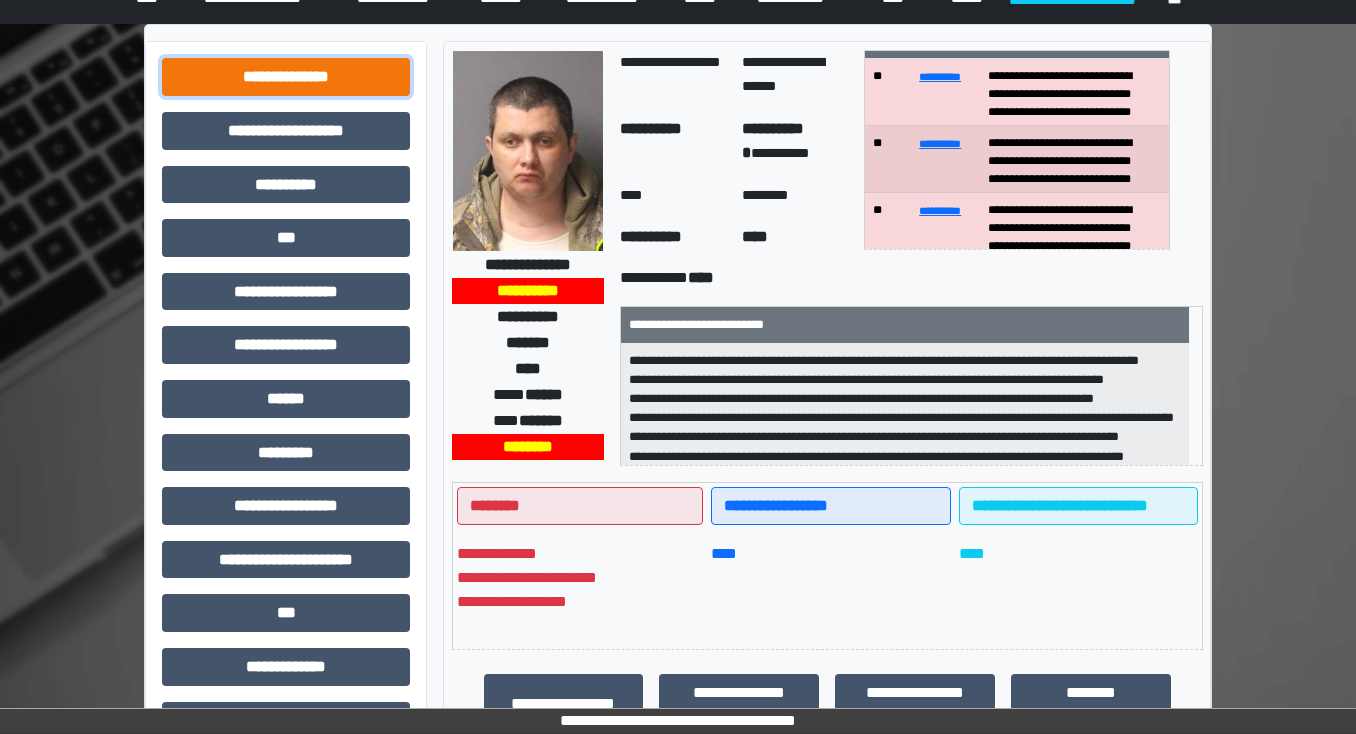 click on "**********" at bounding box center (286, 77) 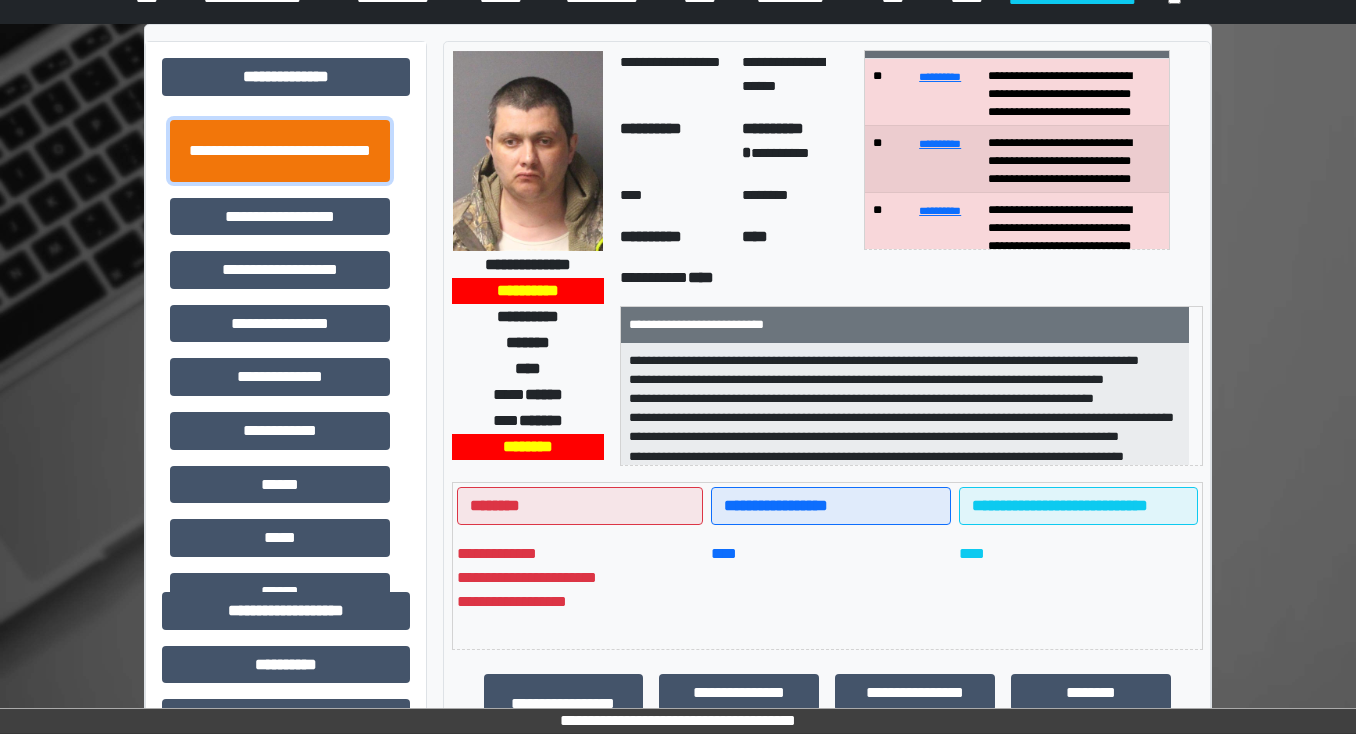 click on "**********" at bounding box center (280, 151) 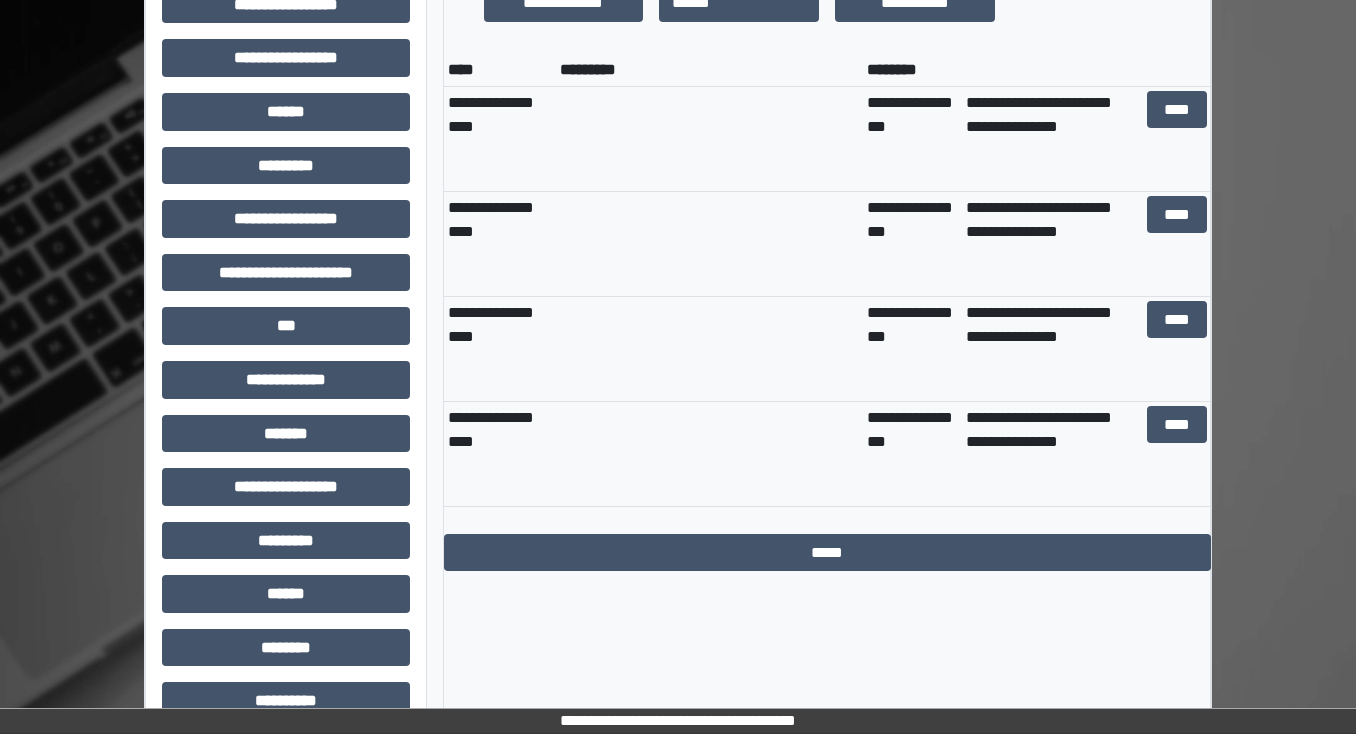 scroll, scrollTop: 880, scrollLeft: 0, axis: vertical 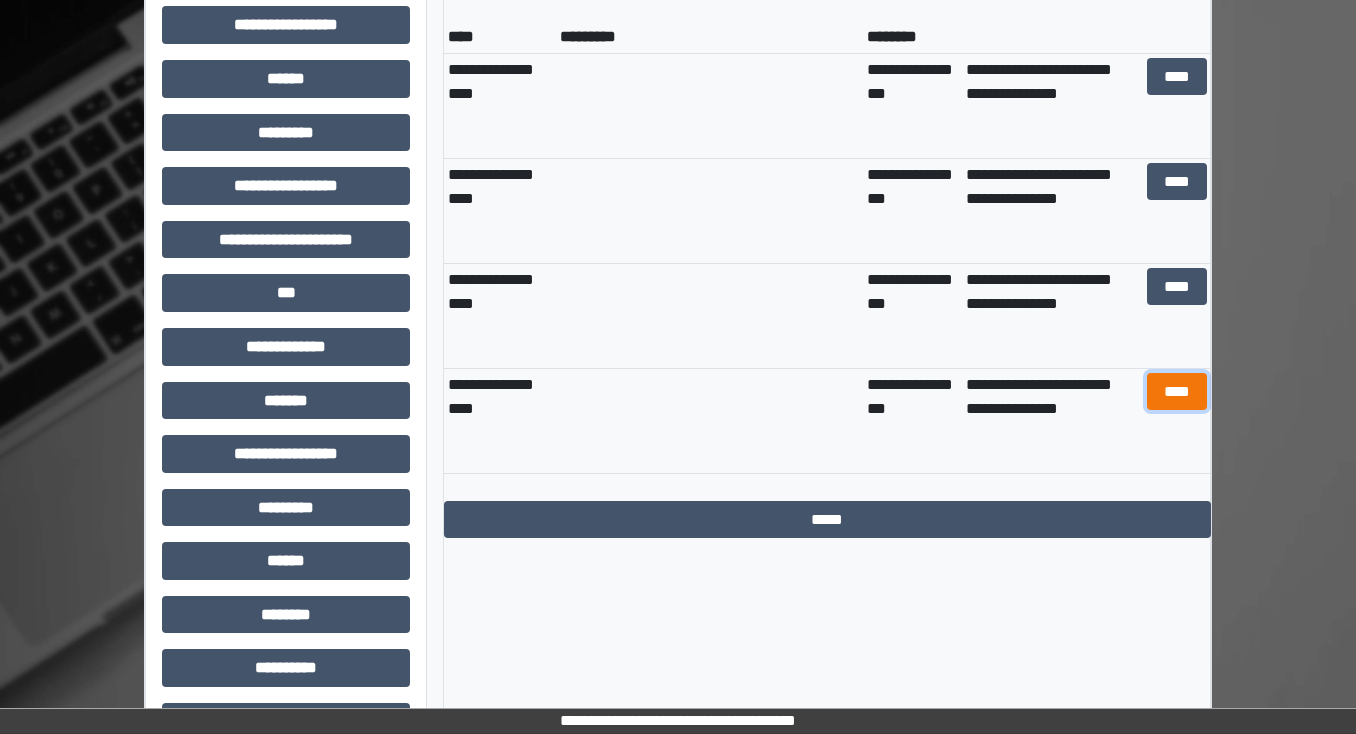 click on "****" at bounding box center [1176, 392] 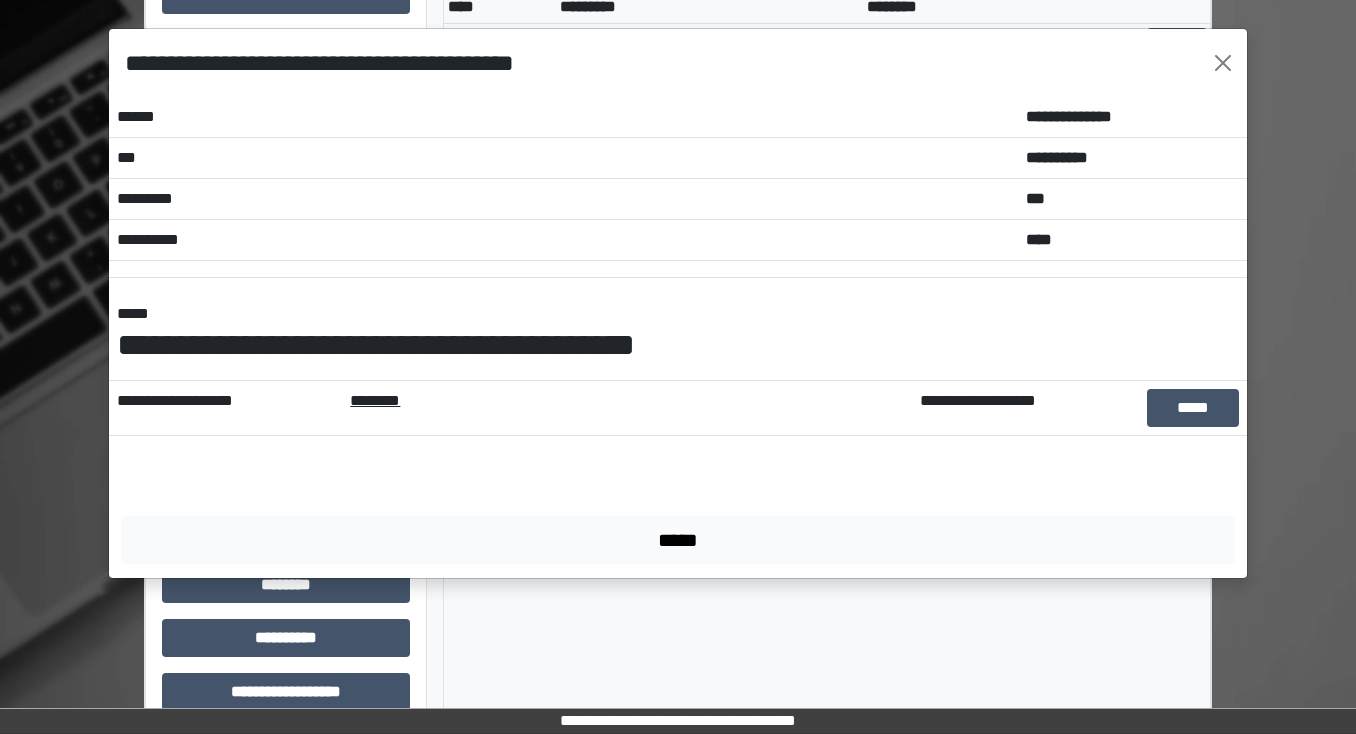 scroll, scrollTop: 936, scrollLeft: 0, axis: vertical 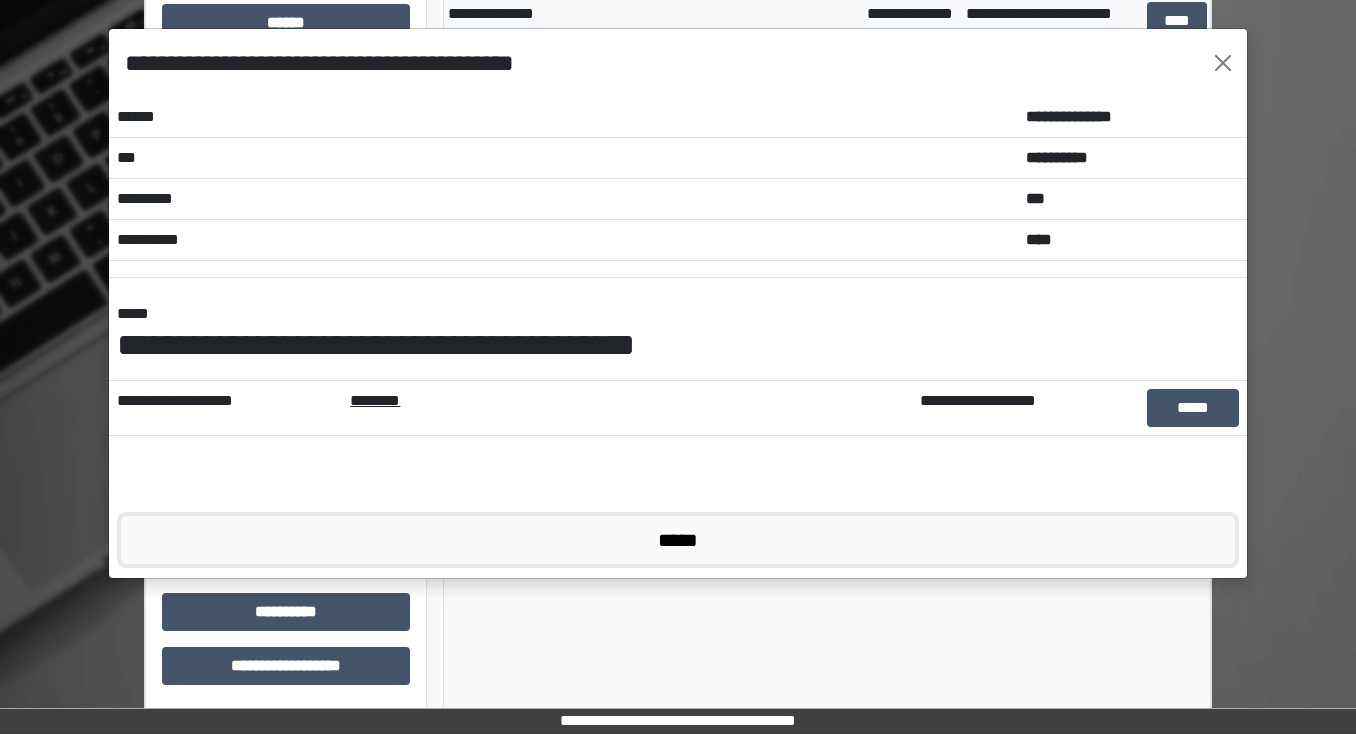 click on "*****" at bounding box center [678, 540] 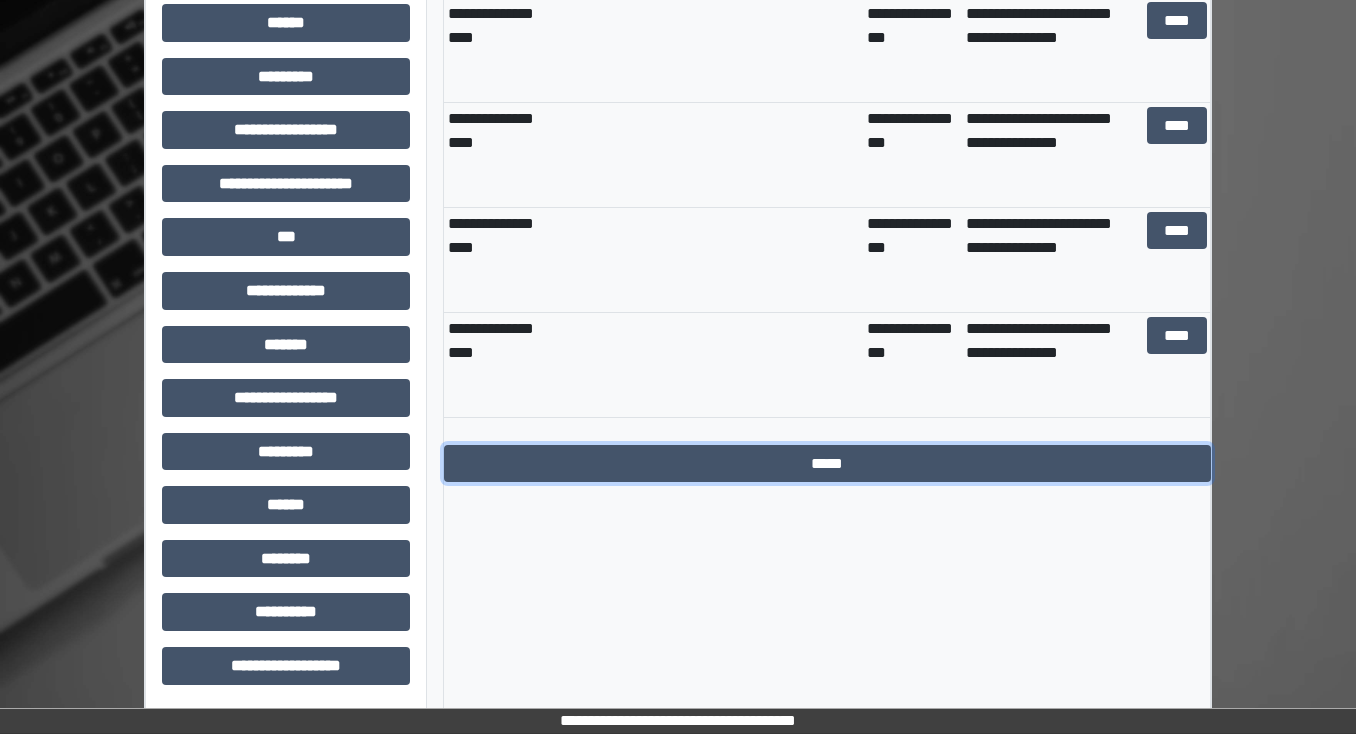 click on "*****" at bounding box center (827, 464) 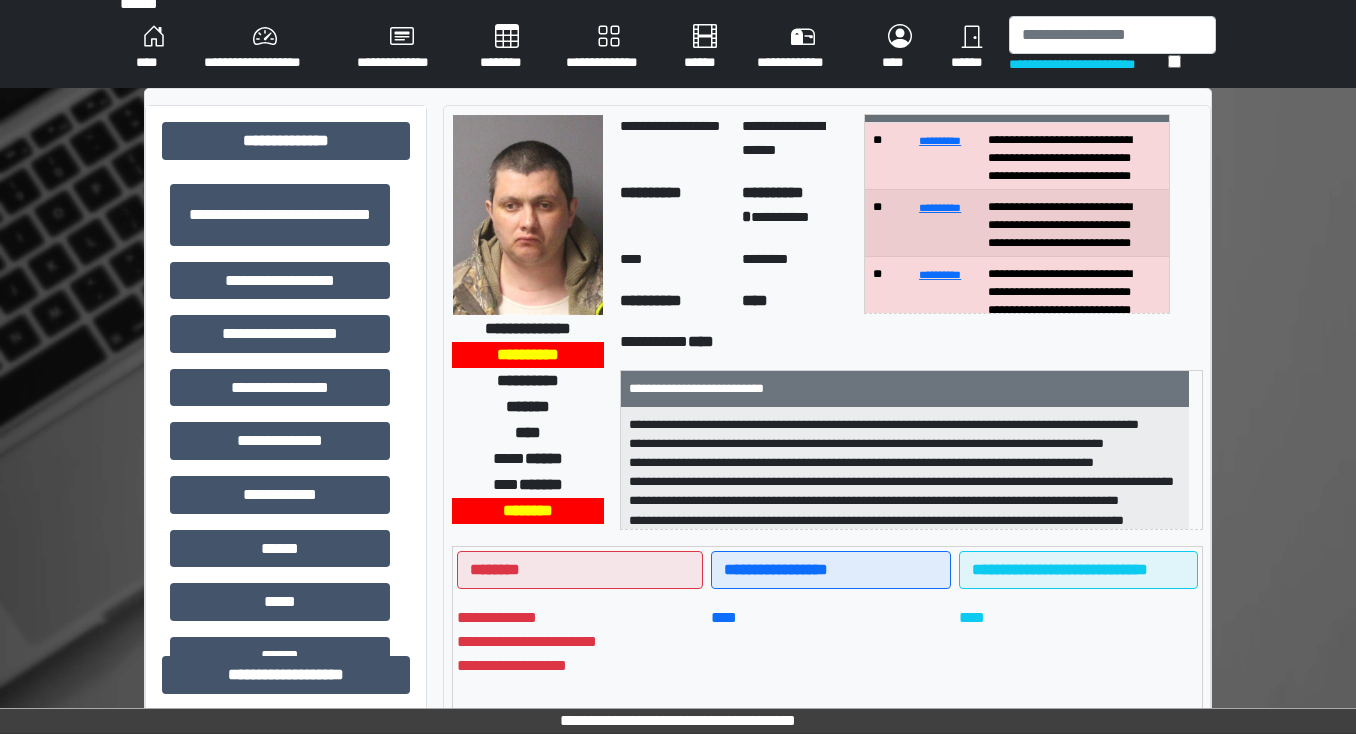 scroll, scrollTop: 0, scrollLeft: 0, axis: both 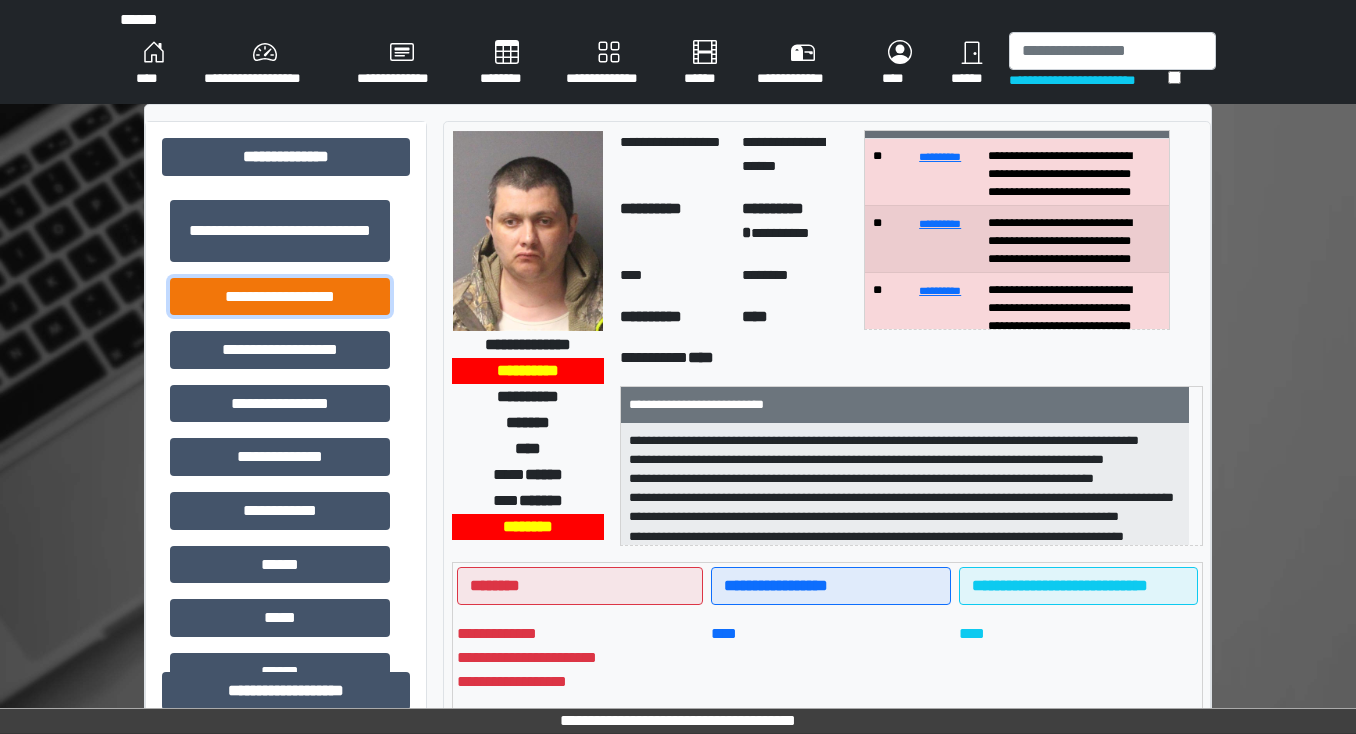 click on "**********" at bounding box center (280, 297) 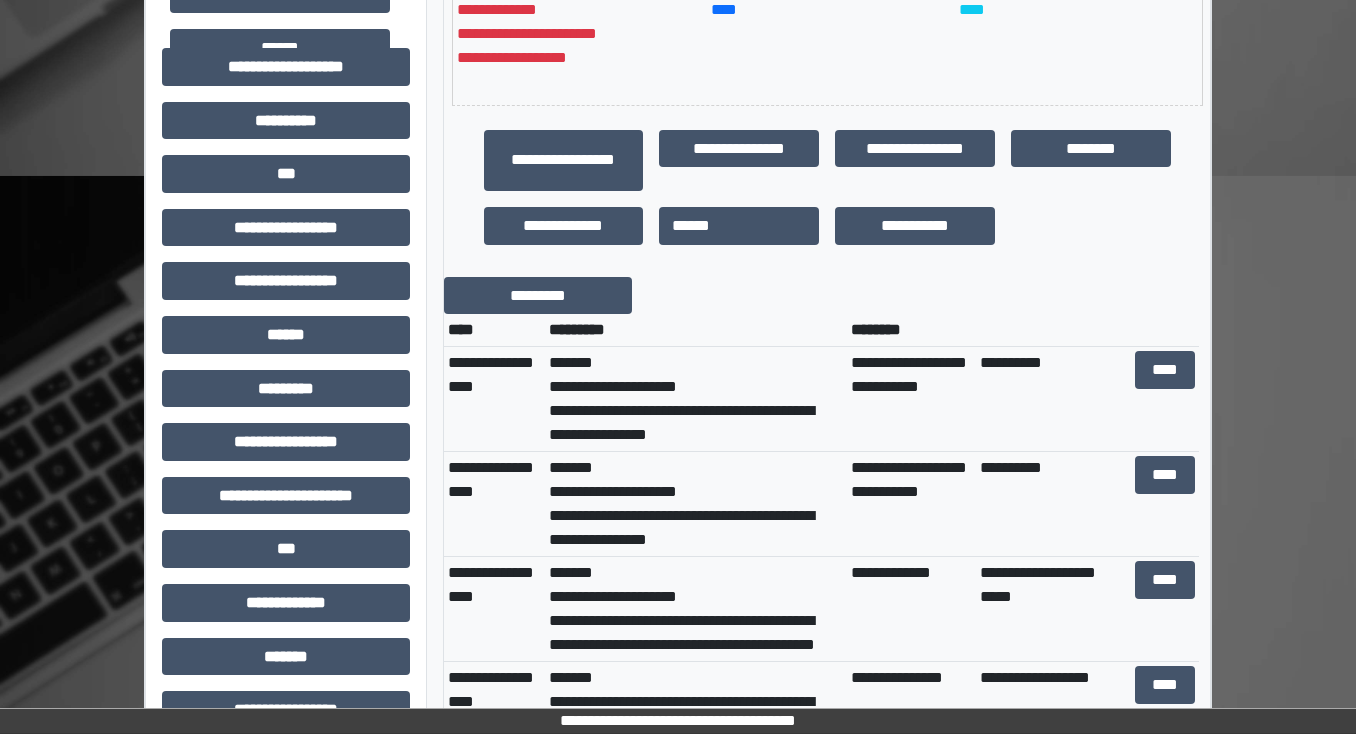 scroll, scrollTop: 800, scrollLeft: 0, axis: vertical 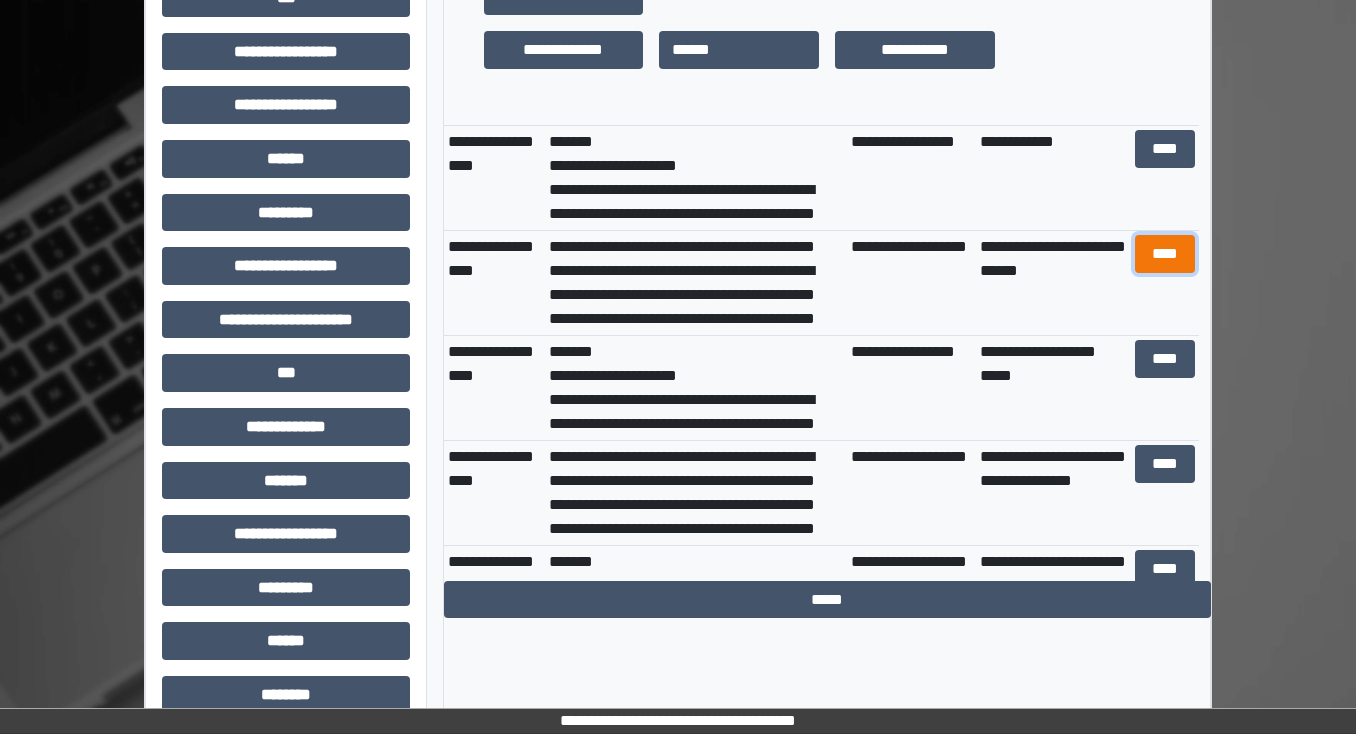 click on "****" at bounding box center [1164, 254] 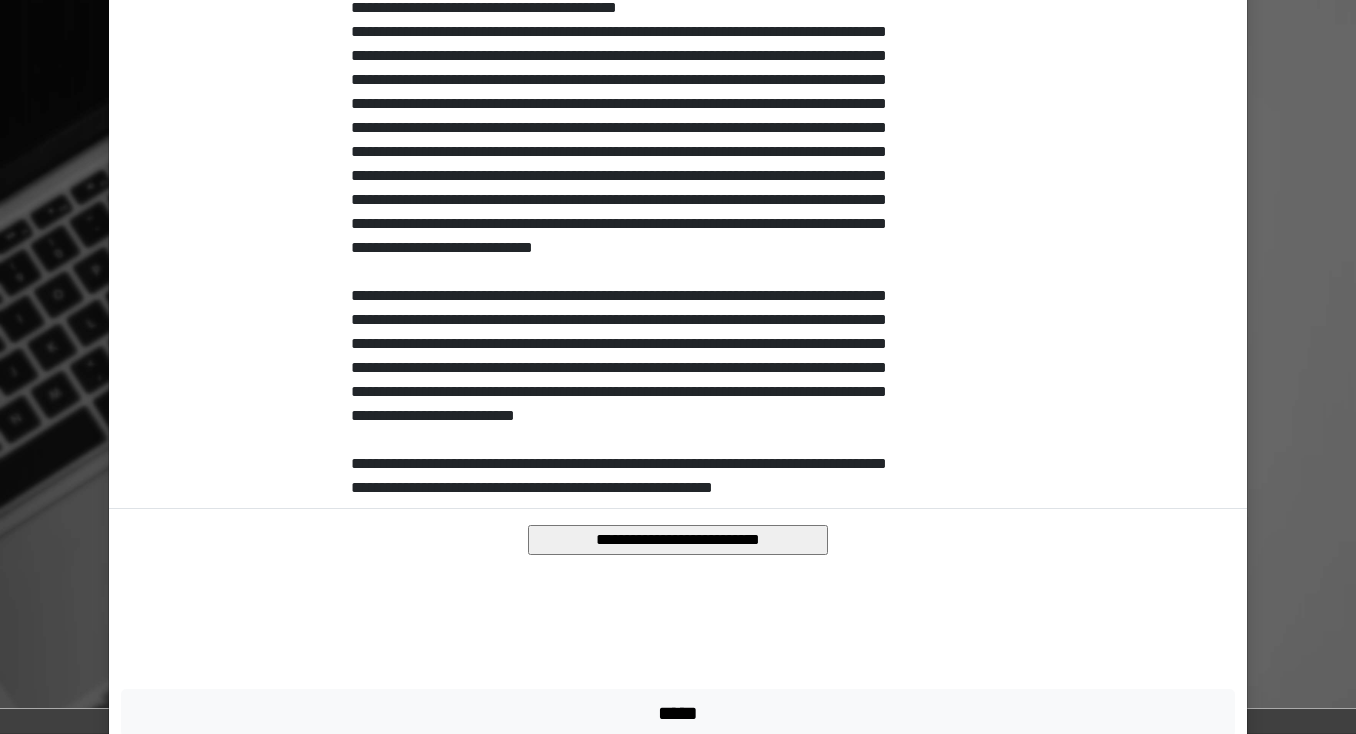 scroll, scrollTop: 656, scrollLeft: 0, axis: vertical 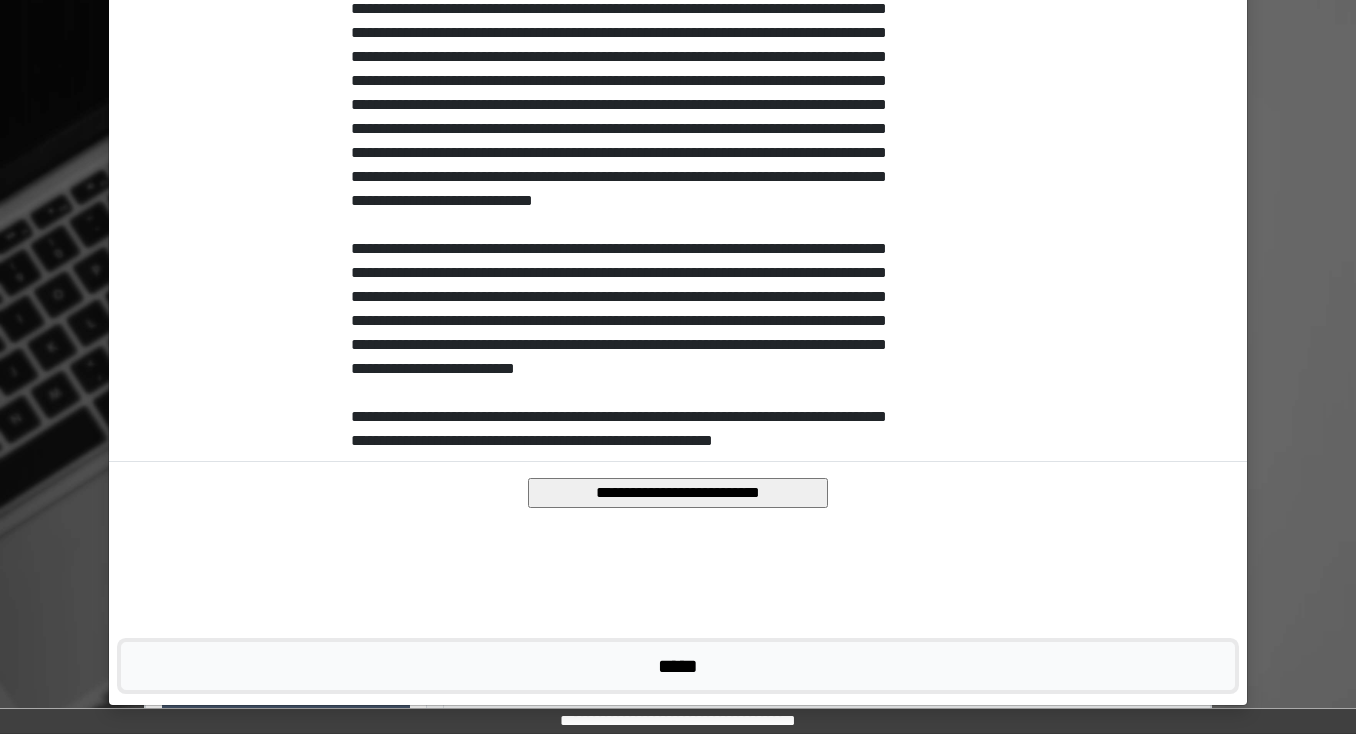 click on "*****" at bounding box center [678, 666] 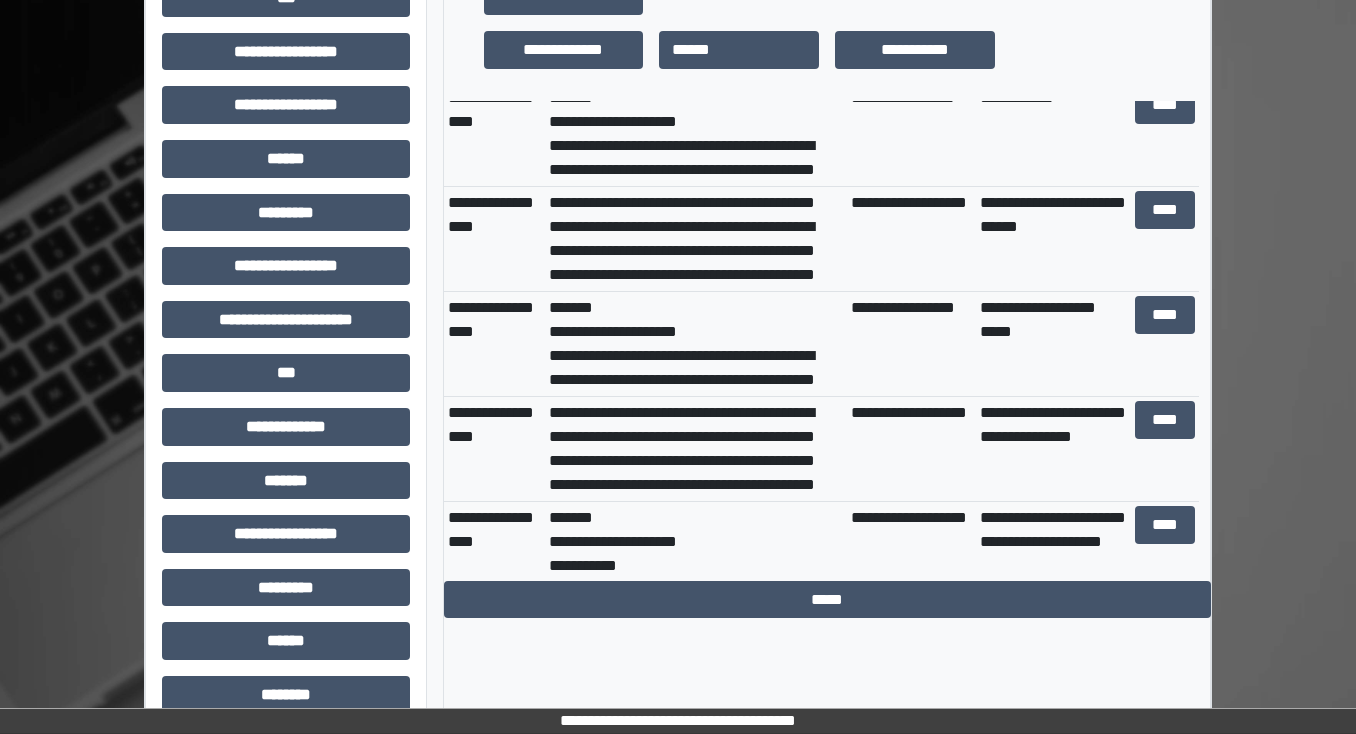 scroll, scrollTop: 1280, scrollLeft: 0, axis: vertical 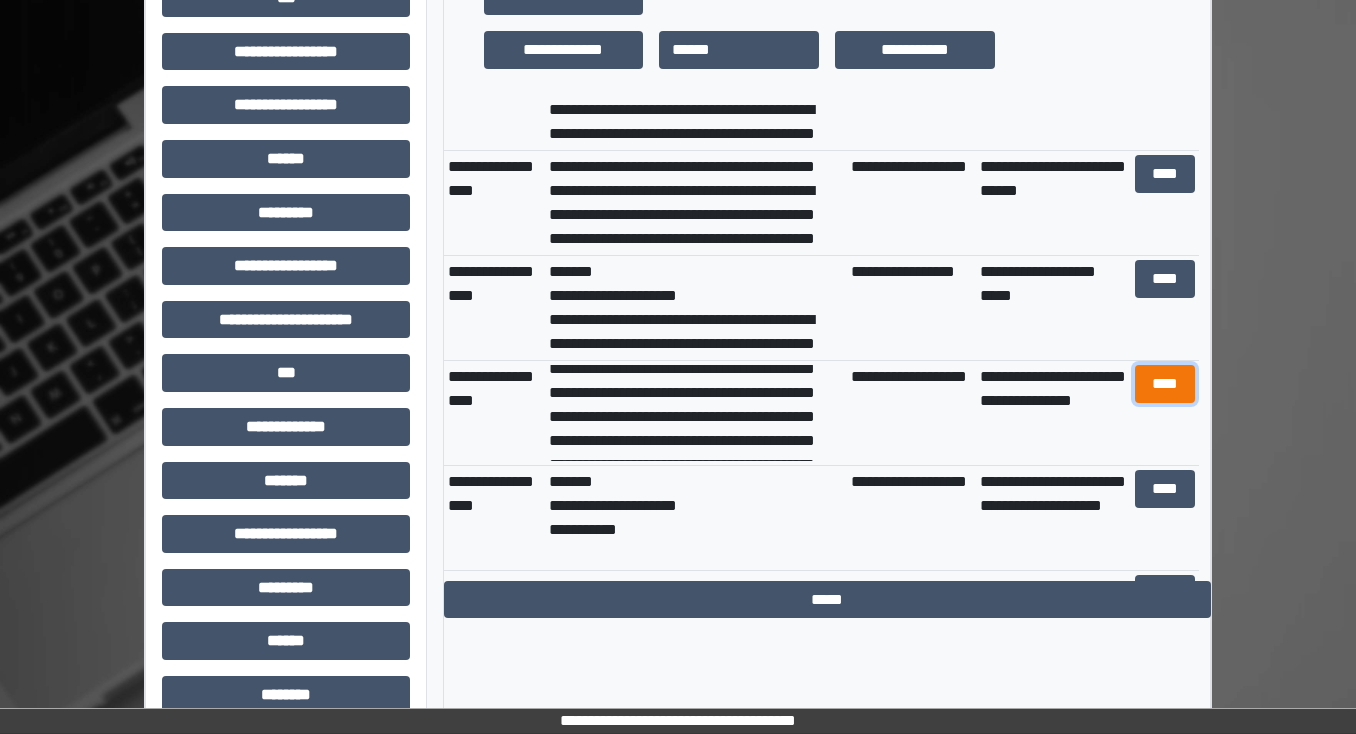 click on "****" at bounding box center [1164, 384] 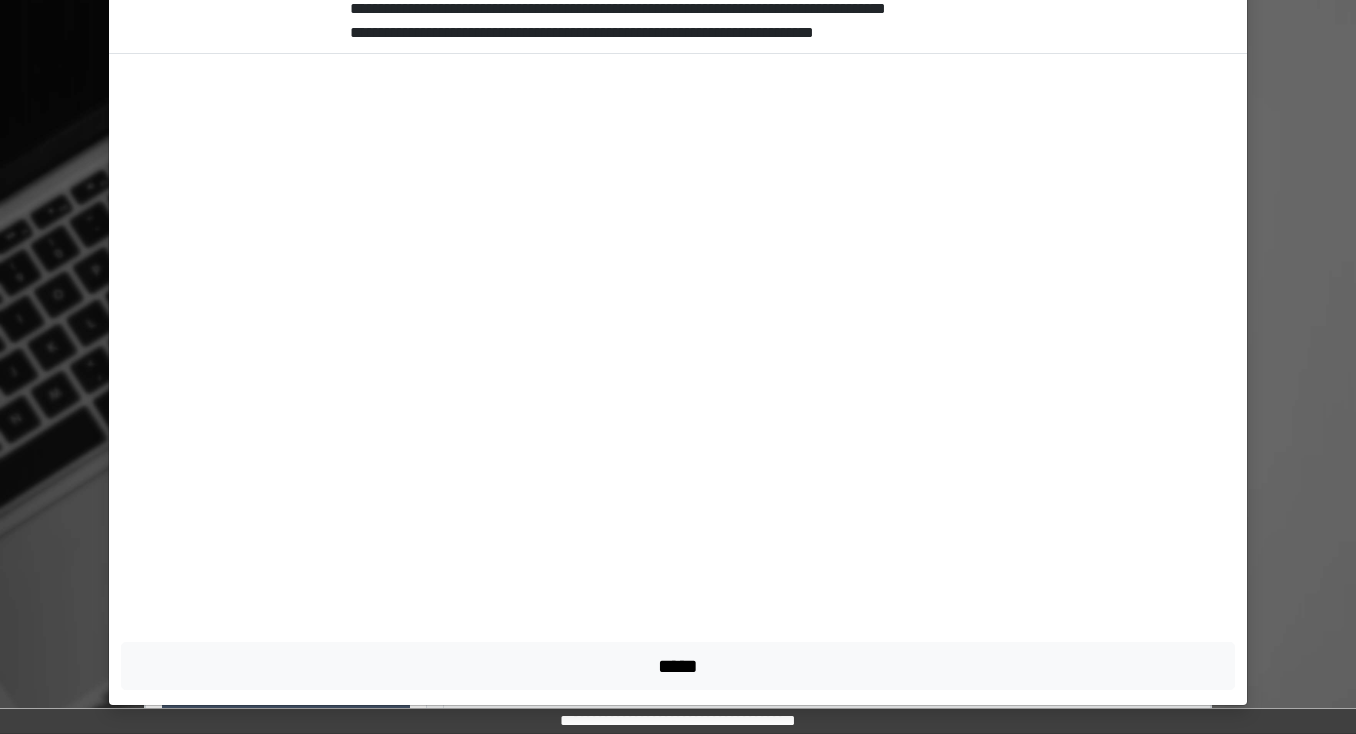 scroll, scrollTop: 195, scrollLeft: 0, axis: vertical 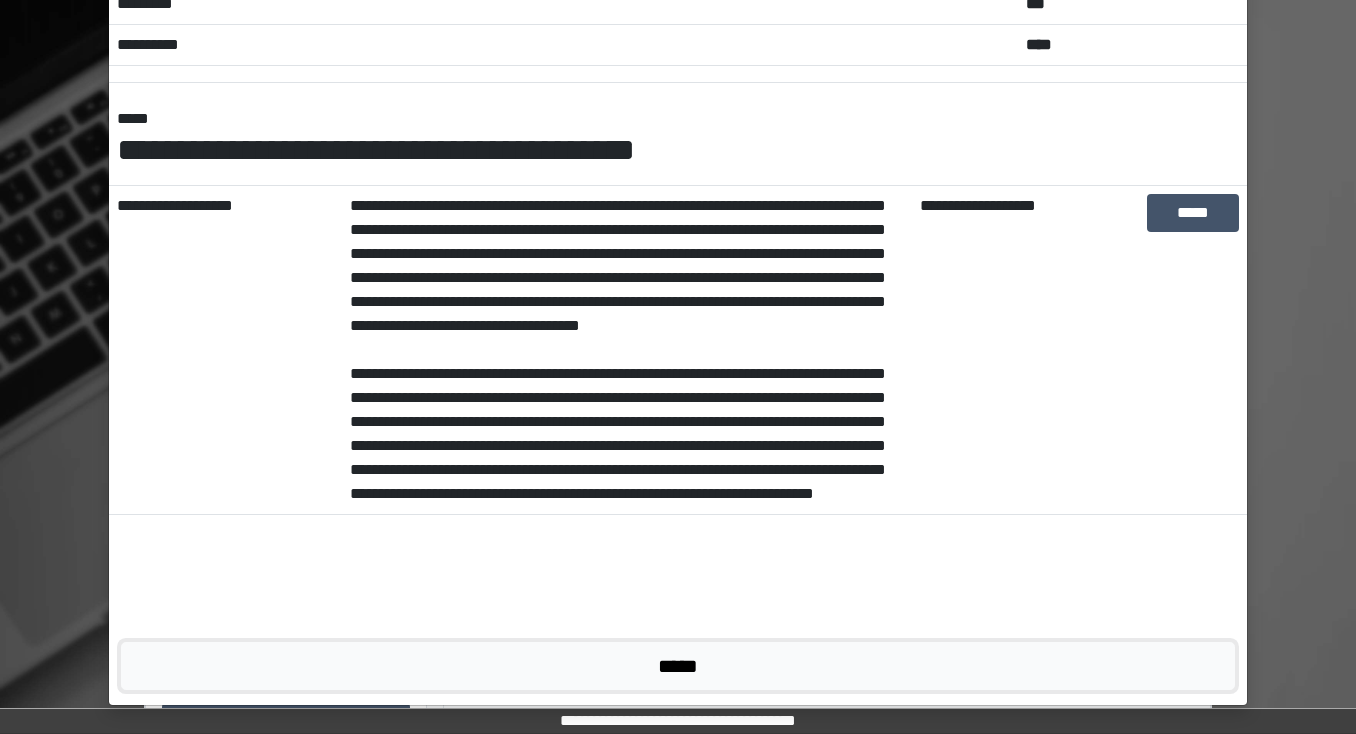 click on "*****" at bounding box center [678, 666] 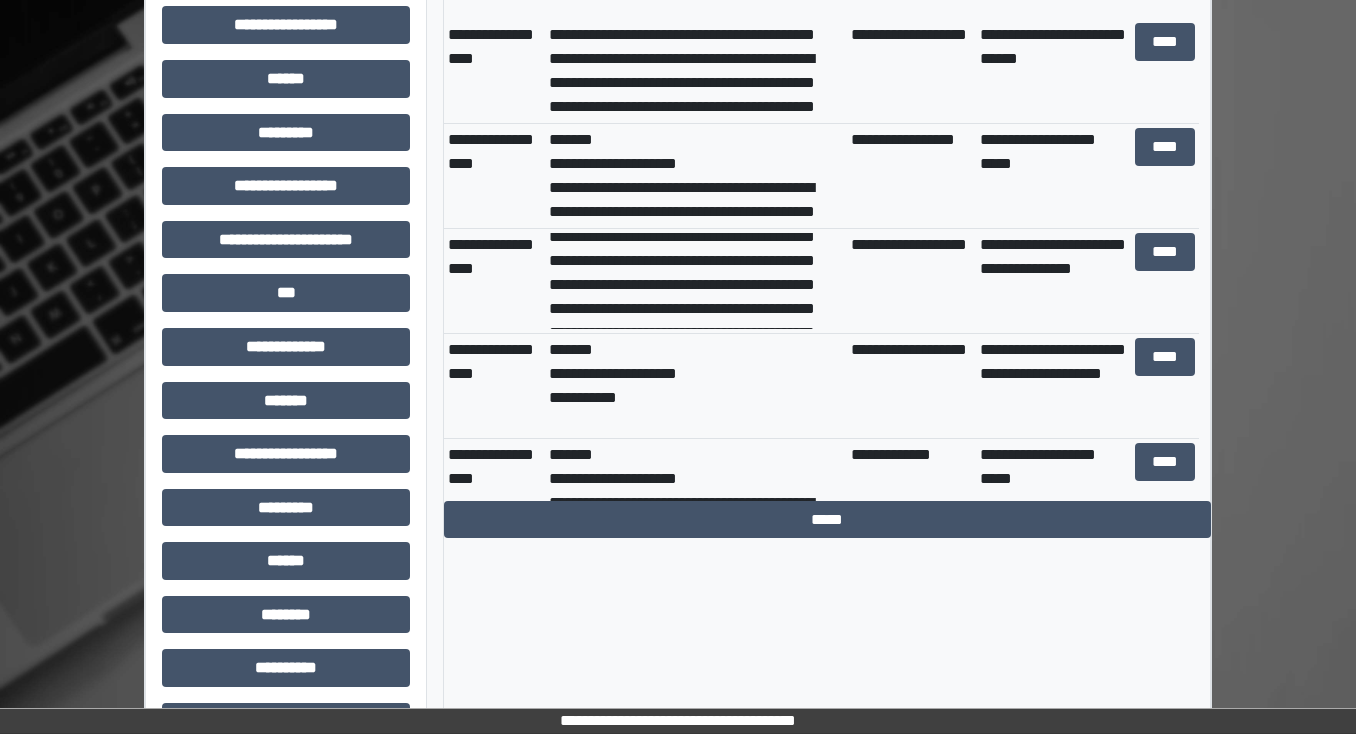 scroll, scrollTop: 1360, scrollLeft: 0, axis: vertical 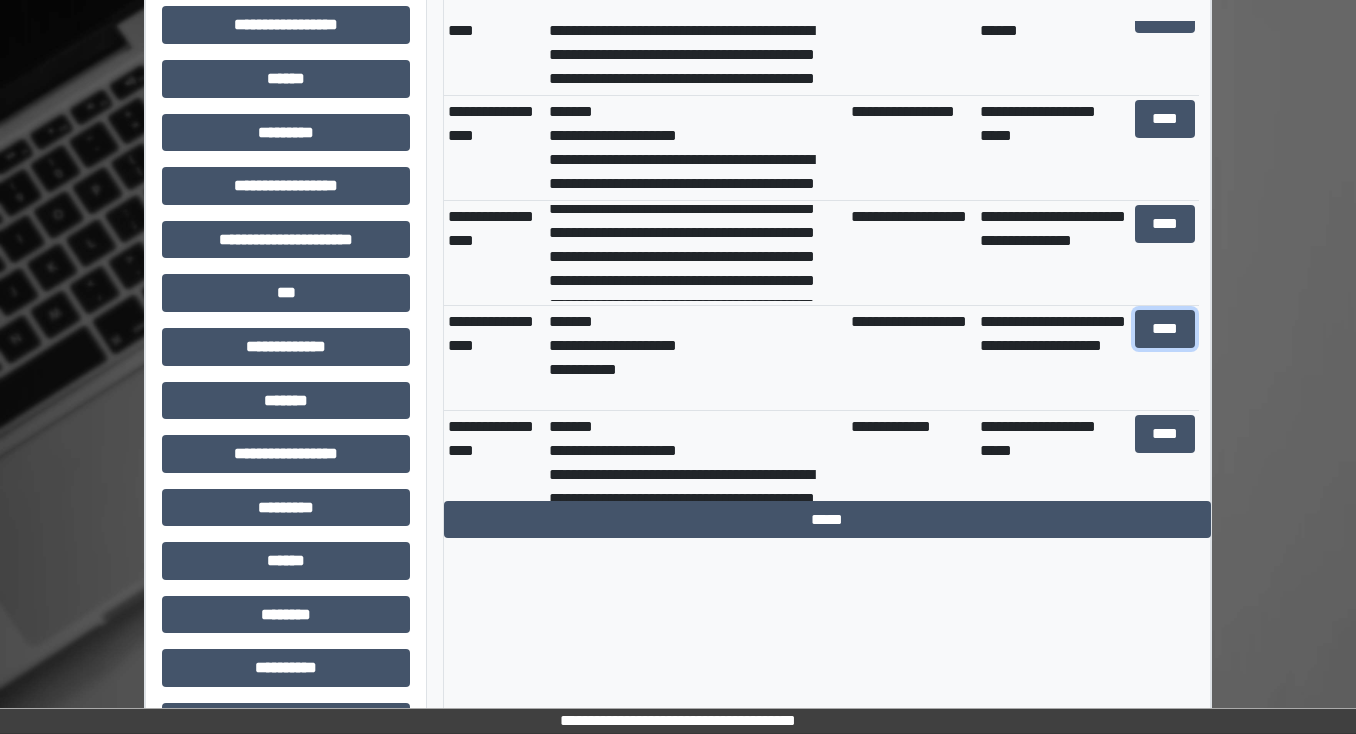 click on "****" at bounding box center (1164, 329) 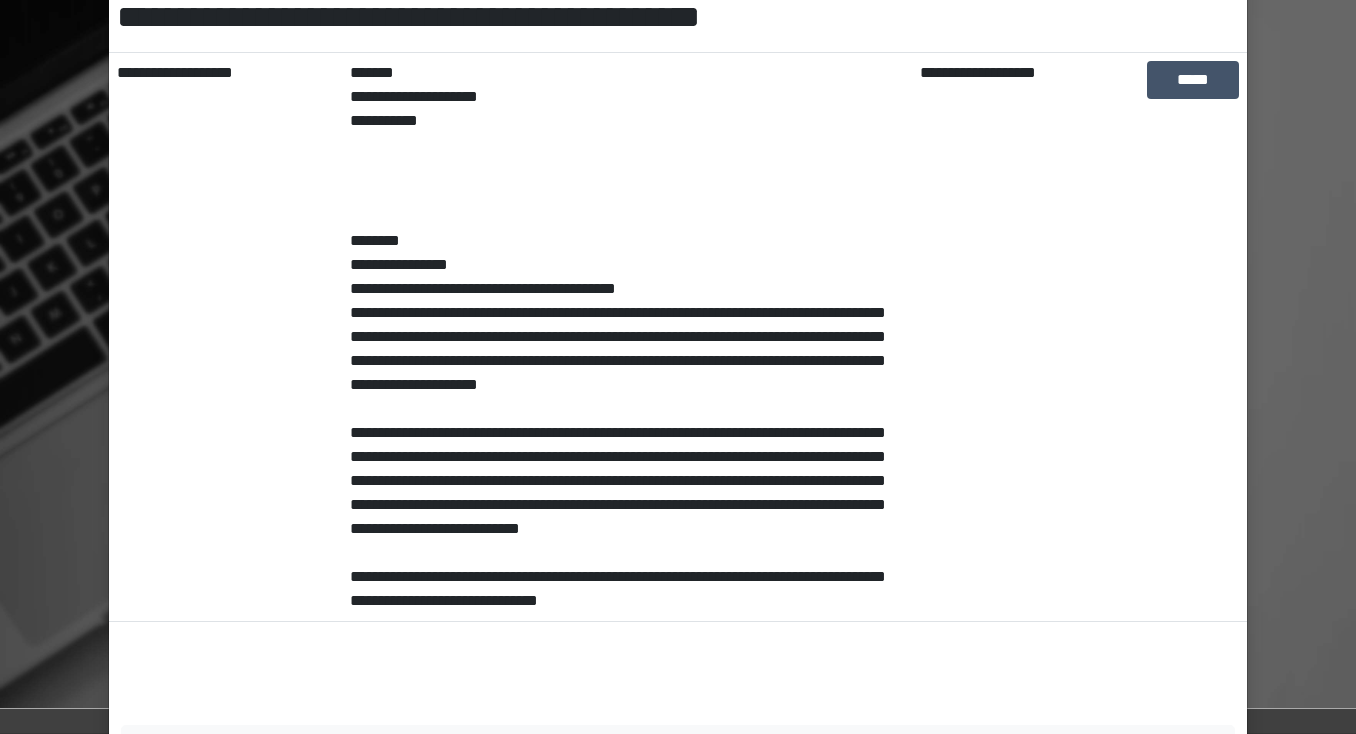 scroll, scrollTop: 411, scrollLeft: 0, axis: vertical 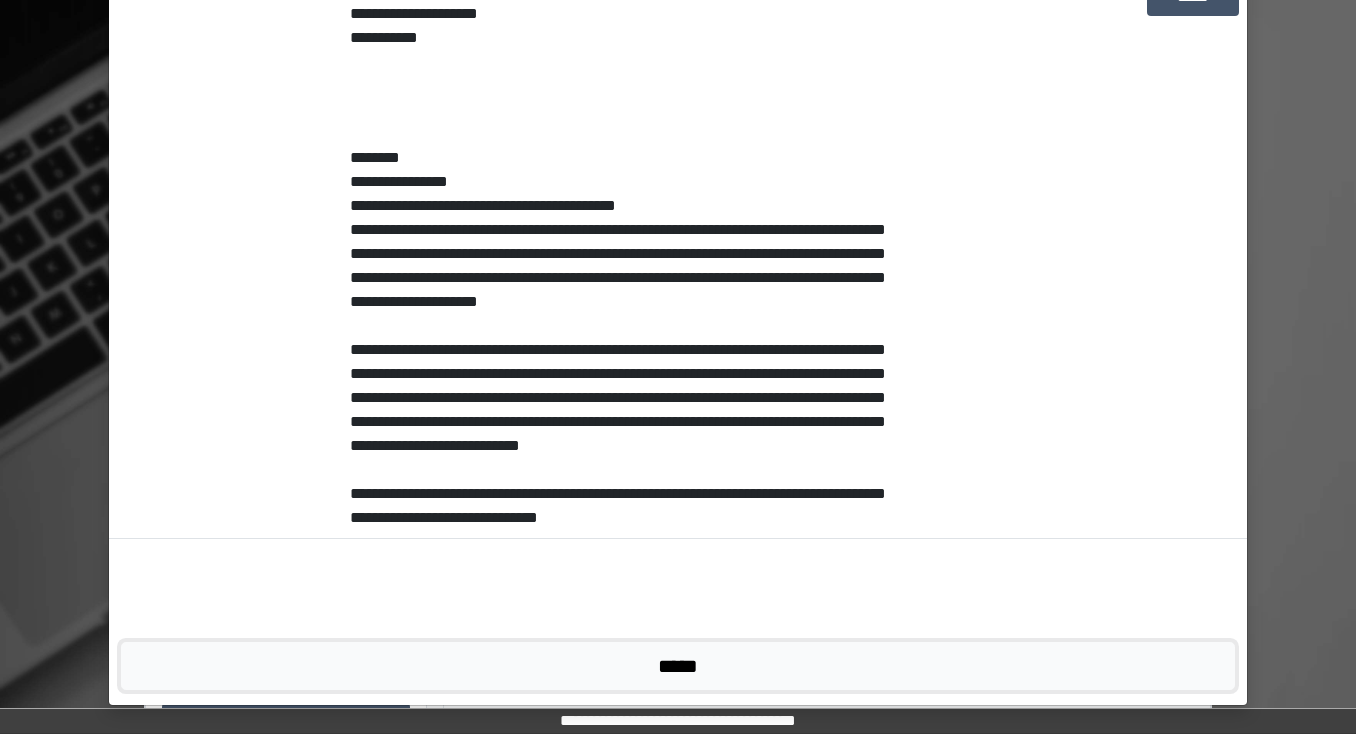 click on "*****" at bounding box center (678, 666) 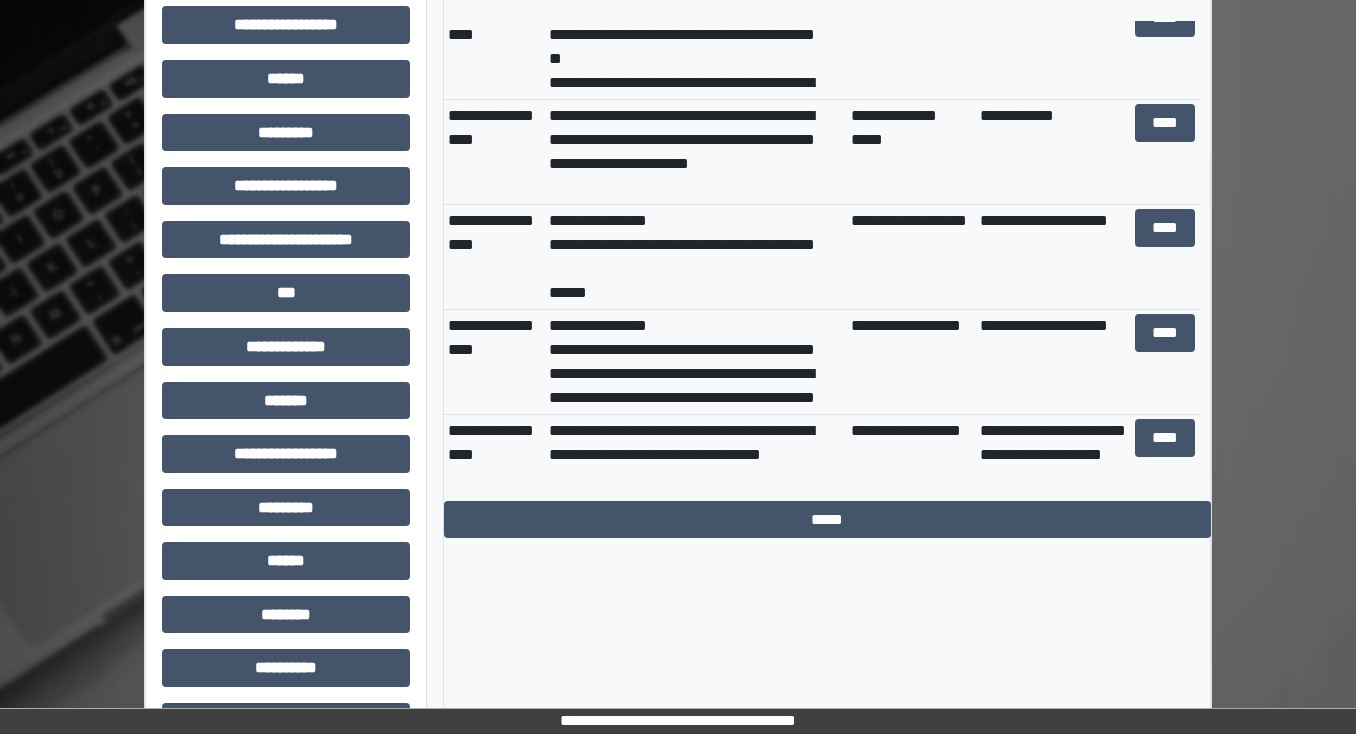 scroll, scrollTop: 3680, scrollLeft: 0, axis: vertical 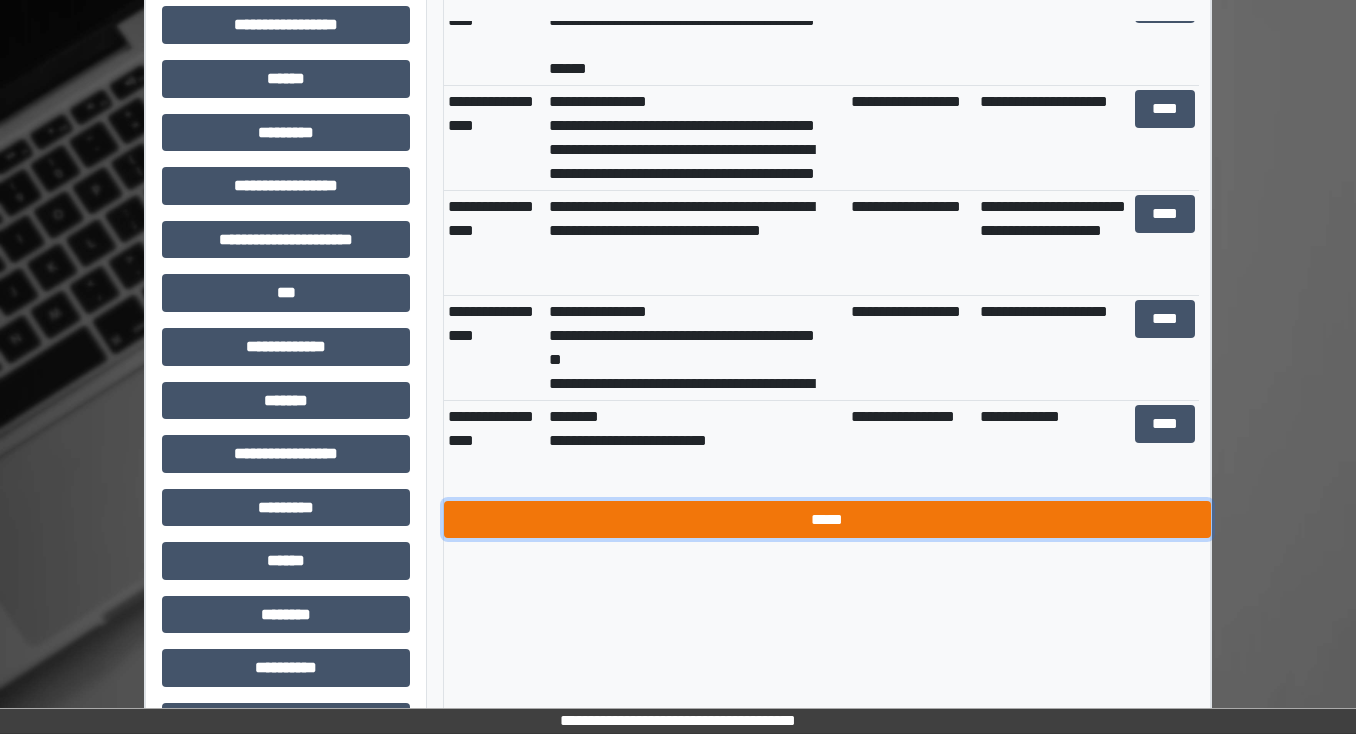 click on "*****" at bounding box center [827, 520] 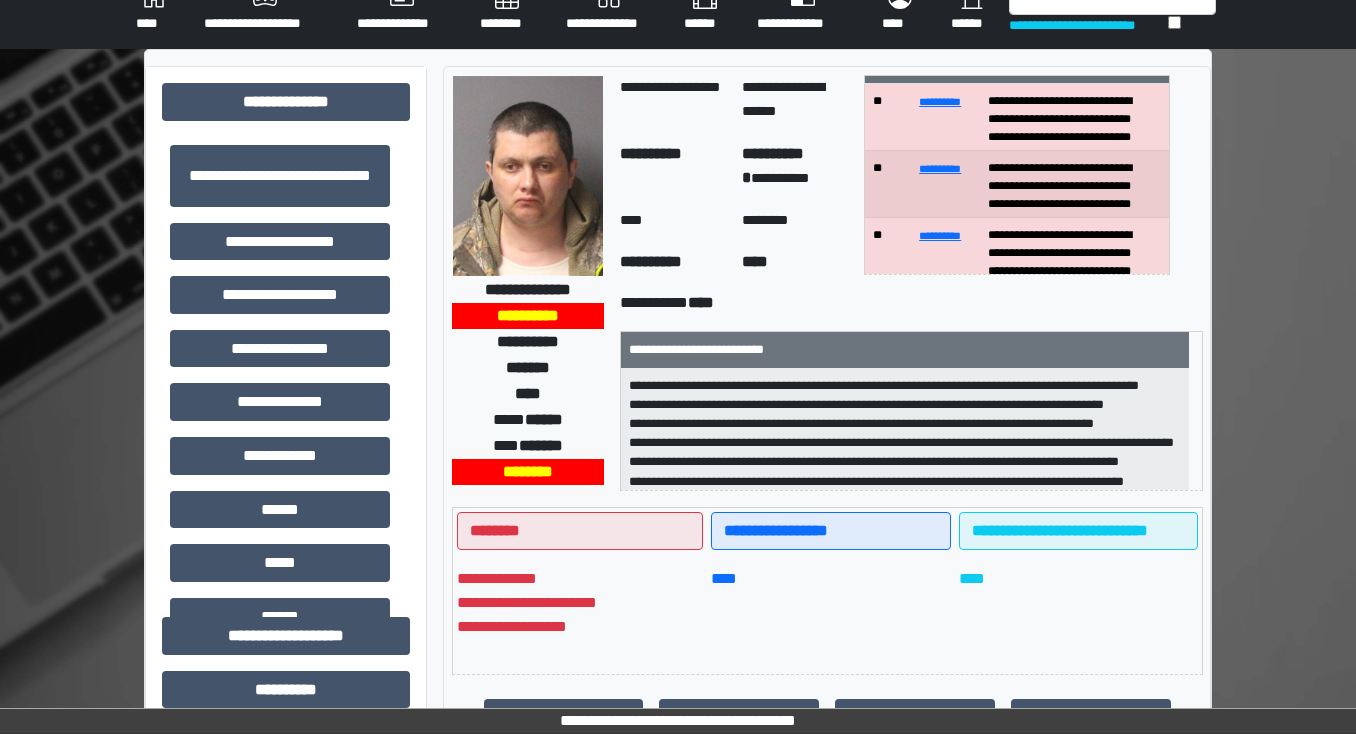 scroll, scrollTop: 0, scrollLeft: 0, axis: both 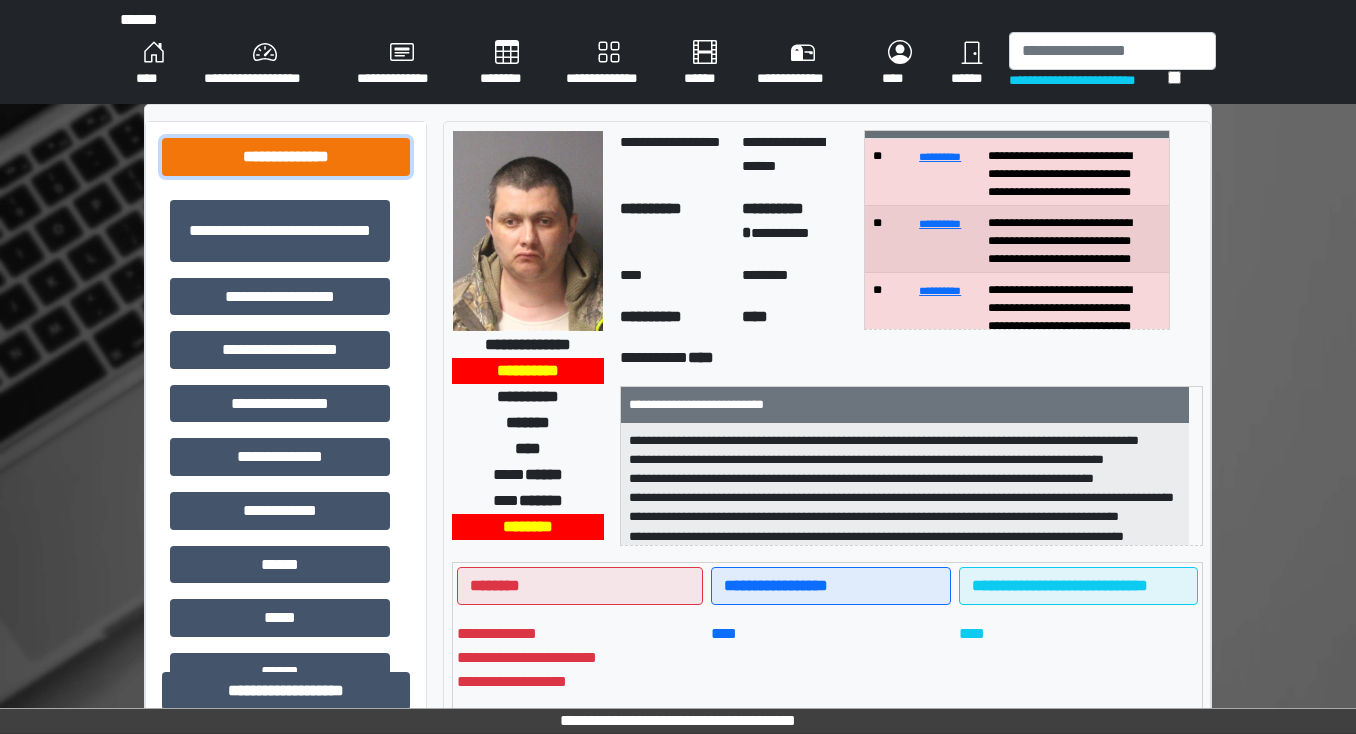 click on "**********" at bounding box center (286, 157) 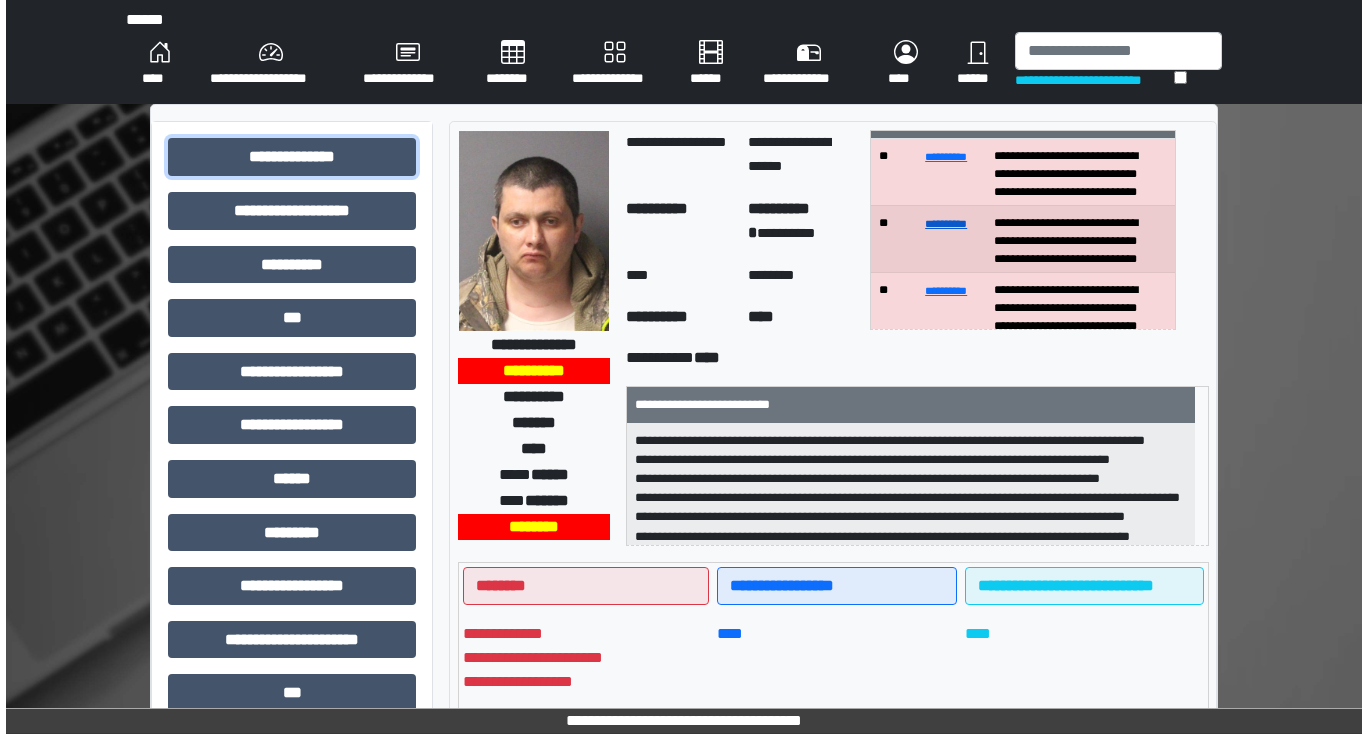 scroll, scrollTop: 0, scrollLeft: 0, axis: both 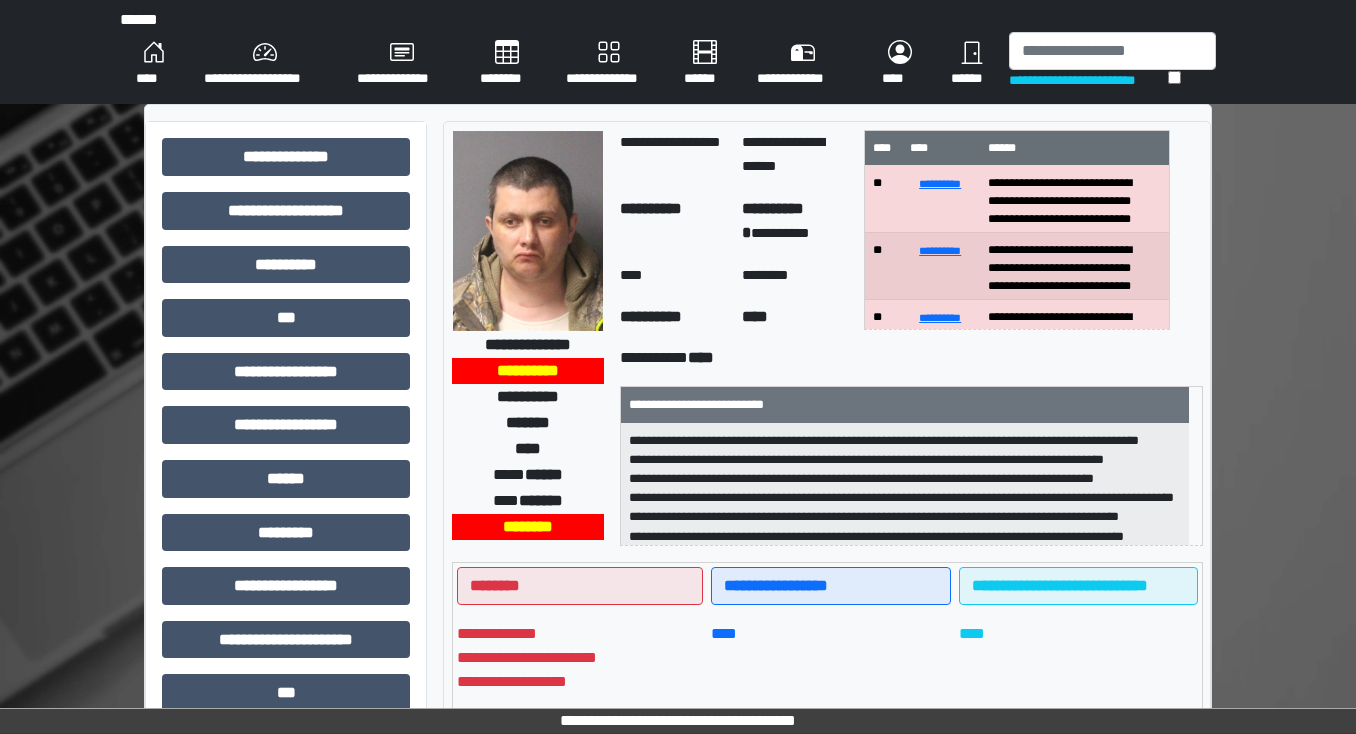 click on "********" at bounding box center (507, 64) 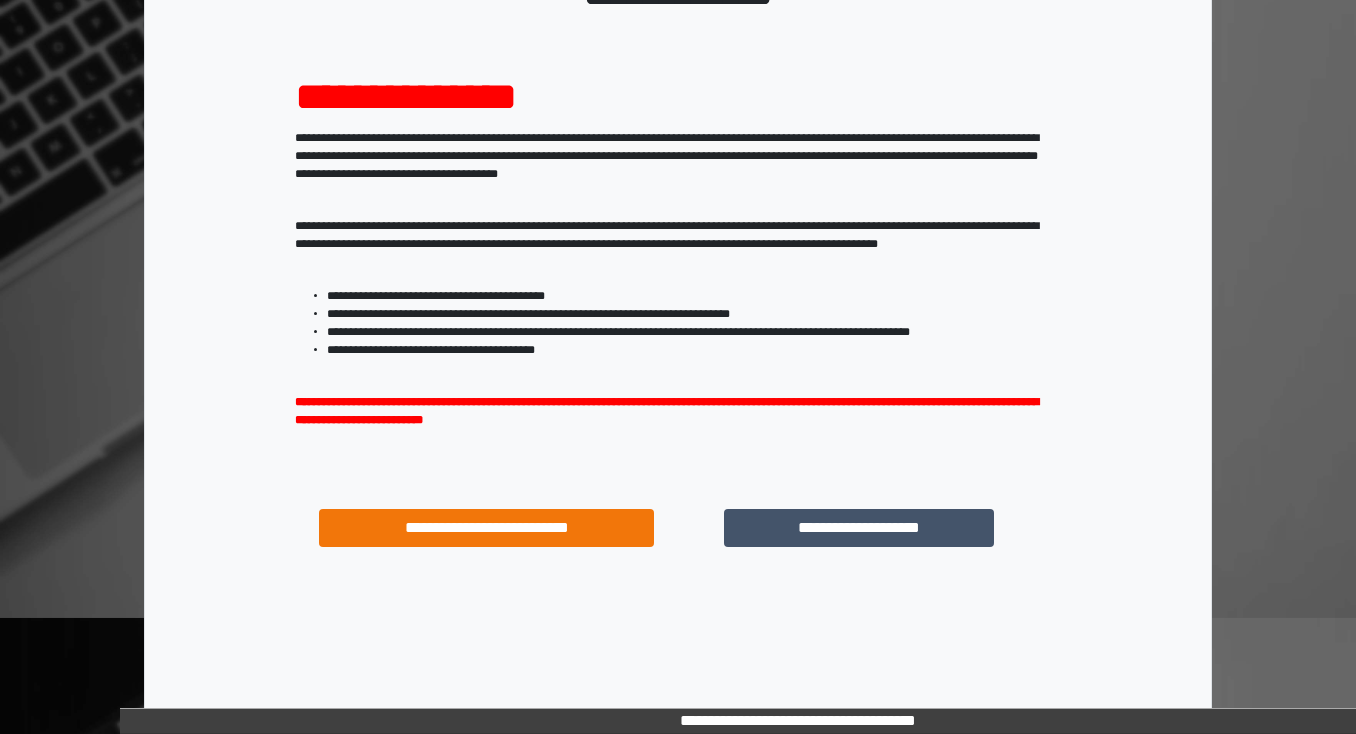 scroll, scrollTop: 192, scrollLeft: 0, axis: vertical 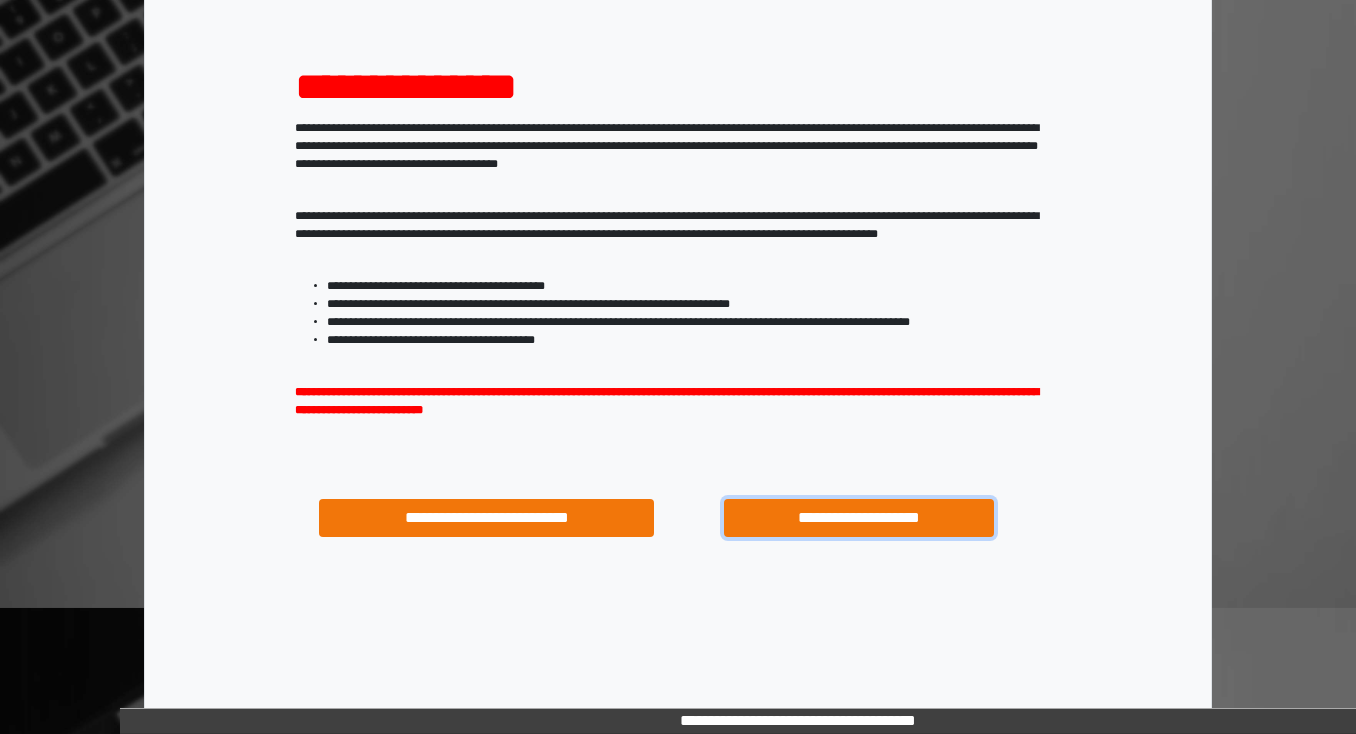 click on "**********" at bounding box center (858, 518) 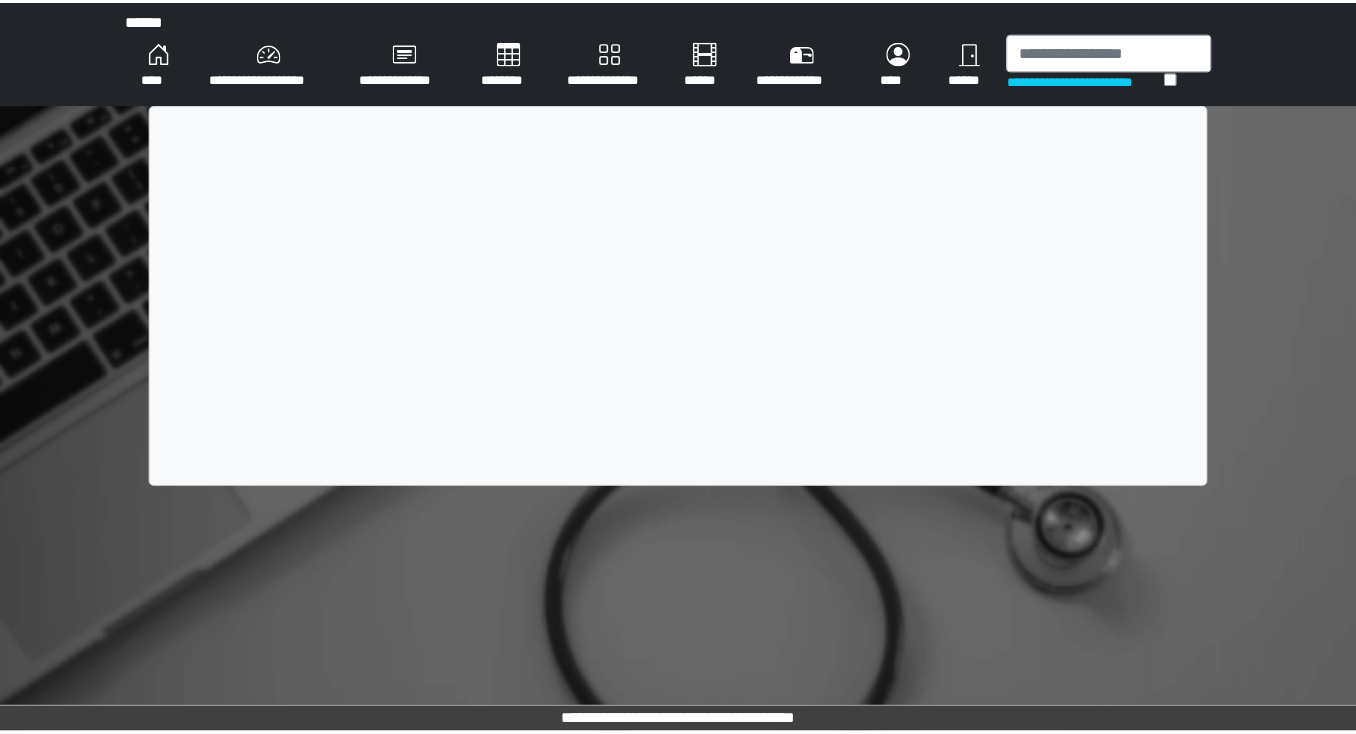 scroll, scrollTop: 0, scrollLeft: 0, axis: both 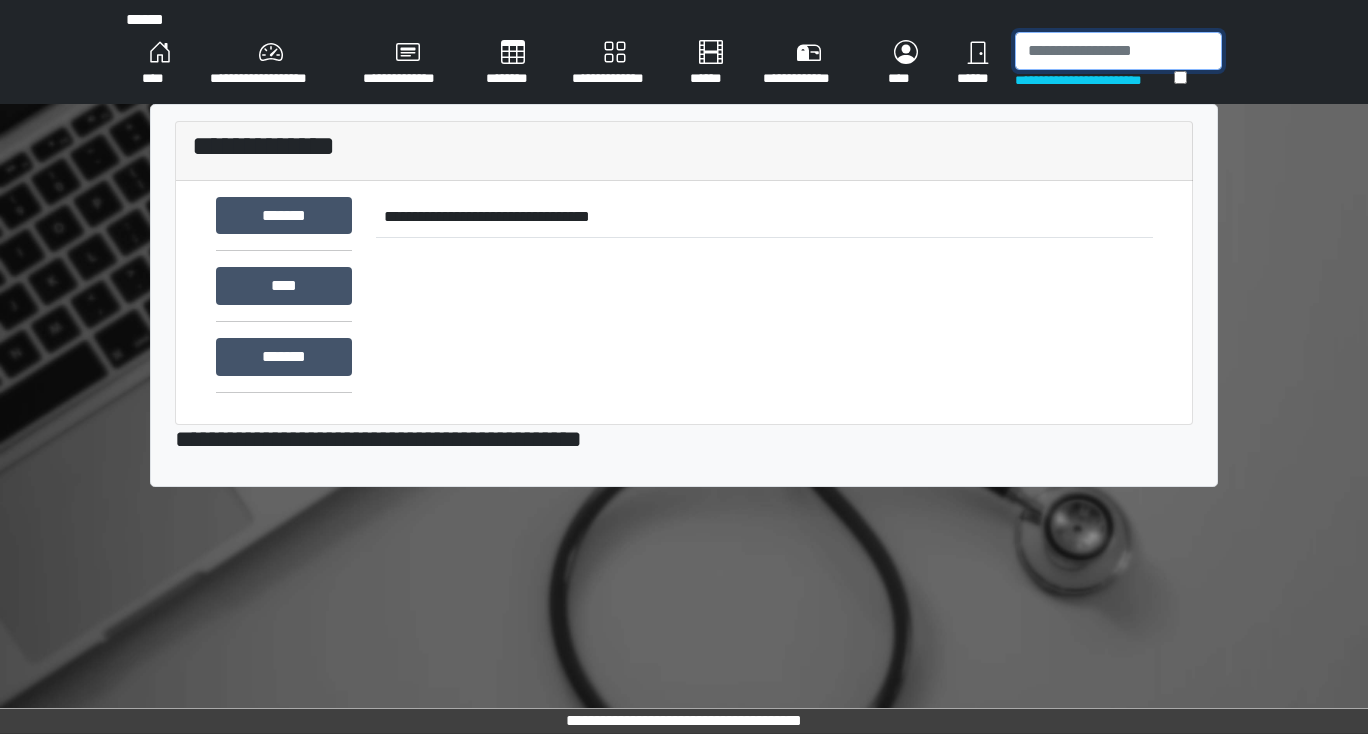 click at bounding box center [1118, 51] 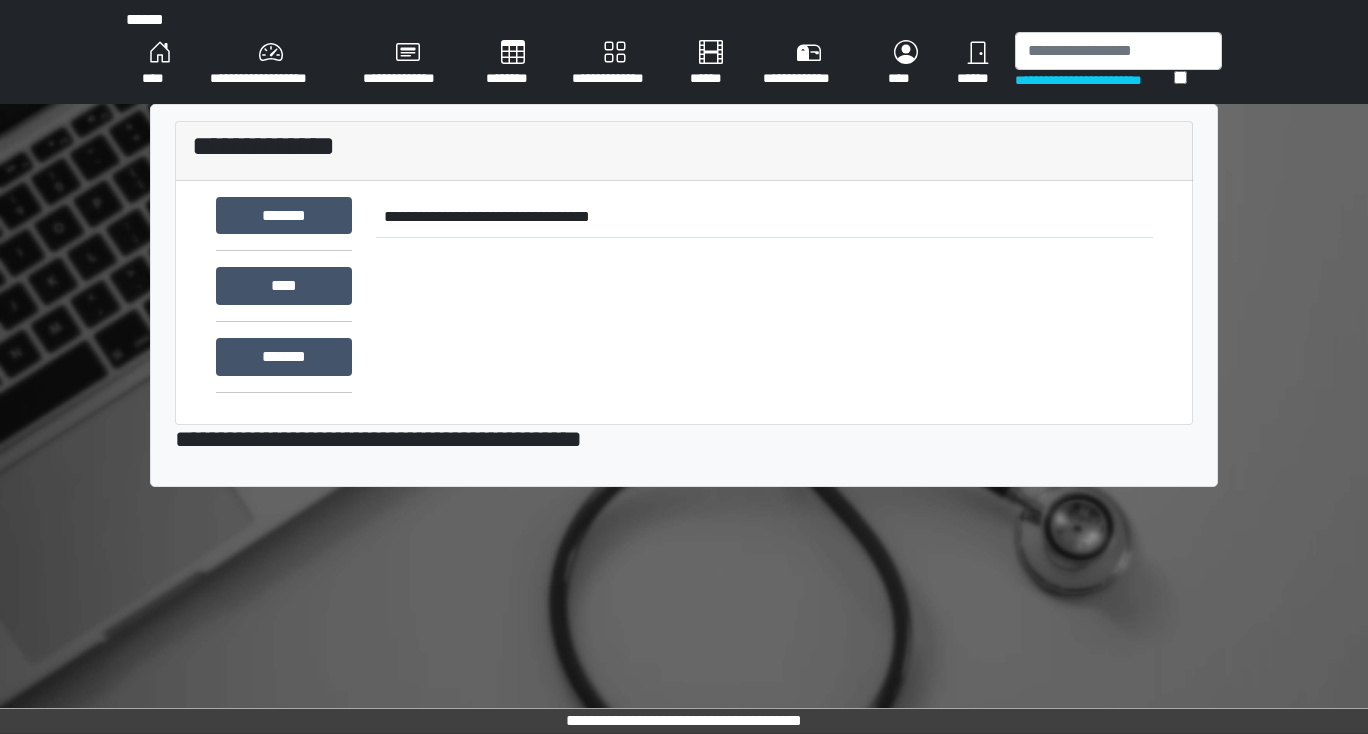 click on "********" at bounding box center (513, 64) 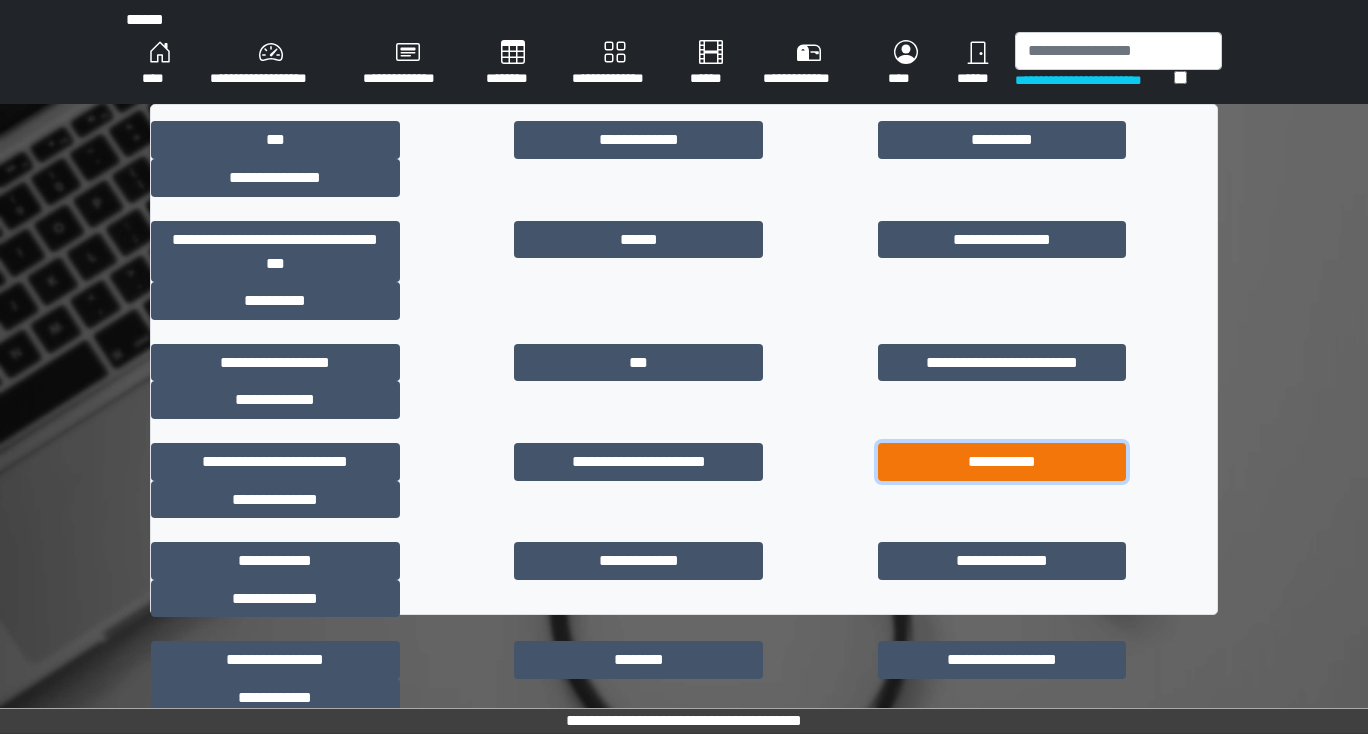 click on "**********" at bounding box center [1002, 462] 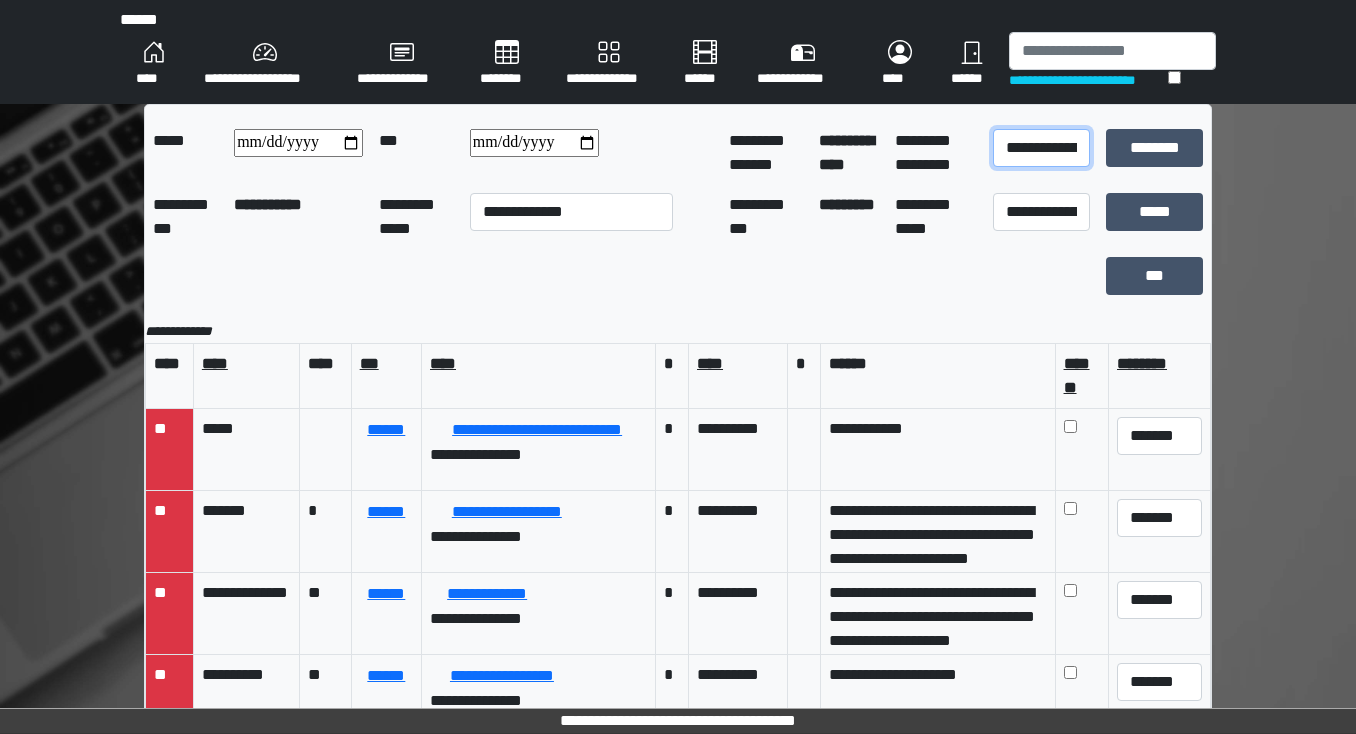 click on "**********" at bounding box center [1041, 148] 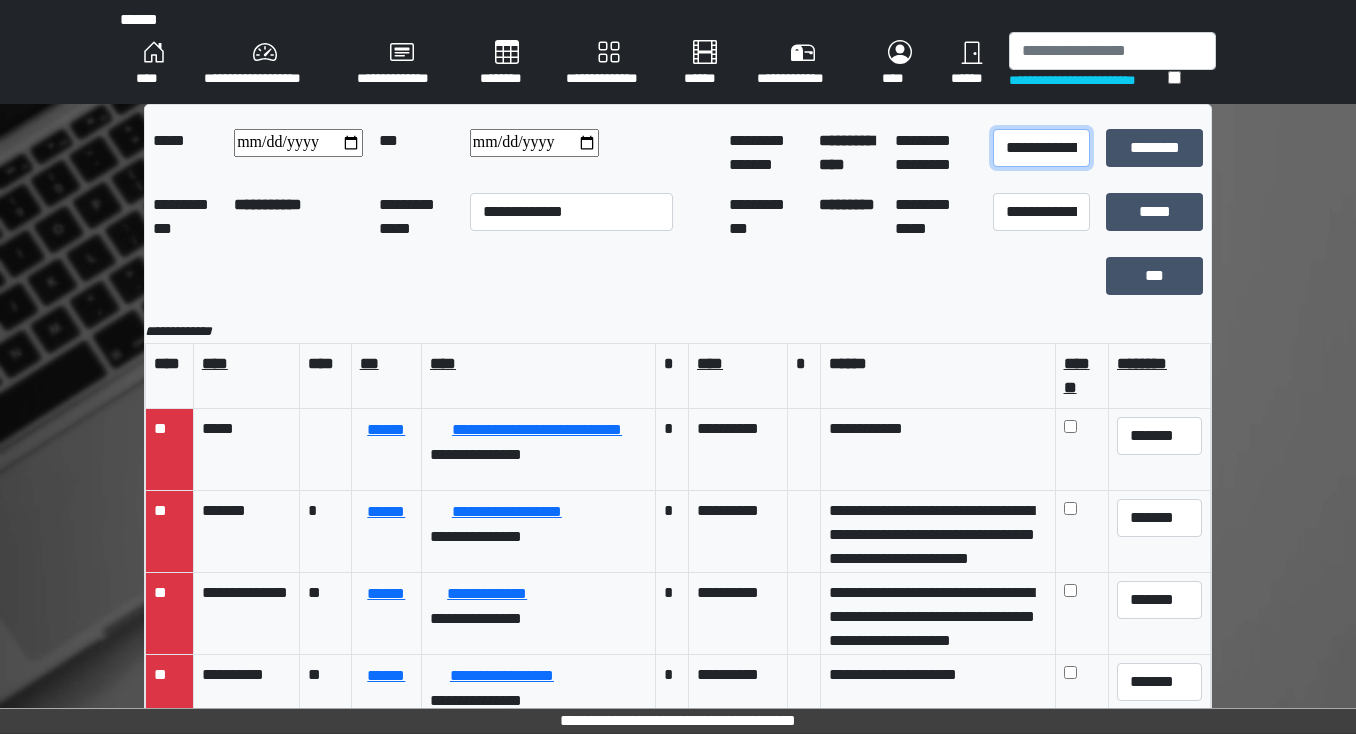 select on "*" 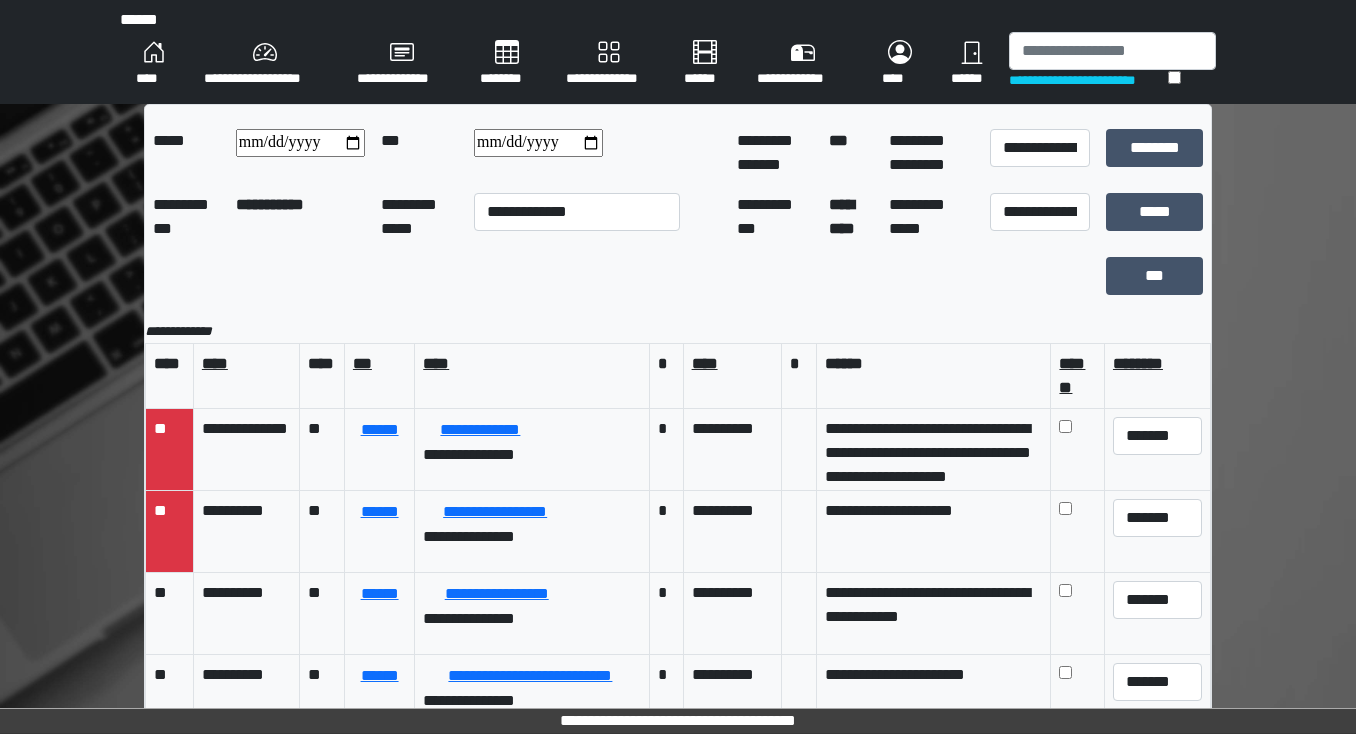 click on "**********" at bounding box center [678, 619] 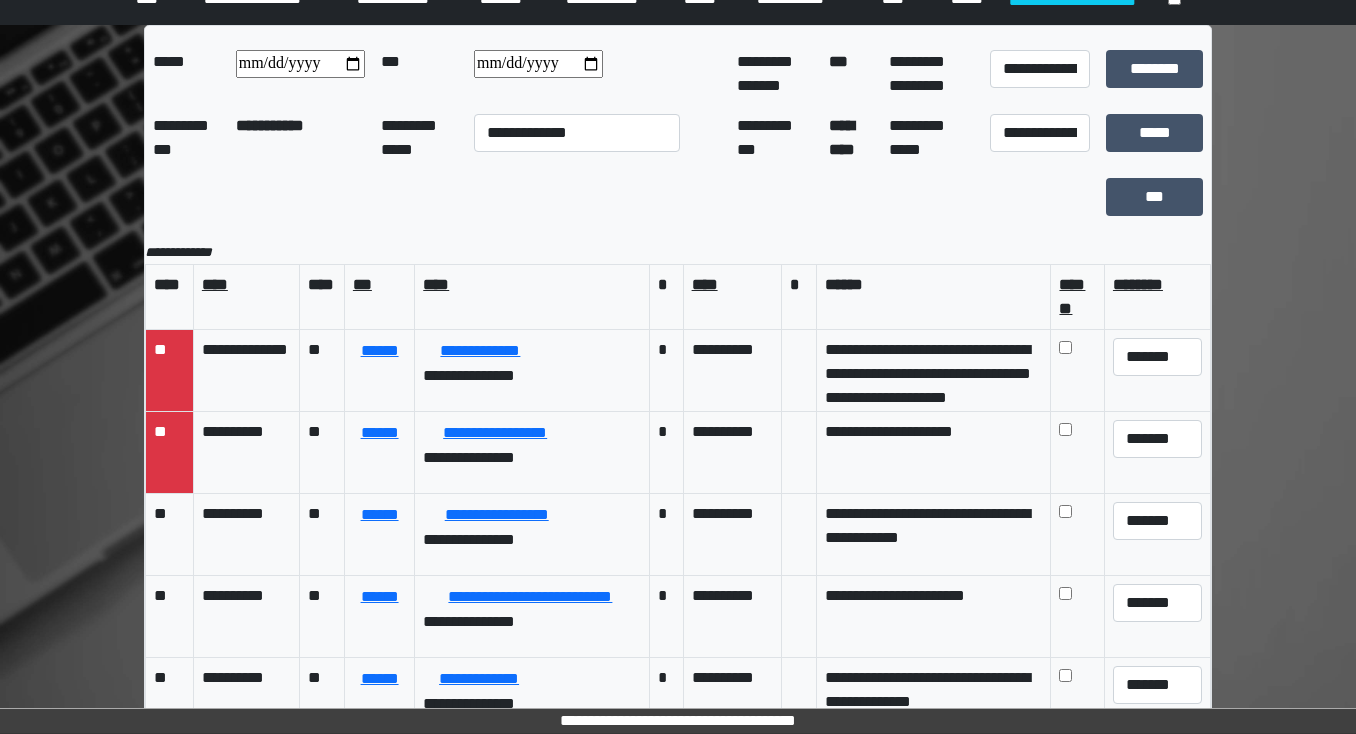 scroll, scrollTop: 80, scrollLeft: 0, axis: vertical 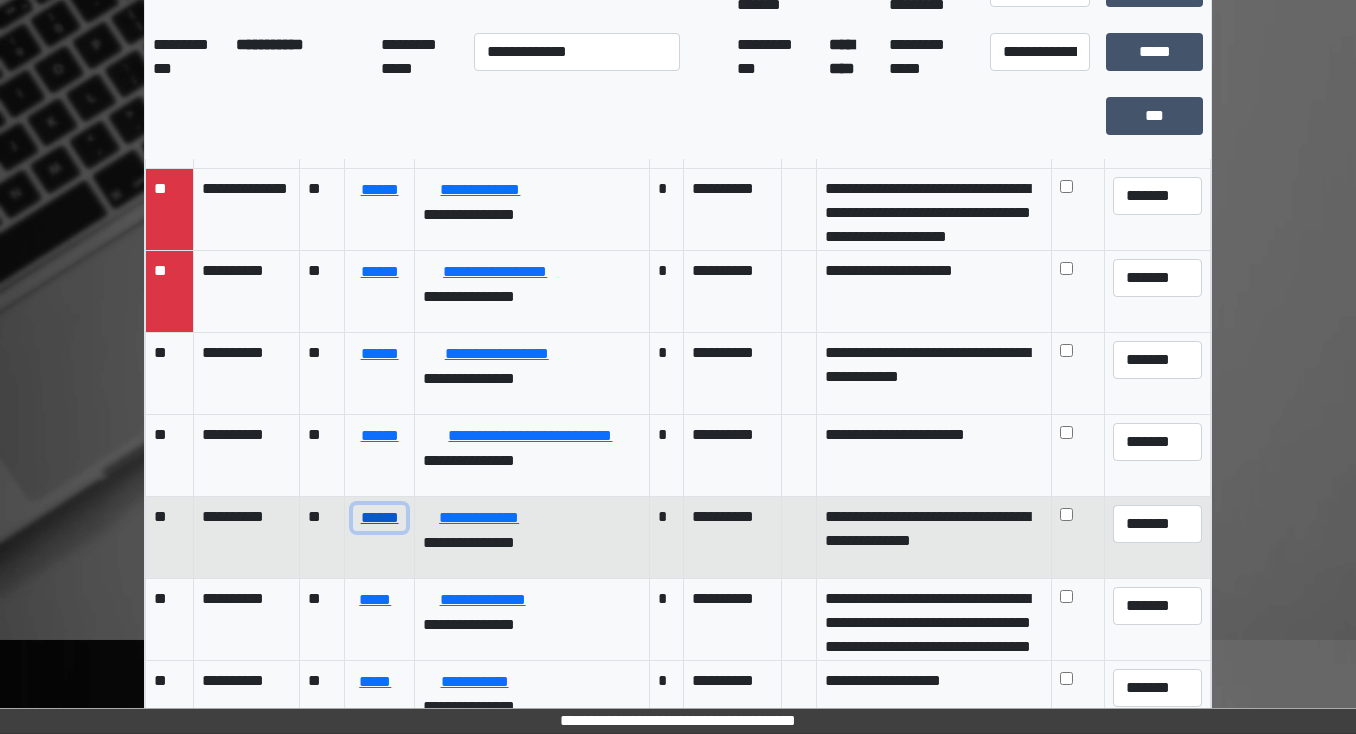 click on "******" at bounding box center [379, 518] 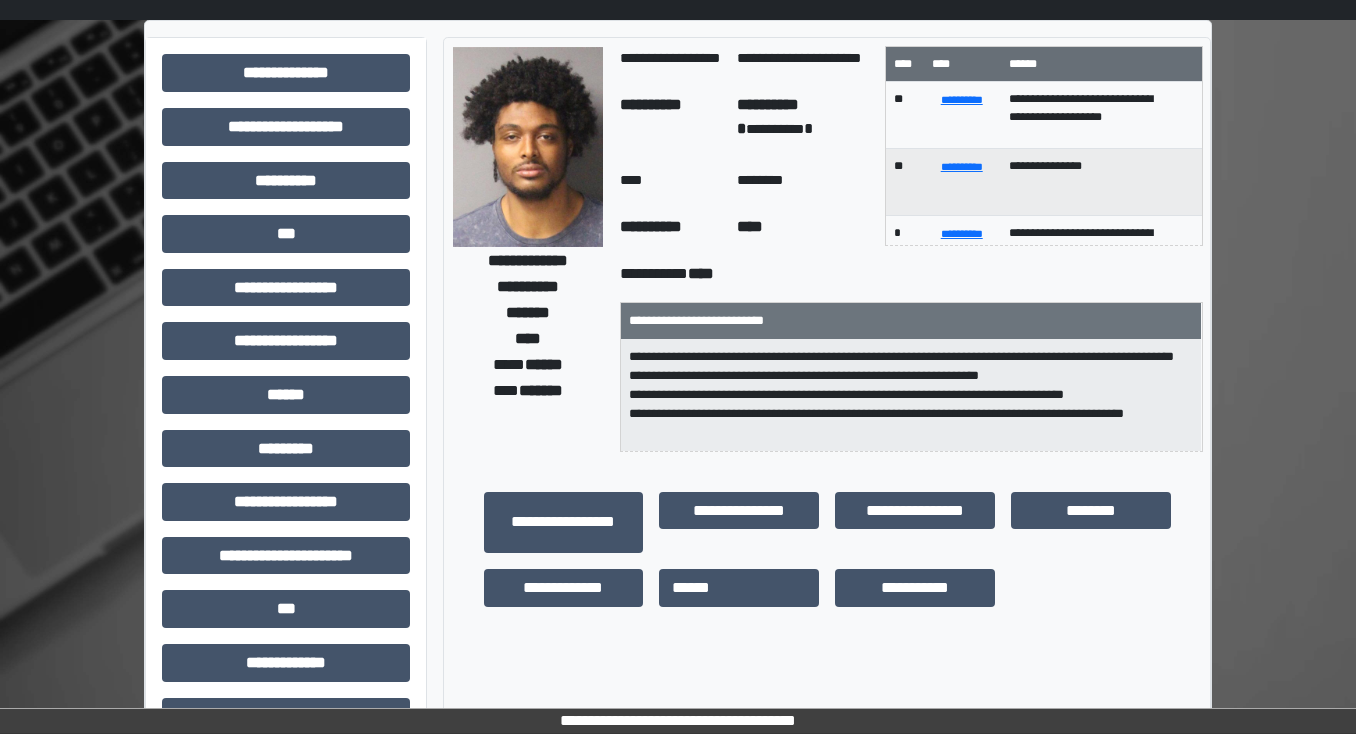 scroll, scrollTop: 0, scrollLeft: 0, axis: both 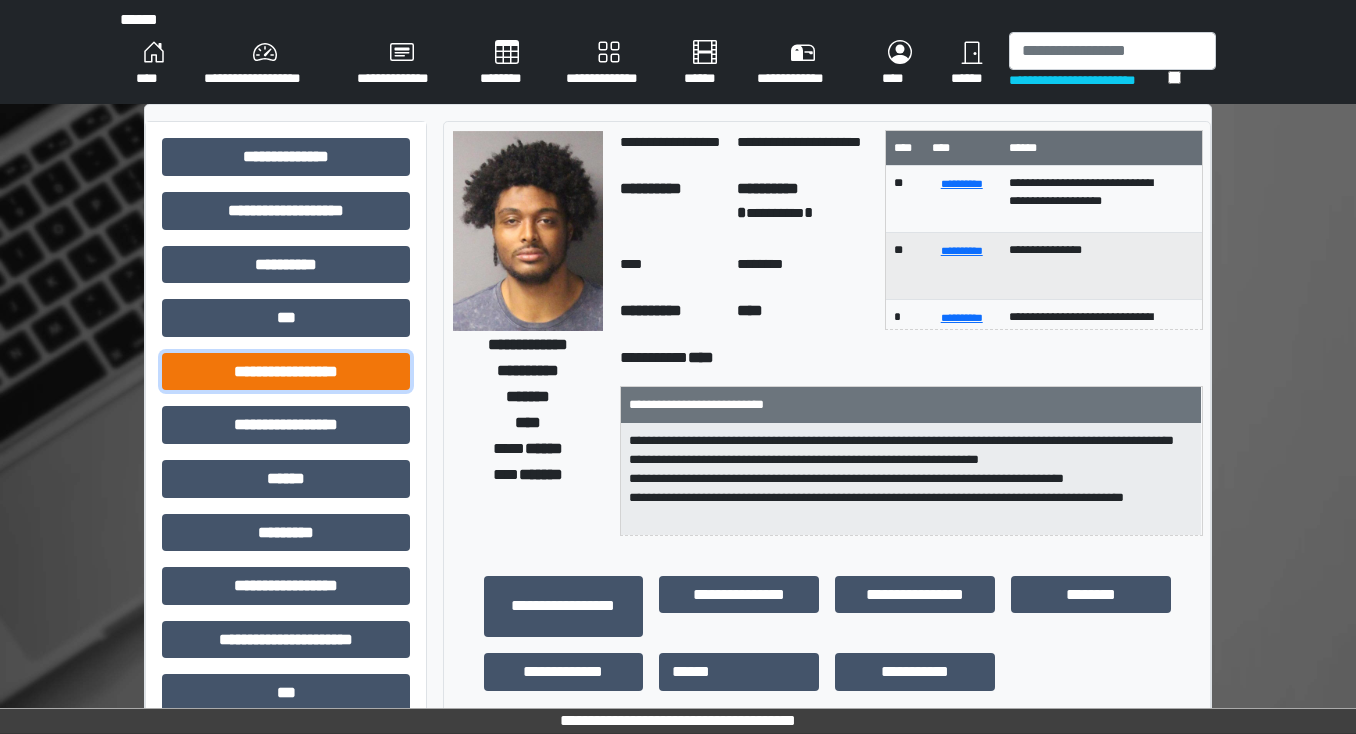 drag, startPoint x: 328, startPoint y: 373, endPoint x: 352, endPoint y: 376, distance: 24.186773 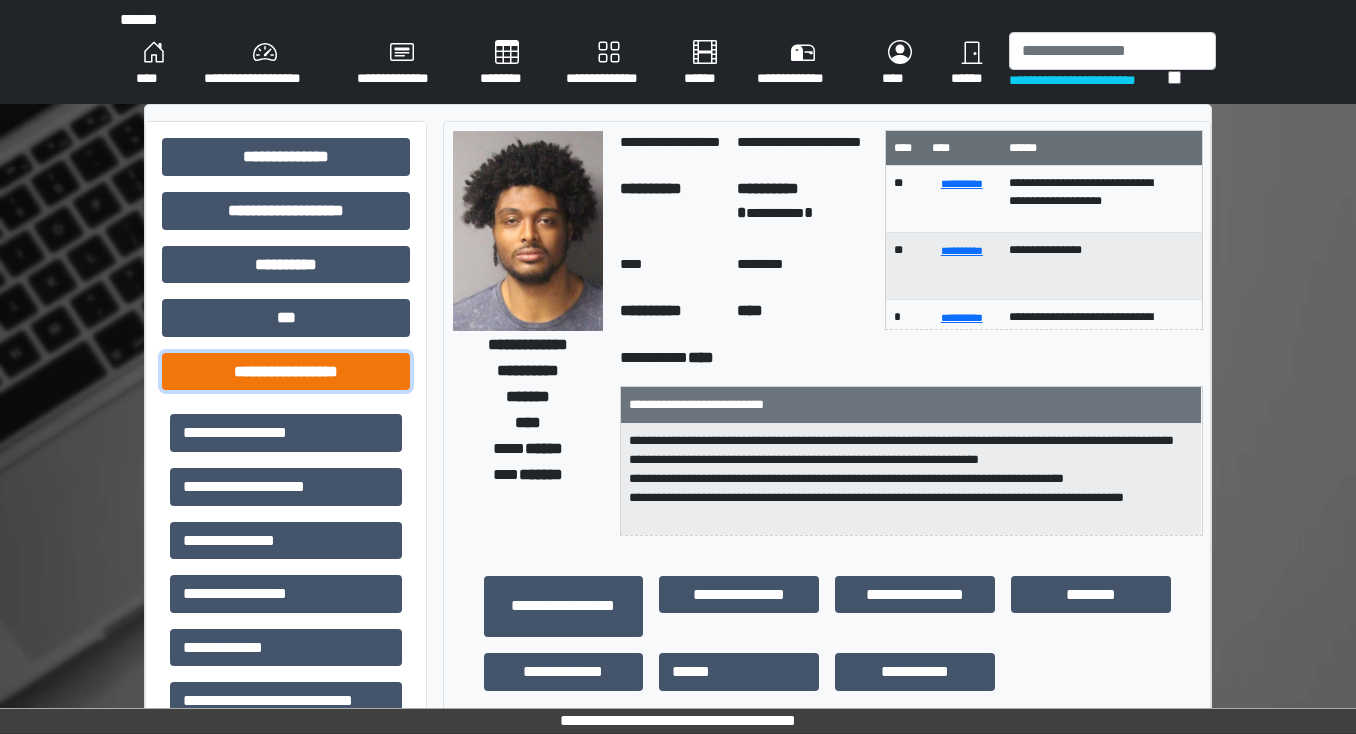 click on "**********" at bounding box center [286, 372] 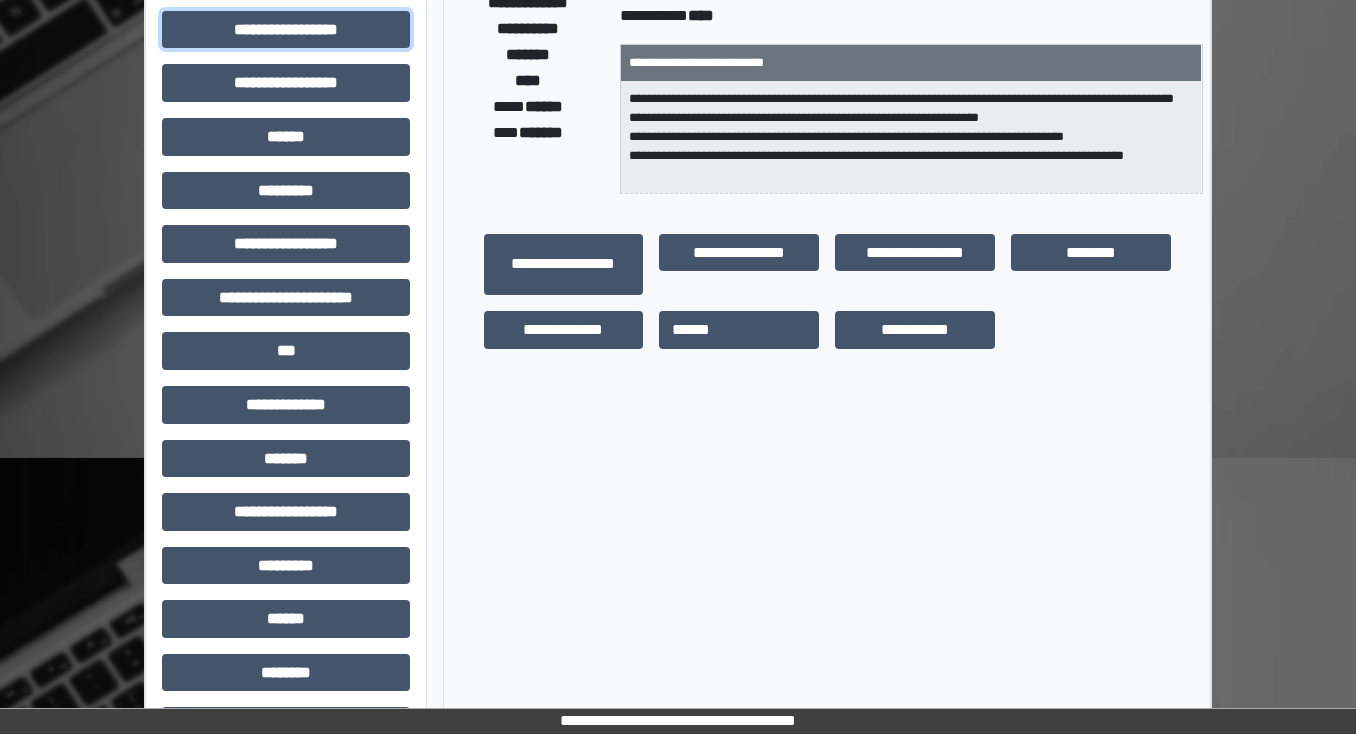 scroll, scrollTop: 456, scrollLeft: 0, axis: vertical 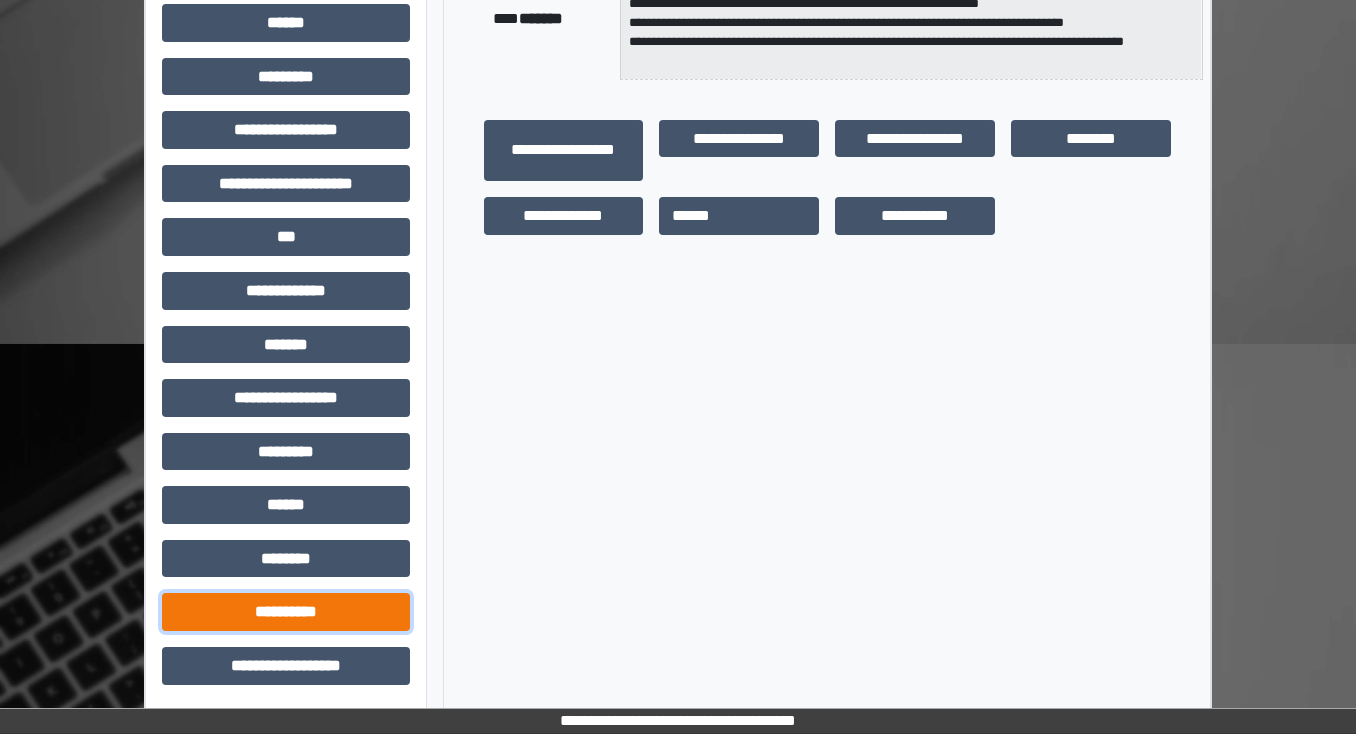 click on "**********" at bounding box center (286, 612) 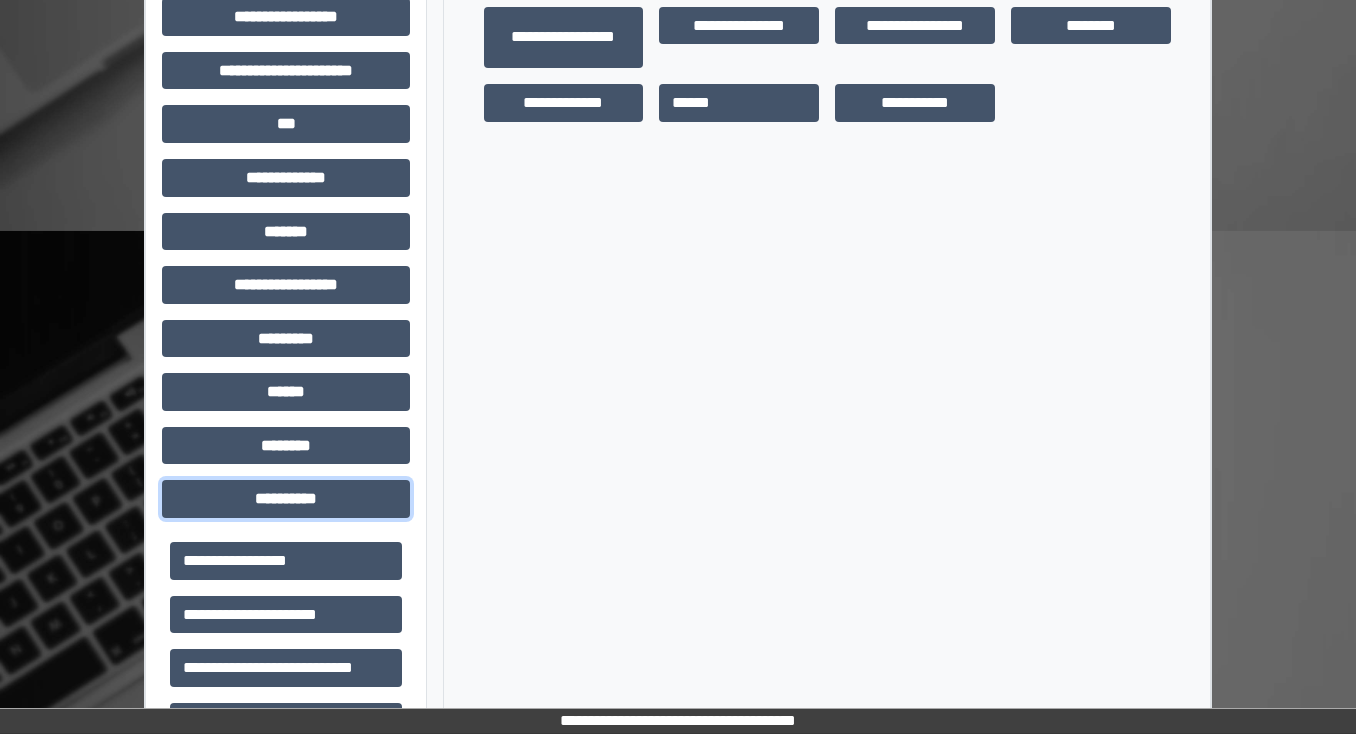 scroll, scrollTop: 764, scrollLeft: 0, axis: vertical 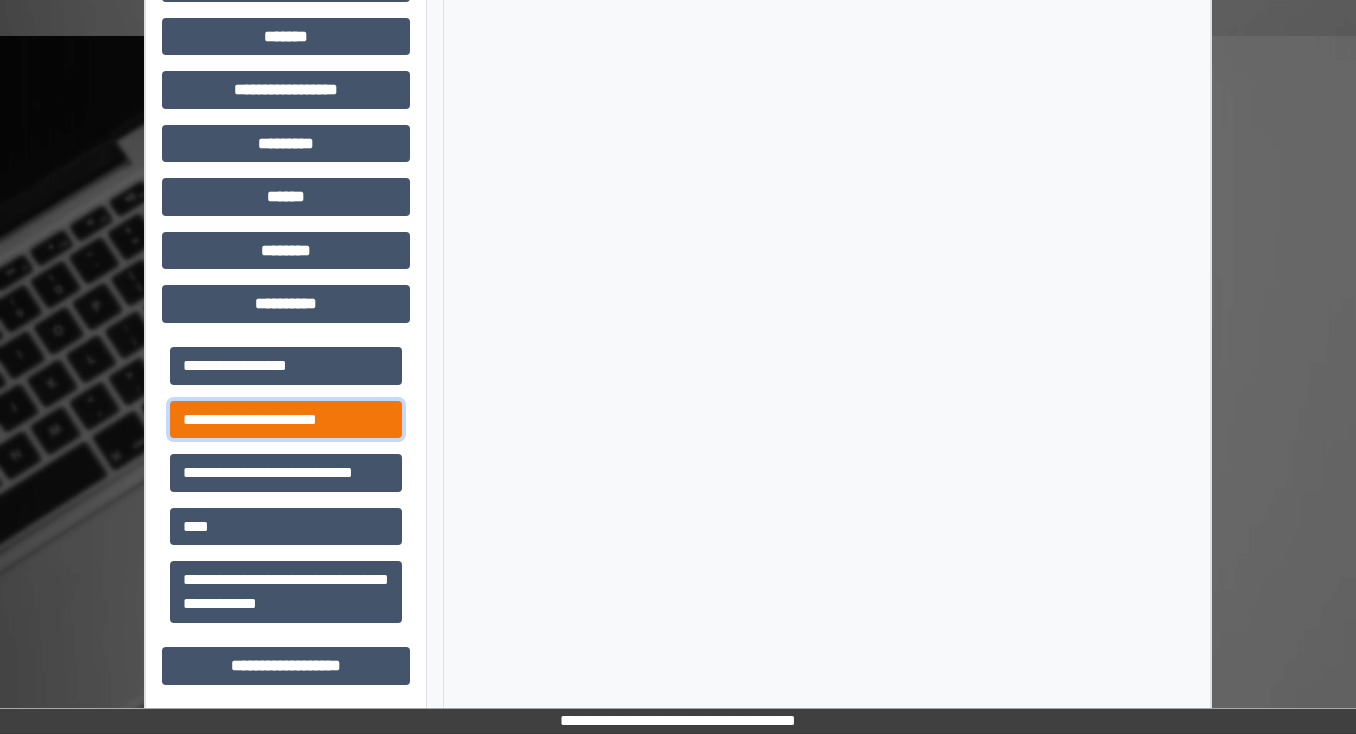 click on "**********" at bounding box center [286, 420] 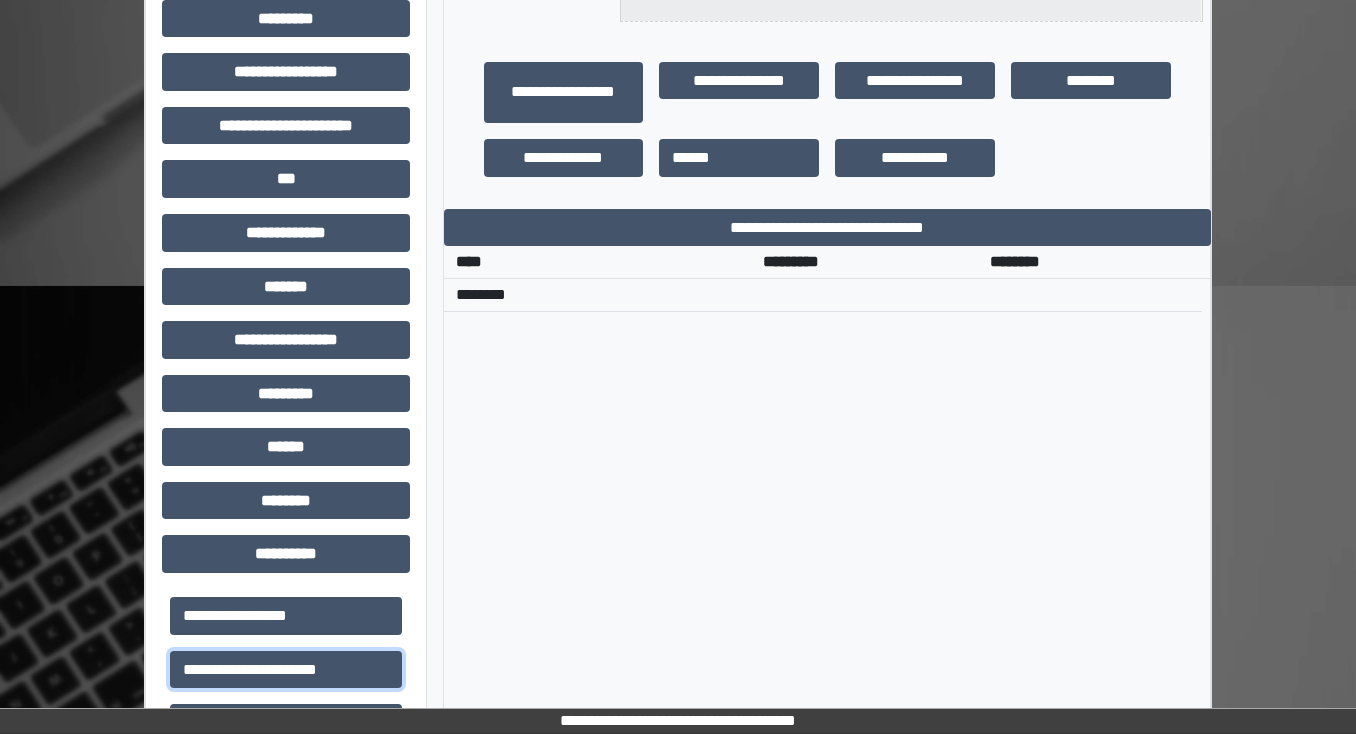 scroll, scrollTop: 764, scrollLeft: 0, axis: vertical 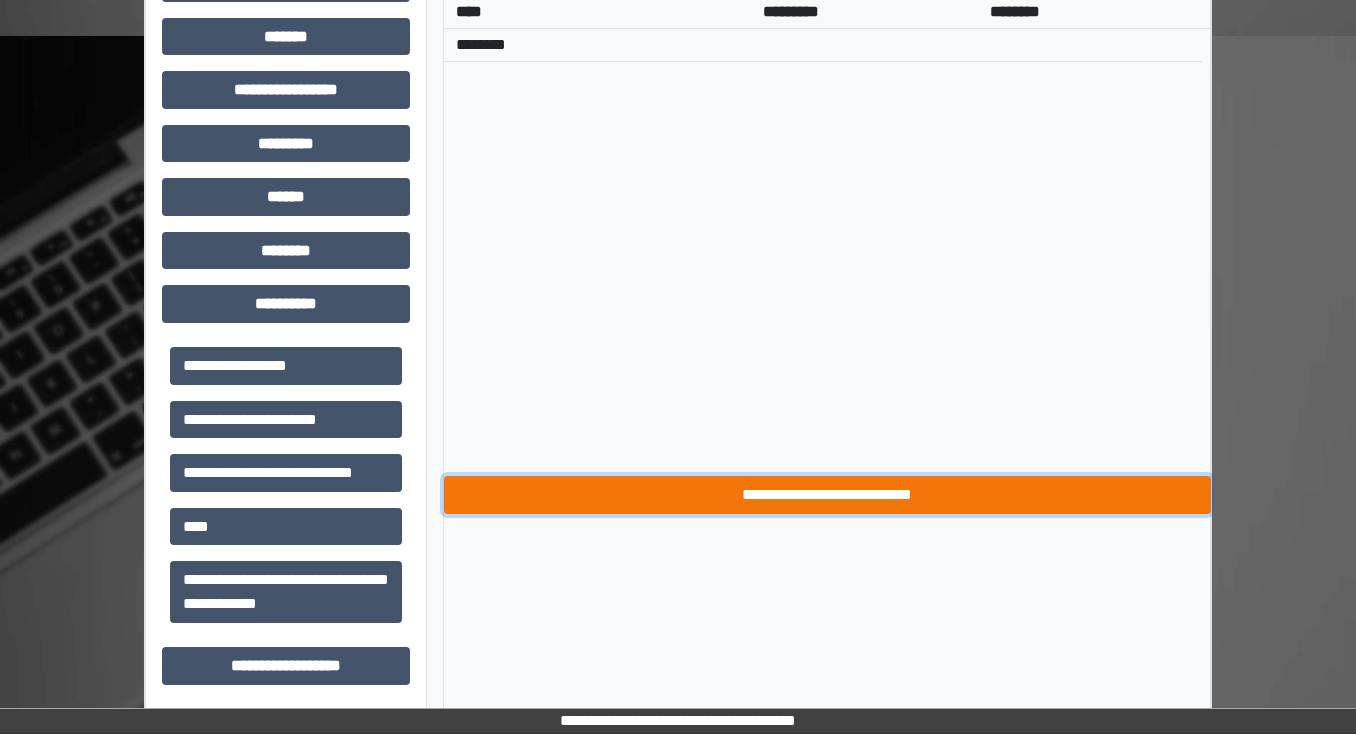 click on "**********" at bounding box center (827, 495) 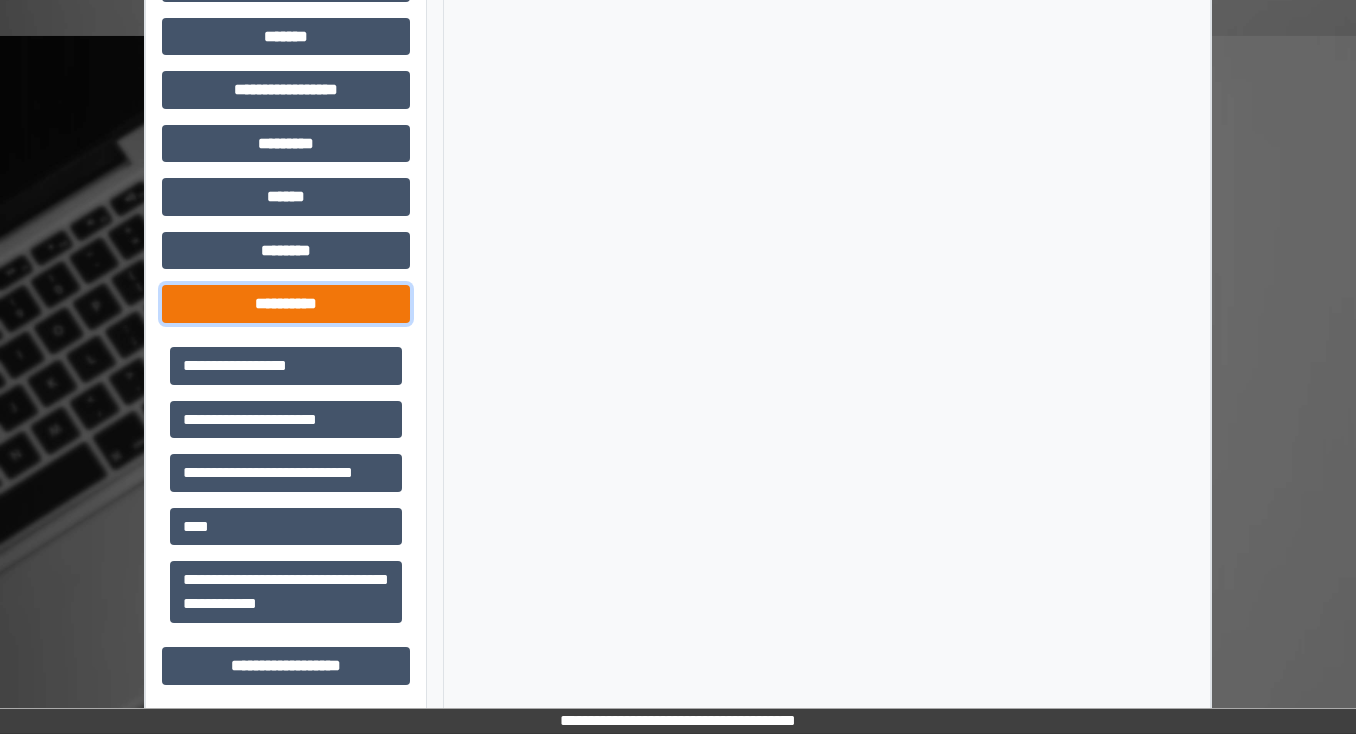 click on "**********" at bounding box center (286, 304) 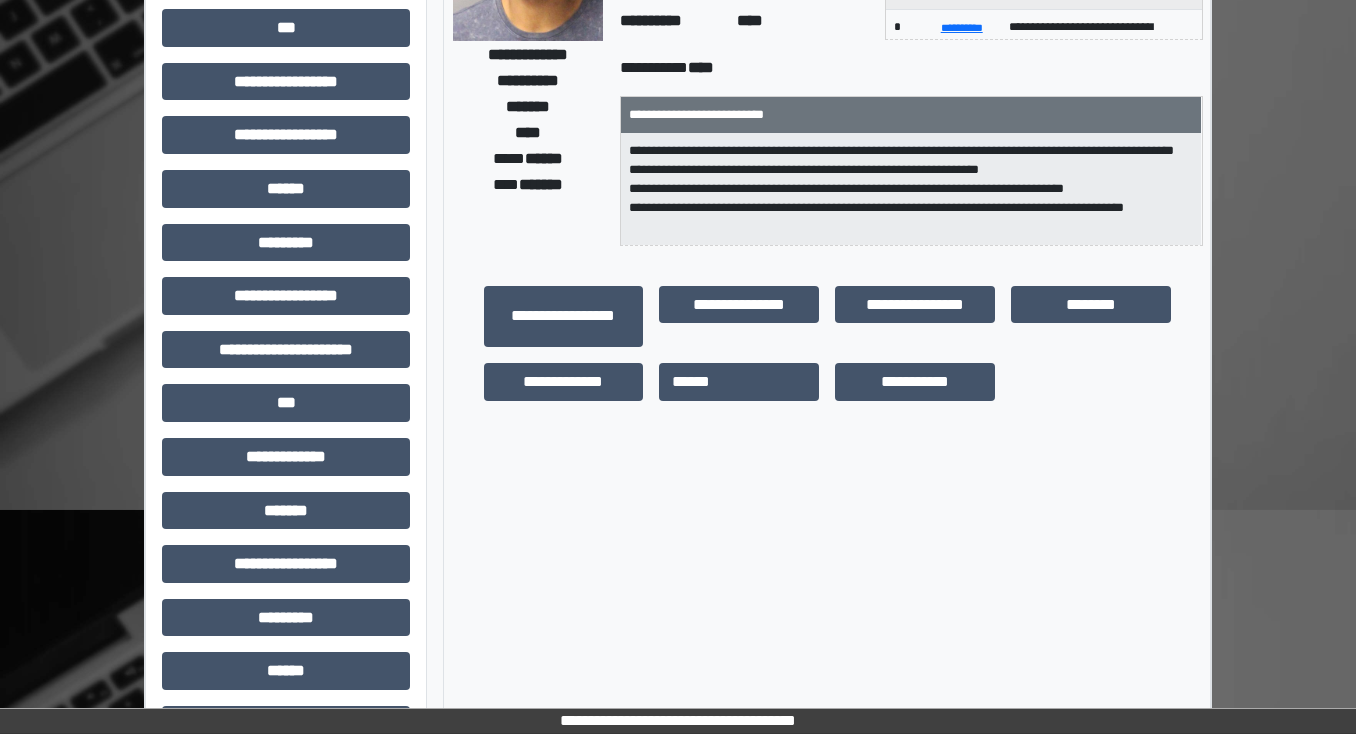 scroll, scrollTop: 56, scrollLeft: 0, axis: vertical 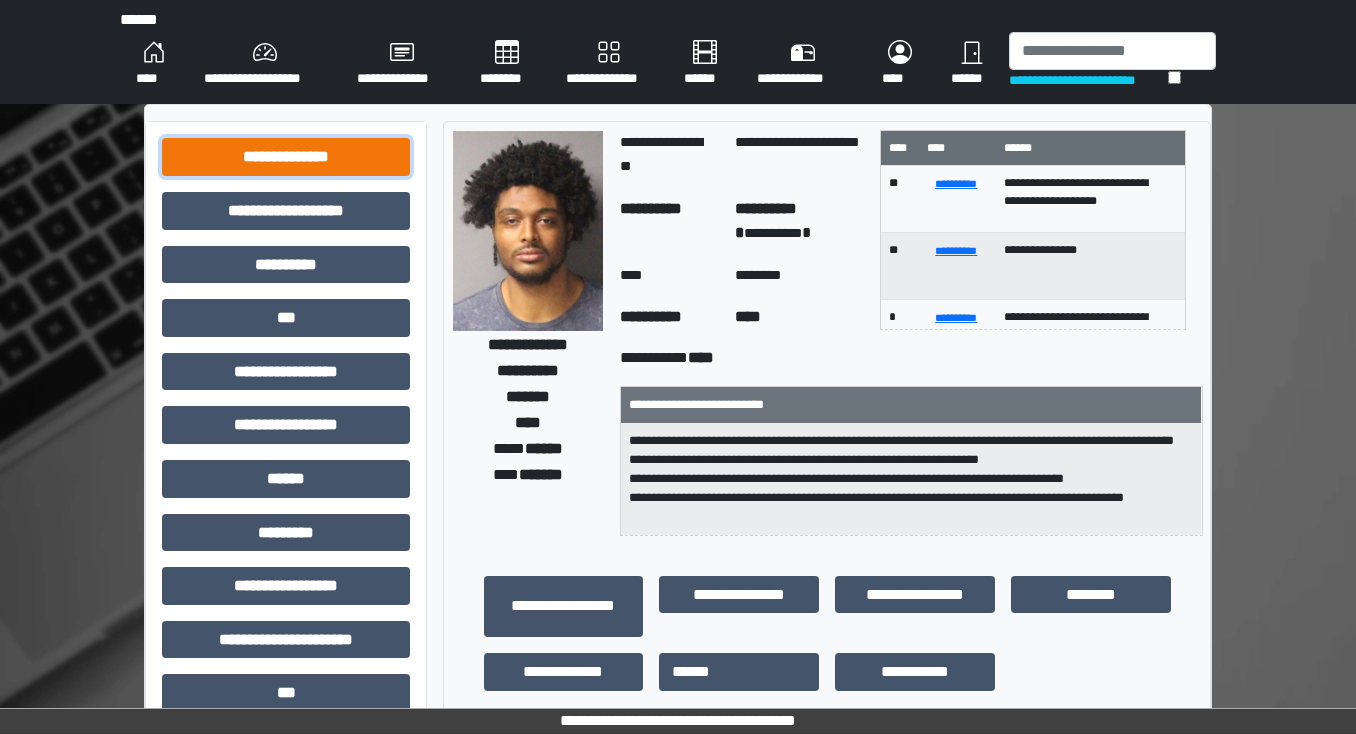 click on "**********" at bounding box center [286, 157] 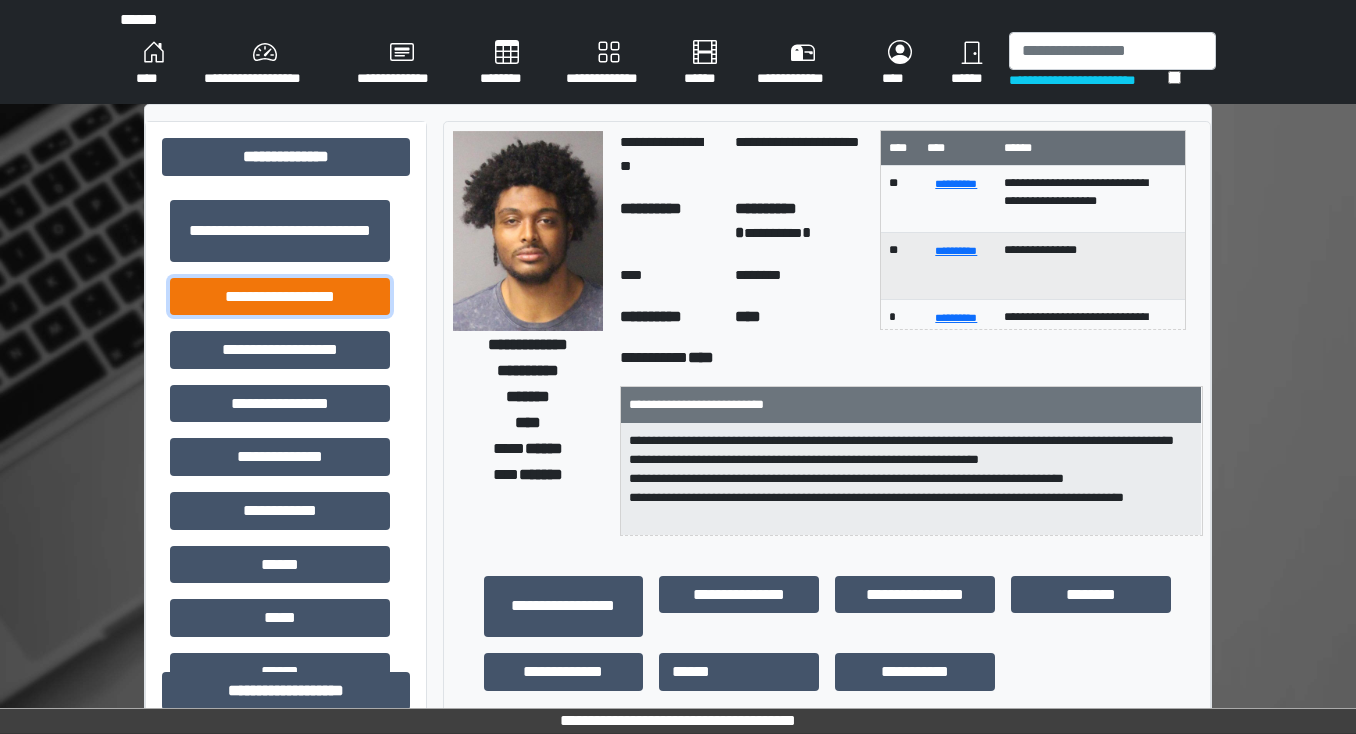click on "**********" at bounding box center [280, 297] 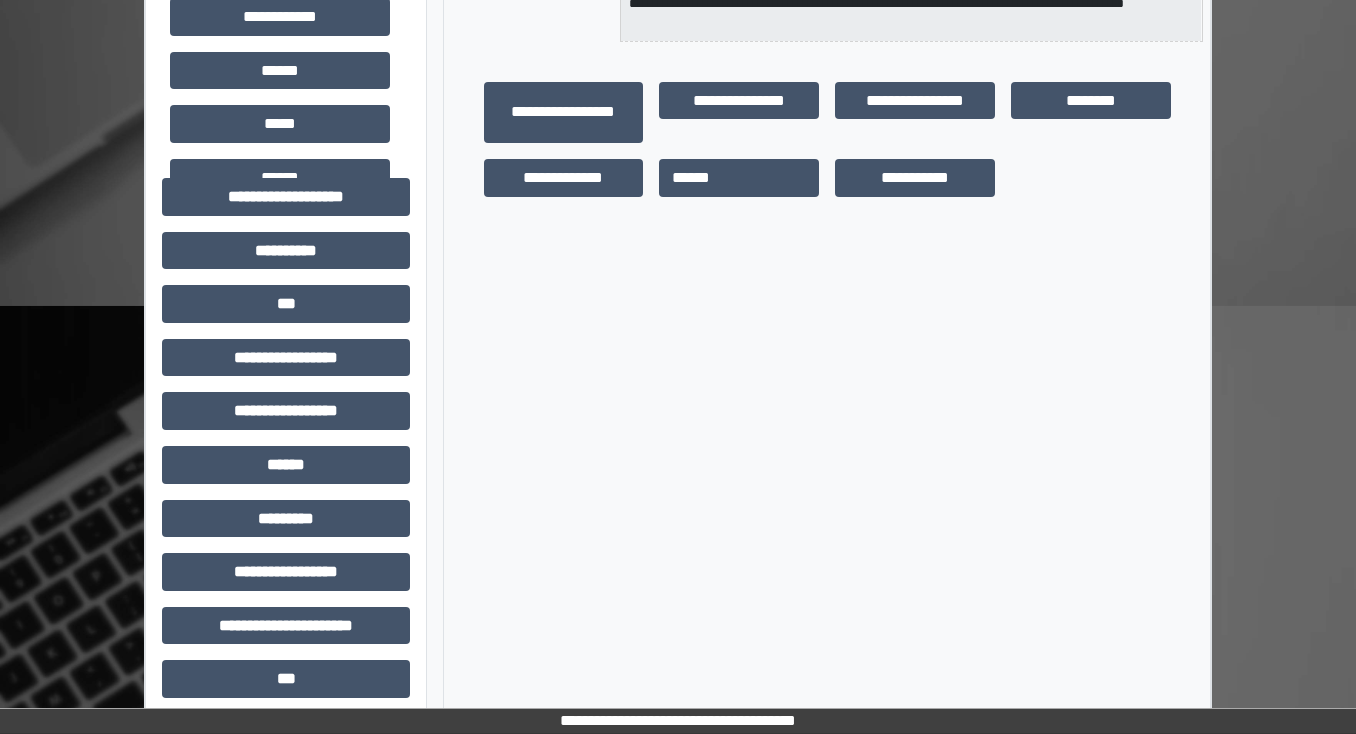 scroll, scrollTop: 560, scrollLeft: 0, axis: vertical 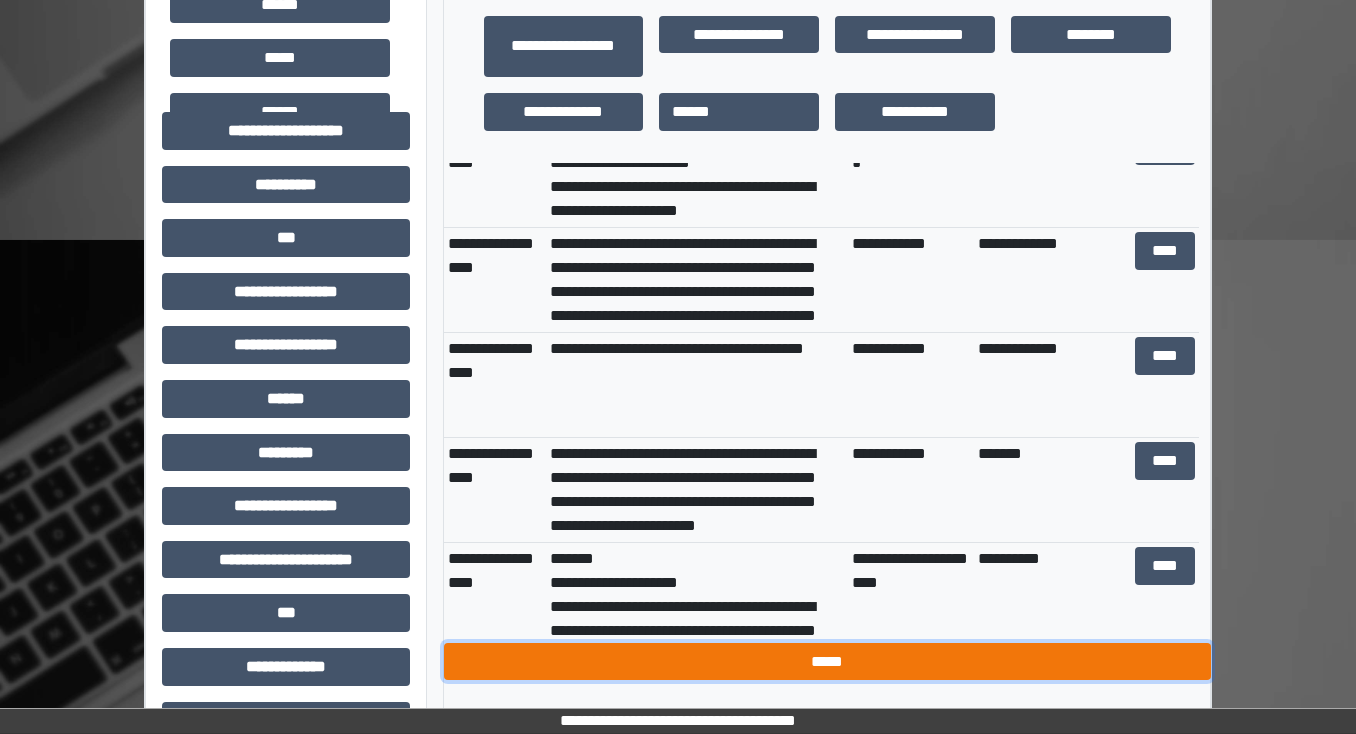 click on "*****" at bounding box center [827, 662] 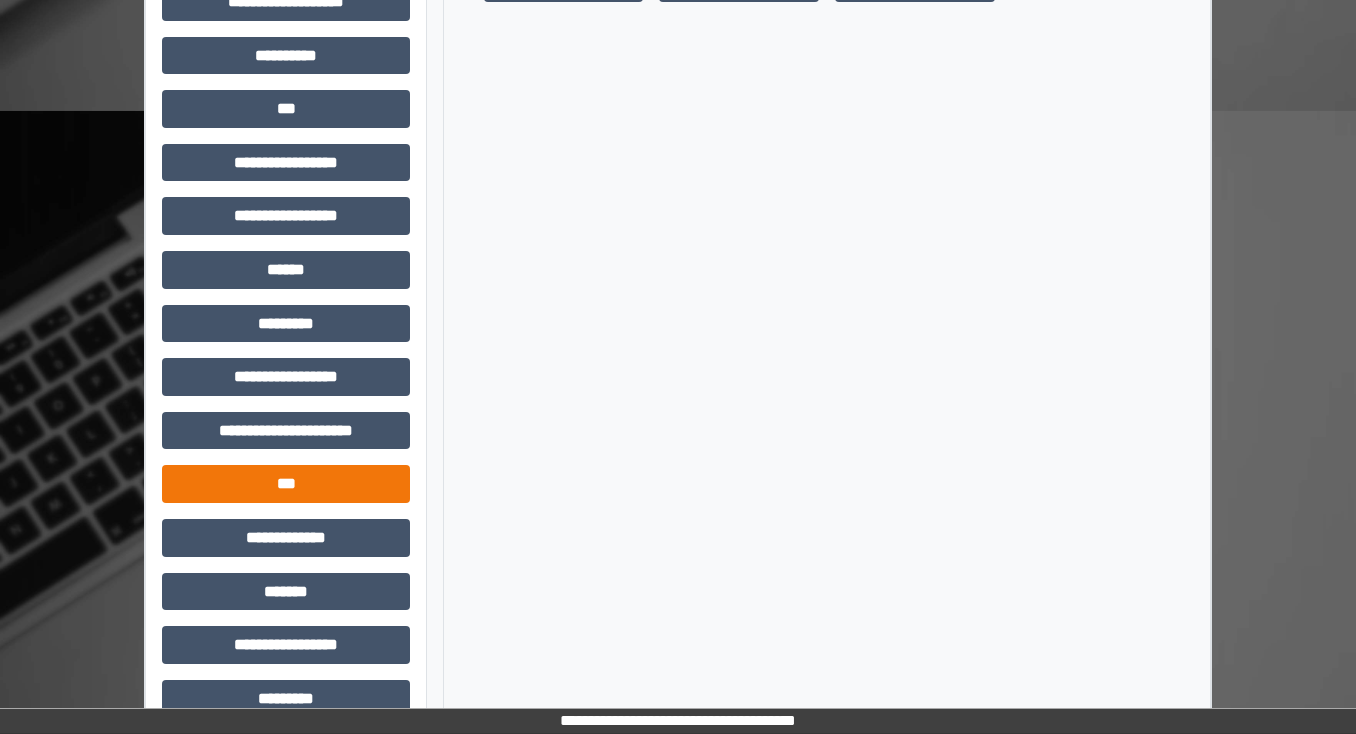 scroll, scrollTop: 936, scrollLeft: 0, axis: vertical 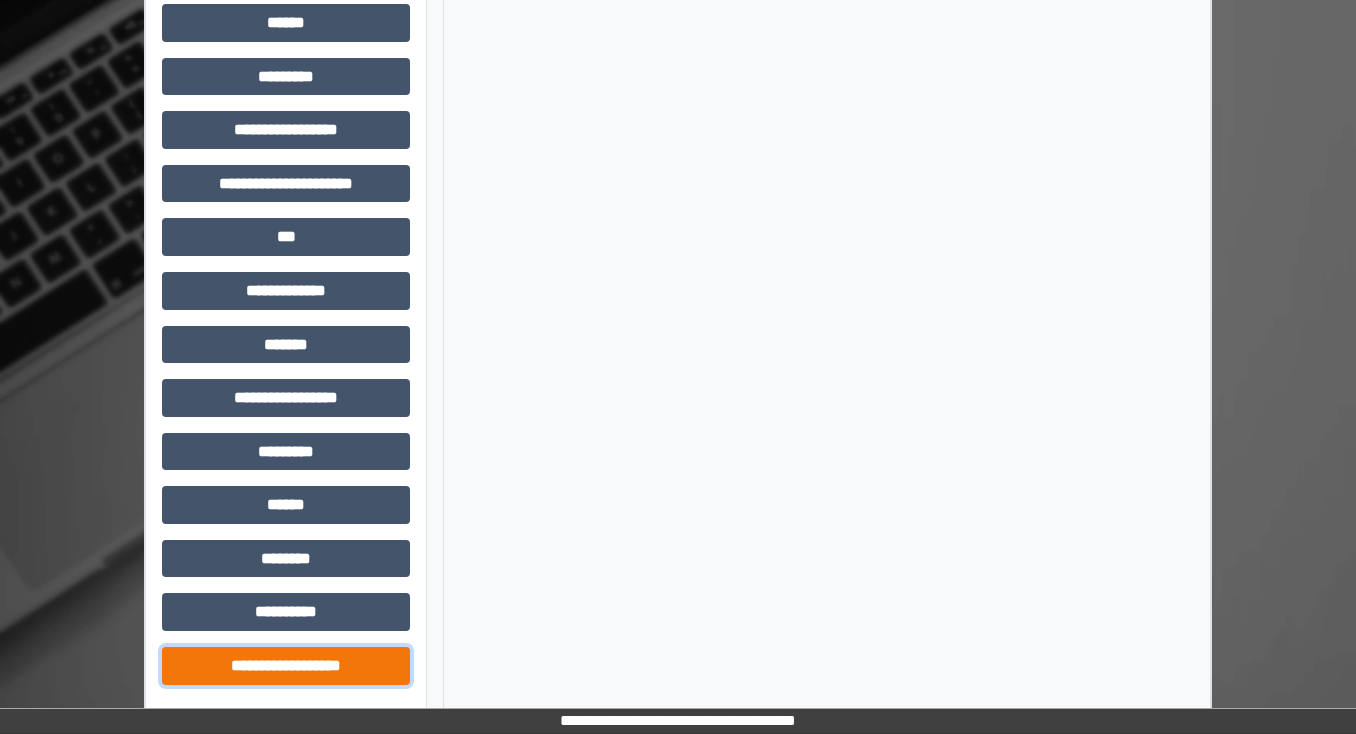 click on "**********" at bounding box center (286, 666) 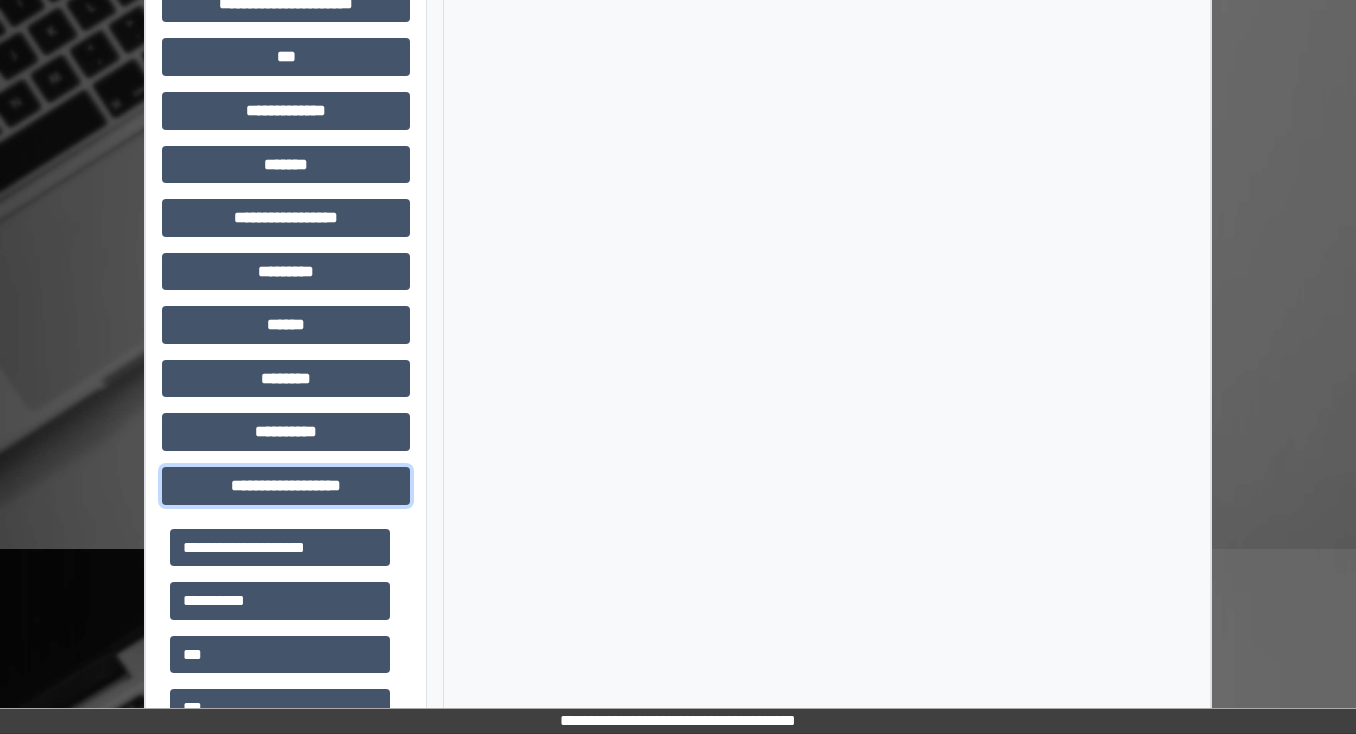 scroll, scrollTop: 1416, scrollLeft: 0, axis: vertical 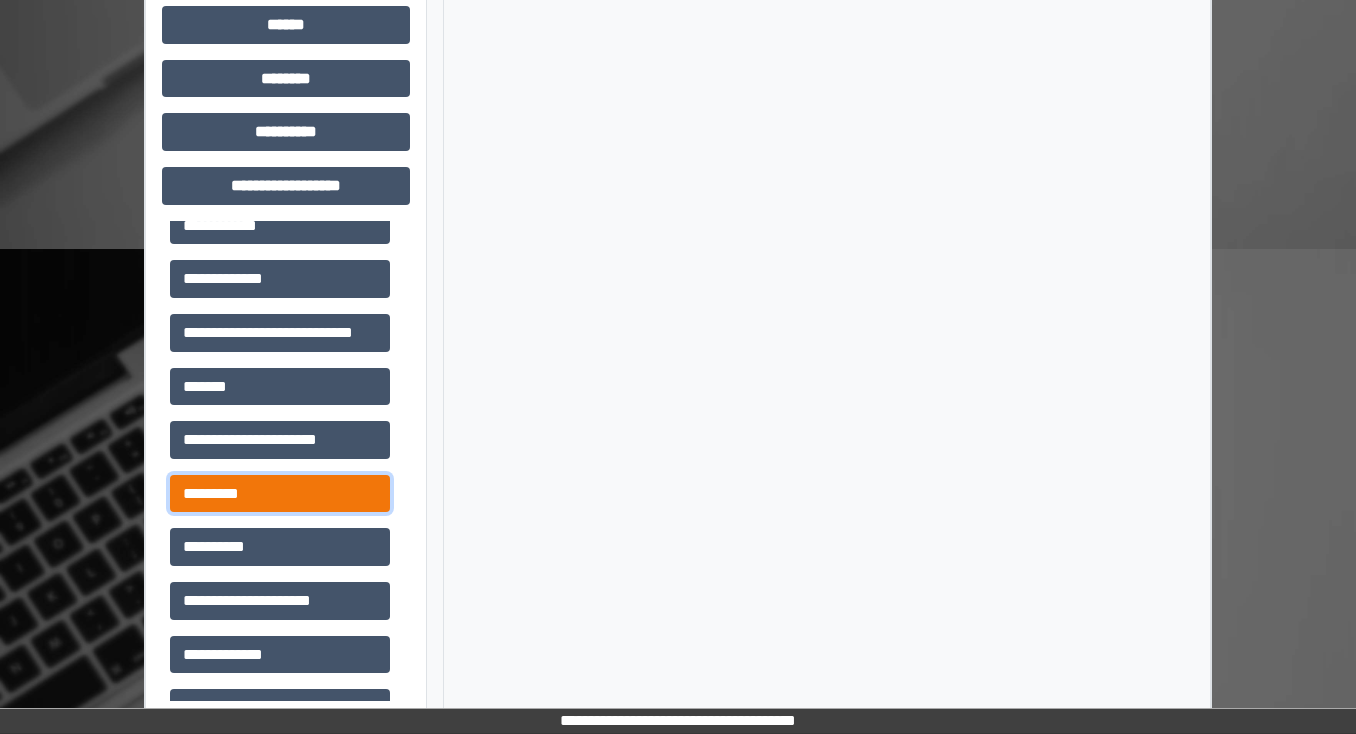 click on "*********" at bounding box center [280, 494] 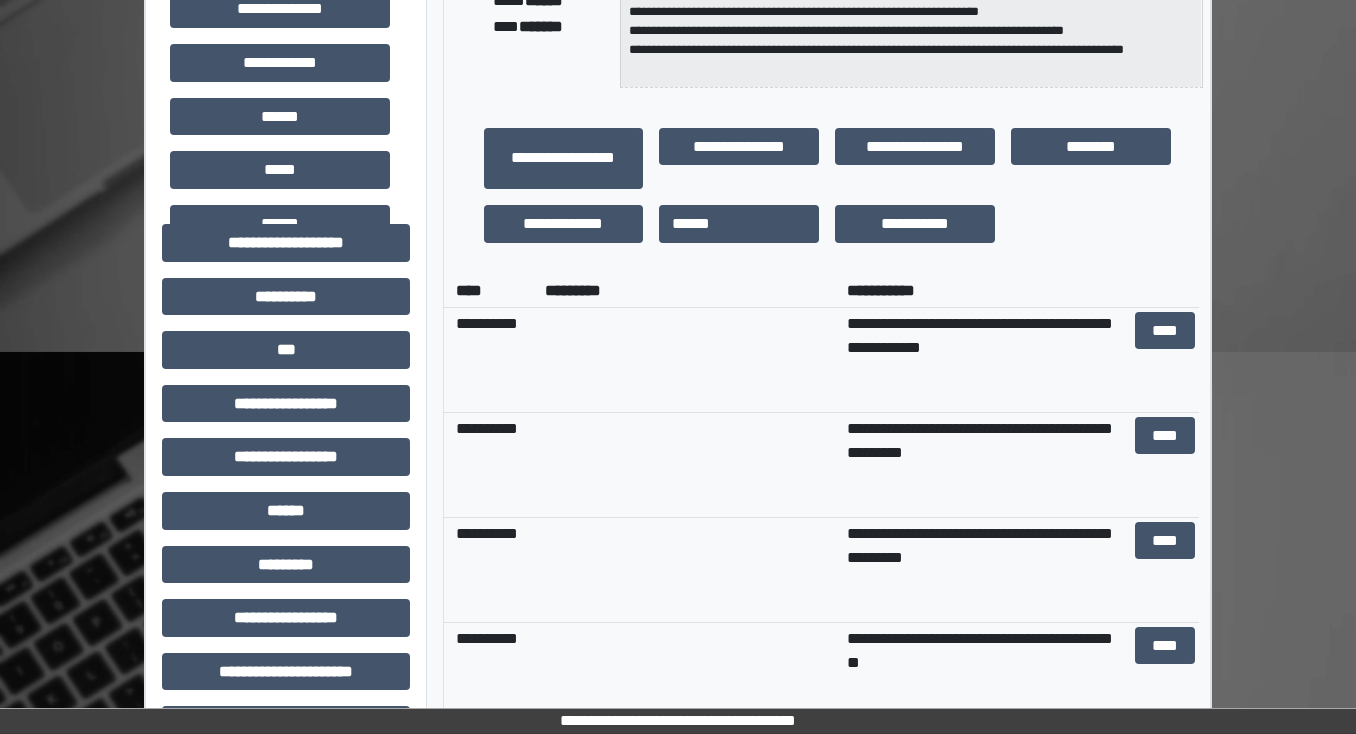 scroll, scrollTop: 616, scrollLeft: 0, axis: vertical 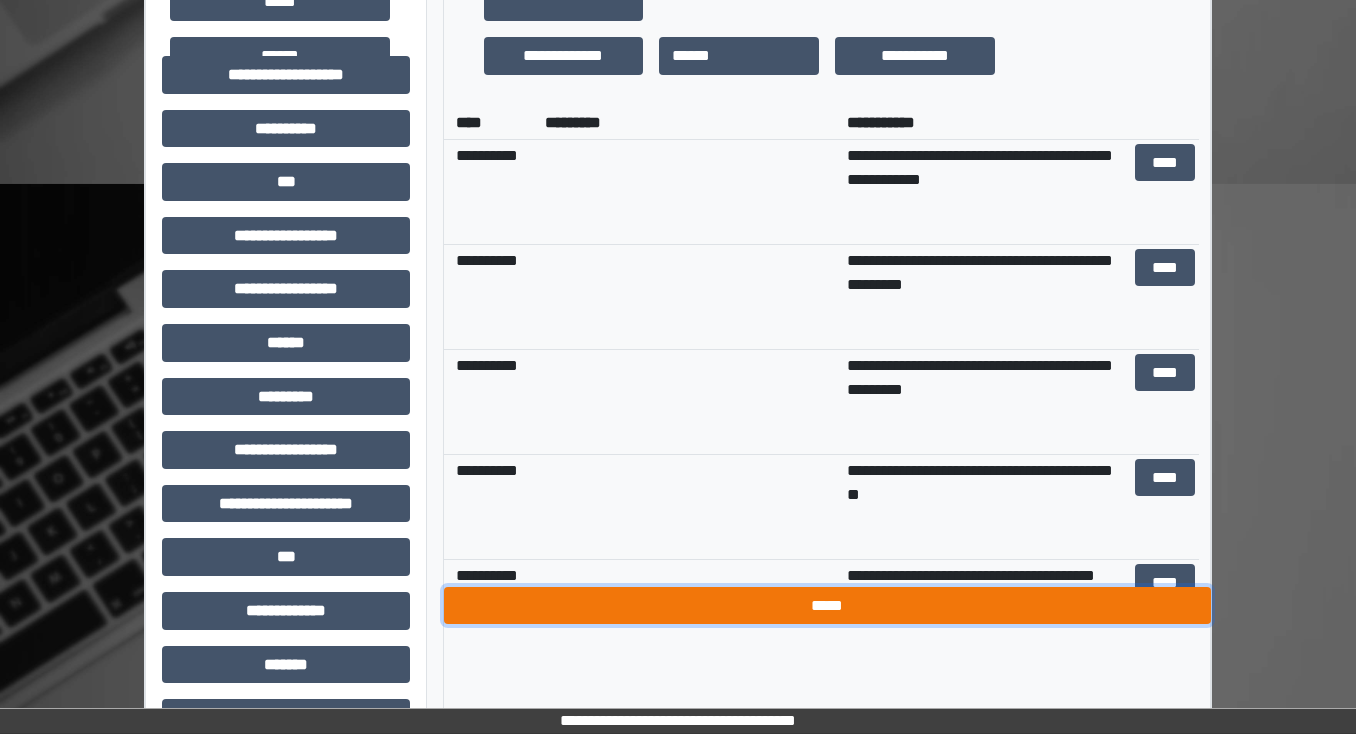 click on "*****" at bounding box center [827, 606] 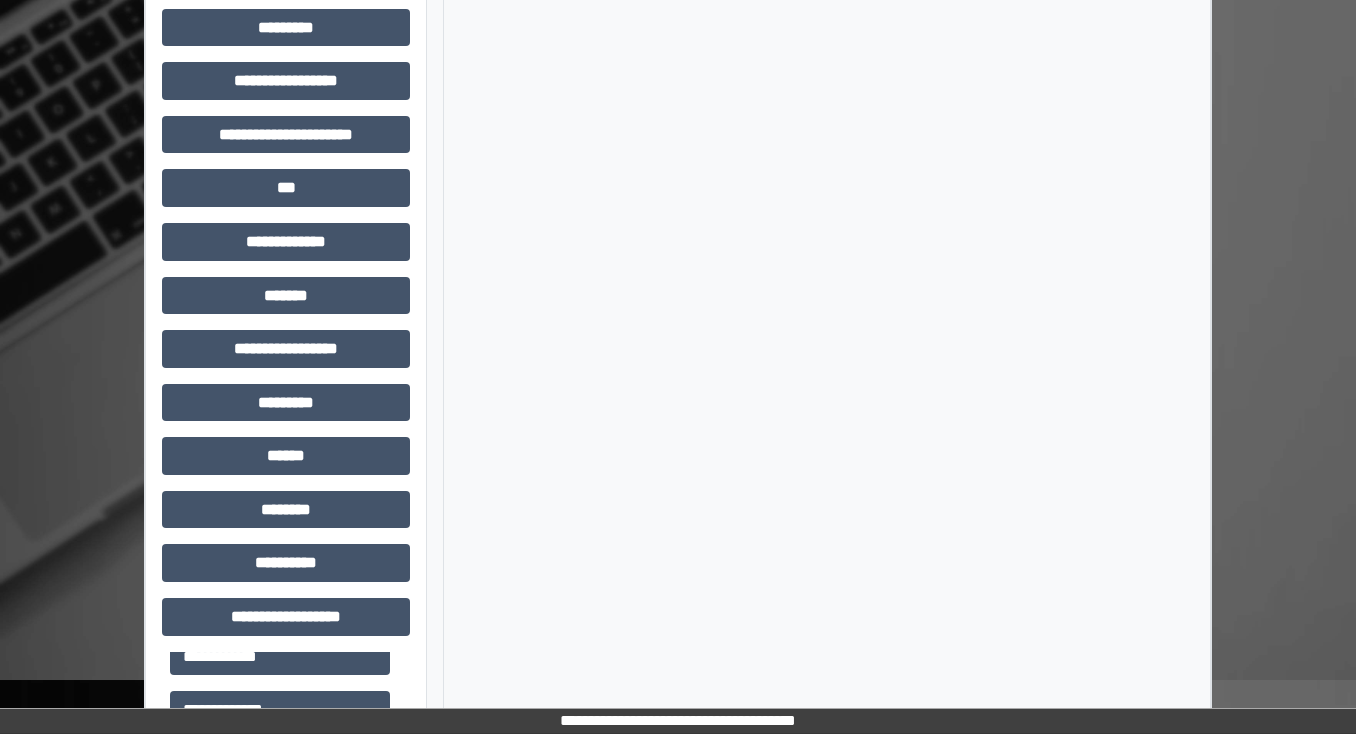 scroll, scrollTop: 1016, scrollLeft: 0, axis: vertical 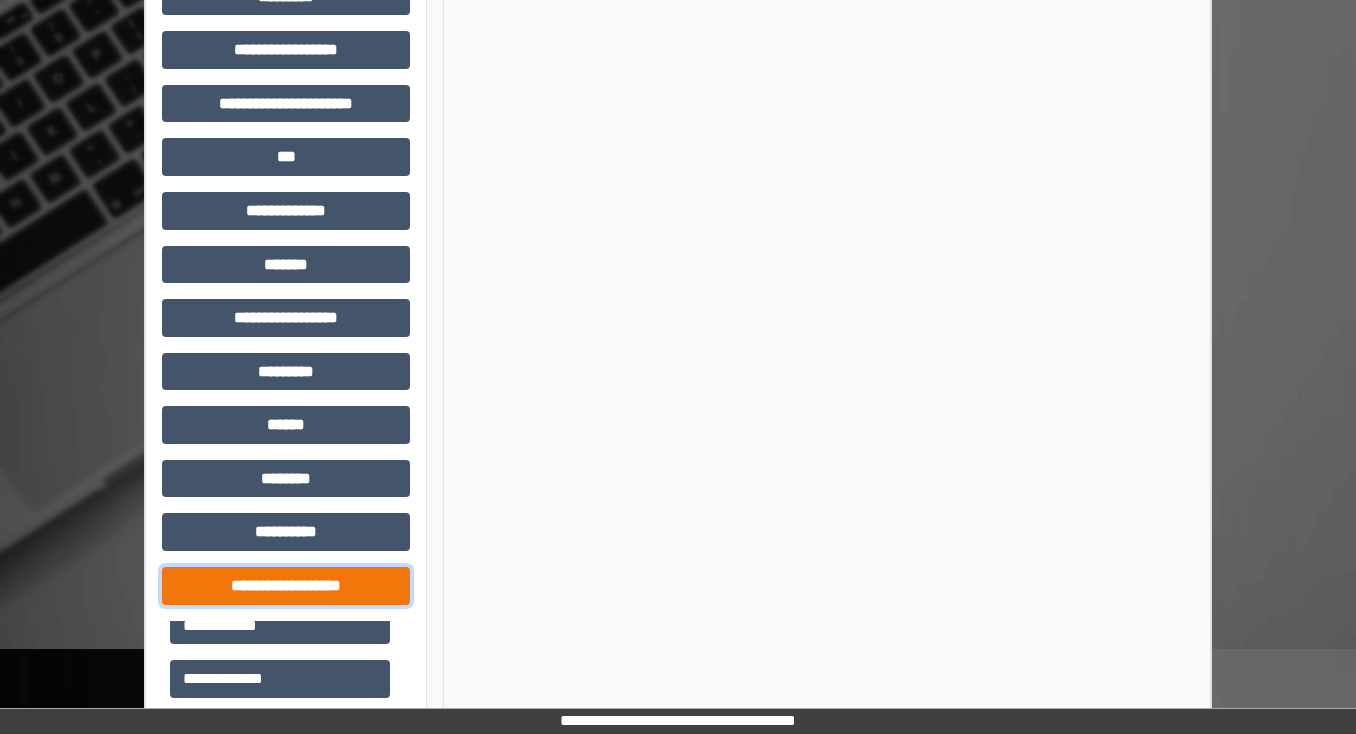 click on "**********" at bounding box center (286, 586) 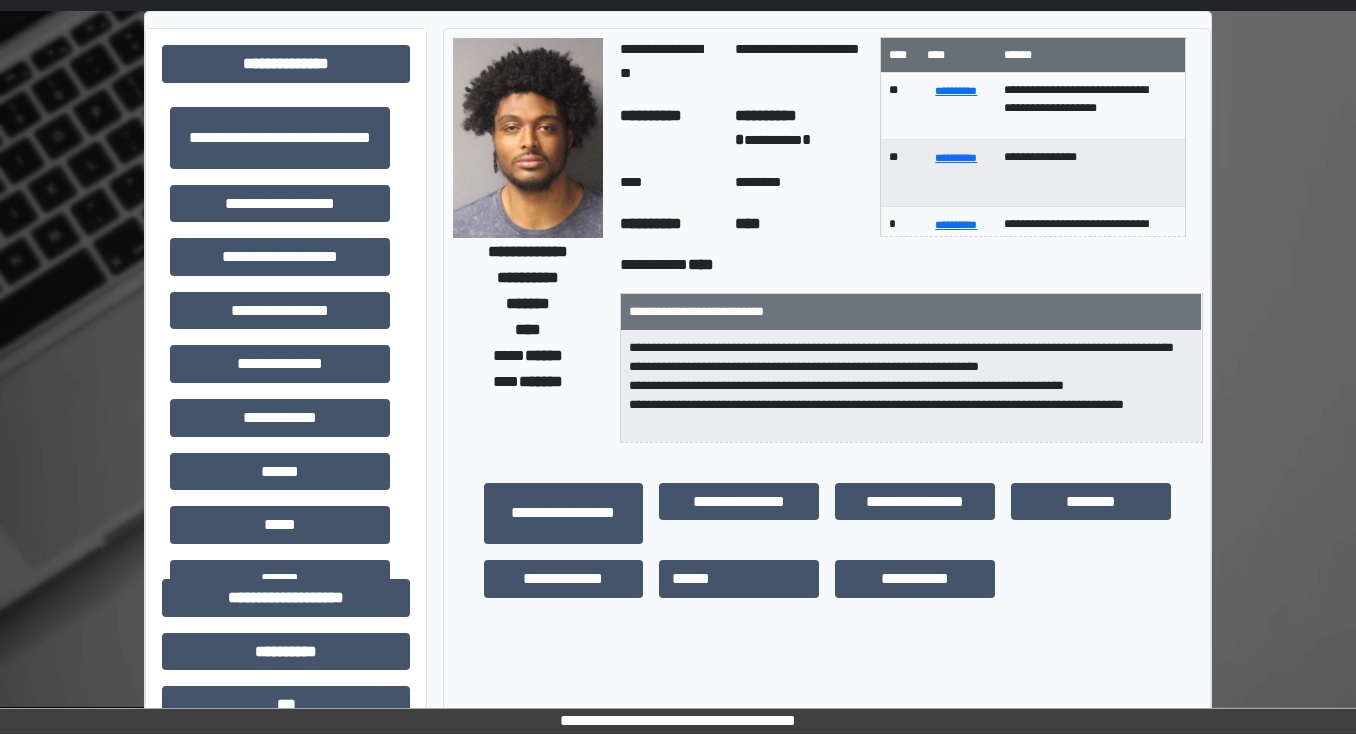 scroll, scrollTop: 56, scrollLeft: 0, axis: vertical 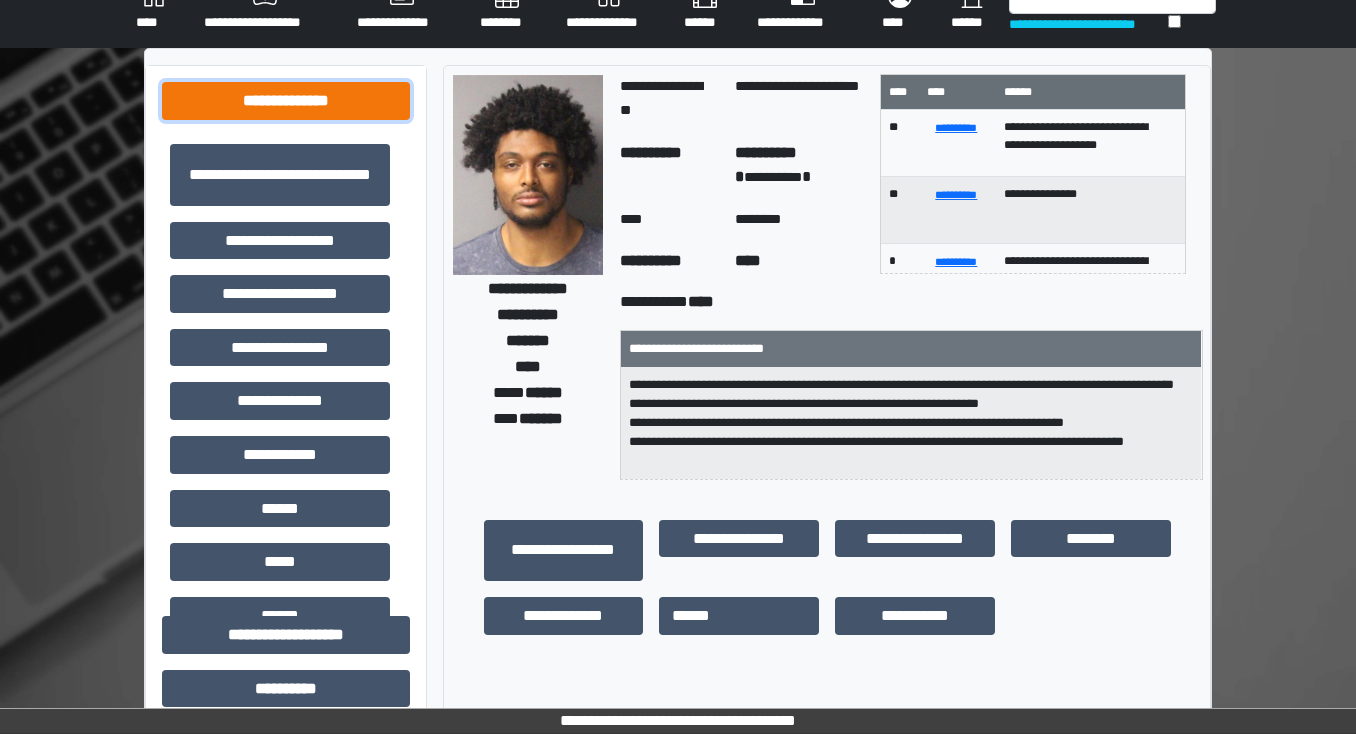 click on "**********" at bounding box center (286, 101) 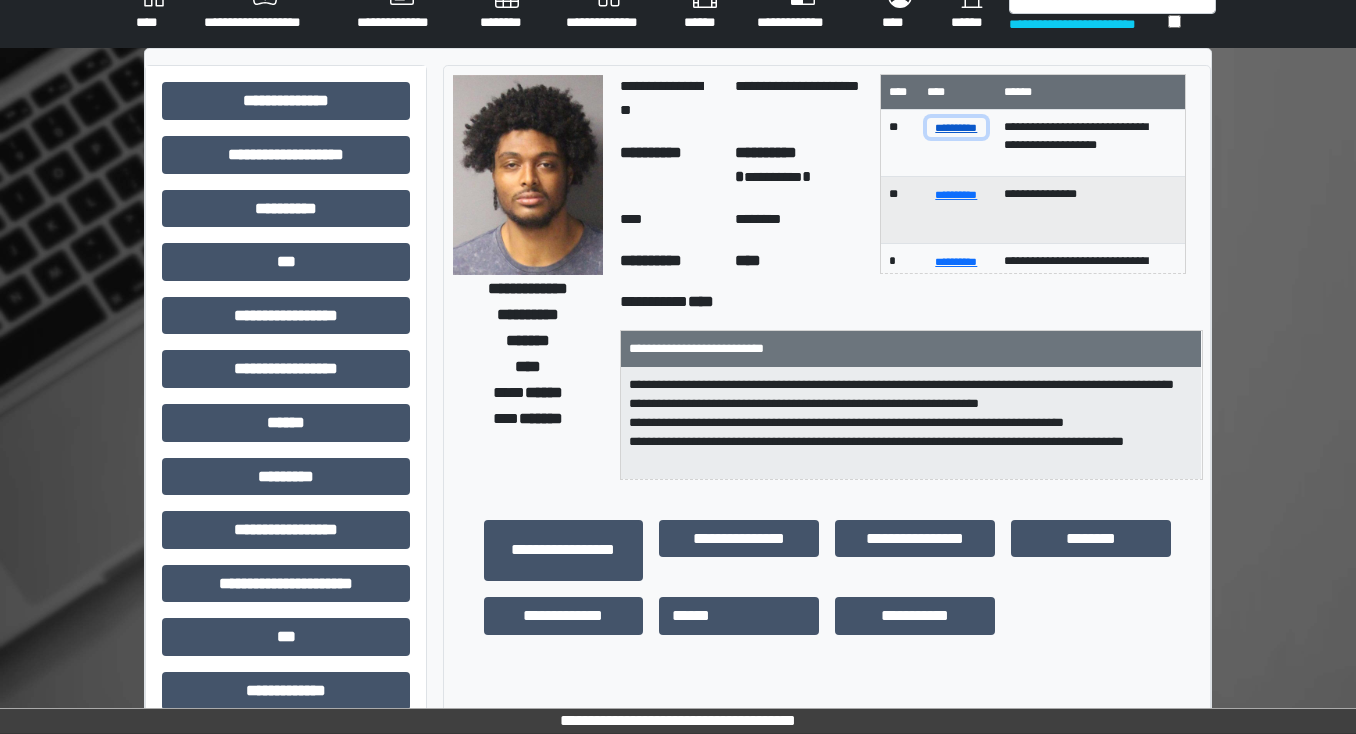click on "**********" at bounding box center (957, 127) 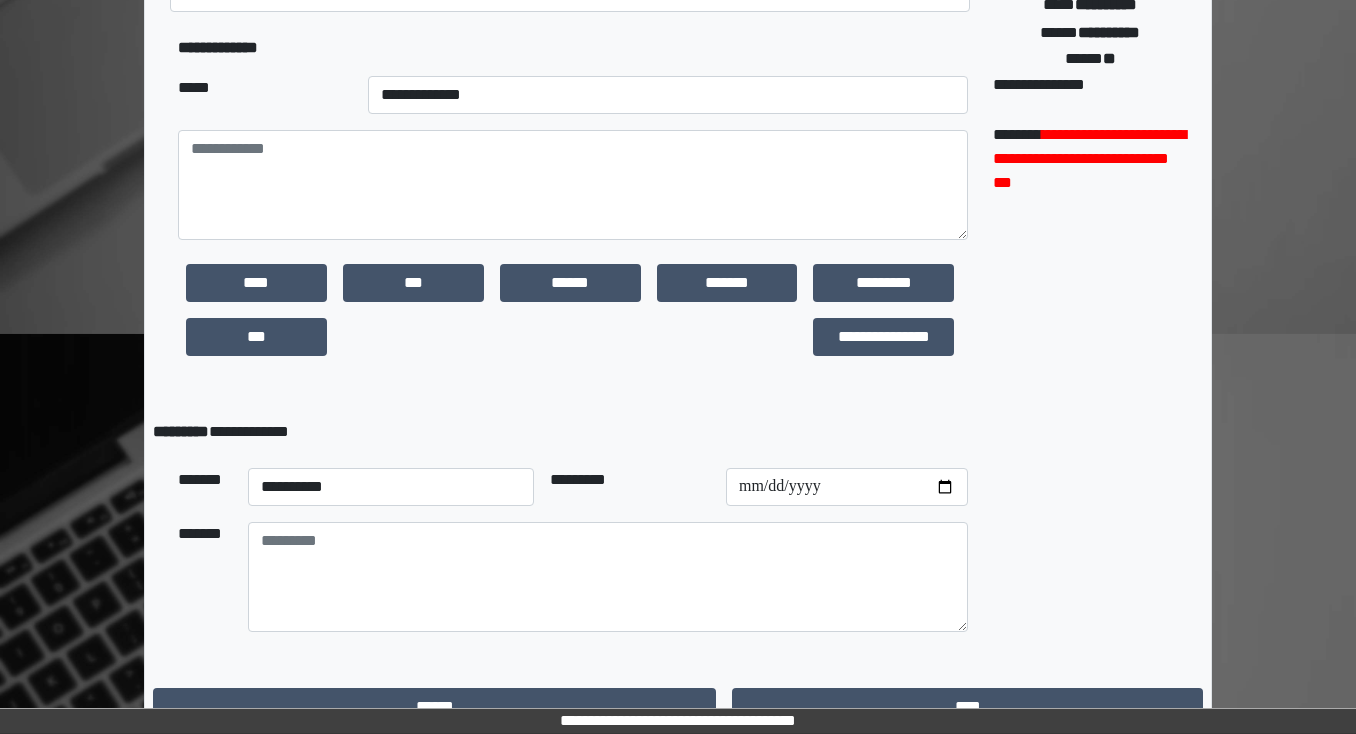 scroll, scrollTop: 494, scrollLeft: 0, axis: vertical 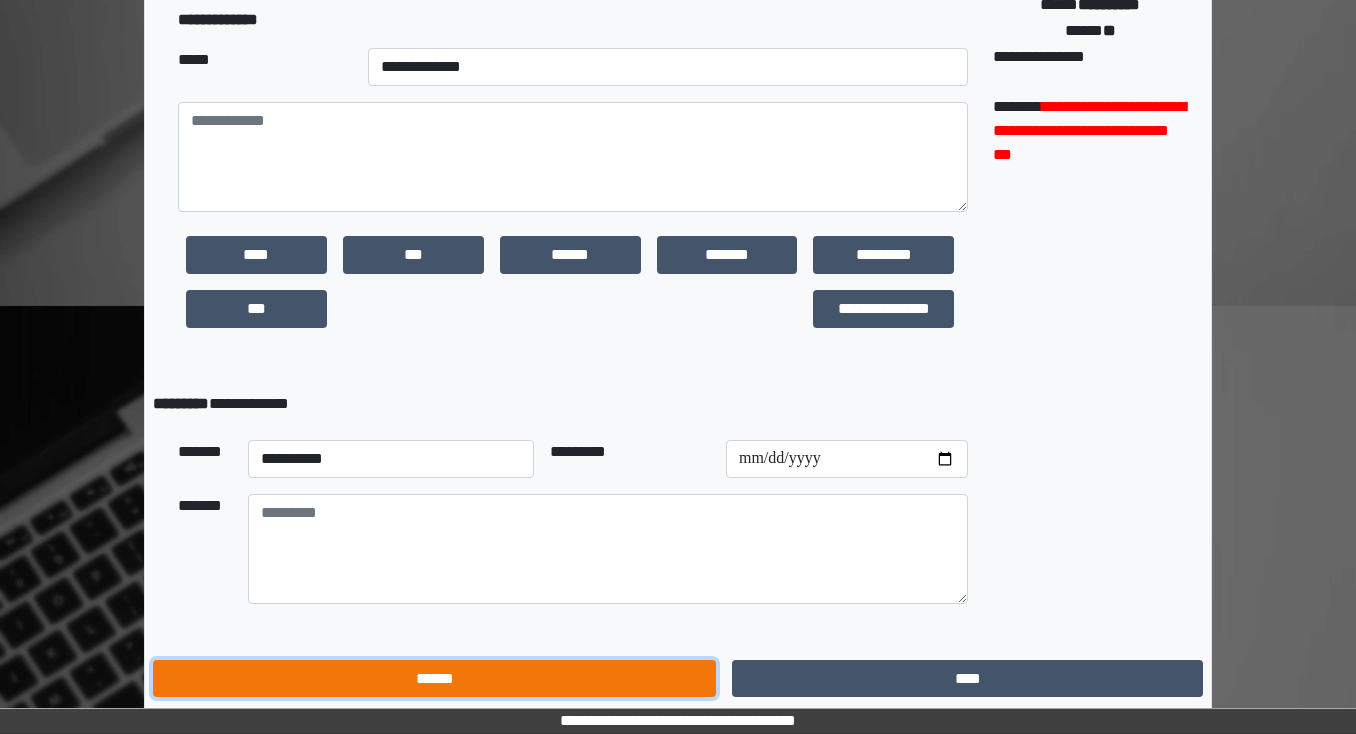 click on "******" at bounding box center (434, 679) 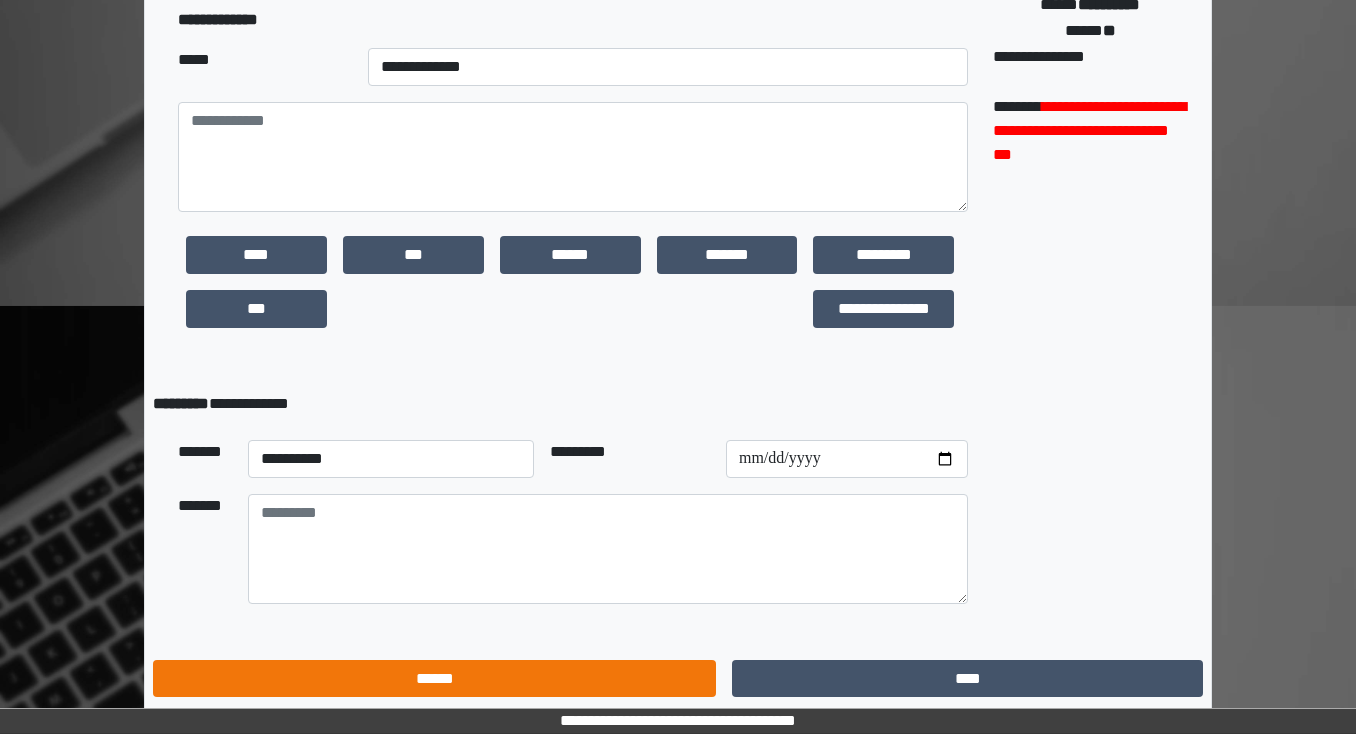 scroll, scrollTop: 201, scrollLeft: 0, axis: vertical 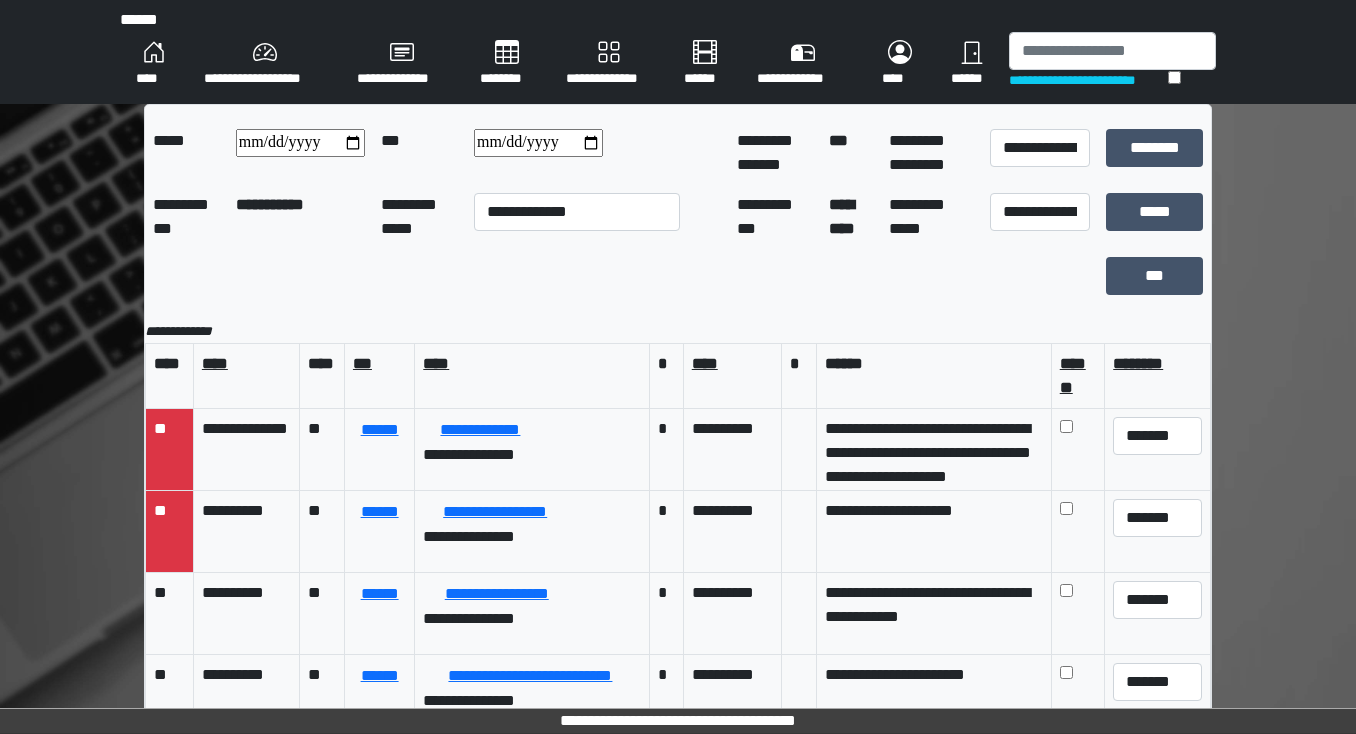 click on "****" at bounding box center [154, 64] 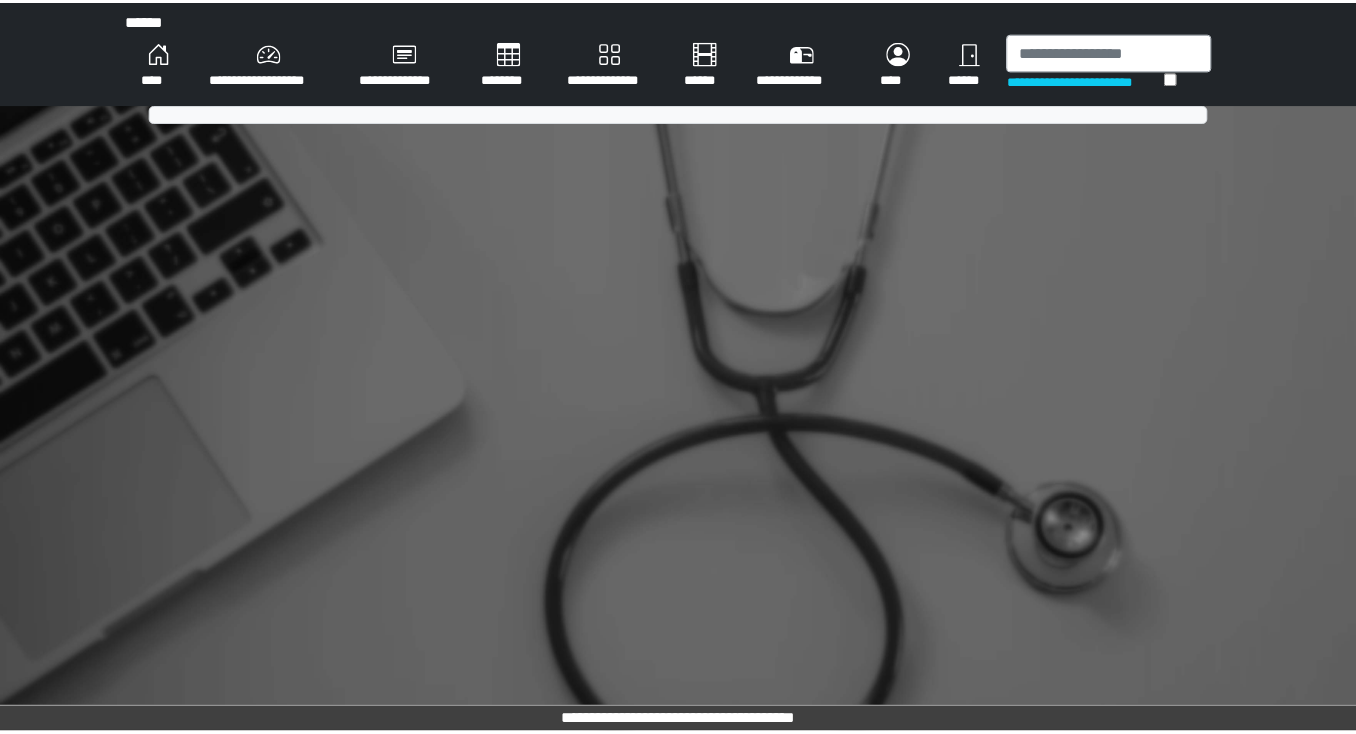 scroll, scrollTop: 0, scrollLeft: 0, axis: both 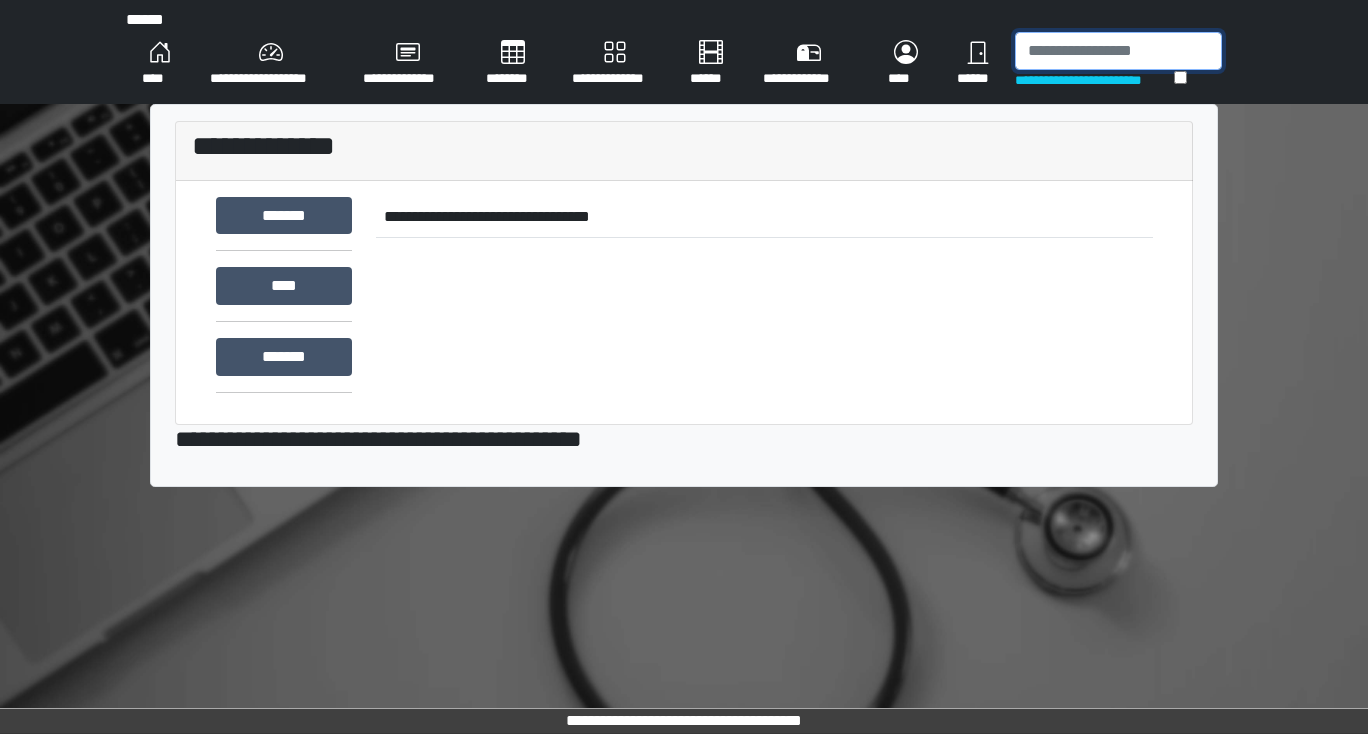 click at bounding box center (1118, 51) 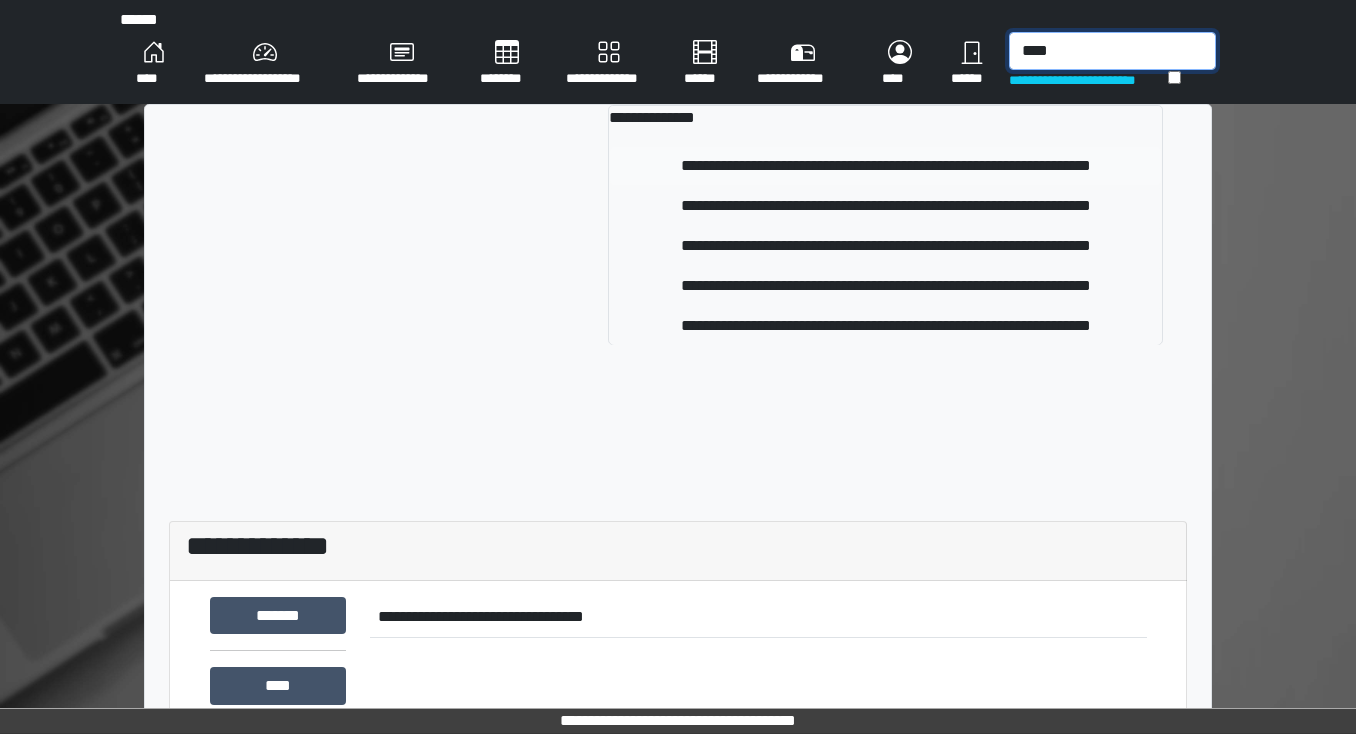 type on "****" 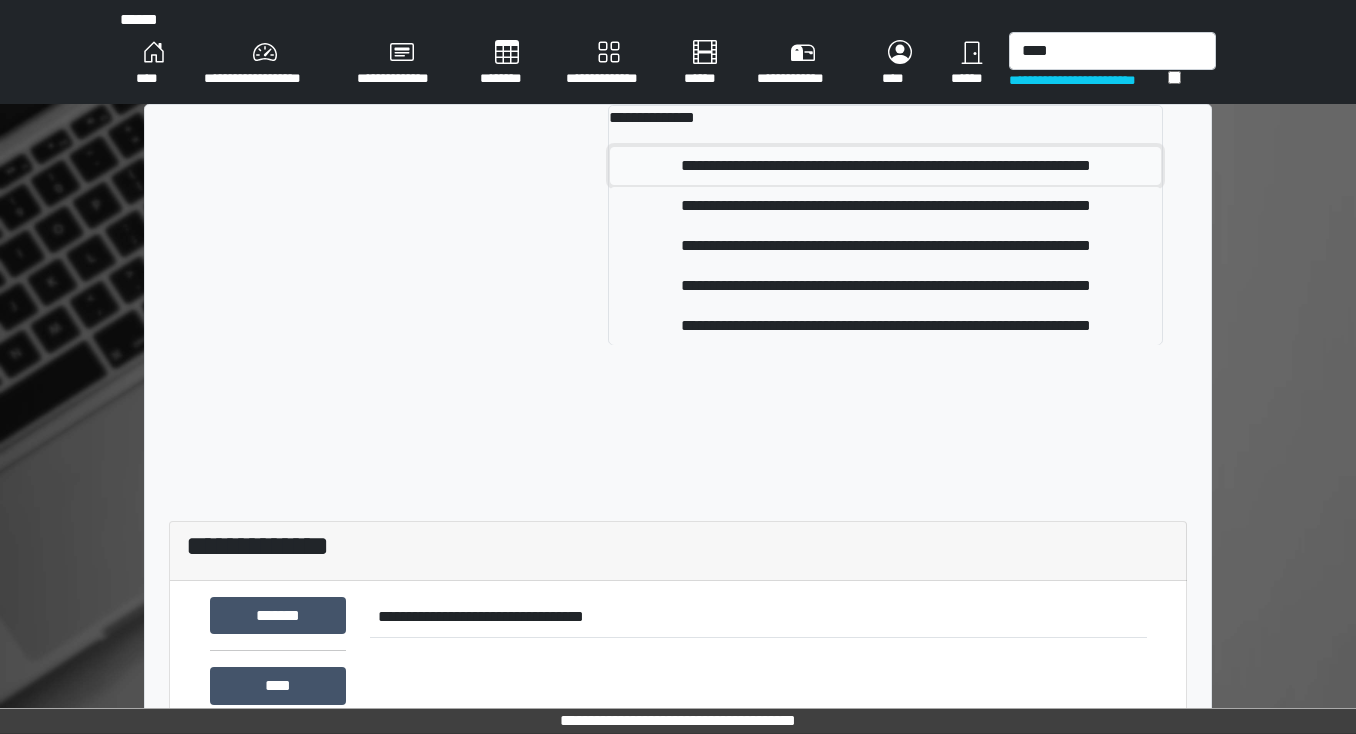 click on "**********" at bounding box center [886, 166] 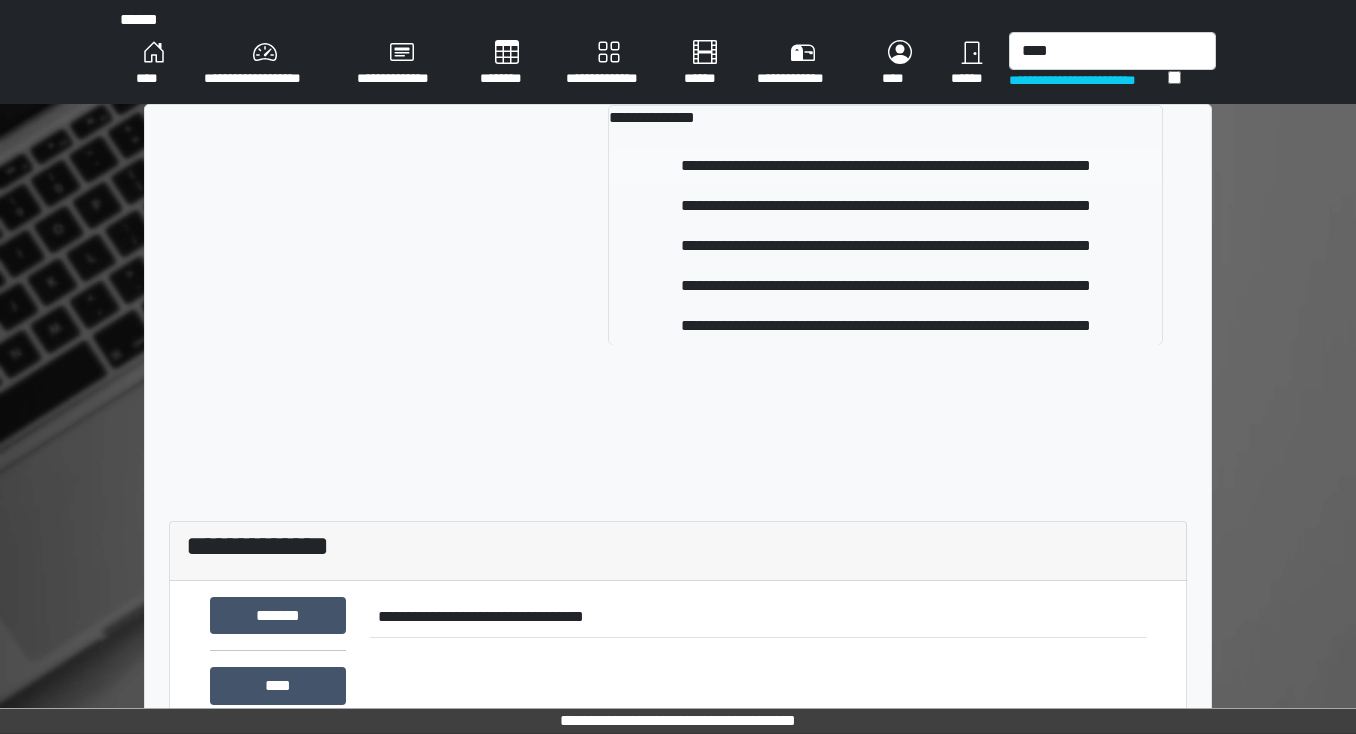 type 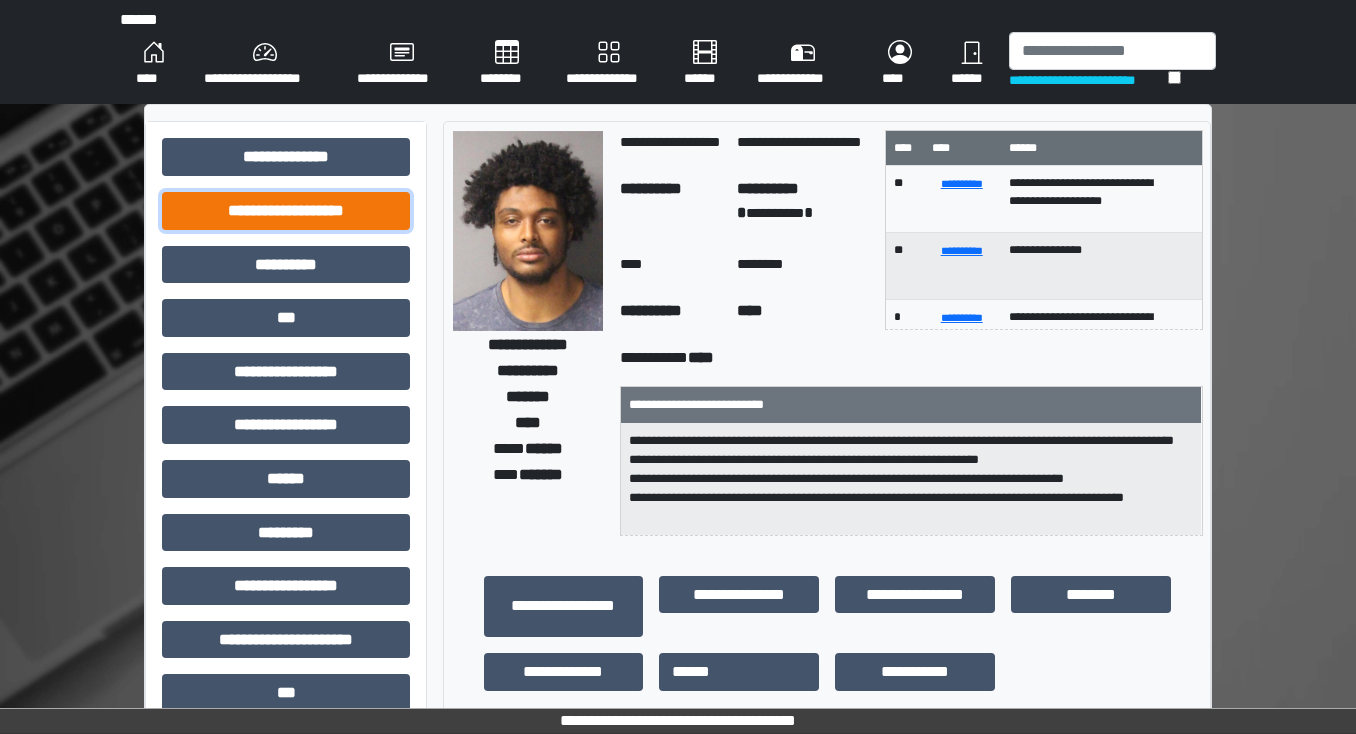 click on "**********" at bounding box center (286, 211) 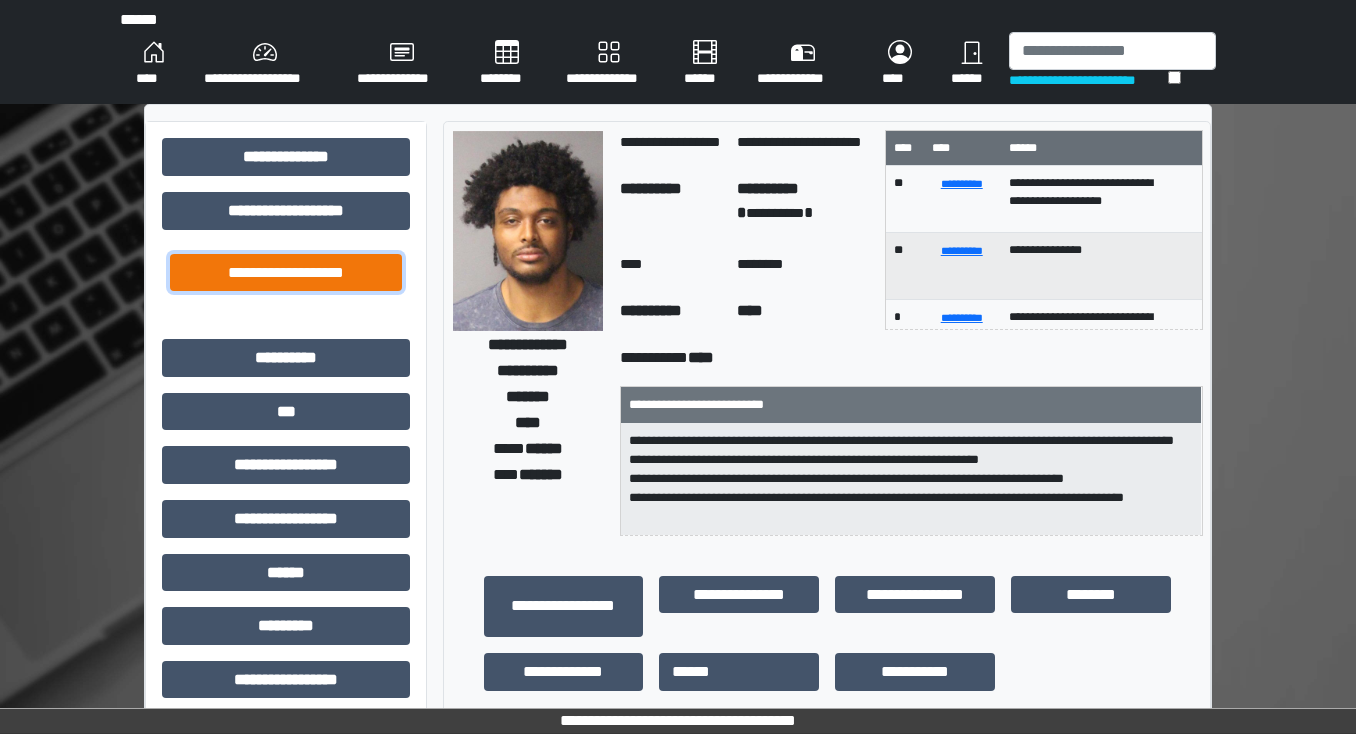 click on "**********" at bounding box center (286, 273) 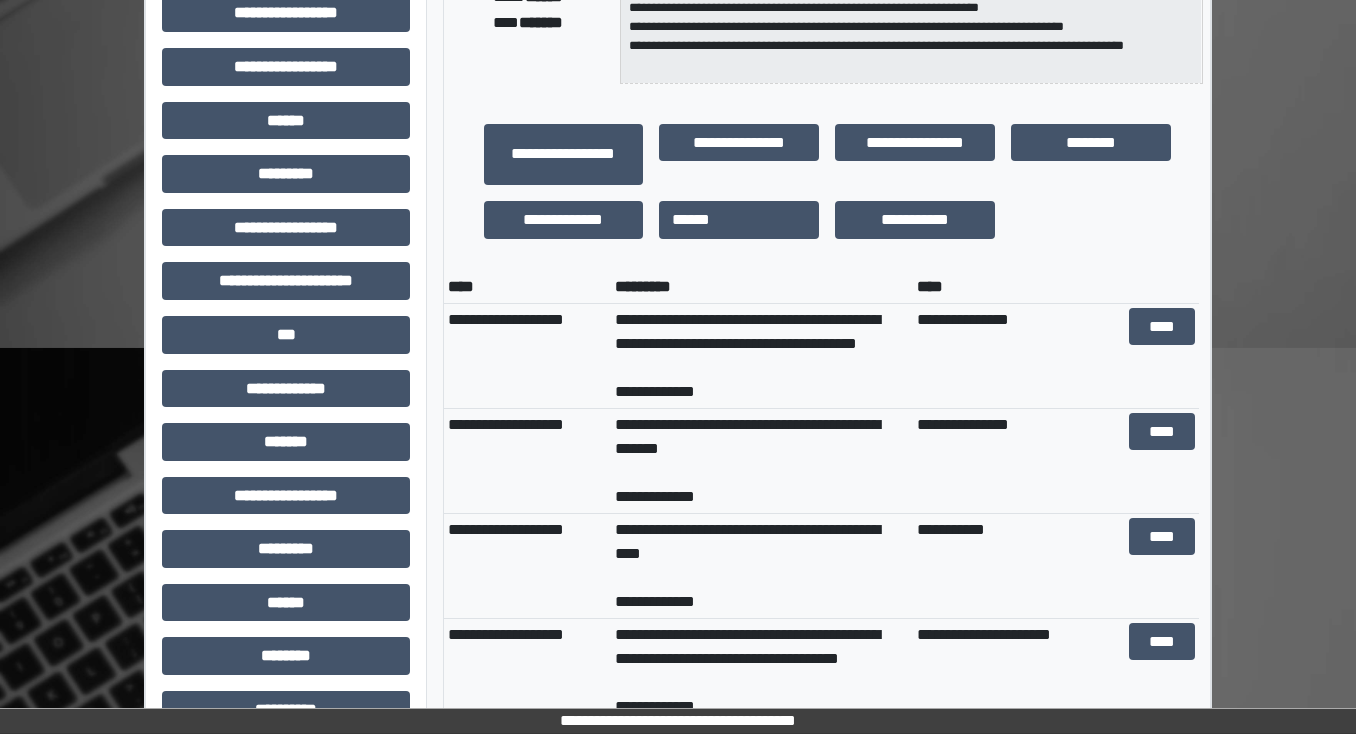 scroll, scrollTop: 480, scrollLeft: 0, axis: vertical 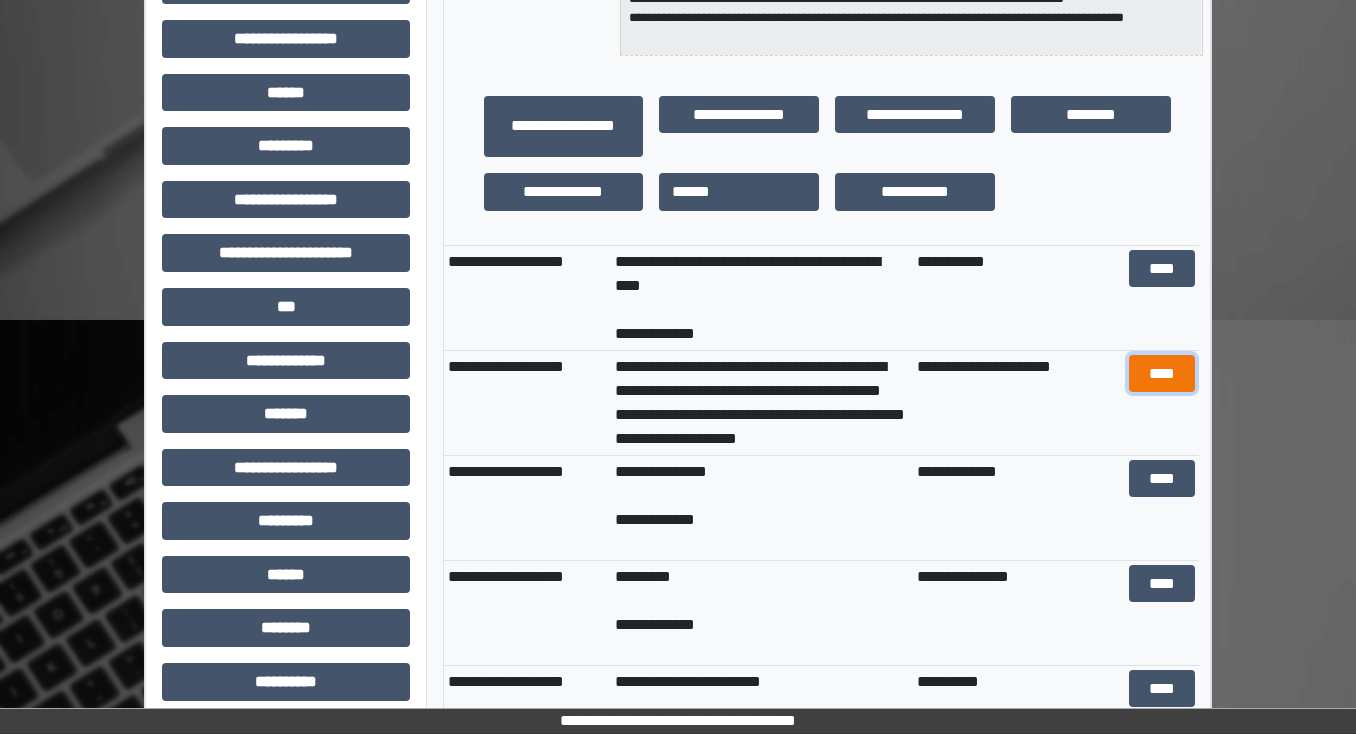 click on "****" at bounding box center [1162, 374] 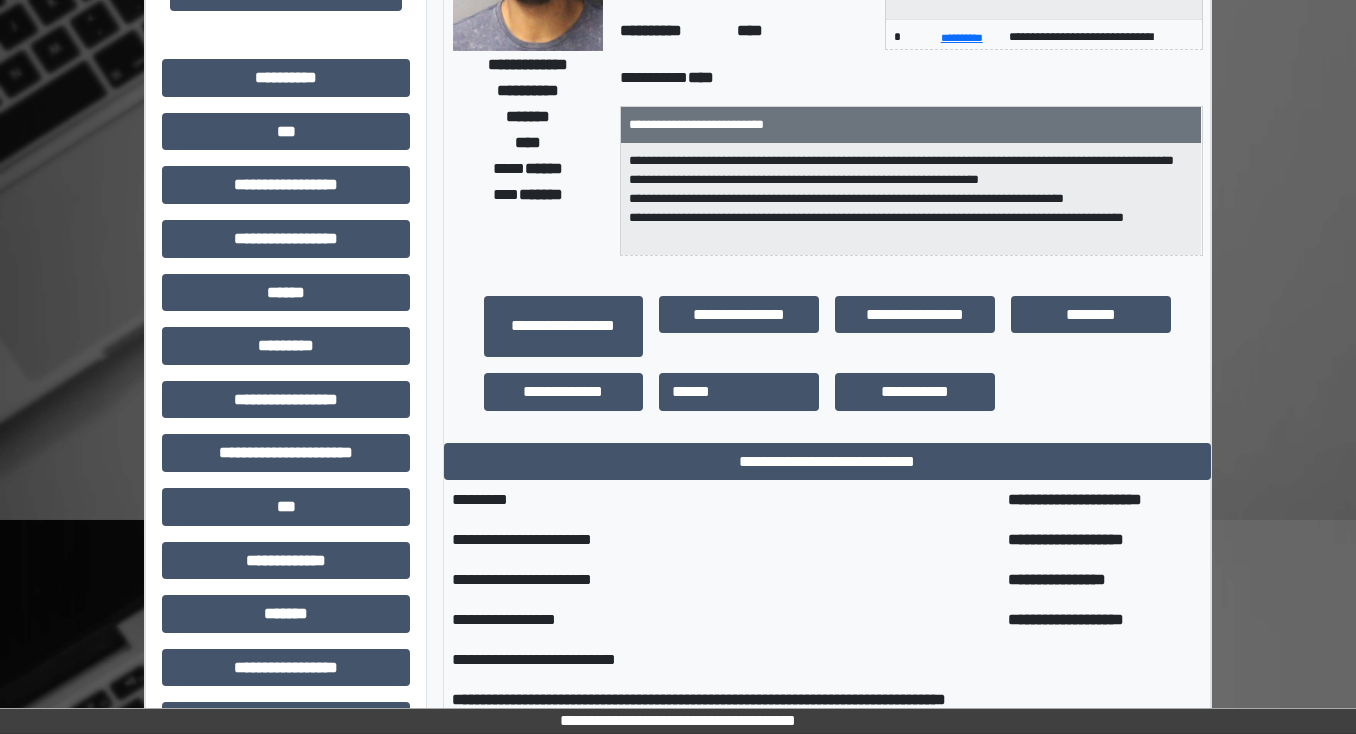 scroll, scrollTop: 549, scrollLeft: 0, axis: vertical 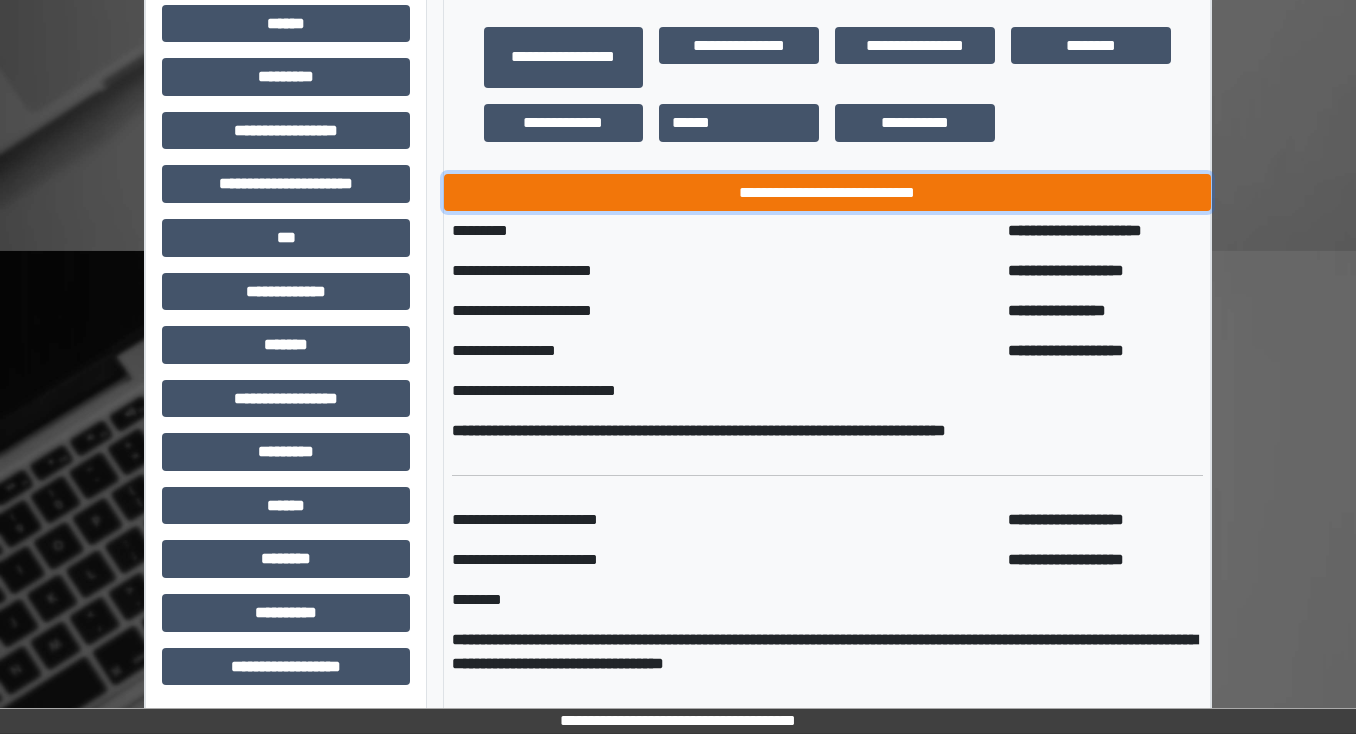 click on "**********" at bounding box center [827, 193] 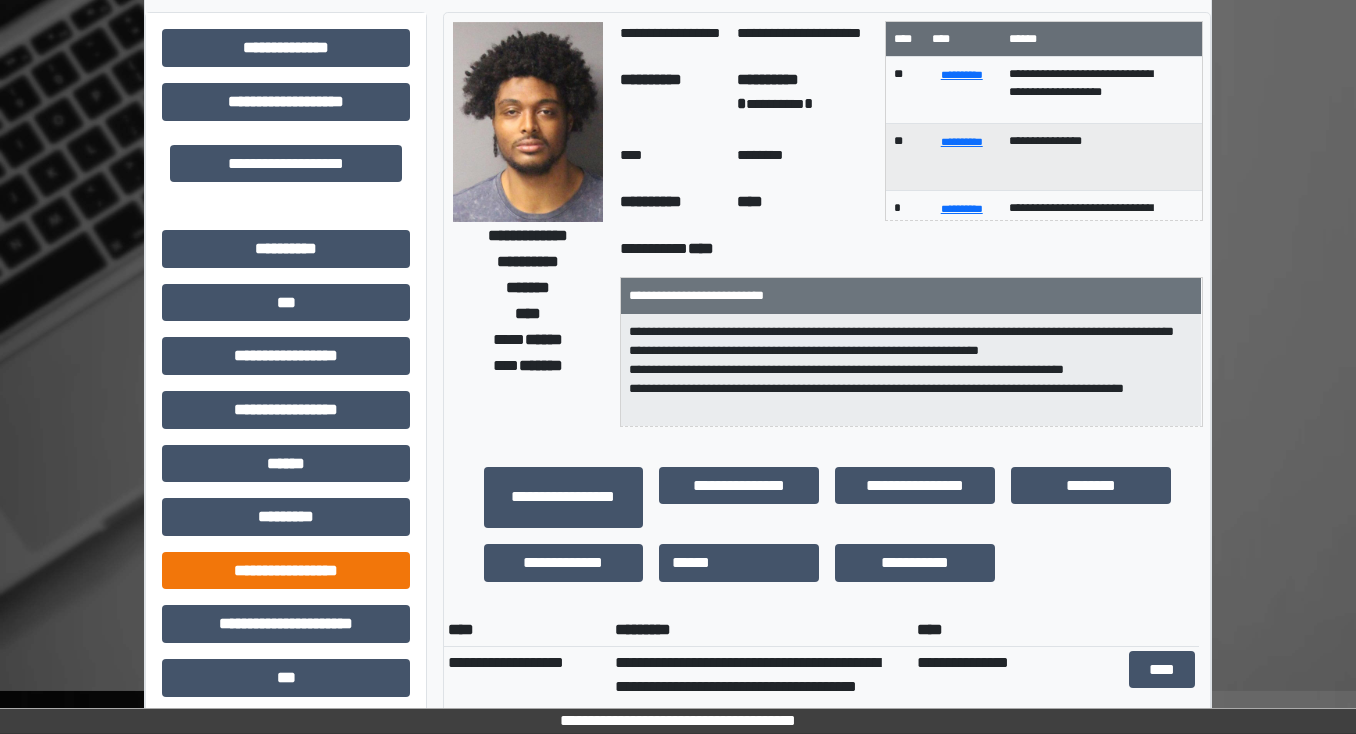 scroll, scrollTop: 69, scrollLeft: 0, axis: vertical 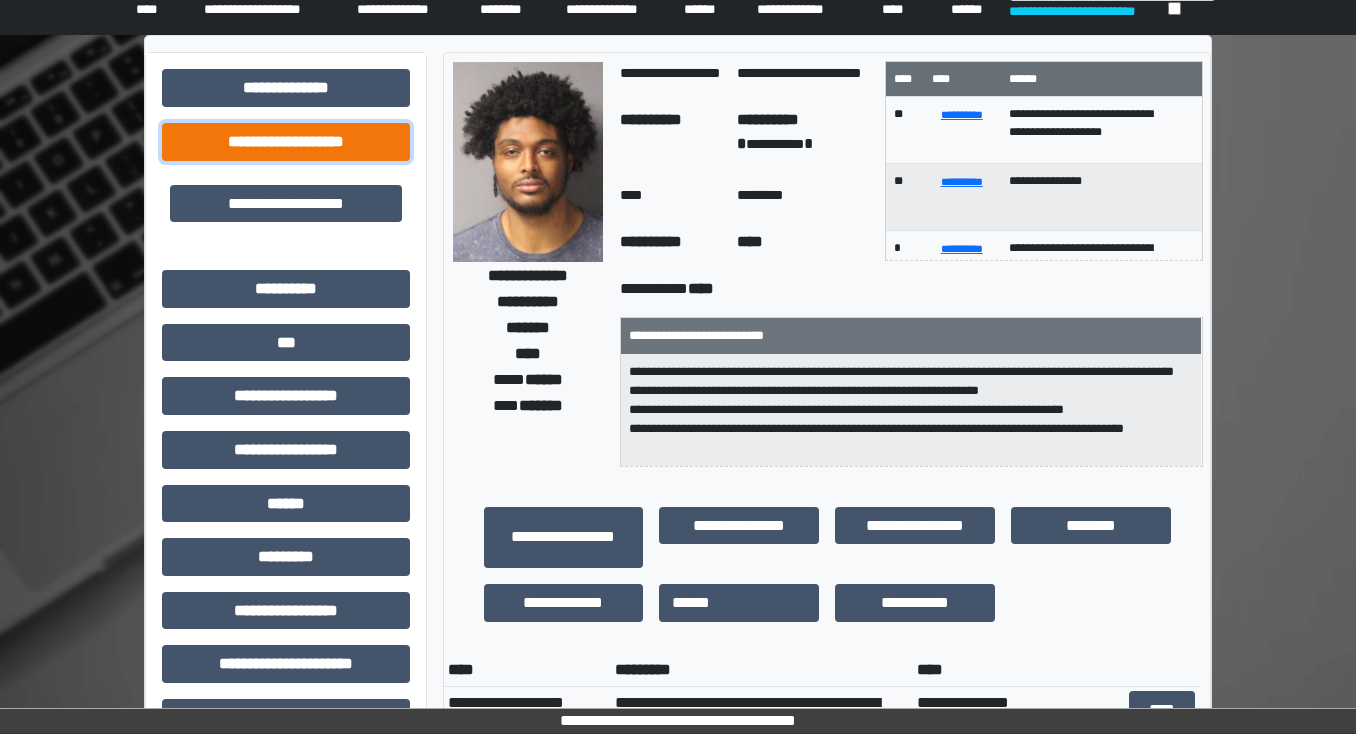 click on "**********" at bounding box center [286, 142] 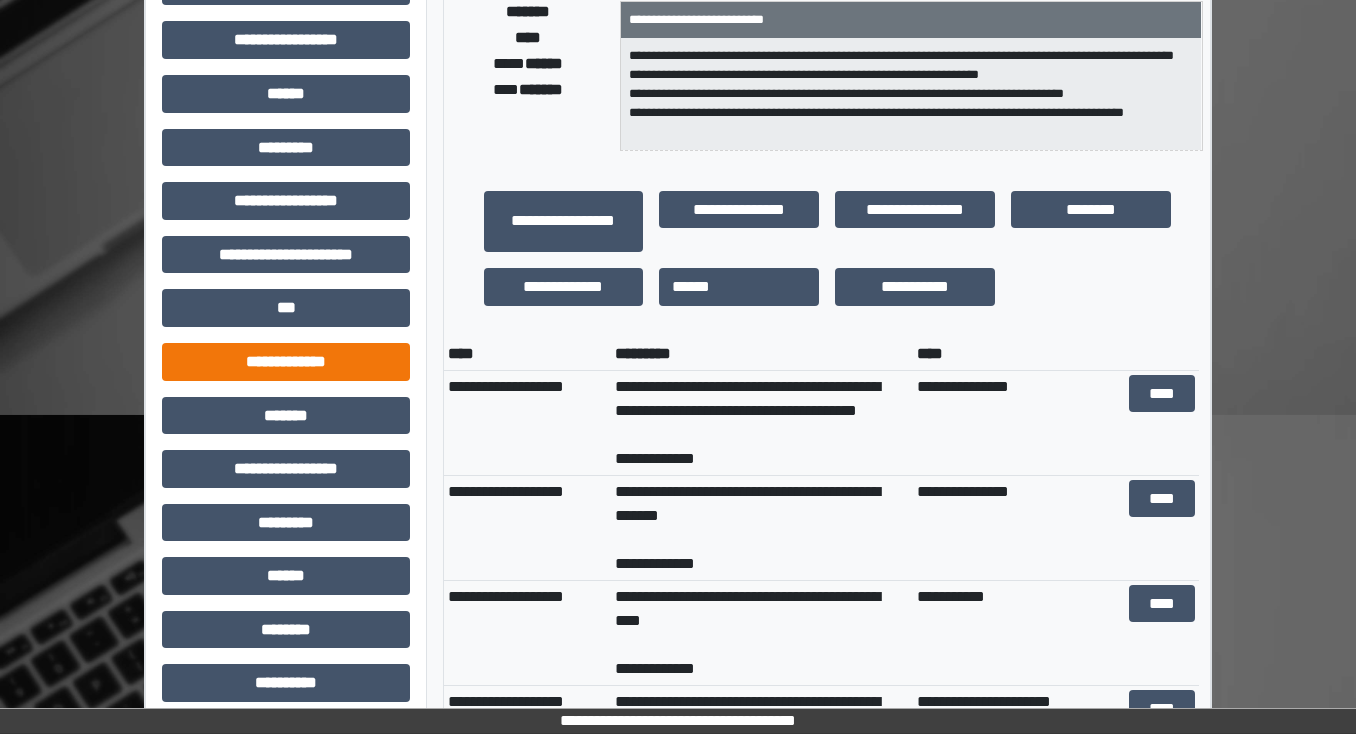 scroll, scrollTop: 389, scrollLeft: 0, axis: vertical 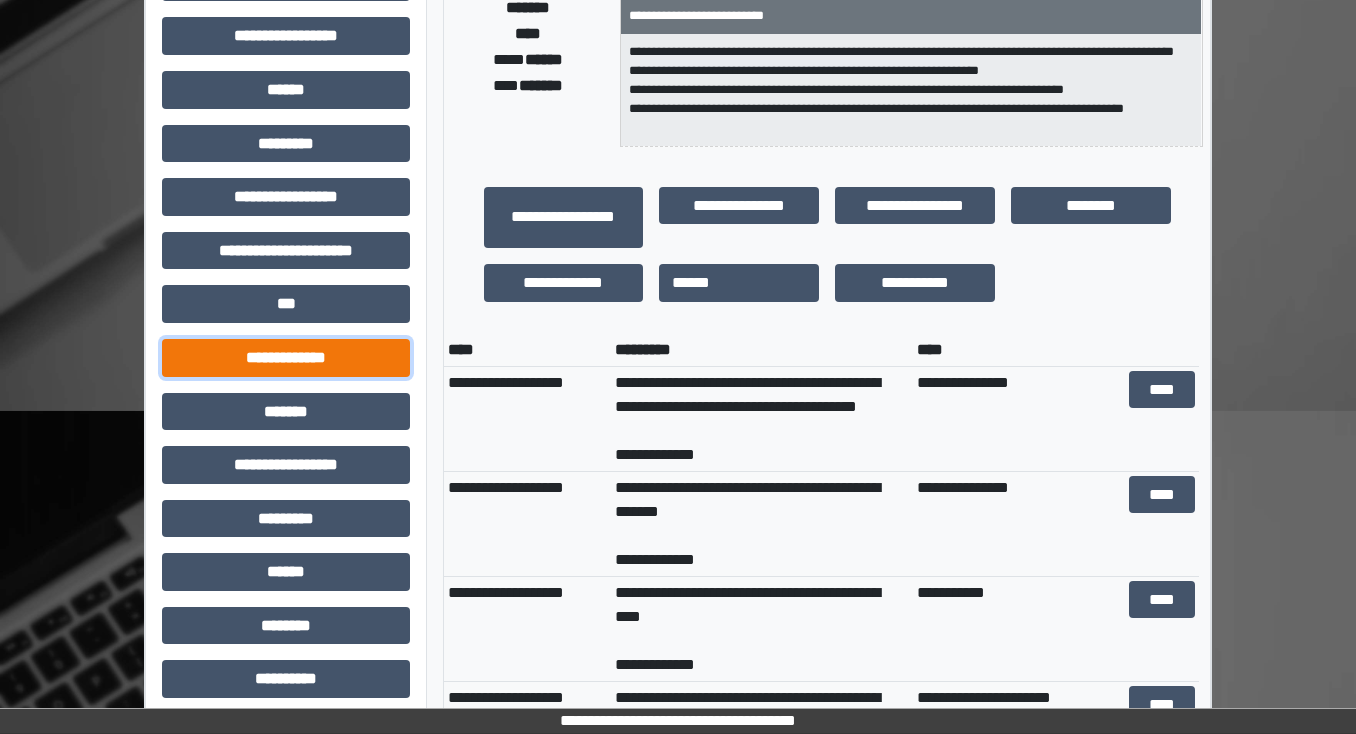 click on "**********" at bounding box center [286, 358] 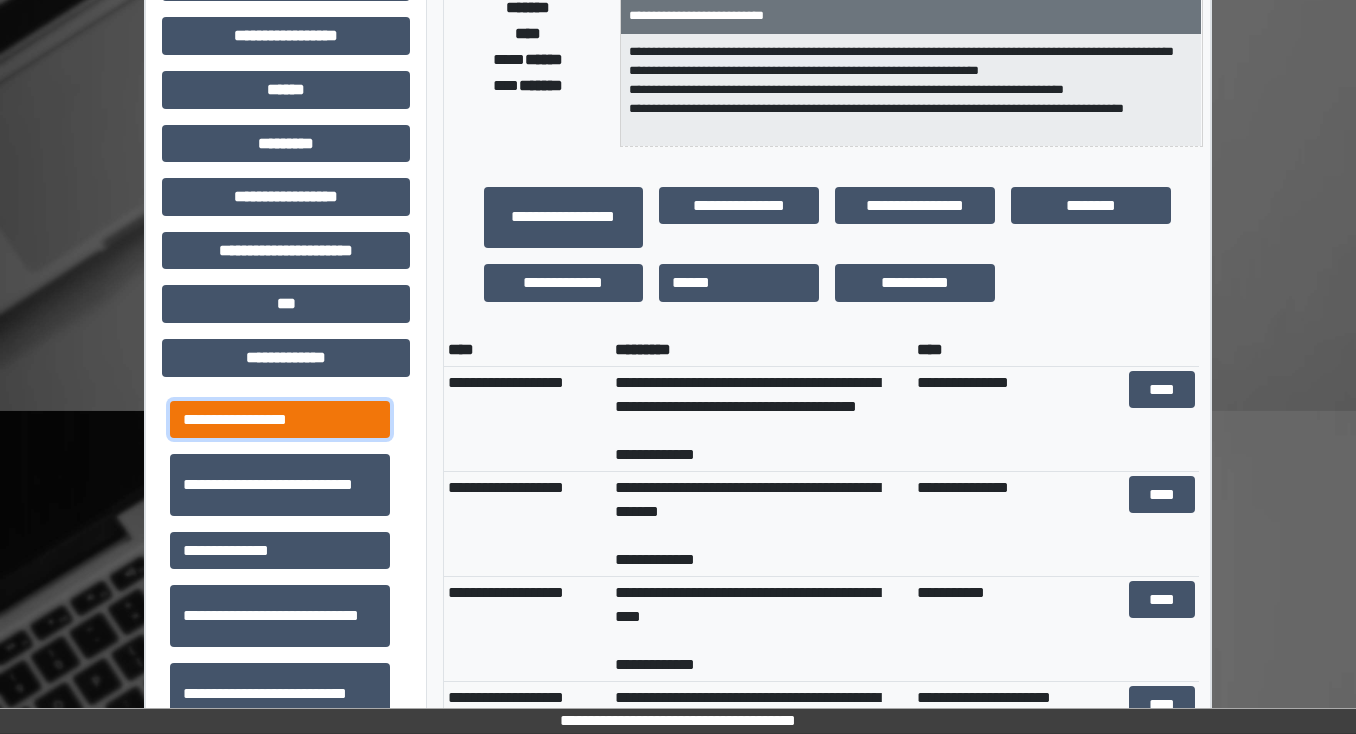 click on "**********" at bounding box center [280, 420] 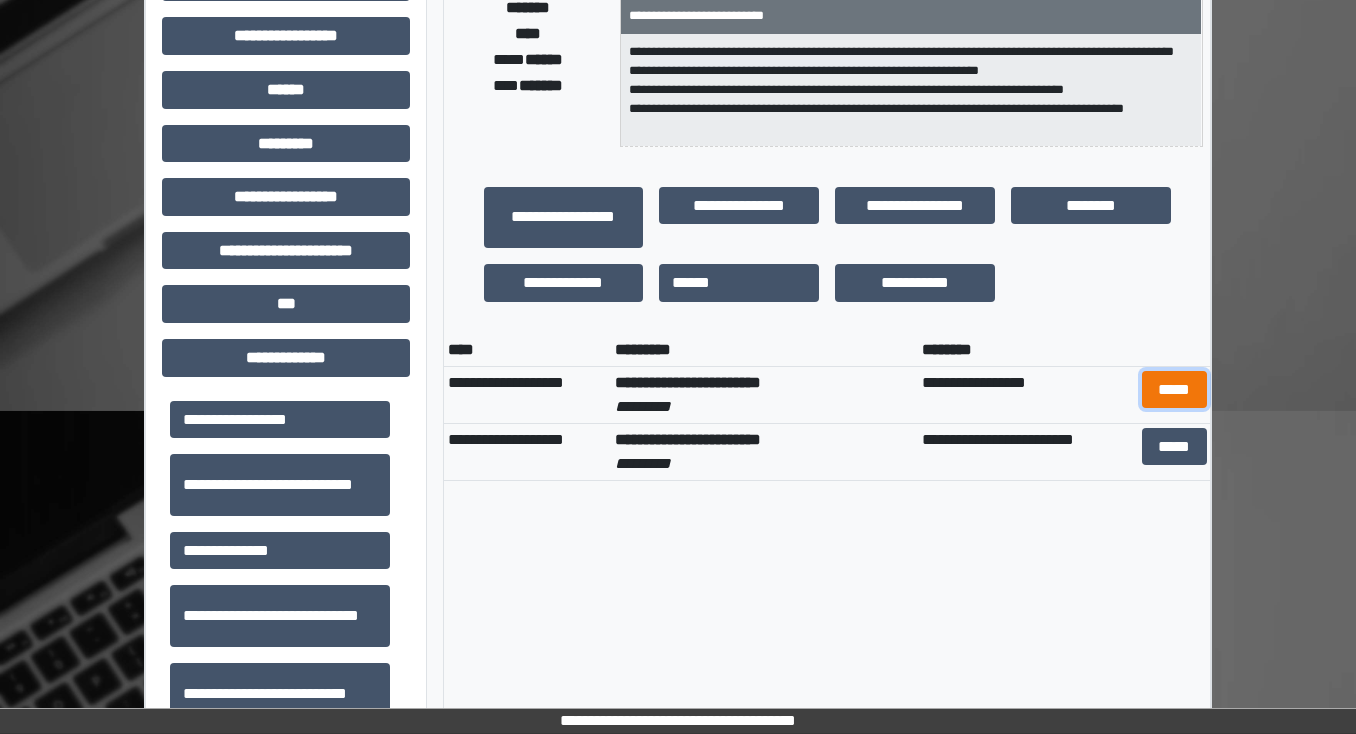 click on "*****" at bounding box center (1174, 390) 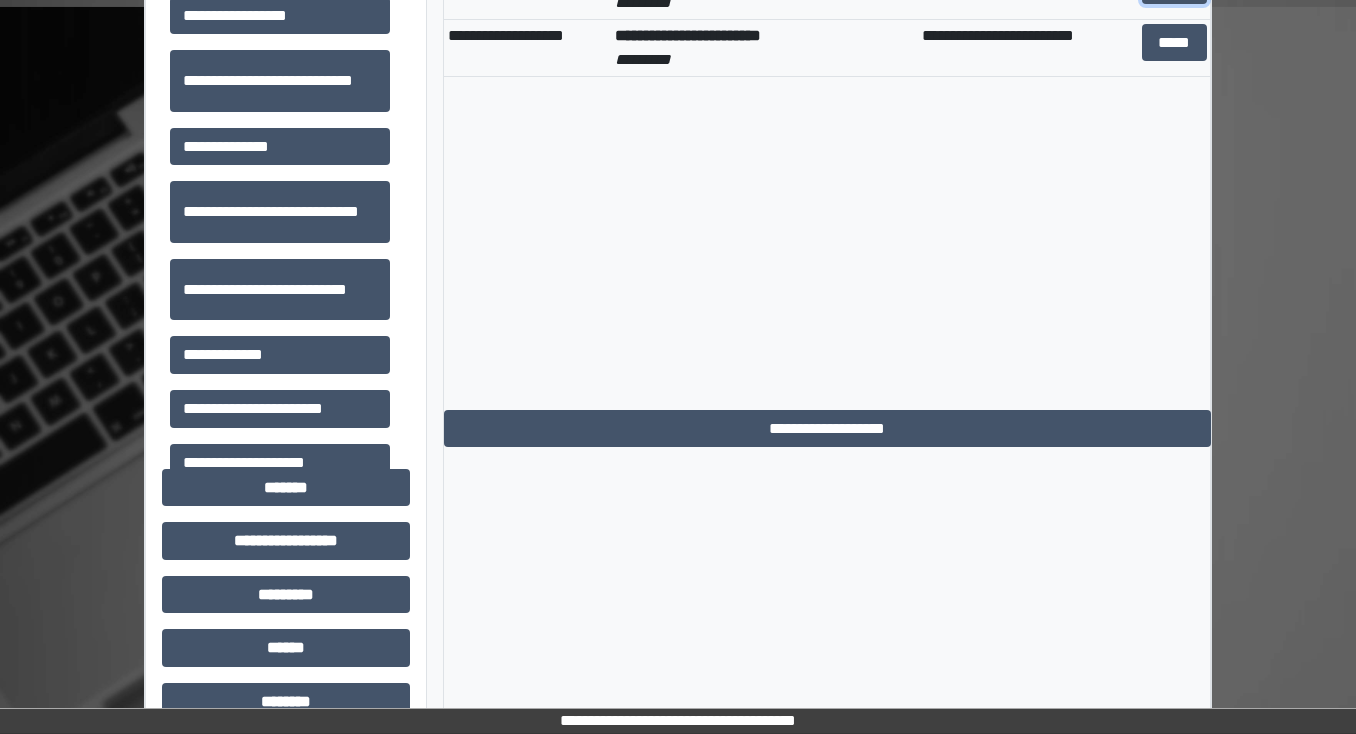scroll, scrollTop: 936, scrollLeft: 0, axis: vertical 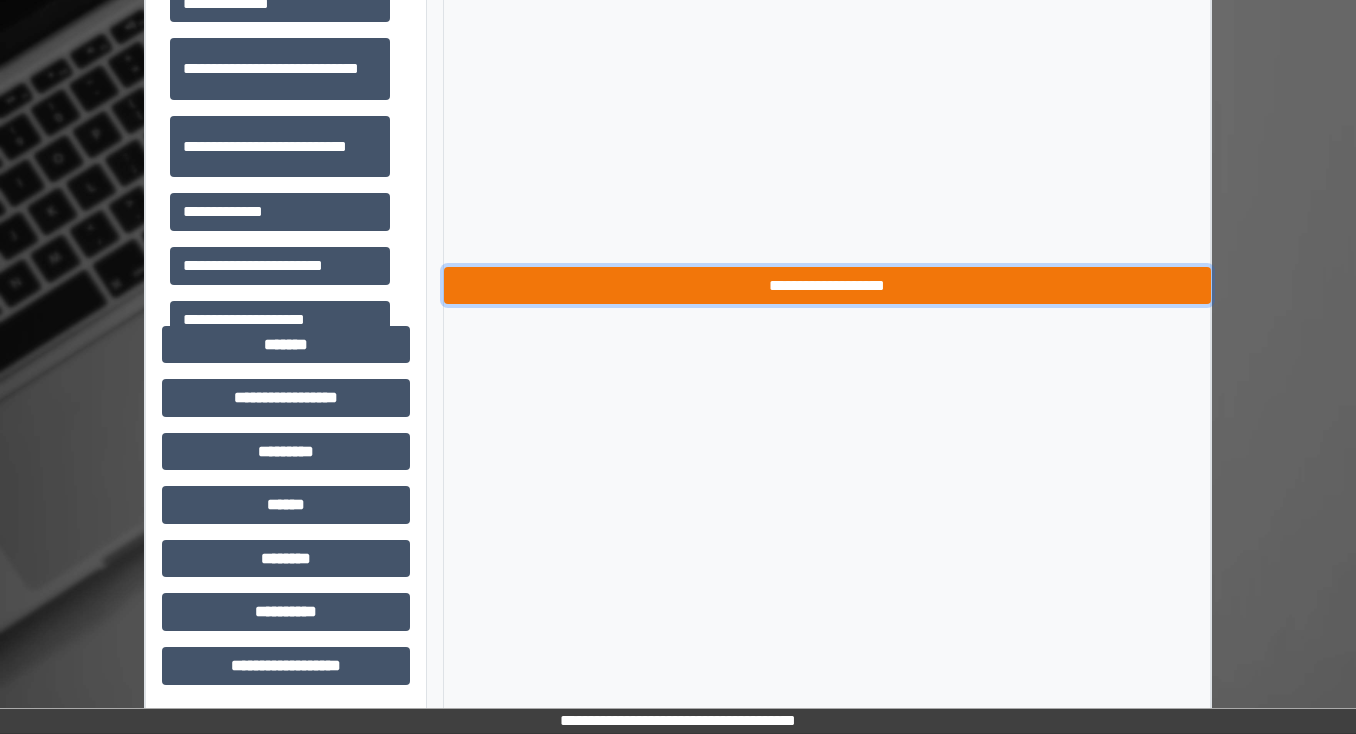 click on "**********" at bounding box center (827, 286) 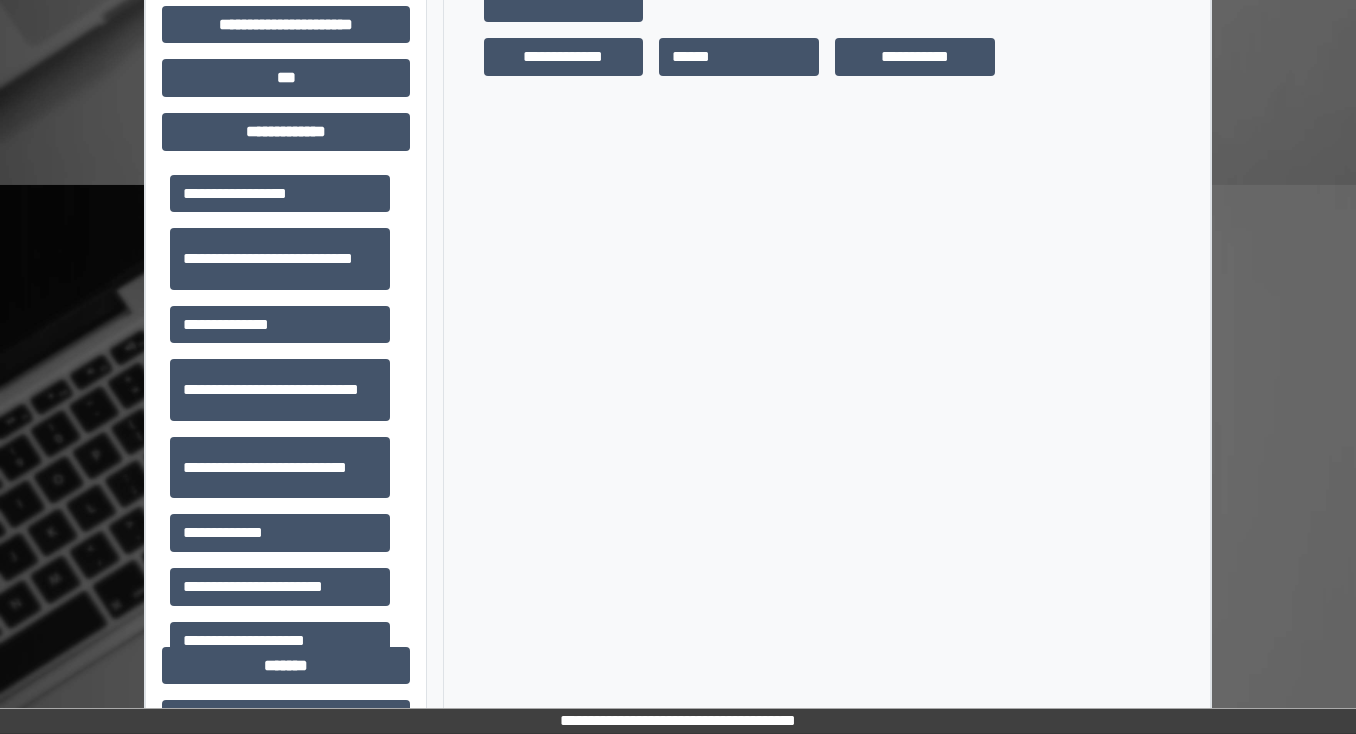 scroll, scrollTop: 376, scrollLeft: 0, axis: vertical 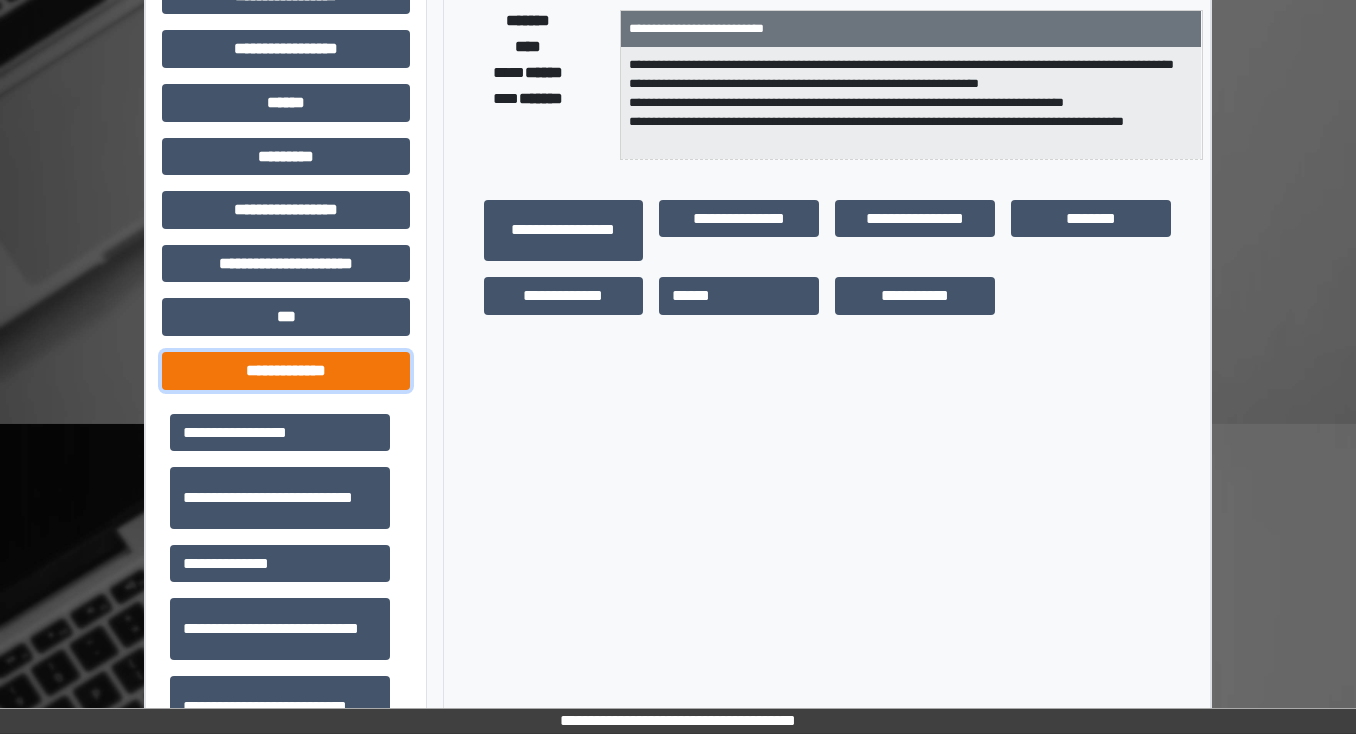 click on "**********" at bounding box center (286, 371) 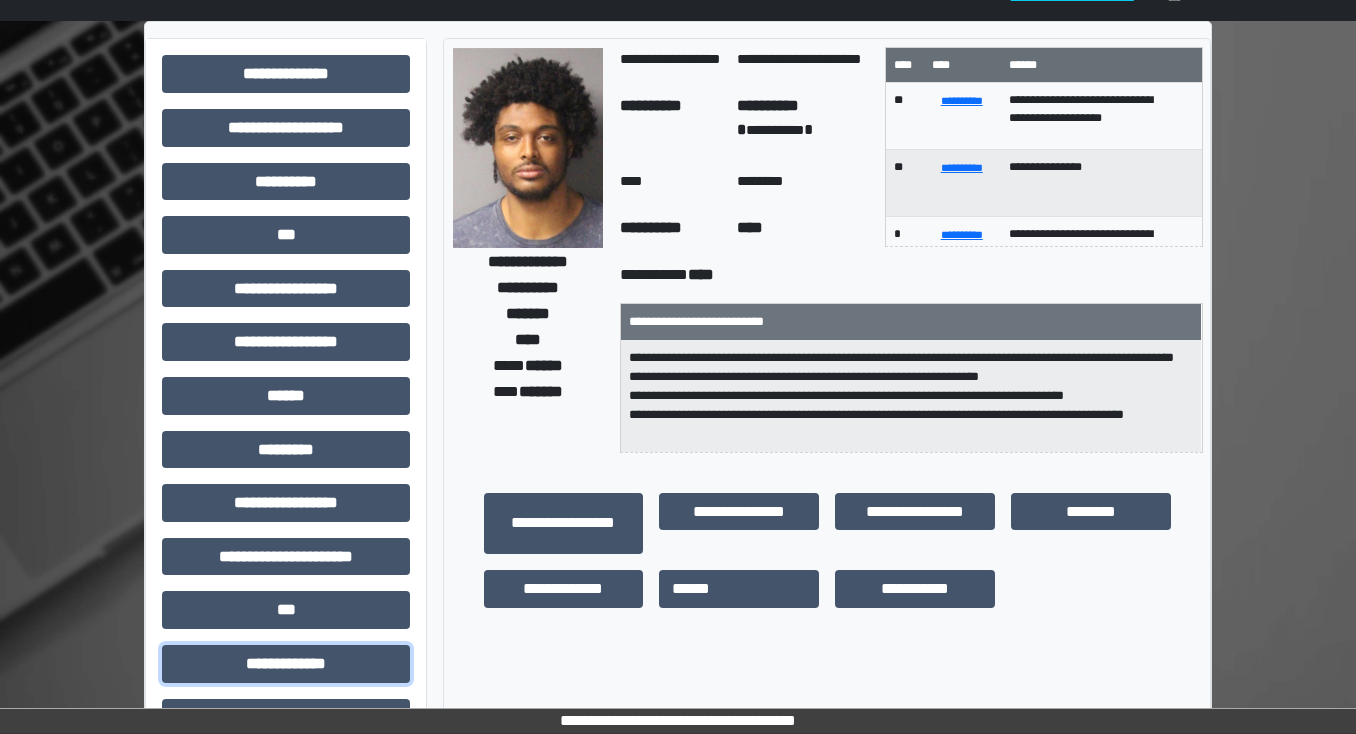 scroll, scrollTop: 0, scrollLeft: 0, axis: both 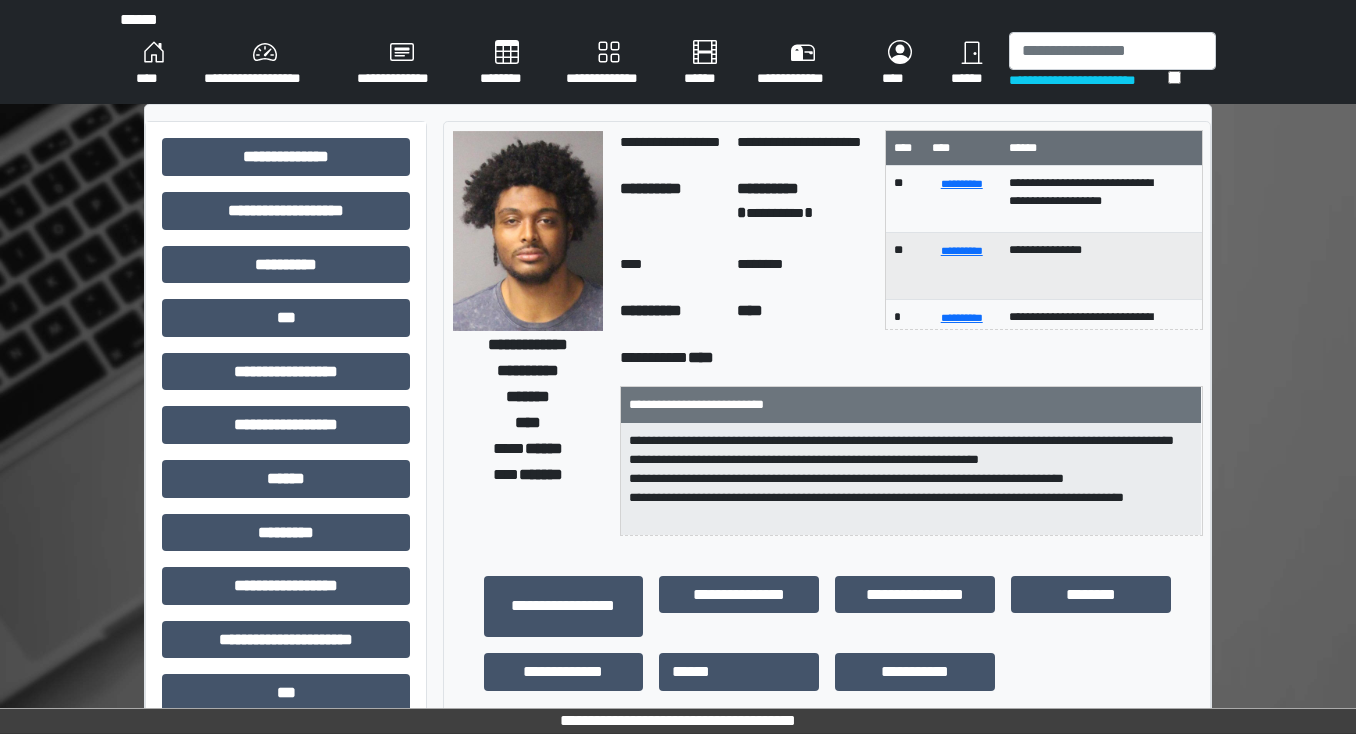 click on "********" at bounding box center [507, 64] 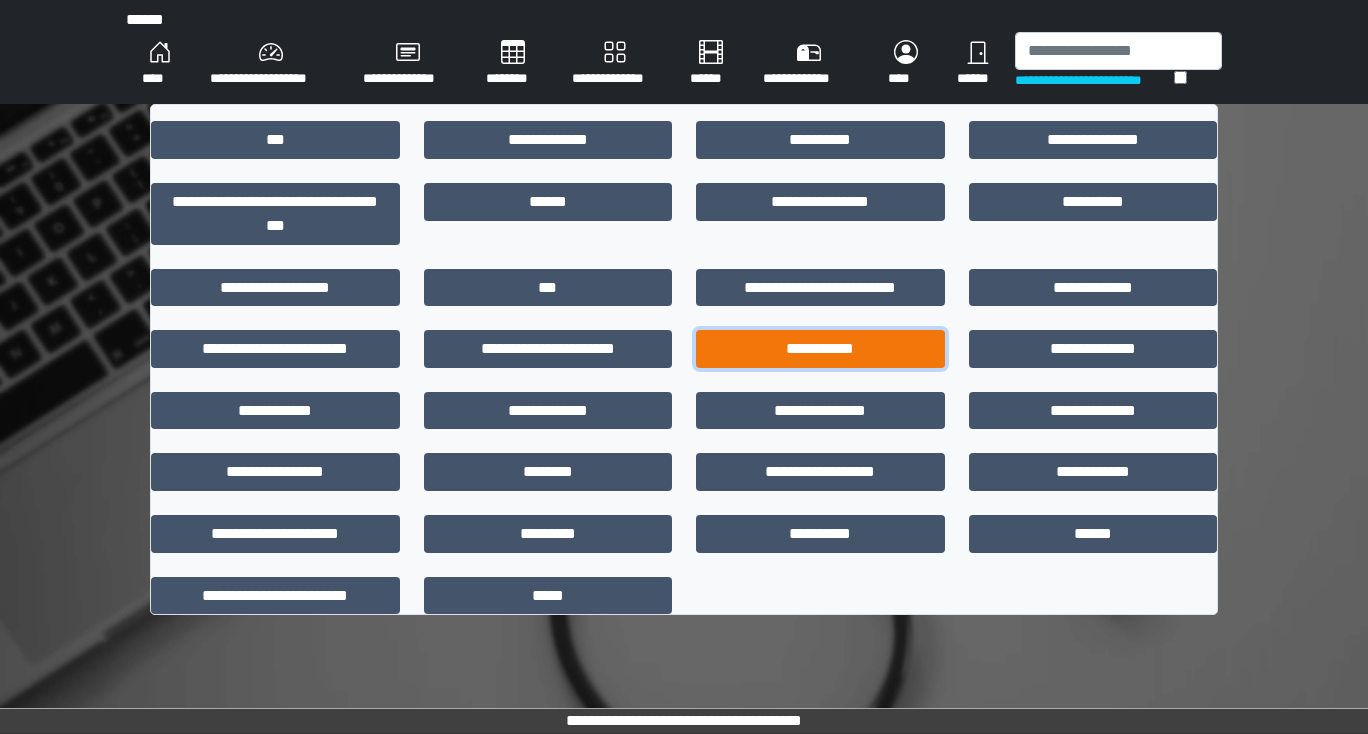 click on "**********" at bounding box center [820, 349] 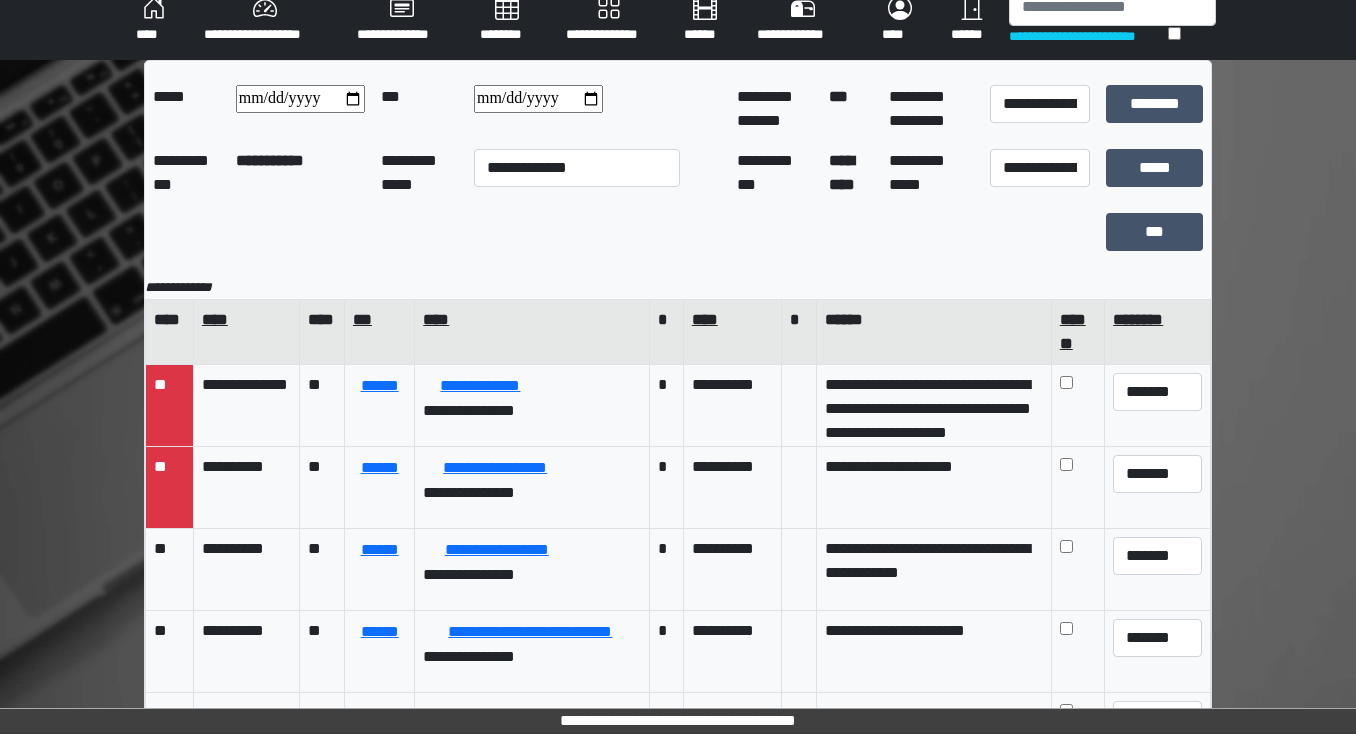 scroll, scrollTop: 160, scrollLeft: 0, axis: vertical 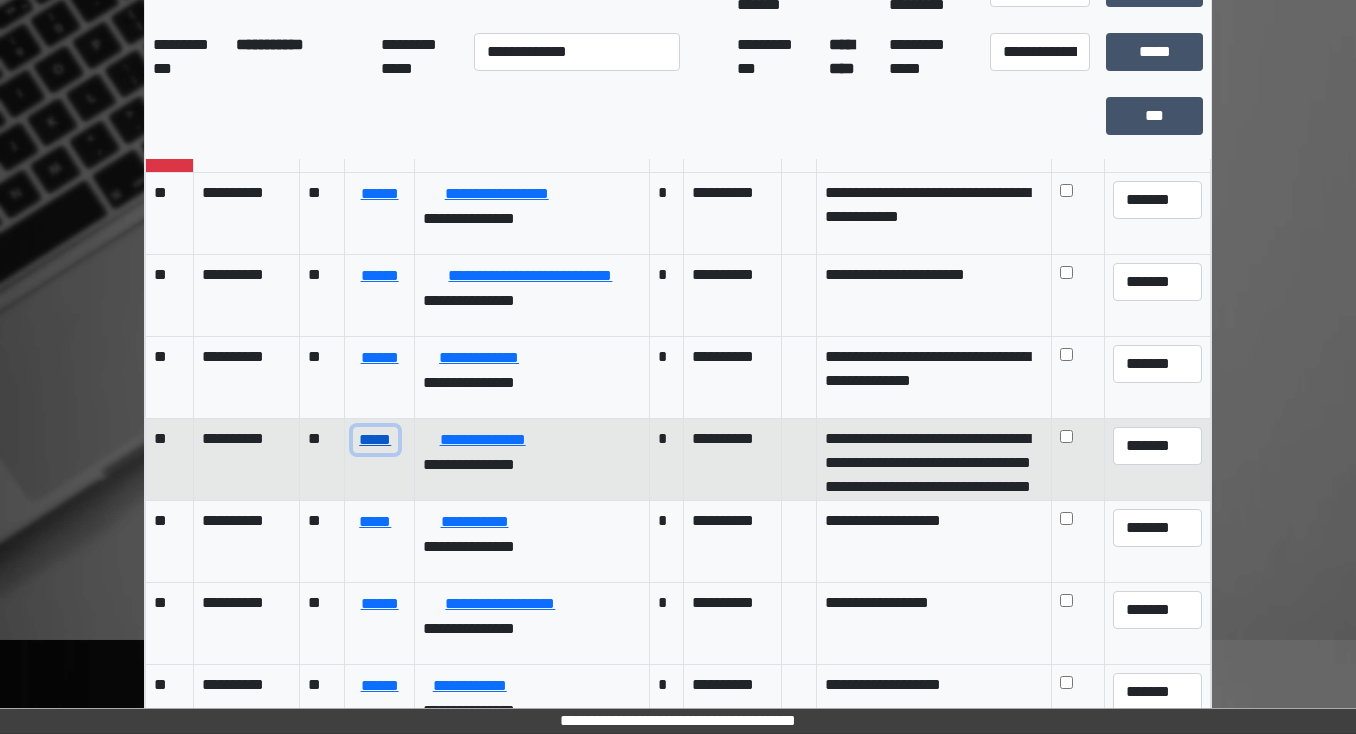 click on "*****" at bounding box center [375, 440] 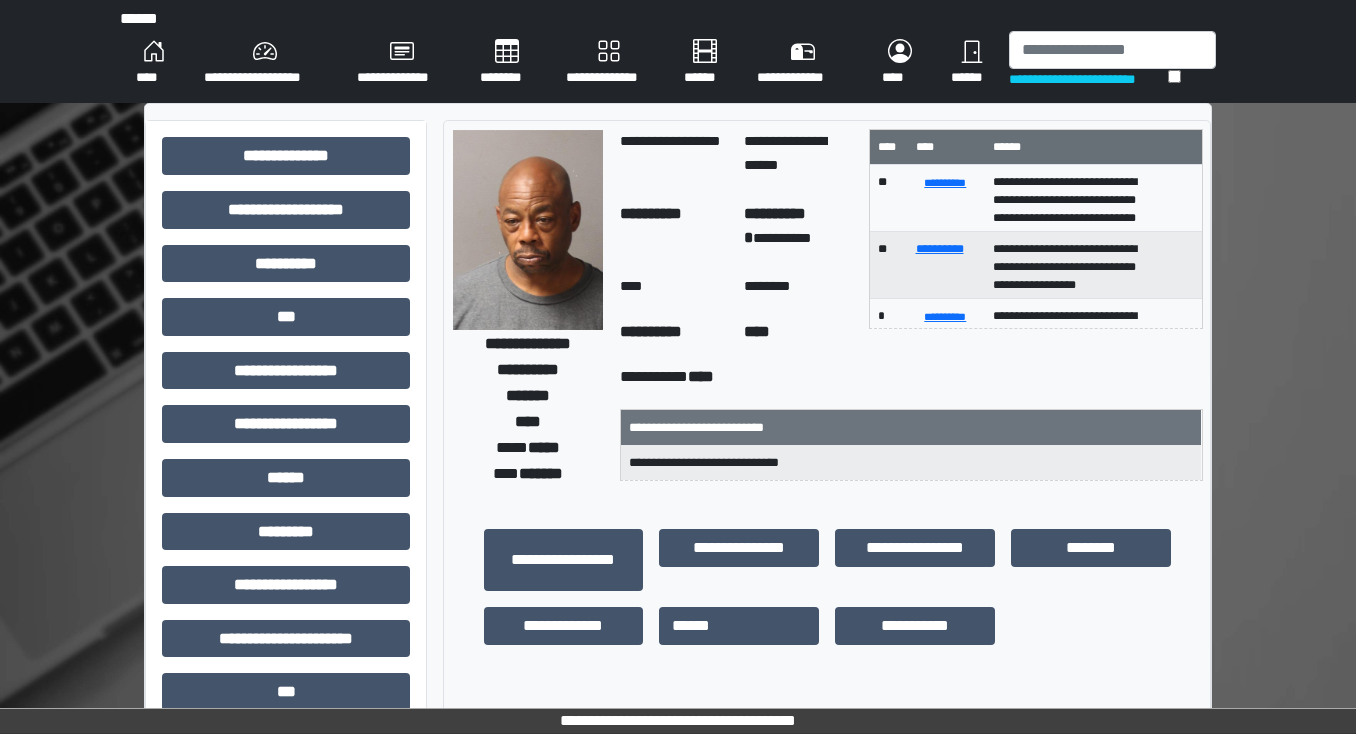 scroll, scrollTop: 0, scrollLeft: 0, axis: both 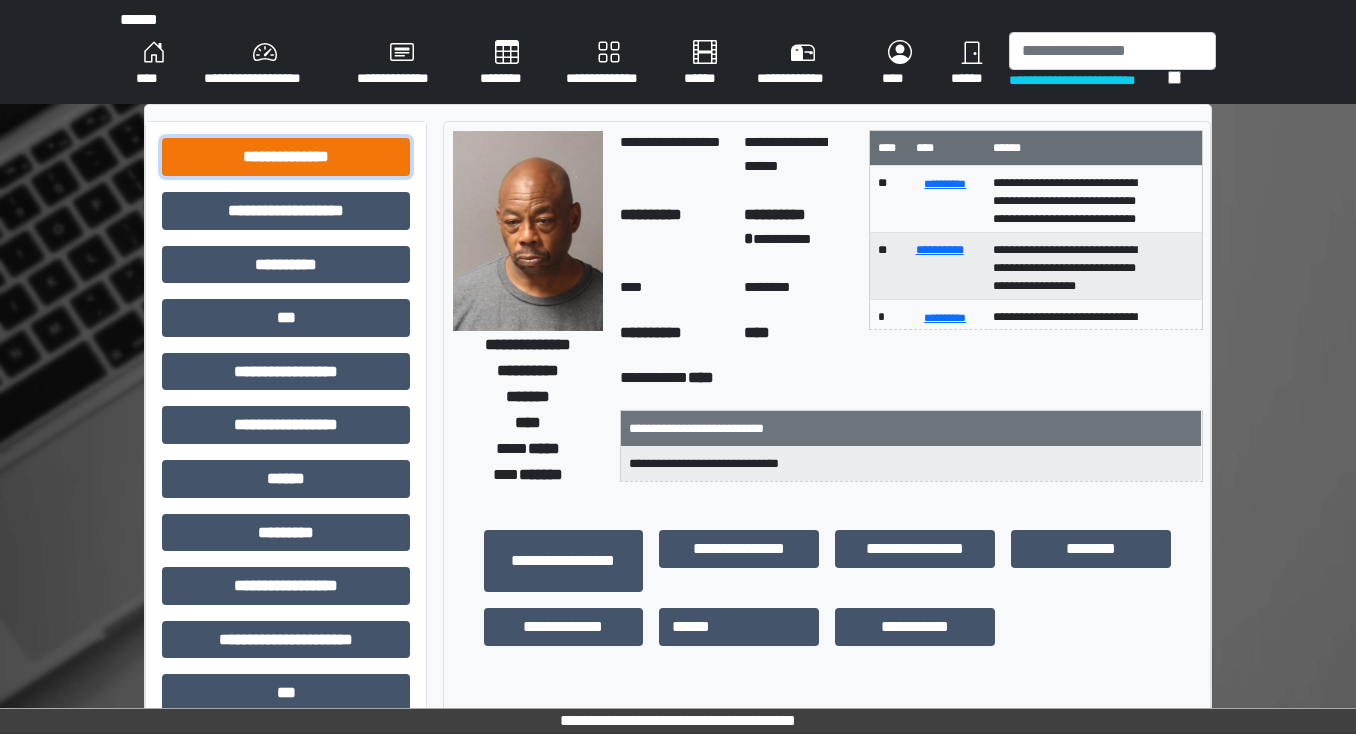drag, startPoint x: 252, startPoint y: 159, endPoint x: 261, endPoint y: 170, distance: 14.21267 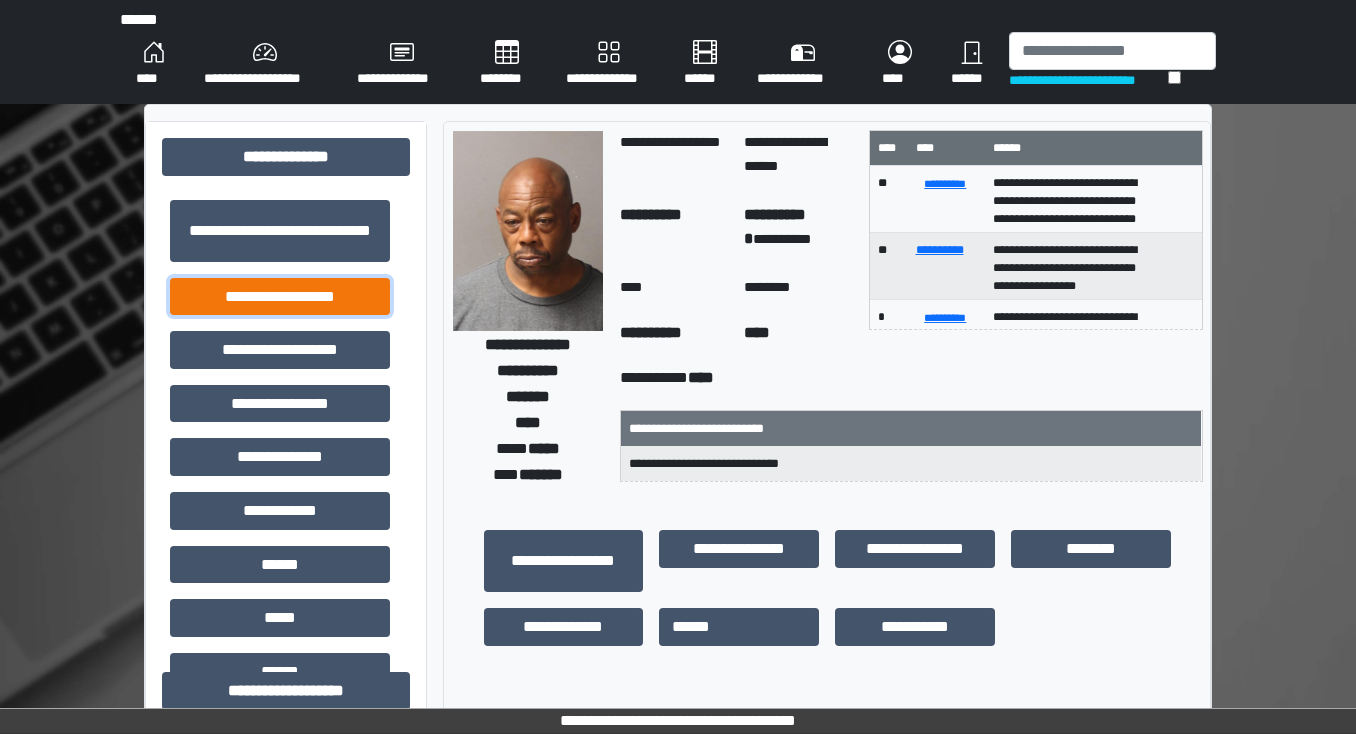 click on "**********" at bounding box center [280, 297] 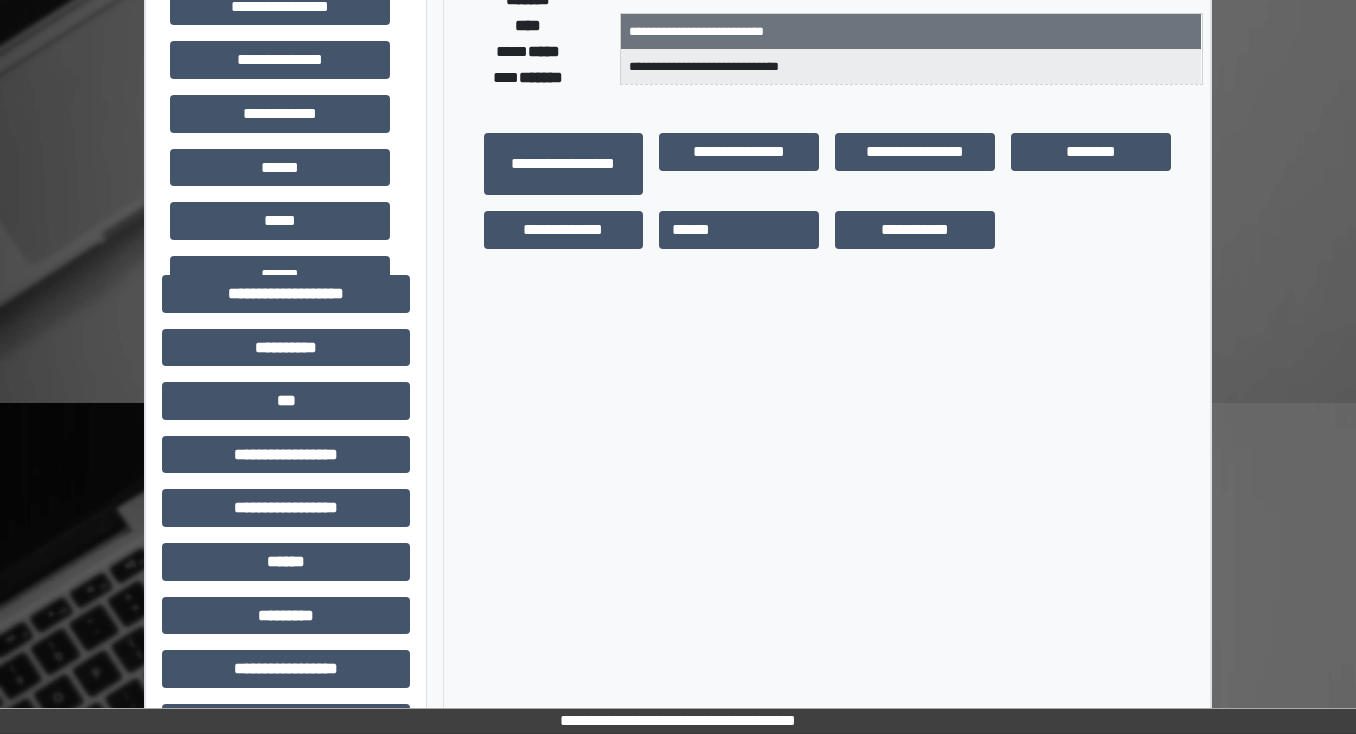 scroll, scrollTop: 400, scrollLeft: 0, axis: vertical 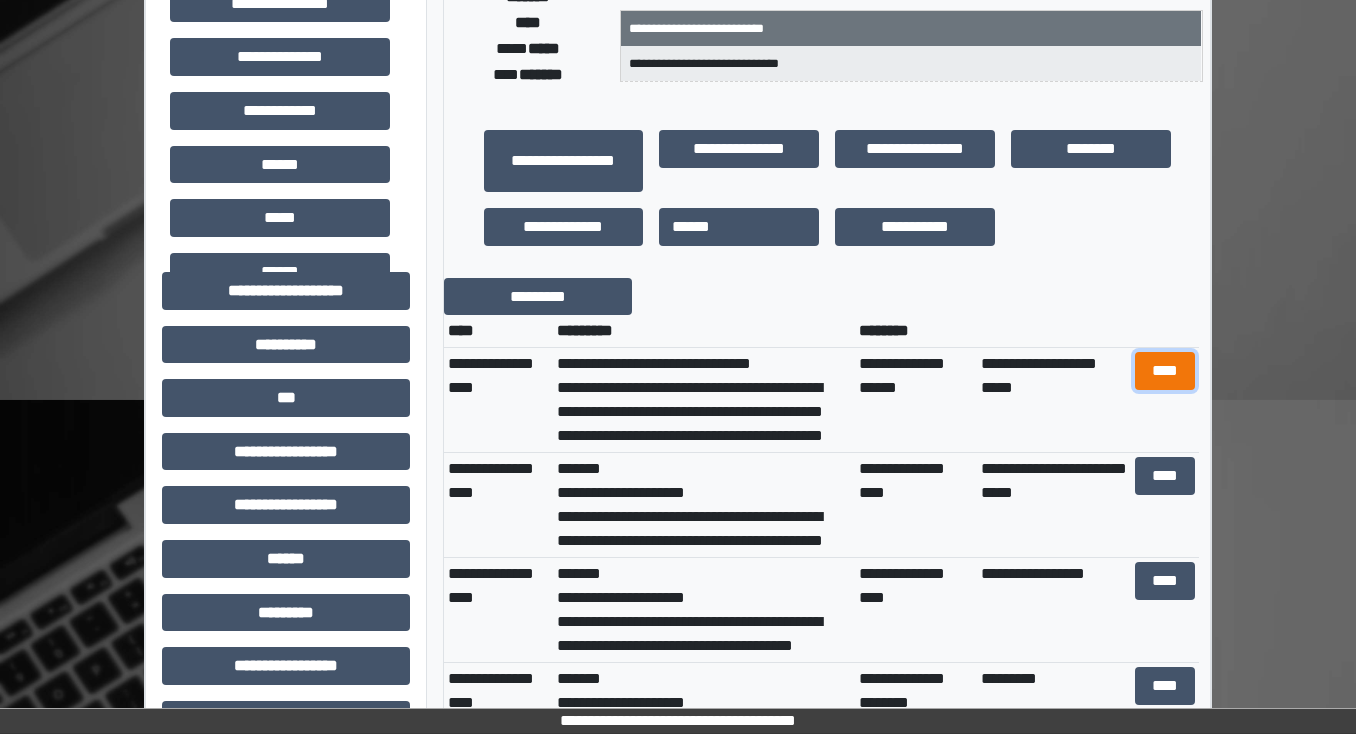 click on "****" at bounding box center (1164, 371) 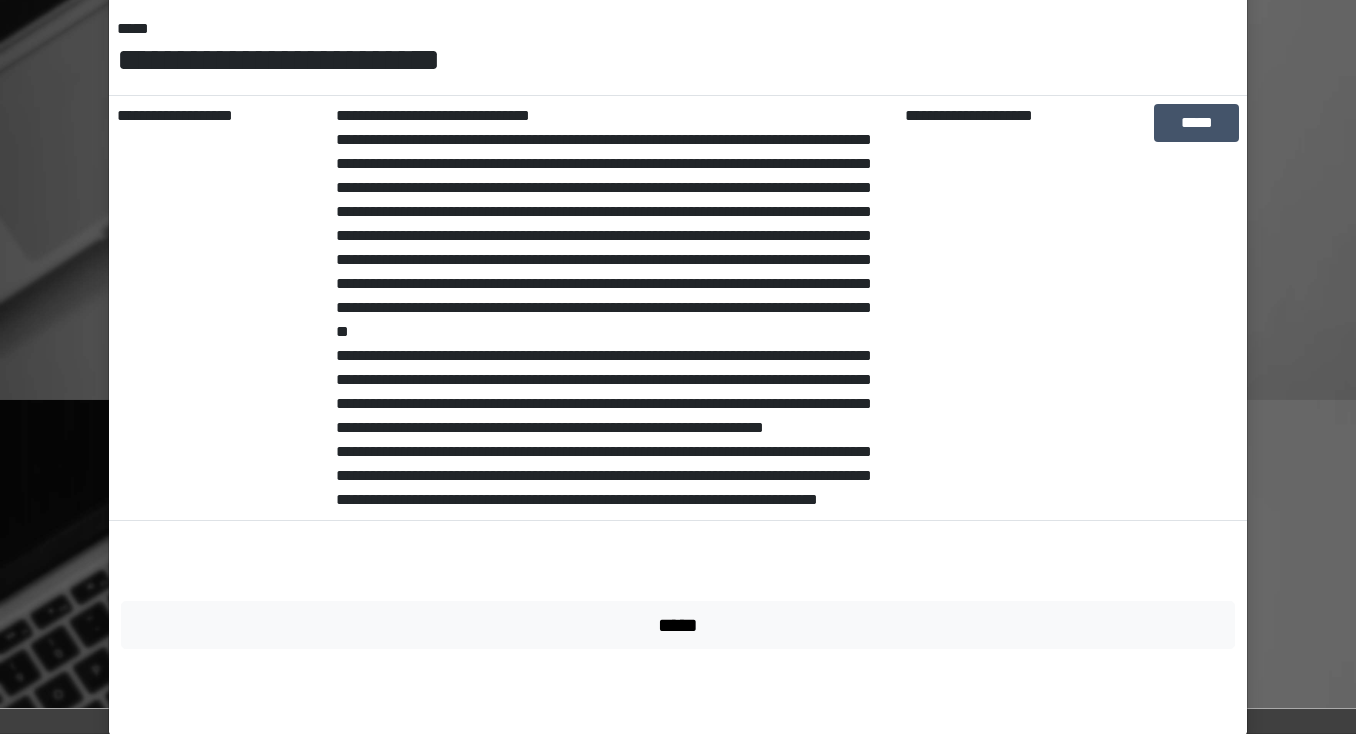 scroll, scrollTop: 315, scrollLeft: 0, axis: vertical 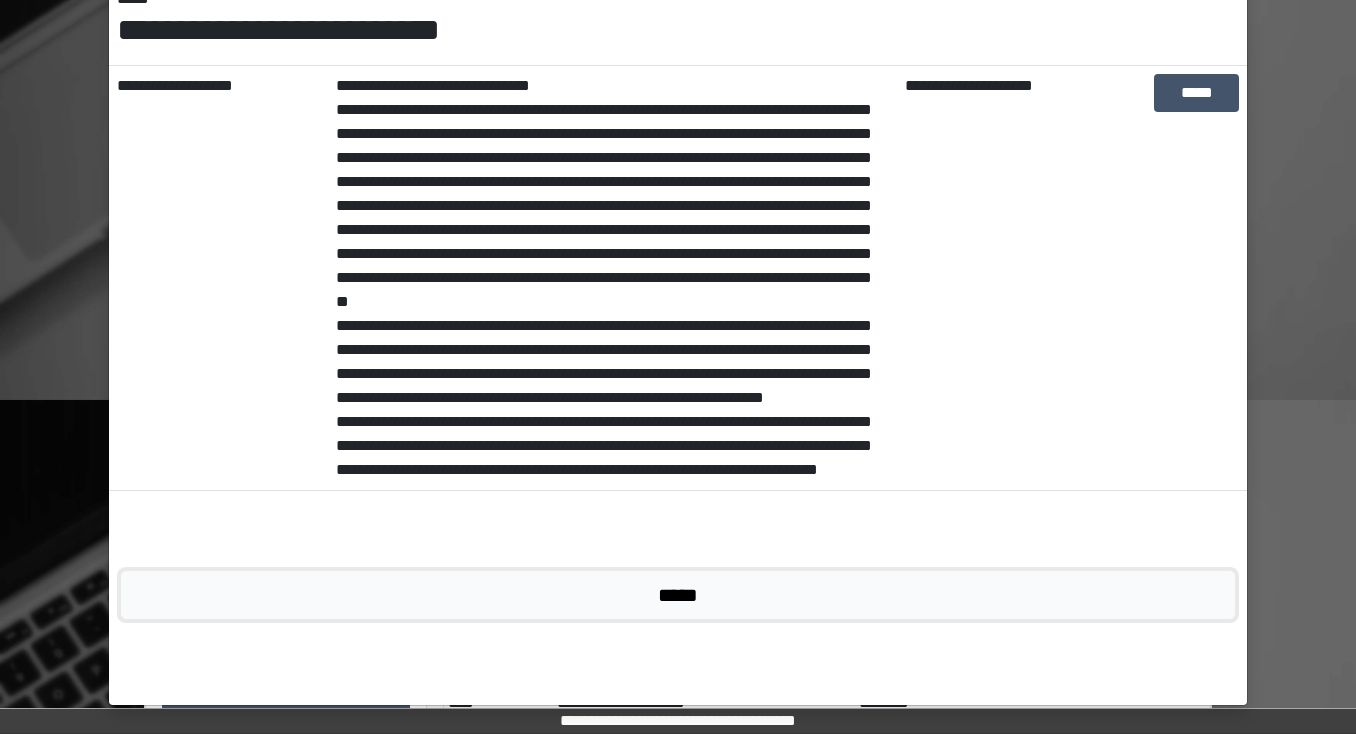 click on "*****" at bounding box center (678, 595) 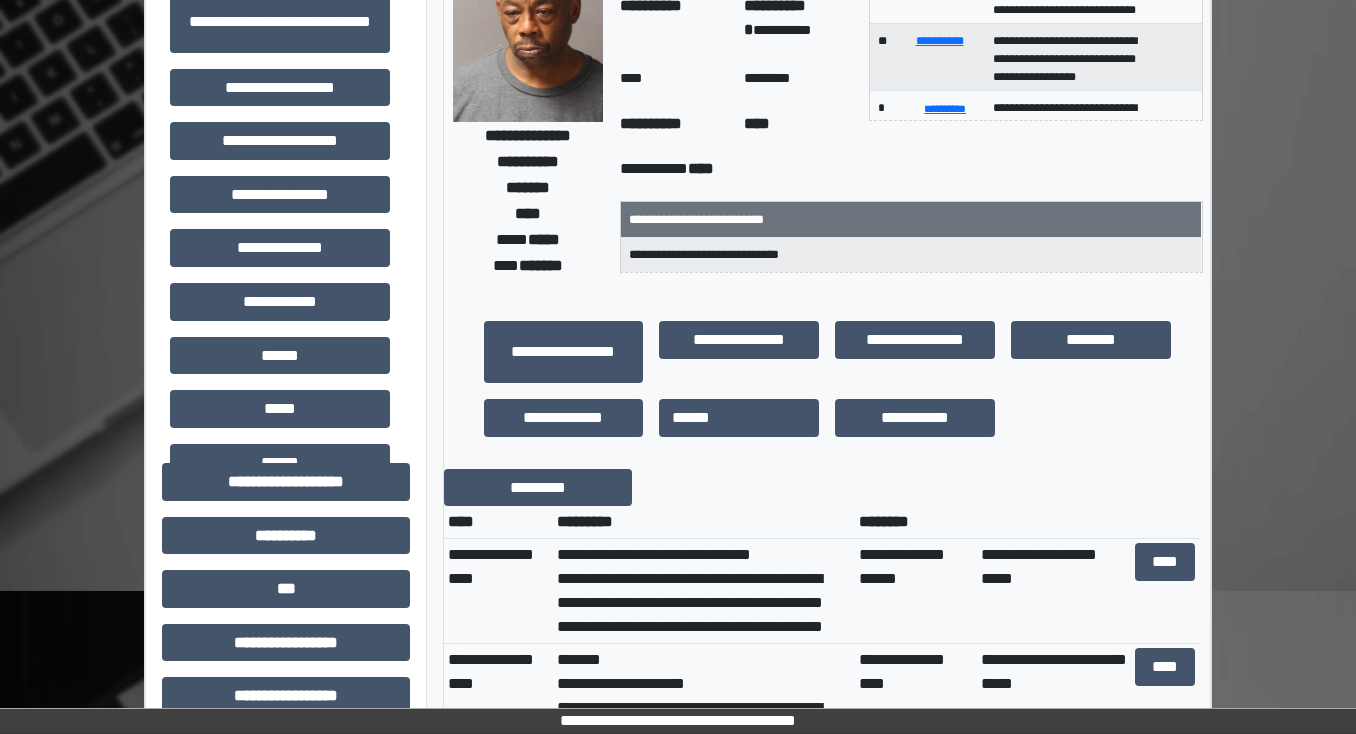 scroll, scrollTop: 0, scrollLeft: 0, axis: both 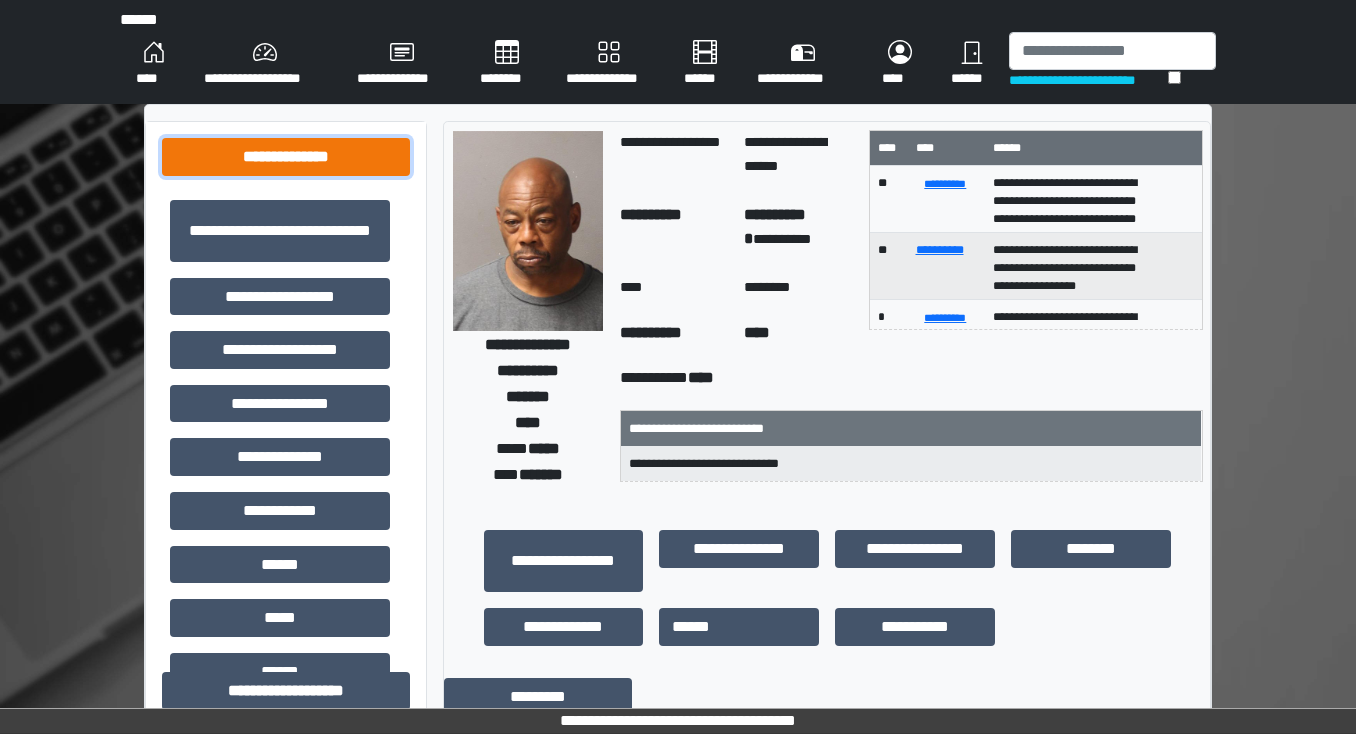 click on "**********" at bounding box center (286, 157) 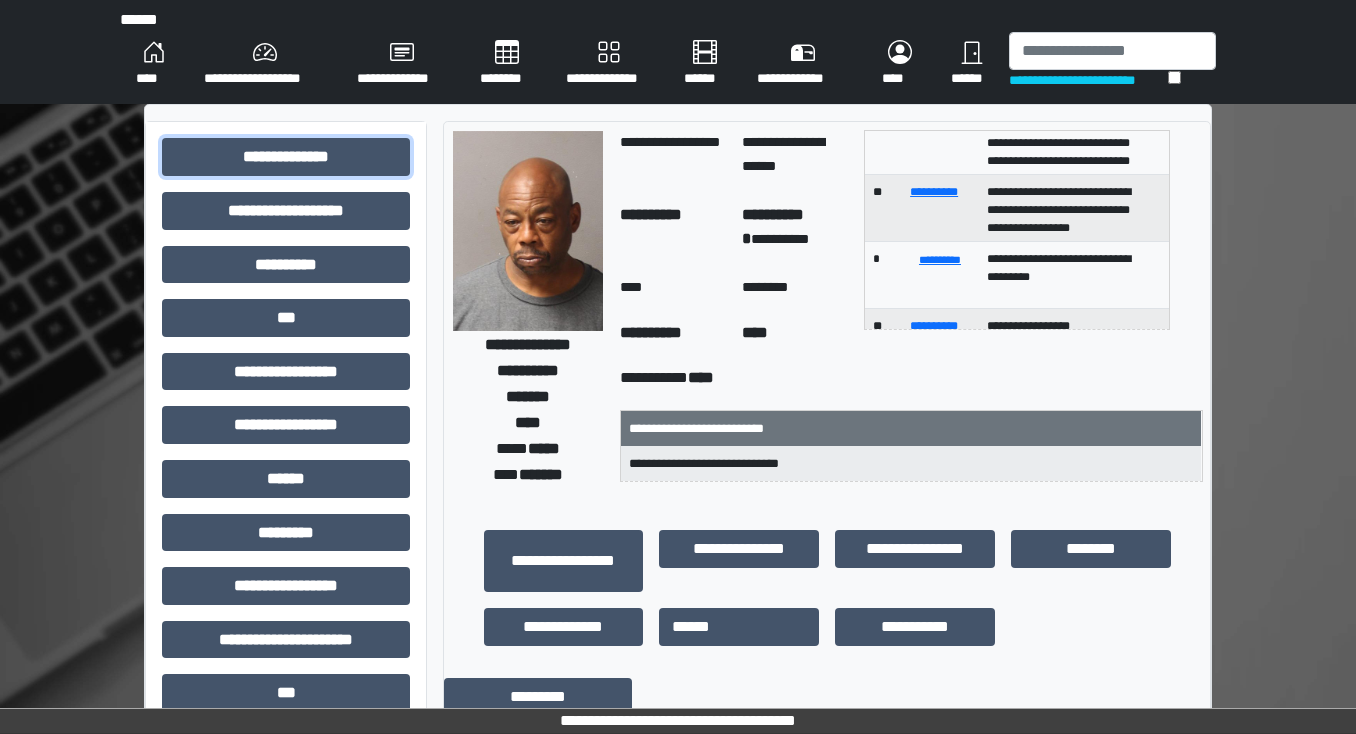 scroll, scrollTop: 119, scrollLeft: 0, axis: vertical 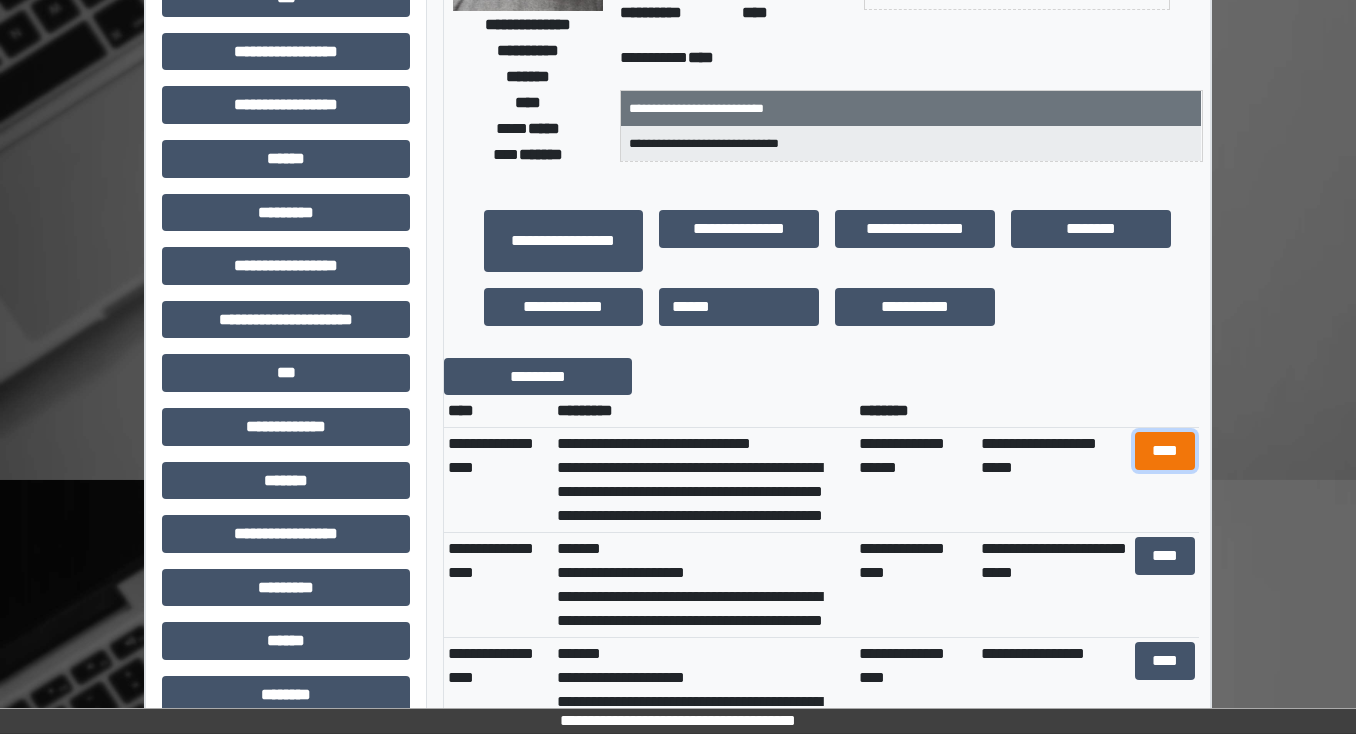click on "****" at bounding box center [1164, 451] 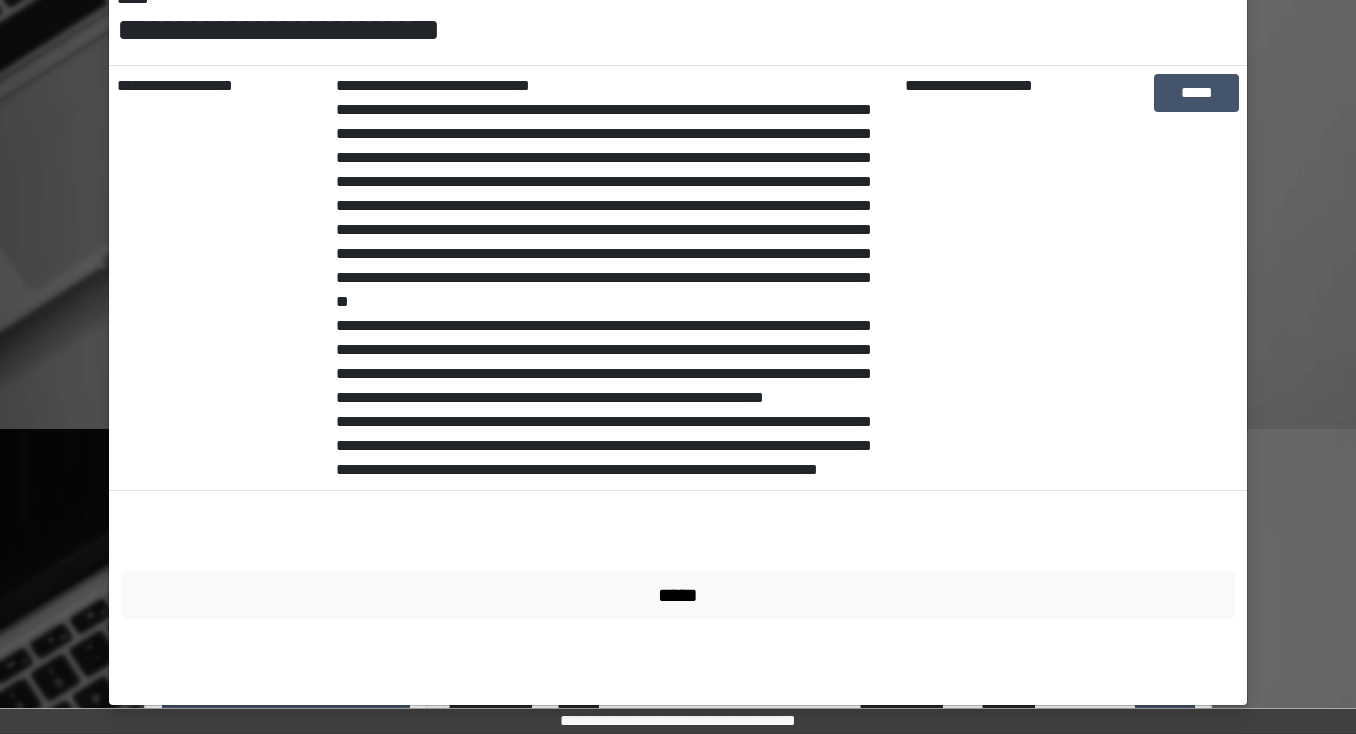 scroll, scrollTop: 400, scrollLeft: 0, axis: vertical 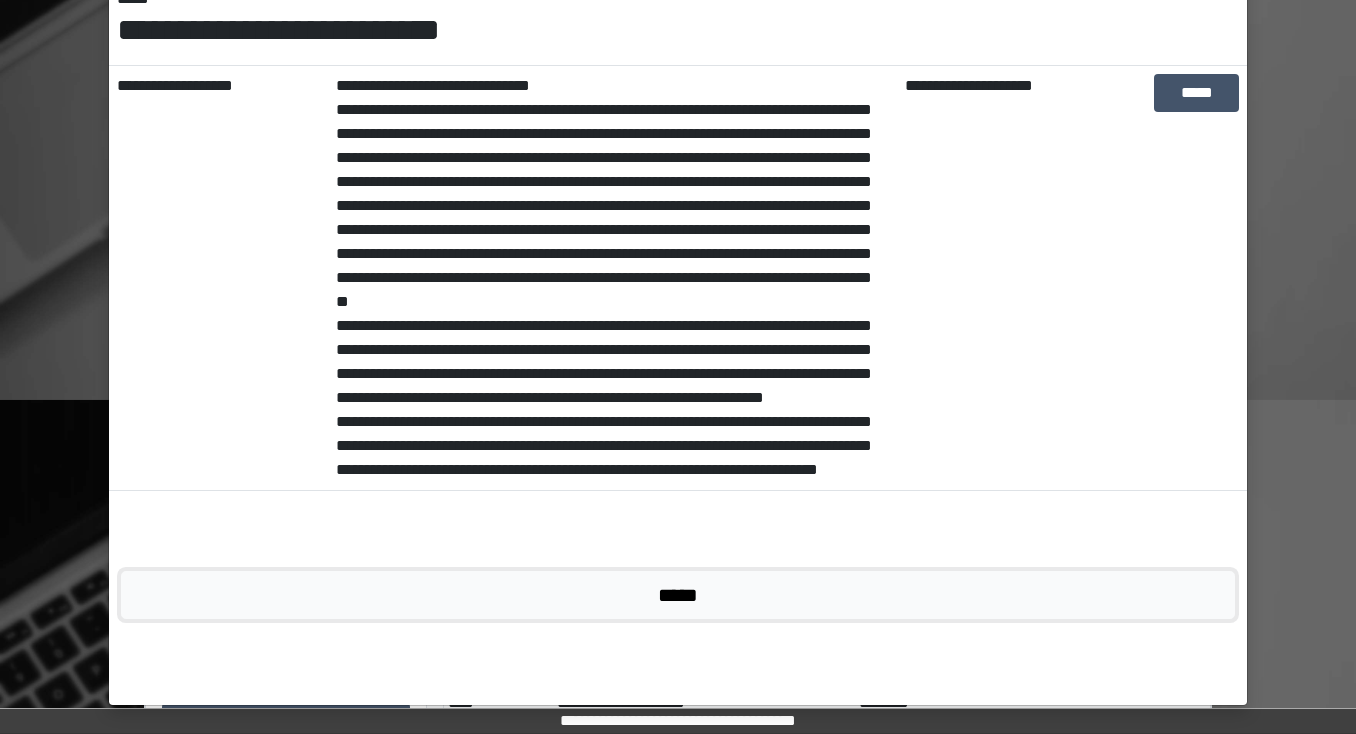 click on "*****" at bounding box center (678, 595) 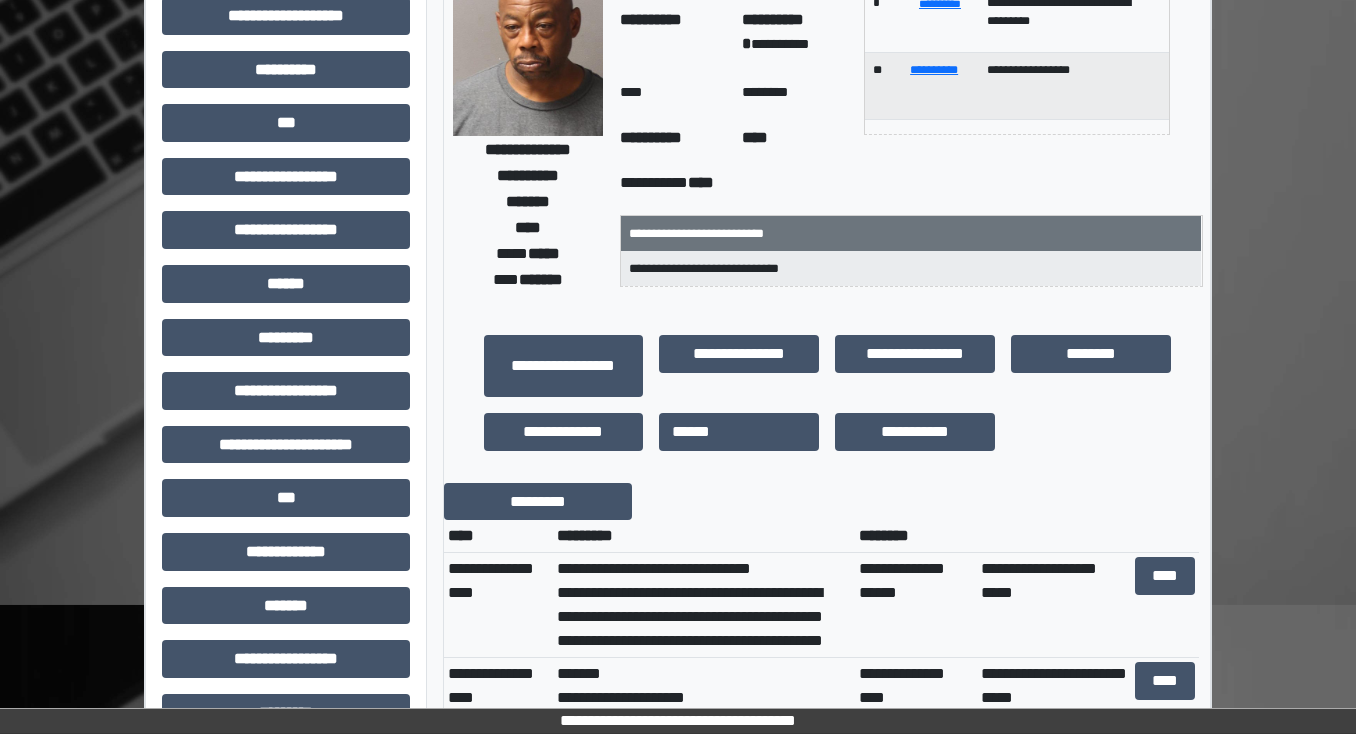 scroll, scrollTop: 0, scrollLeft: 0, axis: both 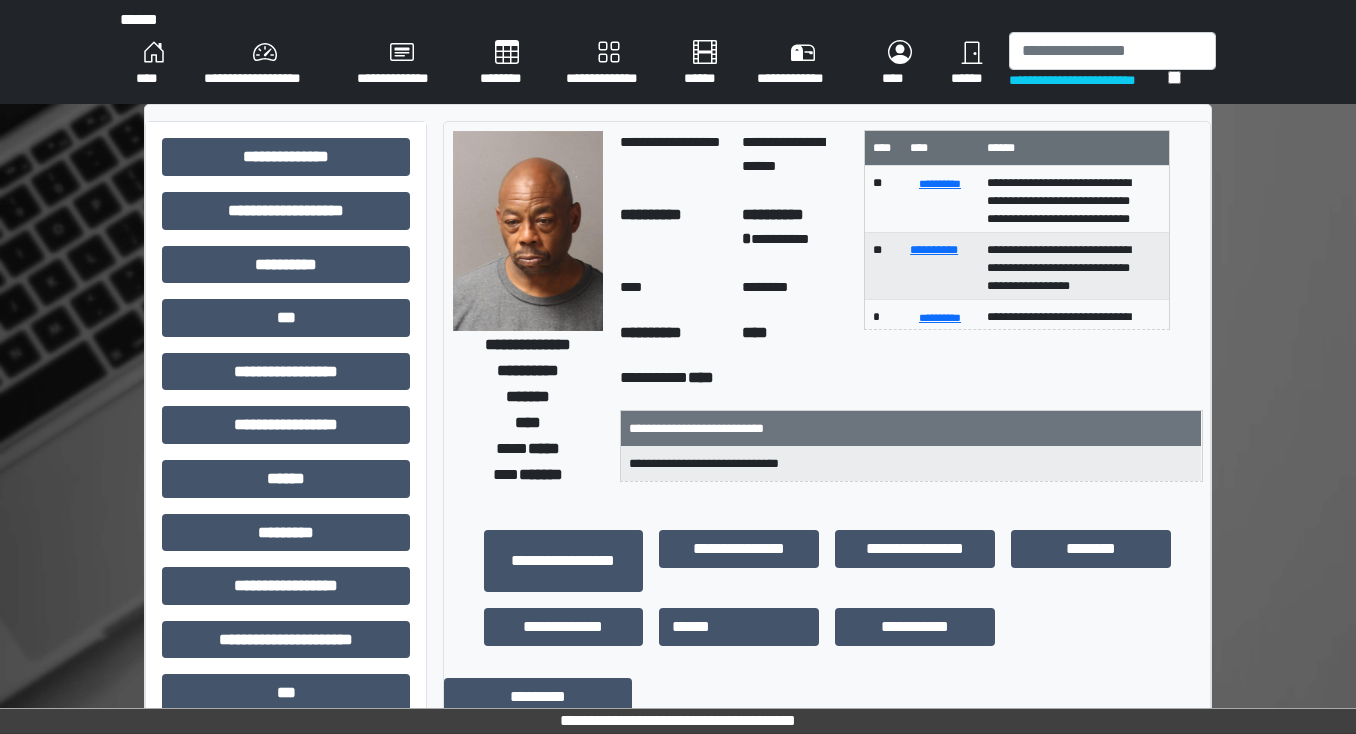 click on "**********" at bounding box center (264, 64) 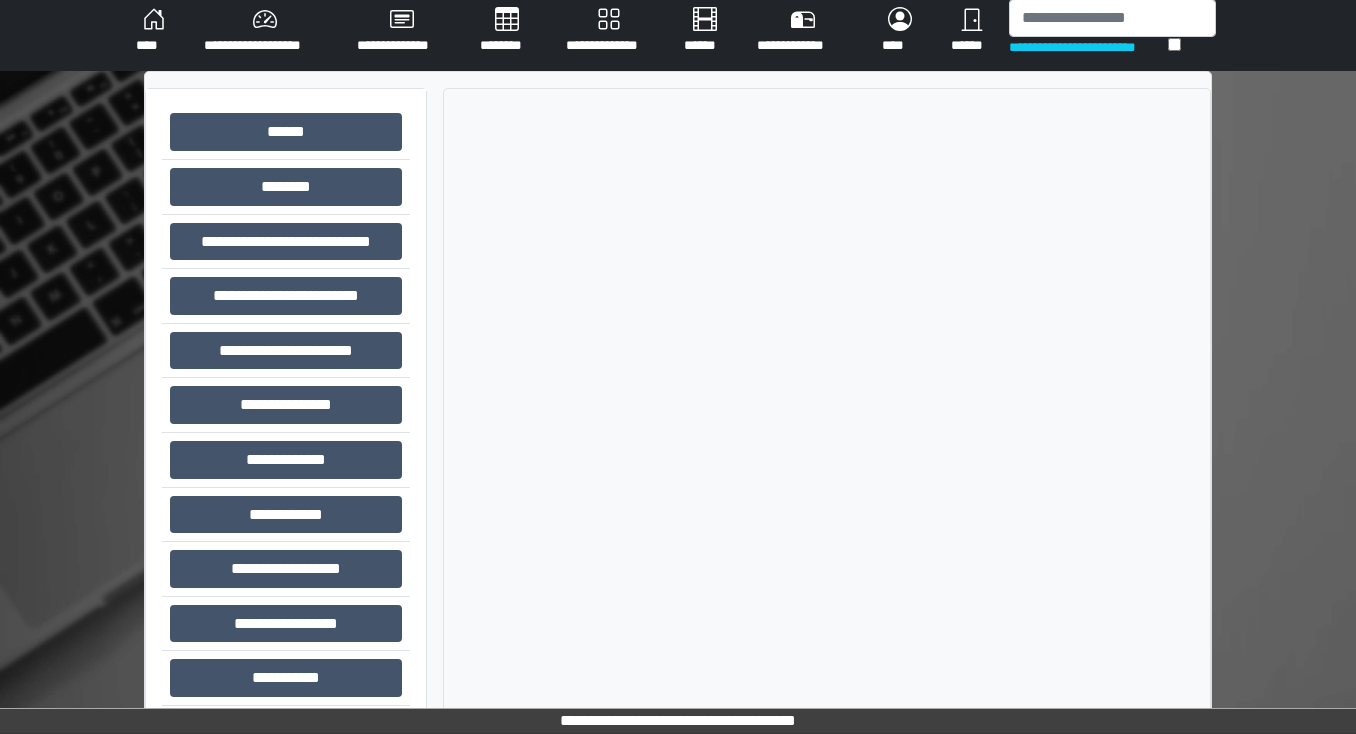 scroll, scrollTop: 52, scrollLeft: 0, axis: vertical 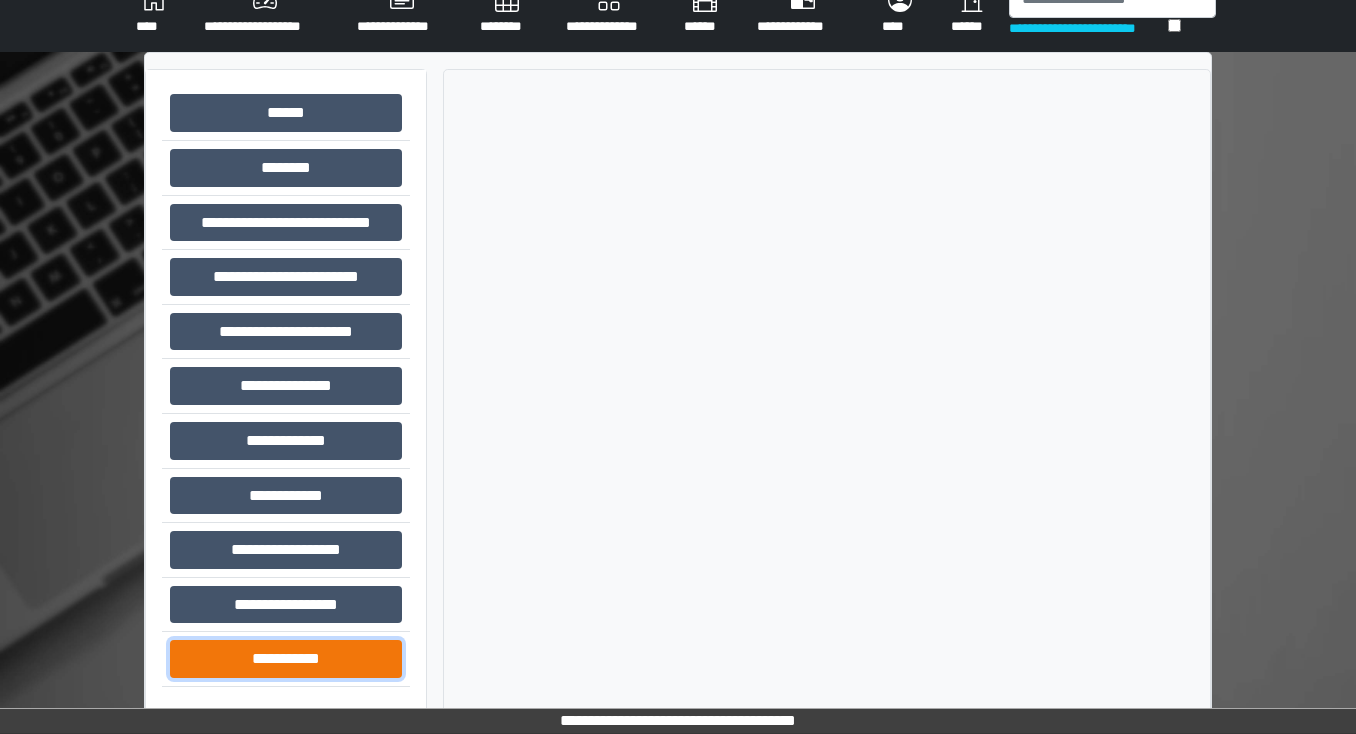 click on "**********" at bounding box center (286, 659) 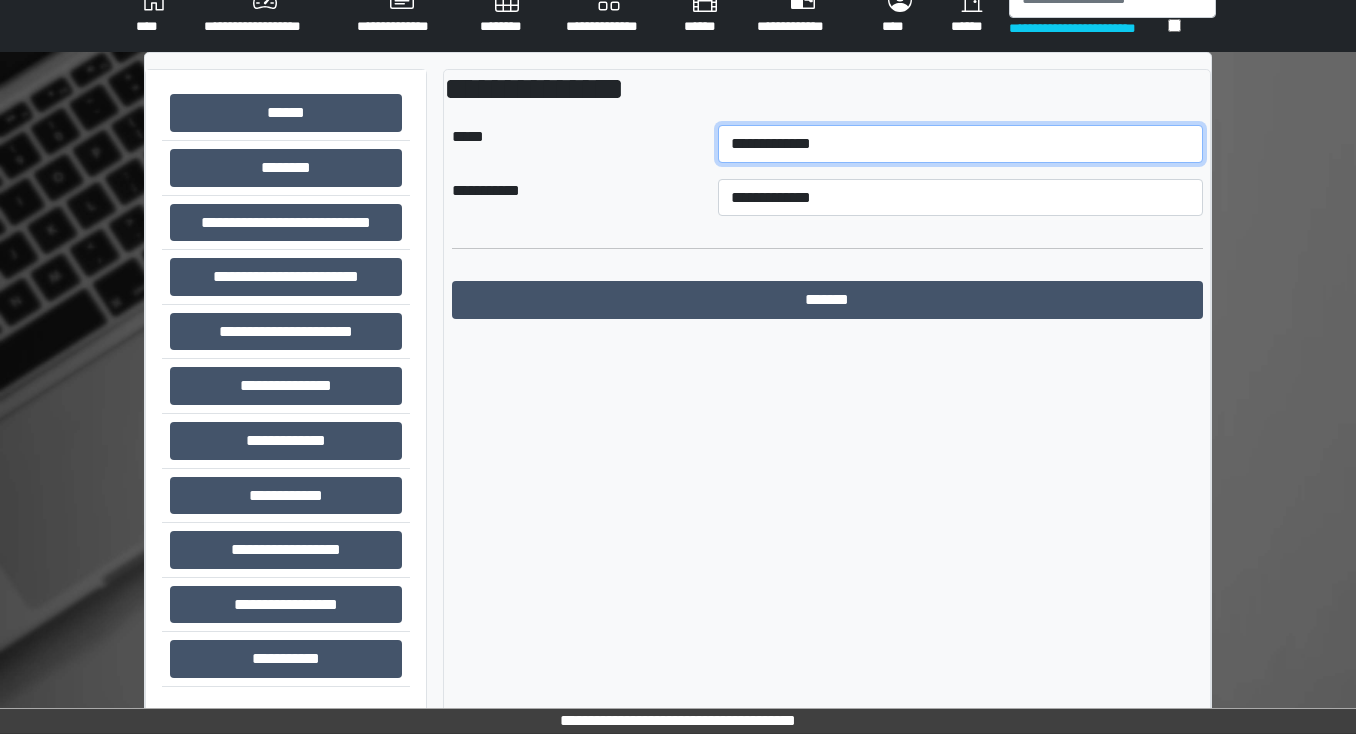 click on "**********" at bounding box center (960, 144) 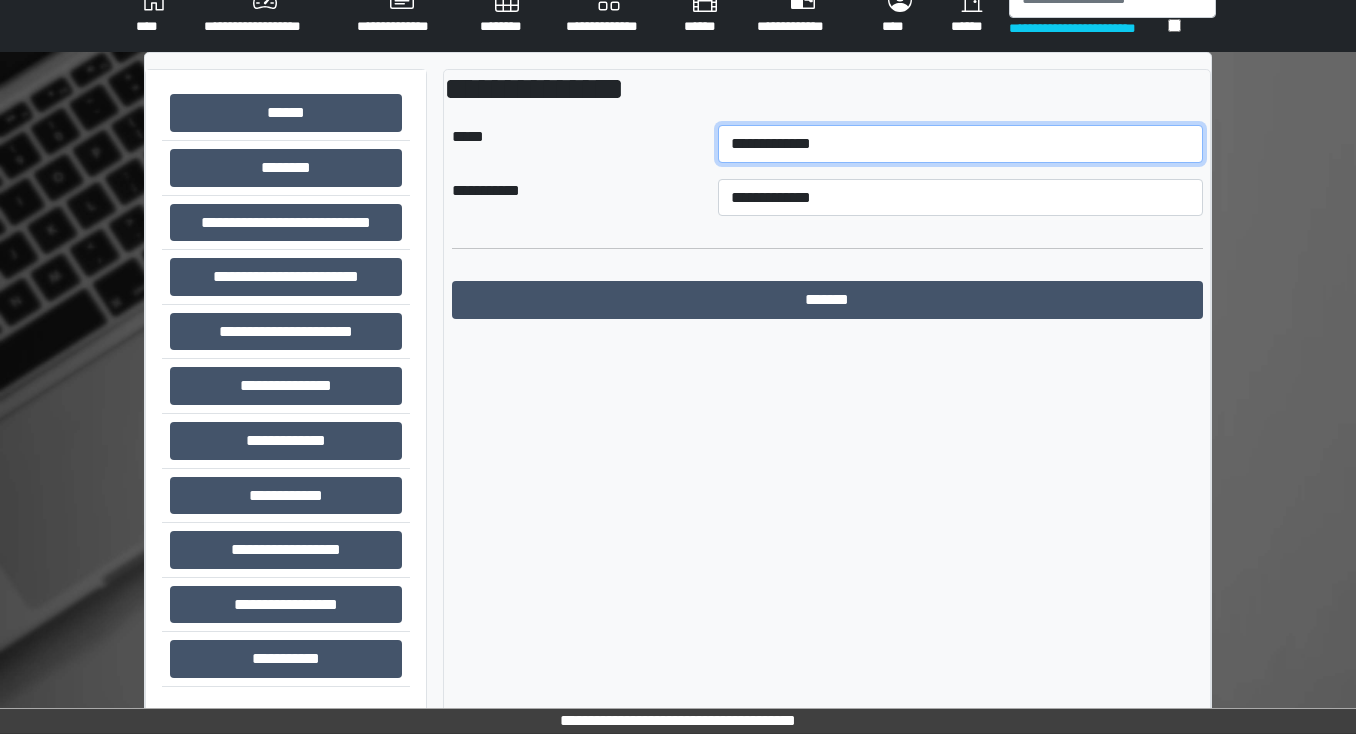 select on "**" 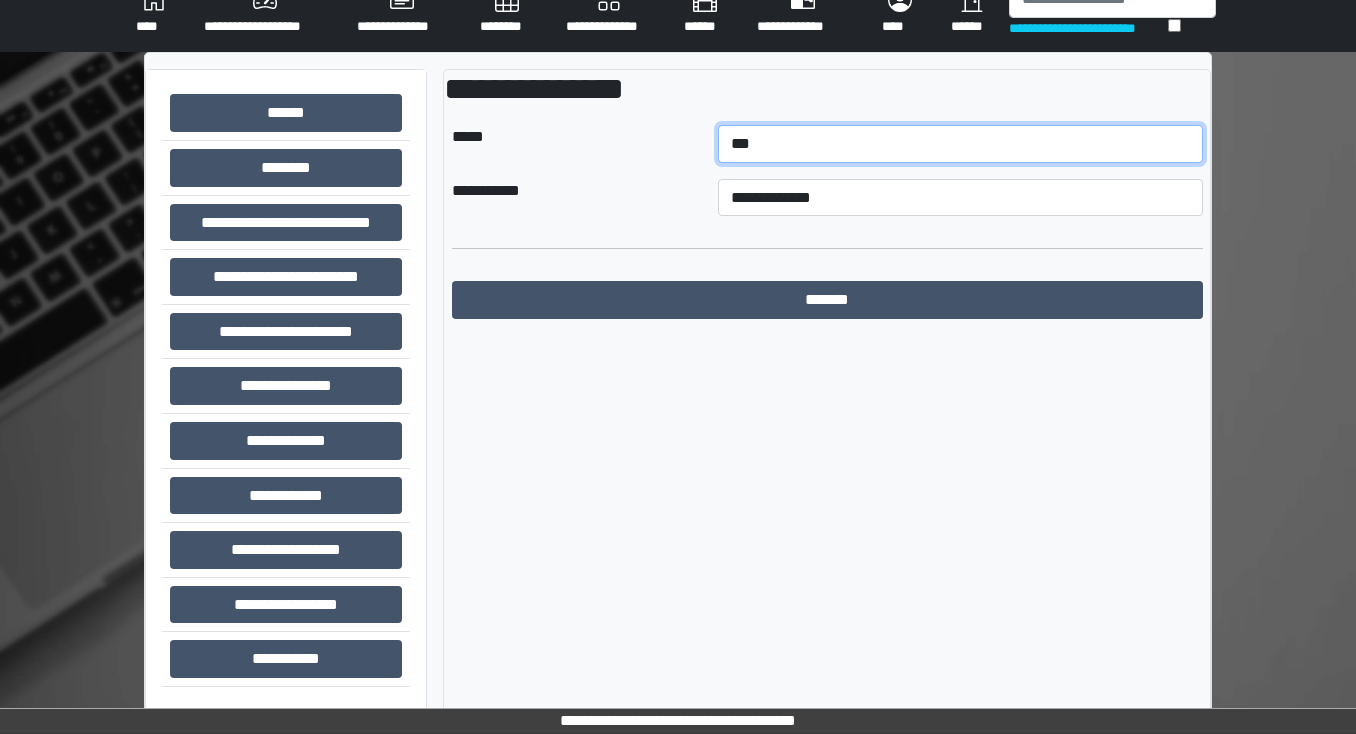 click on "**********" at bounding box center (960, 144) 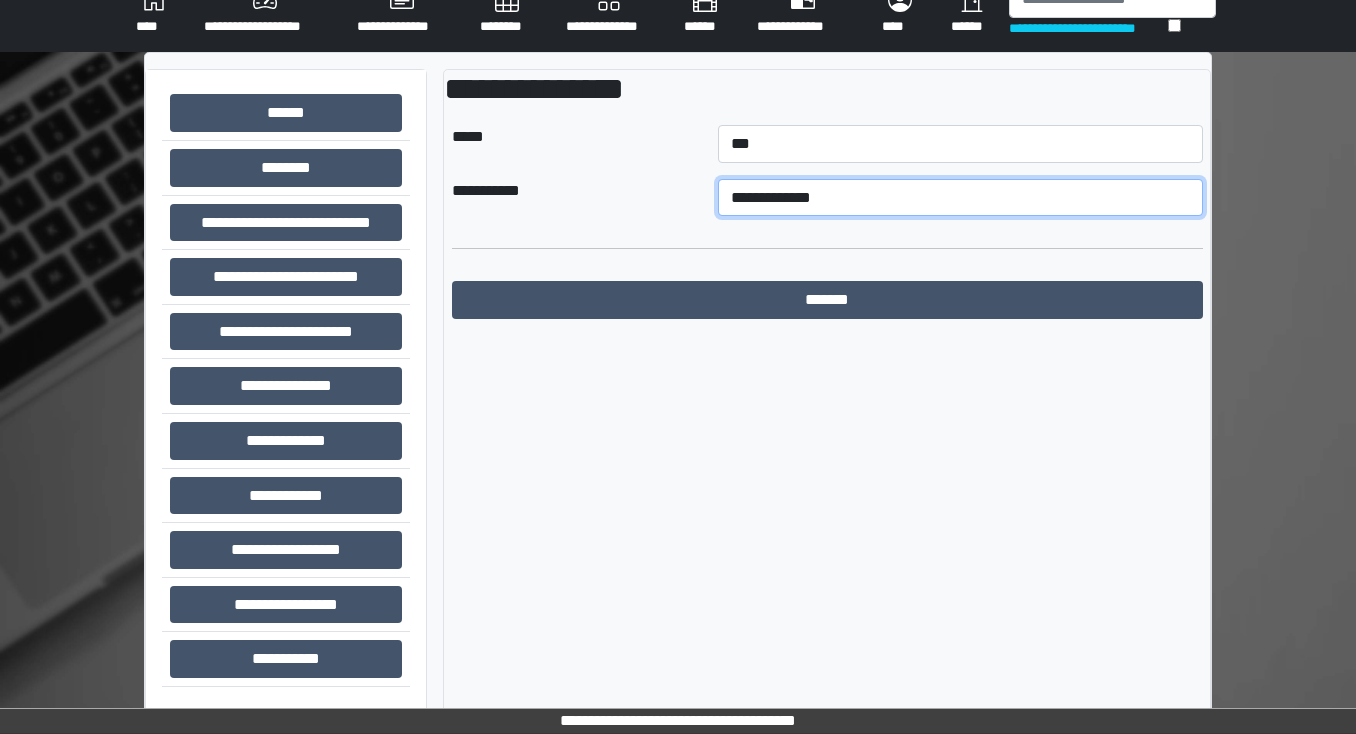 click on "**********" at bounding box center [960, 198] 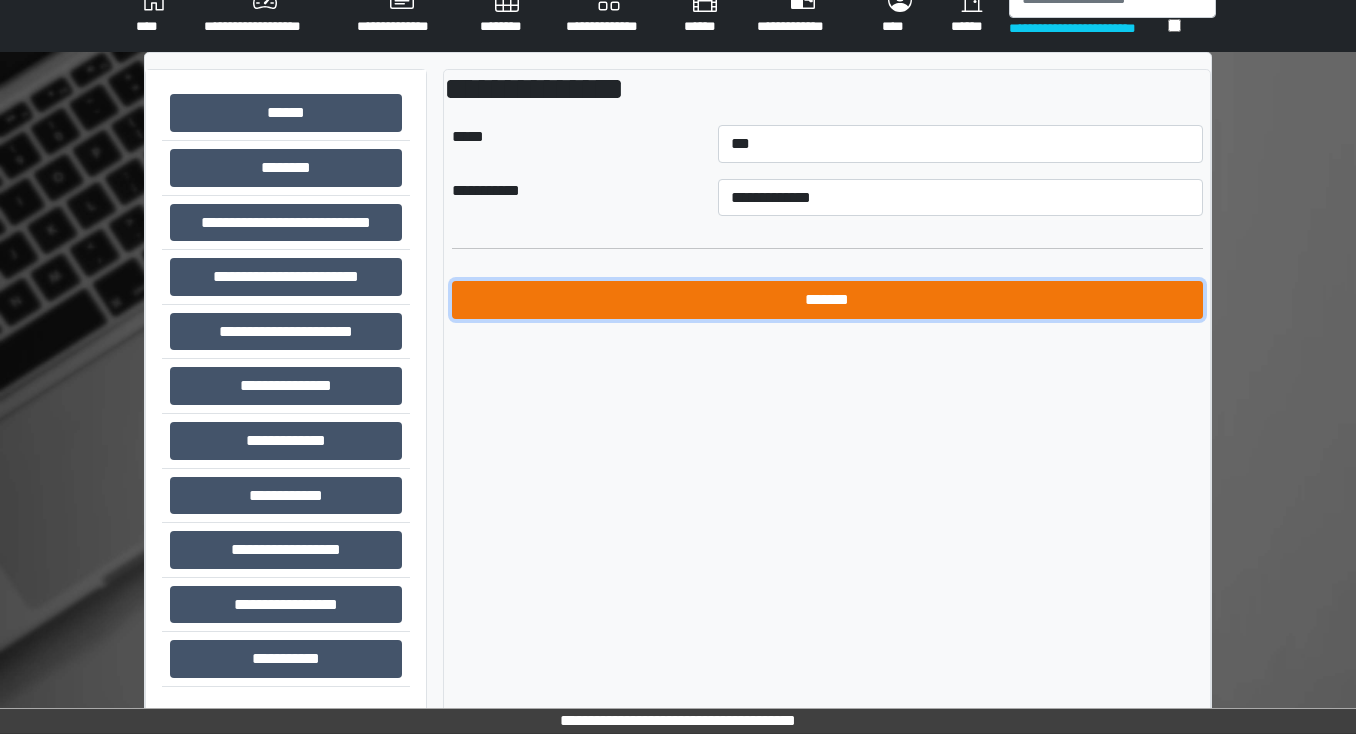click on "*******" at bounding box center [827, 300] 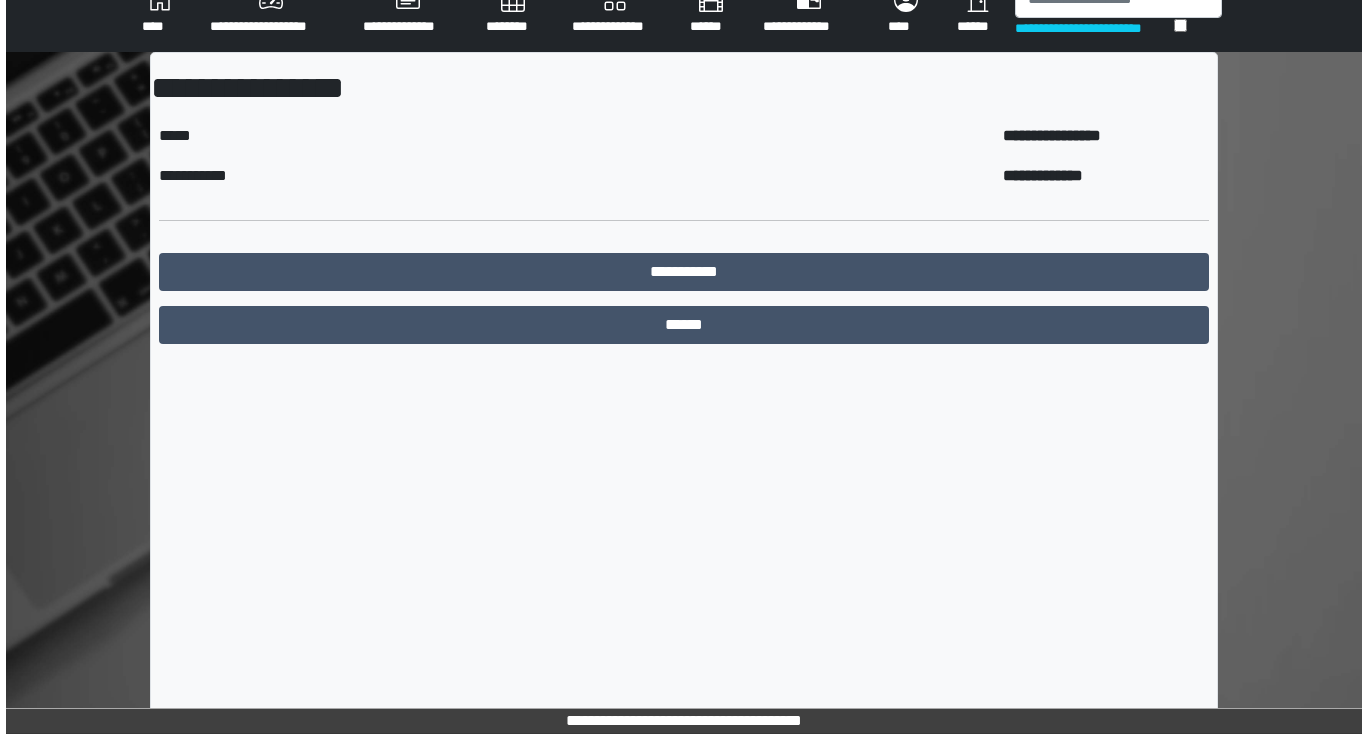 scroll, scrollTop: 0, scrollLeft: 0, axis: both 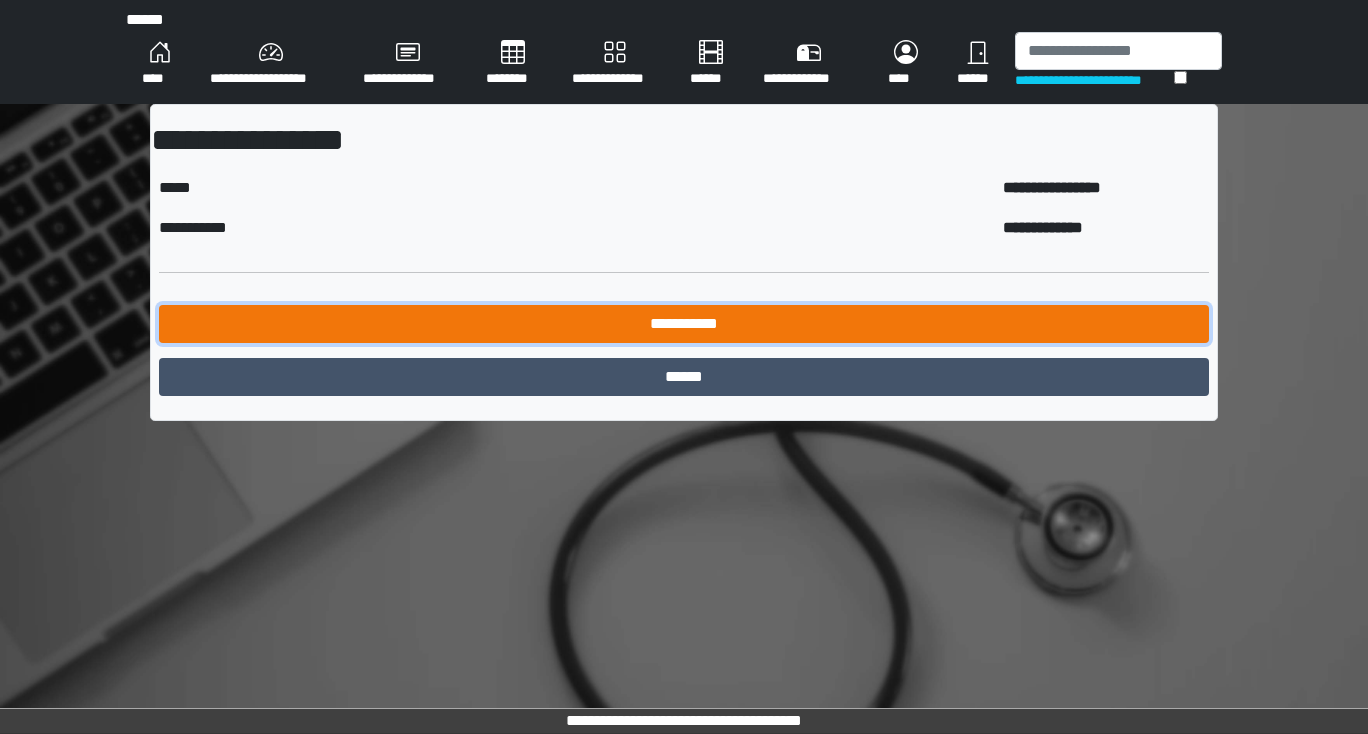click on "**********" at bounding box center [684, 324] 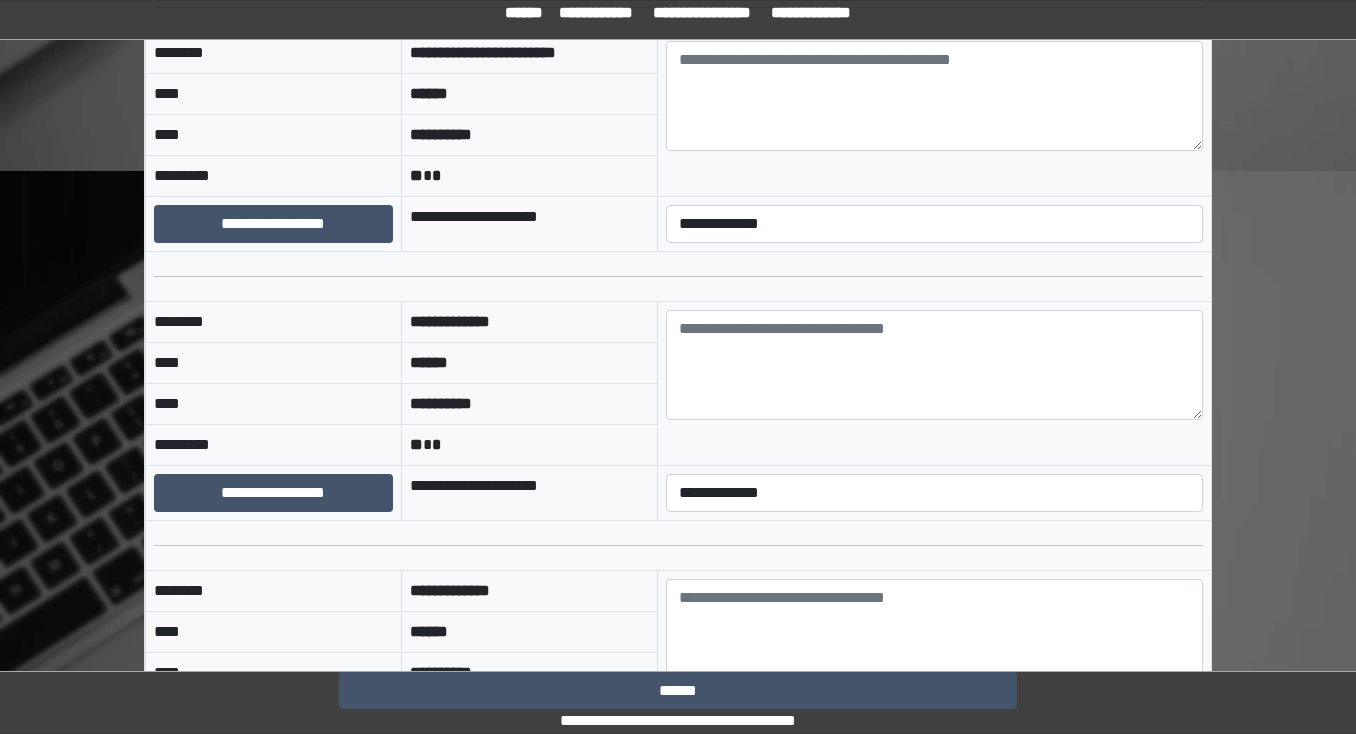 scroll, scrollTop: 28320, scrollLeft: 0, axis: vertical 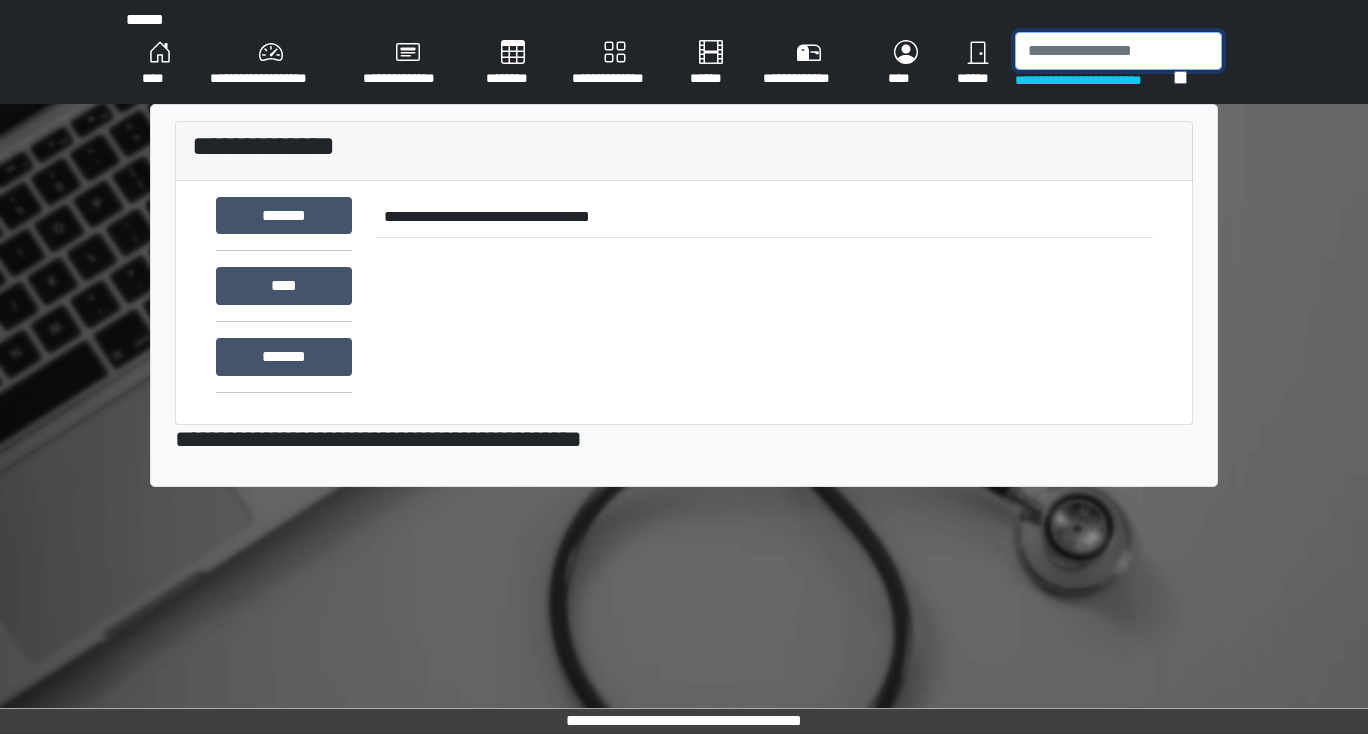 click at bounding box center (1118, 51) 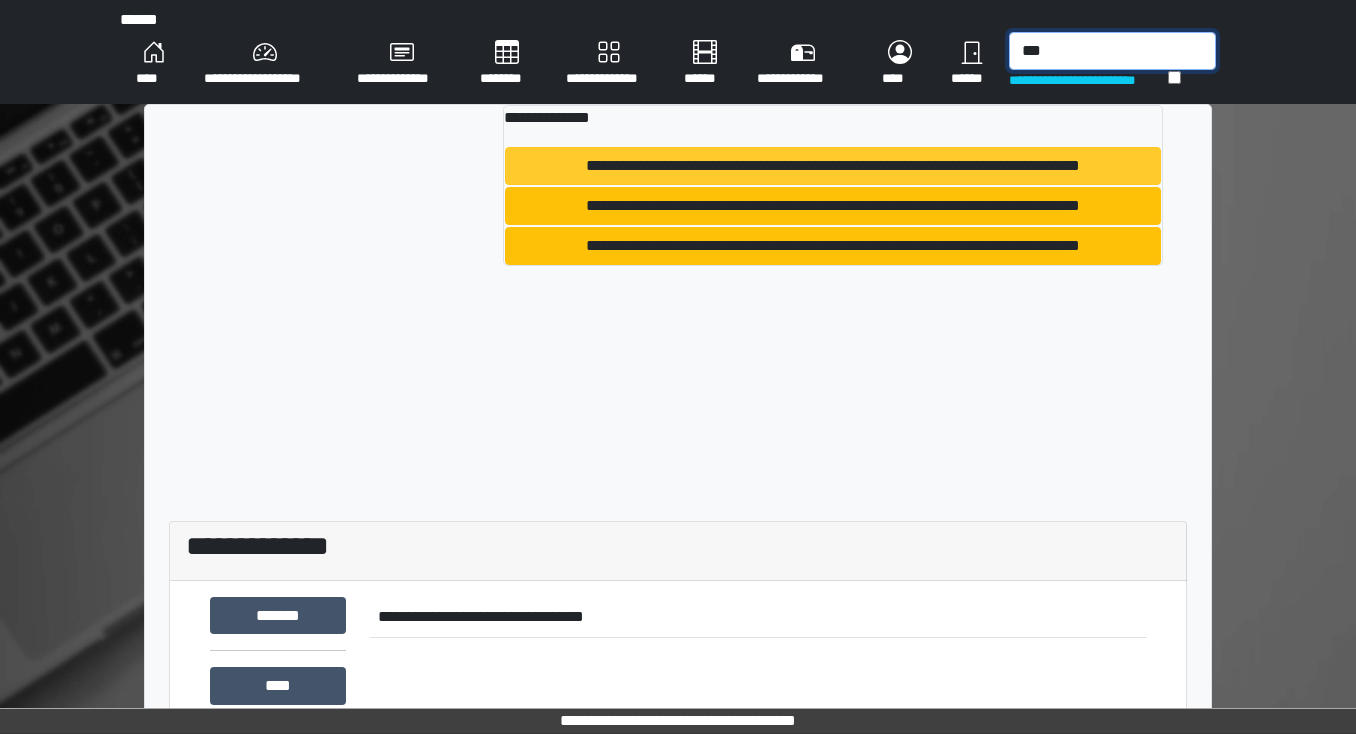 type on "***" 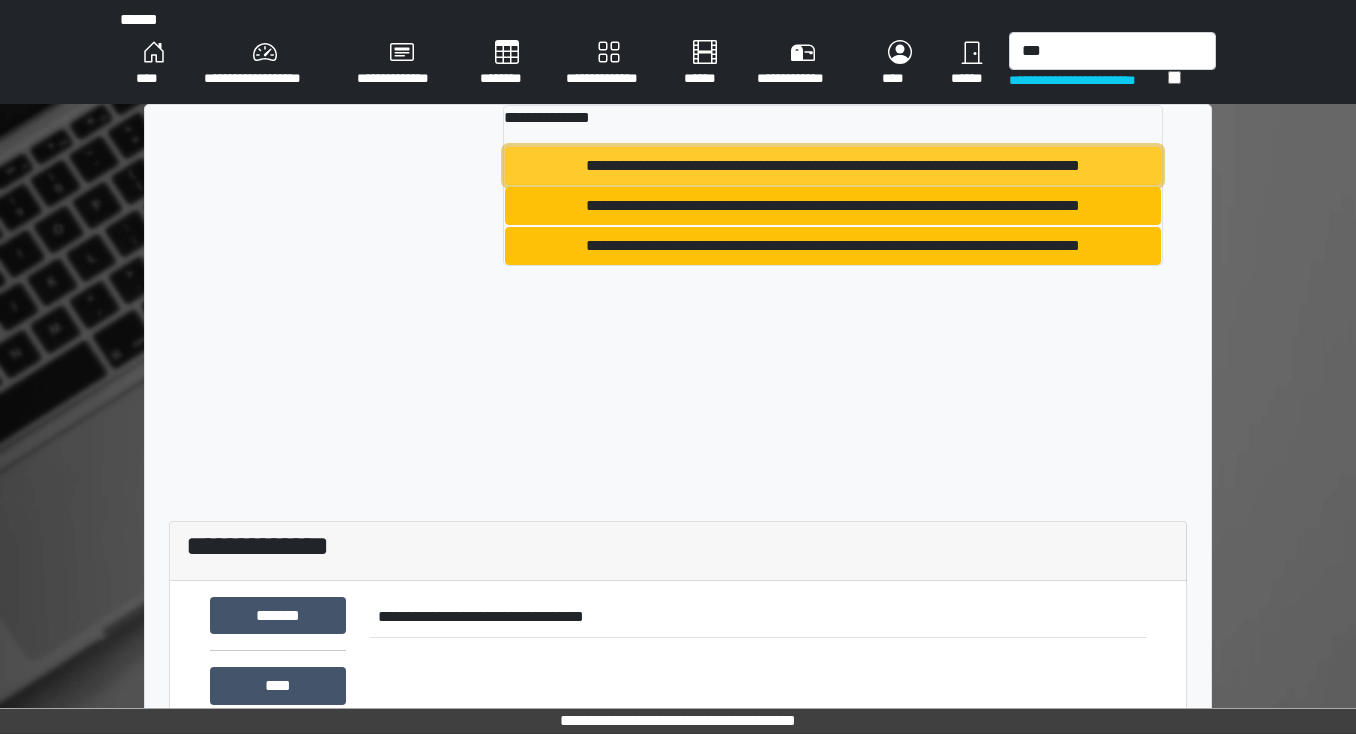 click on "**********" at bounding box center (833, 166) 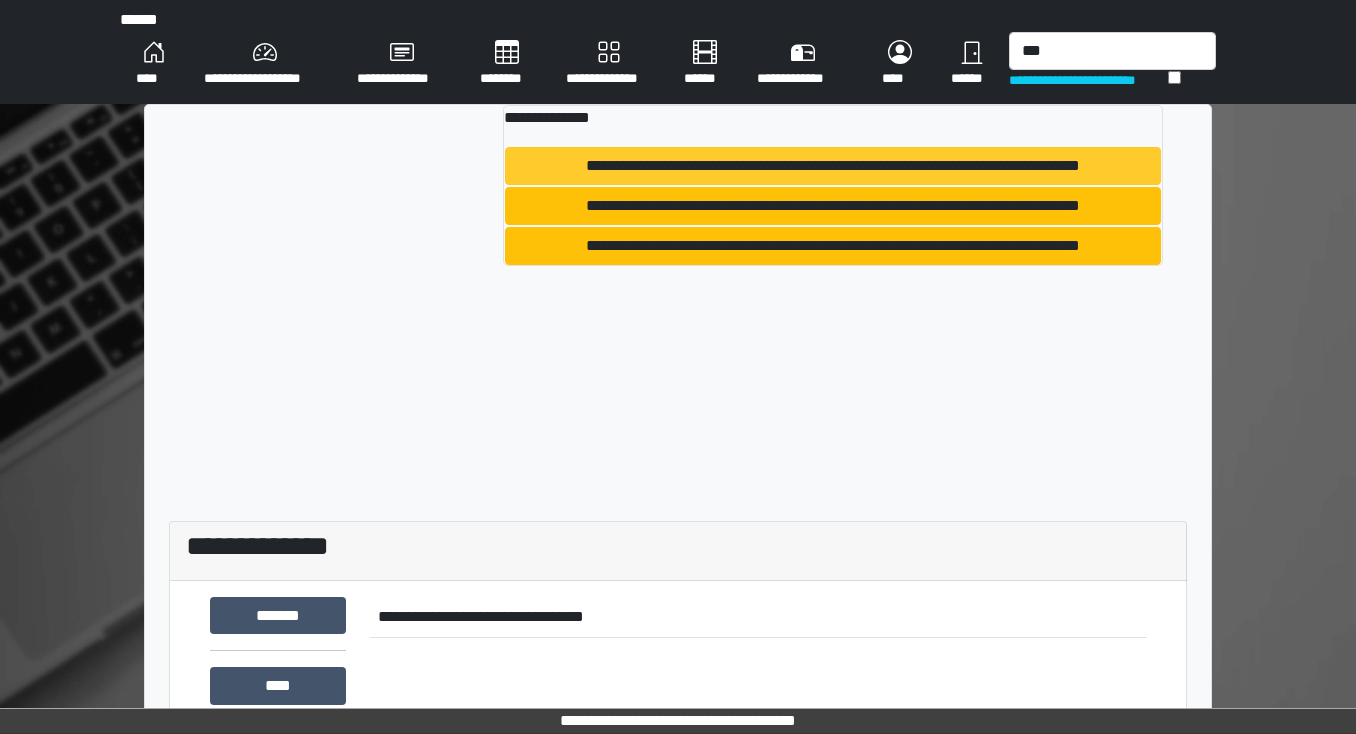 type 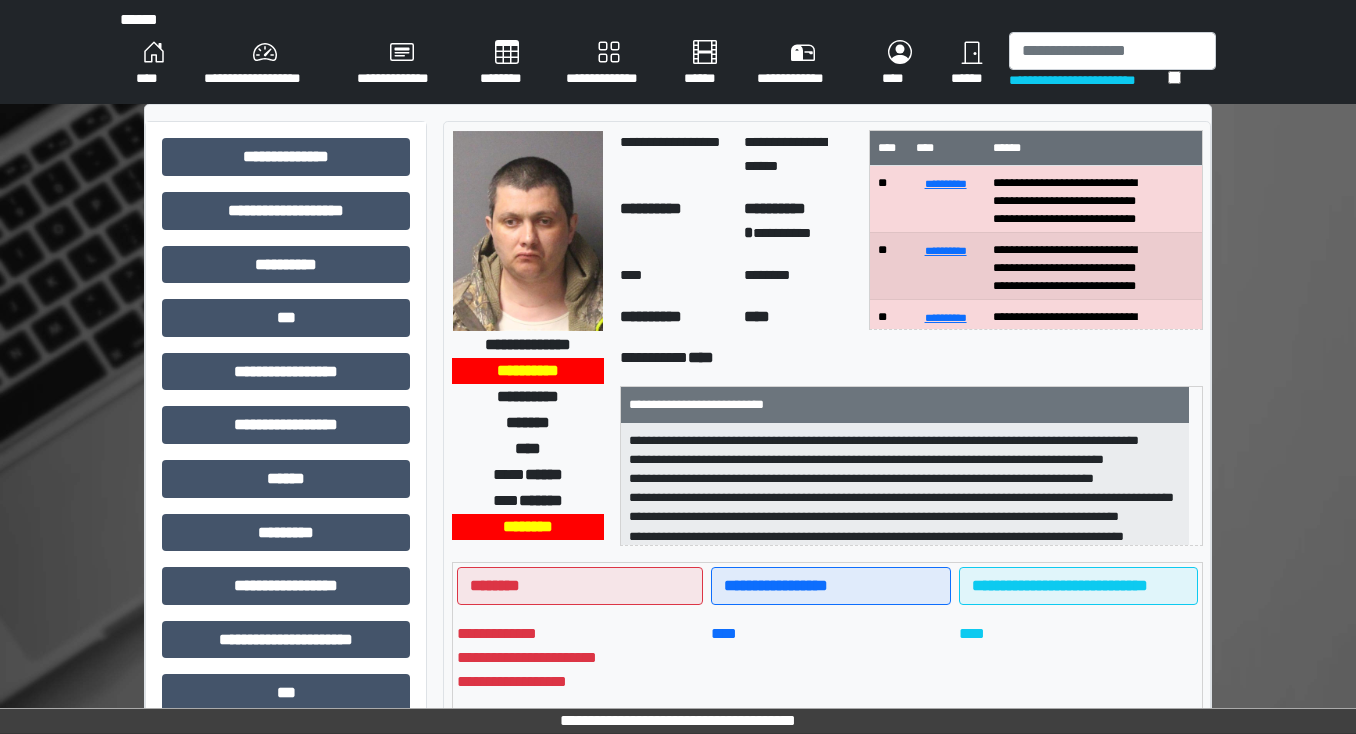 click on "**********" at bounding box center (264, 64) 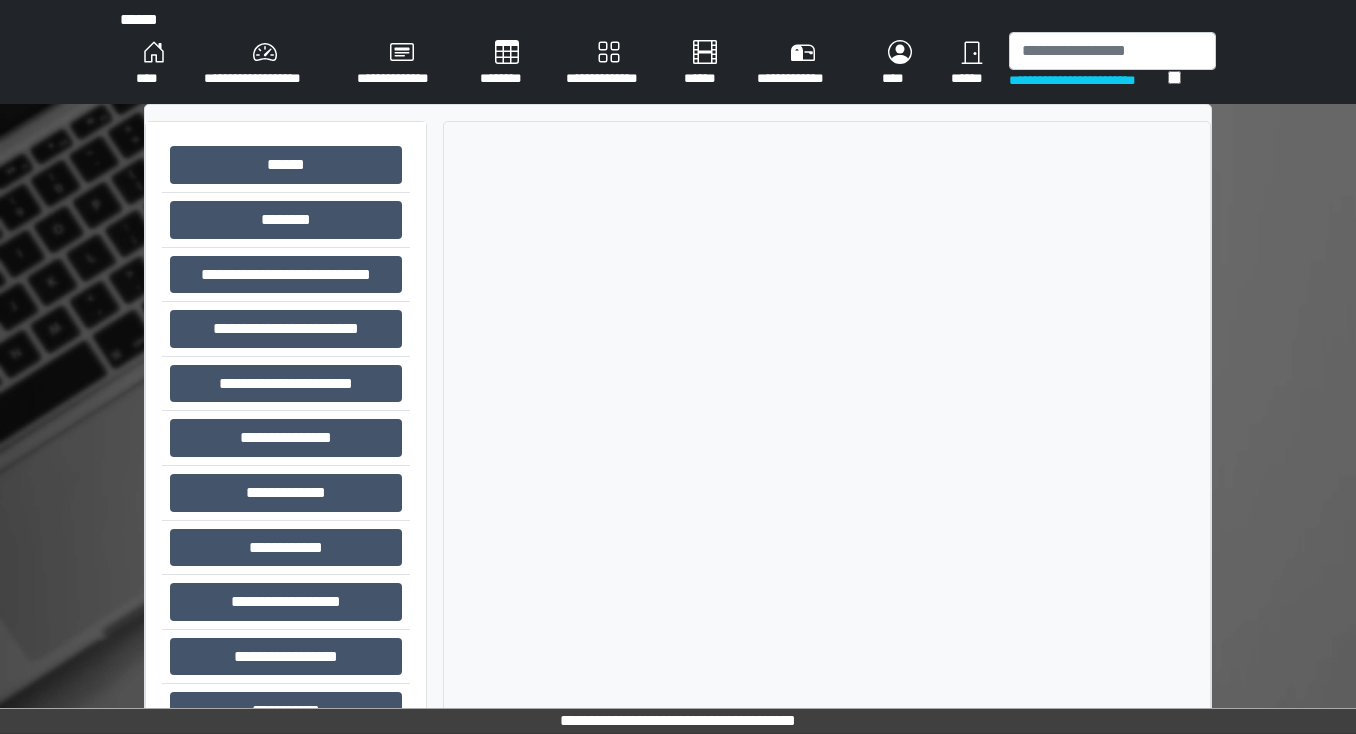 scroll, scrollTop: 52, scrollLeft: 0, axis: vertical 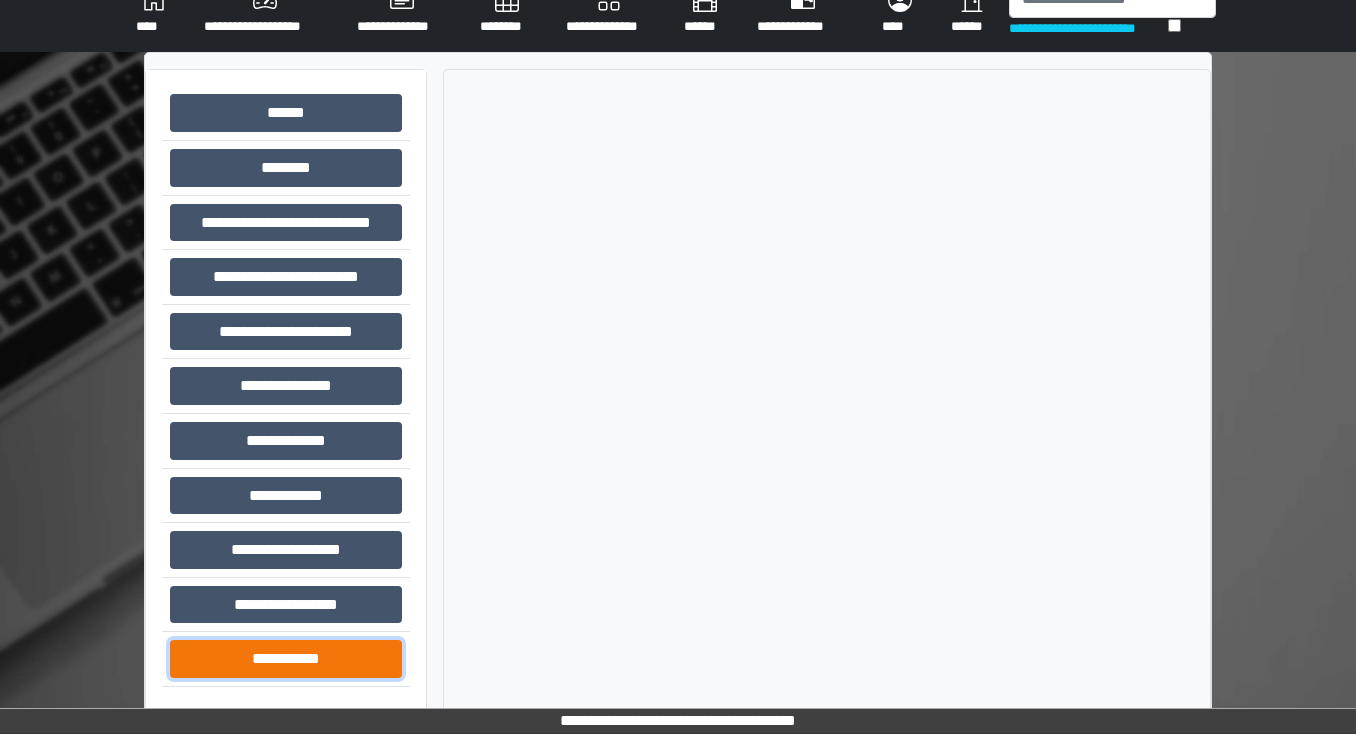 click on "**********" at bounding box center [286, 659] 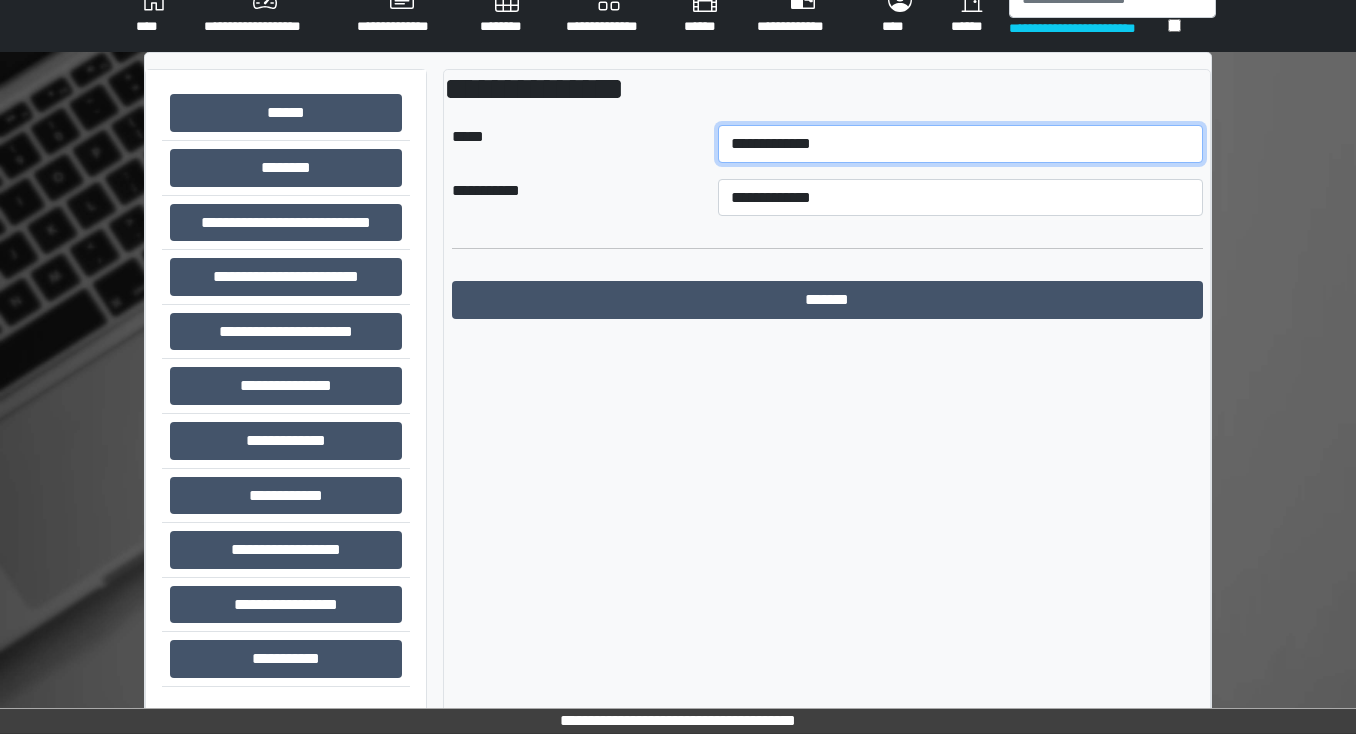 click on "**********" at bounding box center [960, 144] 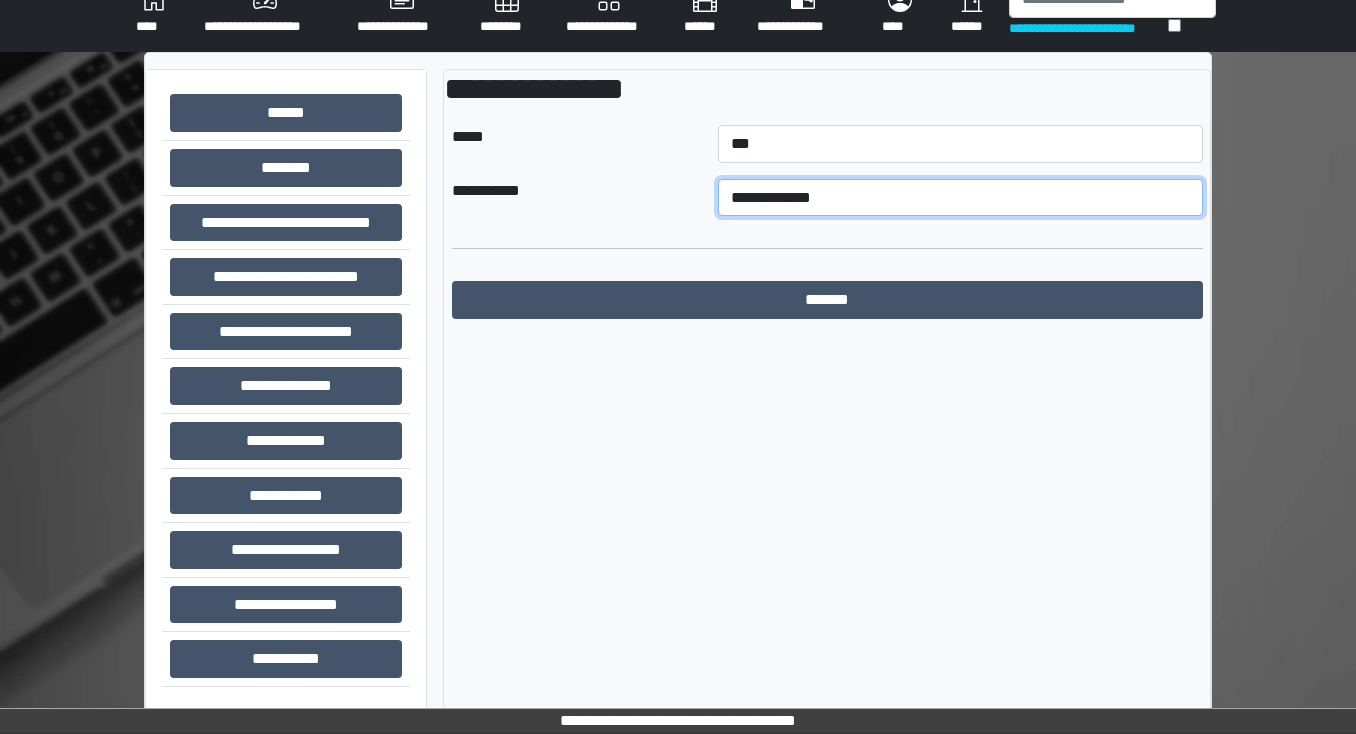 click on "**********" at bounding box center (960, 198) 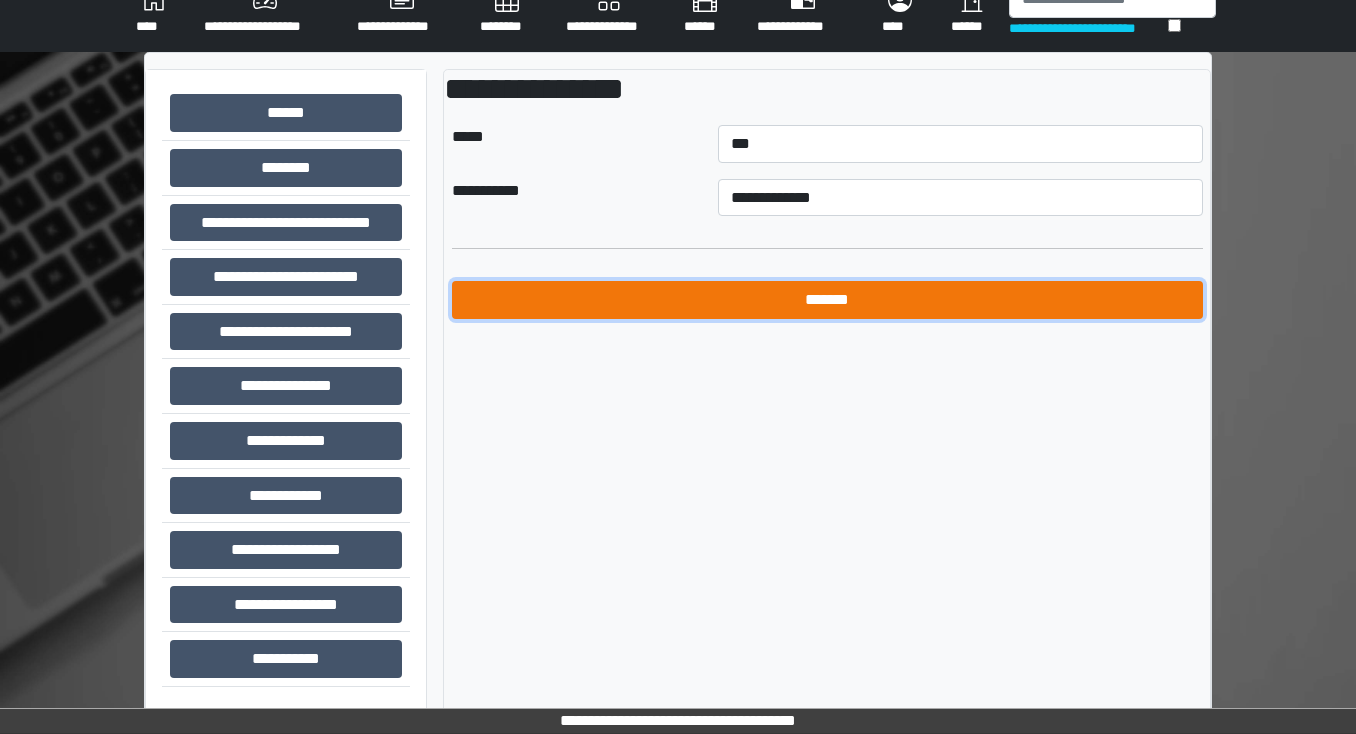 click on "*******" at bounding box center (827, 300) 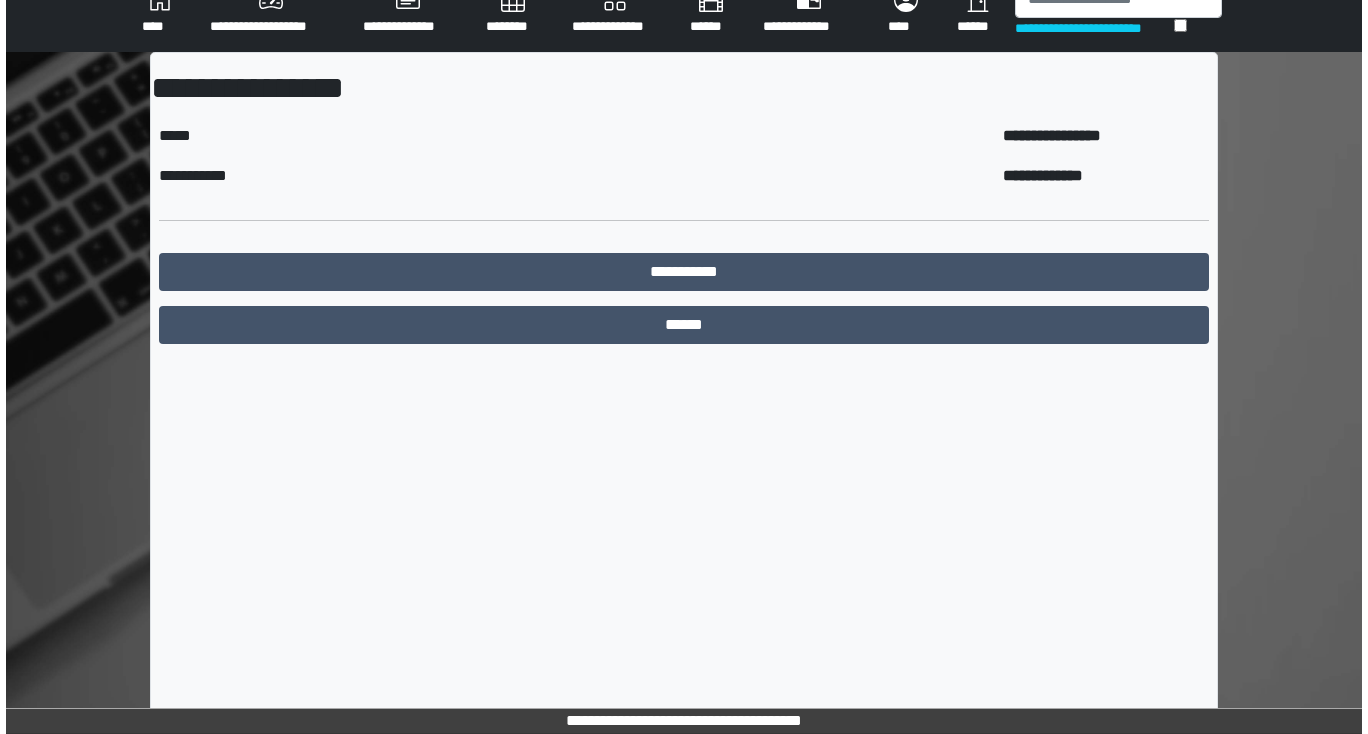 scroll, scrollTop: 0, scrollLeft: 0, axis: both 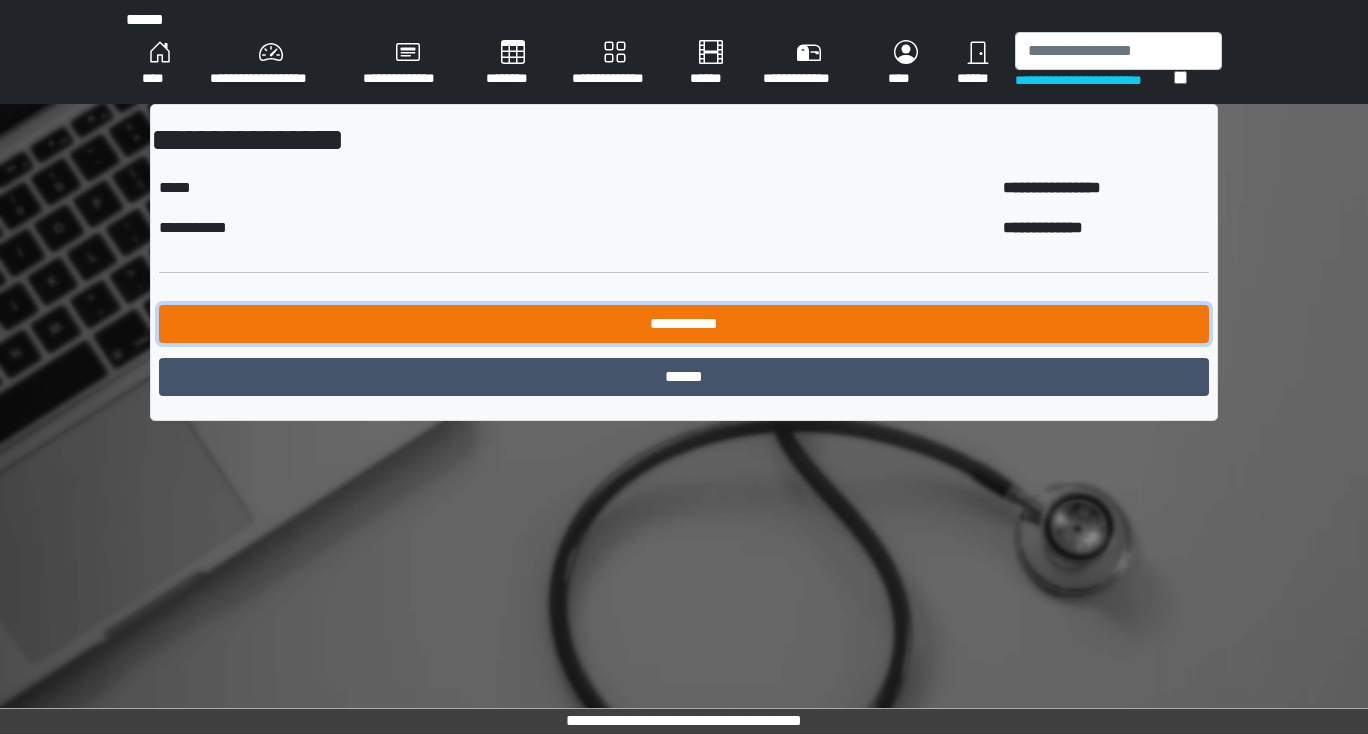 click on "**********" at bounding box center (684, 324) 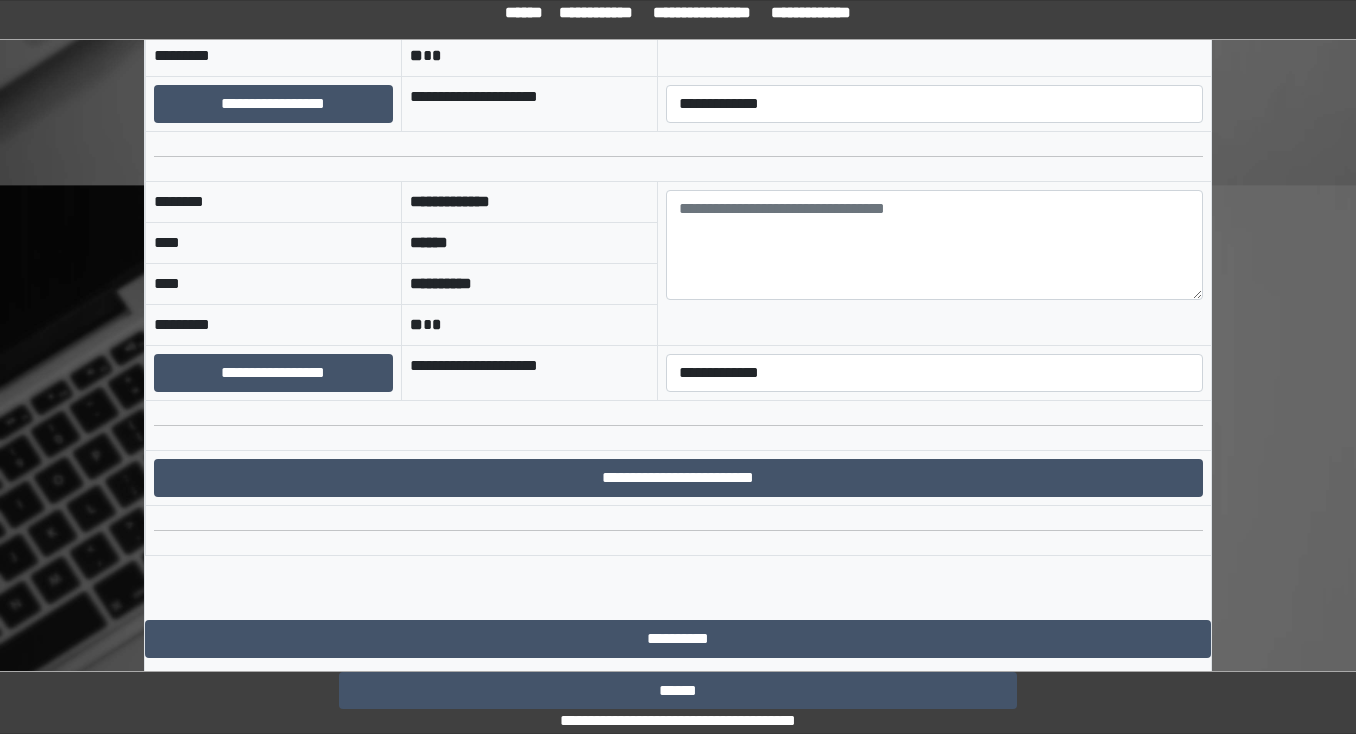 scroll, scrollTop: 2364, scrollLeft: 0, axis: vertical 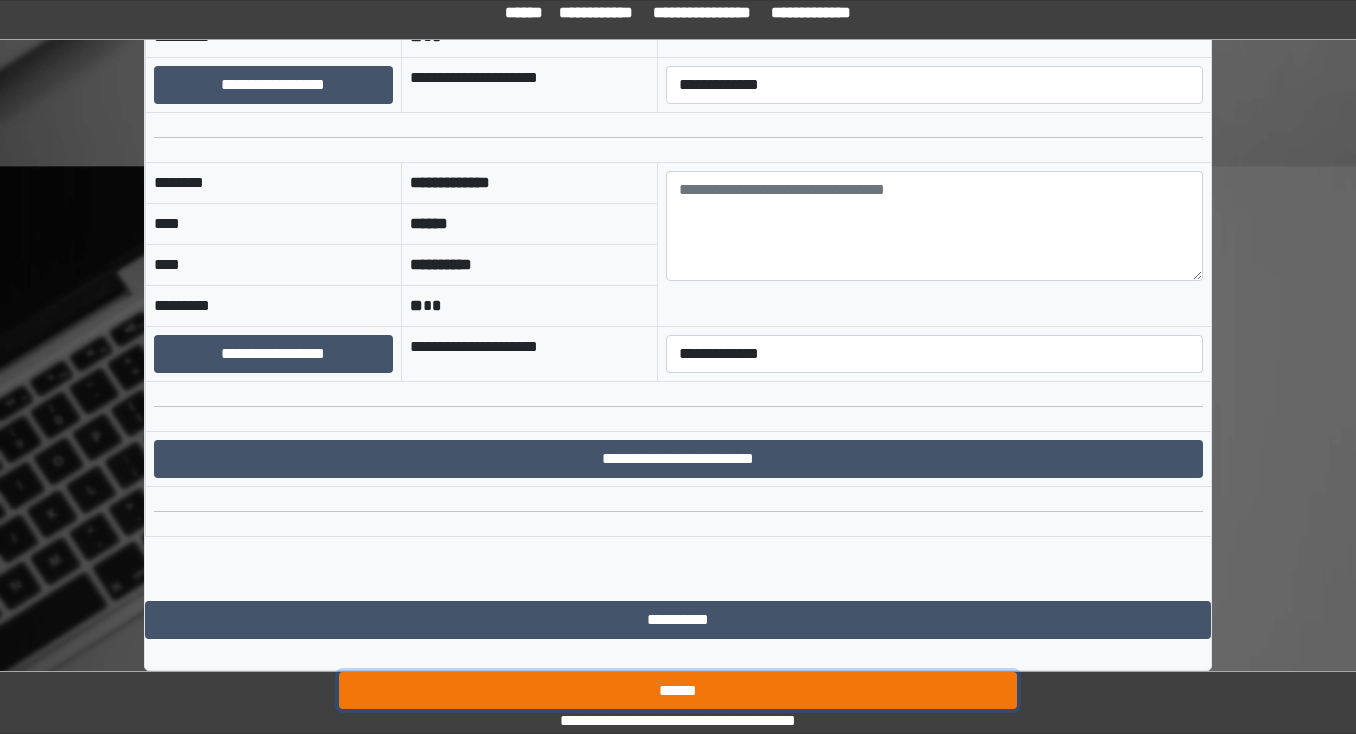 click on "******" at bounding box center (678, 691) 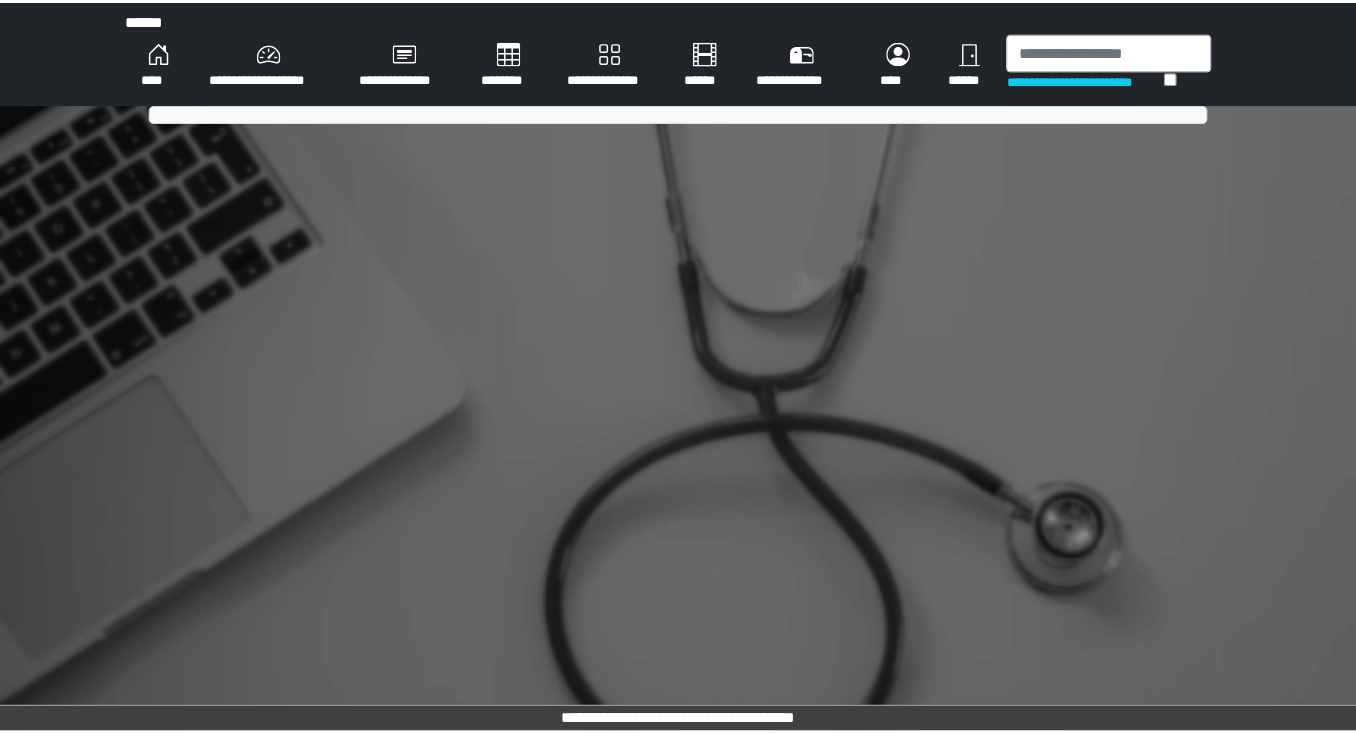 scroll, scrollTop: 0, scrollLeft: 0, axis: both 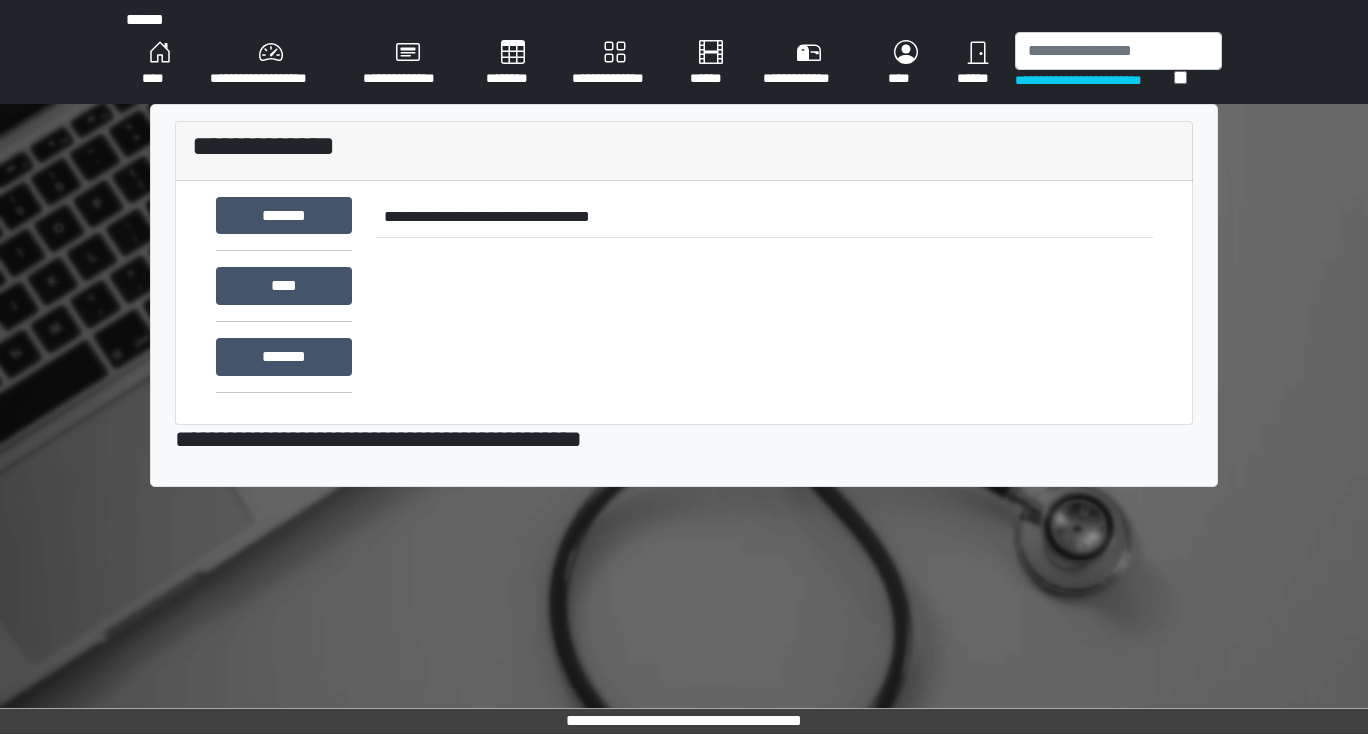 click on "**********" at bounding box center (270, 64) 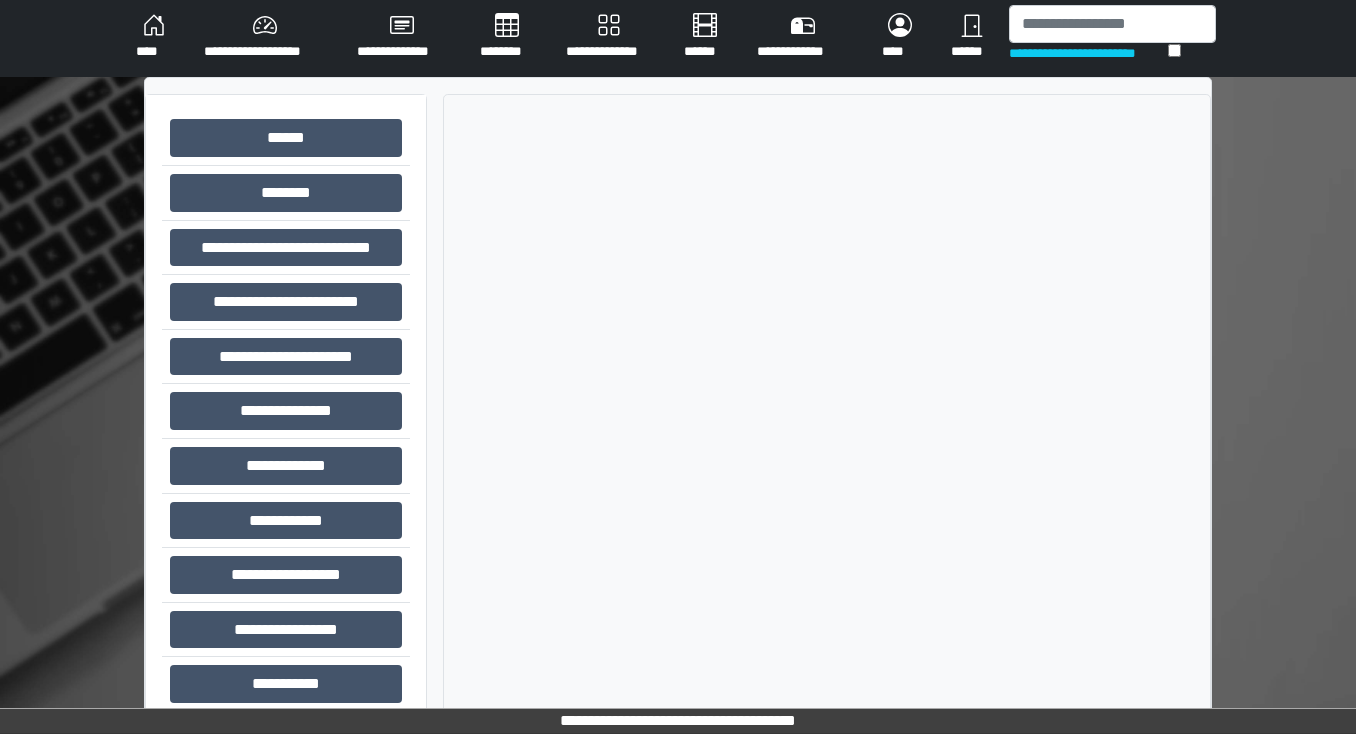 scroll, scrollTop: 52, scrollLeft: 0, axis: vertical 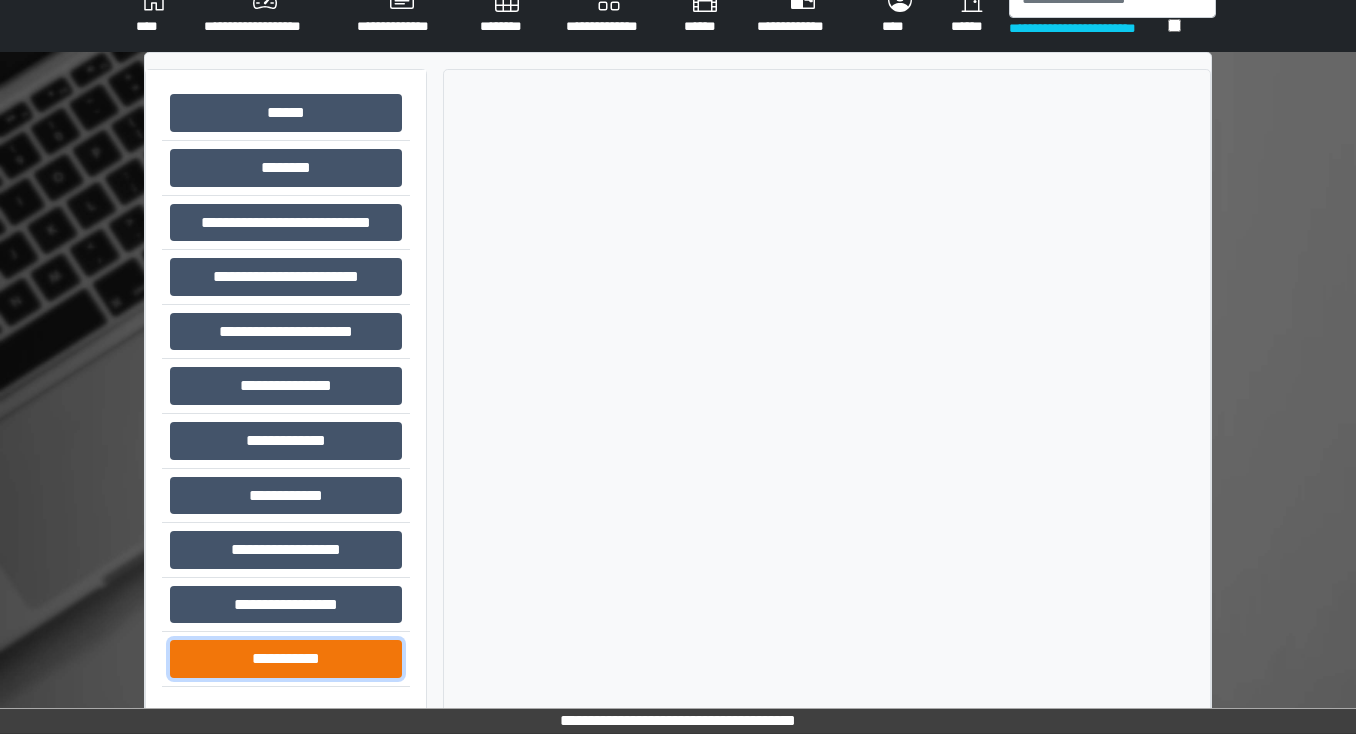 click on "**********" at bounding box center [286, 659] 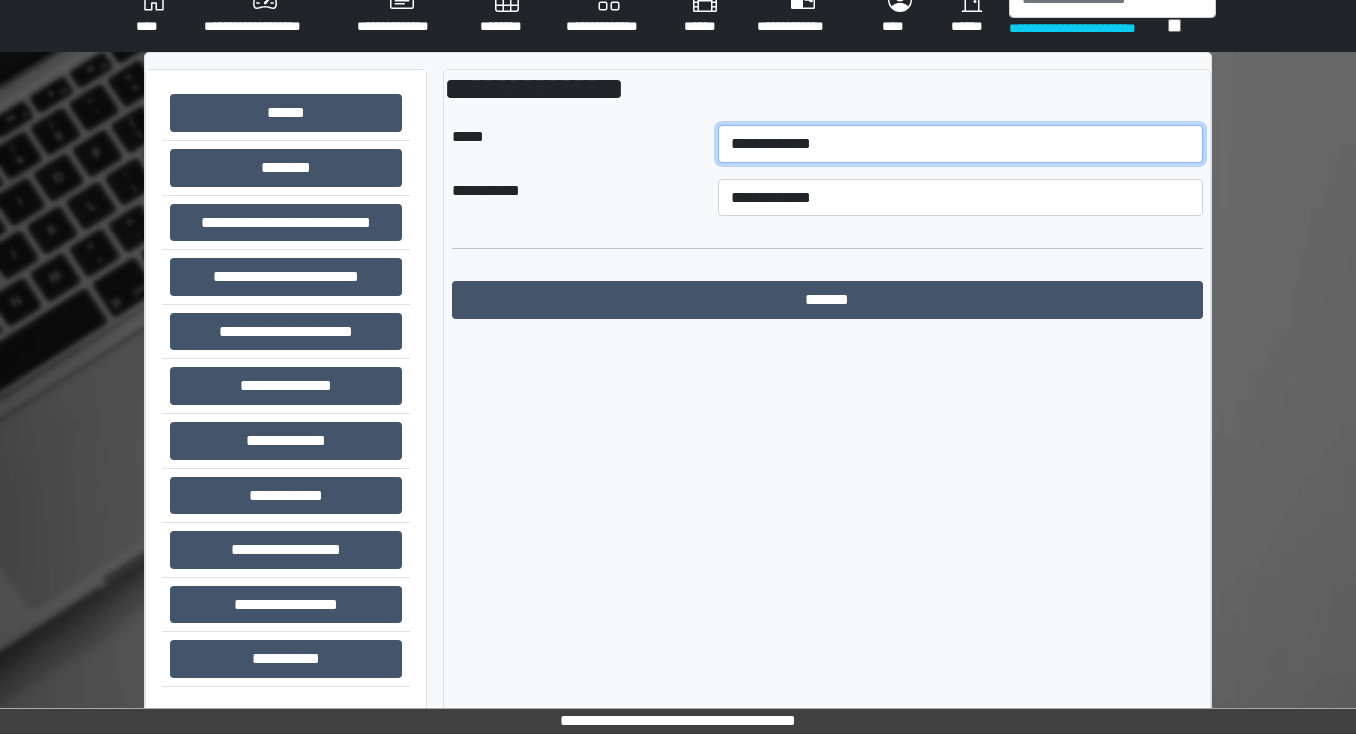 click on "**********" at bounding box center [960, 144] 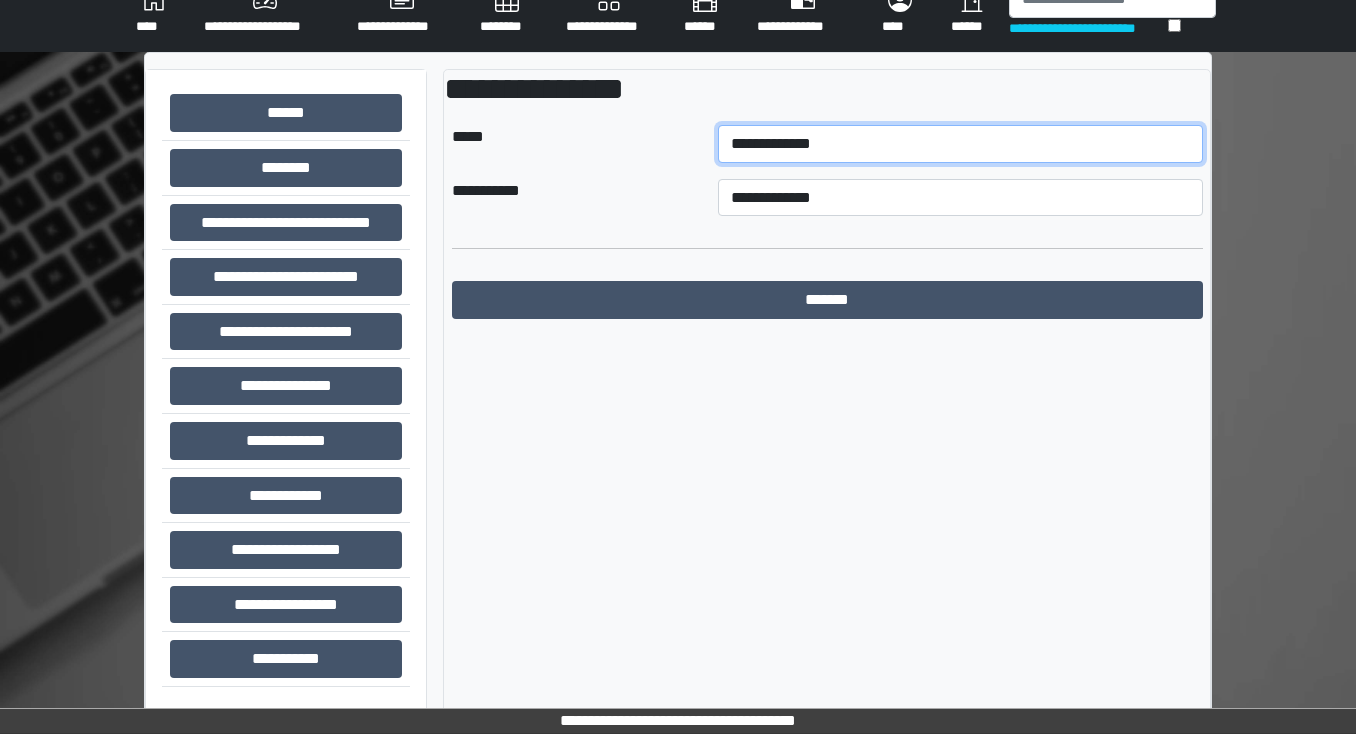 select on "**" 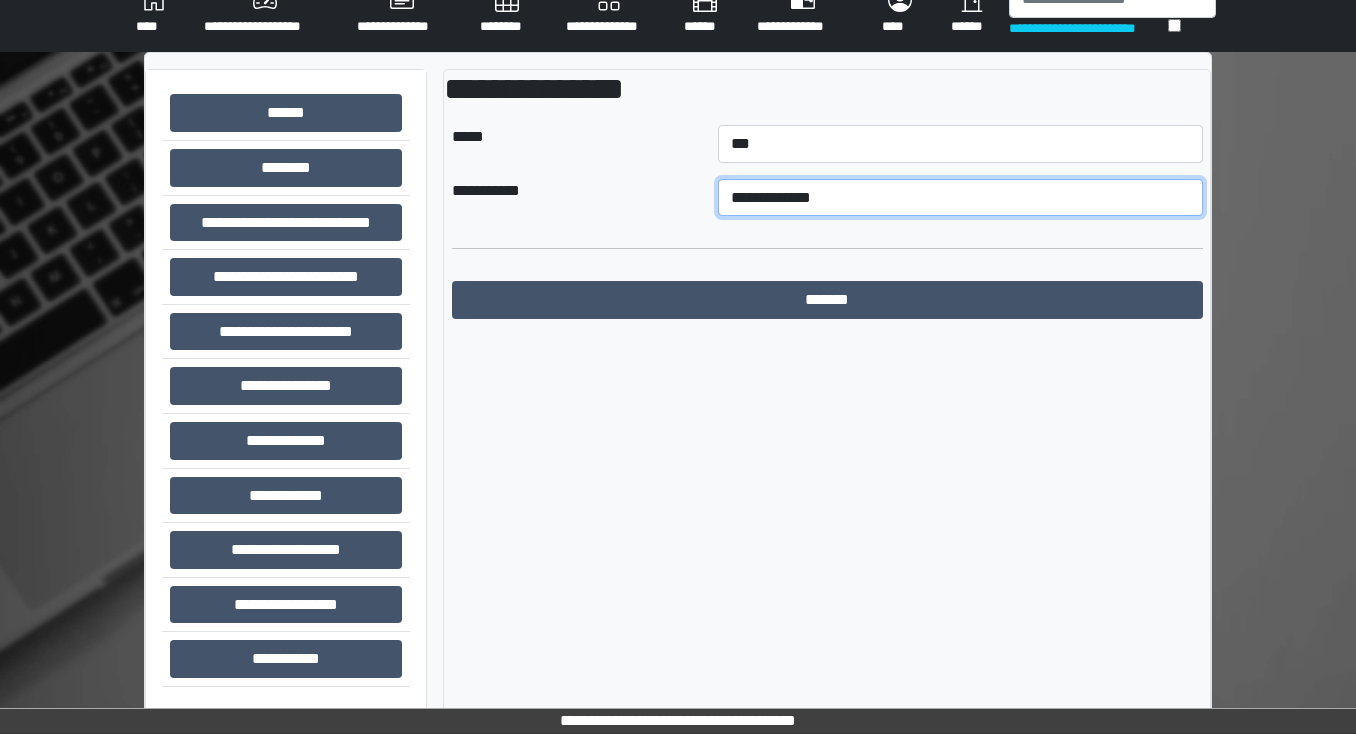 drag, startPoint x: 756, startPoint y: 201, endPoint x: 765, endPoint y: 212, distance: 14.21267 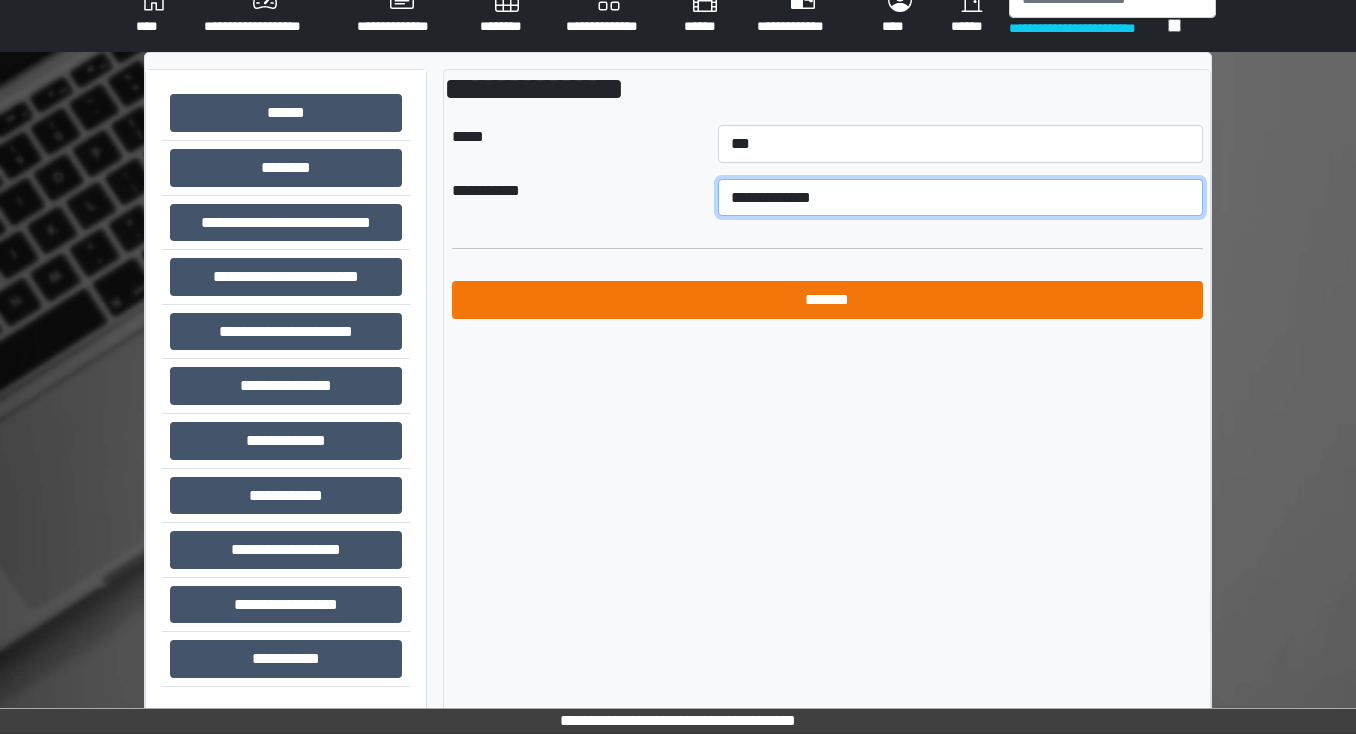 select on "*" 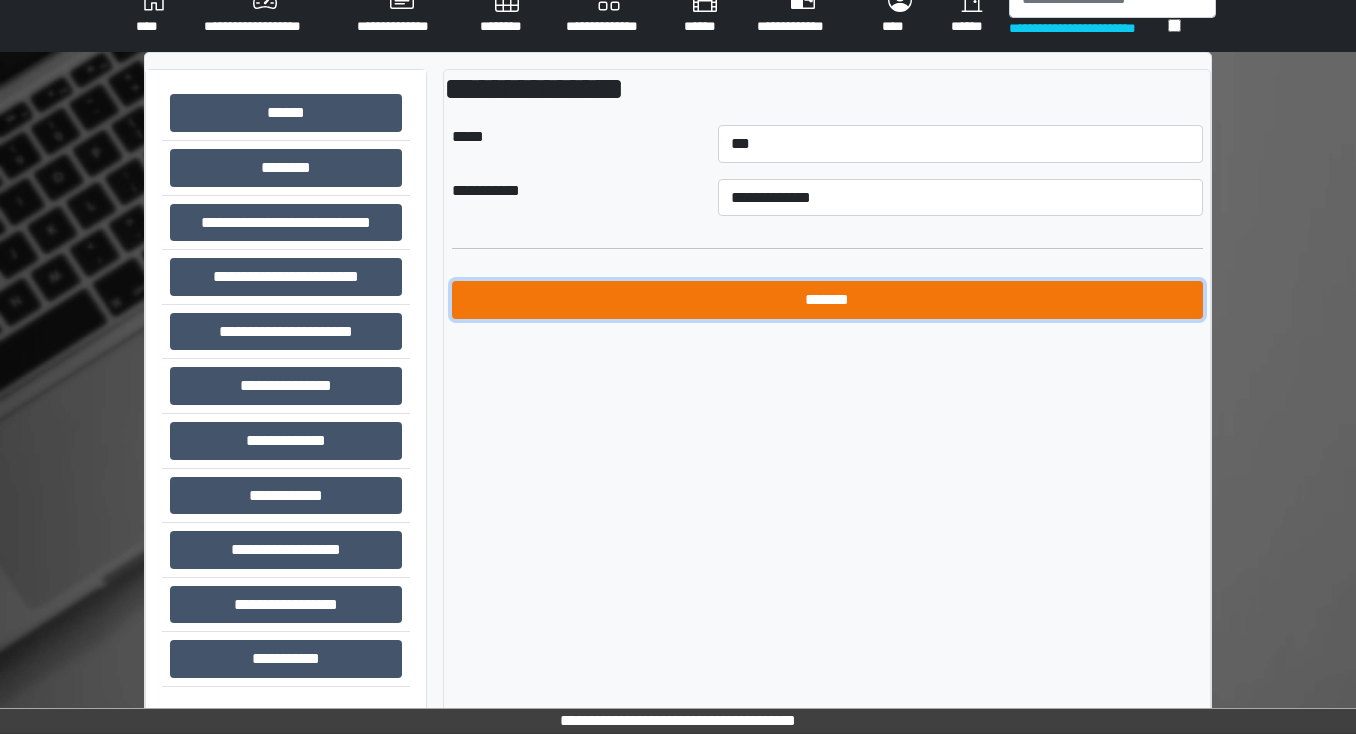 click on "*******" at bounding box center [827, 300] 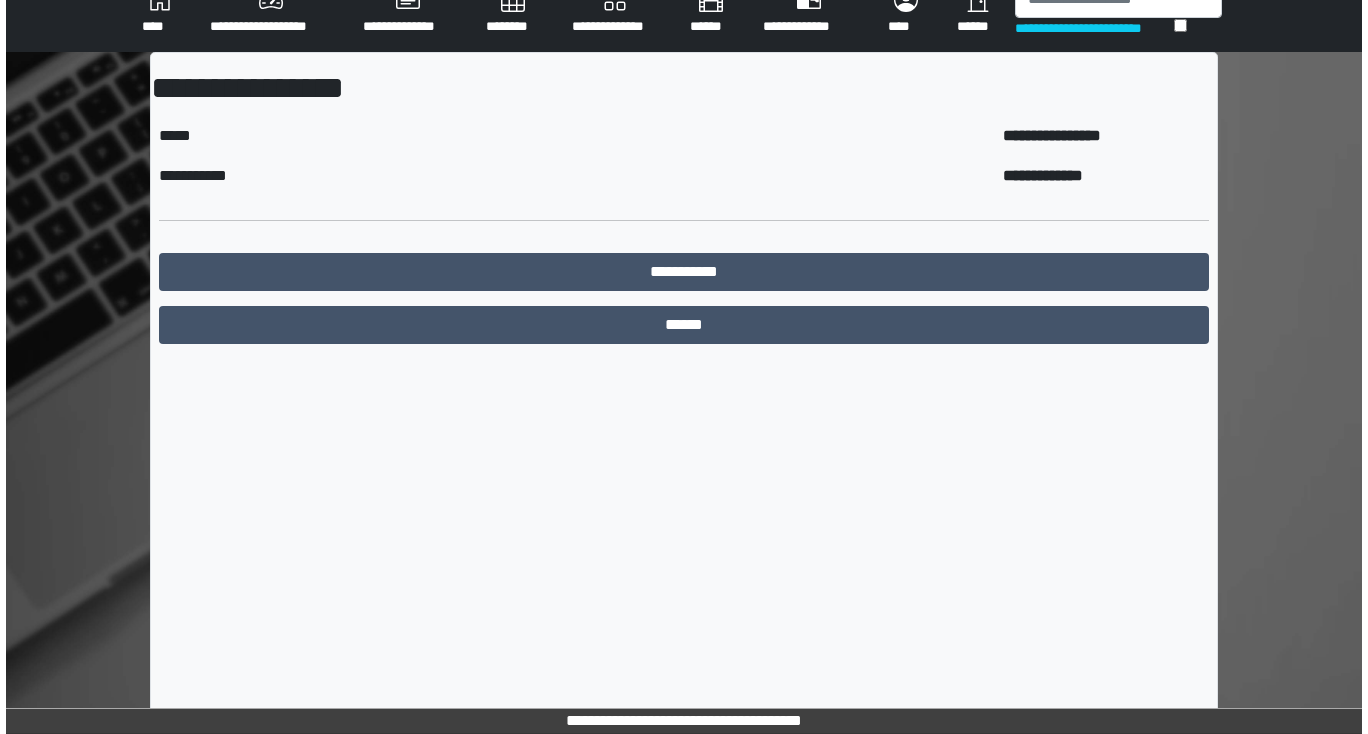 scroll, scrollTop: 0, scrollLeft: 0, axis: both 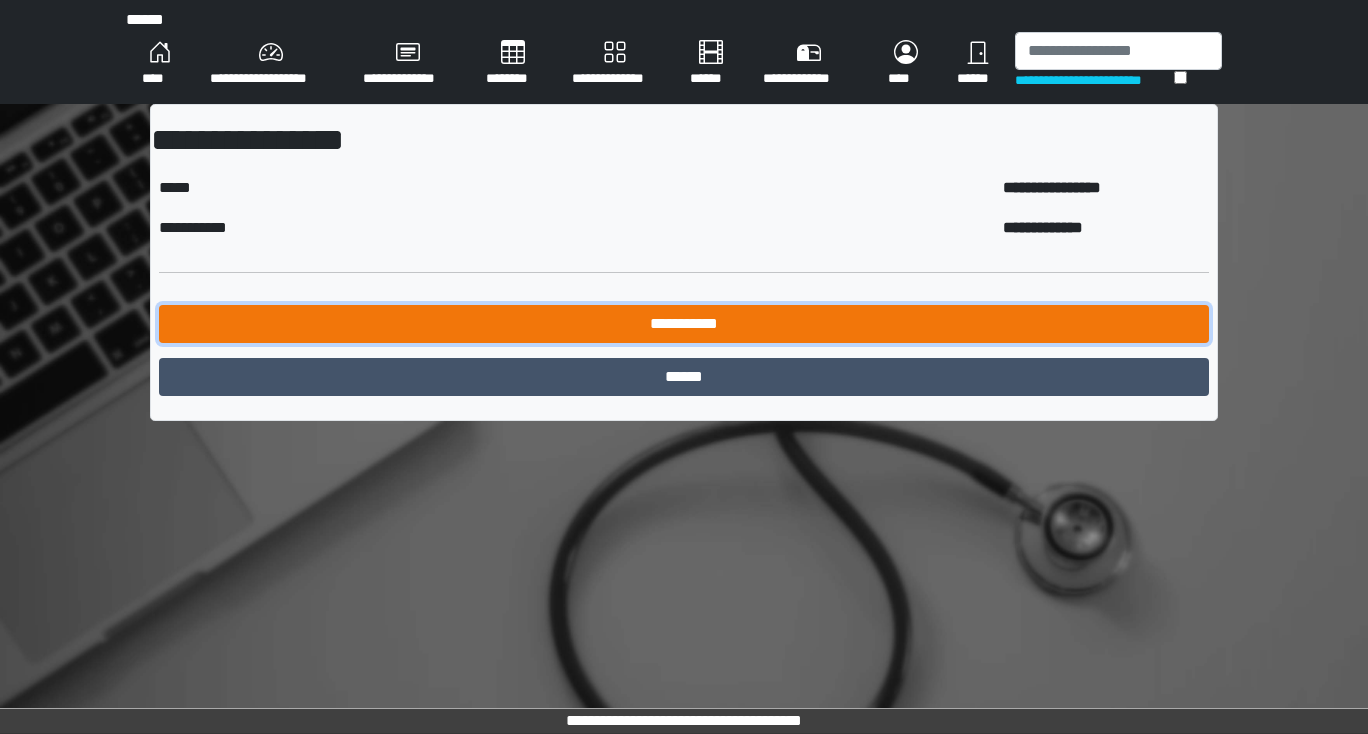 click on "**********" at bounding box center [684, 324] 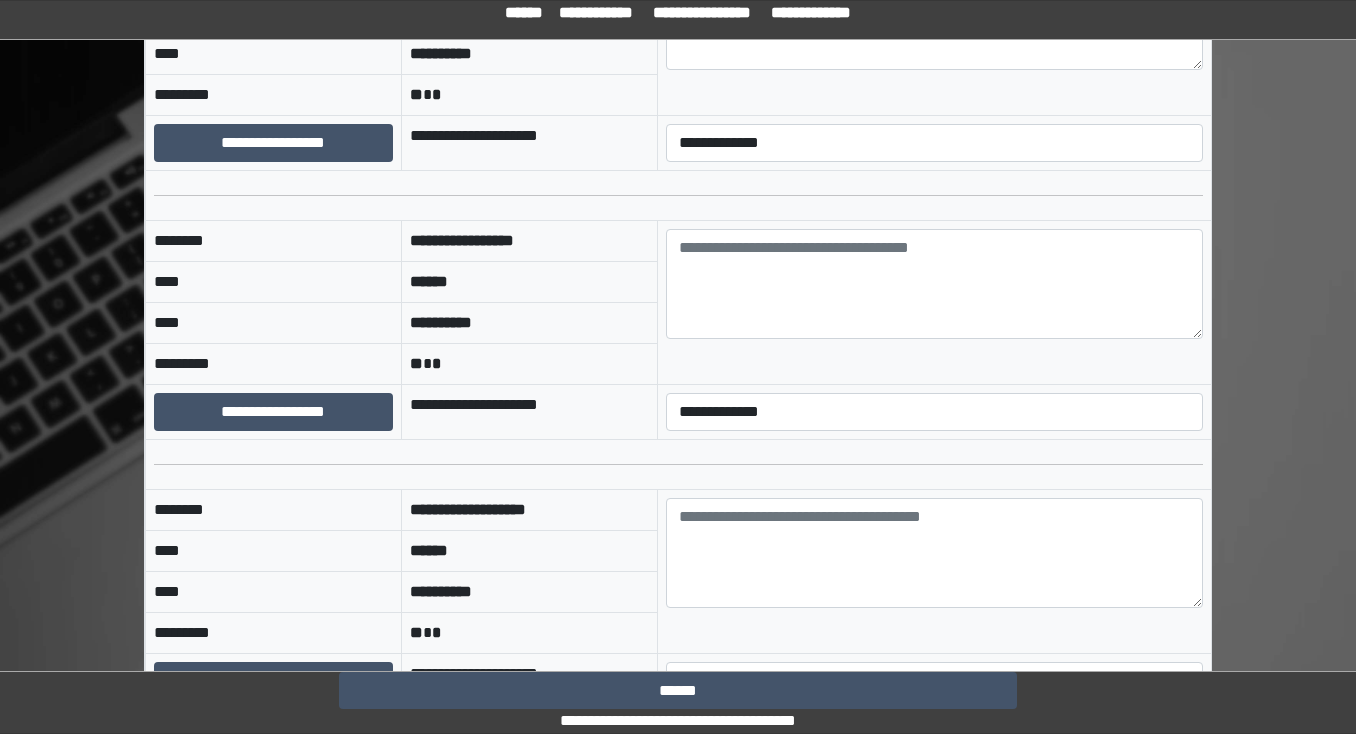 scroll, scrollTop: 23040, scrollLeft: 0, axis: vertical 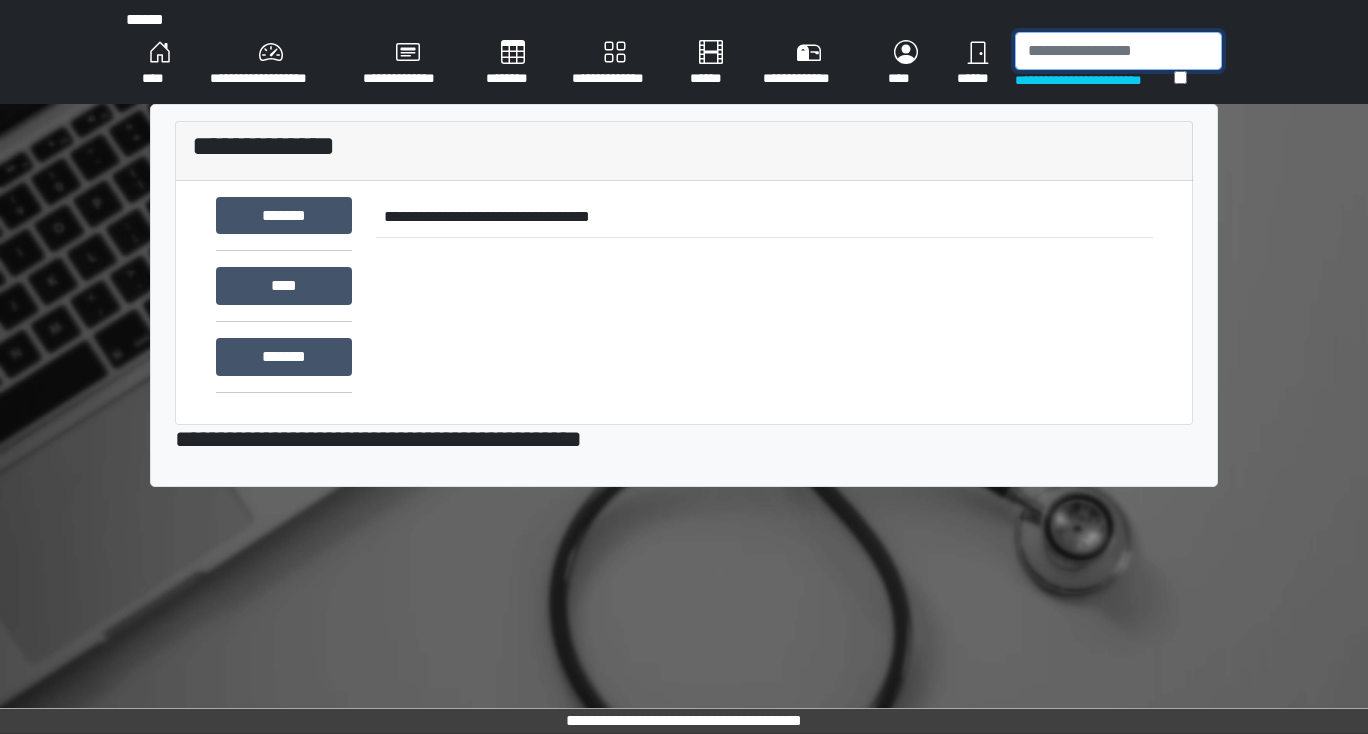 click at bounding box center [1118, 51] 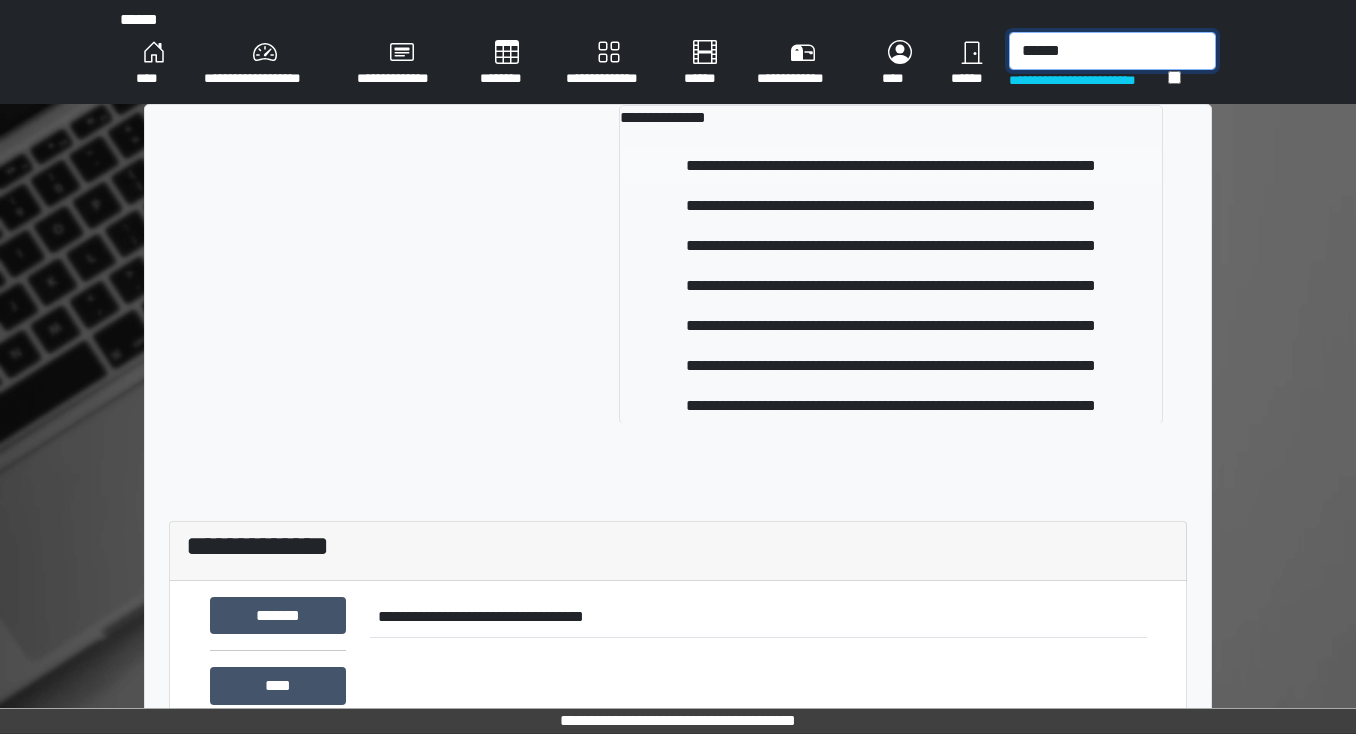 type on "******" 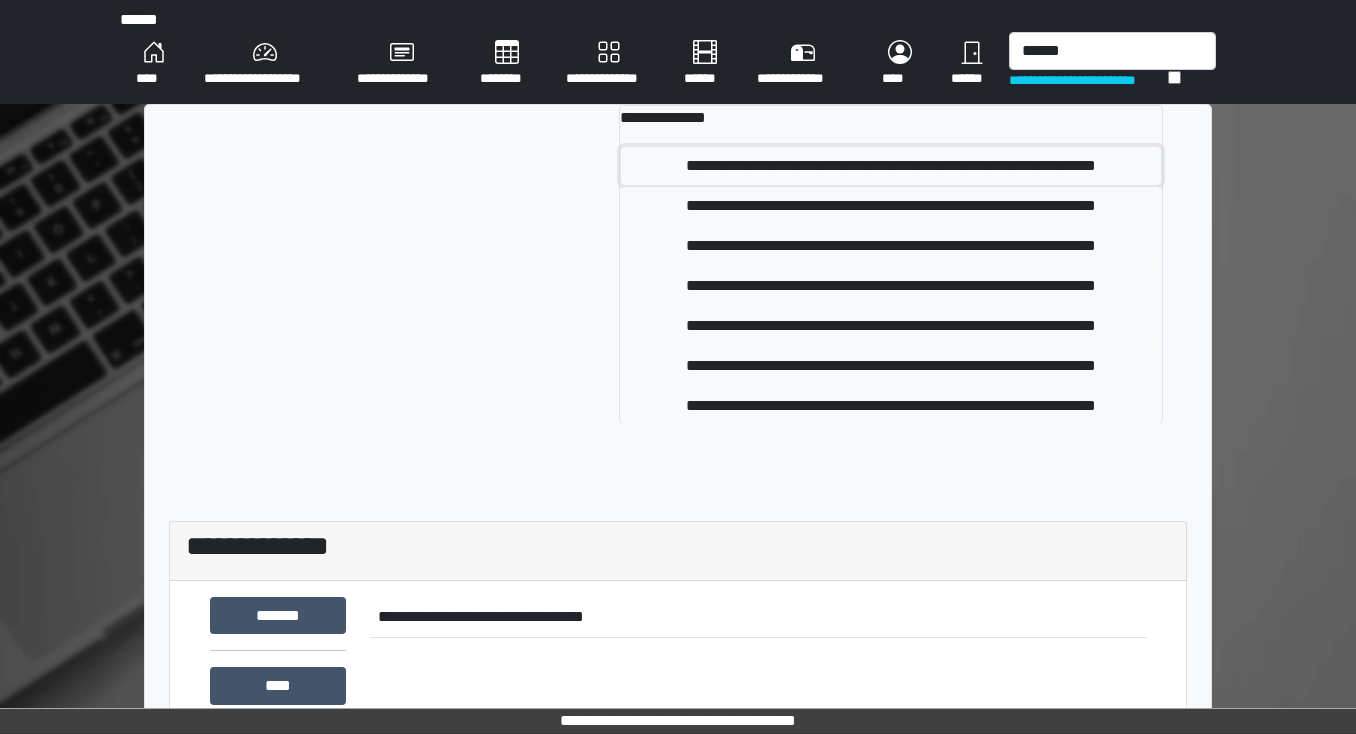 click on "**********" at bounding box center (891, 166) 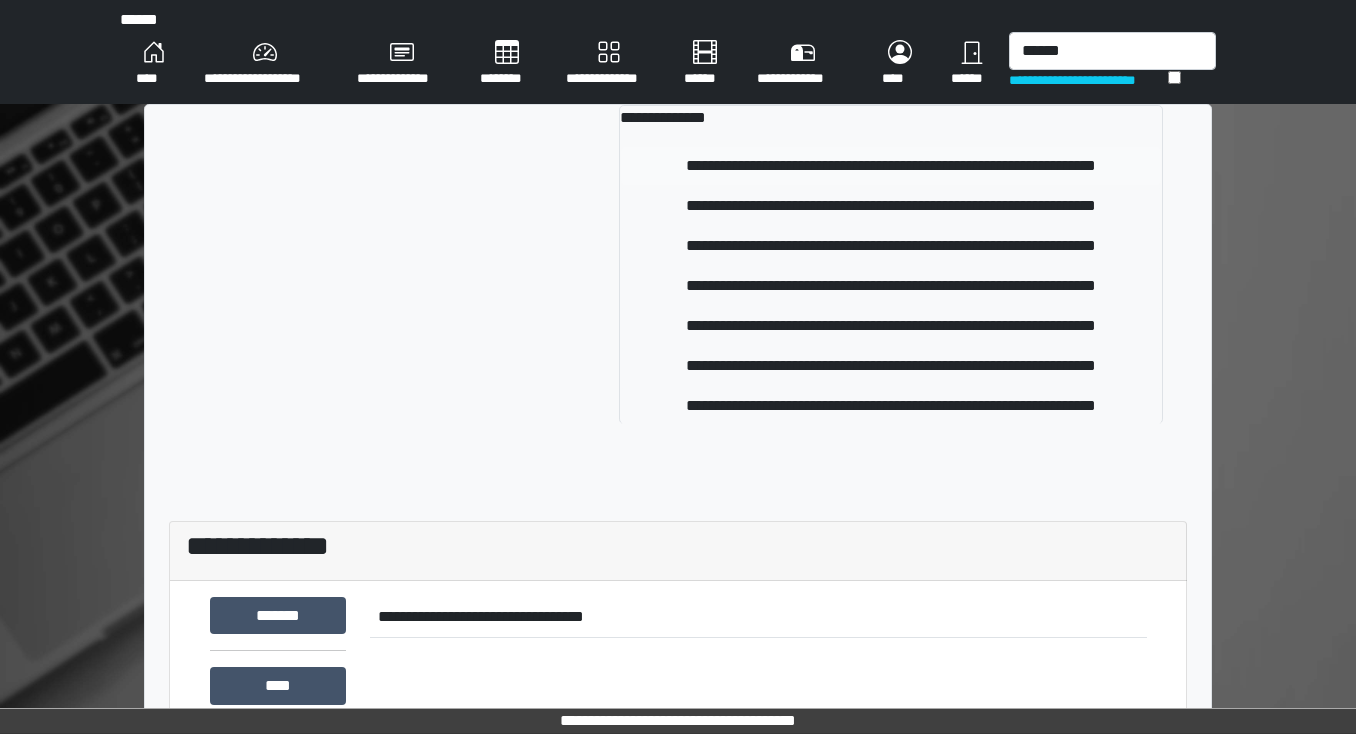 type 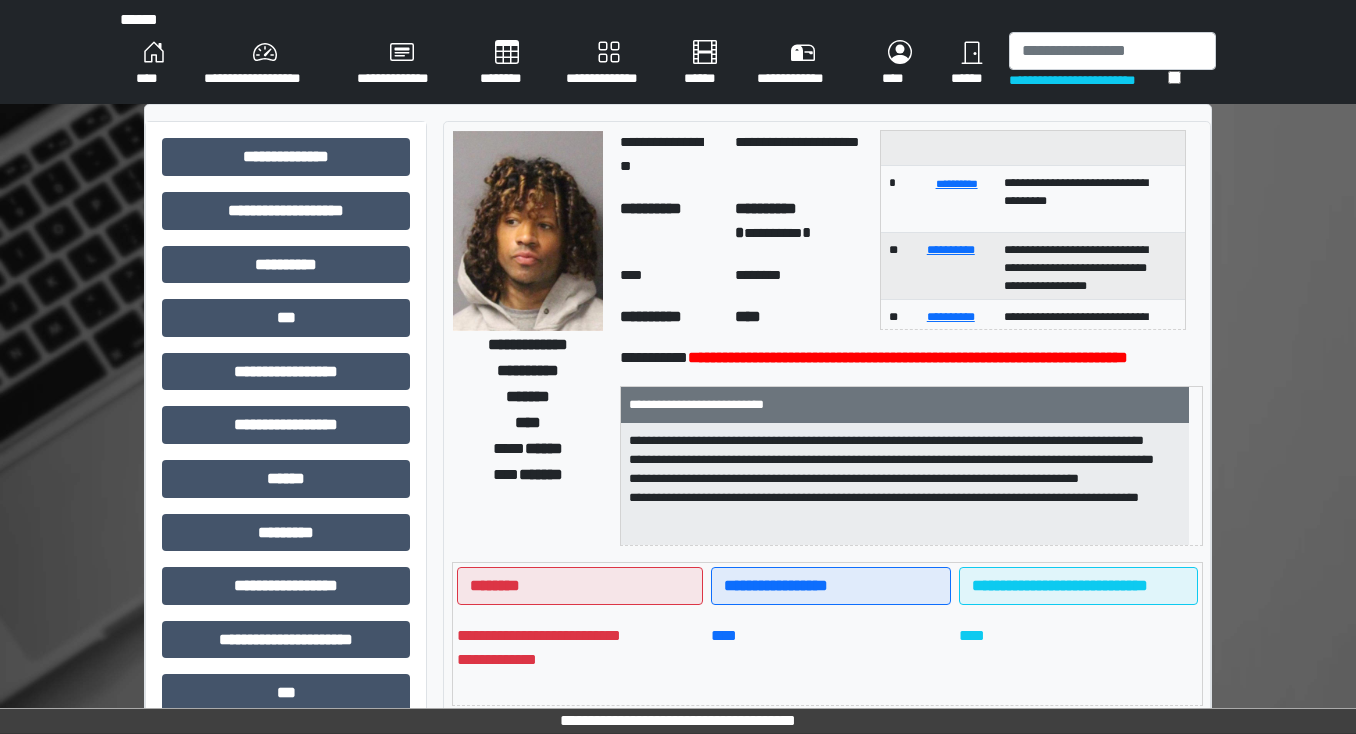 scroll, scrollTop: 240, scrollLeft: 0, axis: vertical 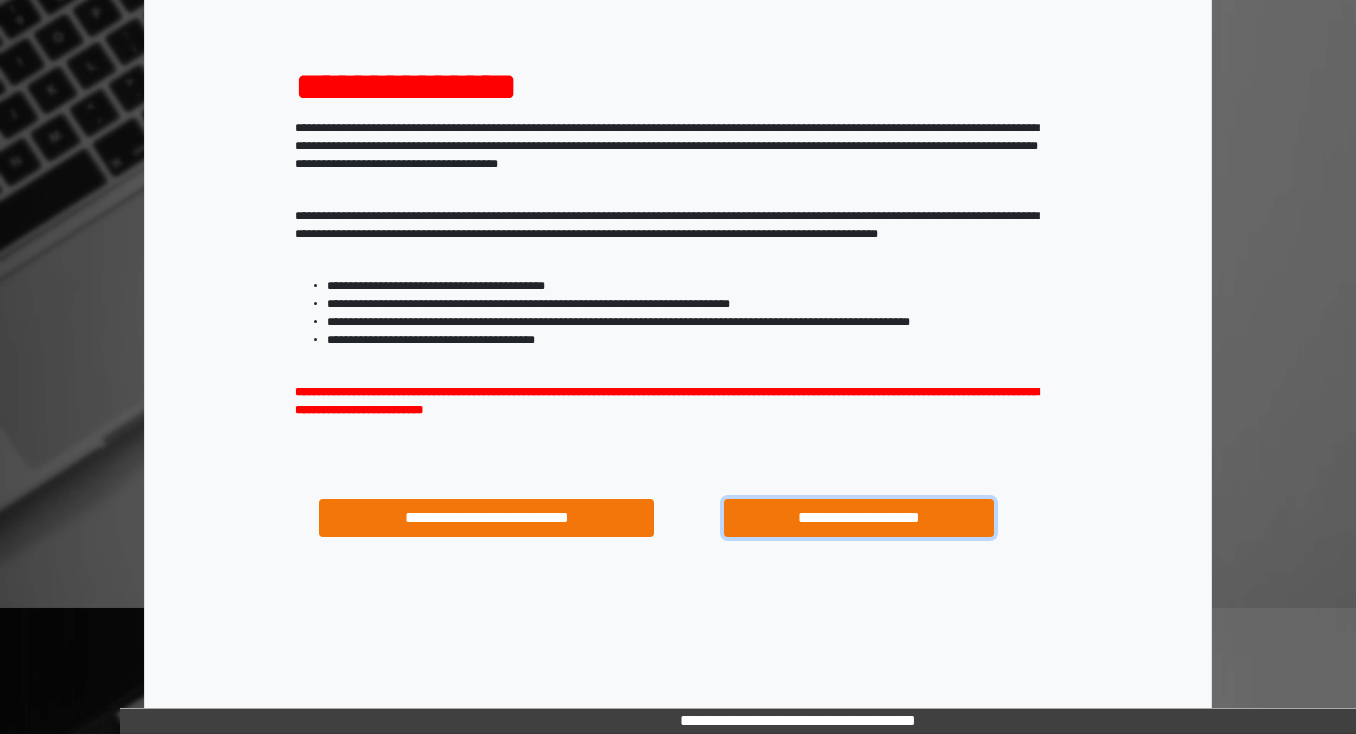 click on "**********" at bounding box center [858, 518] 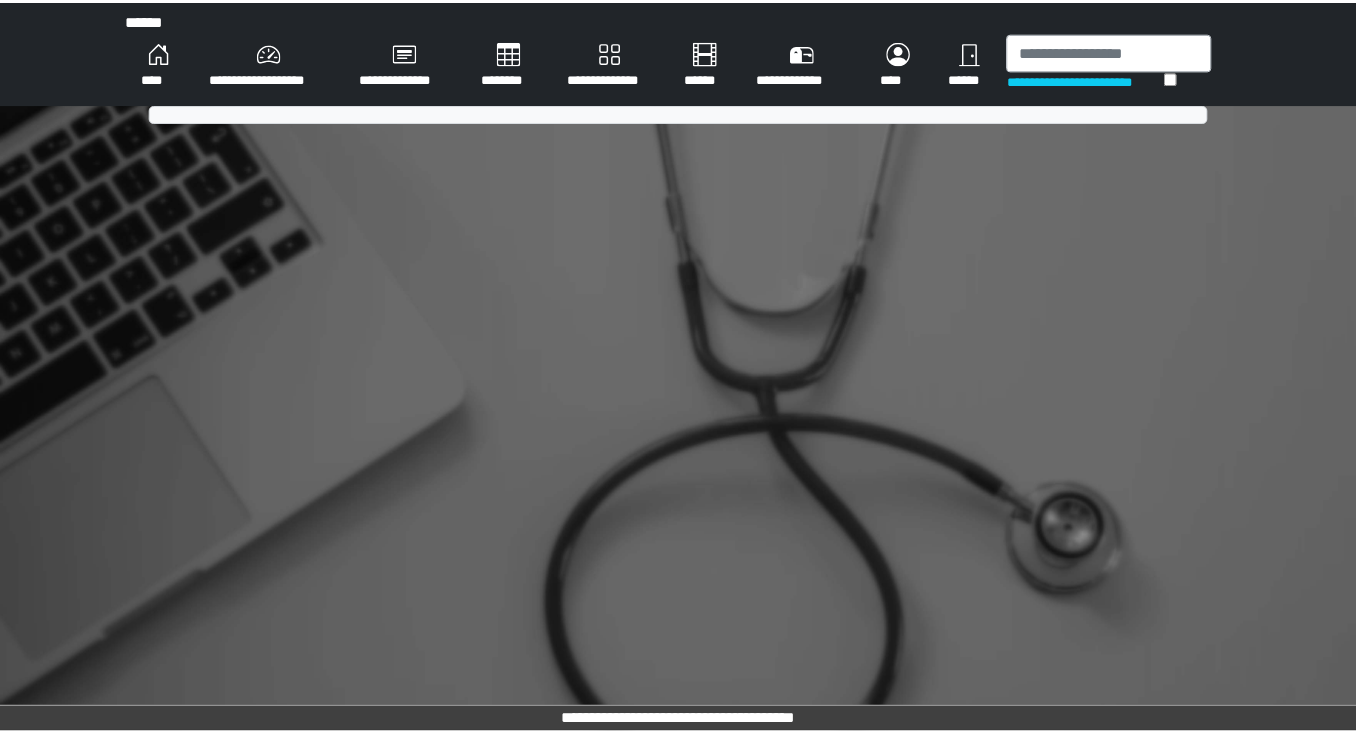 scroll, scrollTop: 0, scrollLeft: 0, axis: both 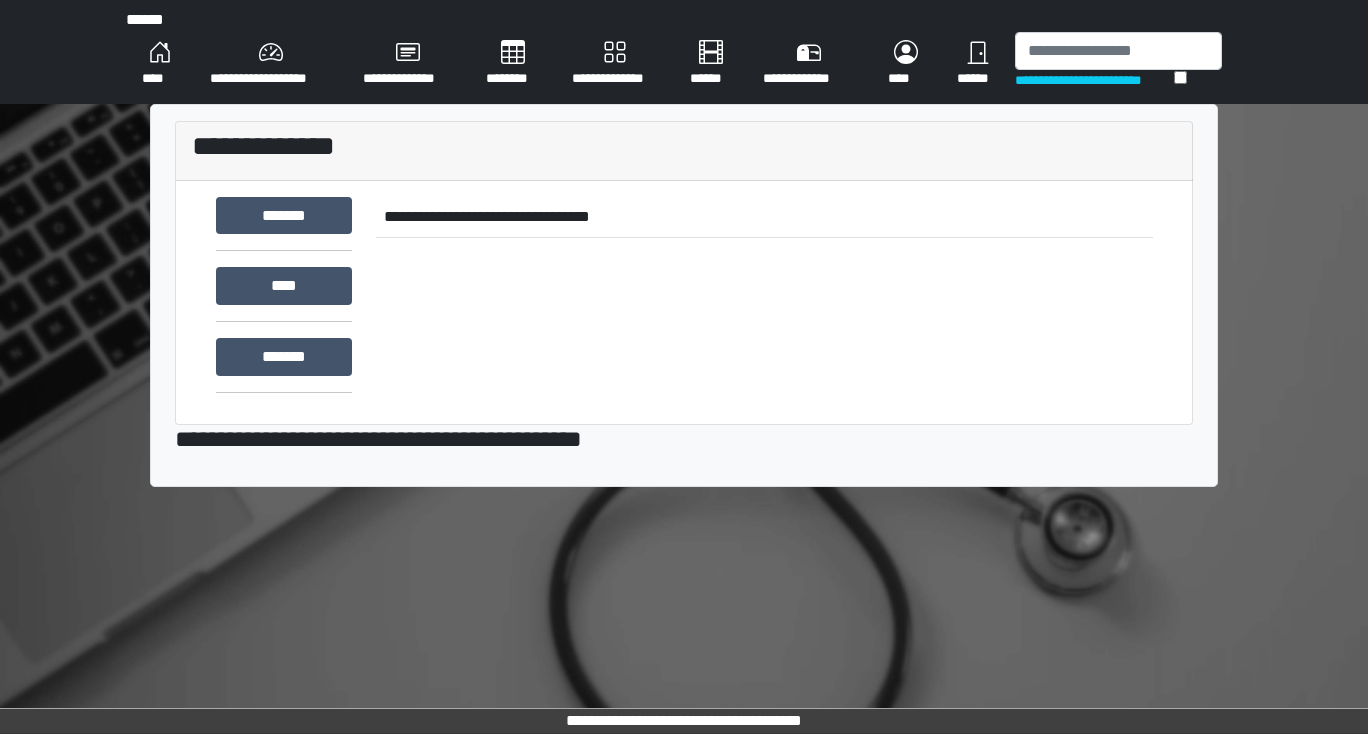 click on "********" at bounding box center (513, 64) 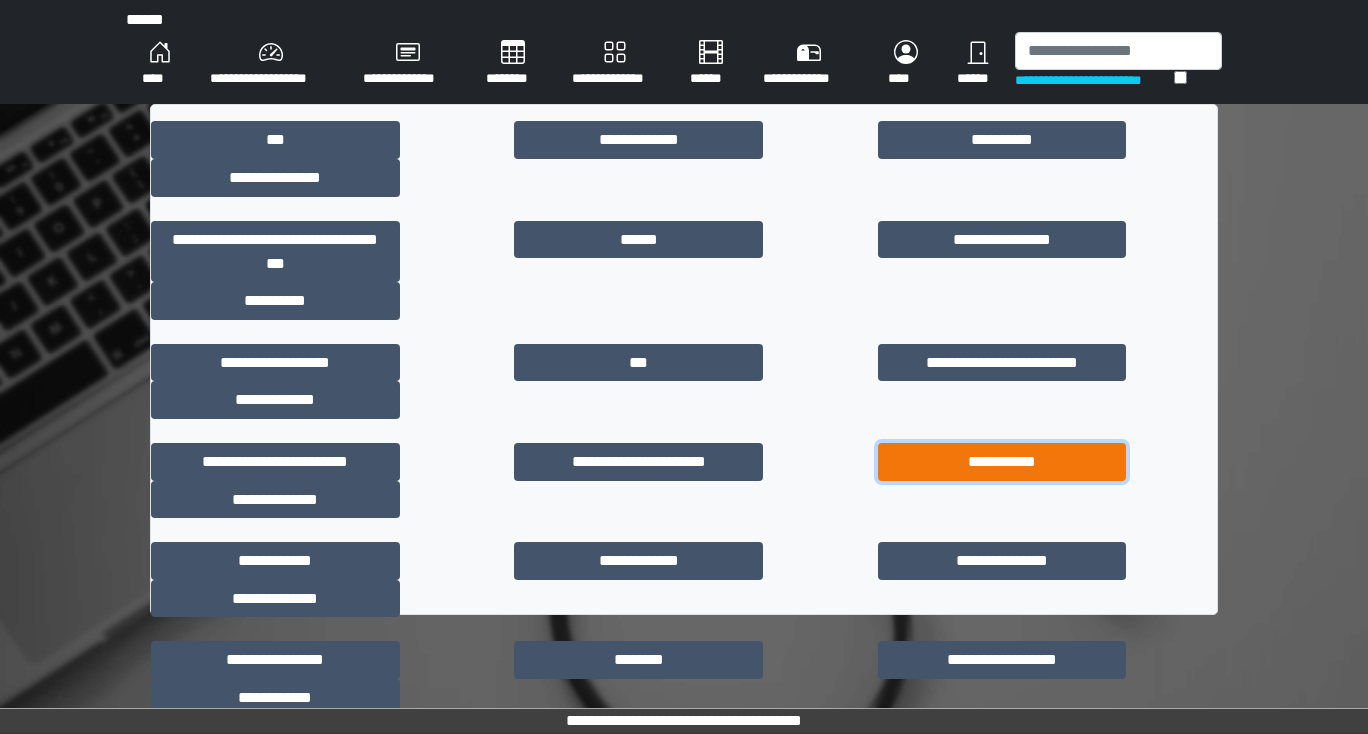 click on "**********" at bounding box center [1002, 462] 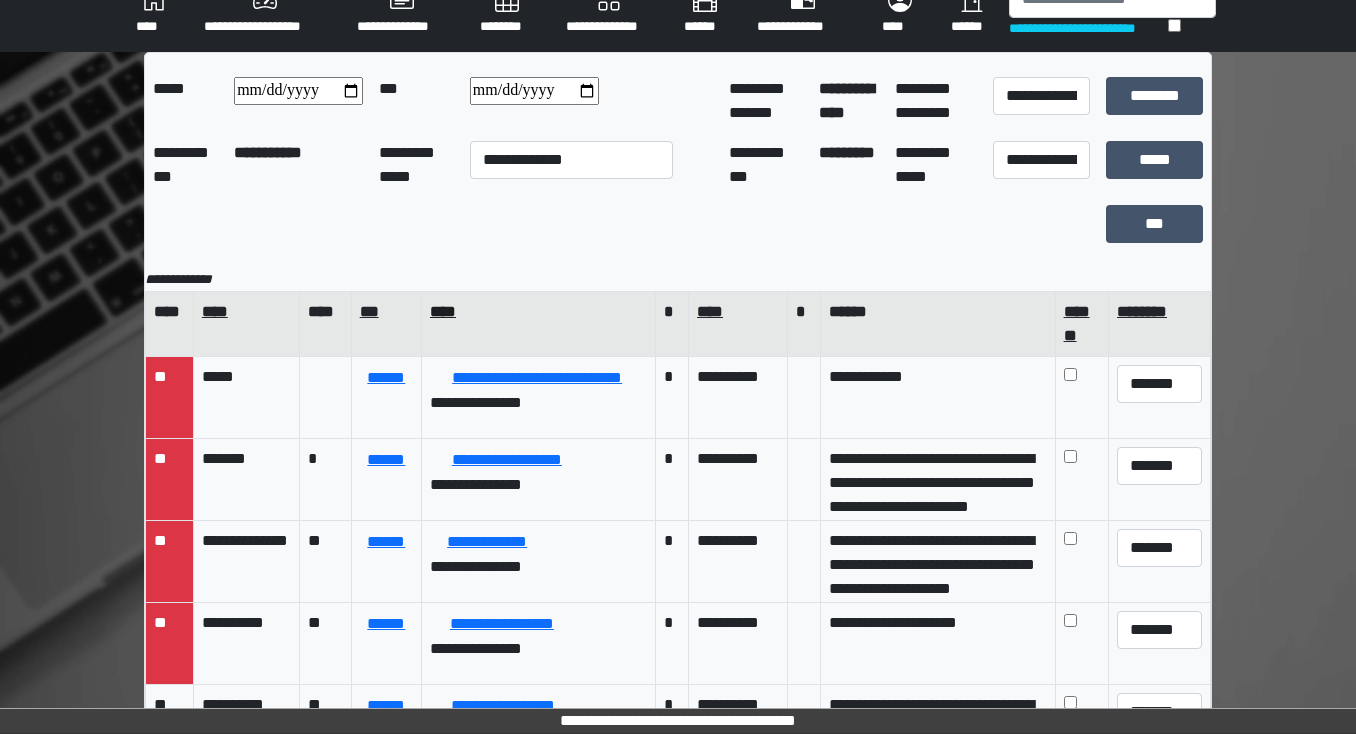 scroll, scrollTop: 80, scrollLeft: 0, axis: vertical 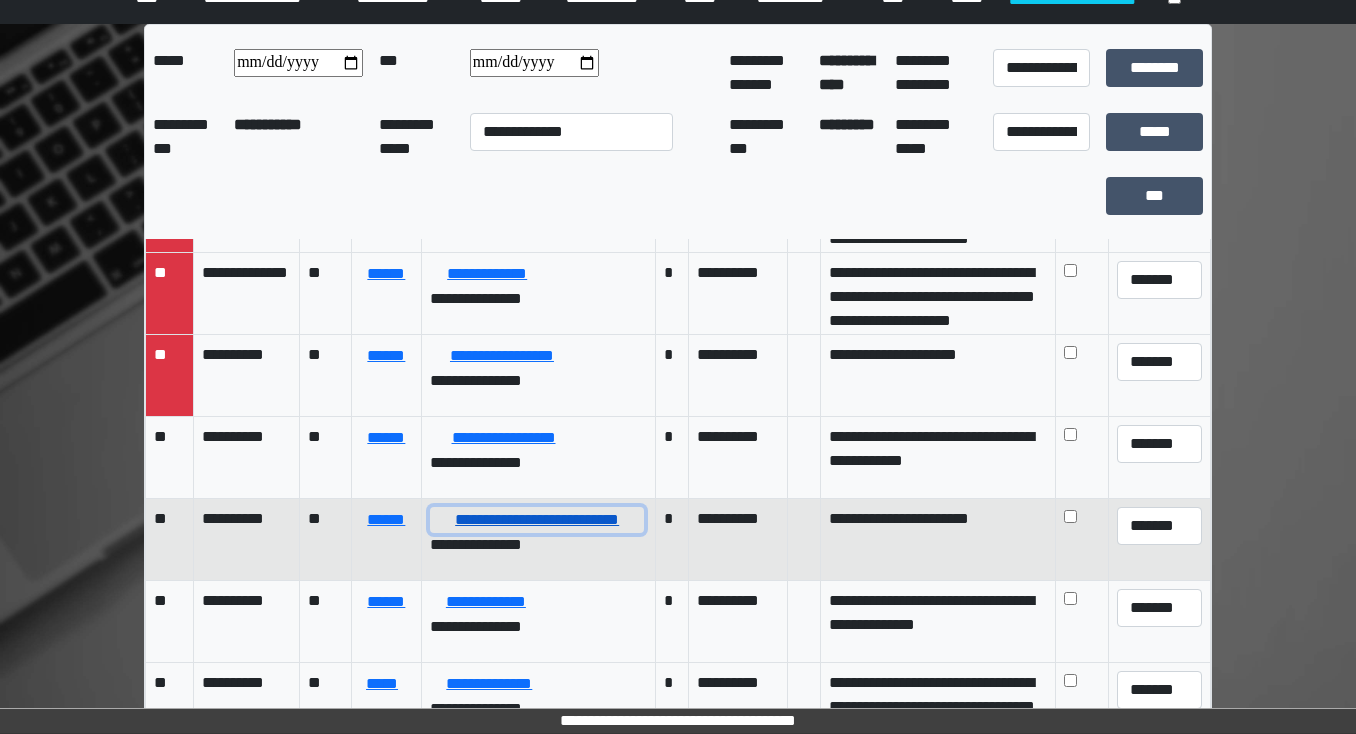 click on "**********" at bounding box center [537, 520] 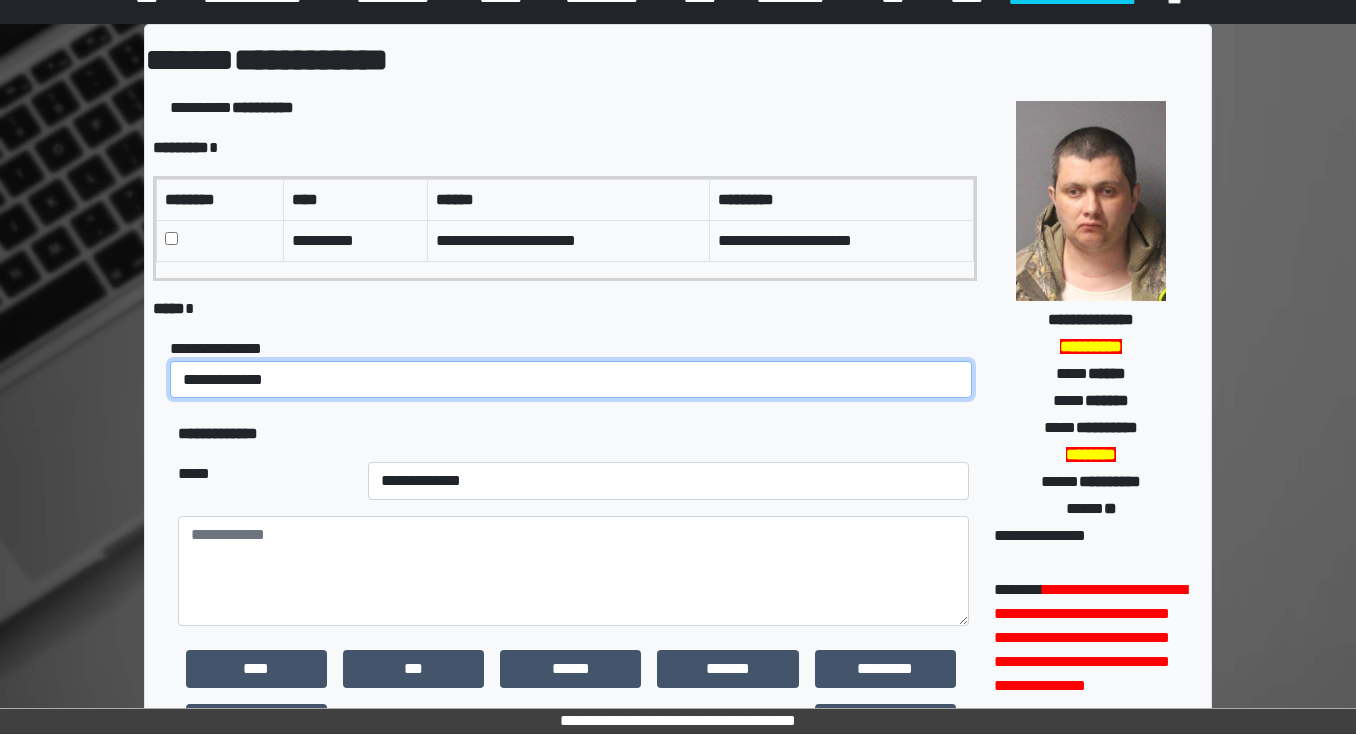 click on "**********" at bounding box center (571, 380) 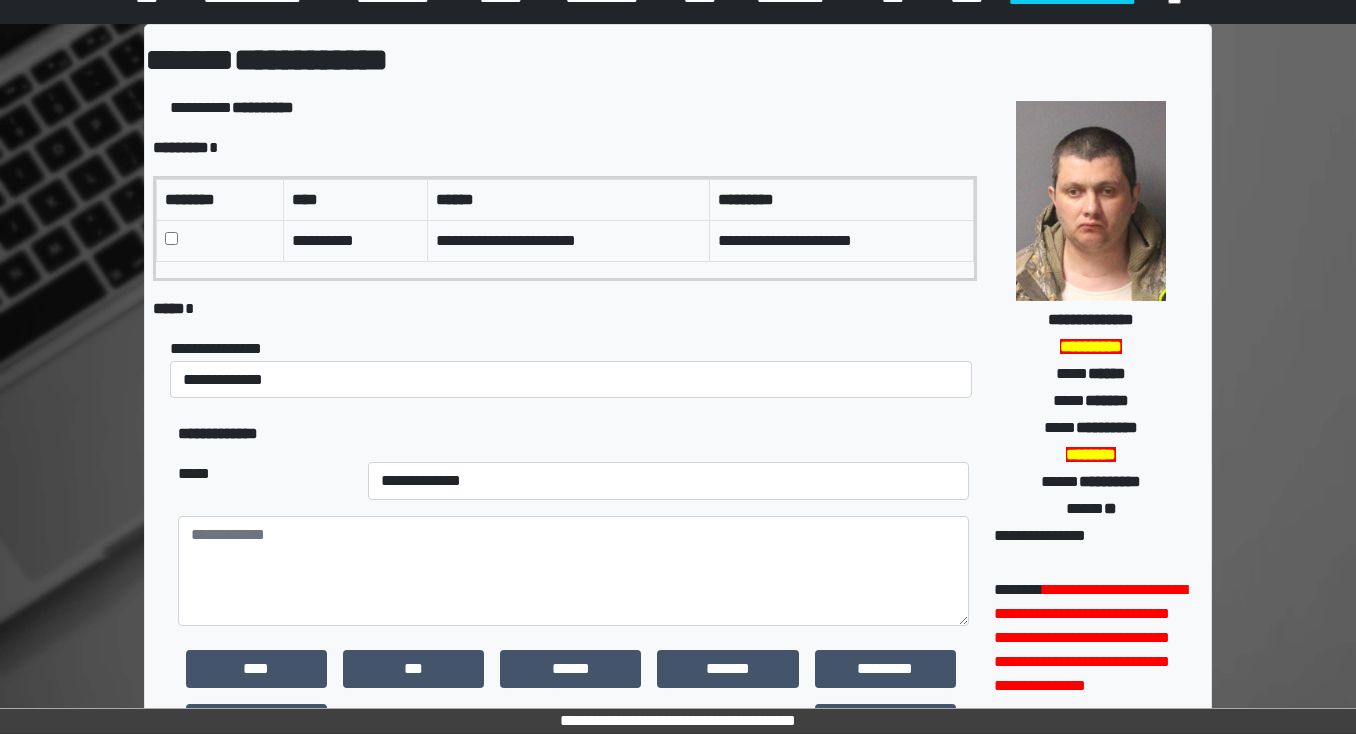 click on "***** *" at bounding box center (565, 309) 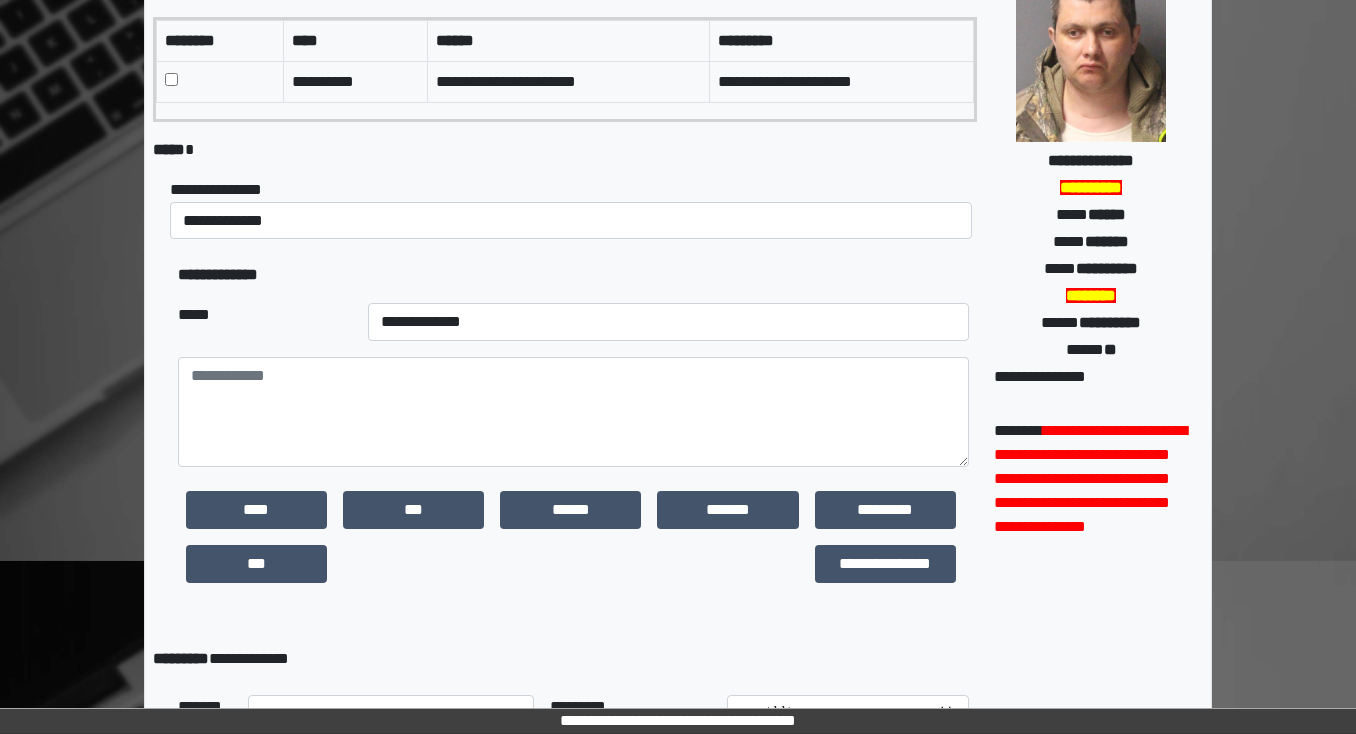 scroll, scrollTop: 240, scrollLeft: 0, axis: vertical 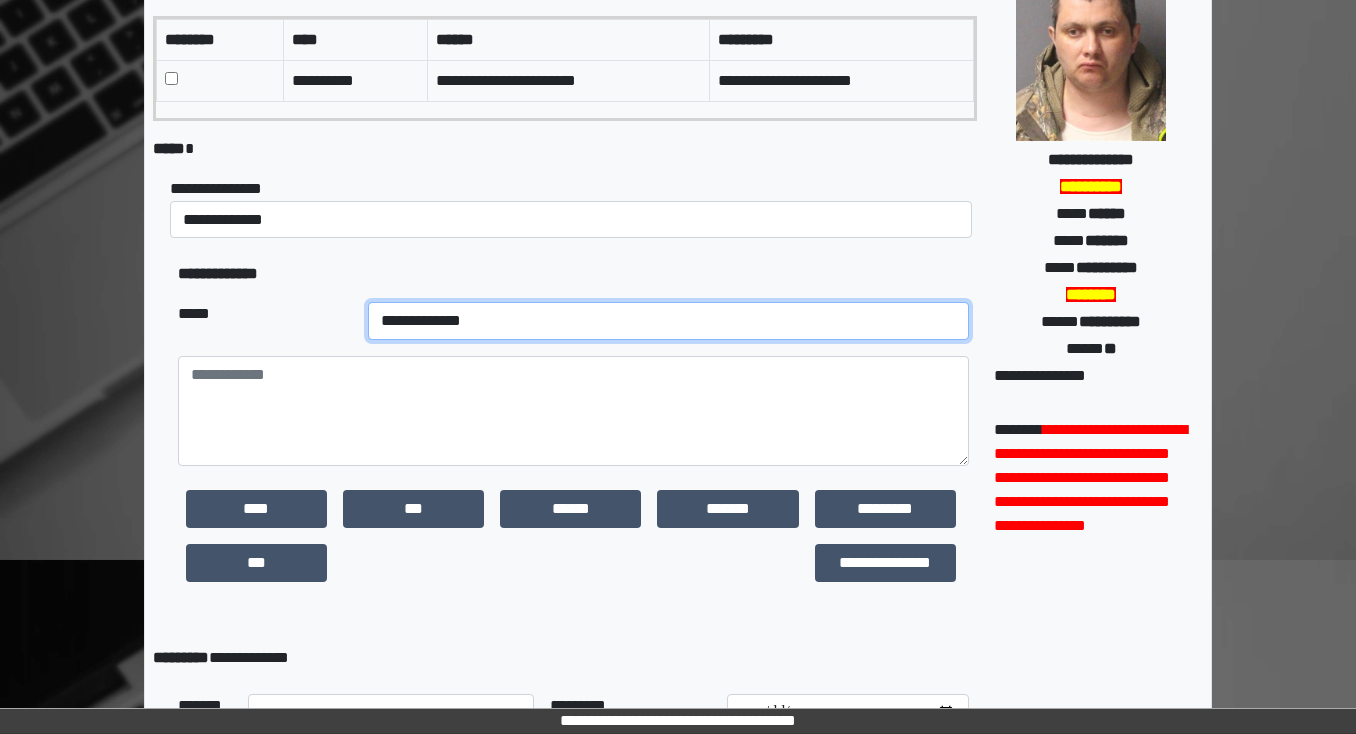 click on "**********" at bounding box center (668, 321) 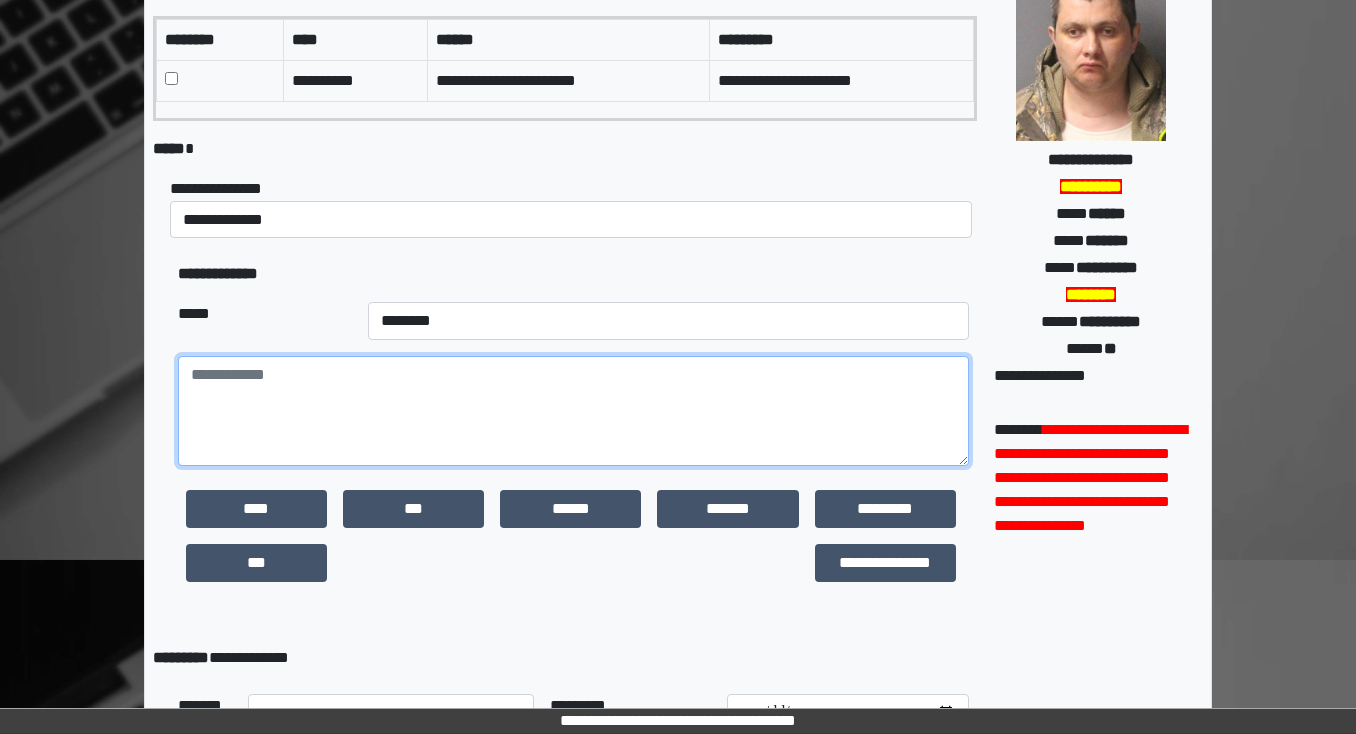 click at bounding box center (573, 411) 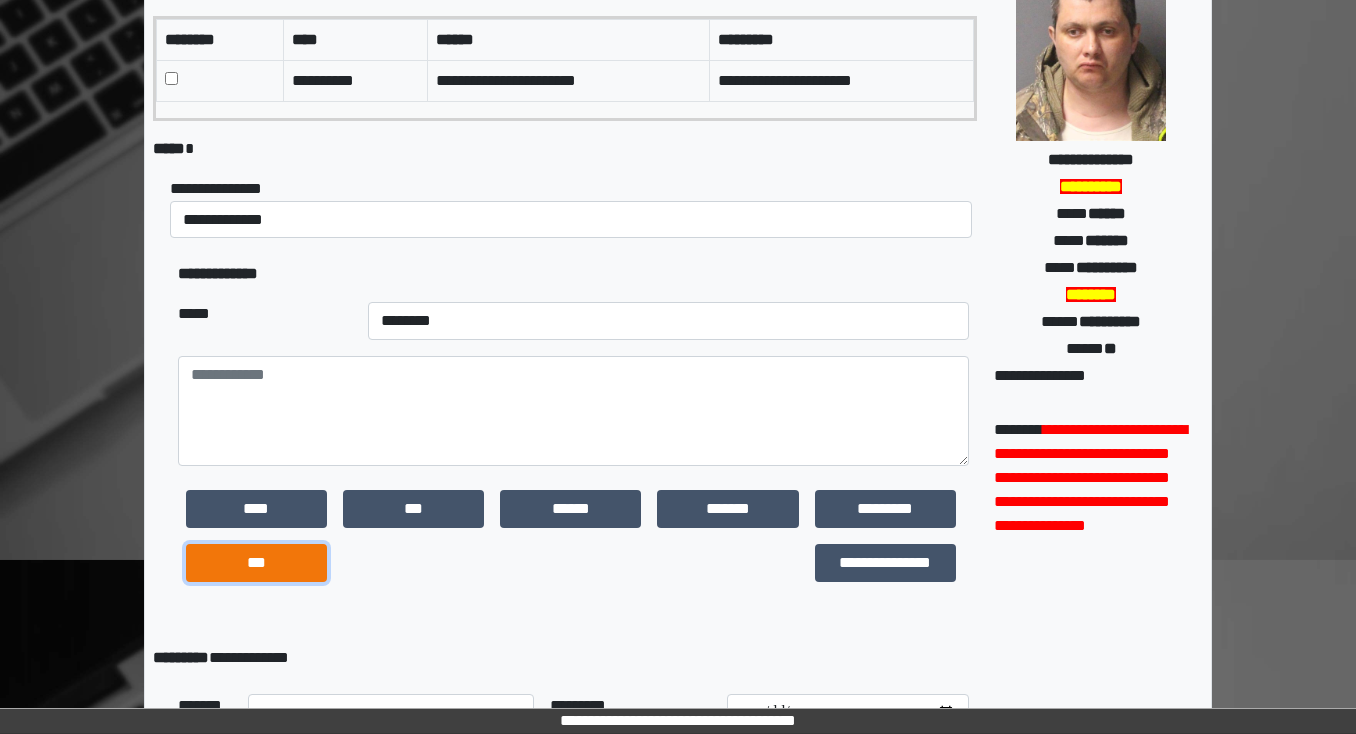 click on "***" at bounding box center (256, 563) 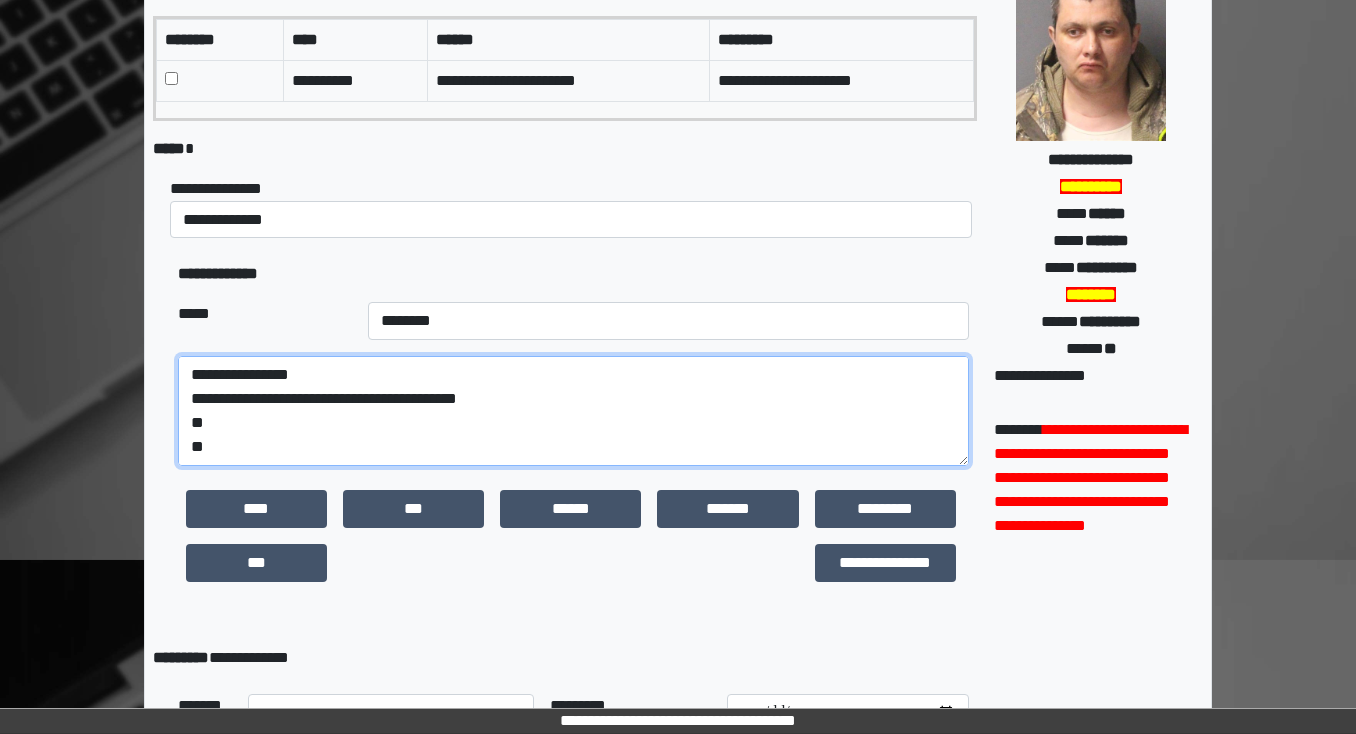 click on "**********" at bounding box center [573, 411] 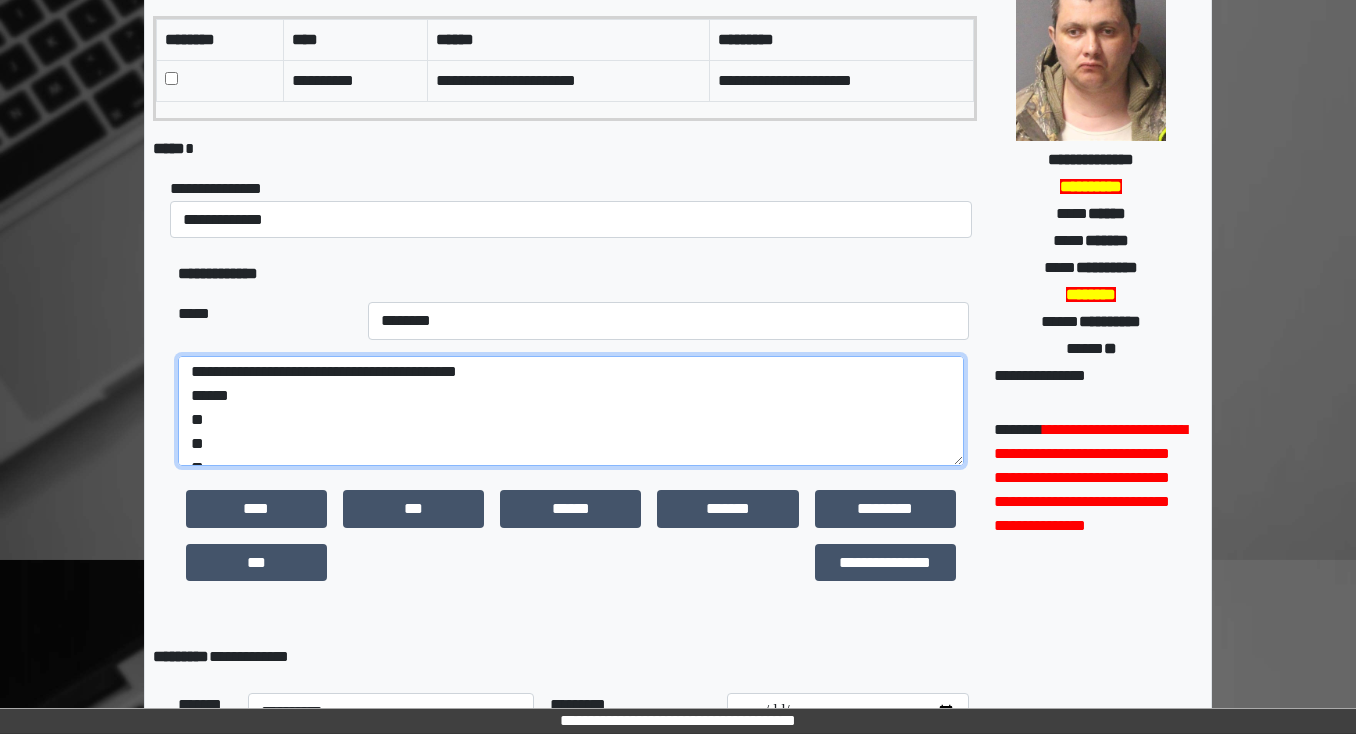 scroll, scrollTop: 48, scrollLeft: 0, axis: vertical 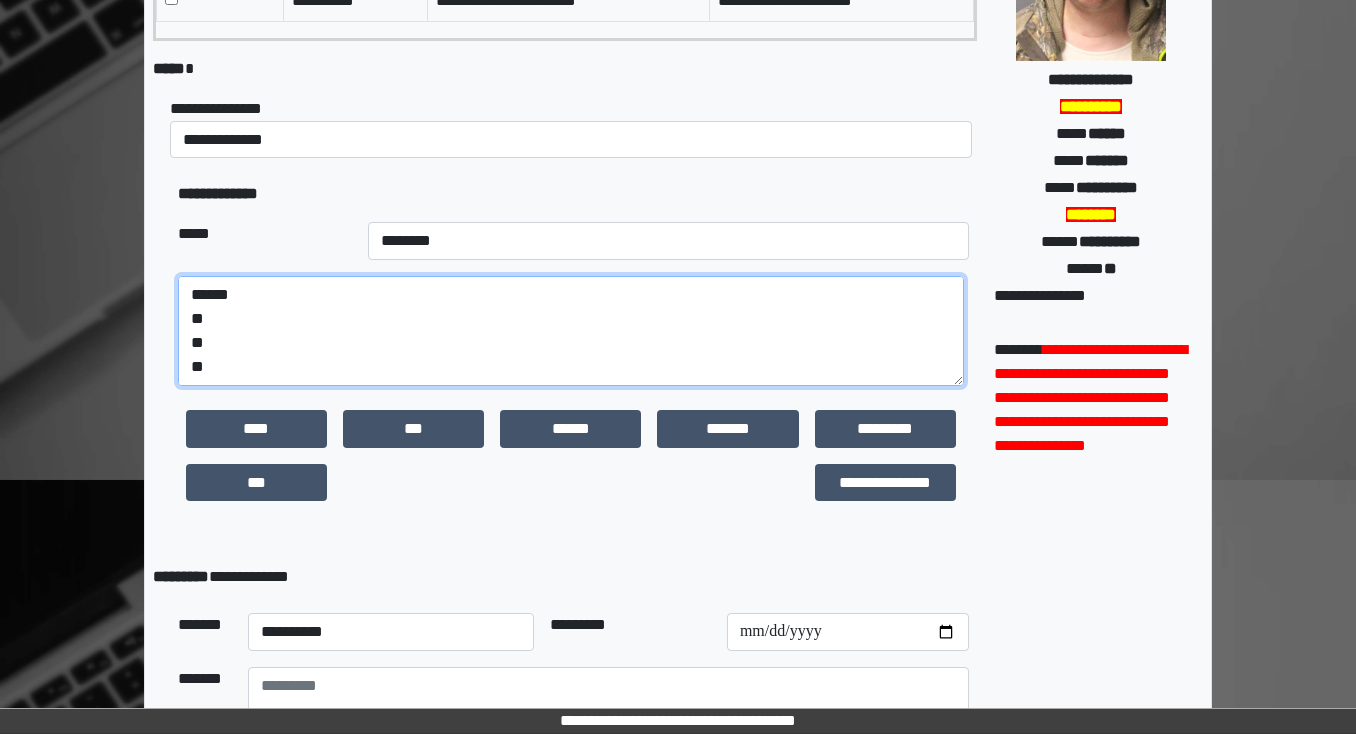 drag, startPoint x: 219, startPoint y: 369, endPoint x: 185, endPoint y: 365, distance: 34.234486 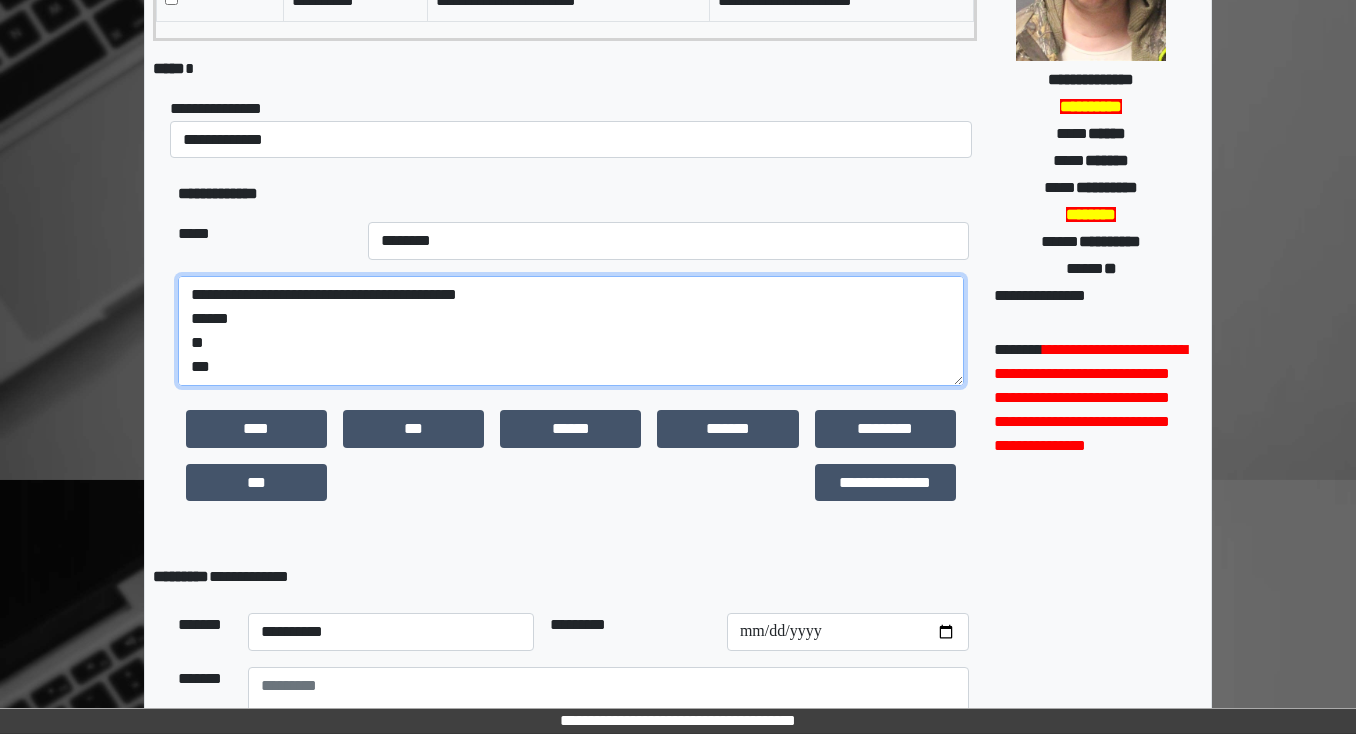 click on "**********" at bounding box center (571, 331) 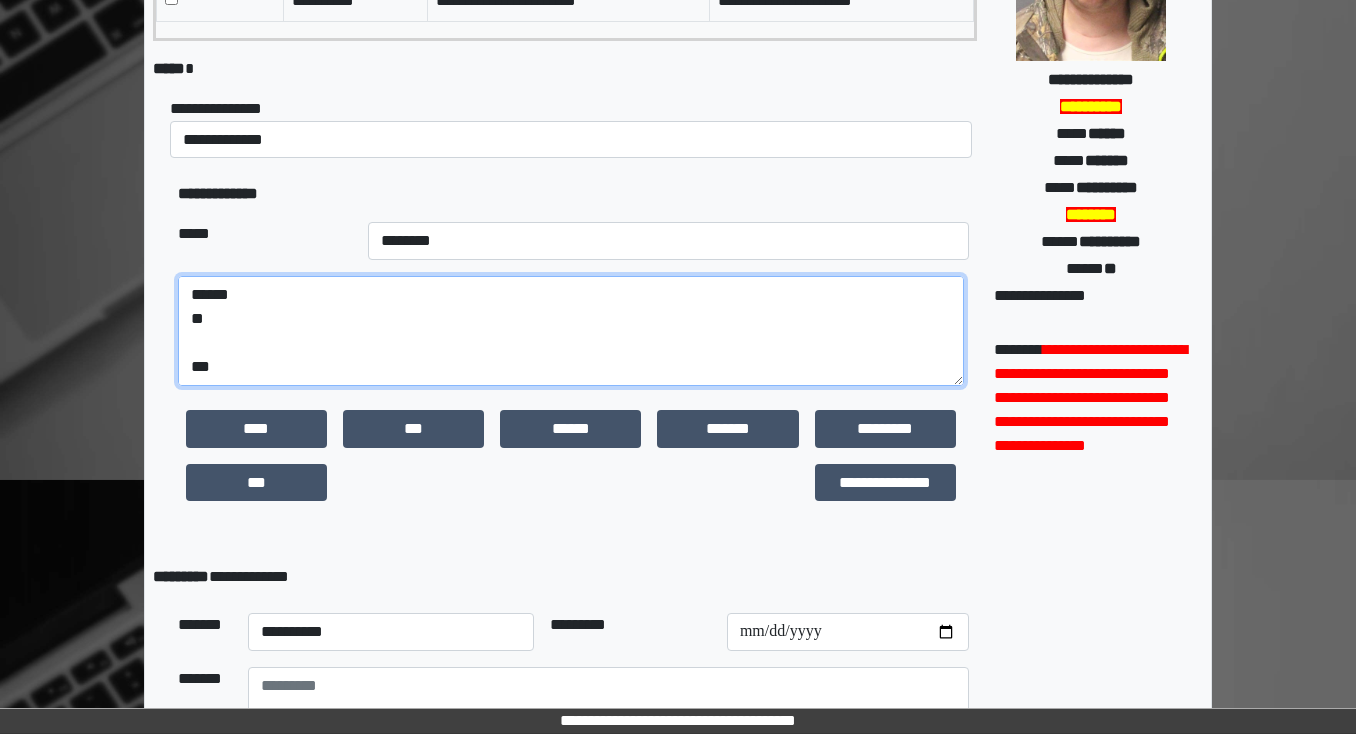 click on "**********" at bounding box center [571, 331] 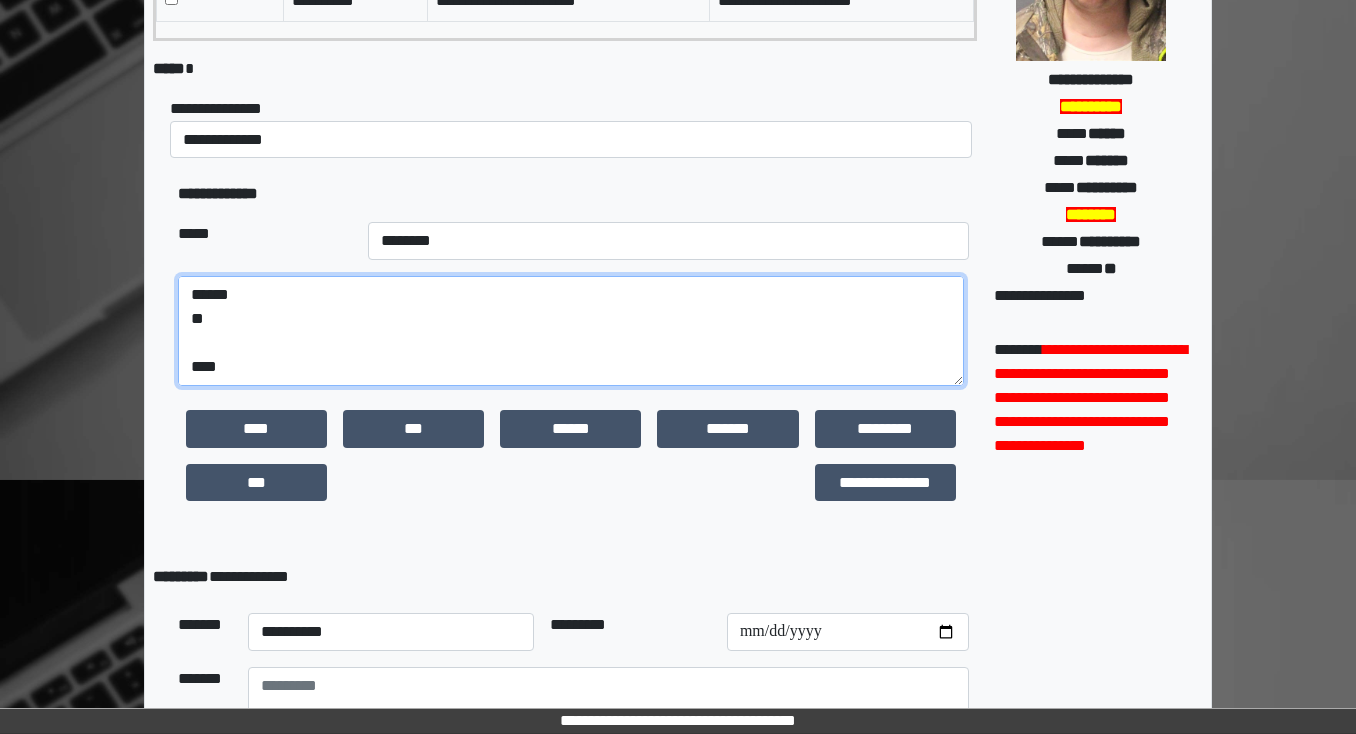 paste on "**********" 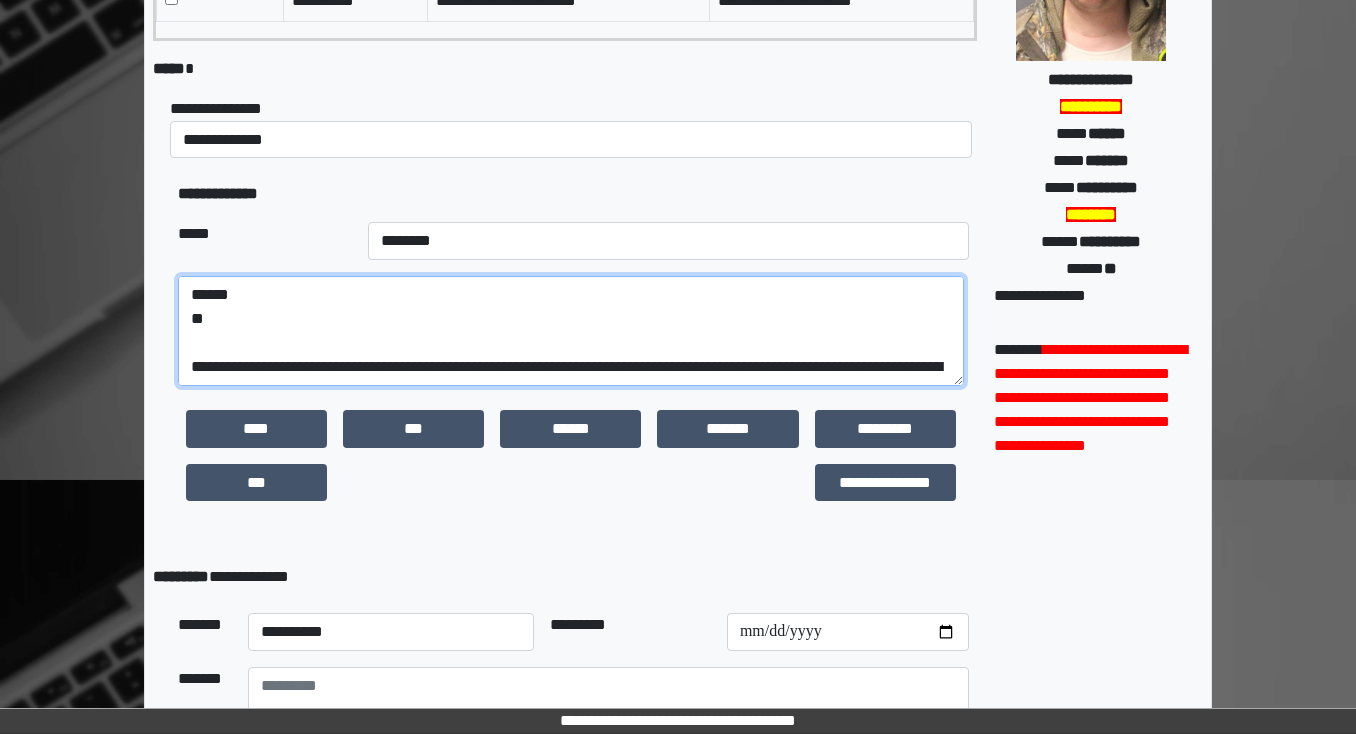 scroll, scrollTop: 256, scrollLeft: 0, axis: vertical 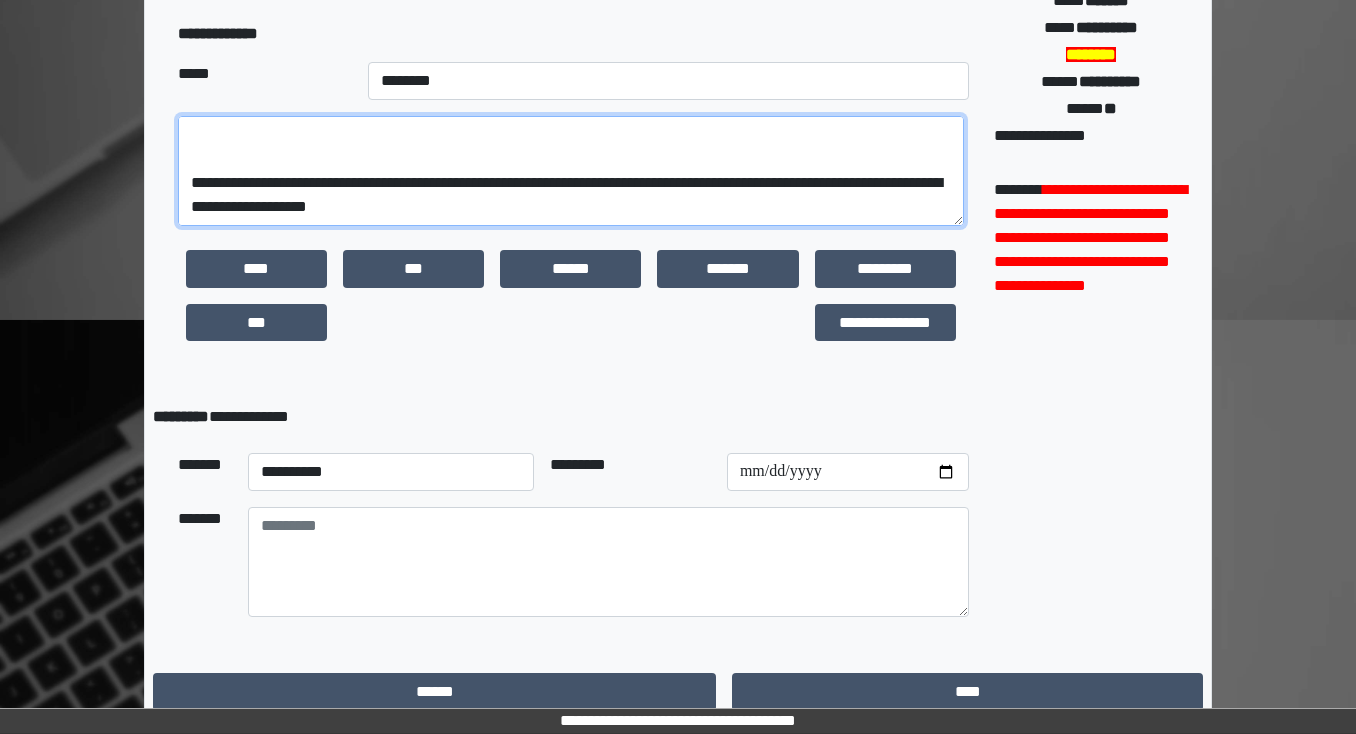 click on "**********" at bounding box center (571, 171) 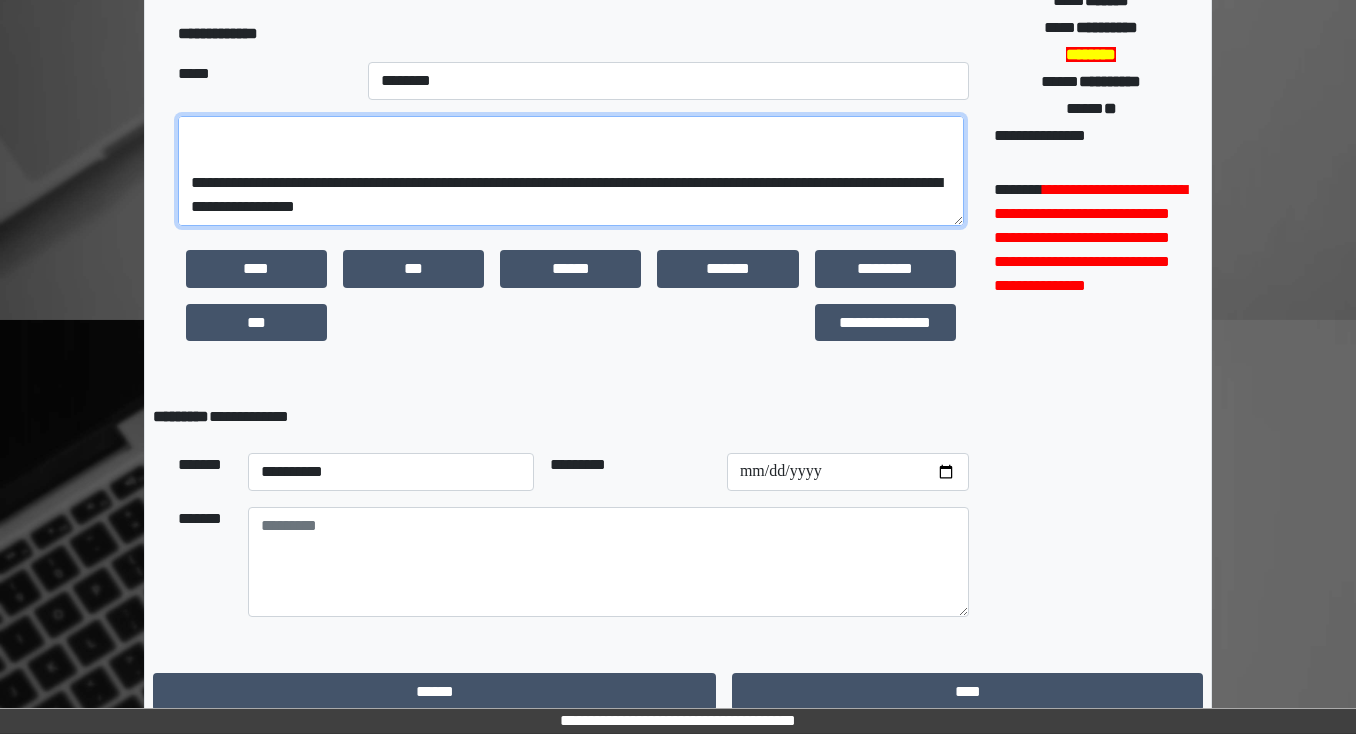 scroll, scrollTop: 240, scrollLeft: 0, axis: vertical 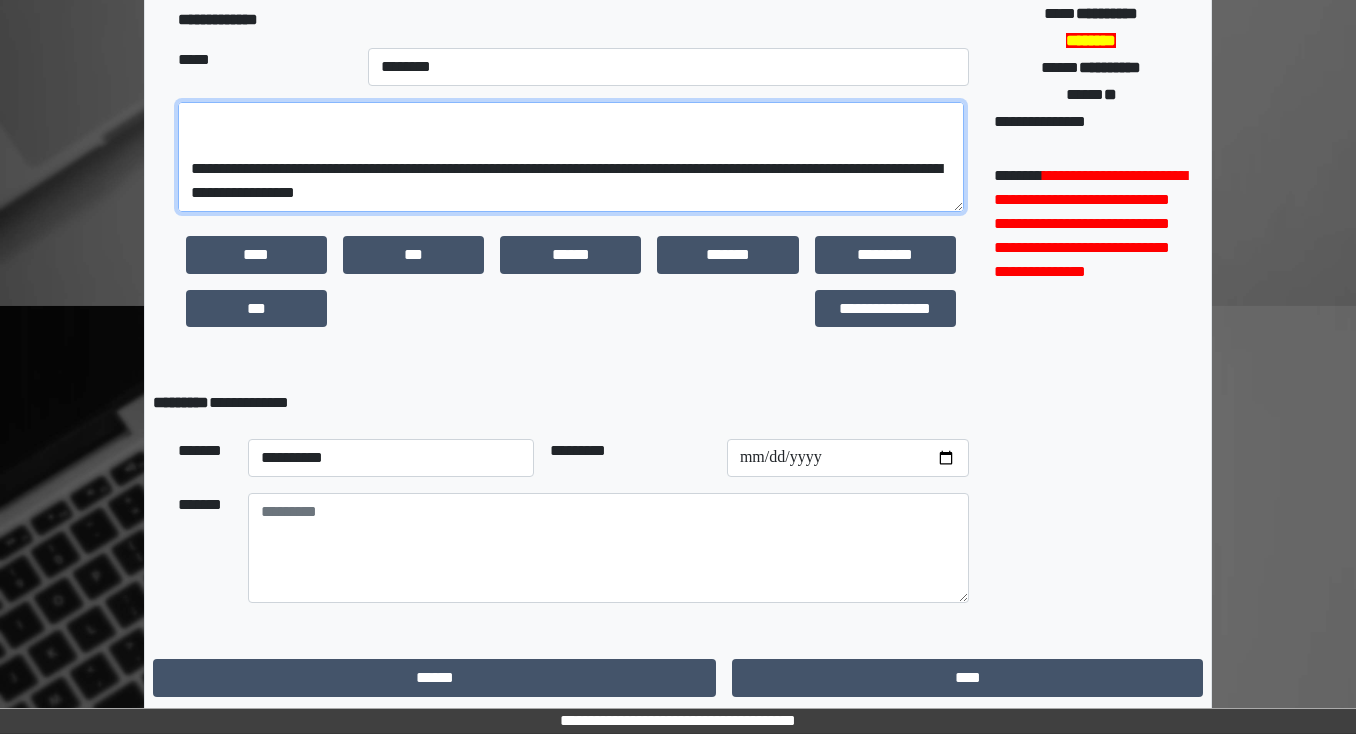click on "**********" at bounding box center [571, 157] 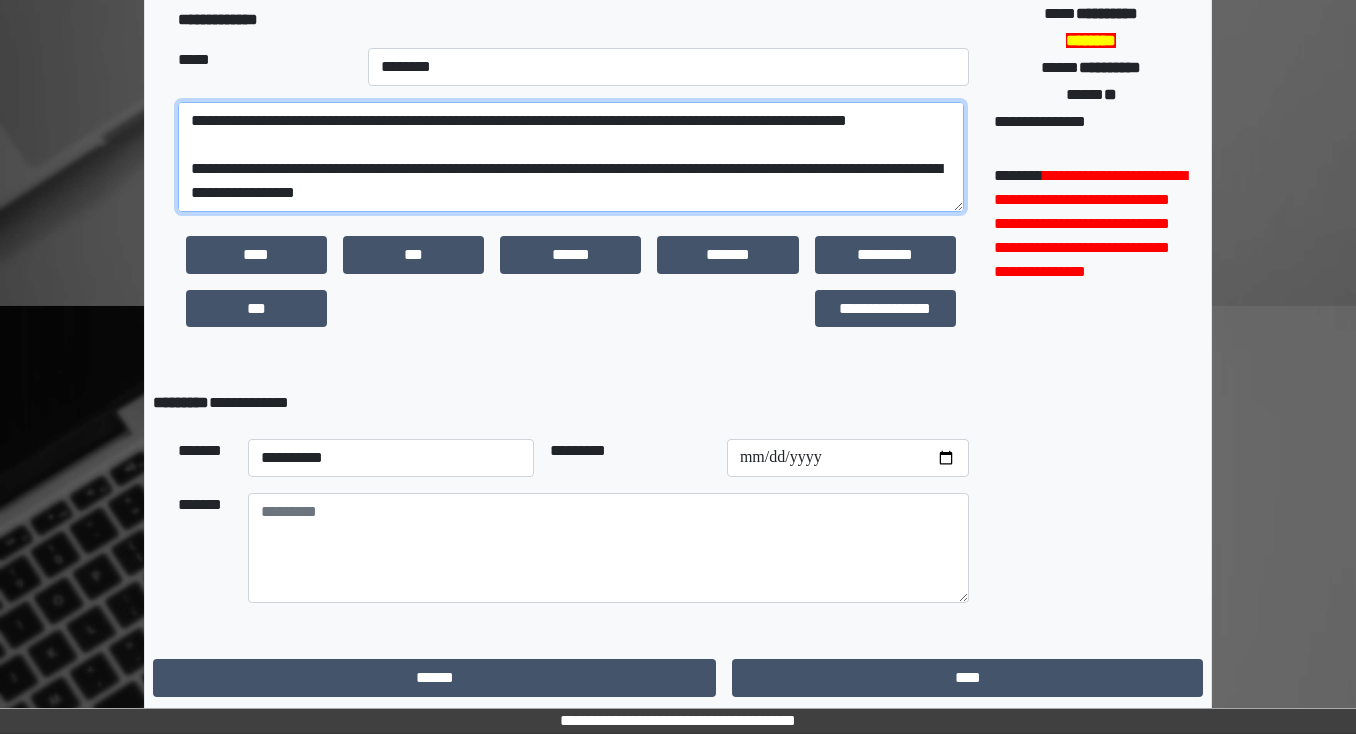 scroll, scrollTop: 192, scrollLeft: 0, axis: vertical 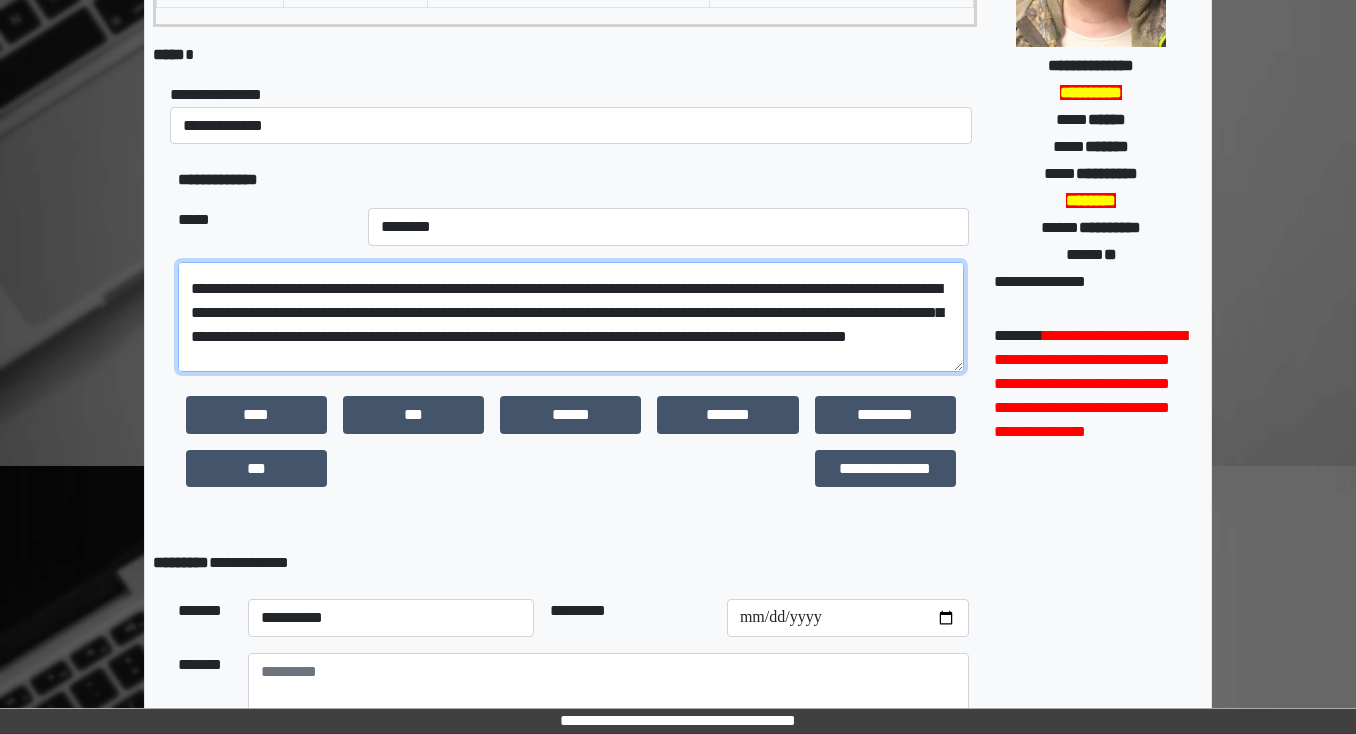 click on "**********" at bounding box center [571, 317] 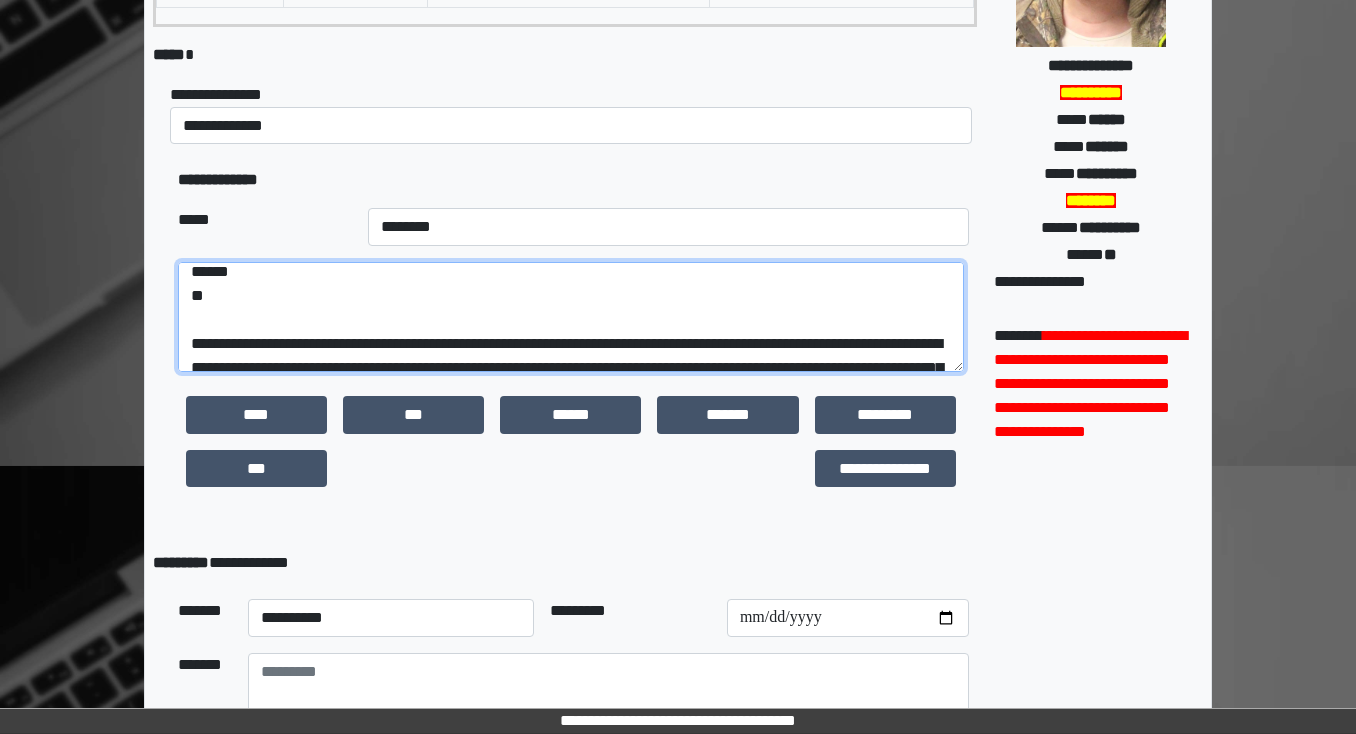 scroll, scrollTop: 32, scrollLeft: 0, axis: vertical 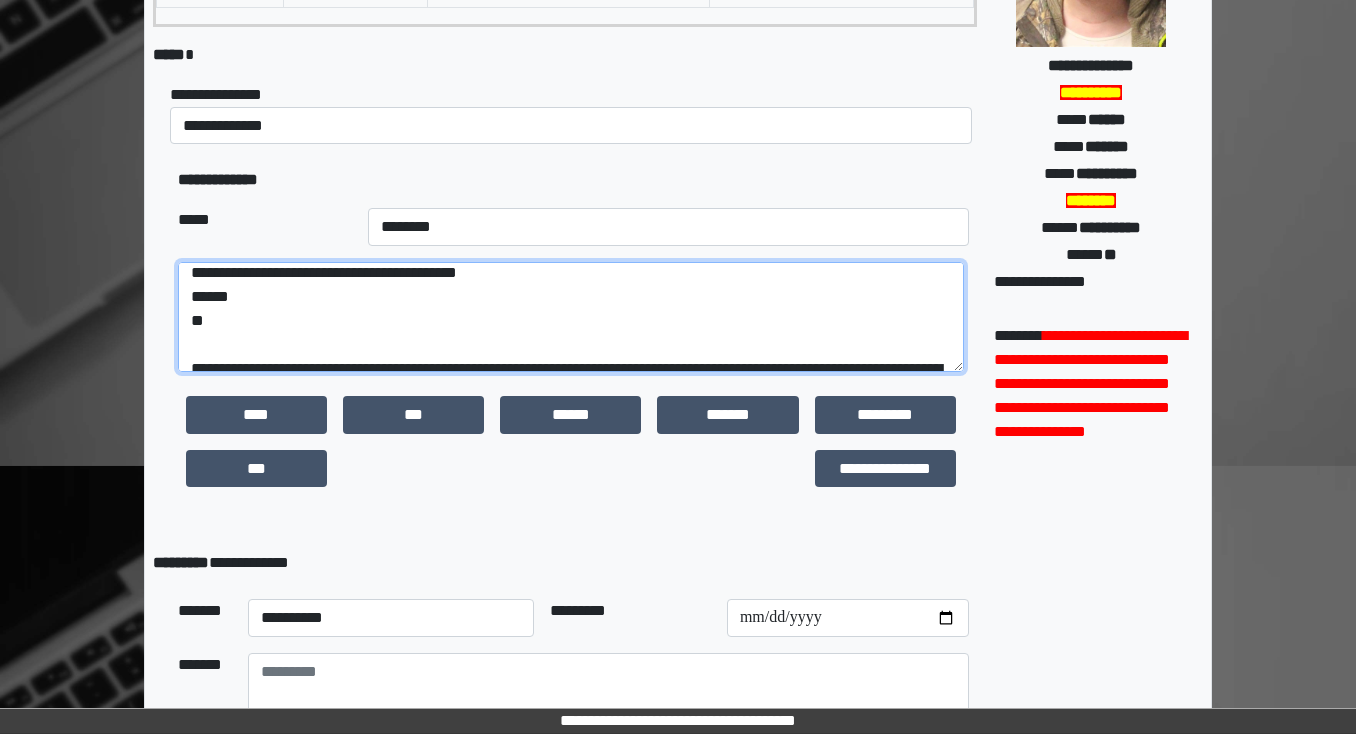 click on "**********" at bounding box center (571, 317) 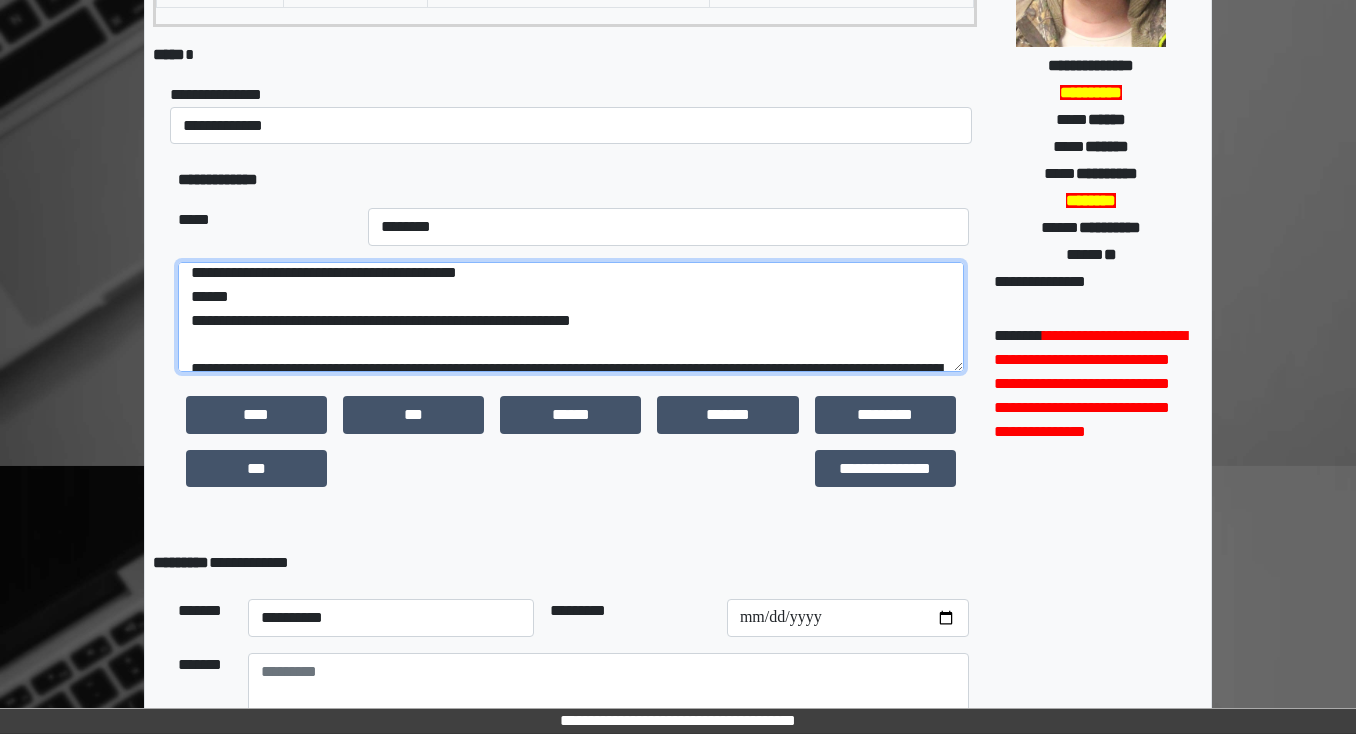 click on "**********" at bounding box center (571, 317) 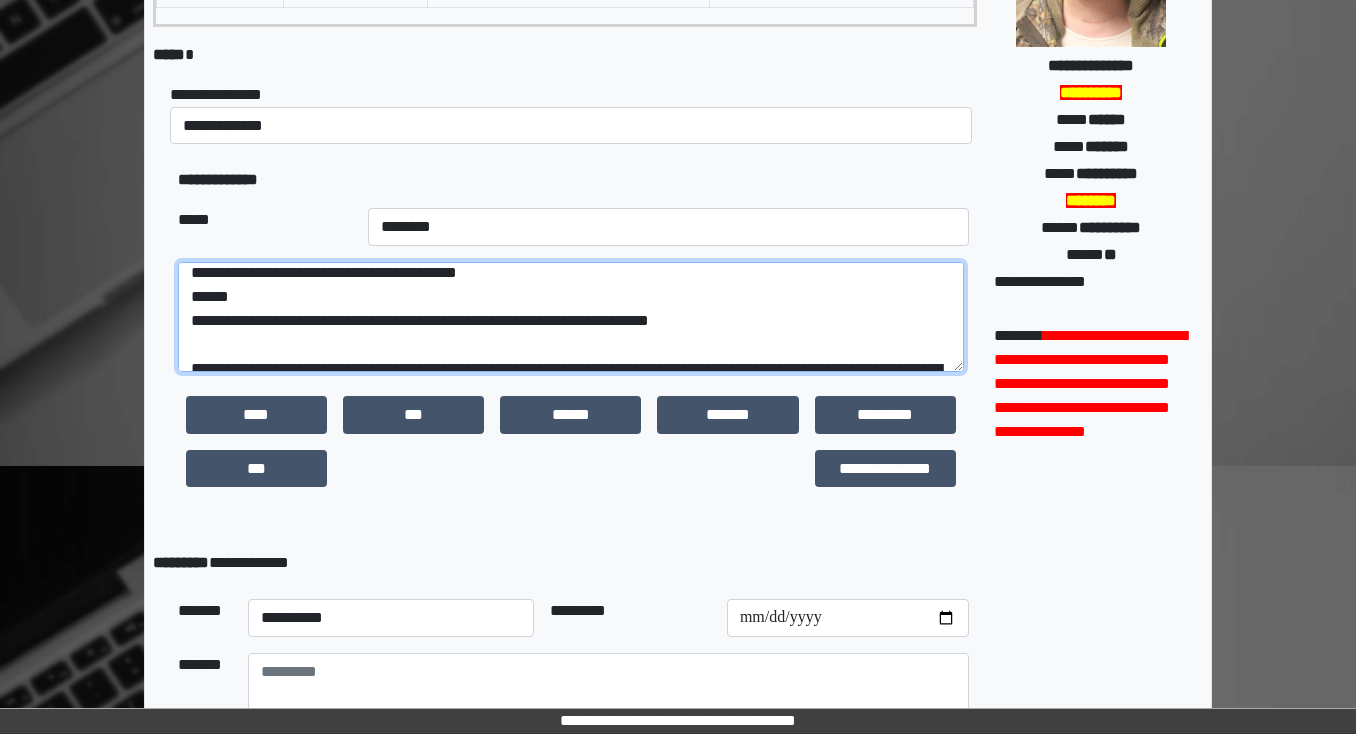 click on "**********" at bounding box center (571, 317) 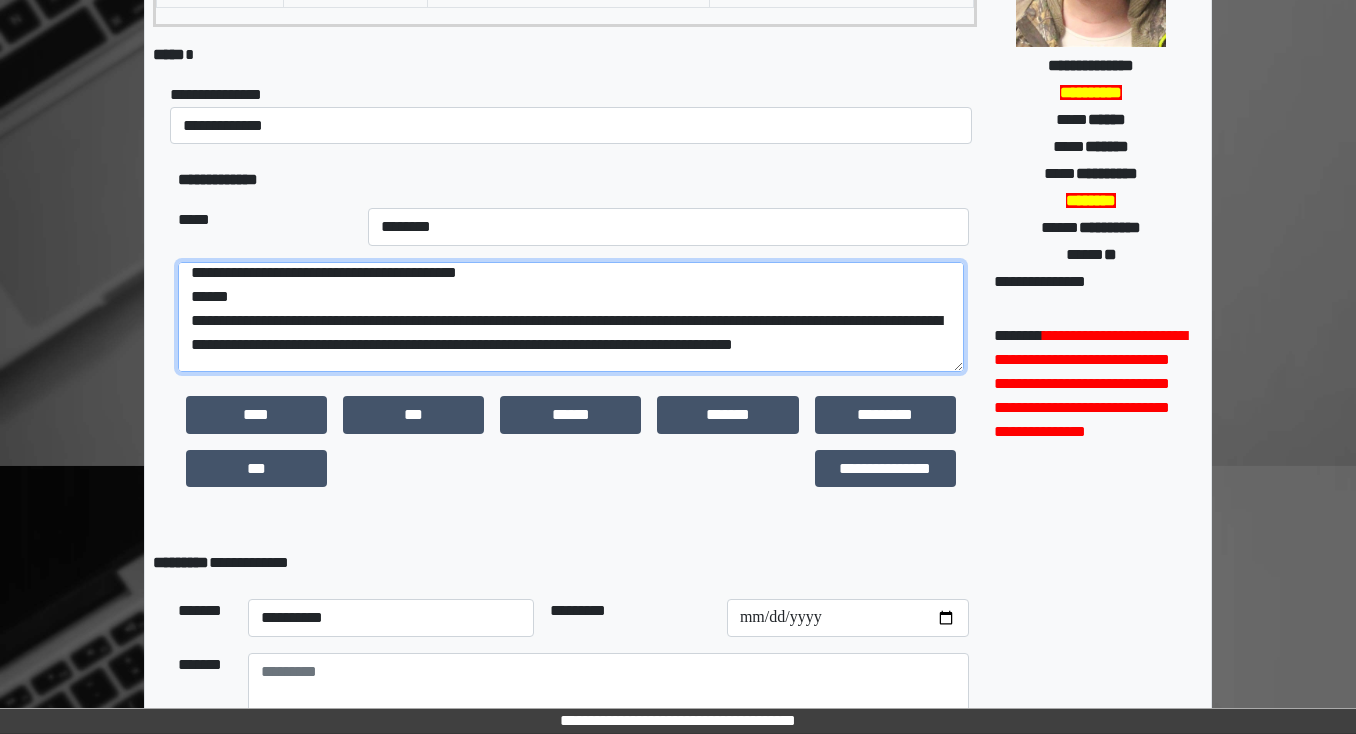 scroll, scrollTop: 40, scrollLeft: 0, axis: vertical 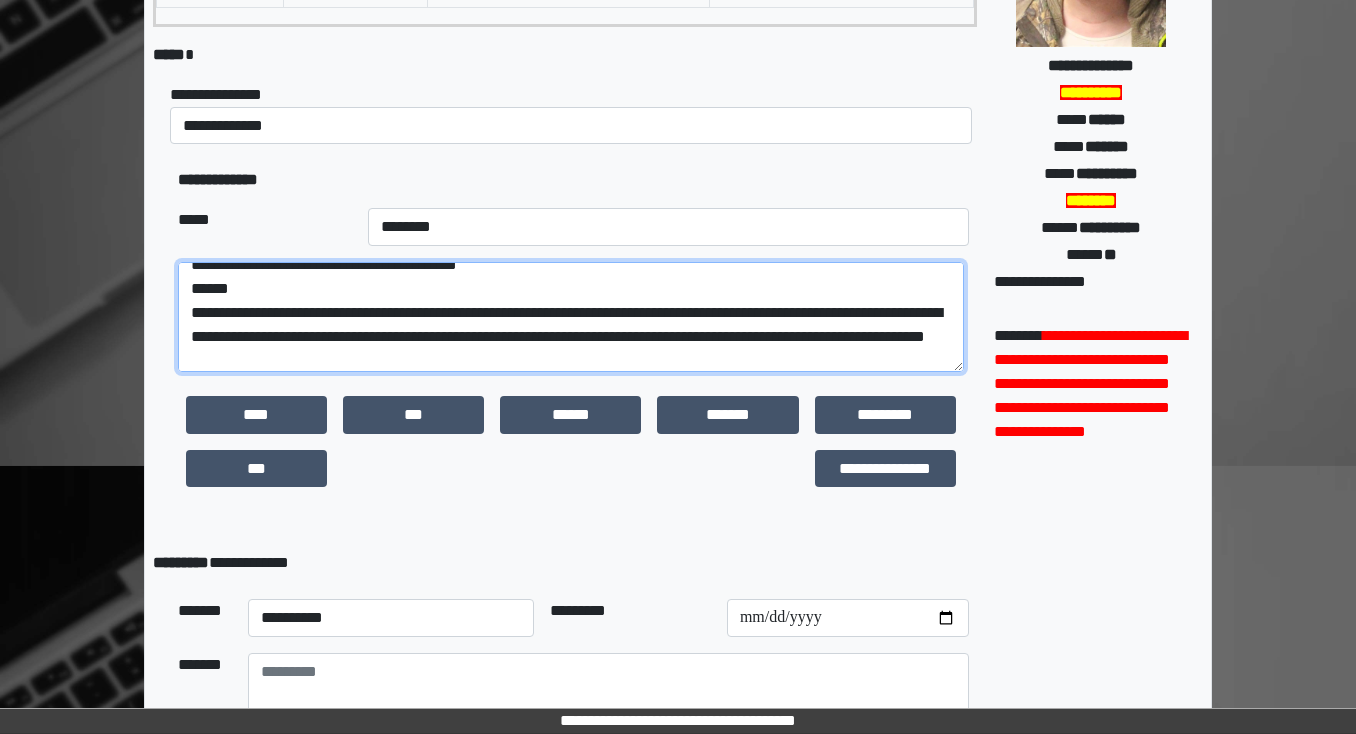 click on "**********" at bounding box center [571, 317] 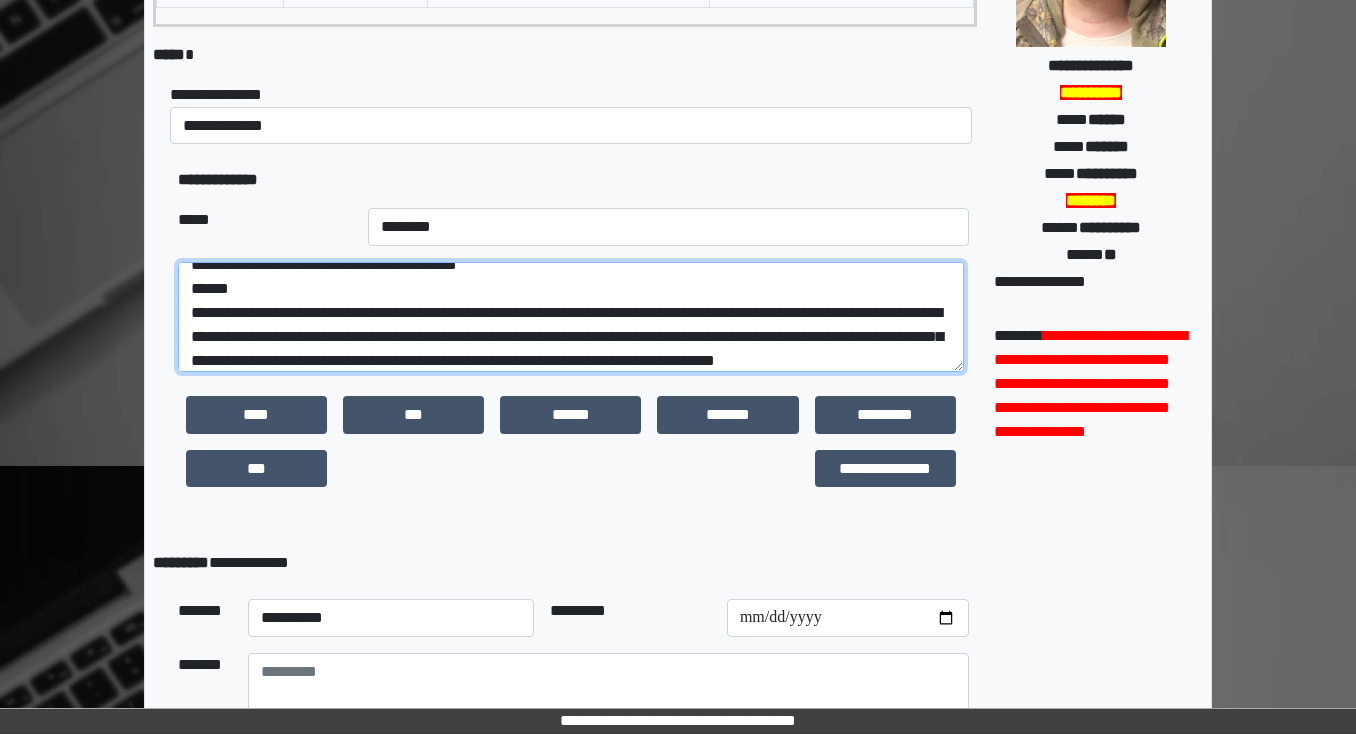 scroll, scrollTop: 120, scrollLeft: 0, axis: vertical 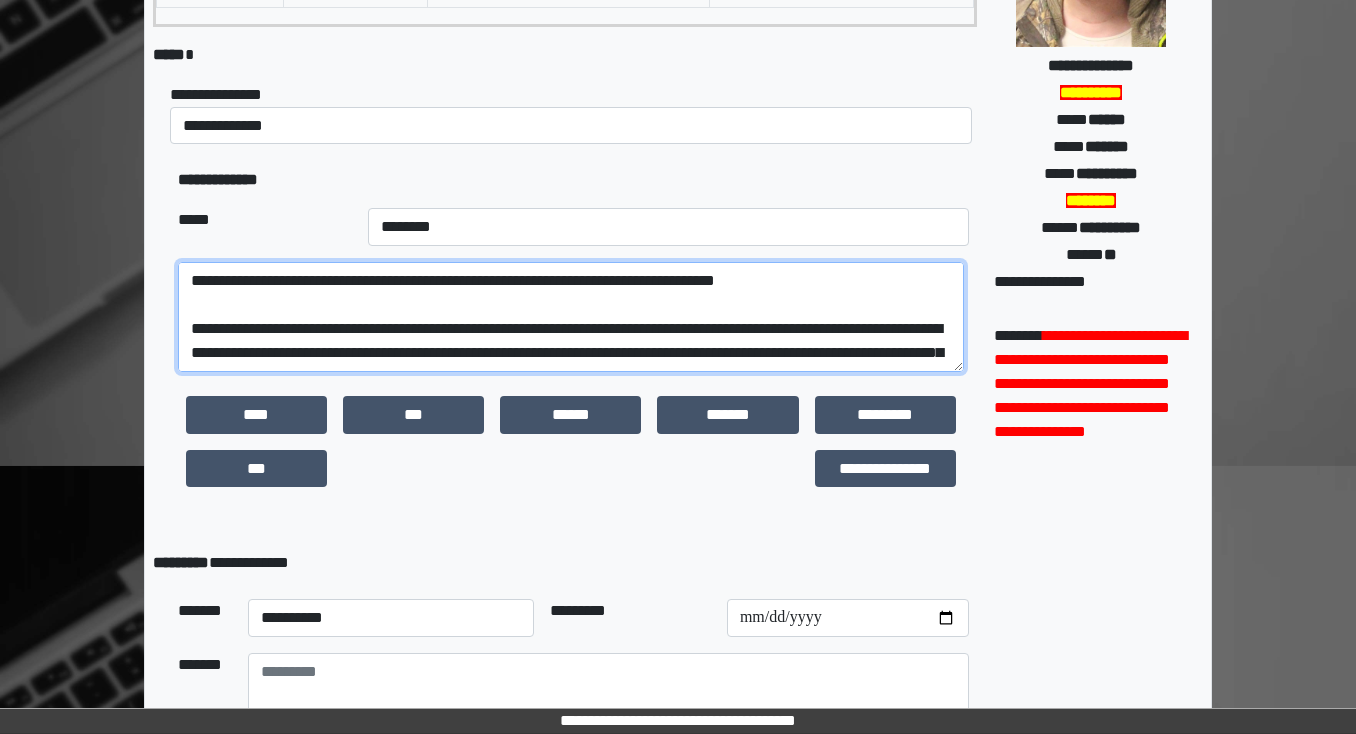 click on "**********" at bounding box center [571, 317] 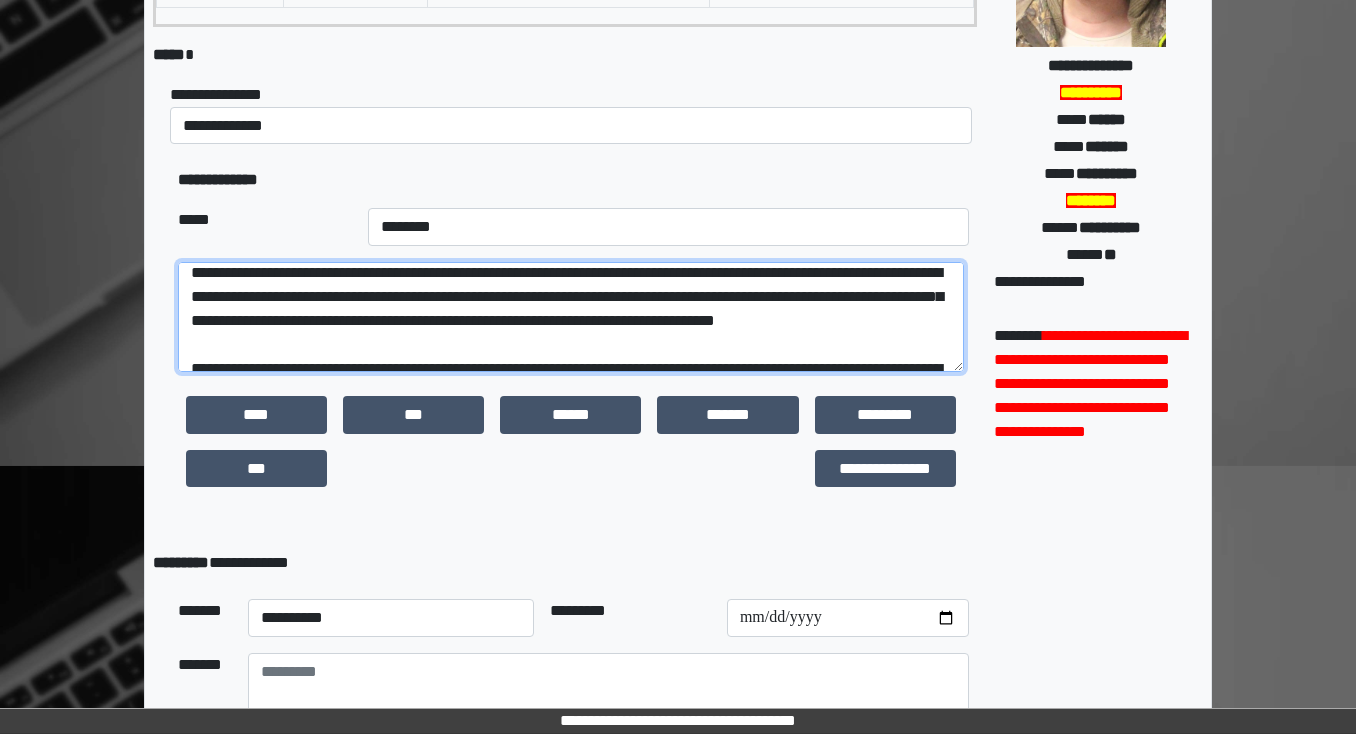 scroll, scrollTop: 40, scrollLeft: 0, axis: vertical 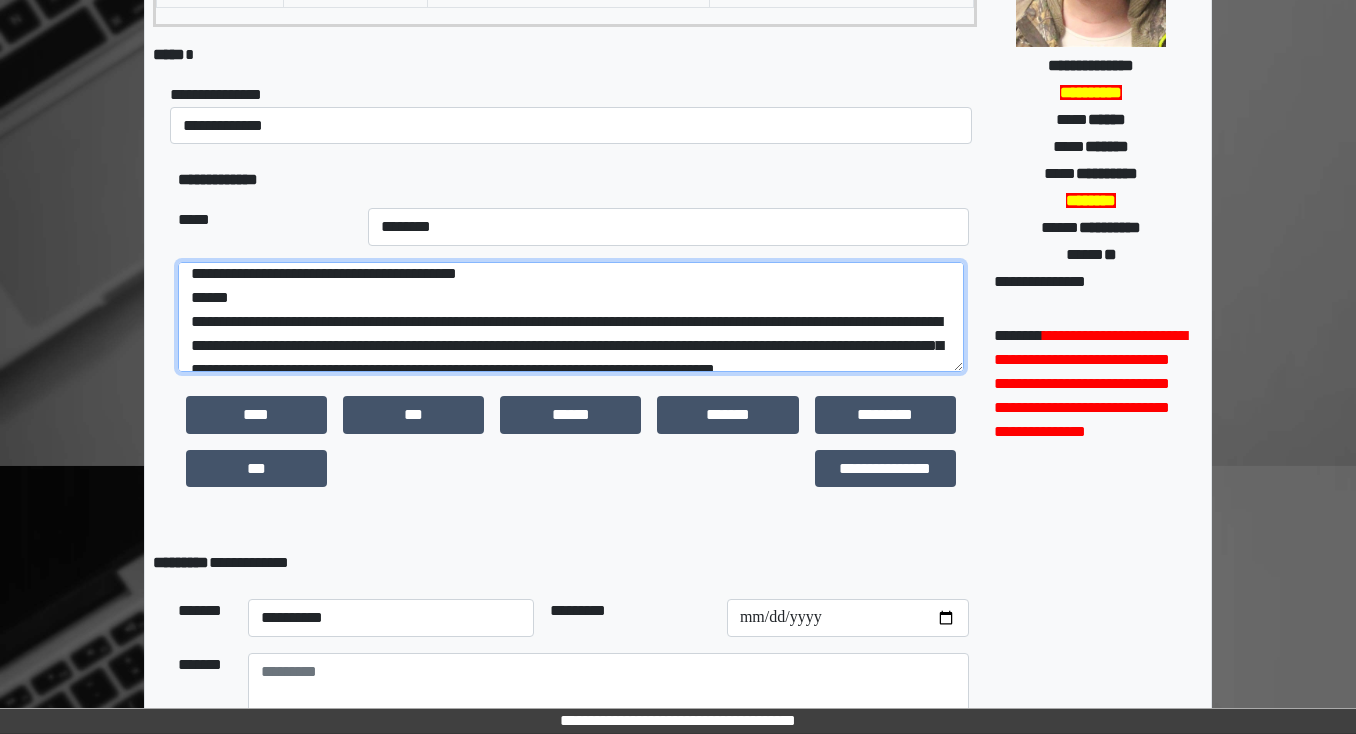 drag, startPoint x: 404, startPoint y: 279, endPoint x: 347, endPoint y: 293, distance: 58.694122 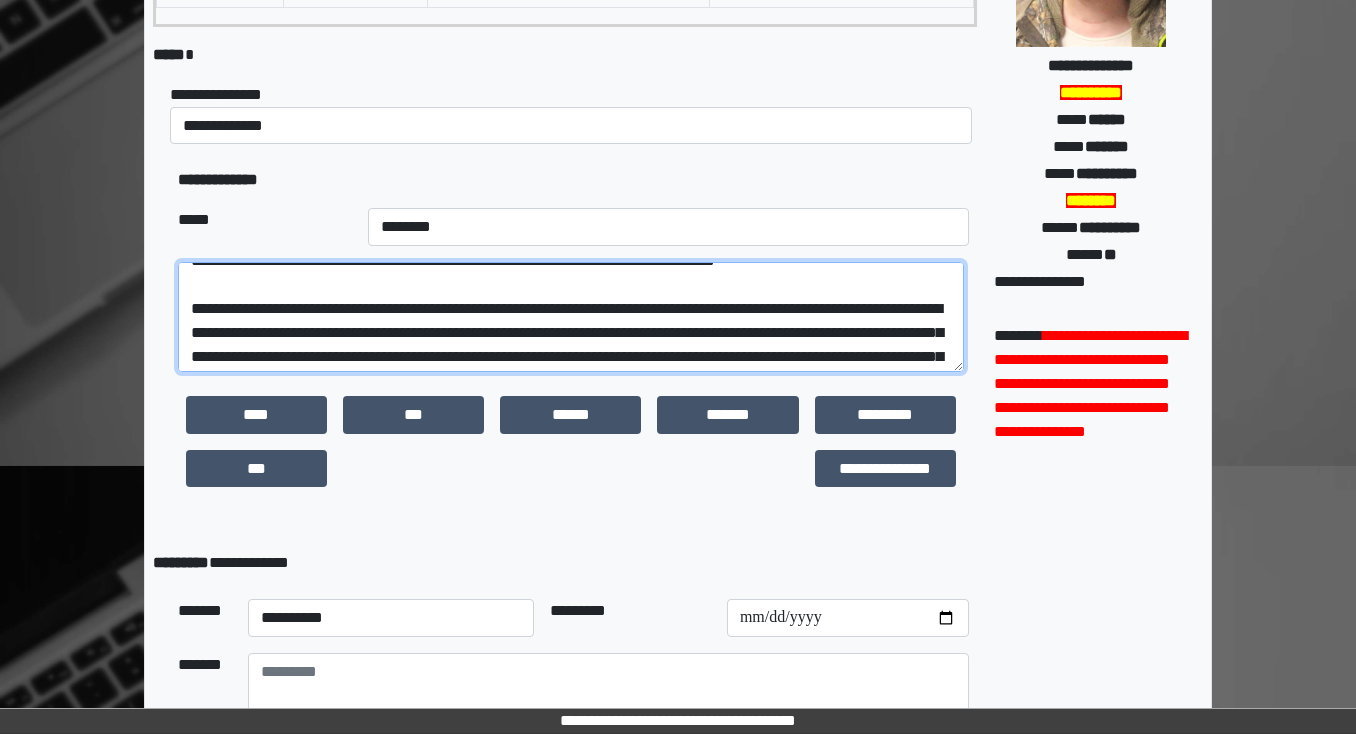 scroll, scrollTop: 111, scrollLeft: 0, axis: vertical 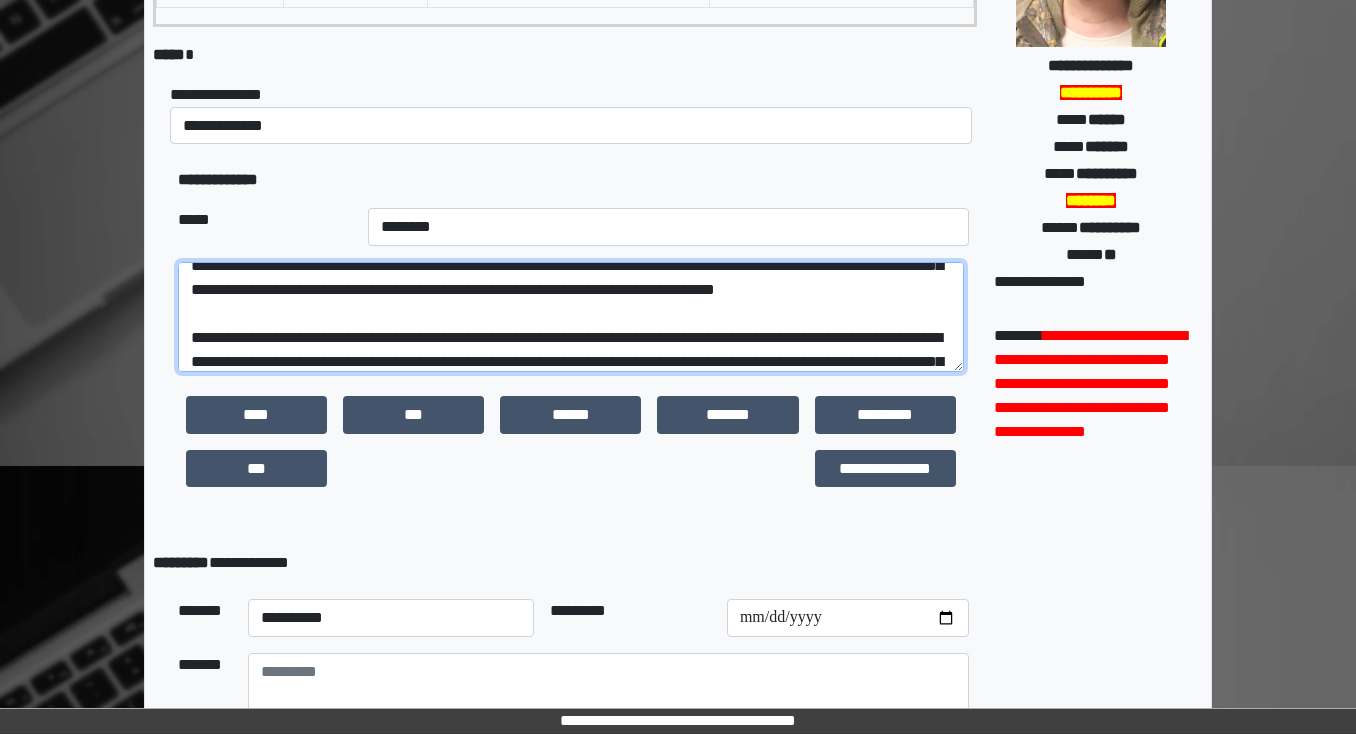 click on "**********" at bounding box center [571, 317] 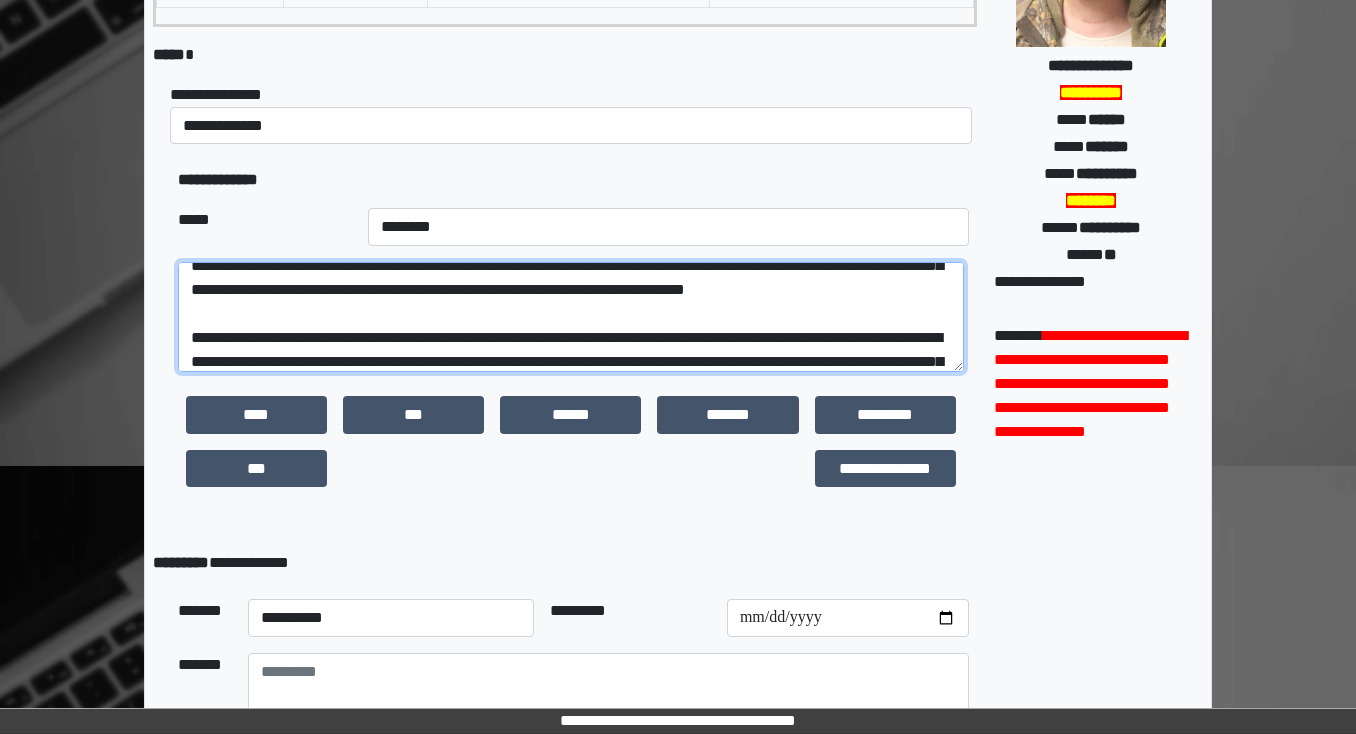 click on "**********" at bounding box center [571, 317] 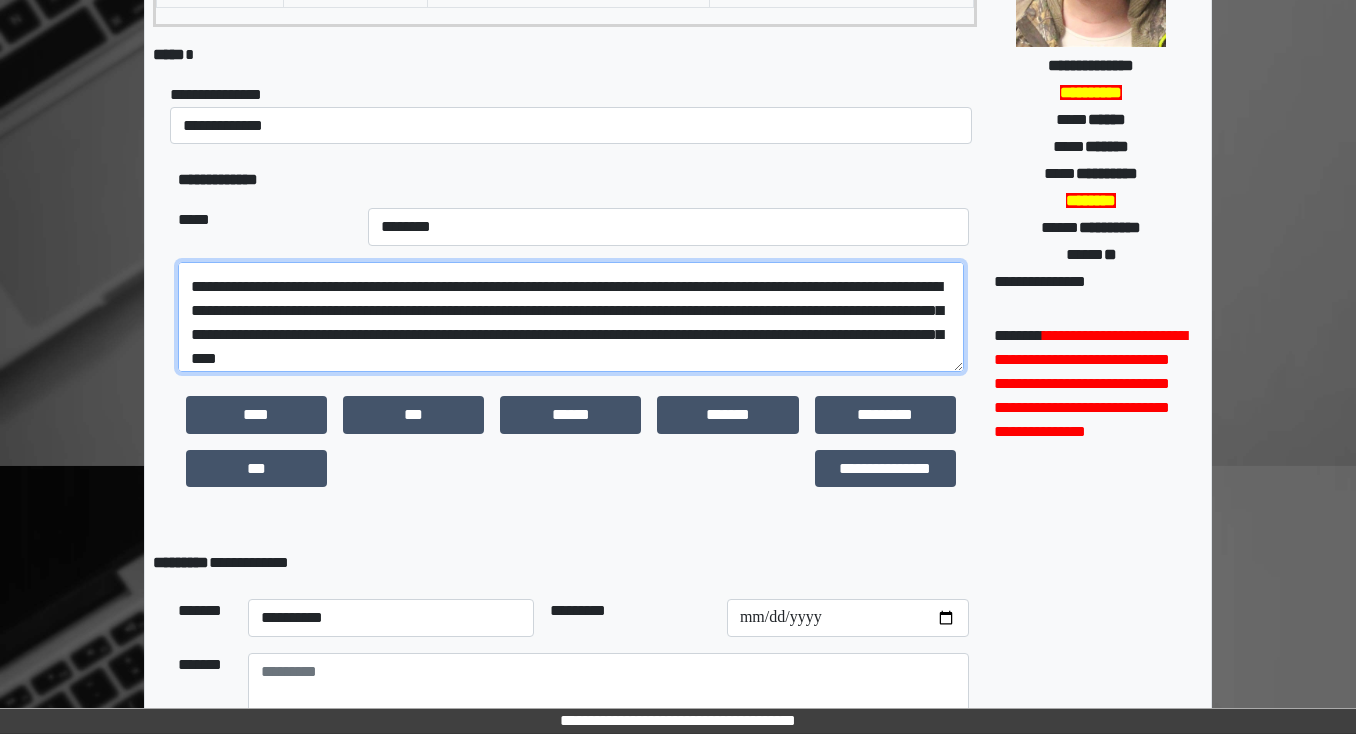 scroll, scrollTop: 191, scrollLeft: 0, axis: vertical 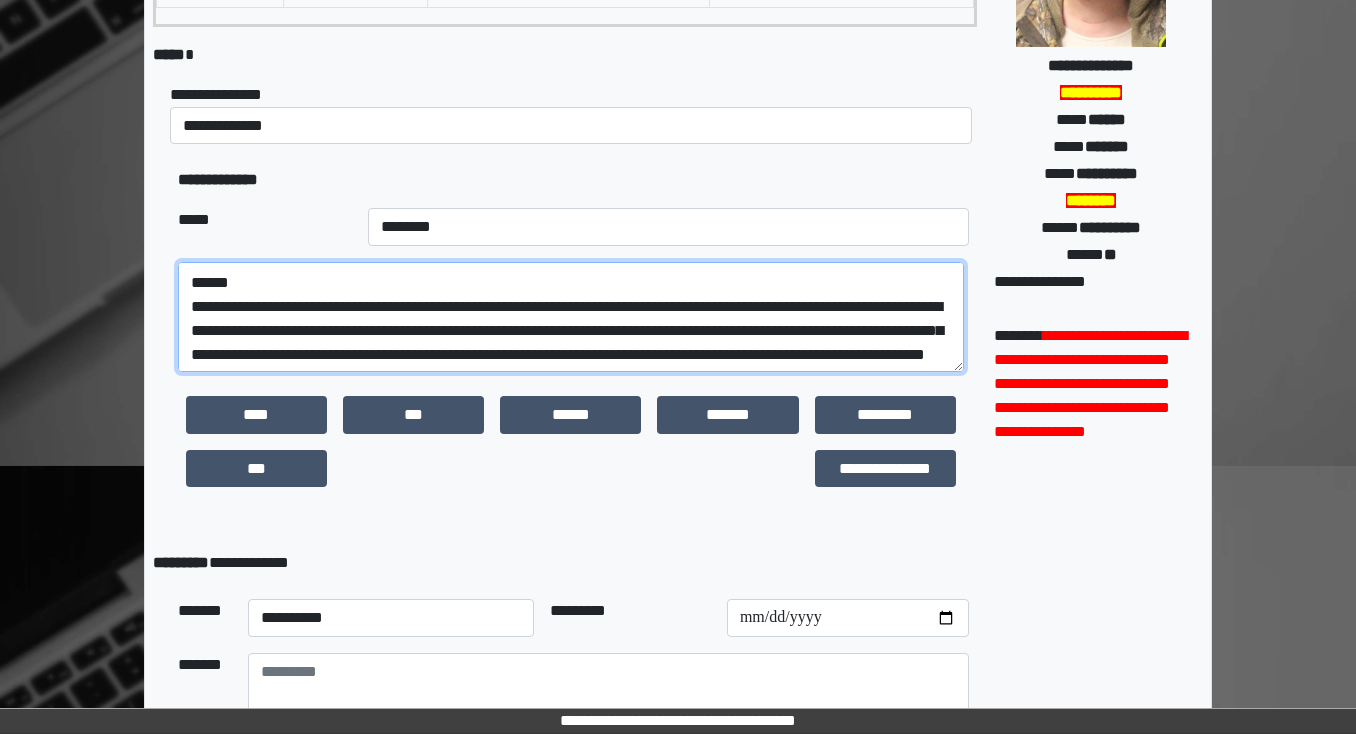 drag, startPoint x: 940, startPoint y: 281, endPoint x: 528, endPoint y: 300, distance: 412.43787 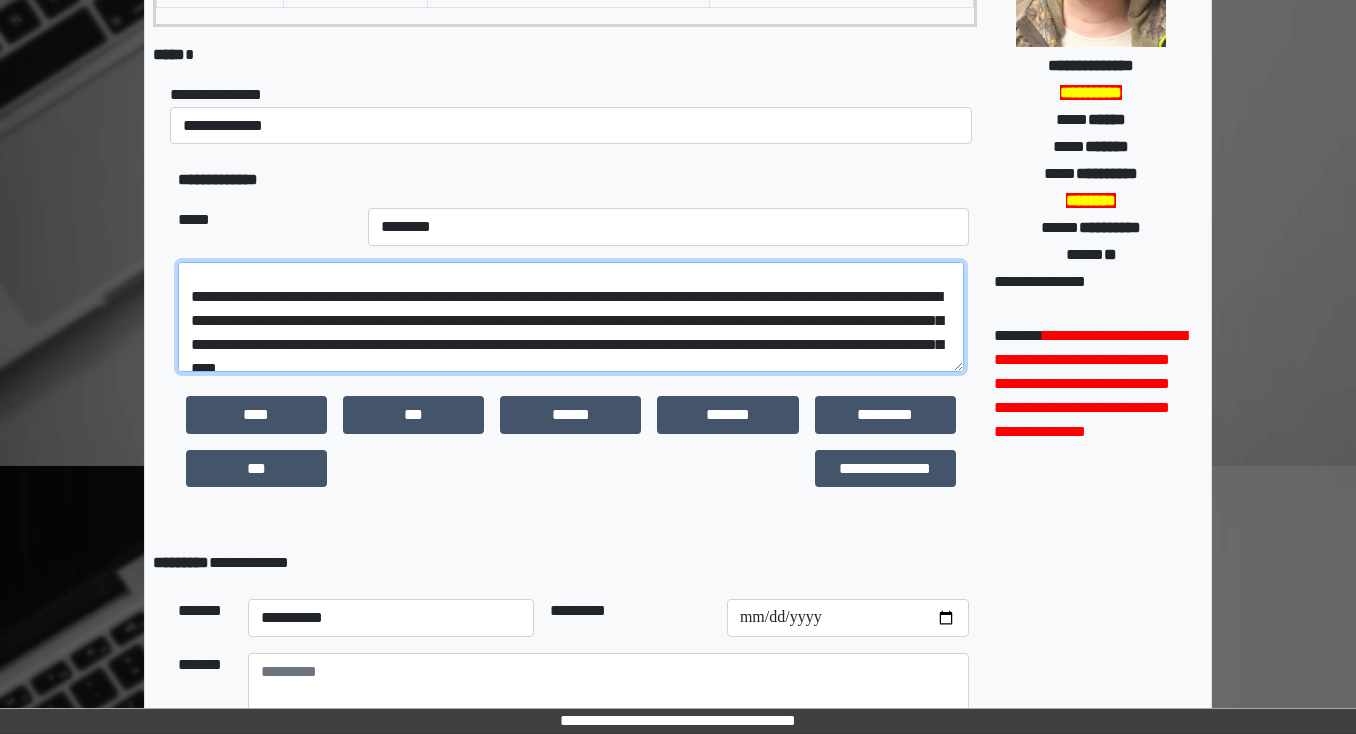 scroll, scrollTop: 126, scrollLeft: 0, axis: vertical 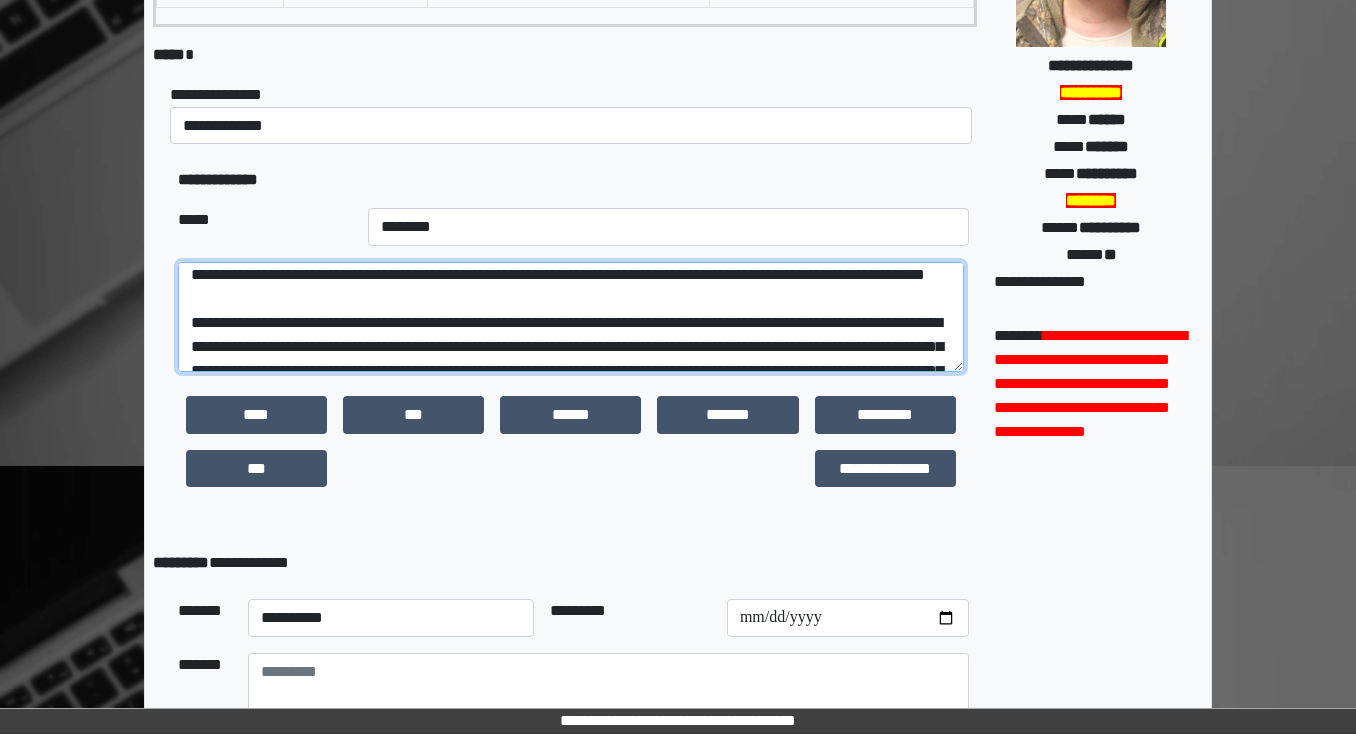 drag, startPoint x: 933, startPoint y: 344, endPoint x: 380, endPoint y: 348, distance: 553.01447 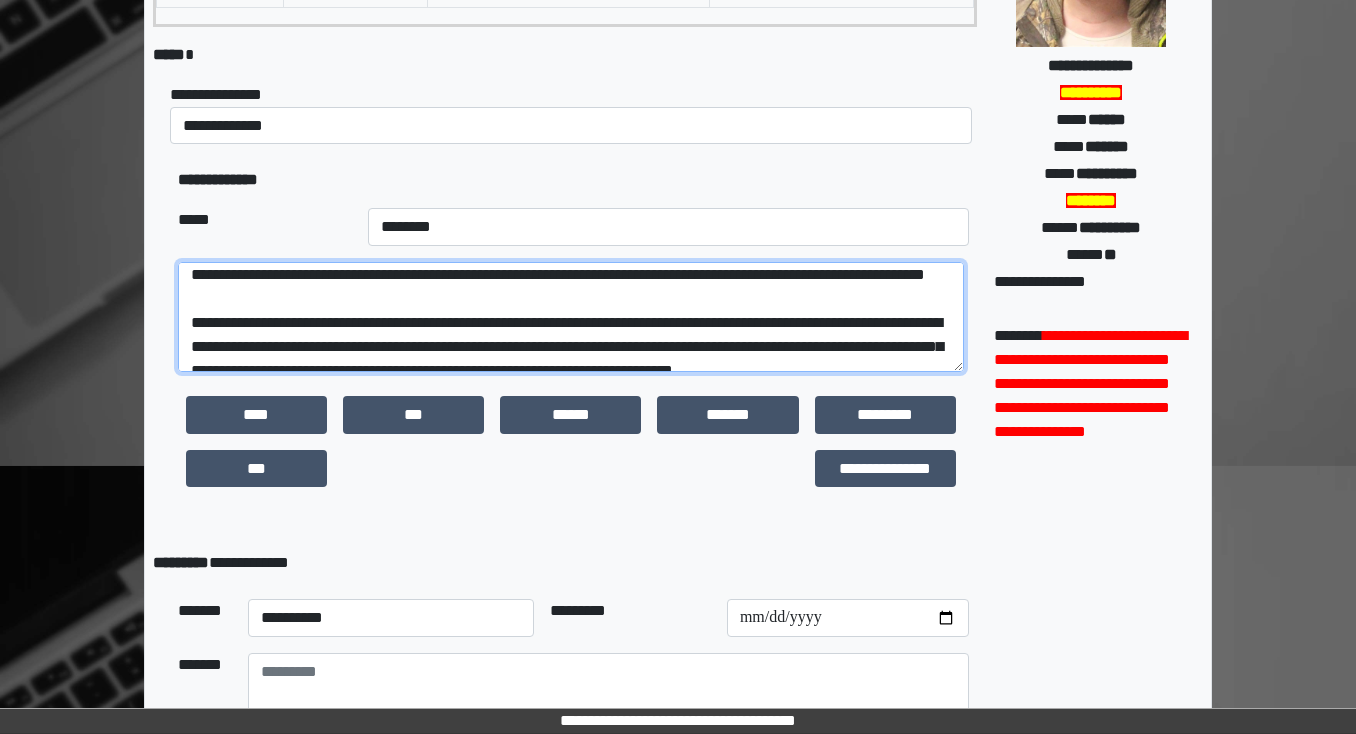 click on "**********" at bounding box center [571, 317] 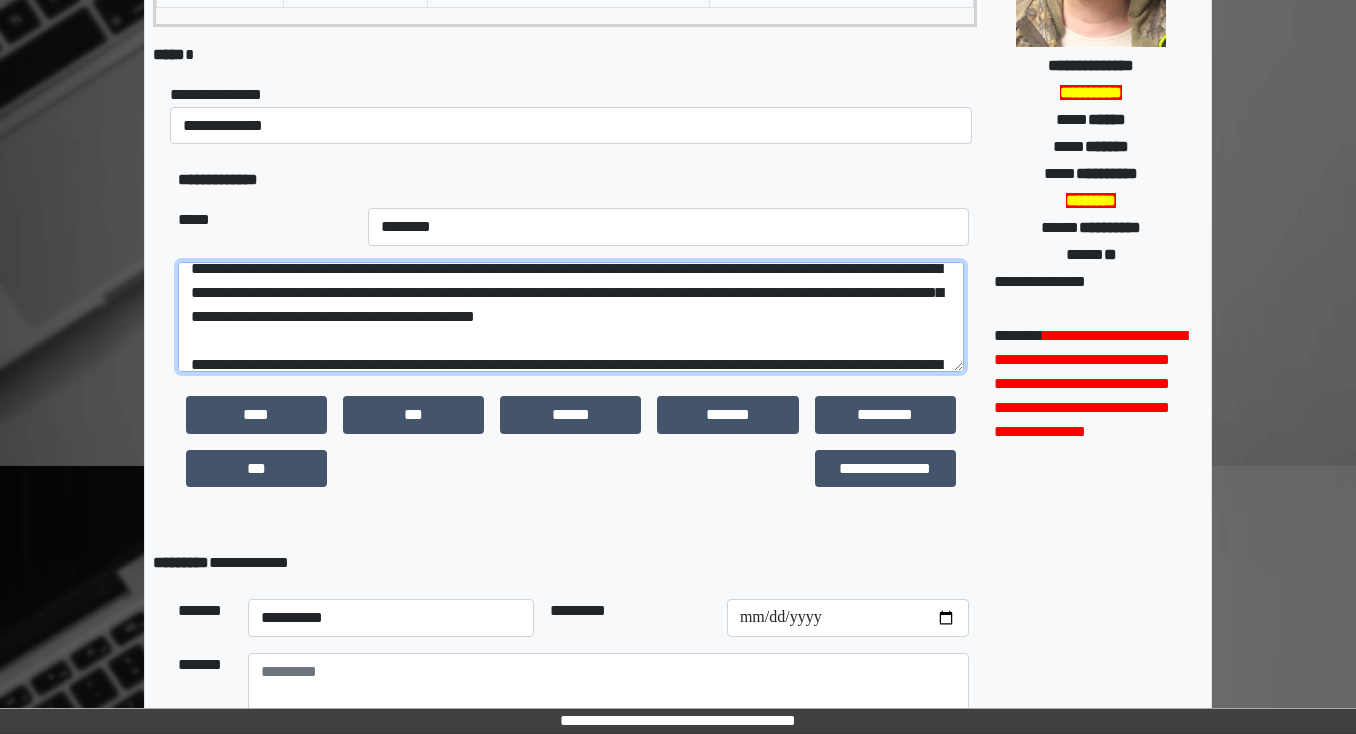 scroll, scrollTop: 206, scrollLeft: 0, axis: vertical 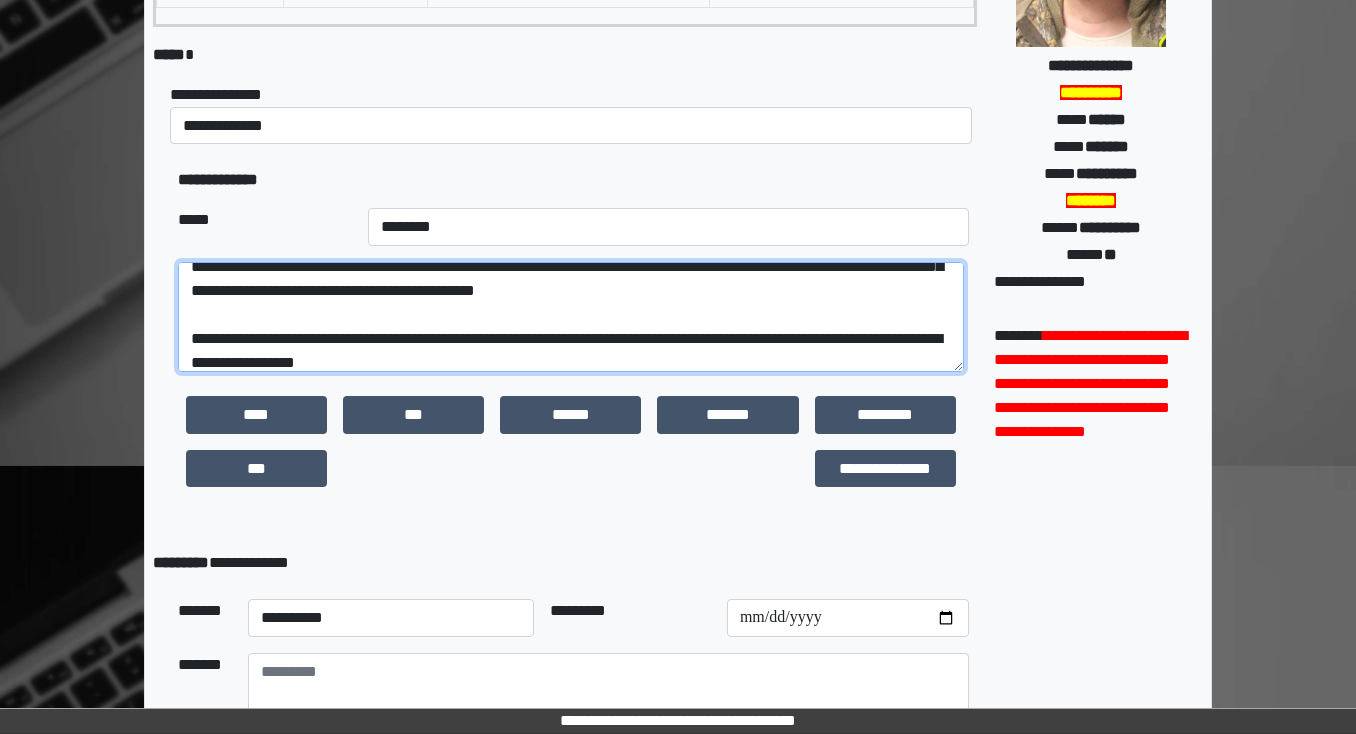 click on "**********" at bounding box center (571, 317) 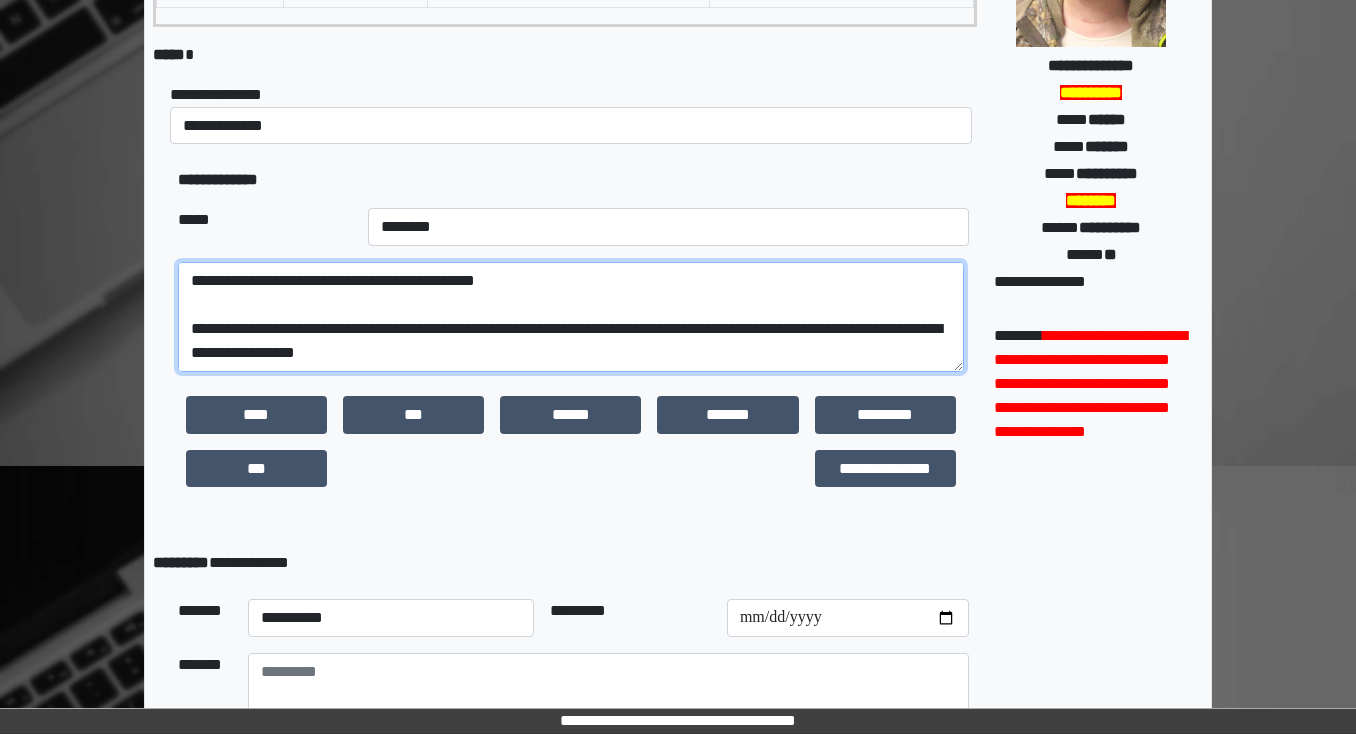 click on "**********" at bounding box center [571, 317] 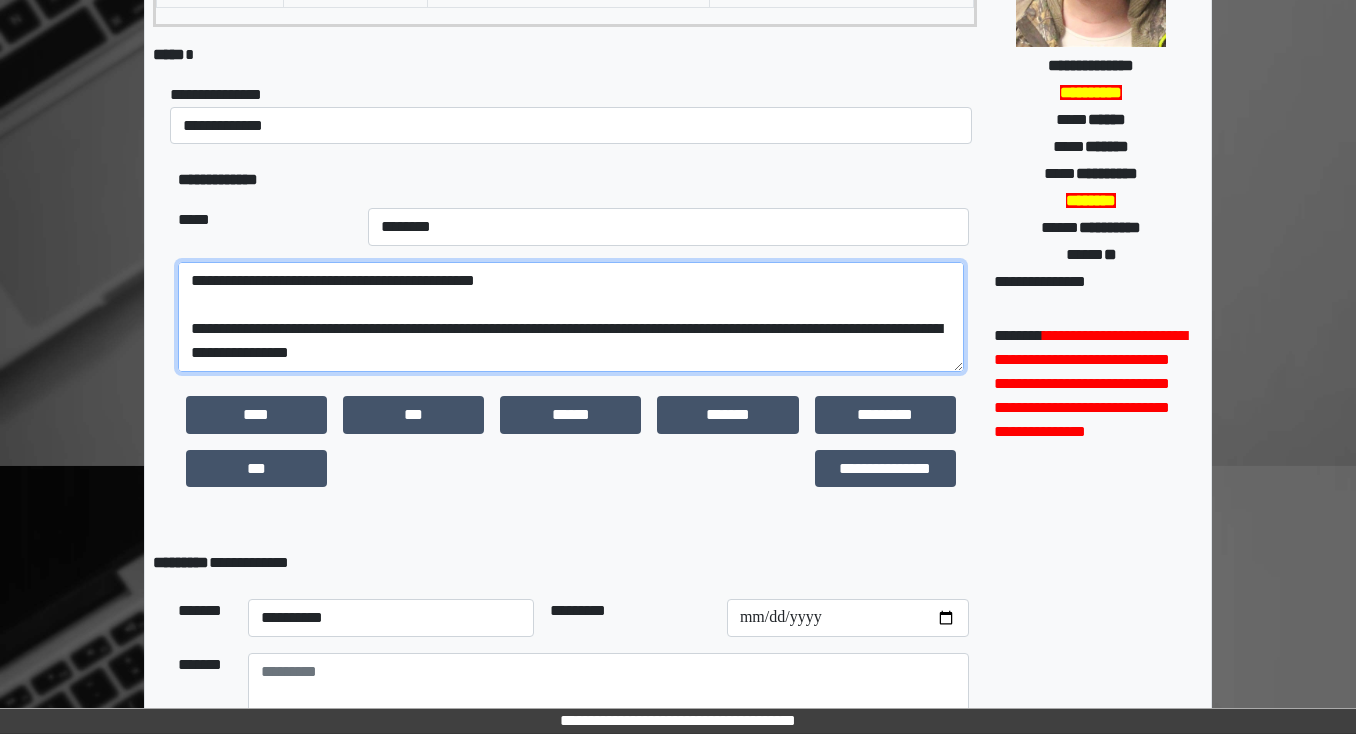 click on "**********" at bounding box center [571, 317] 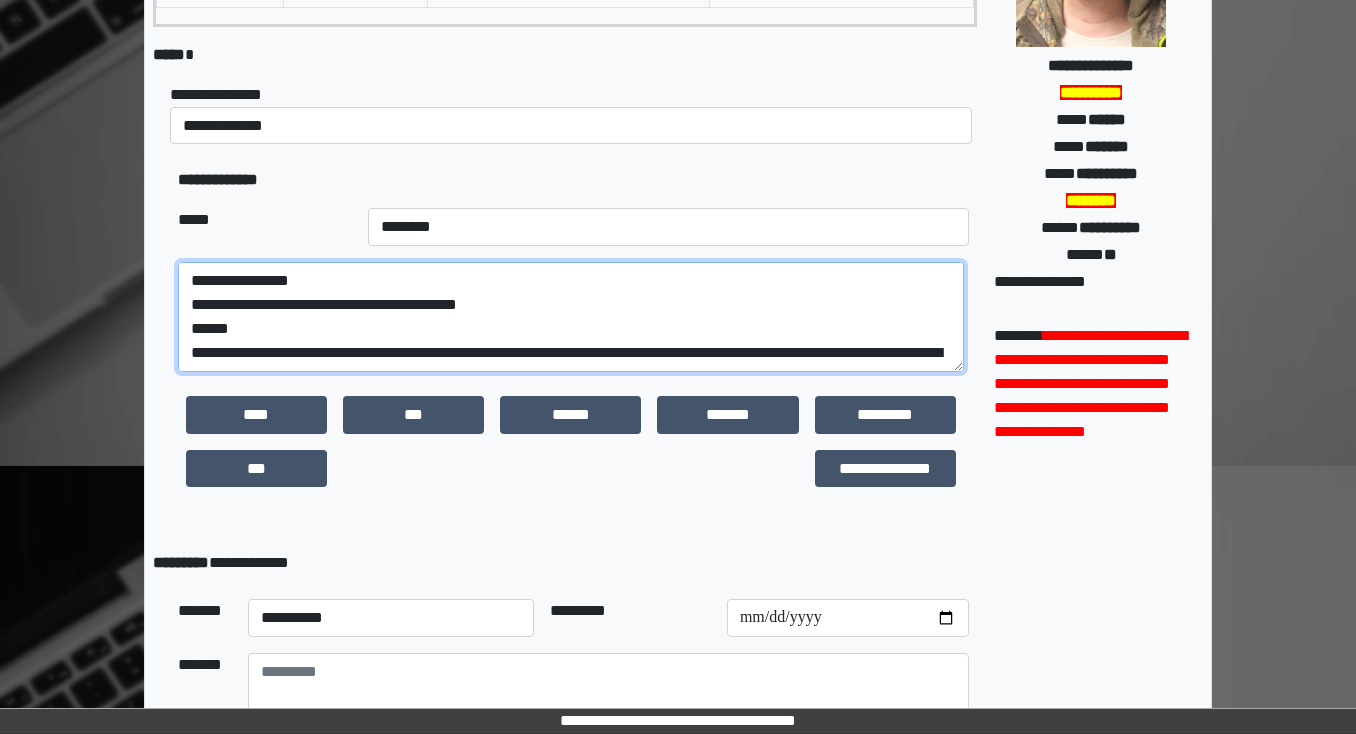 scroll, scrollTop: 80, scrollLeft: 0, axis: vertical 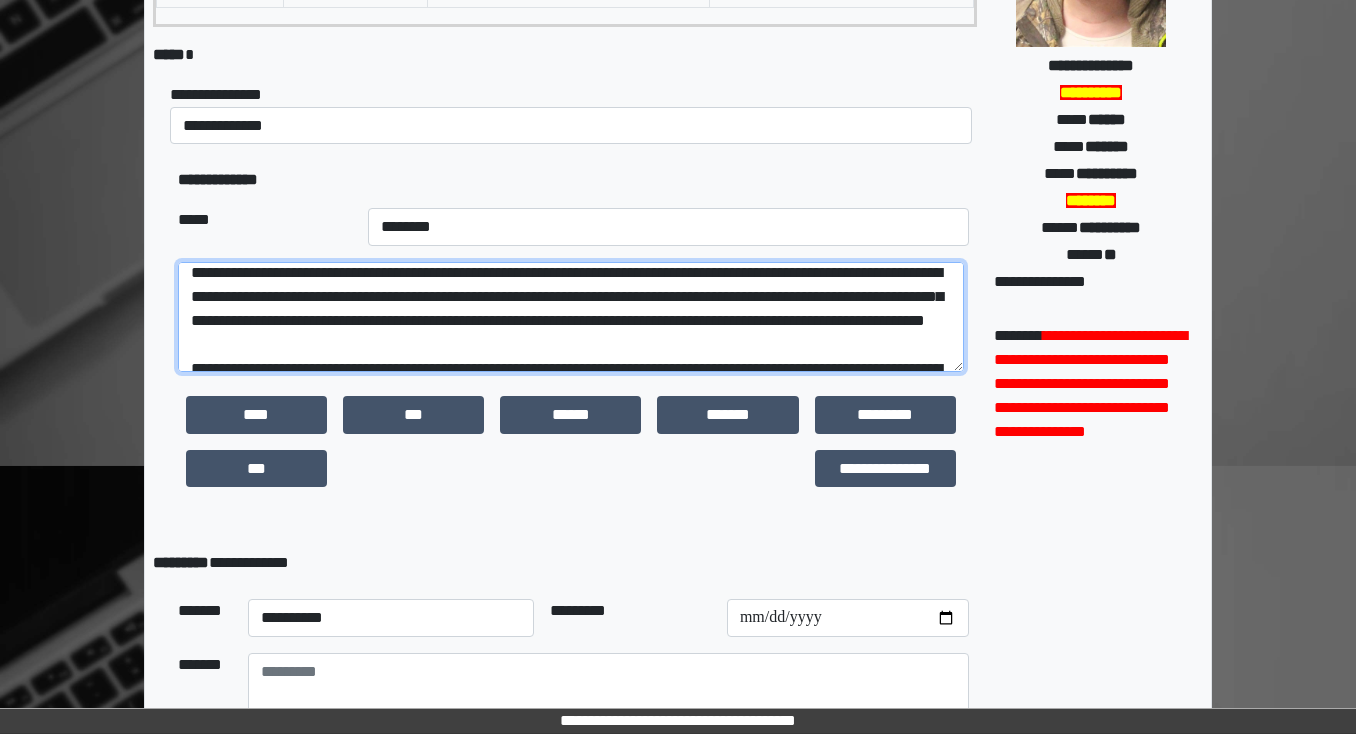 click on "**********" at bounding box center (571, 317) 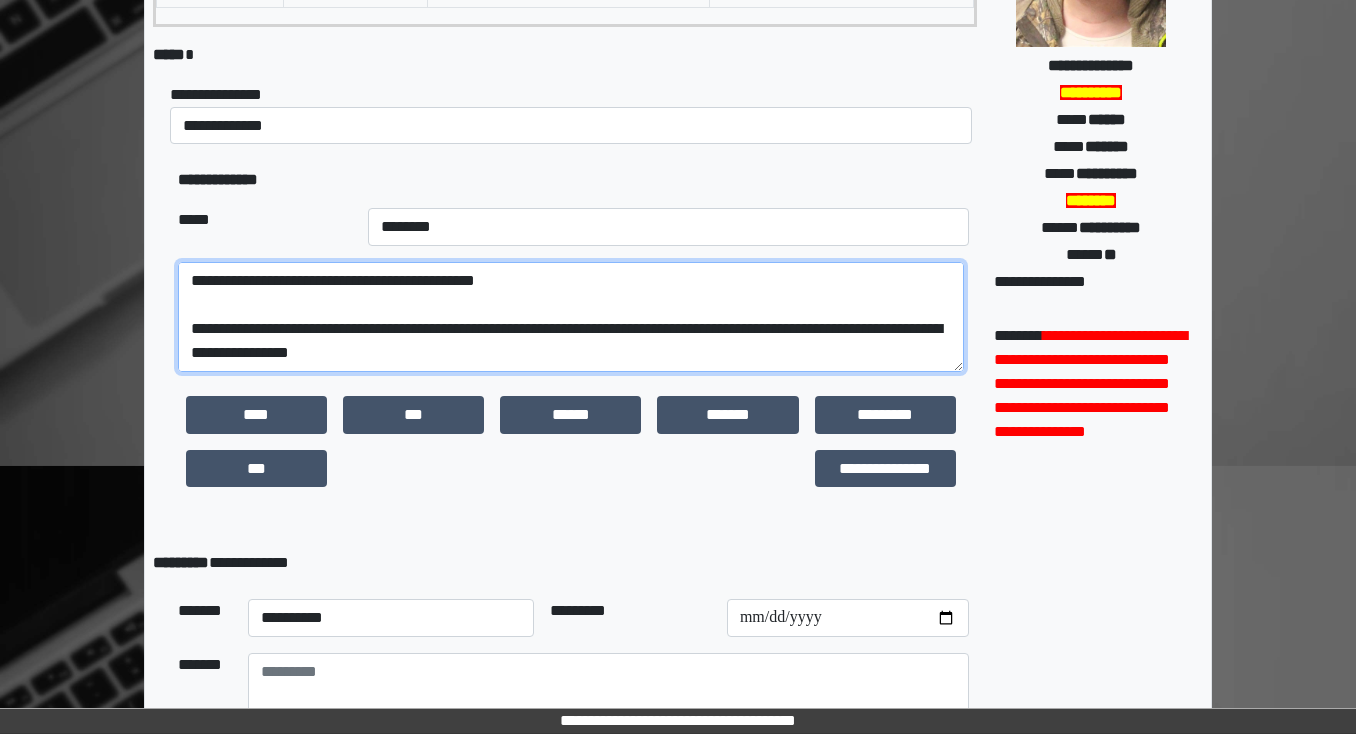 scroll, scrollTop: 240, scrollLeft: 0, axis: vertical 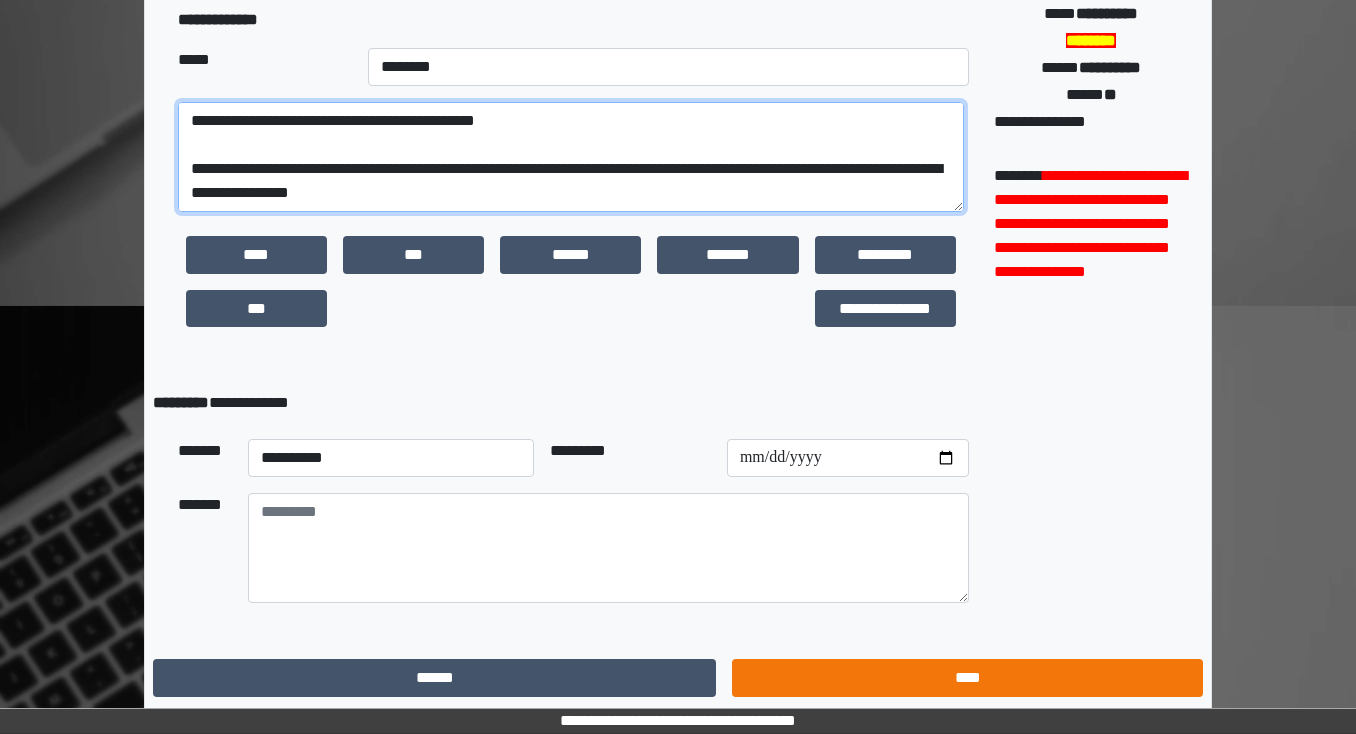 type on "**********" 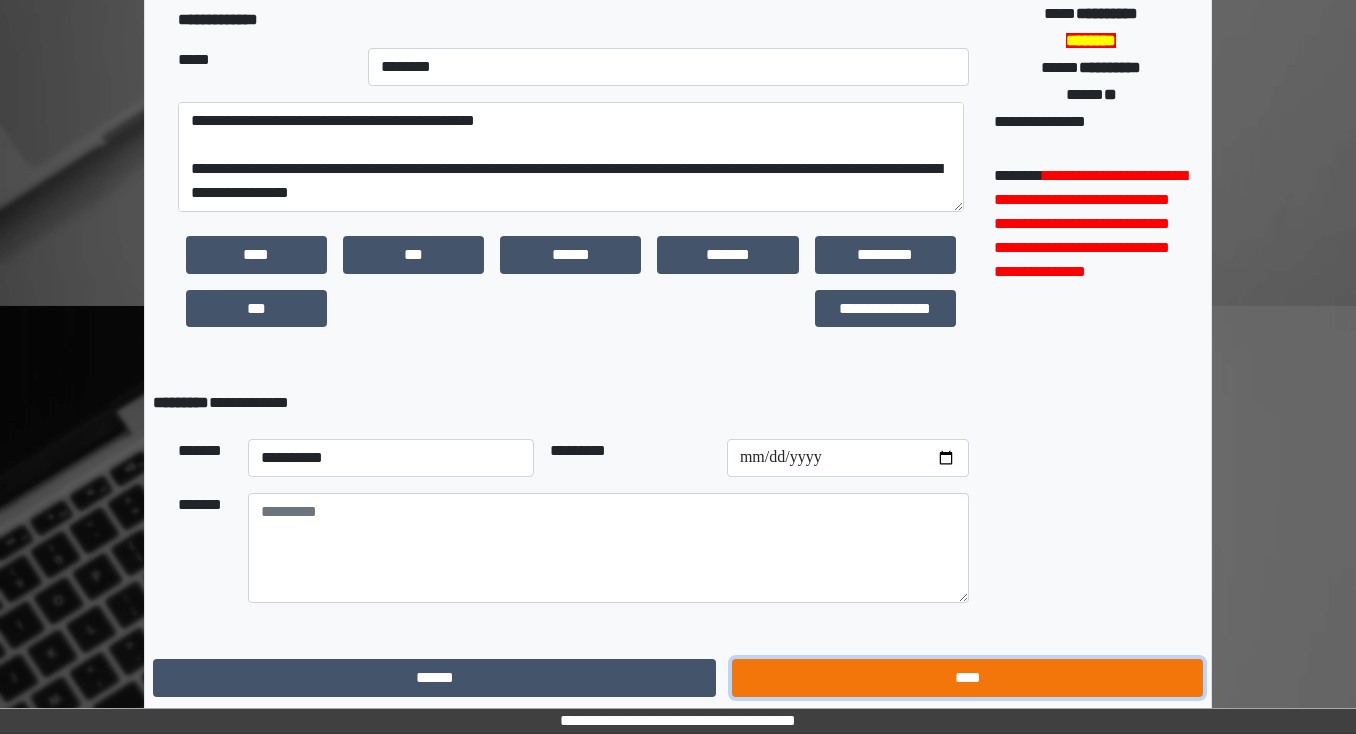 click on "****" at bounding box center (967, 678) 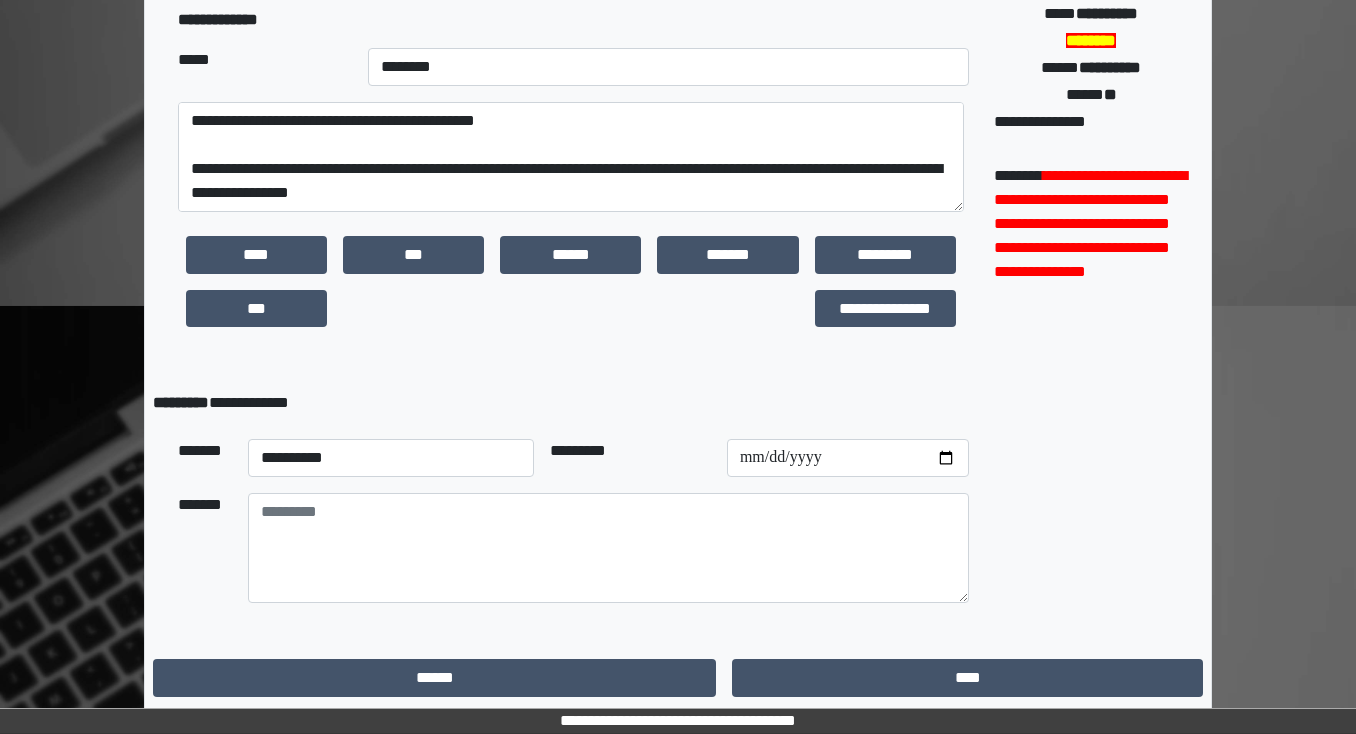 scroll, scrollTop: 0, scrollLeft: 0, axis: both 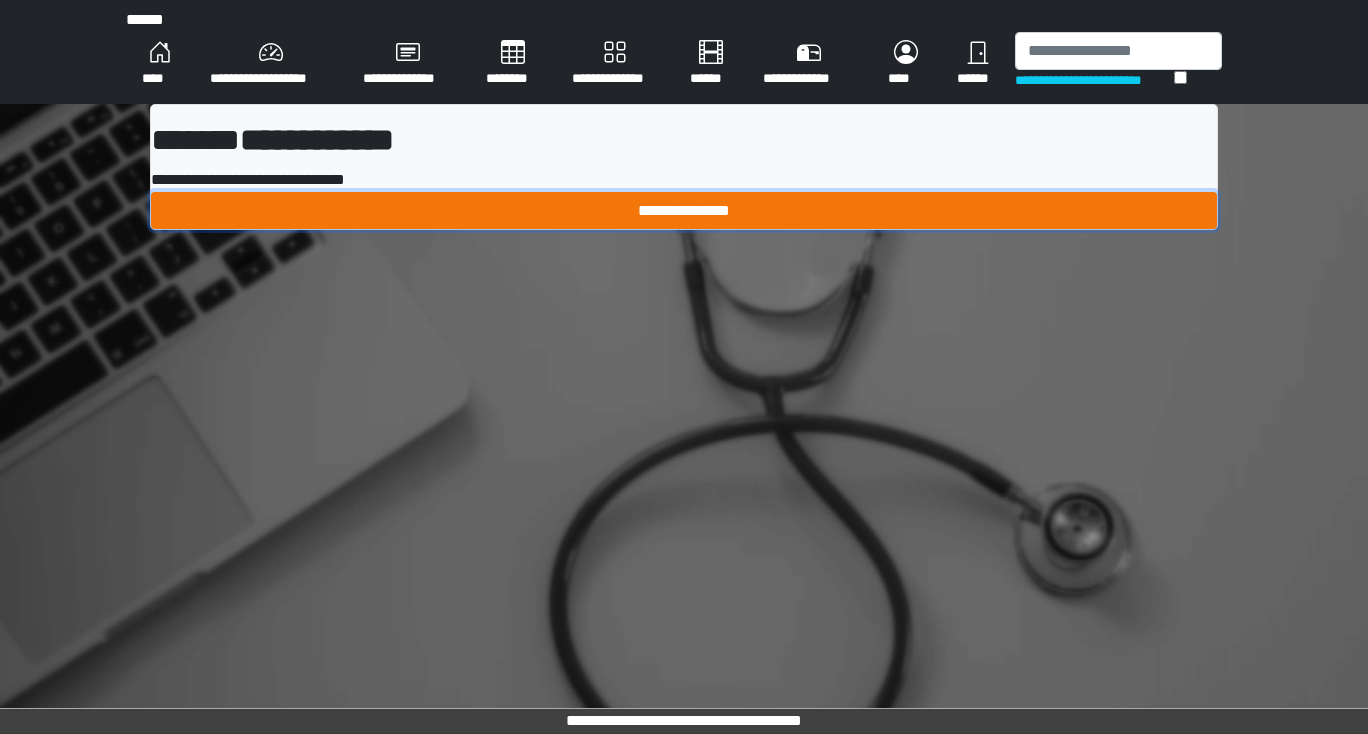 click on "**********" at bounding box center [684, 211] 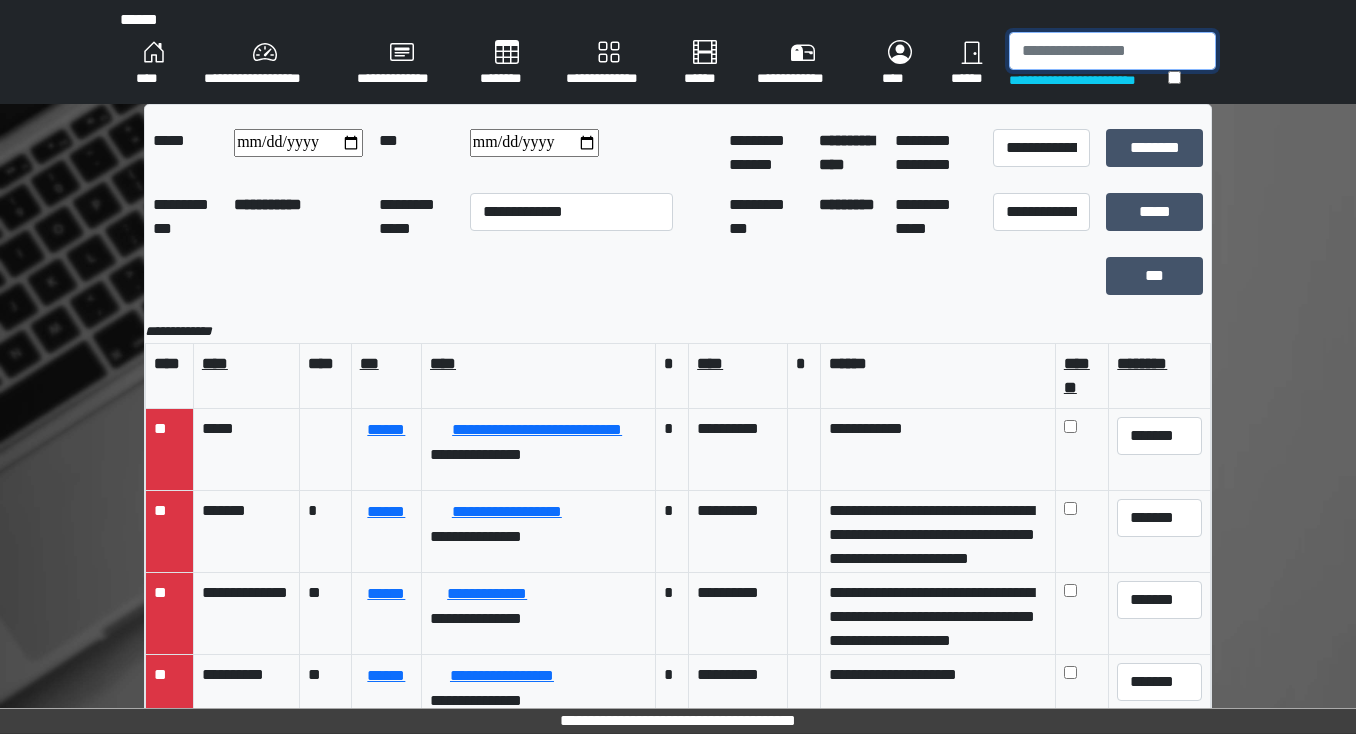 click at bounding box center [1112, 51] 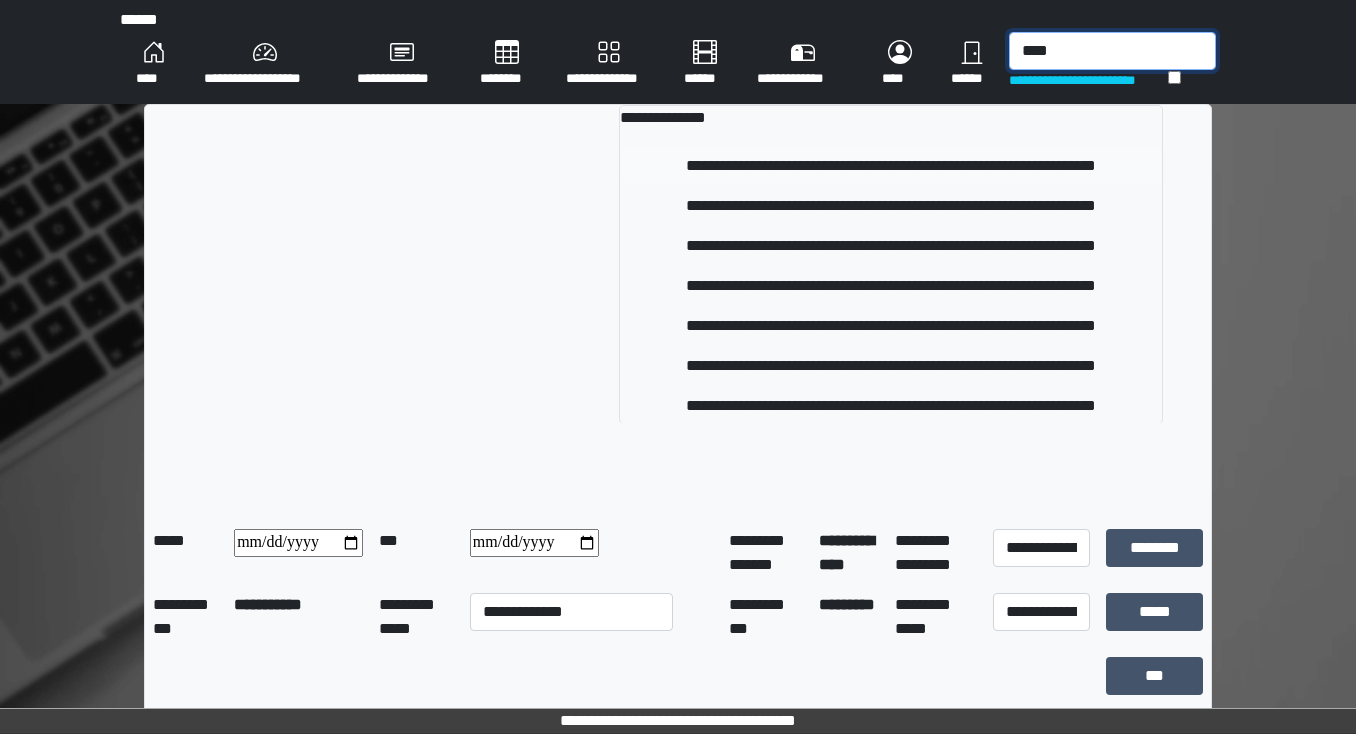 type on "****" 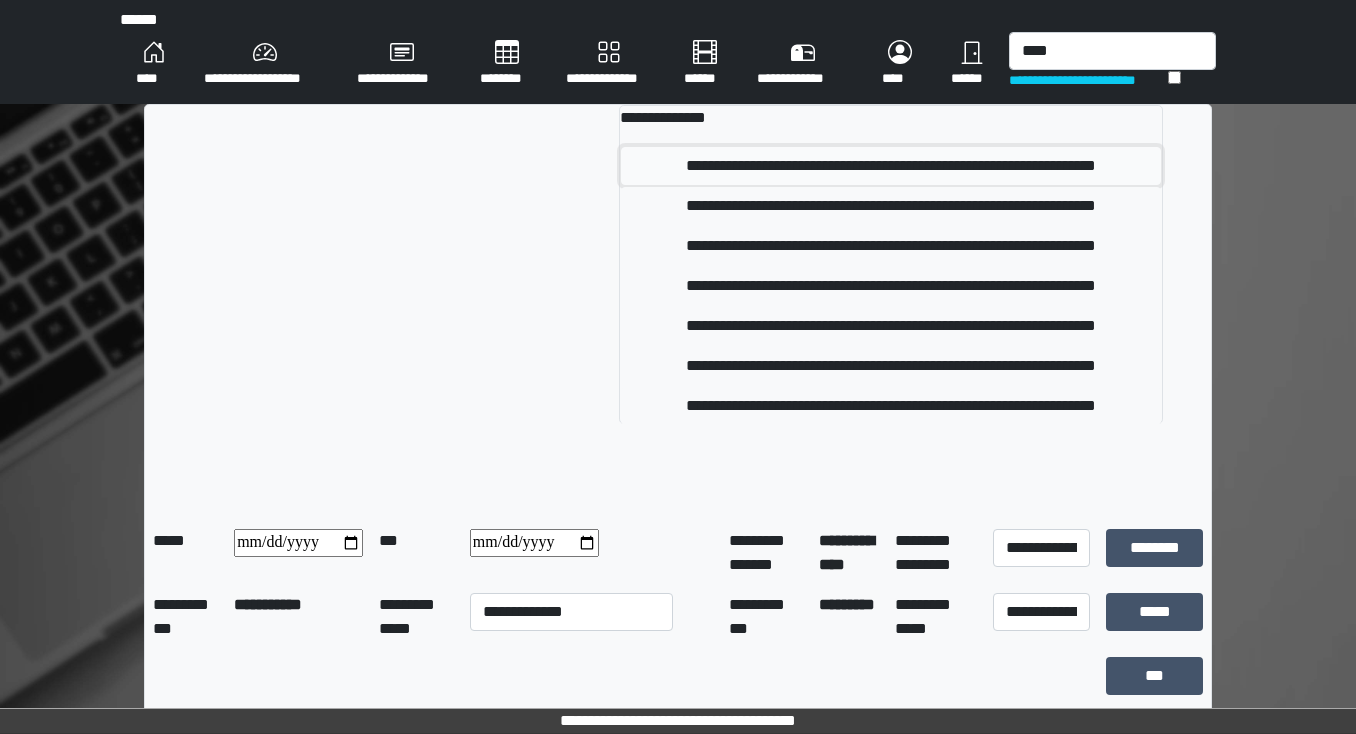 click on "**********" at bounding box center [891, 166] 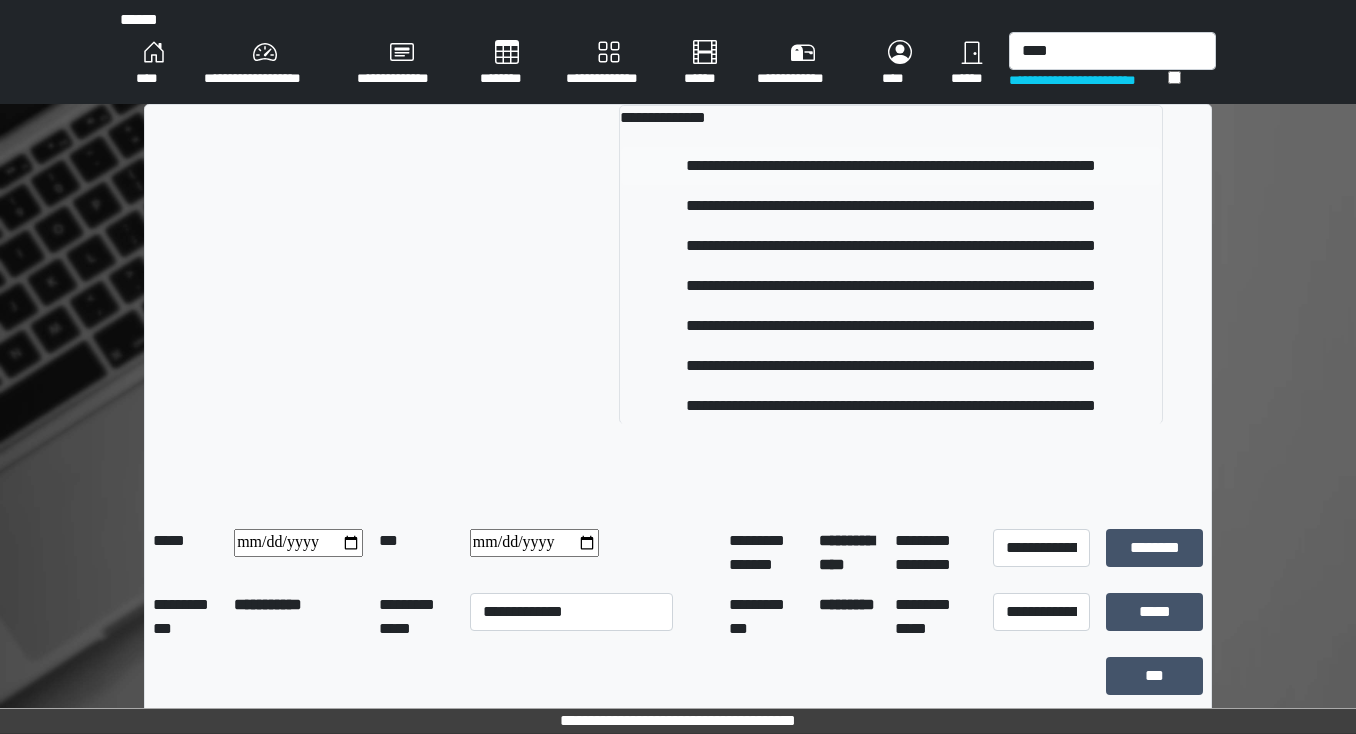 type 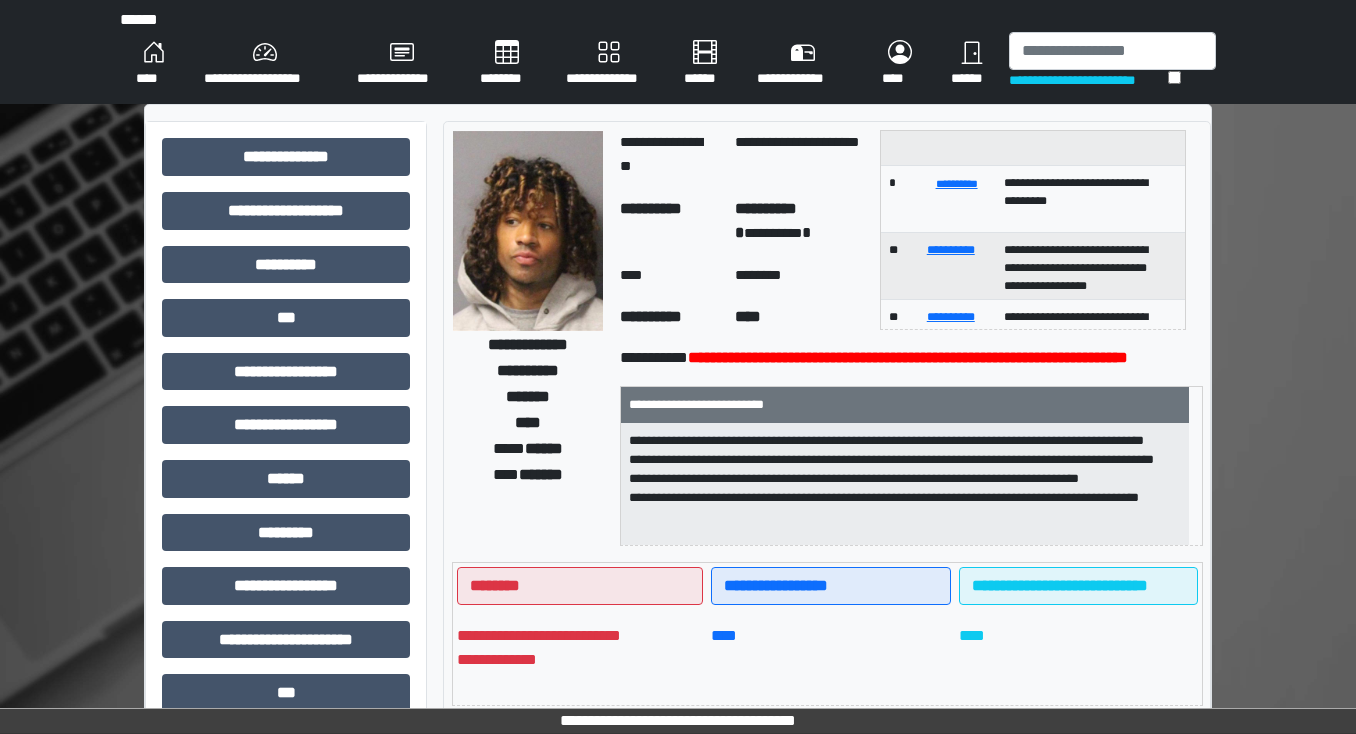 scroll, scrollTop: 320, scrollLeft: 0, axis: vertical 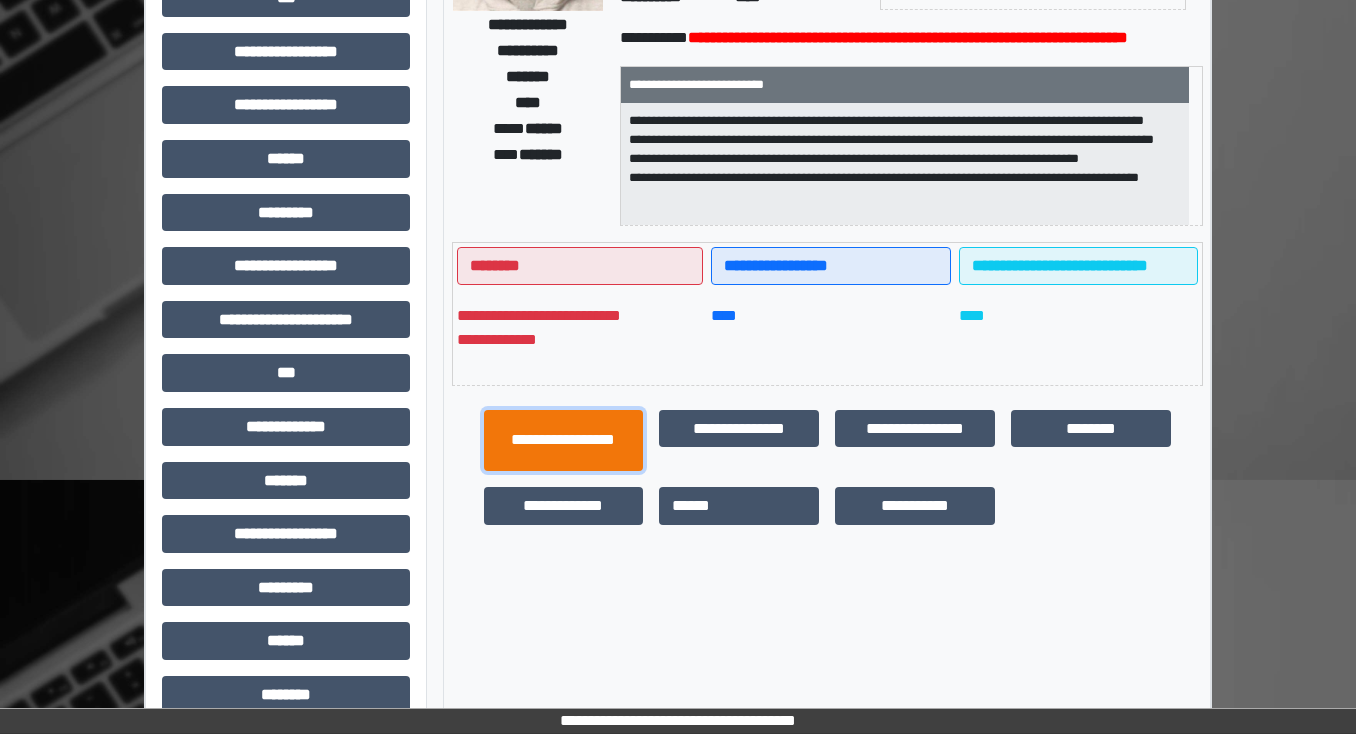 click on "**********" at bounding box center [564, 441] 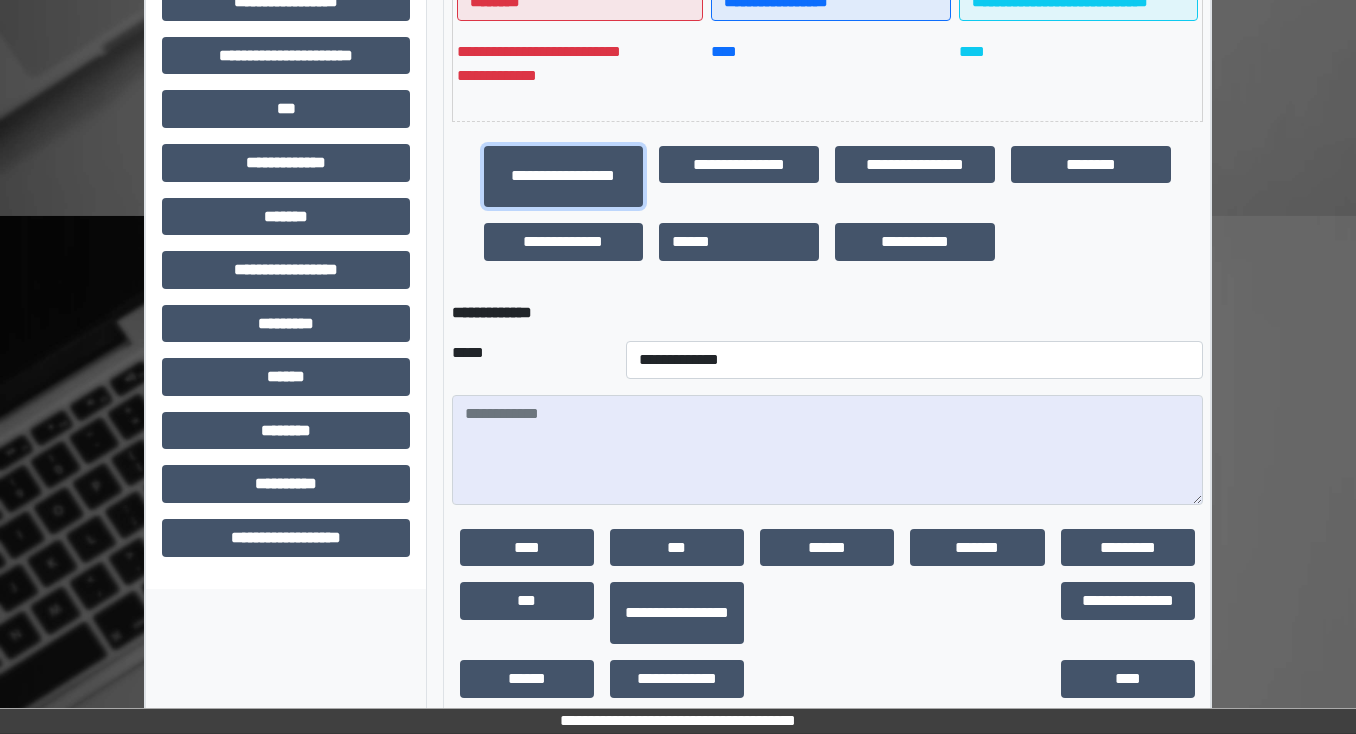 scroll, scrollTop: 556, scrollLeft: 0, axis: vertical 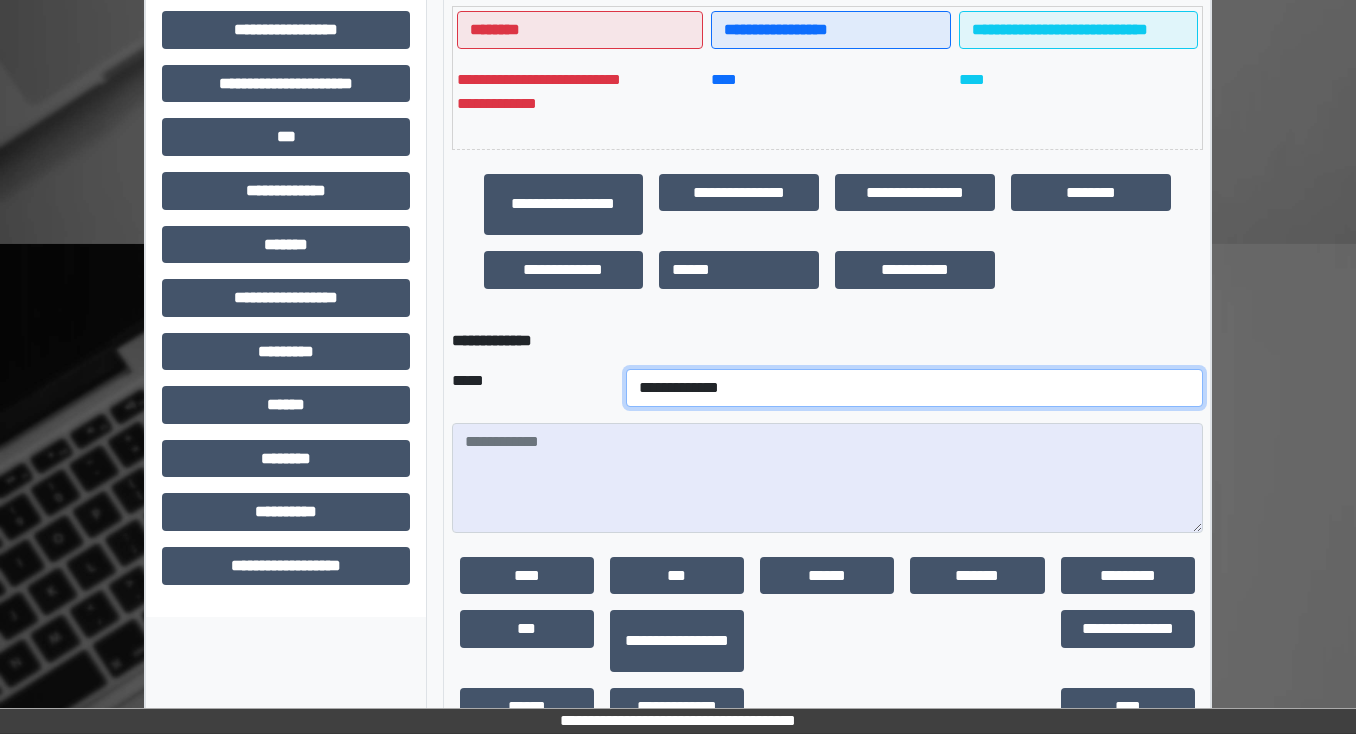 click on "**********" at bounding box center (914, 388) 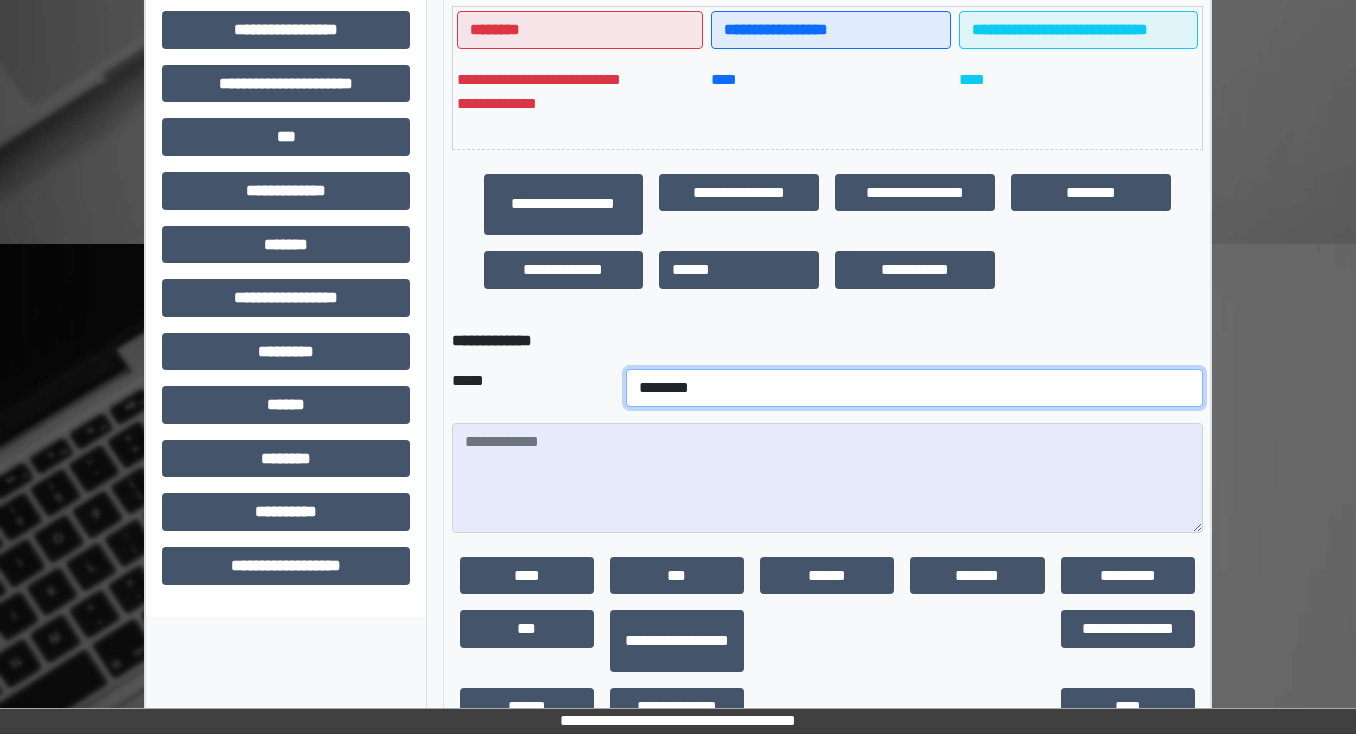 click on "**********" at bounding box center [914, 388] 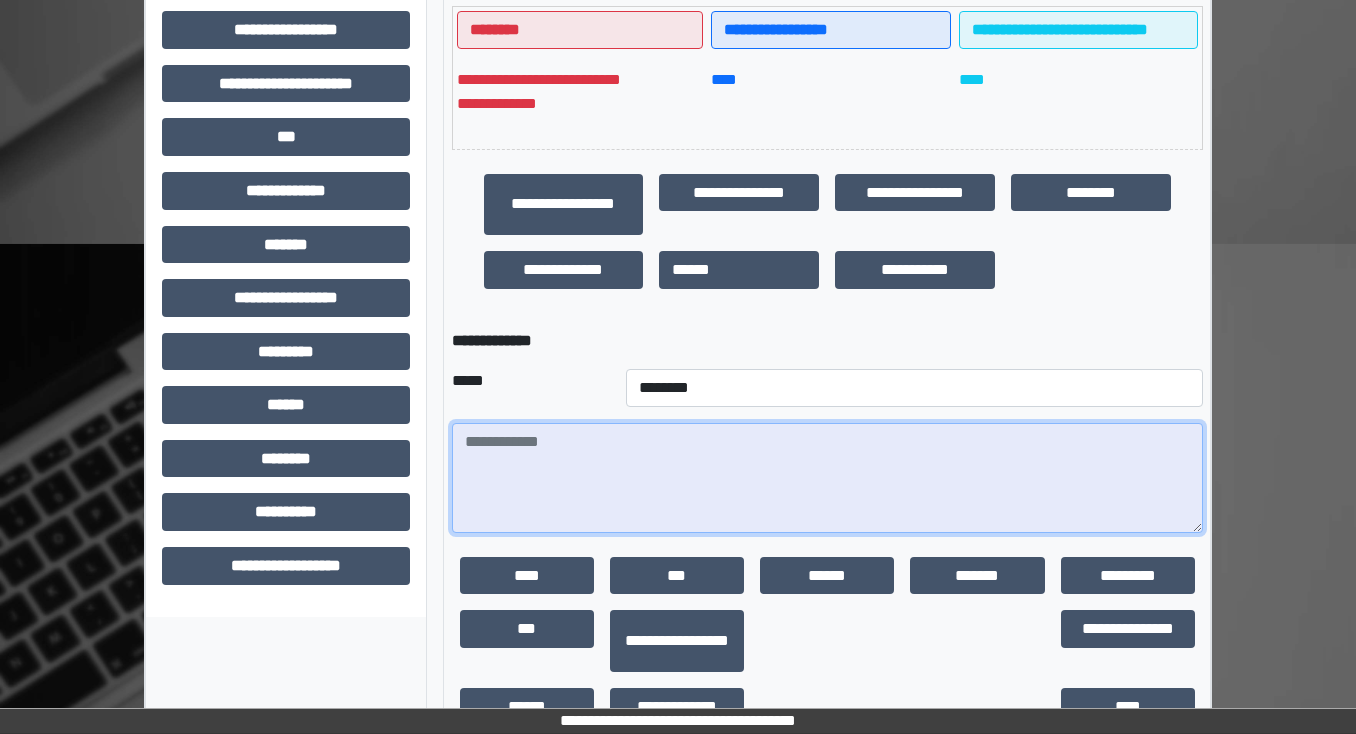 click at bounding box center [827, 478] 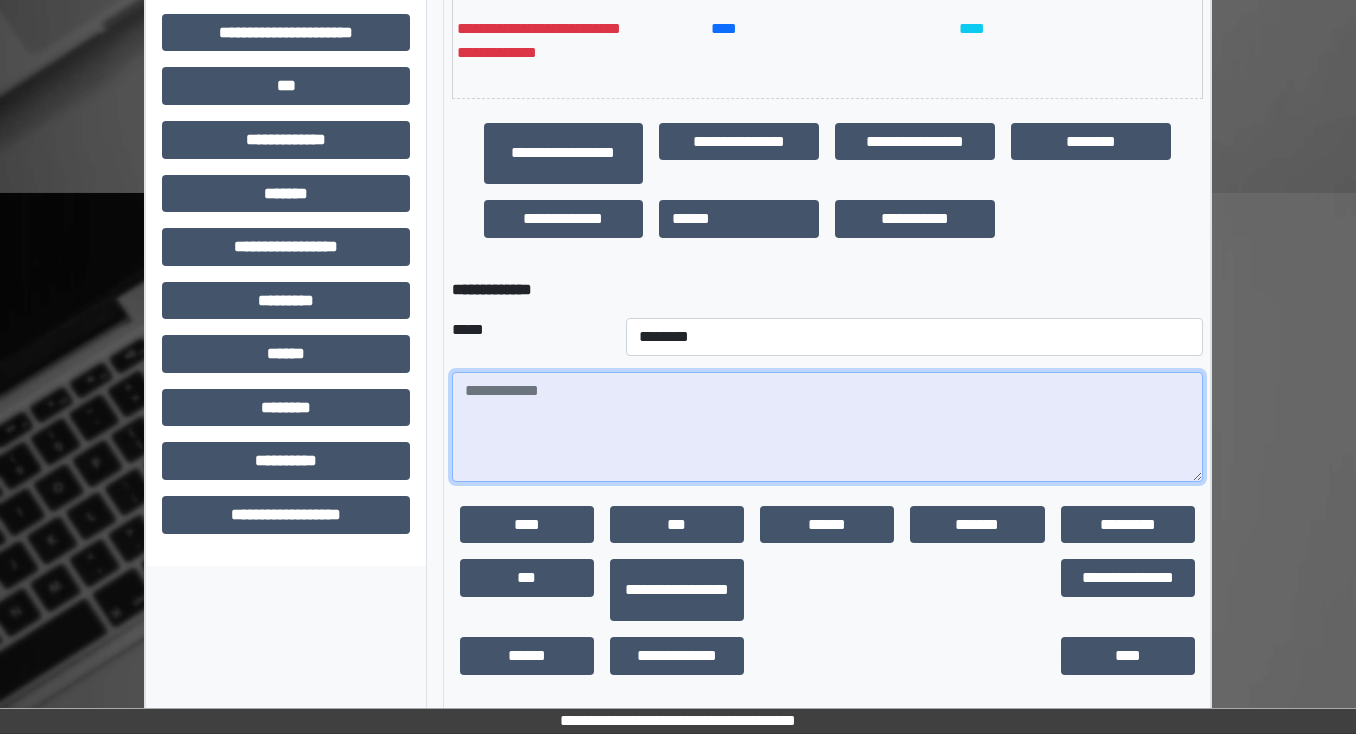 scroll, scrollTop: 636, scrollLeft: 0, axis: vertical 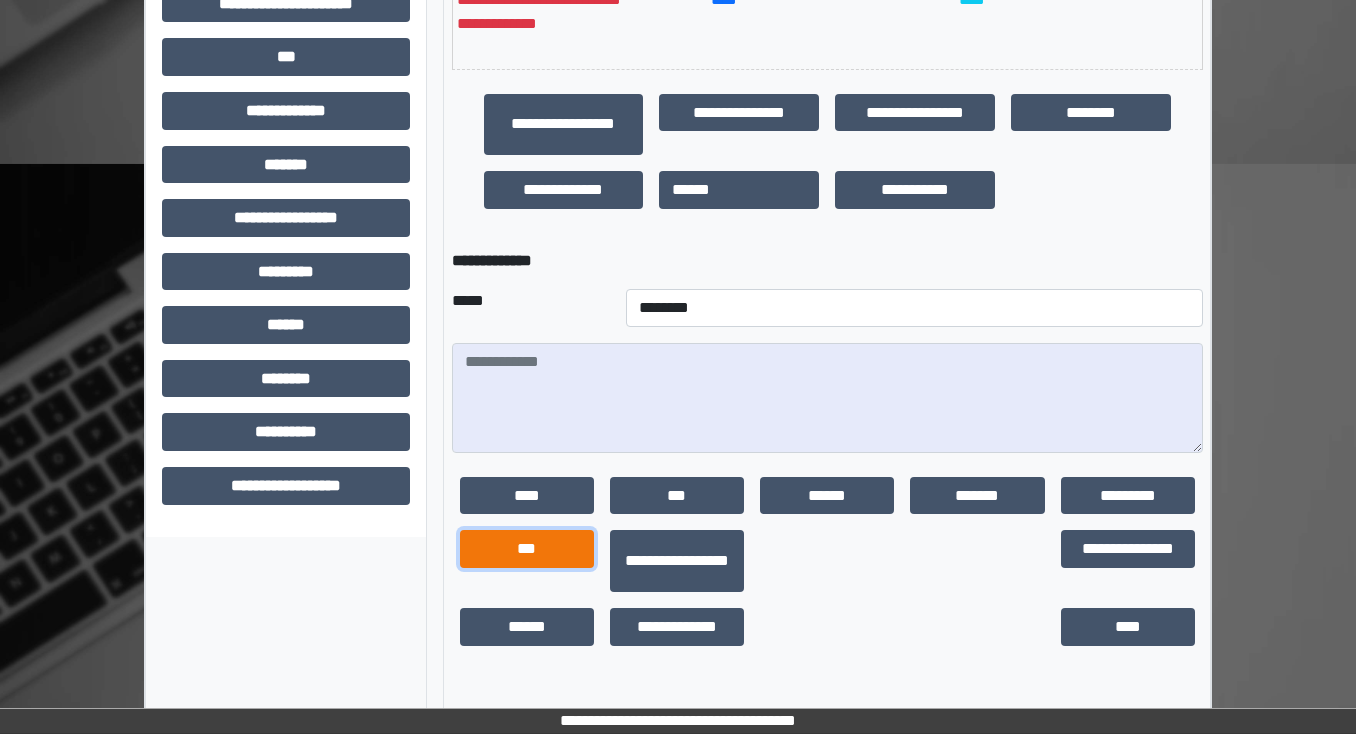 click on "***" at bounding box center (527, 549) 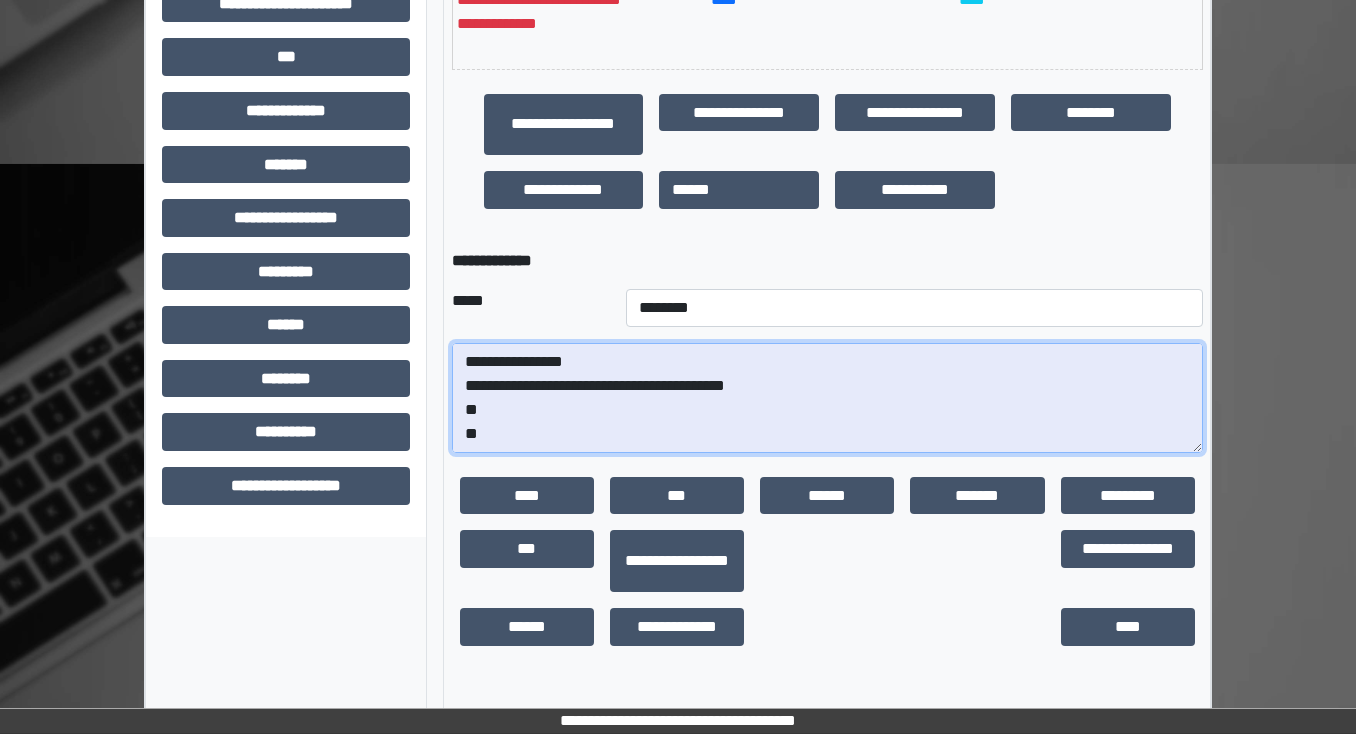 click on "**********" at bounding box center (827, 398) 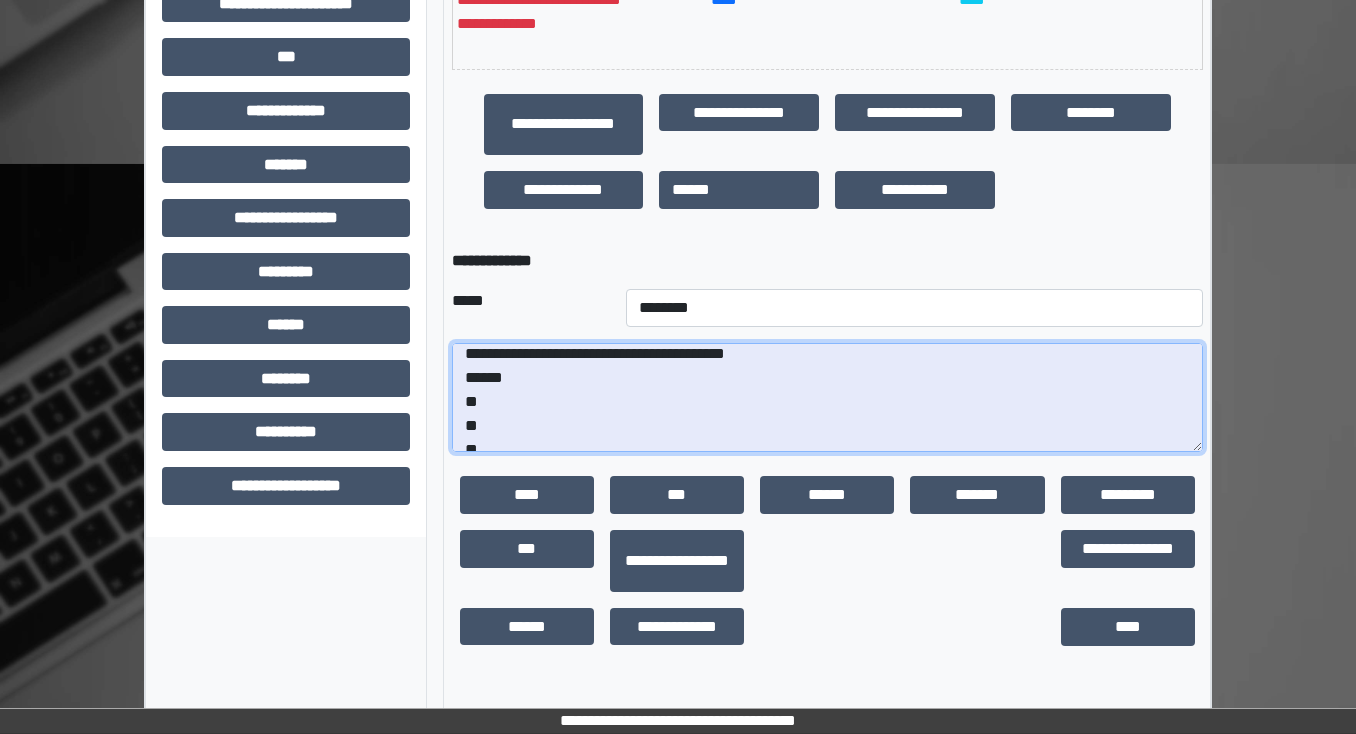 scroll, scrollTop: 48, scrollLeft: 0, axis: vertical 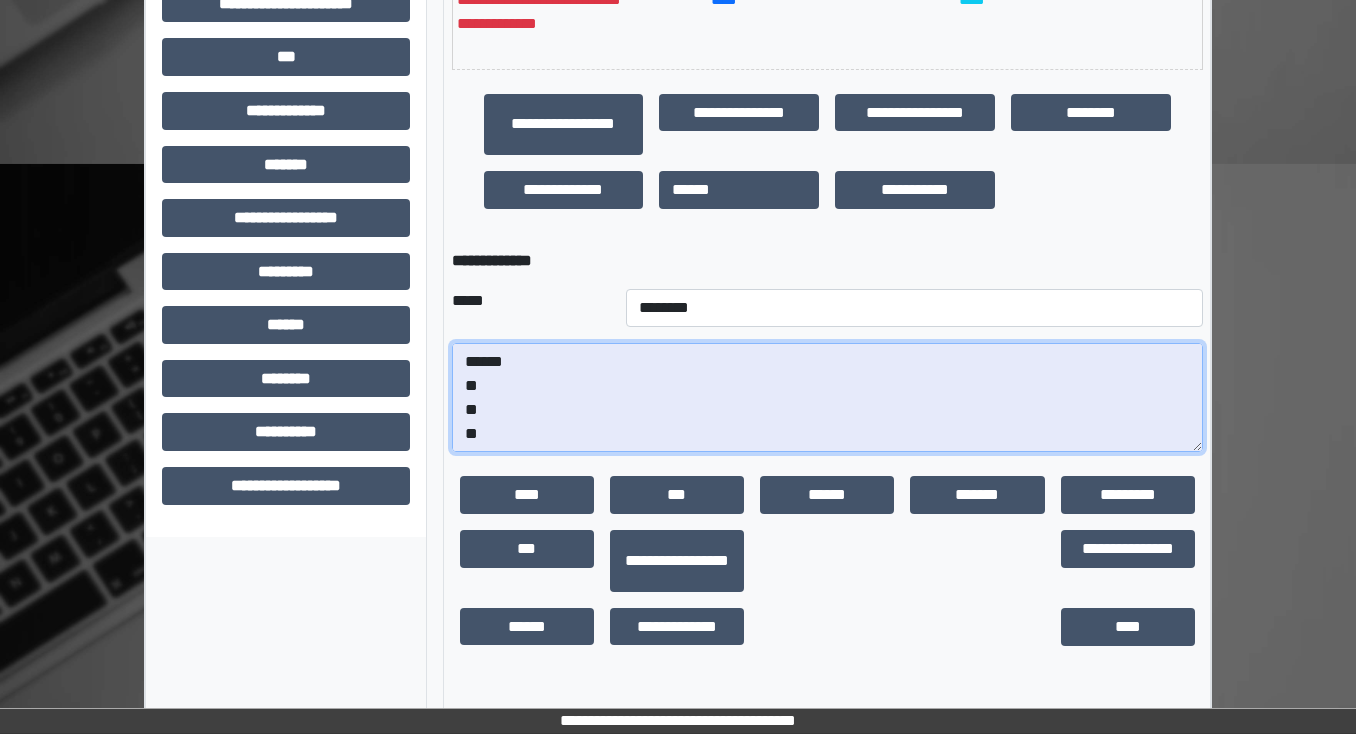 drag, startPoint x: 472, startPoint y: 464, endPoint x: 458, endPoint y: 464, distance: 14 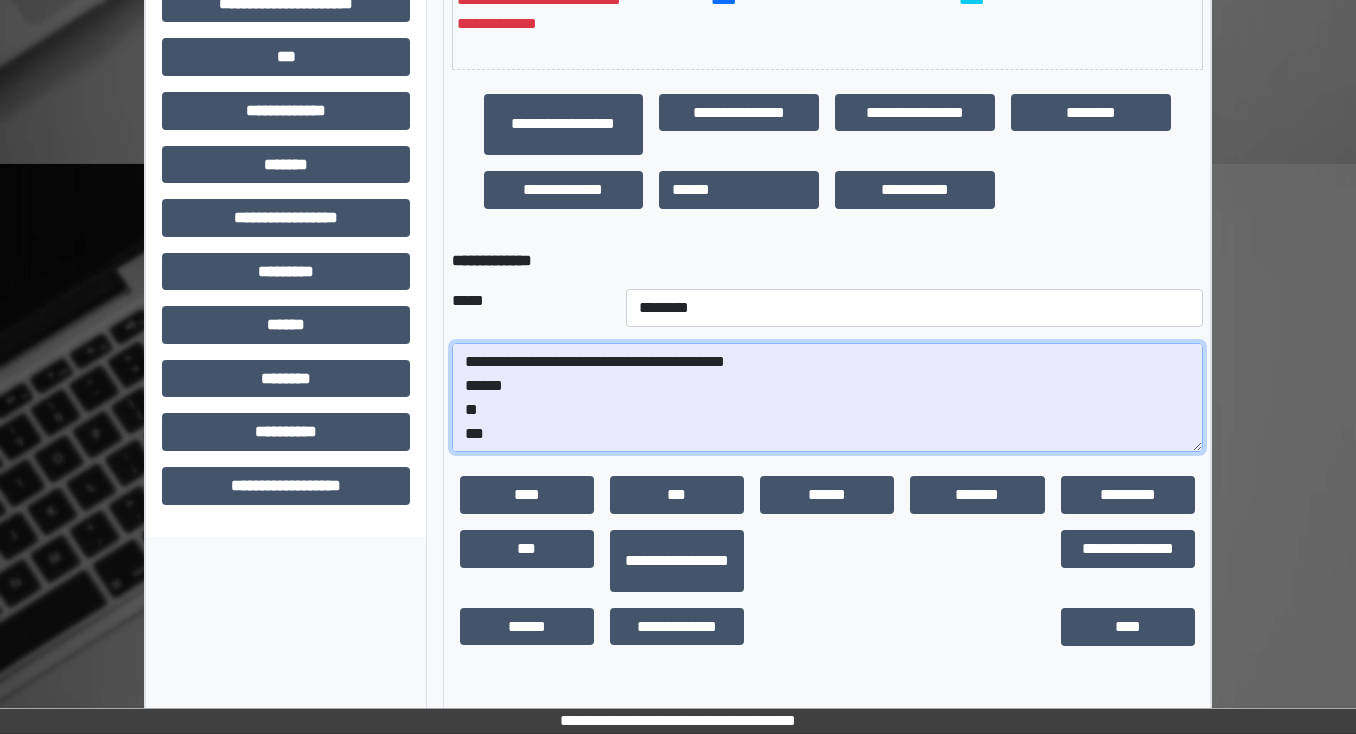 click on "**********" at bounding box center (827, 398) 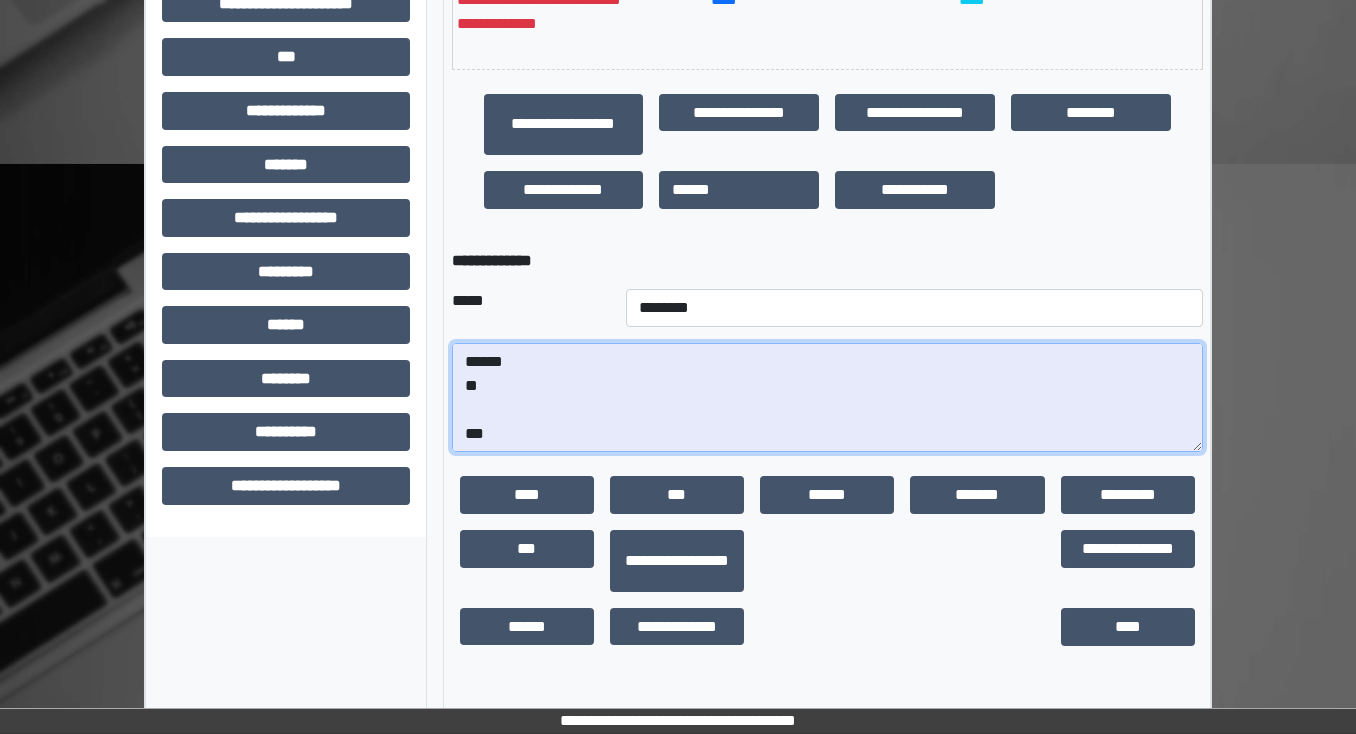 scroll, scrollTop: 72, scrollLeft: 0, axis: vertical 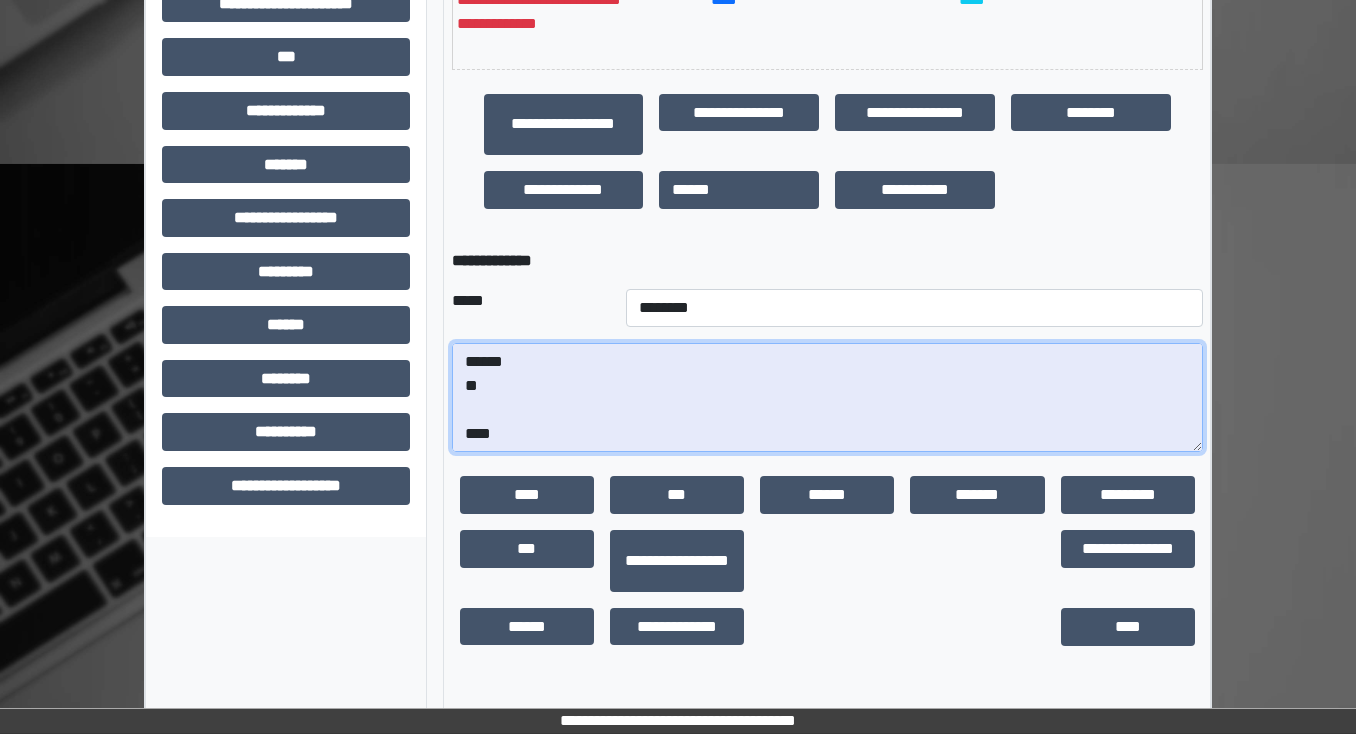 paste on "**********" 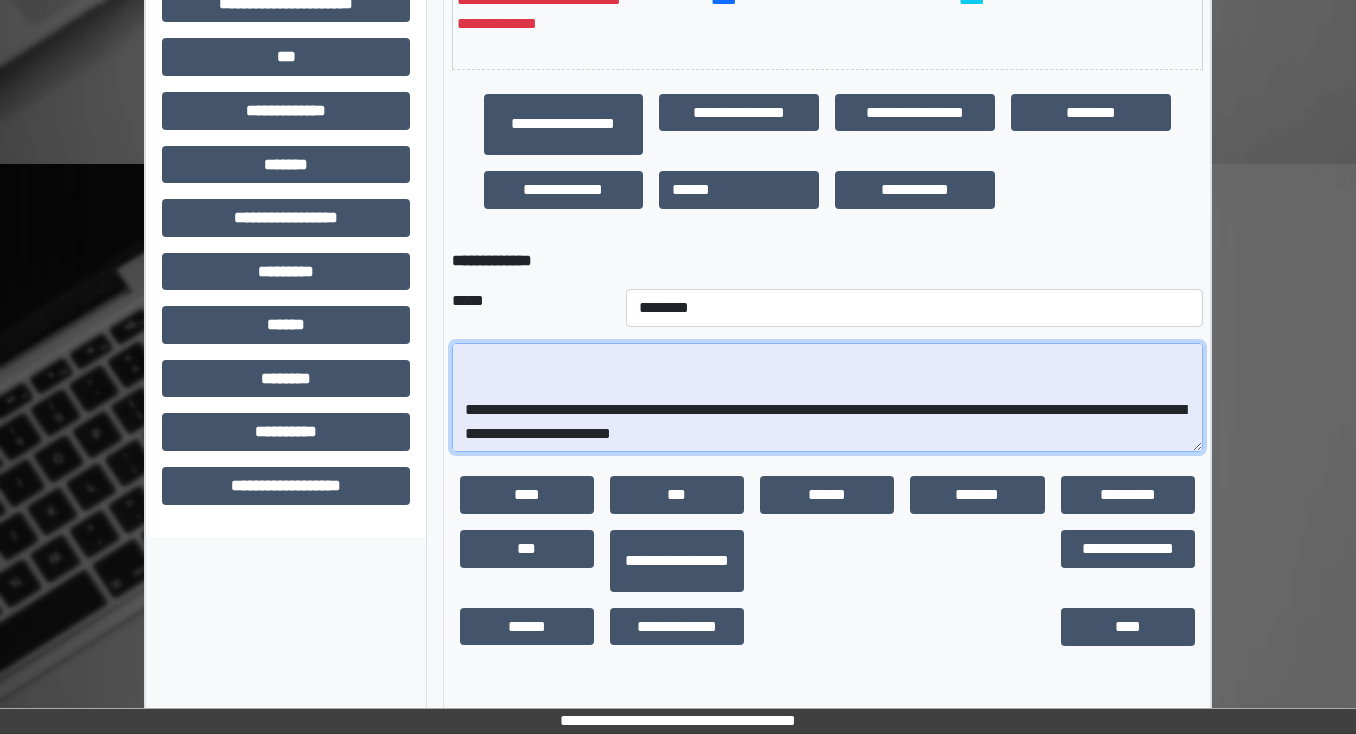 scroll, scrollTop: 288, scrollLeft: 0, axis: vertical 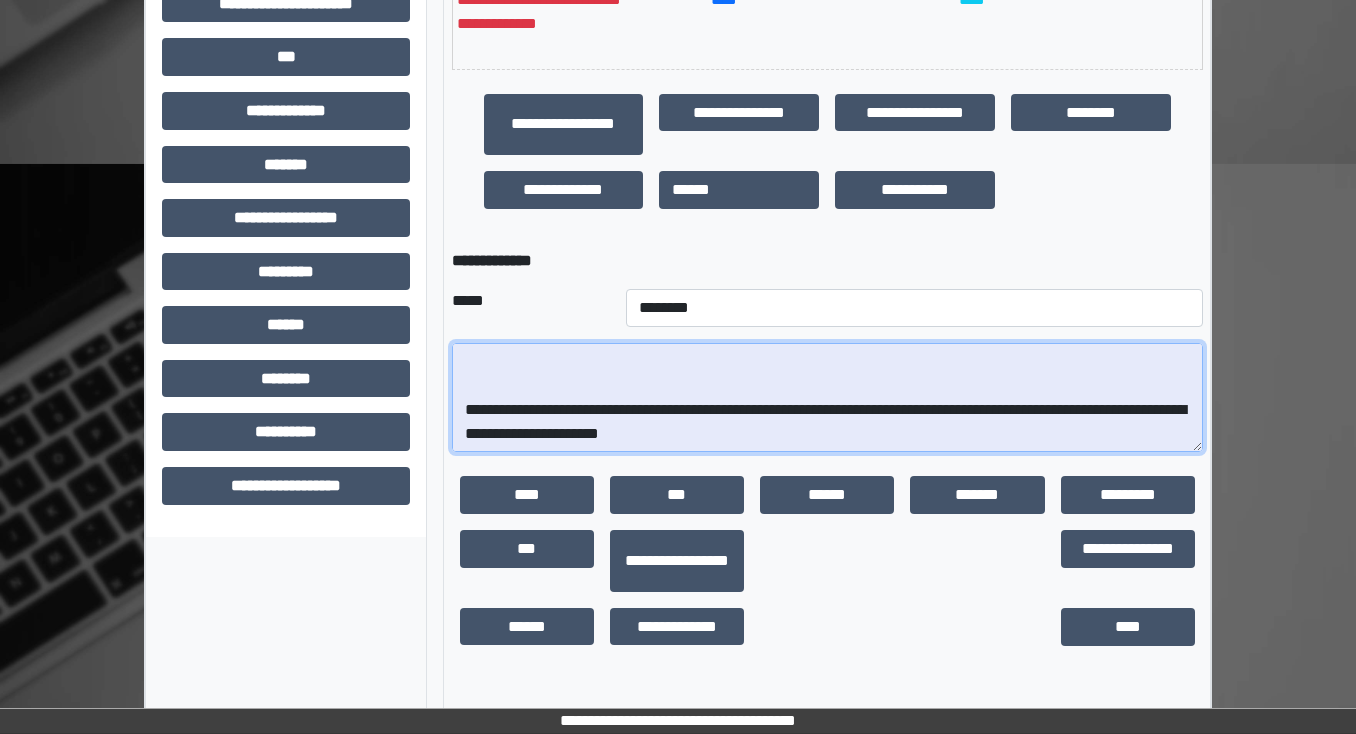 click on "**********" at bounding box center [827, 398] 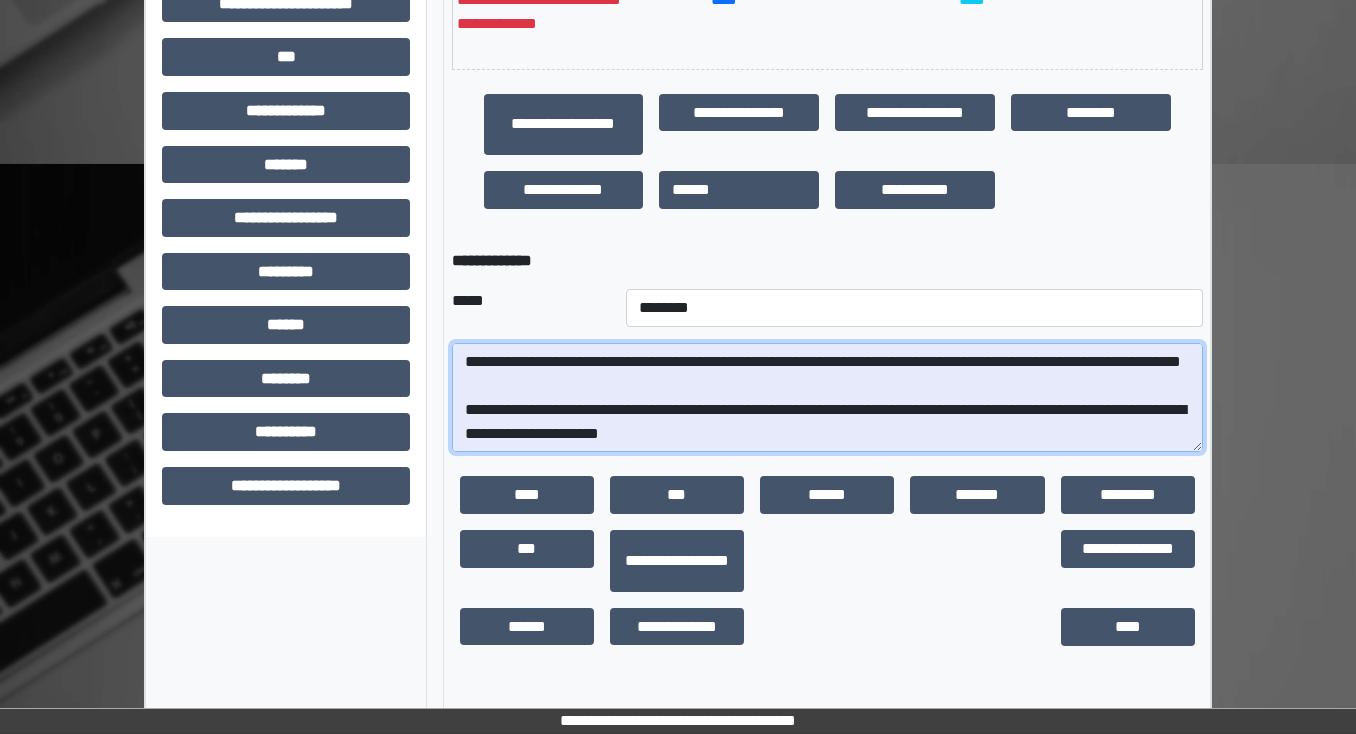 scroll, scrollTop: 192, scrollLeft: 0, axis: vertical 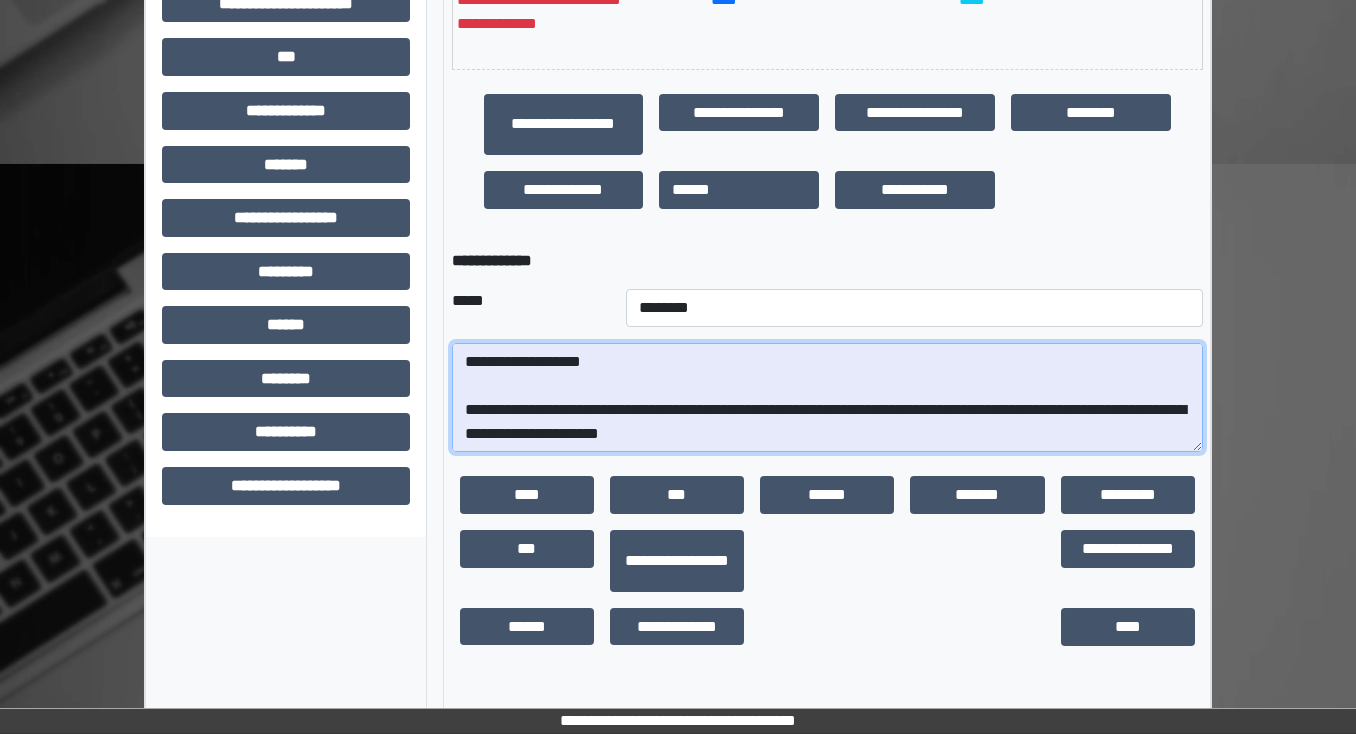 click on "**********" at bounding box center [827, 398] 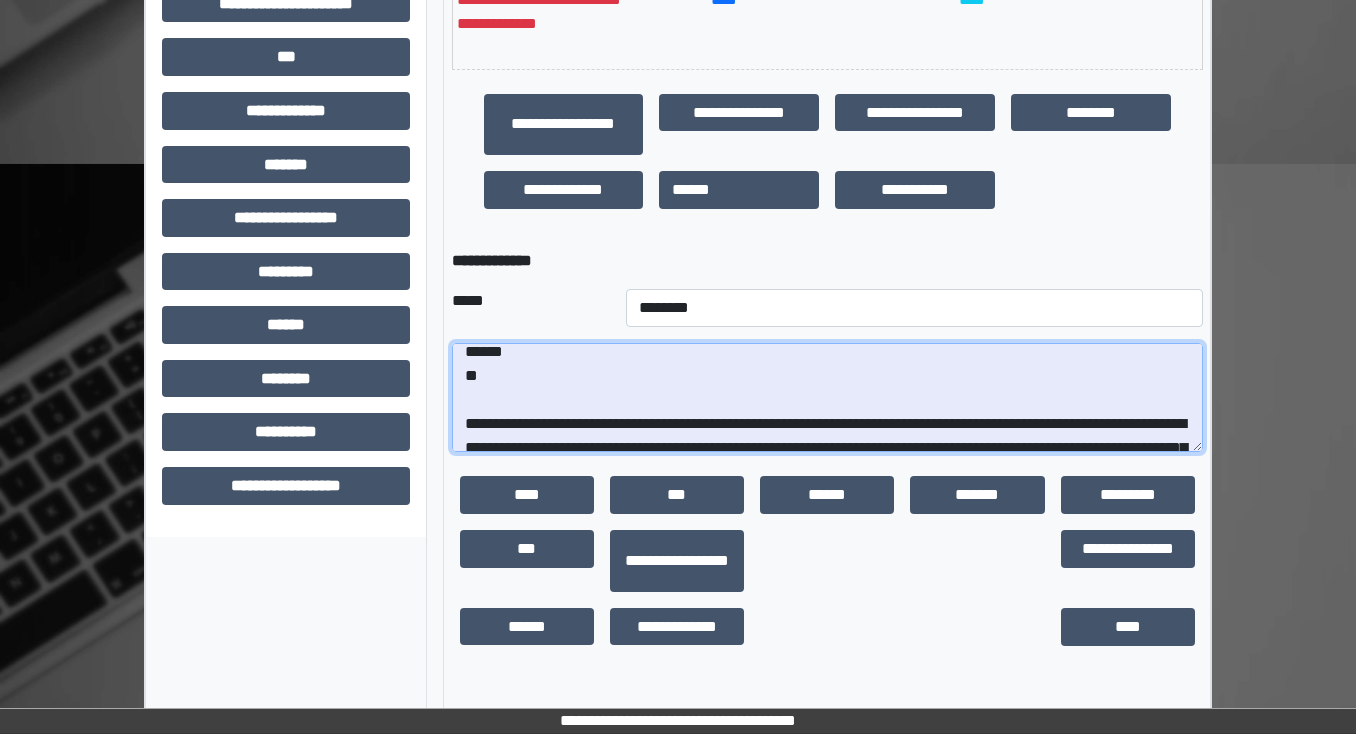 scroll, scrollTop: 32, scrollLeft: 0, axis: vertical 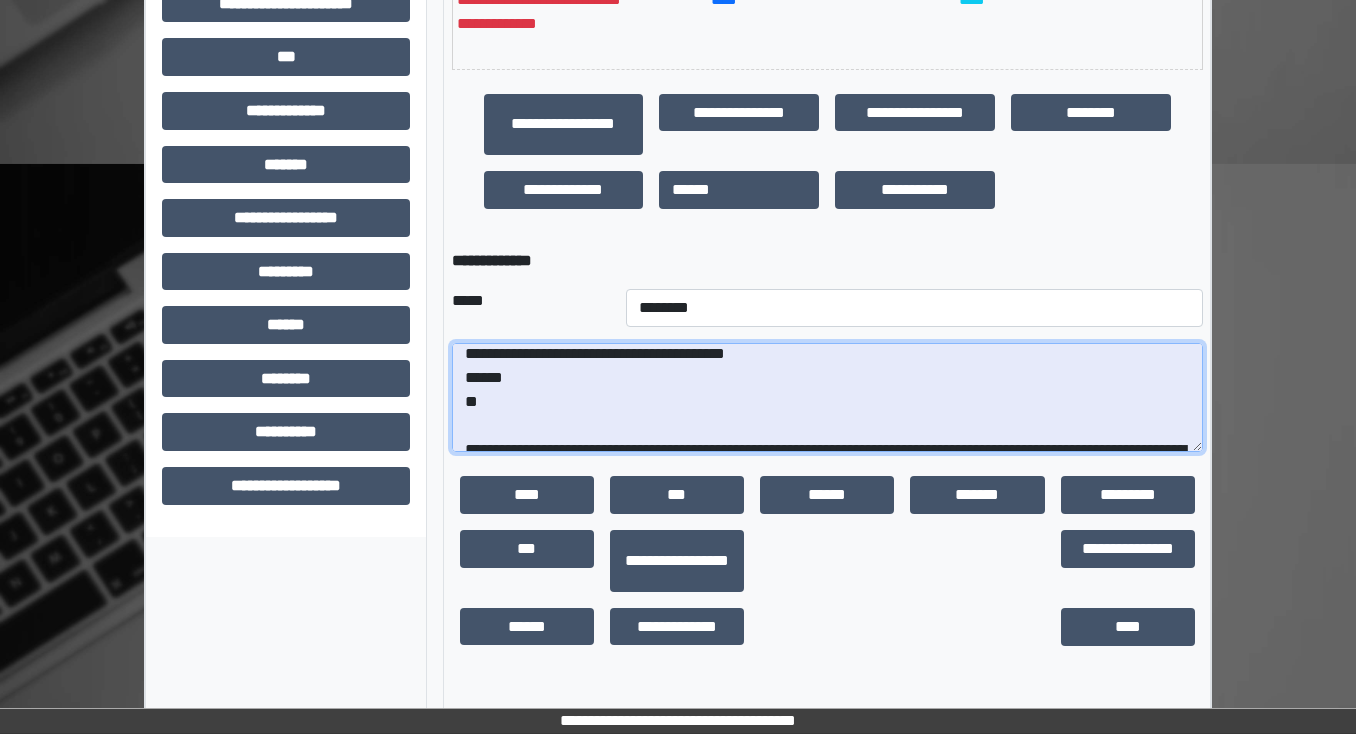 click on "**********" at bounding box center [827, 398] 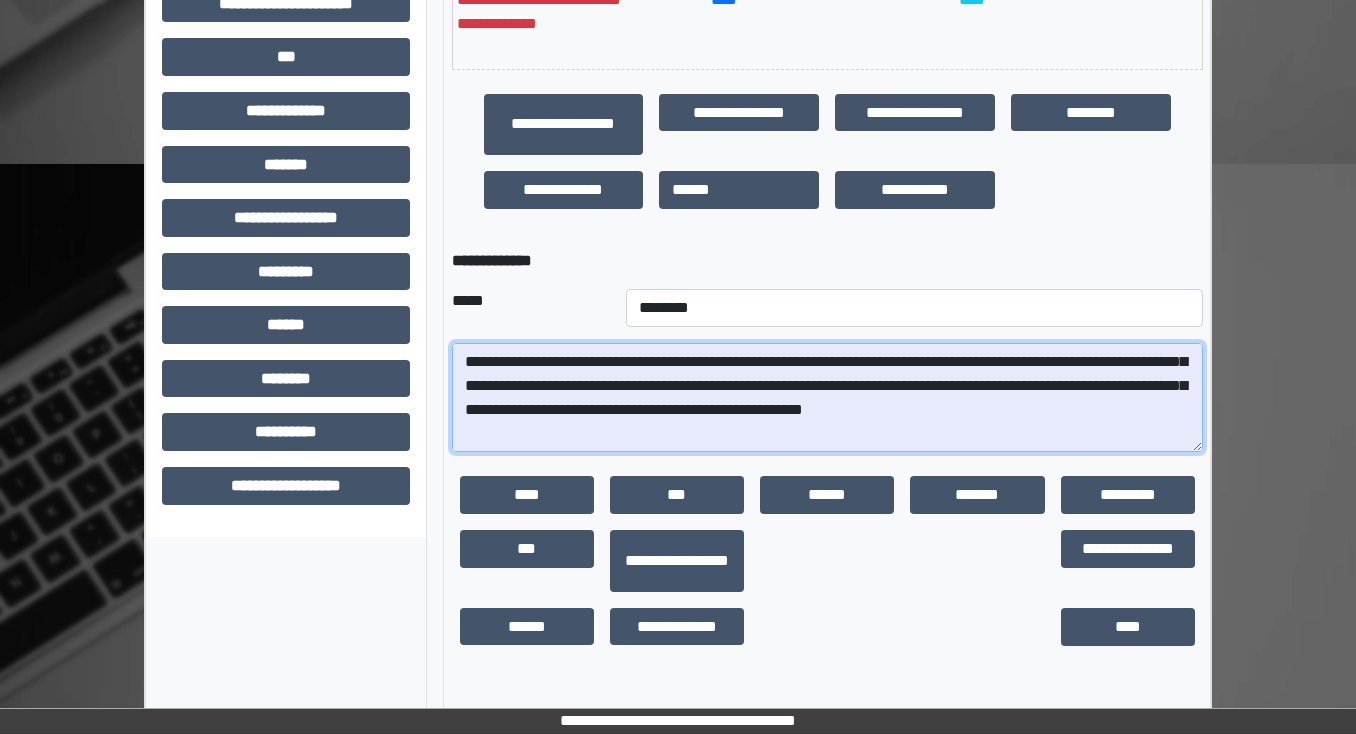 scroll, scrollTop: 40, scrollLeft: 0, axis: vertical 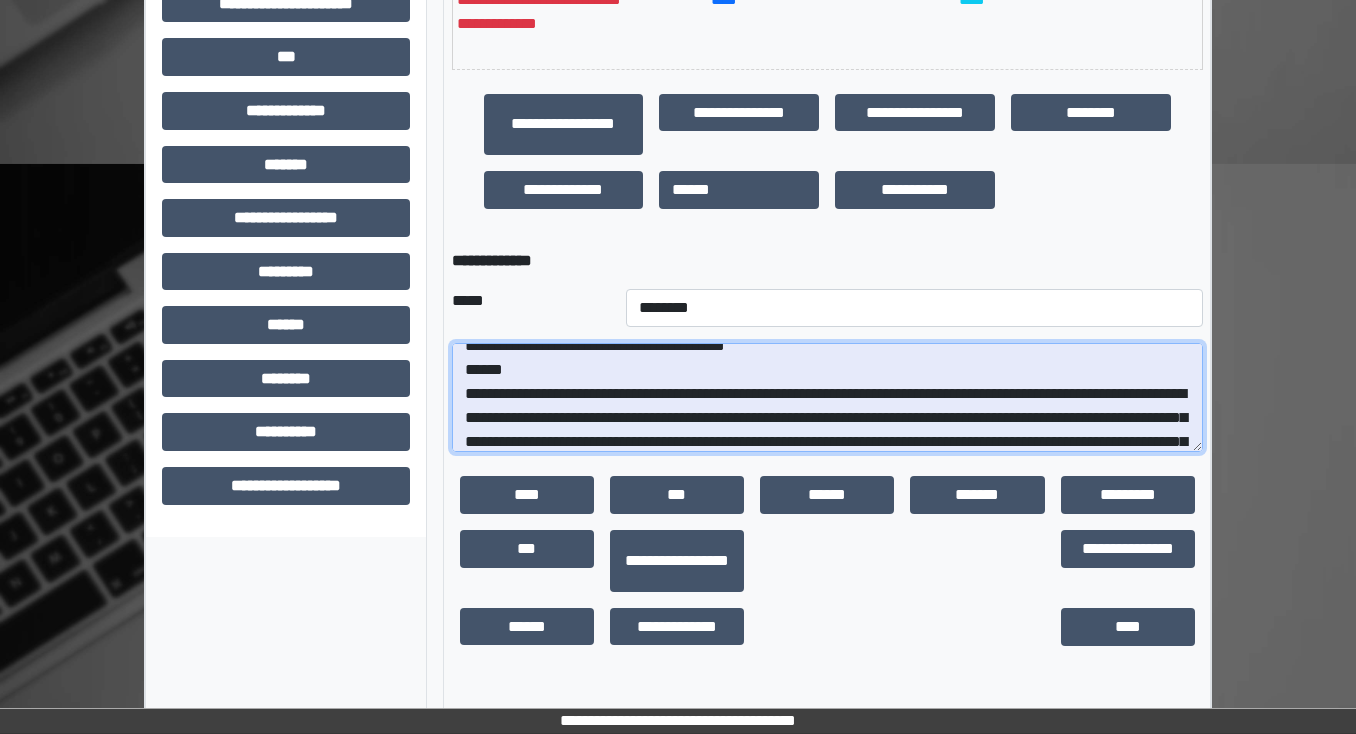 click at bounding box center (827, 398) 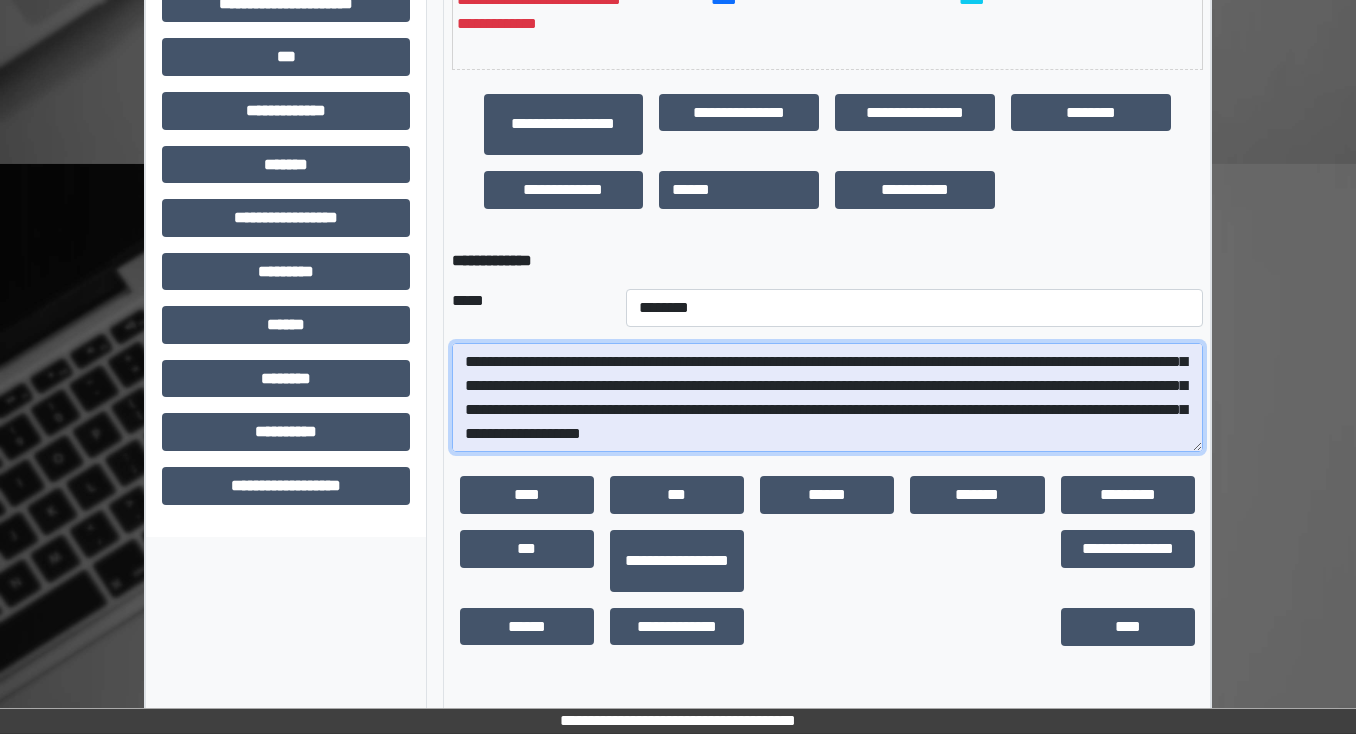 click at bounding box center (827, 398) 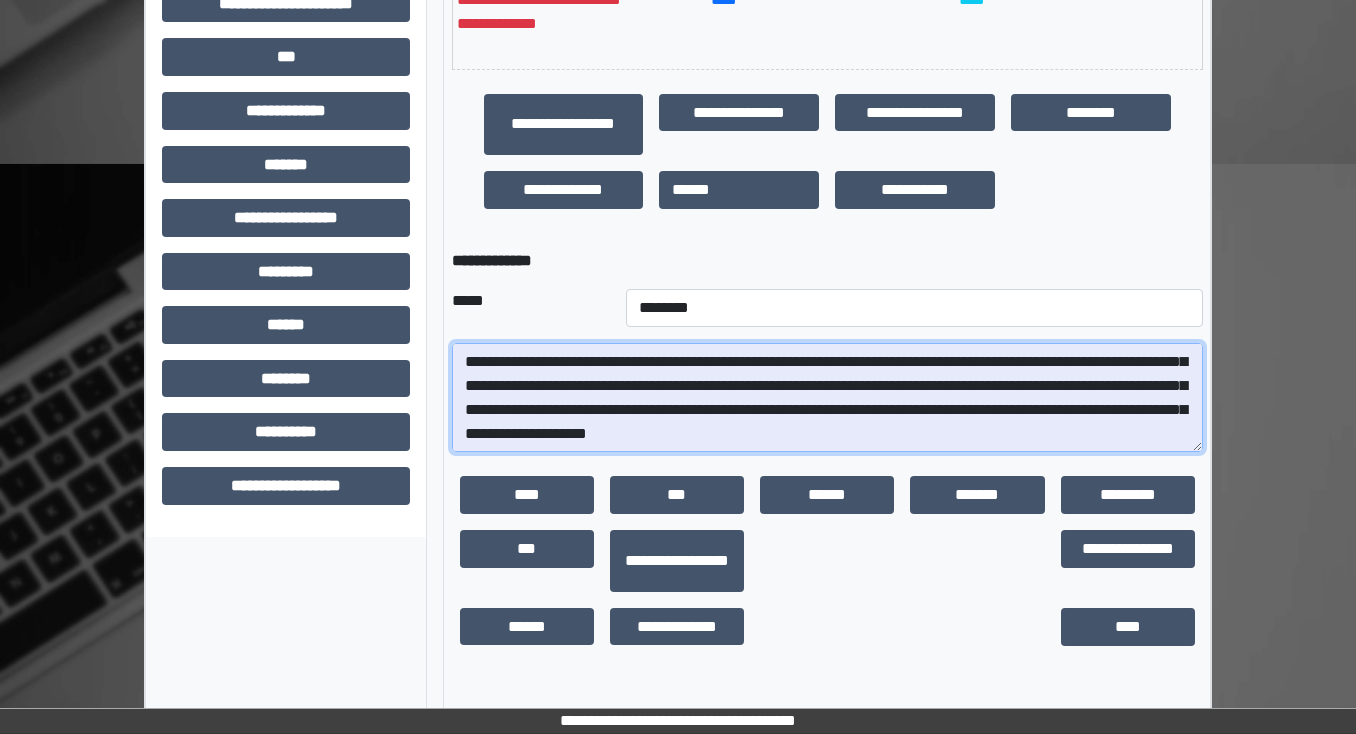 click at bounding box center (827, 398) 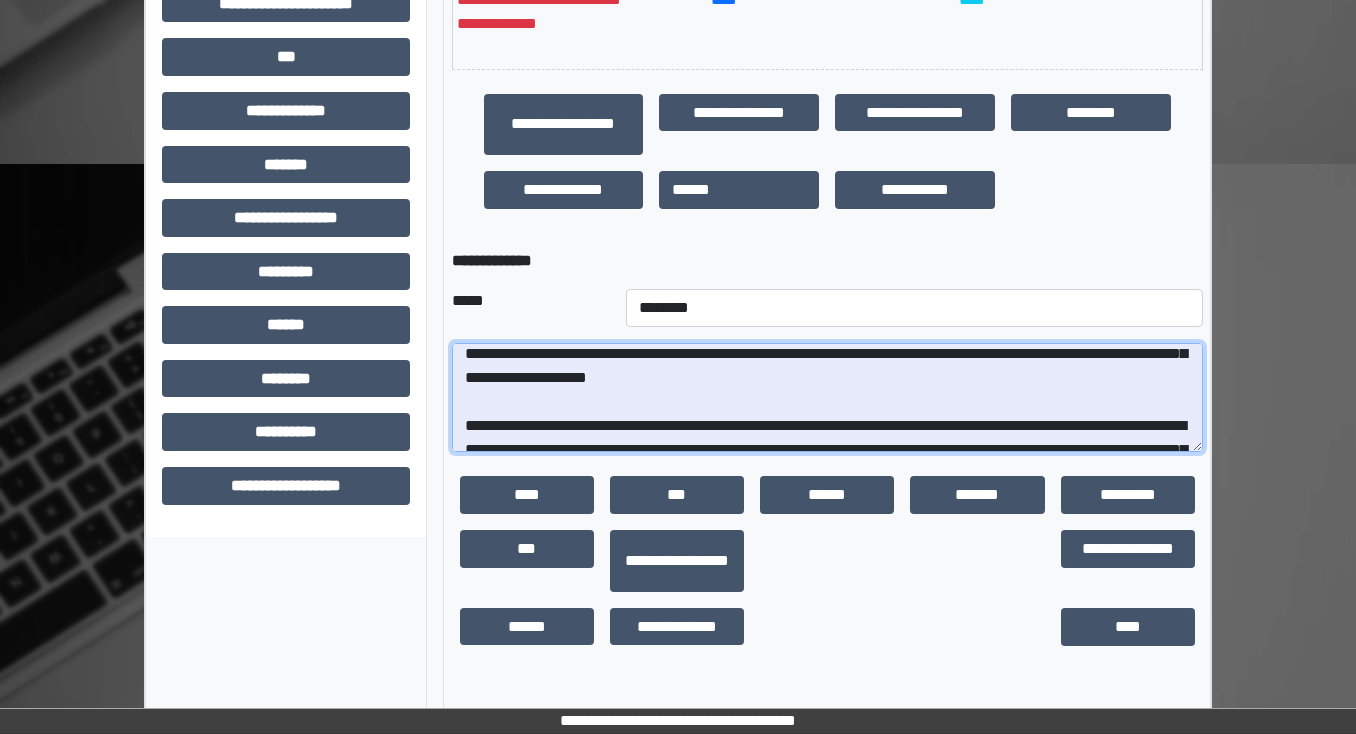 scroll, scrollTop: 200, scrollLeft: 0, axis: vertical 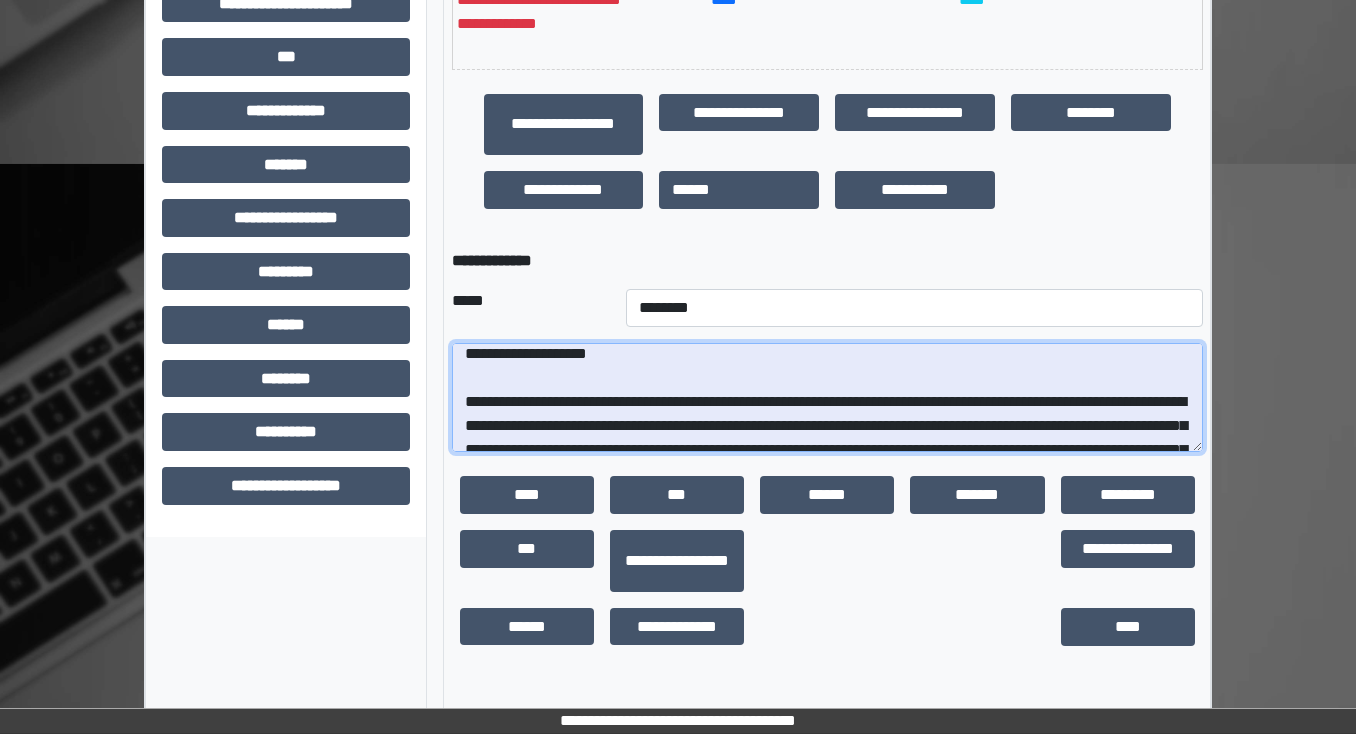 click at bounding box center [827, 398] 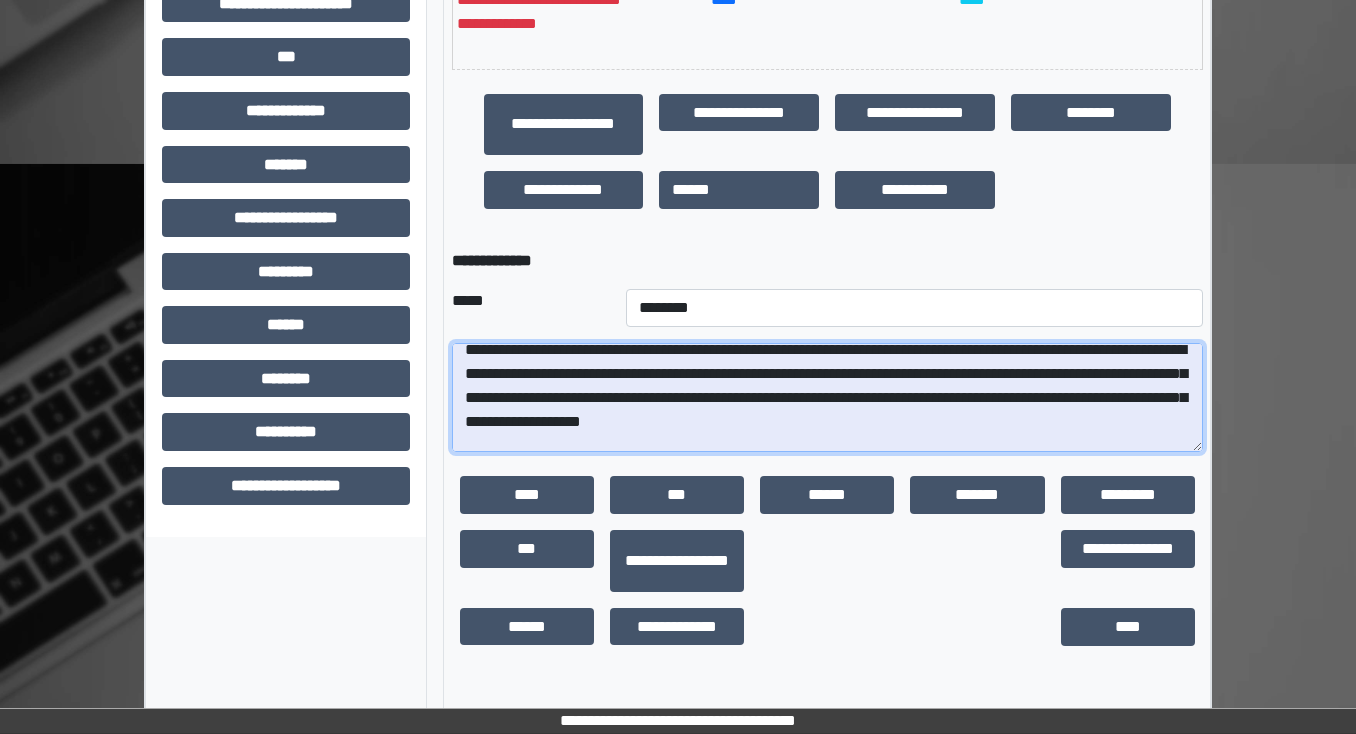 scroll, scrollTop: 280, scrollLeft: 0, axis: vertical 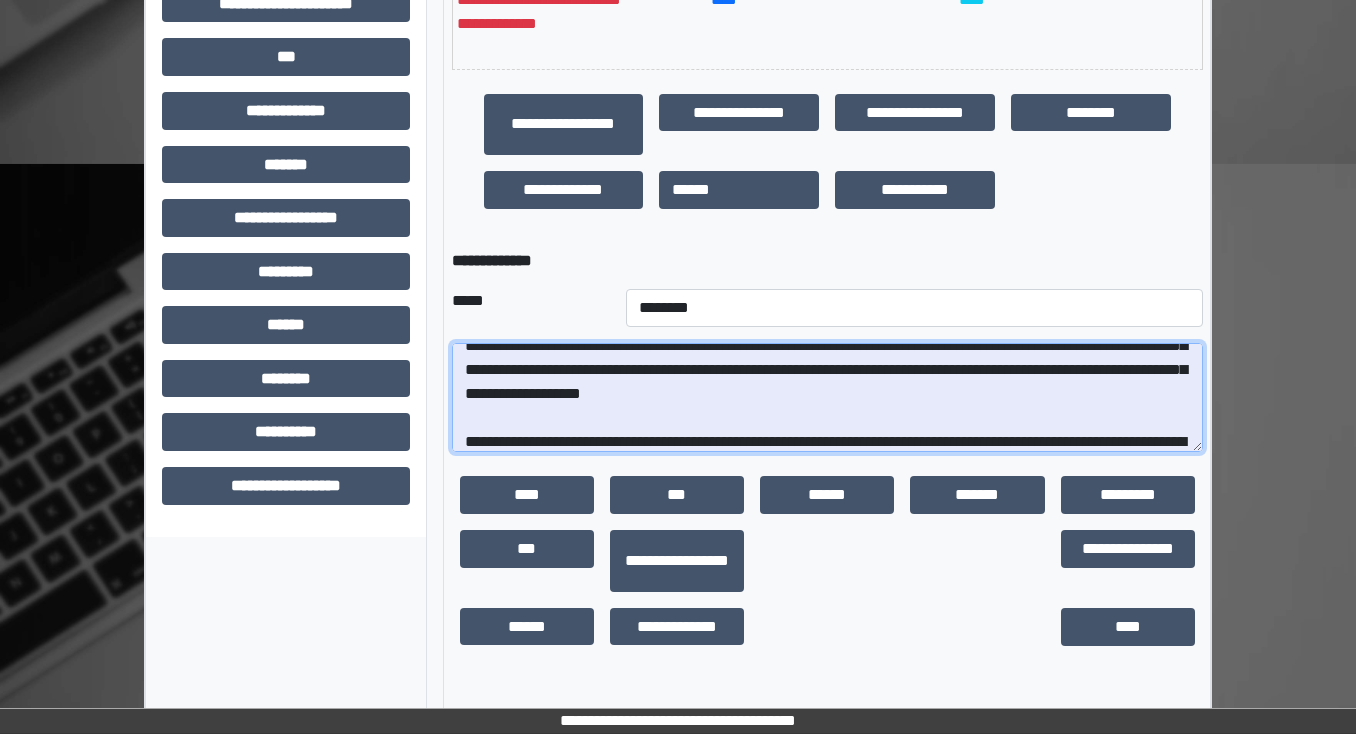 click at bounding box center [827, 398] 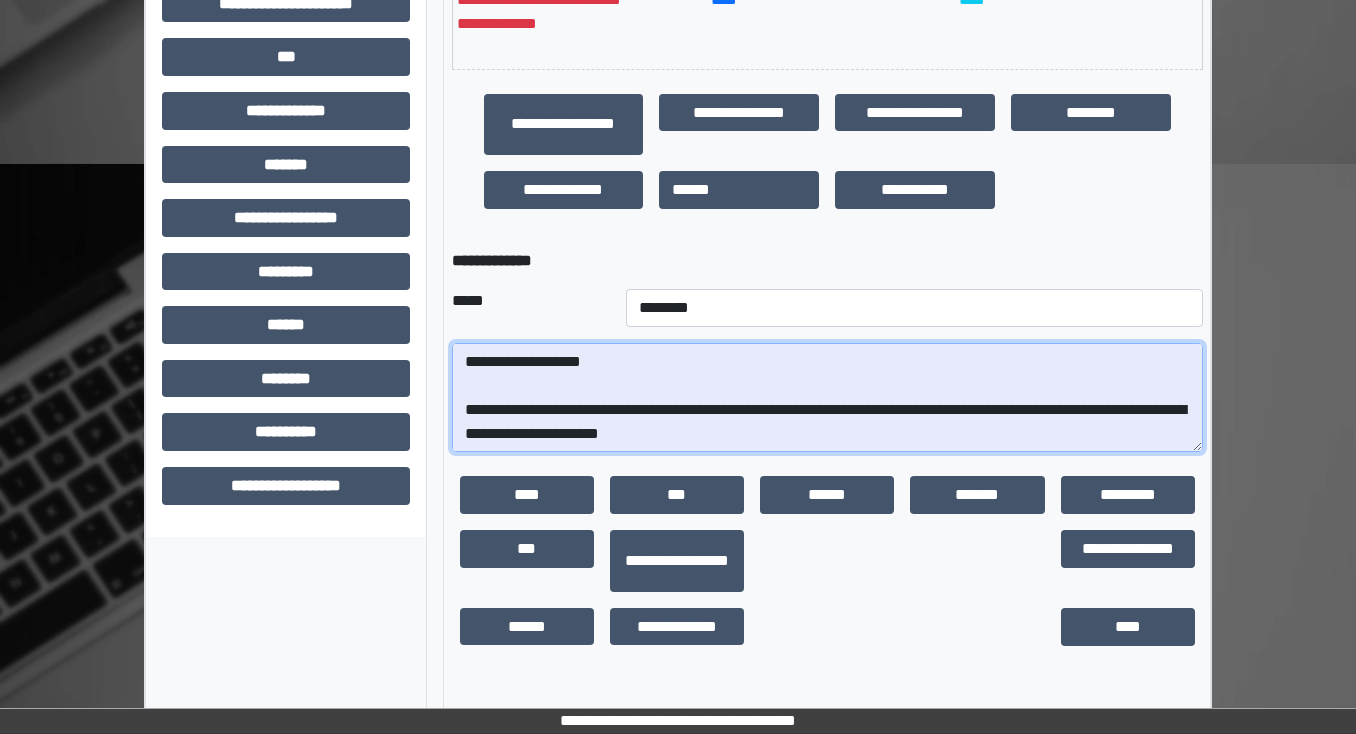 scroll, scrollTop: 336, scrollLeft: 0, axis: vertical 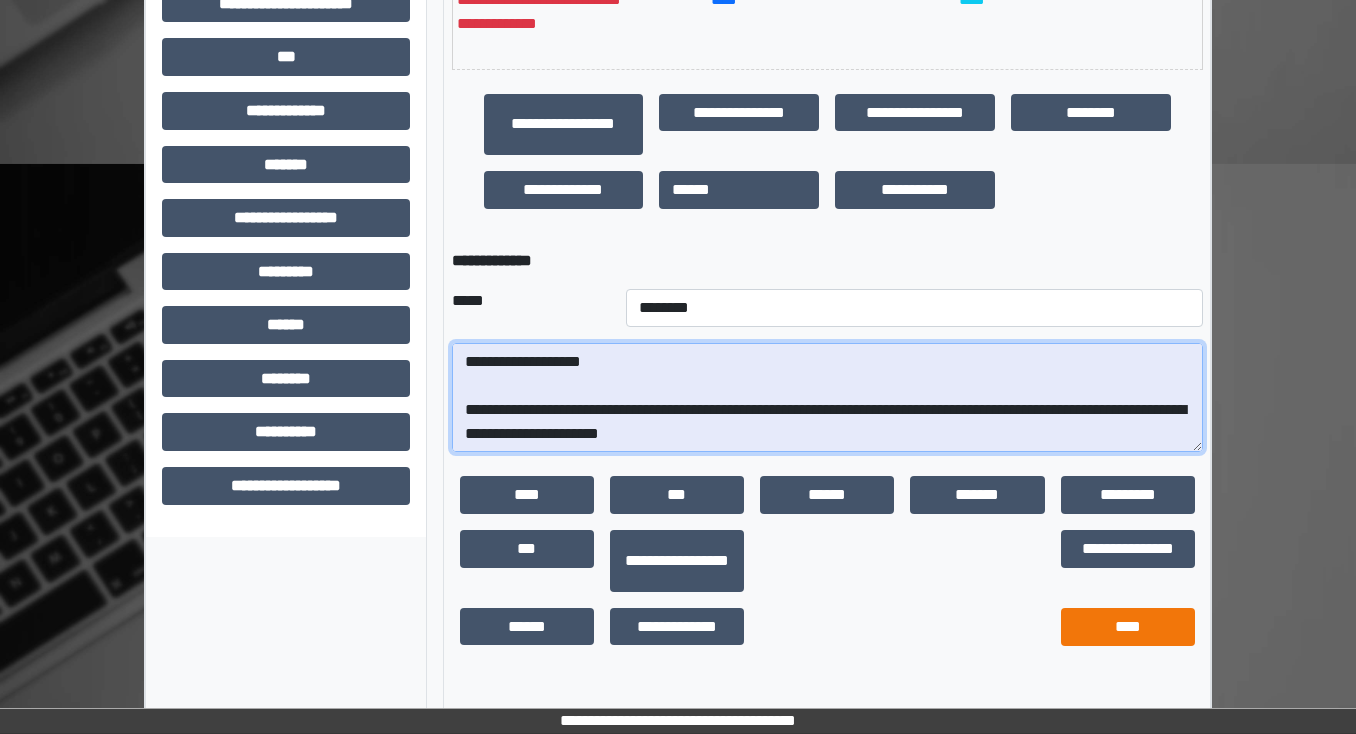 type on "**********" 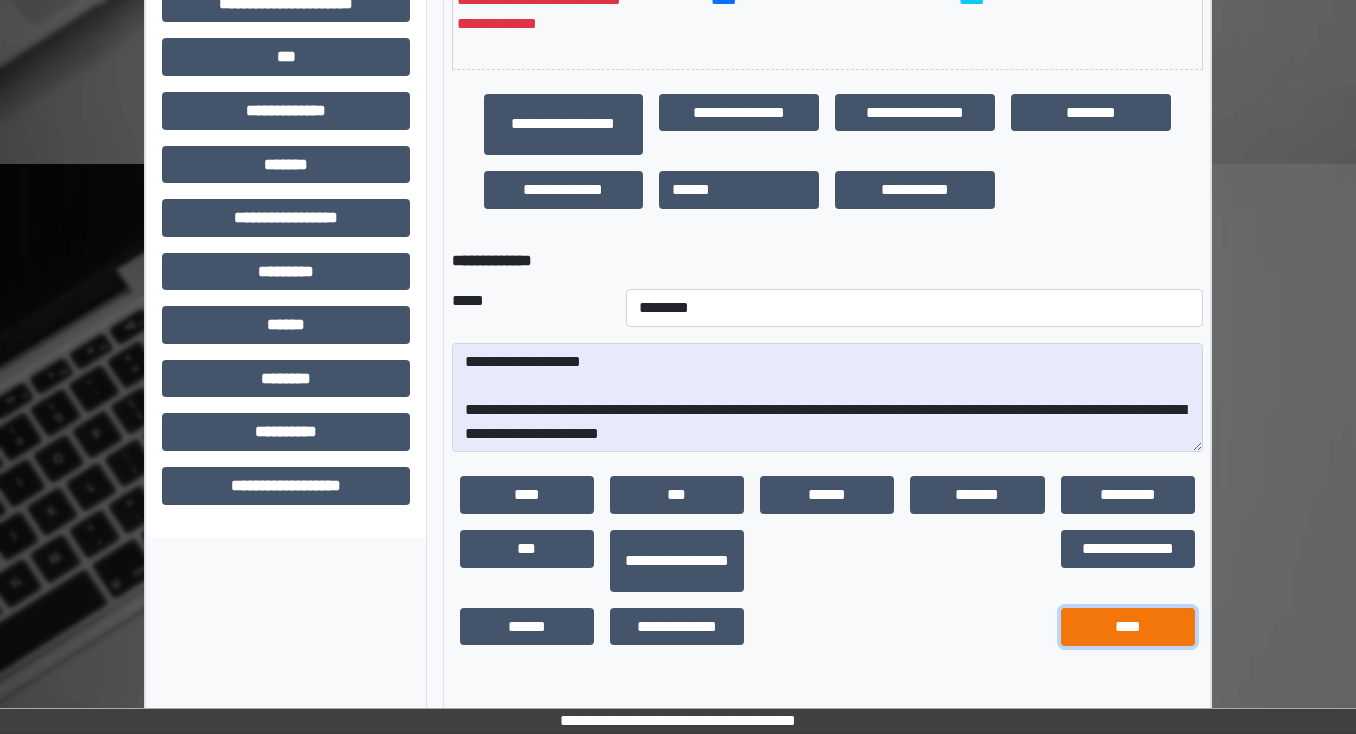click on "****" at bounding box center (1128, 627) 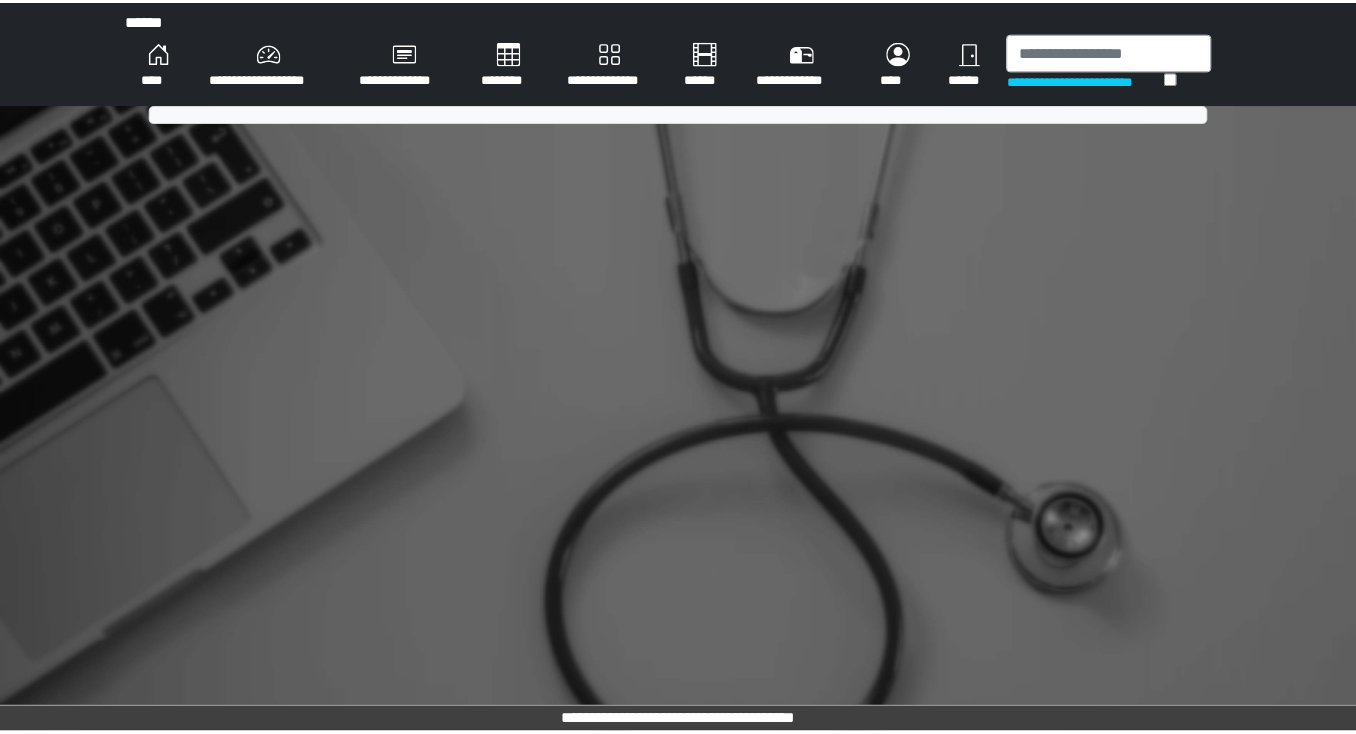 scroll, scrollTop: 0, scrollLeft: 0, axis: both 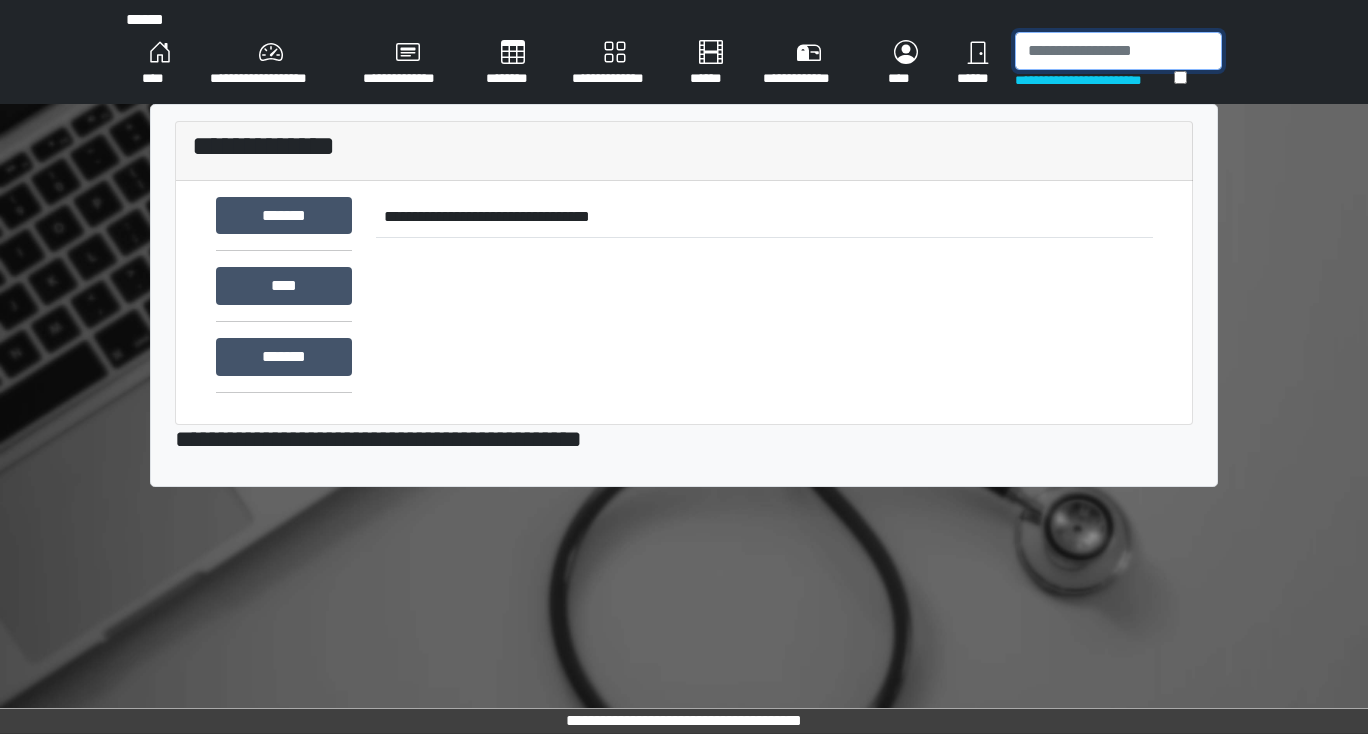 click at bounding box center (1118, 51) 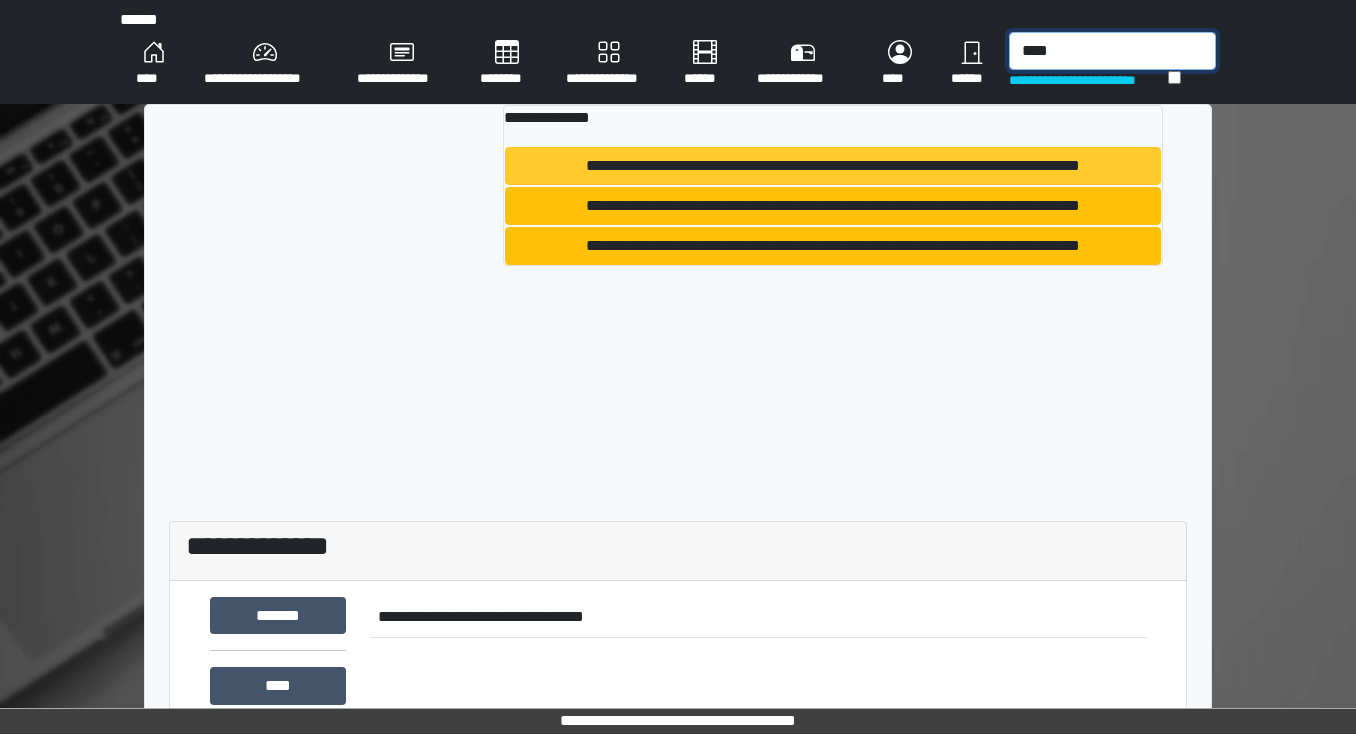 type on "****" 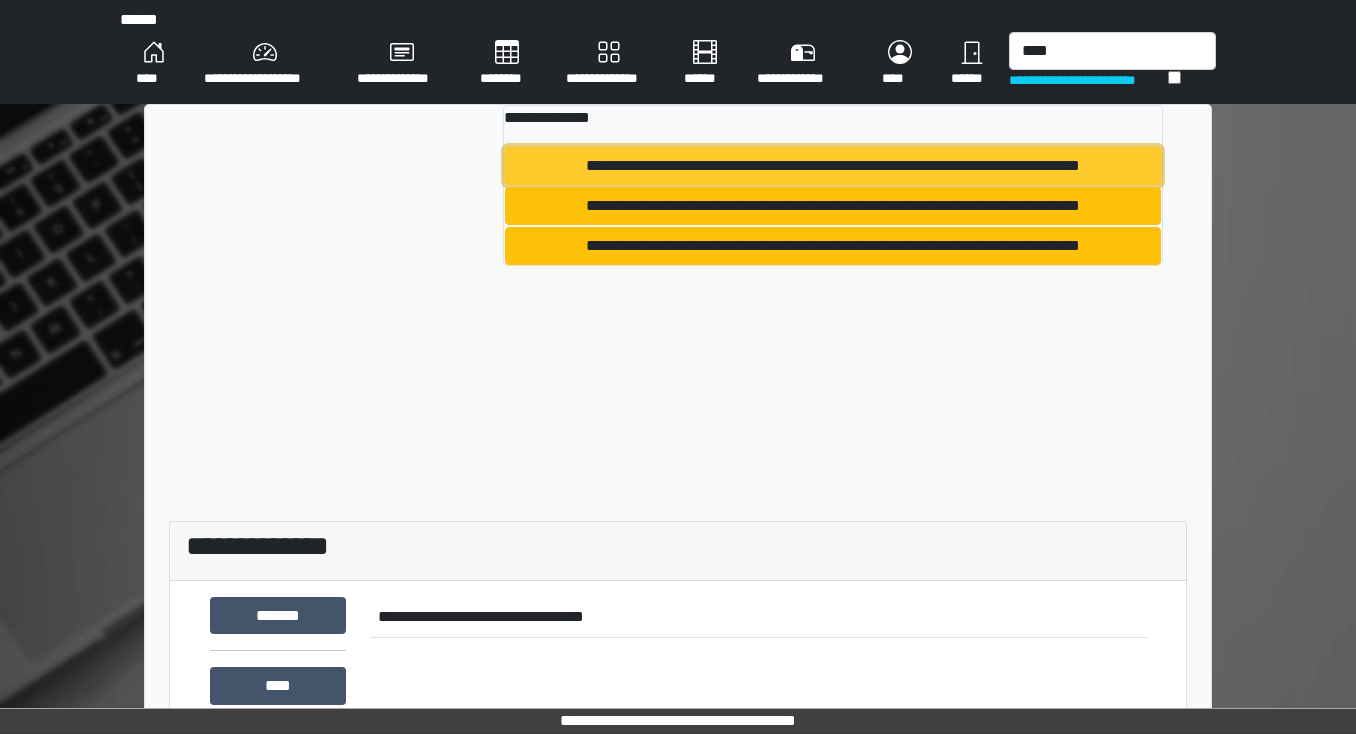 click on "**********" at bounding box center (833, 166) 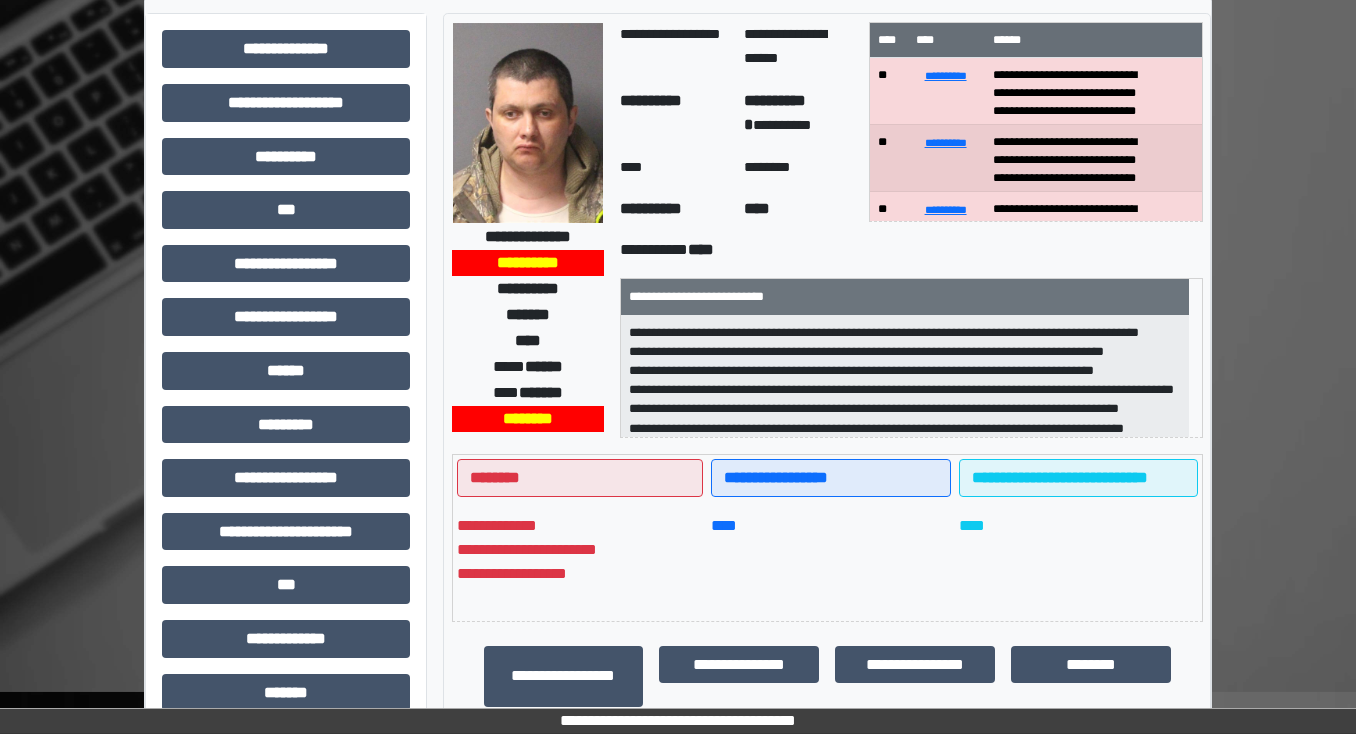 scroll, scrollTop: 0, scrollLeft: 0, axis: both 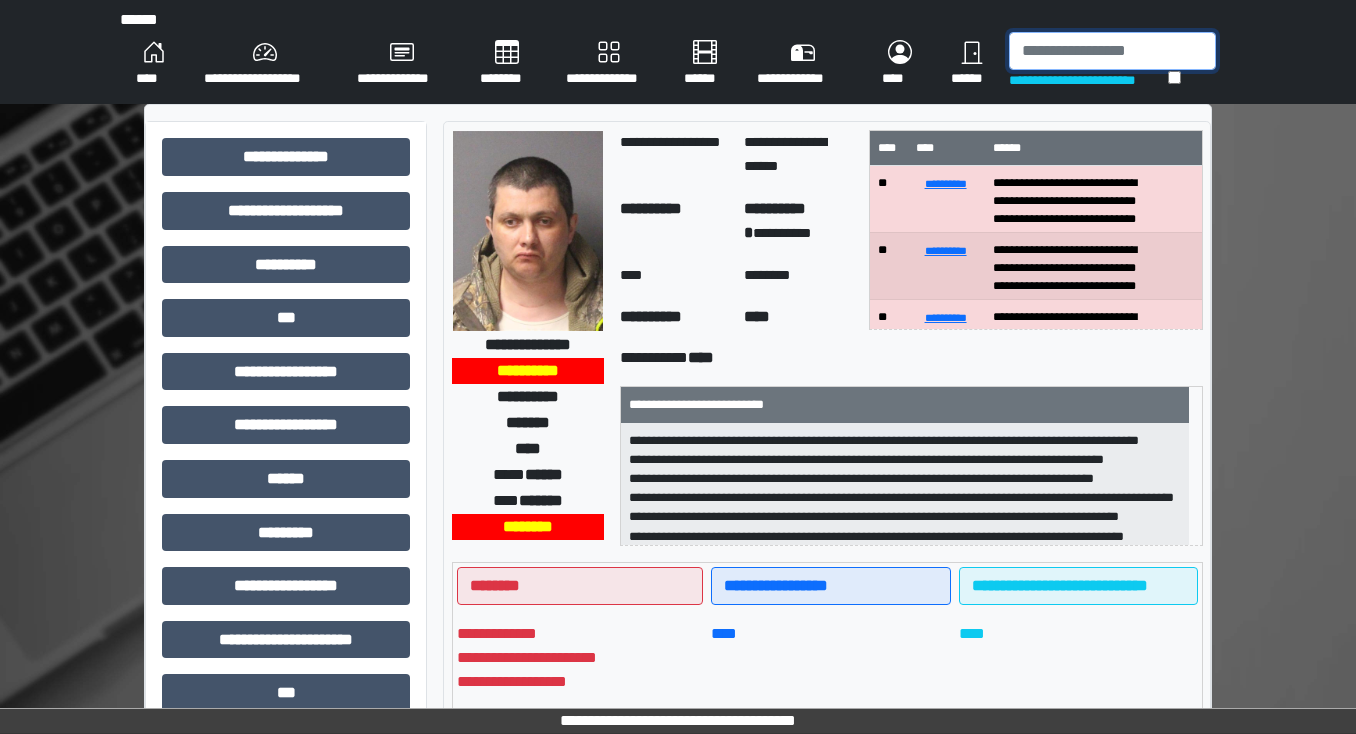 click at bounding box center [1112, 51] 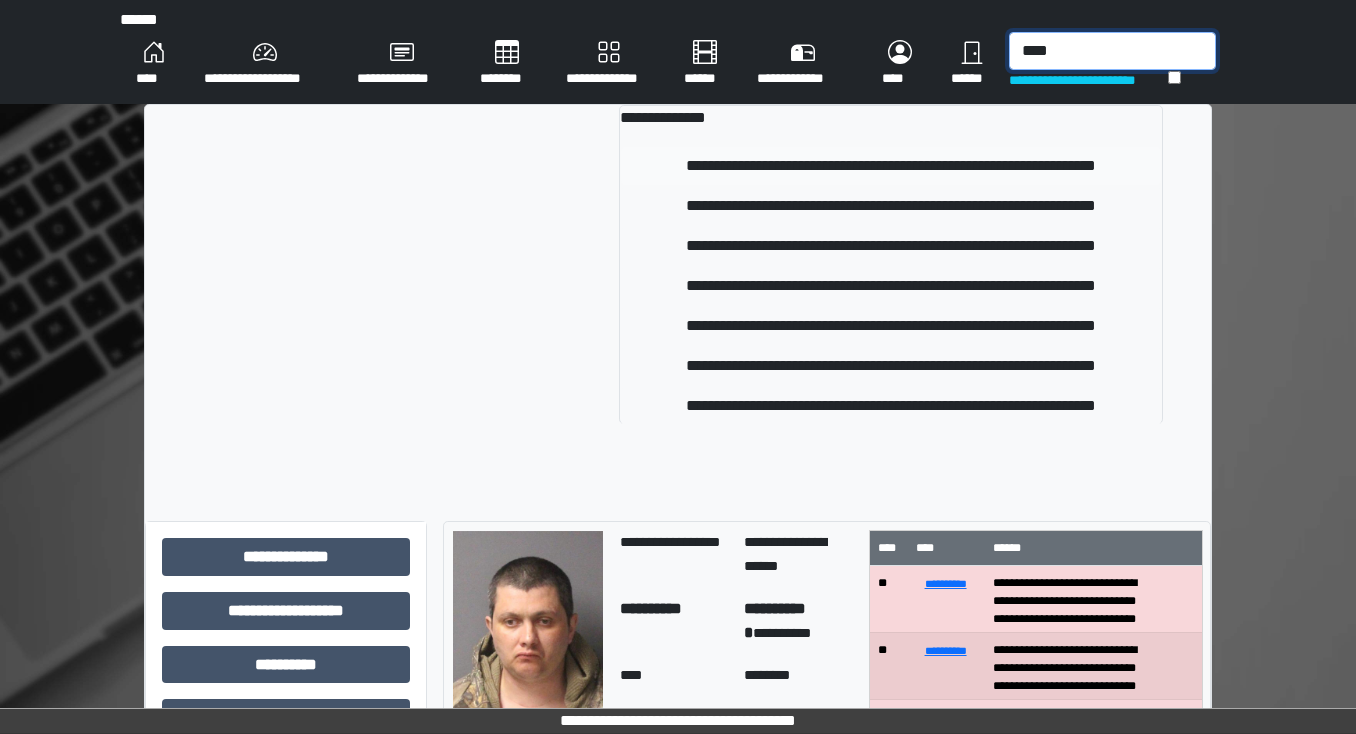 type on "****" 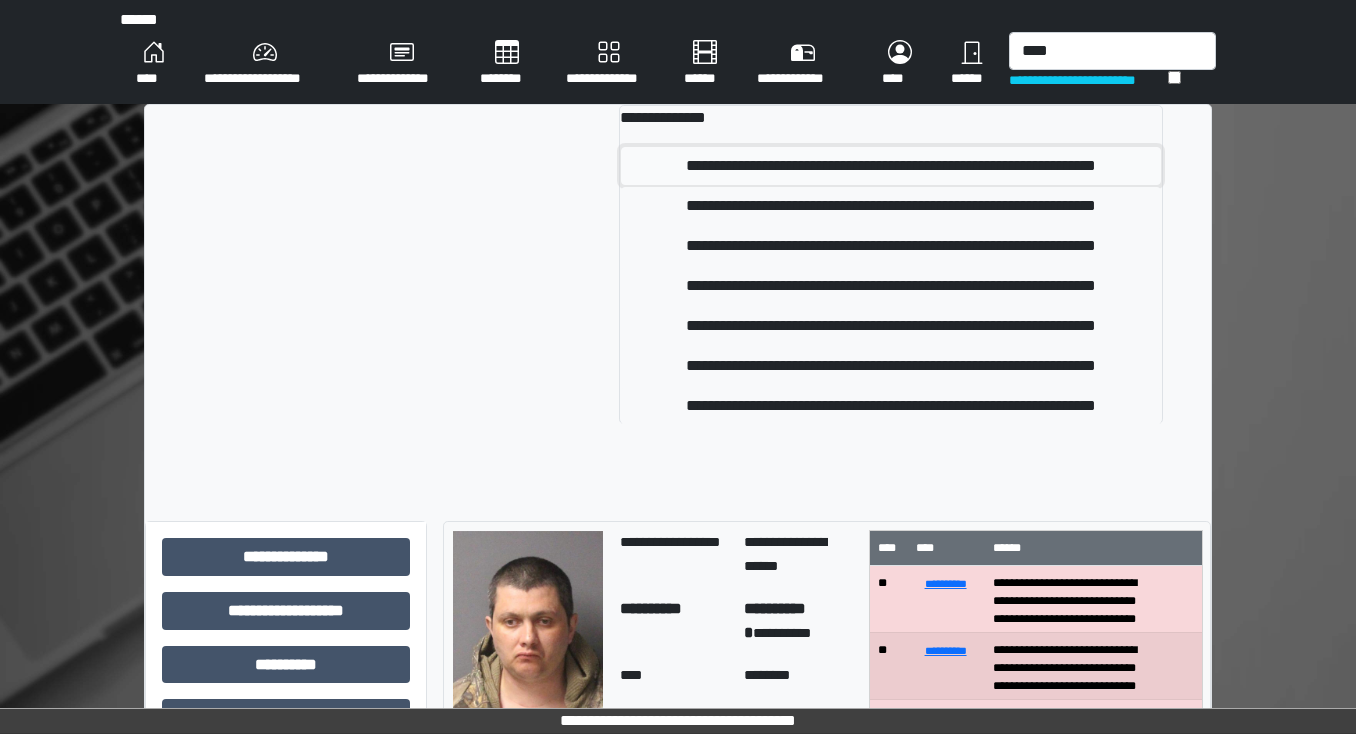 click on "**********" at bounding box center (891, 166) 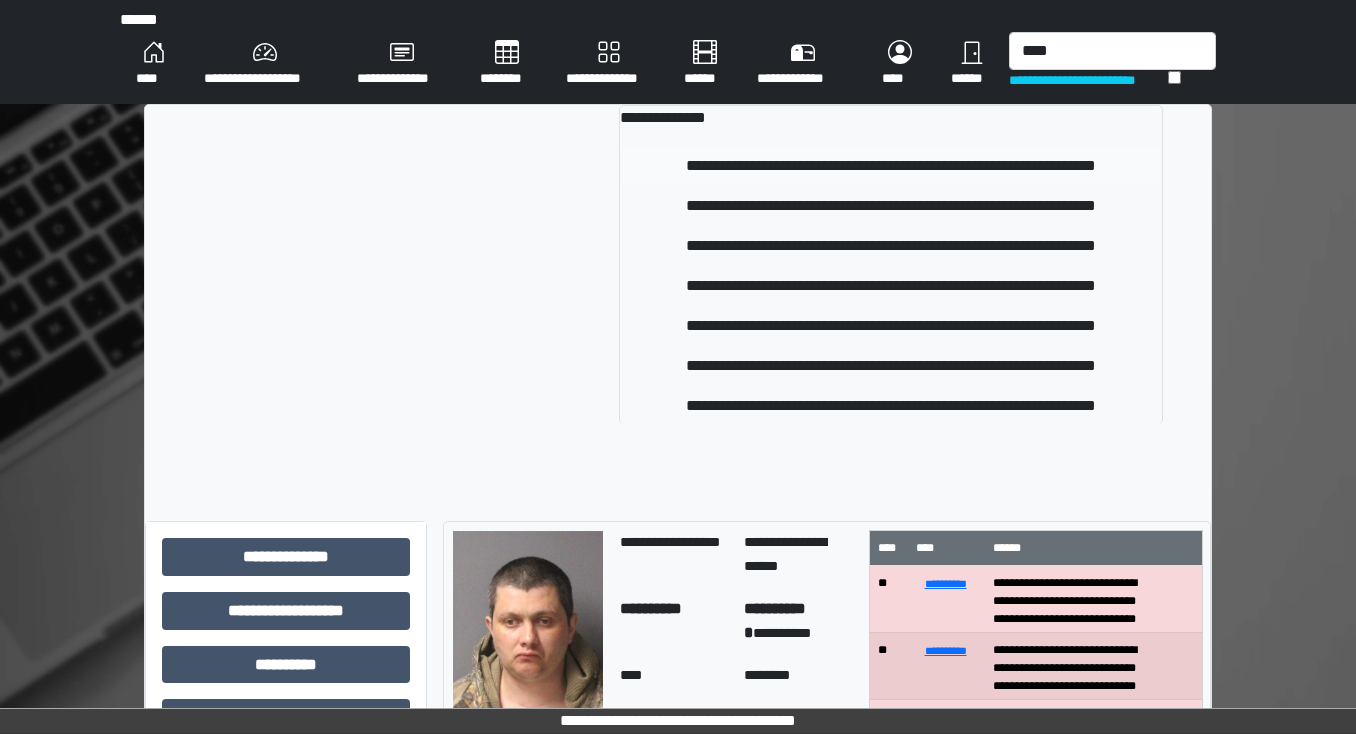 type 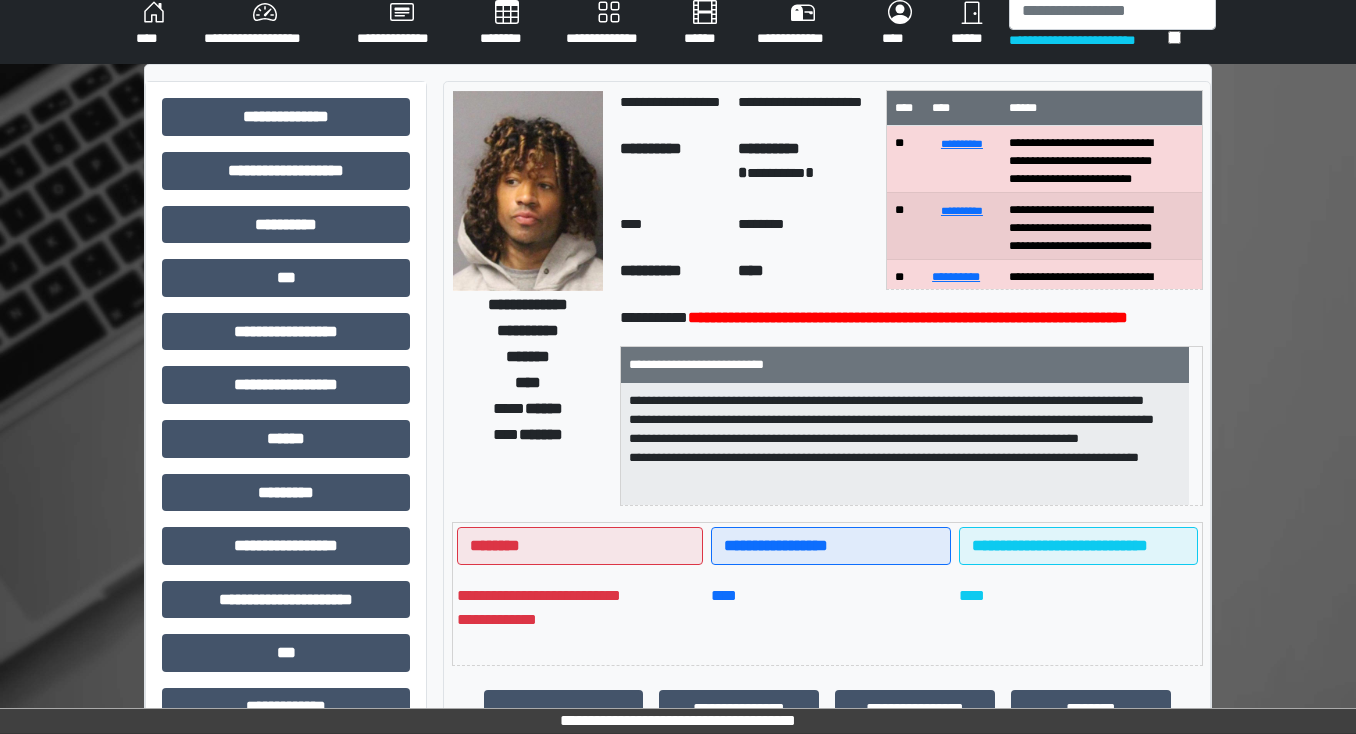 scroll, scrollTop: 0, scrollLeft: 0, axis: both 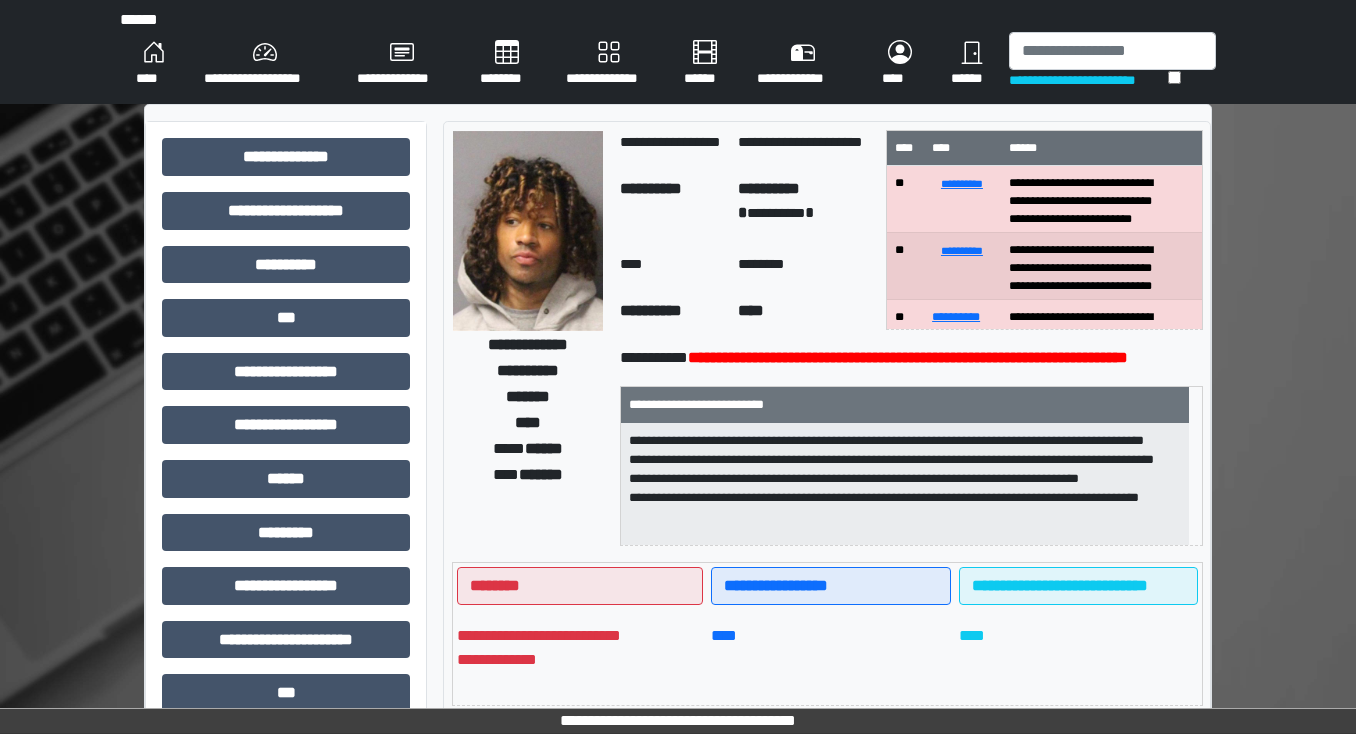 click on "********" at bounding box center (507, 64) 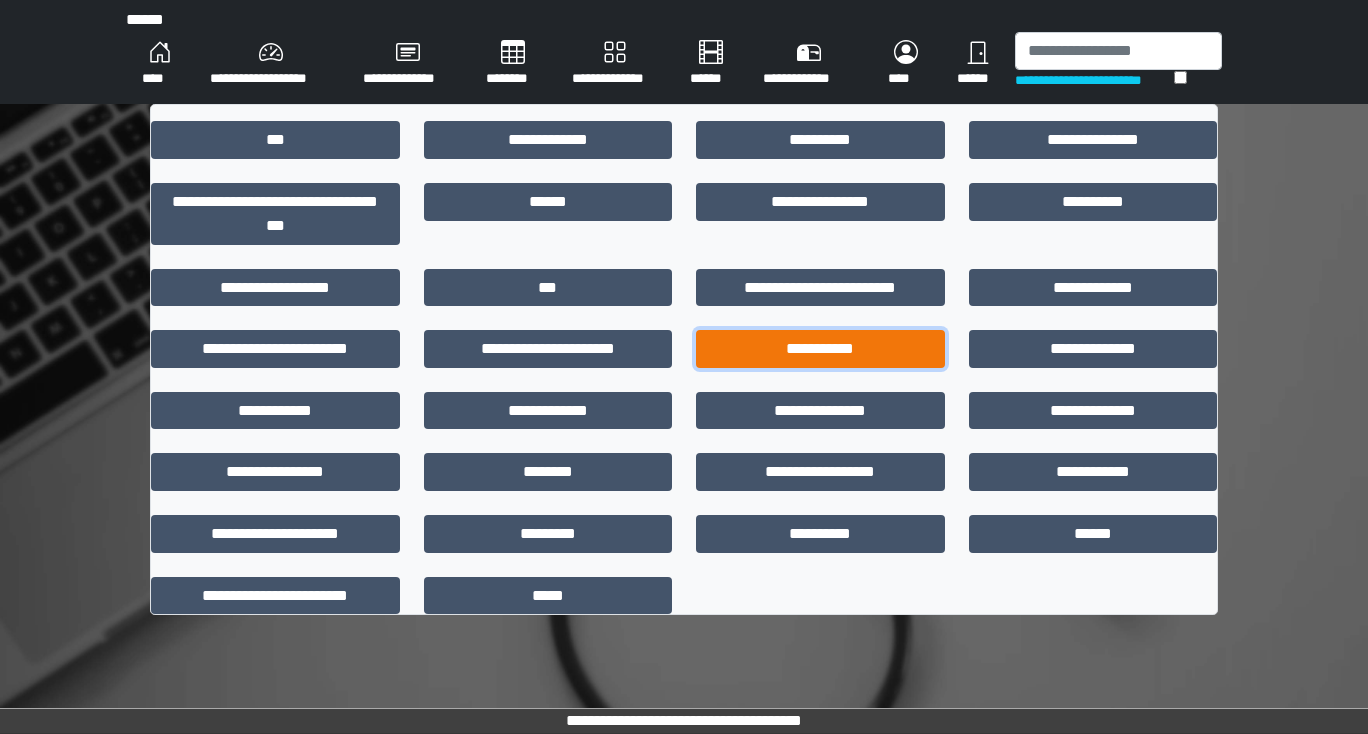 click on "**********" at bounding box center [820, 349] 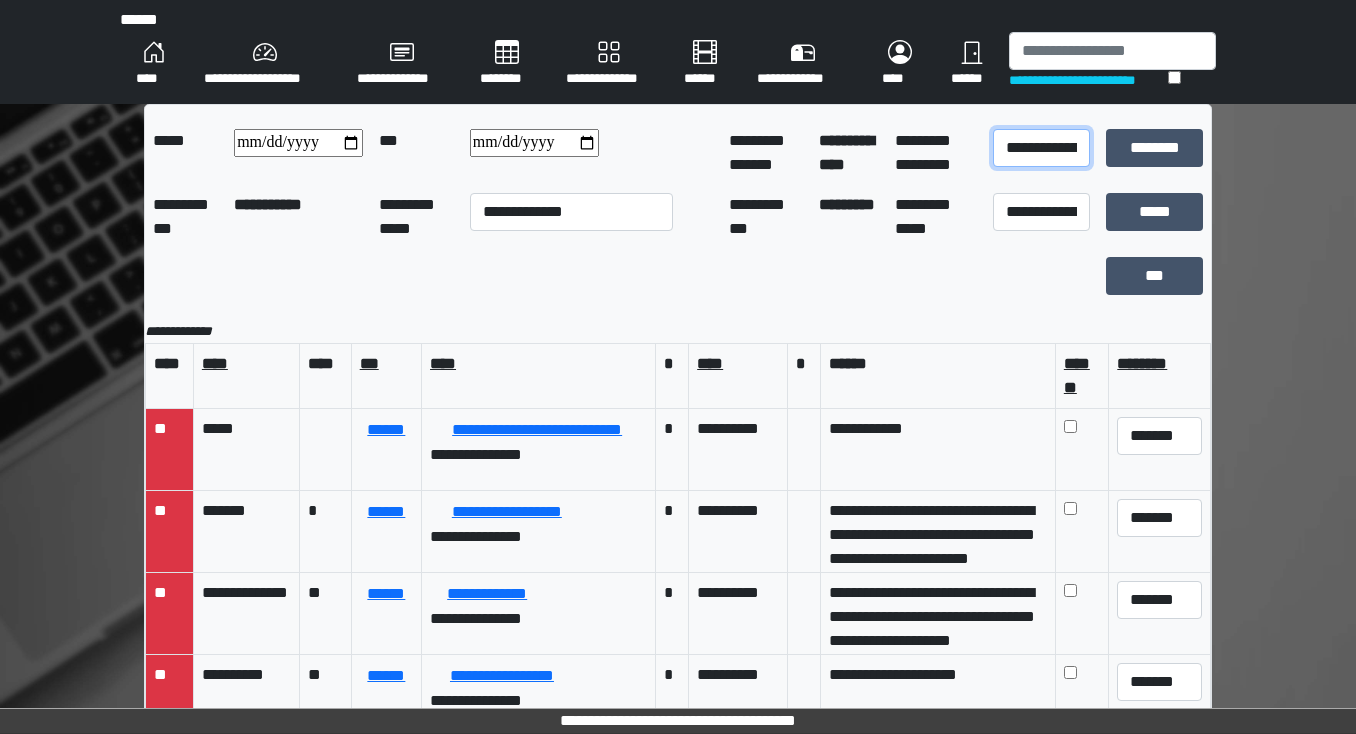 click on "**********" at bounding box center [1041, 148] 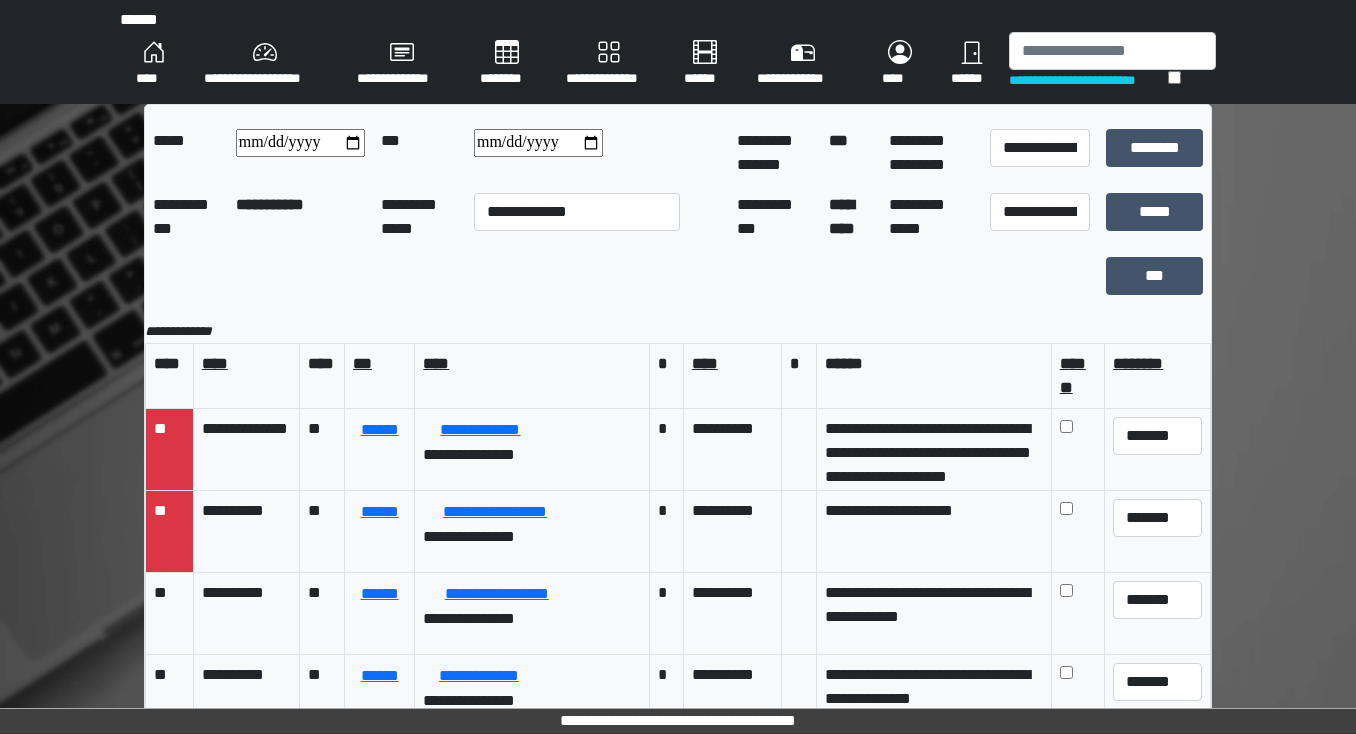 click at bounding box center [538, 143] 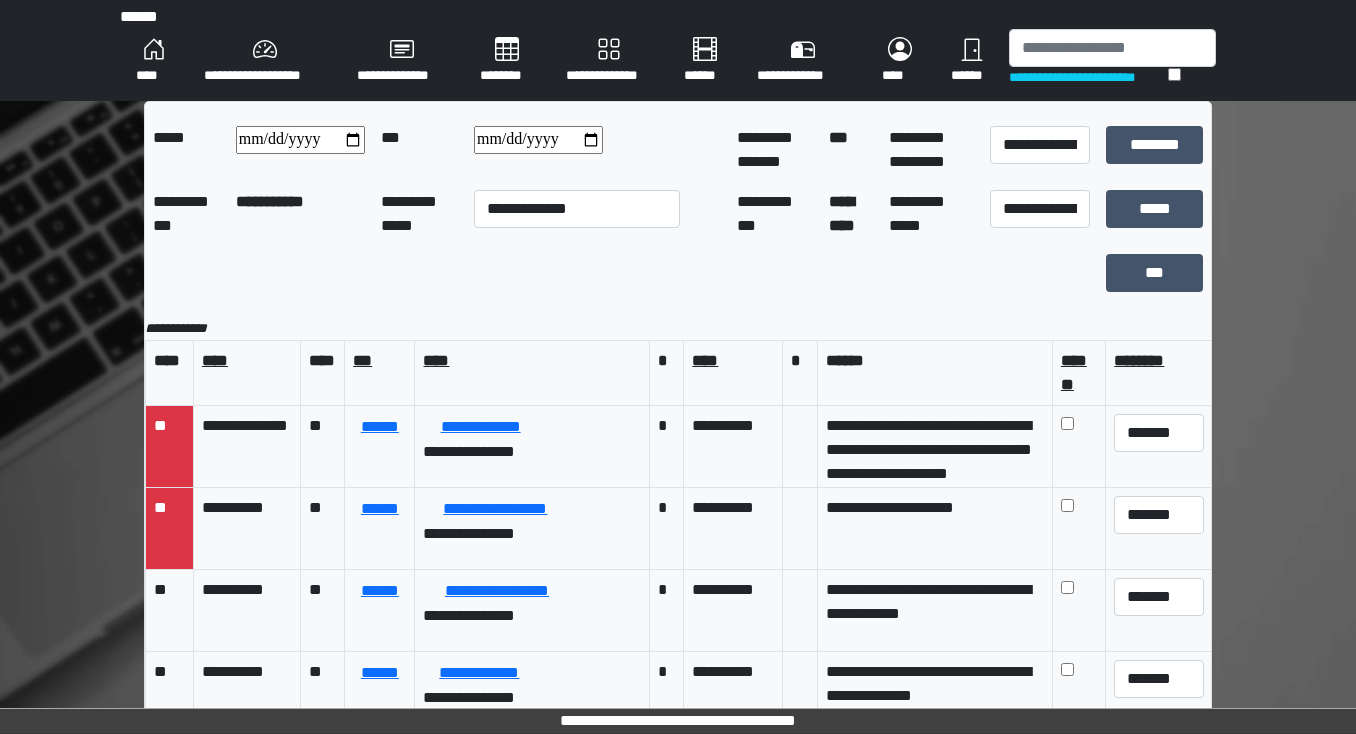 scroll, scrollTop: 0, scrollLeft: 0, axis: both 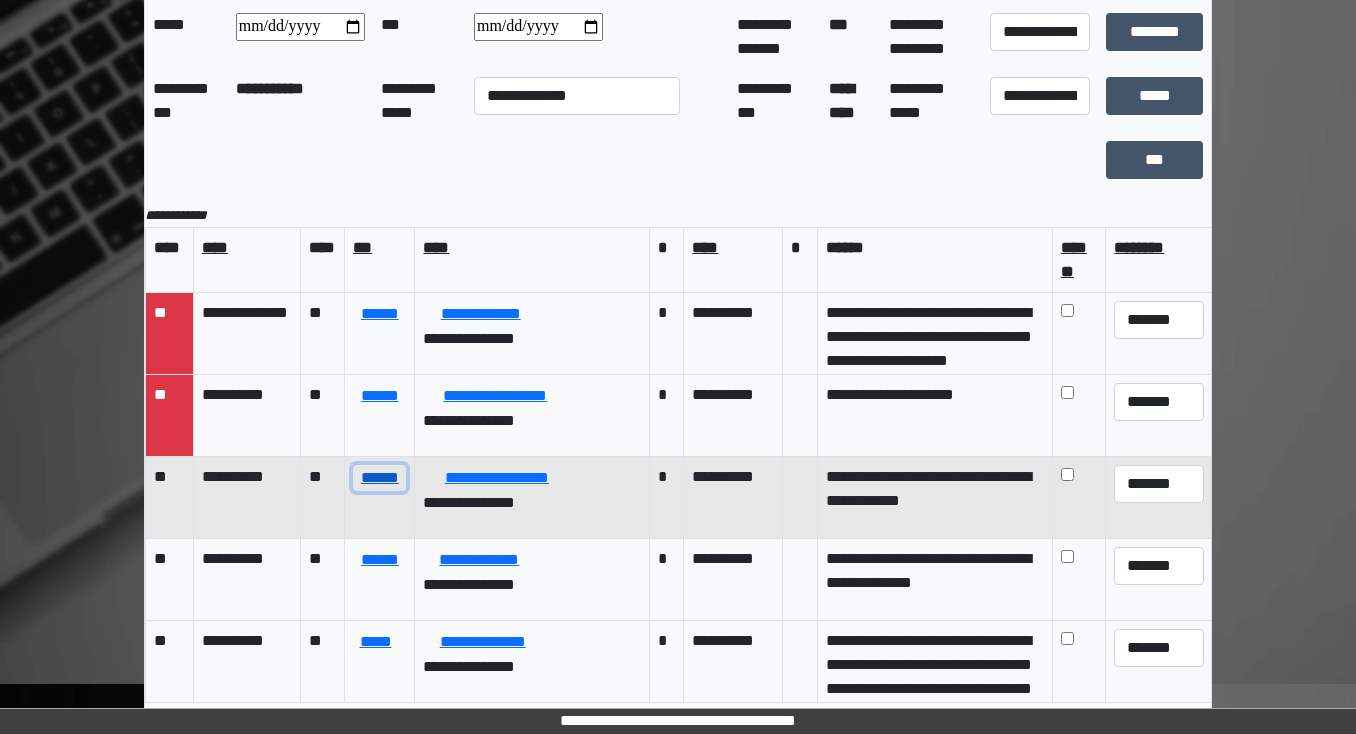 click on "******" at bounding box center [379, 478] 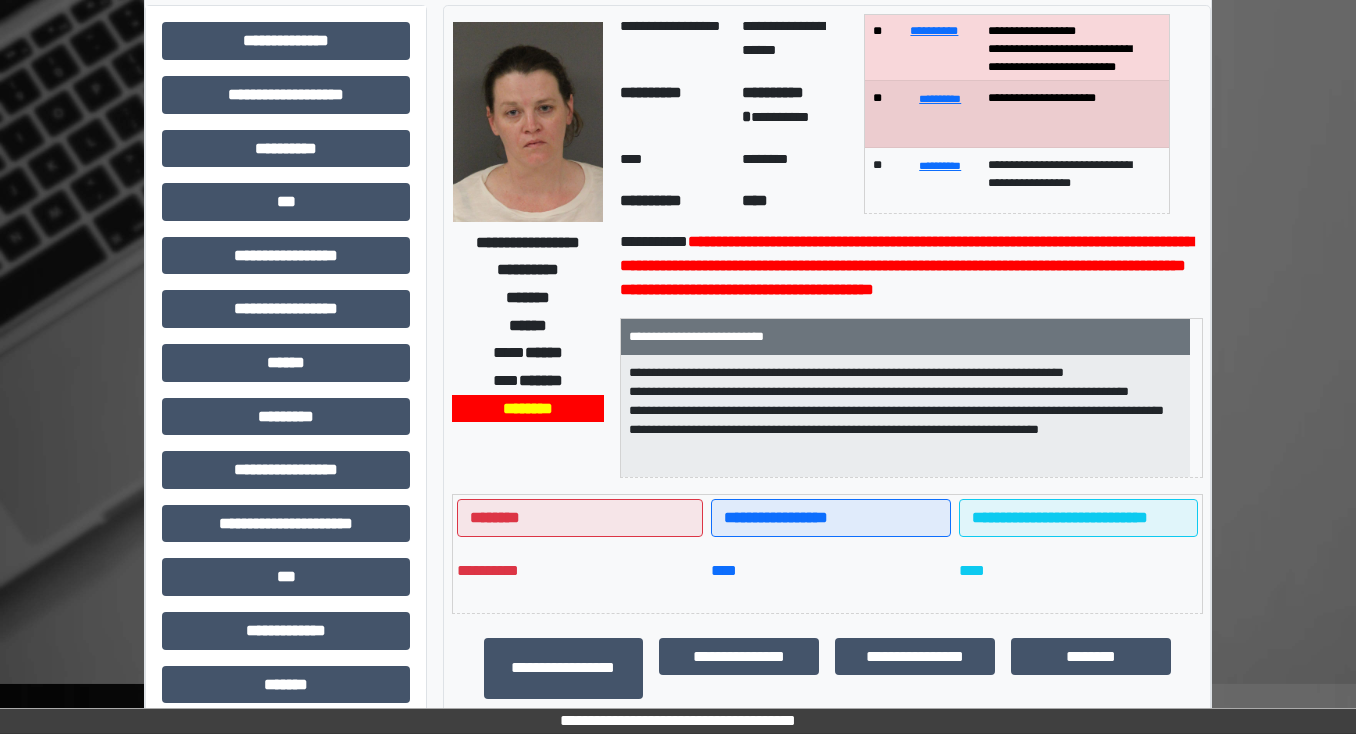 scroll, scrollTop: 0, scrollLeft: 0, axis: both 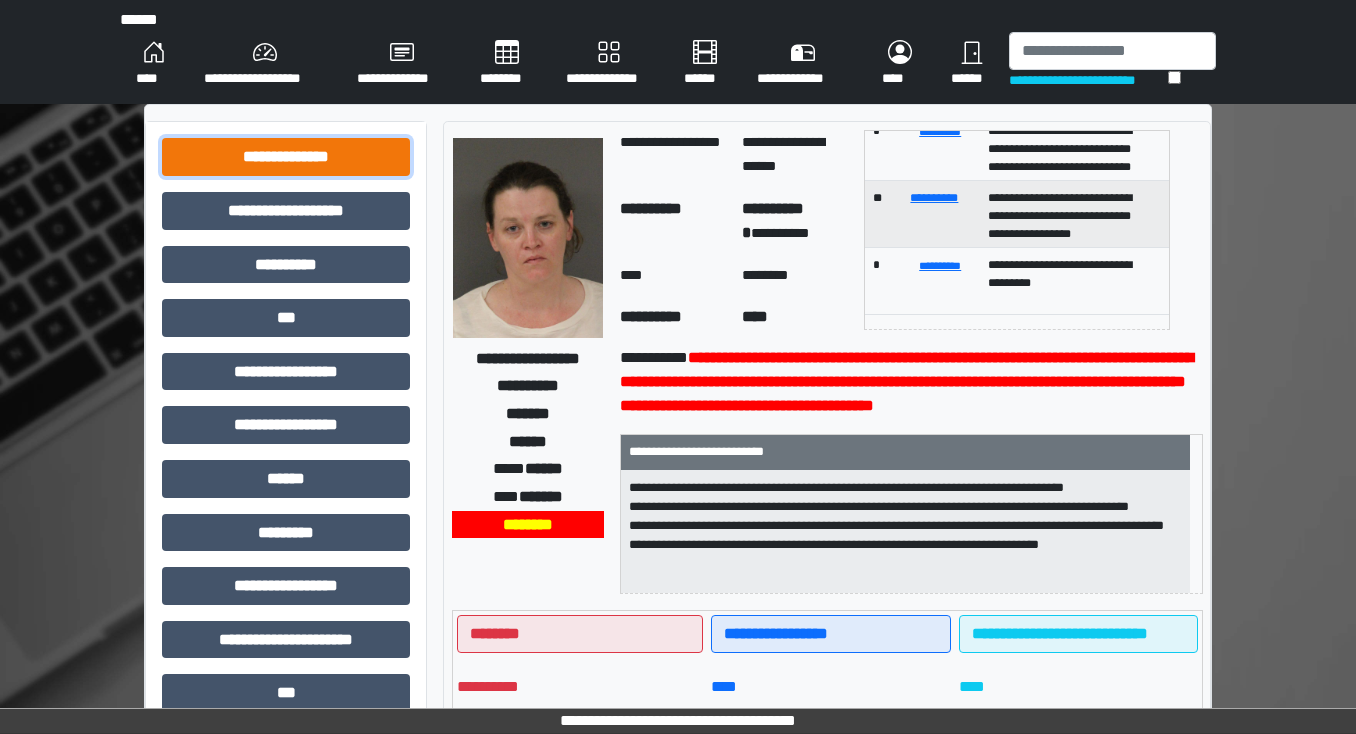 click on "**********" at bounding box center [286, 157] 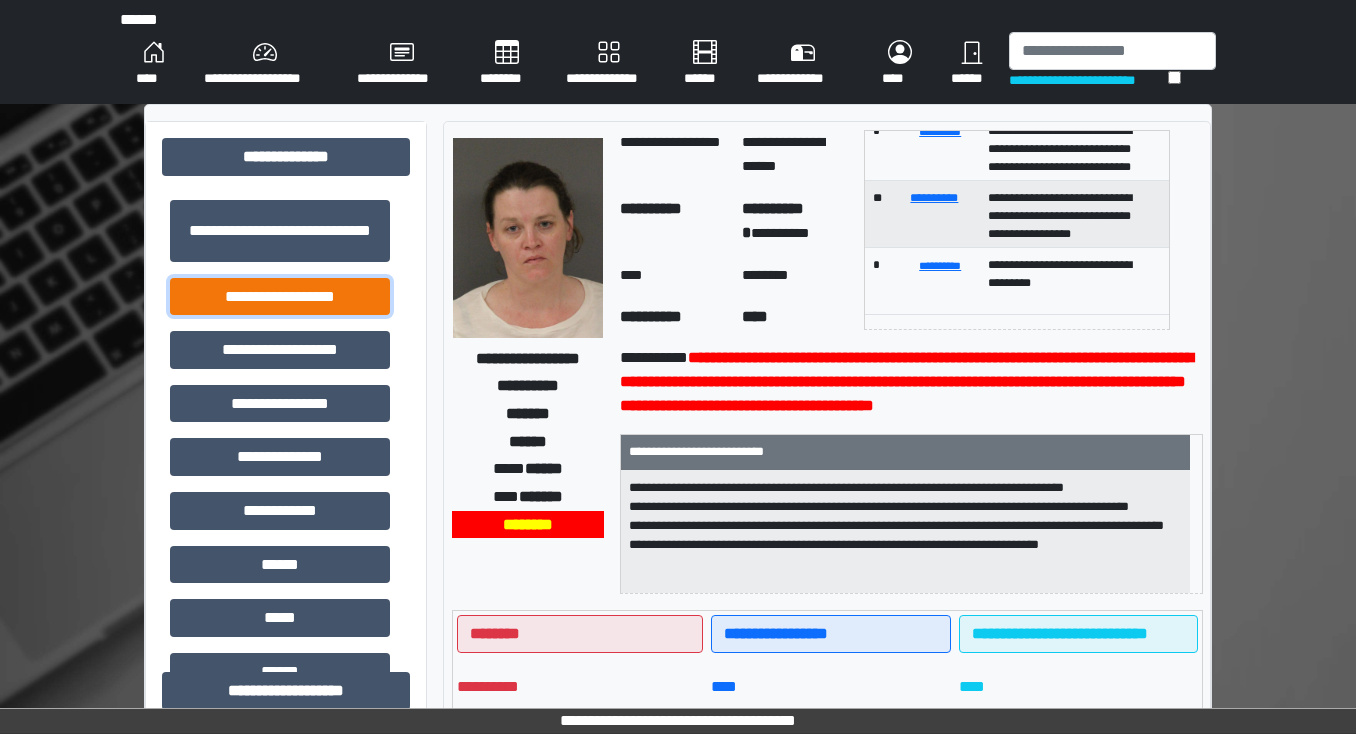 click on "**********" at bounding box center [280, 297] 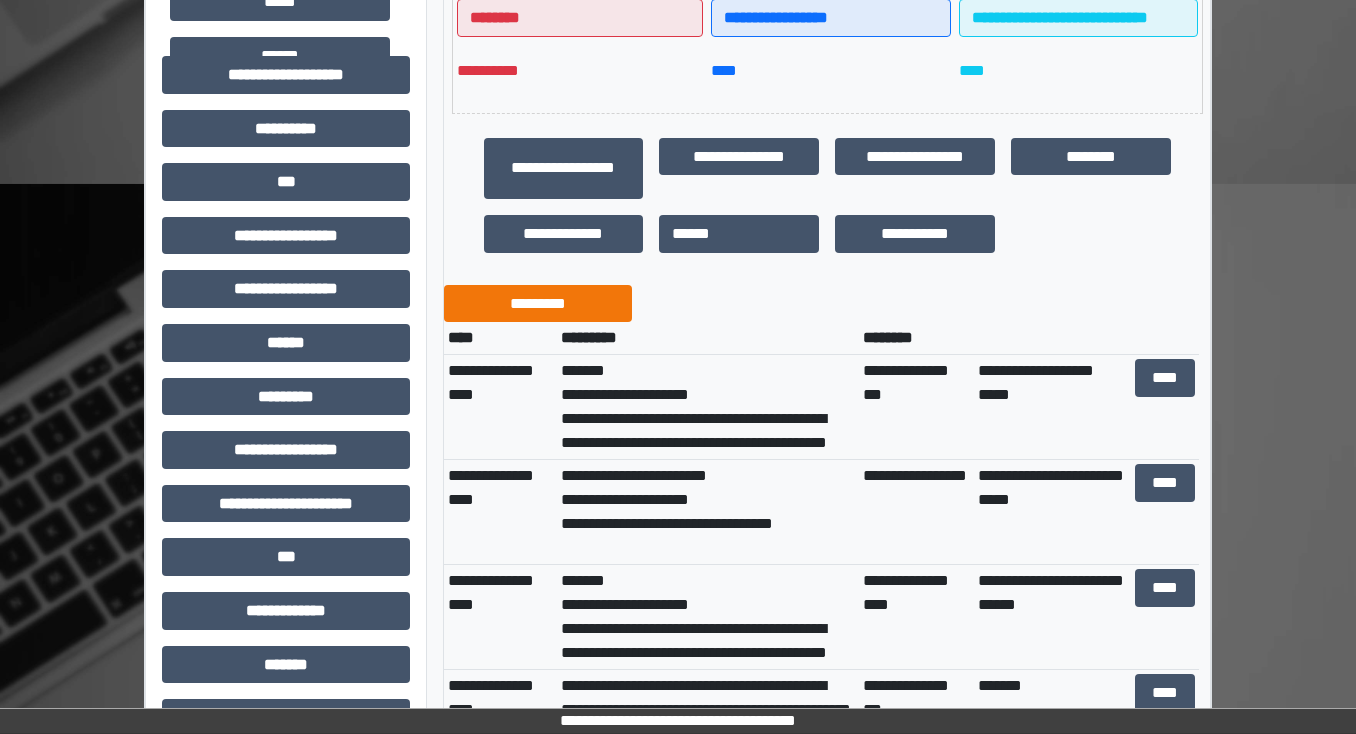 scroll, scrollTop: 640, scrollLeft: 0, axis: vertical 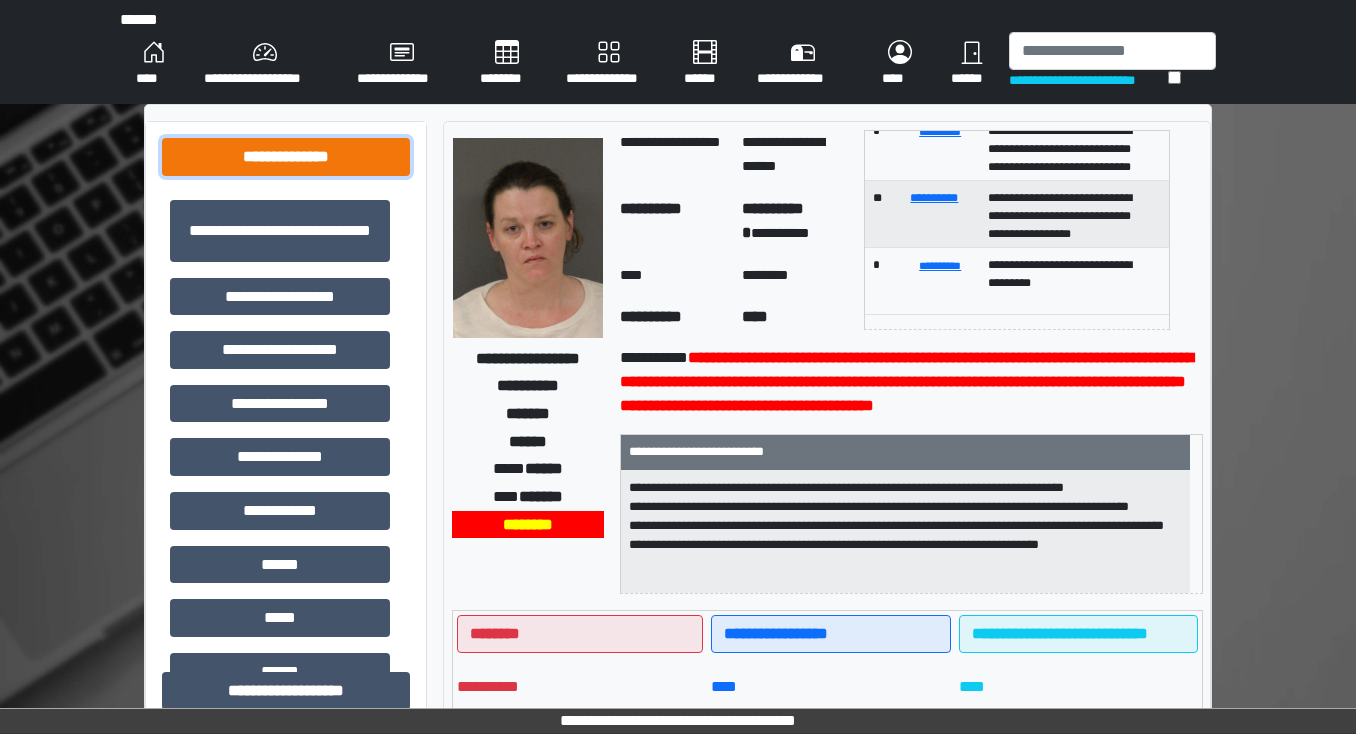click on "**********" at bounding box center [286, 157] 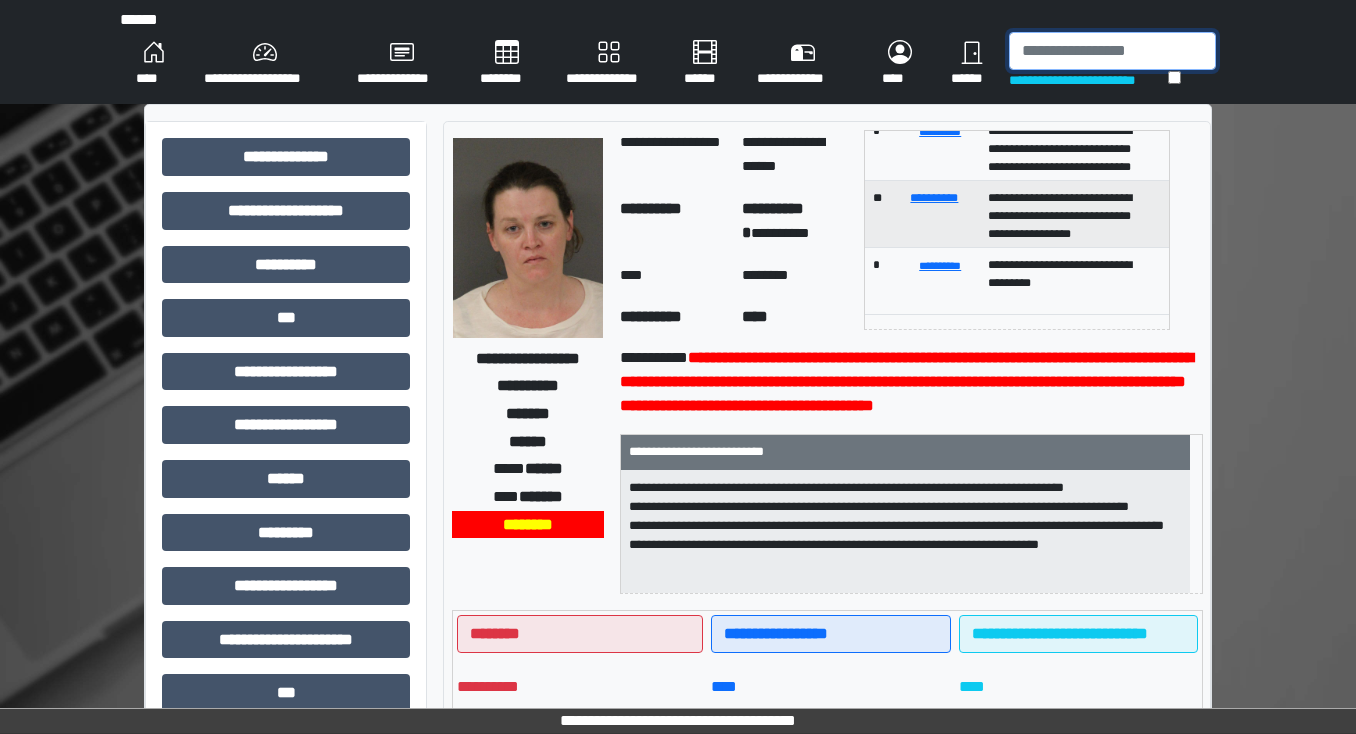 click at bounding box center (1112, 51) 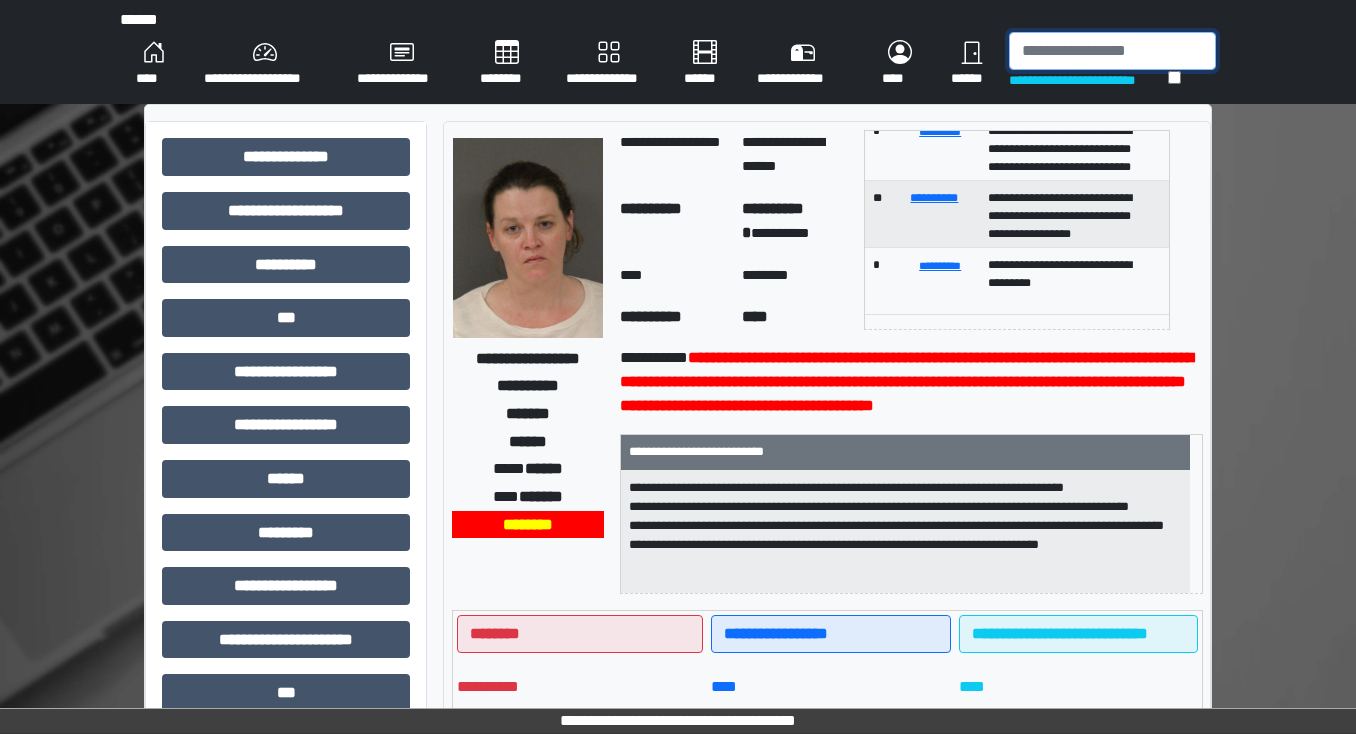 scroll, scrollTop: 0, scrollLeft: 0, axis: both 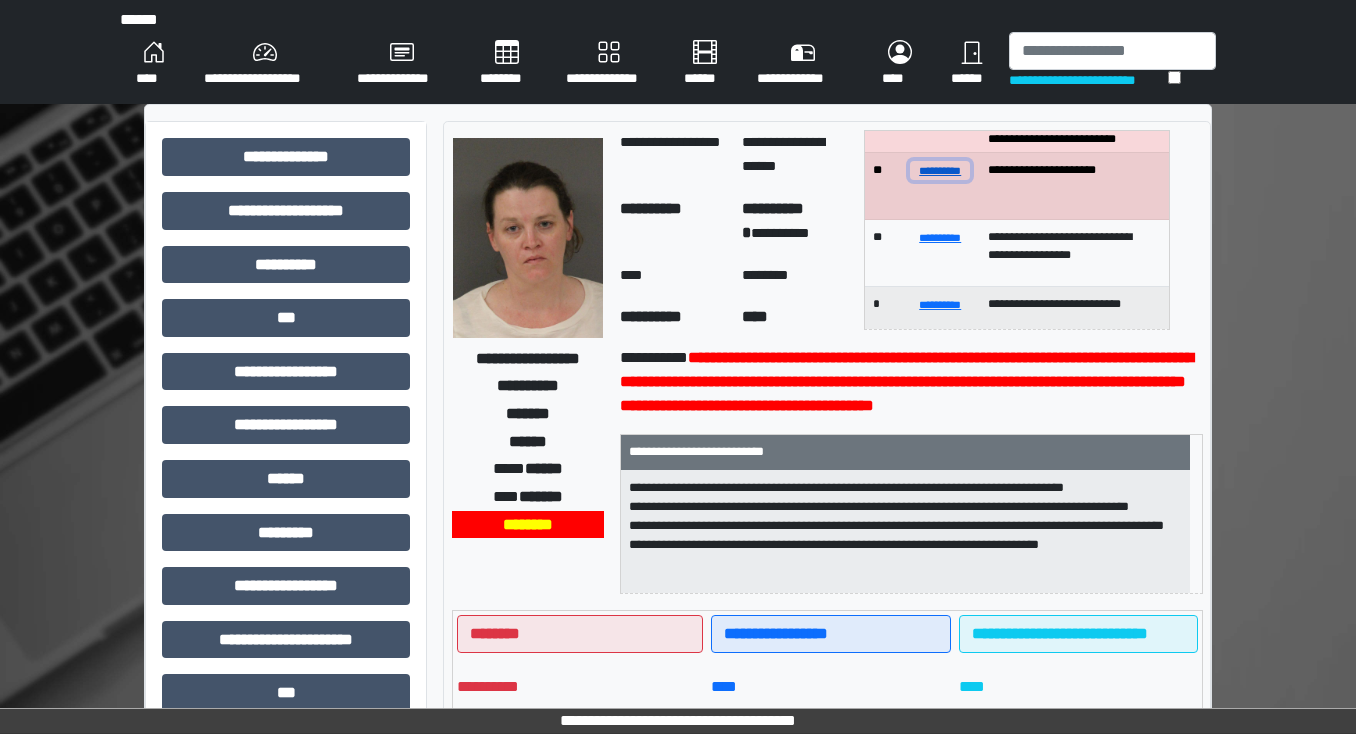click on "**********" at bounding box center [940, 170] 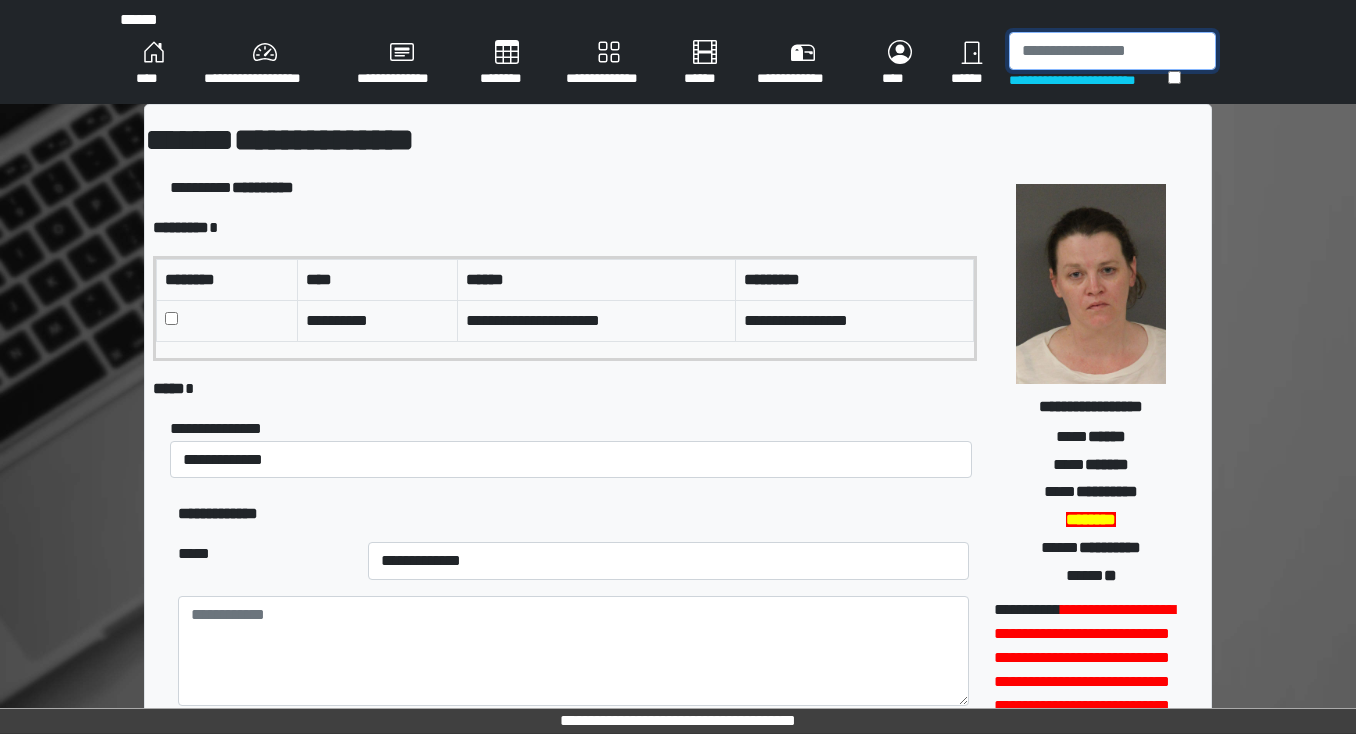 click at bounding box center (1112, 51) 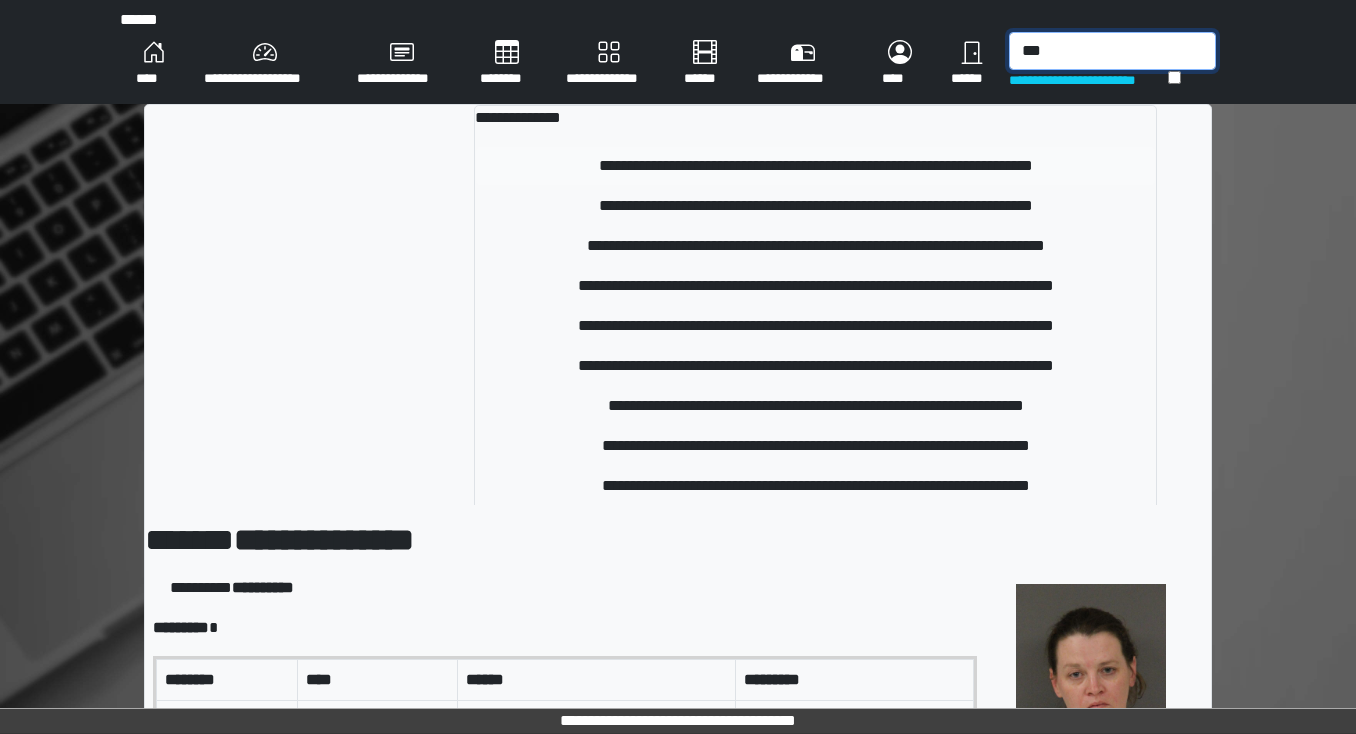 type on "***" 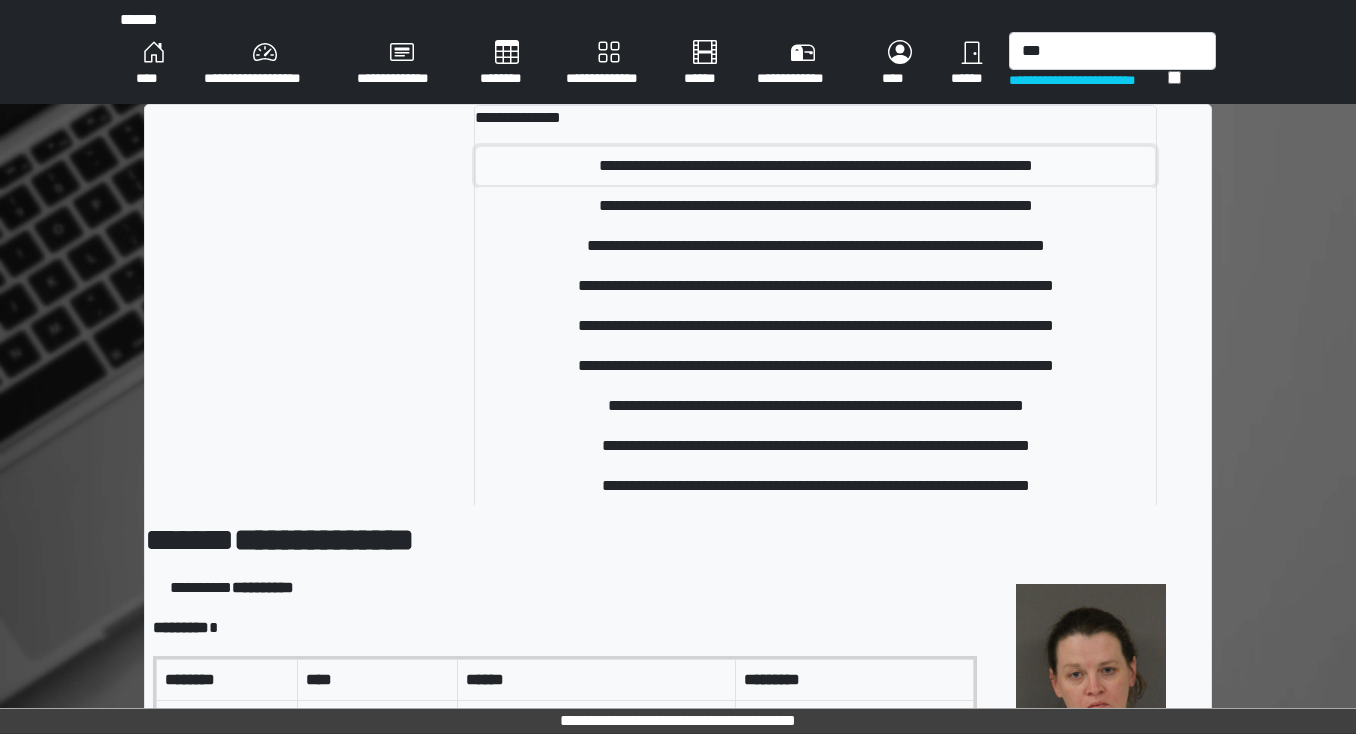 click on "**********" at bounding box center [815, 166] 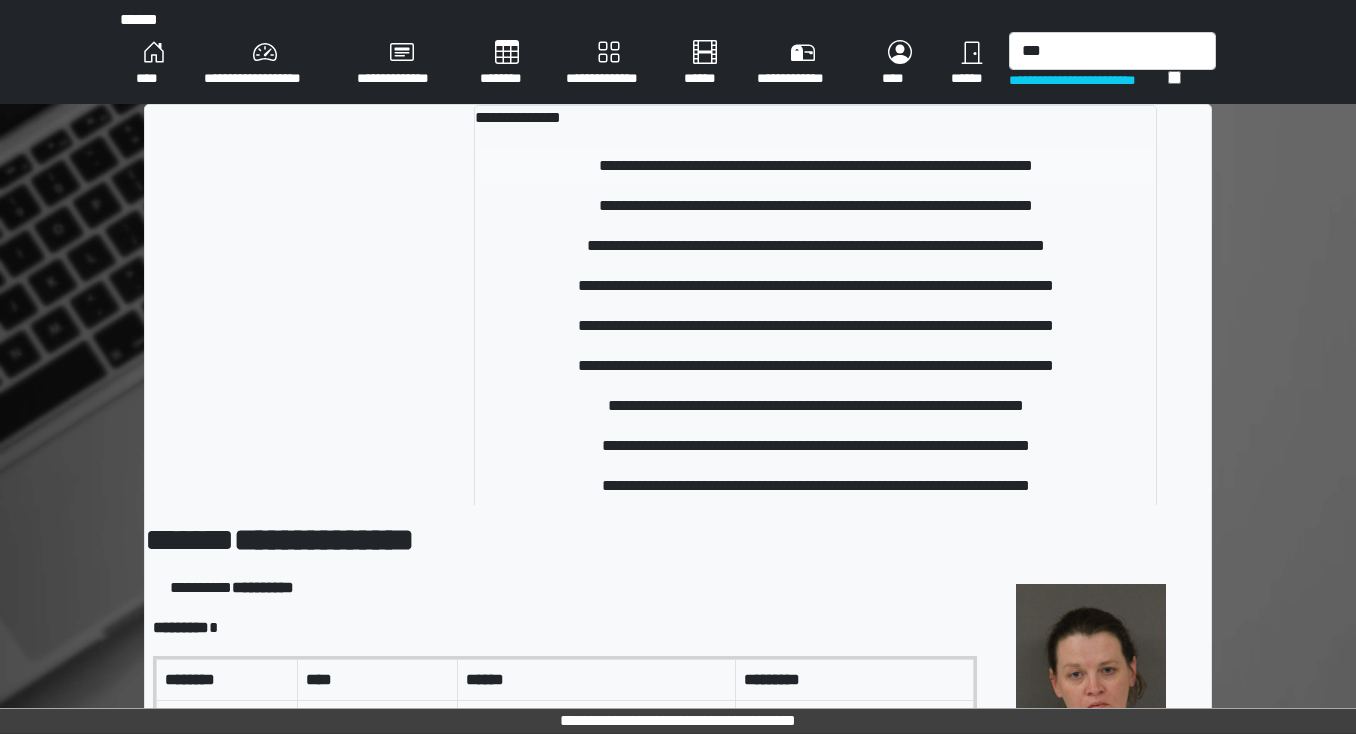 type 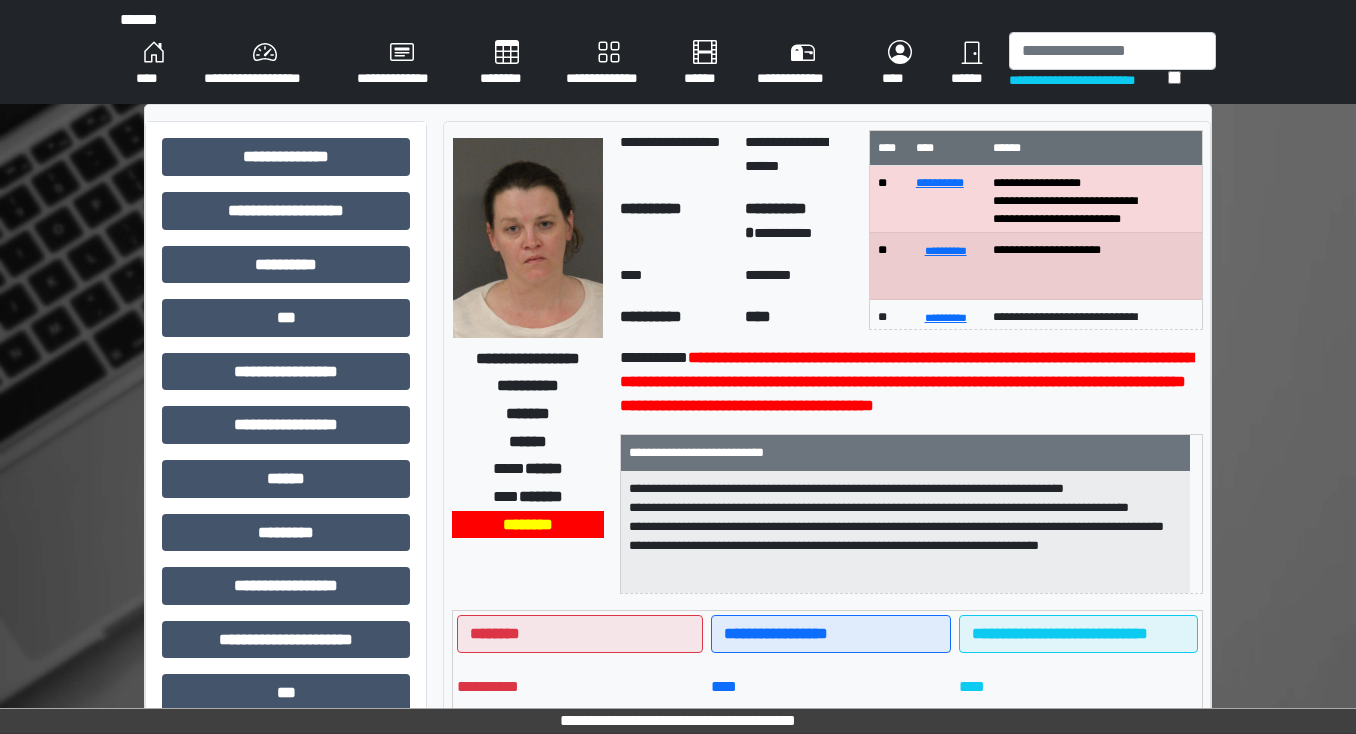 scroll, scrollTop: 80, scrollLeft: 0, axis: vertical 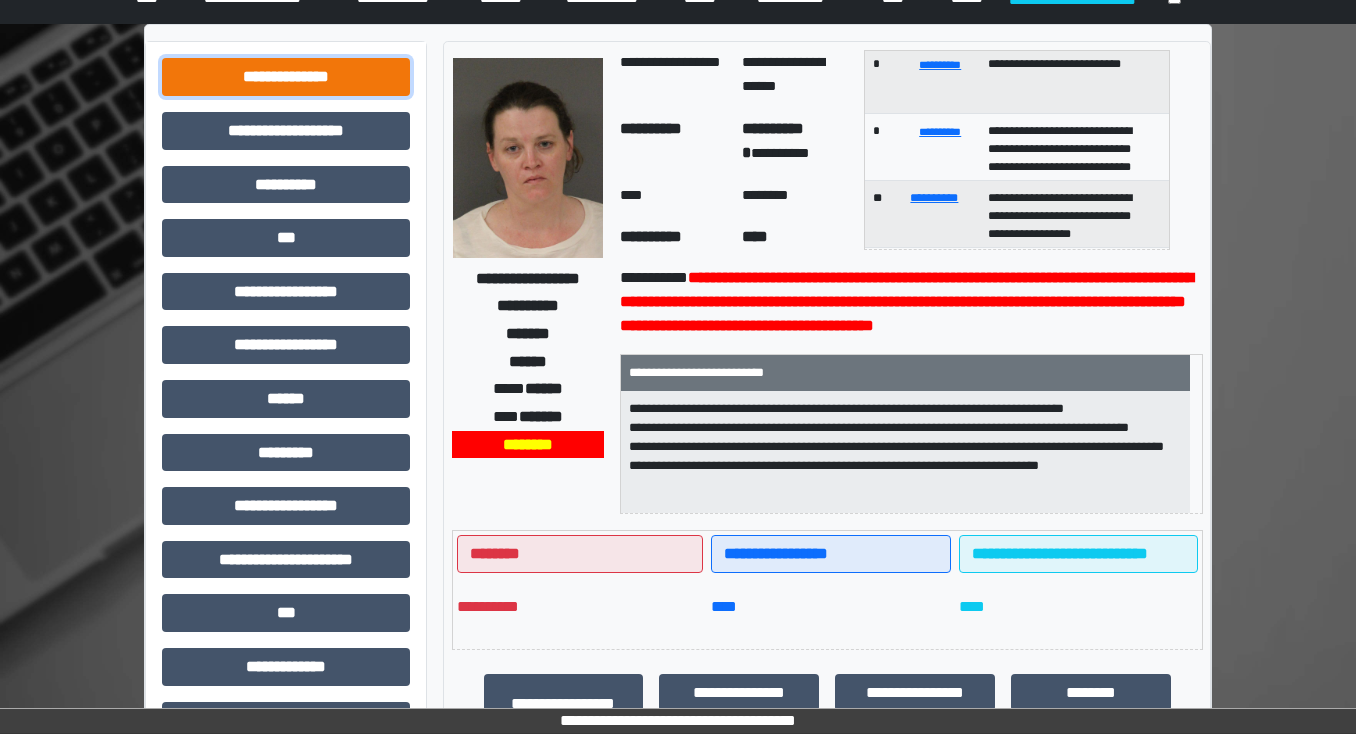 click on "**********" at bounding box center (286, 77) 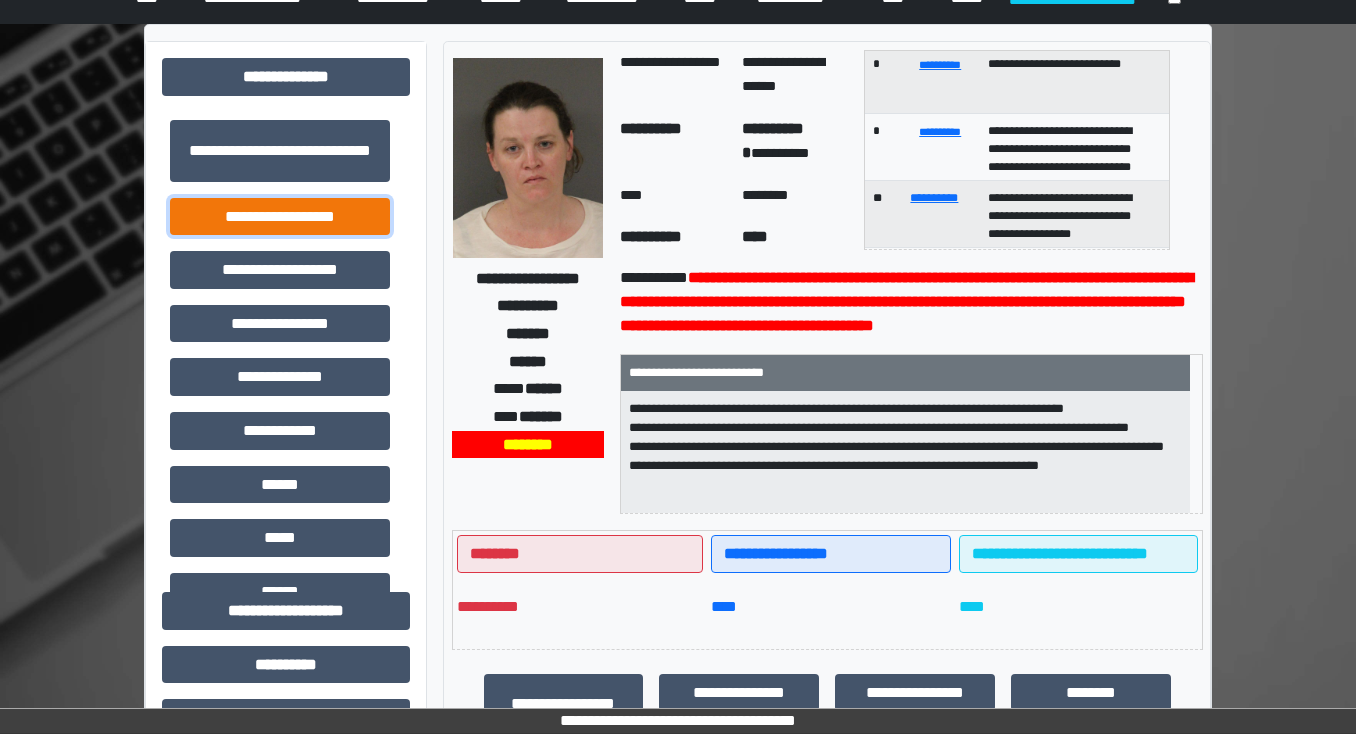 click on "**********" at bounding box center [280, 217] 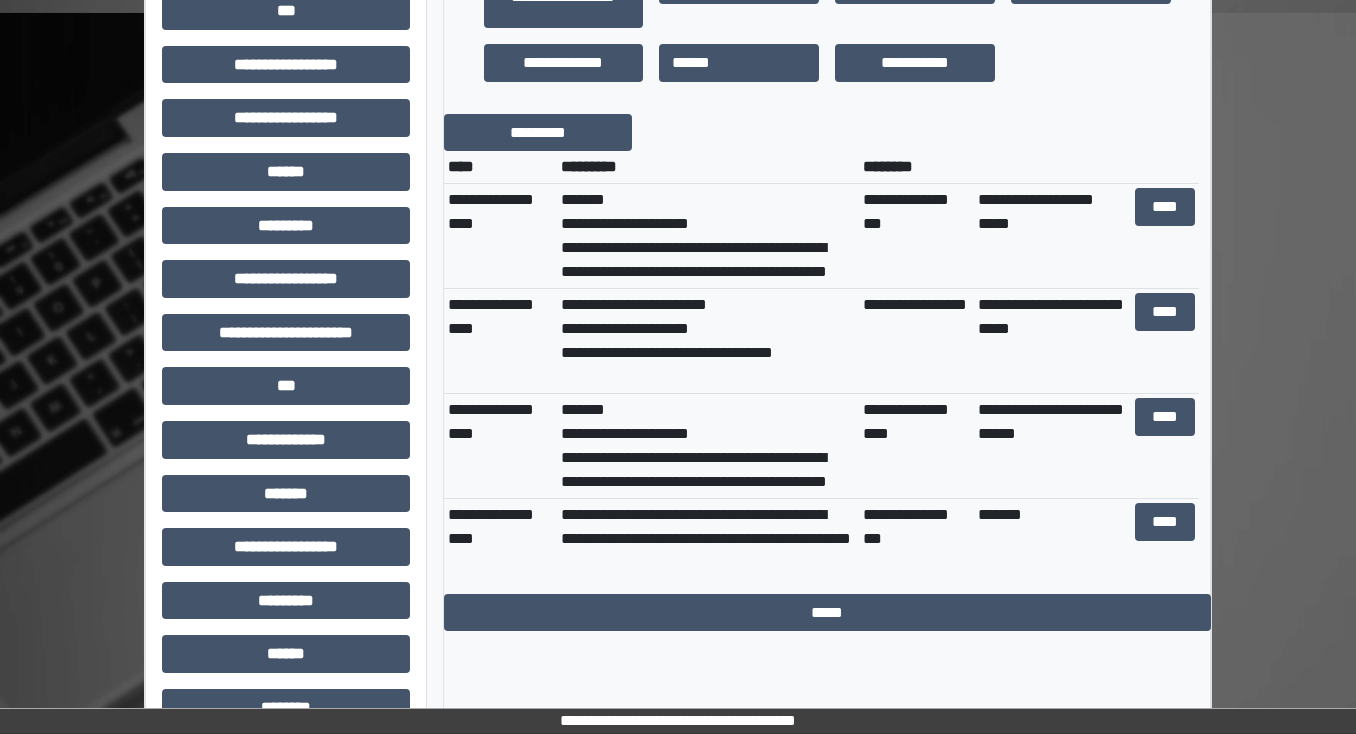 scroll, scrollTop: 800, scrollLeft: 0, axis: vertical 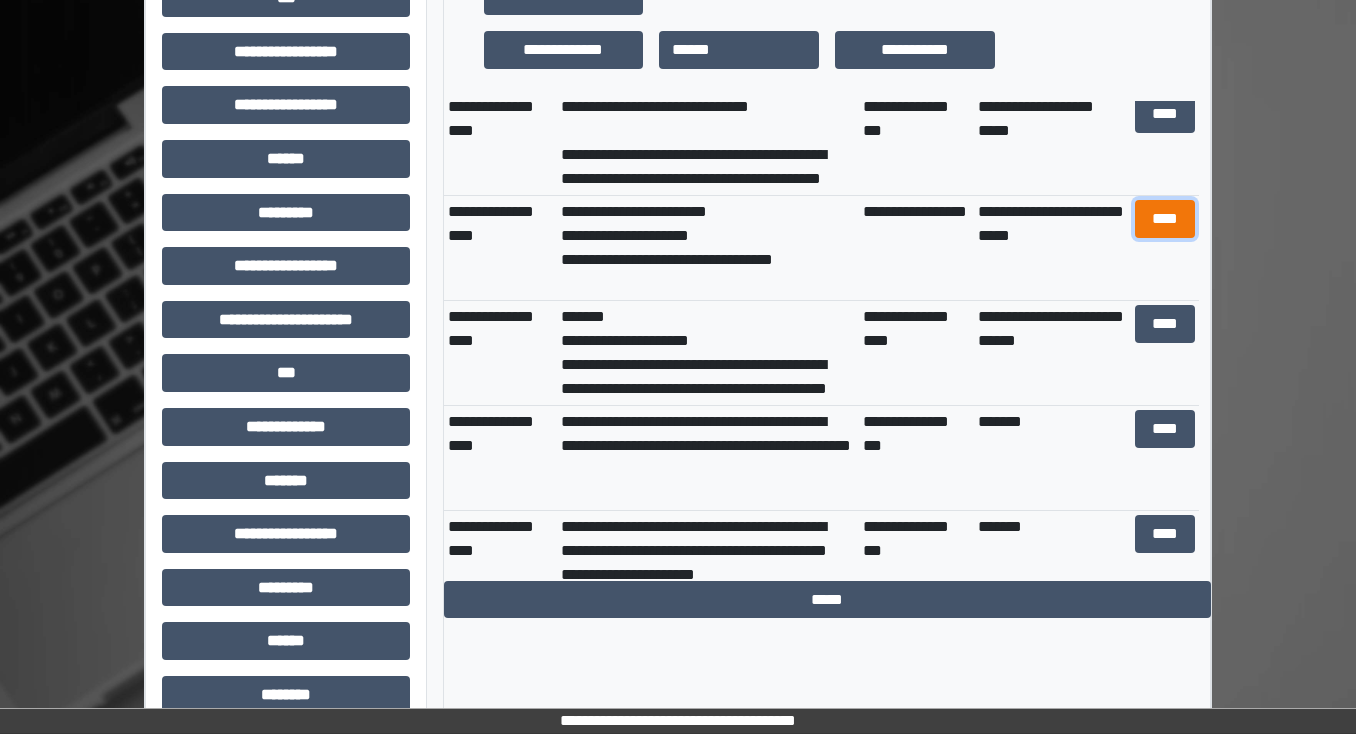 click on "****" at bounding box center (1164, 219) 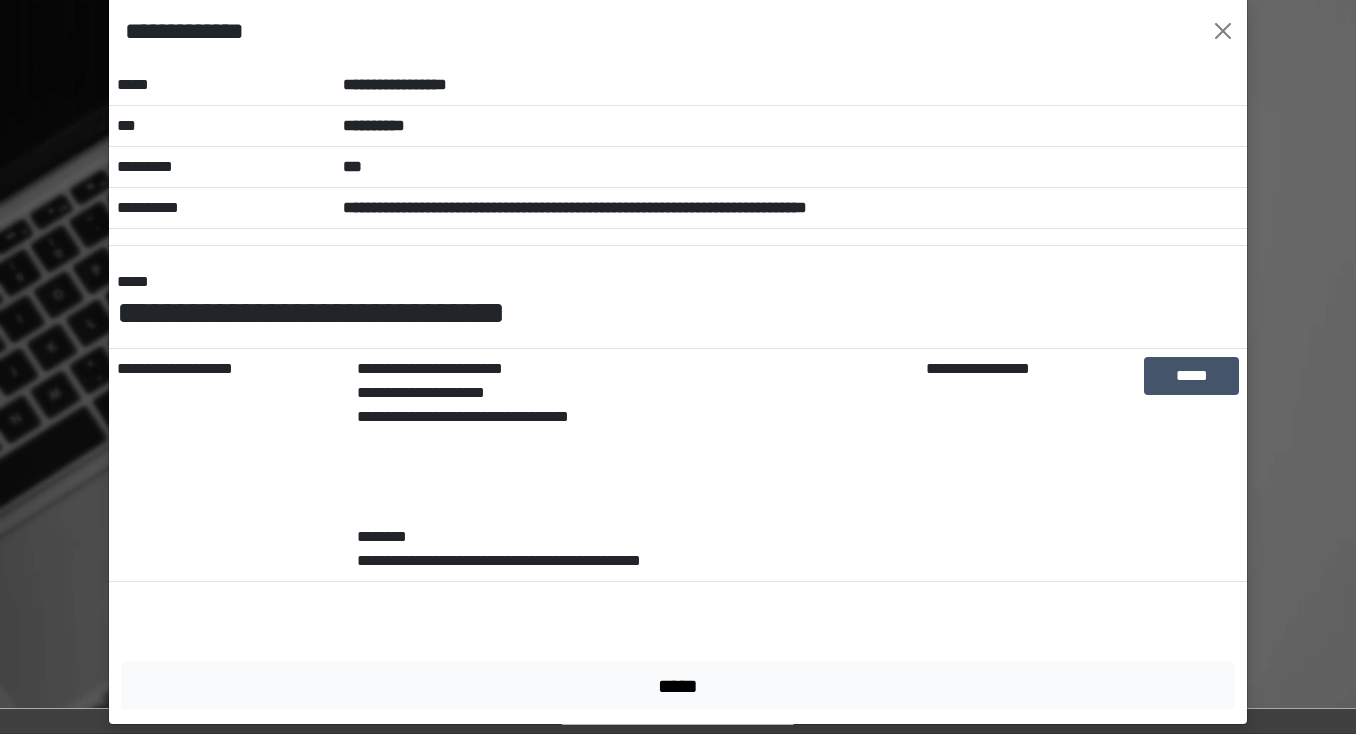 scroll, scrollTop: 51, scrollLeft: 0, axis: vertical 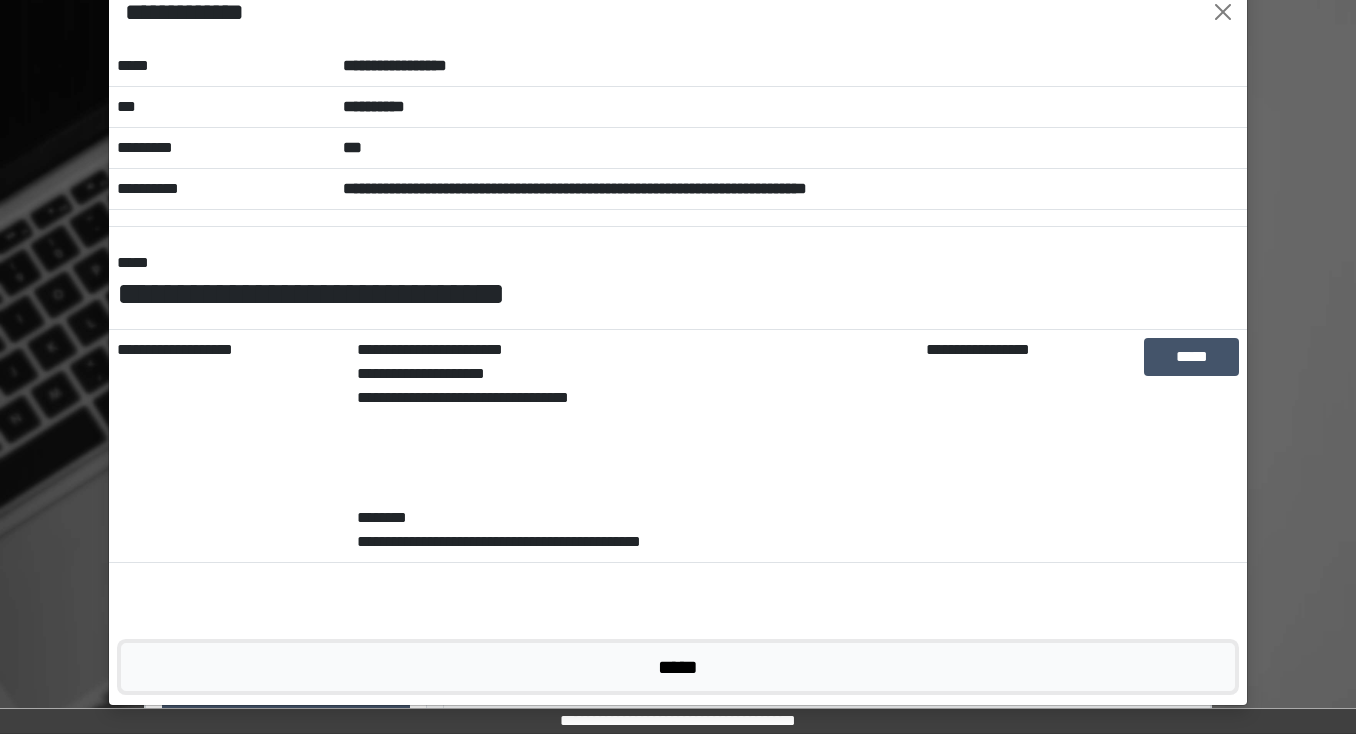 click on "*****" at bounding box center [678, 667] 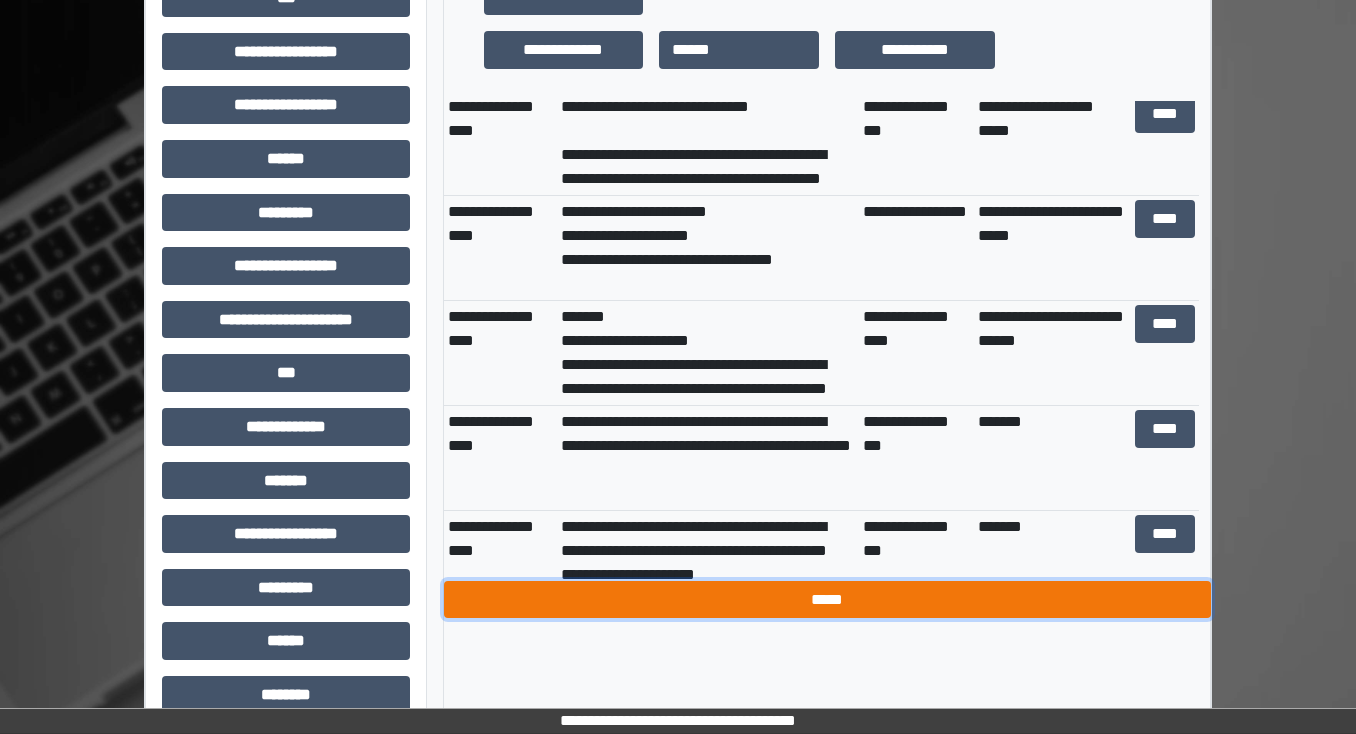 click on "*****" at bounding box center (827, 600) 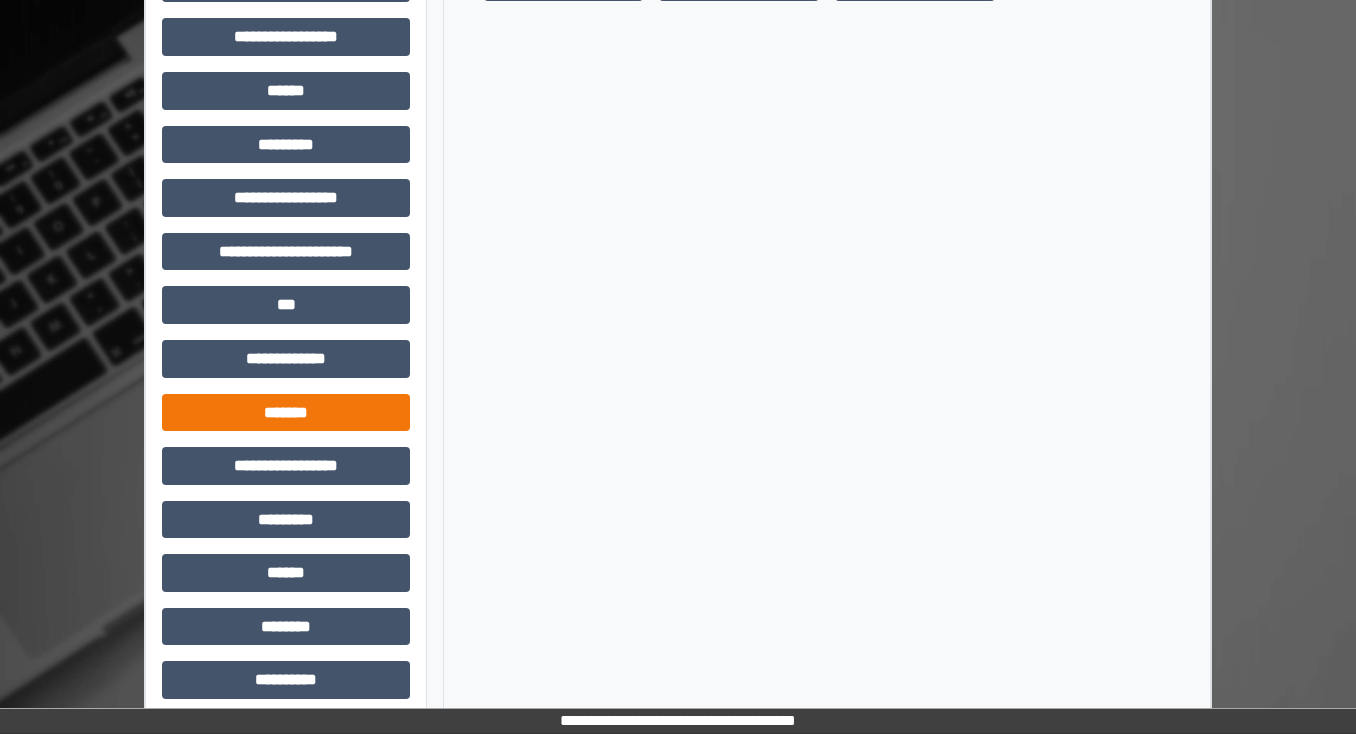 scroll, scrollTop: 936, scrollLeft: 0, axis: vertical 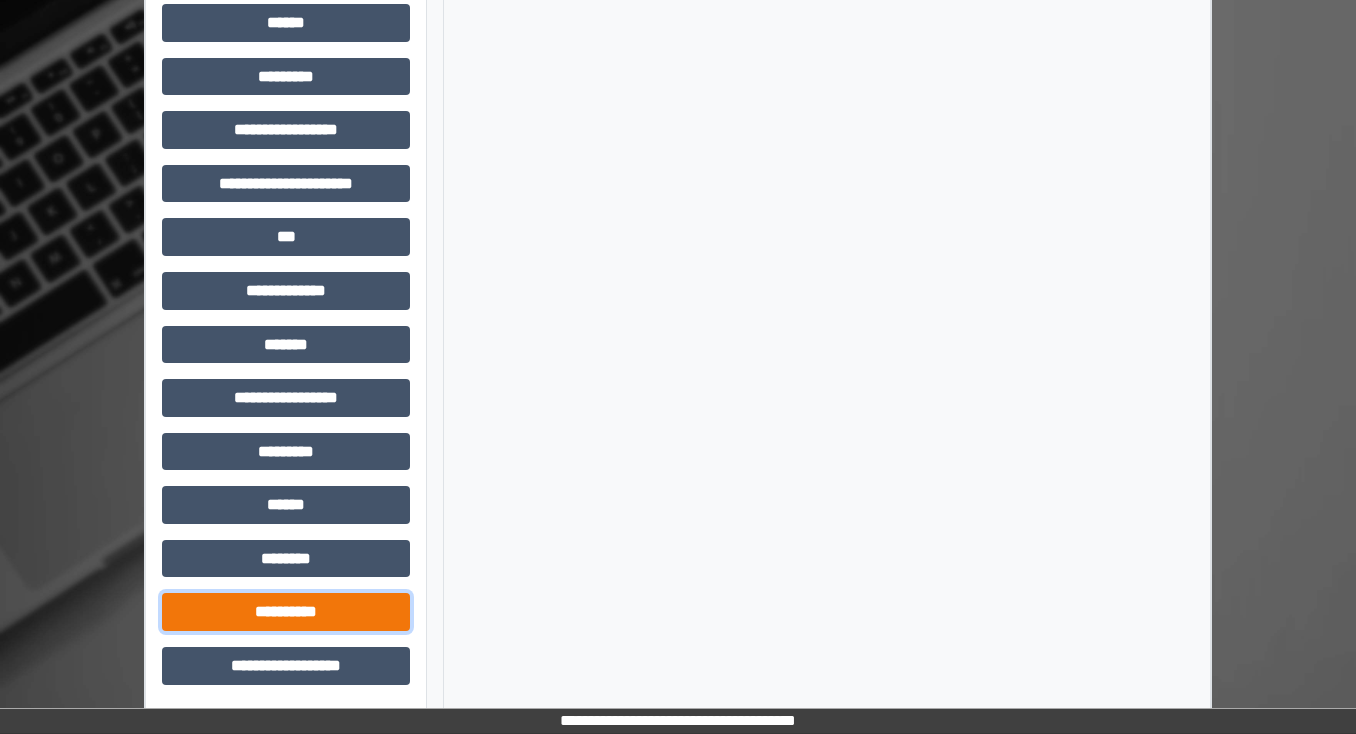 click on "**********" at bounding box center (286, 612) 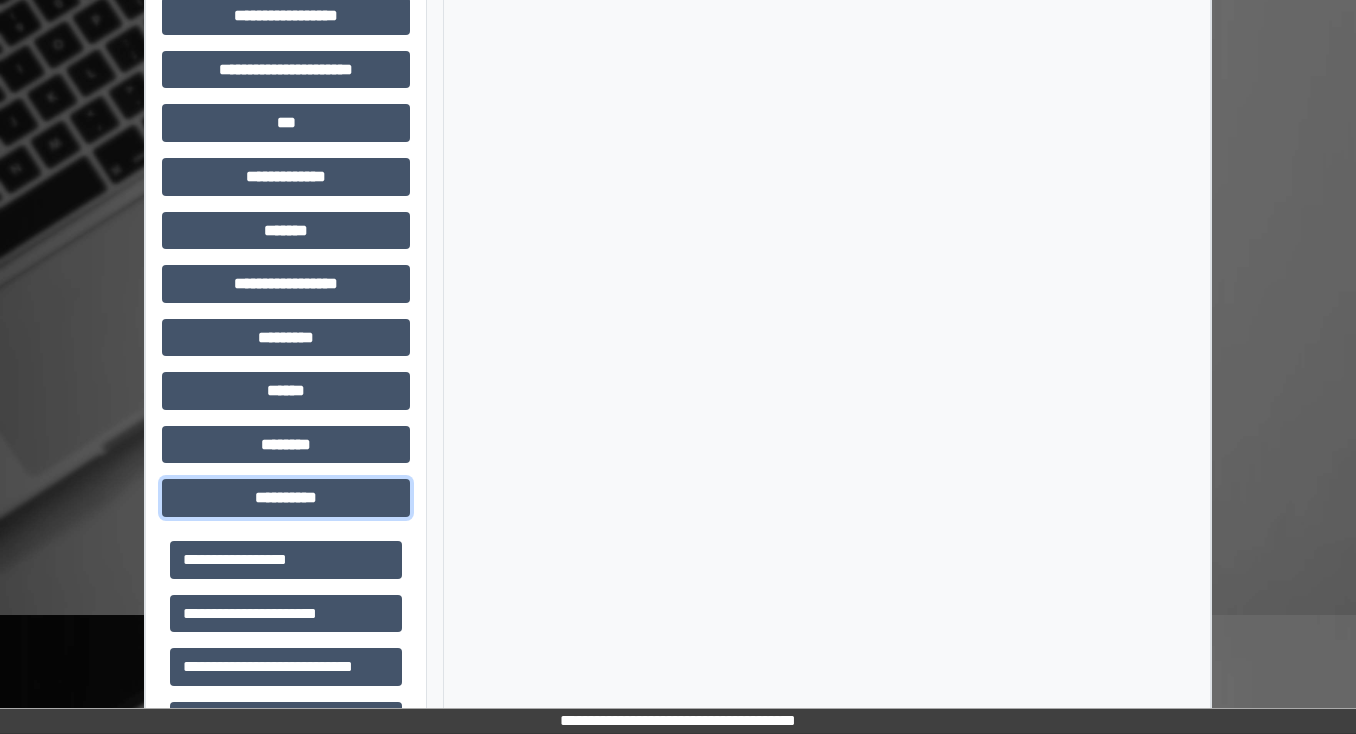 scroll, scrollTop: 1244, scrollLeft: 0, axis: vertical 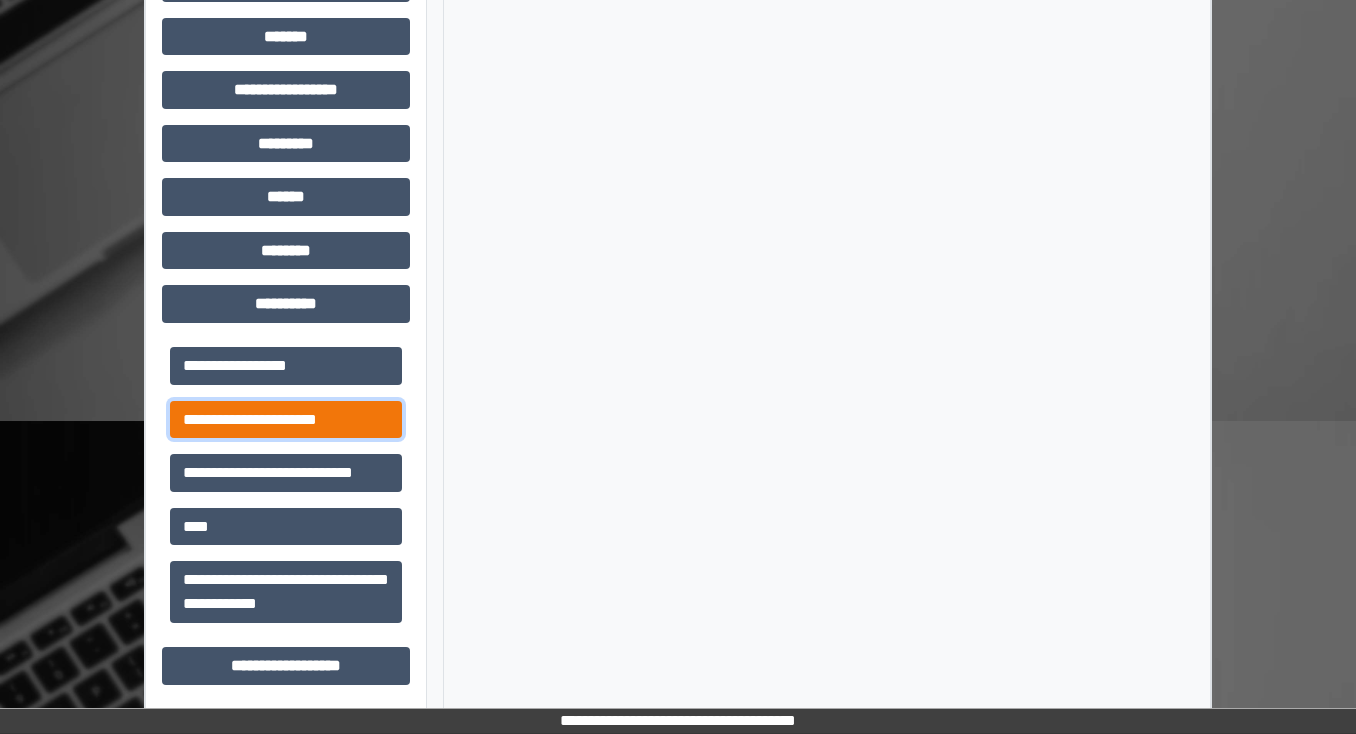 click on "**********" at bounding box center [286, 420] 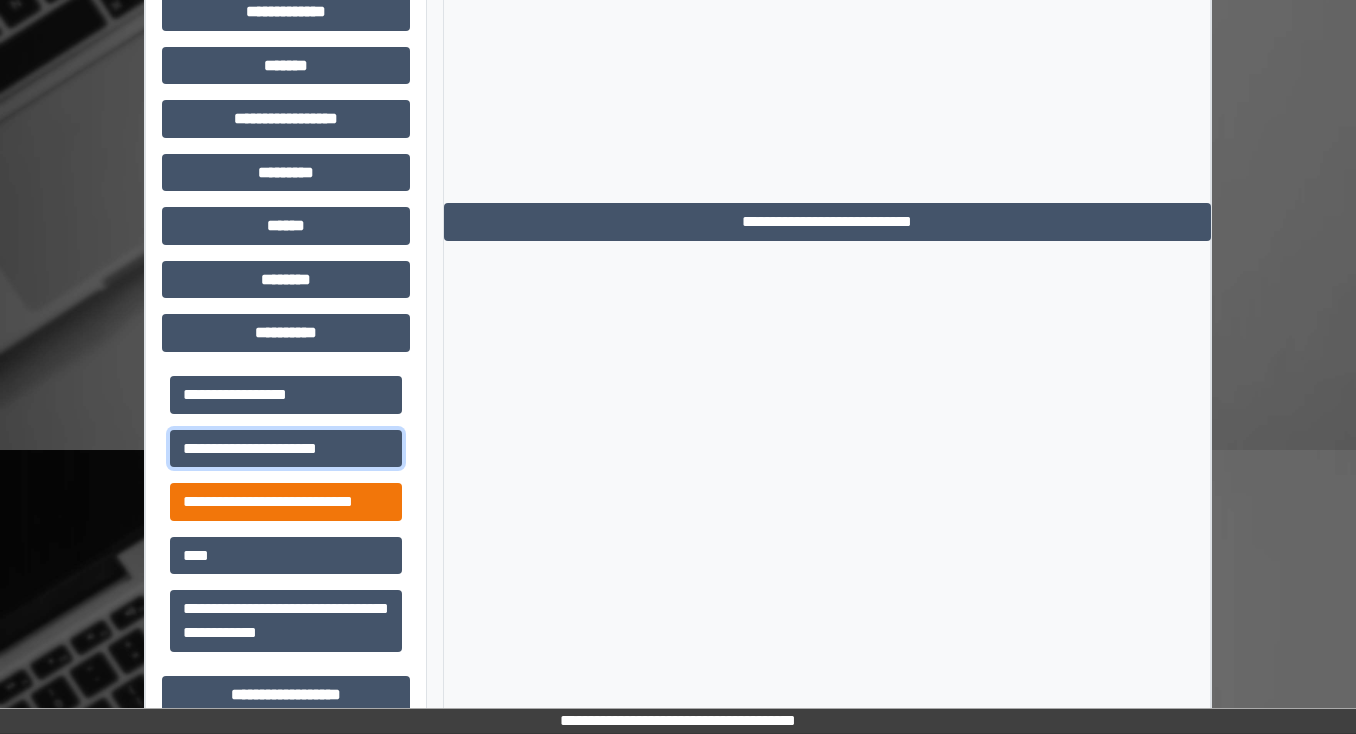 scroll, scrollTop: 1244, scrollLeft: 0, axis: vertical 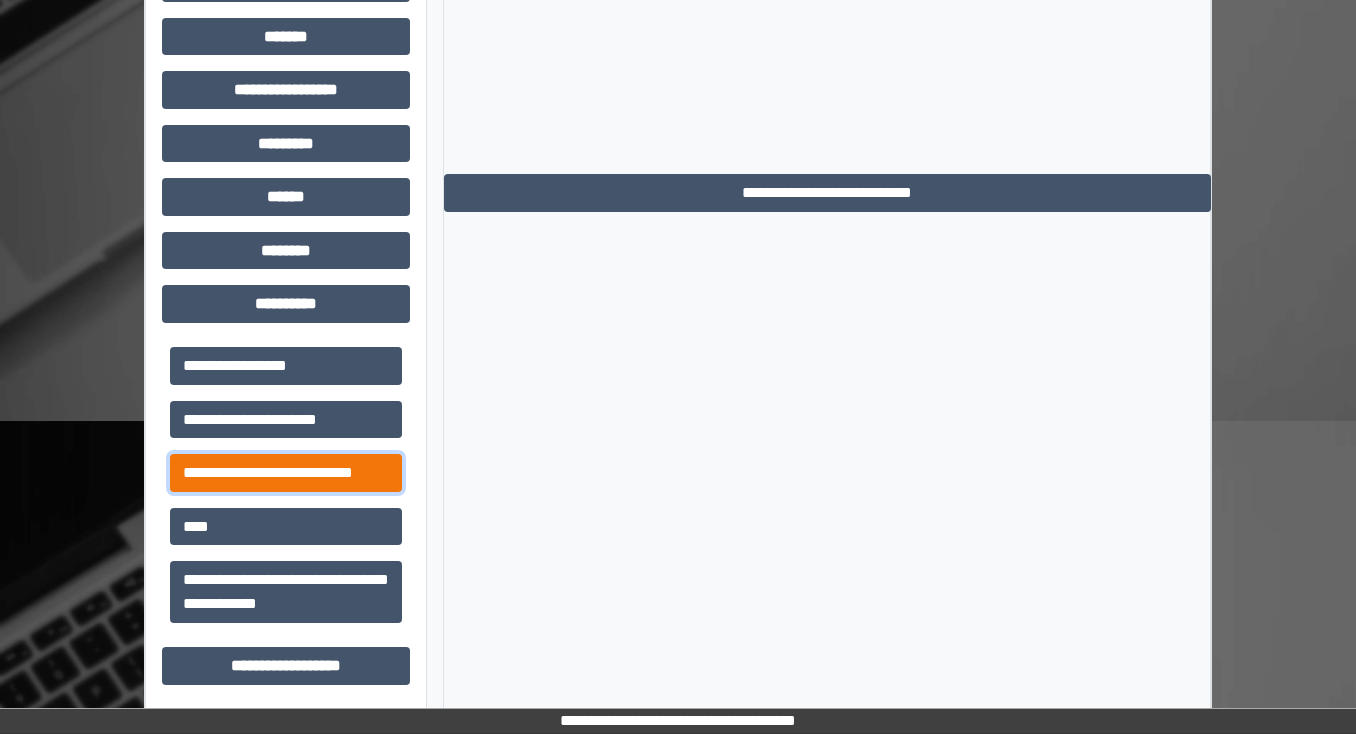 click on "**********" at bounding box center (286, 473) 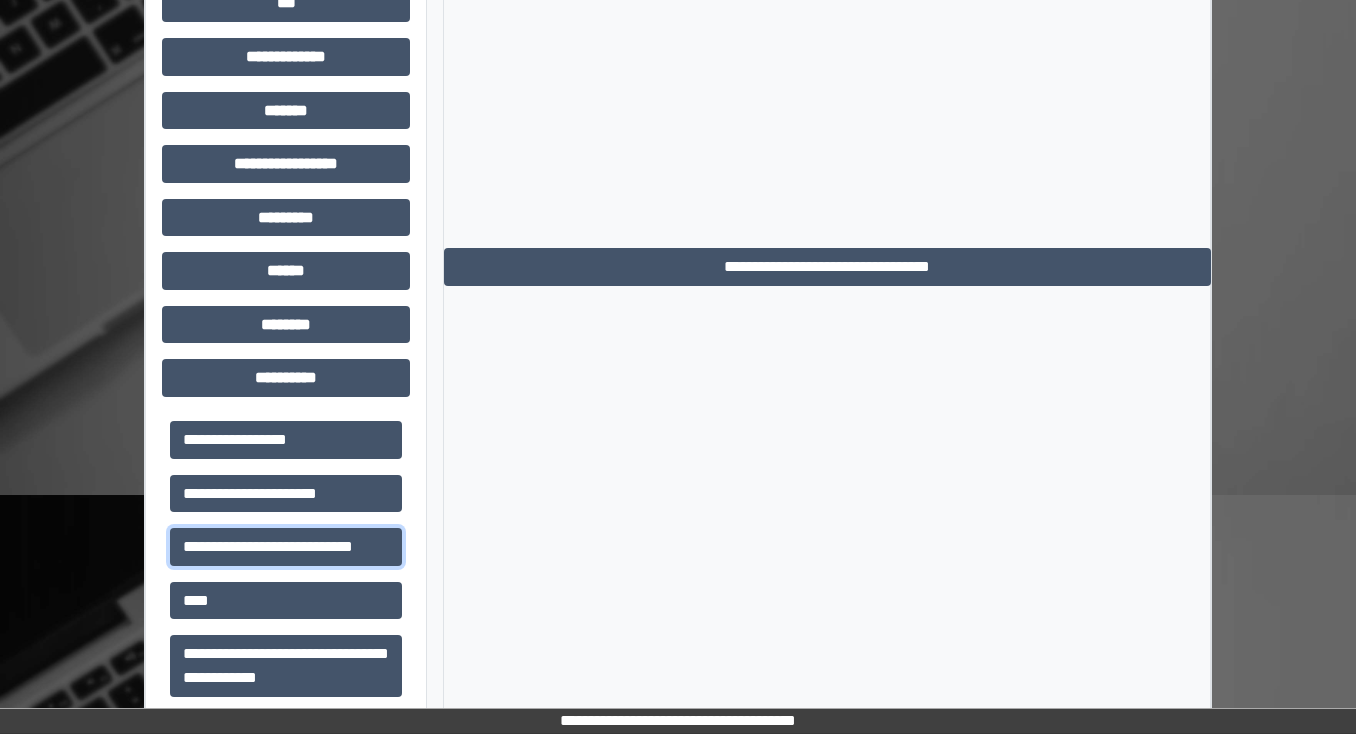 scroll, scrollTop: 1244, scrollLeft: 0, axis: vertical 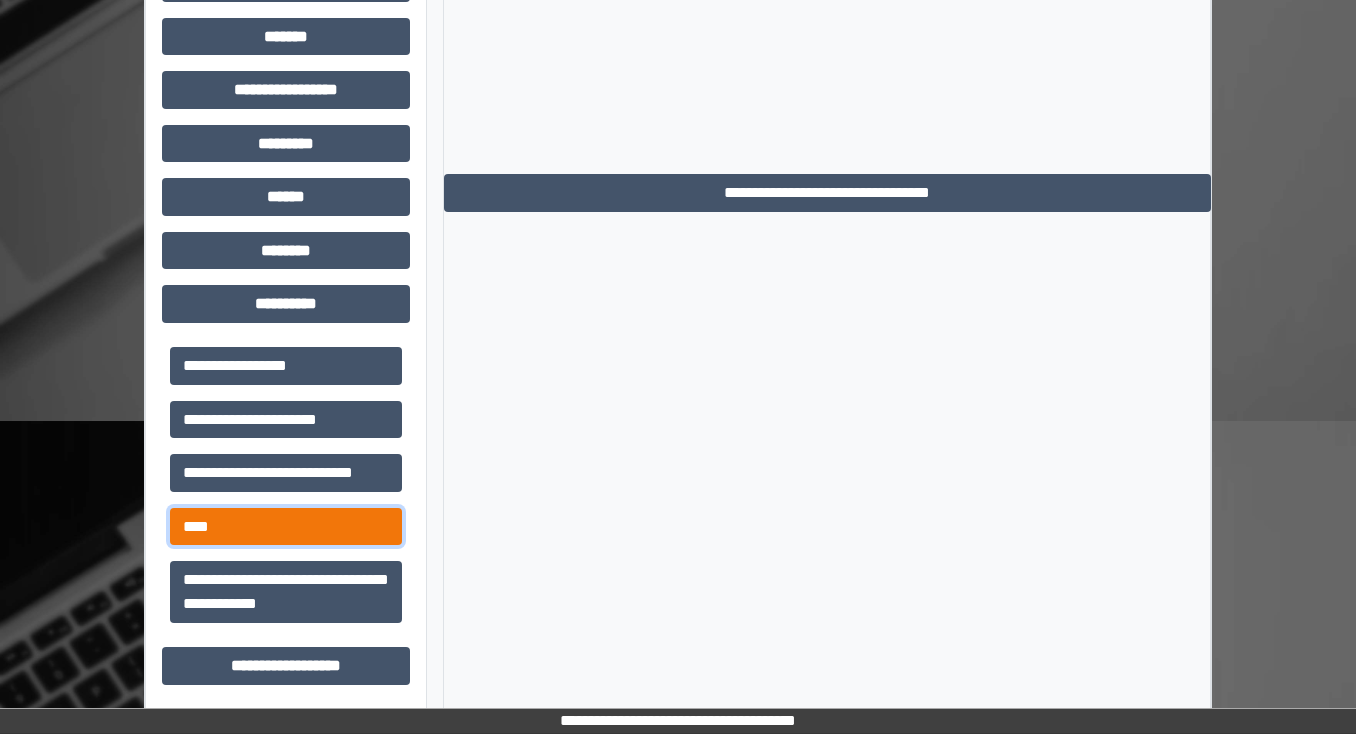 click on "****" at bounding box center (286, 527) 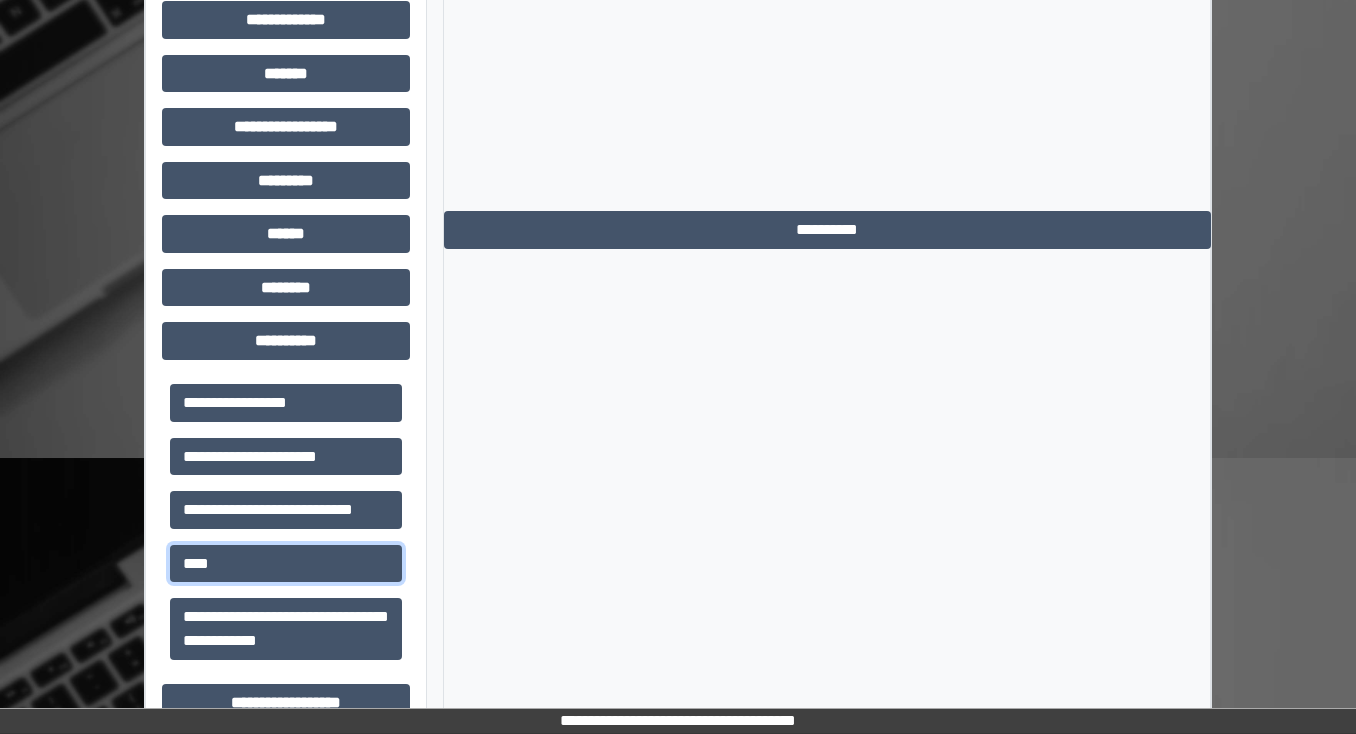 scroll, scrollTop: 1244, scrollLeft: 0, axis: vertical 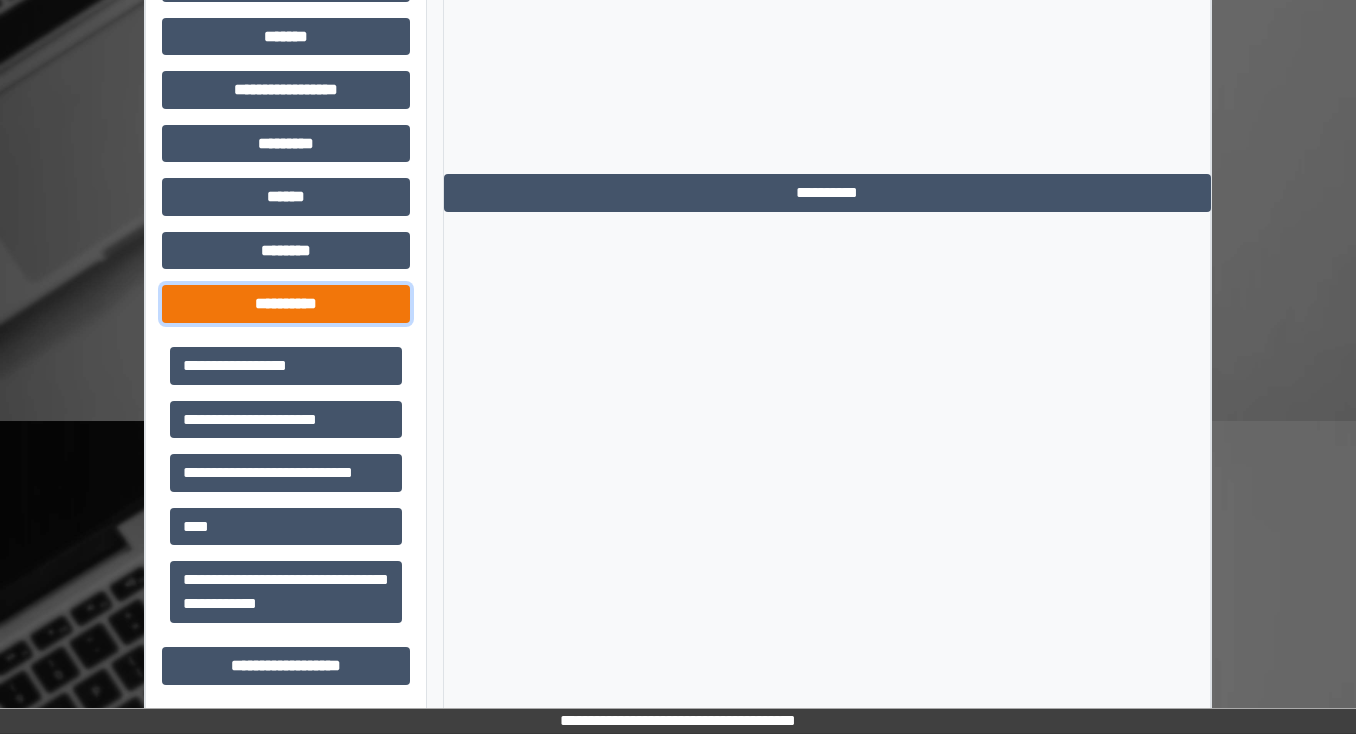 click on "**********" at bounding box center [286, 304] 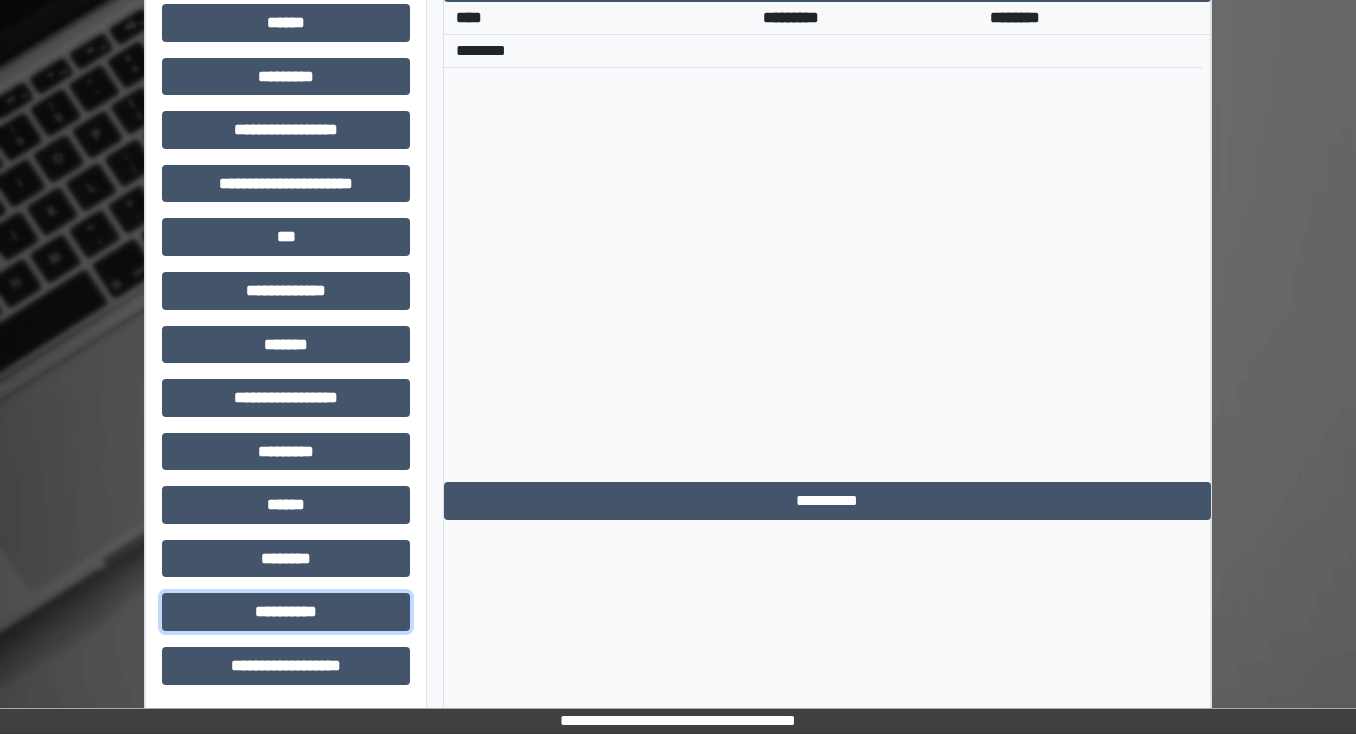 scroll, scrollTop: 936, scrollLeft: 0, axis: vertical 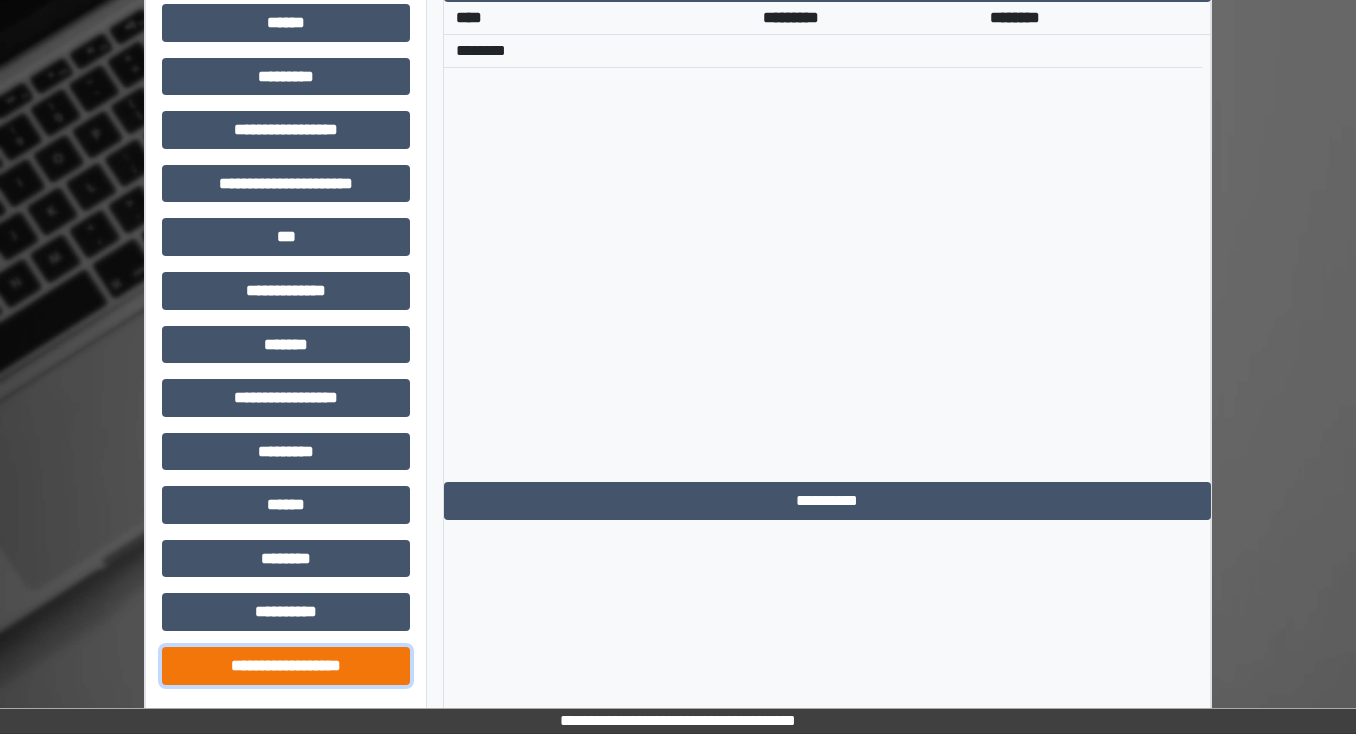 click on "**********" at bounding box center [286, 666] 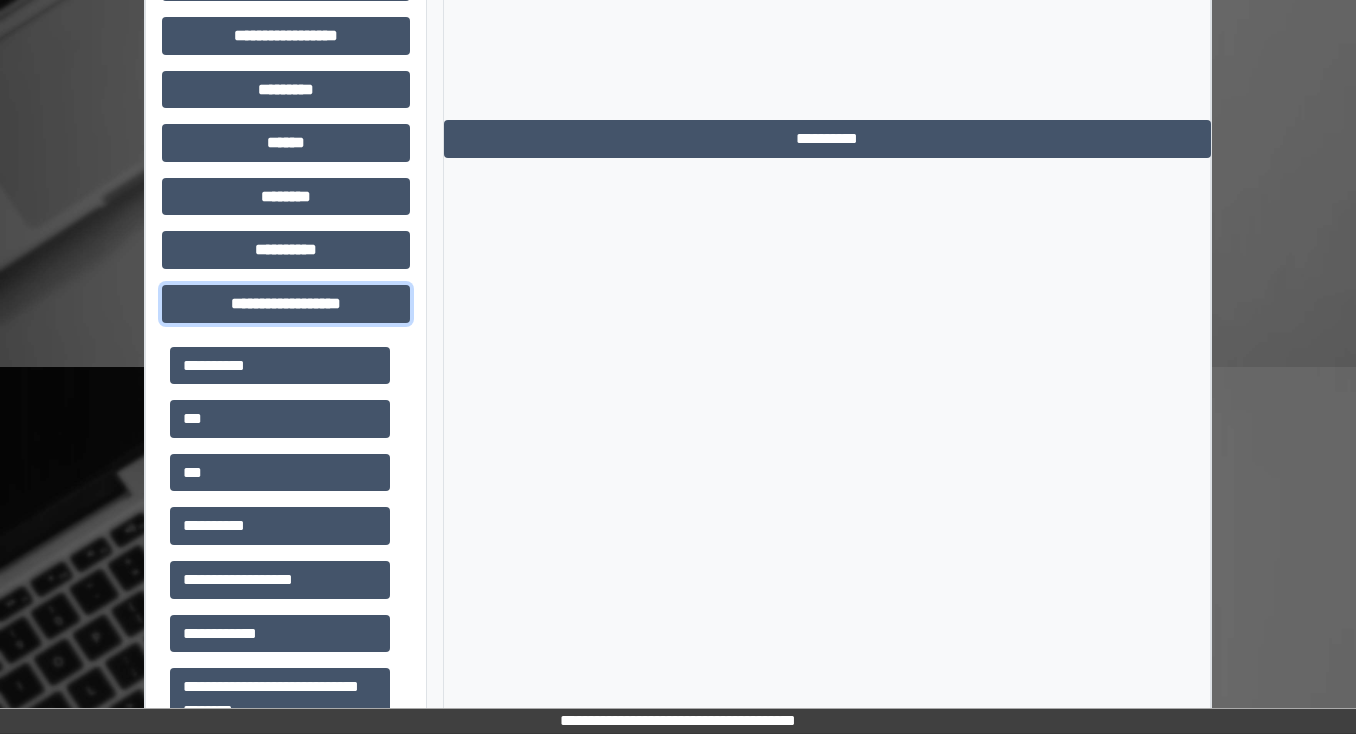 scroll, scrollTop: 1336, scrollLeft: 0, axis: vertical 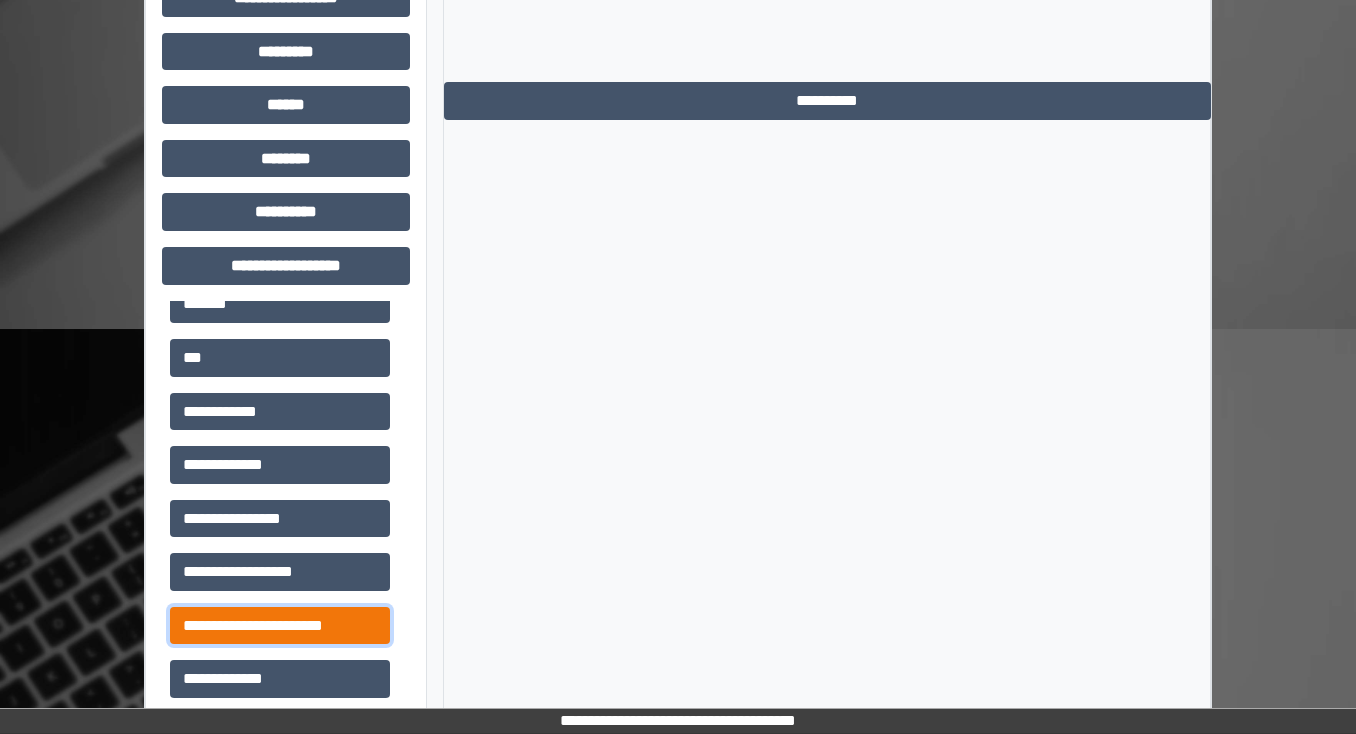 click on "**********" at bounding box center (280, 626) 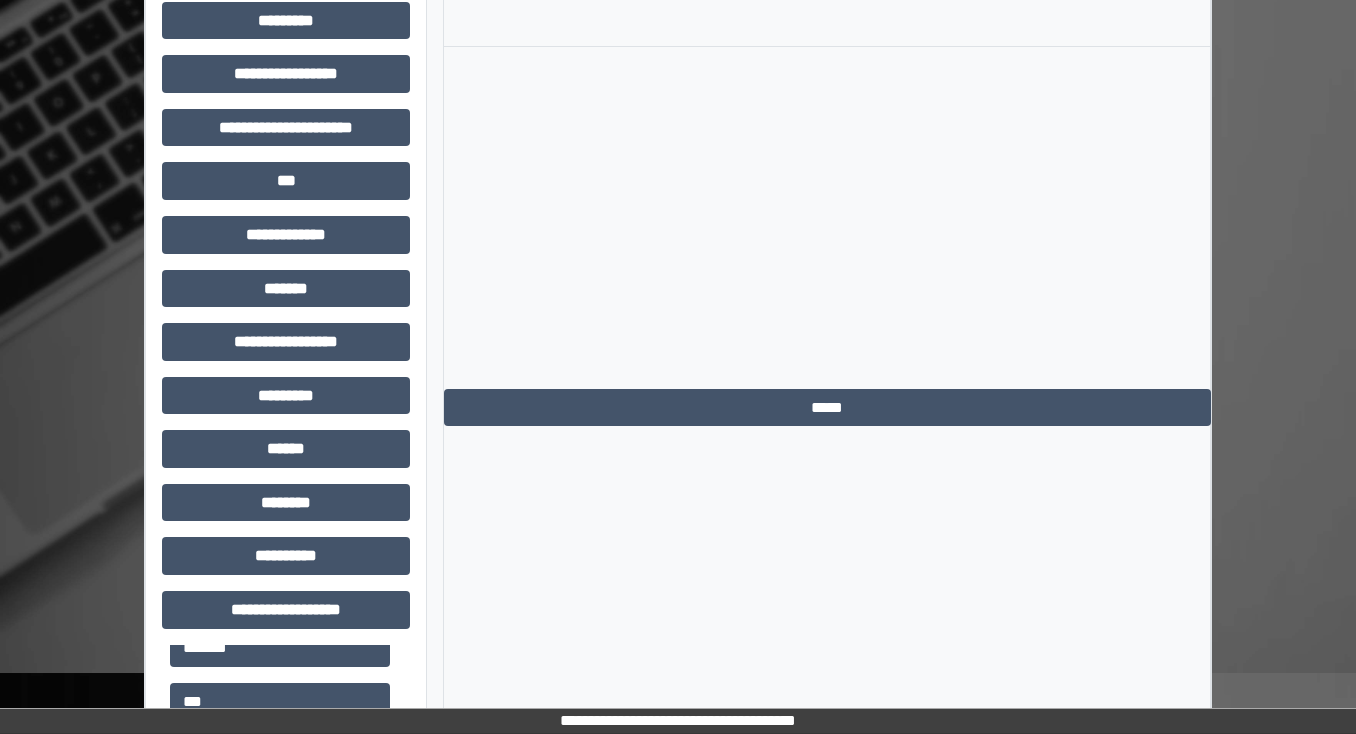scroll, scrollTop: 856, scrollLeft: 0, axis: vertical 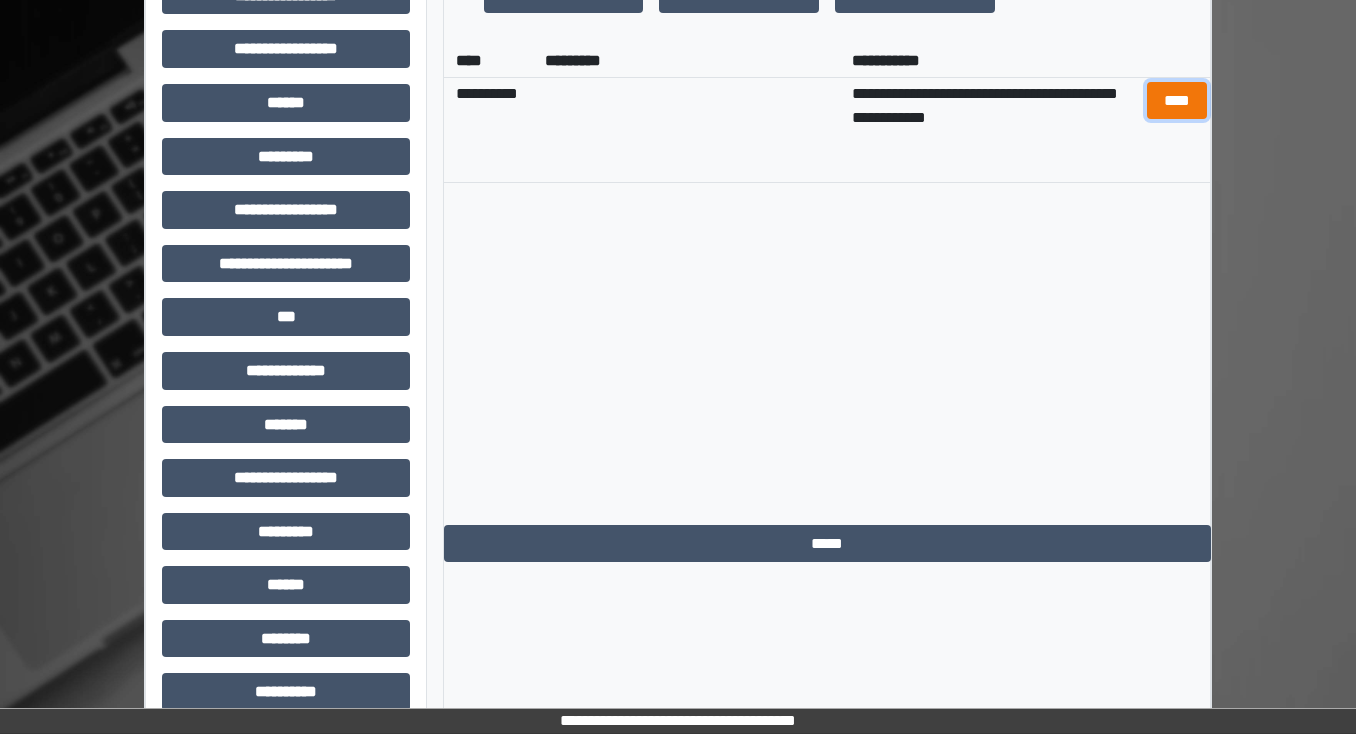click on "****" at bounding box center (1176, 101) 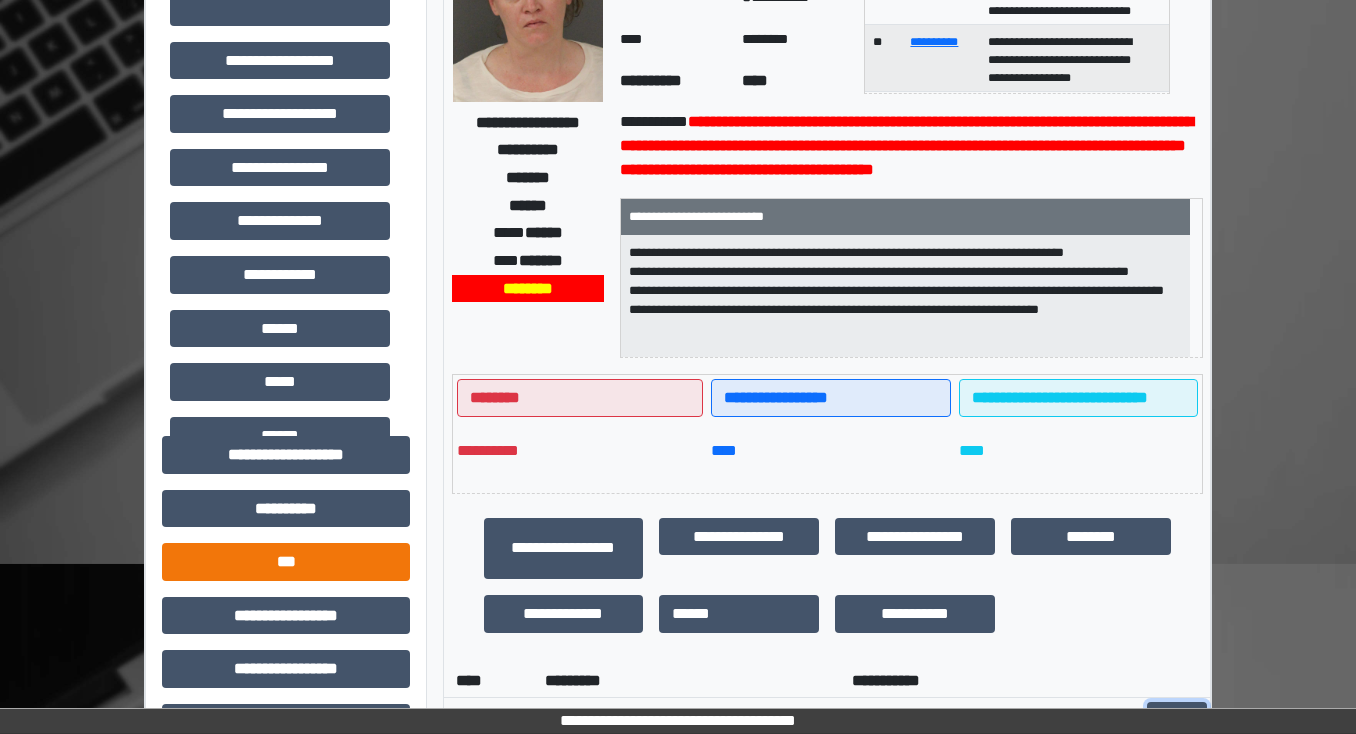 scroll, scrollTop: 0, scrollLeft: 0, axis: both 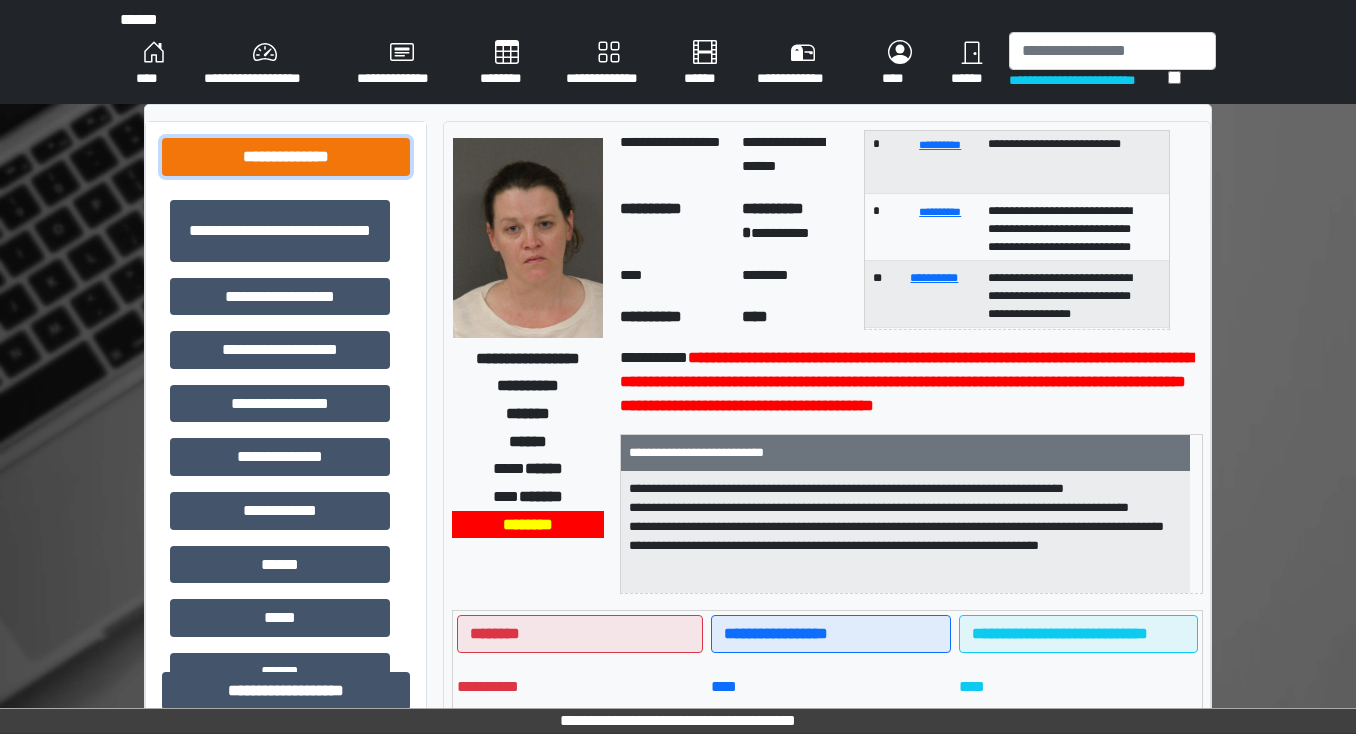 click on "**********" at bounding box center (286, 157) 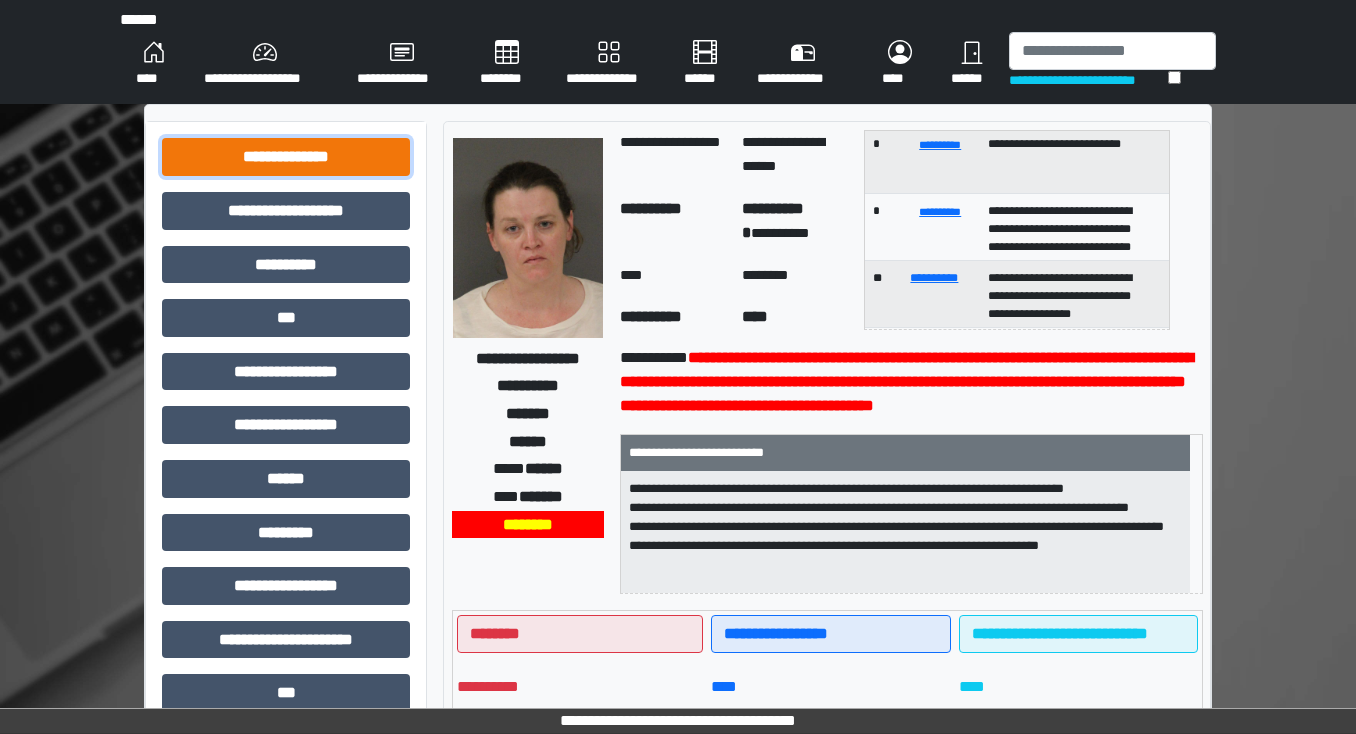 click on "**********" at bounding box center [286, 157] 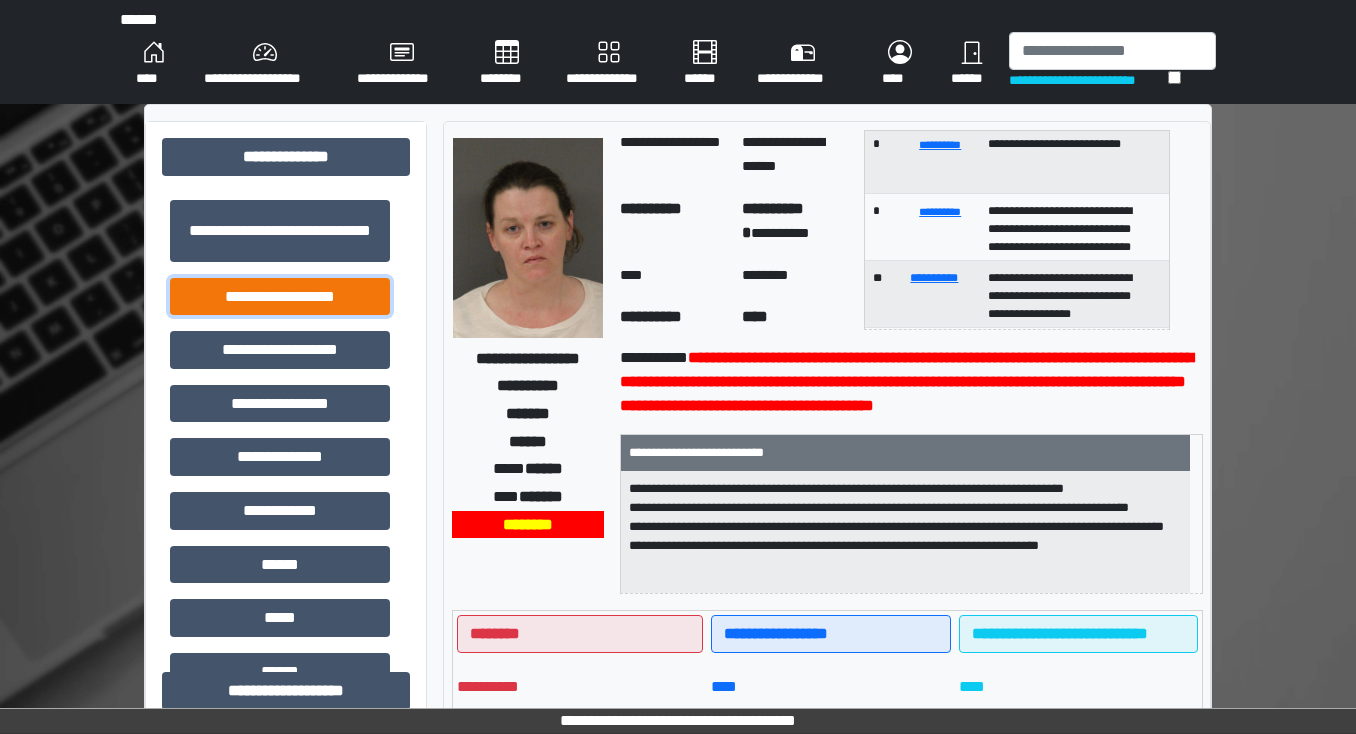 click on "**********" at bounding box center [280, 297] 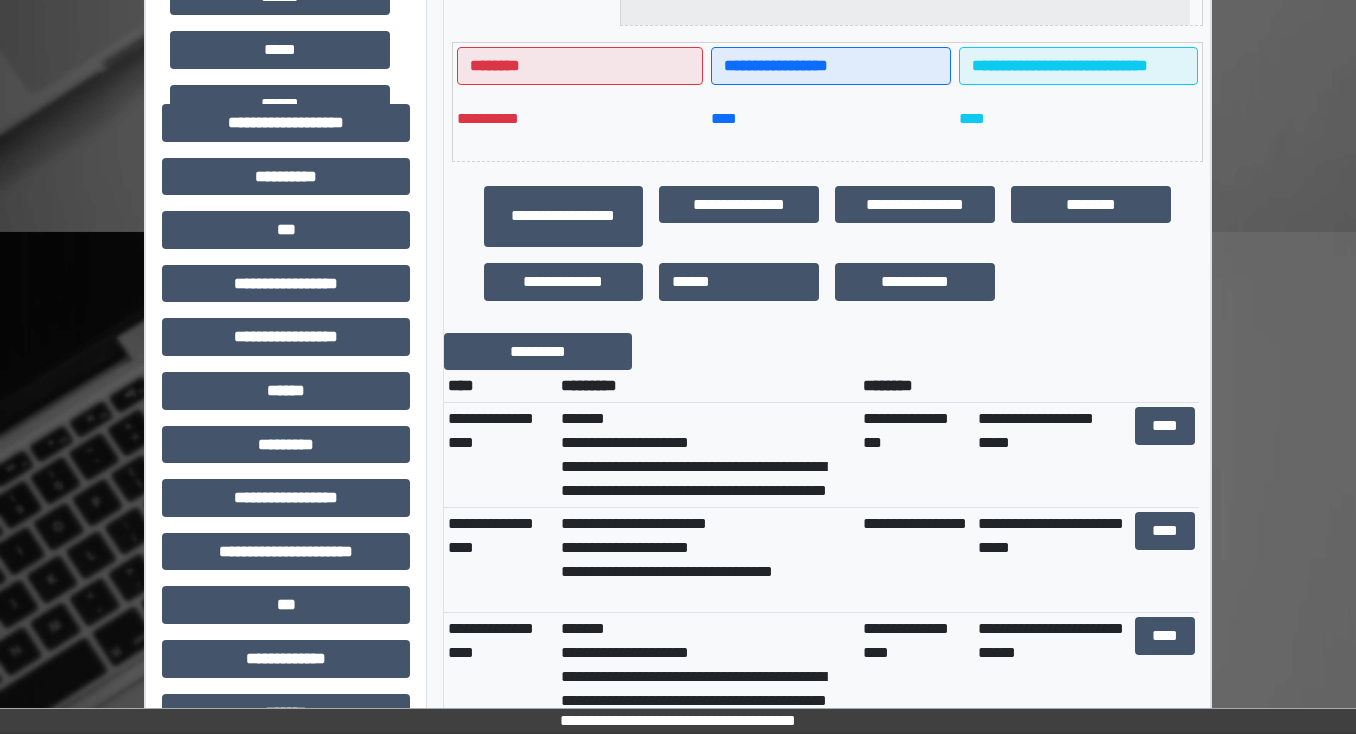 scroll, scrollTop: 800, scrollLeft: 0, axis: vertical 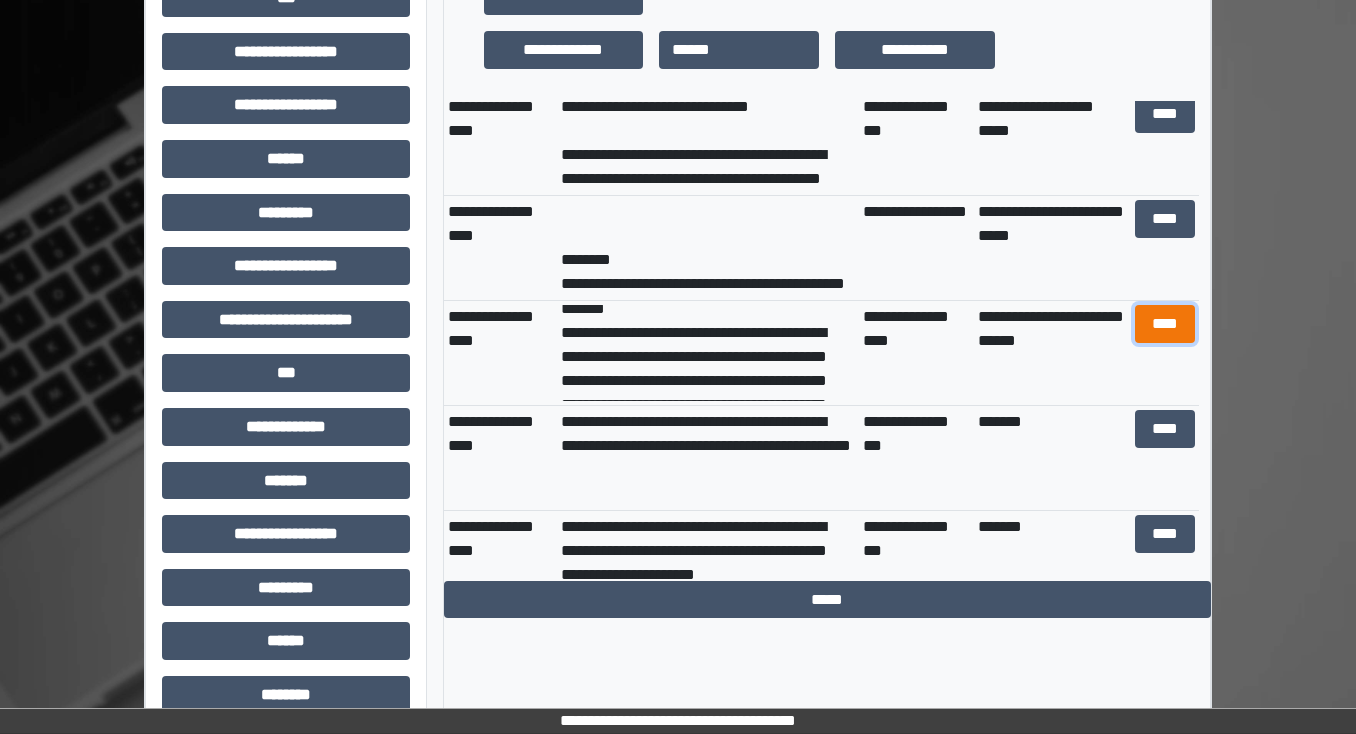 click on "****" at bounding box center (1164, 324) 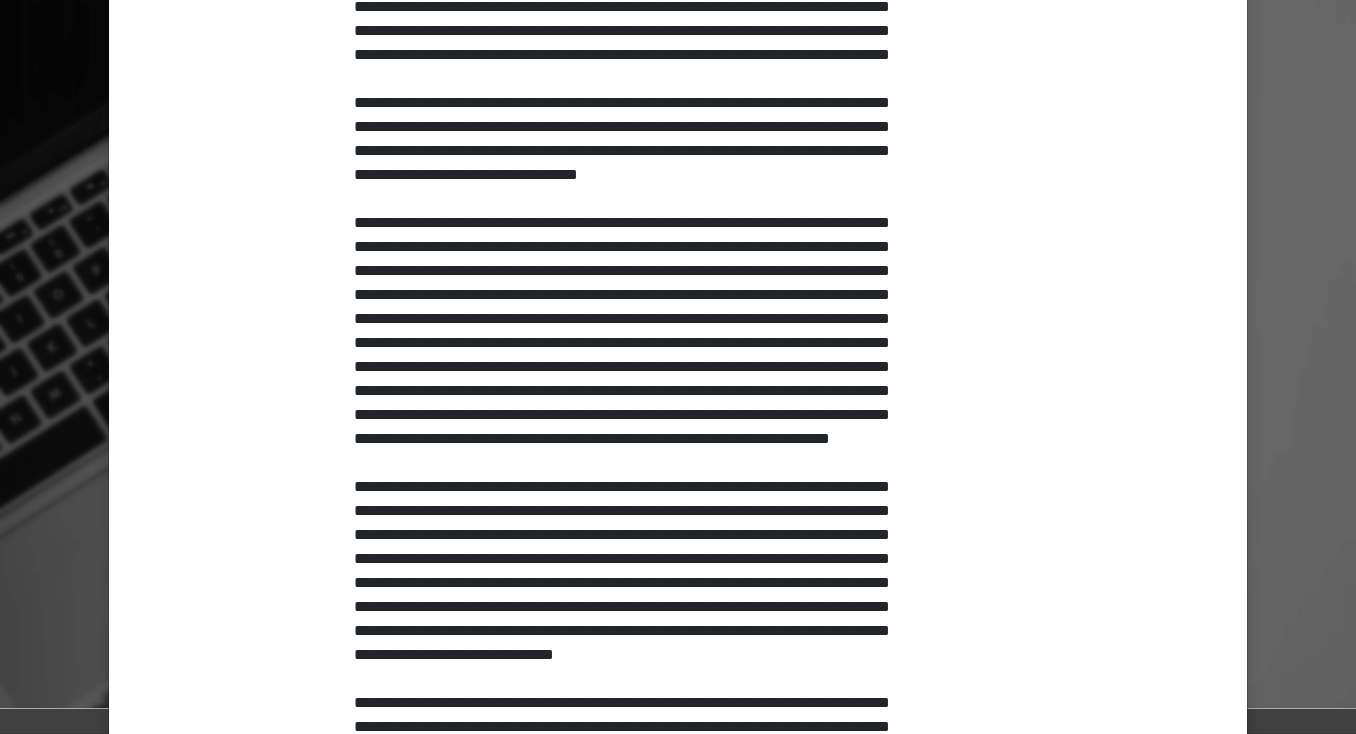scroll, scrollTop: 1331, scrollLeft: 0, axis: vertical 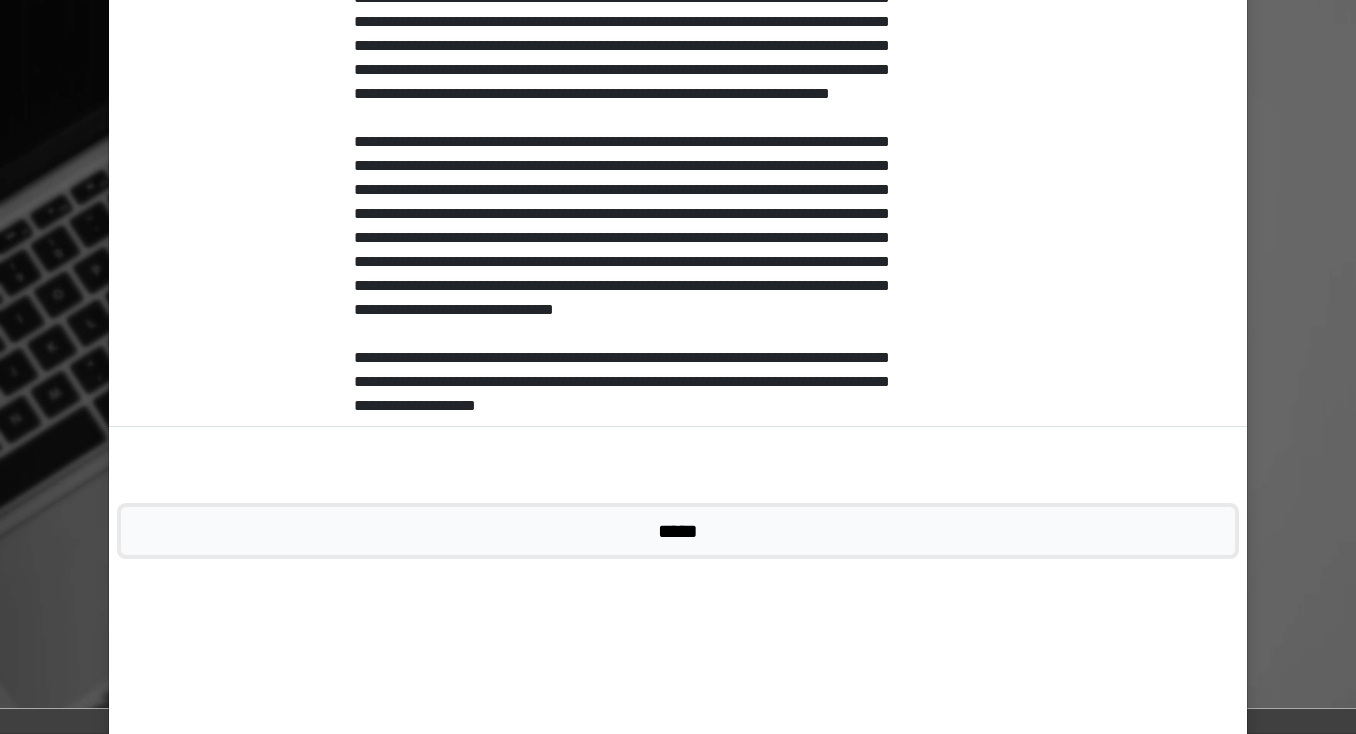 click on "*****" at bounding box center (678, 531) 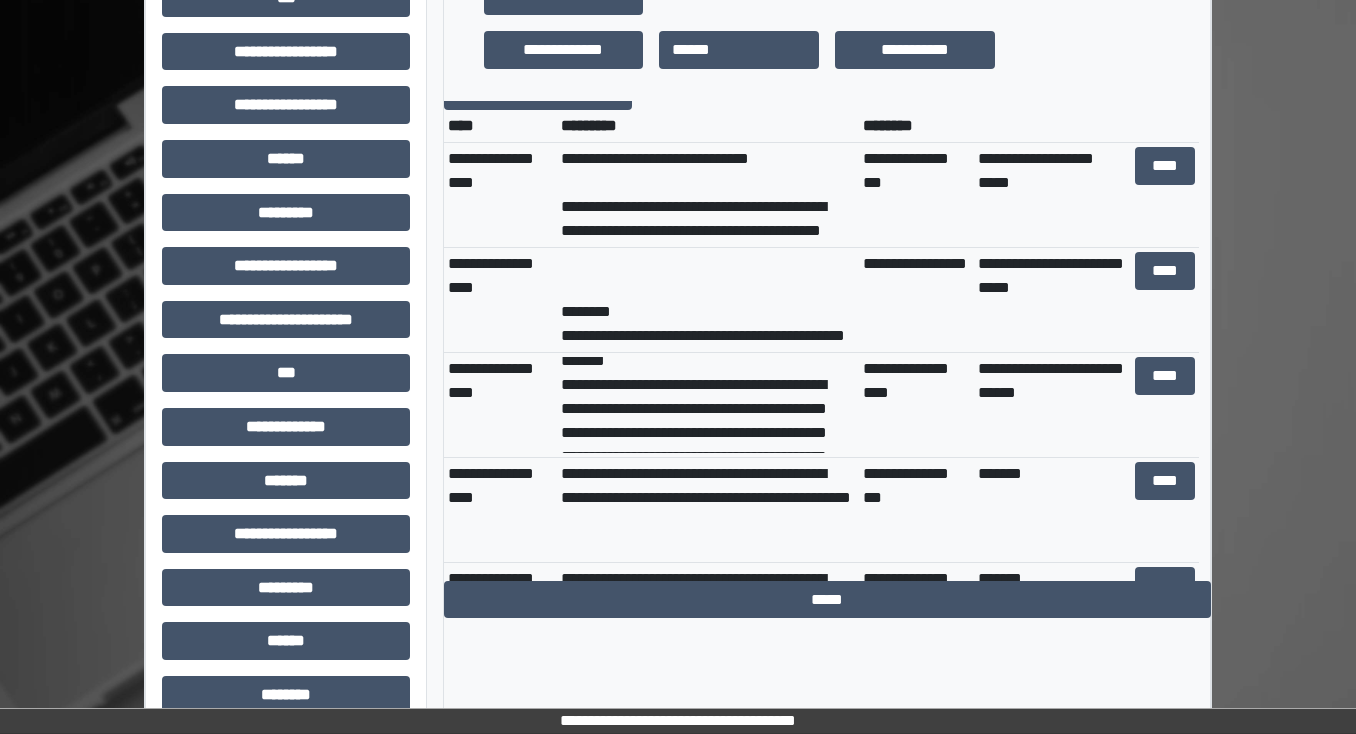scroll, scrollTop: 0, scrollLeft: 0, axis: both 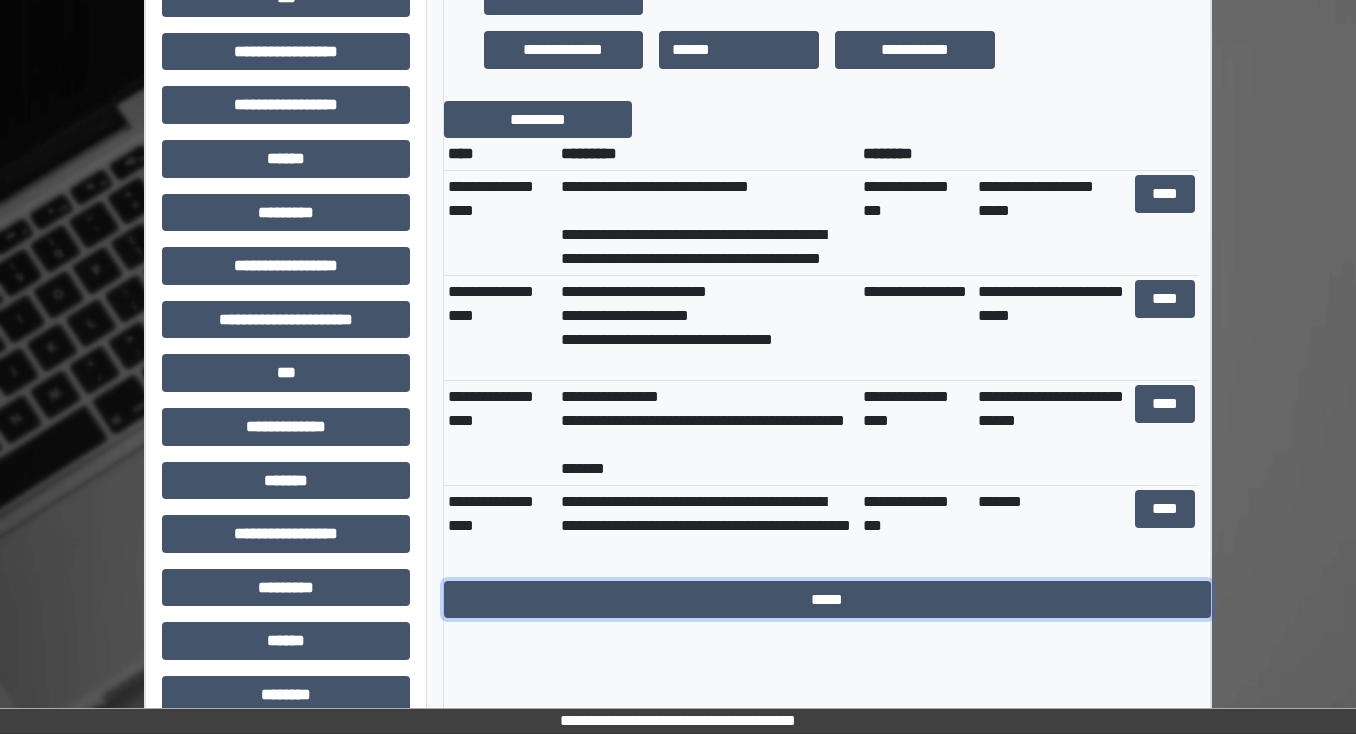 click on "*****" at bounding box center (827, 600) 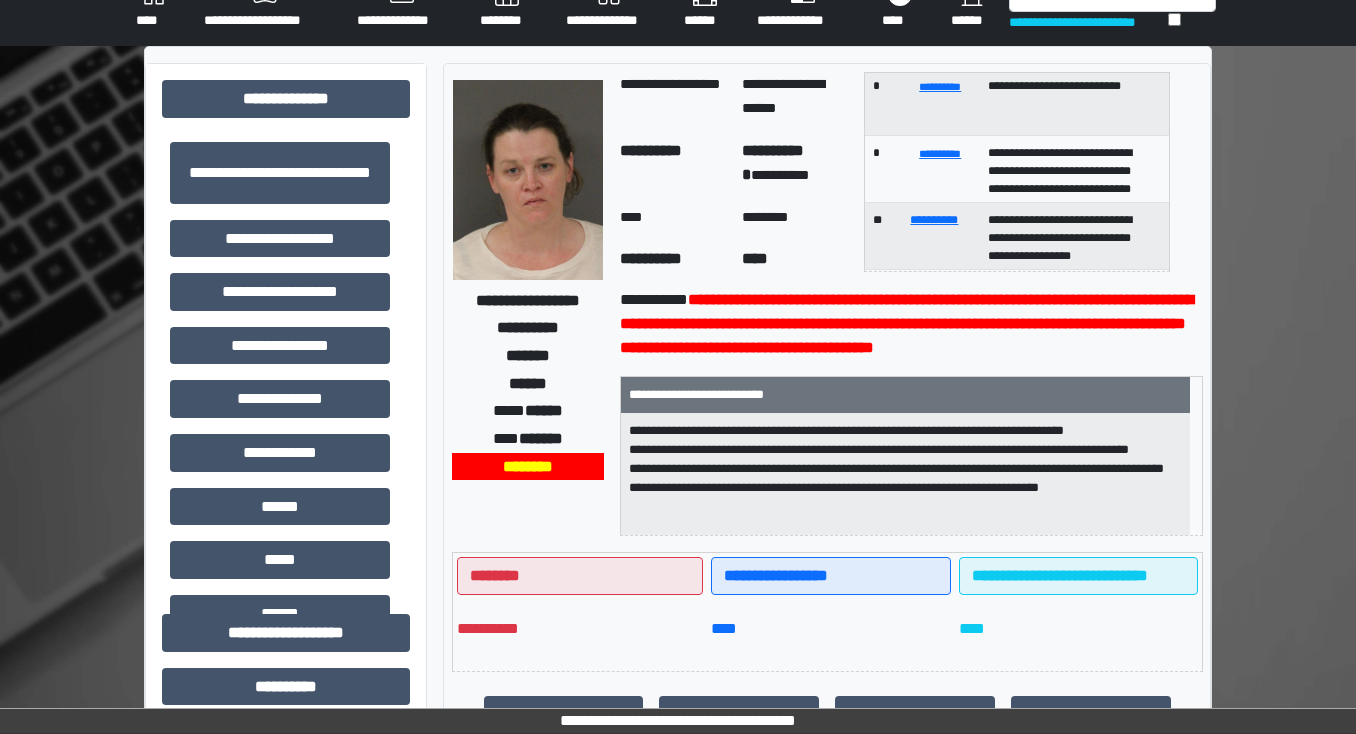 scroll, scrollTop: 0, scrollLeft: 0, axis: both 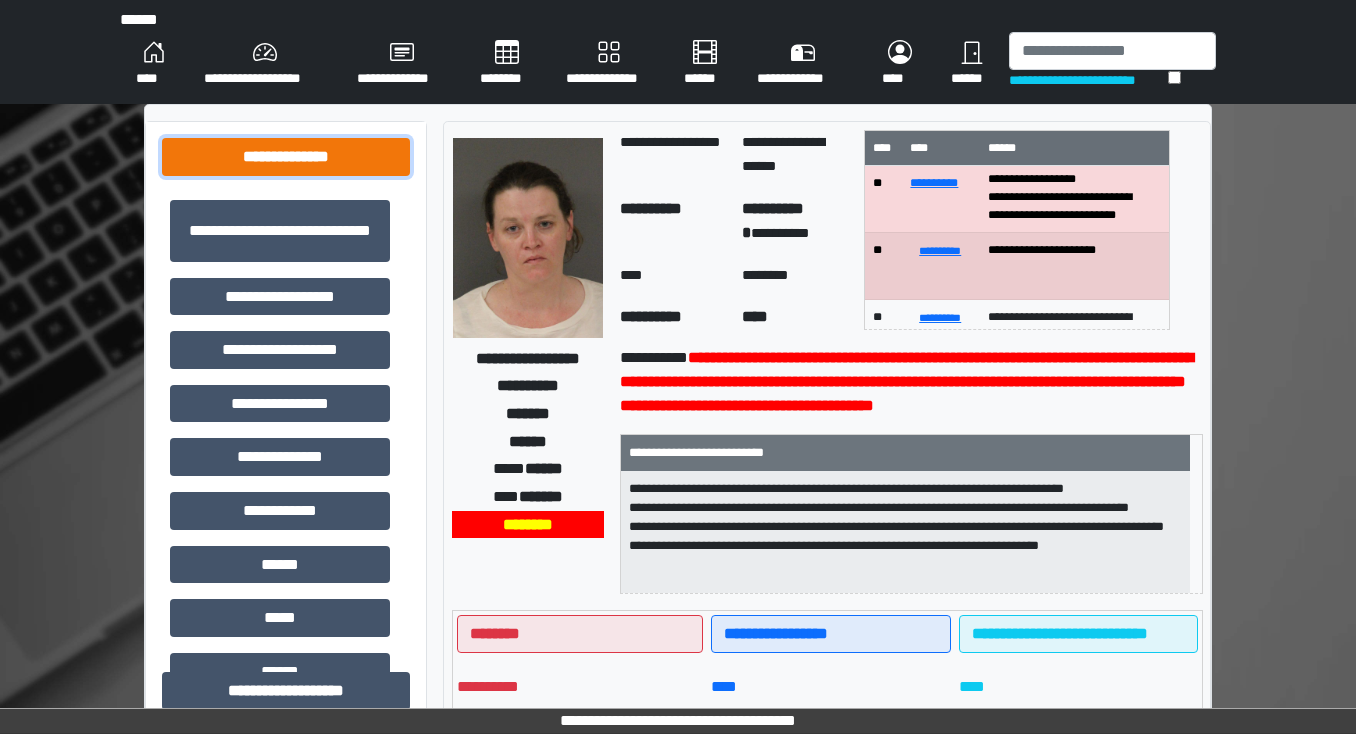click on "**********" at bounding box center [286, 157] 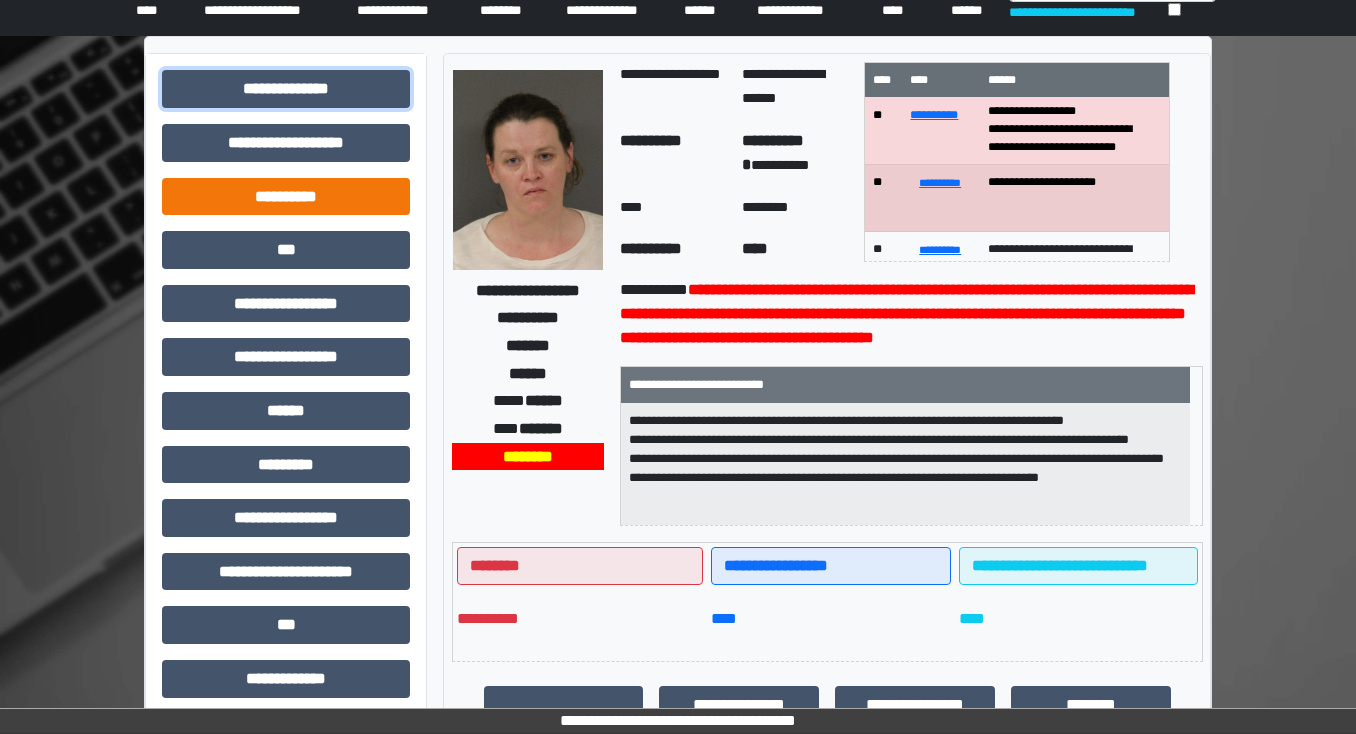 scroll, scrollTop: 0, scrollLeft: 0, axis: both 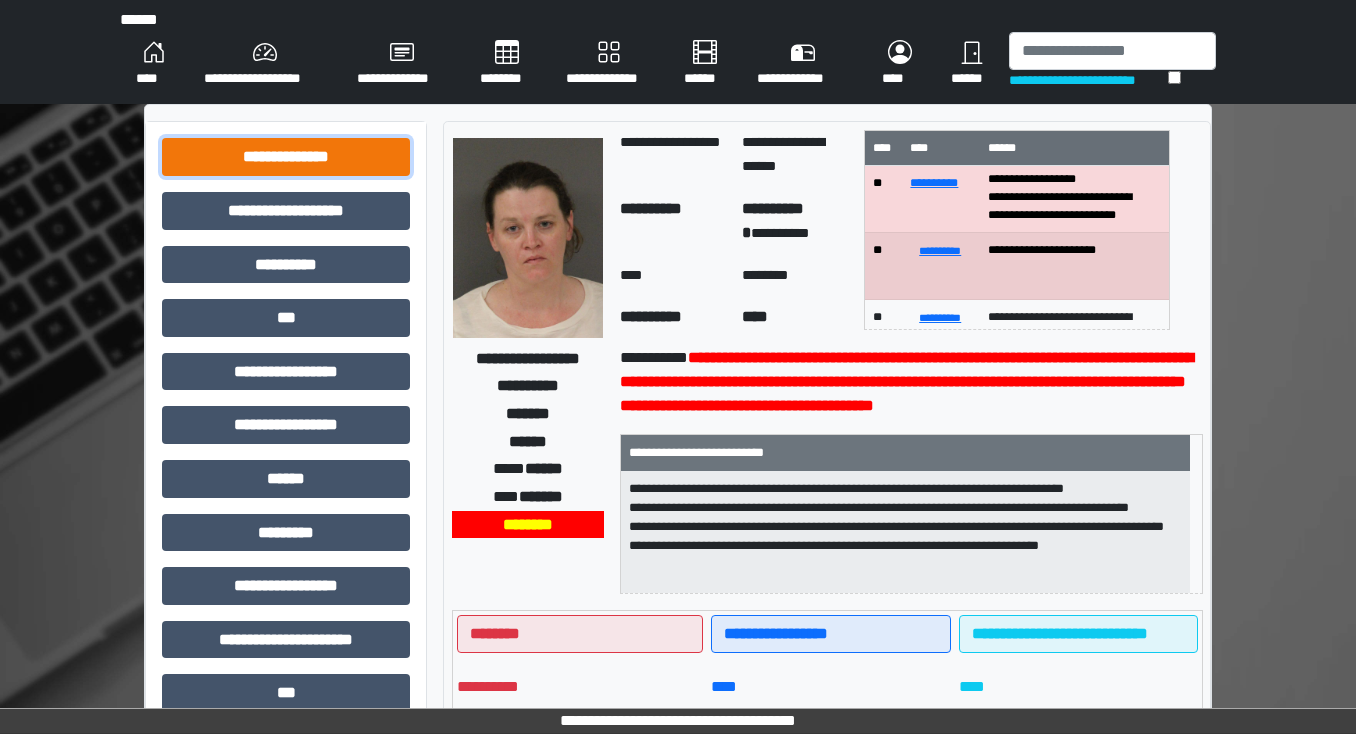 click on "**********" at bounding box center [286, 157] 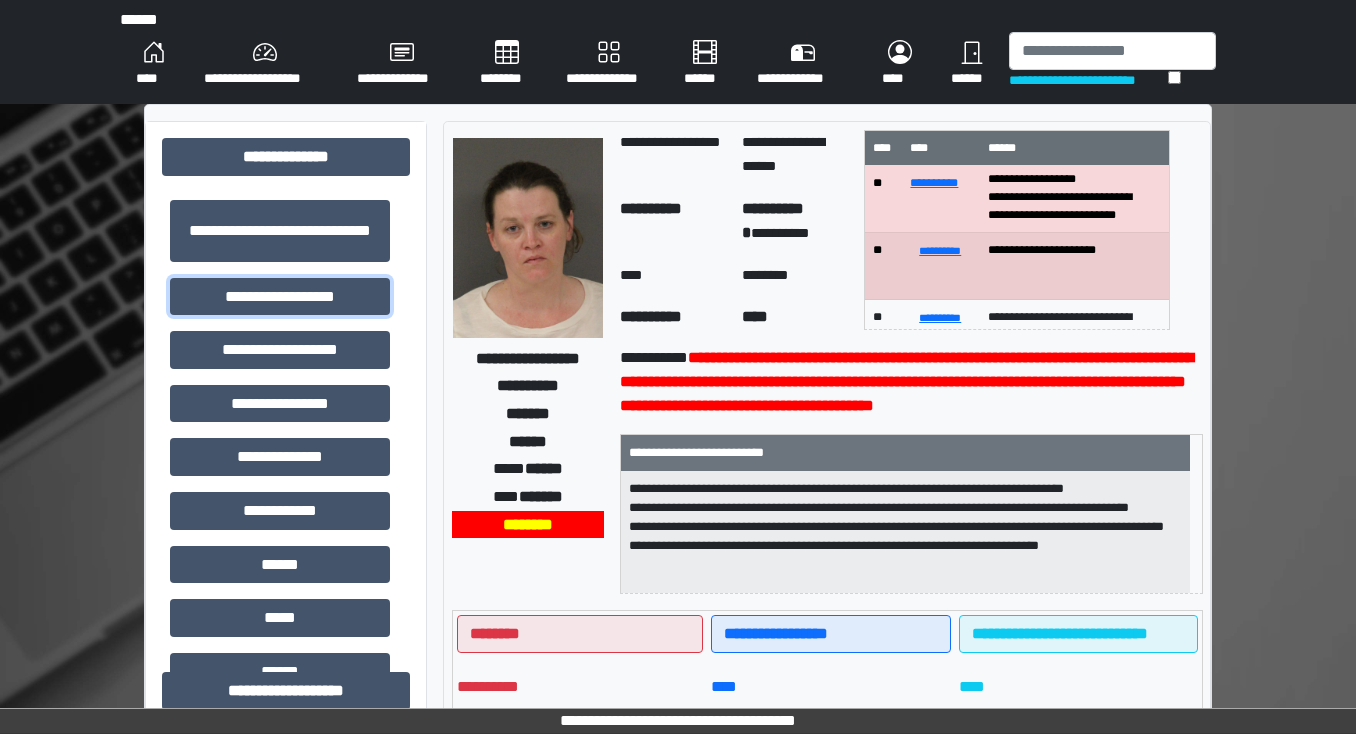 click on "**********" at bounding box center [280, 297] 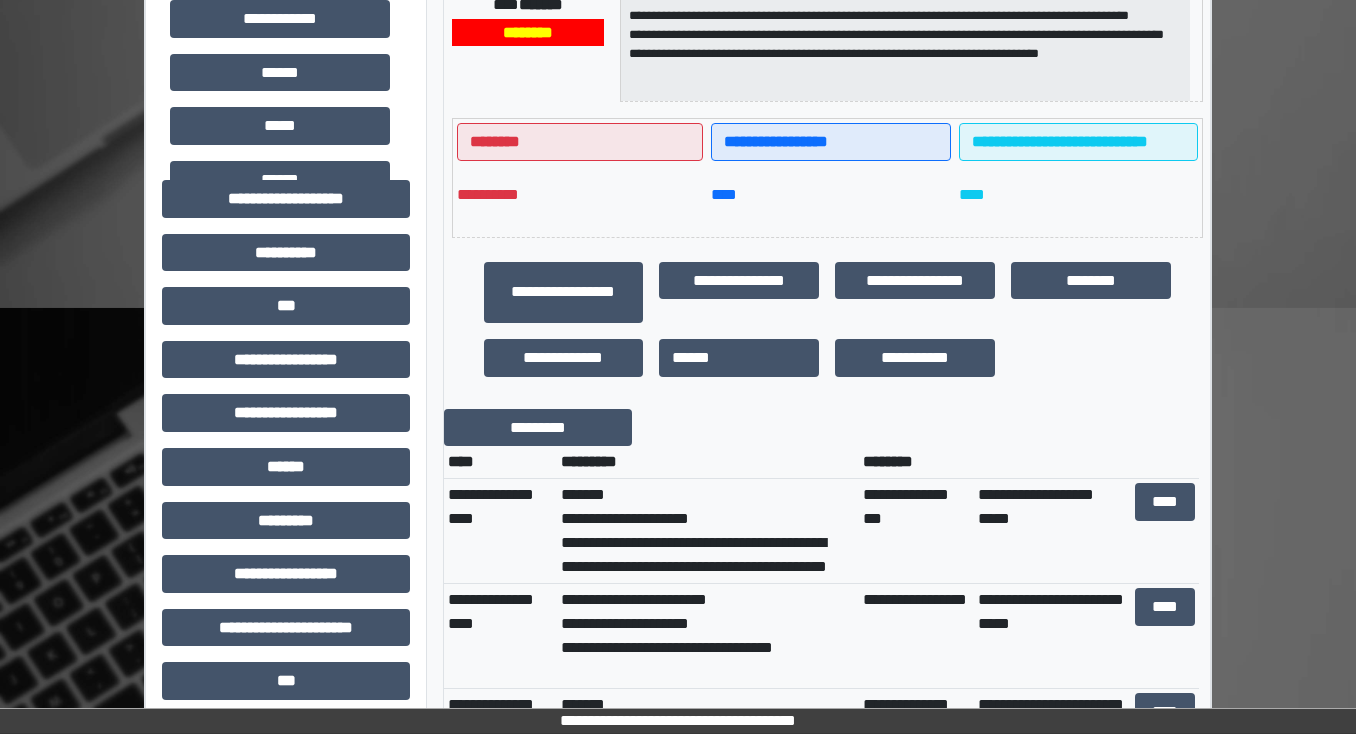 scroll, scrollTop: 640, scrollLeft: 0, axis: vertical 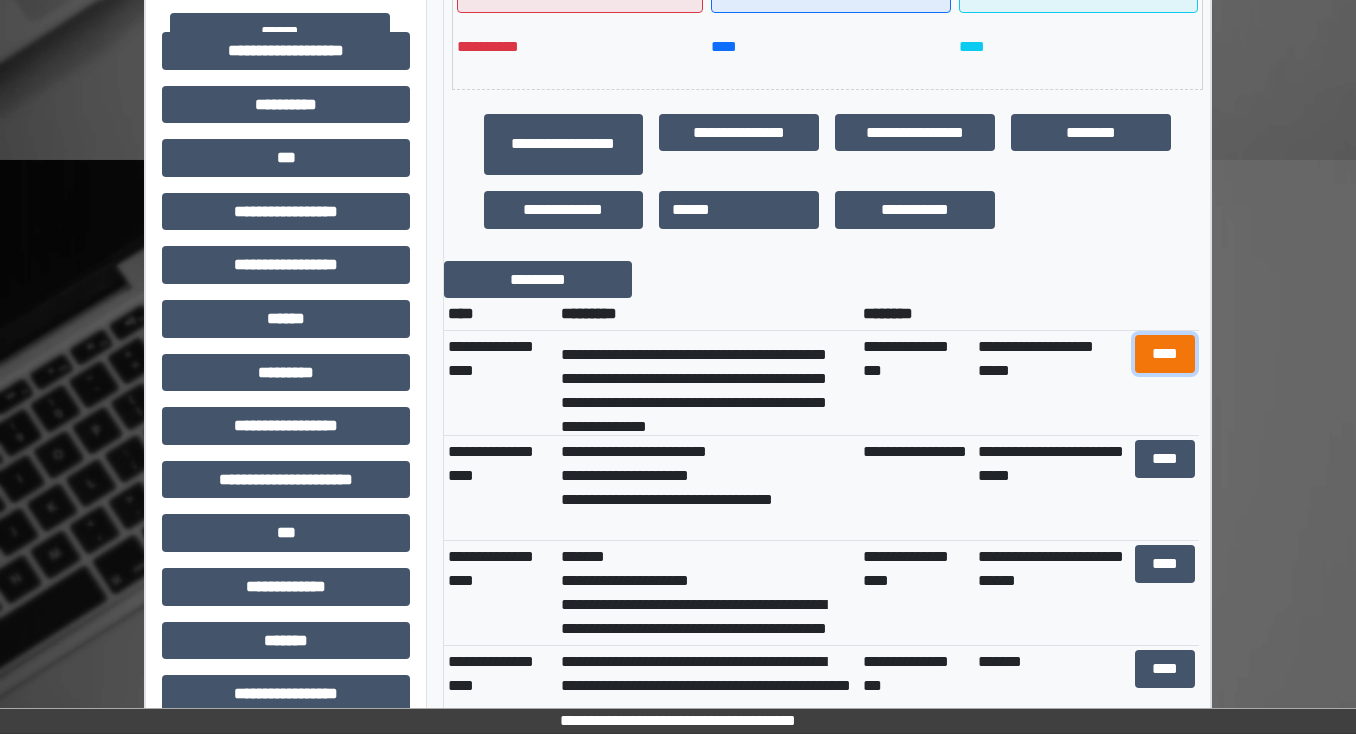 click on "****" at bounding box center (1164, 354) 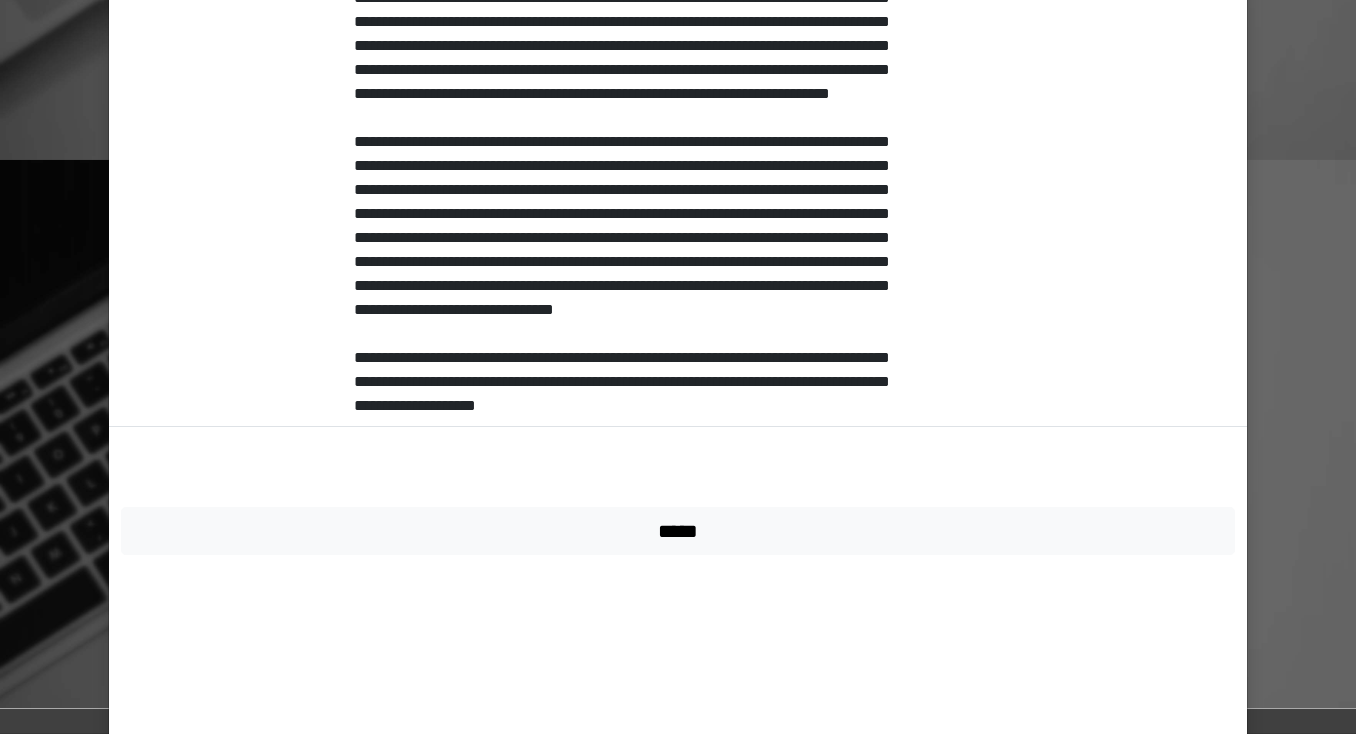 scroll, scrollTop: 555, scrollLeft: 0, axis: vertical 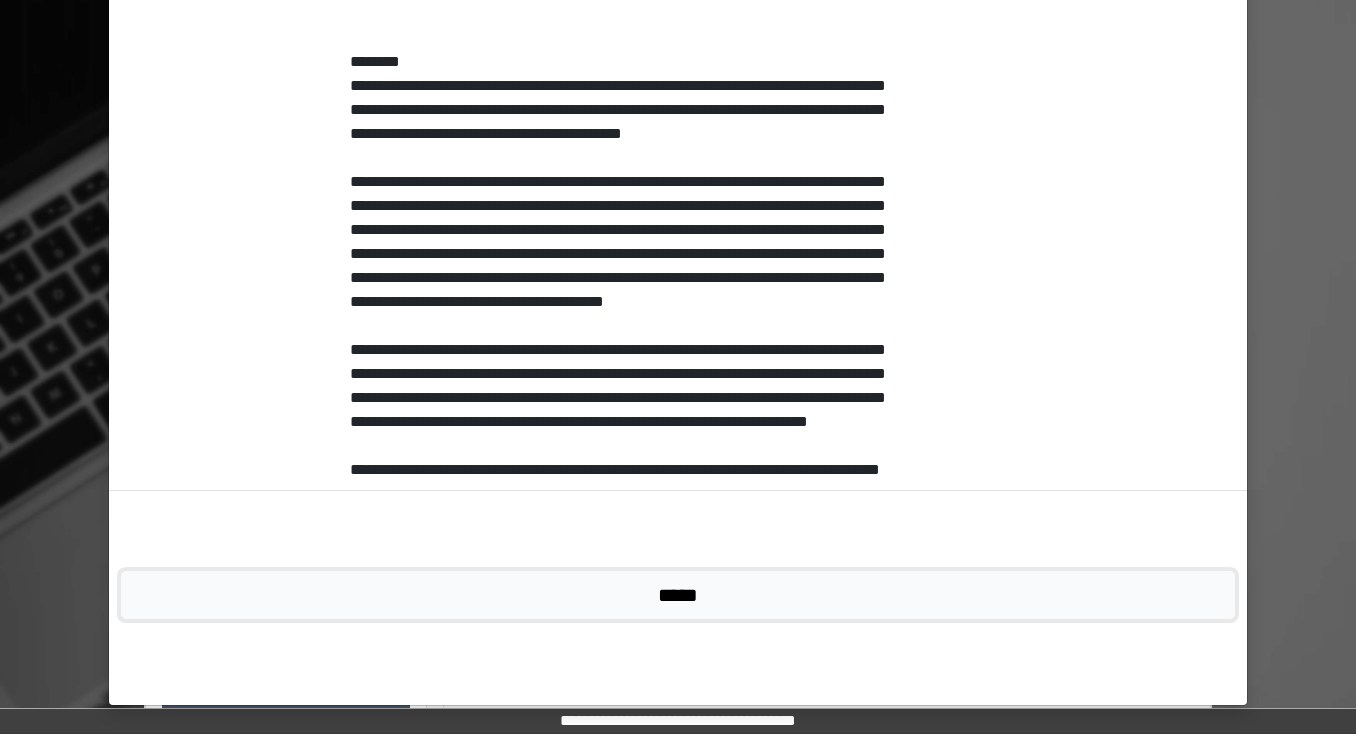 click on "*****" at bounding box center [678, 595] 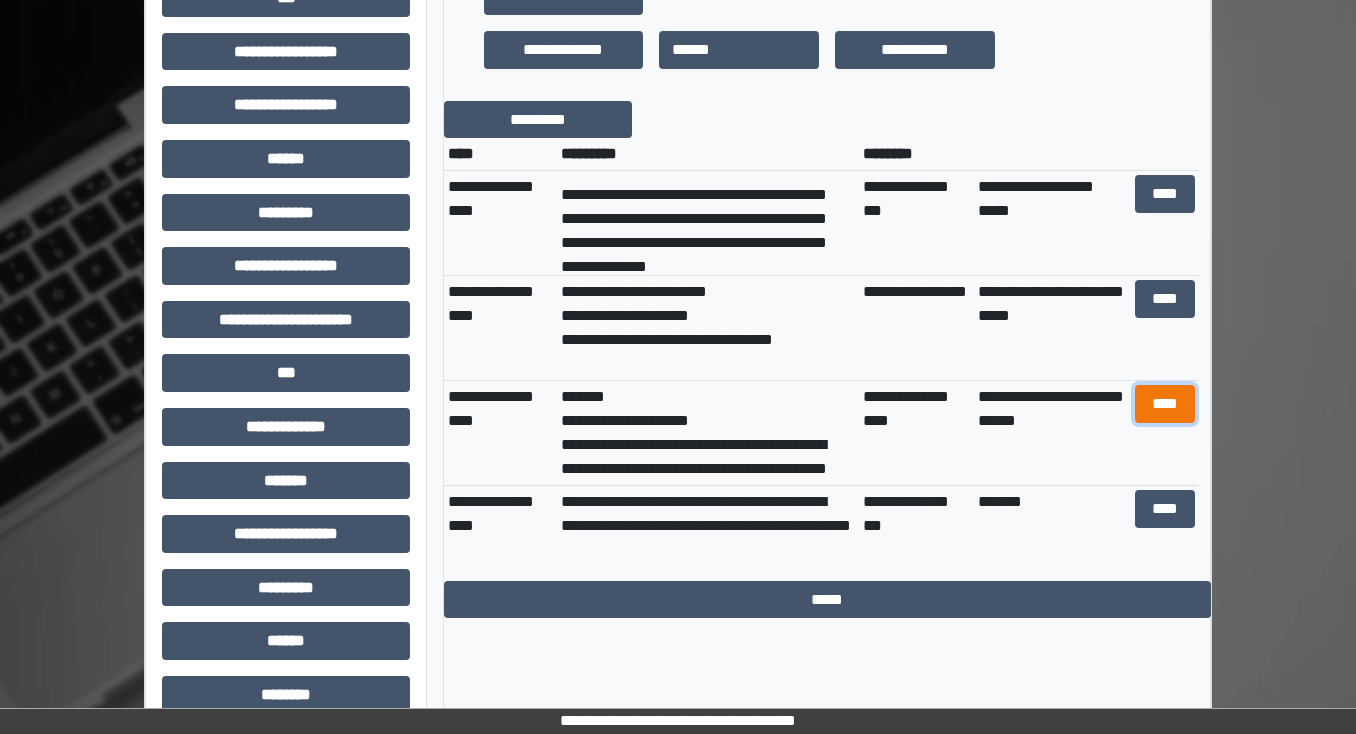 click on "****" at bounding box center (1164, 404) 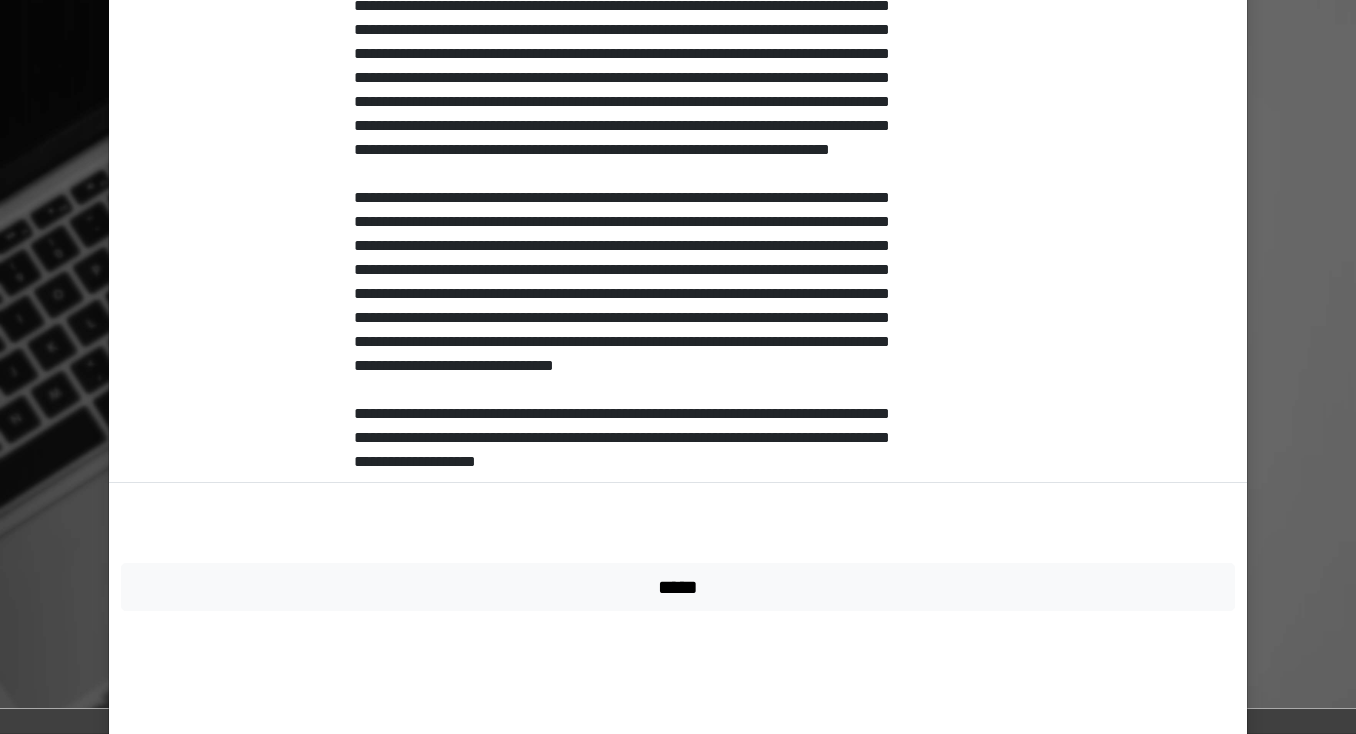 scroll, scrollTop: 1683, scrollLeft: 0, axis: vertical 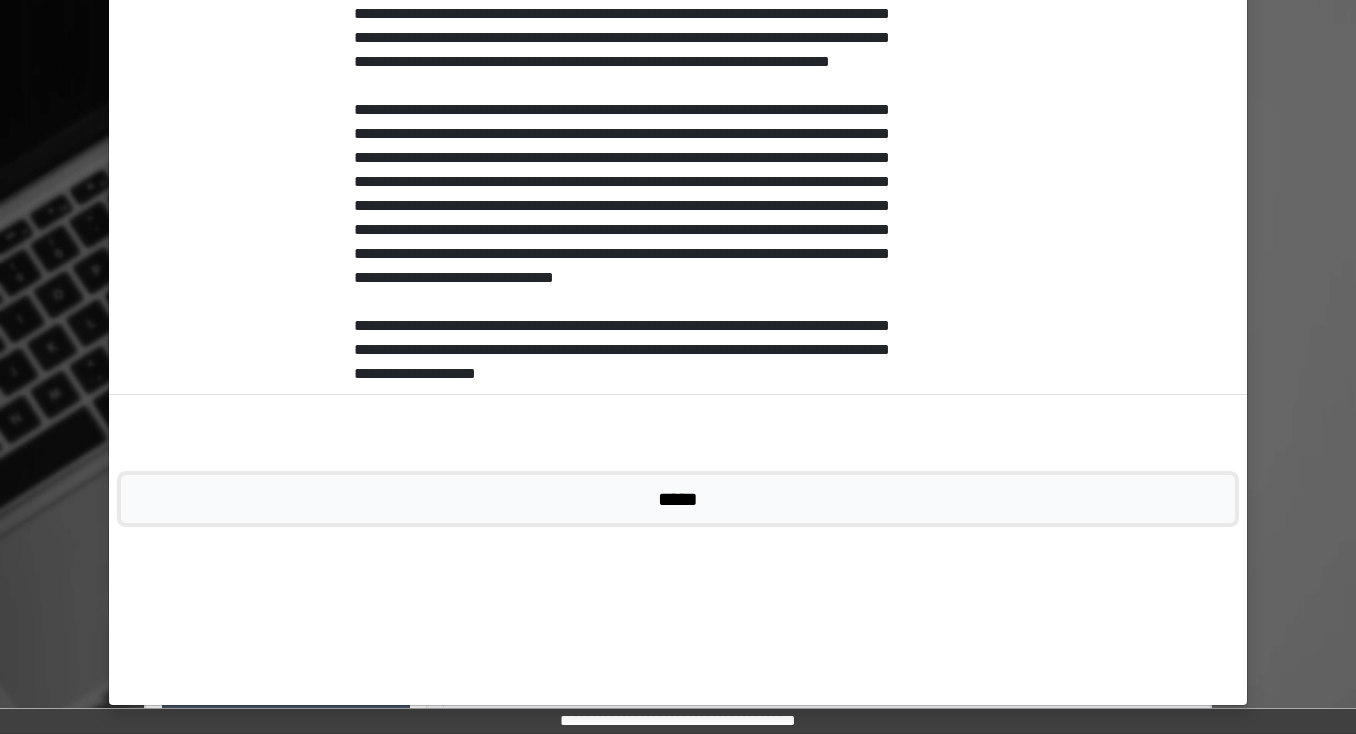 click on "*****" at bounding box center (678, 499) 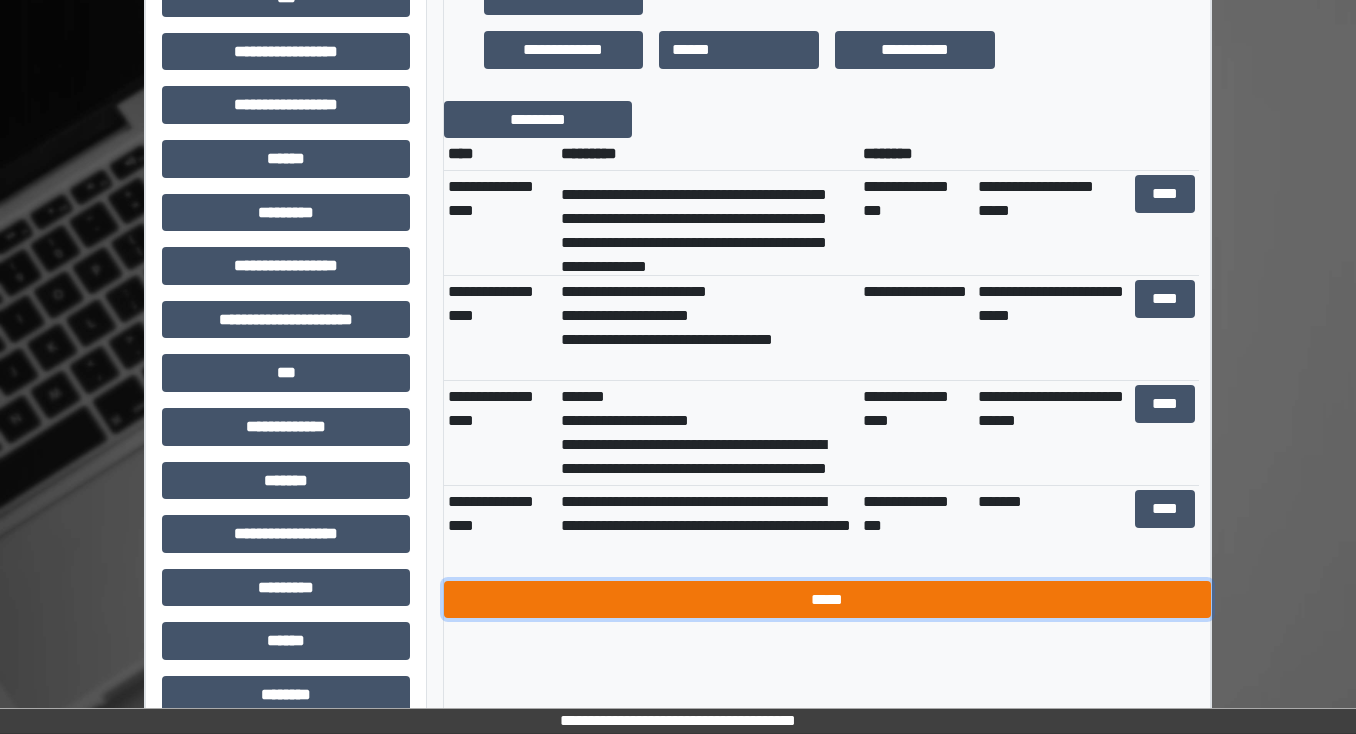 click on "*****" at bounding box center [827, 600] 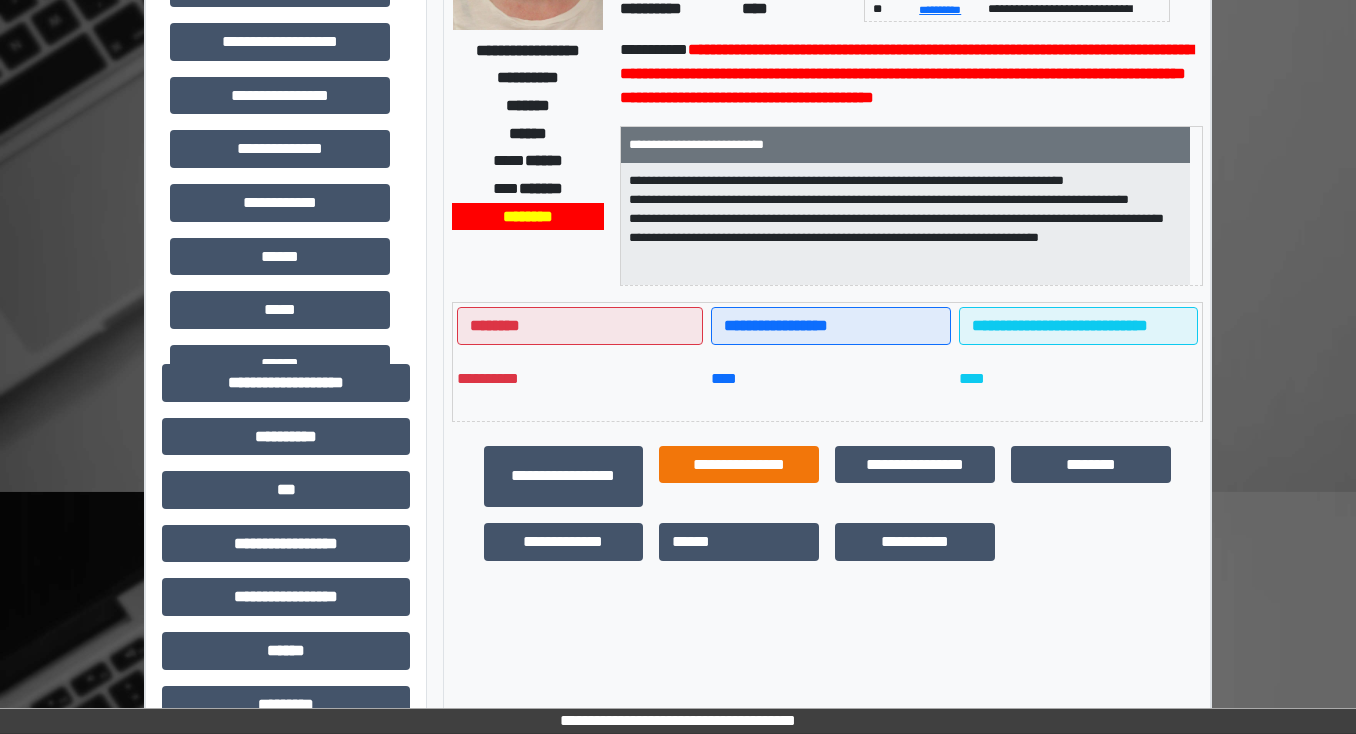scroll, scrollTop: 0, scrollLeft: 0, axis: both 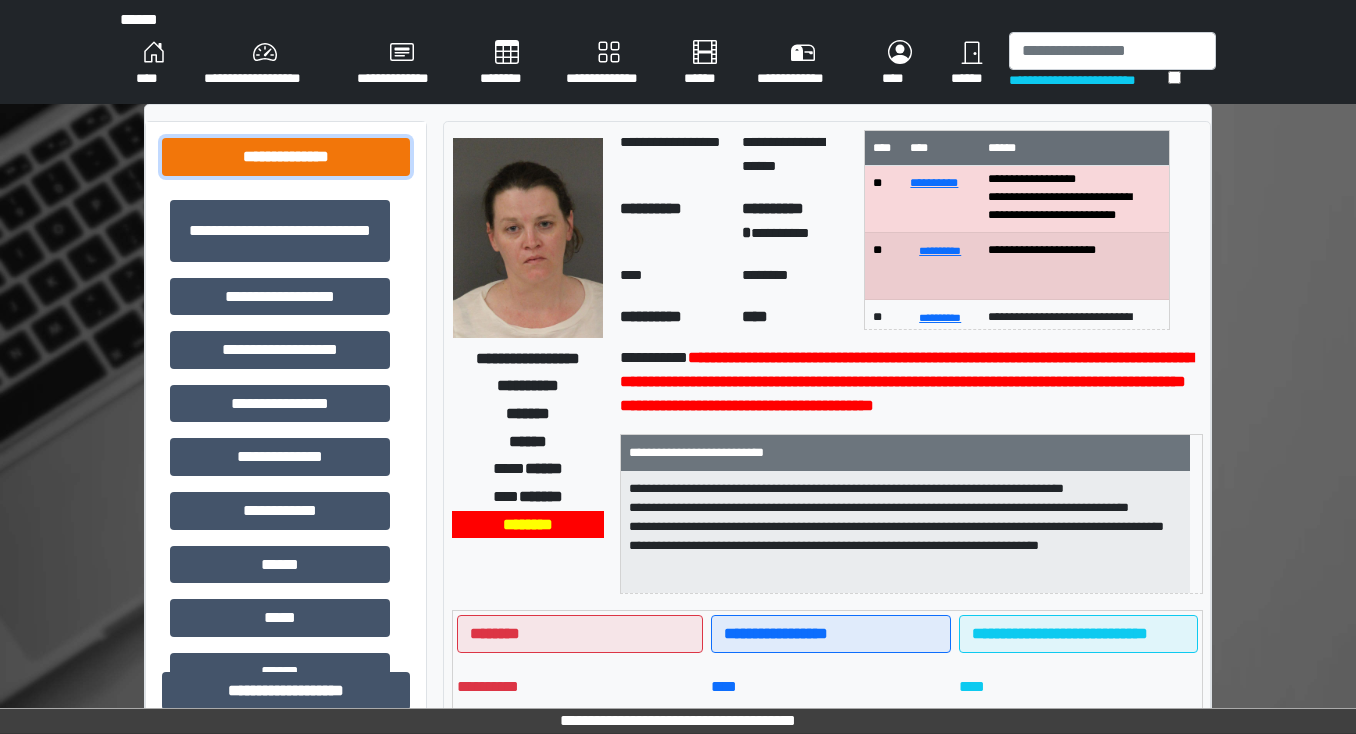 click on "**********" at bounding box center (286, 157) 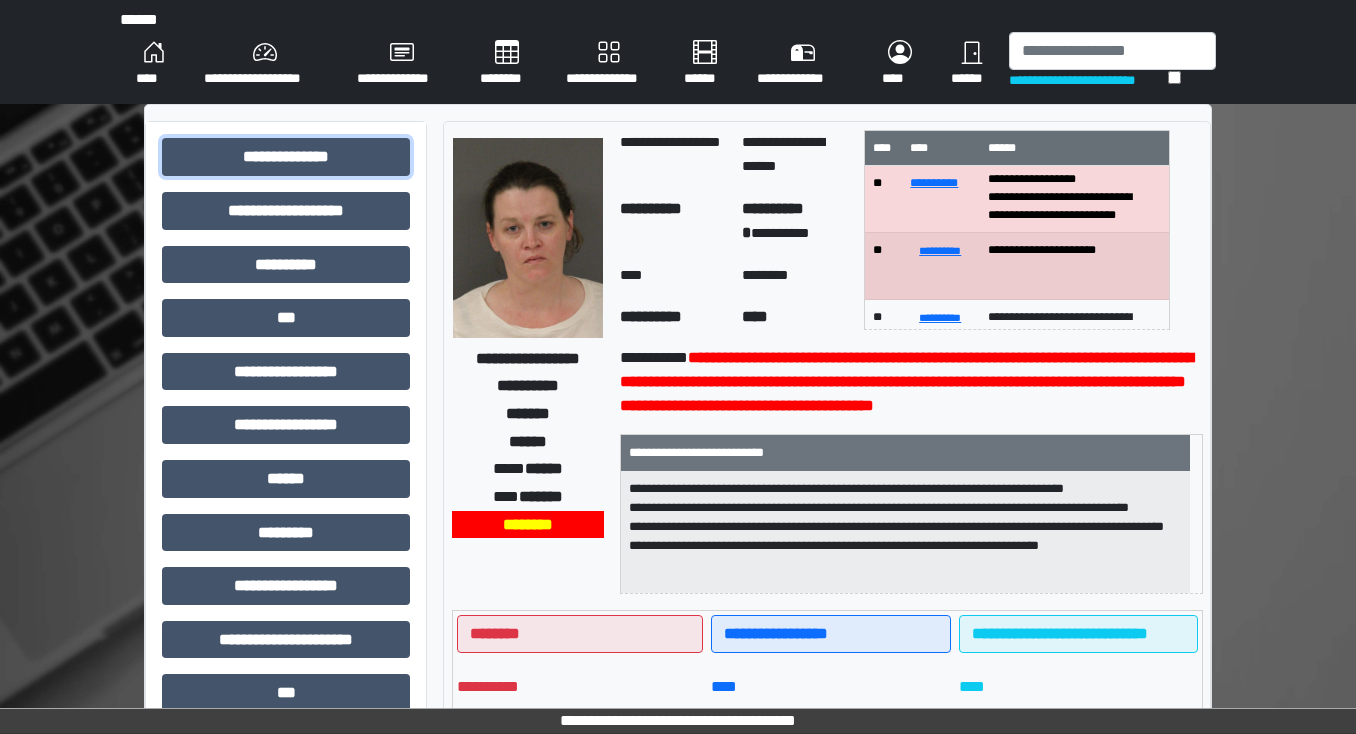scroll, scrollTop: 0, scrollLeft: 0, axis: both 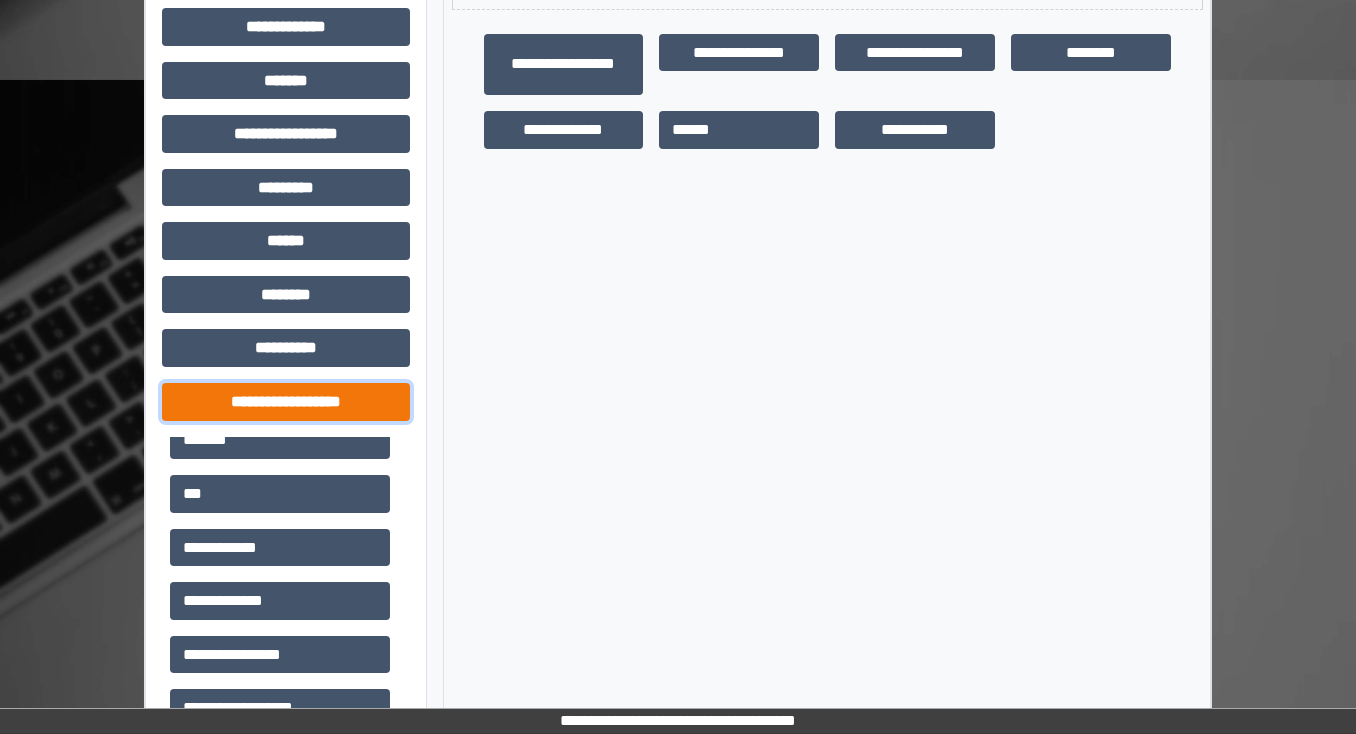 click on "**********" at bounding box center [286, 402] 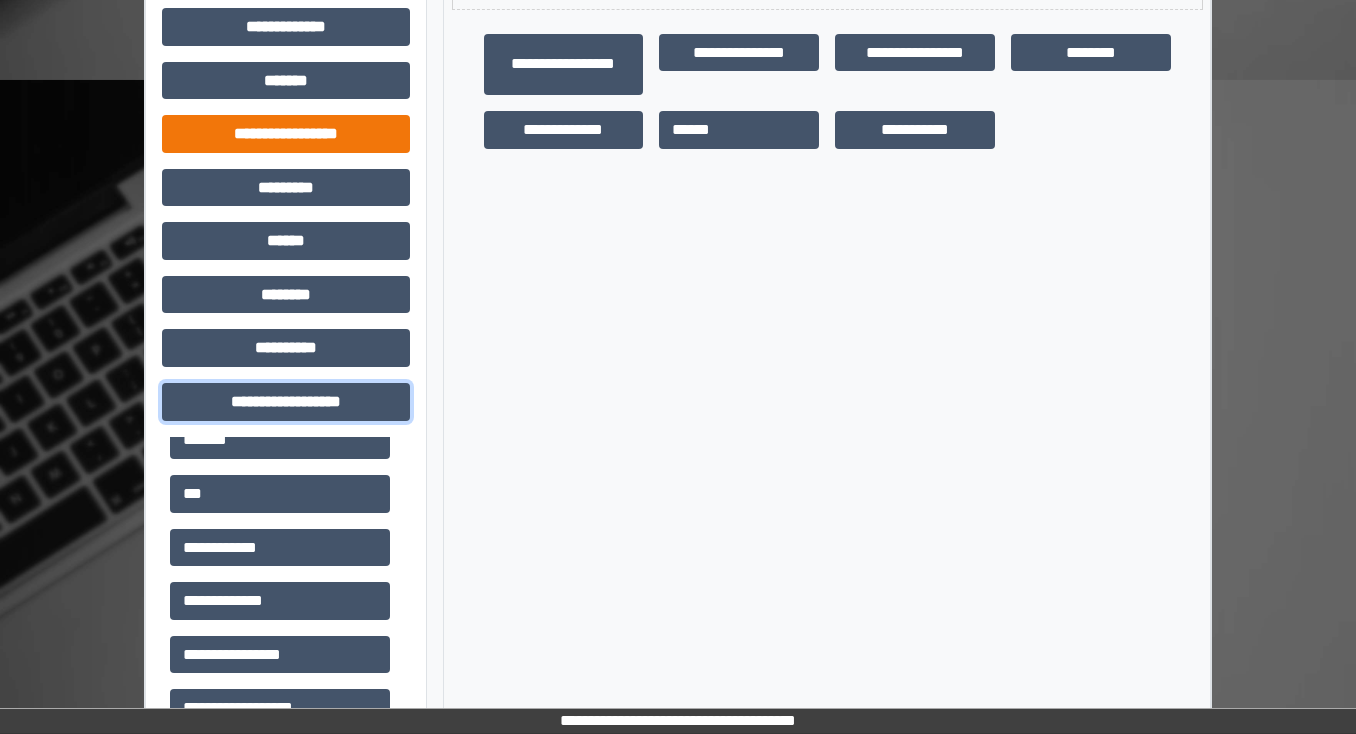 scroll, scrollTop: 456, scrollLeft: 0, axis: vertical 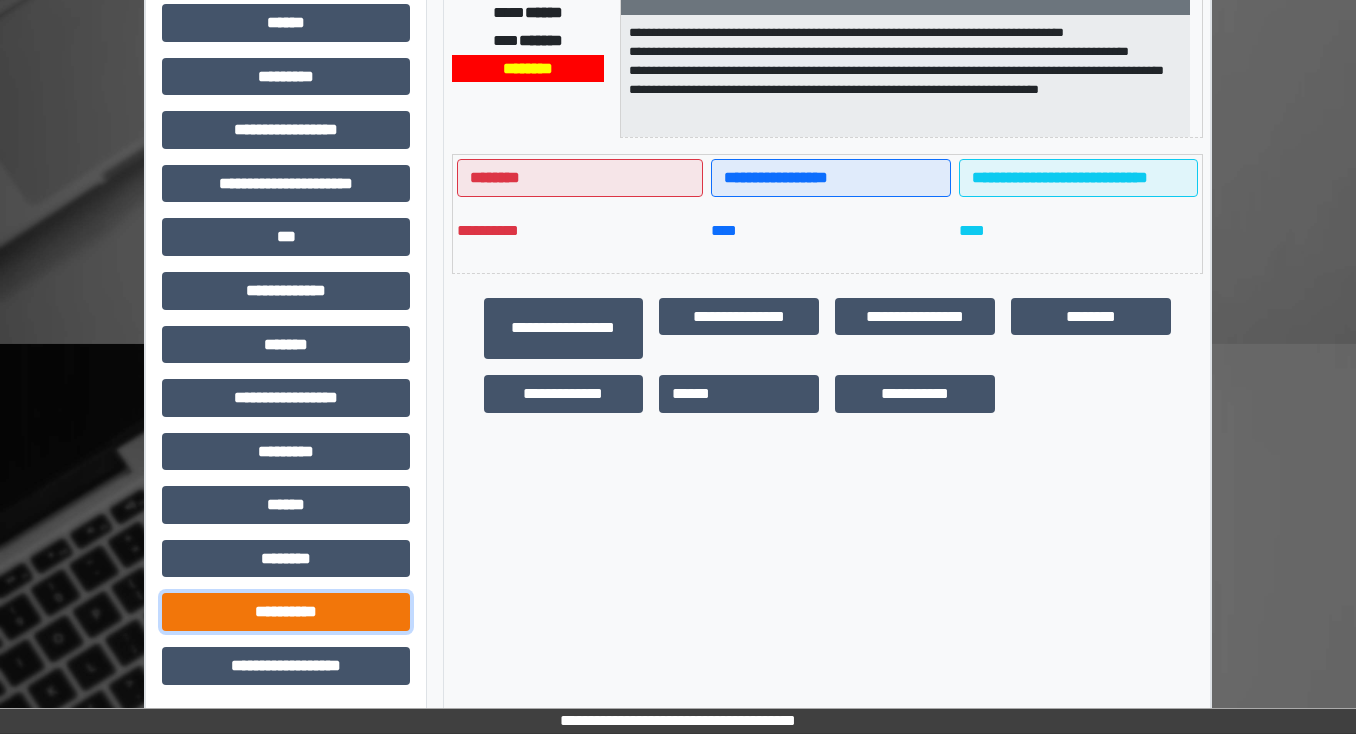 click on "**********" at bounding box center [286, 612] 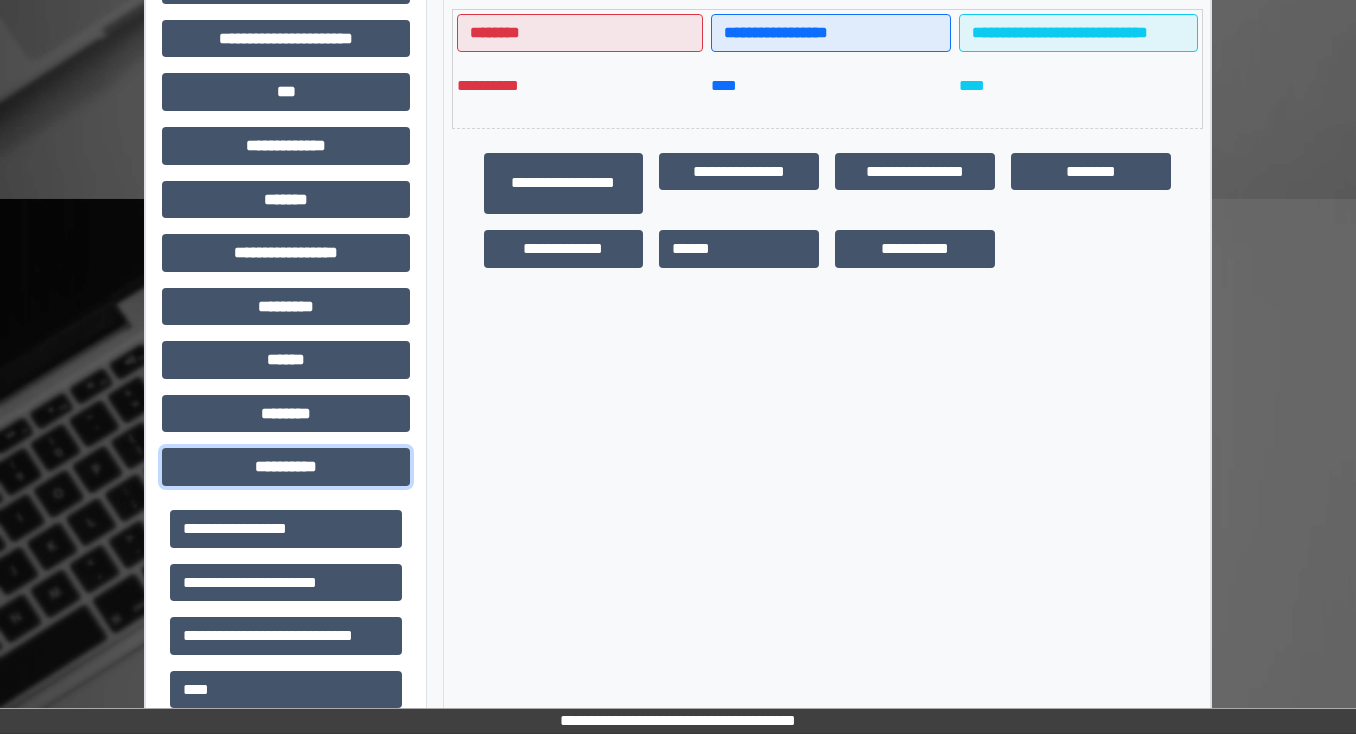 scroll, scrollTop: 764, scrollLeft: 0, axis: vertical 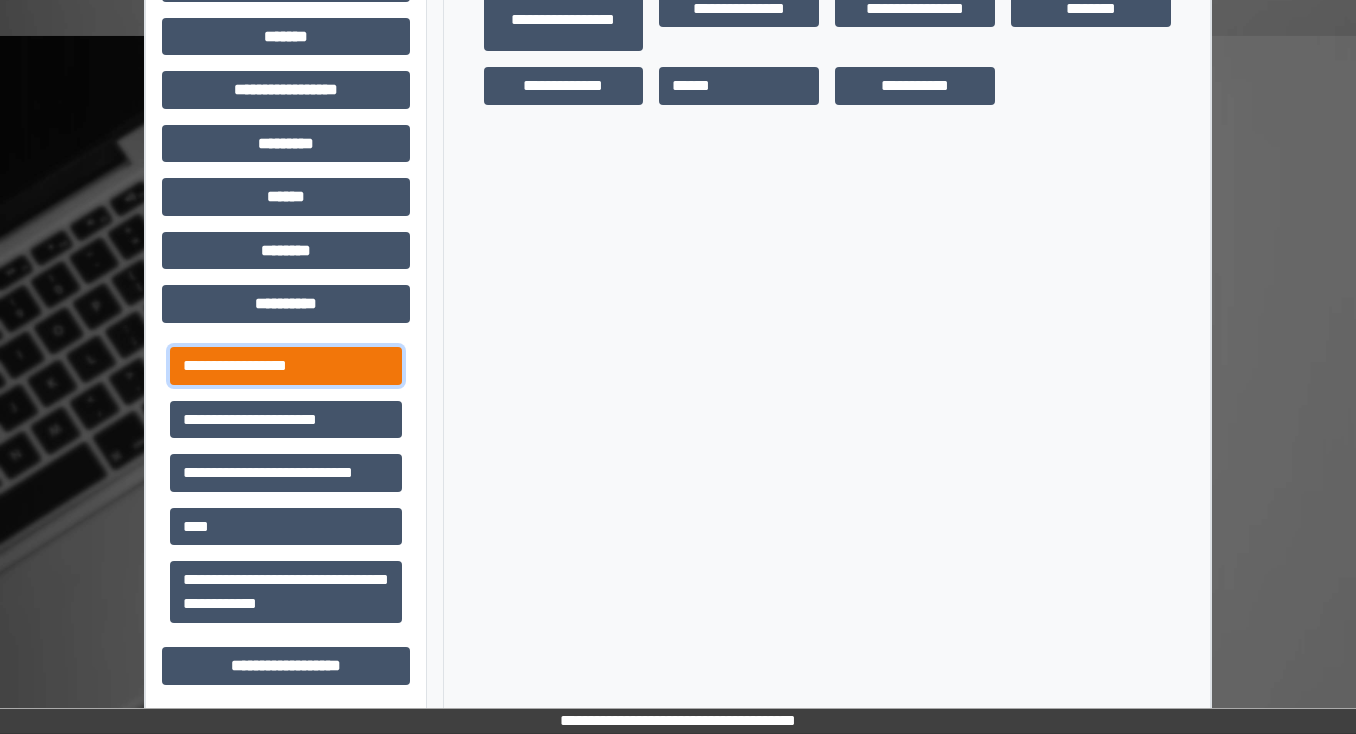 click on "**********" at bounding box center [286, 366] 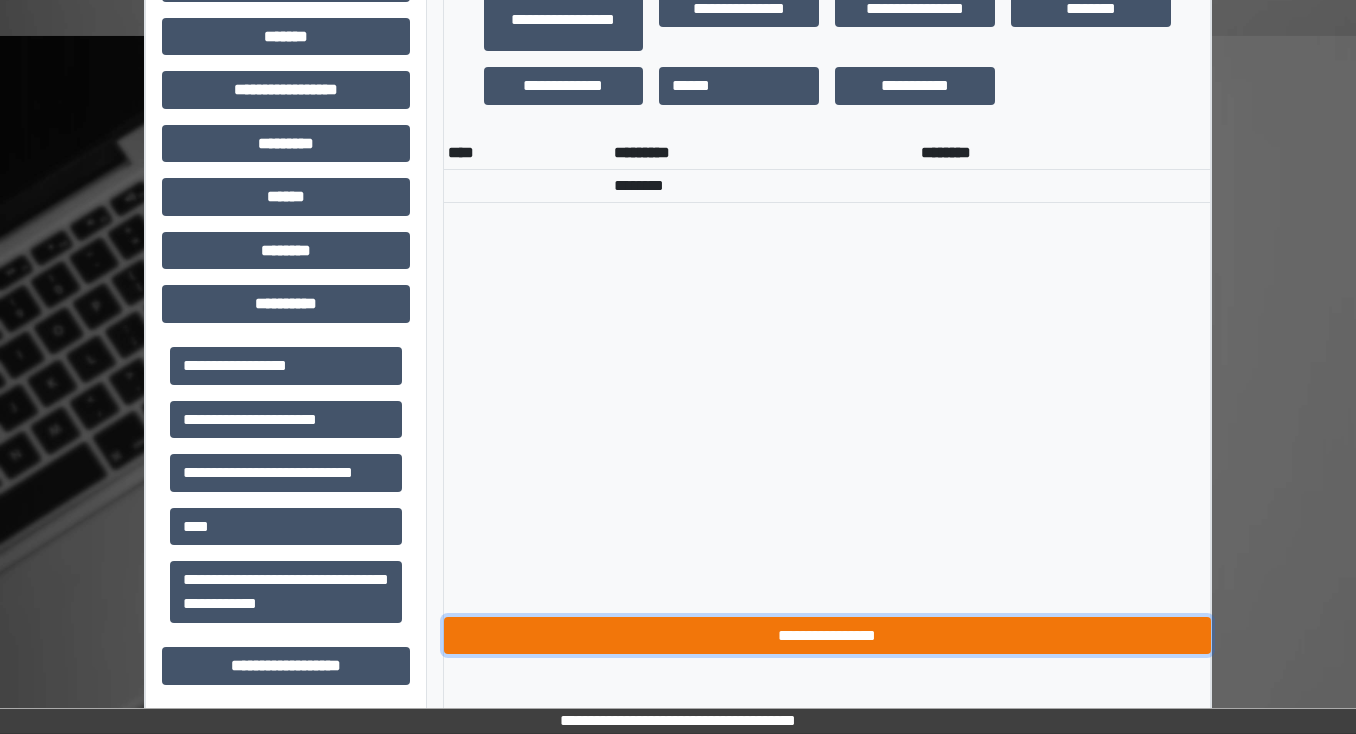 click on "**********" at bounding box center (827, 636) 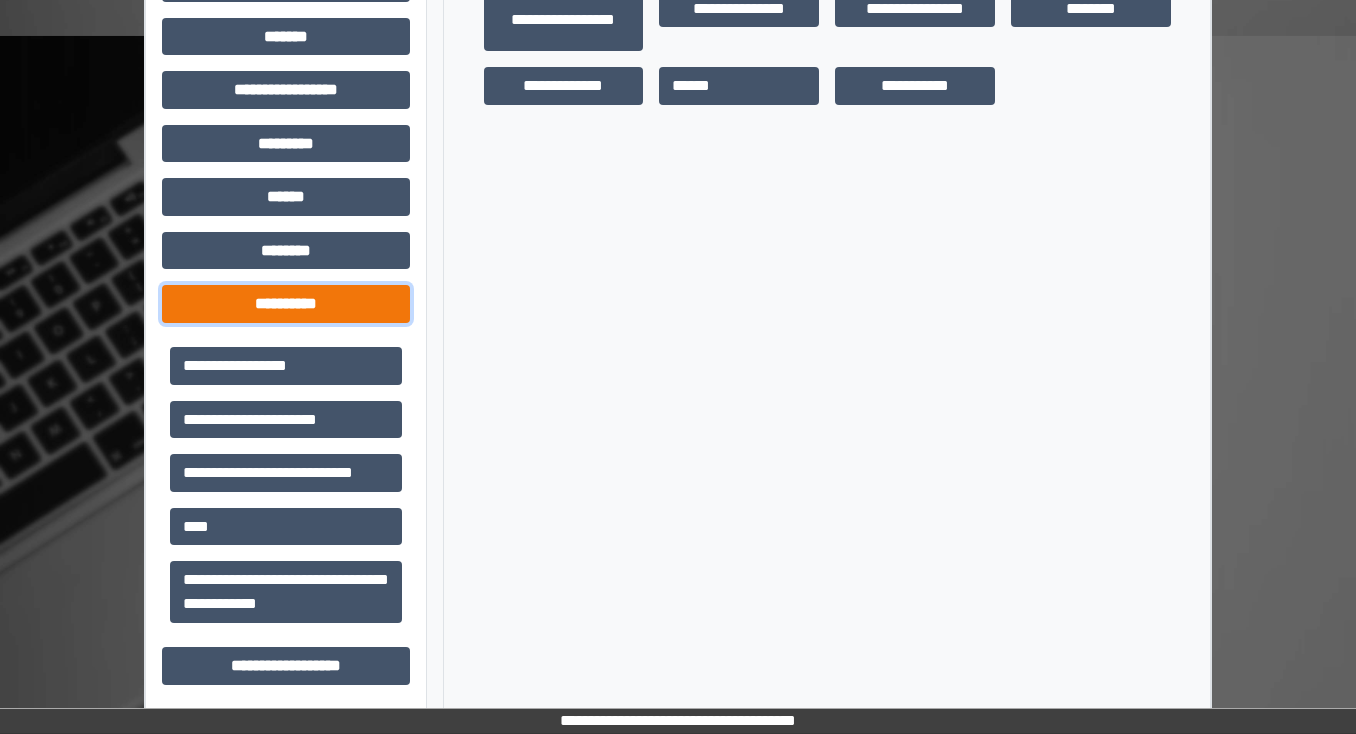 click on "**********" at bounding box center (286, 304) 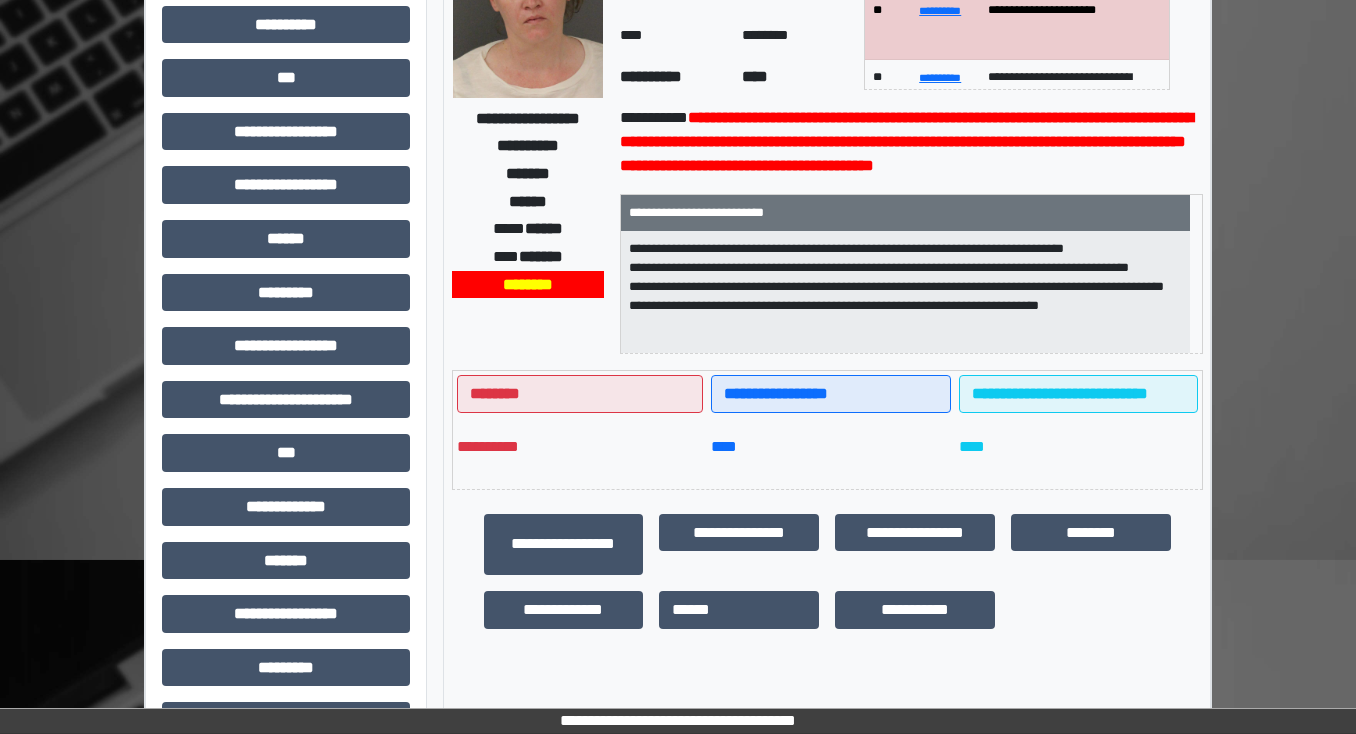 scroll, scrollTop: 0, scrollLeft: 0, axis: both 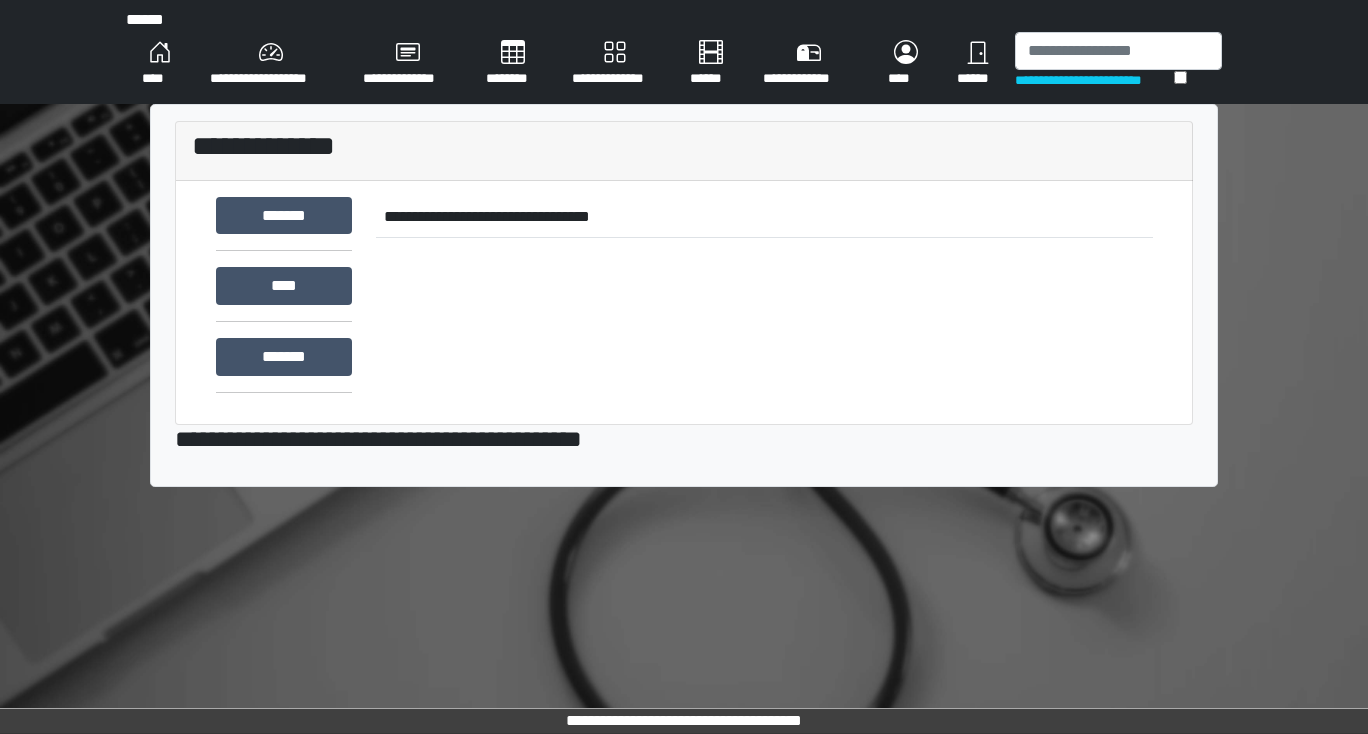 click on "********" at bounding box center [513, 64] 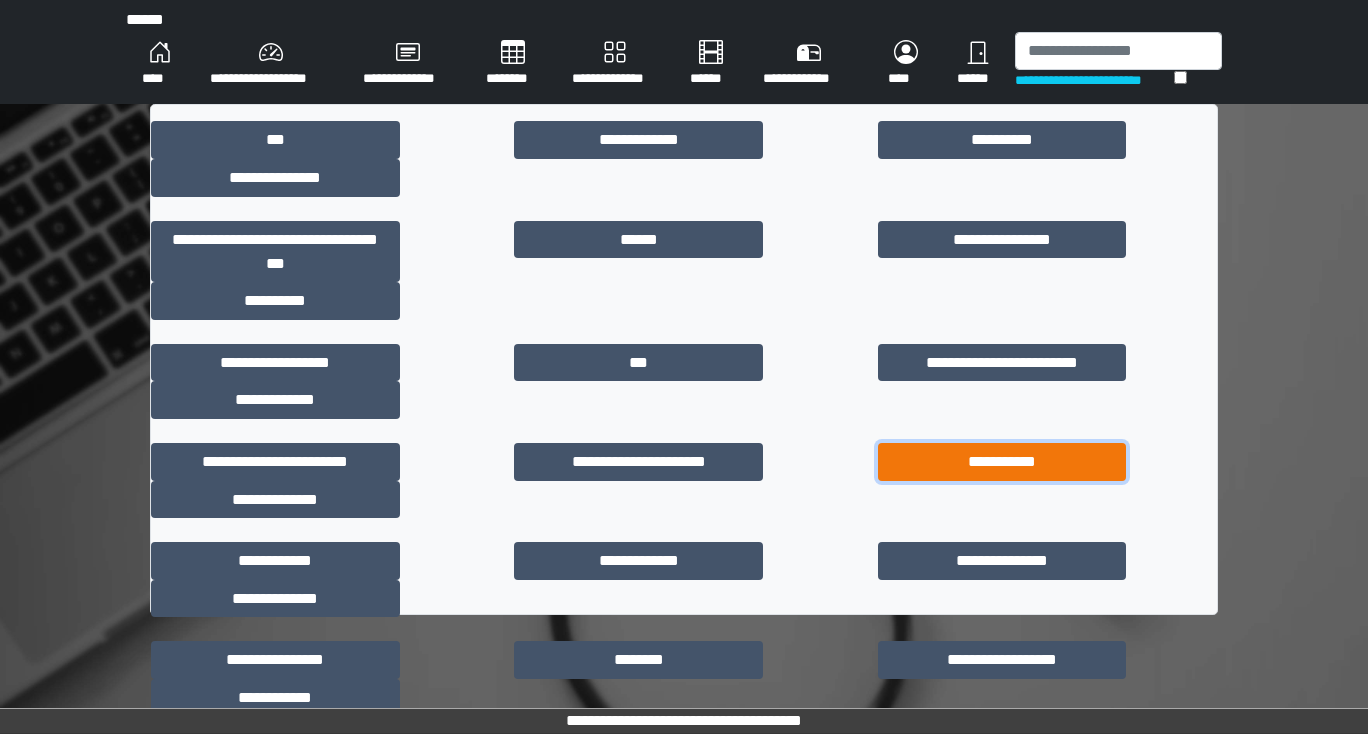 click on "**********" at bounding box center [1002, 462] 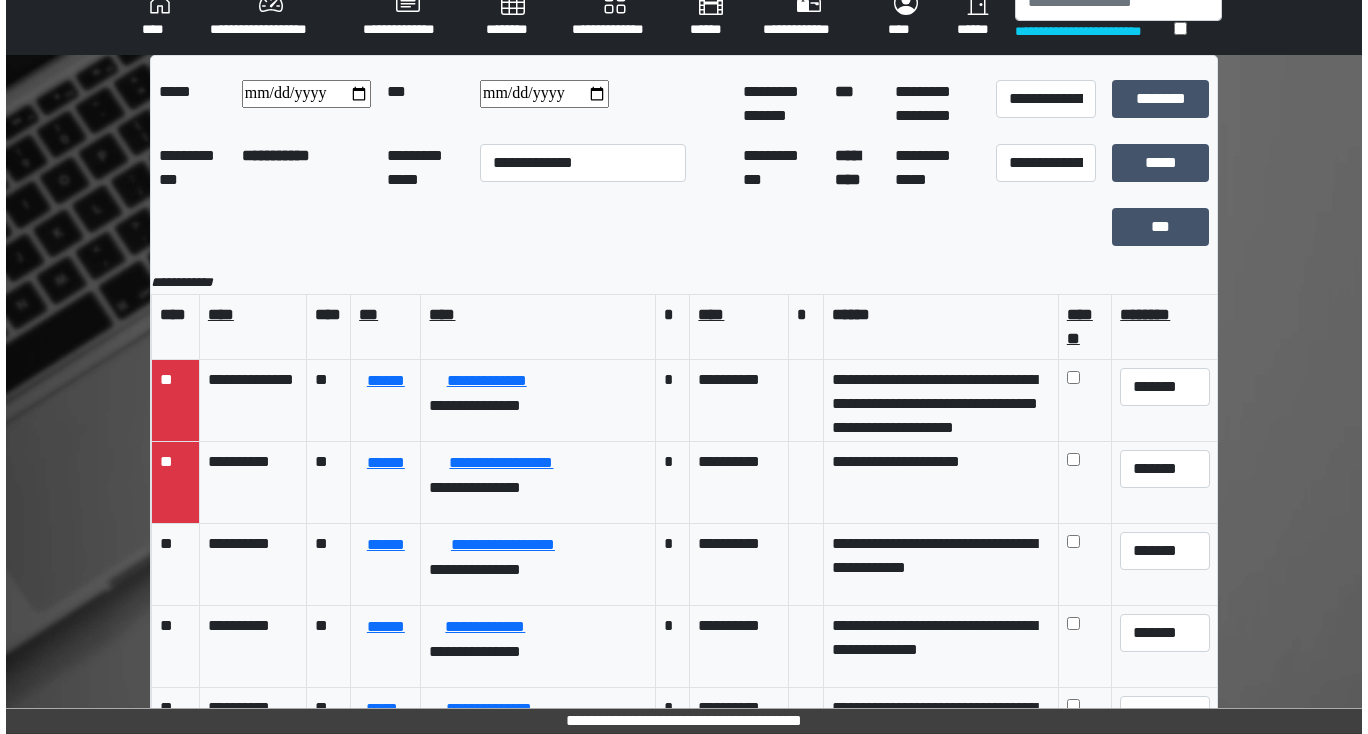 scroll, scrollTop: 0, scrollLeft: 0, axis: both 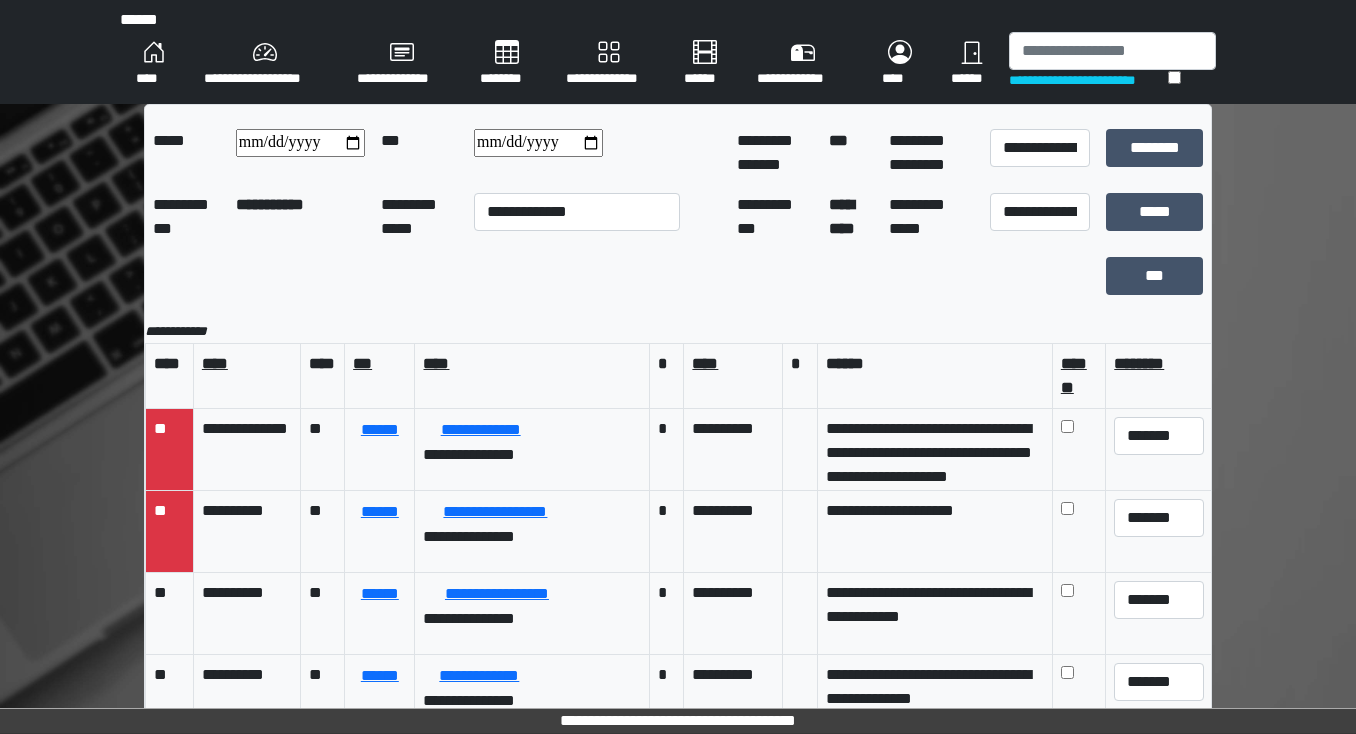 click on "********" at bounding box center (507, 64) 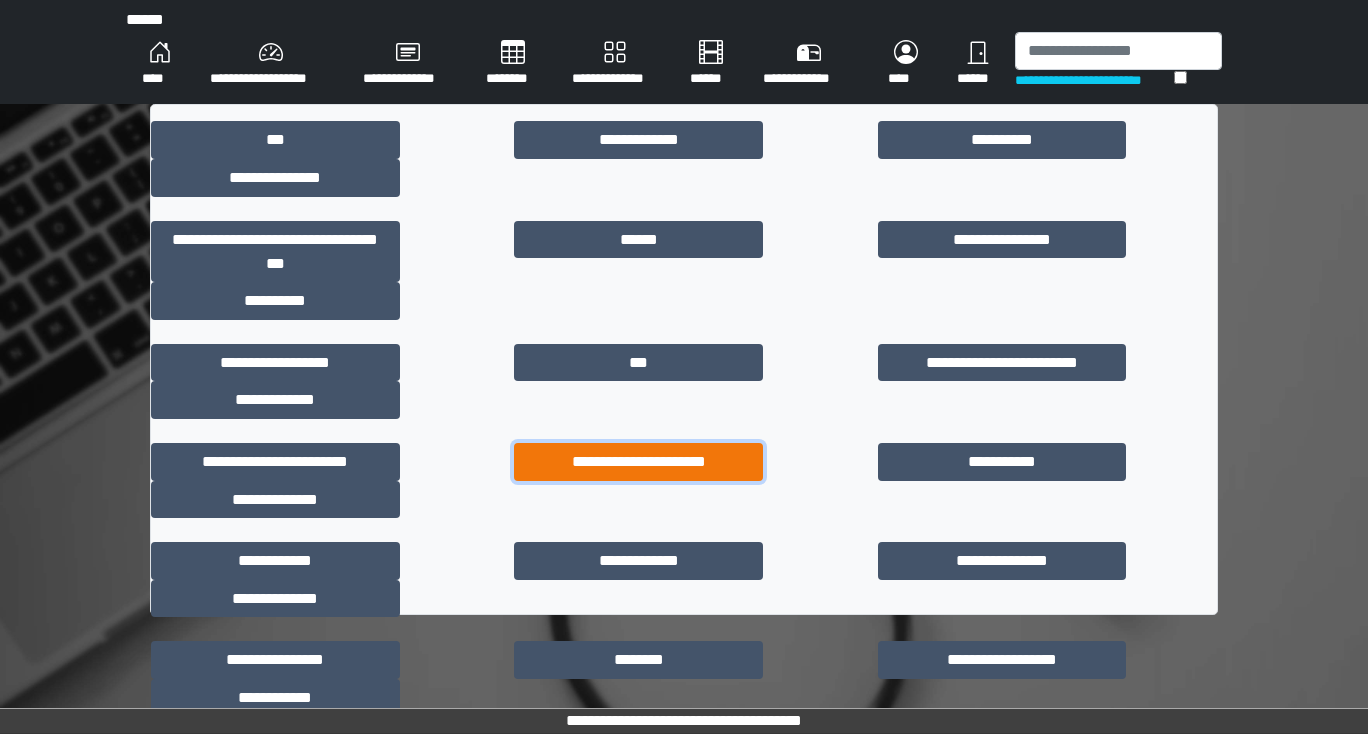 click on "**********" at bounding box center (638, 462) 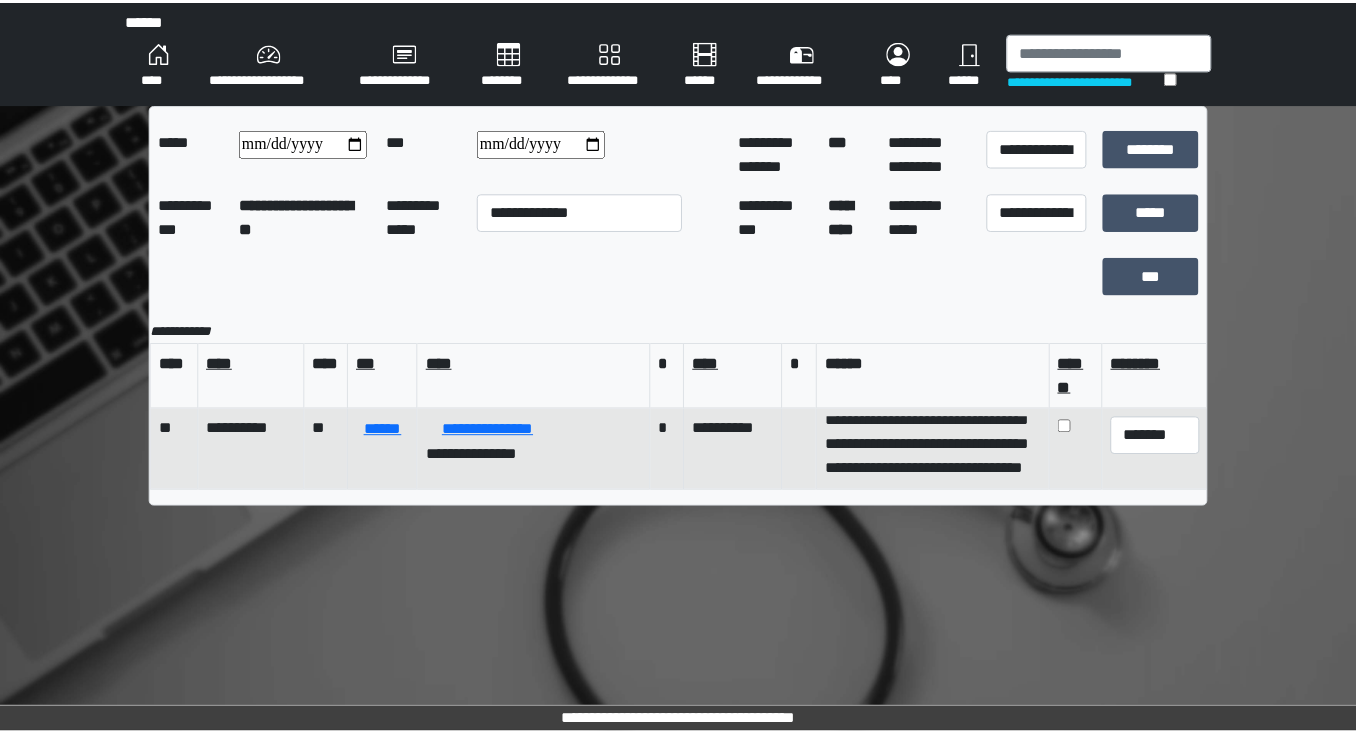 scroll, scrollTop: 0, scrollLeft: 0, axis: both 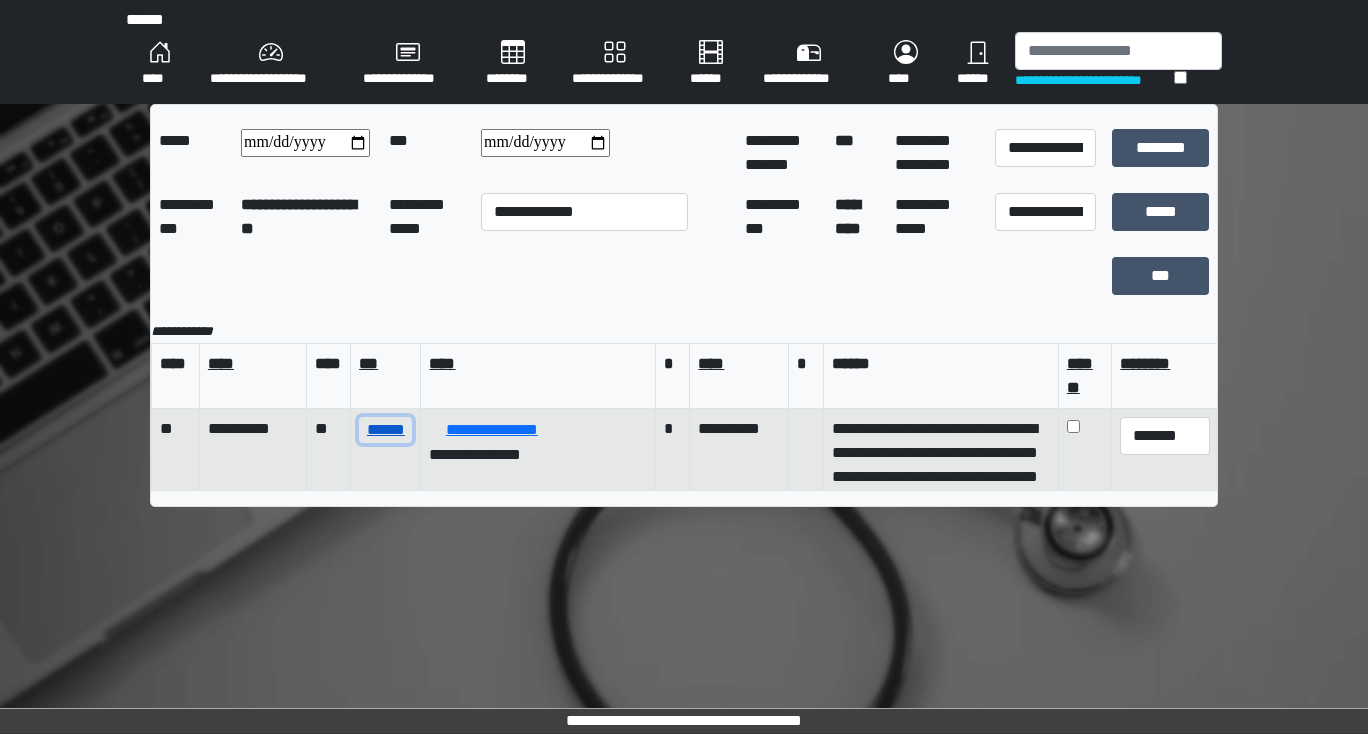 click on "******" at bounding box center [385, 430] 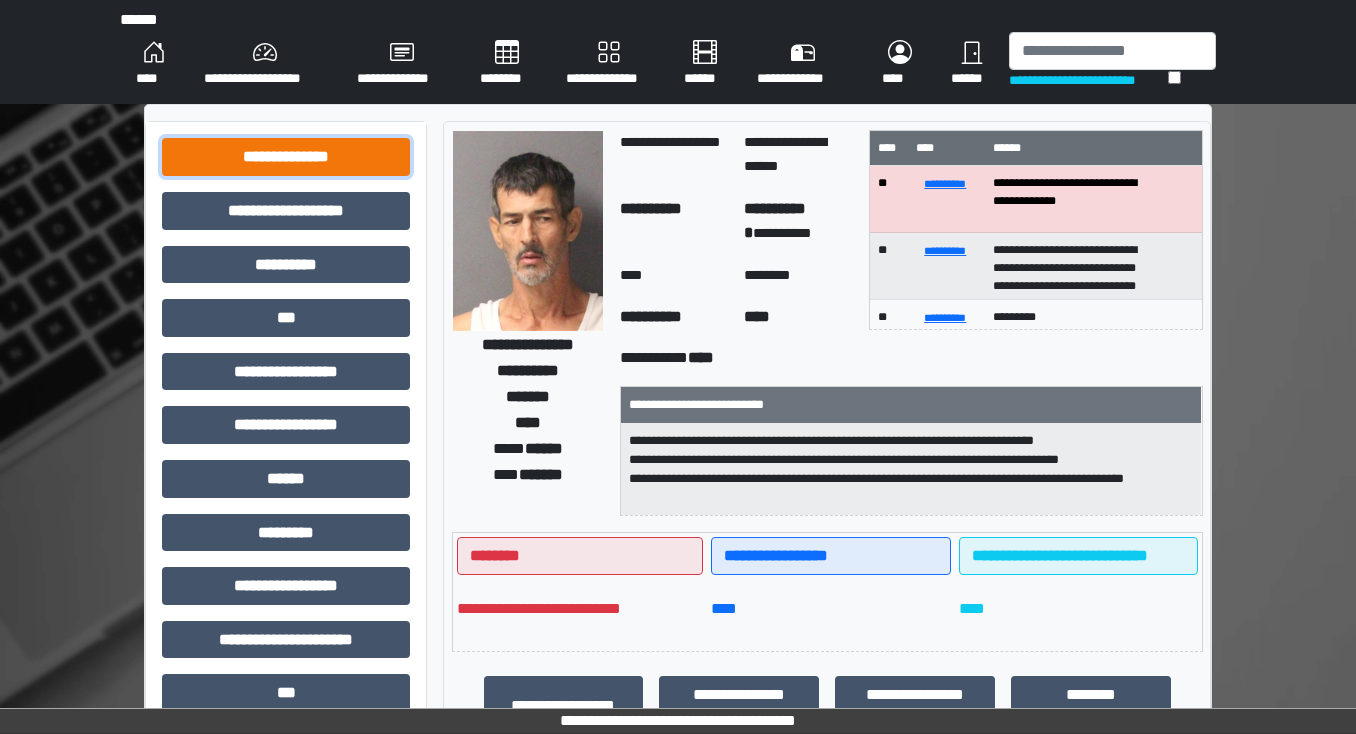 click on "**********" at bounding box center (286, 157) 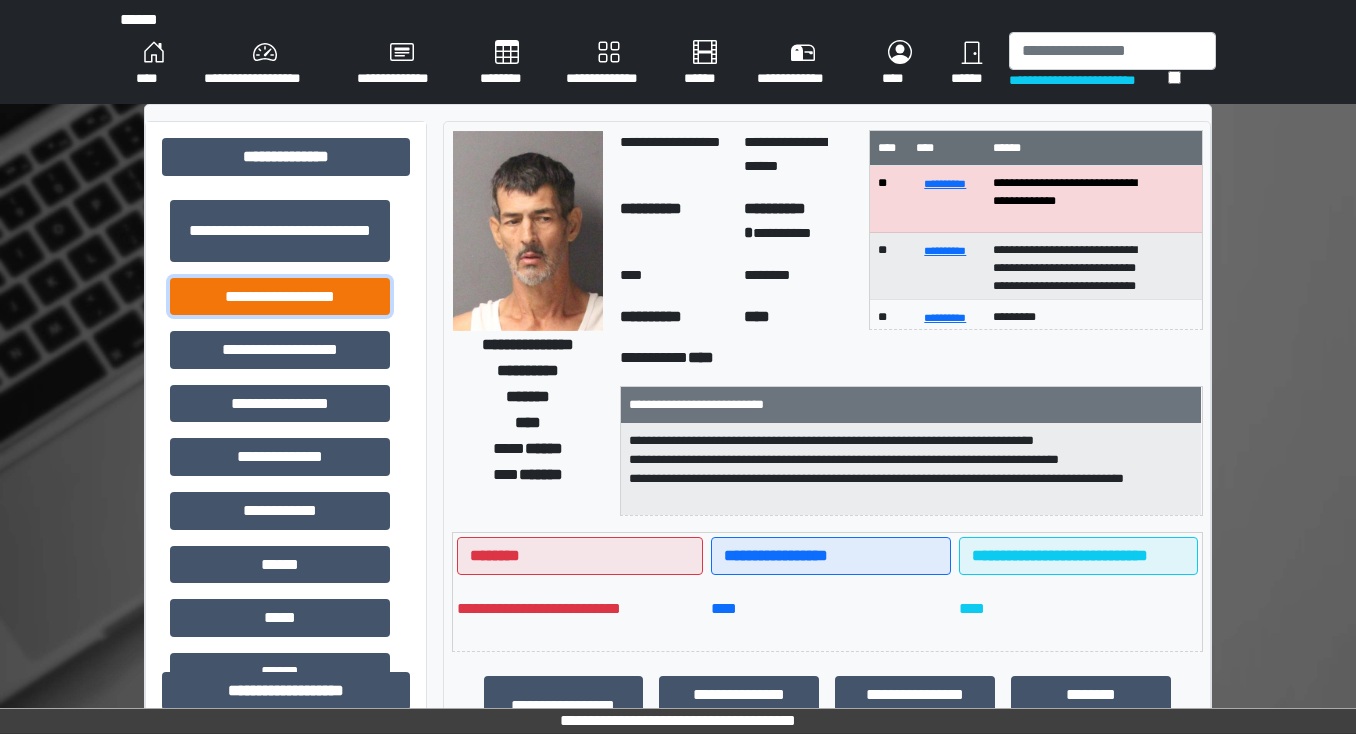 click on "**********" at bounding box center [280, 297] 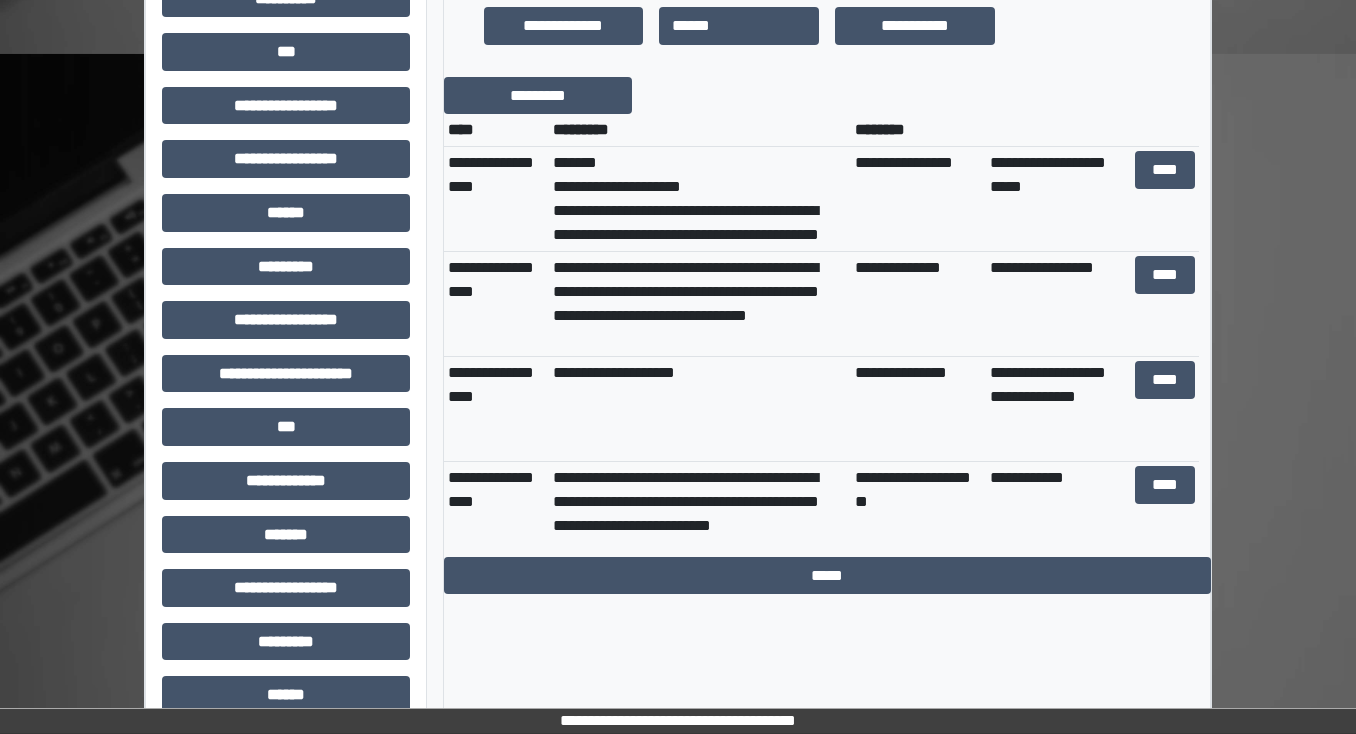 scroll, scrollTop: 800, scrollLeft: 0, axis: vertical 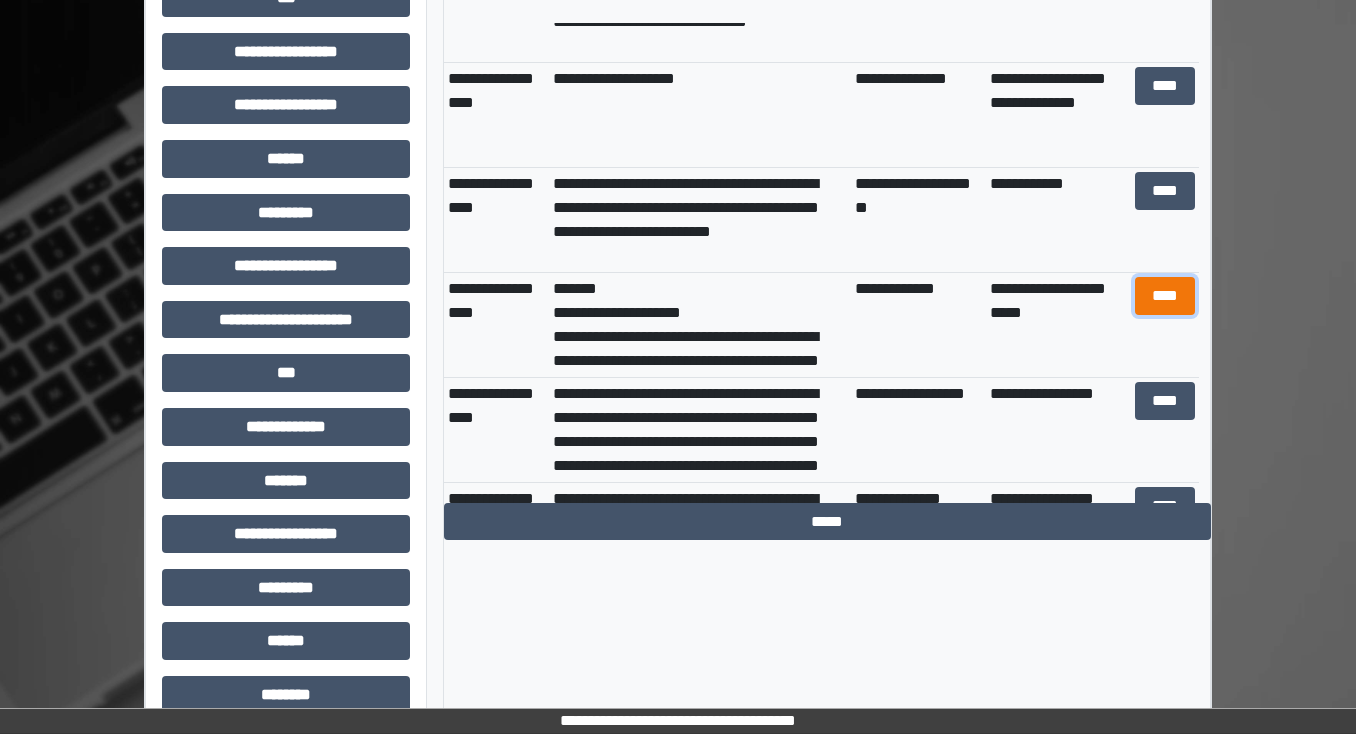 click on "****" at bounding box center [1164, 296] 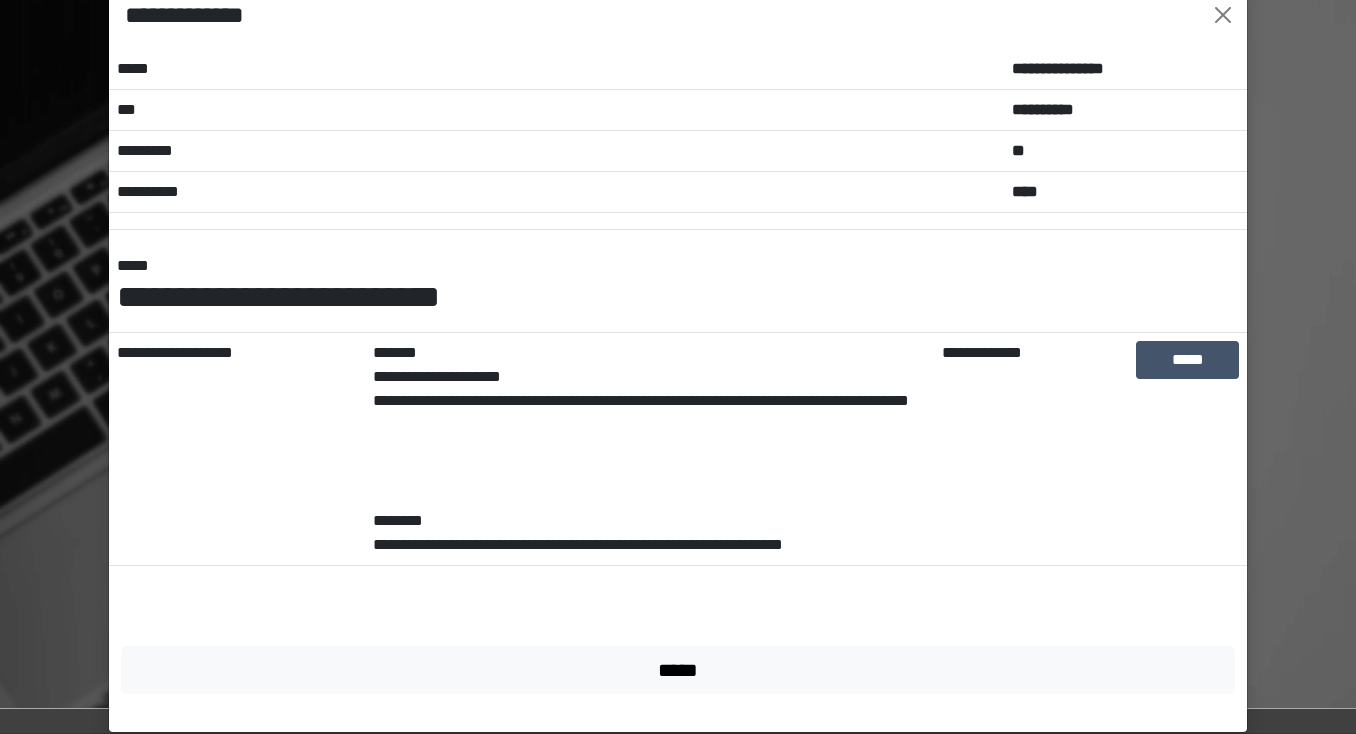 scroll, scrollTop: 75, scrollLeft: 0, axis: vertical 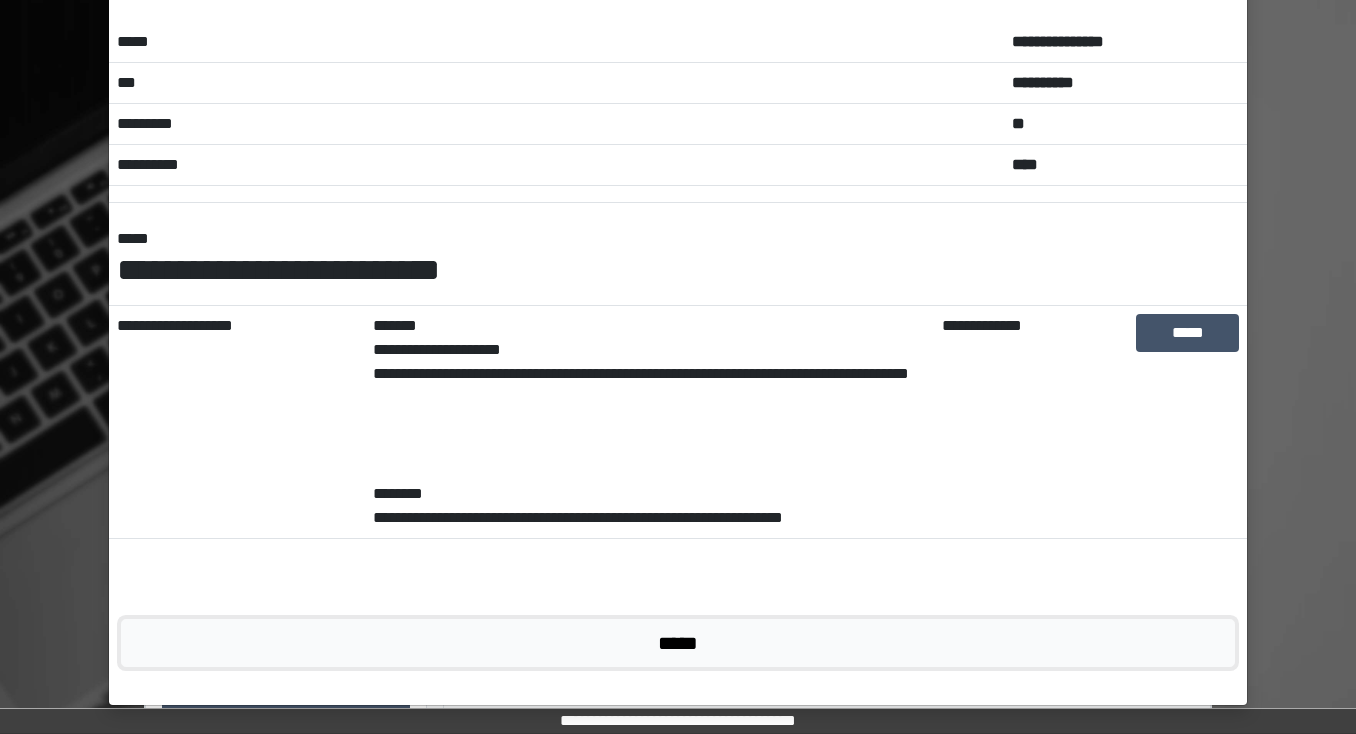 click on "*****" at bounding box center [678, 643] 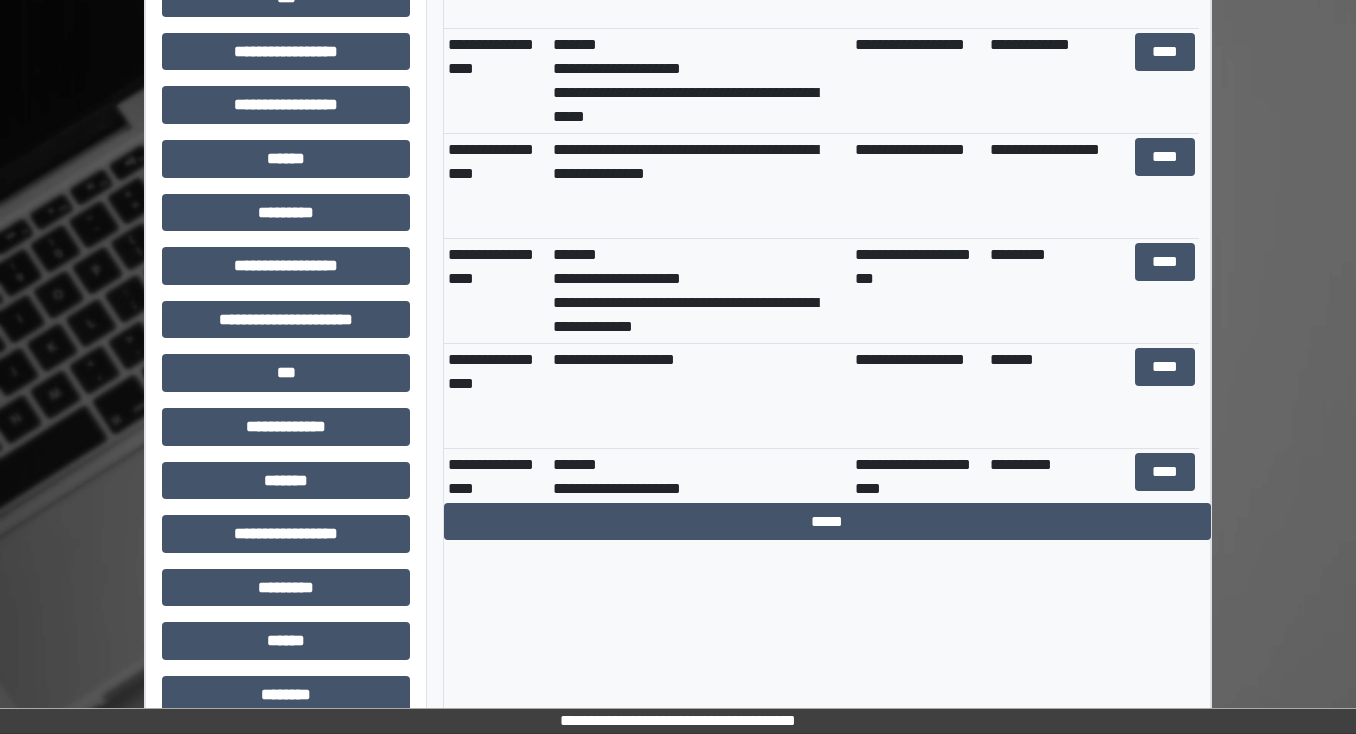 scroll, scrollTop: 1760, scrollLeft: 0, axis: vertical 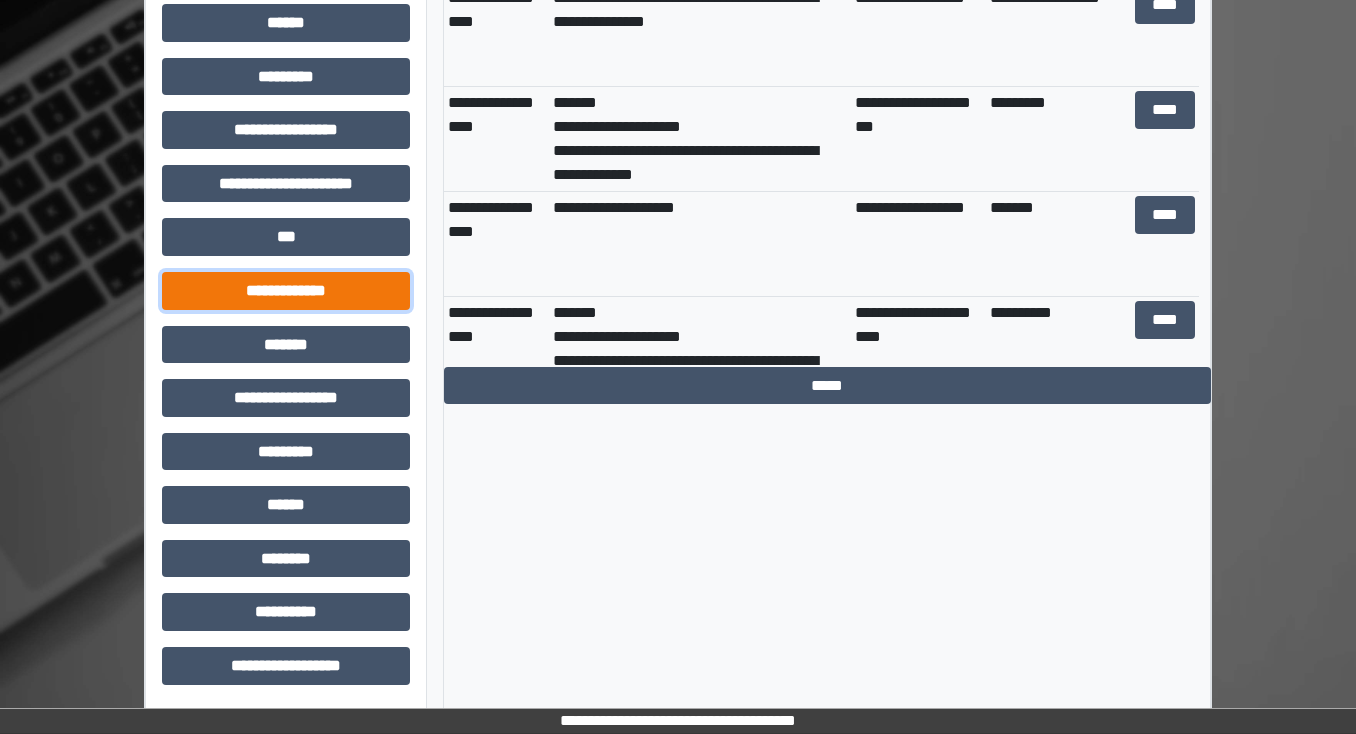 click on "**********" at bounding box center (286, 291) 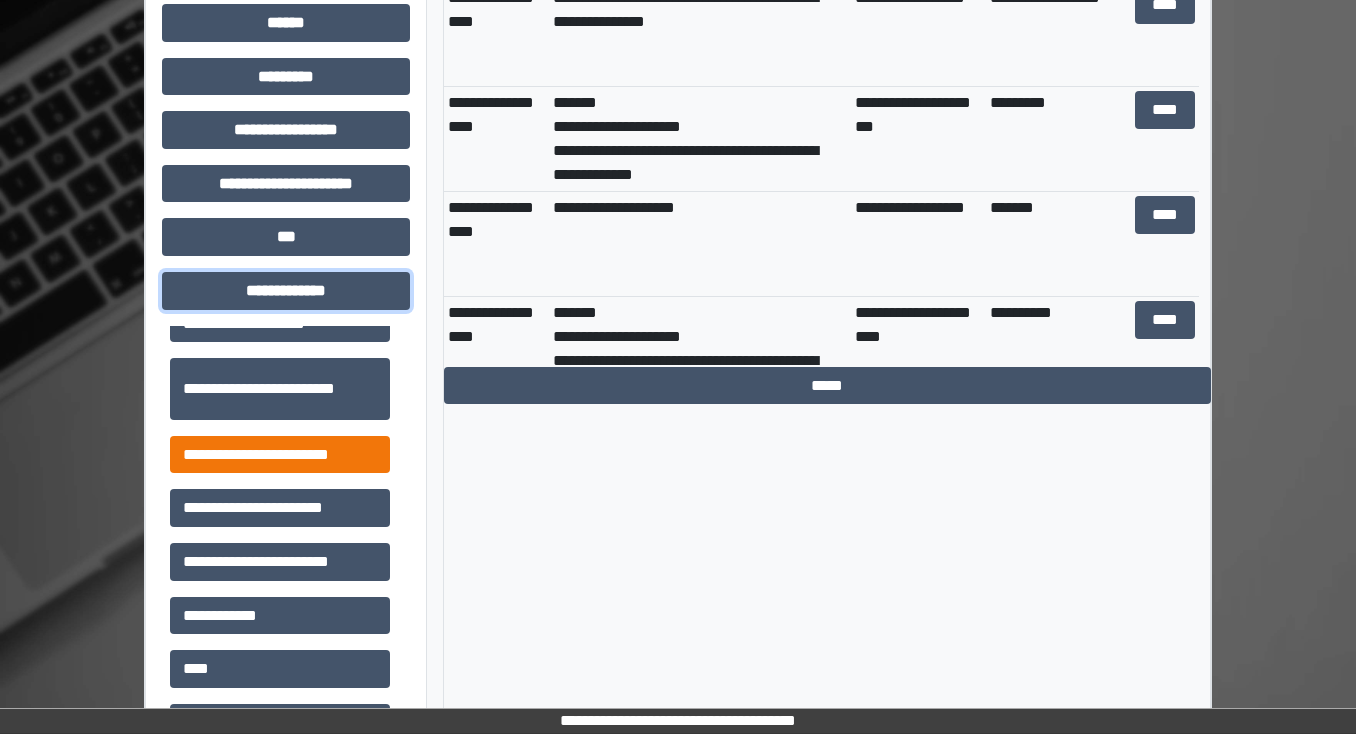 scroll, scrollTop: 480, scrollLeft: 0, axis: vertical 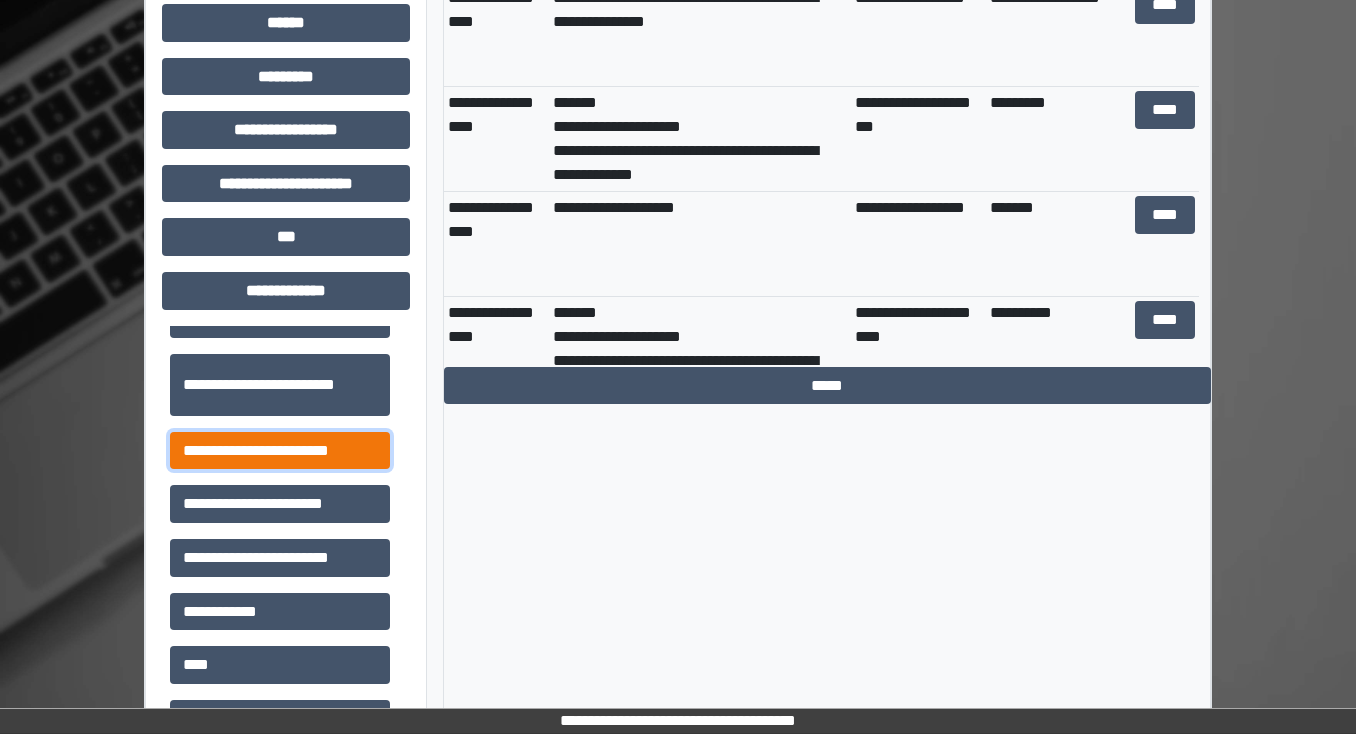 click on "**********" at bounding box center (280, 451) 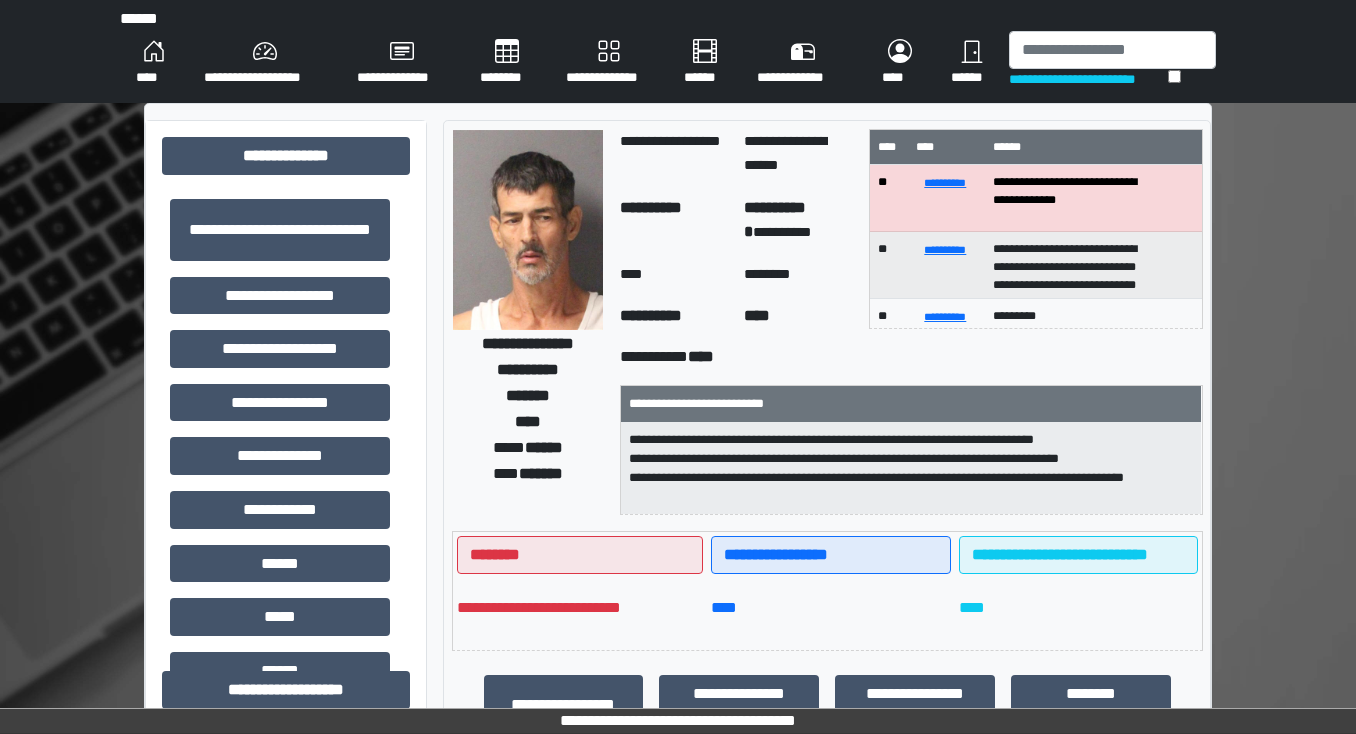 scroll, scrollTop: 0, scrollLeft: 0, axis: both 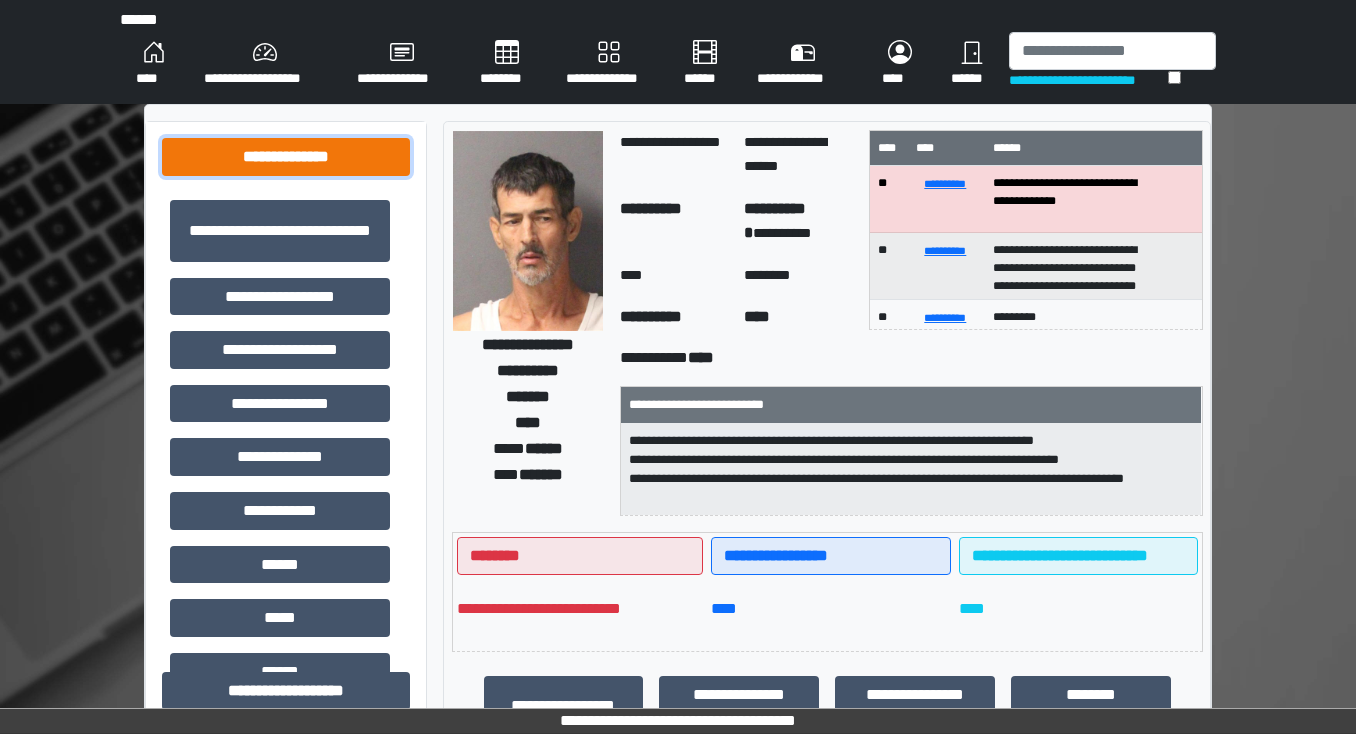 click on "**********" at bounding box center (286, 157) 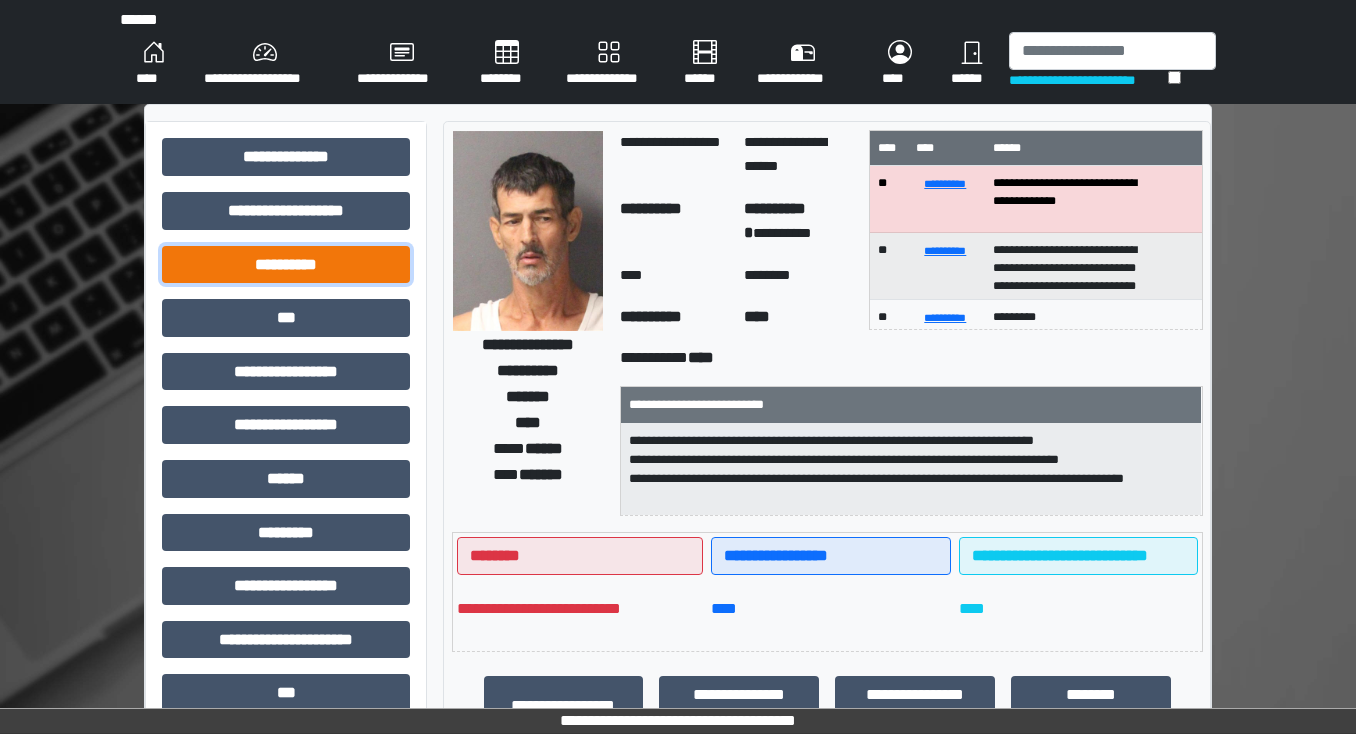 click on "**********" at bounding box center (286, 265) 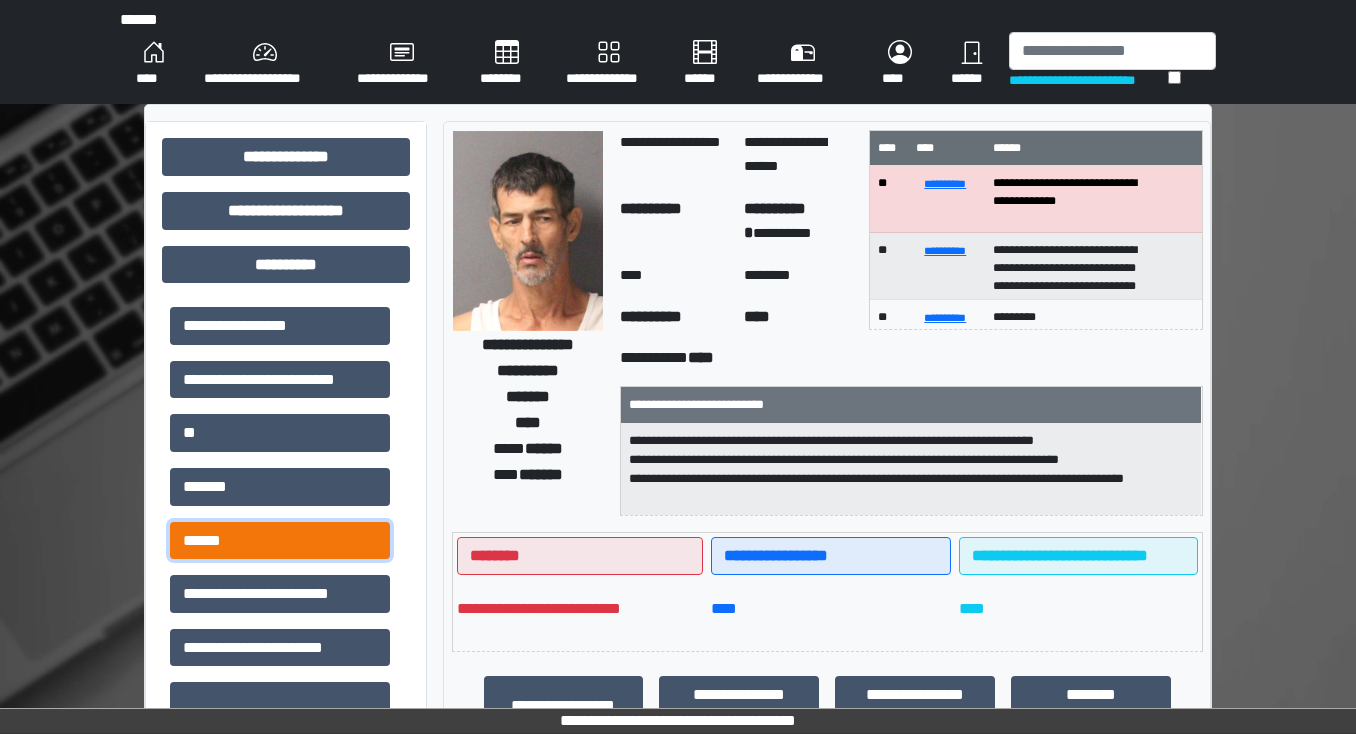 click on "******" at bounding box center [280, 541] 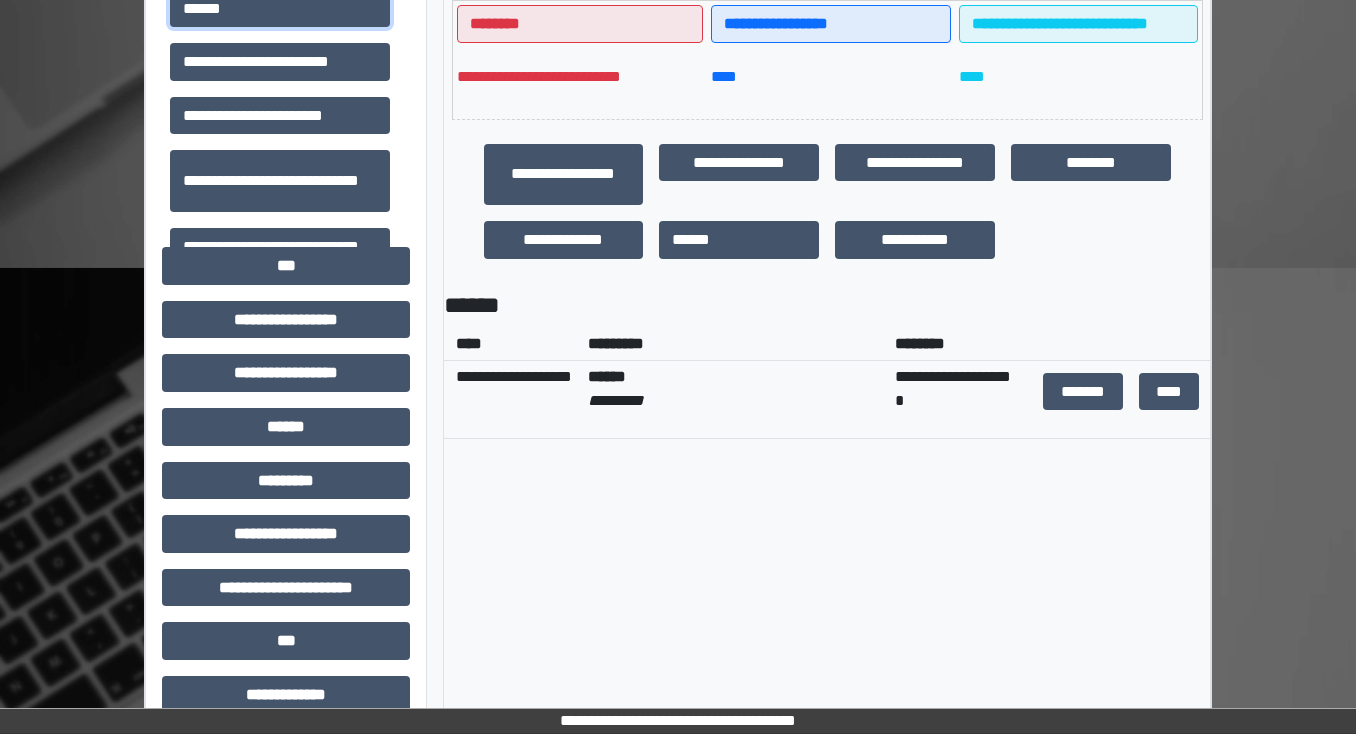 scroll, scrollTop: 560, scrollLeft: 0, axis: vertical 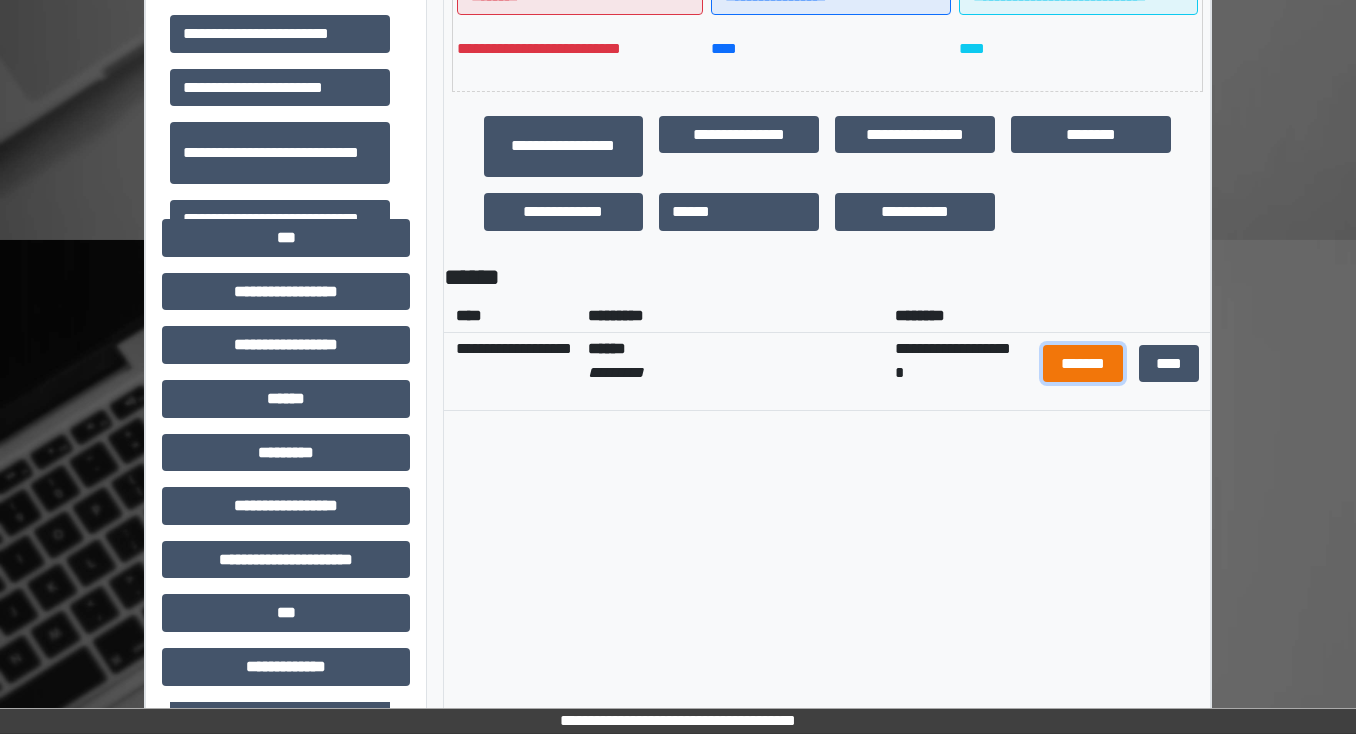click on "*******" at bounding box center (1083, 364) 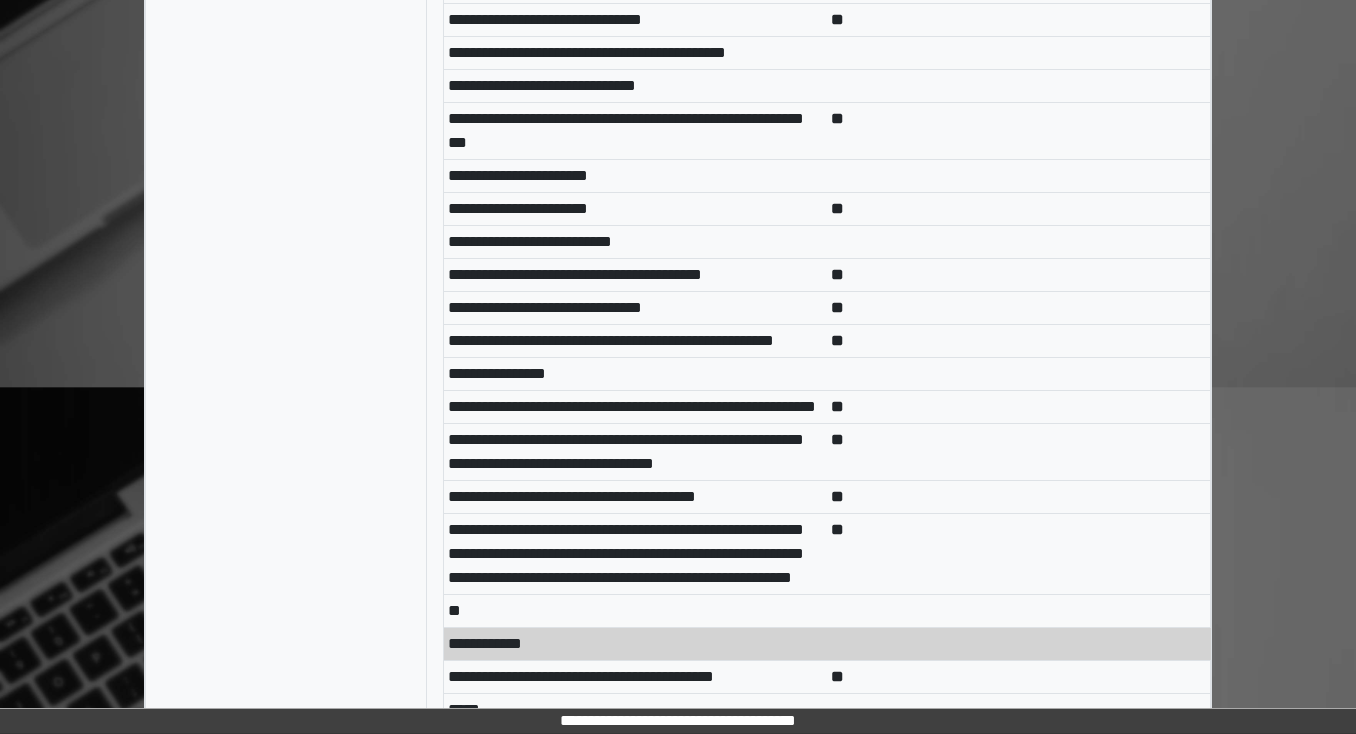 scroll, scrollTop: 8480, scrollLeft: 0, axis: vertical 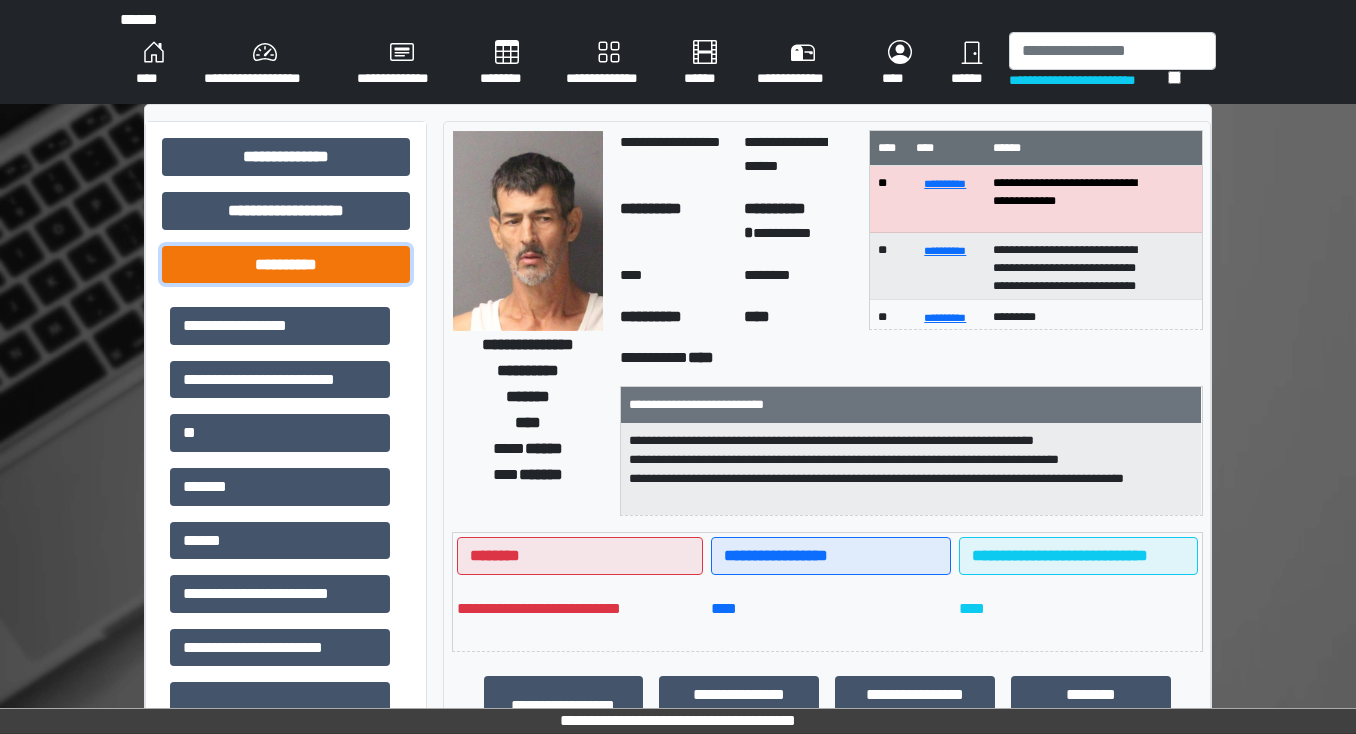 click on "**********" at bounding box center (286, 265) 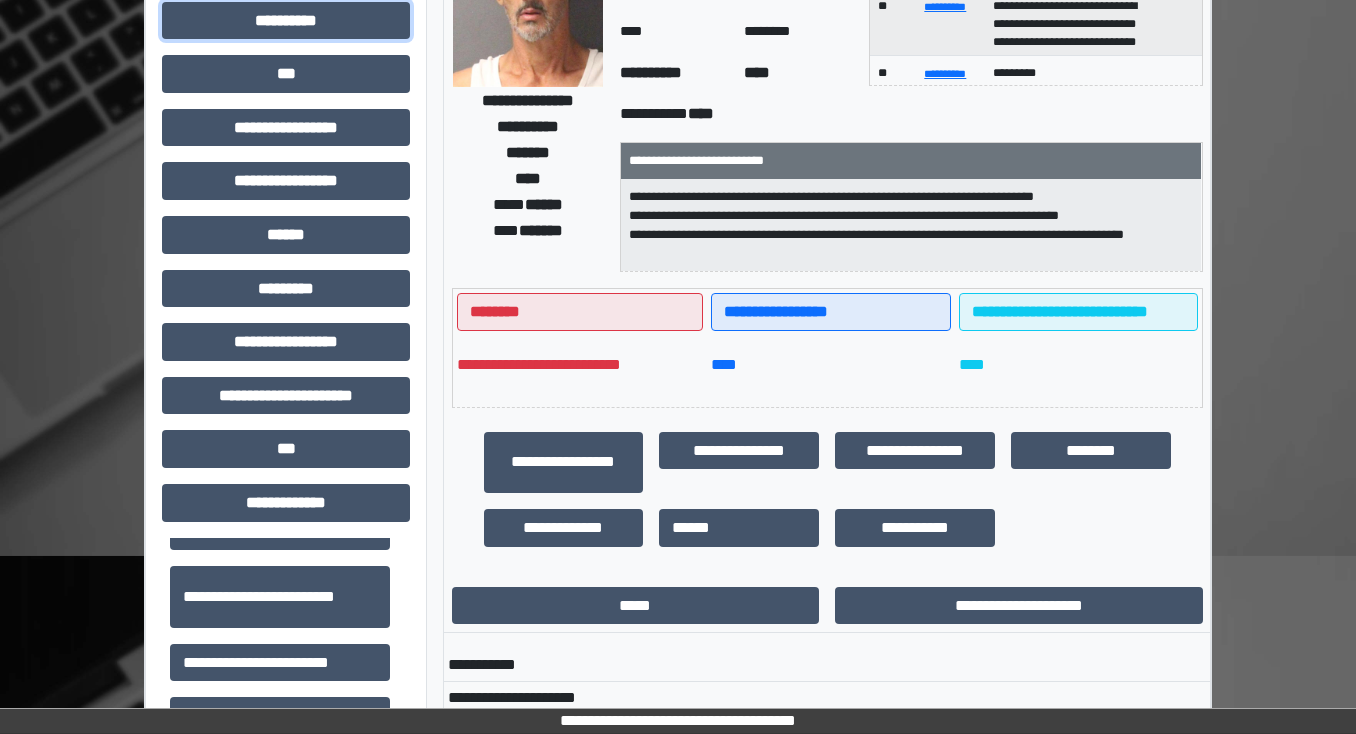 scroll, scrollTop: 400, scrollLeft: 0, axis: vertical 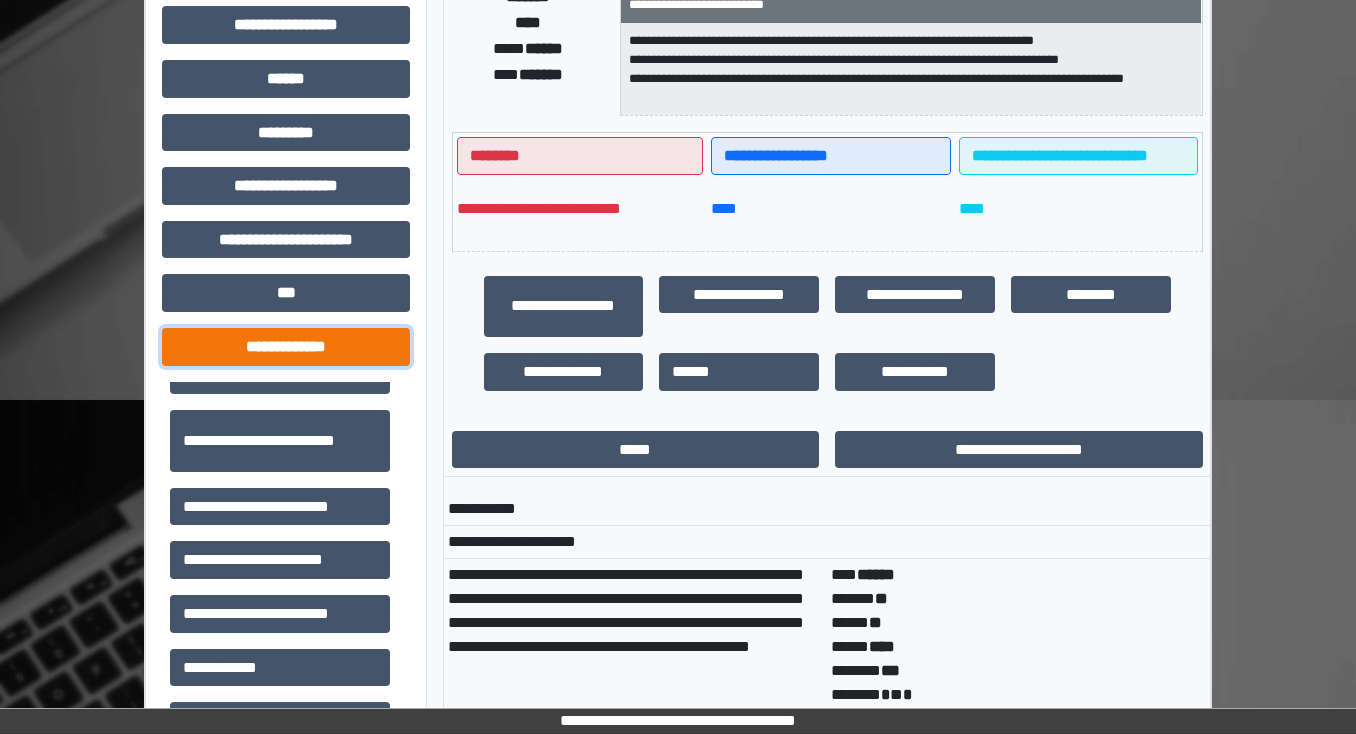 click on "**********" at bounding box center [286, 347] 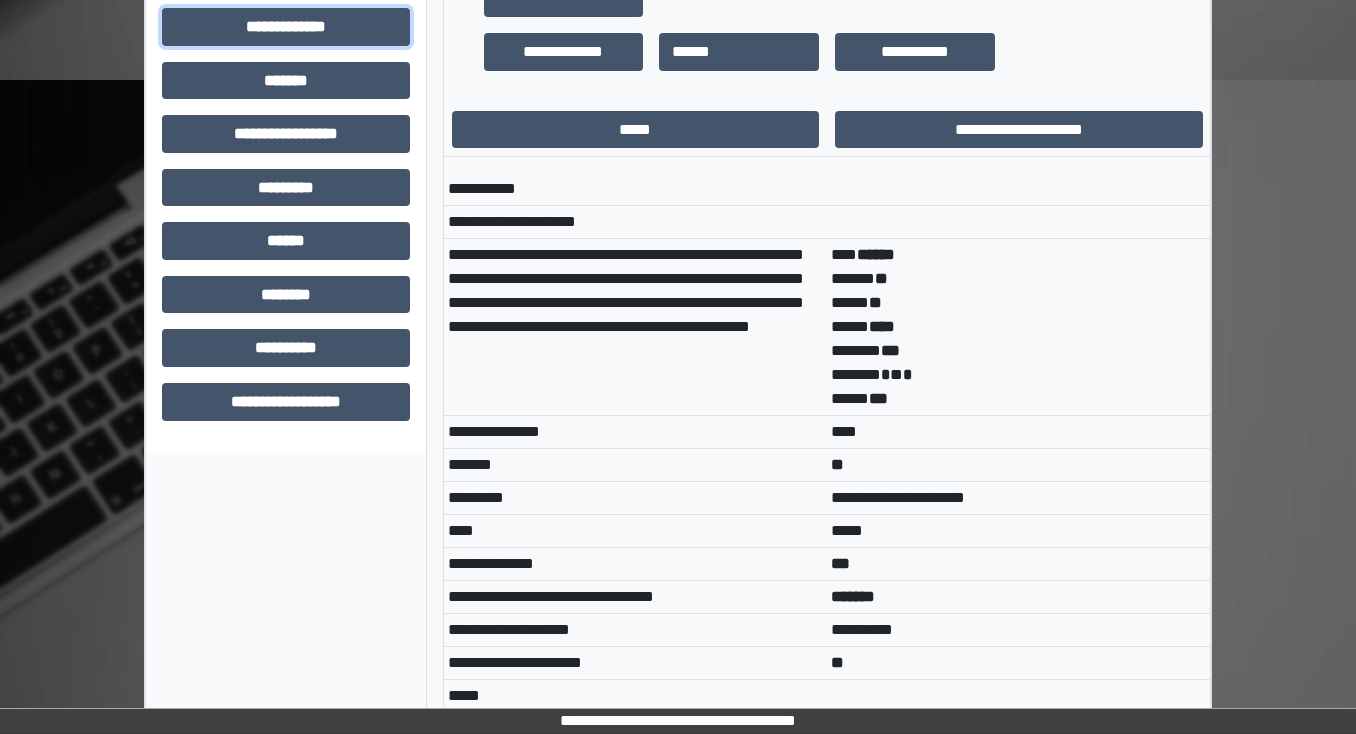 scroll, scrollTop: 800, scrollLeft: 0, axis: vertical 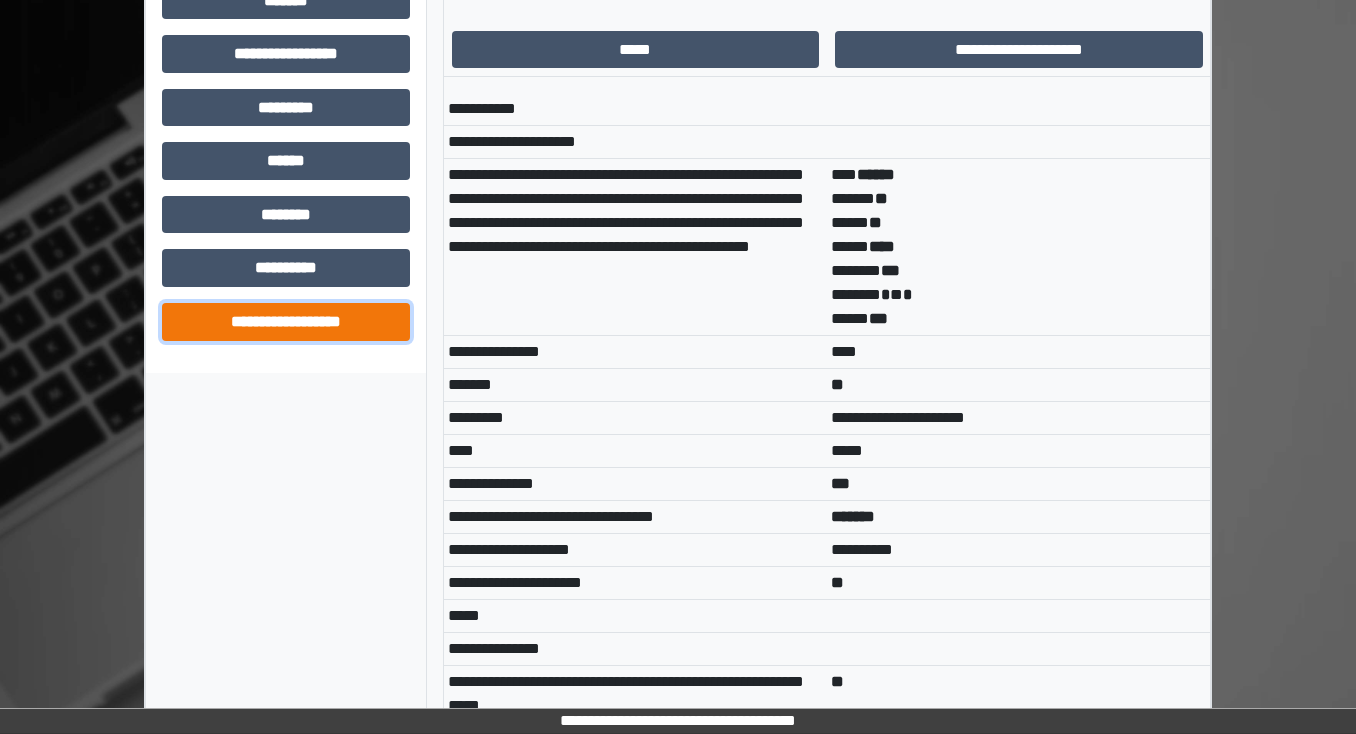 click on "**********" at bounding box center (286, 322) 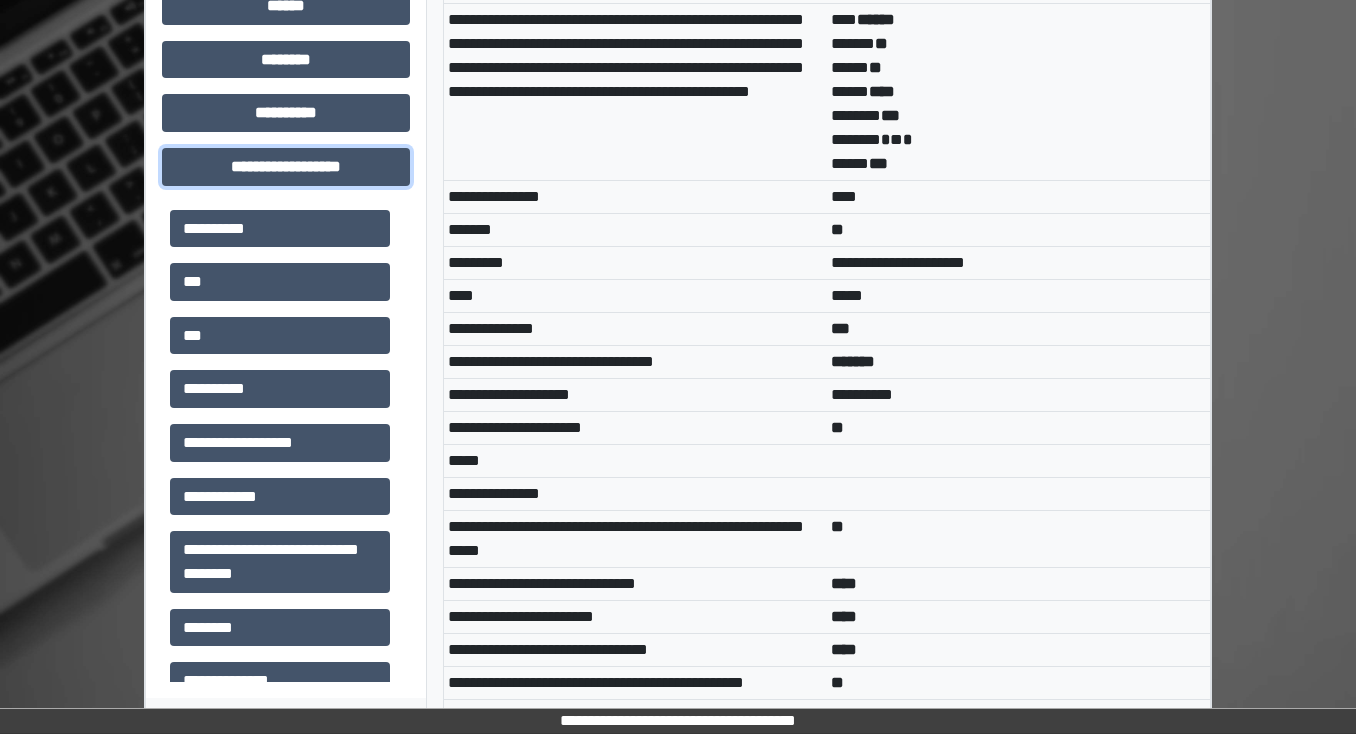 scroll, scrollTop: 1040, scrollLeft: 0, axis: vertical 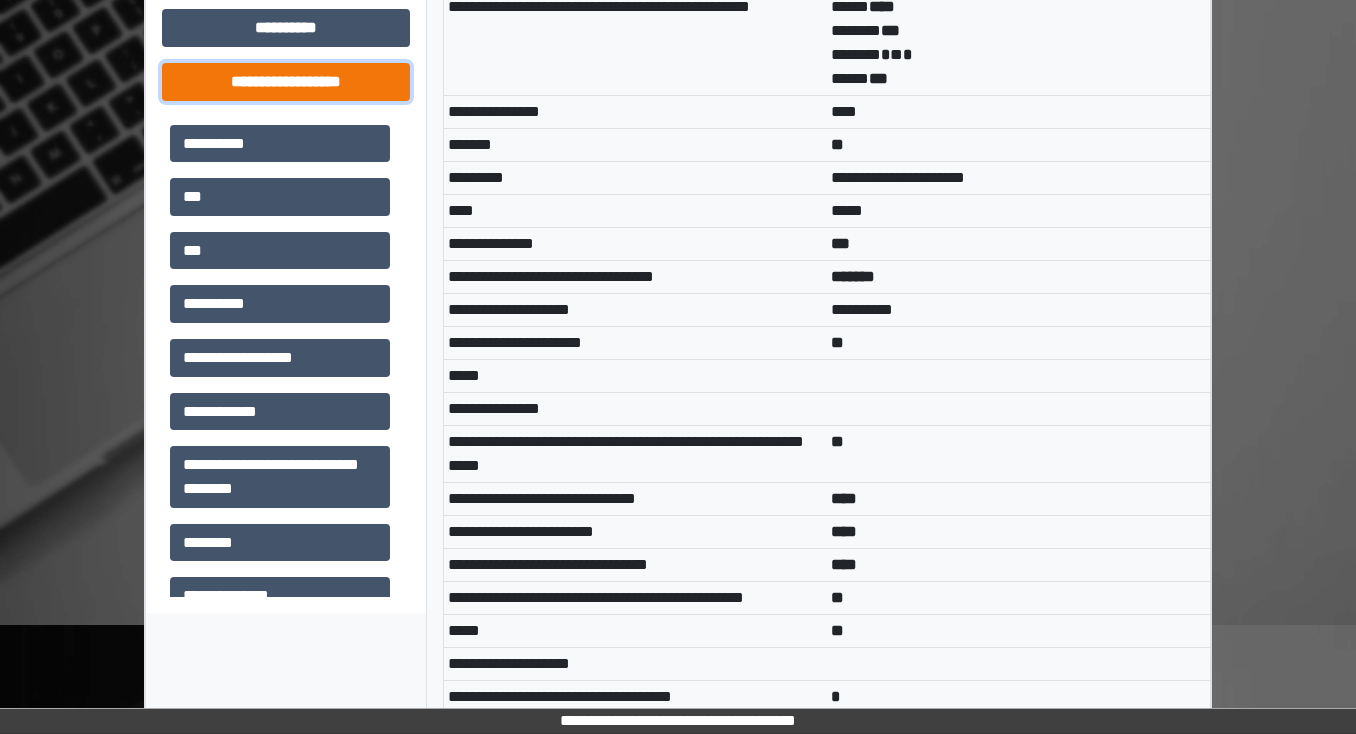 click on "**********" at bounding box center (286, 82) 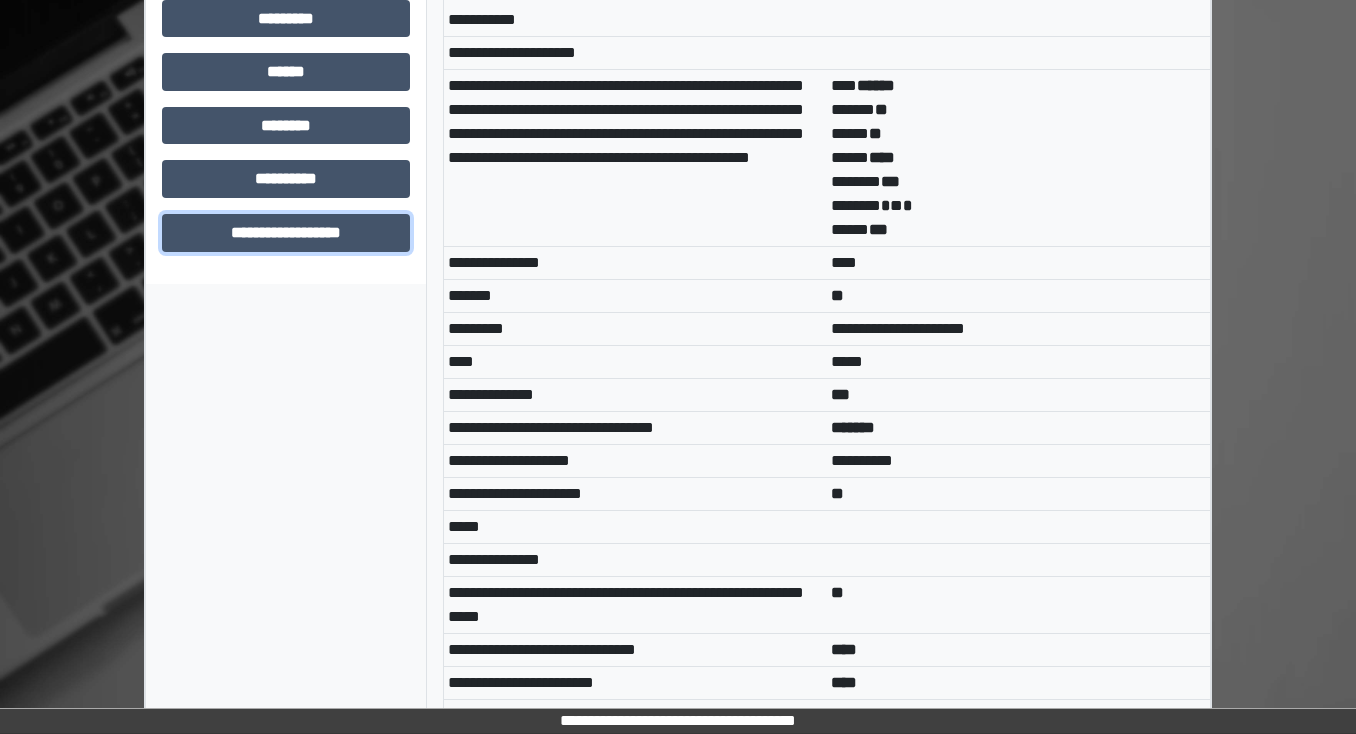 scroll, scrollTop: 640, scrollLeft: 0, axis: vertical 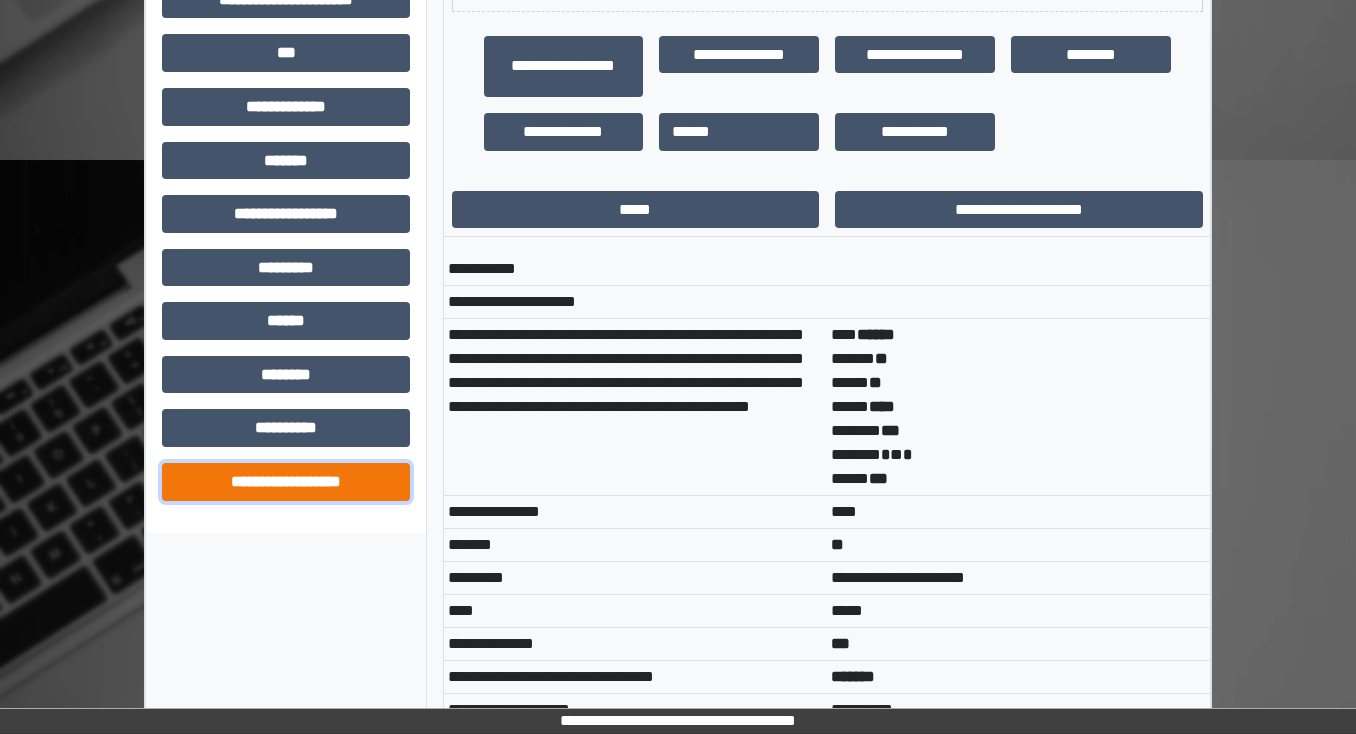 click on "**********" at bounding box center (286, 482) 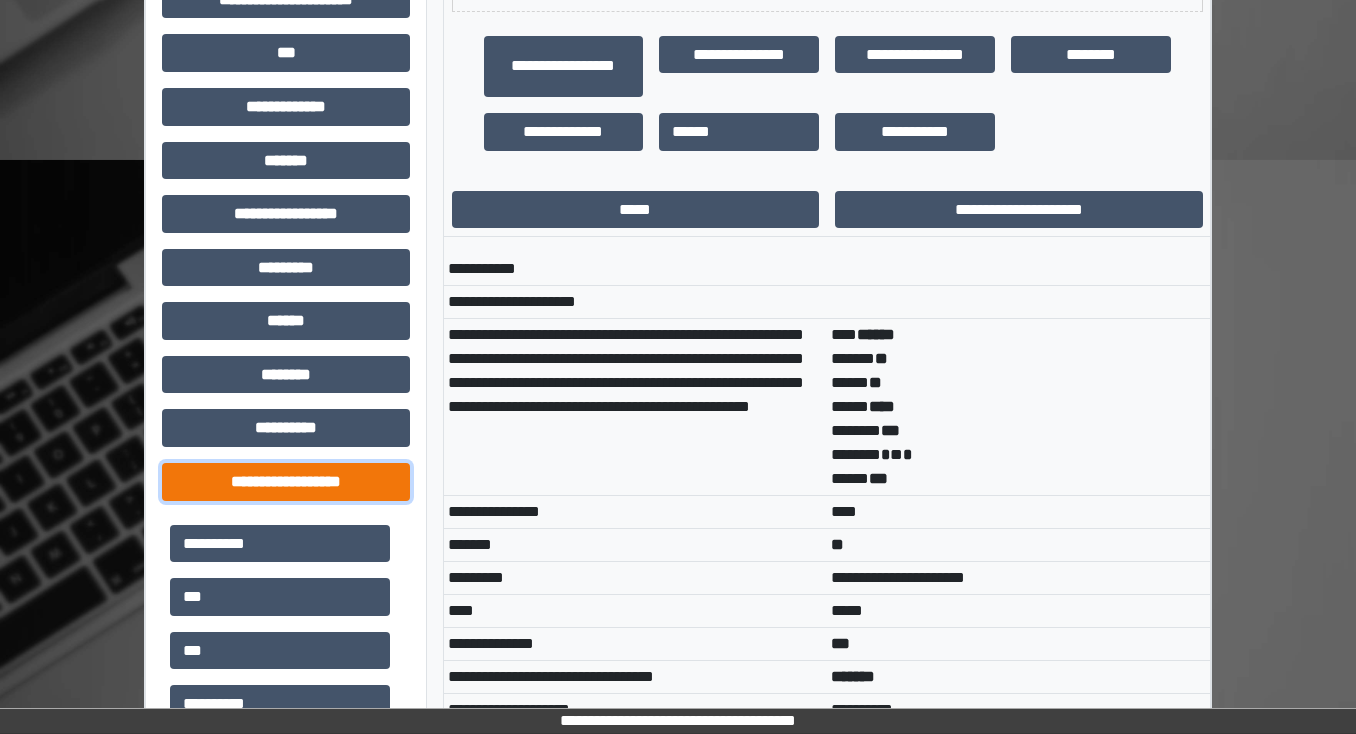 click on "**********" at bounding box center [286, 482] 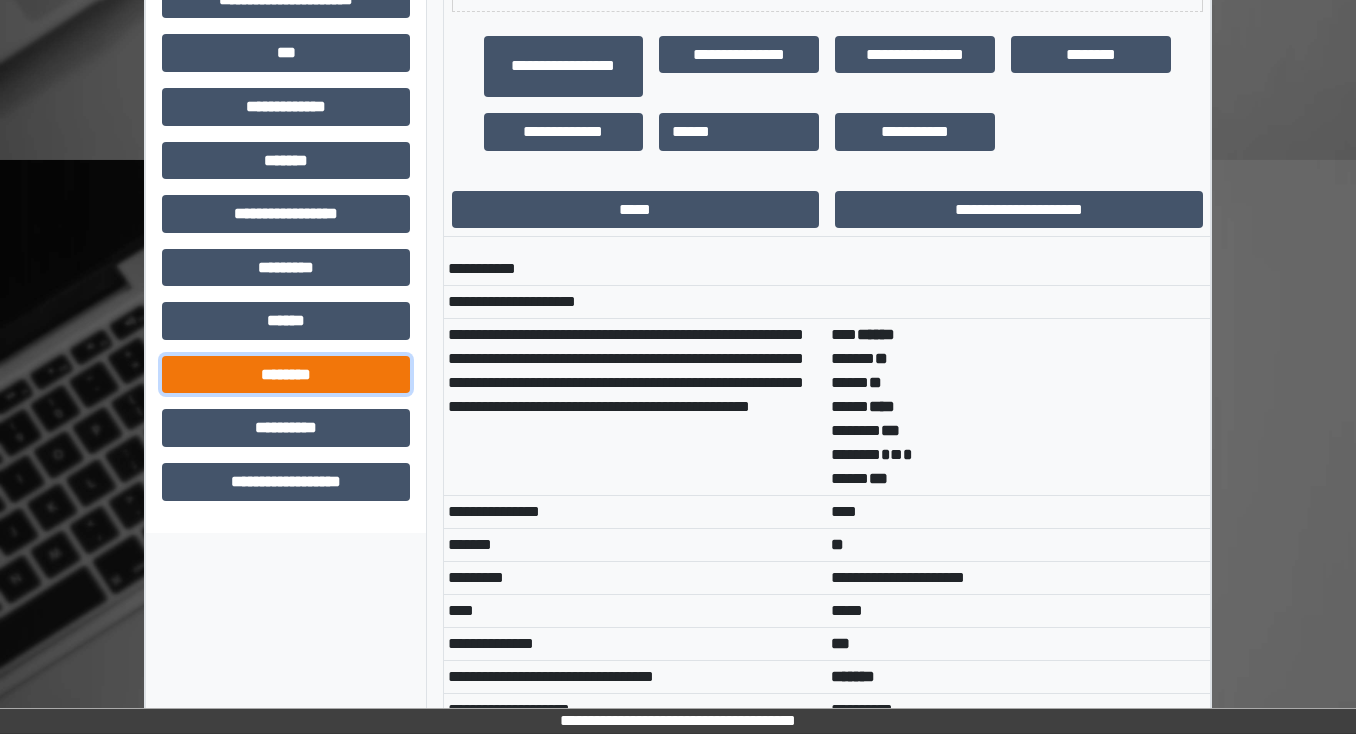 click on "********" at bounding box center (286, 375) 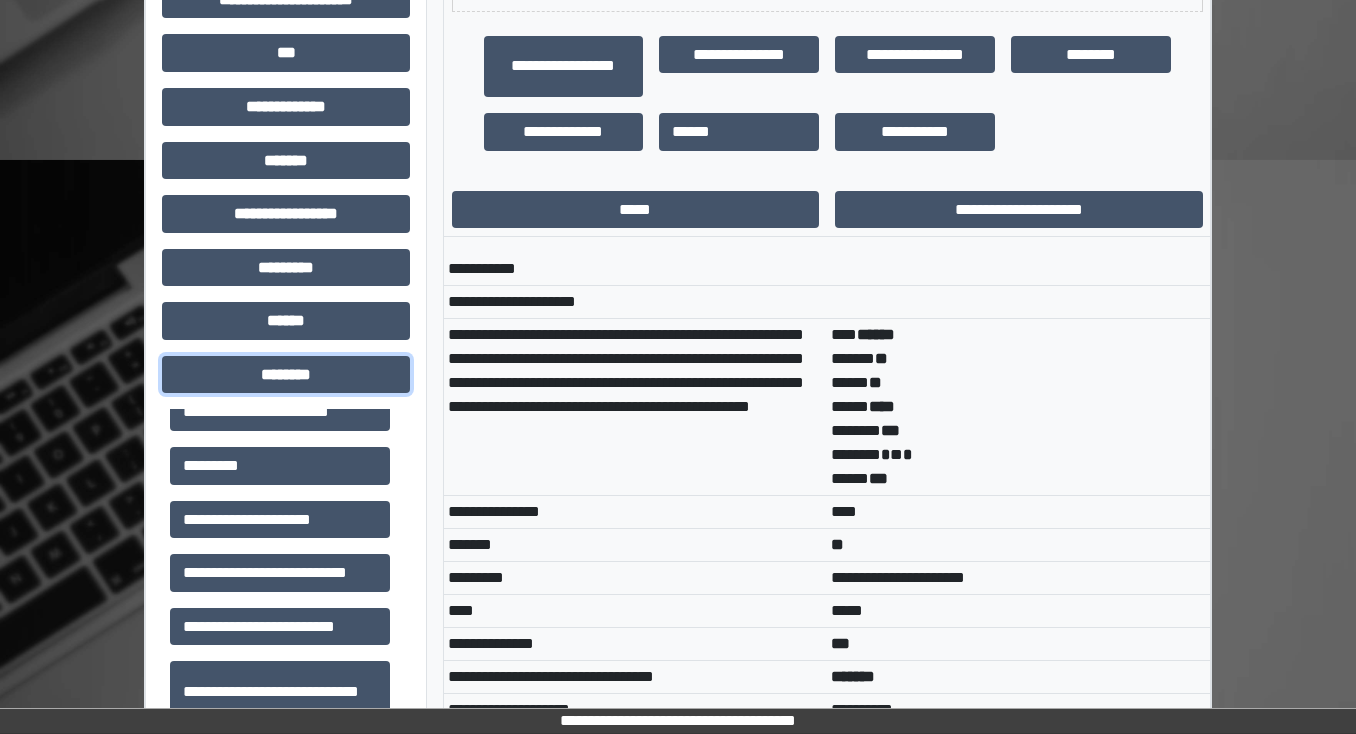 scroll, scrollTop: 320, scrollLeft: 0, axis: vertical 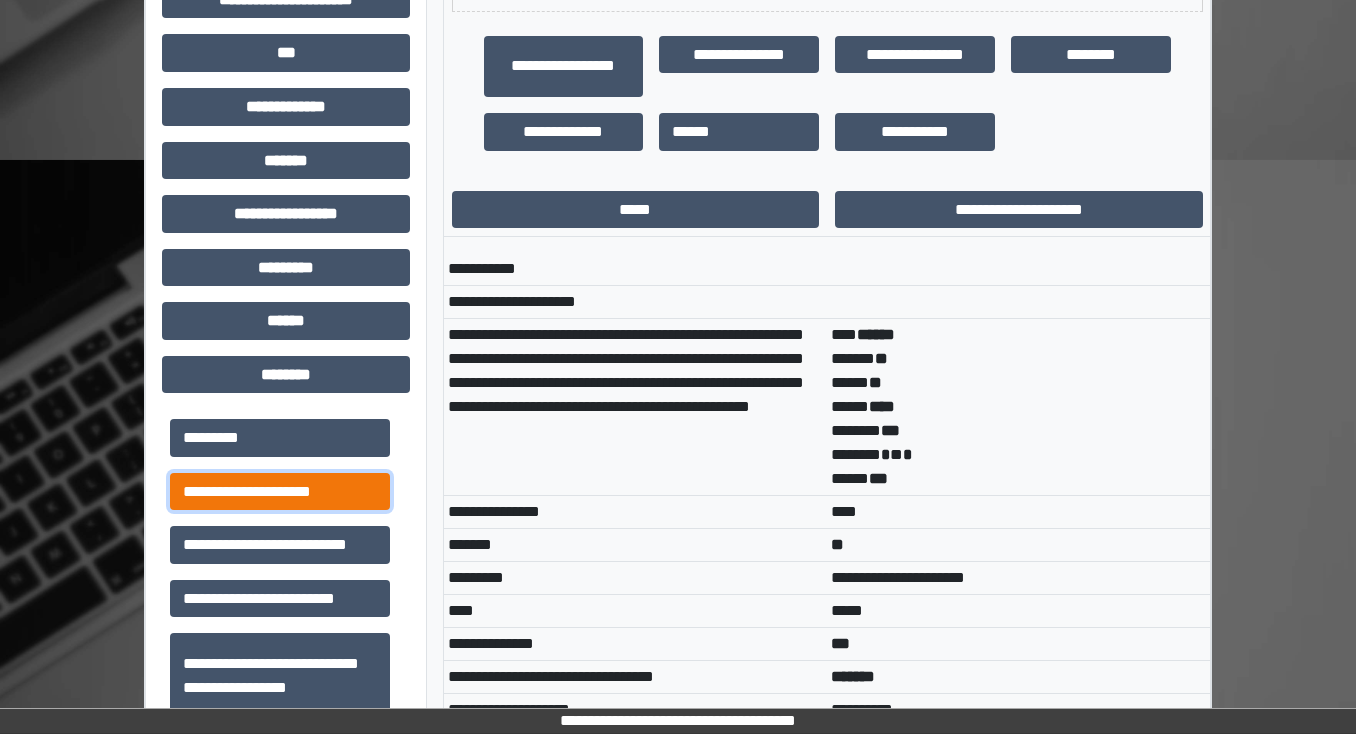 click on "**********" at bounding box center (280, 492) 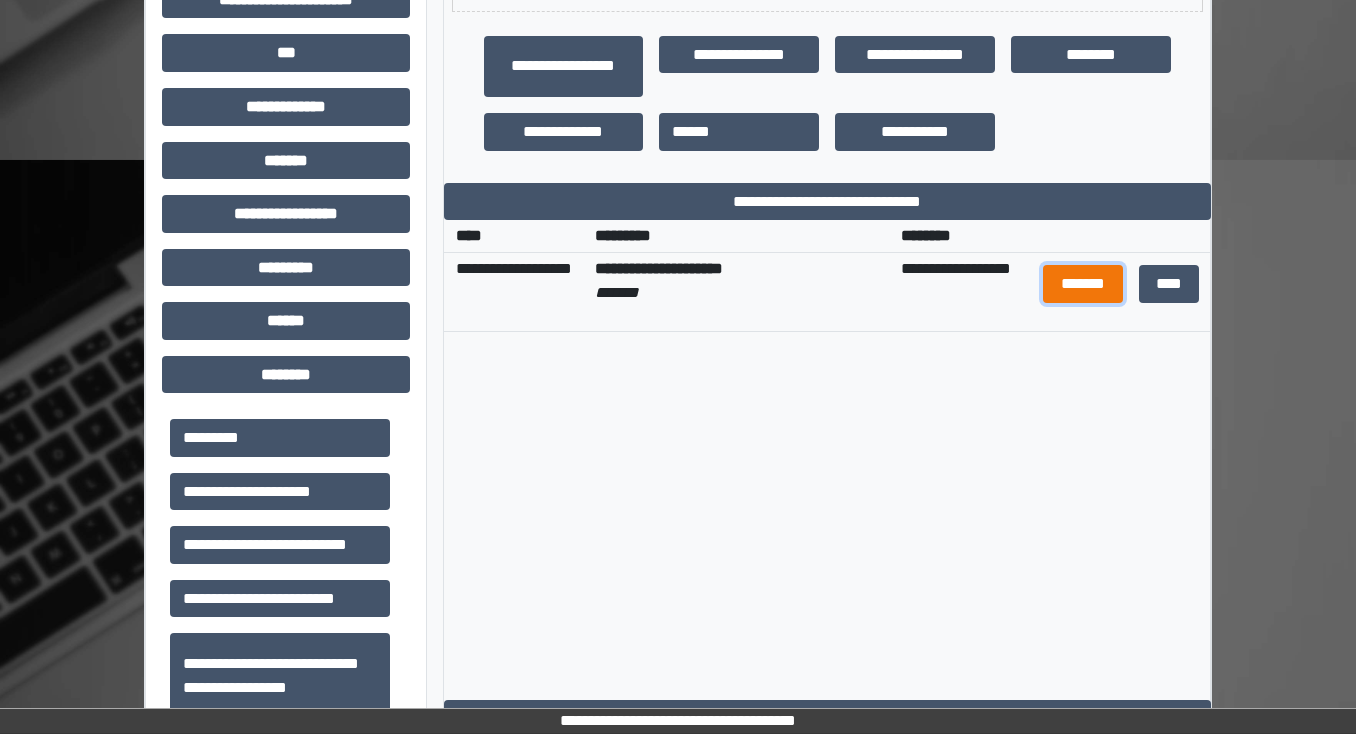 click on "*******" at bounding box center [1083, 284] 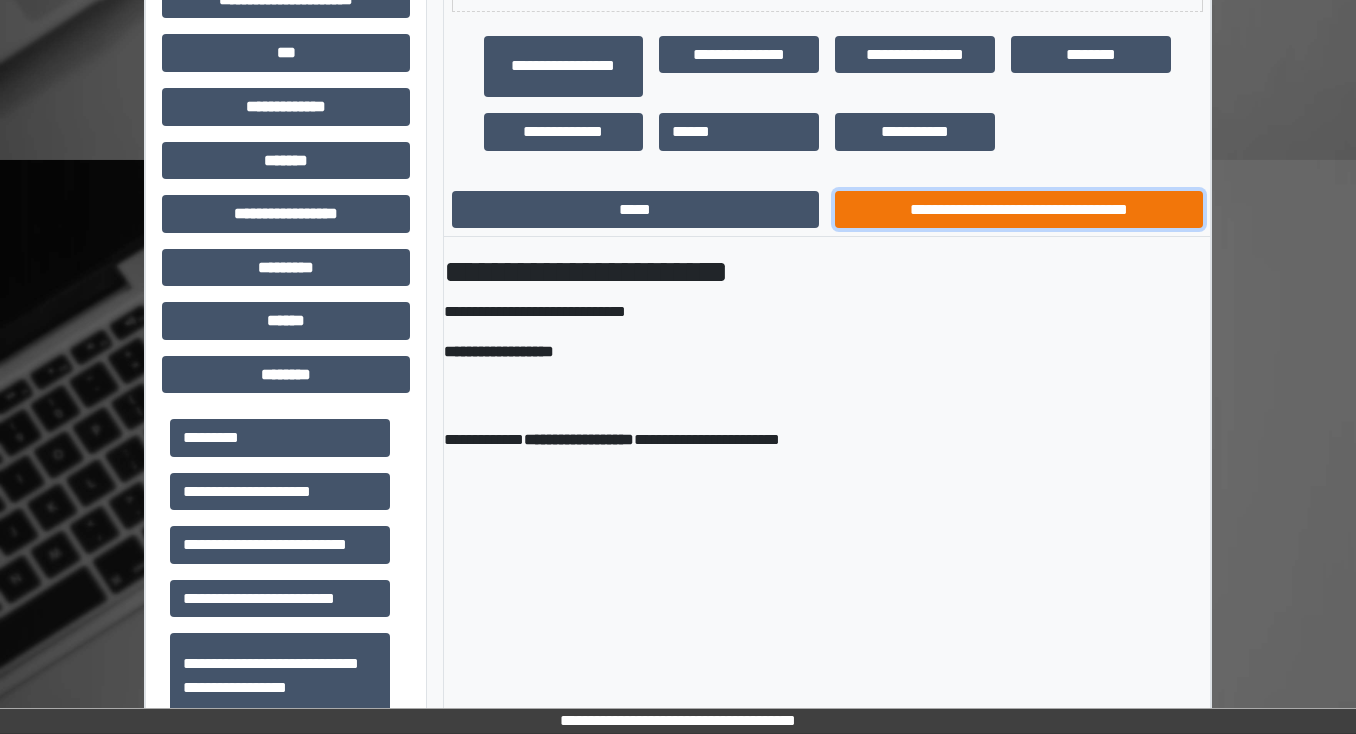 click on "**********" at bounding box center [1019, 210] 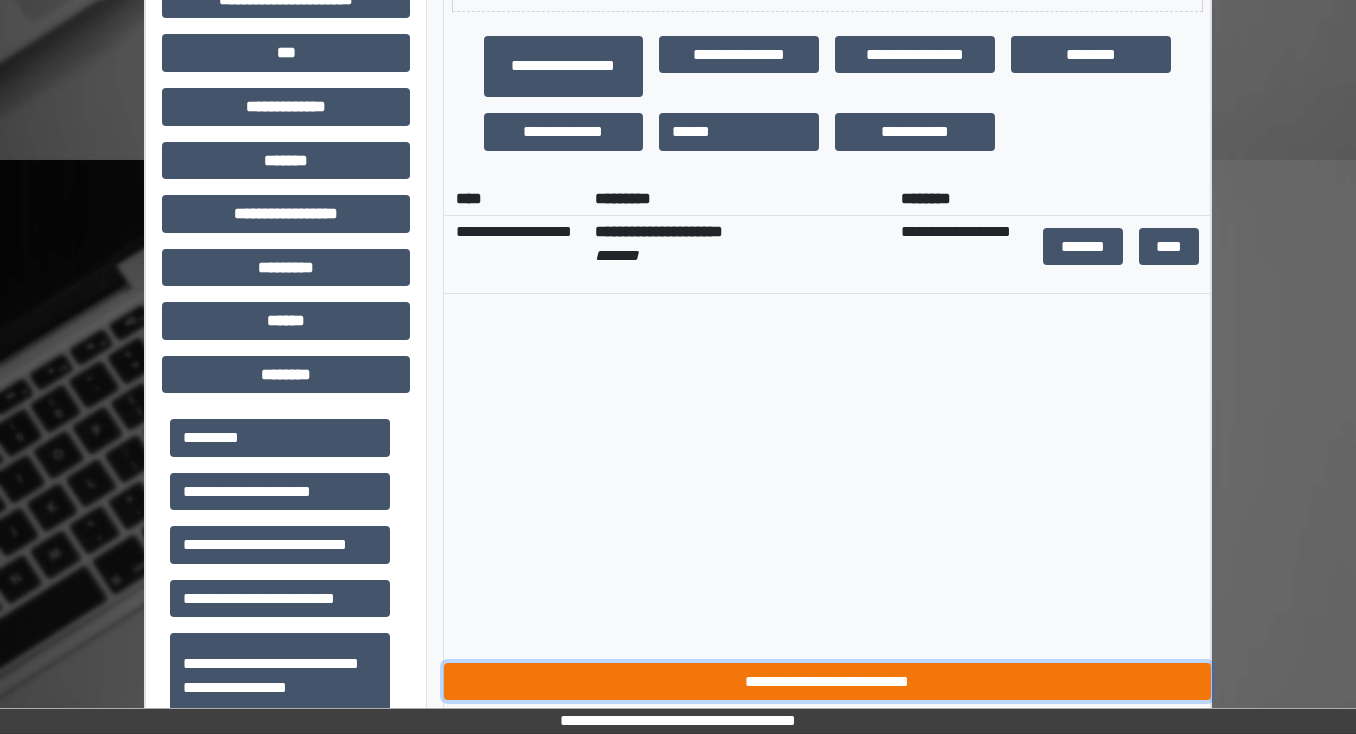 click on "**********" at bounding box center [827, 682] 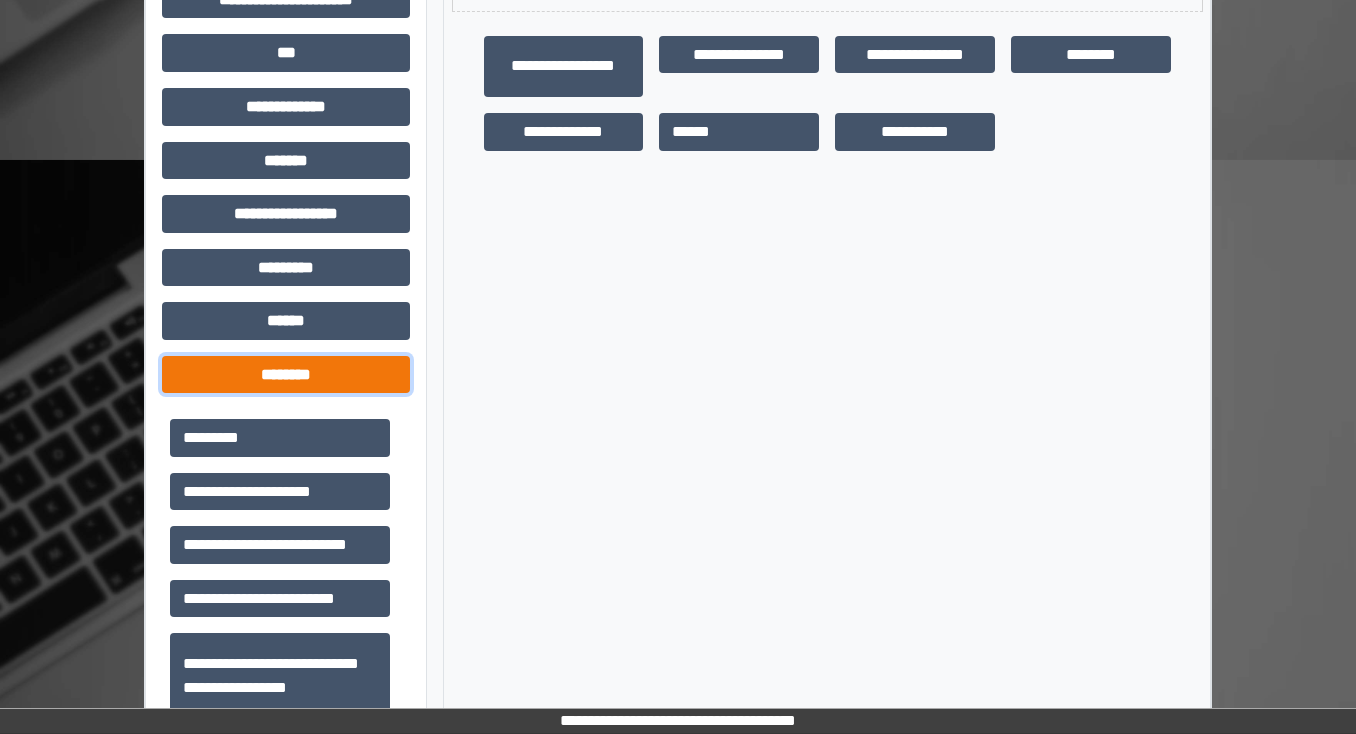 click on "********" at bounding box center (286, 375) 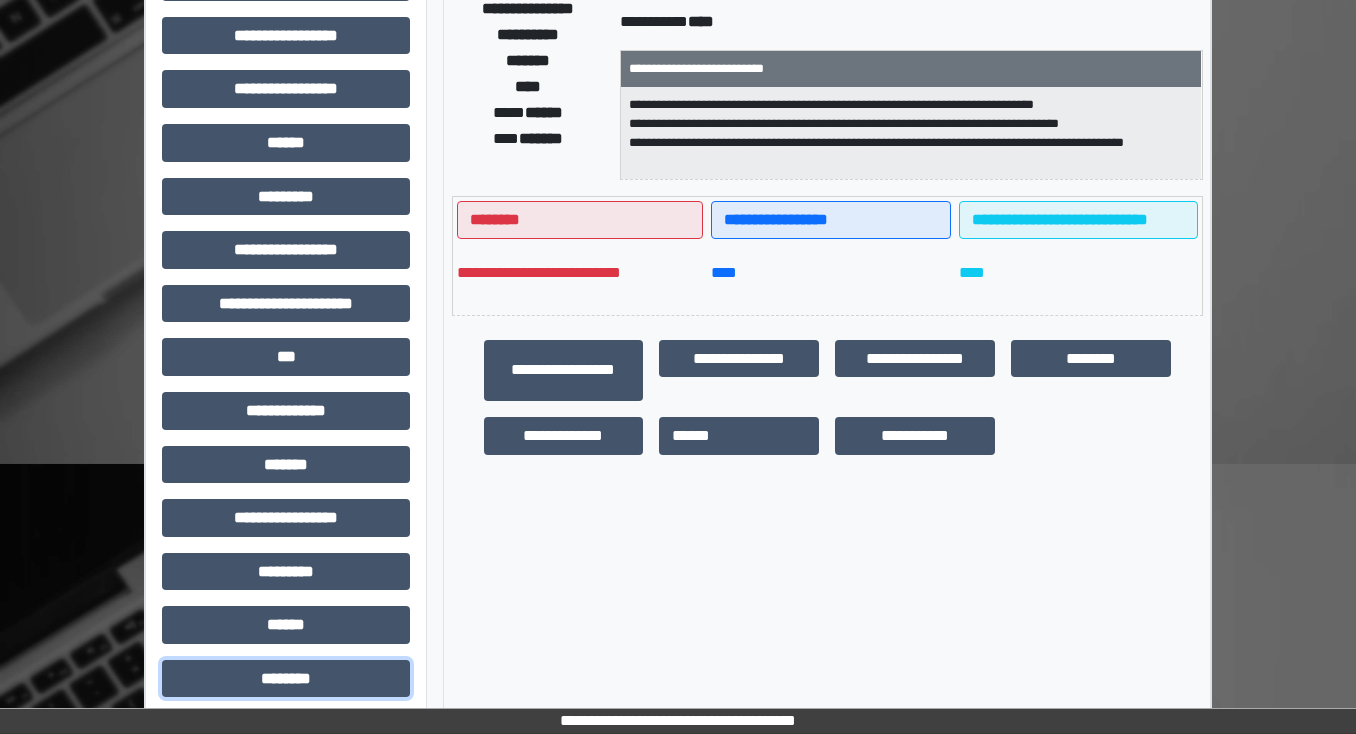 scroll, scrollTop: 0, scrollLeft: 0, axis: both 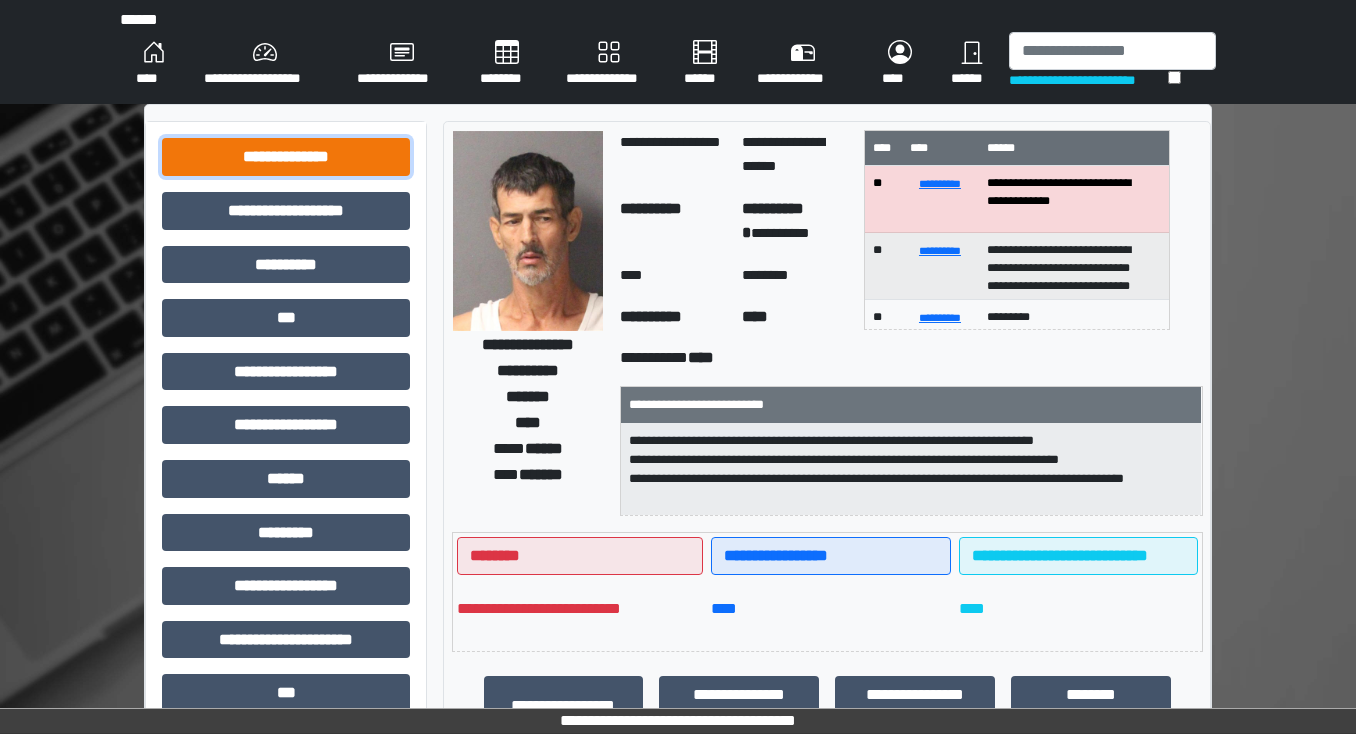 click on "**********" at bounding box center [286, 157] 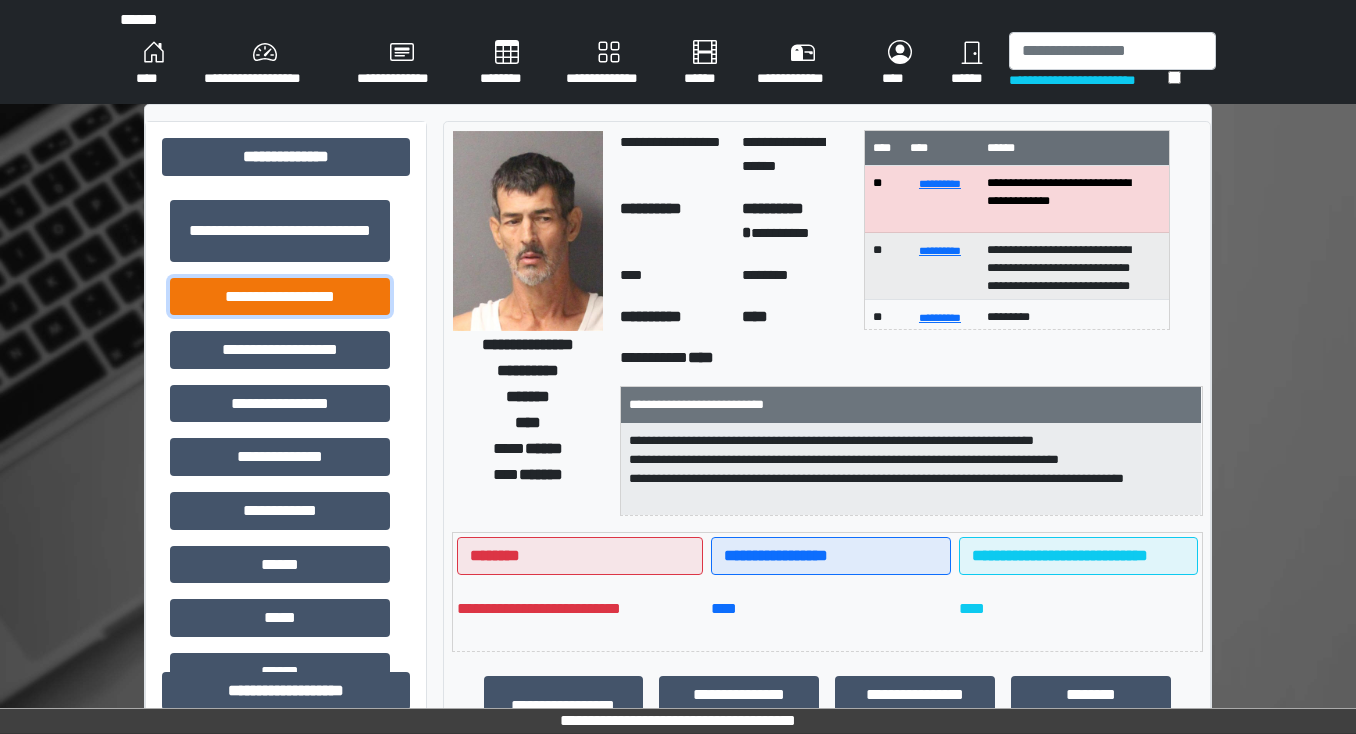 click on "**********" at bounding box center (280, 297) 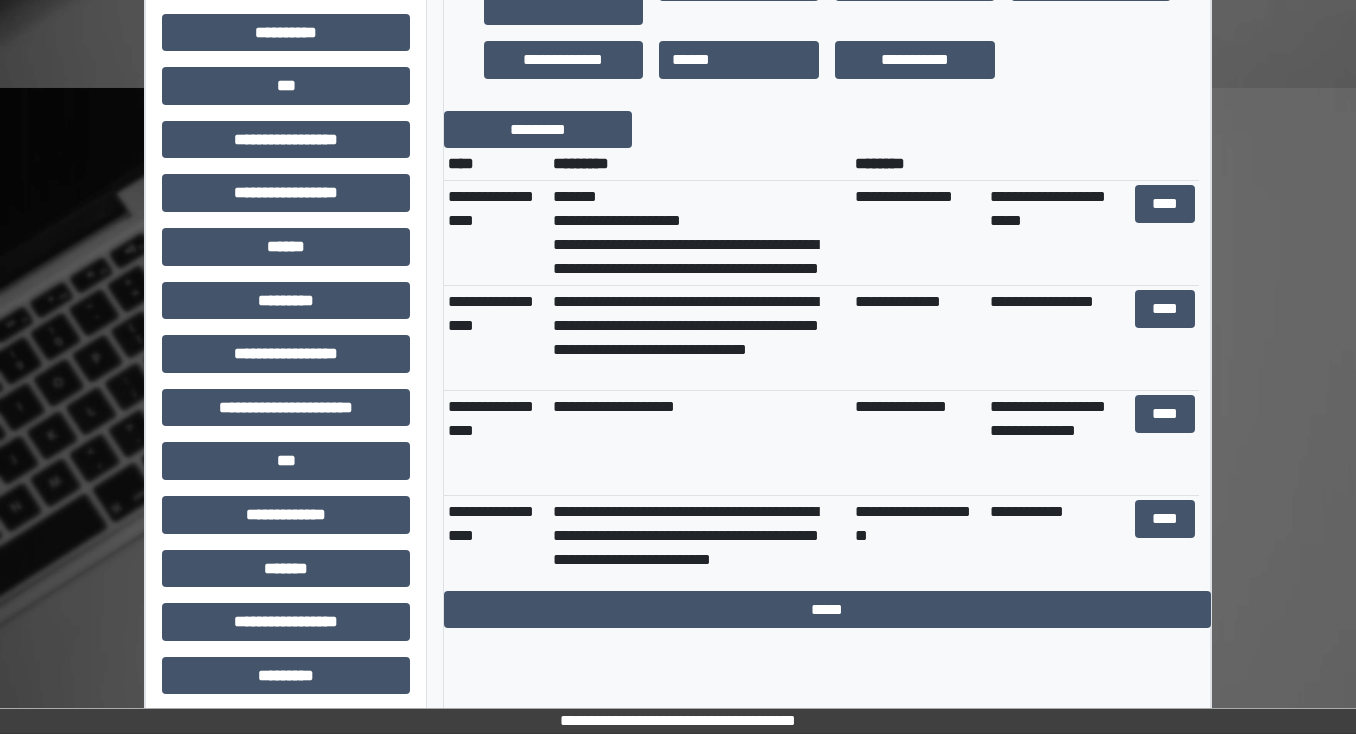 scroll, scrollTop: 720, scrollLeft: 0, axis: vertical 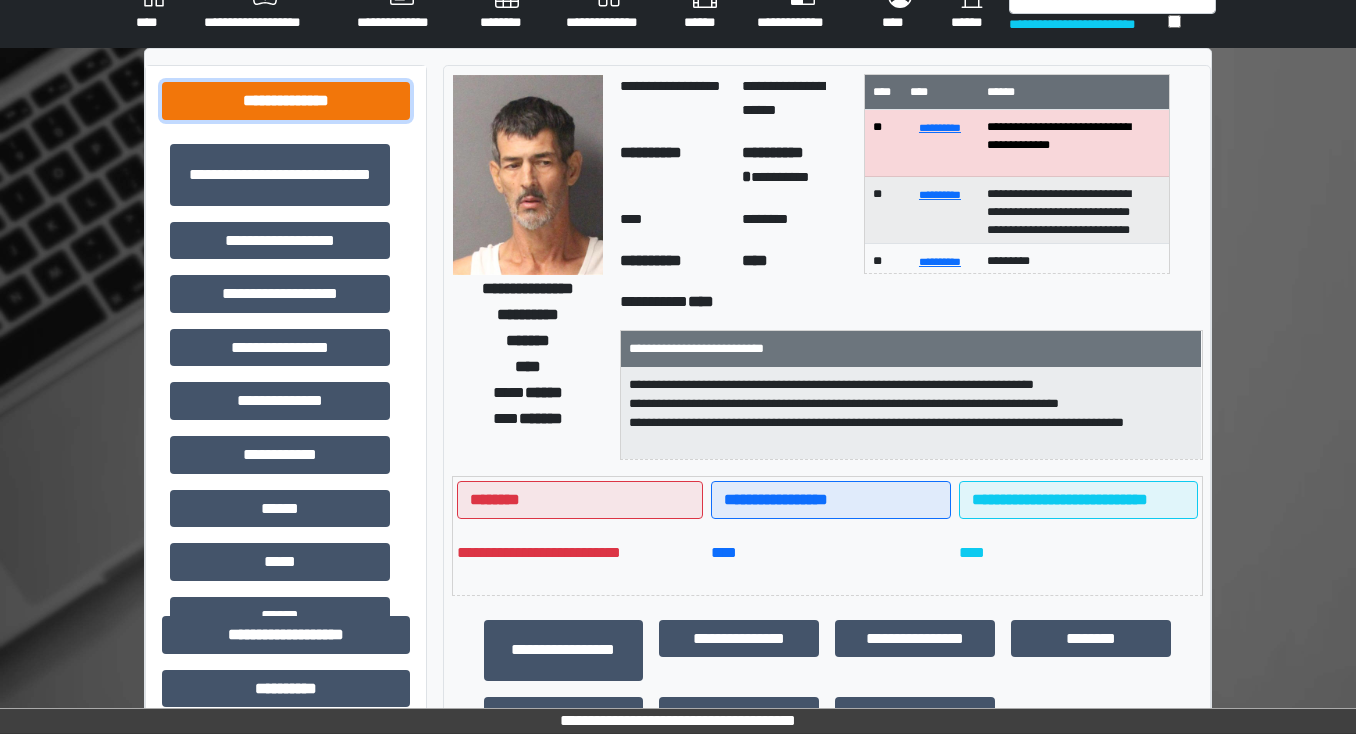 click on "**********" at bounding box center [286, 101] 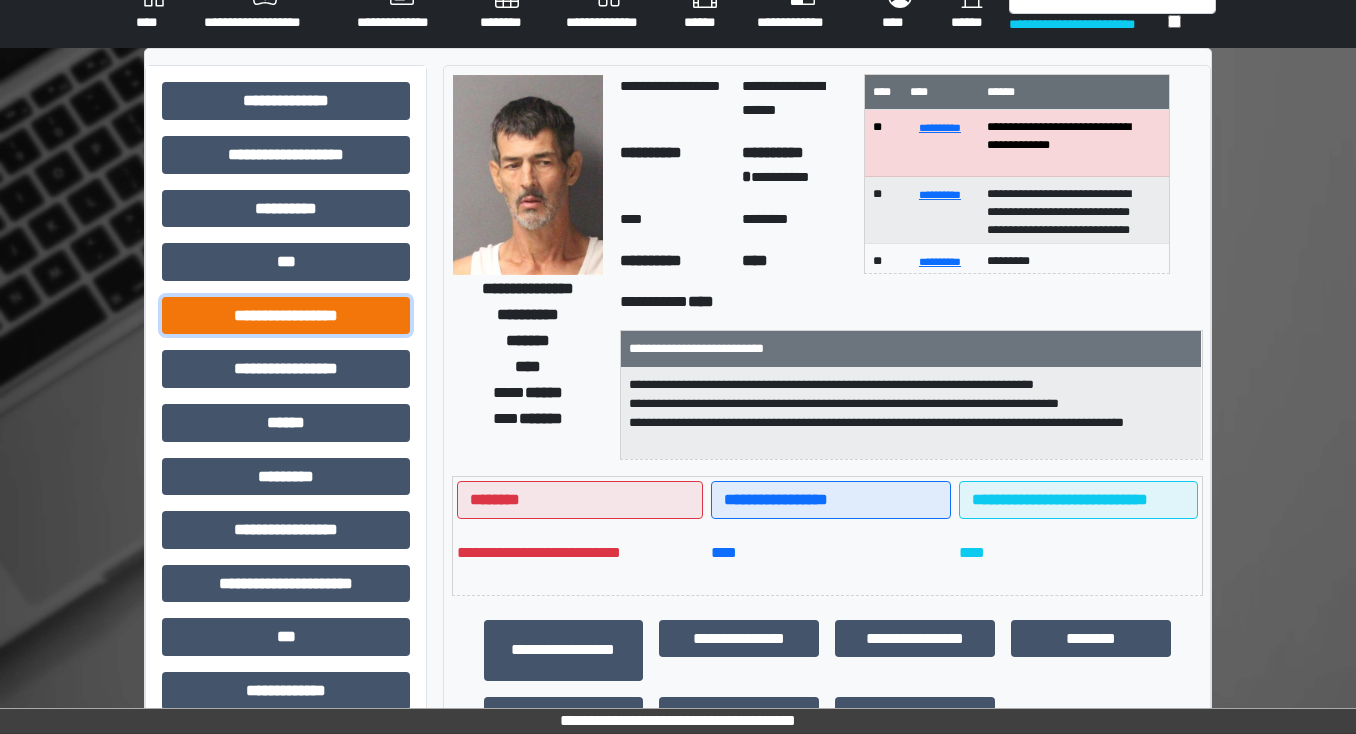 click on "**********" at bounding box center [286, 316] 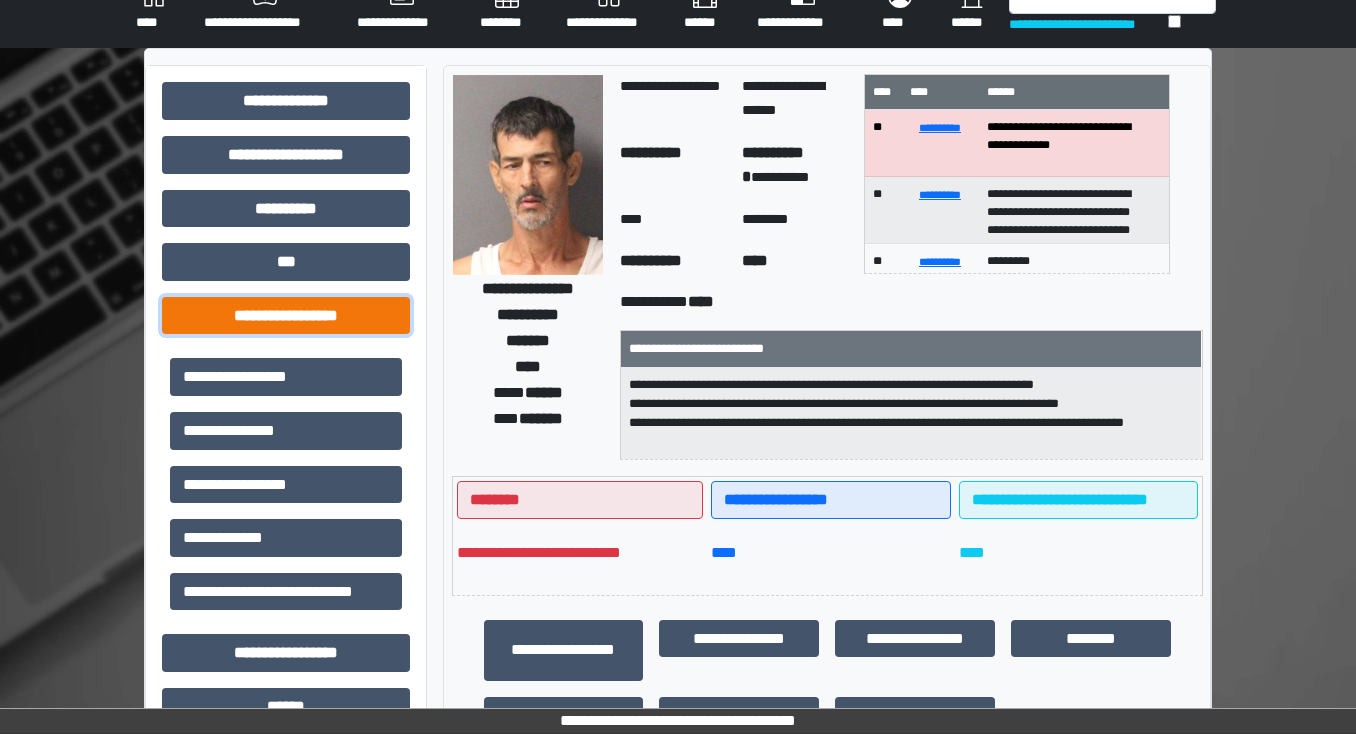 drag, startPoint x: 284, startPoint y: 312, endPoint x: 304, endPoint y: 322, distance: 22.36068 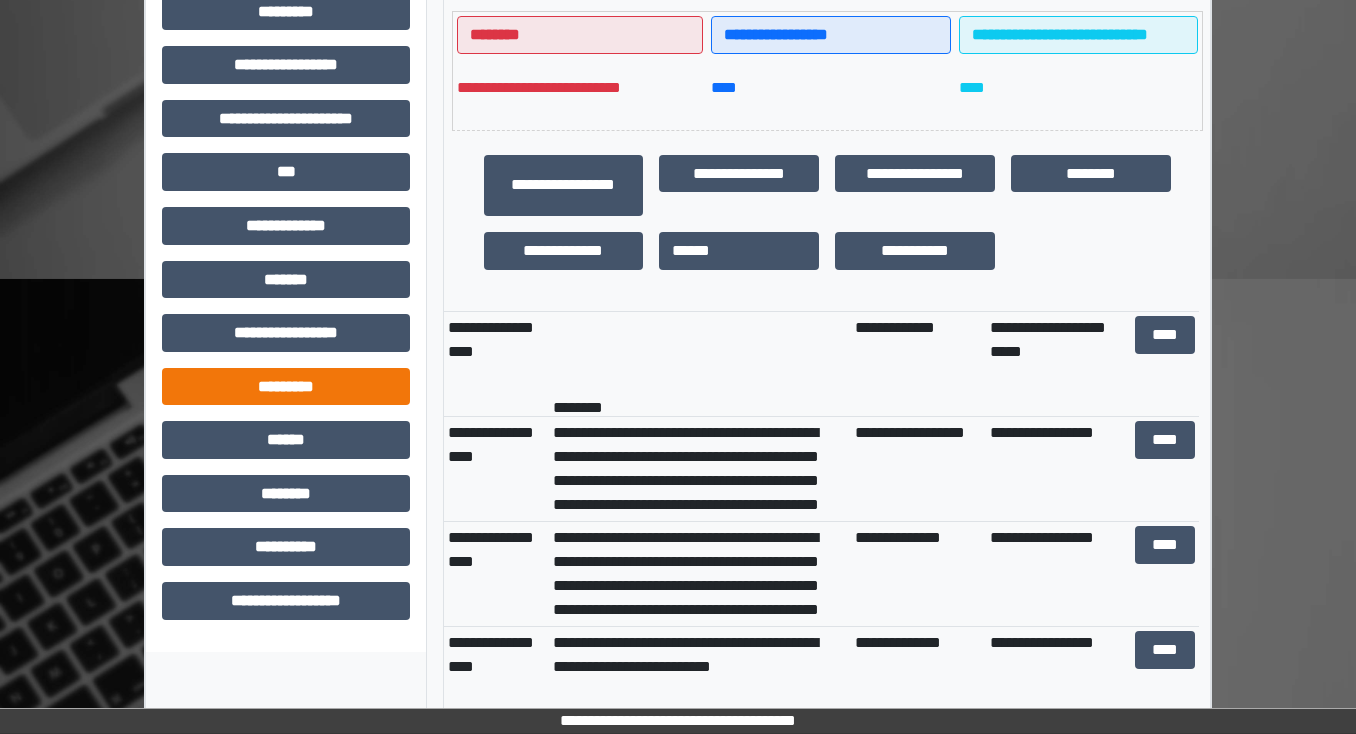 scroll, scrollTop: 536, scrollLeft: 0, axis: vertical 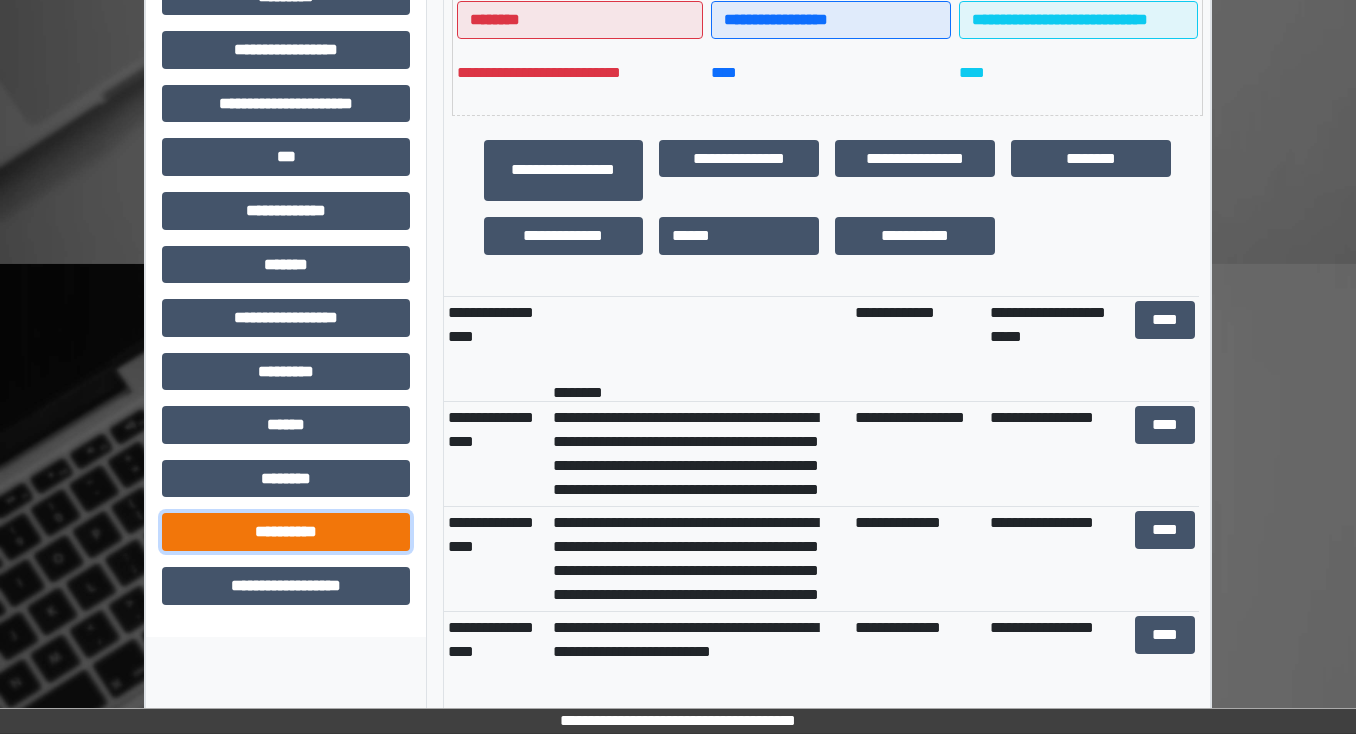 click on "**********" at bounding box center [286, 532] 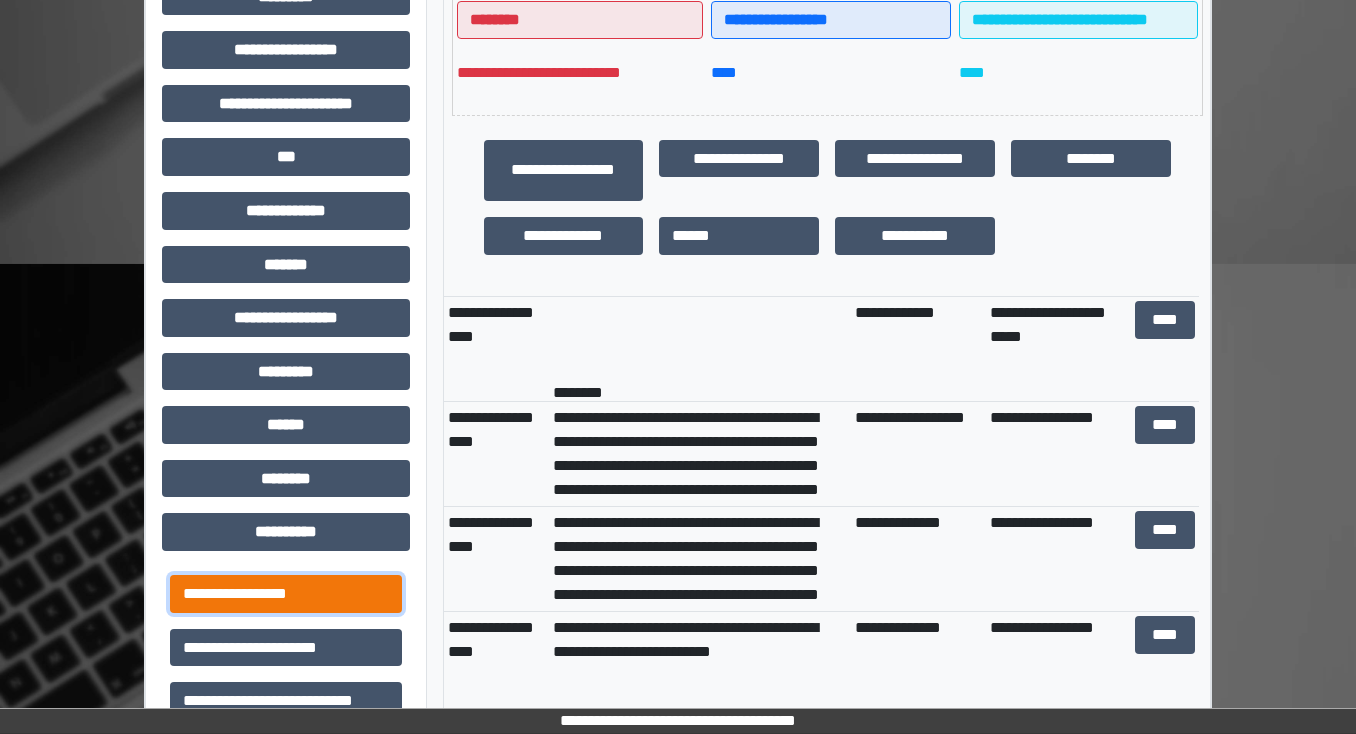 click on "**********" at bounding box center (286, 594) 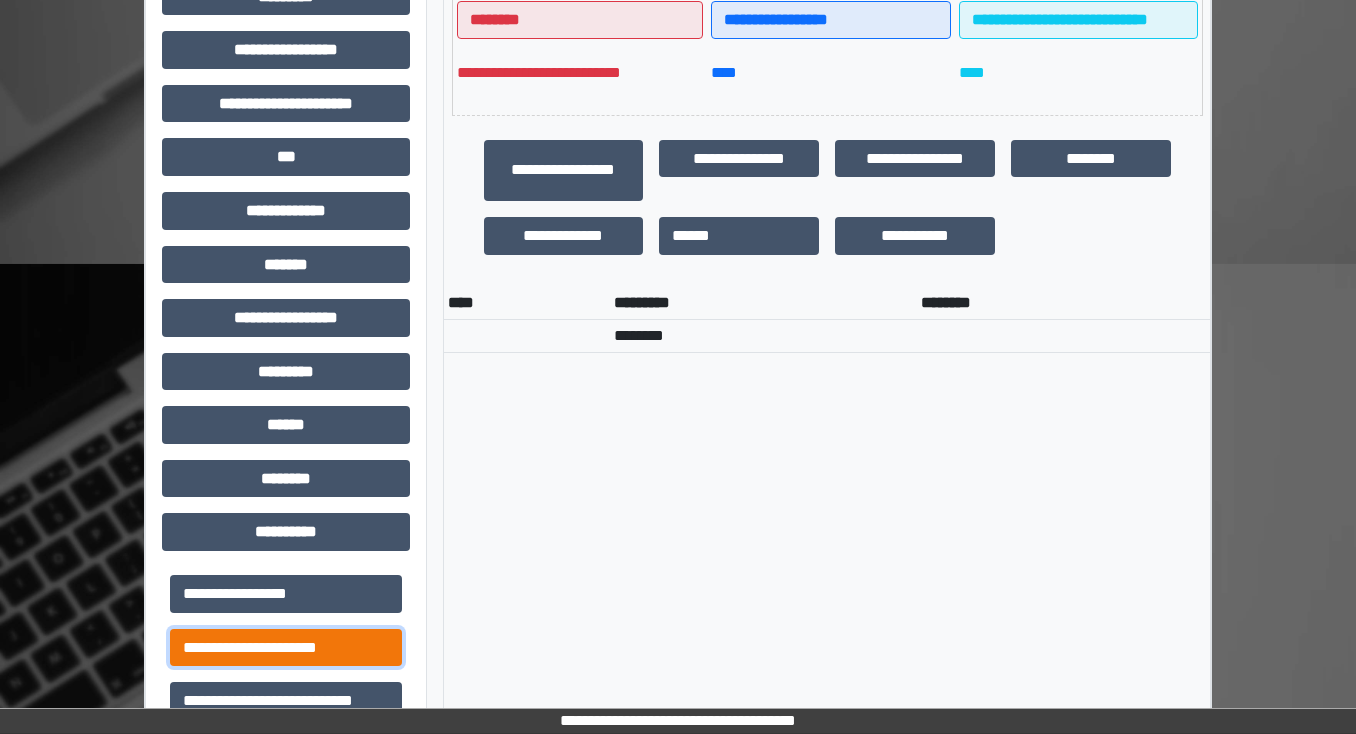click on "**********" at bounding box center (286, 648) 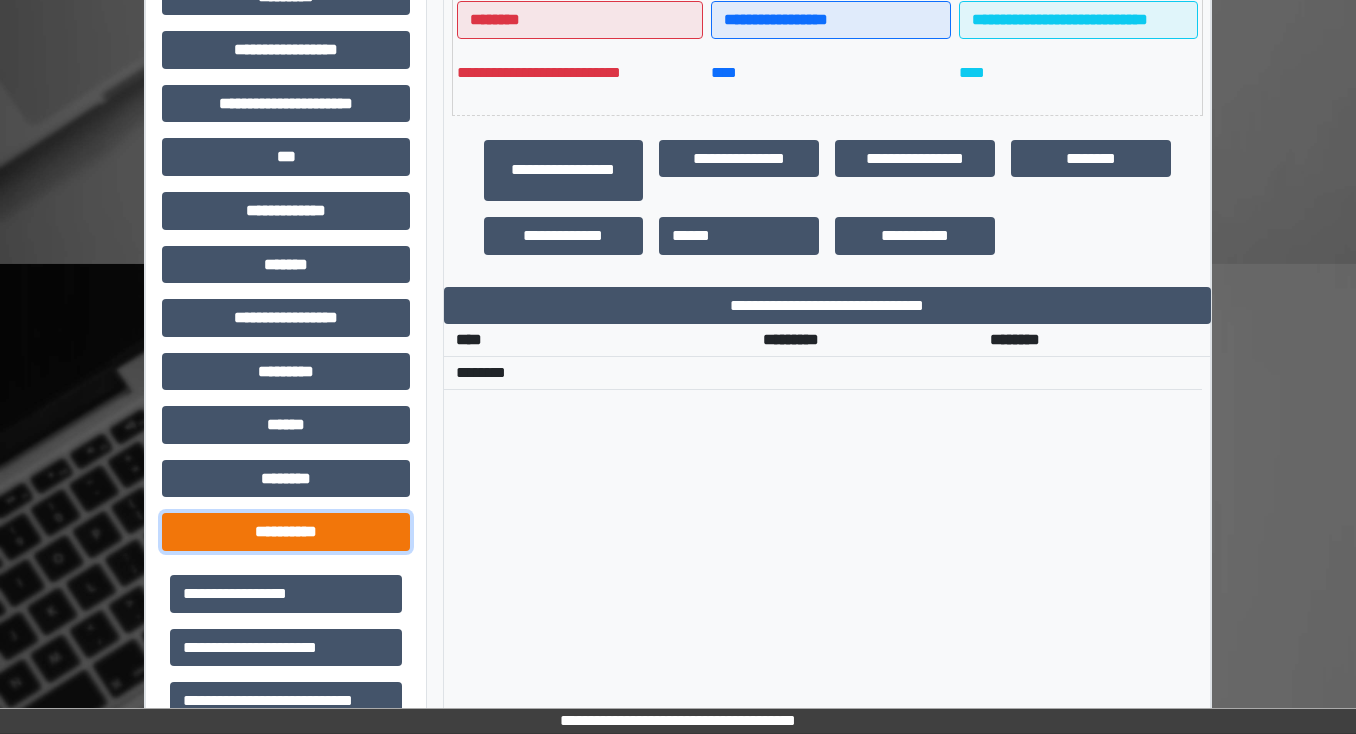 click on "**********" at bounding box center (286, 532) 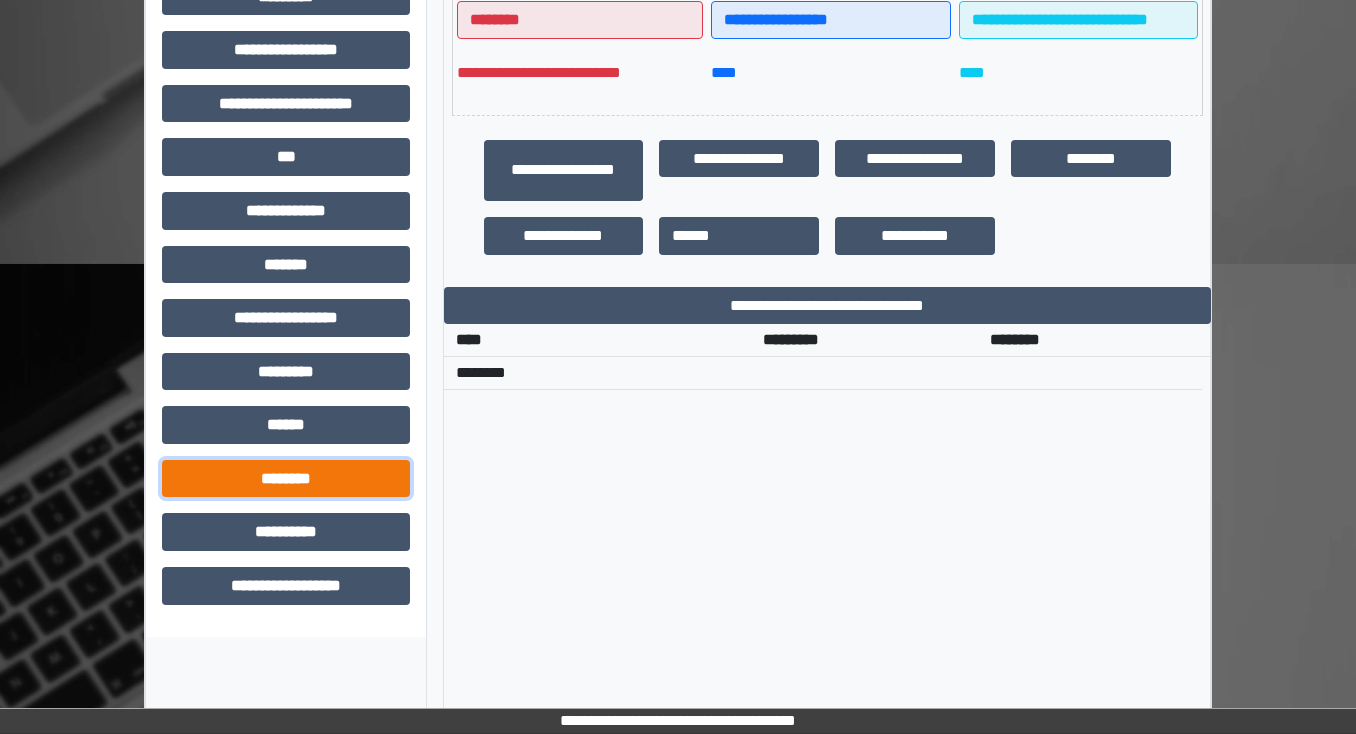 click on "********" at bounding box center (286, 479) 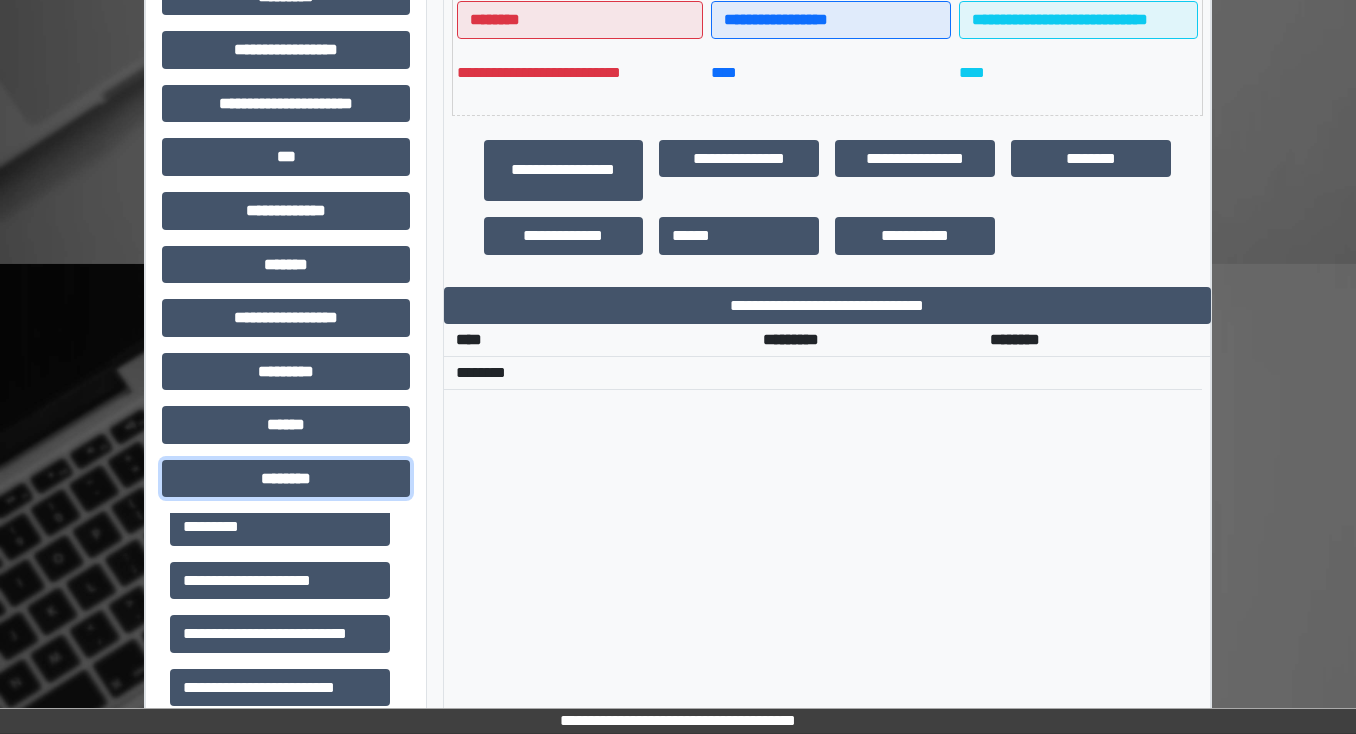 scroll, scrollTop: 320, scrollLeft: 0, axis: vertical 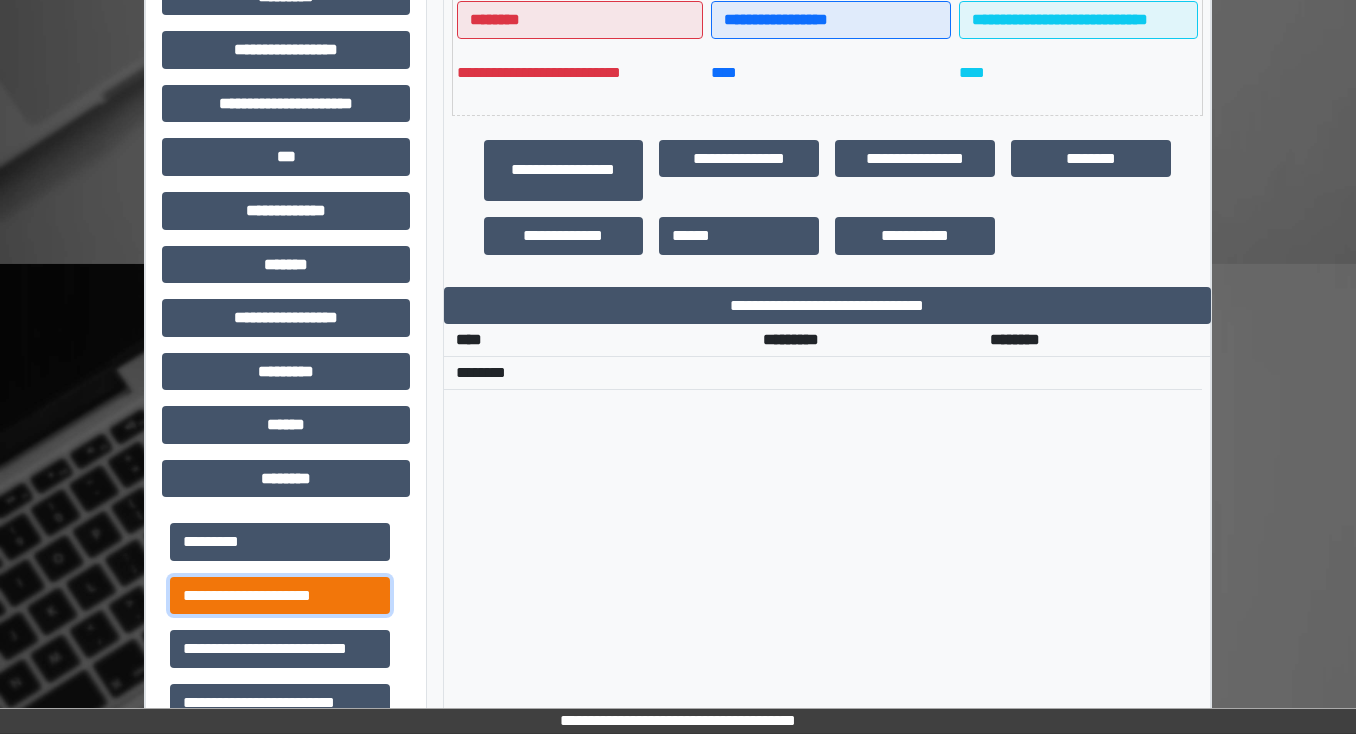 click on "**********" at bounding box center [280, 596] 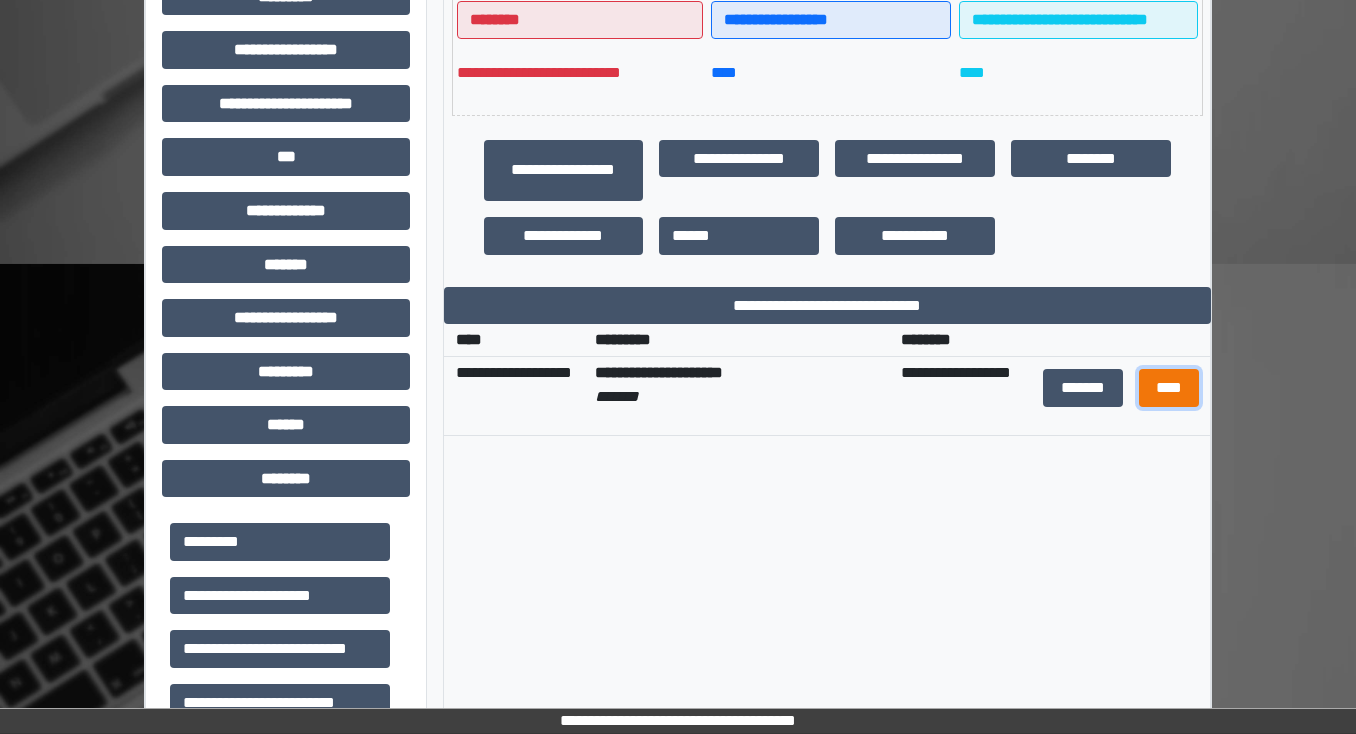click on "****" at bounding box center [1168, 388] 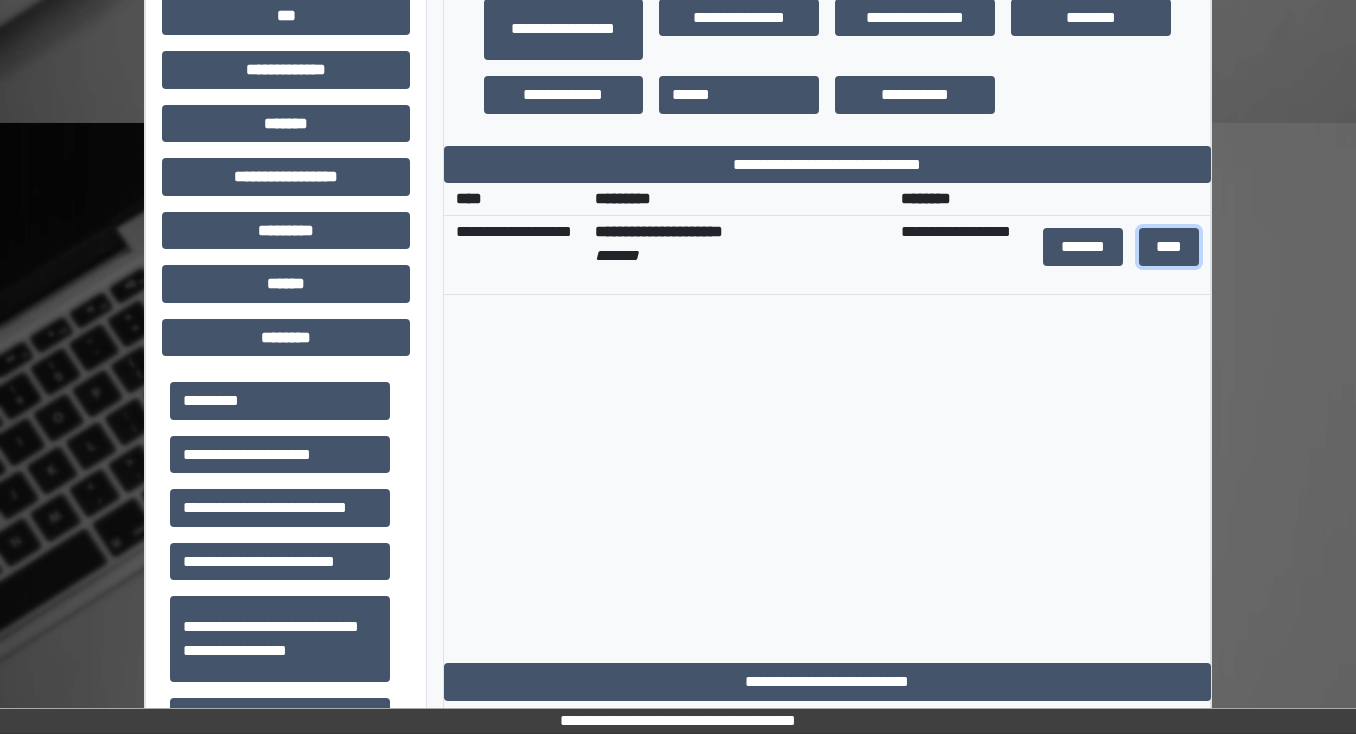 scroll, scrollTop: 856, scrollLeft: 0, axis: vertical 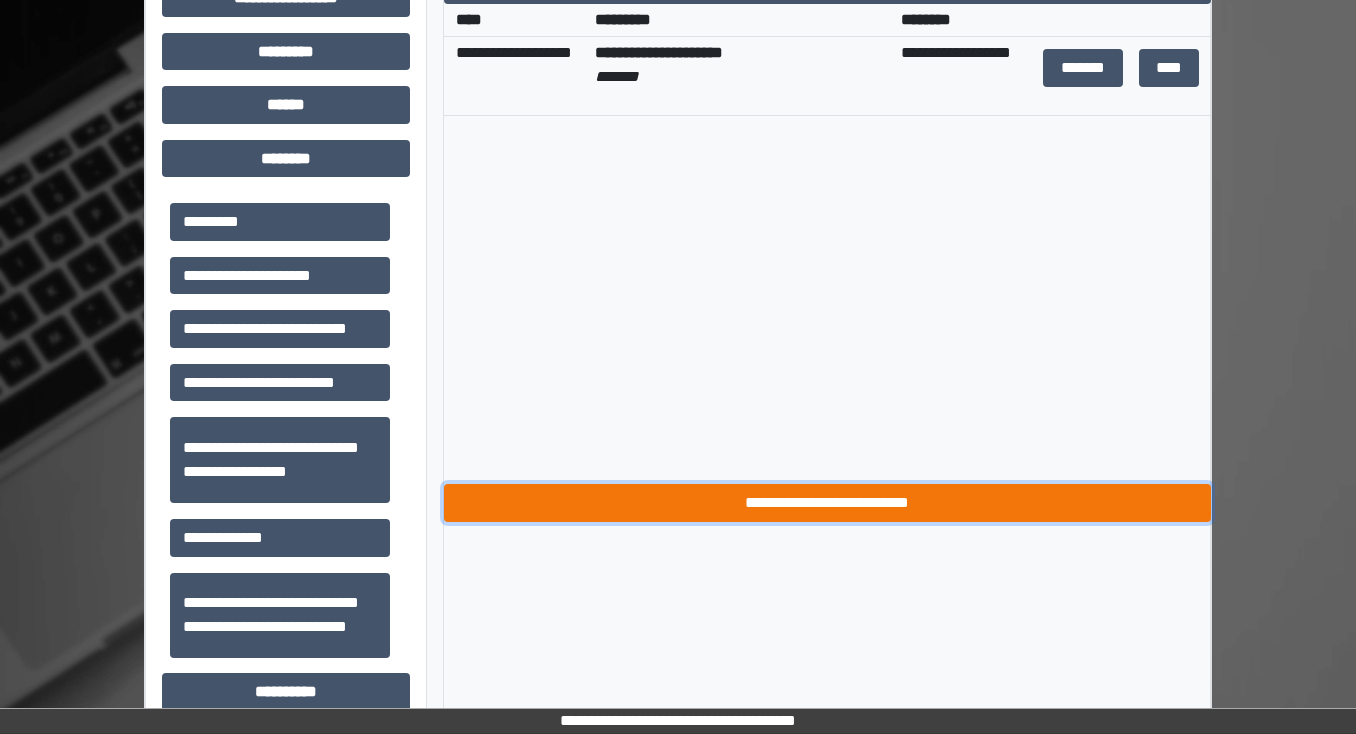 click on "**********" at bounding box center [827, 503] 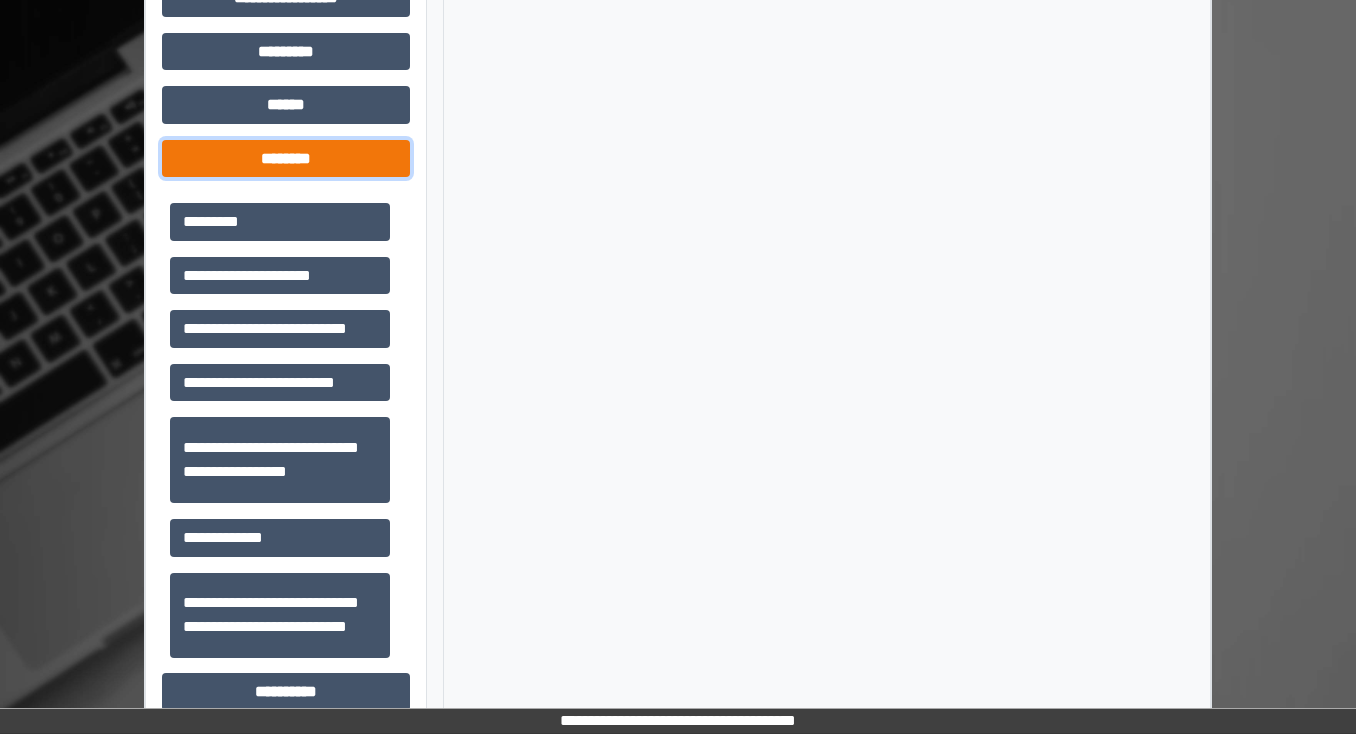 click on "********" at bounding box center (286, 159) 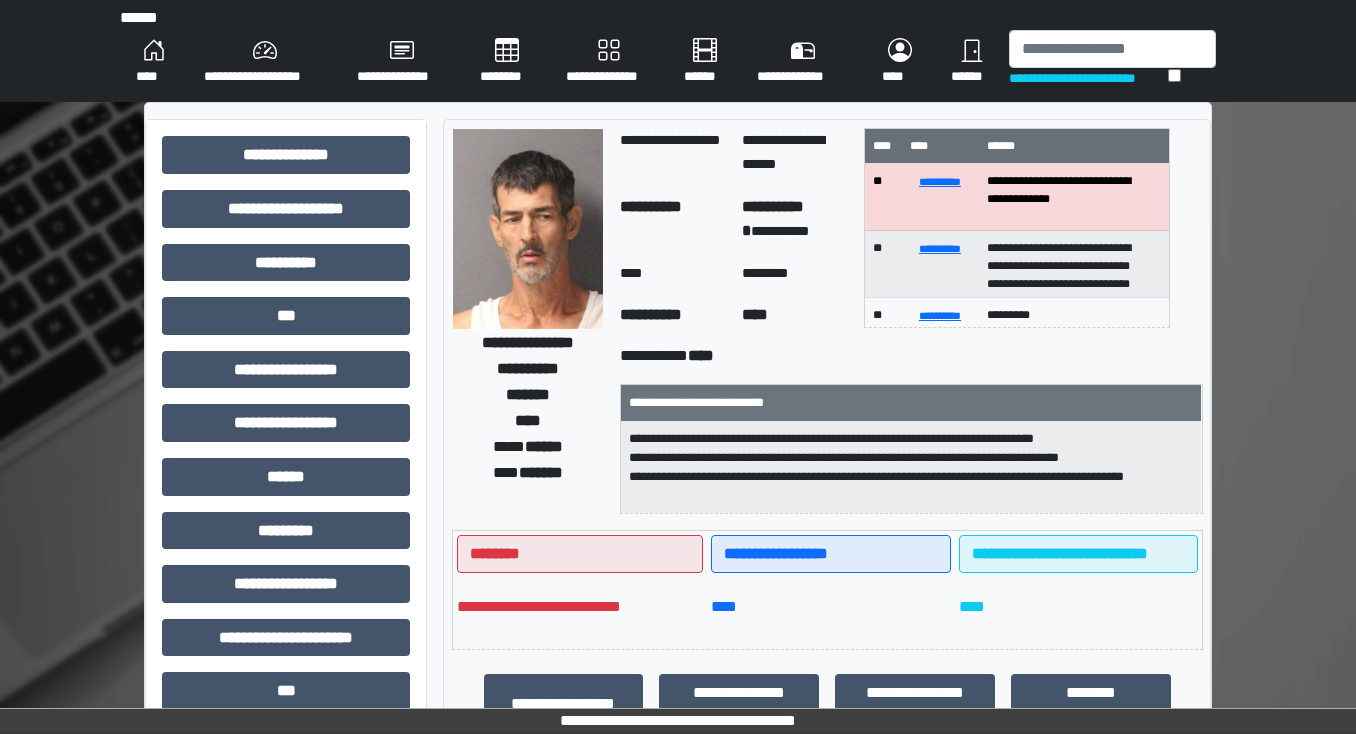 scroll, scrollTop: 0, scrollLeft: 0, axis: both 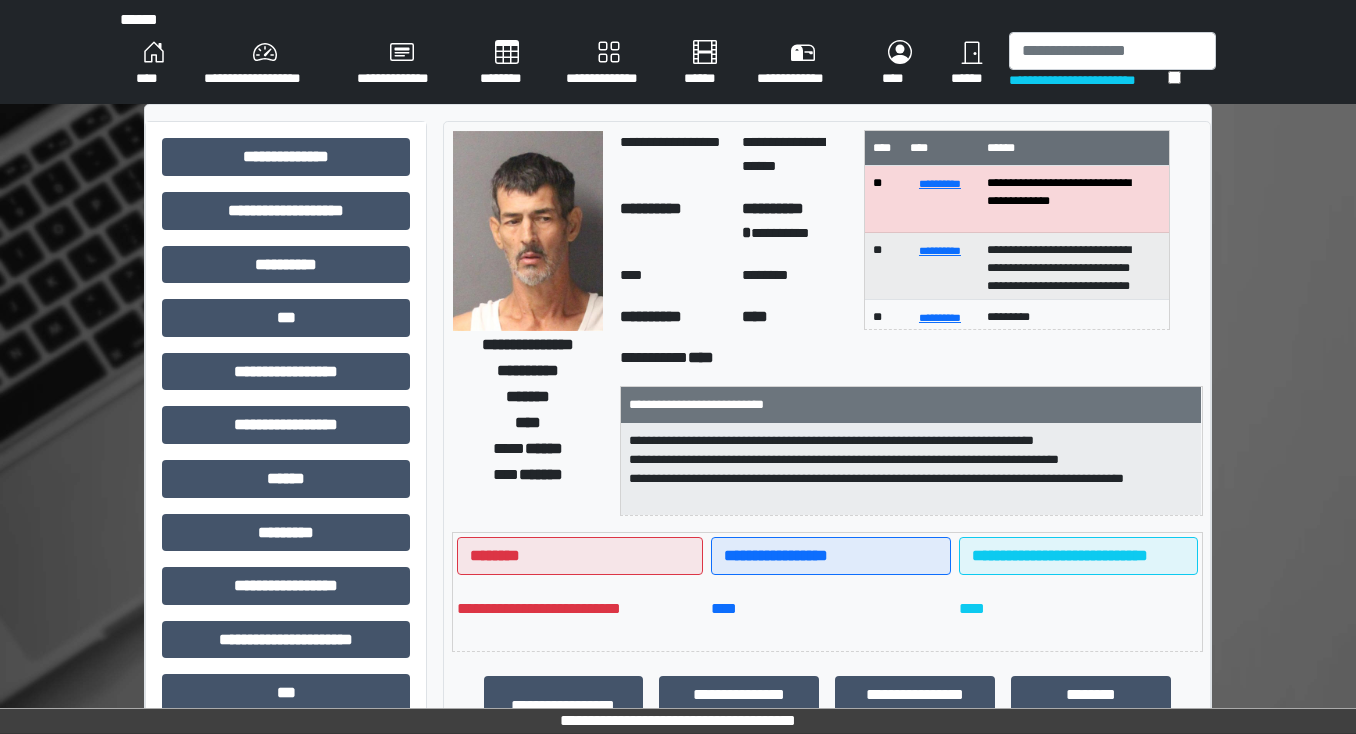 click on "********" at bounding box center [507, 64] 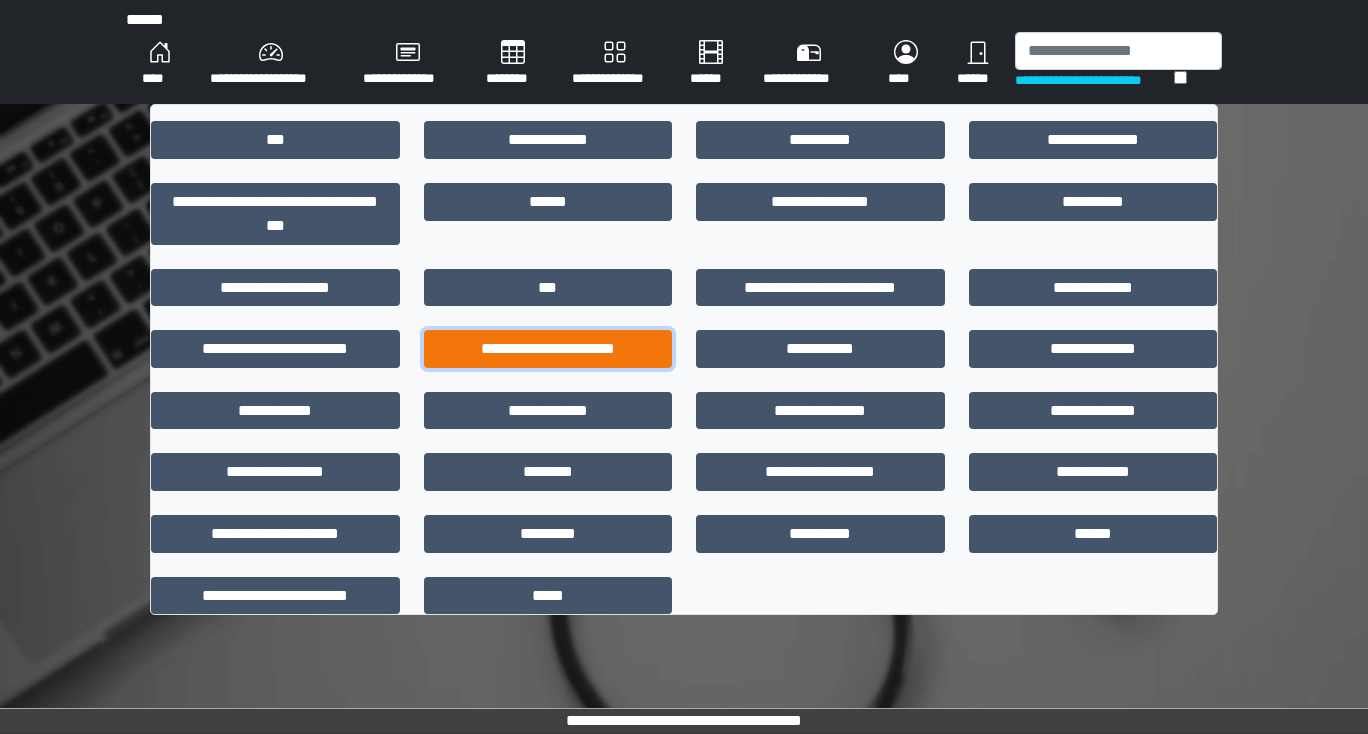 click on "**********" at bounding box center [548, 349] 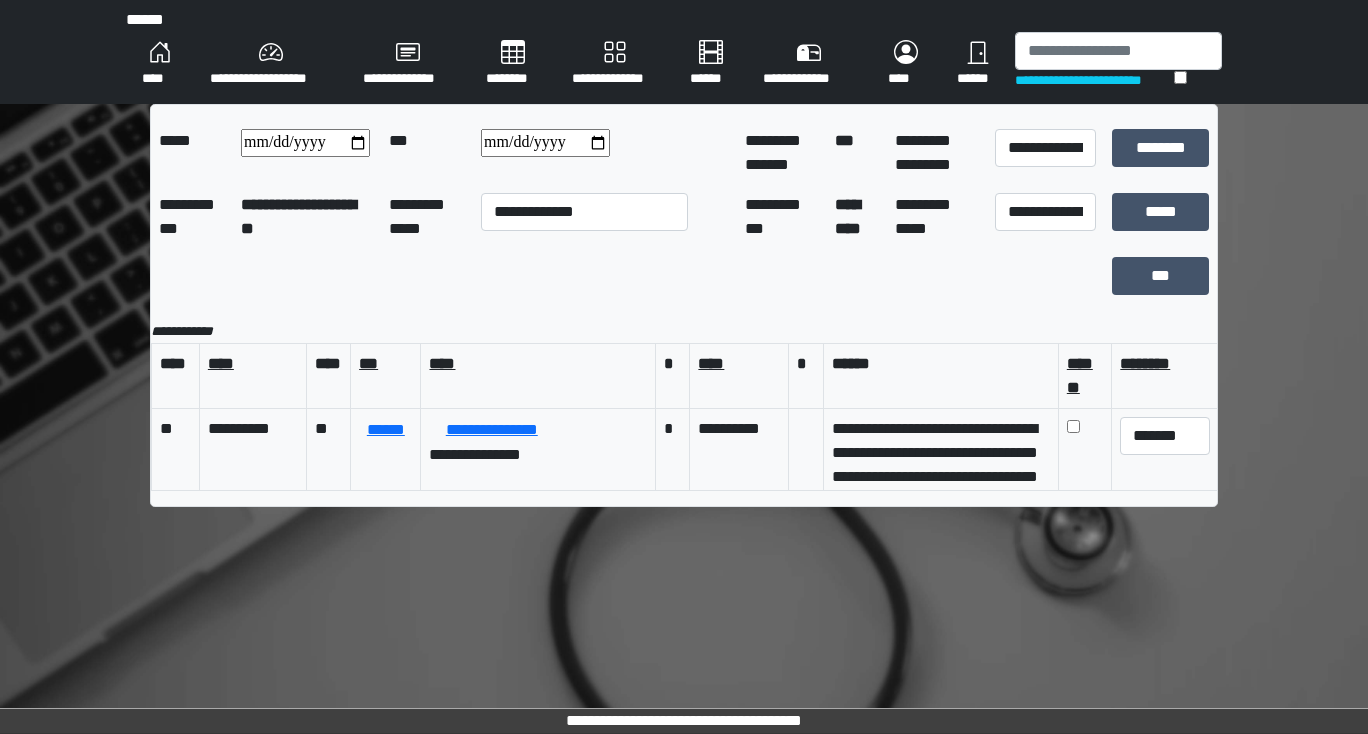 click on "********" at bounding box center (513, 64) 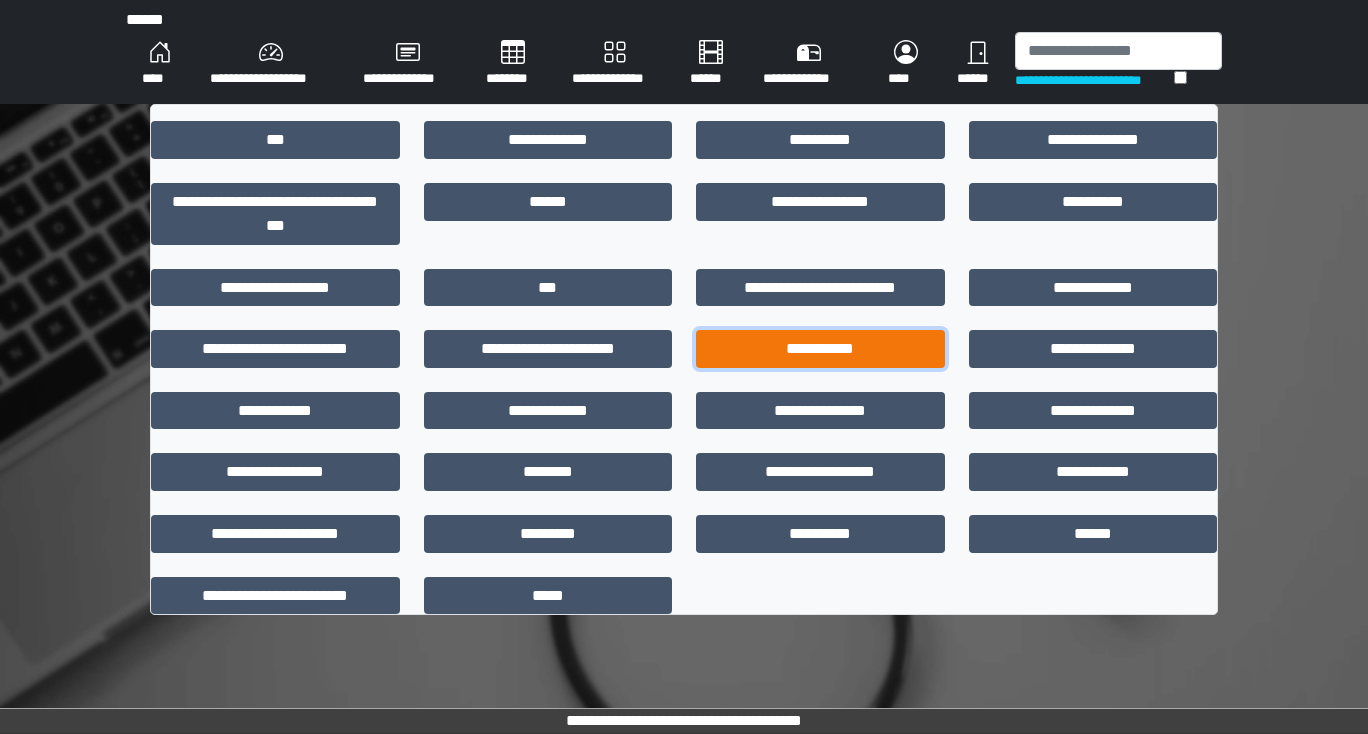 click on "**********" at bounding box center (820, 349) 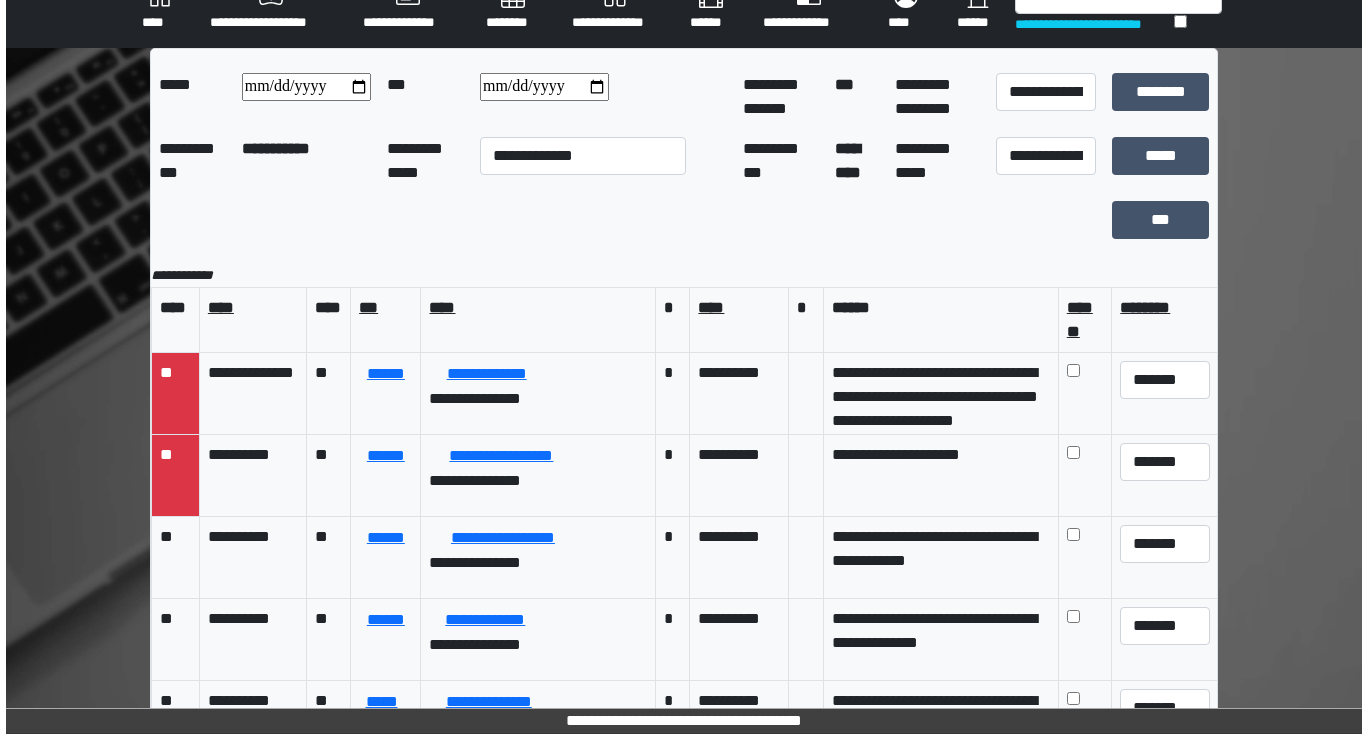 scroll, scrollTop: 0, scrollLeft: 0, axis: both 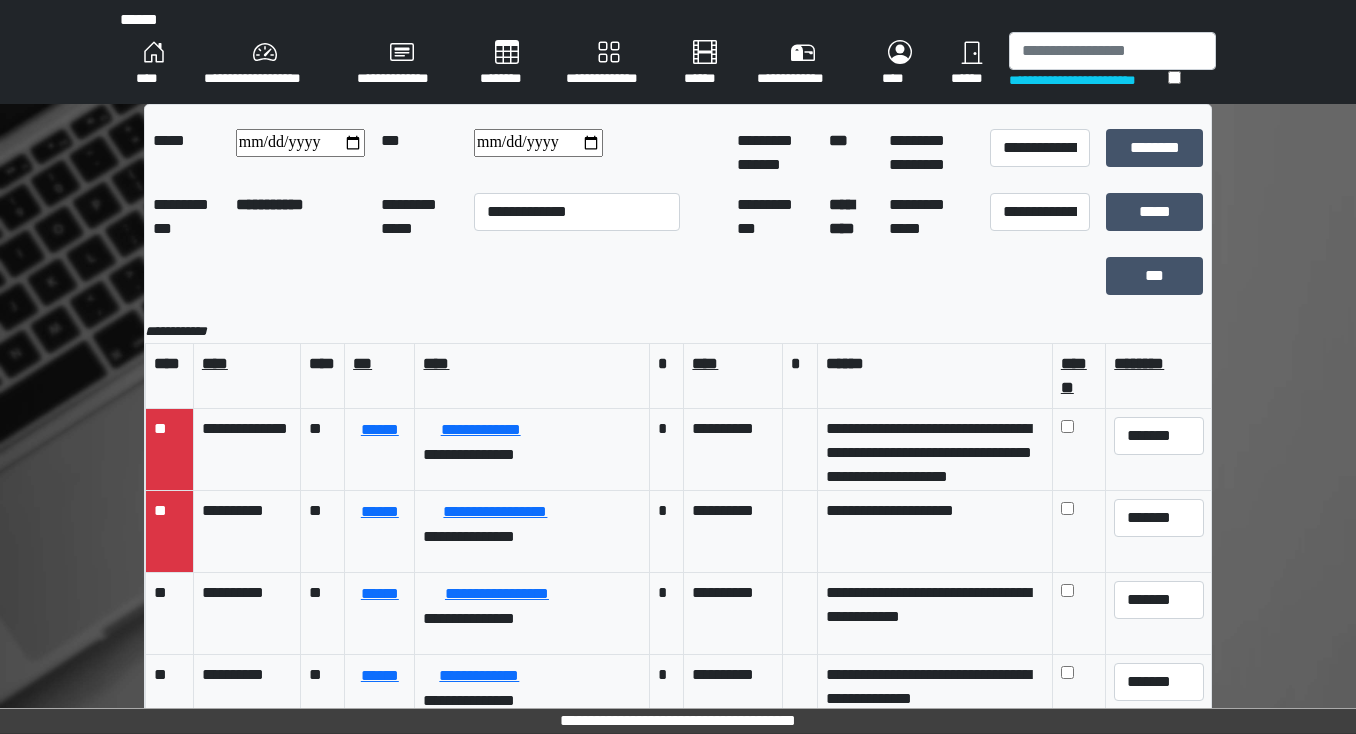click on "****" at bounding box center [154, 64] 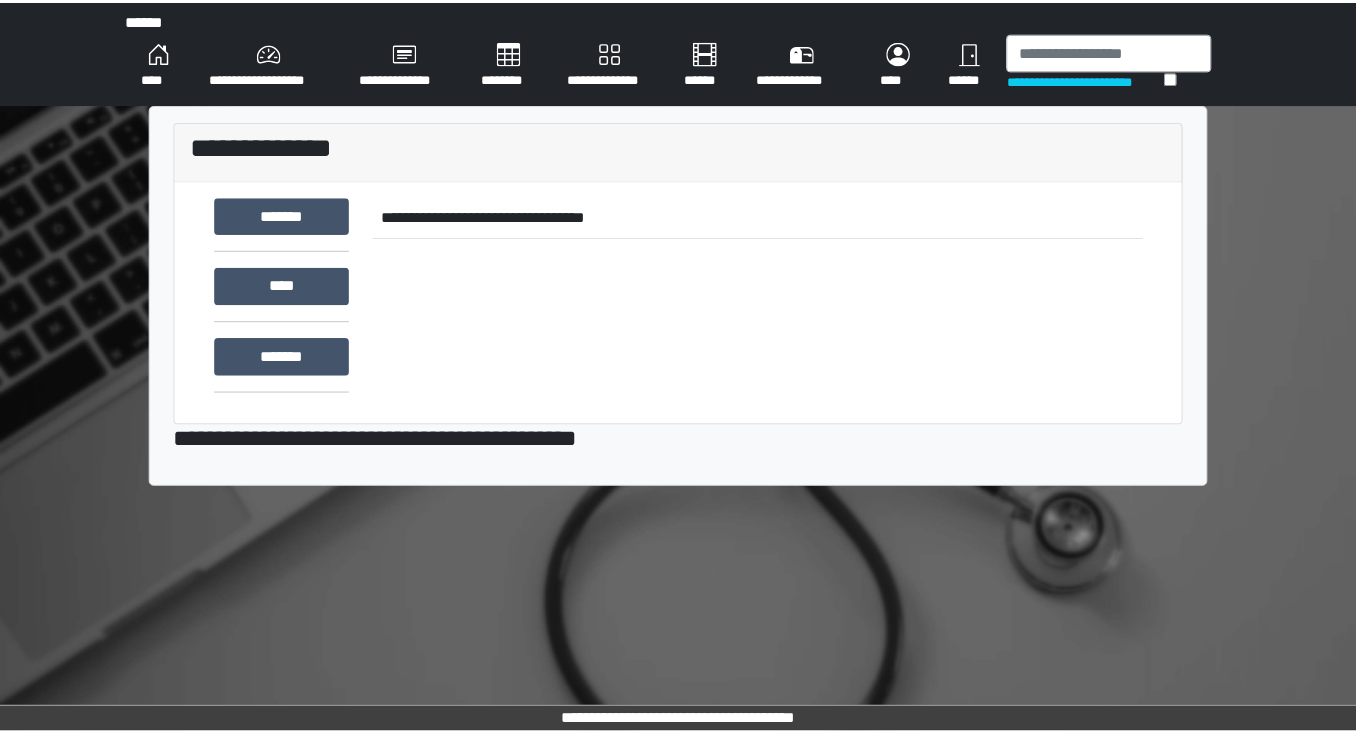 scroll, scrollTop: 0, scrollLeft: 0, axis: both 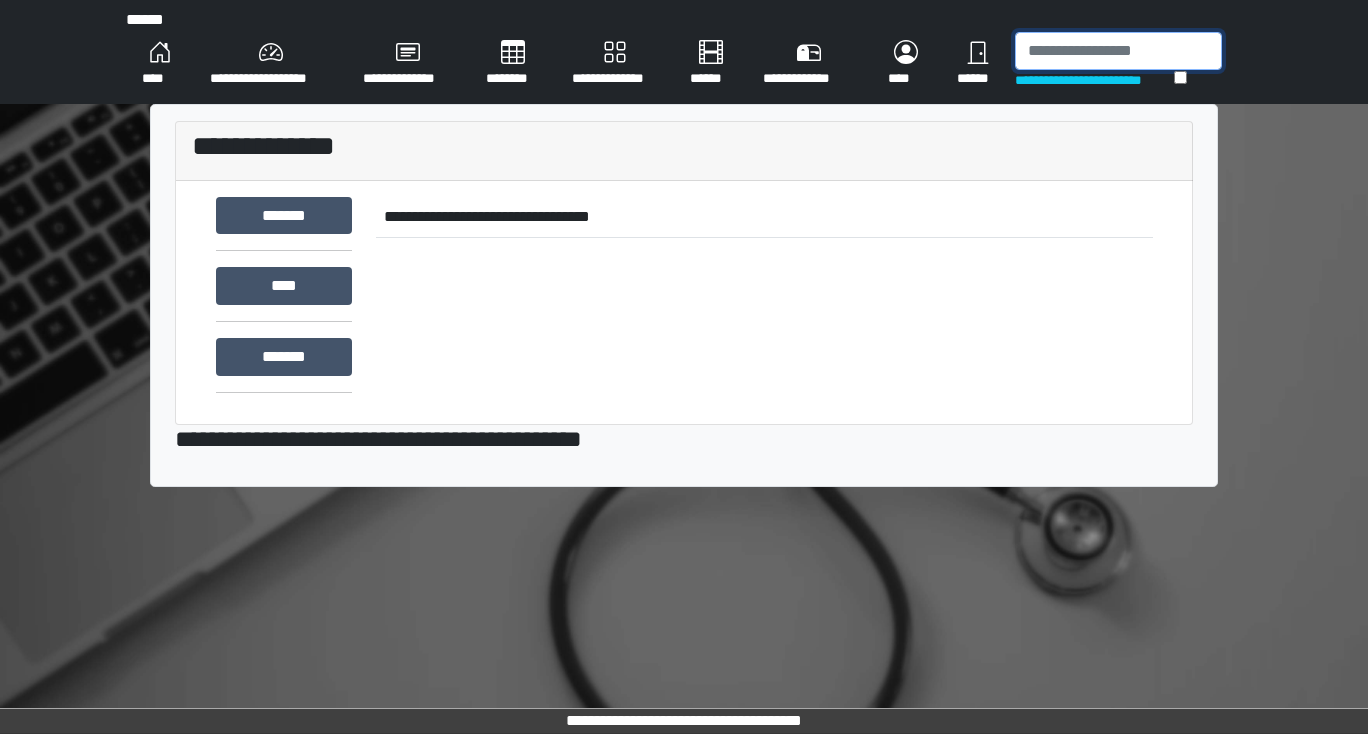 click at bounding box center [1118, 51] 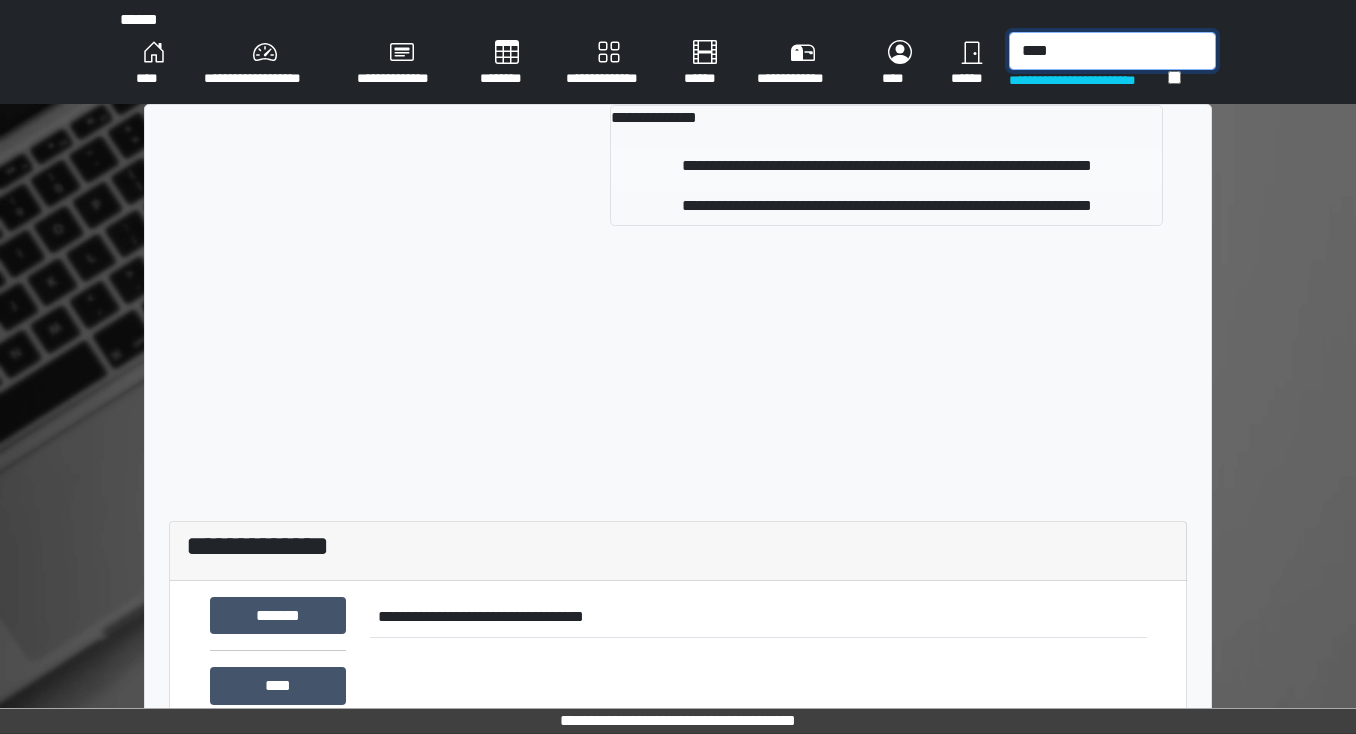 type on "****" 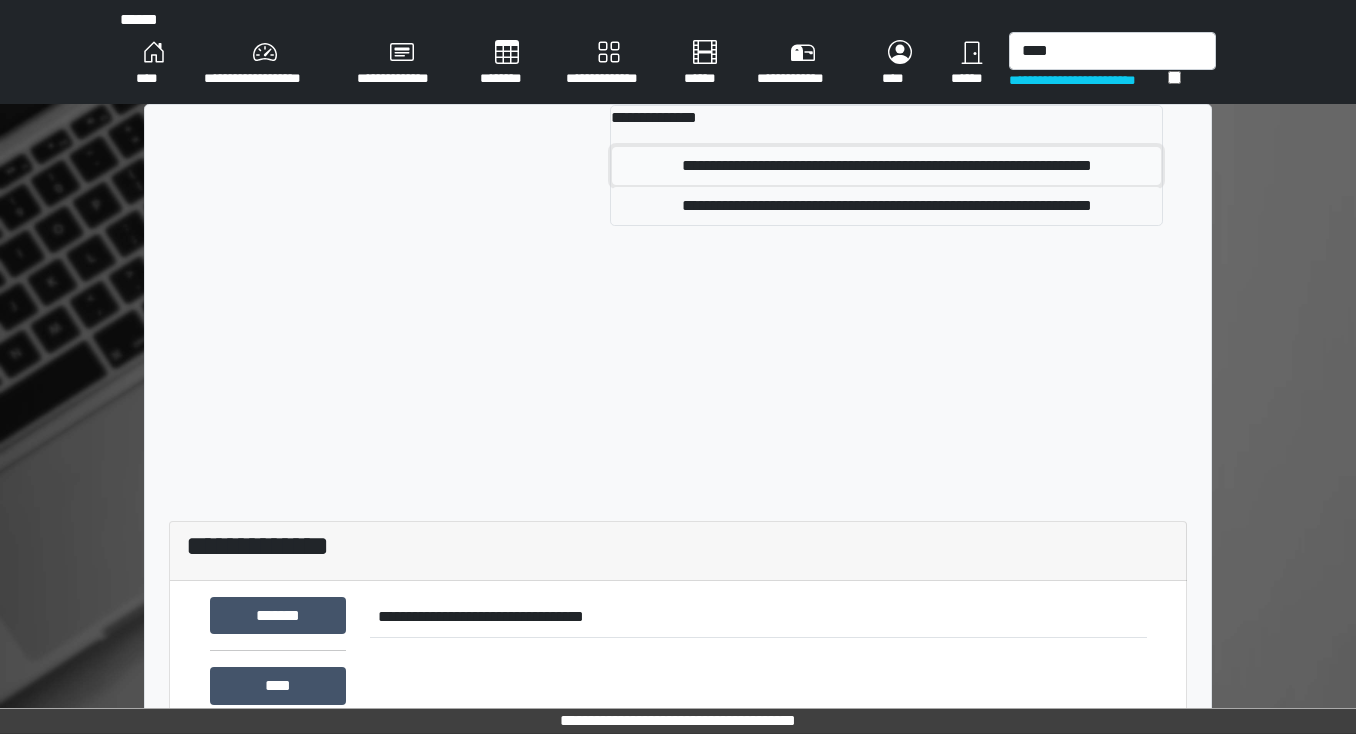click on "**********" at bounding box center (886, 166) 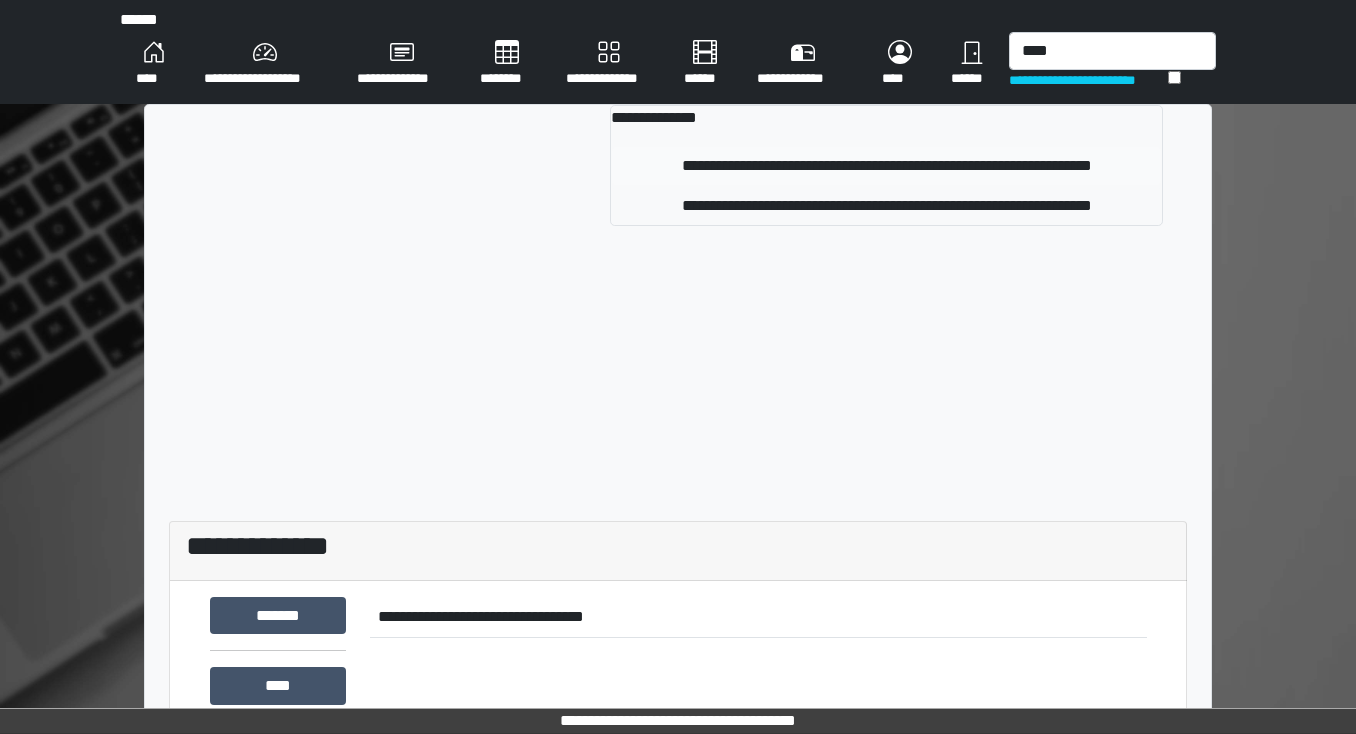 type 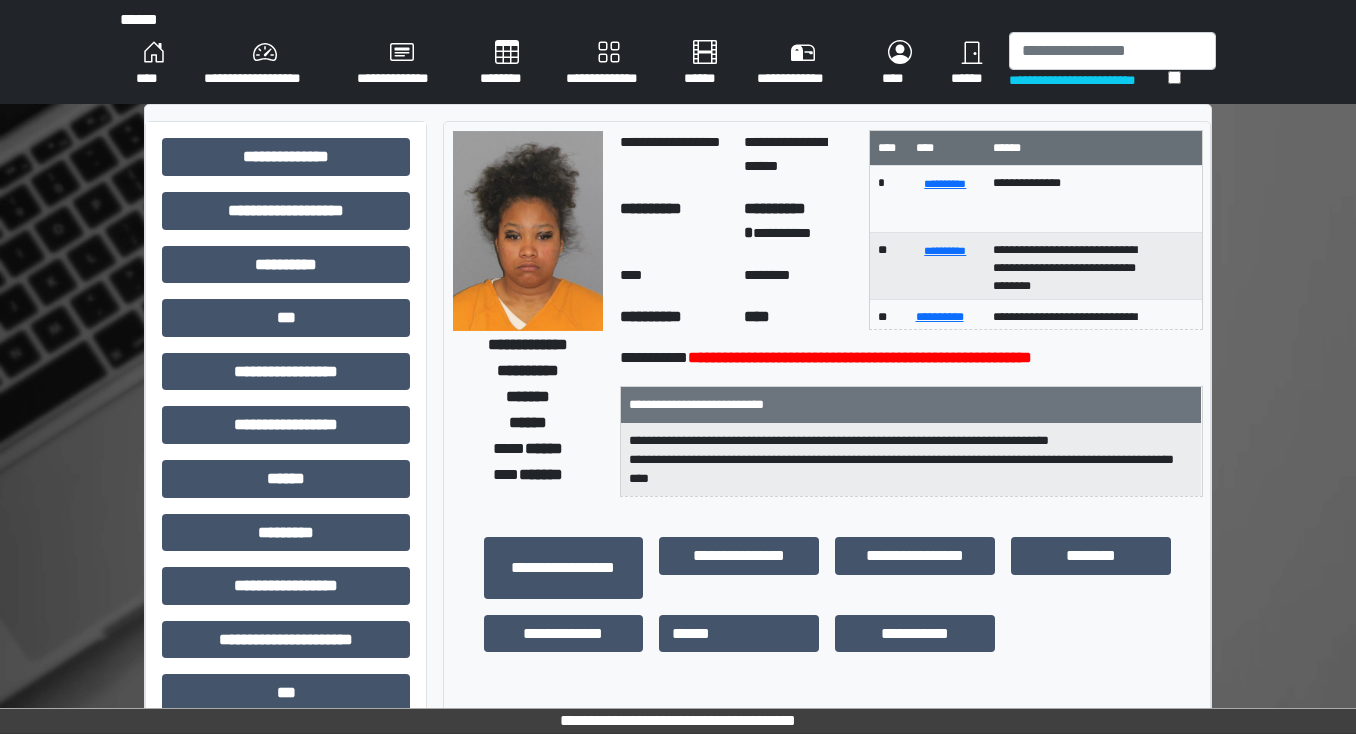 scroll, scrollTop: 4, scrollLeft: 0, axis: vertical 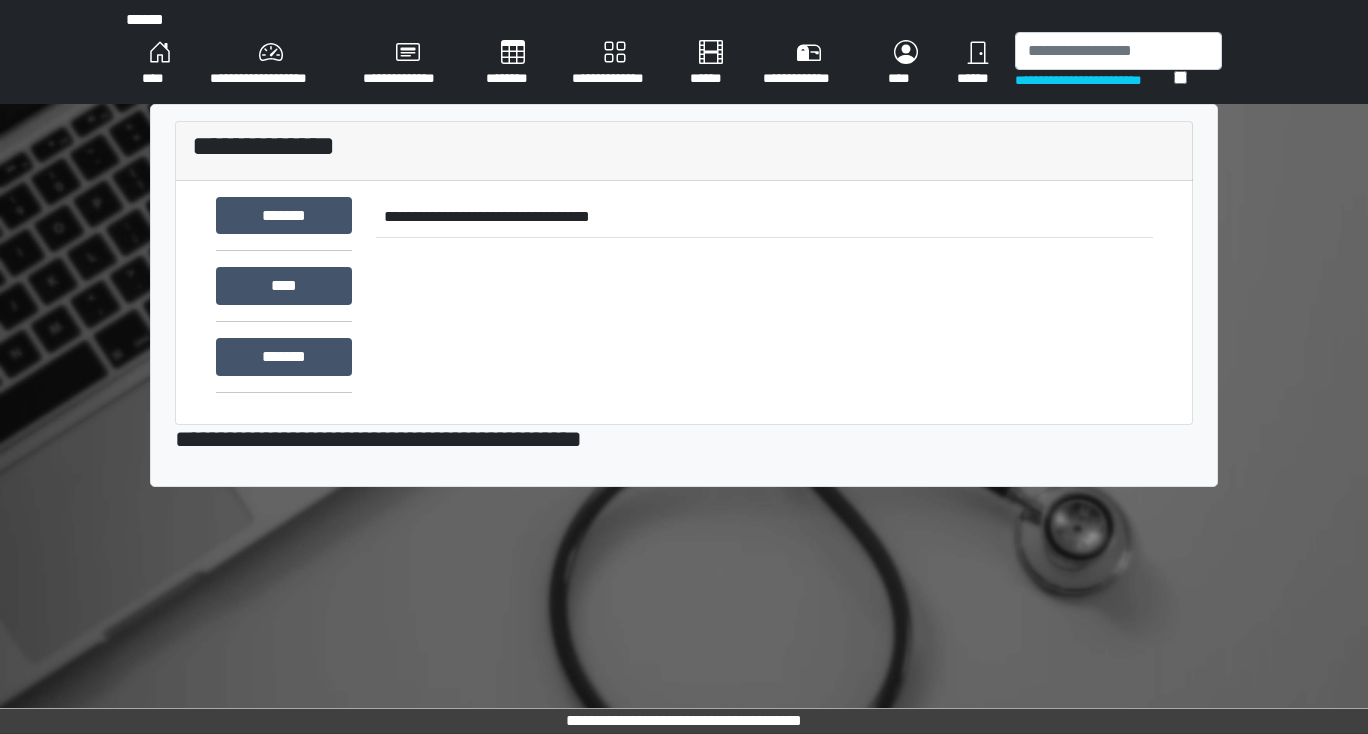 click on "********" at bounding box center (513, 64) 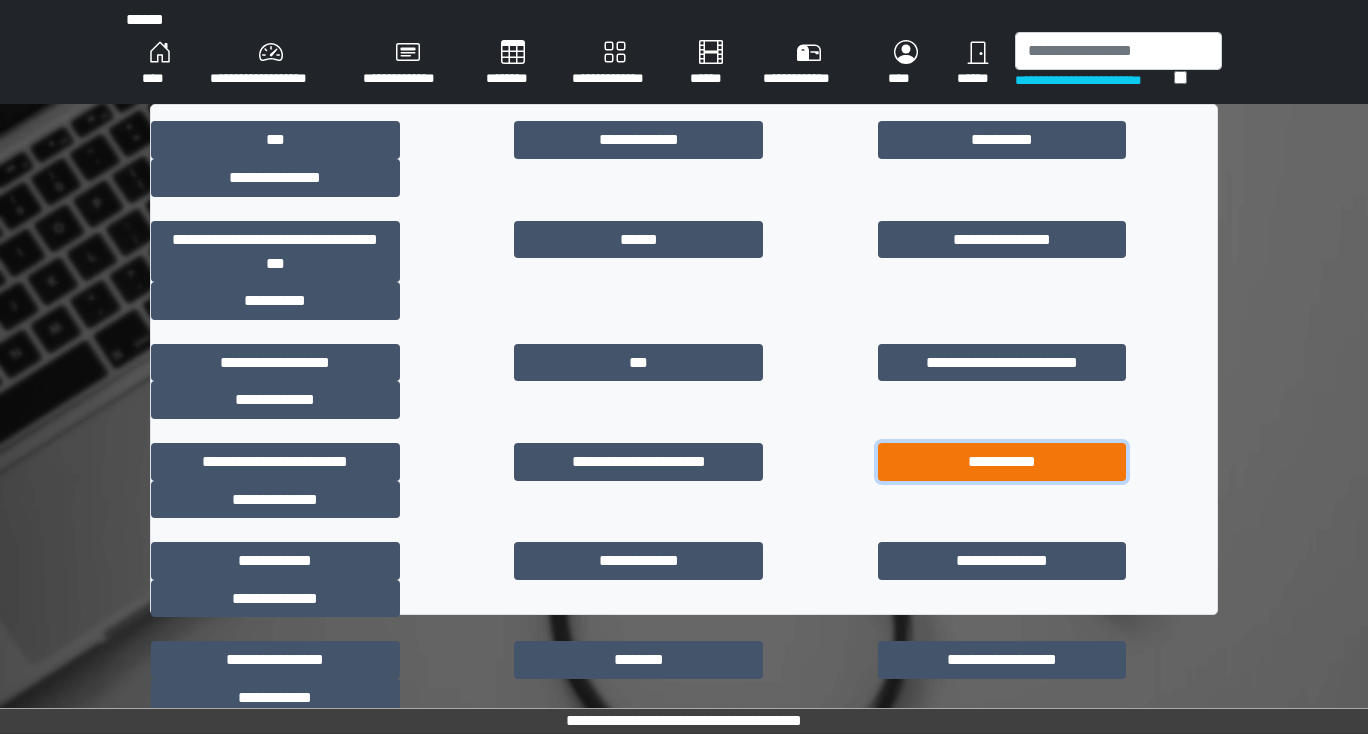 click on "**********" at bounding box center (1002, 462) 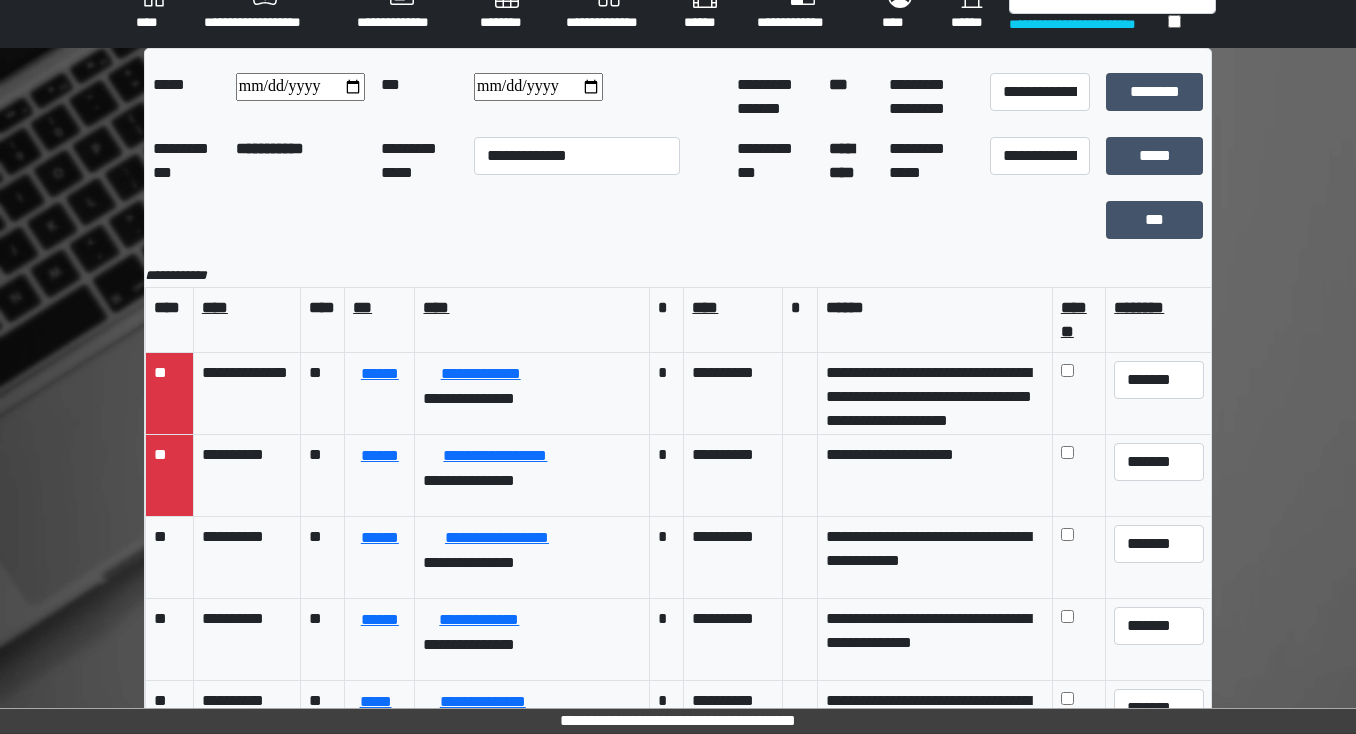 scroll, scrollTop: 0, scrollLeft: 0, axis: both 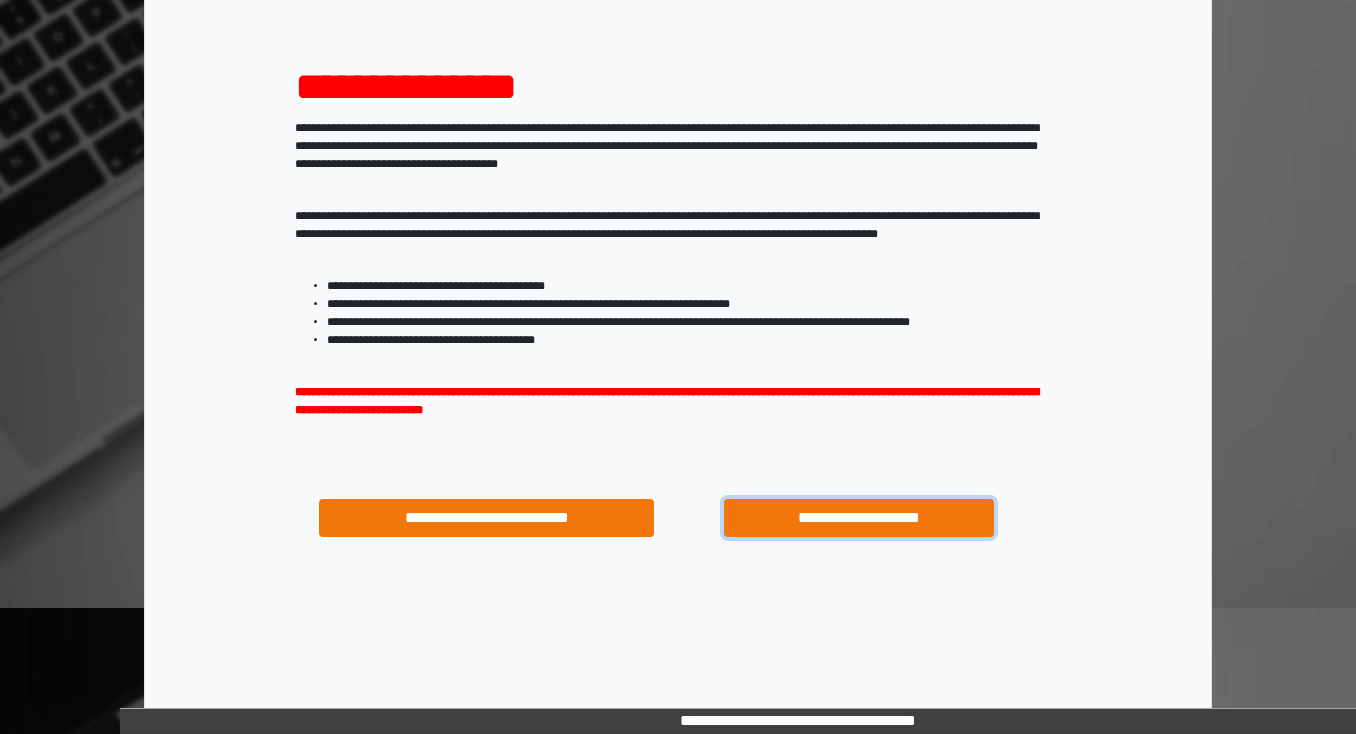 click on "**********" at bounding box center (858, 518) 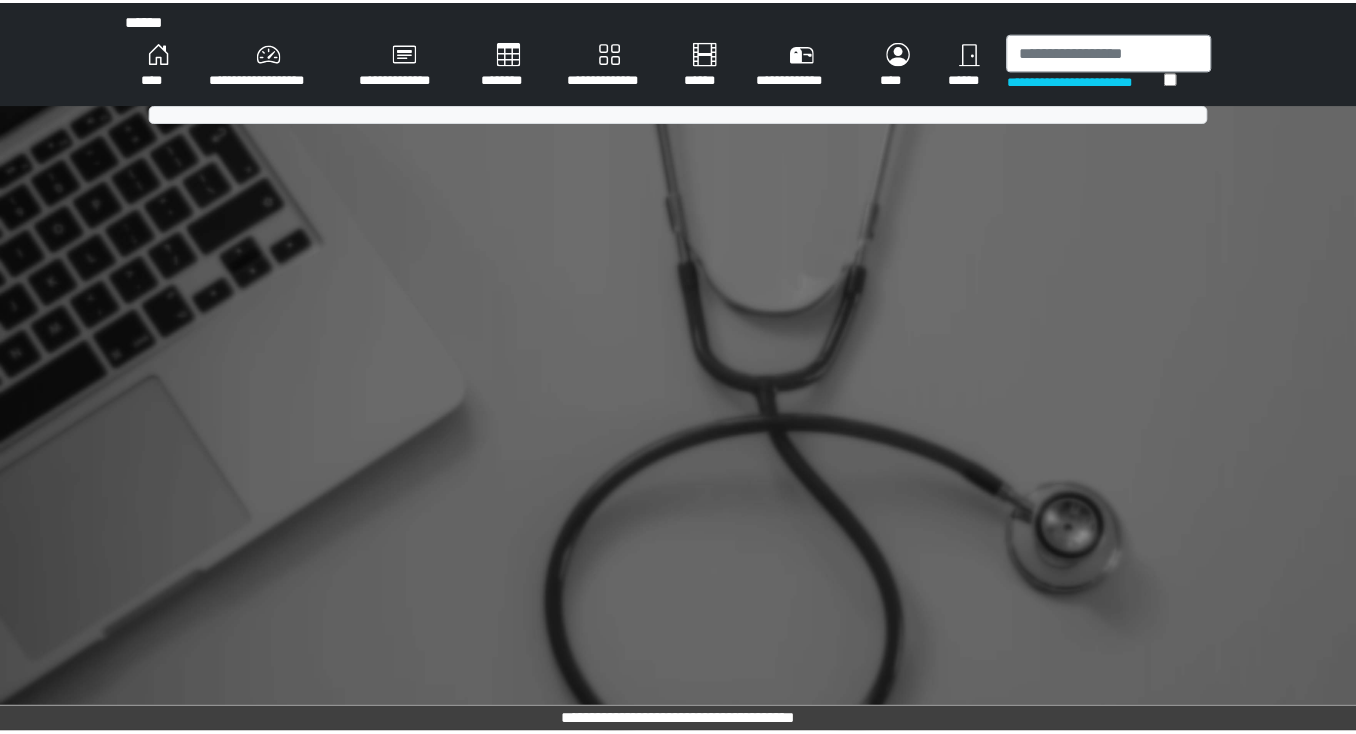 scroll, scrollTop: 0, scrollLeft: 0, axis: both 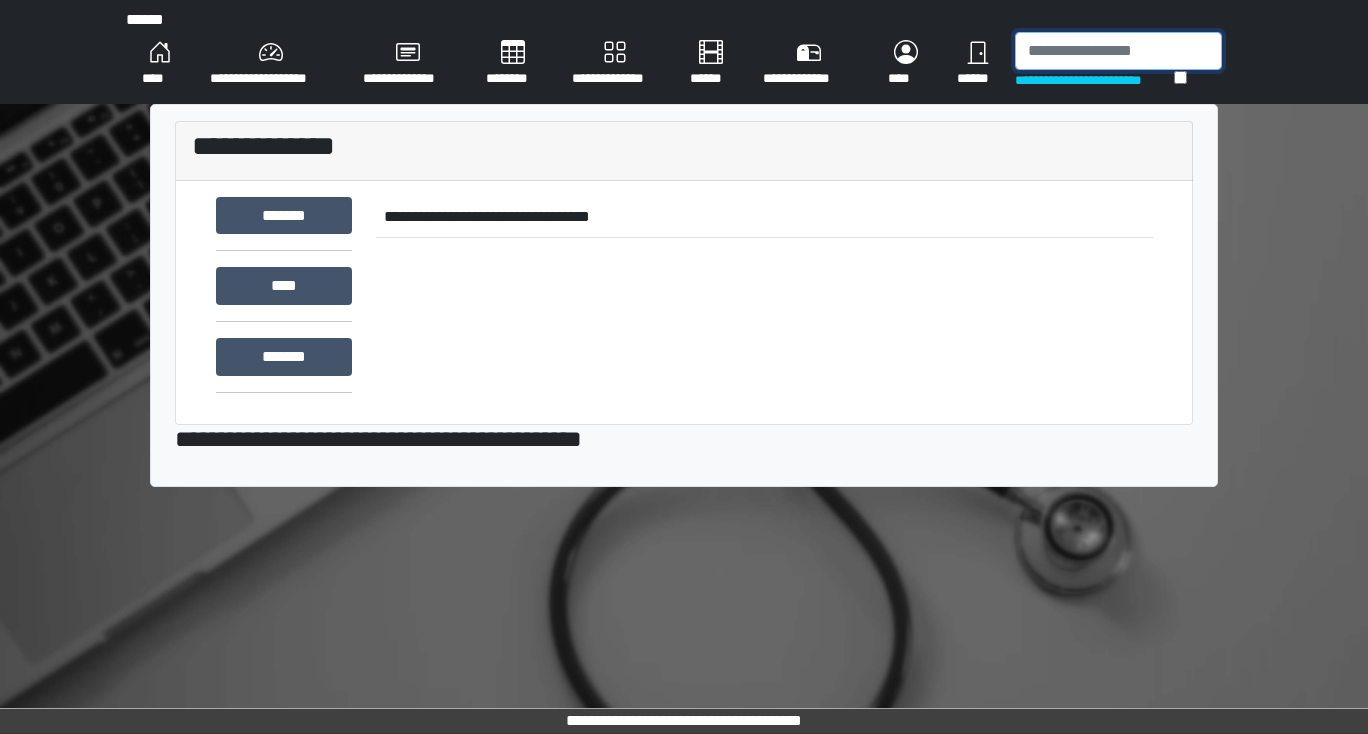 click at bounding box center [1118, 51] 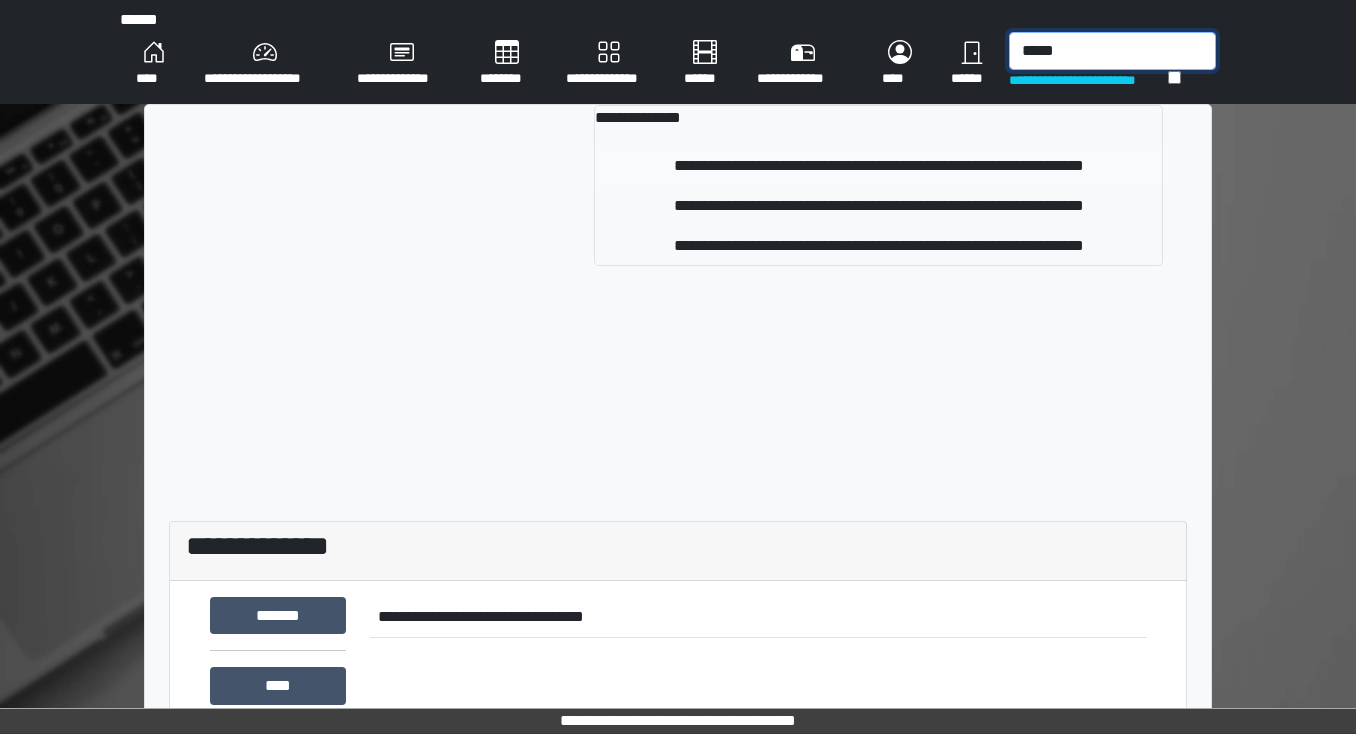 type on "*****" 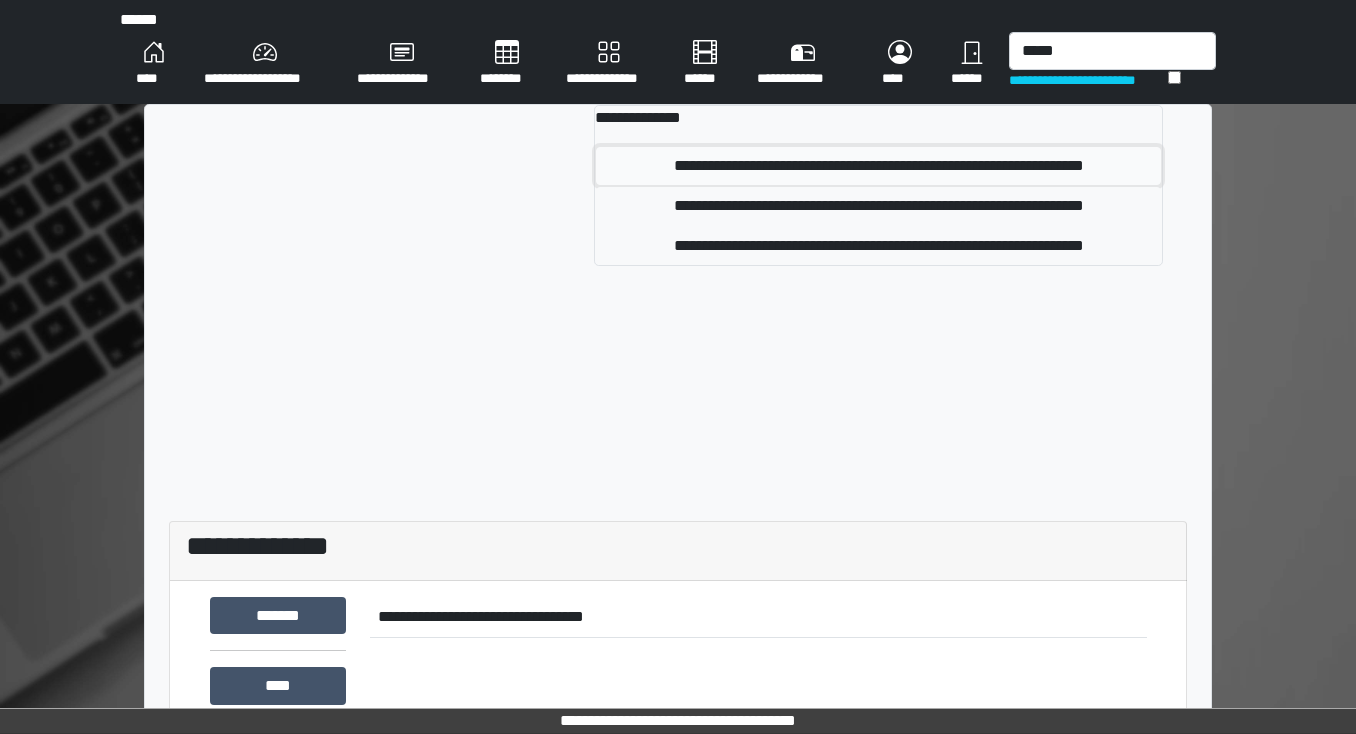 click on "**********" at bounding box center (878, 166) 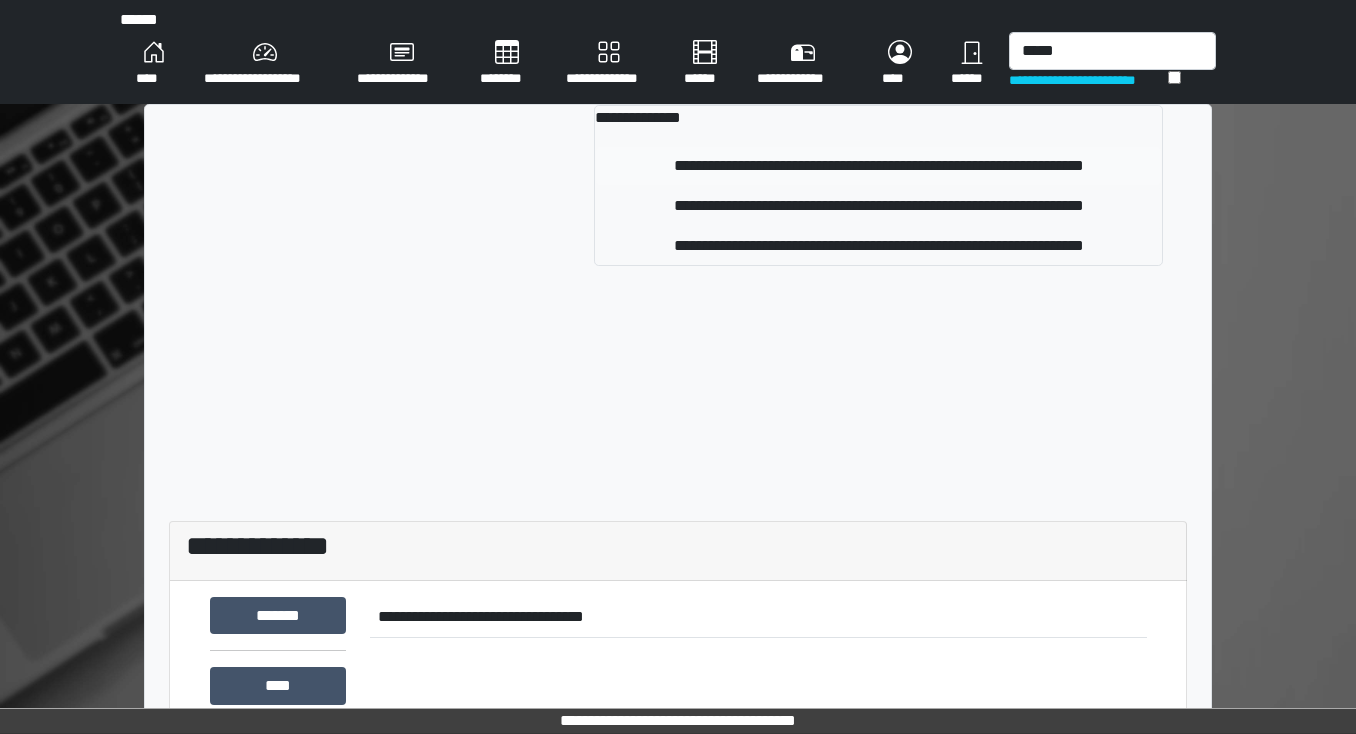 type 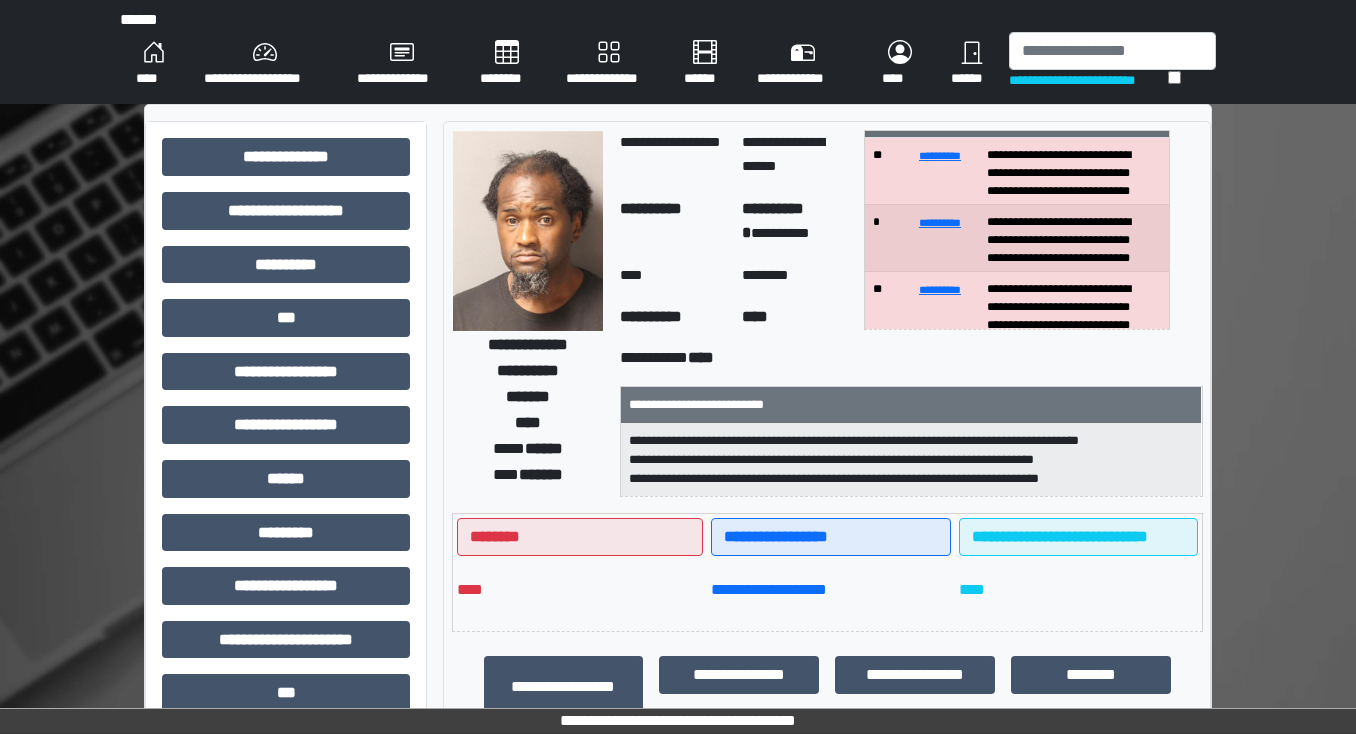 scroll, scrollTop: 0, scrollLeft: 0, axis: both 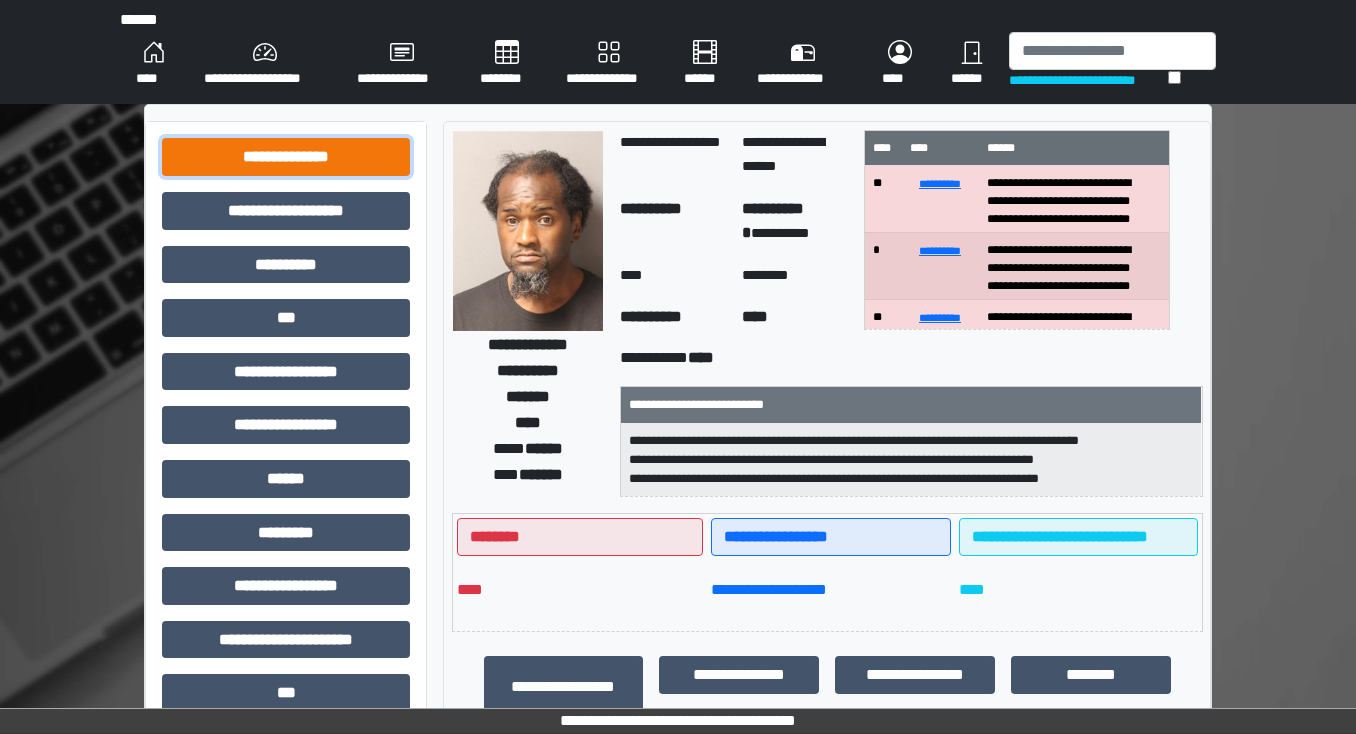 click on "**********" at bounding box center [286, 157] 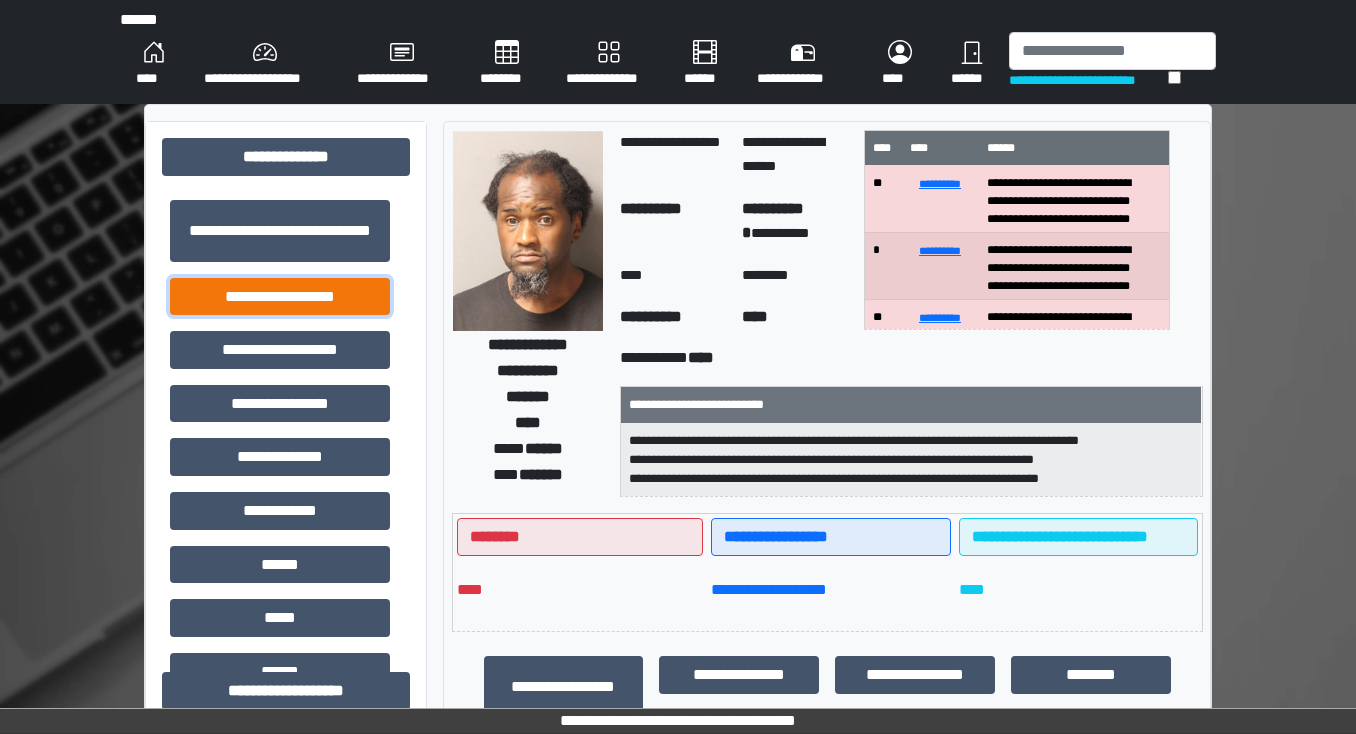 click on "**********" at bounding box center (280, 297) 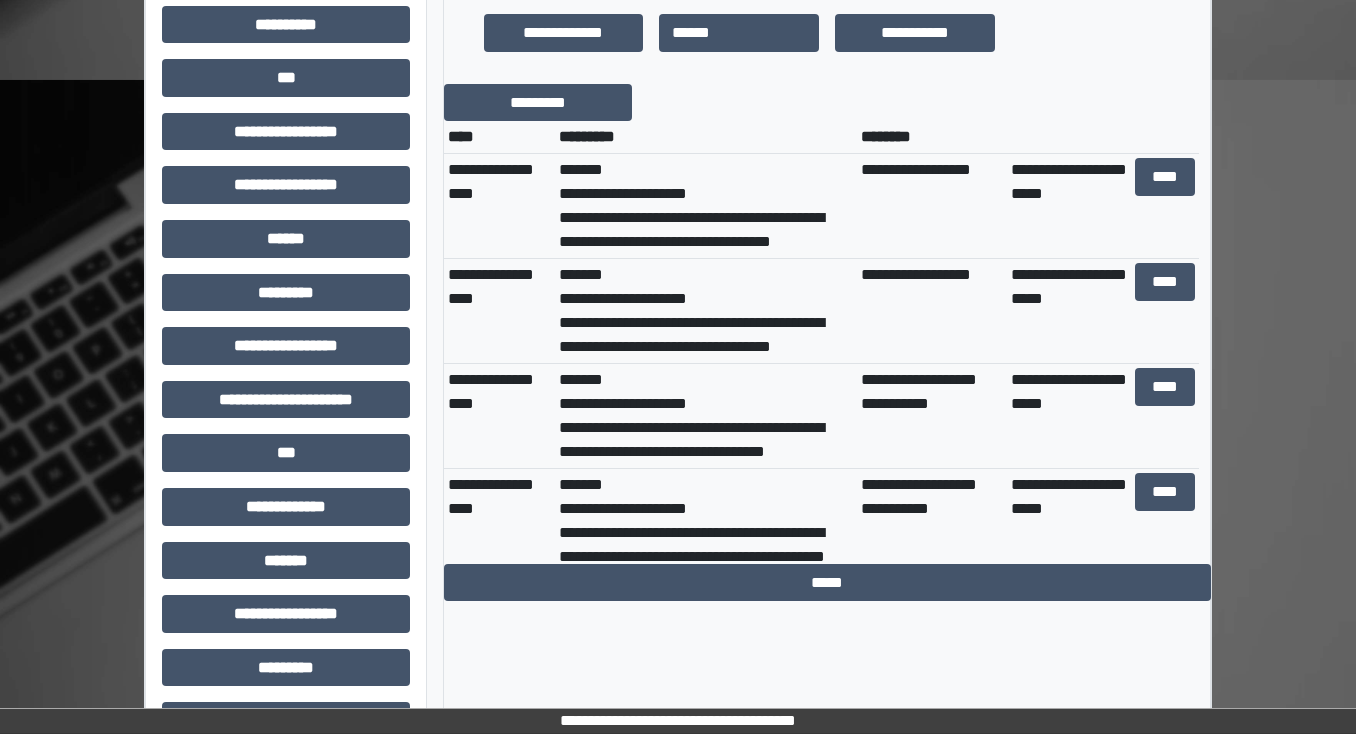 scroll, scrollTop: 800, scrollLeft: 0, axis: vertical 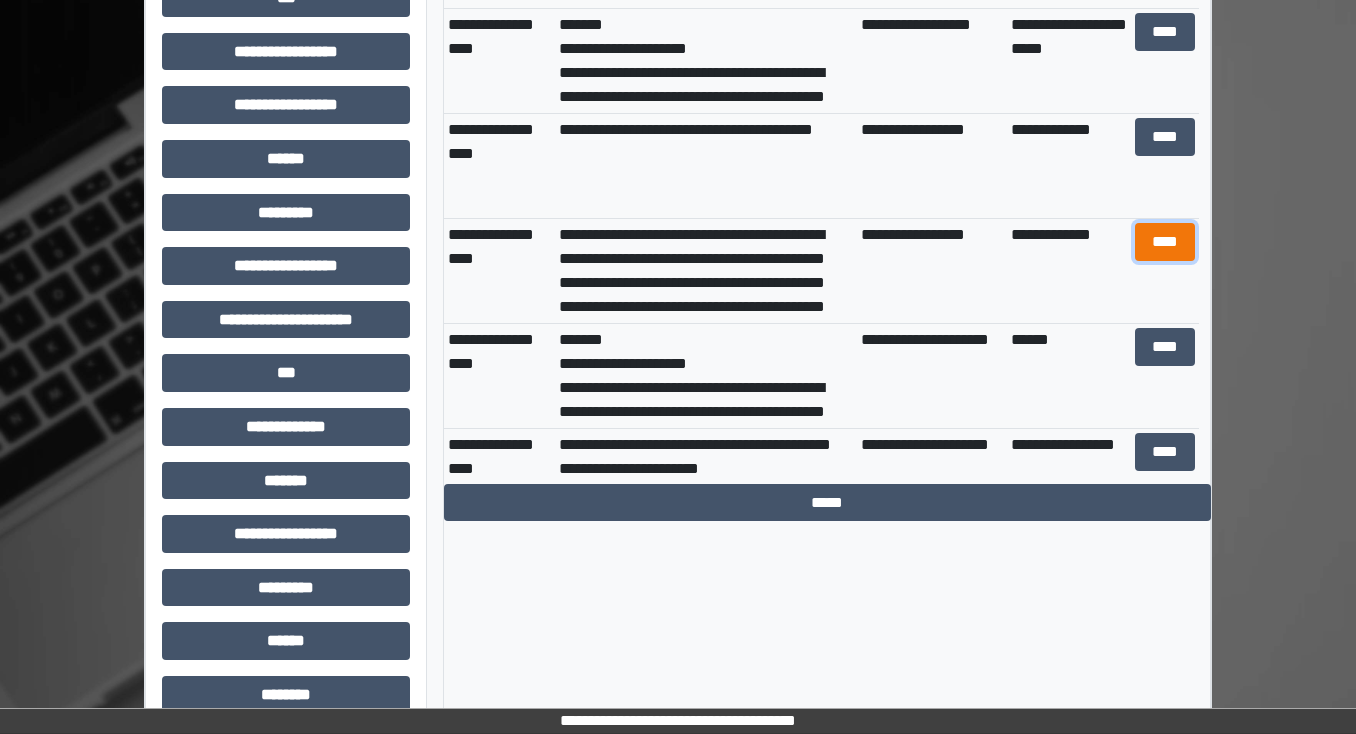 click on "****" at bounding box center [1164, 242] 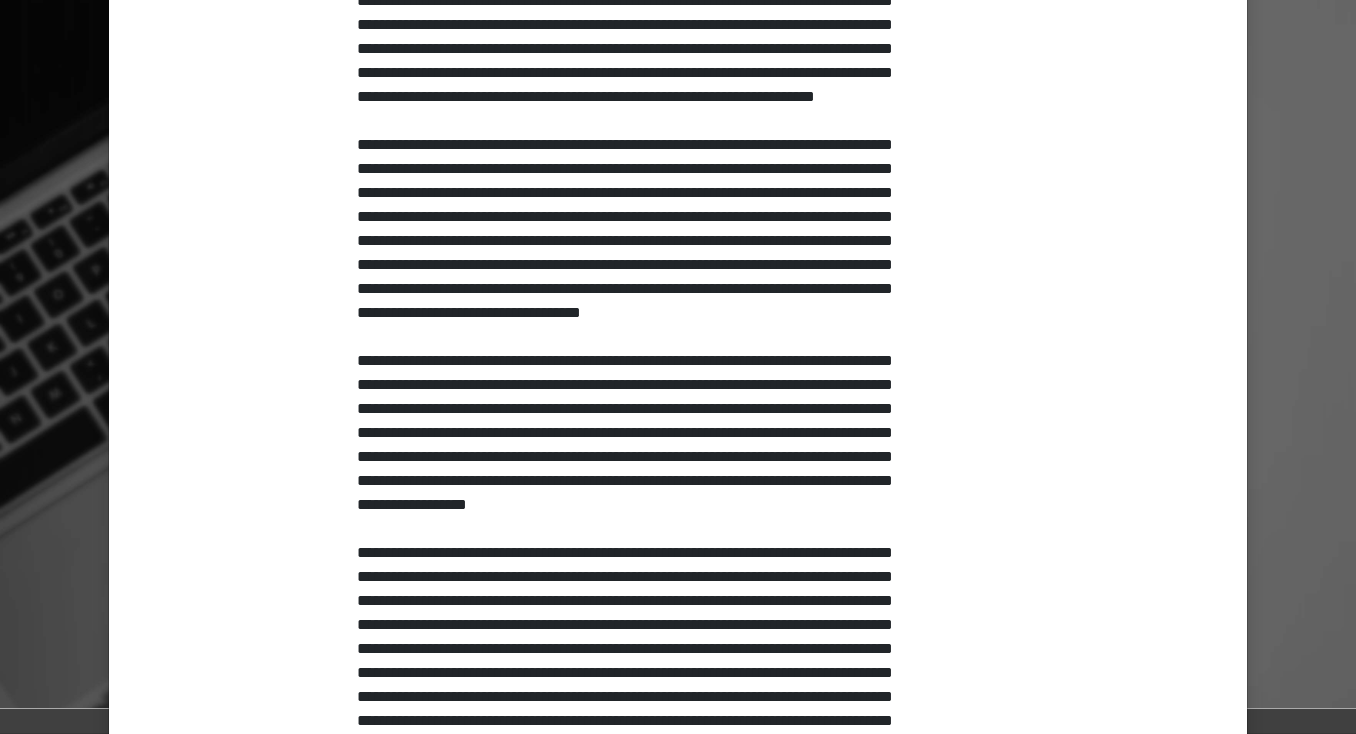 scroll, scrollTop: 2480, scrollLeft: 0, axis: vertical 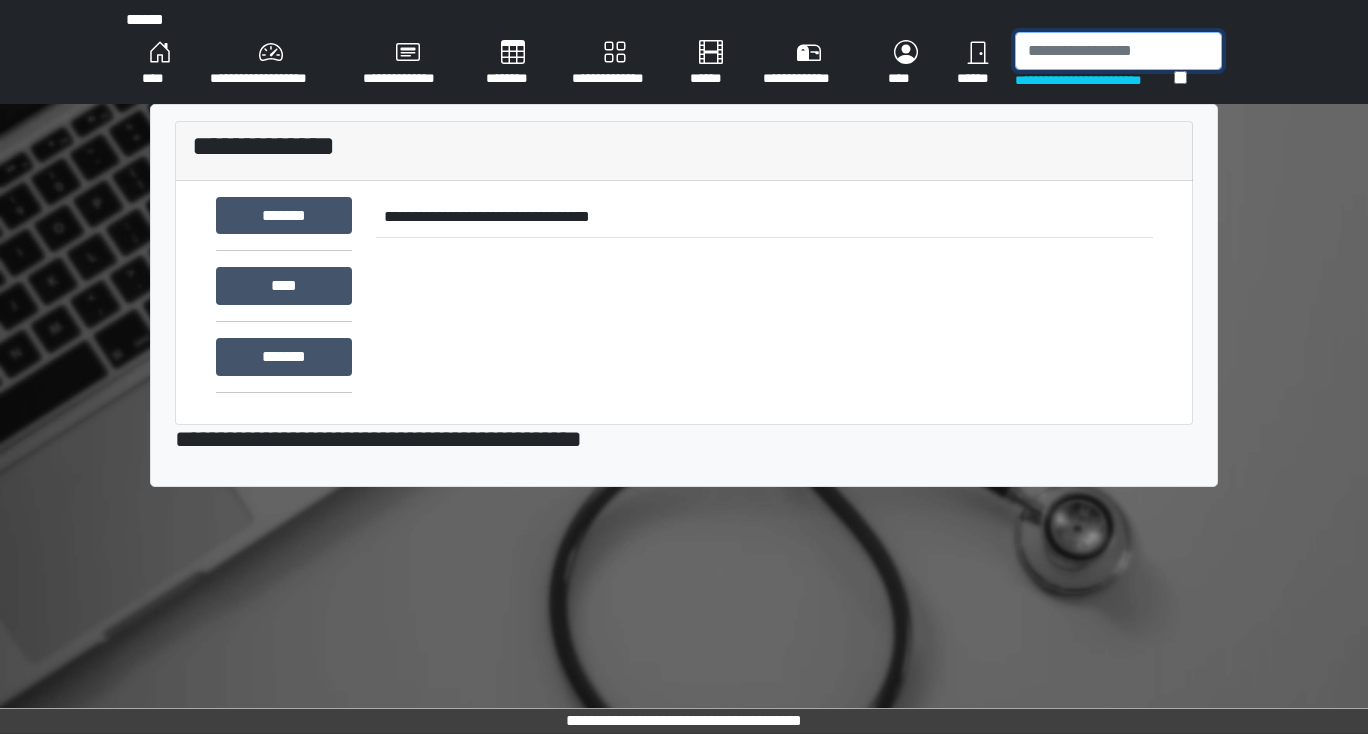 click at bounding box center [1118, 51] 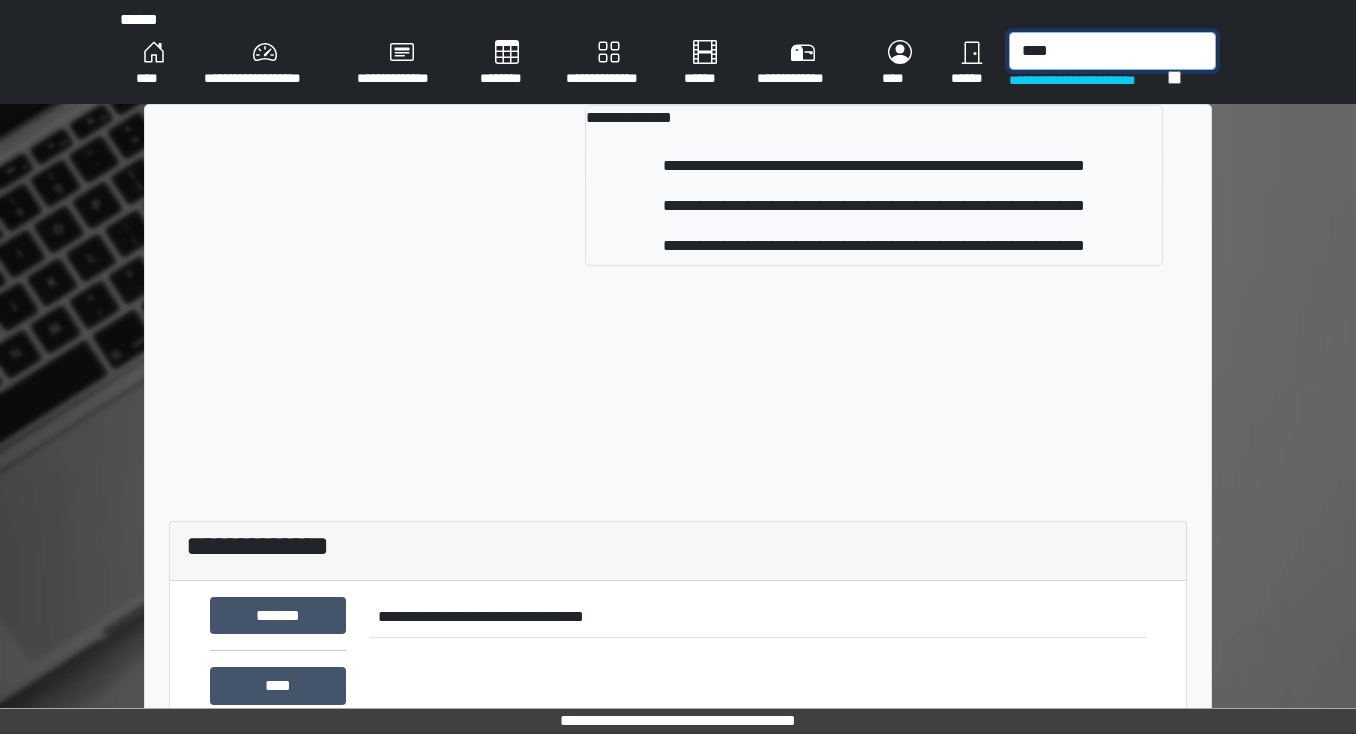 type on "****" 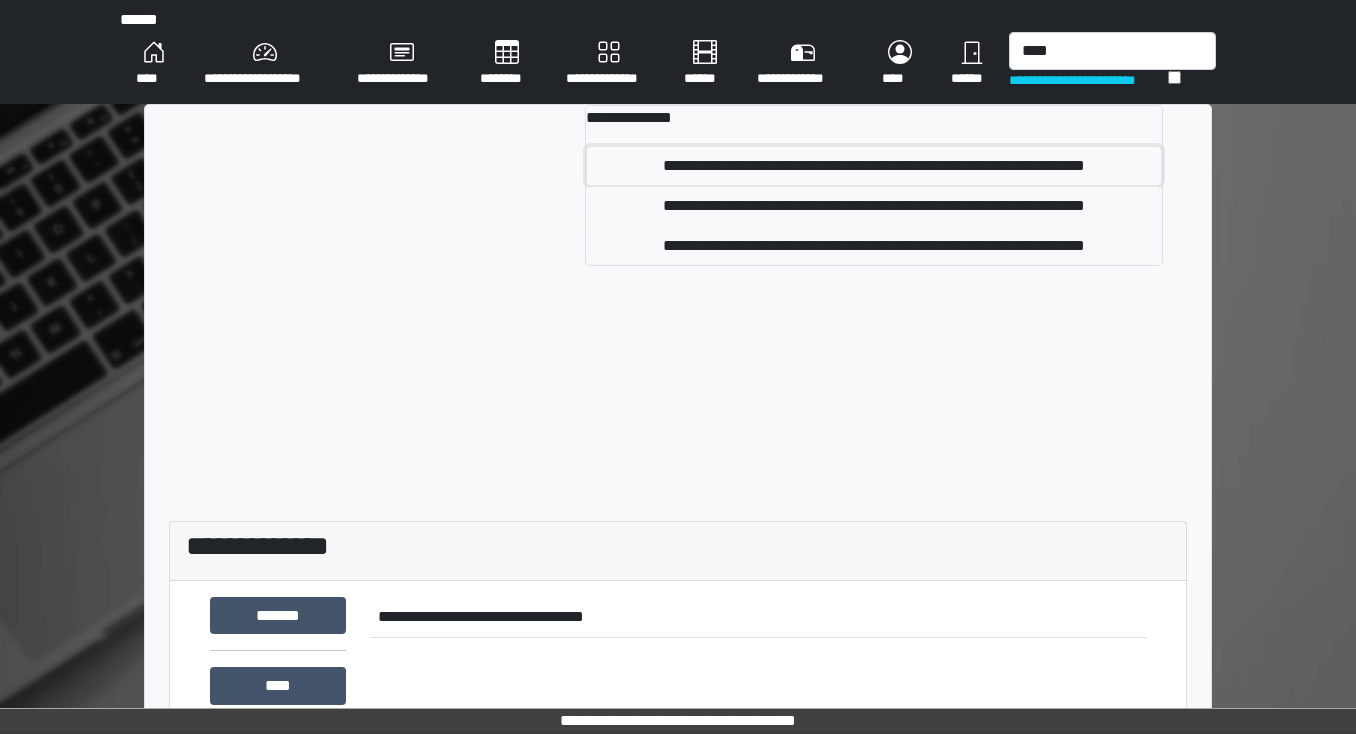 click on "**********" at bounding box center (874, 166) 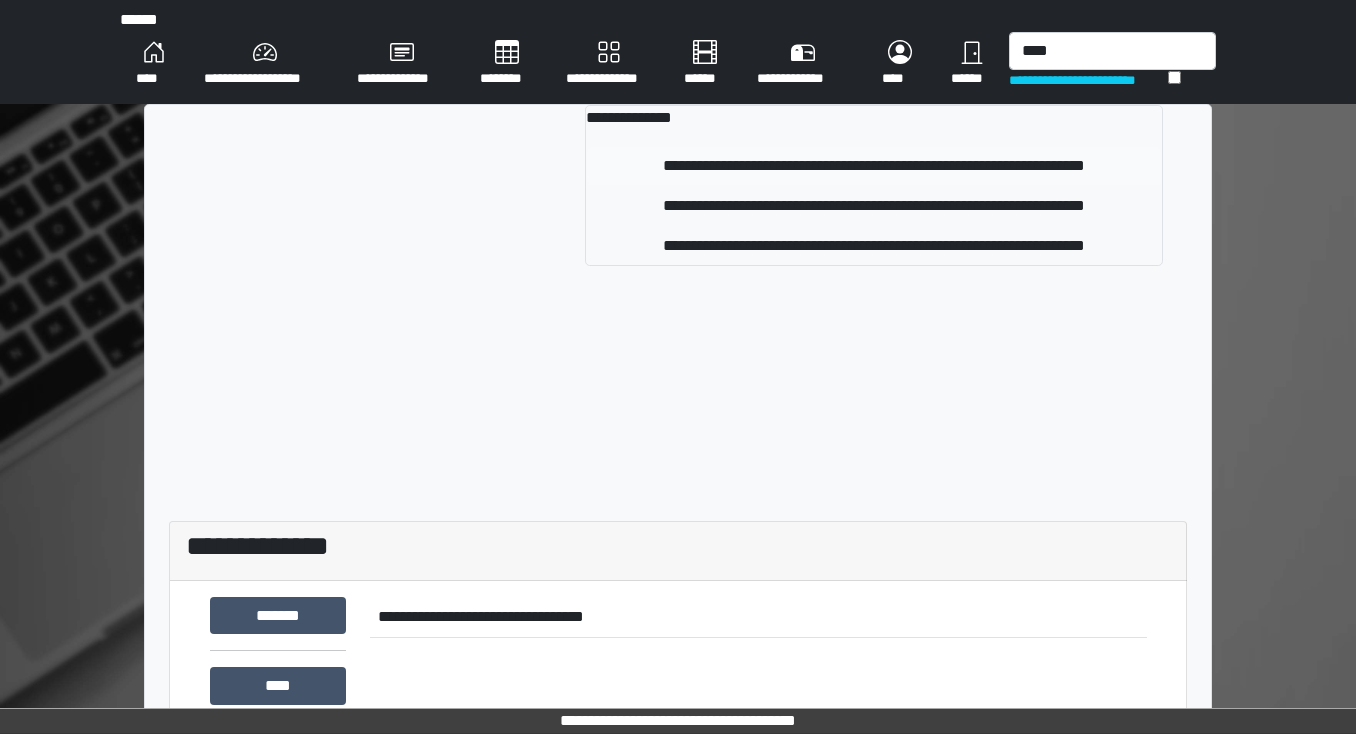 type 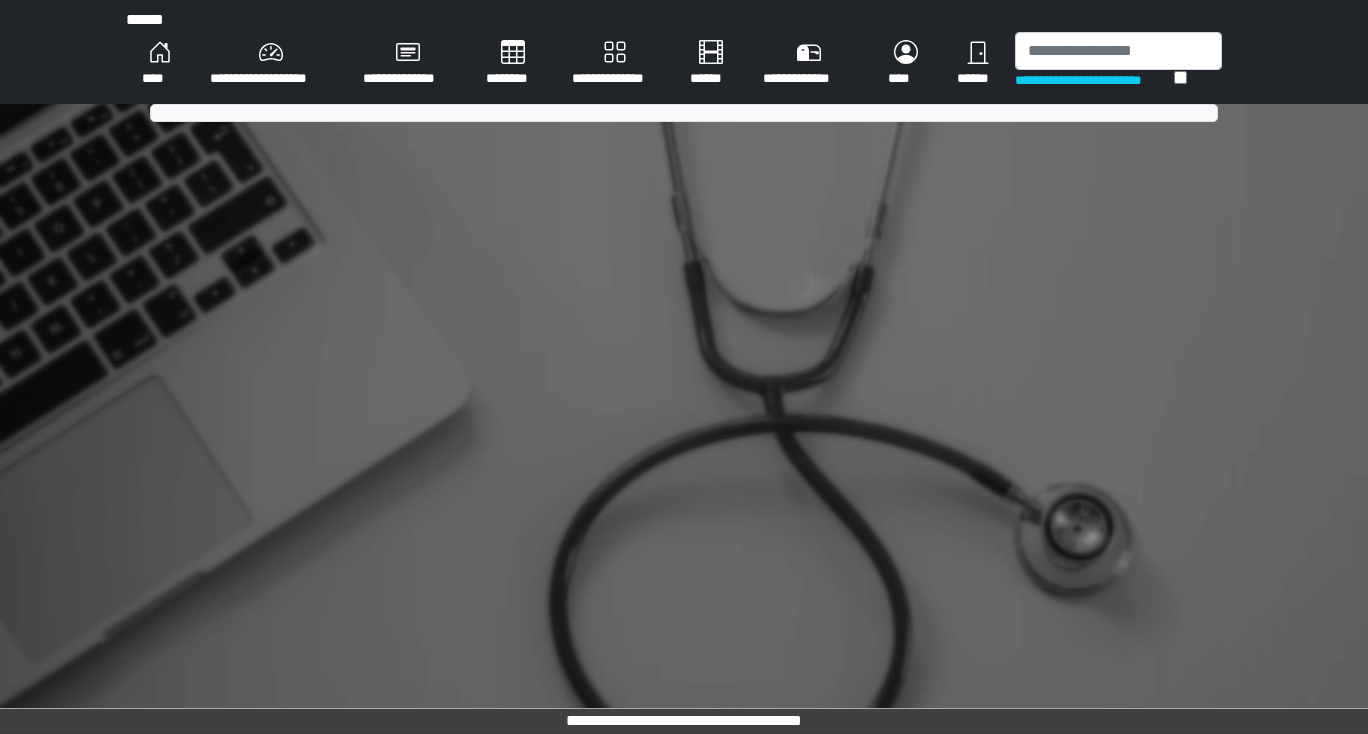 scroll, scrollTop: 0, scrollLeft: 0, axis: both 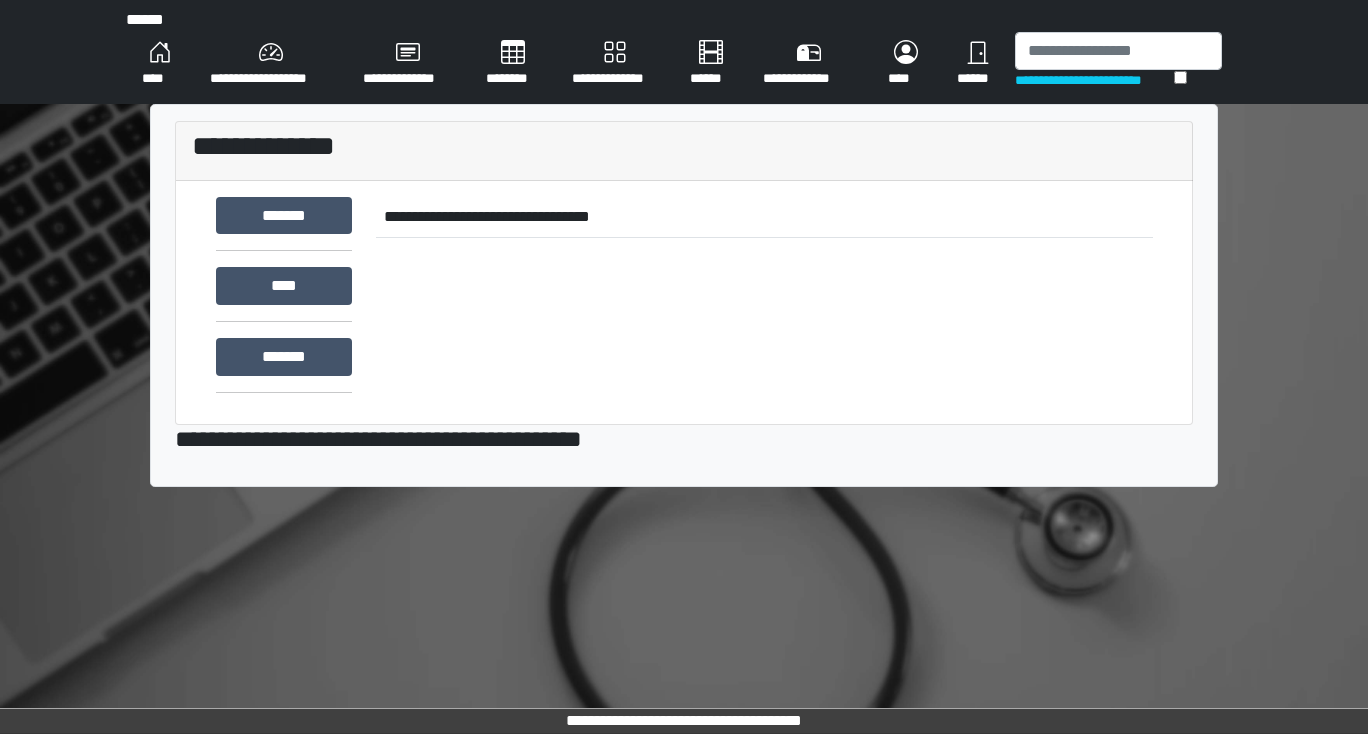click on "********" at bounding box center (513, 64) 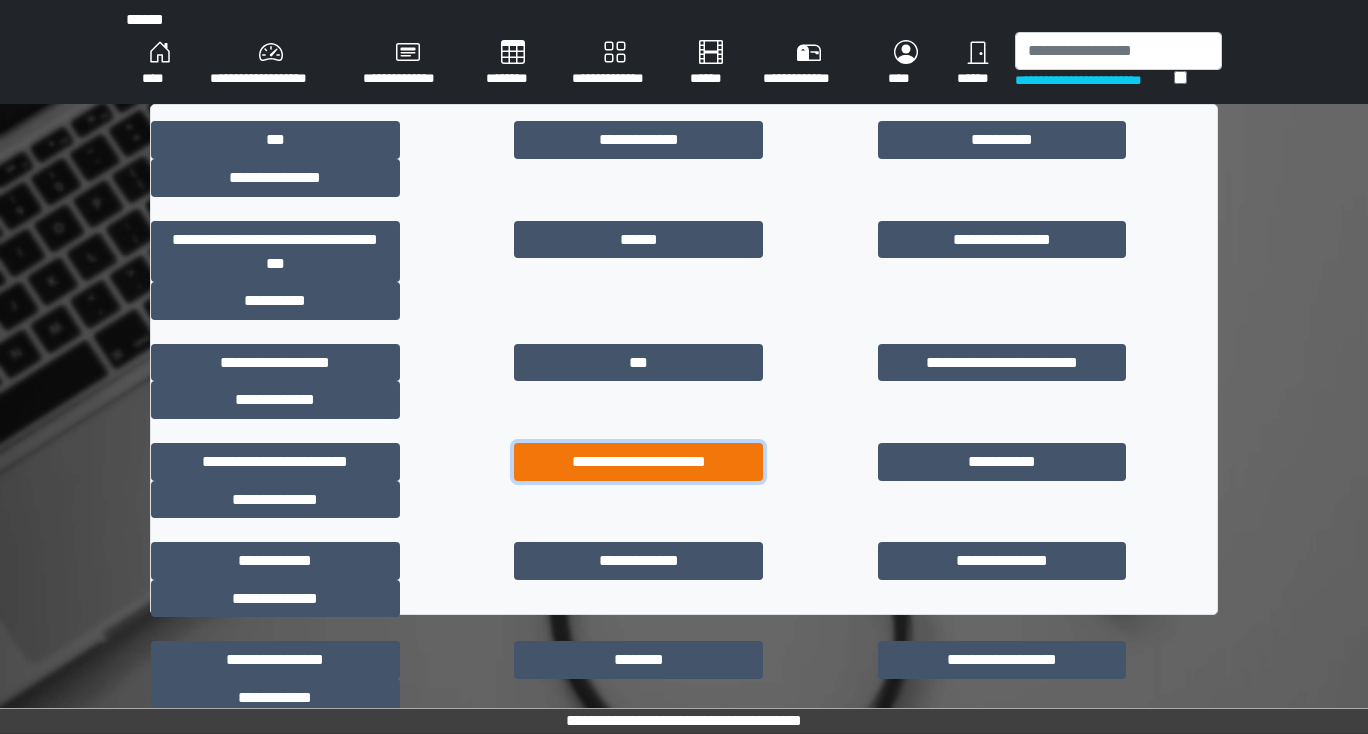 click on "**********" at bounding box center (638, 462) 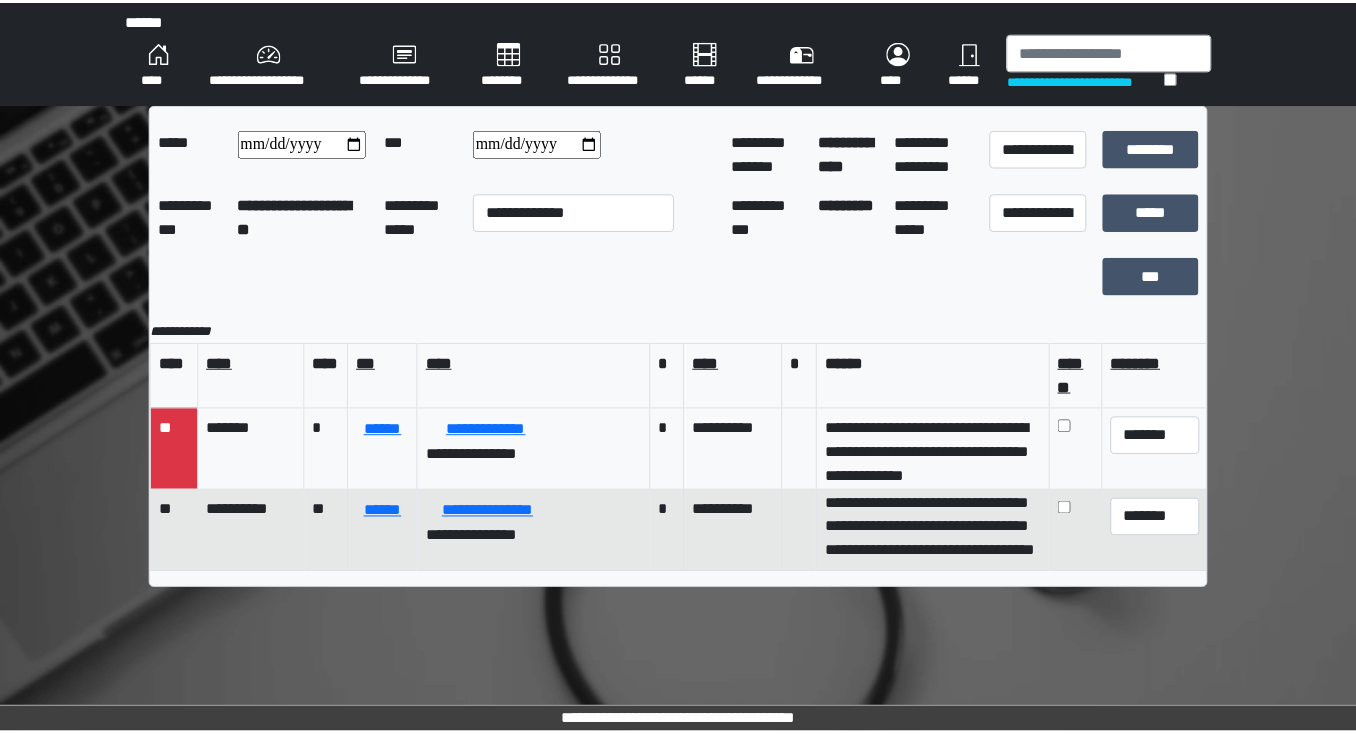 scroll, scrollTop: 223, scrollLeft: 0, axis: vertical 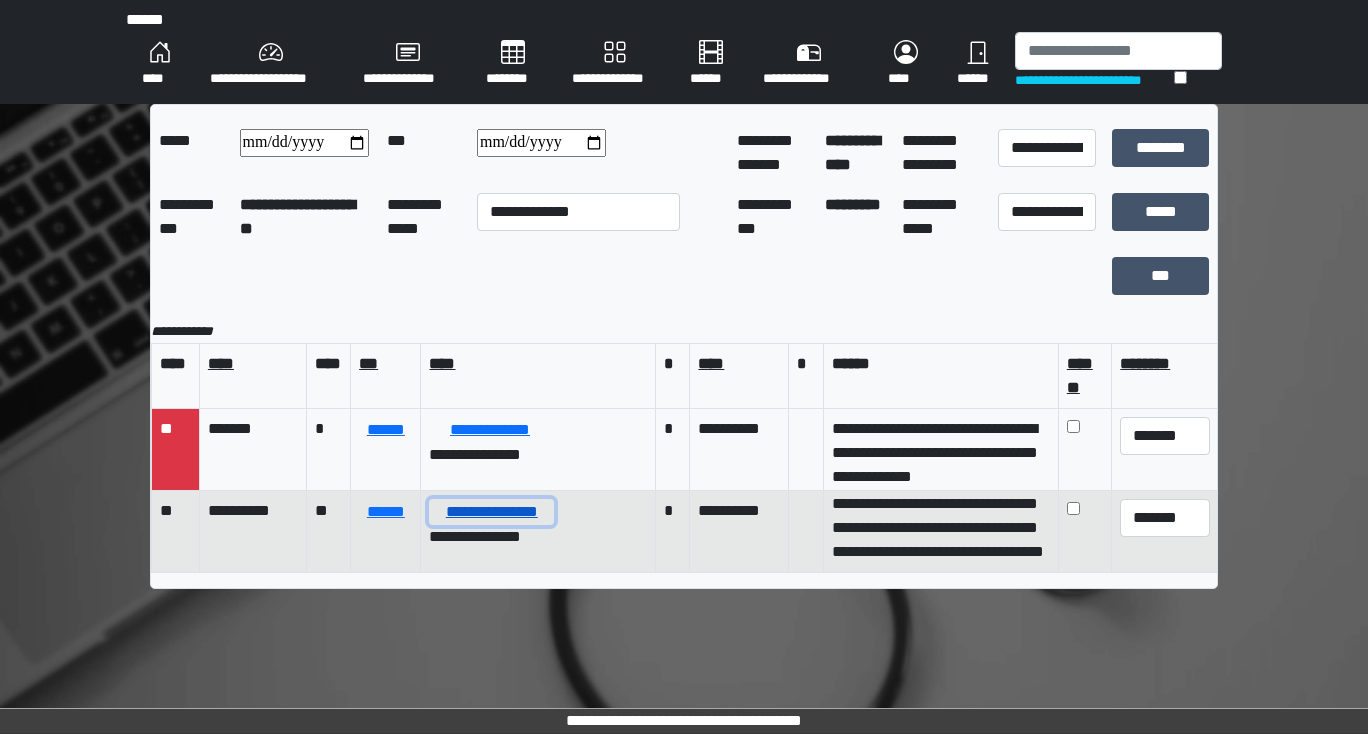 click on "**********" at bounding box center (491, 512) 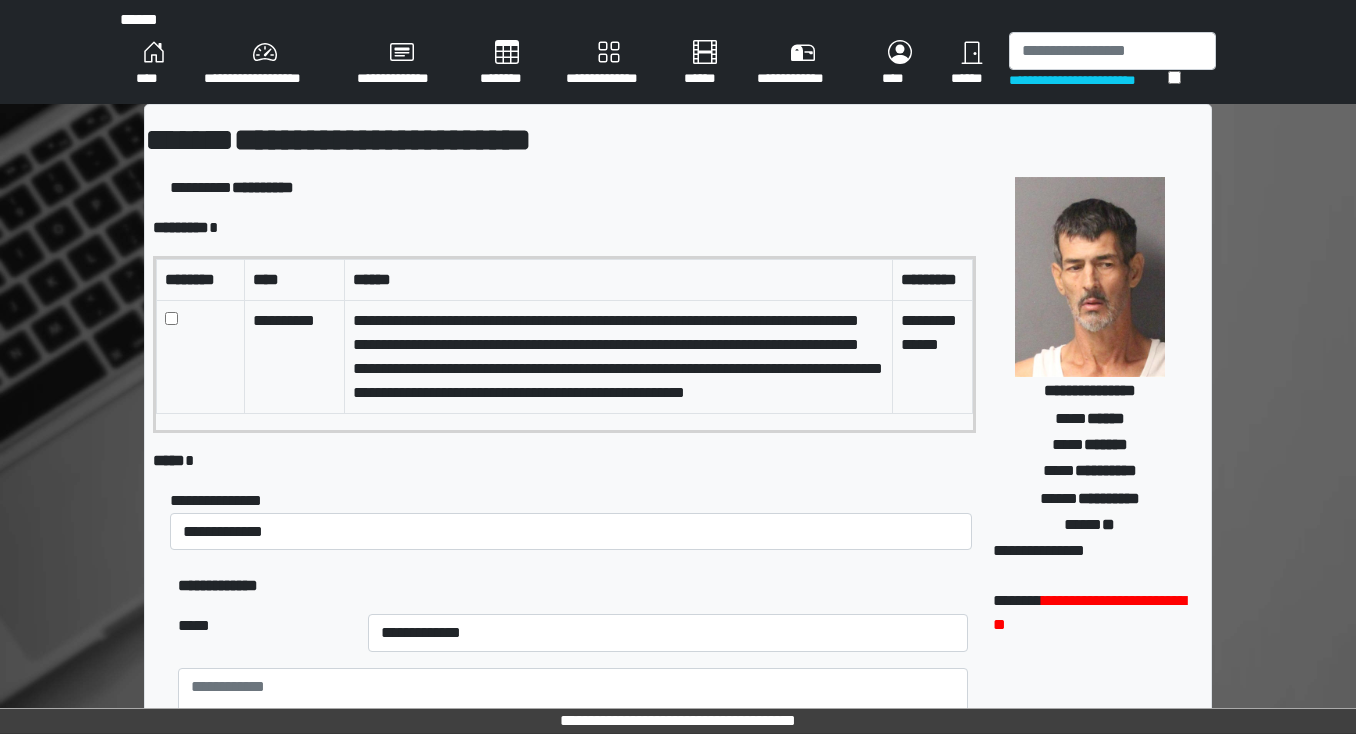 scroll, scrollTop: 23, scrollLeft: 0, axis: vertical 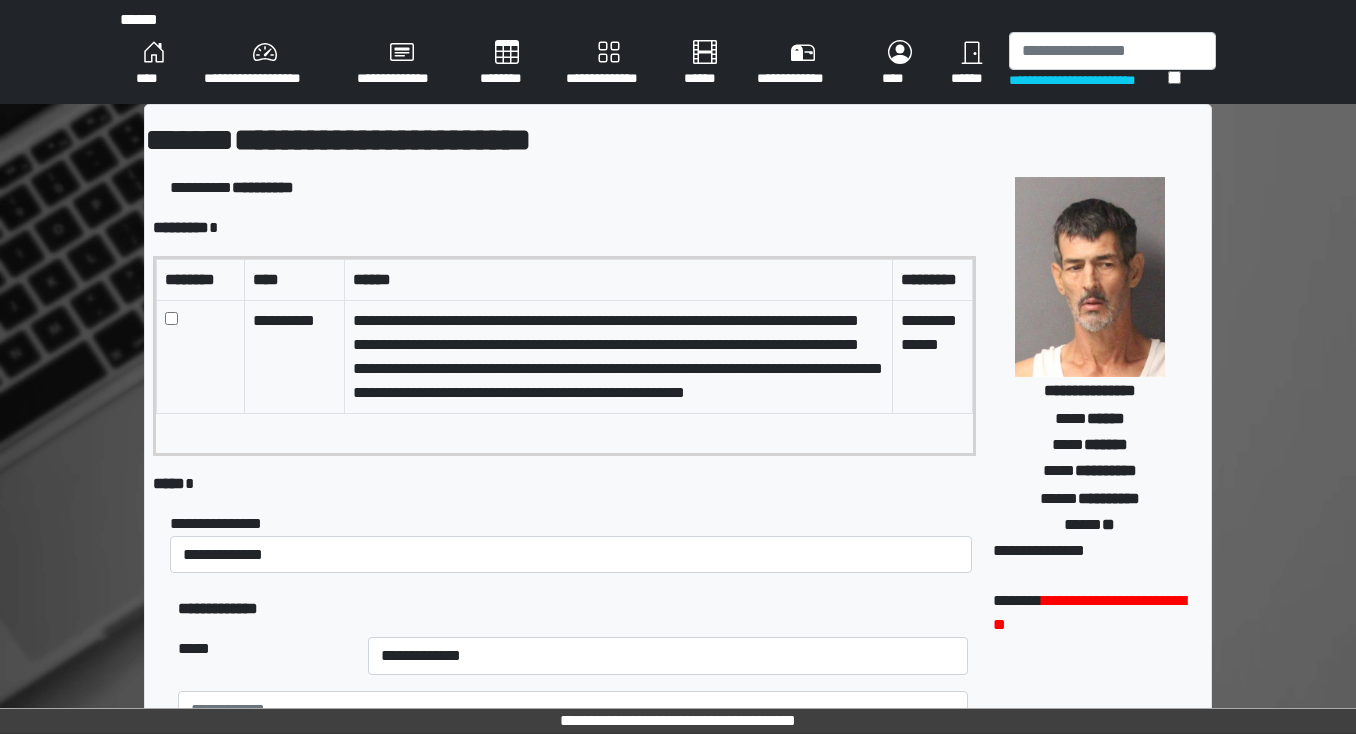 click on "********" at bounding box center (507, 64) 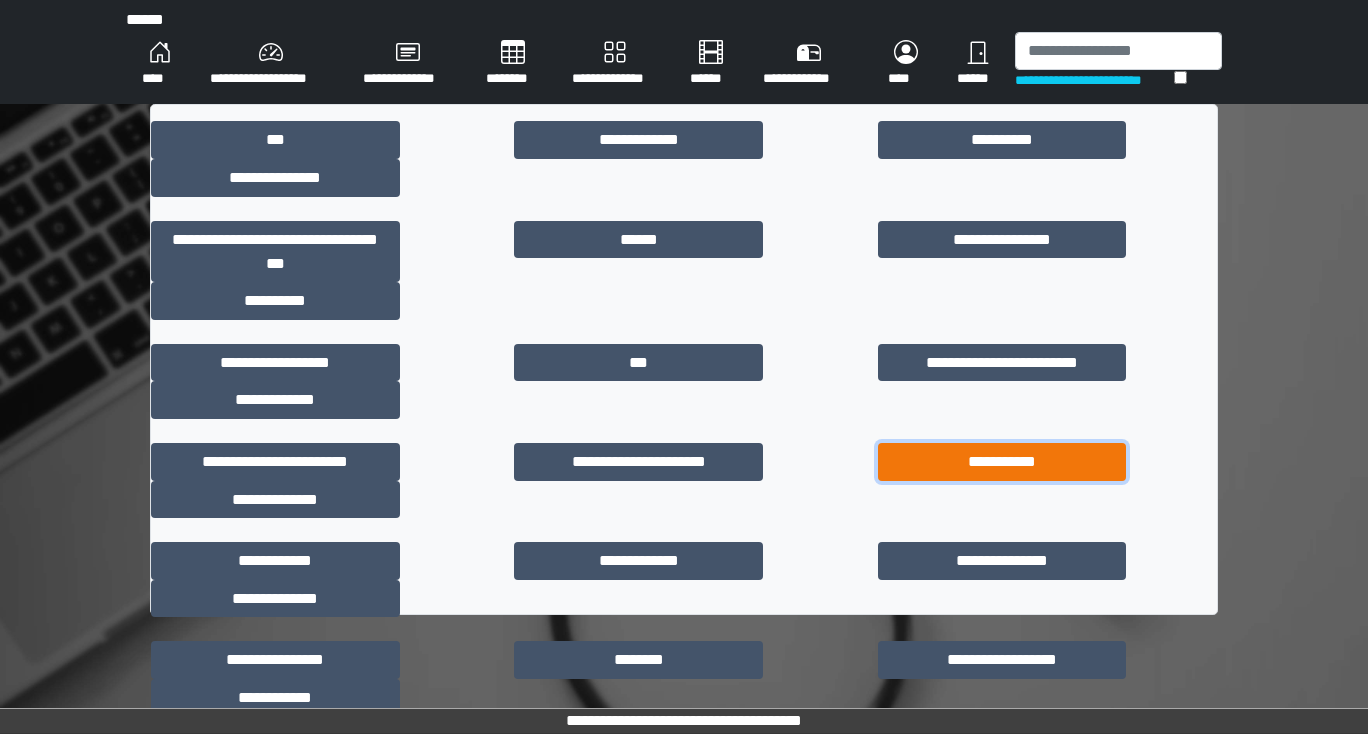 click on "**********" at bounding box center (1002, 462) 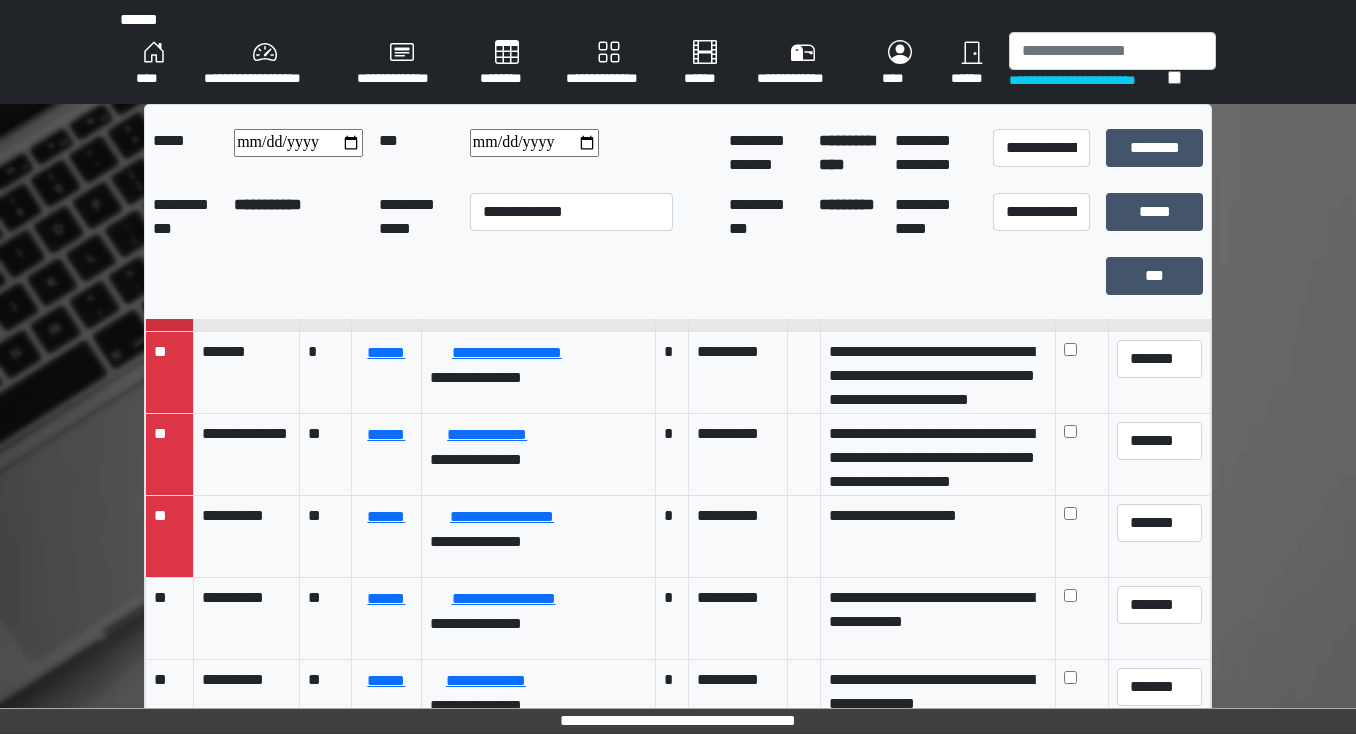 scroll, scrollTop: 160, scrollLeft: 0, axis: vertical 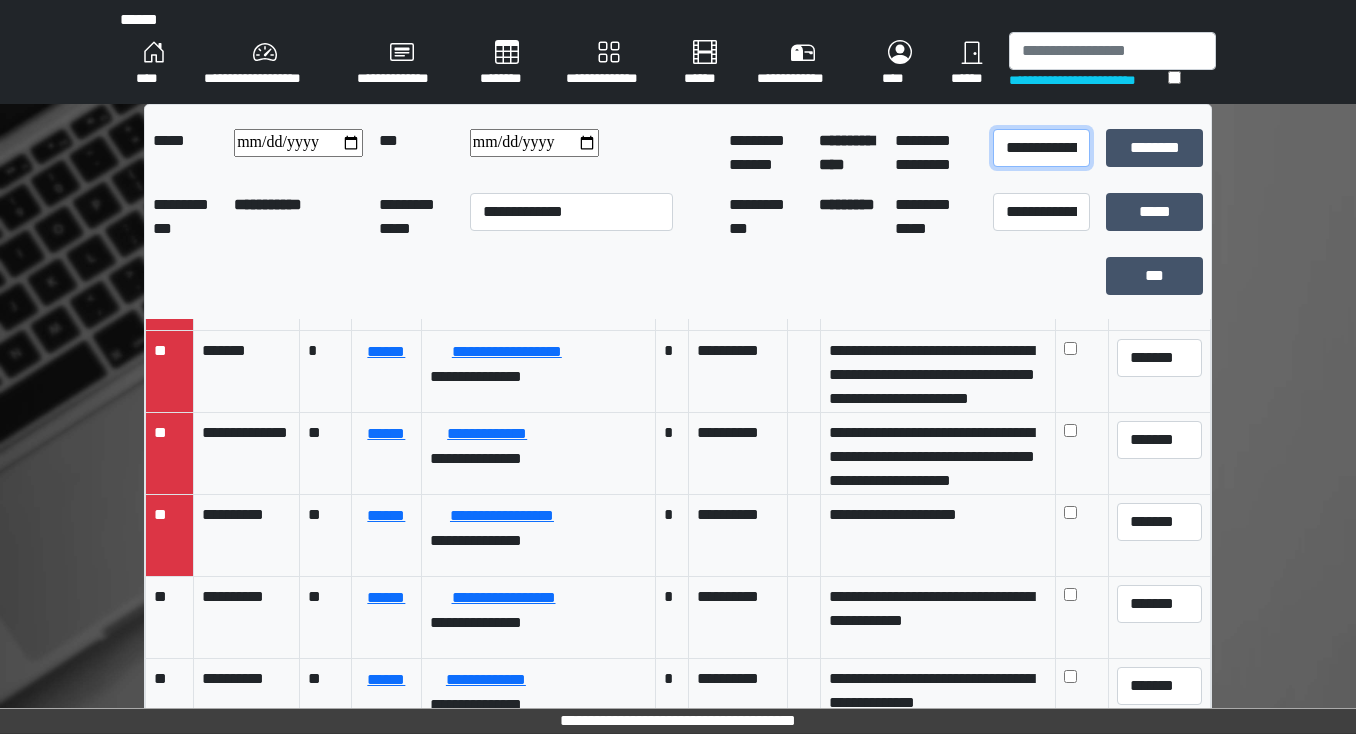 click on "**********" at bounding box center [1041, 148] 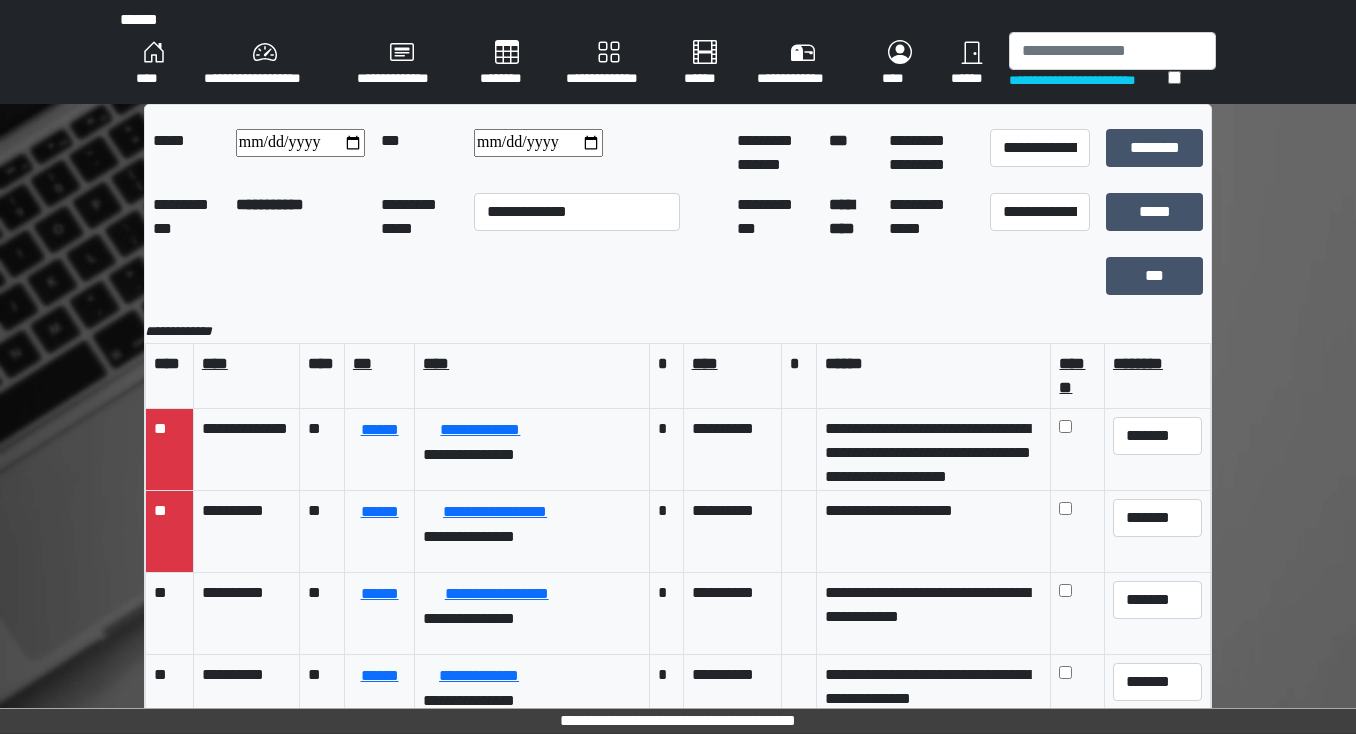 click at bounding box center [538, 143] 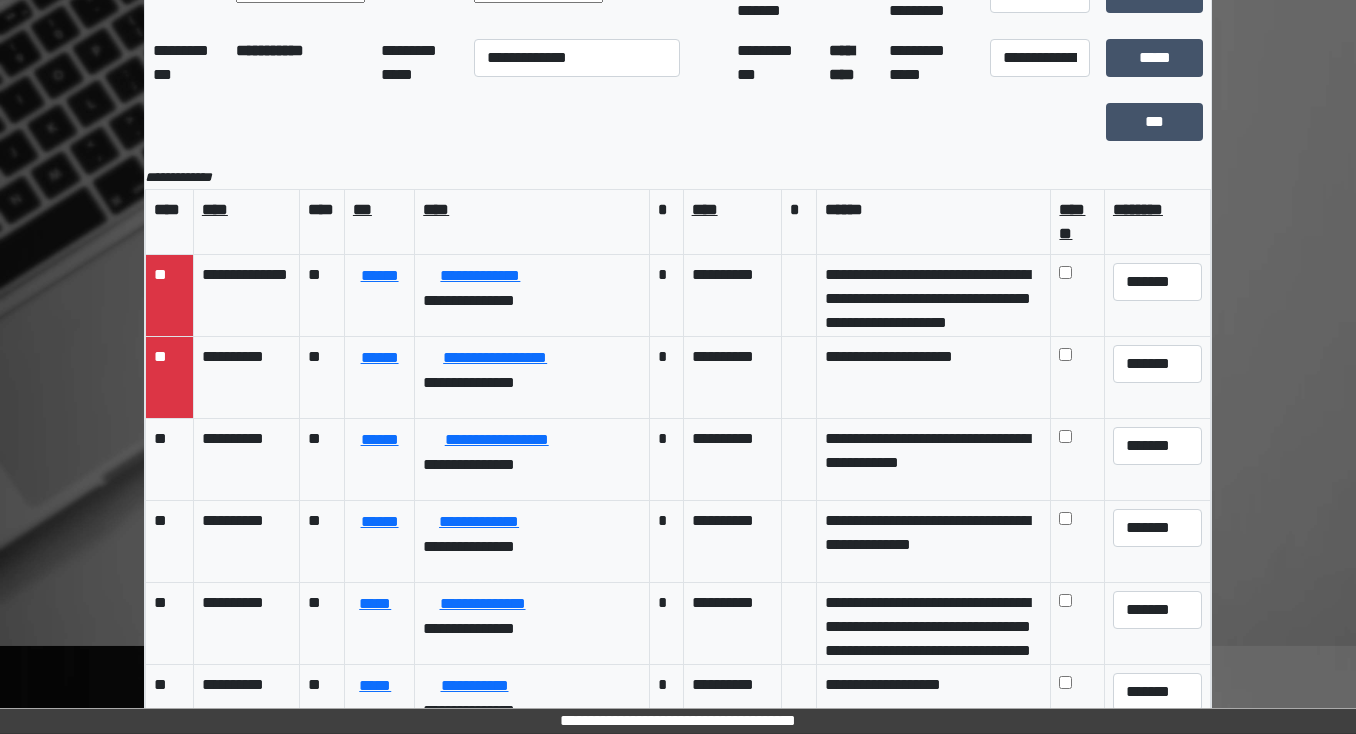 scroll, scrollTop: 160, scrollLeft: 0, axis: vertical 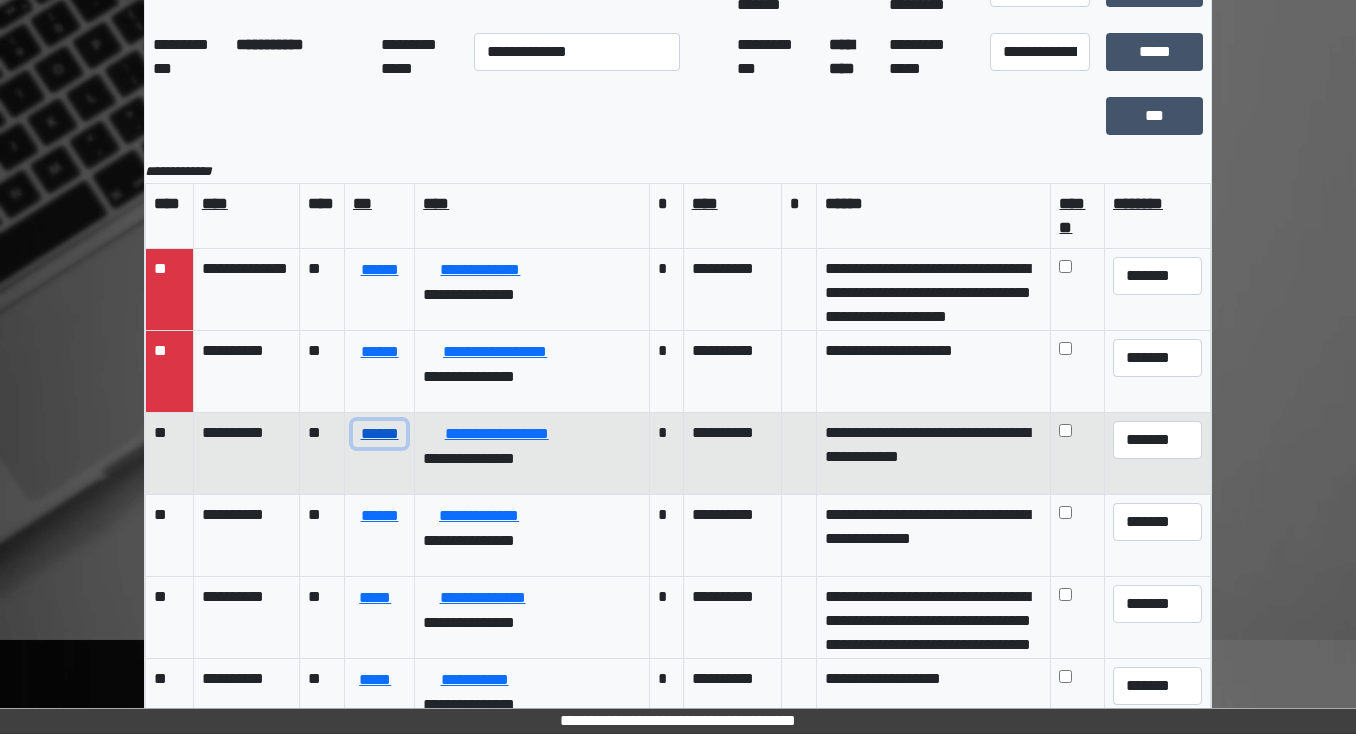 click on "******" at bounding box center (379, 434) 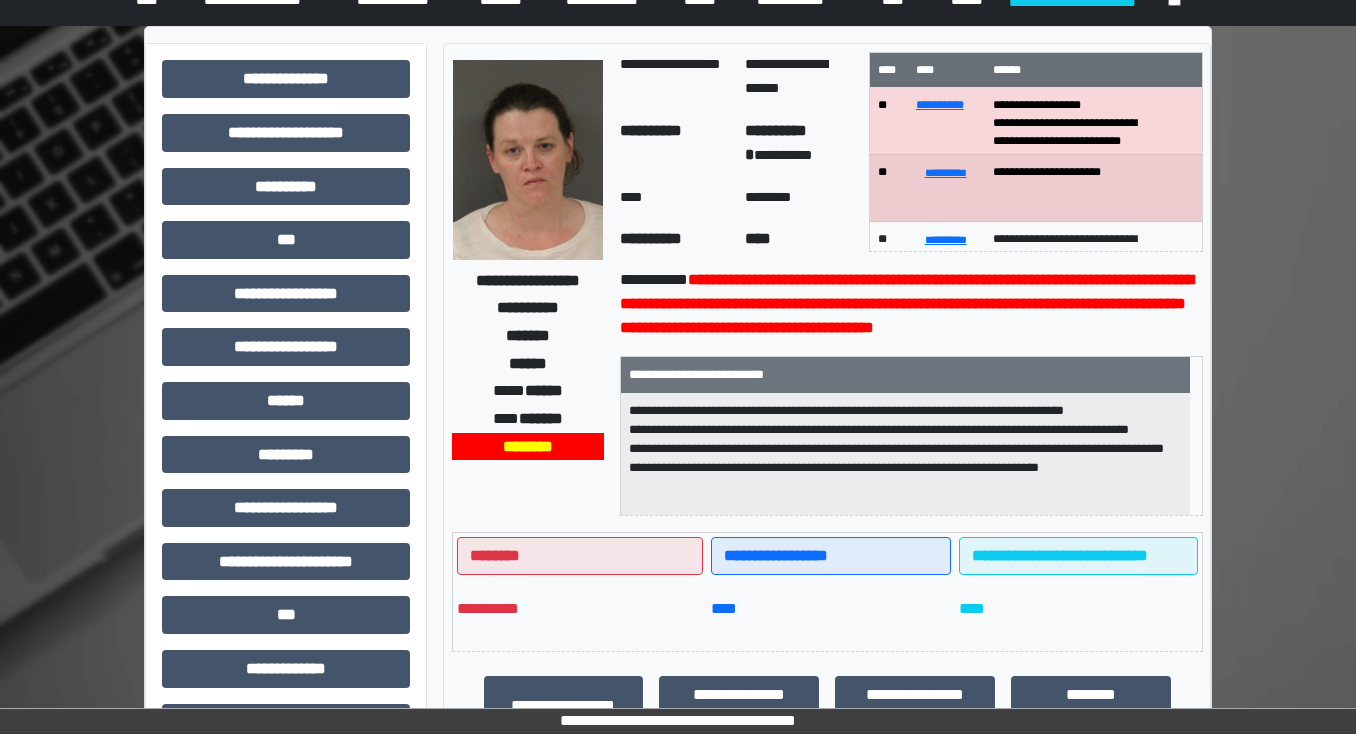 scroll, scrollTop: 0, scrollLeft: 0, axis: both 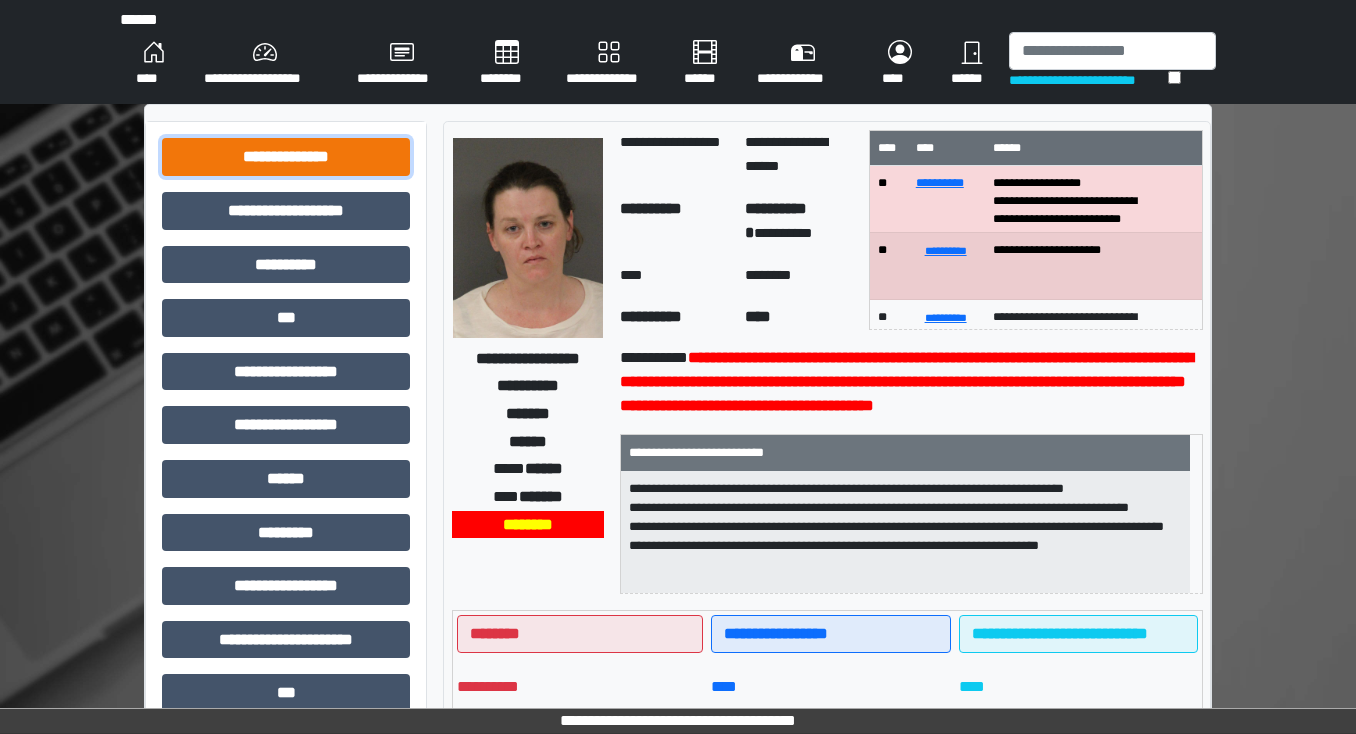 click on "**********" at bounding box center [286, 157] 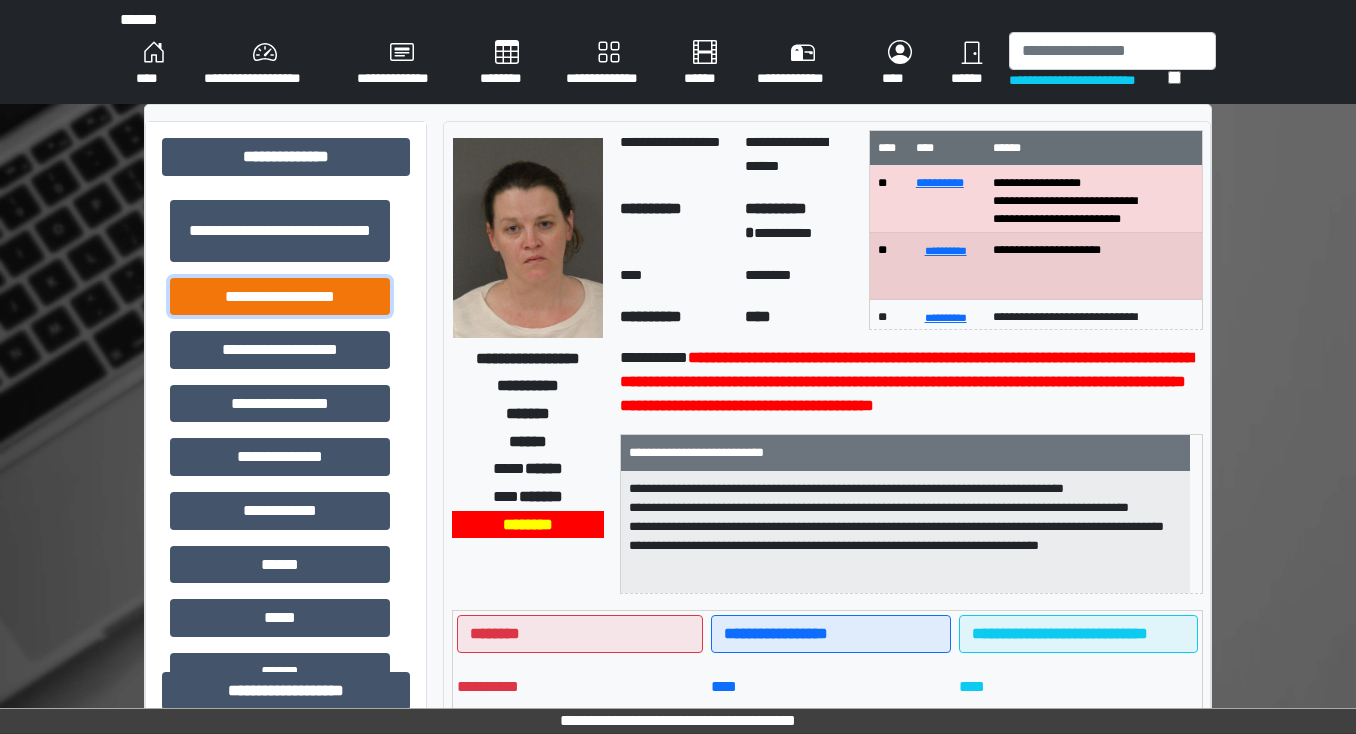 click on "**********" at bounding box center [280, 297] 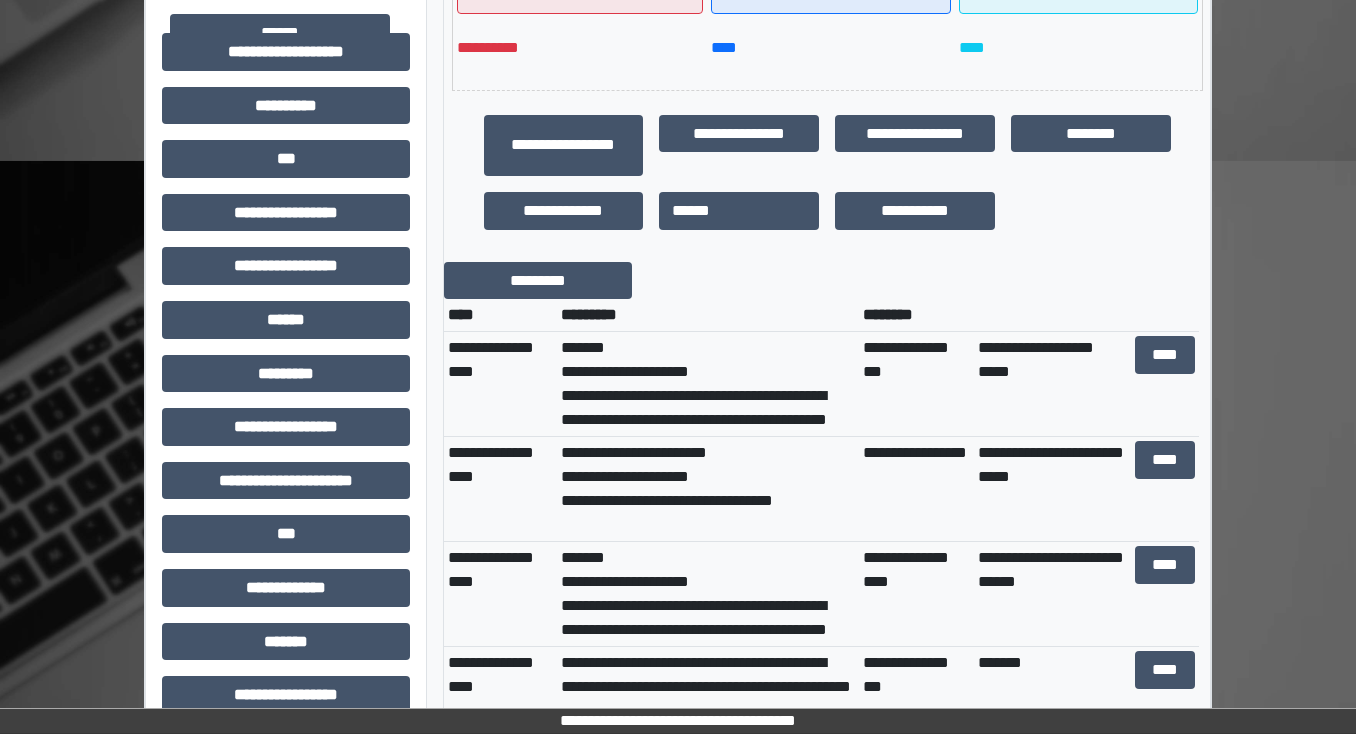 scroll, scrollTop: 640, scrollLeft: 0, axis: vertical 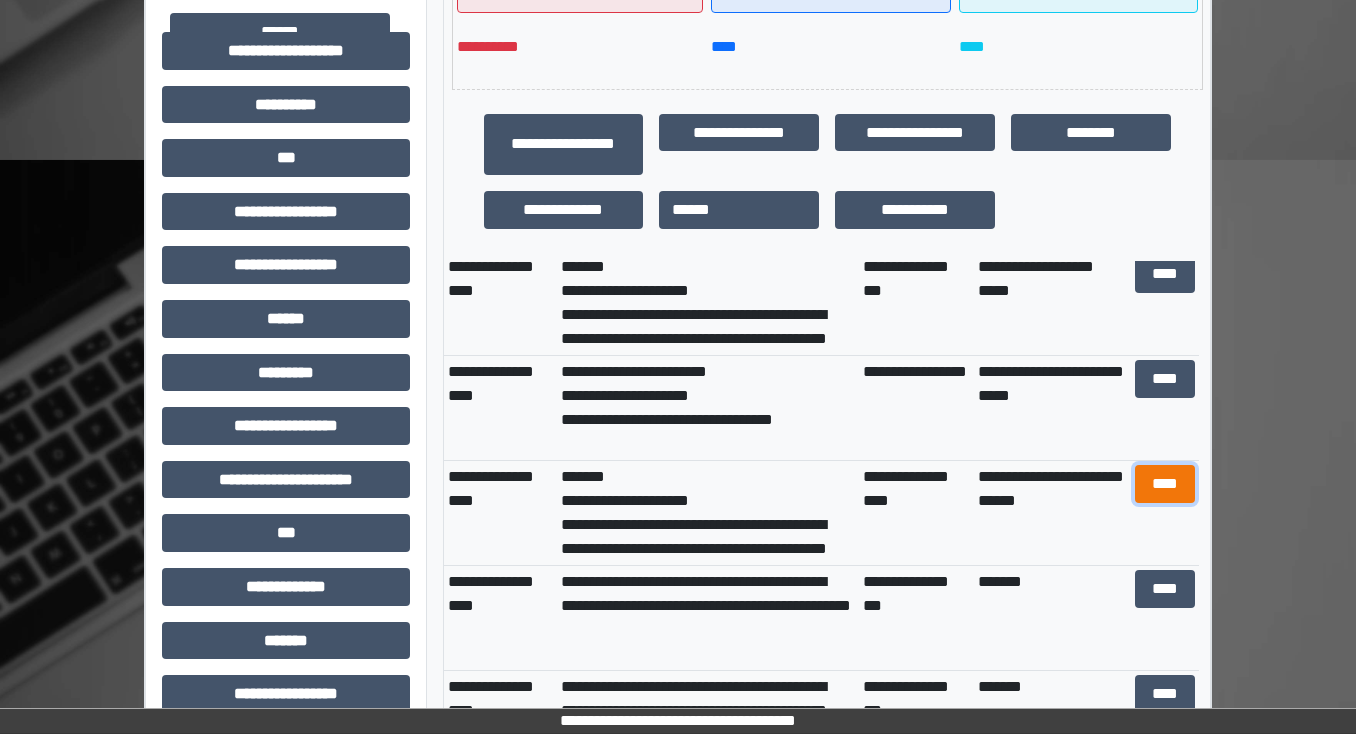 click on "****" at bounding box center [1164, 484] 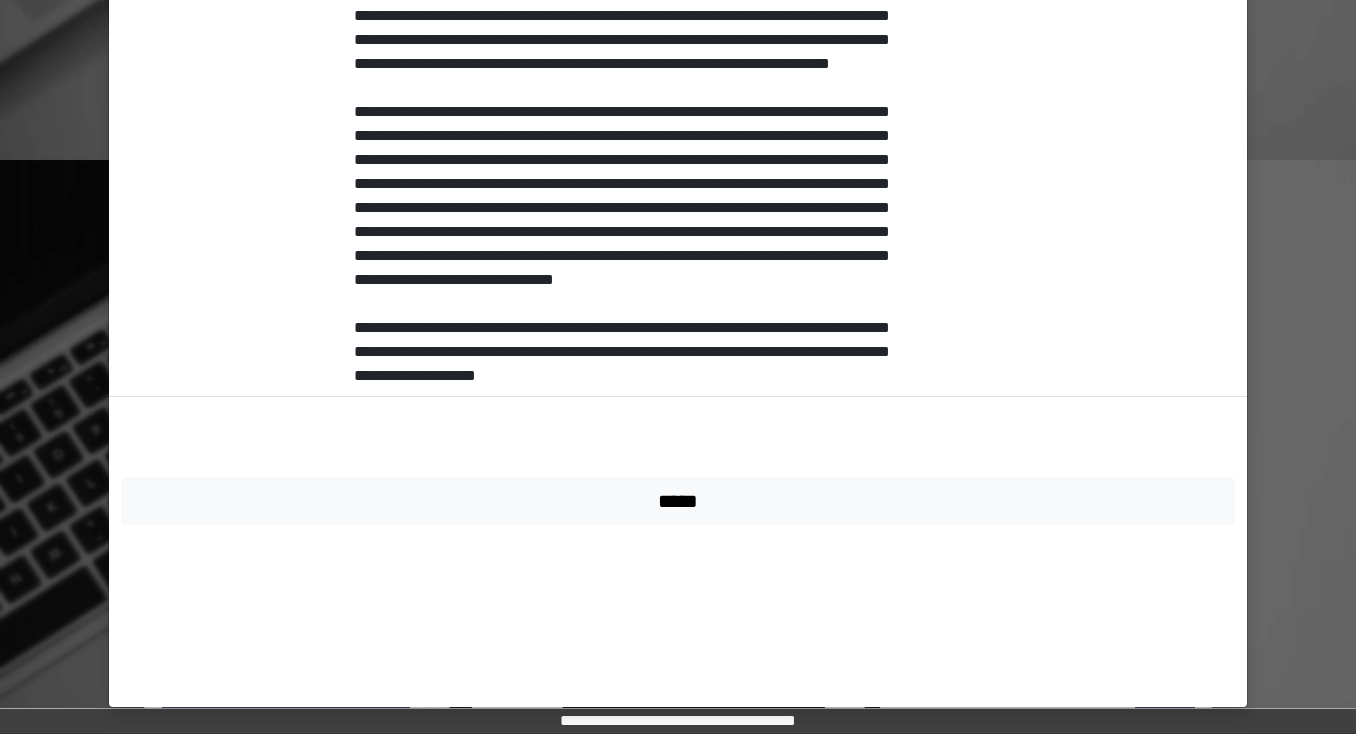 scroll, scrollTop: 1683, scrollLeft: 0, axis: vertical 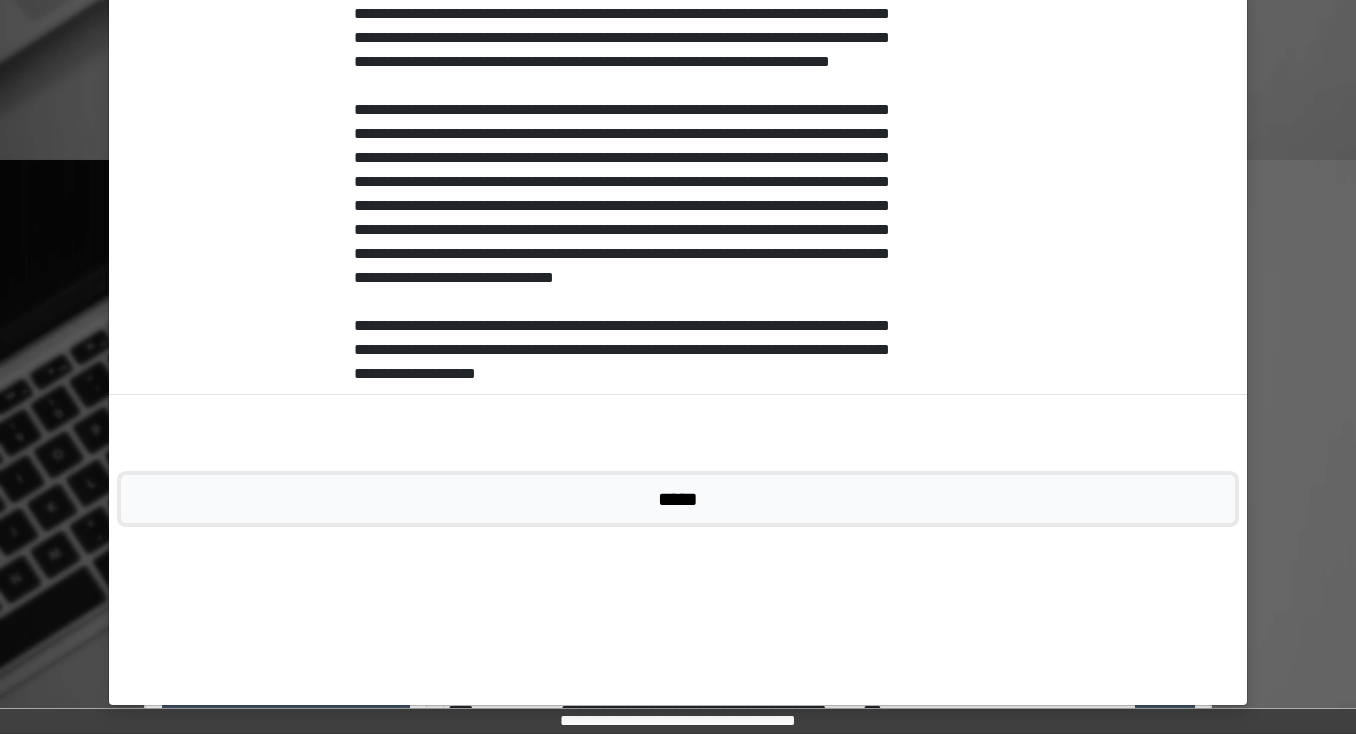 click on "*****" at bounding box center (678, 499) 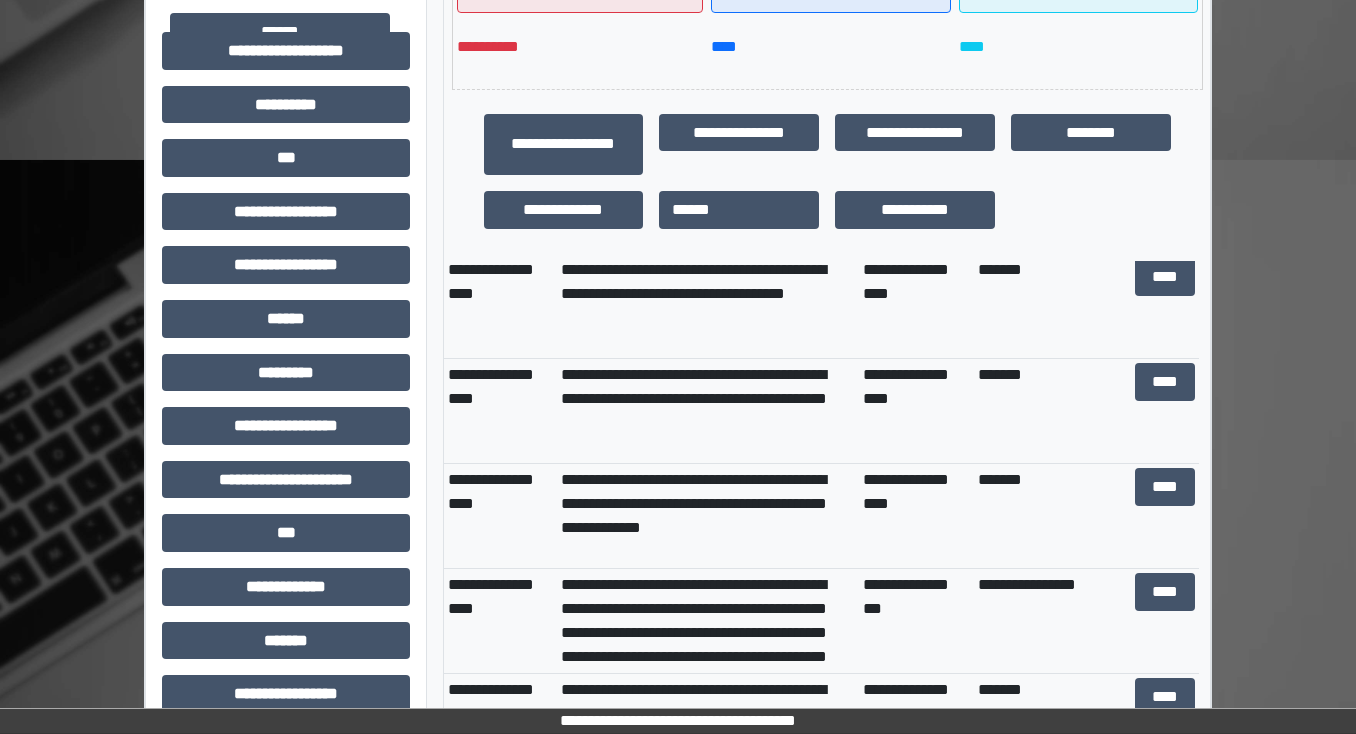 scroll, scrollTop: 968, scrollLeft: 0, axis: vertical 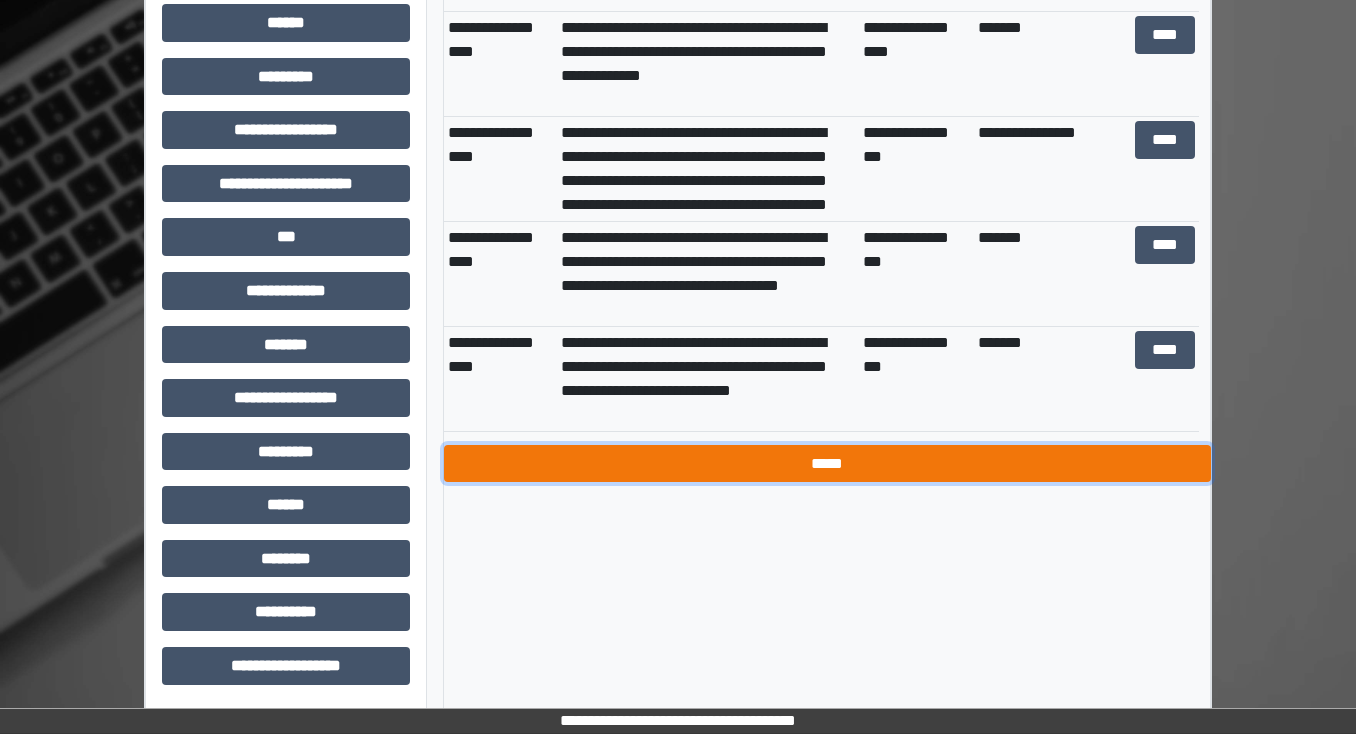 click on "*****" at bounding box center (827, 464) 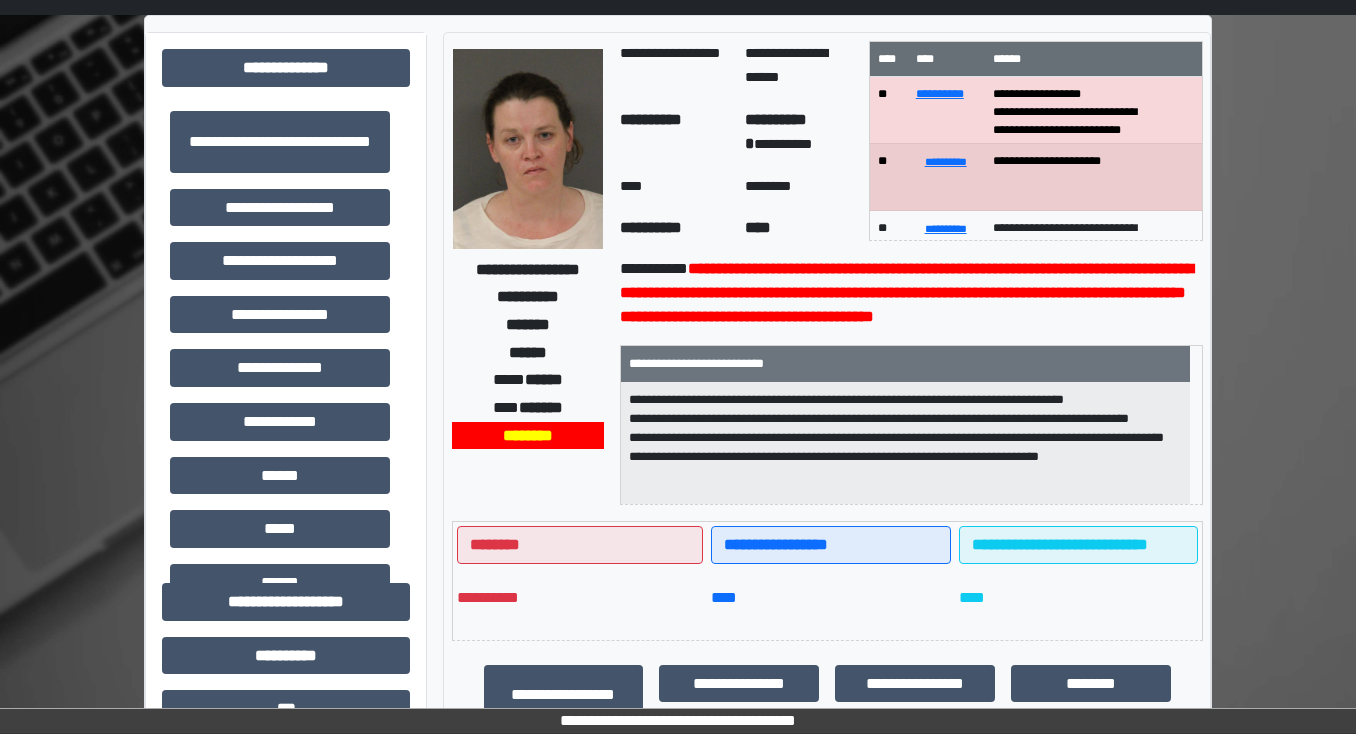 scroll, scrollTop: 56, scrollLeft: 0, axis: vertical 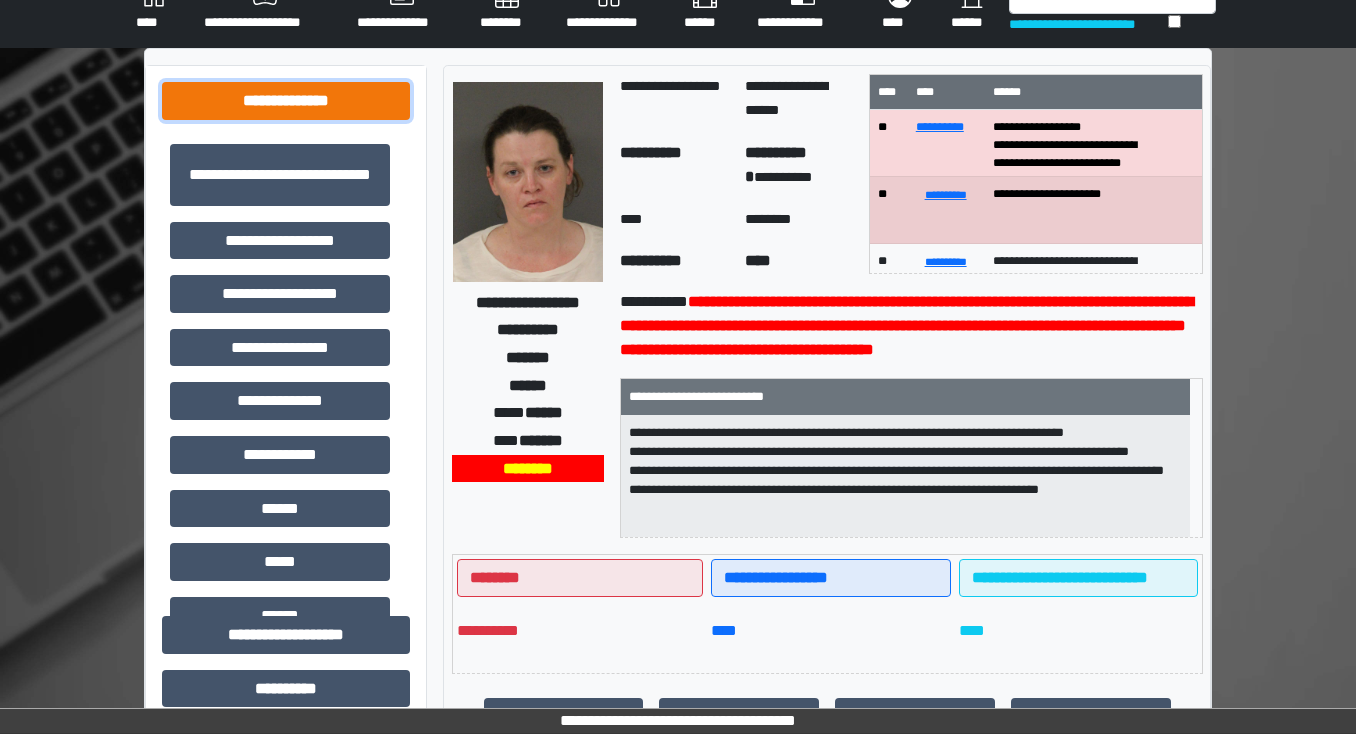 click on "**********" at bounding box center [286, 101] 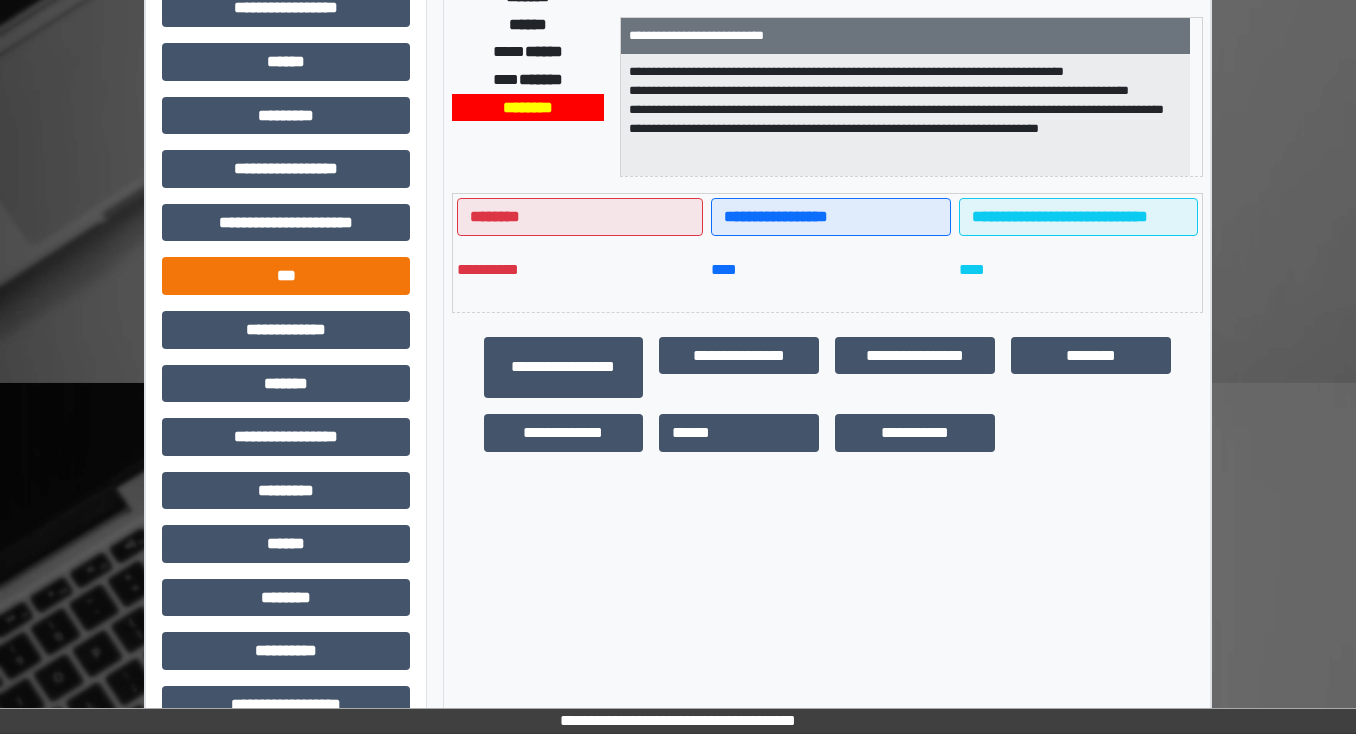 scroll, scrollTop: 456, scrollLeft: 0, axis: vertical 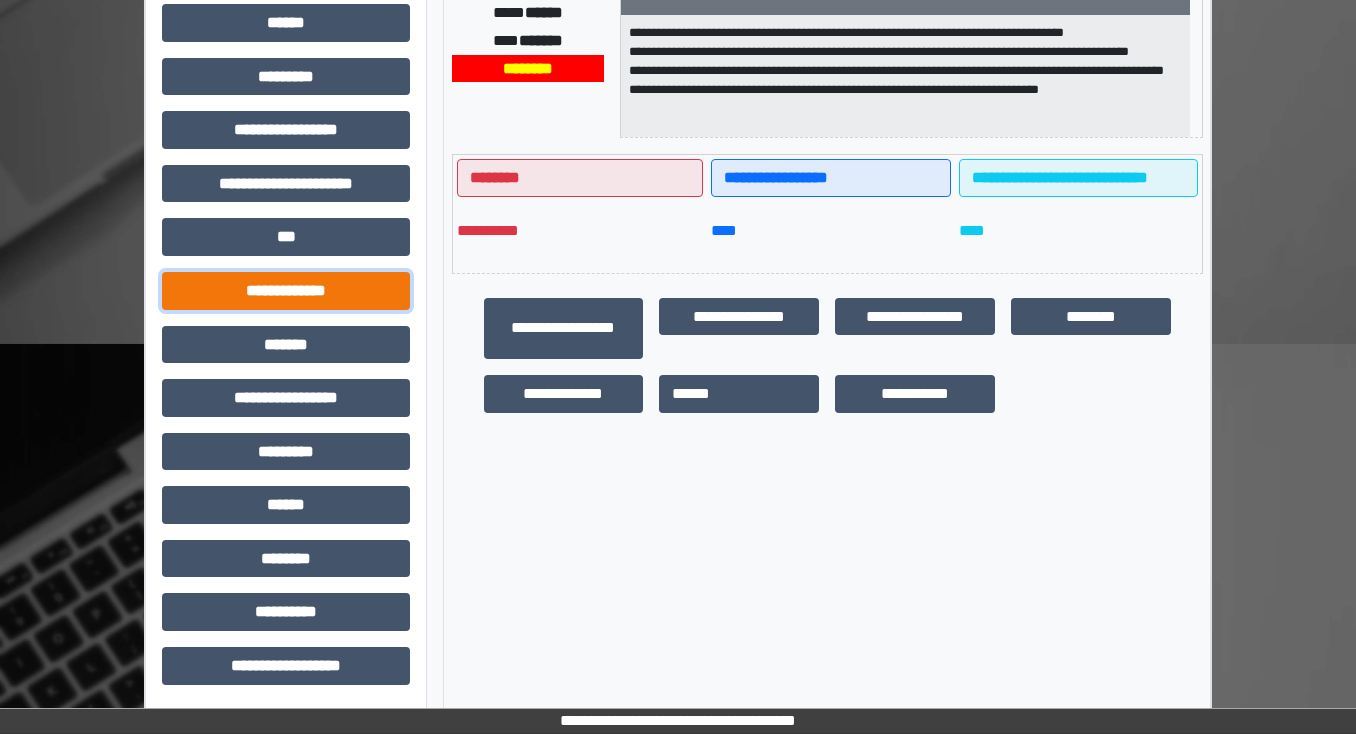 click on "**********" at bounding box center [286, 291] 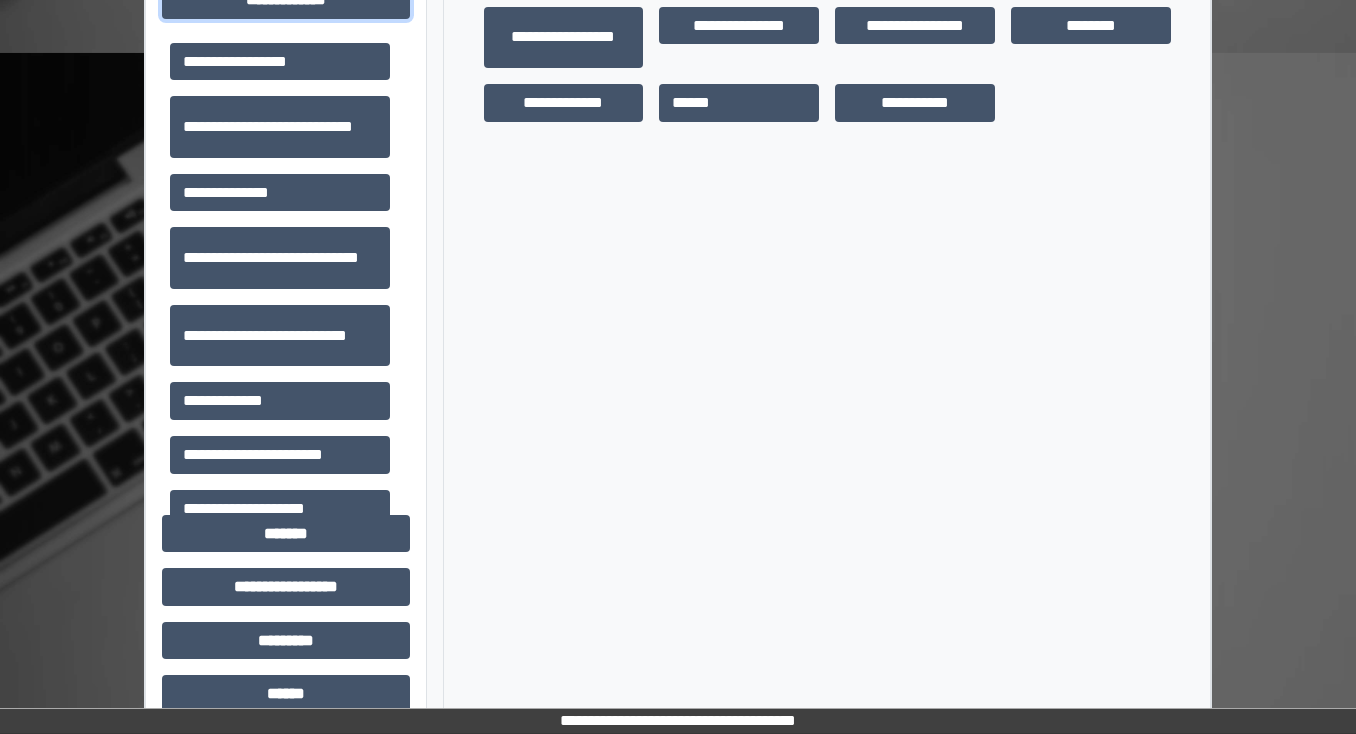 scroll, scrollTop: 776, scrollLeft: 0, axis: vertical 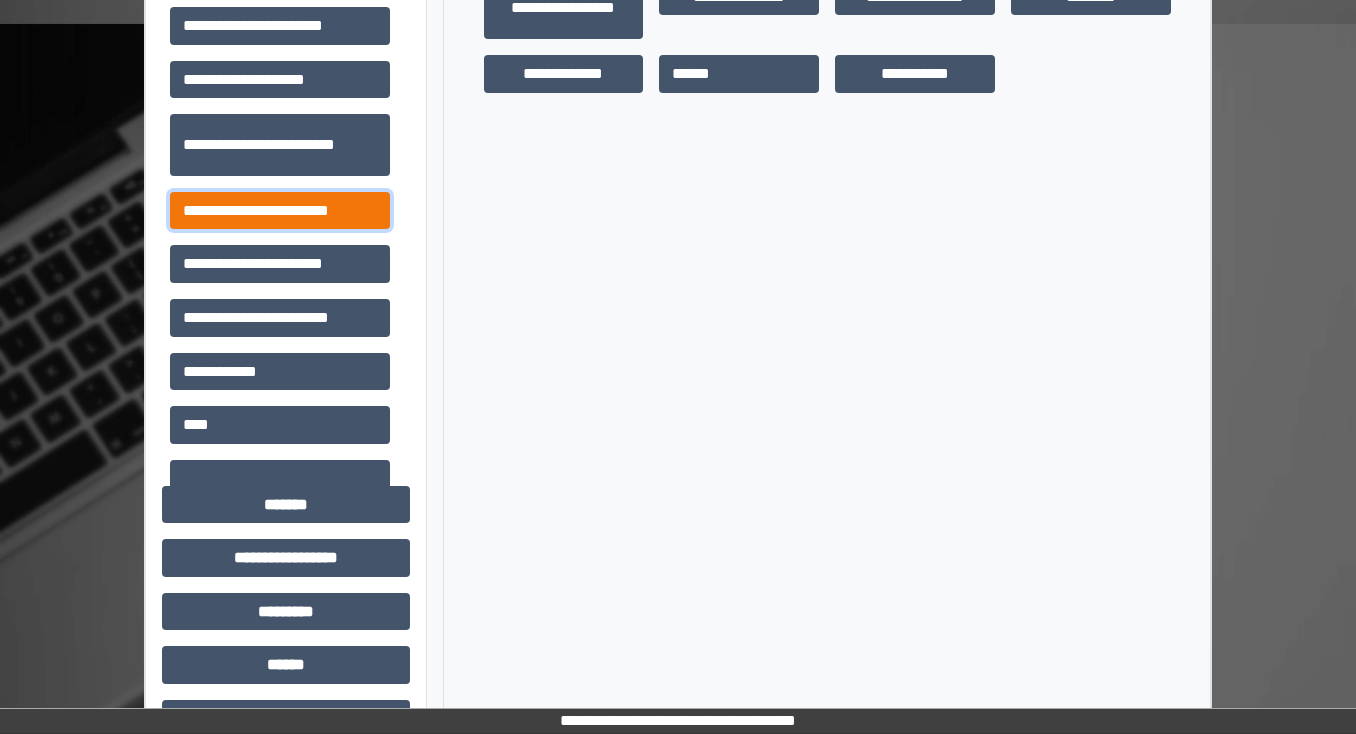 click on "**********" at bounding box center [280, 211] 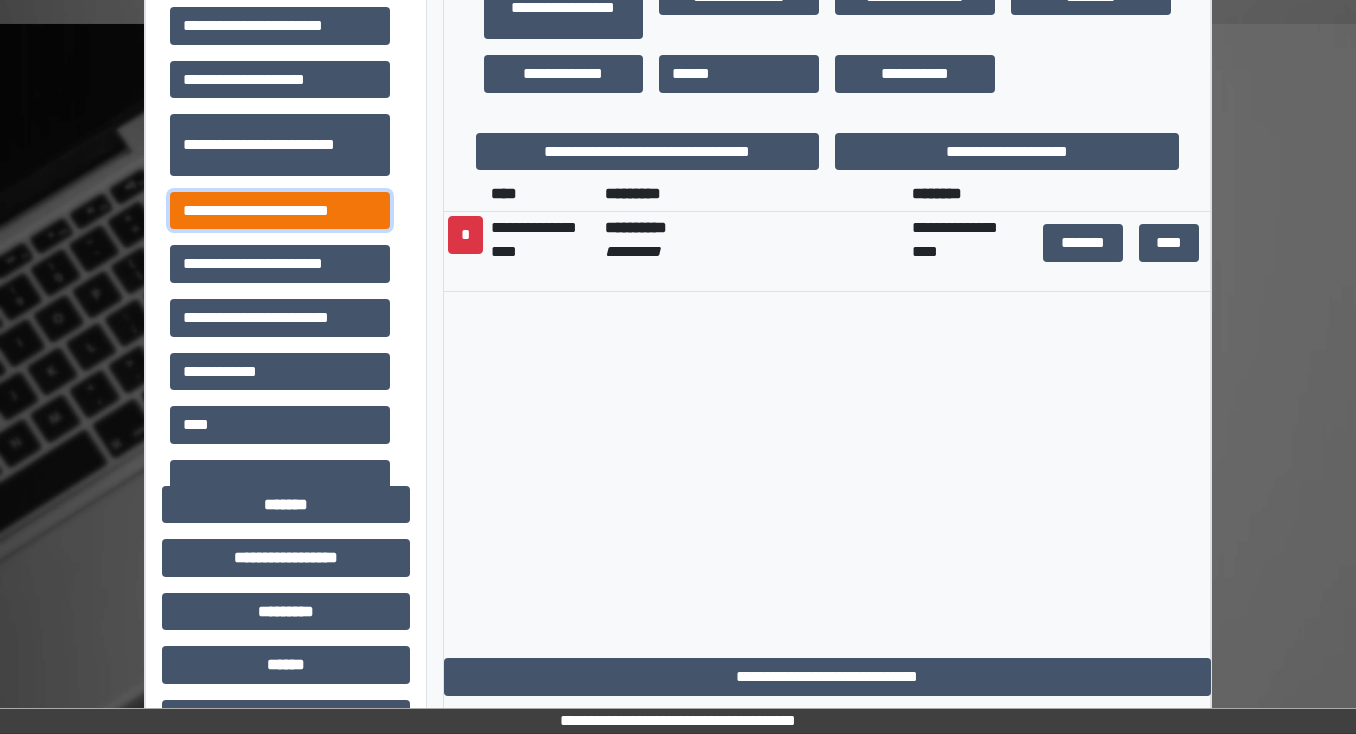 click on "**********" at bounding box center [280, 211] 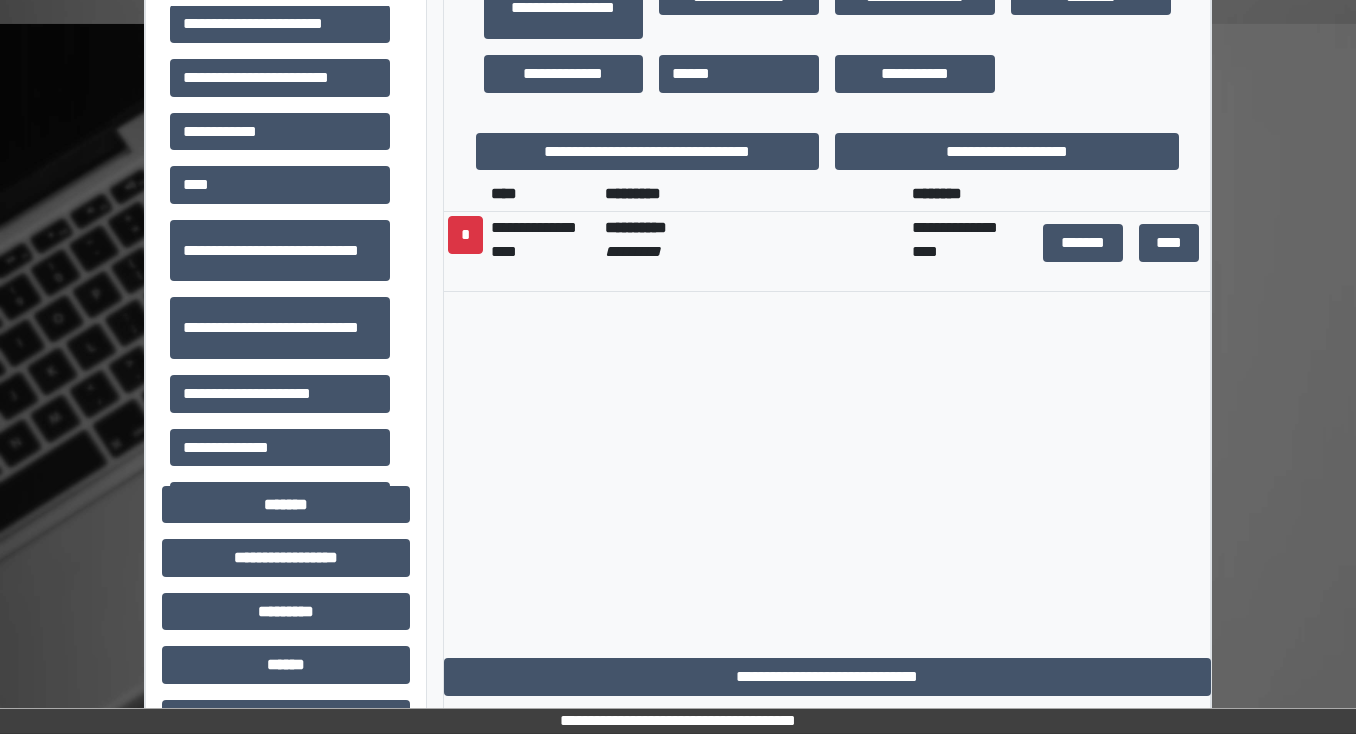 scroll, scrollTop: 698, scrollLeft: 0, axis: vertical 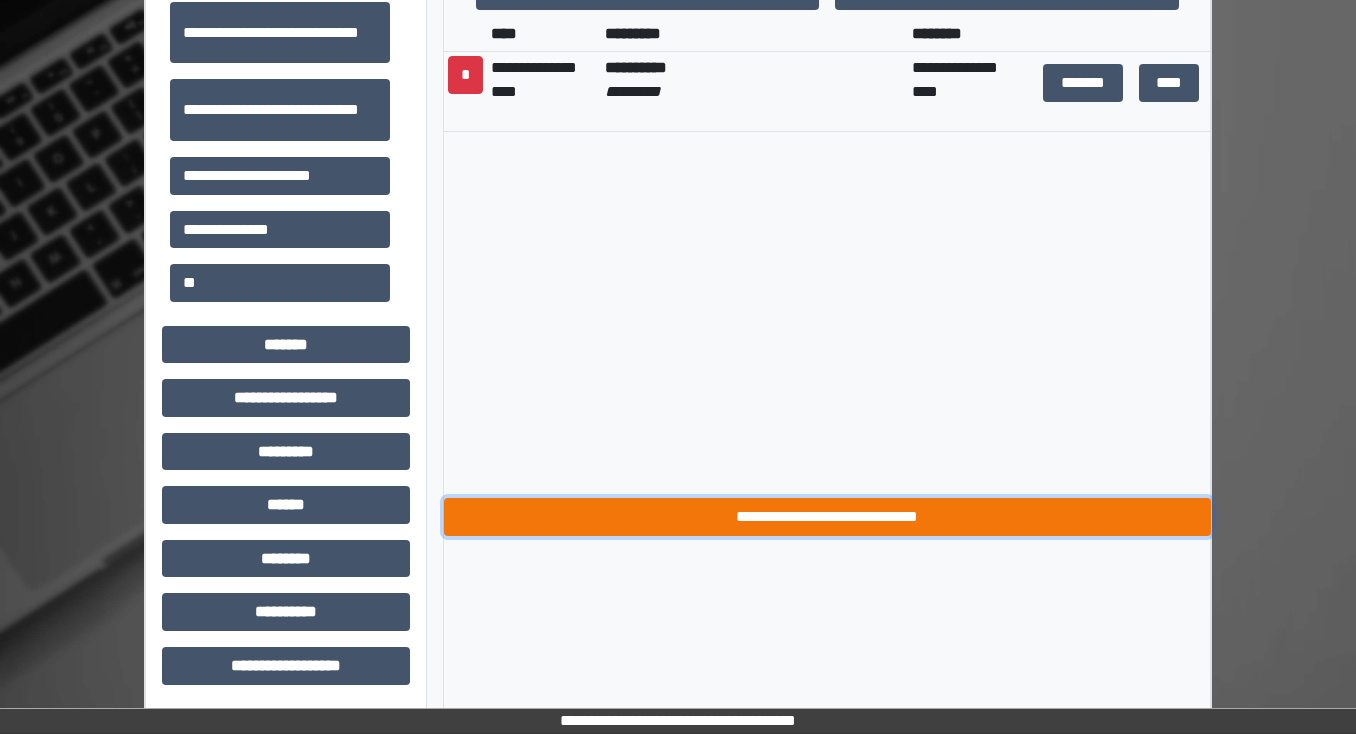 click on "**********" at bounding box center [827, 517] 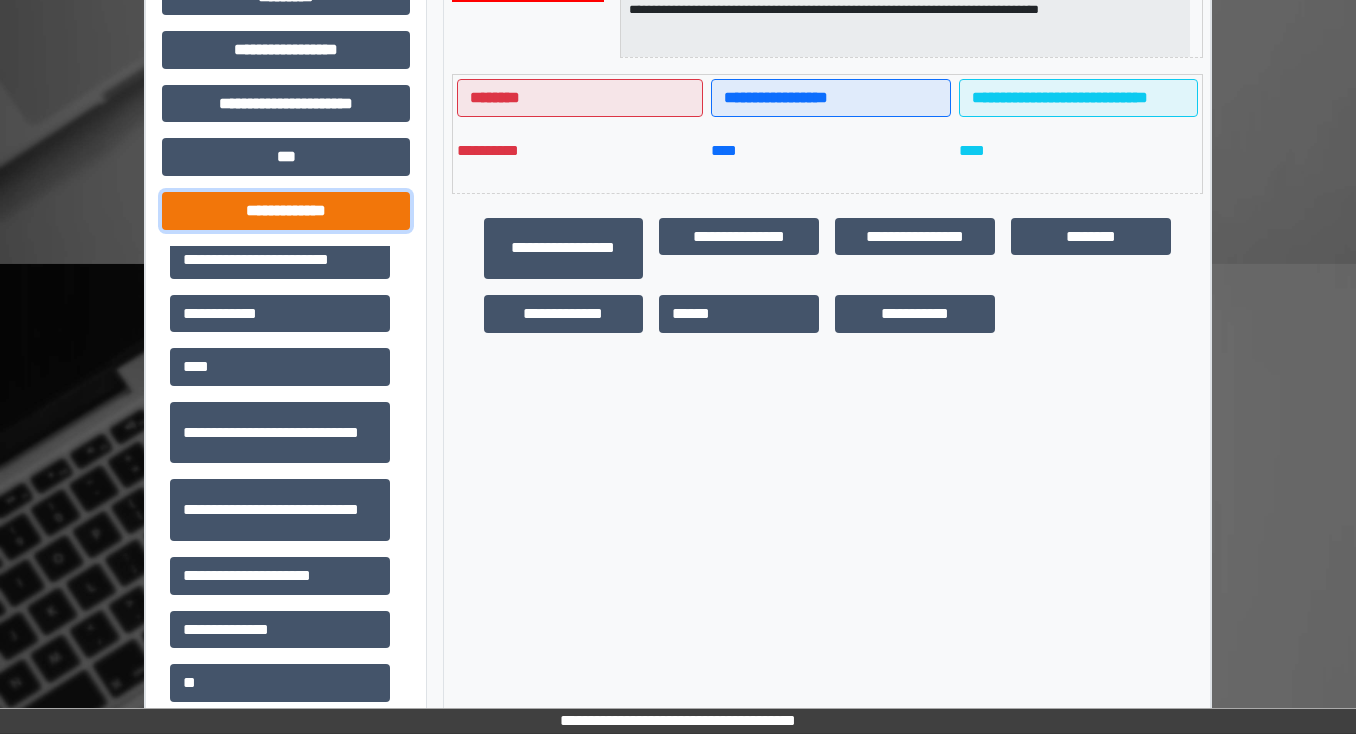 click on "**********" at bounding box center [286, 211] 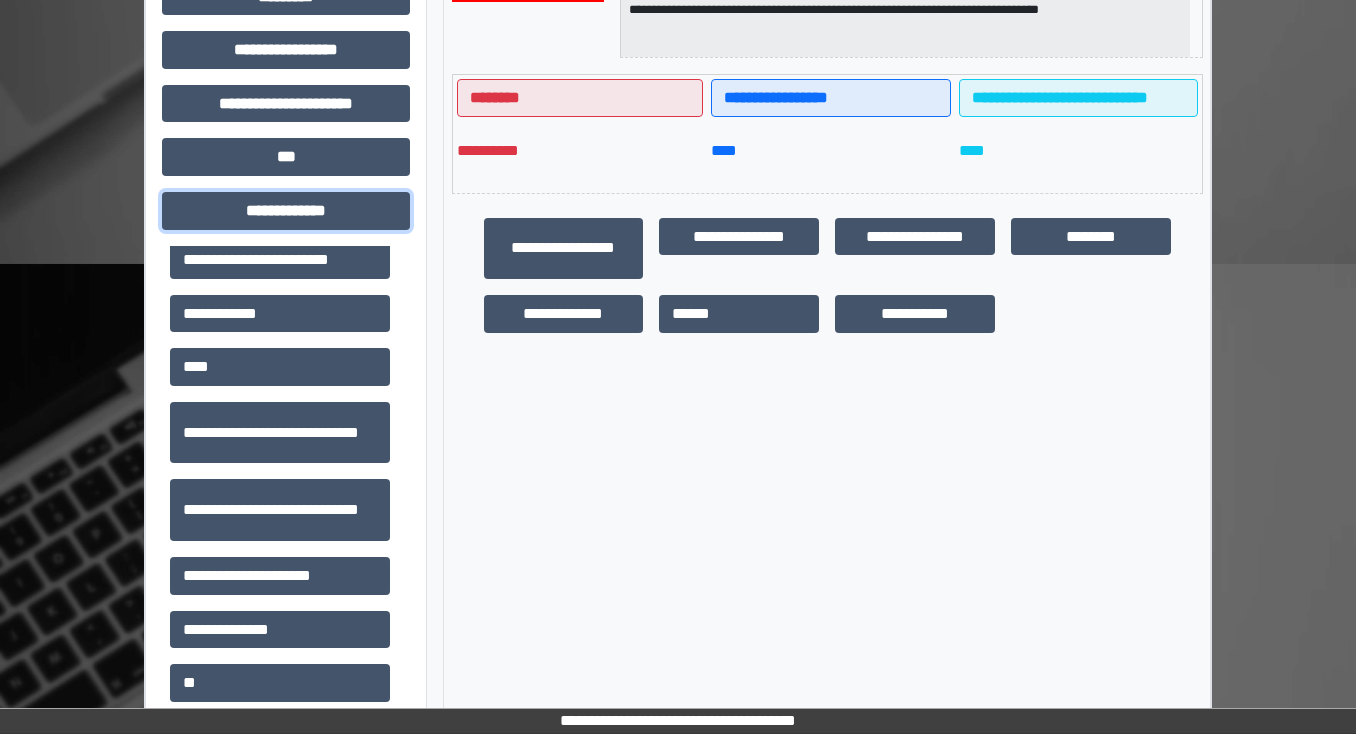scroll, scrollTop: 456, scrollLeft: 0, axis: vertical 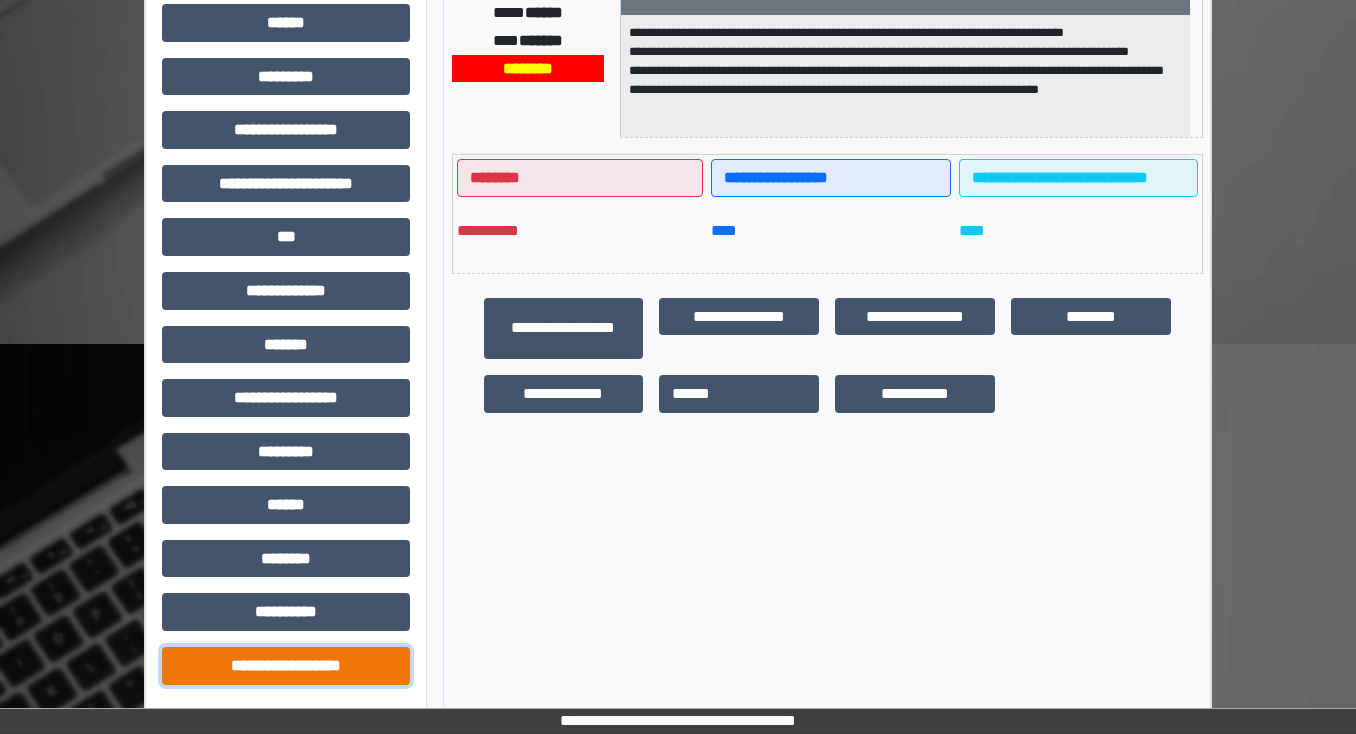 click on "**********" at bounding box center (286, 666) 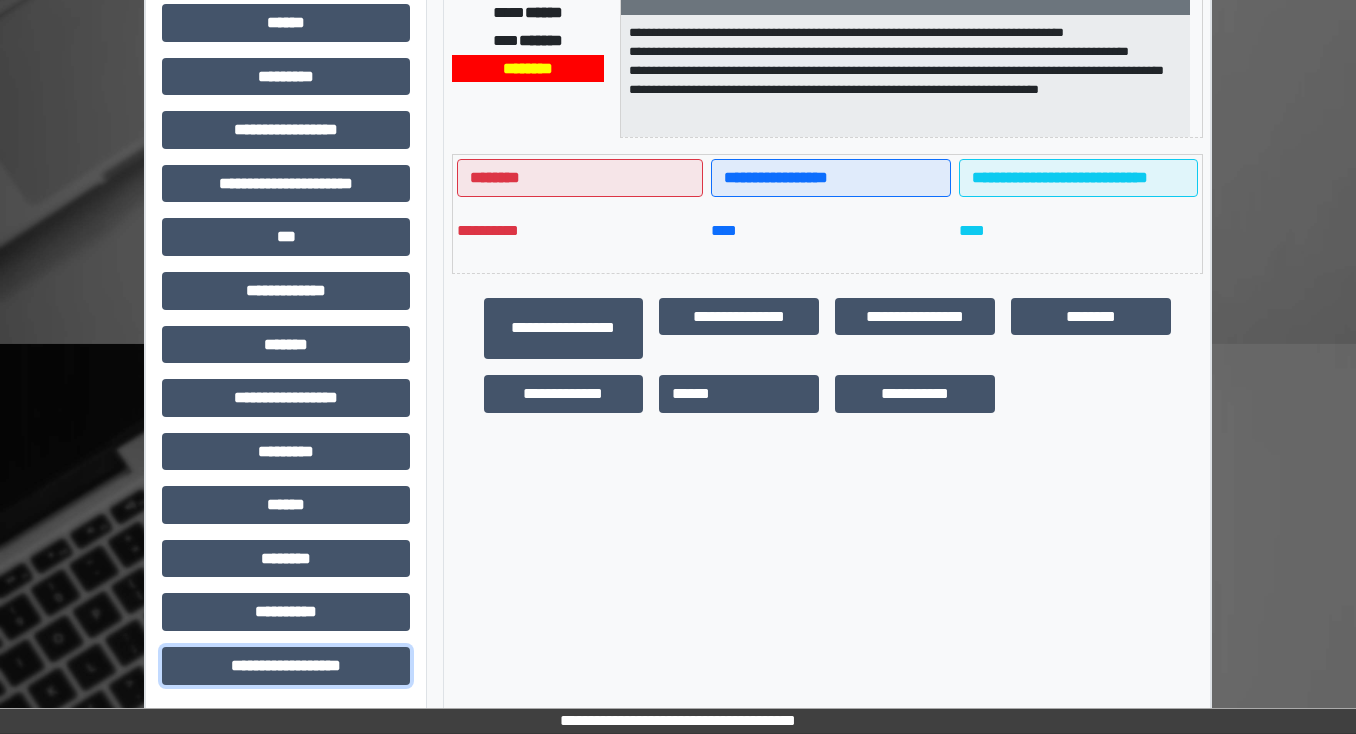 scroll, scrollTop: 856, scrollLeft: 0, axis: vertical 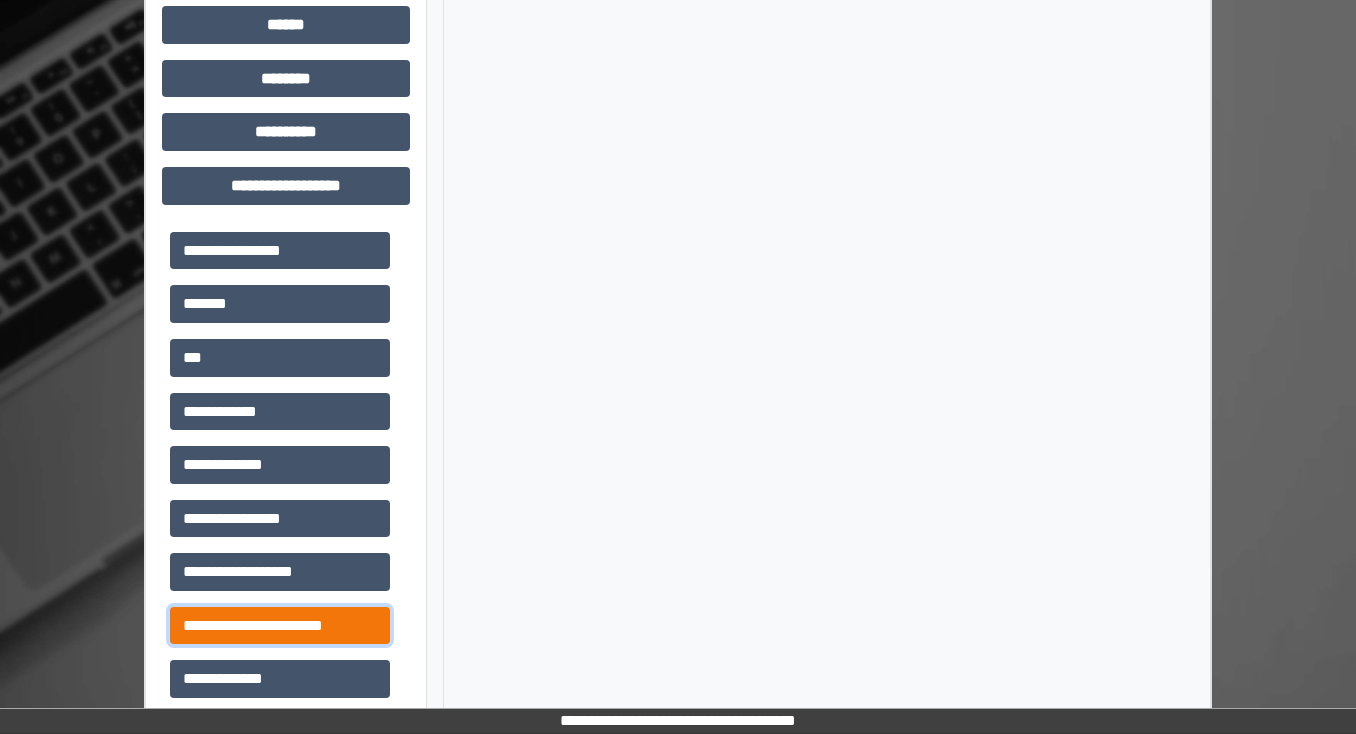 click on "**********" at bounding box center (280, 626) 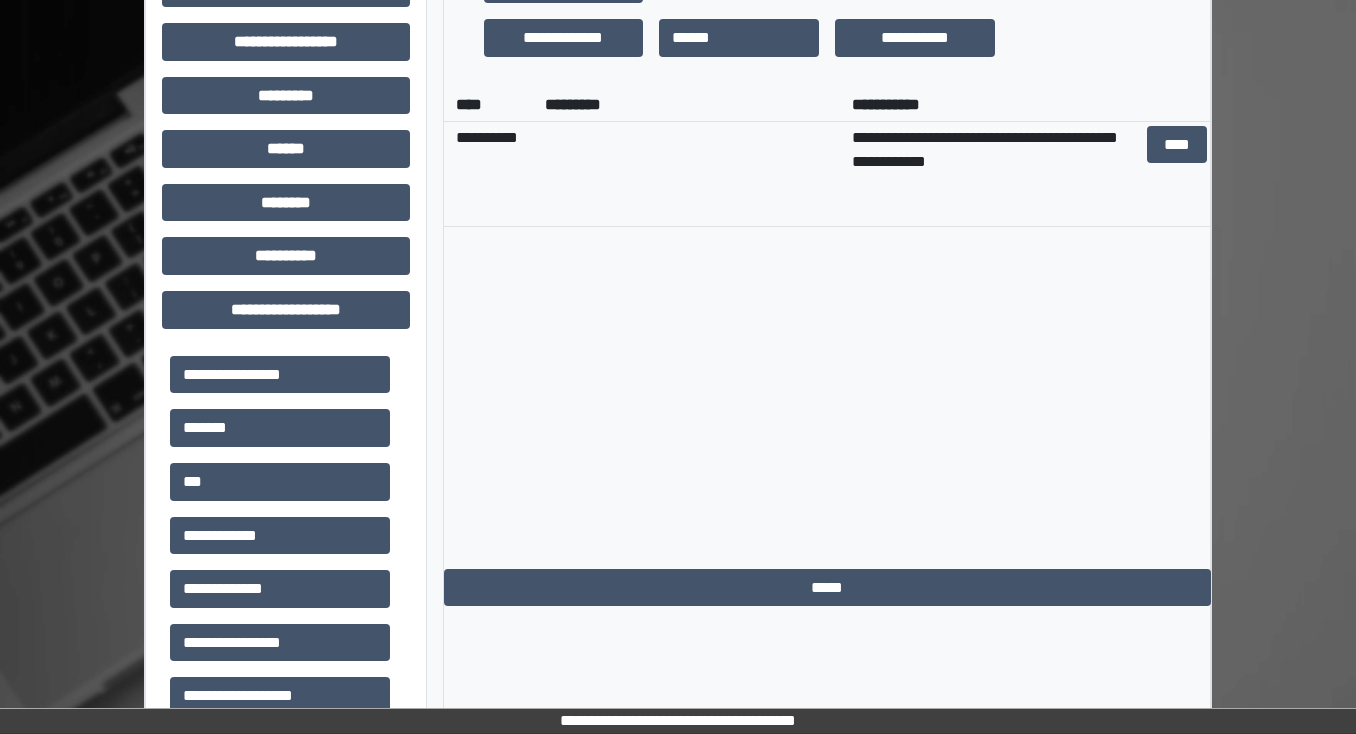 scroll, scrollTop: 616, scrollLeft: 0, axis: vertical 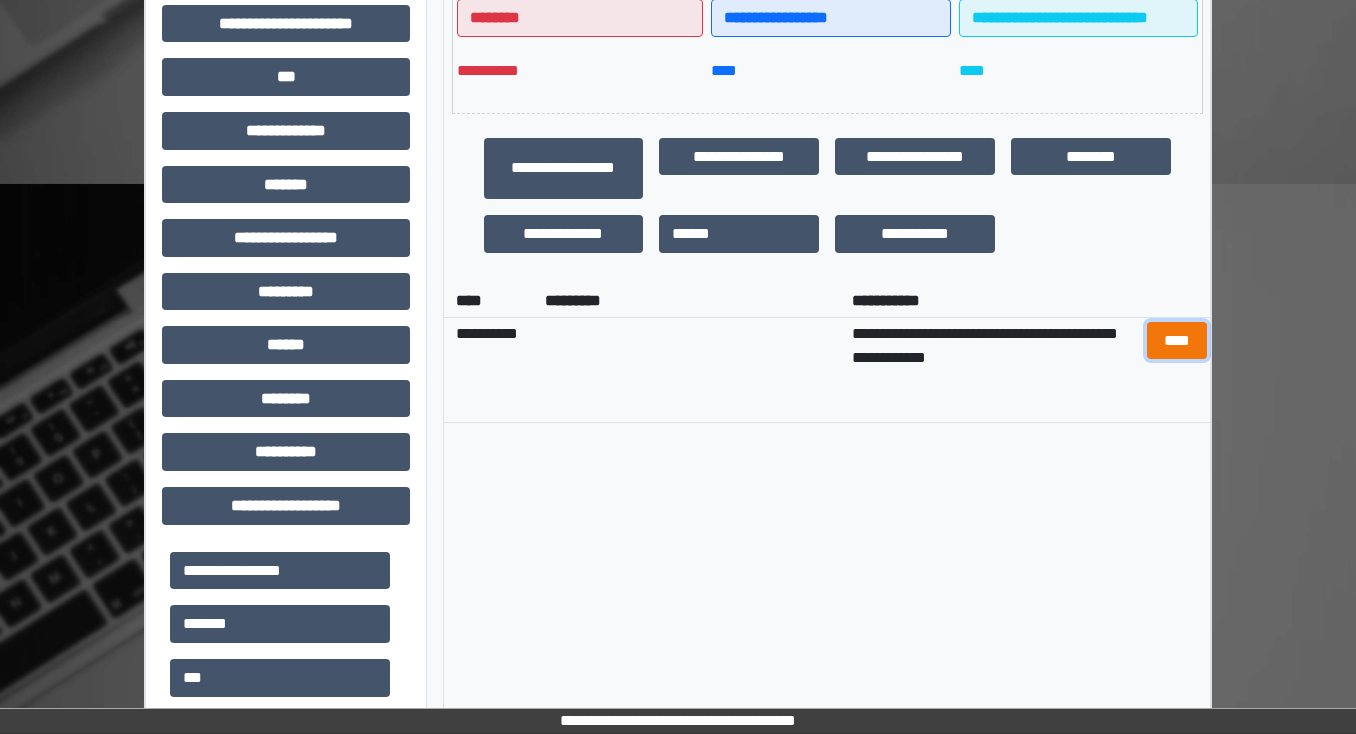 click on "****" at bounding box center [1176, 341] 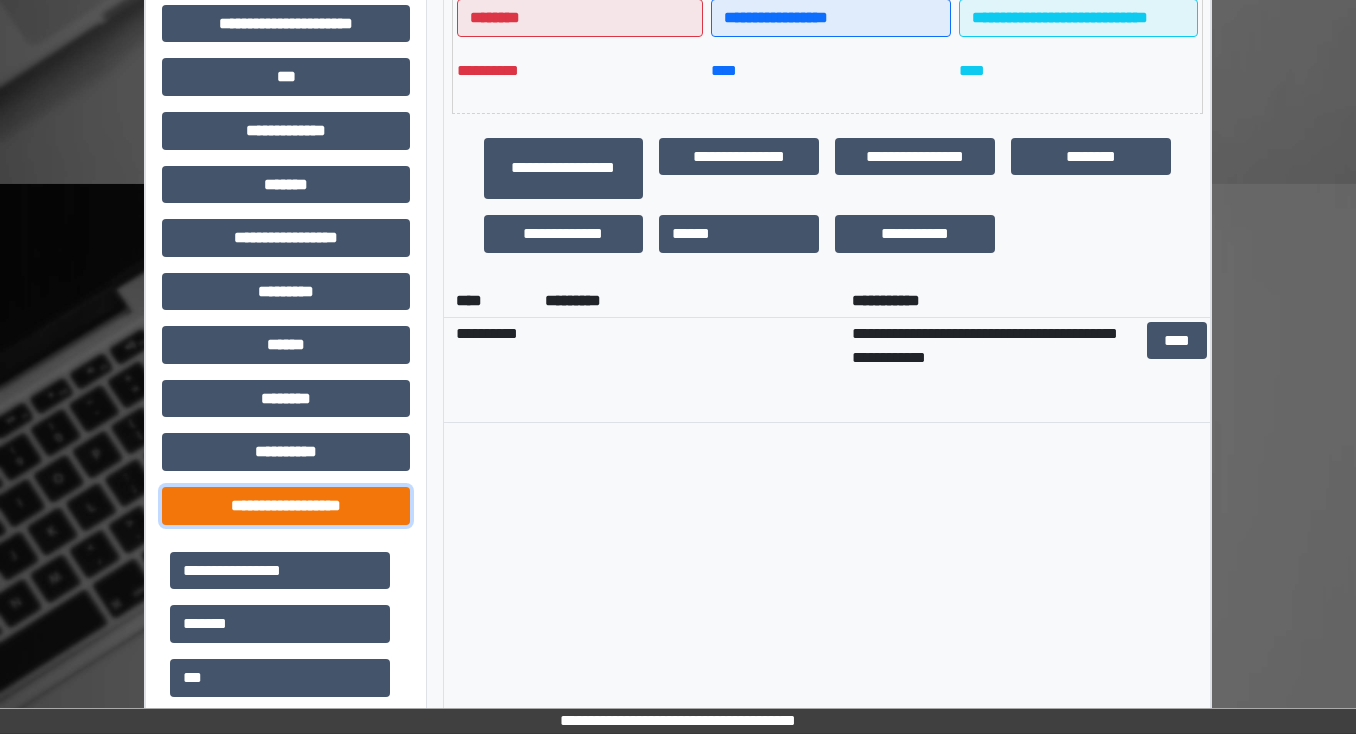 click on "**********" at bounding box center [286, 506] 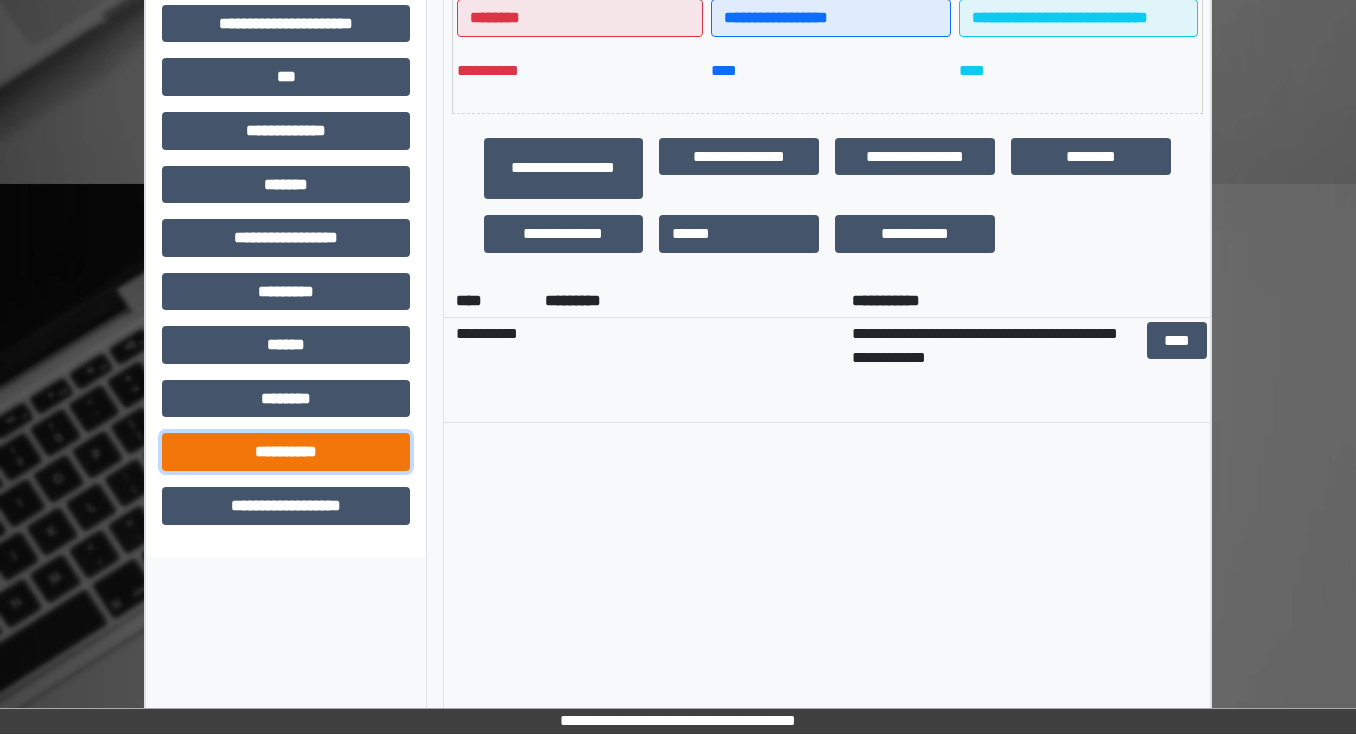 click on "**********" at bounding box center (286, 452) 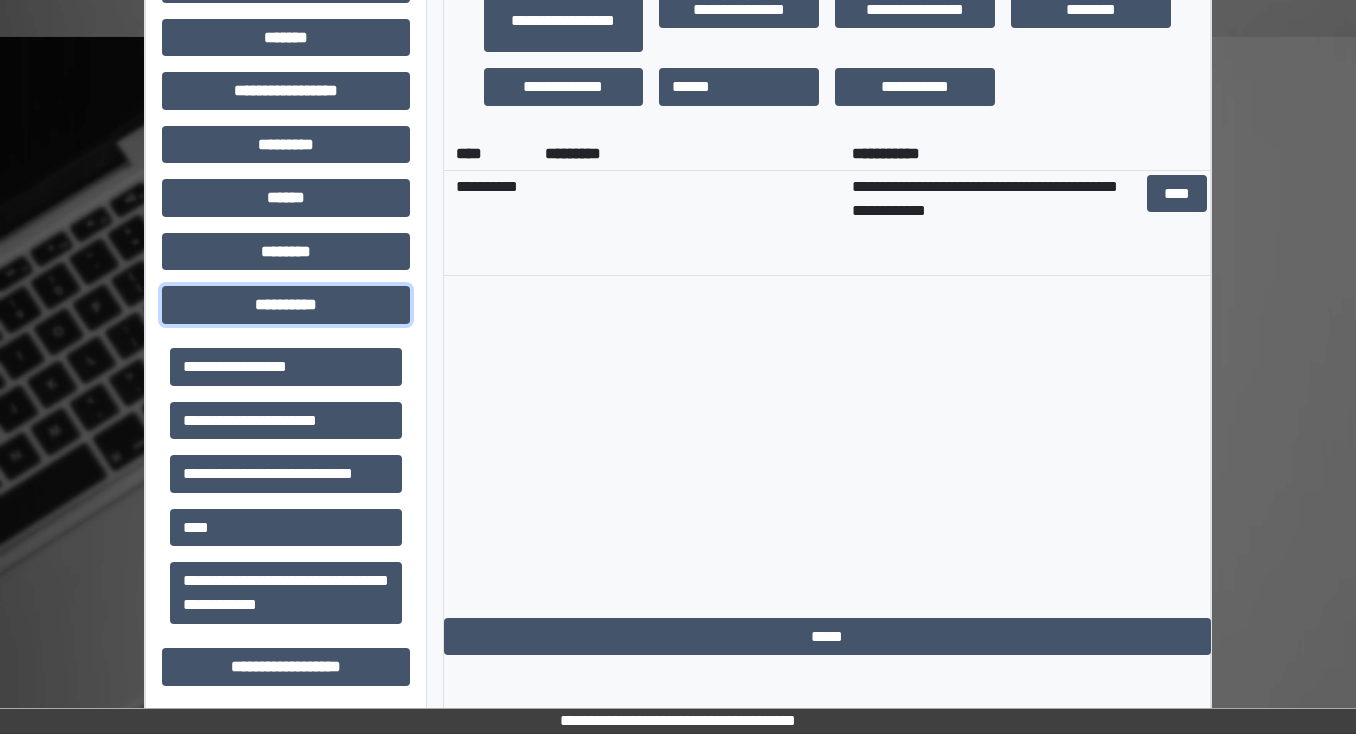 scroll, scrollTop: 764, scrollLeft: 0, axis: vertical 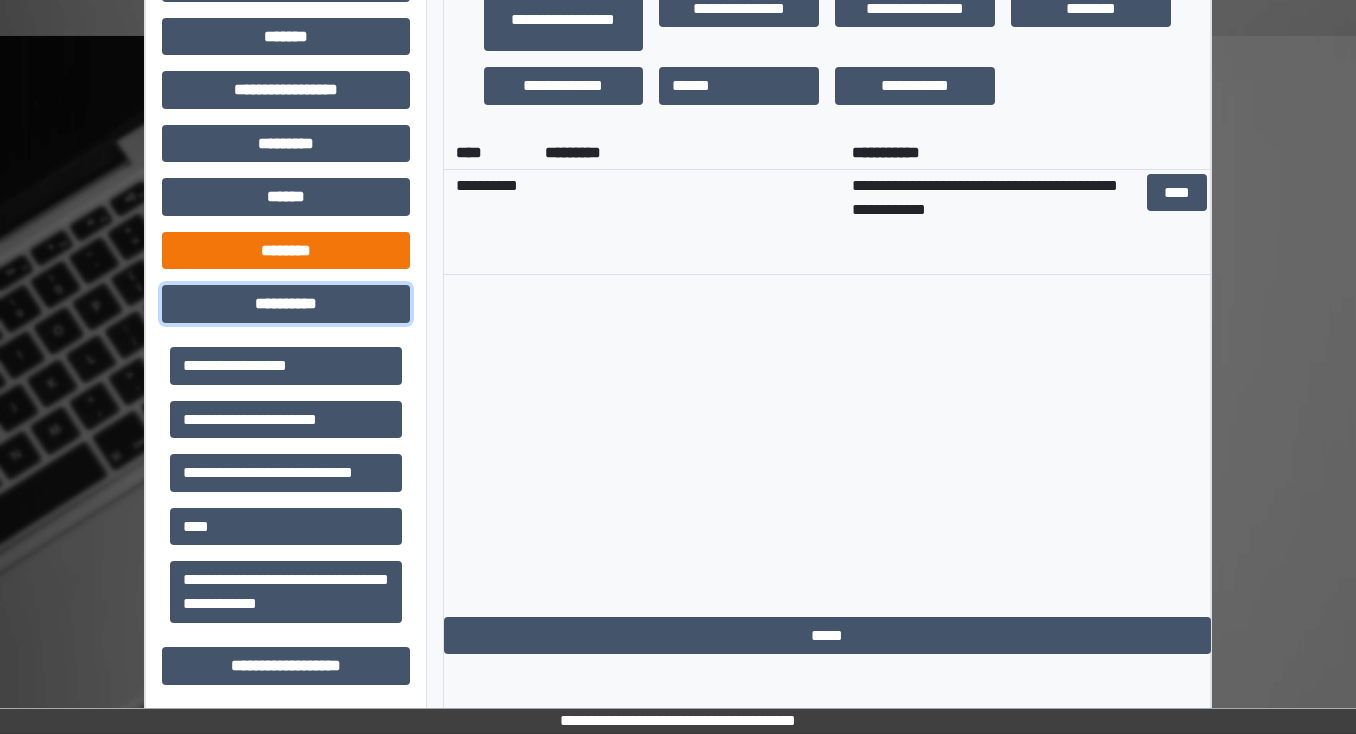 click on "**********" at bounding box center (286, 304) 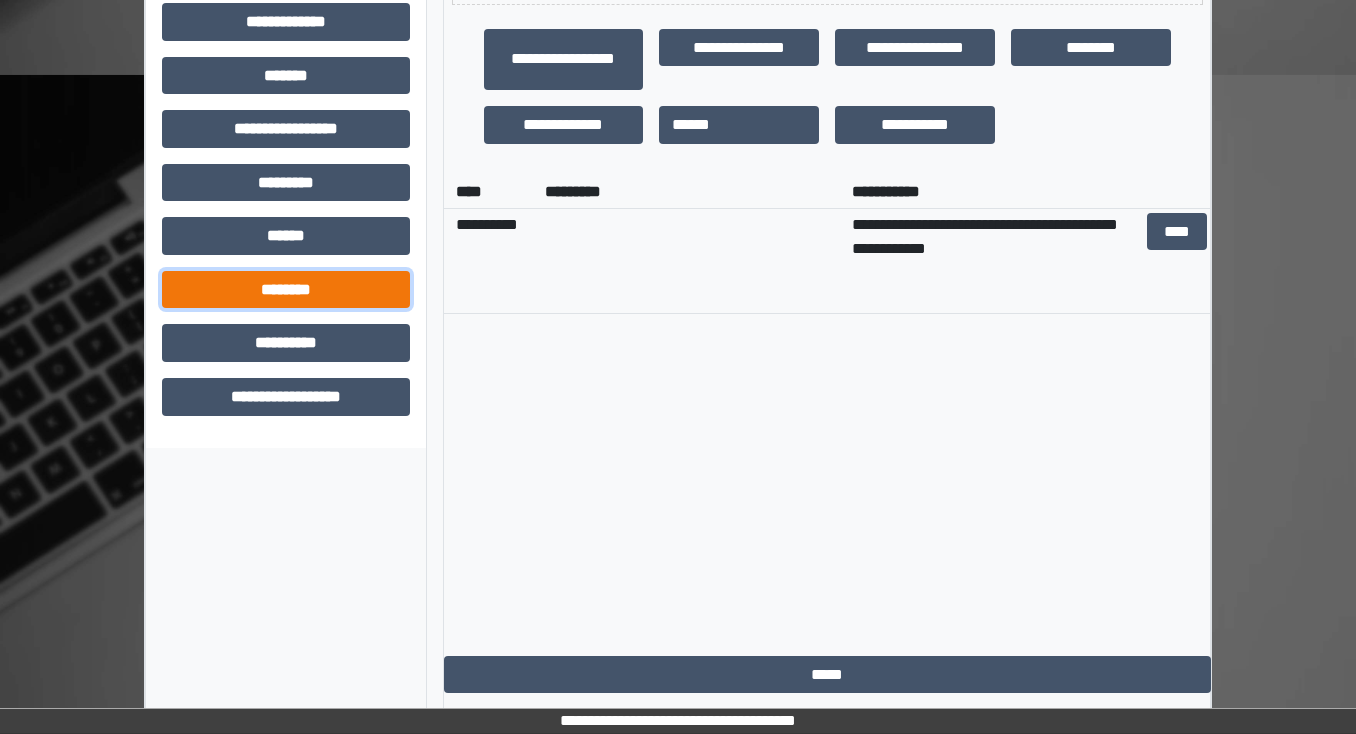 click on "********" at bounding box center [286, 290] 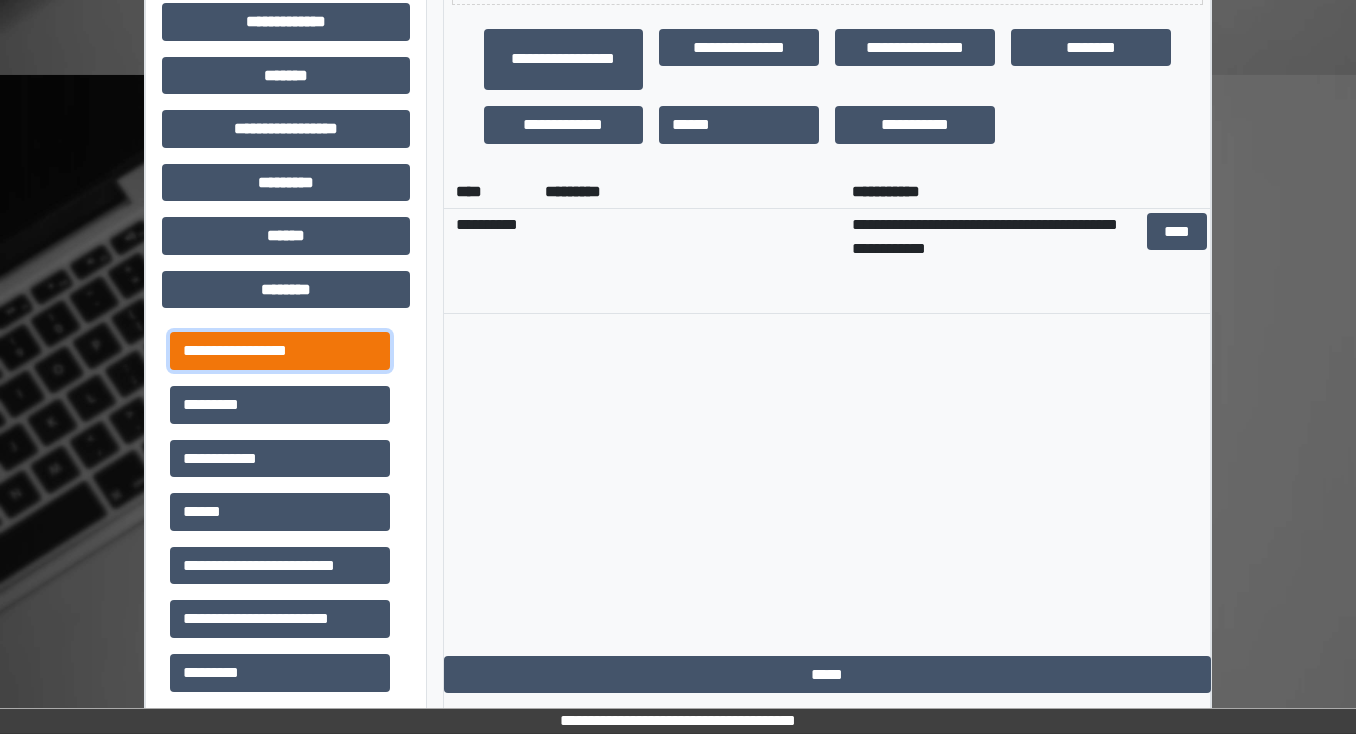 click on "**********" at bounding box center (280, 351) 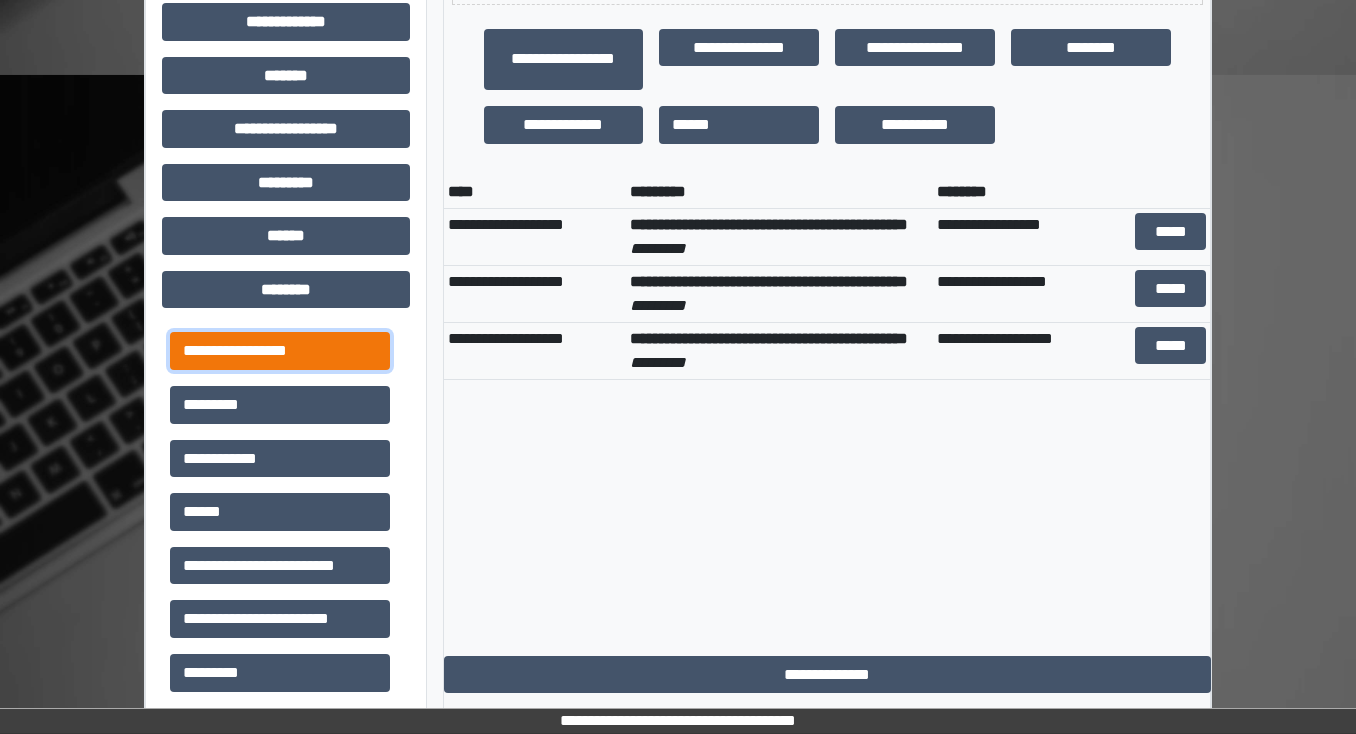 click on "**********" at bounding box center (280, 351) 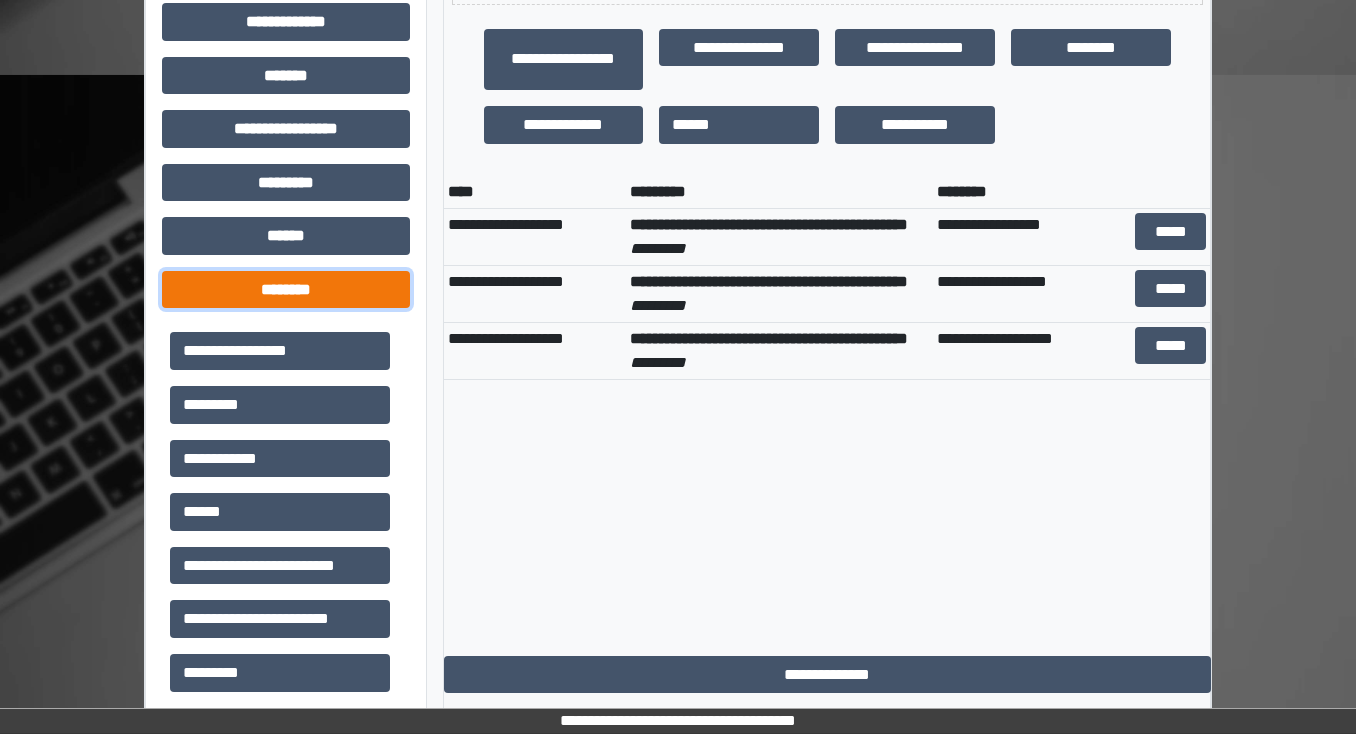 click on "********" at bounding box center (286, 290) 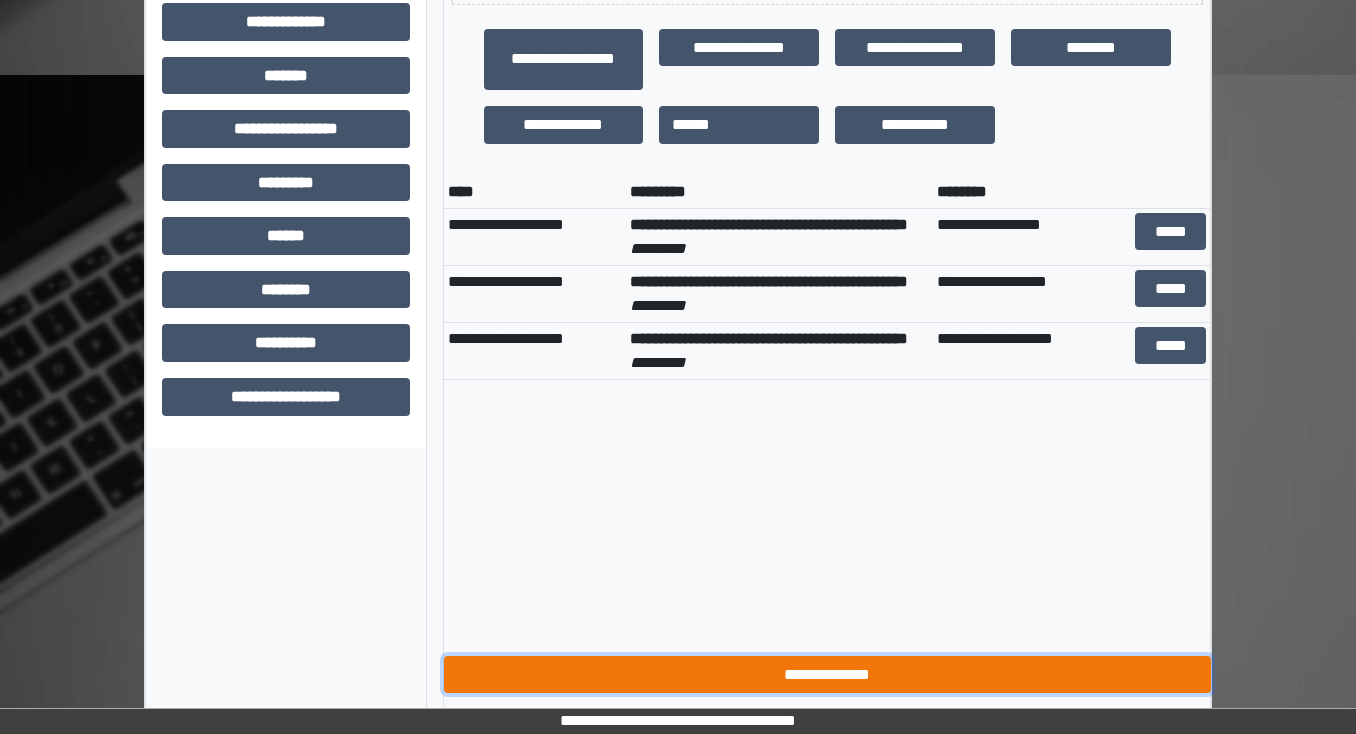 click on "**********" at bounding box center (827, 675) 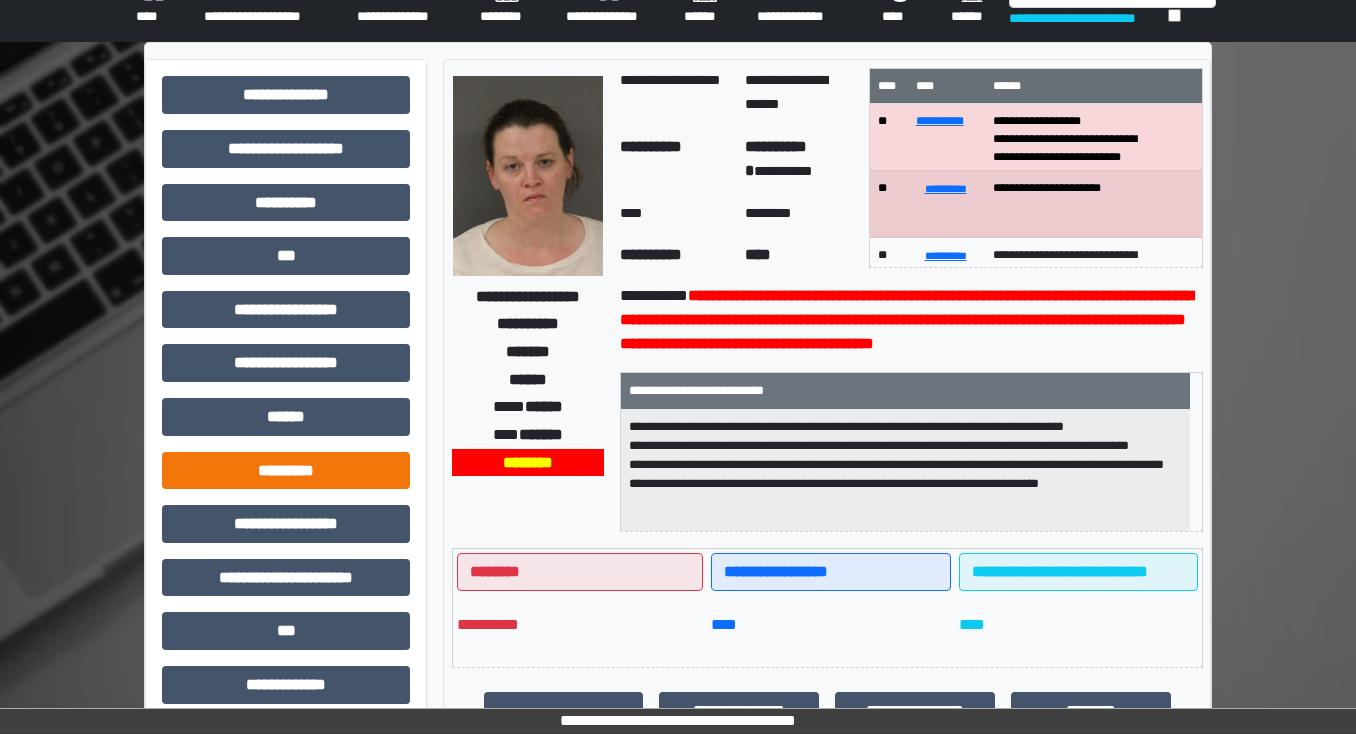 scroll, scrollTop: 56, scrollLeft: 0, axis: vertical 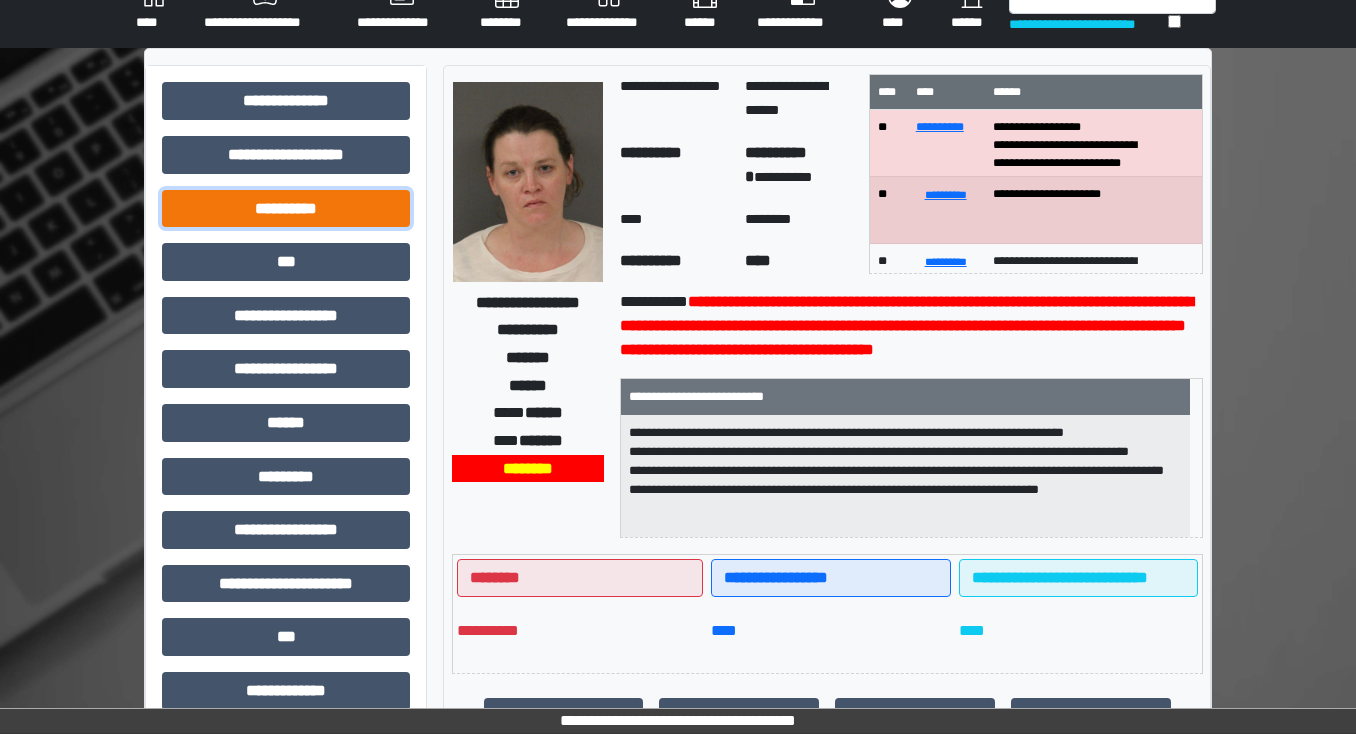 click on "**********" at bounding box center [286, 209] 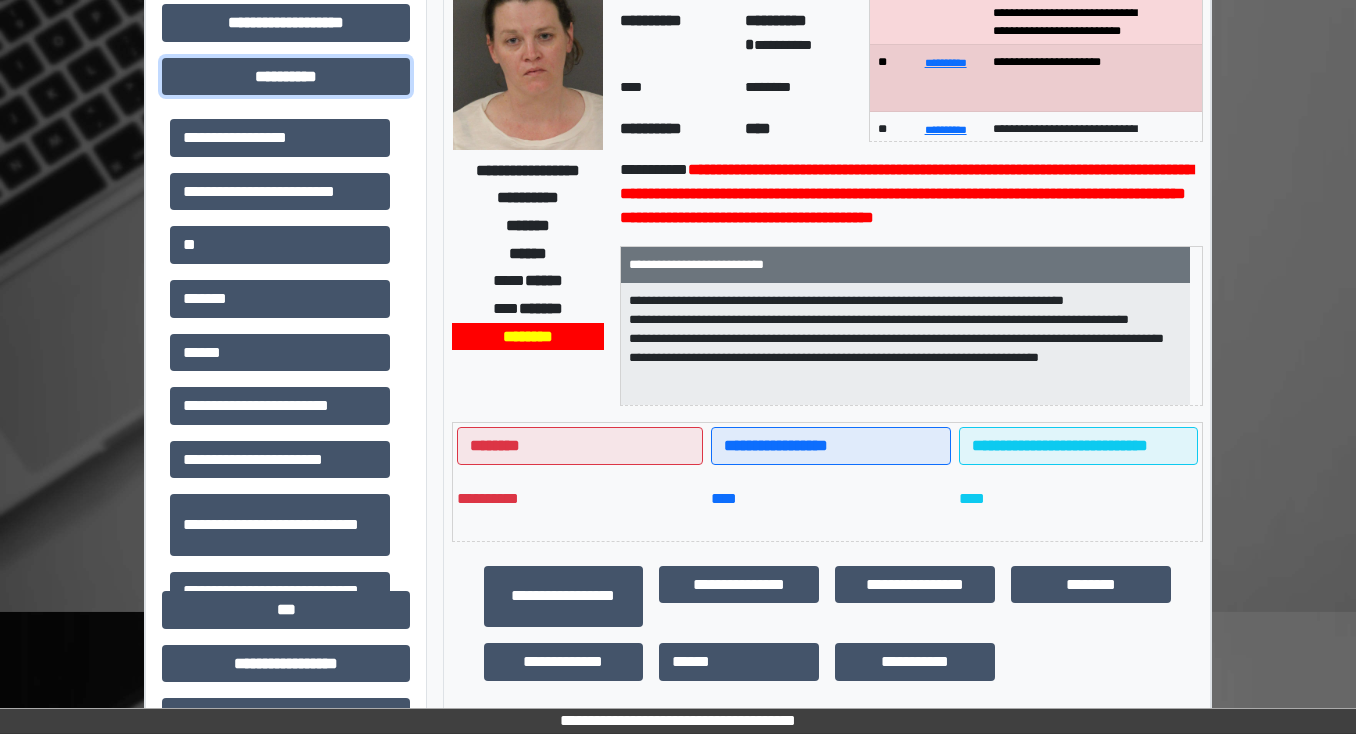 scroll, scrollTop: 216, scrollLeft: 0, axis: vertical 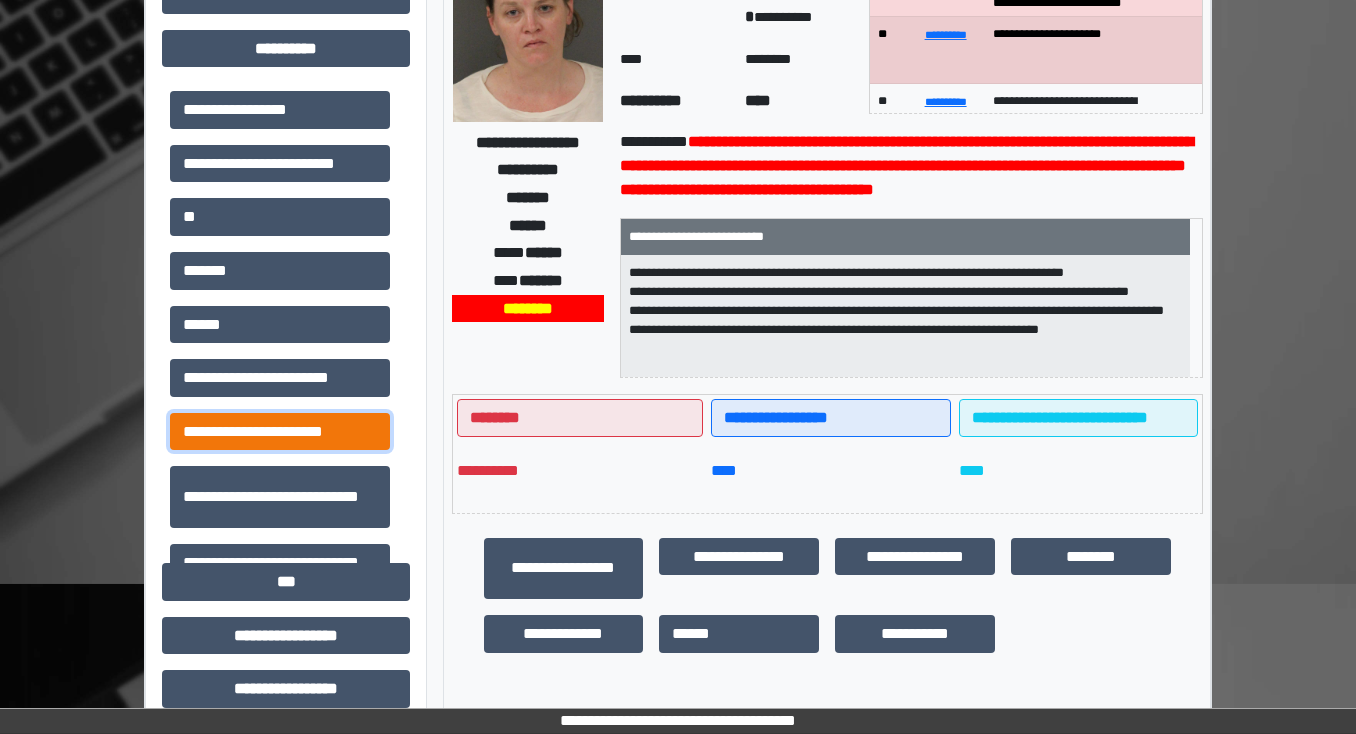 click on "**********" at bounding box center [280, 432] 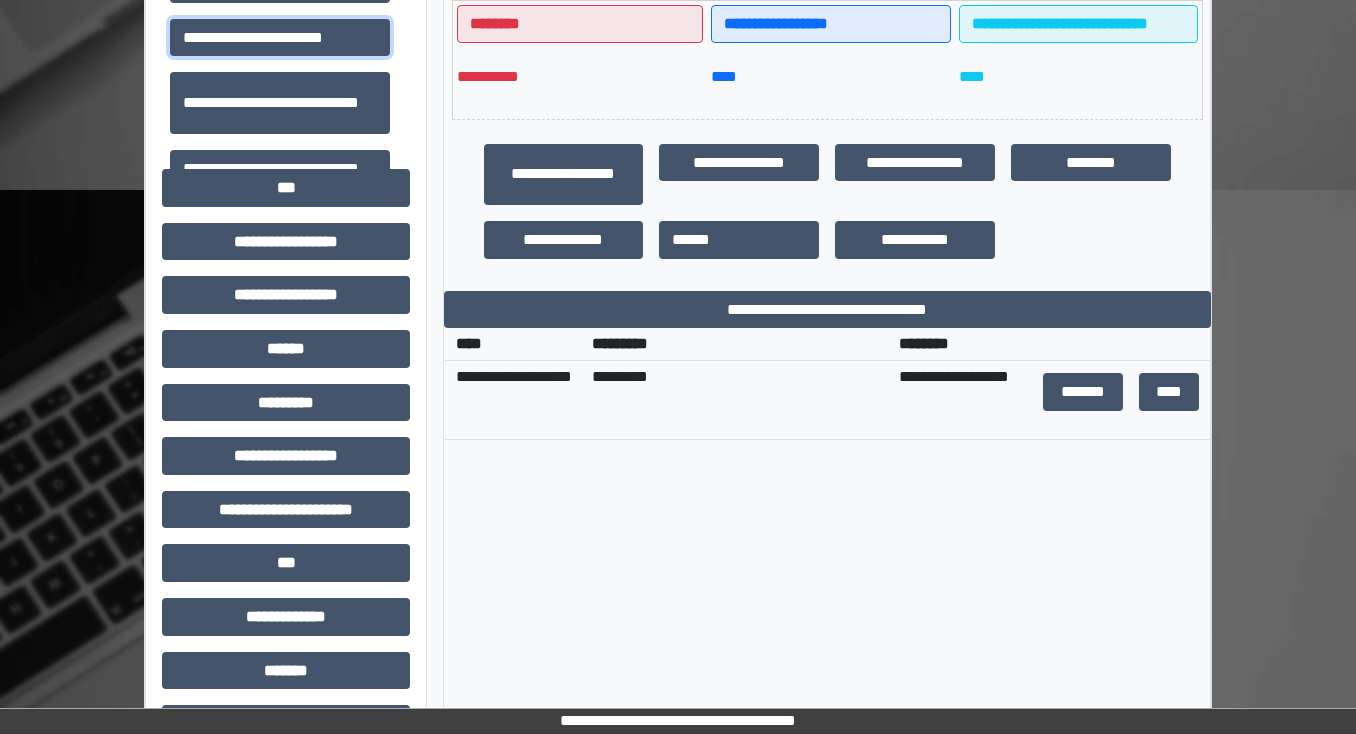 scroll, scrollTop: 616, scrollLeft: 0, axis: vertical 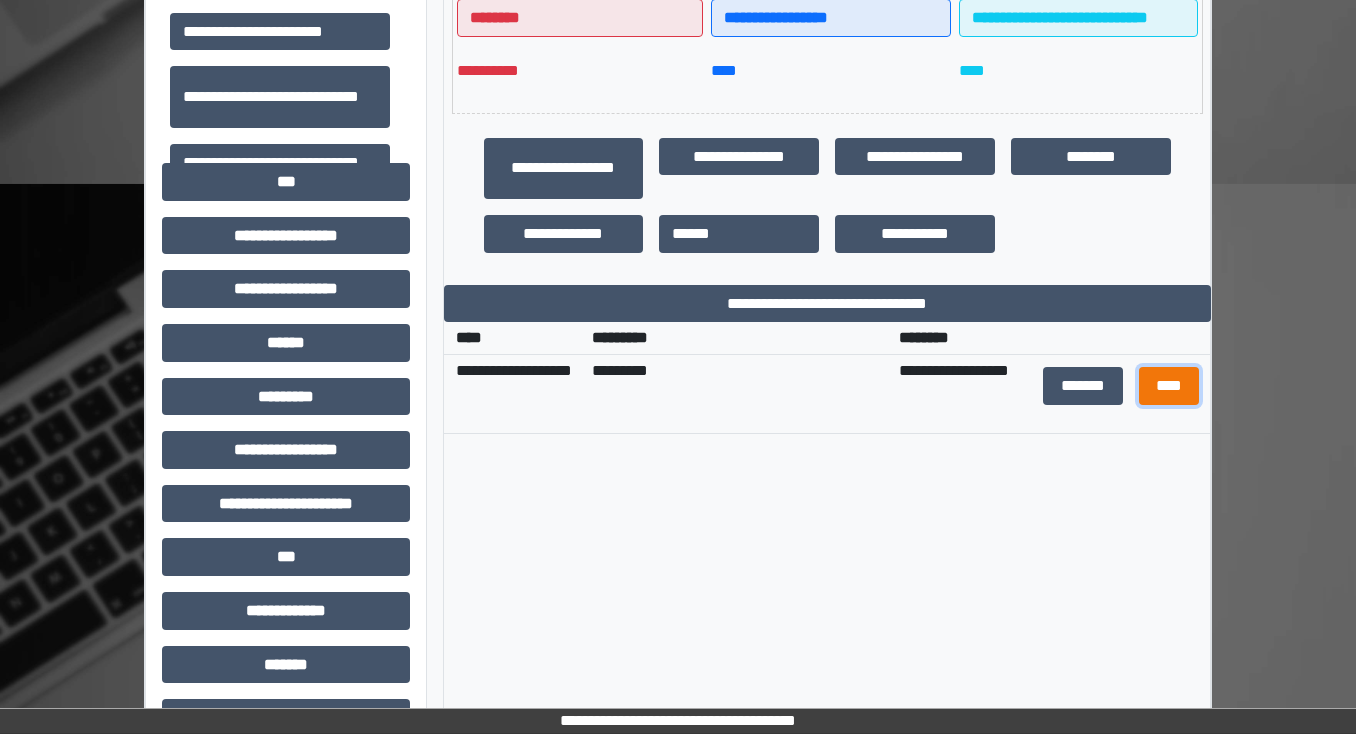 click on "****" at bounding box center [1168, 386] 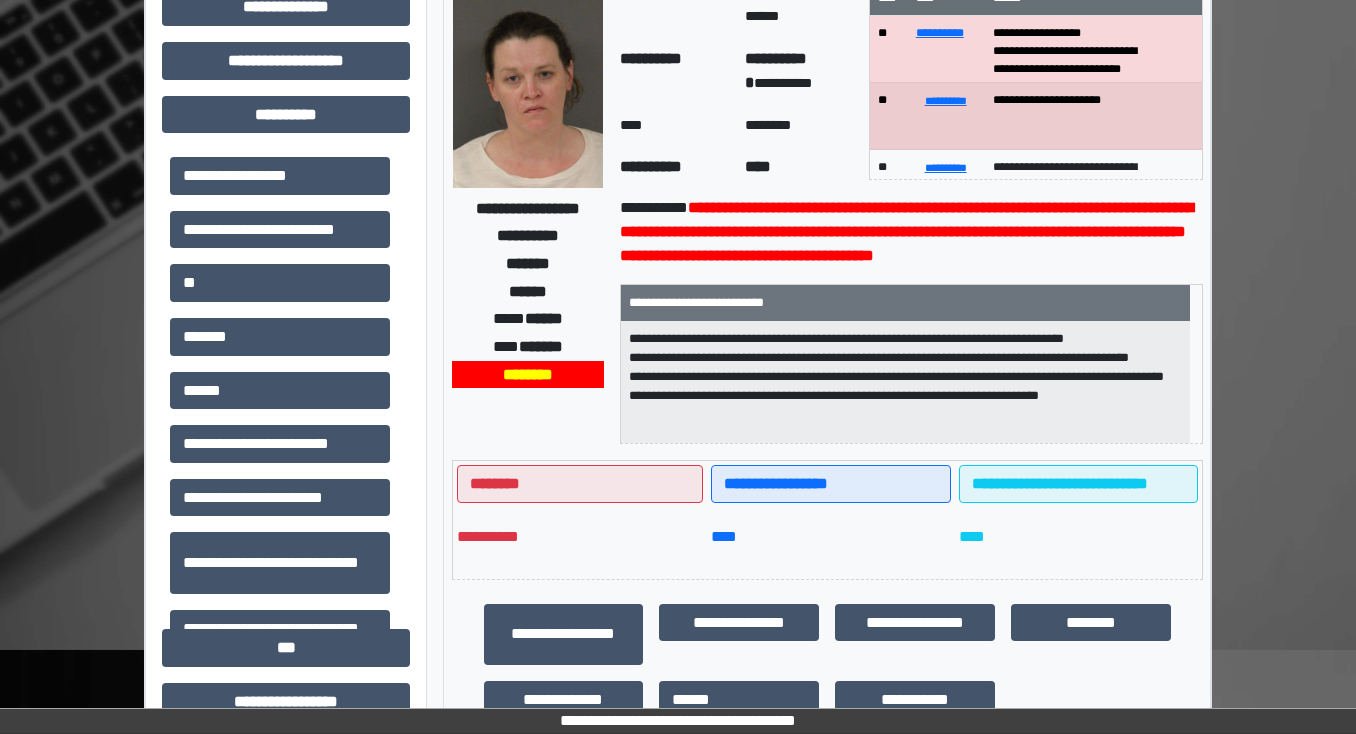 scroll, scrollTop: 136, scrollLeft: 0, axis: vertical 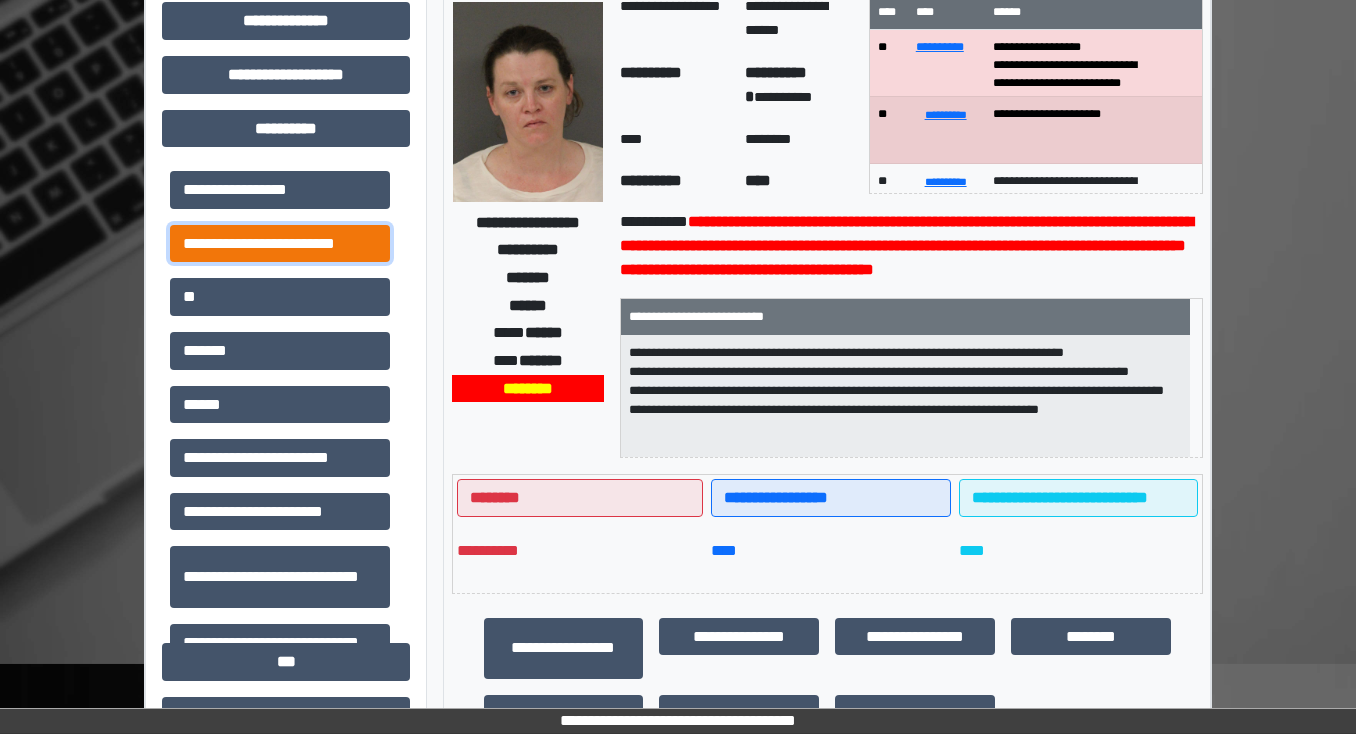 click on "**********" at bounding box center (280, 244) 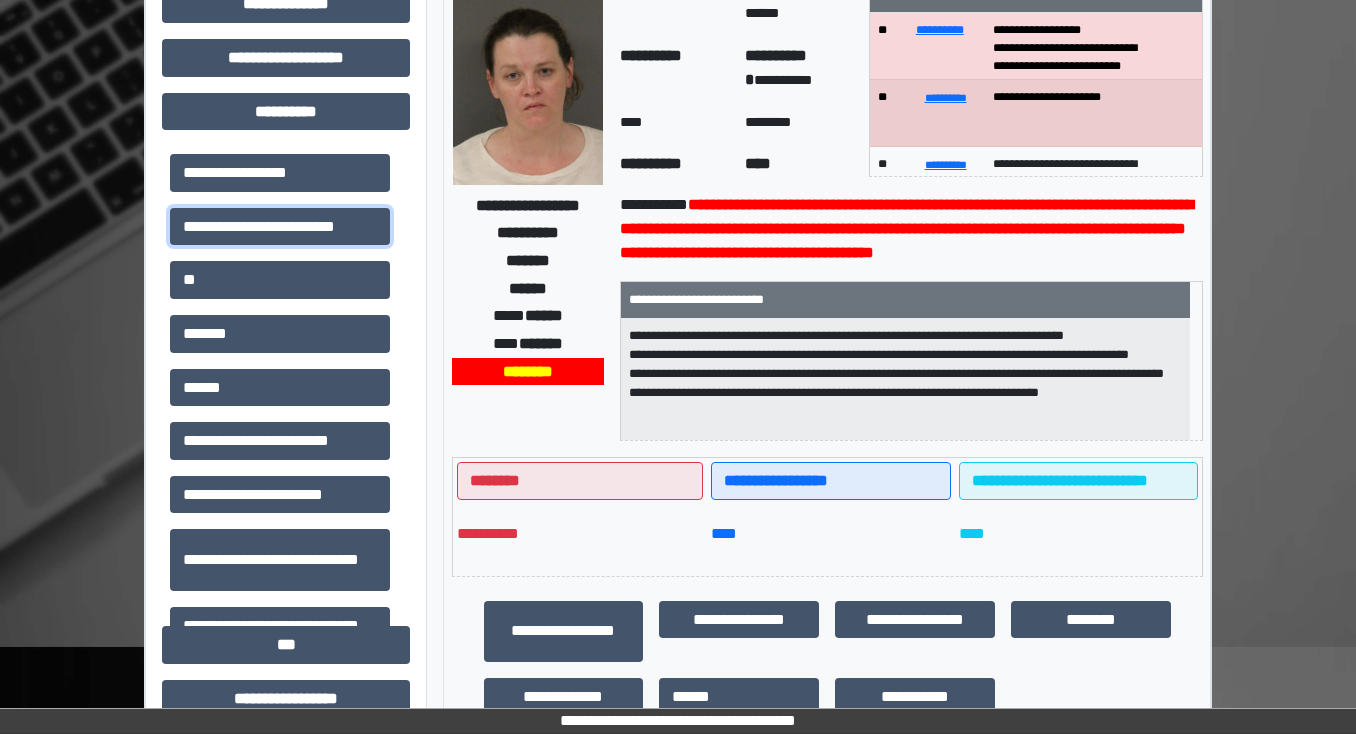 scroll, scrollTop: 160, scrollLeft: 0, axis: vertical 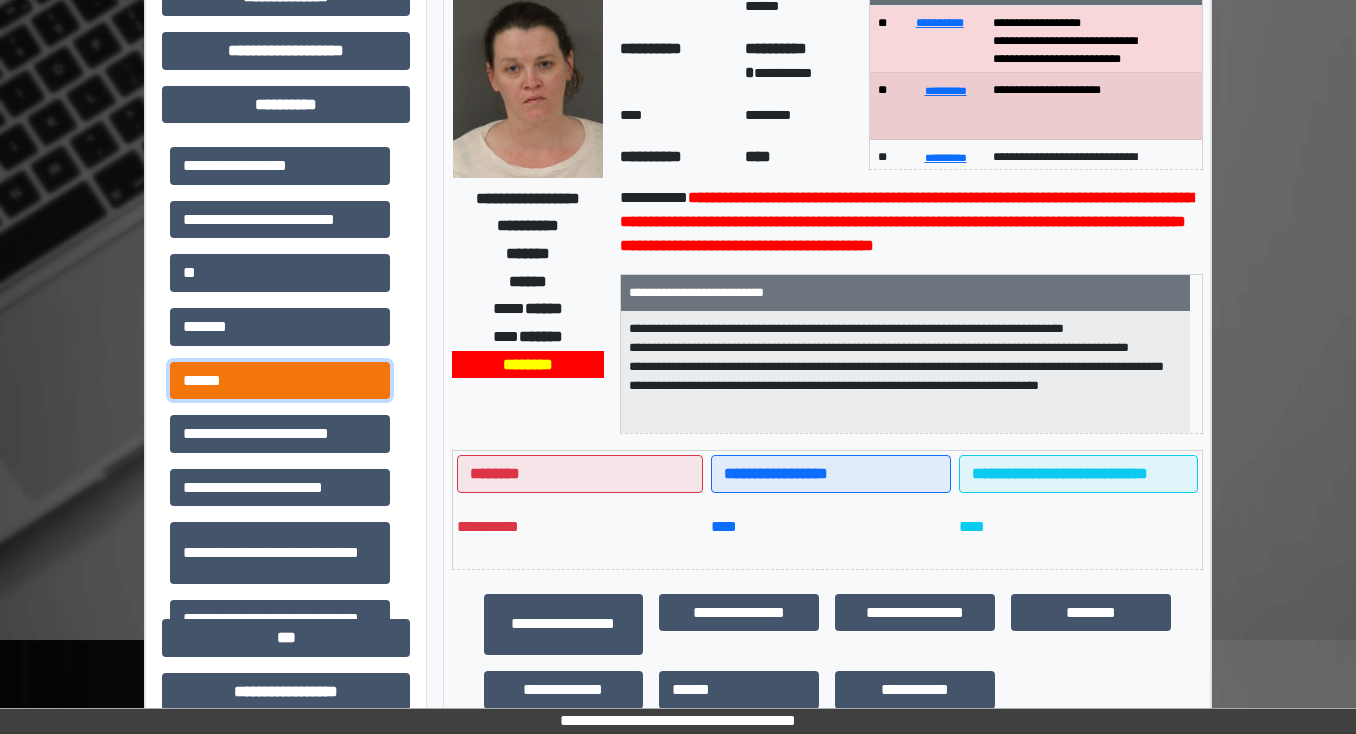 click on "******" at bounding box center (280, 381) 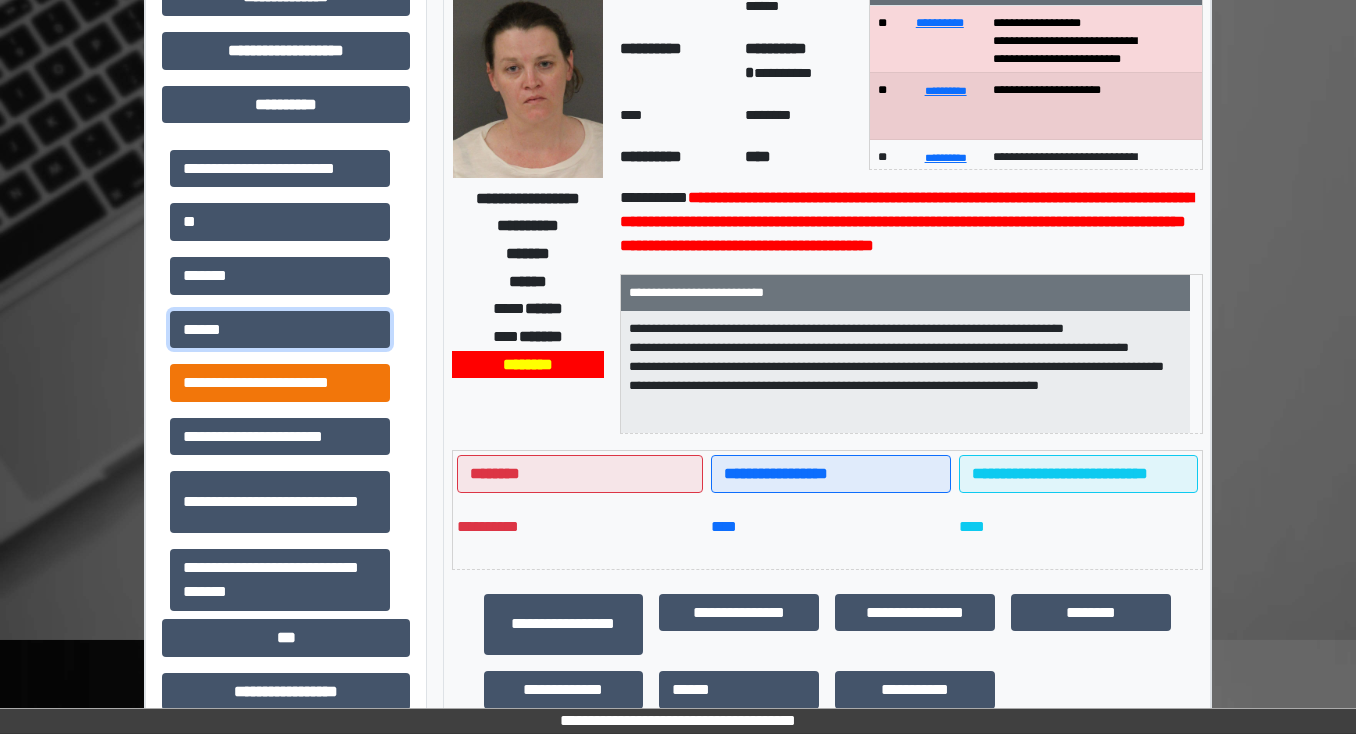 scroll, scrollTop: 80, scrollLeft: 0, axis: vertical 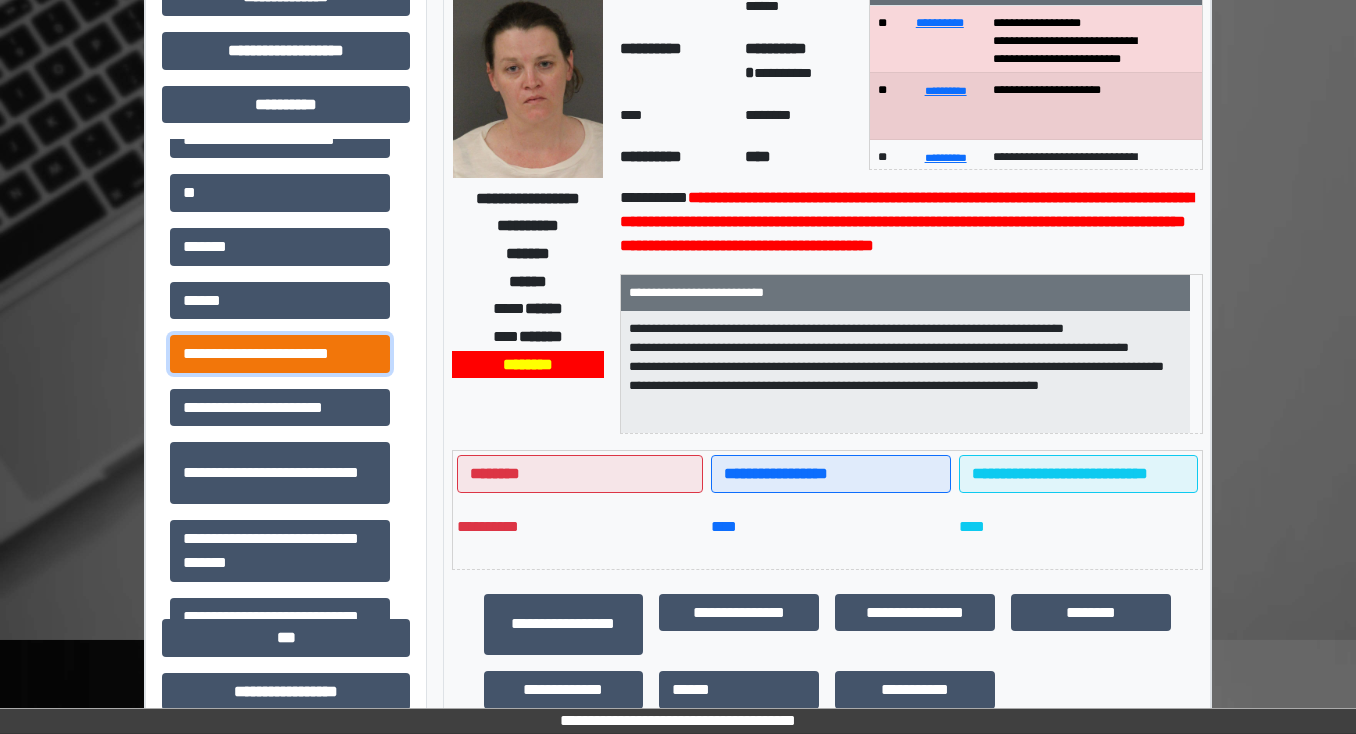 click on "**********" at bounding box center (280, 354) 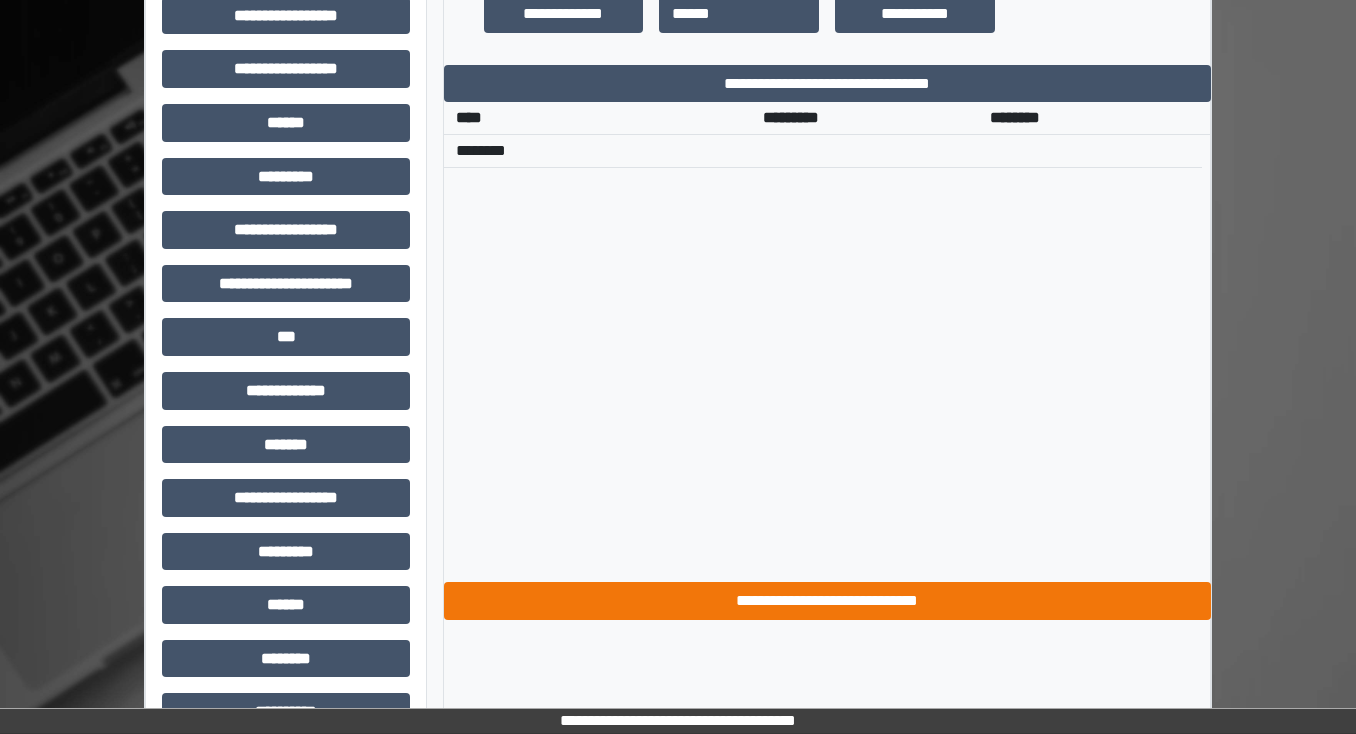 scroll, scrollTop: 936, scrollLeft: 0, axis: vertical 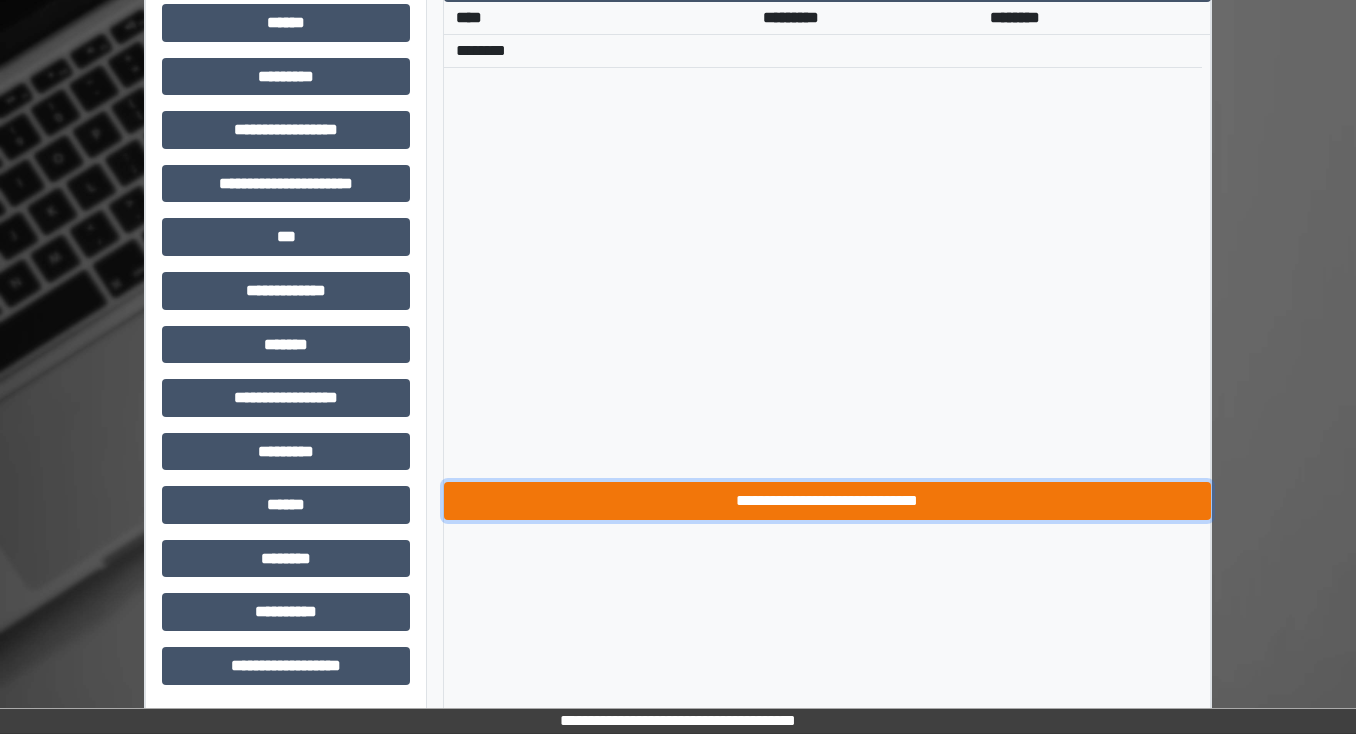 click on "**********" at bounding box center (827, 501) 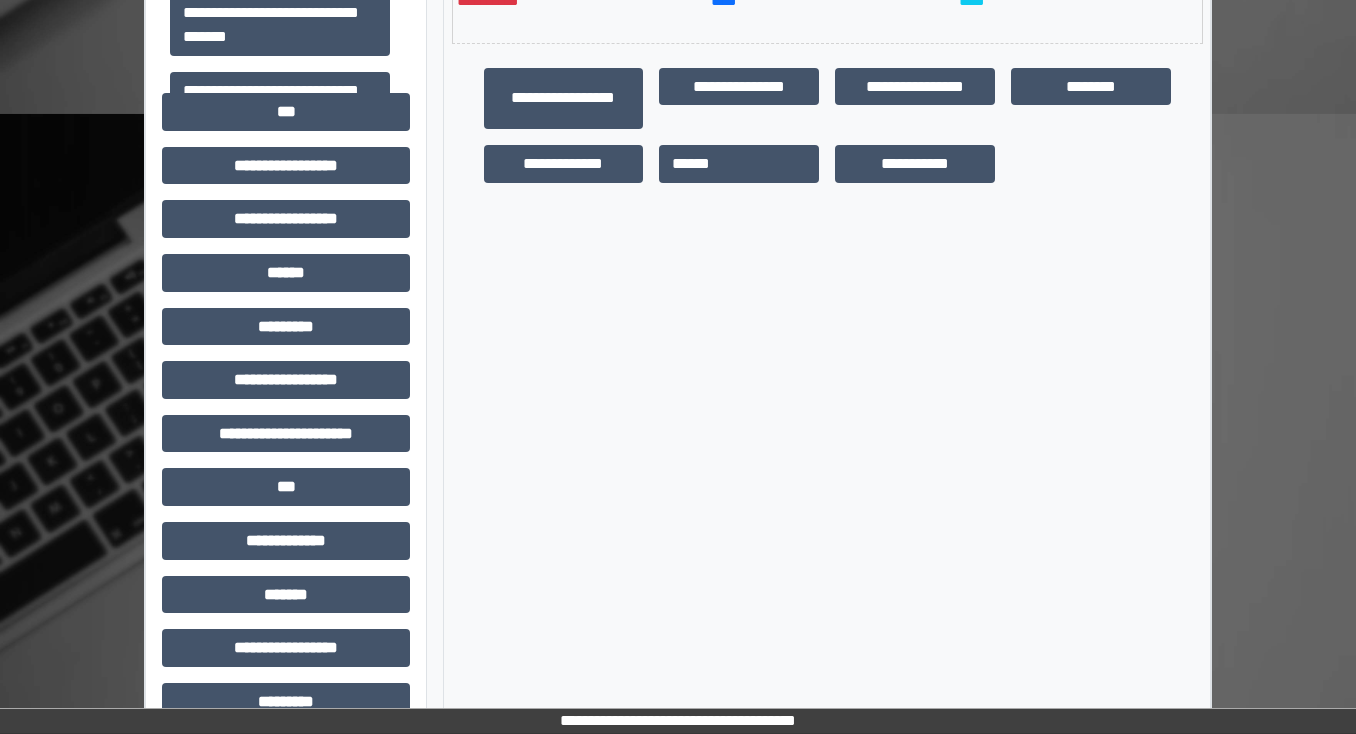 scroll, scrollTop: 536, scrollLeft: 0, axis: vertical 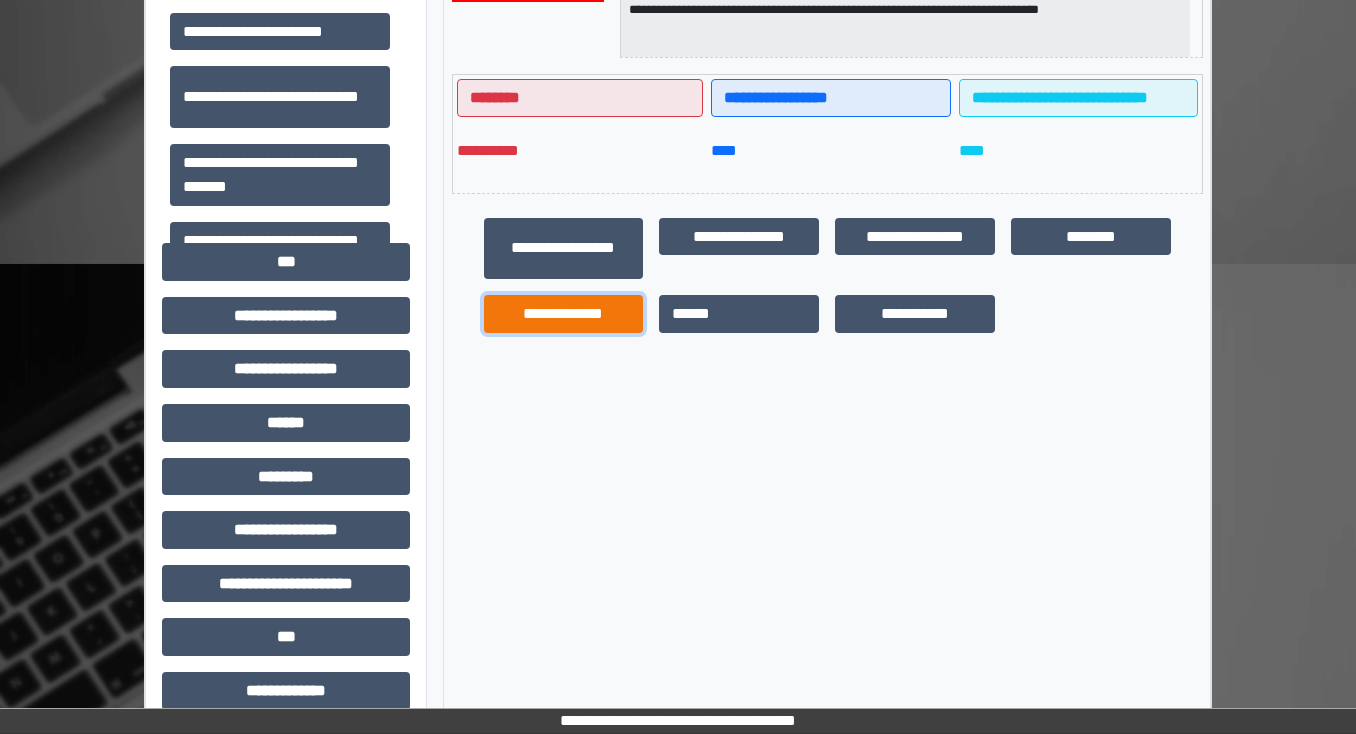 click on "**********" at bounding box center [564, 314] 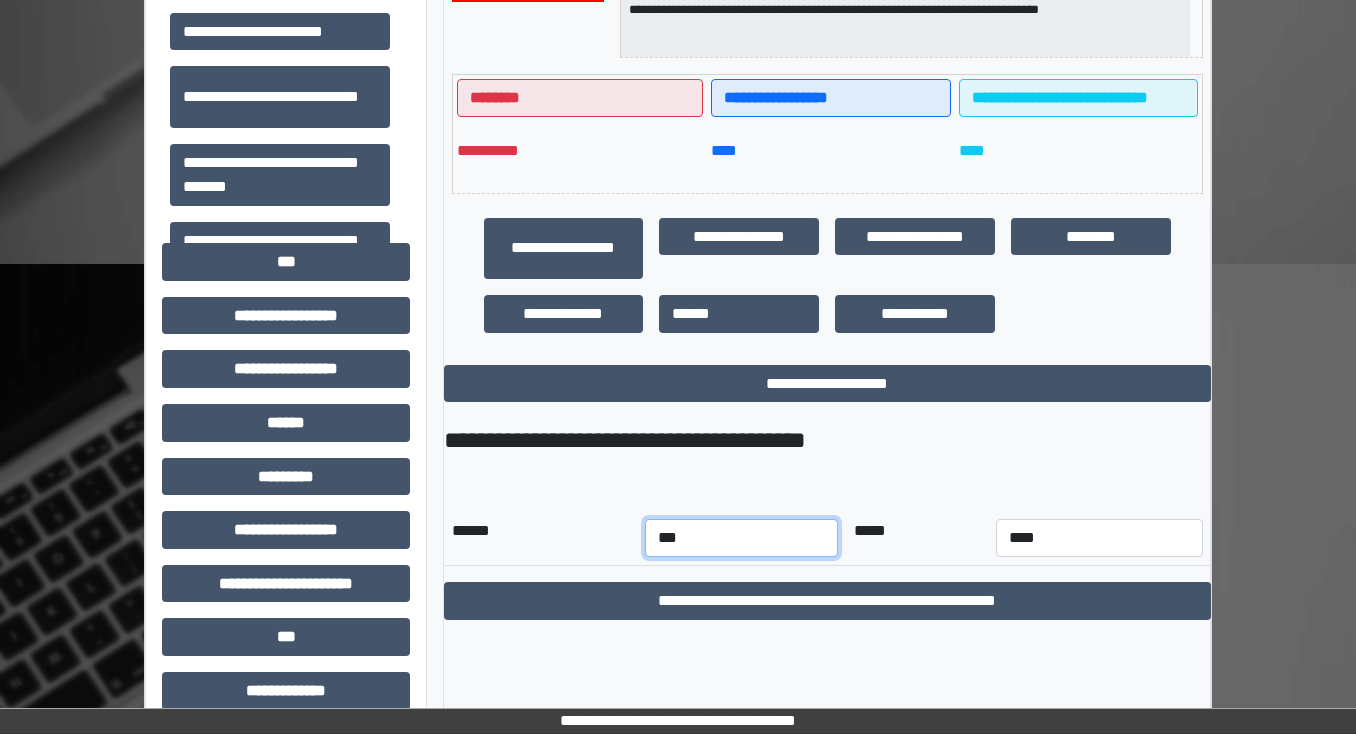 click on "***
***
***
***
***
***
***
***
***
***
***
***" at bounding box center (741, 538) 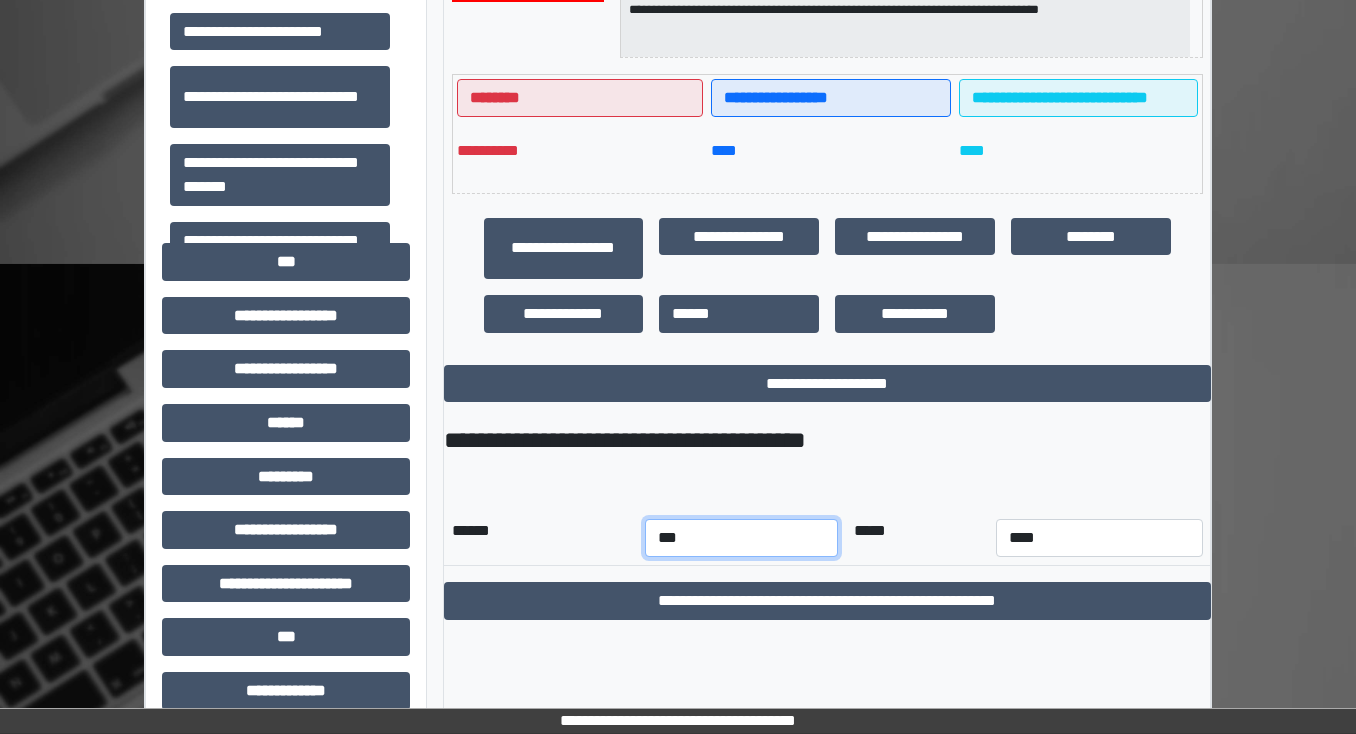select on "*" 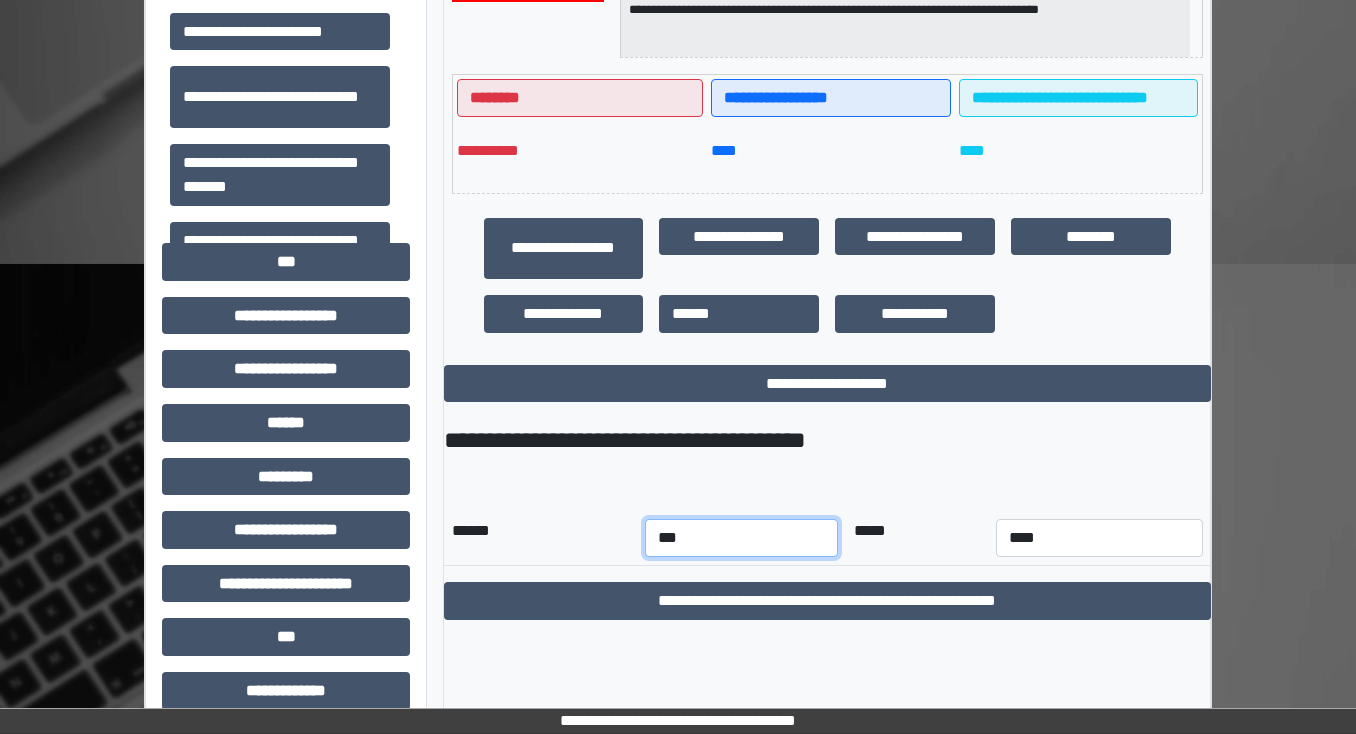 click on "***
***
***
***
***
***
***
***
***
***
***
***" at bounding box center (741, 538) 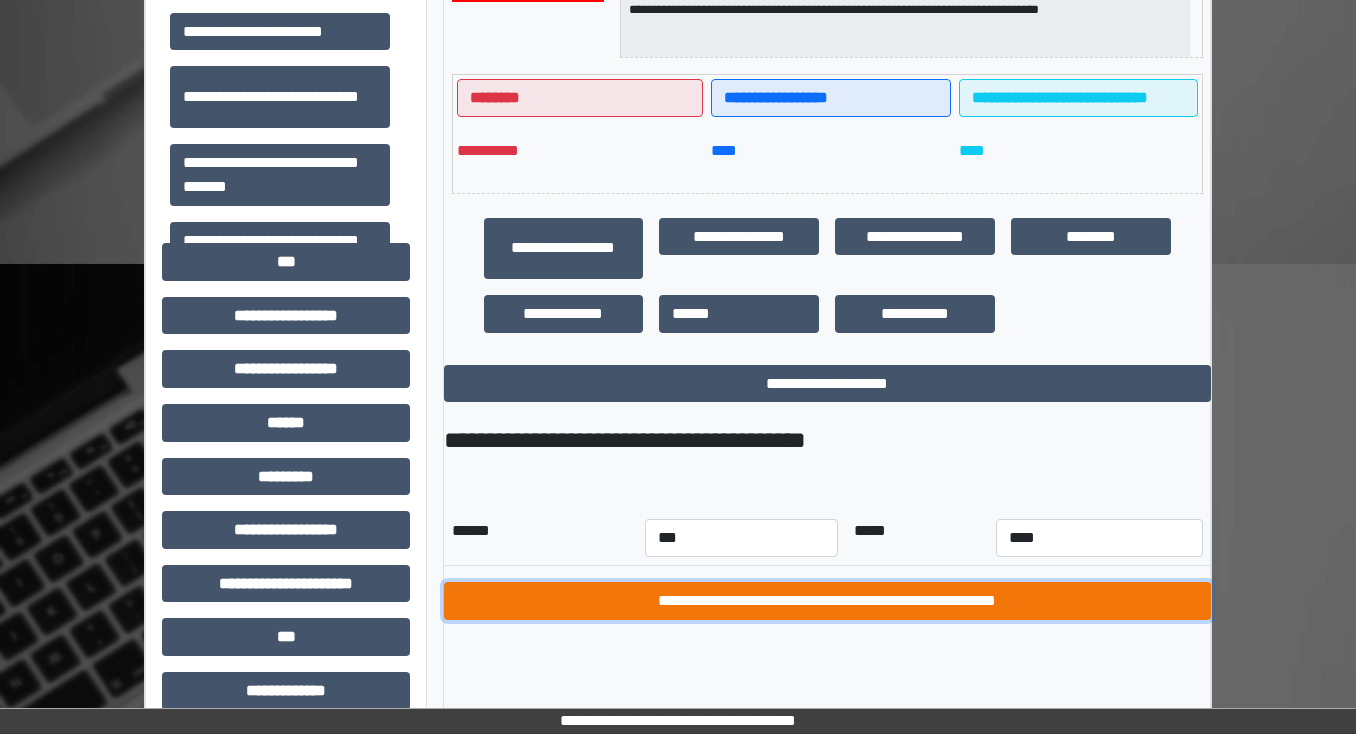 click on "**********" at bounding box center [827, 601] 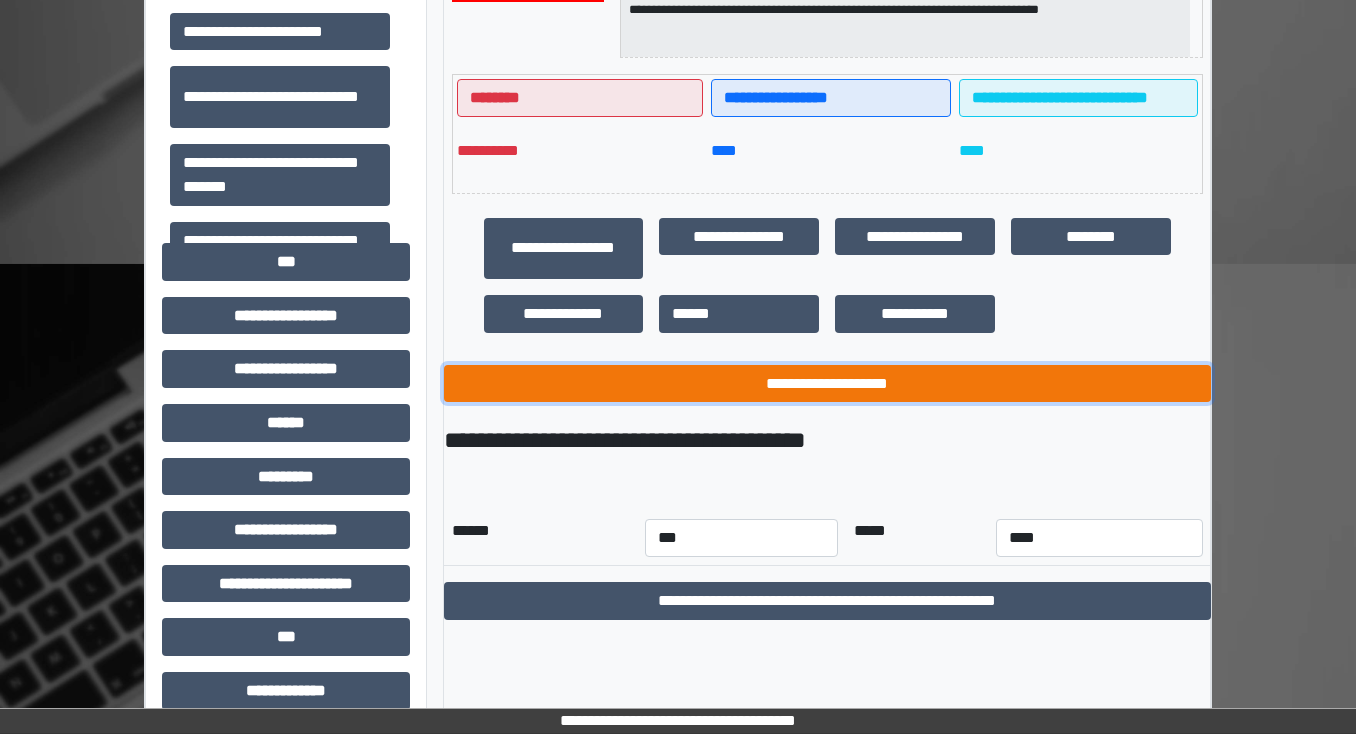 click on "**********" at bounding box center (827, 384) 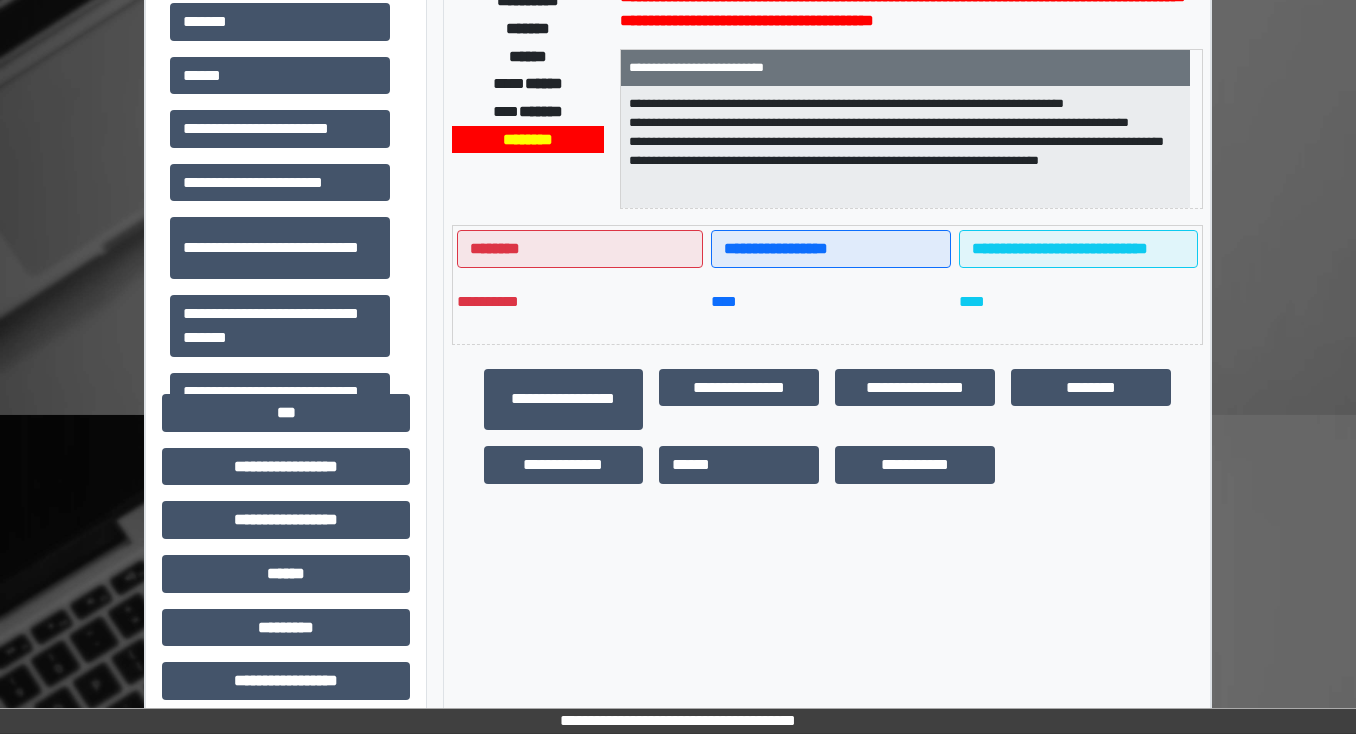 scroll, scrollTop: 136, scrollLeft: 0, axis: vertical 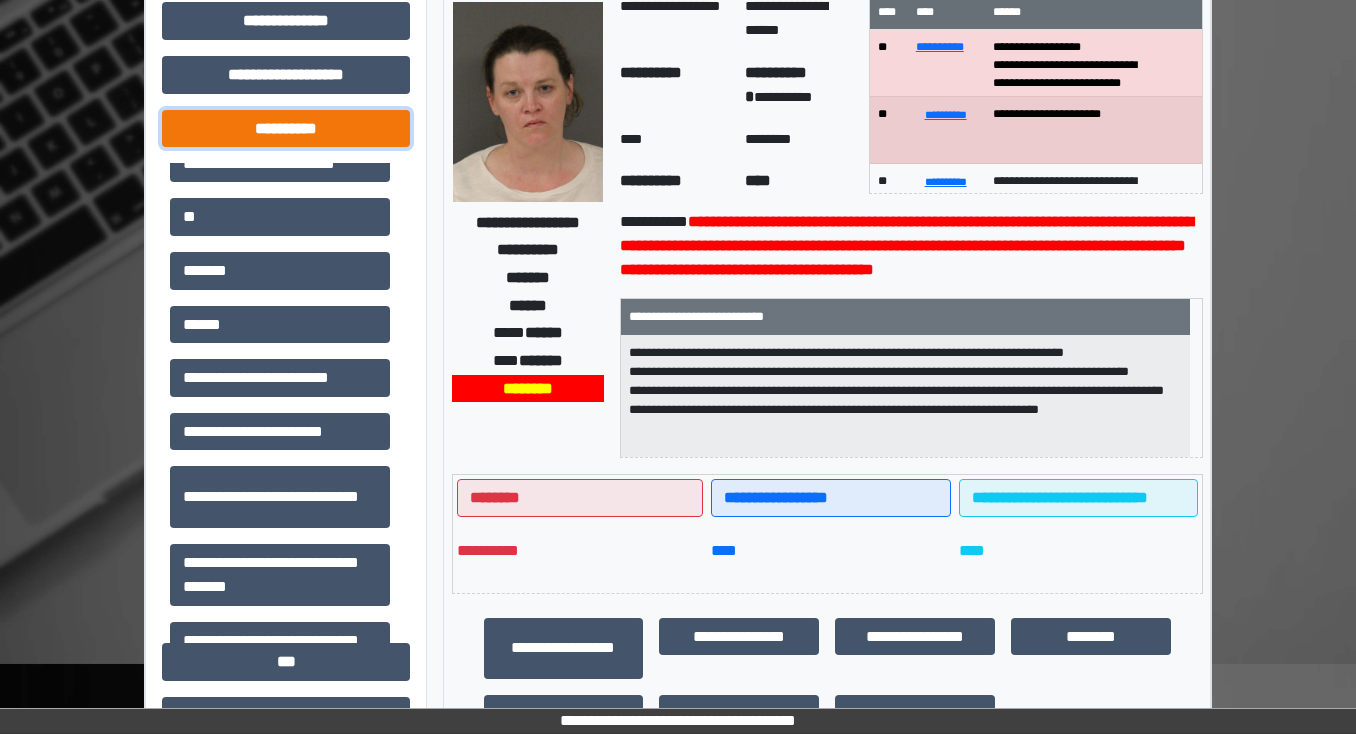 click on "**********" at bounding box center (286, 129) 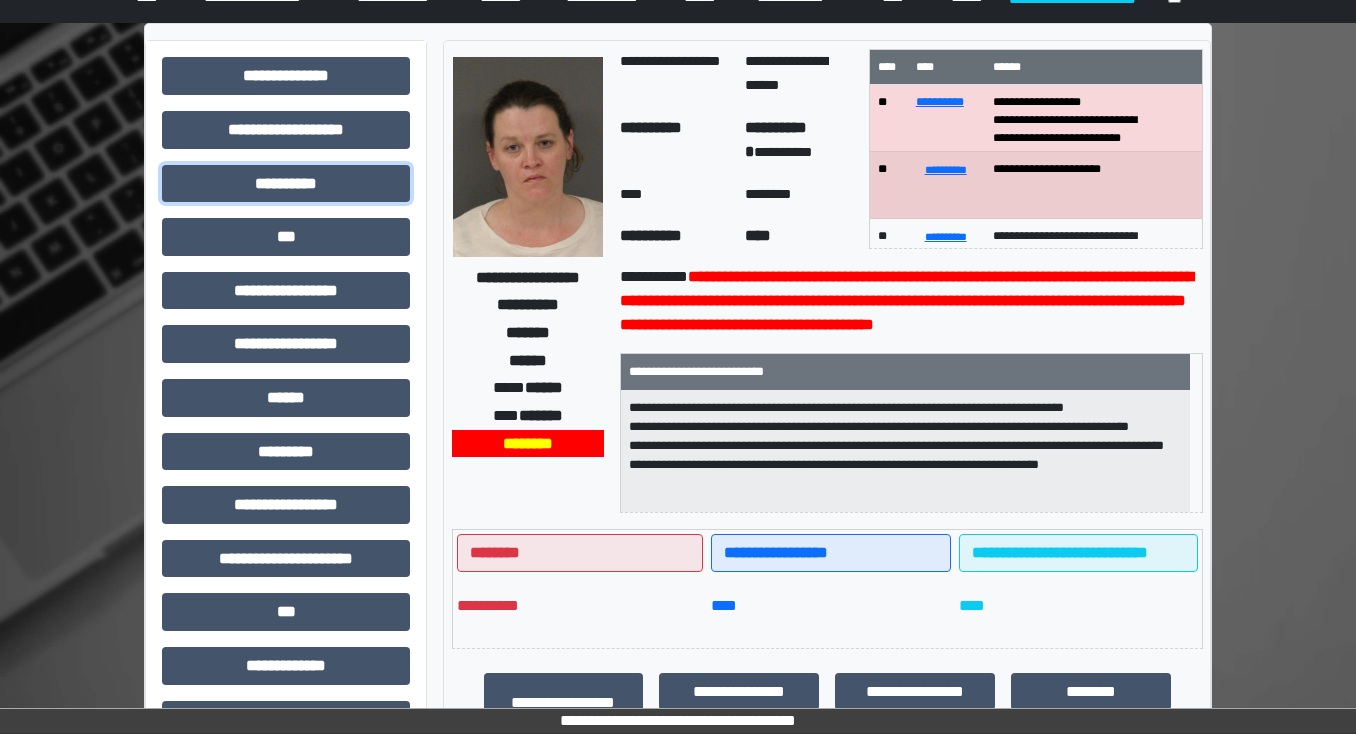 scroll, scrollTop: 0, scrollLeft: 0, axis: both 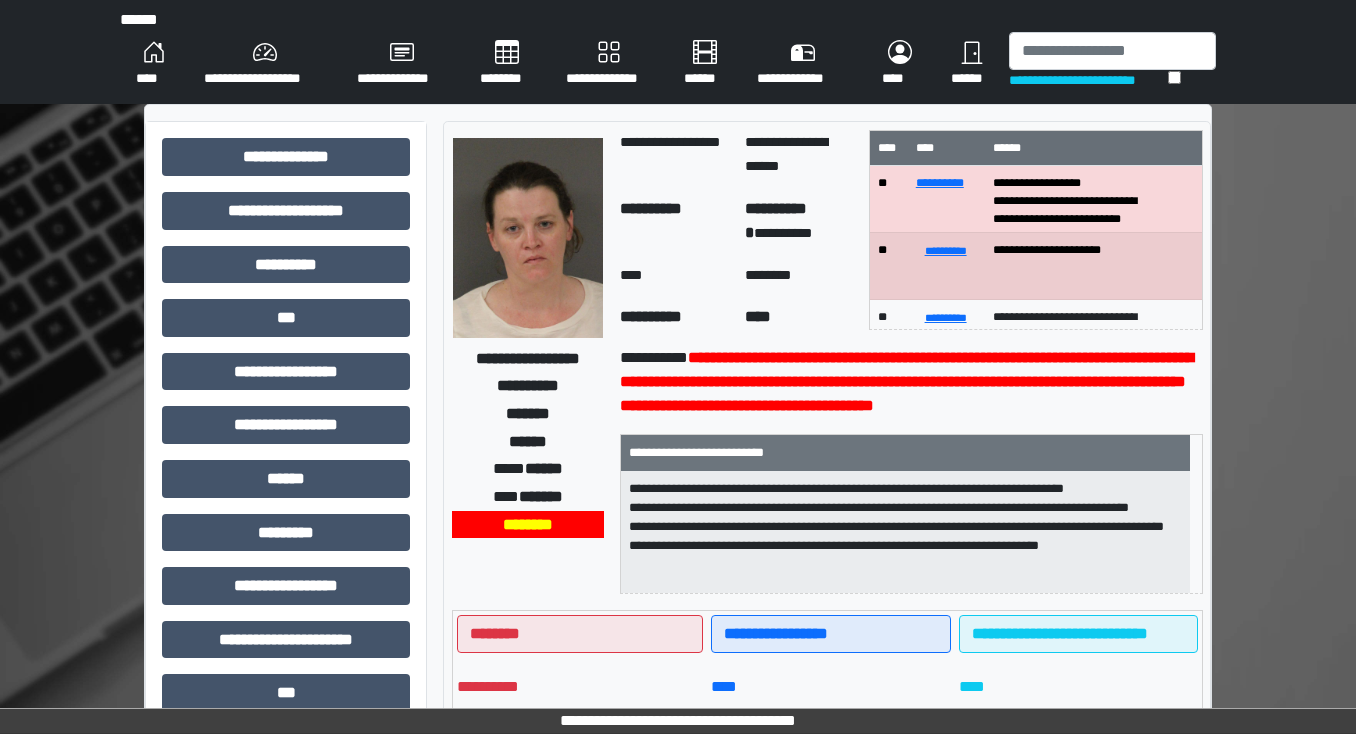 click on "********" at bounding box center [507, 64] 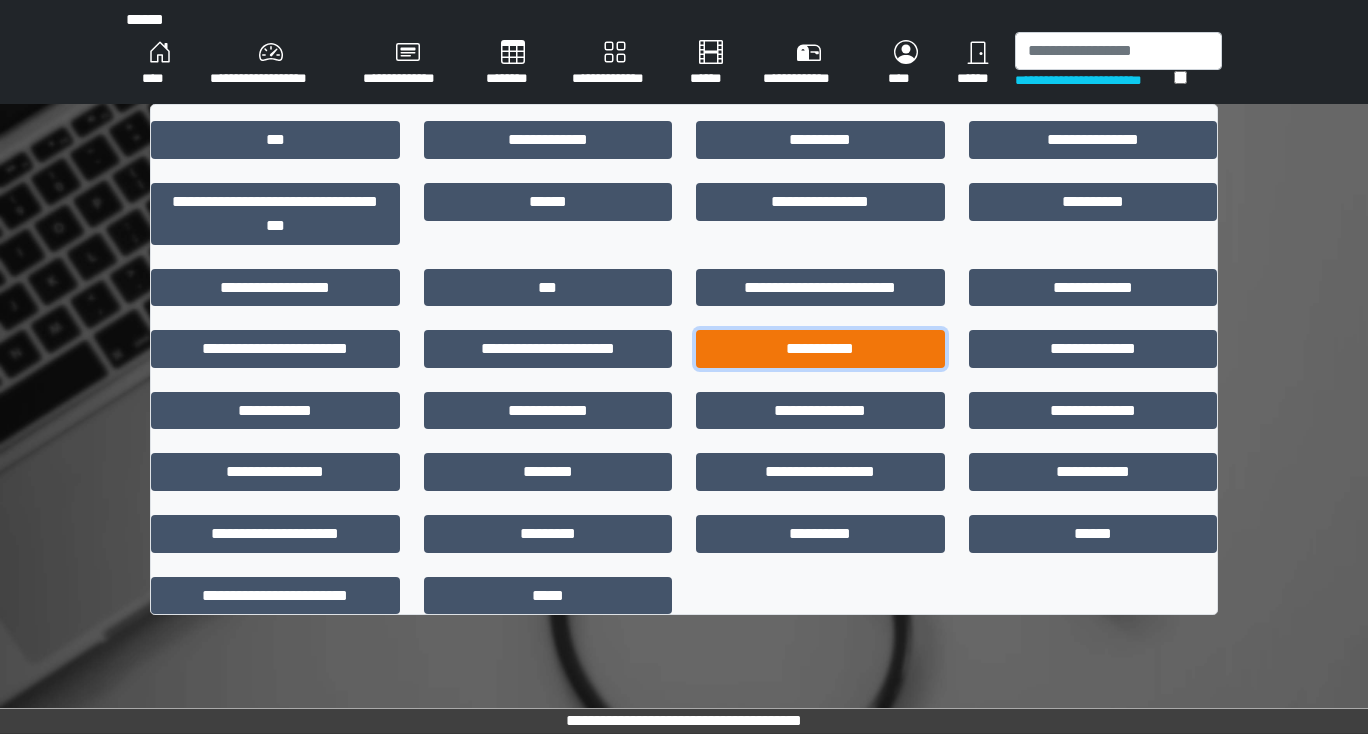 click on "**********" at bounding box center (820, 349) 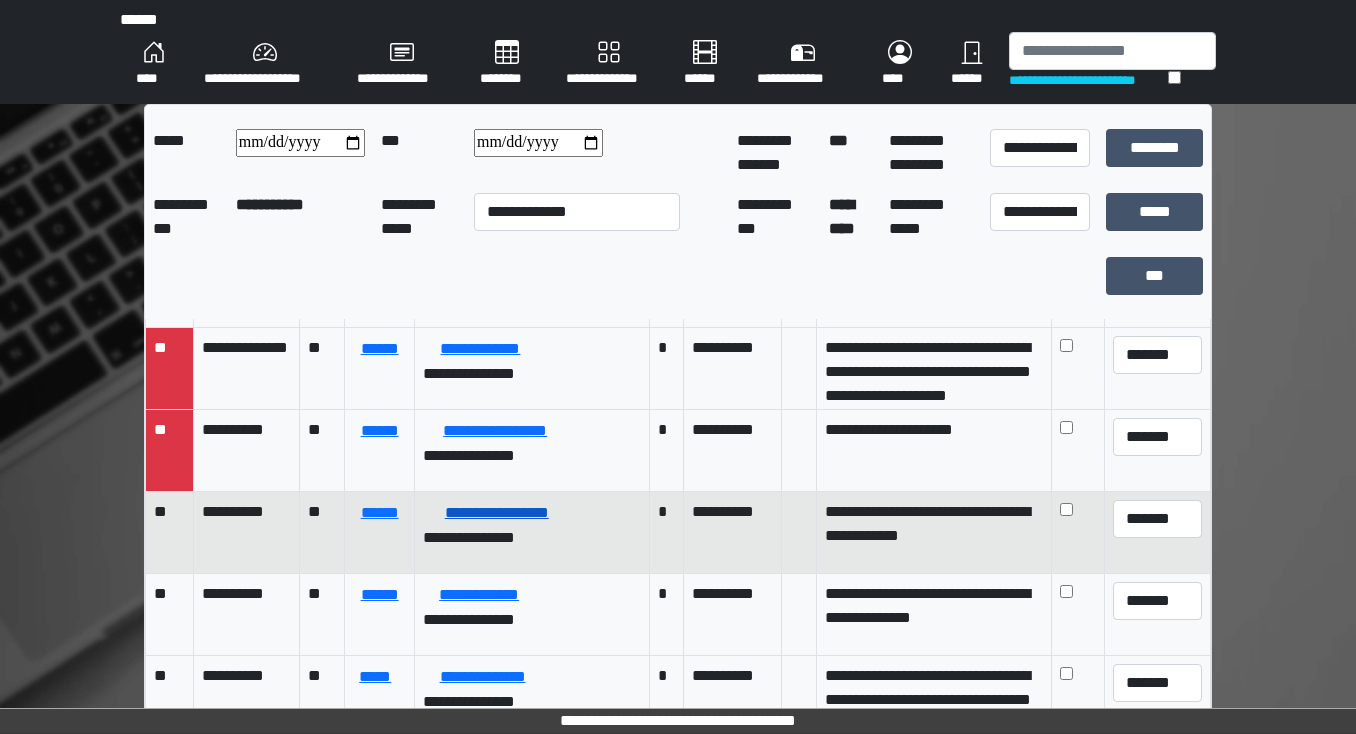 scroll, scrollTop: 80, scrollLeft: 0, axis: vertical 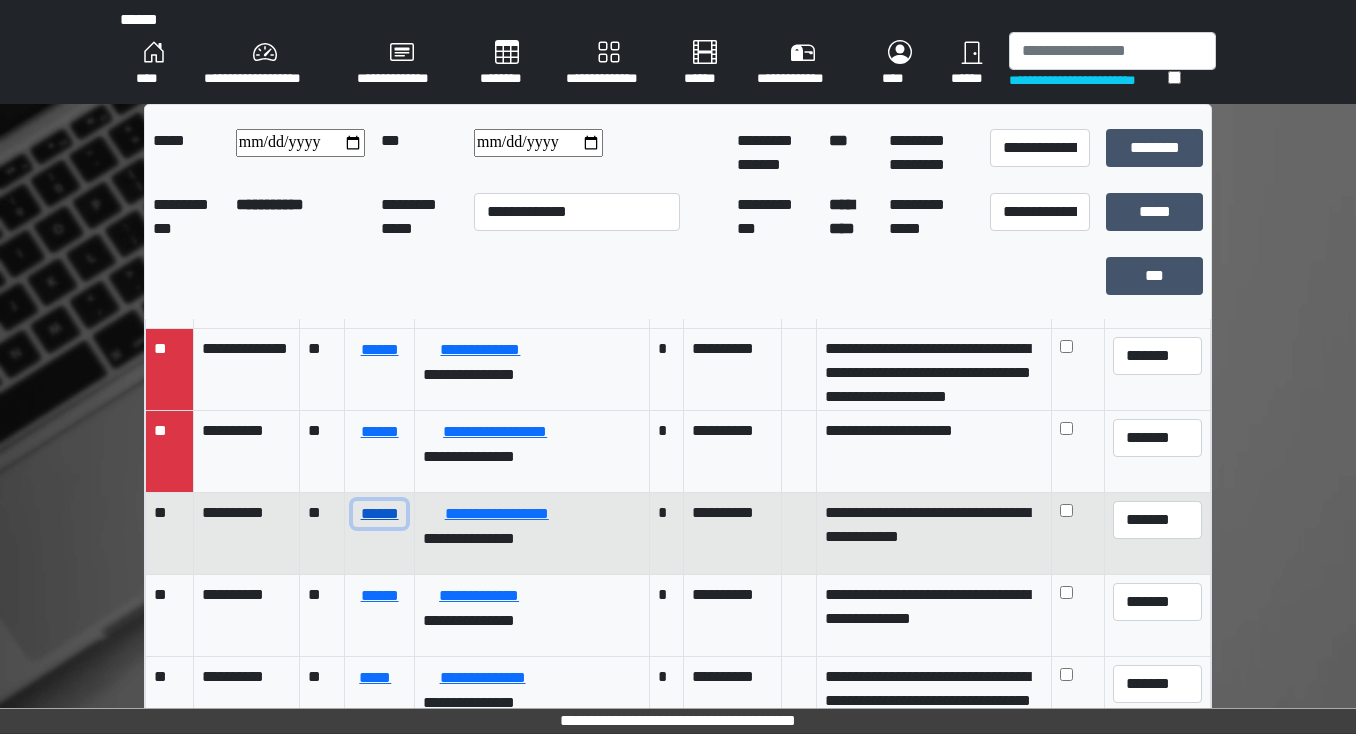 click on "******" at bounding box center (379, 514) 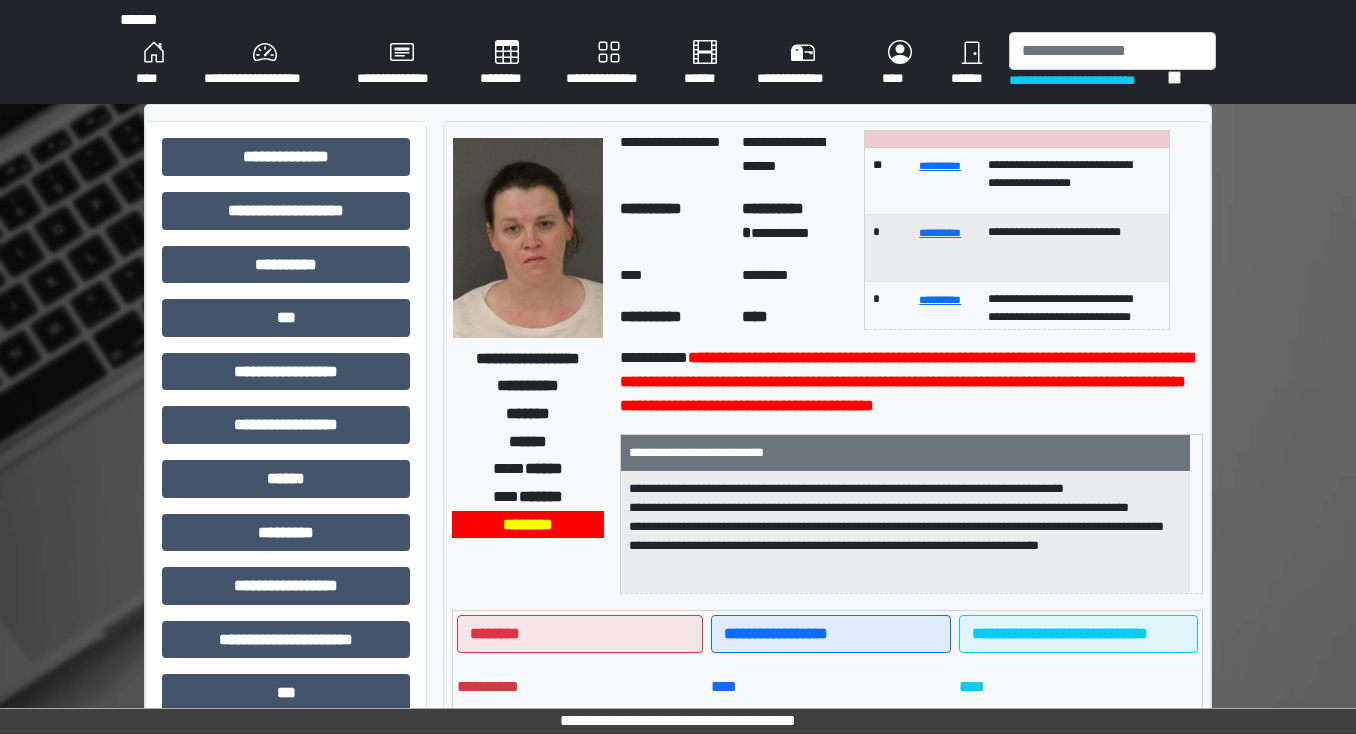 scroll, scrollTop: 160, scrollLeft: 0, axis: vertical 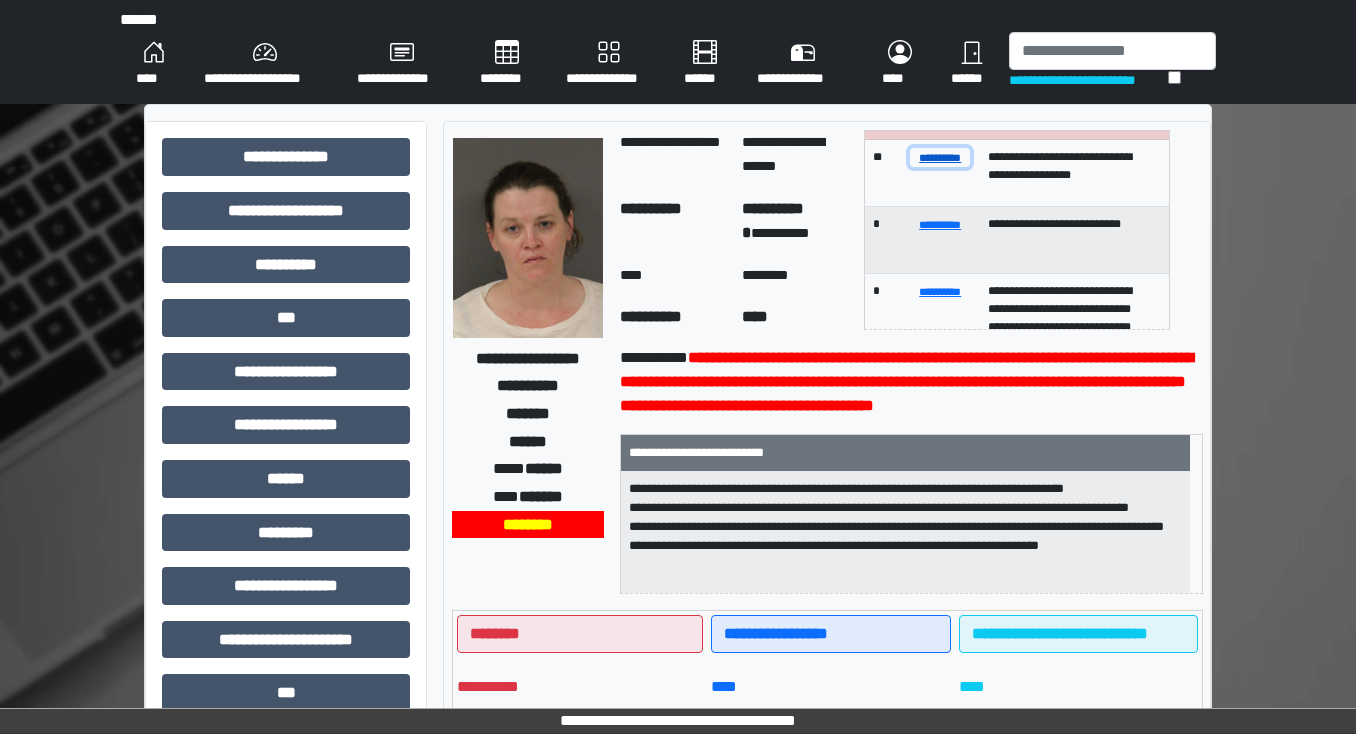 click on "**********" at bounding box center [940, 157] 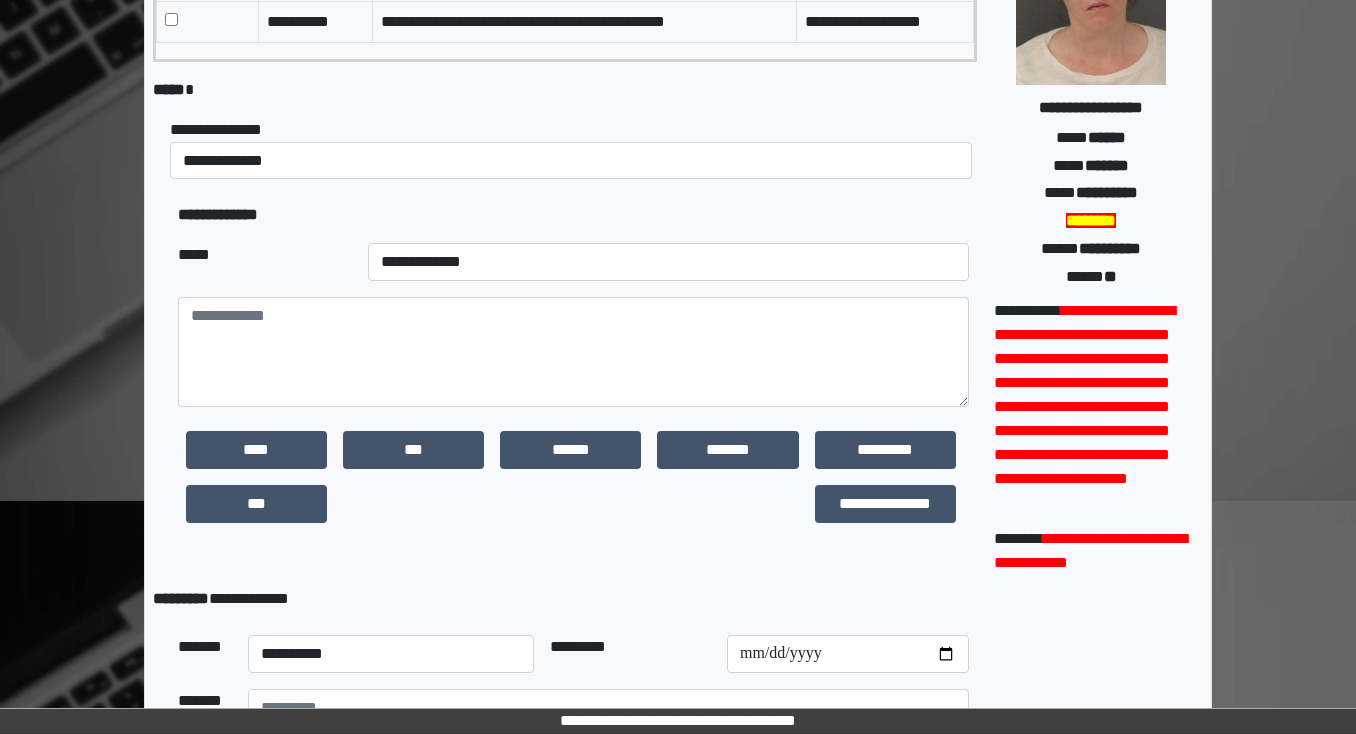 scroll, scrollTop: 14, scrollLeft: 0, axis: vertical 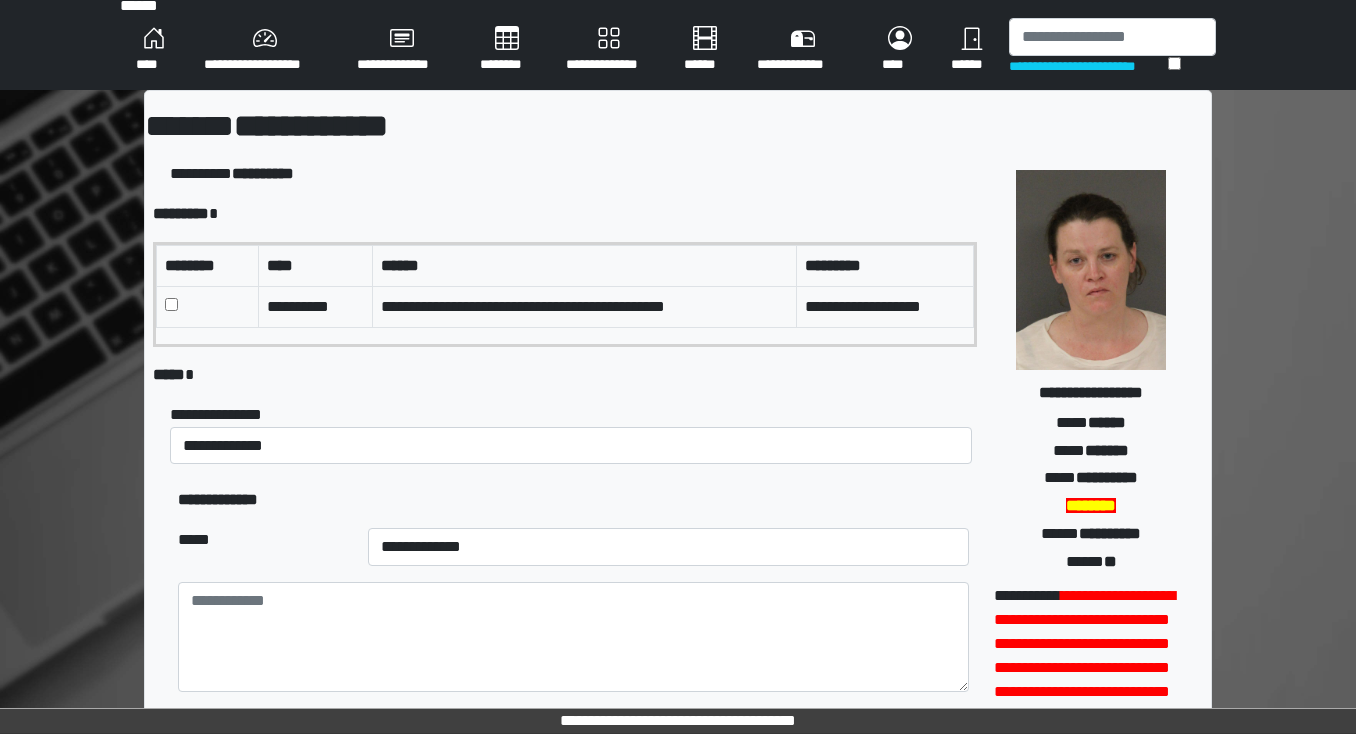 click on "****" at bounding box center [154, 50] 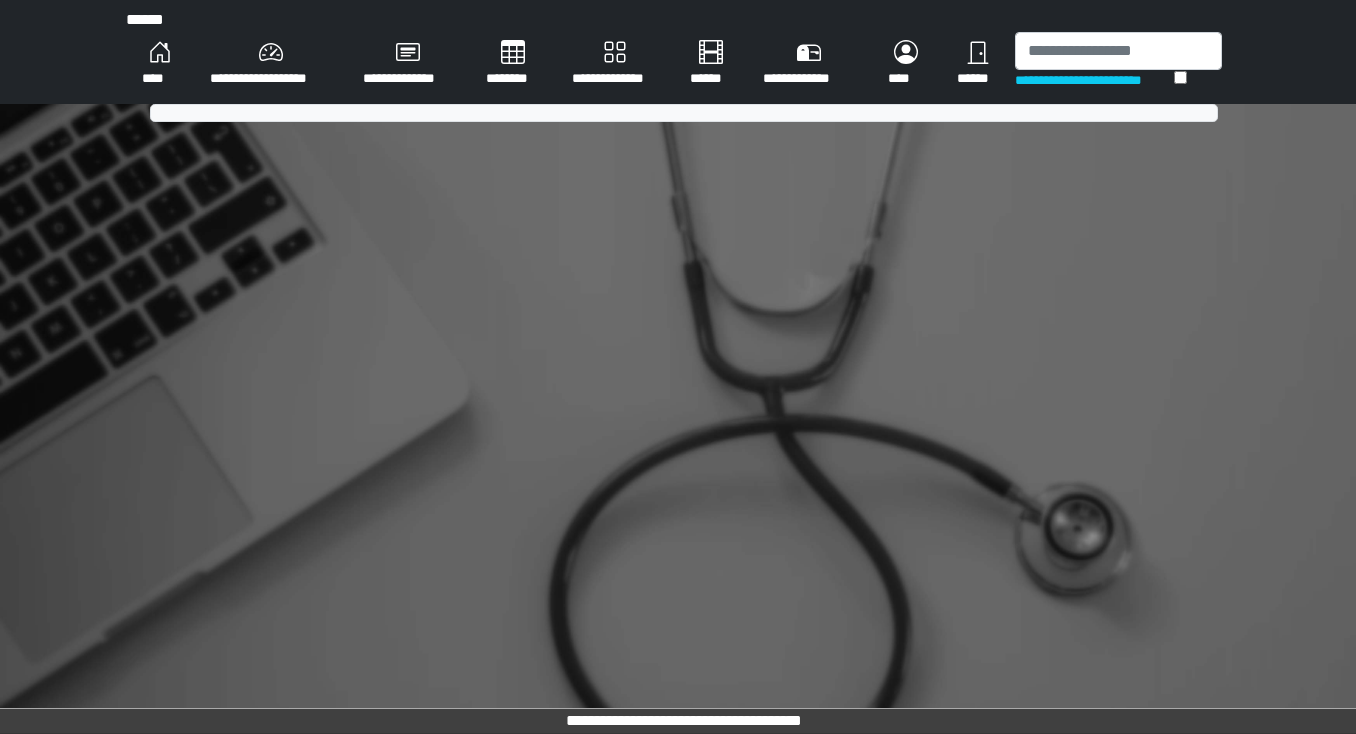 scroll, scrollTop: 0, scrollLeft: 0, axis: both 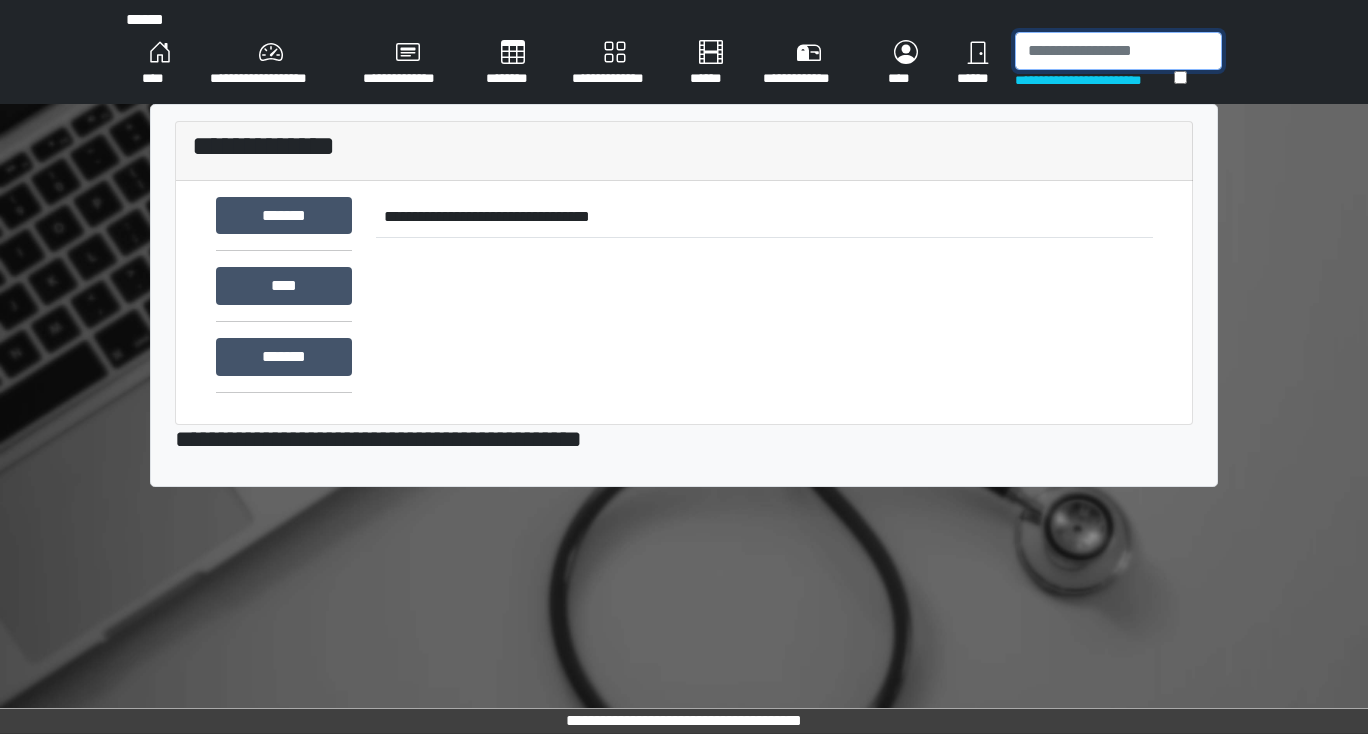 click at bounding box center (1118, 51) 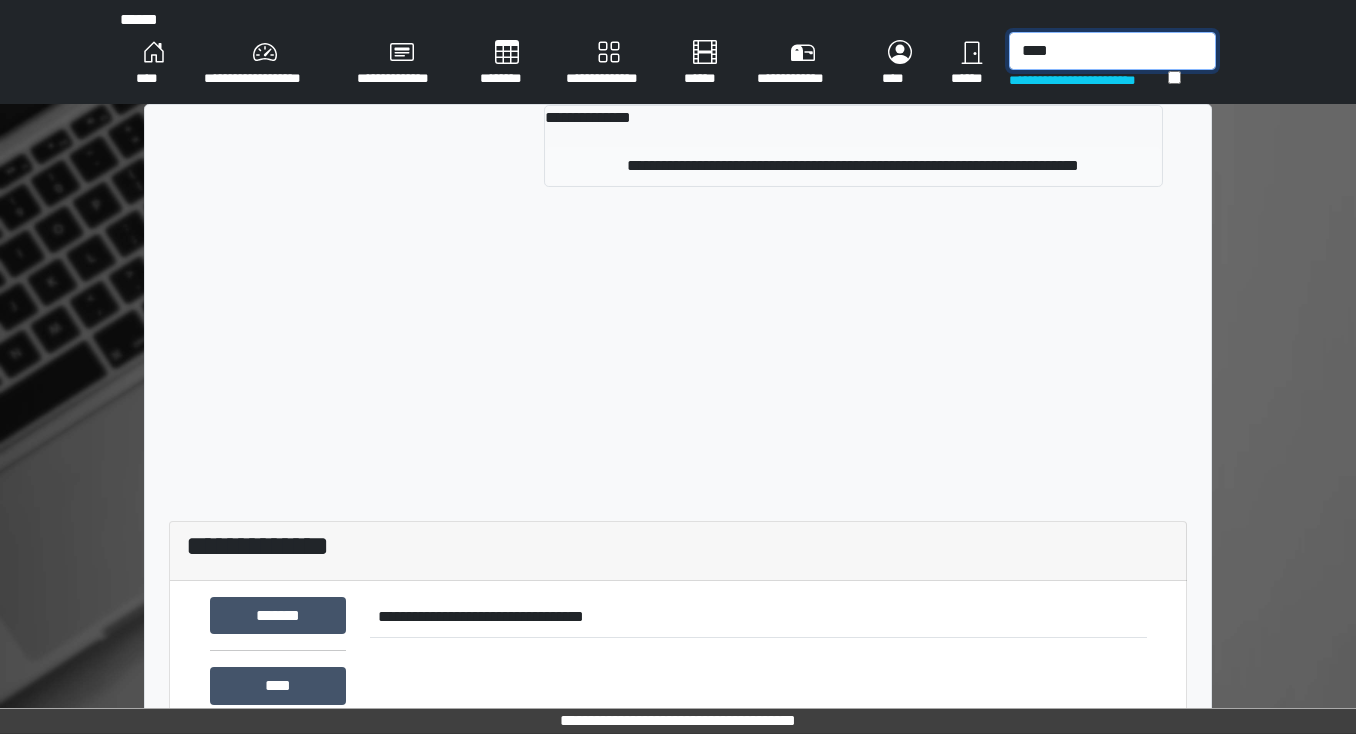 type on "****" 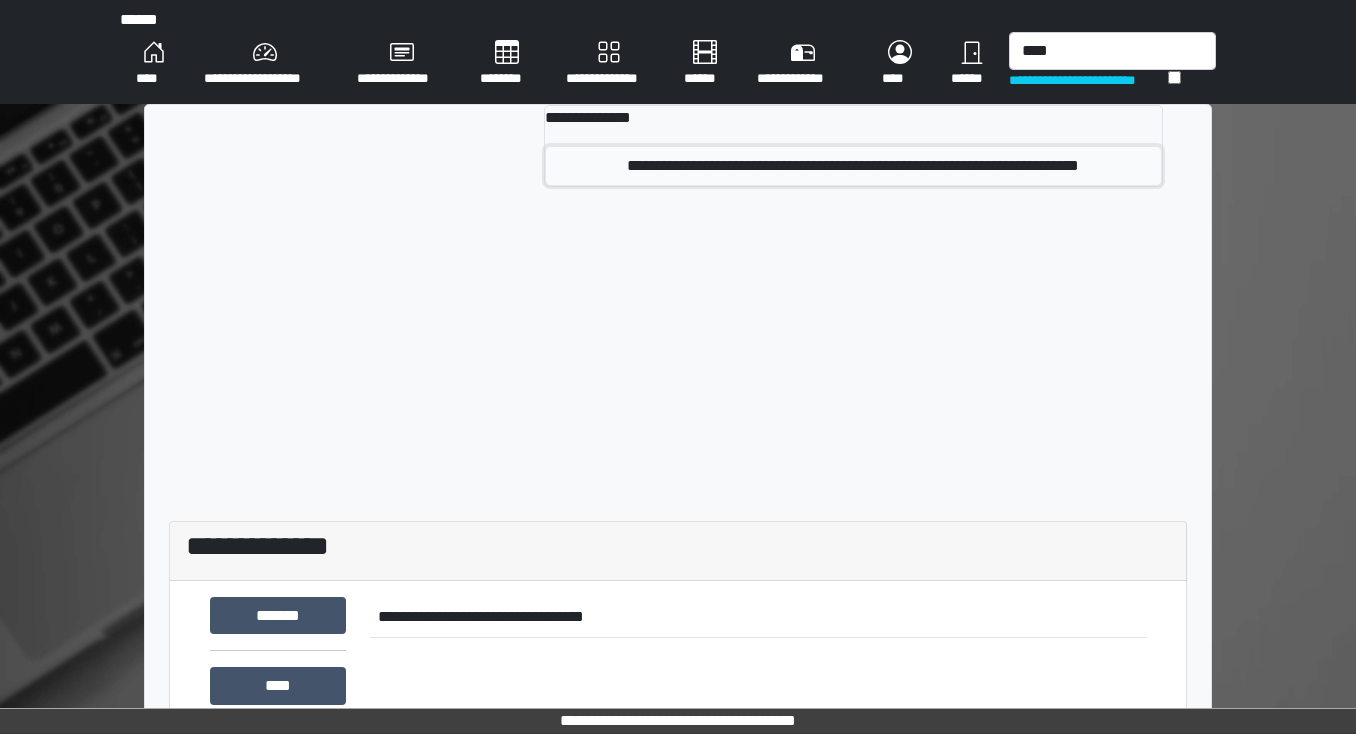 click on "**********" at bounding box center [854, 166] 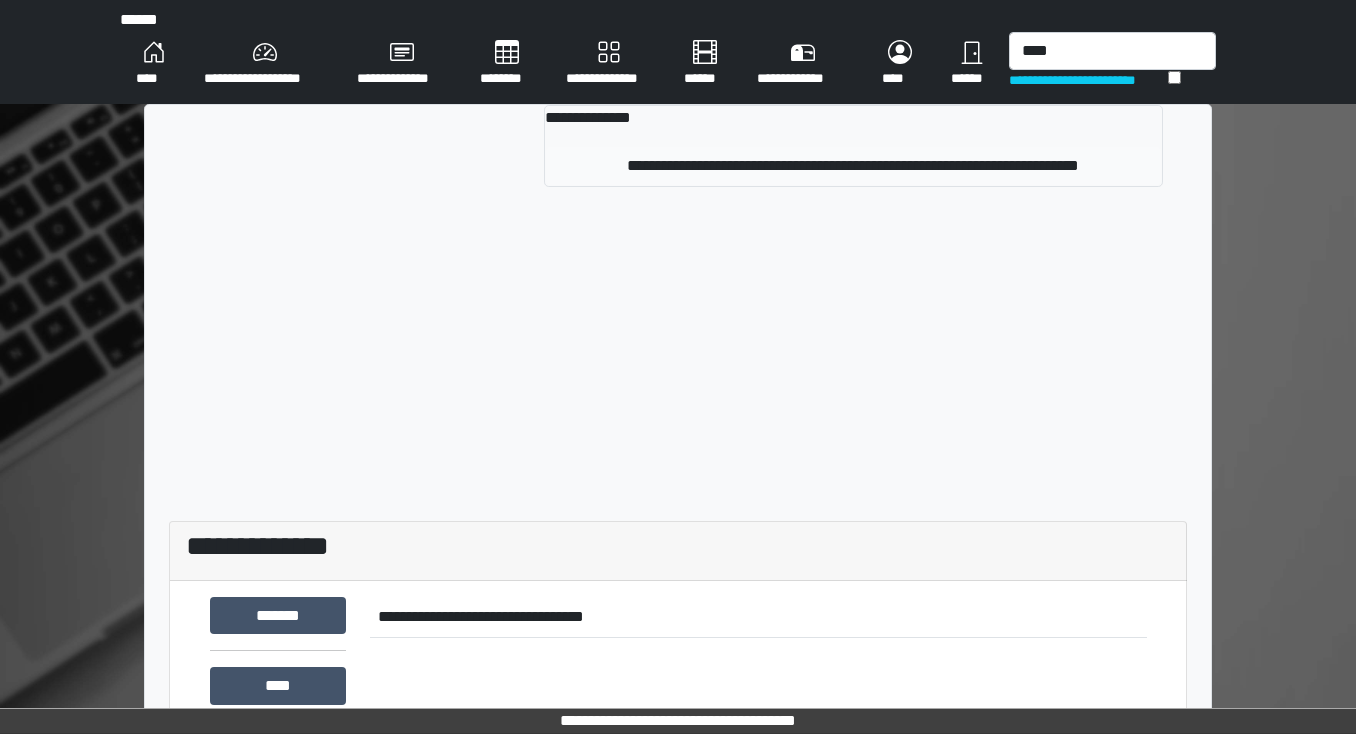 type 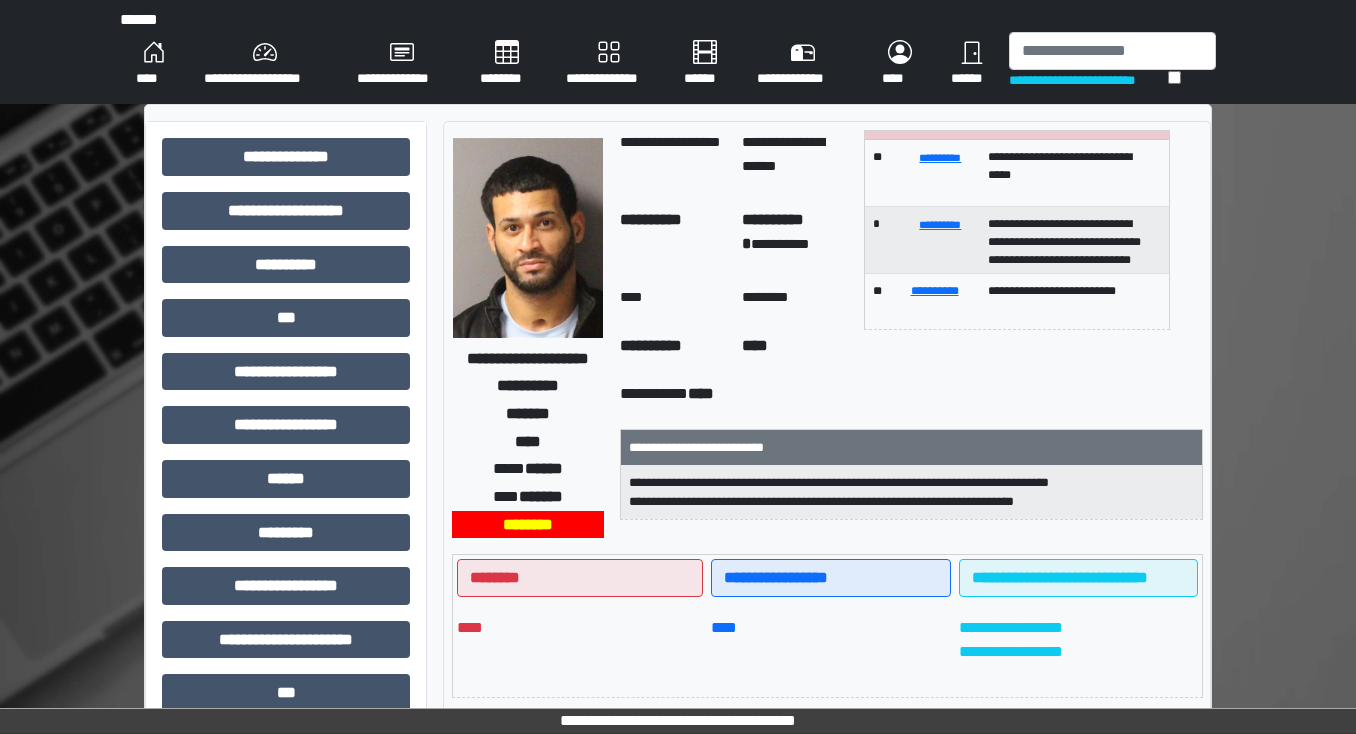 scroll, scrollTop: 186, scrollLeft: 0, axis: vertical 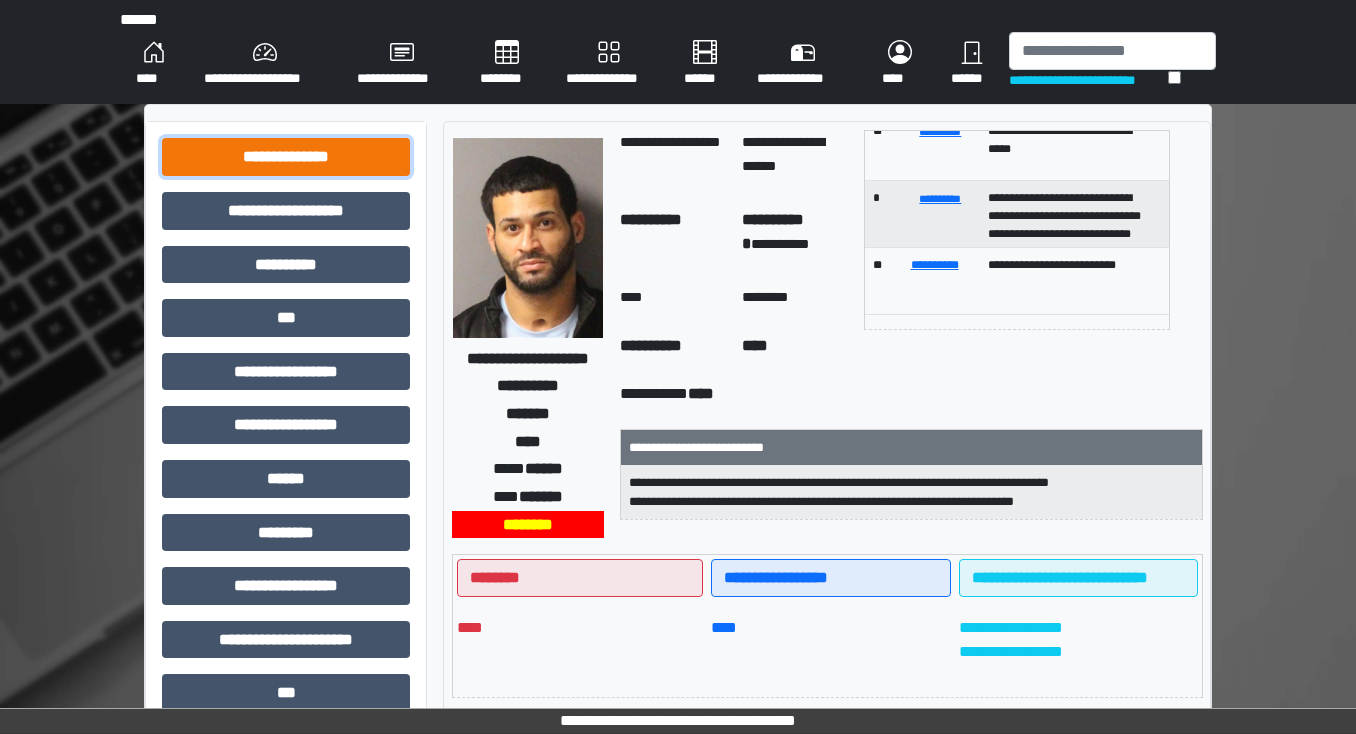 click on "**********" at bounding box center [286, 157] 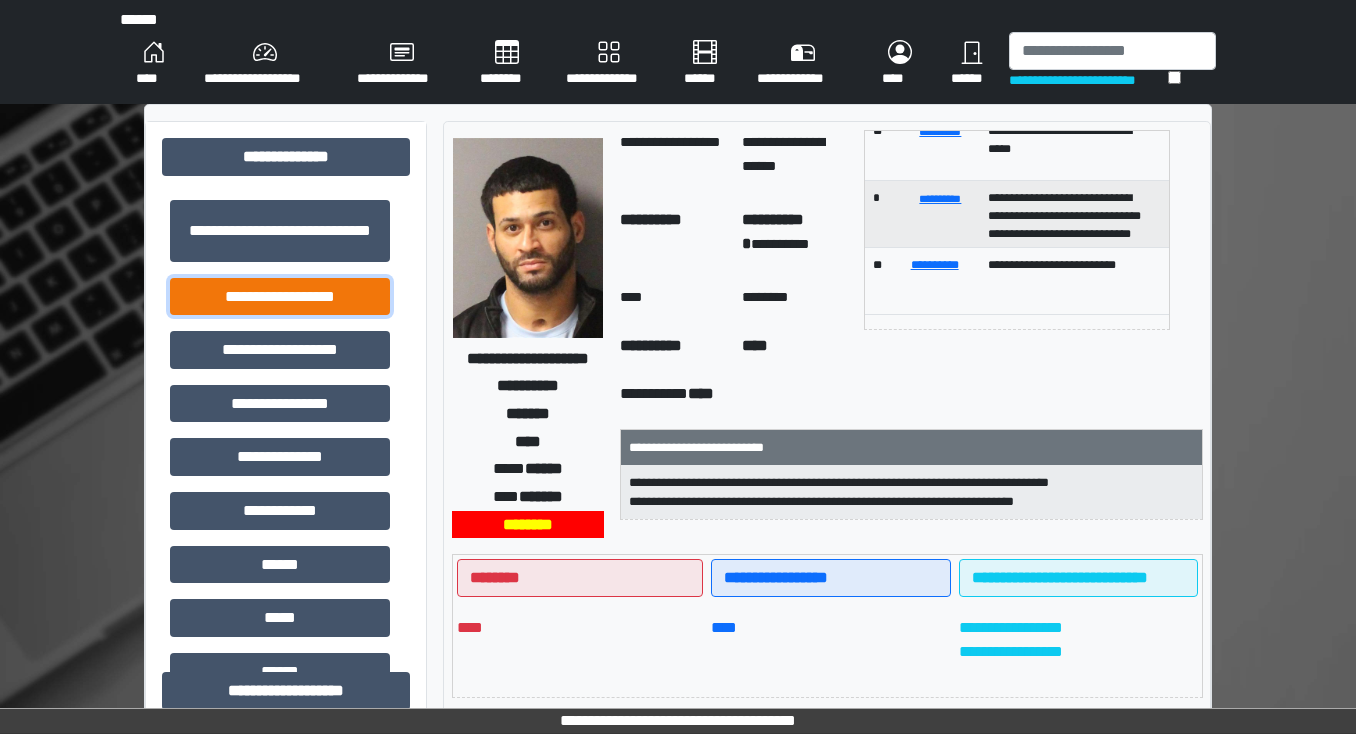 drag, startPoint x: 307, startPoint y: 288, endPoint x: 328, endPoint y: 300, distance: 24.186773 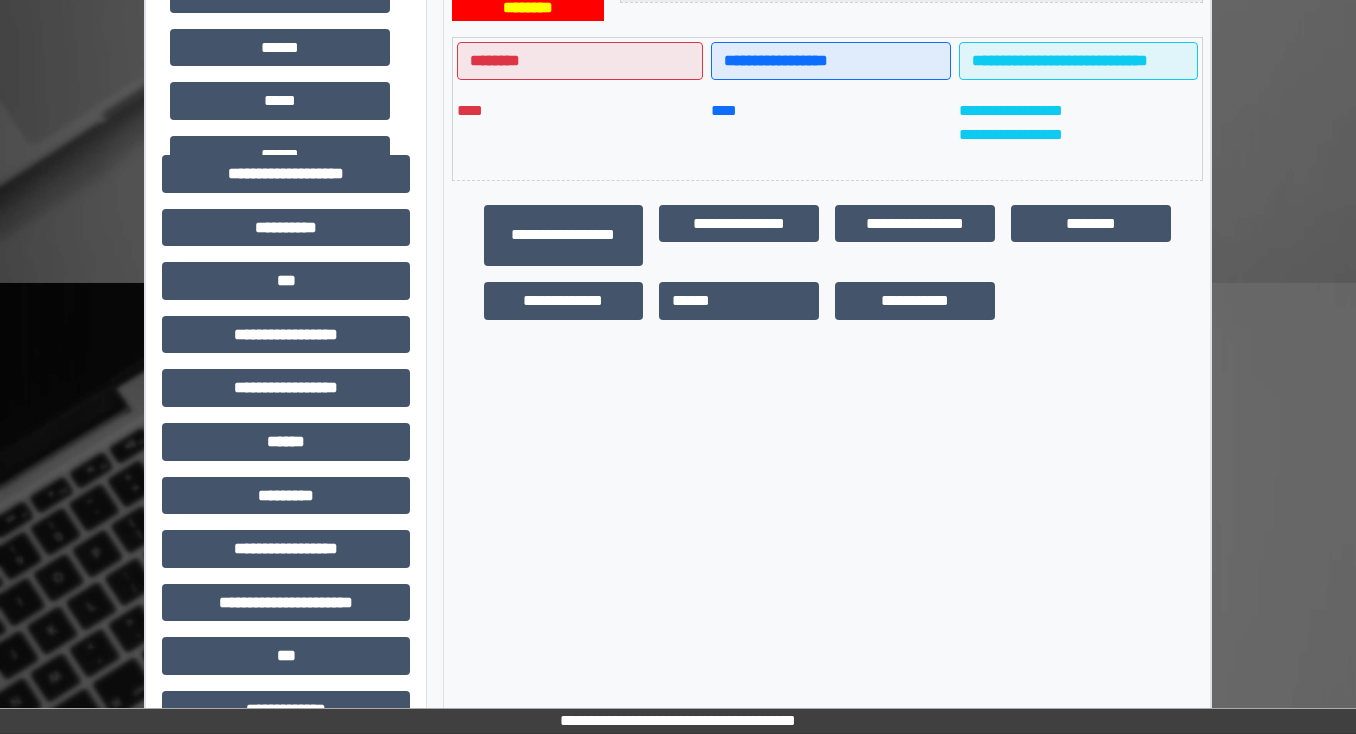 scroll, scrollTop: 560, scrollLeft: 0, axis: vertical 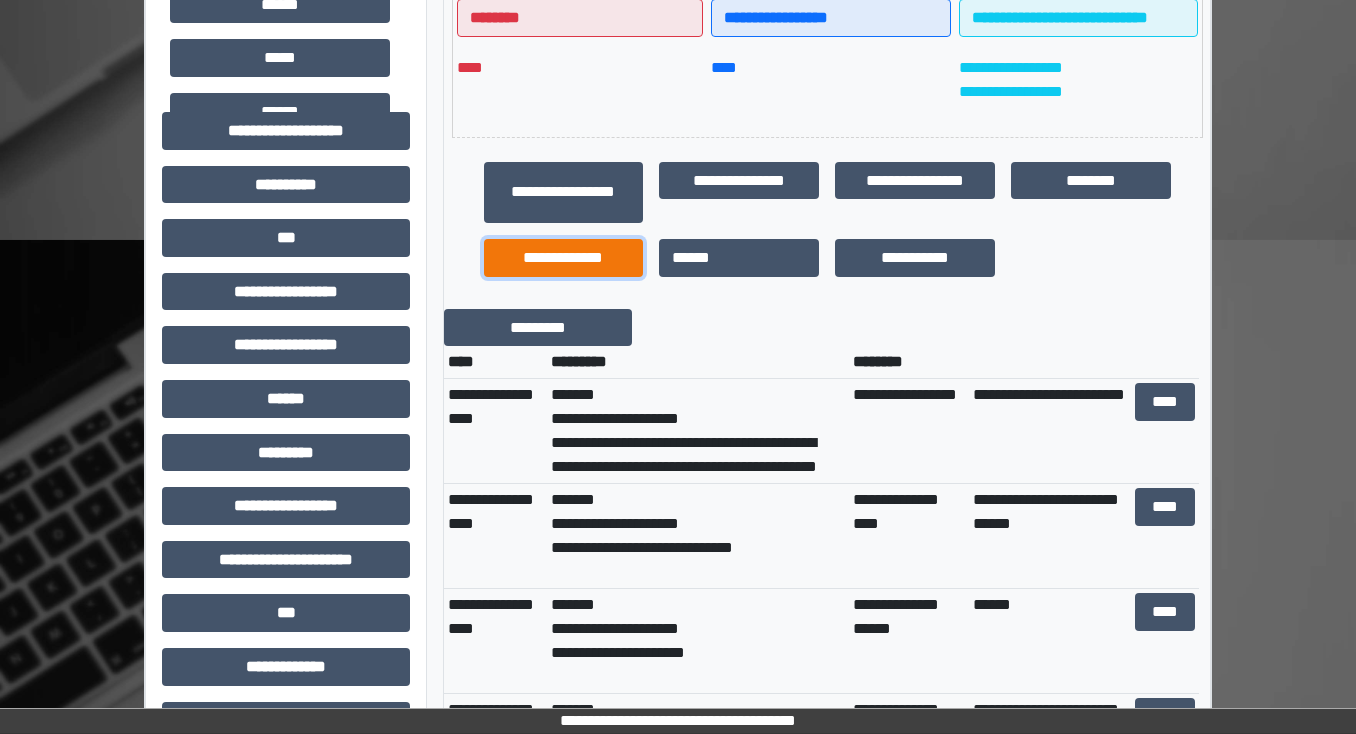 click on "**********" at bounding box center [564, 258] 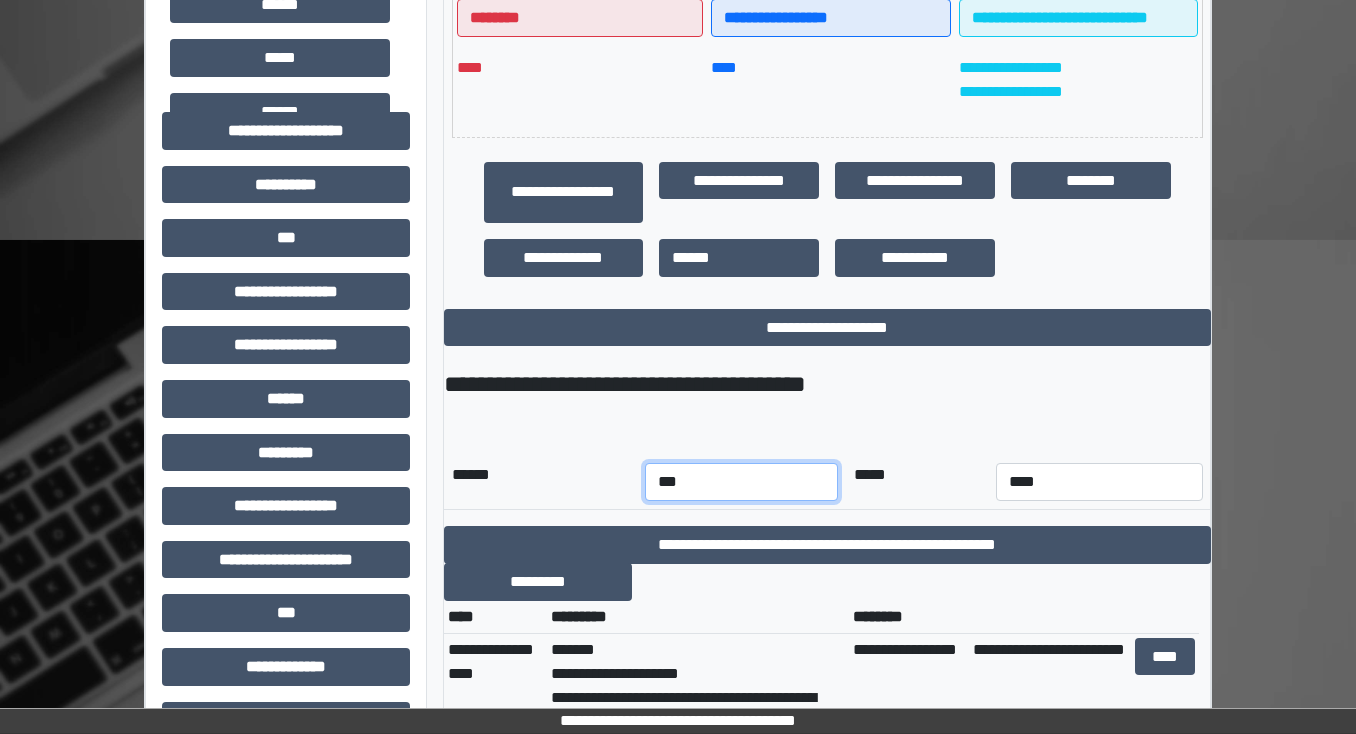 click on "***
***
***
***
***
***
***
***
***
***
***
***" at bounding box center (741, 482) 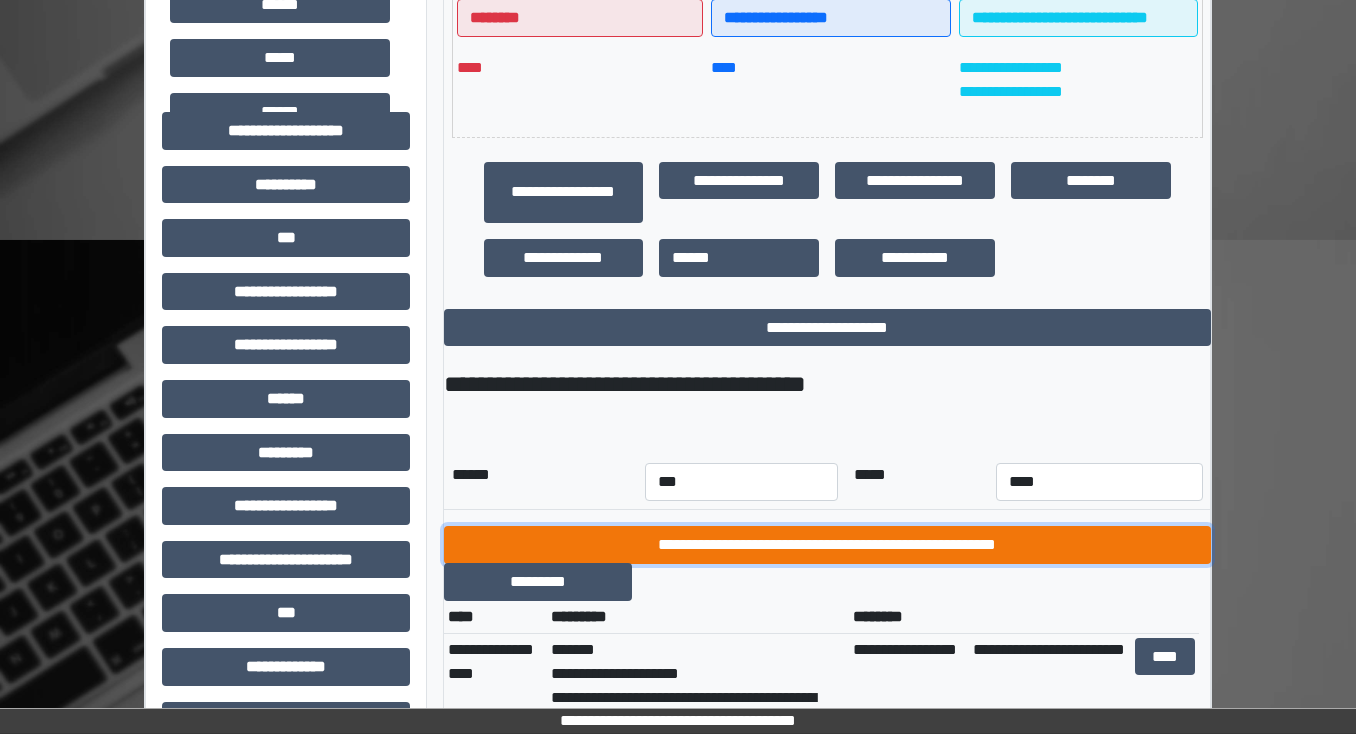 click on "**********" at bounding box center (827, 545) 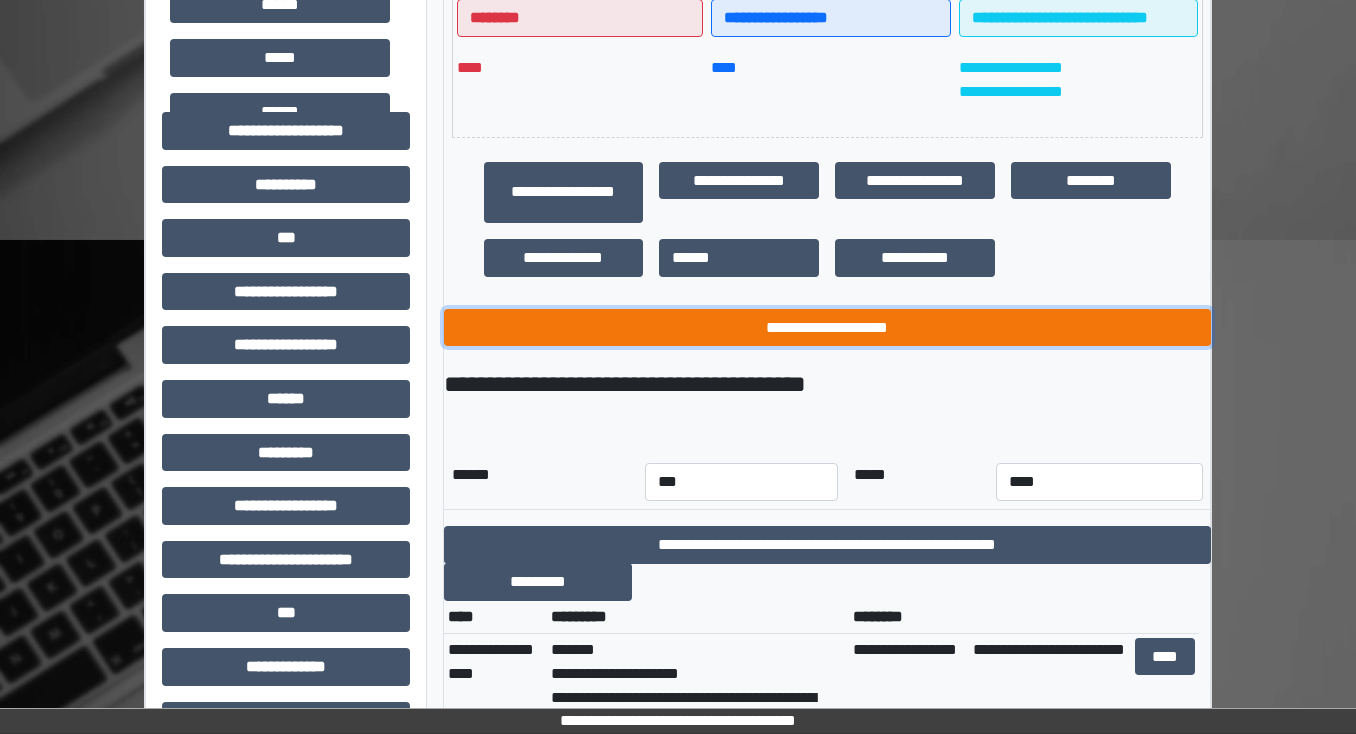 click on "**********" at bounding box center (827, 328) 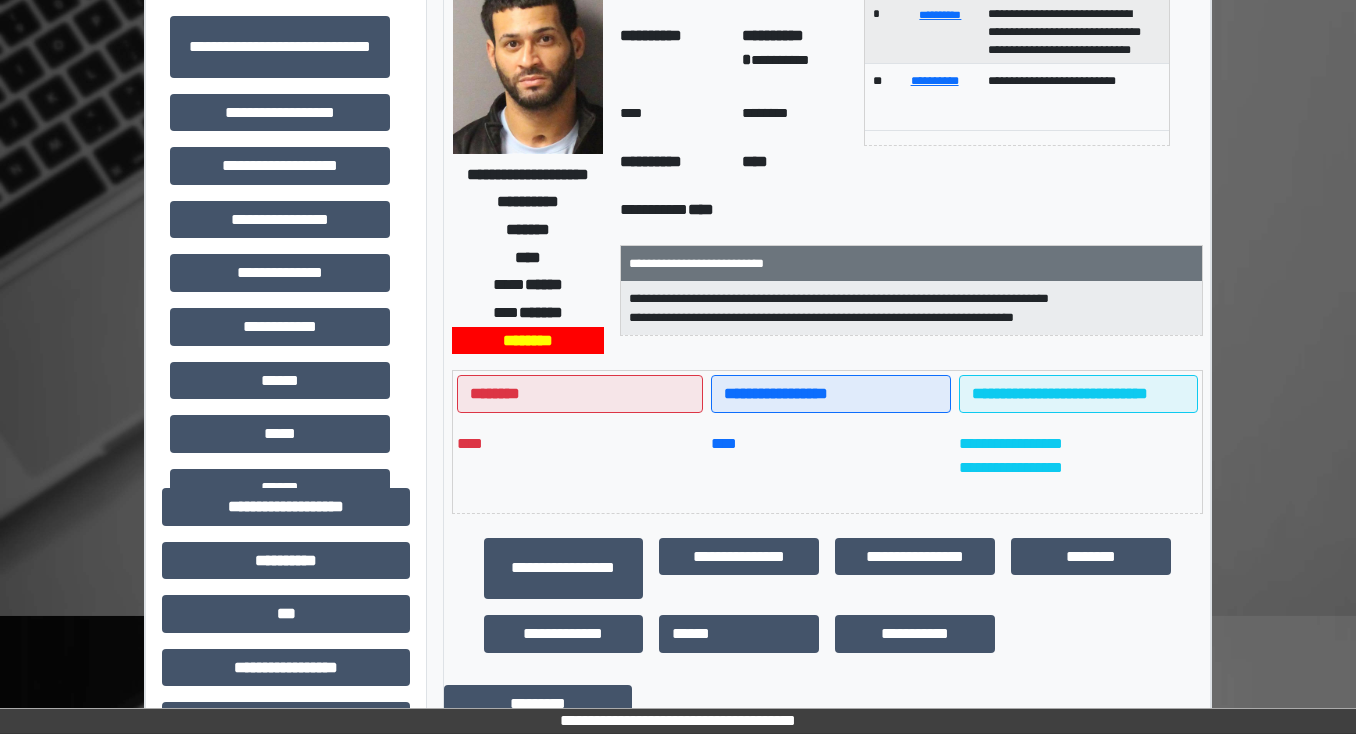 scroll, scrollTop: 80, scrollLeft: 0, axis: vertical 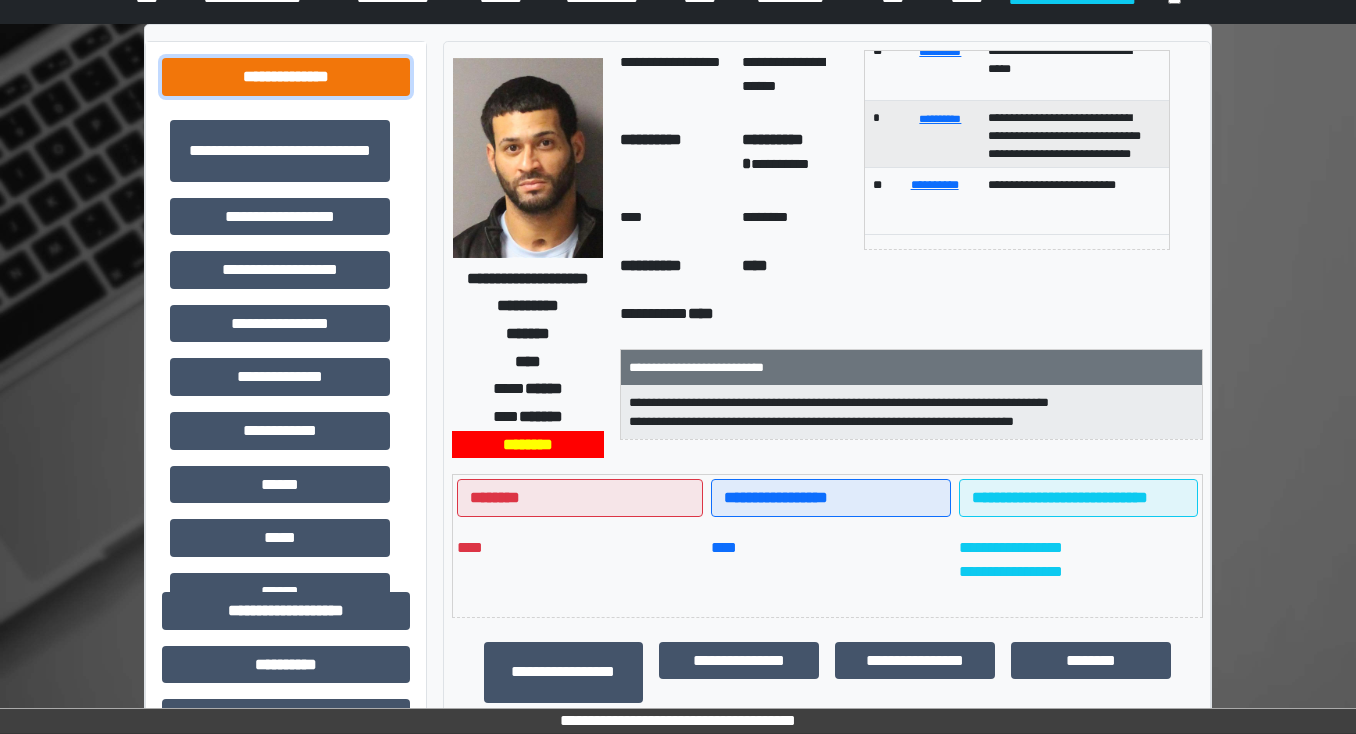 click on "**********" at bounding box center [286, 77] 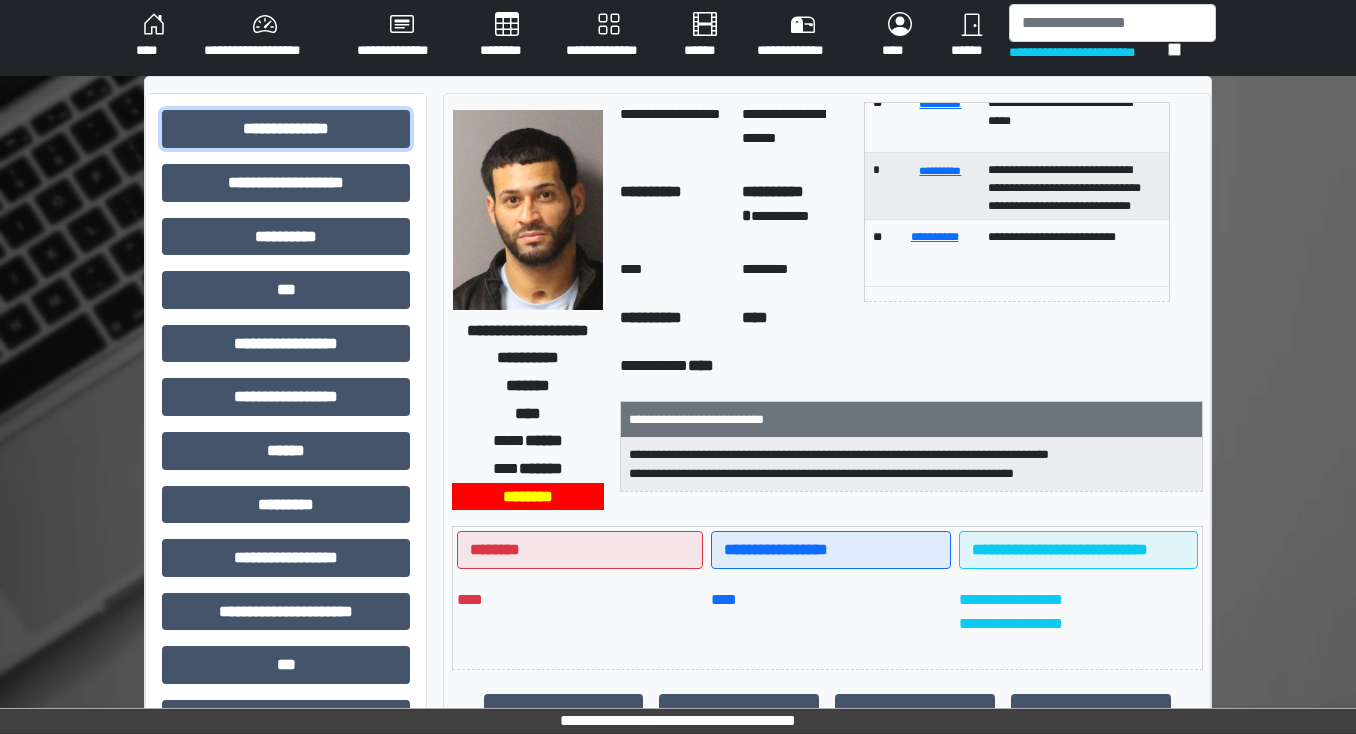 scroll, scrollTop: 0, scrollLeft: 0, axis: both 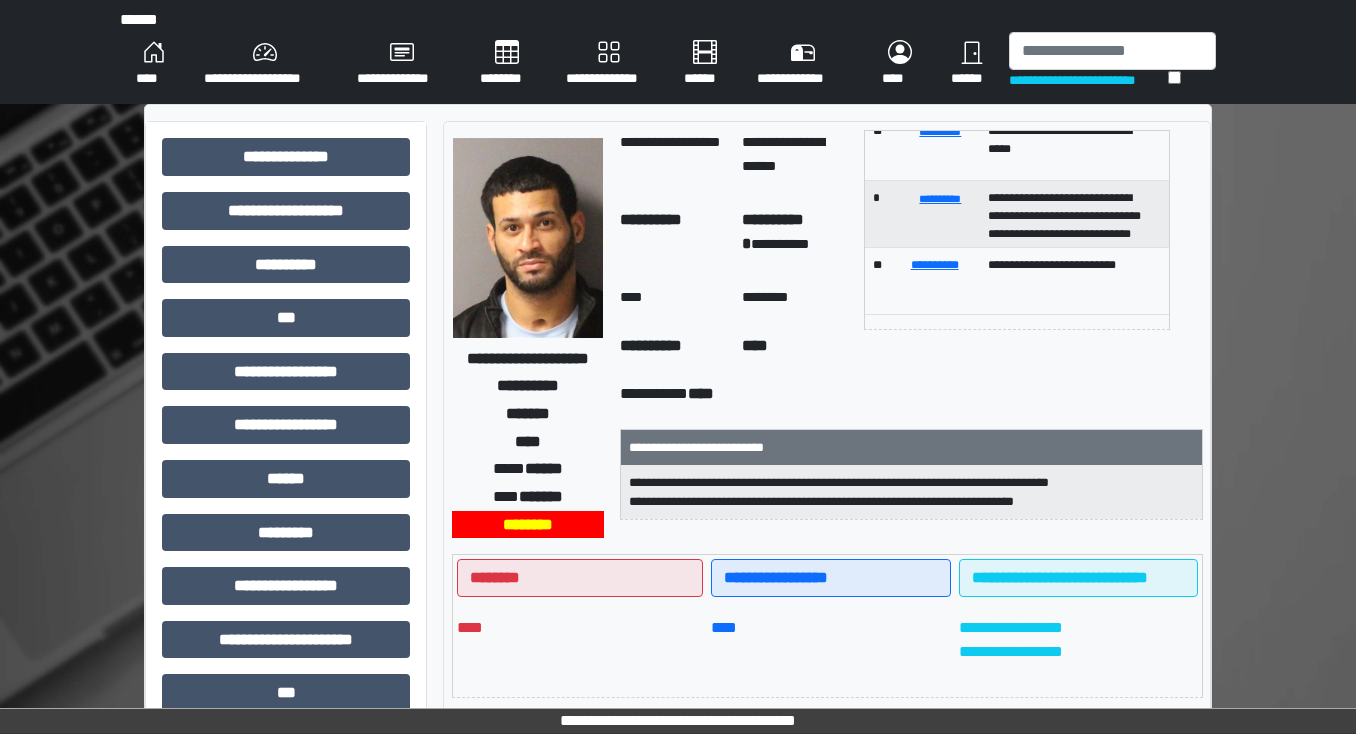 click on "********" at bounding box center (507, 64) 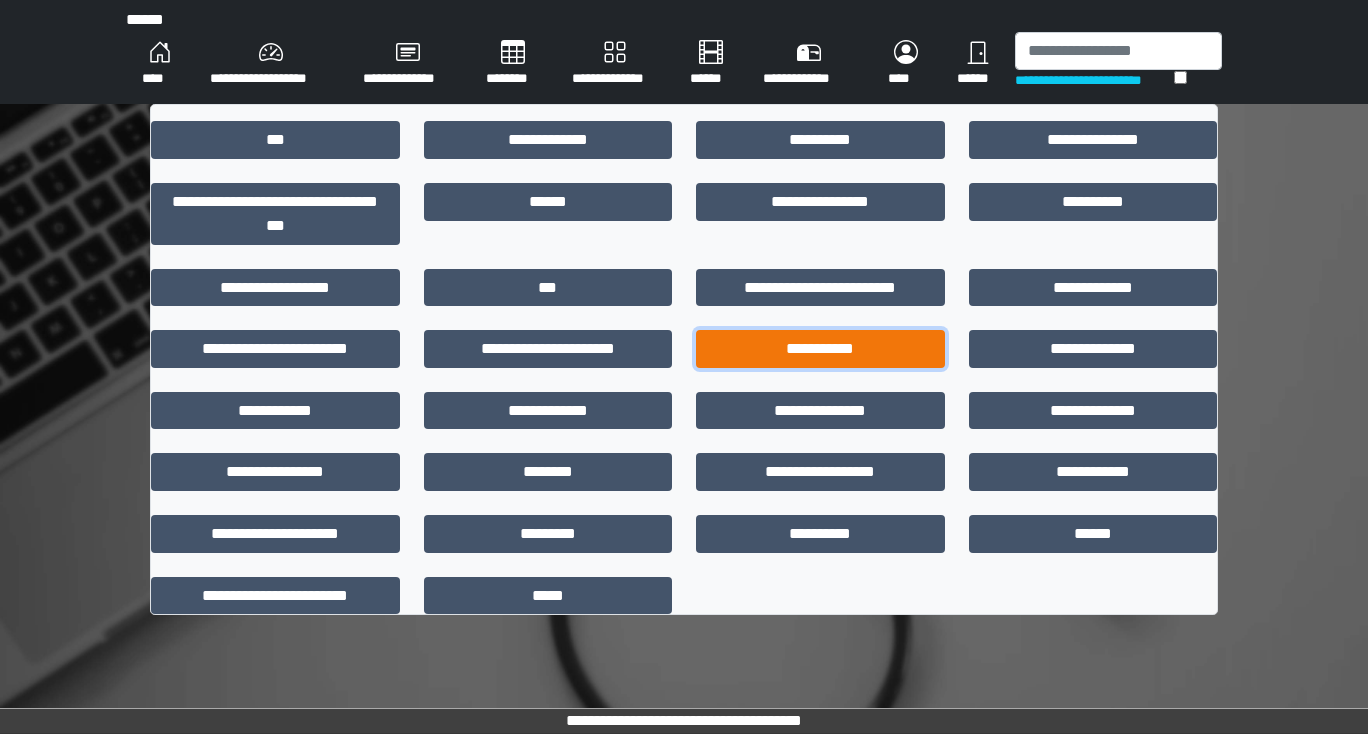 click on "**********" at bounding box center (820, 349) 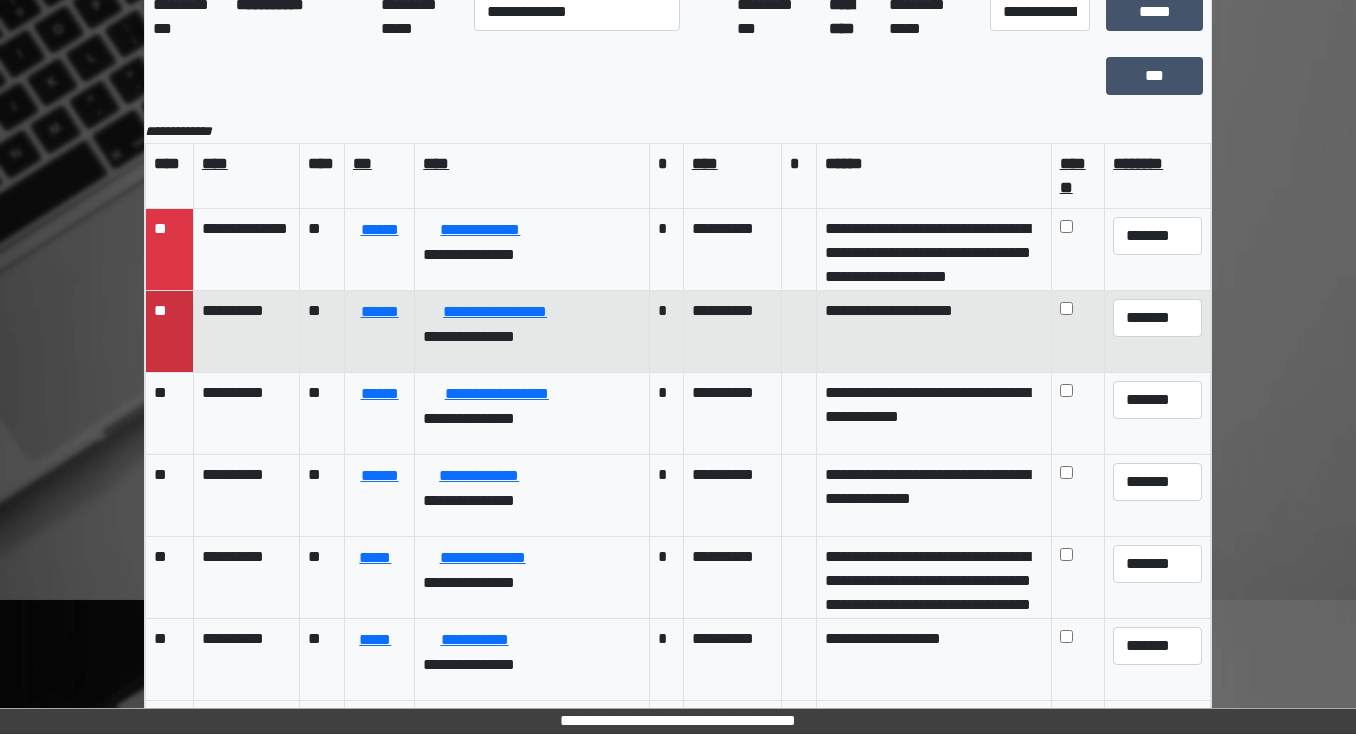 scroll, scrollTop: 201, scrollLeft: 0, axis: vertical 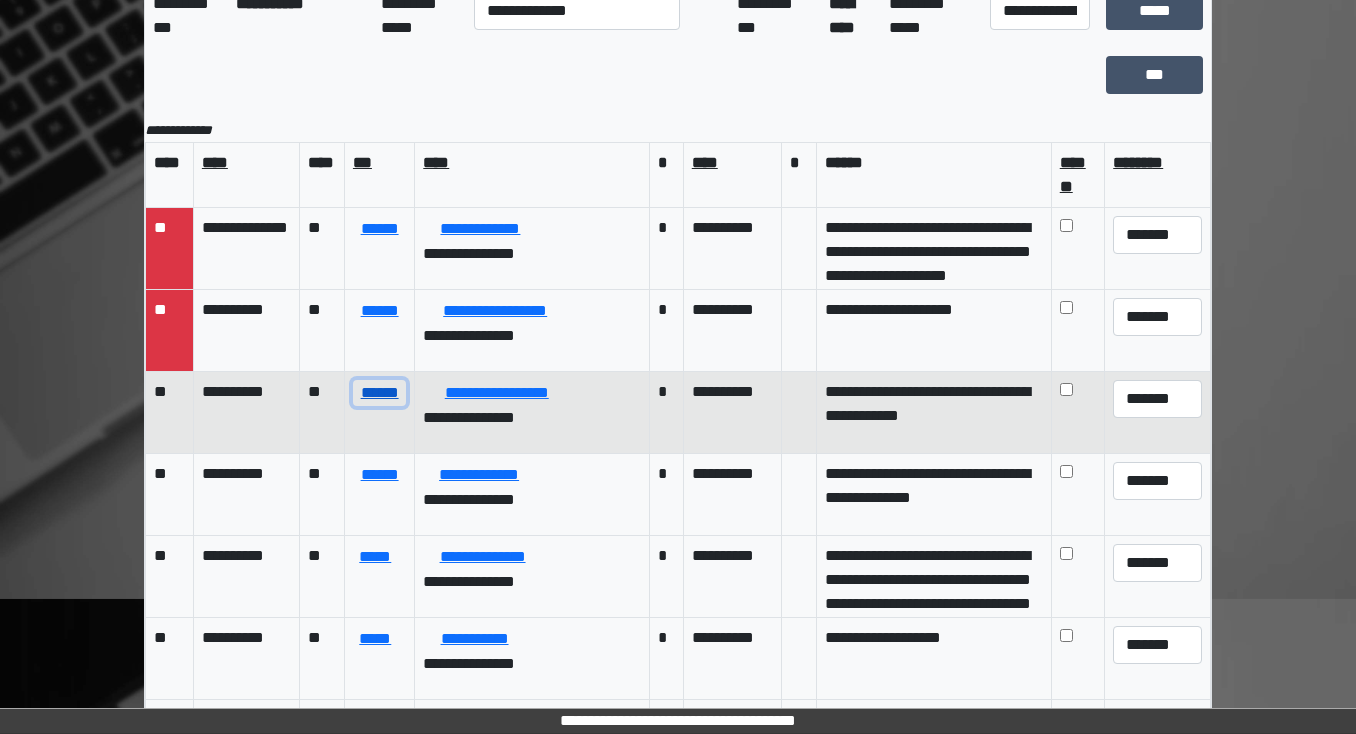 click on "******" at bounding box center (379, 393) 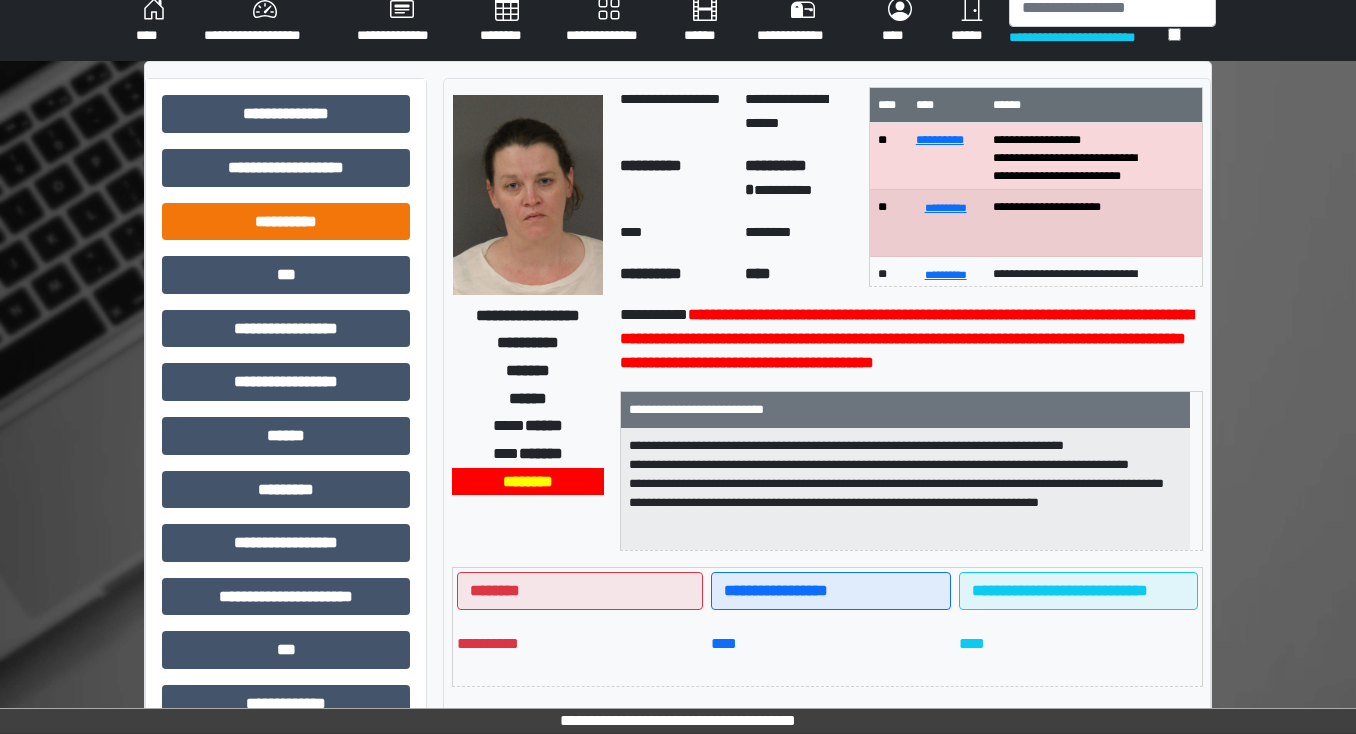scroll, scrollTop: 41, scrollLeft: 0, axis: vertical 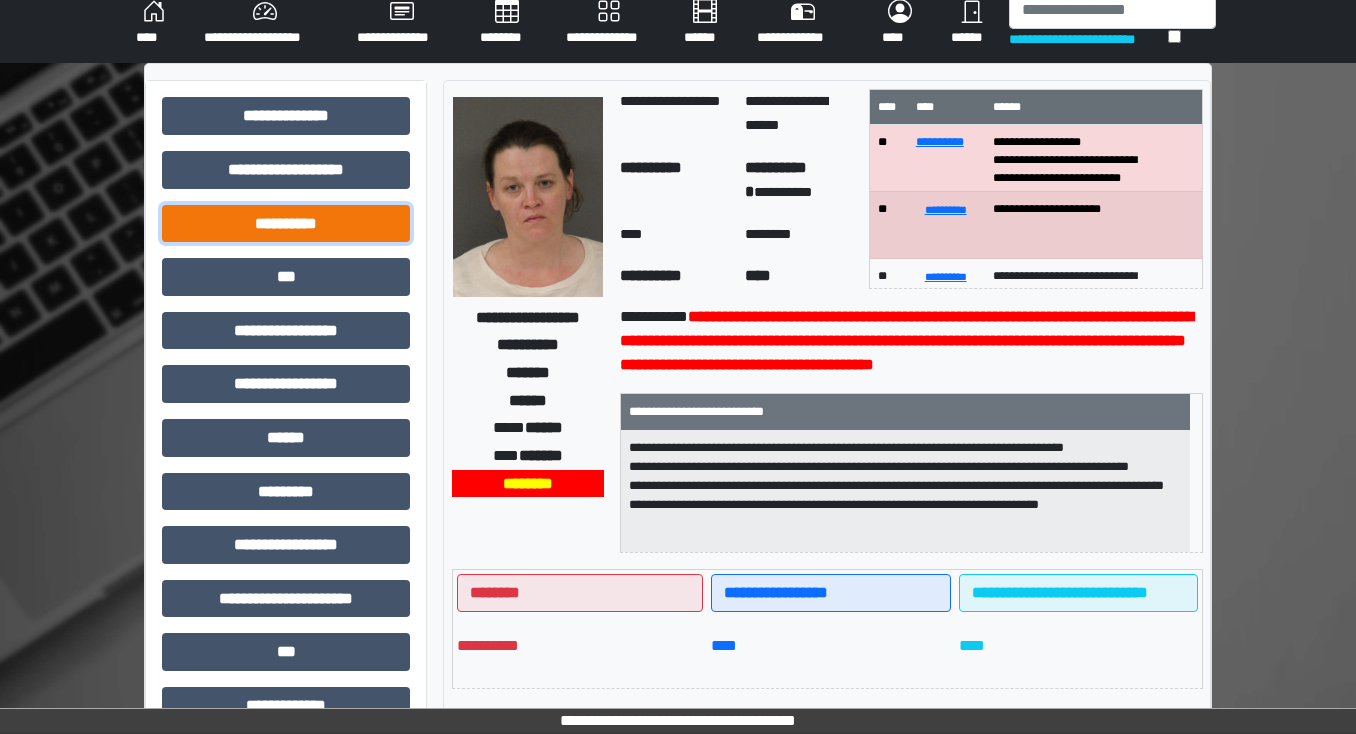 click on "**********" at bounding box center [286, 224] 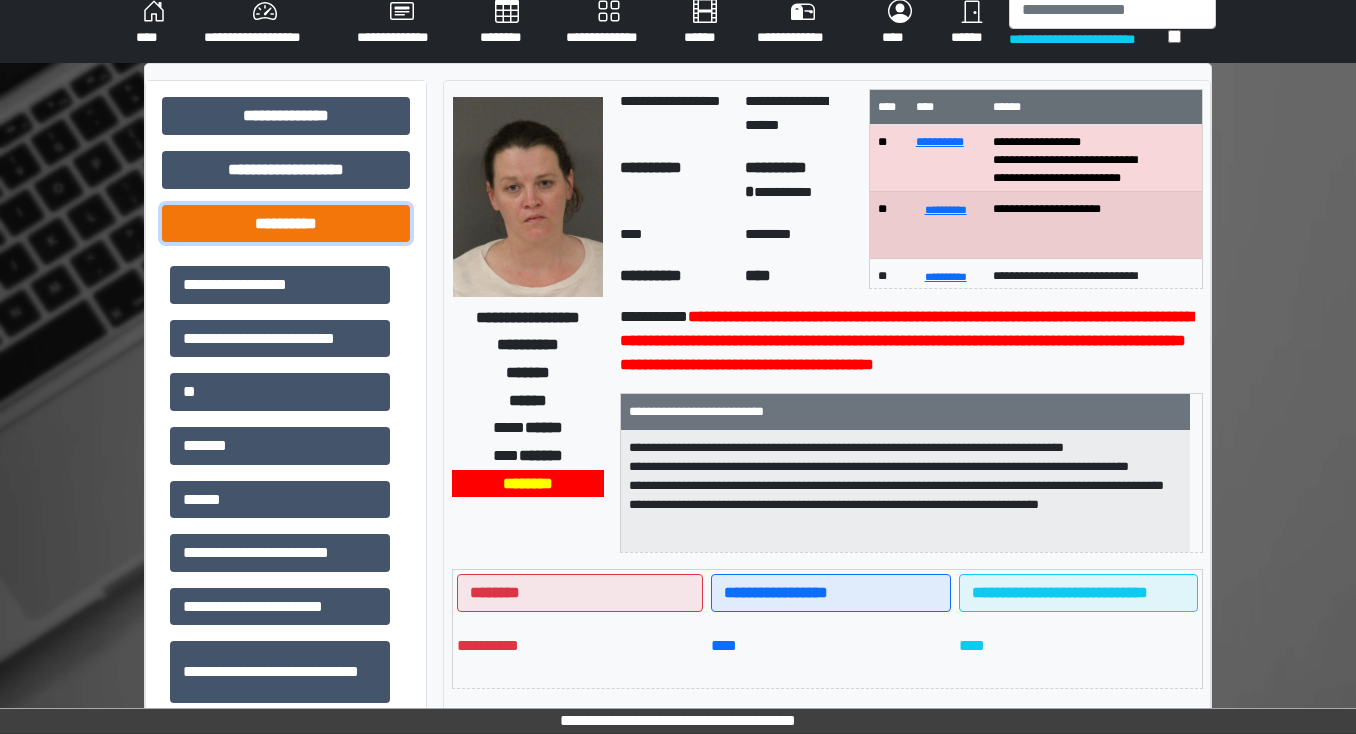 click on "**********" at bounding box center [286, 224] 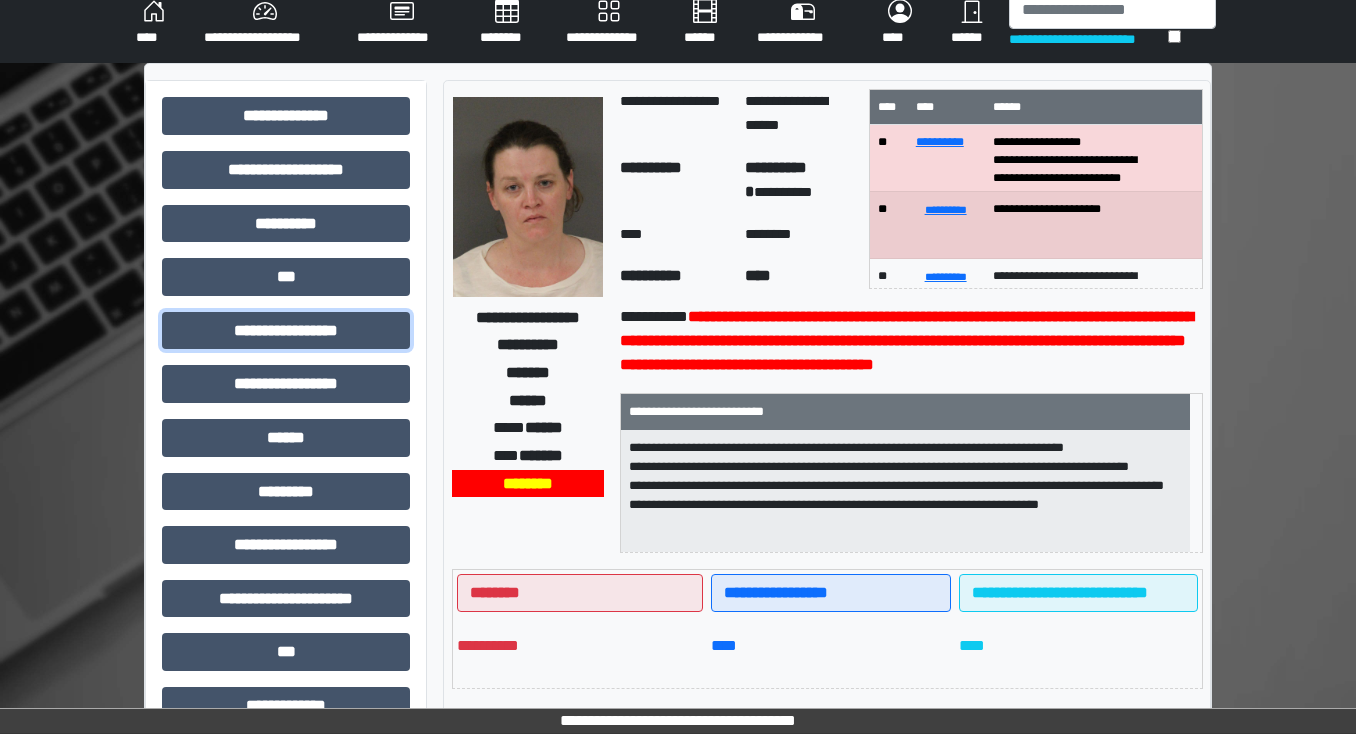 drag, startPoint x: 264, startPoint y: 325, endPoint x: 380, endPoint y: 371, distance: 124.78782 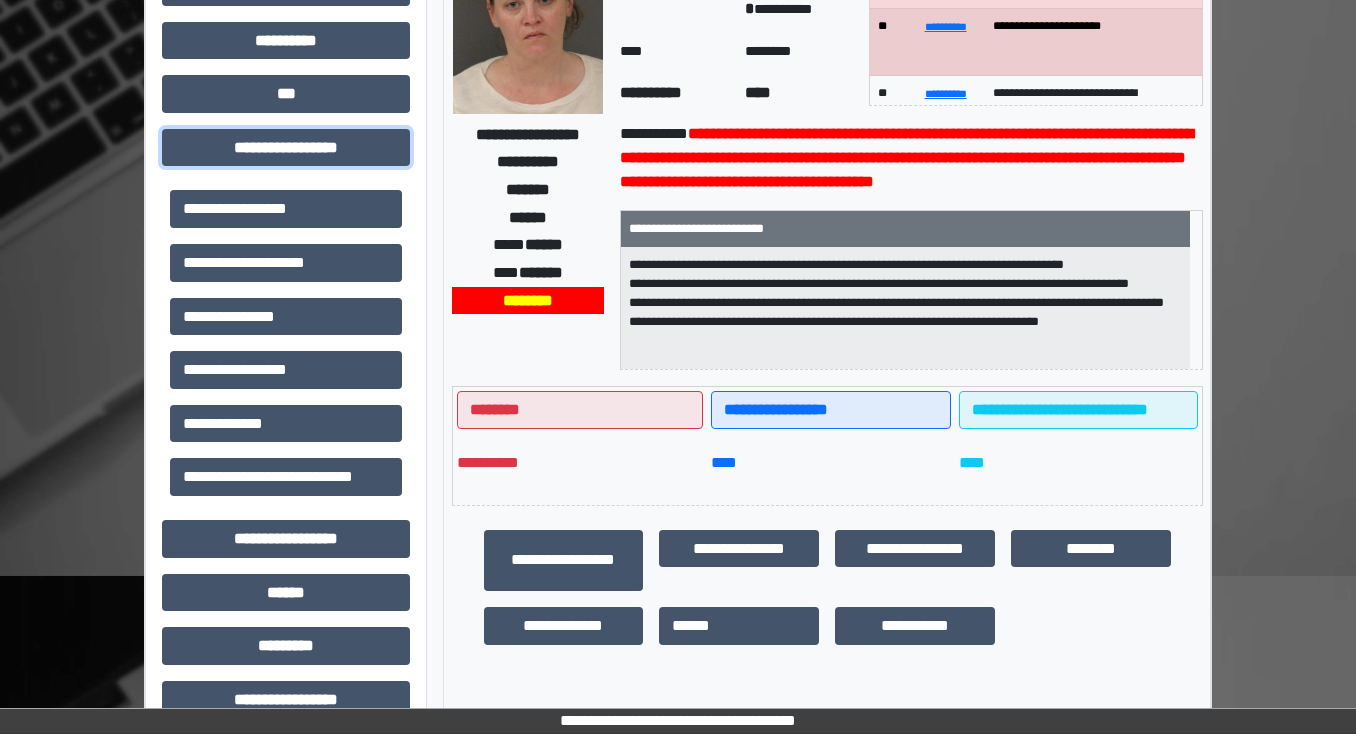scroll, scrollTop: 201, scrollLeft: 0, axis: vertical 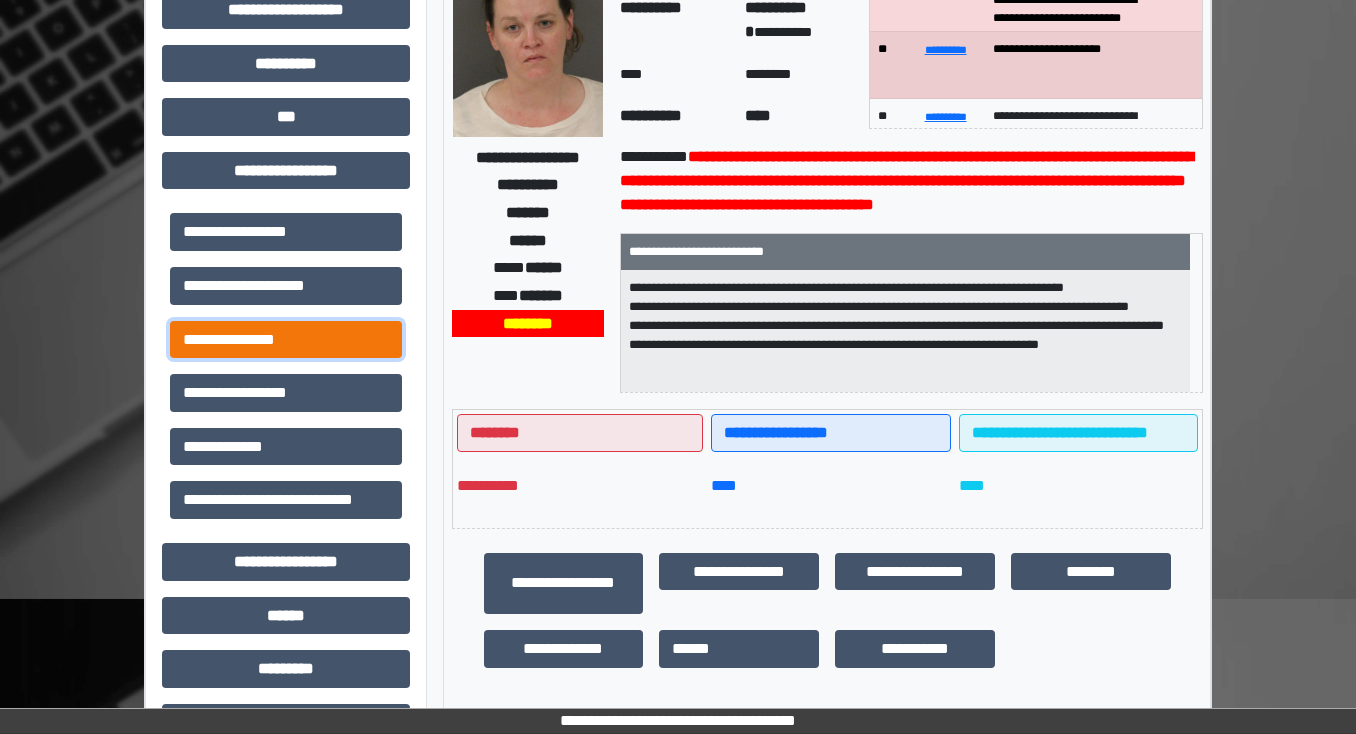 click on "**********" at bounding box center (286, 340) 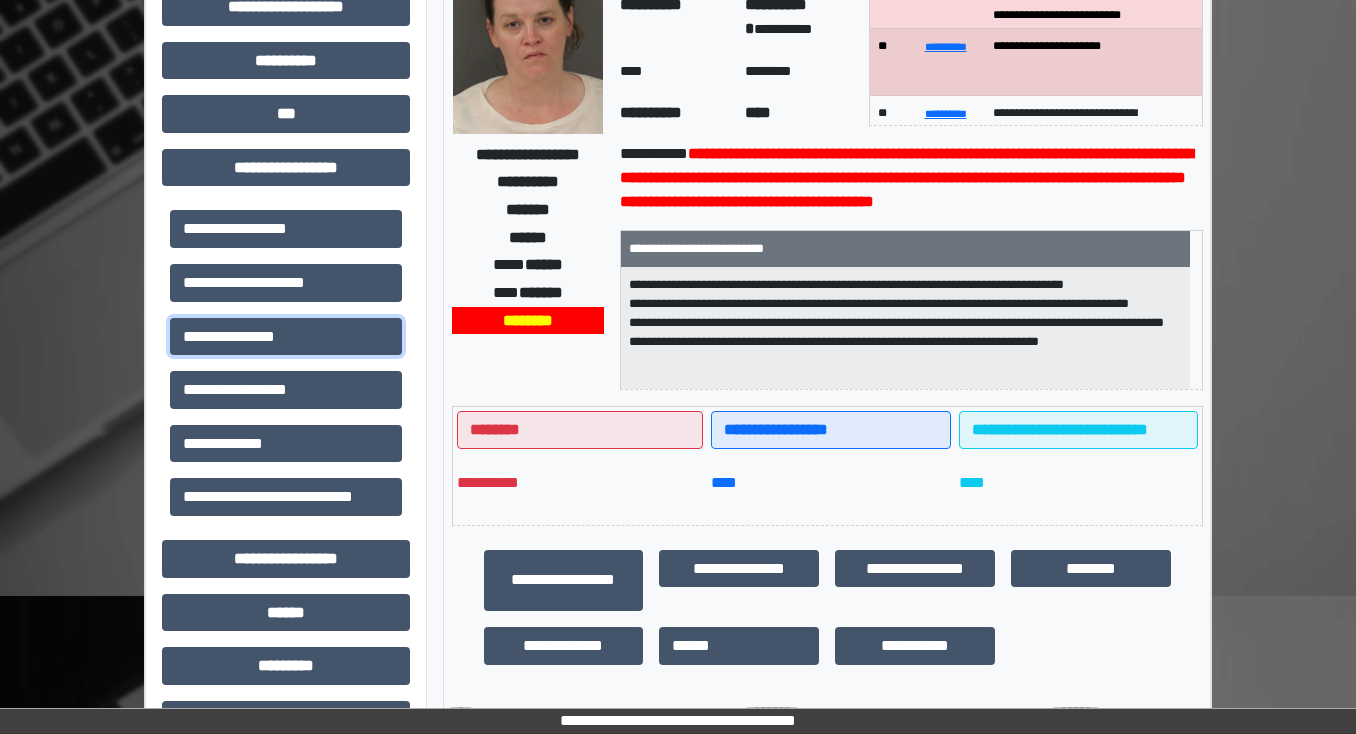 scroll, scrollTop: 201, scrollLeft: 0, axis: vertical 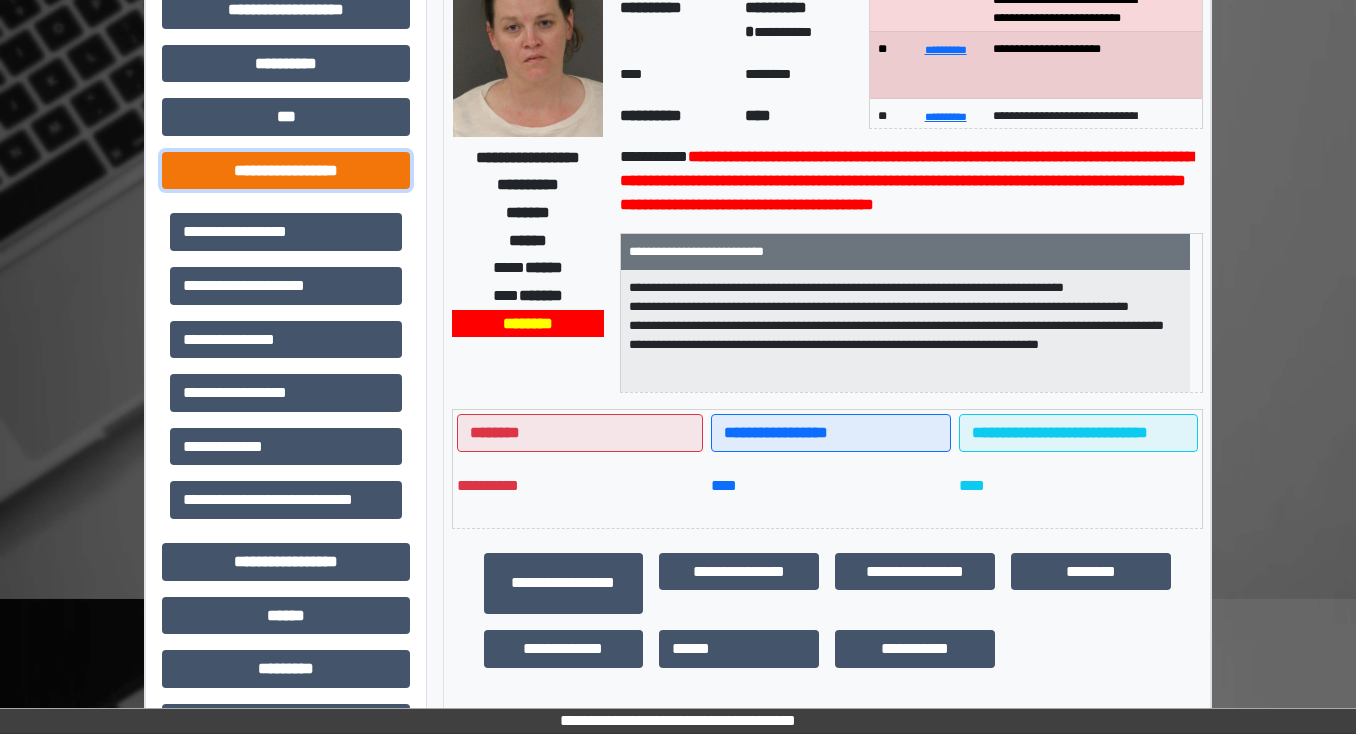 click on "**********" at bounding box center [286, 171] 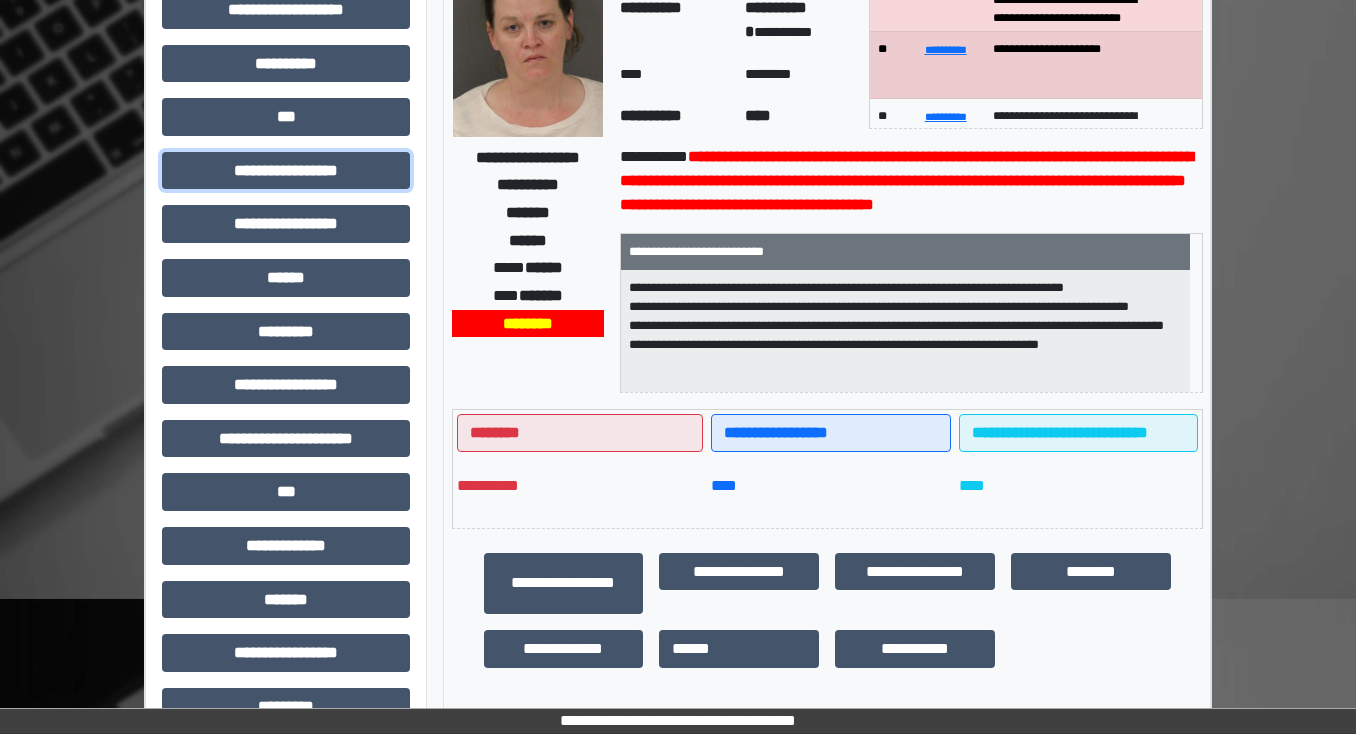 scroll, scrollTop: 0, scrollLeft: 0, axis: both 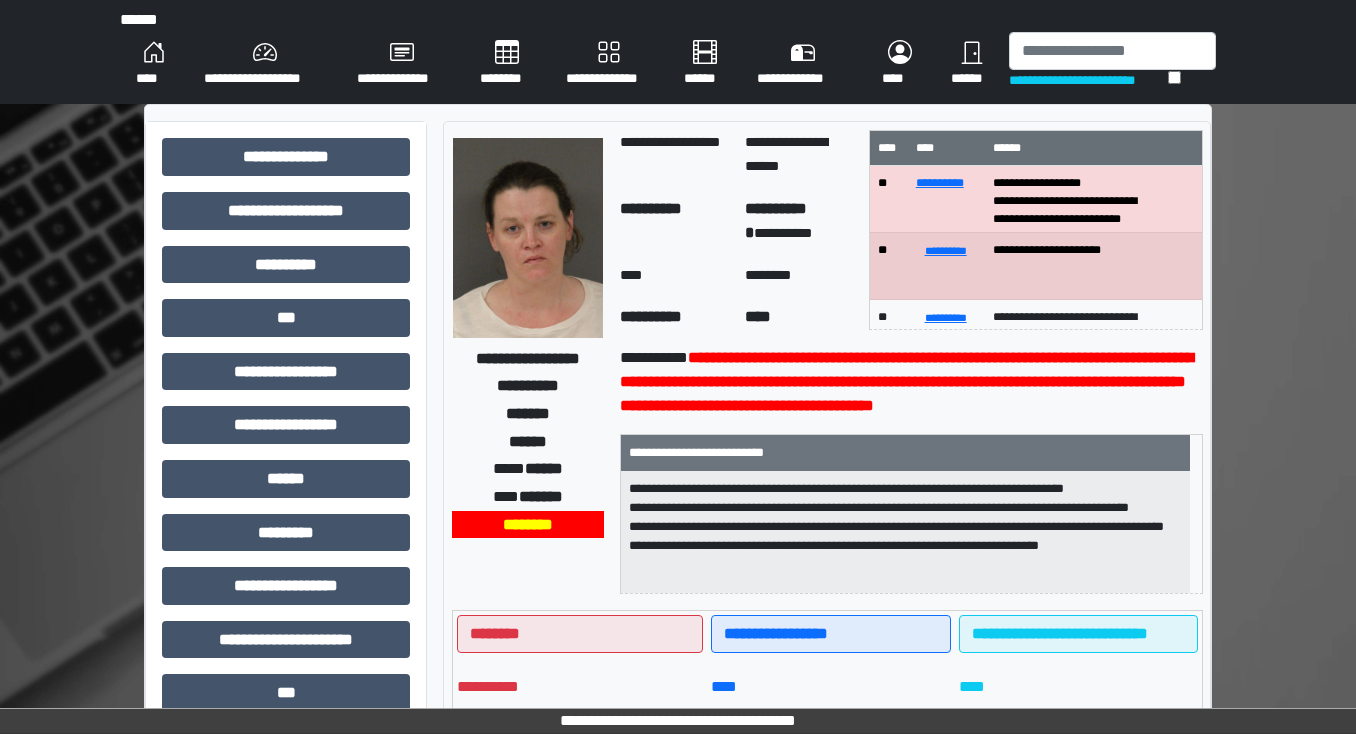 click on "********" at bounding box center (507, 64) 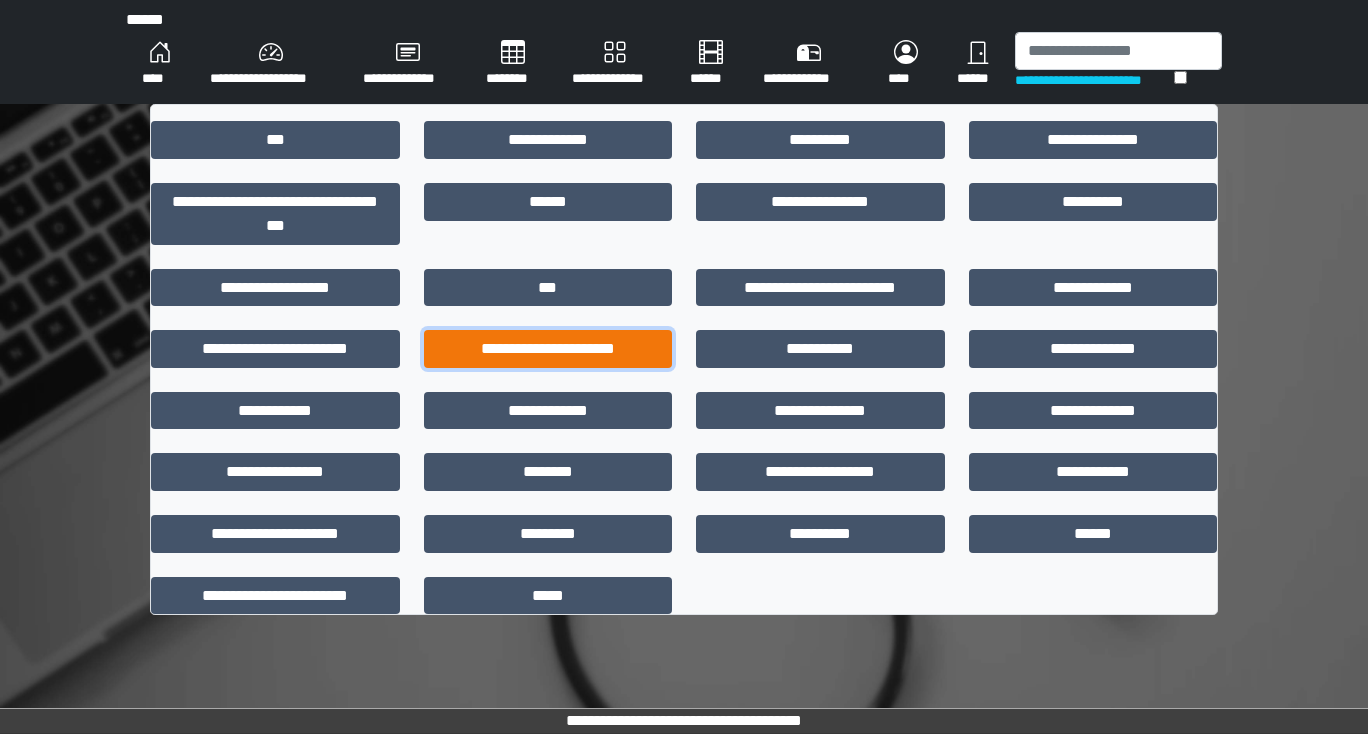 click on "**********" at bounding box center [548, 349] 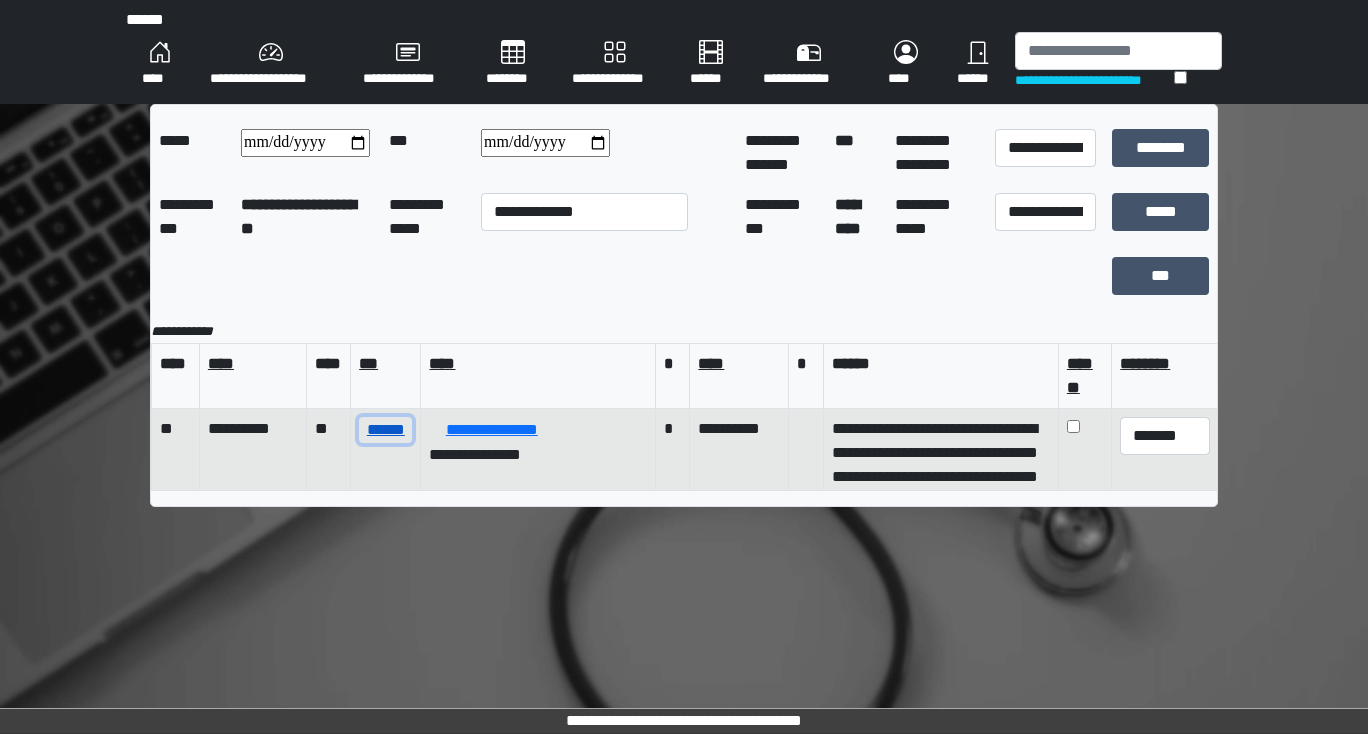 click on "******" at bounding box center [385, 430] 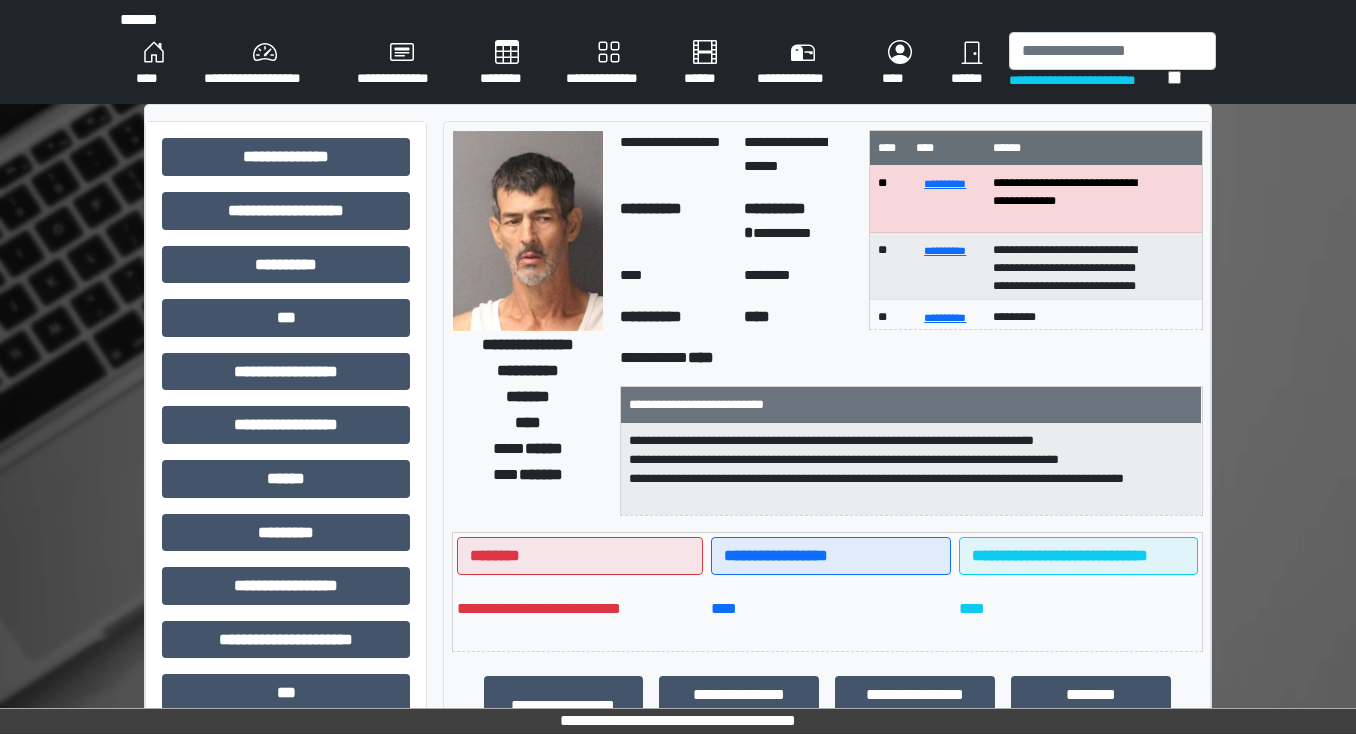 scroll, scrollTop: 80, scrollLeft: 0, axis: vertical 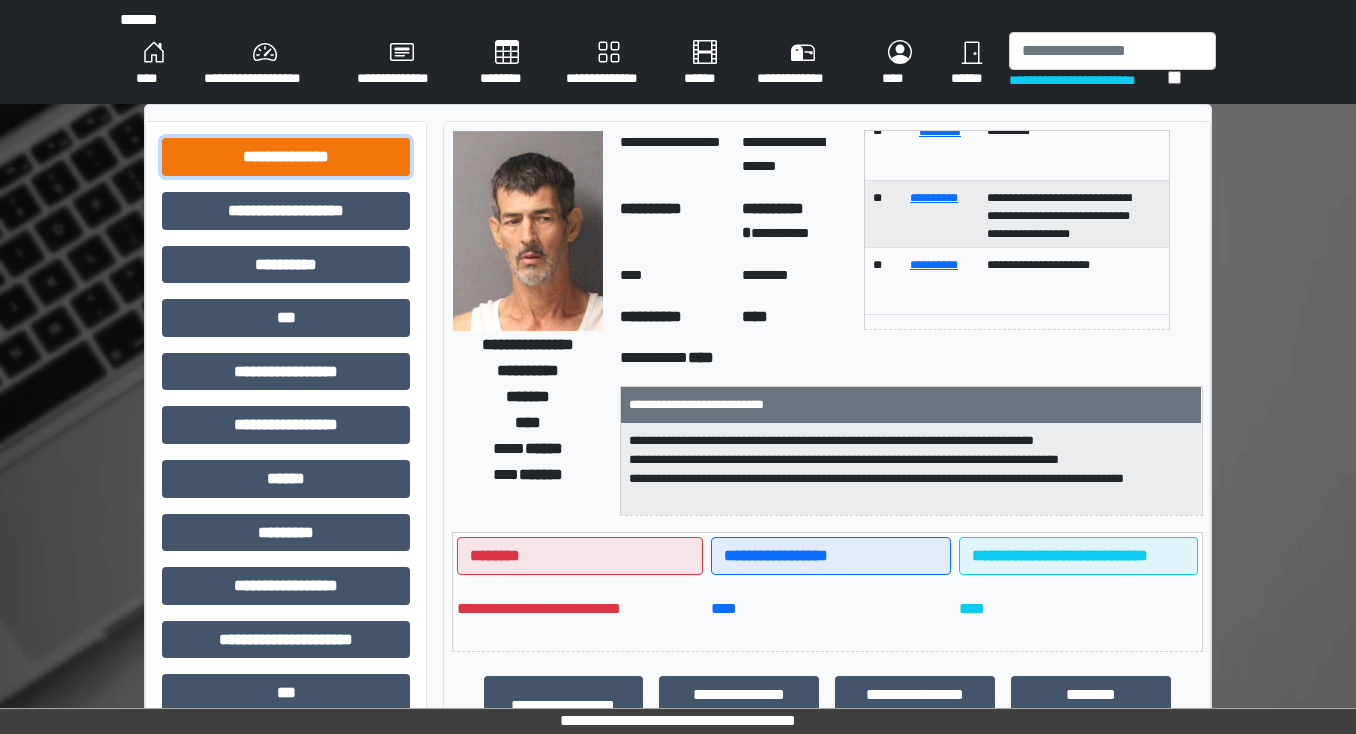 click on "**********" at bounding box center [286, 157] 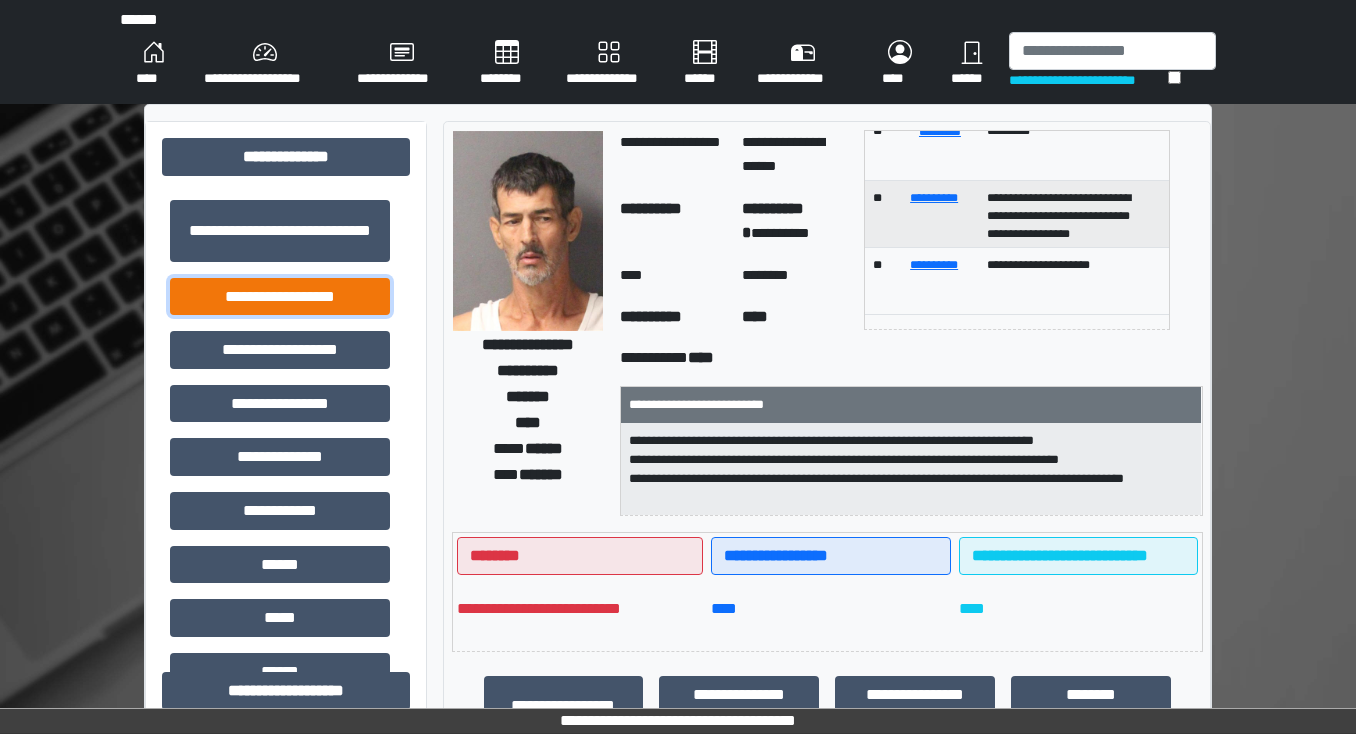 click on "**********" at bounding box center [280, 297] 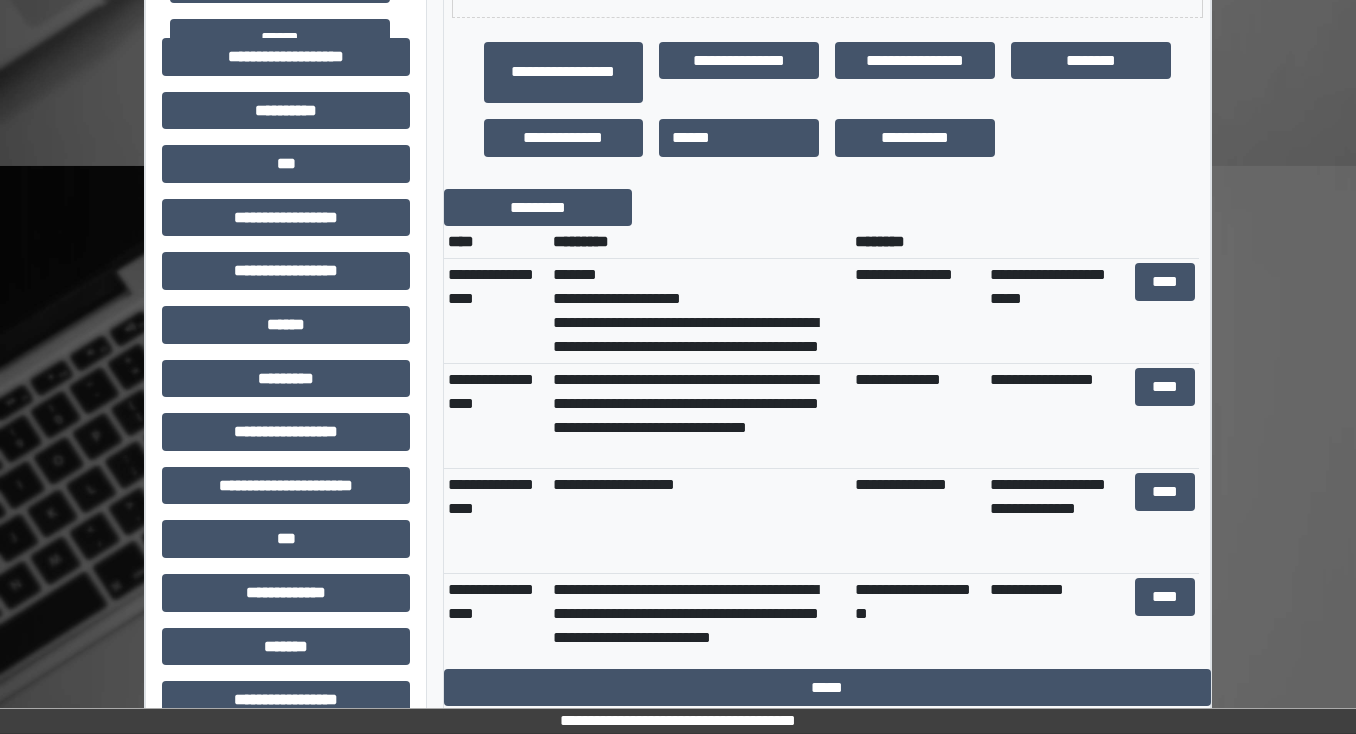 scroll, scrollTop: 720, scrollLeft: 0, axis: vertical 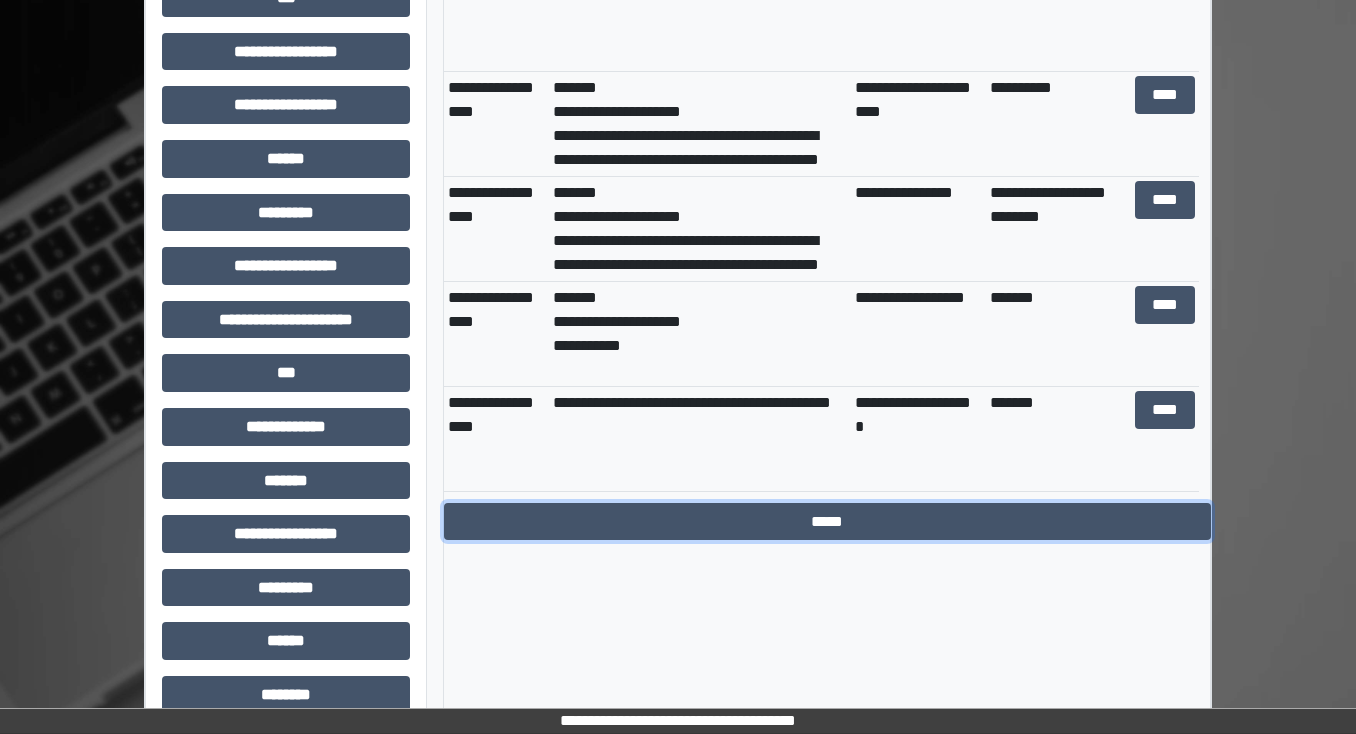 click on "*****" at bounding box center [827, 522] 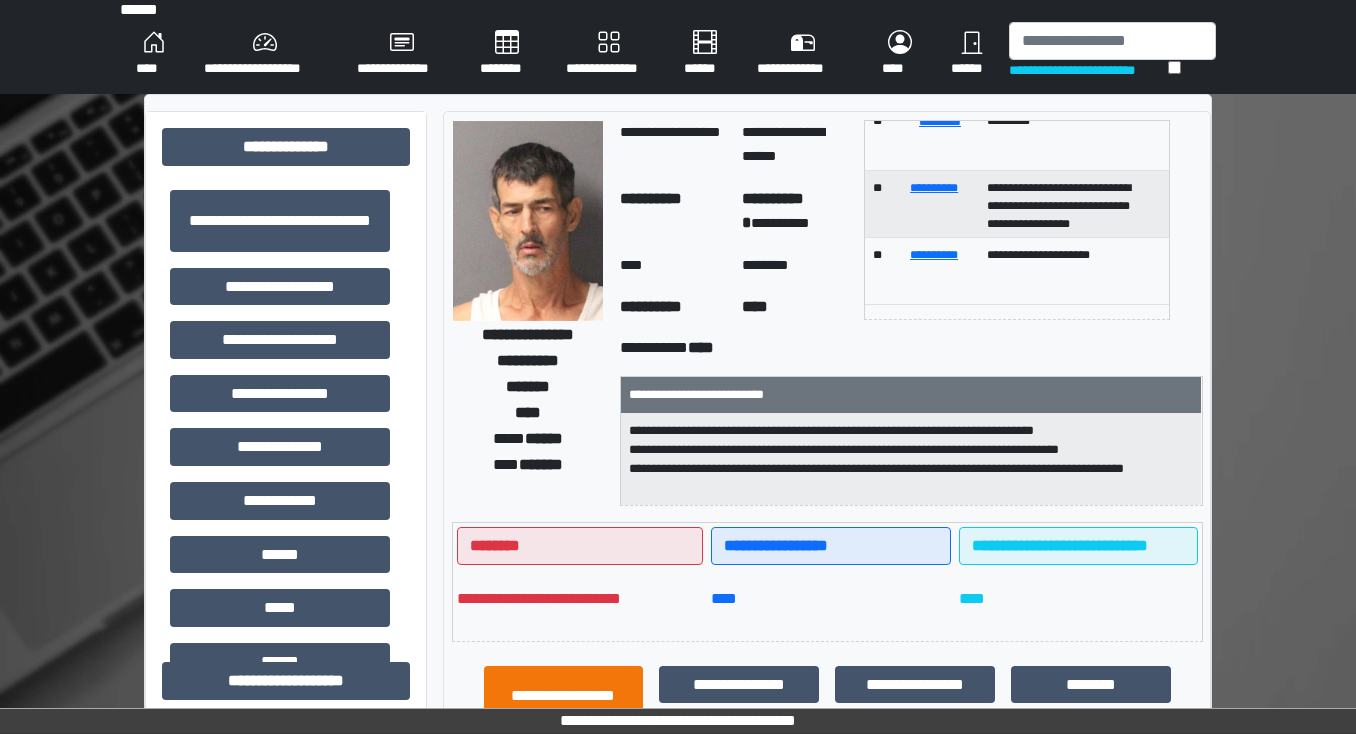 scroll, scrollTop: 0, scrollLeft: 0, axis: both 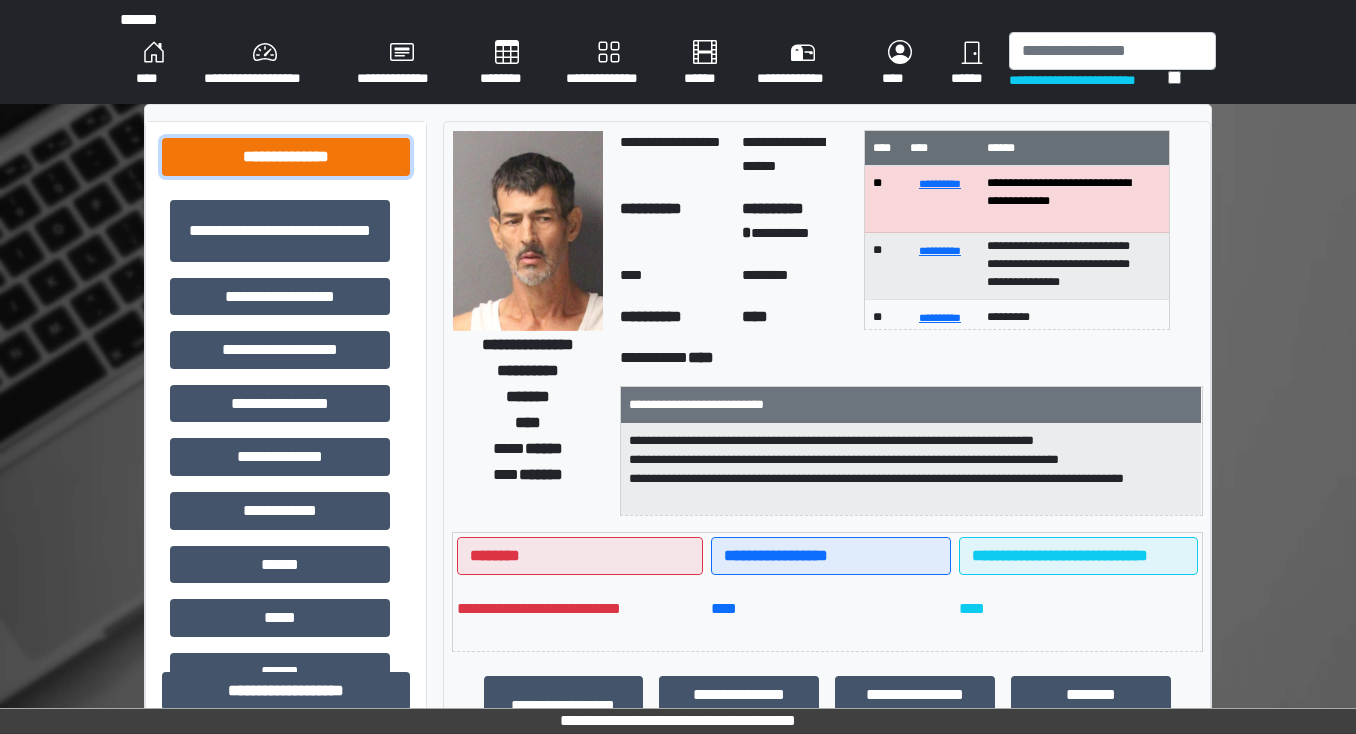 click on "**********" at bounding box center [286, 157] 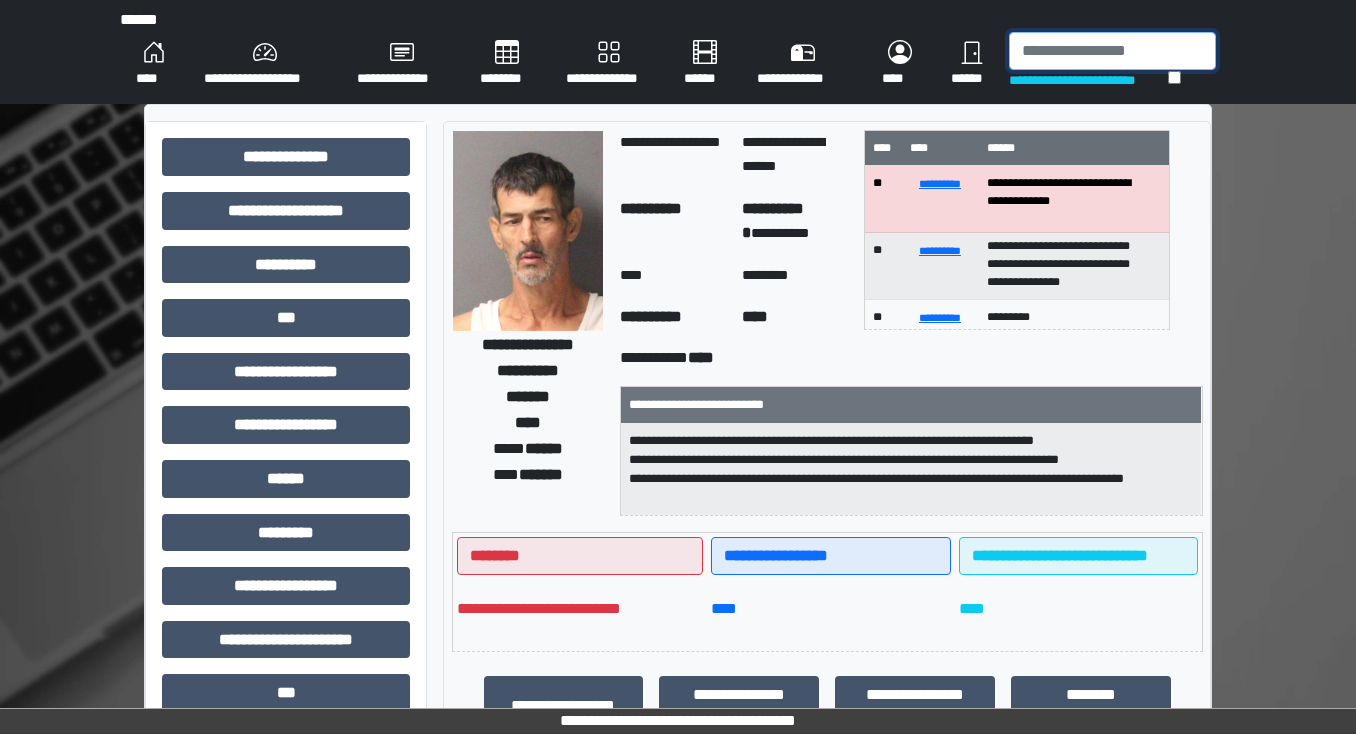 click at bounding box center (1112, 51) 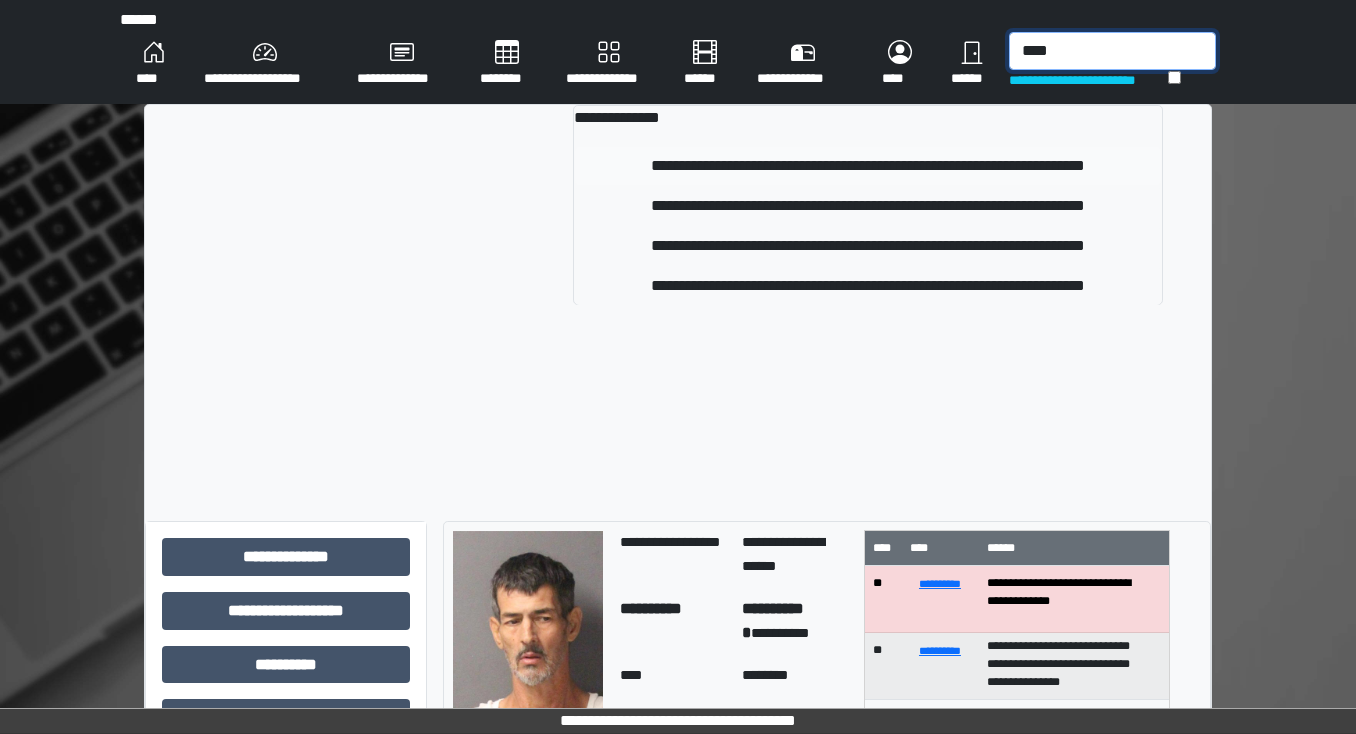 type on "****" 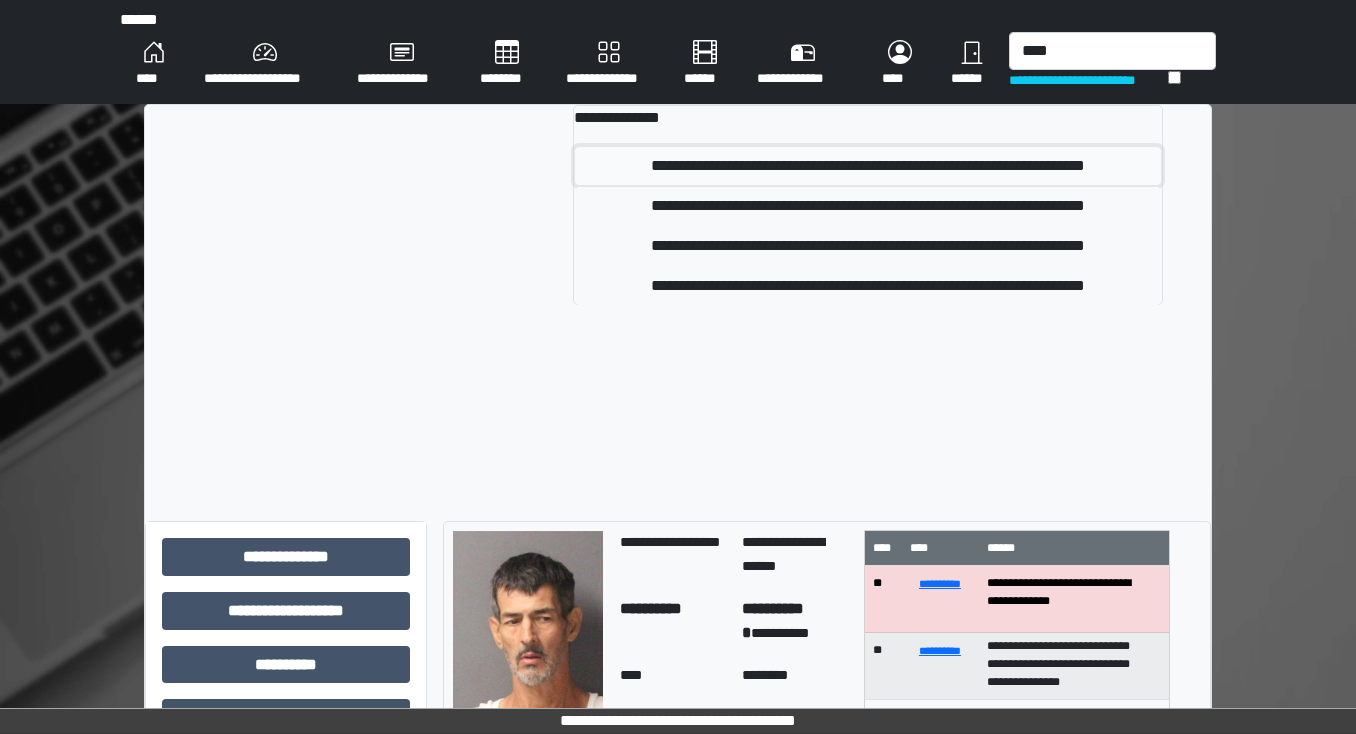 click on "**********" at bounding box center [868, 166] 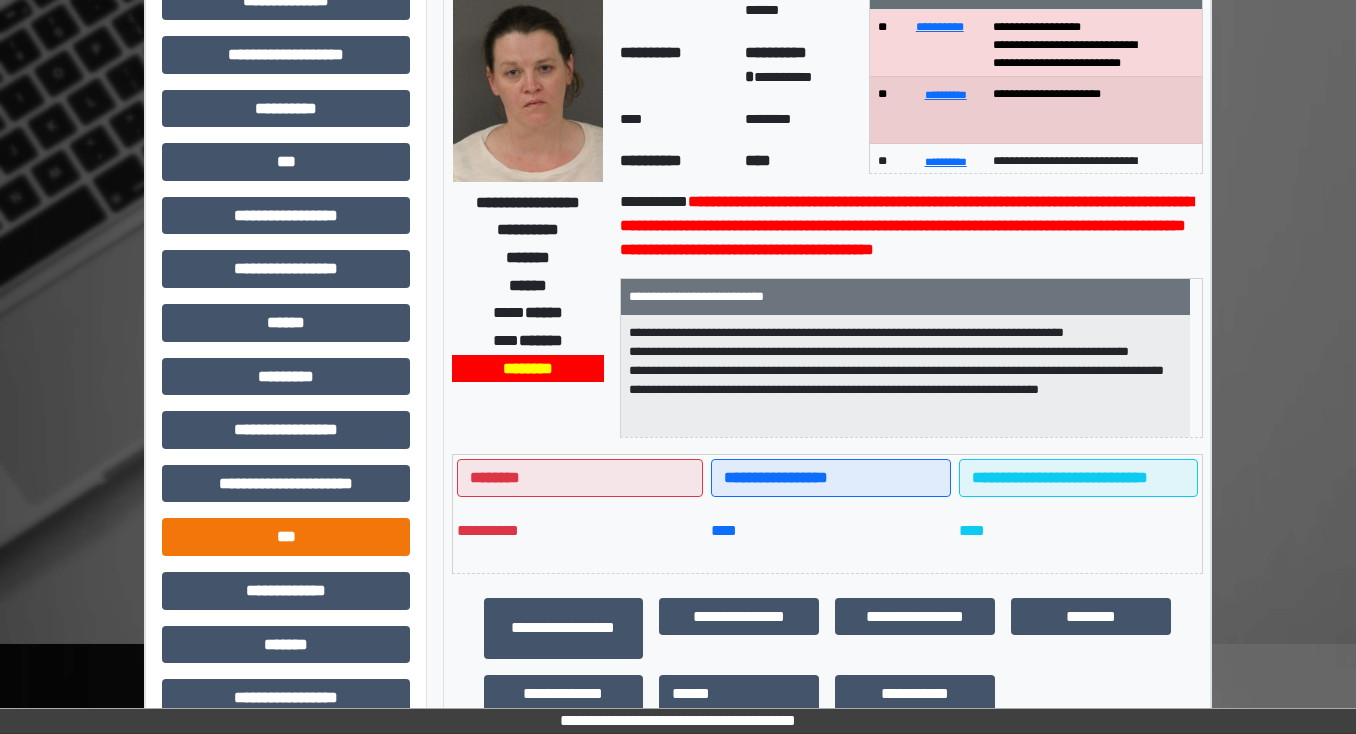 scroll, scrollTop: 160, scrollLeft: 0, axis: vertical 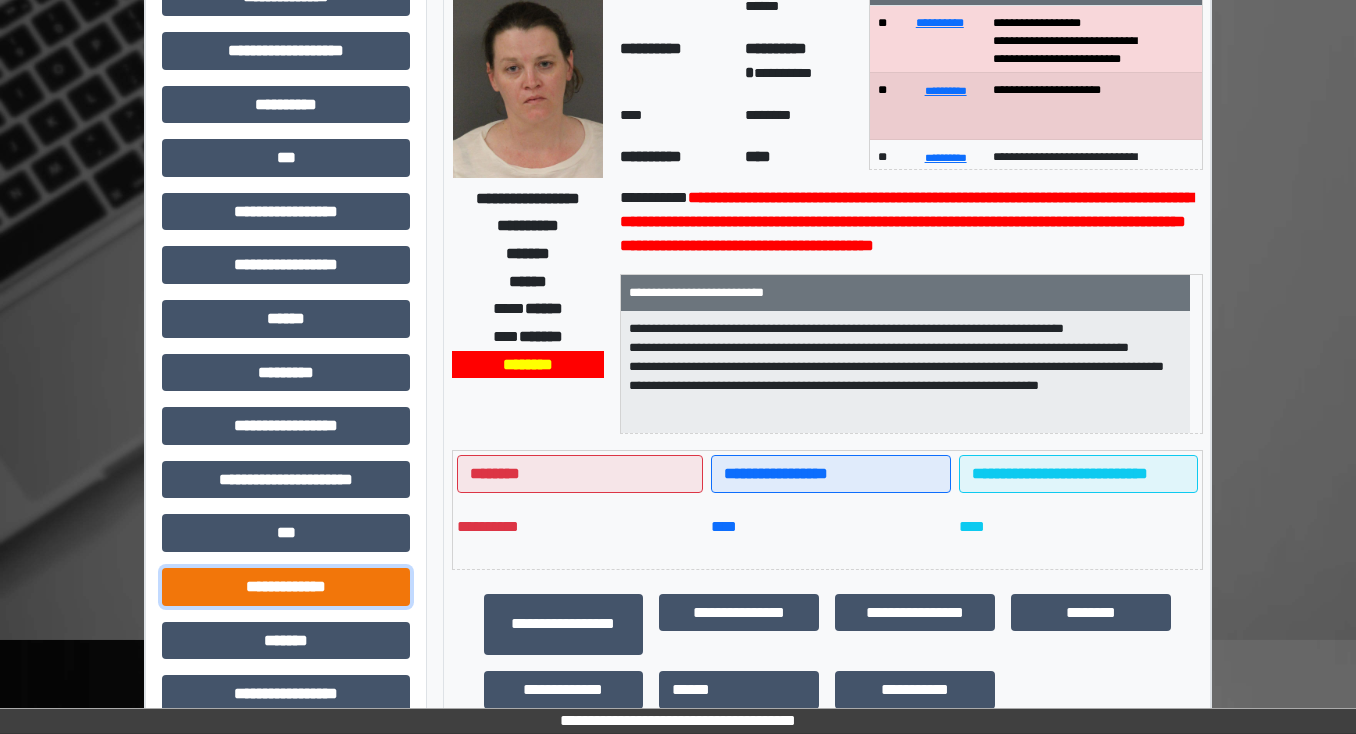 drag, startPoint x: 304, startPoint y: 599, endPoint x: 358, endPoint y: 600, distance: 54.00926 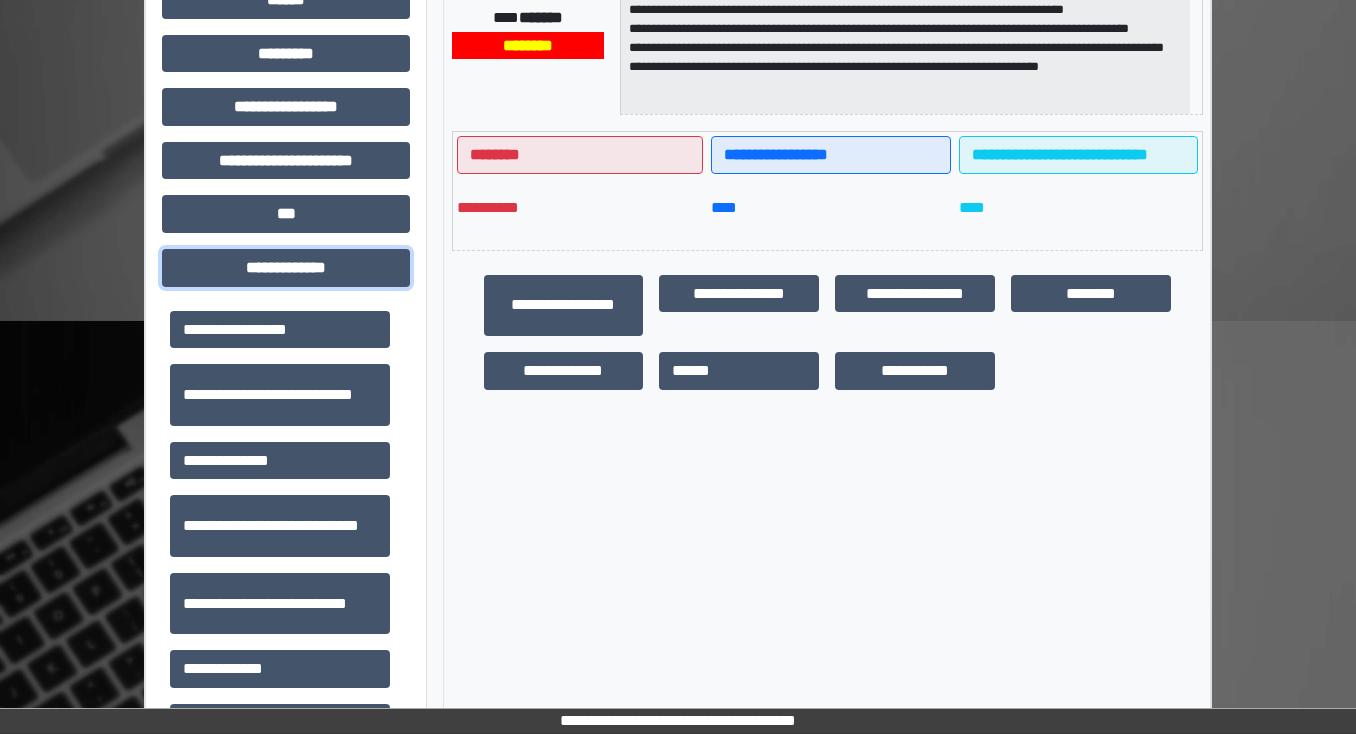 scroll, scrollTop: 480, scrollLeft: 0, axis: vertical 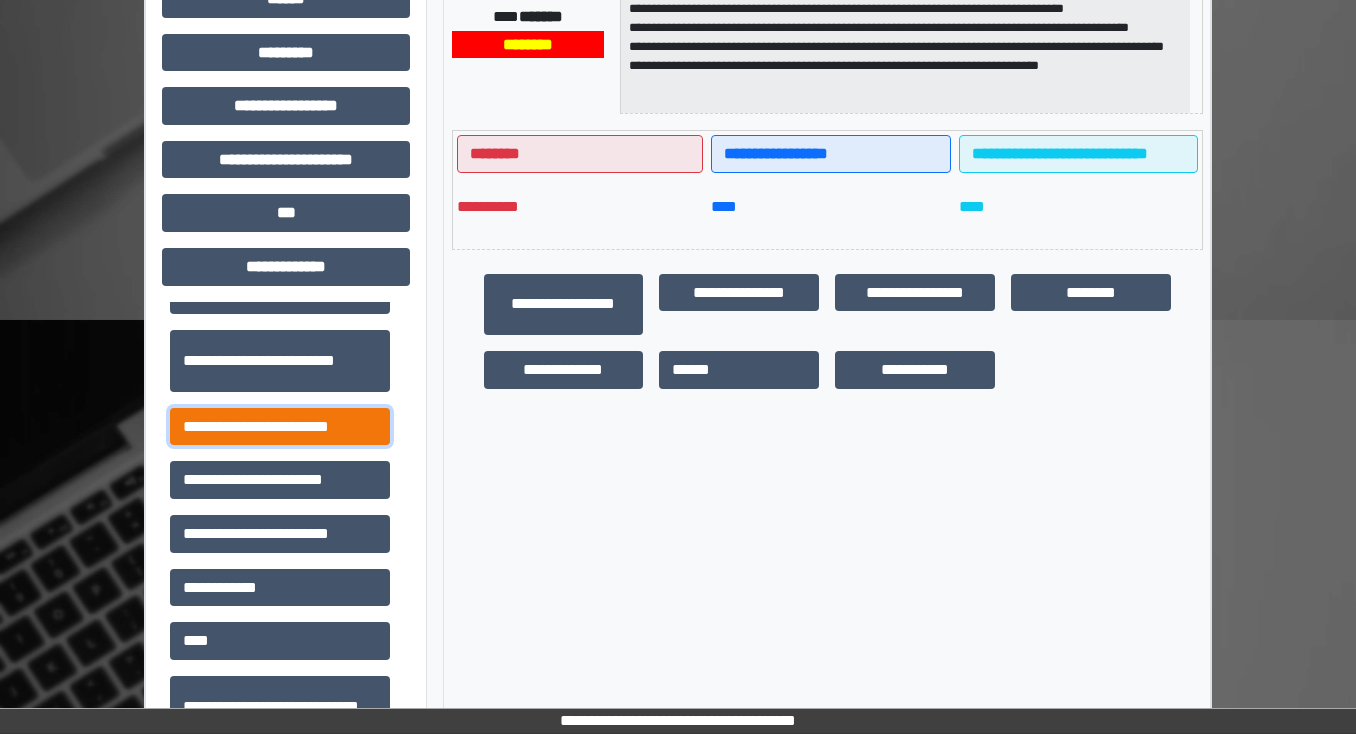 click on "**********" at bounding box center (280, 427) 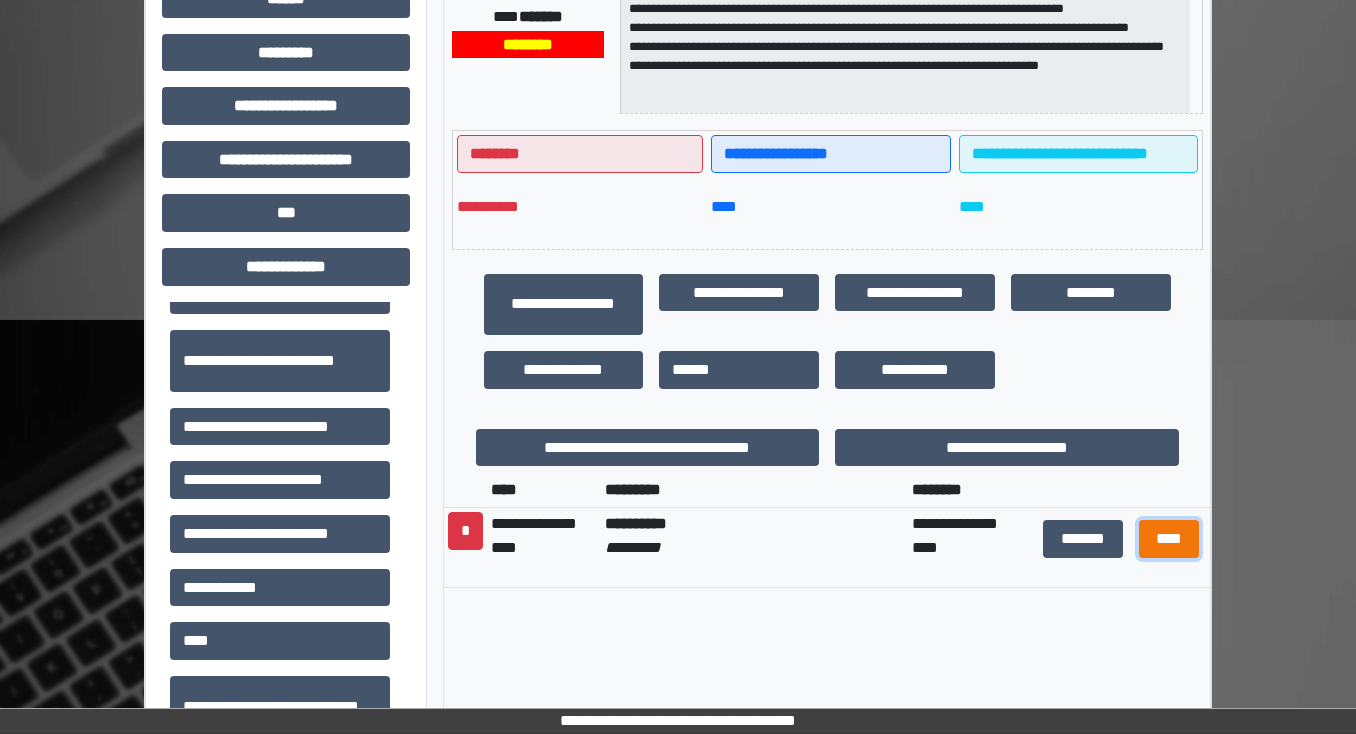 click on "****" at bounding box center [1168, 539] 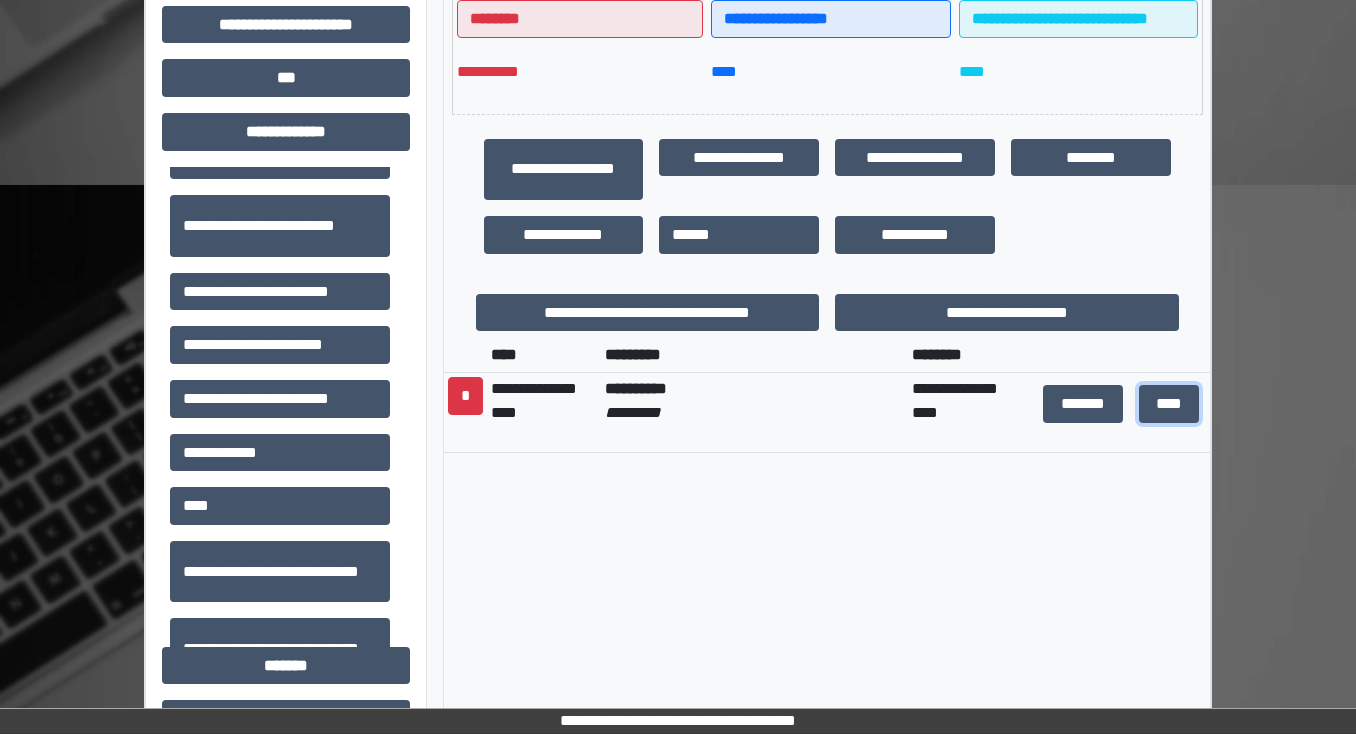 scroll, scrollTop: 640, scrollLeft: 0, axis: vertical 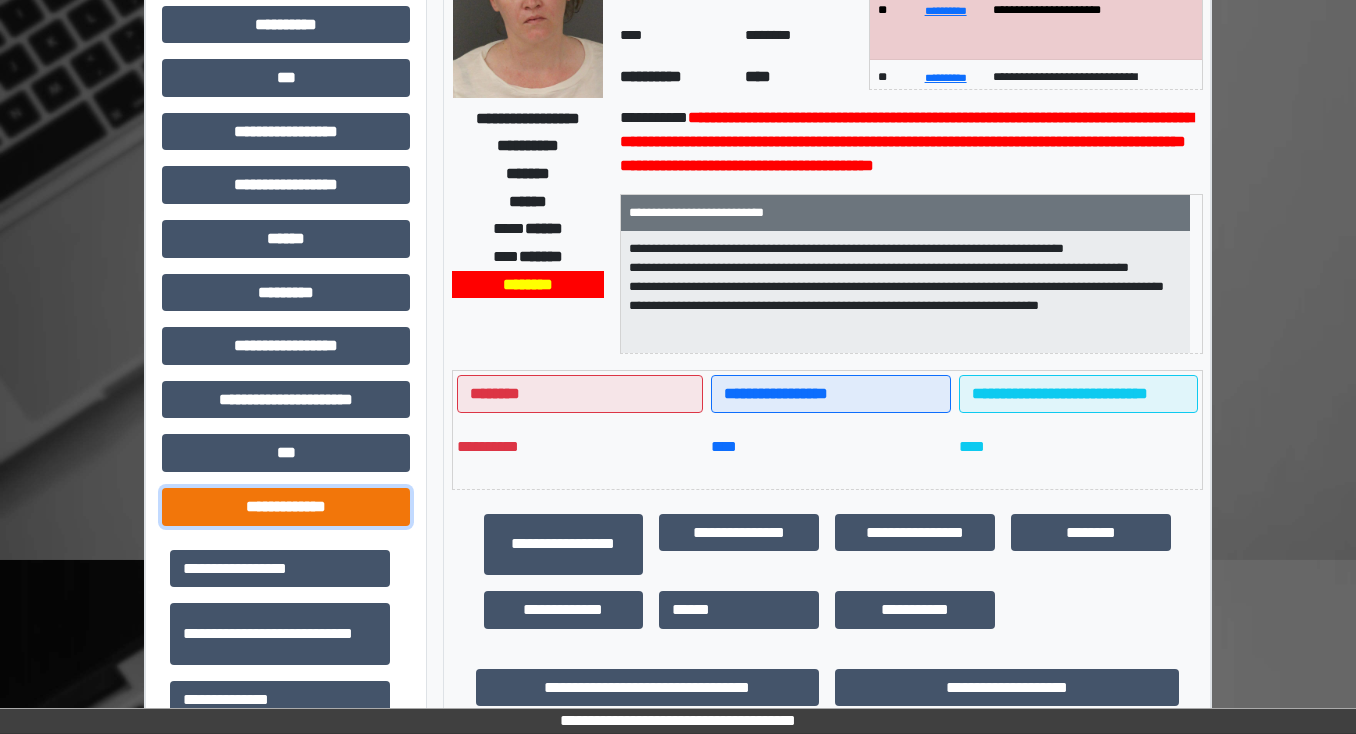 click on "**********" at bounding box center [286, 507] 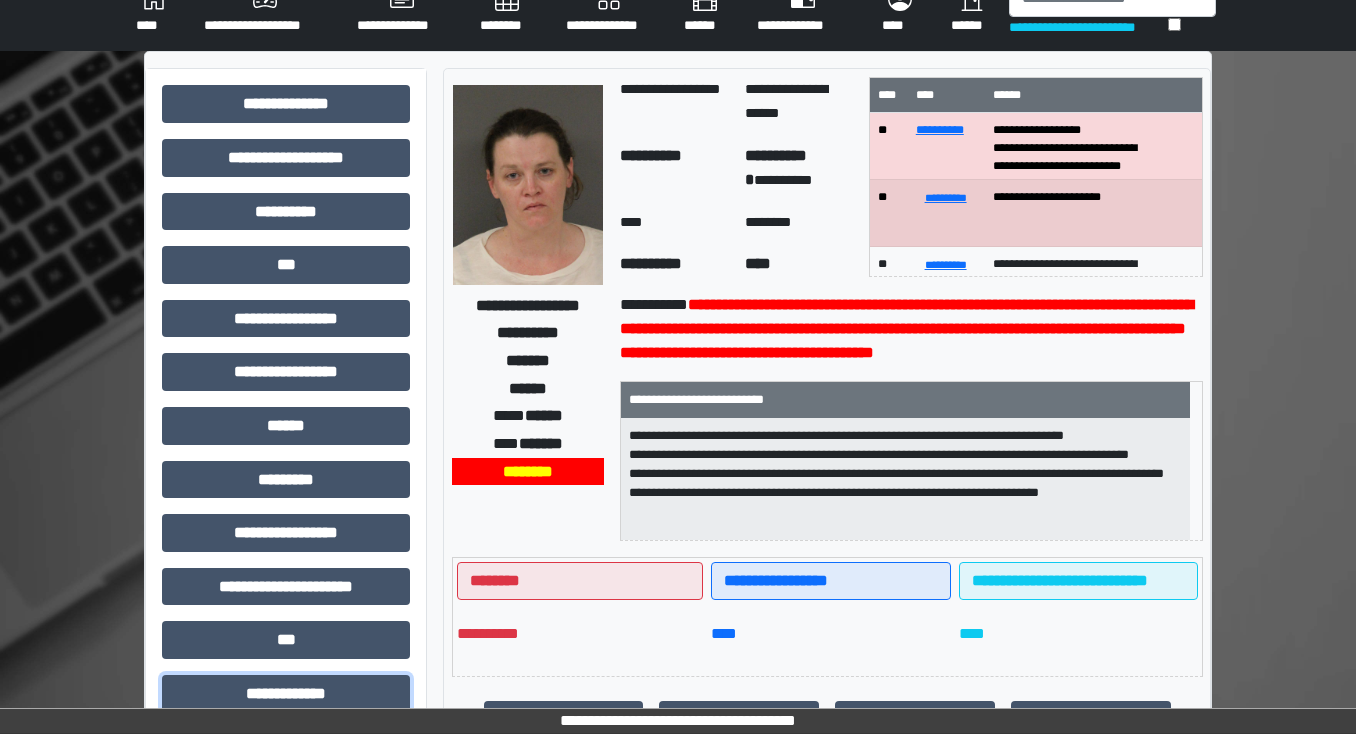 scroll, scrollTop: 0, scrollLeft: 0, axis: both 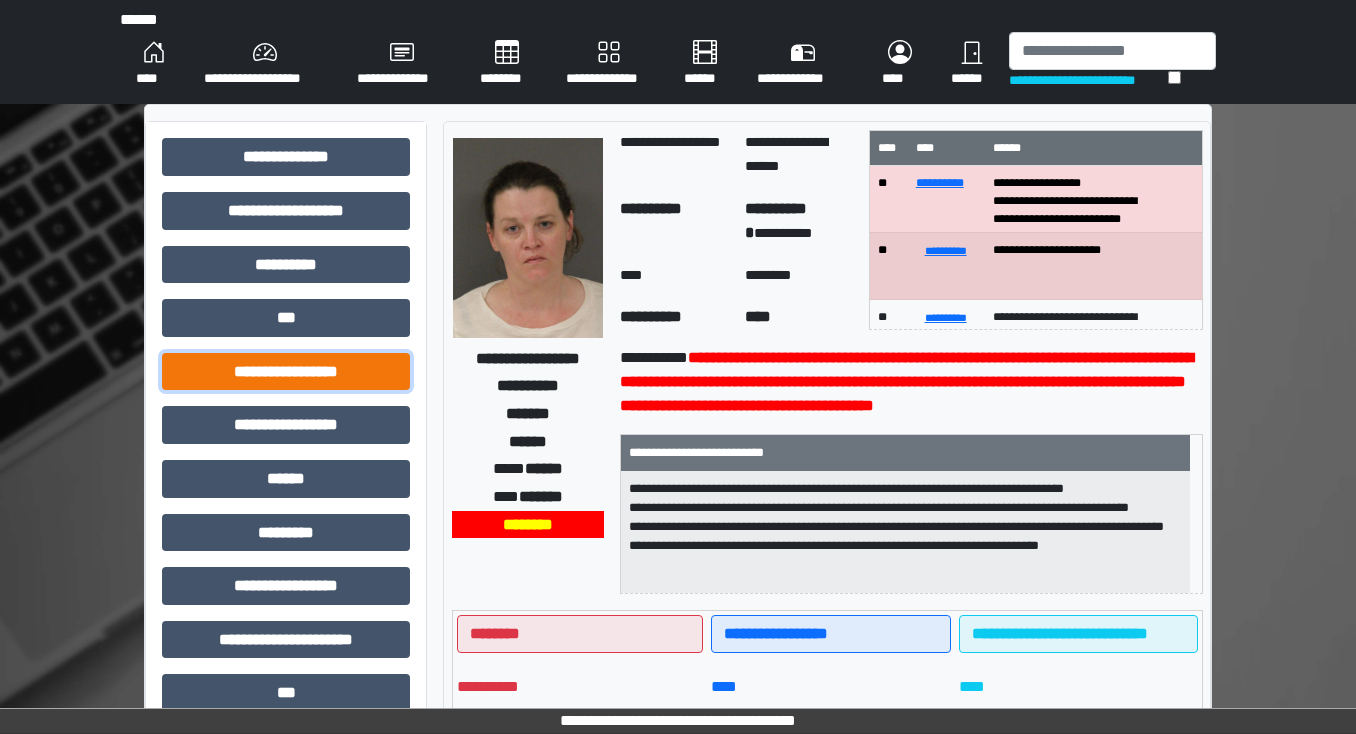 click on "**********" at bounding box center [286, 372] 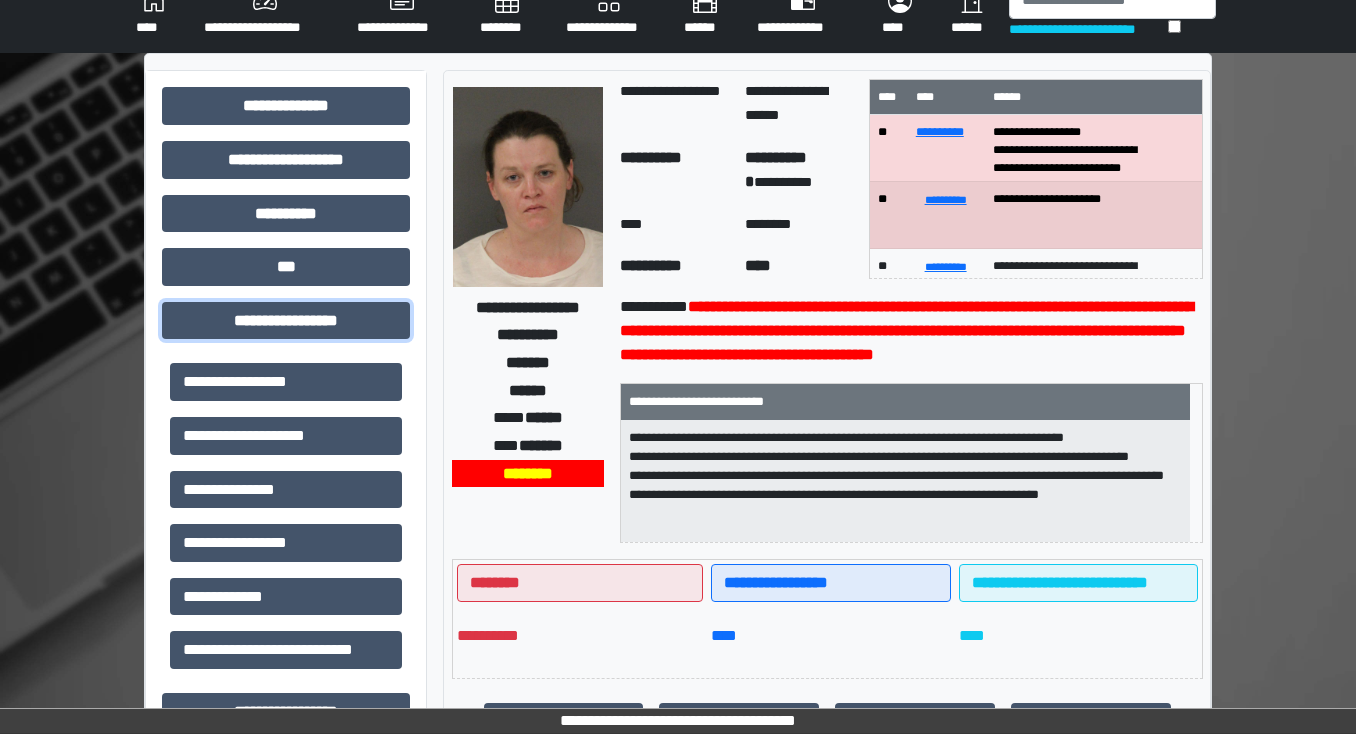 scroll, scrollTop: 80, scrollLeft: 0, axis: vertical 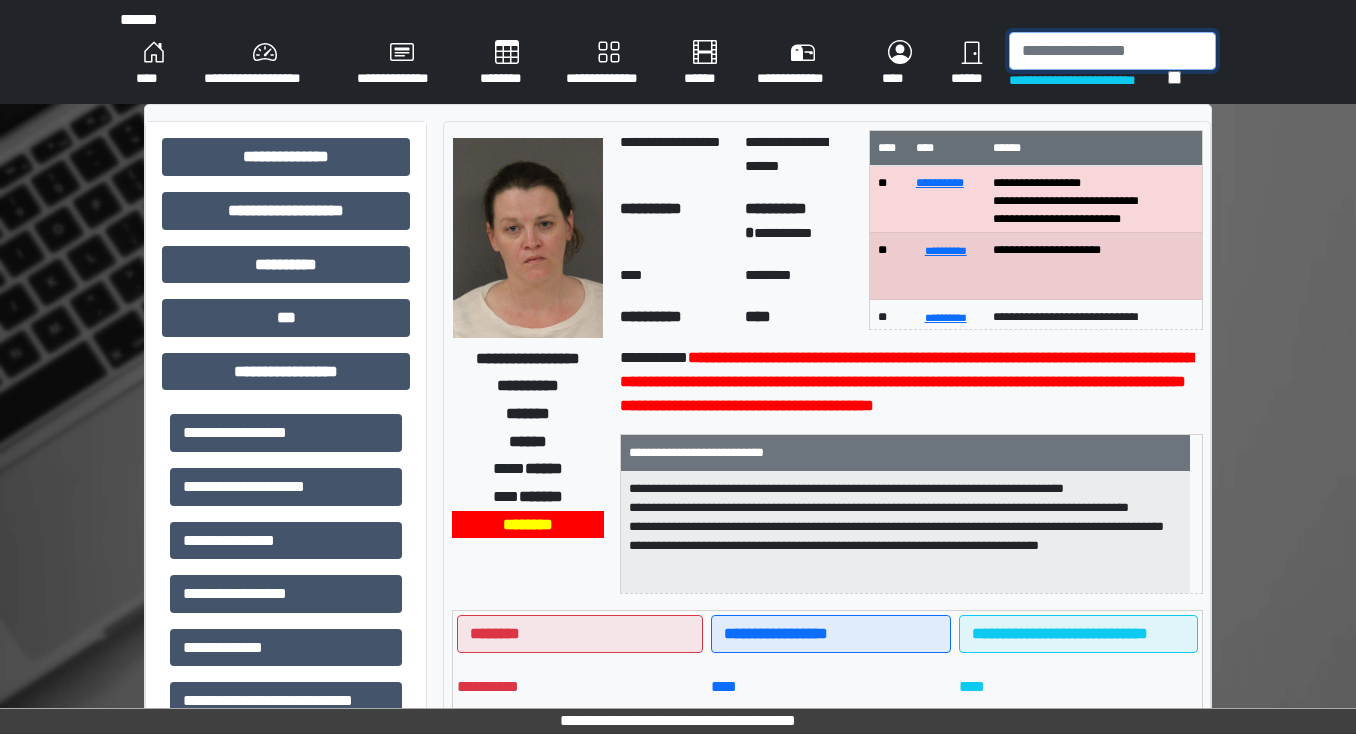 click at bounding box center [1112, 51] 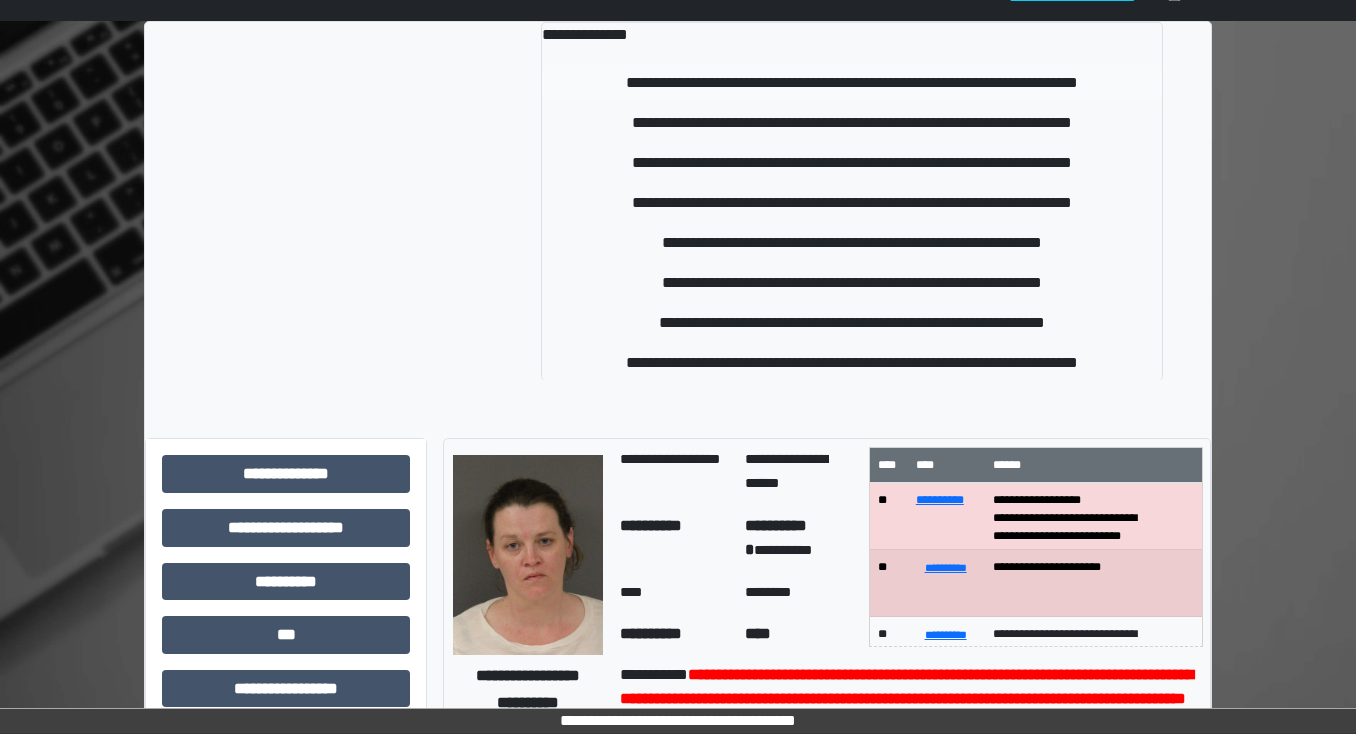 scroll, scrollTop: 0, scrollLeft: 0, axis: both 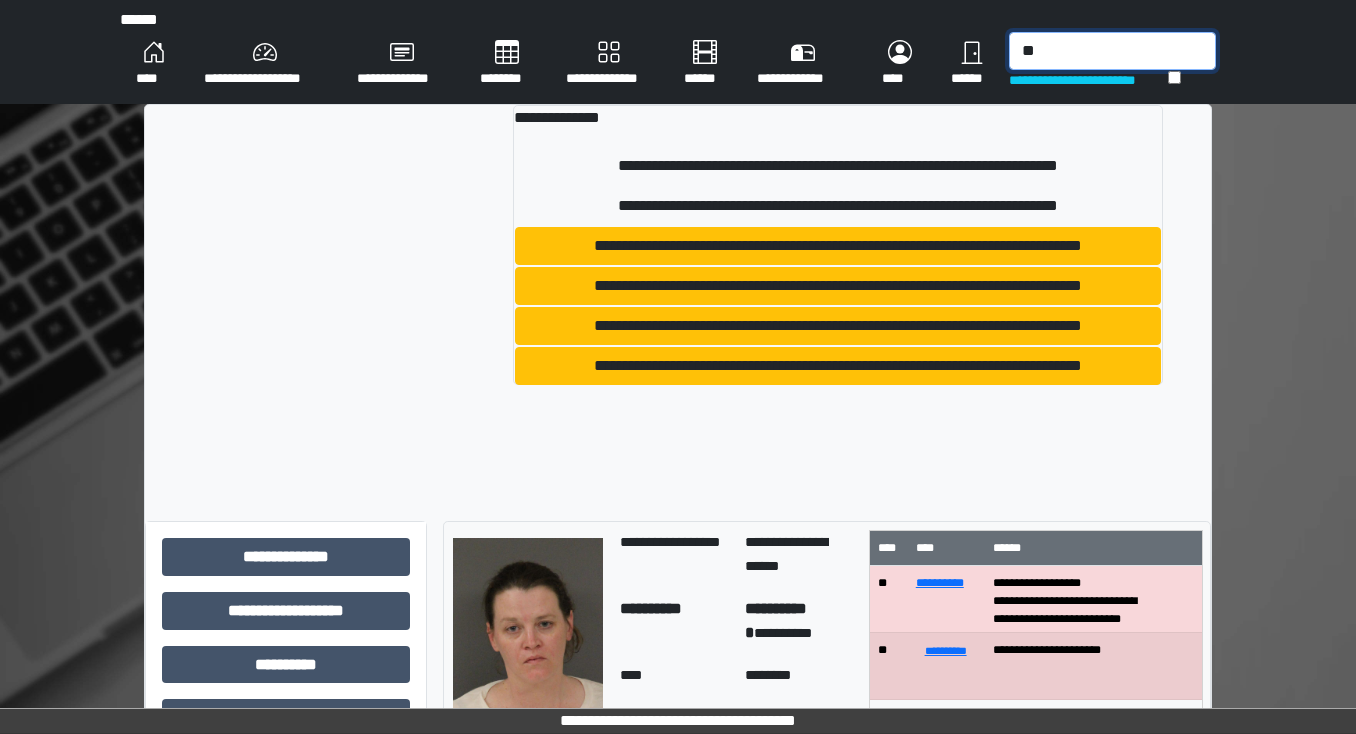 type on "*" 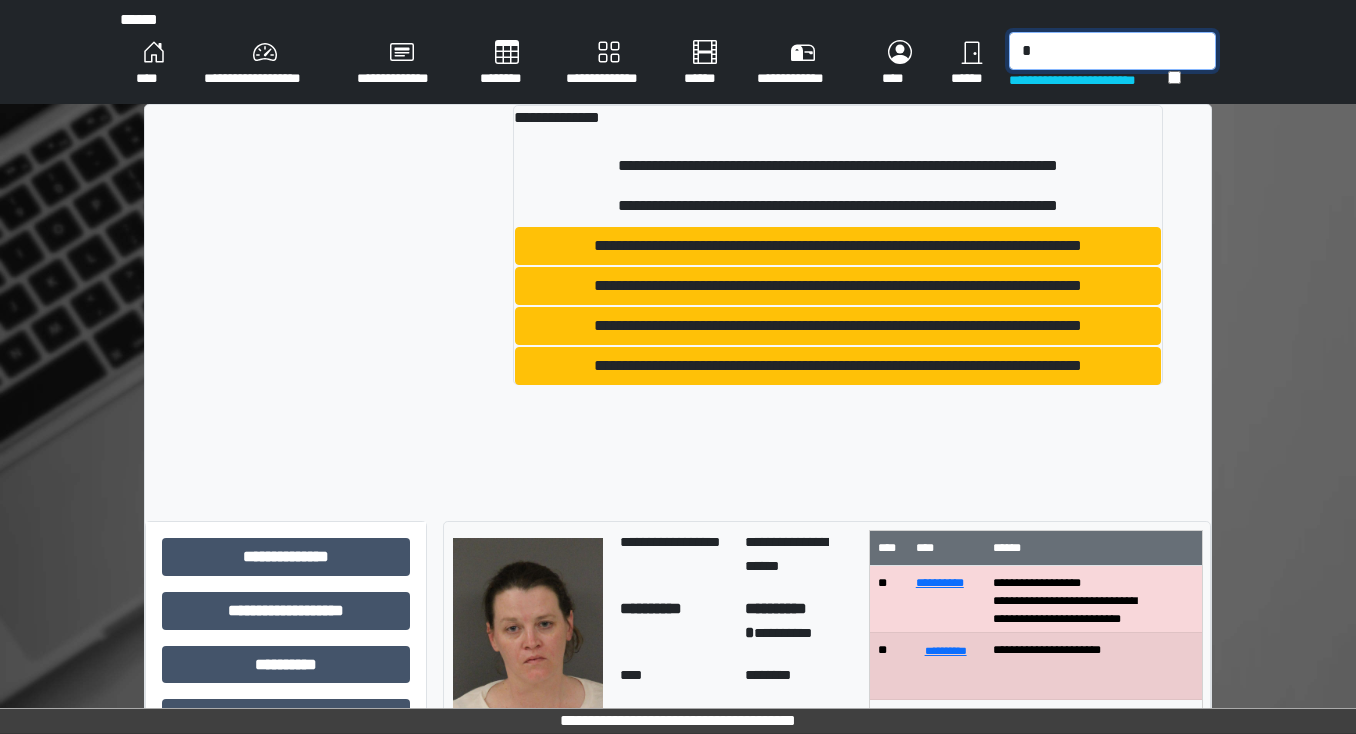 type 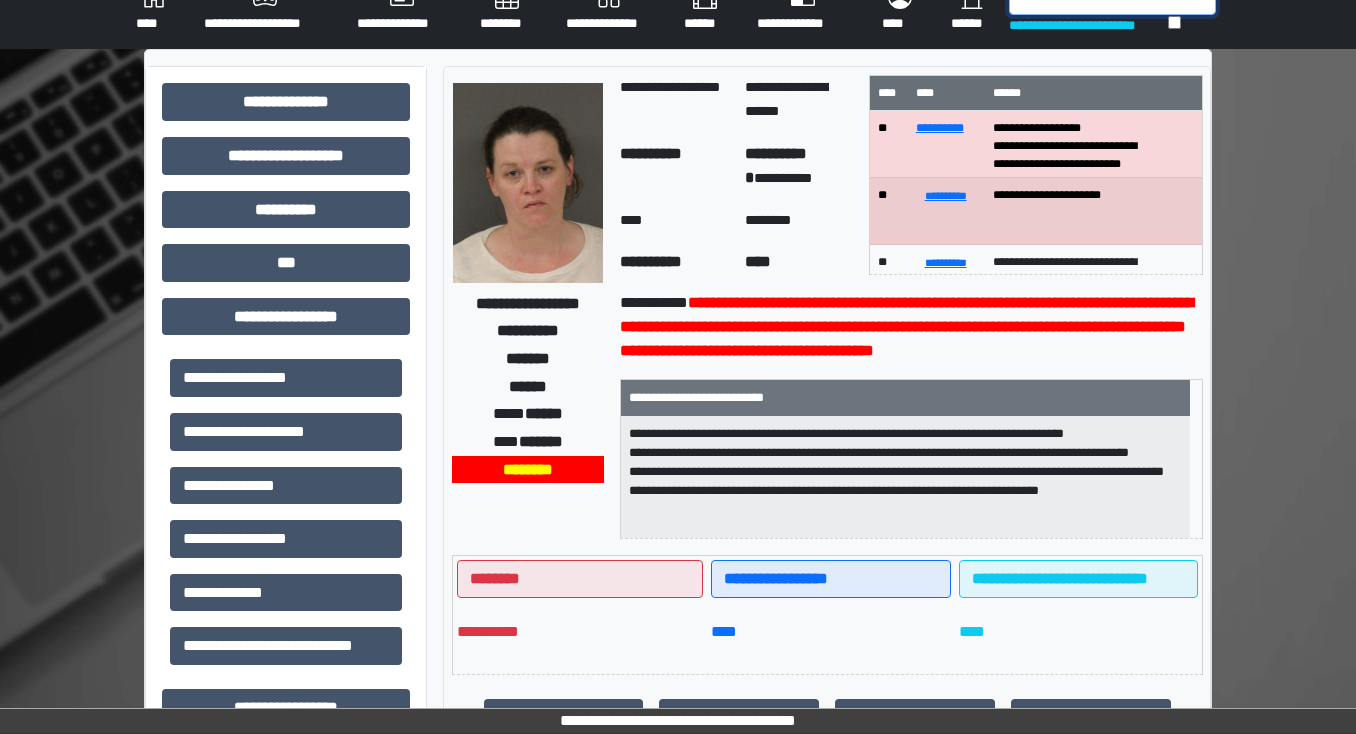 scroll, scrollTop: 80, scrollLeft: 0, axis: vertical 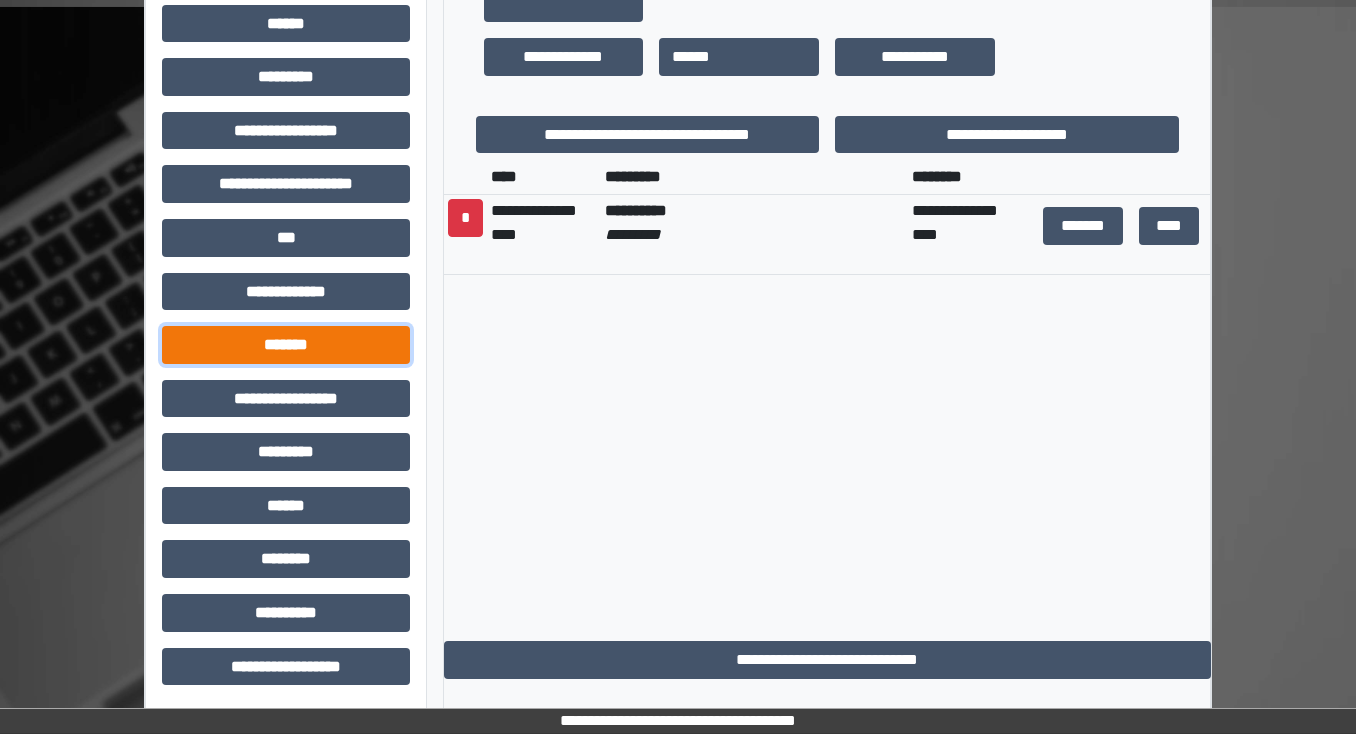click on "*******" at bounding box center [286, 345] 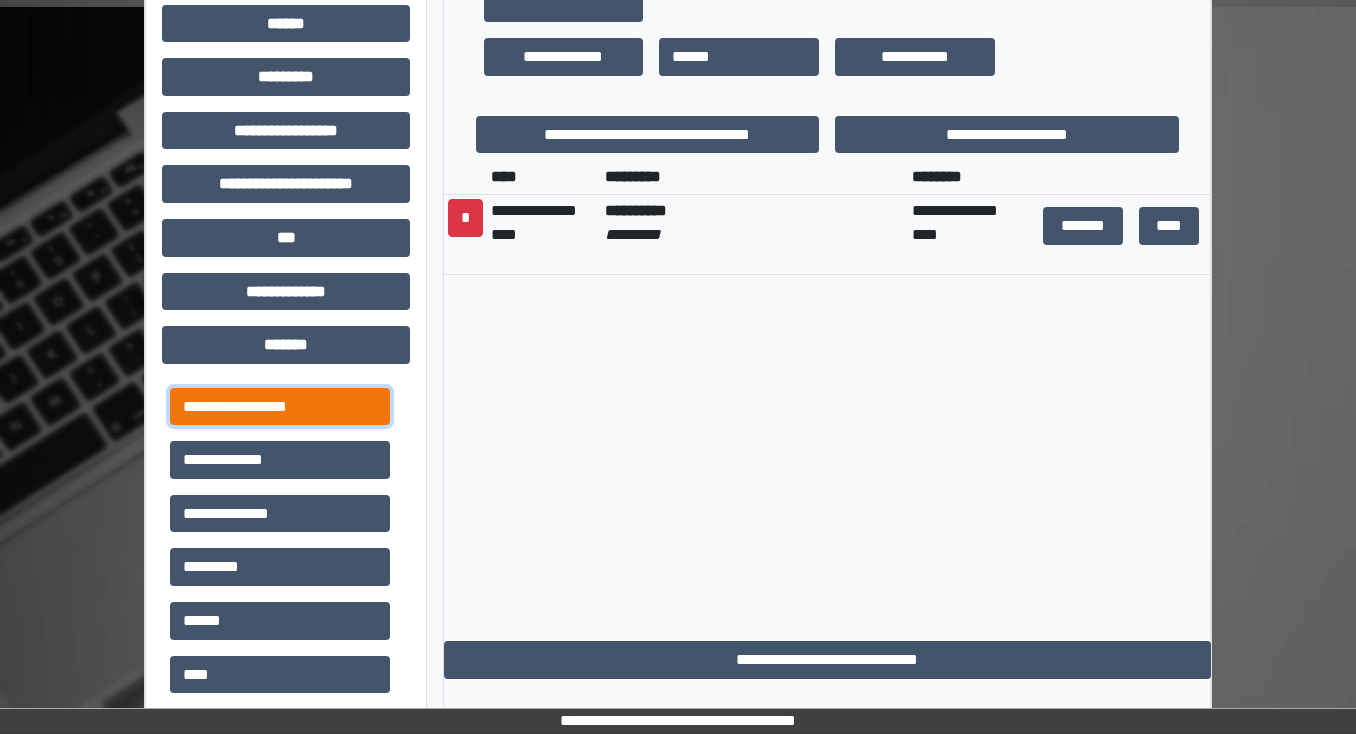 click on "**********" at bounding box center (280, 407) 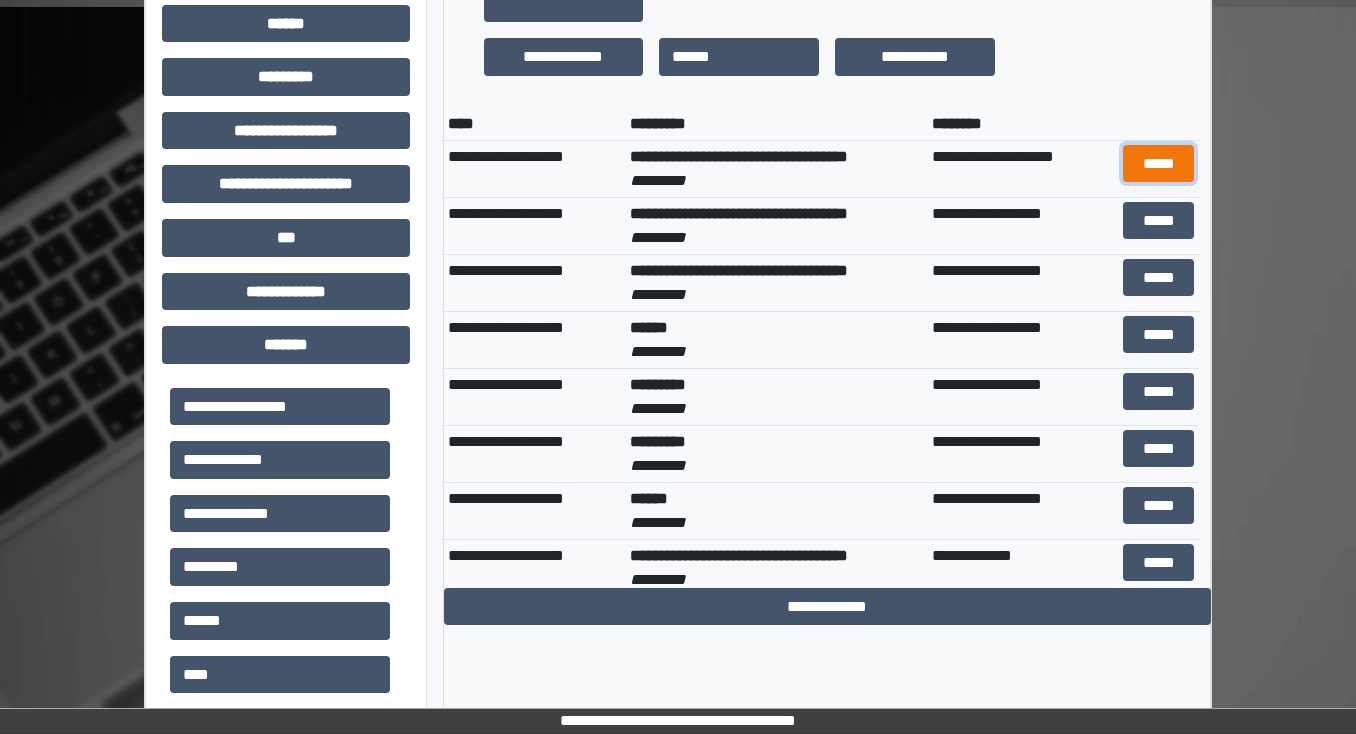 click on "*****" at bounding box center (1158, 164) 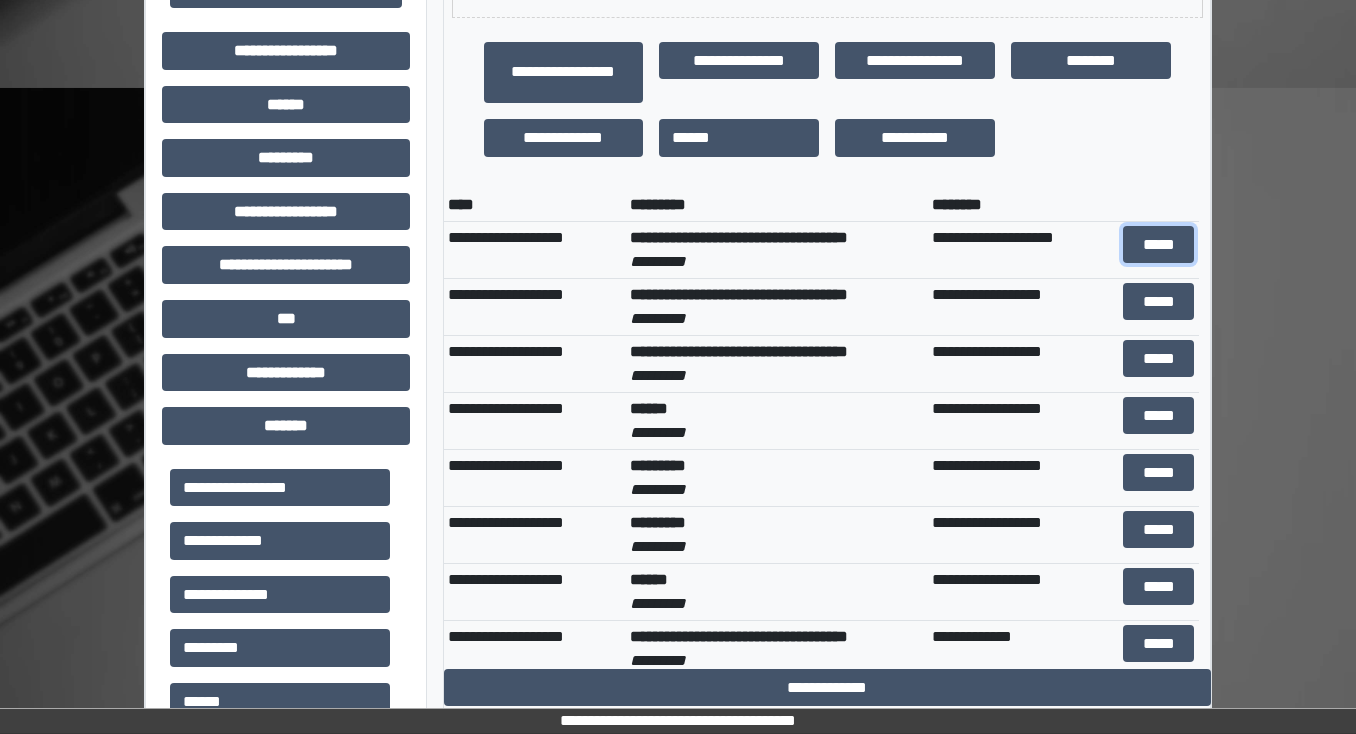 scroll, scrollTop: 713, scrollLeft: 0, axis: vertical 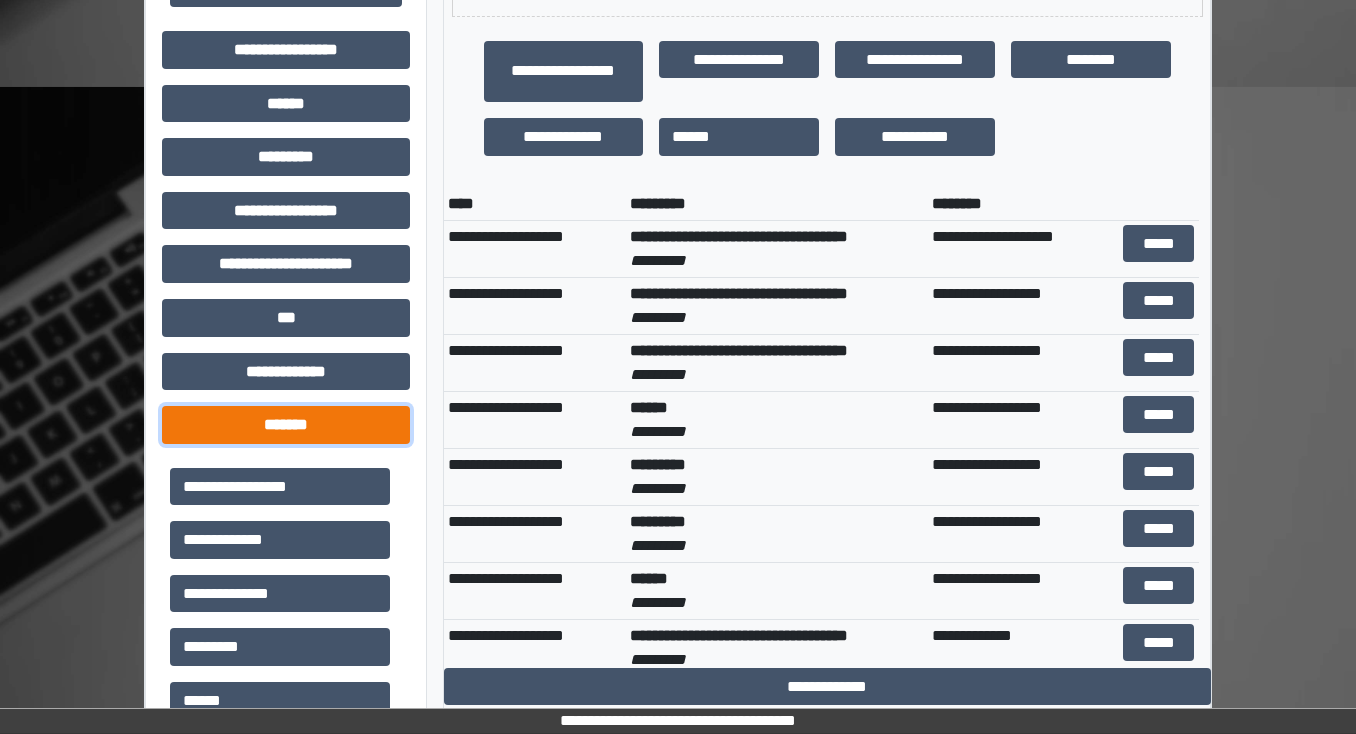 click on "*******" at bounding box center (286, 425) 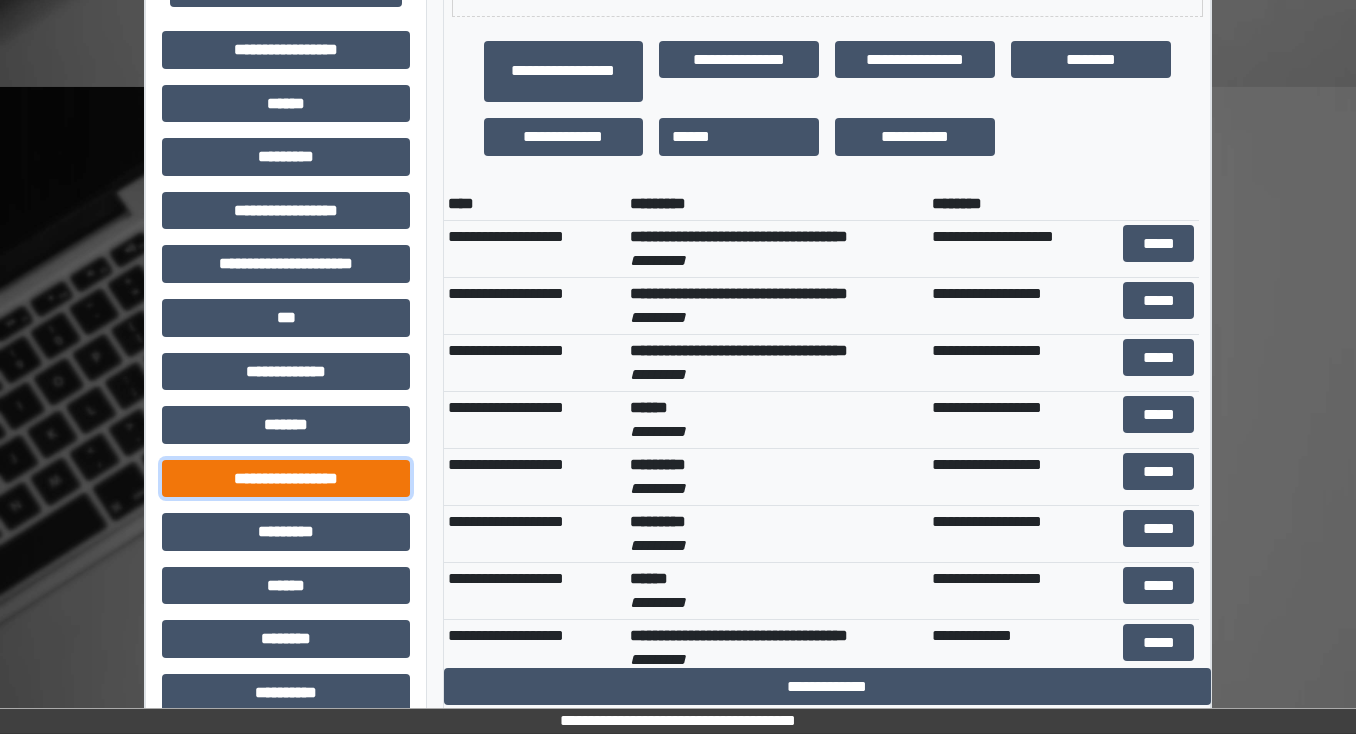 click on "**********" at bounding box center [286, 479] 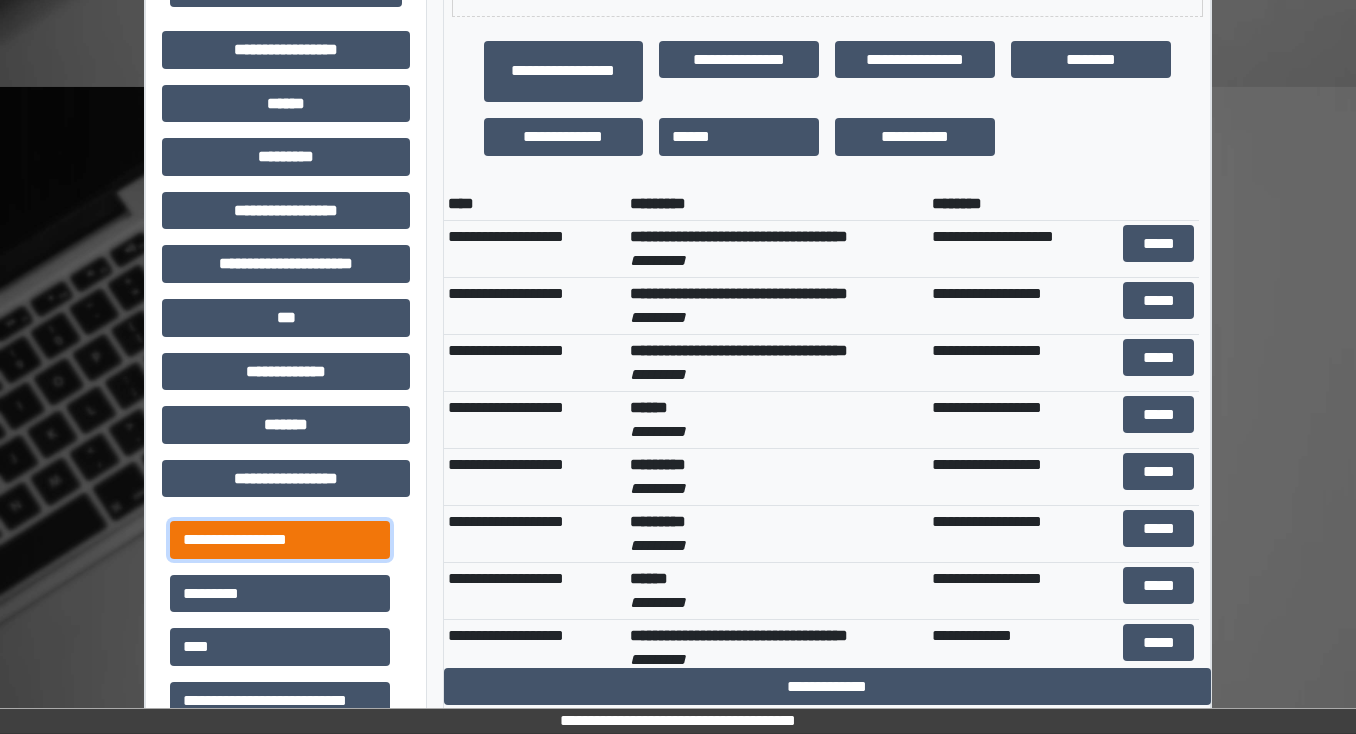 click on "**********" at bounding box center (280, 540) 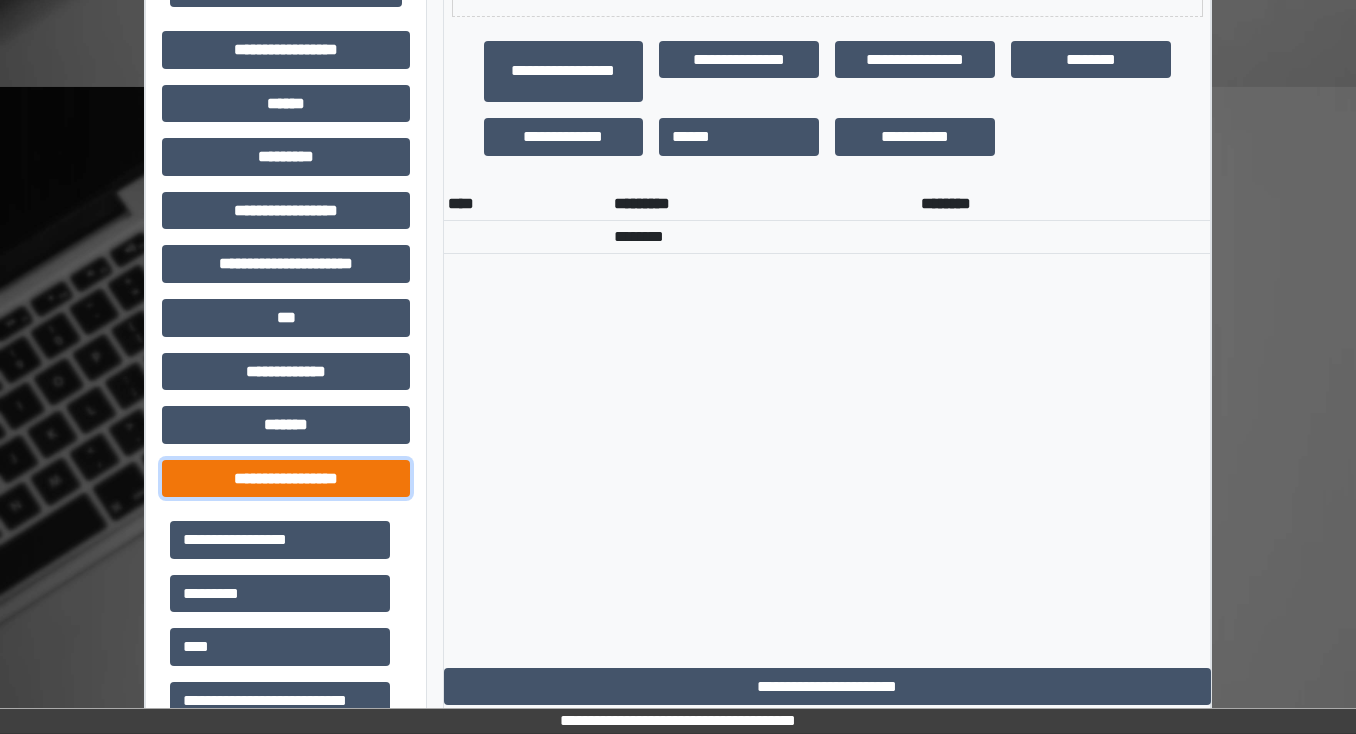 click on "**********" at bounding box center (286, 479) 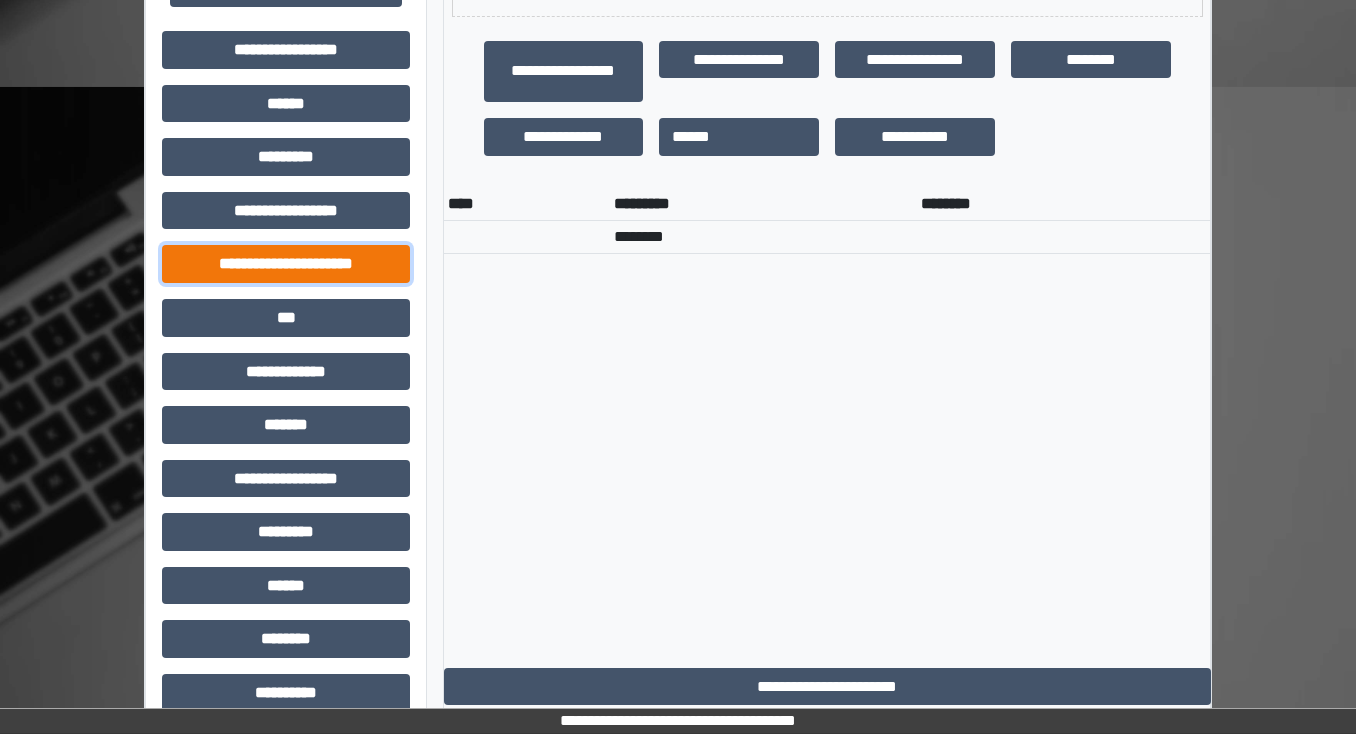 click on "**********" at bounding box center [286, 264] 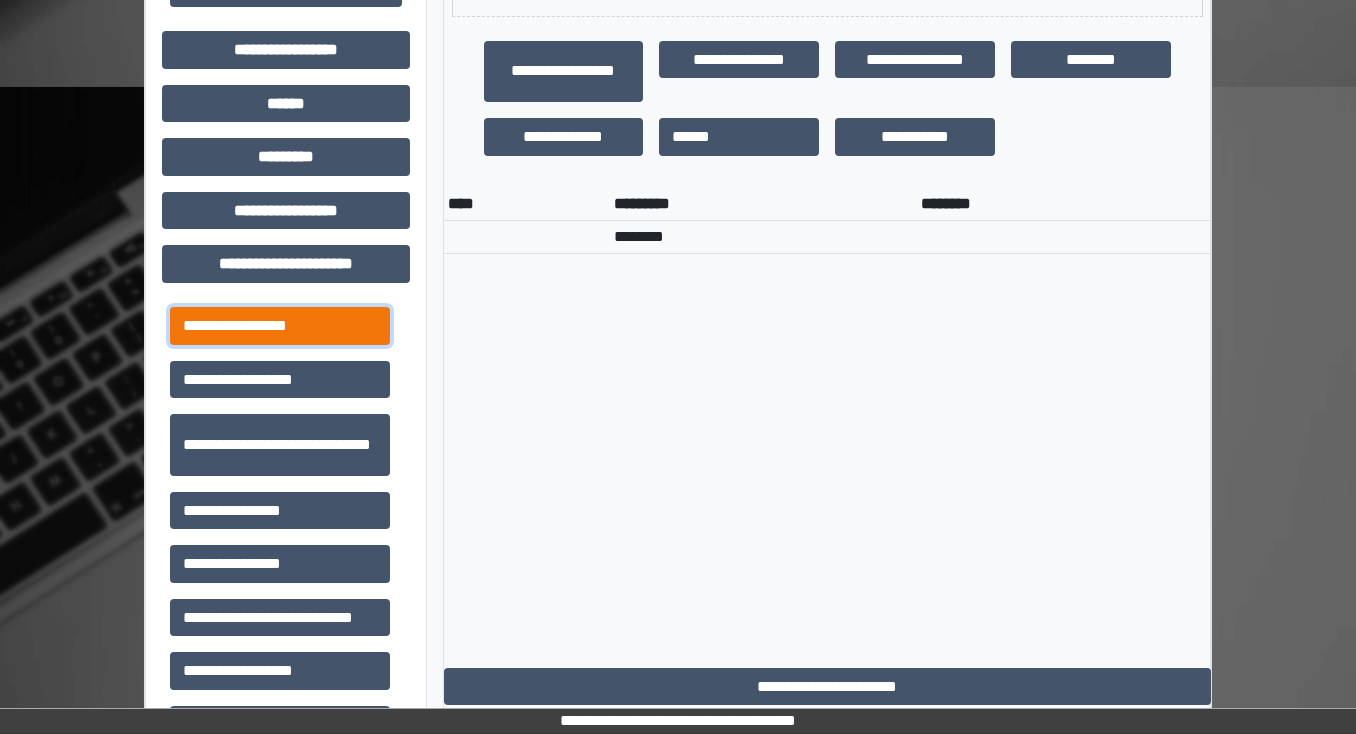 click on "**********" at bounding box center (280, 326) 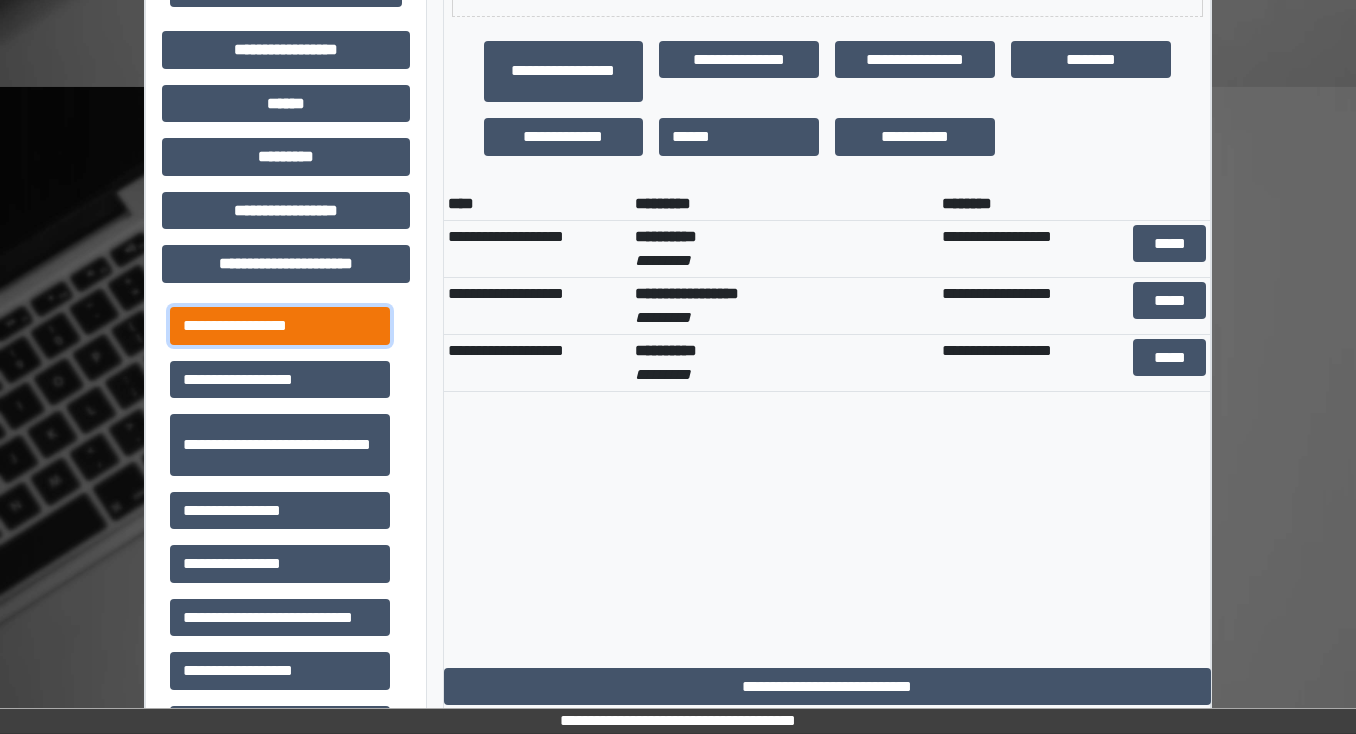 click on "**********" at bounding box center (280, 326) 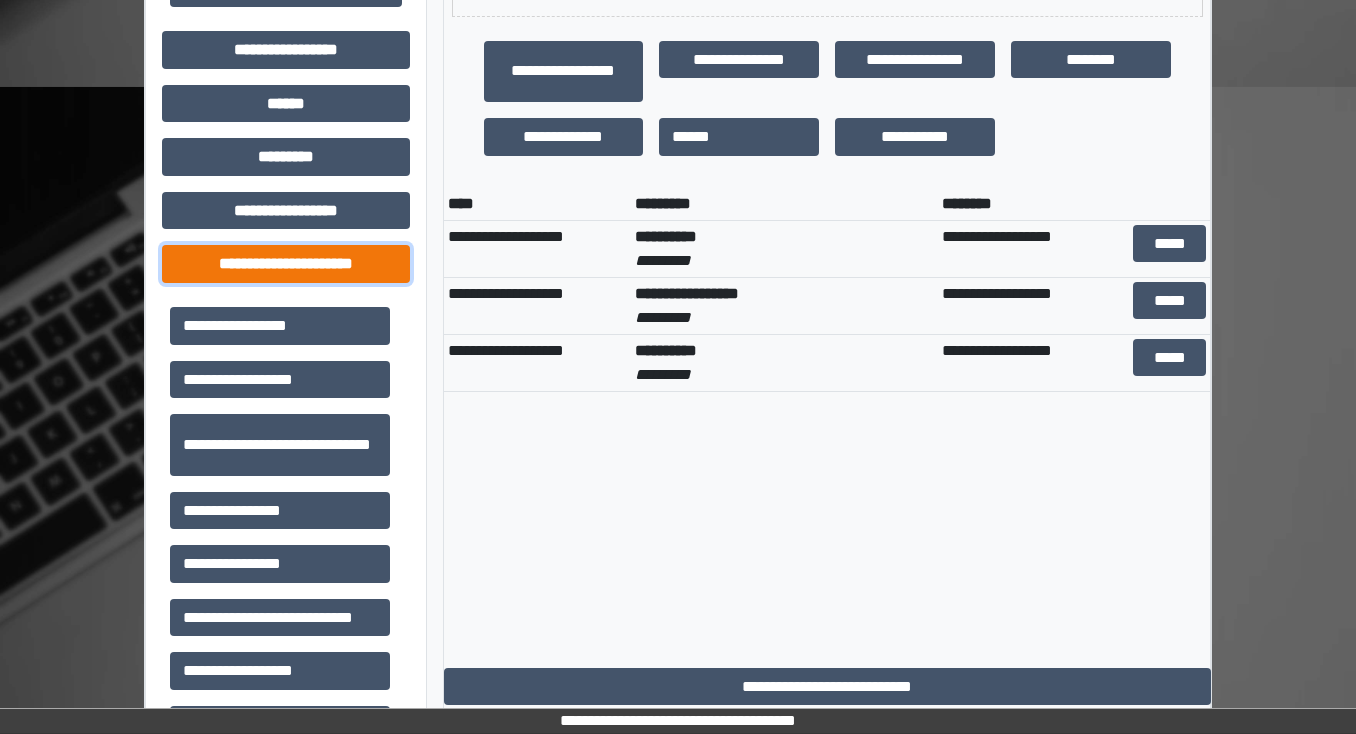 click on "**********" at bounding box center (286, 264) 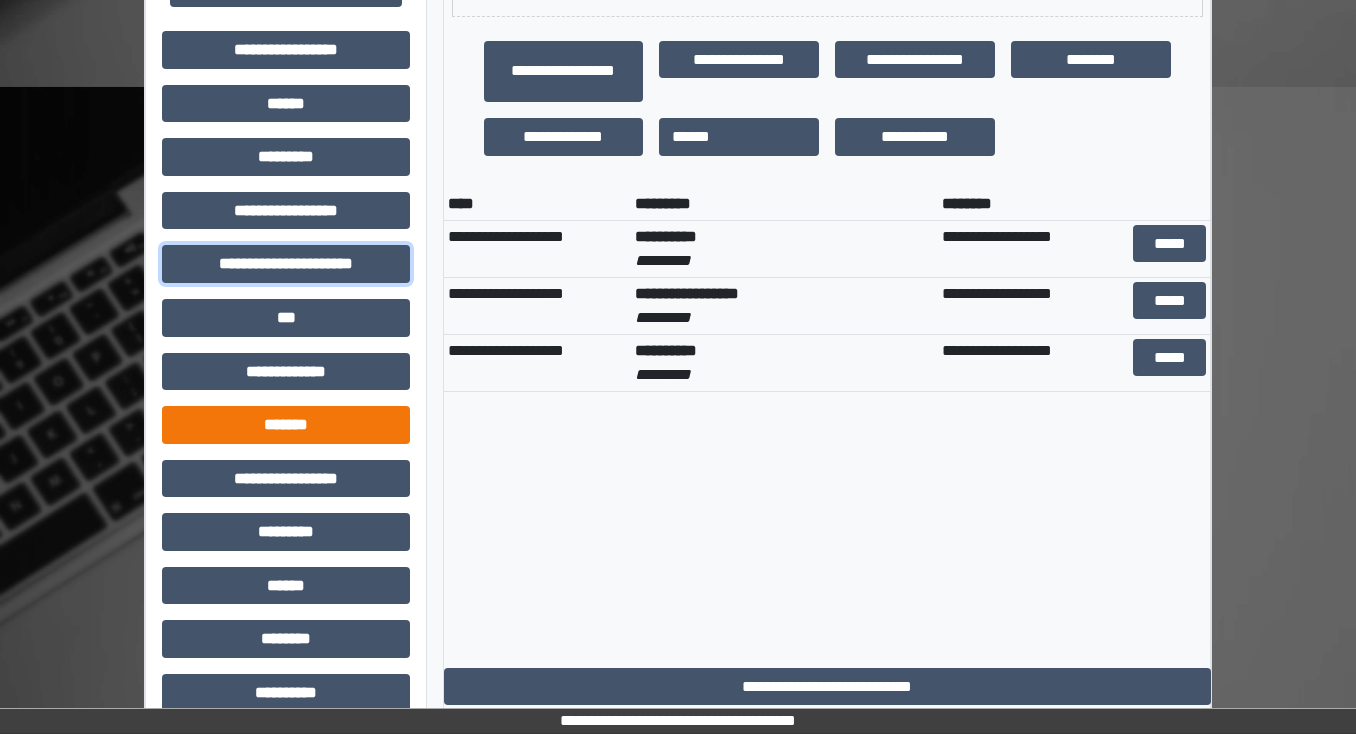 scroll, scrollTop: 793, scrollLeft: 0, axis: vertical 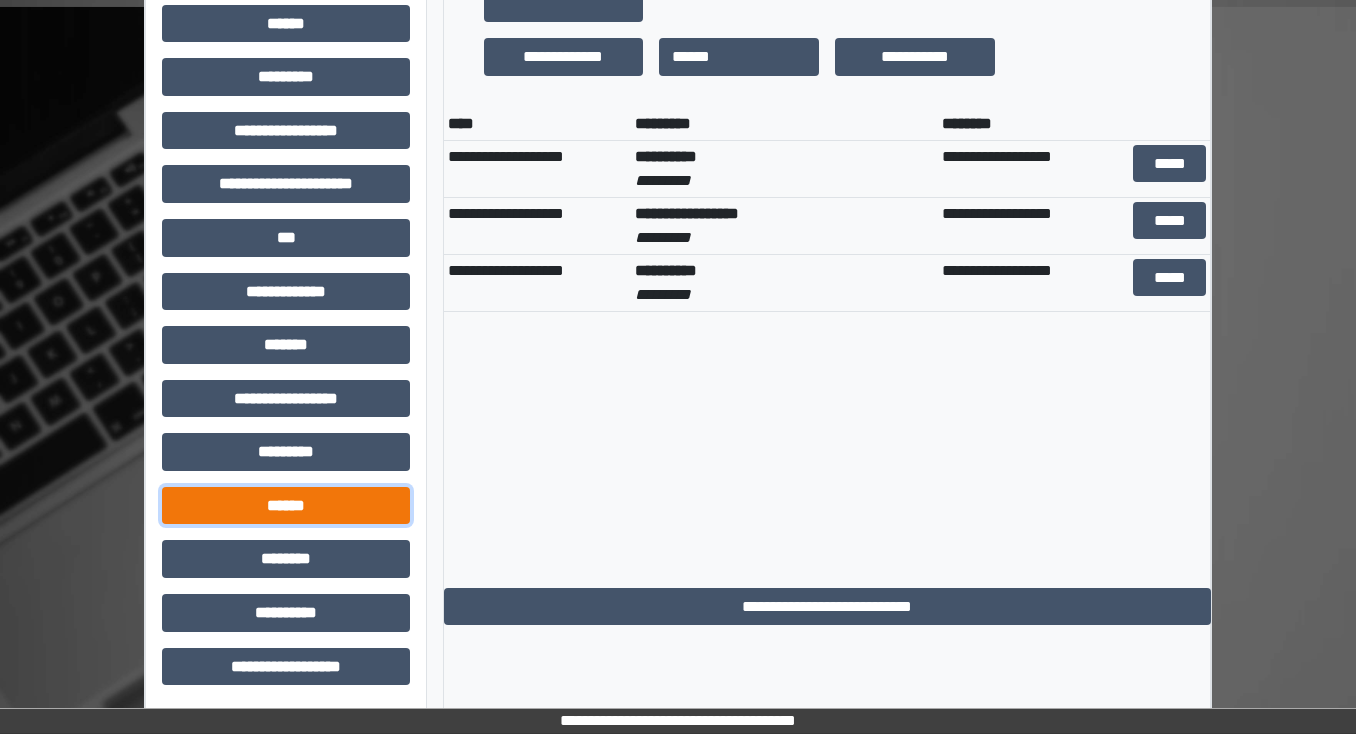 click on "******" at bounding box center [286, 506] 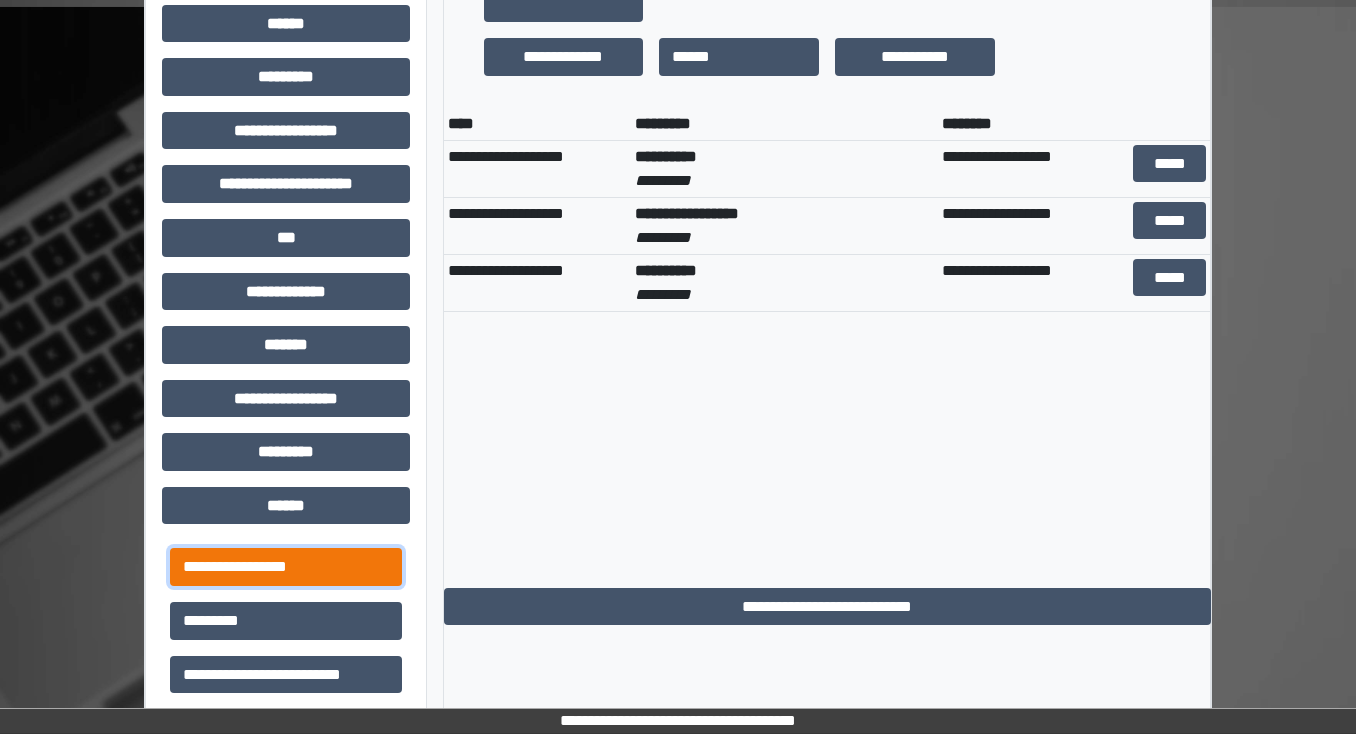 click on "**********" at bounding box center (286, 567) 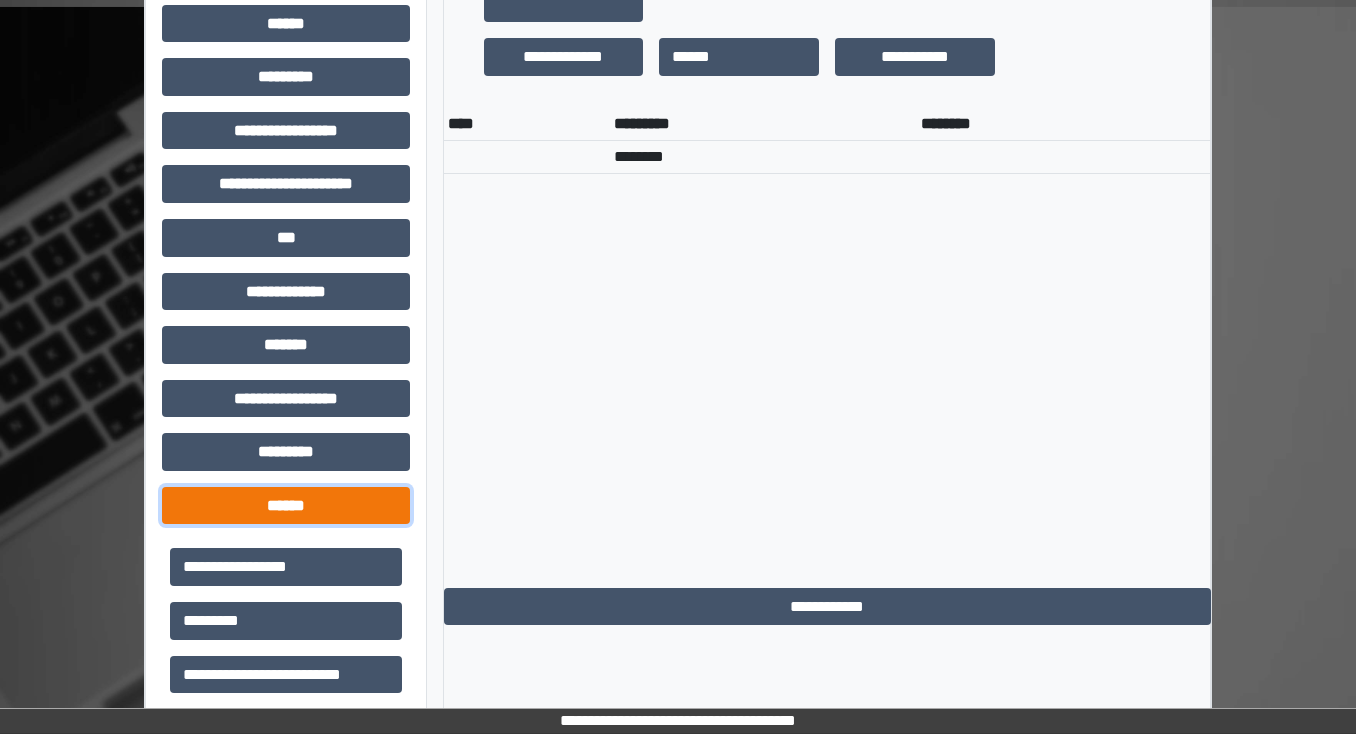 click on "******" at bounding box center (286, 506) 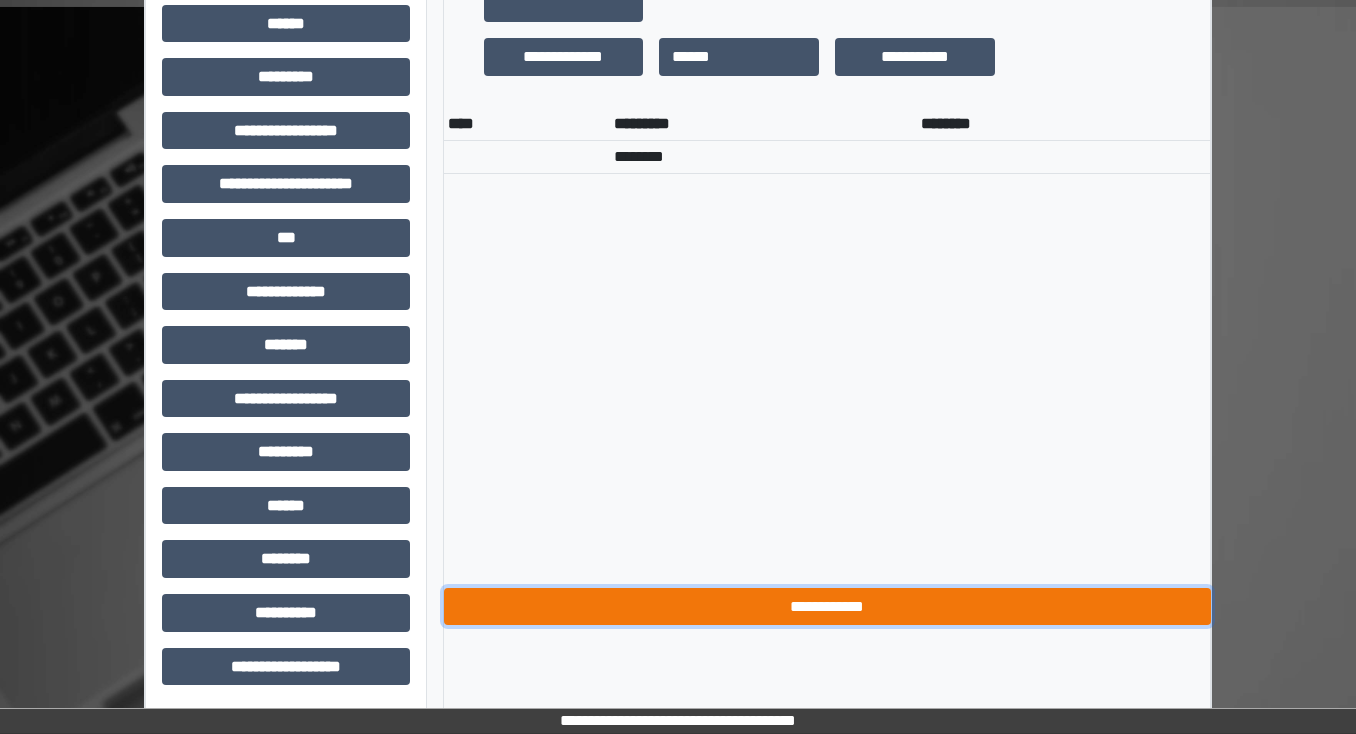 click on "**********" at bounding box center [827, 607] 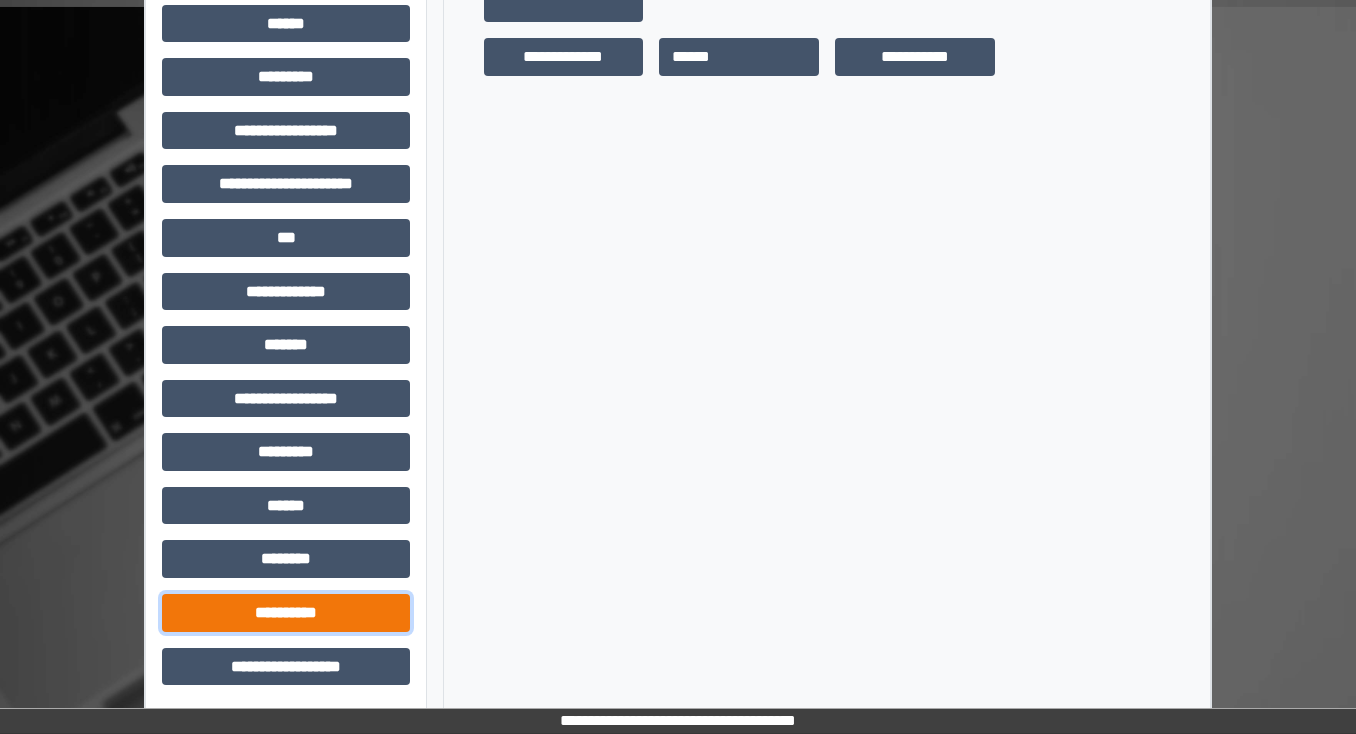 click on "**********" at bounding box center (286, 613) 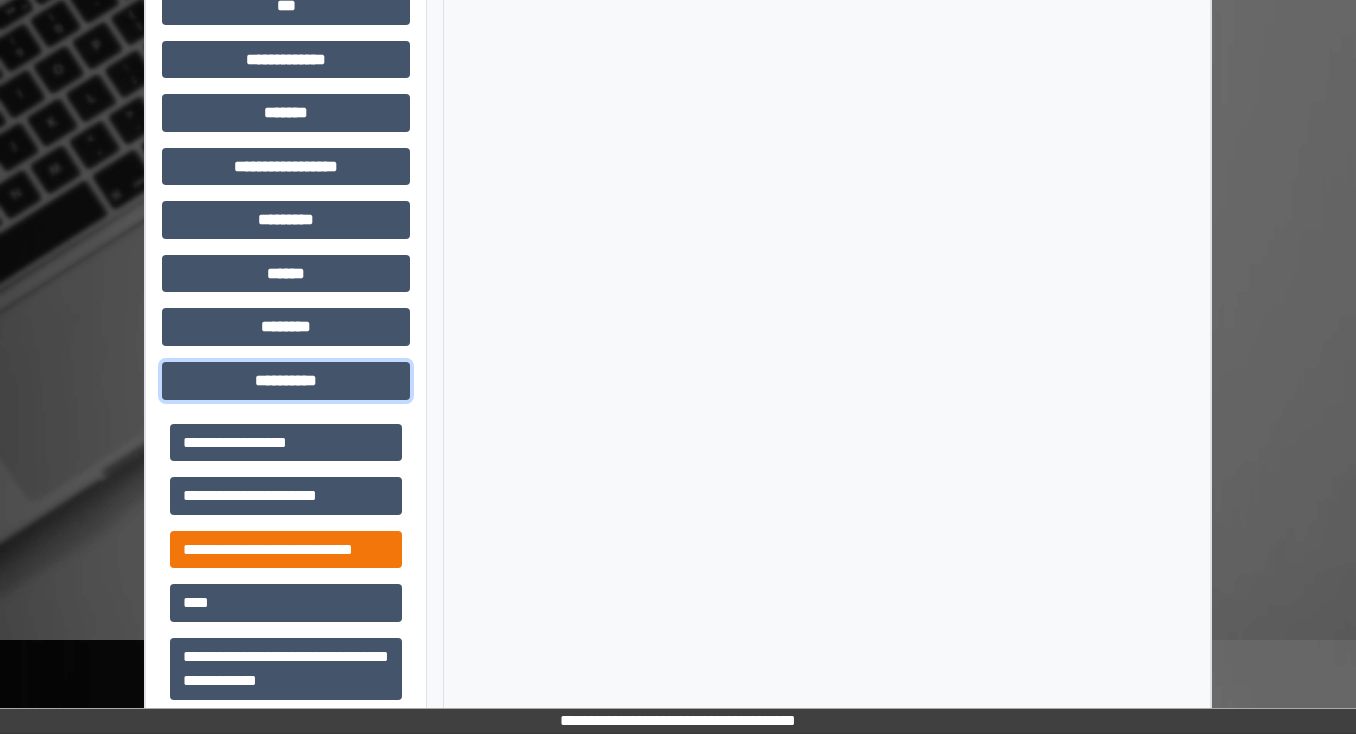 scroll, scrollTop: 1033, scrollLeft: 0, axis: vertical 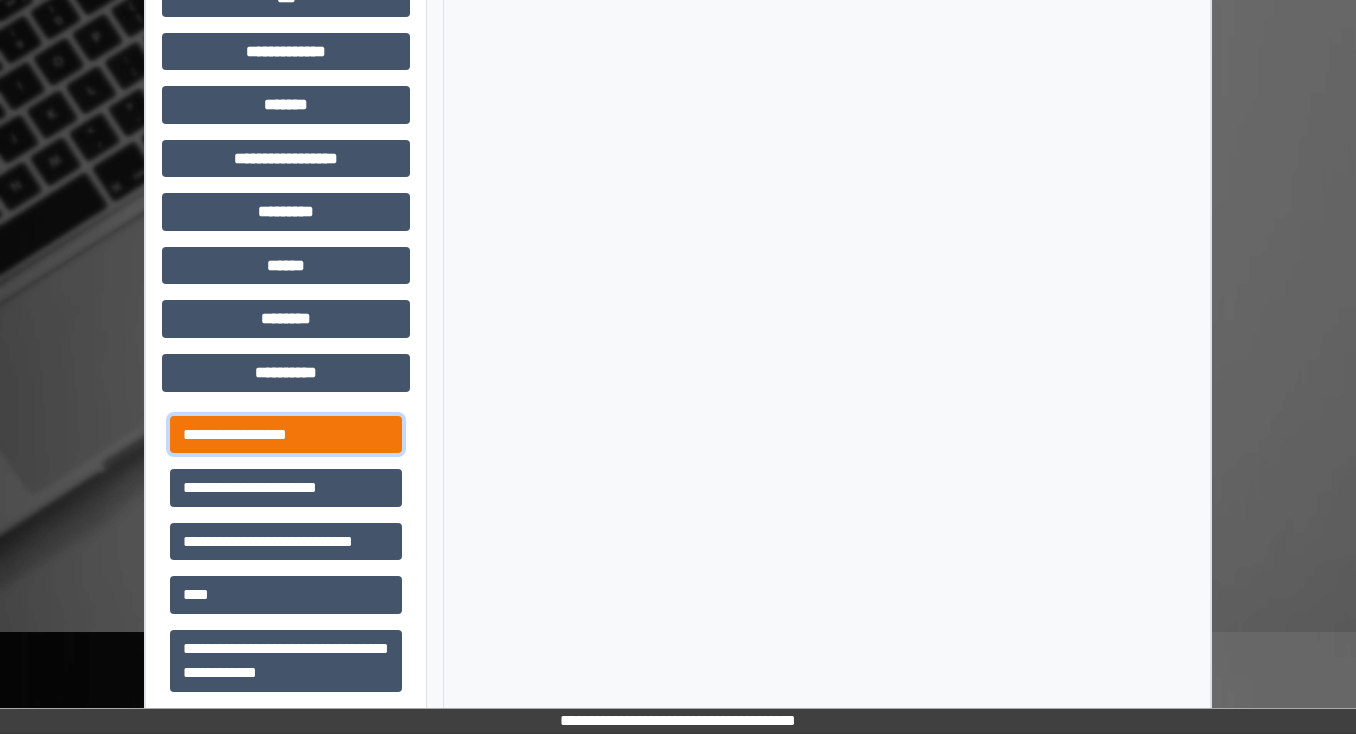 click on "**********" at bounding box center [286, 435] 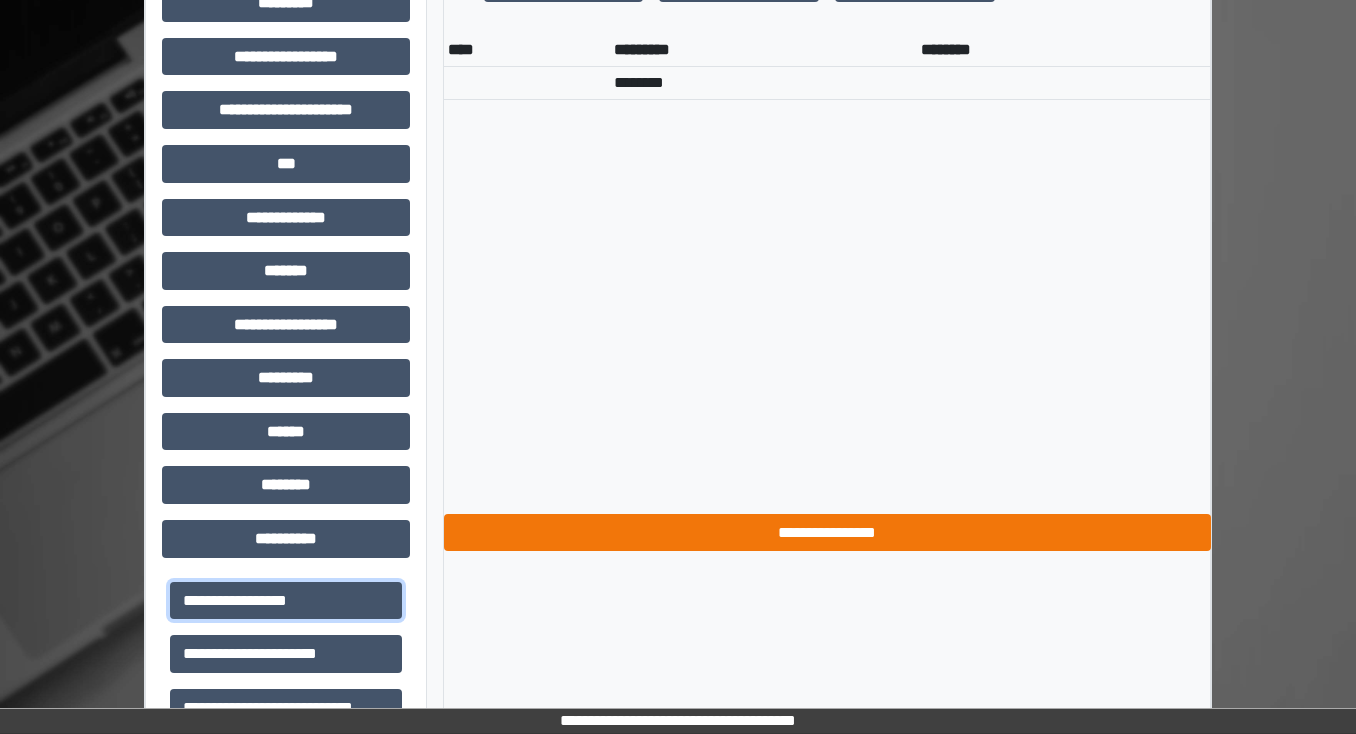 scroll, scrollTop: 1033, scrollLeft: 0, axis: vertical 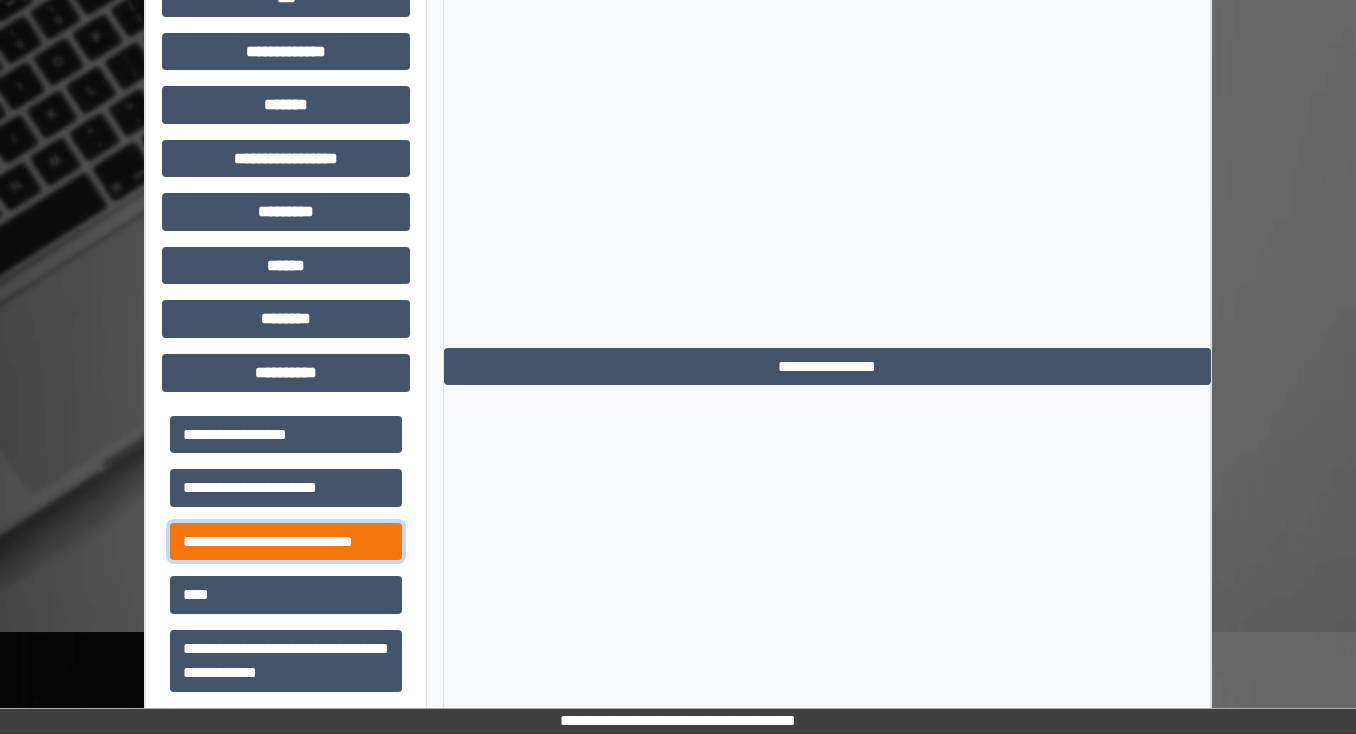 click on "**********" at bounding box center [286, 542] 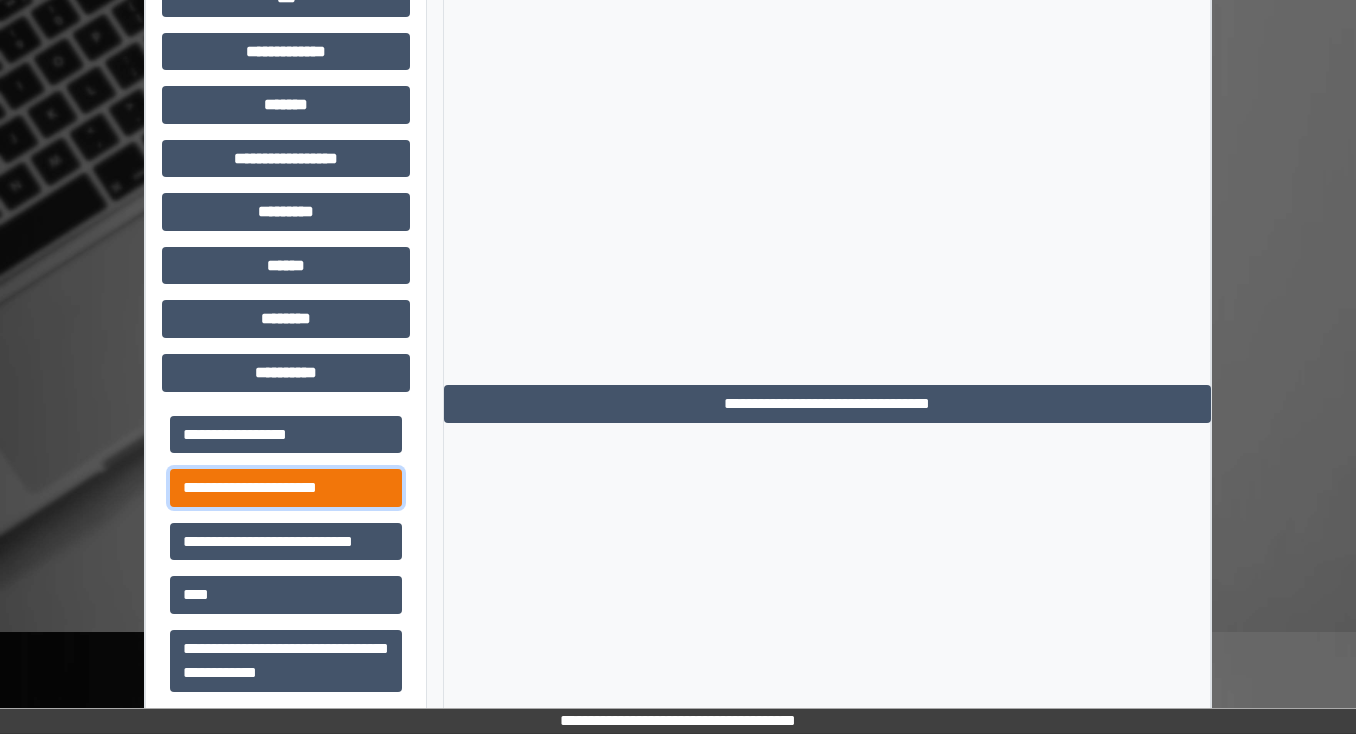 click on "**********" at bounding box center (286, 488) 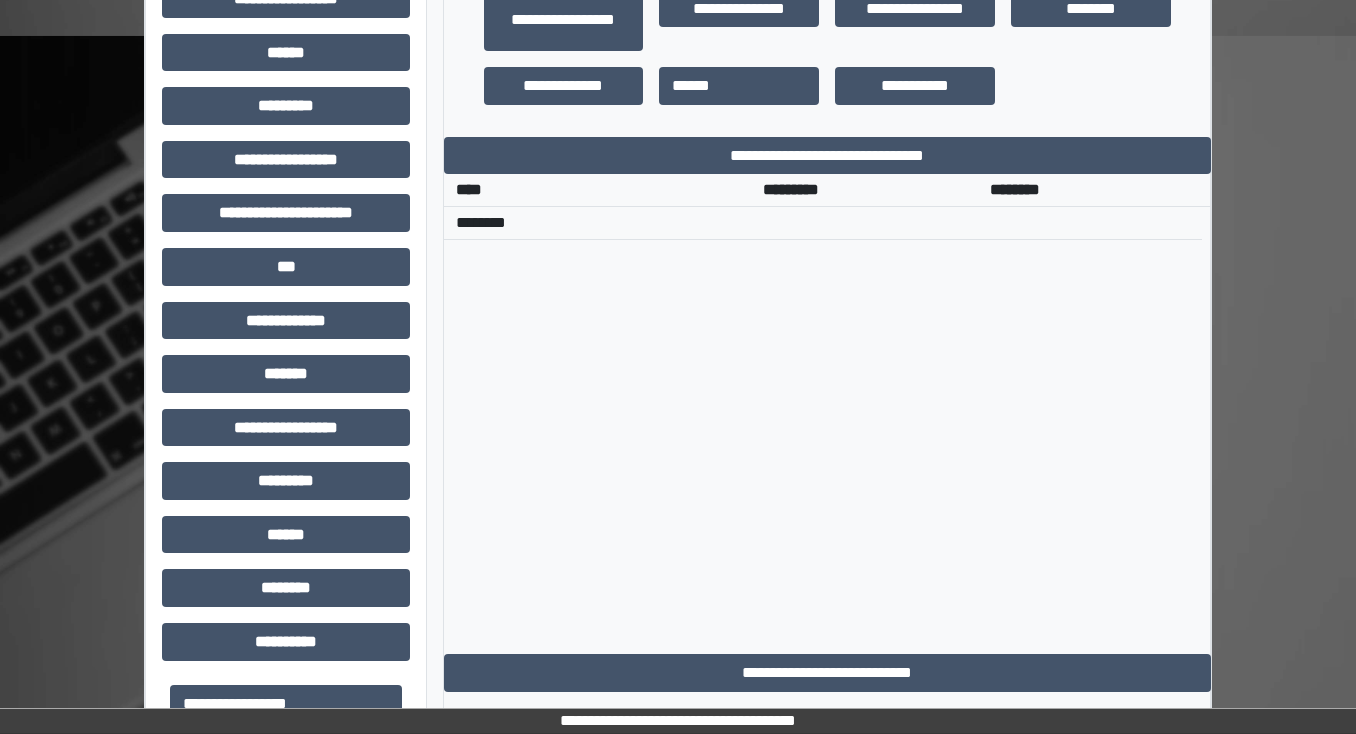 scroll, scrollTop: 1033, scrollLeft: 0, axis: vertical 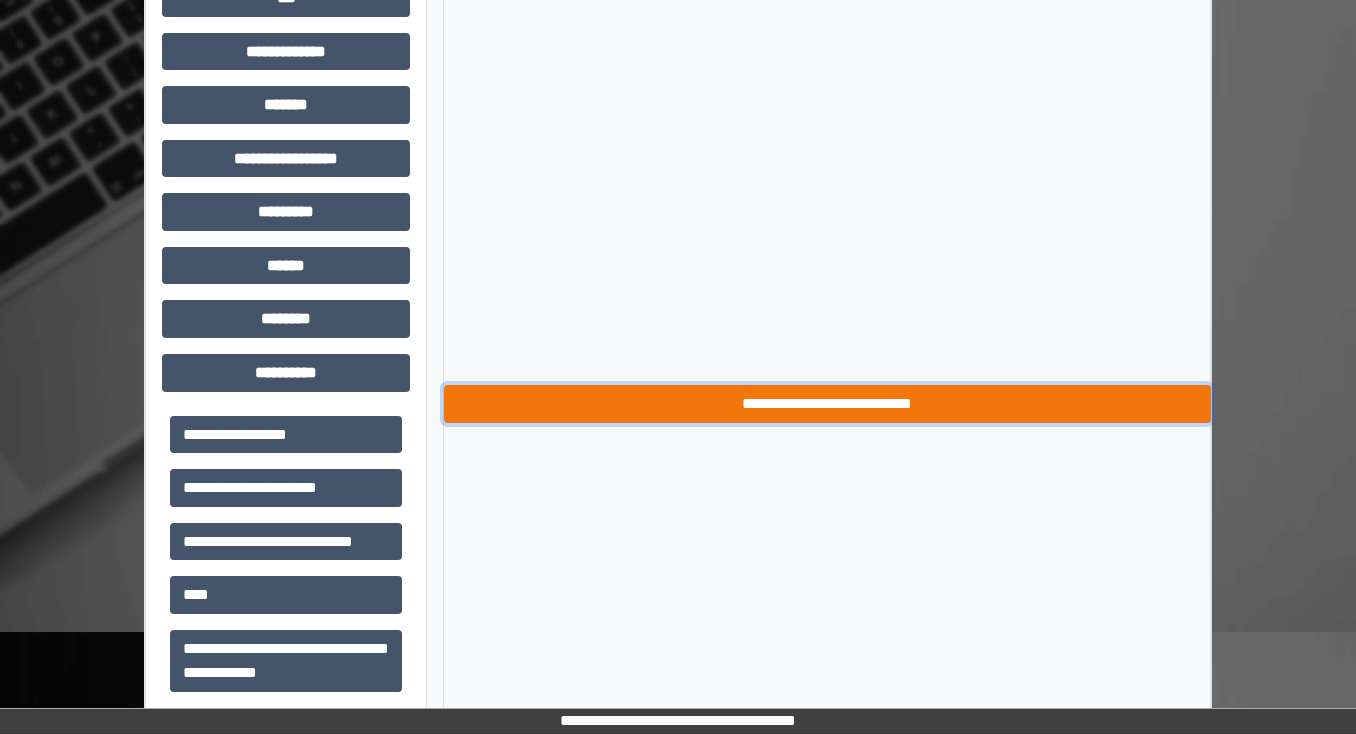 click on "**********" at bounding box center [827, 404] 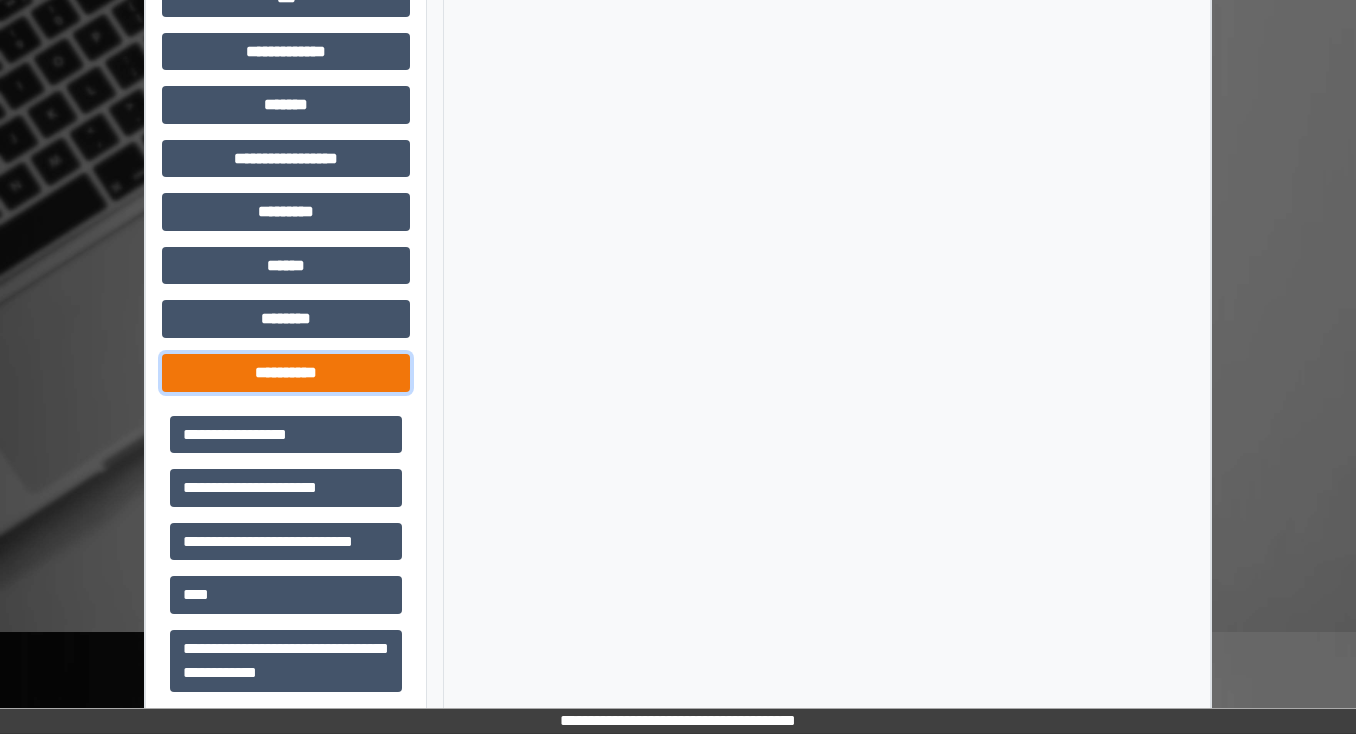 click on "**********" at bounding box center (286, 373) 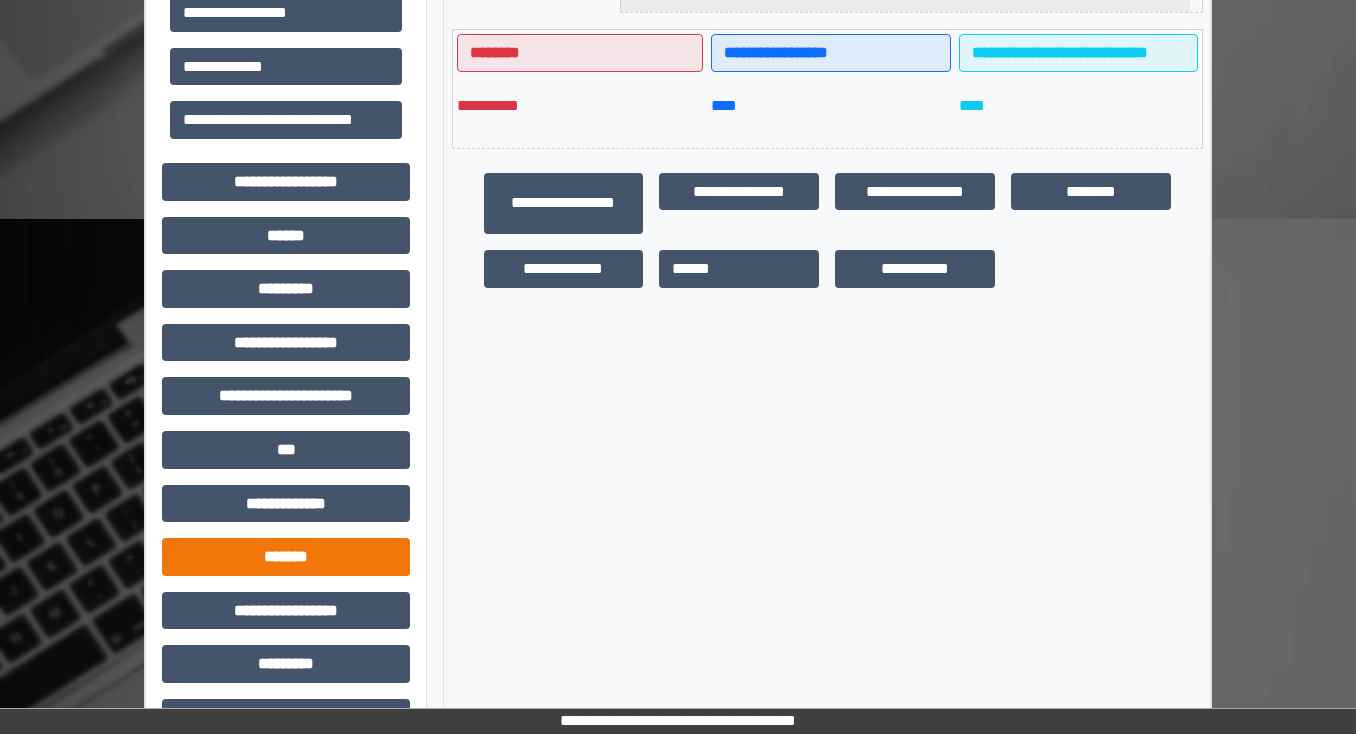 scroll, scrollTop: 553, scrollLeft: 0, axis: vertical 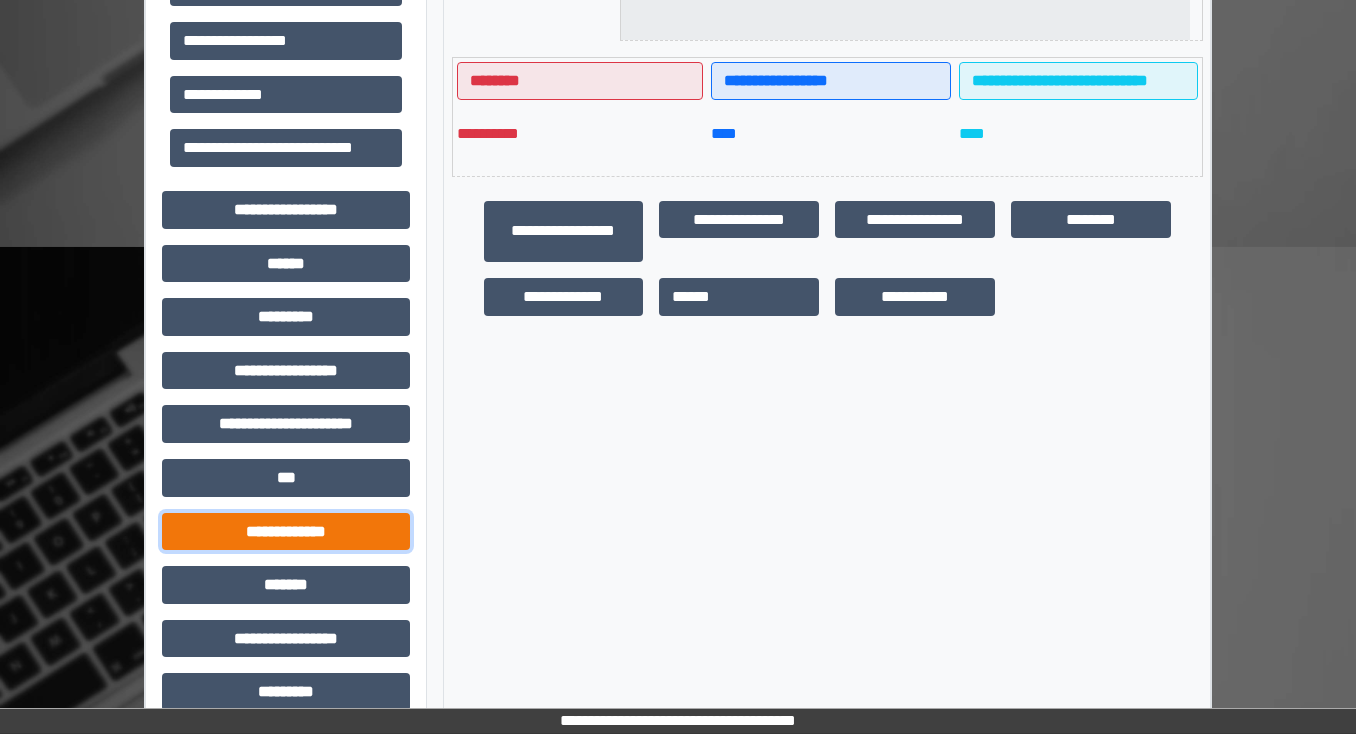 click on "**********" at bounding box center (286, 532) 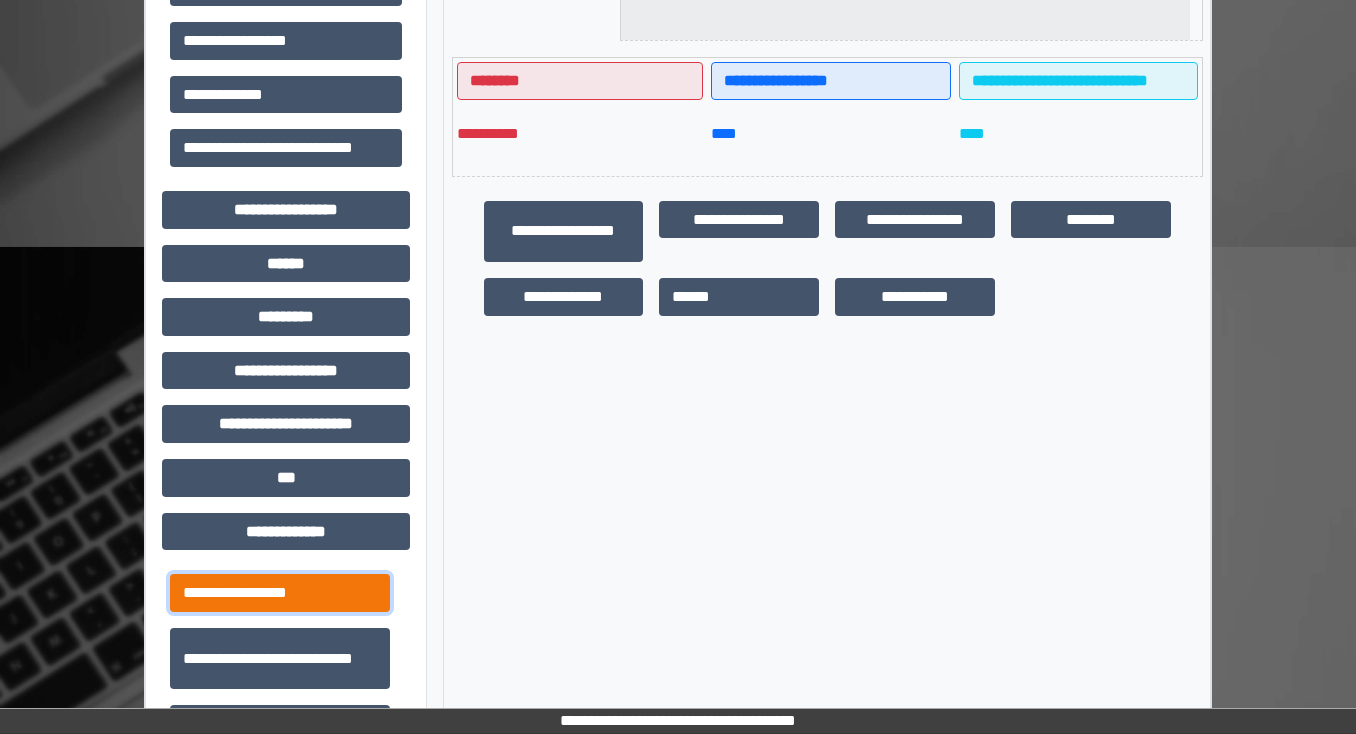 click on "**********" at bounding box center (280, 593) 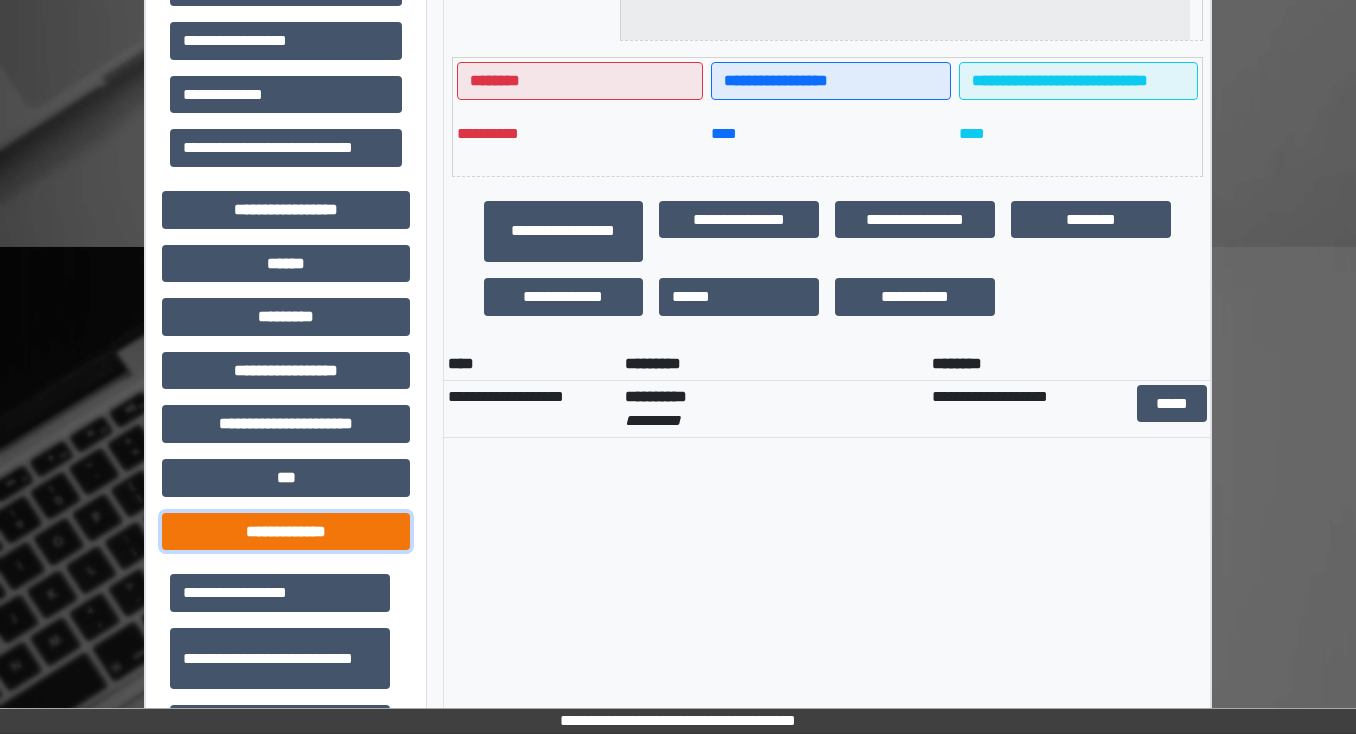click on "**********" at bounding box center (286, 532) 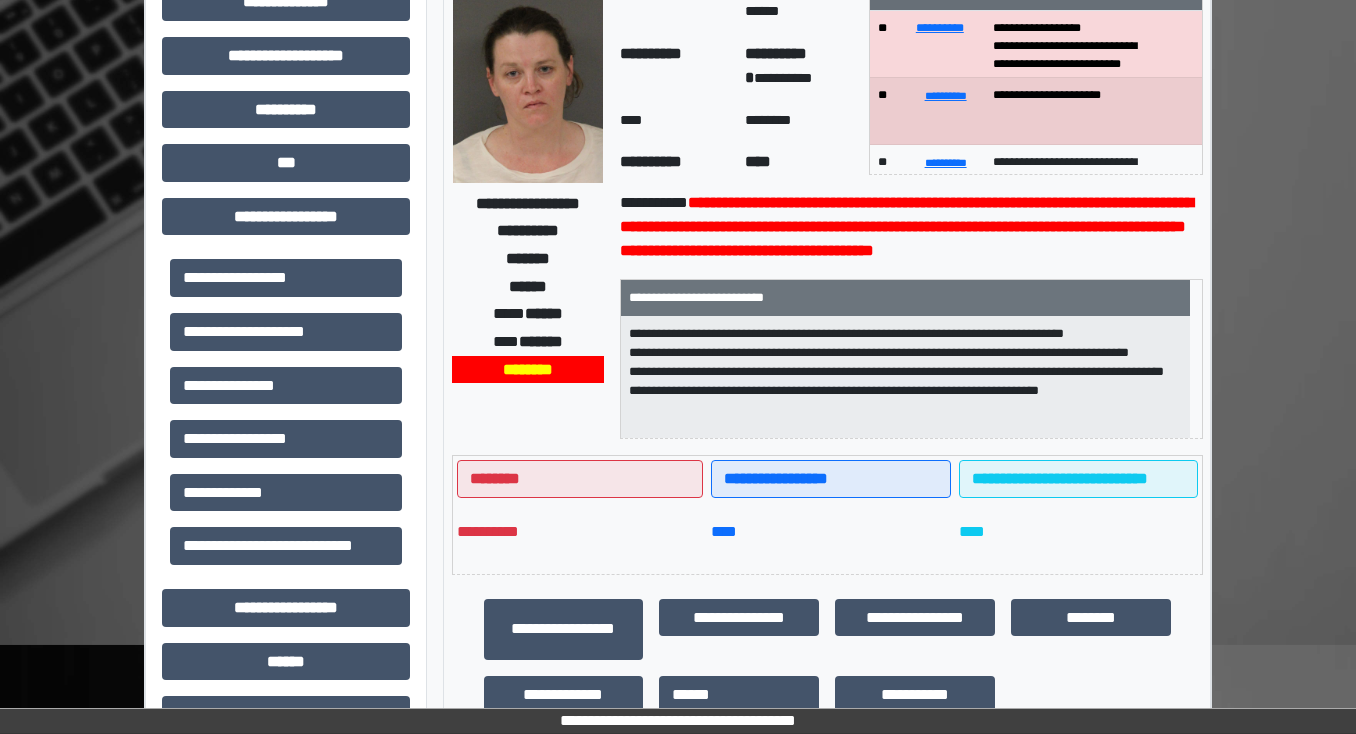 scroll, scrollTop: 153, scrollLeft: 0, axis: vertical 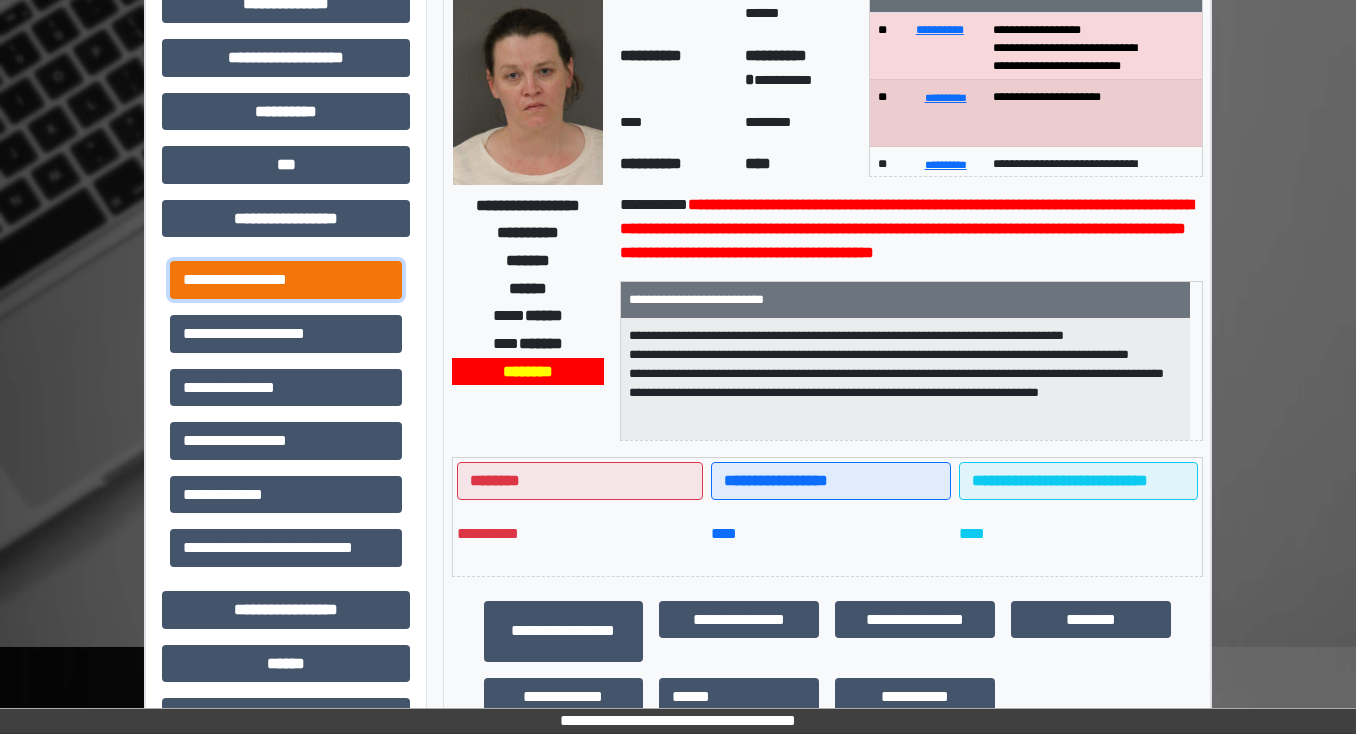 click on "**********" at bounding box center [286, 280] 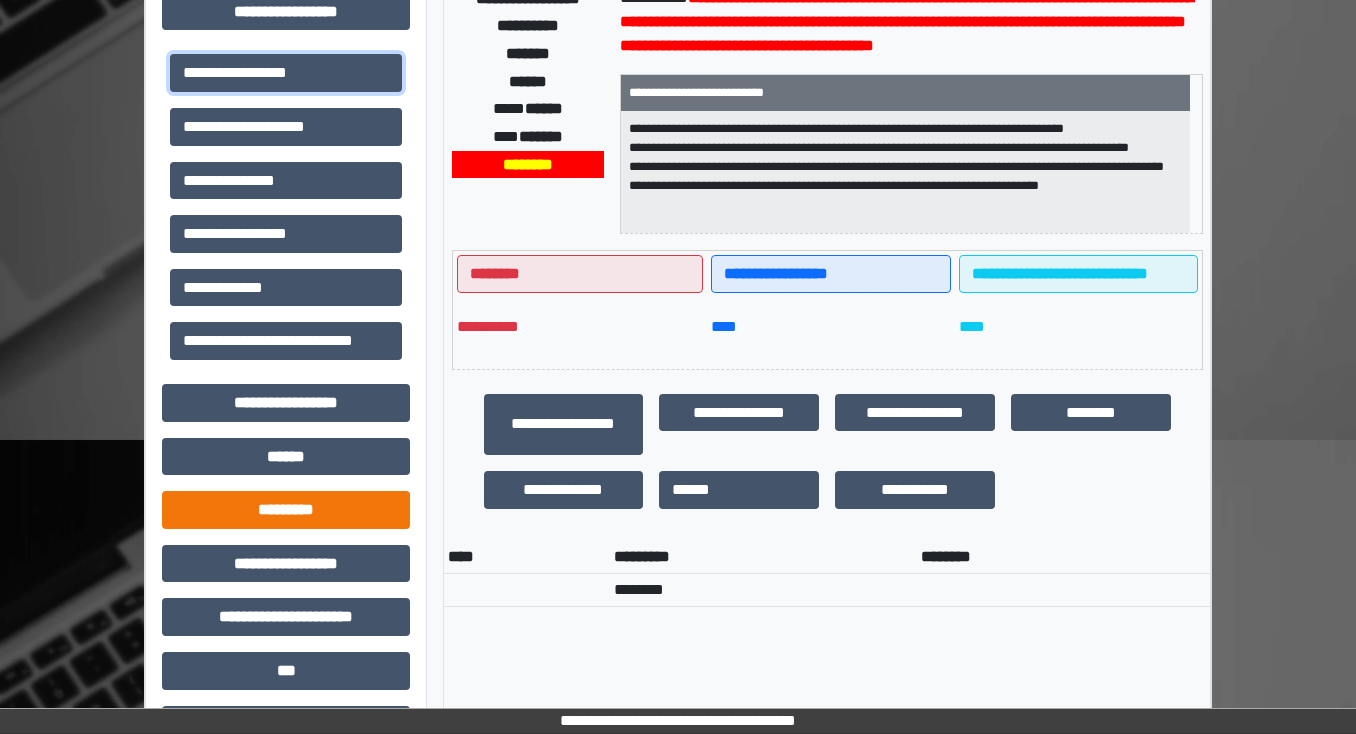 scroll, scrollTop: 233, scrollLeft: 0, axis: vertical 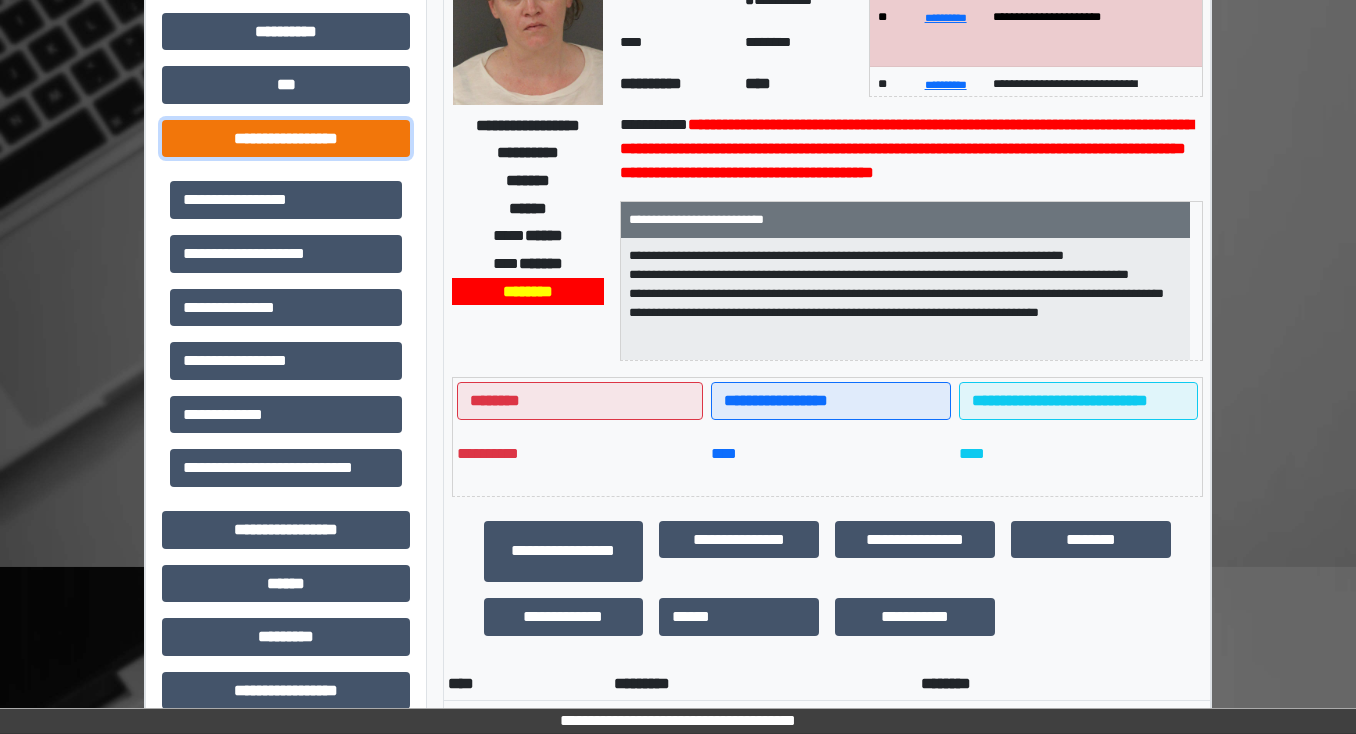 click on "**********" at bounding box center [286, 139] 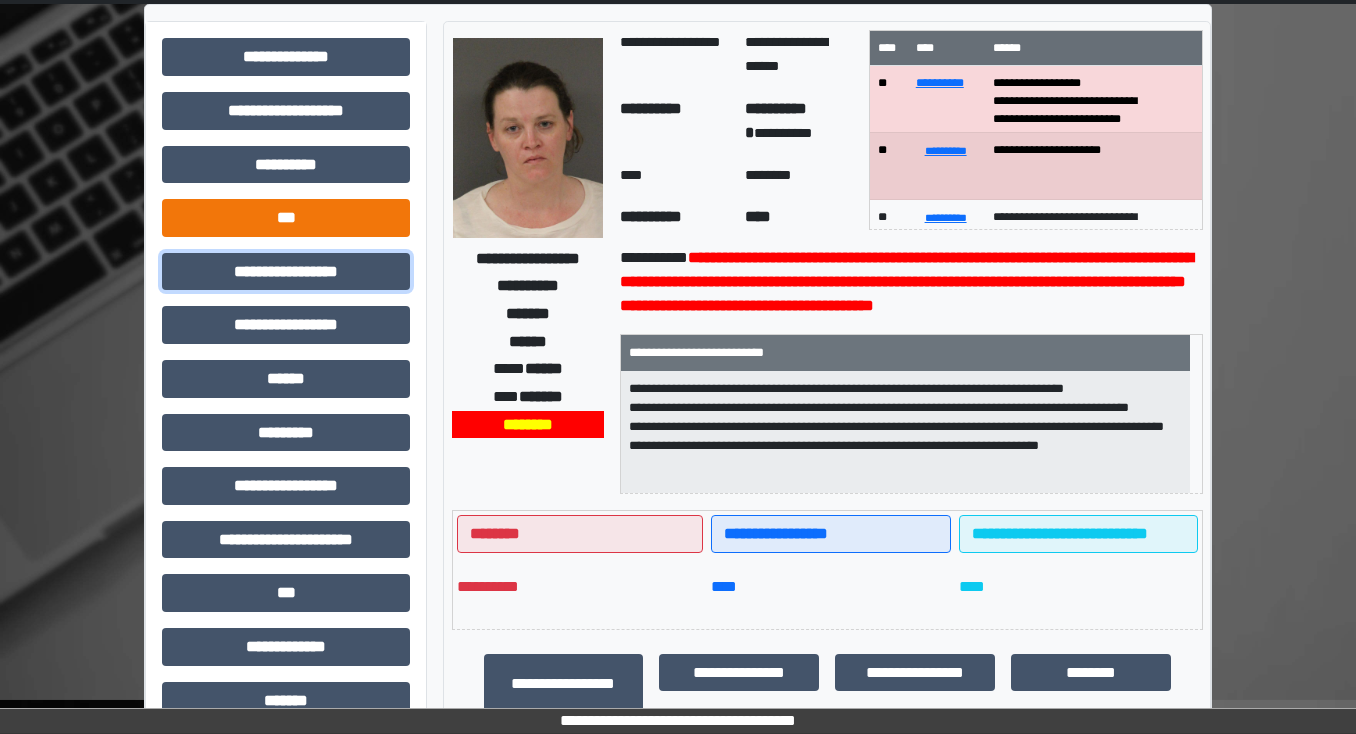 scroll, scrollTop: 0, scrollLeft: 0, axis: both 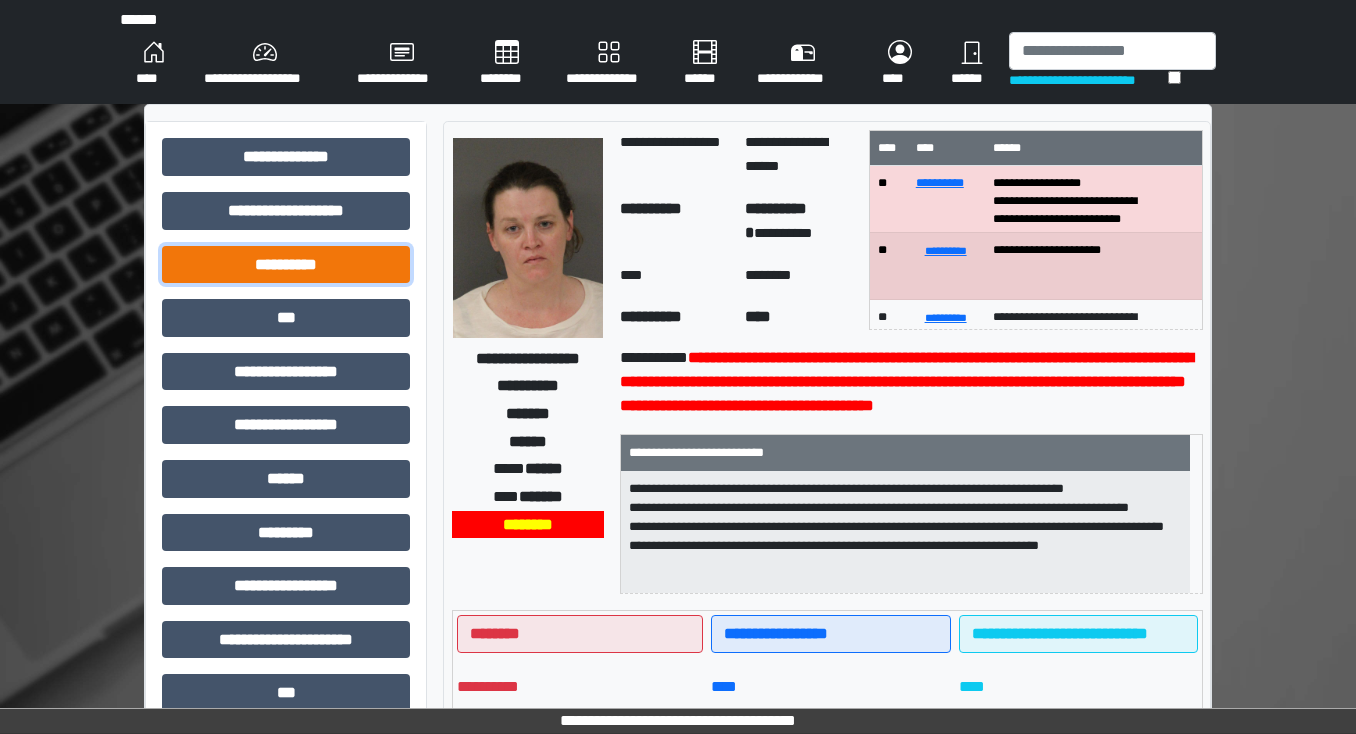 click on "**********" at bounding box center (286, 265) 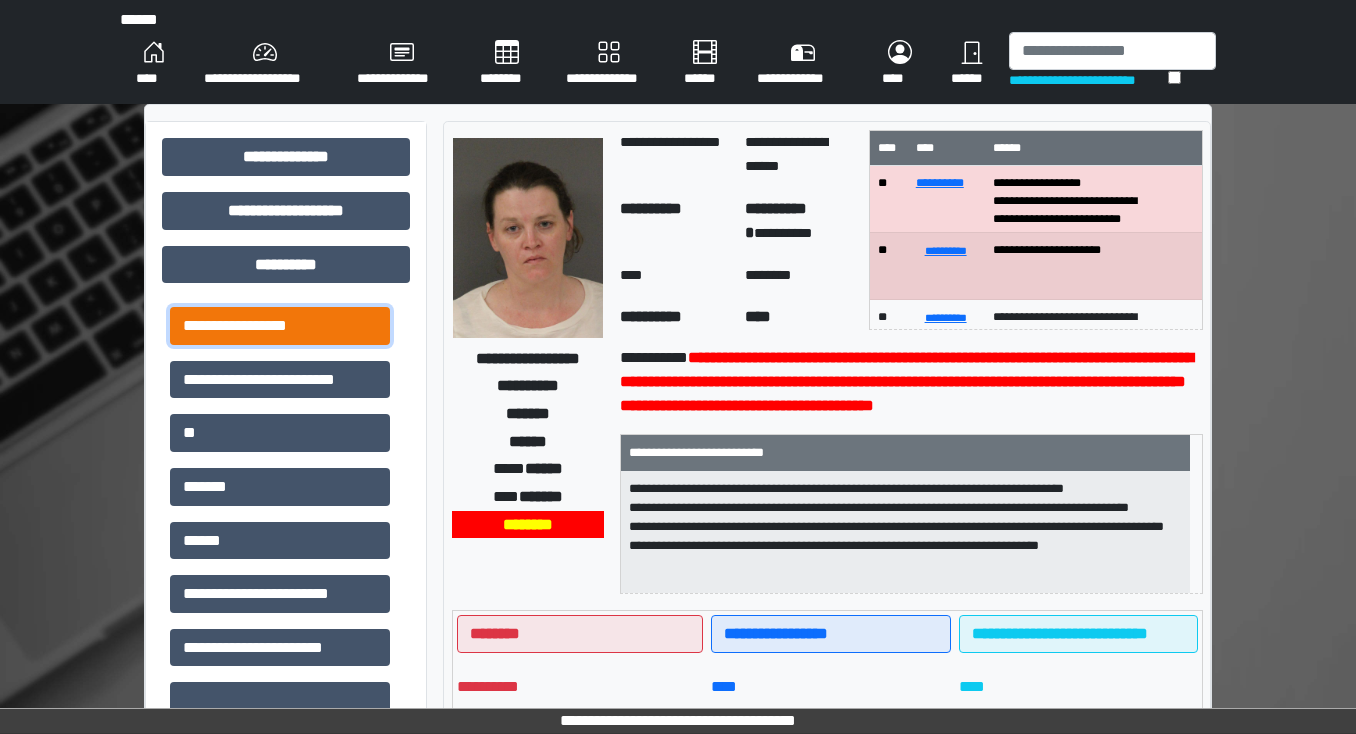 click on "**********" at bounding box center (280, 326) 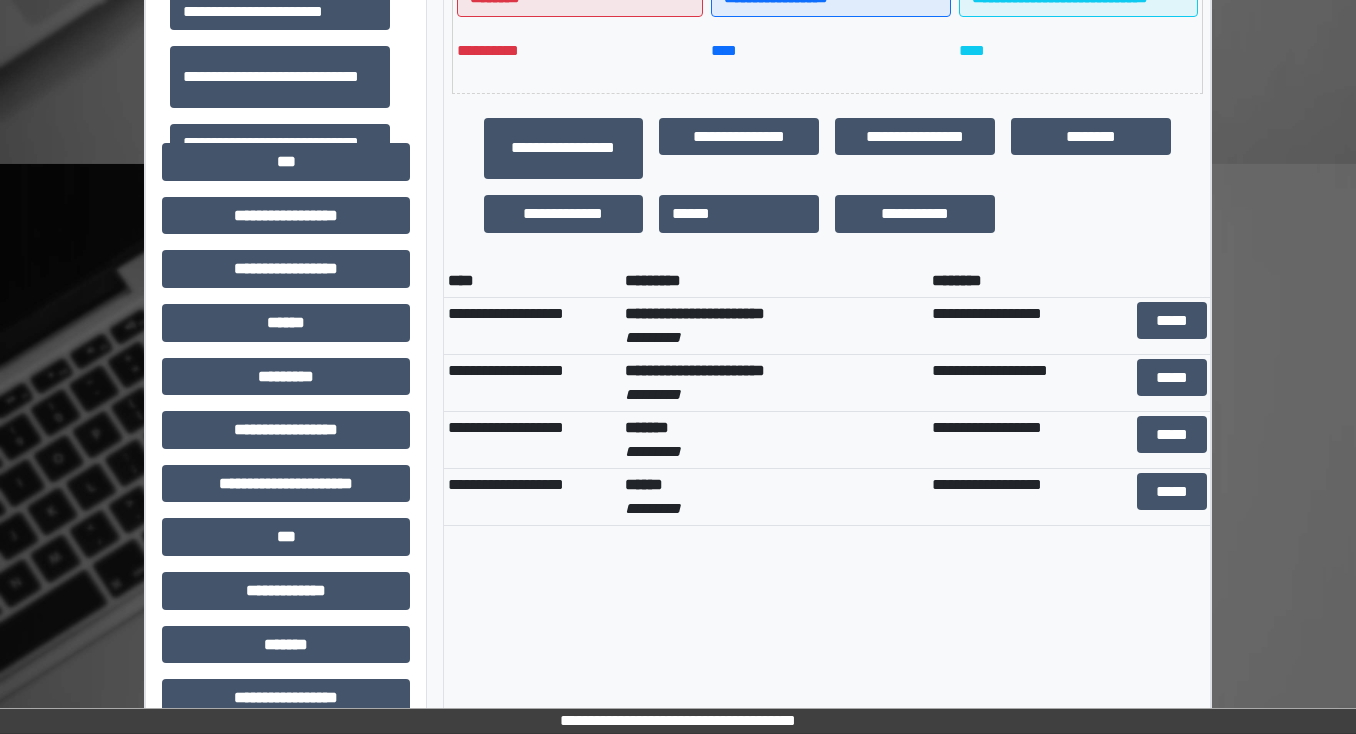 scroll, scrollTop: 640, scrollLeft: 0, axis: vertical 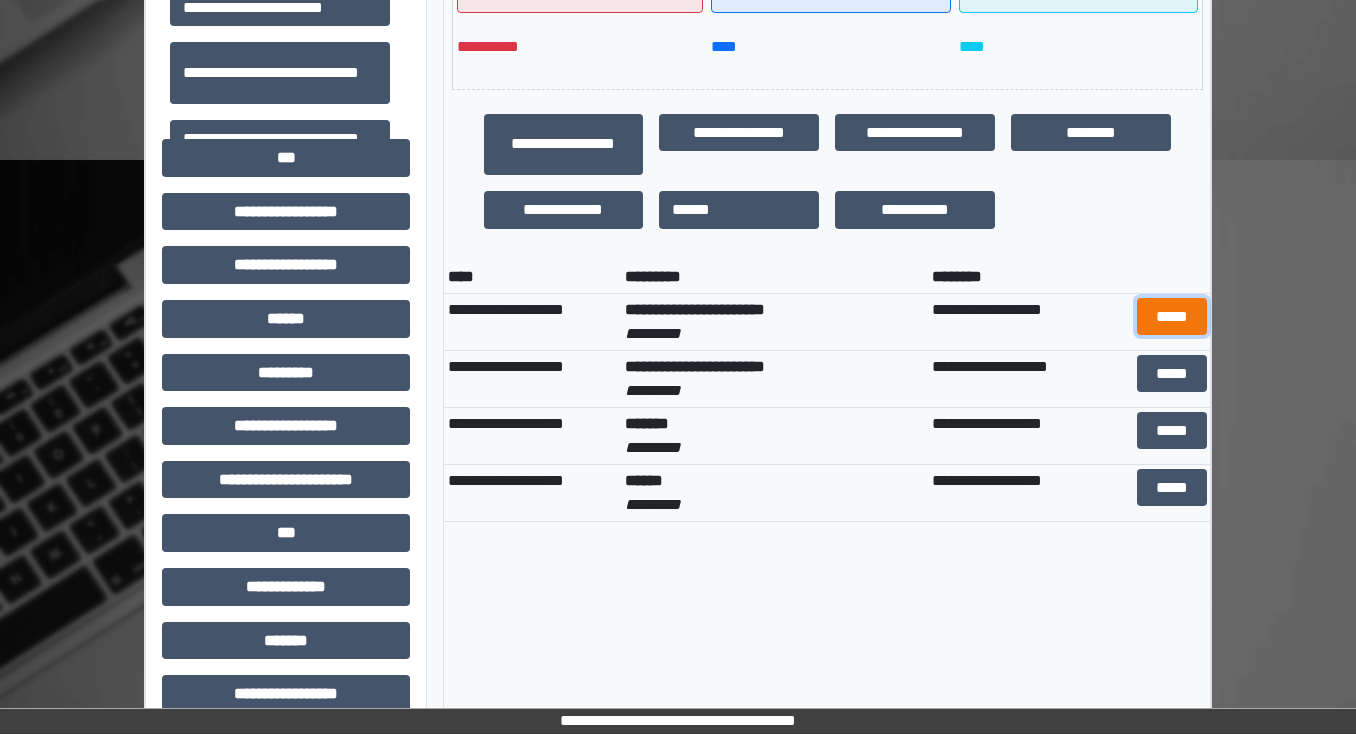 click on "*****" at bounding box center [1171, 317] 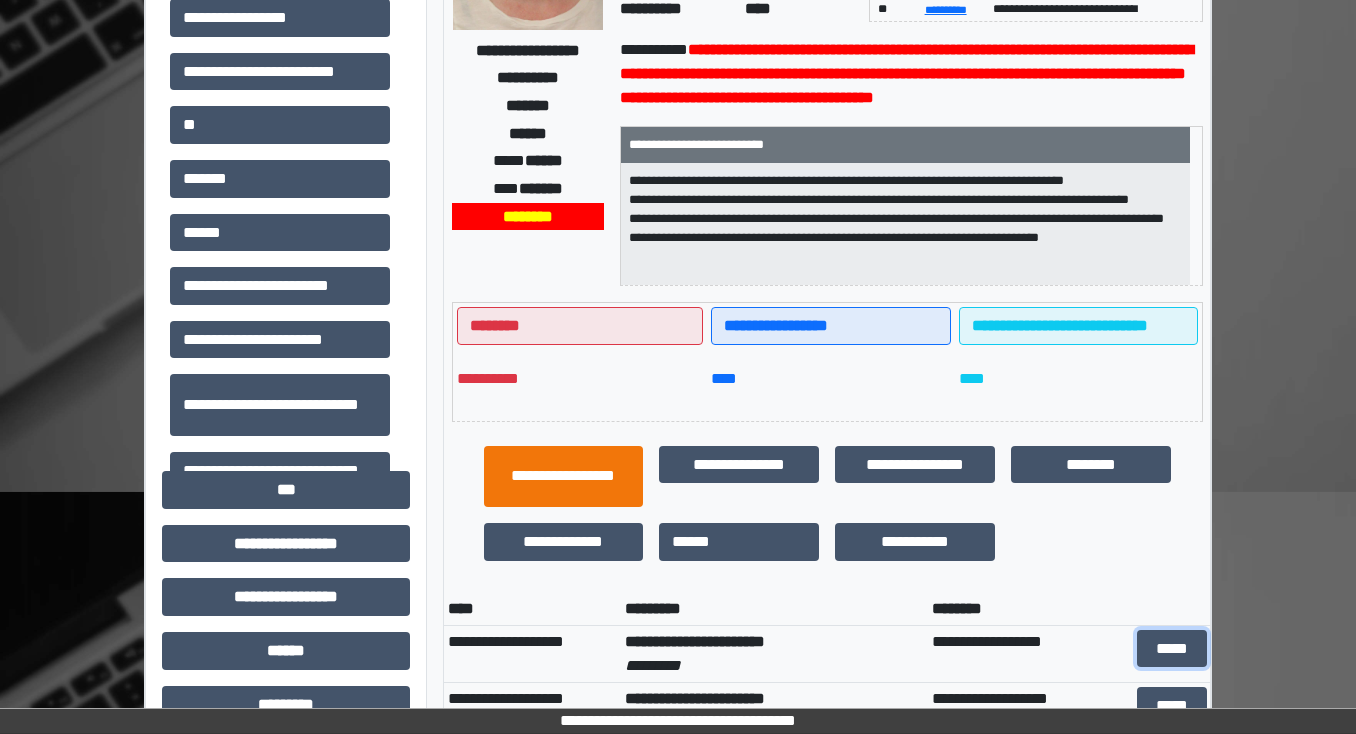 scroll, scrollTop: 240, scrollLeft: 0, axis: vertical 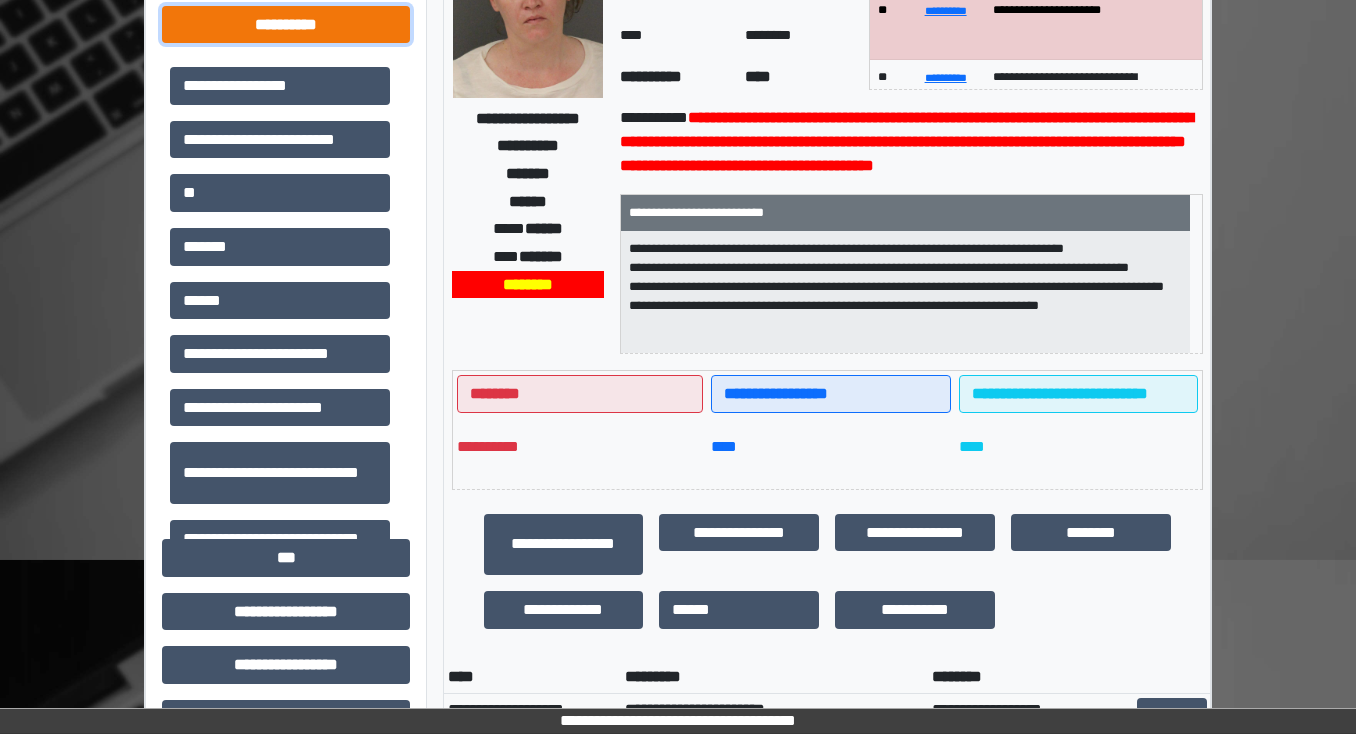 click on "**********" at bounding box center (286, 25) 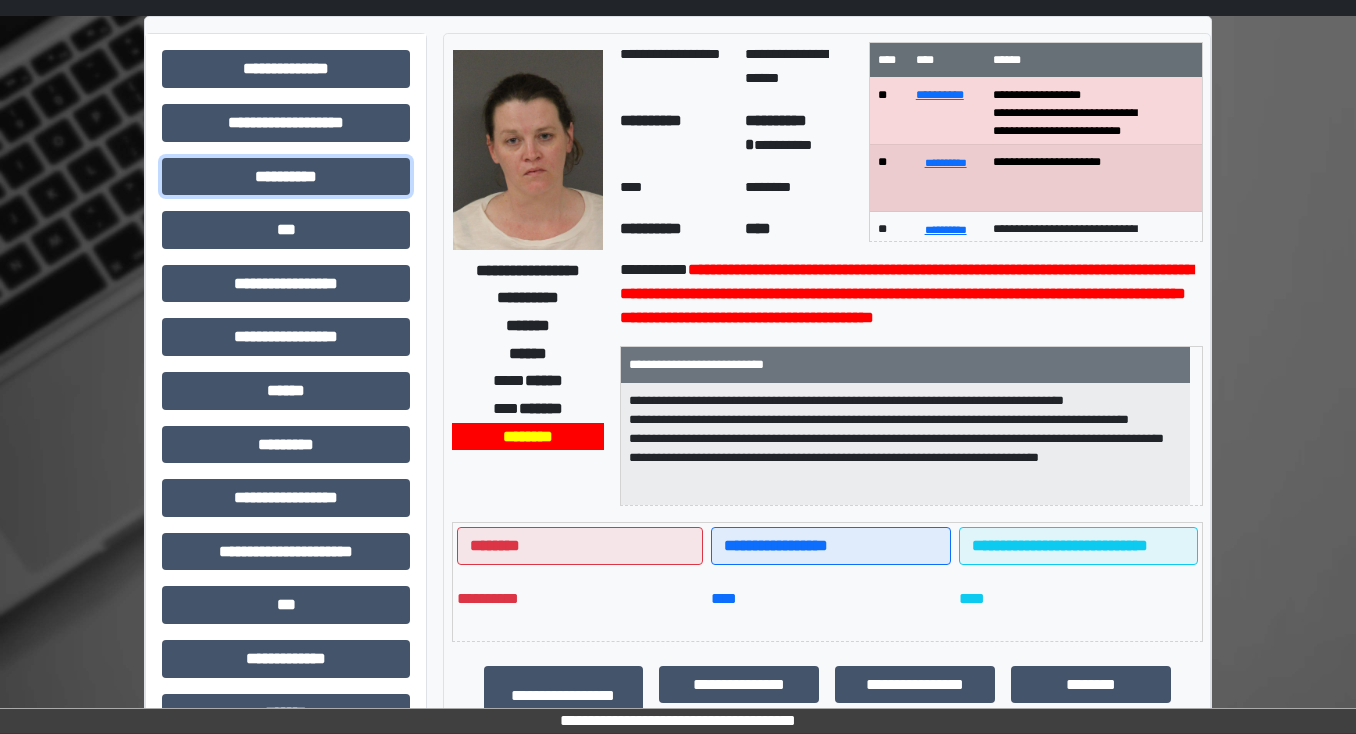 scroll, scrollTop: 0, scrollLeft: 0, axis: both 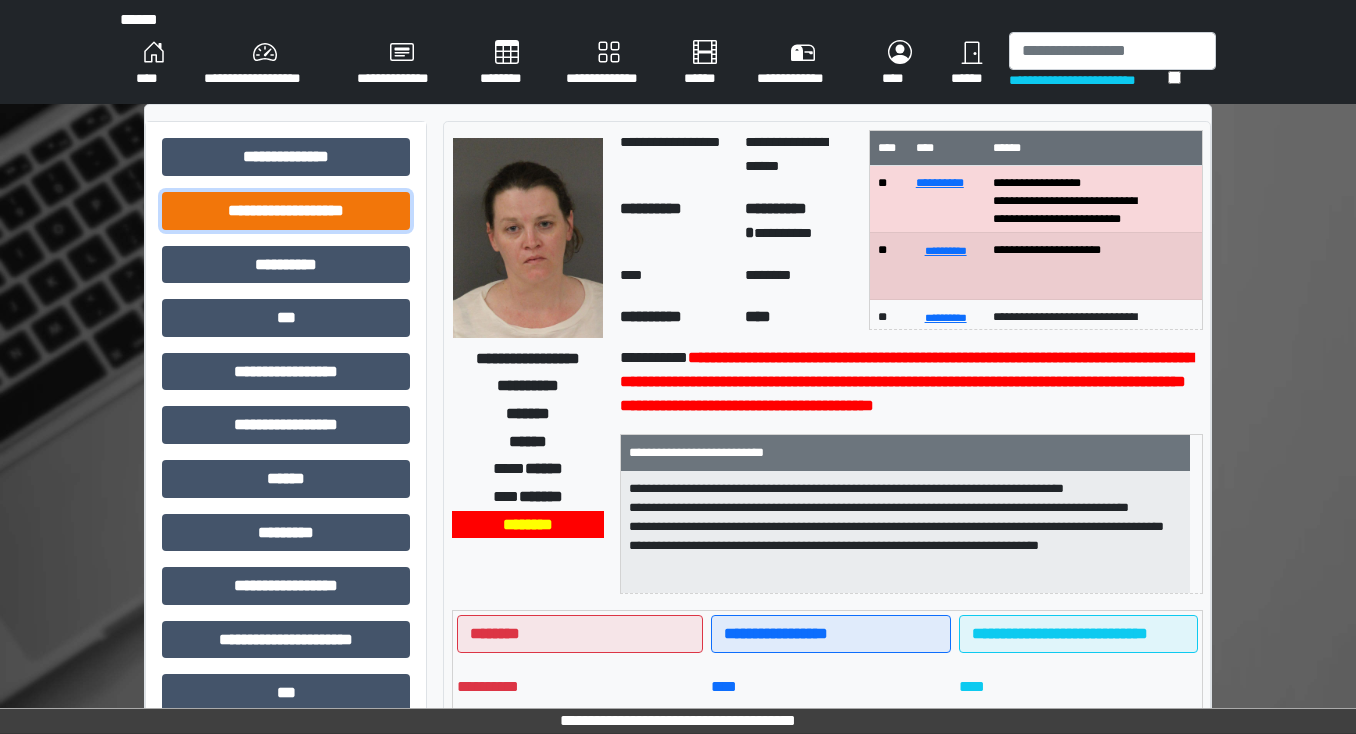 click on "**********" at bounding box center [286, 211] 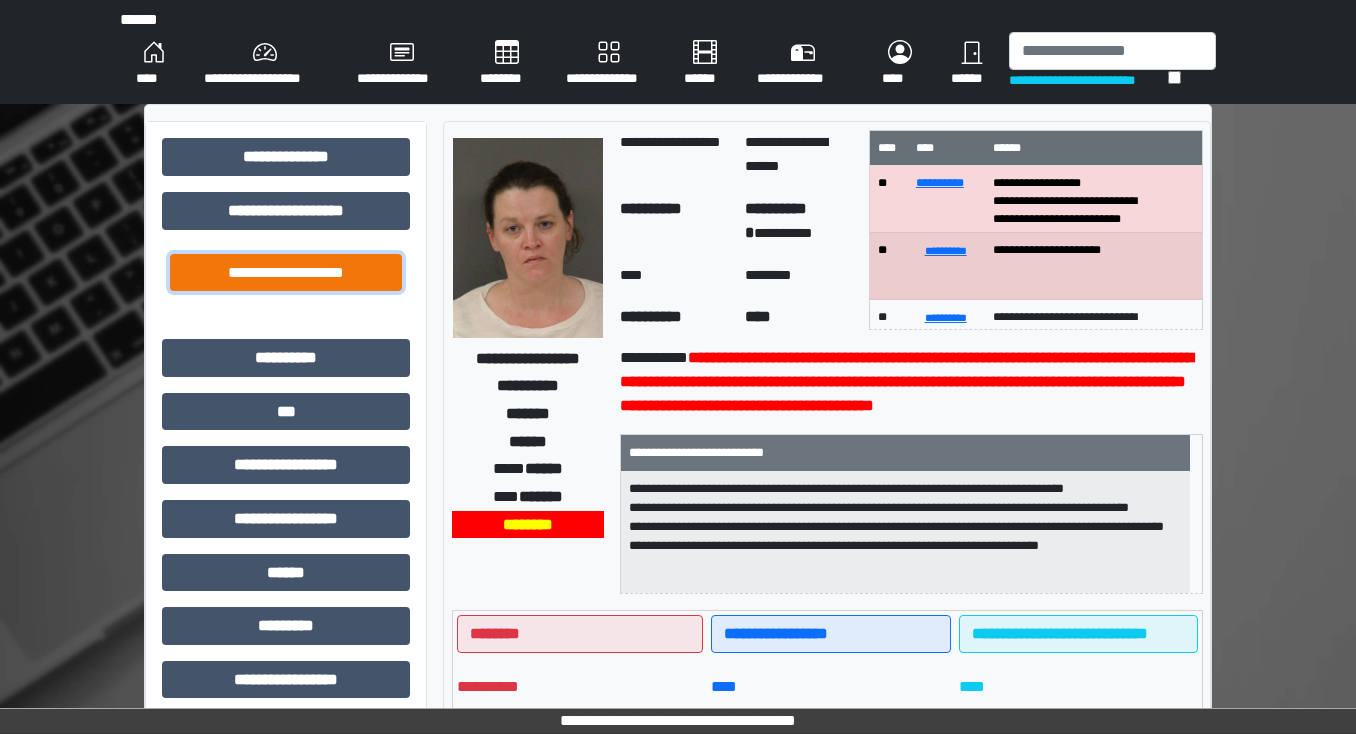click on "**********" at bounding box center (286, 273) 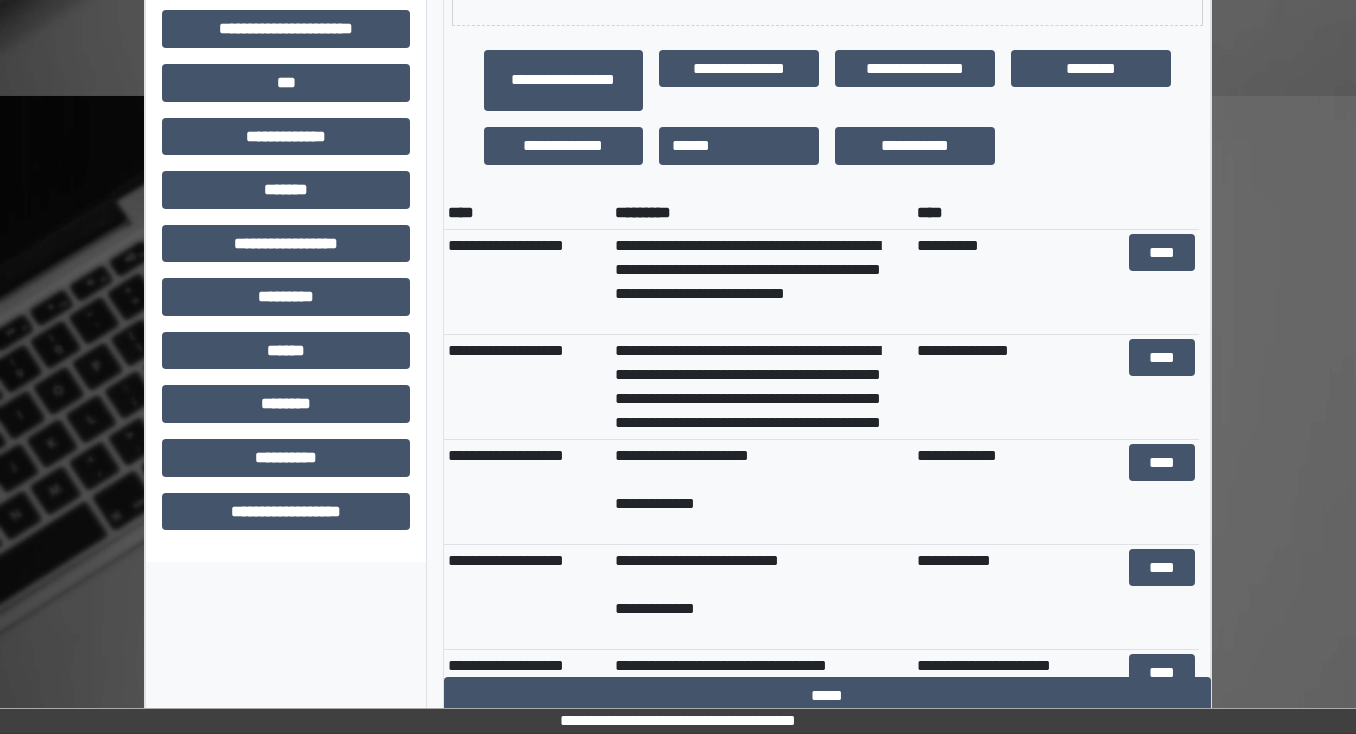 scroll, scrollTop: 720, scrollLeft: 0, axis: vertical 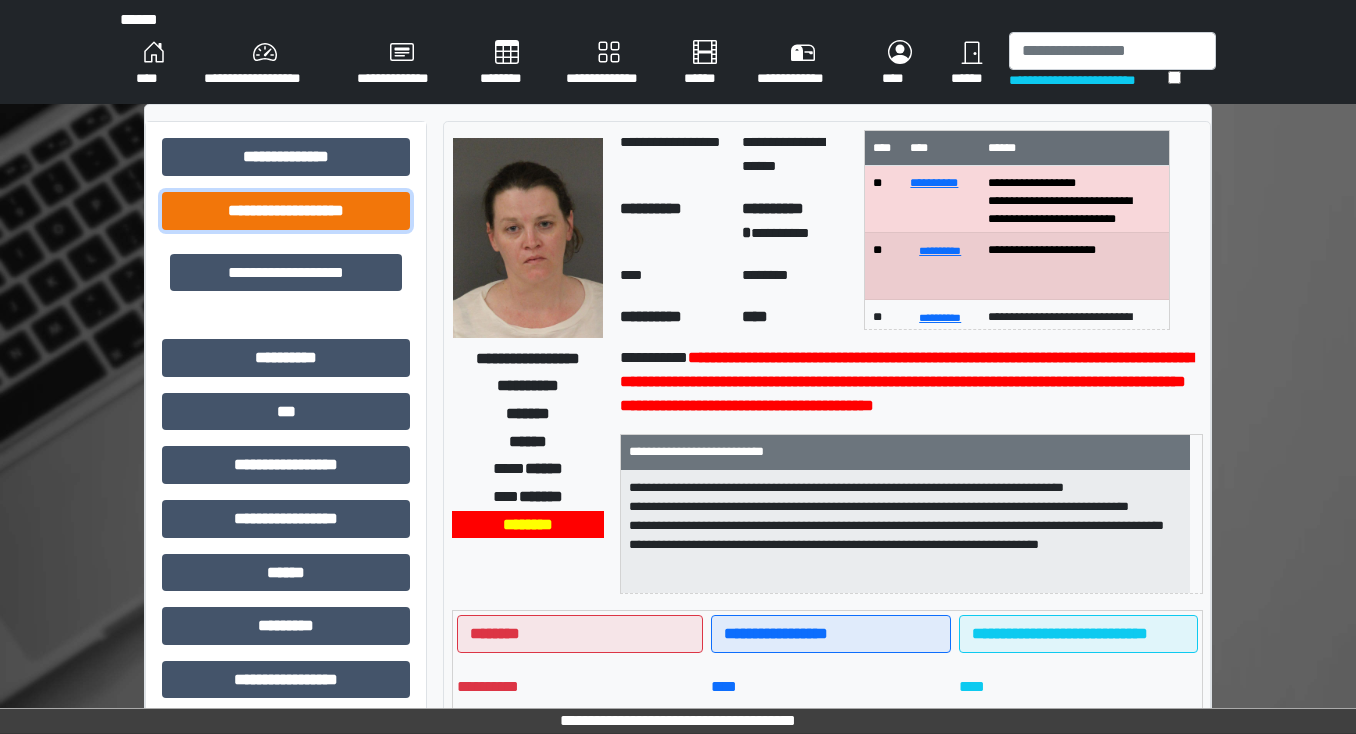 click on "**********" at bounding box center (286, 211) 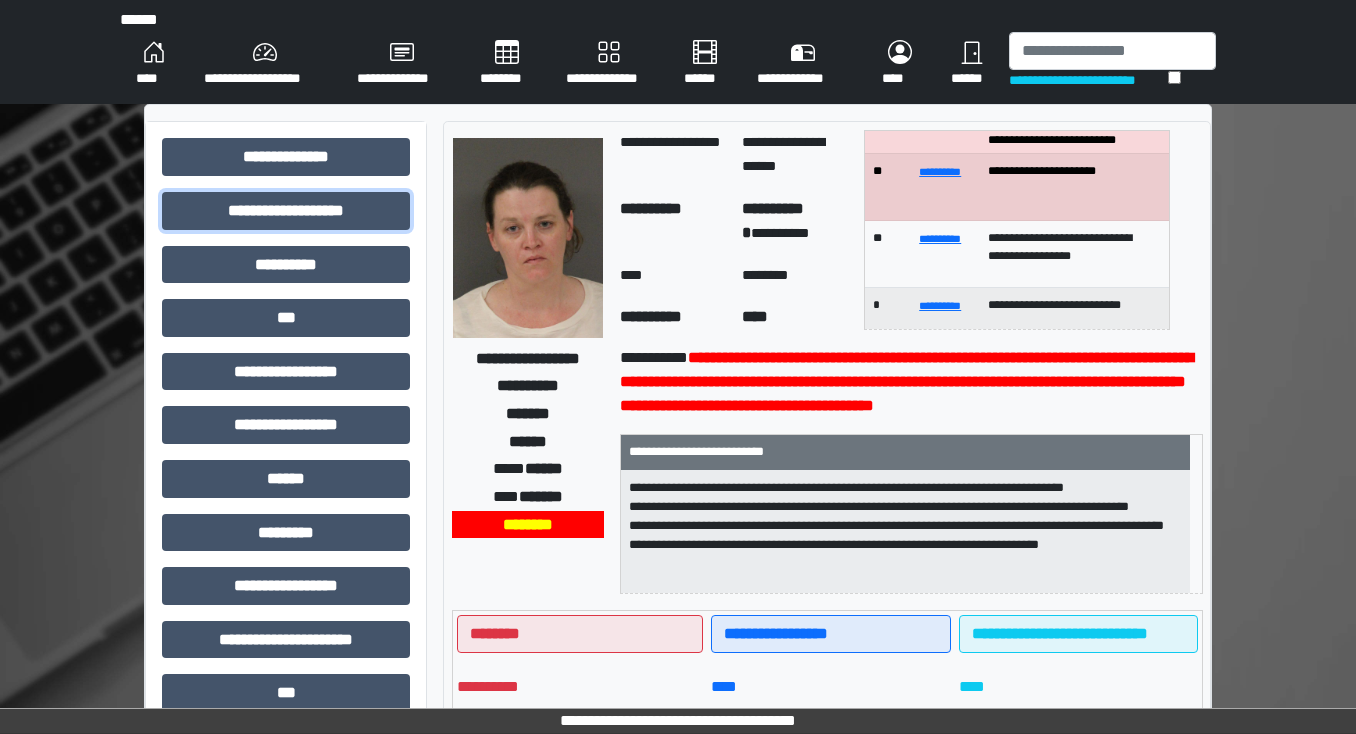 scroll, scrollTop: 0, scrollLeft: 0, axis: both 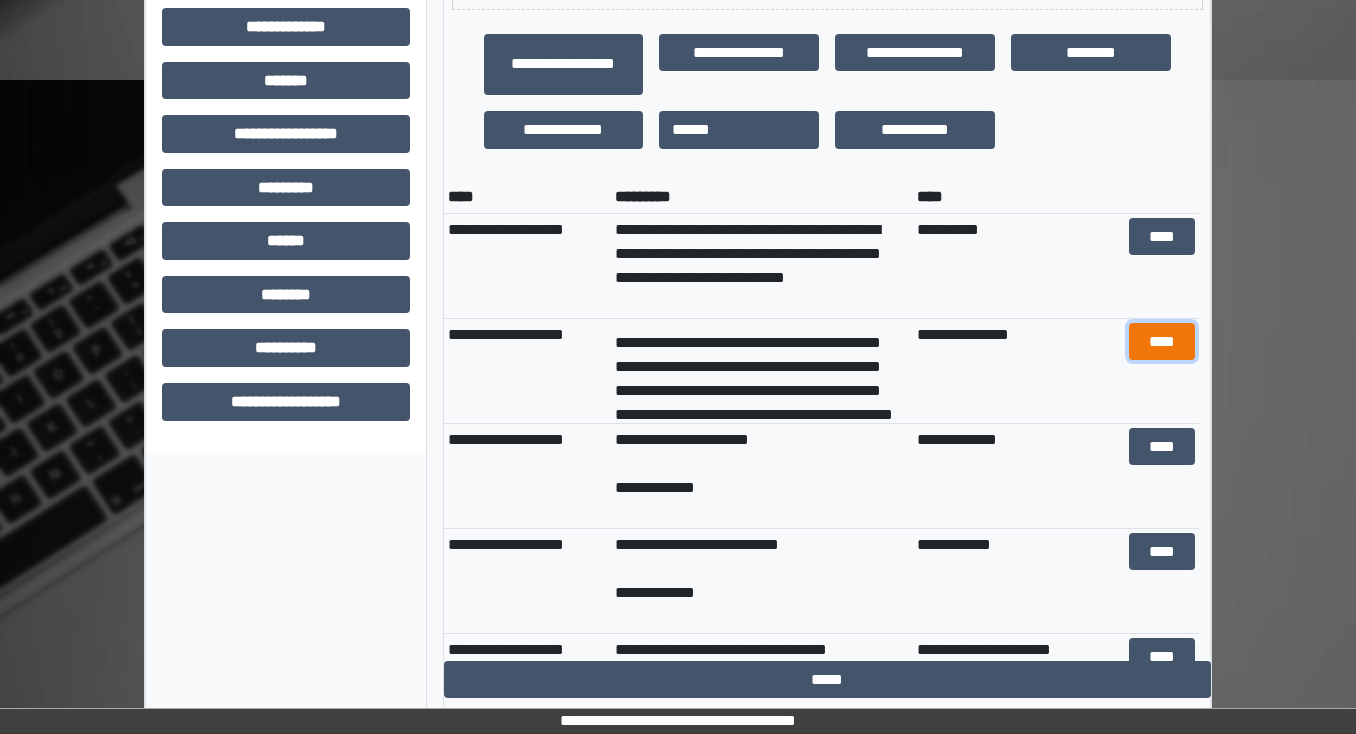 click on "****" at bounding box center [1162, 342] 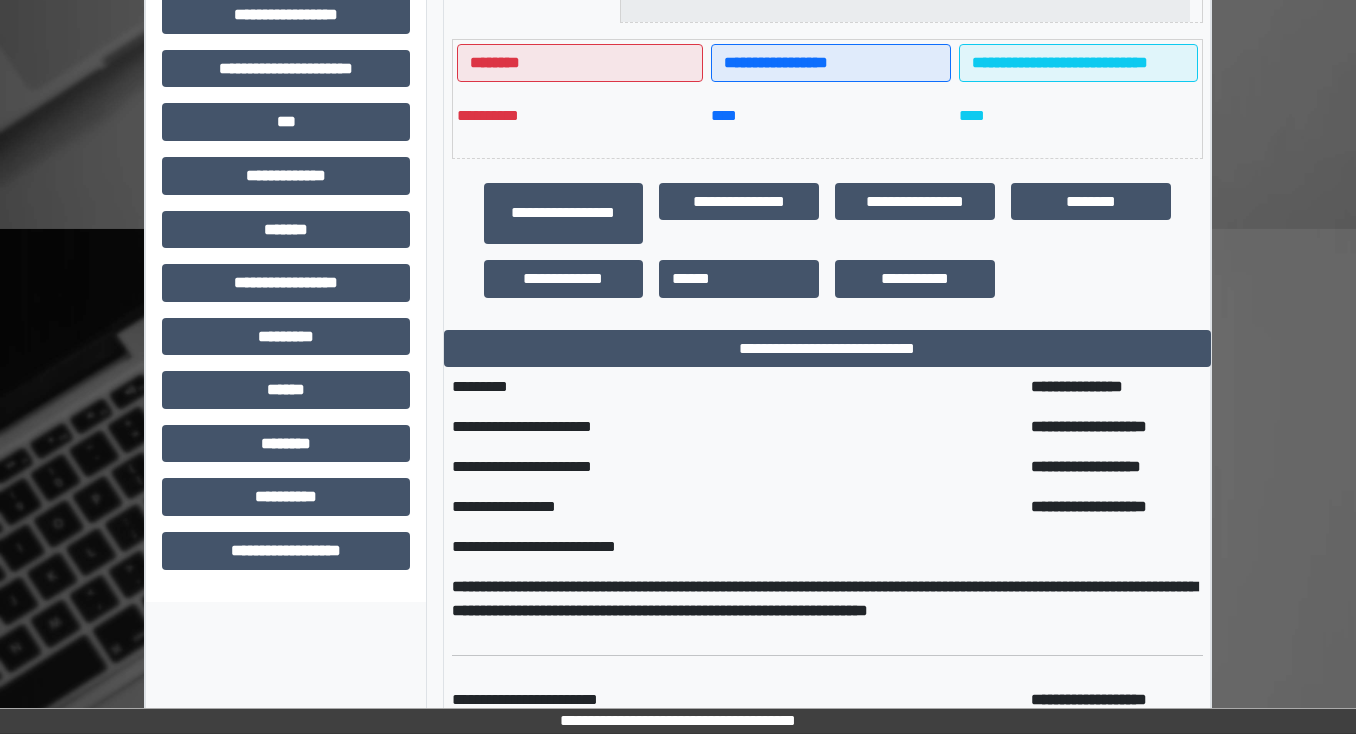 scroll, scrollTop: 350, scrollLeft: 0, axis: vertical 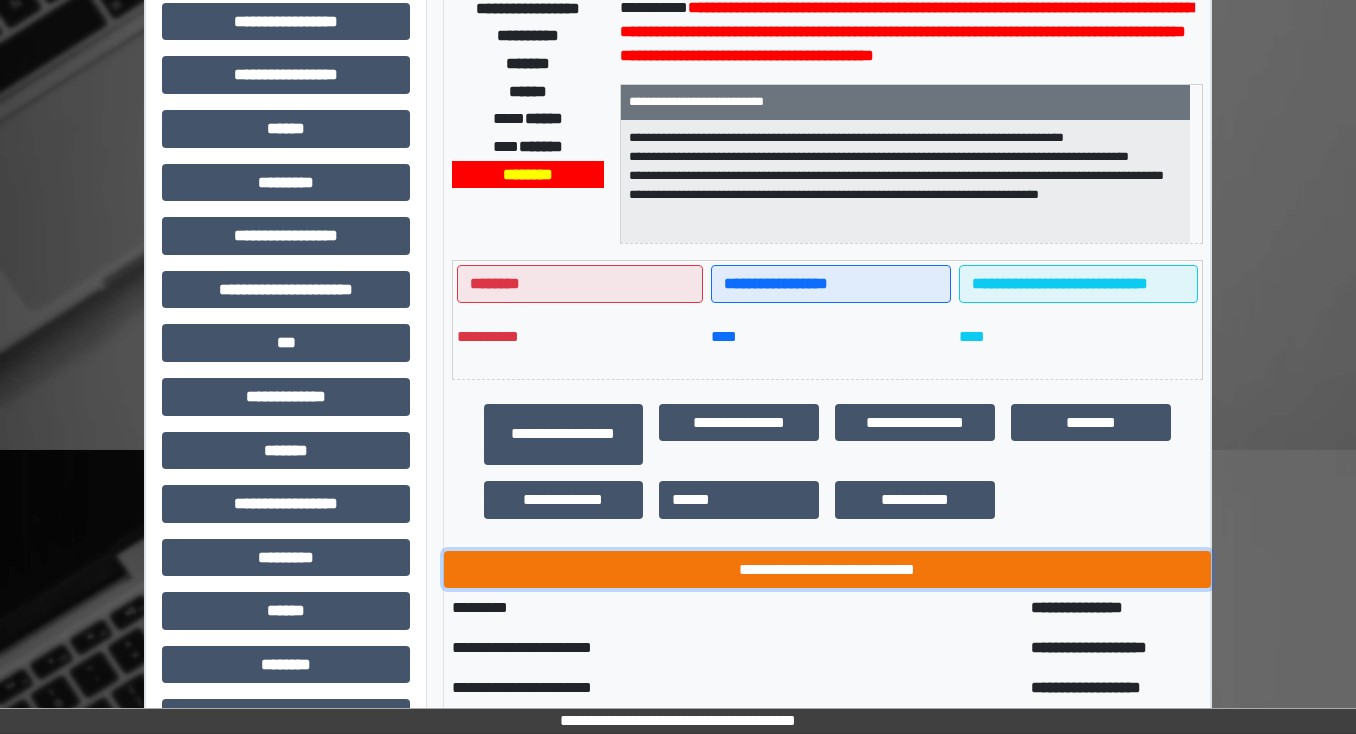 click on "**********" at bounding box center [827, 570] 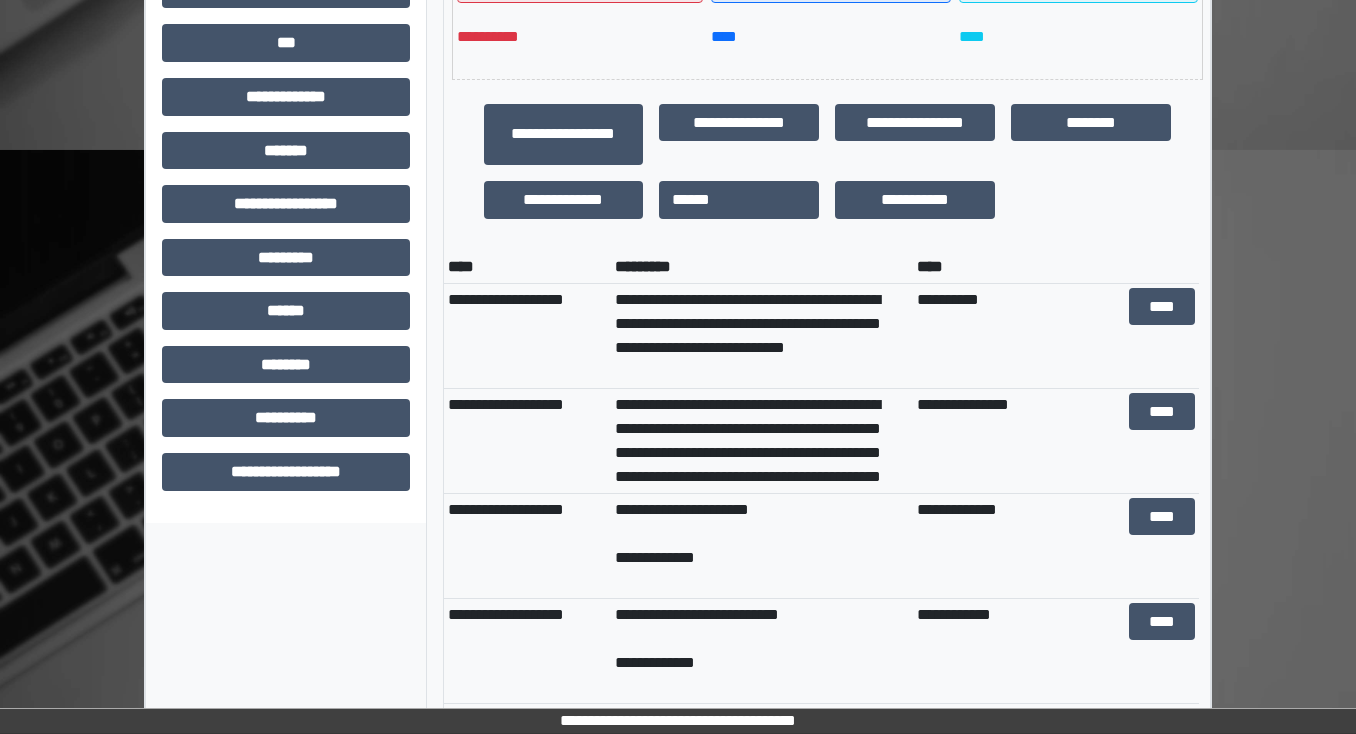 scroll, scrollTop: 645, scrollLeft: 0, axis: vertical 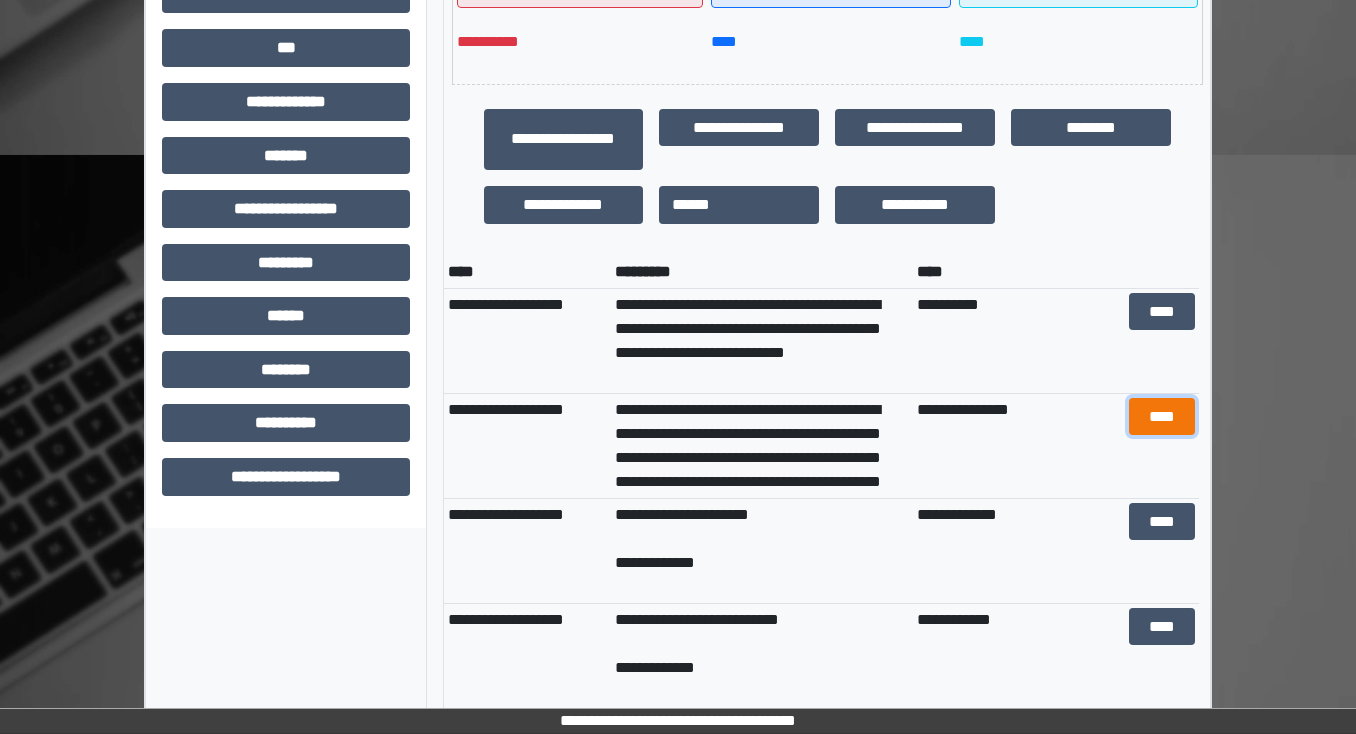click on "****" at bounding box center [1162, 417] 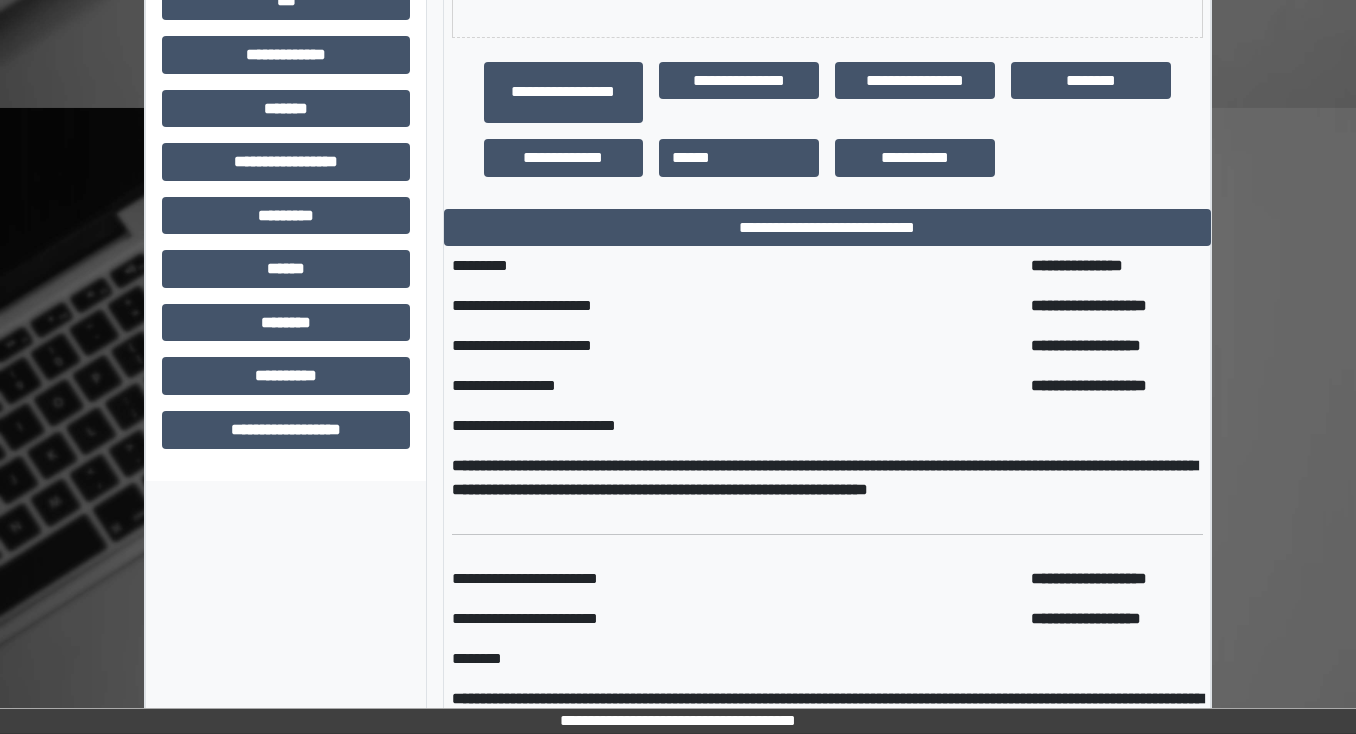 scroll, scrollTop: 590, scrollLeft: 0, axis: vertical 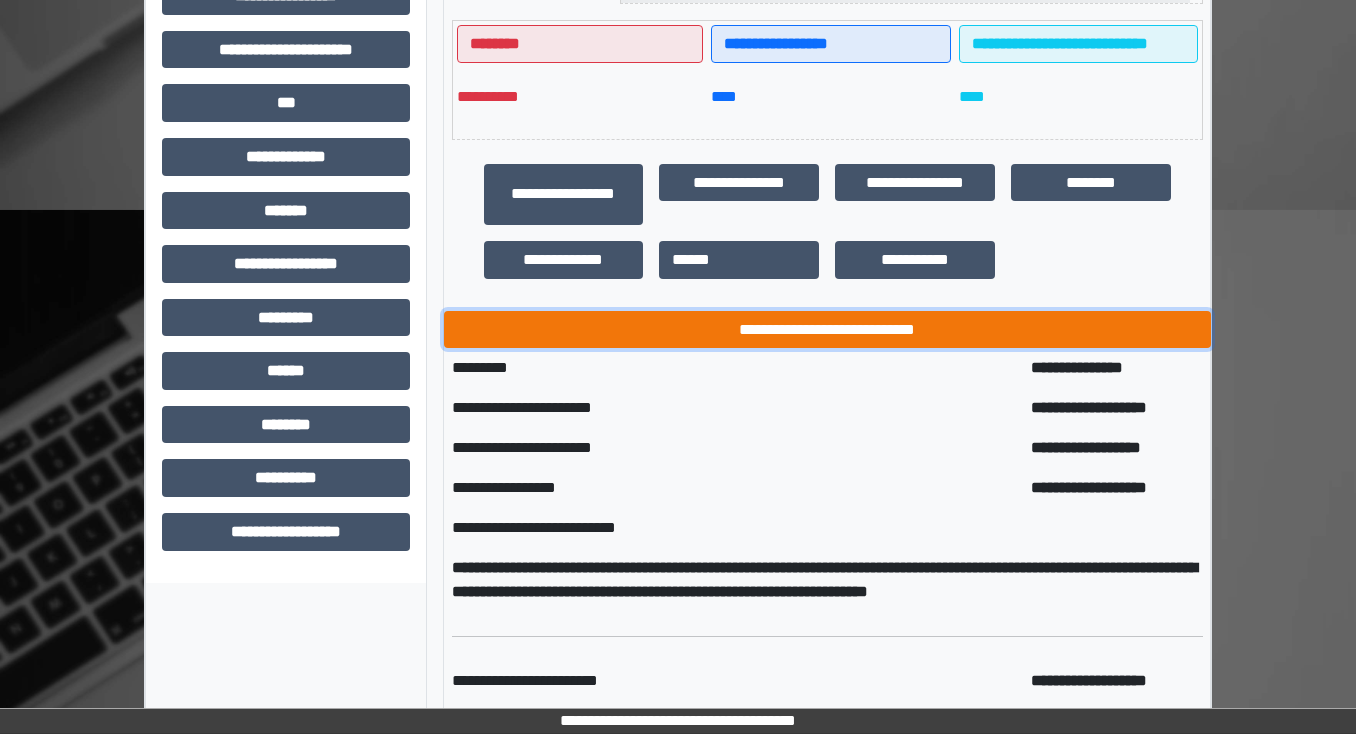click on "**********" at bounding box center [827, 330] 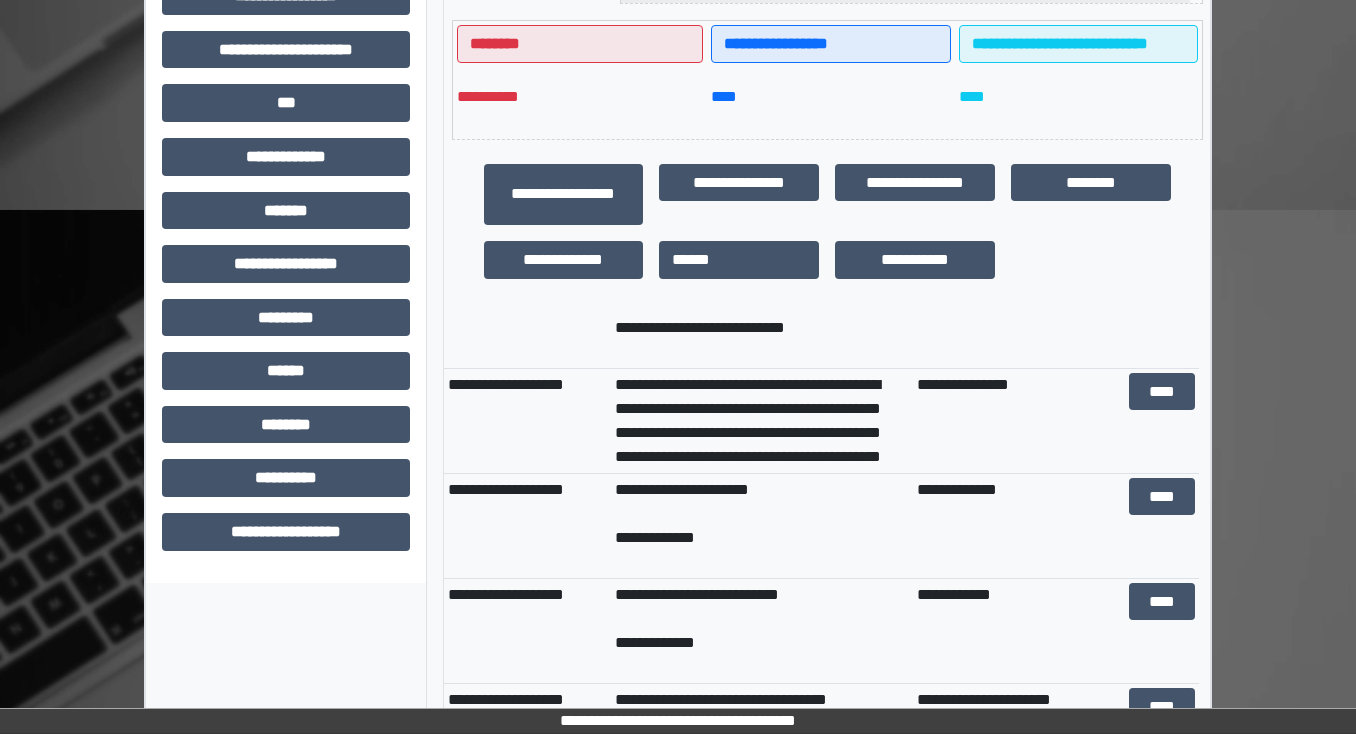 scroll, scrollTop: 160, scrollLeft: 0, axis: vertical 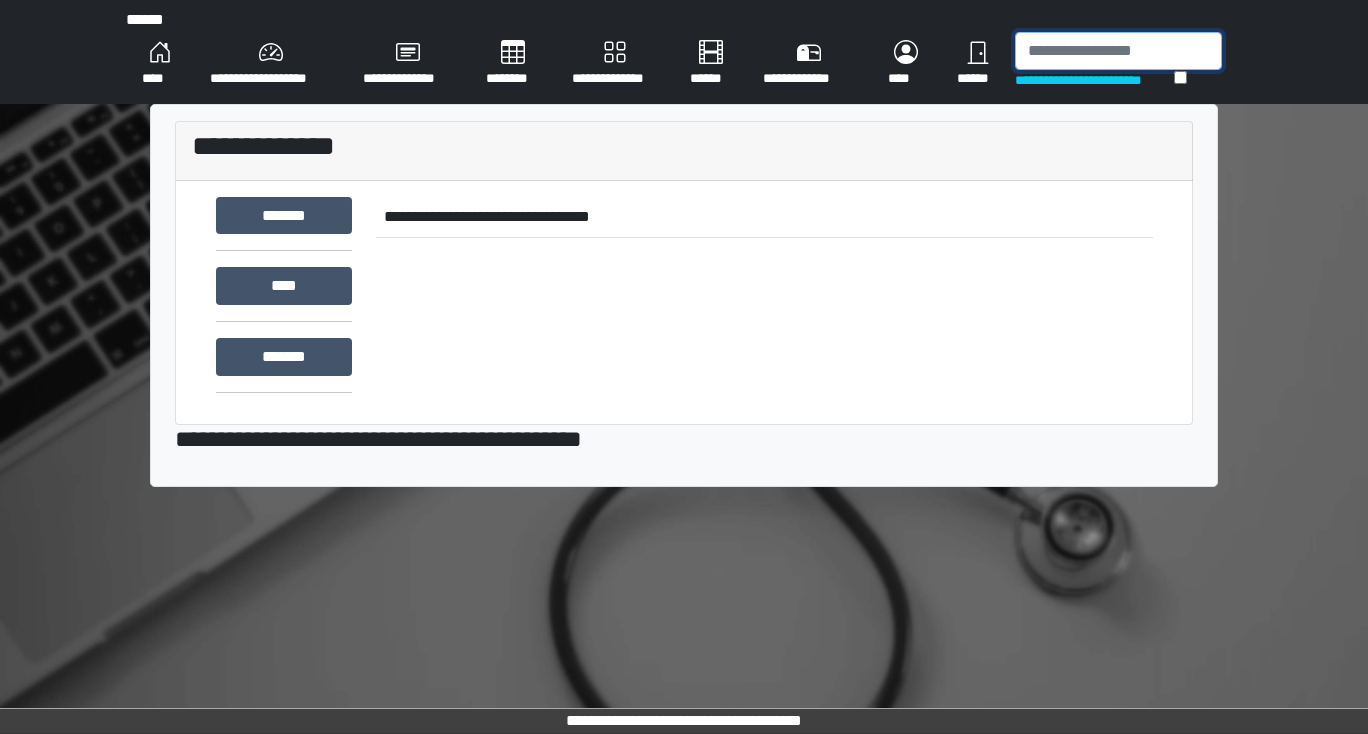 click at bounding box center [1118, 51] 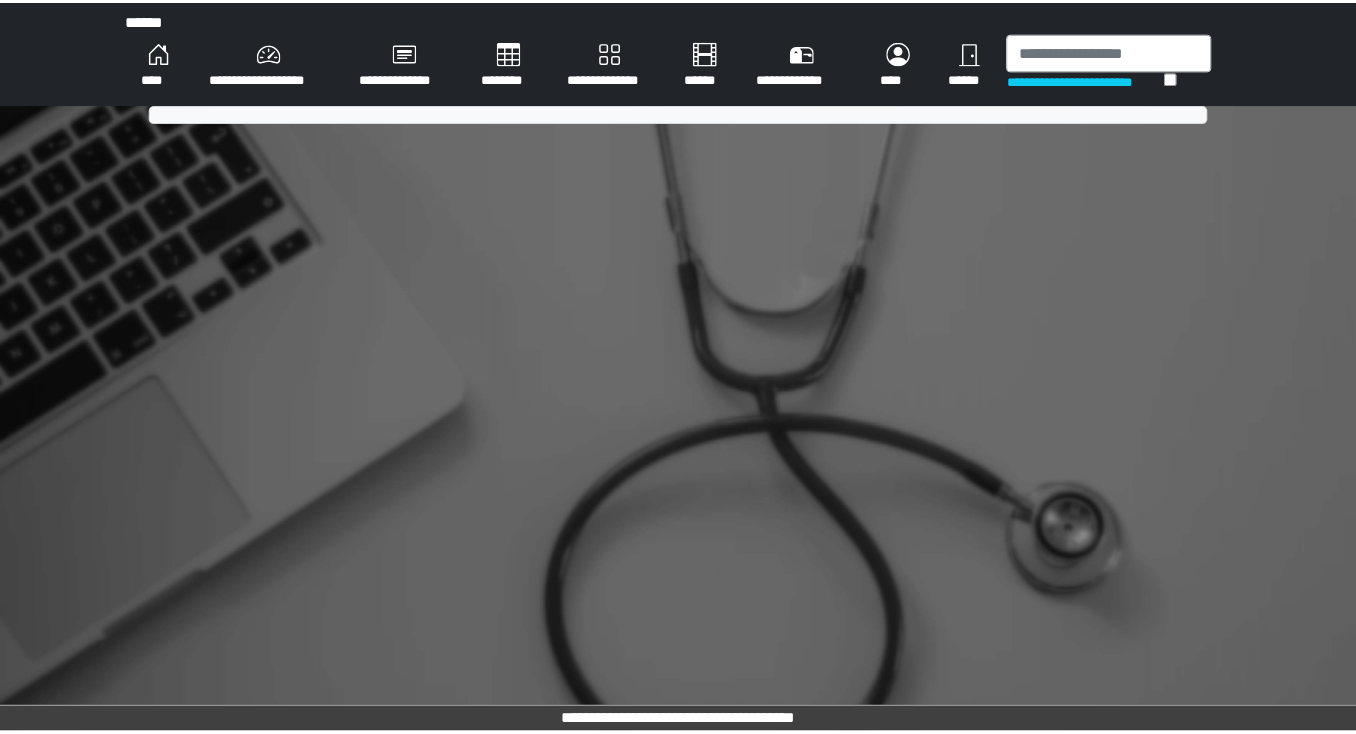 scroll, scrollTop: 0, scrollLeft: 0, axis: both 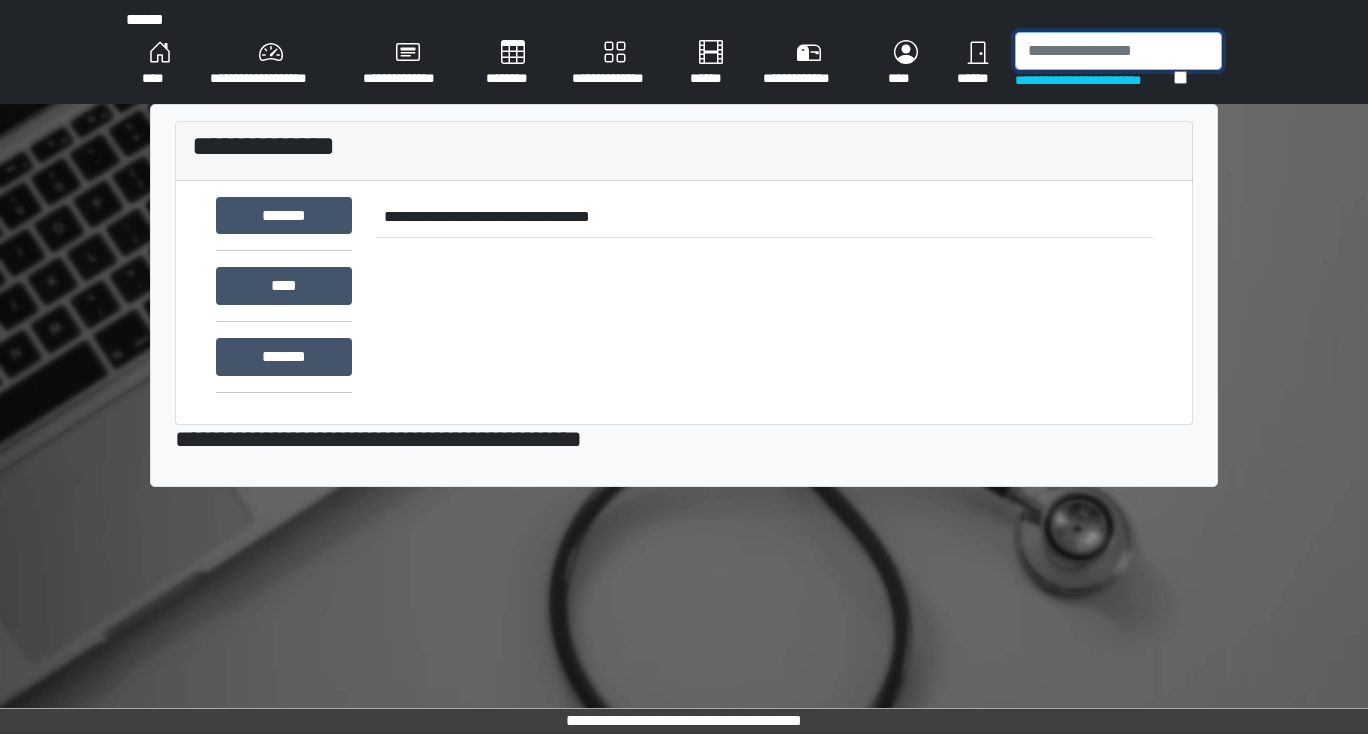 click at bounding box center [1118, 51] 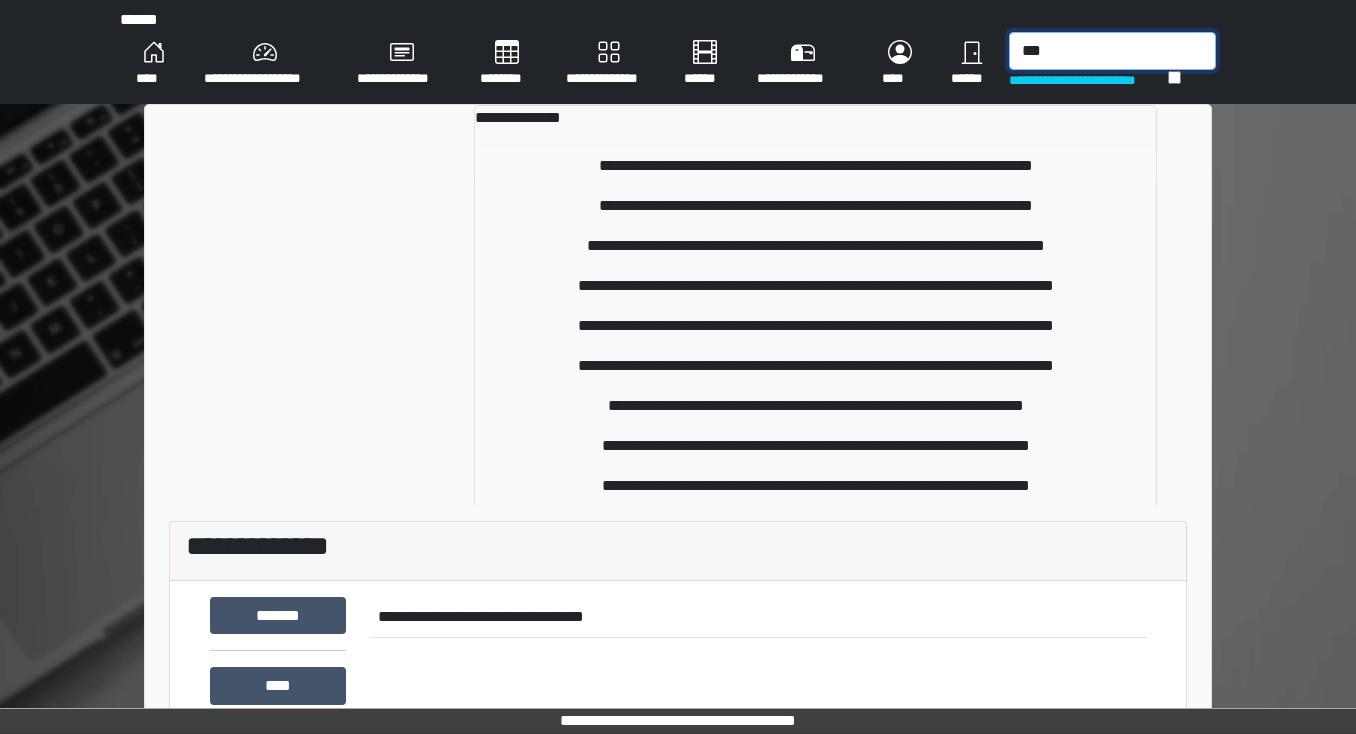 type on "***" 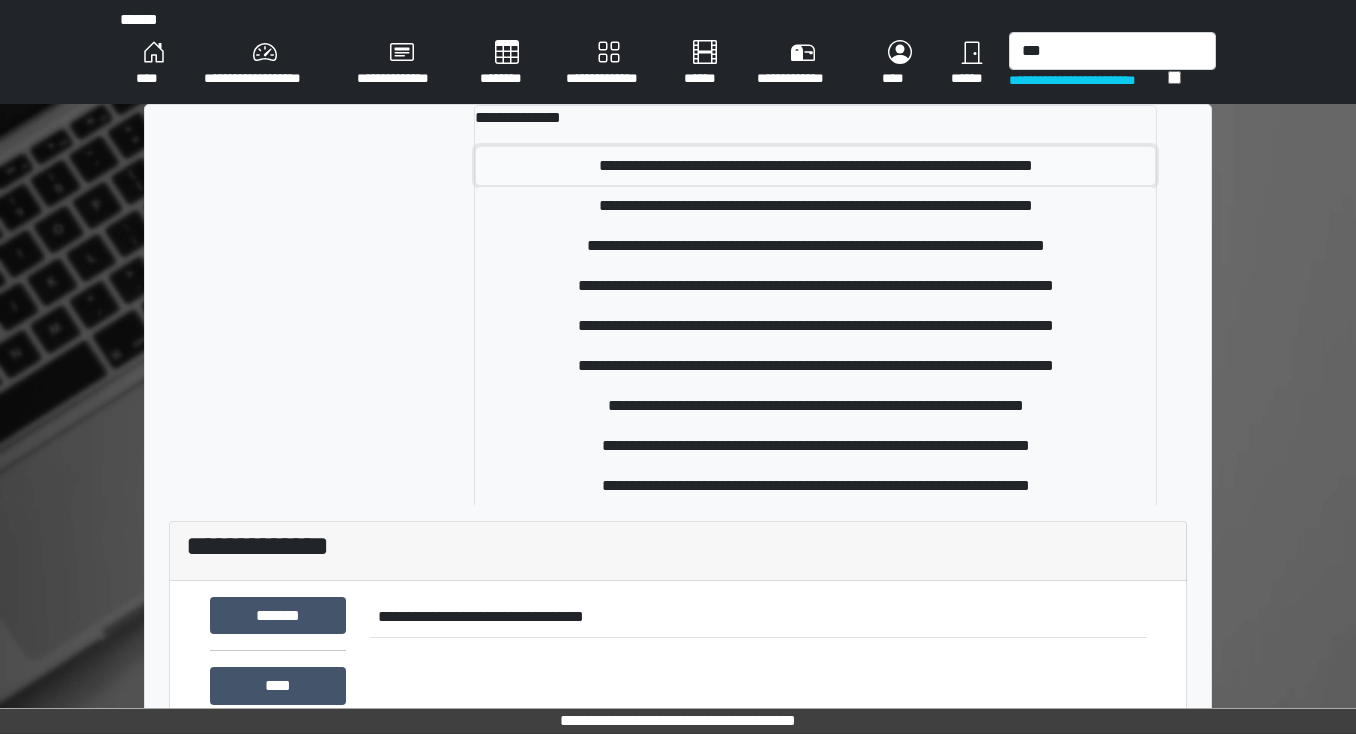 click on "**********" at bounding box center [815, 166] 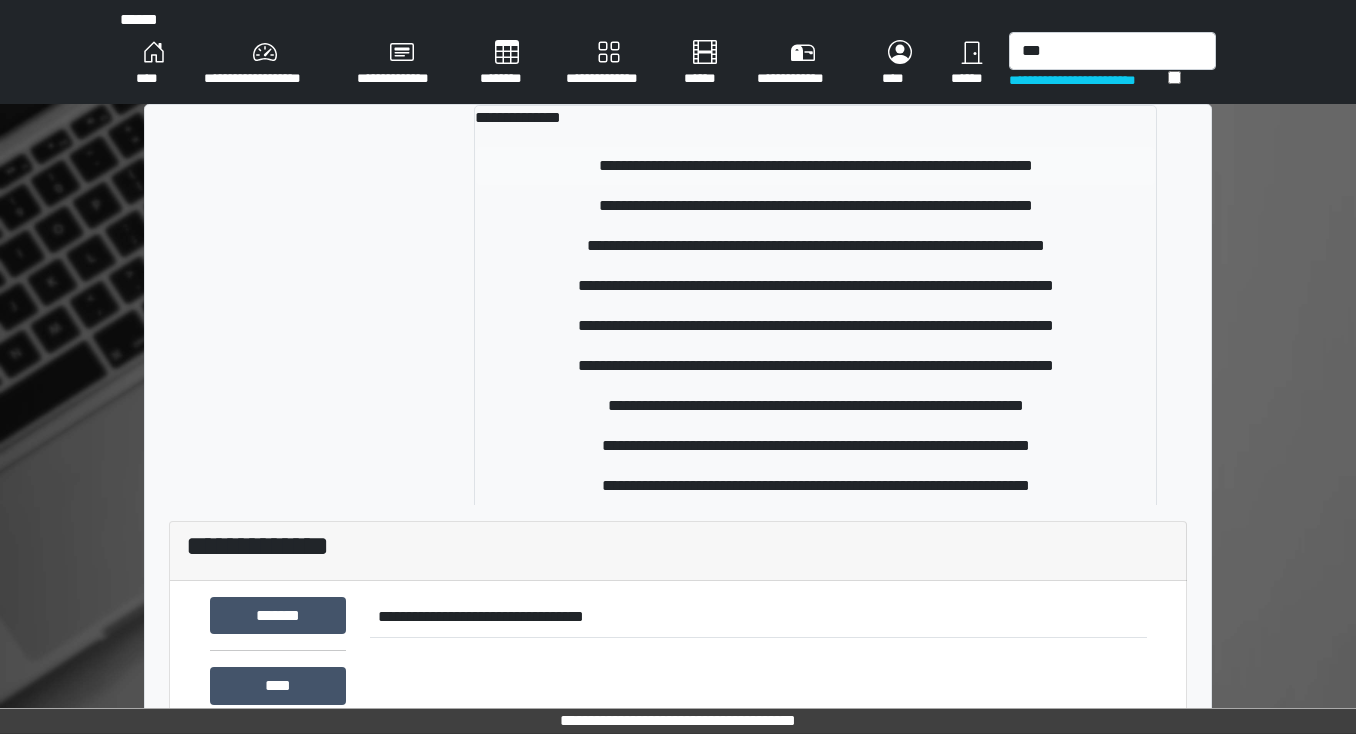type 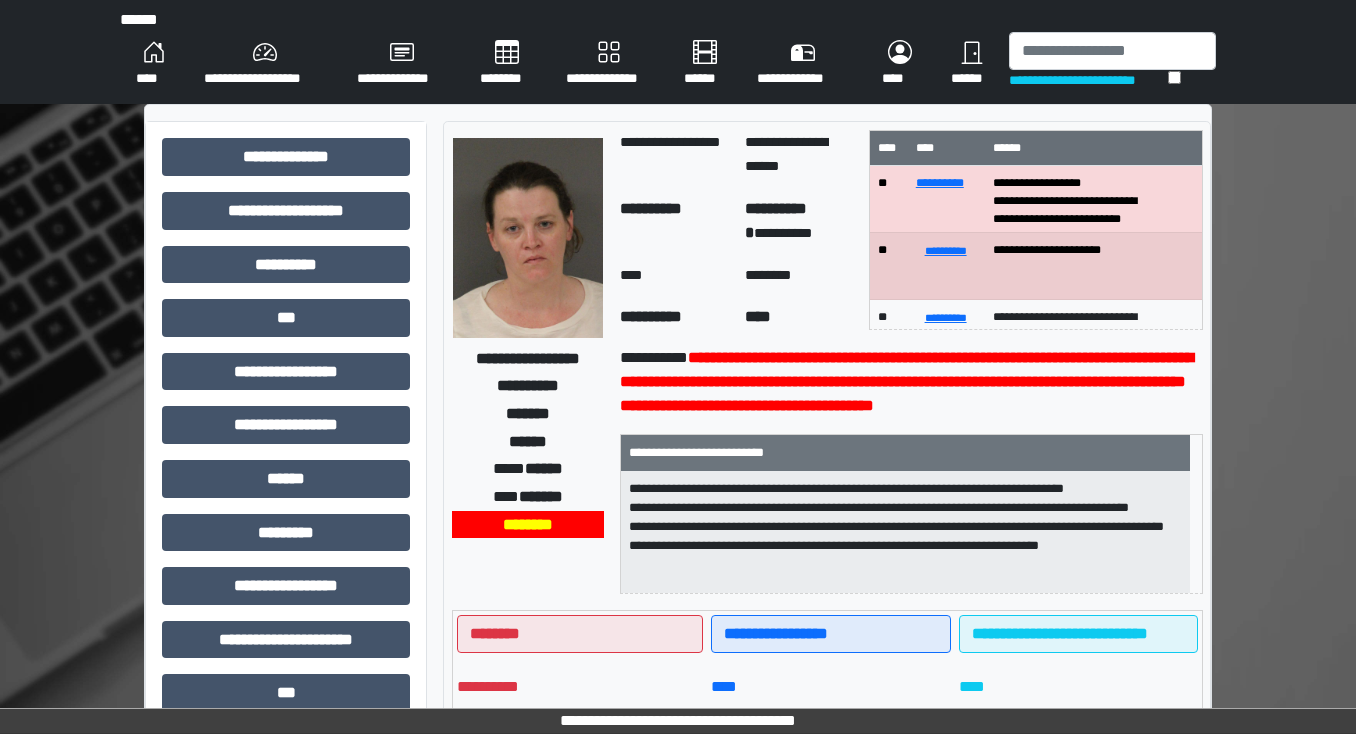 click on "********" at bounding box center [507, 64] 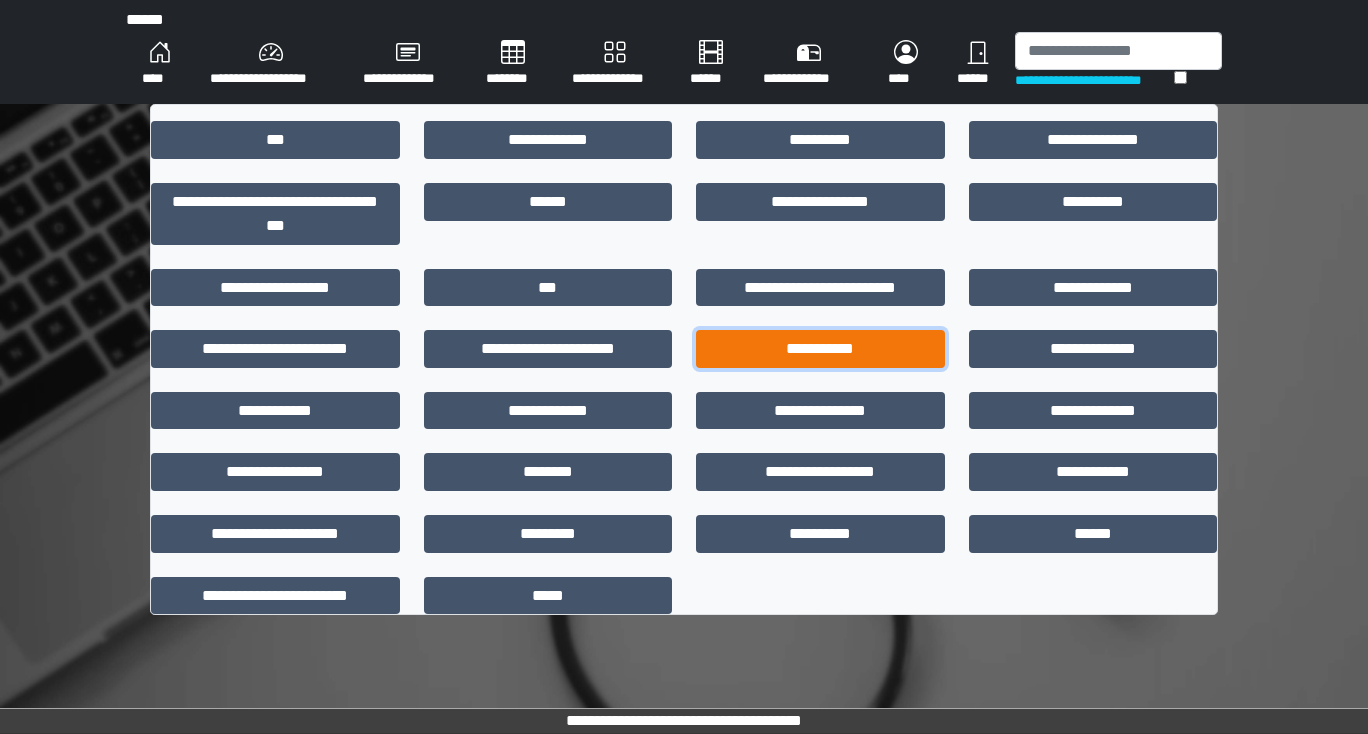 click on "**********" at bounding box center (820, 349) 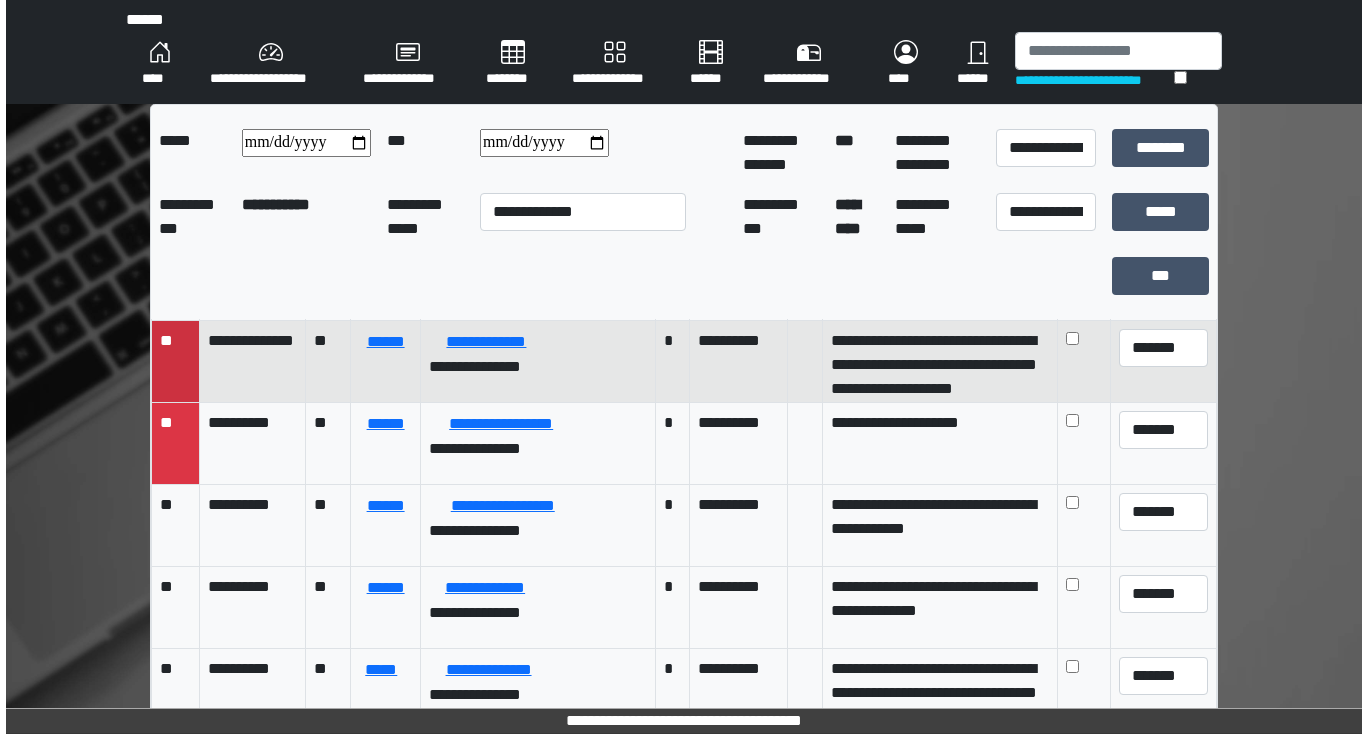 scroll, scrollTop: 0, scrollLeft: 0, axis: both 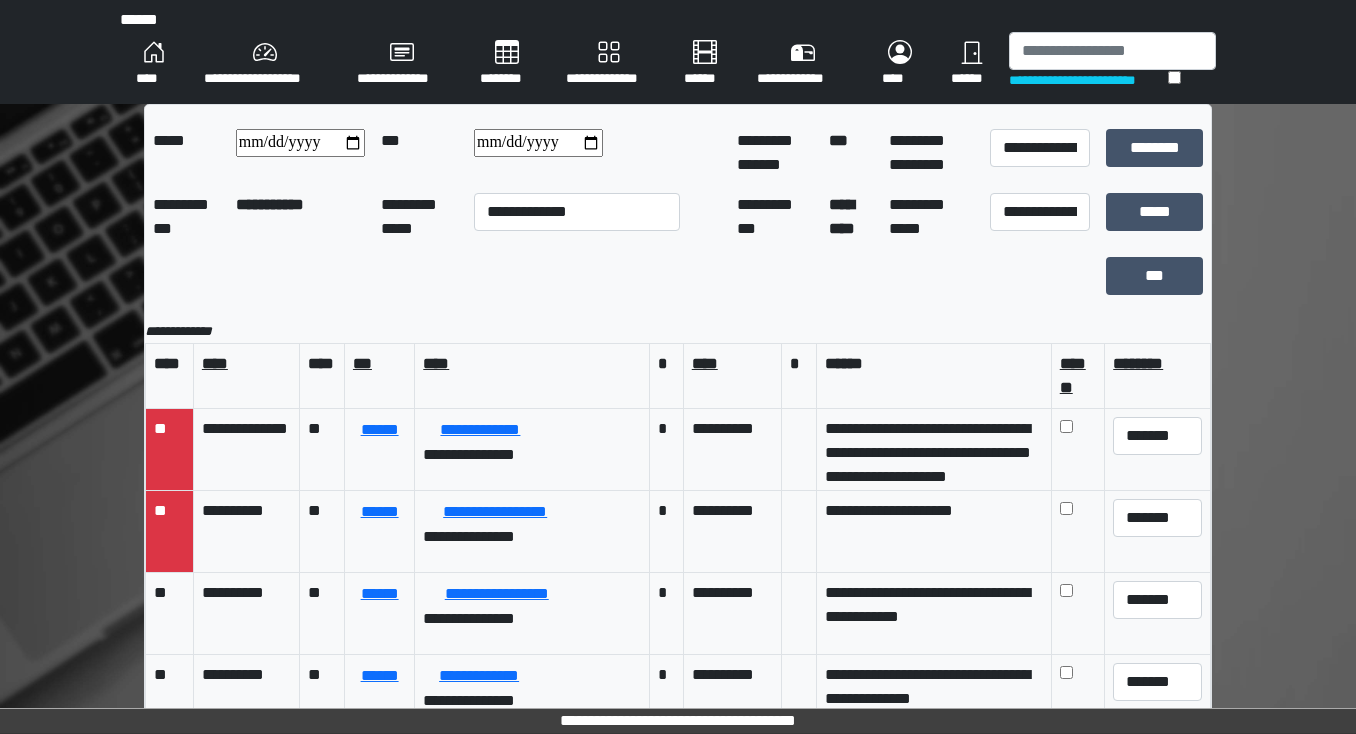 click on "********" at bounding box center [507, 64] 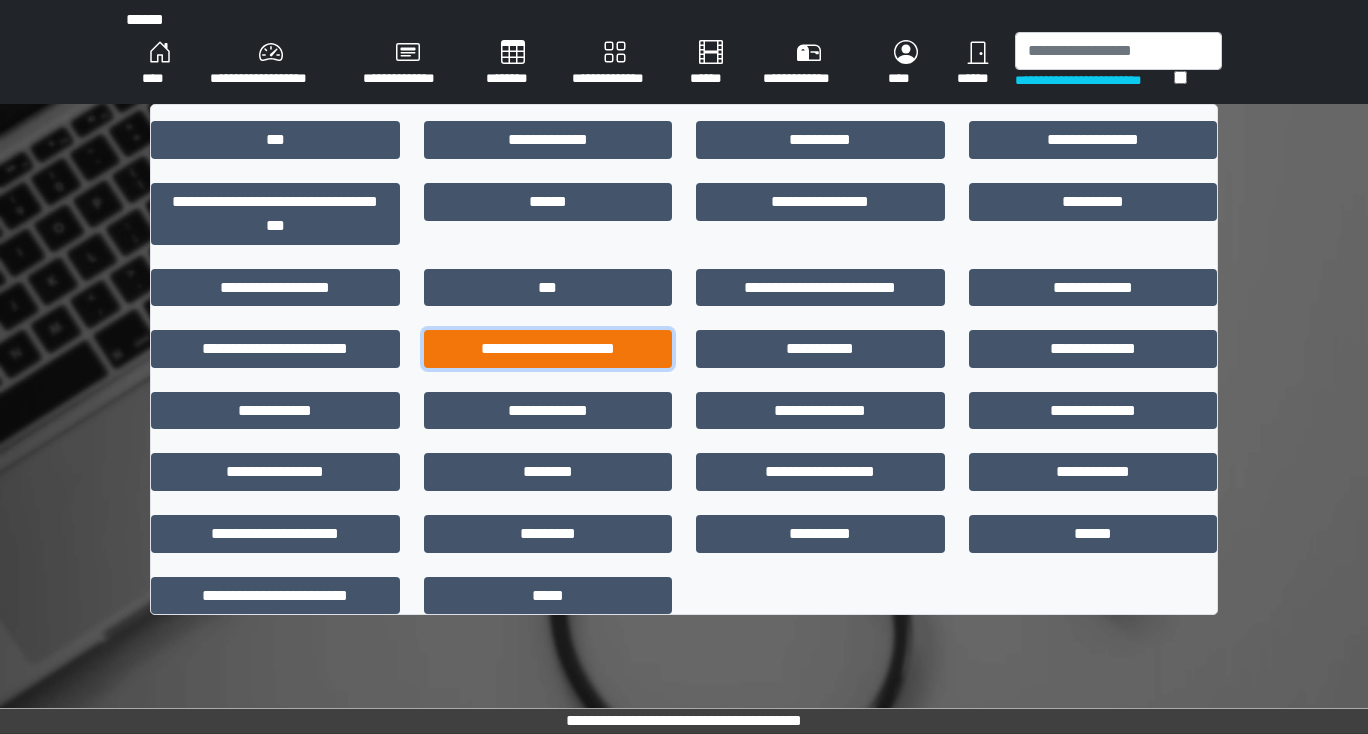click on "**********" at bounding box center [548, 349] 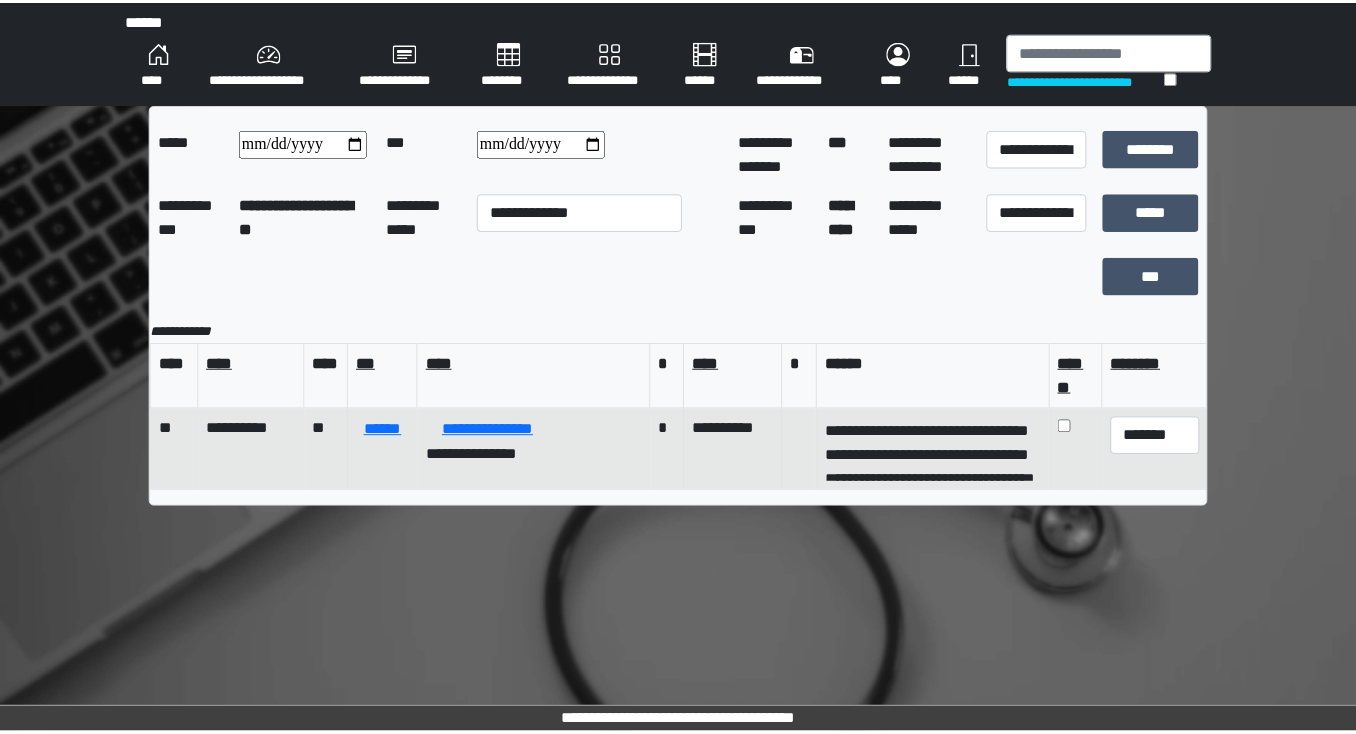 scroll, scrollTop: 0, scrollLeft: 0, axis: both 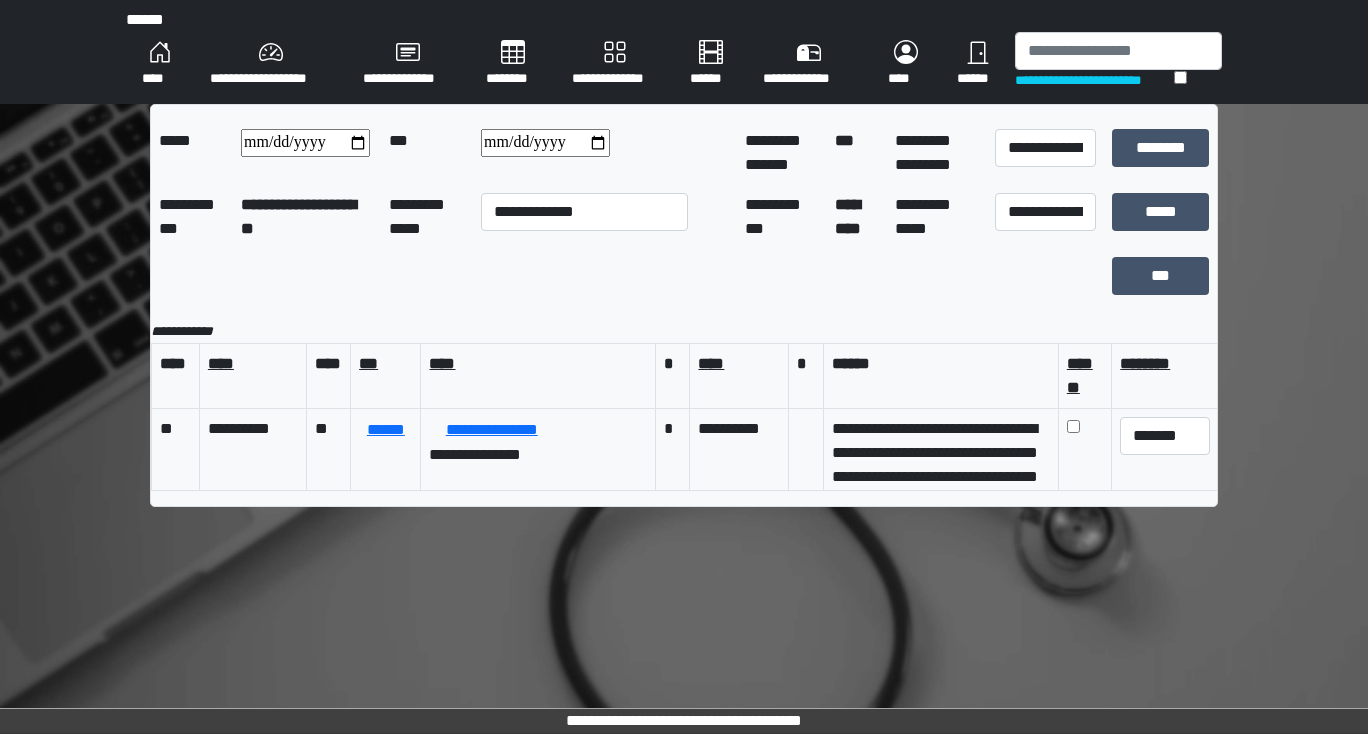 click on "********" at bounding box center (513, 64) 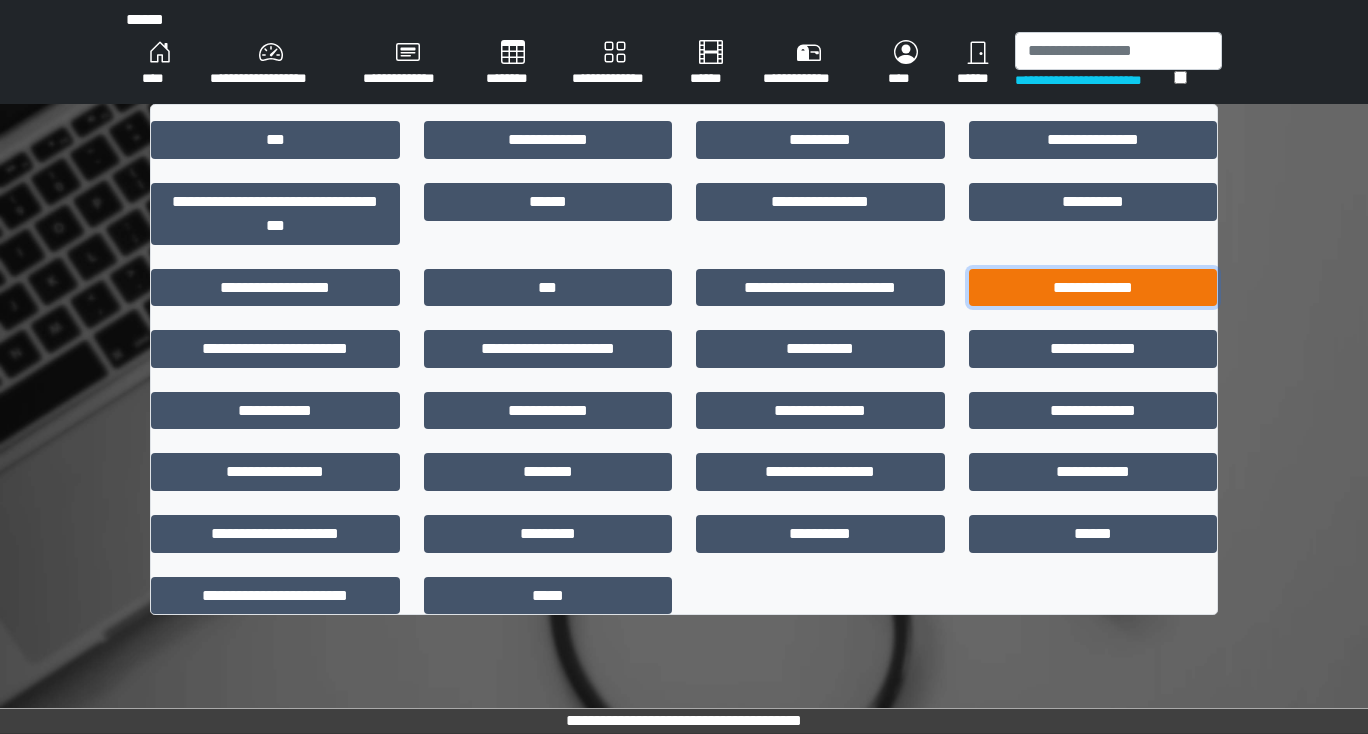 click on "**********" at bounding box center (1093, 288) 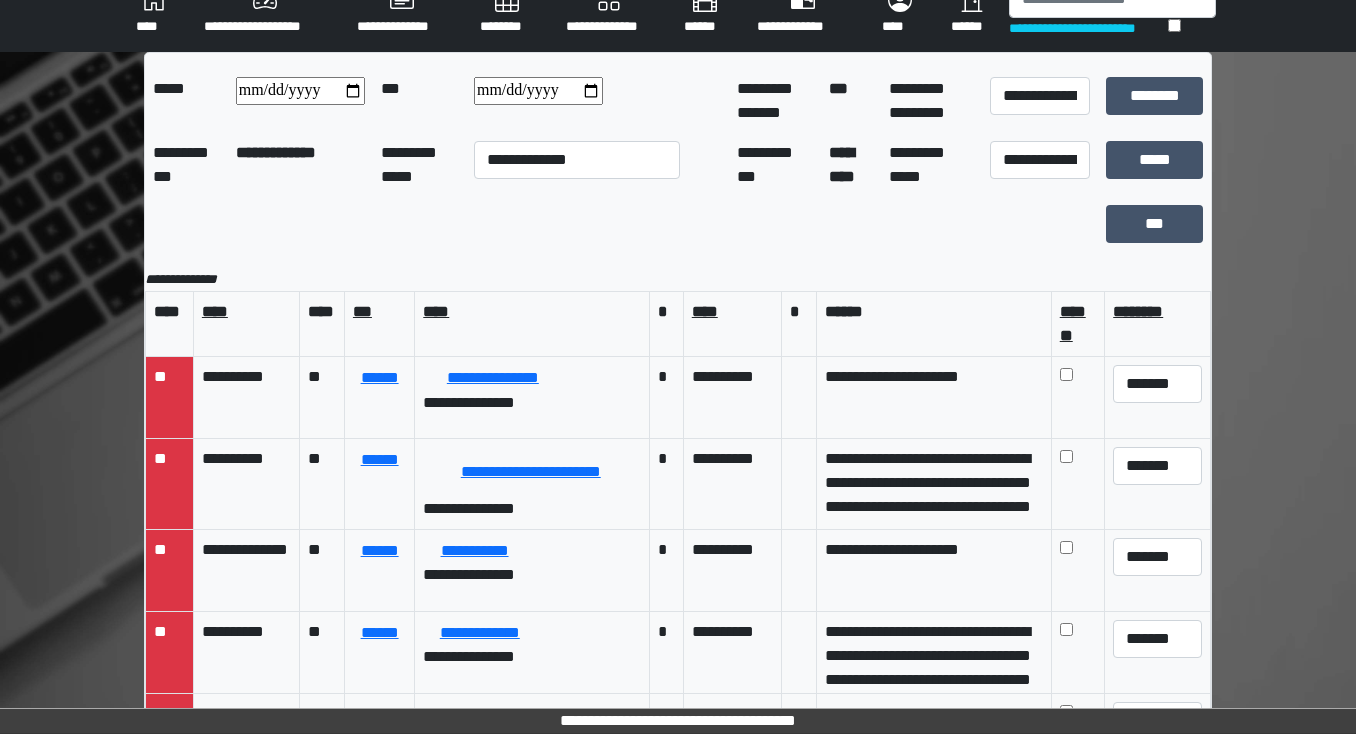 scroll, scrollTop: 80, scrollLeft: 0, axis: vertical 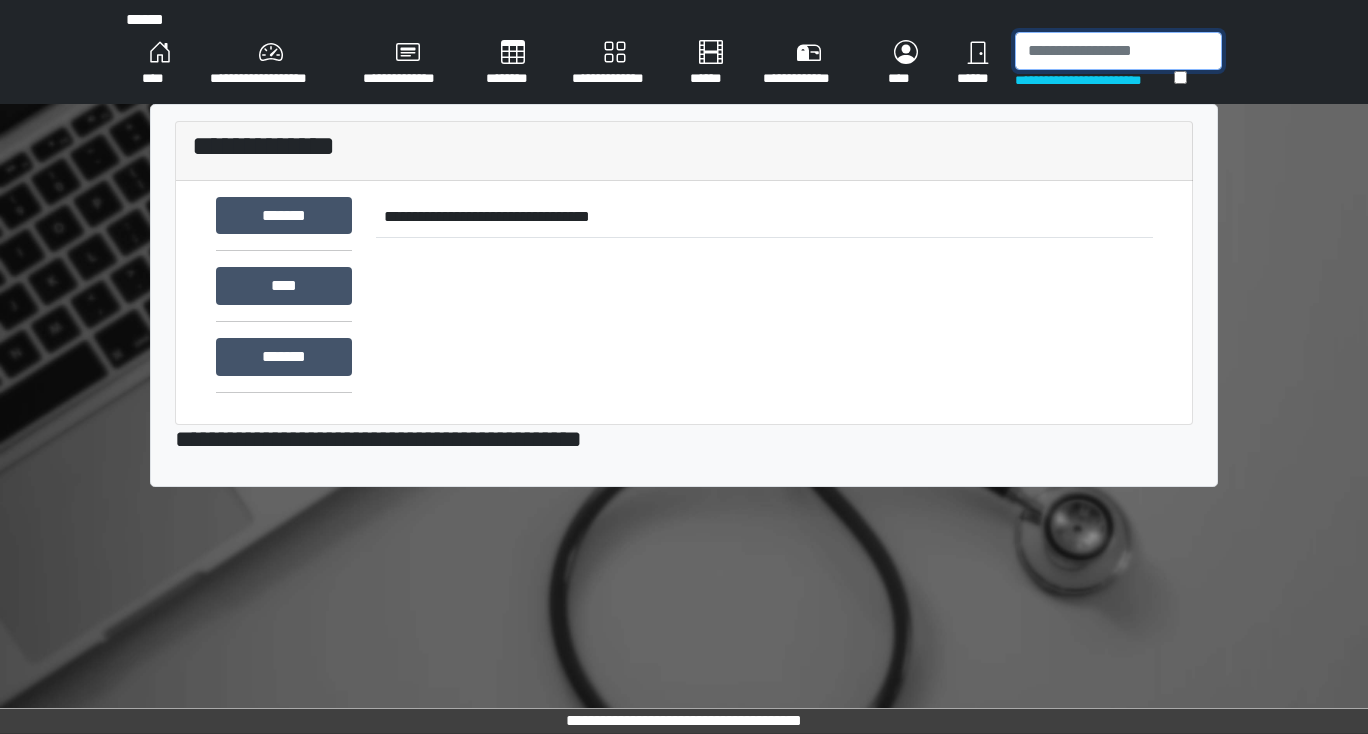 click at bounding box center [1118, 51] 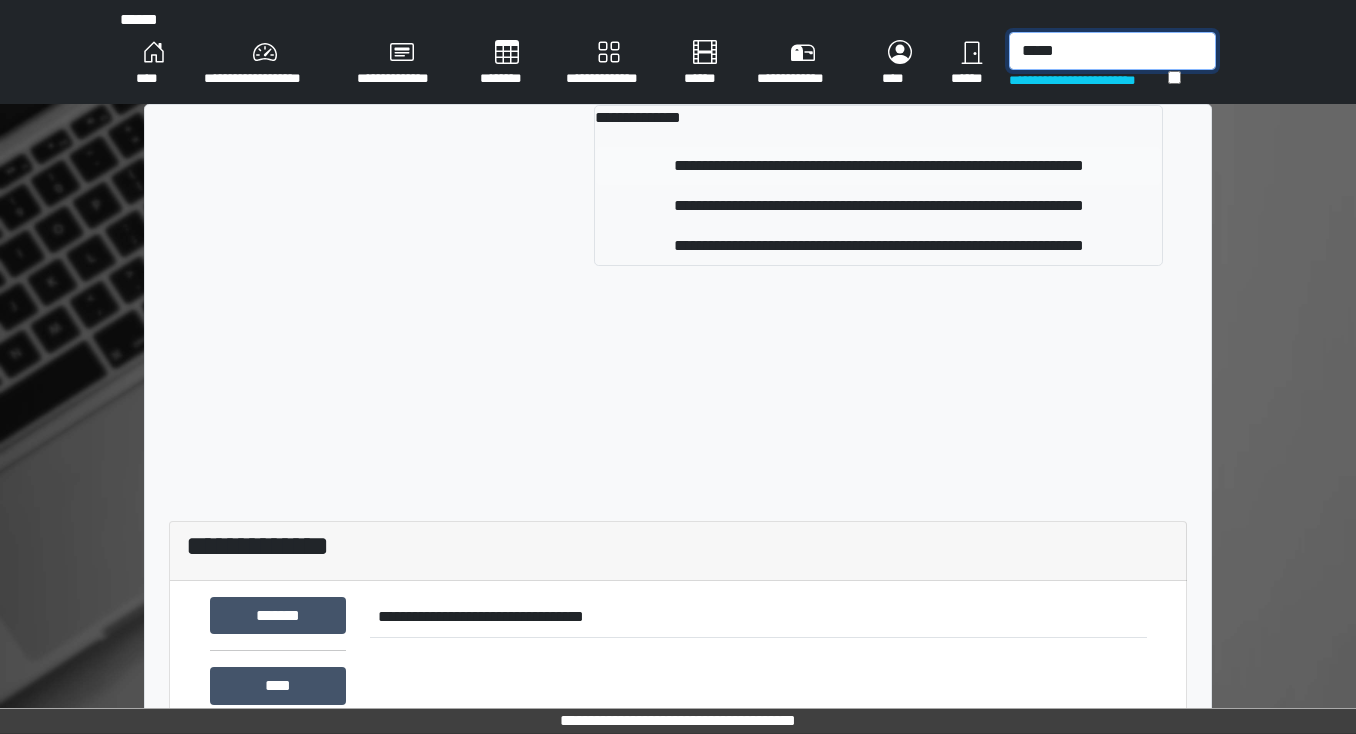 type on "*****" 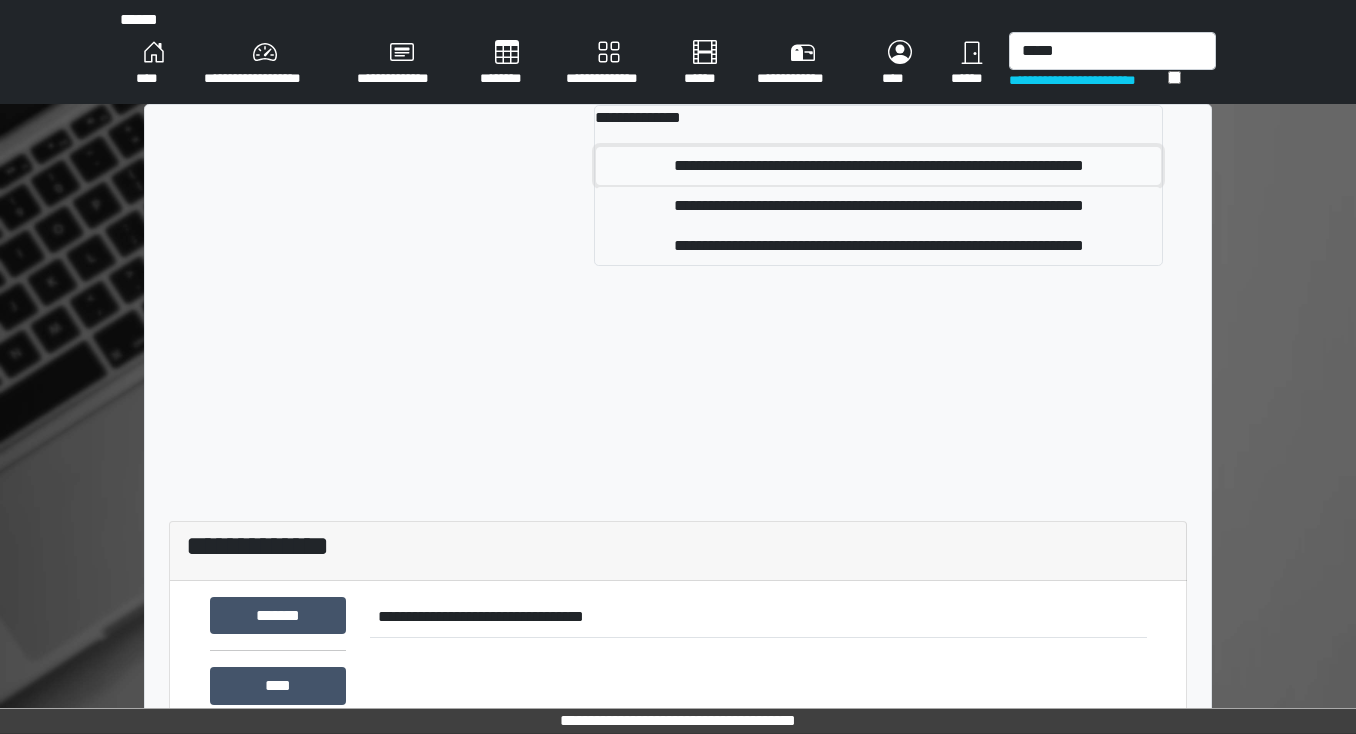 click on "**********" at bounding box center (878, 166) 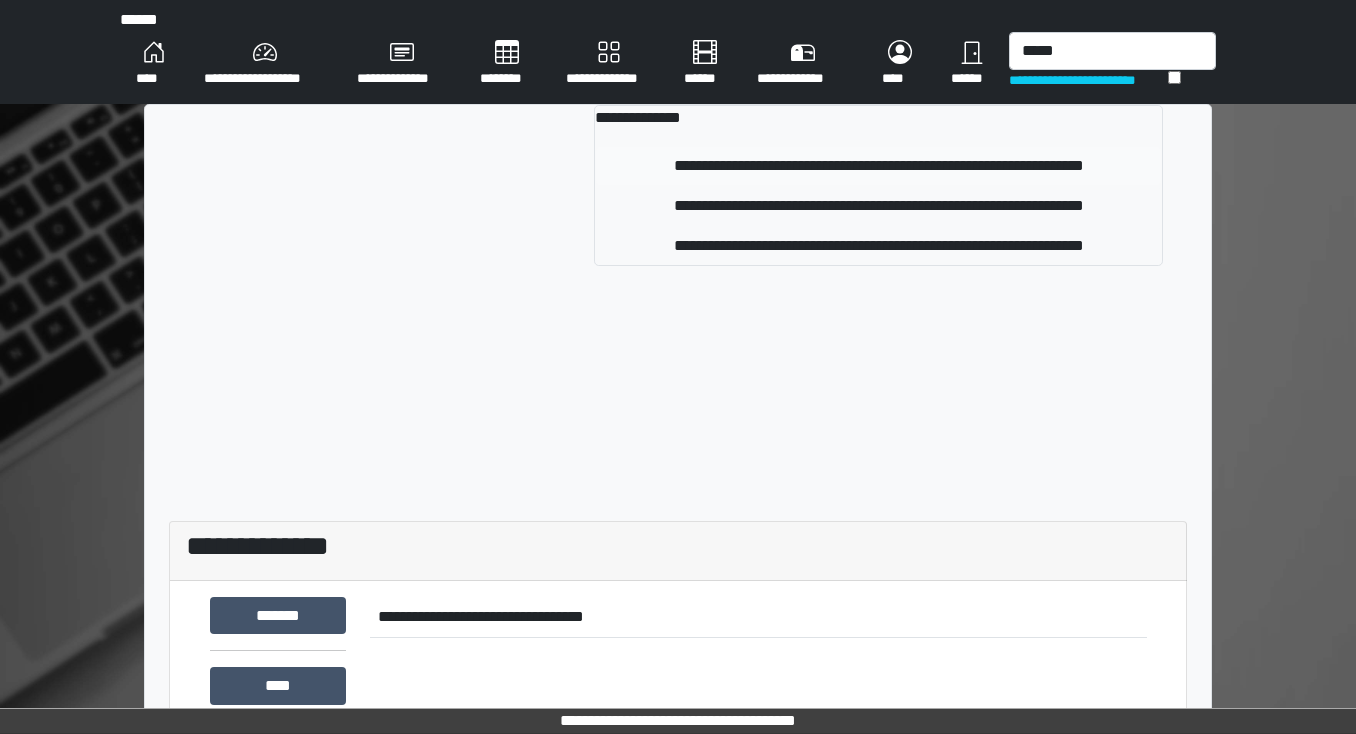 type 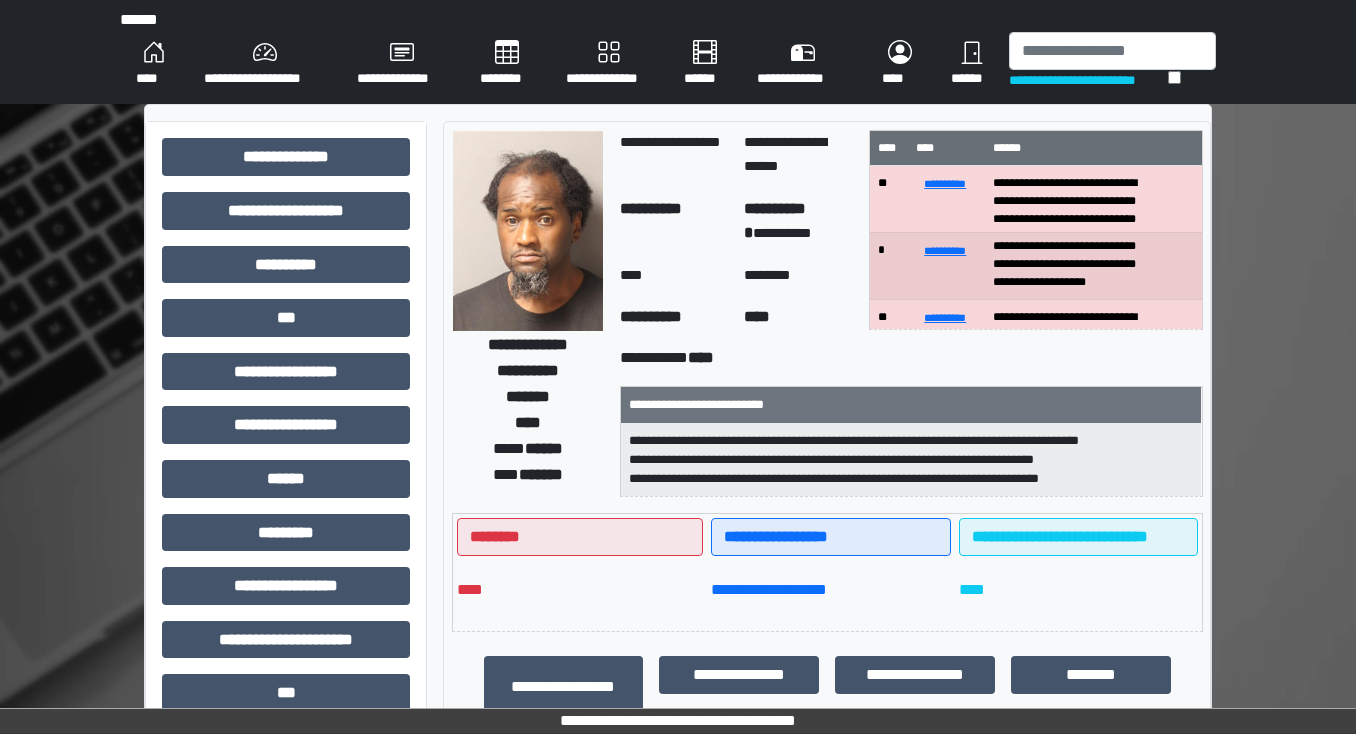 scroll, scrollTop: 40, scrollLeft: 0, axis: vertical 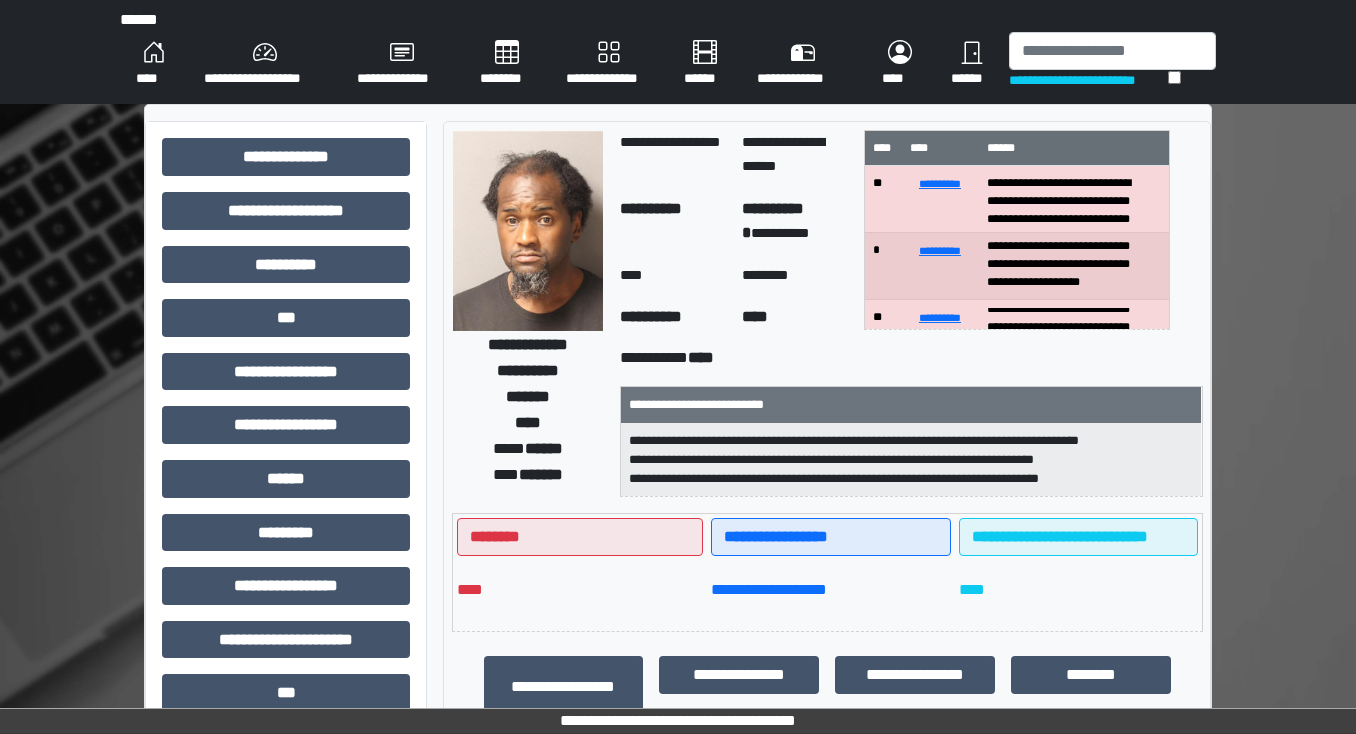 click on "********" at bounding box center (507, 64) 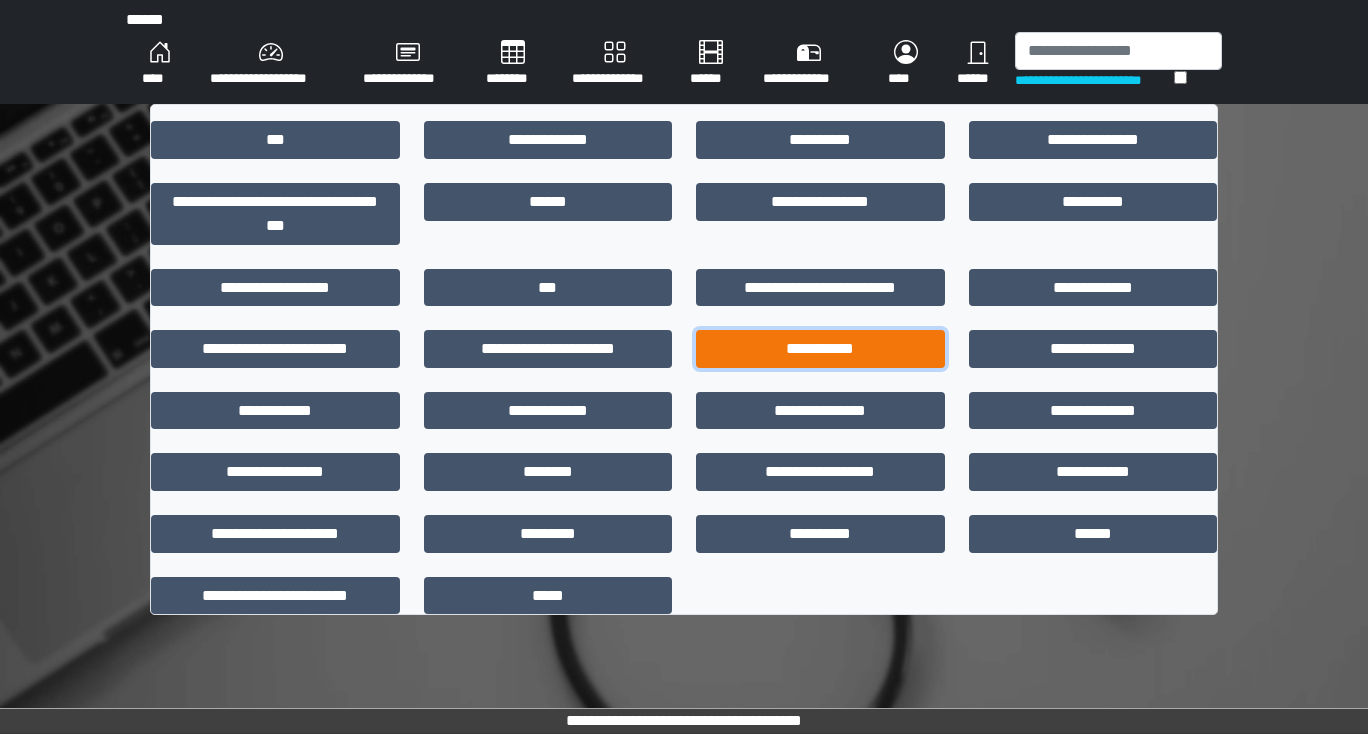 click on "**********" at bounding box center (820, 349) 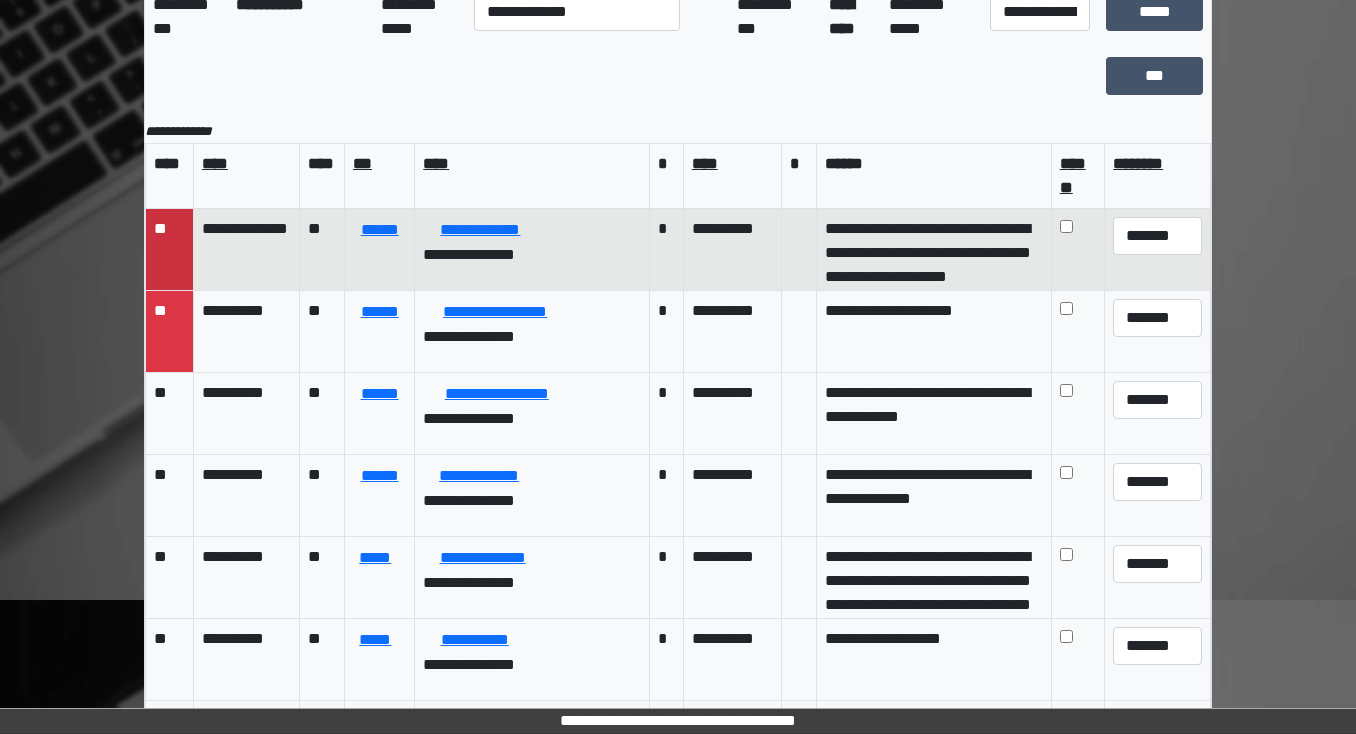 scroll, scrollTop: 201, scrollLeft: 0, axis: vertical 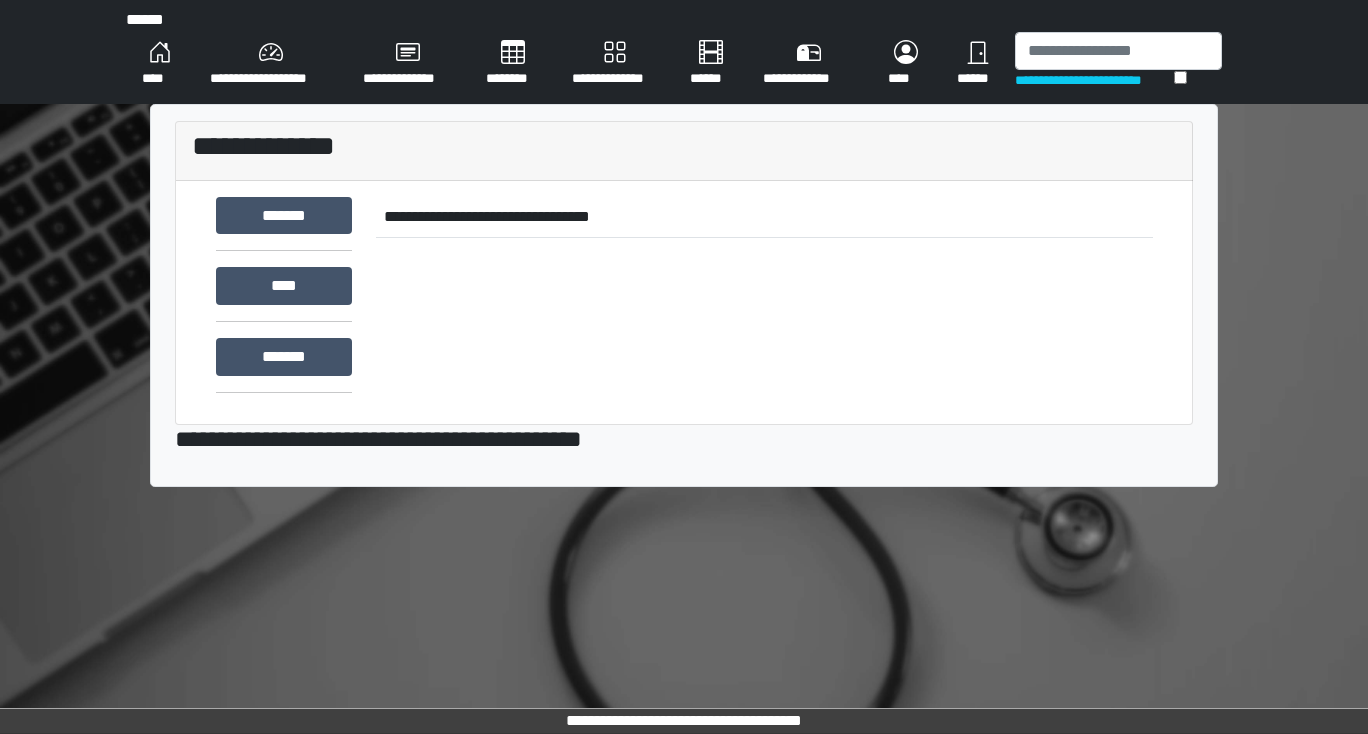 click on "********" at bounding box center [513, 64] 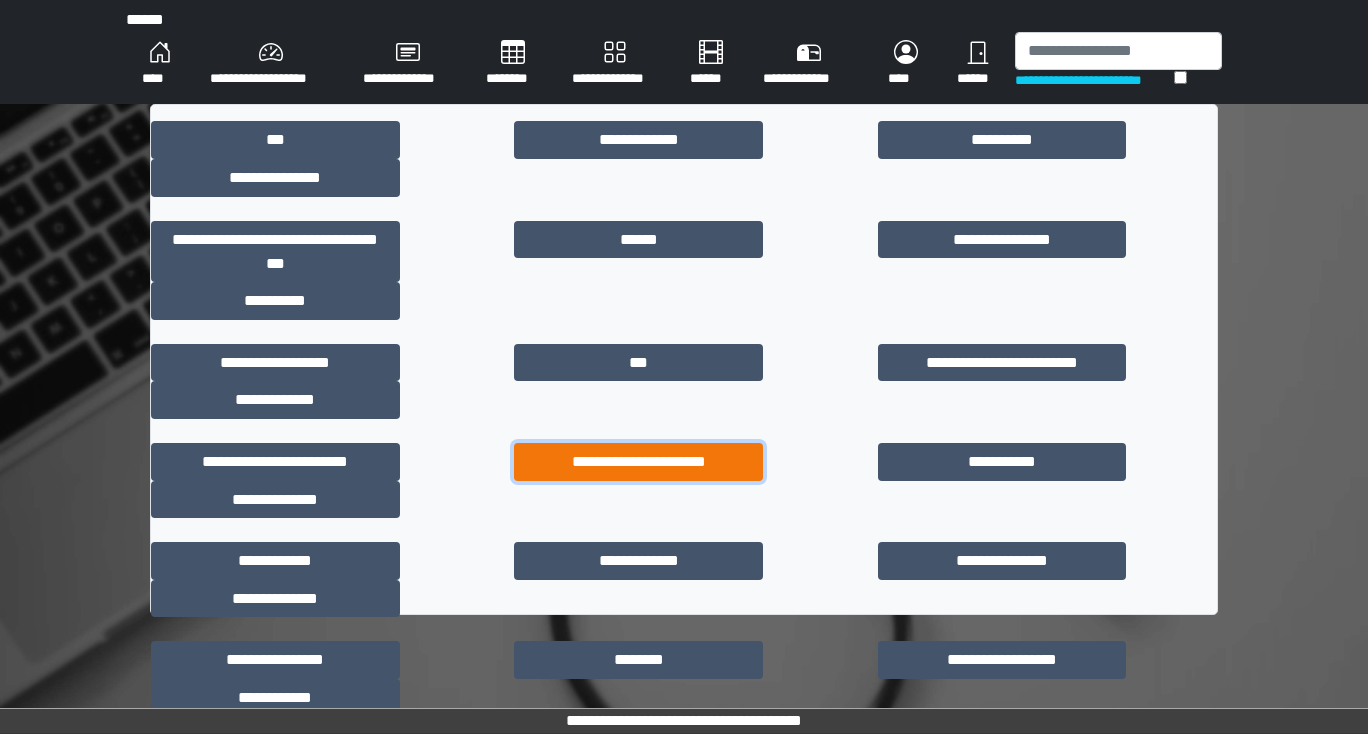 click on "**********" at bounding box center (638, 462) 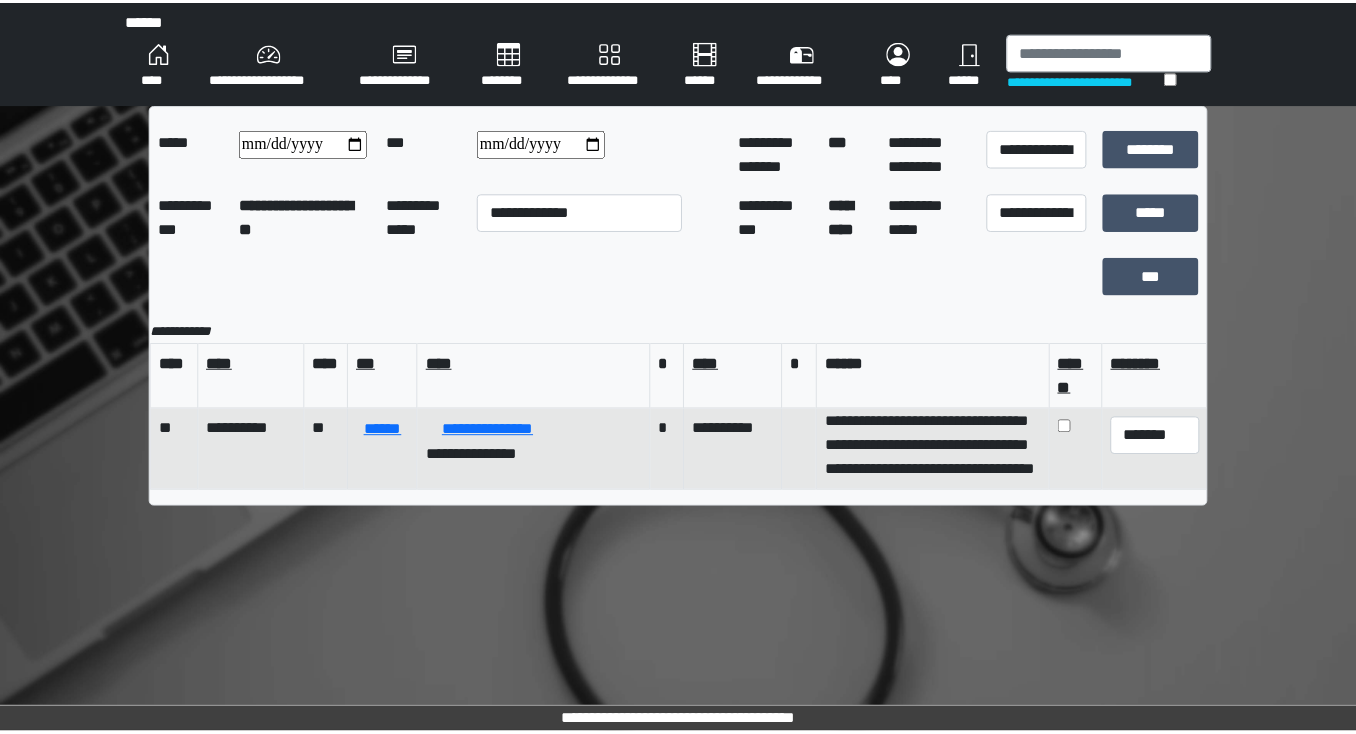 scroll, scrollTop: 0, scrollLeft: 0, axis: both 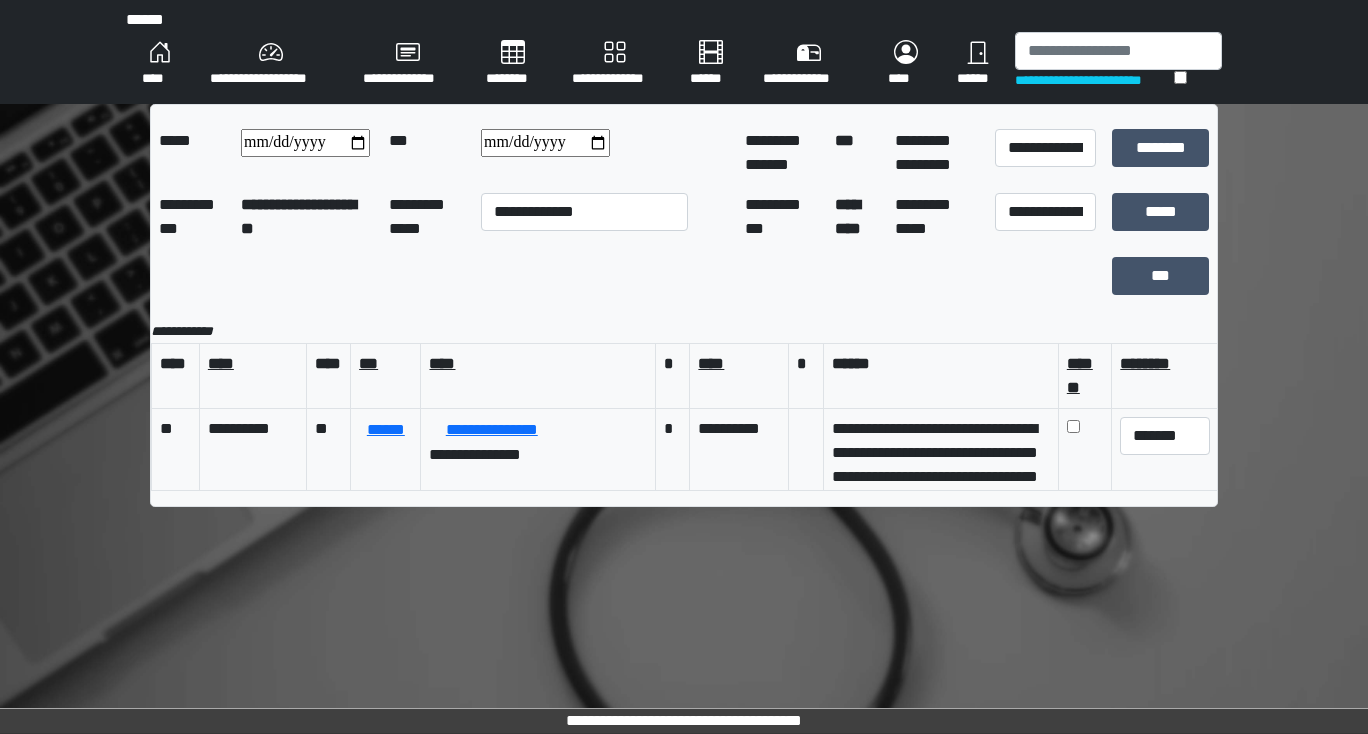 click on "****" at bounding box center [160, 64] 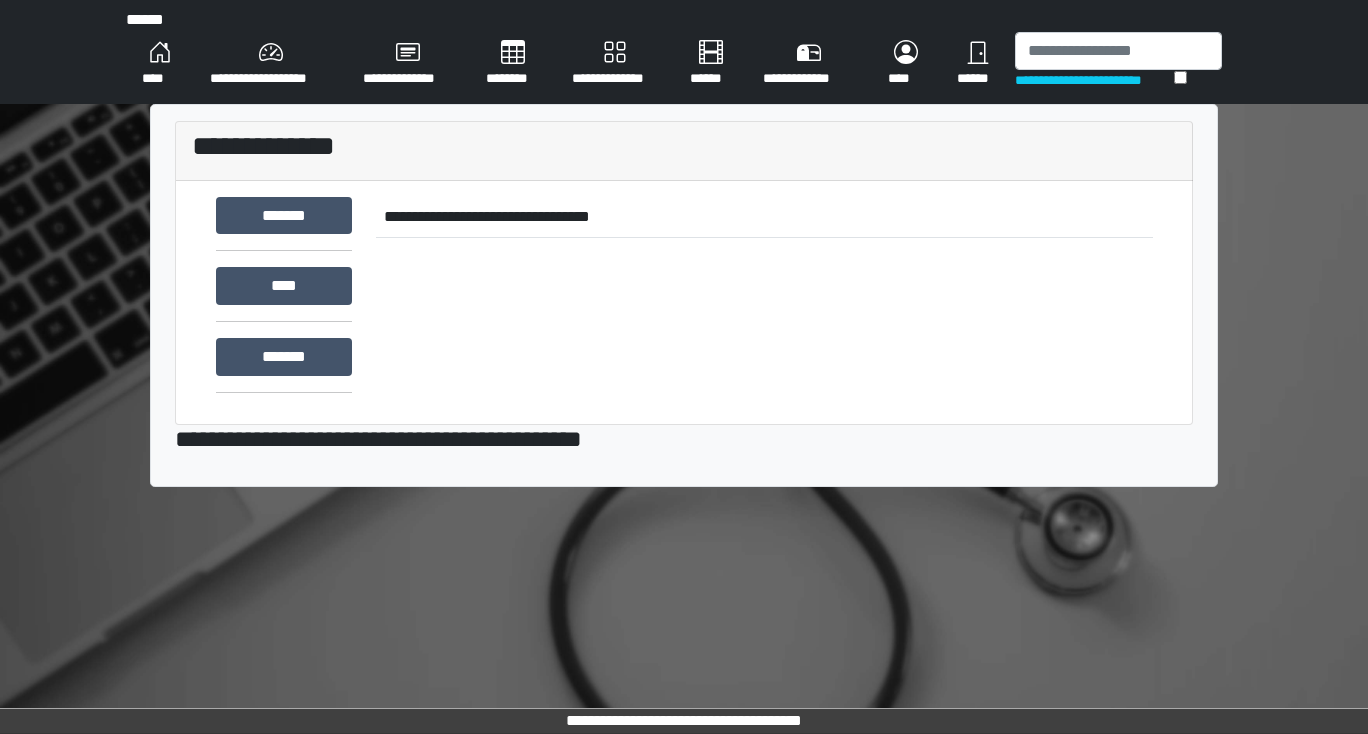 click on "********" at bounding box center (513, 64) 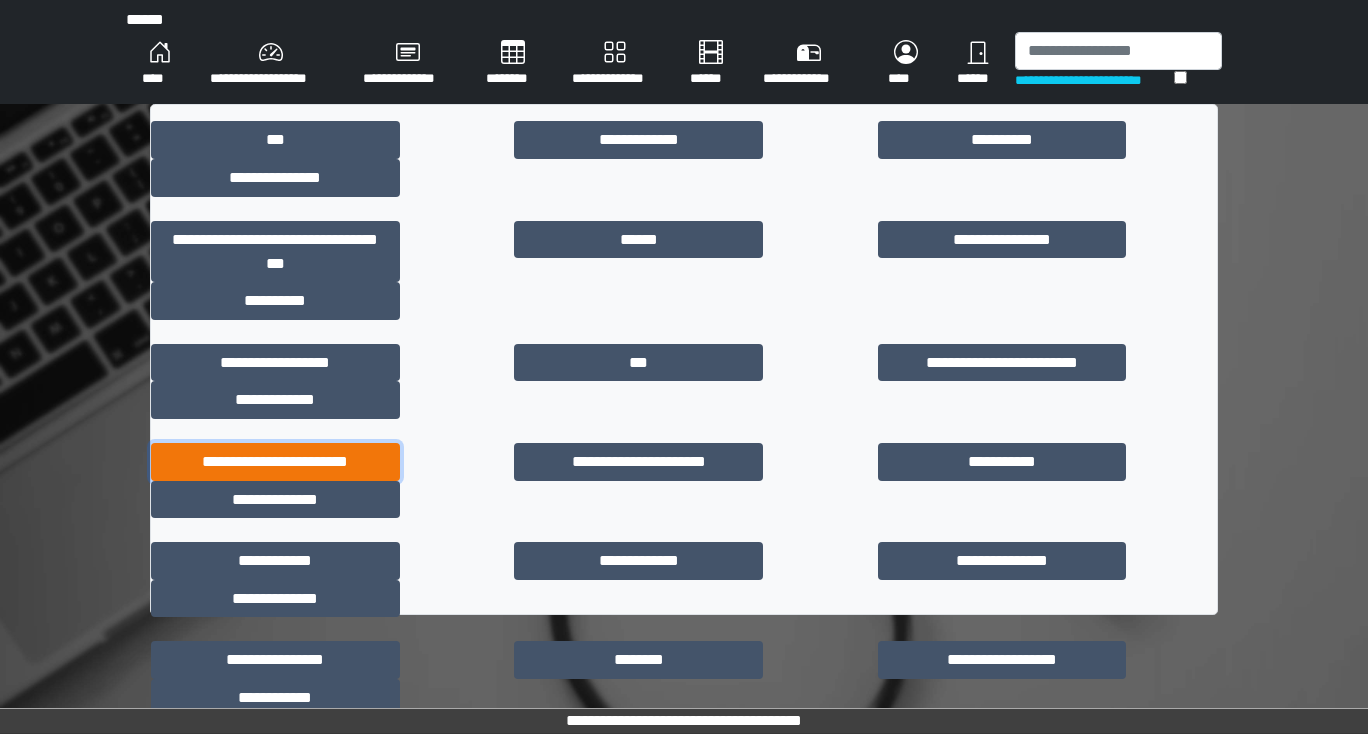 click on "**********" at bounding box center (275, 462) 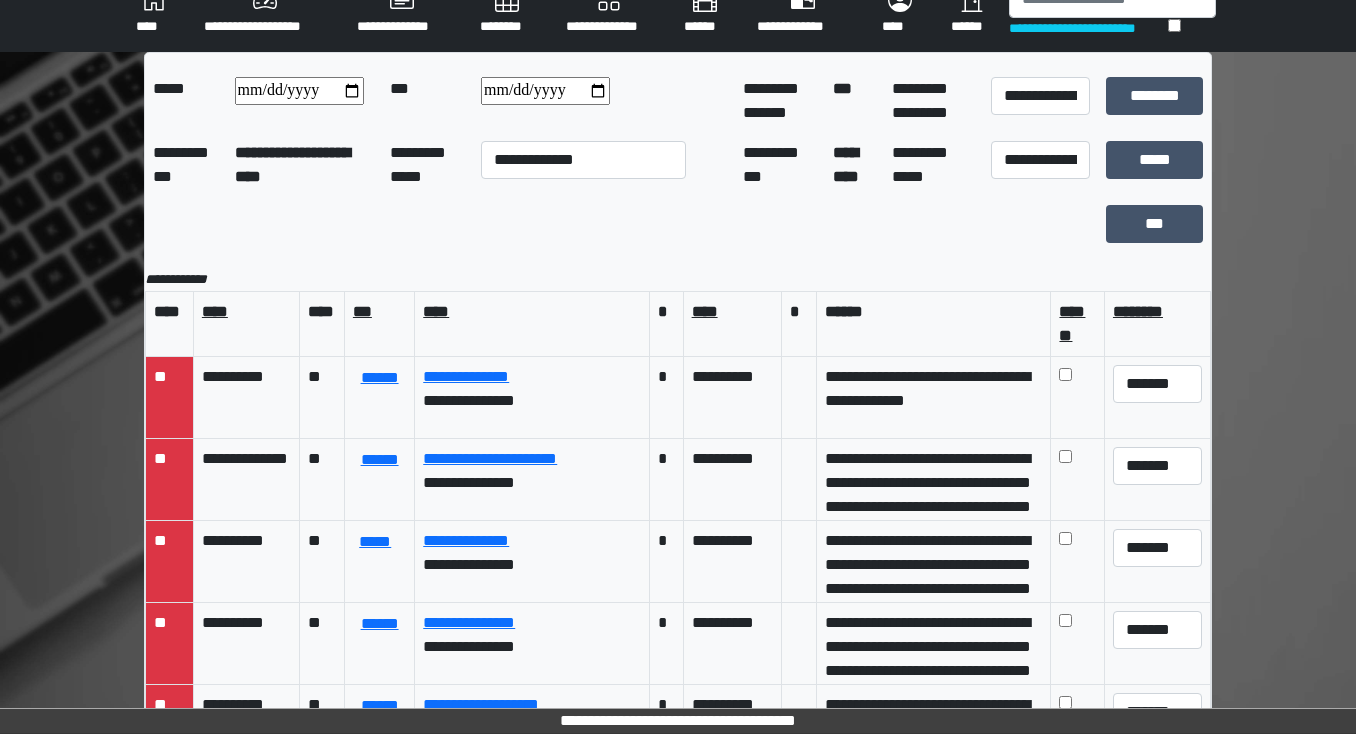 scroll, scrollTop: 80, scrollLeft: 0, axis: vertical 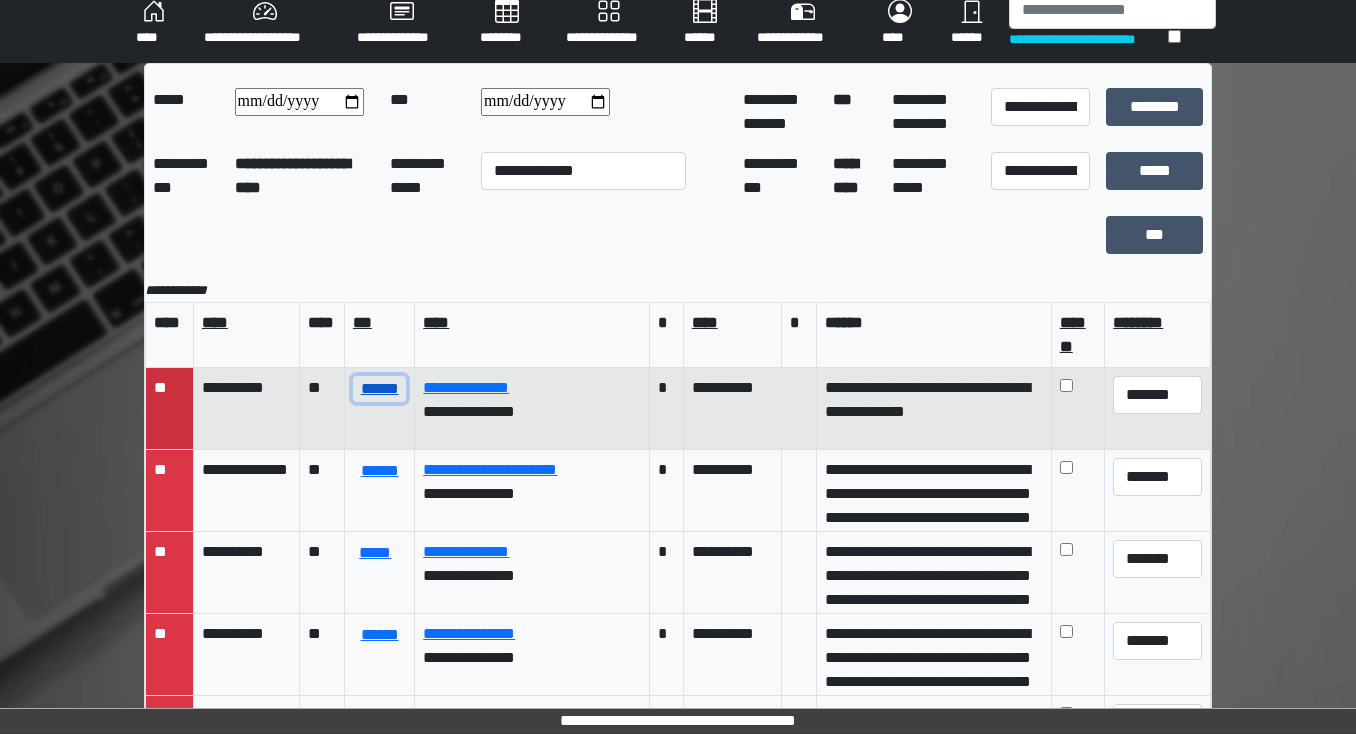 click on "******" at bounding box center (379, 389) 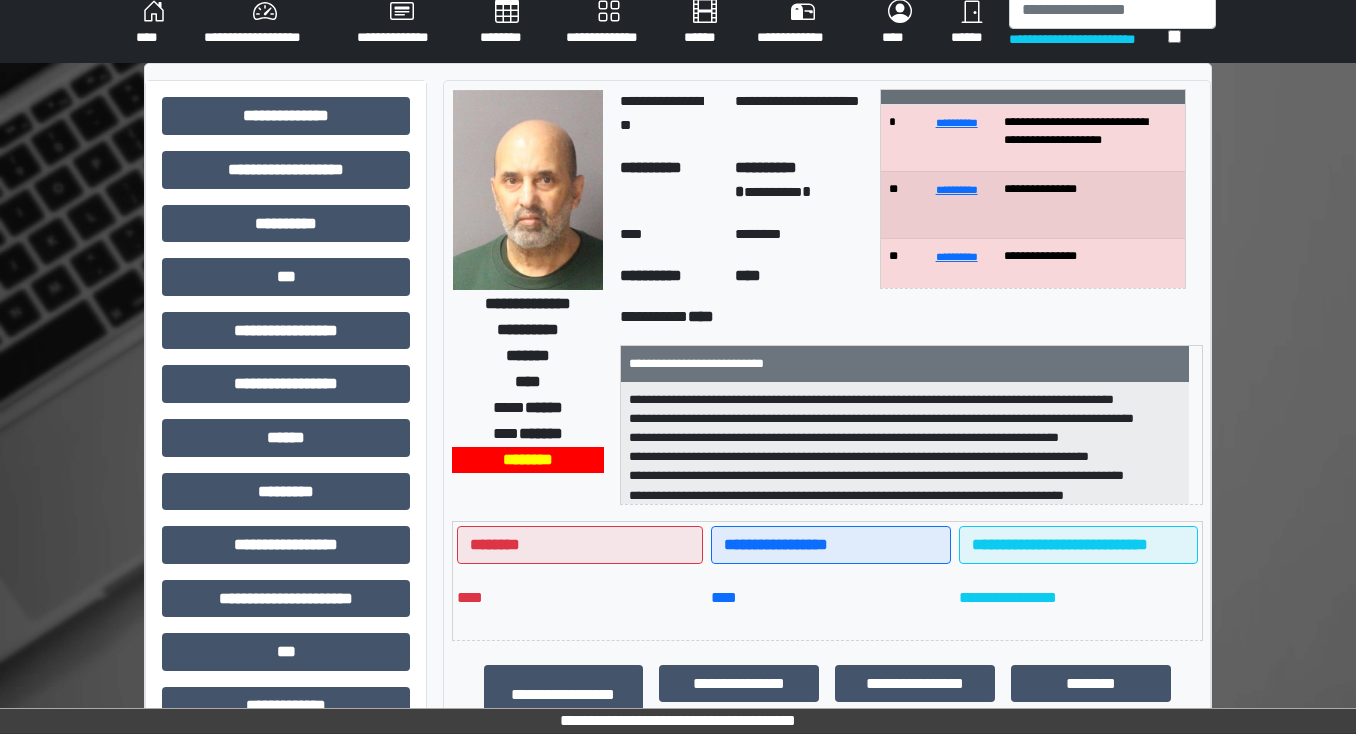 scroll, scrollTop: 0, scrollLeft: 0, axis: both 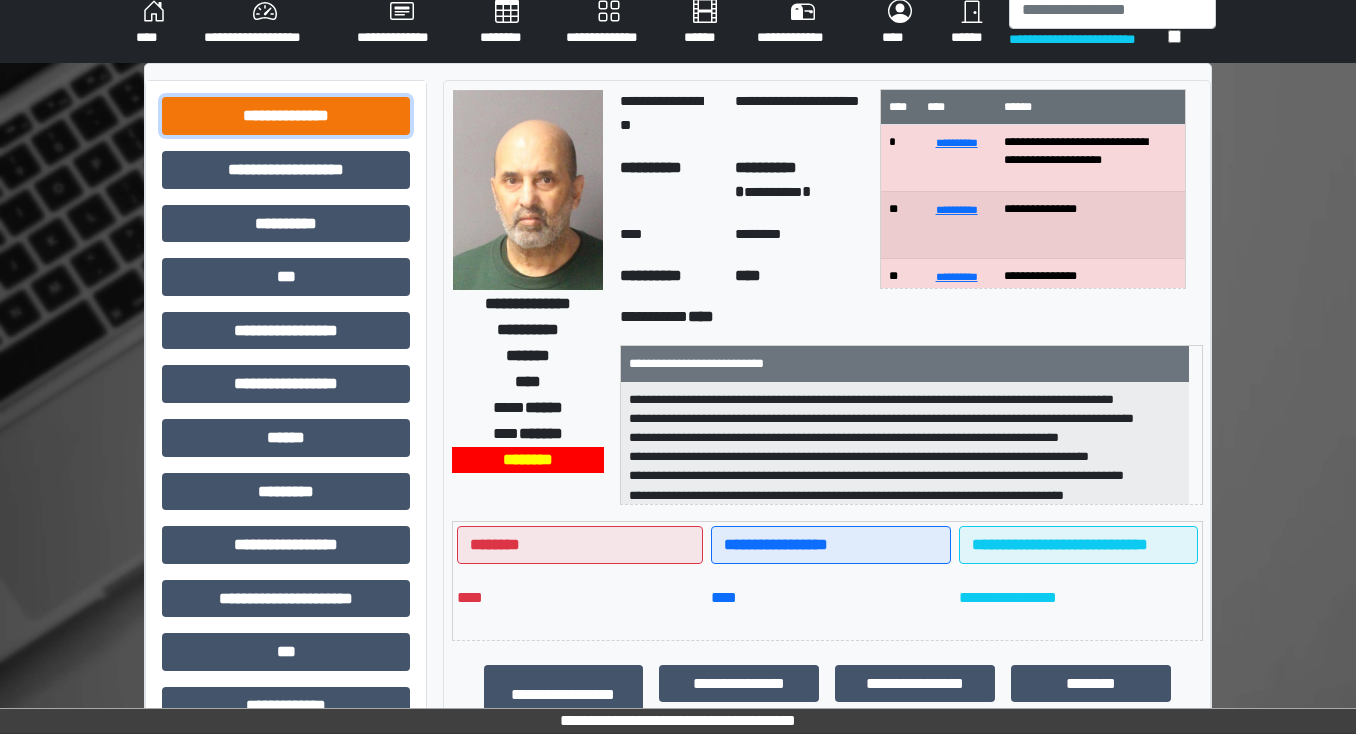 click on "**********" at bounding box center (286, 116) 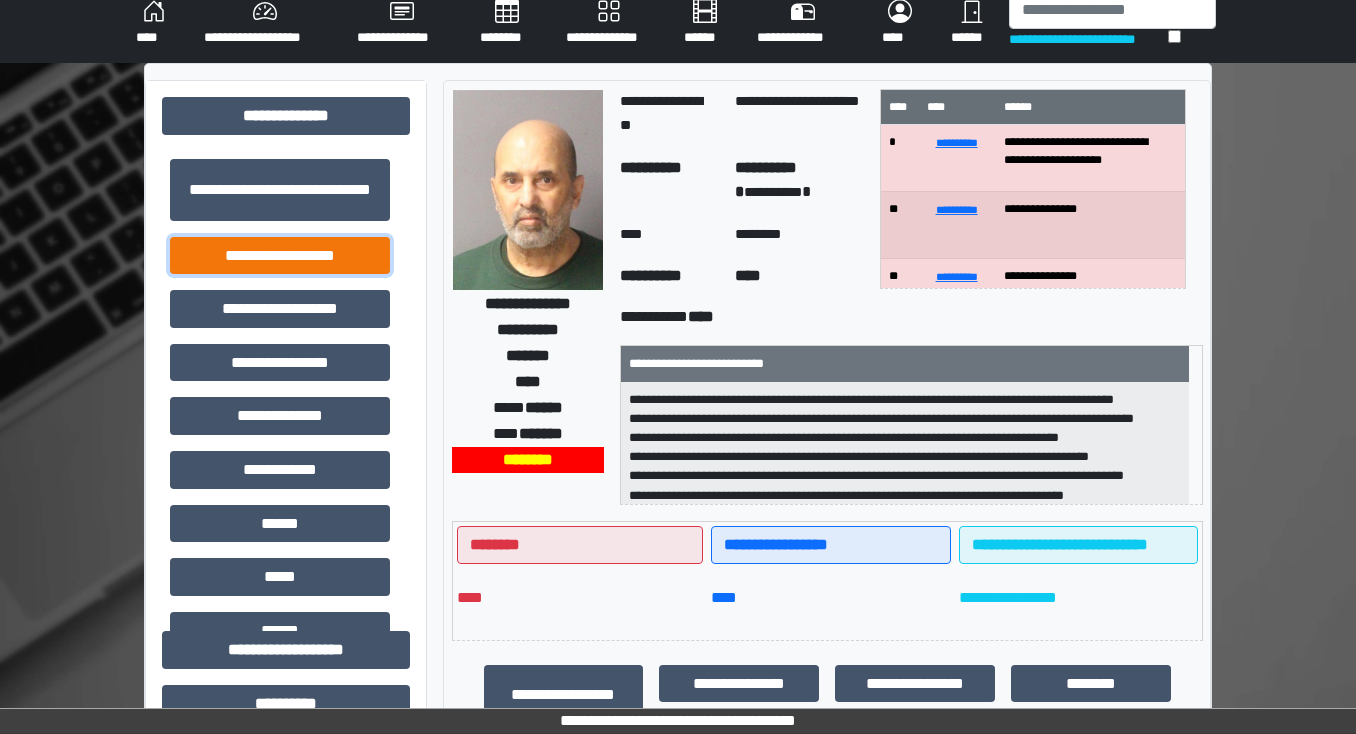 click on "**********" at bounding box center (280, 256) 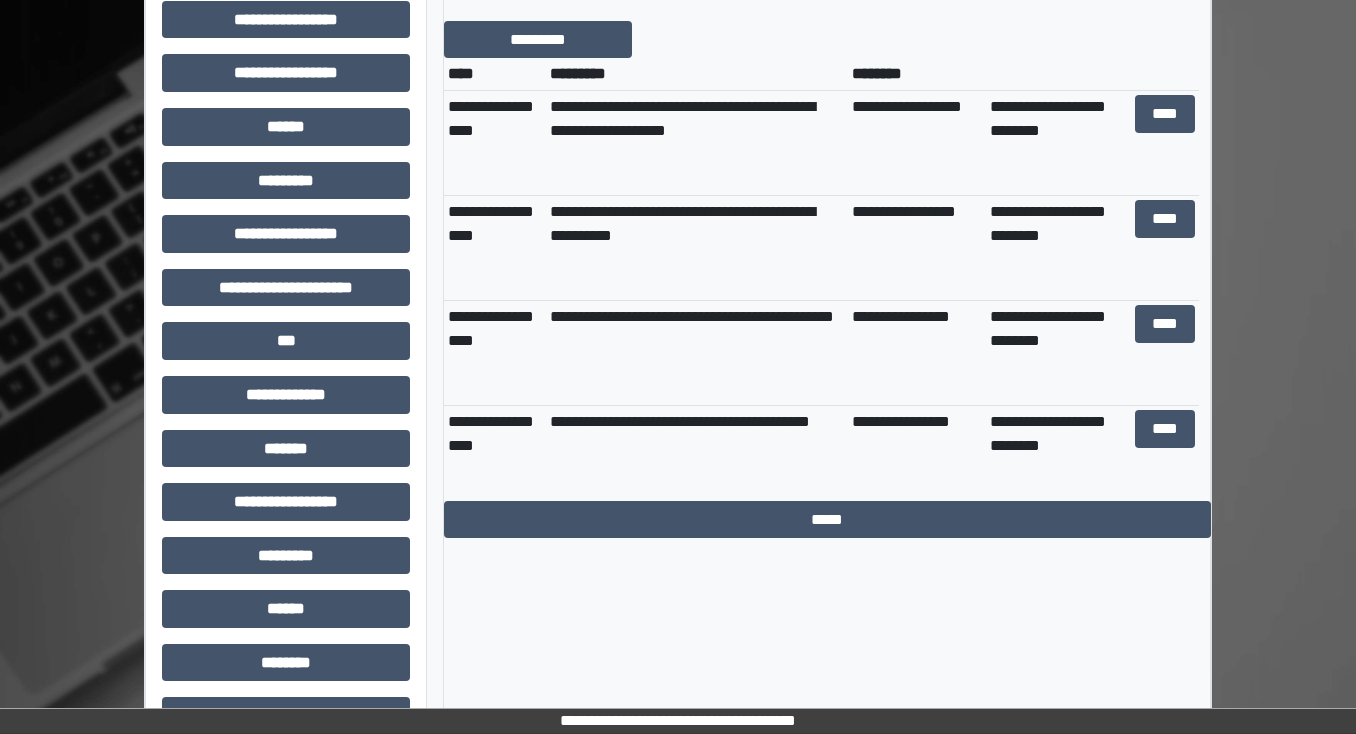 scroll, scrollTop: 841, scrollLeft: 0, axis: vertical 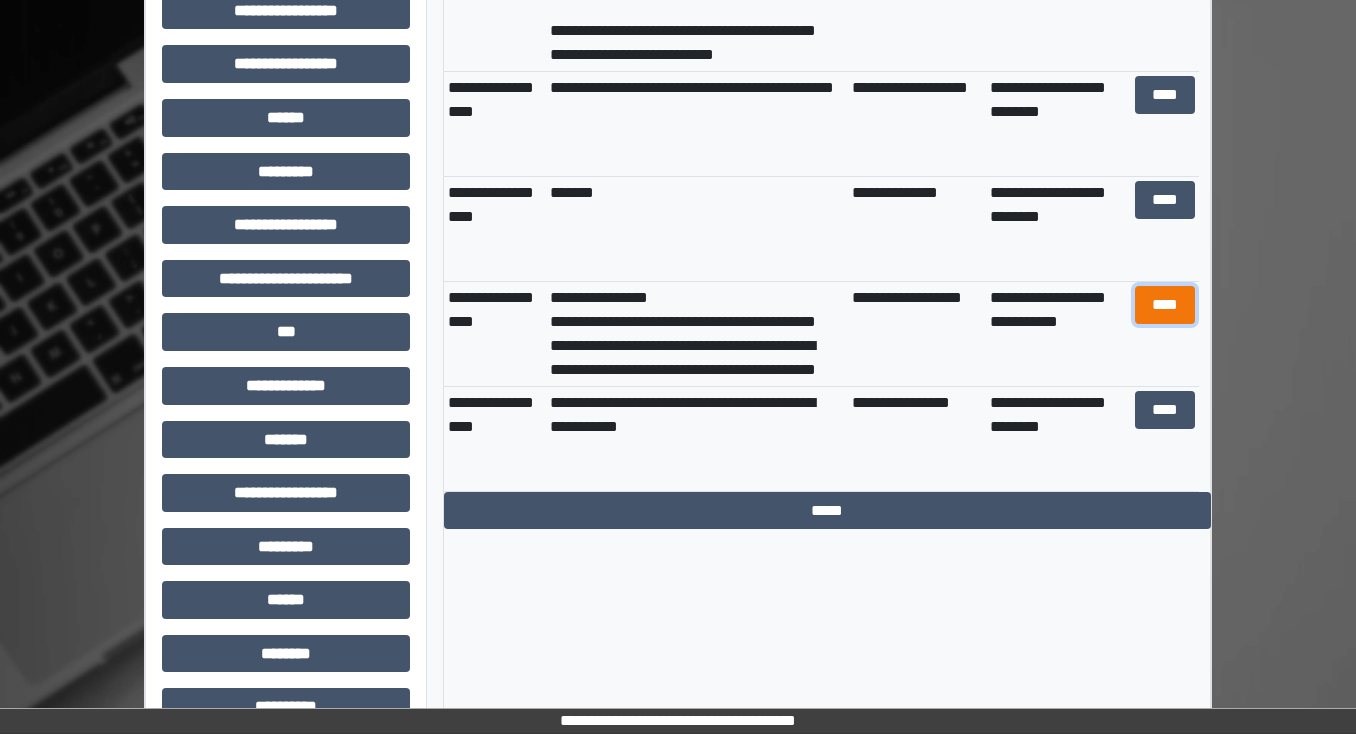 click on "****" at bounding box center (1164, 305) 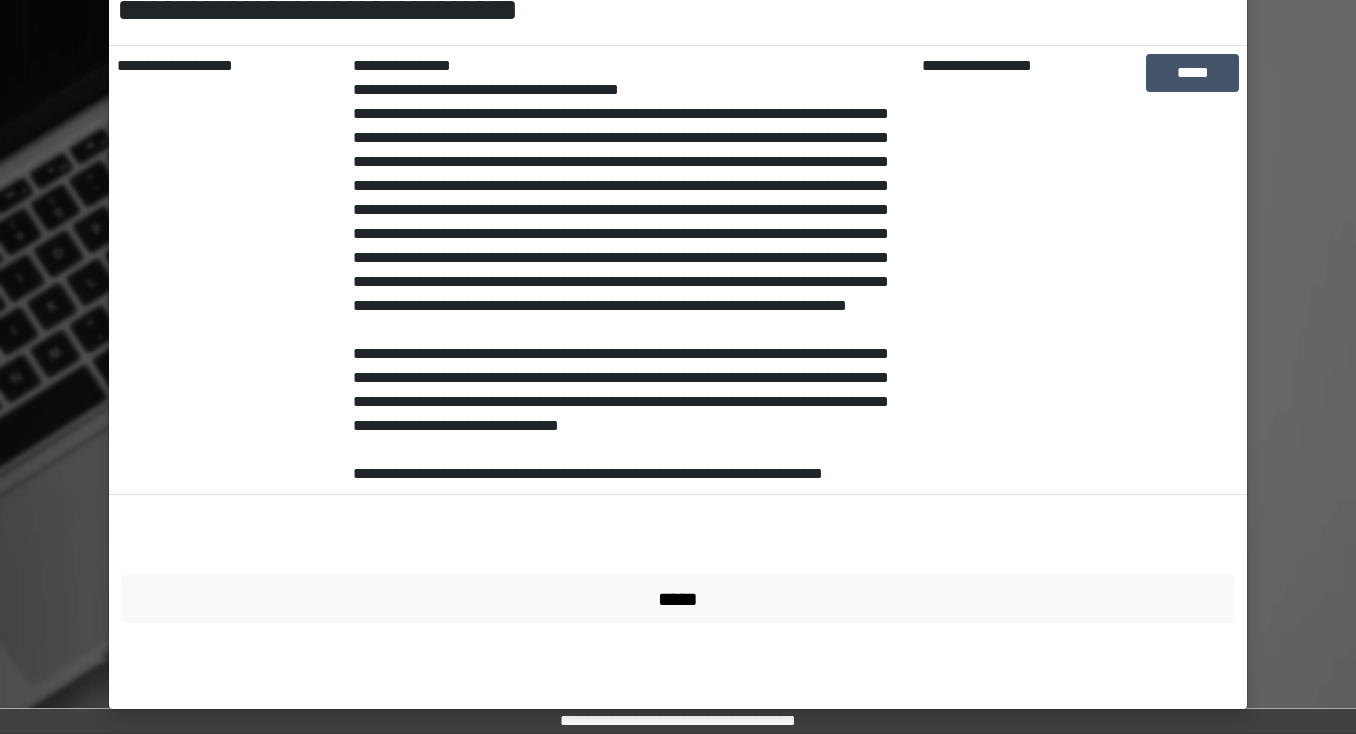 scroll, scrollTop: 339, scrollLeft: 0, axis: vertical 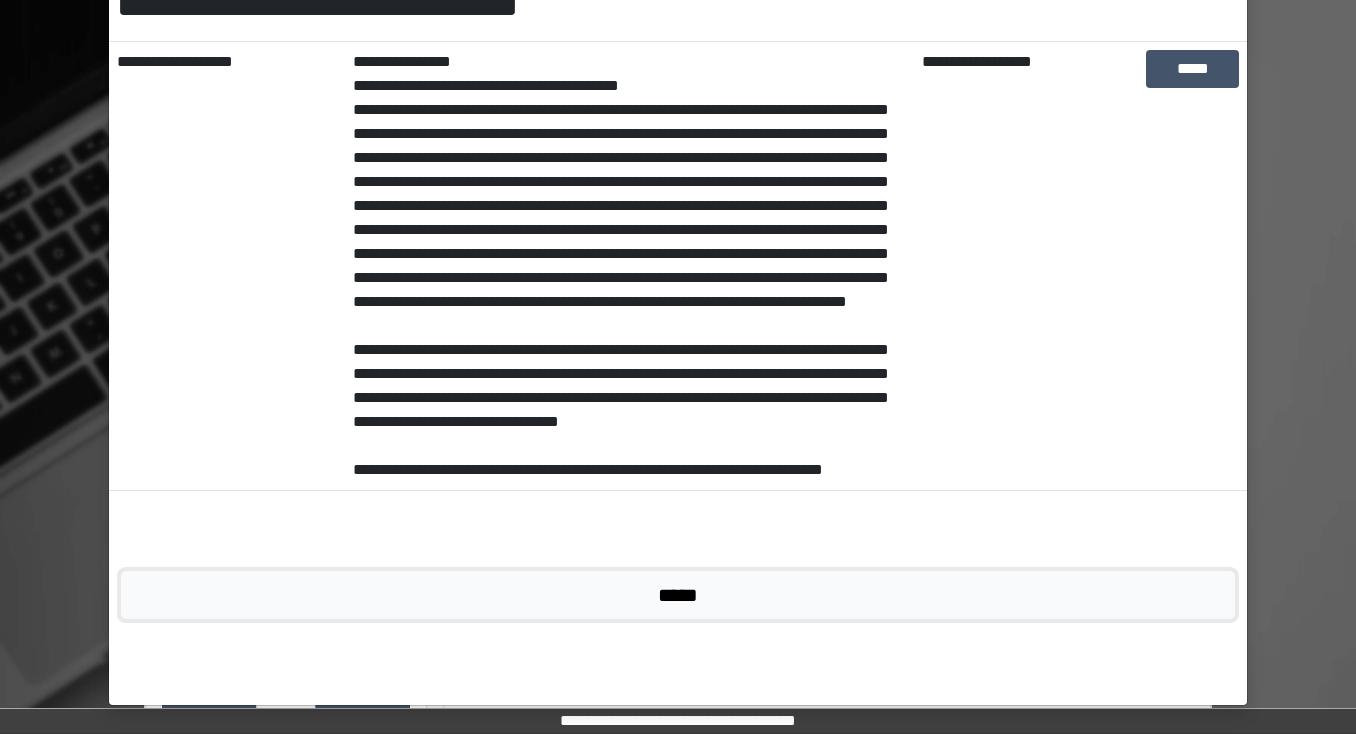click on "*****" at bounding box center [678, 595] 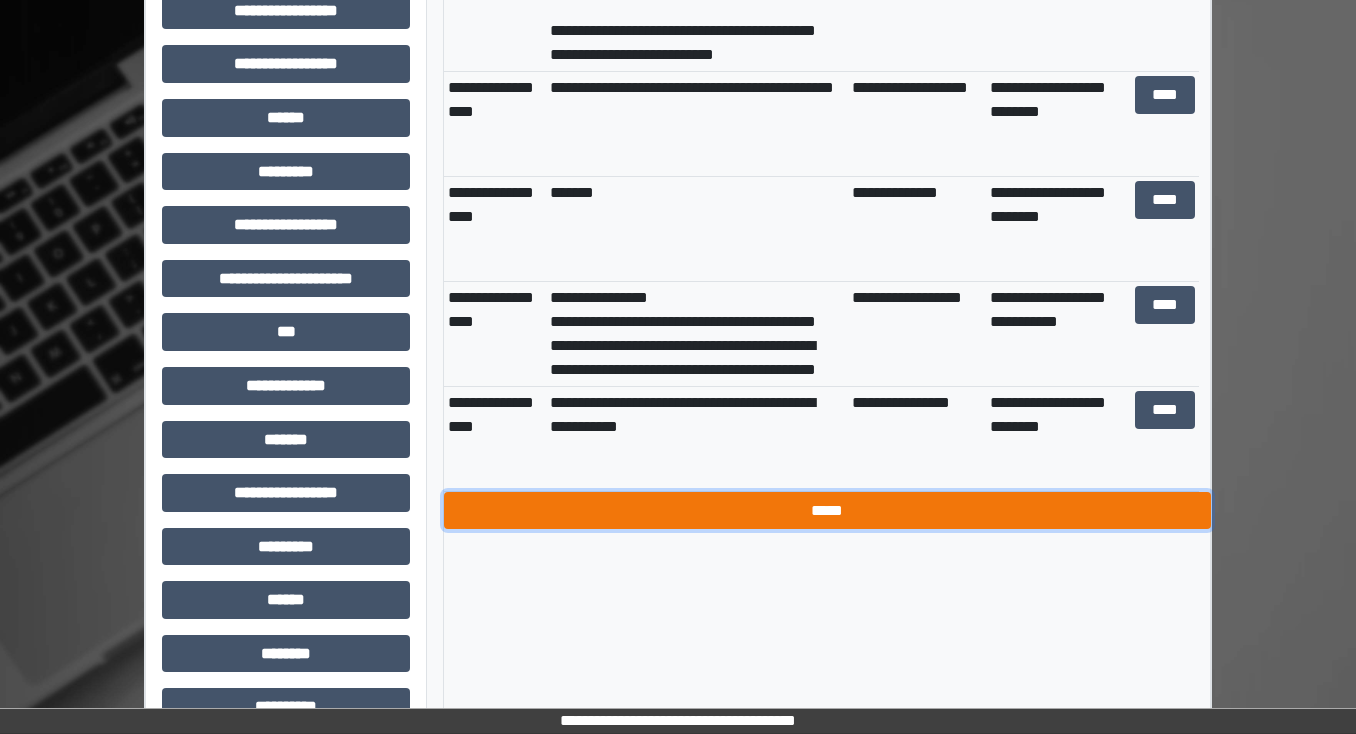 click on "*****" at bounding box center (827, 511) 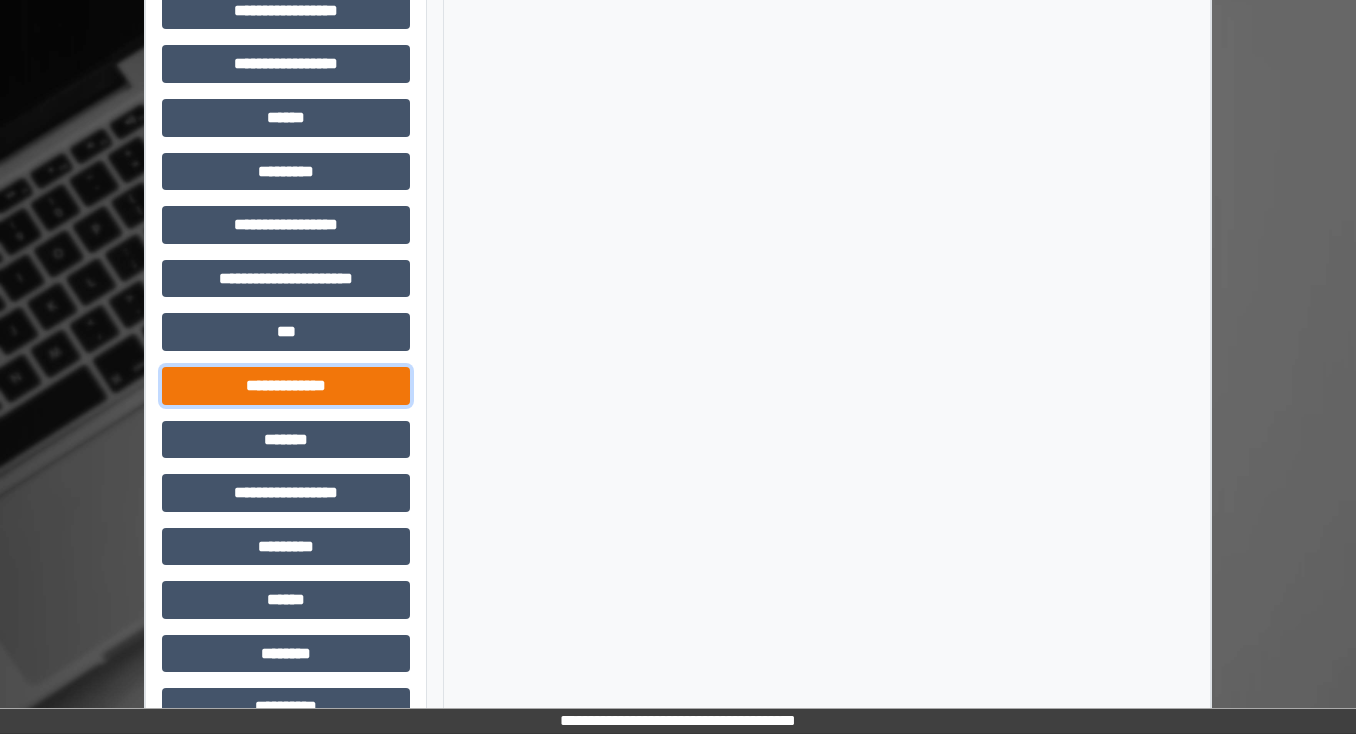 click on "**********" at bounding box center [286, 386] 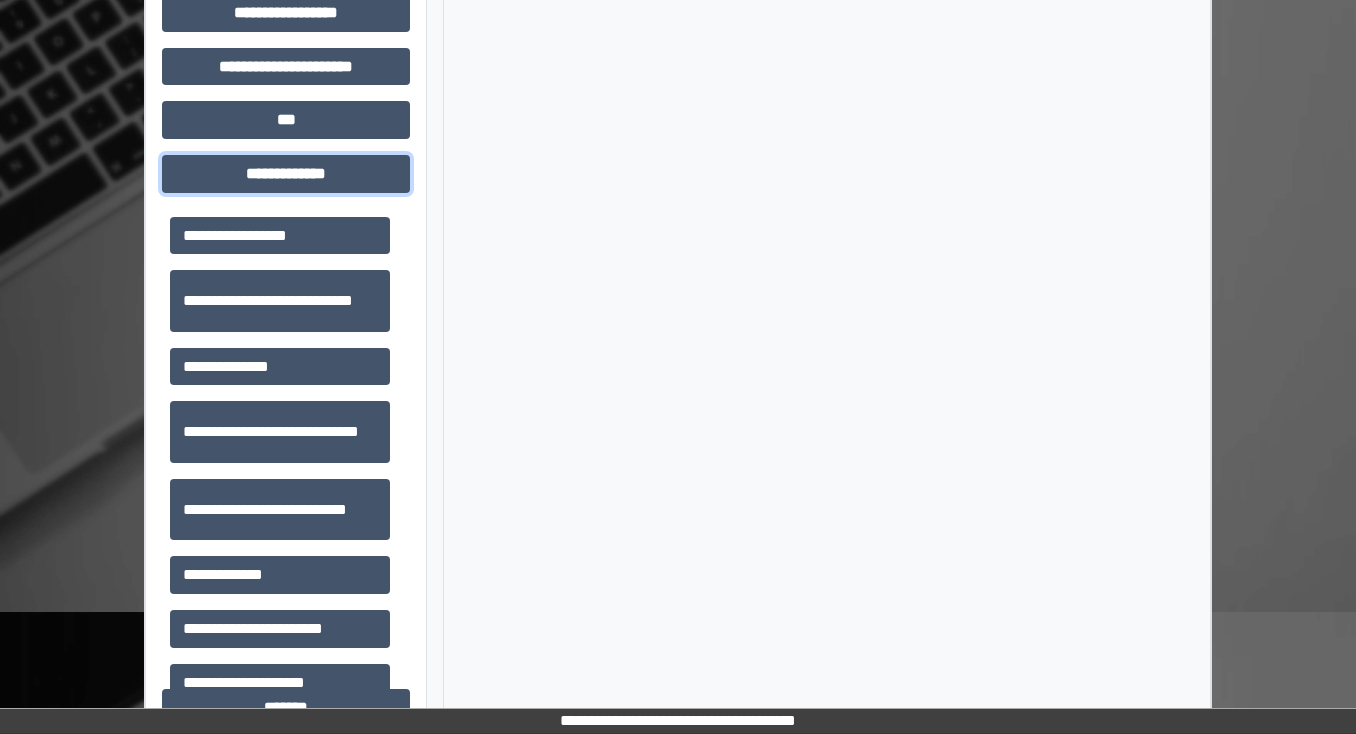 scroll, scrollTop: 1081, scrollLeft: 0, axis: vertical 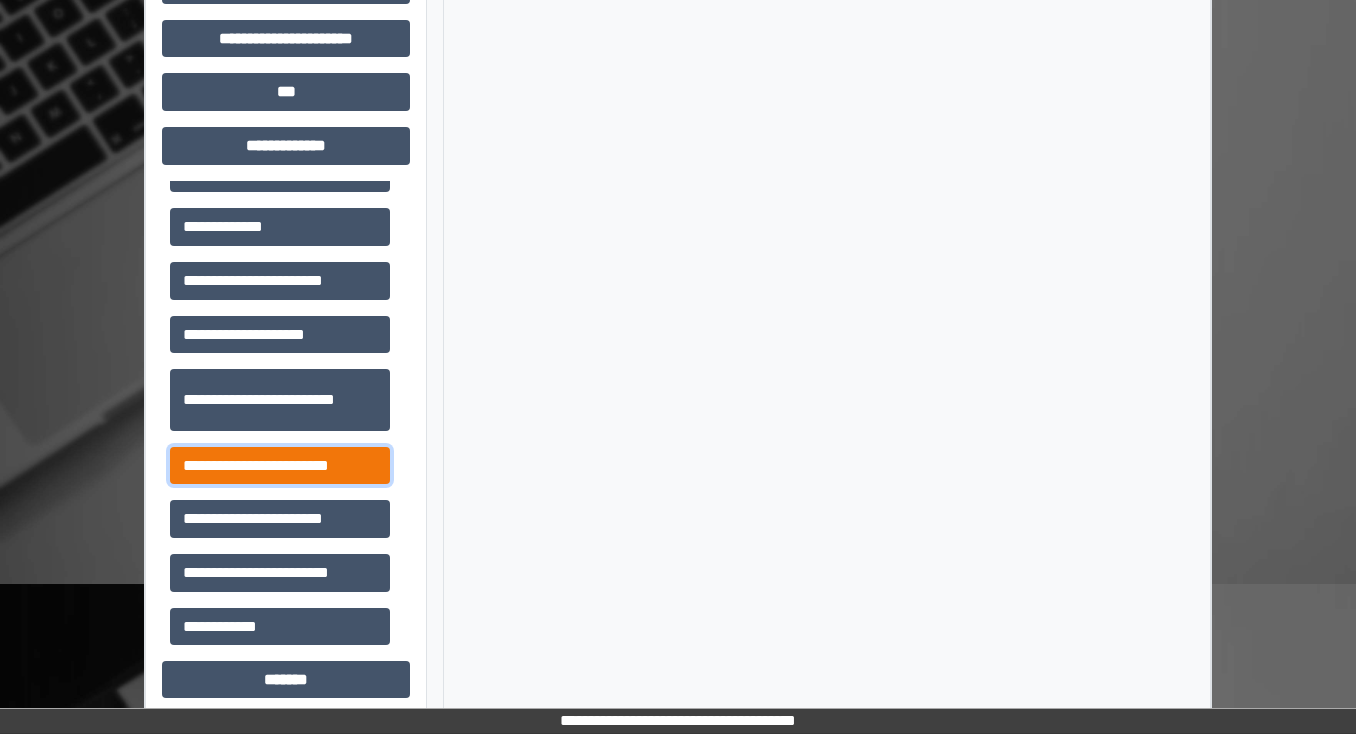 click on "**********" at bounding box center (280, 466) 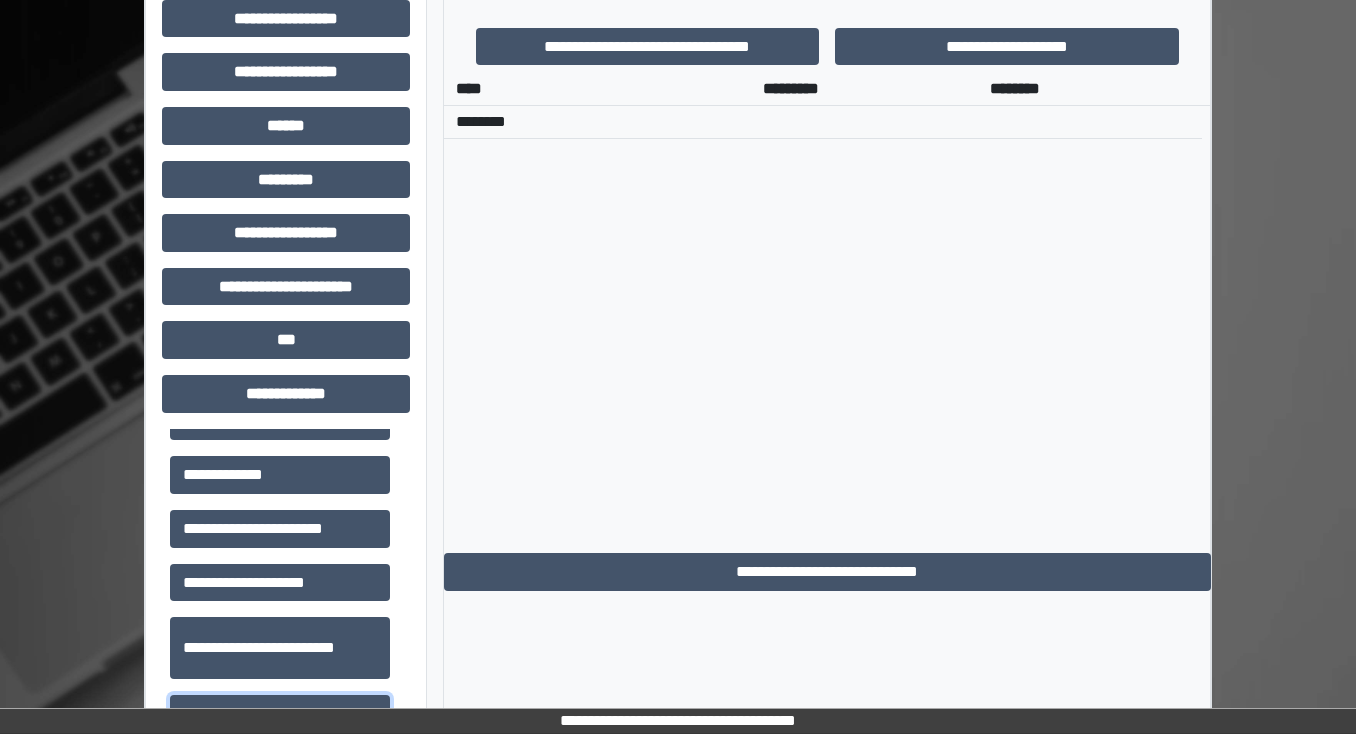 scroll, scrollTop: 1081, scrollLeft: 0, axis: vertical 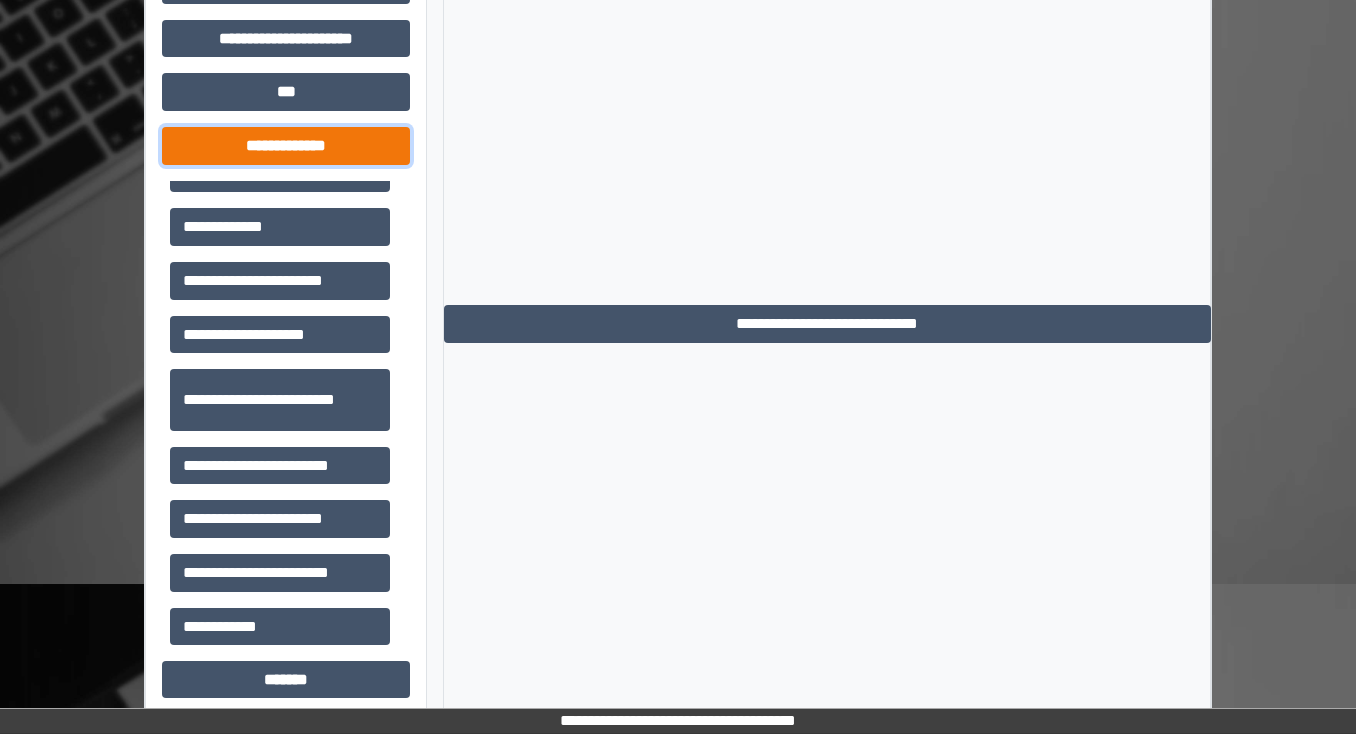 drag, startPoint x: 221, startPoint y: 136, endPoint x: 323, endPoint y: 181, distance: 111.48543 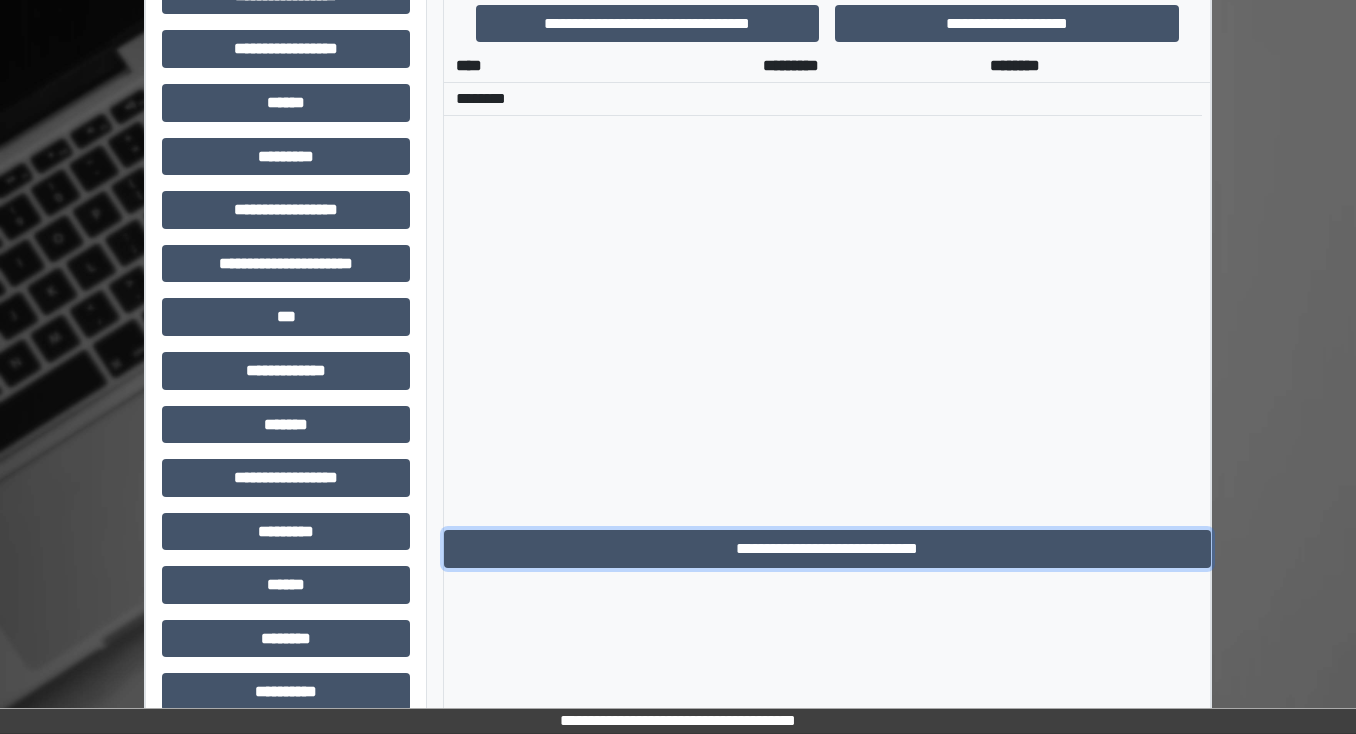 click on "**********" at bounding box center (827, 549) 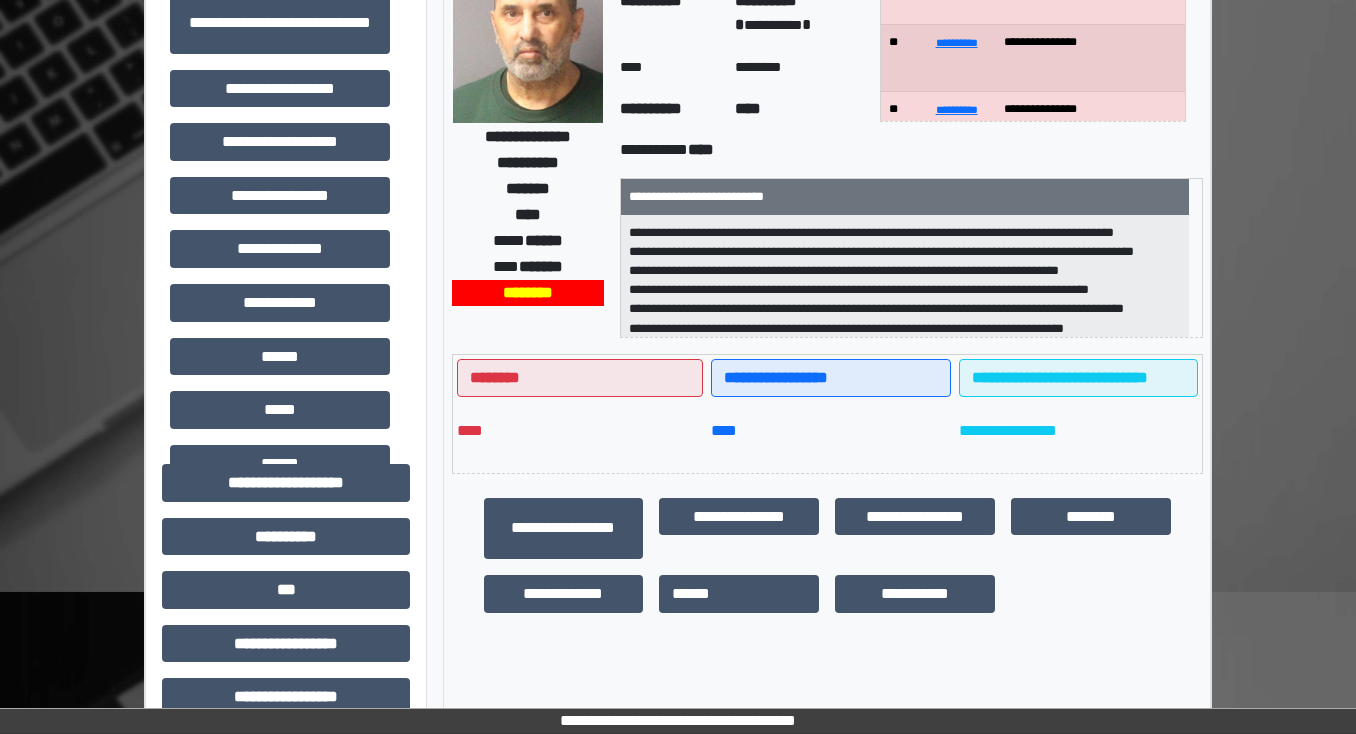 scroll, scrollTop: 0, scrollLeft: 0, axis: both 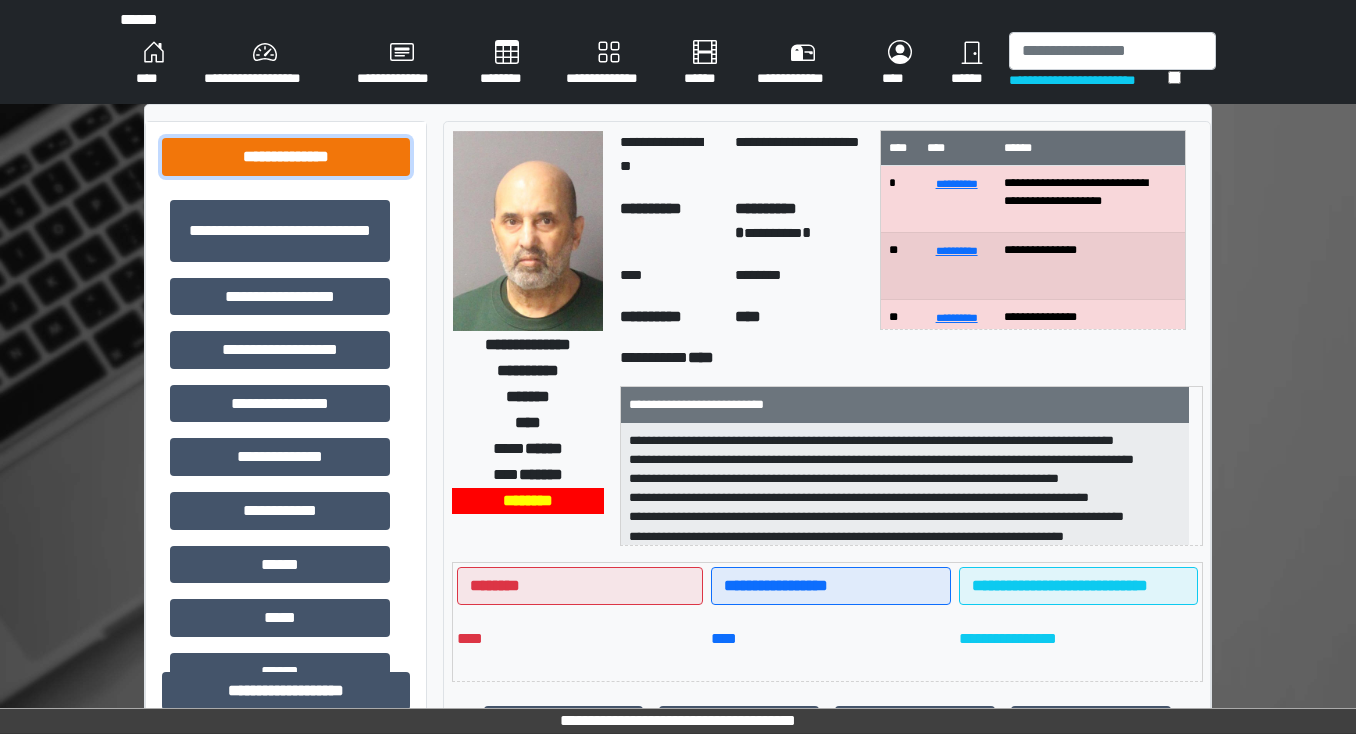 click on "**********" at bounding box center [286, 157] 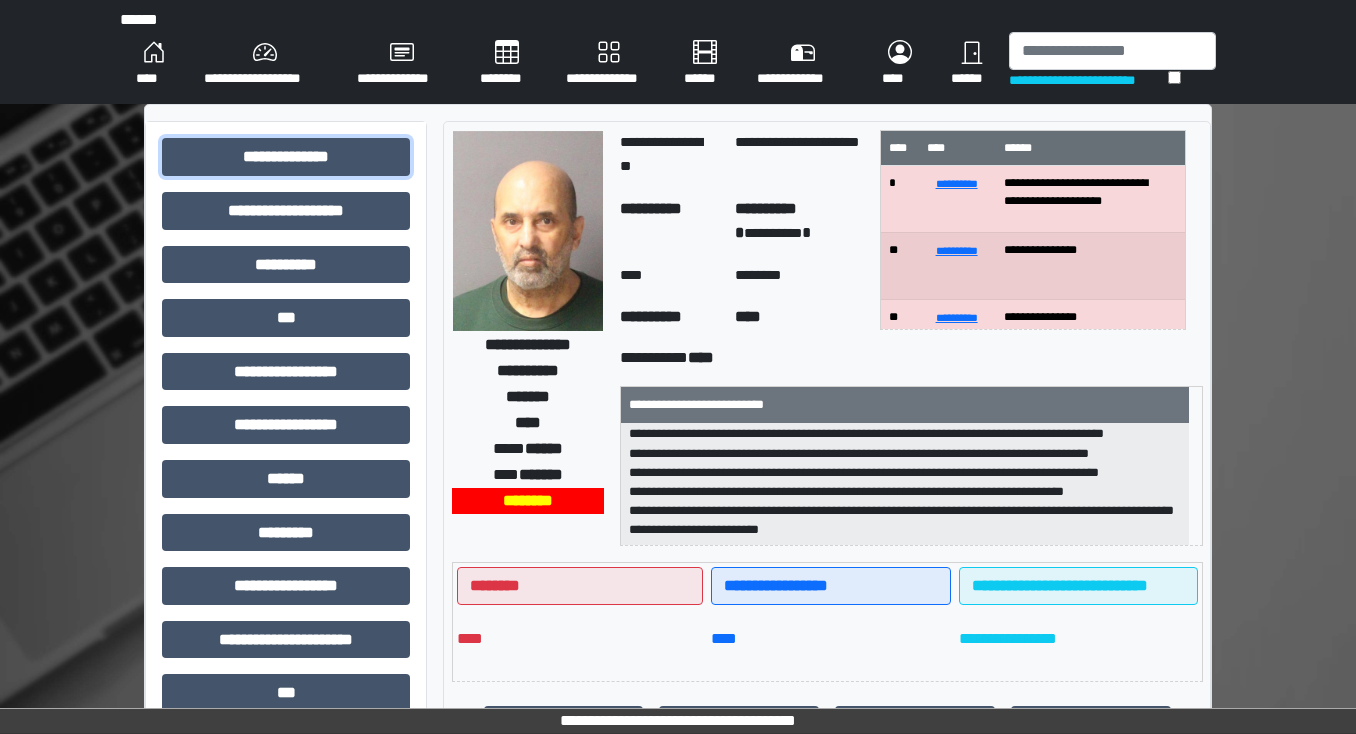 scroll, scrollTop: 332, scrollLeft: 0, axis: vertical 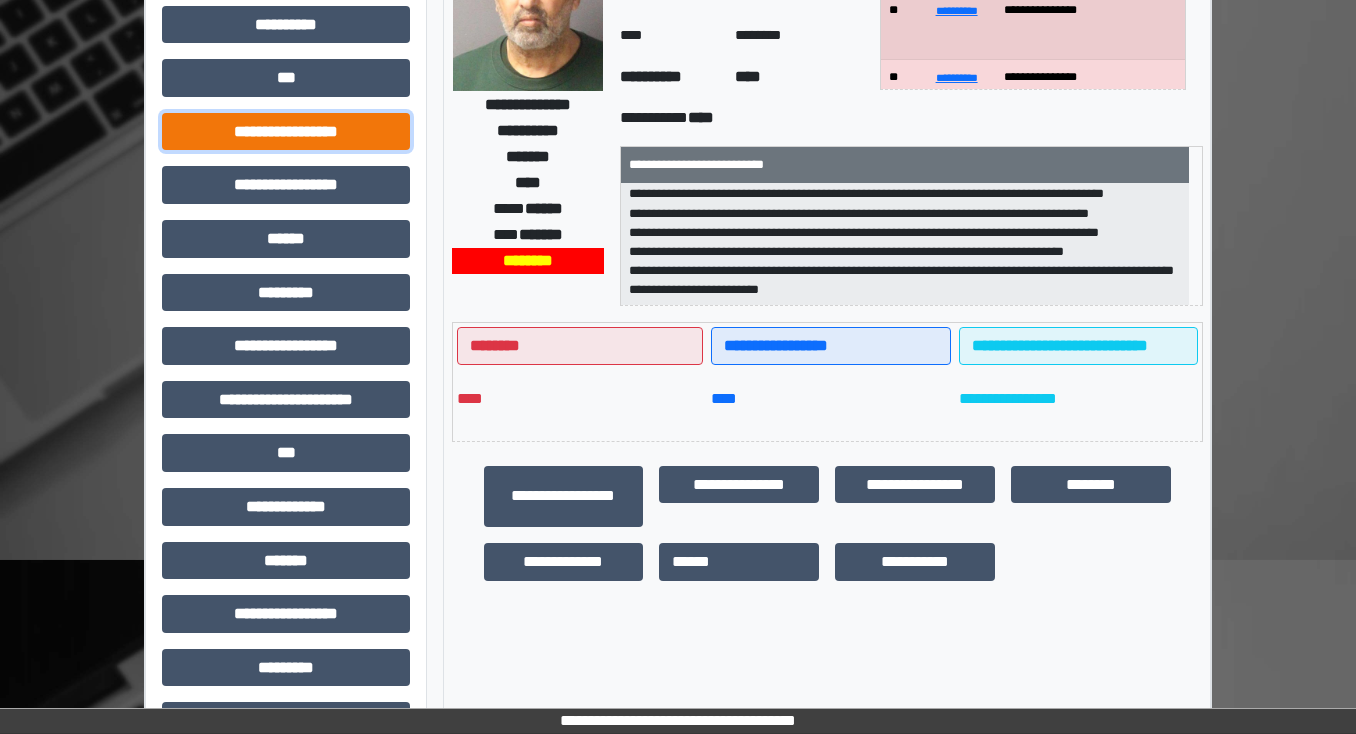 click on "**********" at bounding box center (286, 132) 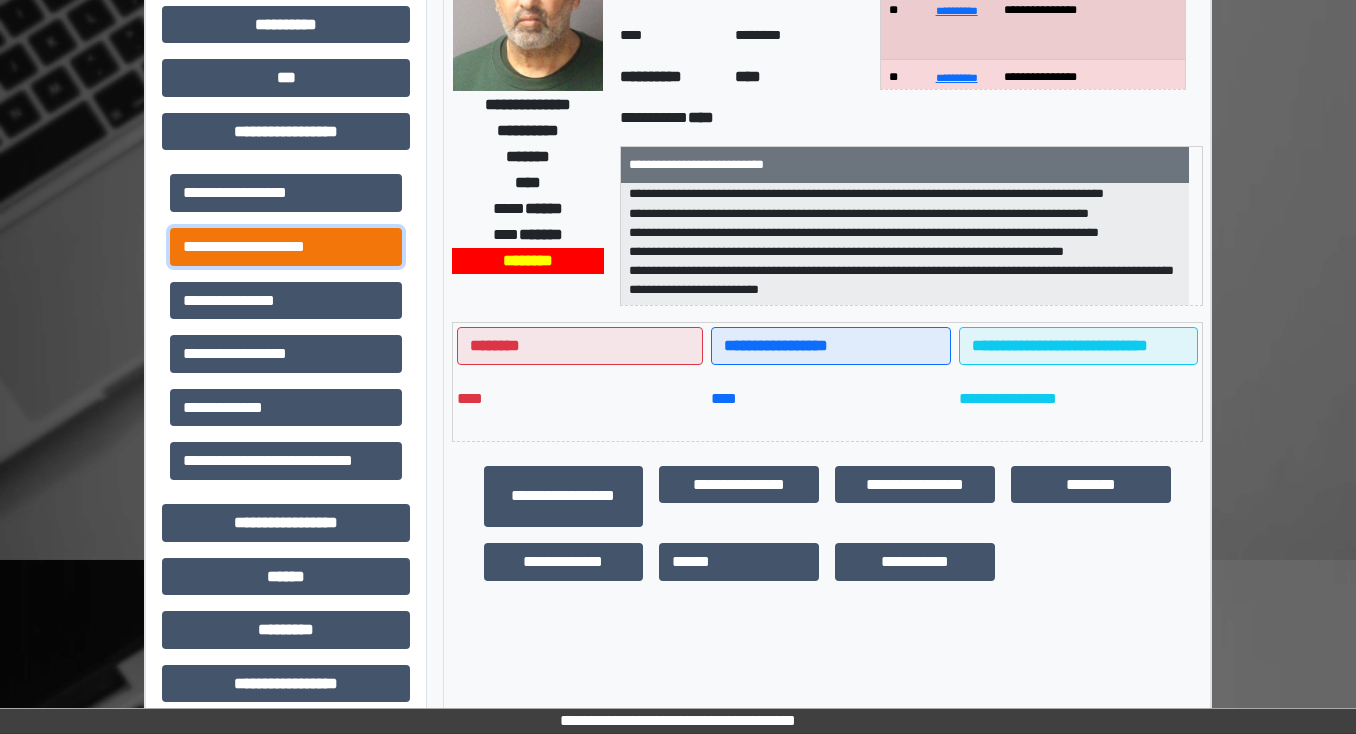 click on "**********" at bounding box center [286, 247] 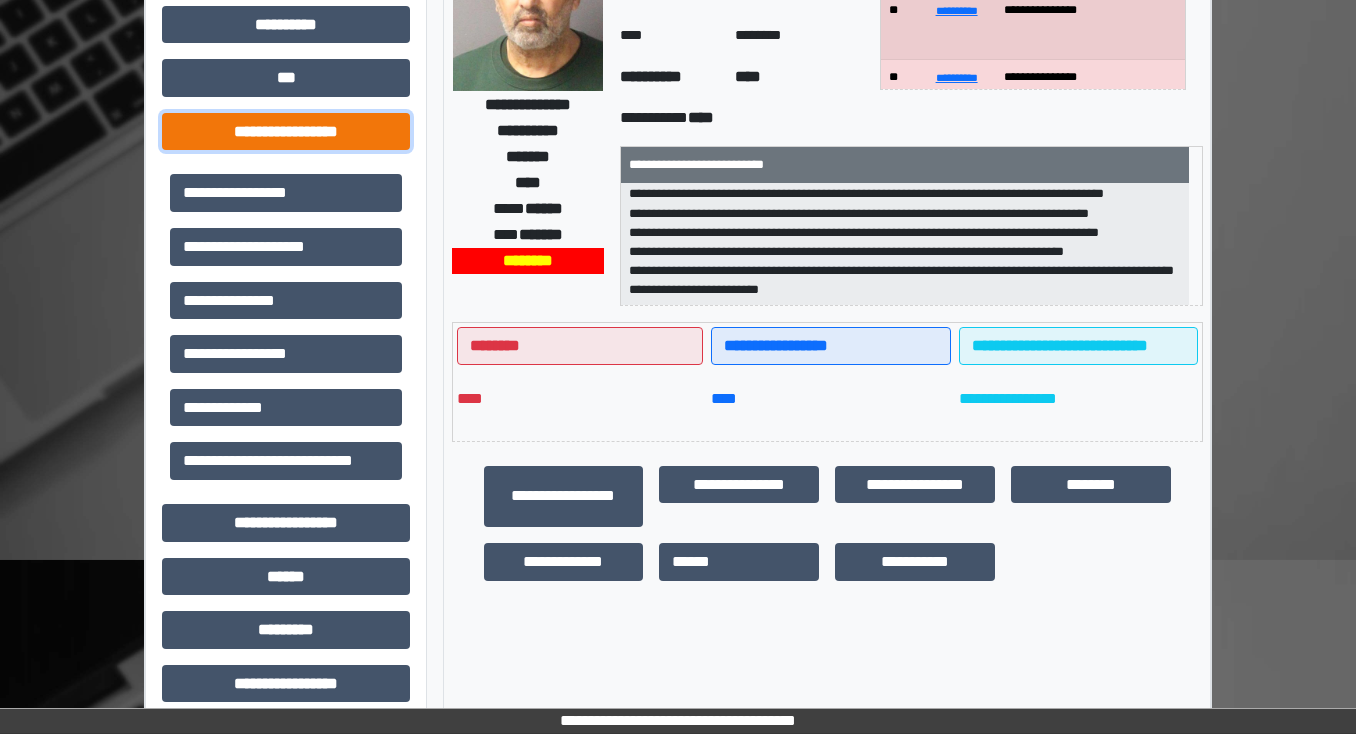 drag, startPoint x: 366, startPoint y: 138, endPoint x: 373, endPoint y: 162, distance: 25 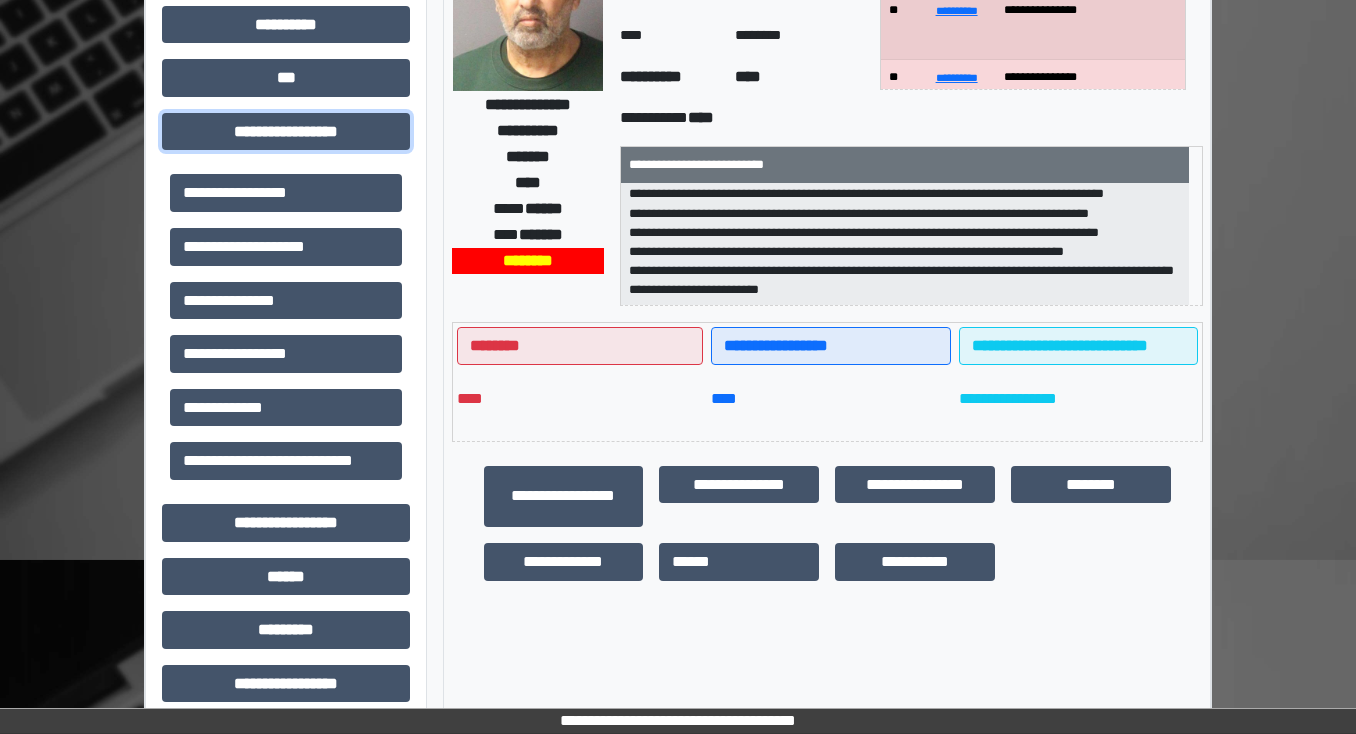 click on "**********" at bounding box center (286, 132) 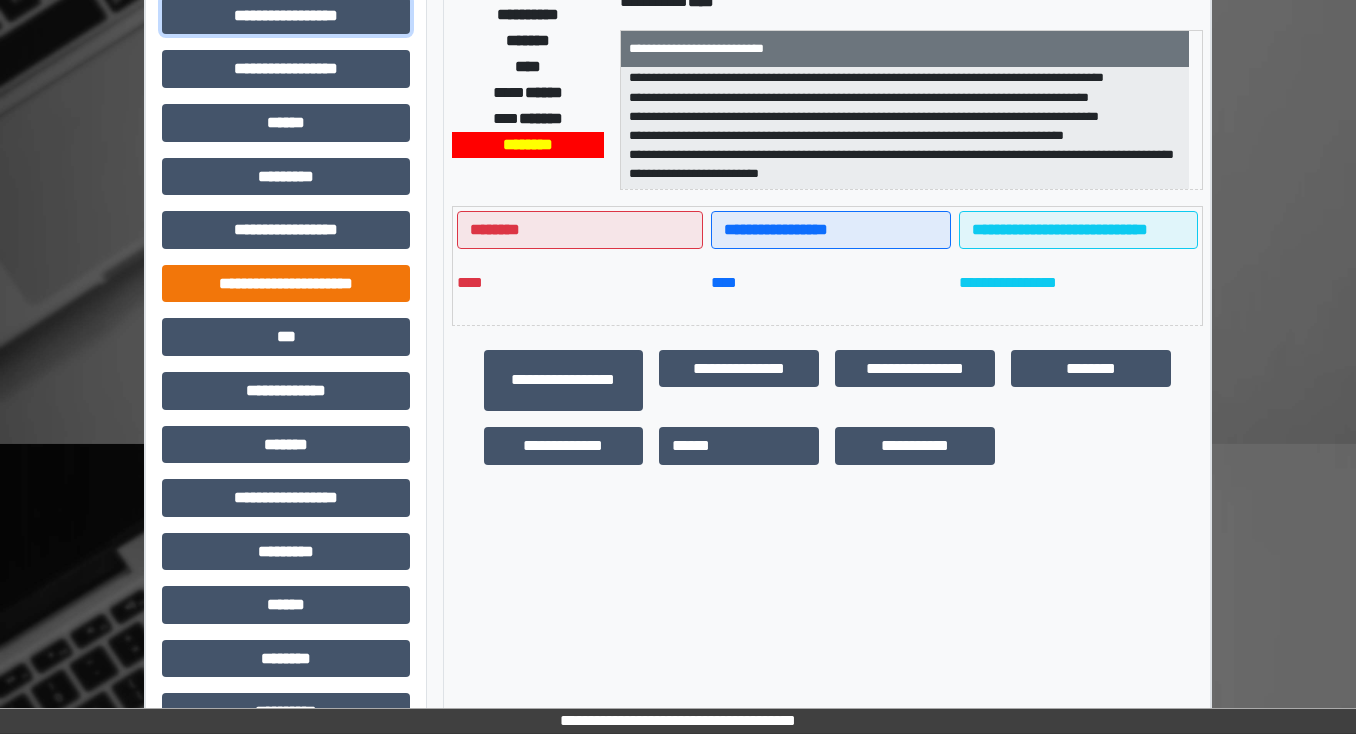 scroll, scrollTop: 456, scrollLeft: 0, axis: vertical 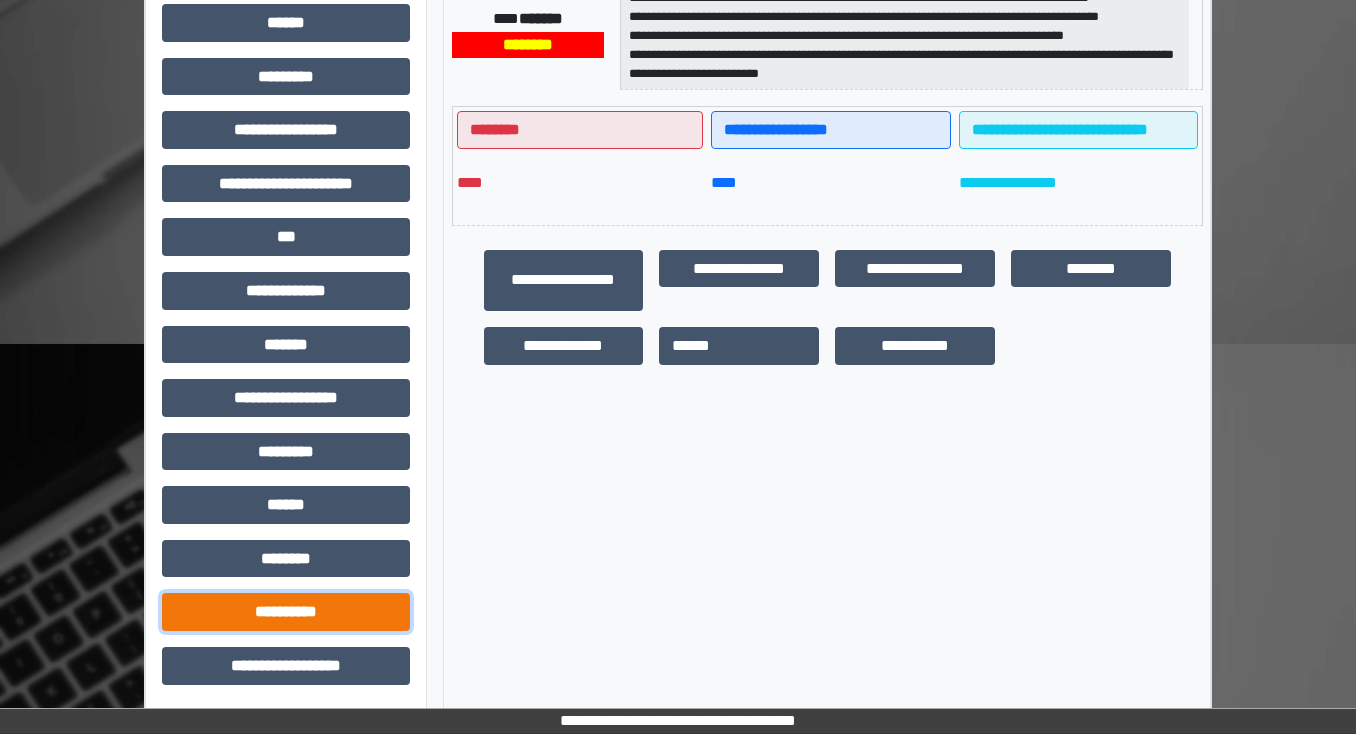 click on "**********" at bounding box center [286, 612] 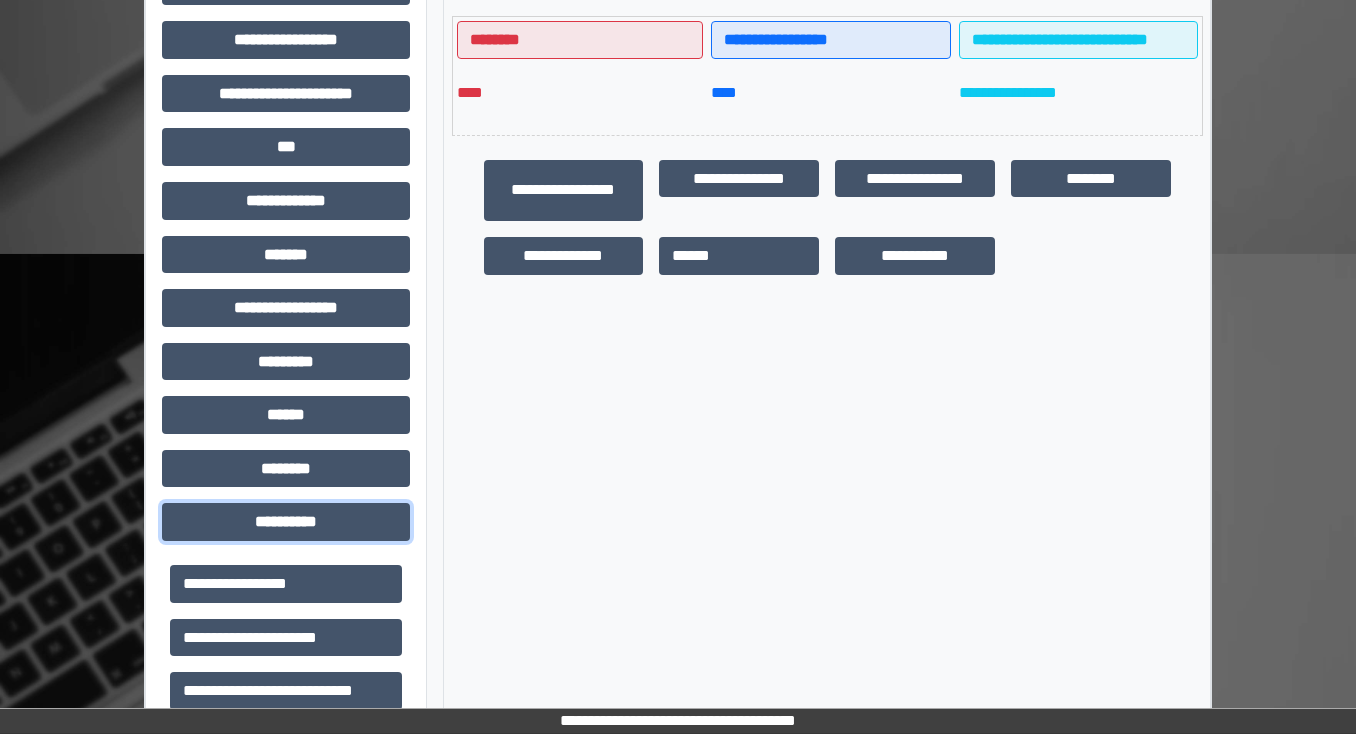 scroll, scrollTop: 696, scrollLeft: 0, axis: vertical 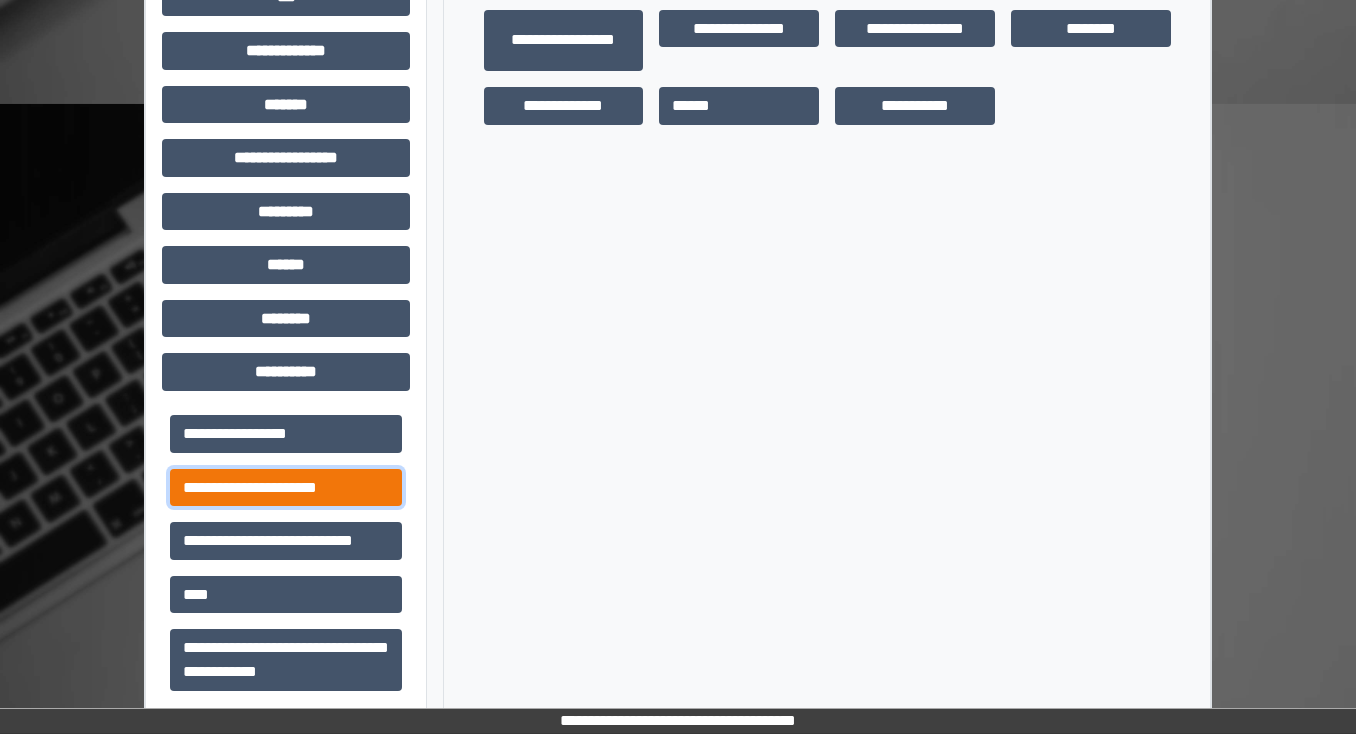 click on "**********" at bounding box center [286, 488] 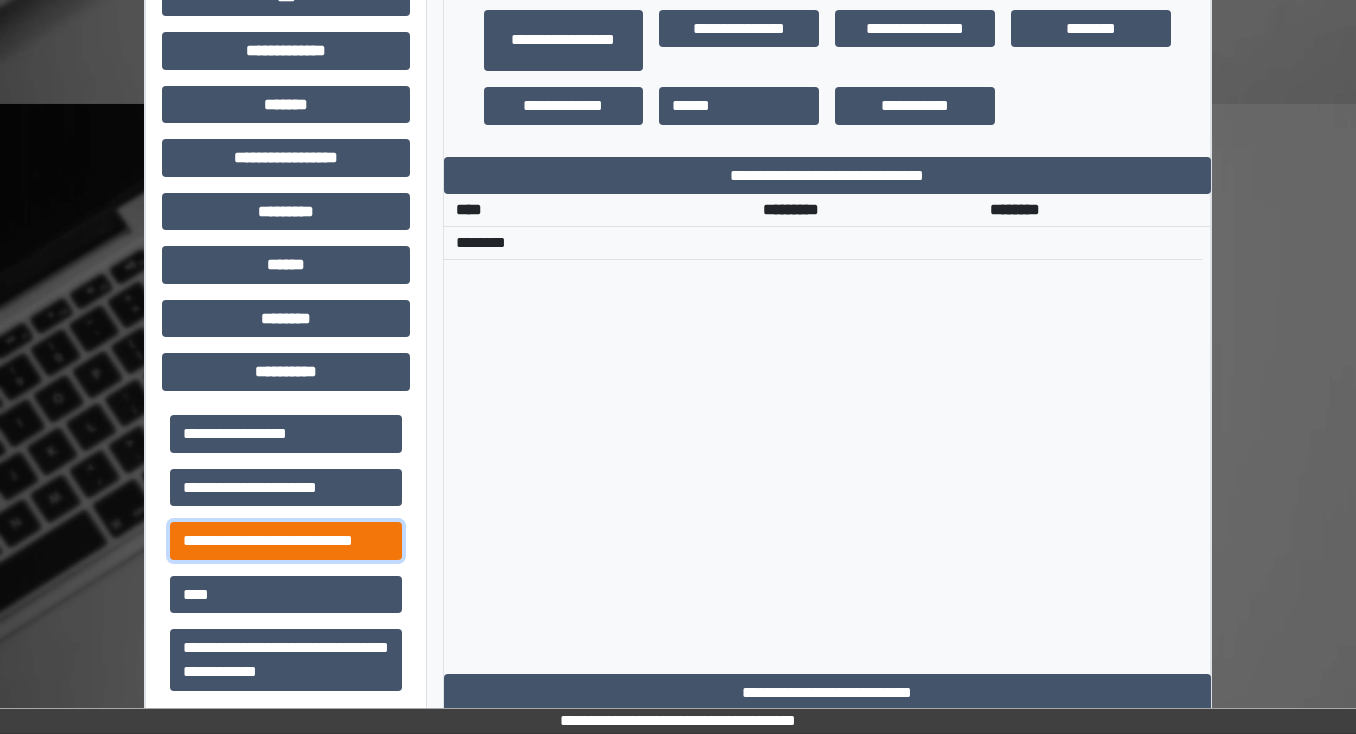click on "**********" at bounding box center [286, 541] 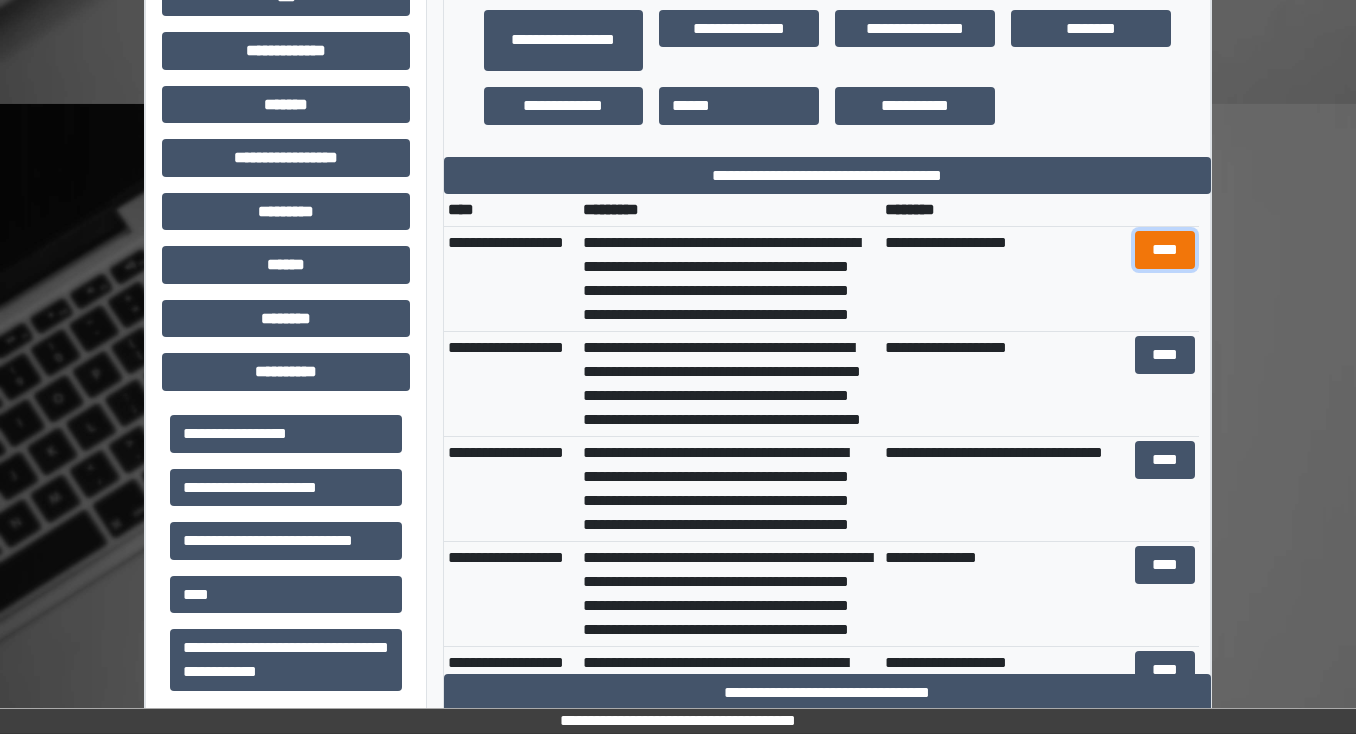 click on "****" at bounding box center (1164, 250) 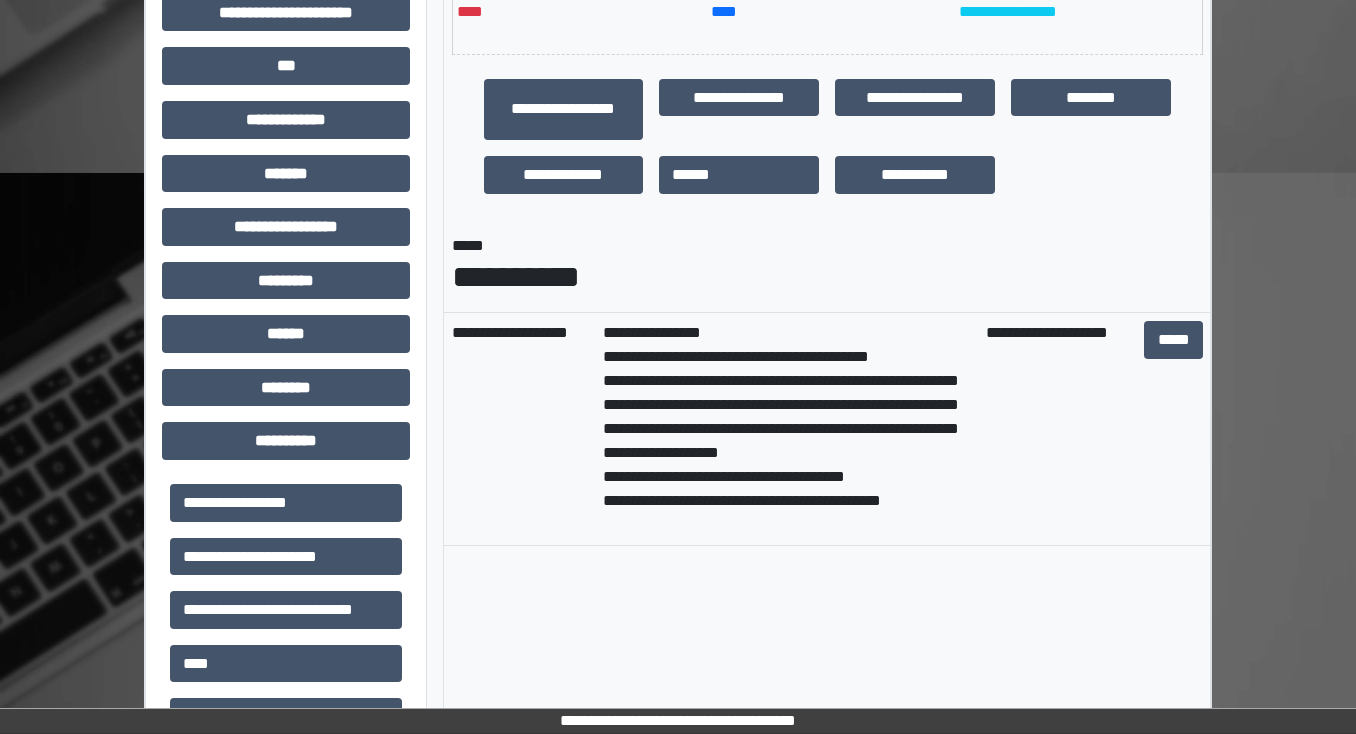 scroll, scrollTop: 764, scrollLeft: 0, axis: vertical 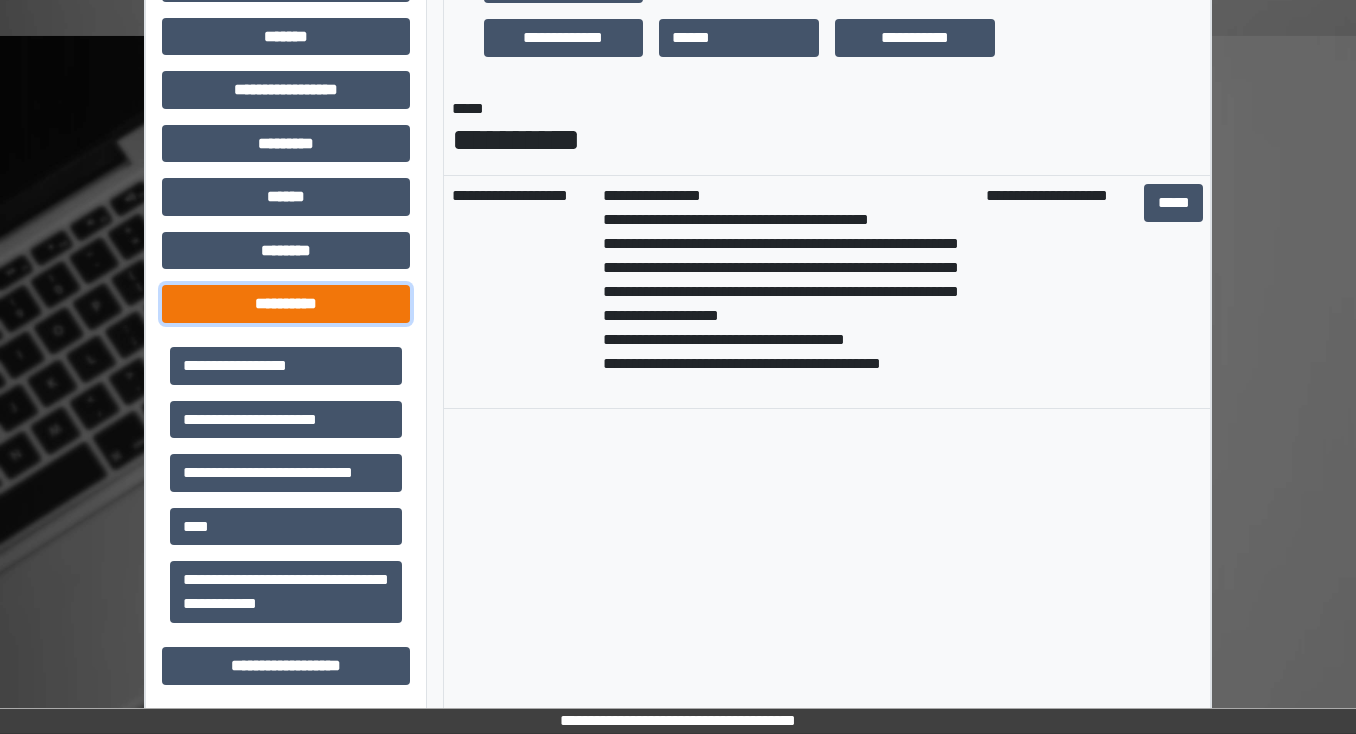 click on "**********" at bounding box center (286, 304) 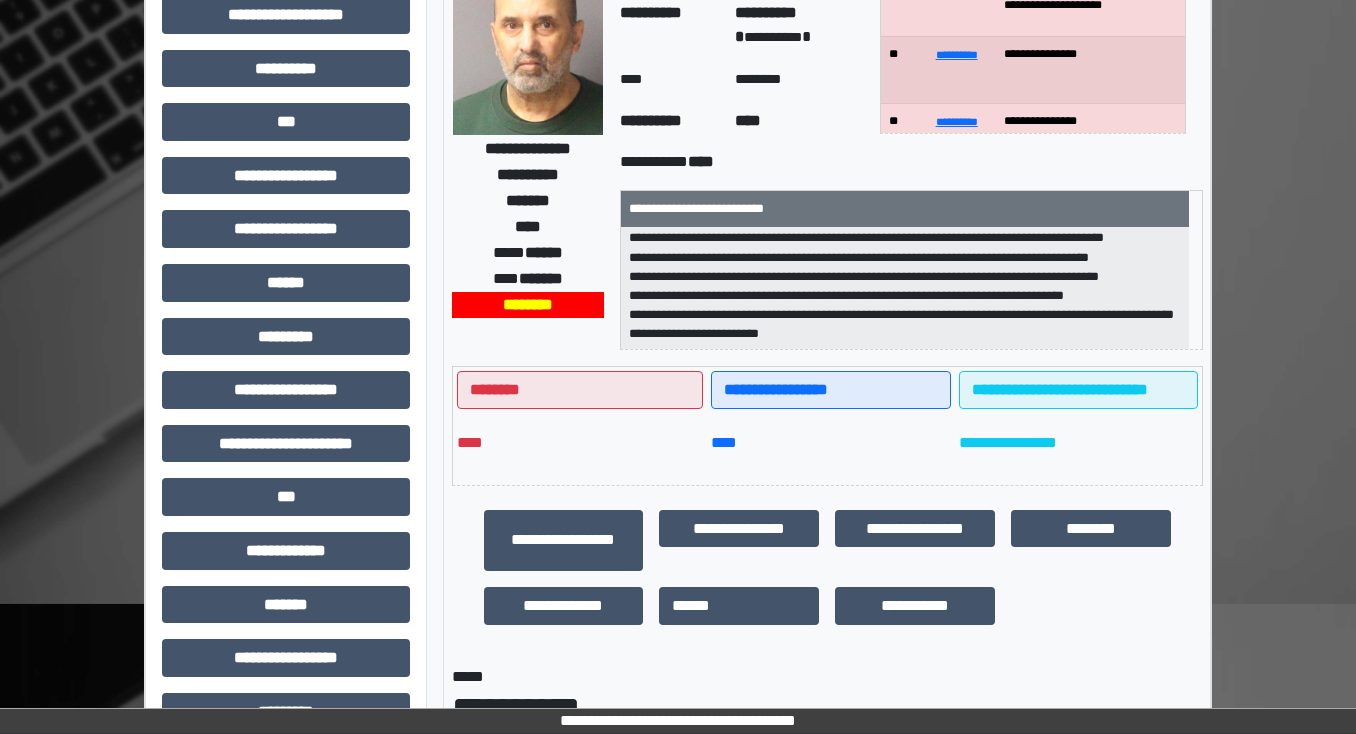 scroll, scrollTop: 16, scrollLeft: 0, axis: vertical 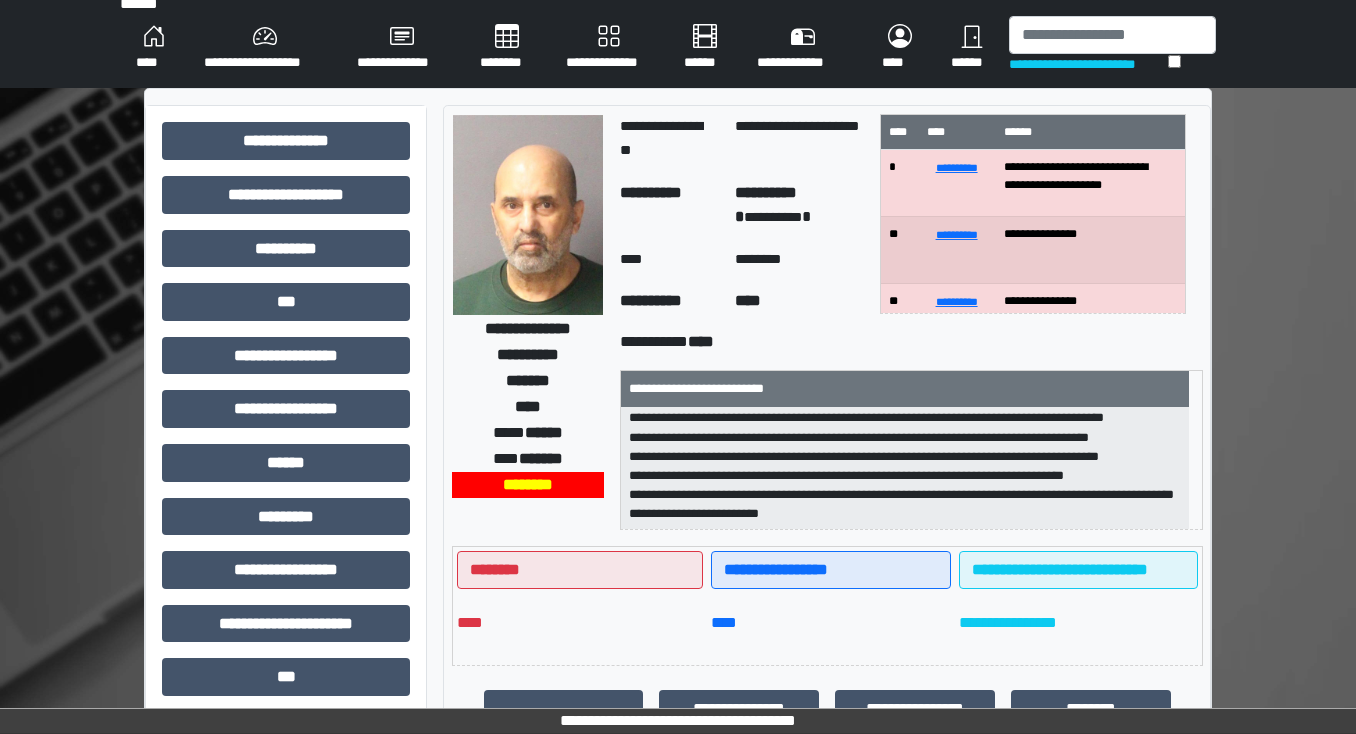 click on "********" at bounding box center (507, 48) 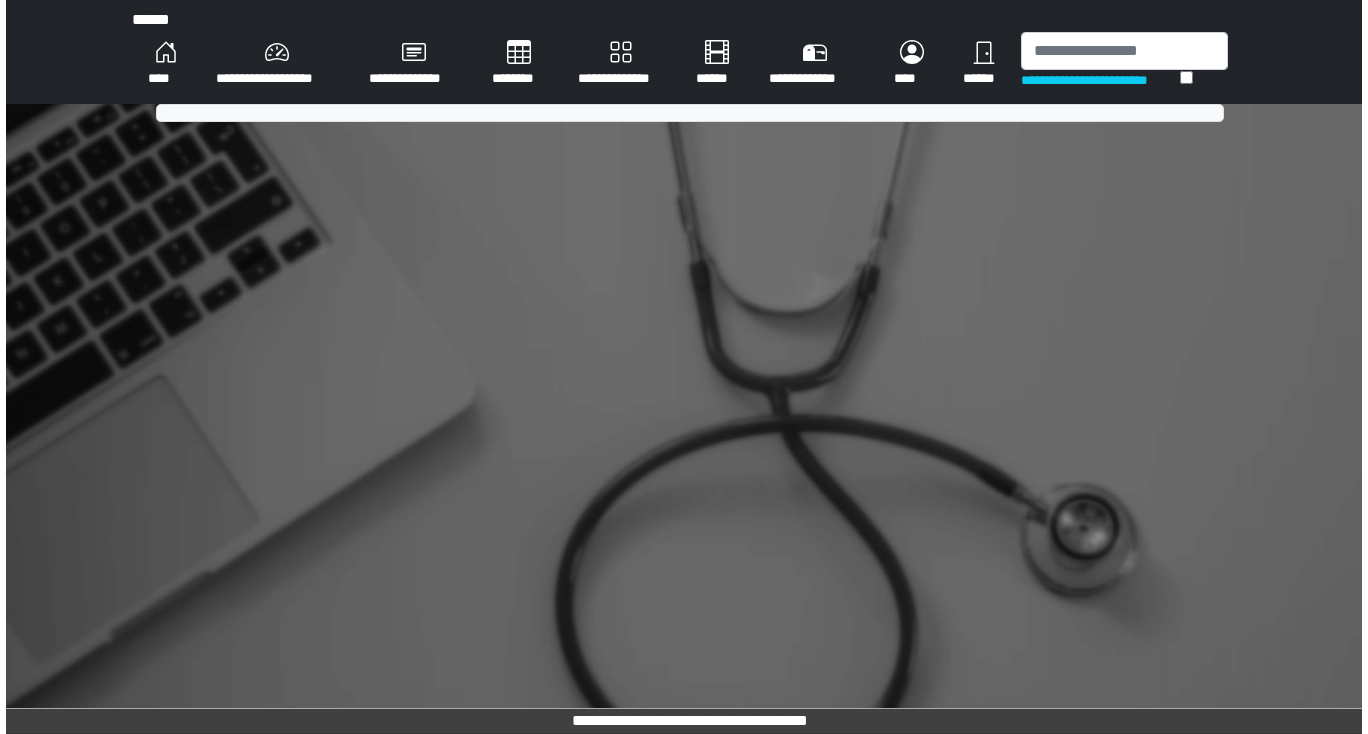 scroll, scrollTop: 0, scrollLeft: 0, axis: both 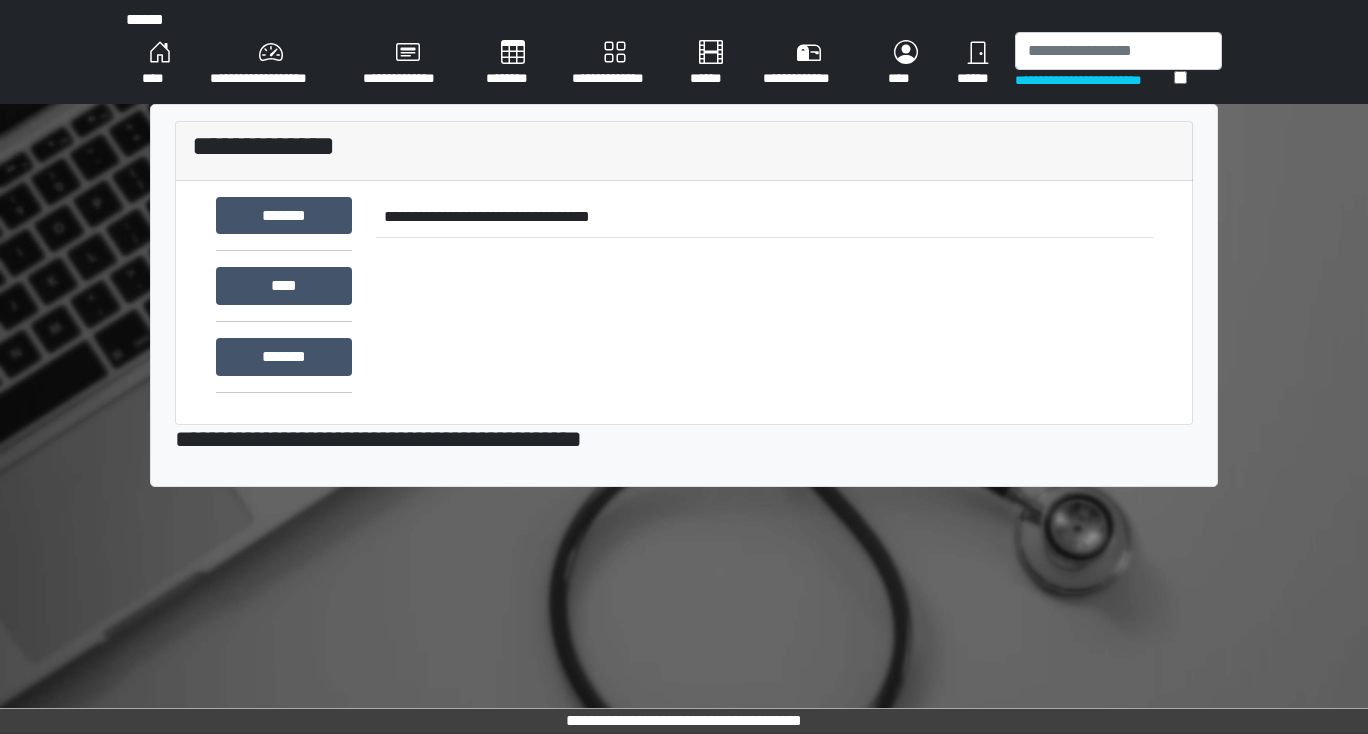 click on "********" at bounding box center (513, 64) 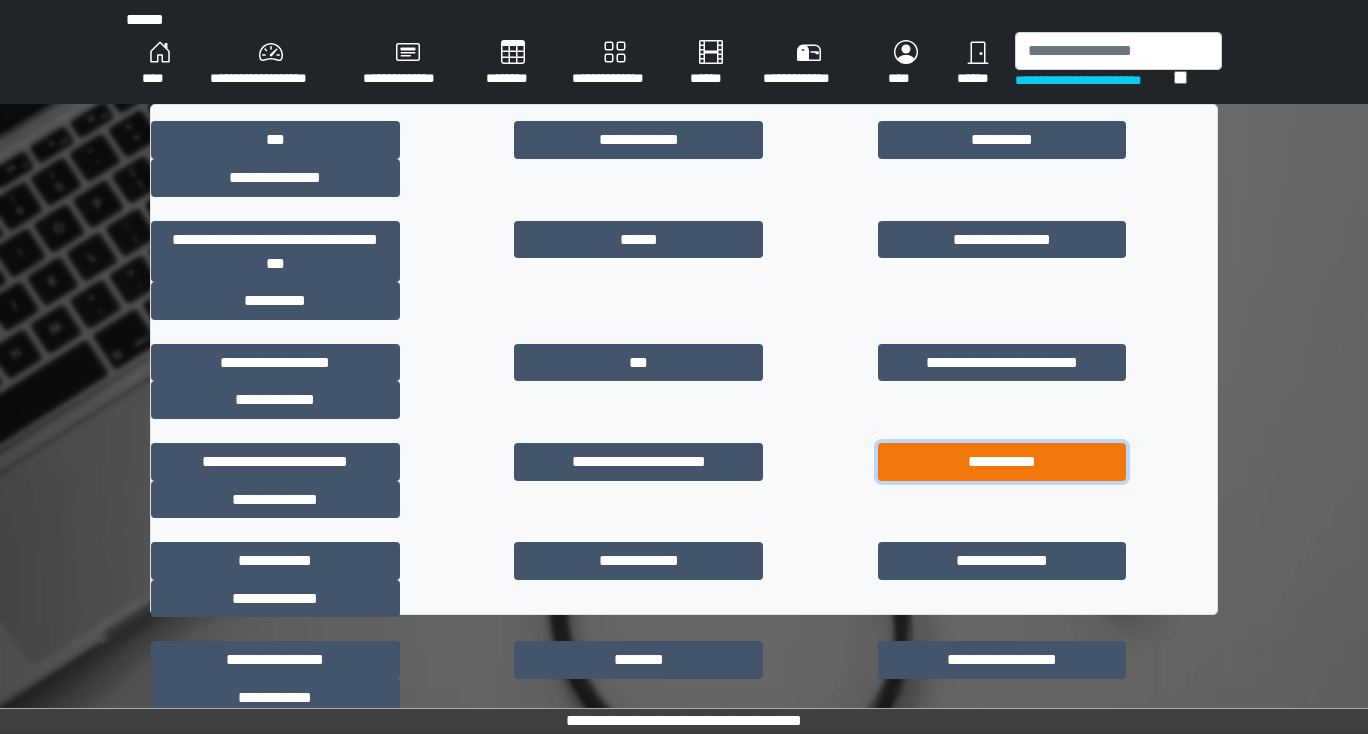 click on "**********" at bounding box center [1002, 462] 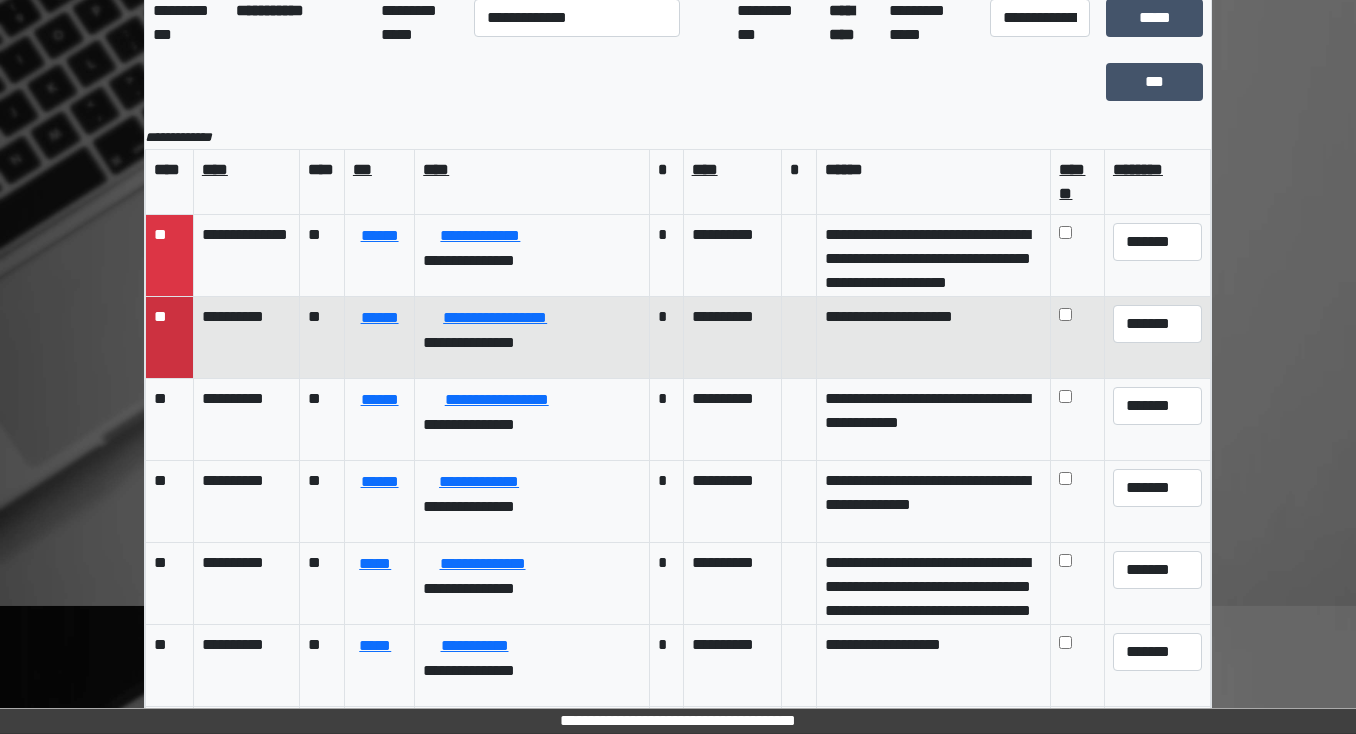 scroll, scrollTop: 201, scrollLeft: 0, axis: vertical 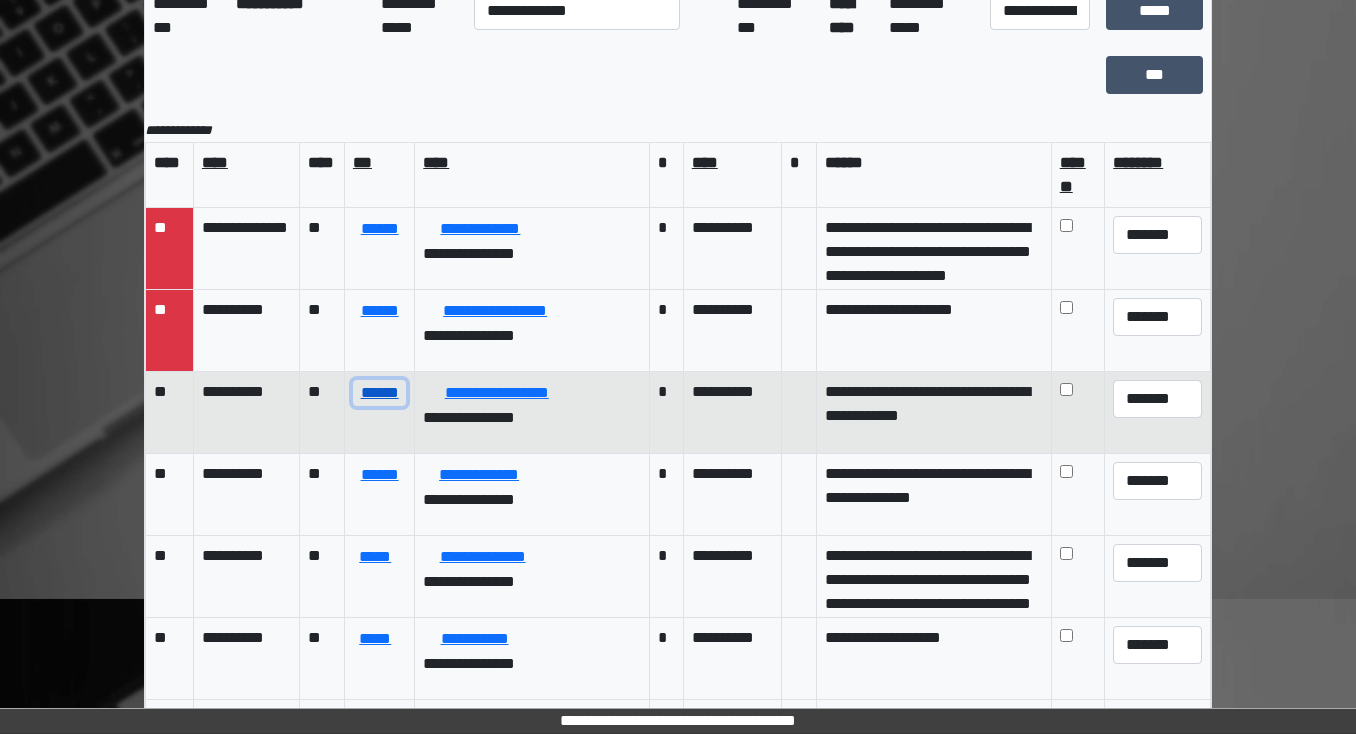 click on "******" at bounding box center [379, 393] 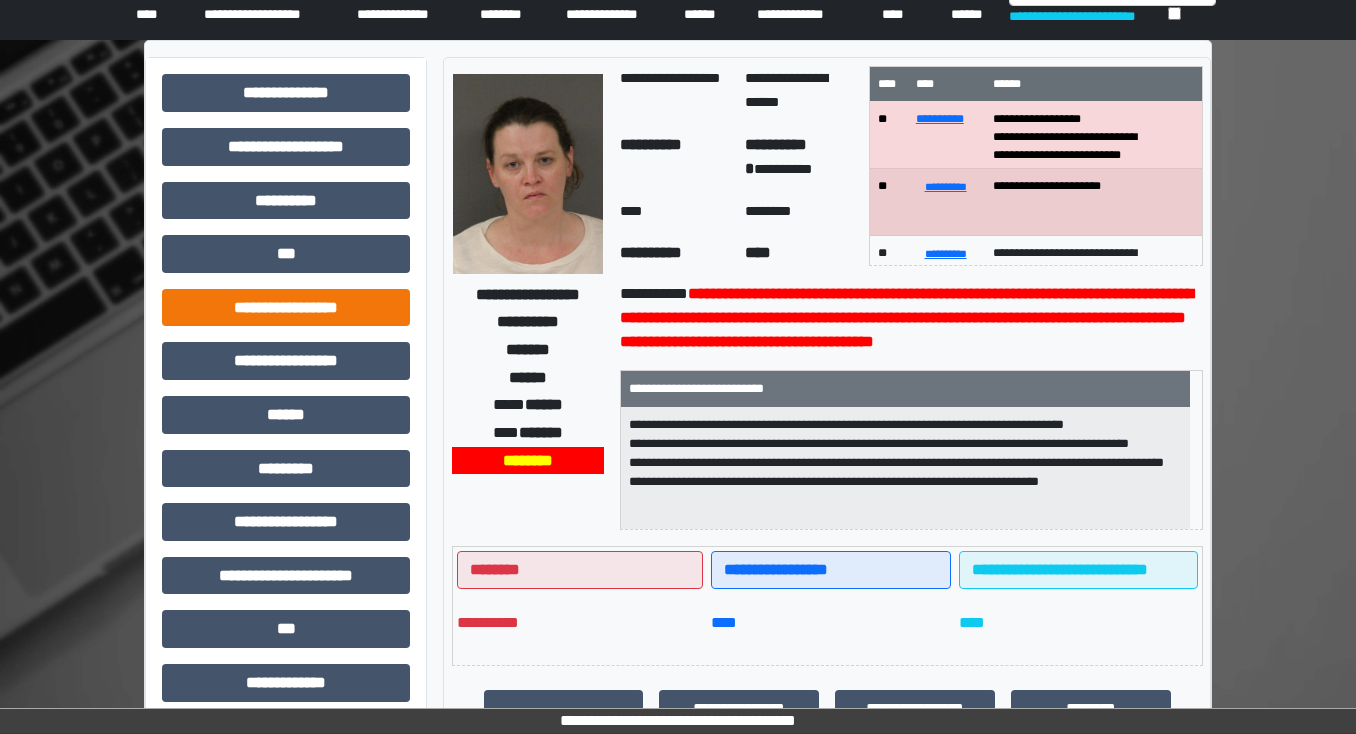 scroll, scrollTop: 41, scrollLeft: 0, axis: vertical 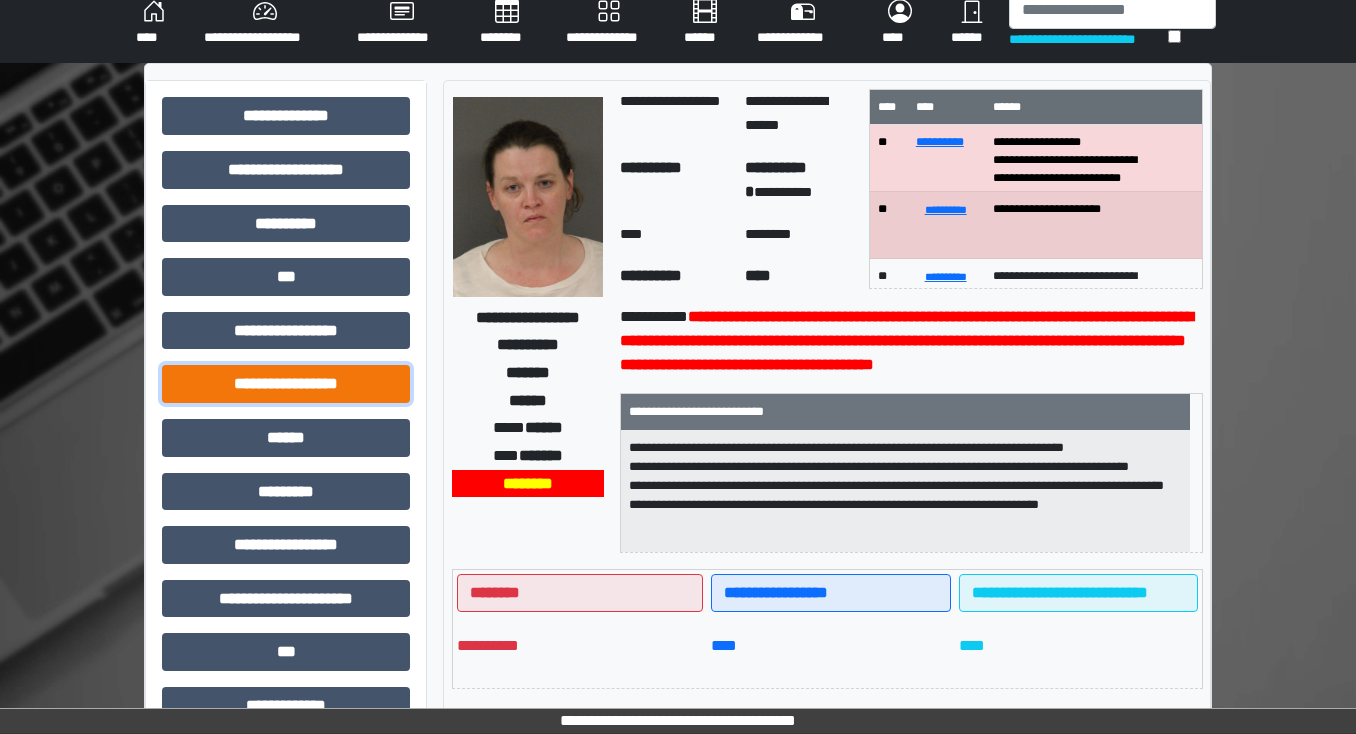 click on "**********" at bounding box center (286, 384) 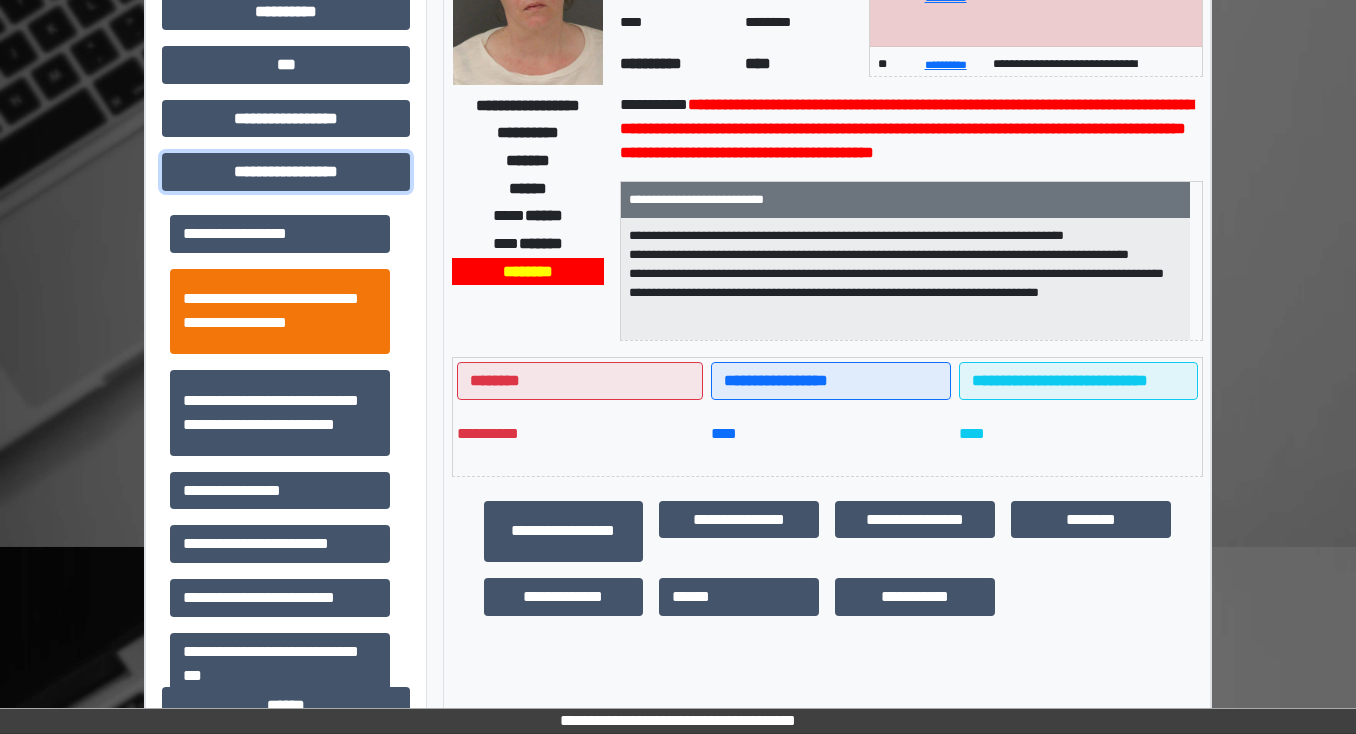 scroll, scrollTop: 281, scrollLeft: 0, axis: vertical 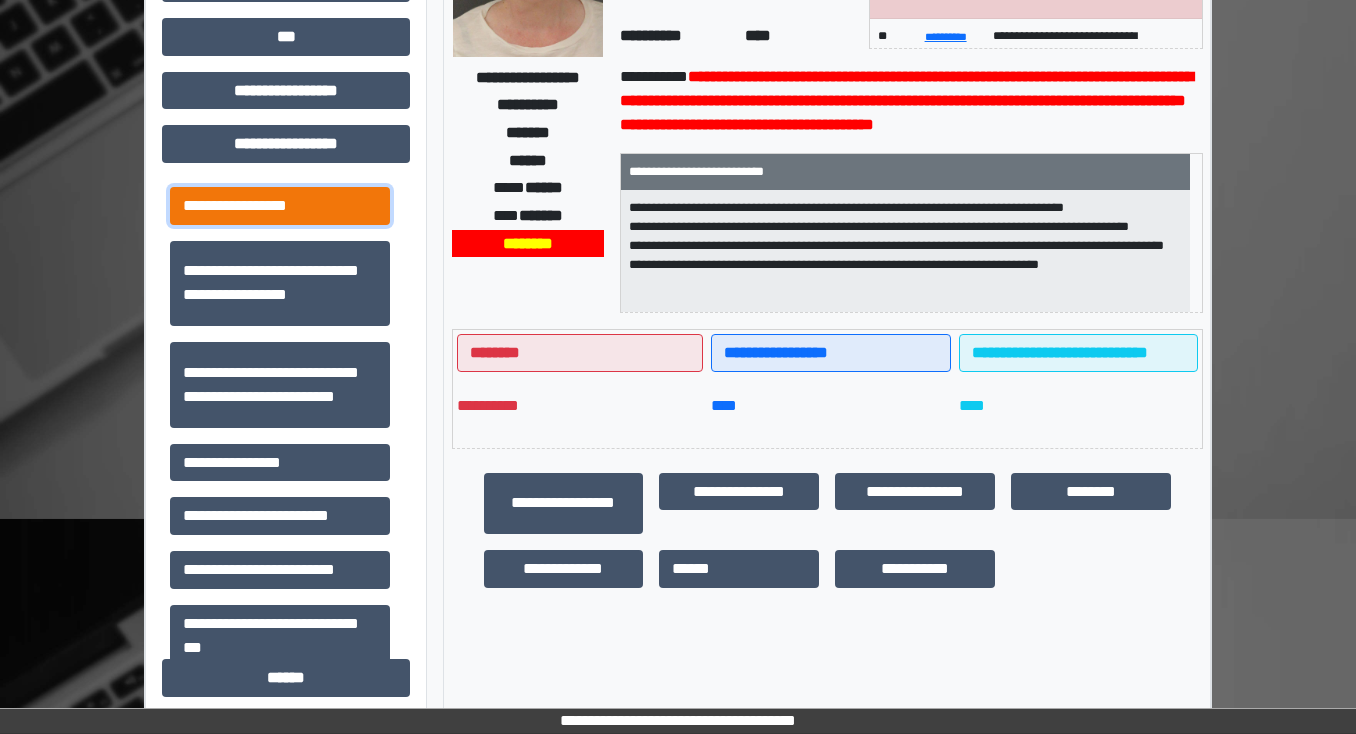 click on "**********" at bounding box center (280, 206) 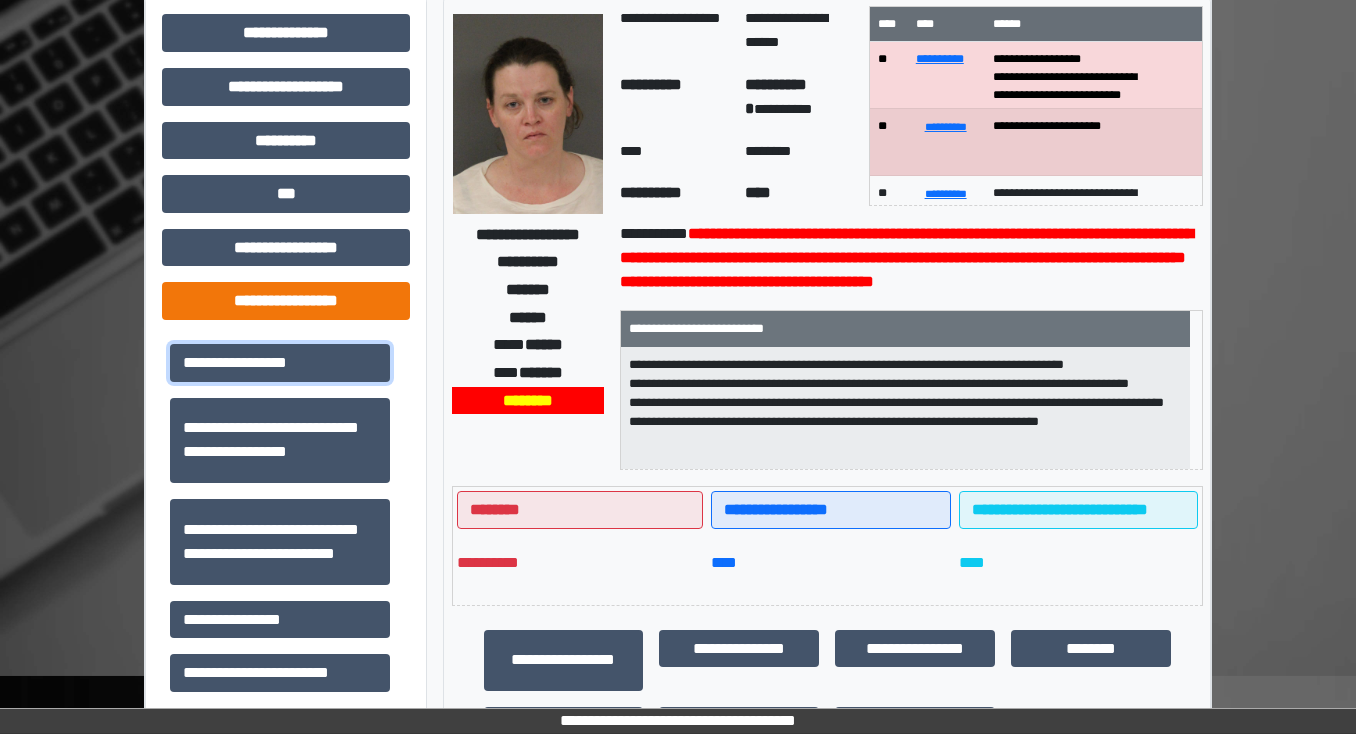 scroll, scrollTop: 121, scrollLeft: 0, axis: vertical 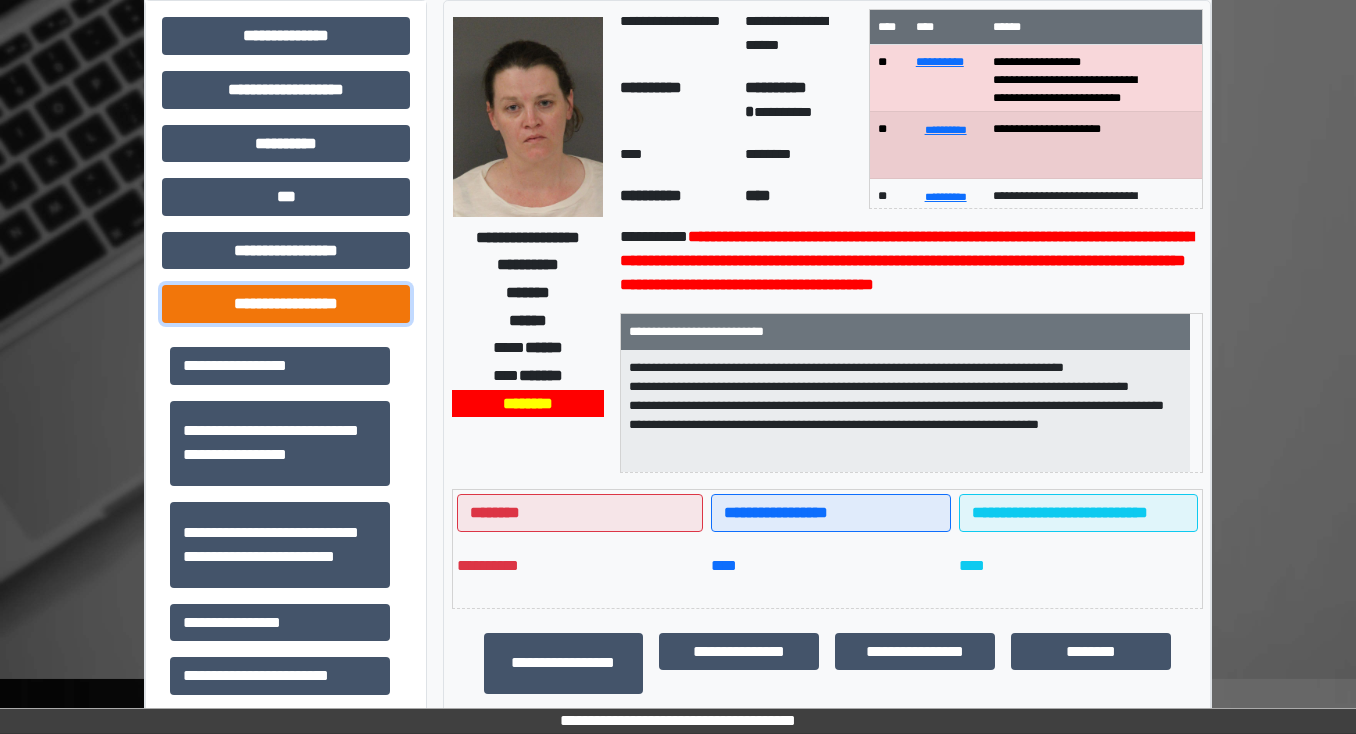 click on "**********" at bounding box center (286, 304) 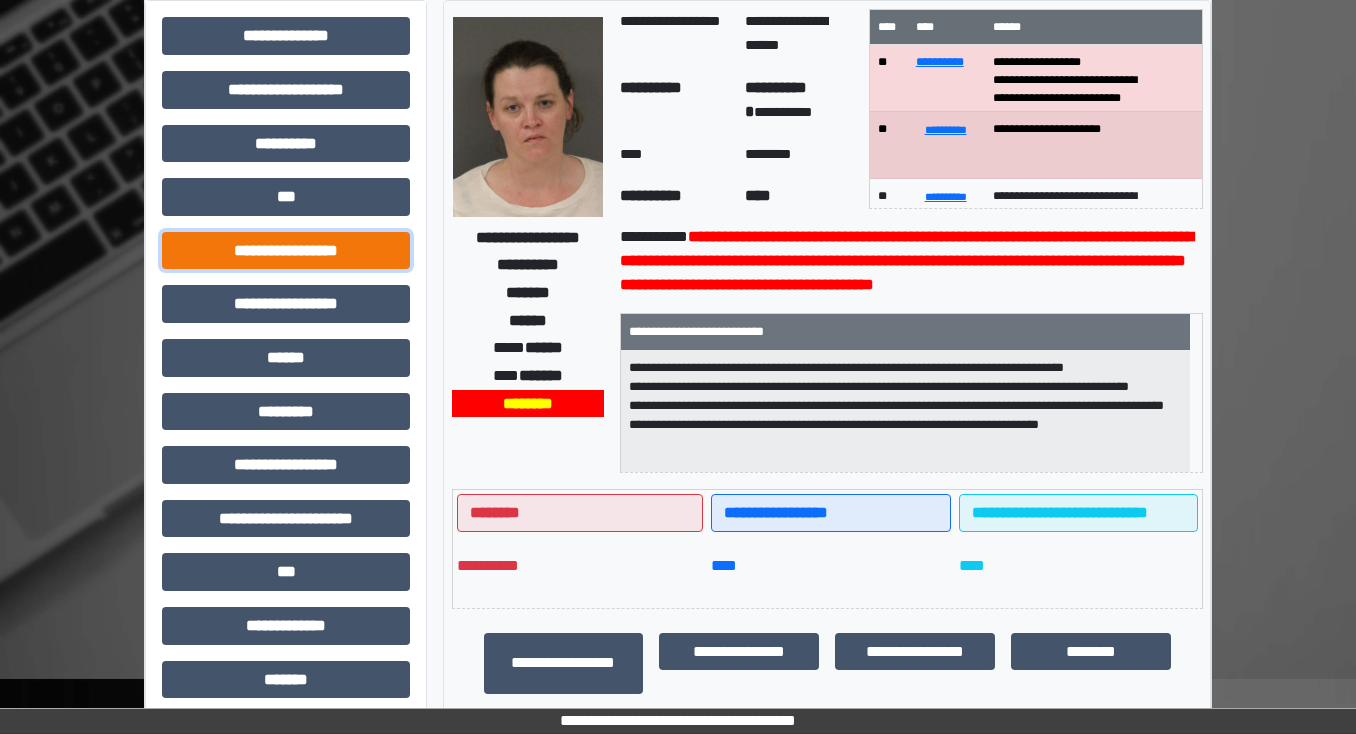 click on "**********" at bounding box center [286, 251] 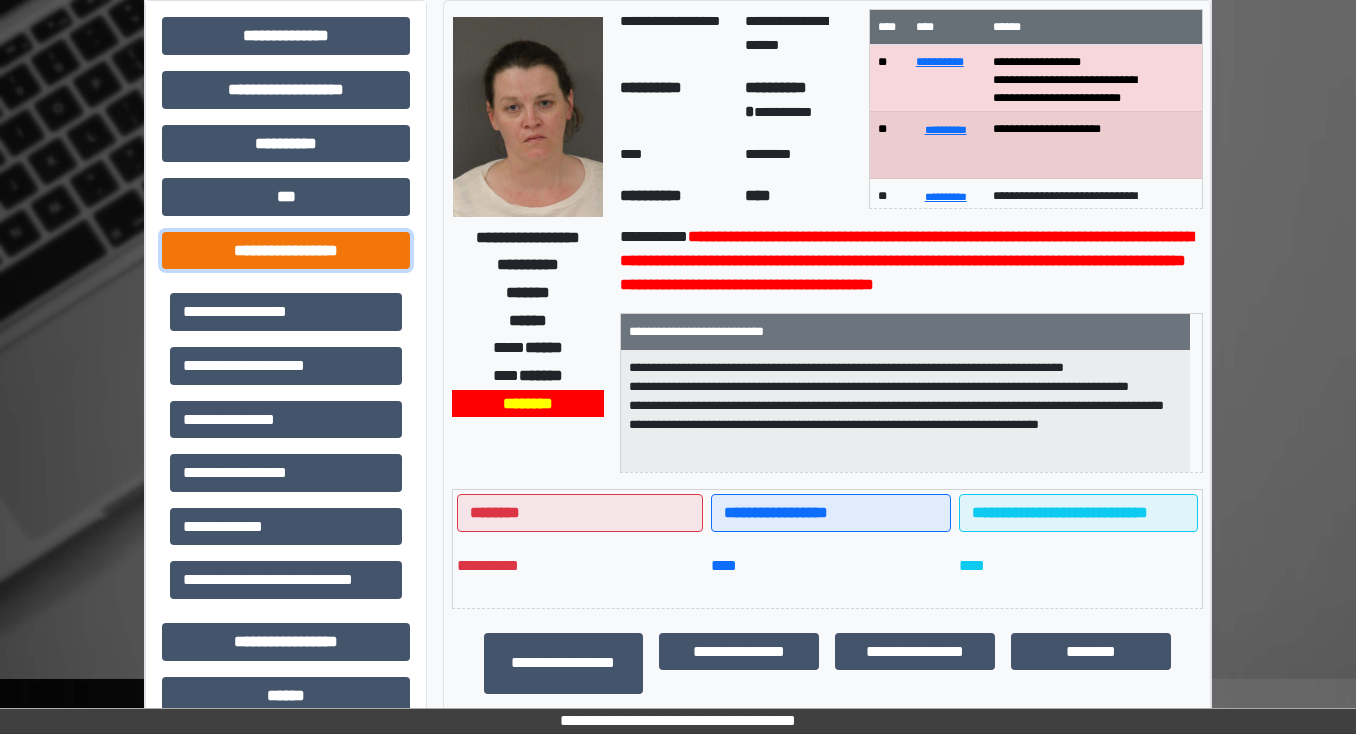 click on "**********" at bounding box center (286, 251) 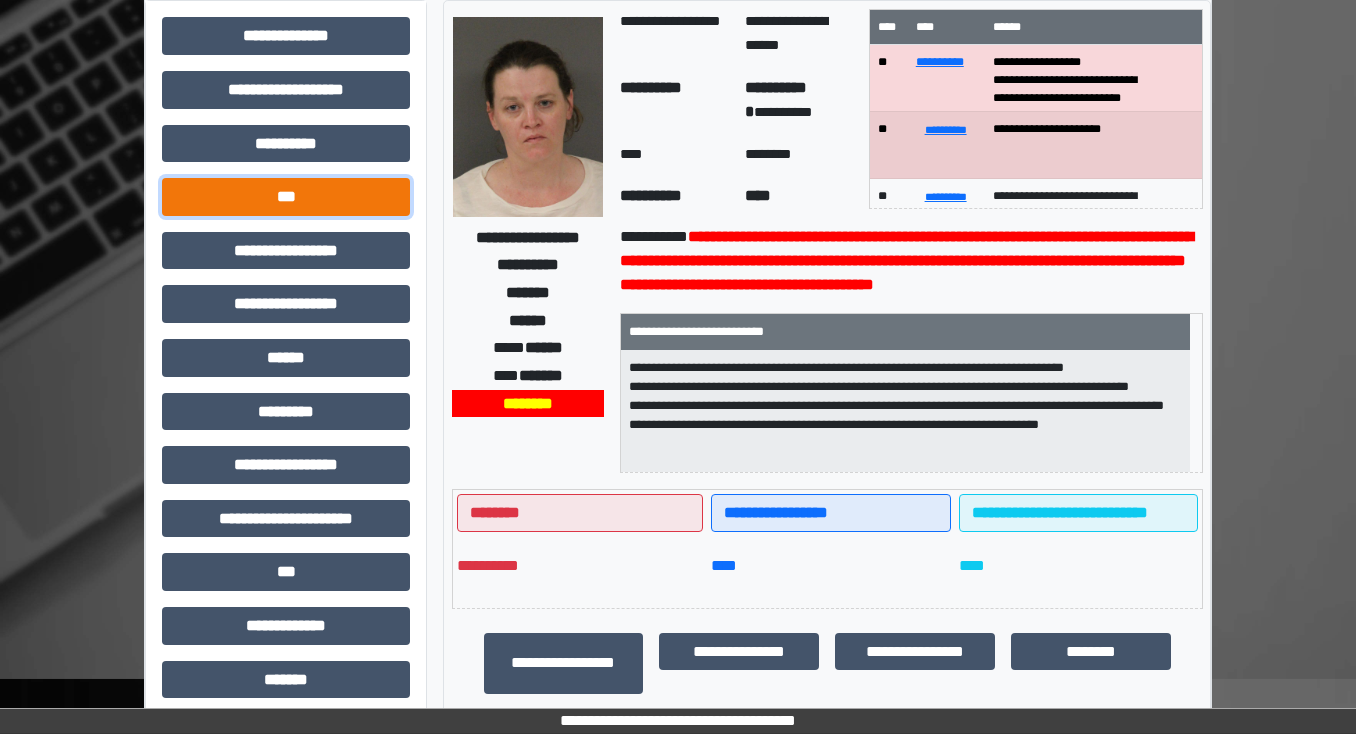 click on "***" at bounding box center (286, 197) 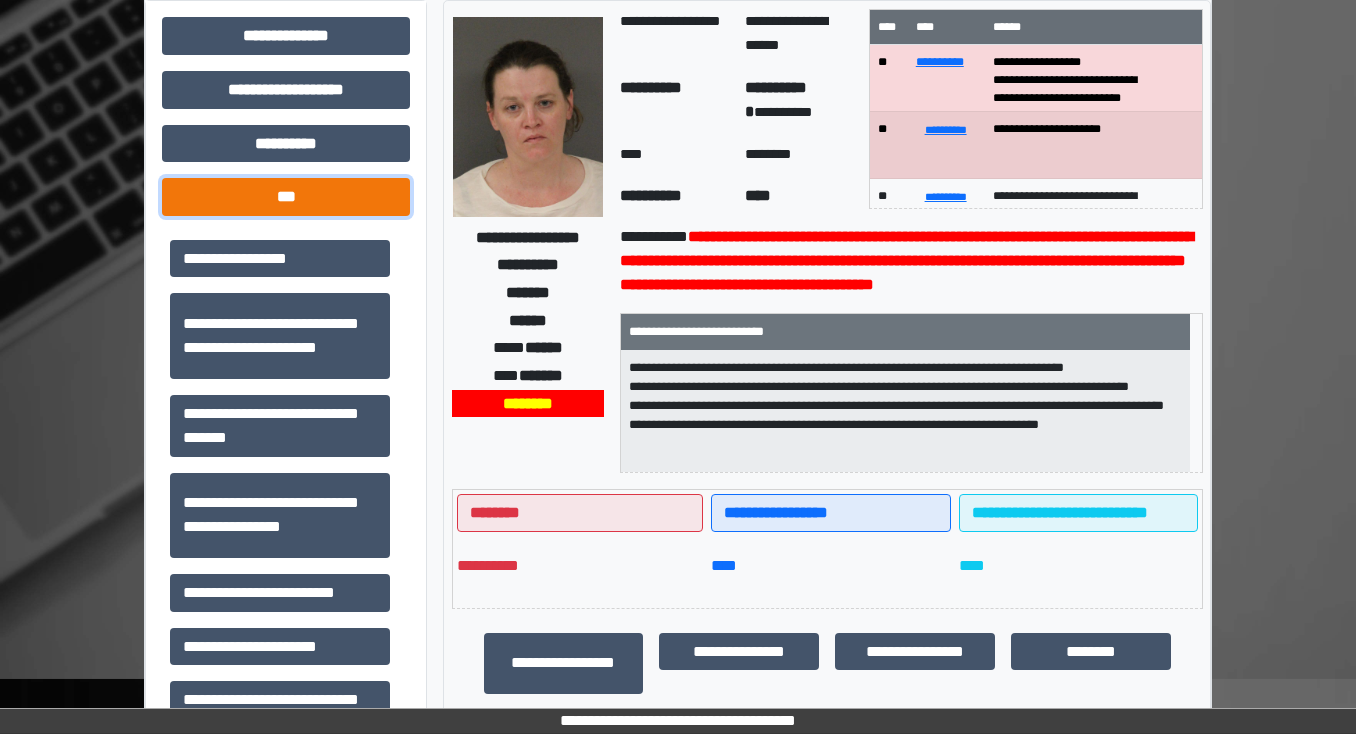 click on "***" at bounding box center (286, 197) 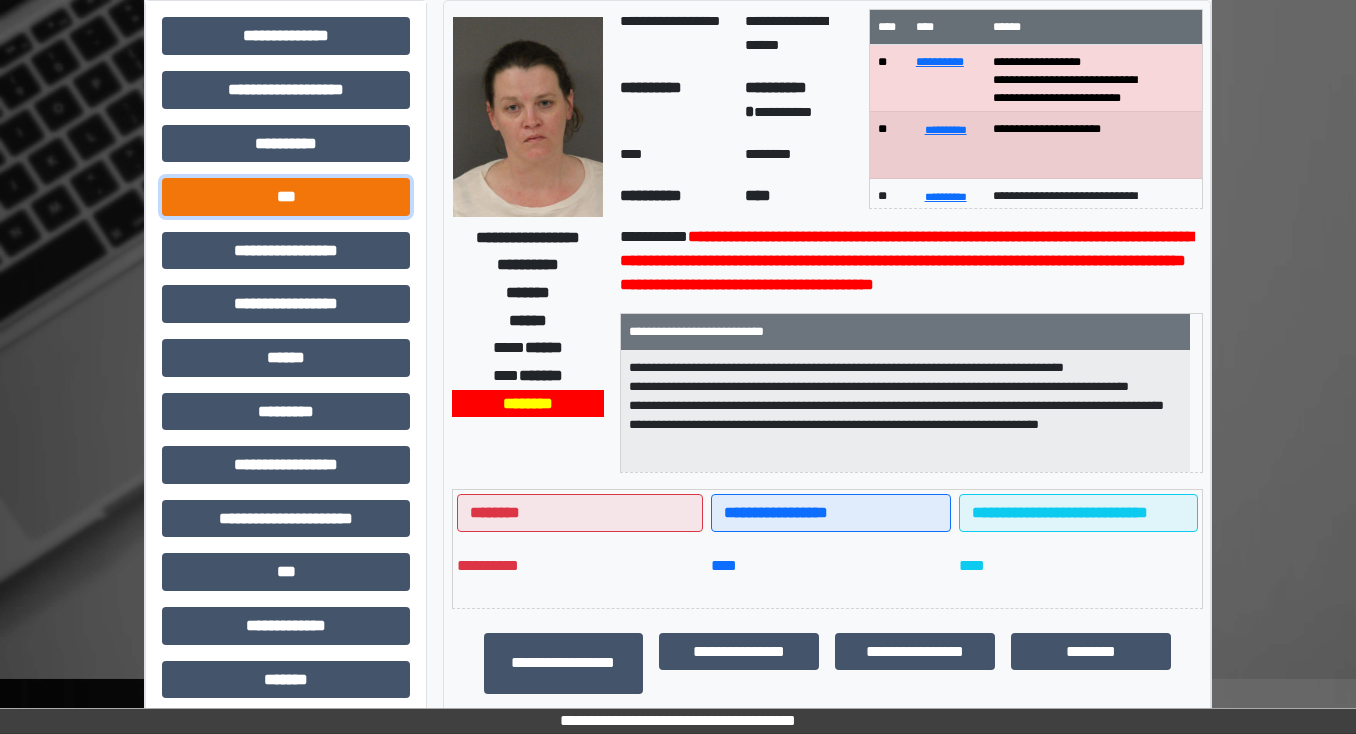 click on "***" at bounding box center (286, 197) 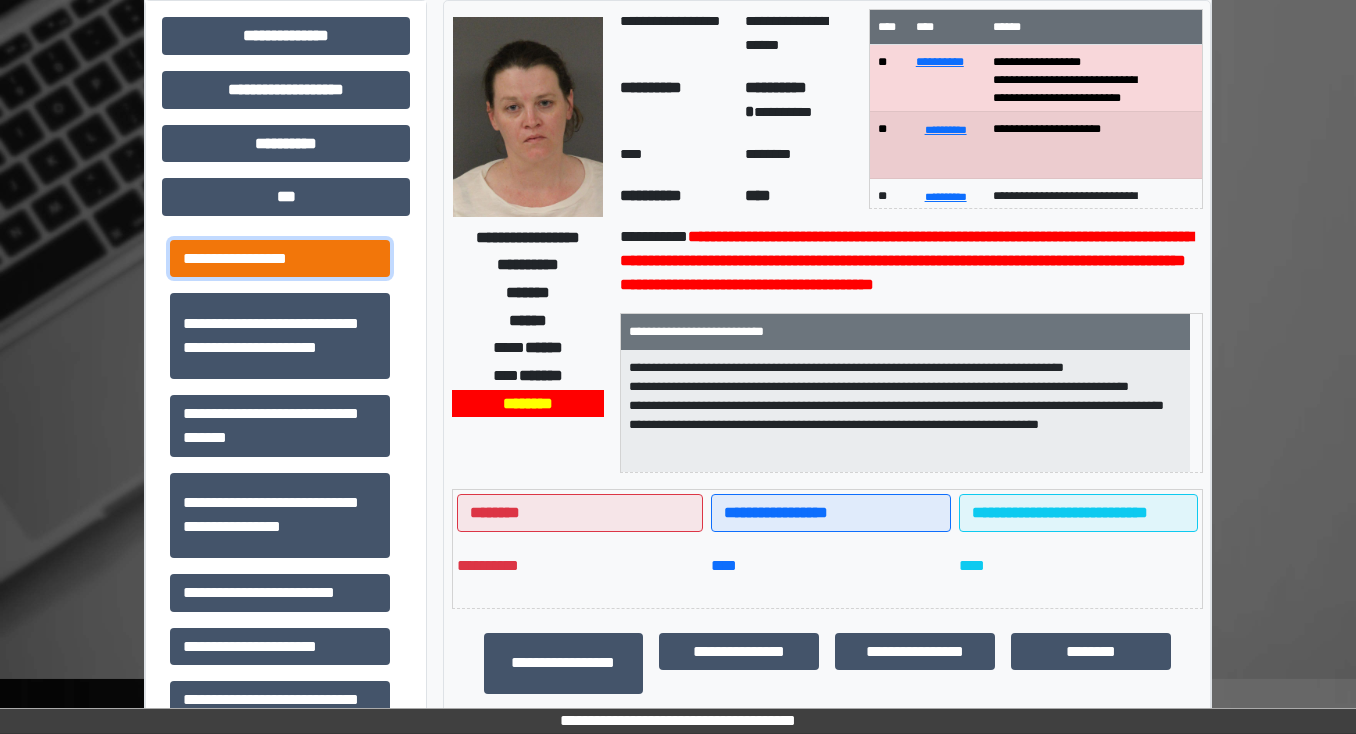 click on "**********" at bounding box center (280, 259) 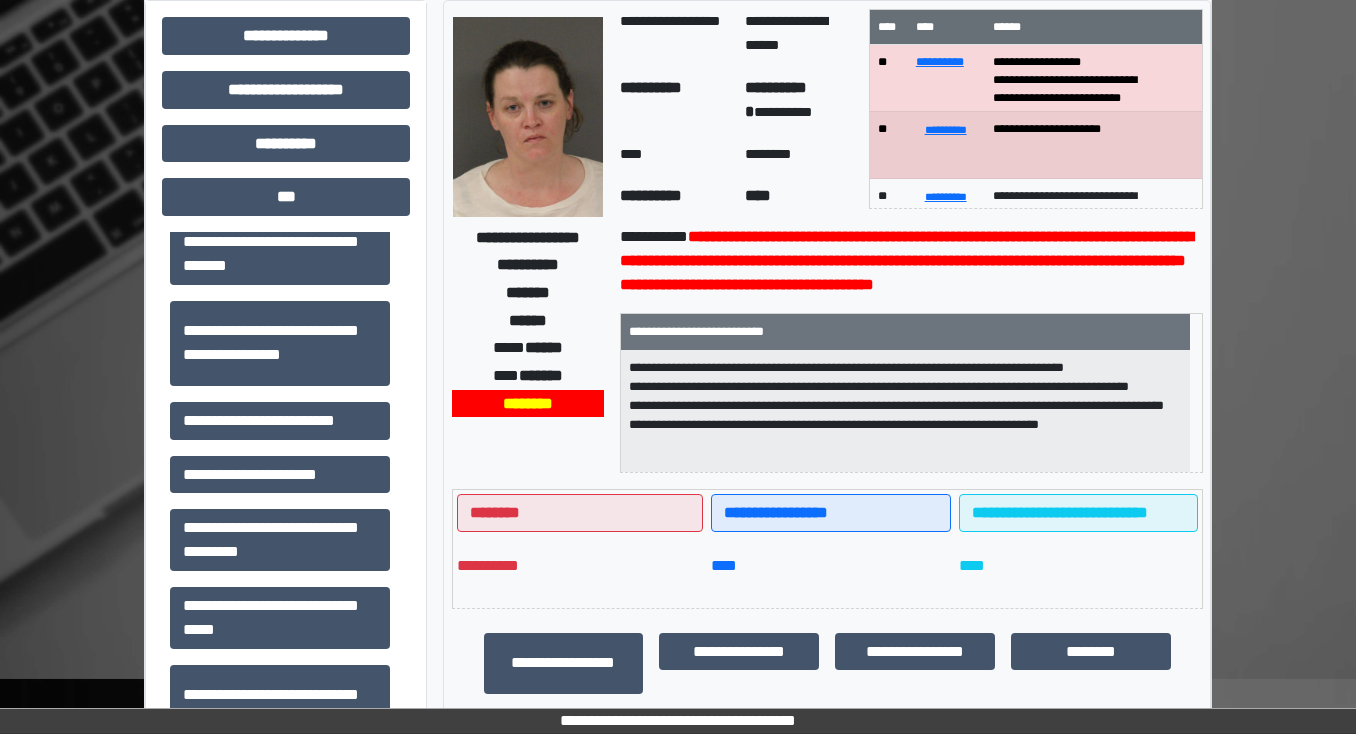 scroll, scrollTop: 400, scrollLeft: 0, axis: vertical 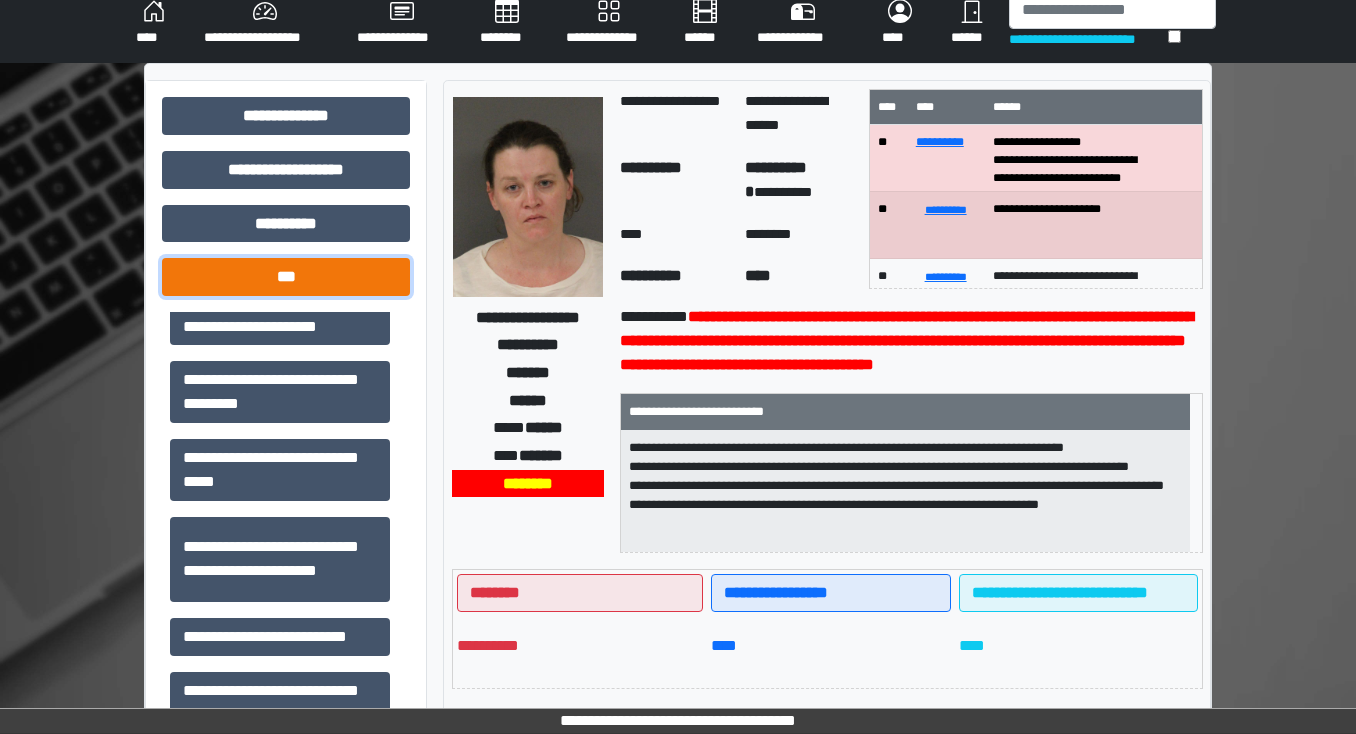 click on "***" at bounding box center (286, 277) 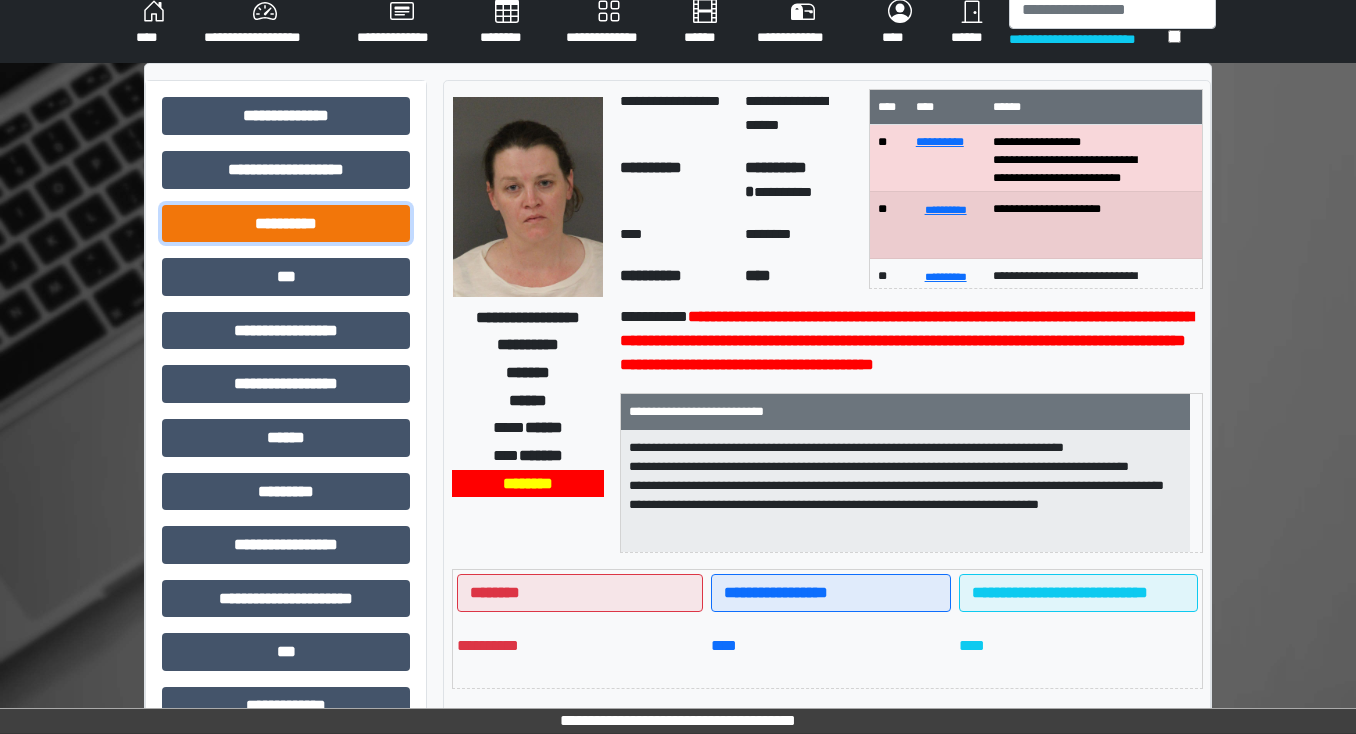 click on "**********" at bounding box center [286, 224] 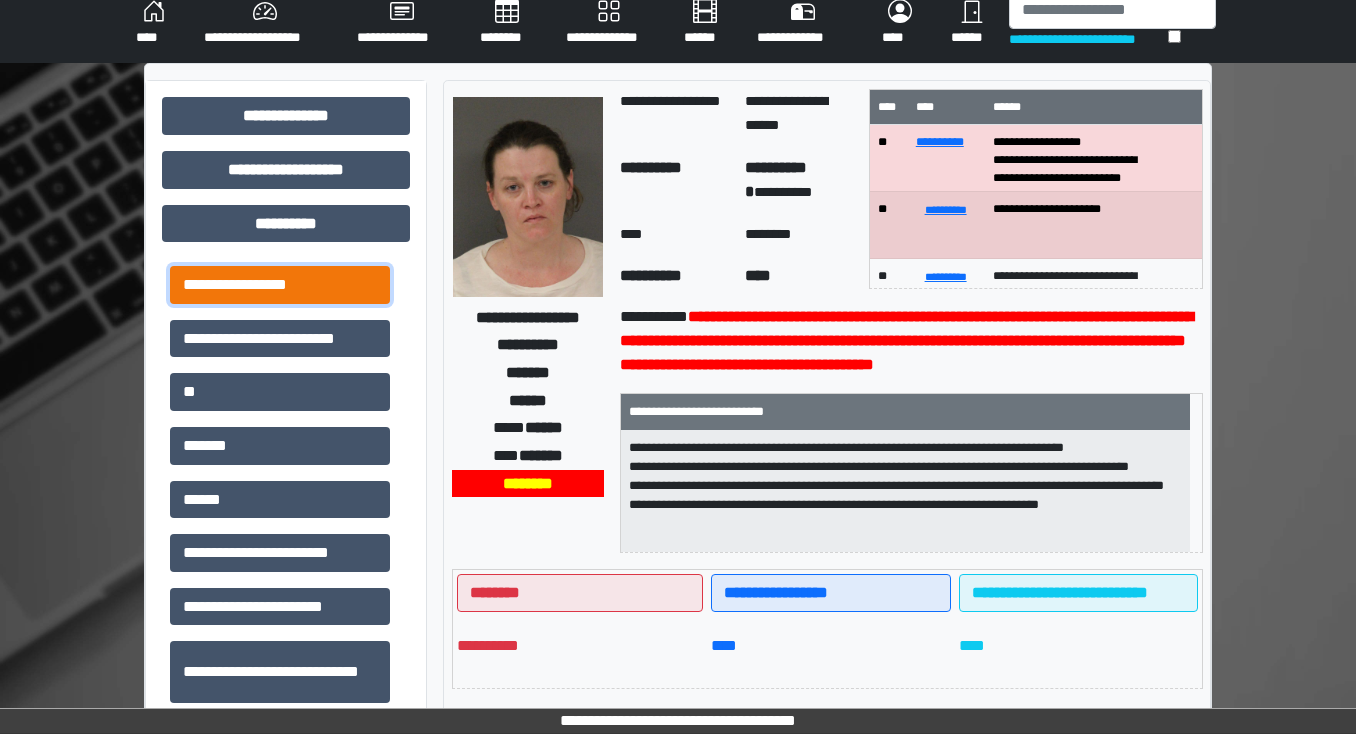 click on "**********" at bounding box center (280, 285) 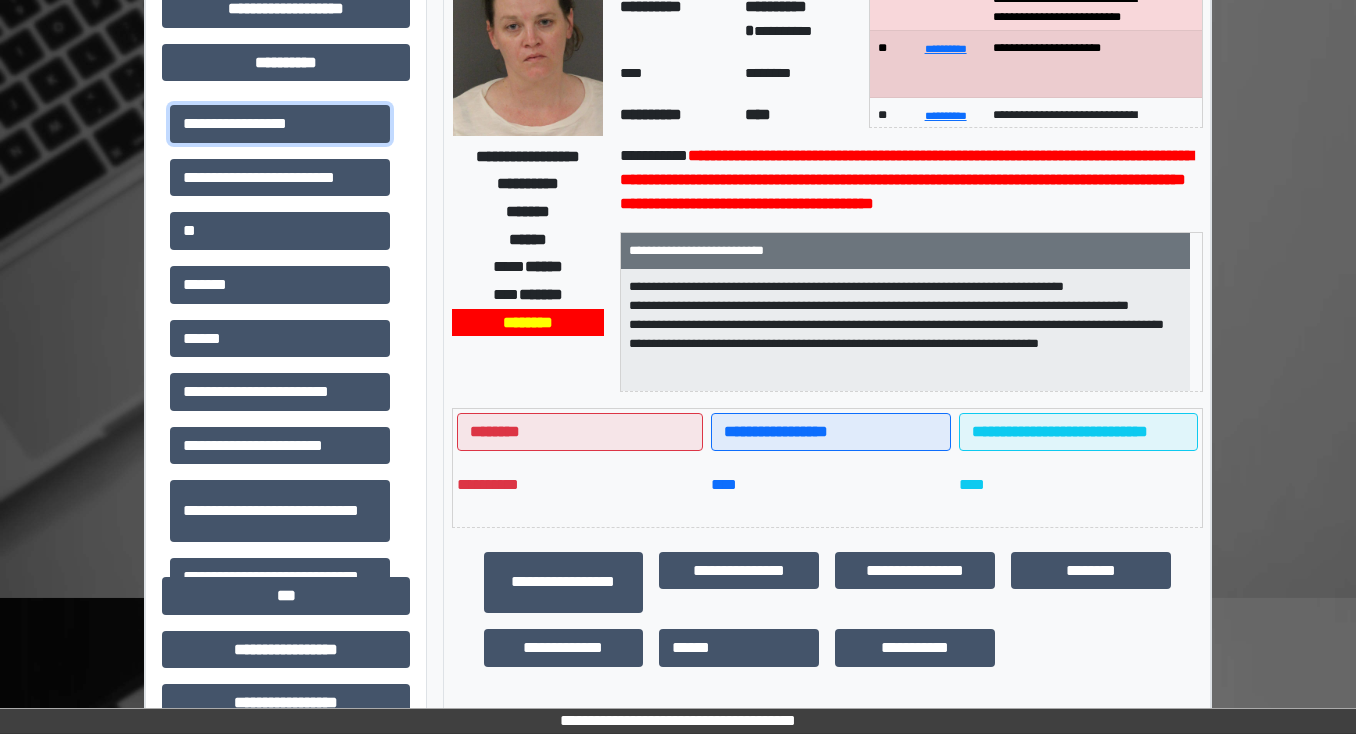 scroll, scrollTop: 121, scrollLeft: 0, axis: vertical 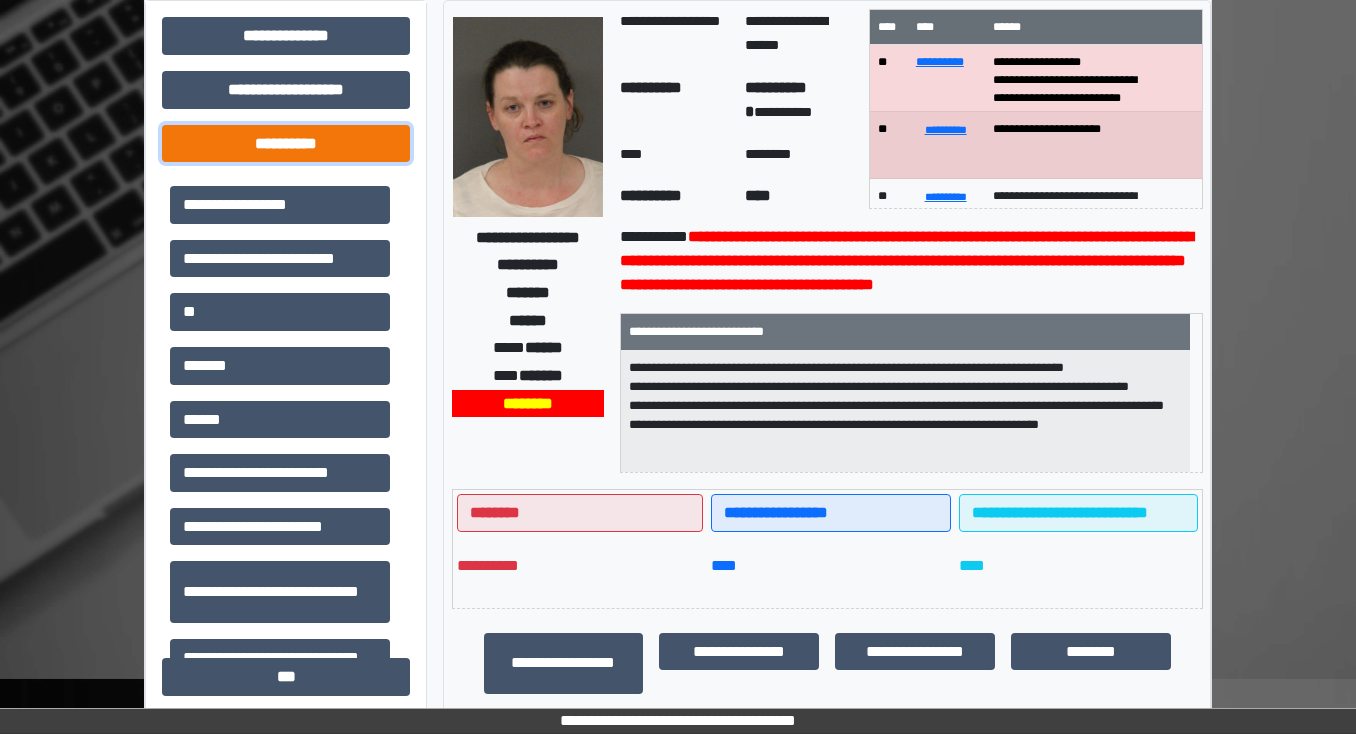 click on "**********" at bounding box center [286, 144] 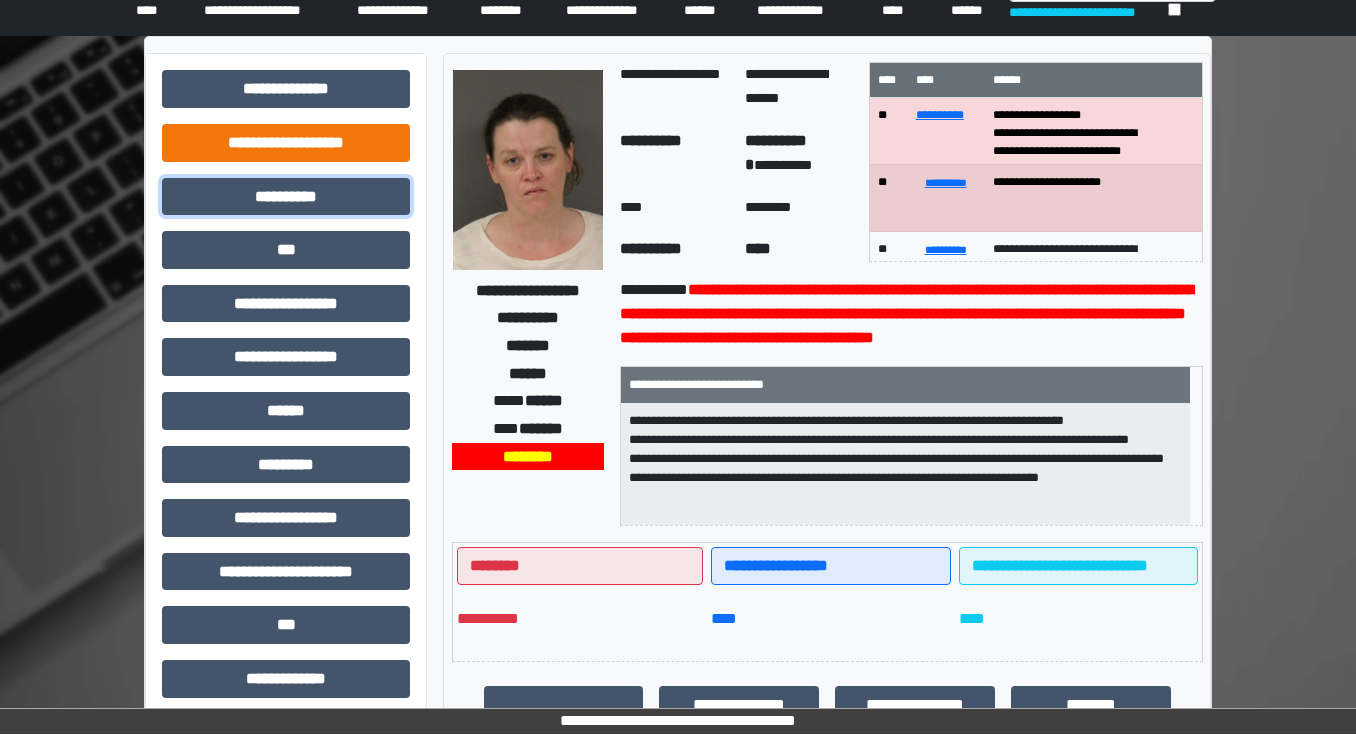 scroll, scrollTop: 41, scrollLeft: 0, axis: vertical 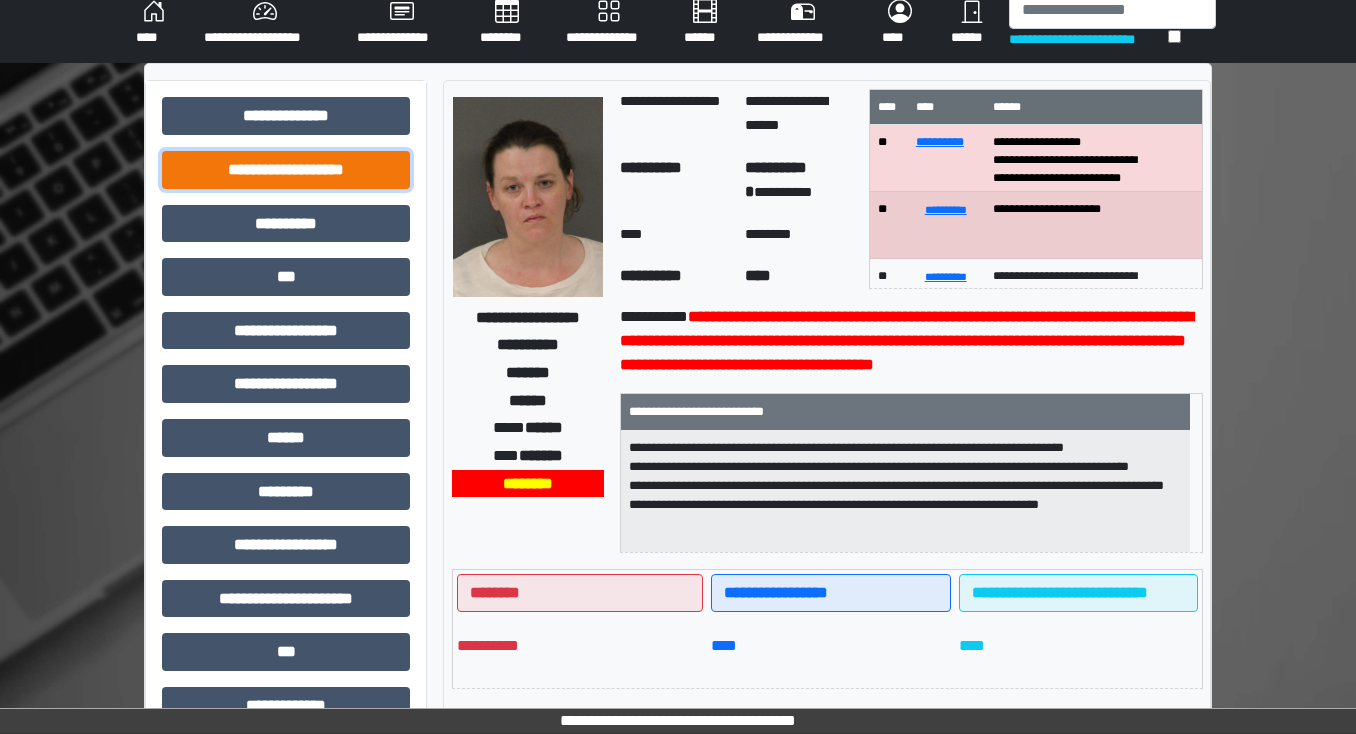 click on "**********" at bounding box center [286, 170] 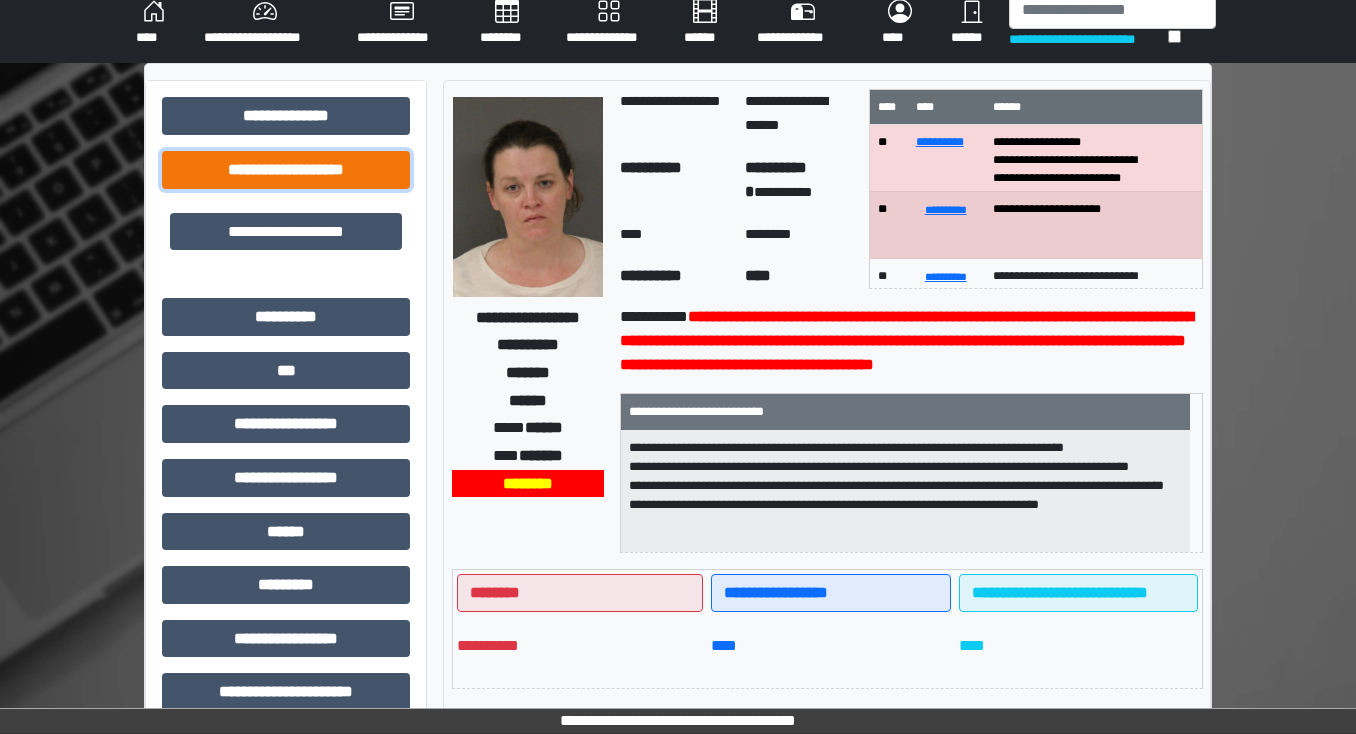 click on "**********" at bounding box center [286, 170] 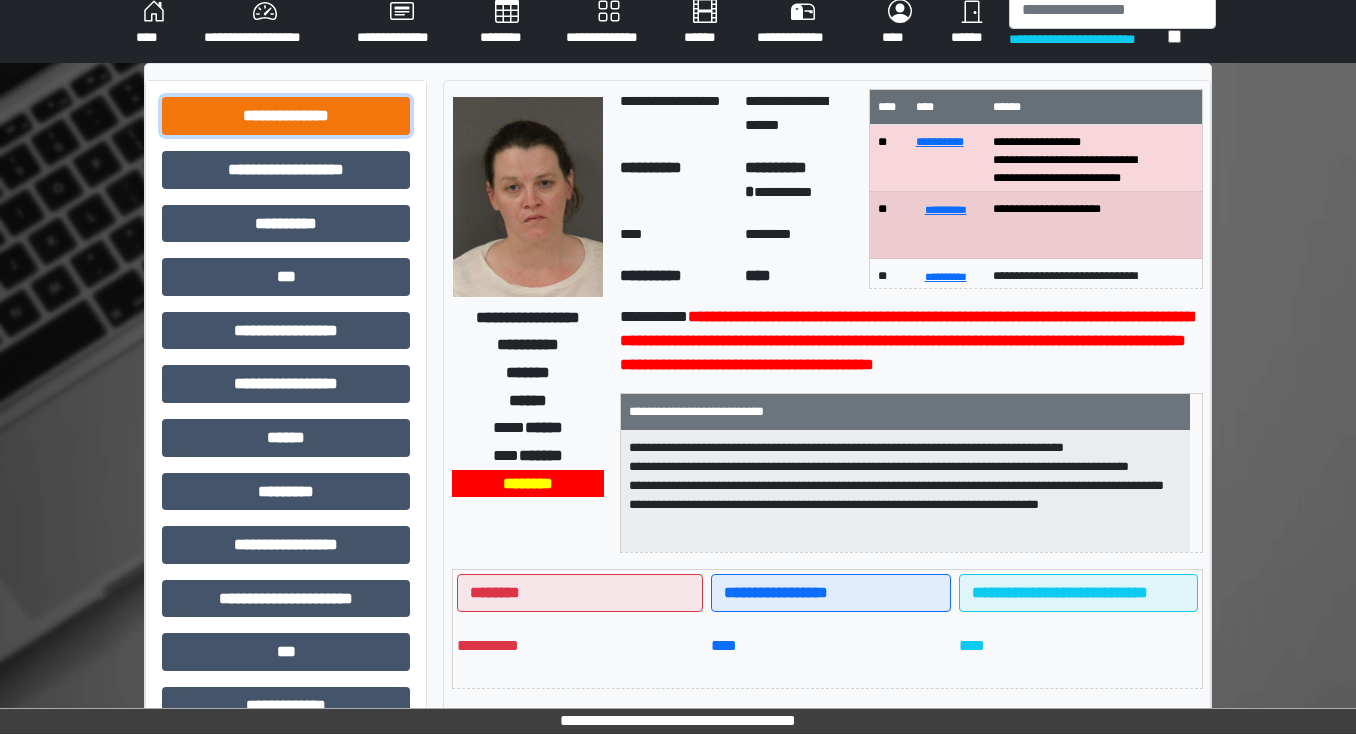 click on "**********" at bounding box center (286, 116) 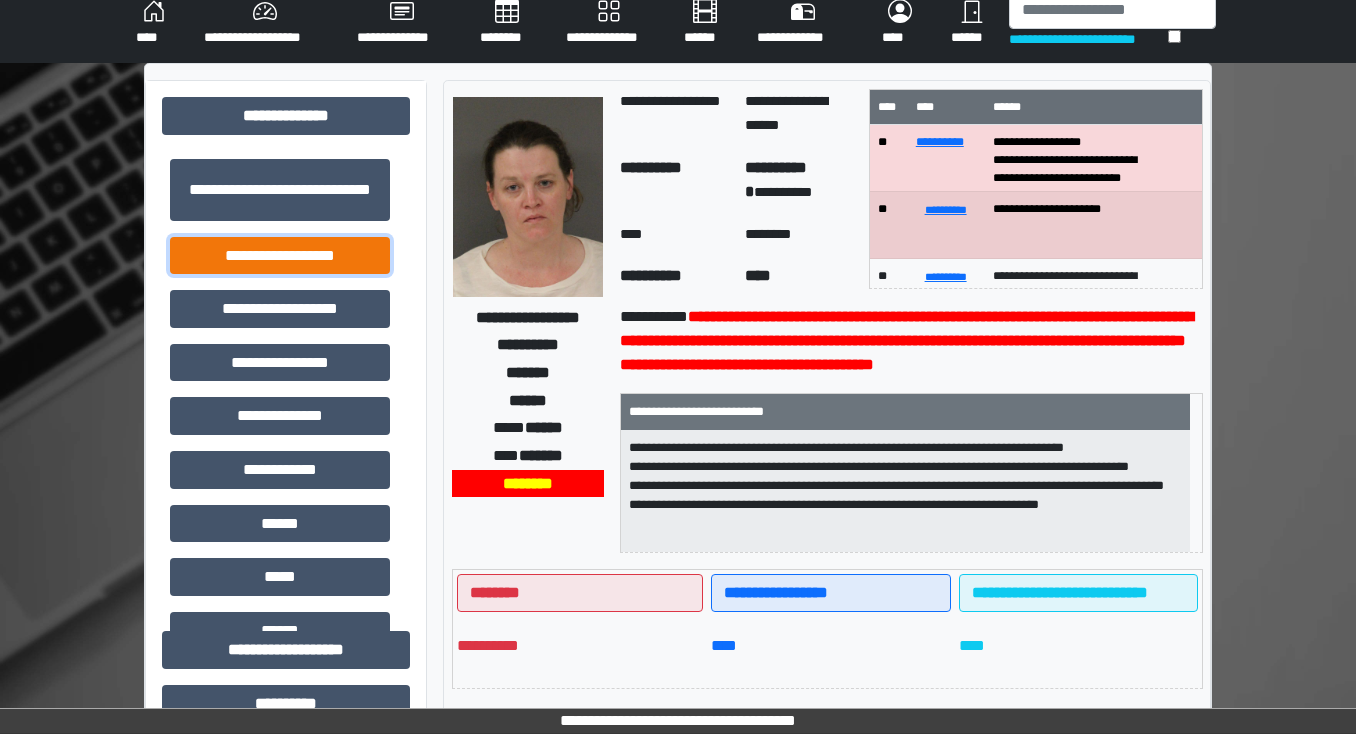 click on "**********" at bounding box center (280, 256) 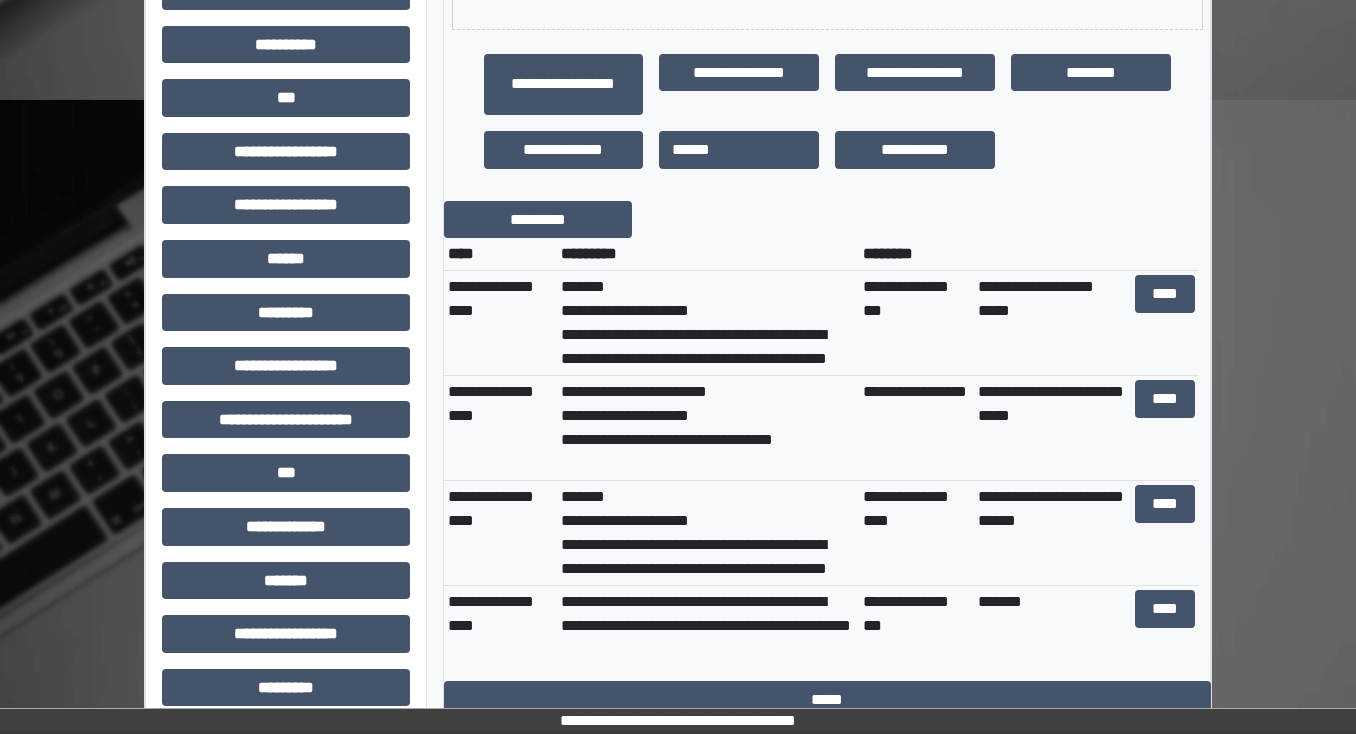 scroll, scrollTop: 761, scrollLeft: 0, axis: vertical 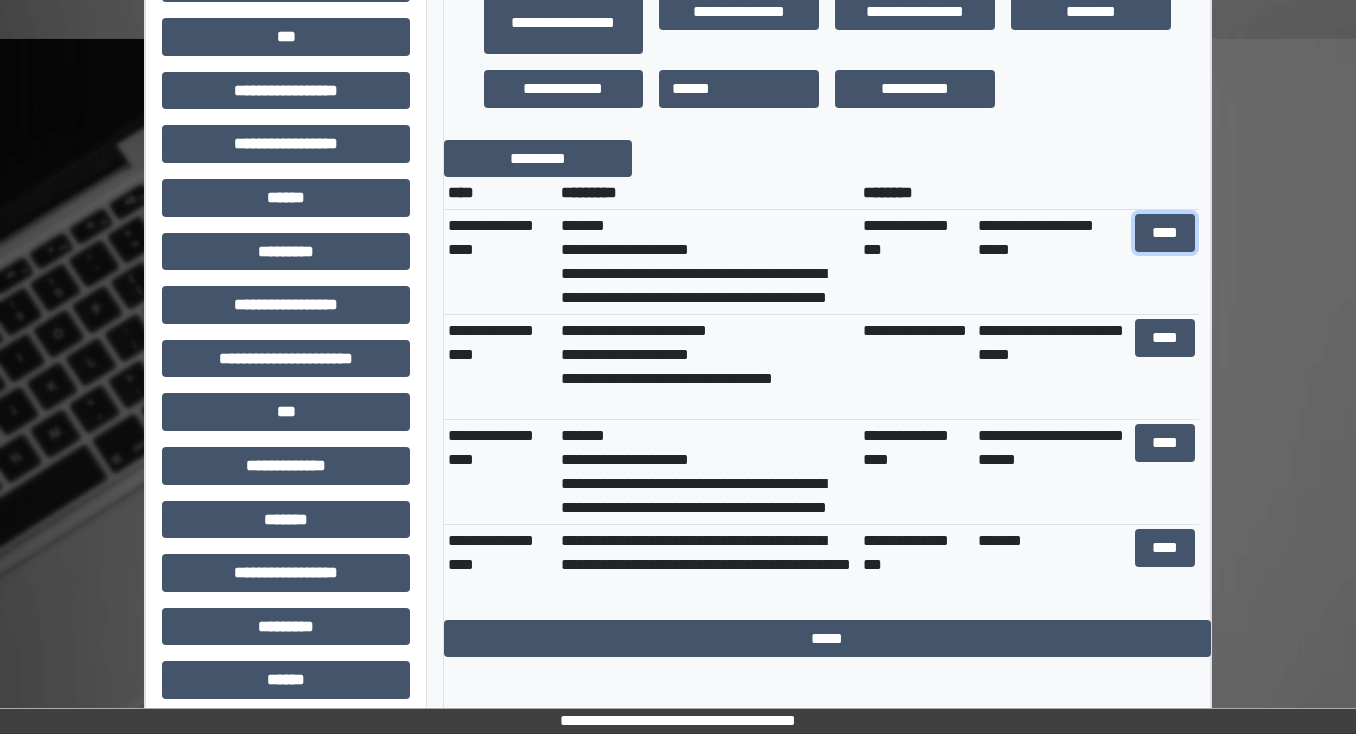 click on "****" at bounding box center [1164, 233] 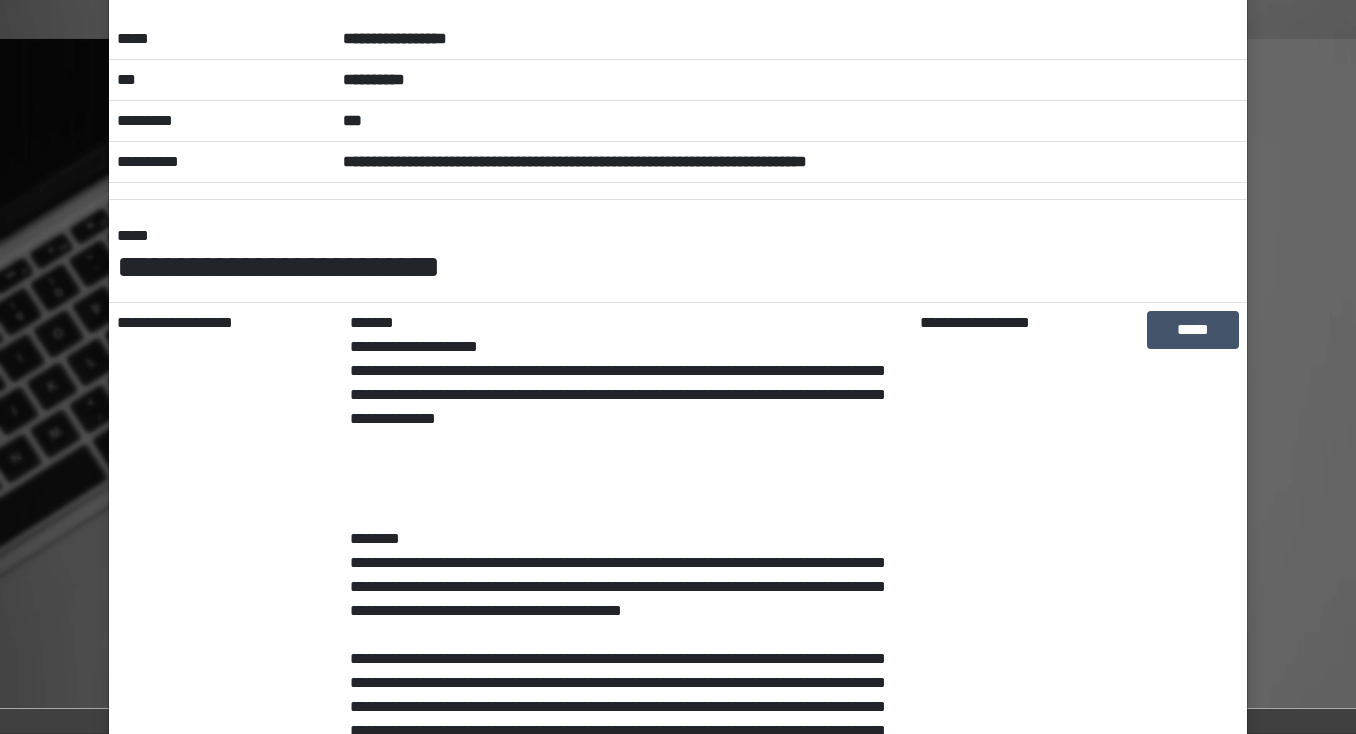 scroll, scrollTop: 0, scrollLeft: 0, axis: both 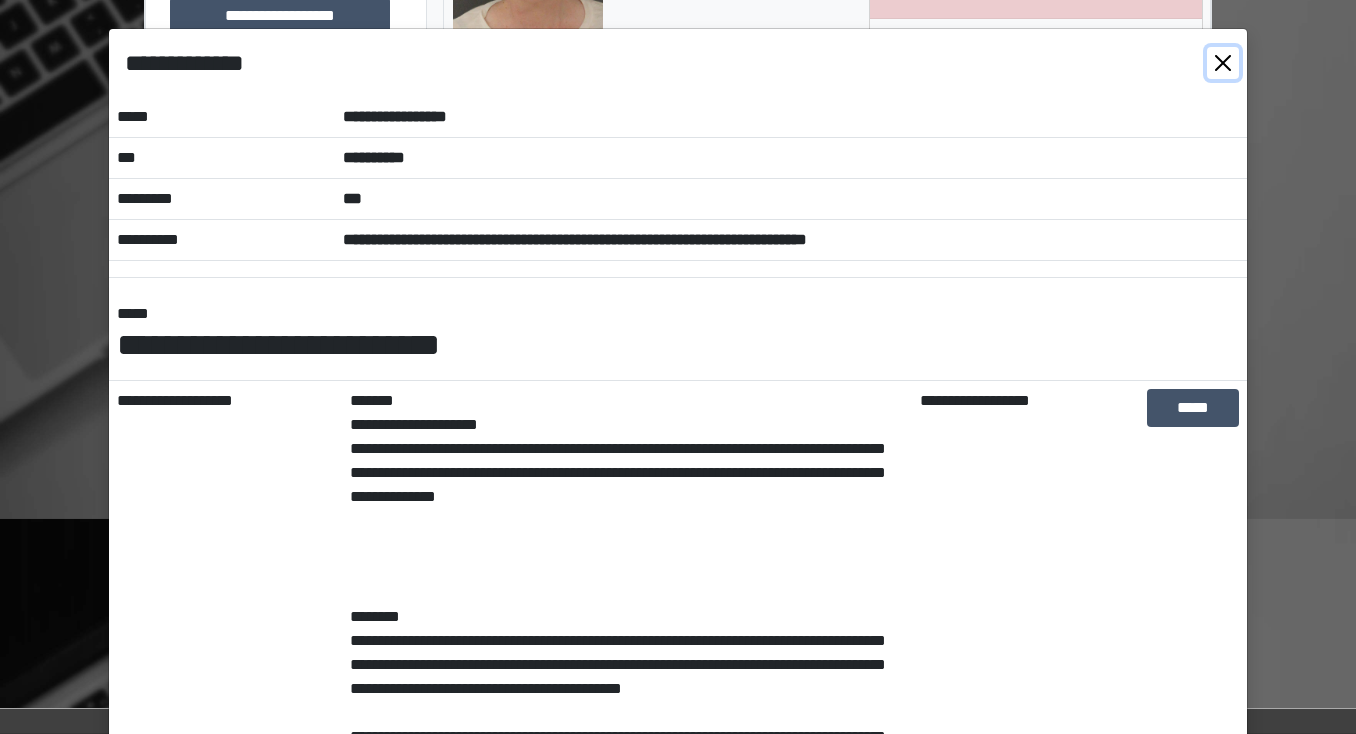 click at bounding box center [1223, 63] 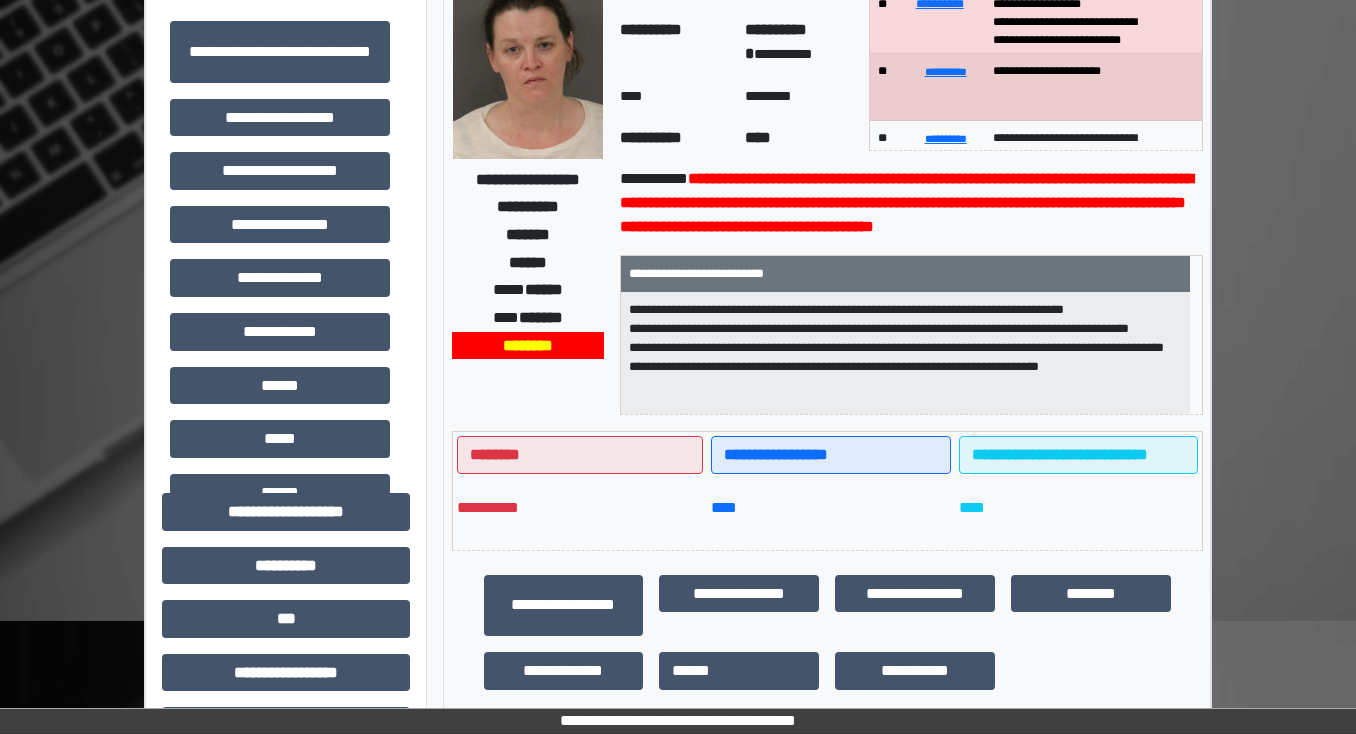 scroll, scrollTop: 0, scrollLeft: 0, axis: both 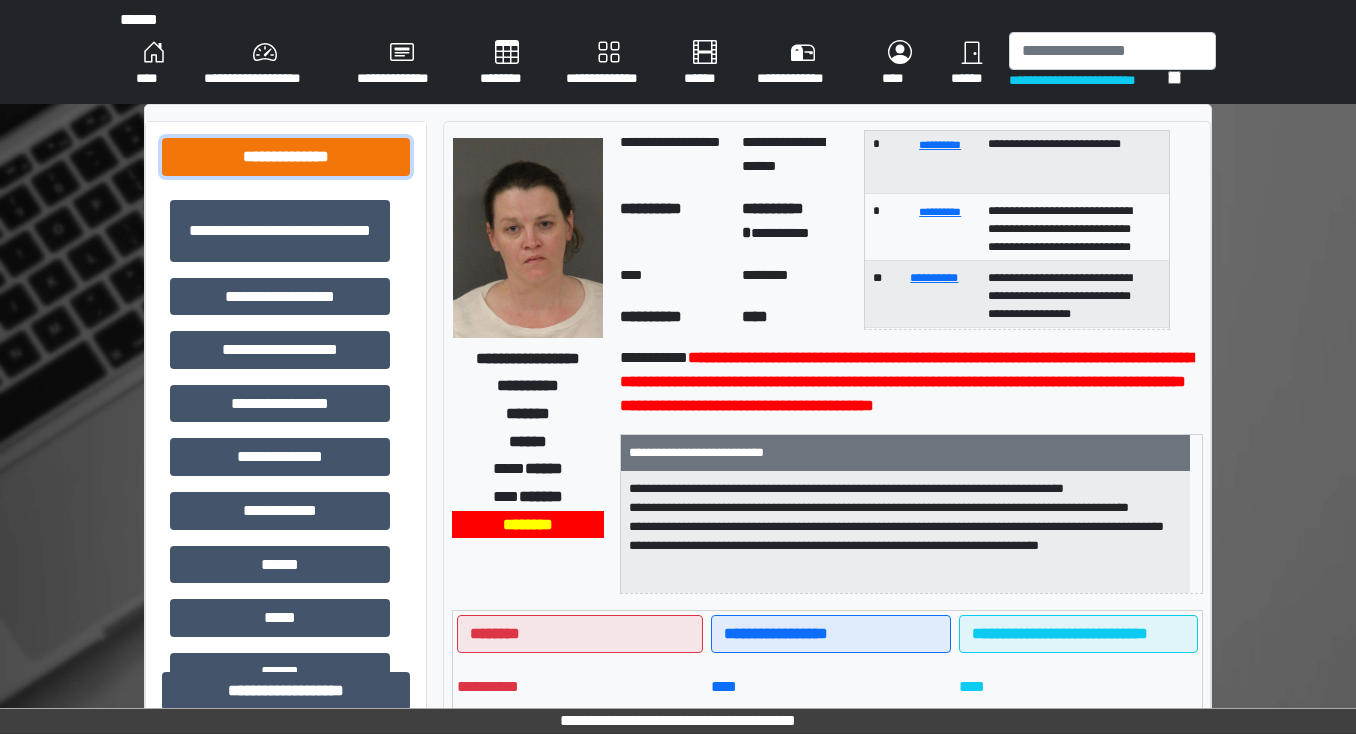 click on "**********" at bounding box center (286, 157) 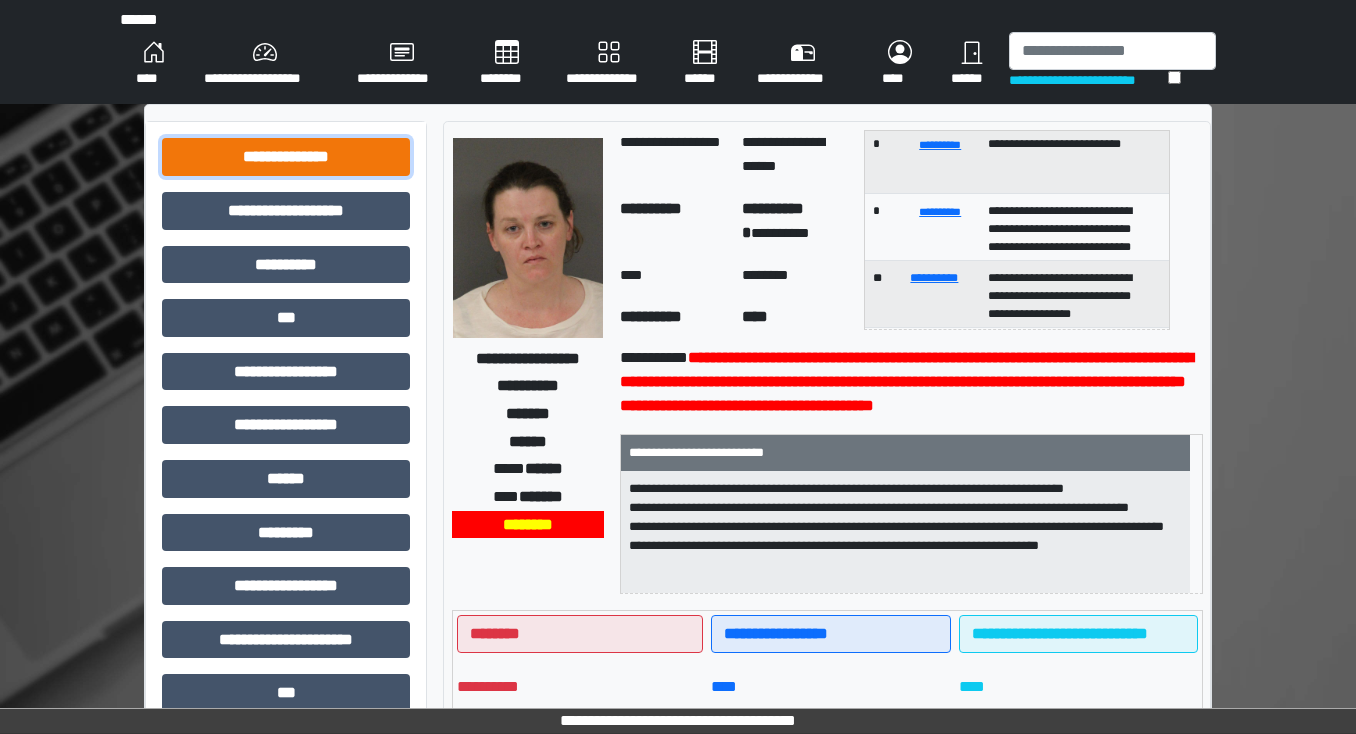 click on "**********" at bounding box center [286, 157] 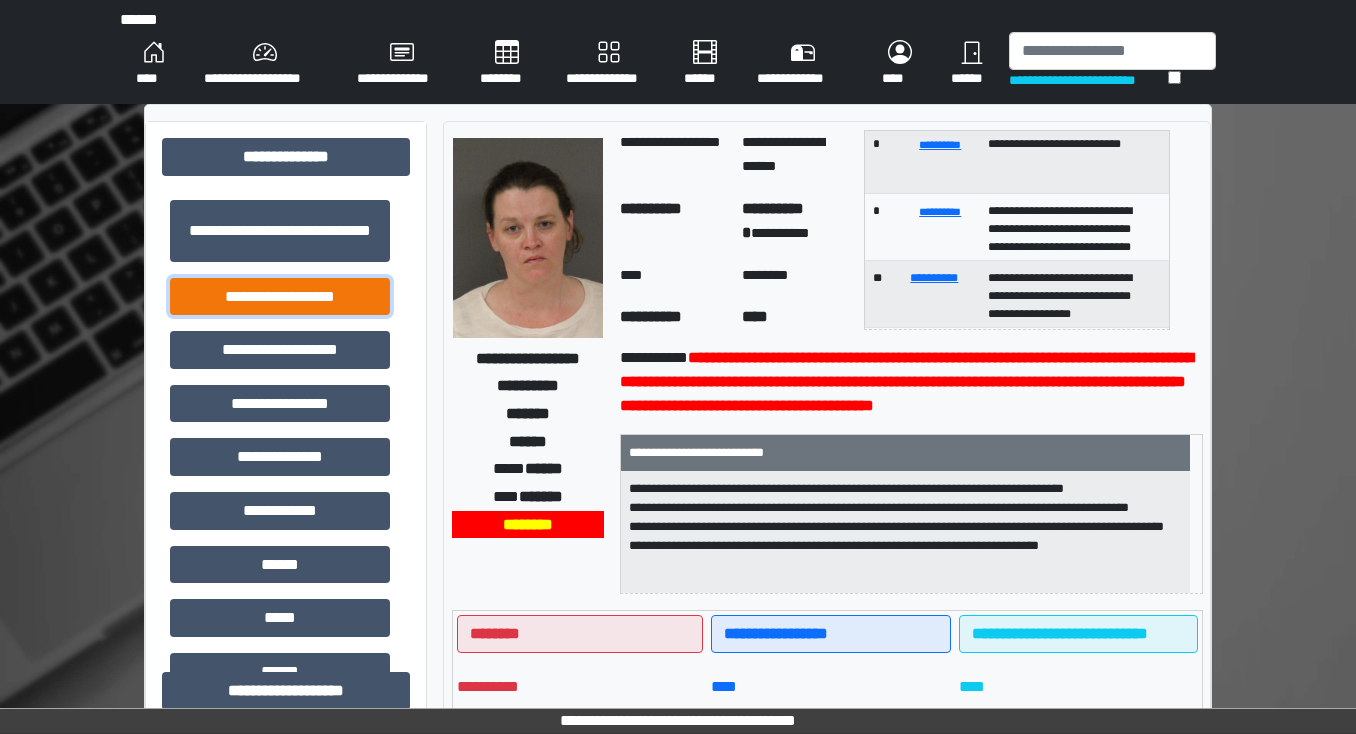 click on "**********" at bounding box center [280, 297] 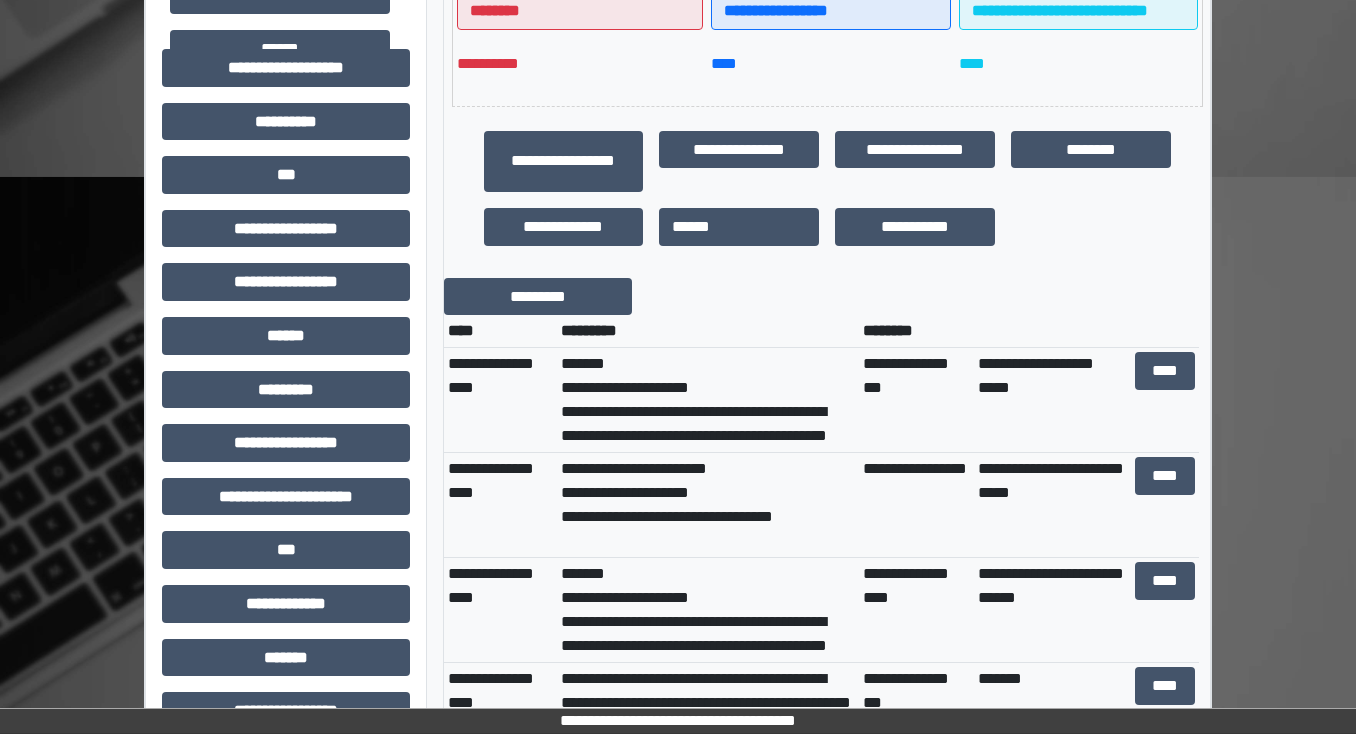 scroll, scrollTop: 640, scrollLeft: 0, axis: vertical 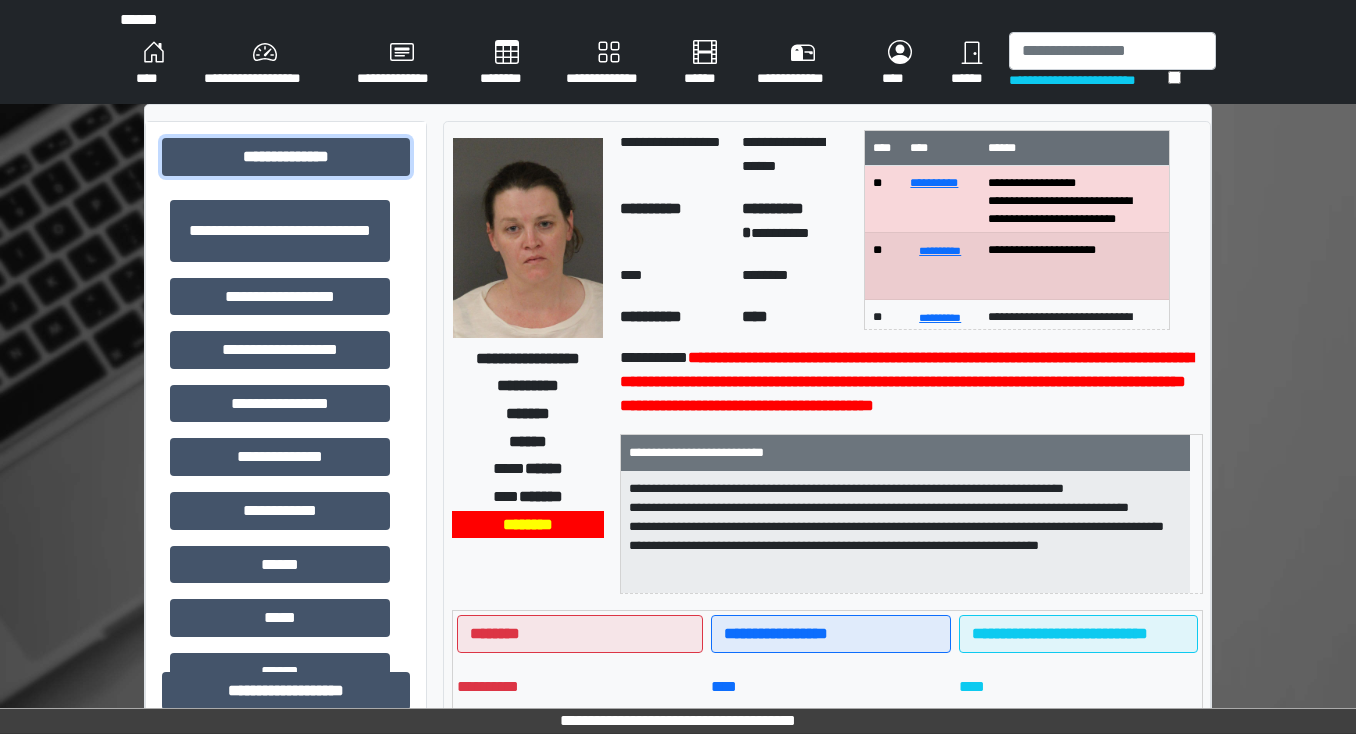 drag, startPoint x: 323, startPoint y: 165, endPoint x: 332, endPoint y: 180, distance: 17.492855 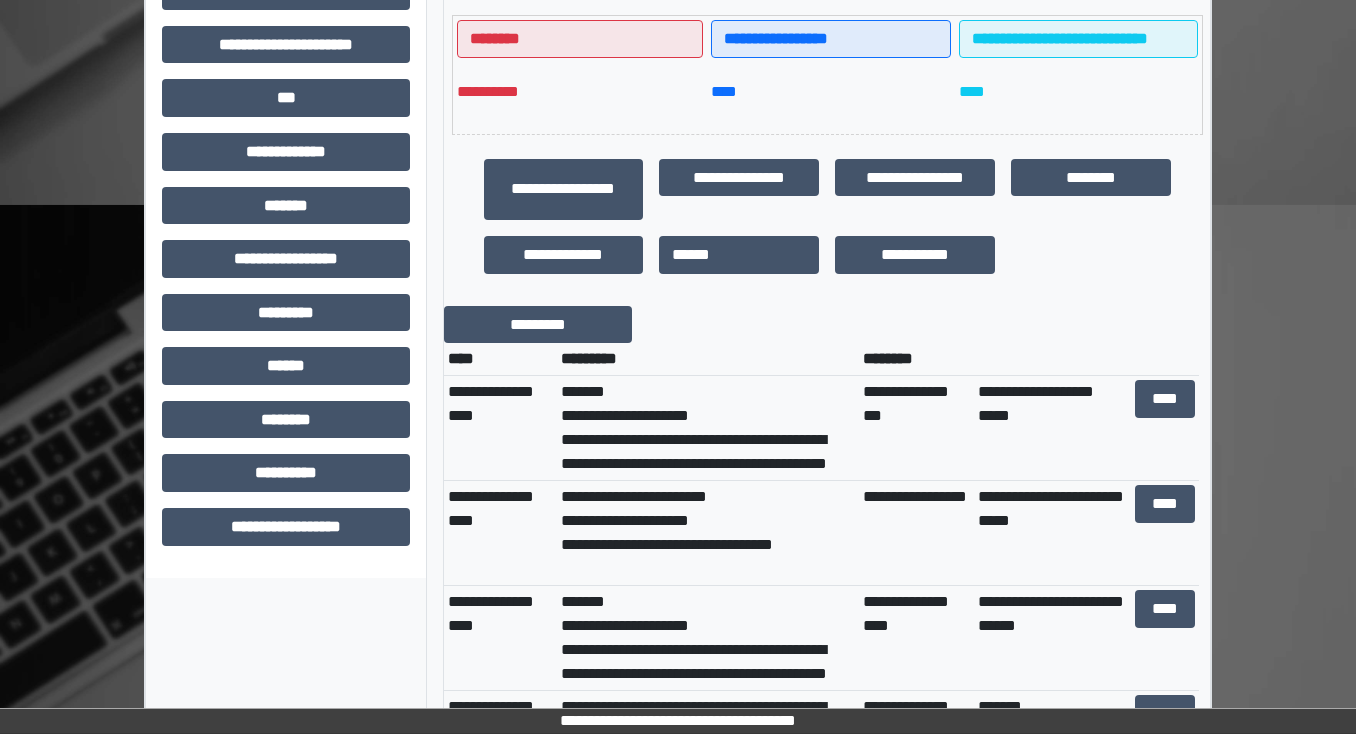 scroll, scrollTop: 640, scrollLeft: 0, axis: vertical 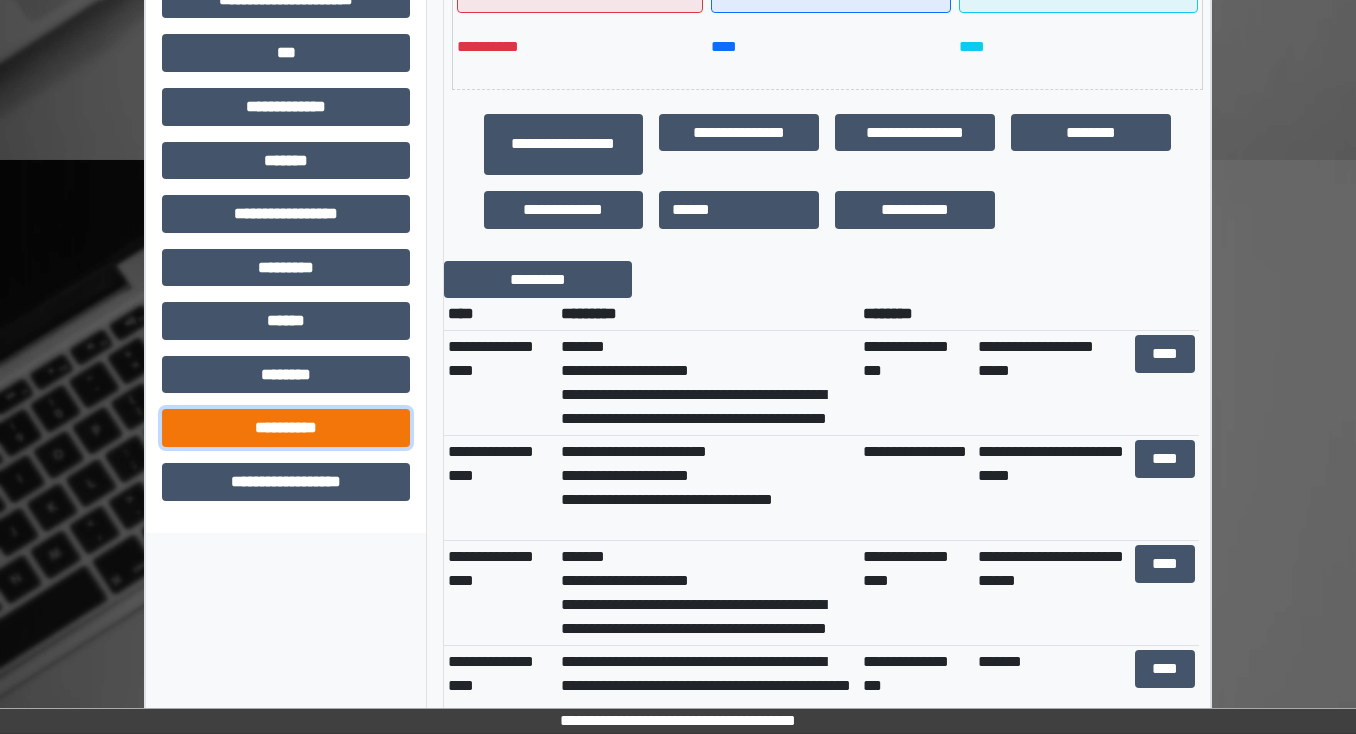 click on "**********" at bounding box center [286, 428] 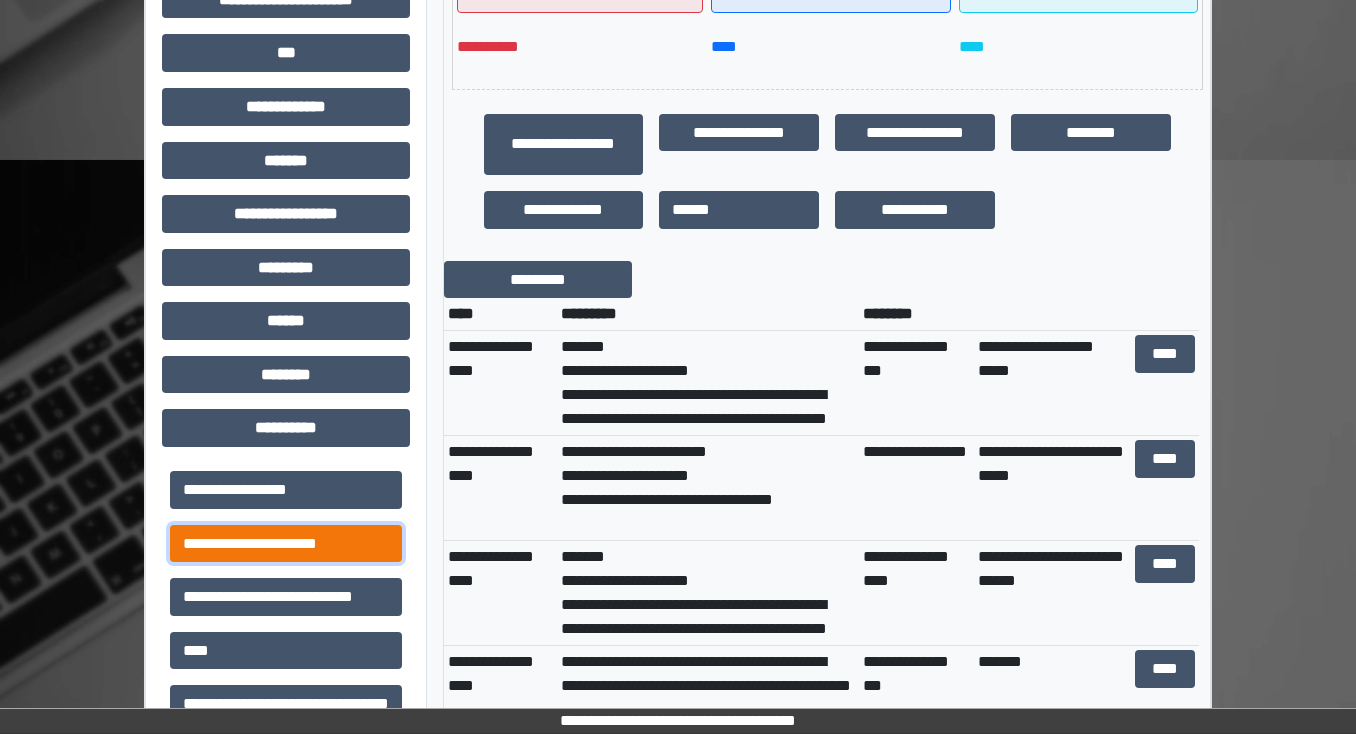 click on "**********" at bounding box center (286, 544) 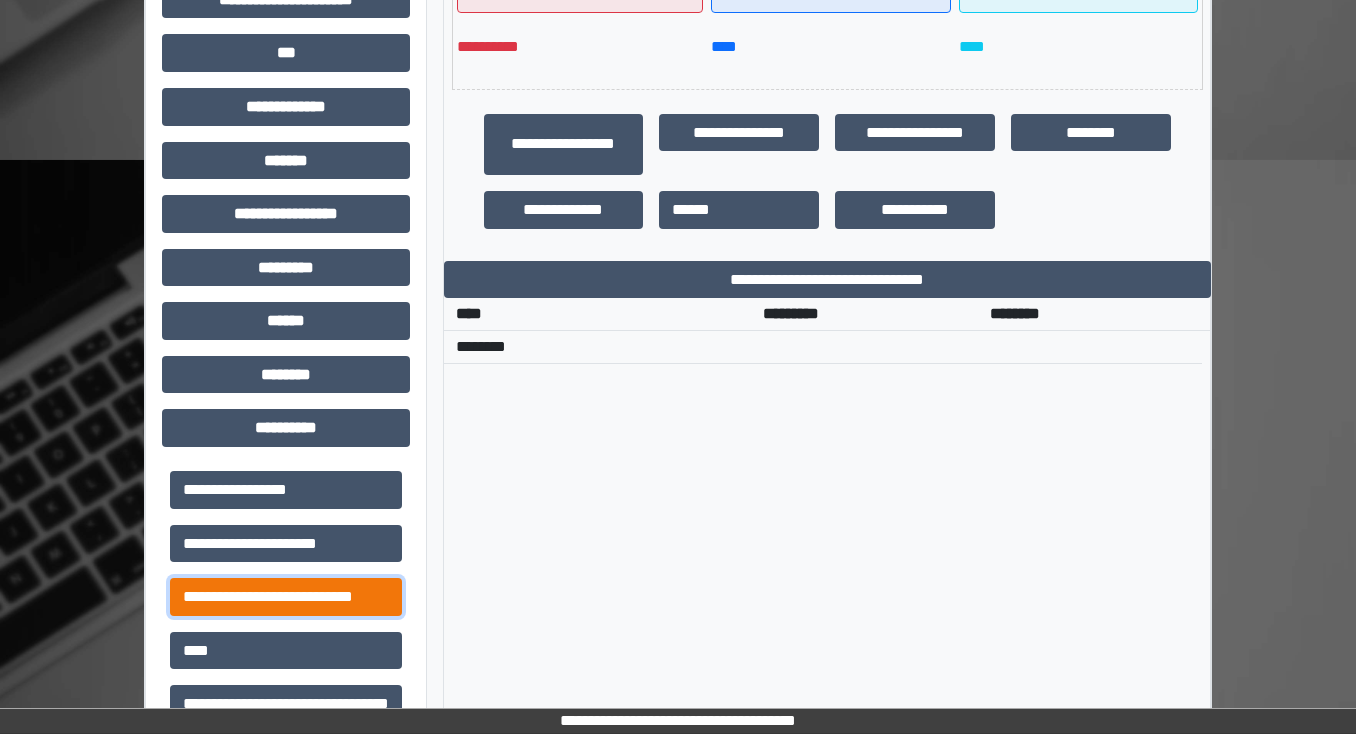 click on "**********" at bounding box center (286, 597) 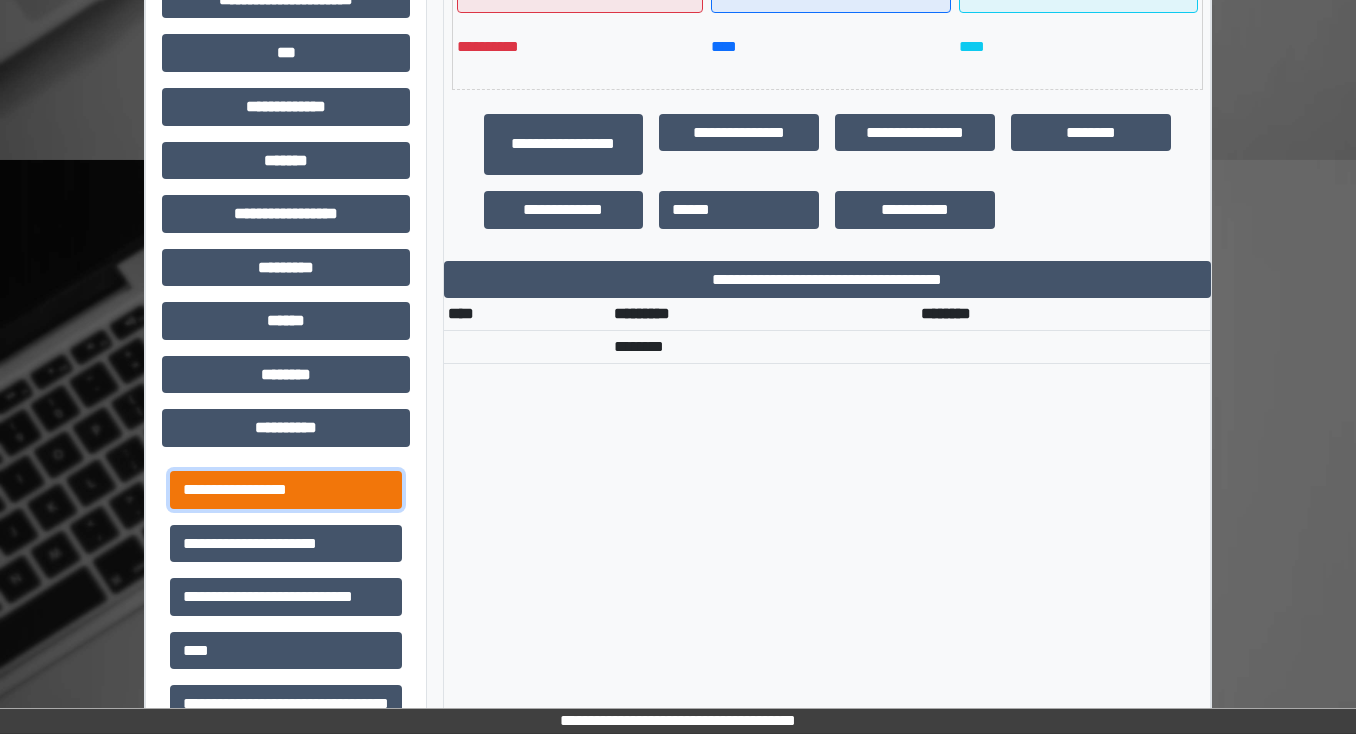 click on "**********" at bounding box center [286, 490] 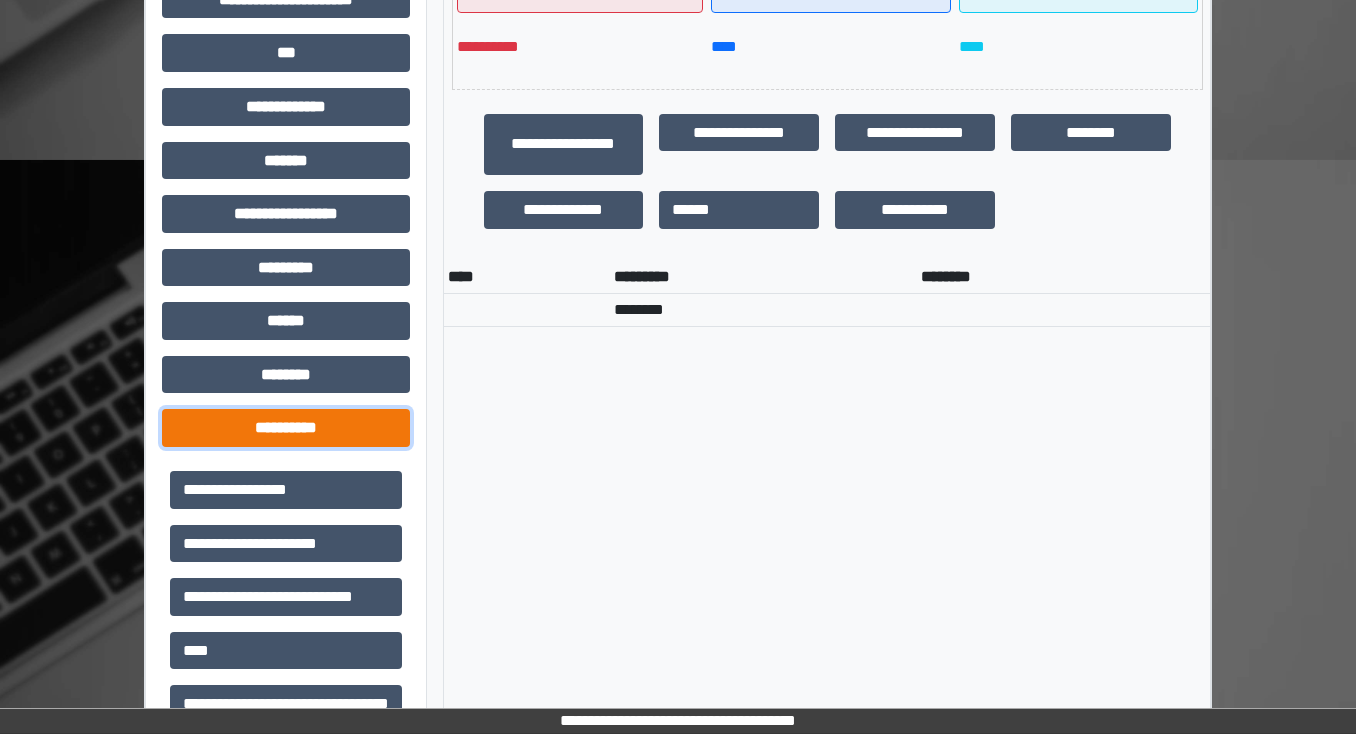 click on "**********" at bounding box center (286, 428) 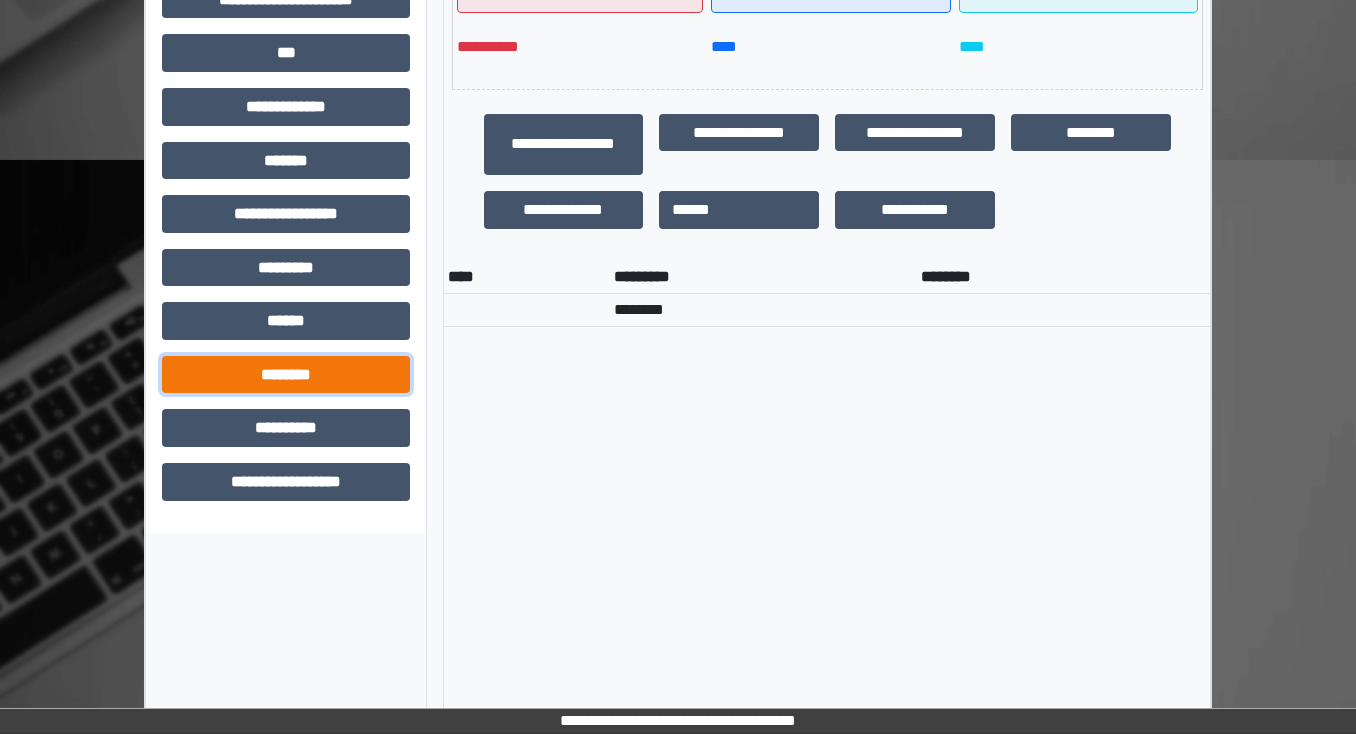 click on "********" at bounding box center (286, 375) 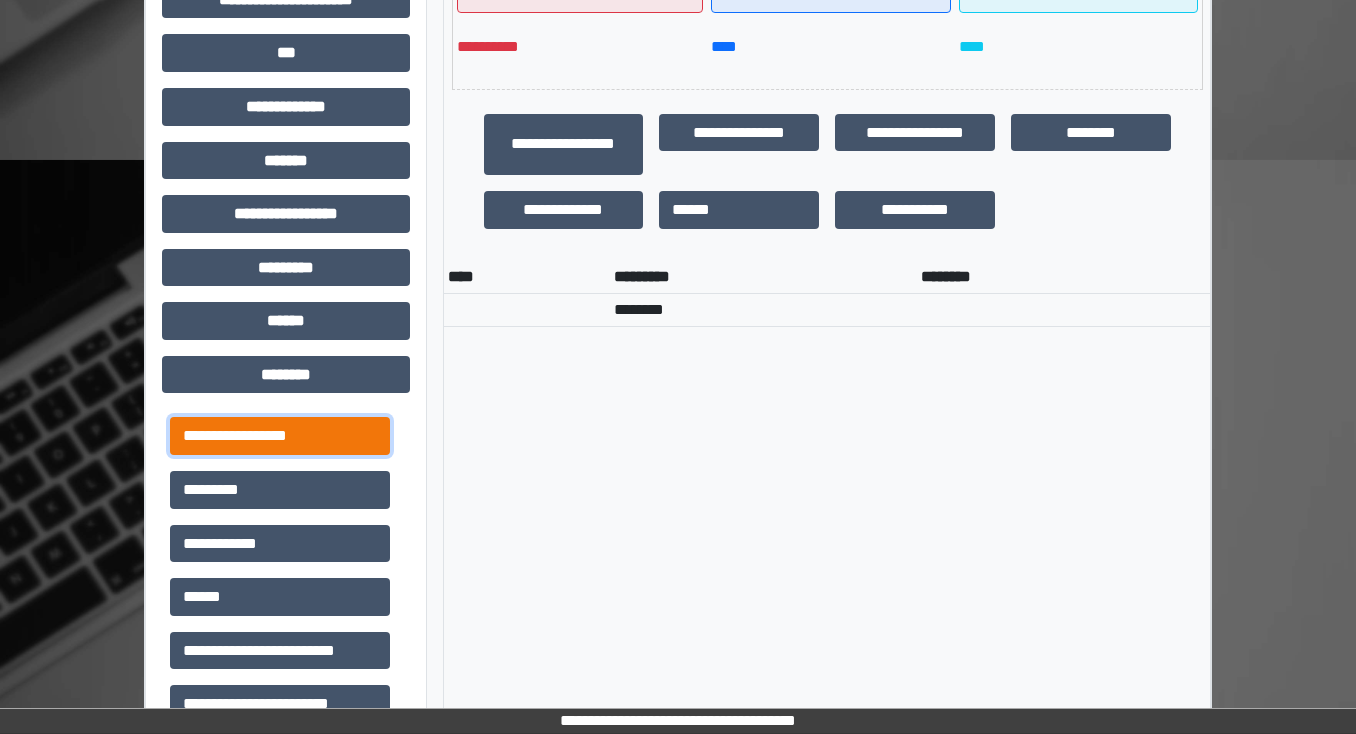 click on "**********" at bounding box center (280, 436) 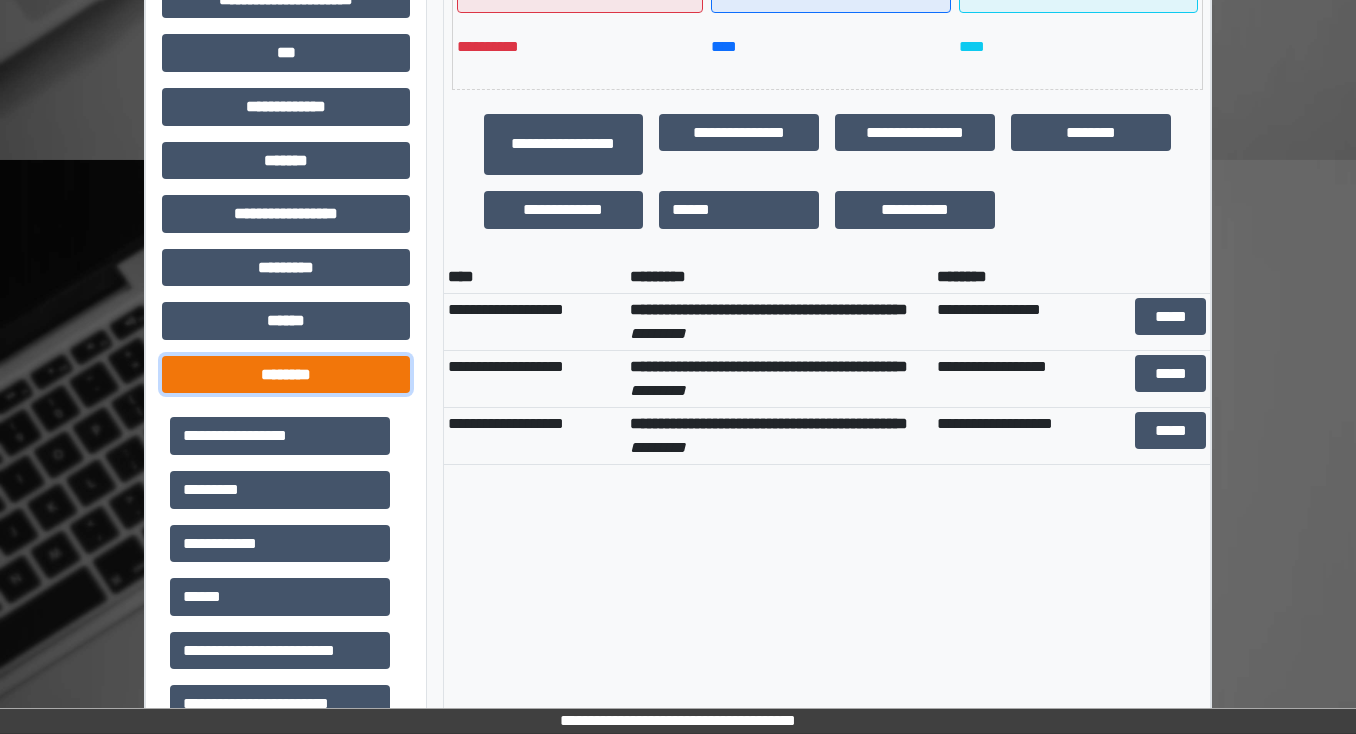 click on "********" at bounding box center (286, 375) 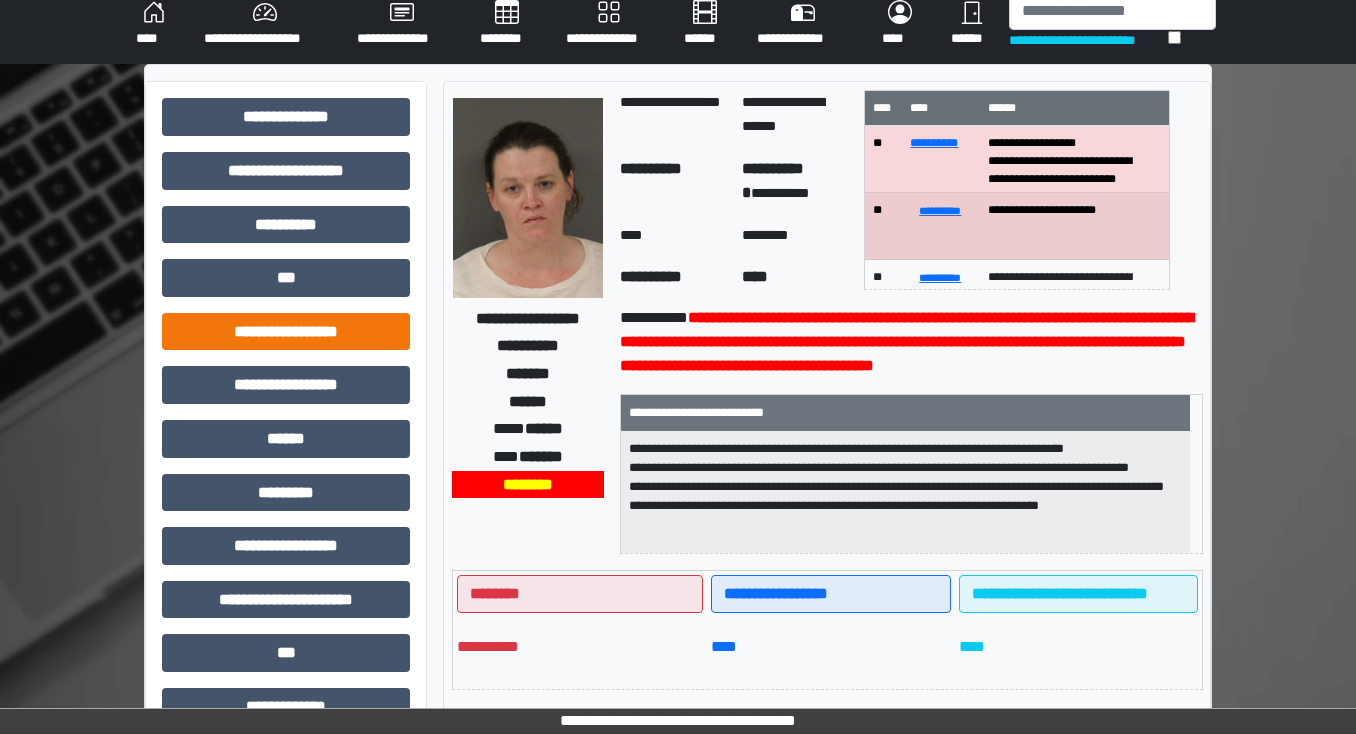 scroll, scrollTop: 0, scrollLeft: 0, axis: both 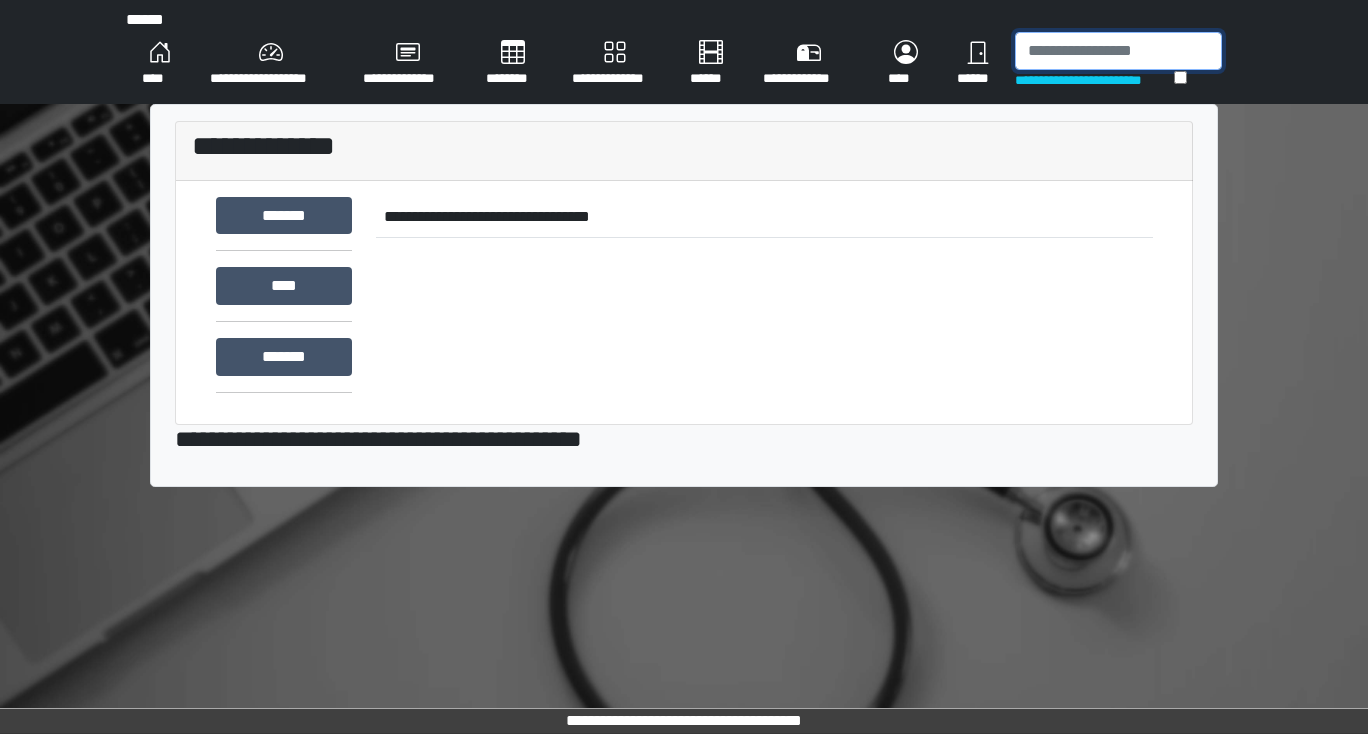 click at bounding box center [1118, 51] 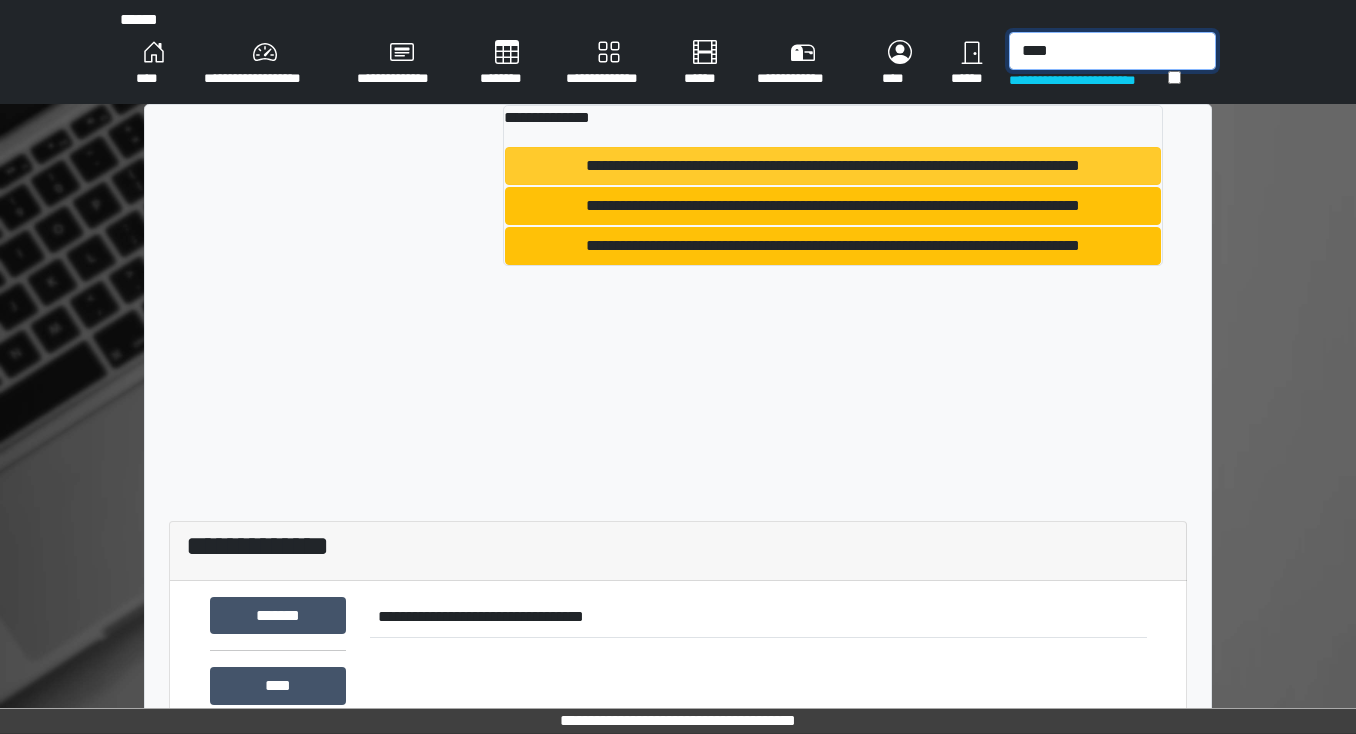 type on "****" 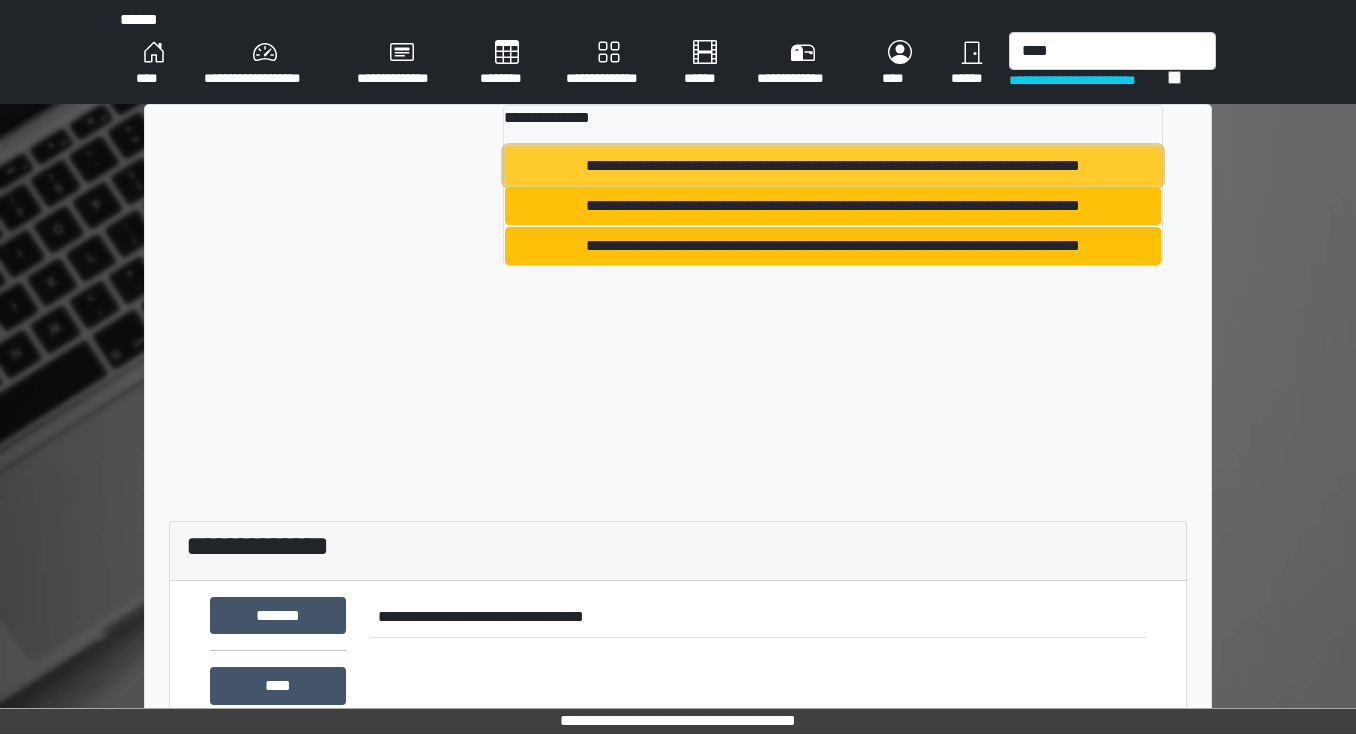 drag, startPoint x: 684, startPoint y: 148, endPoint x: 684, endPoint y: 160, distance: 12 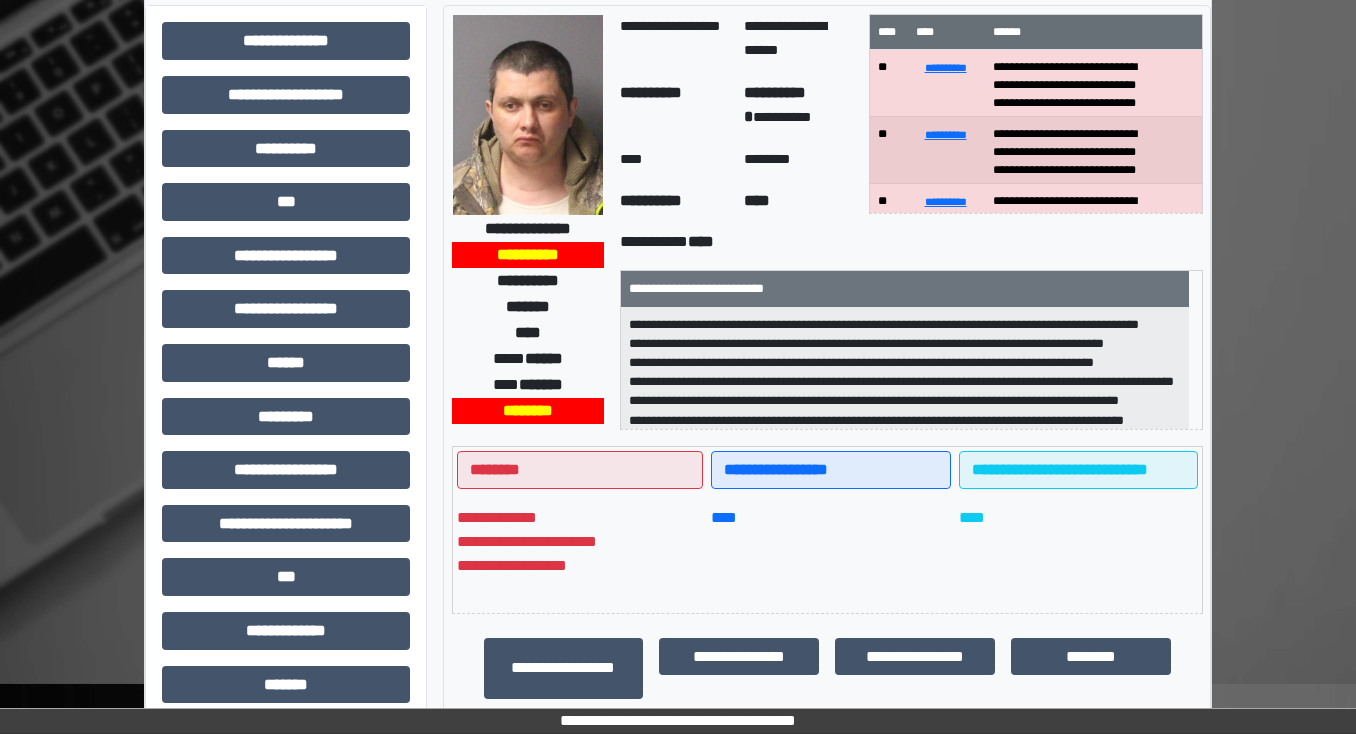 scroll, scrollTop: 0, scrollLeft: 0, axis: both 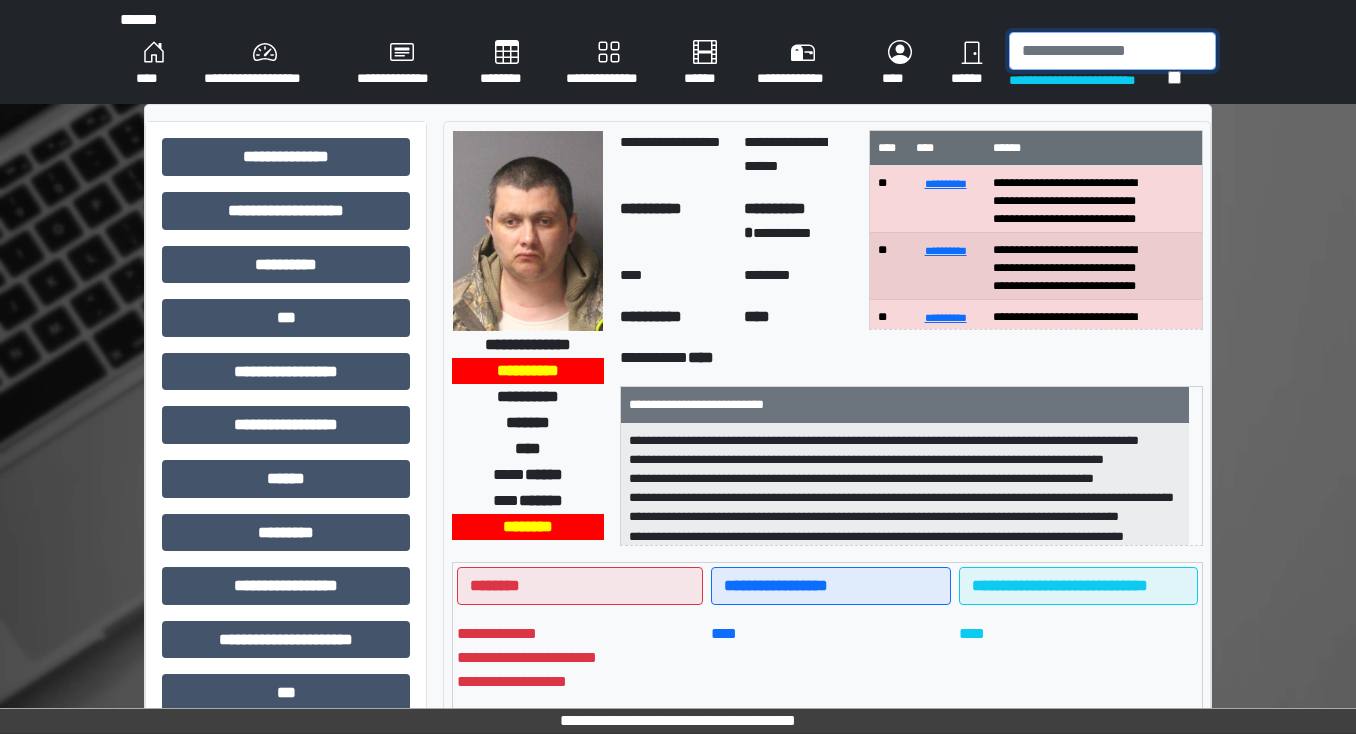 click at bounding box center [1112, 51] 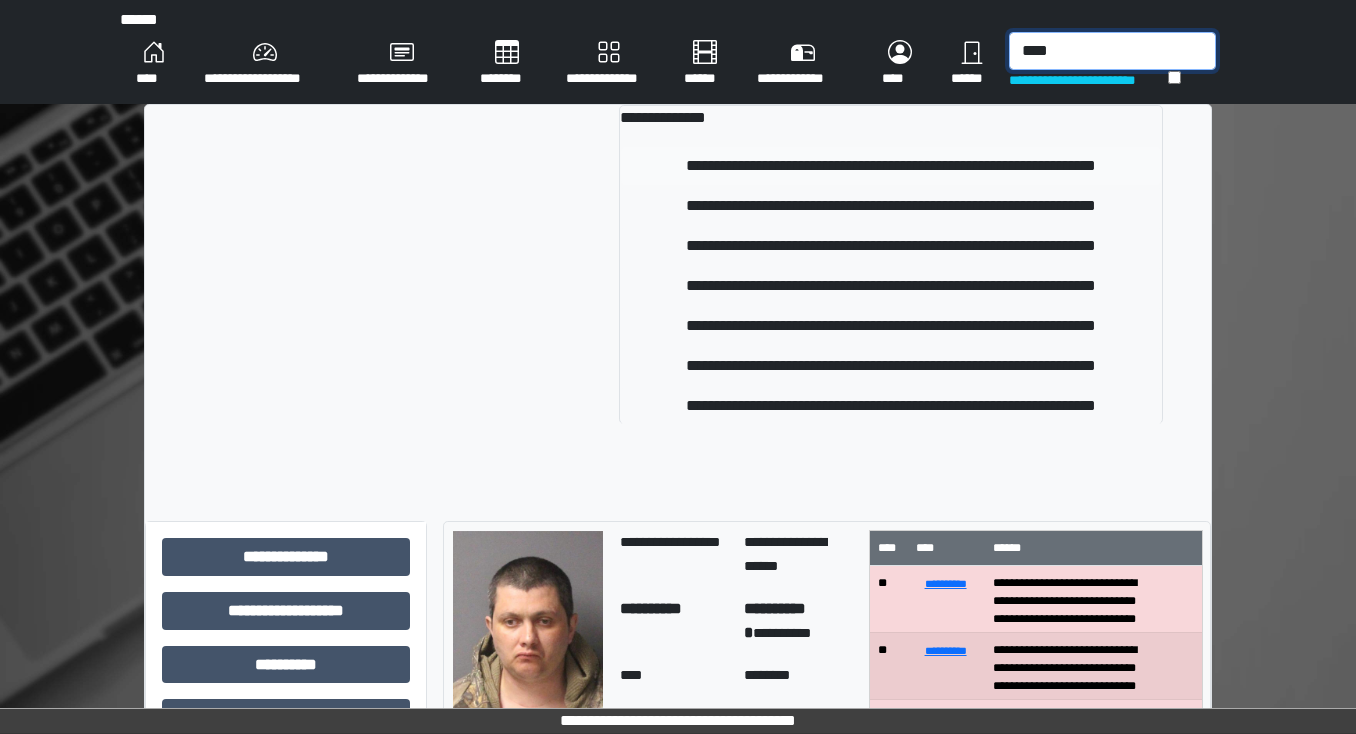 type on "****" 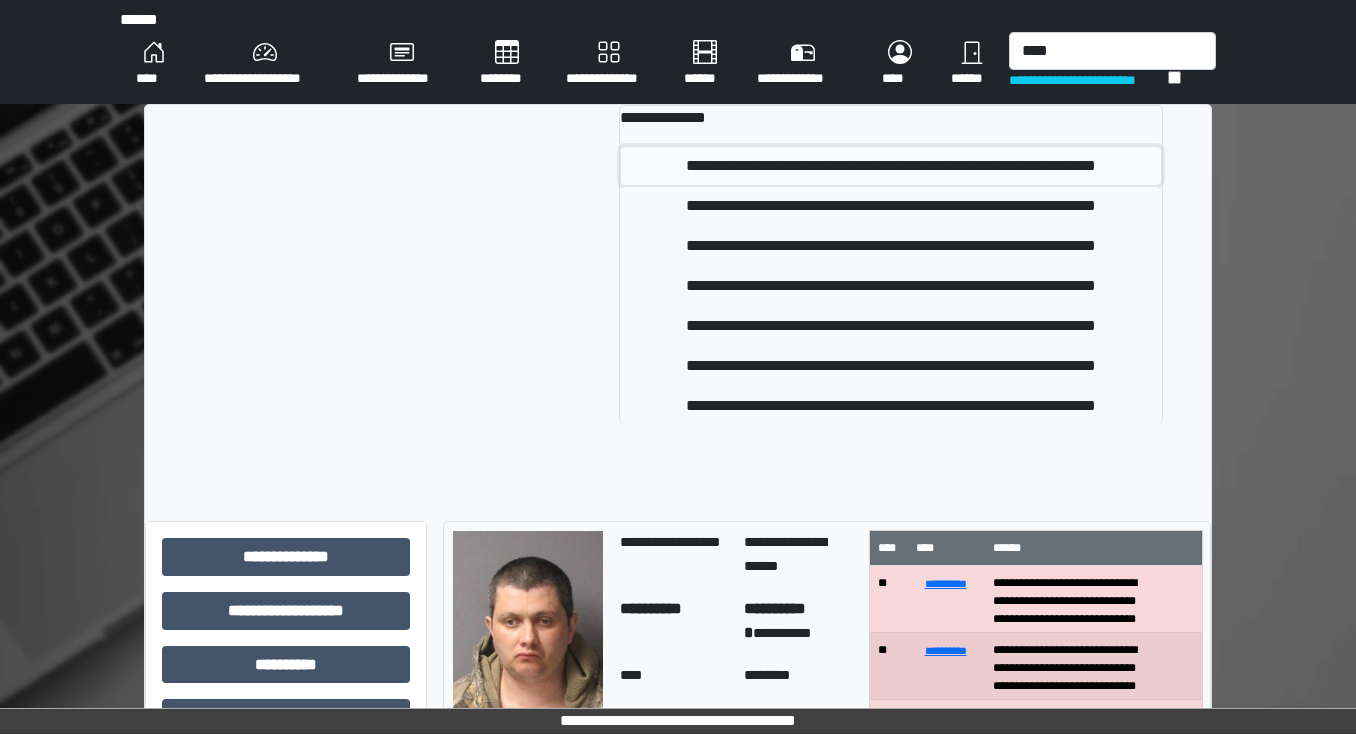 click on "**********" at bounding box center [891, 166] 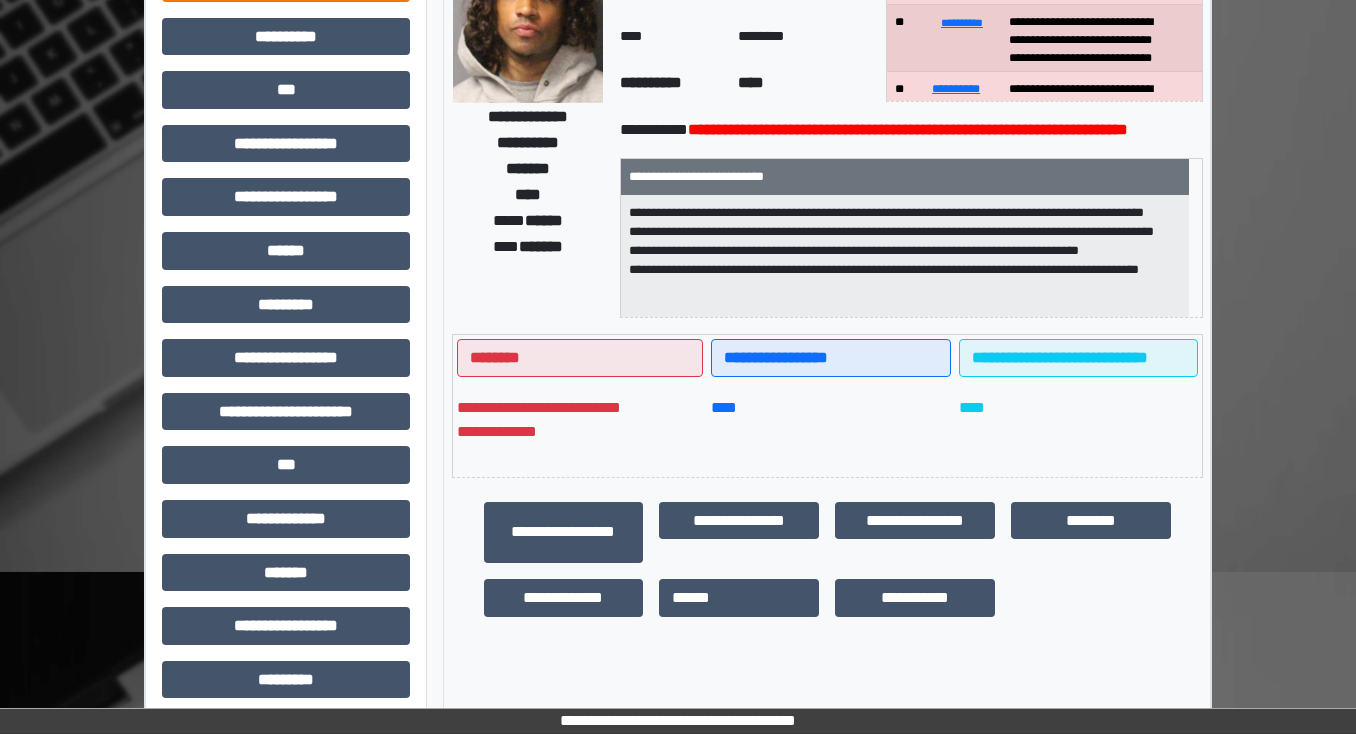 scroll, scrollTop: 0, scrollLeft: 0, axis: both 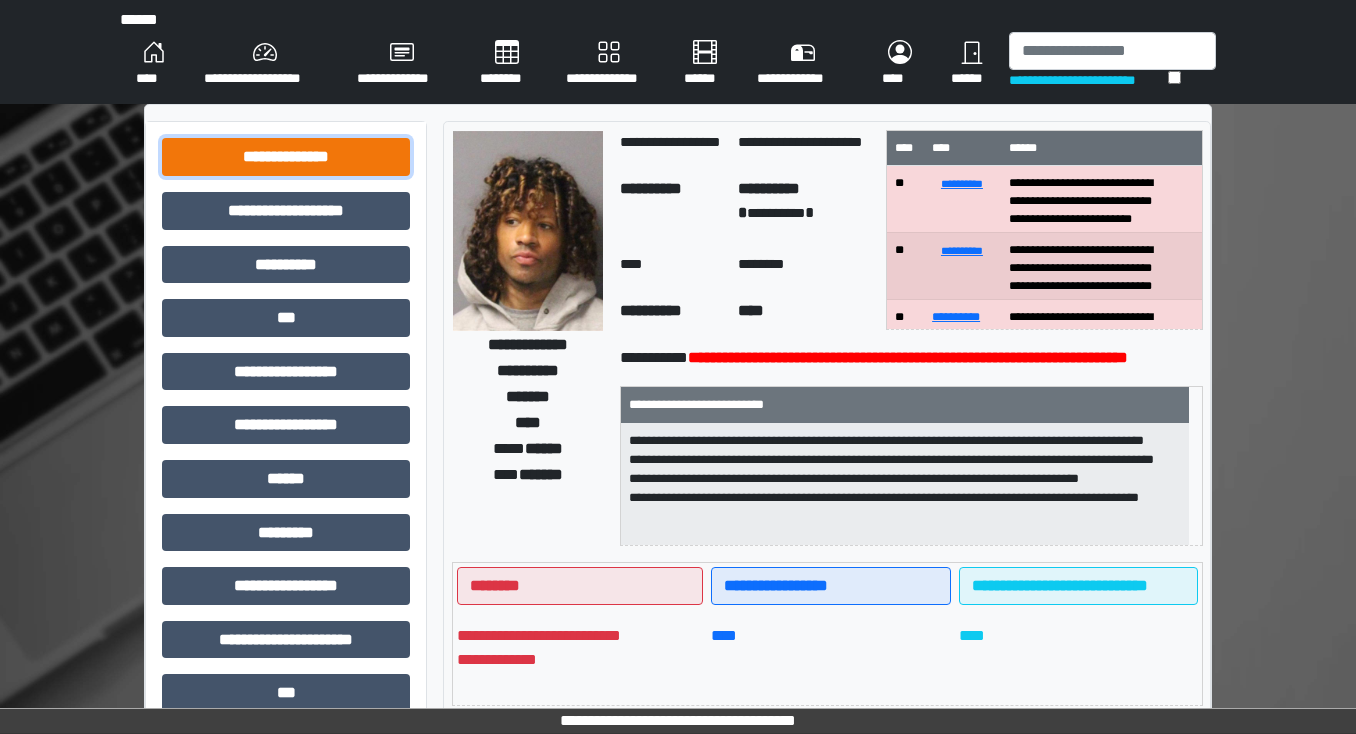 drag, startPoint x: 289, startPoint y: 160, endPoint x: 284, endPoint y: 175, distance: 15.811388 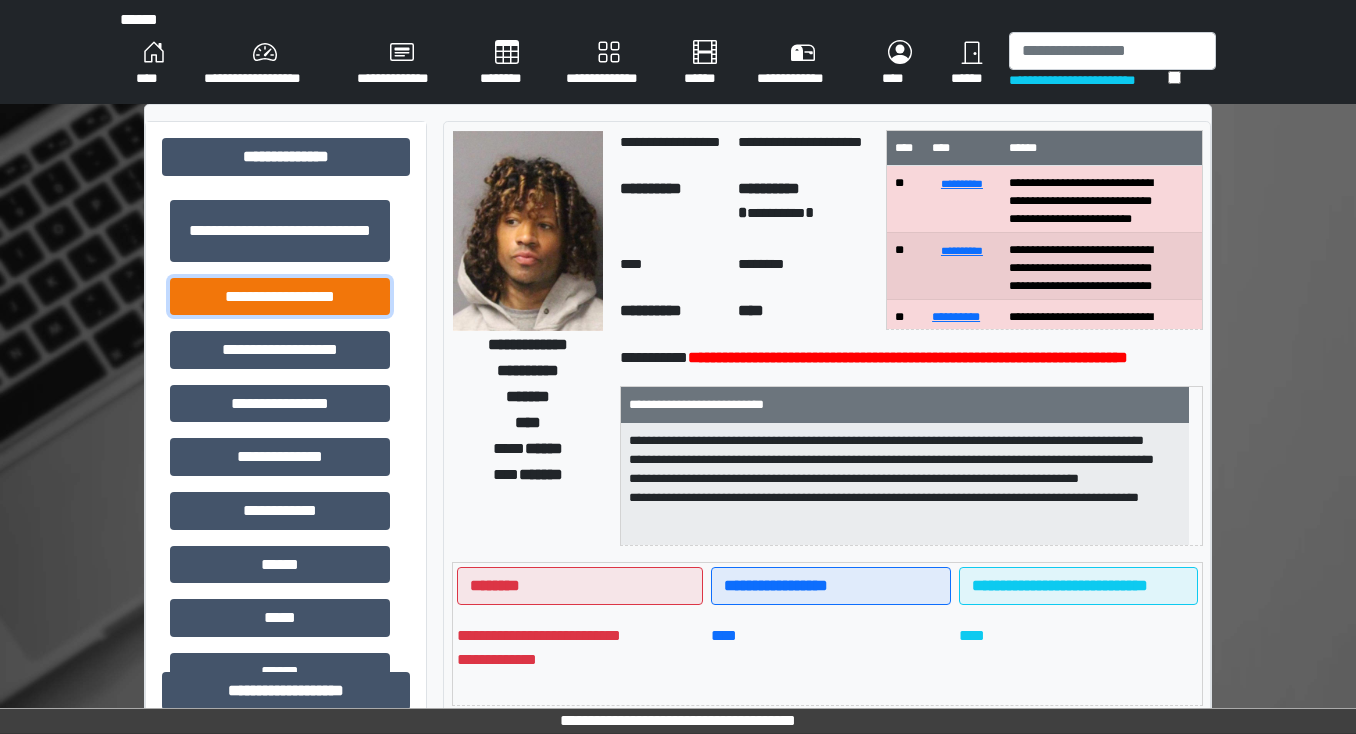click on "**********" at bounding box center [280, 297] 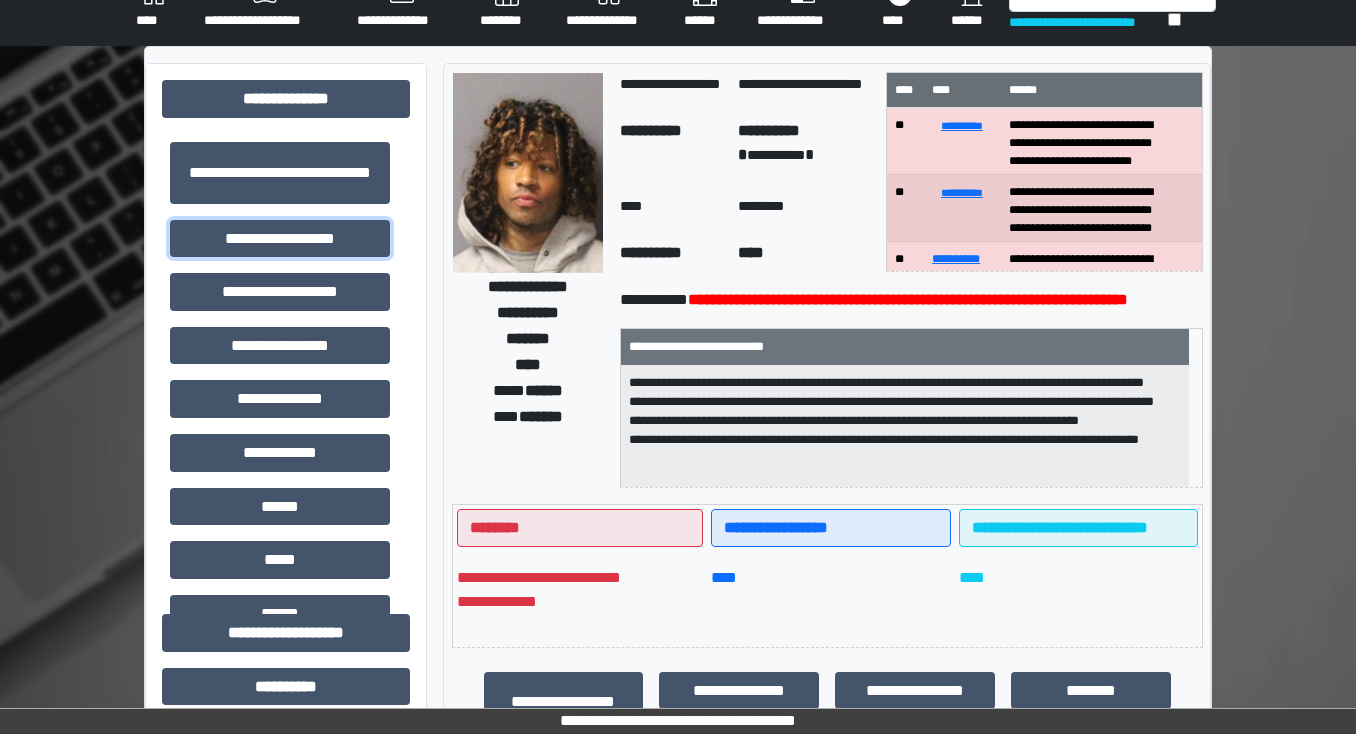 scroll, scrollTop: 0, scrollLeft: 0, axis: both 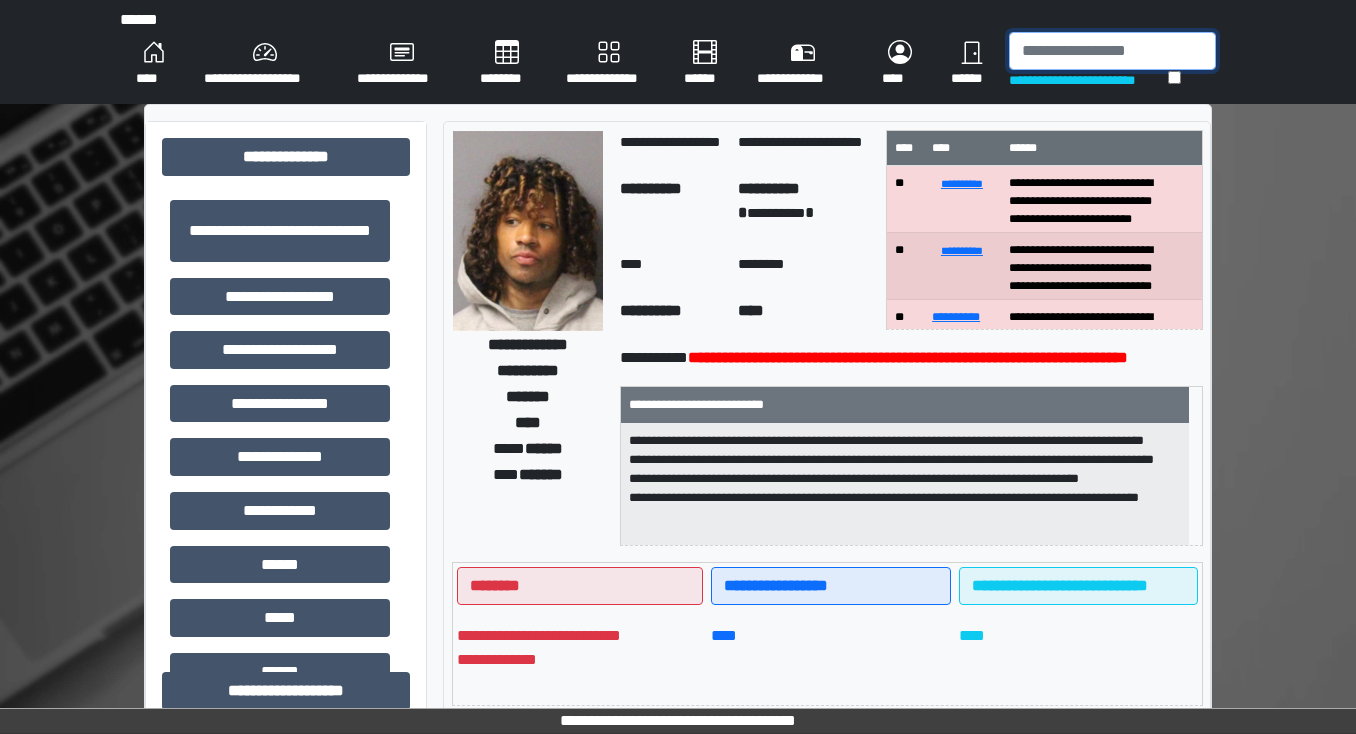 click at bounding box center (1112, 51) 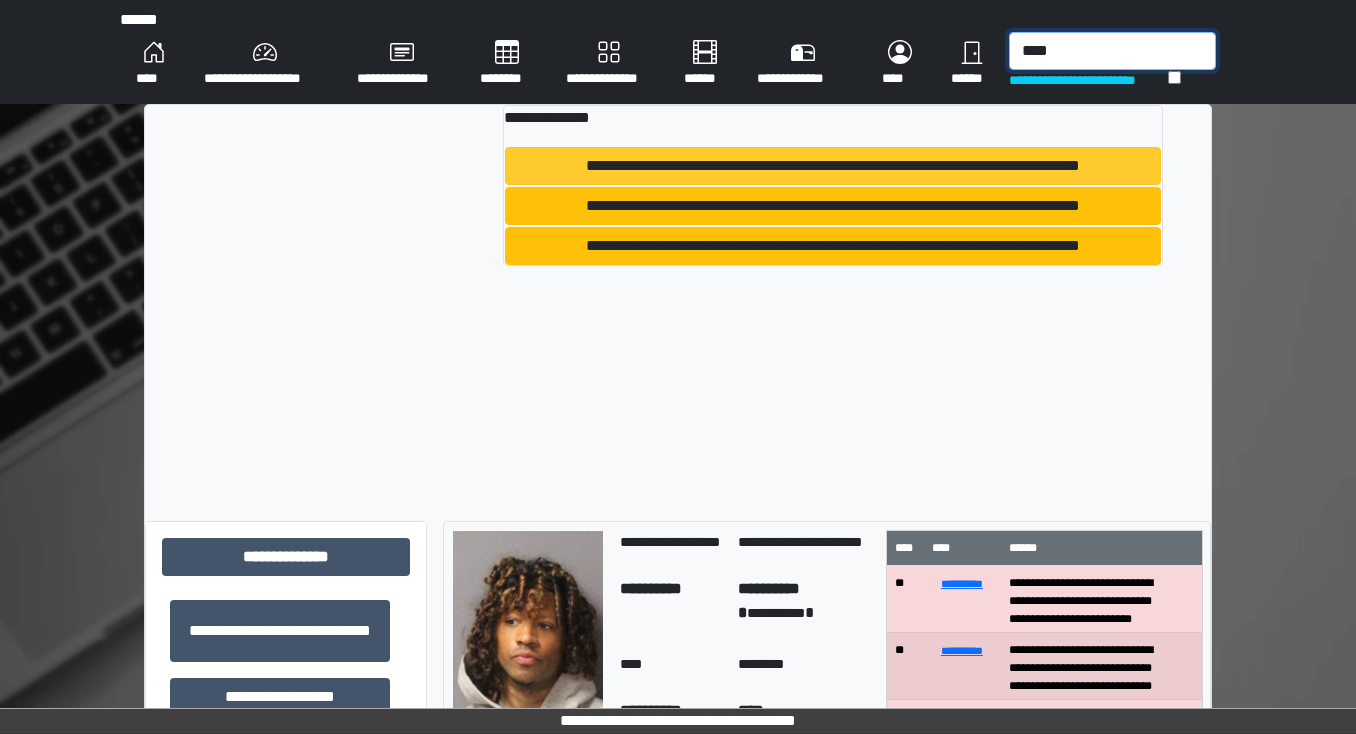 type on "****" 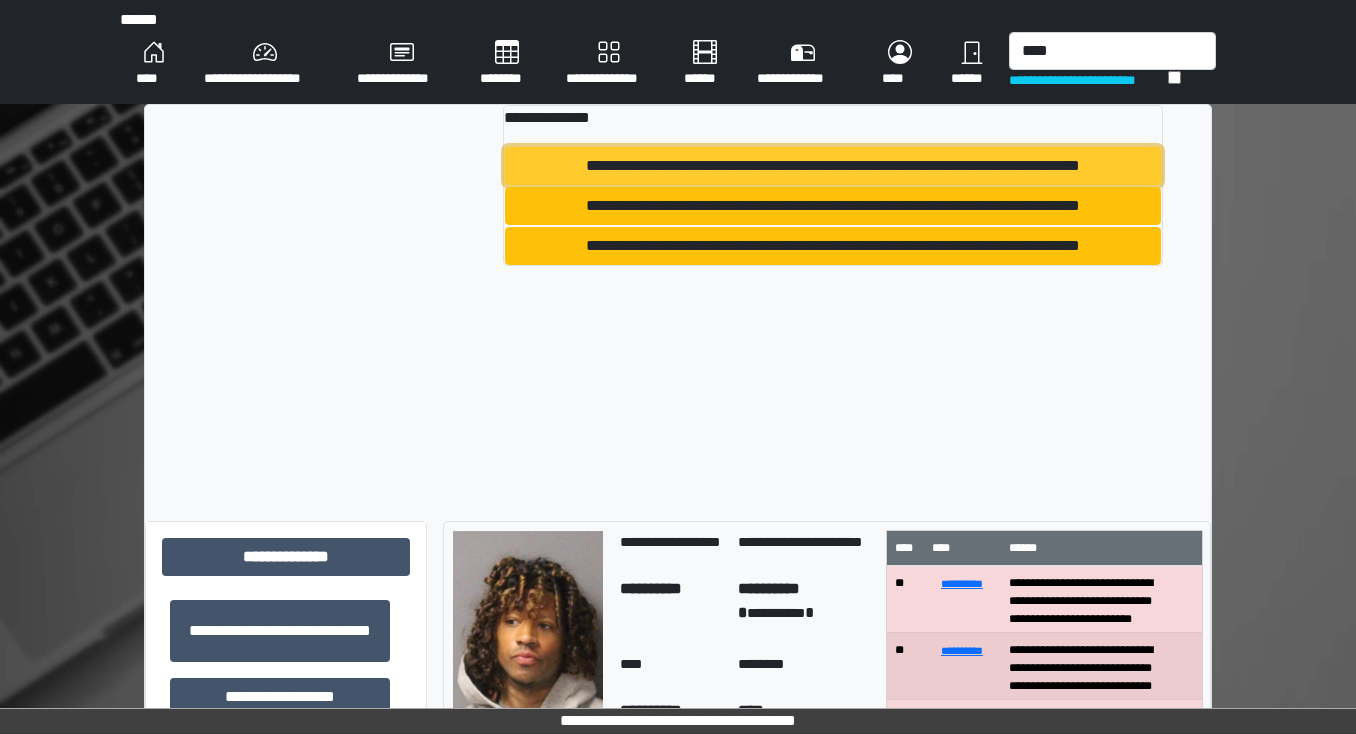 click on "**********" at bounding box center [833, 166] 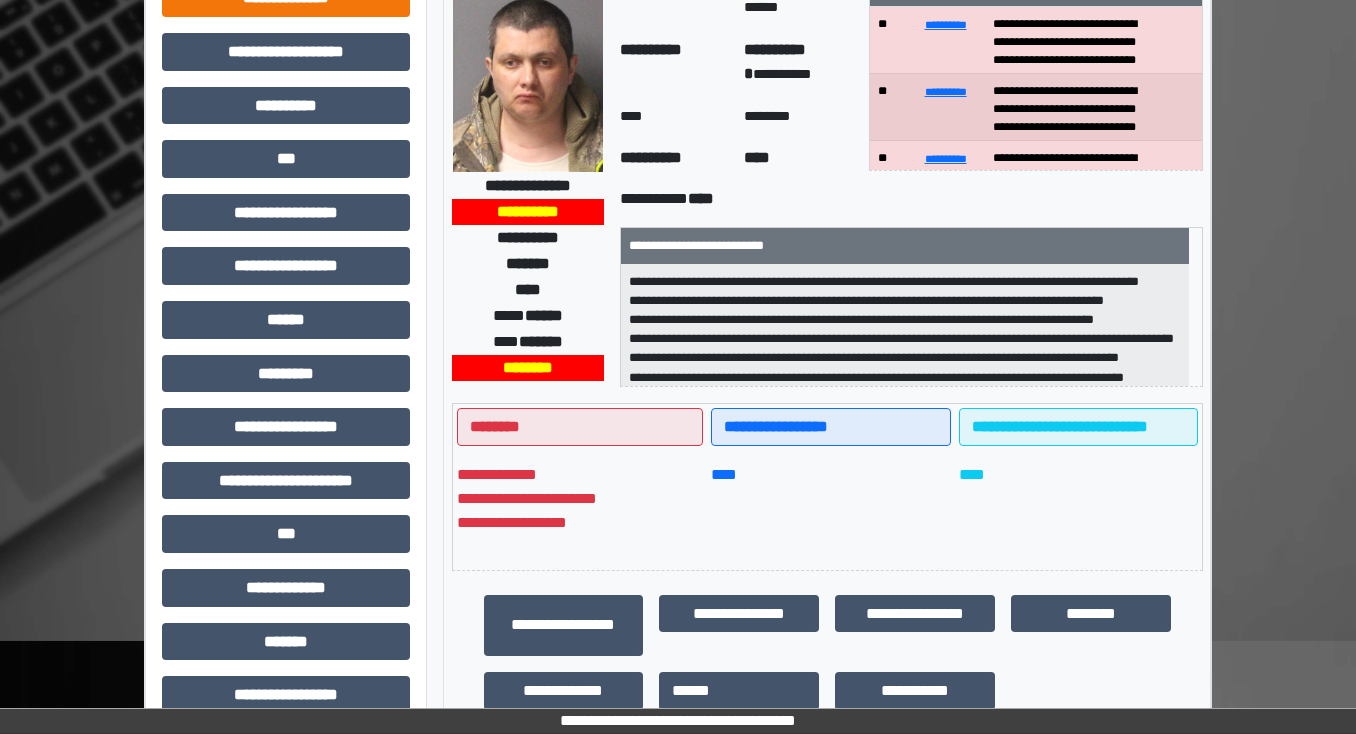 scroll, scrollTop: 0, scrollLeft: 0, axis: both 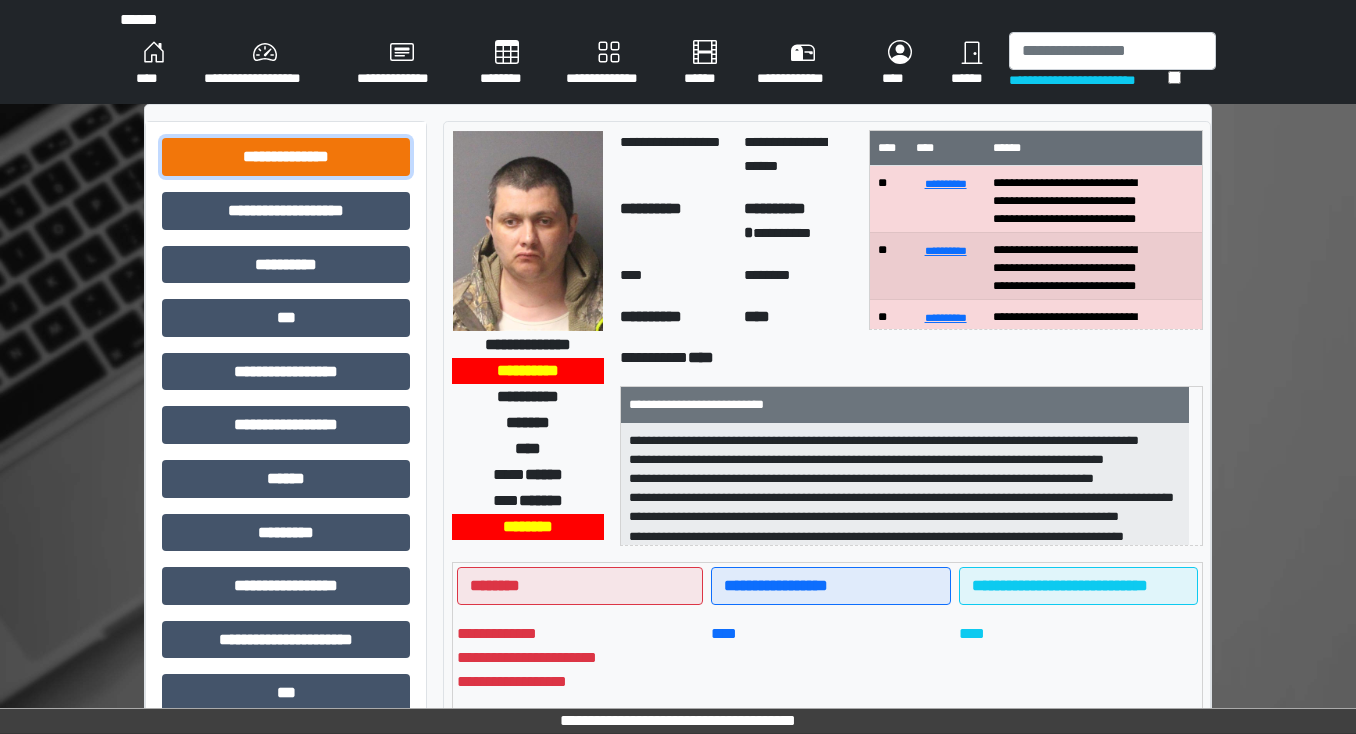 drag, startPoint x: 315, startPoint y: 153, endPoint x: 303, endPoint y: 177, distance: 26.832815 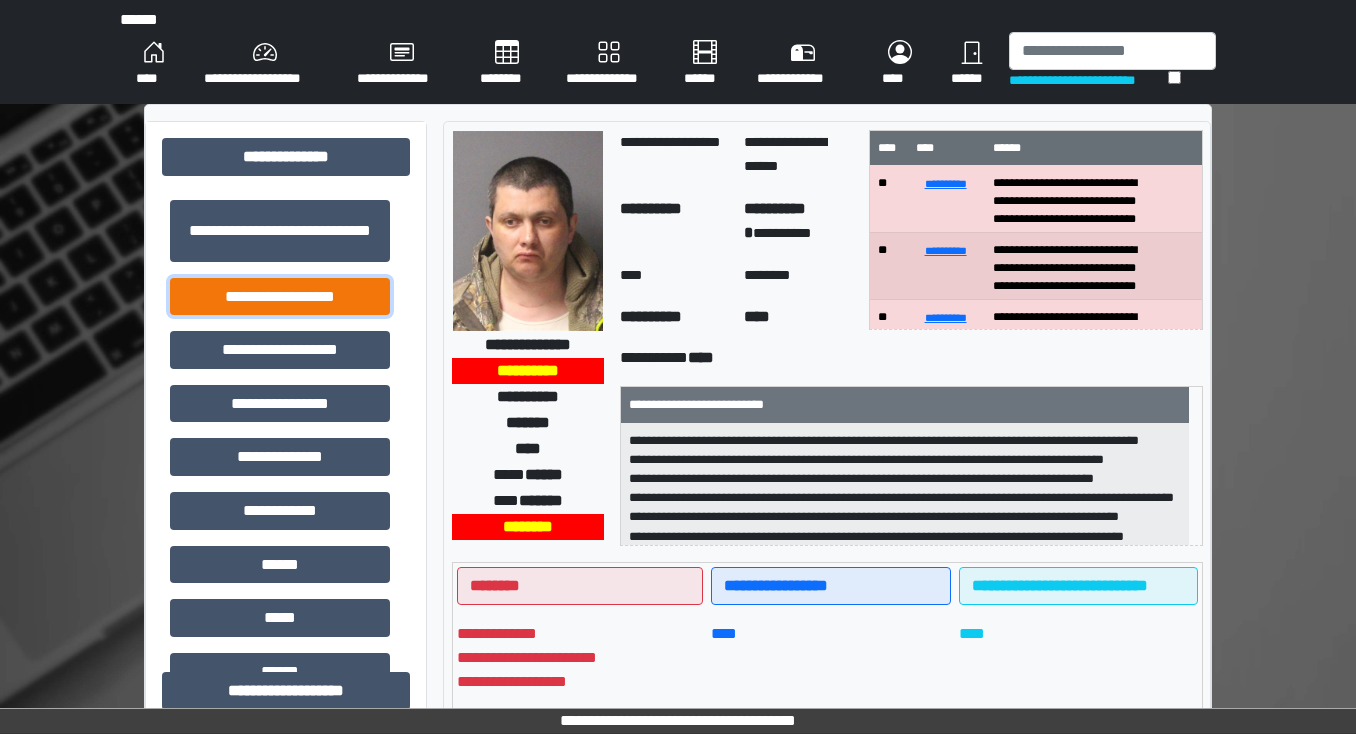 click on "**********" at bounding box center (280, 297) 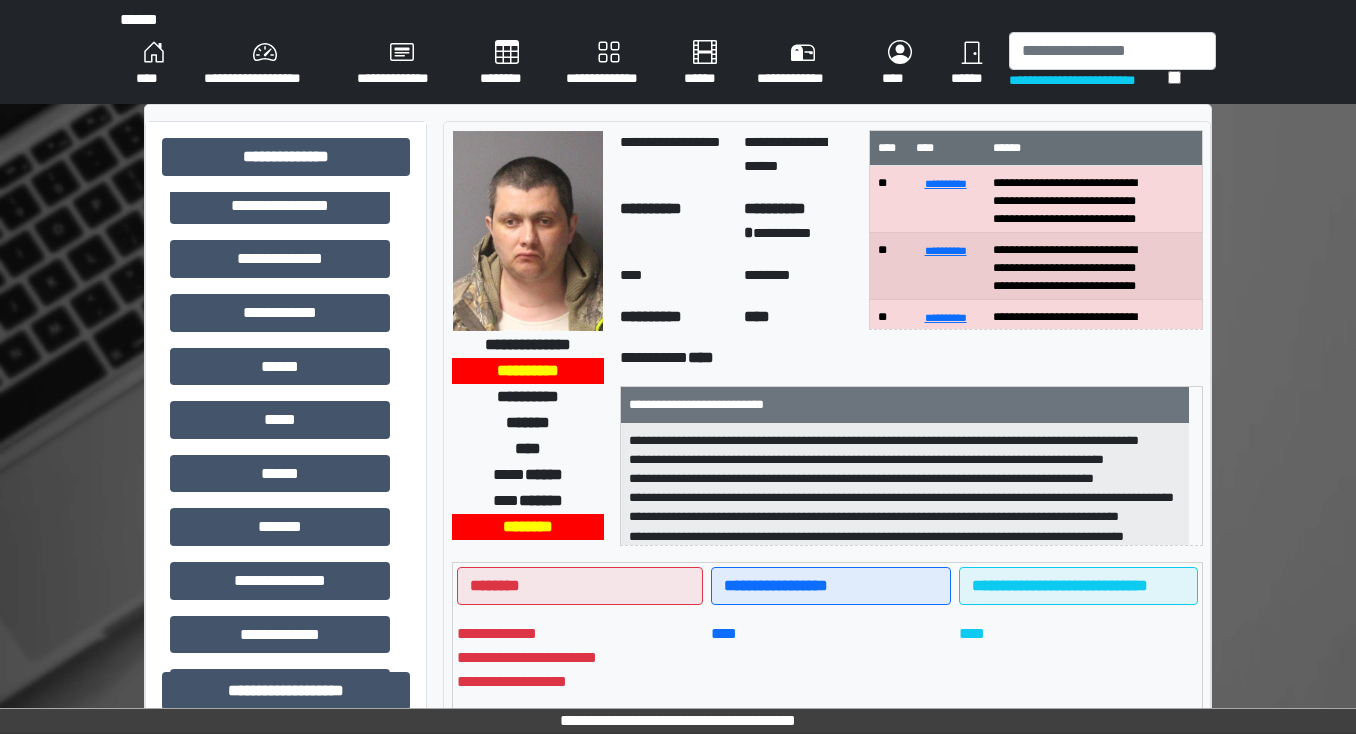 scroll, scrollTop: 240, scrollLeft: 0, axis: vertical 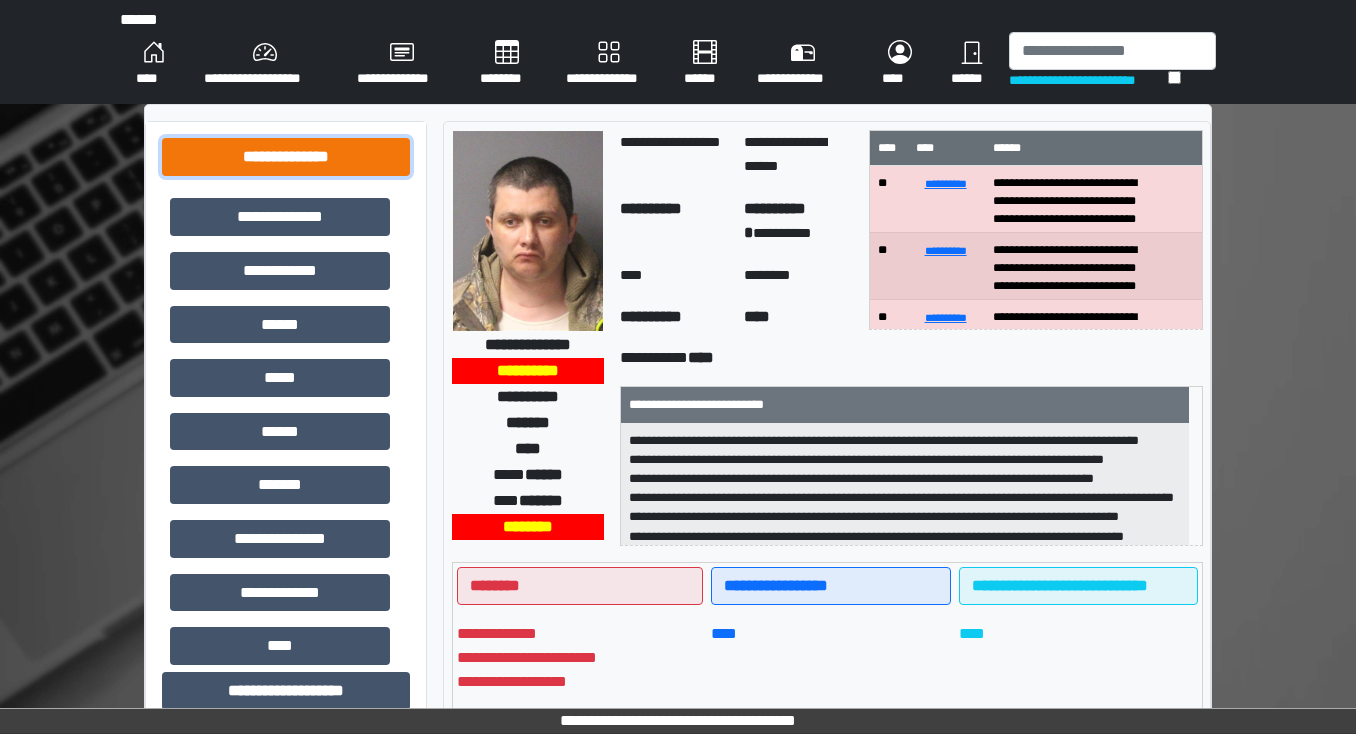 click on "**********" at bounding box center [286, 157] 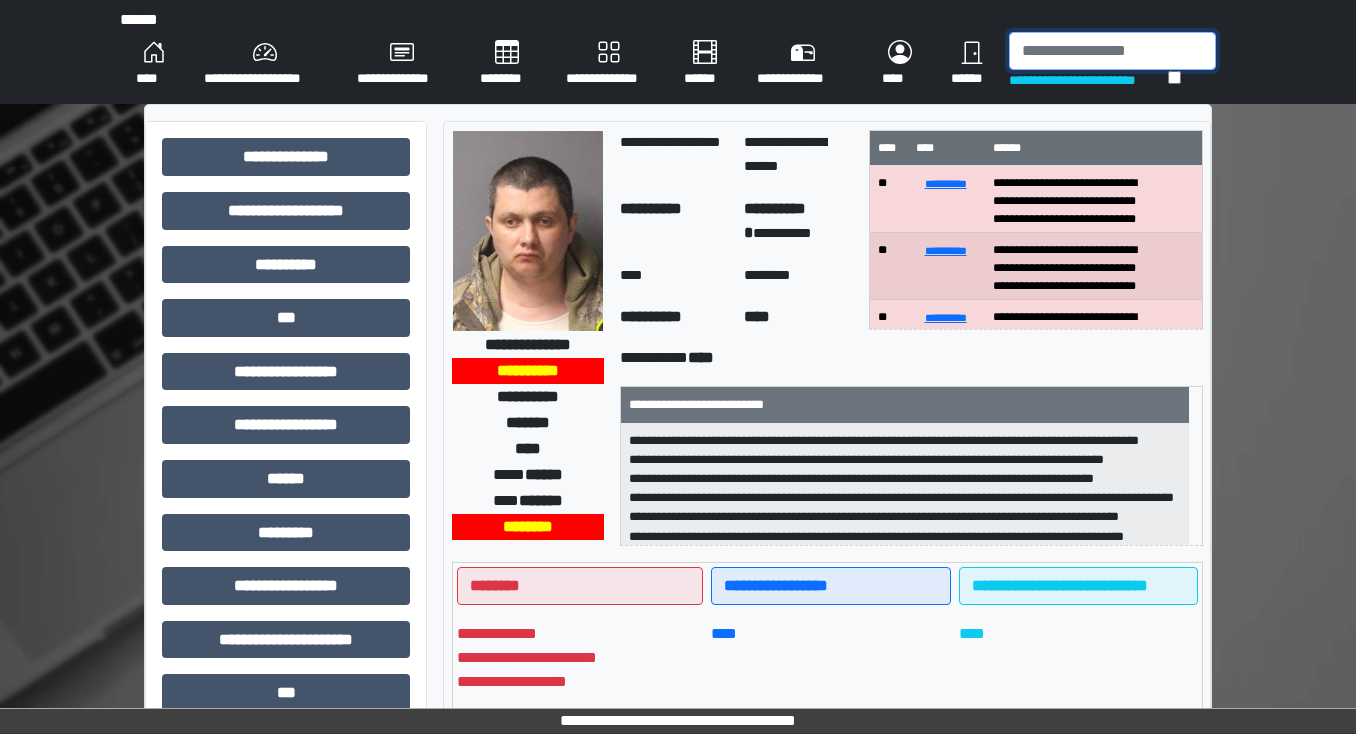 click at bounding box center (1112, 51) 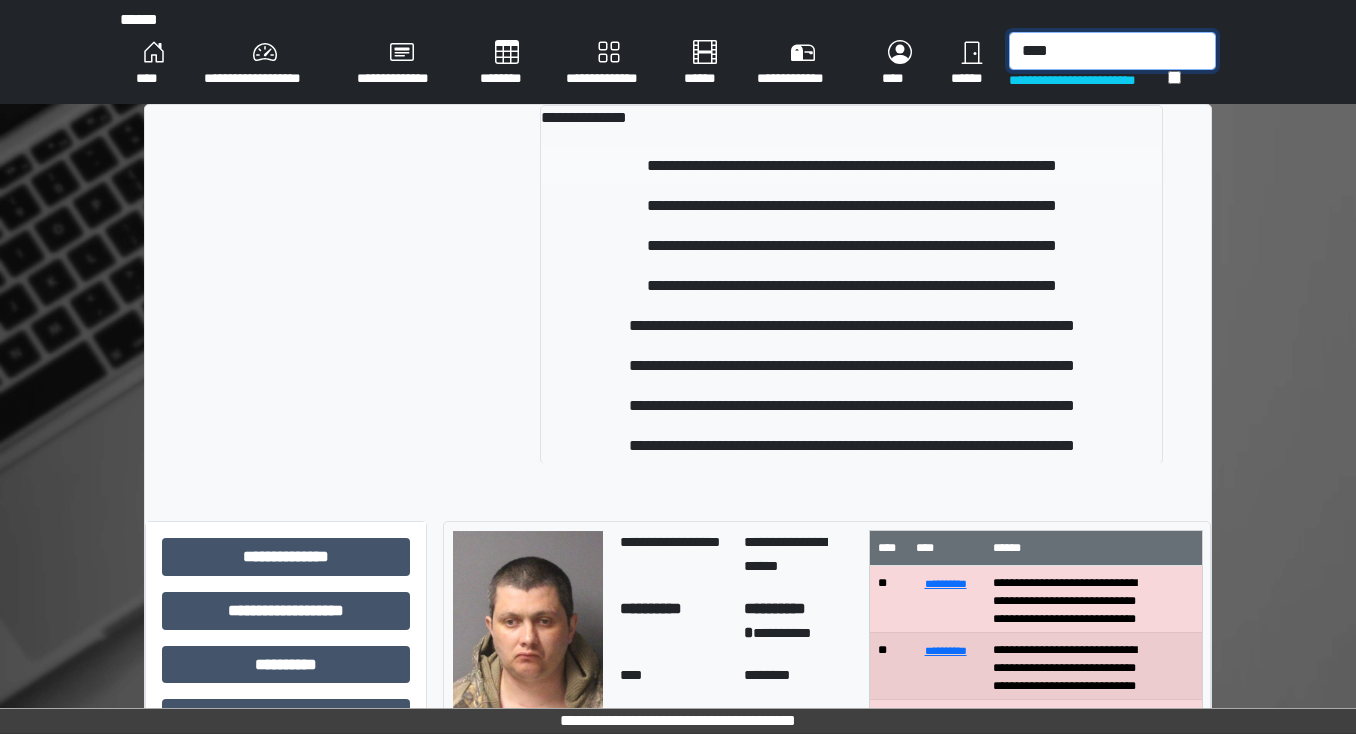 type on "****" 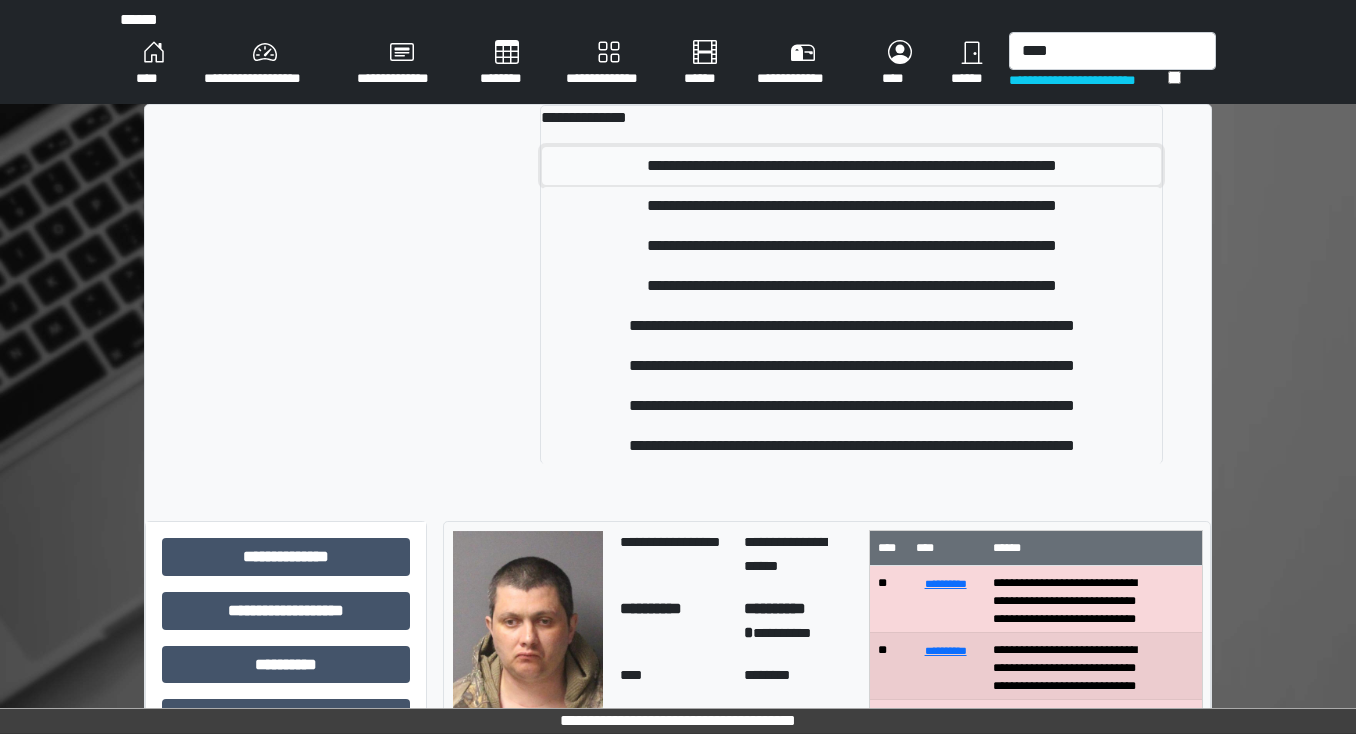 click on "**********" at bounding box center (851, 166) 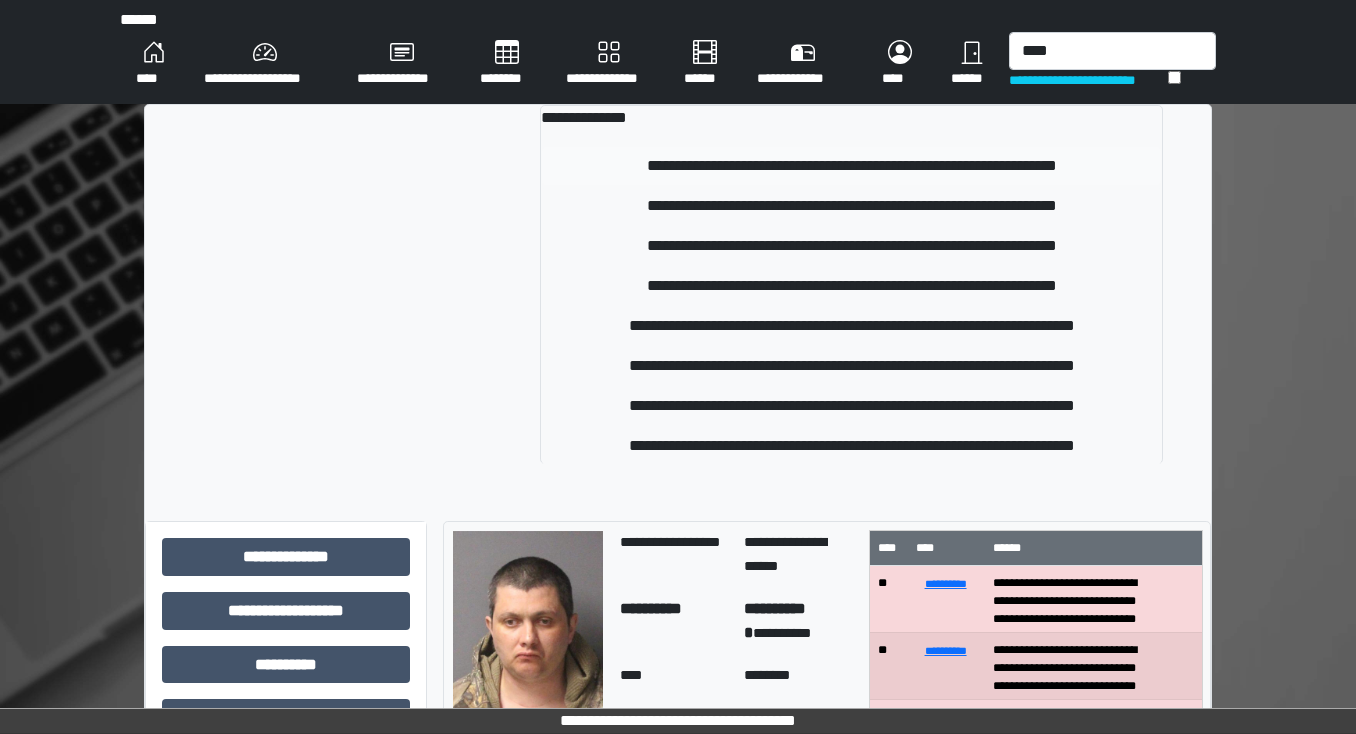 type 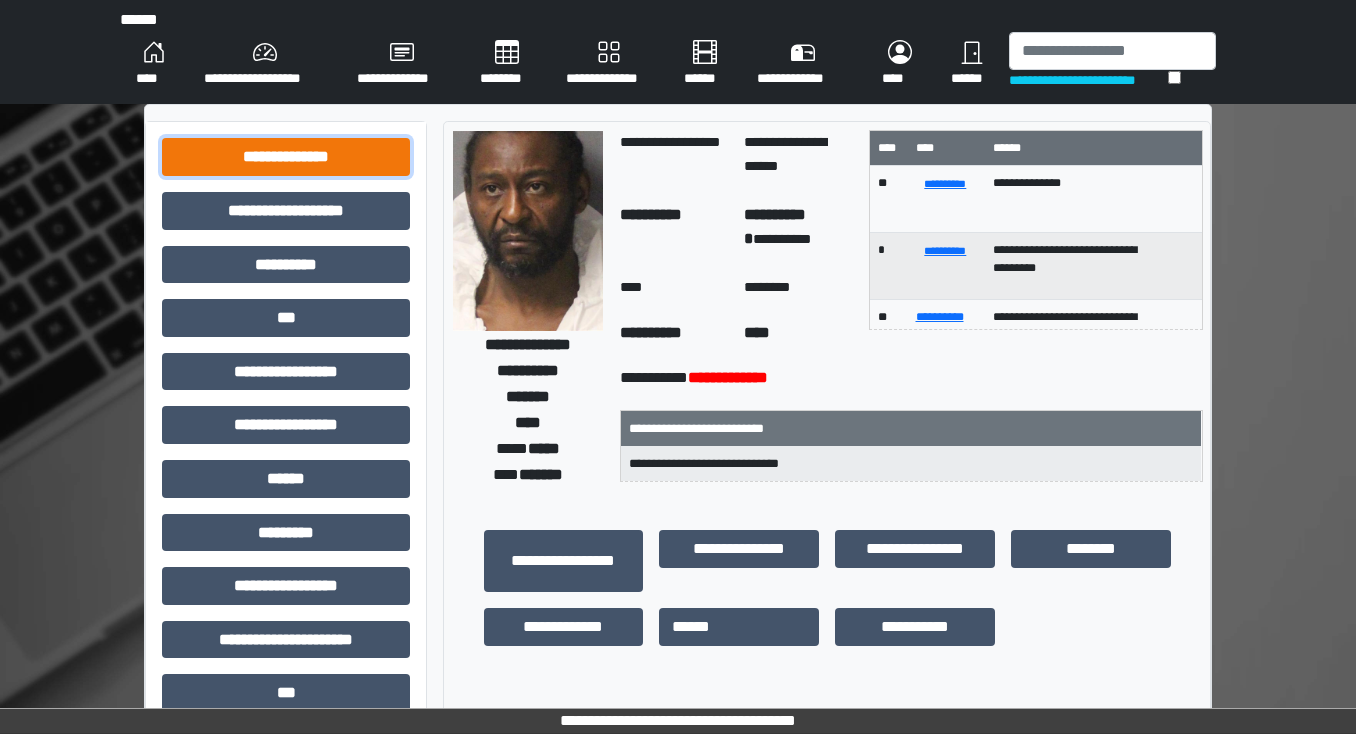 click on "**********" at bounding box center (286, 157) 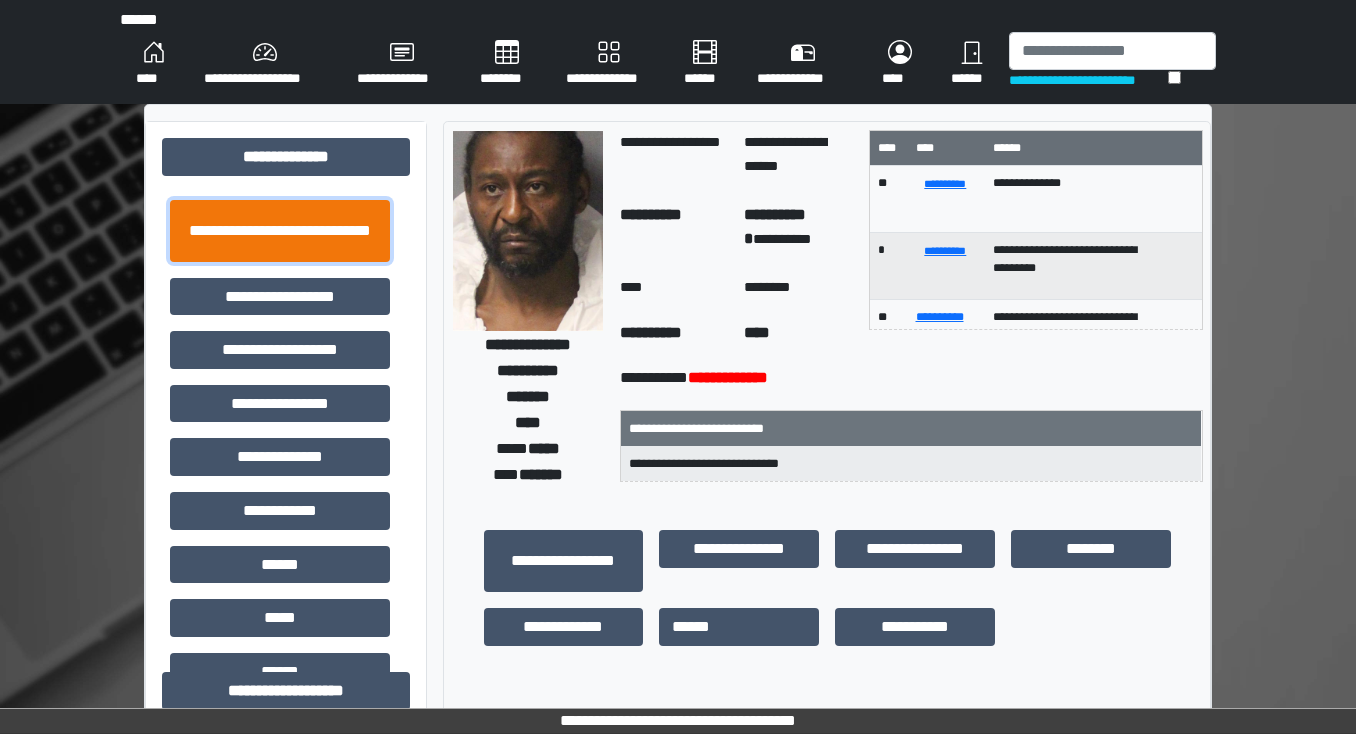 click on "**********" at bounding box center (280, 231) 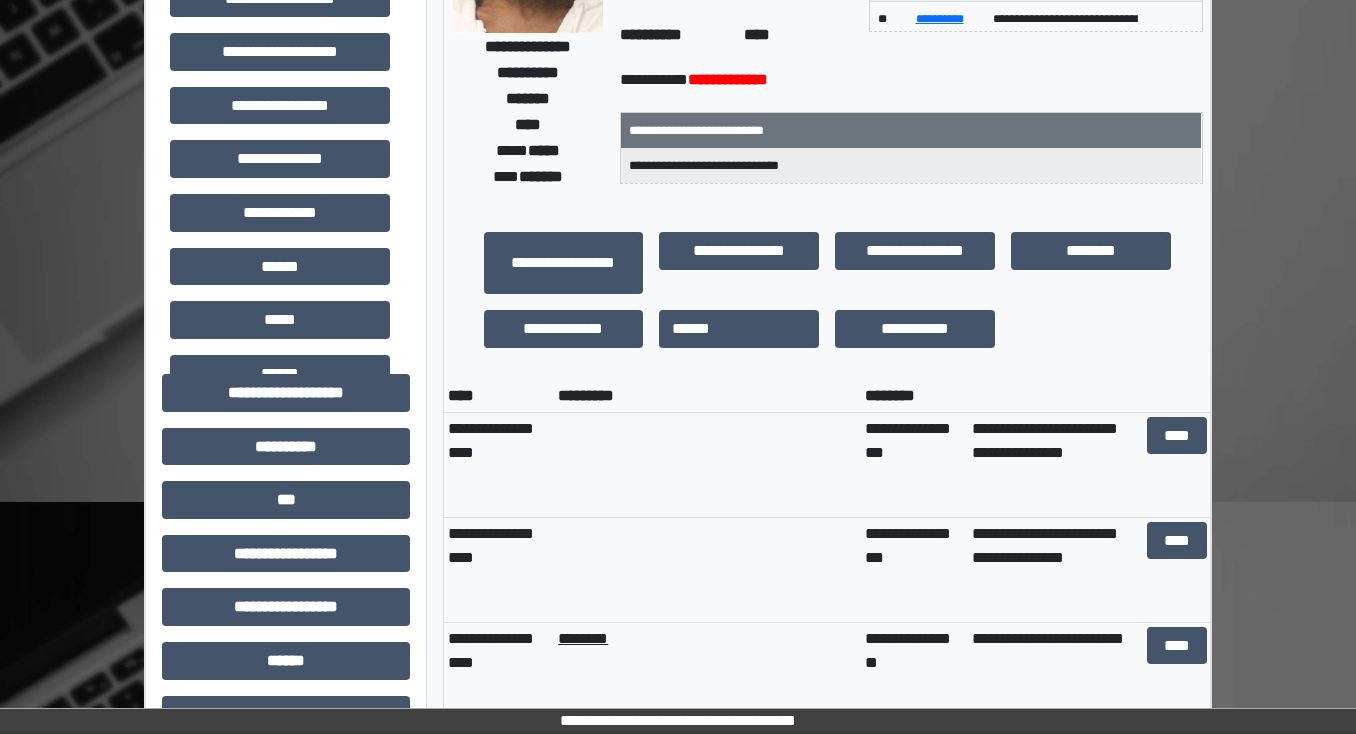 scroll, scrollTop: 320, scrollLeft: 0, axis: vertical 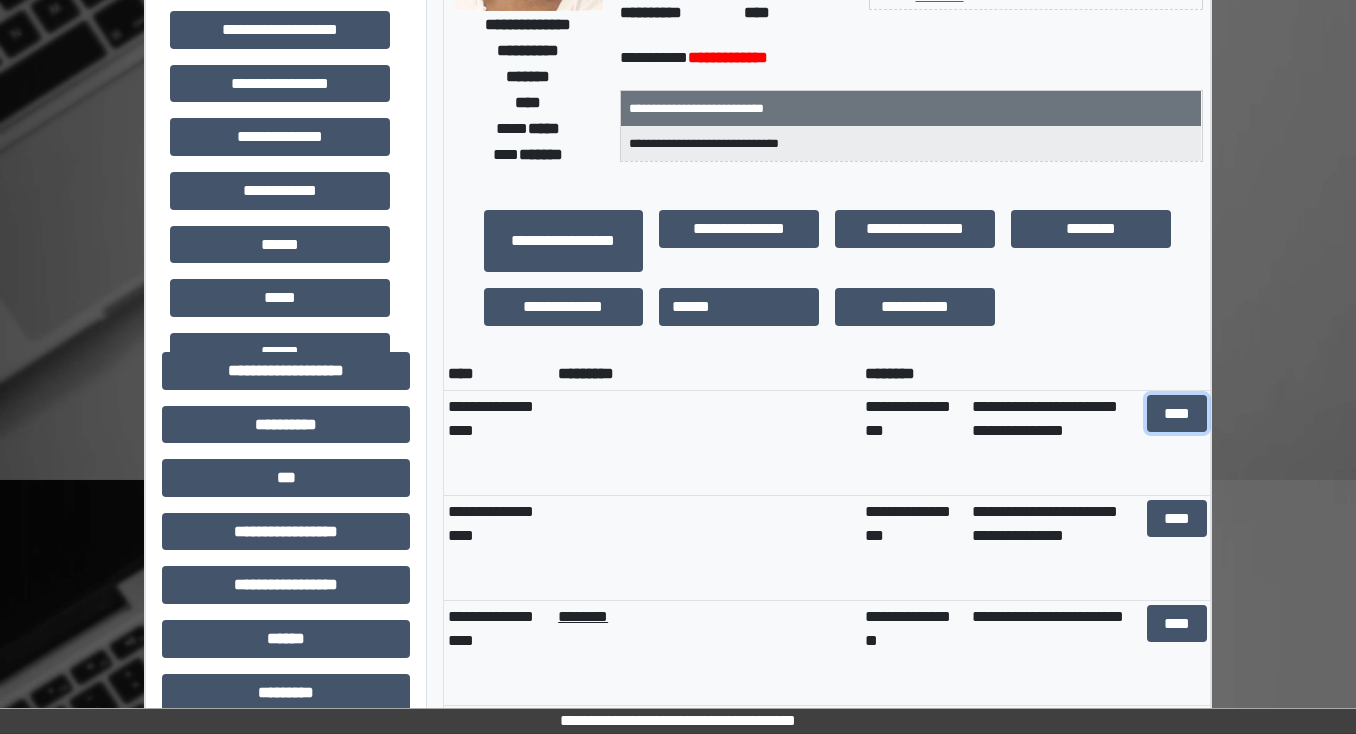 click on "****" at bounding box center (1176, 414) 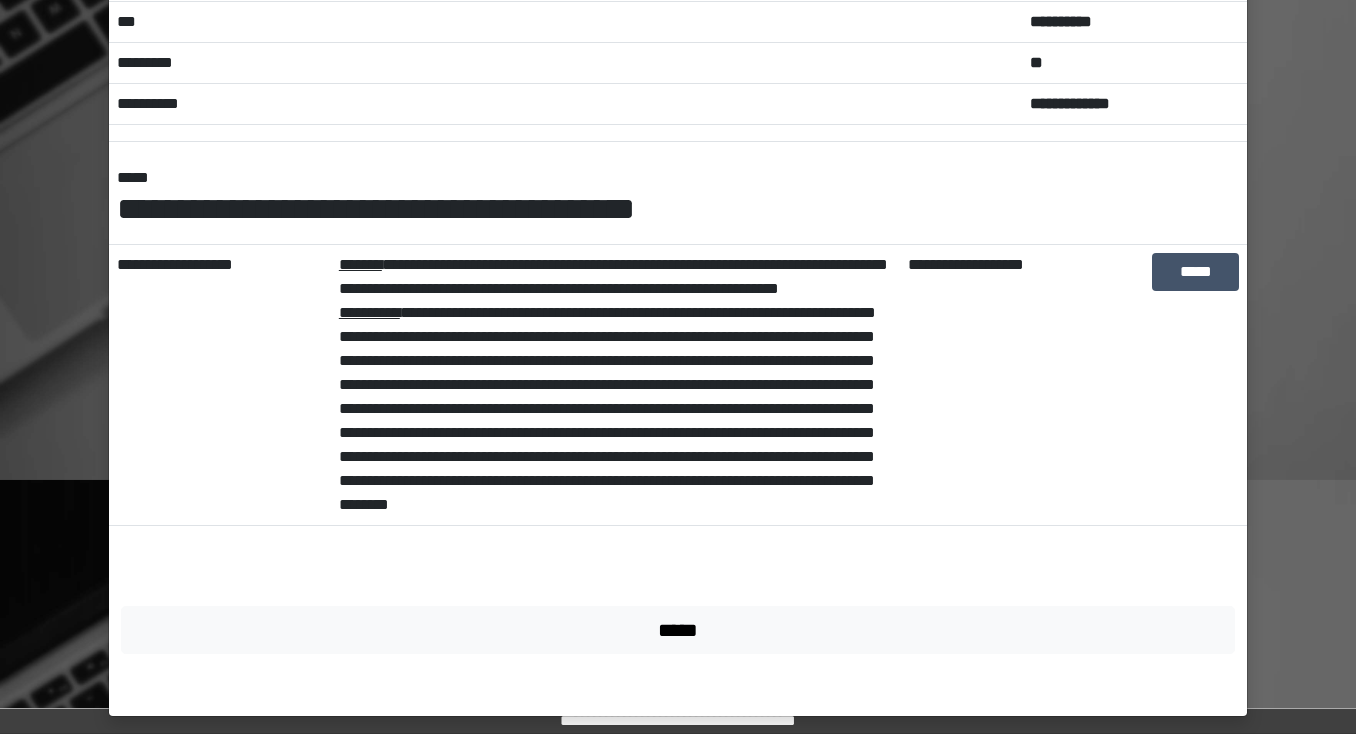 scroll, scrollTop: 147, scrollLeft: 0, axis: vertical 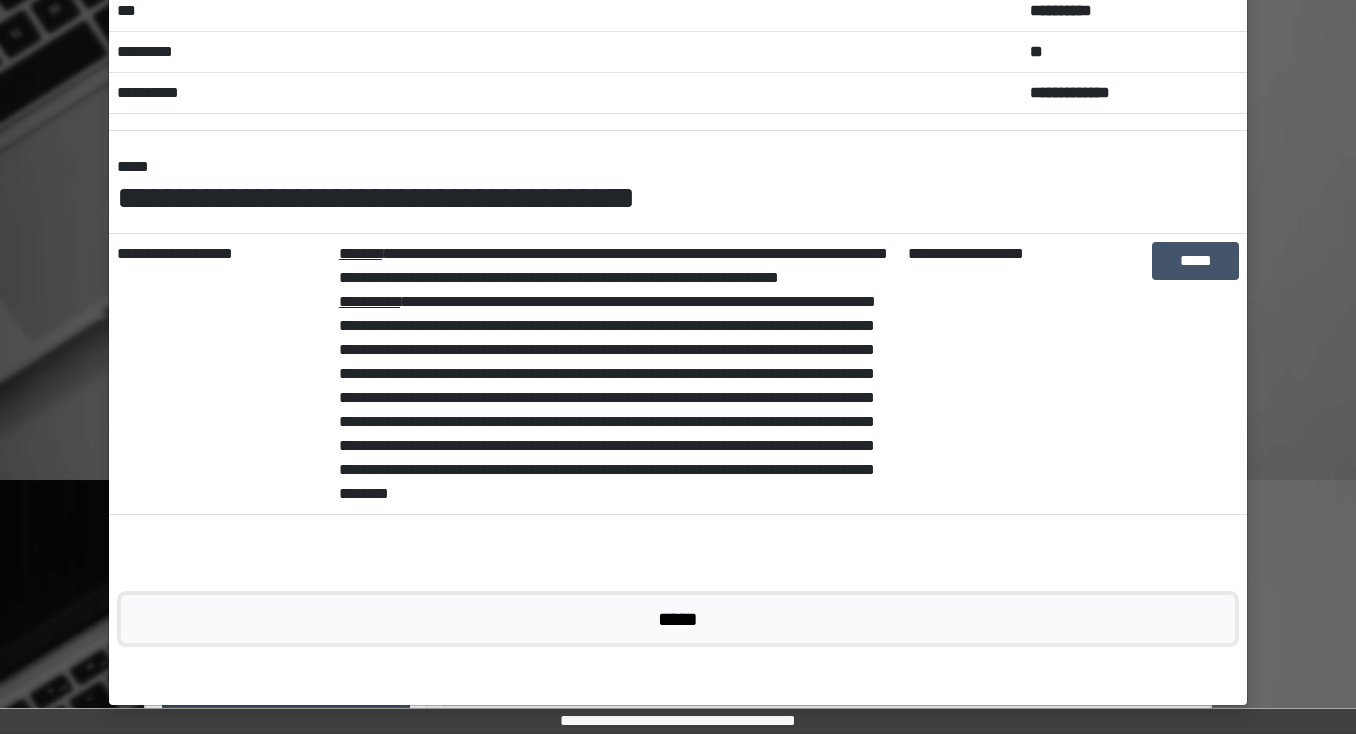 click on "*****" at bounding box center (678, 619) 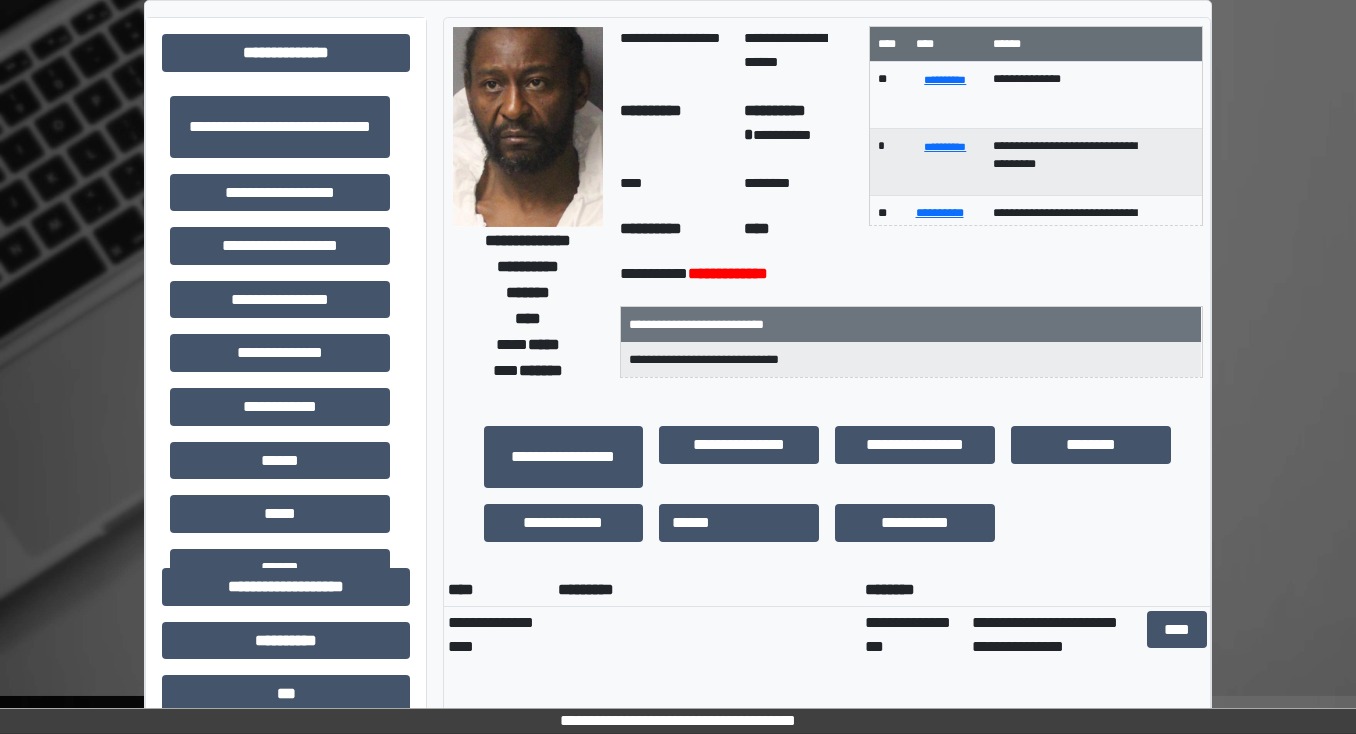 scroll, scrollTop: 0, scrollLeft: 0, axis: both 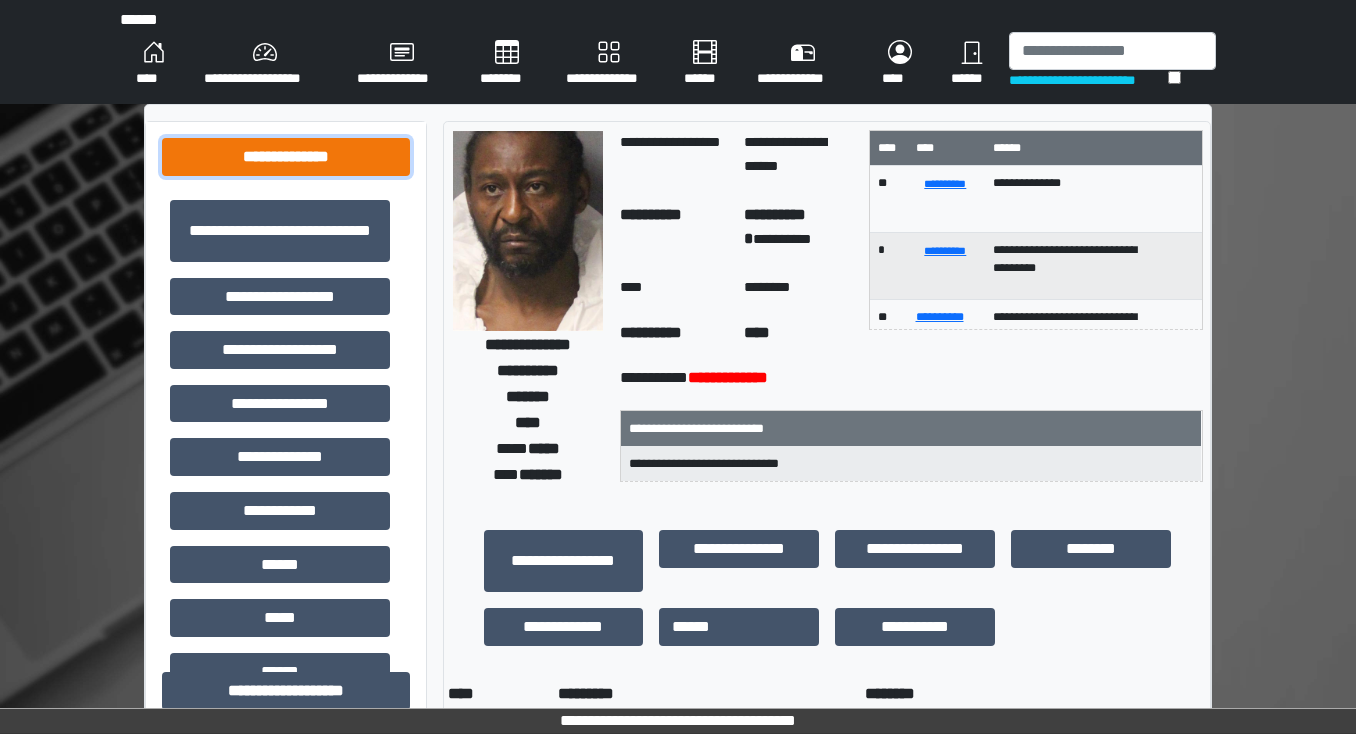 click on "**********" at bounding box center [286, 157] 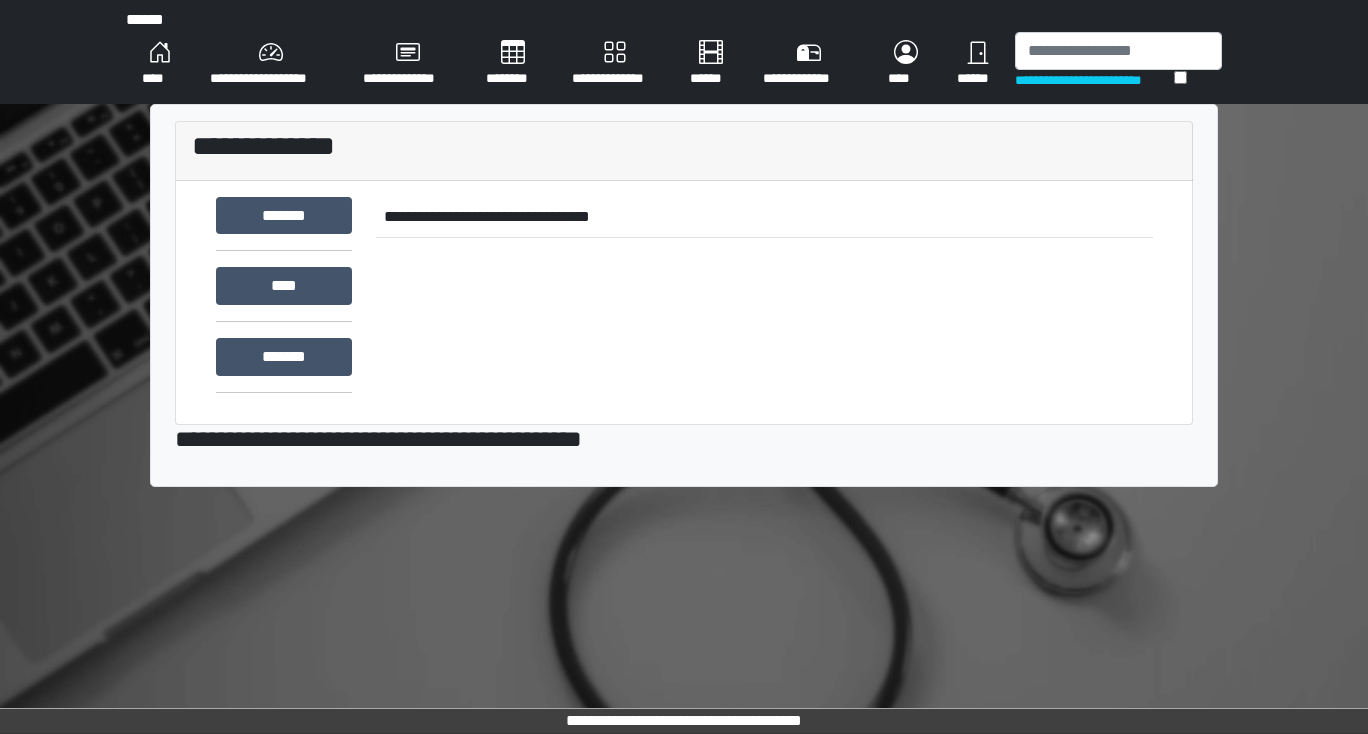 scroll, scrollTop: 0, scrollLeft: 0, axis: both 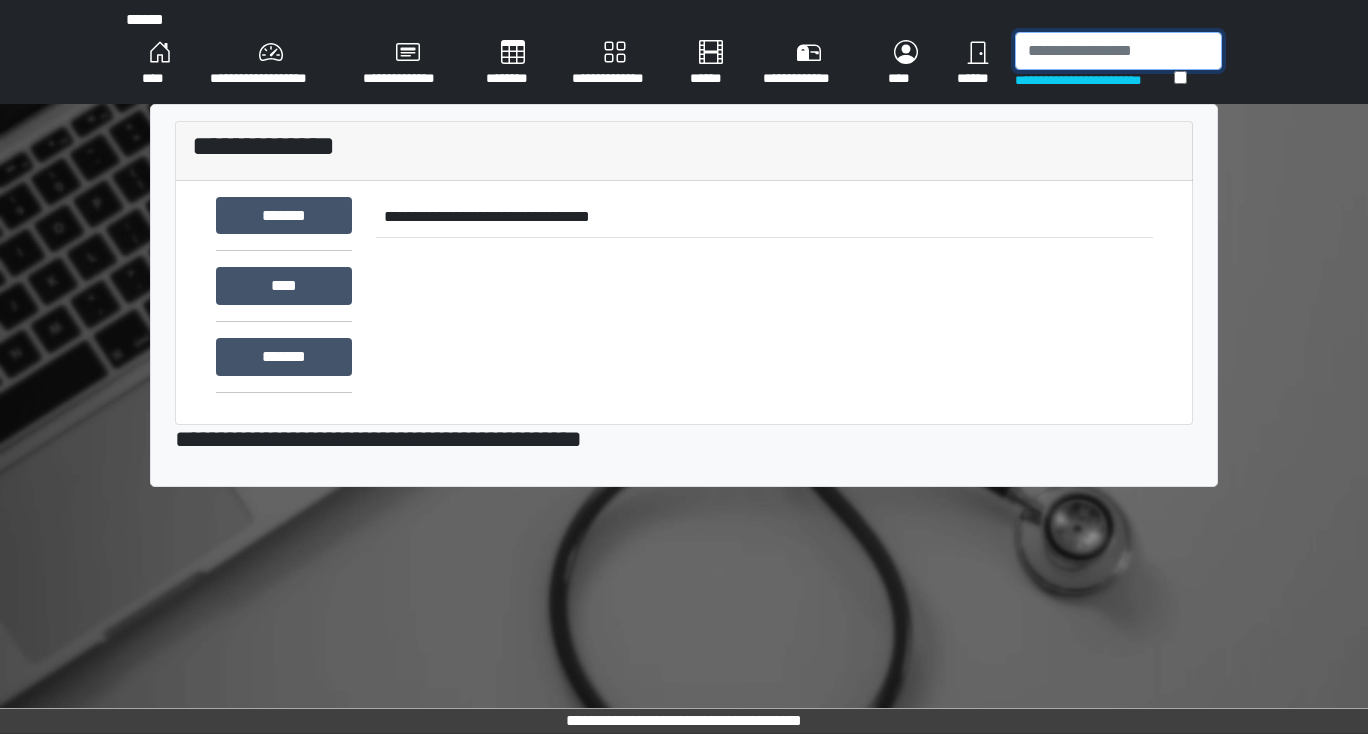 click at bounding box center (1118, 51) 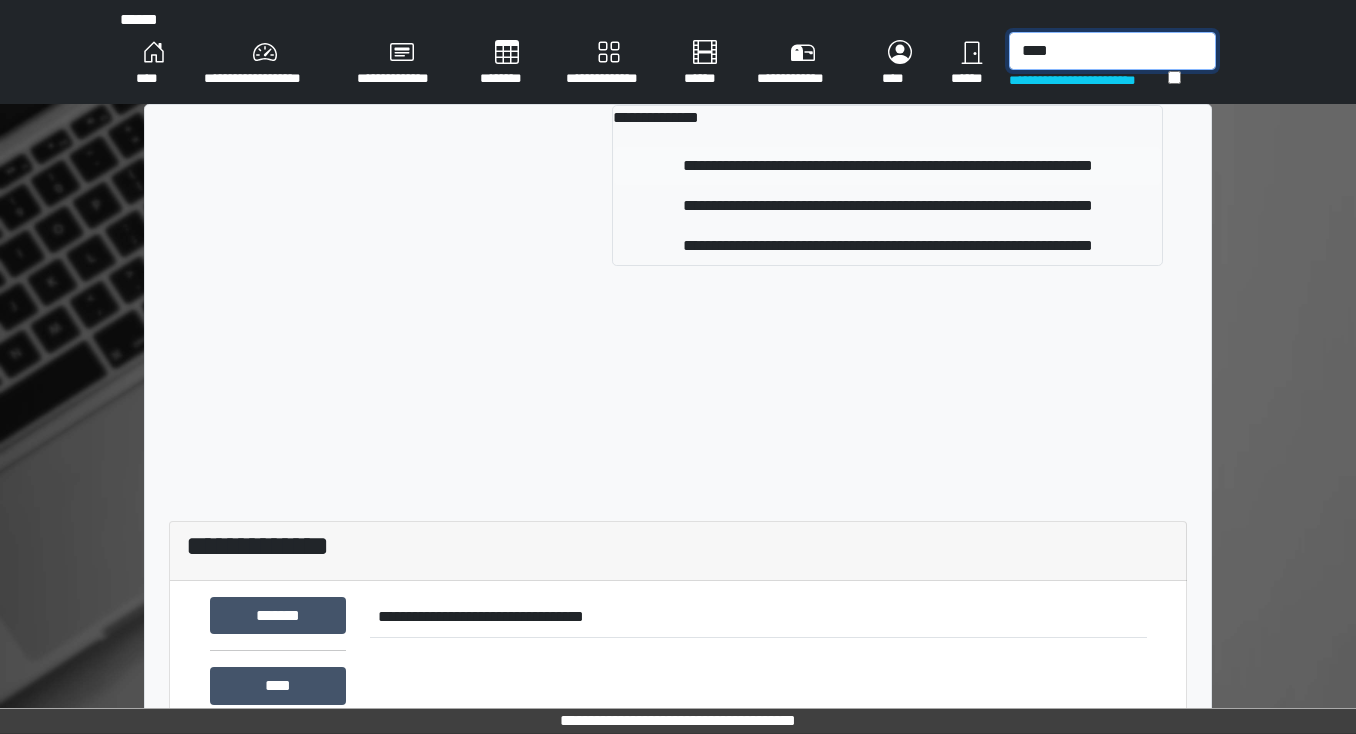 type on "****" 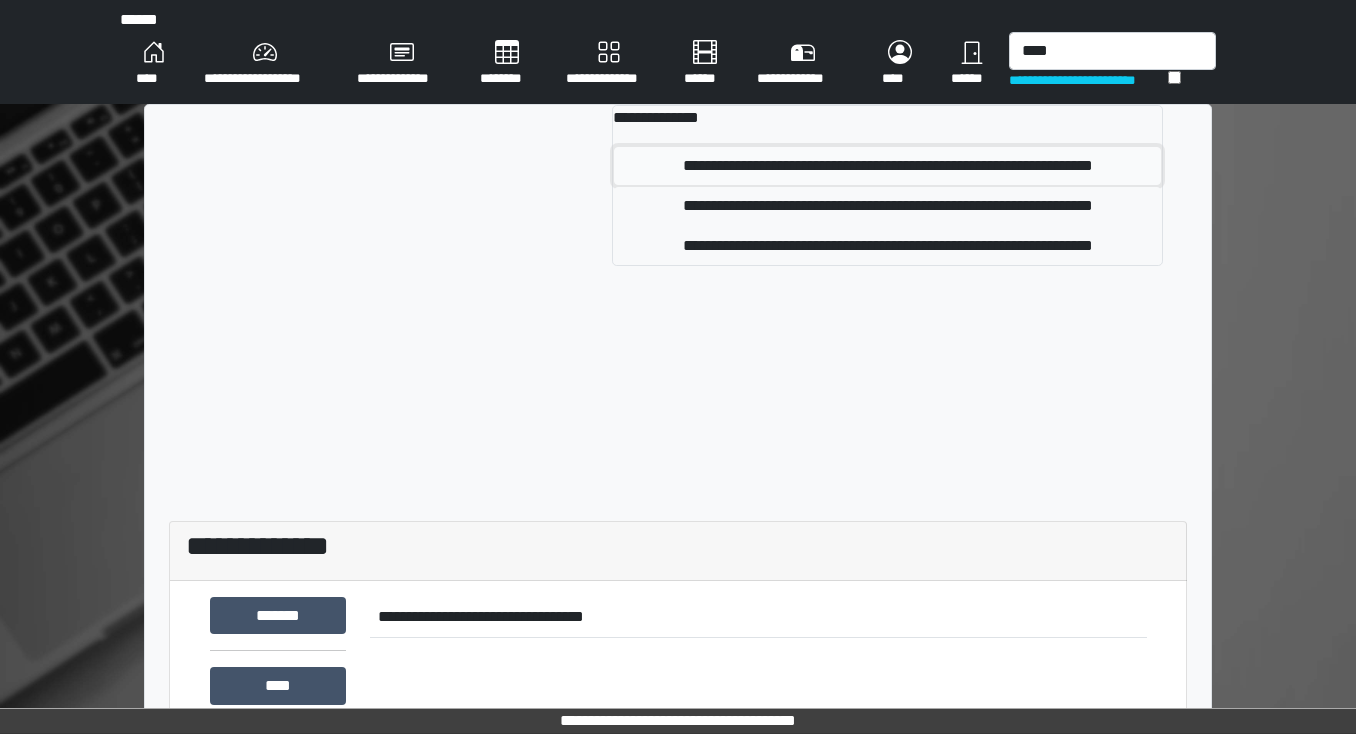 click on "**********" at bounding box center [888, 166] 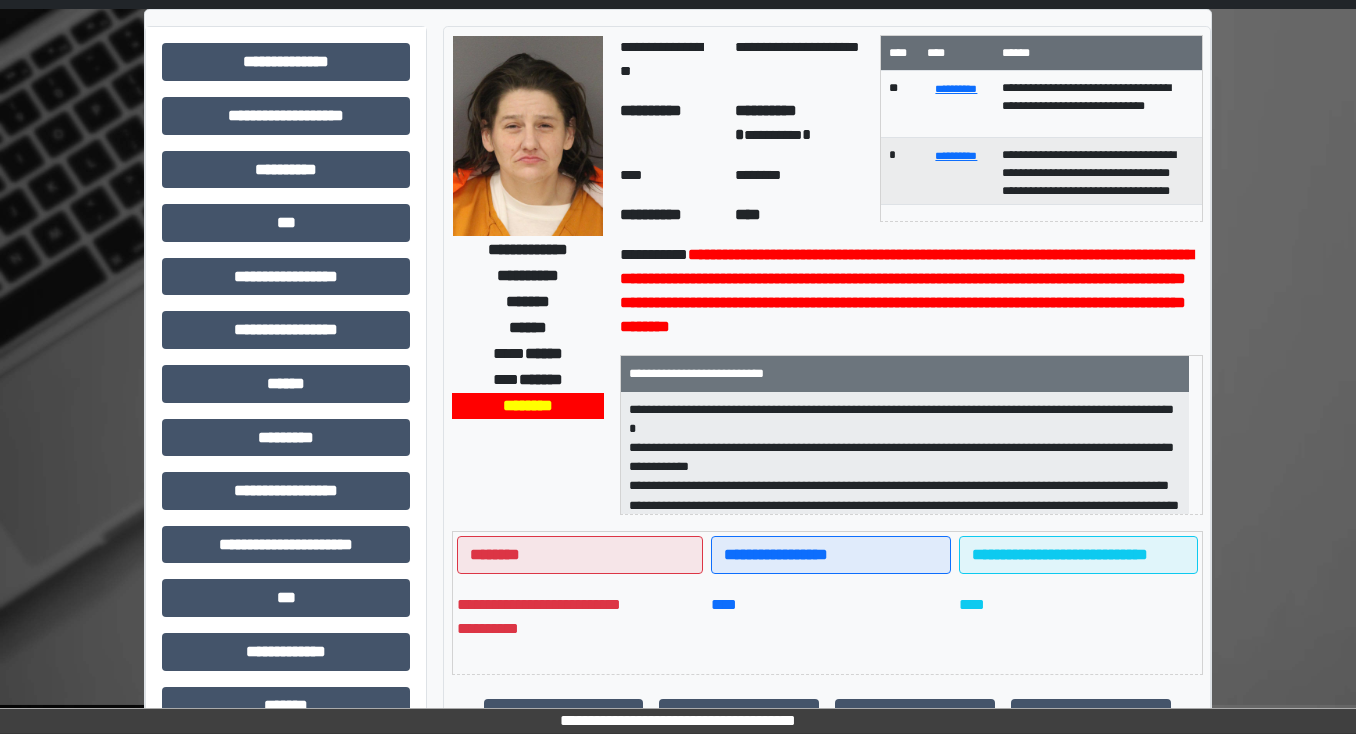 scroll, scrollTop: 240, scrollLeft: 0, axis: vertical 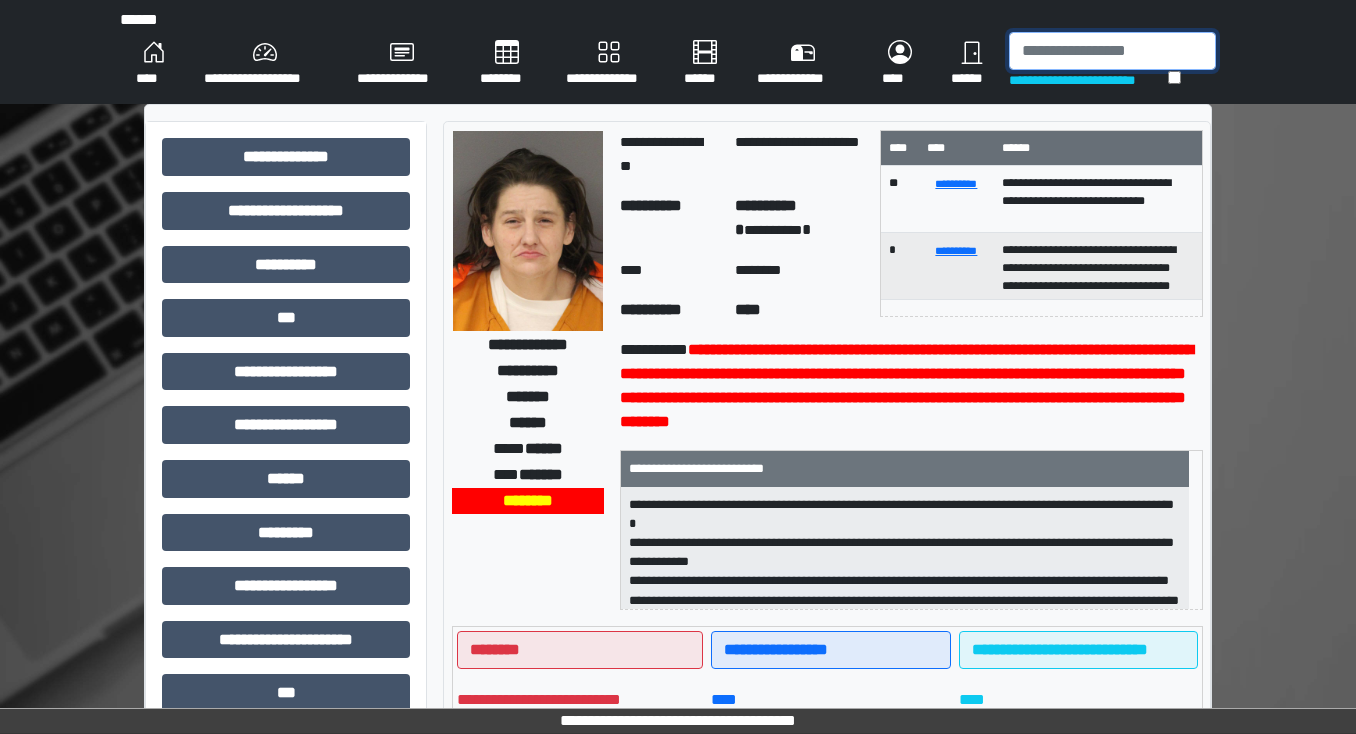 click at bounding box center [1112, 51] 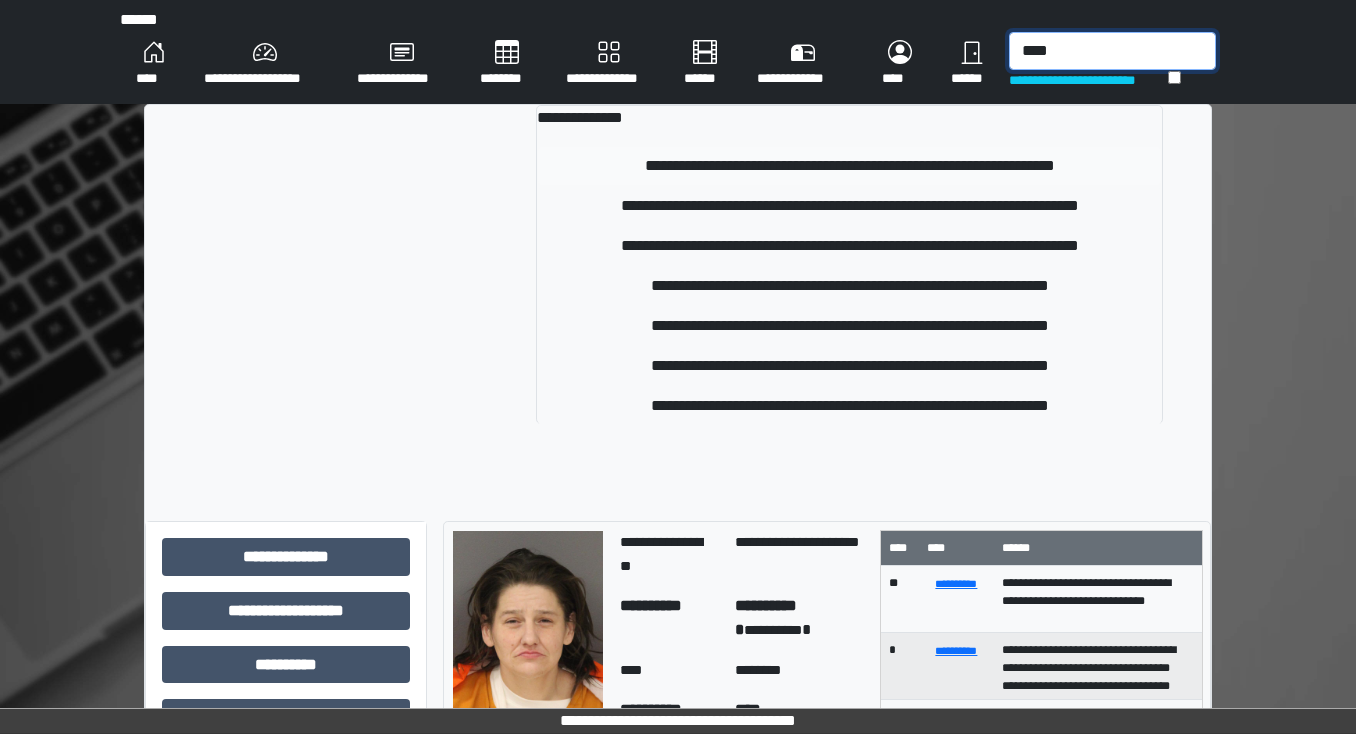 type on "****" 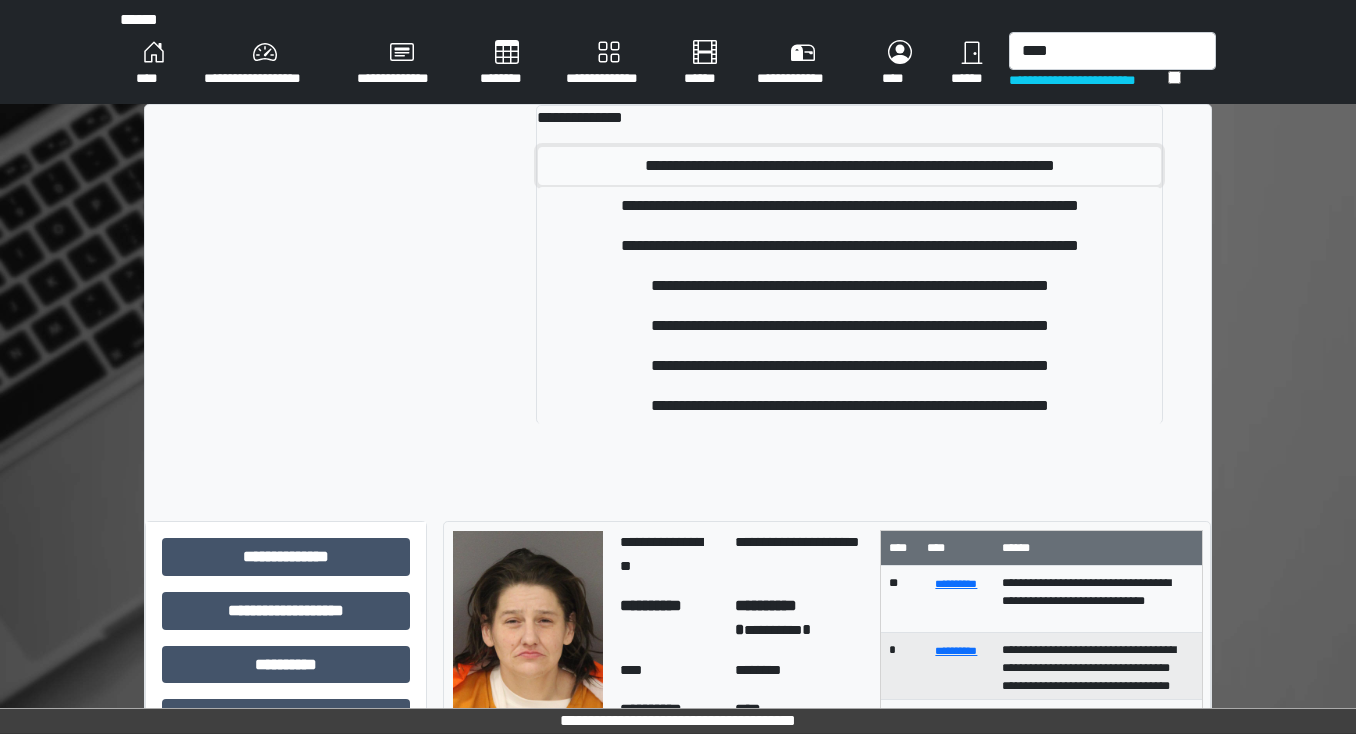 click on "**********" at bounding box center (849, 166) 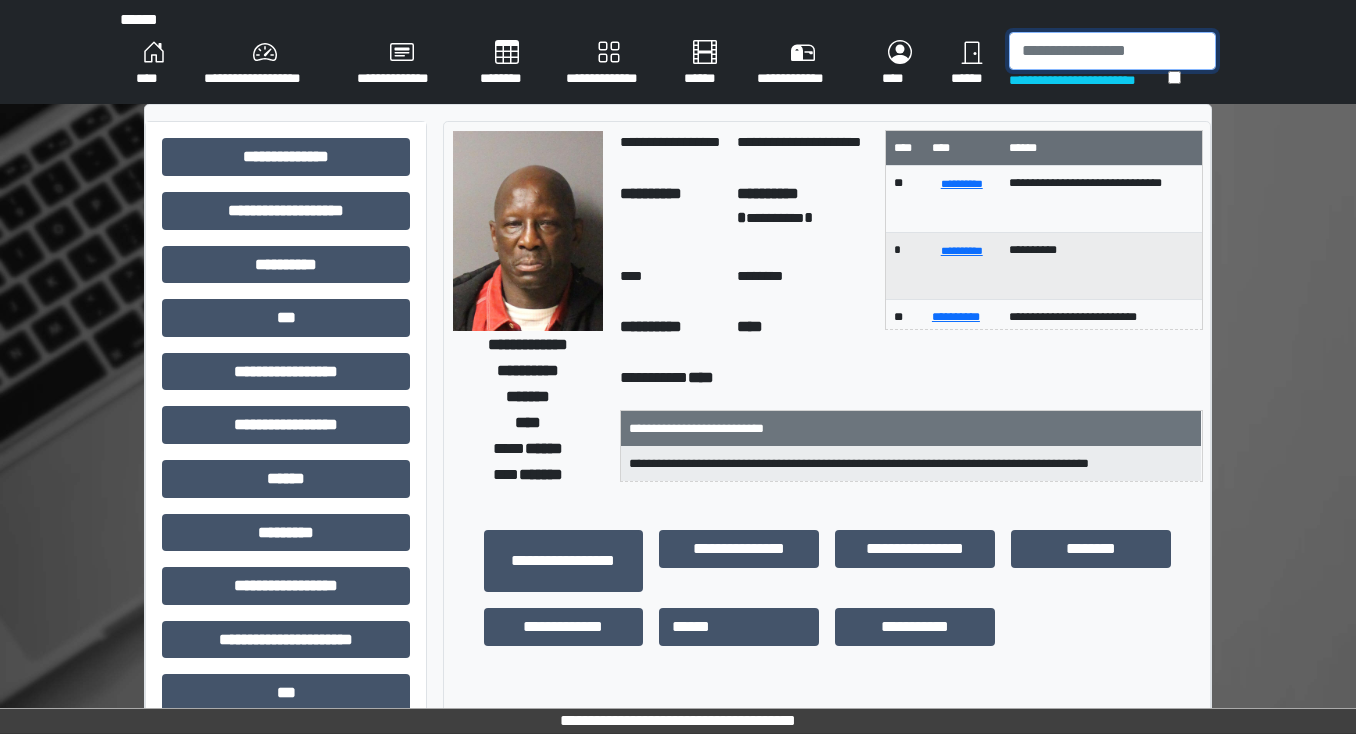 click at bounding box center [1112, 51] 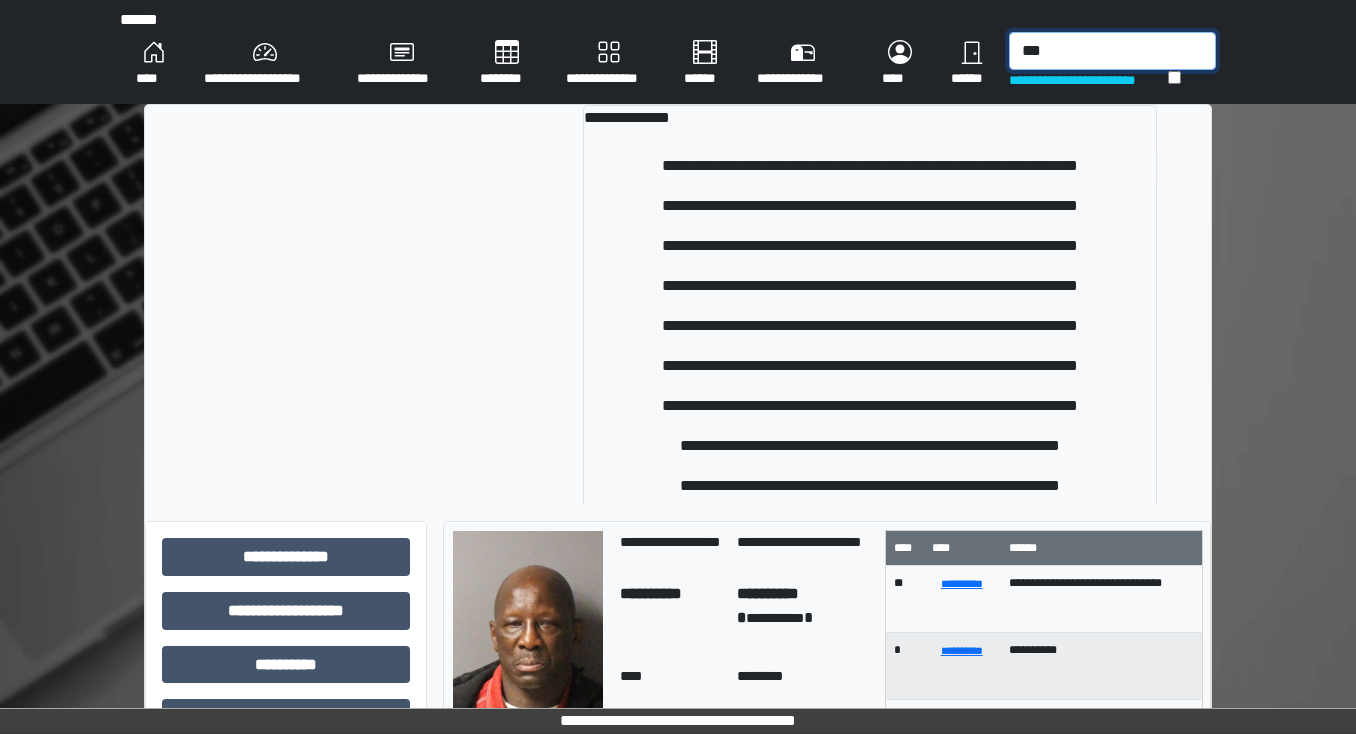 type on "***" 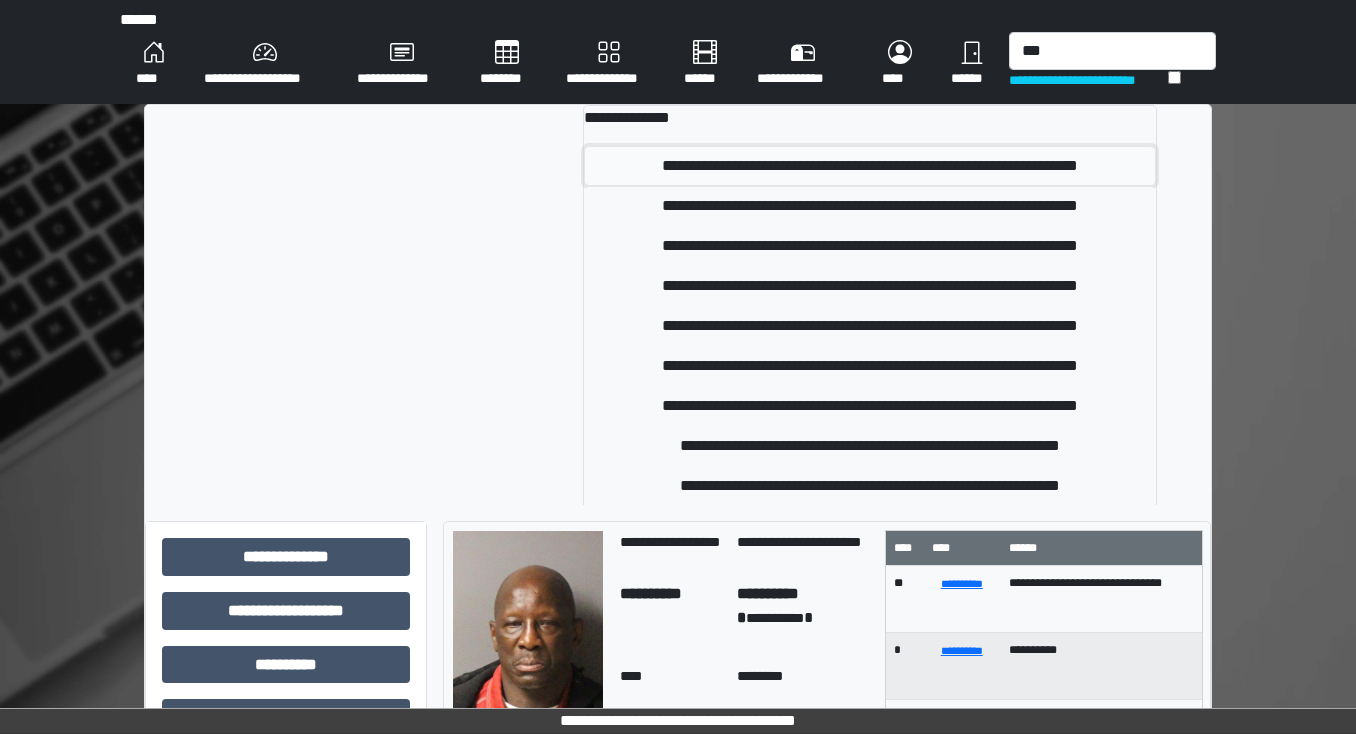 click on "**********" at bounding box center (870, 166) 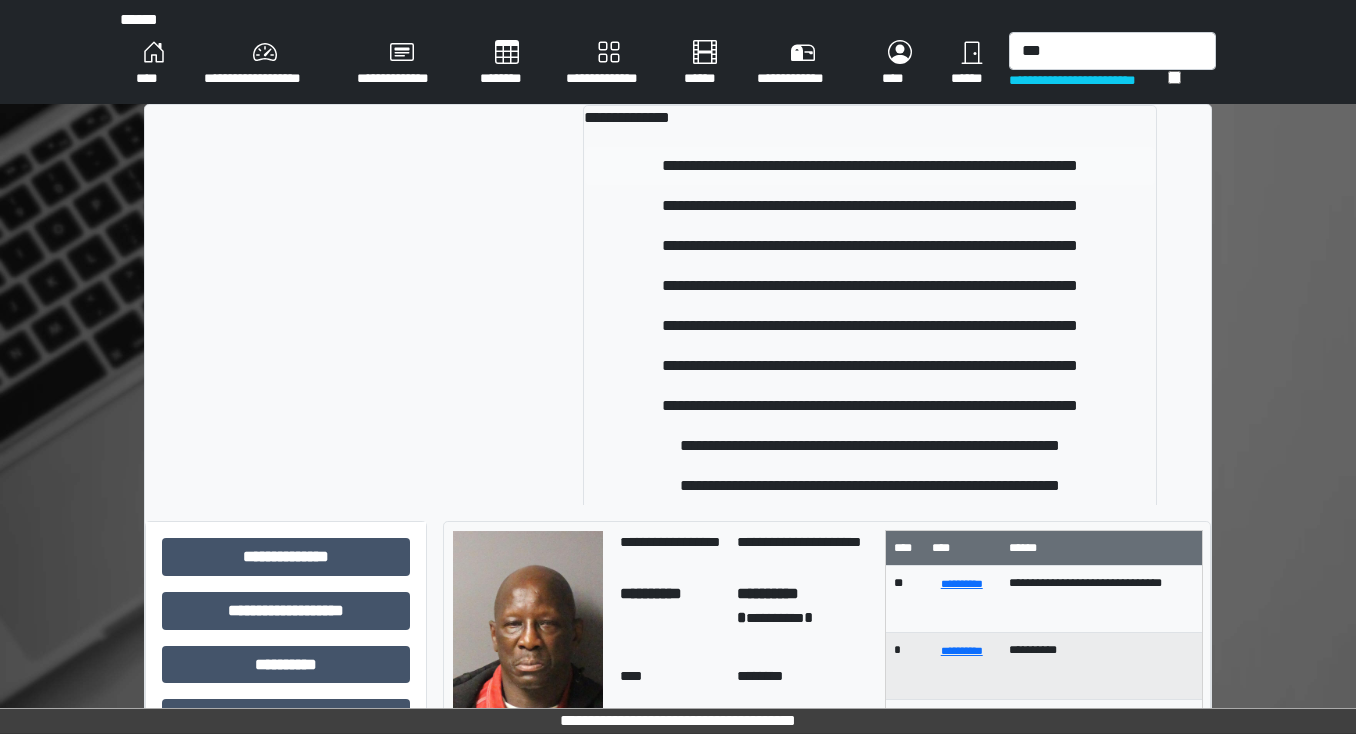 type 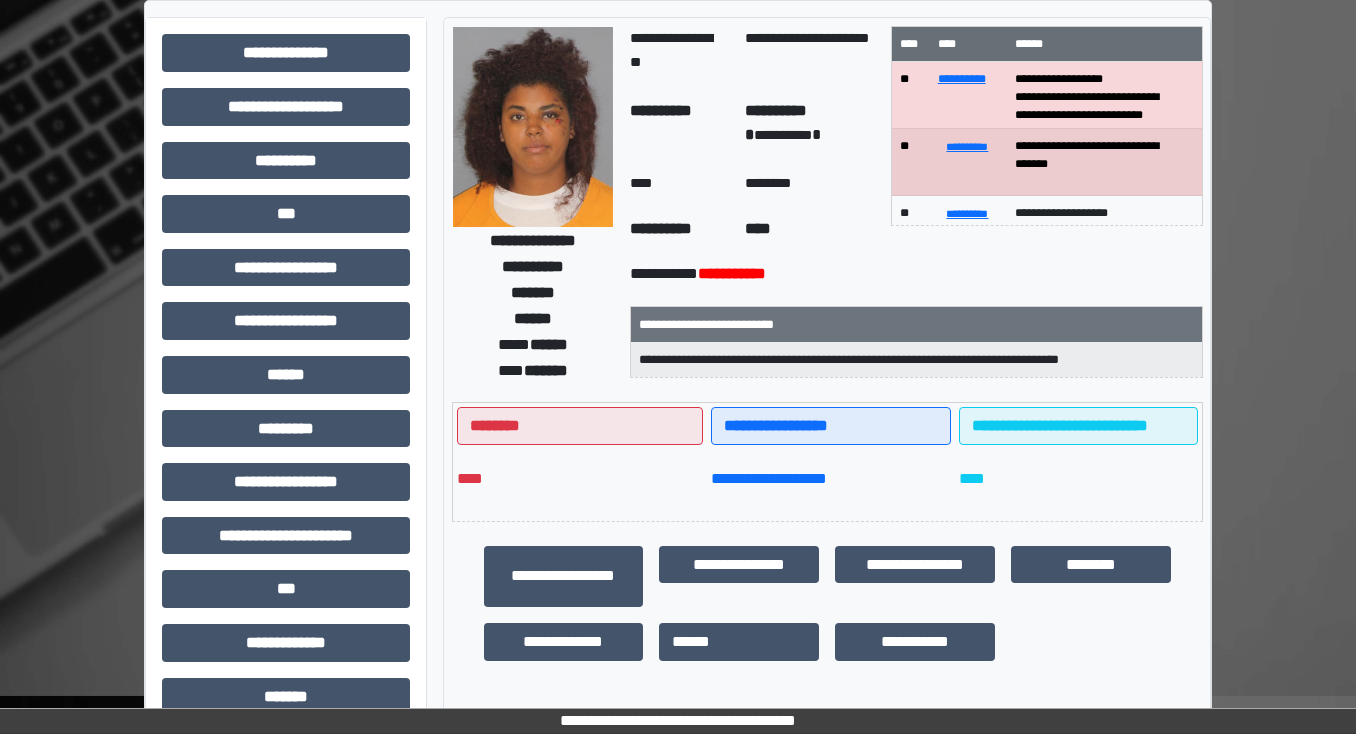 scroll, scrollTop: 80, scrollLeft: 0, axis: vertical 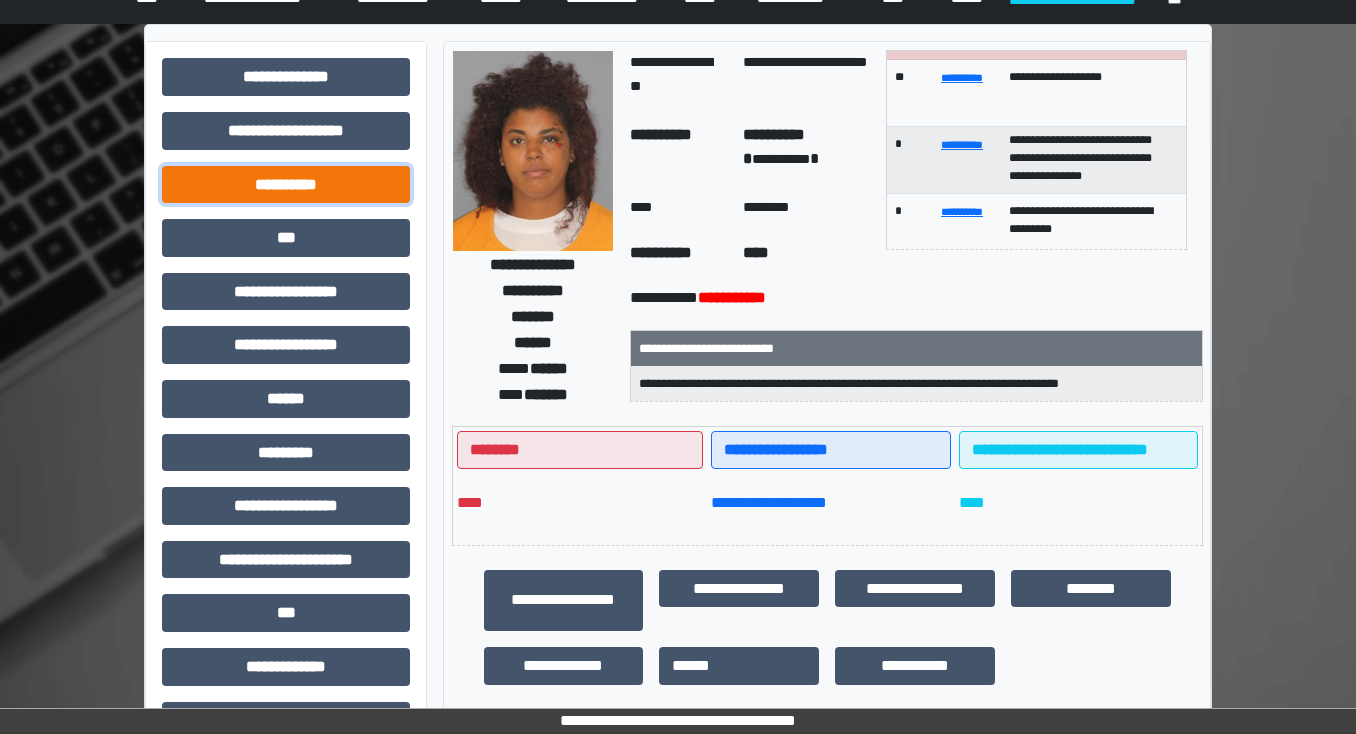 drag, startPoint x: 268, startPoint y: 179, endPoint x: 281, endPoint y: 188, distance: 15.811388 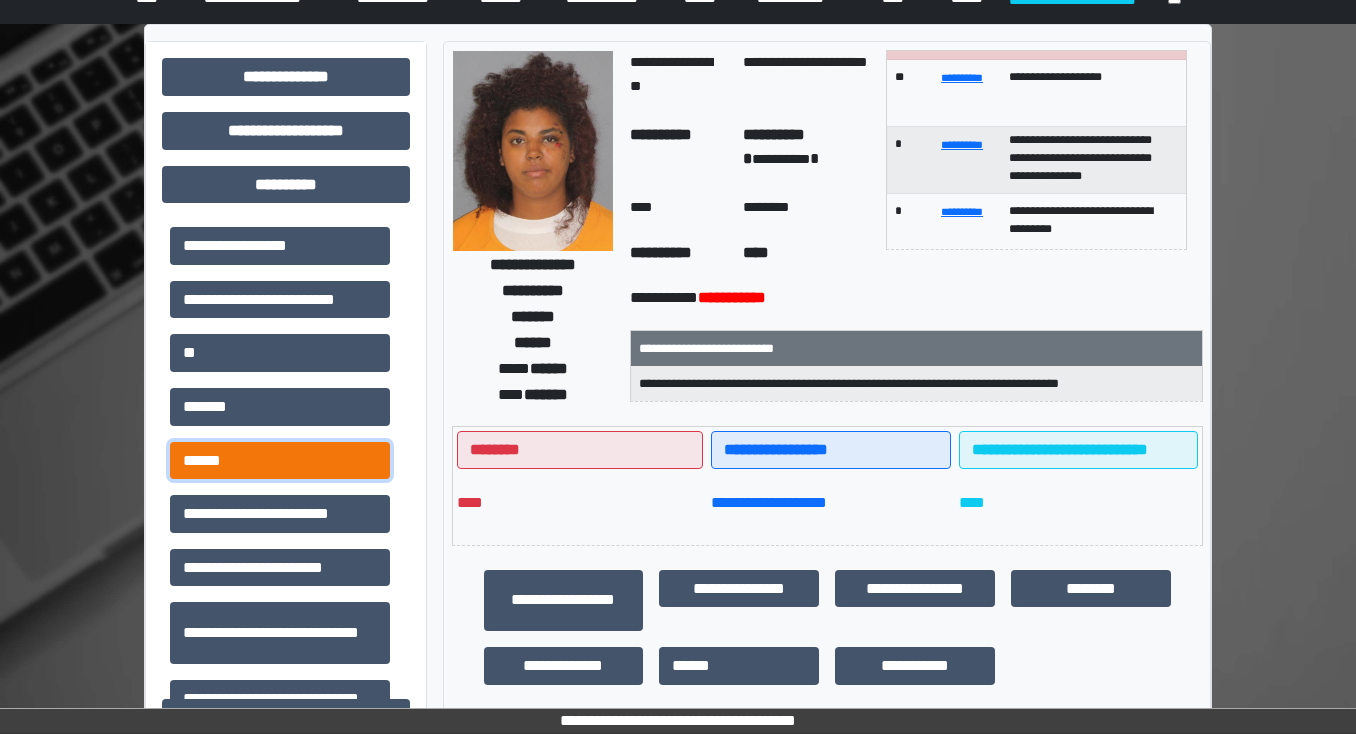 click on "******" at bounding box center (280, 461) 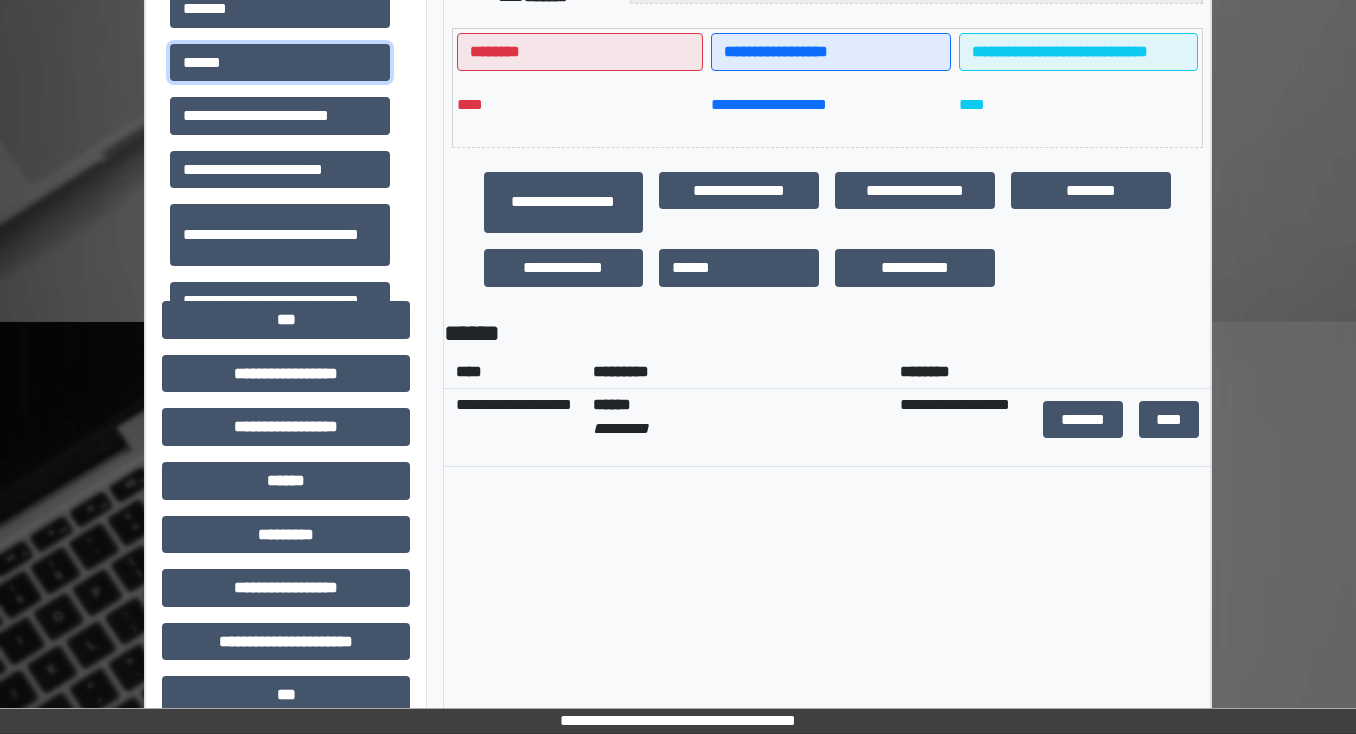 scroll, scrollTop: 480, scrollLeft: 0, axis: vertical 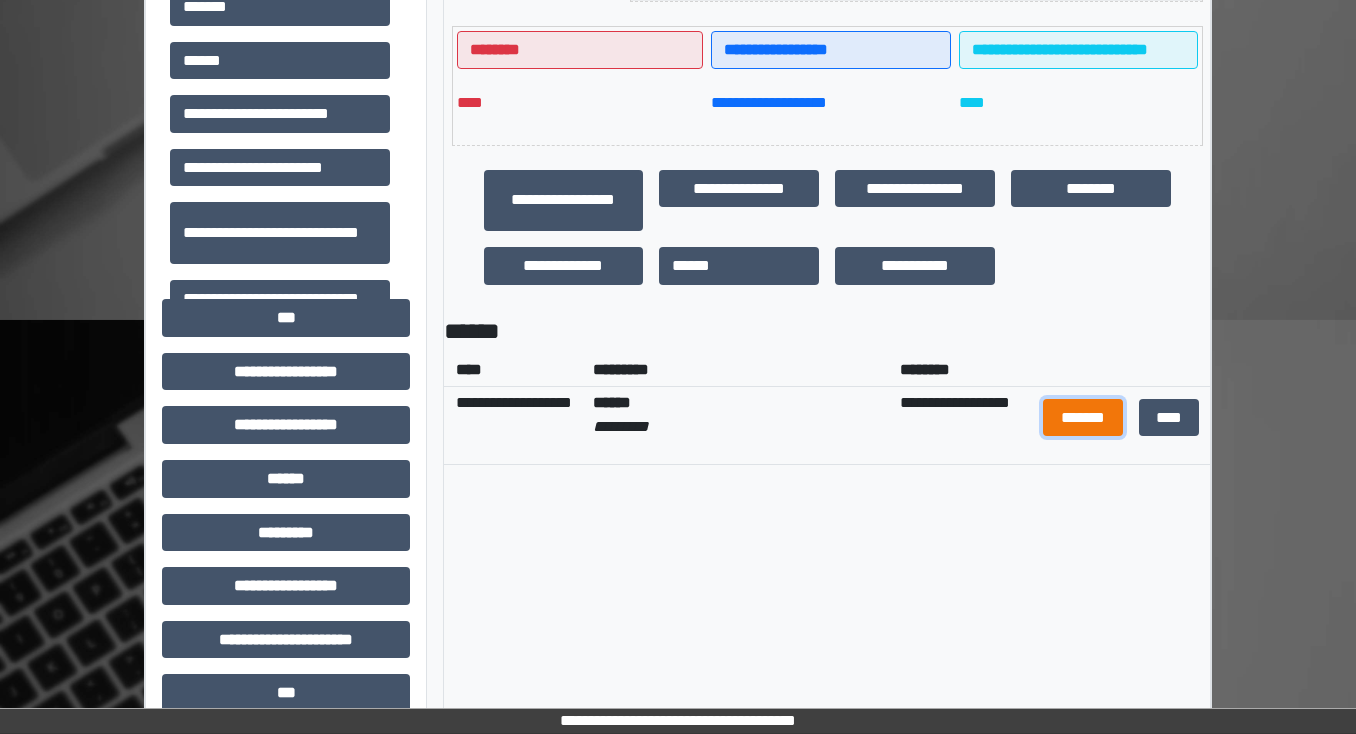 click on "*******" at bounding box center [1083, 418] 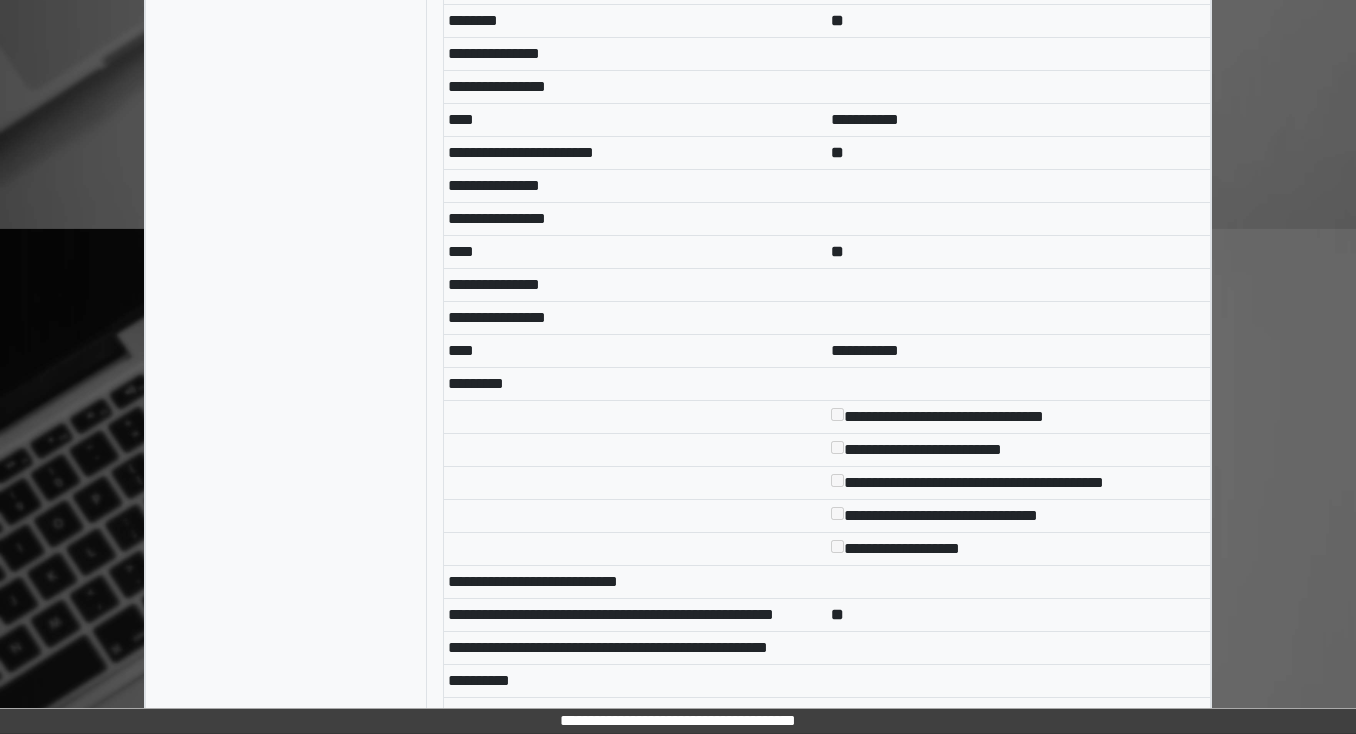 scroll, scrollTop: 6400, scrollLeft: 0, axis: vertical 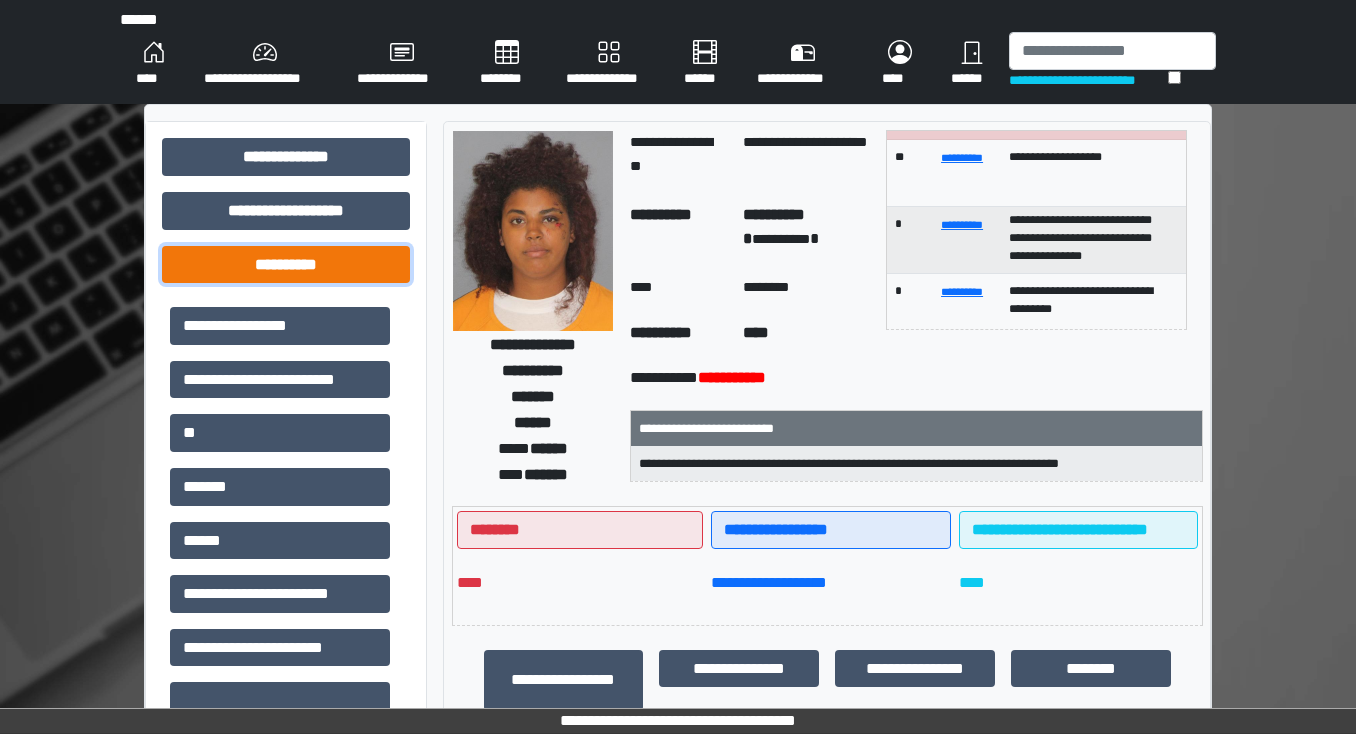 click on "**********" at bounding box center [286, 265] 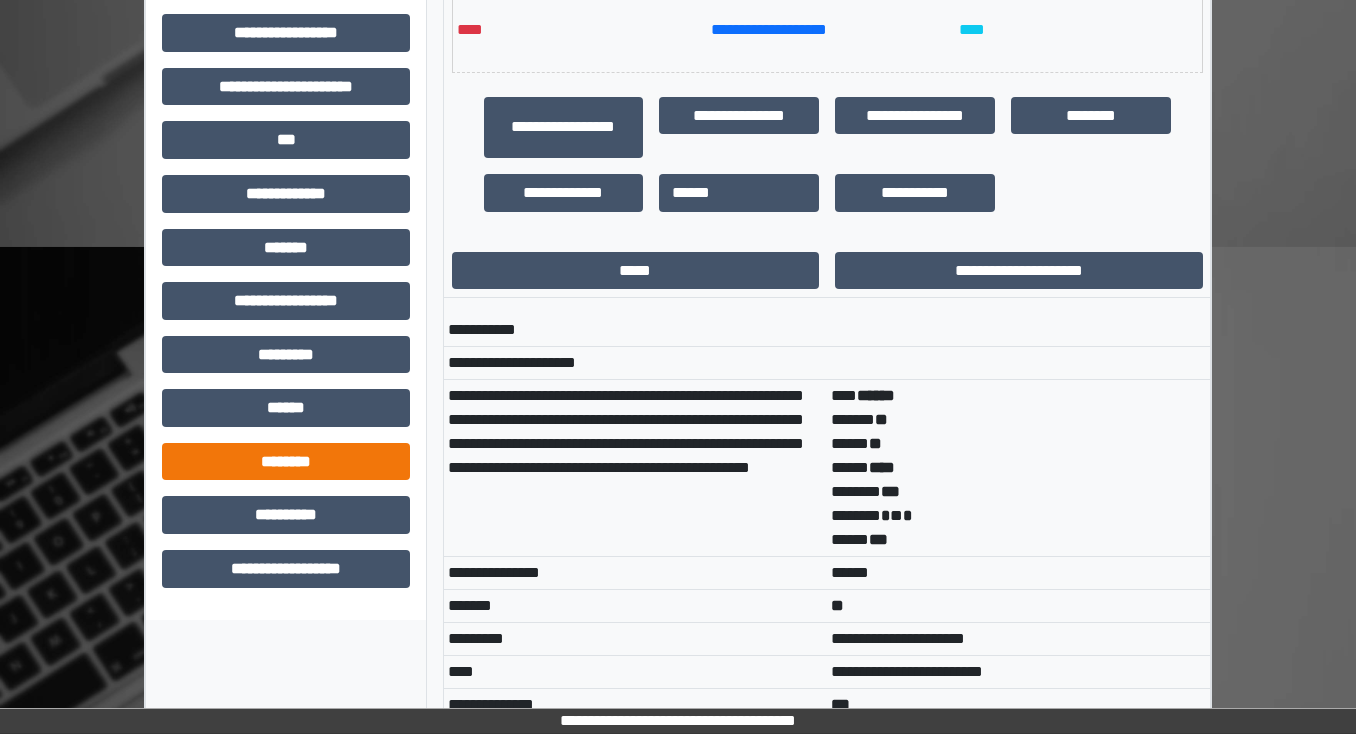 scroll, scrollTop: 560, scrollLeft: 0, axis: vertical 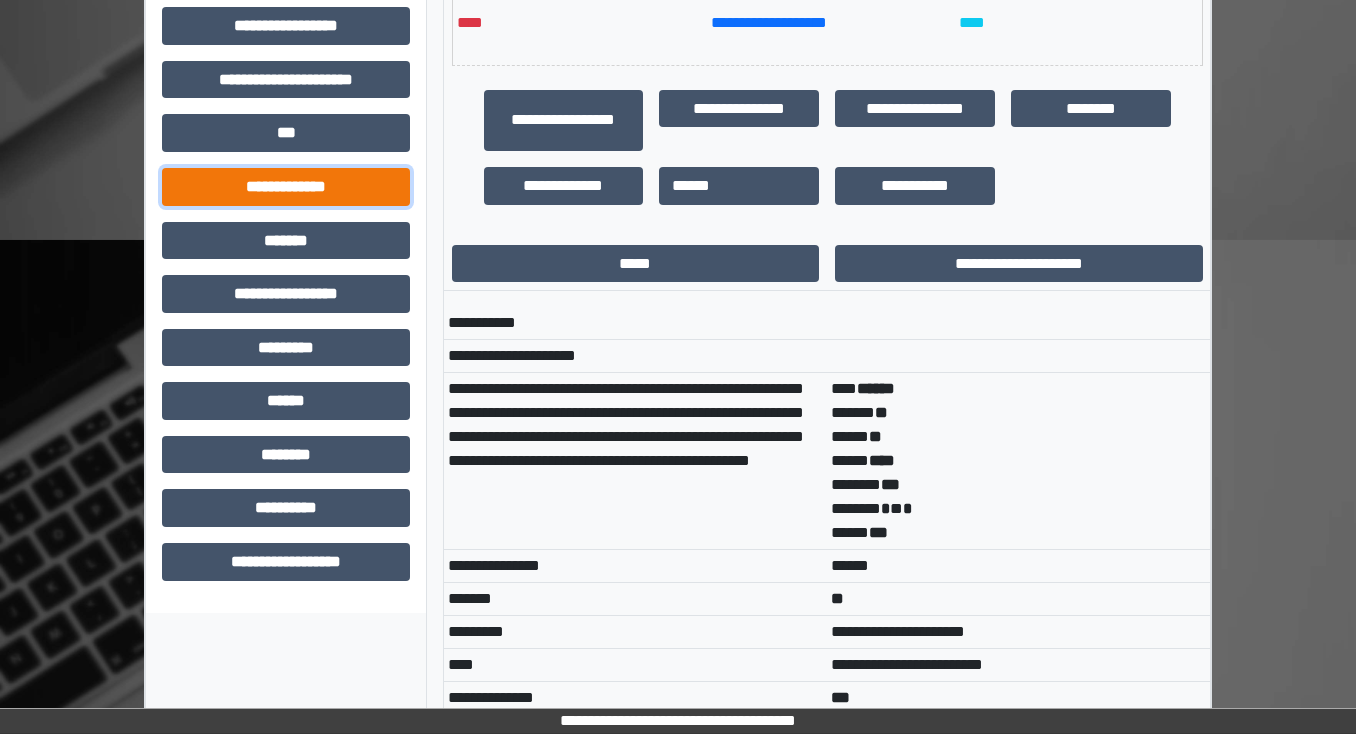 click on "**********" at bounding box center (286, 187) 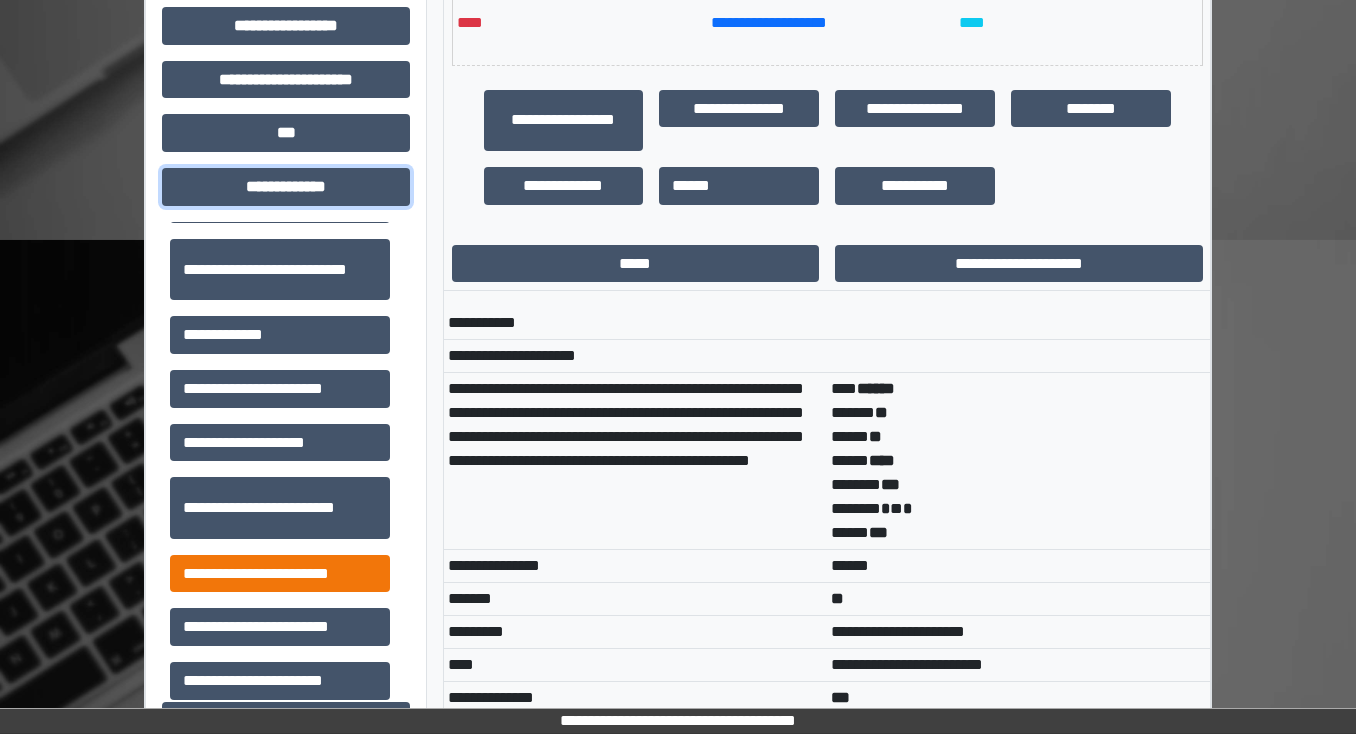 scroll, scrollTop: 320, scrollLeft: 0, axis: vertical 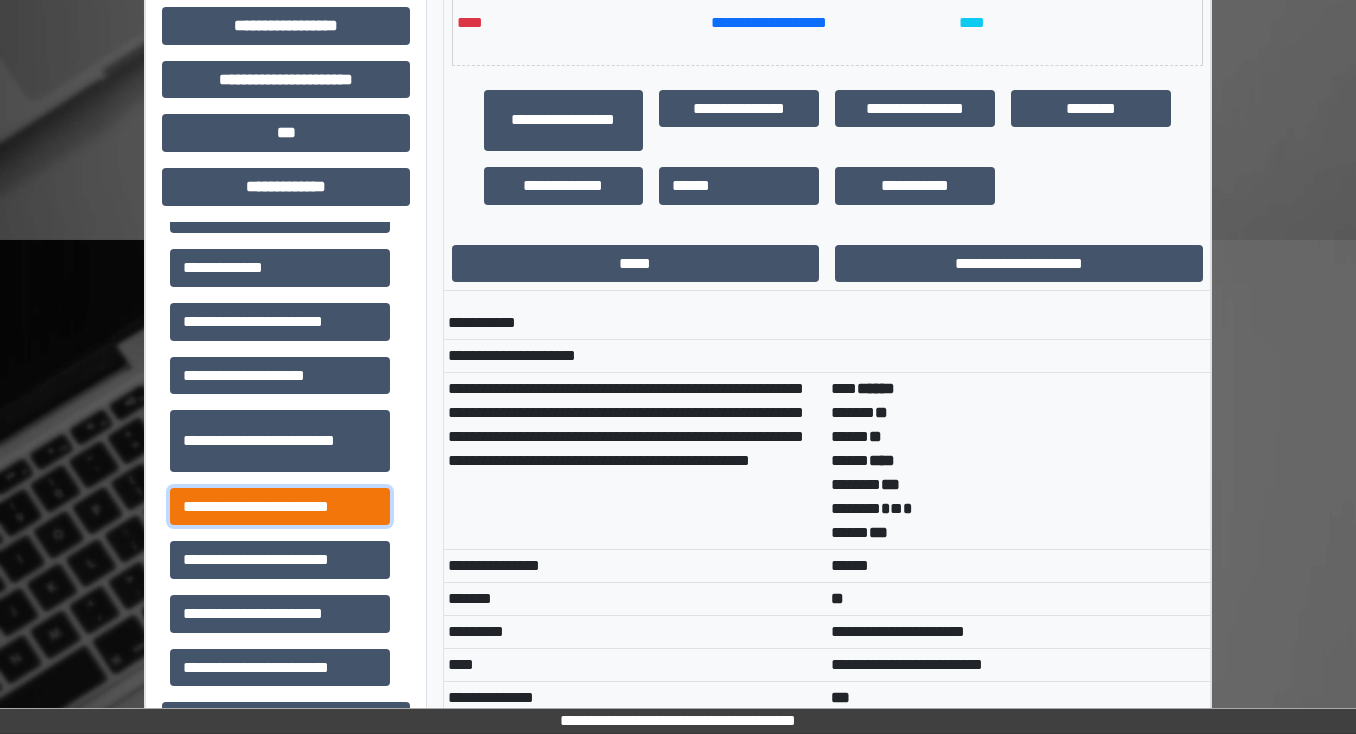 click on "**********" at bounding box center [280, 507] 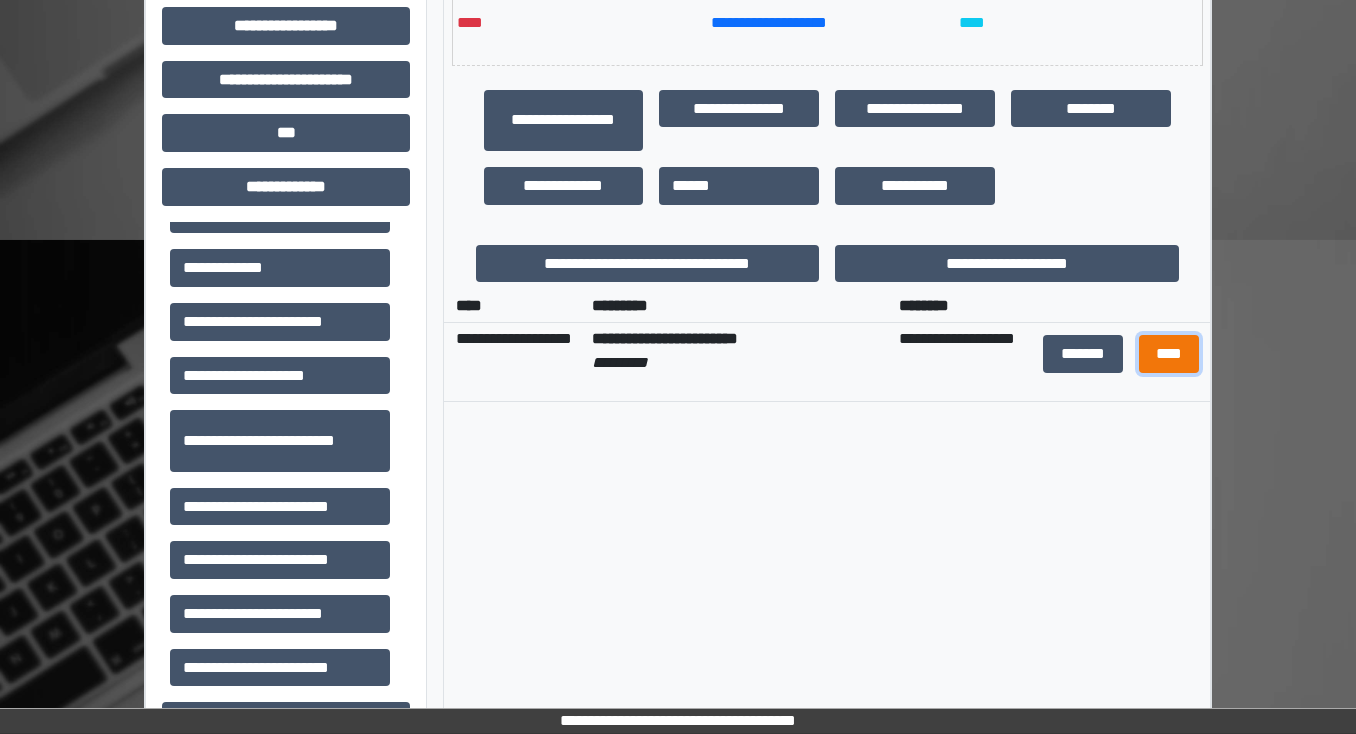 click on "****" at bounding box center [1168, 354] 